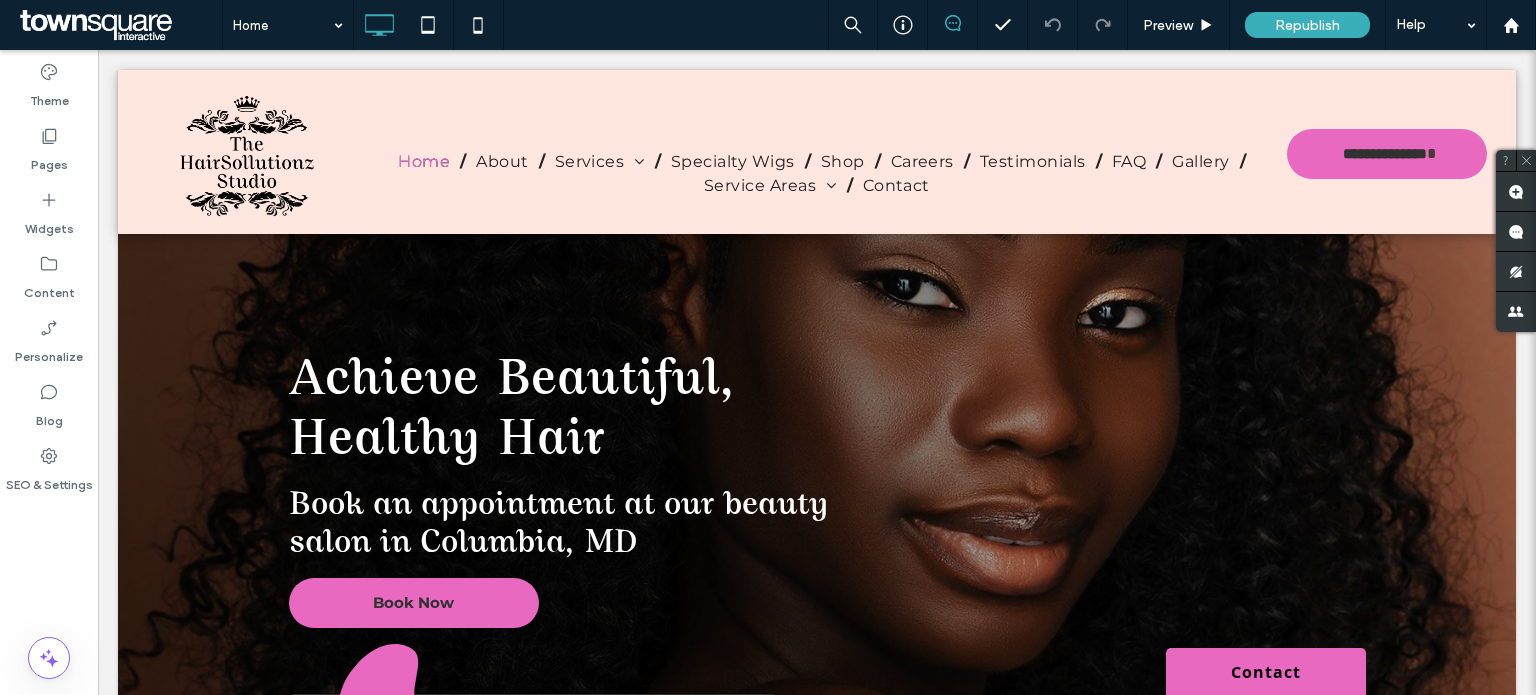 scroll, scrollTop: 0, scrollLeft: 0, axis: both 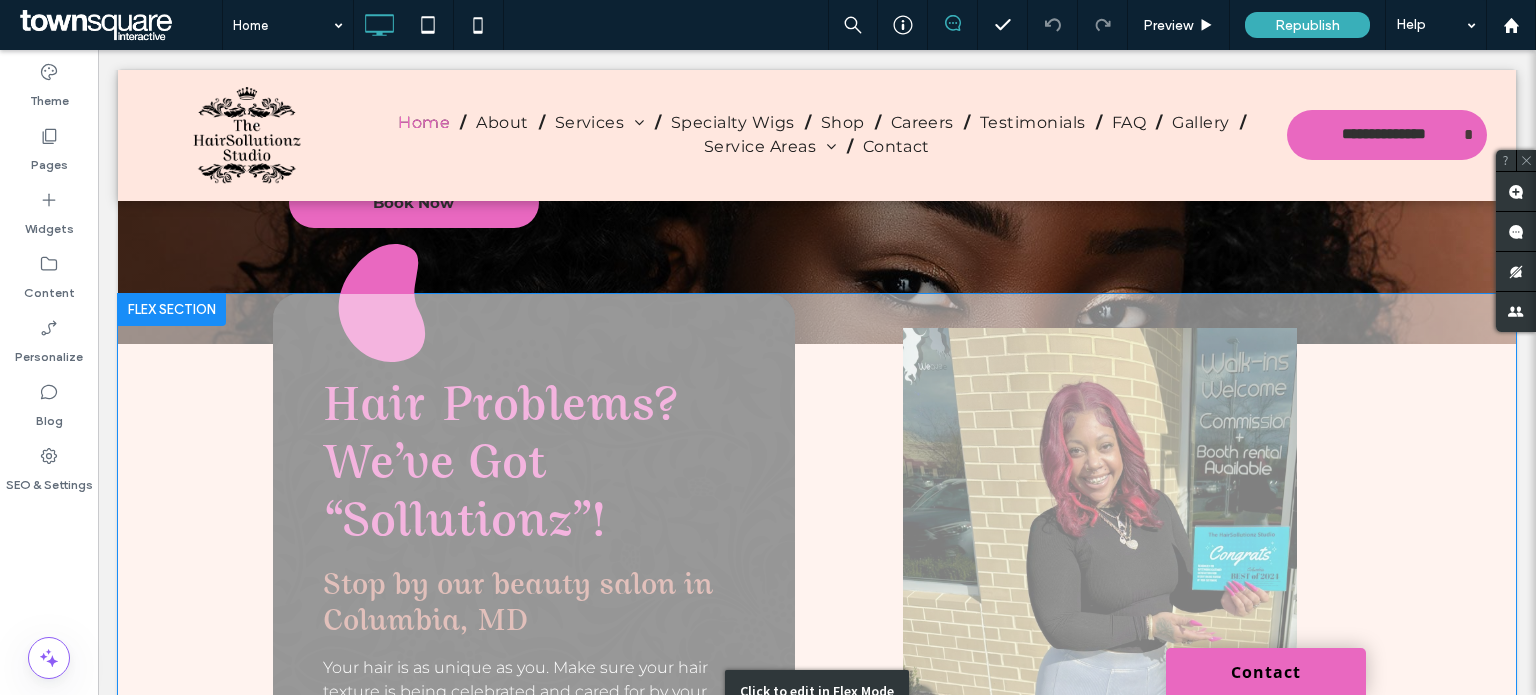 click on "Click to edit in Flex Mode" at bounding box center [817, 691] 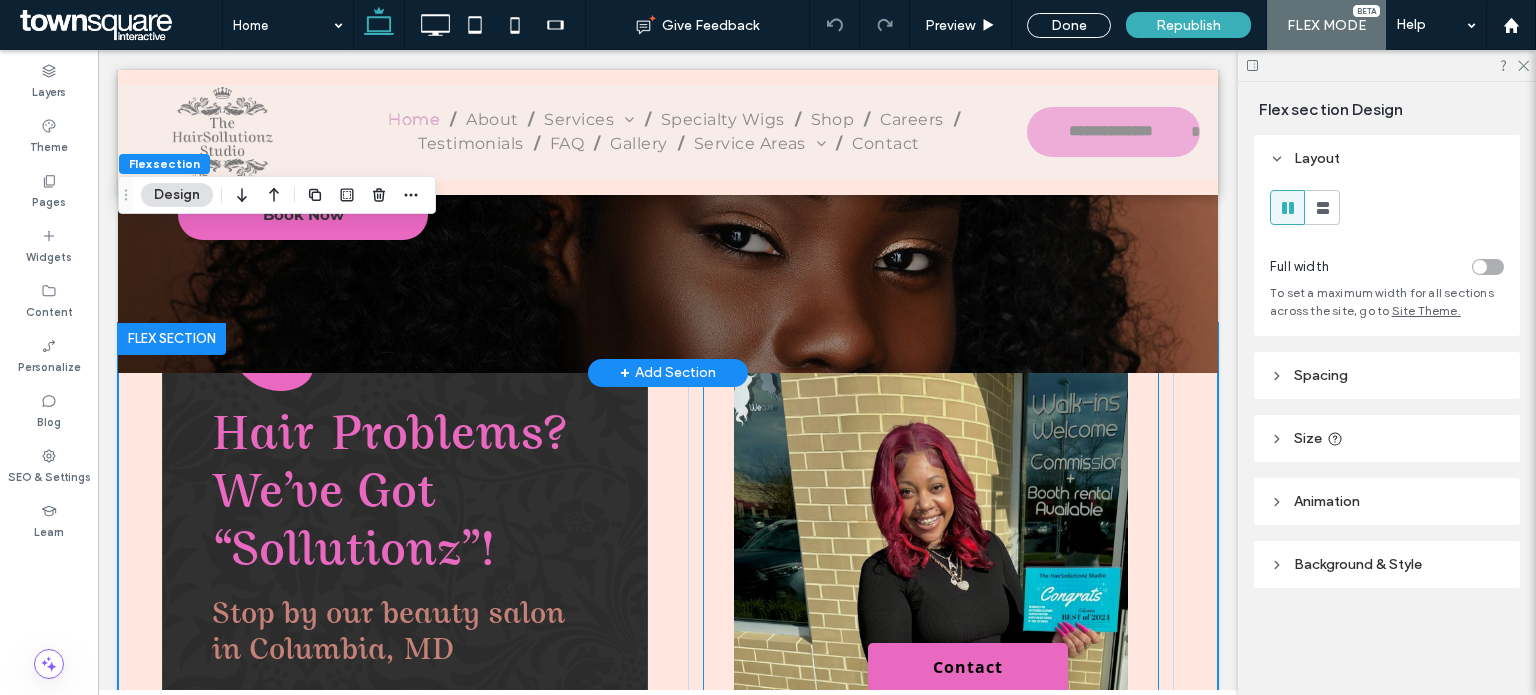 scroll, scrollTop: 300, scrollLeft: 0, axis: vertical 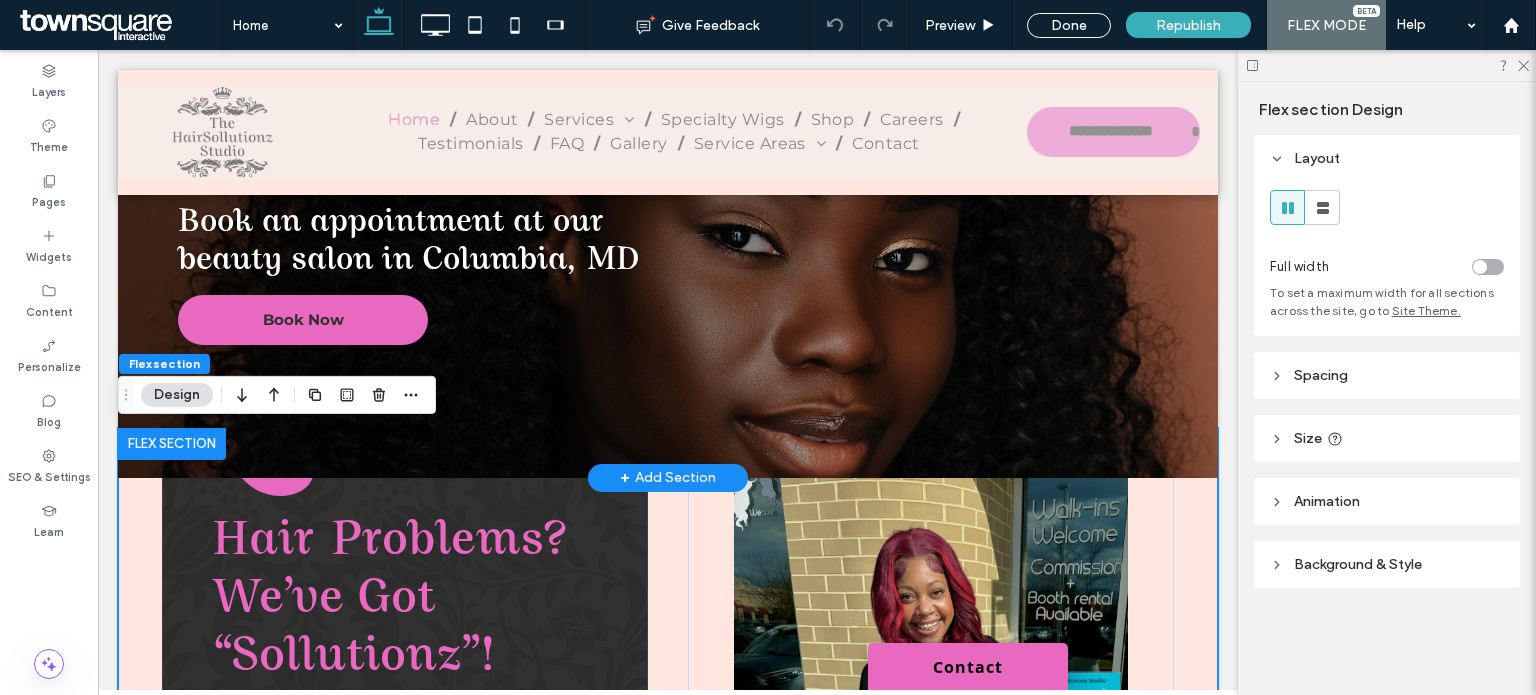 click on "+ Add Section" at bounding box center (668, 478) 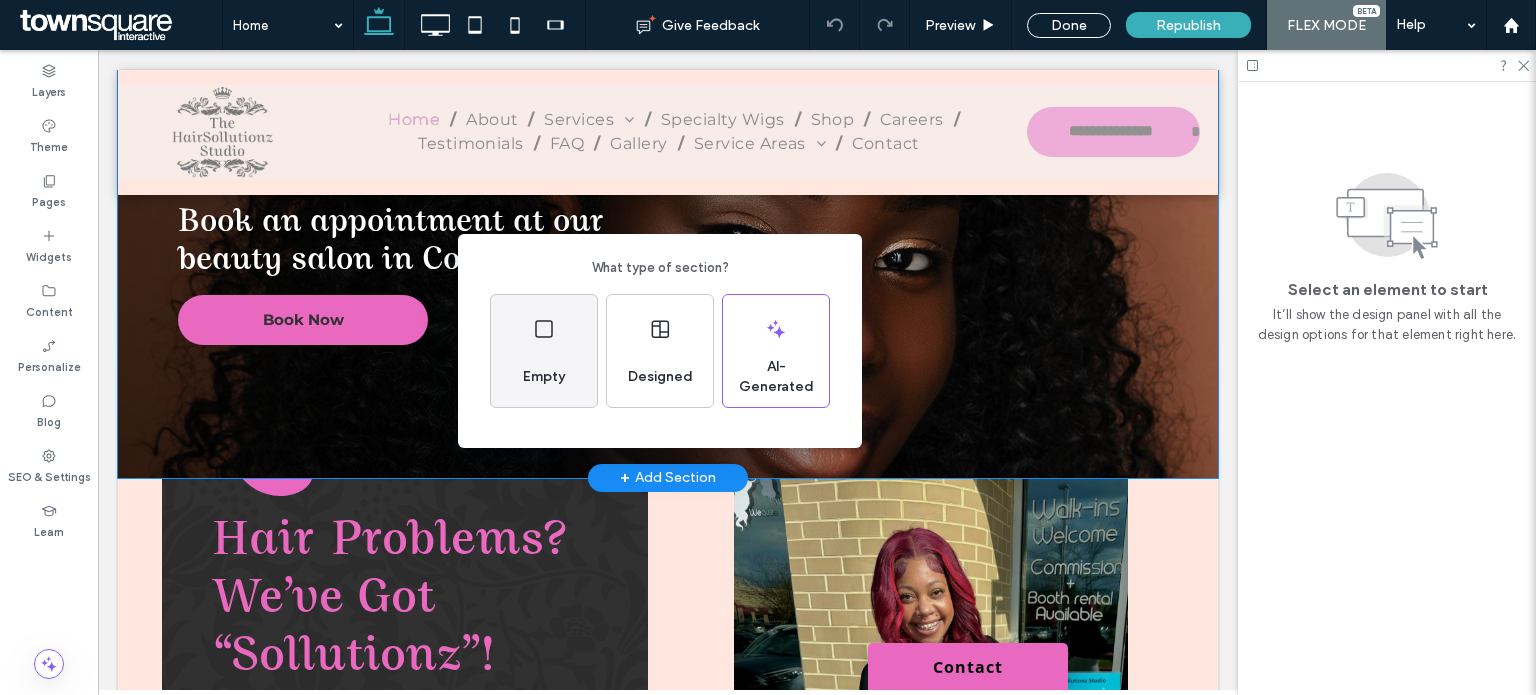 click on "Empty" at bounding box center [544, 351] 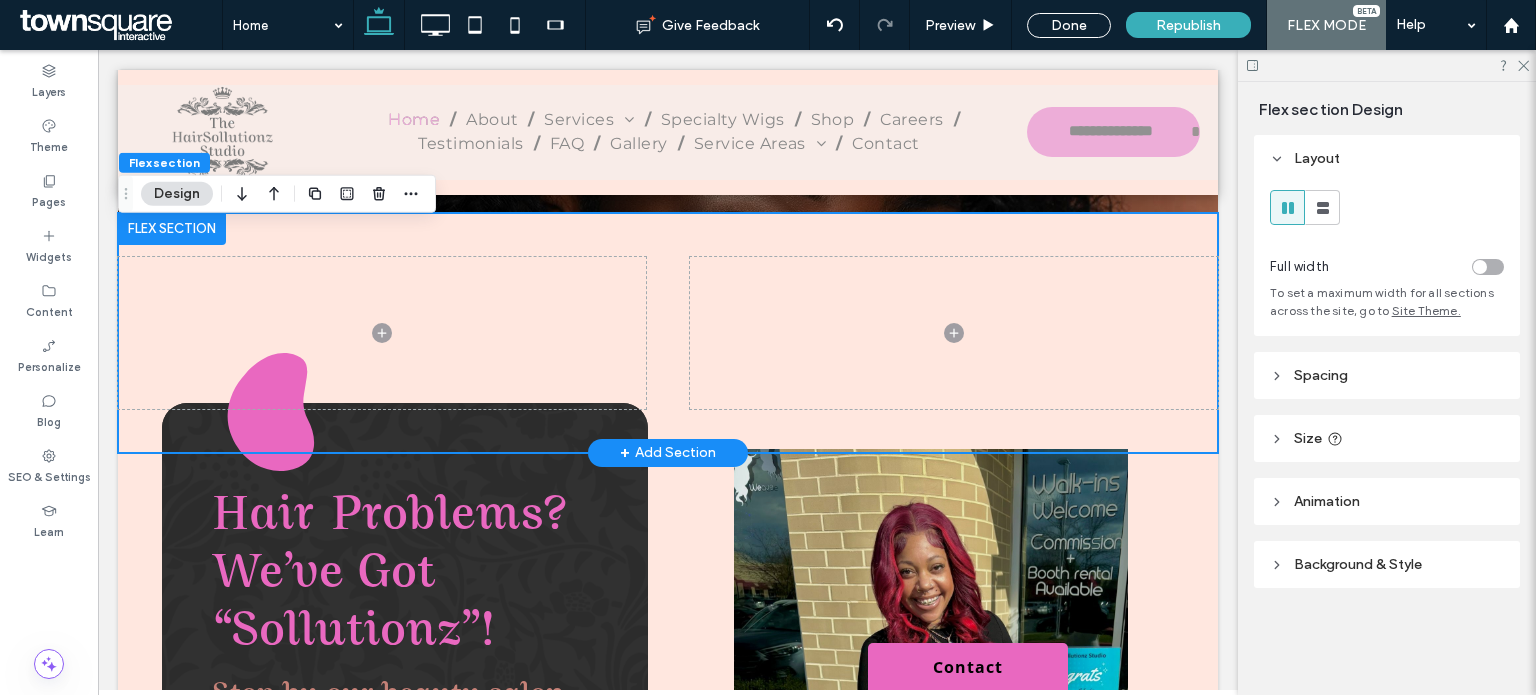 scroll, scrollTop: 600, scrollLeft: 0, axis: vertical 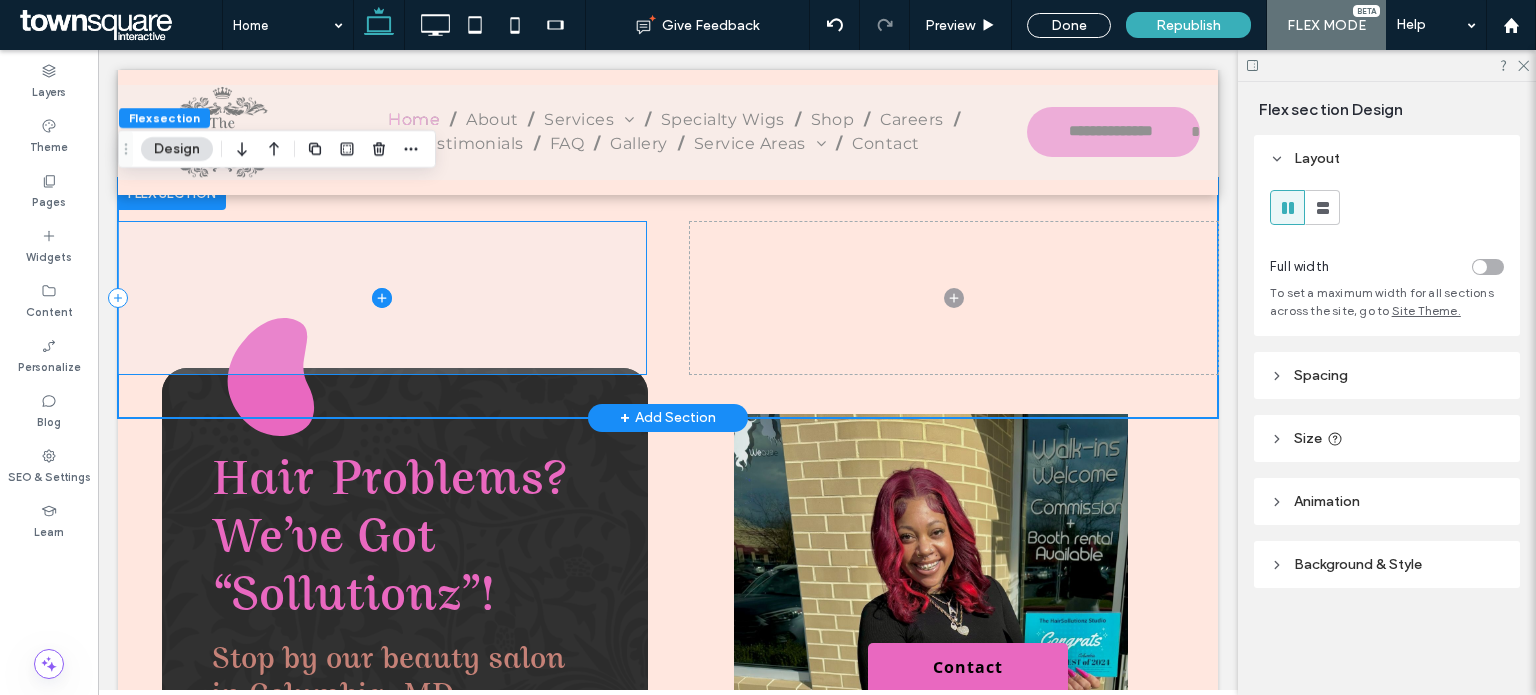 click at bounding box center [382, 298] 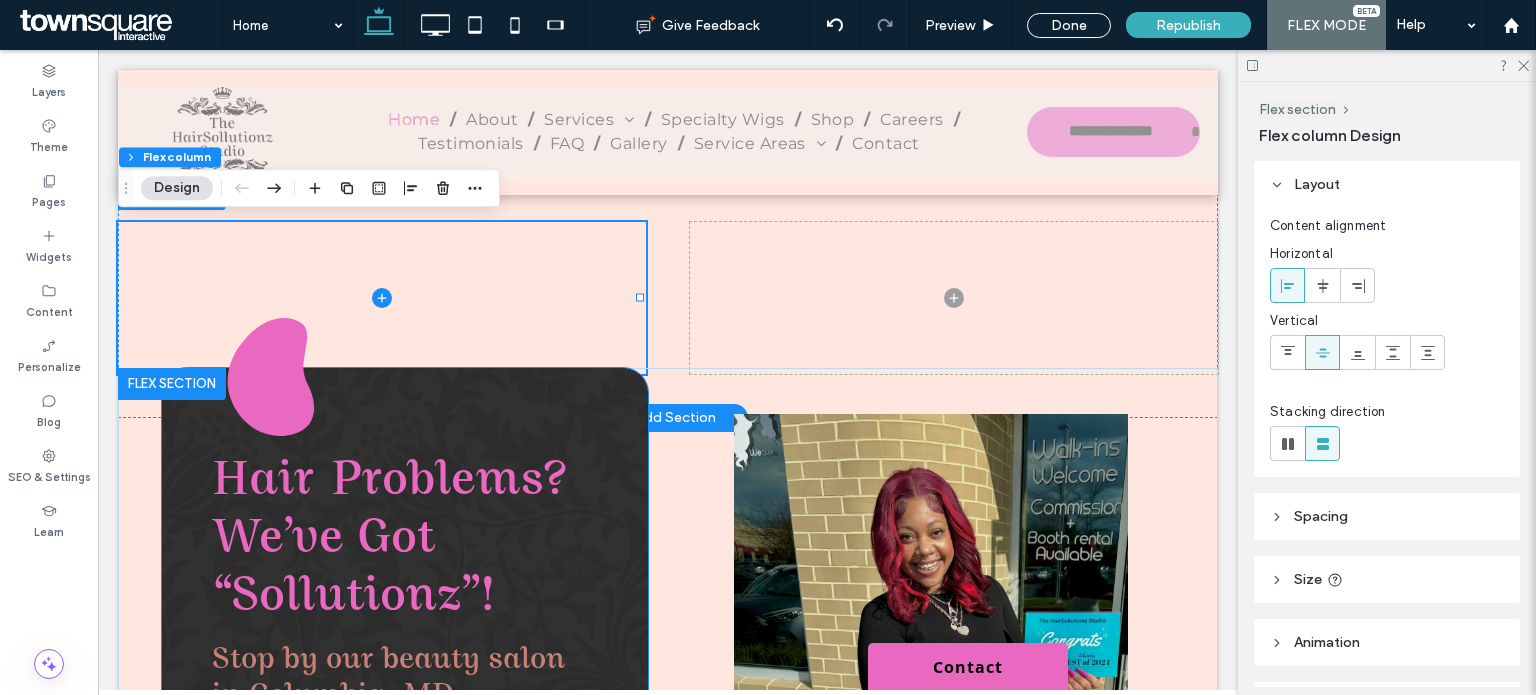 drag, startPoint x: 610, startPoint y: 447, endPoint x: 612, endPoint y: 468, distance: 21.095022 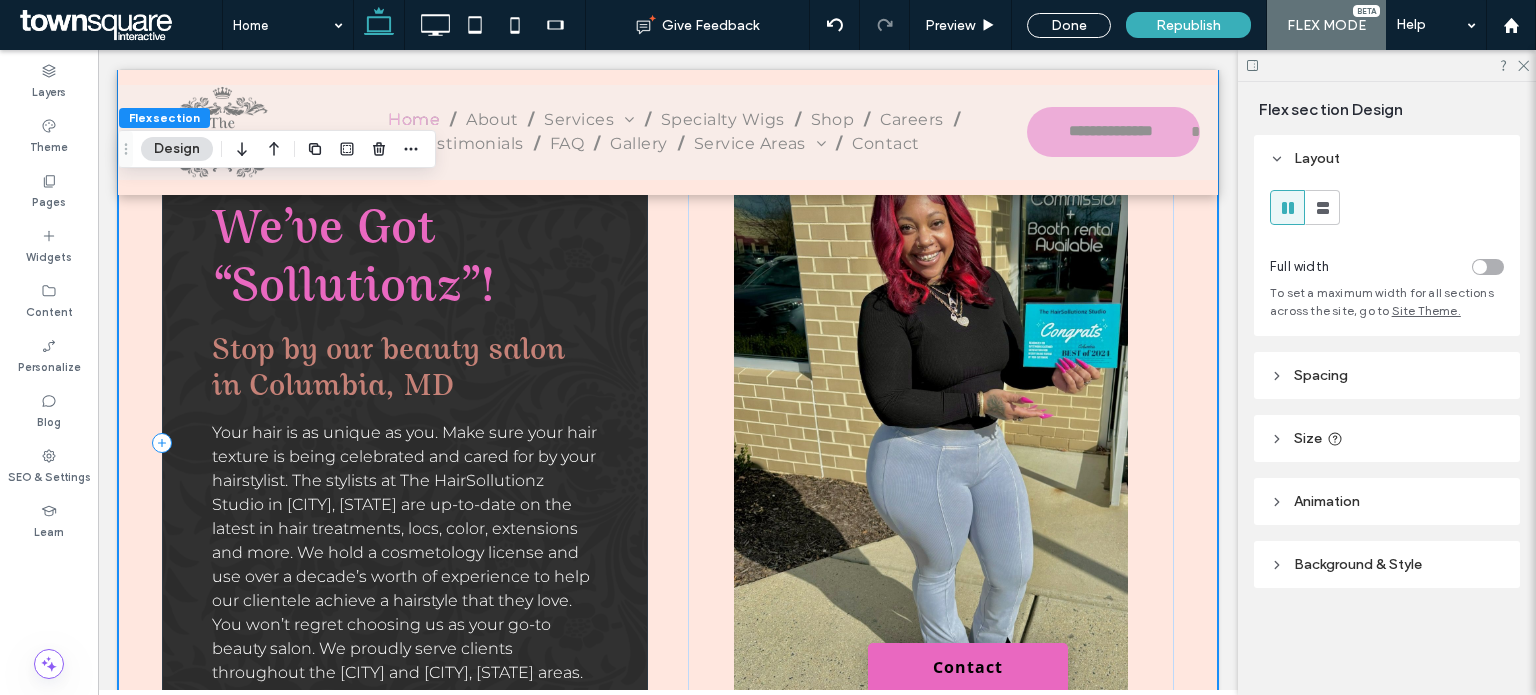 click on "Hair Problems? We’ve Got “Sollutionz”!
Stop by our beauty salon in Columbia, MD
Your hair is as unique as you. Make sure your hair texture is being celebrated and cared for by your hairstylist. The stylists at The HairSollutionz Studio in Columbia, MD are up-to-date on the latest in hair treatments, locs, color, extensions and more. We hold a cosmetology license and use over a decade’s worth of experience to help our clientele achieve a hairstyle that they love. You won’t regret choosing us as your go-to beauty salon. We proudly serve clients throughout the Columbia and Germantown, MD areas. We make booking an appointment easy — schedule your appointment online today." at bounding box center [405, 443] 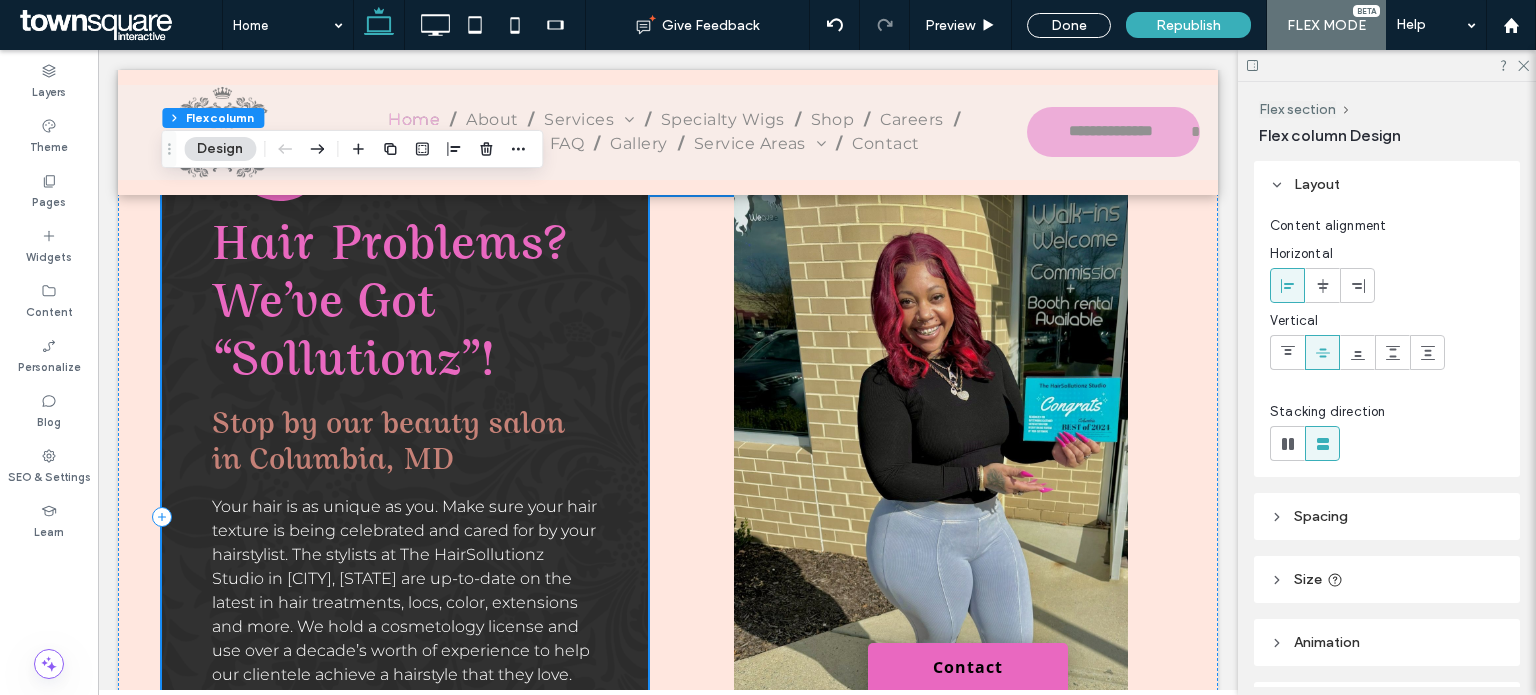 scroll, scrollTop: 717, scrollLeft: 0, axis: vertical 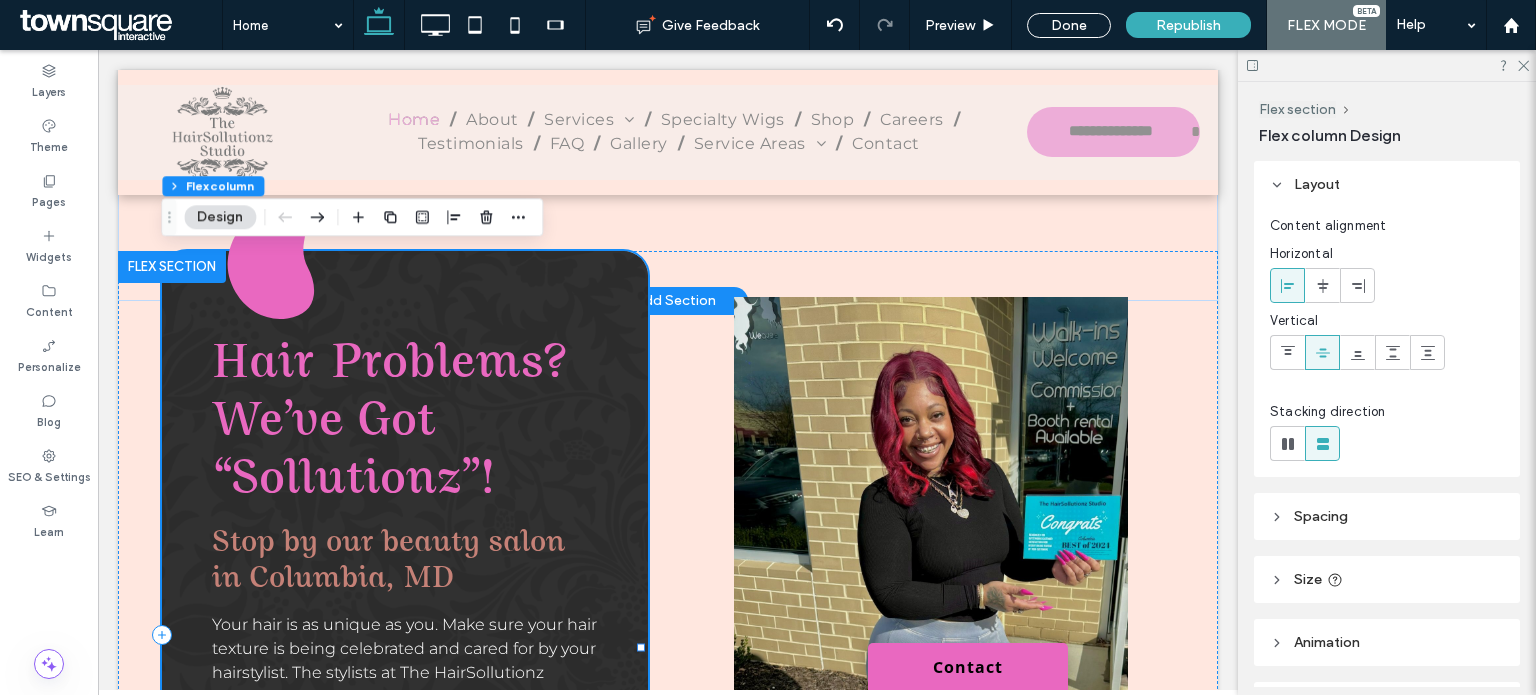 drag, startPoint x: 600, startPoint y: 341, endPoint x: 610, endPoint y: 405, distance: 64.77654 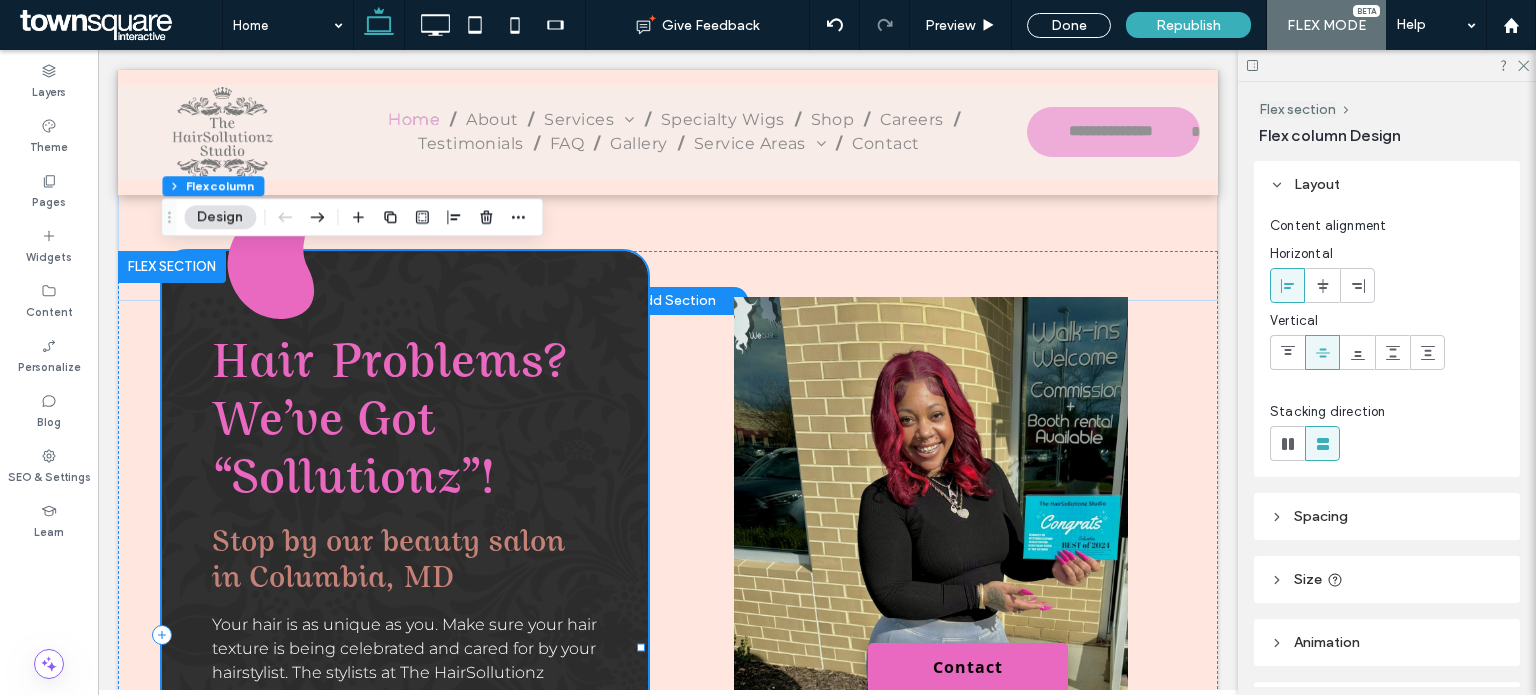 click on "Hair Problems? We’ve Got “Sollutionz”!
Stop by our beauty salon in Columbia, MD
Your hair is as unique as you. Make sure your hair texture is being celebrated and cared for by your hairstylist. The stylists at The HairSollutionz Studio in Columbia, MD are up-to-date on the latest in hair treatments, locs, color, extensions and more. We hold a cosmetology license and use over a decade’s worth of experience to help our clientele achieve a hairstyle that they love. You won’t regret choosing us as your go-to beauty salon. We proudly serve clients throughout the Columbia and Germantown, MD areas. We make booking an appointment easy — schedule your appointment online today." at bounding box center [405, 635] 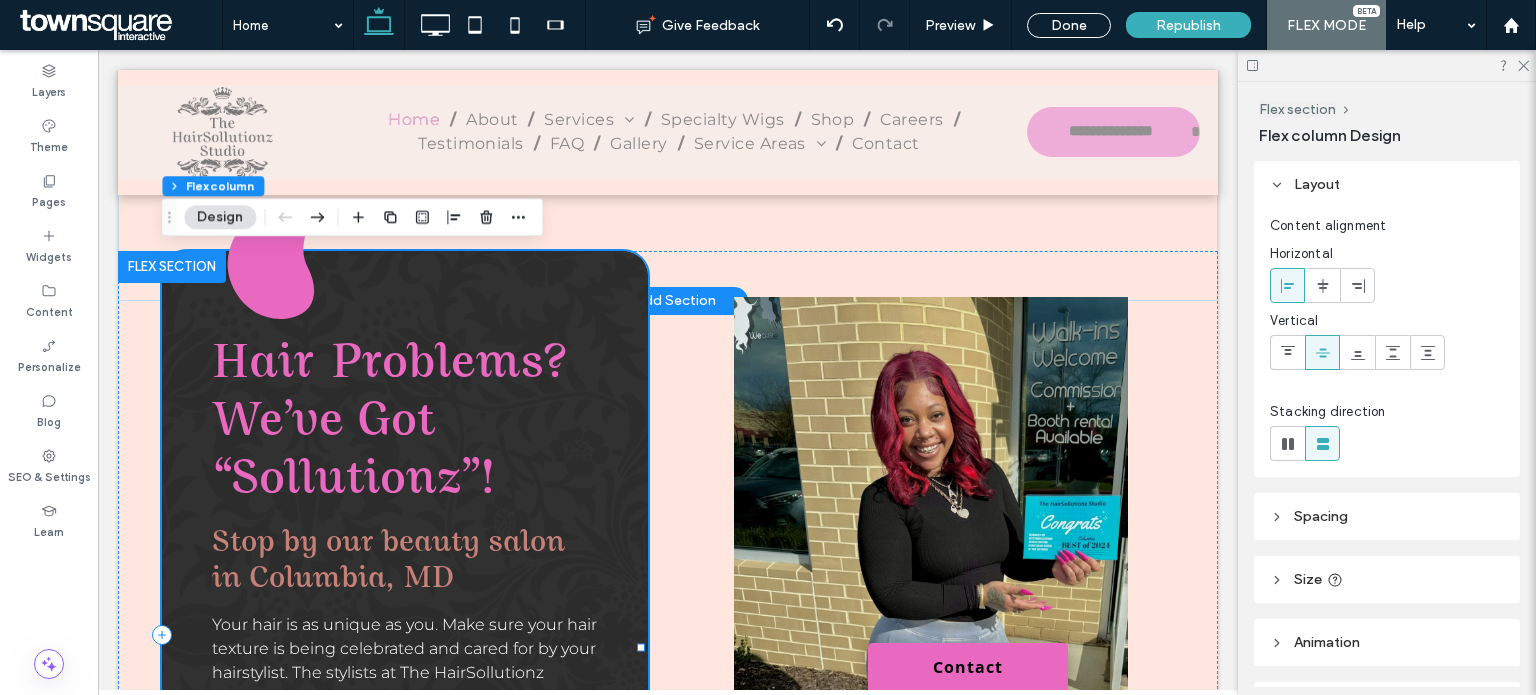drag, startPoint x: 637, startPoint y: 291, endPoint x: 637, endPoint y: 409, distance: 118 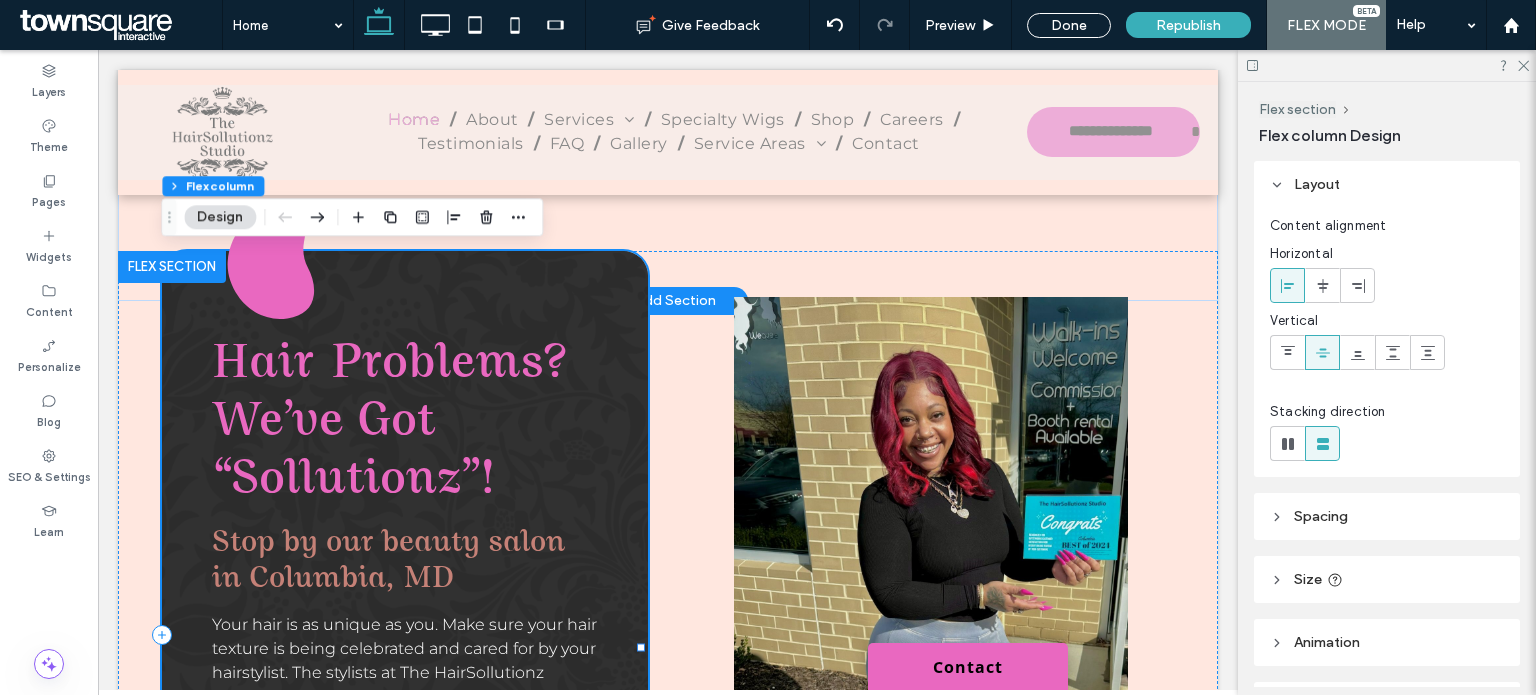 click on "Hair Problems? We’ve Got “Sollutionz”!
Stop by our beauty salon in Columbia, MD
Your hair is as unique as you. Make sure your hair texture is being celebrated and cared for by your hairstylist. The stylists at The HairSollutionz Studio in Columbia, MD are up-to-date on the latest in hair treatments, locs, color, extensions and more. We hold a cosmetology license and use over a decade’s worth of experience to help our clientele achieve a hairstyle that they love. You won’t regret choosing us as your go-to beauty salon. We proudly serve clients throughout the Columbia and Germantown, MD areas. We make booking an appointment easy — schedule your appointment online today." at bounding box center (405, 635) 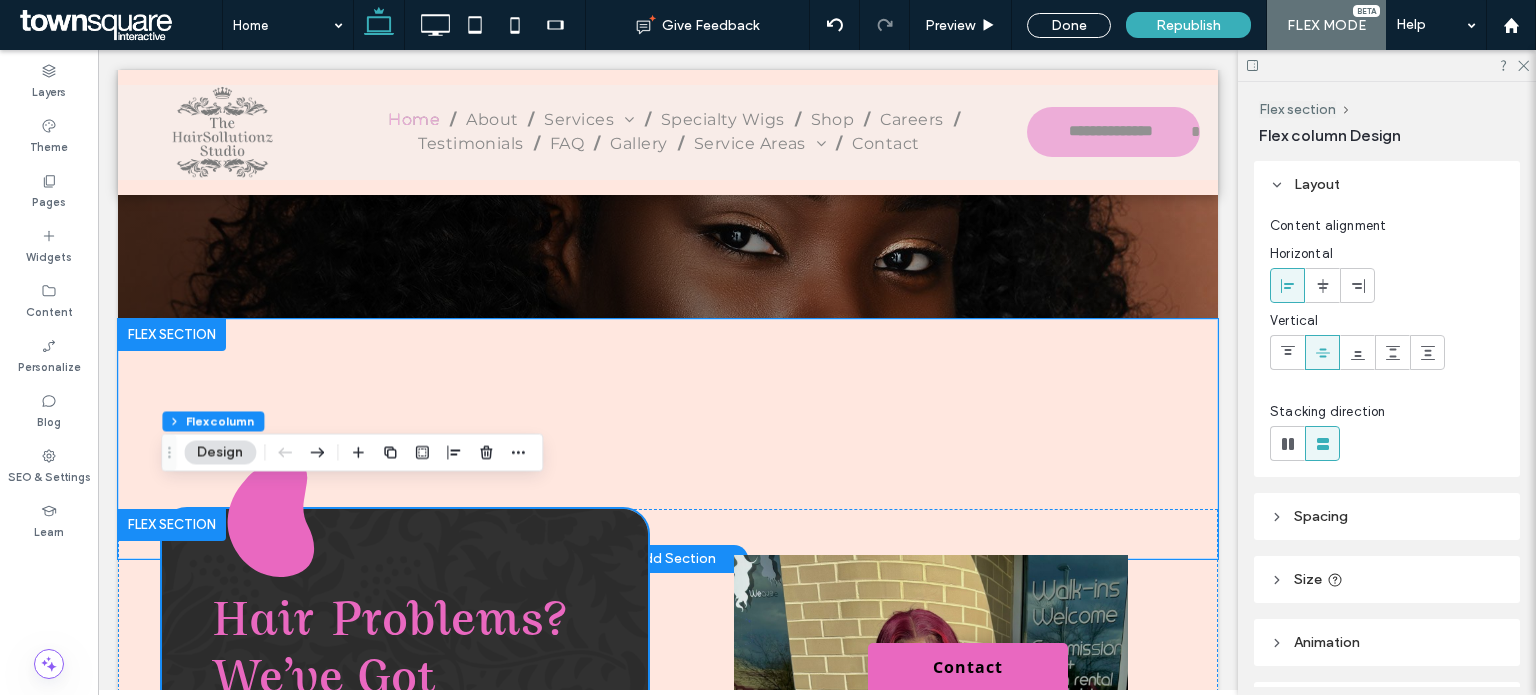 scroll, scrollTop: 417, scrollLeft: 0, axis: vertical 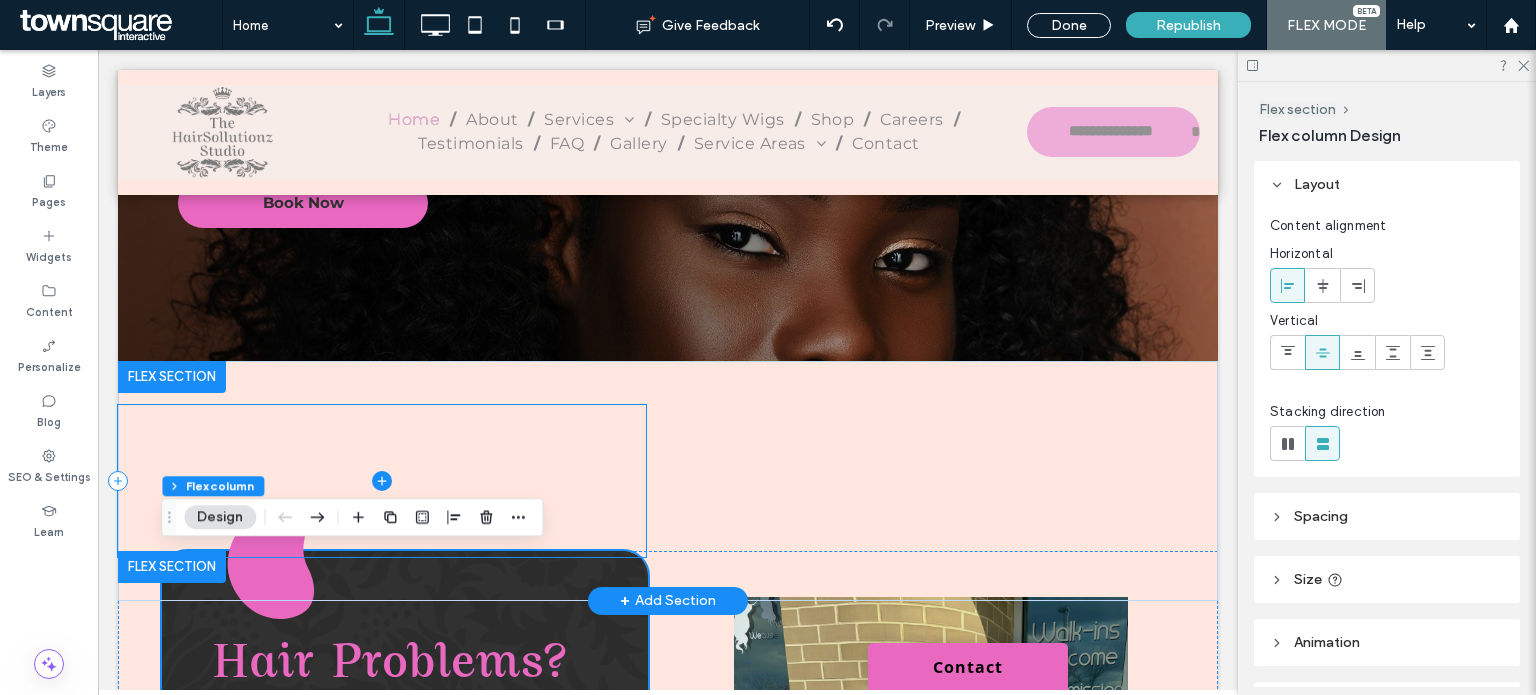 click at bounding box center [382, 481] 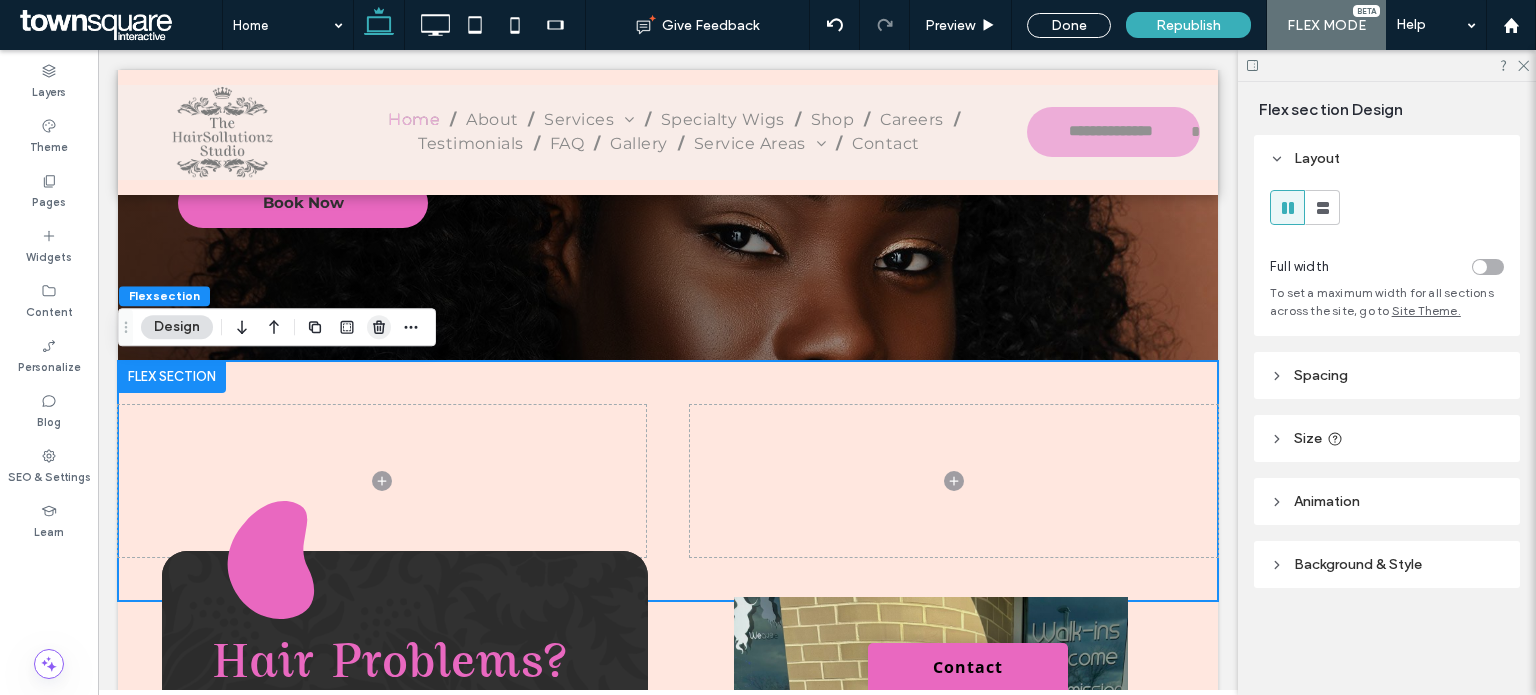 click 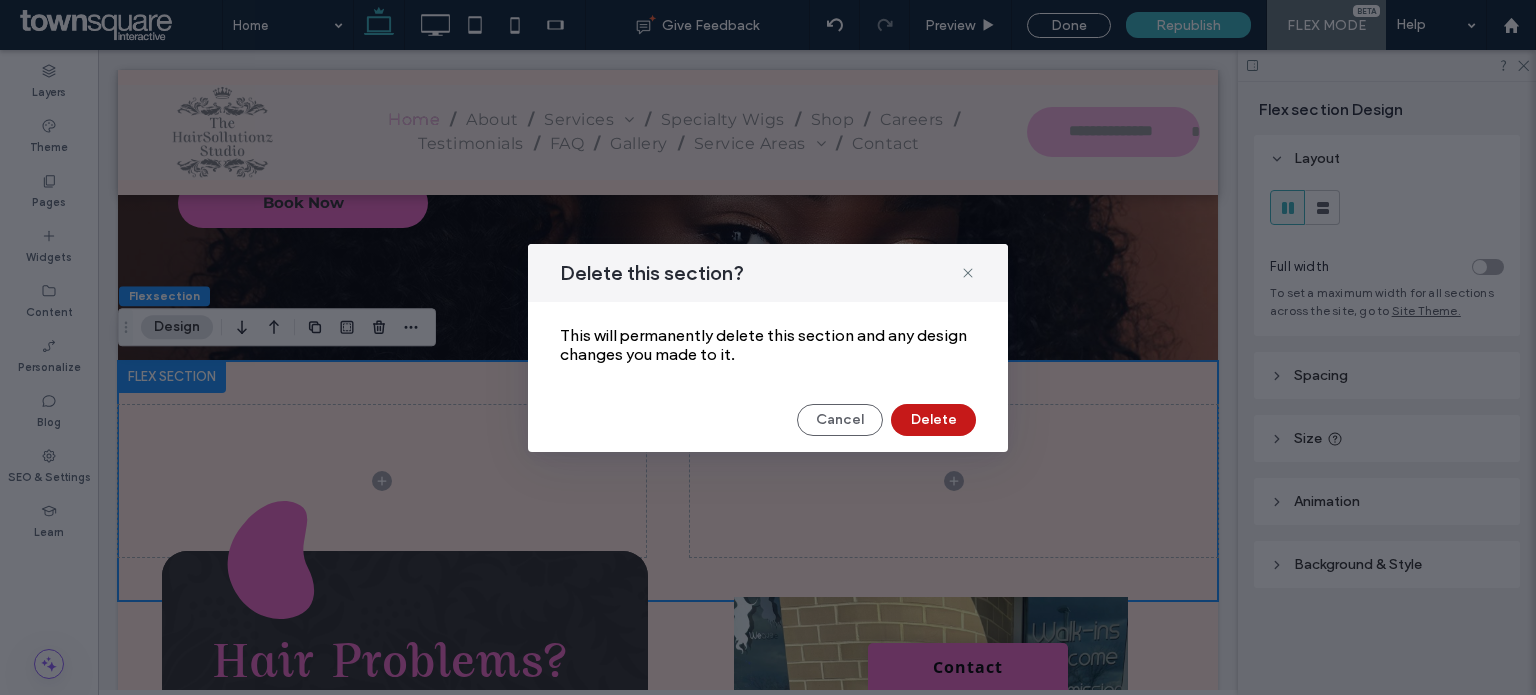 click on "Delete" at bounding box center (933, 420) 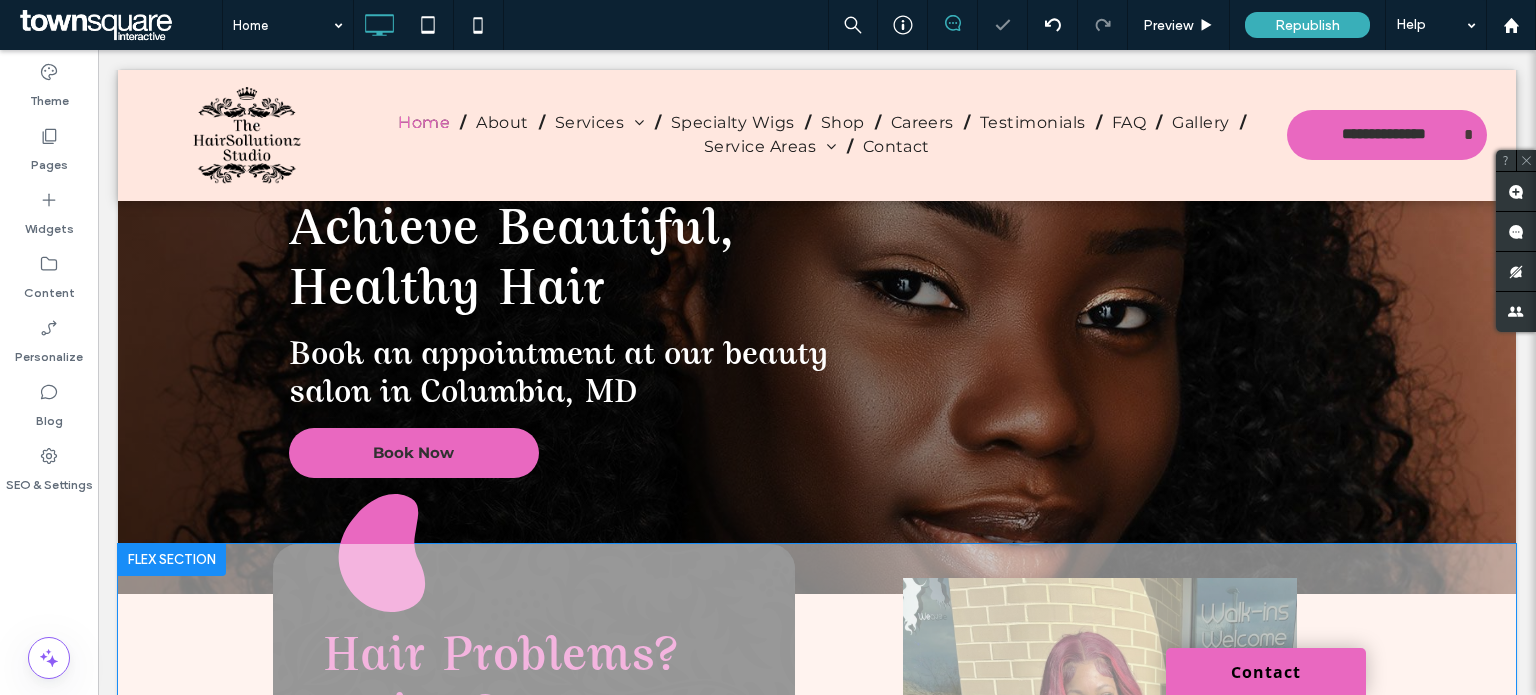 scroll, scrollTop: 317, scrollLeft: 0, axis: vertical 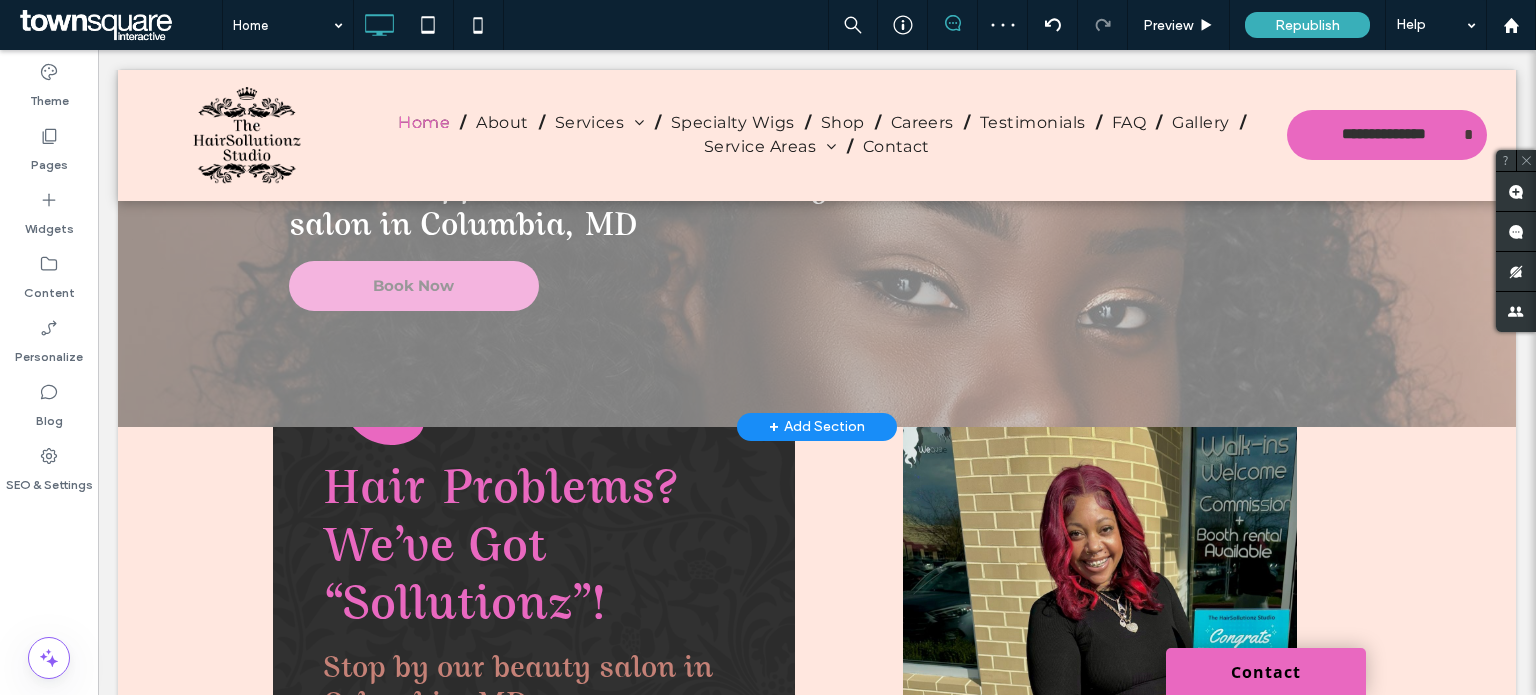 click on "+ Add Section" at bounding box center [817, 427] 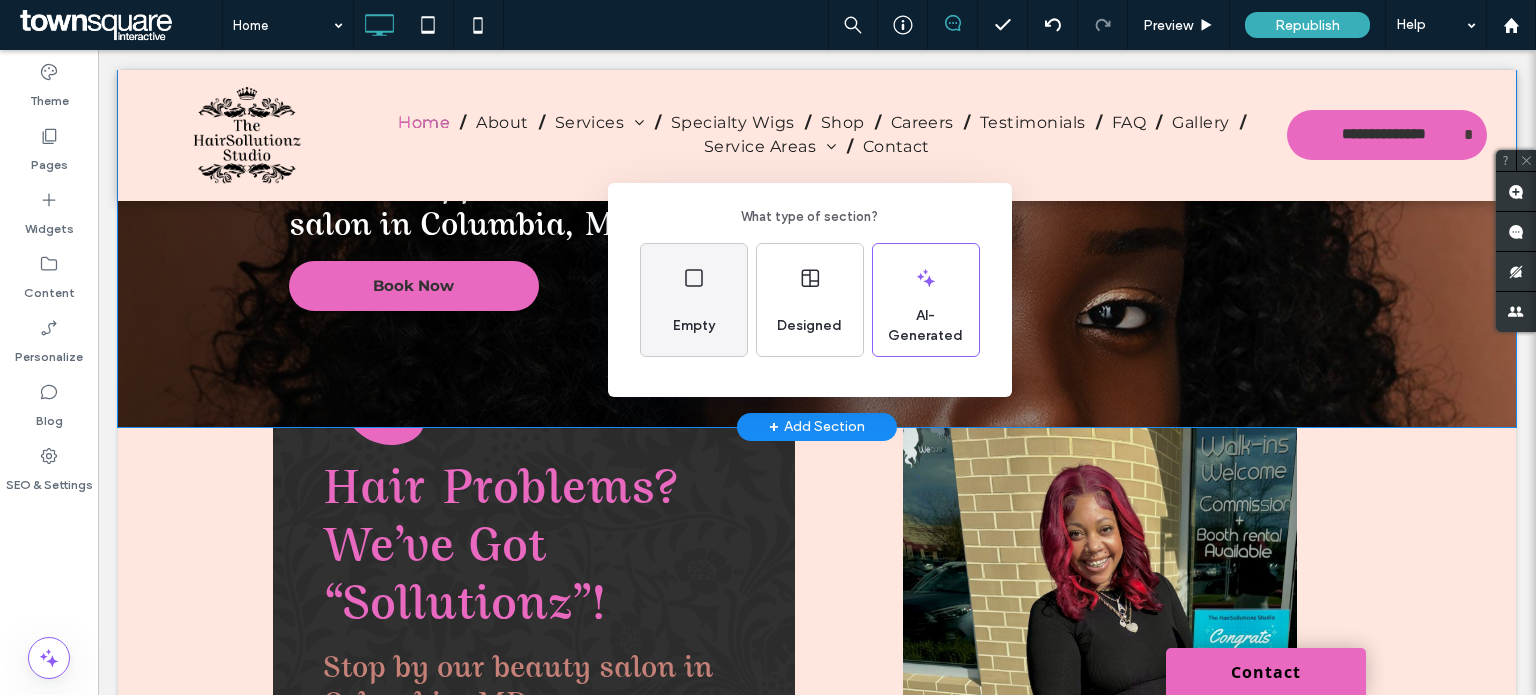 click on "Empty" at bounding box center [694, 326] 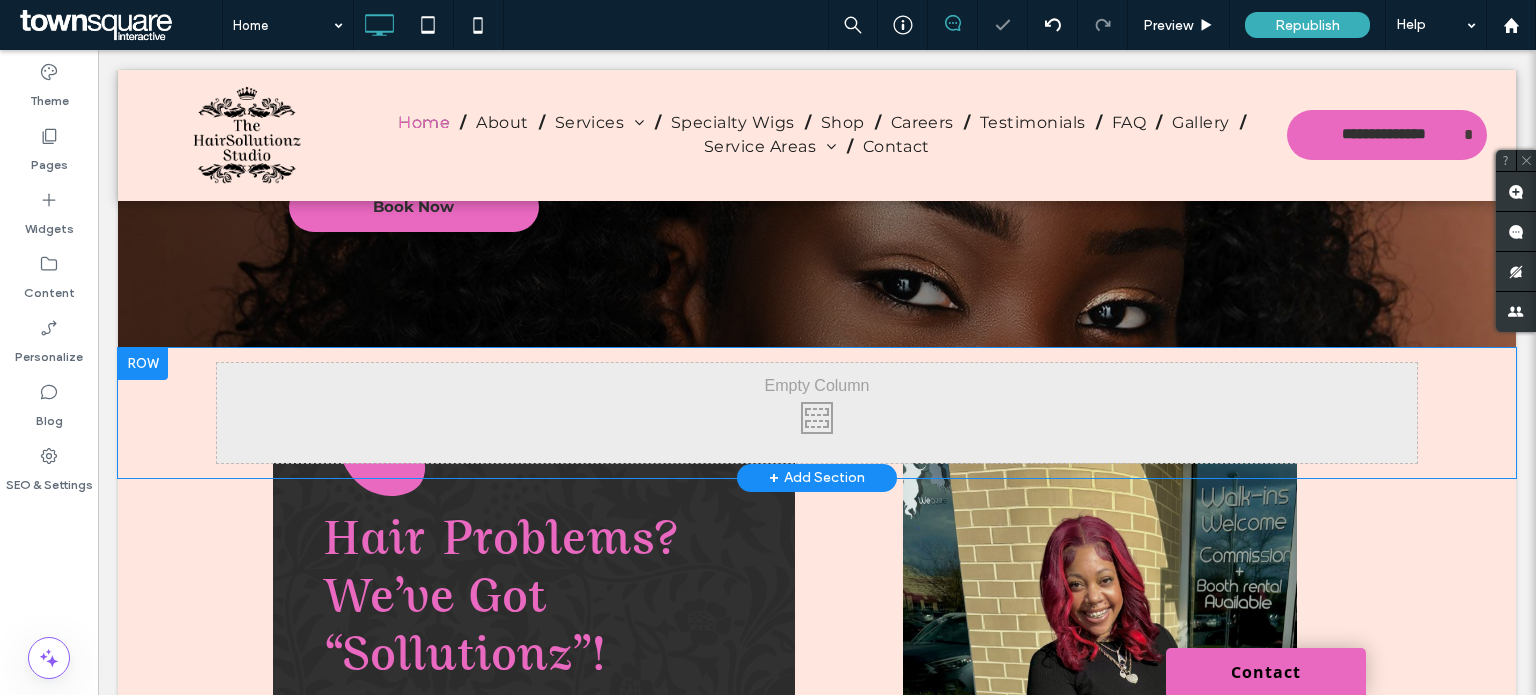 scroll, scrollTop: 517, scrollLeft: 0, axis: vertical 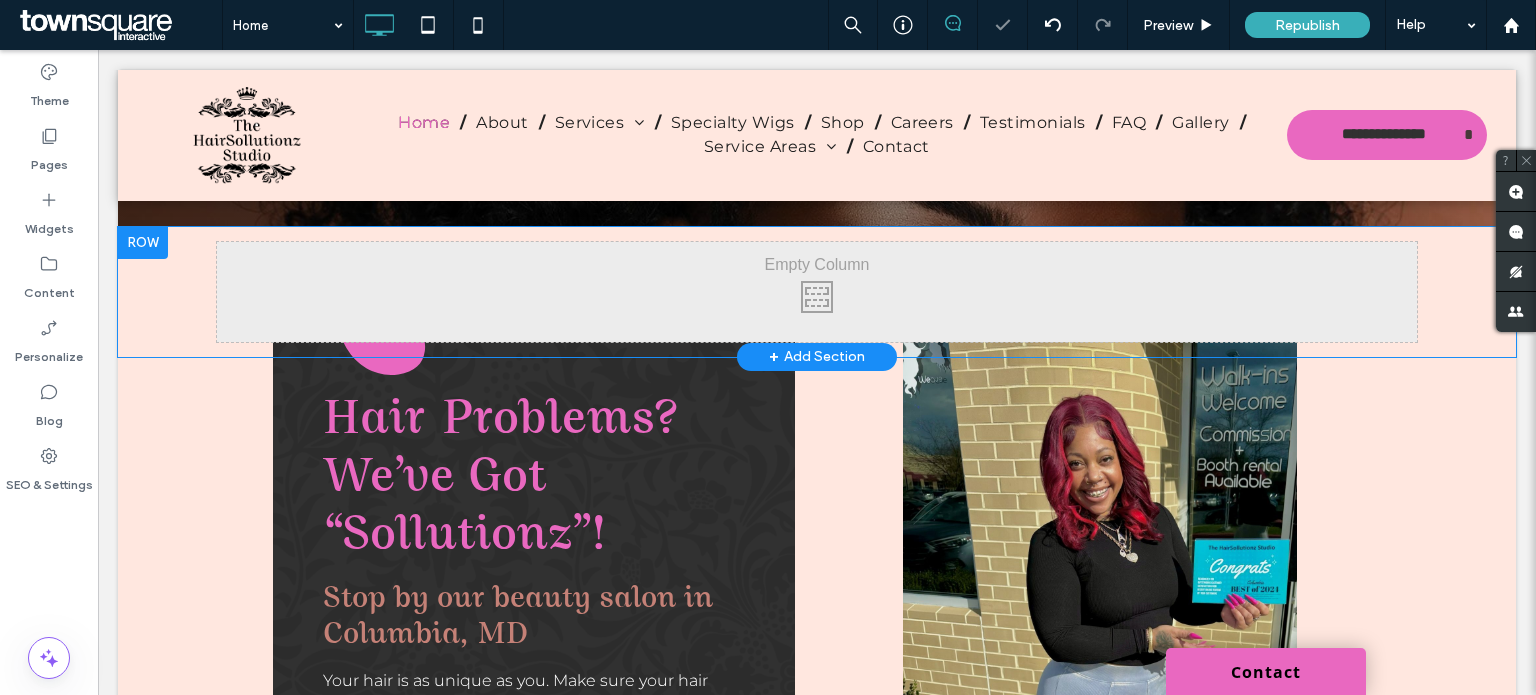click on "Click To Paste     Click To Paste" at bounding box center [817, 292] 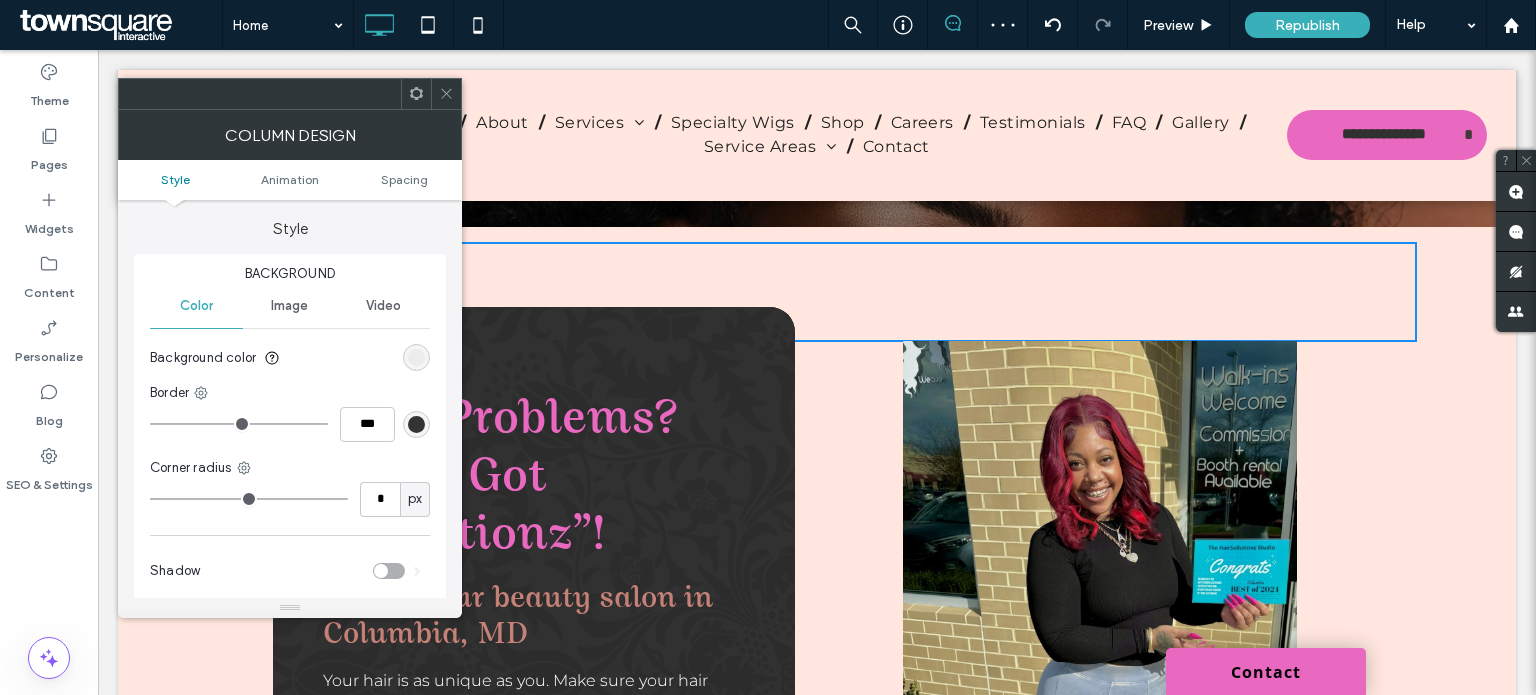 click 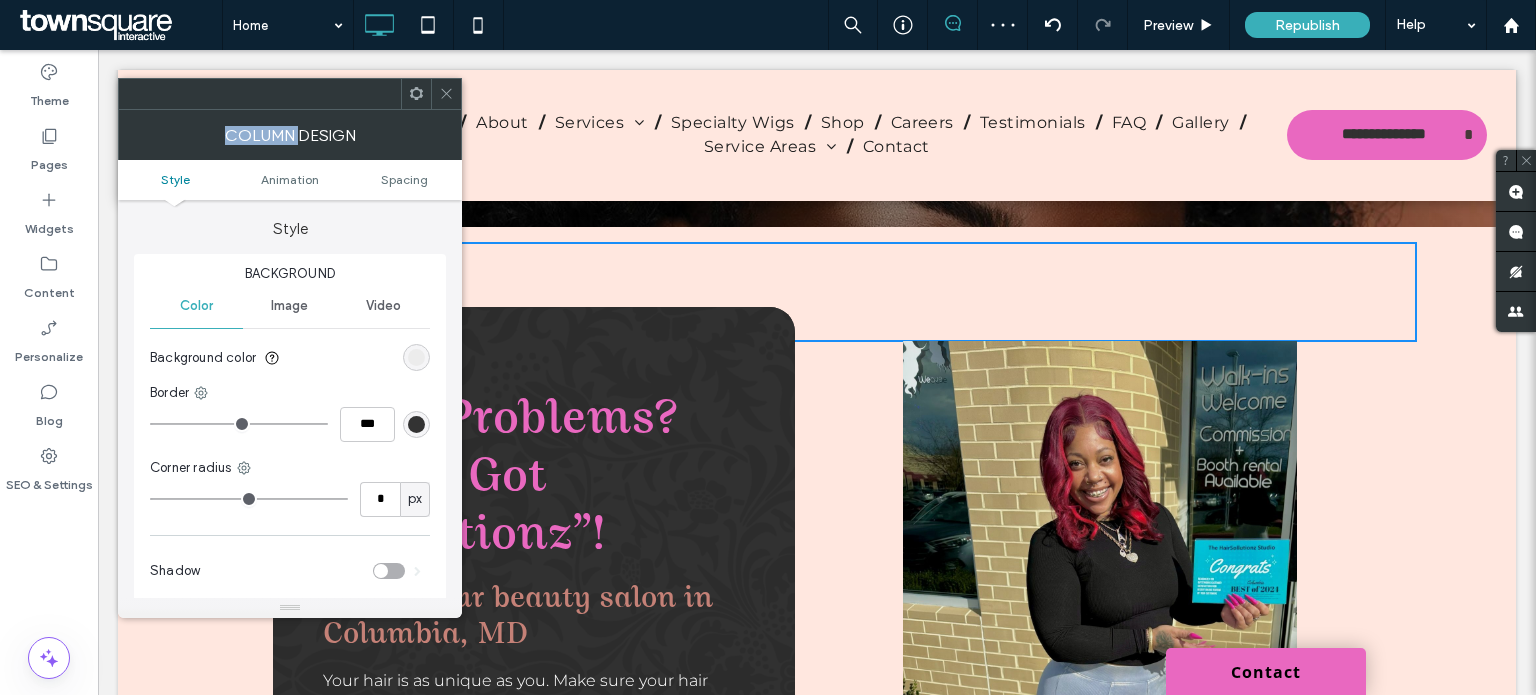 click 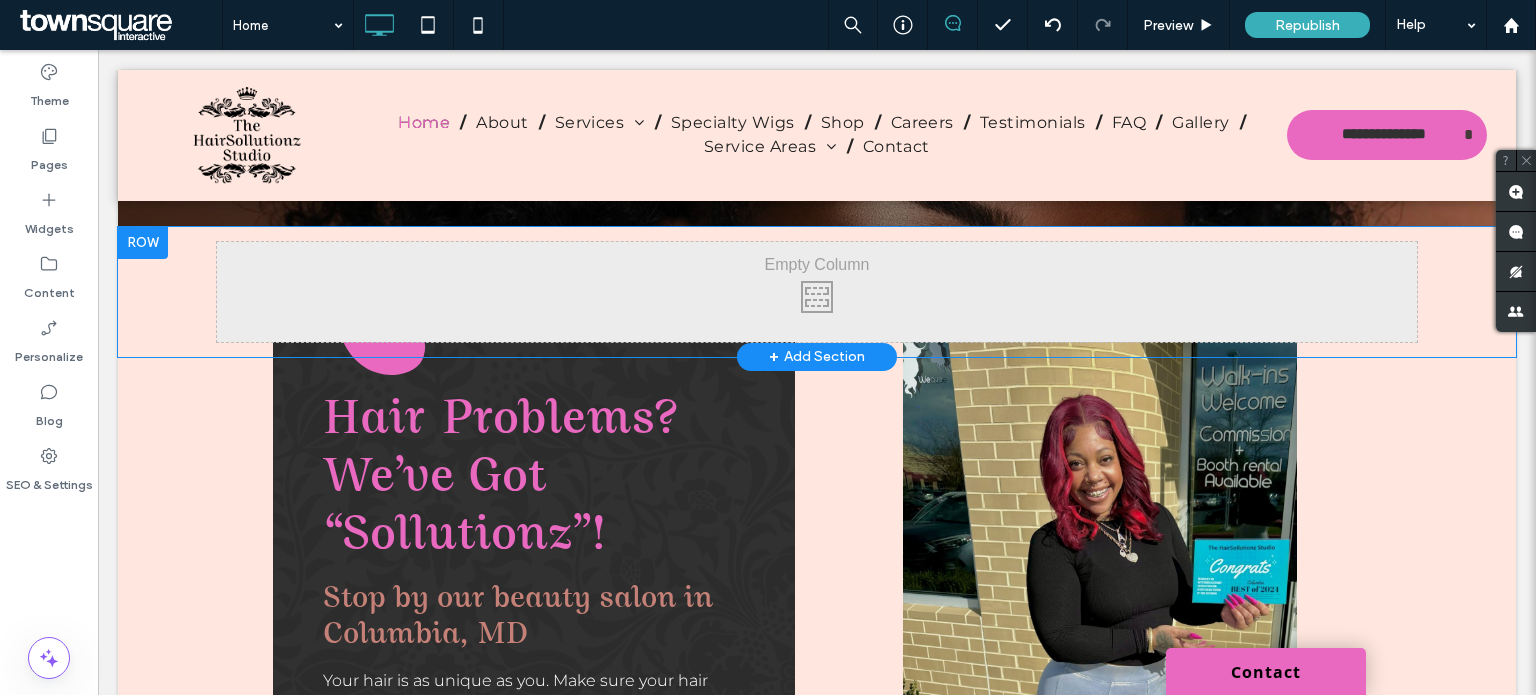 click on "Click To Paste     Click To Paste" at bounding box center (817, 292) 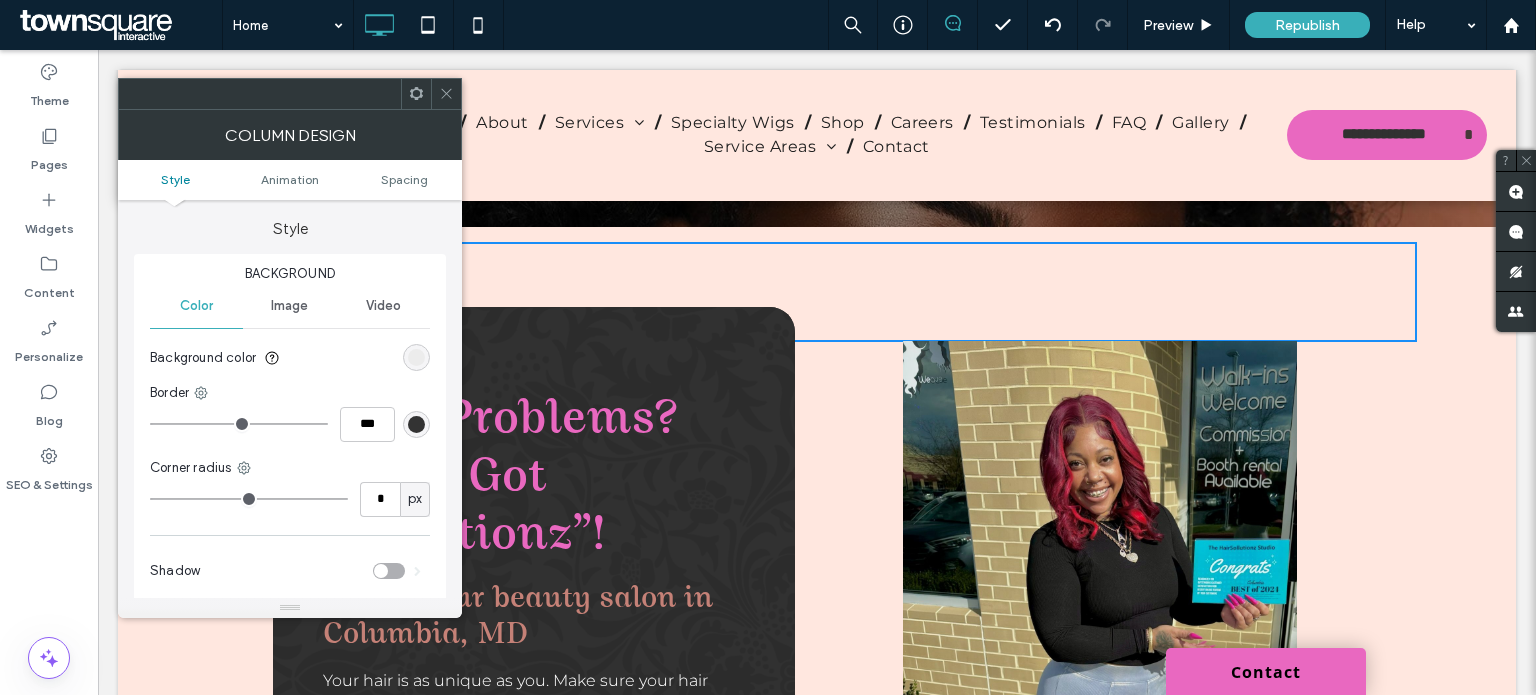 scroll, scrollTop: 0, scrollLeft: 0, axis: both 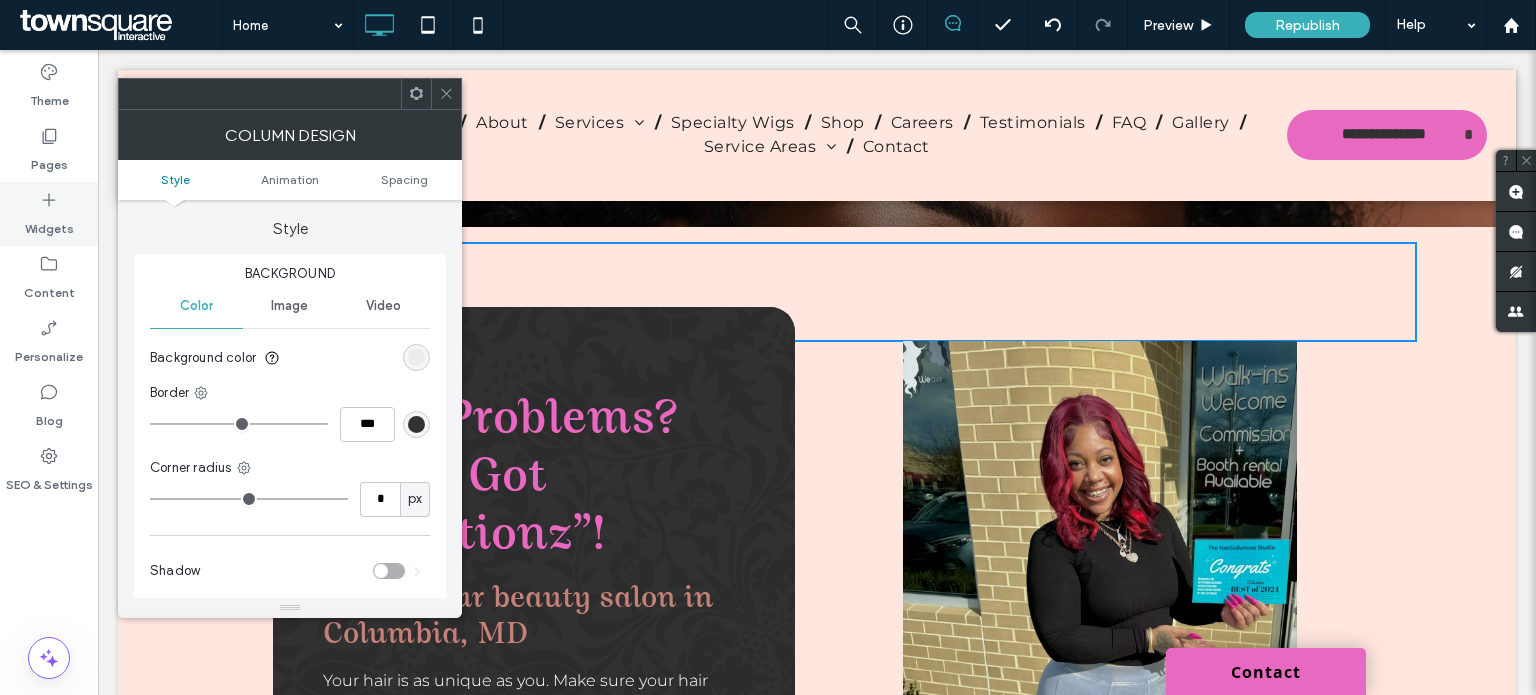 click on "Widgets" at bounding box center (49, 224) 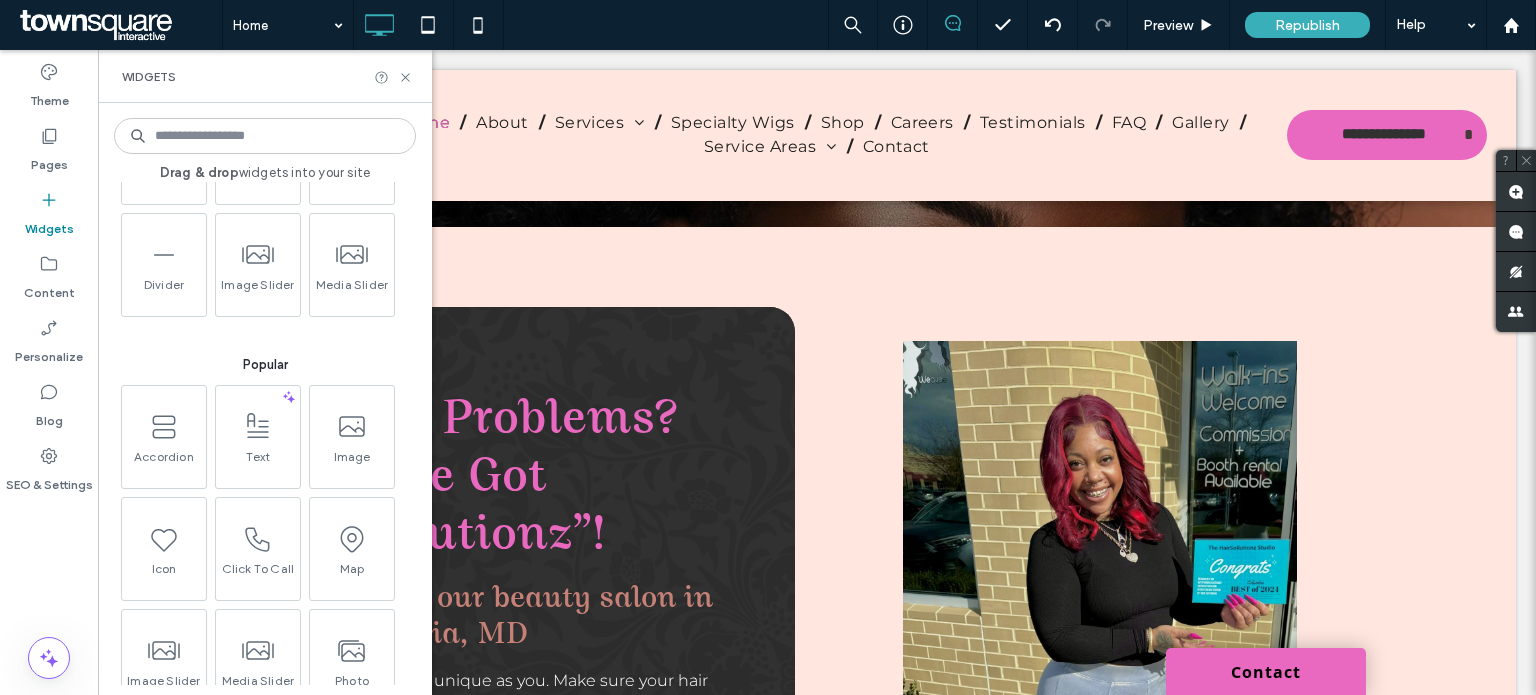 scroll, scrollTop: 100, scrollLeft: 0, axis: vertical 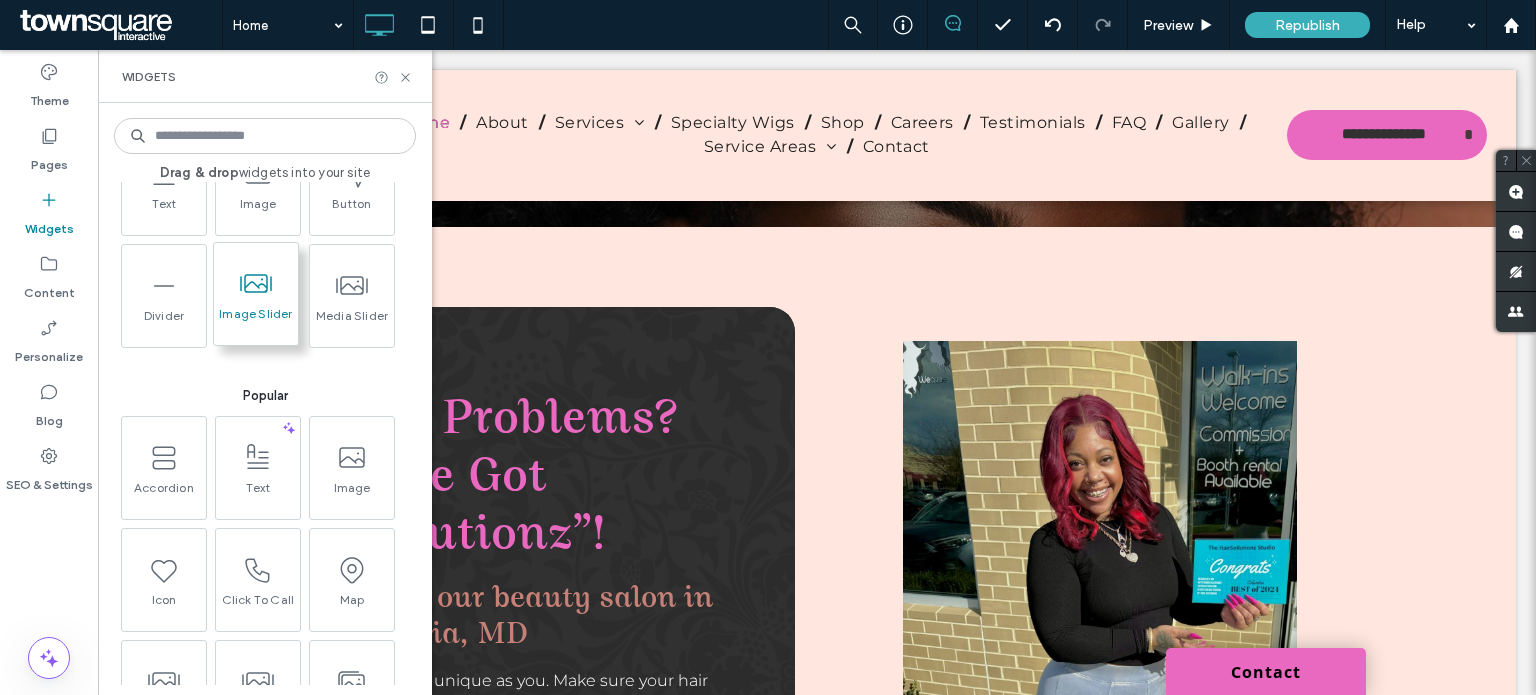 click at bounding box center (256, 283) 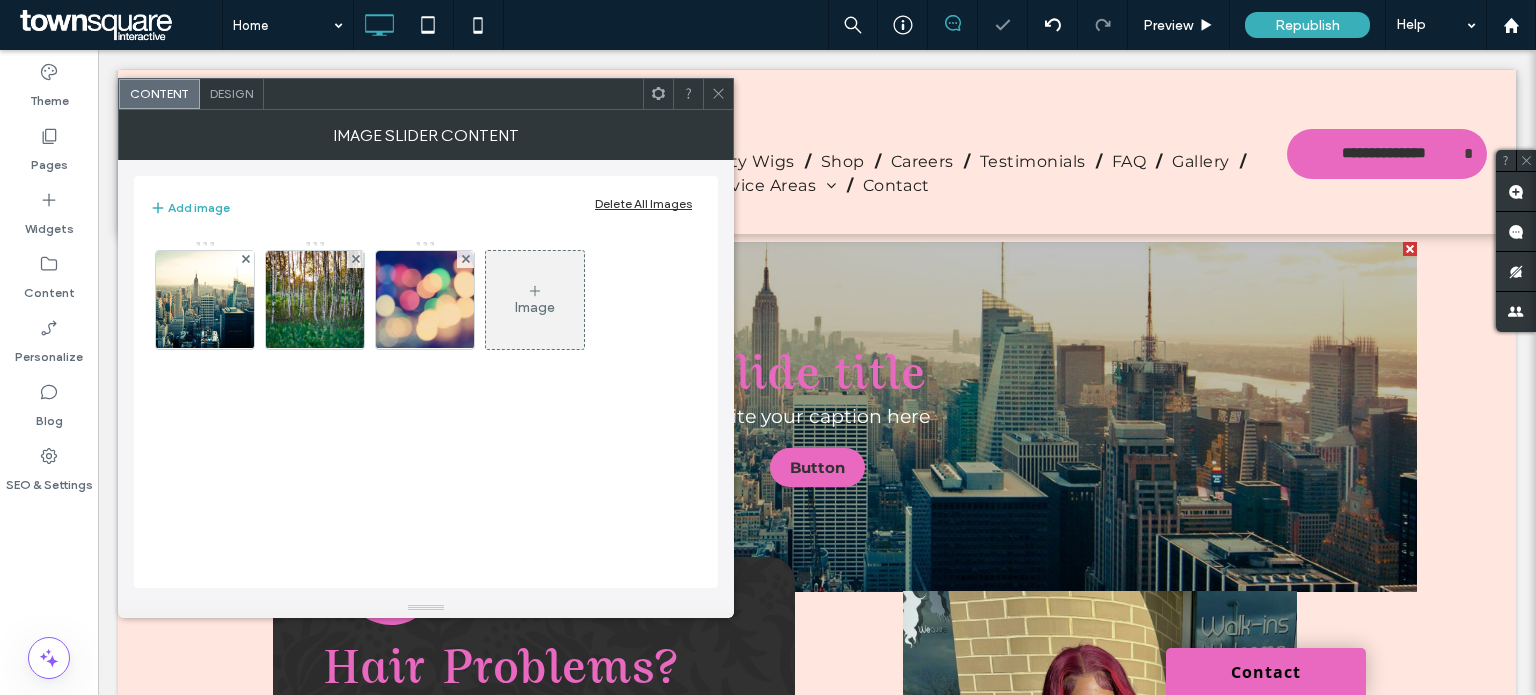 click 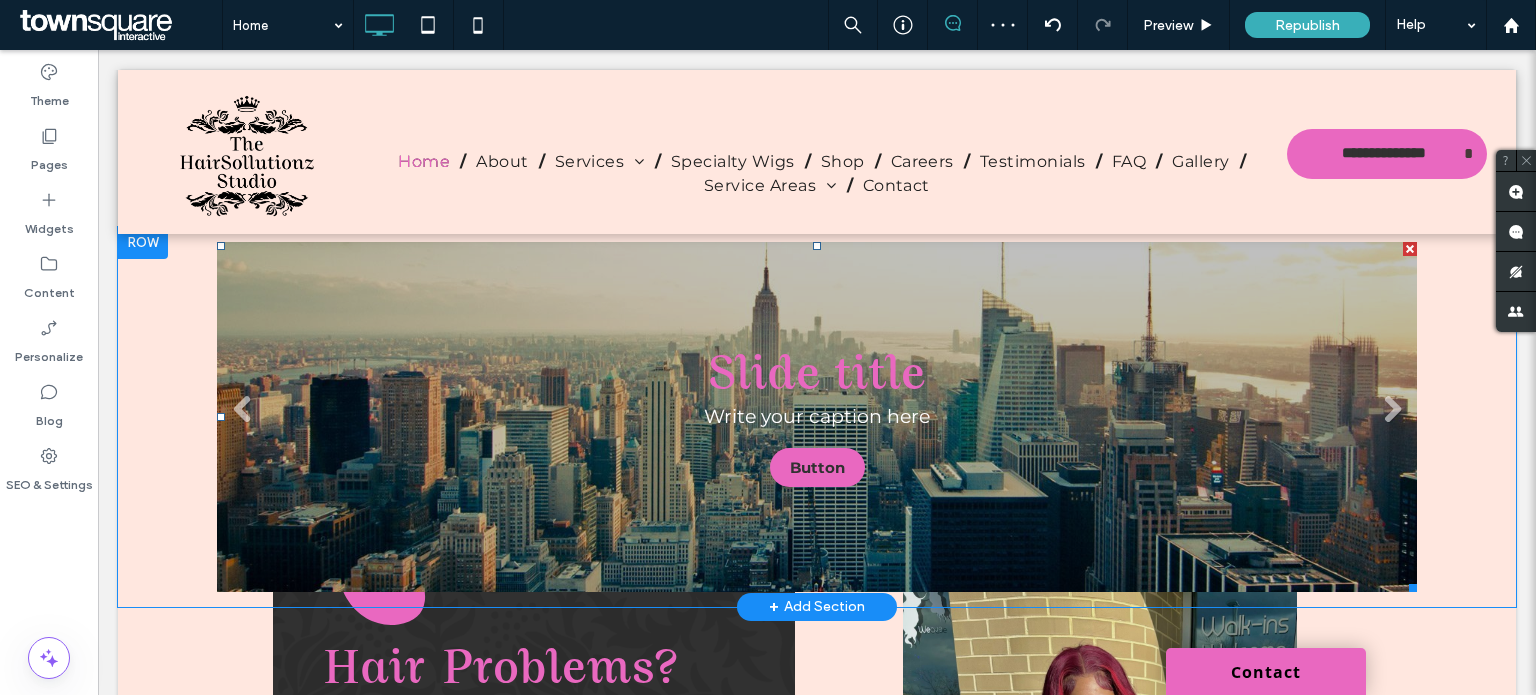 click on "Slide title
Write your caption here
Button" at bounding box center (817, 417) 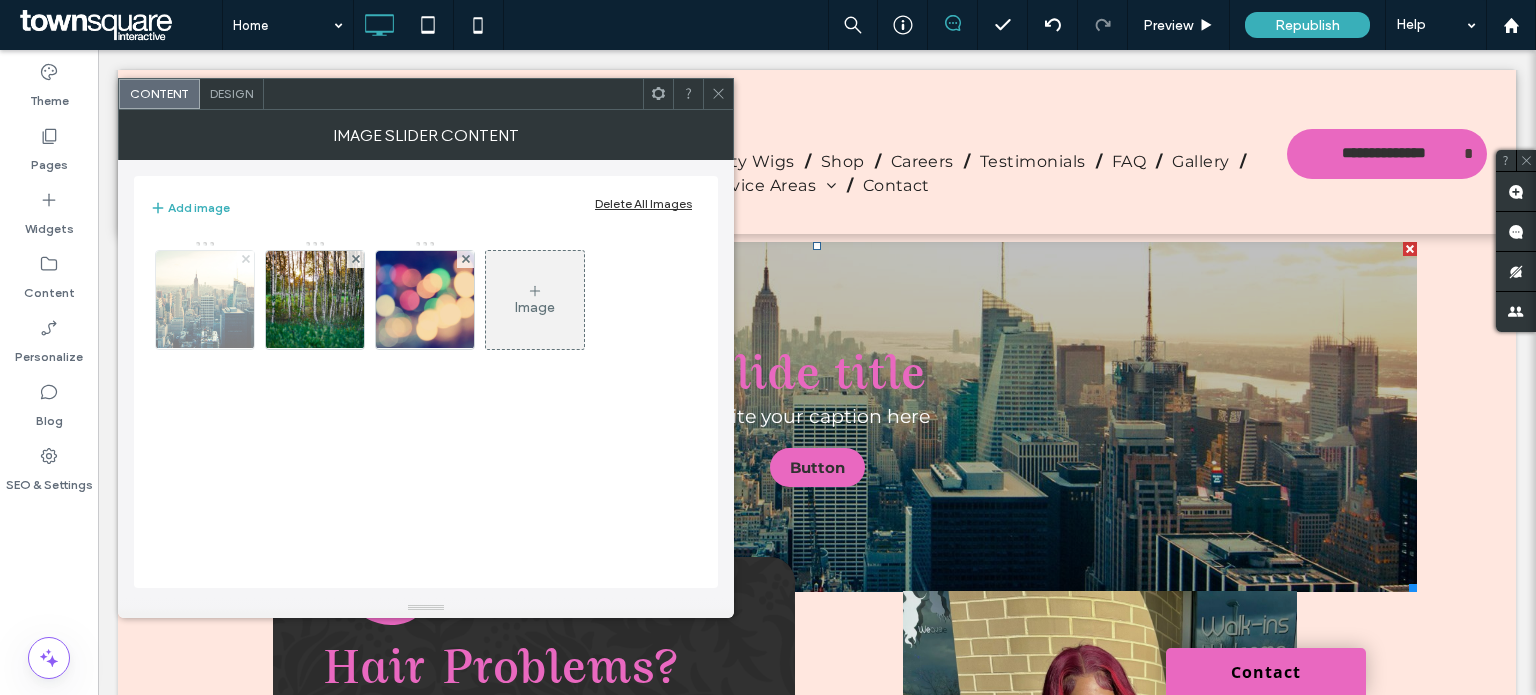 click 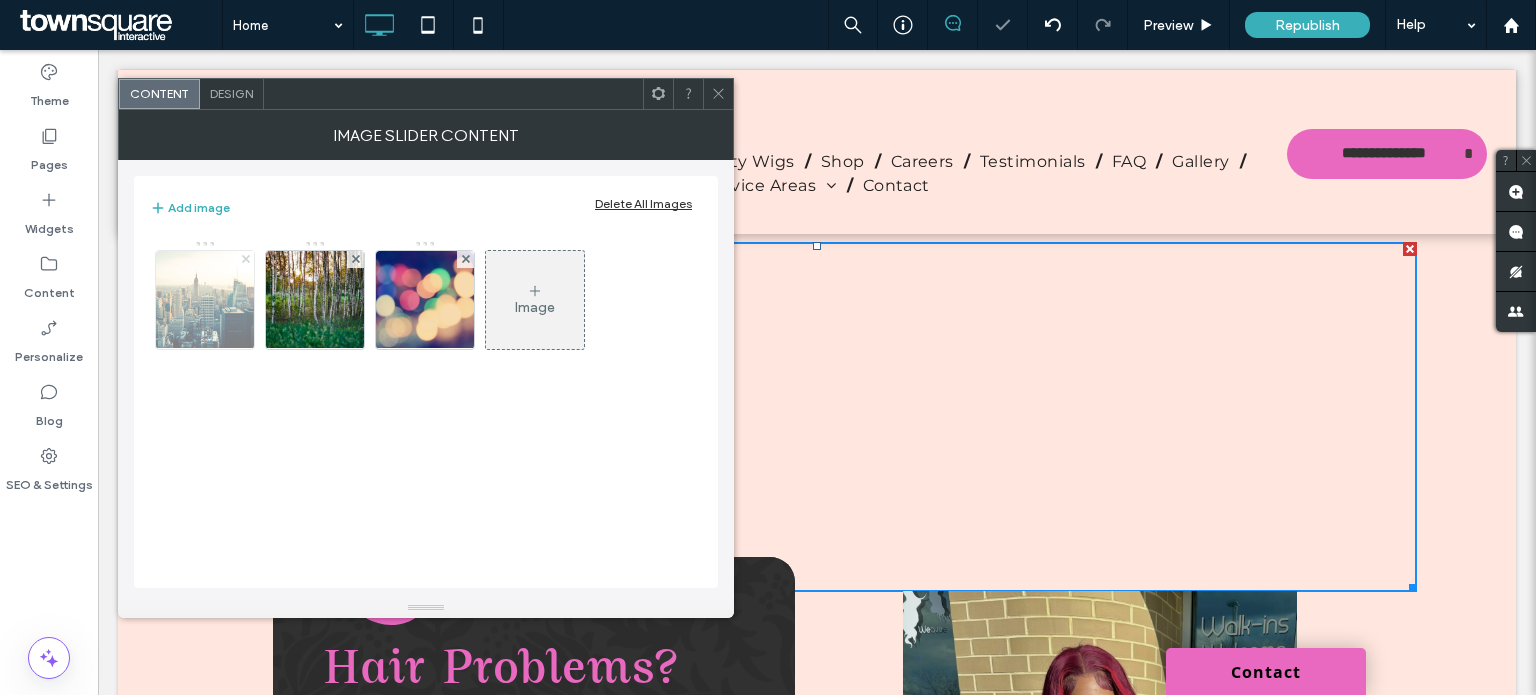 click 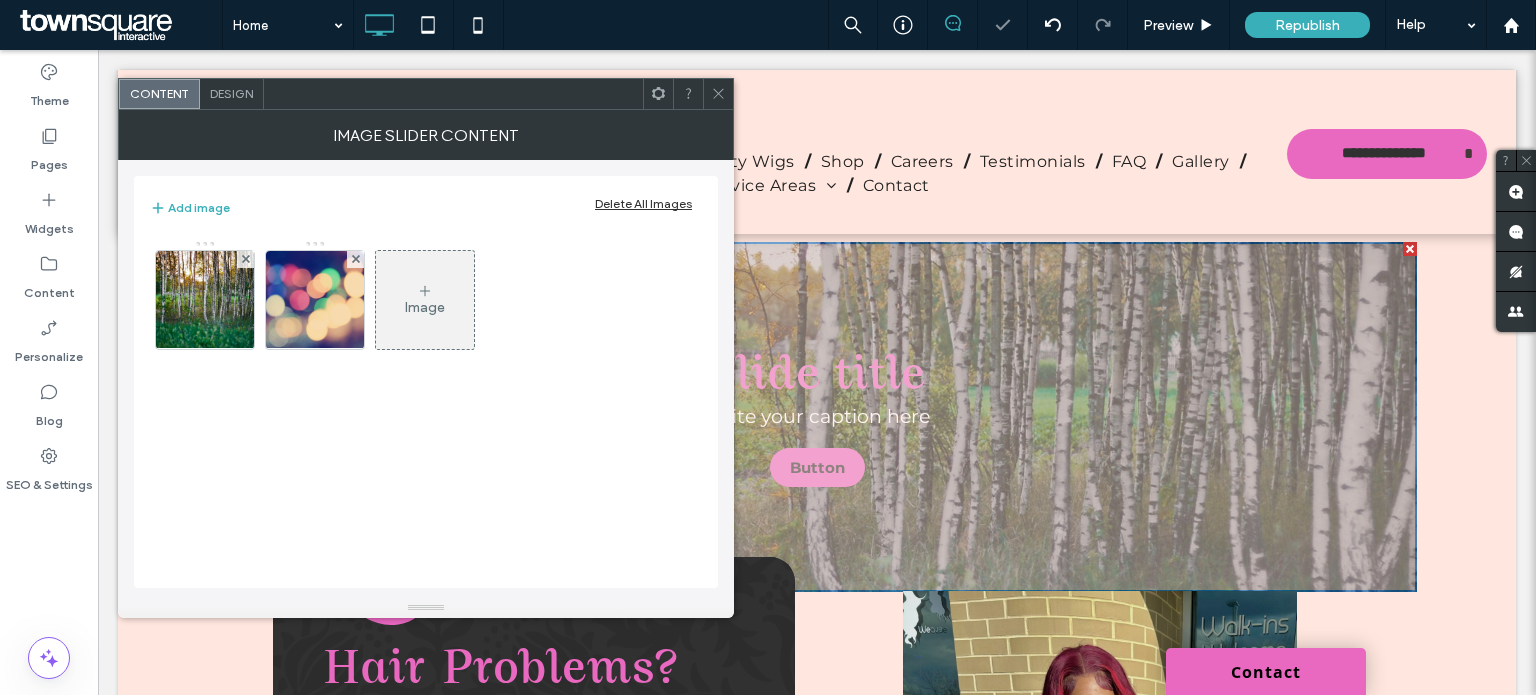 click 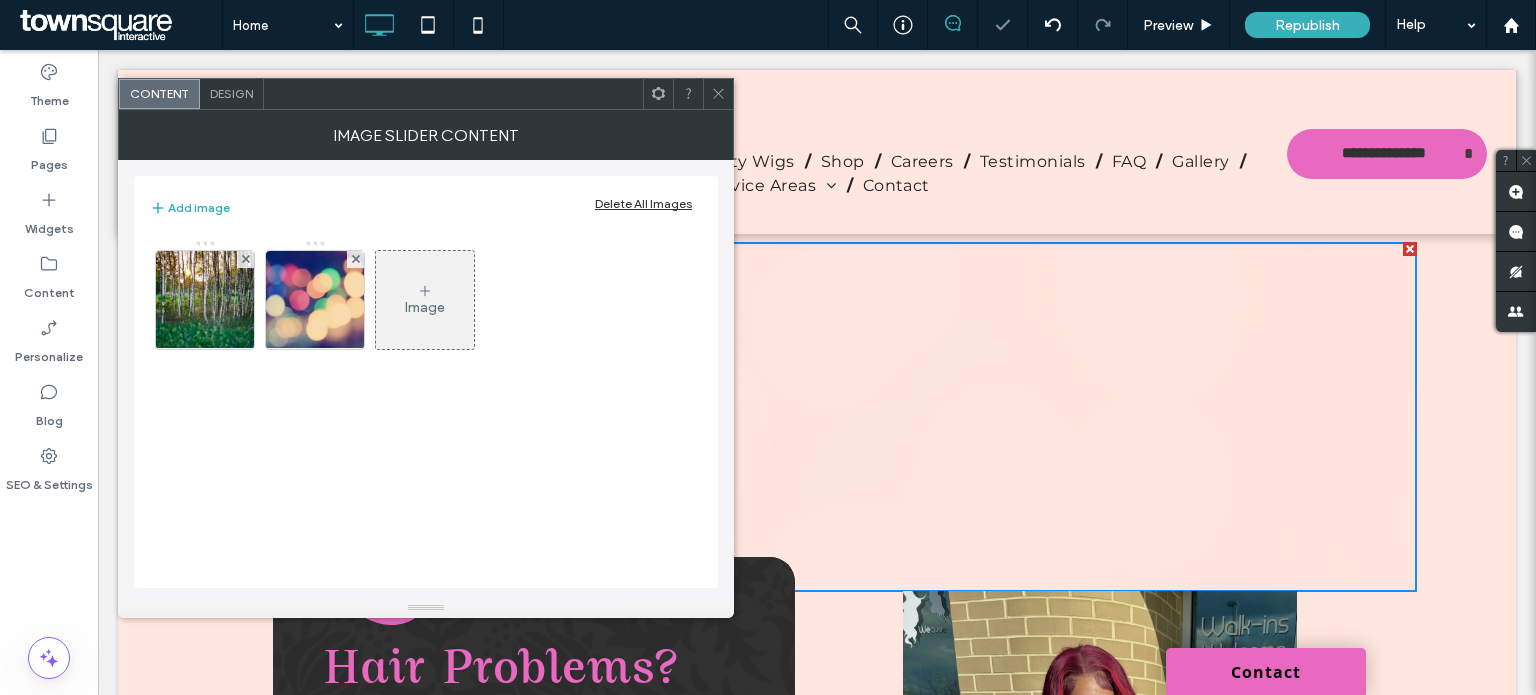 click on ".wqwq-1{fill:#231f20;}
.cls-1q, .cls-2q { fill-rule: evenodd; }
.cls-2q { fill: #6e8188; }
True_local
Agendize
HealthEngine
x_close_popup
from_your_site
multi_language
zoom-out
zoom-in
z_vimeo
z_yelp
z_picassa
w_vCita
youtube
yelp
x2
x
x_x
x_alignright
x_handwritten
wrench
wordpress
windowsvv
win8
whats_app
wallet
warning-sign
w_youtube
w_youtube_channel
w_yelp
w_video
w_twitter
w_title
w_tabs
w_social_icons
w_spacer
w_share
w_rss_feed
w_recent-posts
w_push
w_paypal
w_photo_gallery" at bounding box center (768, 347) 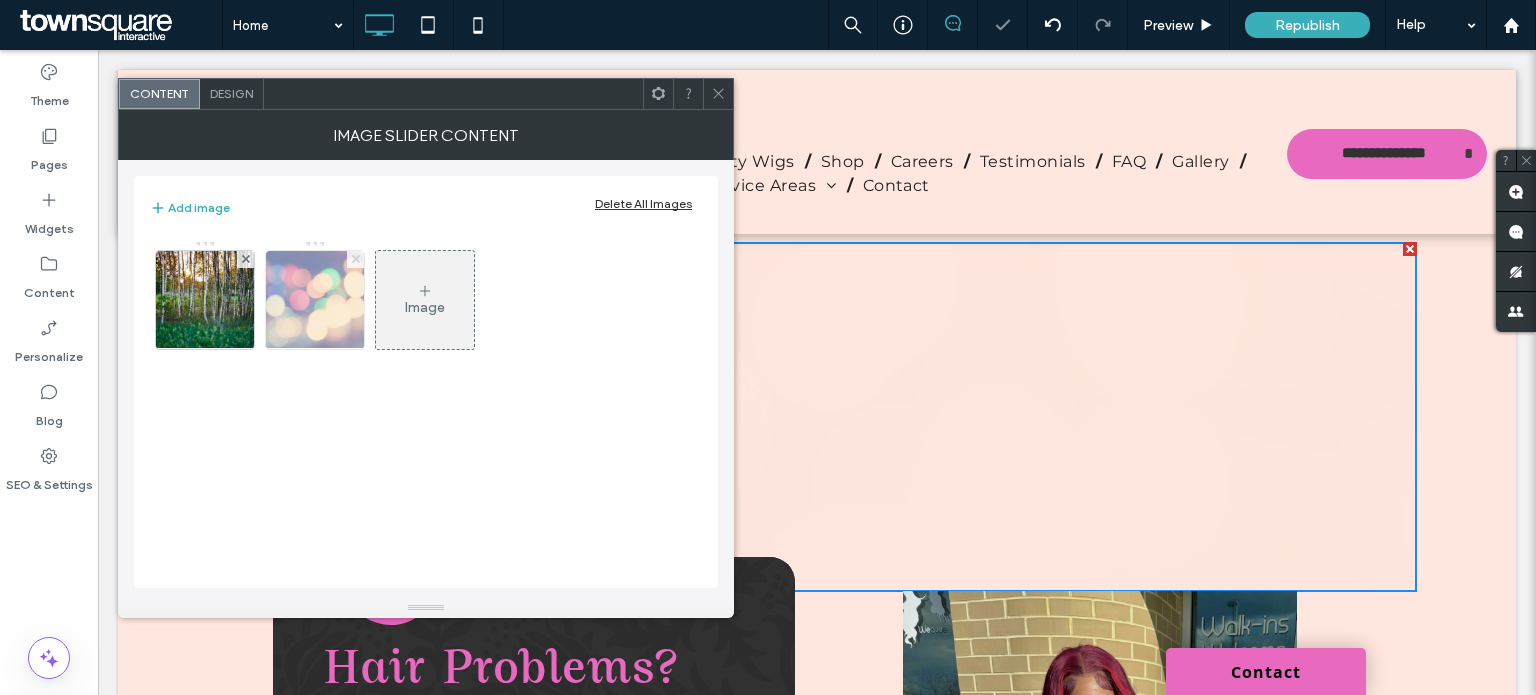 click 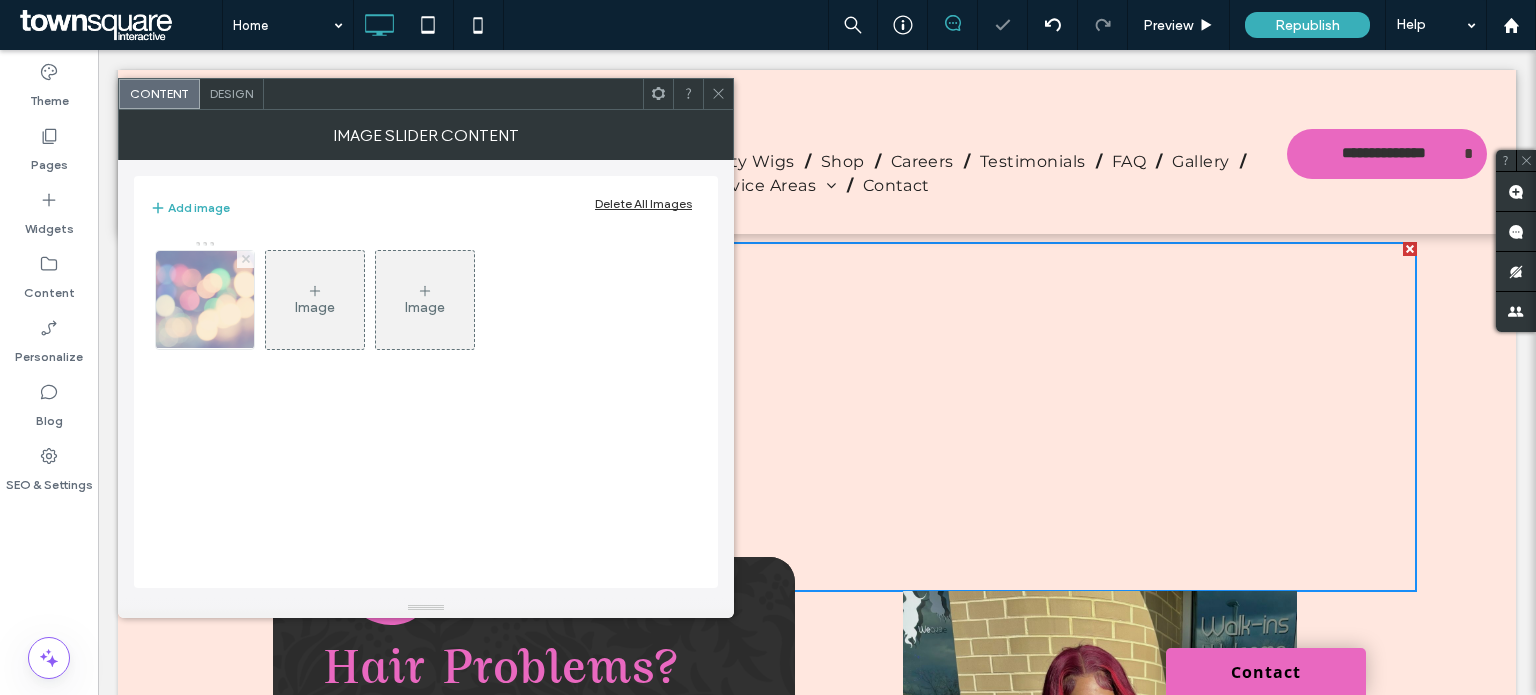 click on ".wqwq-1{fill:#231f20;}
.cls-1q, .cls-2q { fill-rule: evenodd; }
.cls-2q { fill: #6e8188; }
True_local
Agendize
HealthEngine
x_close_popup
from_your_site
multi_language
zoom-out
zoom-in
z_vimeo
z_yelp
z_picassa
w_vCita
youtube
yelp
x2
x
x_x
x_alignright
x_handwritten
wrench
wordpress
windowsvv
win8
whats_app
wallet
warning-sign
w_youtube
w_youtube_channel
w_yelp
w_video
w_twitter
w_title
w_tabs
w_social_icons
w_spacer
w_share
w_rss_feed
w_recent-posts
w_push
w_paypal
w_photo_gallery" at bounding box center (768, 347) 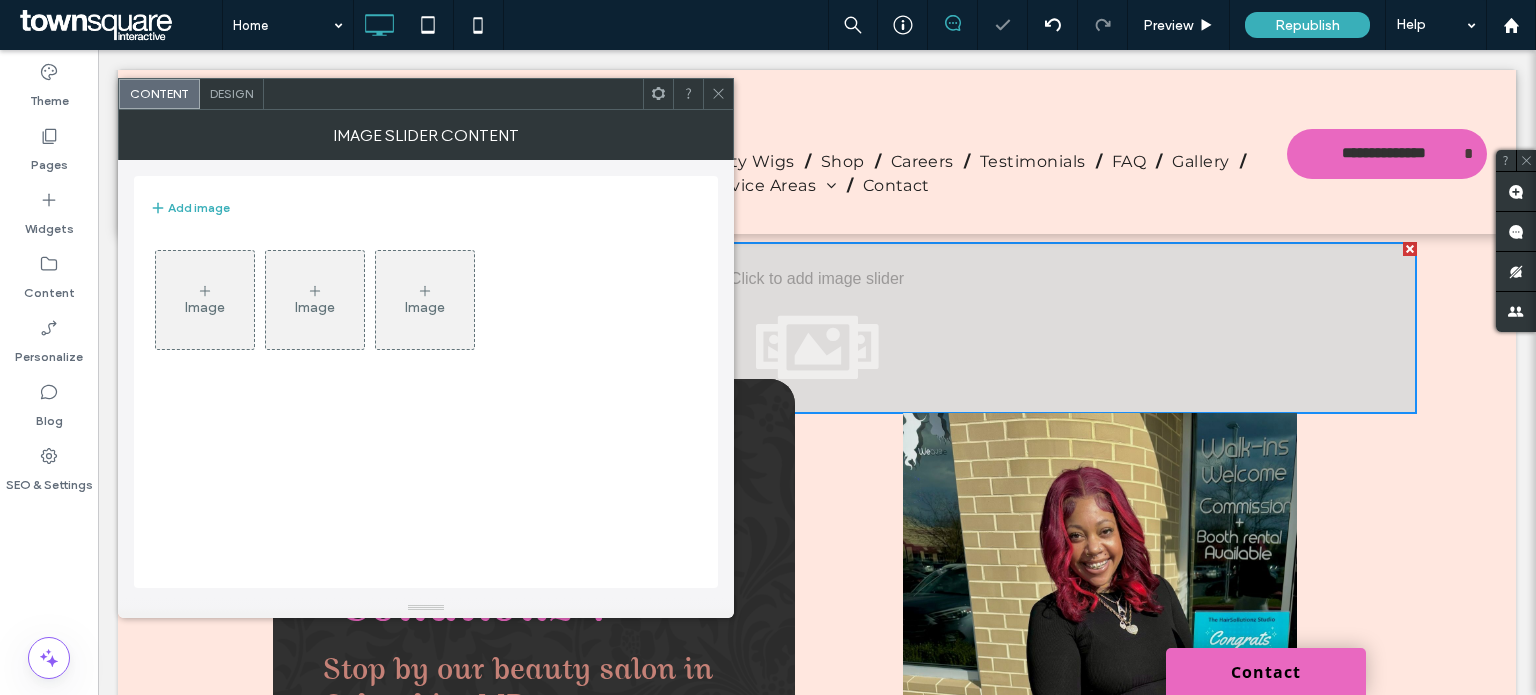 click 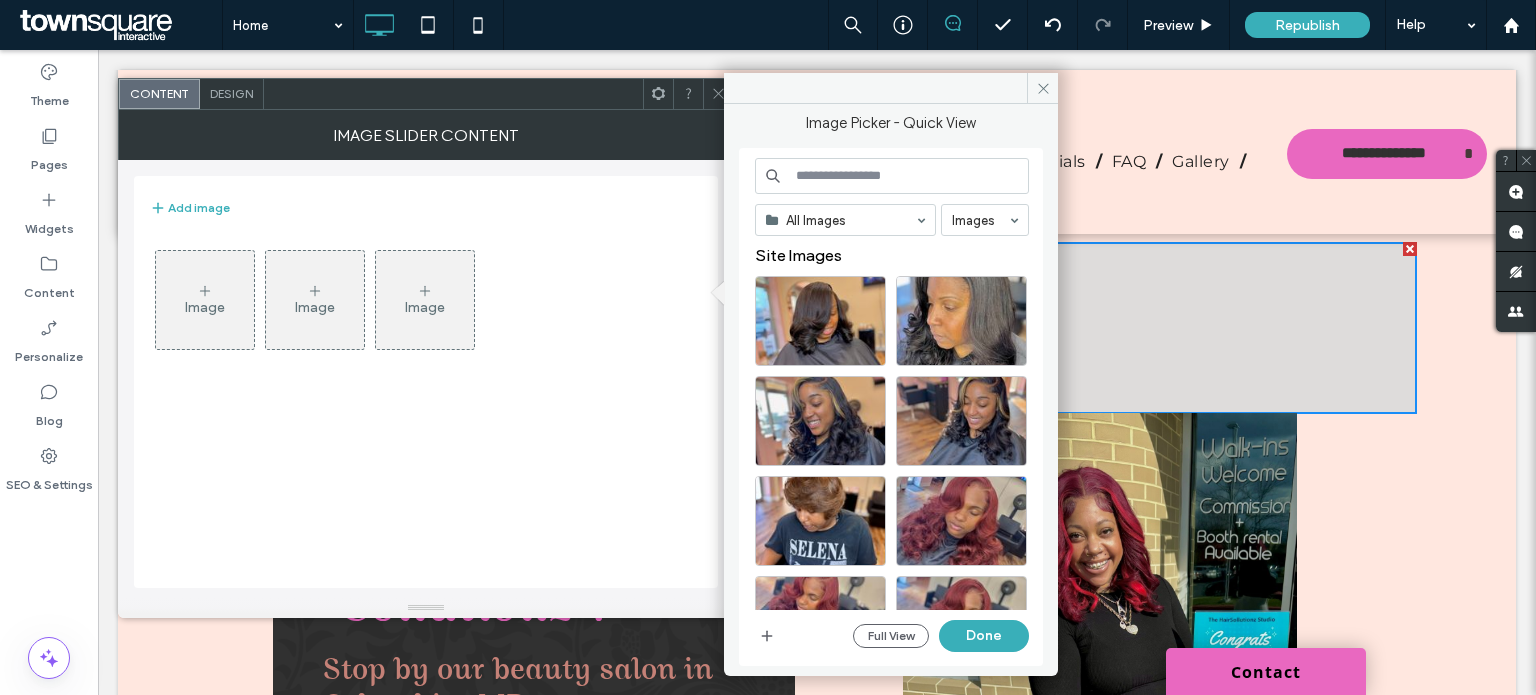 click on "Image" at bounding box center [205, 300] 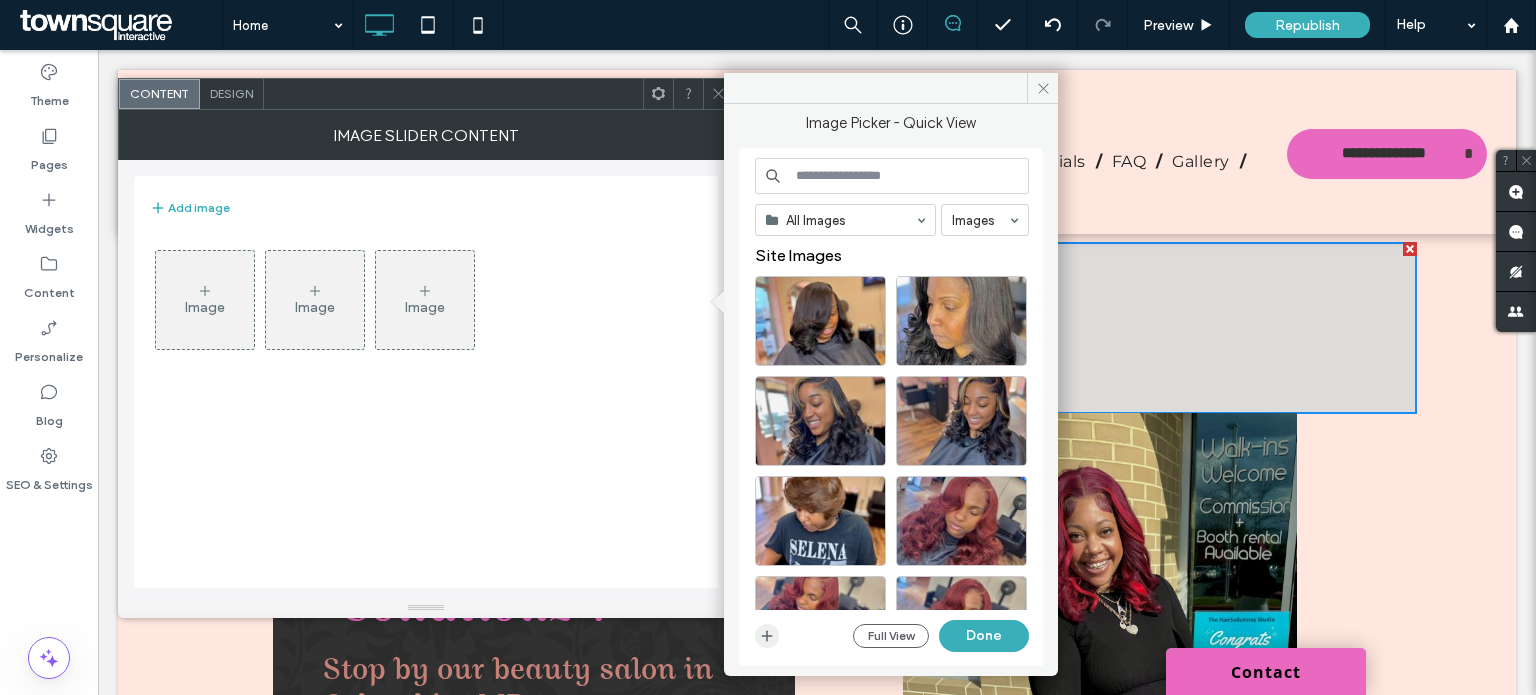 click 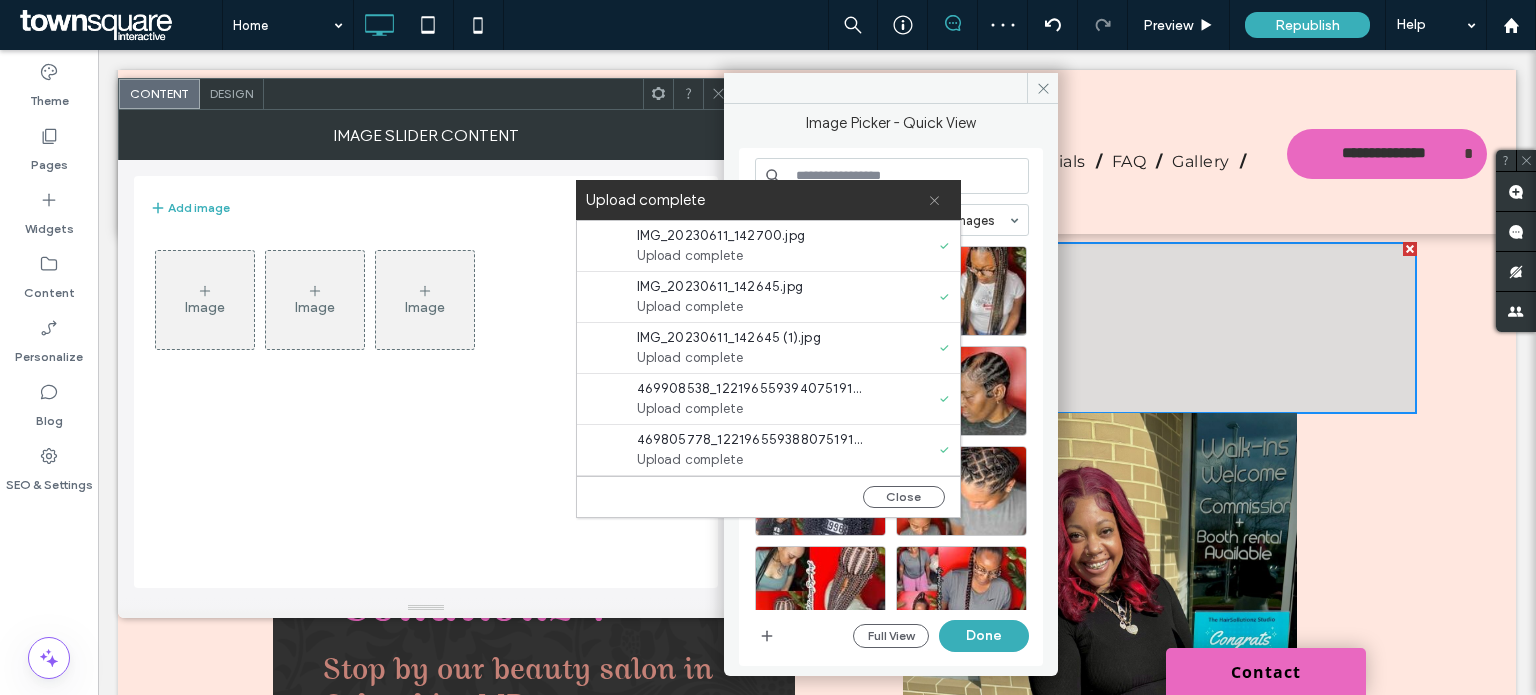 click 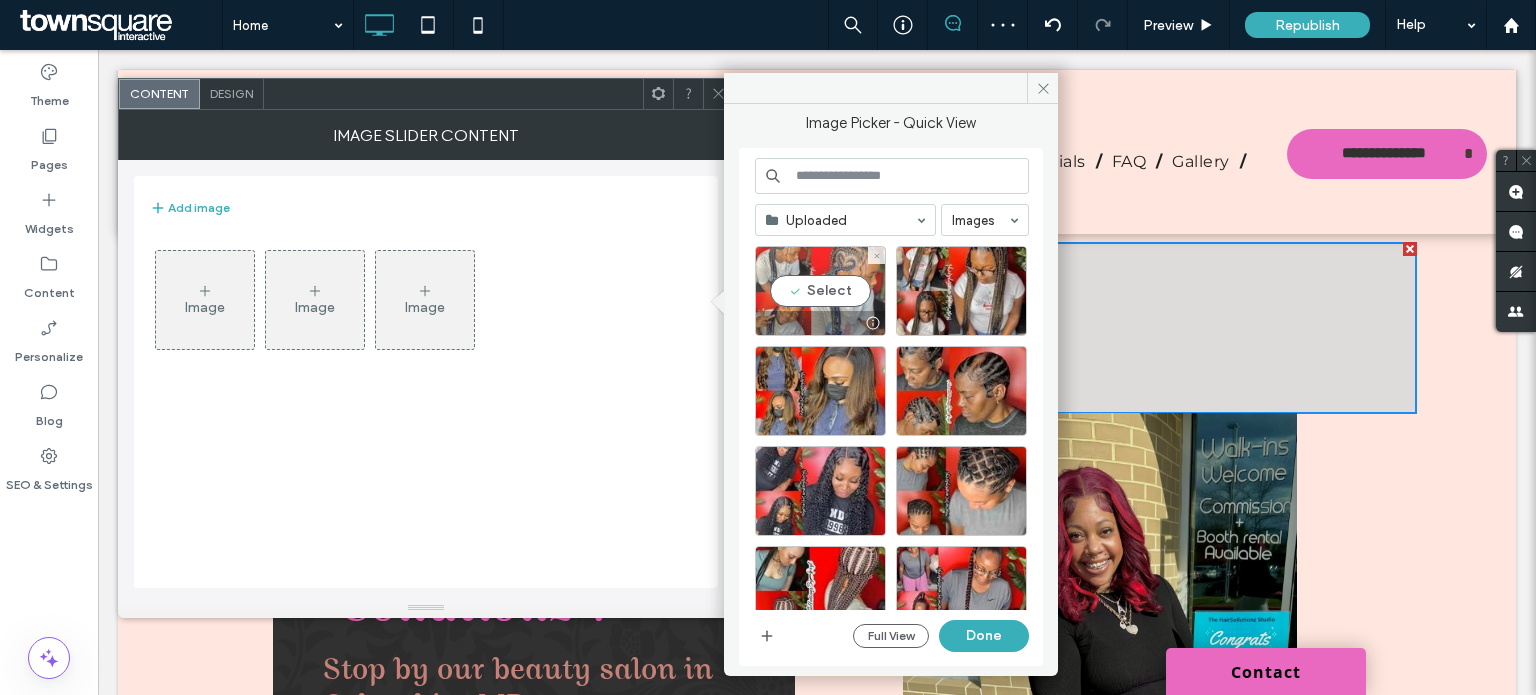 click on "Select" at bounding box center (820, 291) 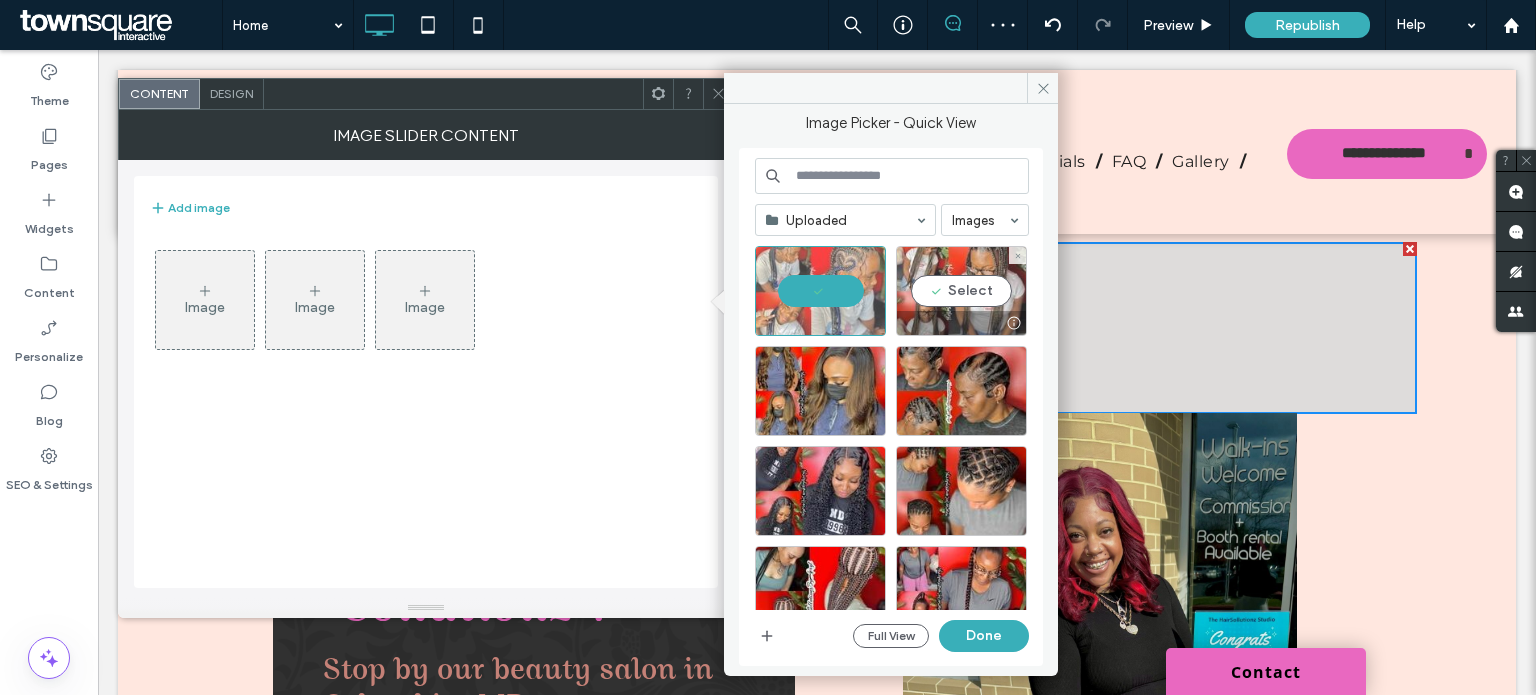 click on "Select" at bounding box center (961, 291) 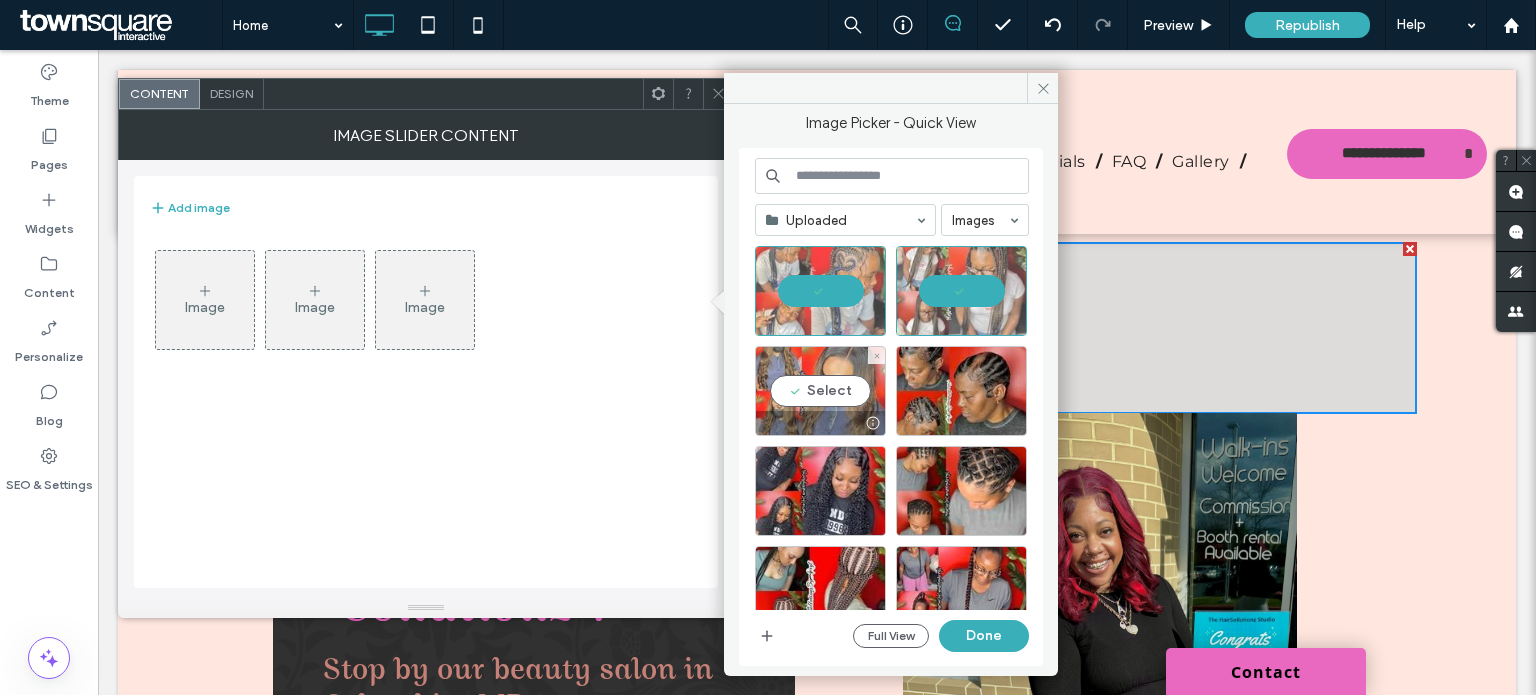 drag, startPoint x: 828, startPoint y: 371, endPoint x: 835, endPoint y: 384, distance: 14.764823 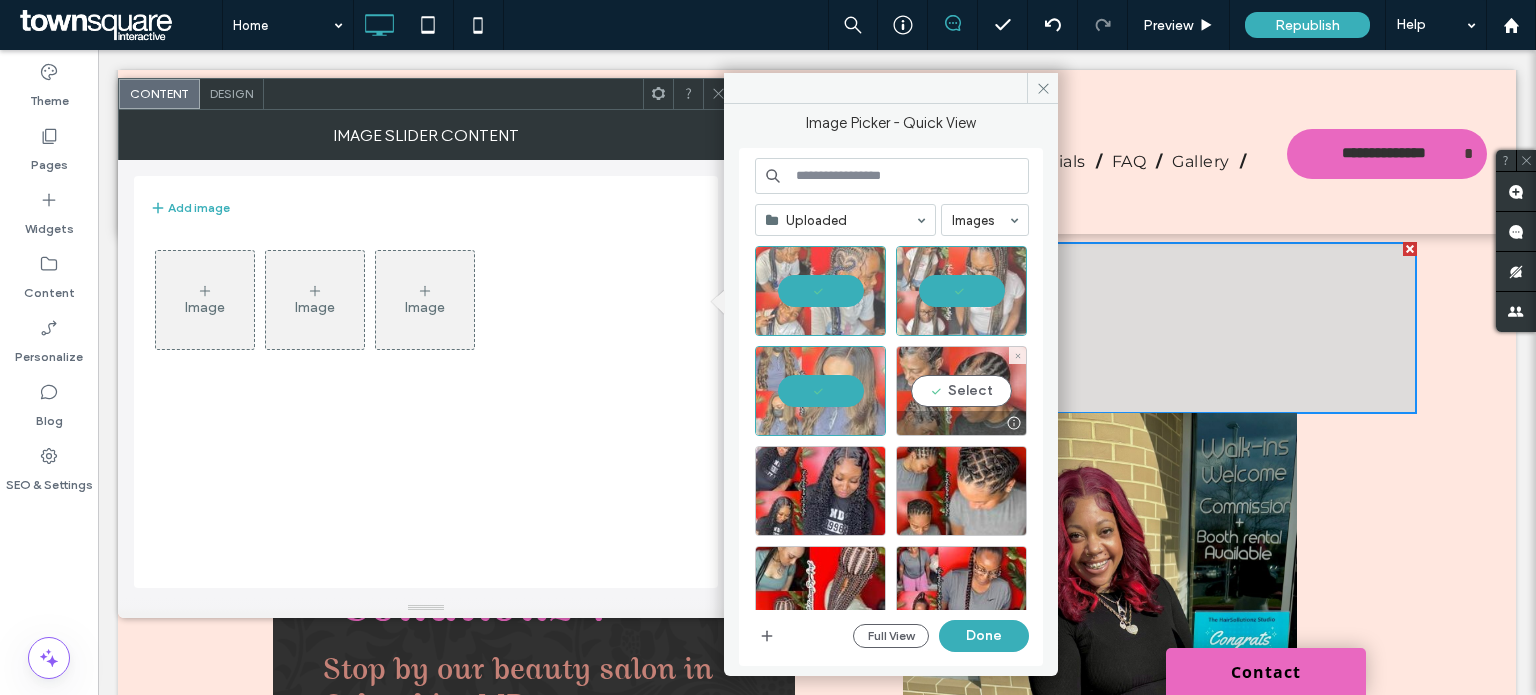 click on "Select" at bounding box center (961, 391) 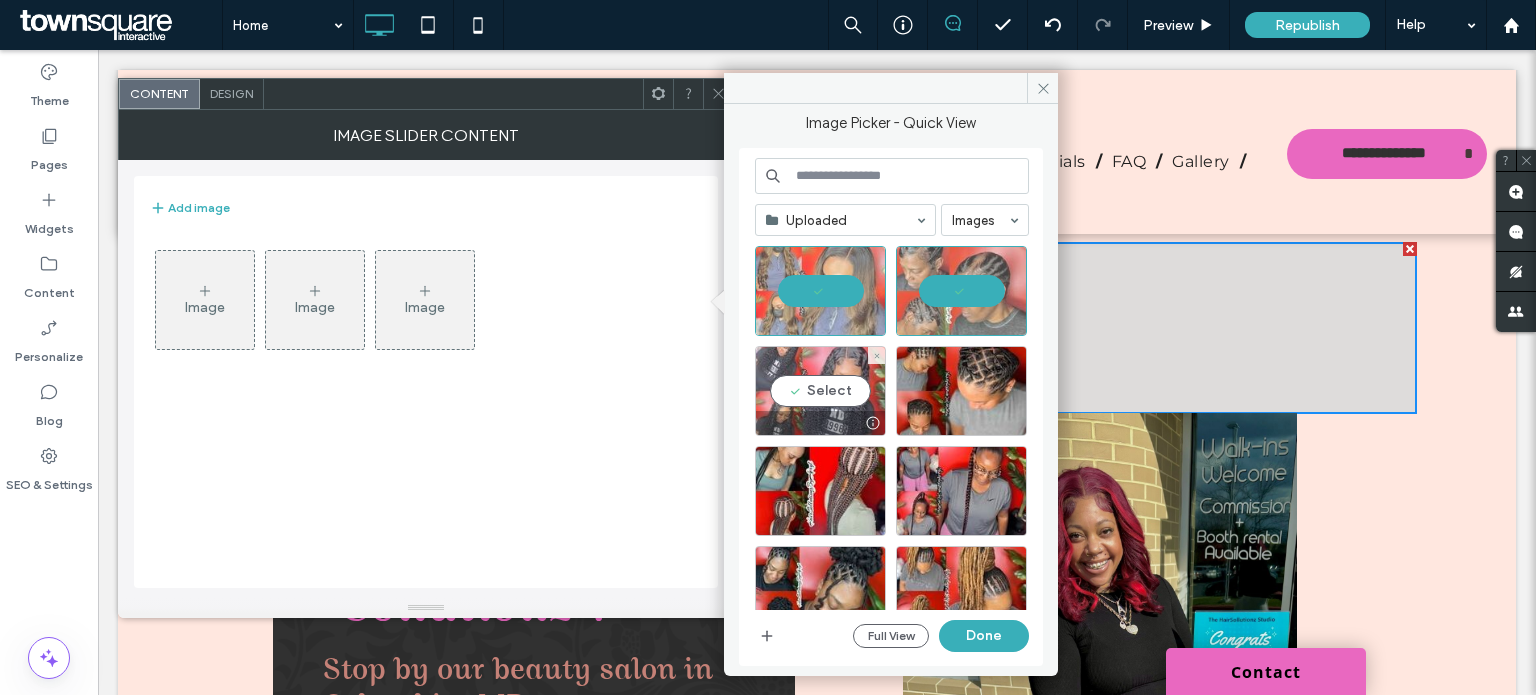 scroll, scrollTop: 0, scrollLeft: 0, axis: both 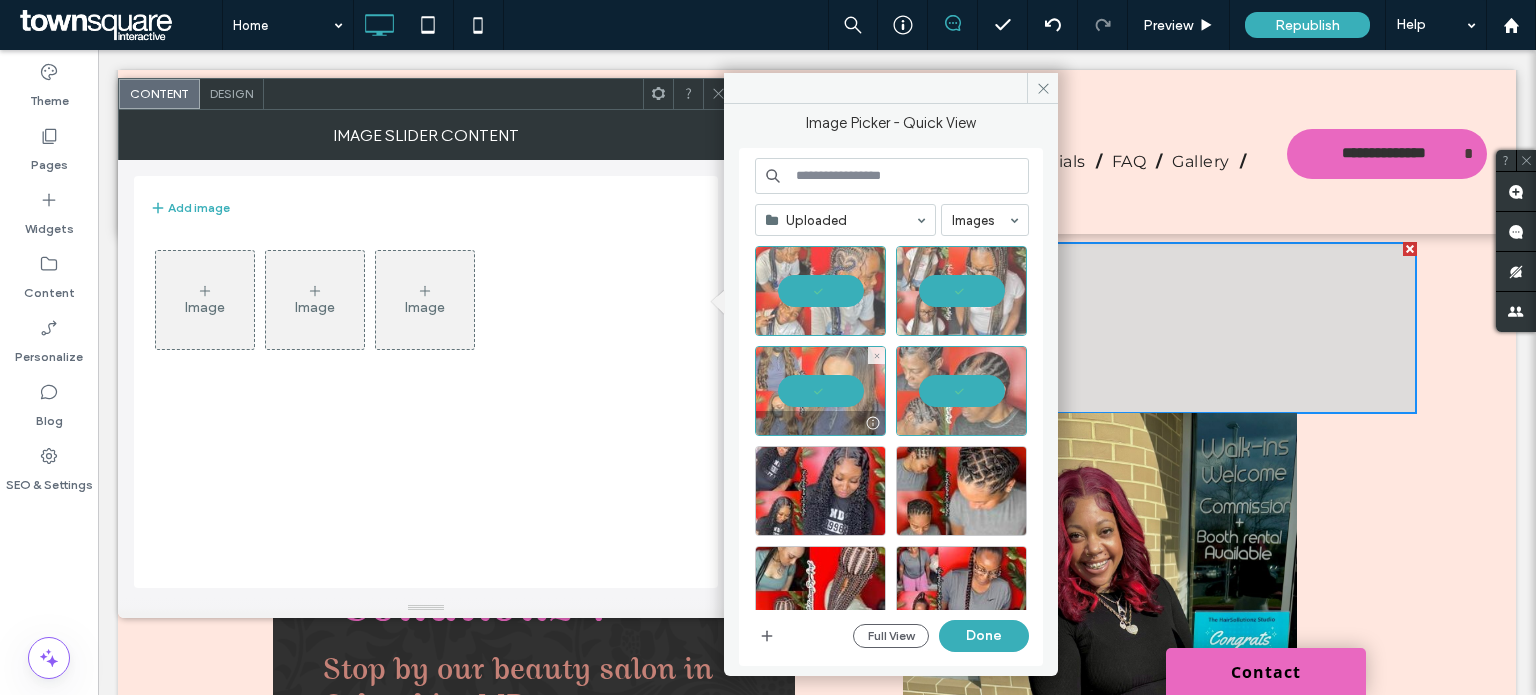 click at bounding box center (820, 391) 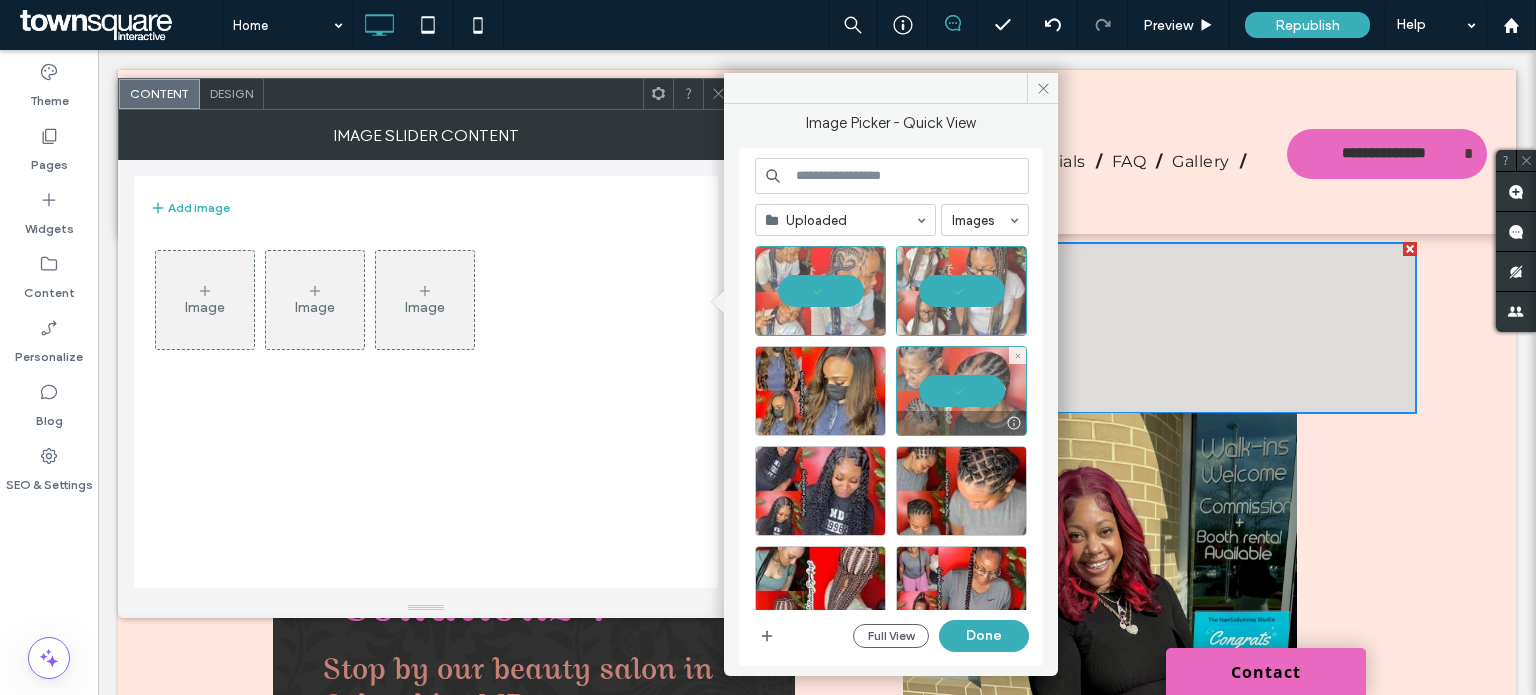 click at bounding box center (961, 391) 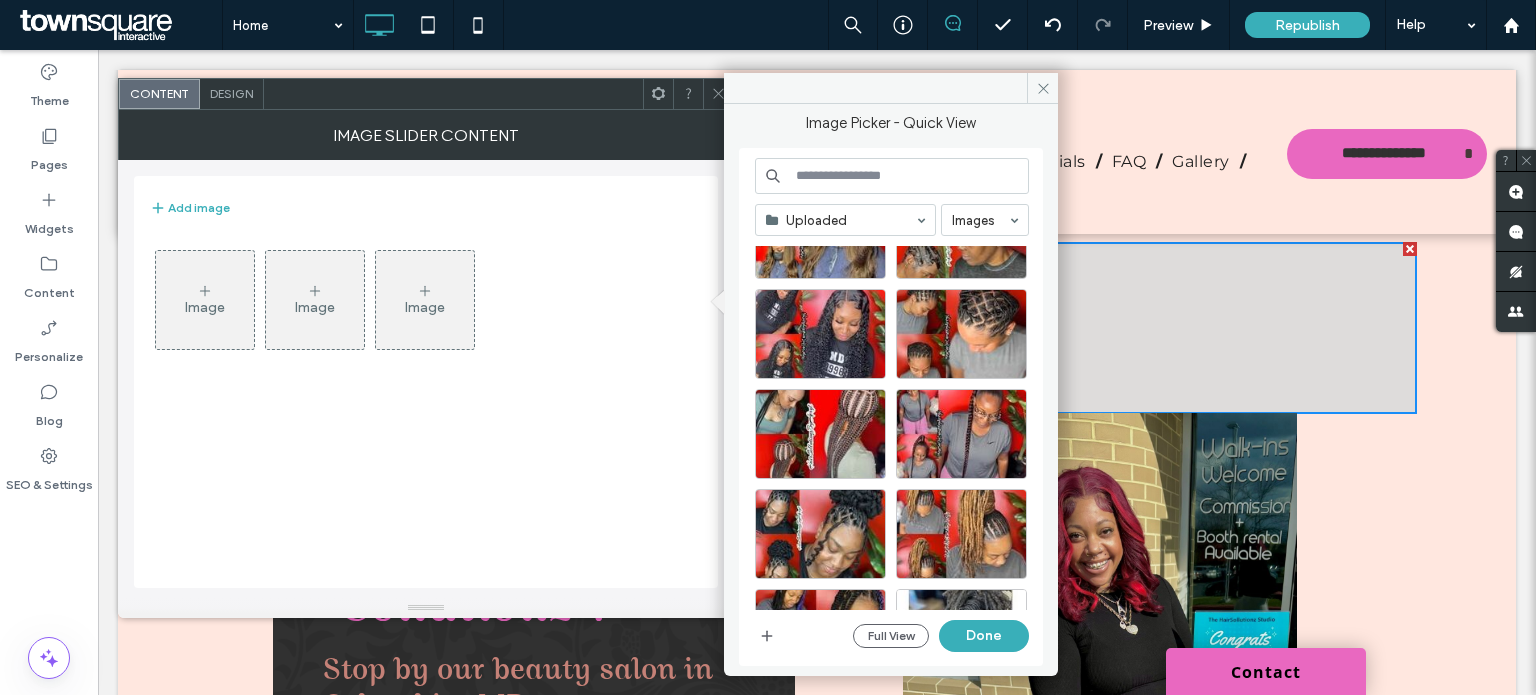 scroll, scrollTop: 200, scrollLeft: 0, axis: vertical 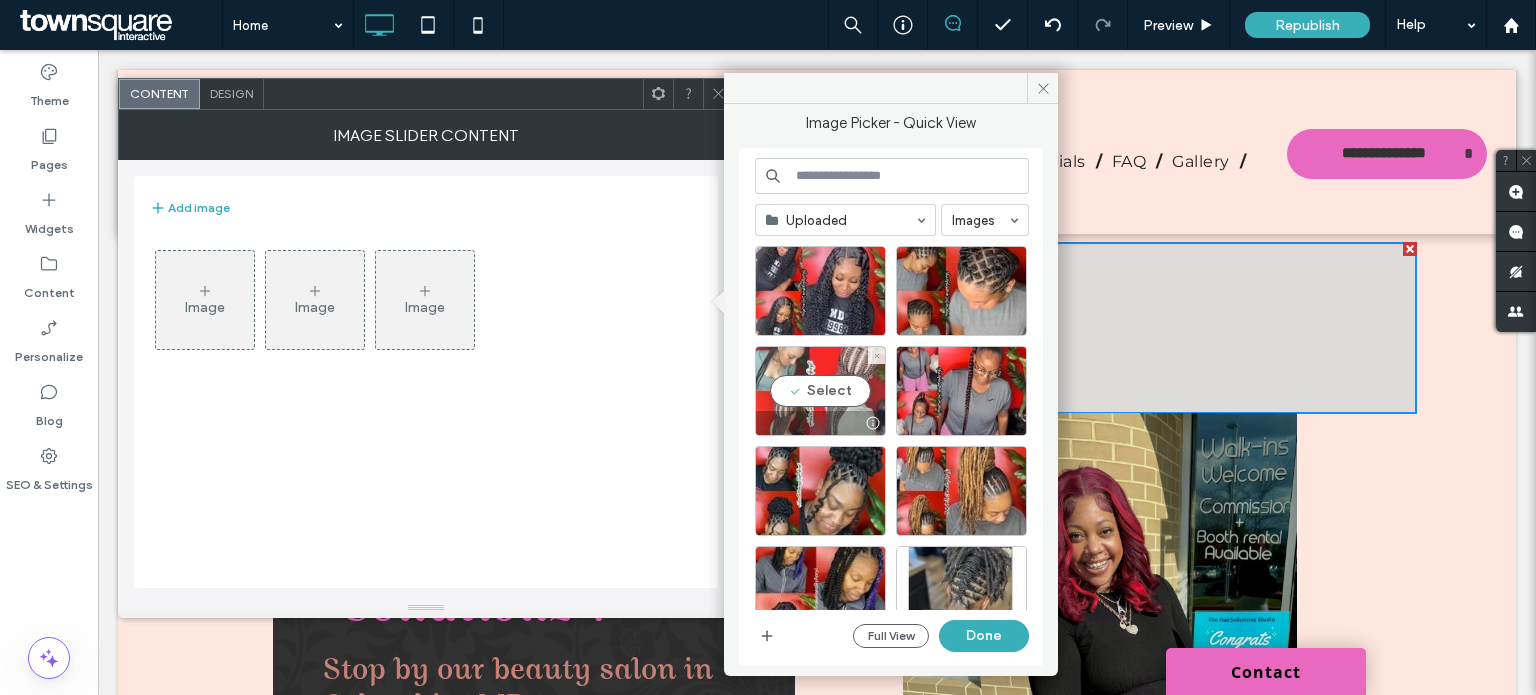 click on "Select" at bounding box center (820, 391) 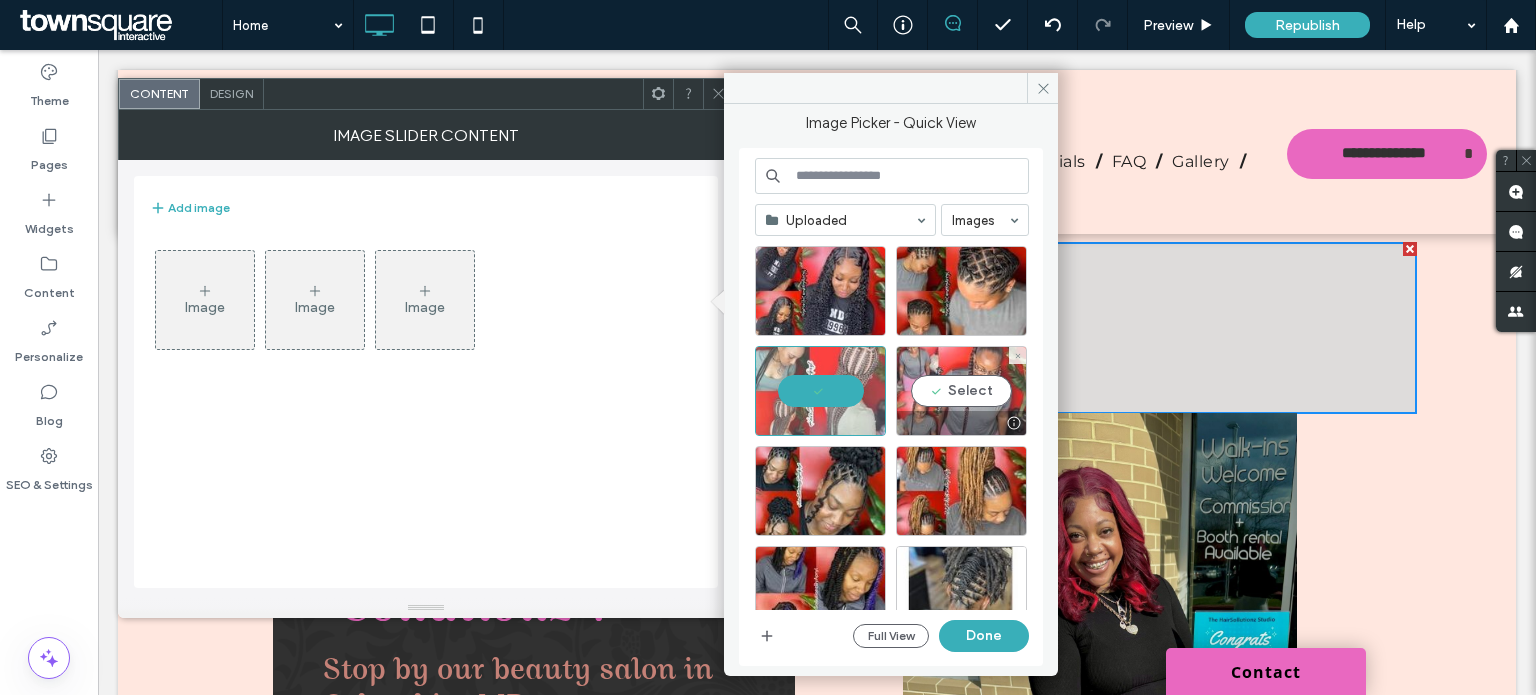 click on "Select" at bounding box center [961, 391] 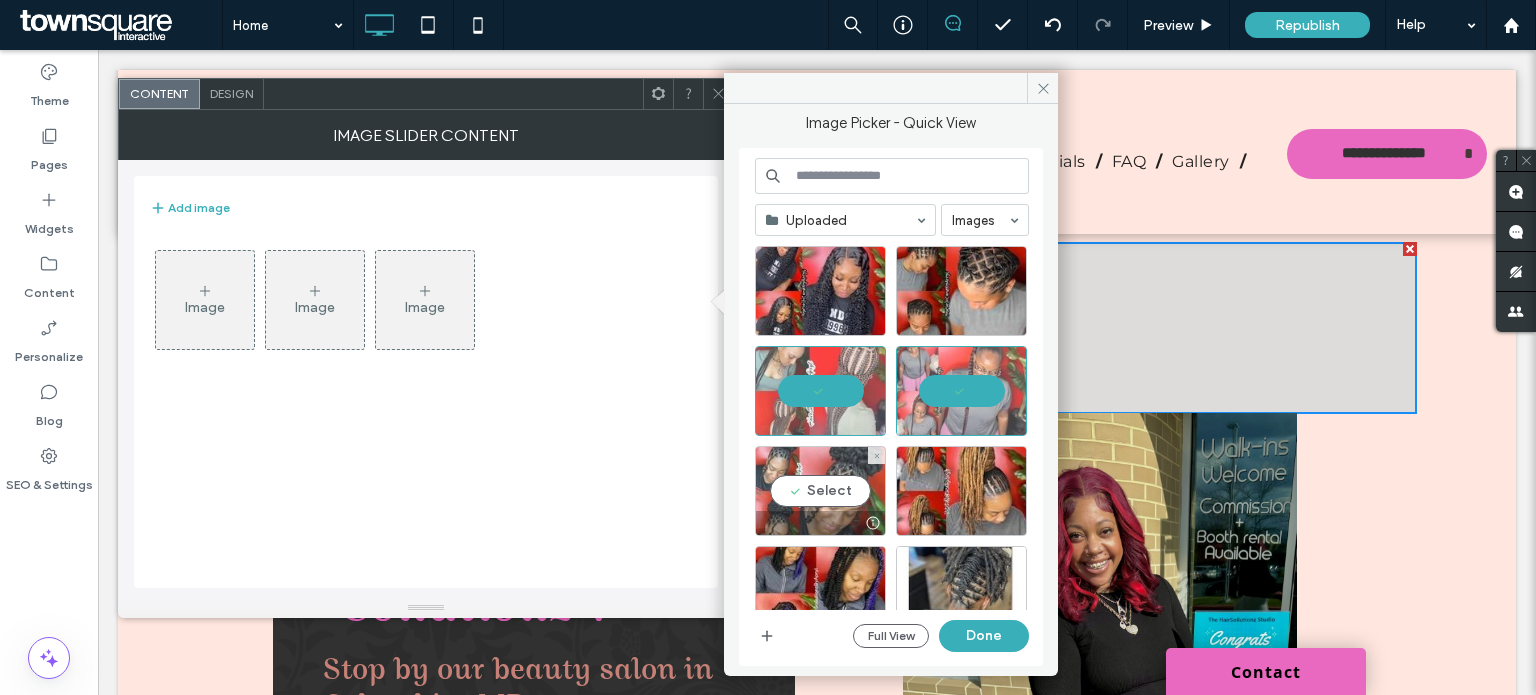 click on "Select" at bounding box center [820, 491] 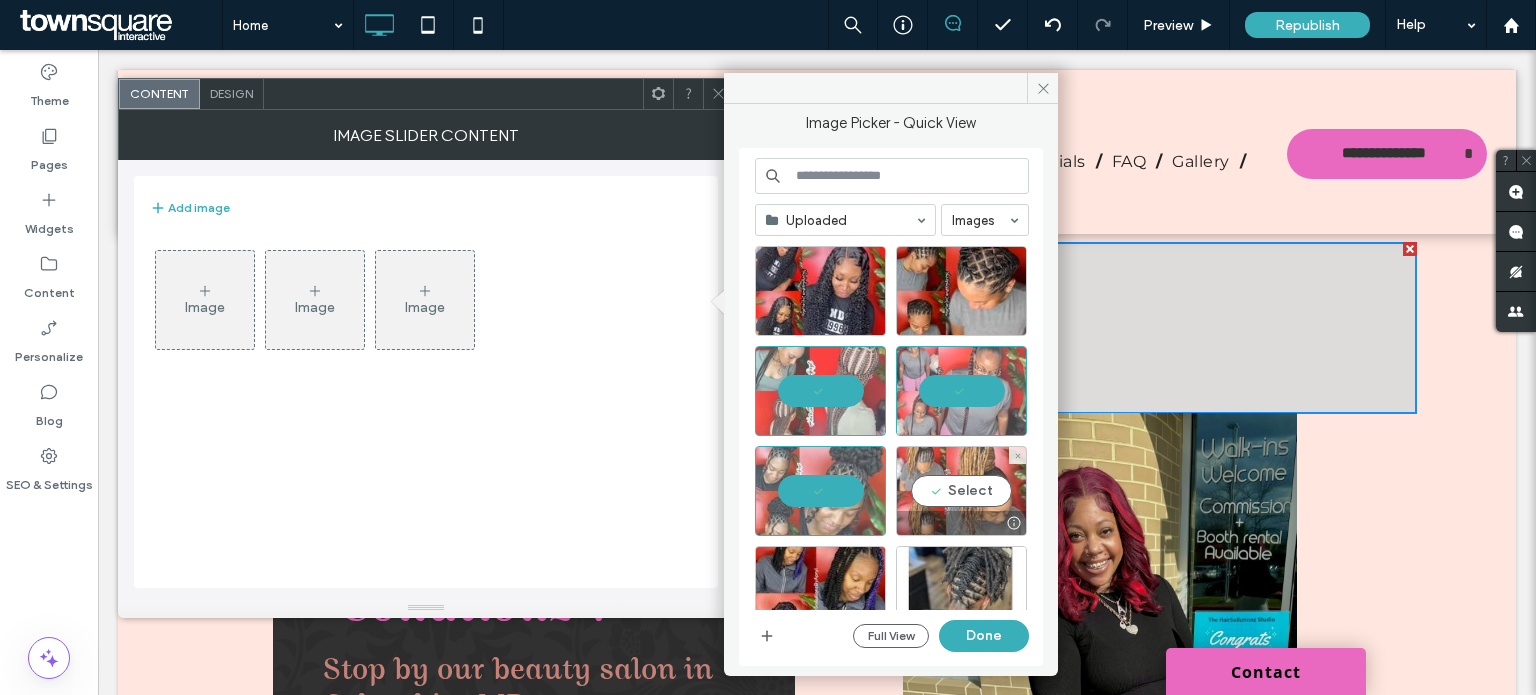 click on "Select" at bounding box center [961, 491] 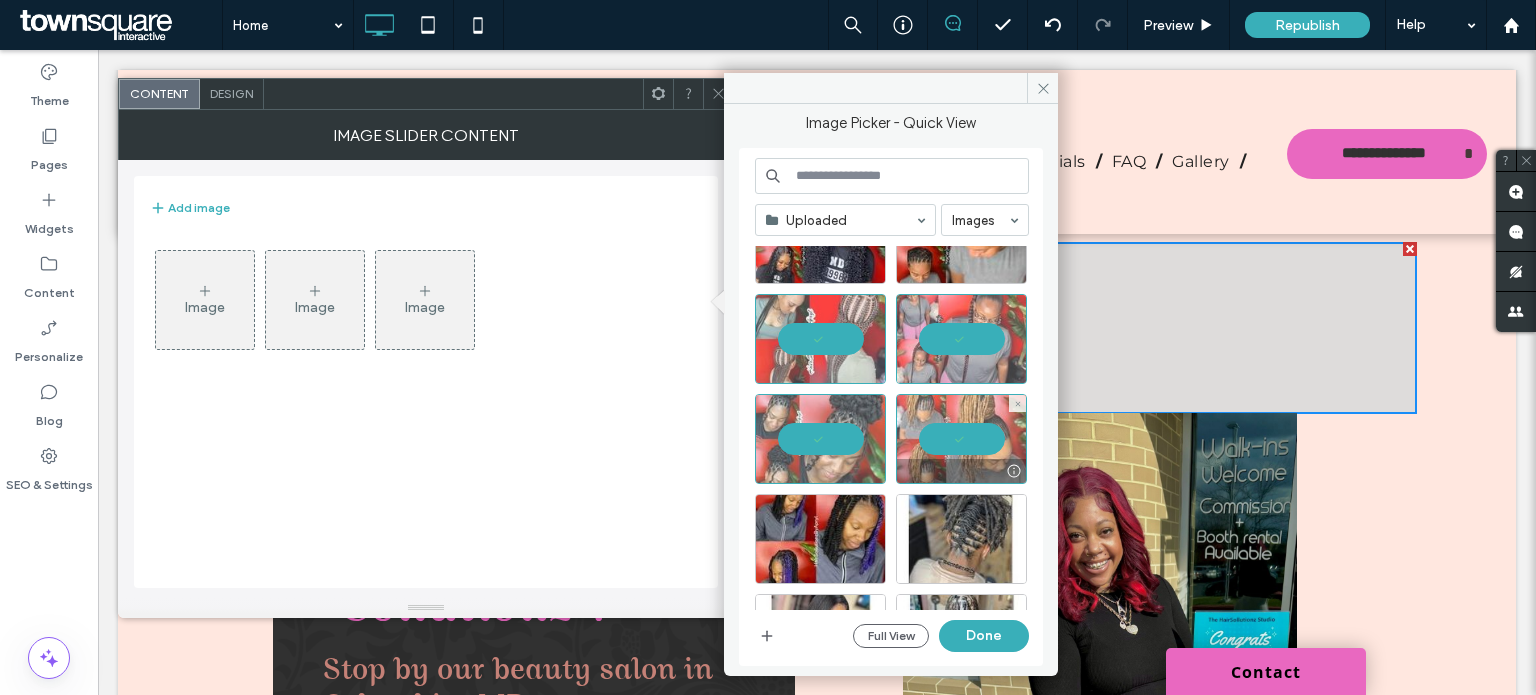 scroll, scrollTop: 300, scrollLeft: 0, axis: vertical 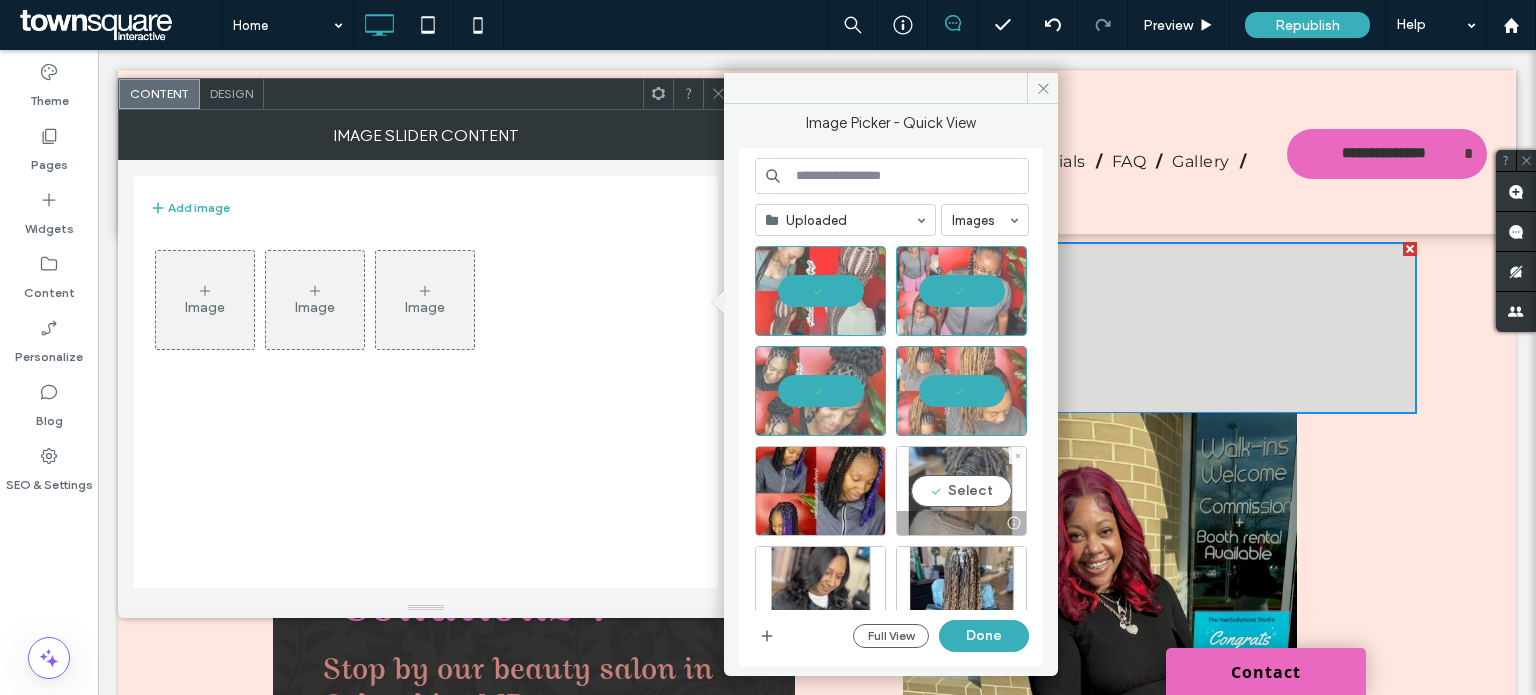 click on "Select" at bounding box center [961, 491] 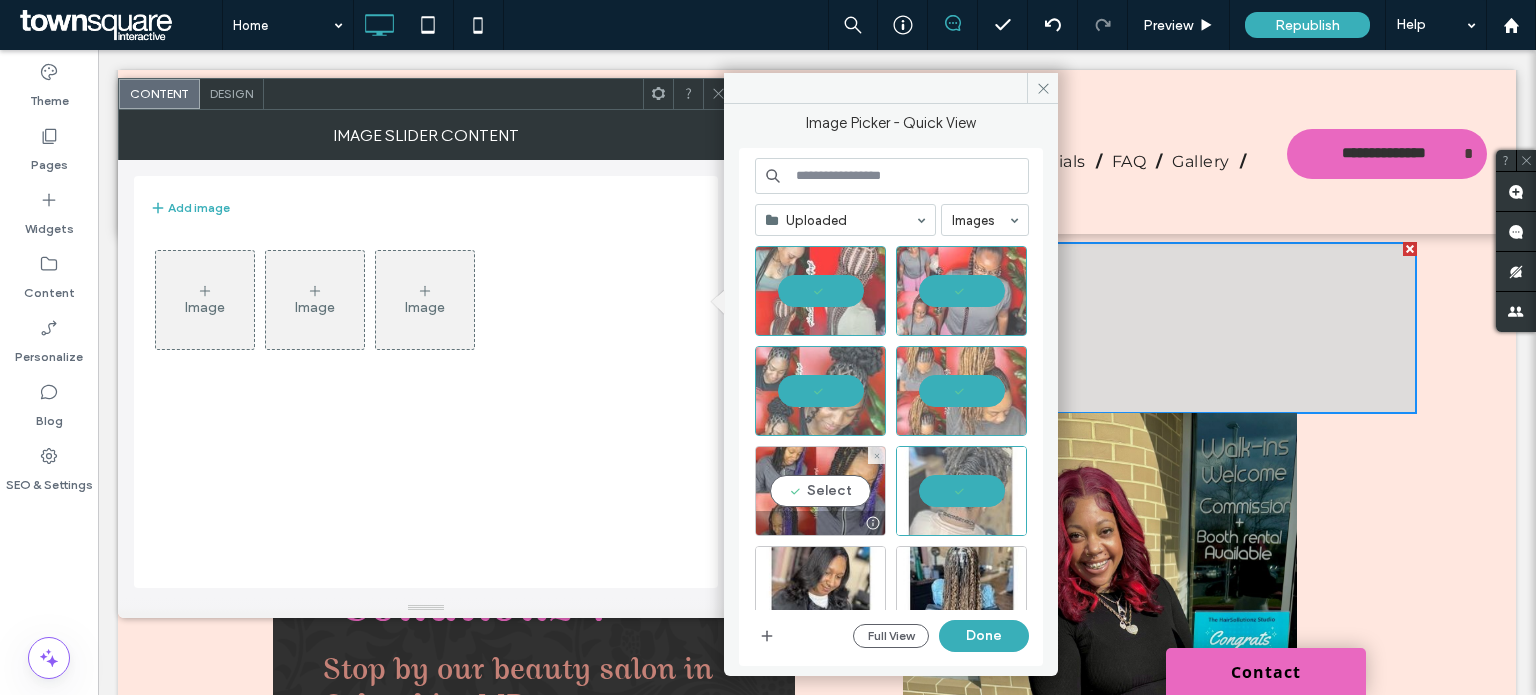 click on "Select" at bounding box center [820, 491] 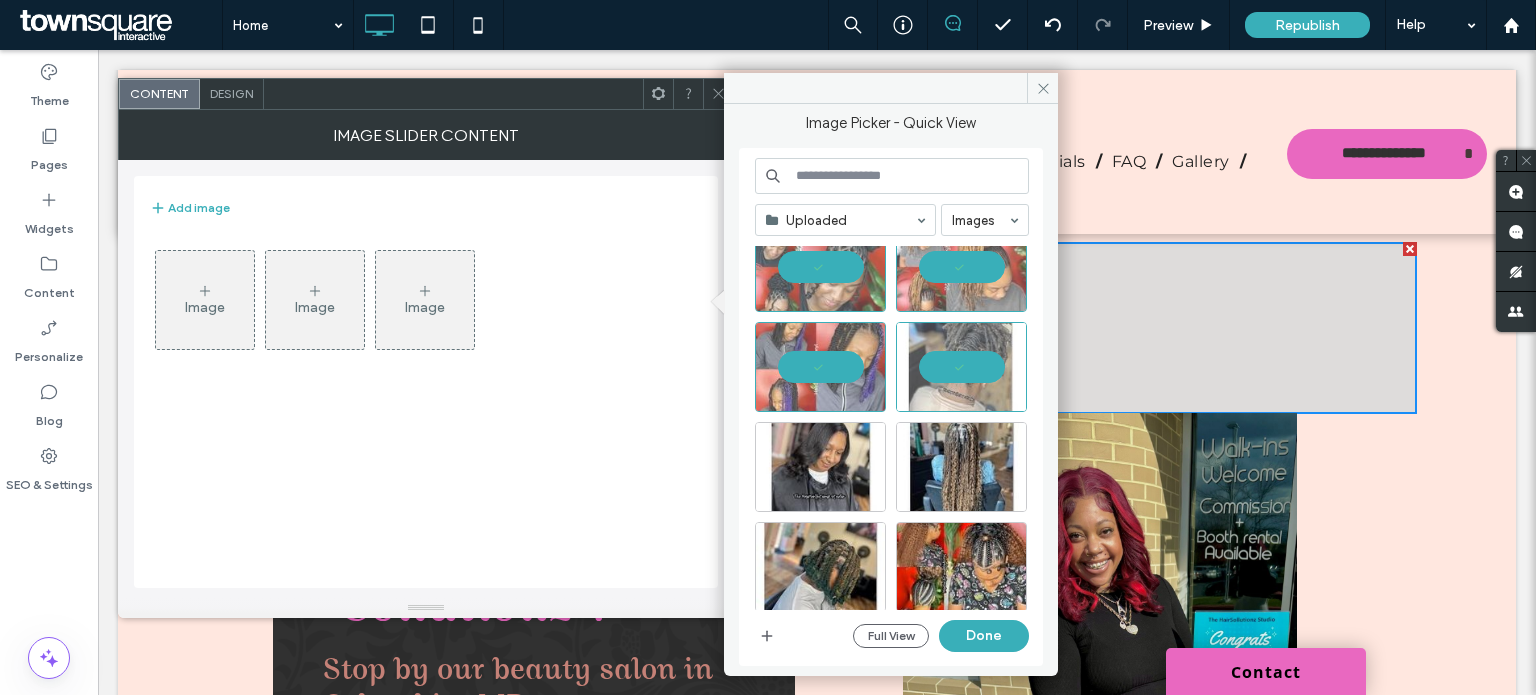 scroll, scrollTop: 500, scrollLeft: 0, axis: vertical 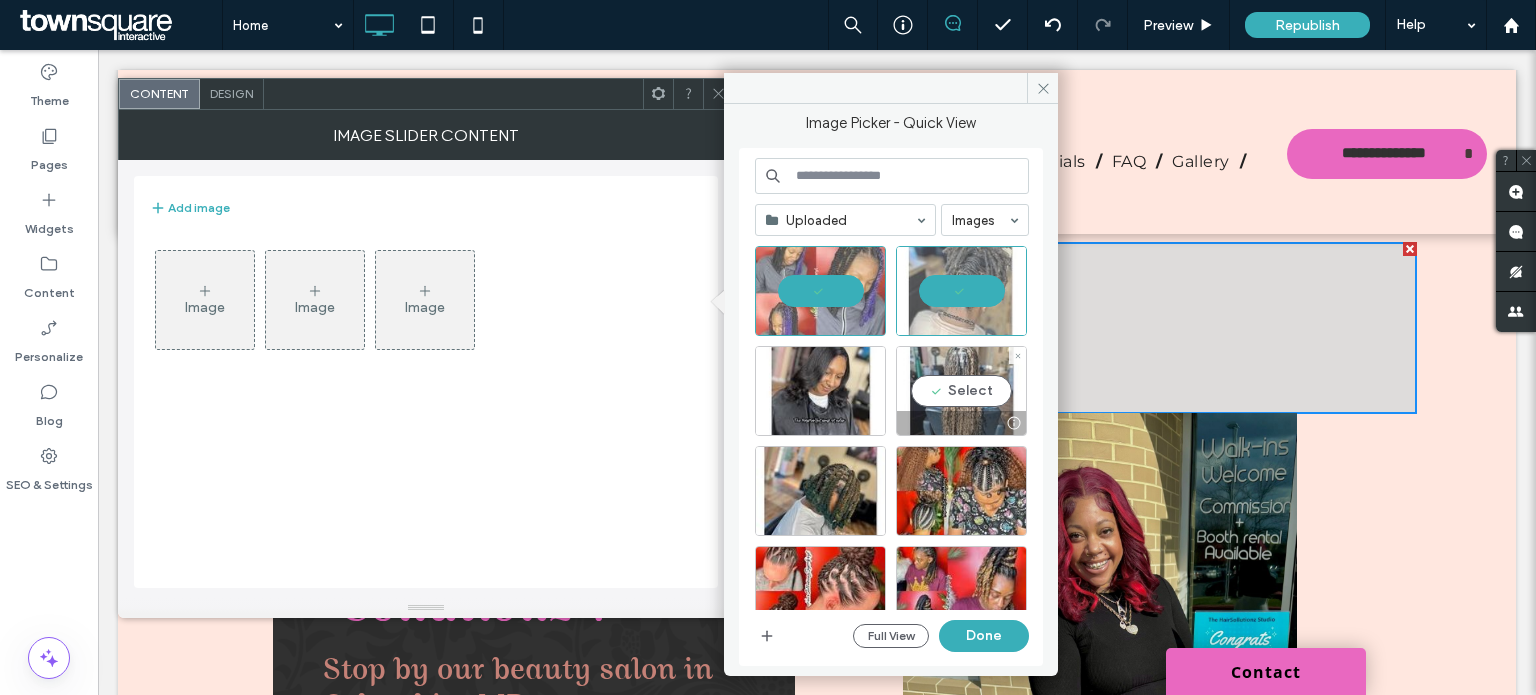 click on "Select" at bounding box center [961, 391] 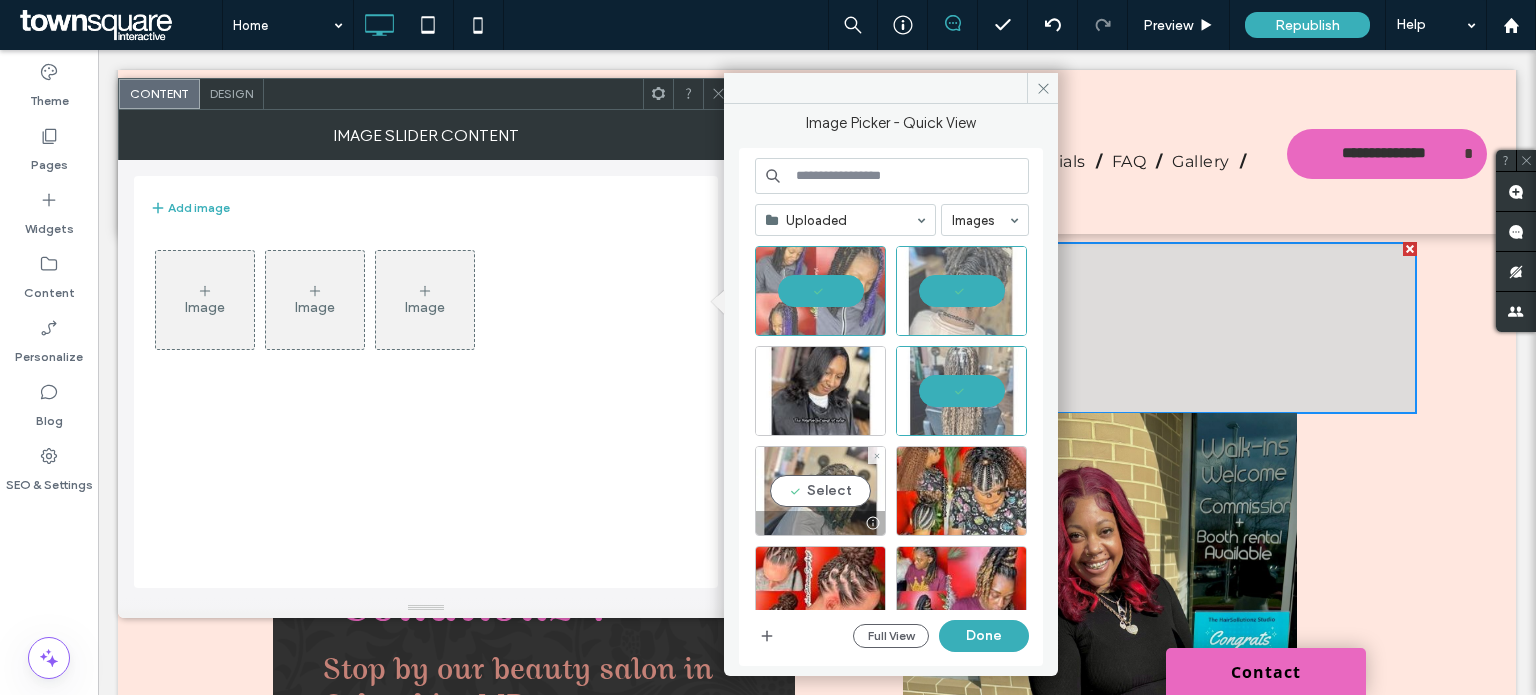 click on "Select" at bounding box center (820, 491) 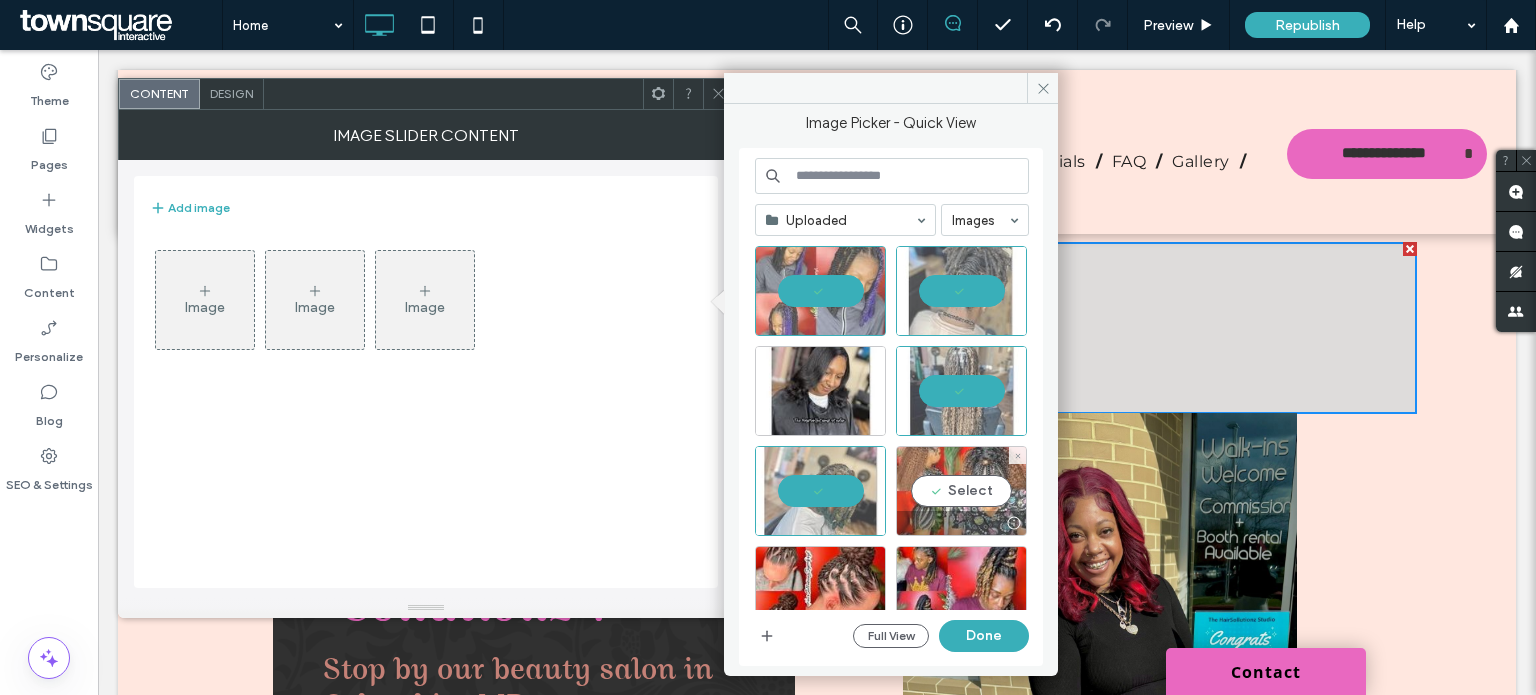 click on "Select" at bounding box center (961, 491) 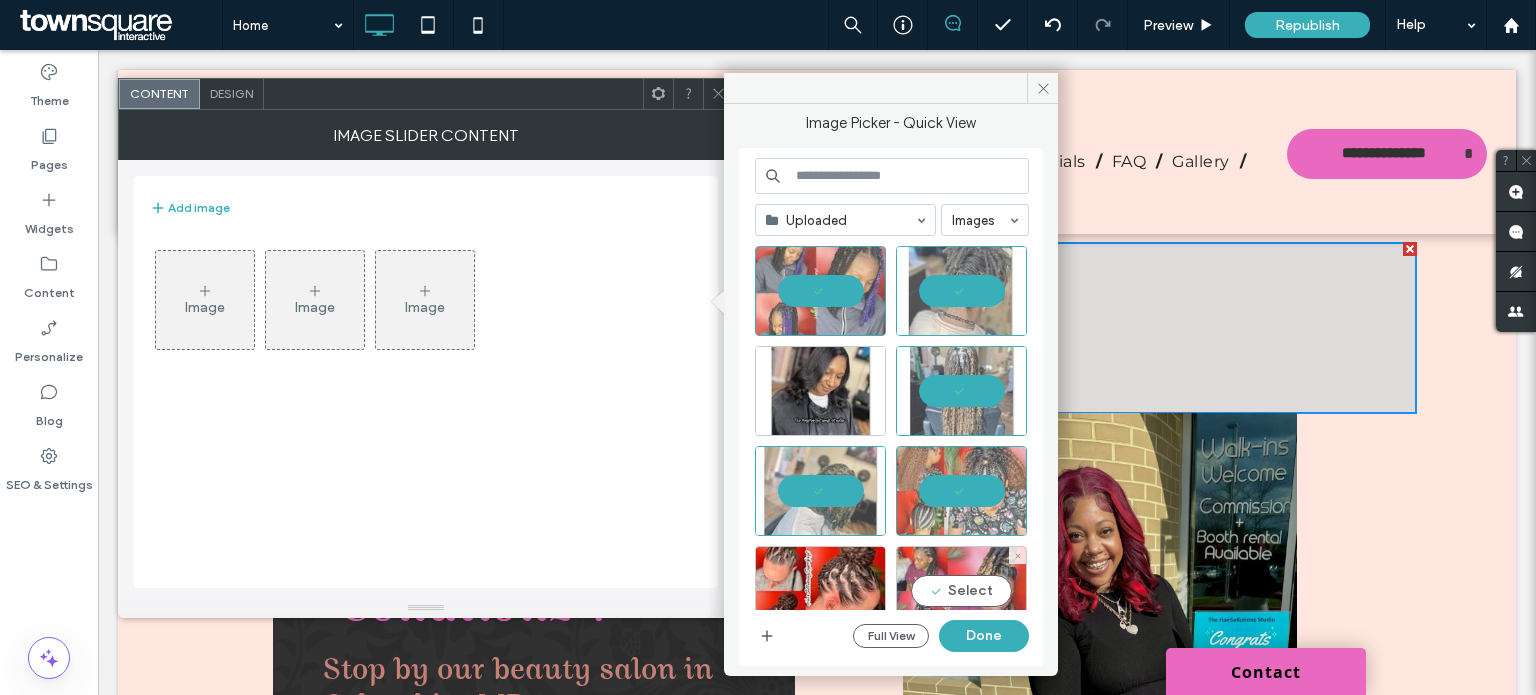 click on "Select" at bounding box center (961, 591) 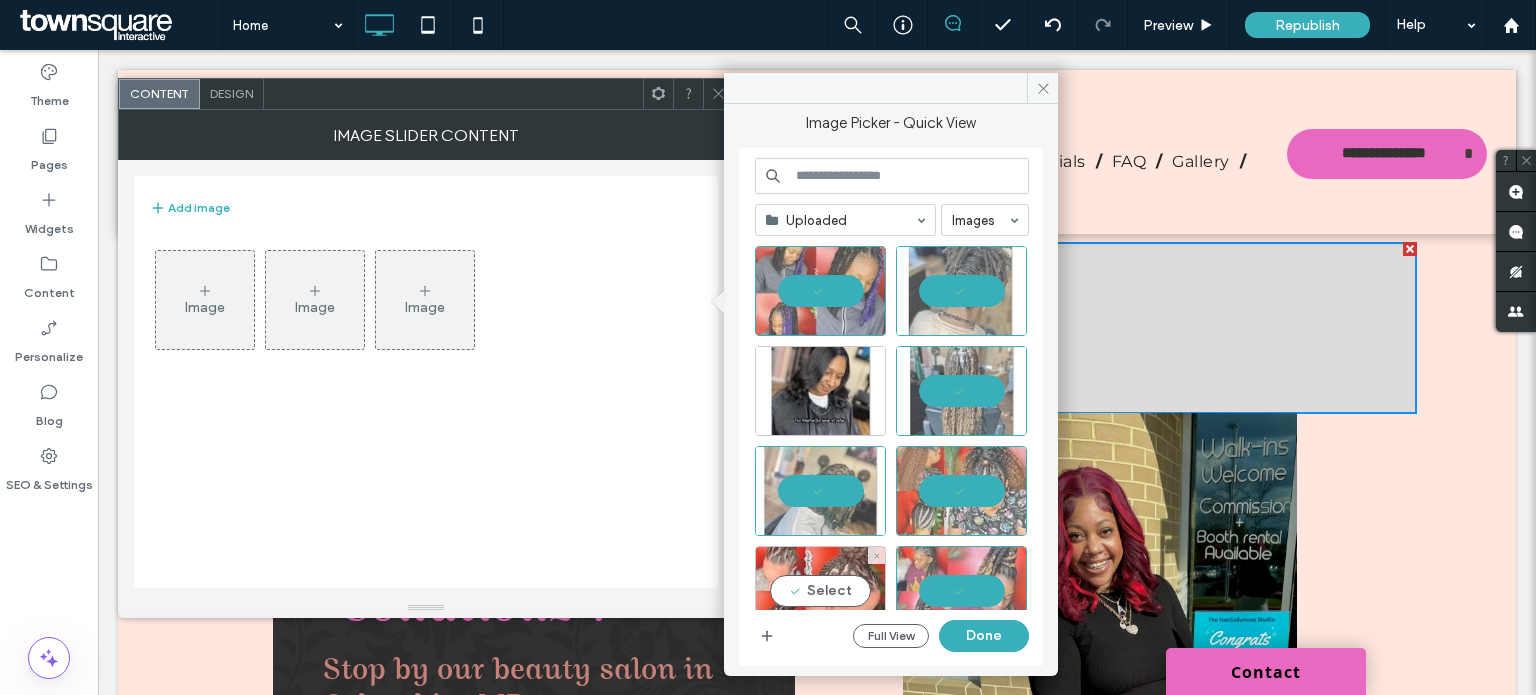 click on "Select" at bounding box center (820, 591) 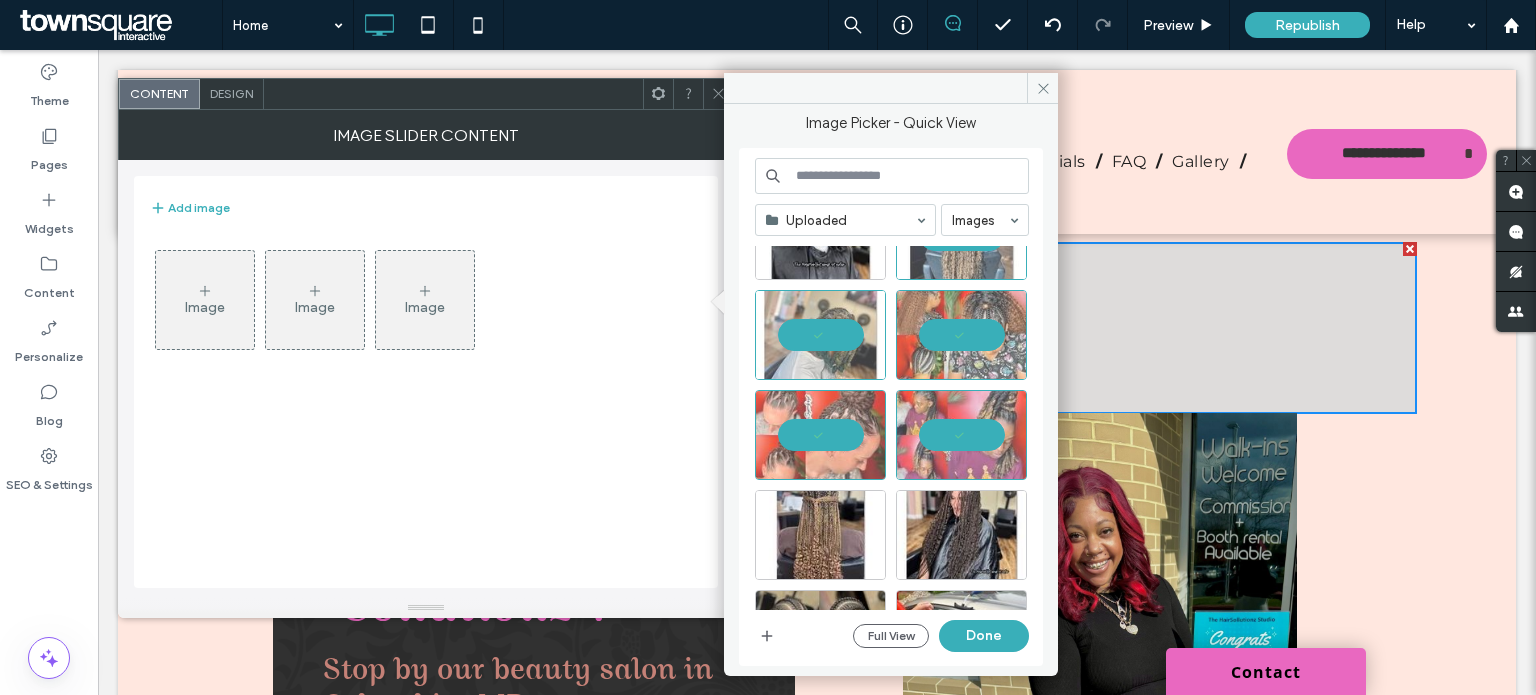 scroll, scrollTop: 800, scrollLeft: 0, axis: vertical 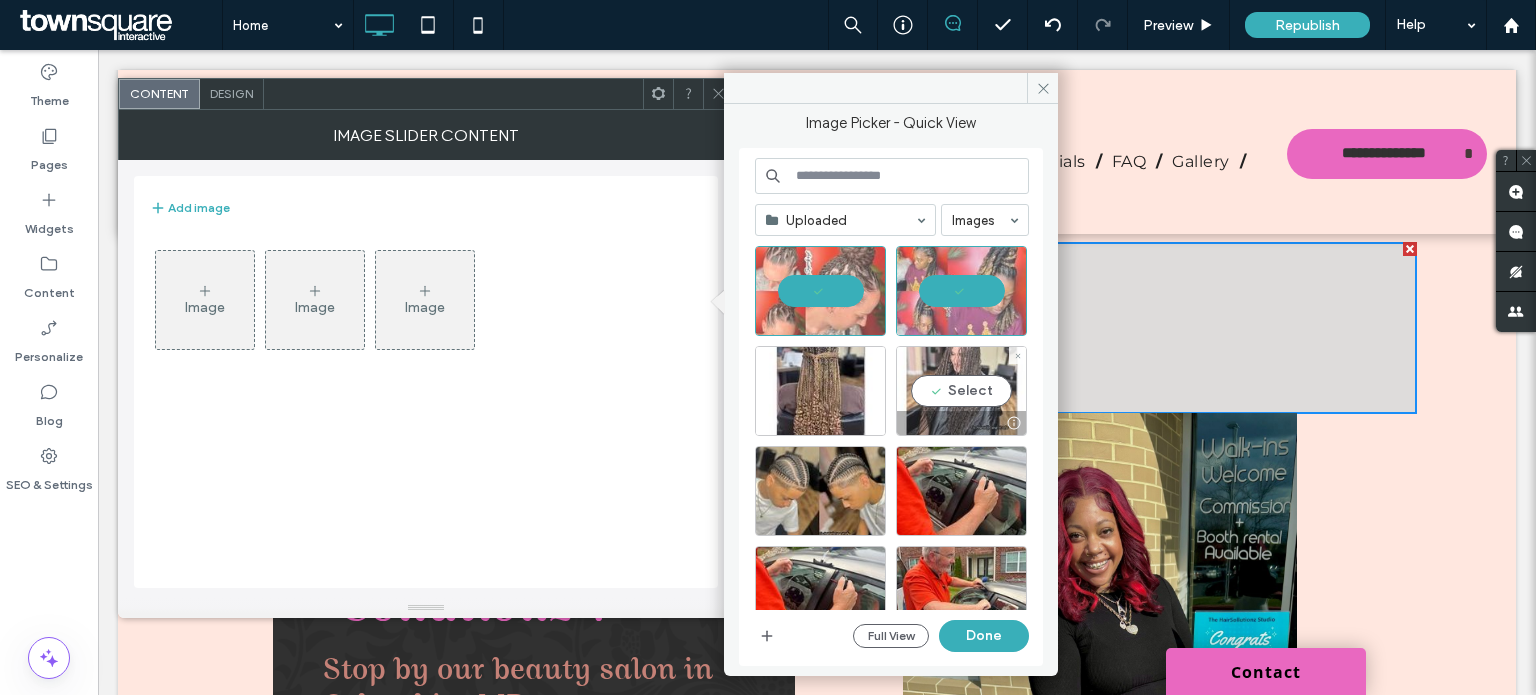 click on "Select" at bounding box center [961, 391] 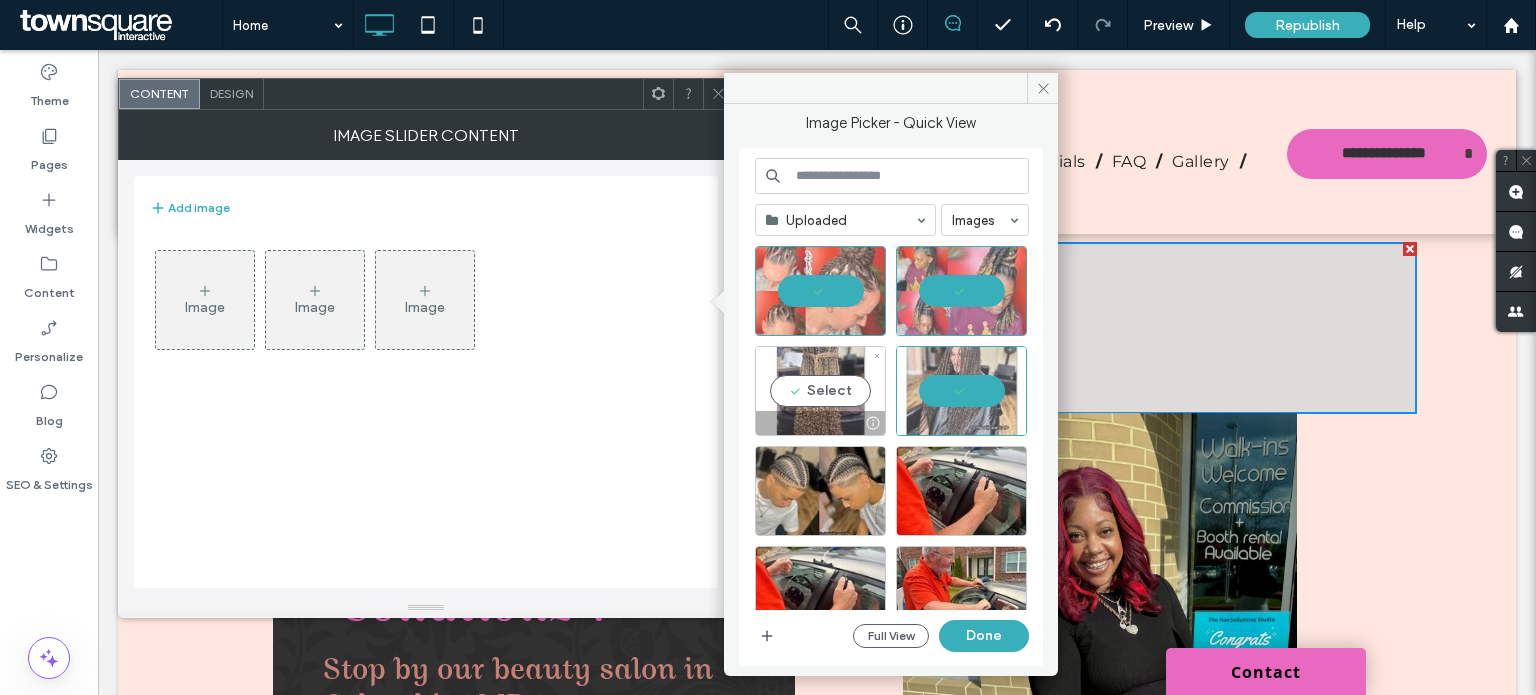 click on "Select" at bounding box center [820, 391] 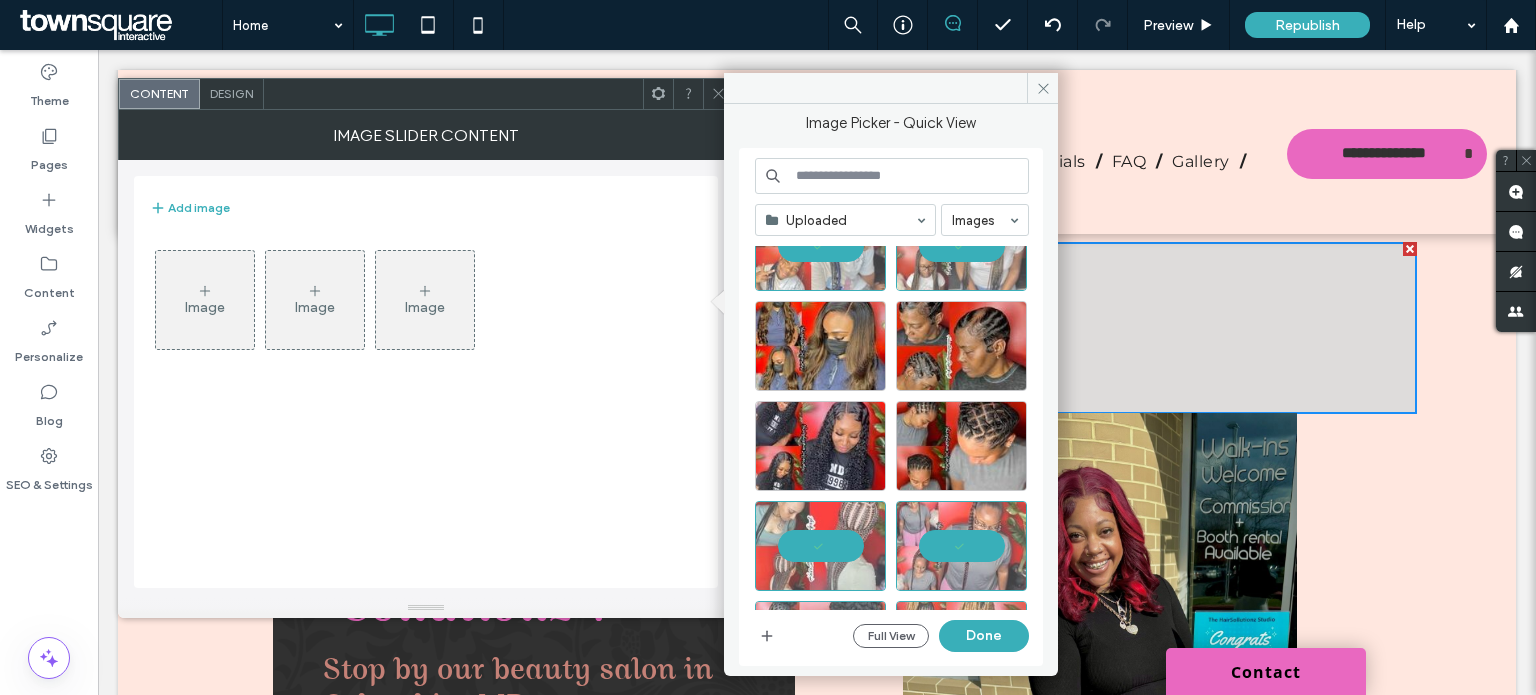 scroll, scrollTop: 0, scrollLeft: 0, axis: both 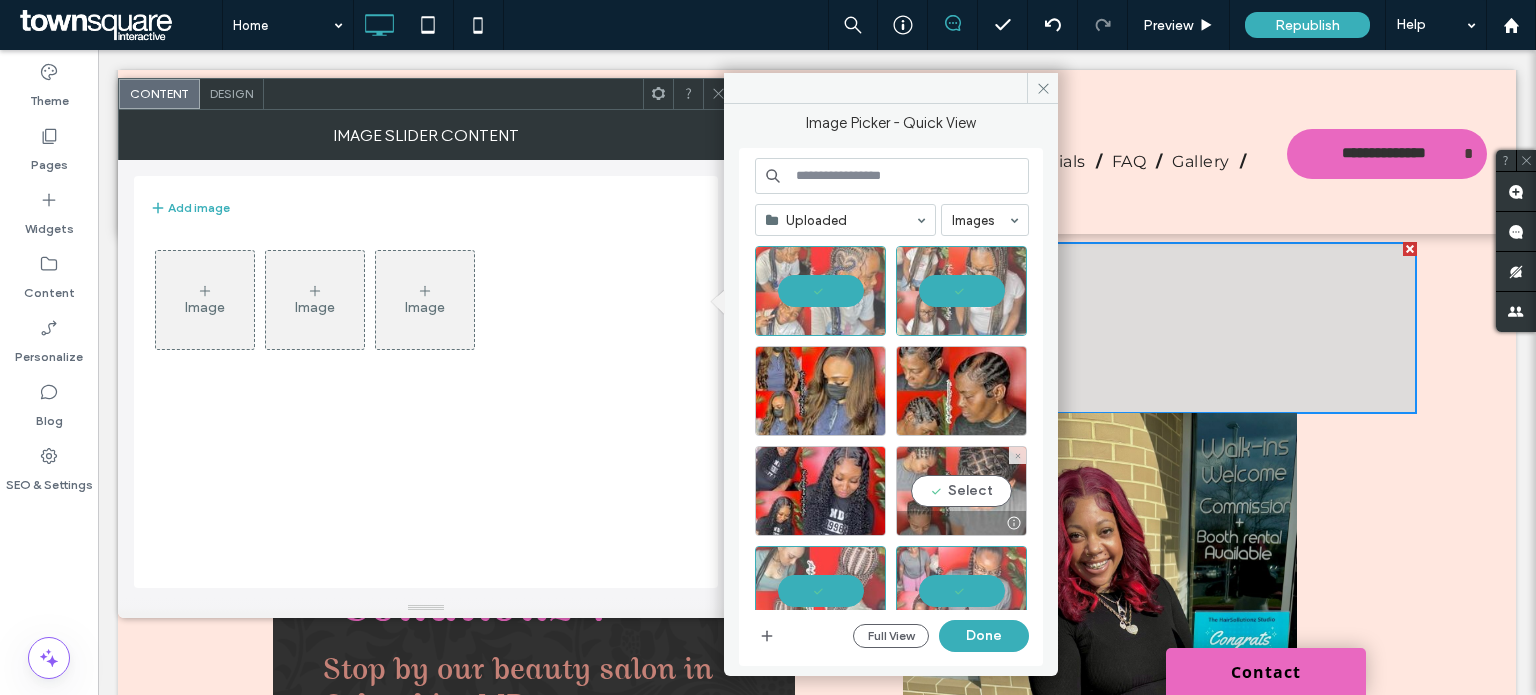 click on "Select" at bounding box center (961, 491) 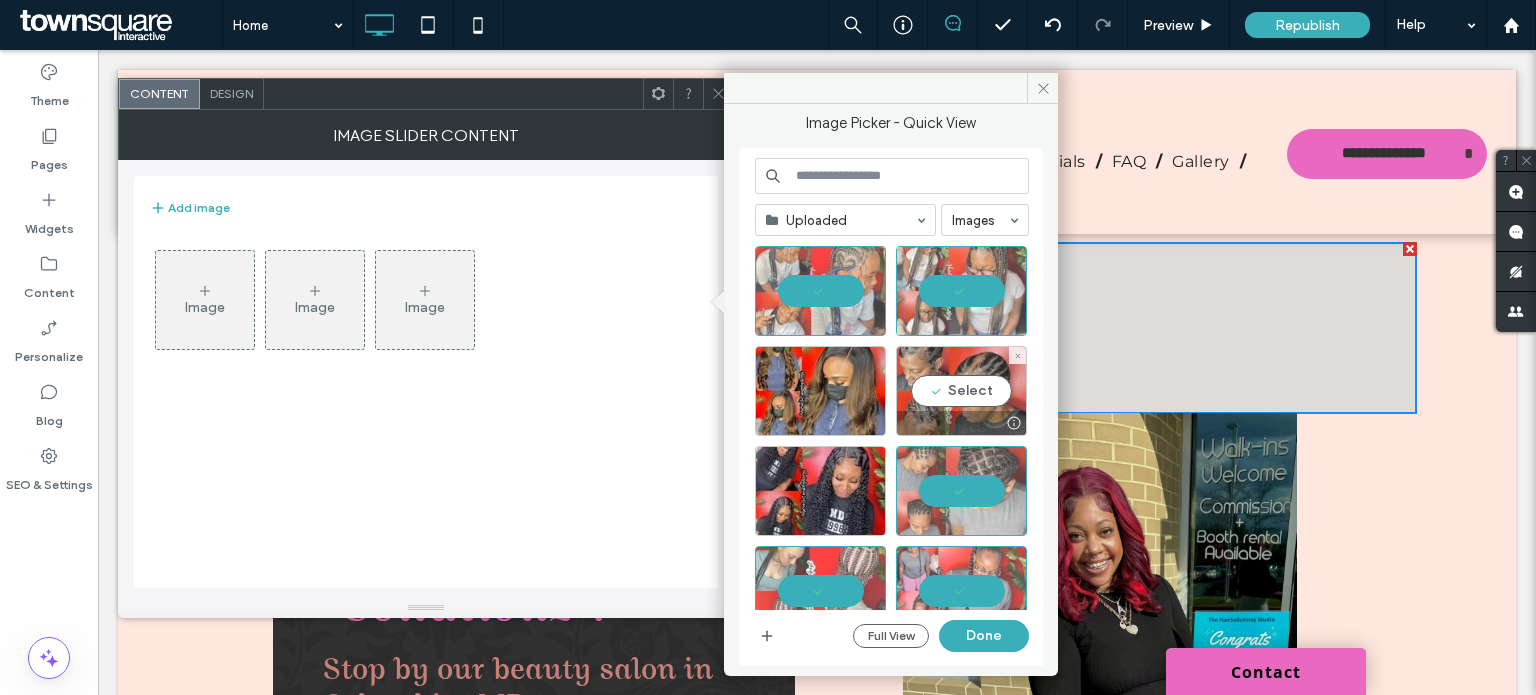 click on "Select" at bounding box center [961, 391] 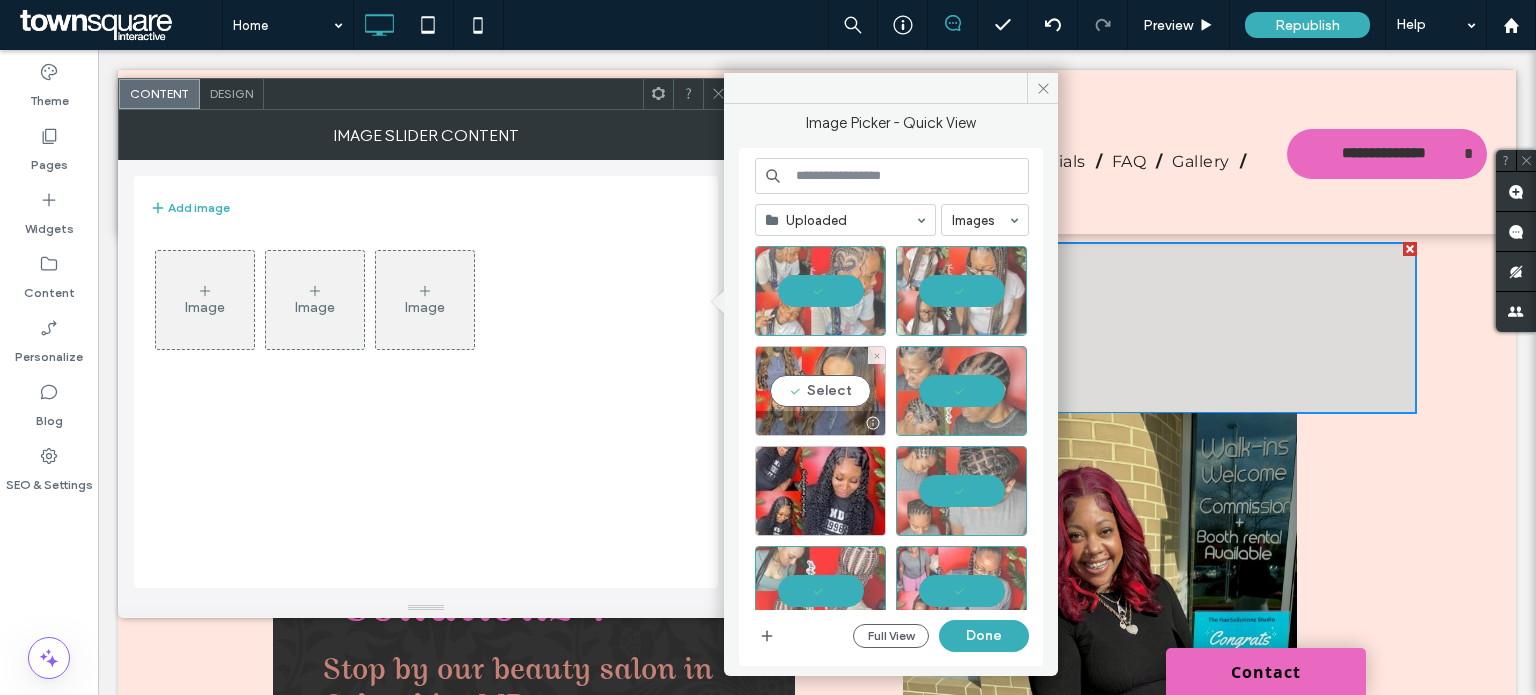 click on "Select" at bounding box center [820, 391] 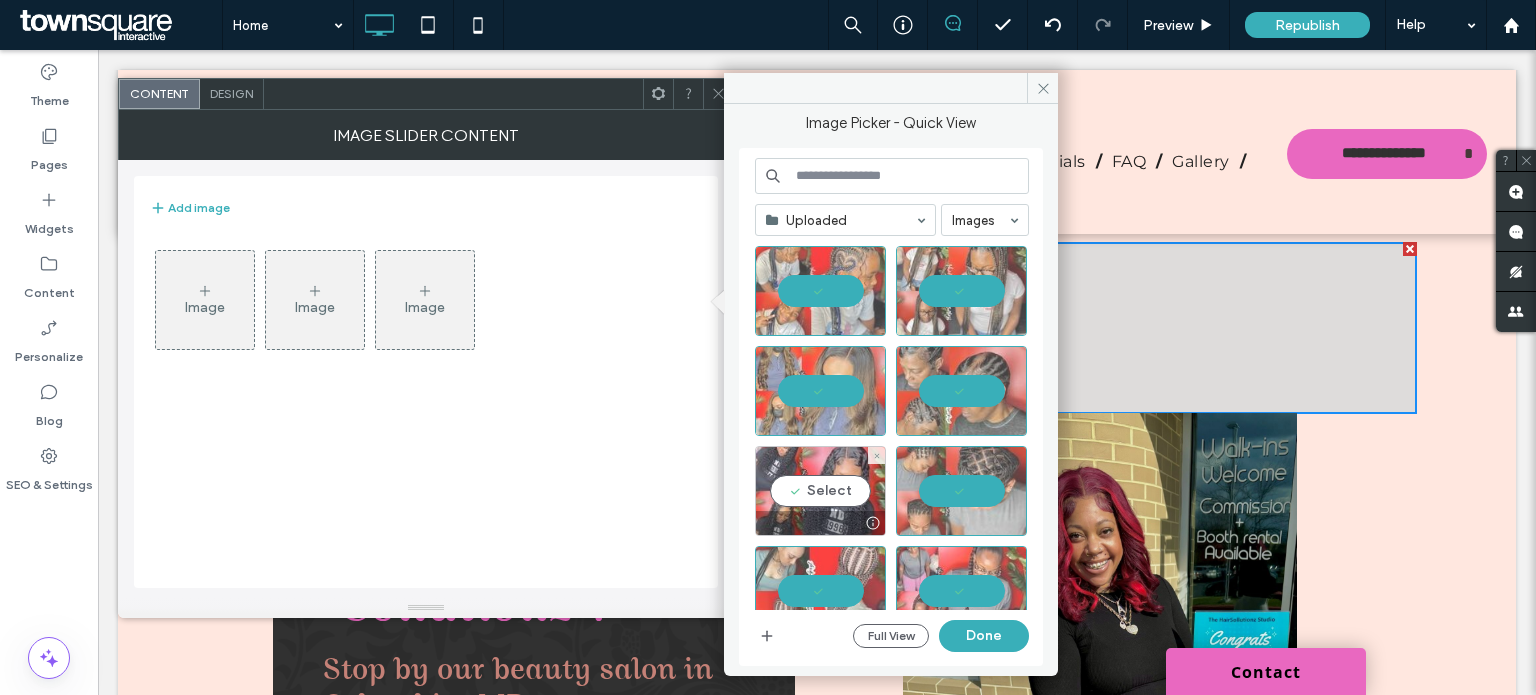 click on "Select" at bounding box center (820, 491) 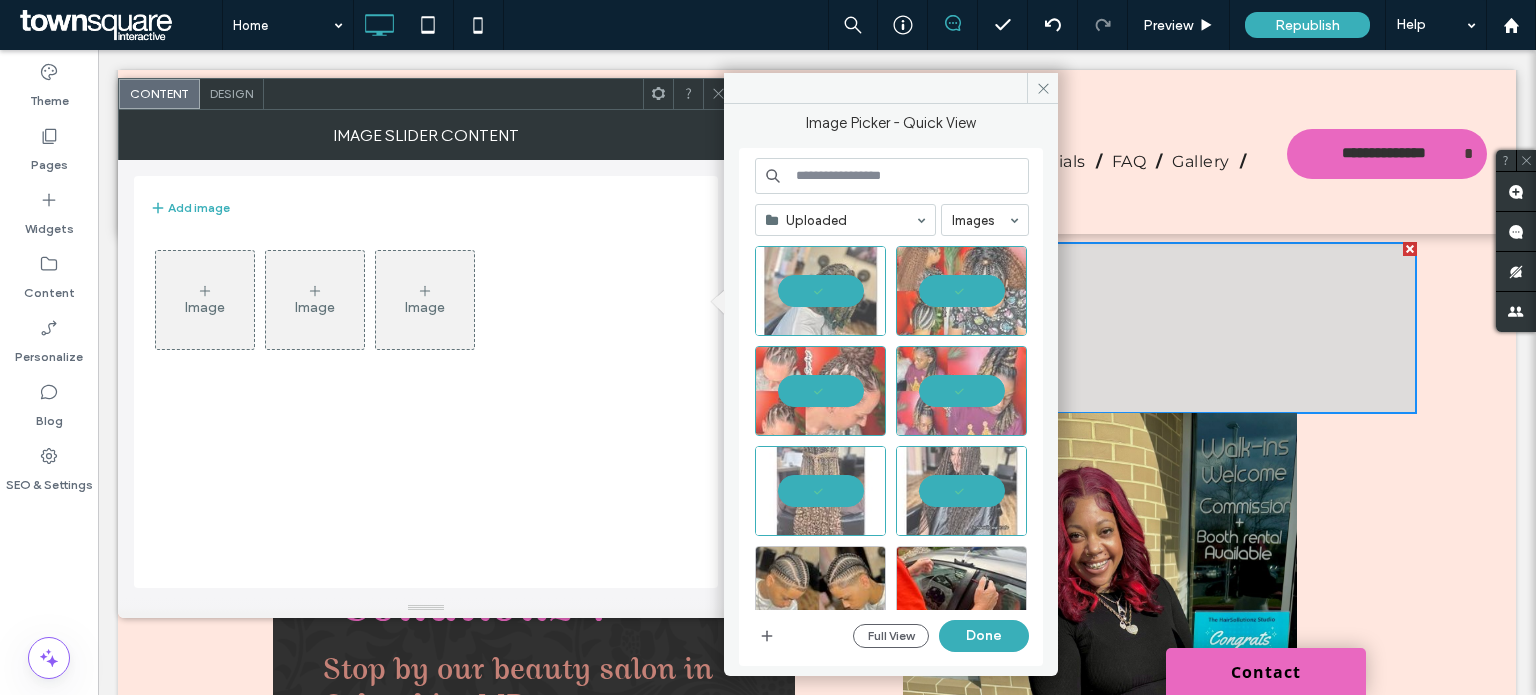 scroll, scrollTop: 500, scrollLeft: 0, axis: vertical 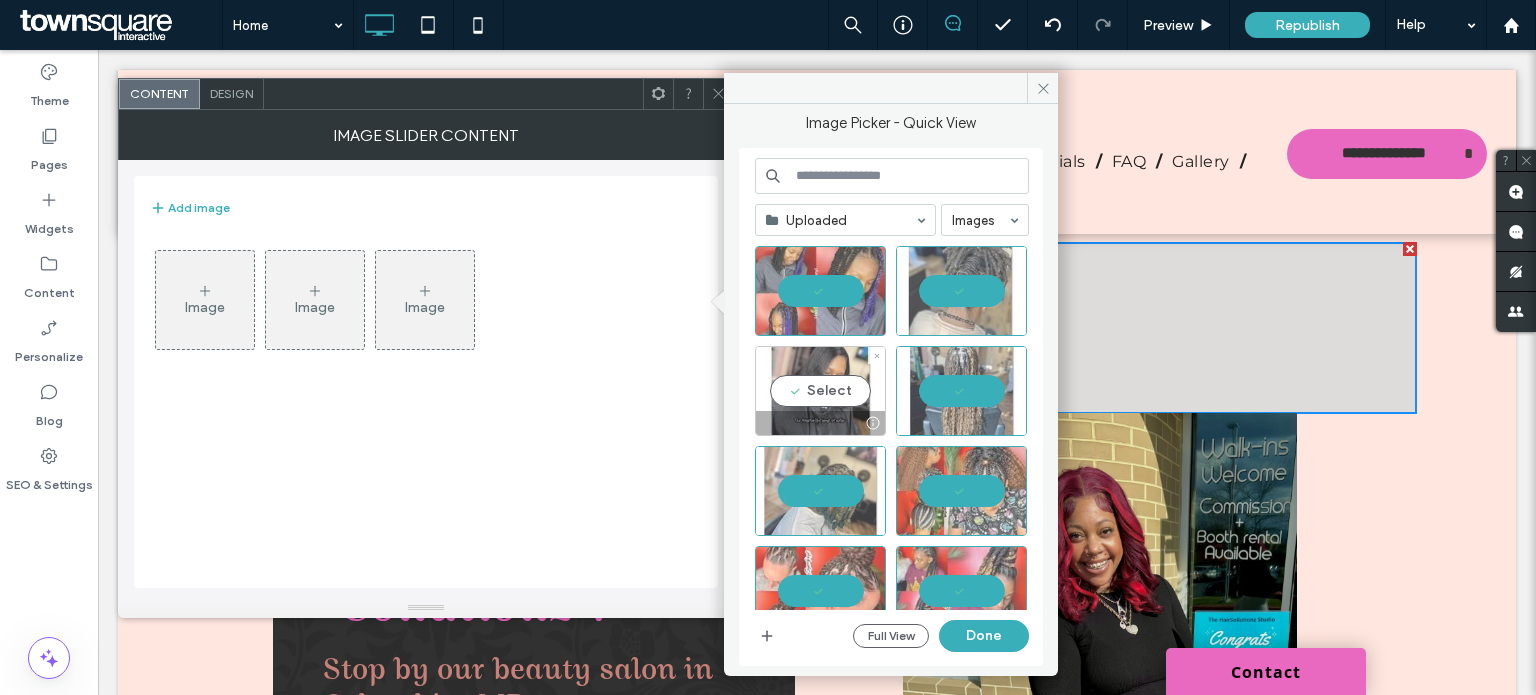 click on "Select" at bounding box center [820, 391] 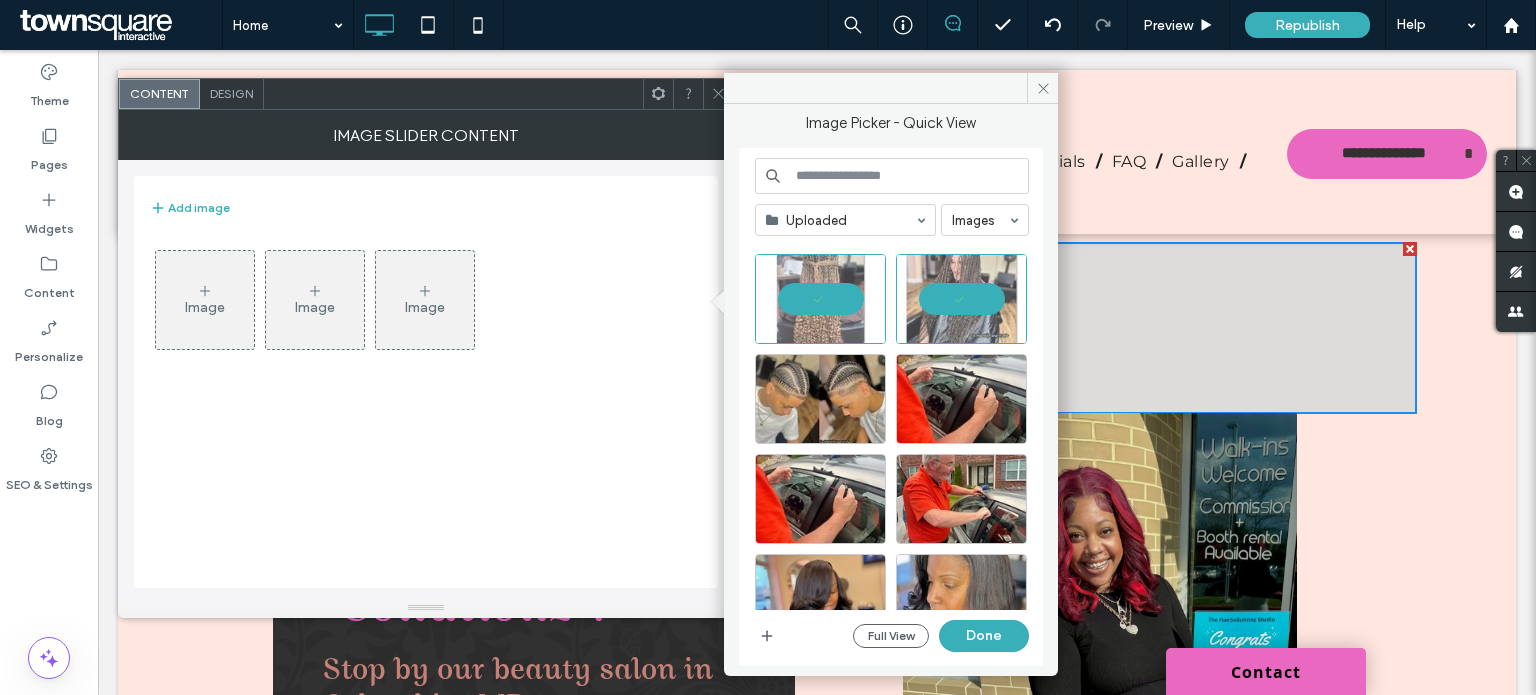 scroll, scrollTop: 900, scrollLeft: 0, axis: vertical 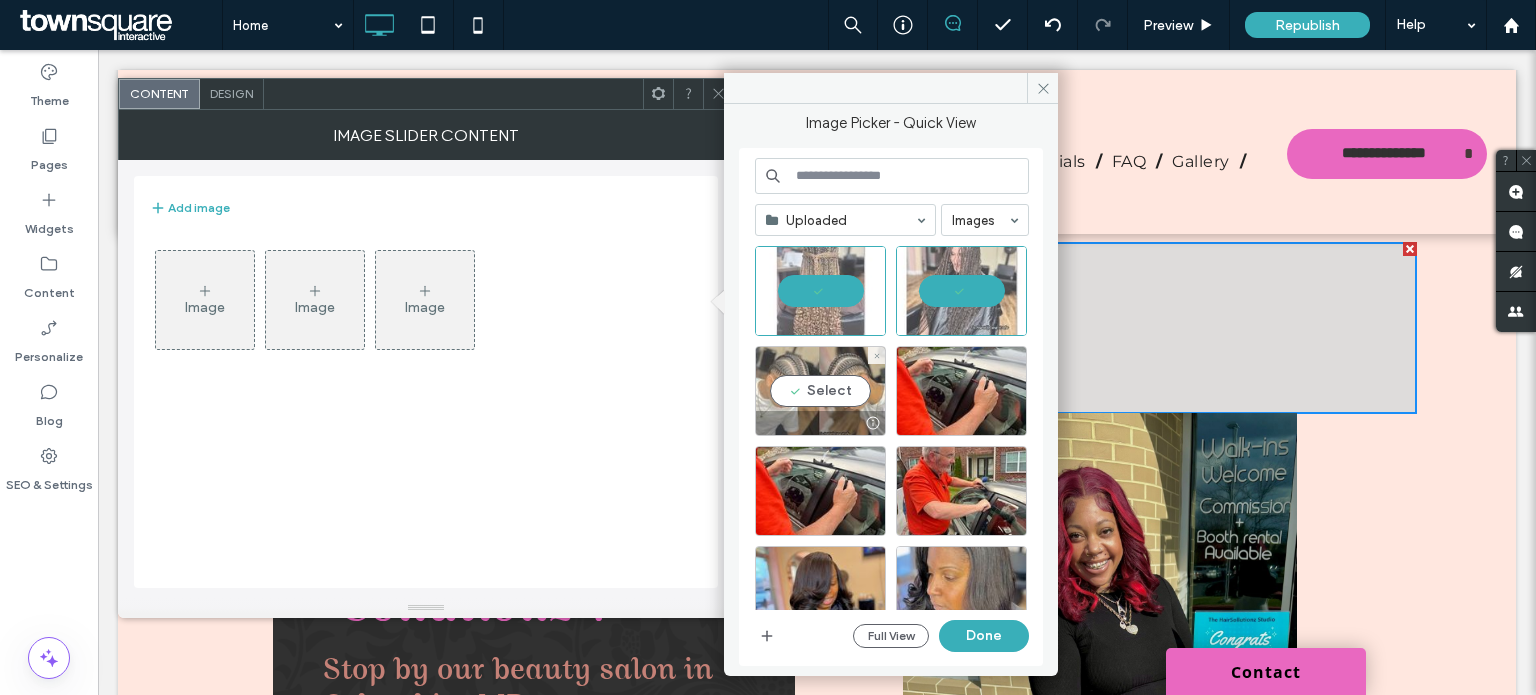 click on "Select" at bounding box center [820, 391] 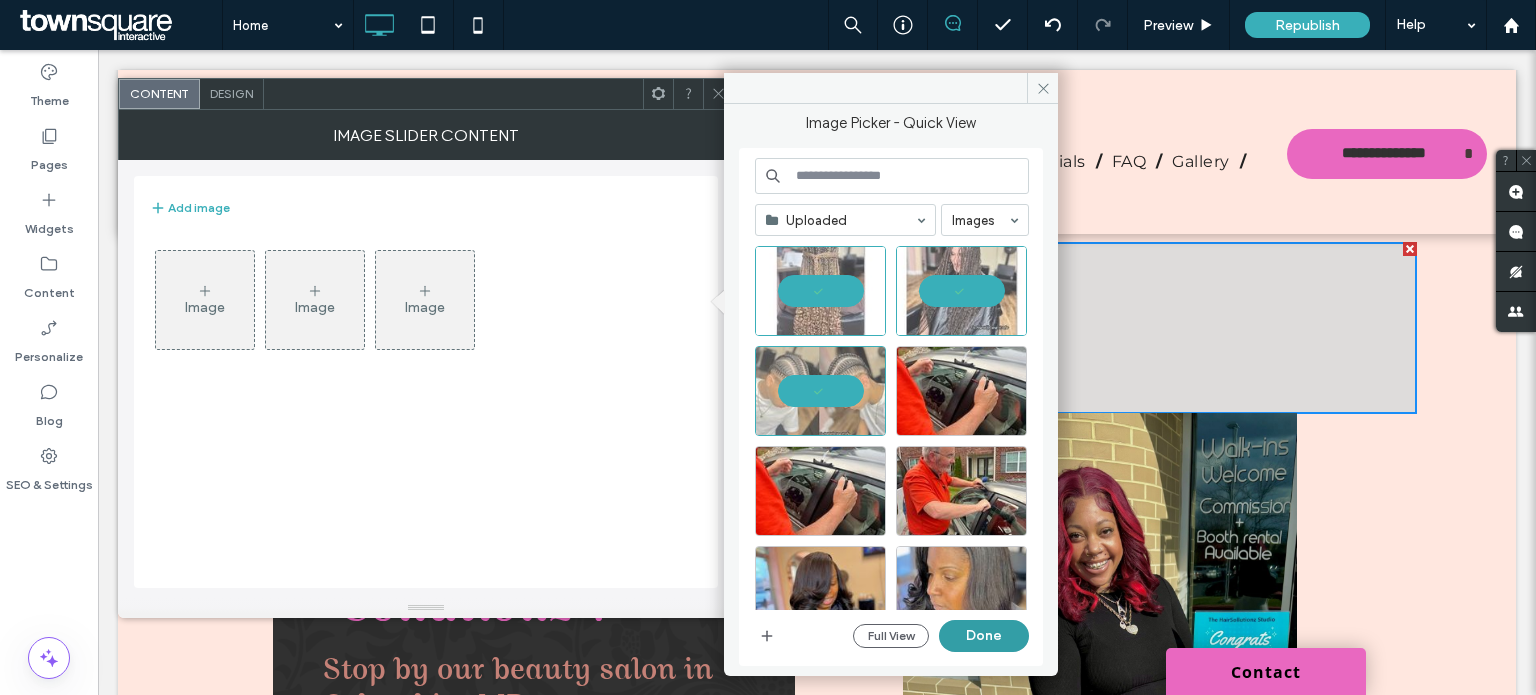 click on "Done" at bounding box center [984, 636] 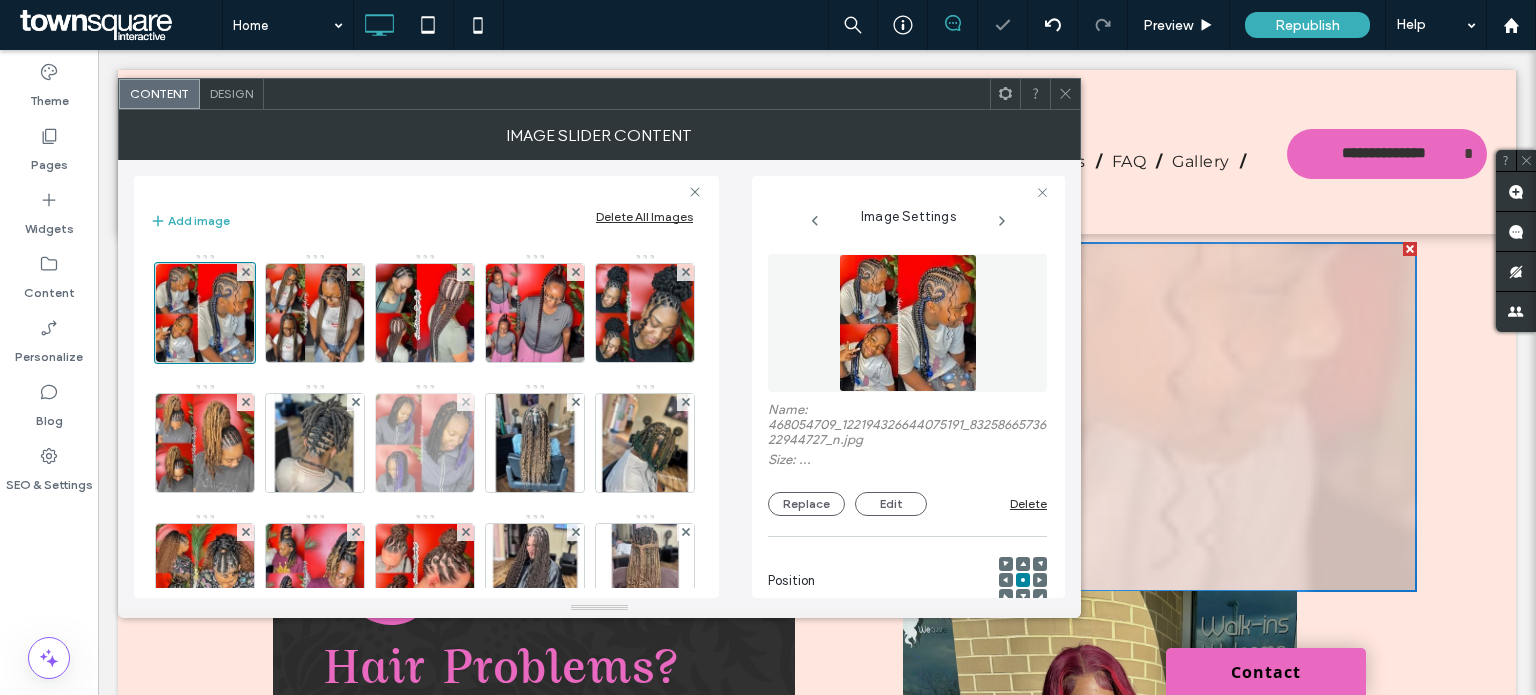 scroll, scrollTop: 0, scrollLeft: 17, axis: horizontal 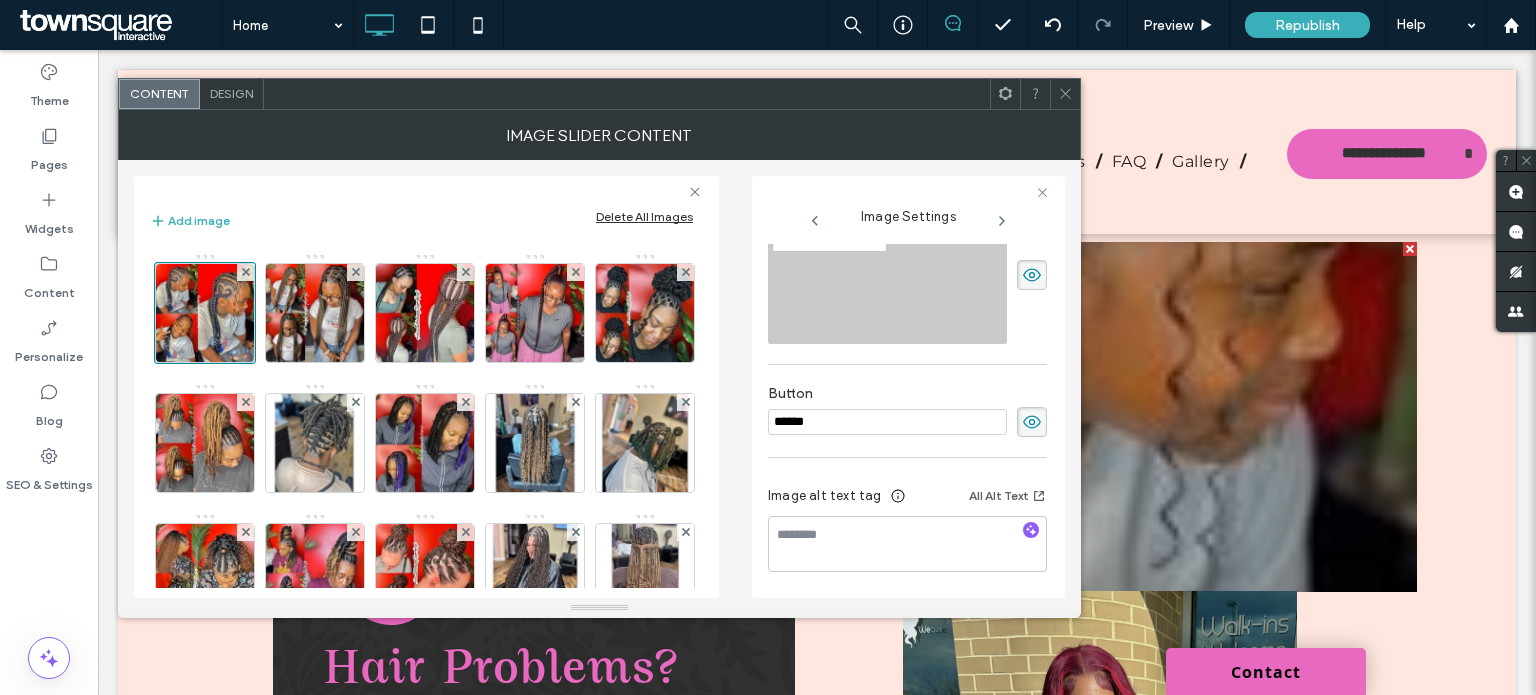 click at bounding box center (1065, 94) 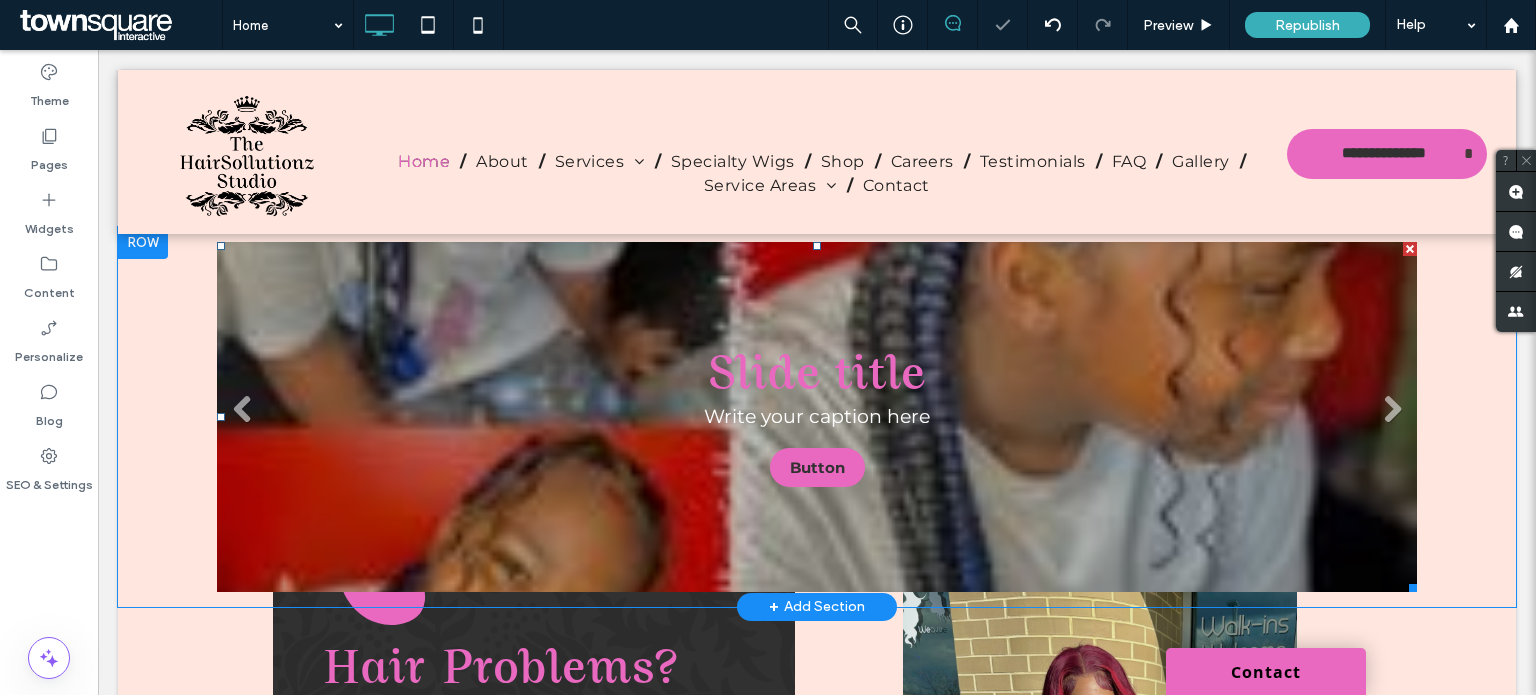 click on "Slide title
Write your caption here
Button" at bounding box center [817, 417] 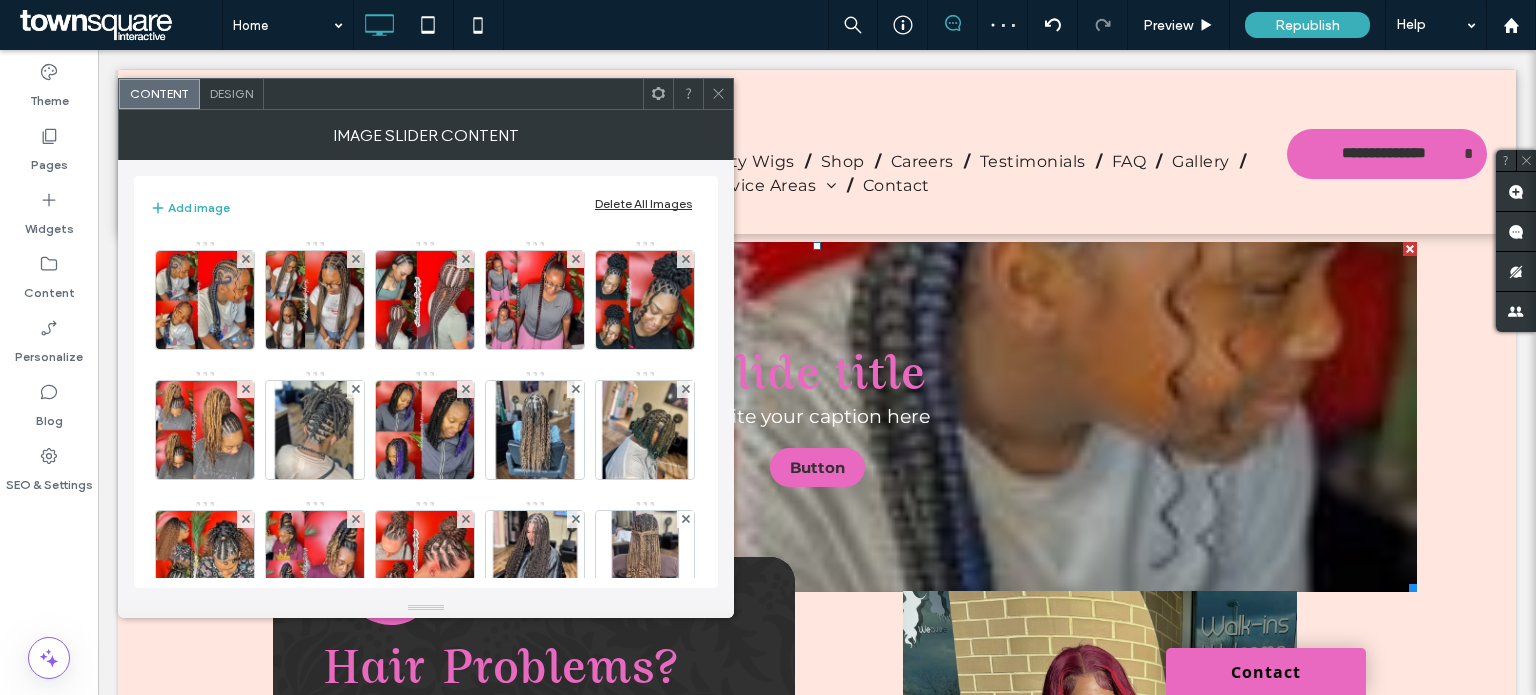 click on "Image Slider Content" at bounding box center [426, 135] 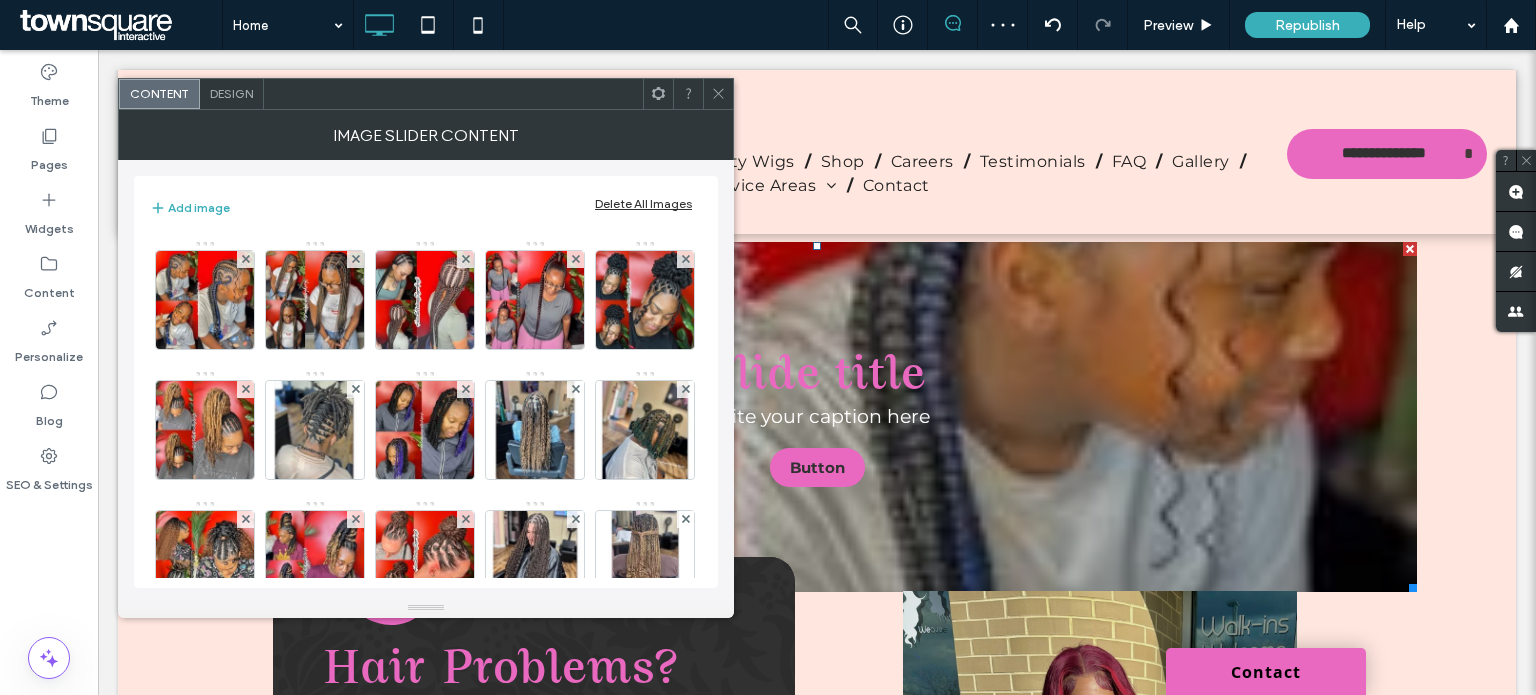 click on "Design" at bounding box center (232, 94) 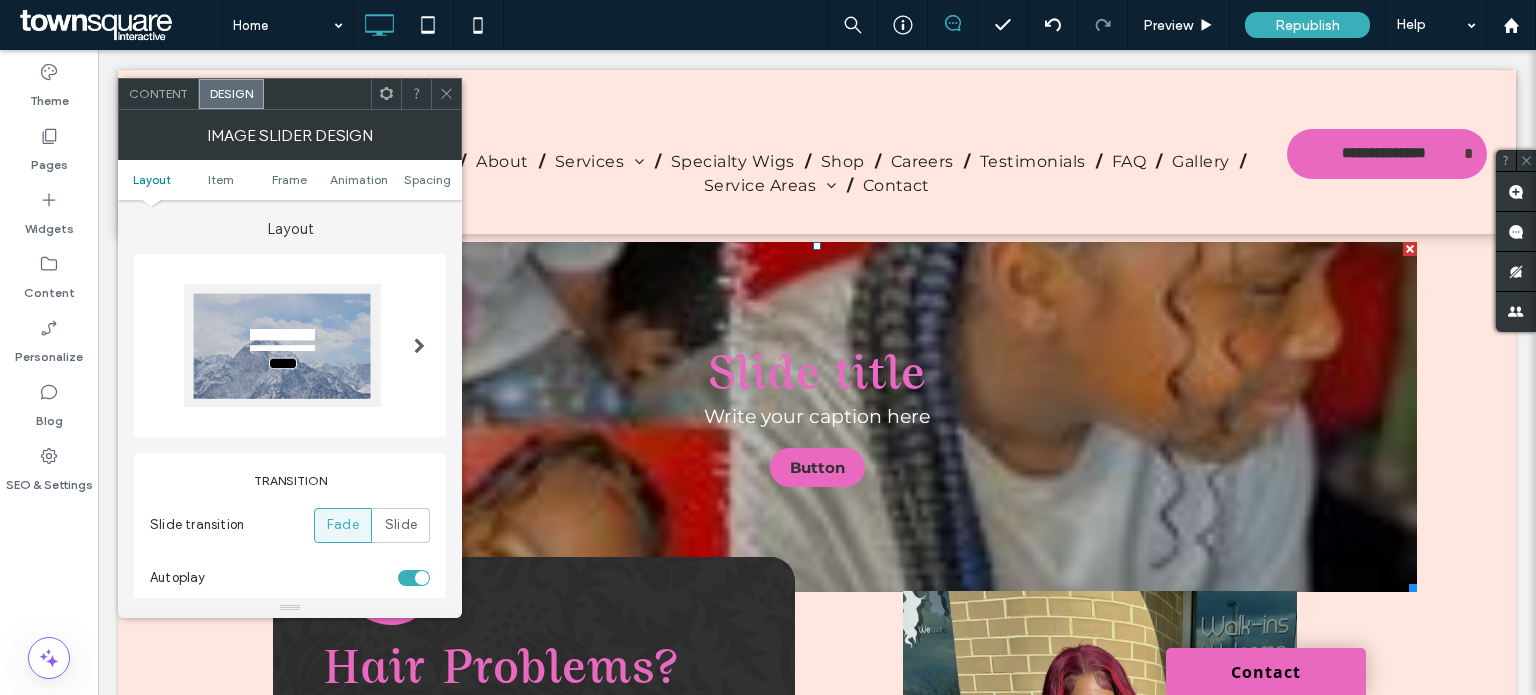click on "Design" at bounding box center (231, 93) 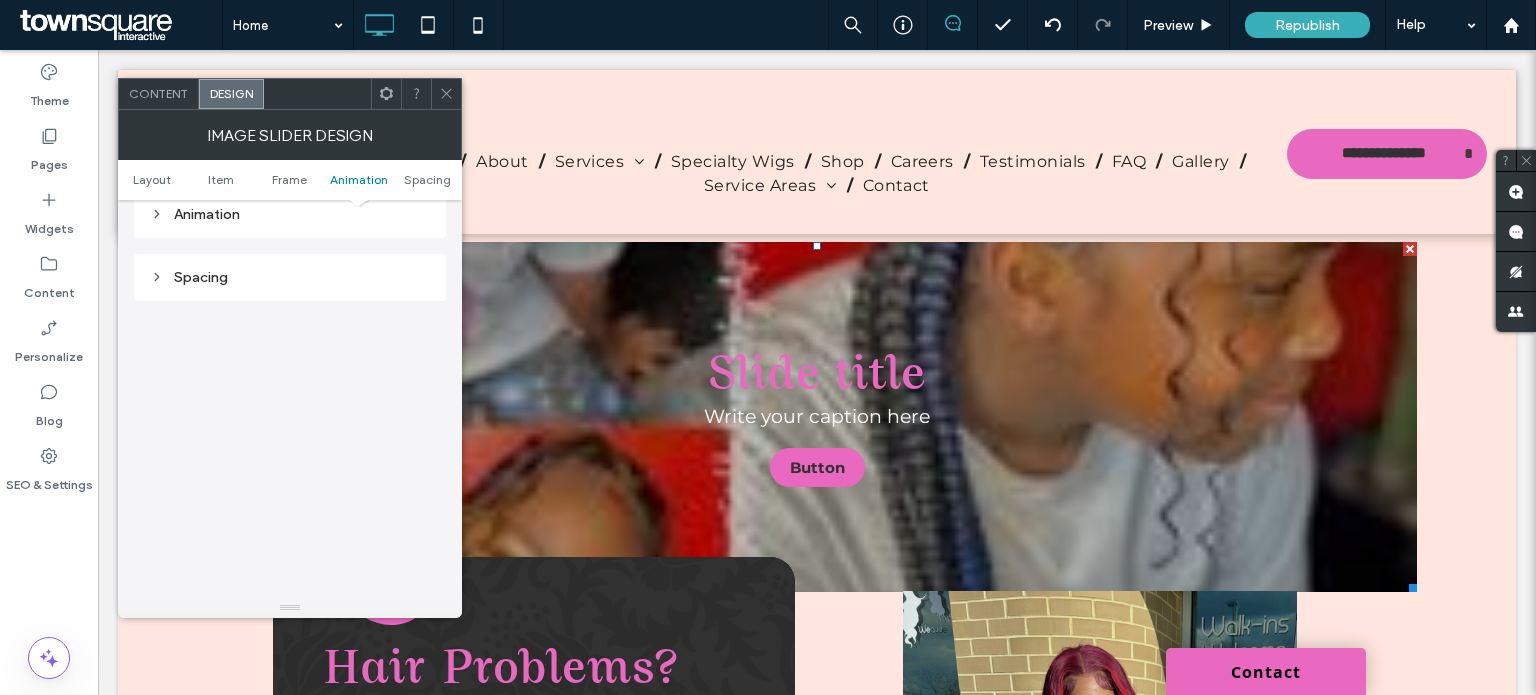 scroll, scrollTop: 2931, scrollLeft: 0, axis: vertical 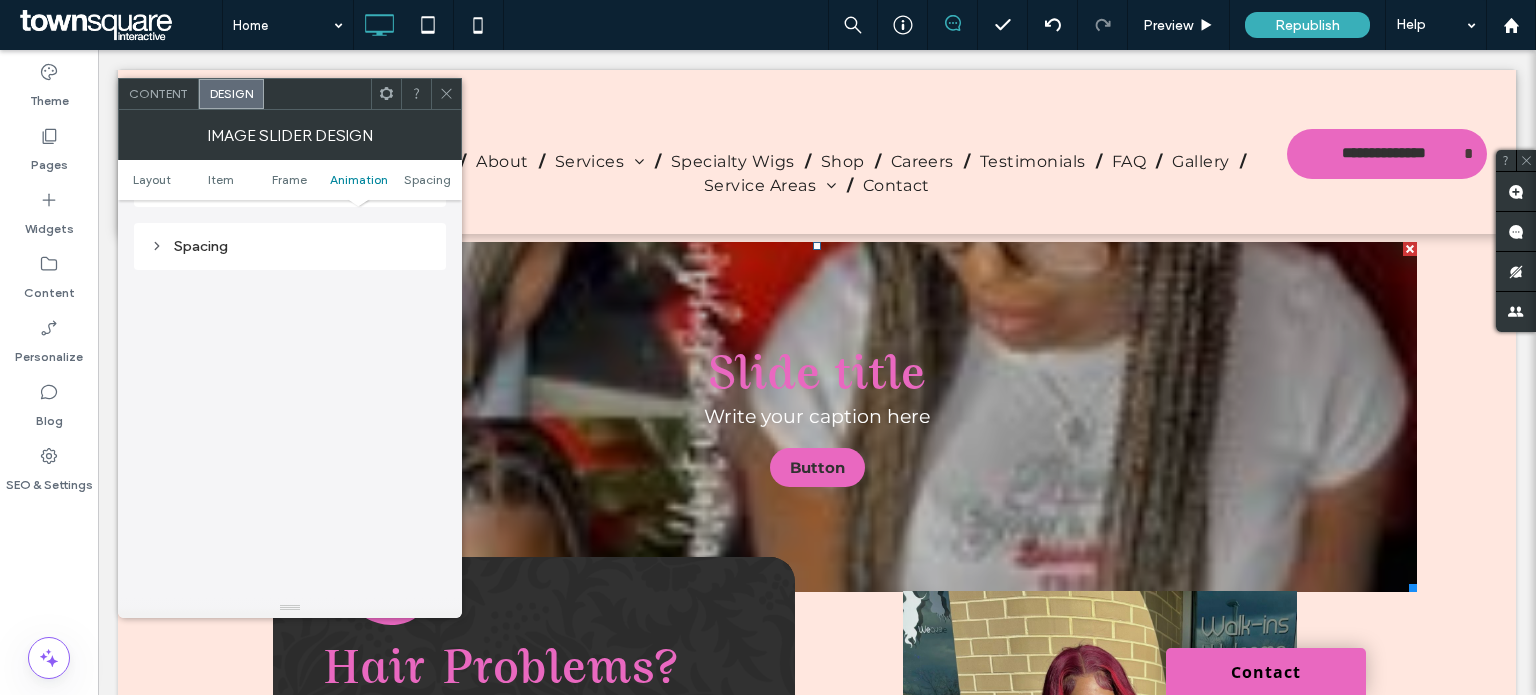click at bounding box center (446, 94) 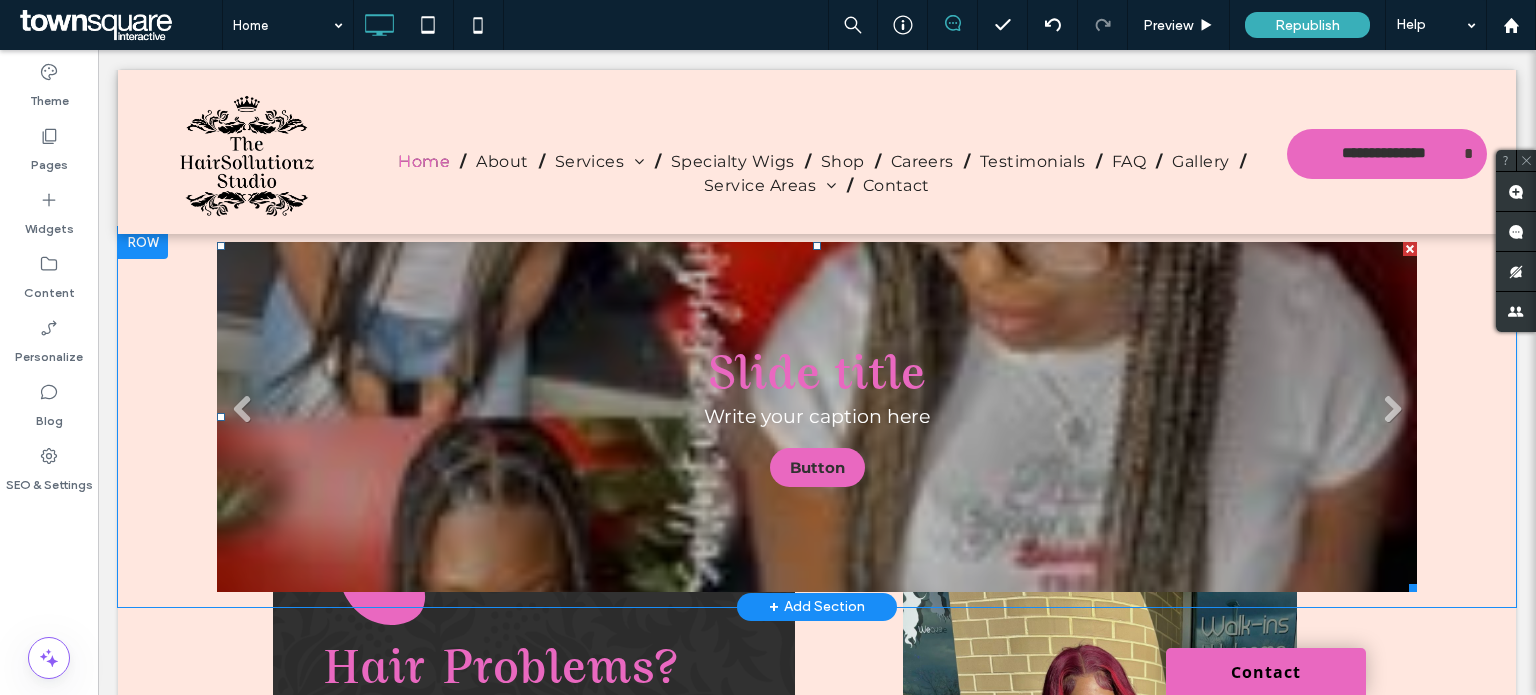 click on "Slide title
Write your caption here
Button" at bounding box center [817, 417] 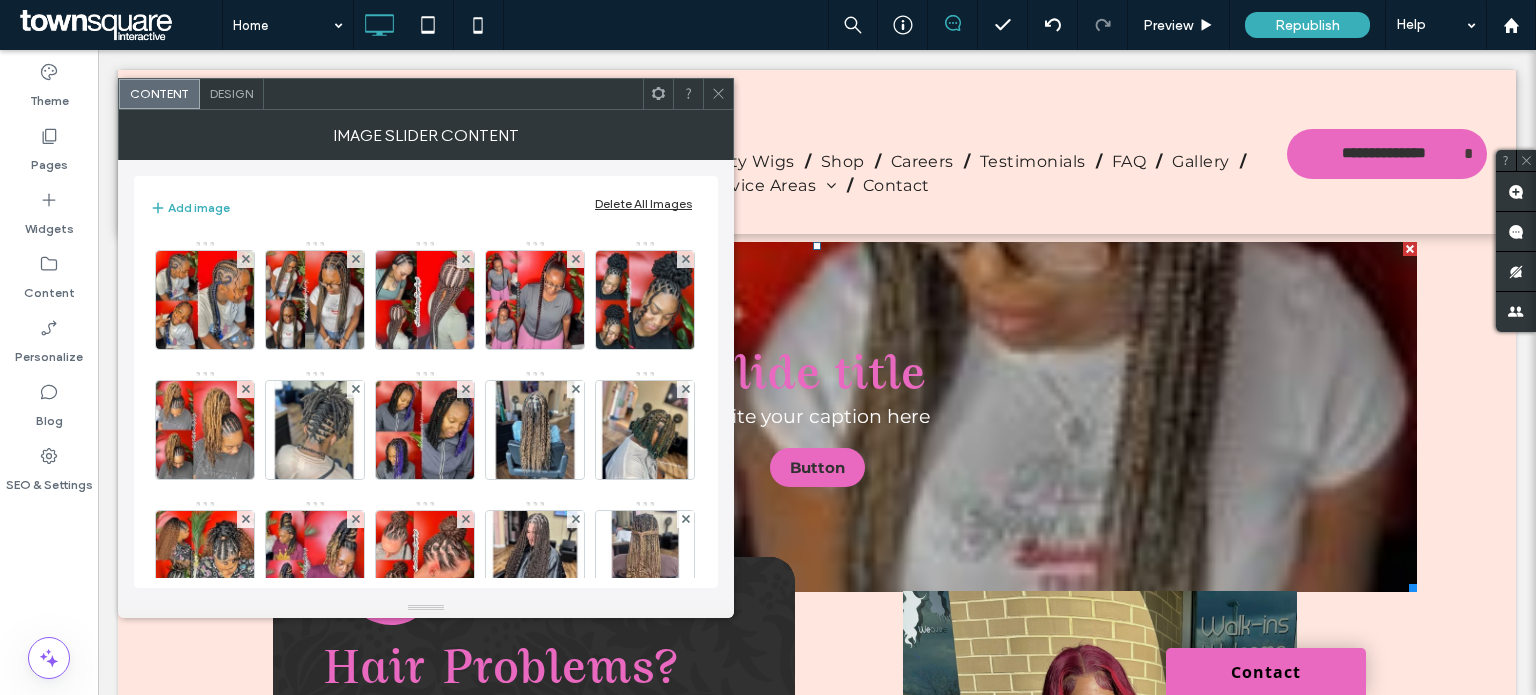 click at bounding box center [718, 94] 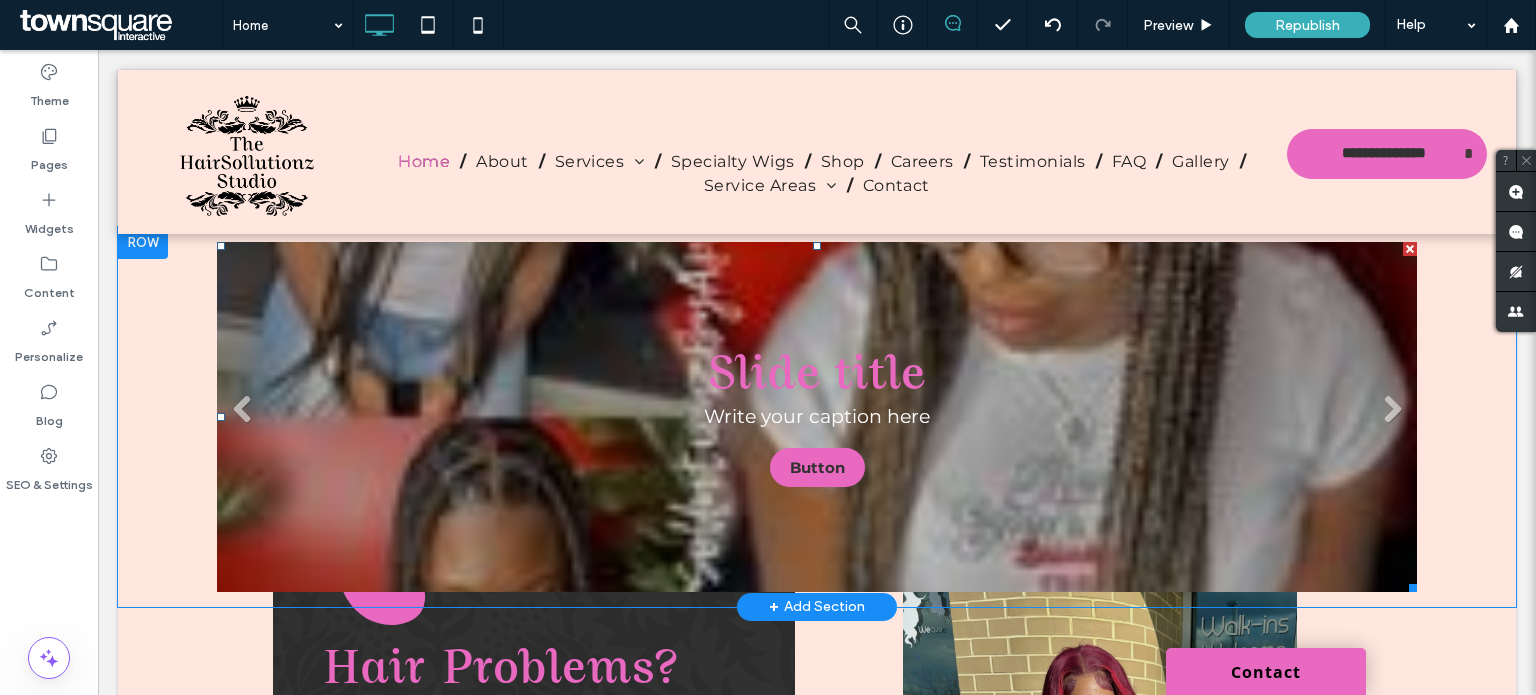 click on "Slide title
Write your caption here
Button" at bounding box center [817, 417] 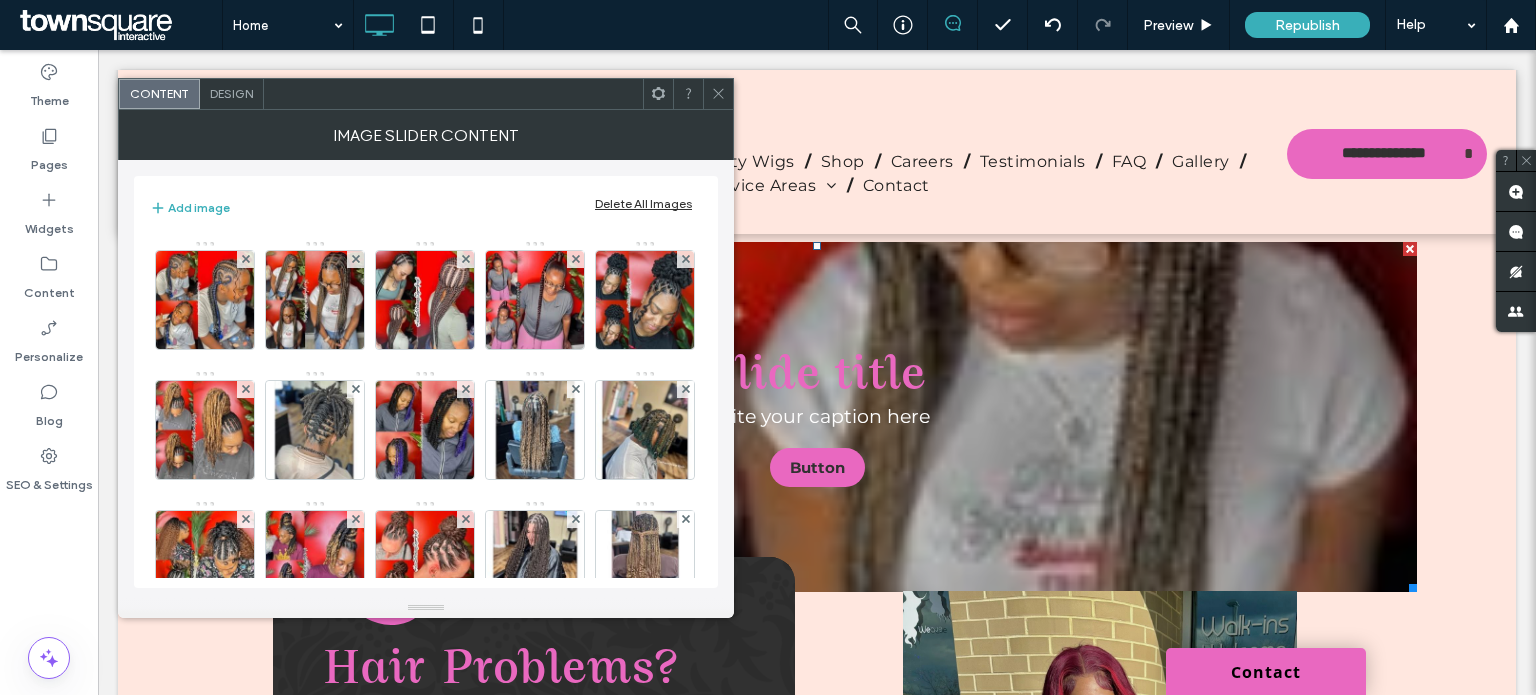 click on "Image Slider Content" at bounding box center (426, 135) 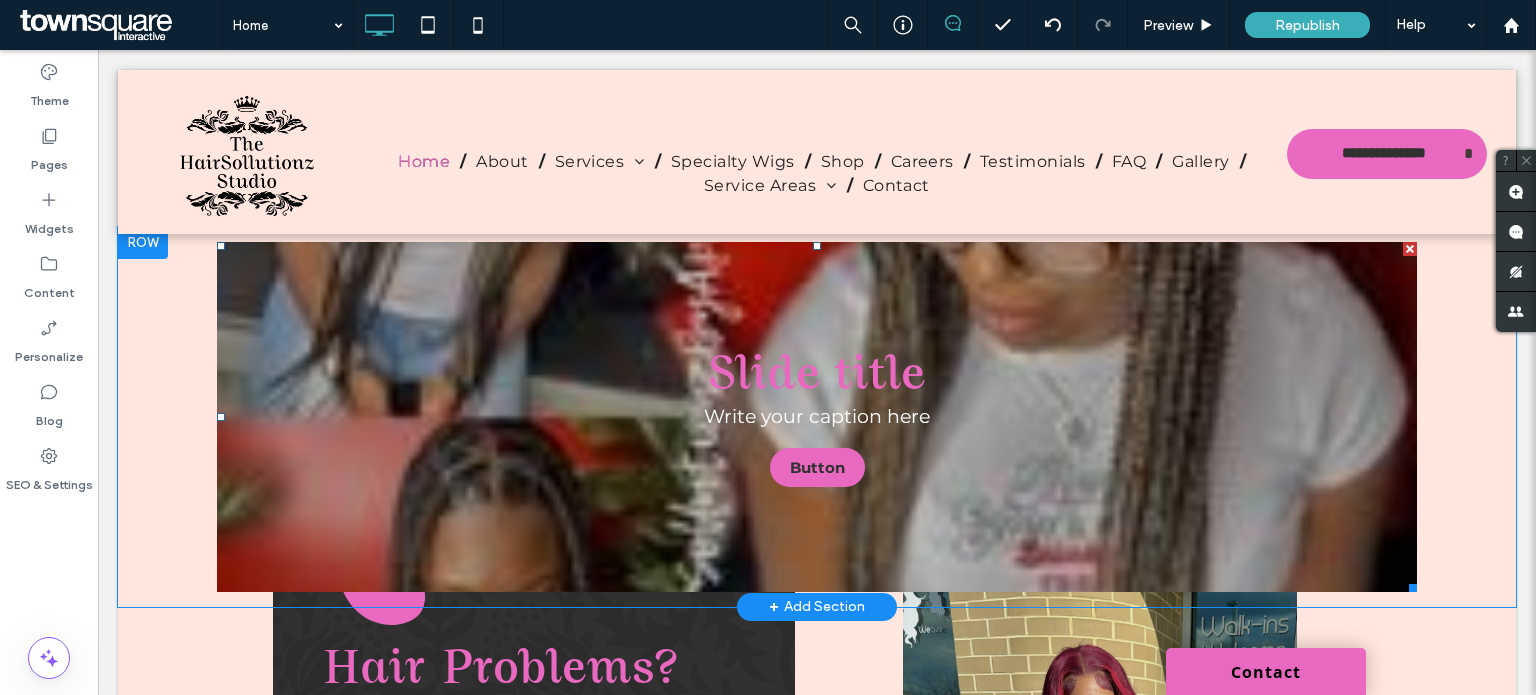 click at bounding box center (1410, 249) 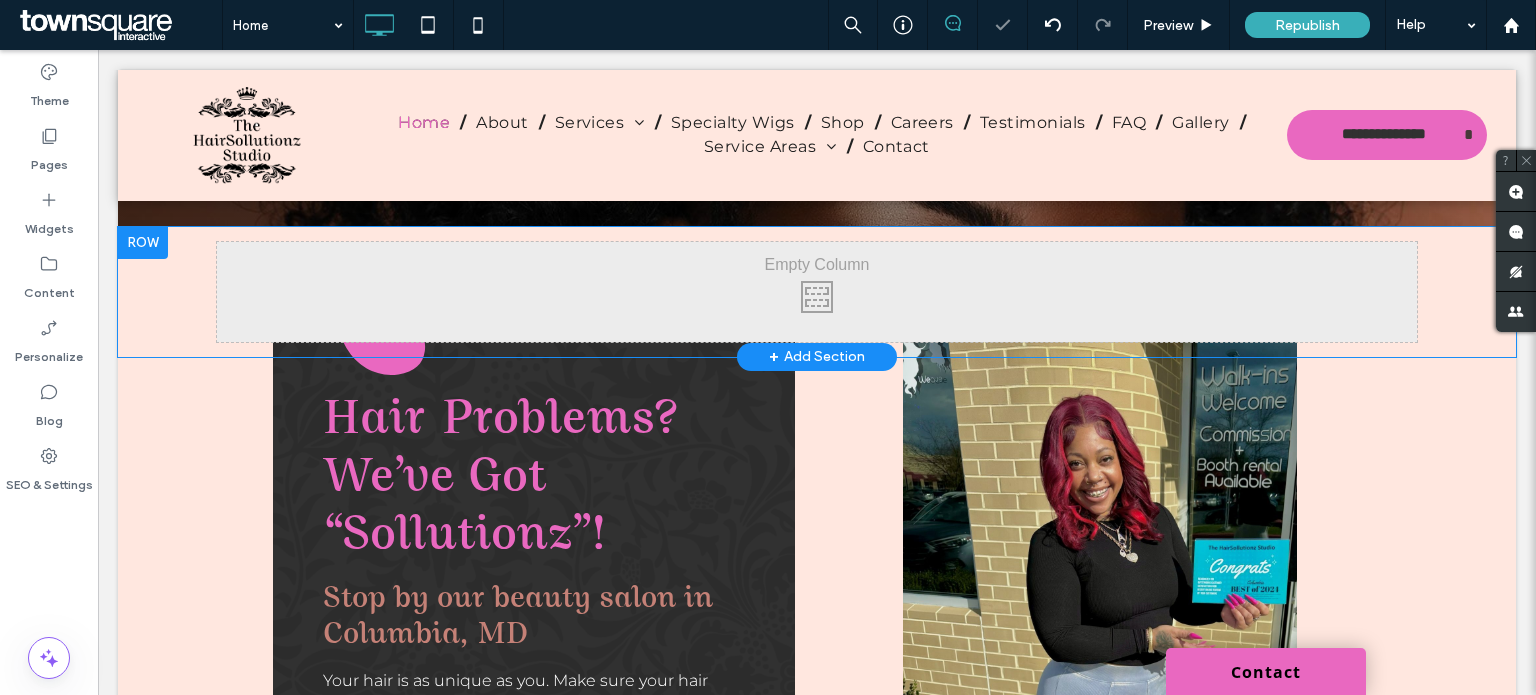 scroll, scrollTop: 317, scrollLeft: 0, axis: vertical 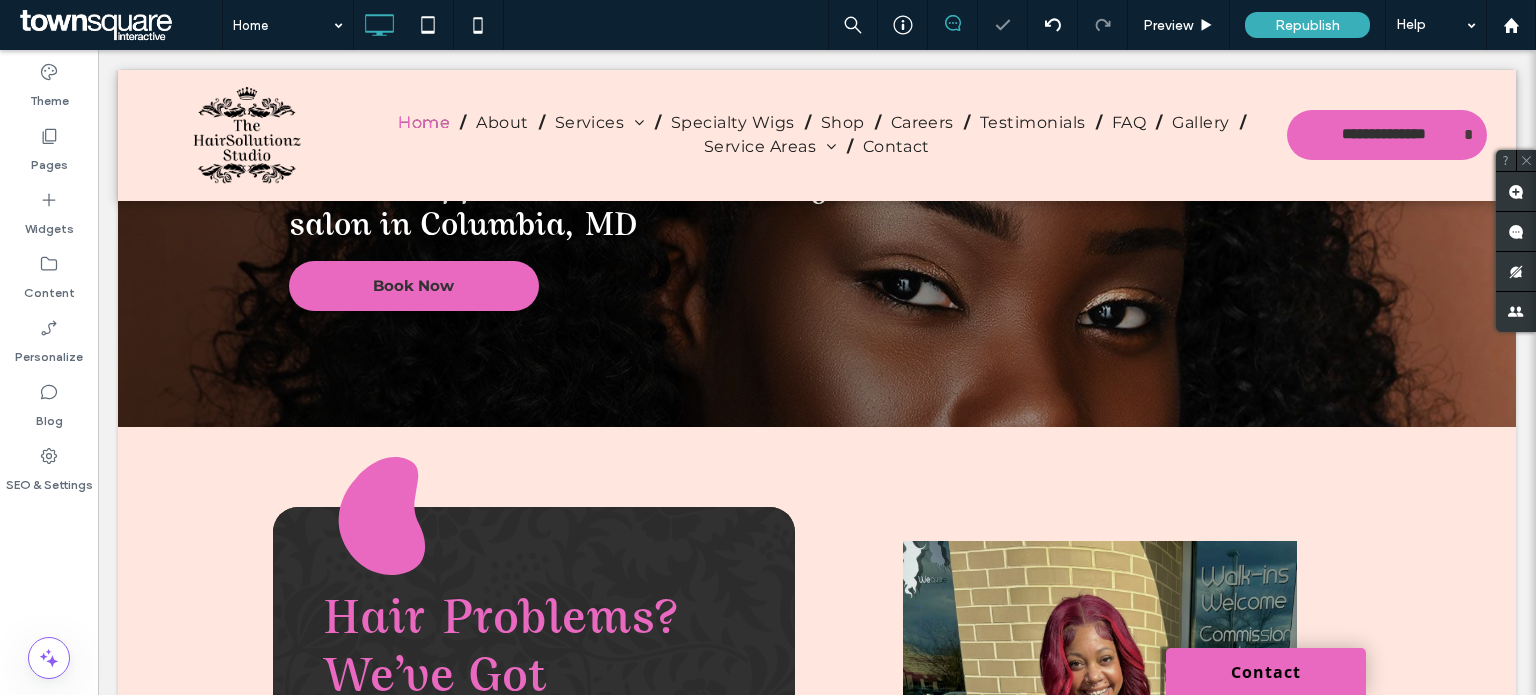click on "Click To Paste     Click To Paste" at bounding box center [817, 492] 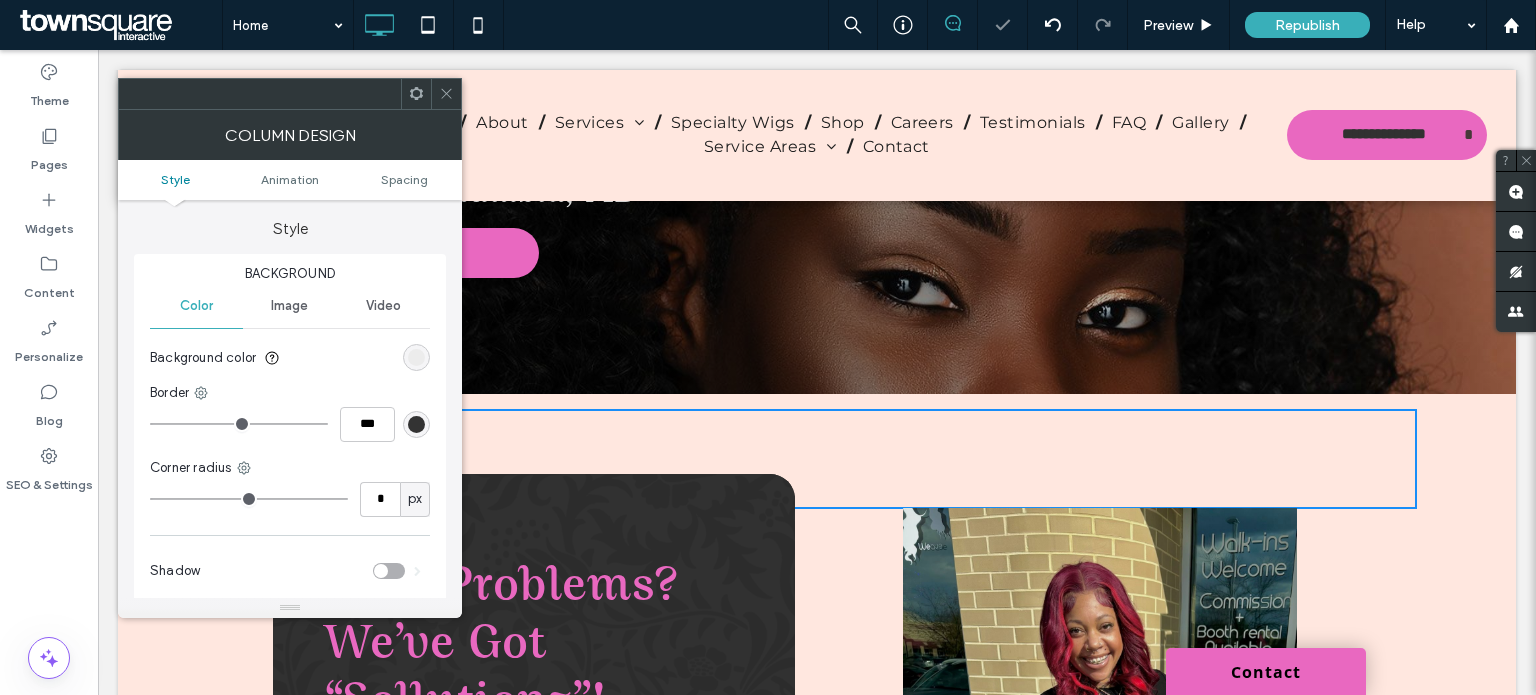 scroll, scrollTop: 284, scrollLeft: 0, axis: vertical 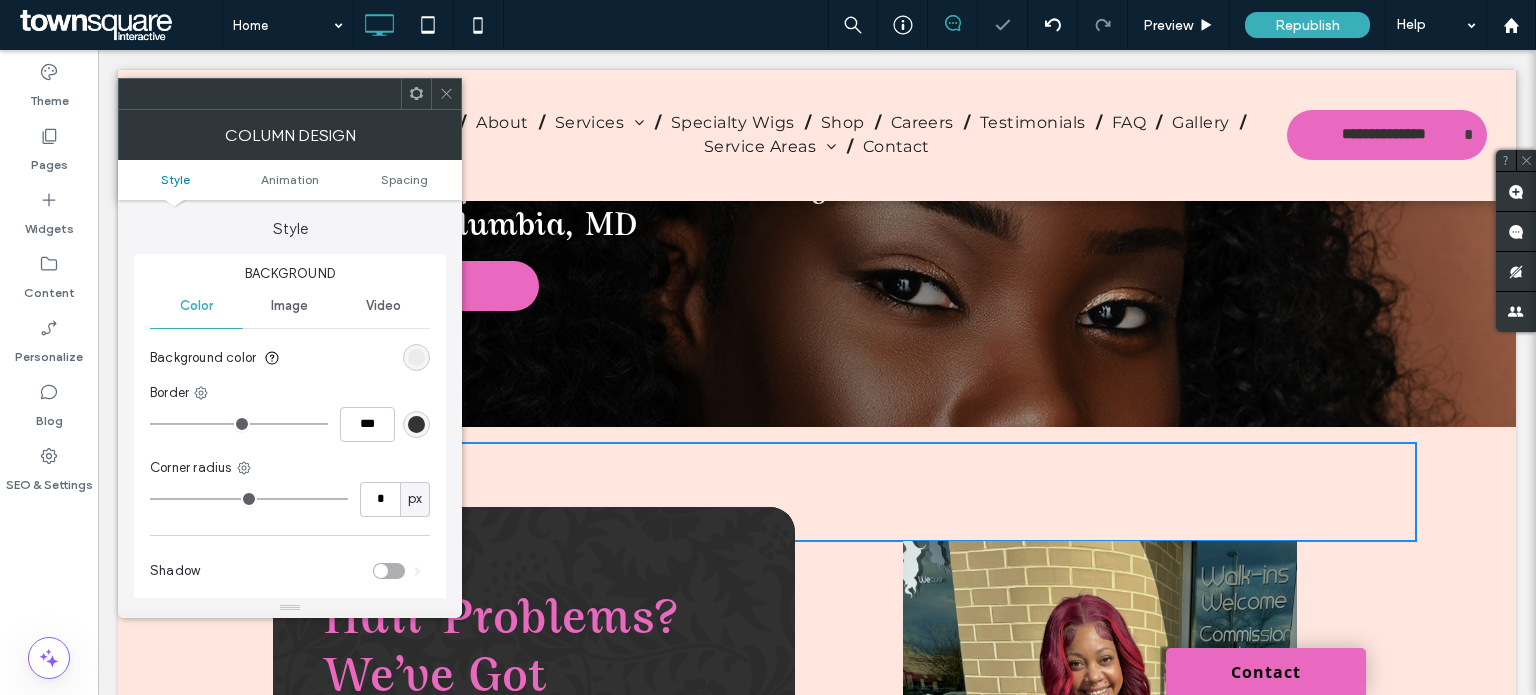 click 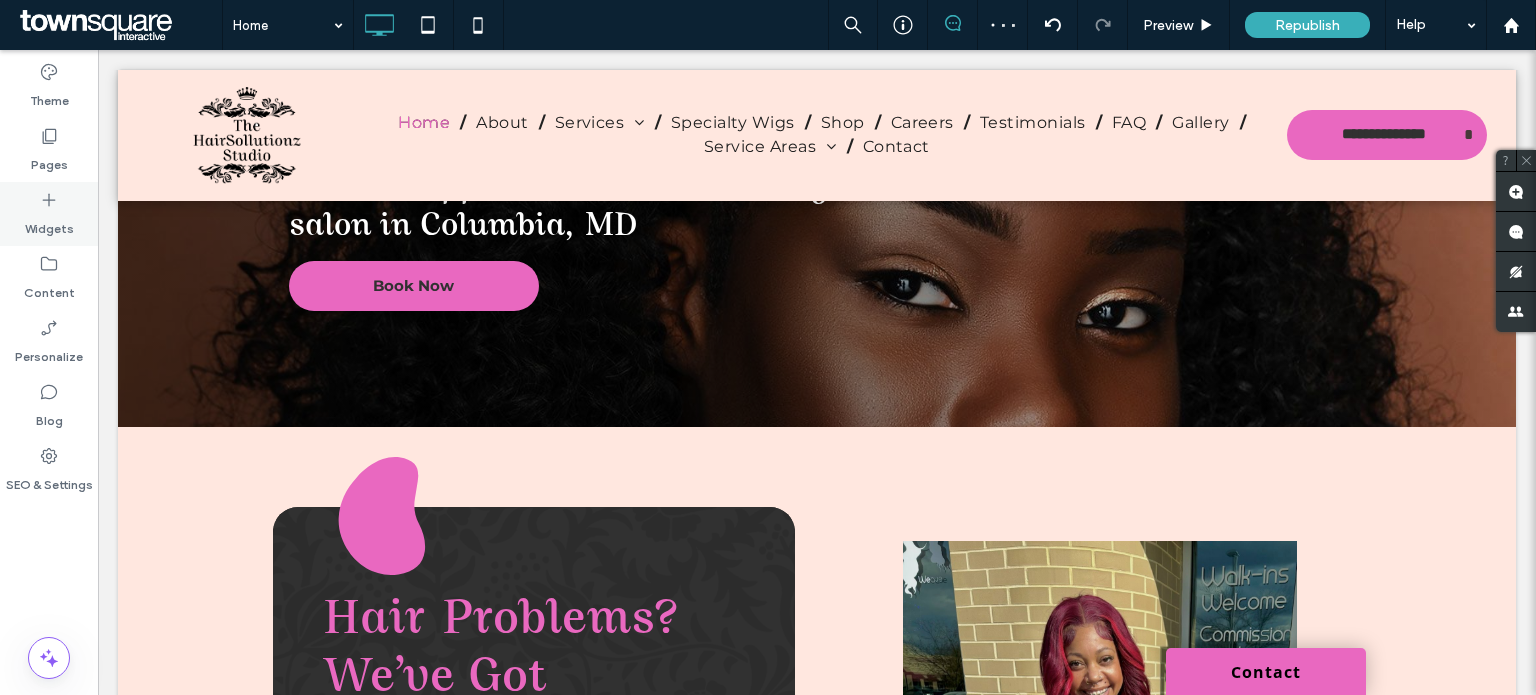 click on "Widgets" at bounding box center [49, 224] 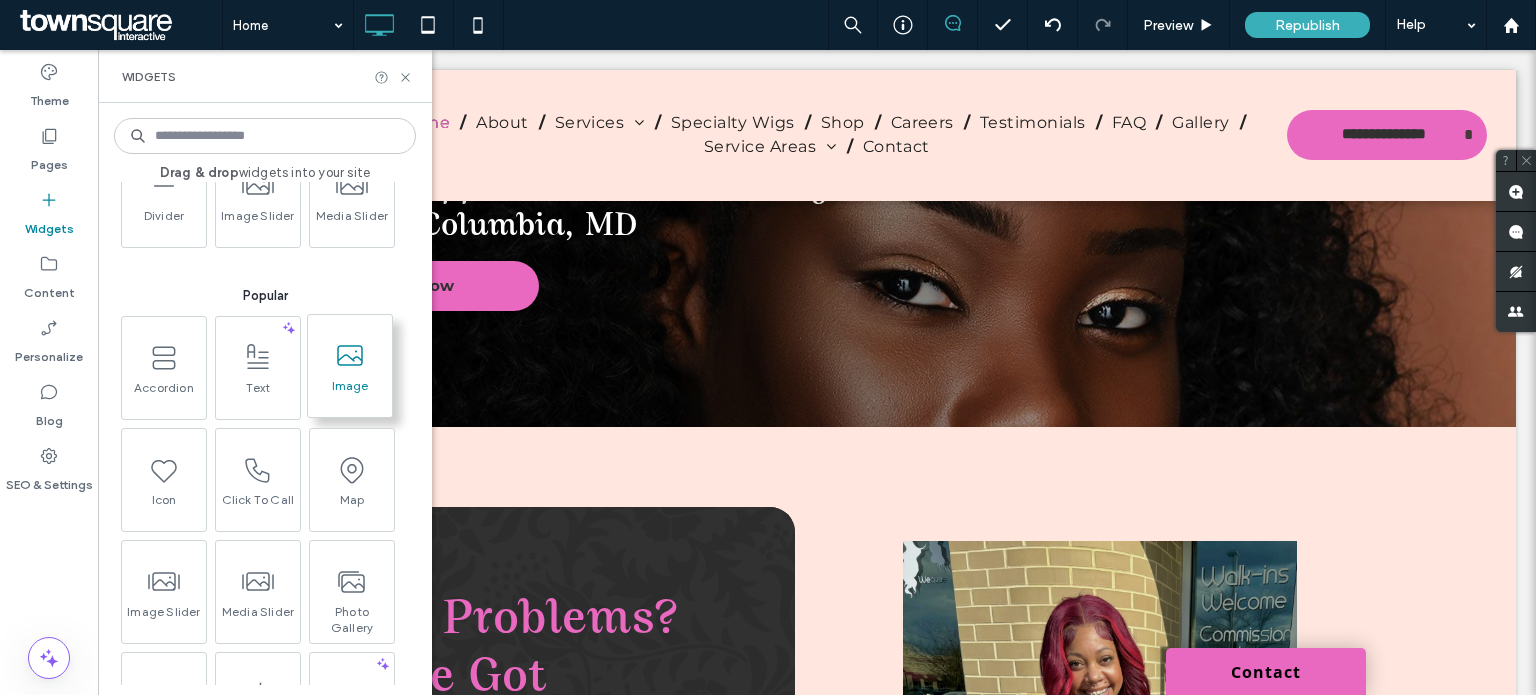 scroll, scrollTop: 400, scrollLeft: 0, axis: vertical 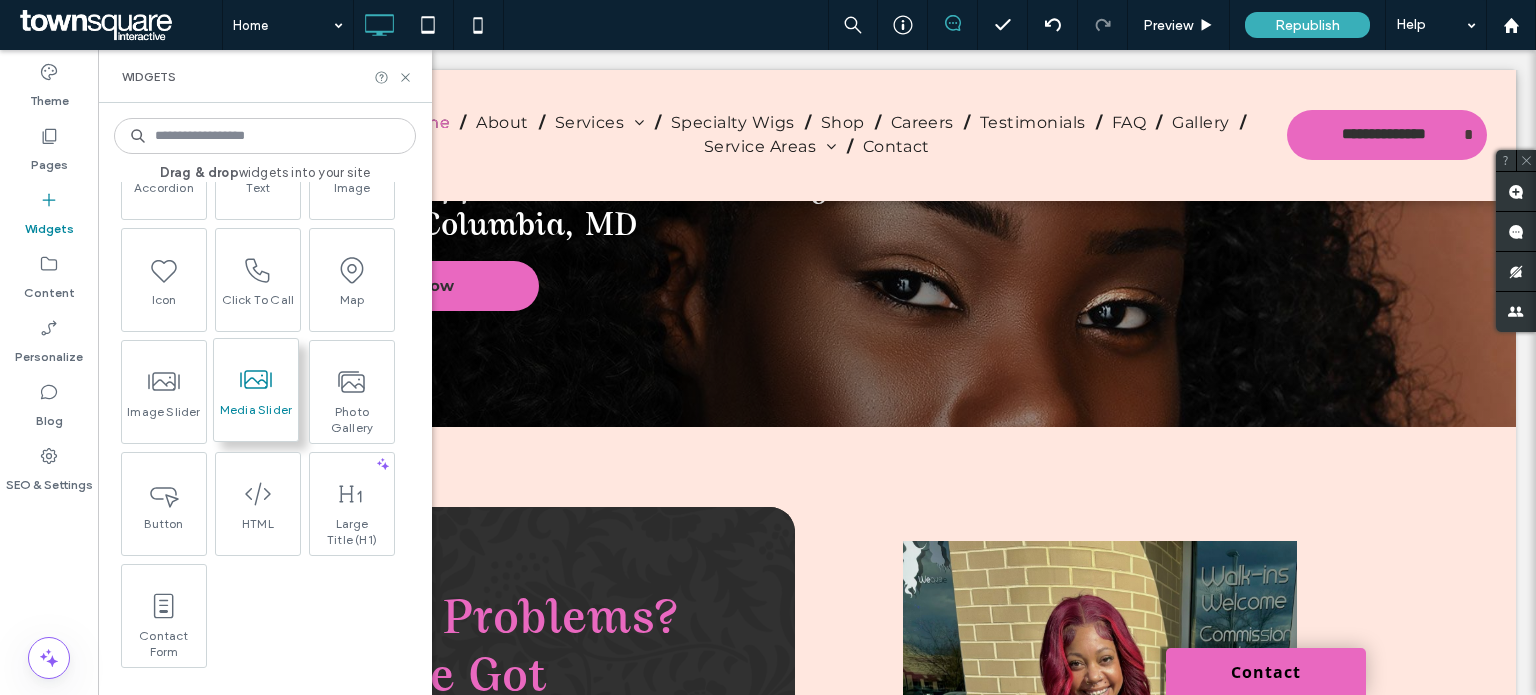 click on "Media Slider" at bounding box center (256, 416) 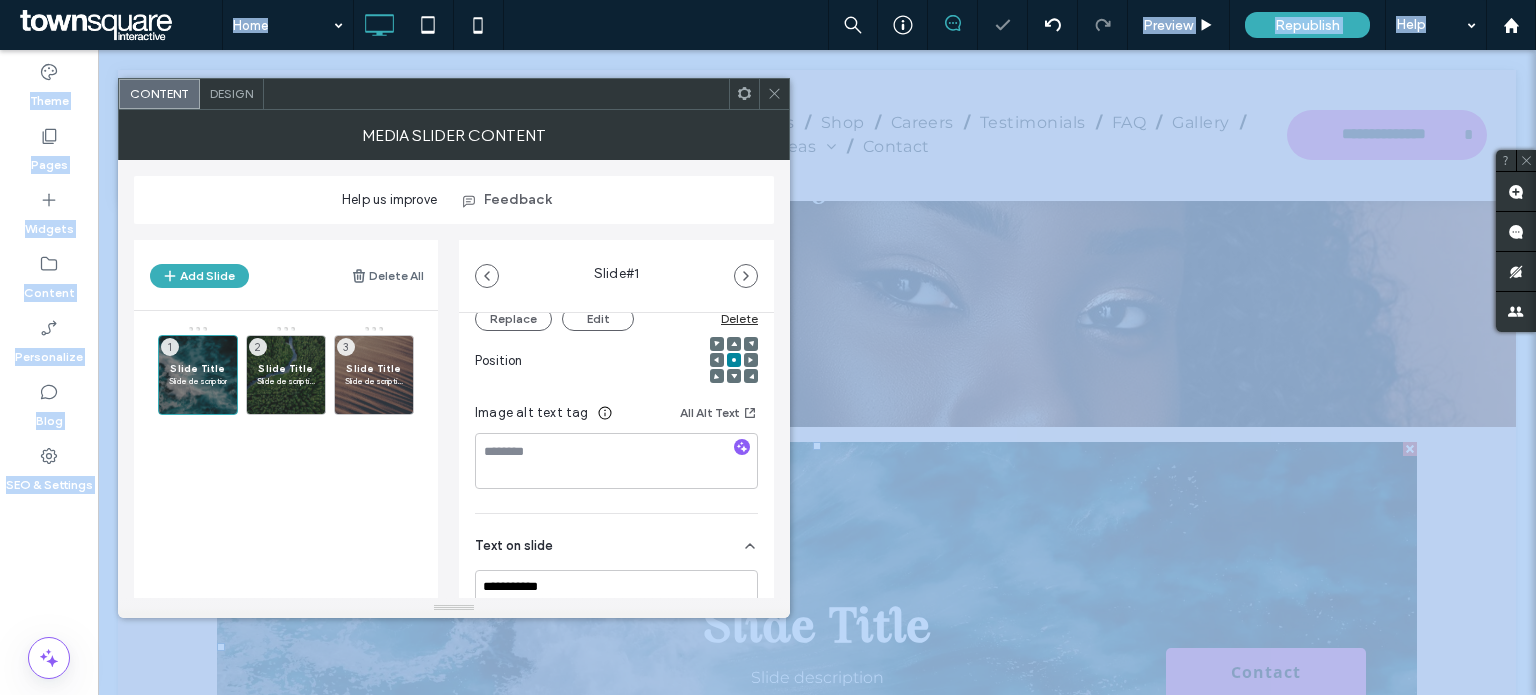 scroll, scrollTop: 200, scrollLeft: 0, axis: vertical 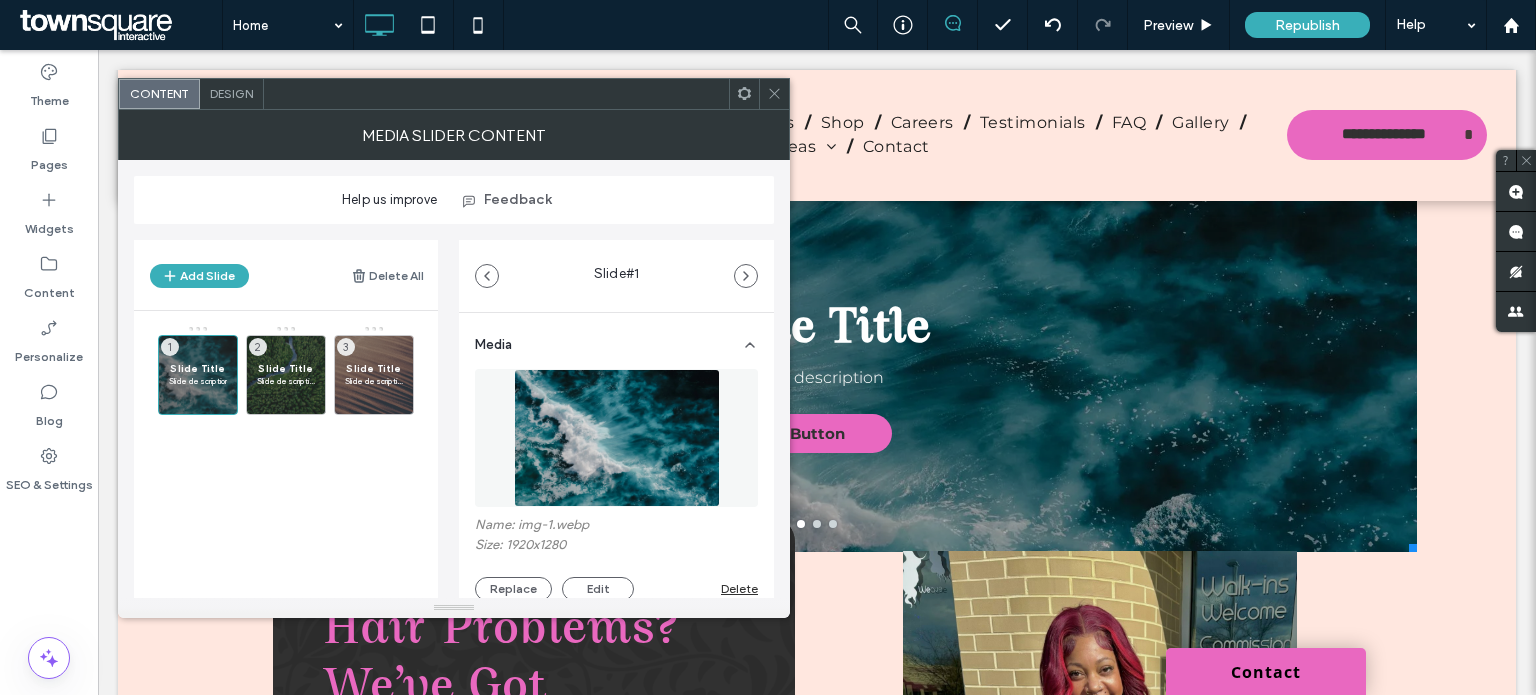click 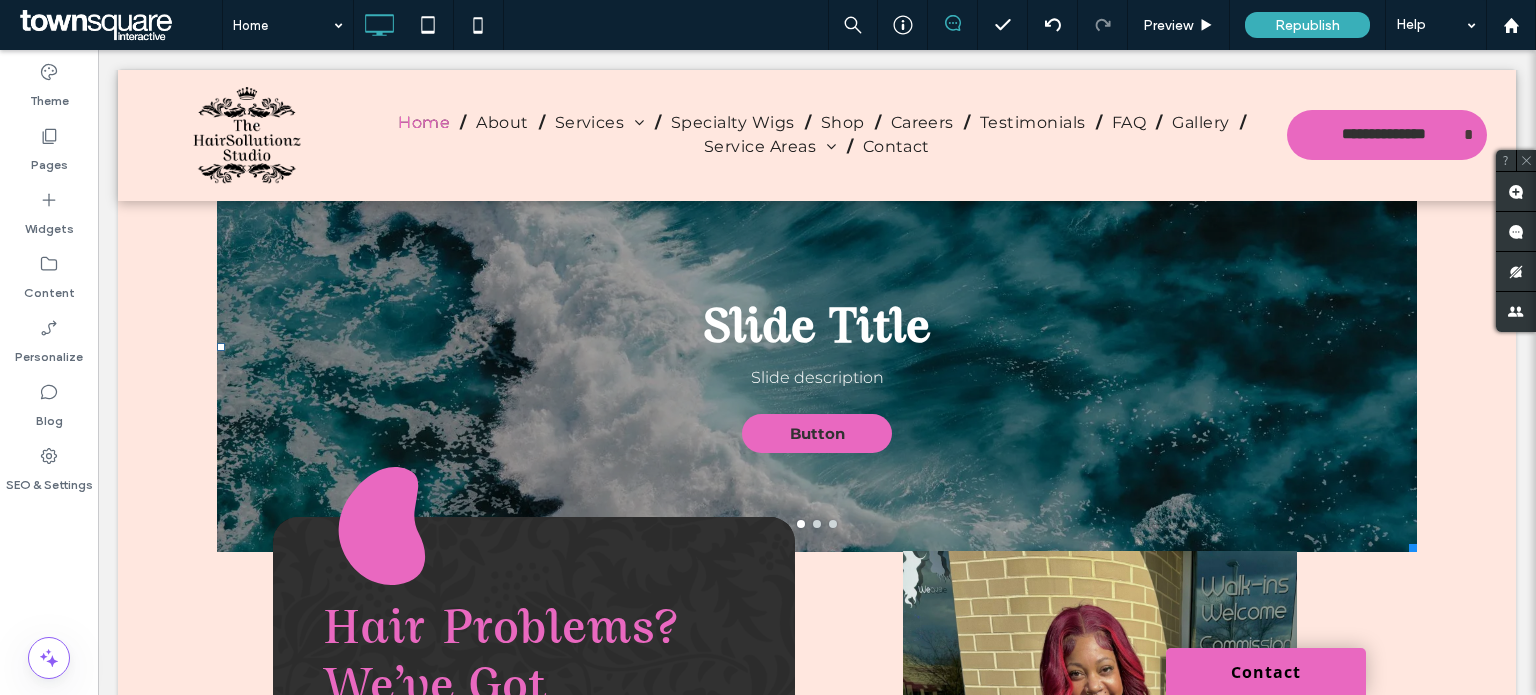 scroll, scrollTop: 384, scrollLeft: 0, axis: vertical 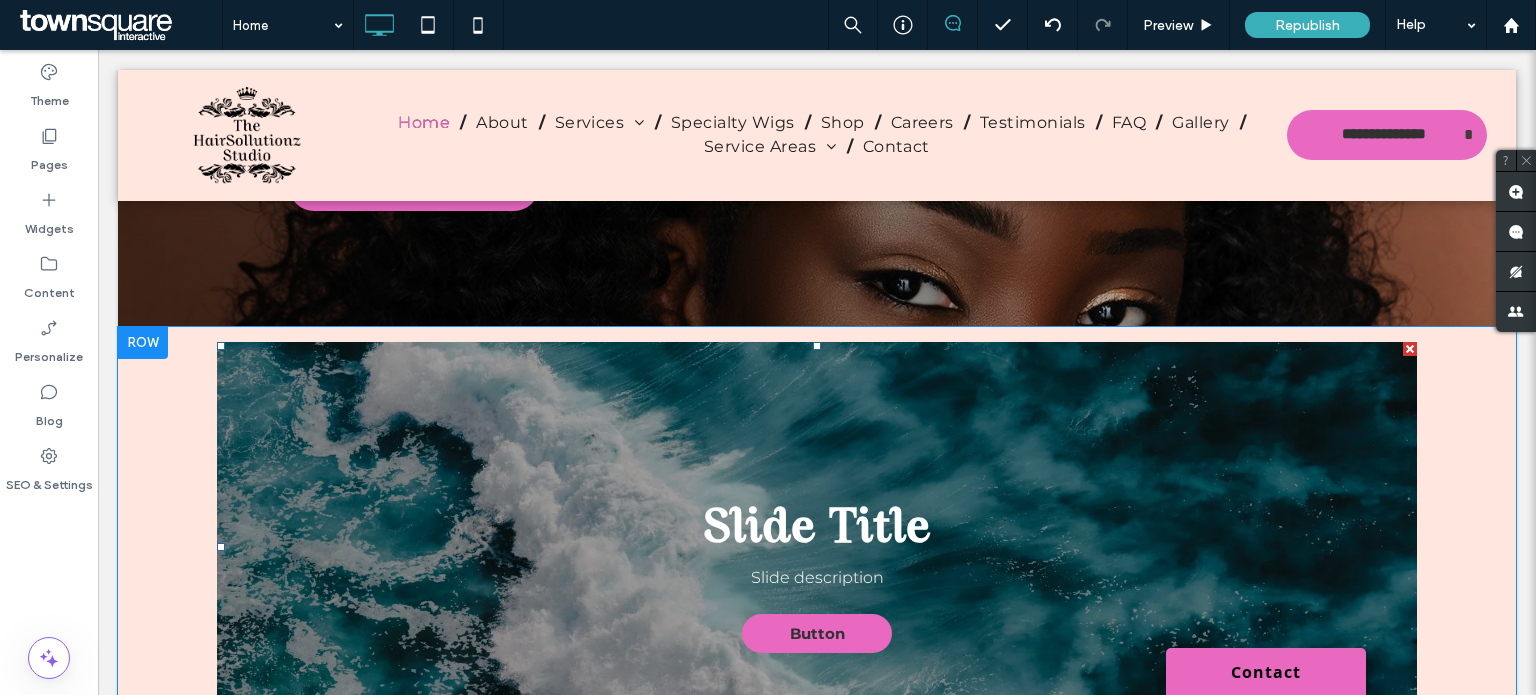 click at bounding box center [1410, 349] 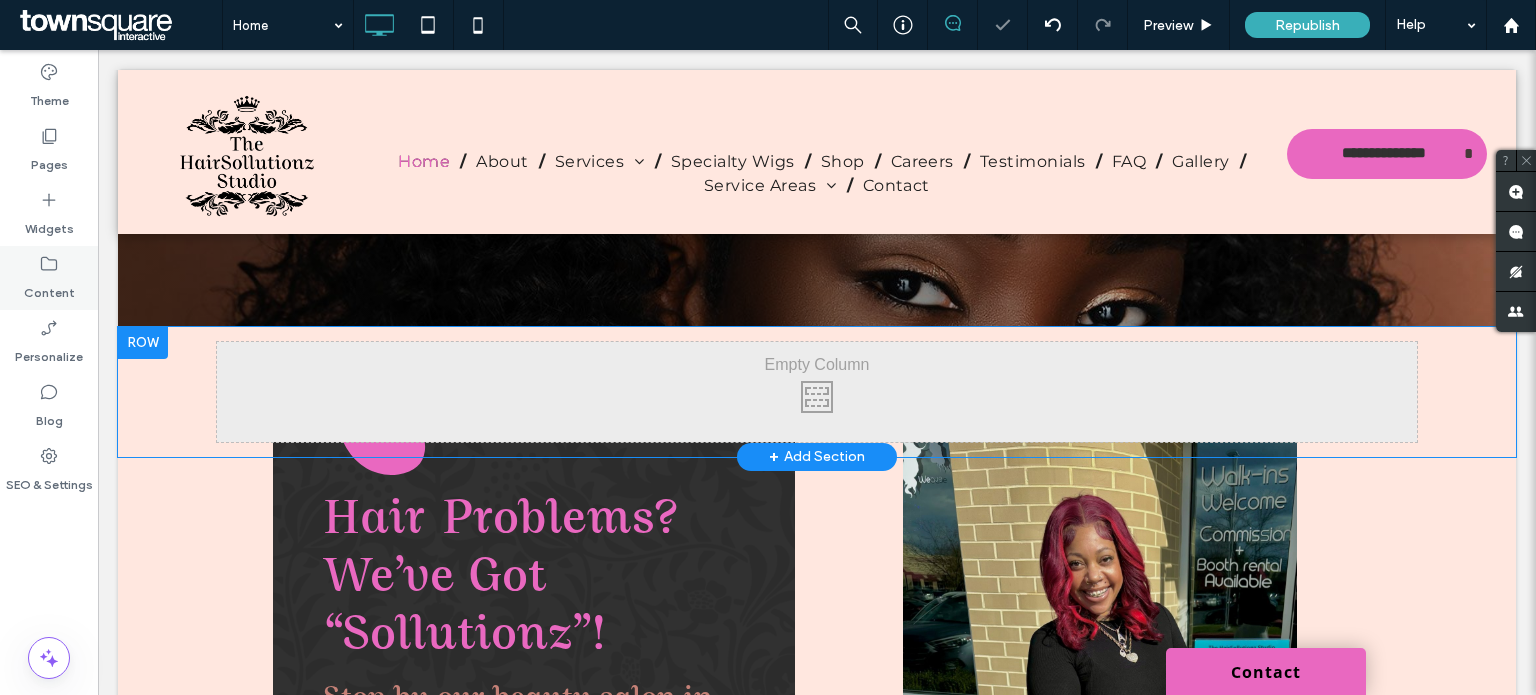 click on "Widgets" at bounding box center (49, 224) 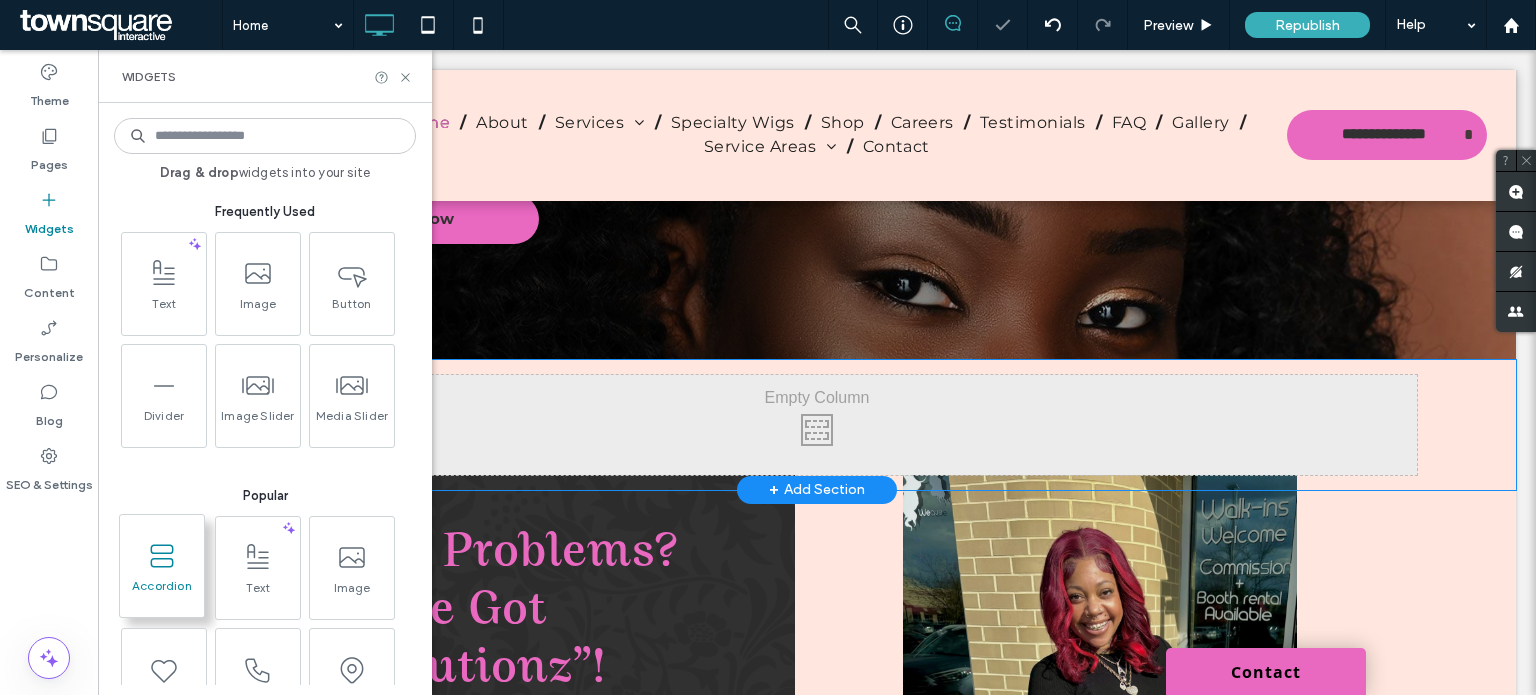 scroll, scrollTop: 417, scrollLeft: 0, axis: vertical 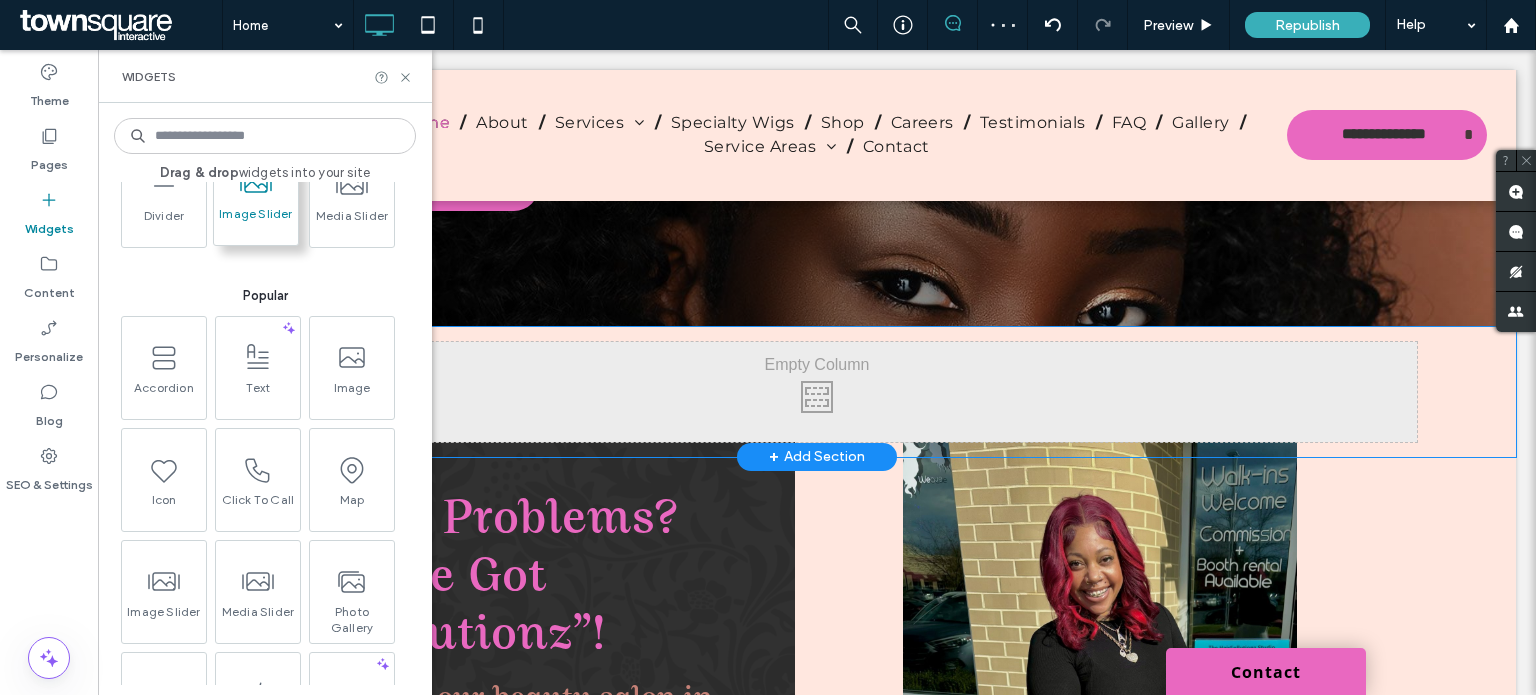 click on "Image Slider" at bounding box center (256, 220) 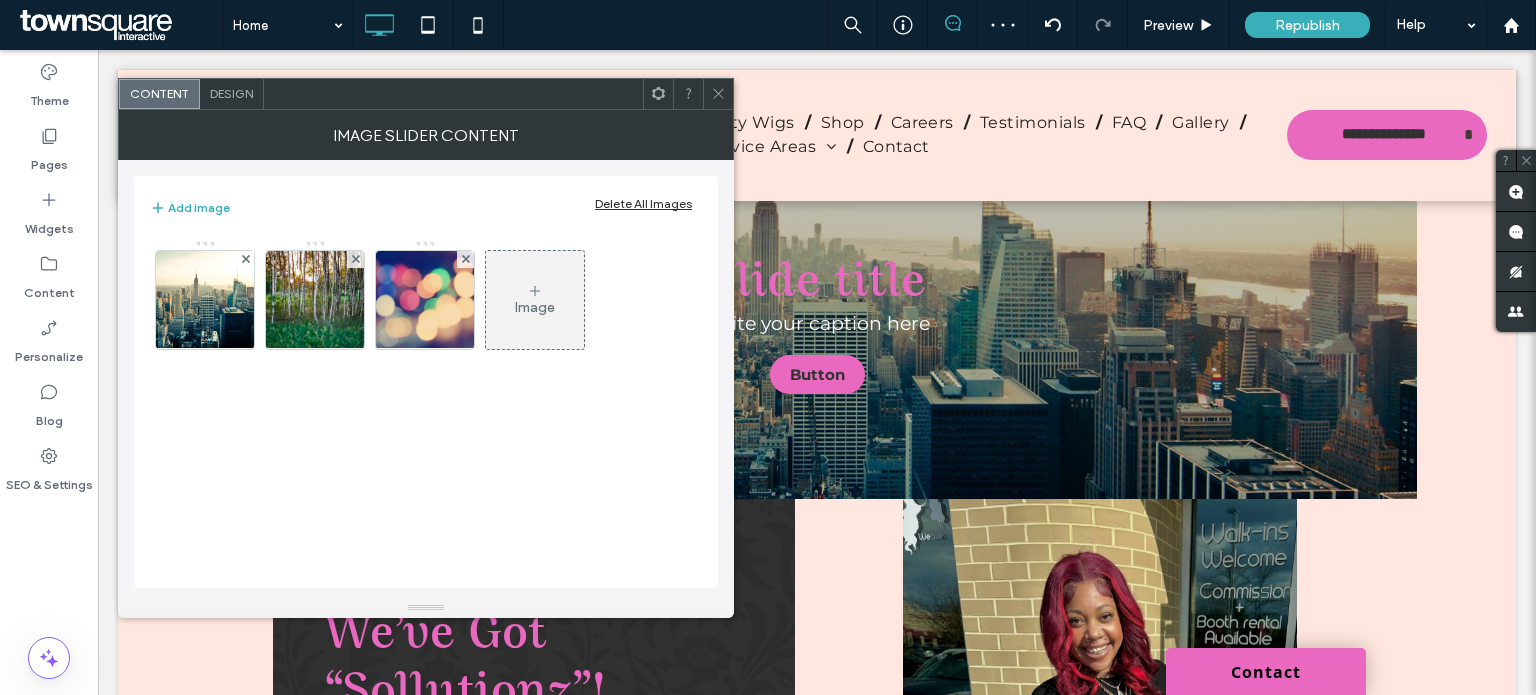 scroll, scrollTop: 617, scrollLeft: 0, axis: vertical 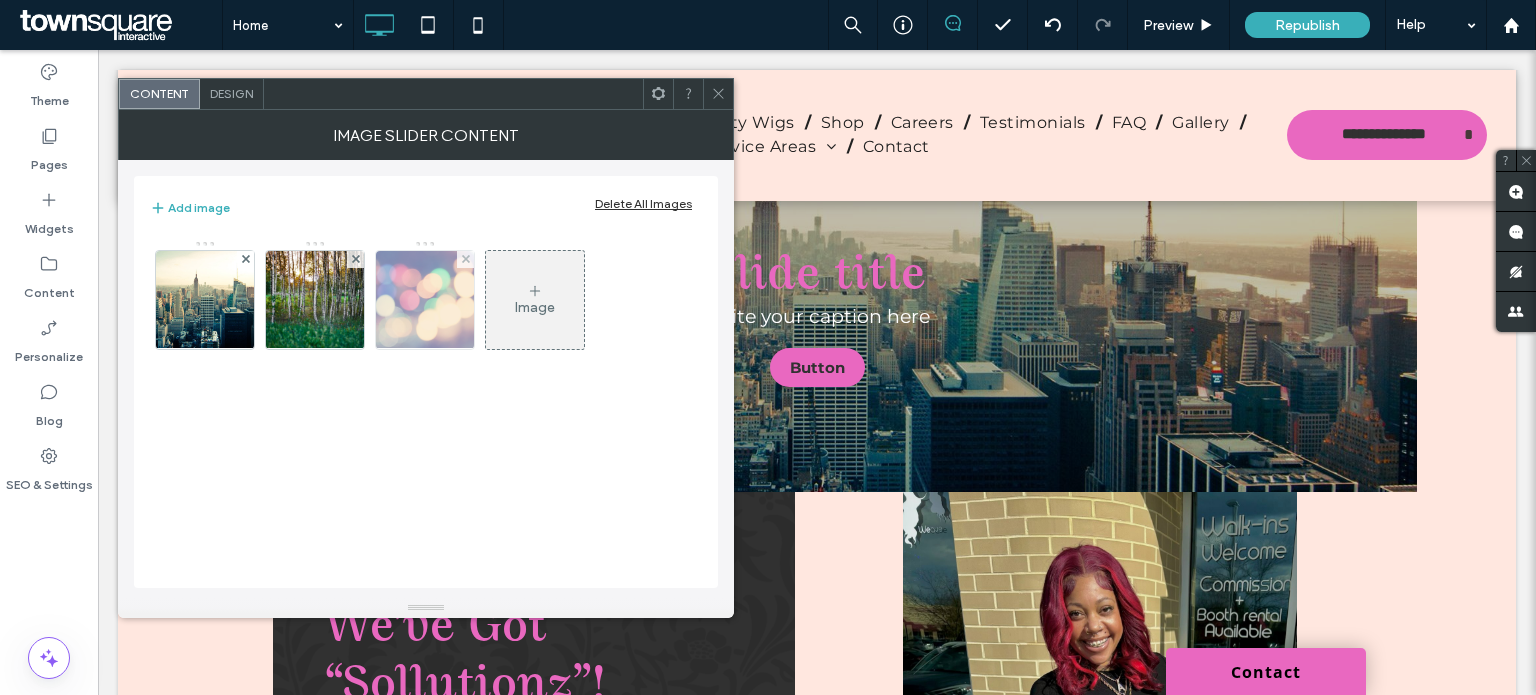 click at bounding box center [425, 300] 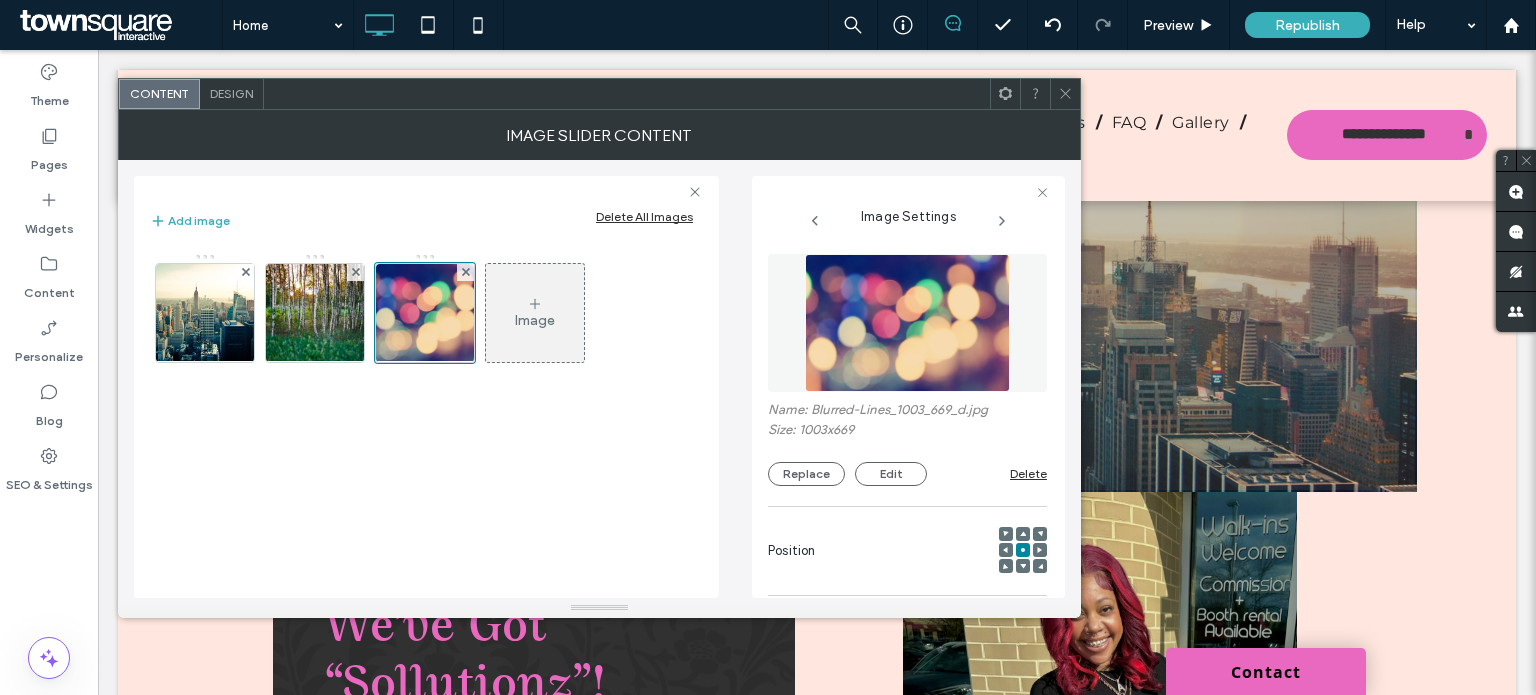 scroll, scrollTop: 0, scrollLeft: 147, axis: horizontal 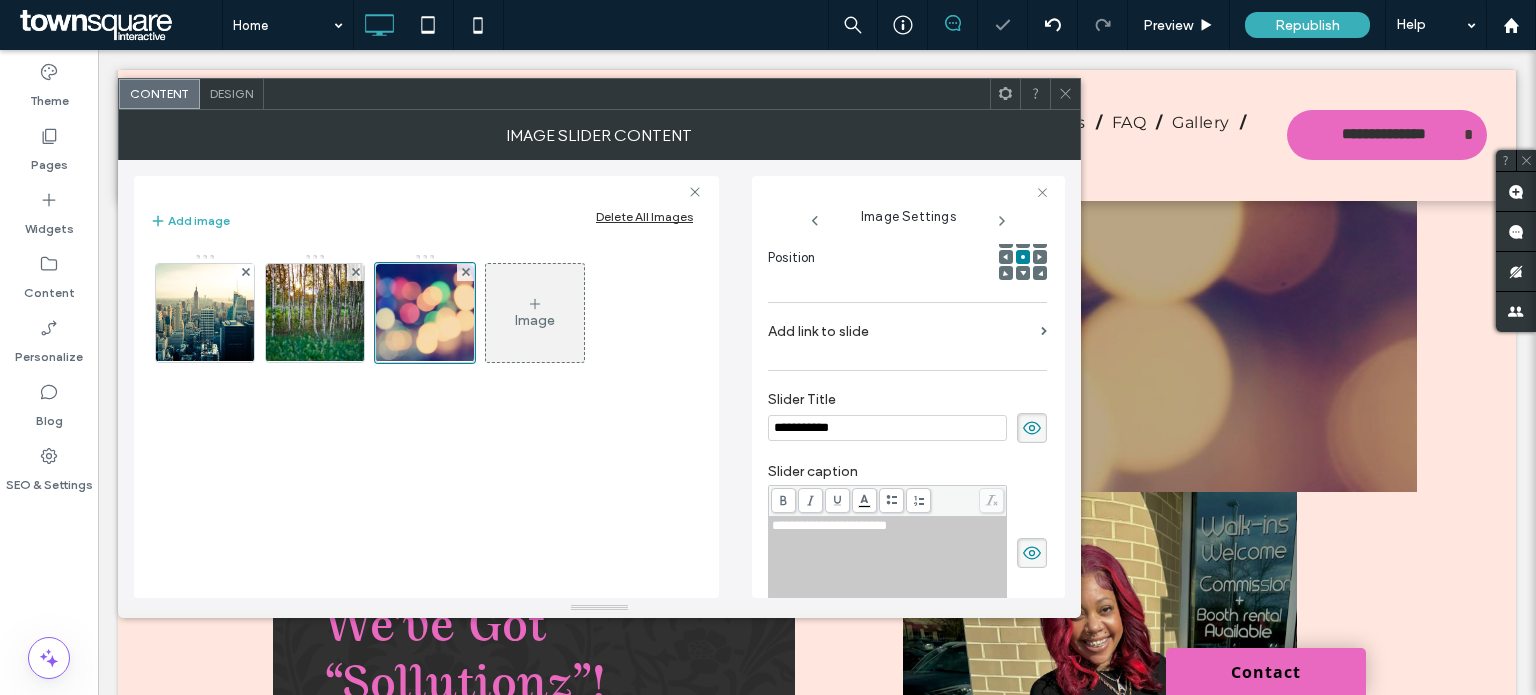 click at bounding box center [1065, 94] 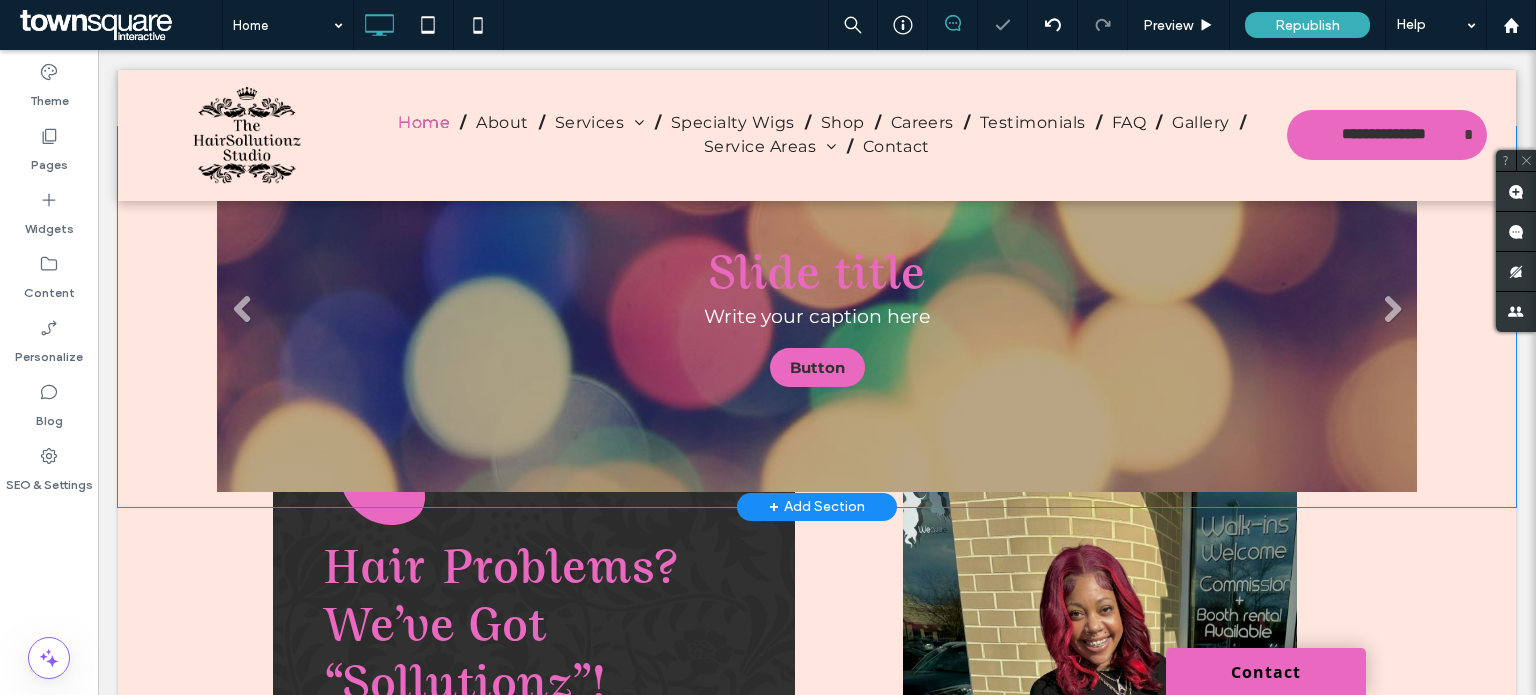click on "Slide title
Write your caption here
Button" at bounding box center (817, 317) 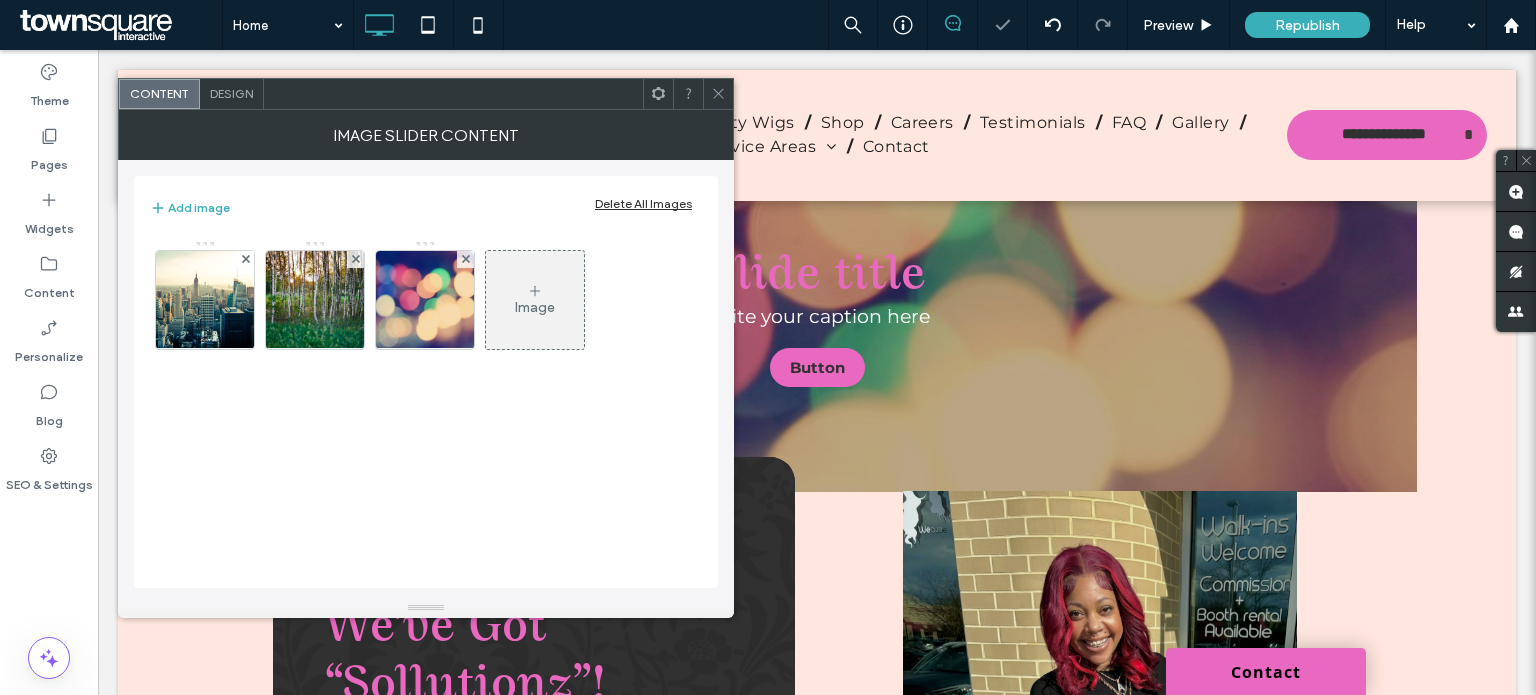 click on "Image Slider Content" at bounding box center [426, 135] 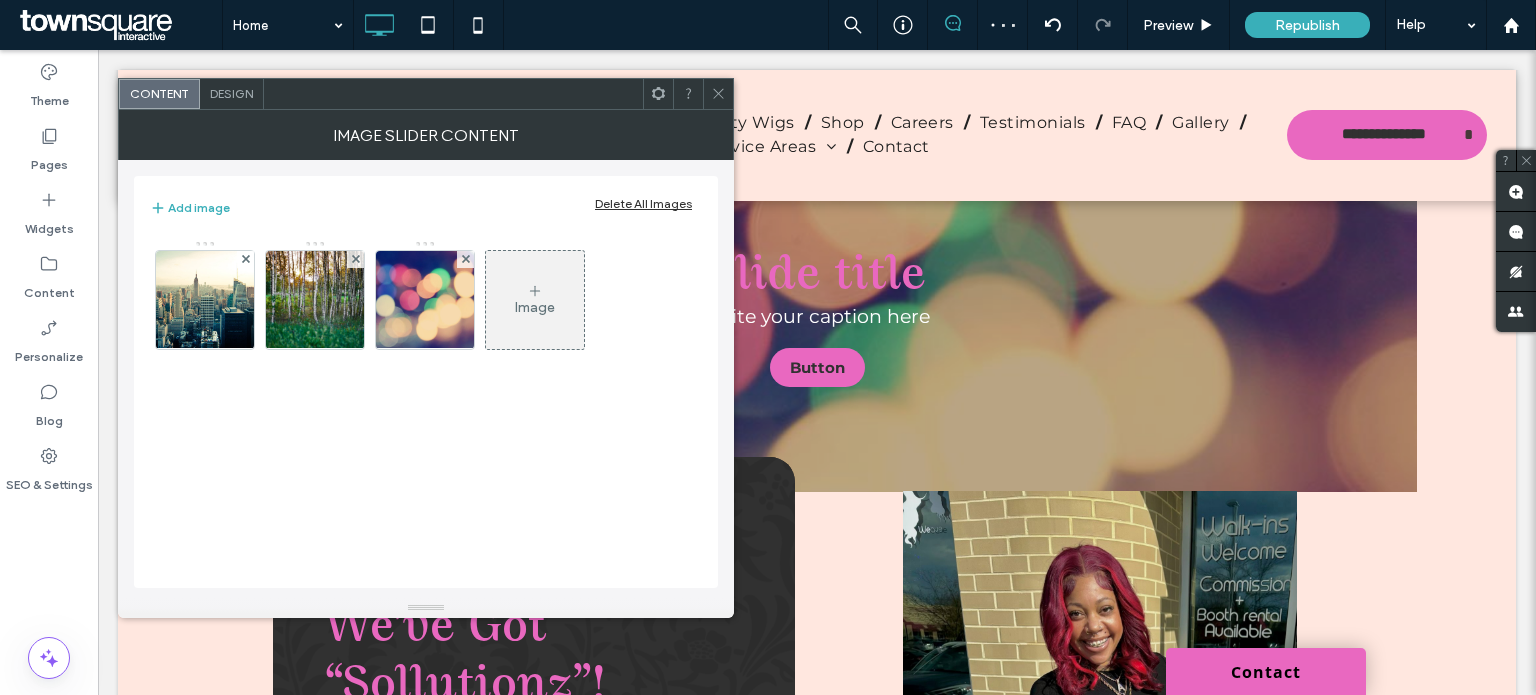 click on "Design" at bounding box center [232, 94] 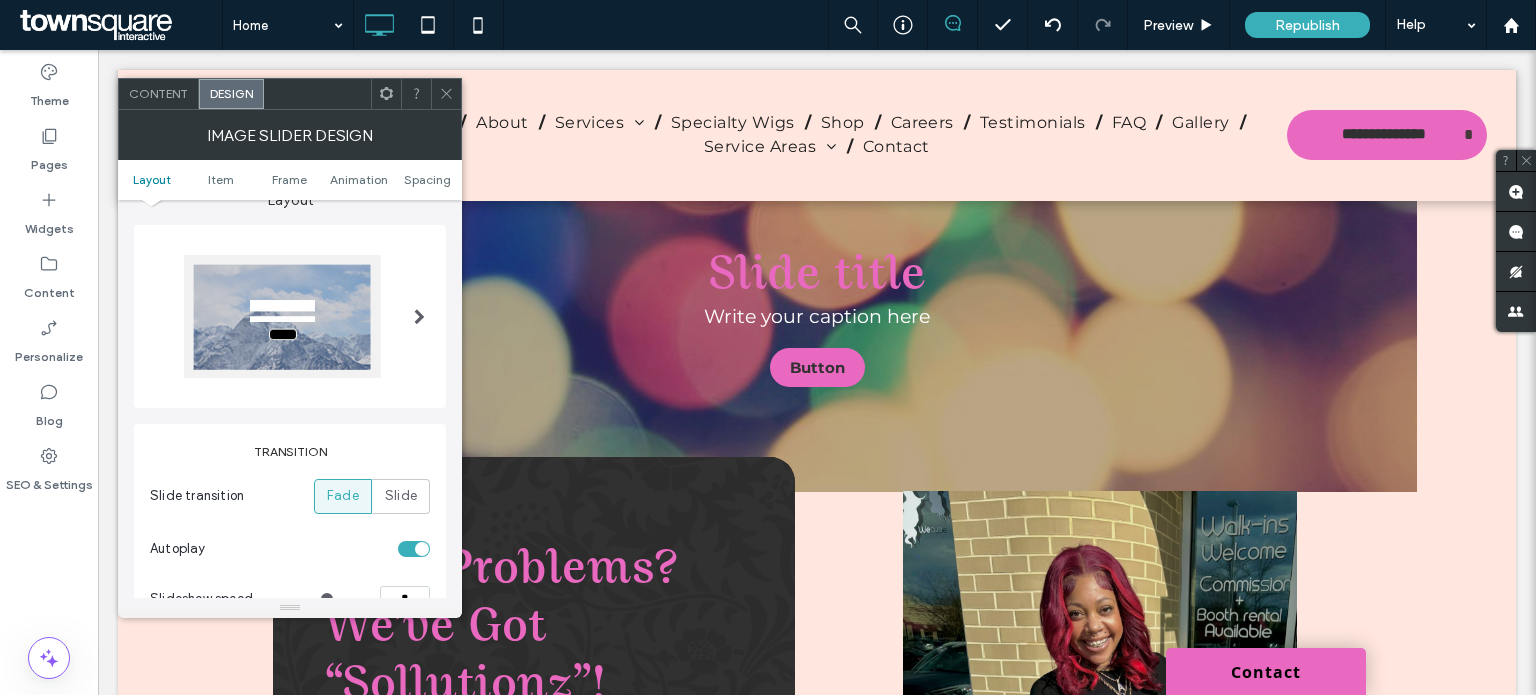 scroll, scrollTop: 0, scrollLeft: 0, axis: both 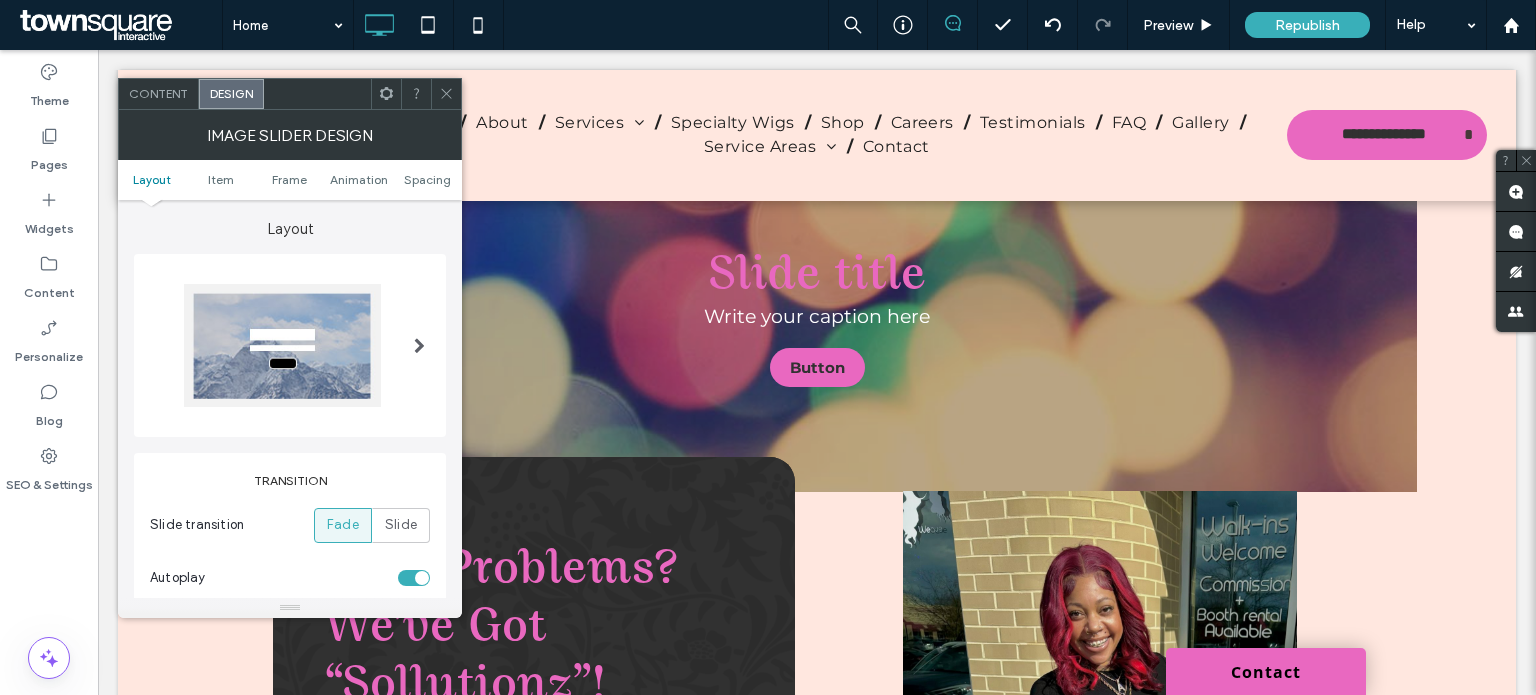 click at bounding box center [419, 345] 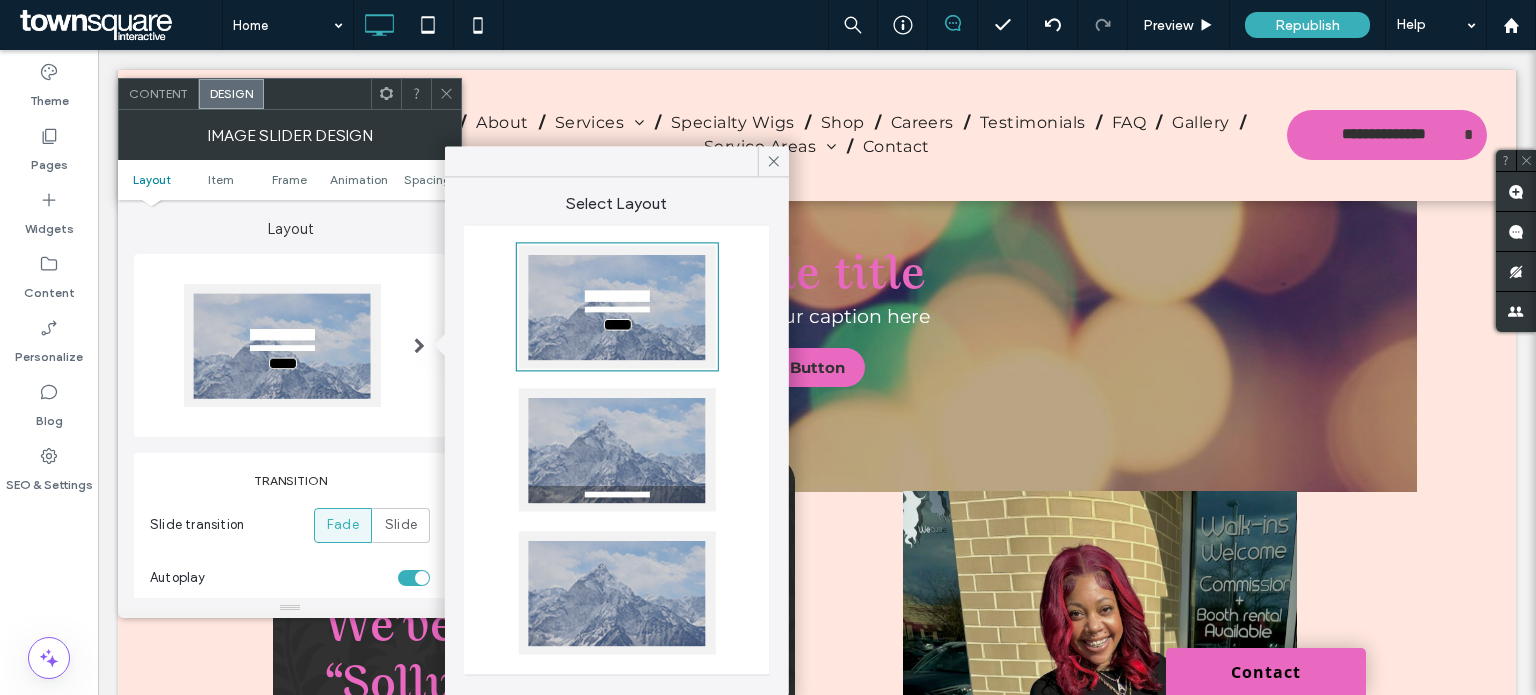 click at bounding box center [419, 345] 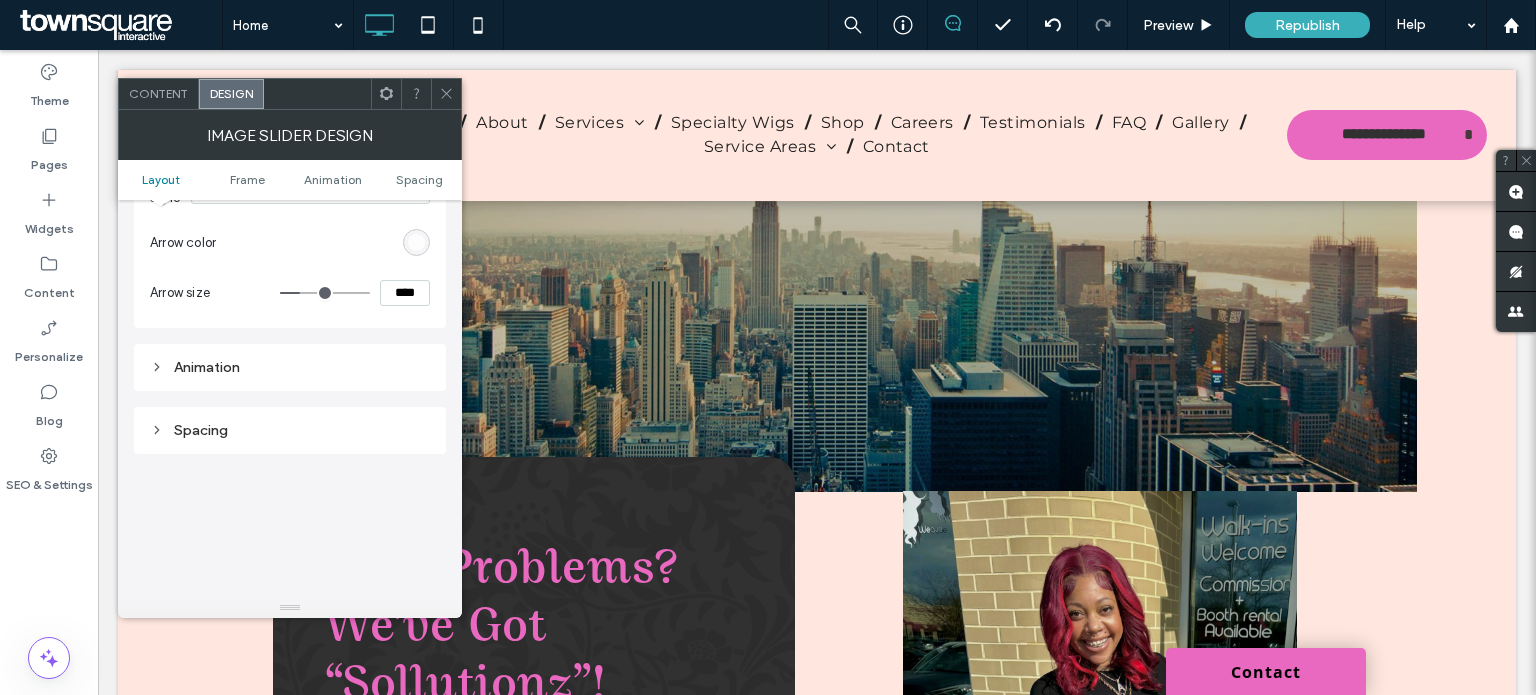 scroll, scrollTop: 1142, scrollLeft: 0, axis: vertical 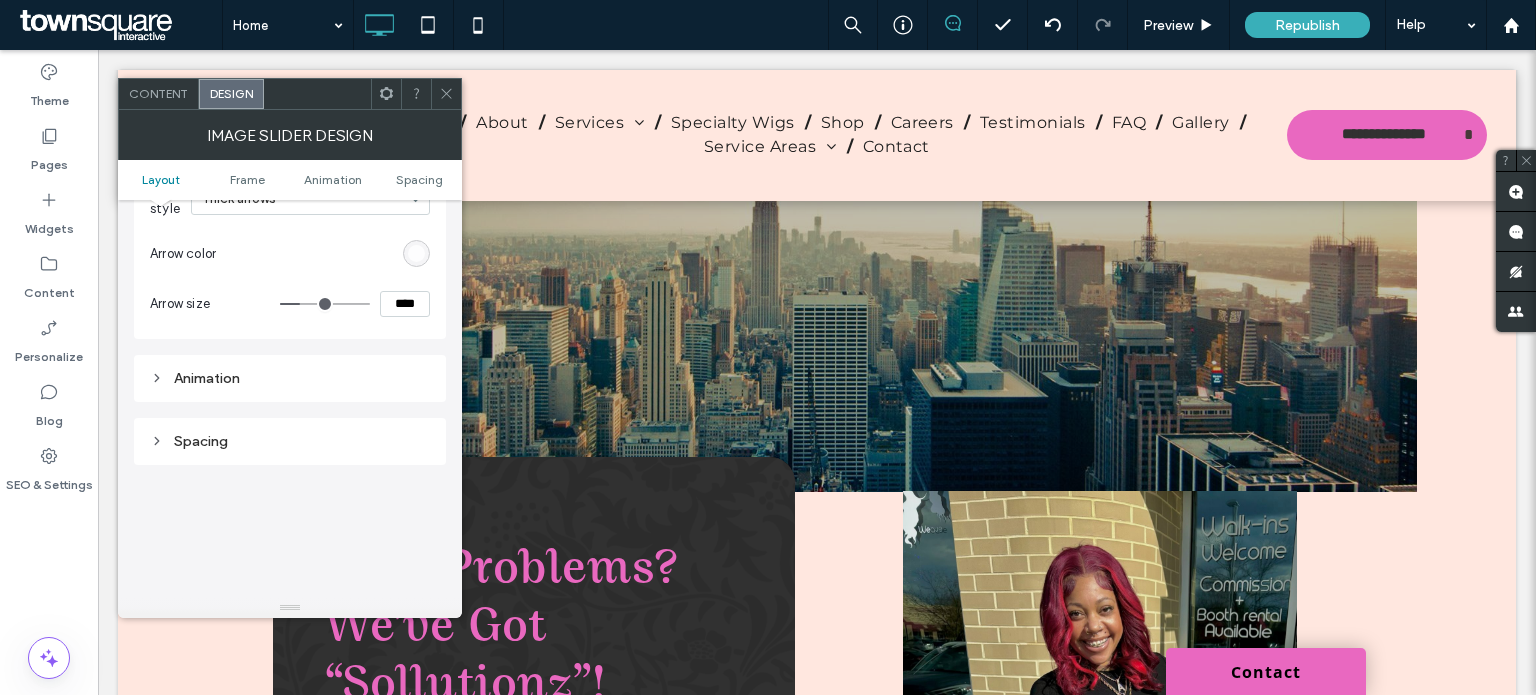 click on "Spacing" at bounding box center [290, 441] 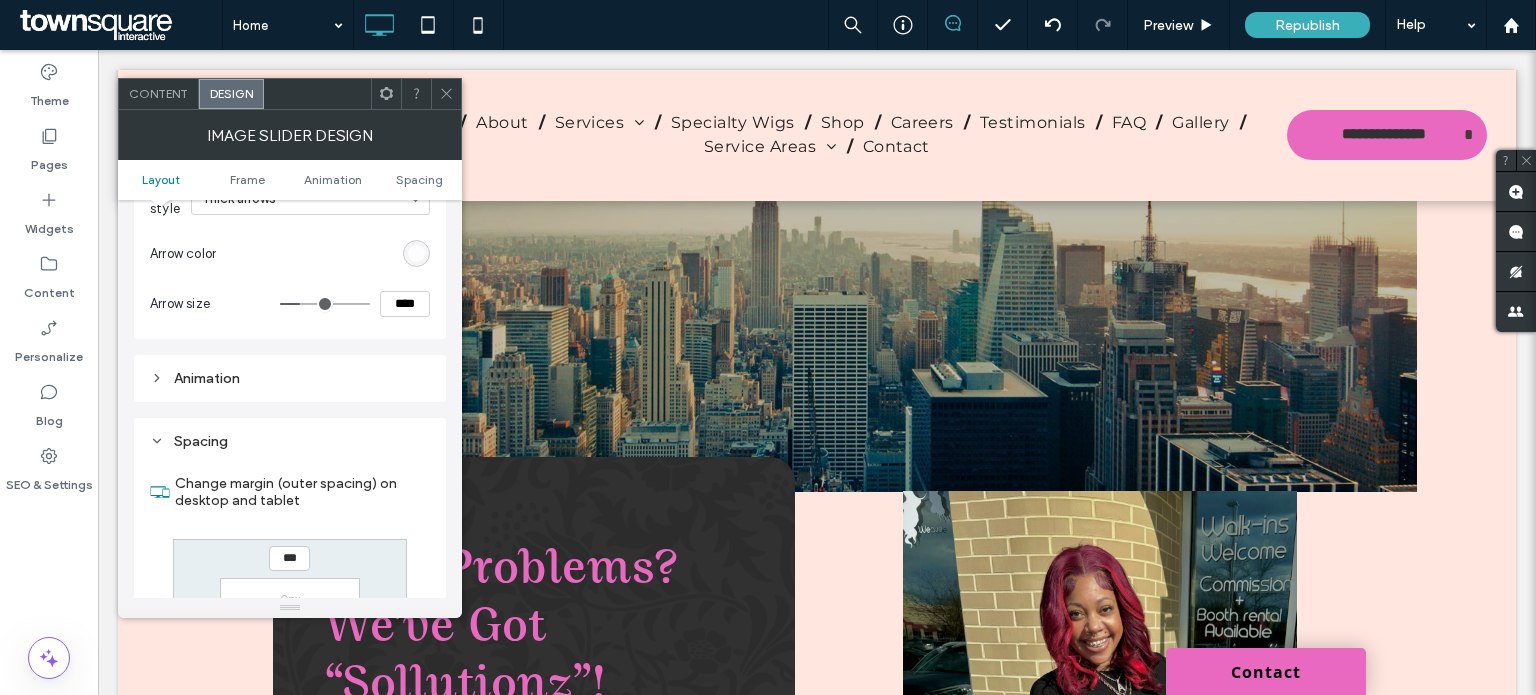click on "Animation" at bounding box center [290, 378] 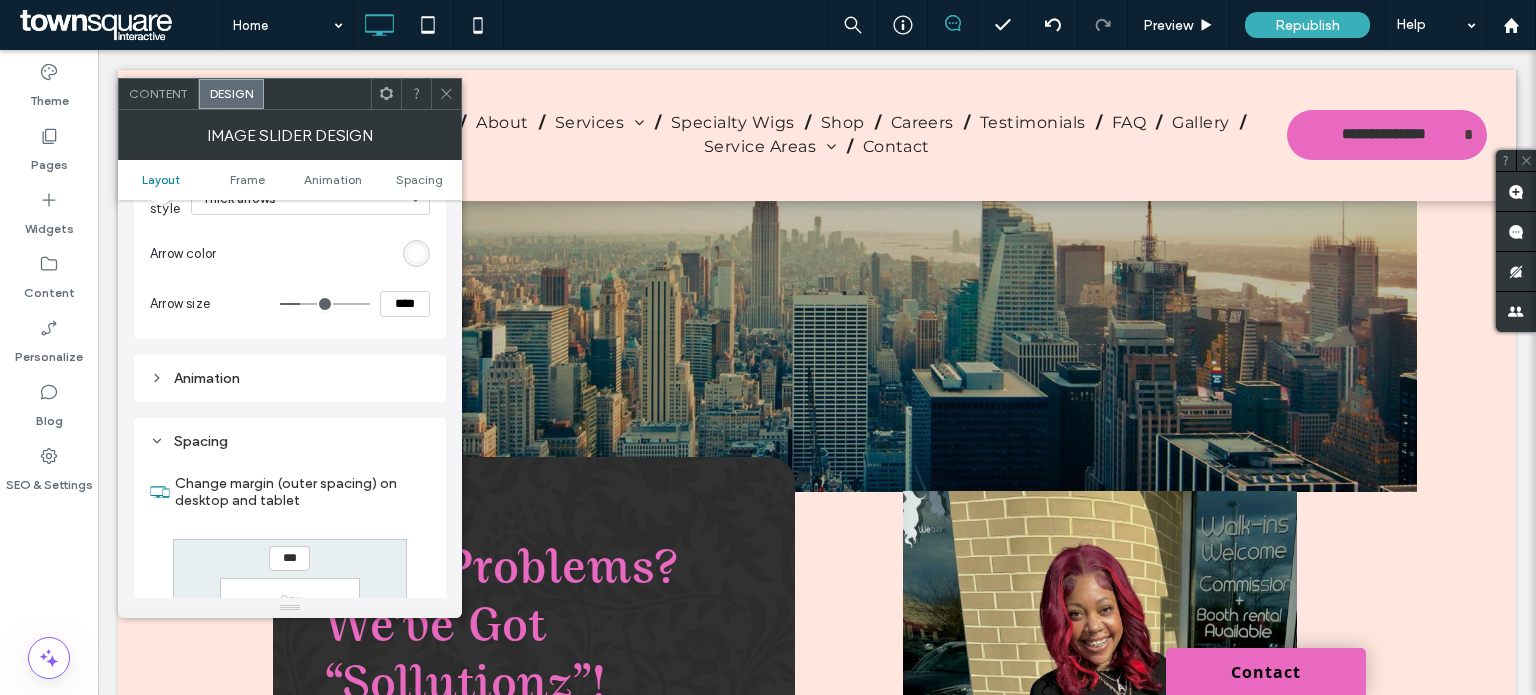 click 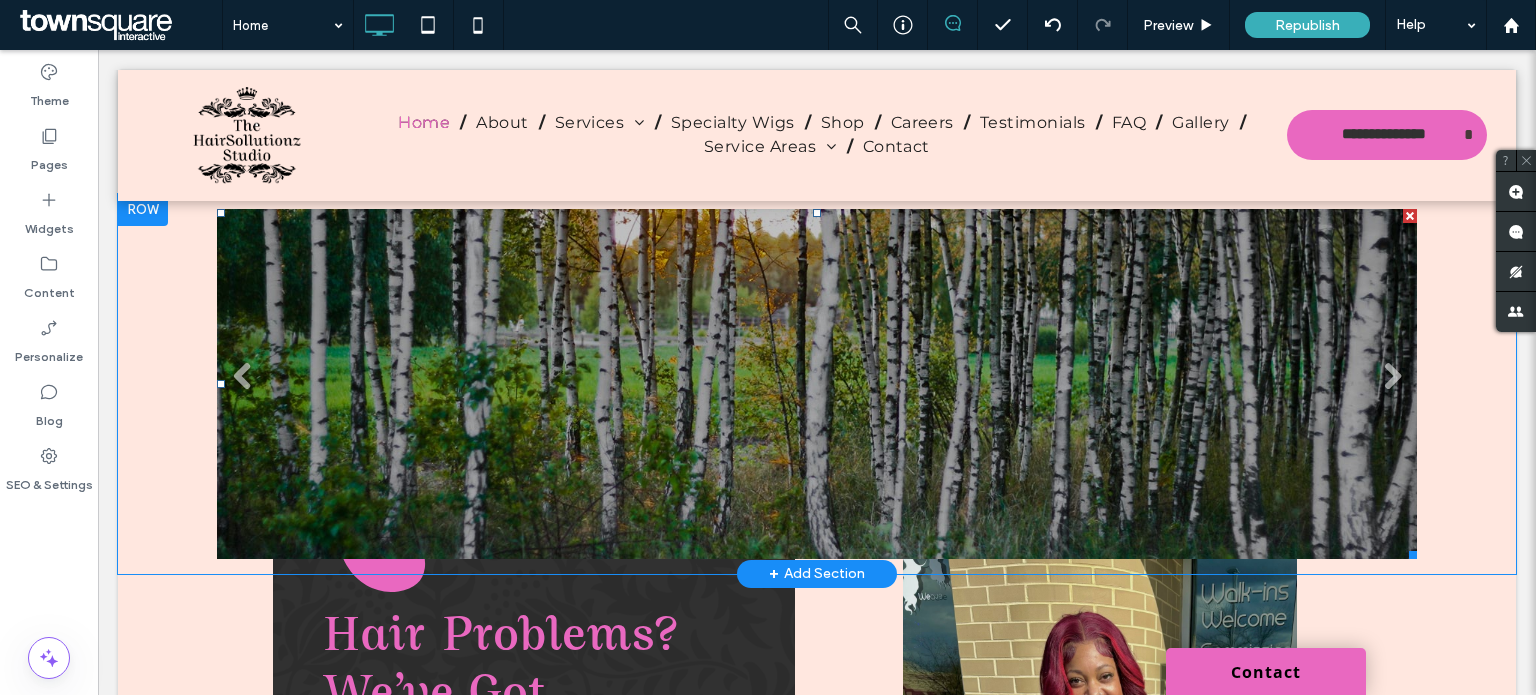 scroll, scrollTop: 417, scrollLeft: 0, axis: vertical 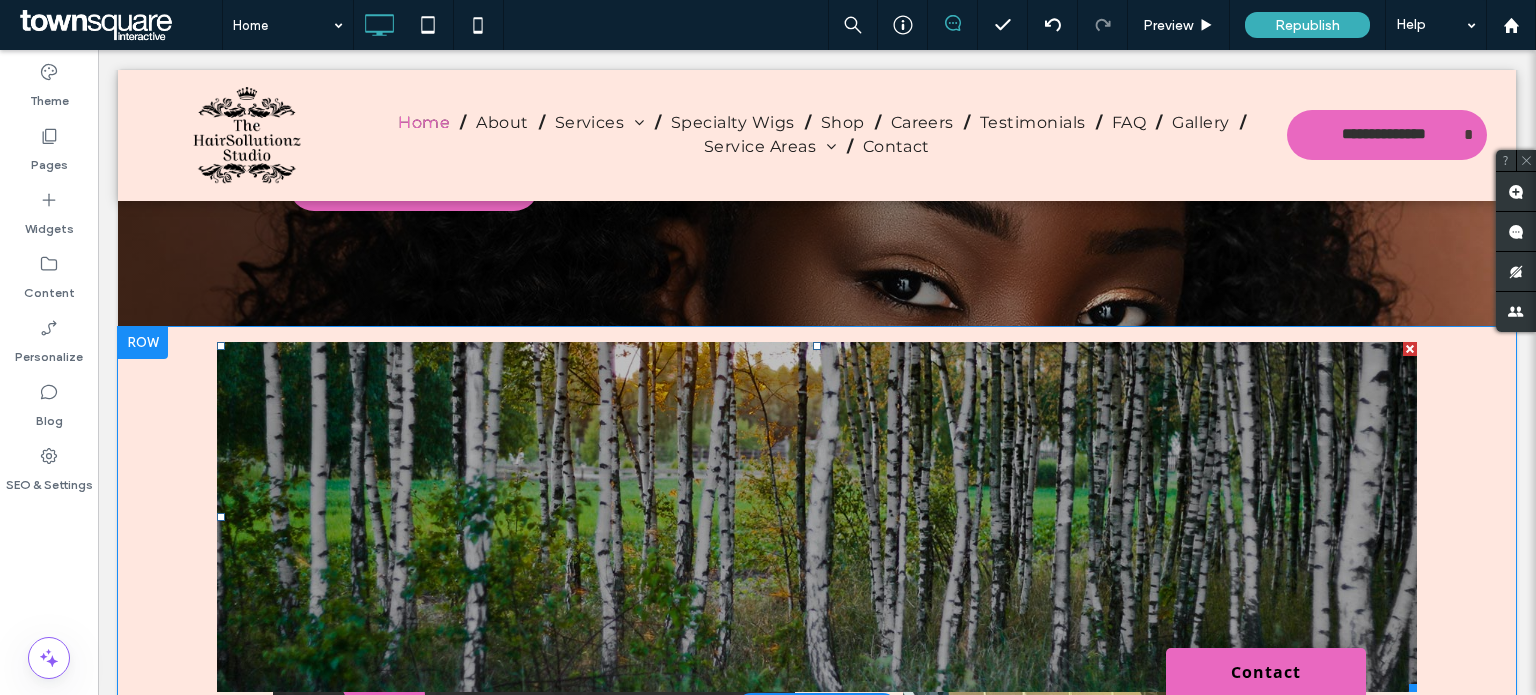 click at bounding box center [1410, 349] 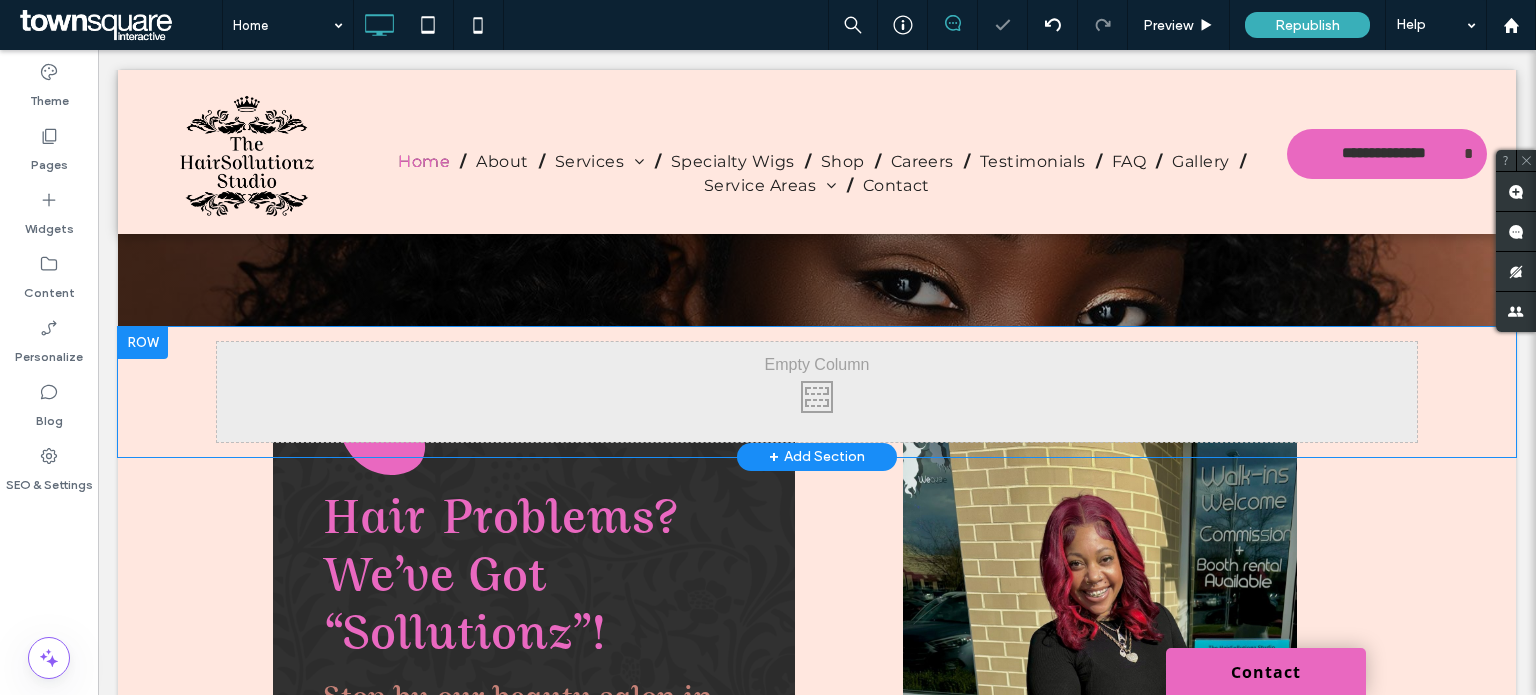 click on "Click To Paste     Click To Paste" at bounding box center (817, 392) 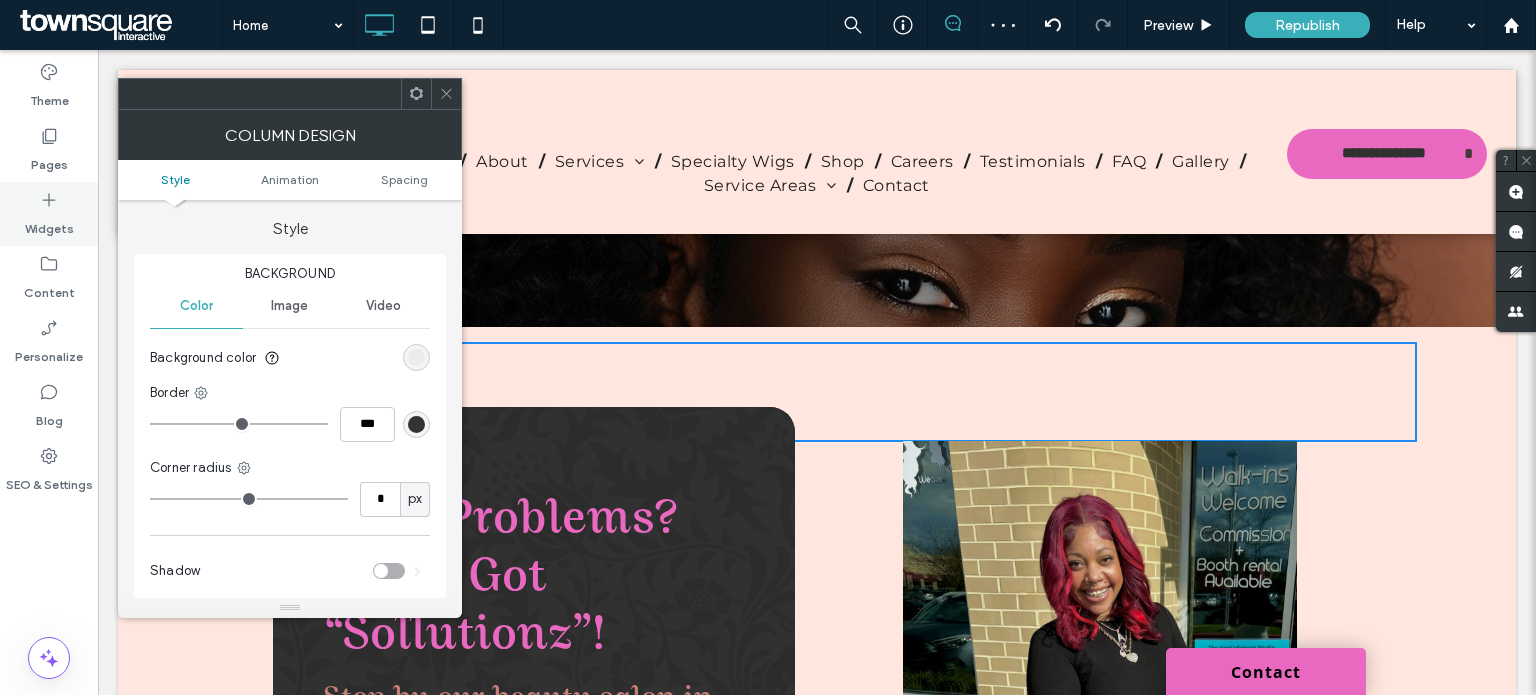 click on "Widgets" at bounding box center (49, 214) 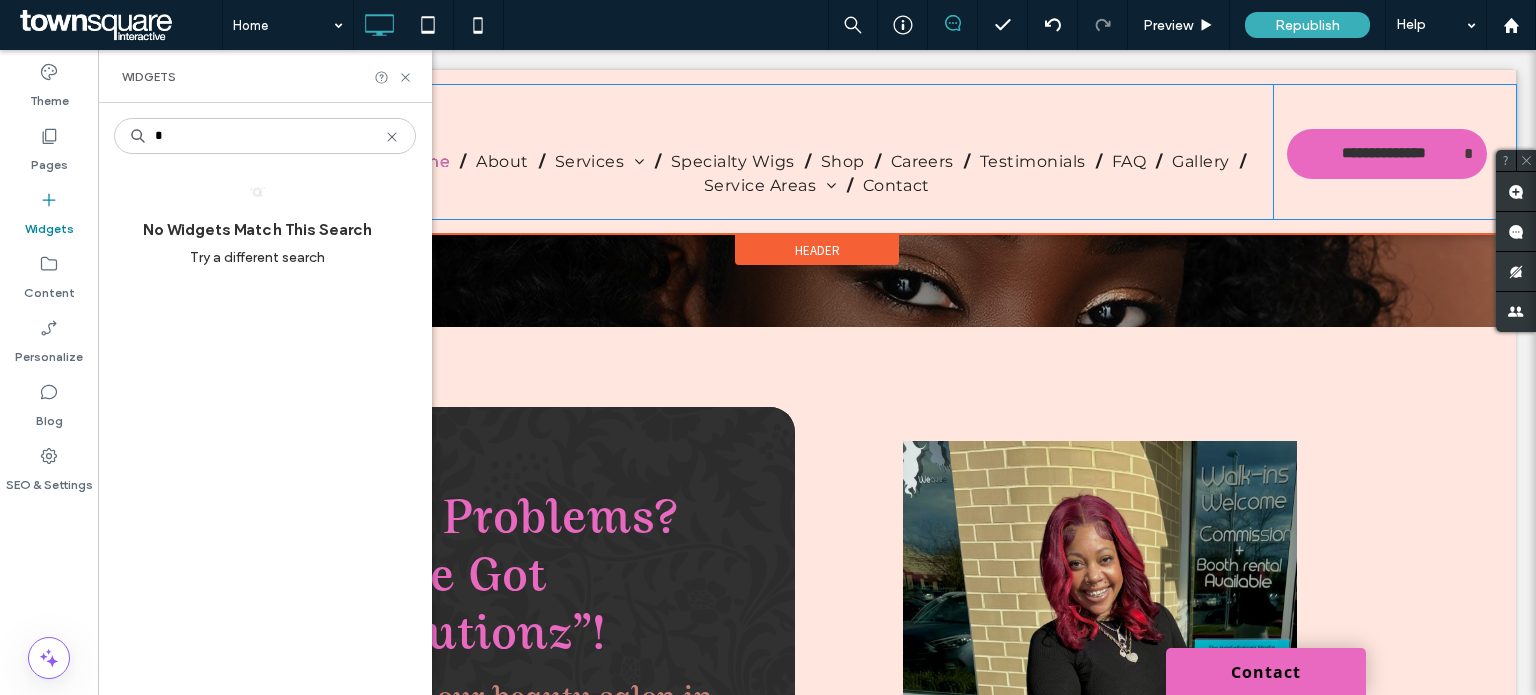 type on "*" 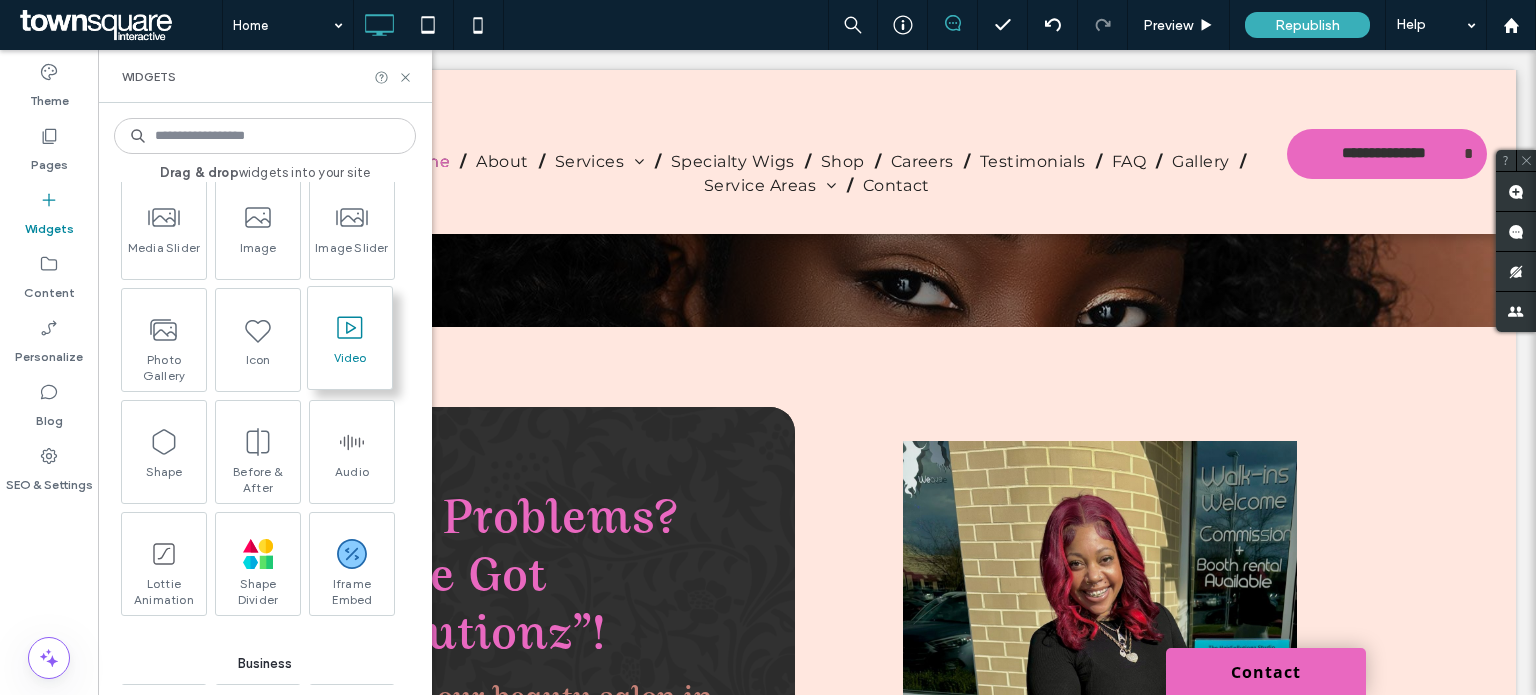scroll, scrollTop: 2000, scrollLeft: 0, axis: vertical 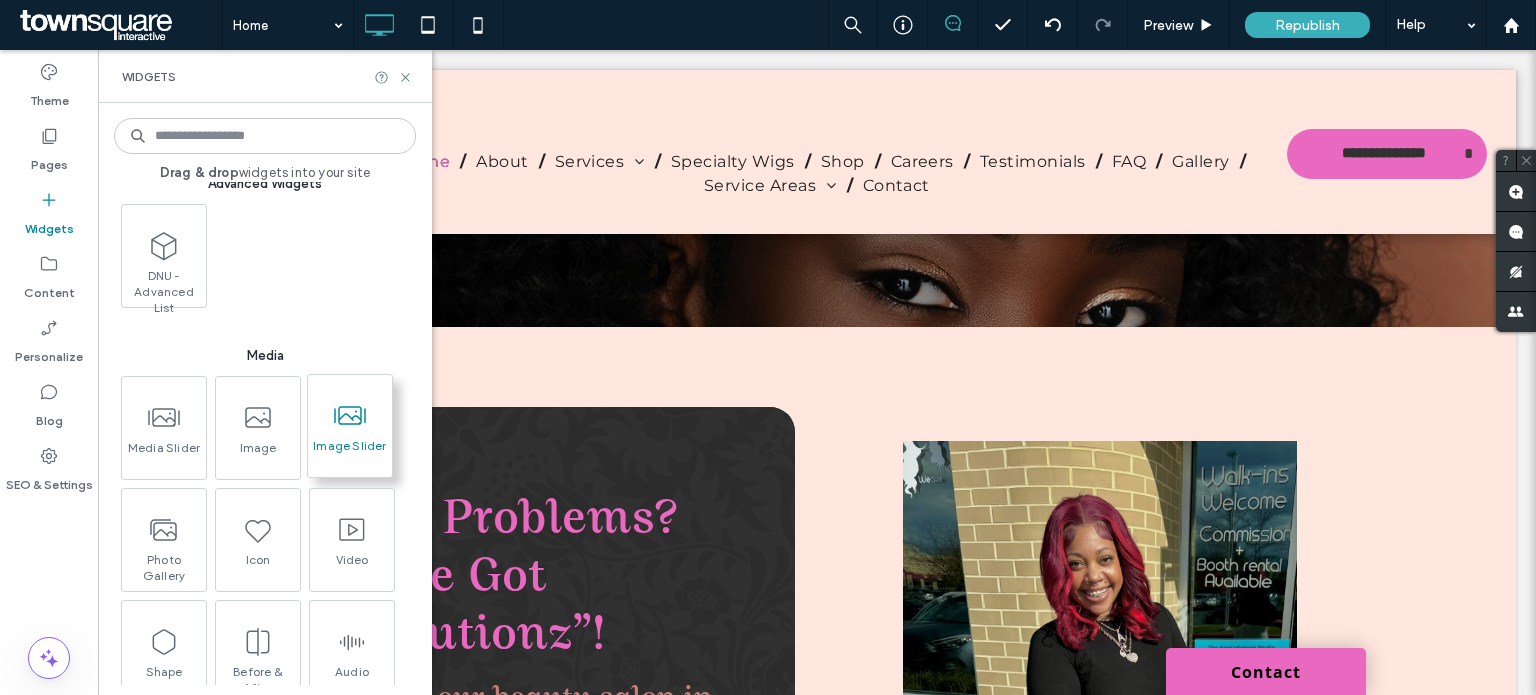 type 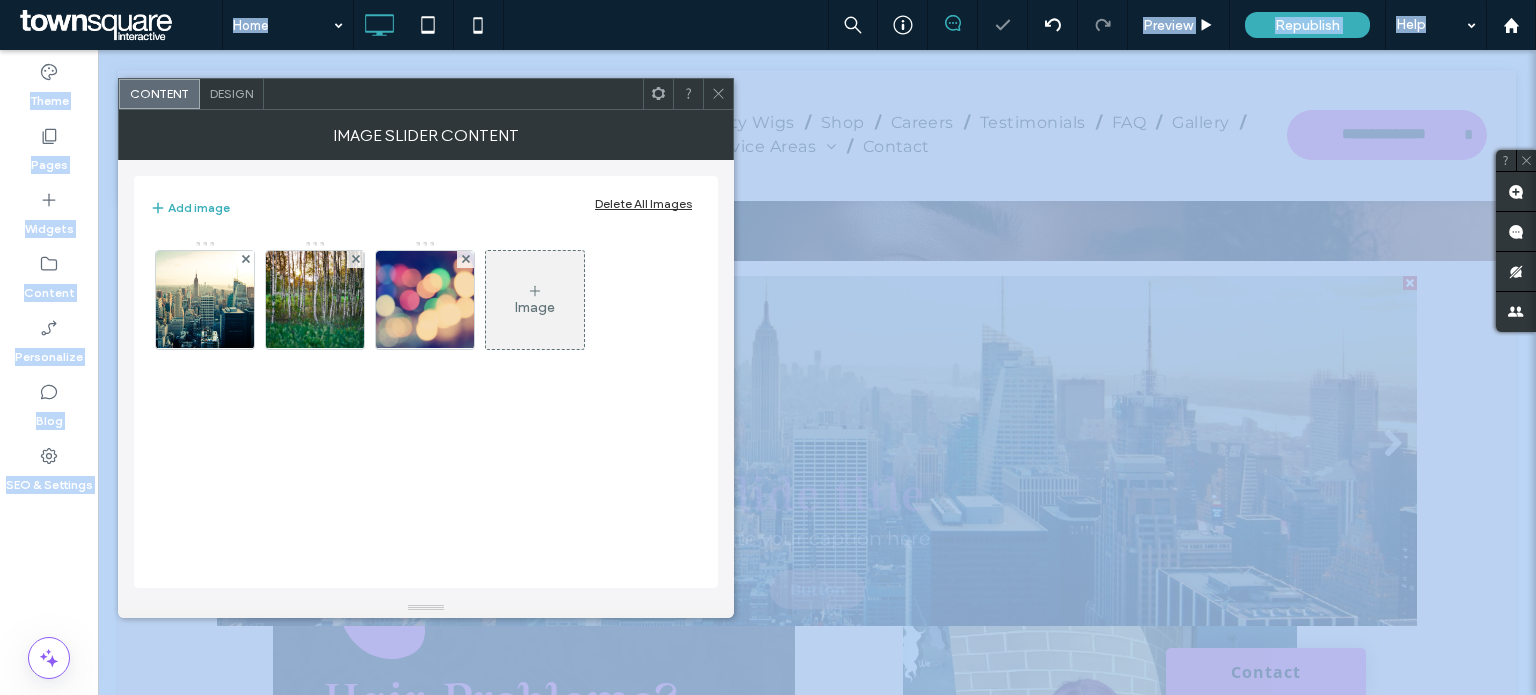 scroll, scrollTop: 517, scrollLeft: 0, axis: vertical 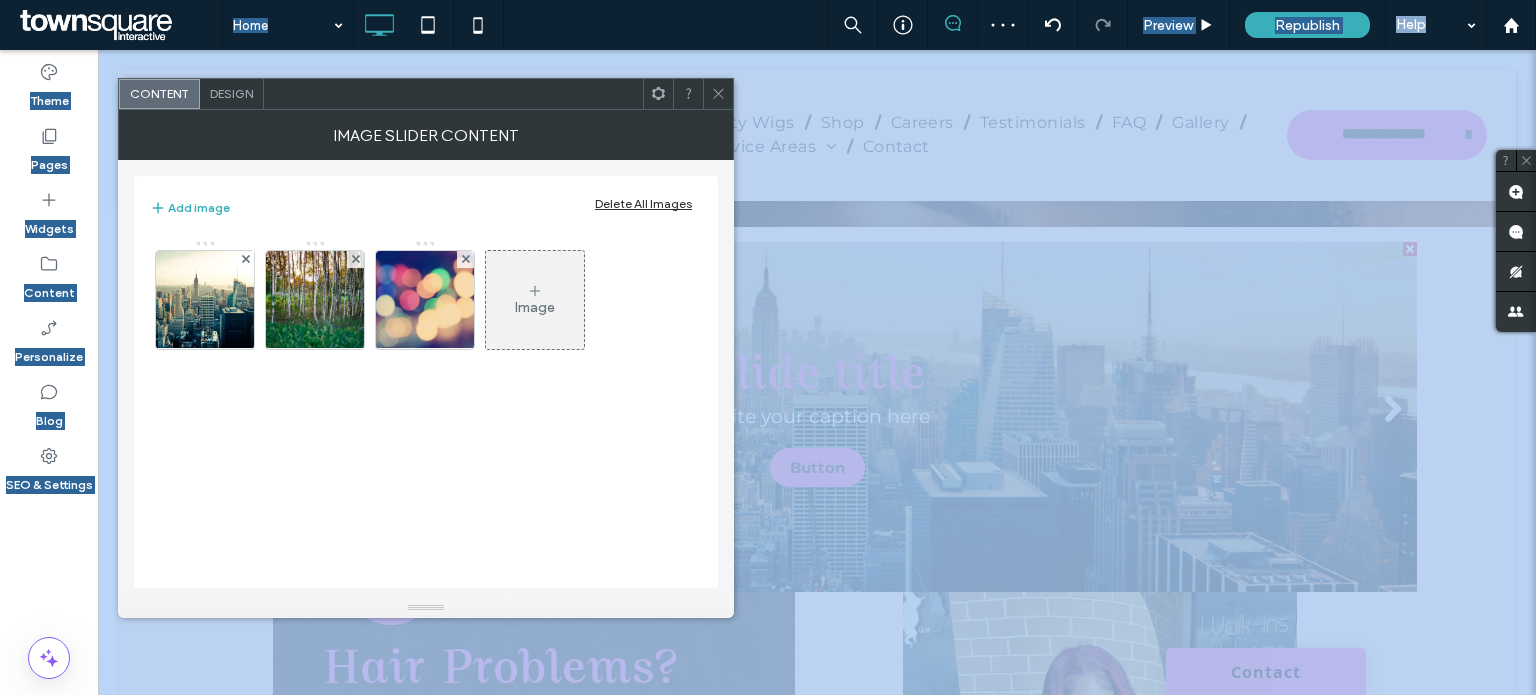 click on "Next" at bounding box center (1392, 409) 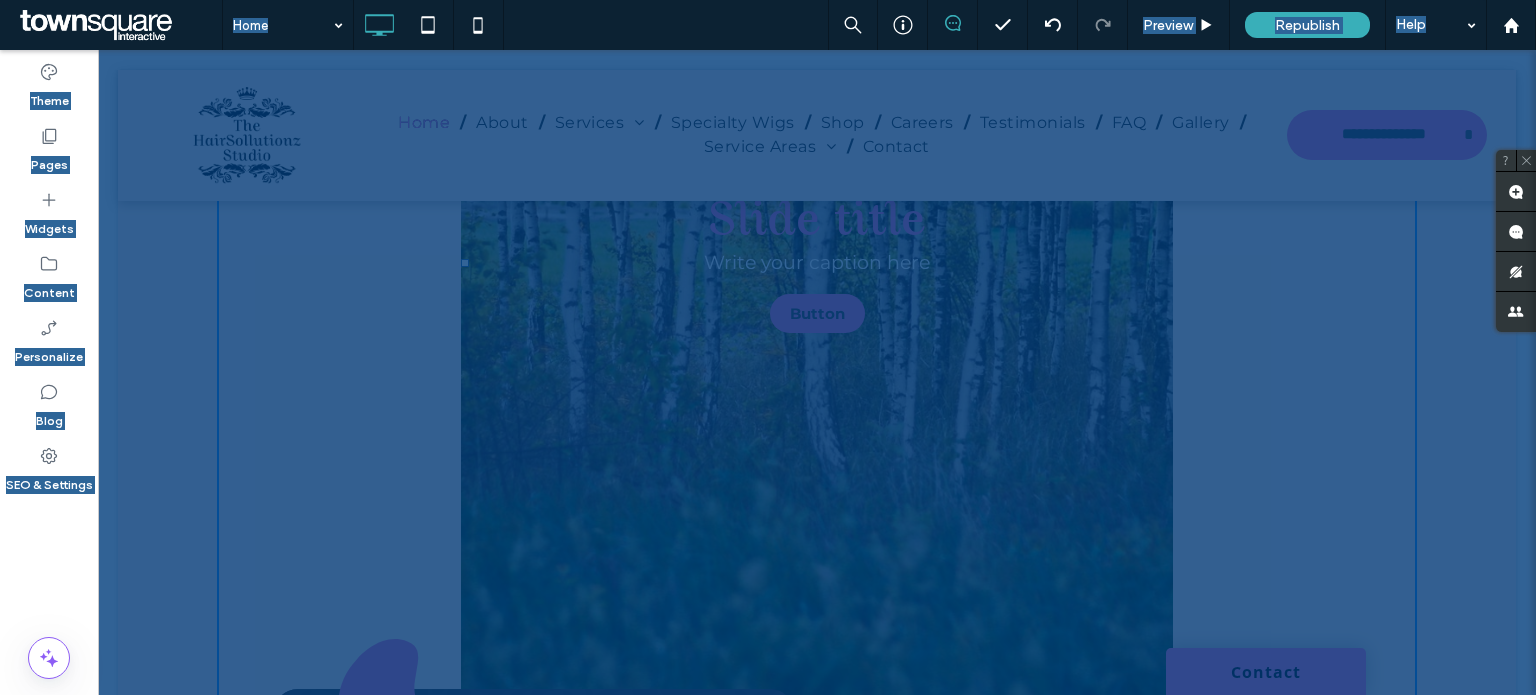 scroll, scrollTop: 977, scrollLeft: 0, axis: vertical 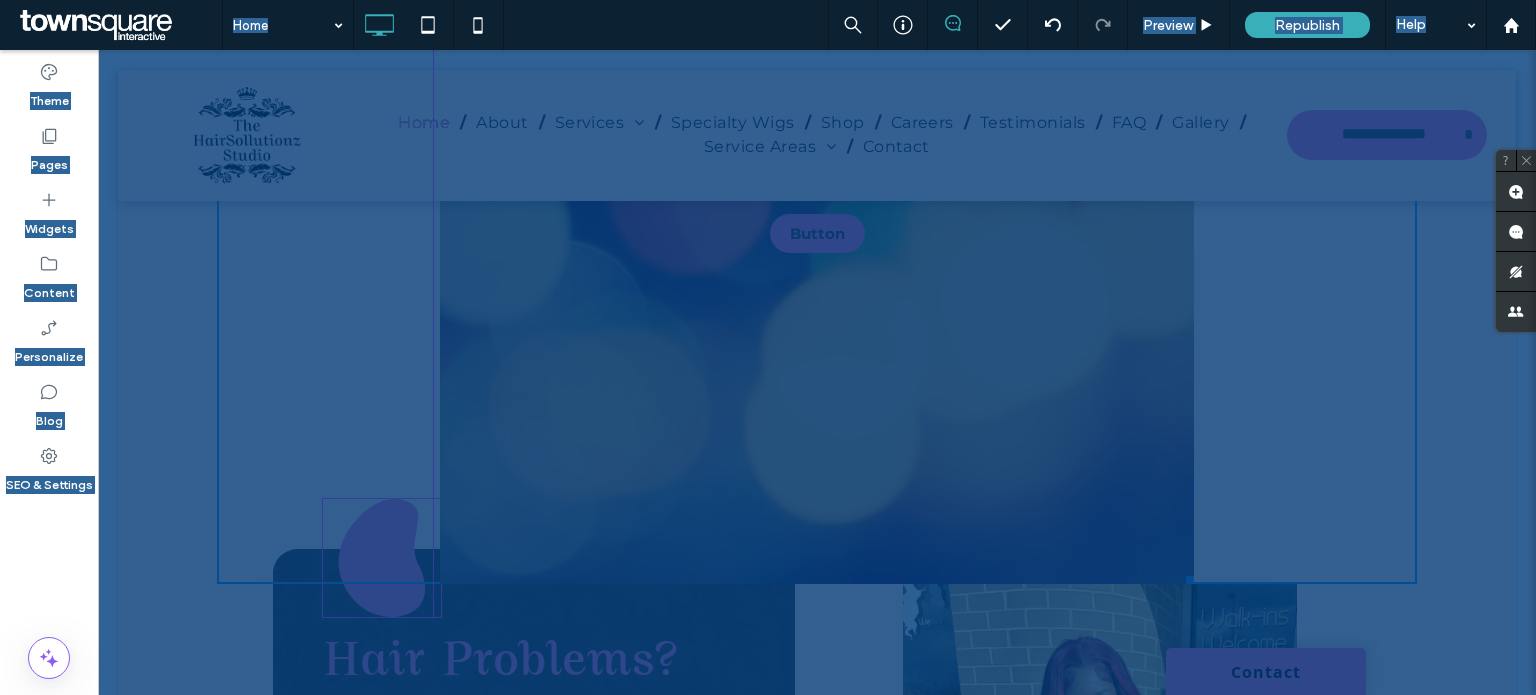 drag, startPoint x: 1404, startPoint y: 584, endPoint x: 1180, endPoint y: 576, distance: 224.1428 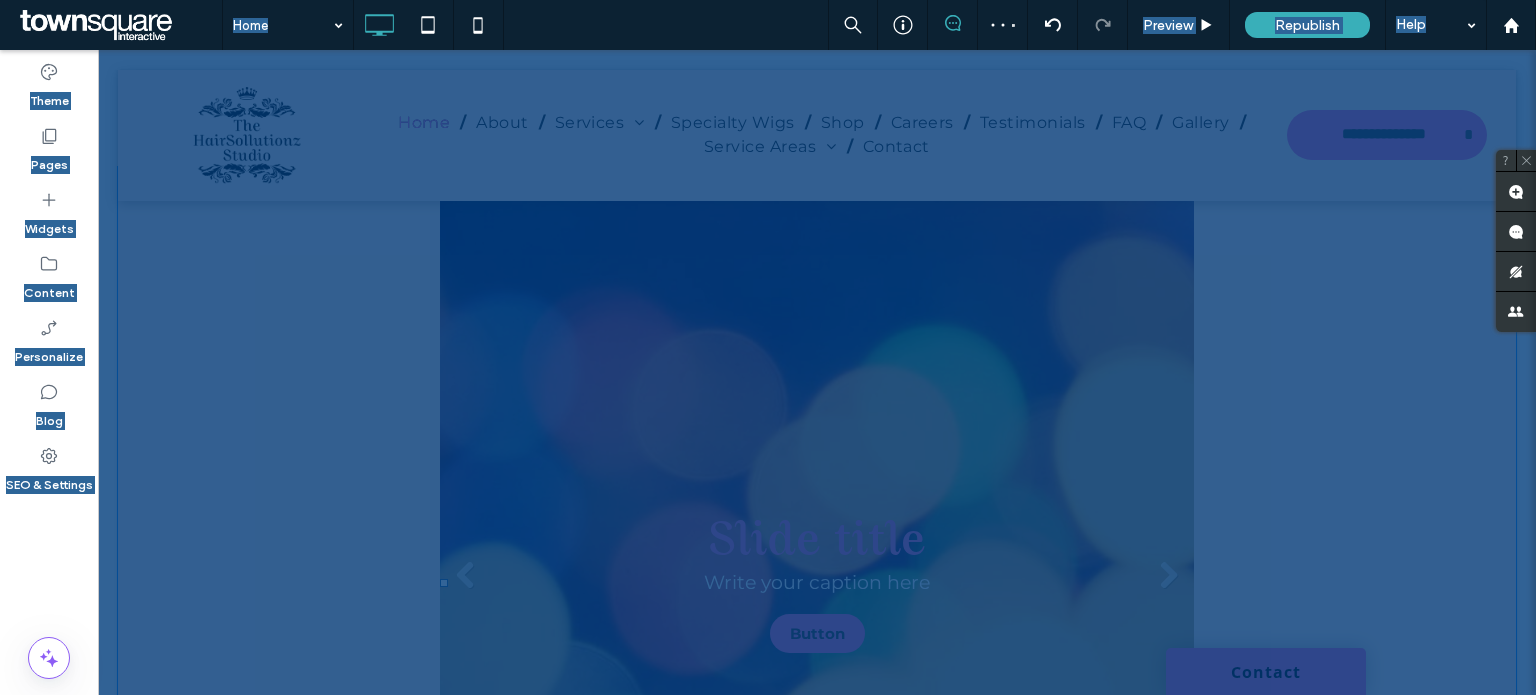 scroll, scrollTop: 377, scrollLeft: 0, axis: vertical 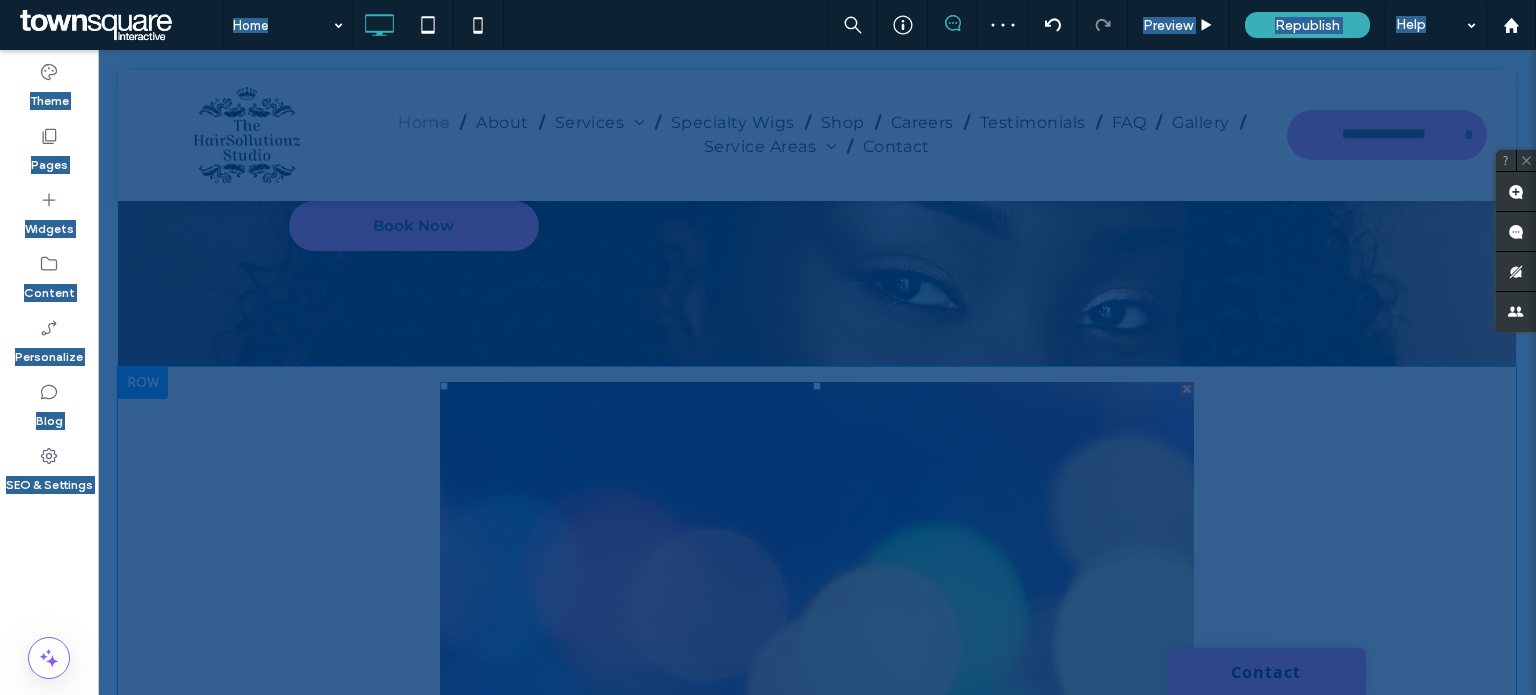 click at bounding box center (444, 386) 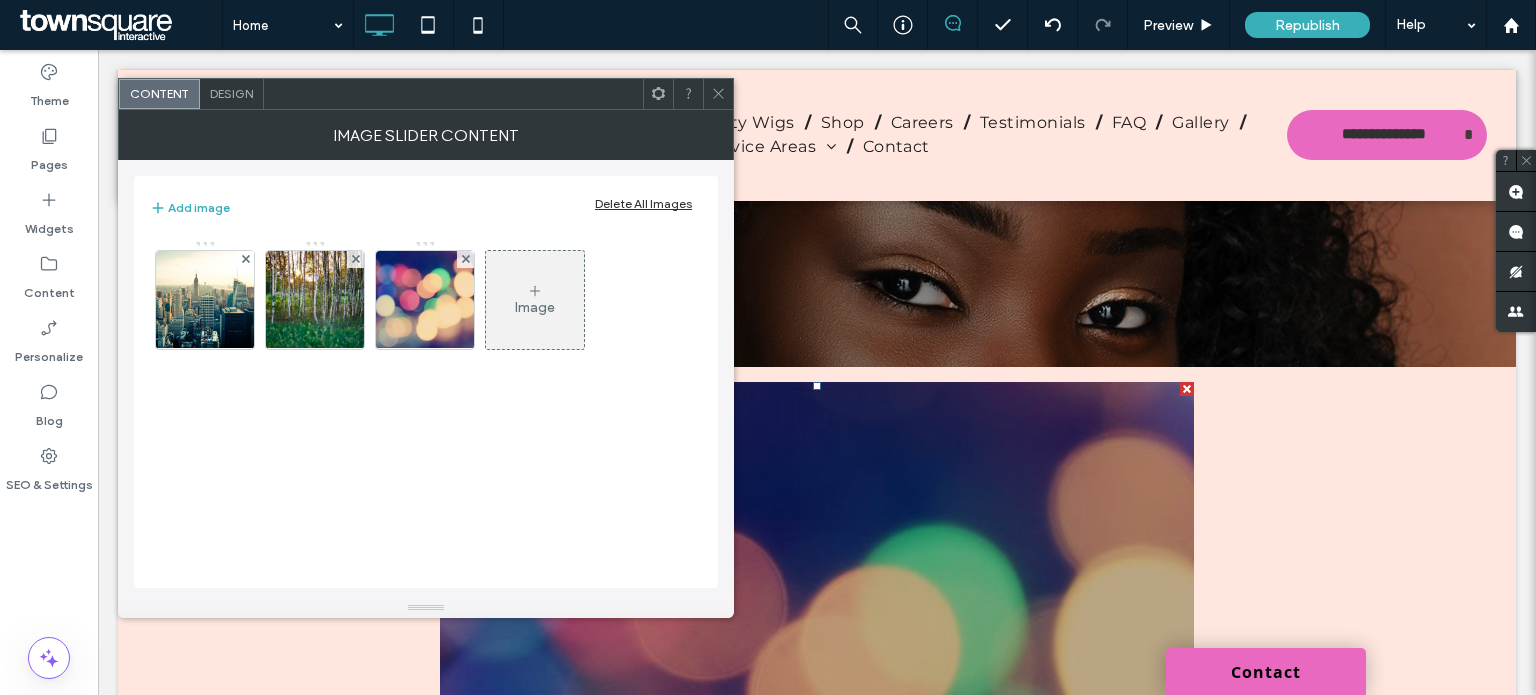 click at bounding box center (718, 94) 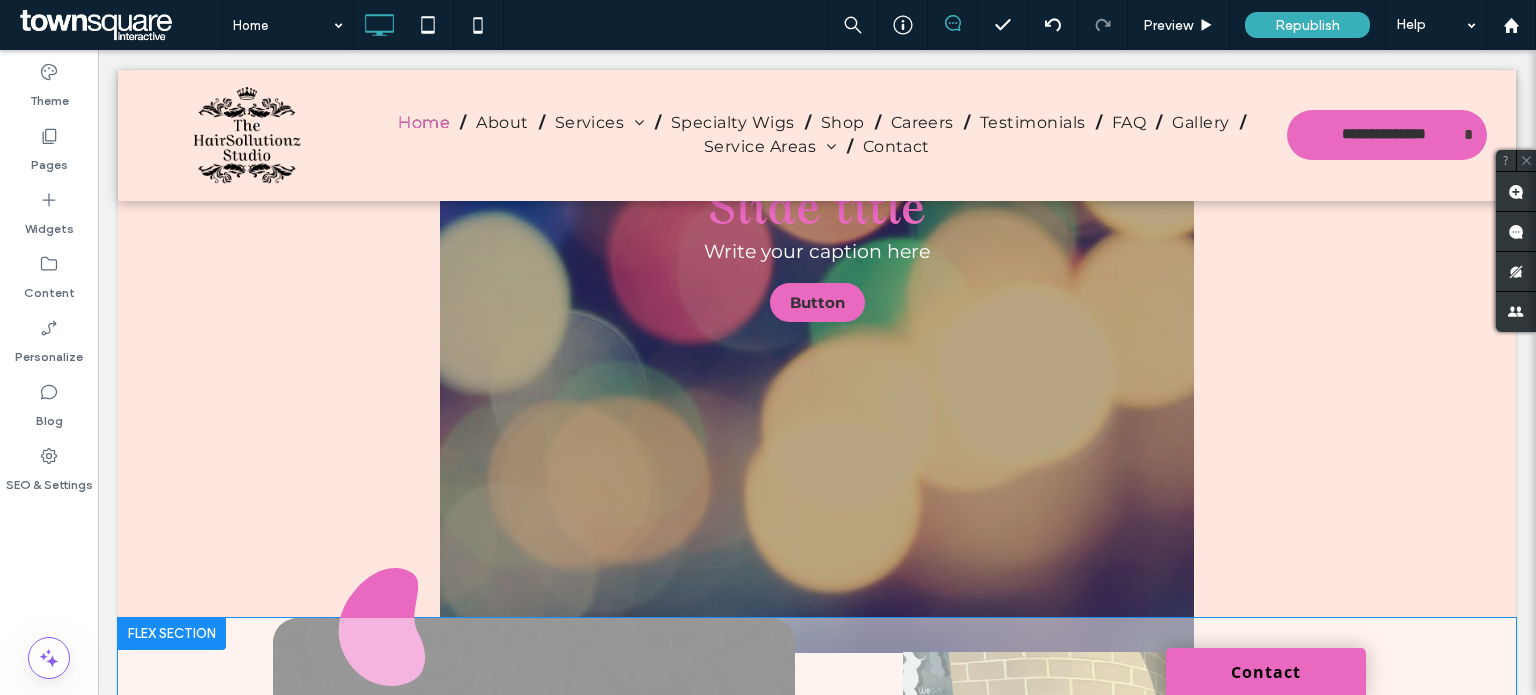 scroll, scrollTop: 1077, scrollLeft: 0, axis: vertical 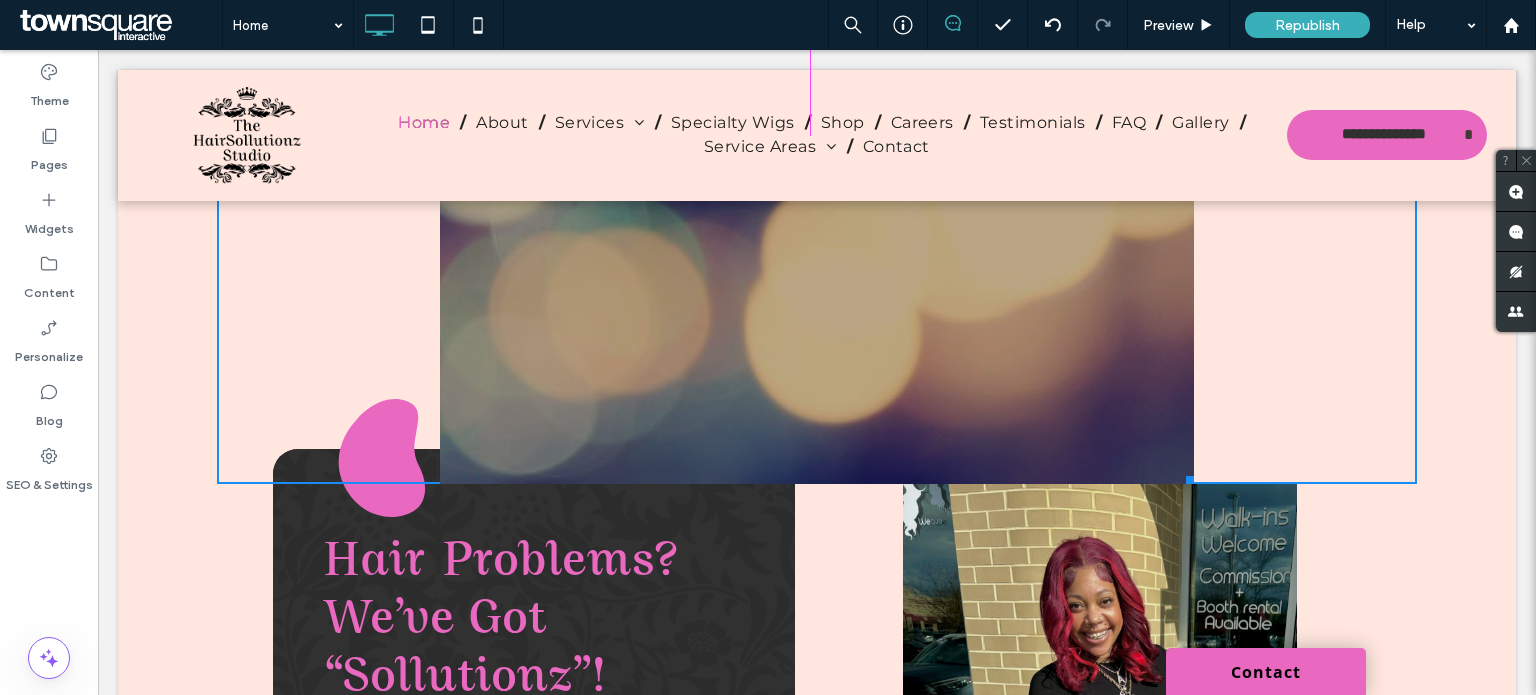 drag, startPoint x: 1177, startPoint y: 477, endPoint x: 1076, endPoint y: 235, distance: 262.2308 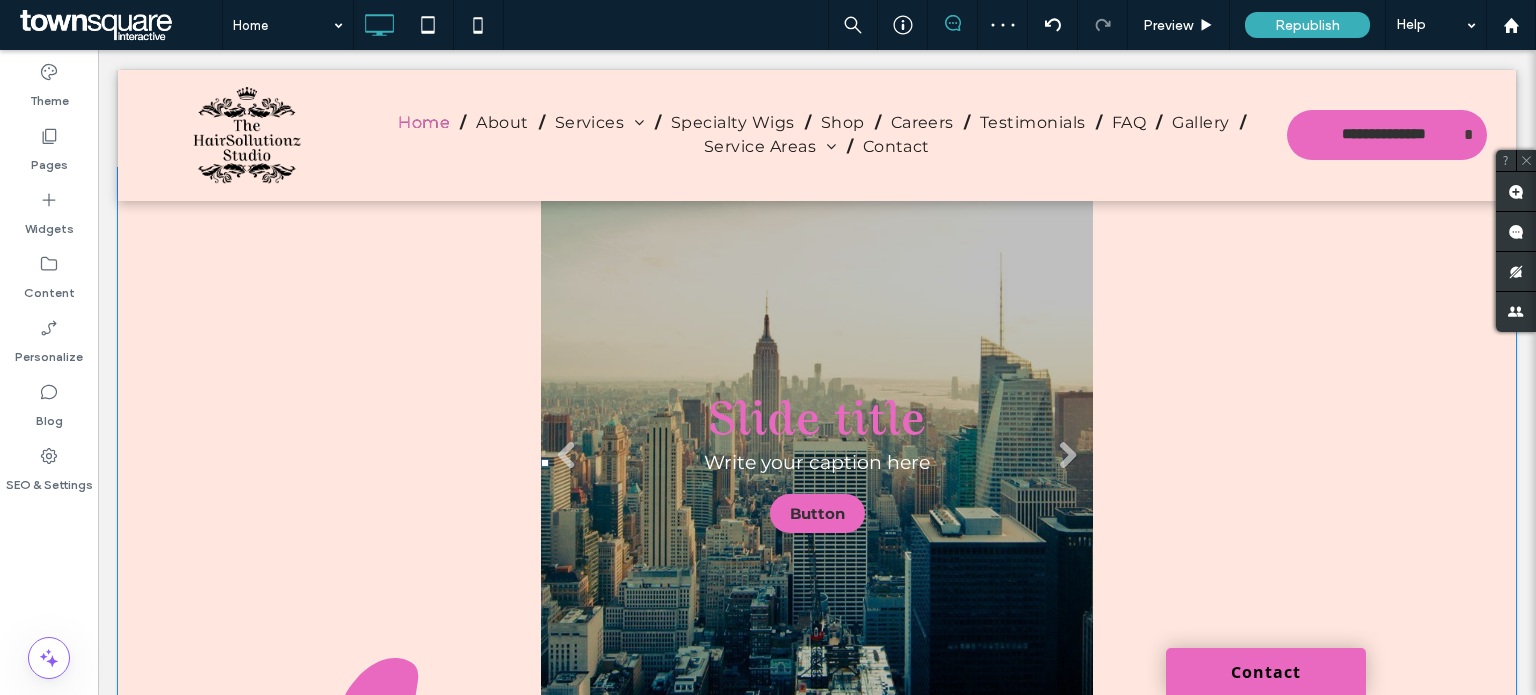 scroll, scrollTop: 577, scrollLeft: 0, axis: vertical 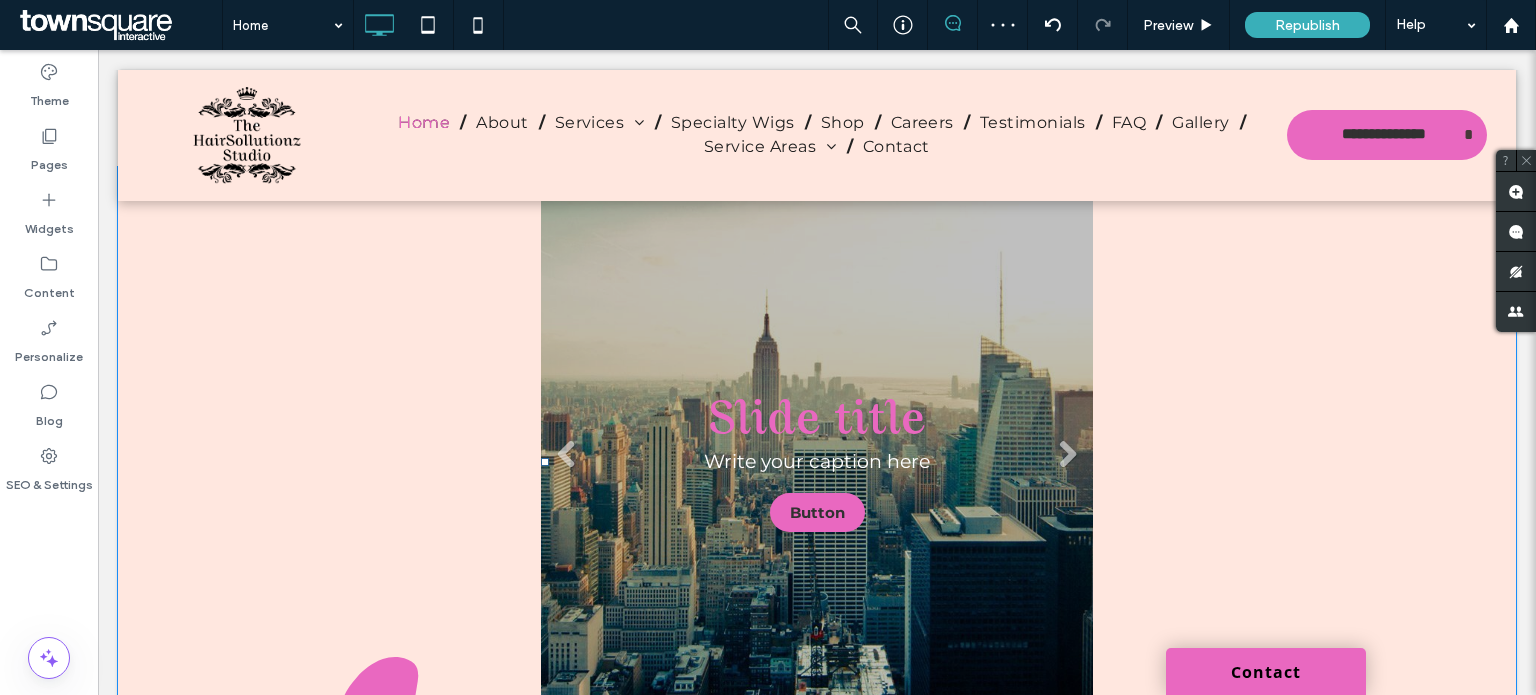 click on "Slide title
Write your caption here
Button" at bounding box center (816, 462) 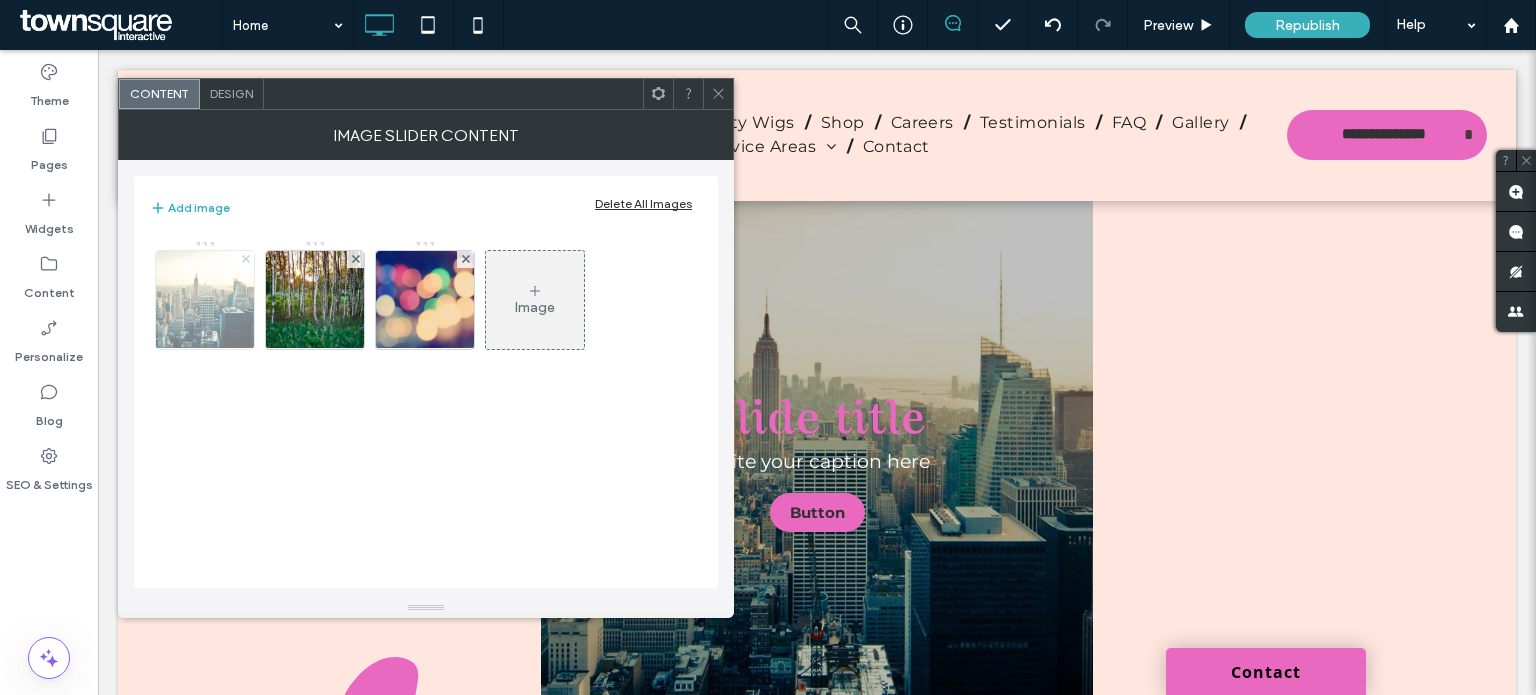 click 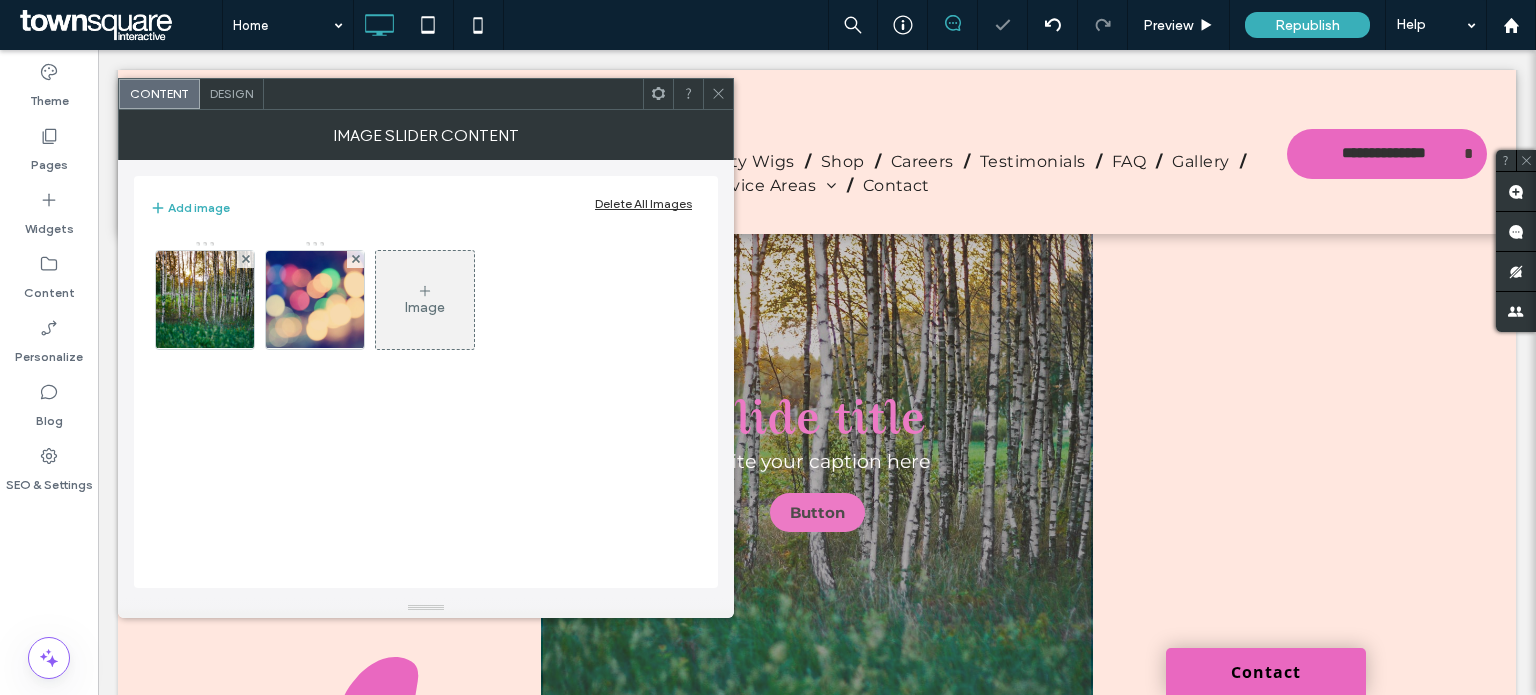 click 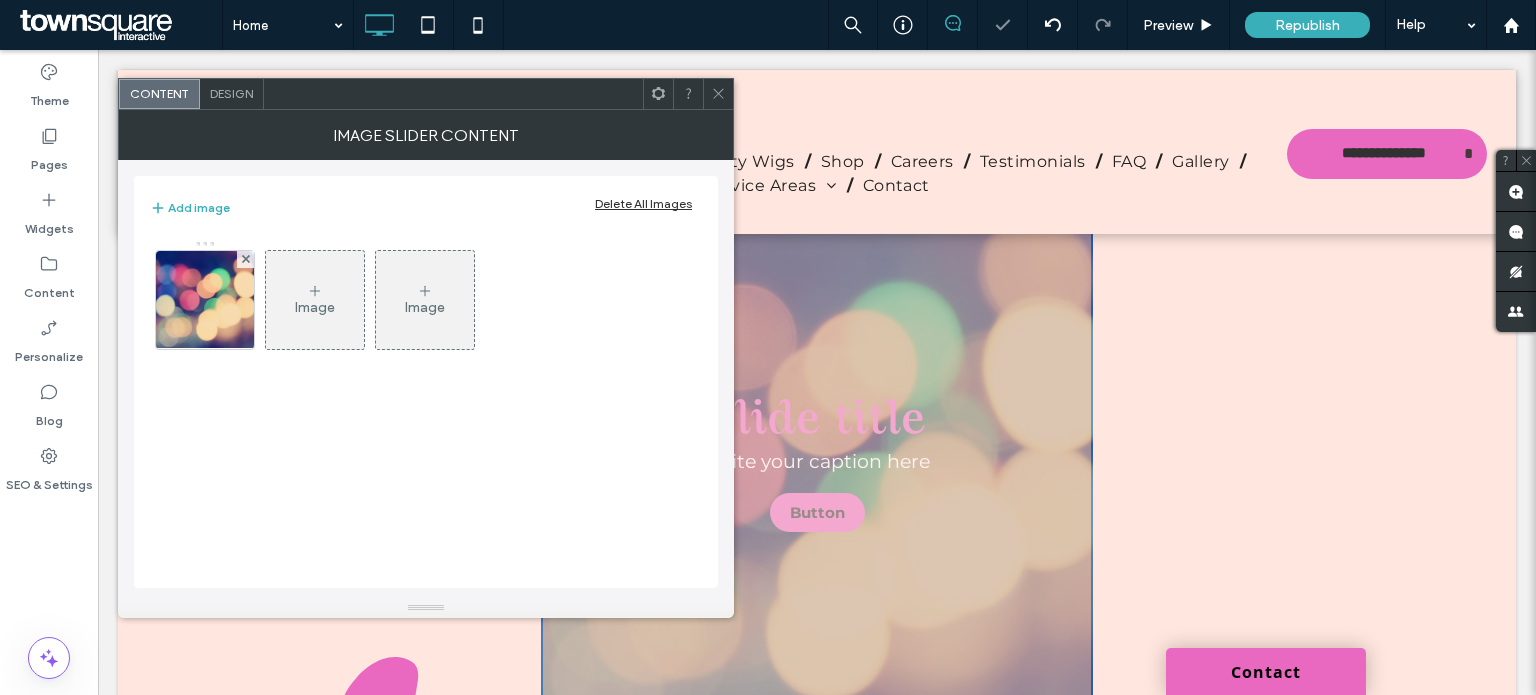 click 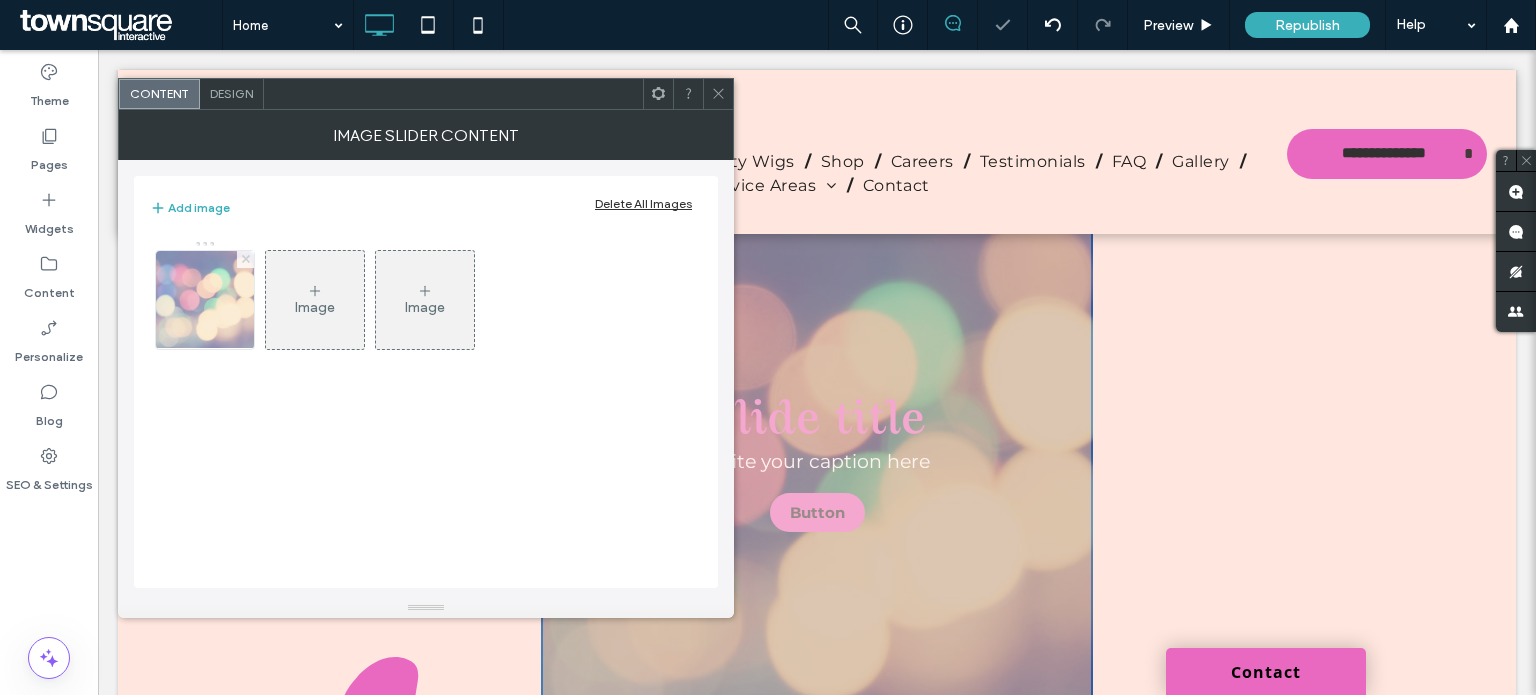 click 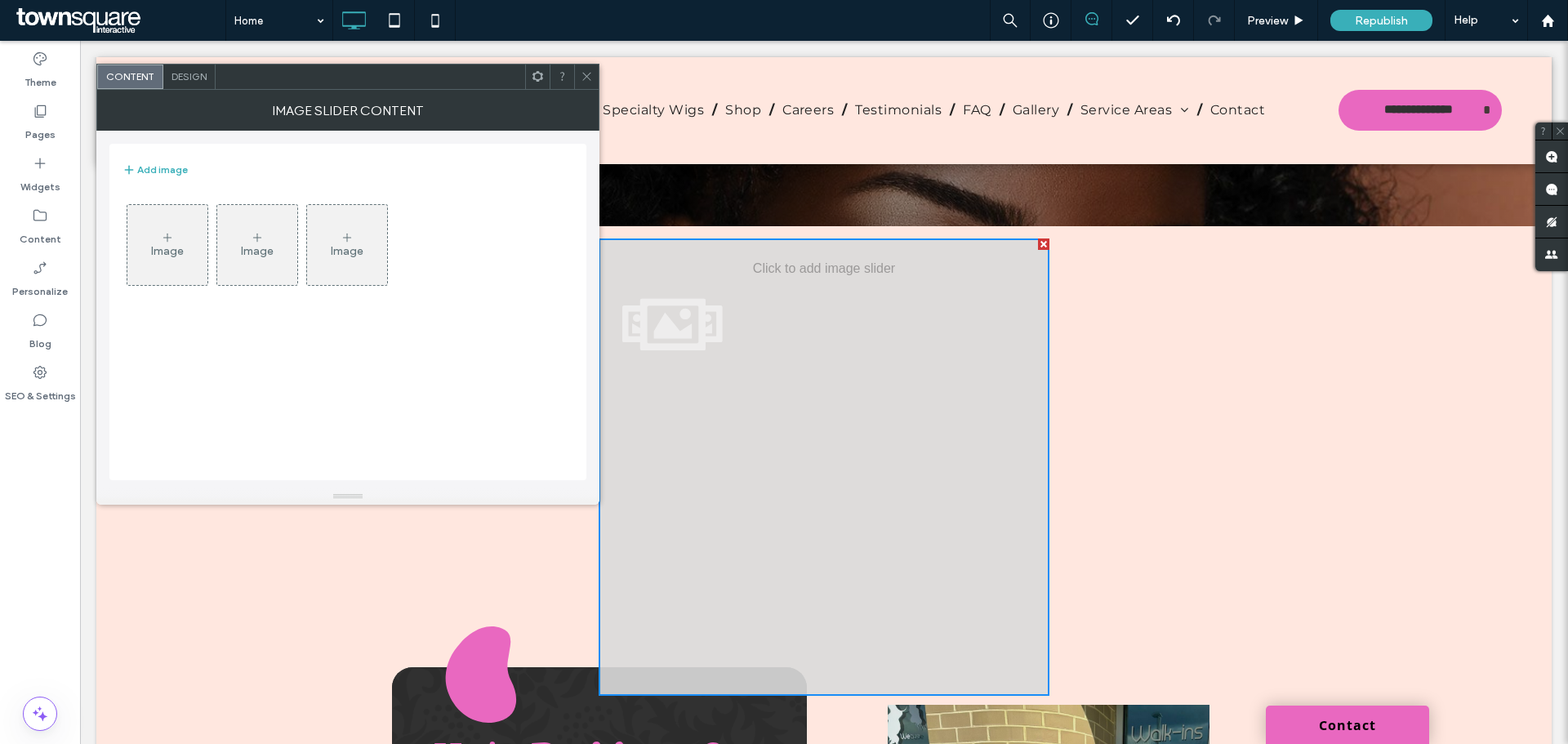 scroll, scrollTop: 309, scrollLeft: 0, axis: vertical 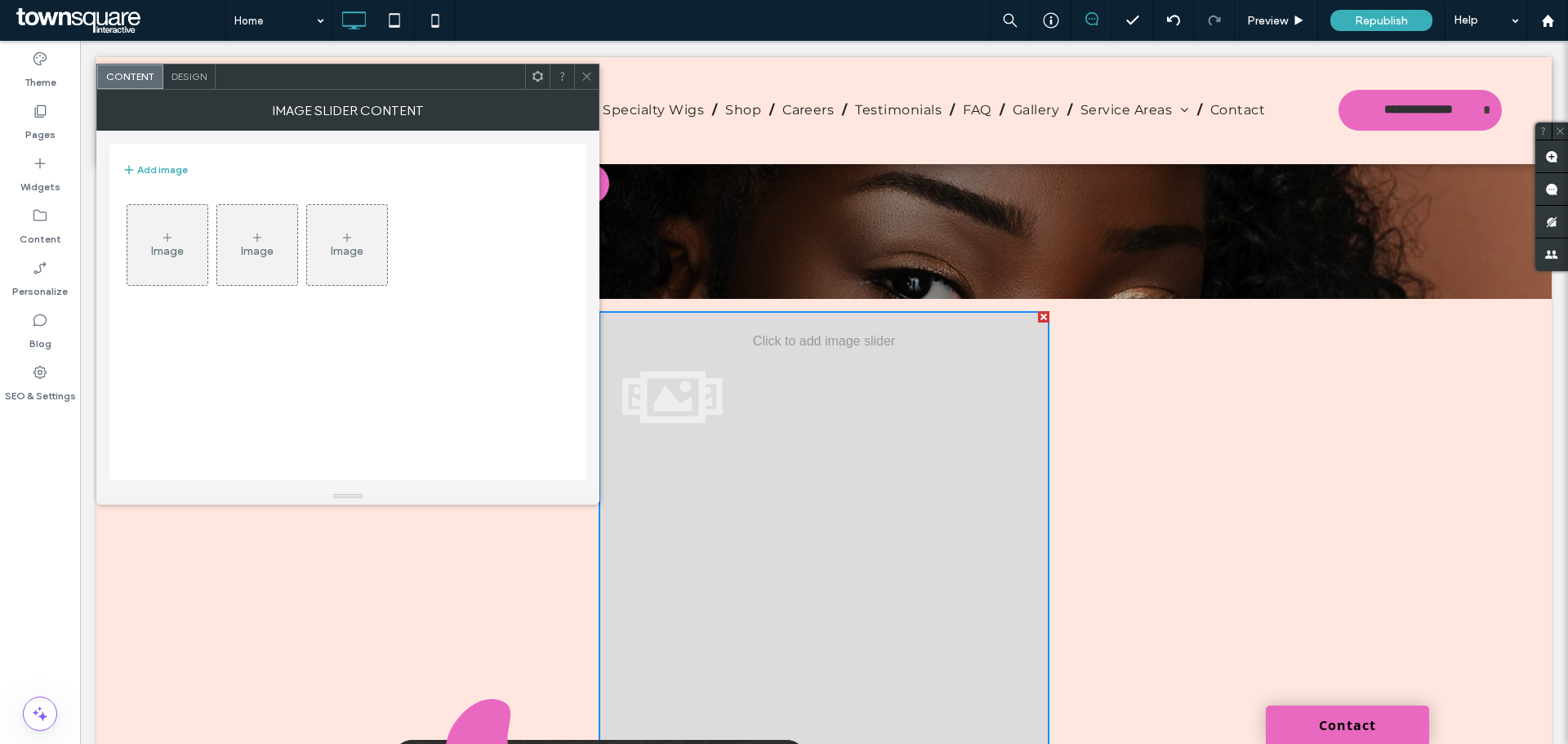 click 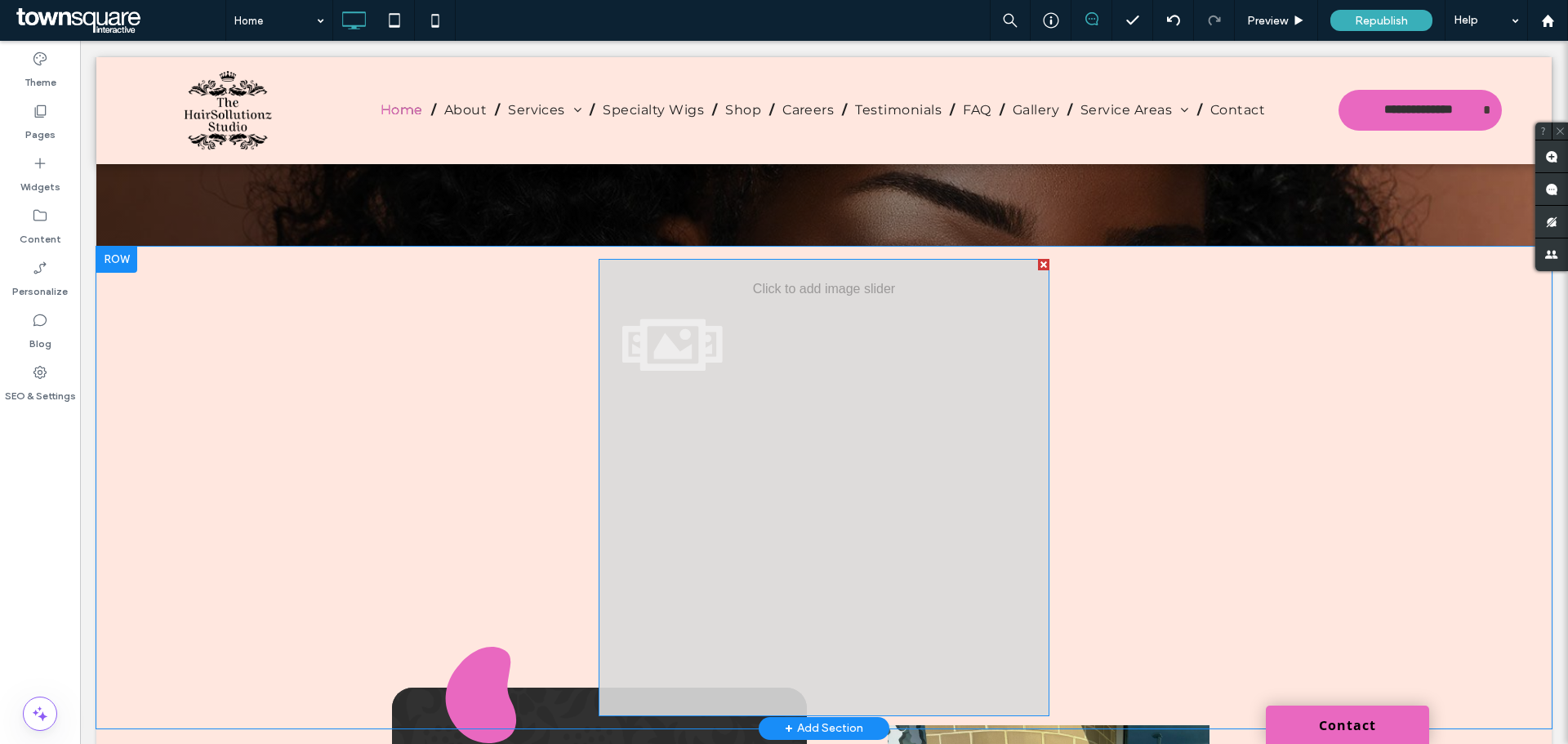 scroll, scrollTop: 390, scrollLeft: 0, axis: vertical 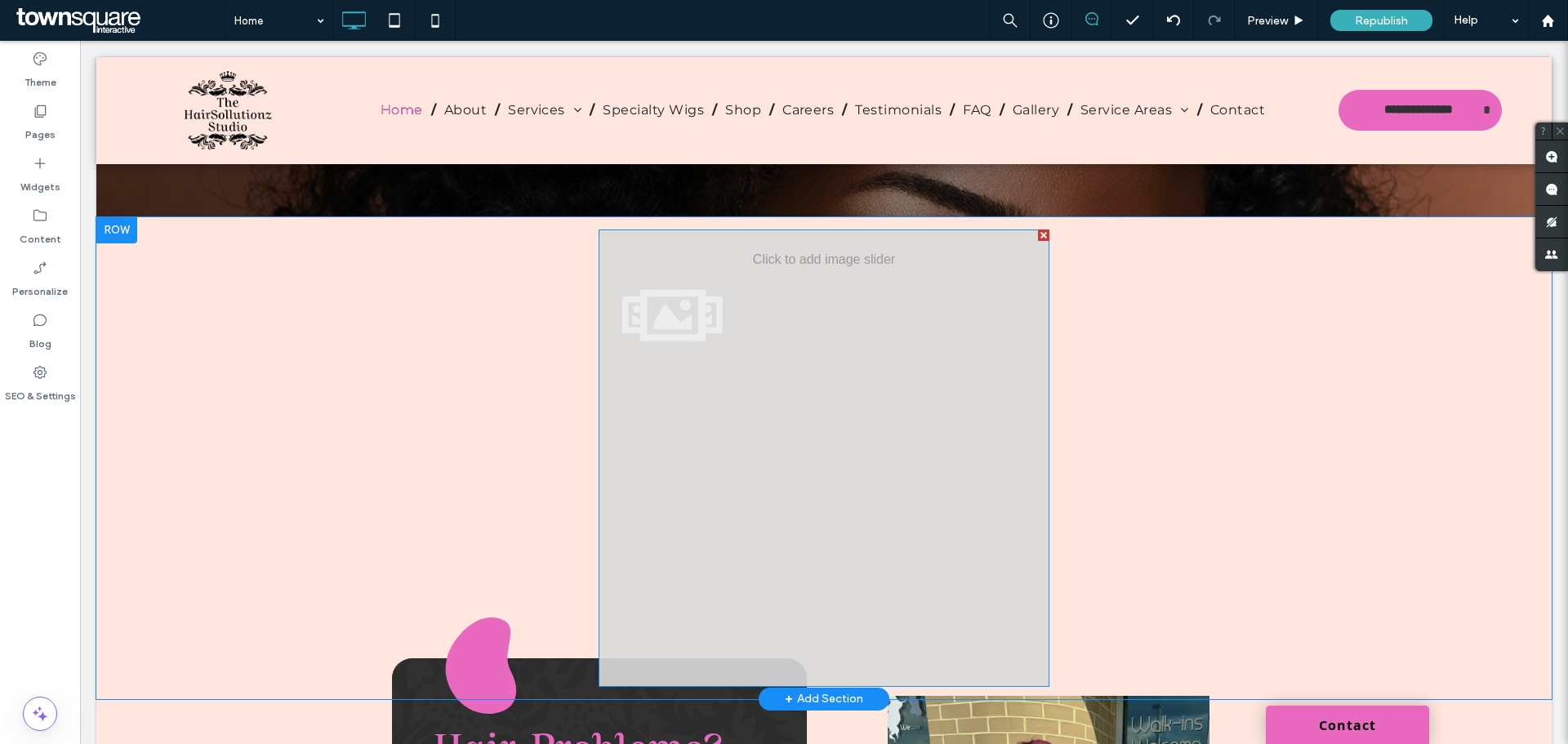 click at bounding box center (823, 458) 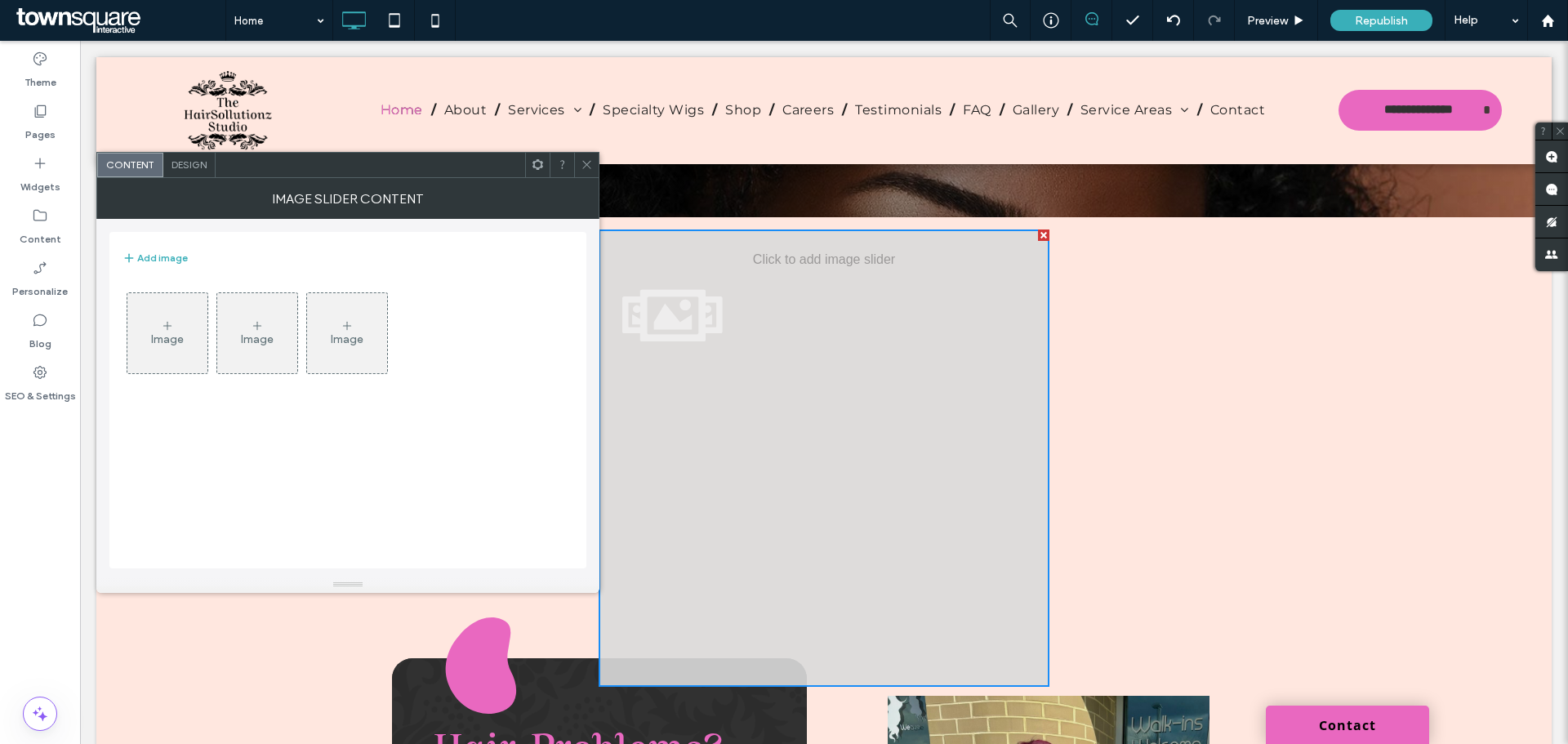 click at bounding box center (1044, 235) 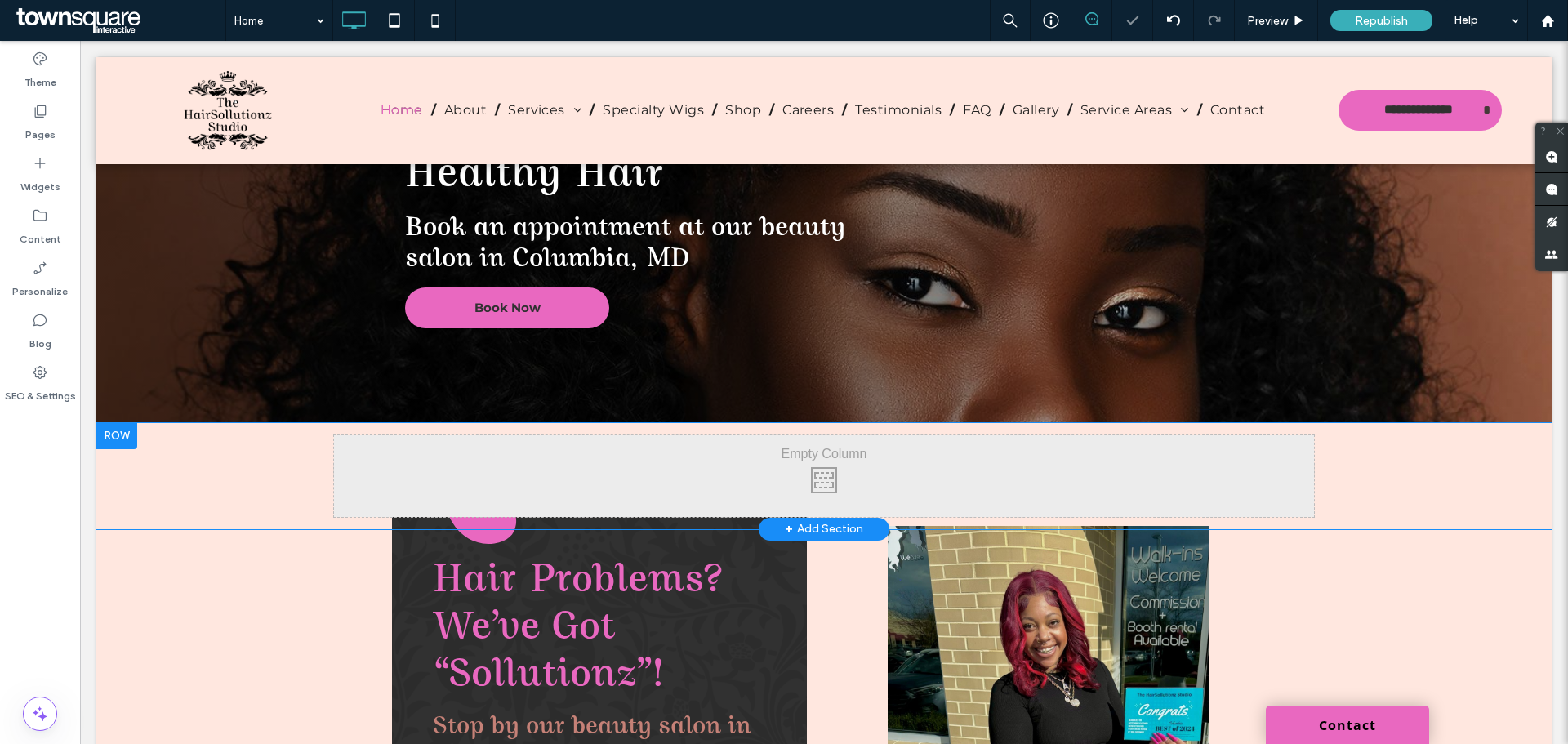 scroll, scrollTop: 227, scrollLeft: 0, axis: vertical 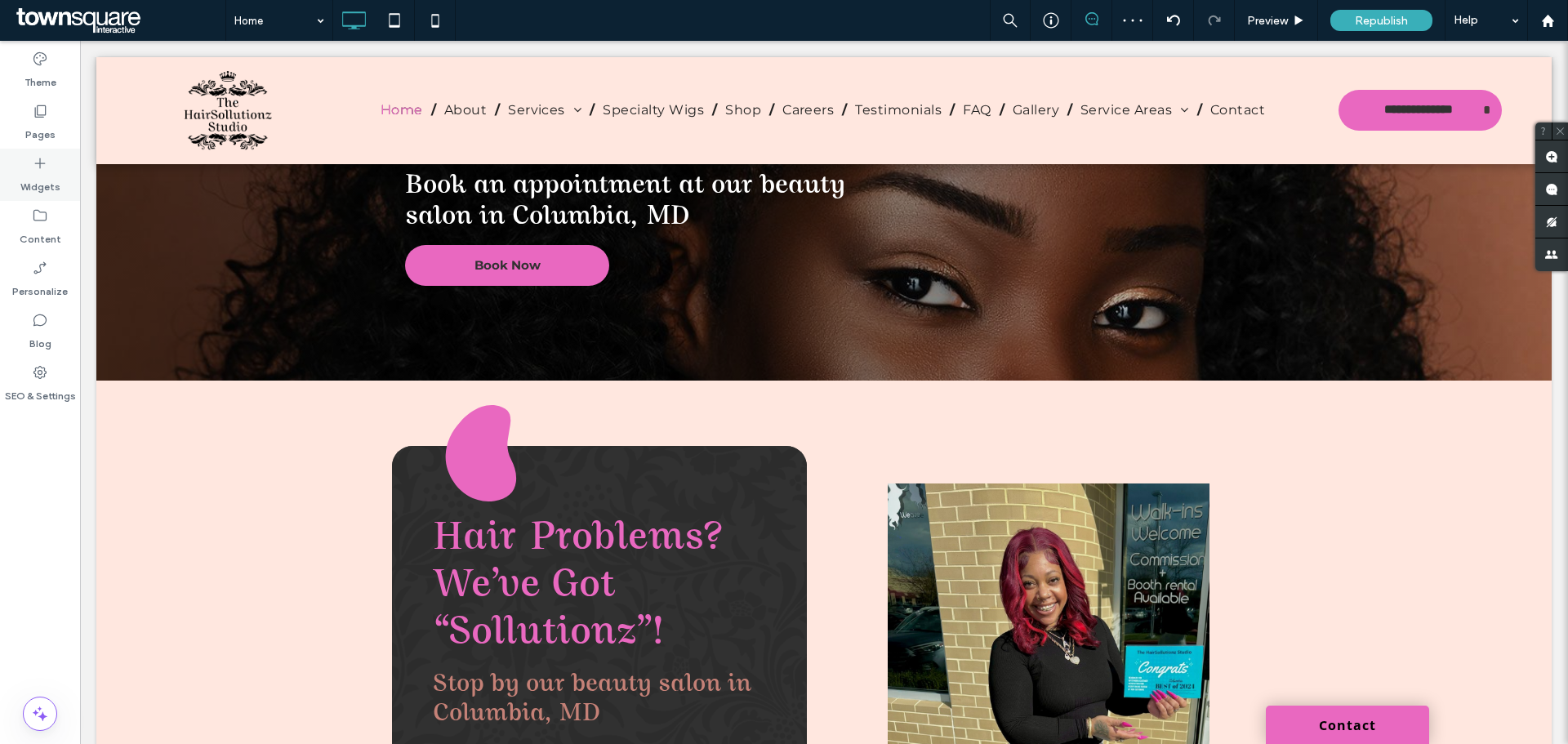 click on "Widgets" at bounding box center (40, 175) 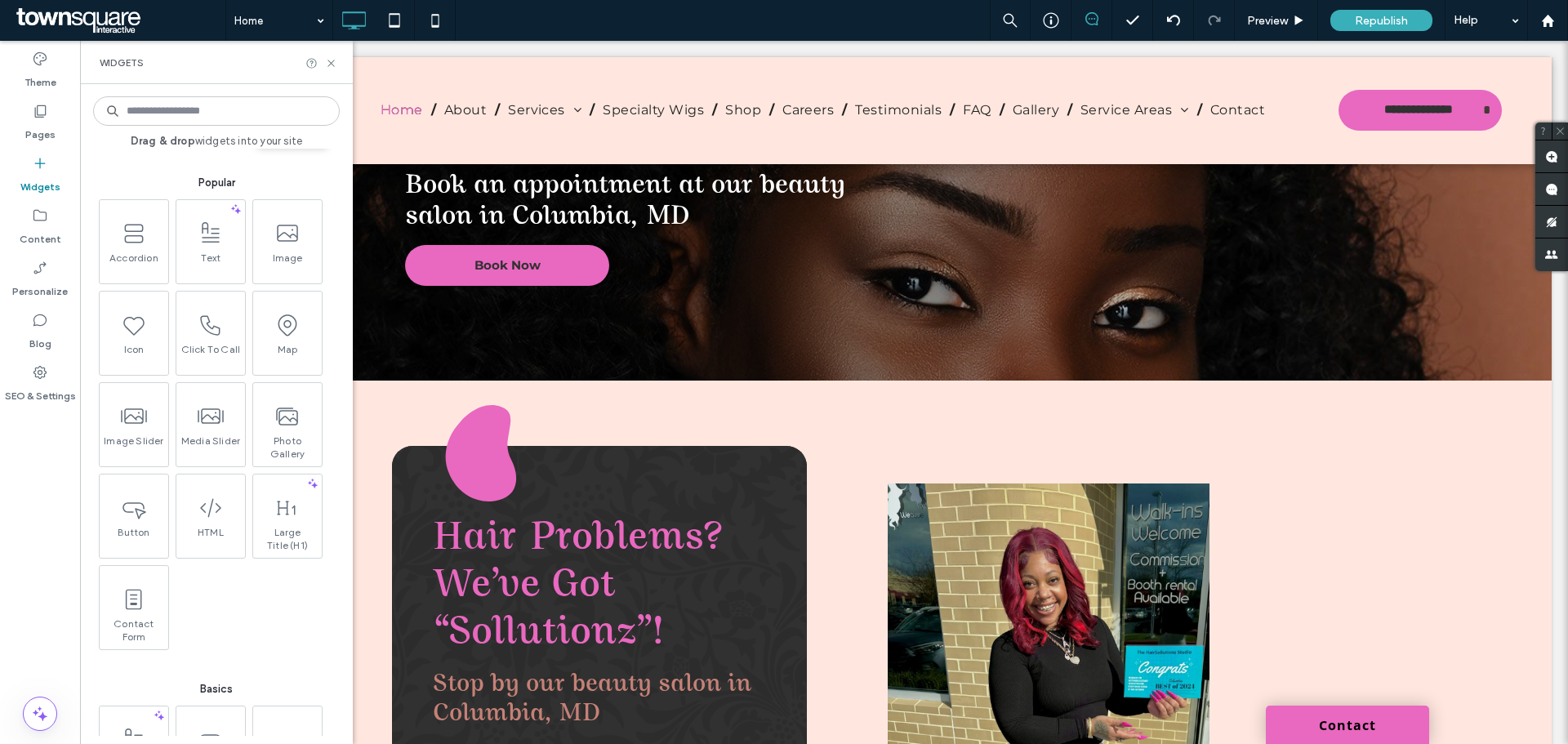 scroll, scrollTop: 245, scrollLeft: 0, axis: vertical 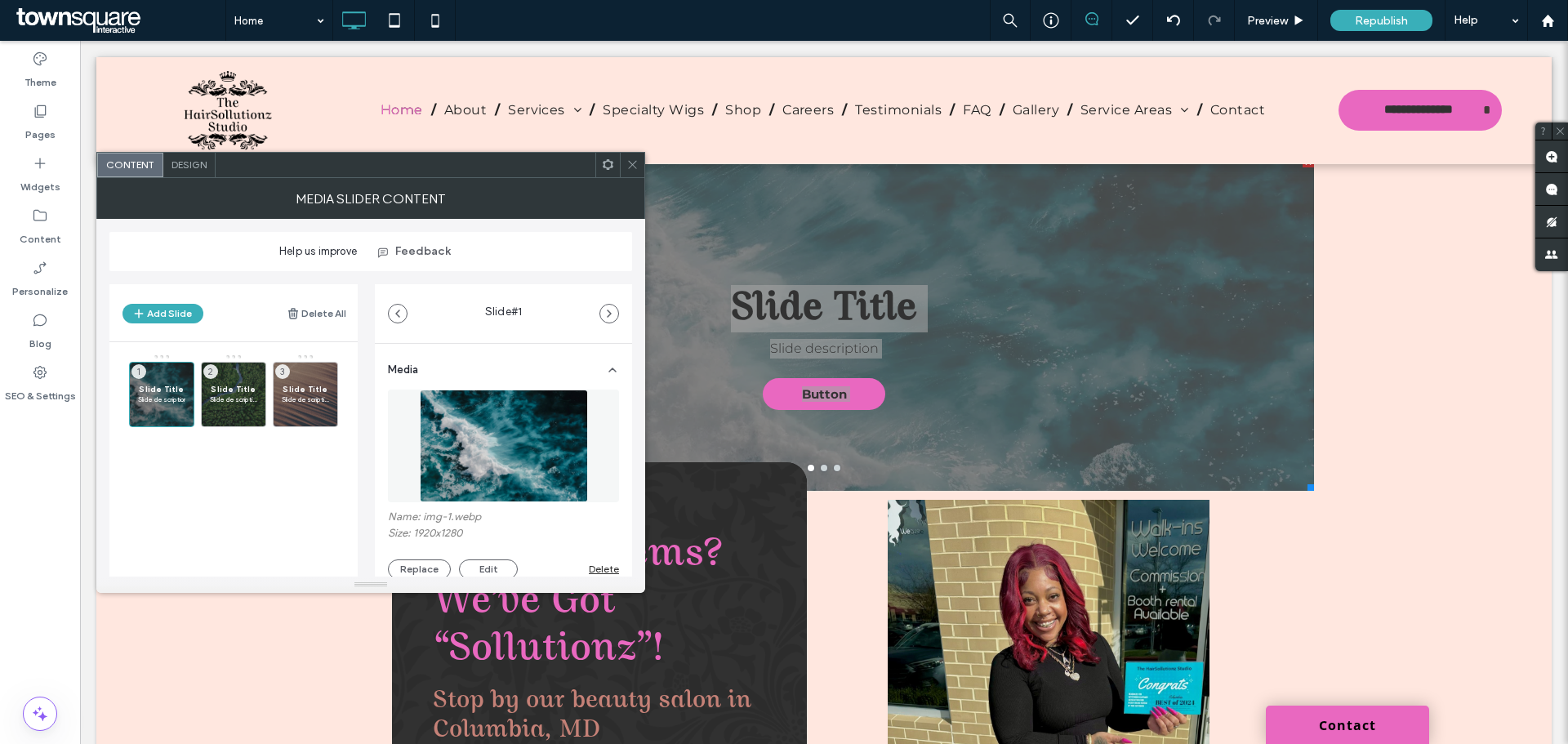click on "Design" at bounding box center [189, 164] 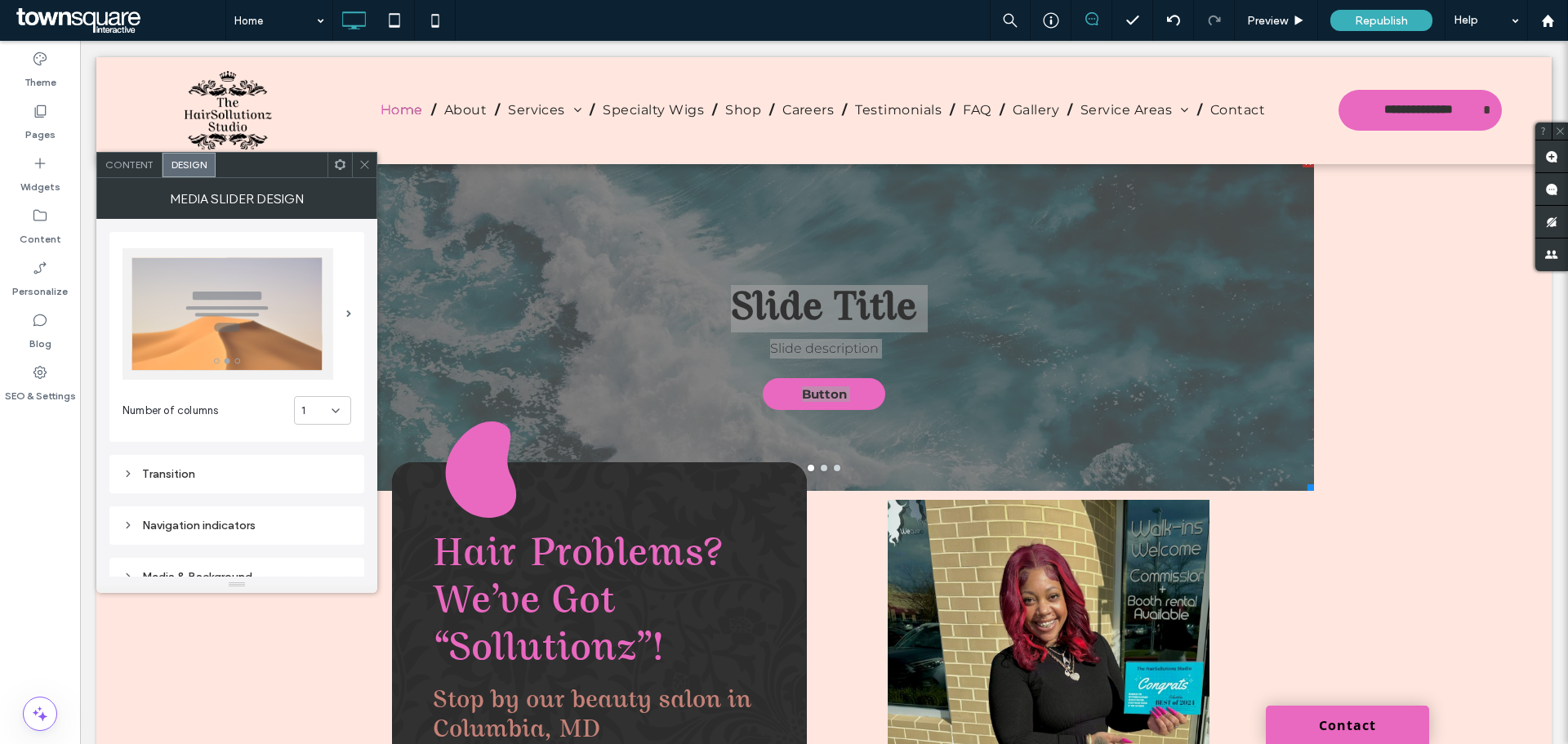 click 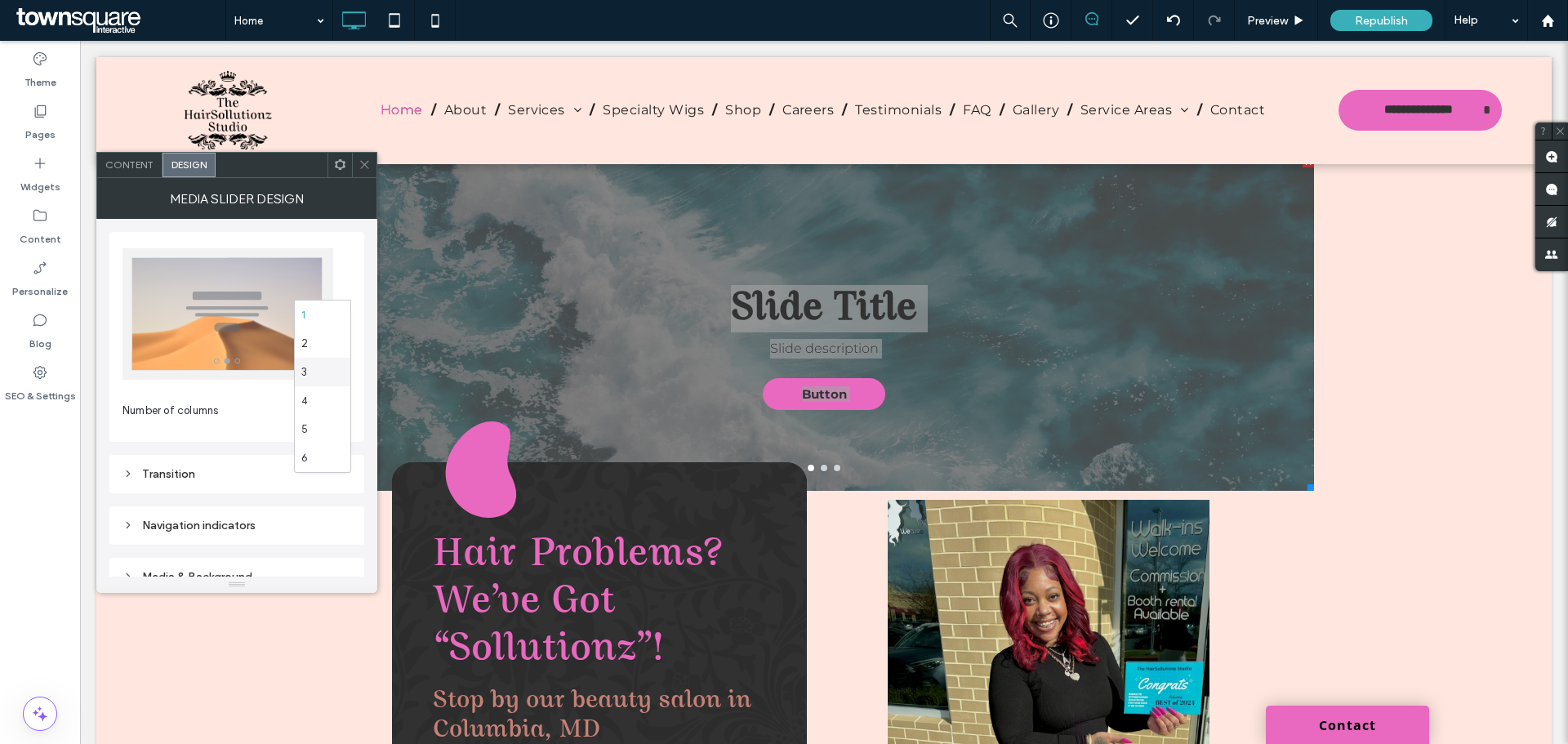 click on "3" at bounding box center [323, 372] 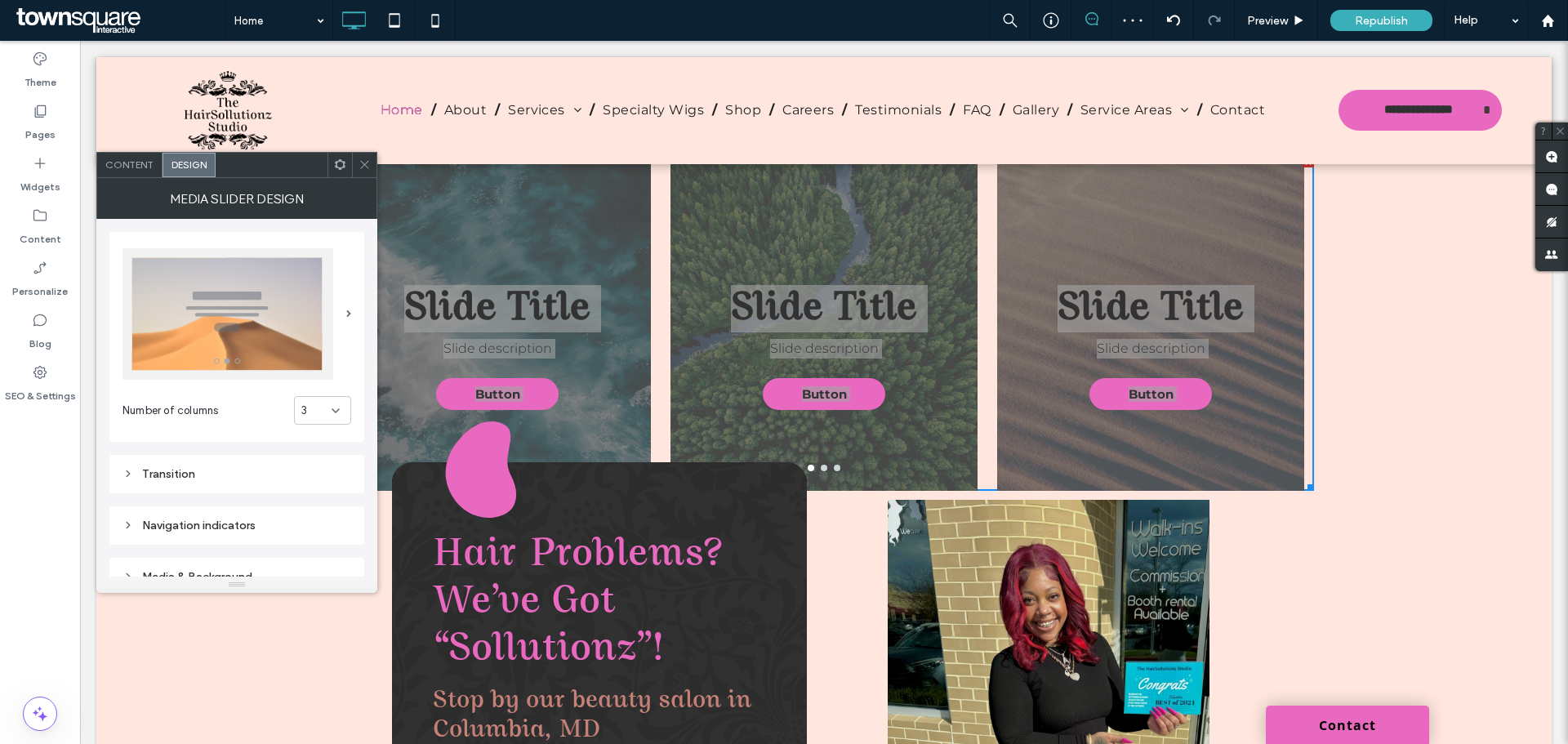 click on "MEDIA SLIDER DESIGN" at bounding box center (237, 198) 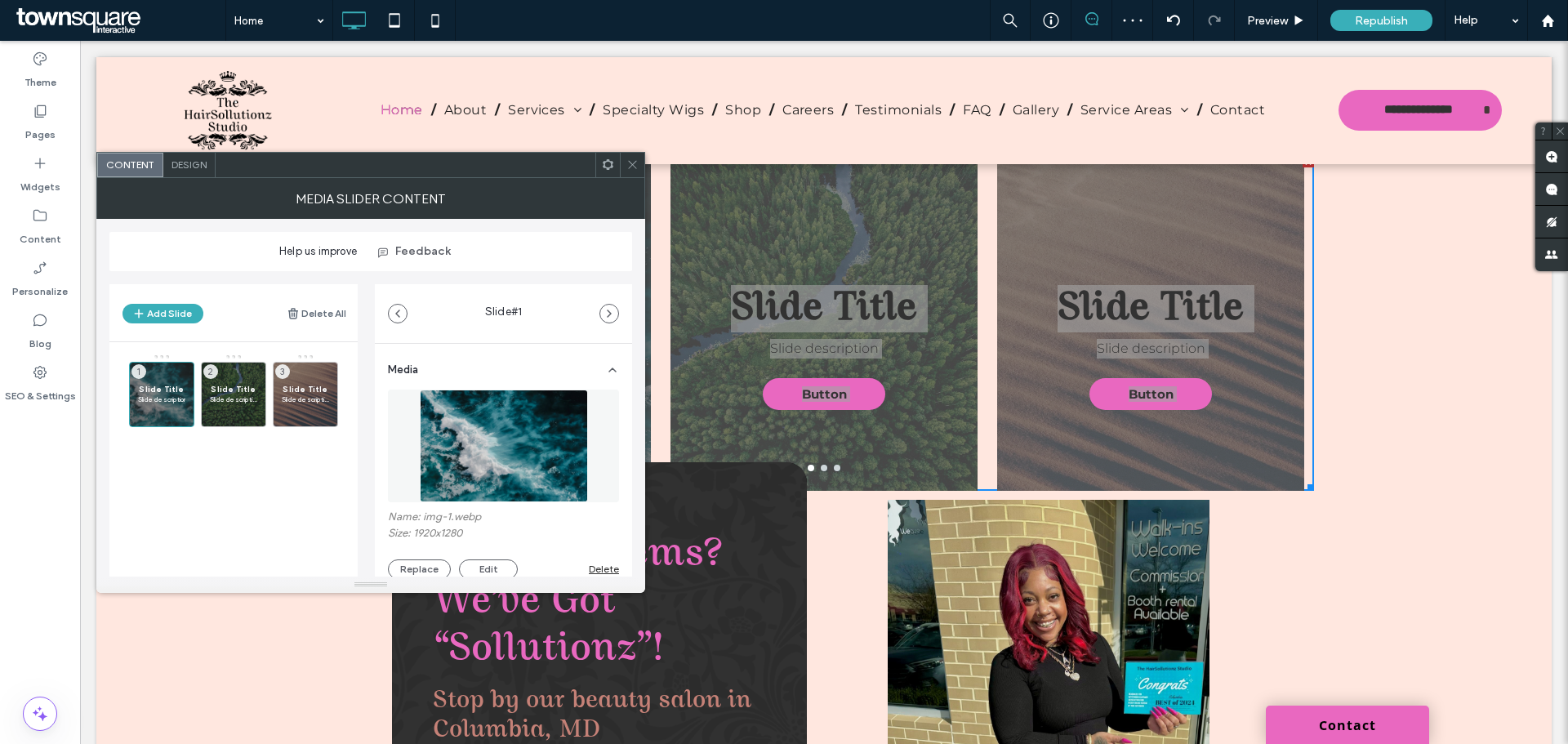 click on "MEDIA SLIDER CONTENT" at bounding box center [371, 198] 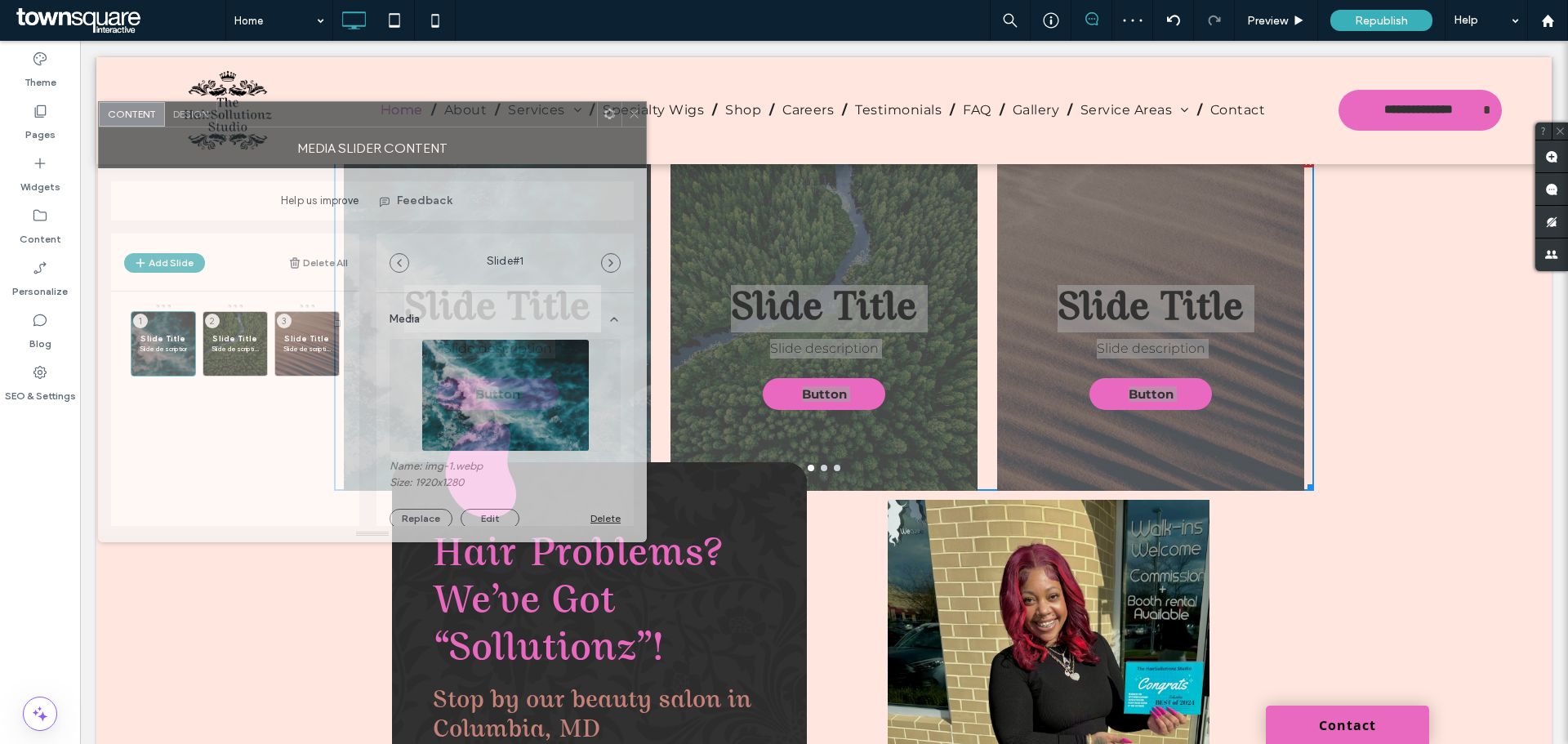 drag, startPoint x: 465, startPoint y: 172, endPoint x: 466, endPoint y: 122, distance: 50.01 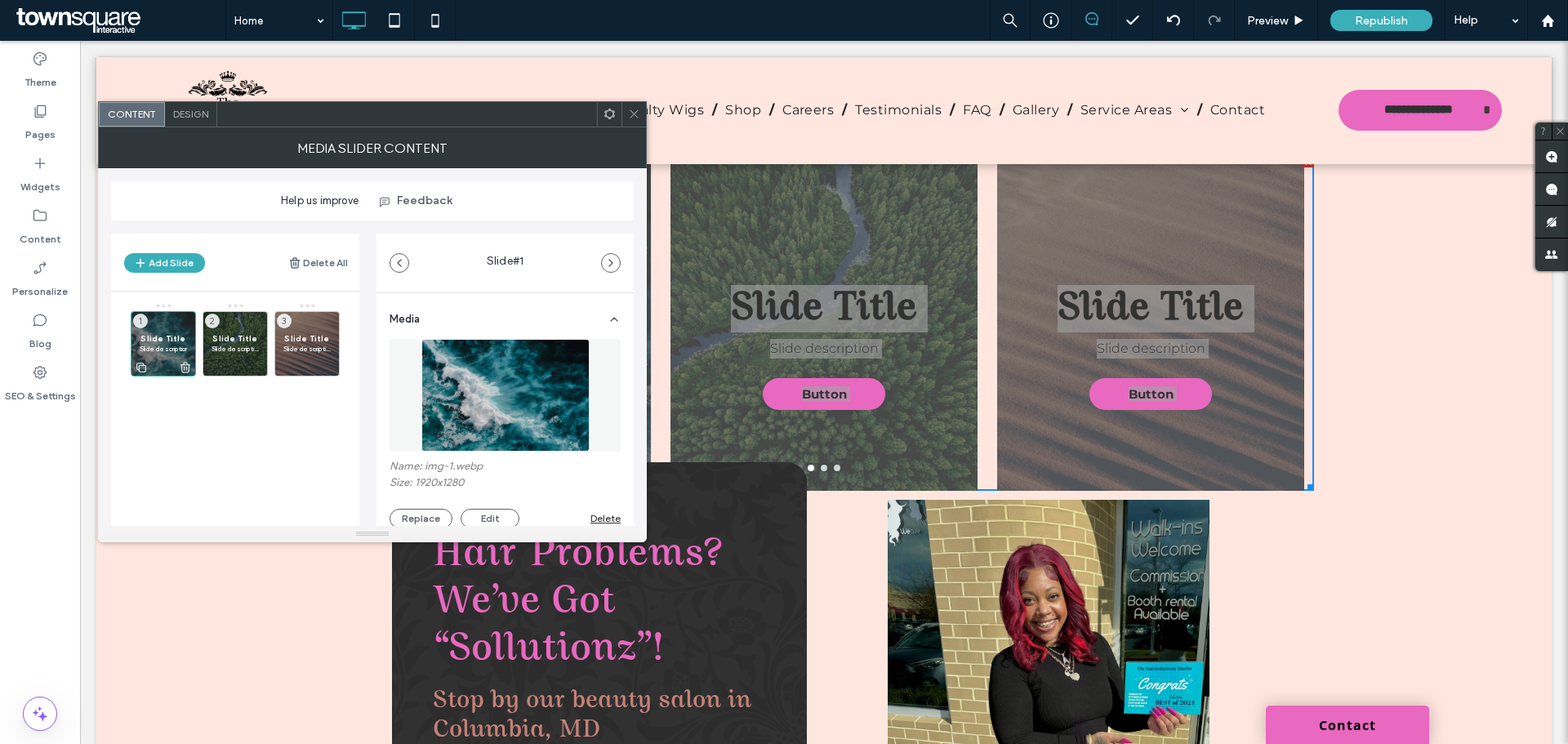 click 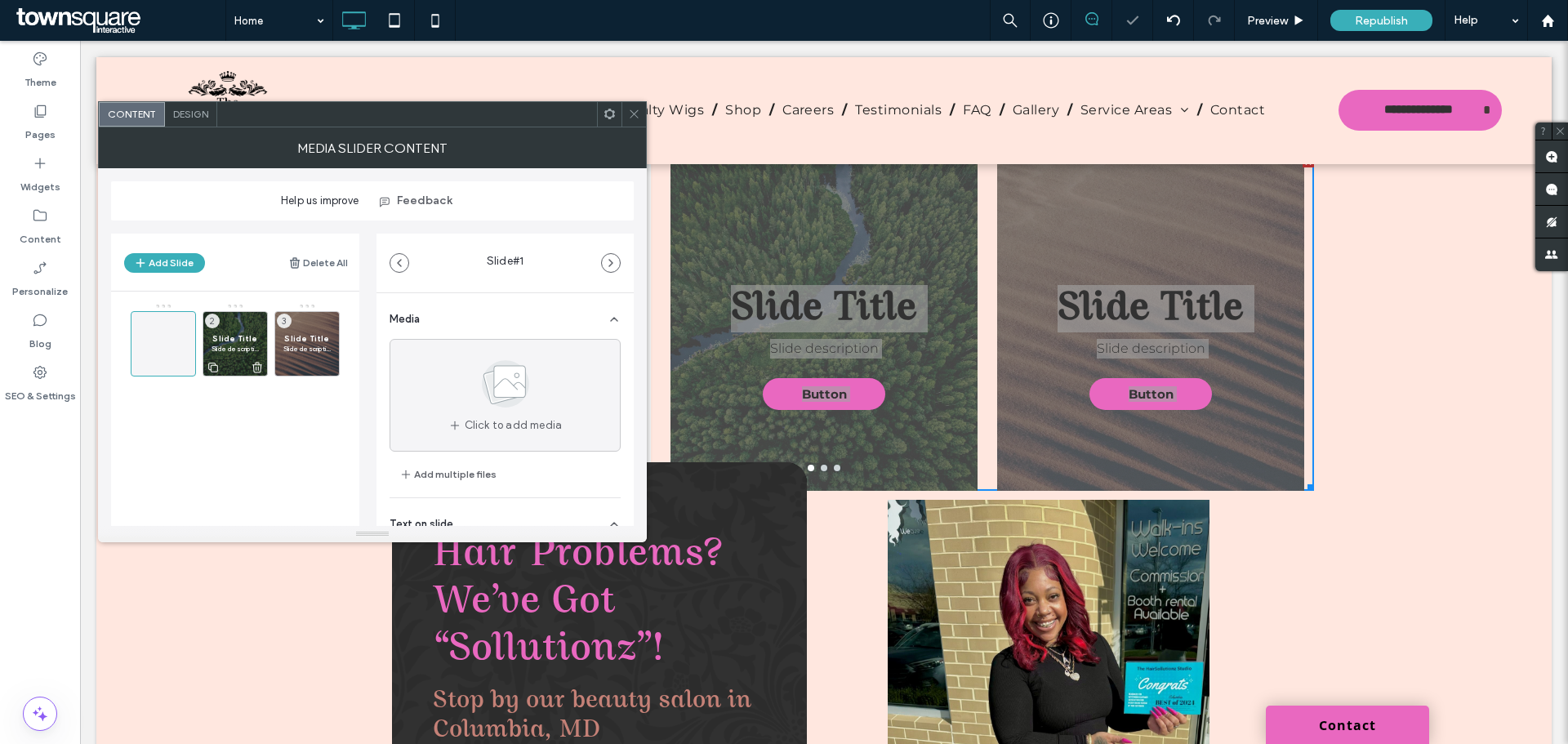 click 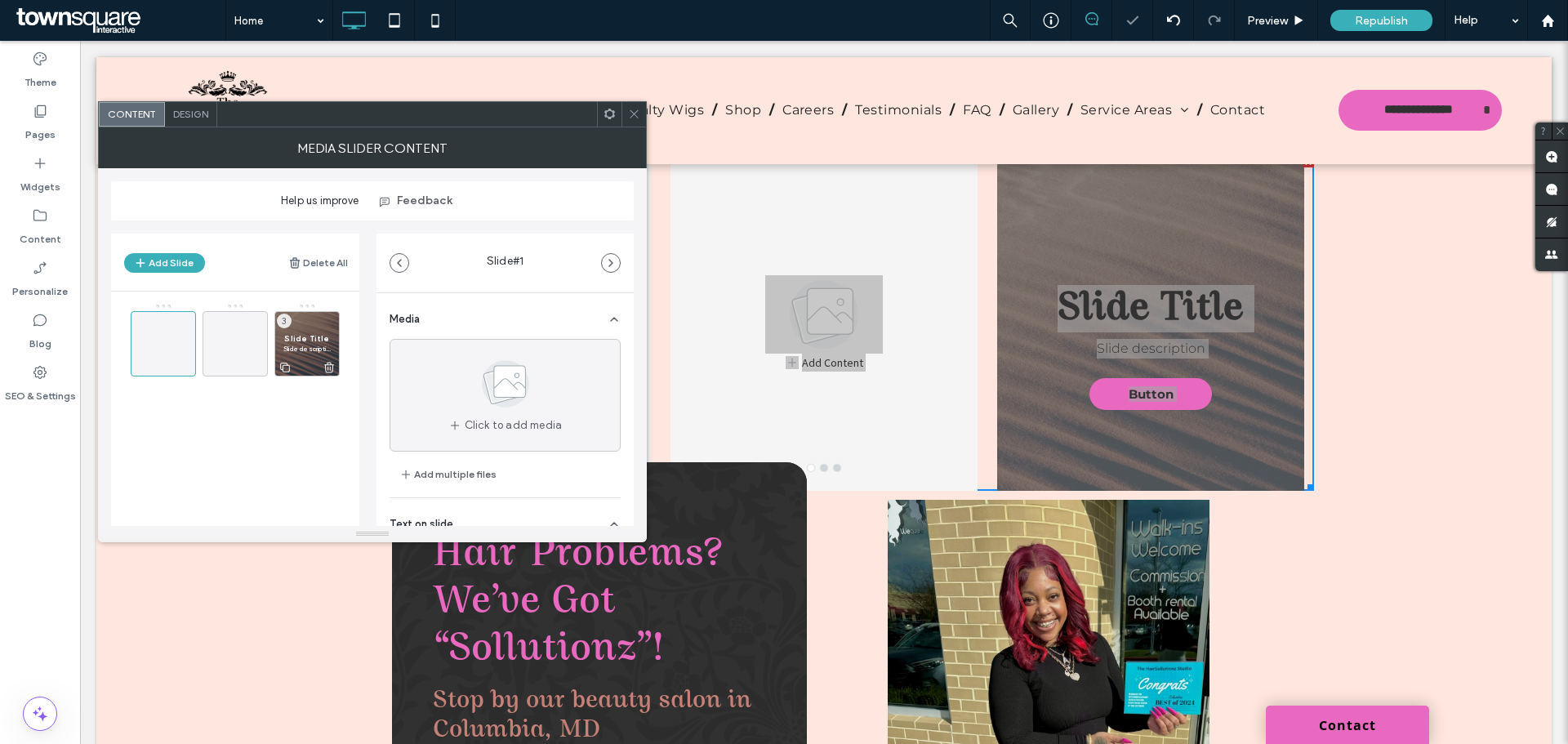 click 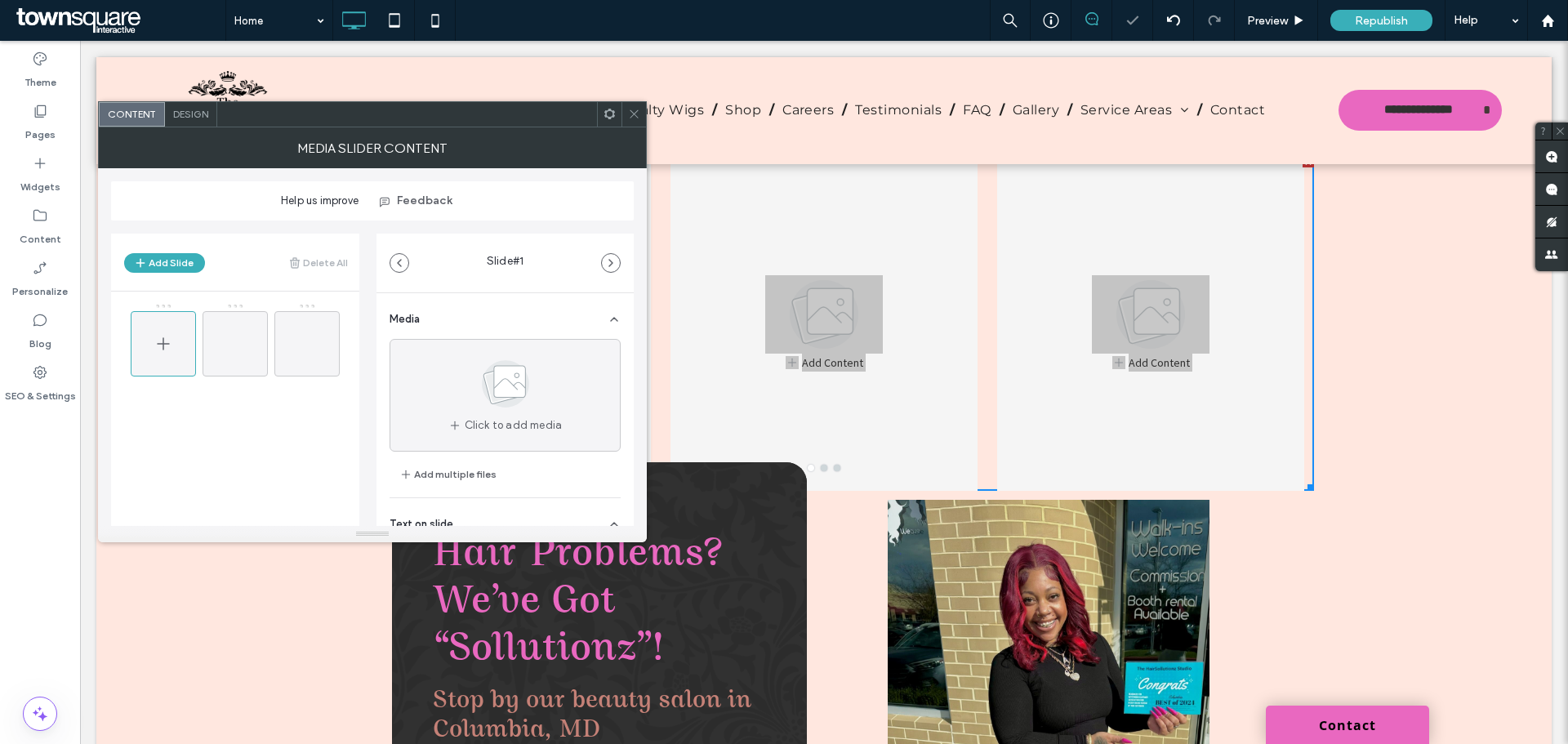 click at bounding box center [163, 344] 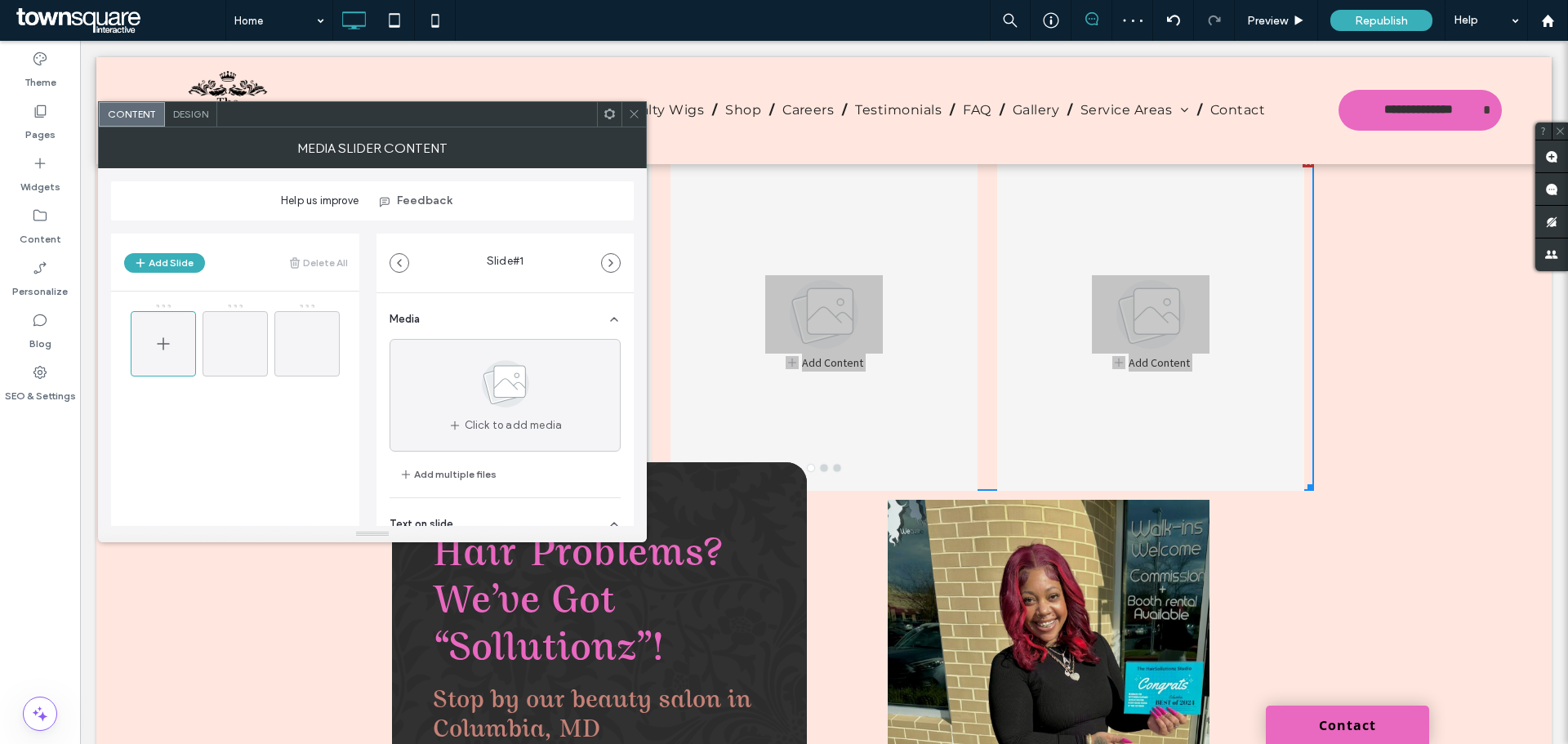 click at bounding box center [163, 344] 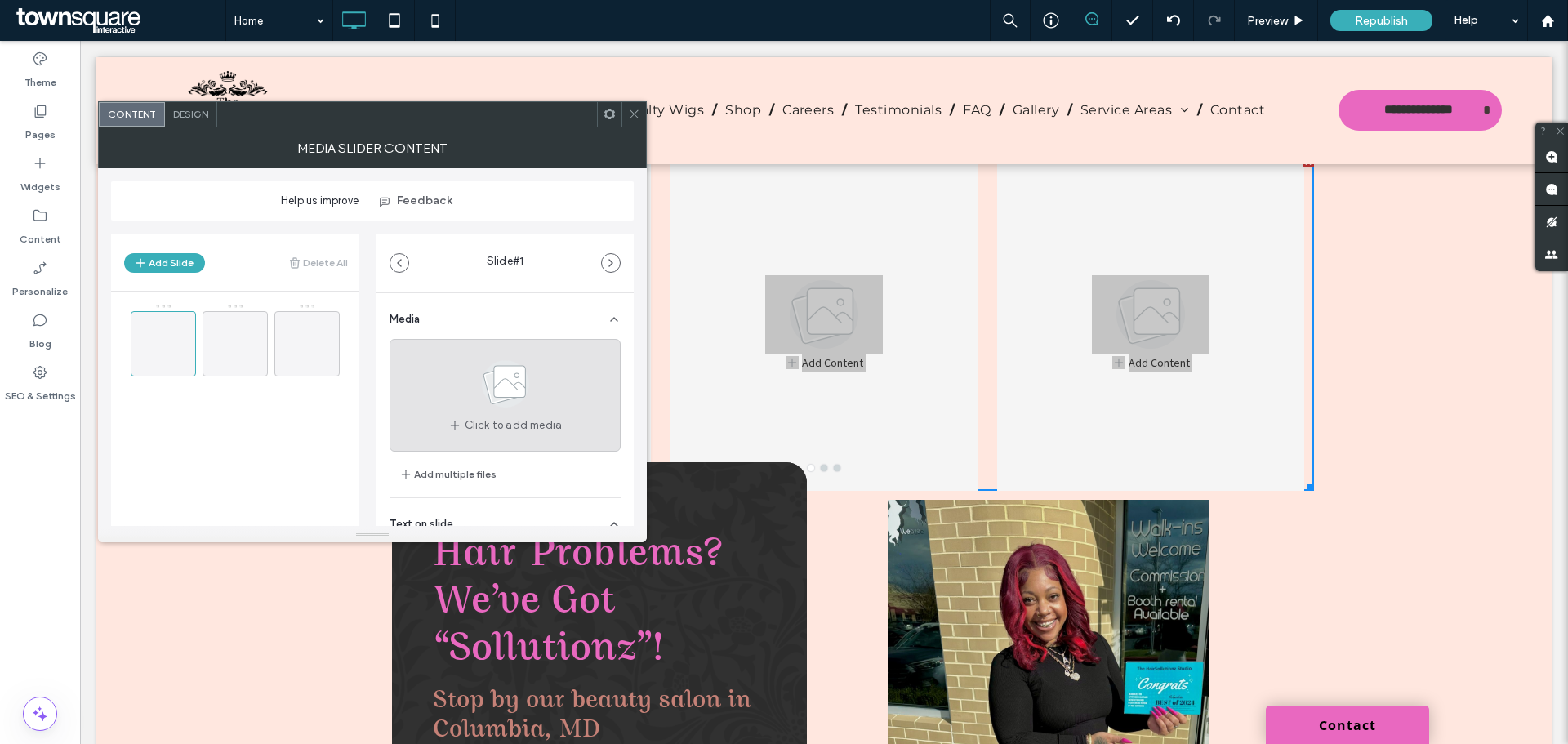 click on "Click to add media" at bounding box center (505, 395) 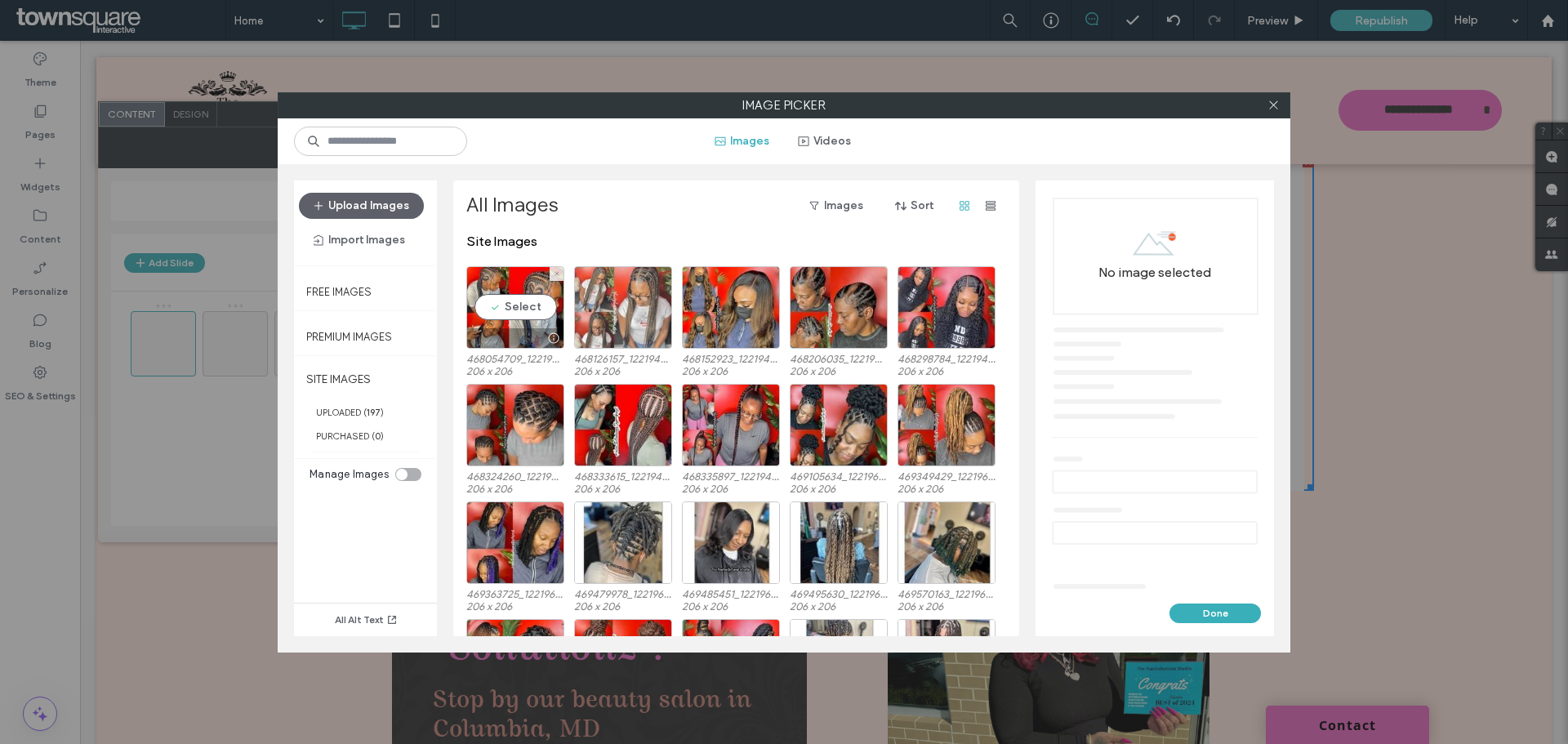drag, startPoint x: 495, startPoint y: 304, endPoint x: 597, endPoint y: 318, distance: 102.9563 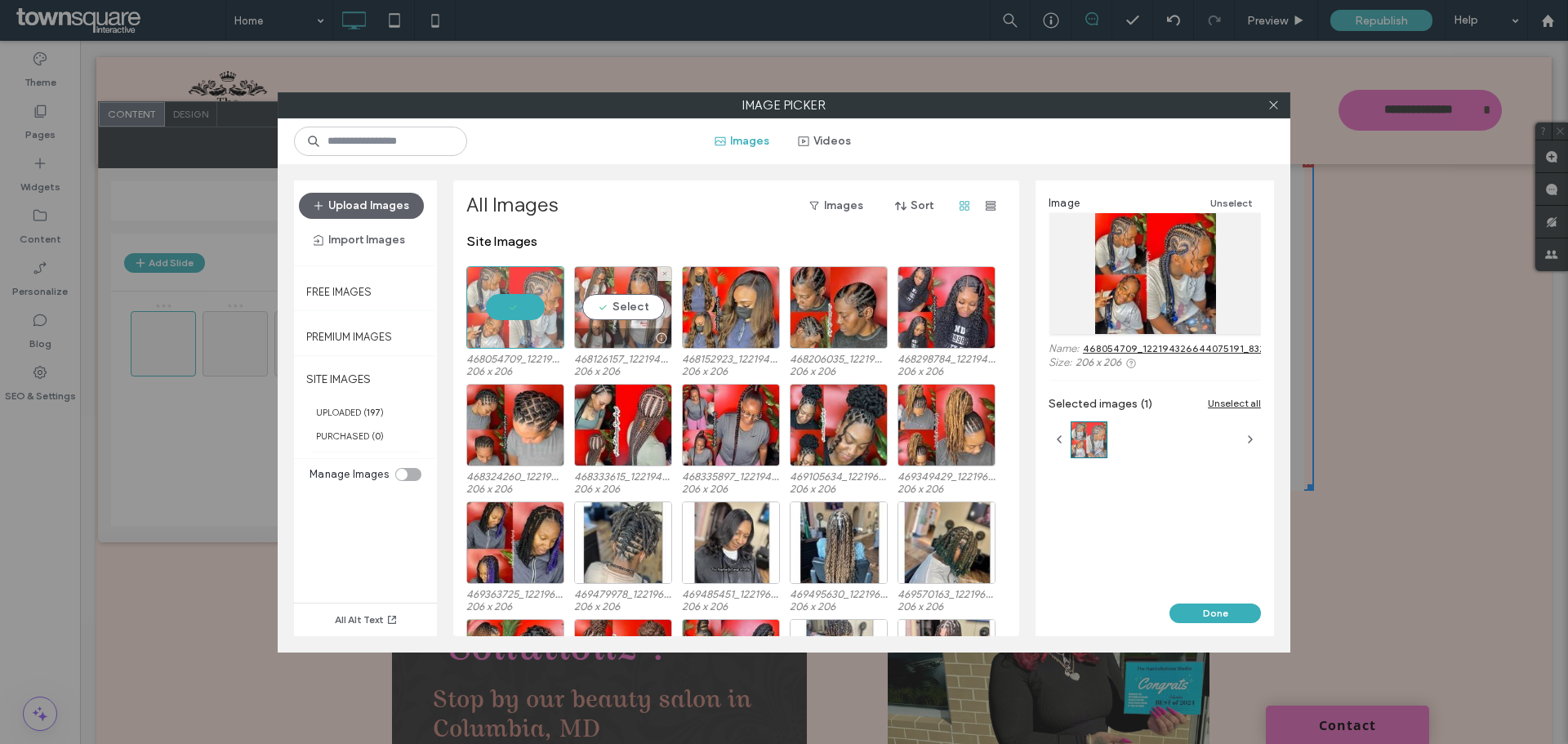 click on "Select" at bounding box center (623, 307) 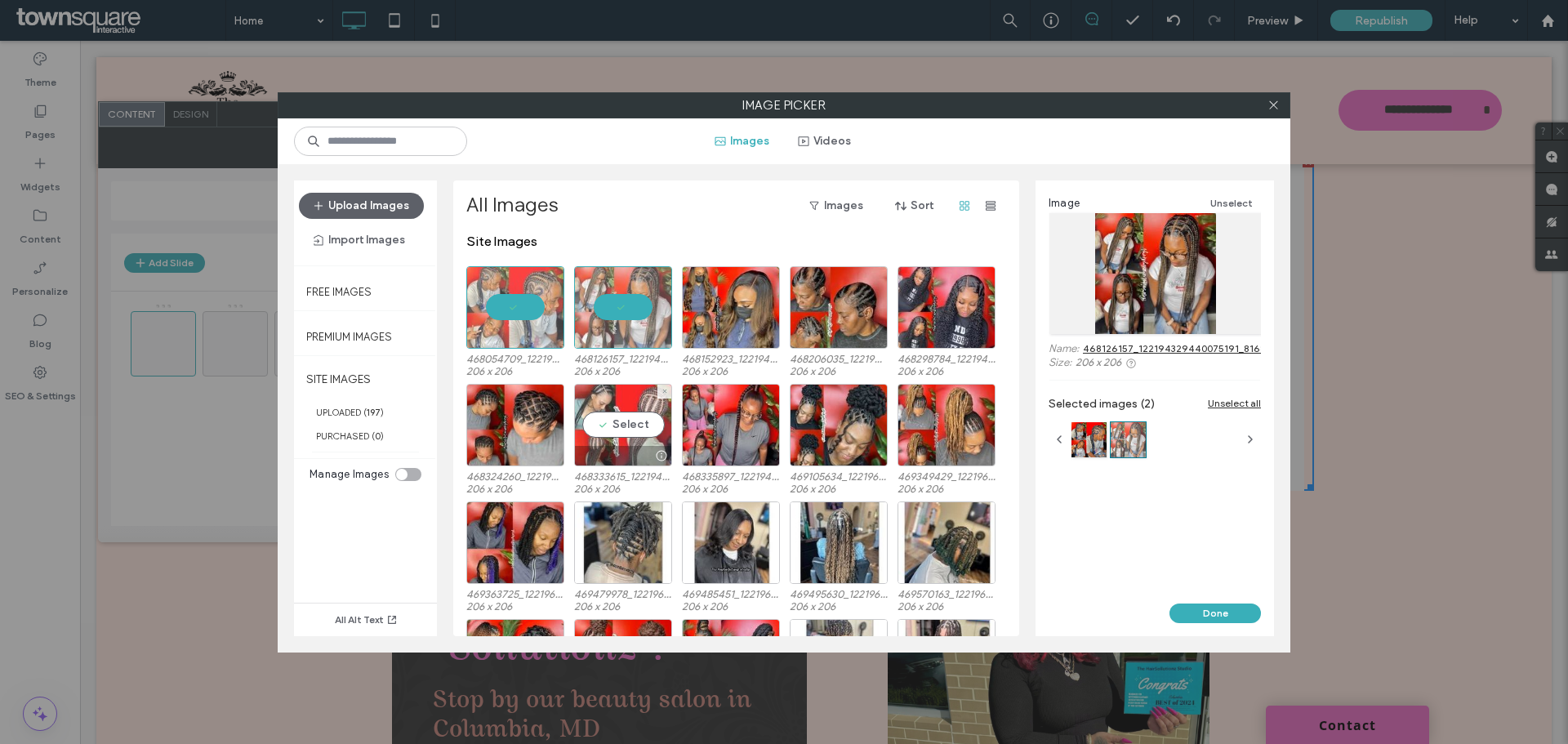 click on "Select" at bounding box center [623, 425] 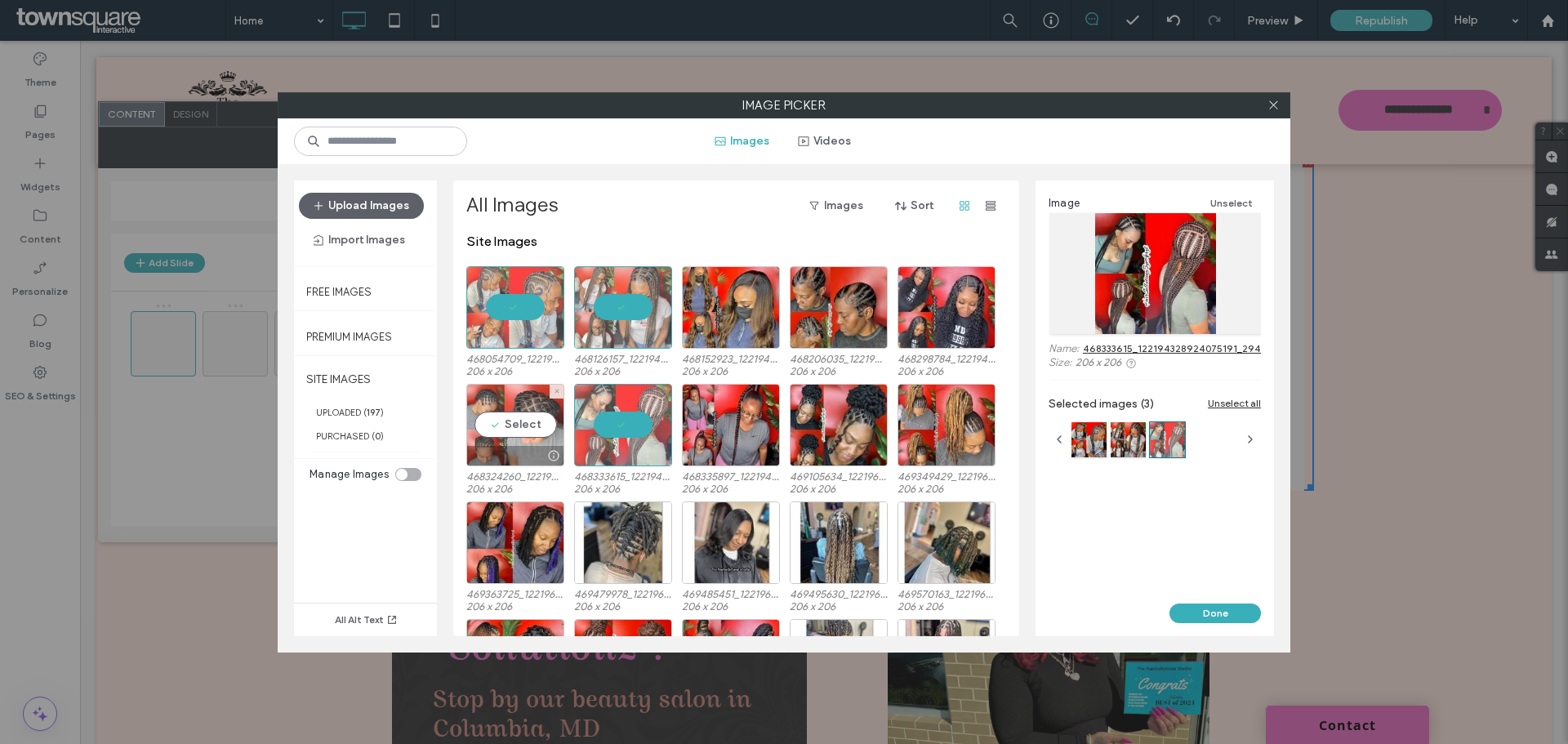 click on "Select" at bounding box center (515, 425) 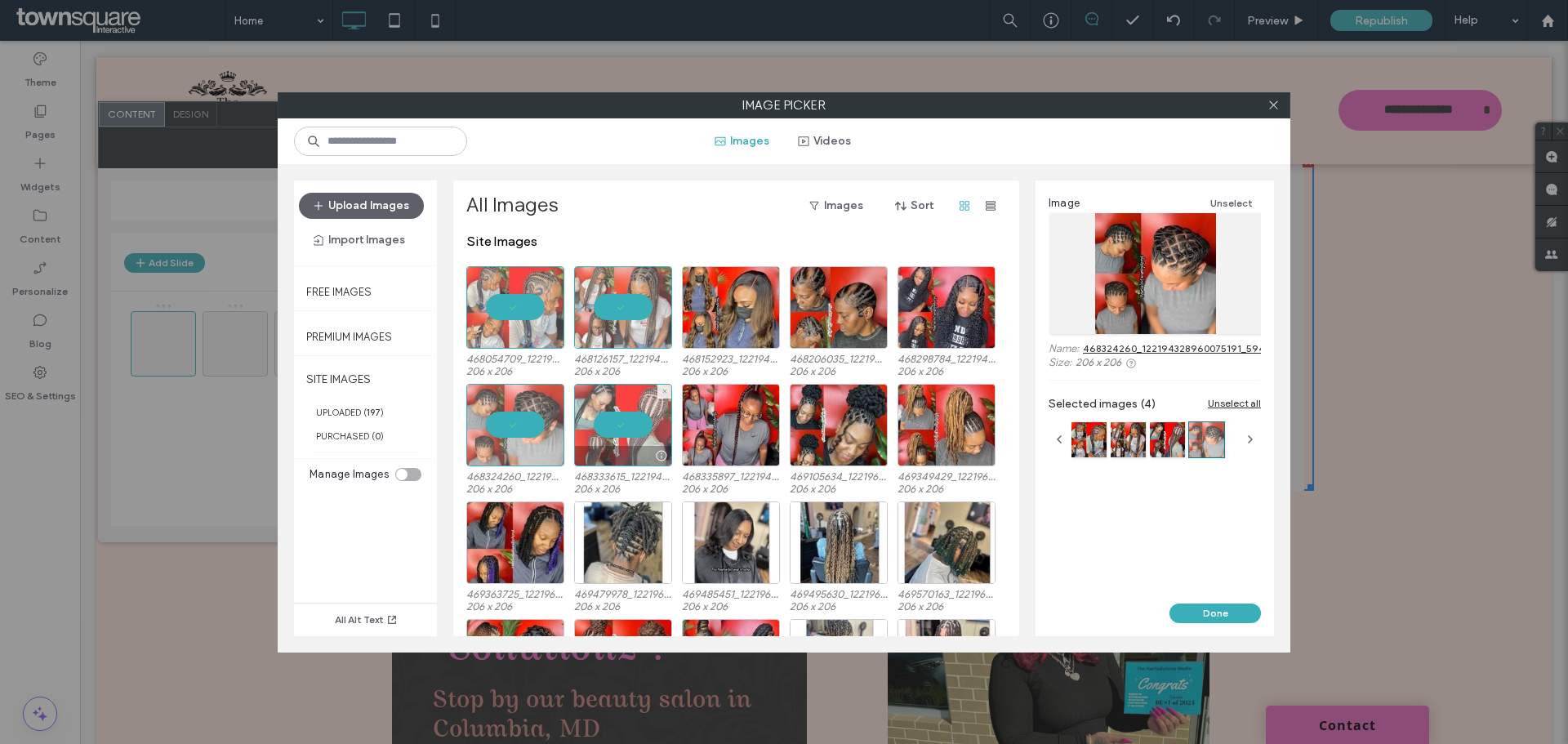 click at bounding box center (623, 425) 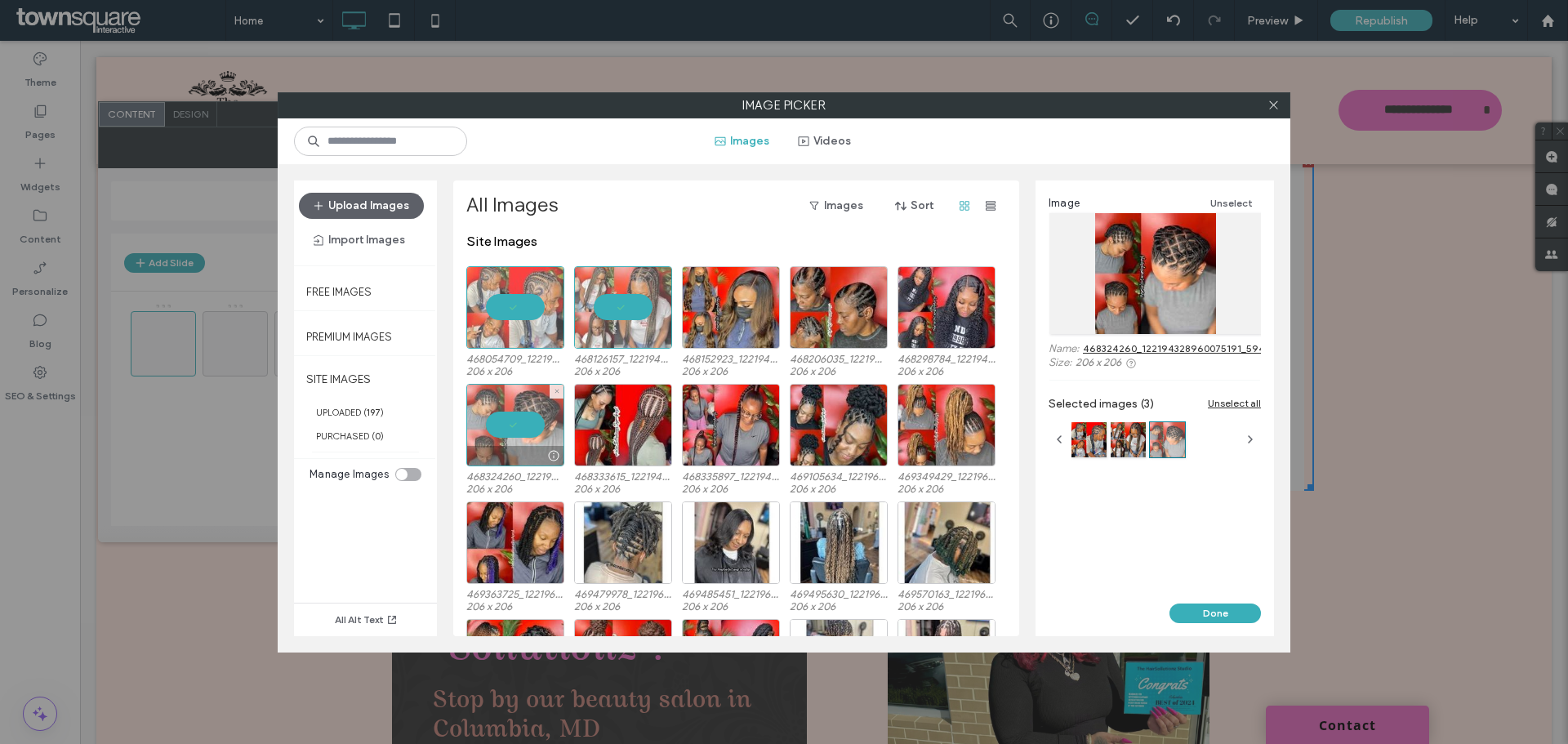 click at bounding box center (515, 425) 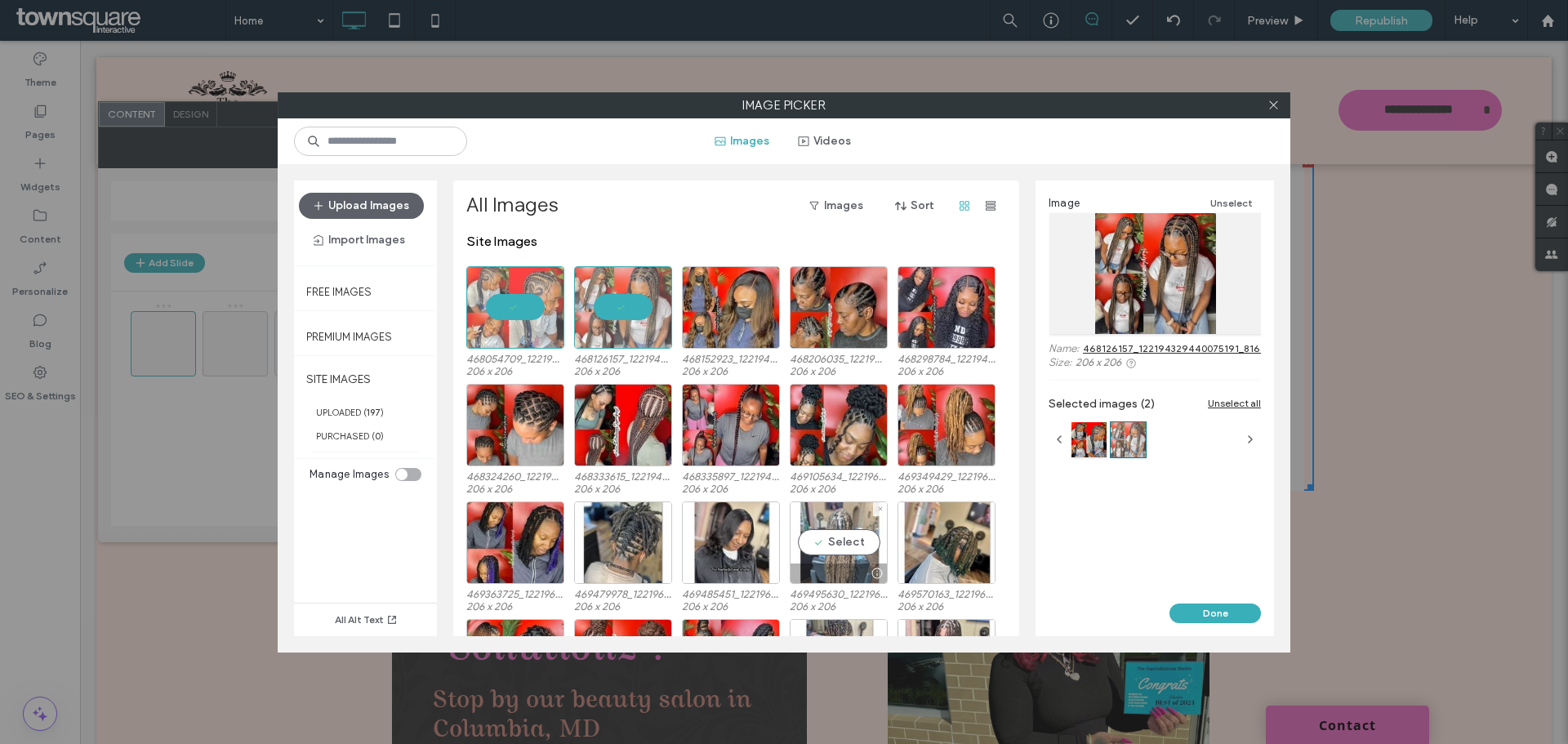 click on "Select" at bounding box center [839, 542] 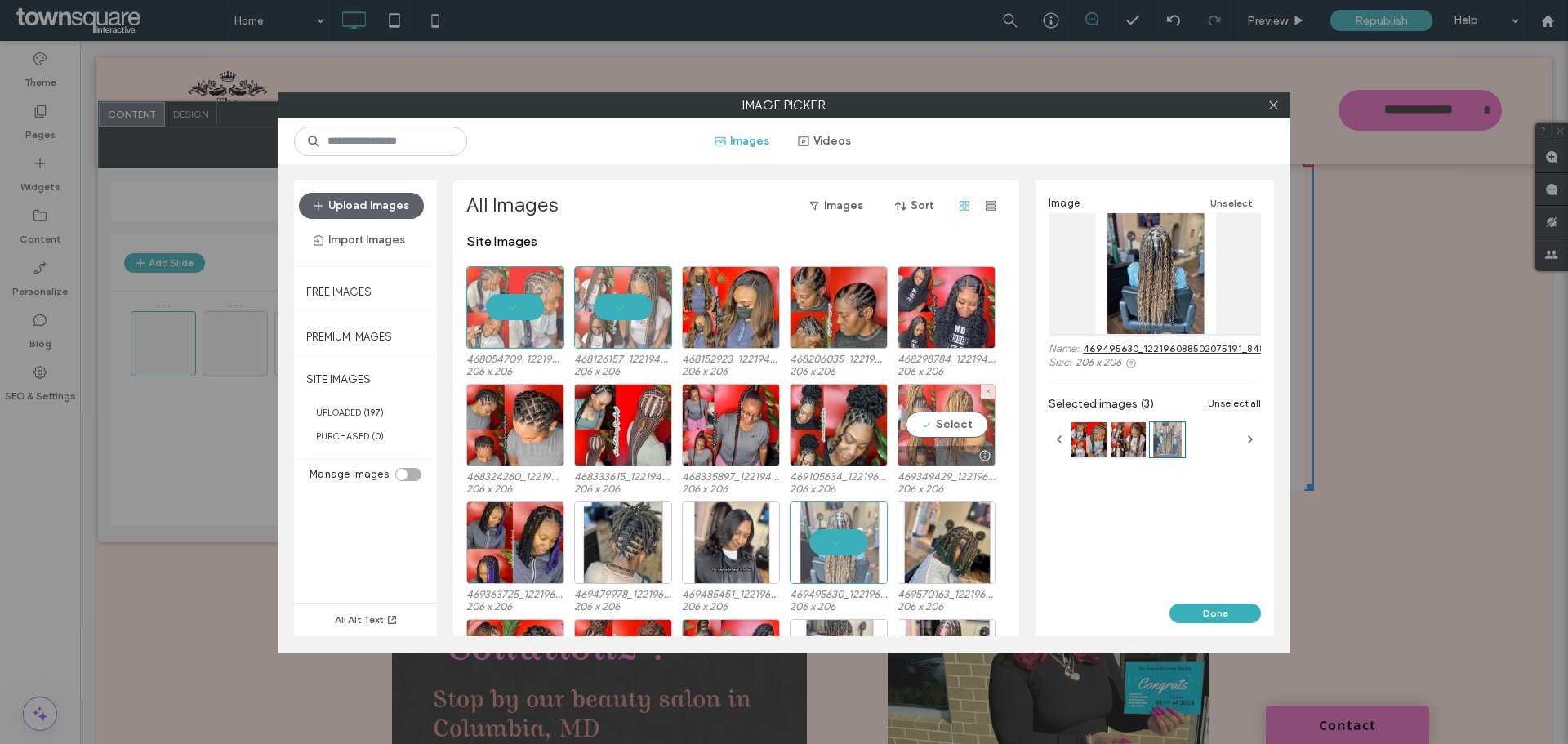 click on "Select" at bounding box center [947, 425] 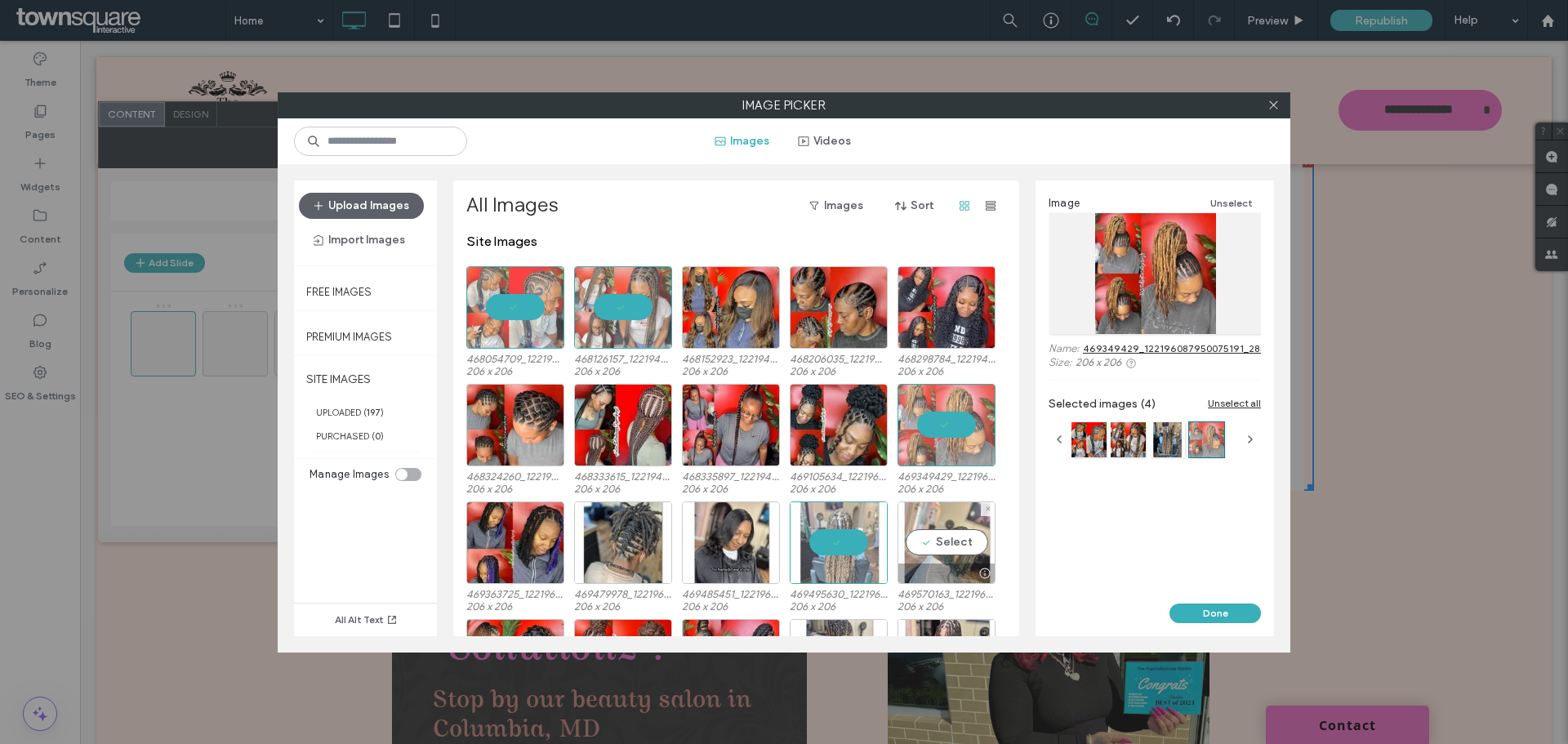 click on "Select" at bounding box center [947, 542] 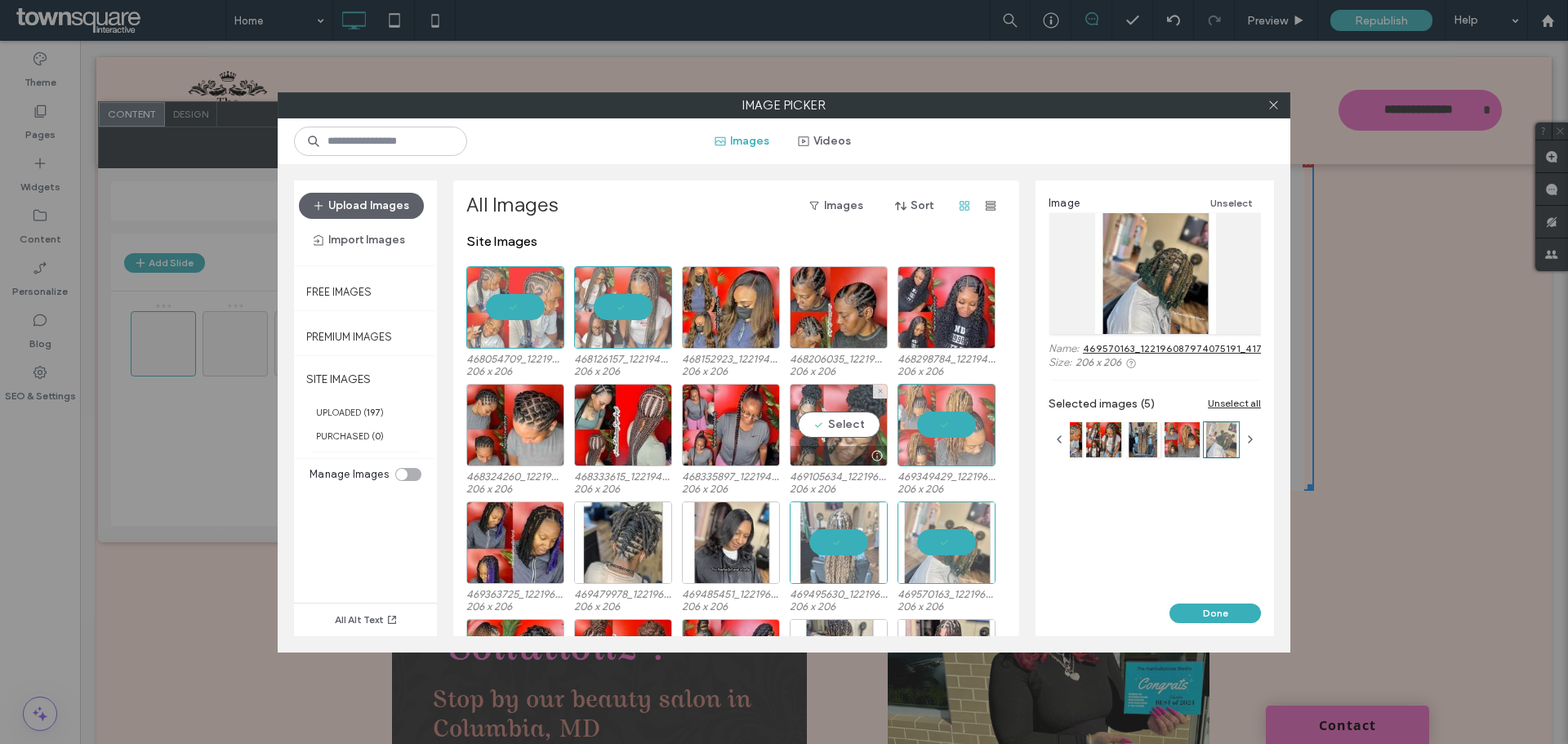 click on "Select" at bounding box center [839, 425] 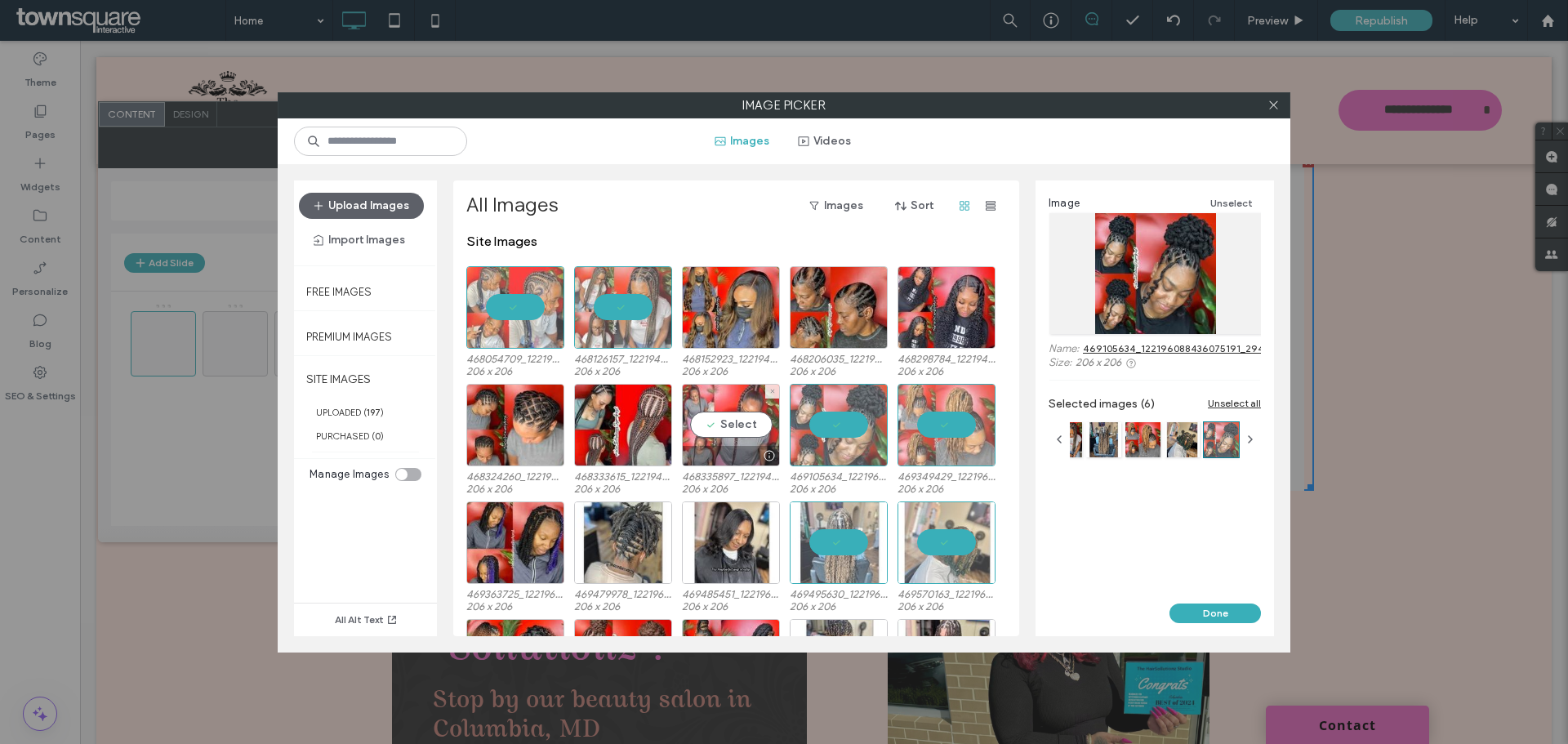 click on "Select" at bounding box center (731, 425) 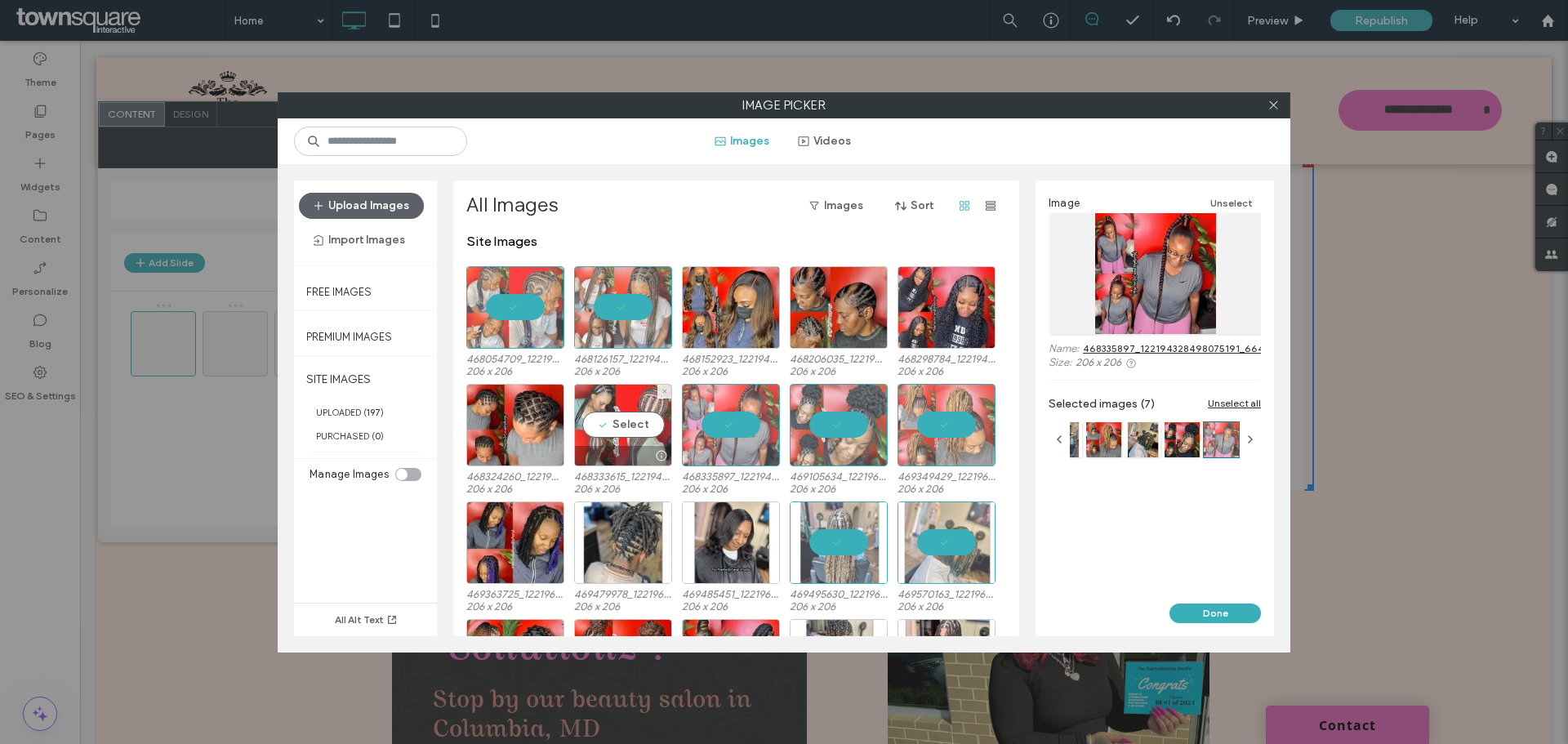click on "Select" at bounding box center [623, 425] 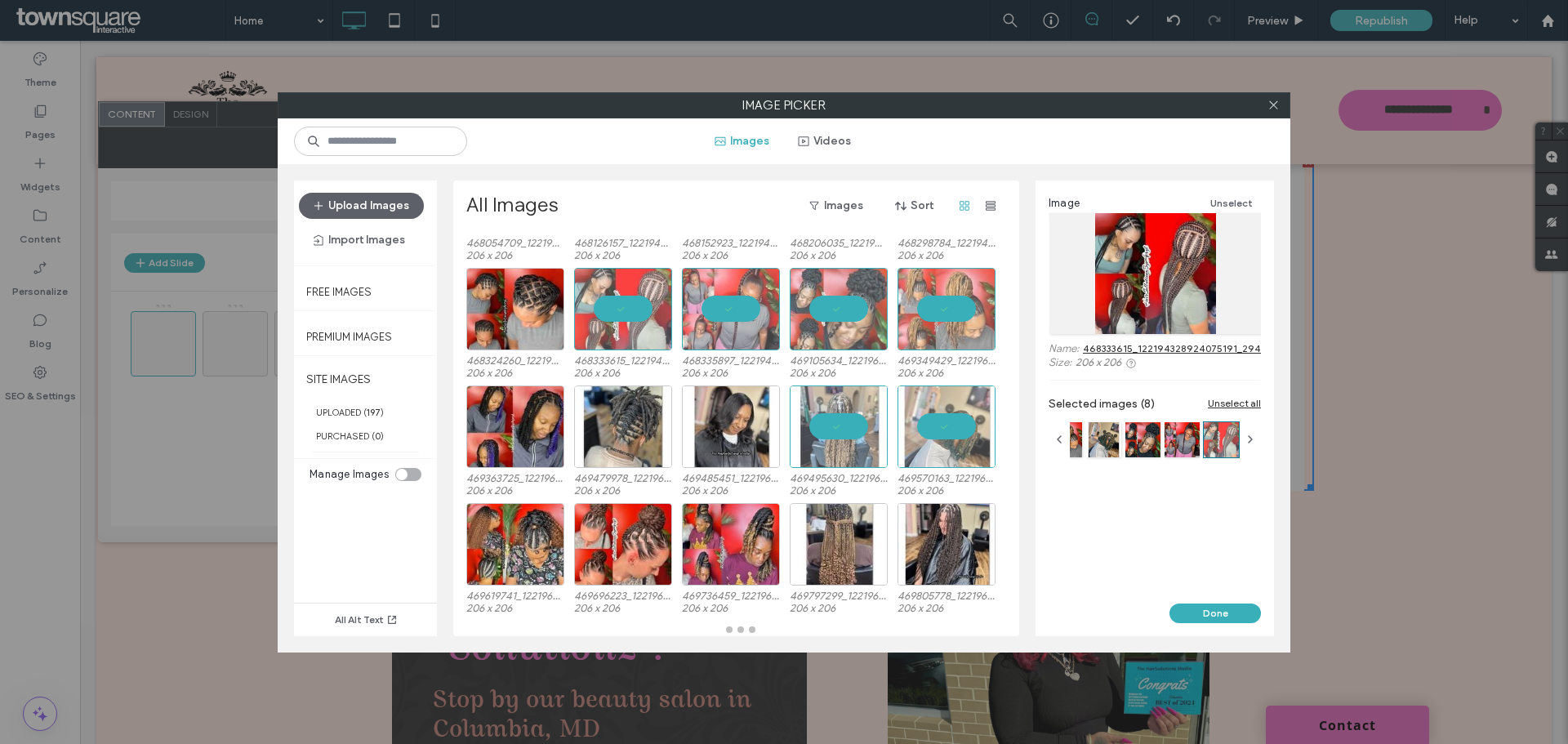 scroll, scrollTop: 116, scrollLeft: 0, axis: vertical 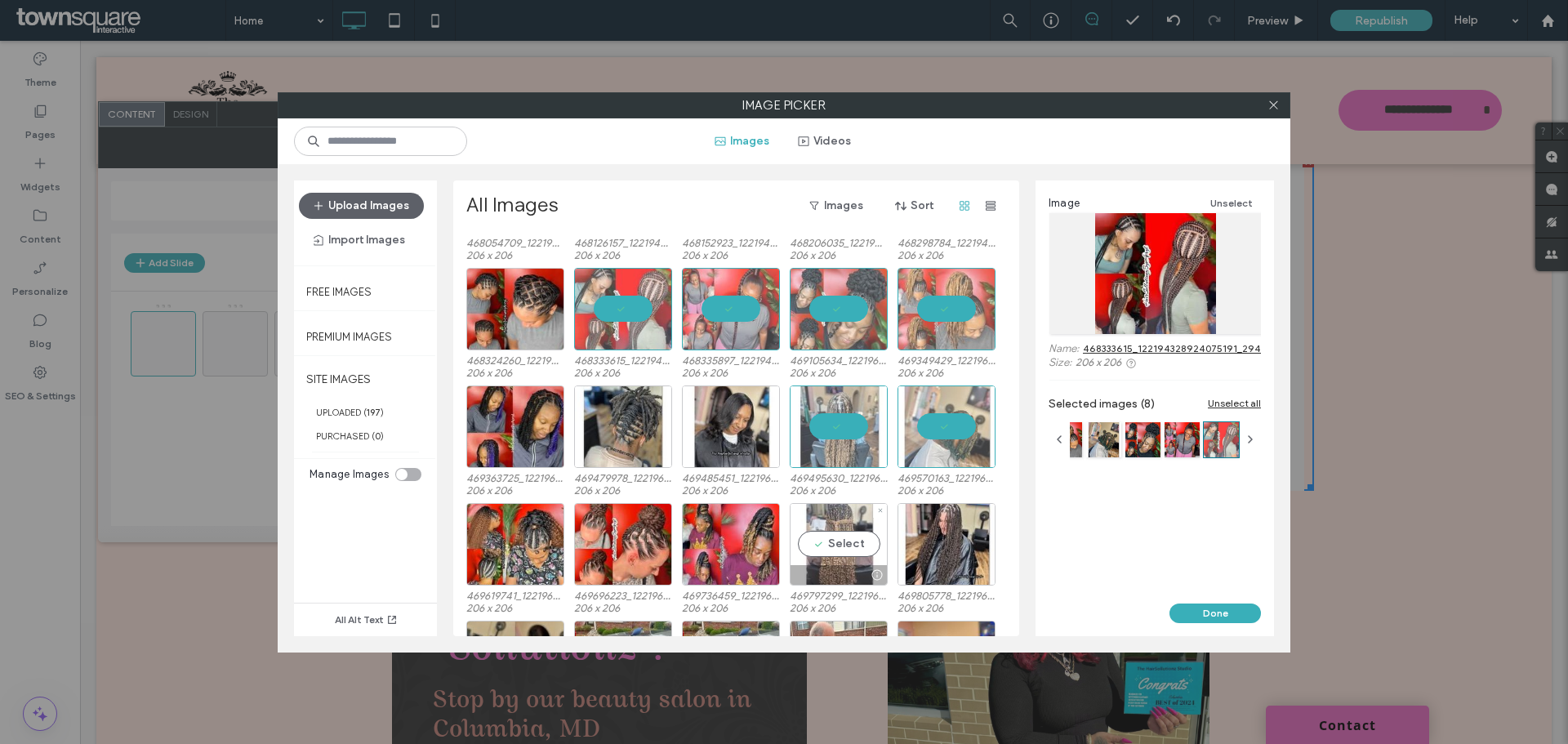 click on "Select" at bounding box center (839, 544) 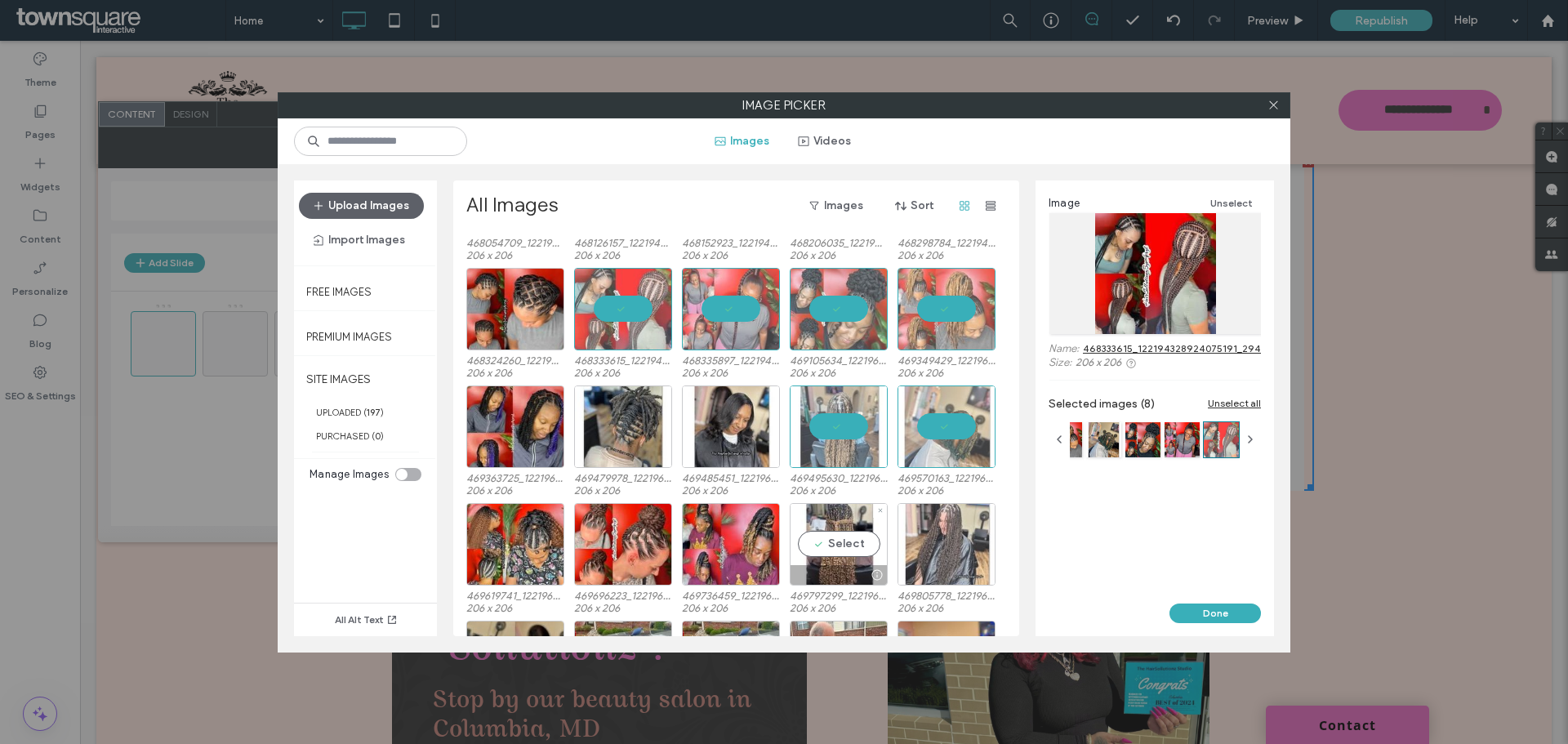 click on "Select" at bounding box center [839, 544] 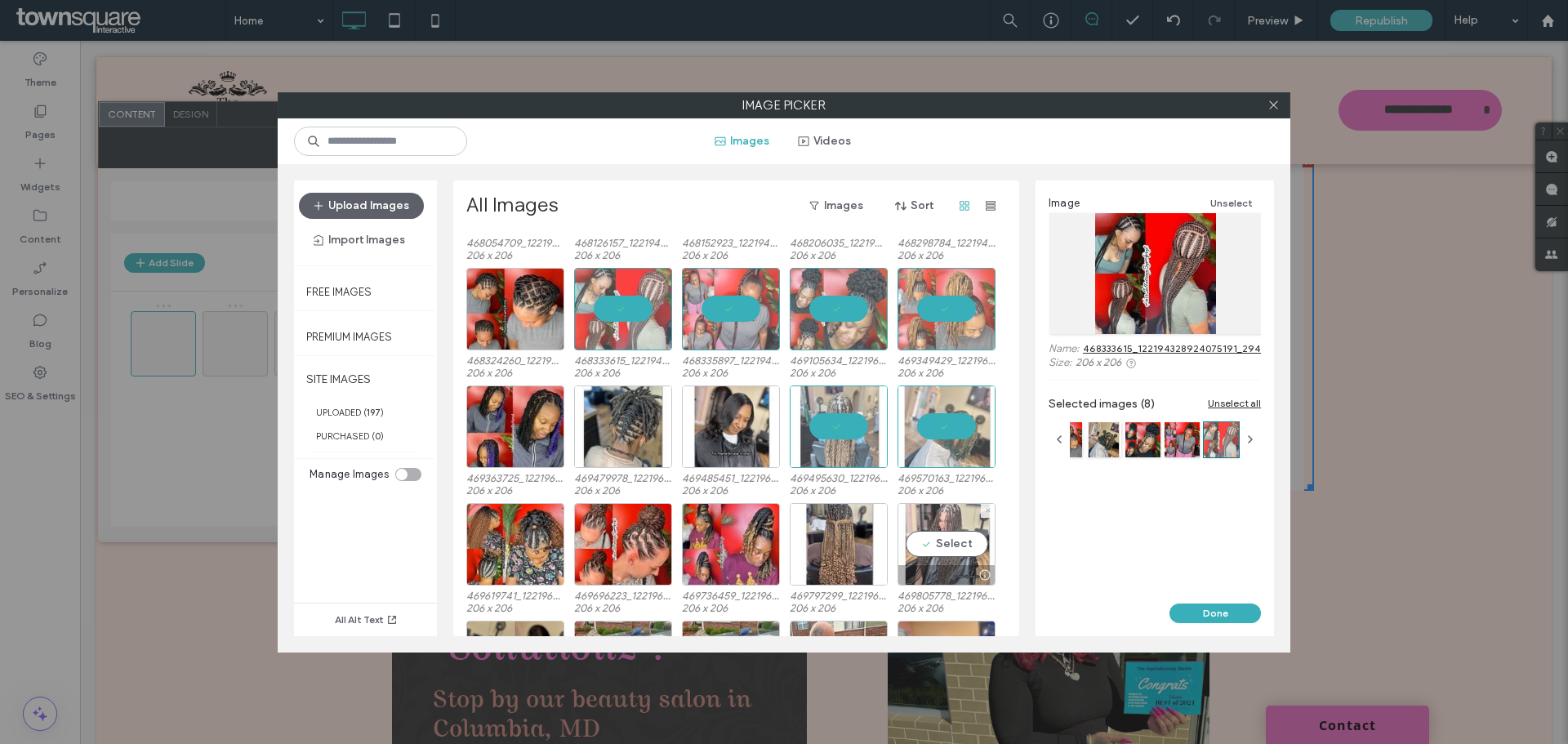 click on "Select" at bounding box center [947, 544] 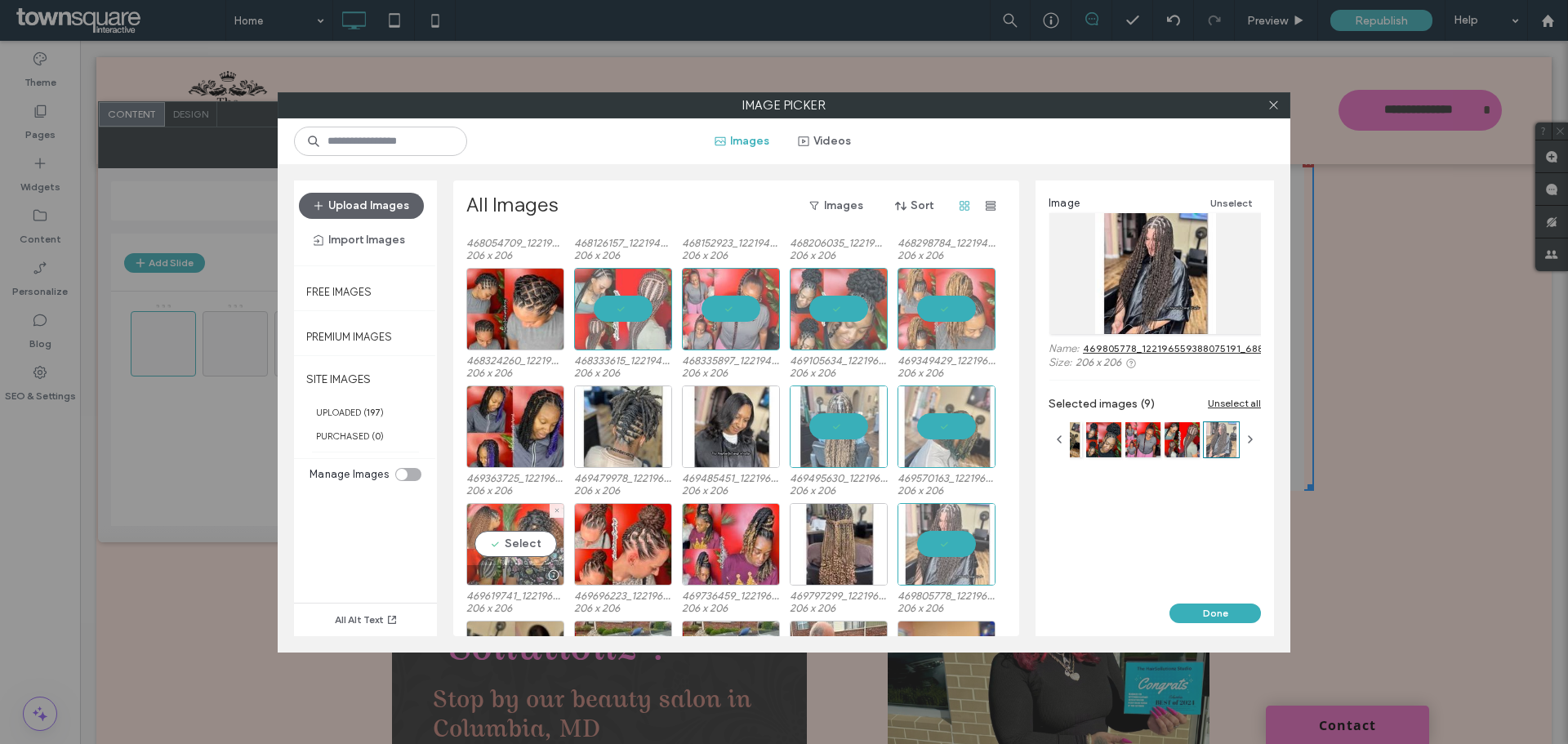 click on "Select" at bounding box center (515, 544) 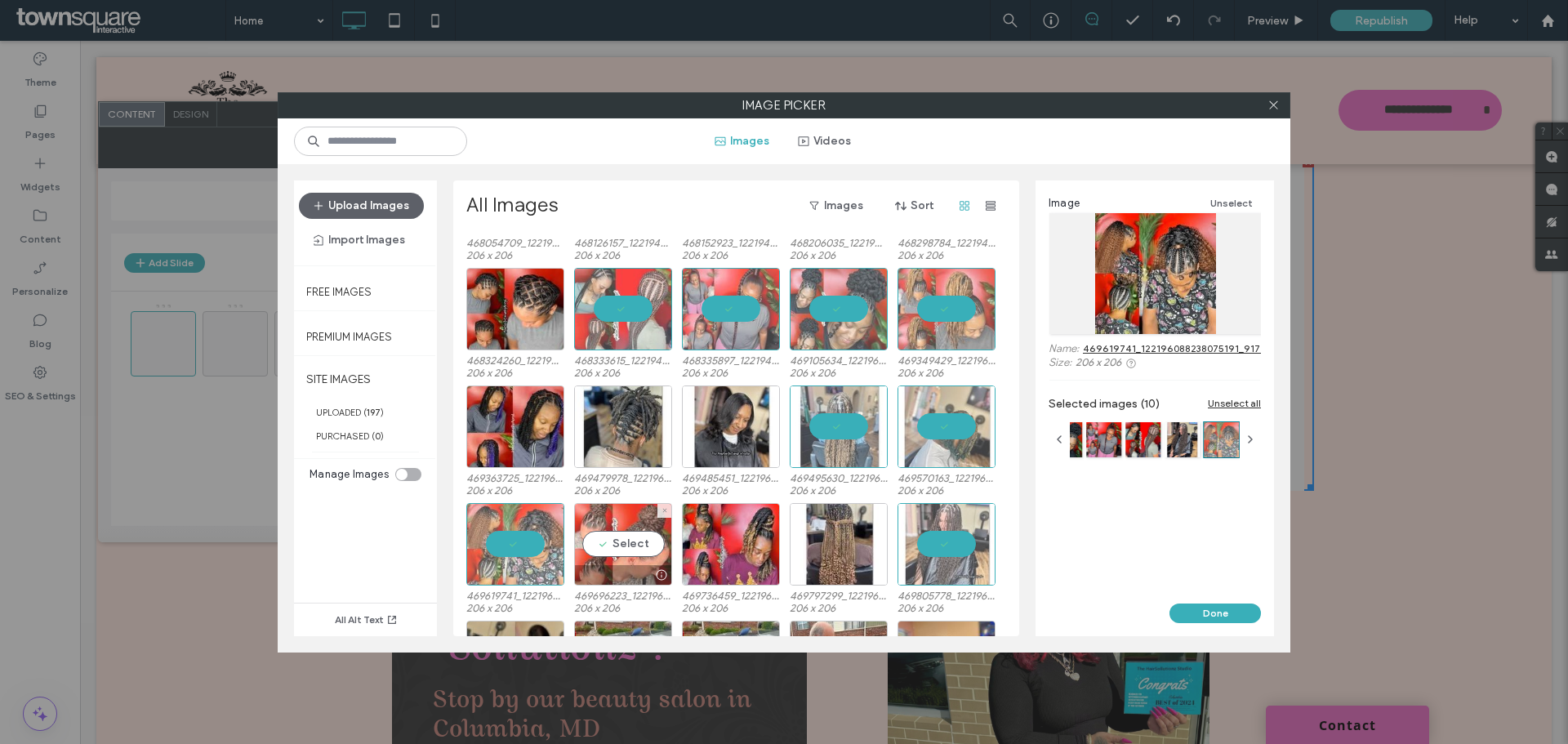 click on "Select" at bounding box center (623, 544) 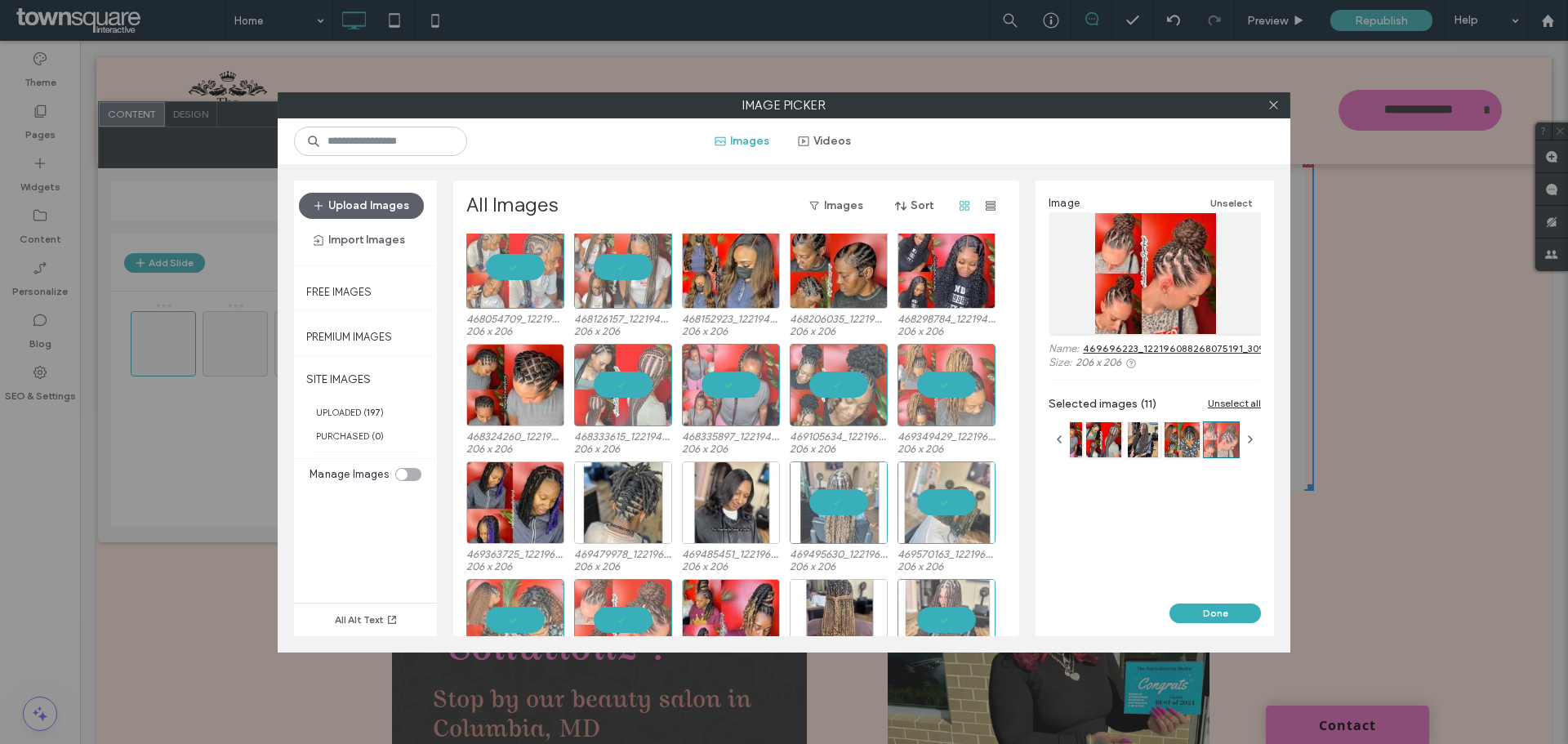 scroll, scrollTop: 34, scrollLeft: 0, axis: vertical 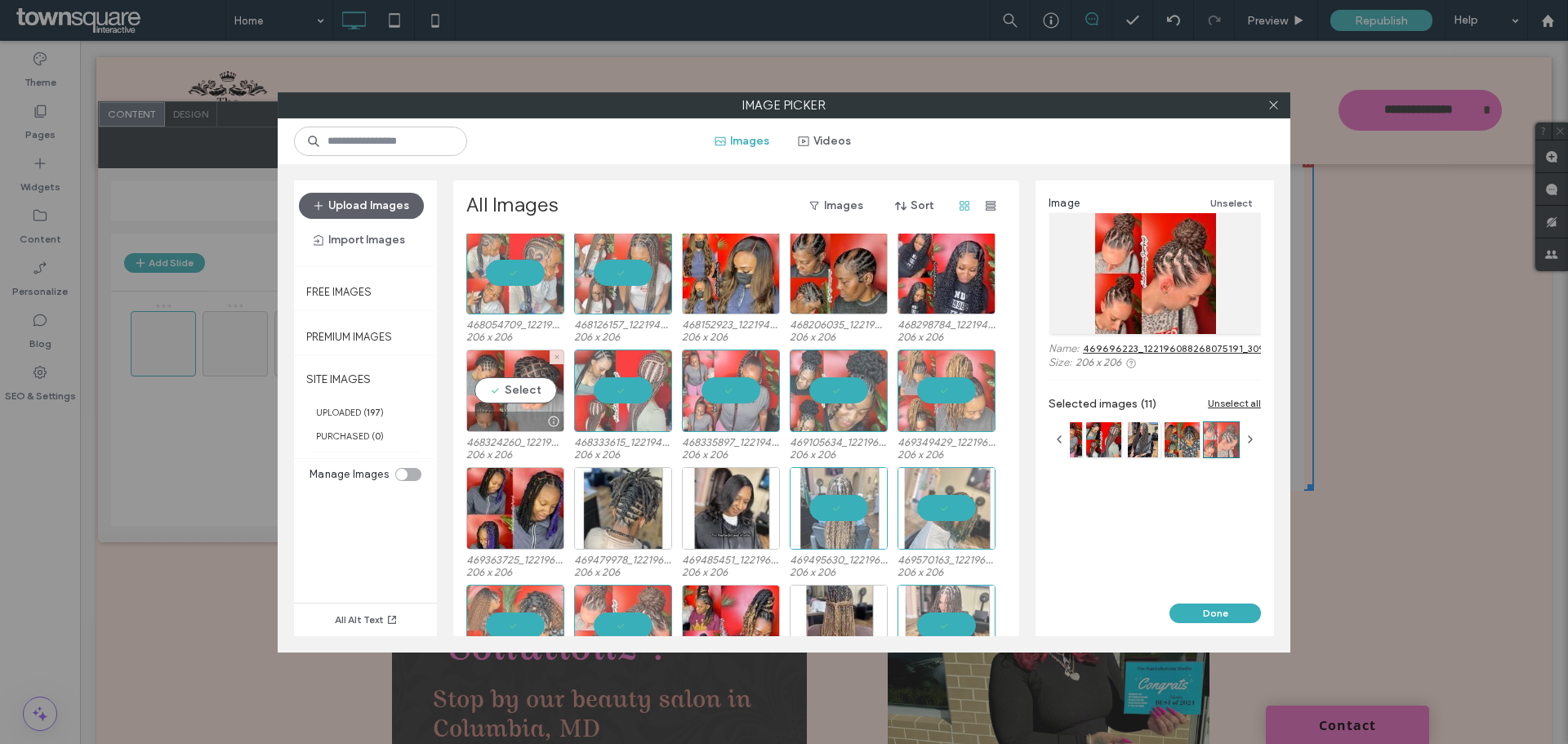 click on "Select" at bounding box center [515, 390] 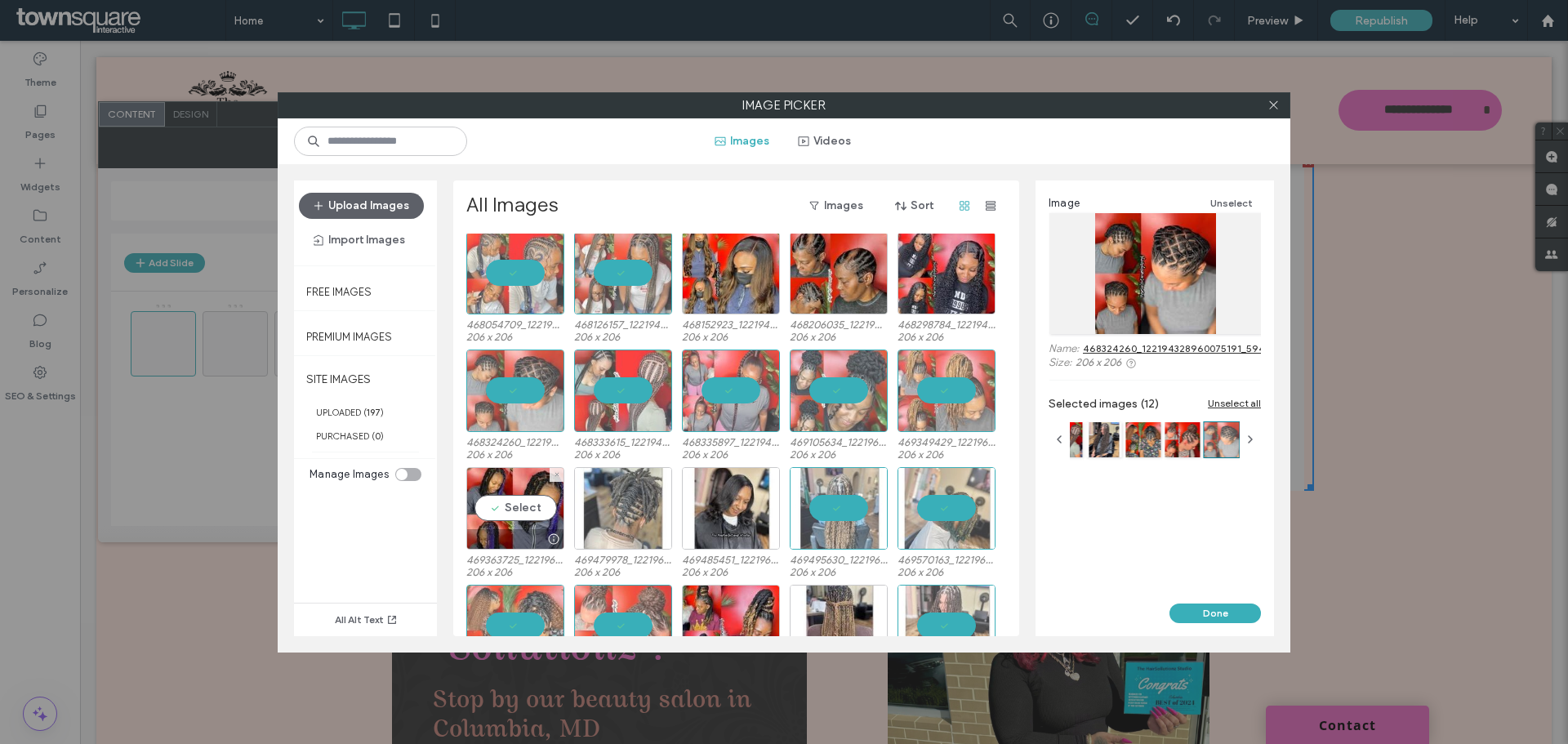 drag, startPoint x: 524, startPoint y: 510, endPoint x: 602, endPoint y: 523, distance: 79.075913 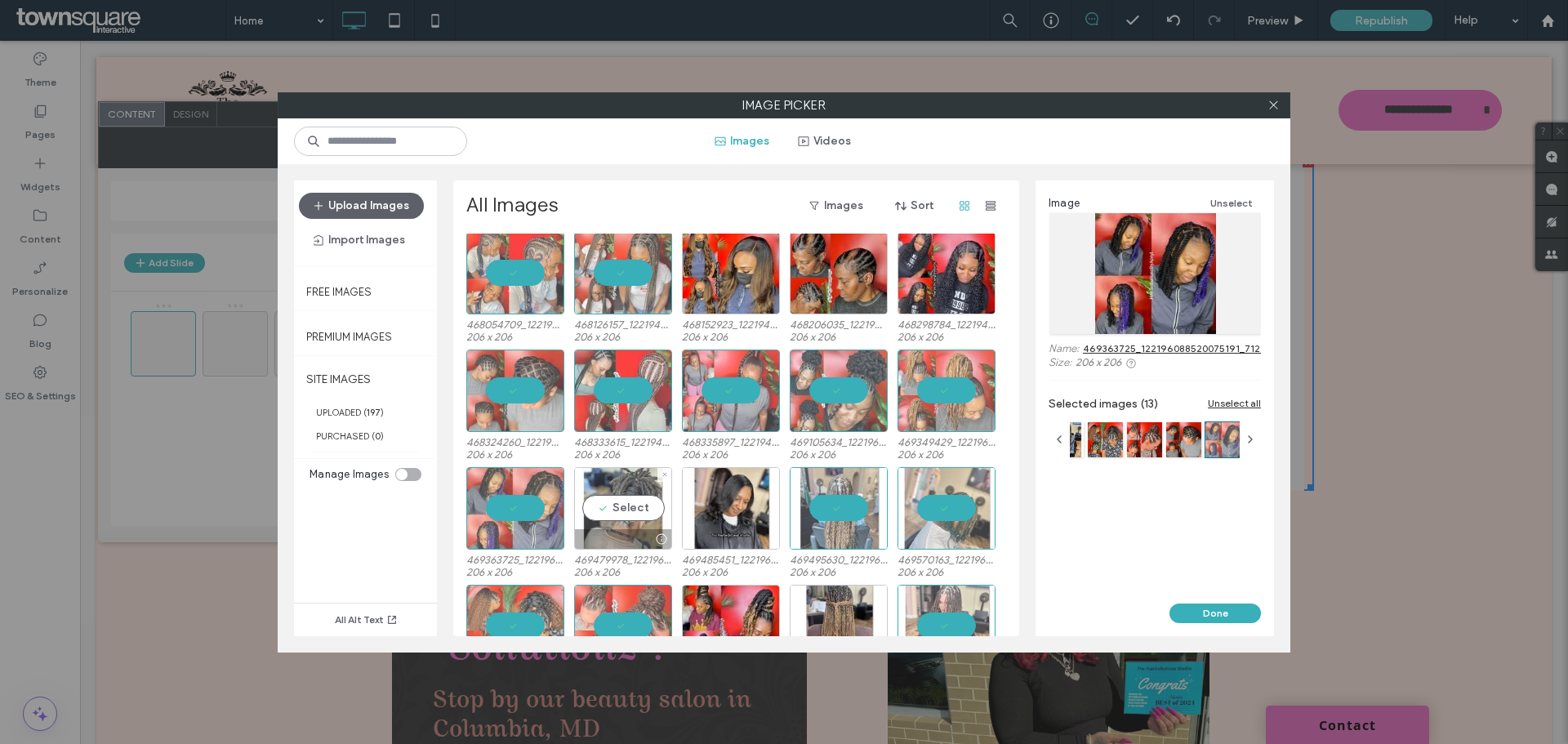 click on "Select" at bounding box center (623, 508) 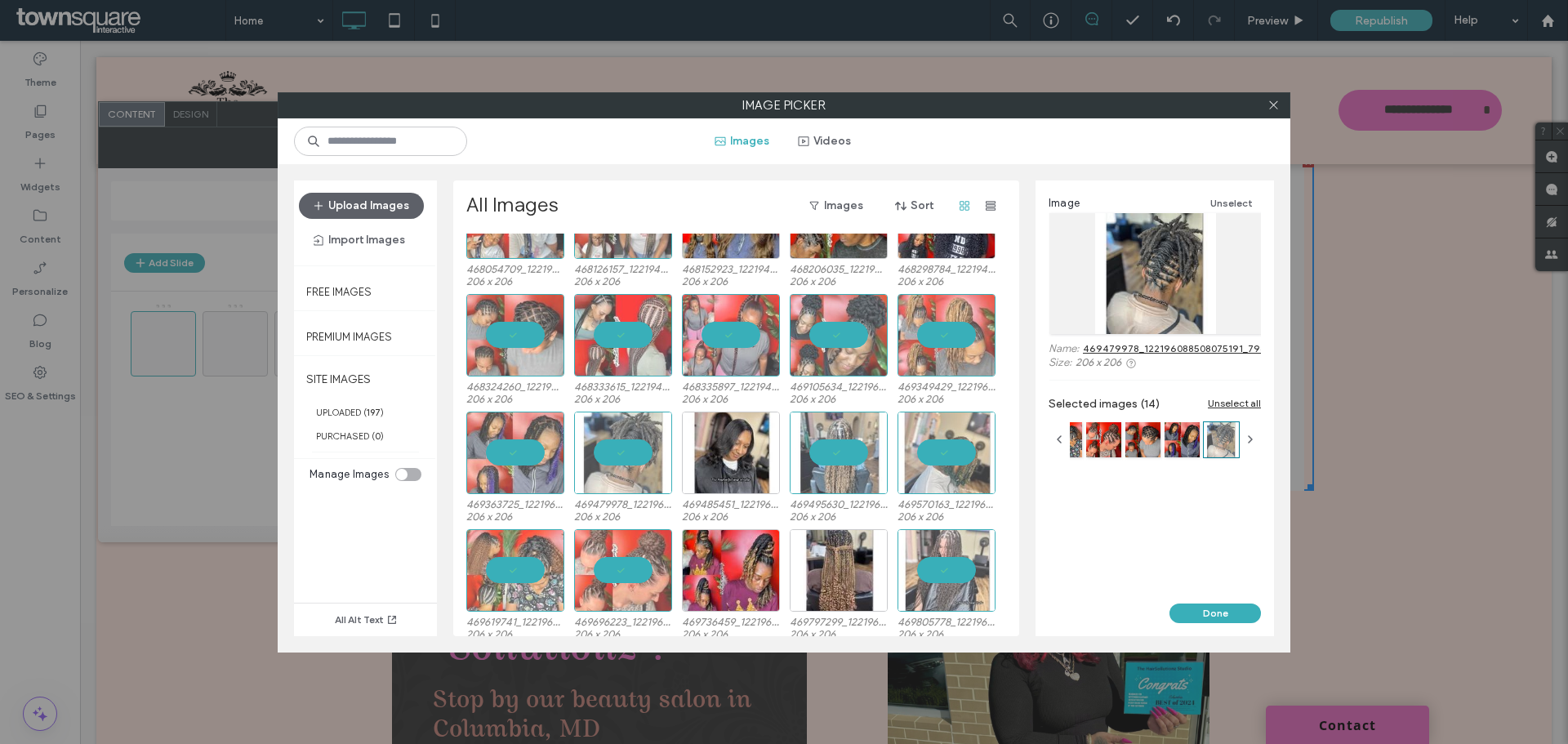 scroll, scrollTop: 198, scrollLeft: 0, axis: vertical 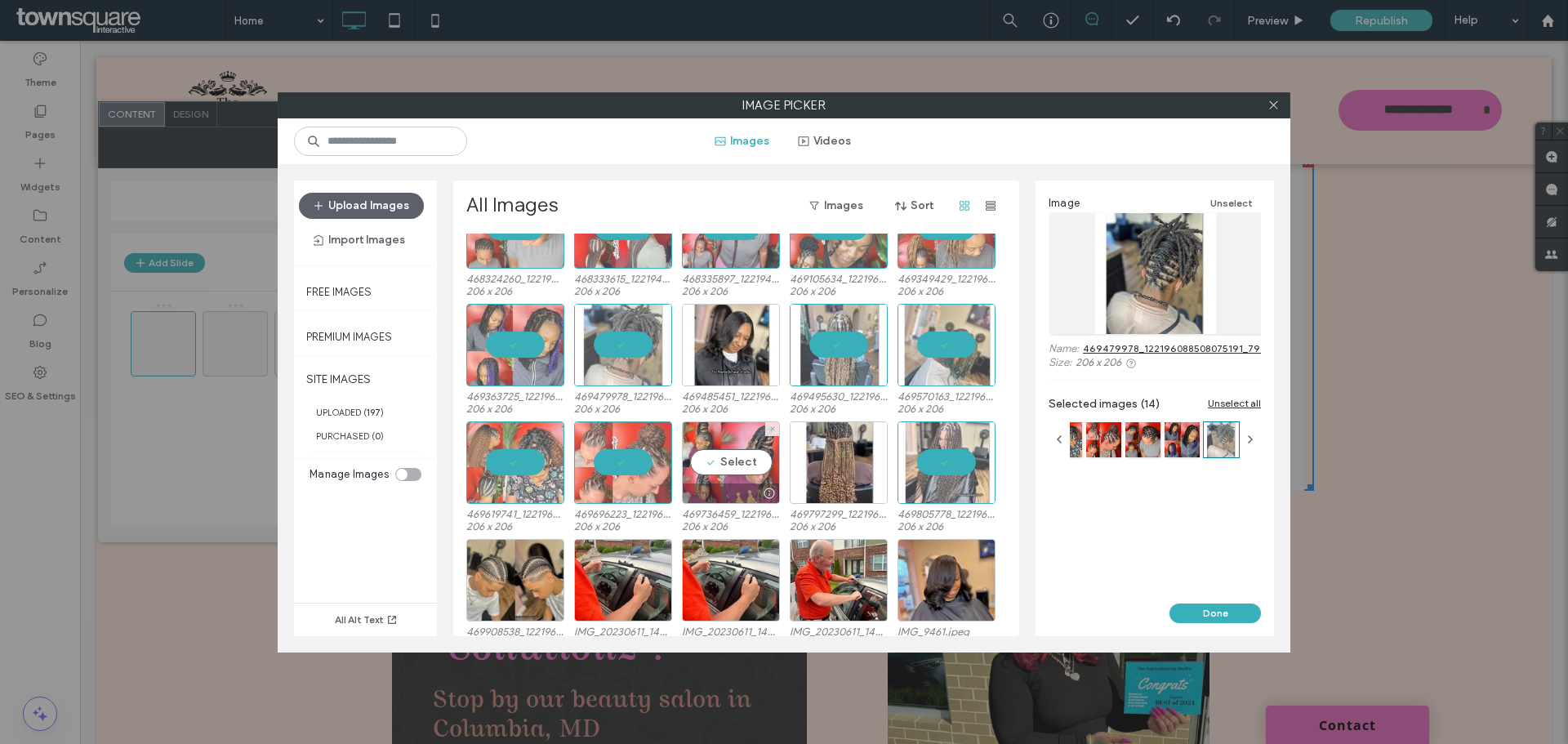 click on "Select" at bounding box center [731, 462] 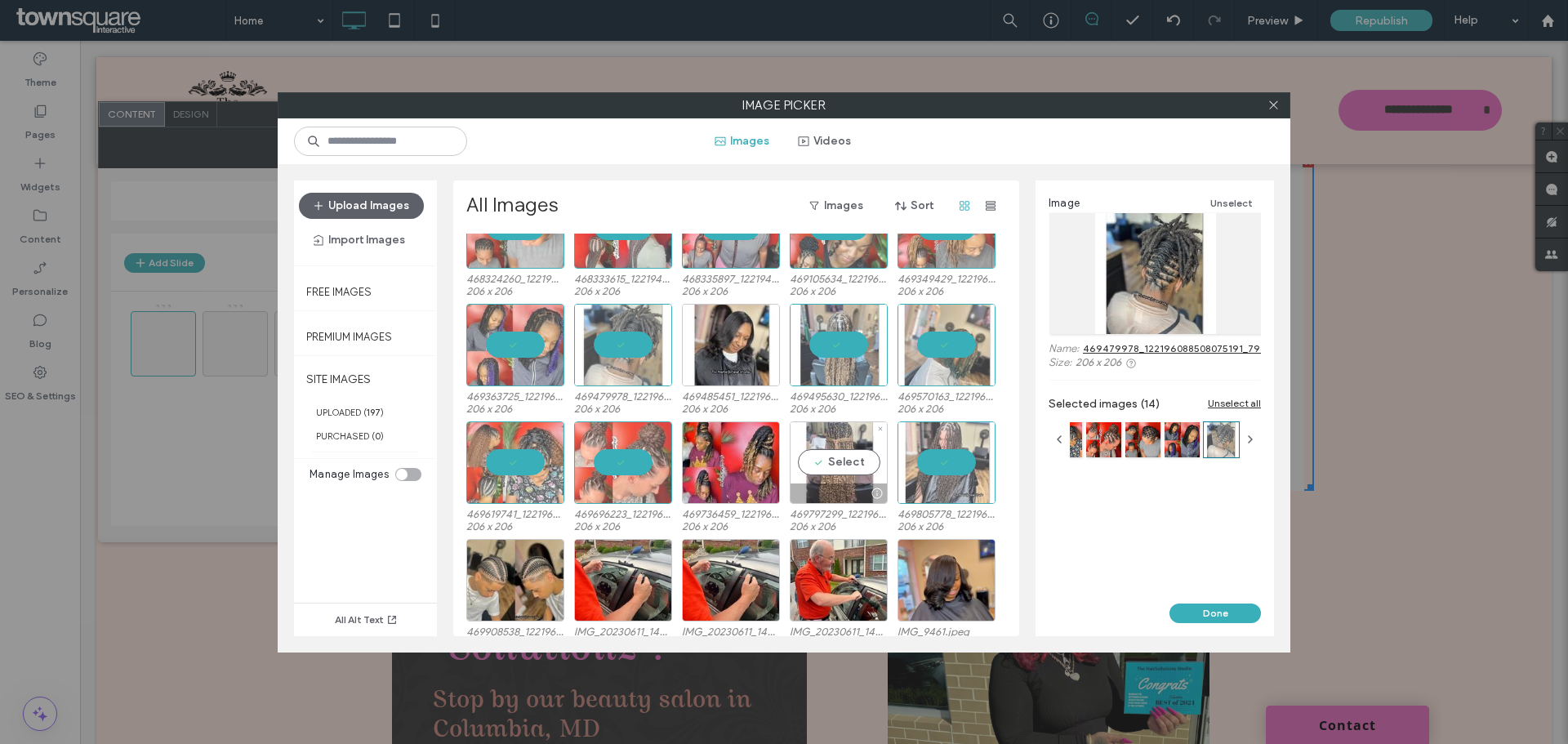 click on "Select" at bounding box center (839, 462) 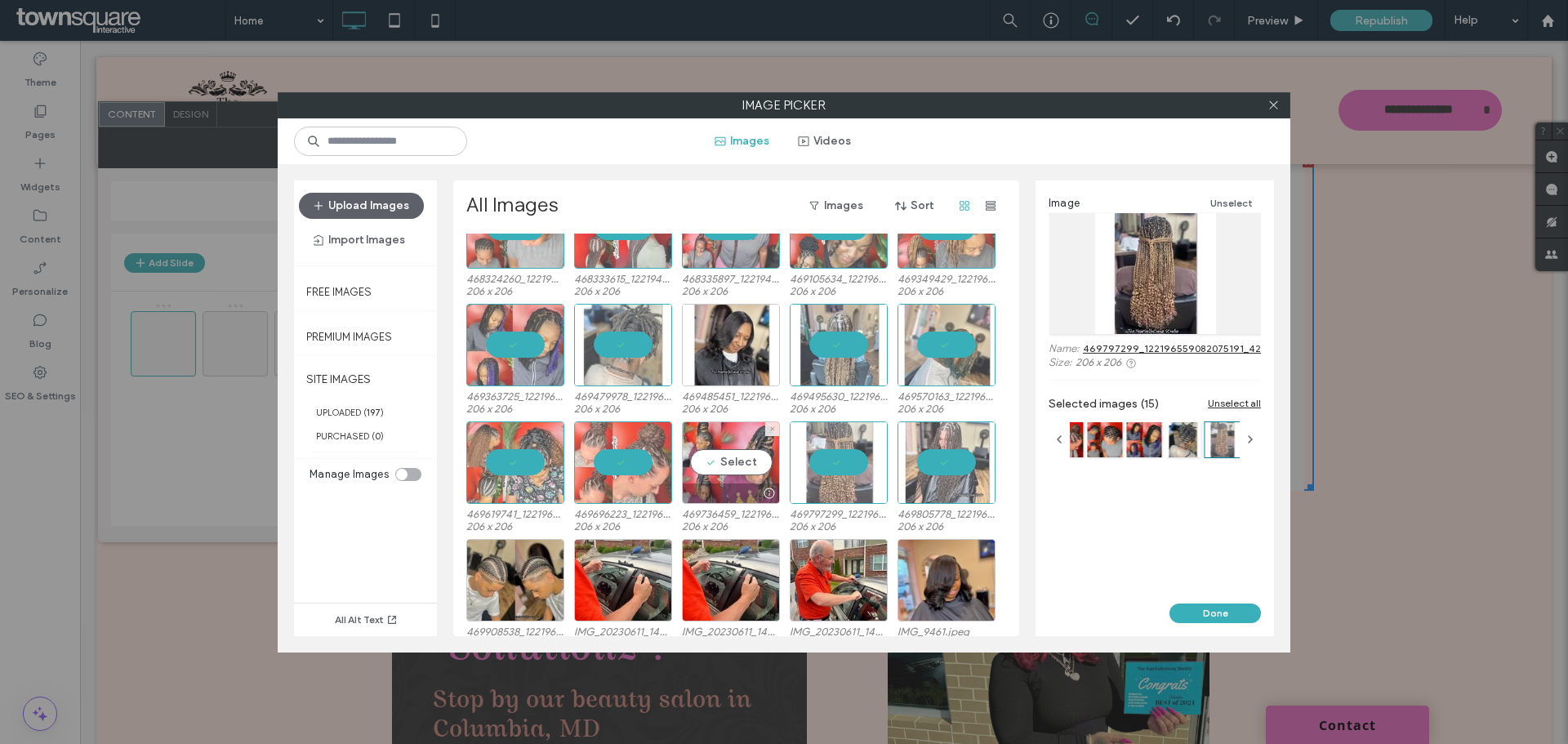click on "Select" at bounding box center (731, 462) 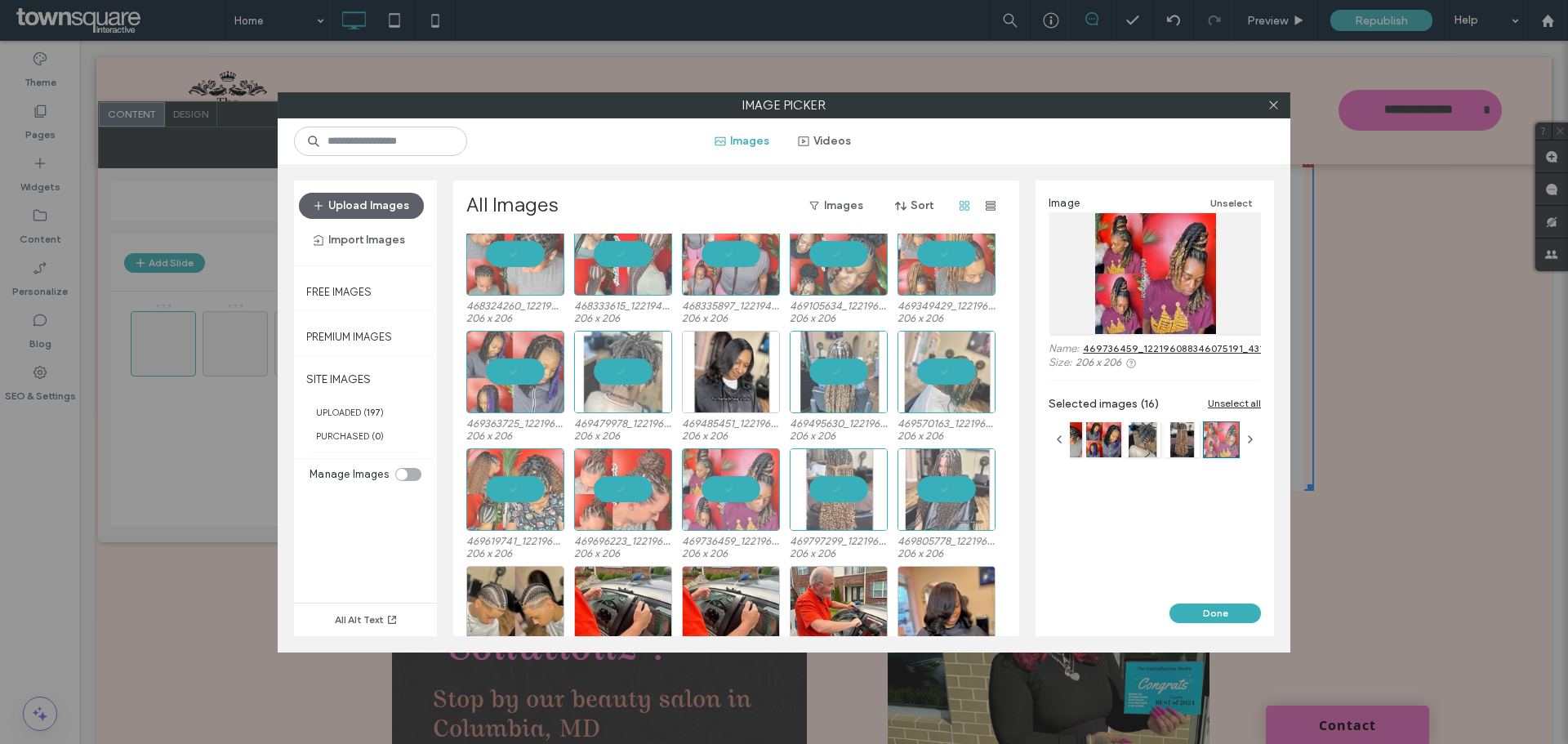 scroll, scrollTop: 198, scrollLeft: 0, axis: vertical 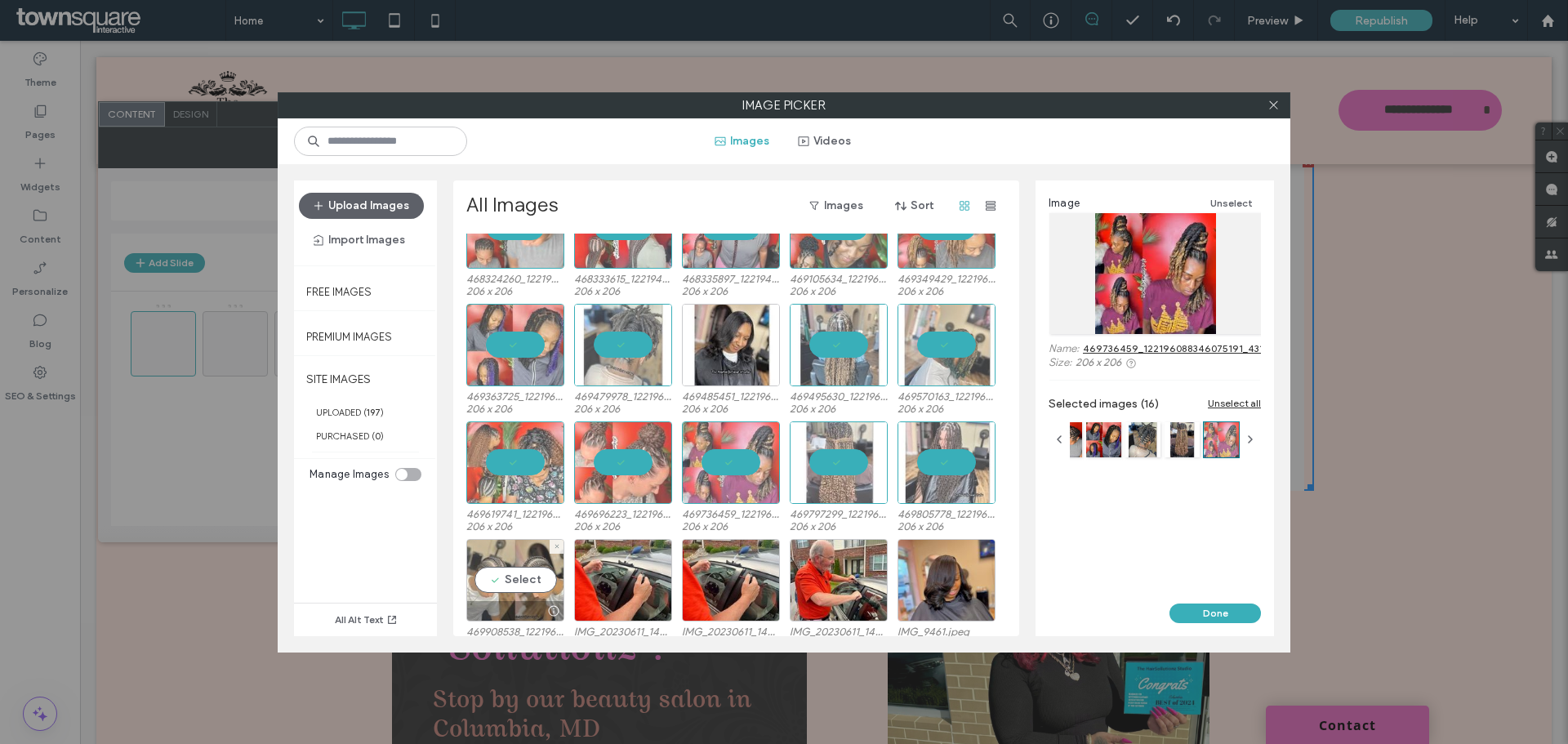 click on "Select" at bounding box center (515, 580) 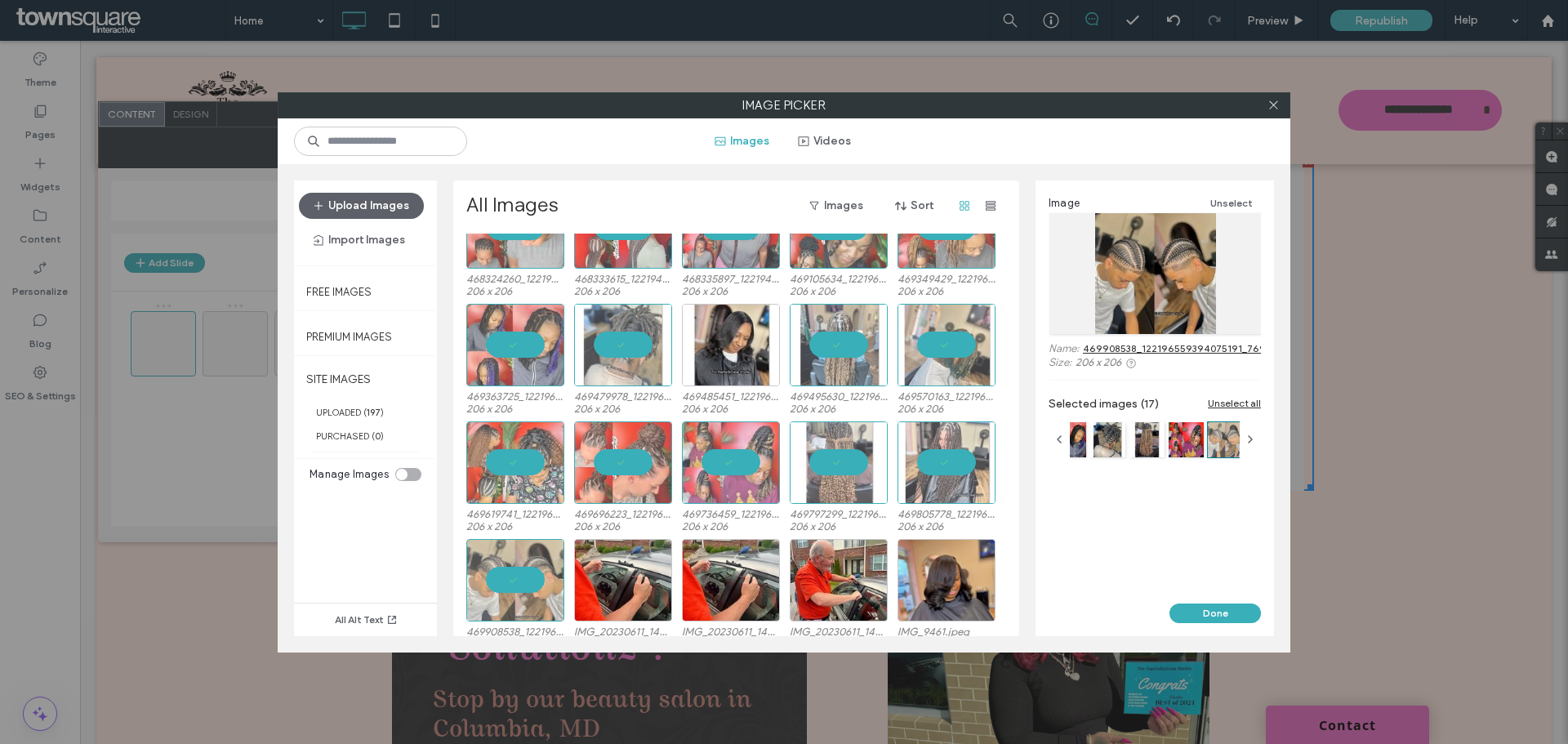 scroll, scrollTop: 34, scrollLeft: 0, axis: vertical 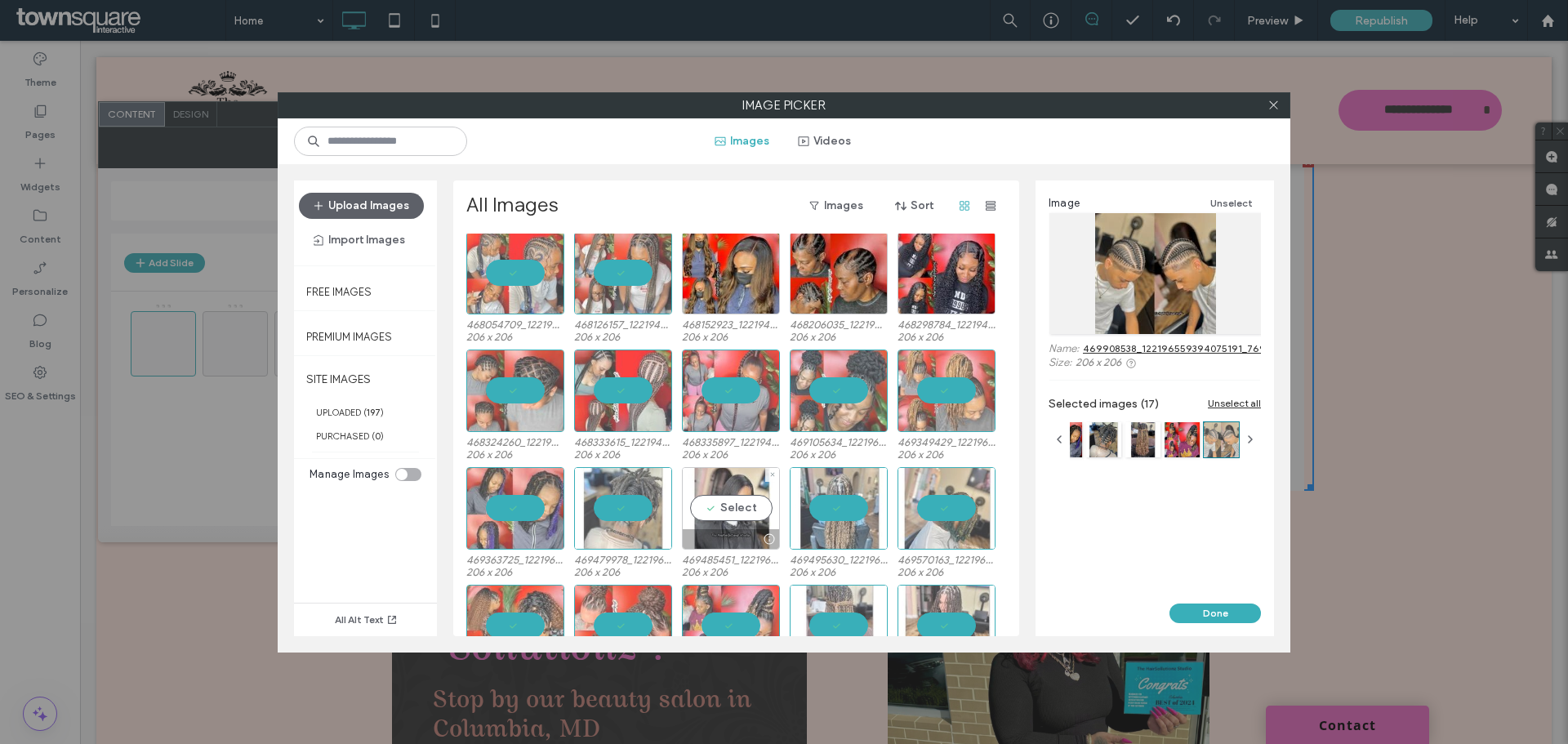 click on "Select" at bounding box center (731, 508) 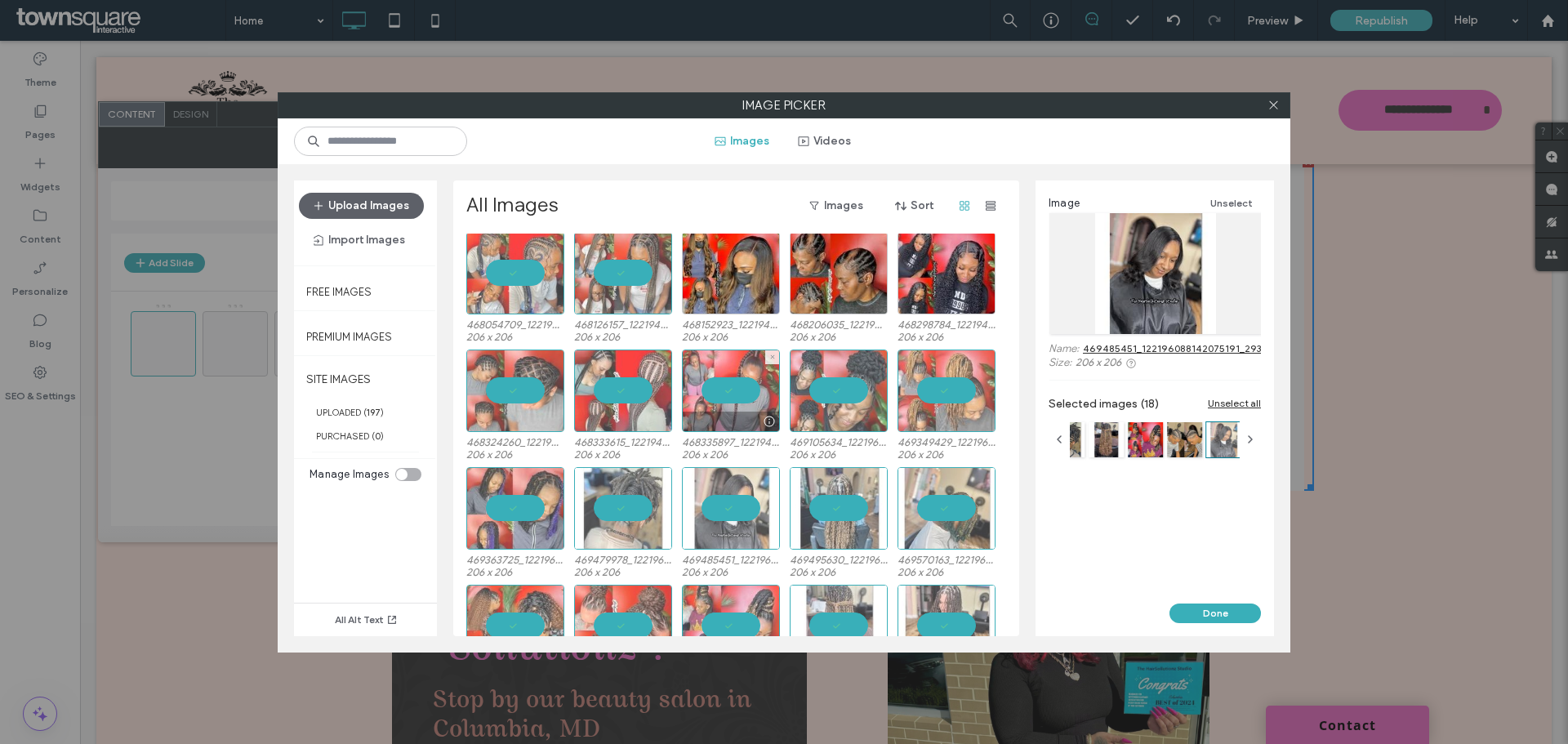 scroll, scrollTop: 0, scrollLeft: 0, axis: both 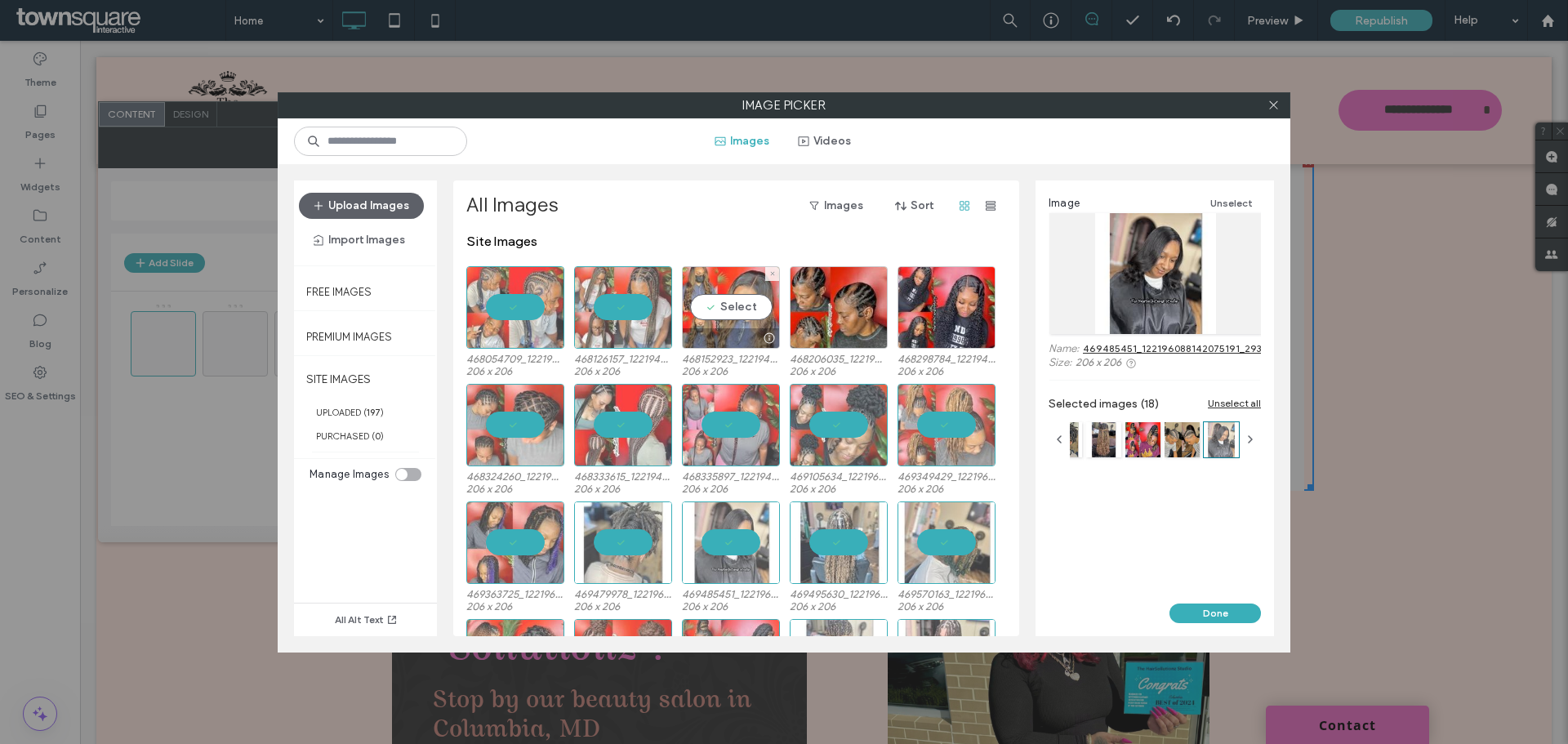 click on "Select" at bounding box center [731, 307] 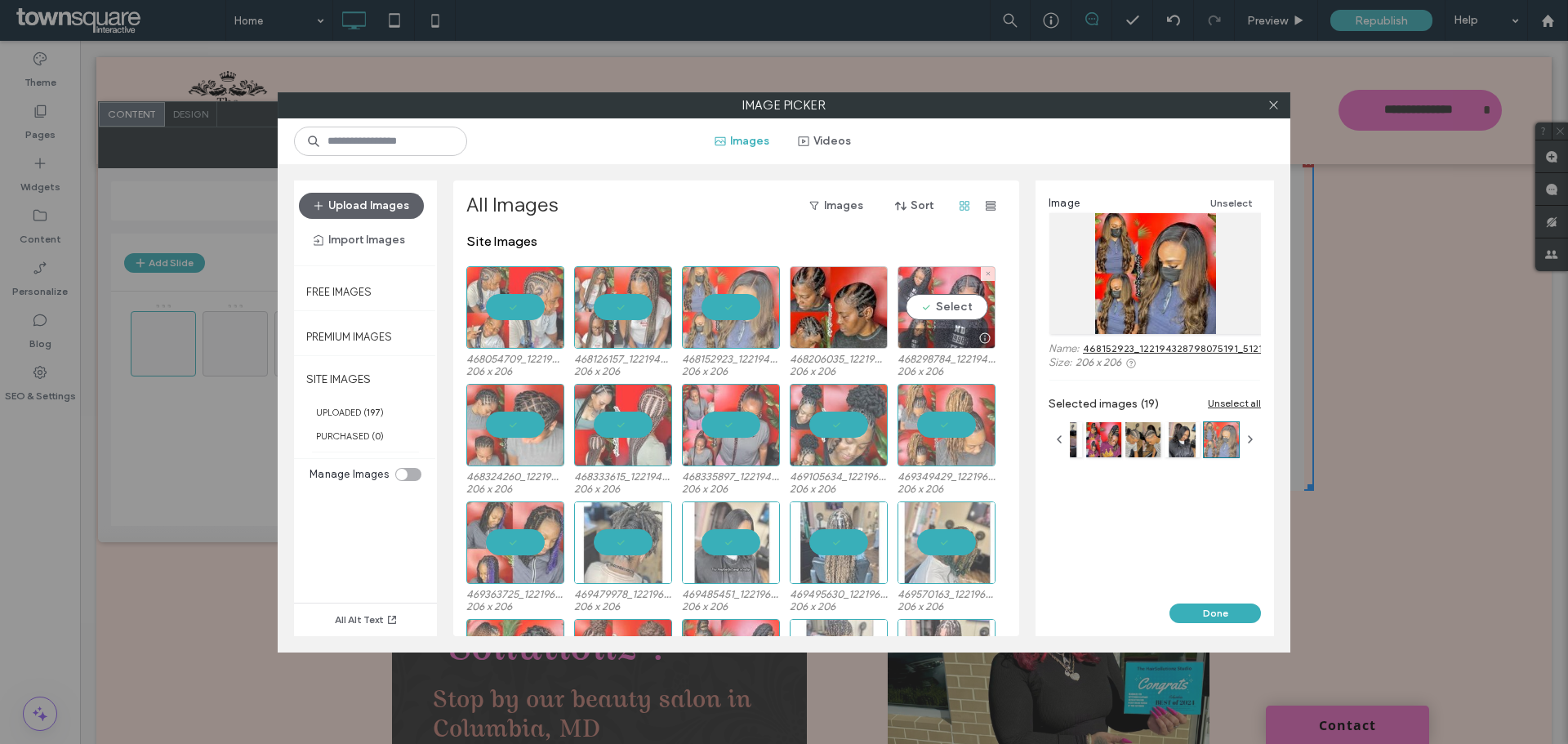click on "Select" at bounding box center [947, 307] 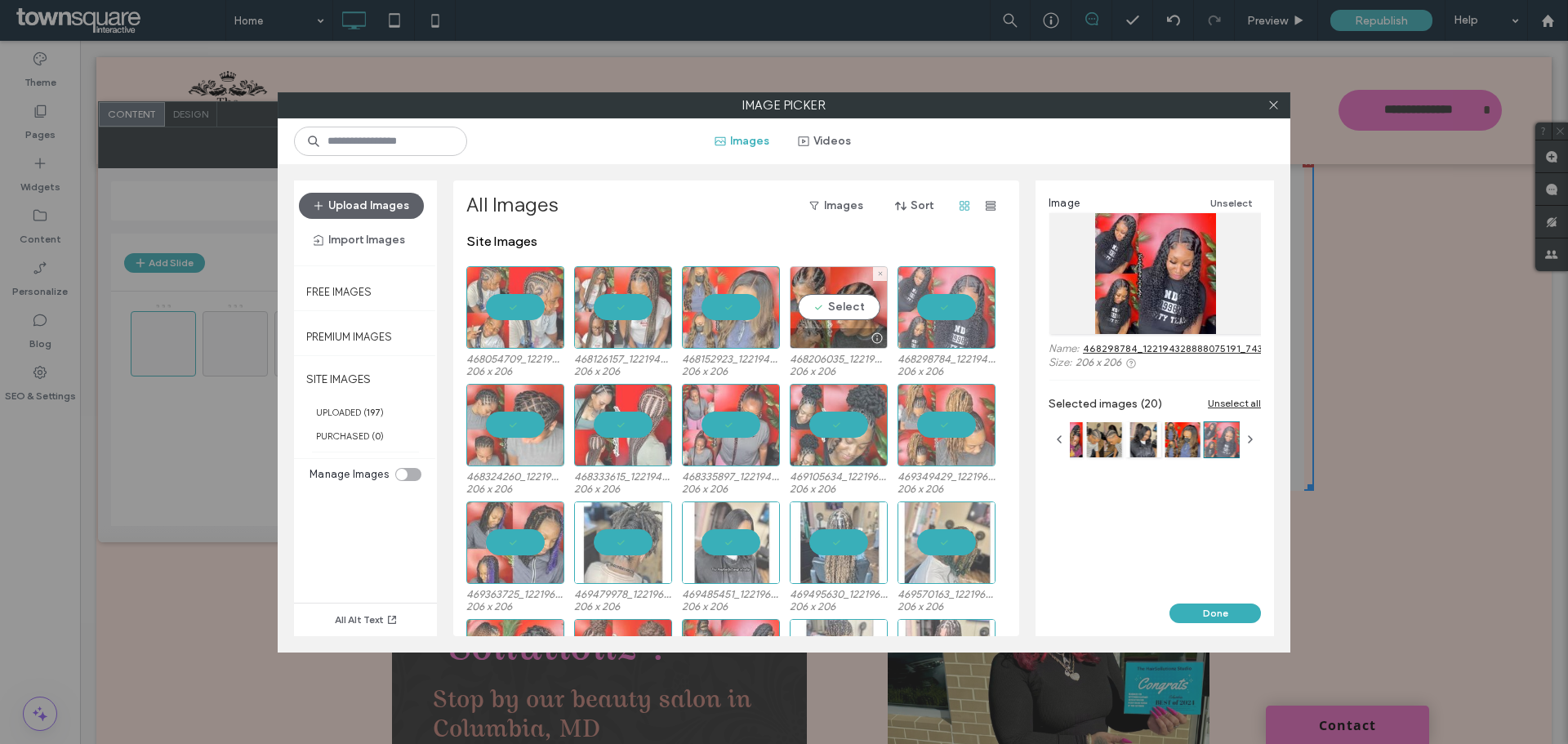 click on "Select" at bounding box center [839, 307] 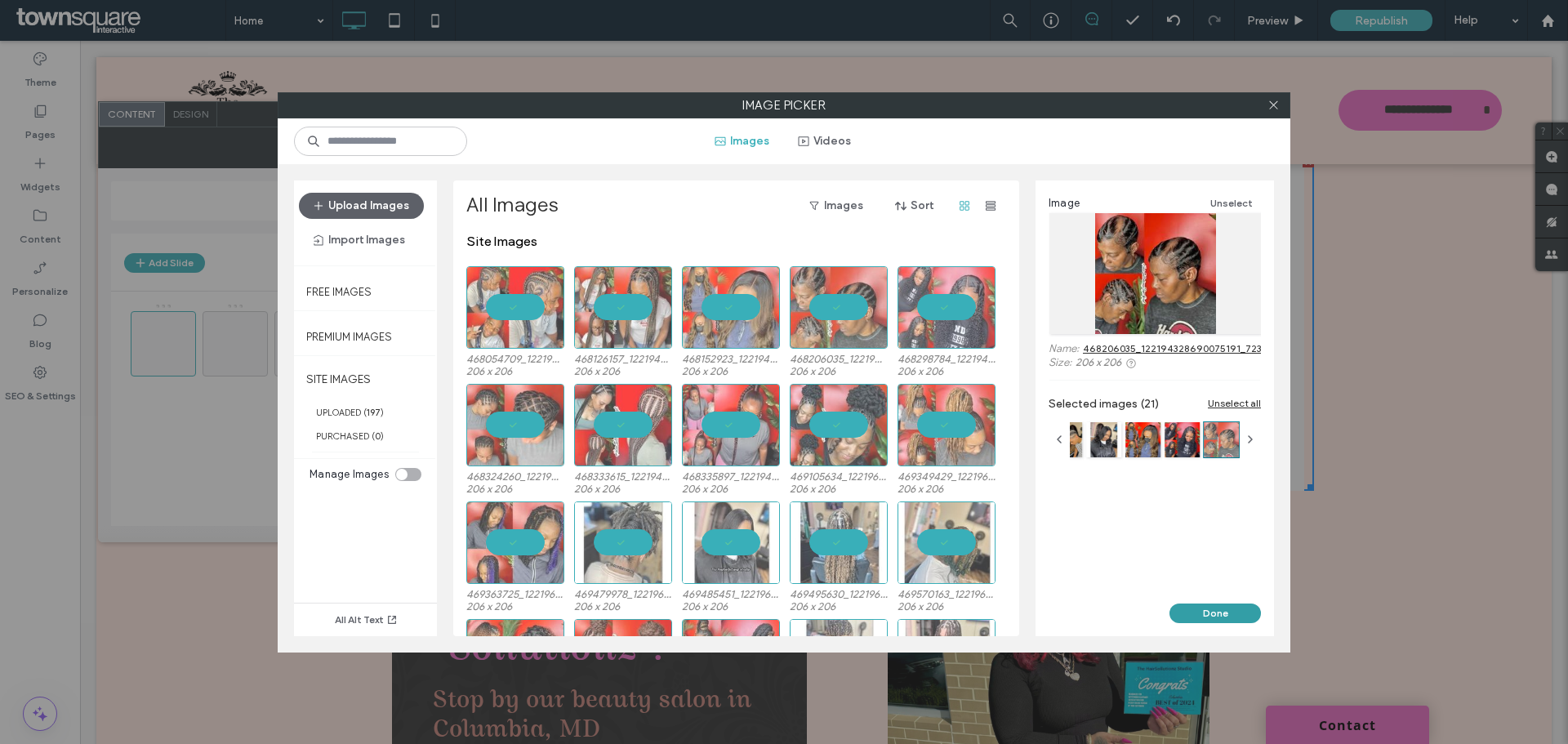 click on "Done" at bounding box center (1215, 613) 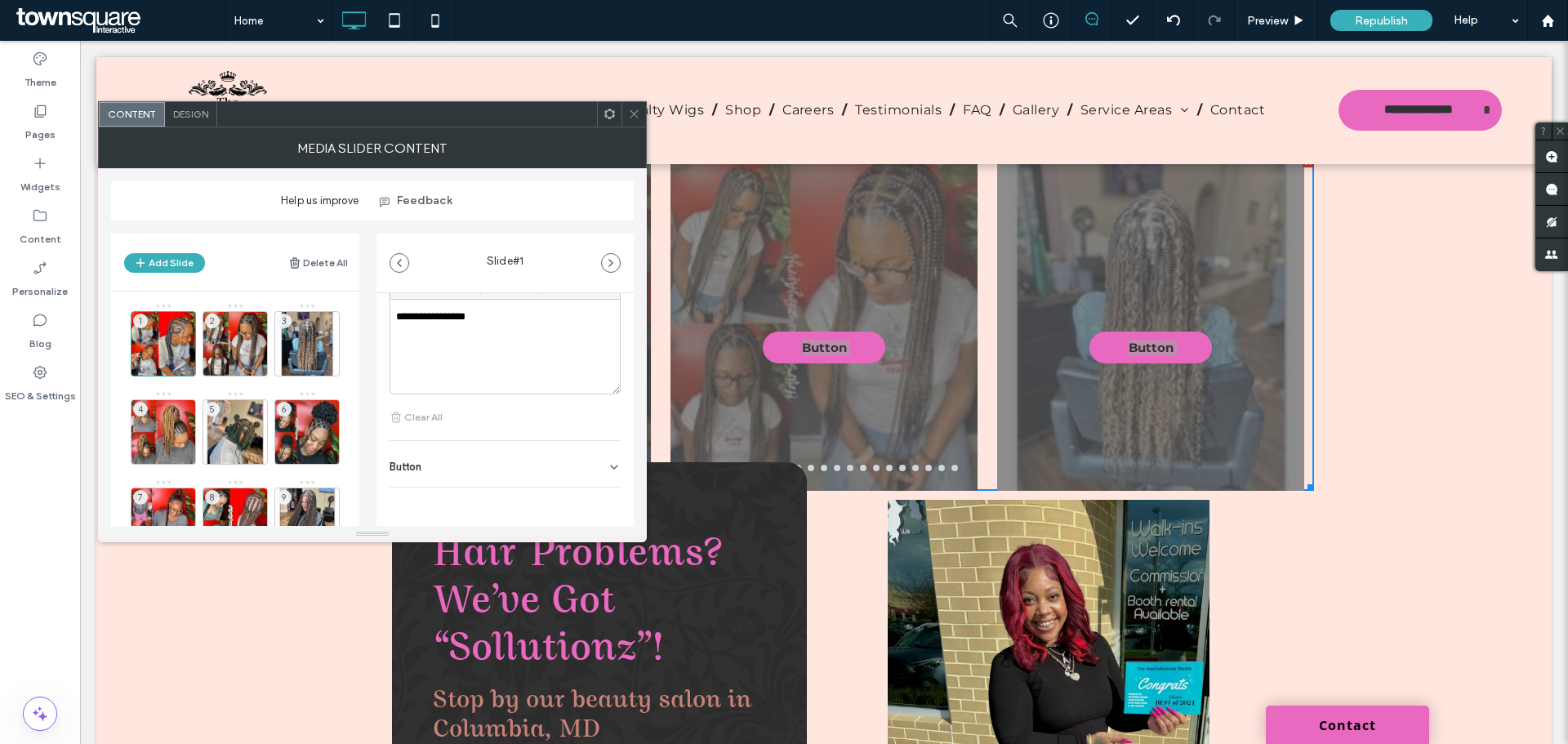 click on "Button" at bounding box center [505, 464] 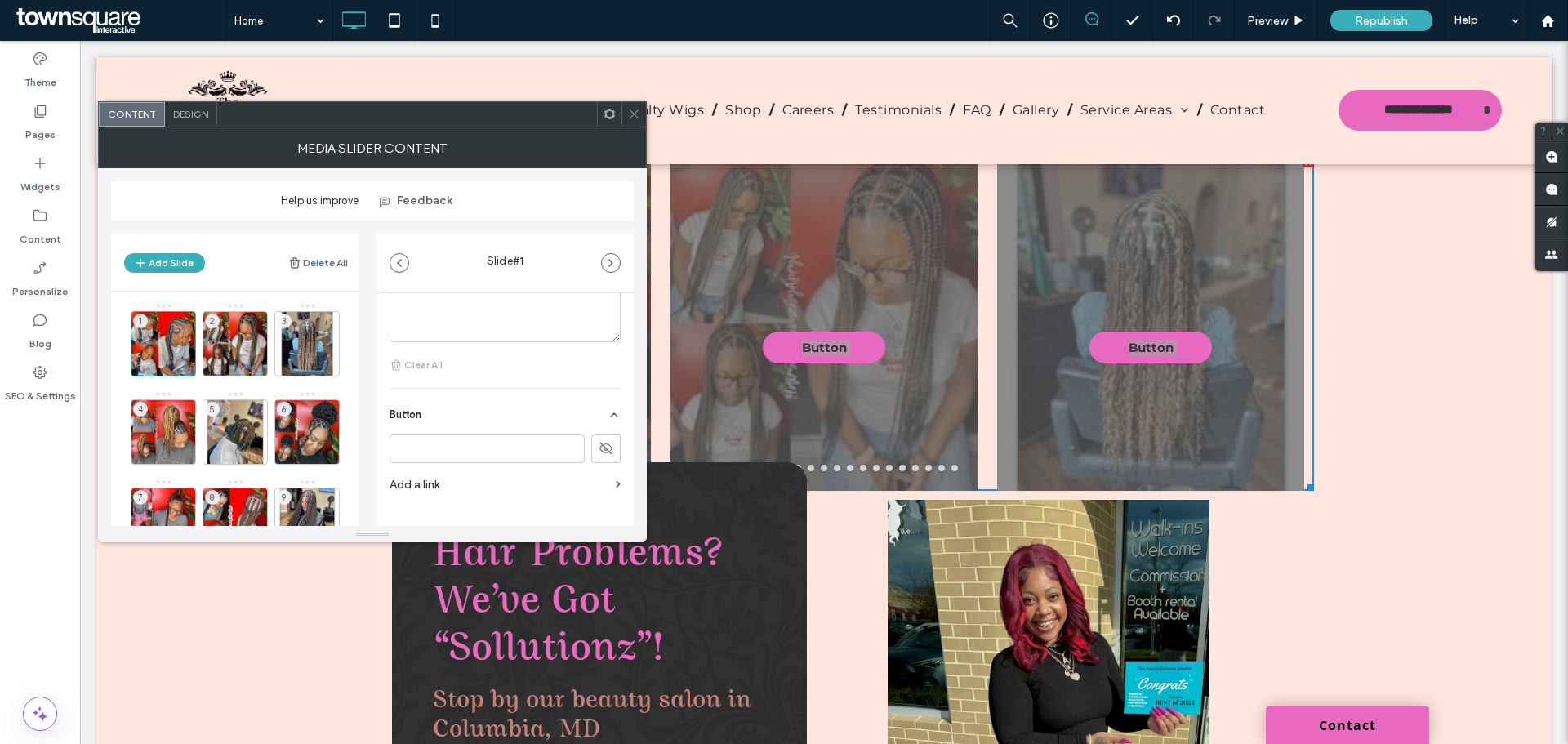 scroll, scrollTop: 604, scrollLeft: 0, axis: vertical 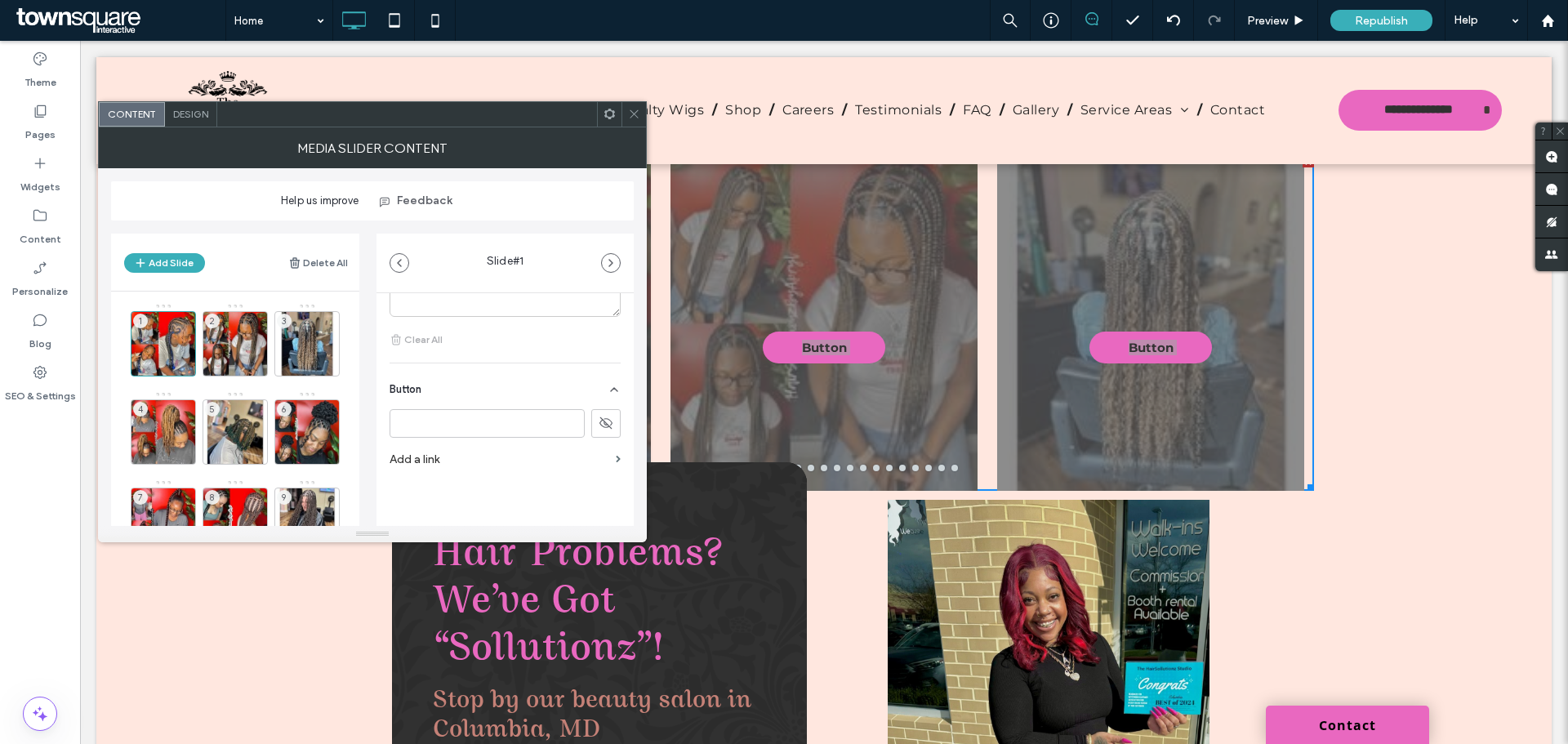 click 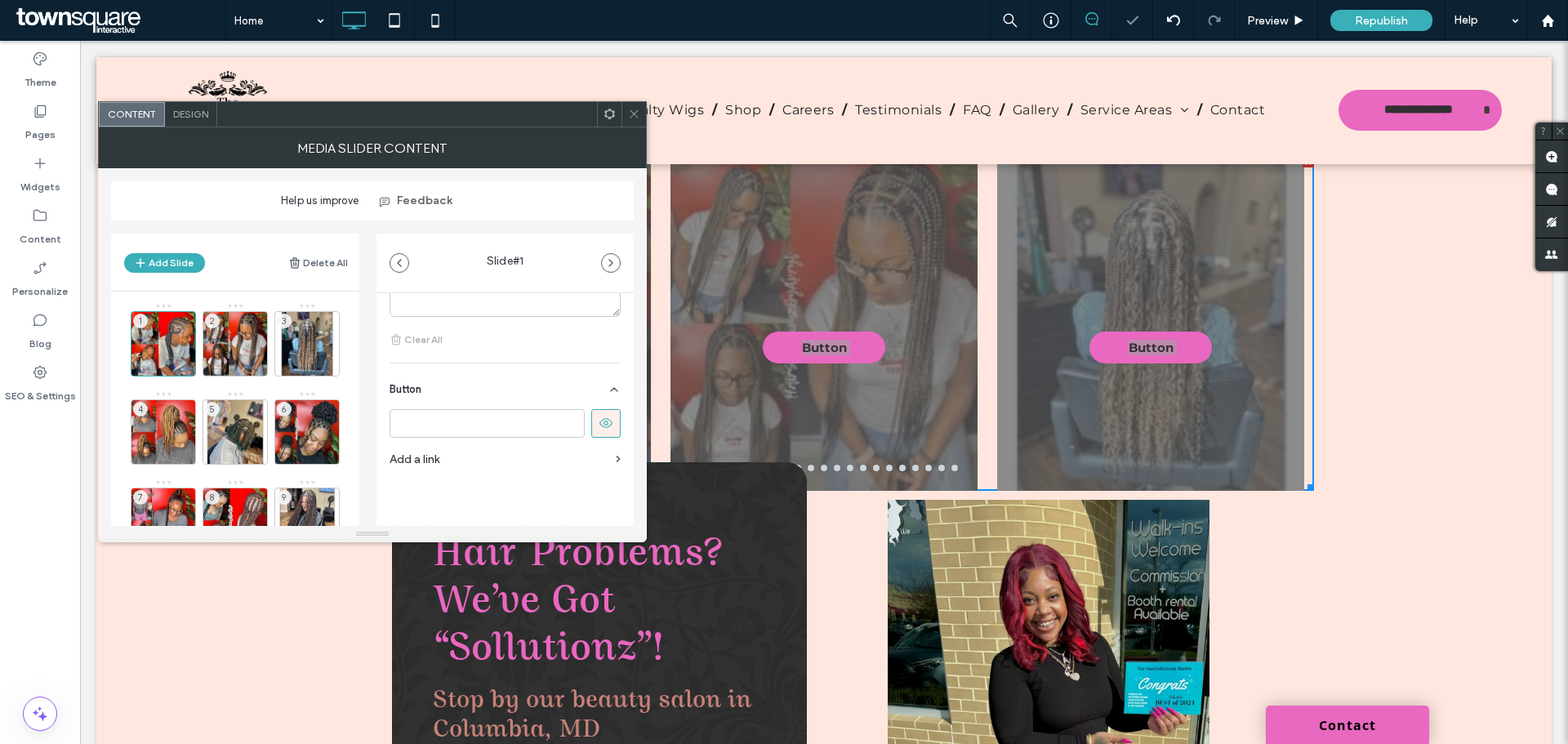 click at bounding box center (606, 423) 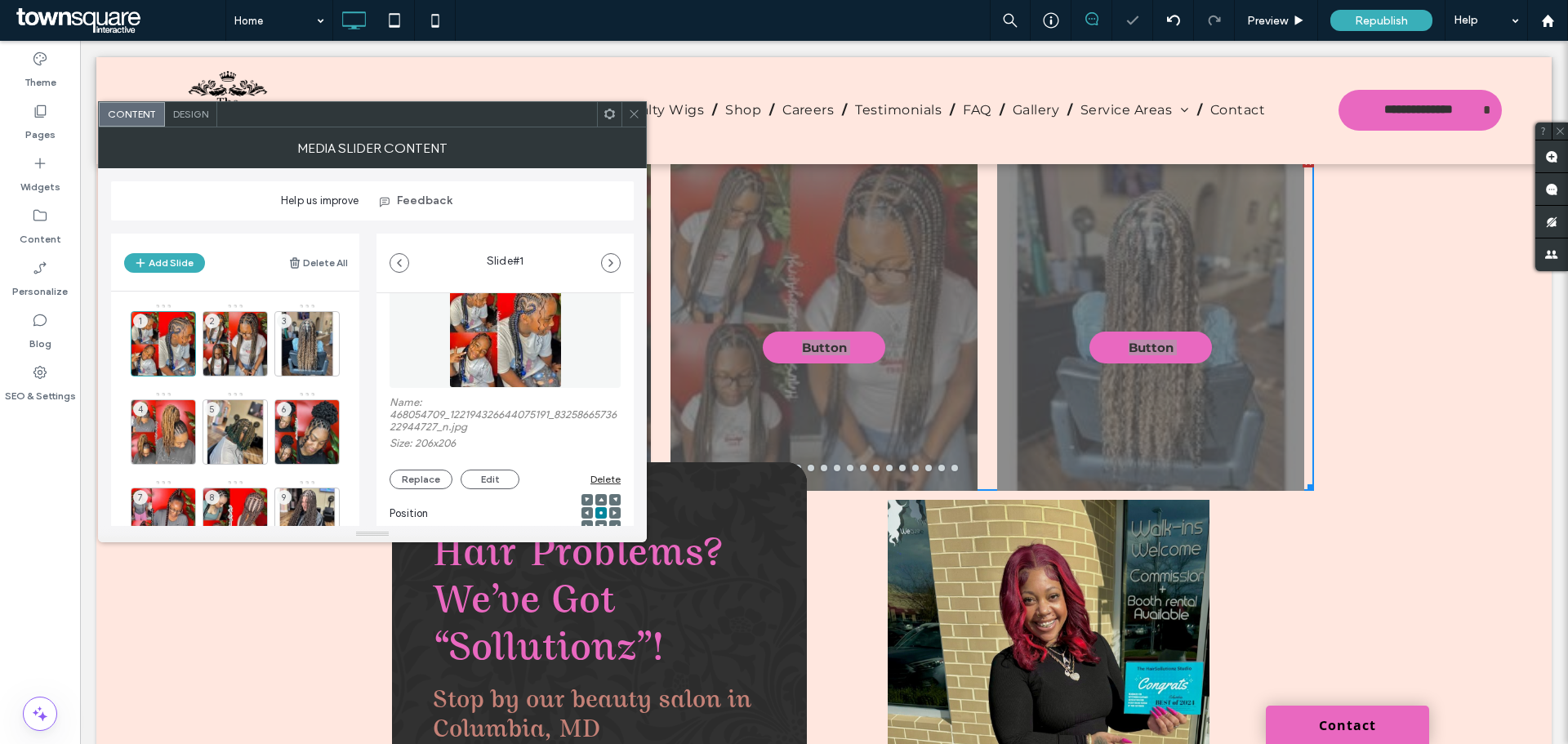scroll, scrollTop: 0, scrollLeft: 0, axis: both 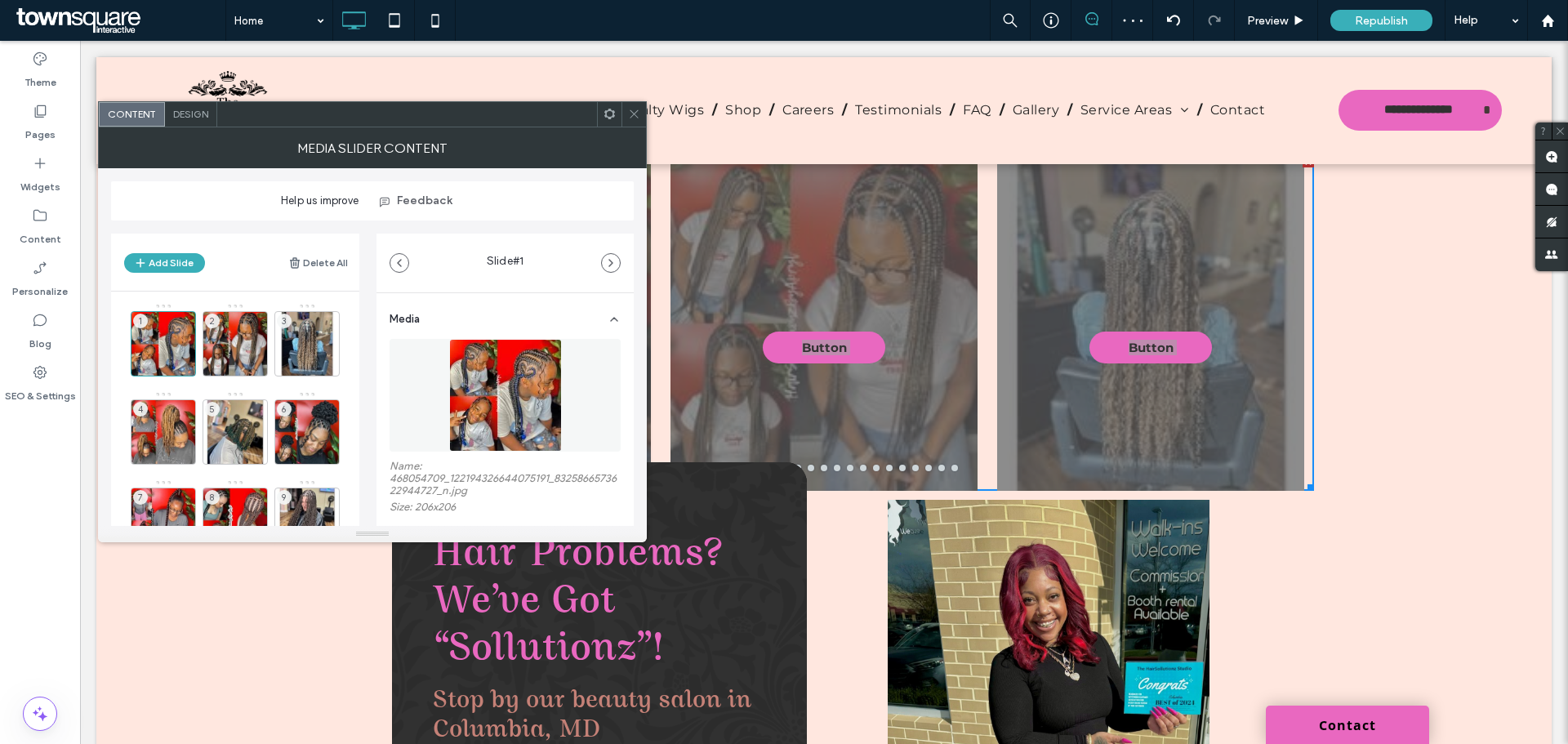 click on "Design" at bounding box center [190, 114] 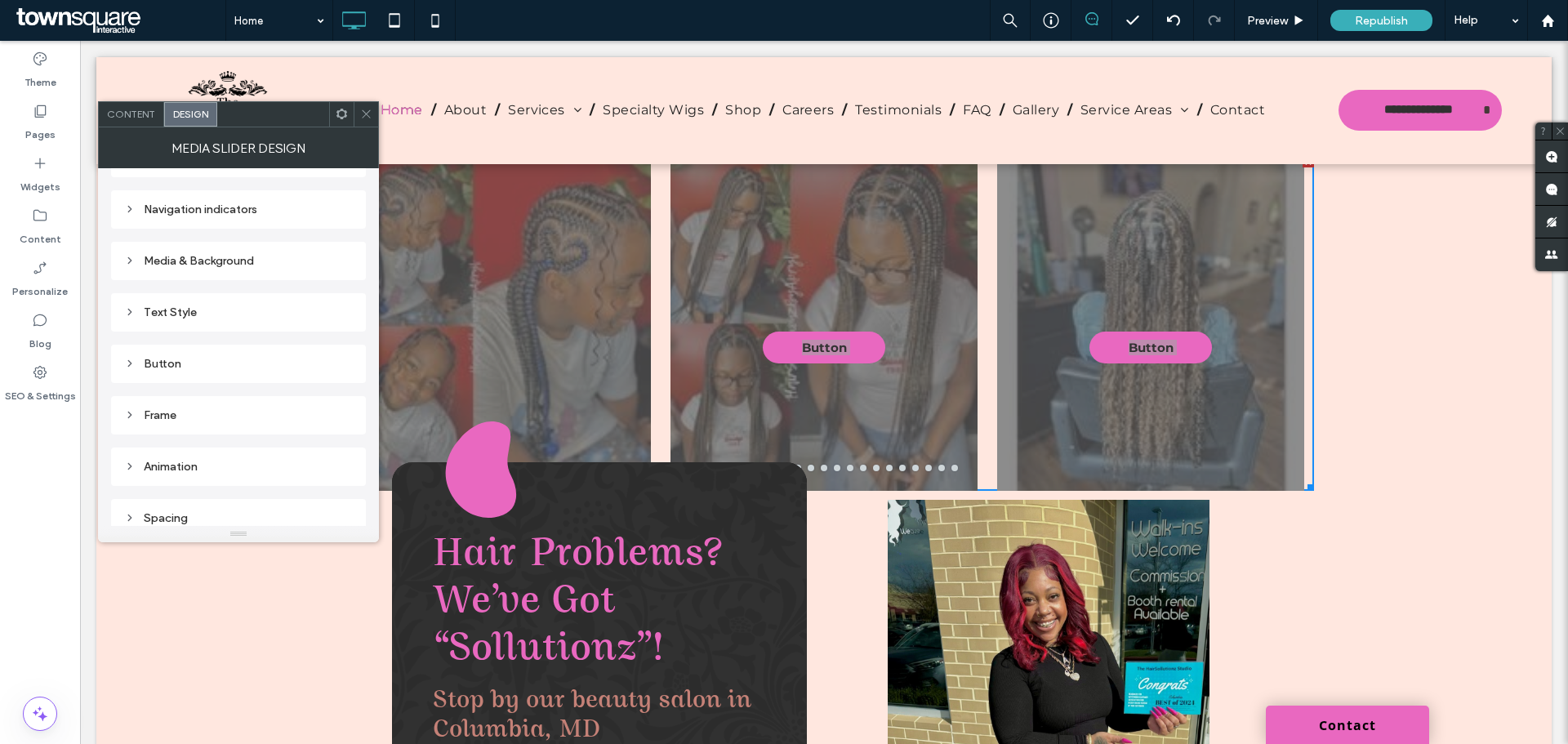 scroll, scrollTop: 276, scrollLeft: 0, axis: vertical 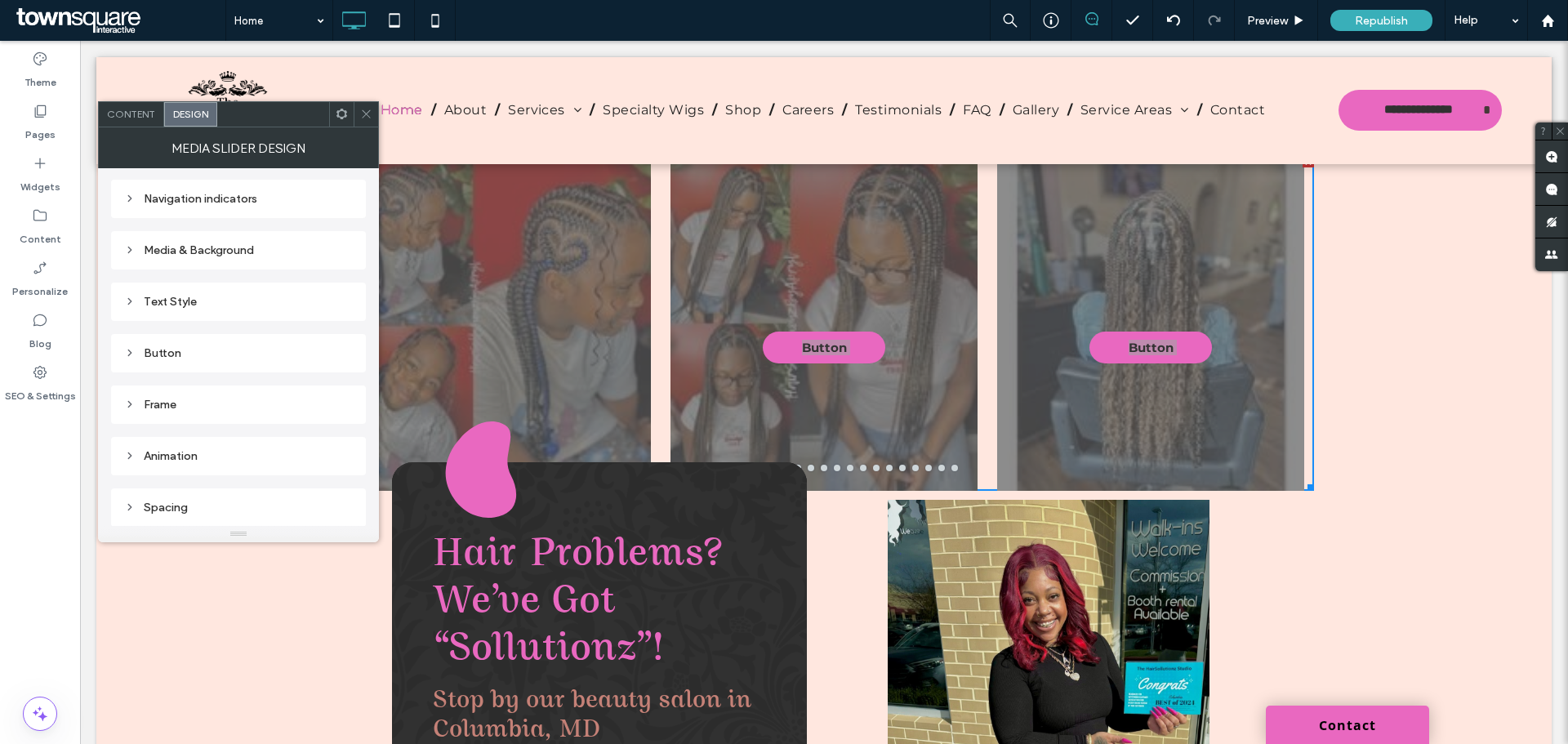 click on "Button" at bounding box center (238, 353) 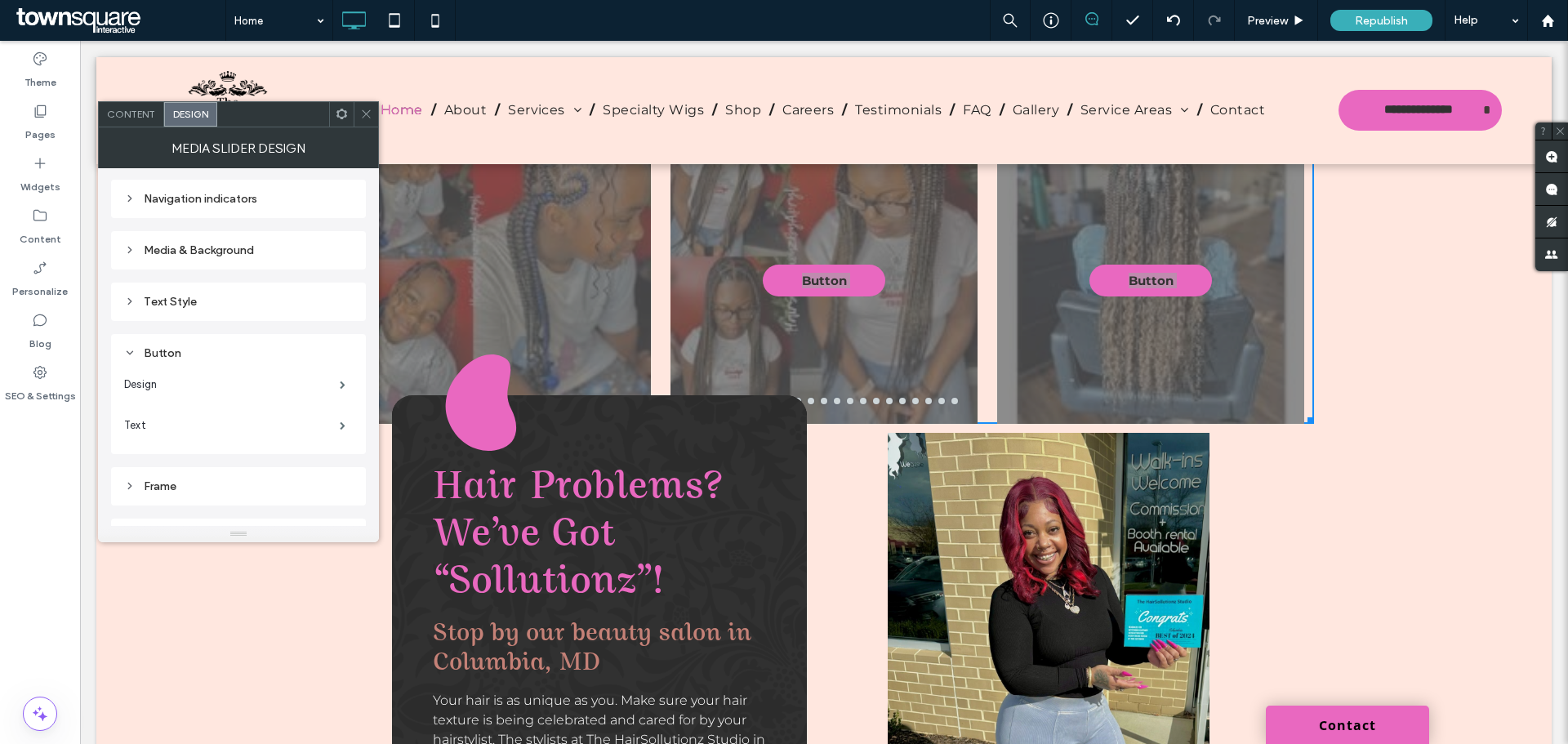 scroll, scrollTop: 390, scrollLeft: 0, axis: vertical 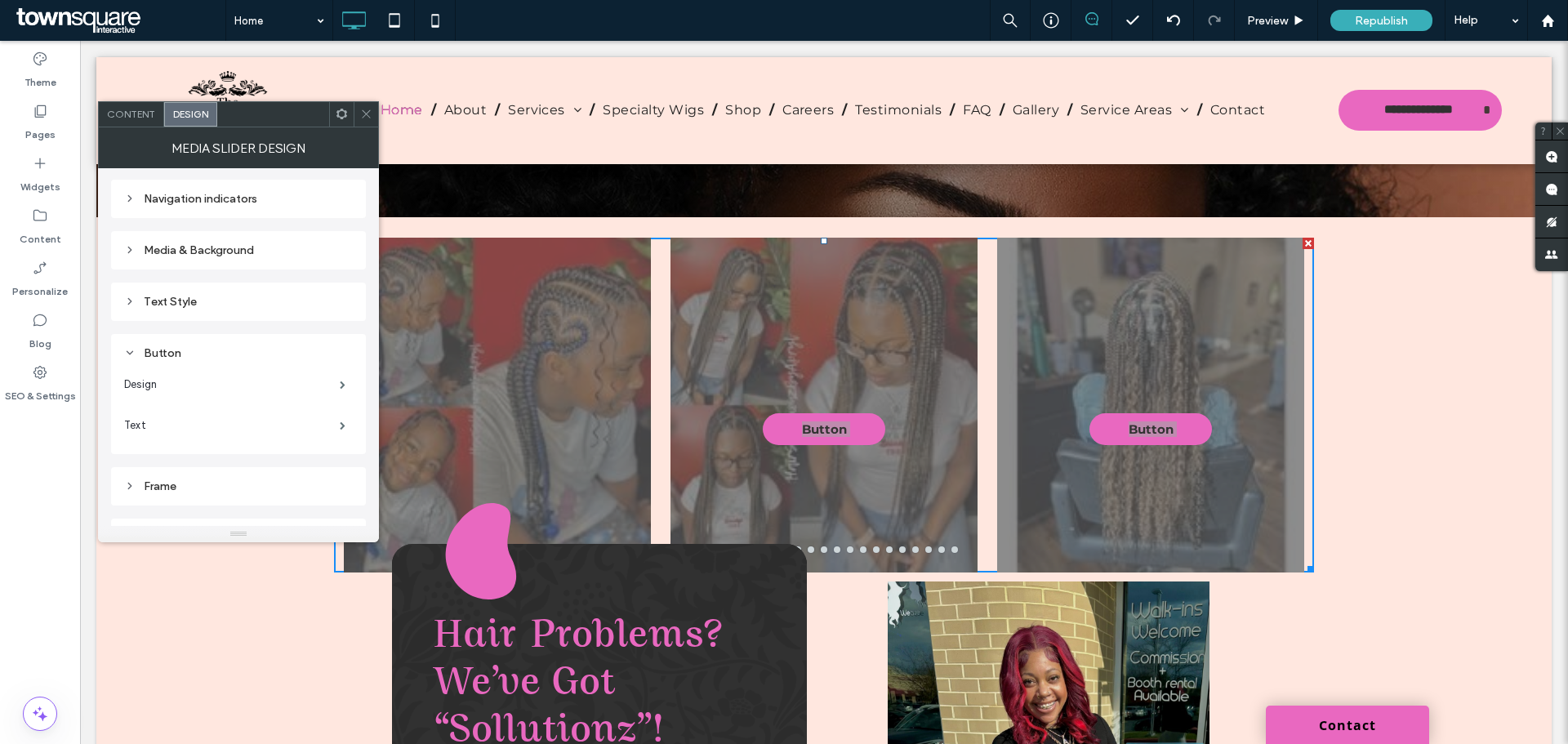 click on "Content" at bounding box center (131, 114) 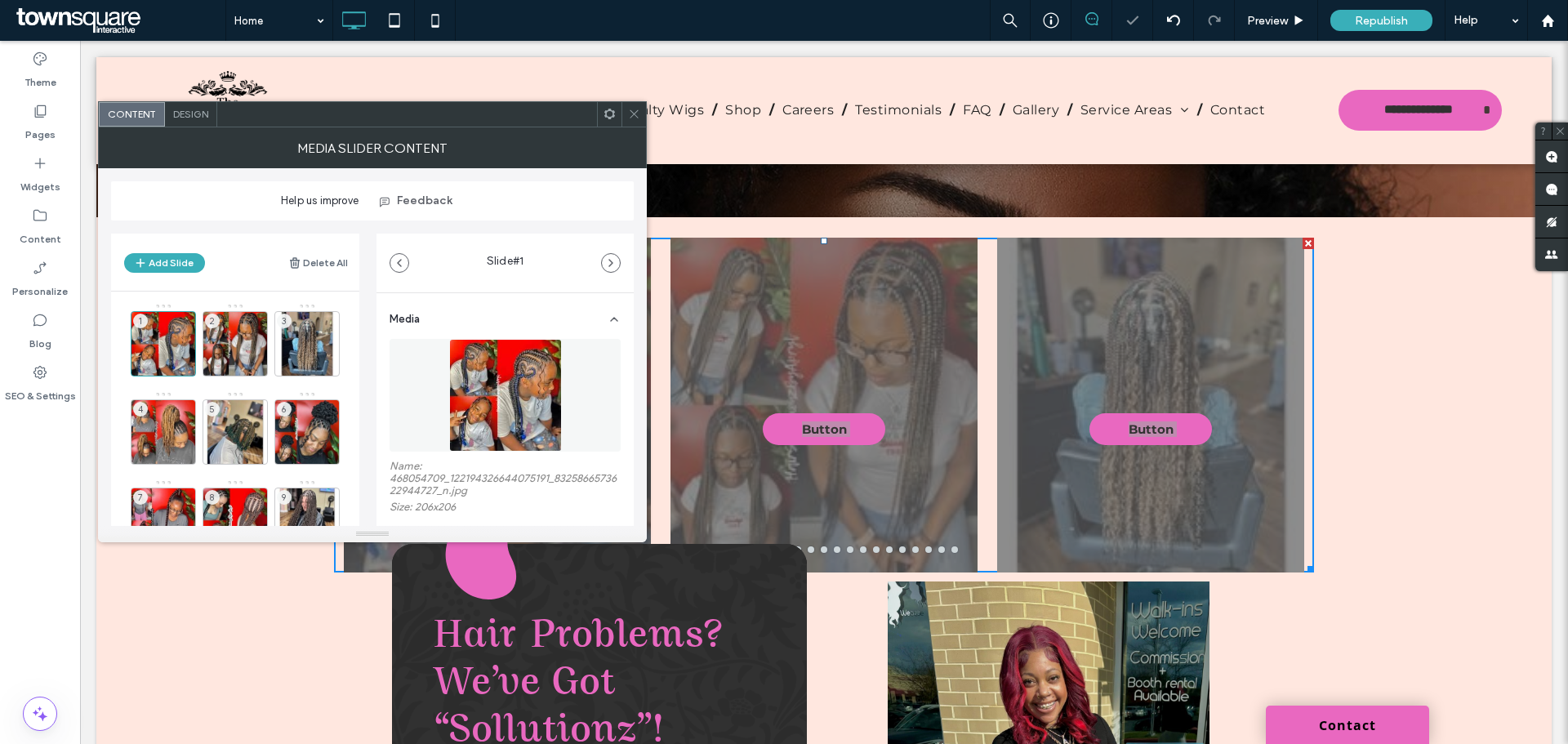 click 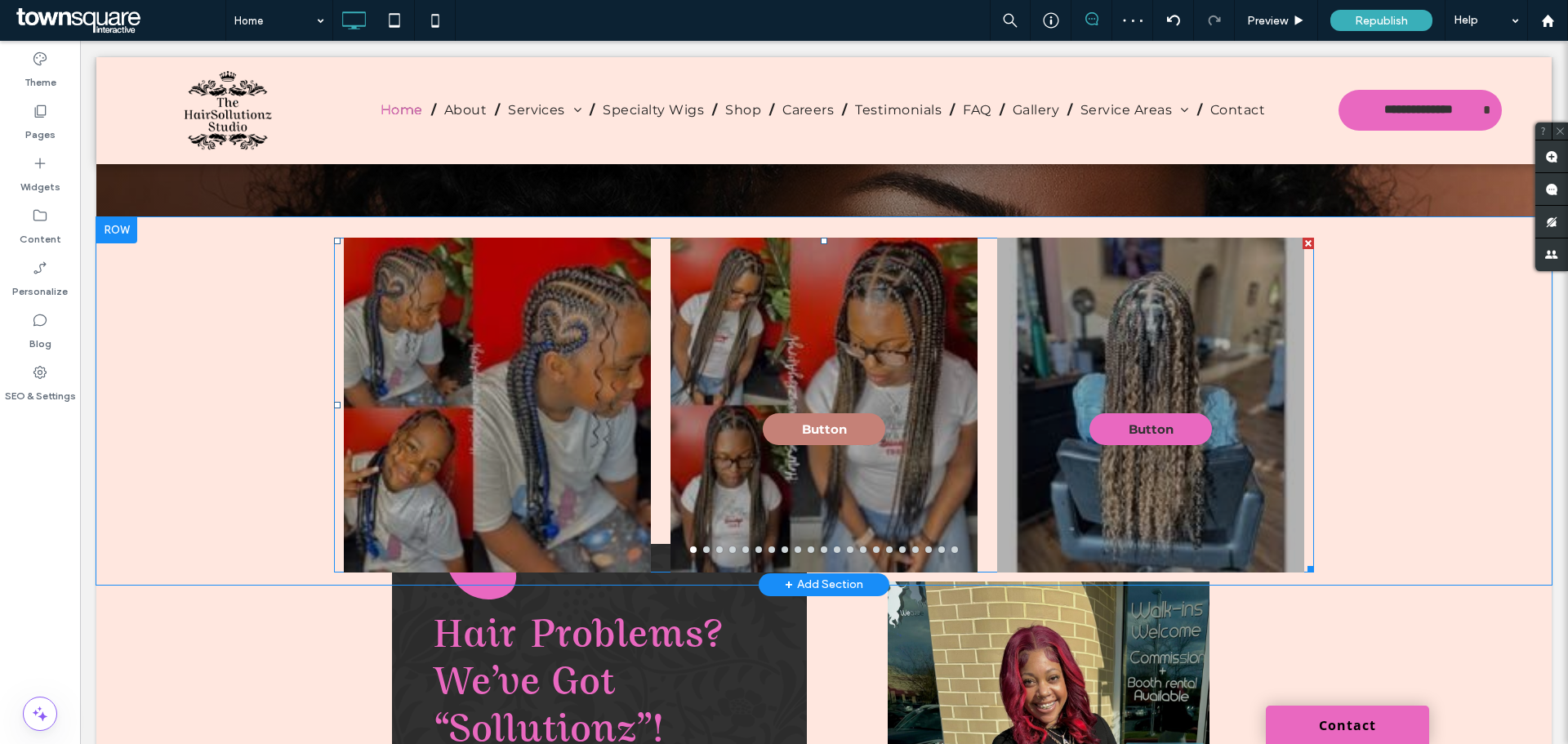click on "Button" at bounding box center (824, 429) 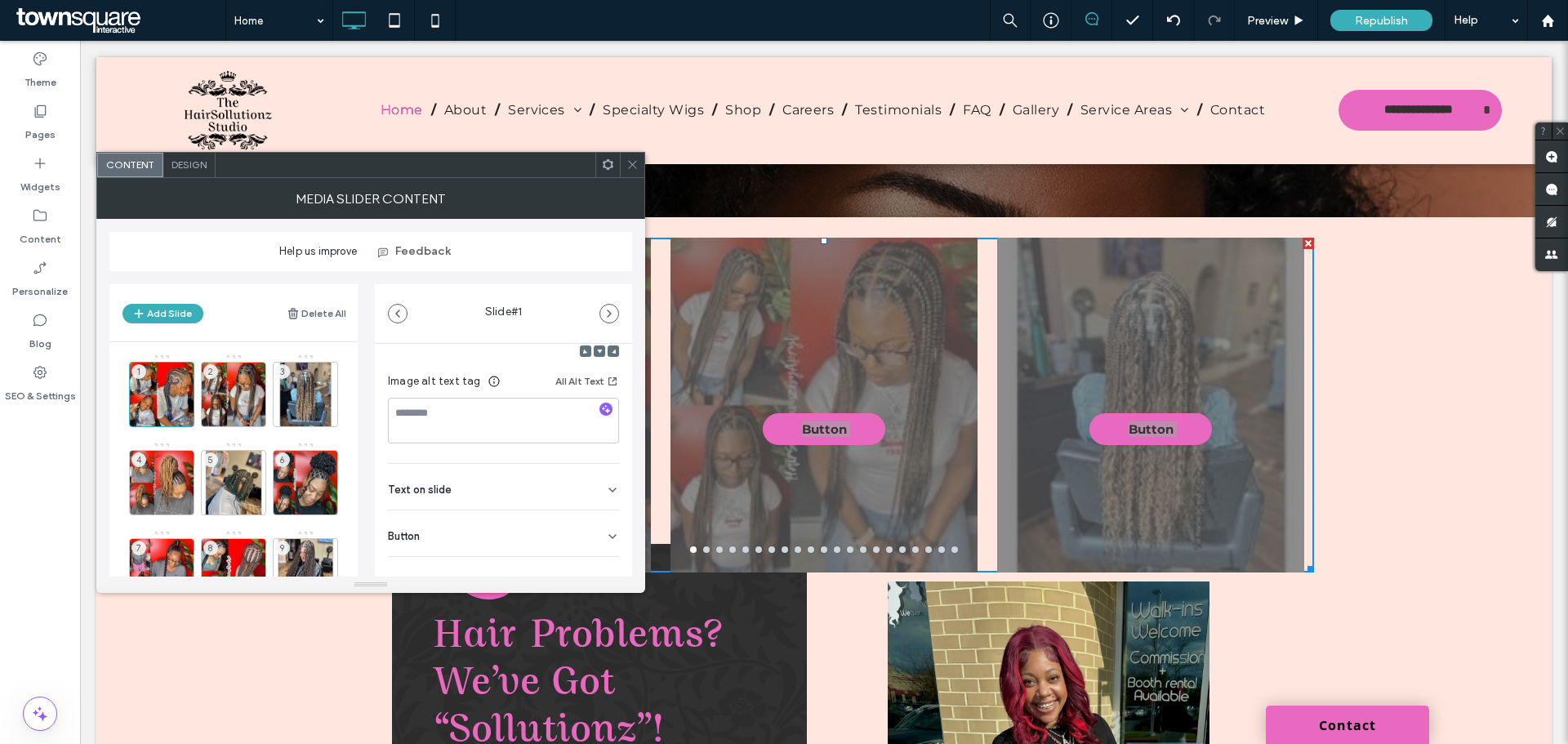 scroll, scrollTop: 308, scrollLeft: 0, axis: vertical 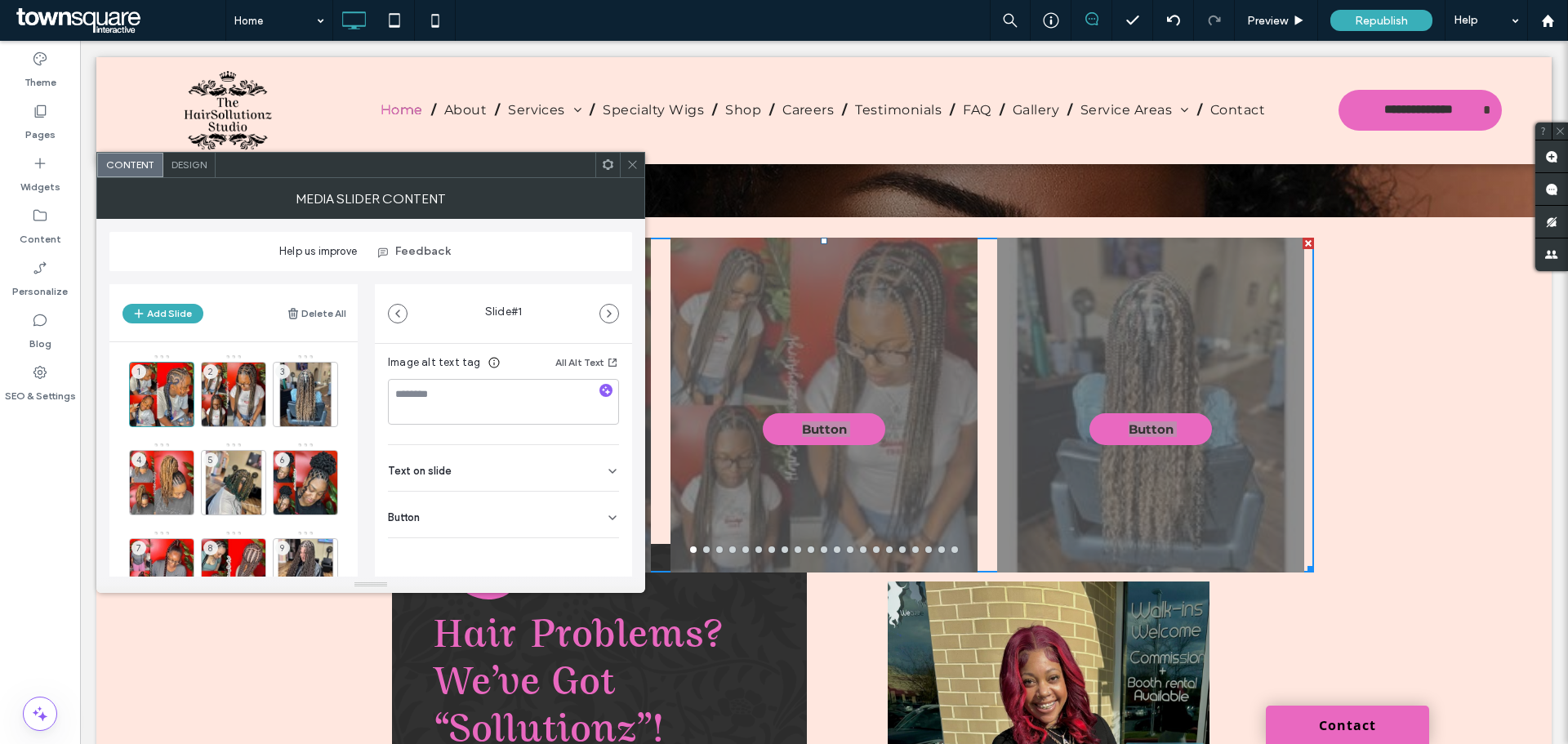 click on "Text on slide" at bounding box center (503, 468) 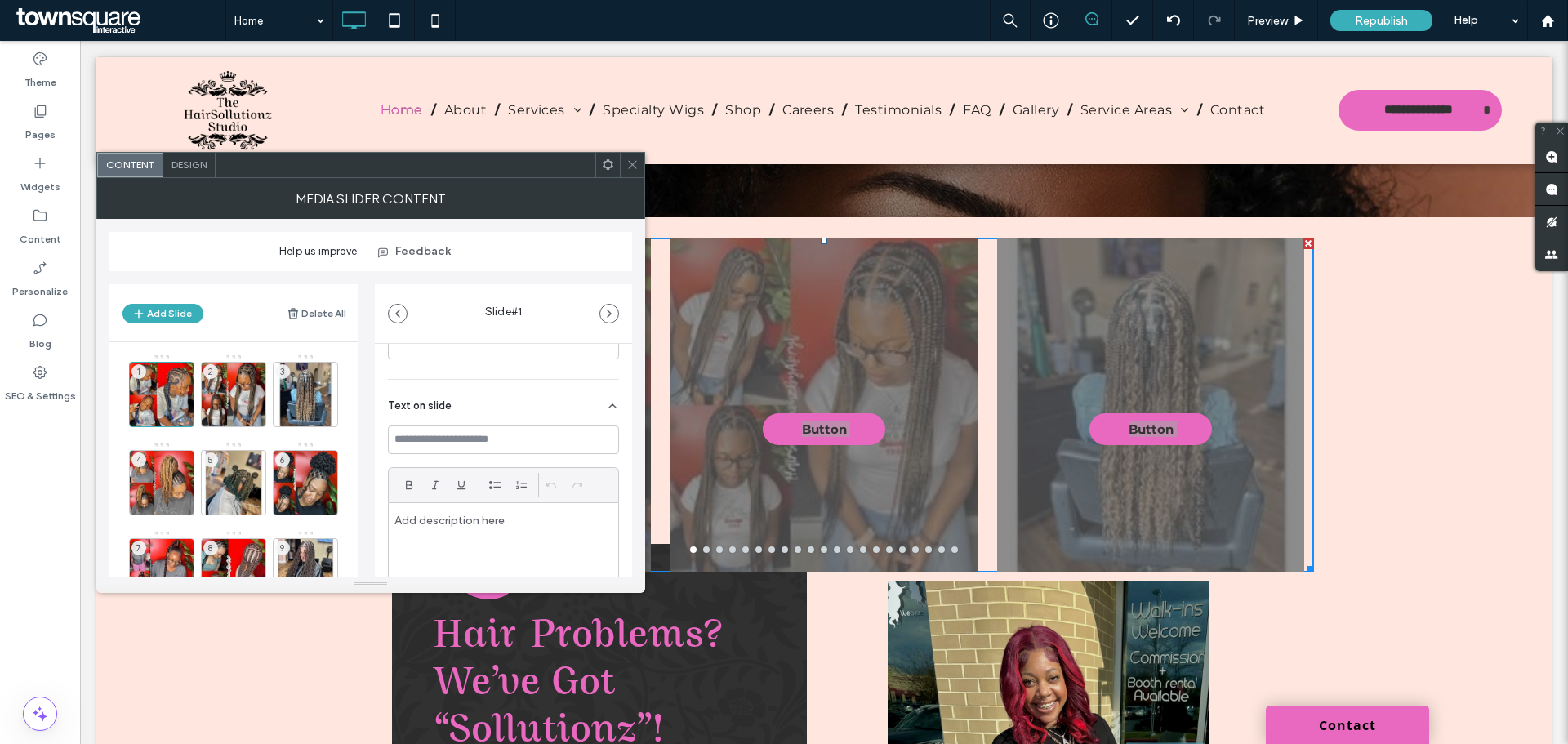 scroll, scrollTop: 526, scrollLeft: 0, axis: vertical 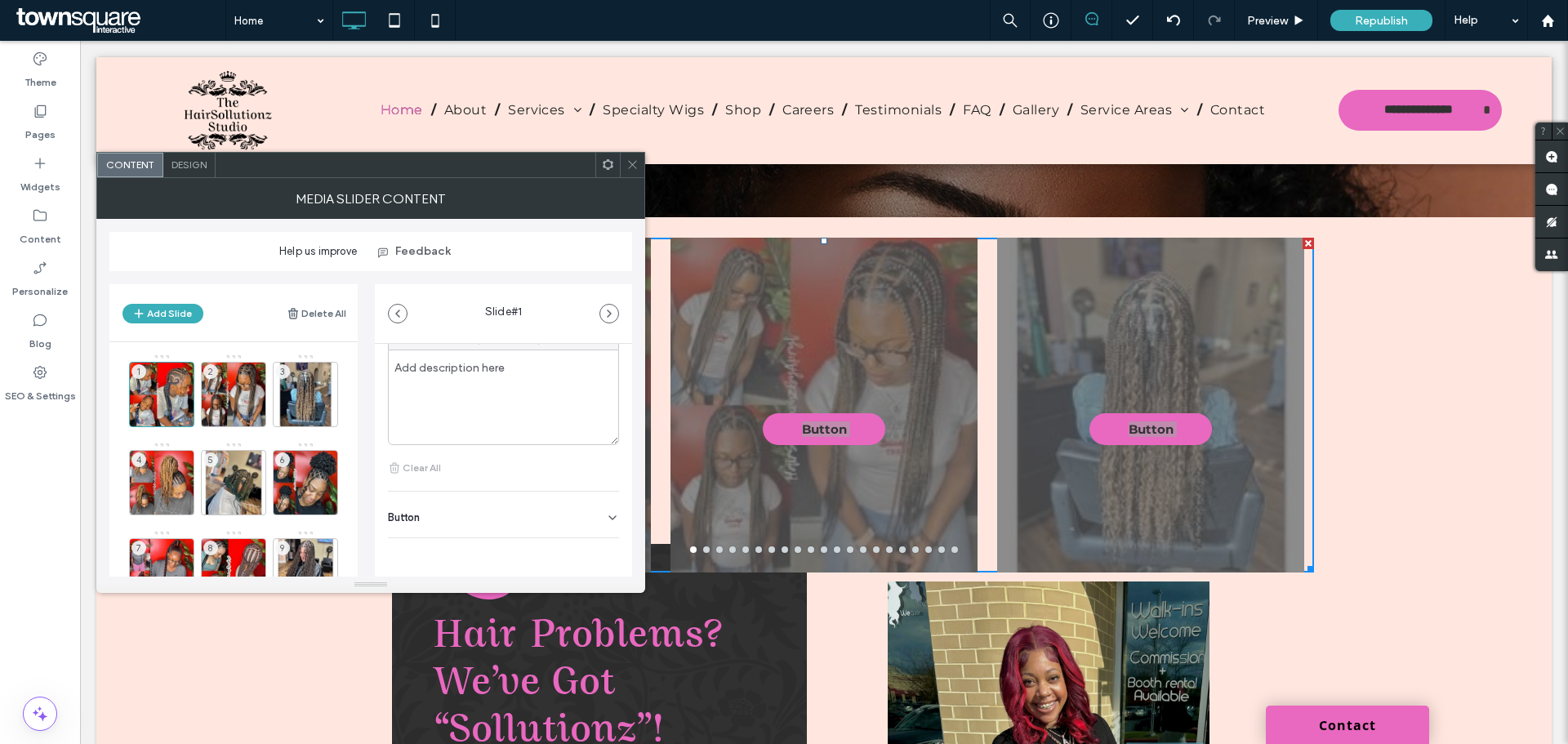 click on "Button" at bounding box center [503, 515] 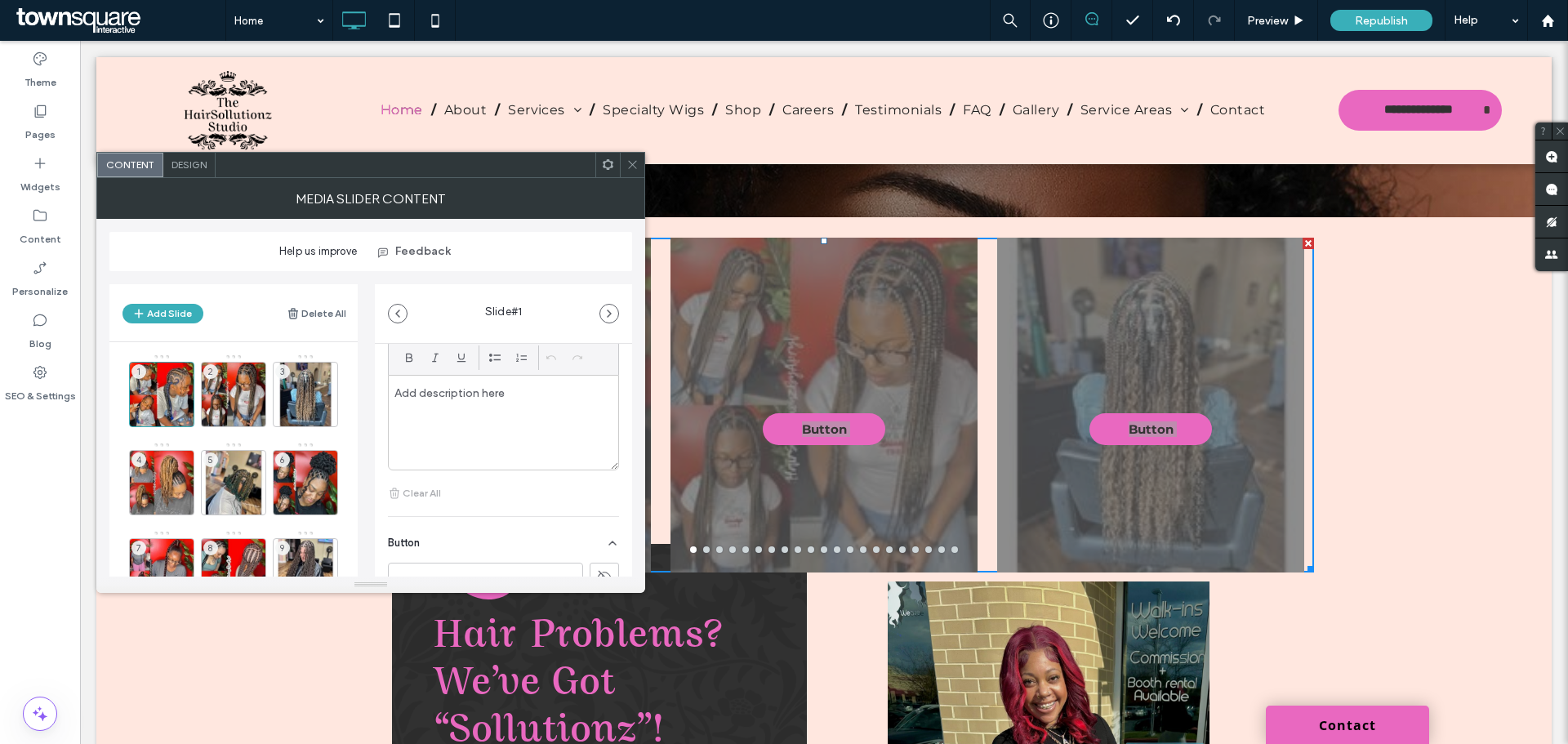 scroll, scrollTop: 354, scrollLeft: 0, axis: vertical 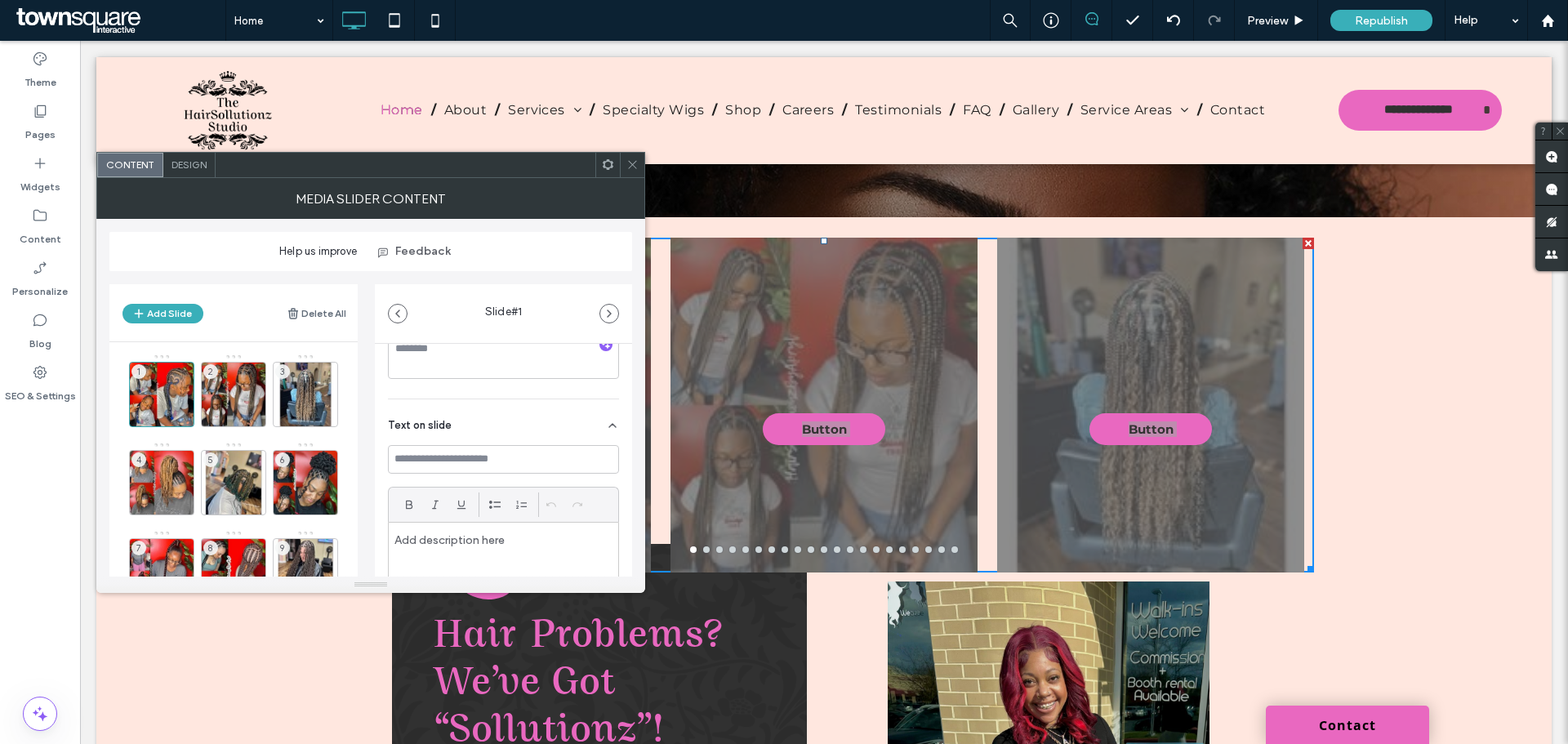 click 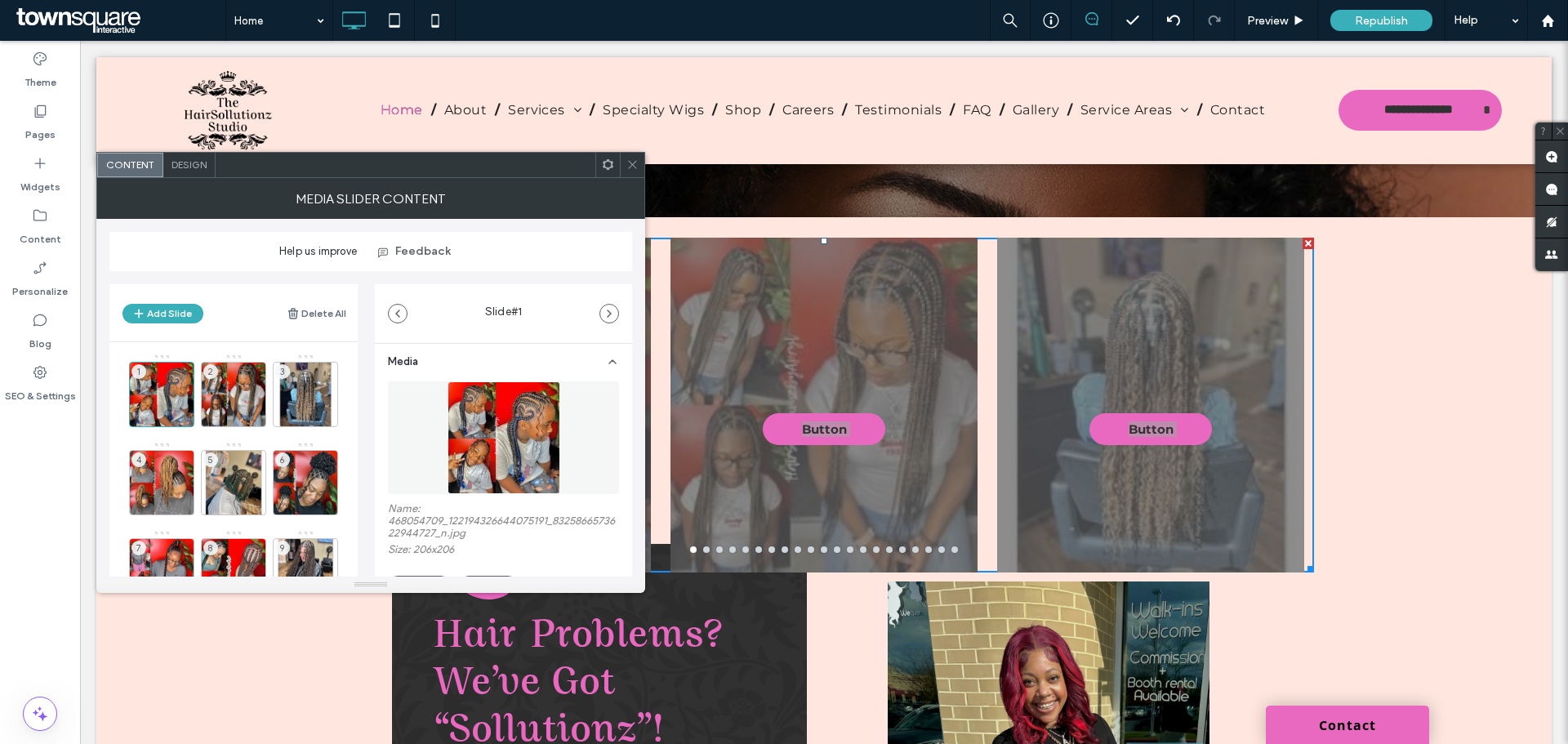 scroll, scrollTop: 0, scrollLeft: 0, axis: both 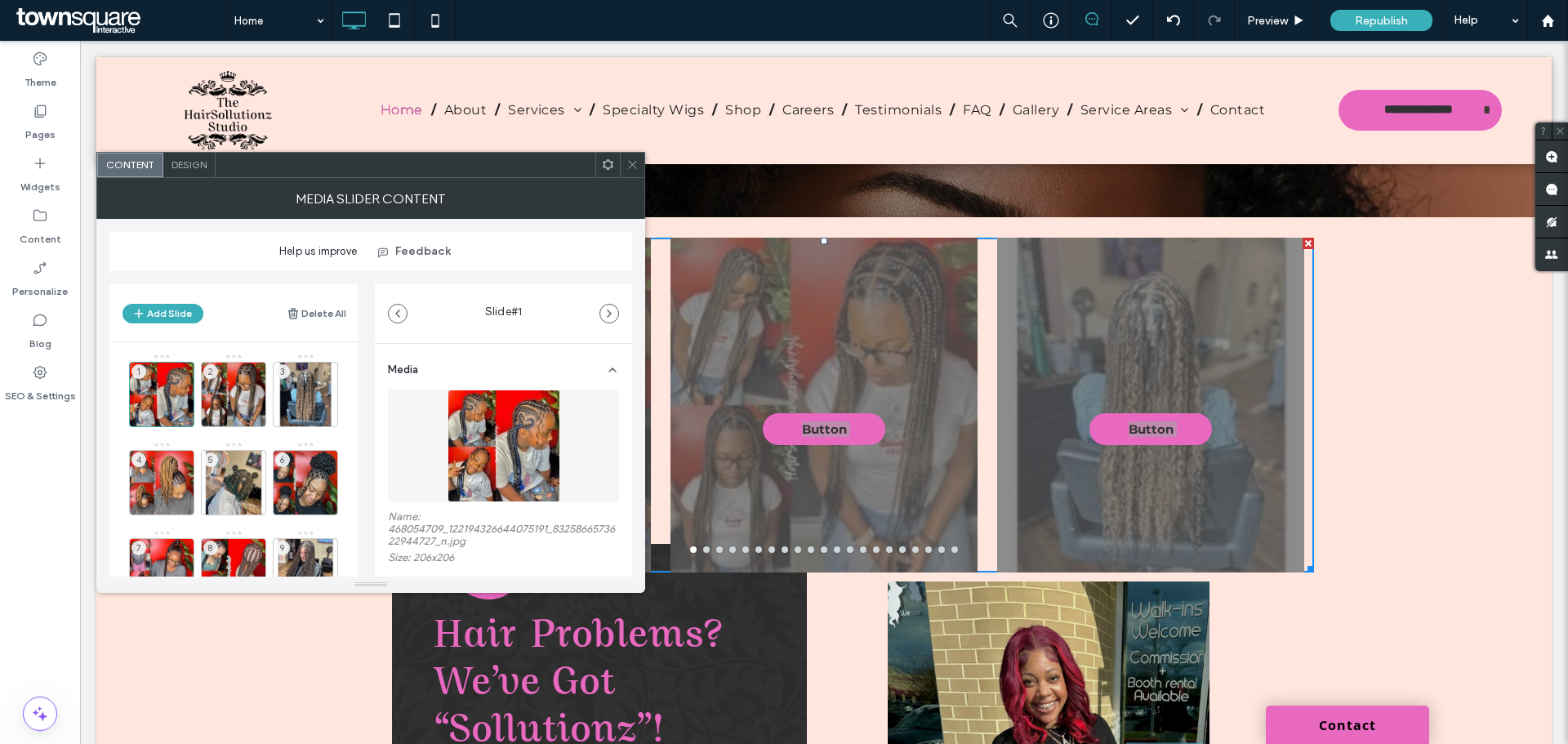 click at bounding box center (632, 165) 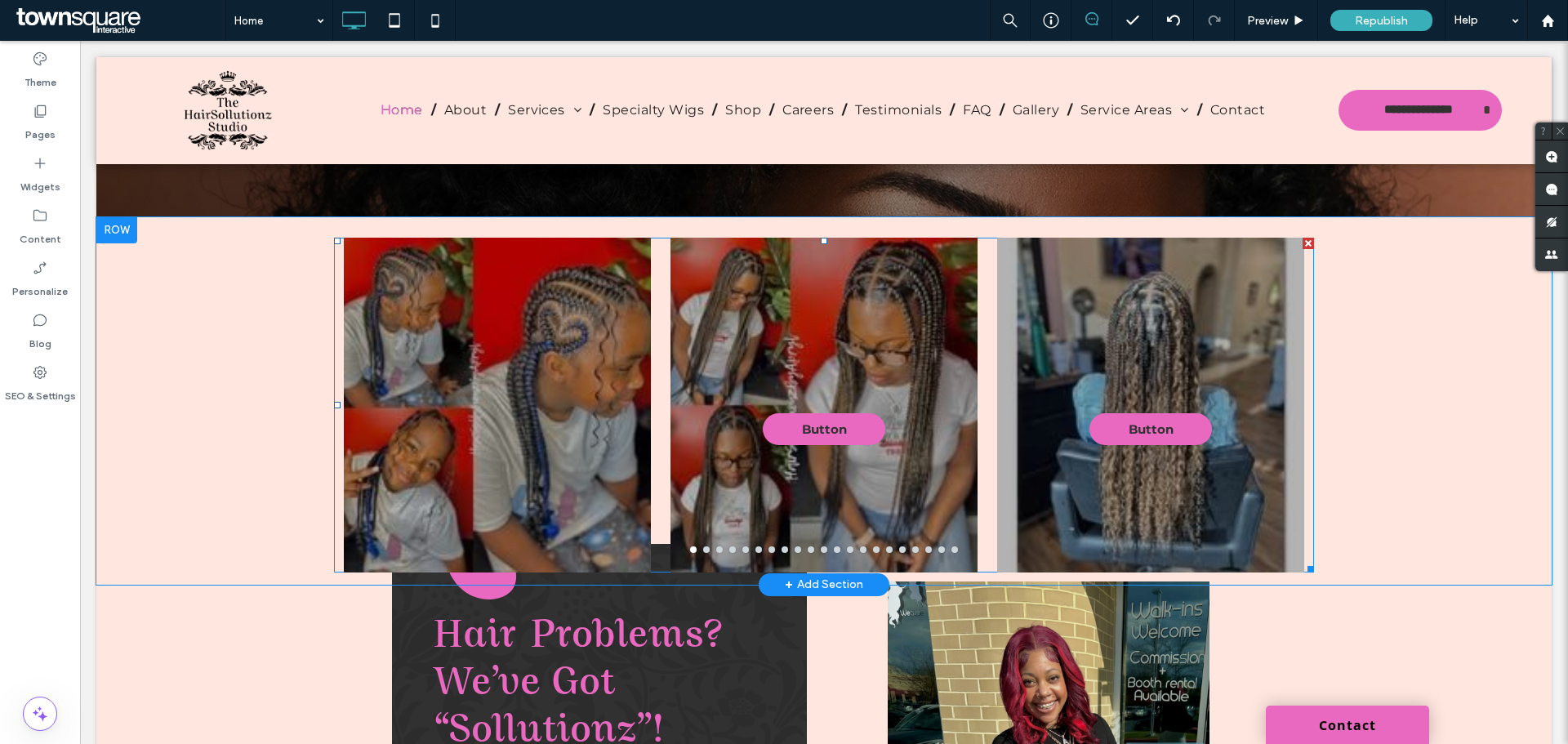 click at bounding box center [706, 550] 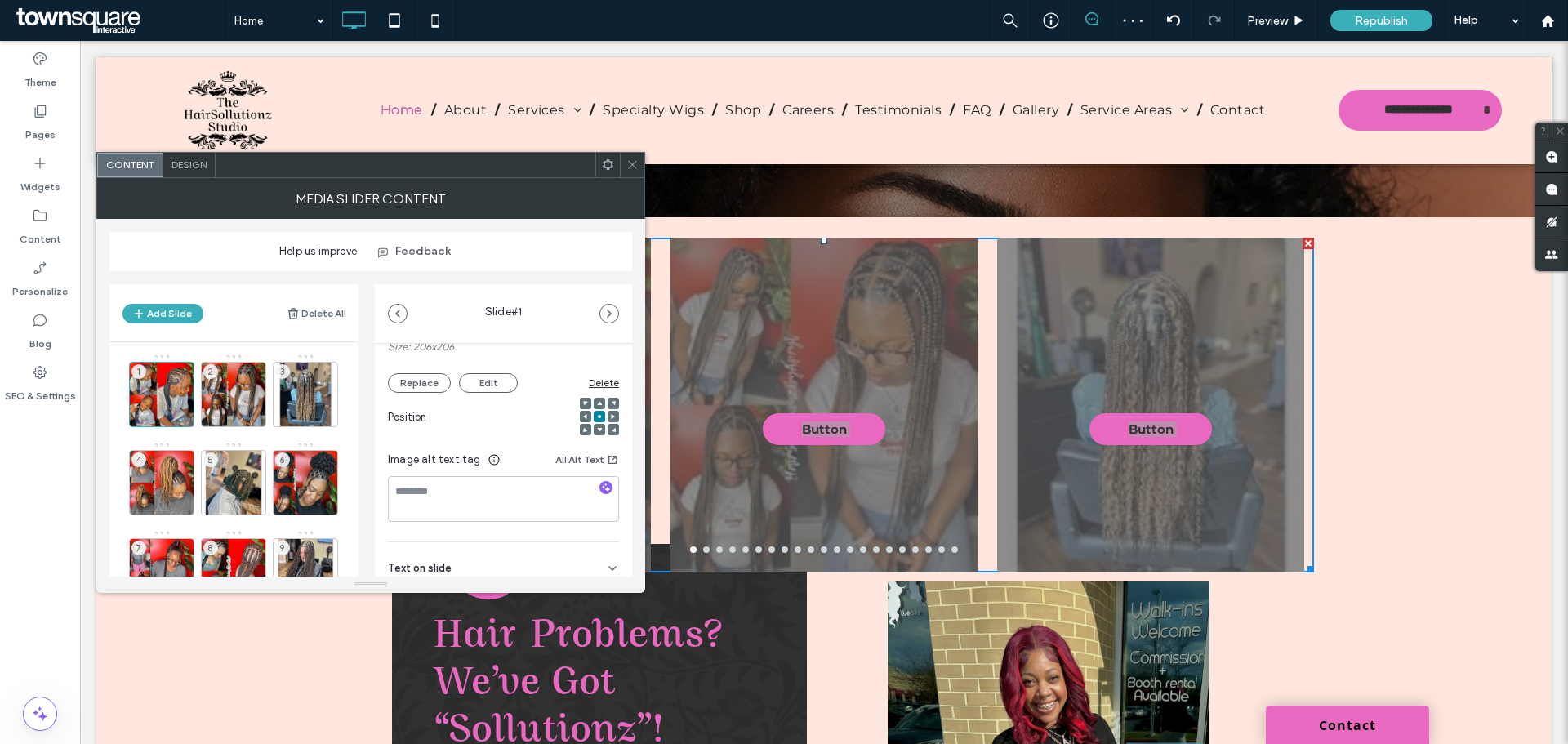 scroll, scrollTop: 0, scrollLeft: 0, axis: both 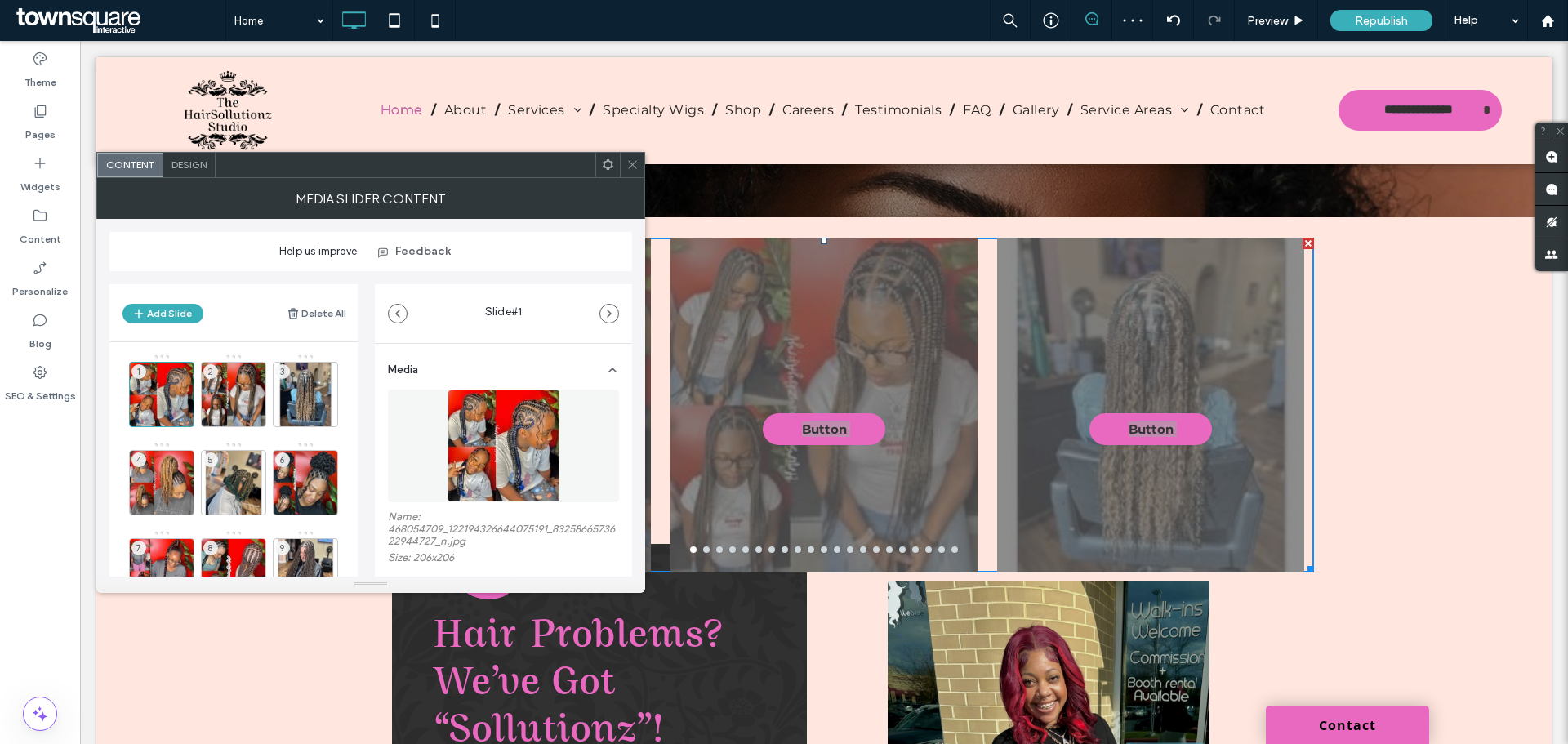 click on "Design" at bounding box center (189, 165) 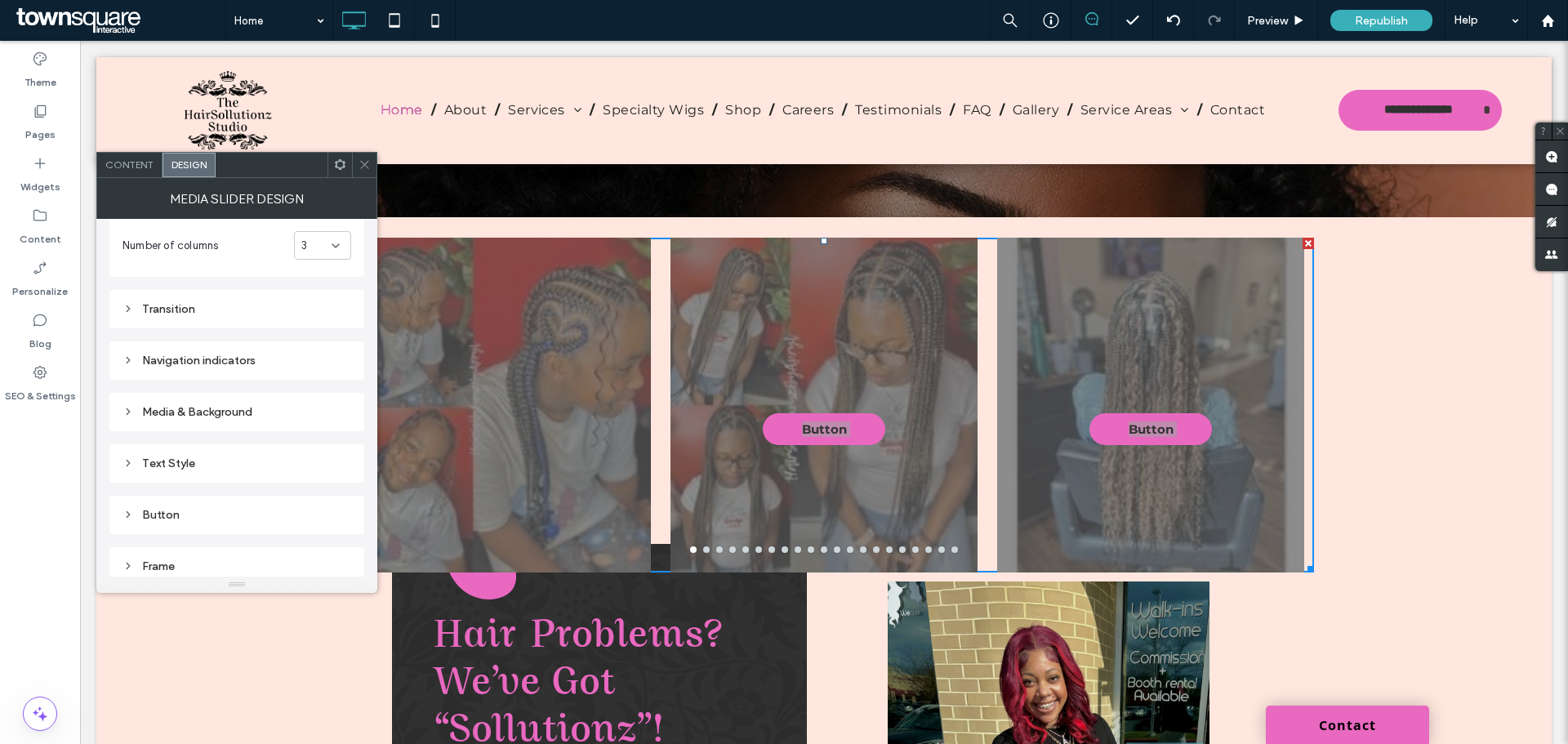 scroll, scrollTop: 245, scrollLeft: 0, axis: vertical 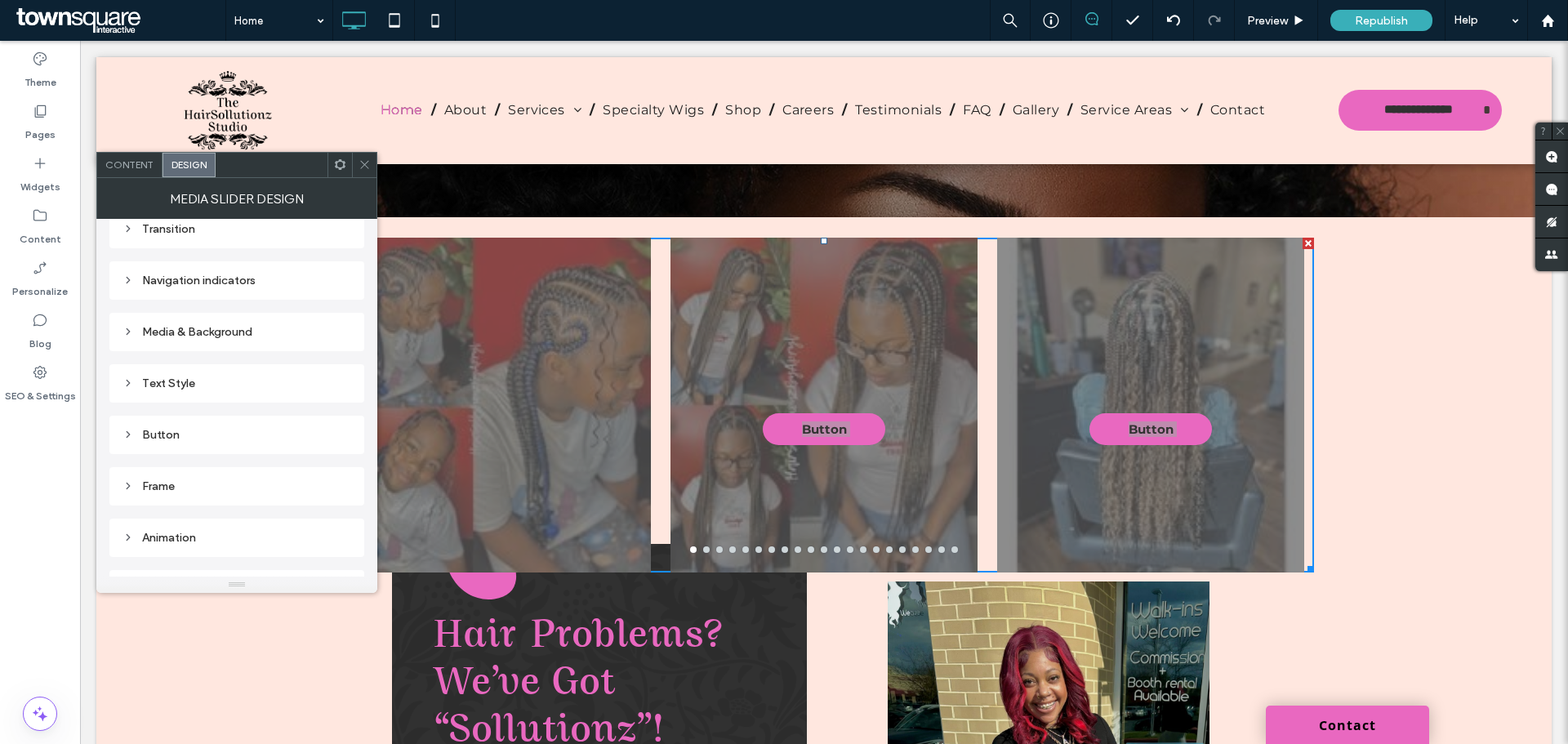 click on "Media & Background" at bounding box center (237, 332) 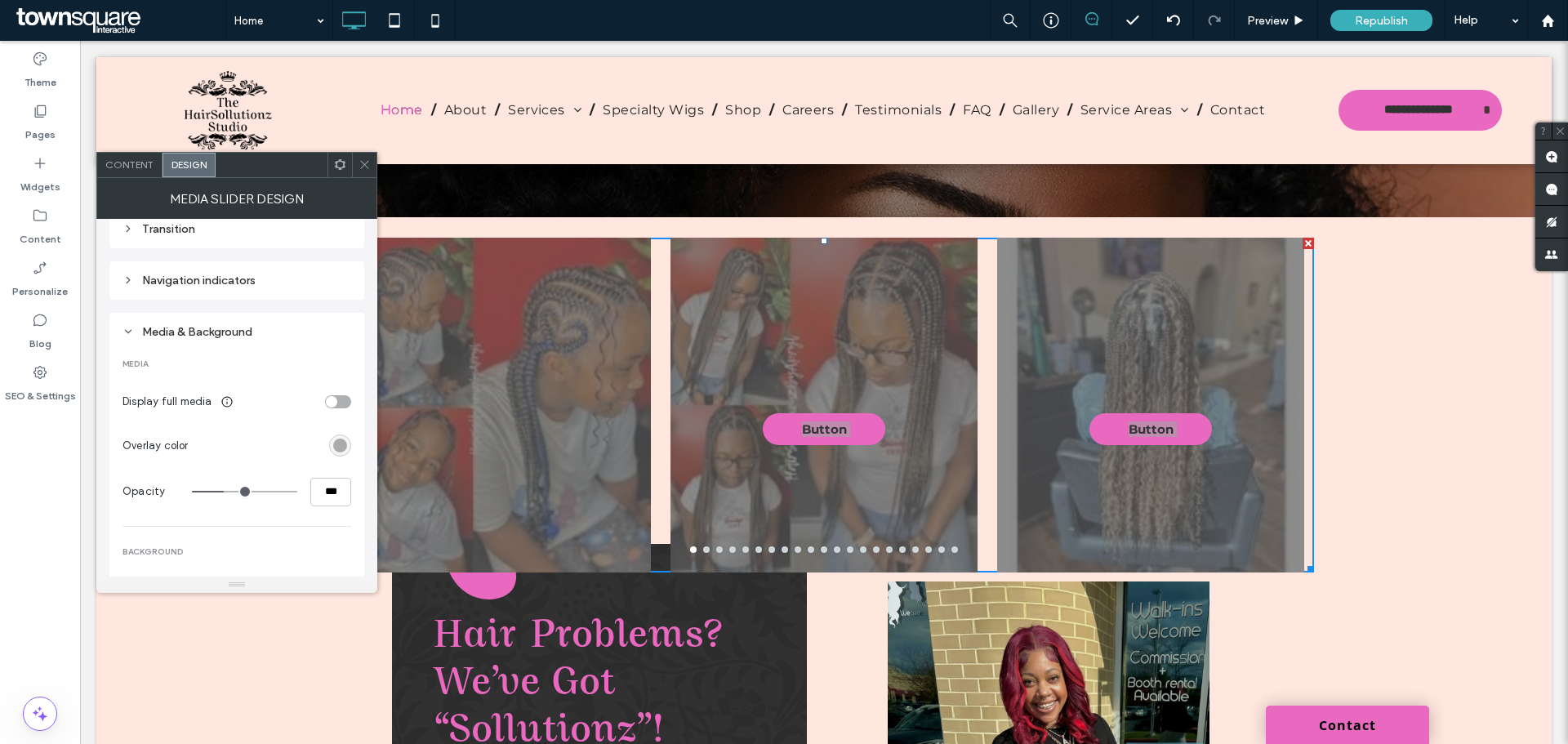 click at bounding box center [340, 445] 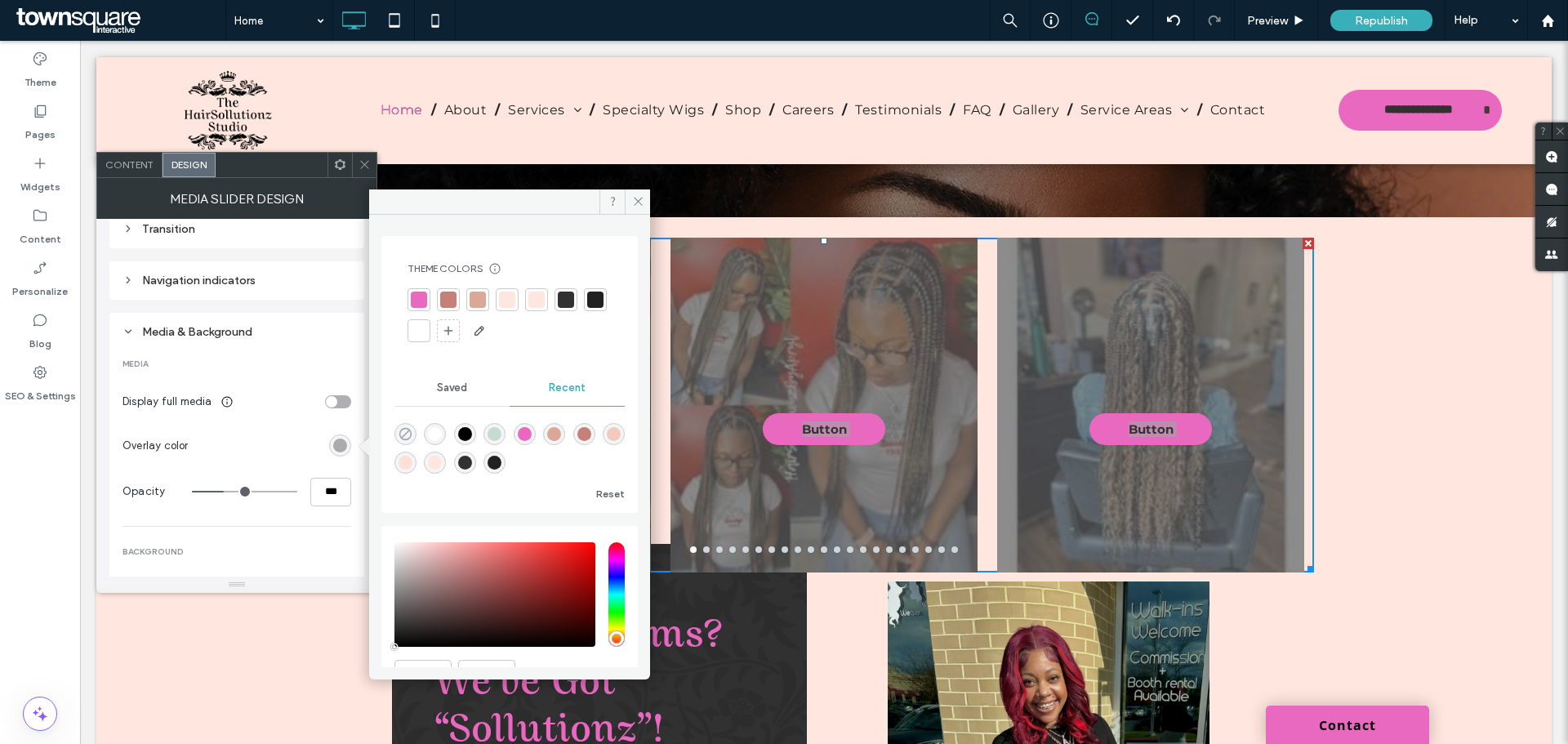 click 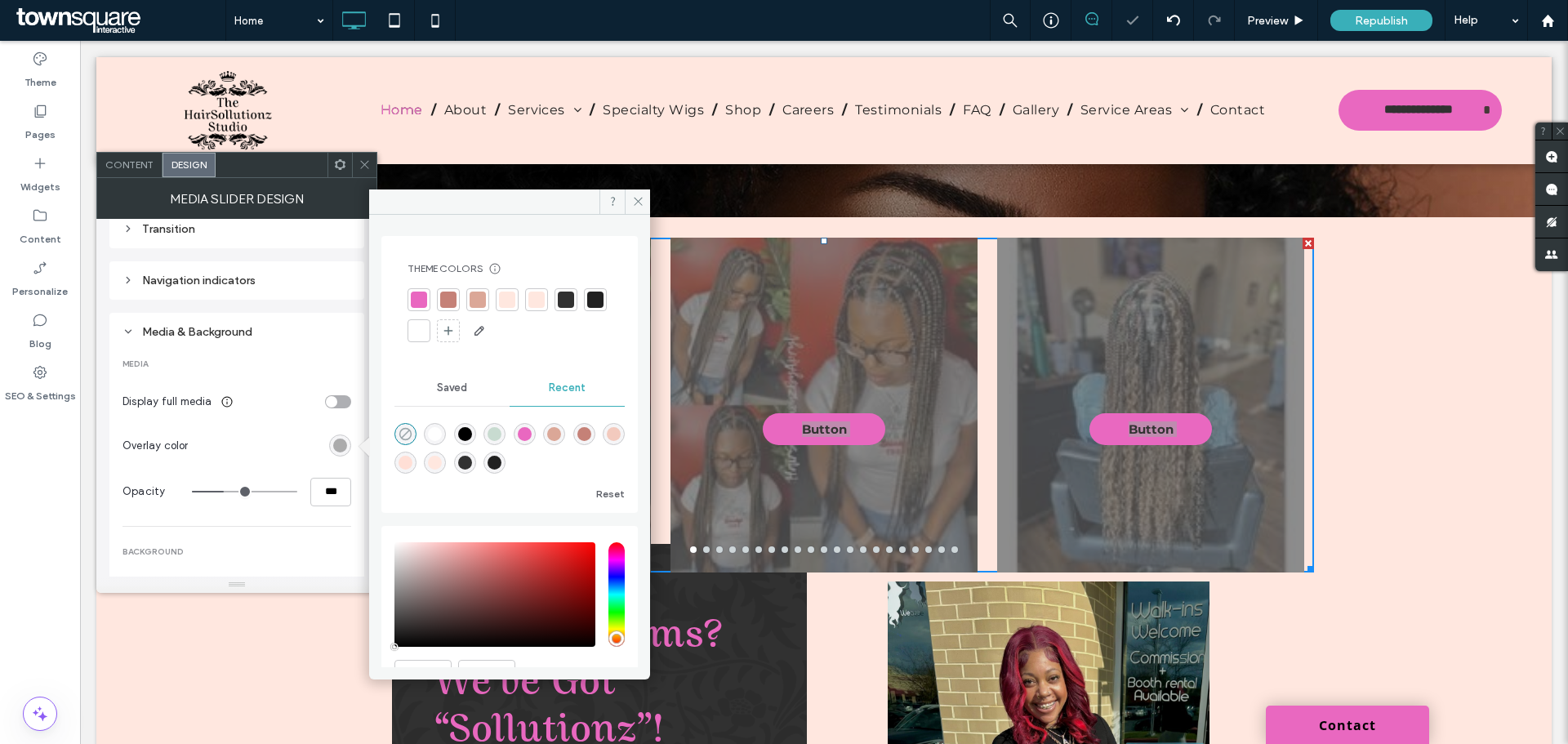 type on "*" 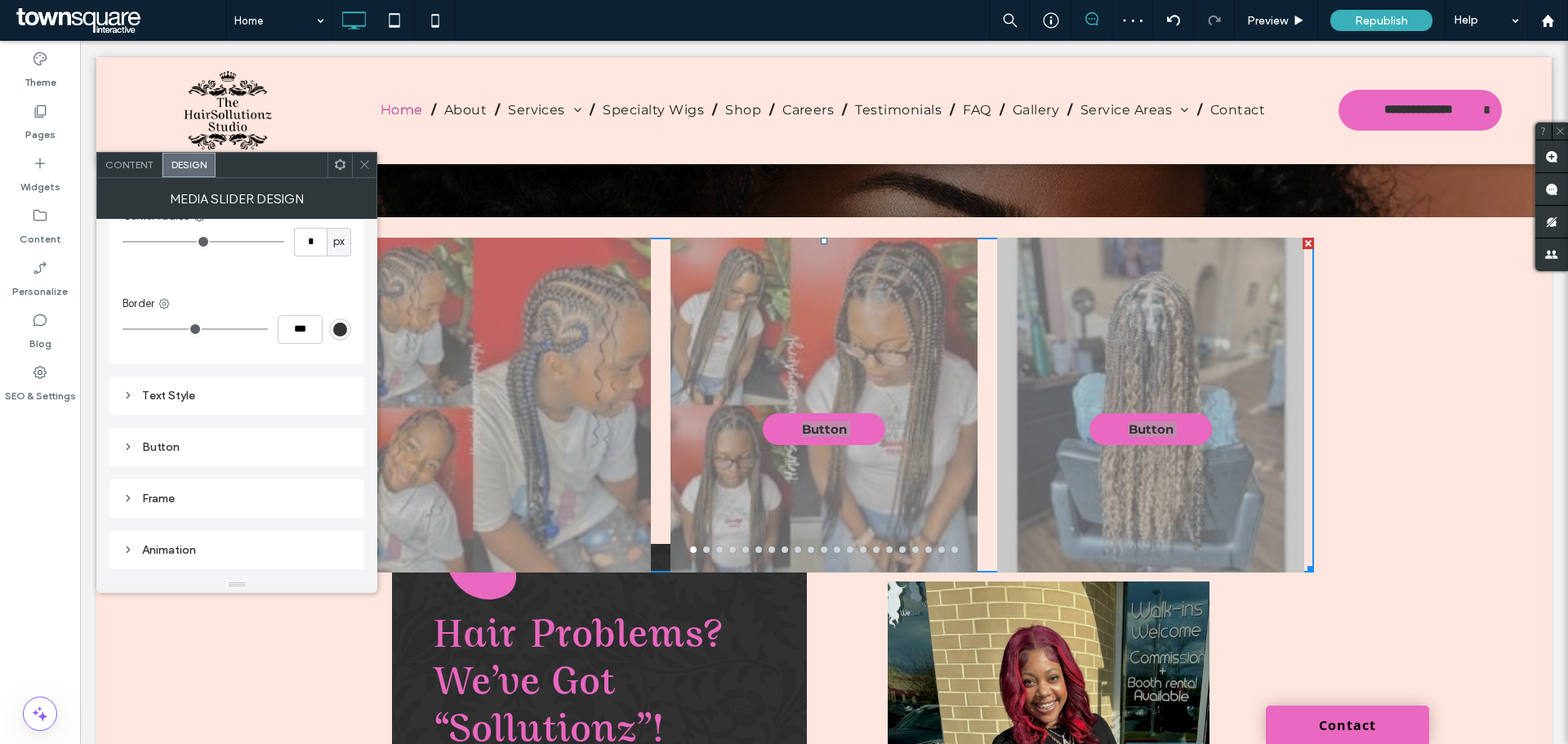 scroll, scrollTop: 735, scrollLeft: 0, axis: vertical 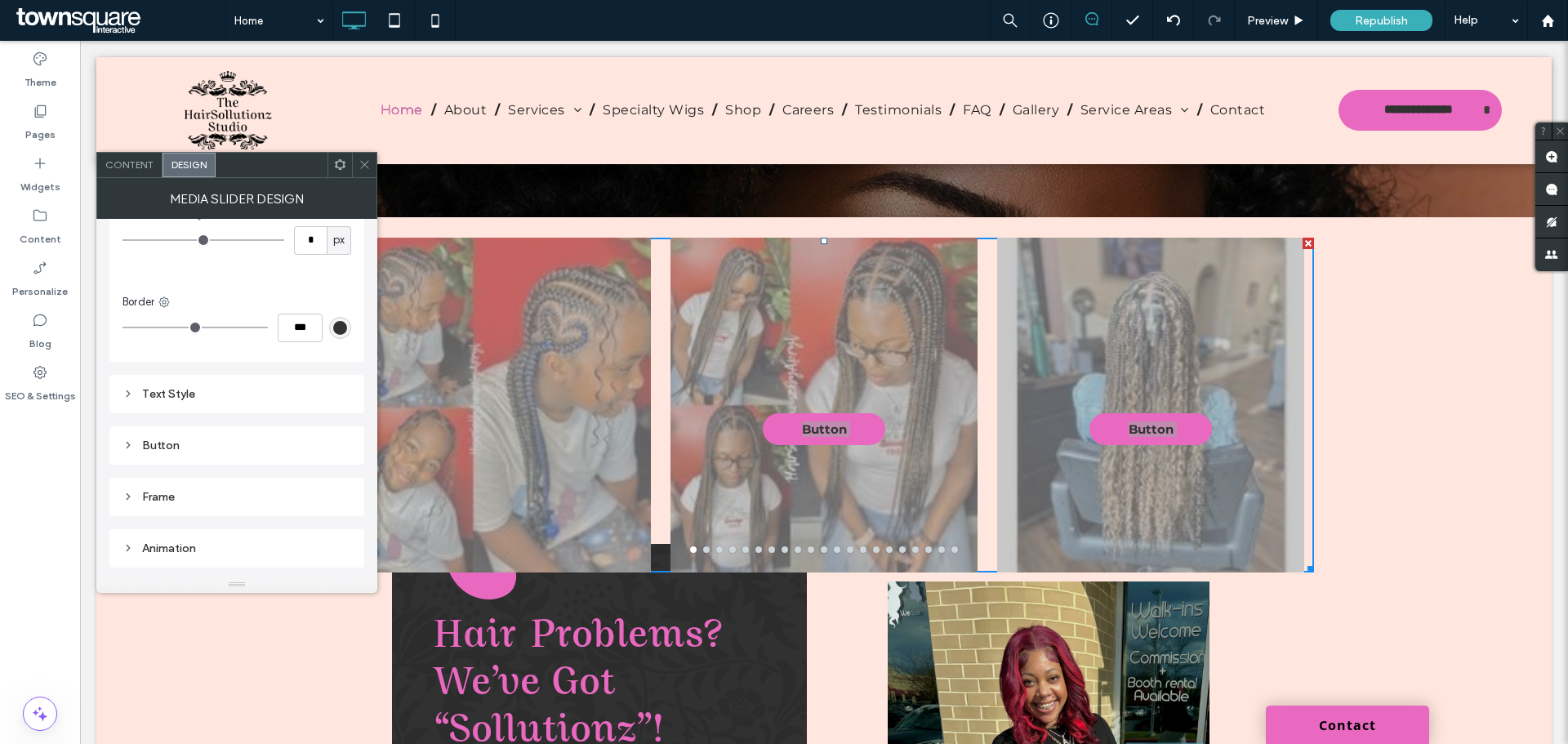 click on "Text Style" at bounding box center [237, 394] 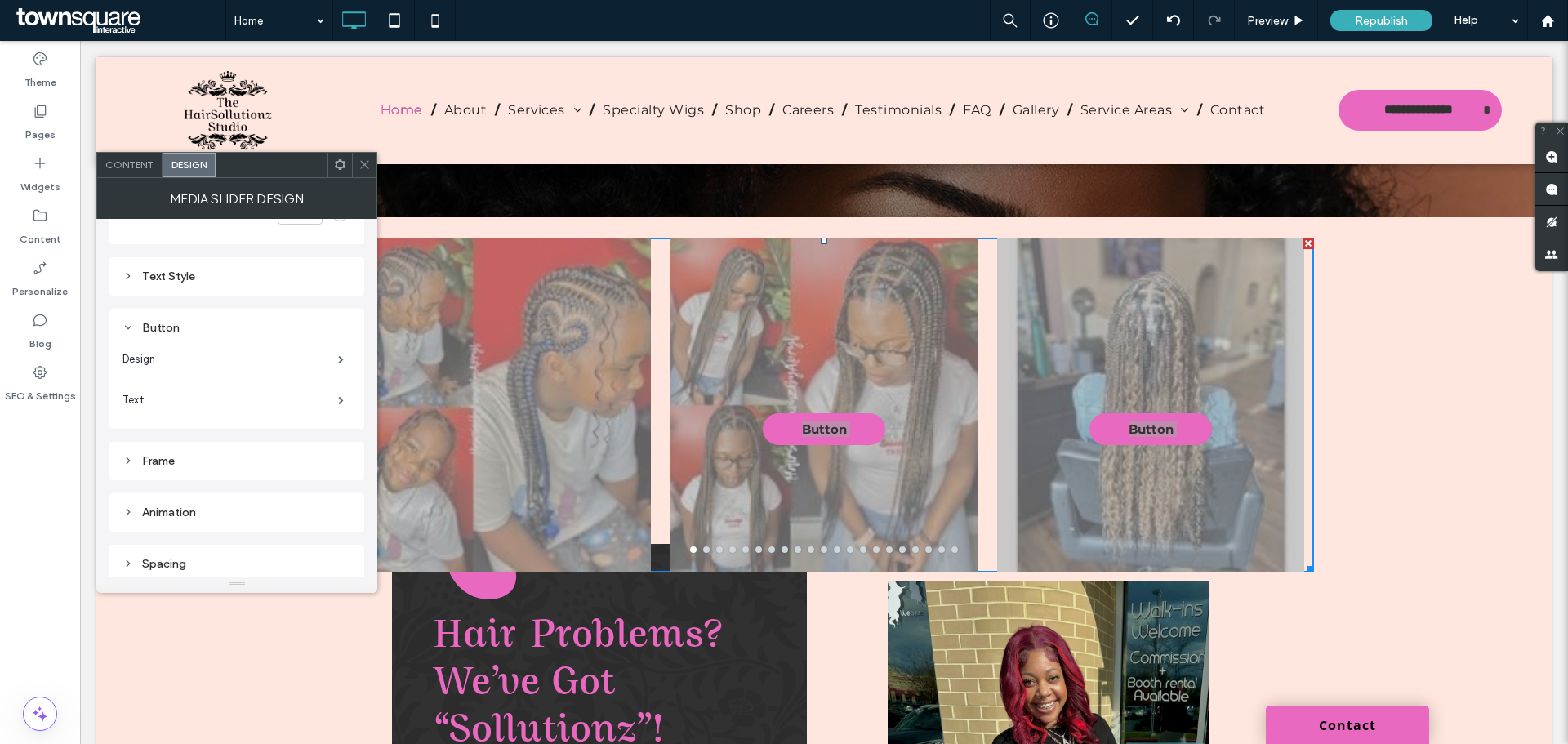 scroll, scrollTop: 858, scrollLeft: 0, axis: vertical 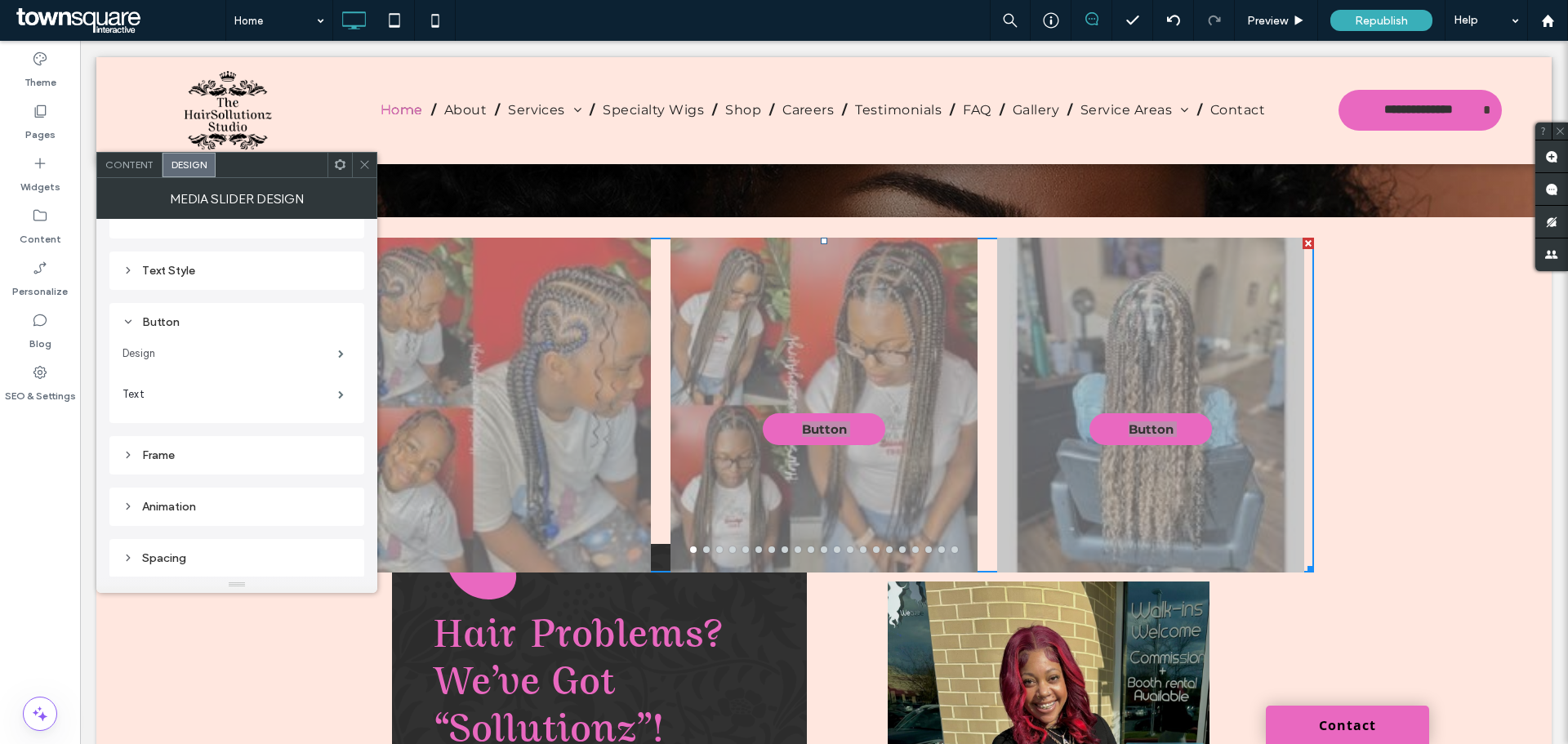 click on "Design" at bounding box center [230, 354] 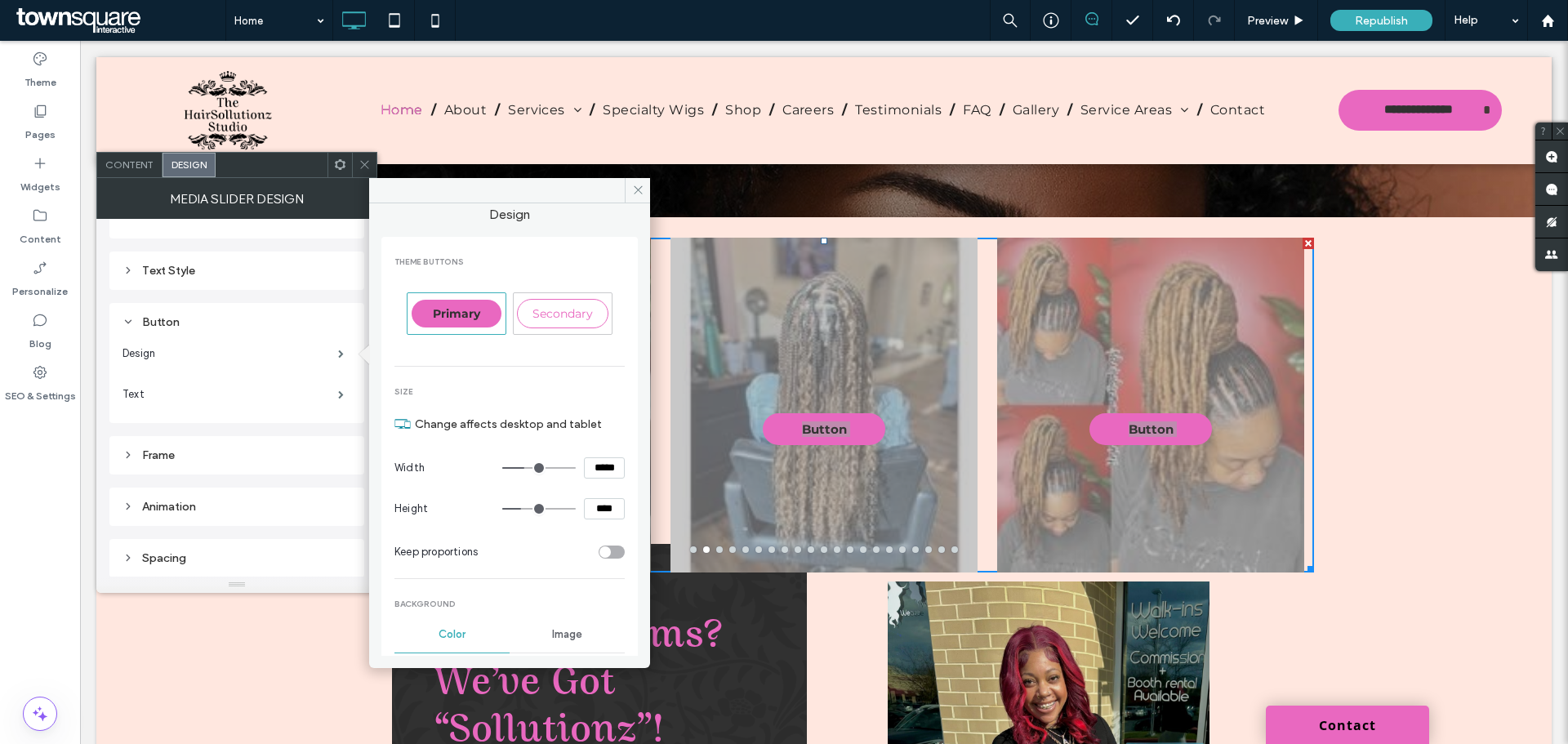 scroll, scrollTop: 0, scrollLeft: 0, axis: both 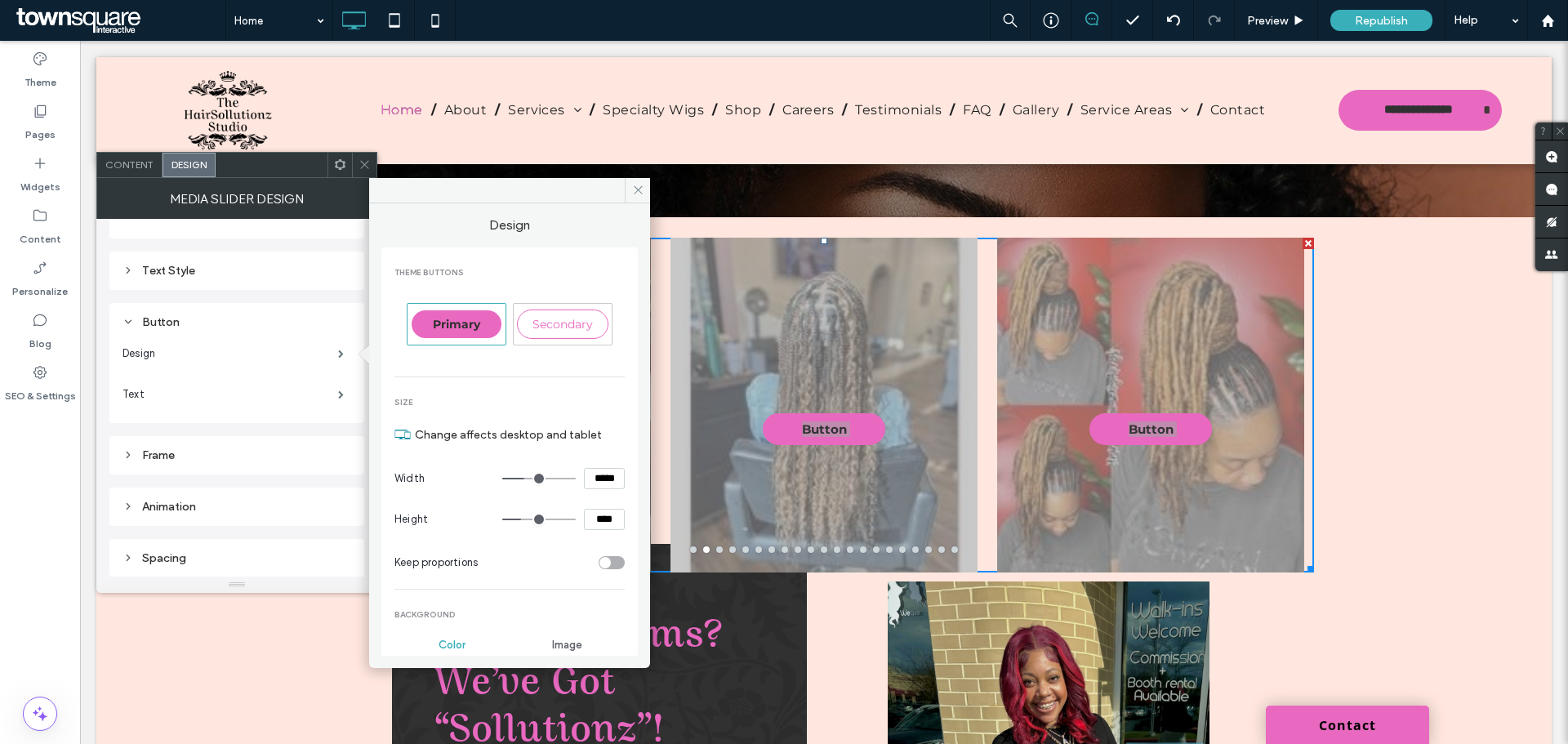 click on "Secondary" at bounding box center (563, 324) 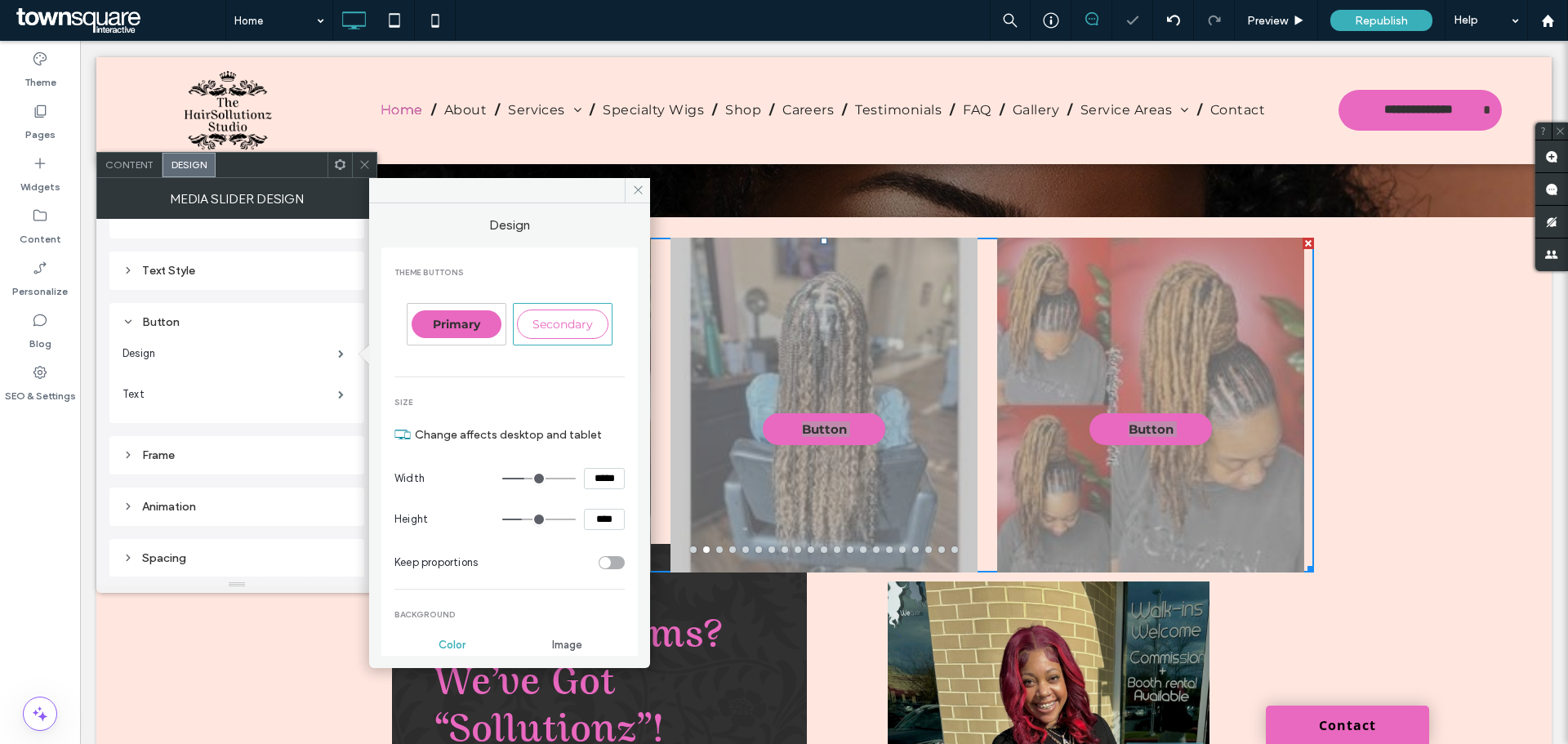 type on "*" 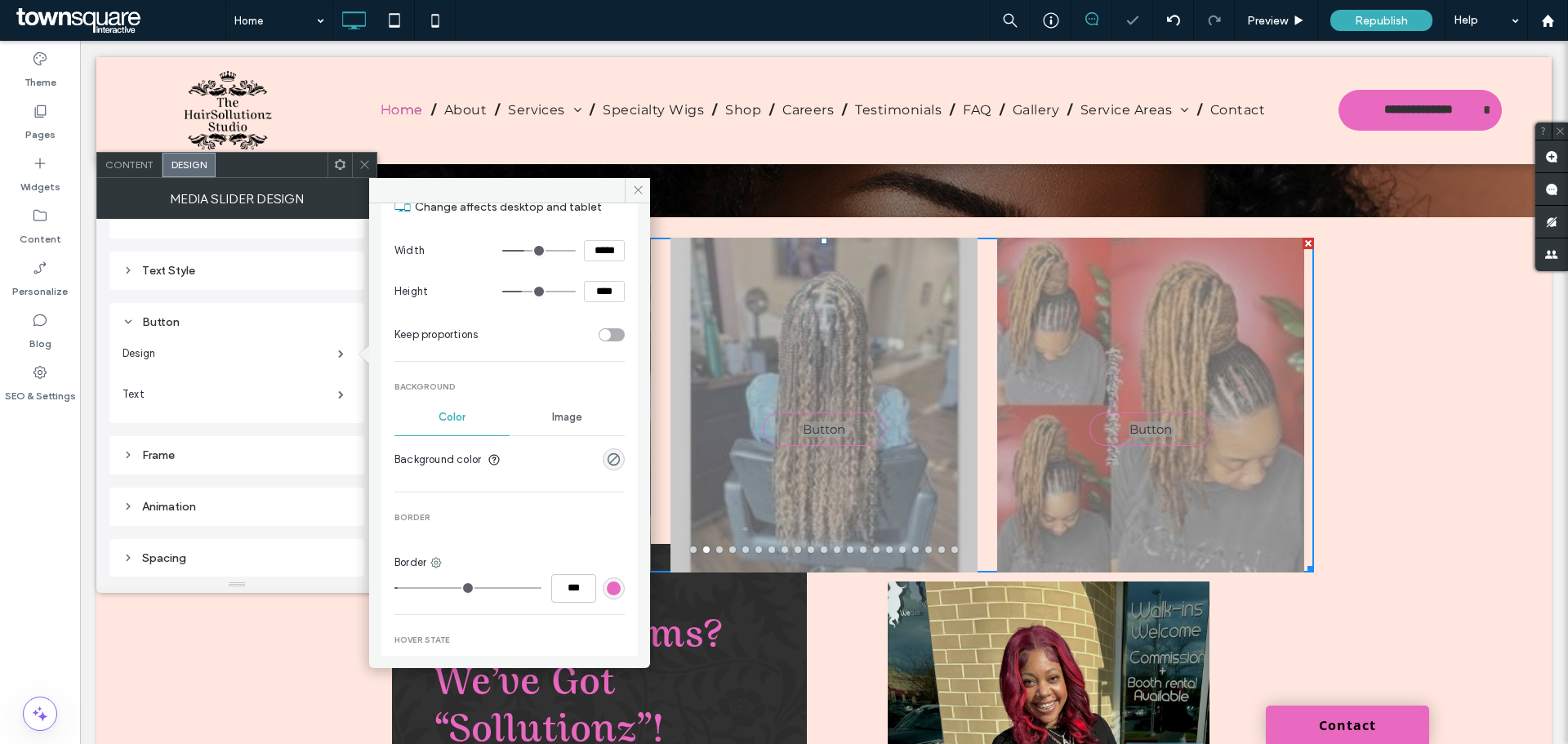 scroll, scrollTop: 245, scrollLeft: 0, axis: vertical 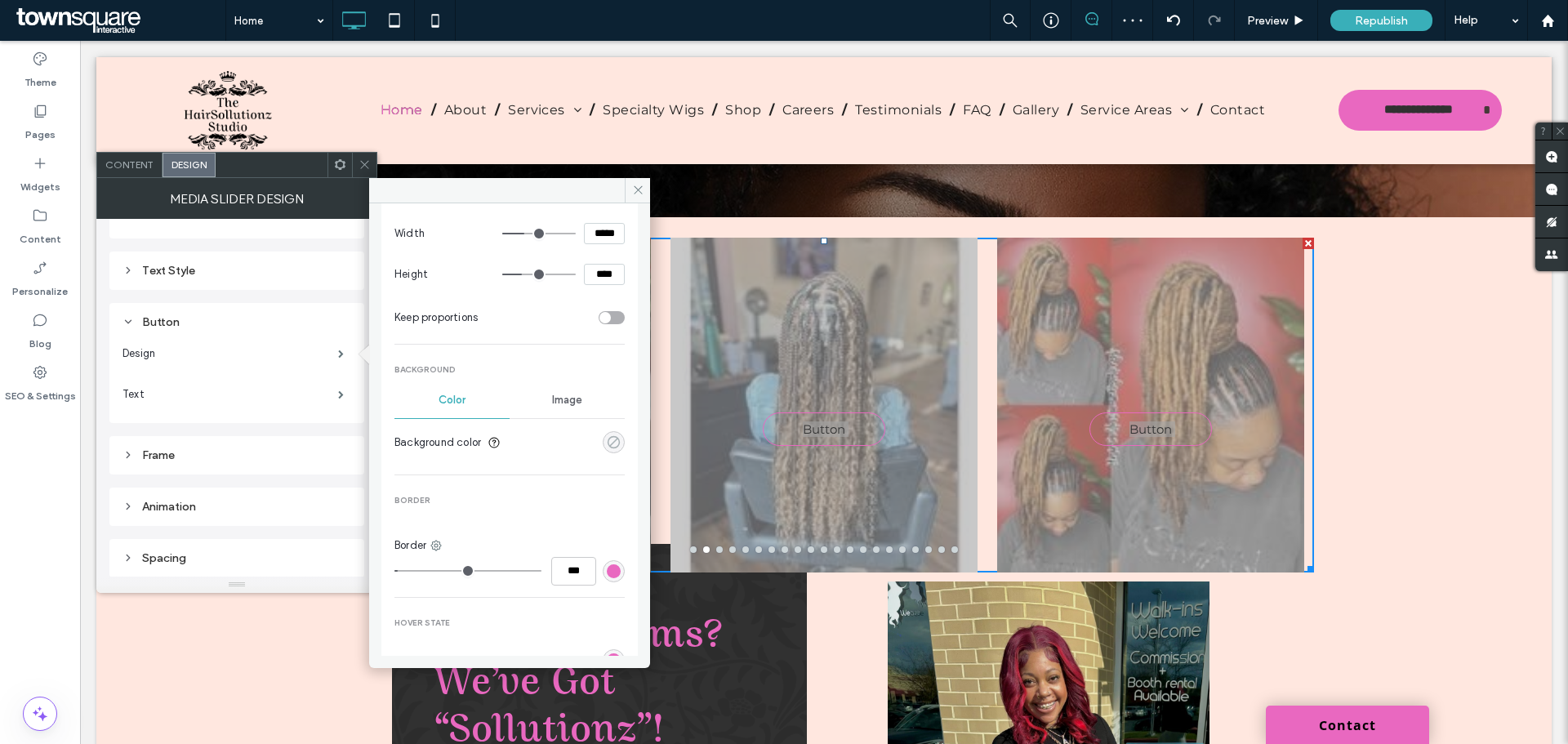 click at bounding box center [613, 442] 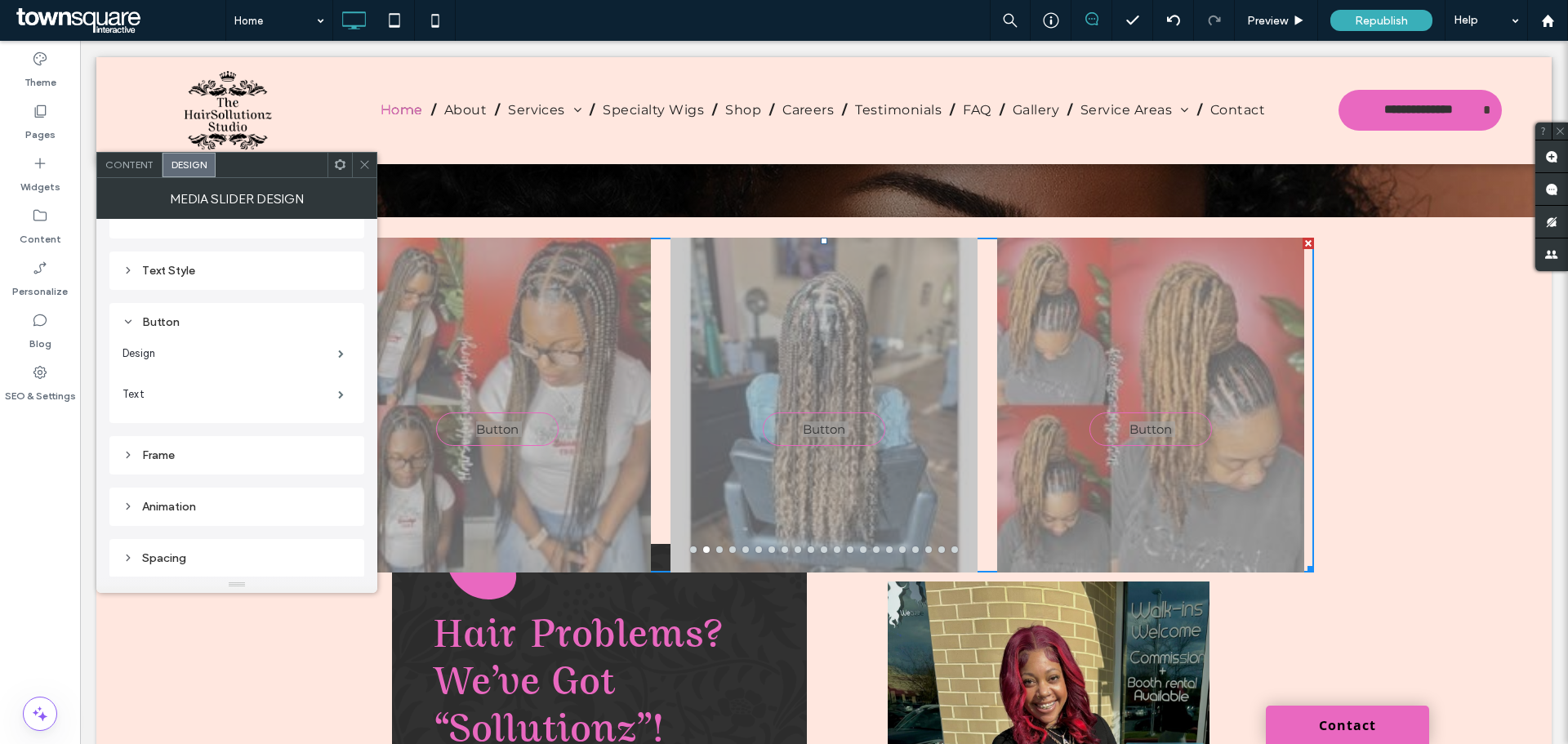 click on "Animation" at bounding box center (237, 506) 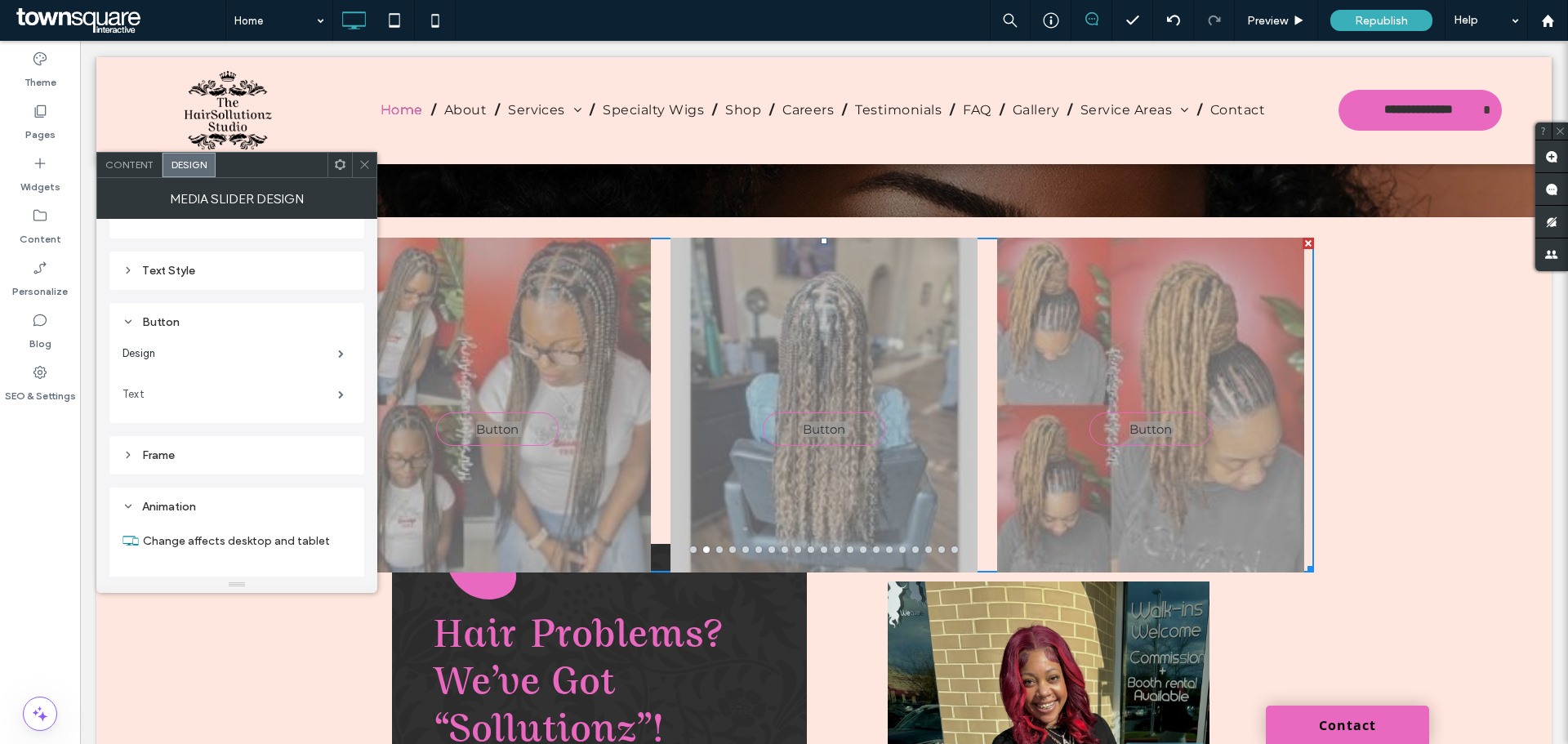 click on "Text" at bounding box center [230, 394] 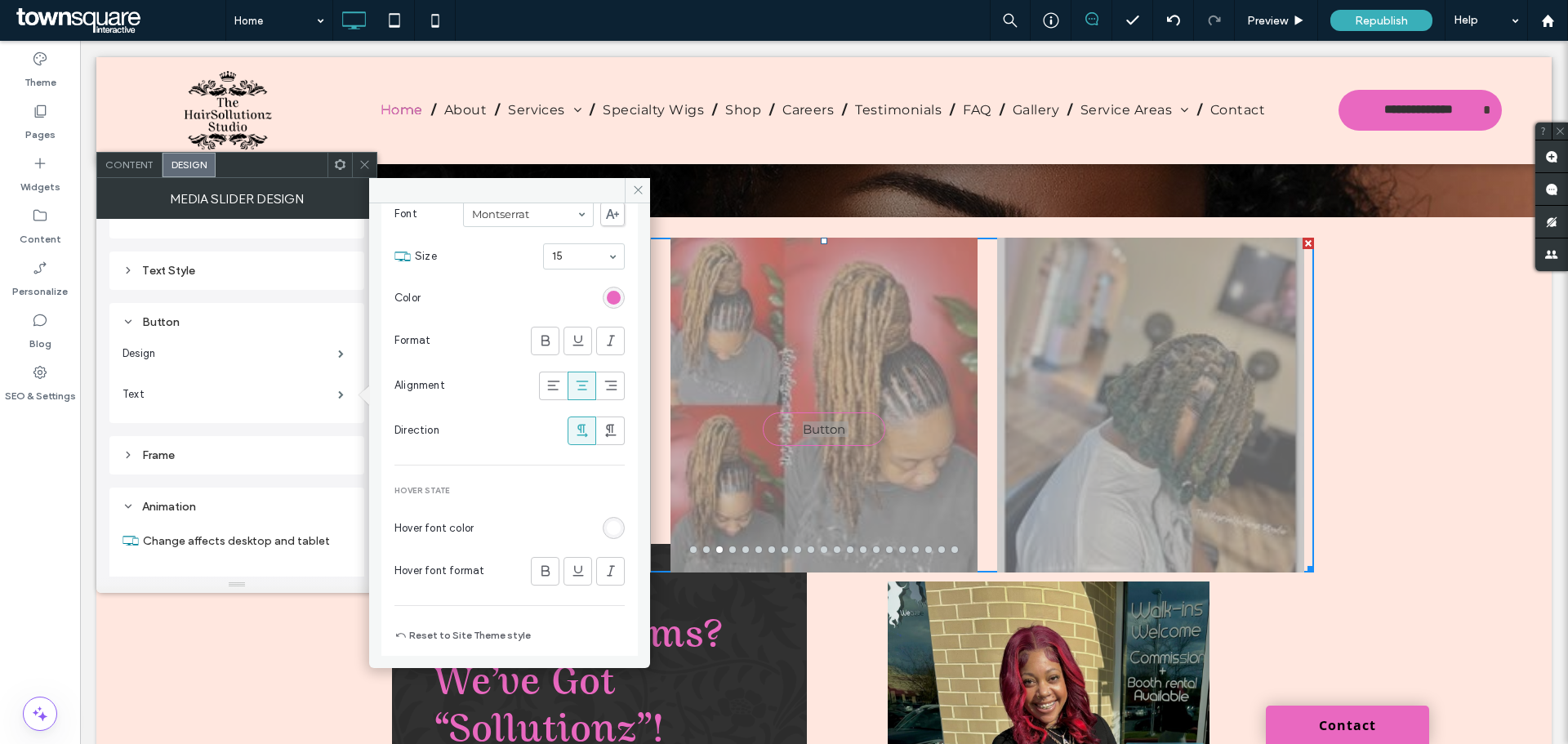 scroll, scrollTop: 106, scrollLeft: 0, axis: vertical 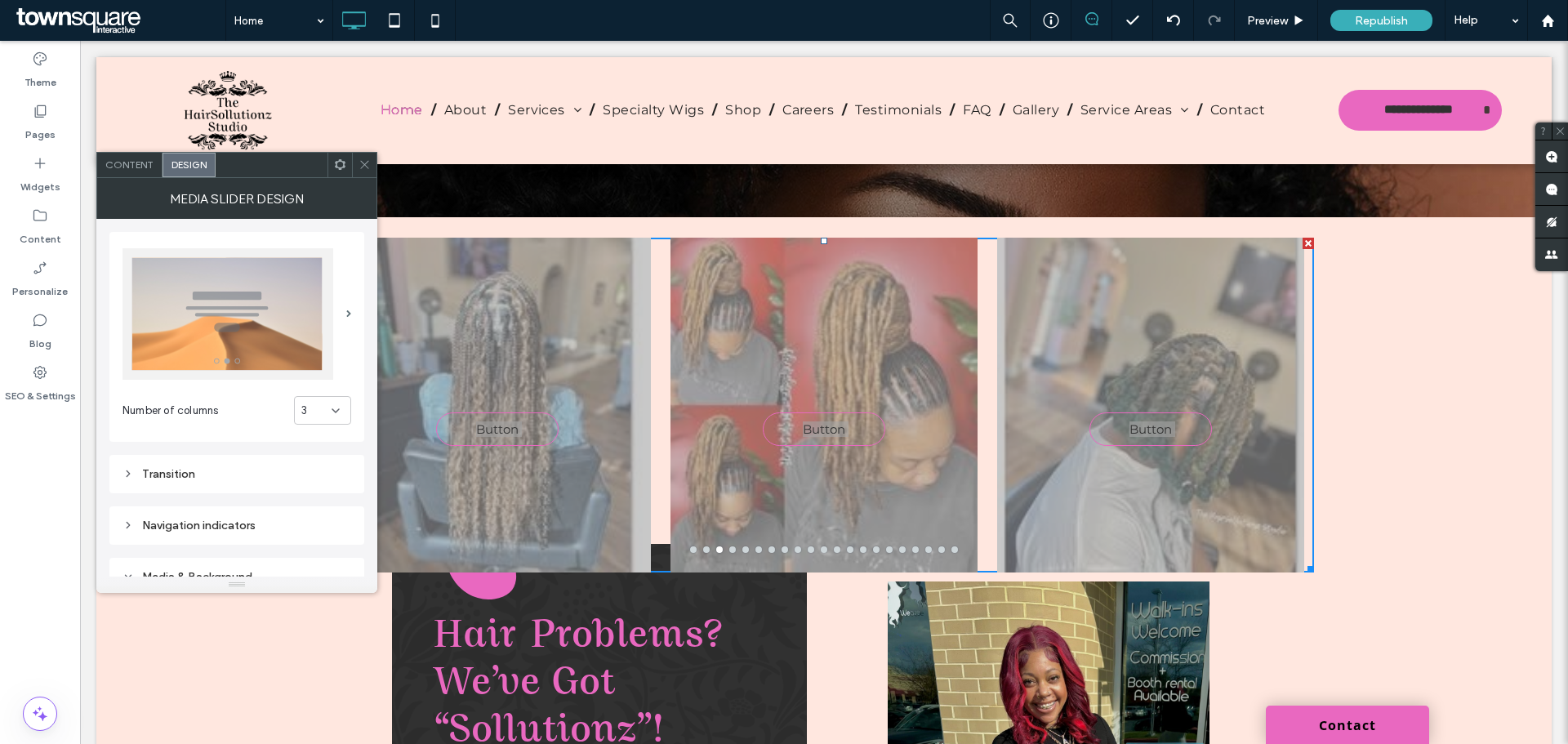 click 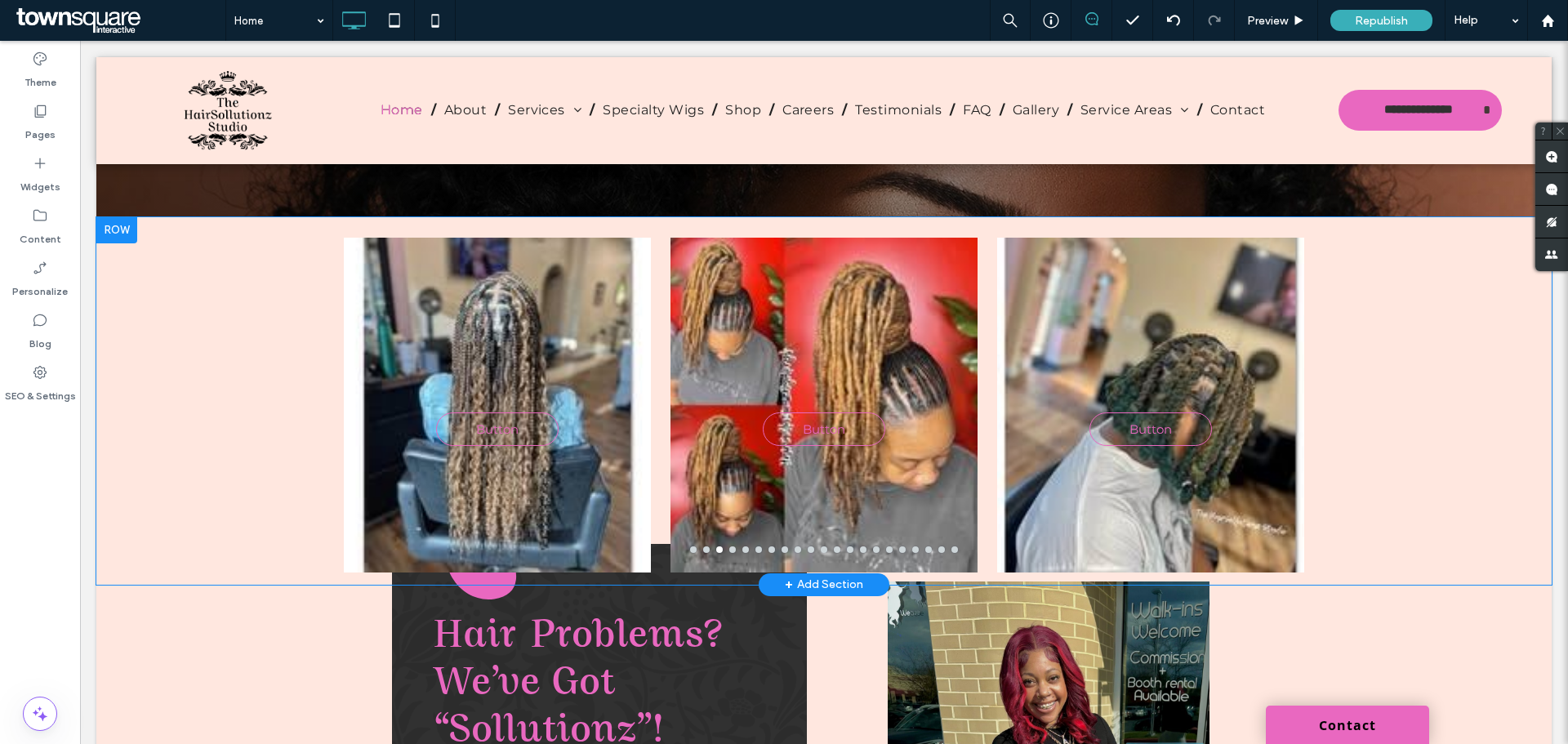 click on "Click To Paste     Click To Paste     Button Button Button Button Button Button Button Button Button Button Button Button Button Button Button Button Button Button Button Button Button Button Button Button Button Button Button Button Button Button Button Button Button Button Button Button Button Button Button Button Button Button a a a a
Row + Add Section" at bounding box center (824, 401) 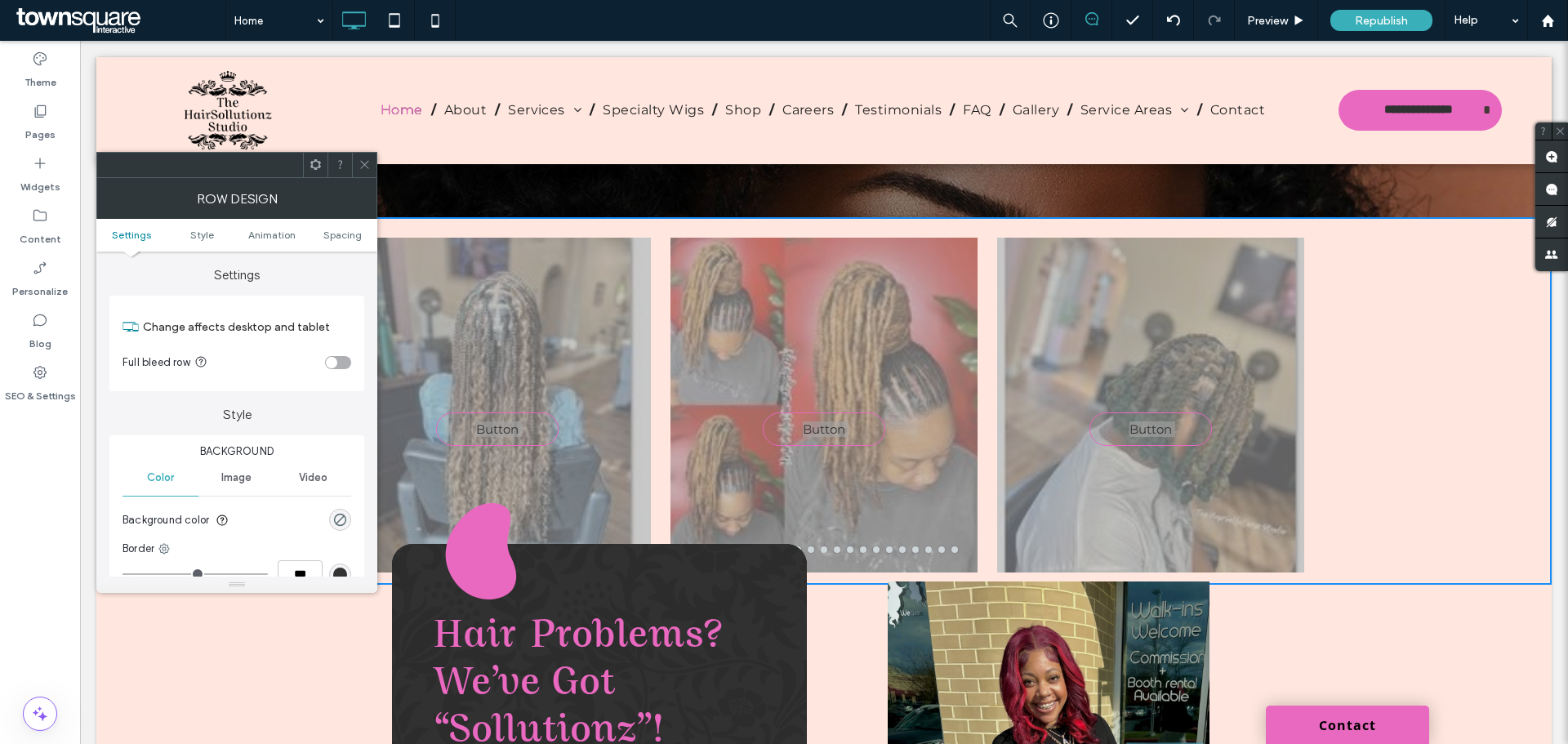 click at bounding box center [364, 165] 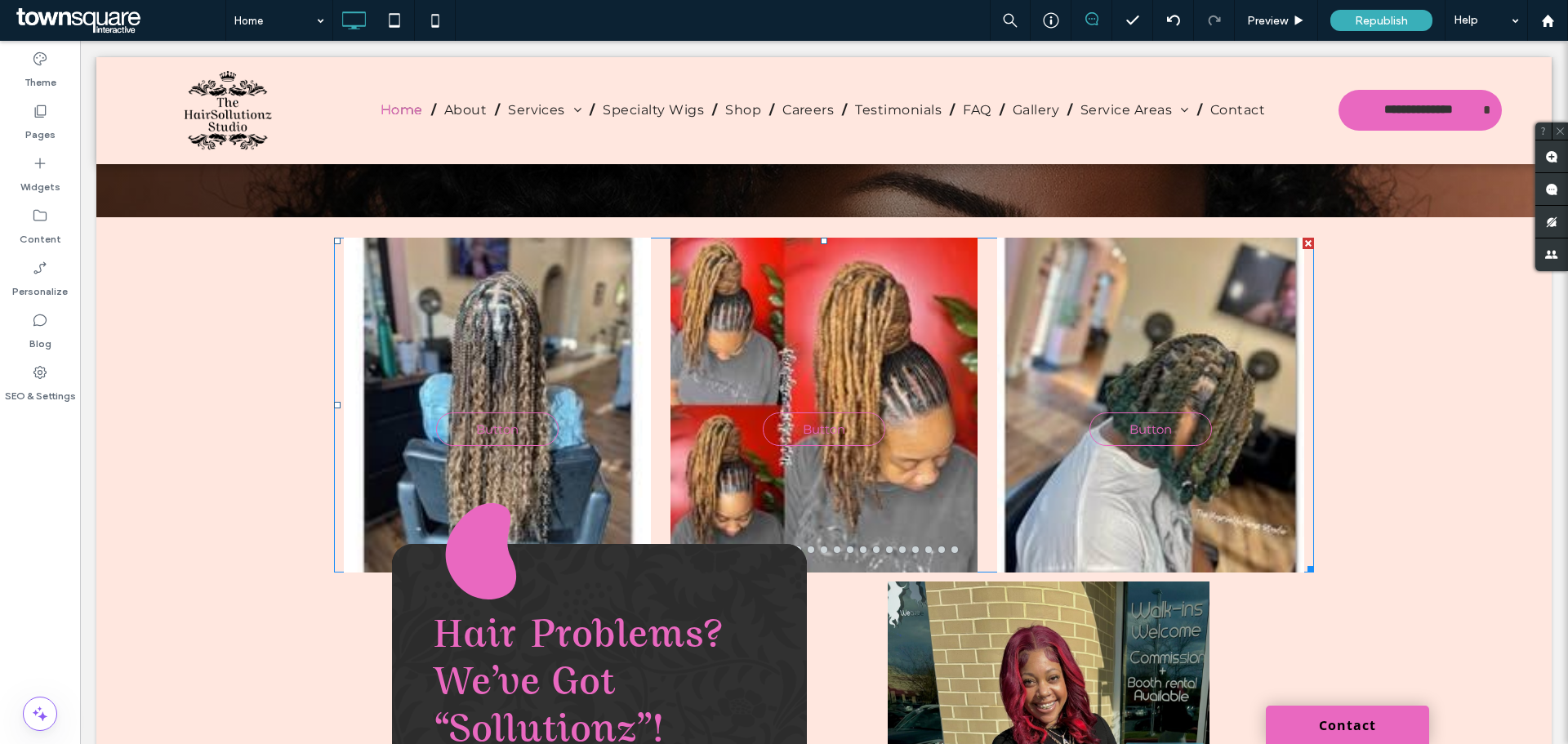 click on "Button Button" at bounding box center [497, 415] 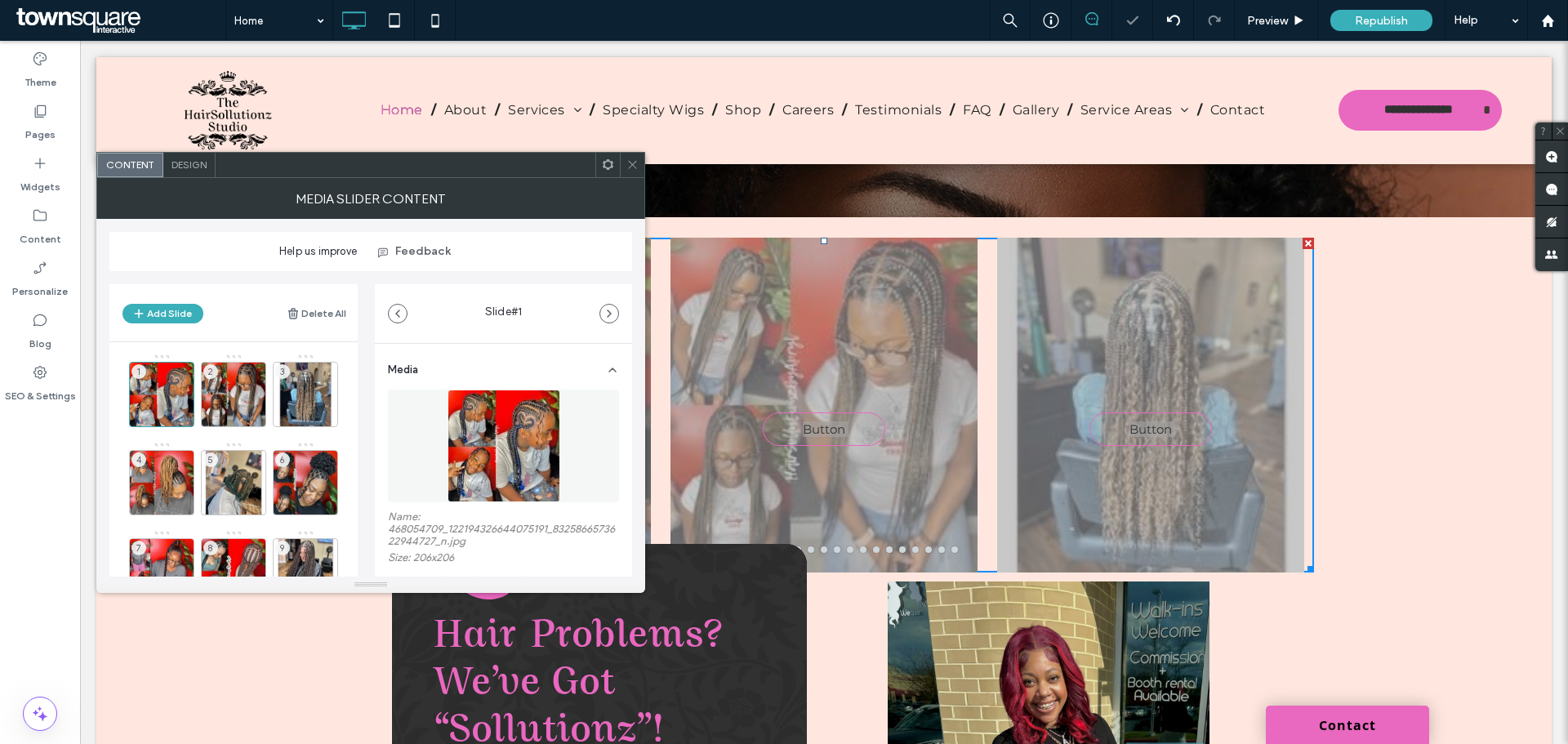 click on "Design" at bounding box center [189, 164] 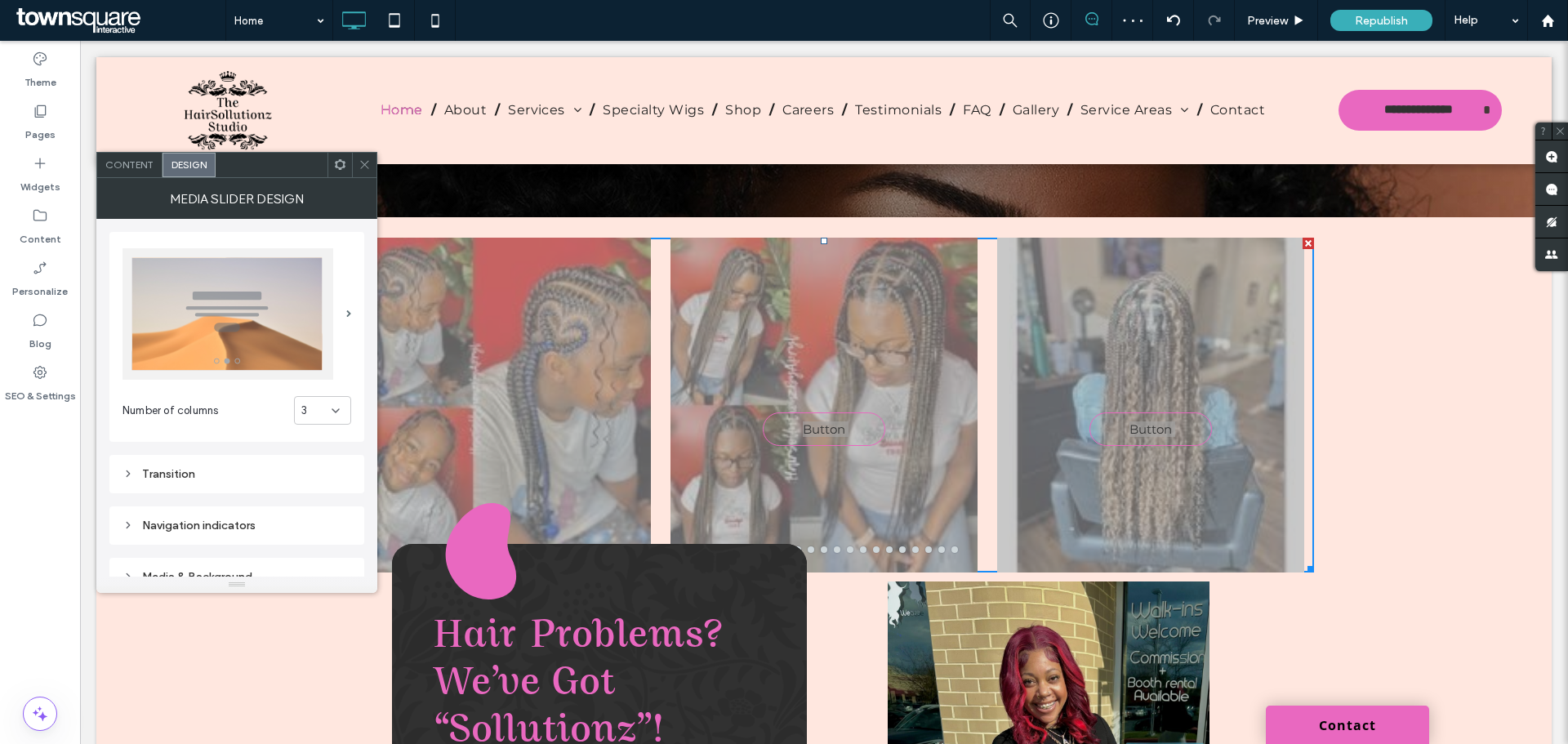 click on "3" at bounding box center [316, 411] 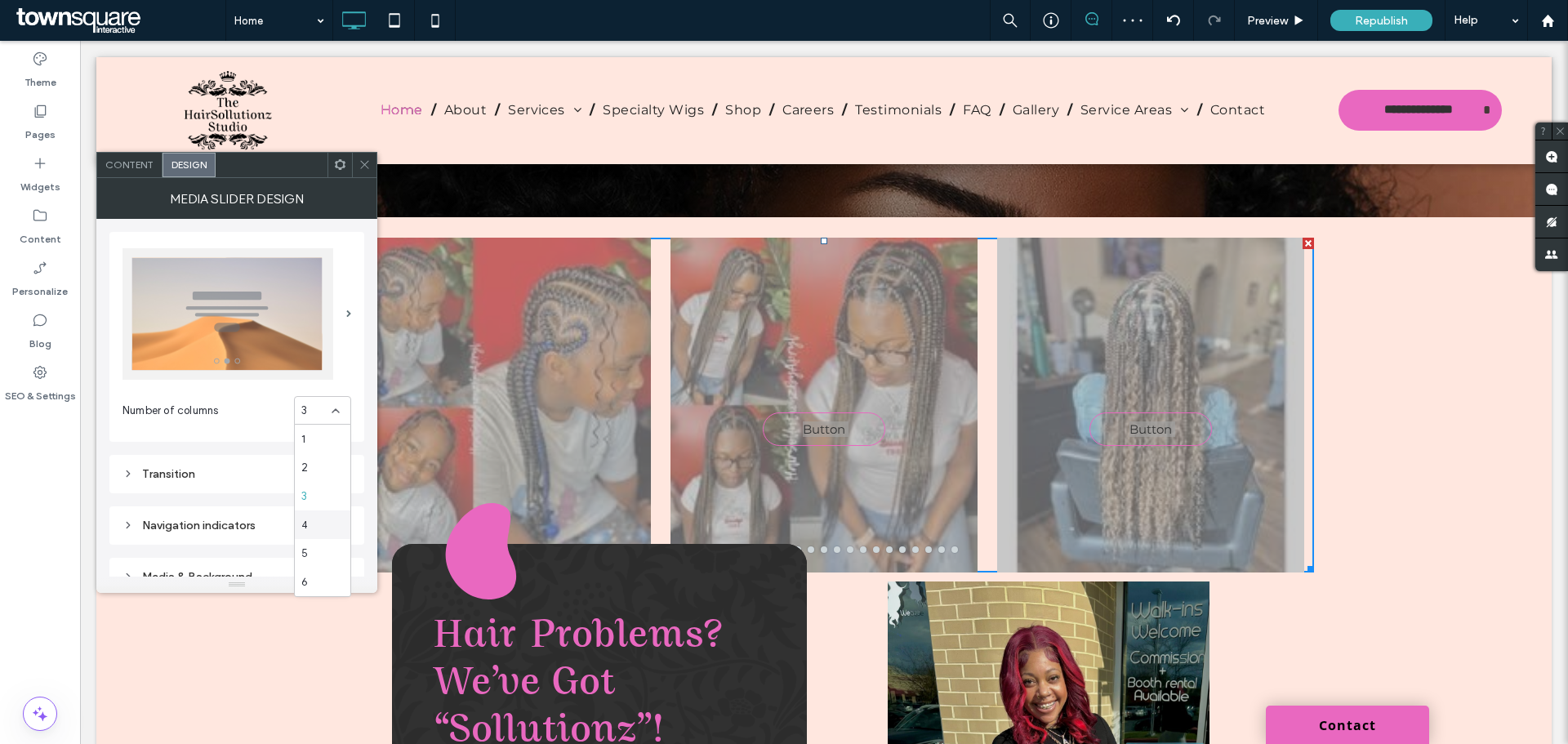click on "4" at bounding box center [305, 525] 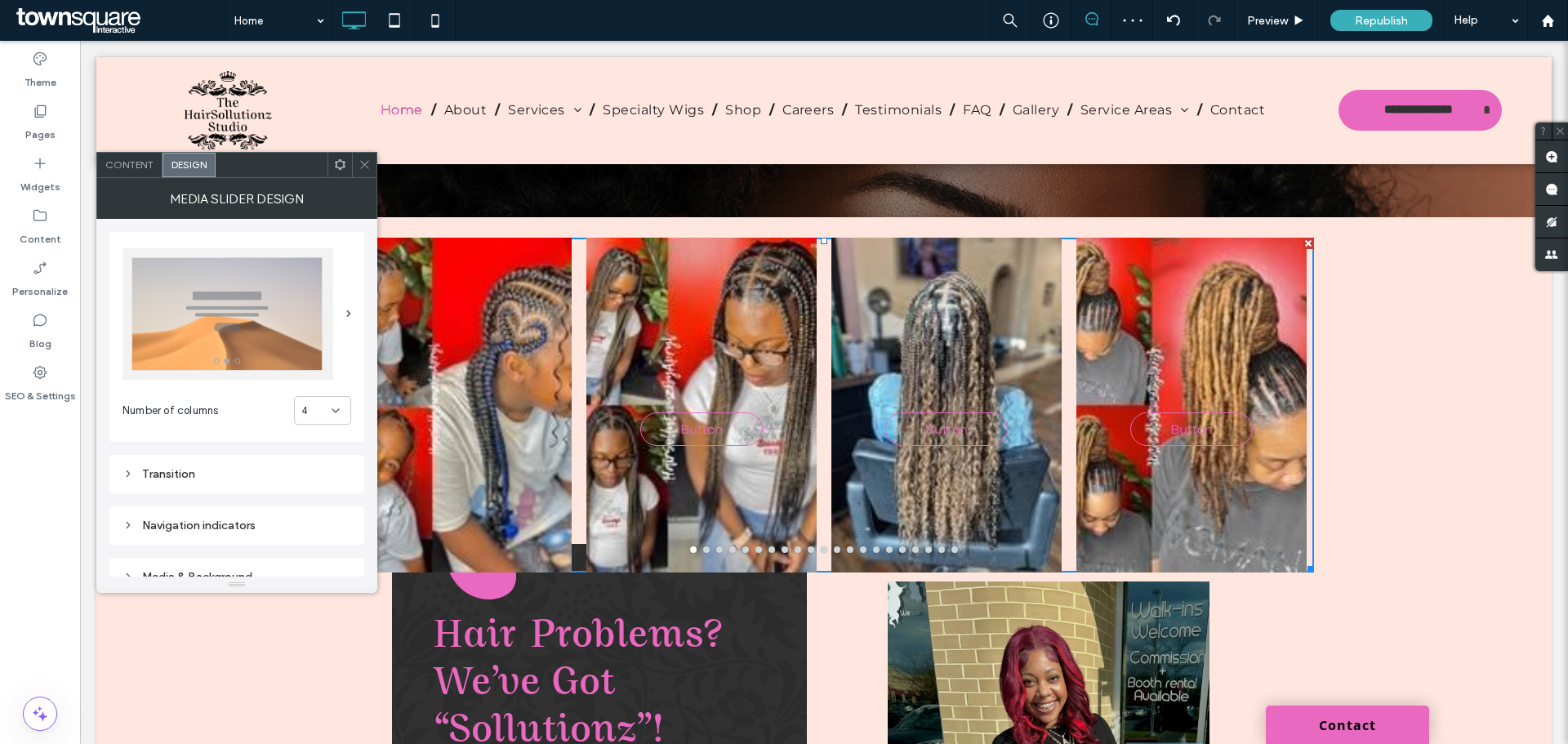 click on "Click To Paste     Click To Paste     Button Button Button Button Button Button Button Button Button Button Button Button Button Button Button Button Button Button Button Button Button Button Button Button Button Button Button Button Button Button Button Button Button Button Button Button Button Button Button Button Button Button Button Button a a a a
Row + Add Section" at bounding box center (824, 401) 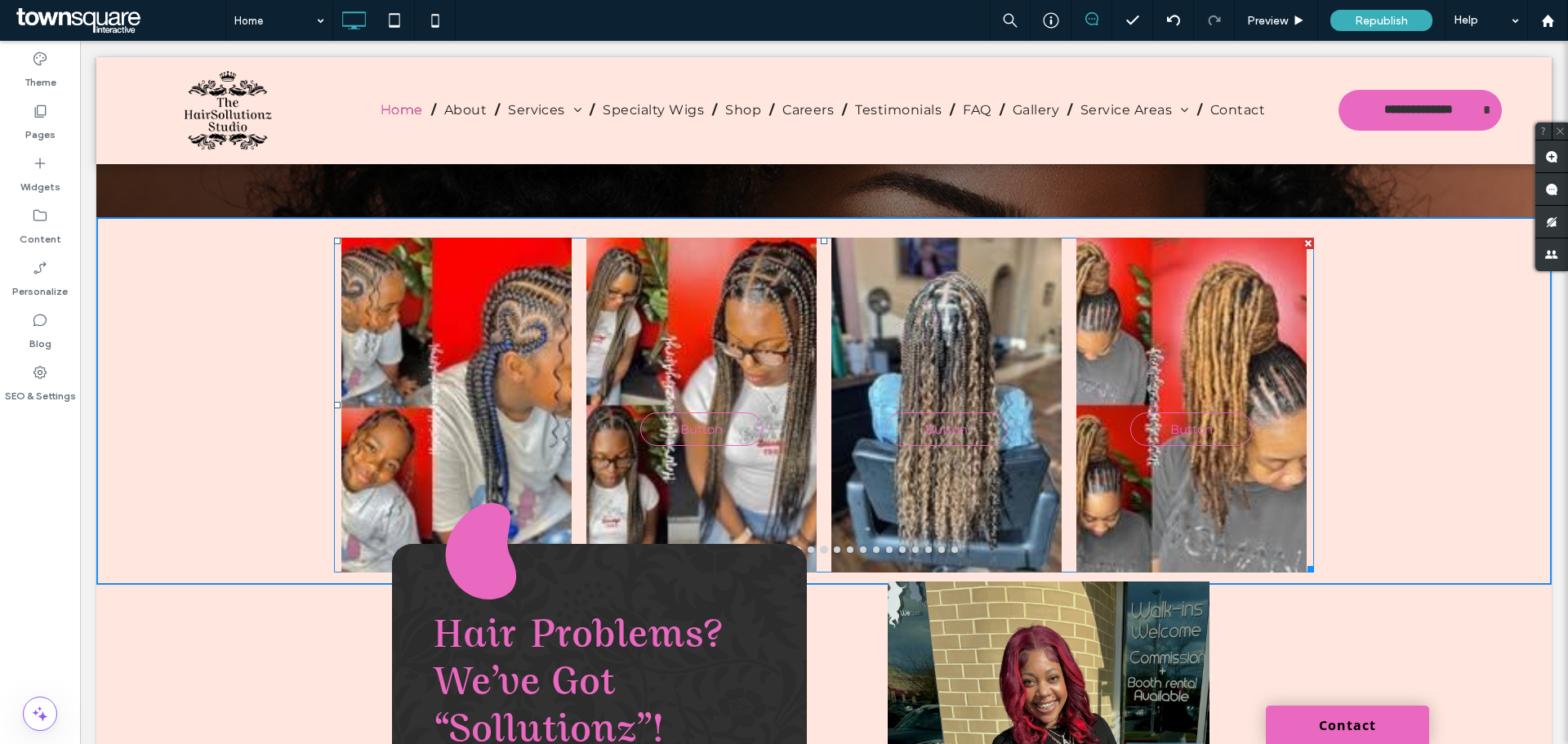 click at bounding box center [772, 550] 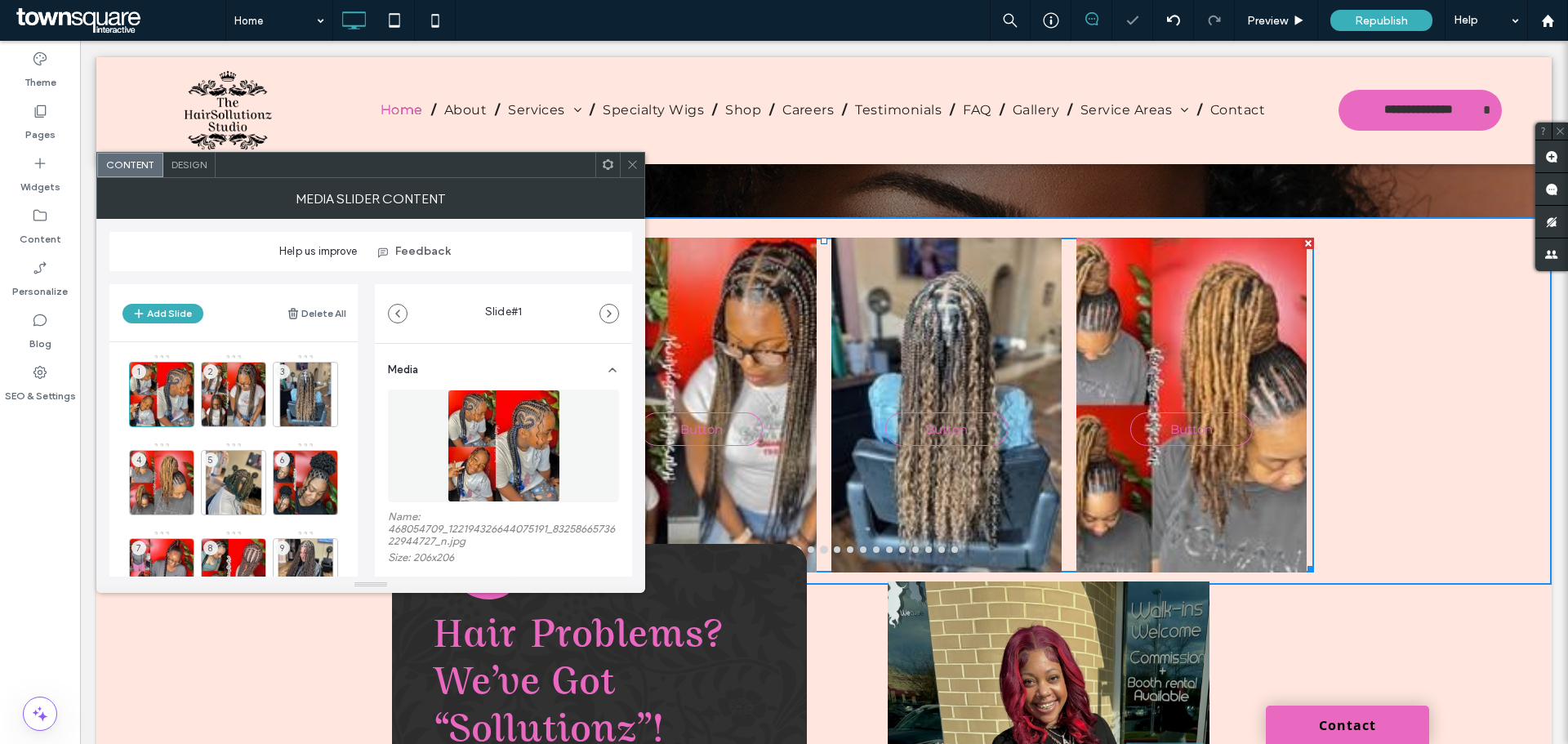 click at bounding box center [772, 550] 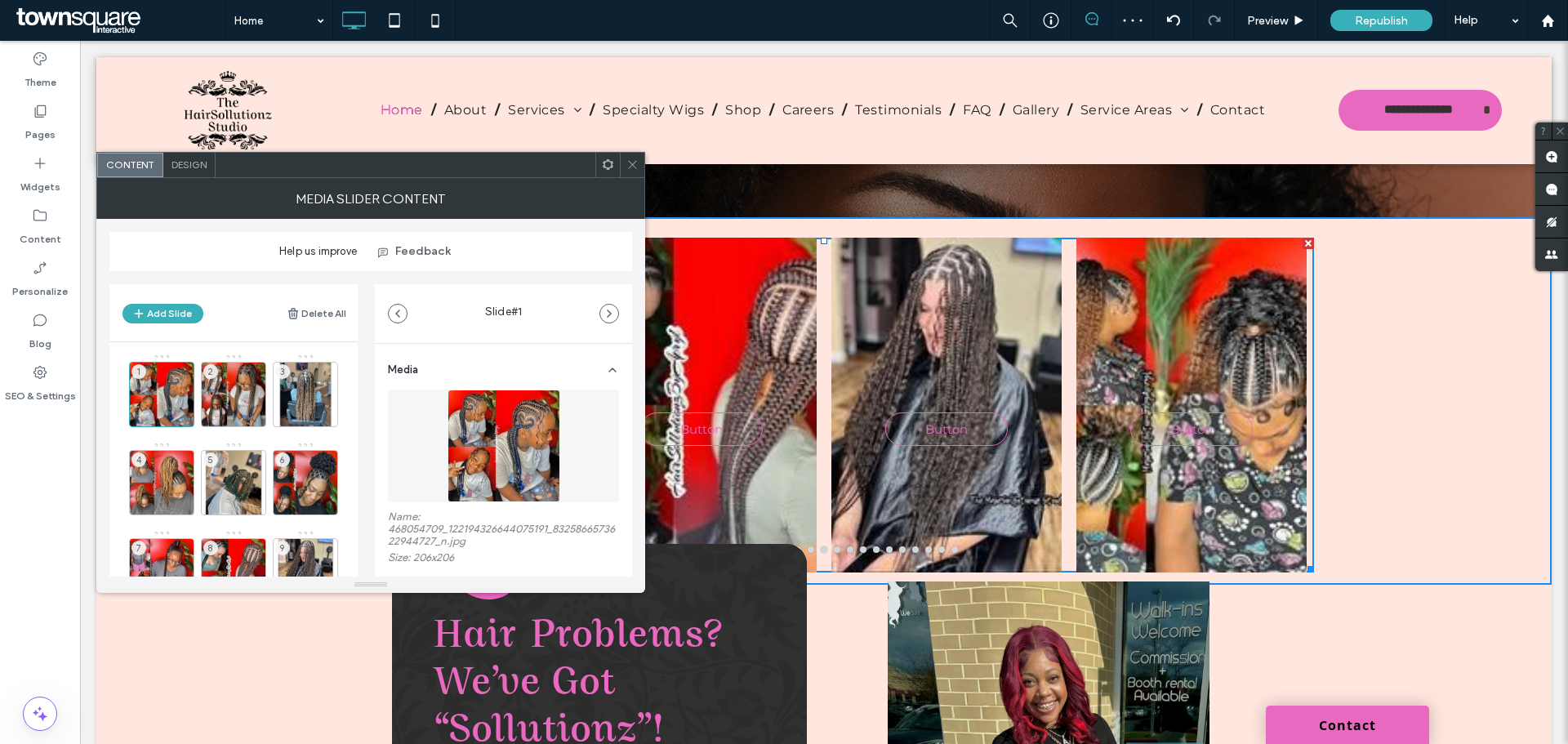 click 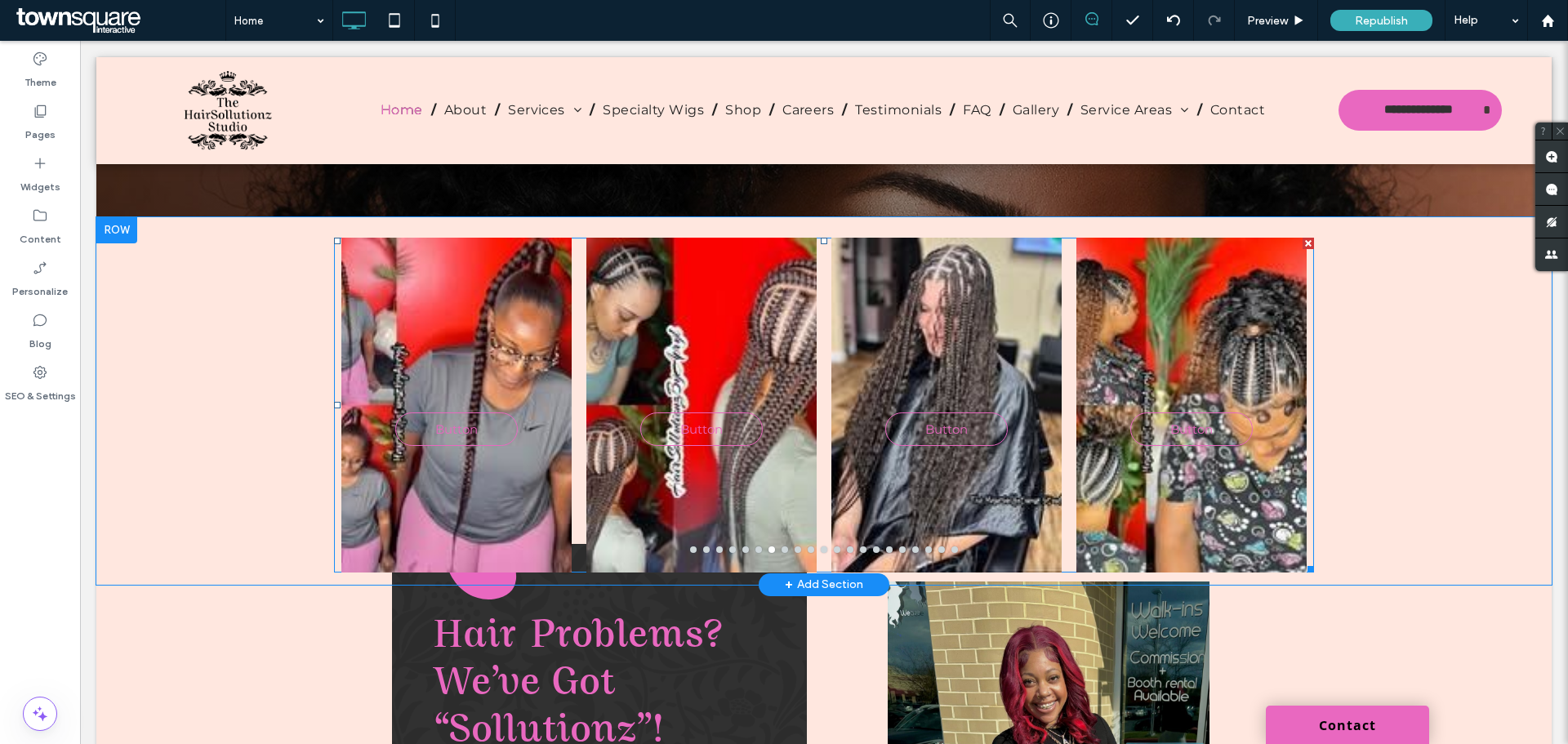 click at bounding box center (1308, 243) 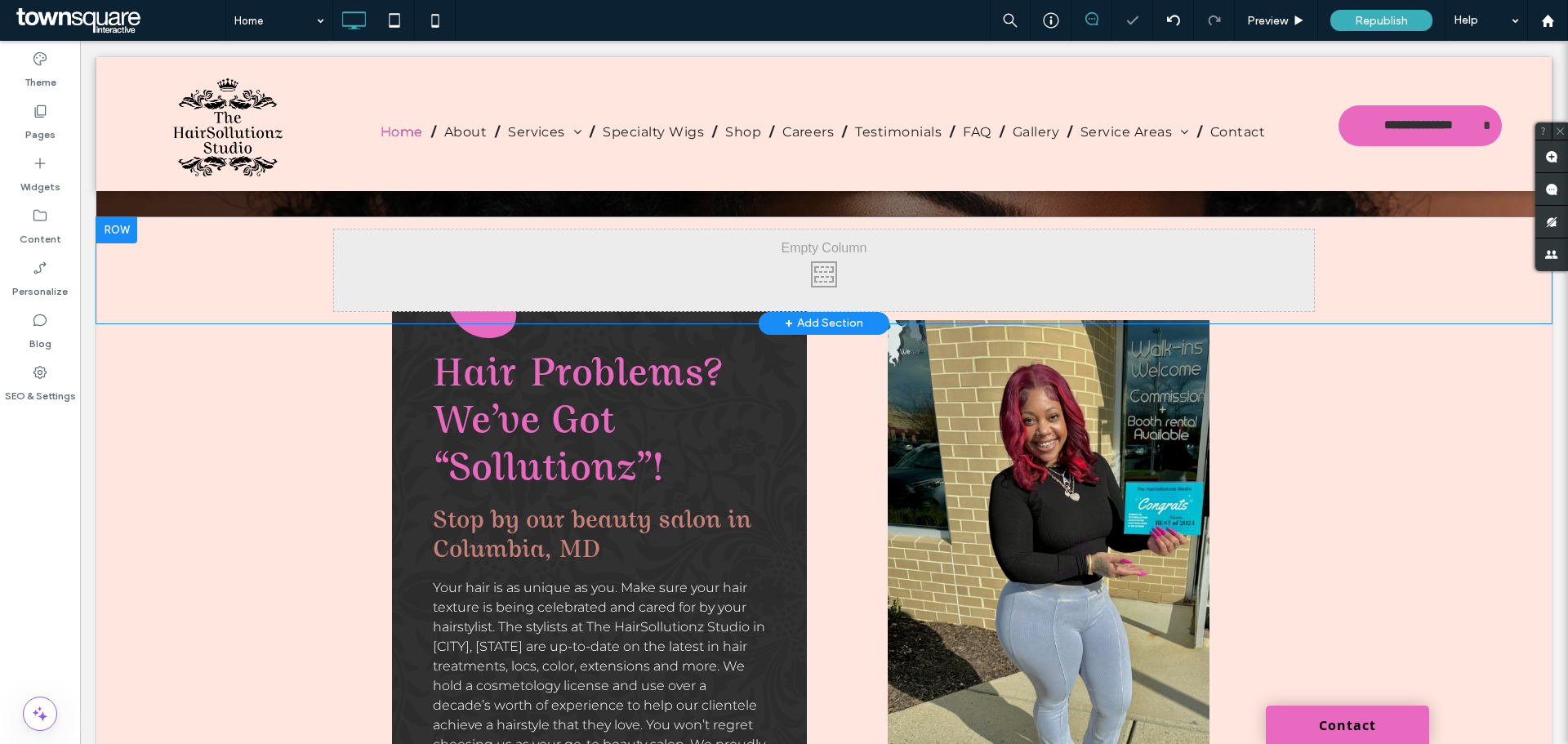 click on "Click To Paste     Click To Paste" at bounding box center [824, 270] 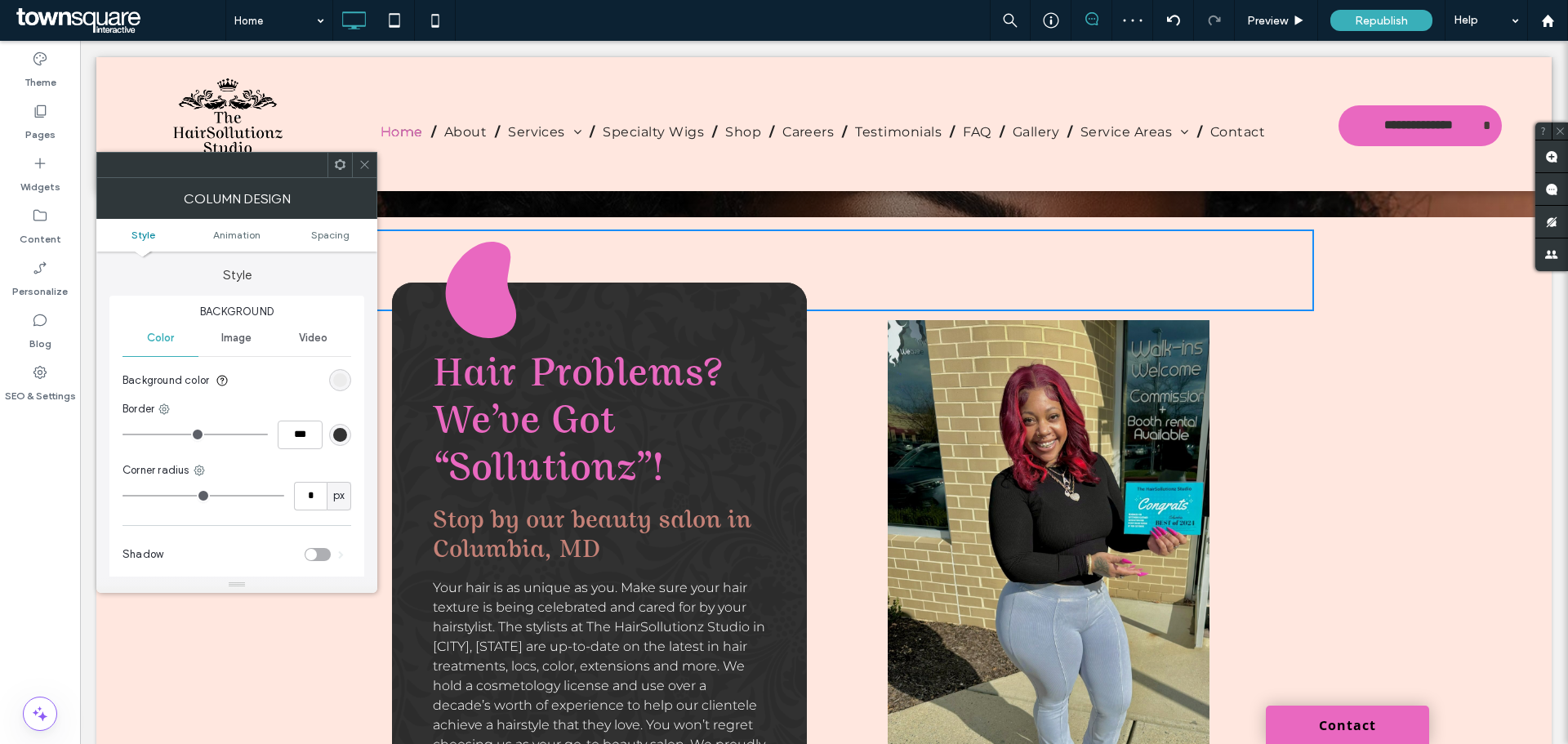 click 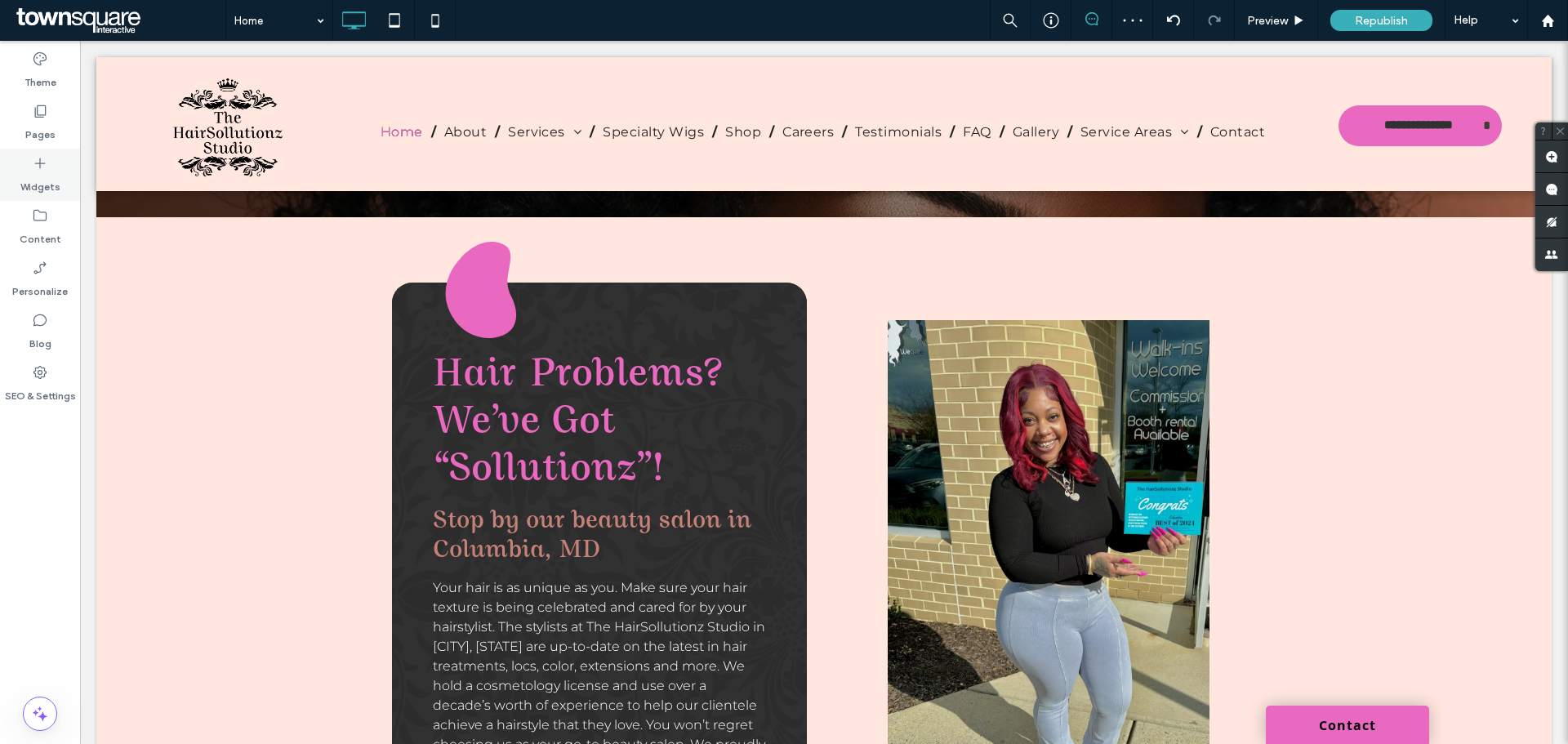 click 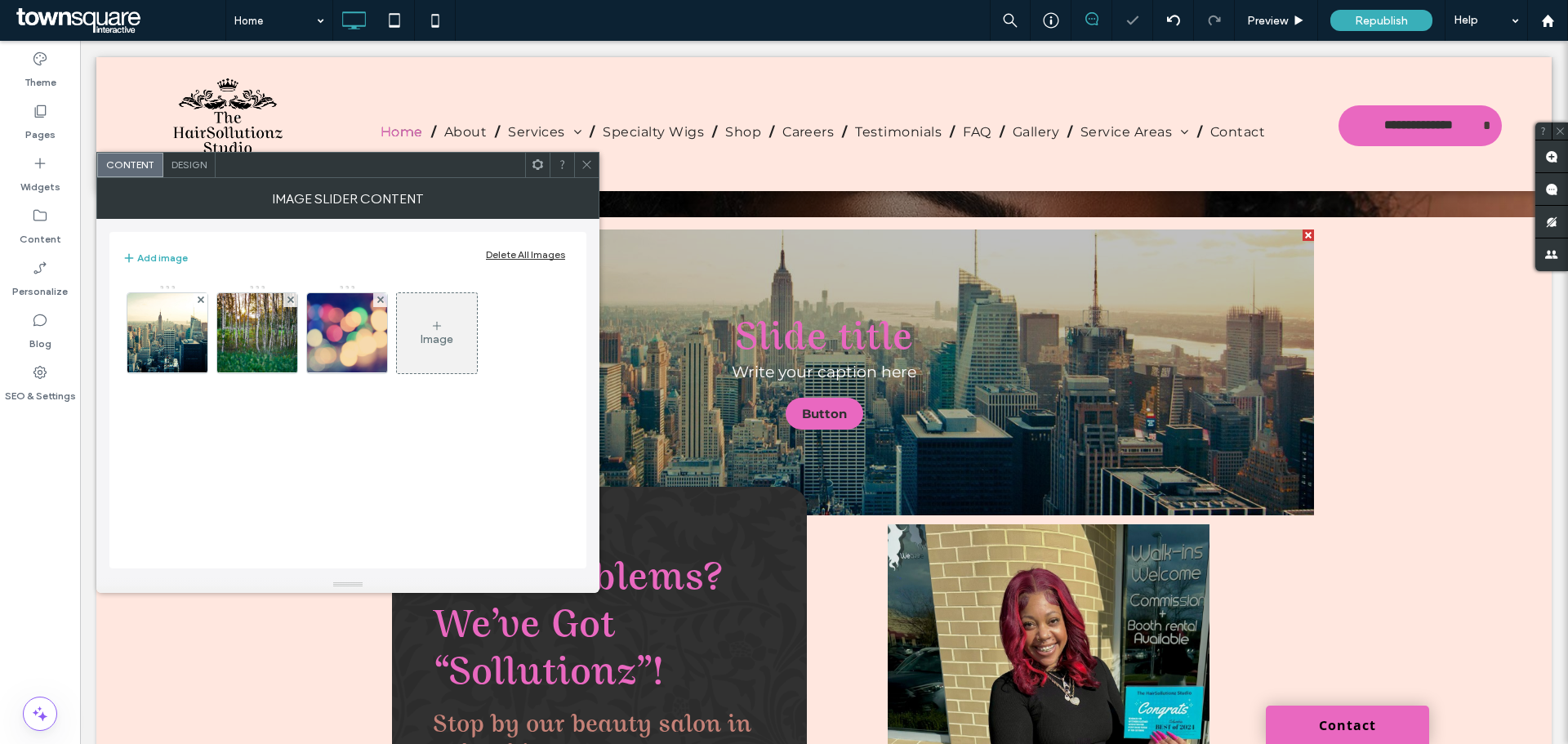 click on "Design" at bounding box center [189, 165] 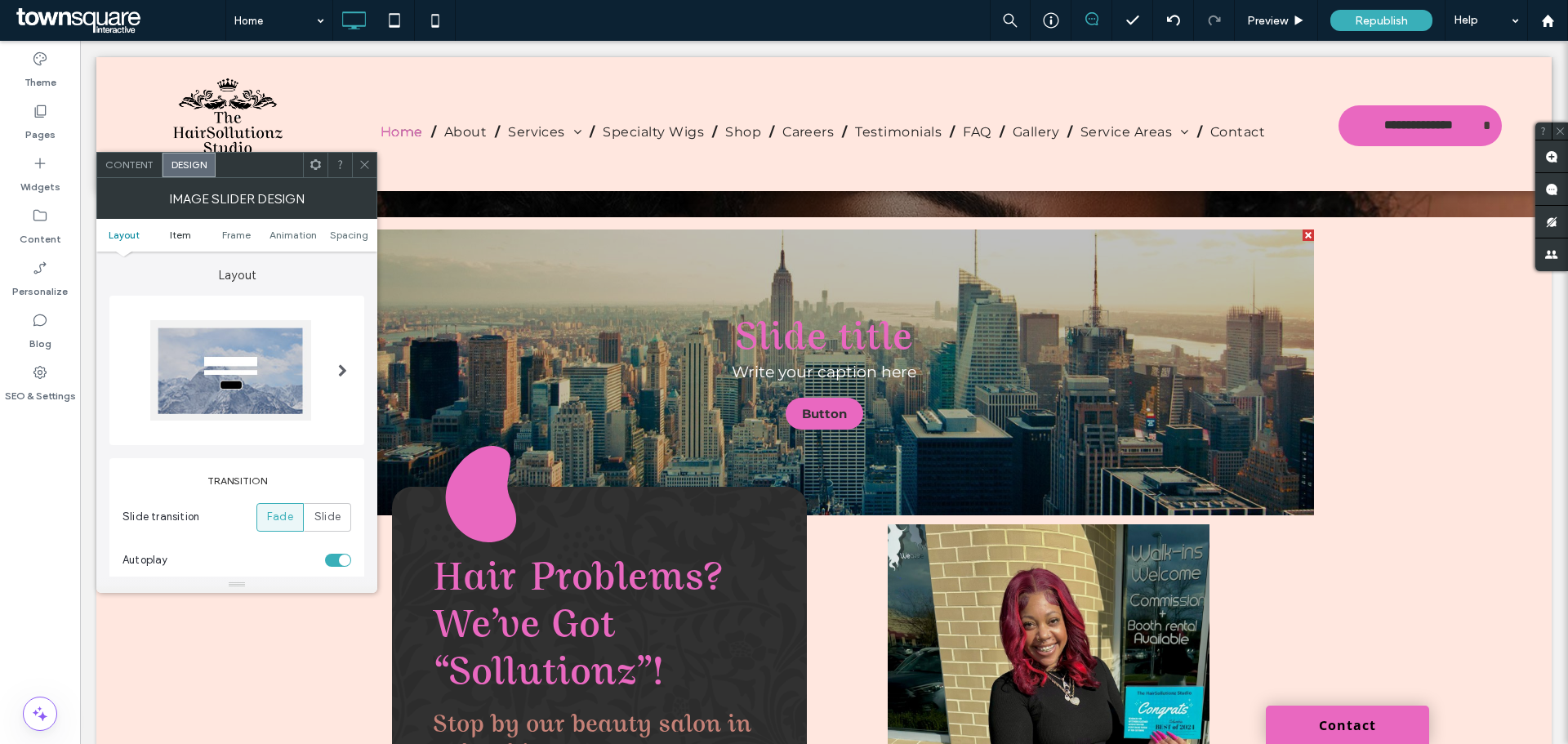 click on "Item" at bounding box center [180, 234] 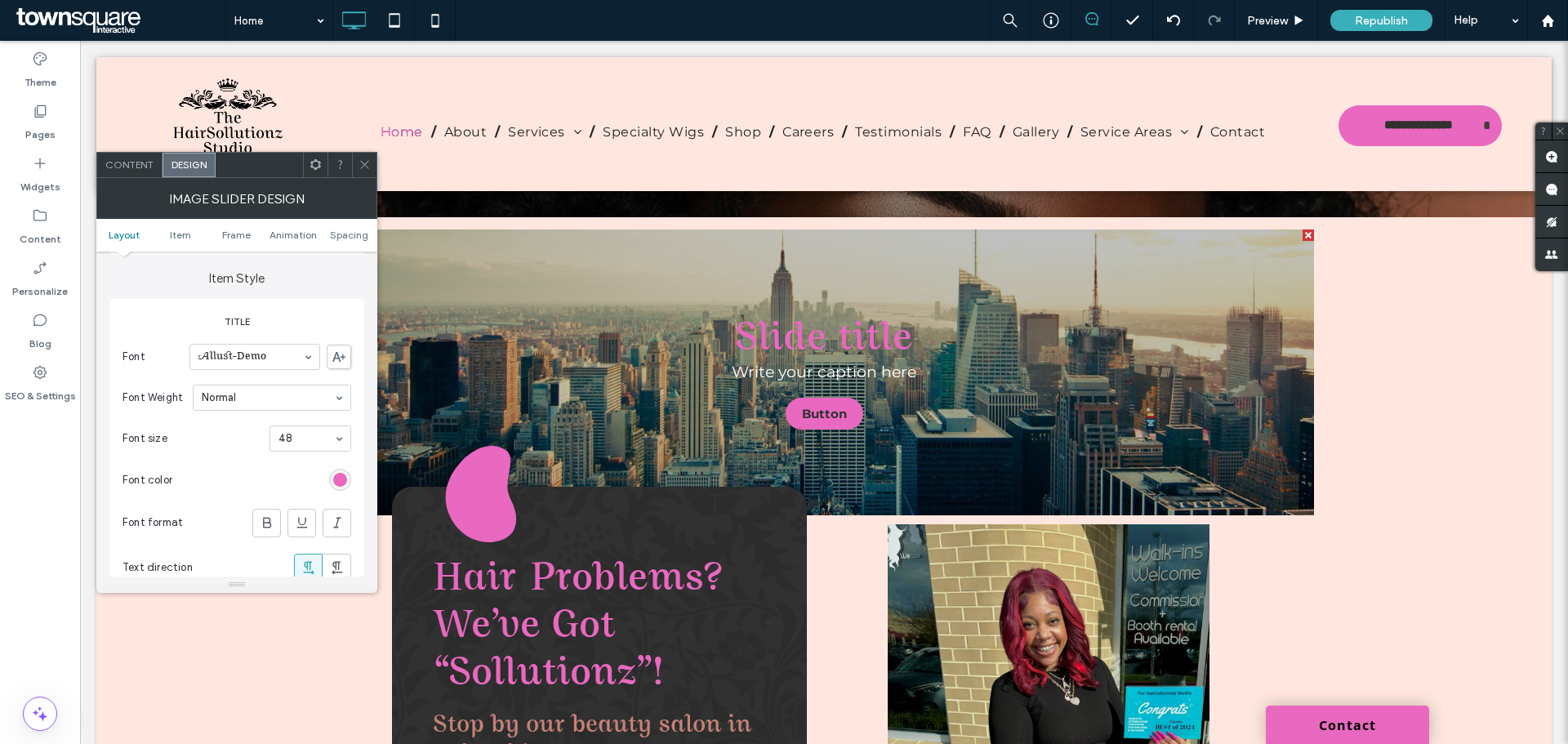 scroll, scrollTop: 461, scrollLeft: 0, axis: vertical 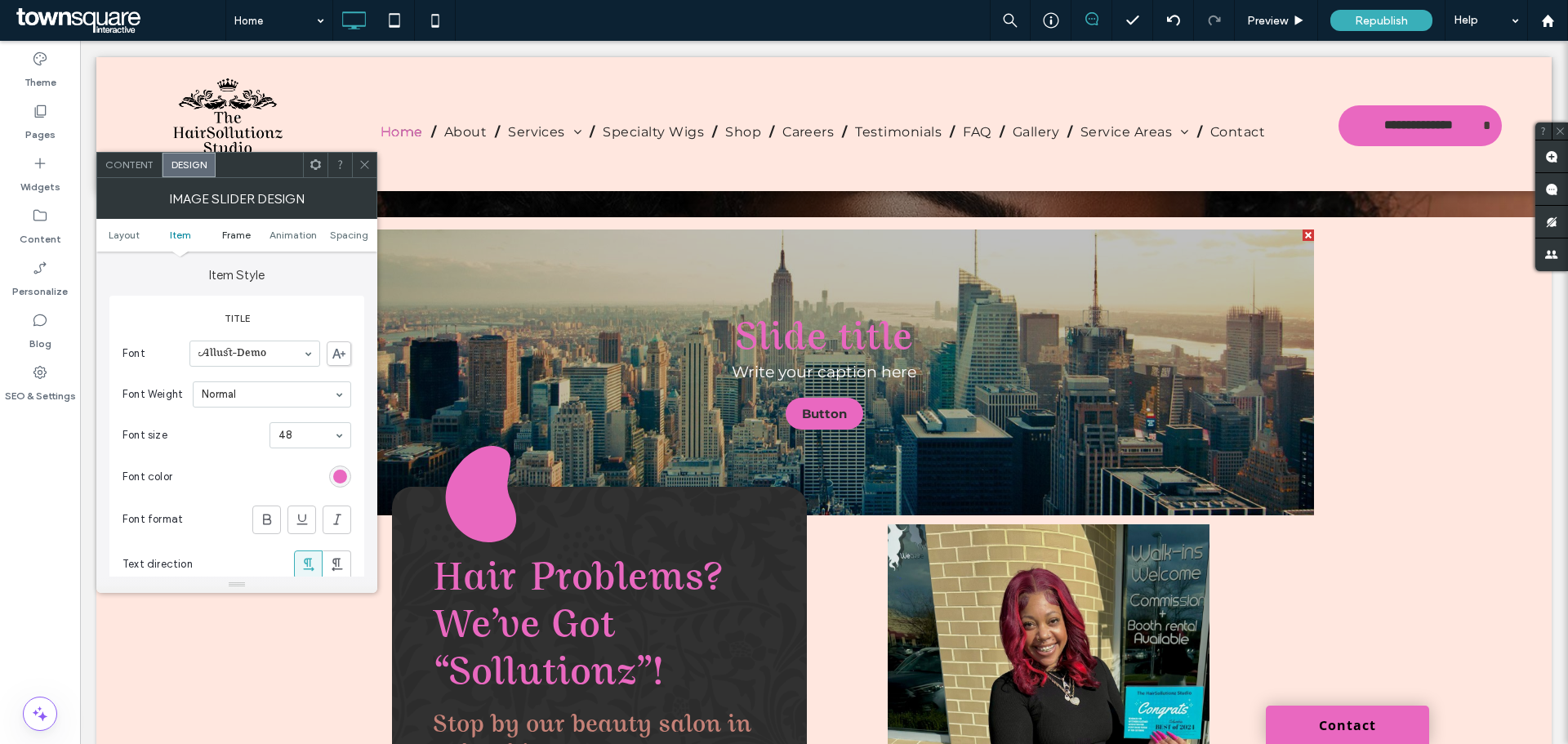 click on "Frame" at bounding box center (236, 234) 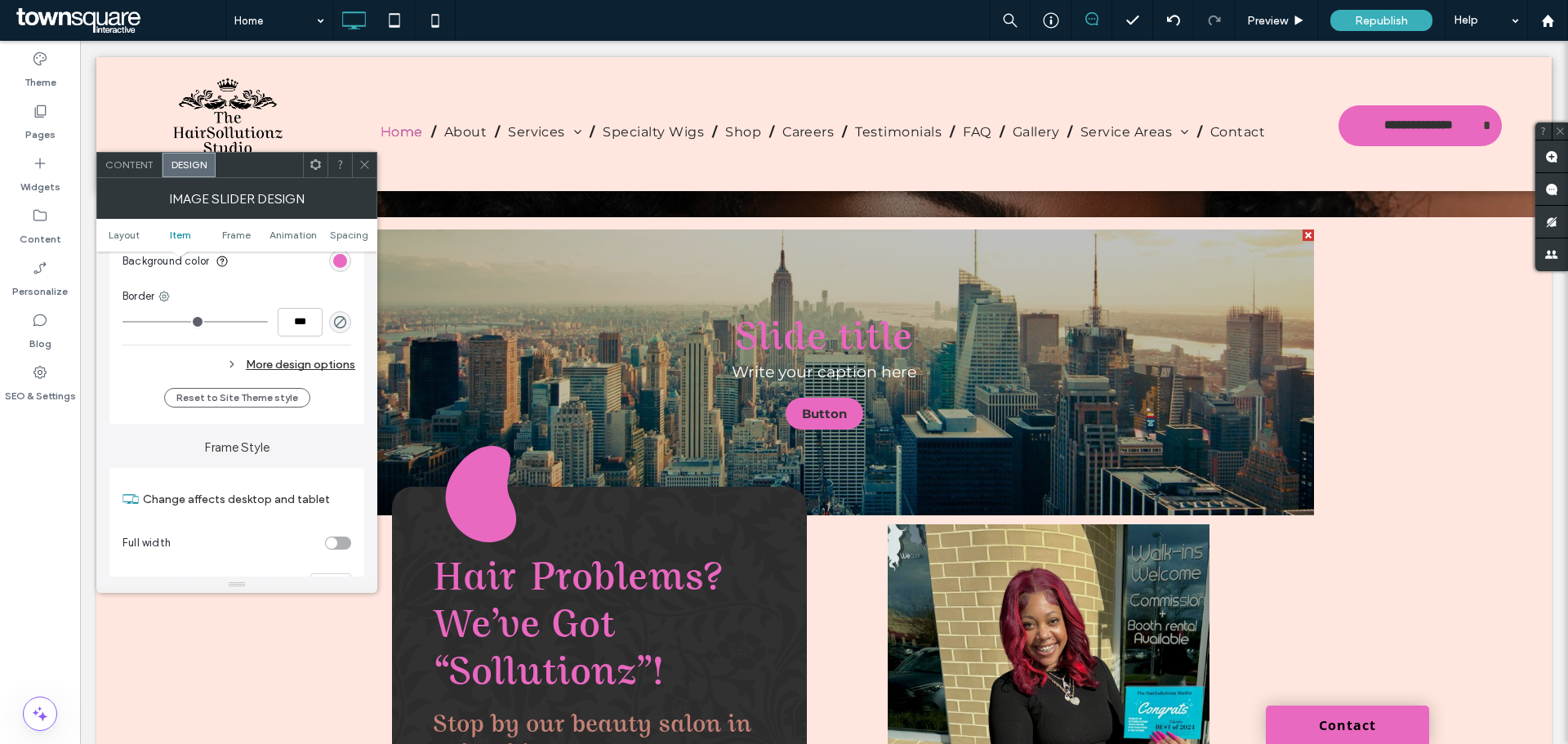 scroll, scrollTop: 1676, scrollLeft: 0, axis: vertical 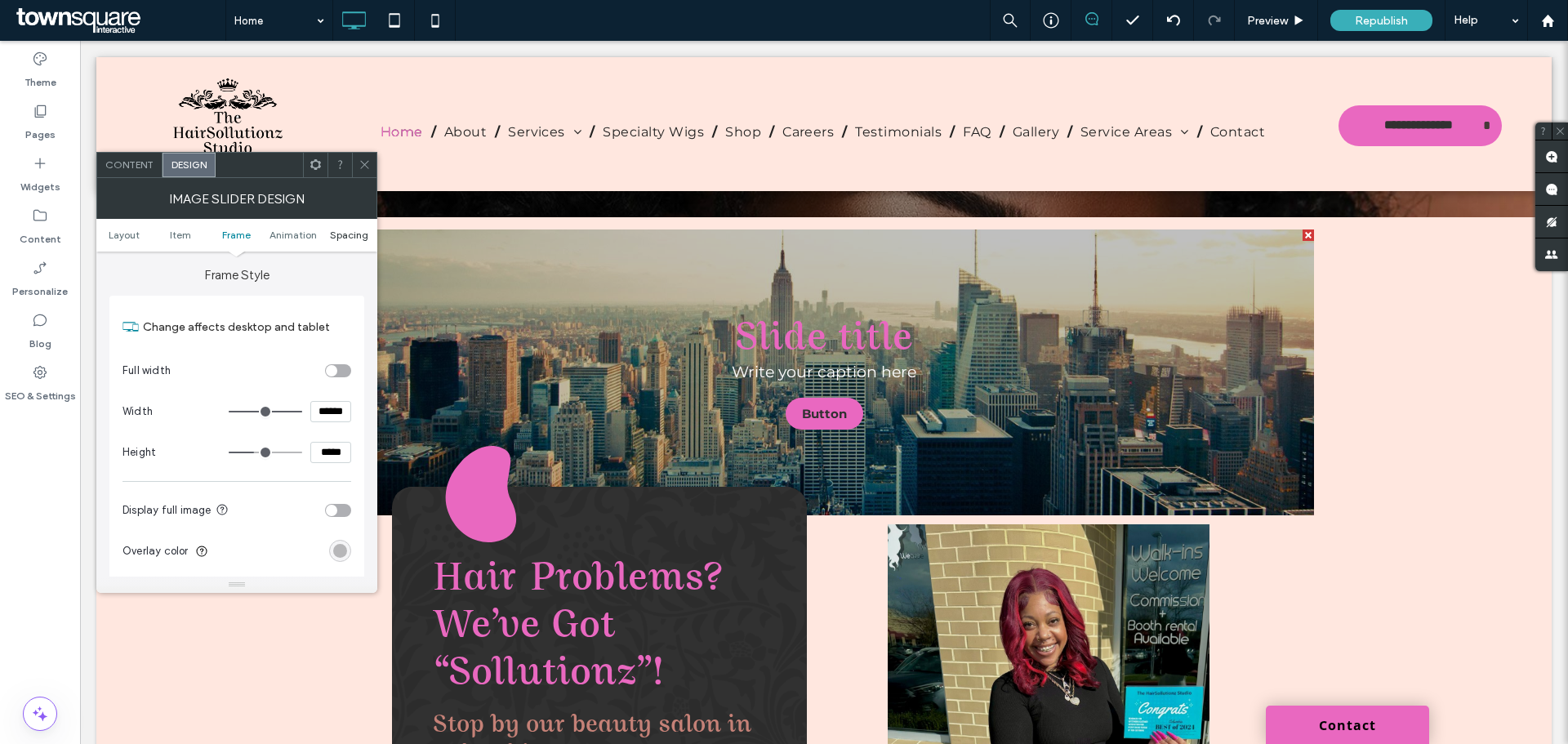 click on "Spacing" at bounding box center [349, 234] 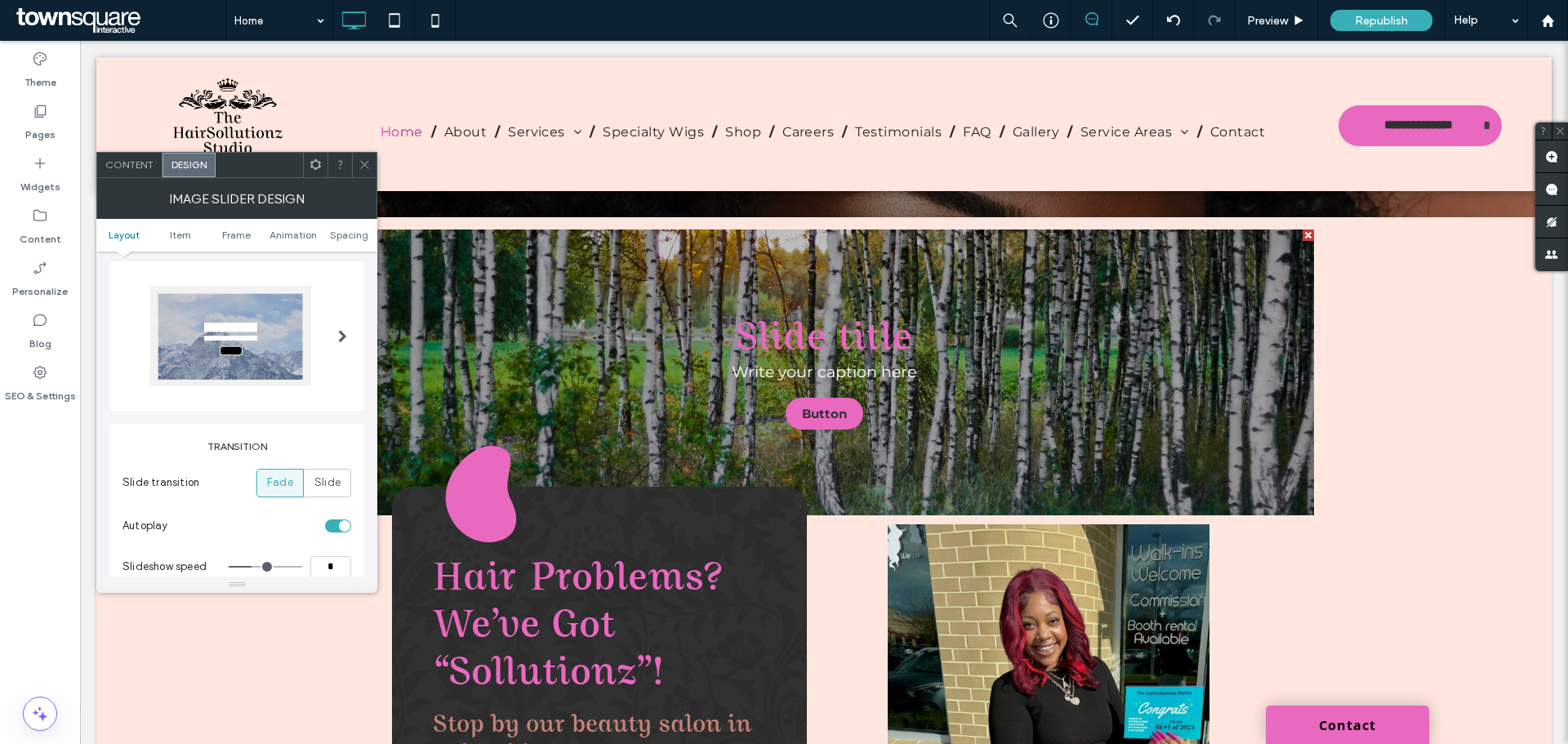 scroll, scrollTop: 0, scrollLeft: 0, axis: both 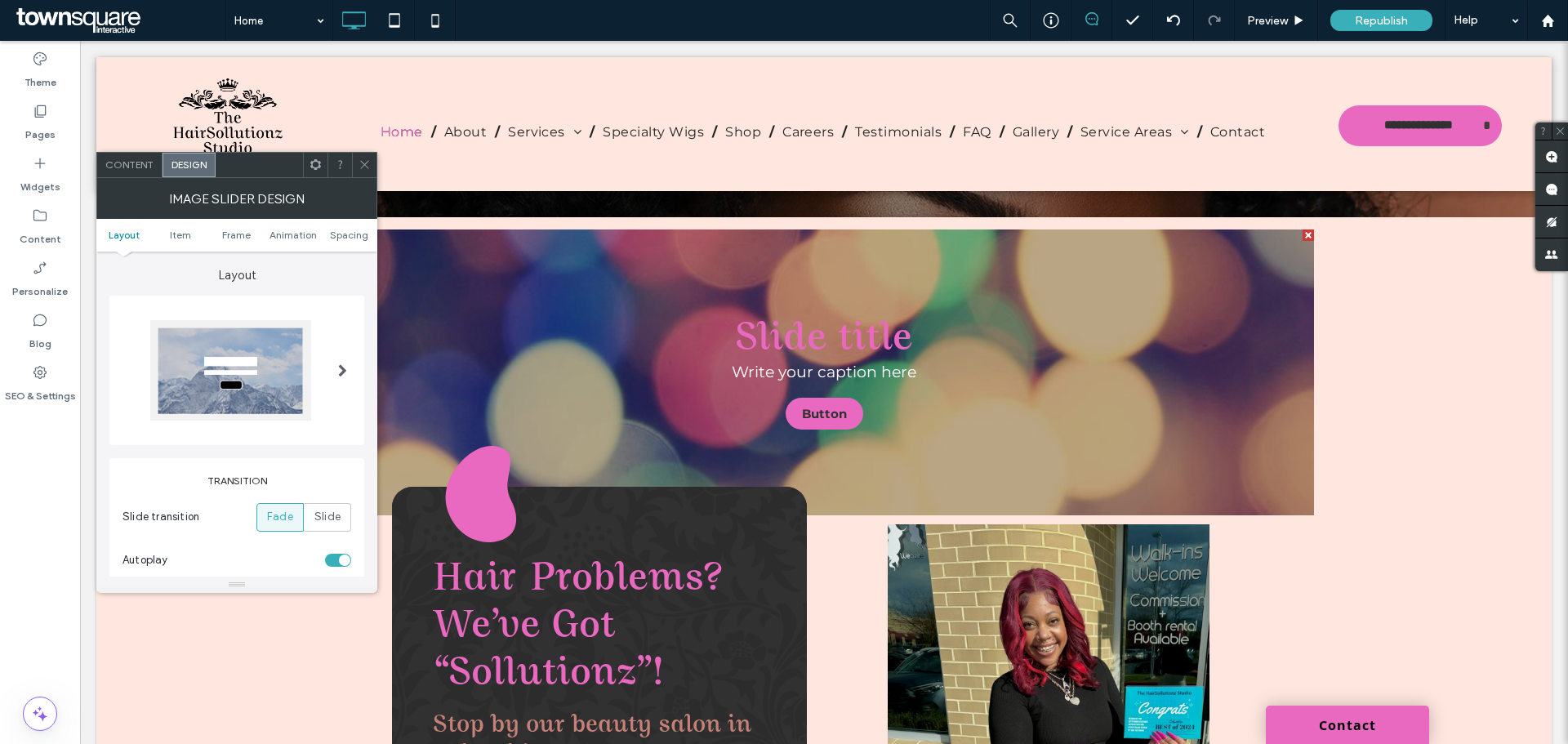 click at bounding box center [342, 370] 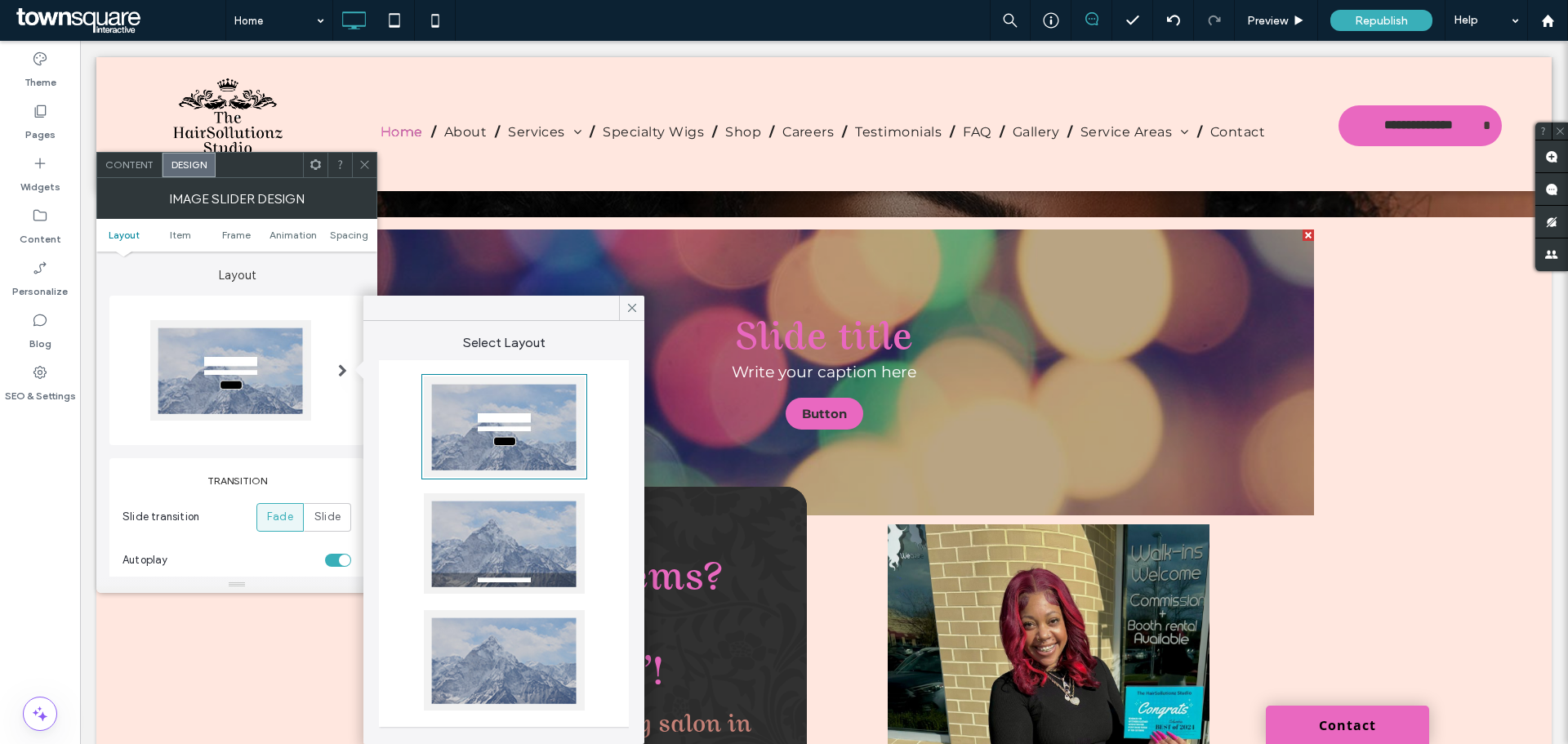 click on "Content" at bounding box center (129, 164) 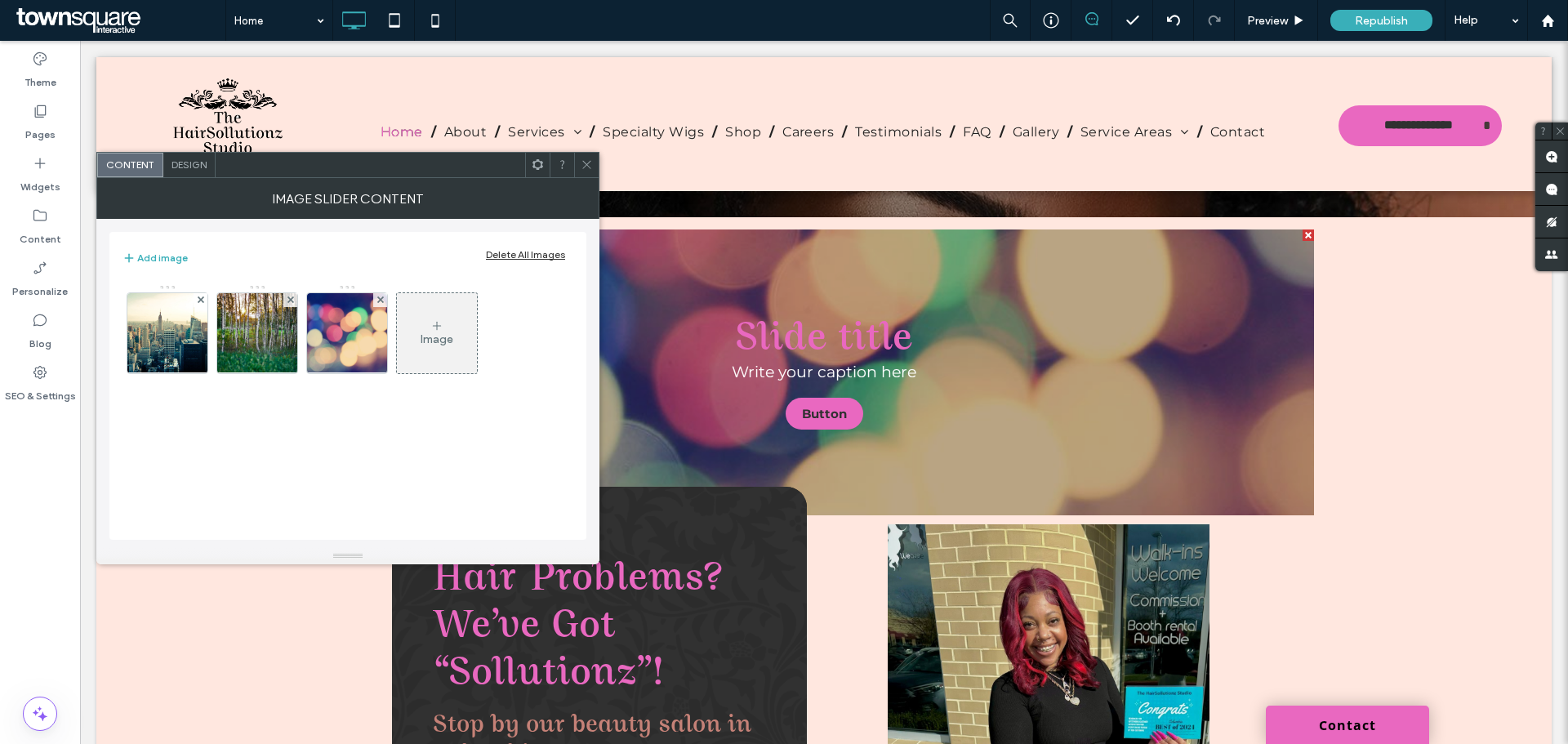 drag, startPoint x: 348, startPoint y: 580, endPoint x: 340, endPoint y: 539, distance: 41.773197 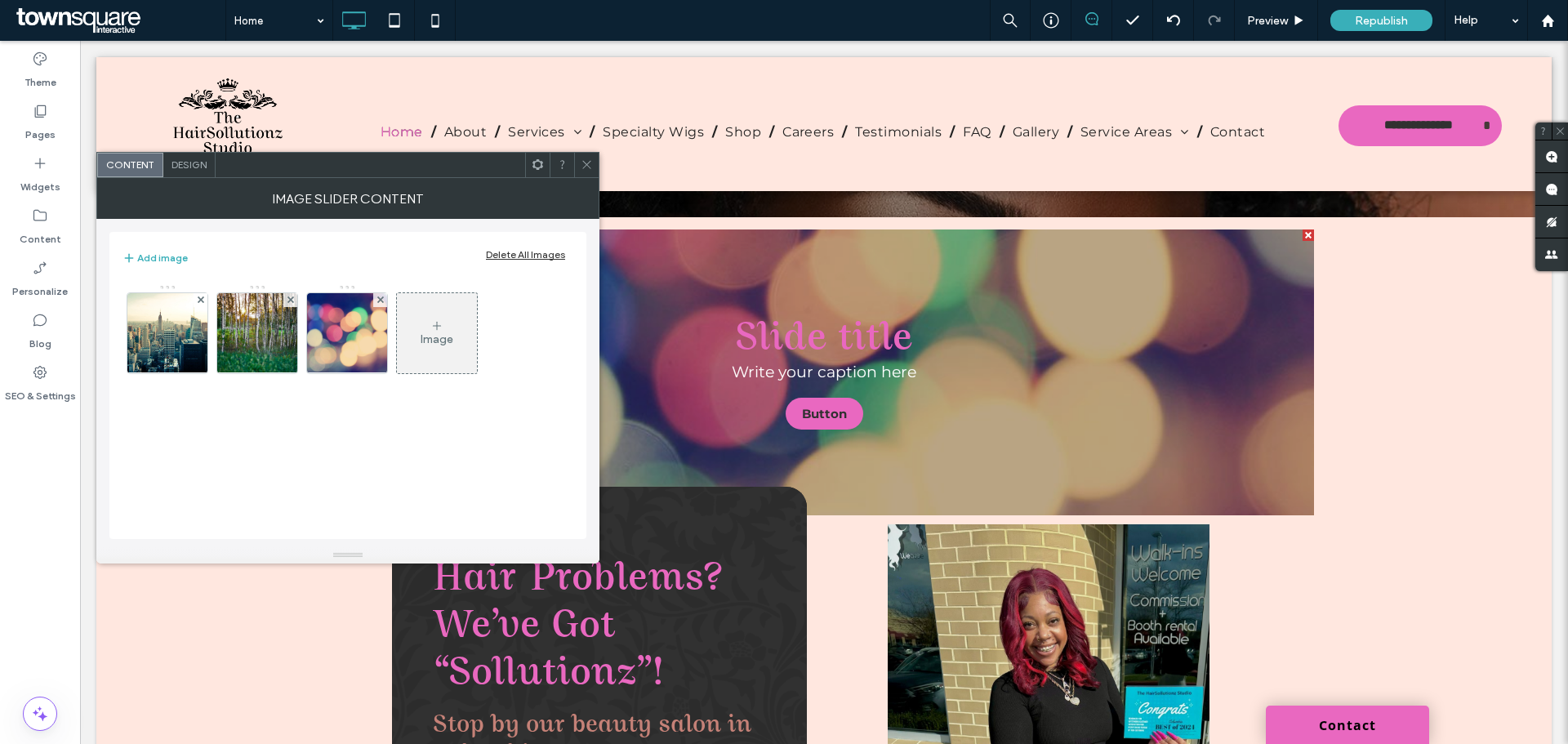 click 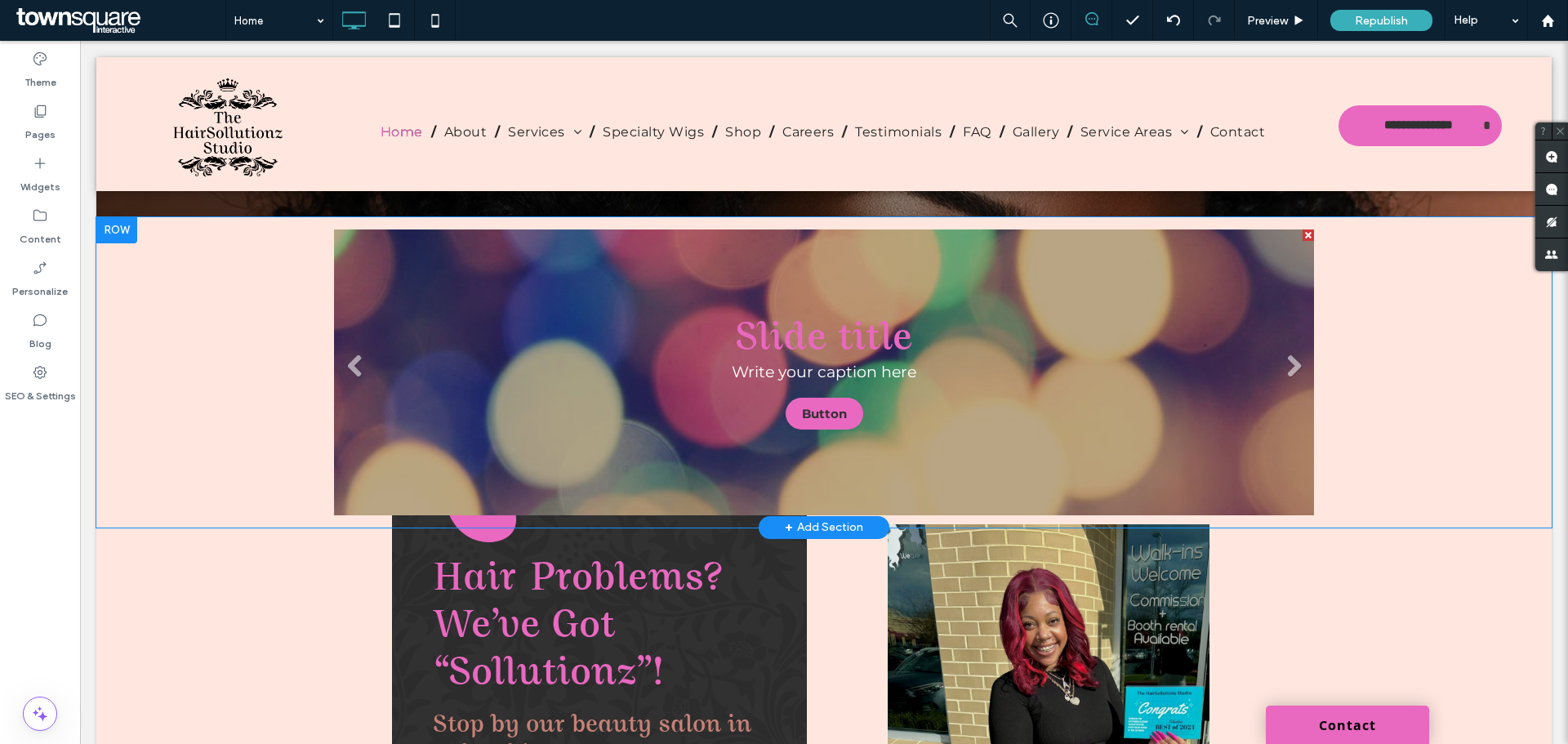 click on "Slide title
Write your caption here
Button" at bounding box center (824, 372) 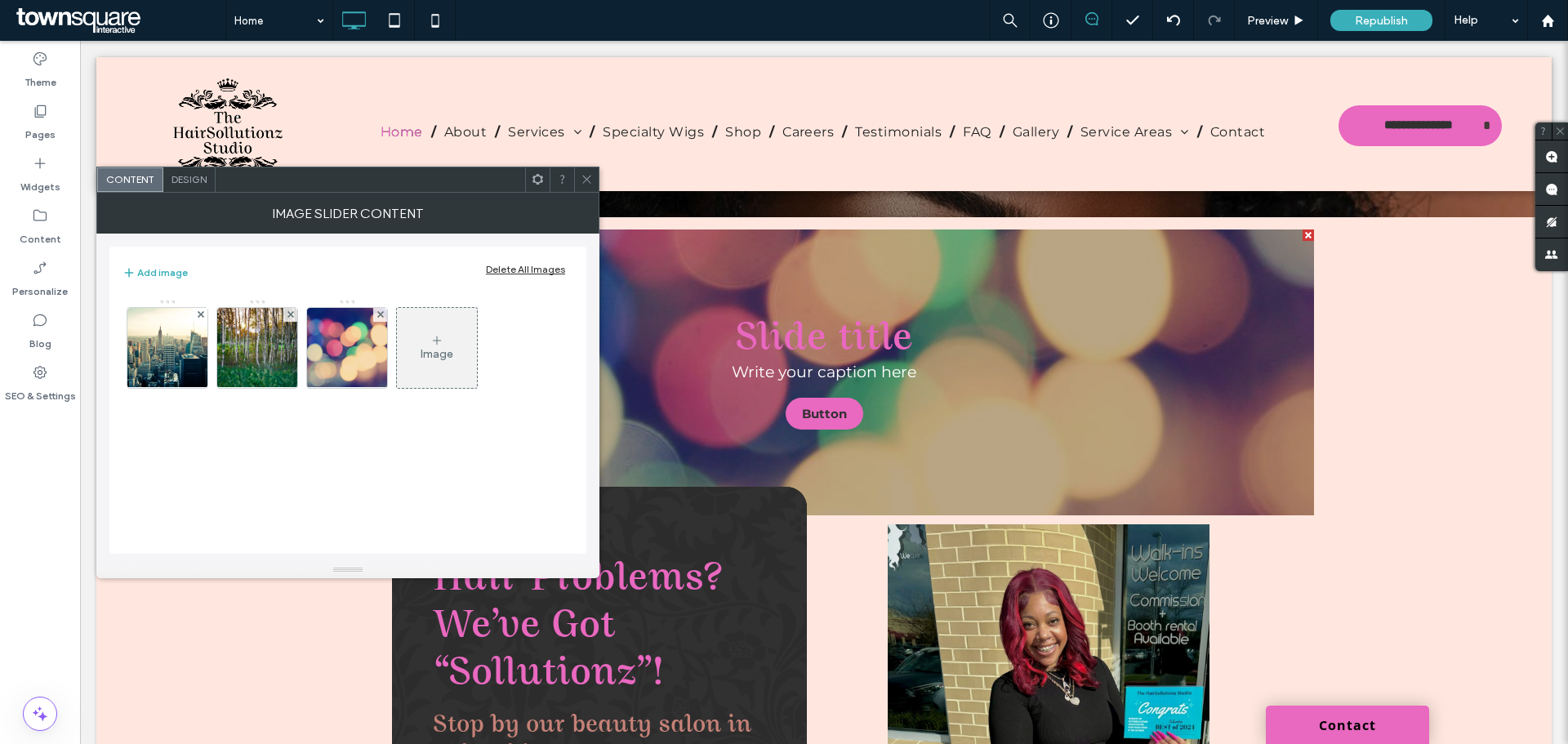 click on "Design" at bounding box center (189, 179) 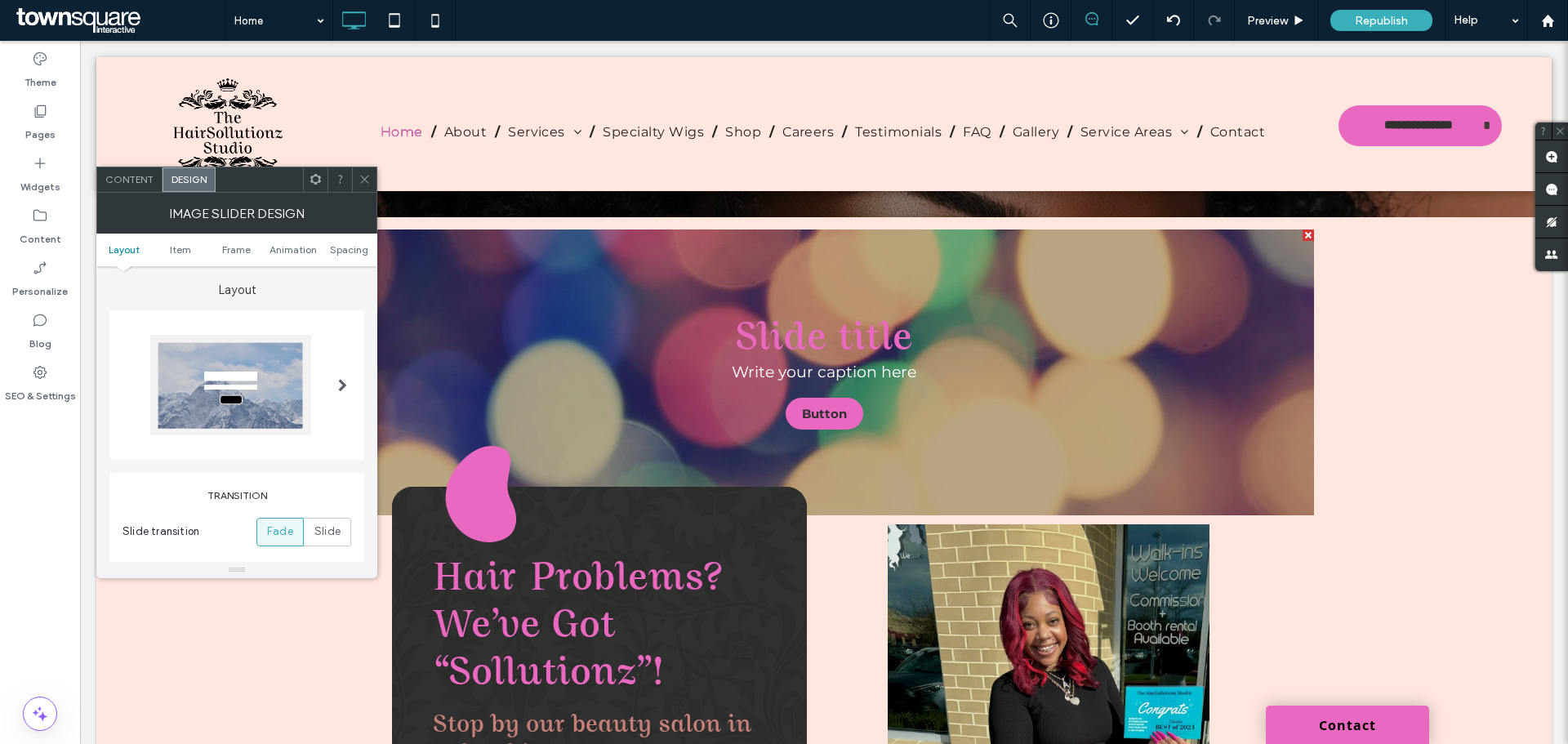 click on "Layout Item Frame Animation Spacing" at bounding box center [237, 250] 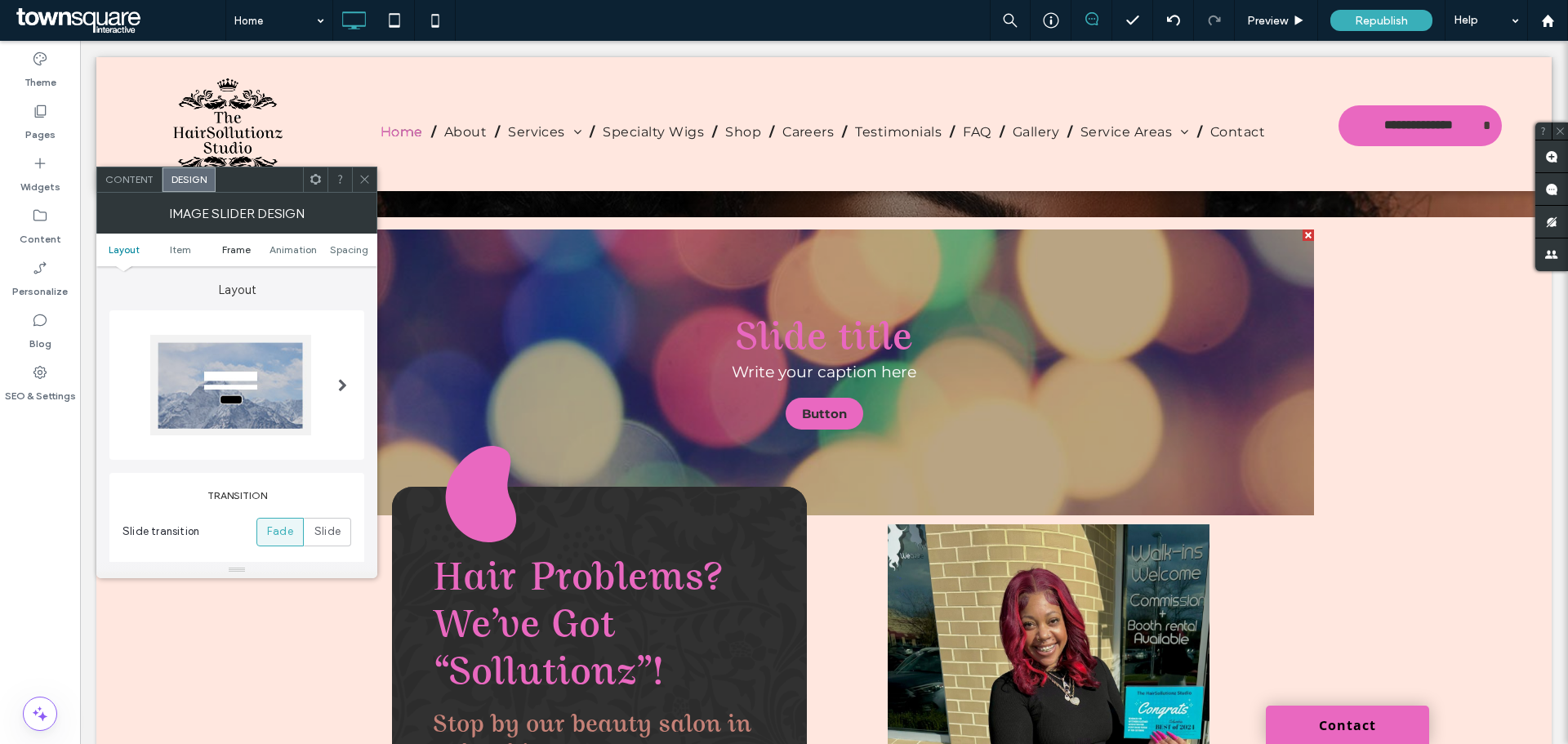 click on "Frame" at bounding box center [236, 249] 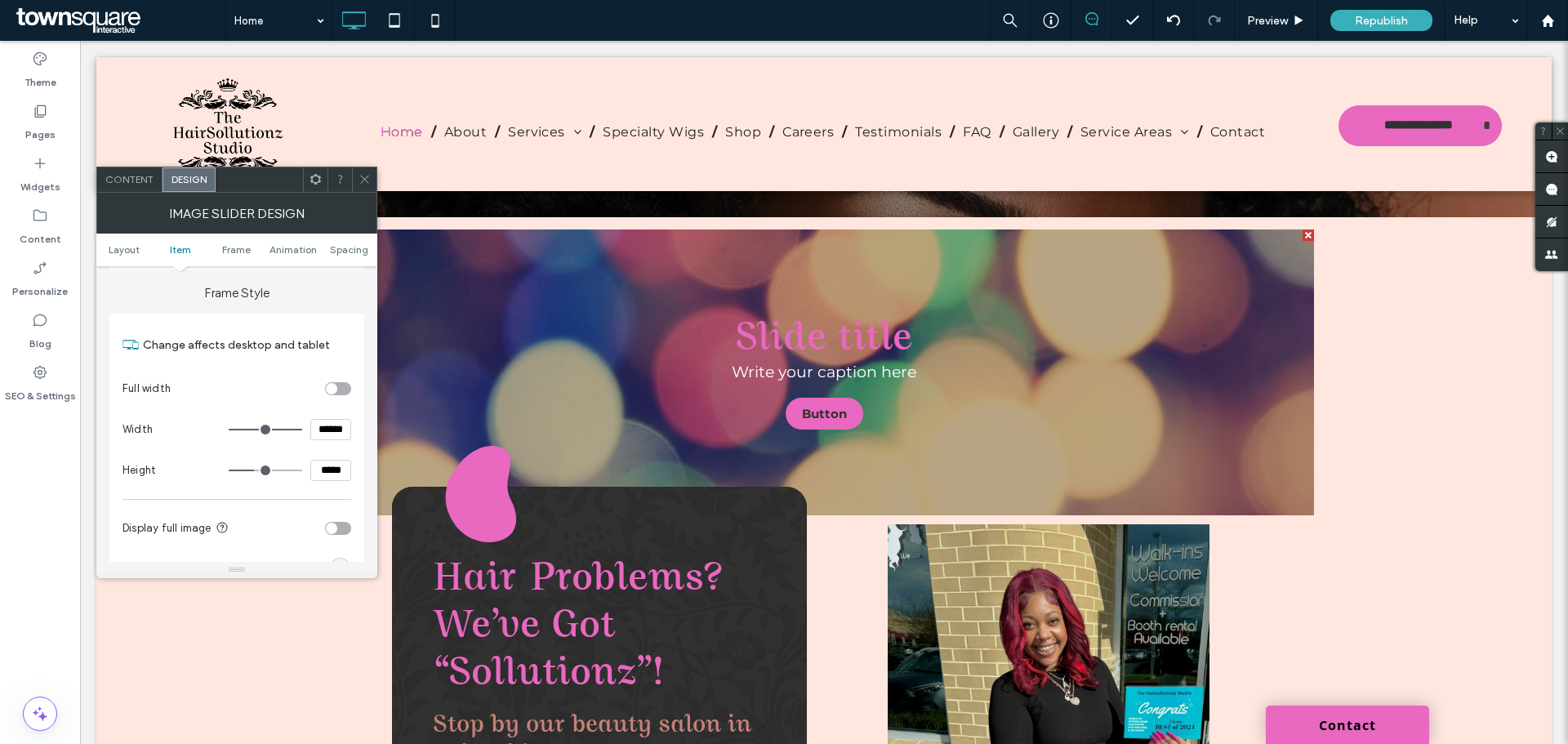 scroll, scrollTop: 1676, scrollLeft: 0, axis: vertical 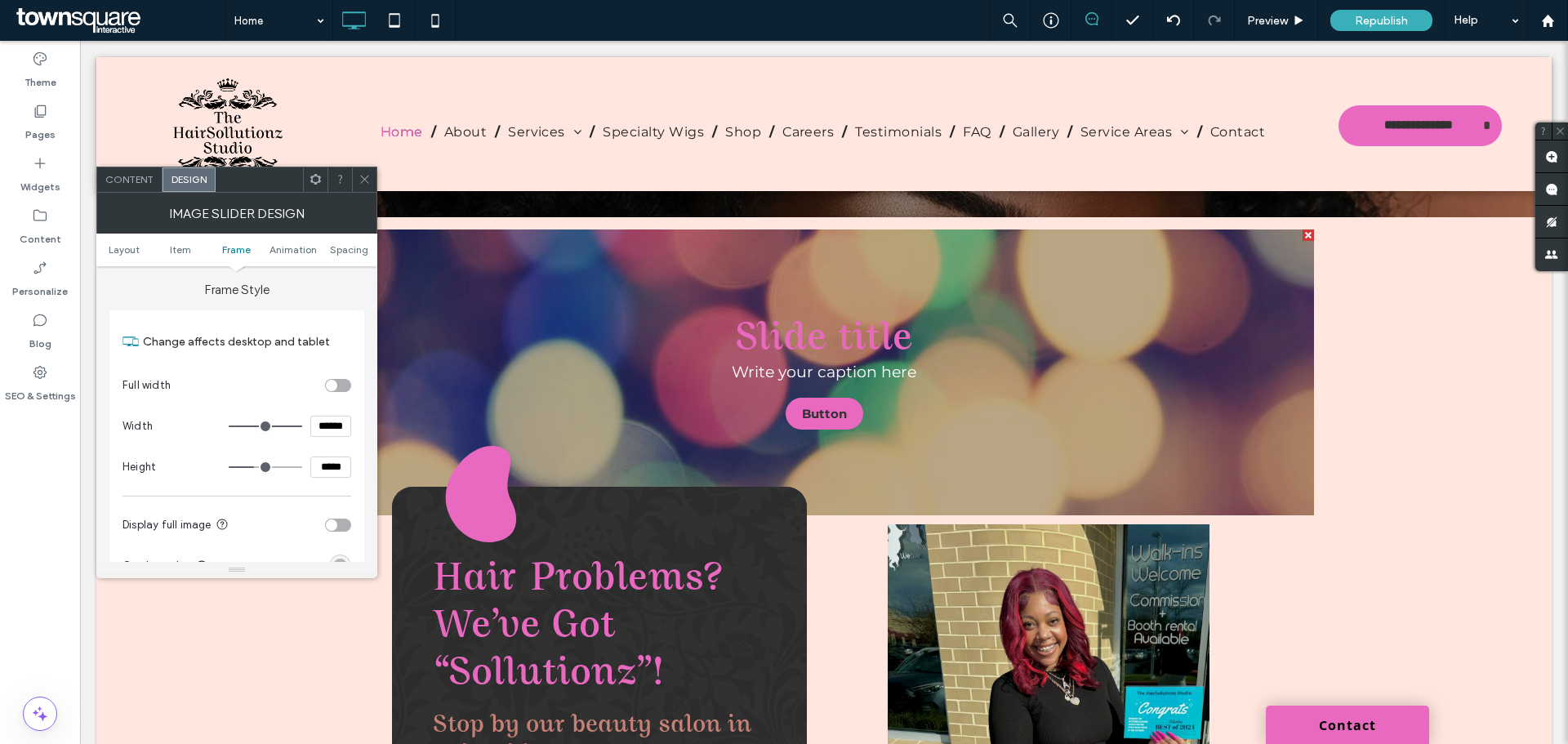 click on "Layout Item Frame Animation Spacing" at bounding box center [237, 250] 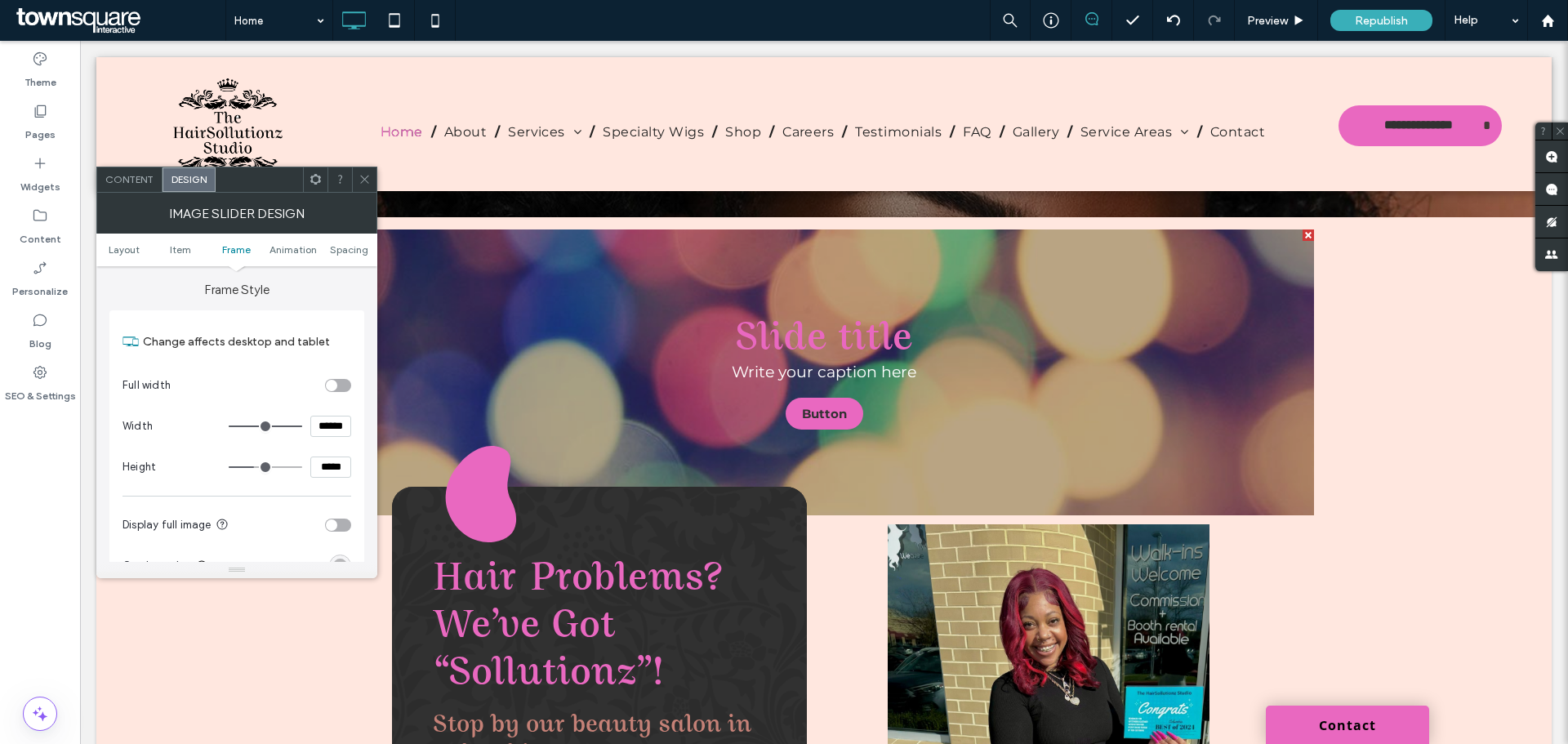 click on "Image Slider Design" at bounding box center (237, 213) 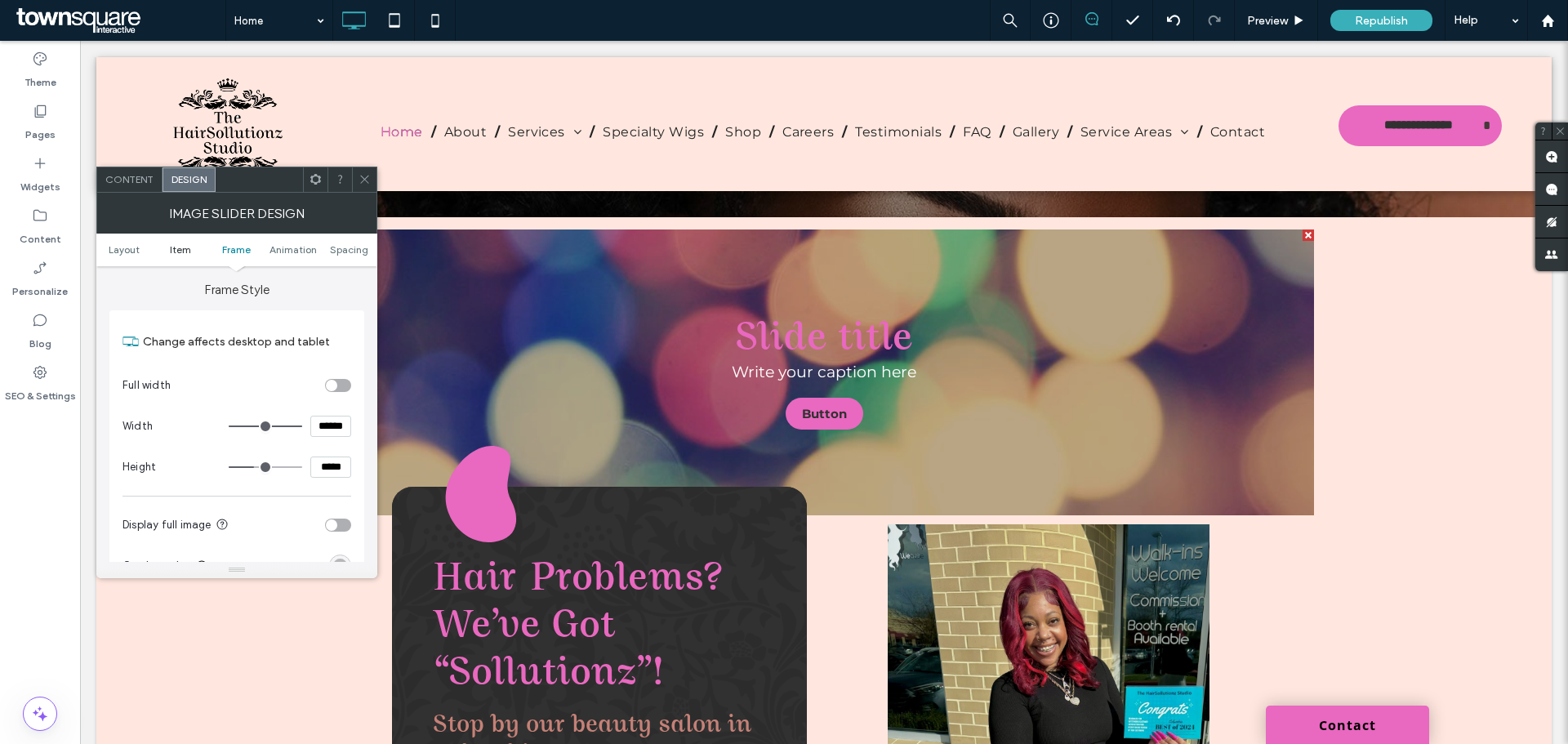 click on "Item" at bounding box center [180, 249] 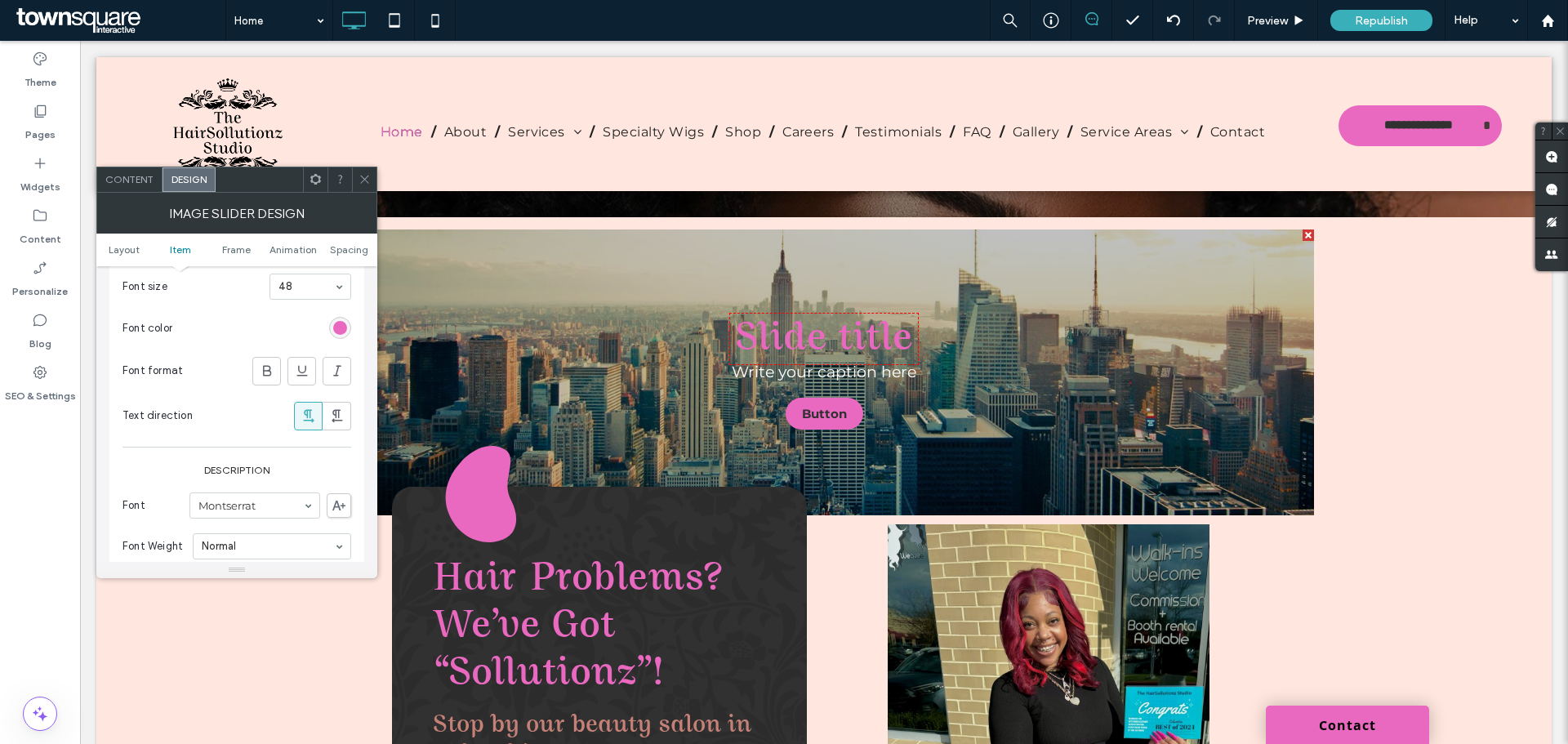 scroll, scrollTop: 543, scrollLeft: 0, axis: vertical 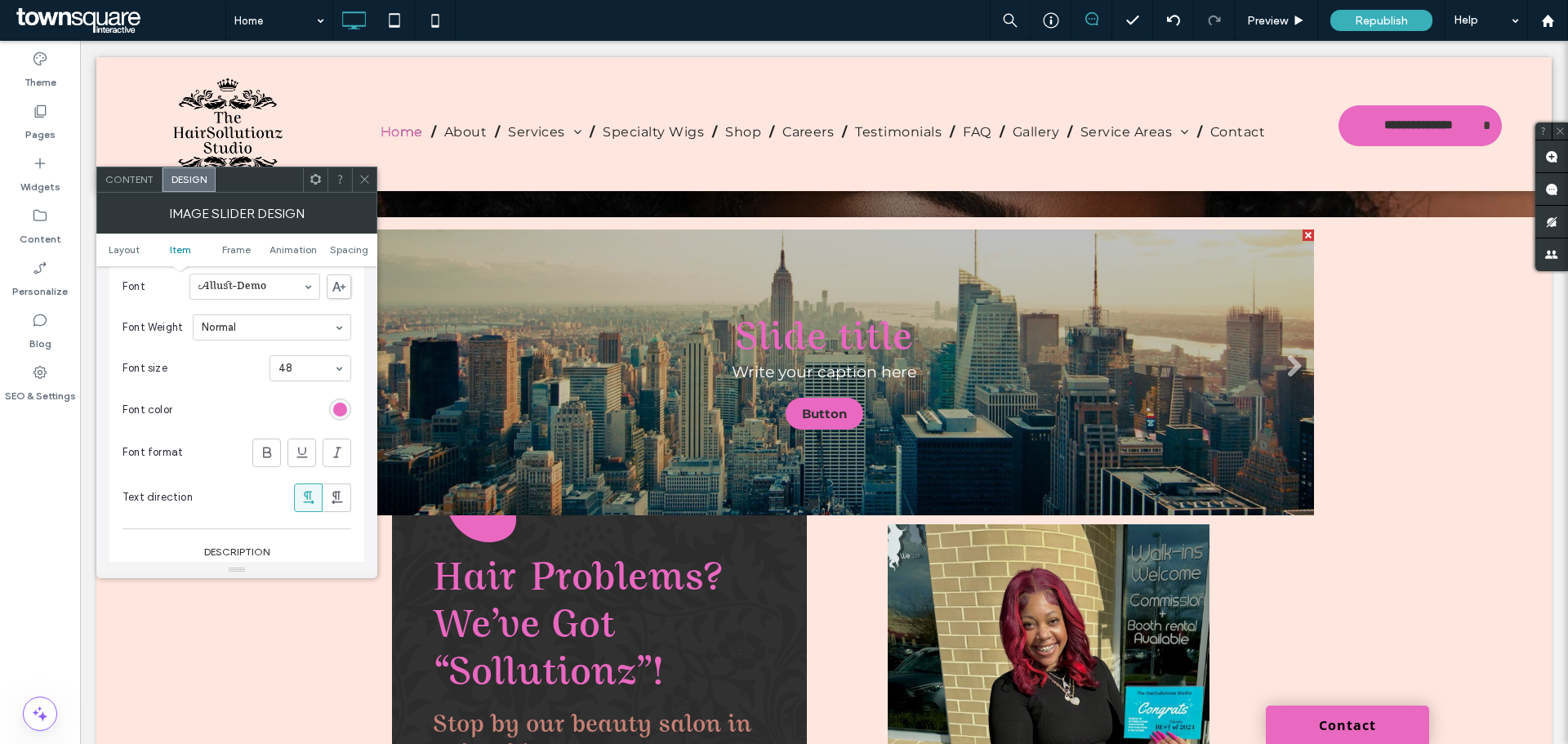 click on "Slide title
Write your caption here
Button" at bounding box center [824, 372] 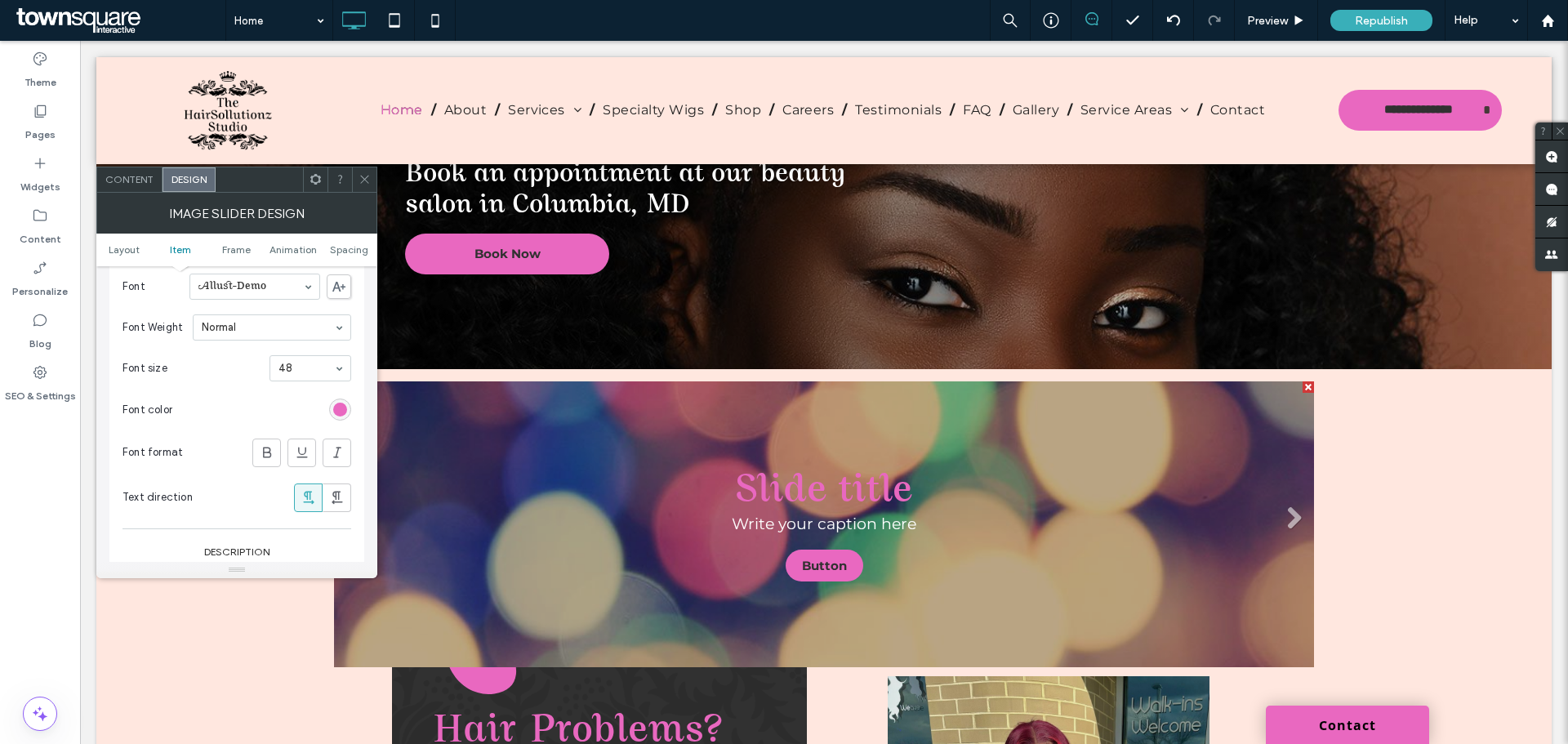 scroll, scrollTop: 408, scrollLeft: 0, axis: vertical 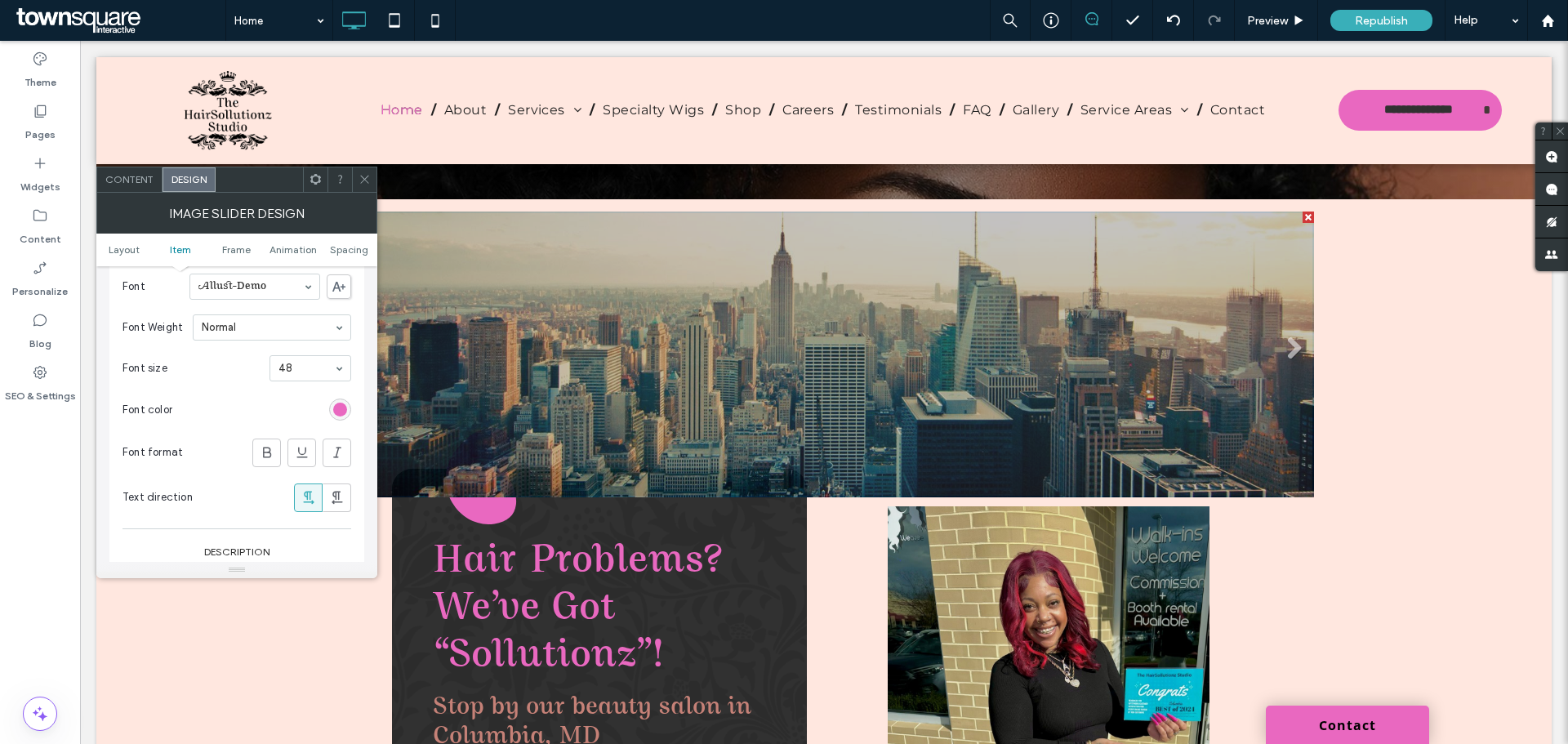 click on "Slide title
Write your caption here
Button" at bounding box center [824, 354] 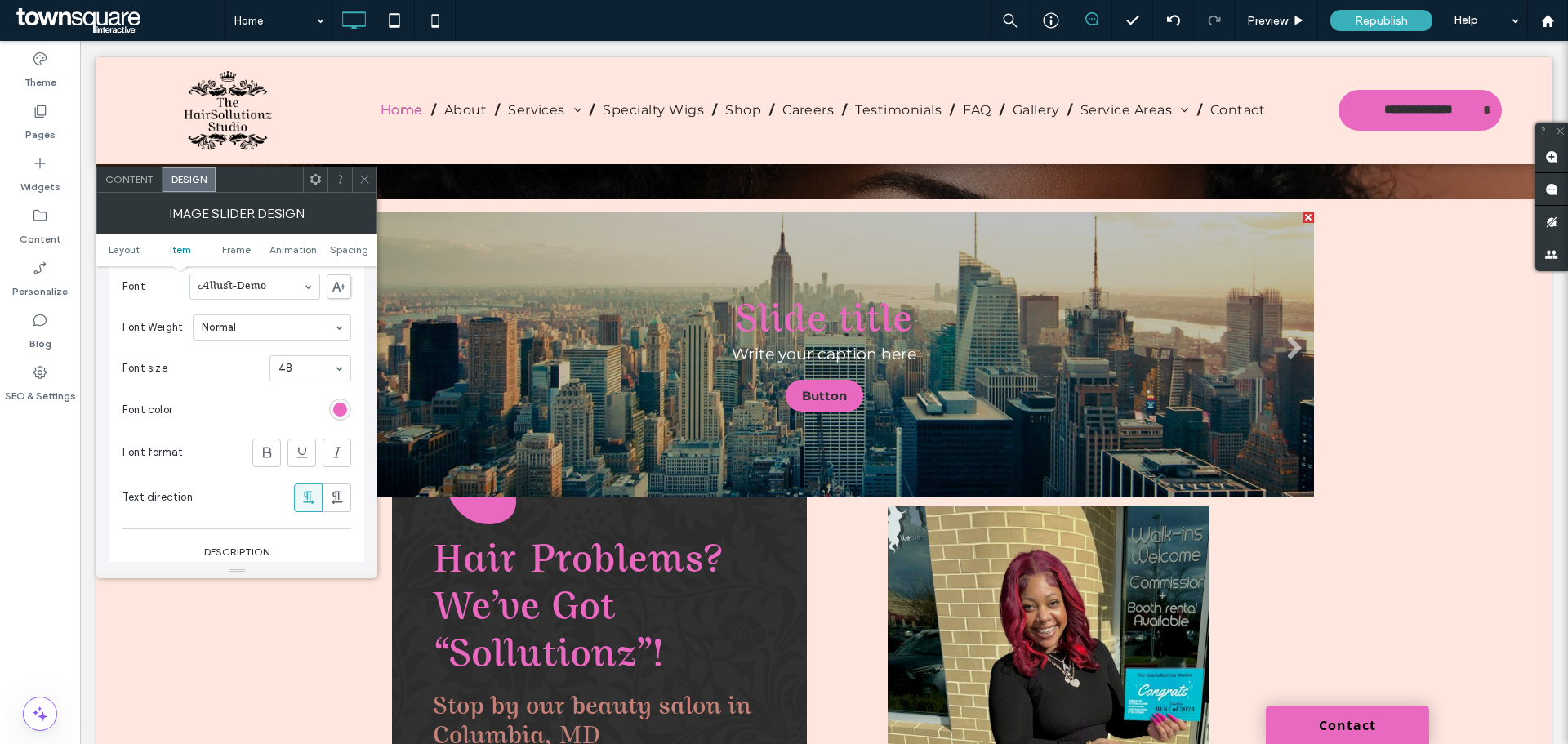 click on "Slide title
Write your caption here
Button" at bounding box center (824, 354) 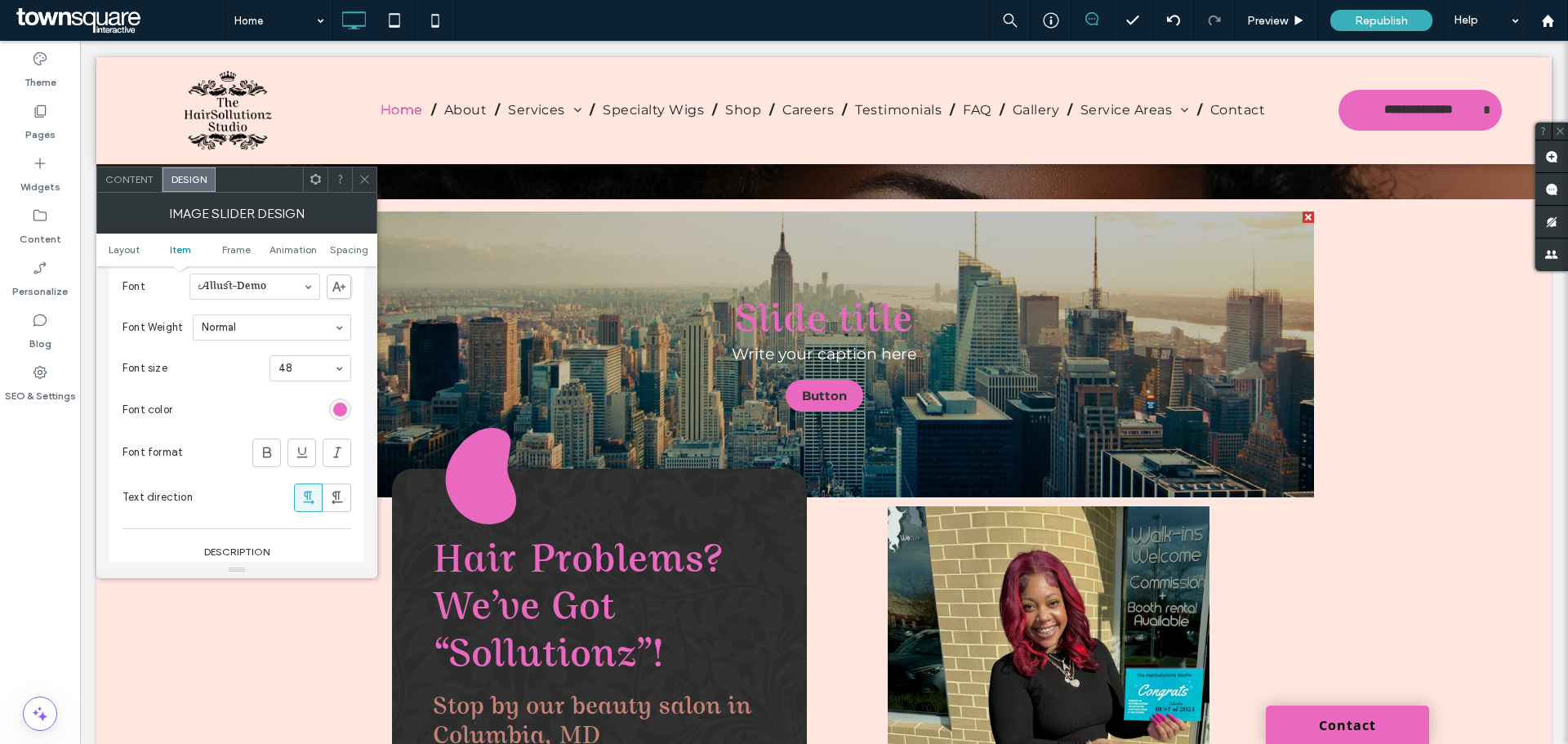 click at bounding box center (364, 180) 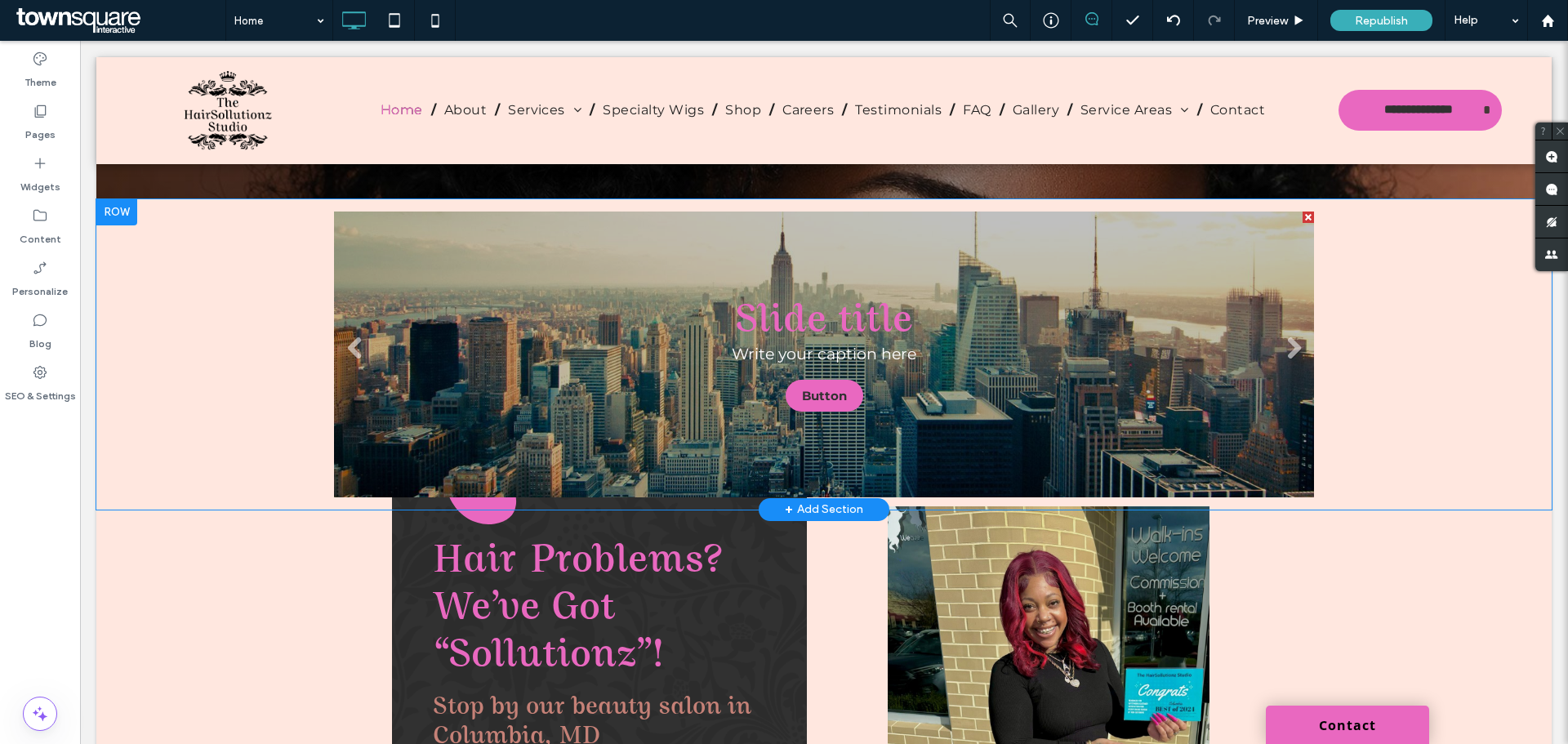 click on "Slide title
Write your caption here
Button" at bounding box center [824, 354] 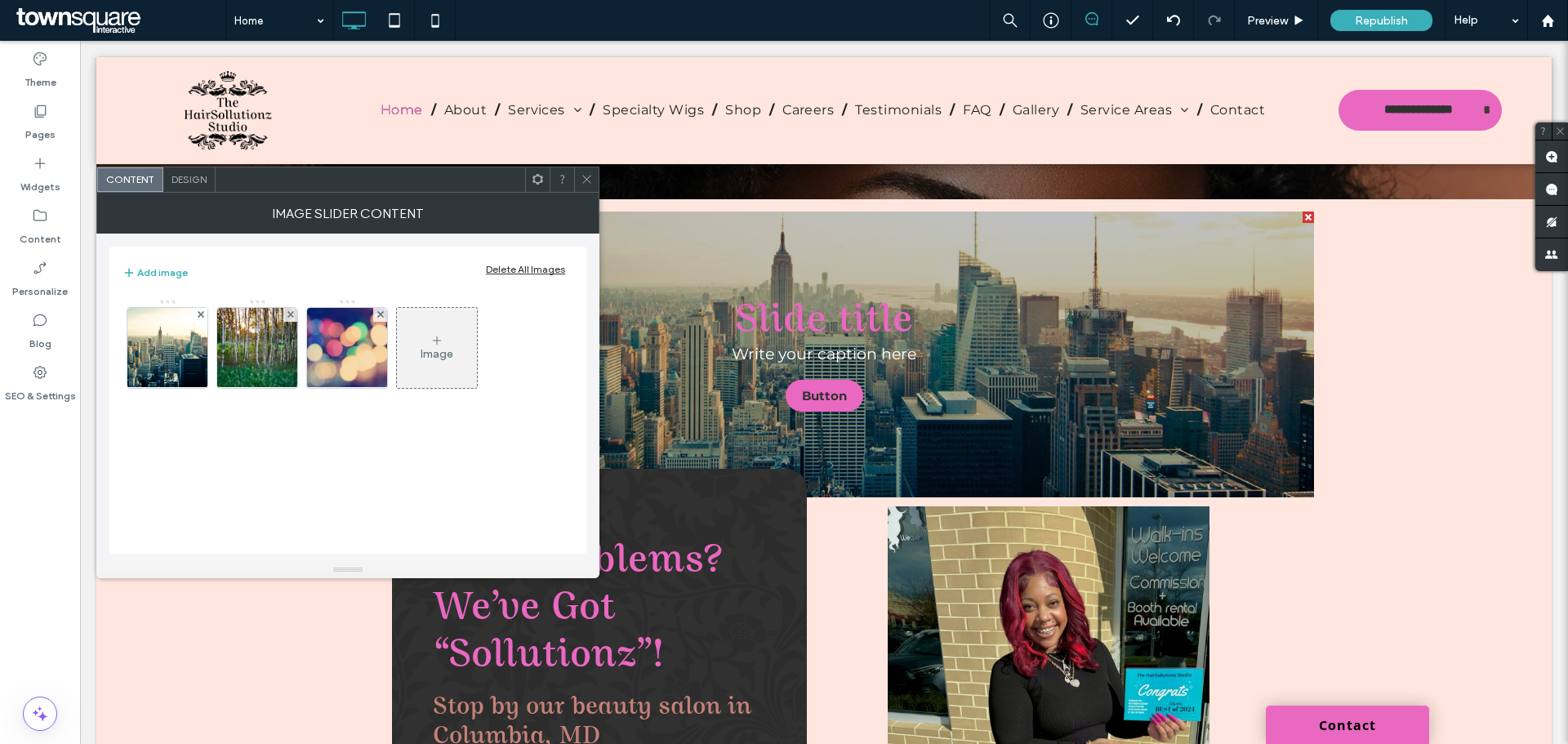 click on "Design" at bounding box center [189, 180] 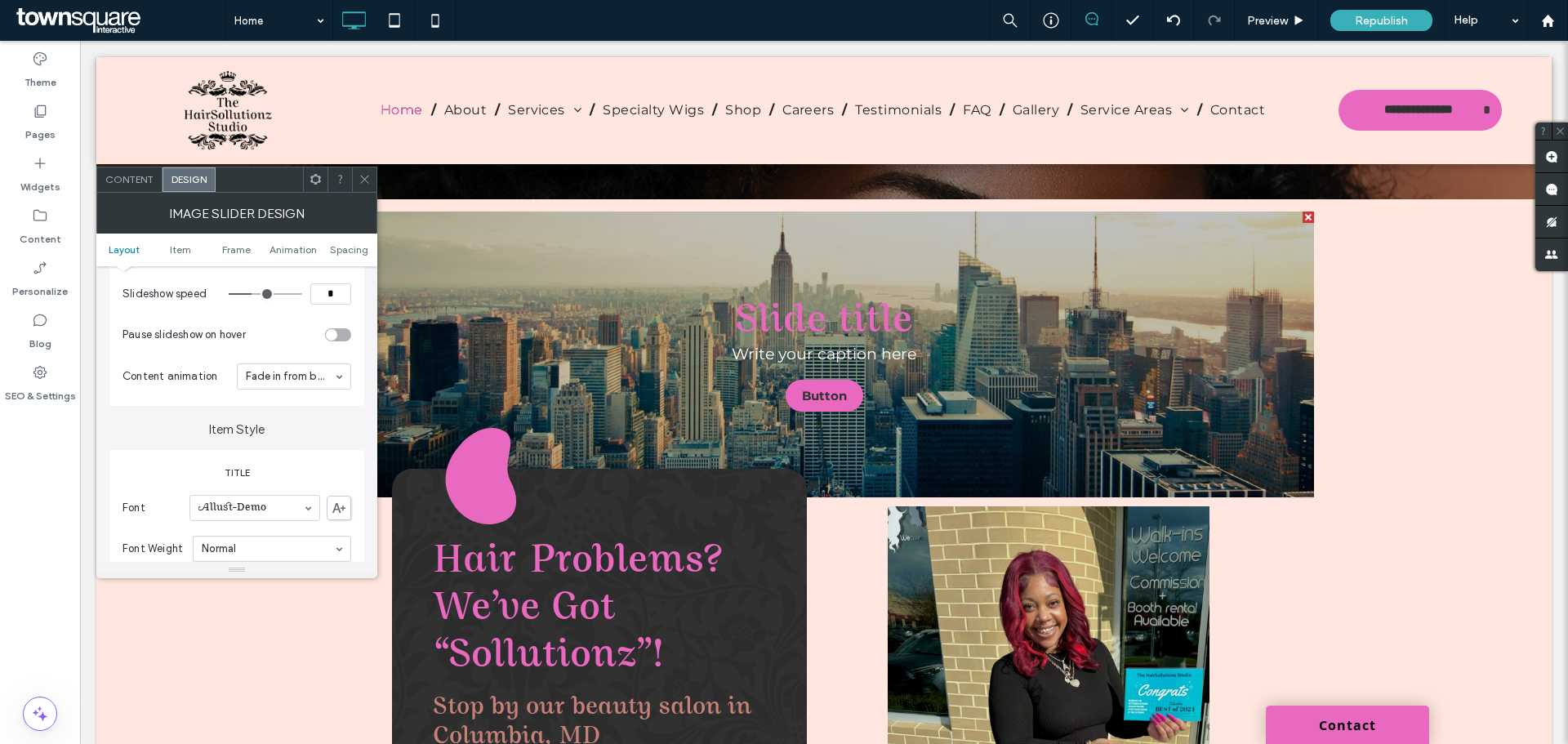 scroll, scrollTop: 327, scrollLeft: 0, axis: vertical 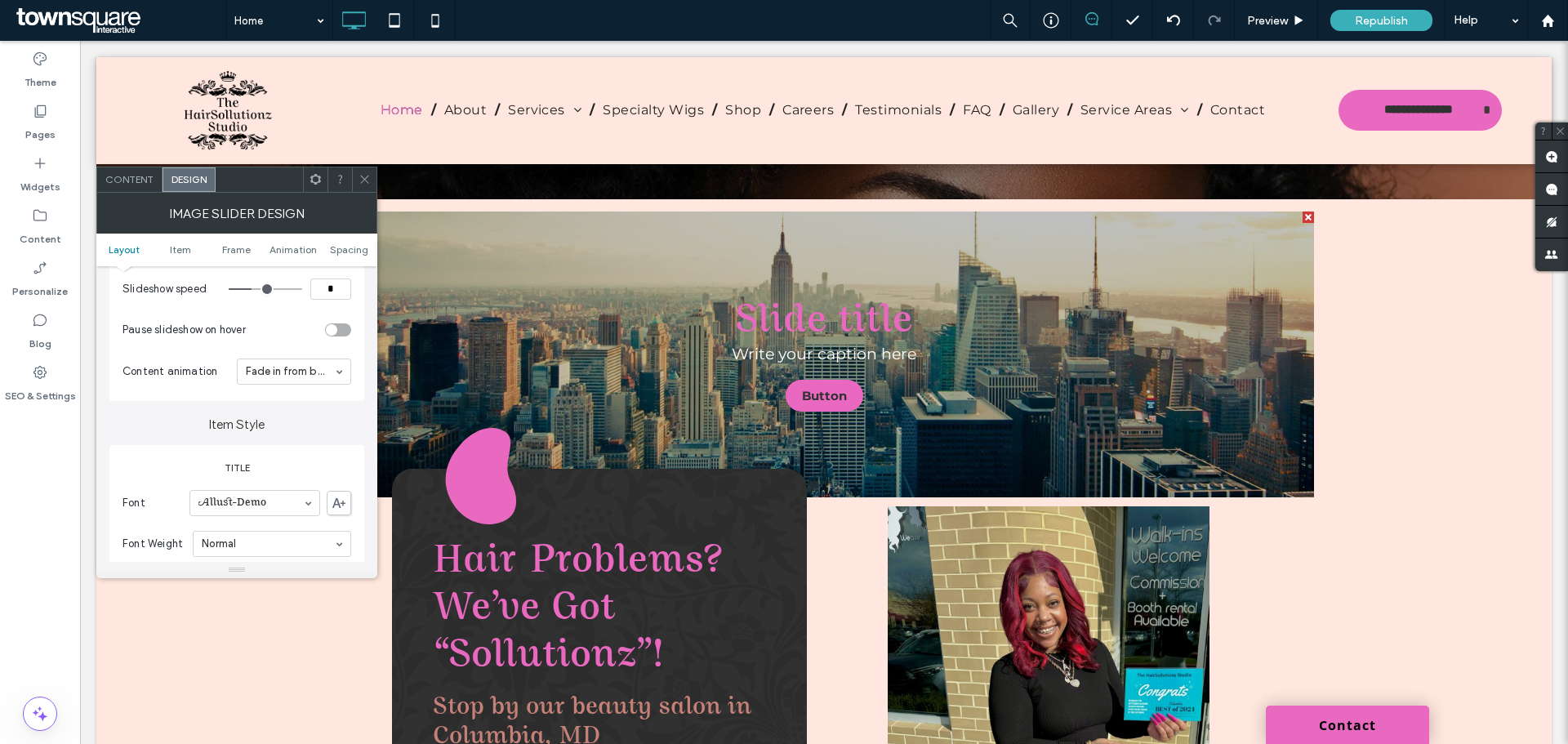 click at bounding box center (364, 180) 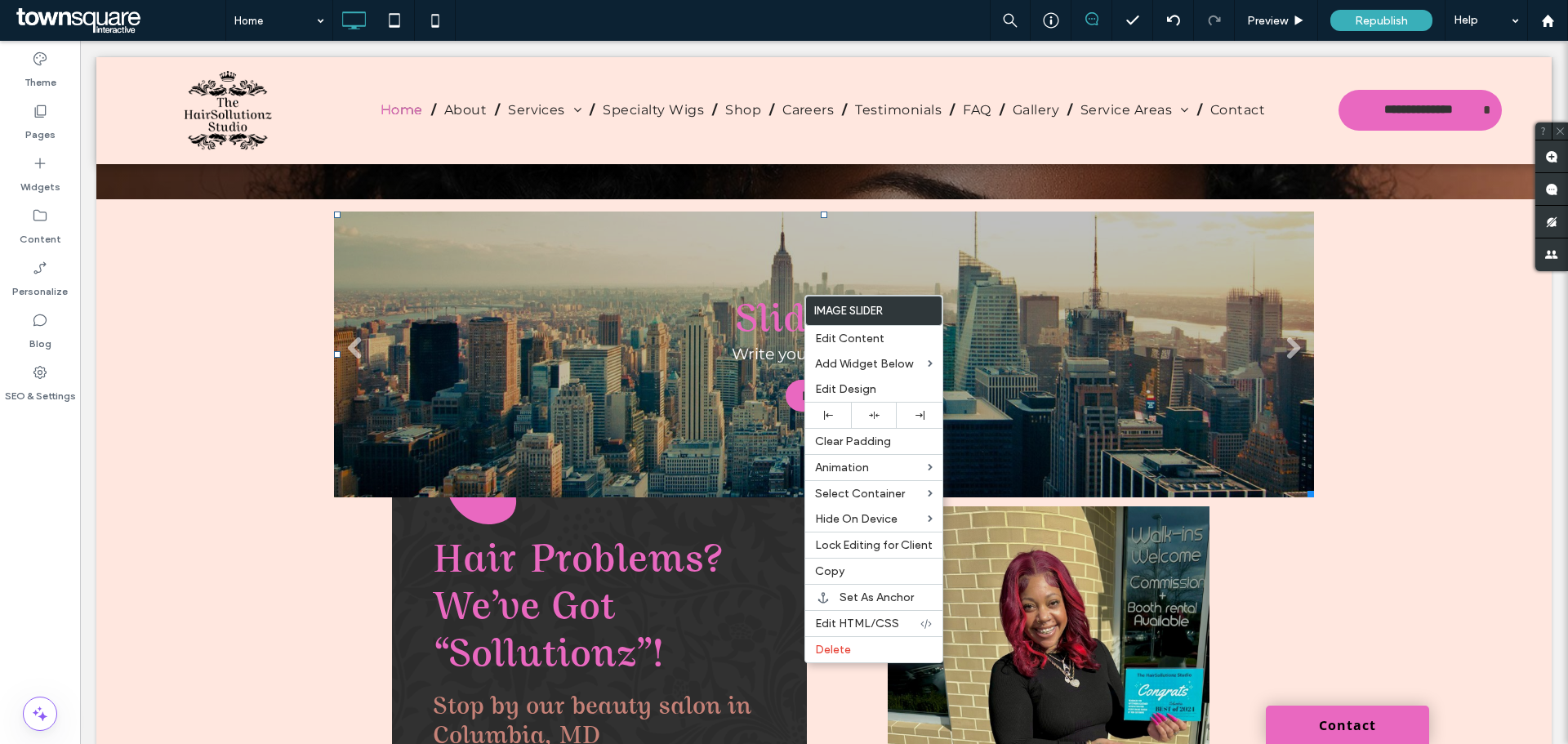 click on "Slide title
Write your caption here
Button" at bounding box center [824, 354] 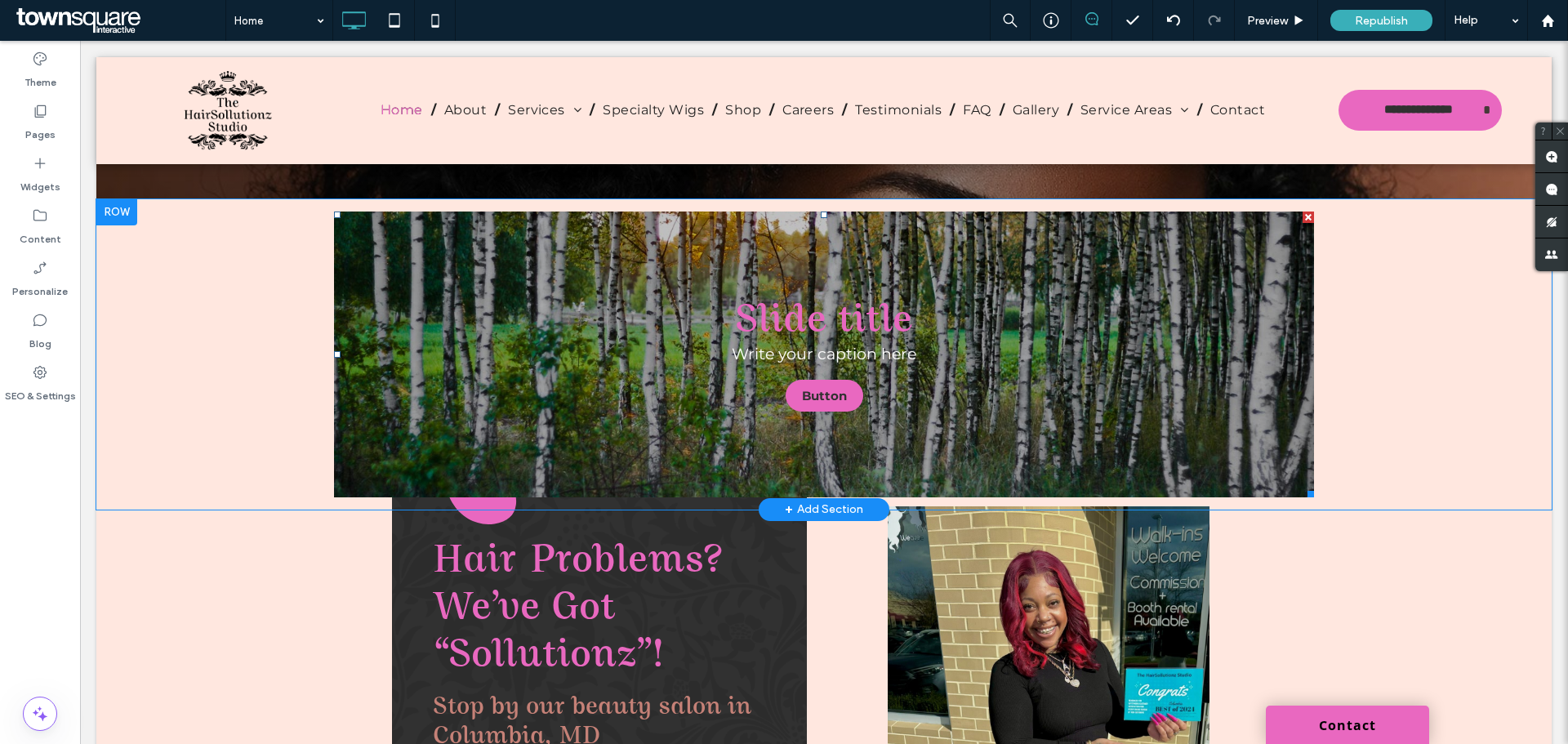 click at bounding box center [1308, 217] 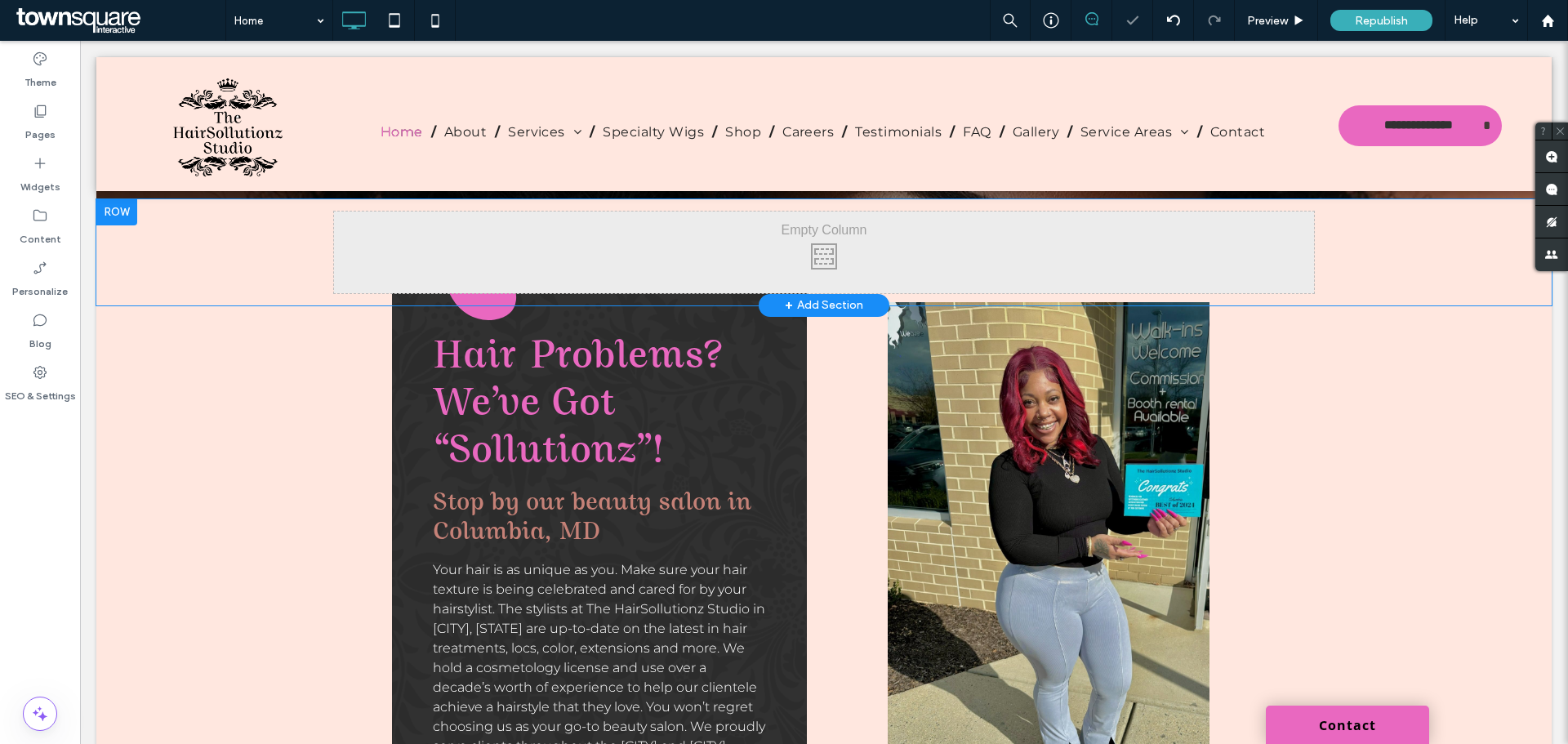 click on "Click To Paste     Click To Paste" at bounding box center (824, 252) 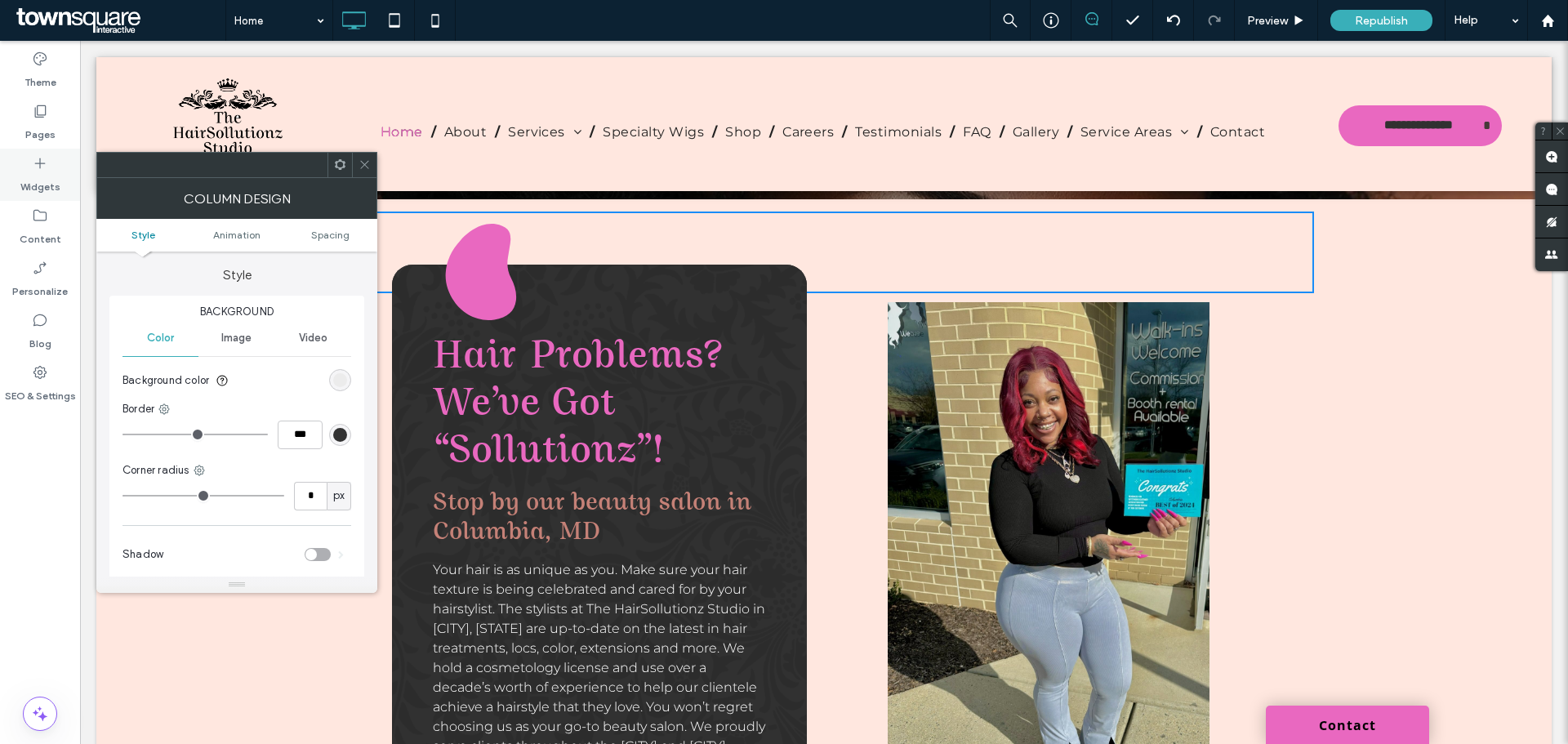 click on "Widgets" at bounding box center (40, 183) 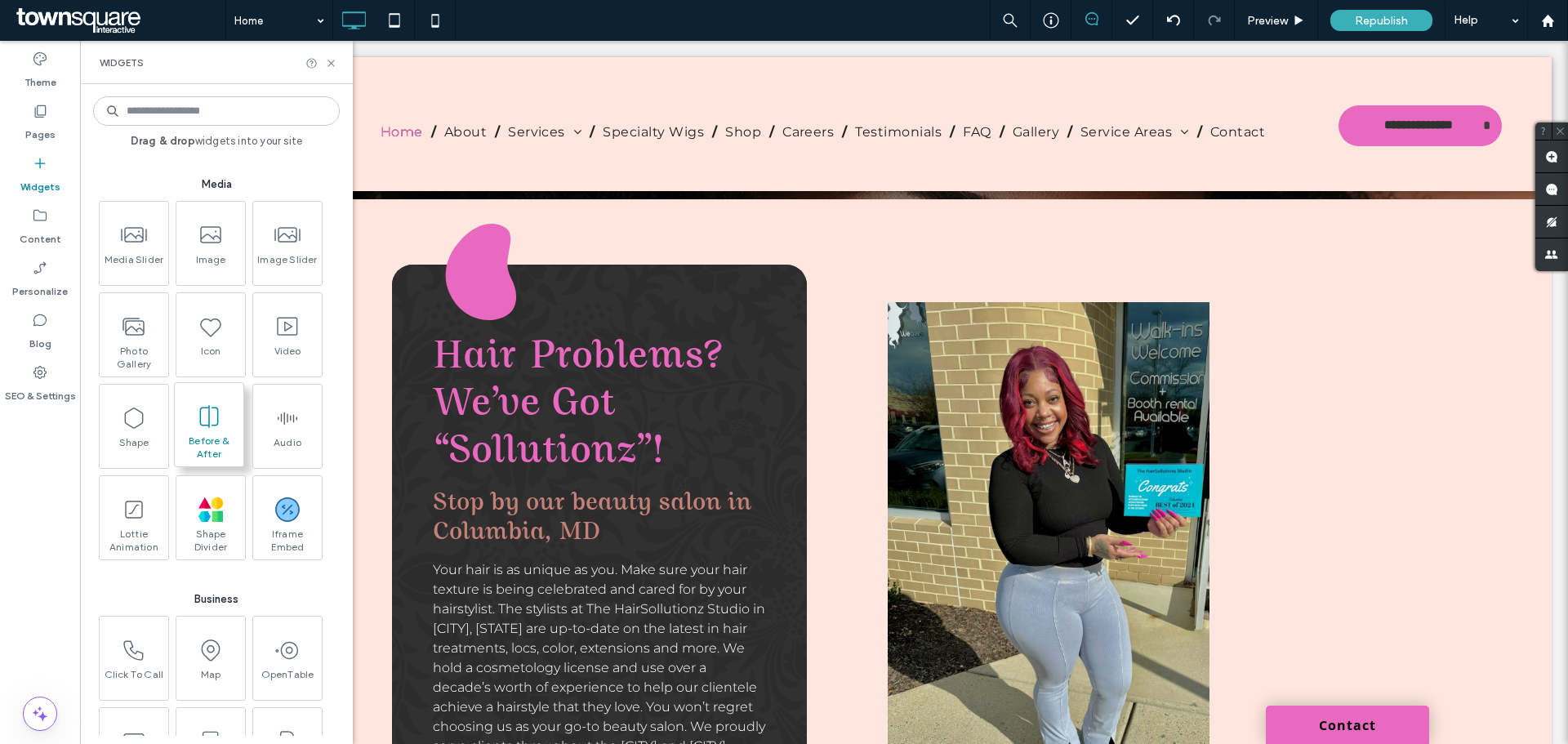 scroll, scrollTop: 1715, scrollLeft: 0, axis: vertical 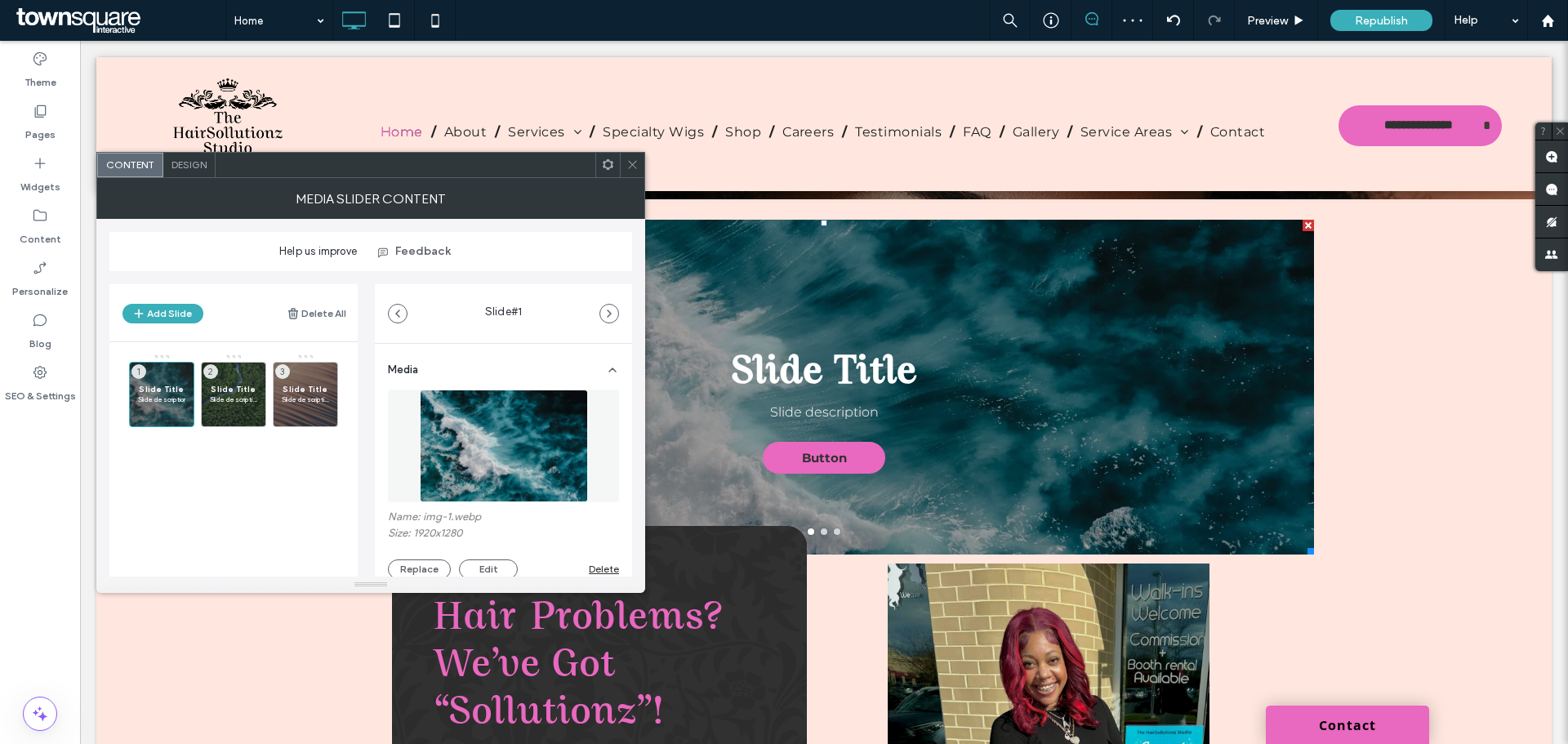 click on "Design" at bounding box center [189, 165] 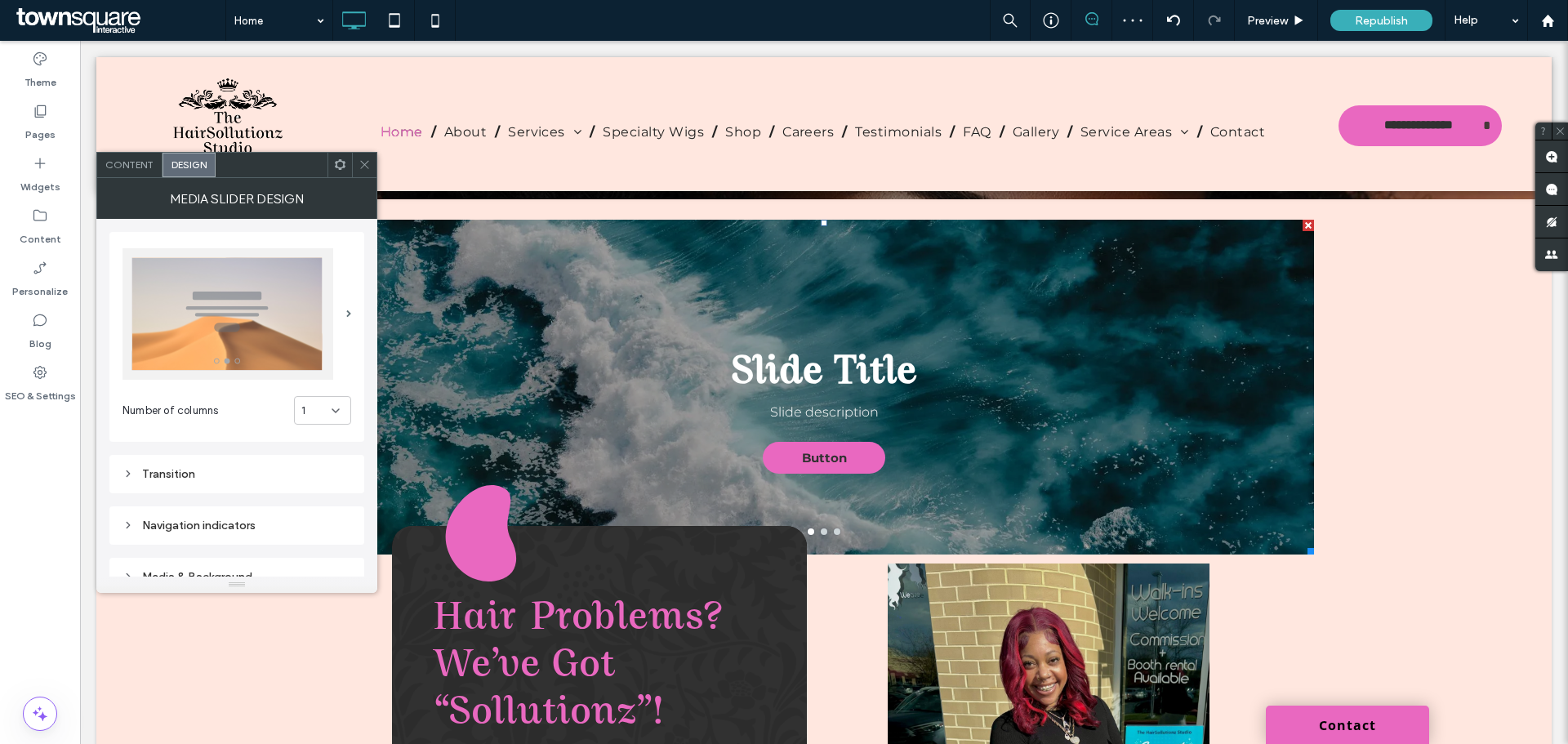 click on "1" at bounding box center (323, 410) 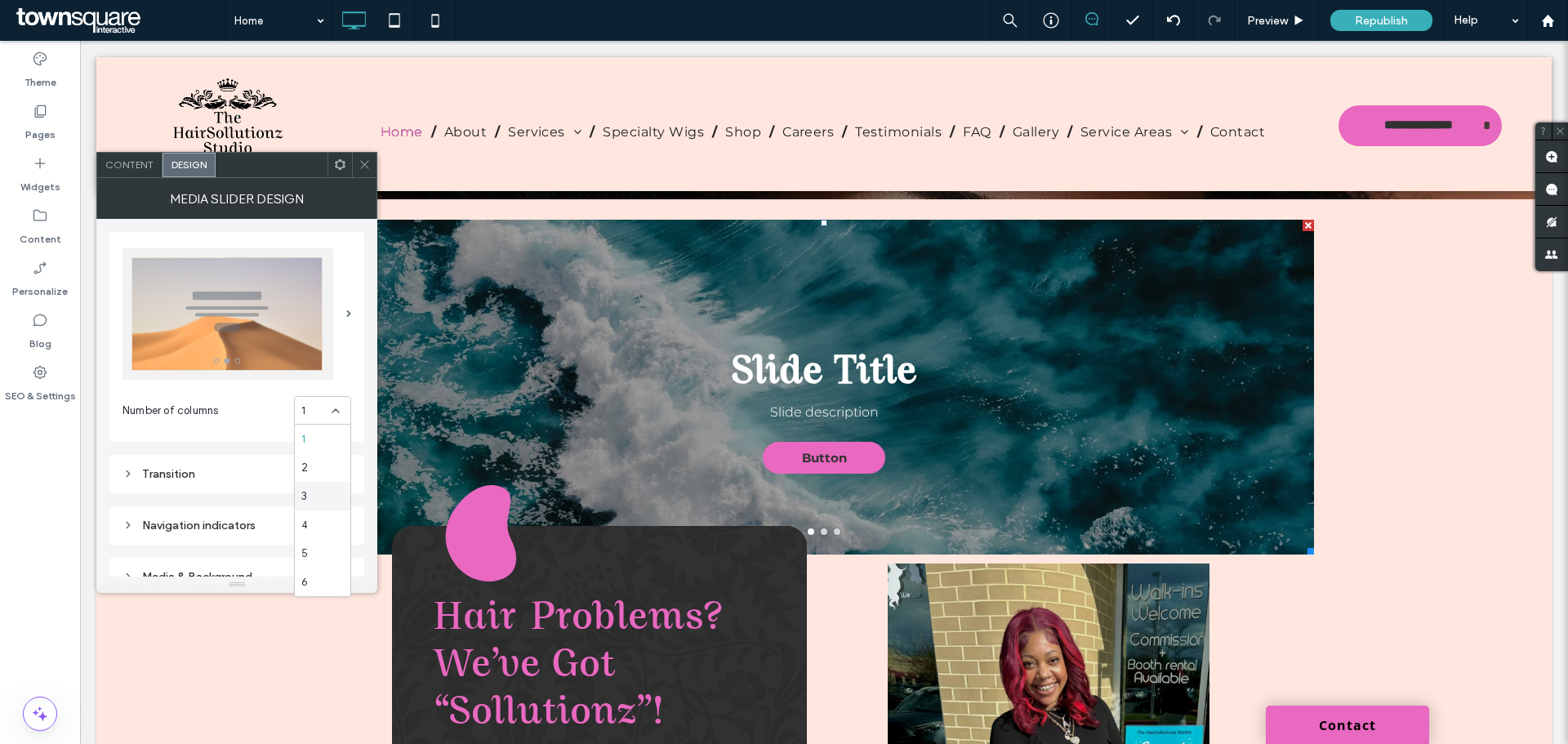 click on "3" at bounding box center (323, 496) 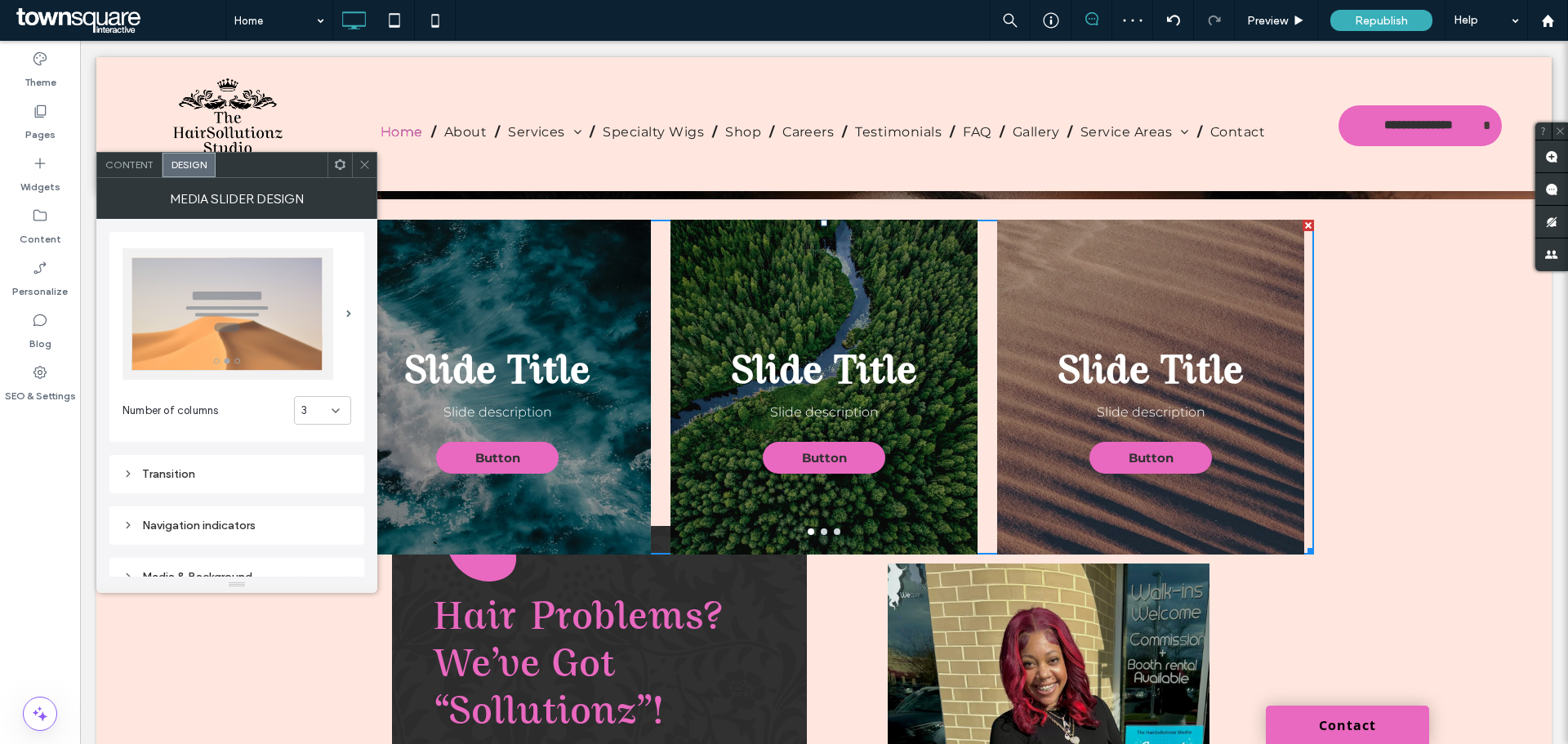 click on "Slide Title" at bounding box center [824, 372] 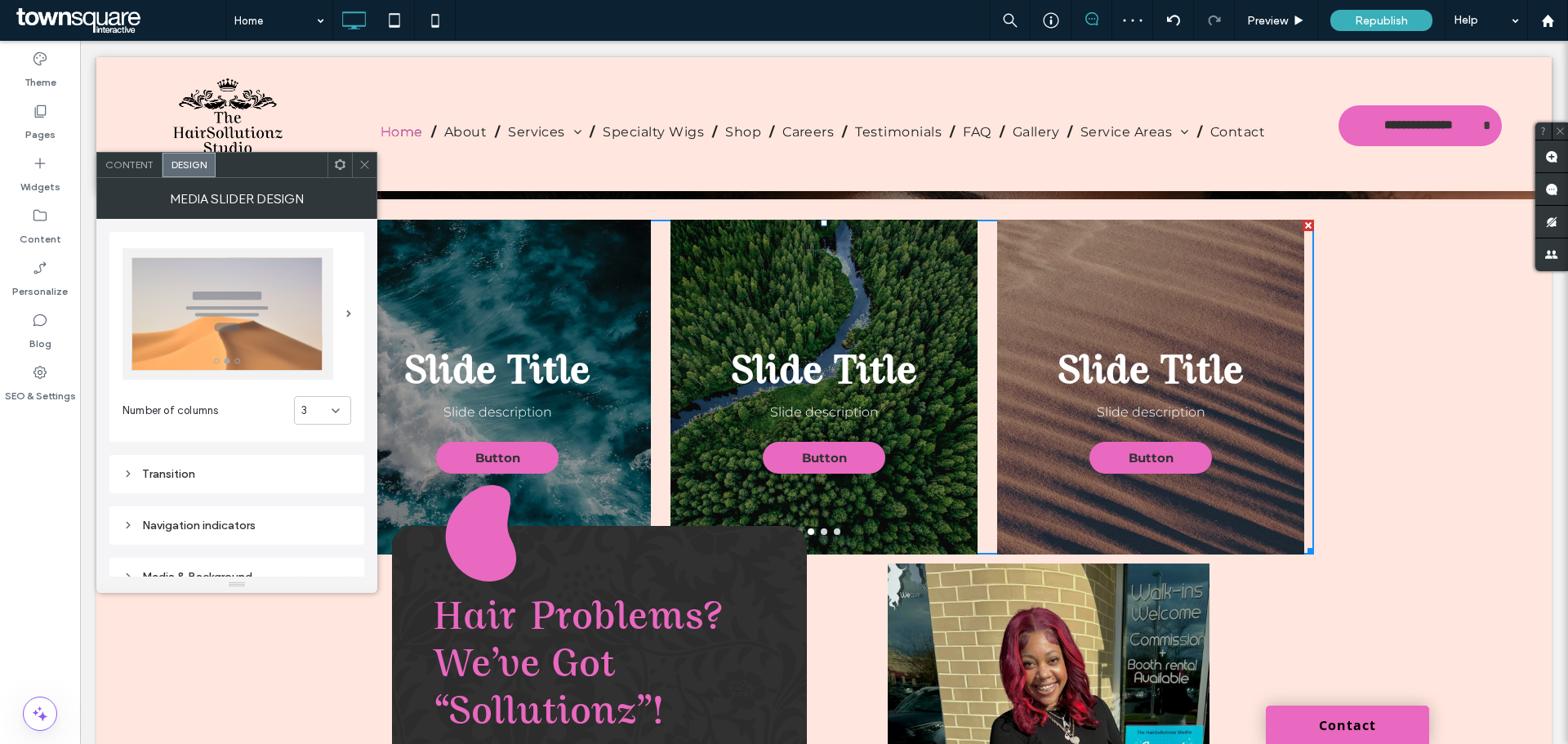 click on "Content" at bounding box center [130, 165] 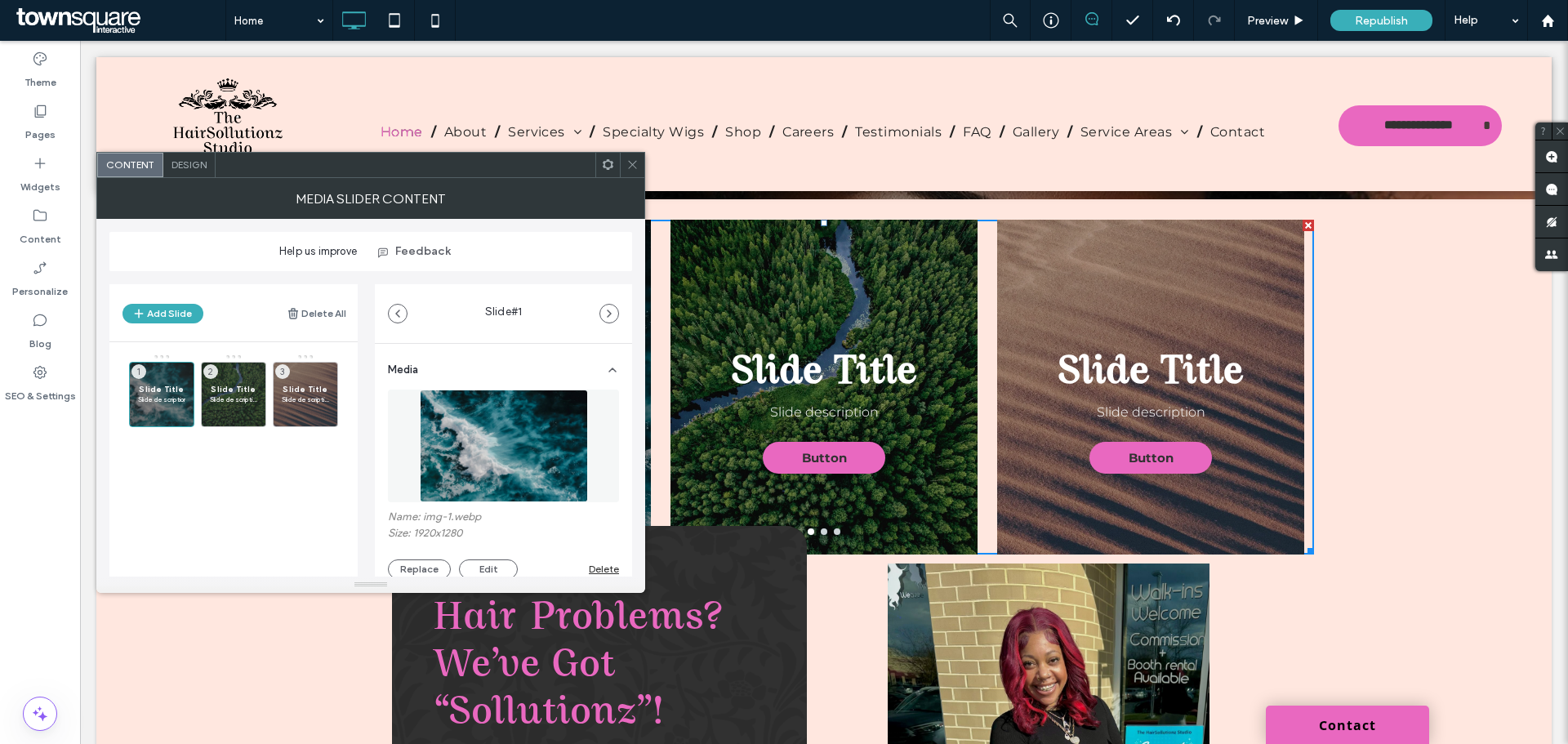 drag, startPoint x: 298, startPoint y: 409, endPoint x: 308, endPoint y: 461, distance: 52.952809 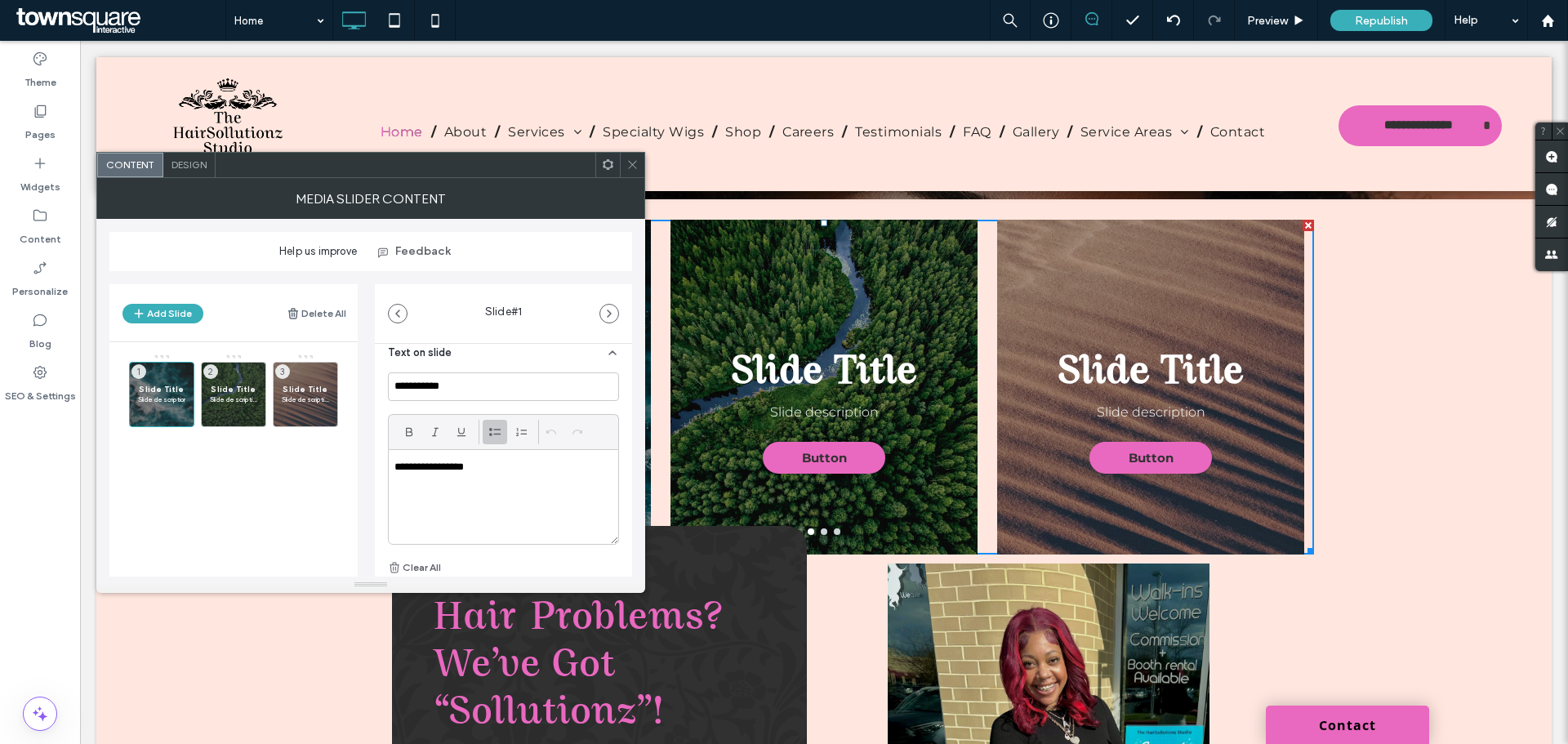 scroll, scrollTop: 408, scrollLeft: 0, axis: vertical 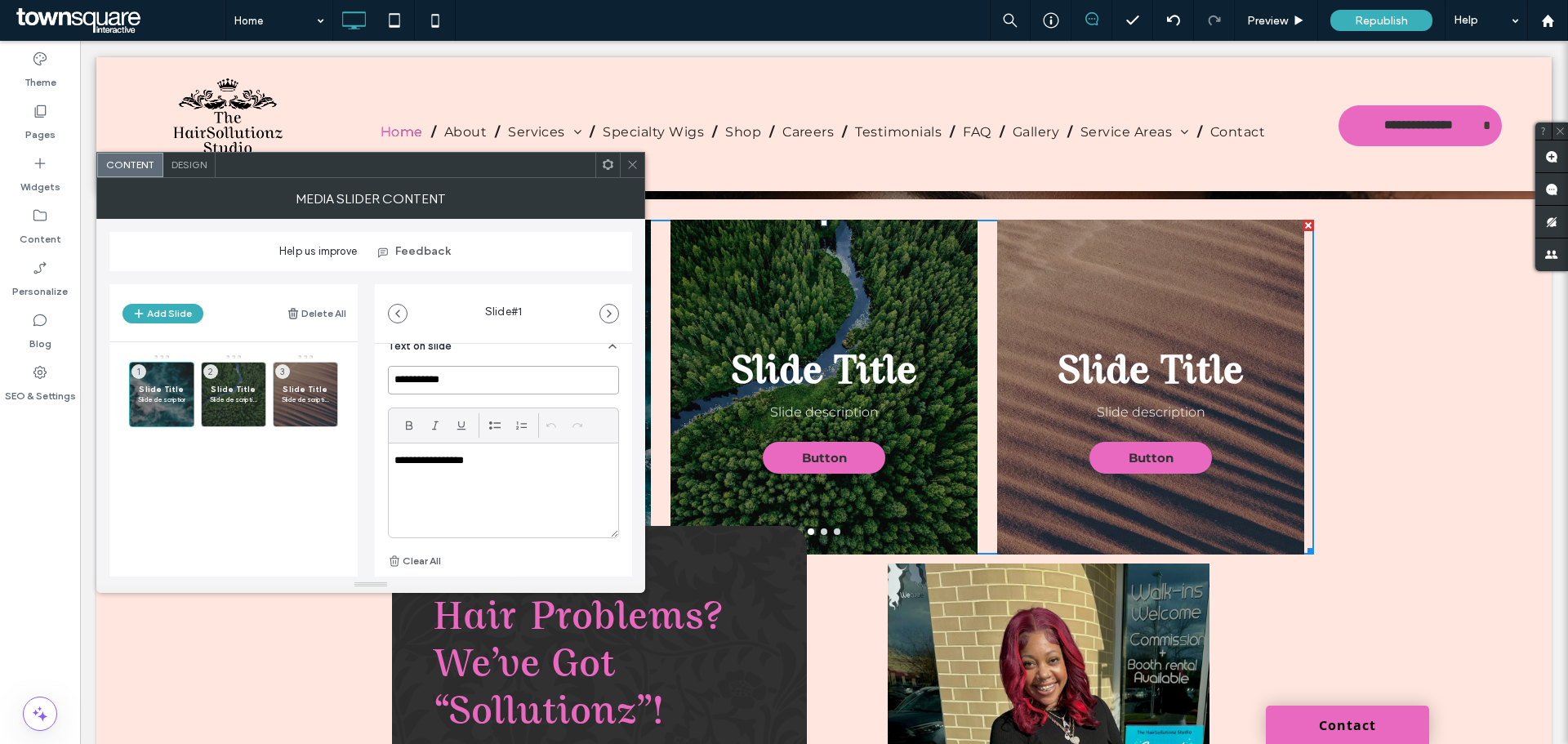 drag, startPoint x: 497, startPoint y: 384, endPoint x: 353, endPoint y: 401, distance: 145 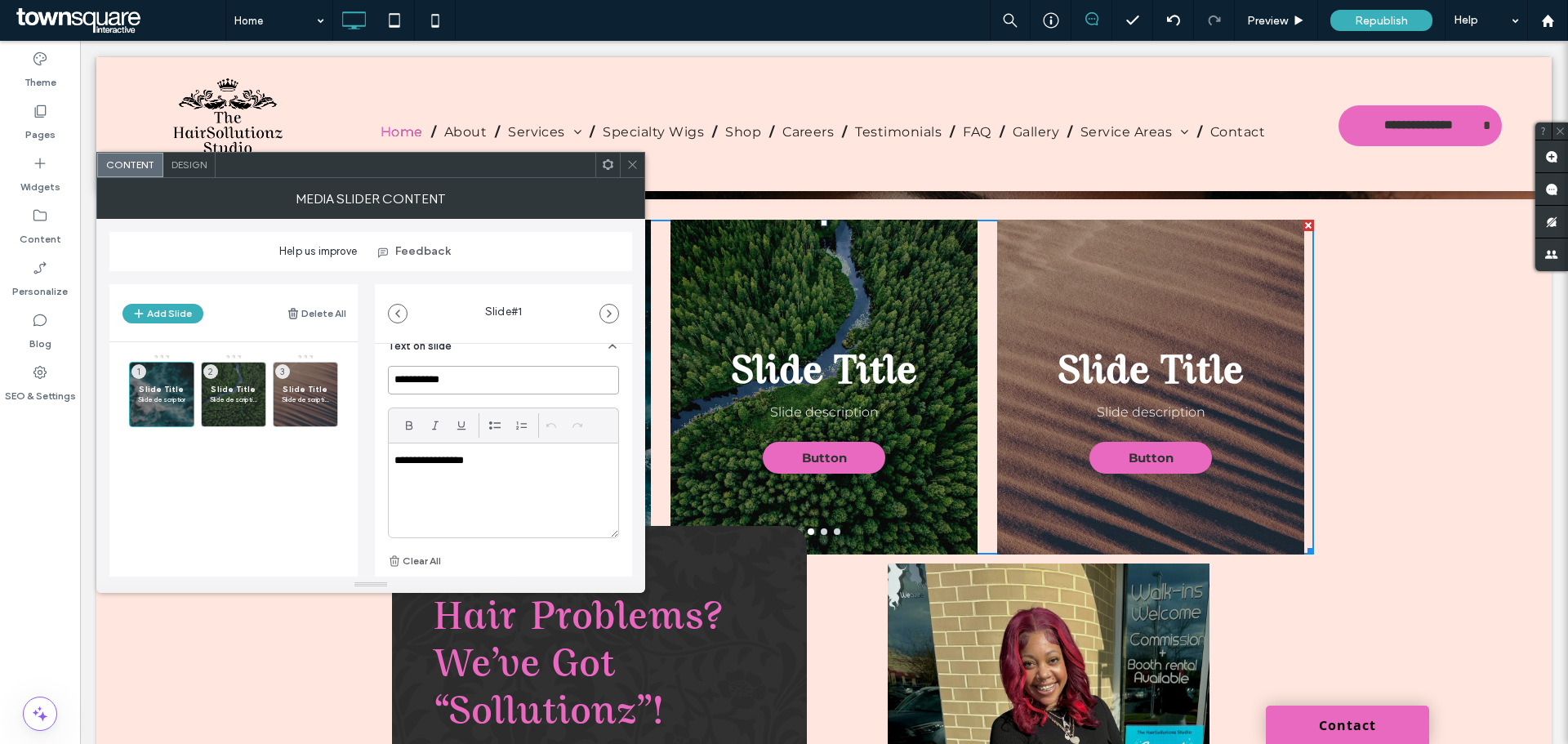 click on "**********" at bounding box center (371, 424) 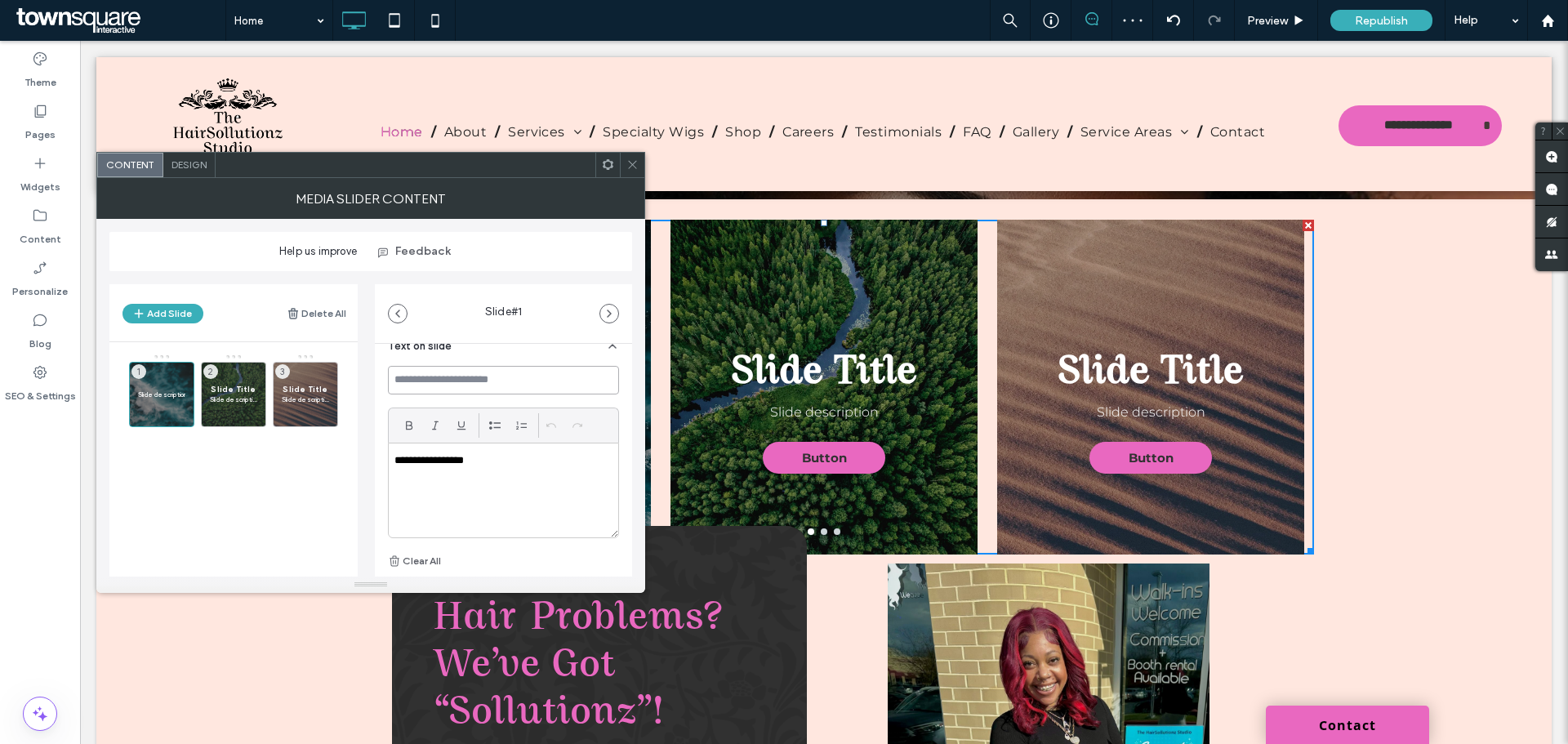 type 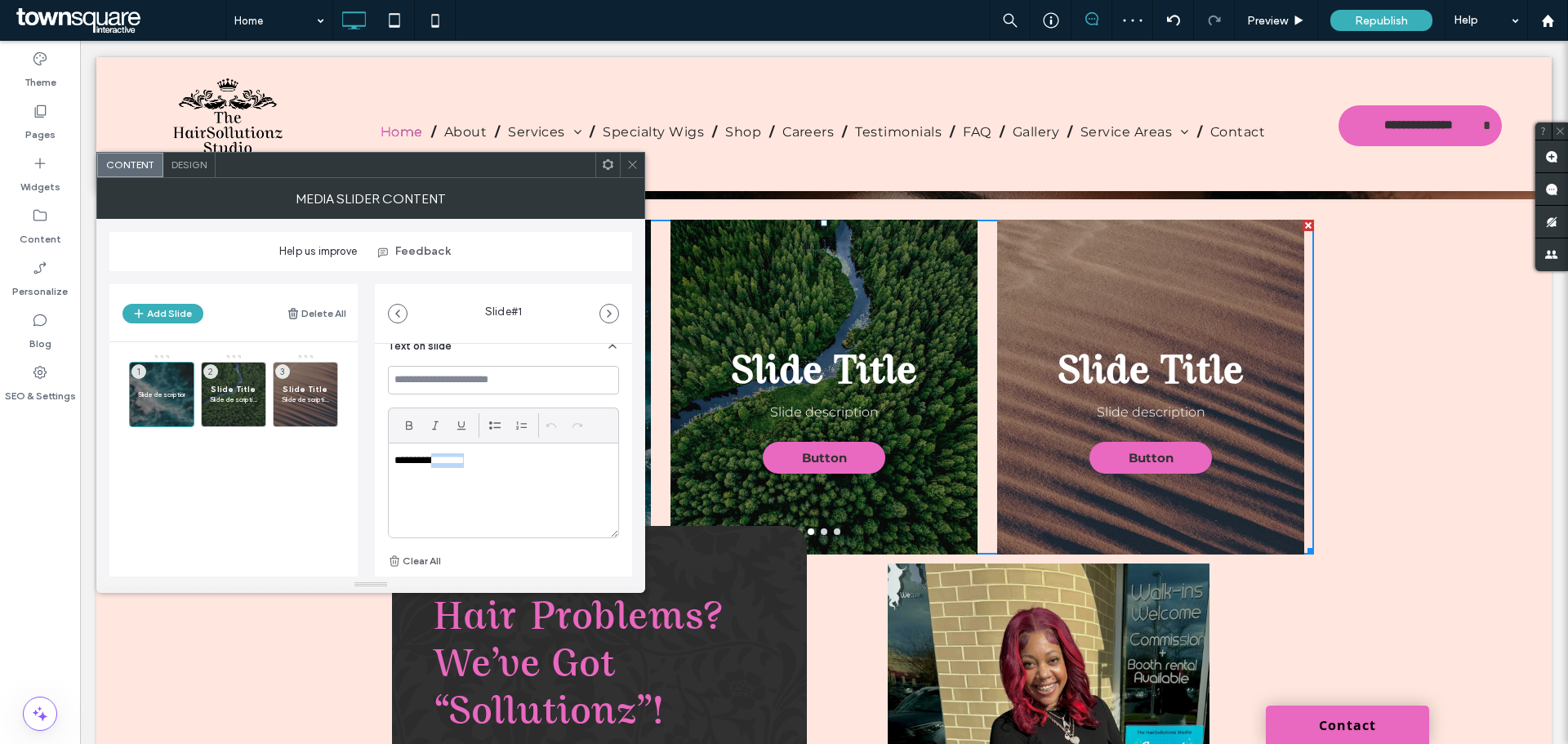 drag, startPoint x: 483, startPoint y: 462, endPoint x: 428, endPoint y: 466, distance: 55.14526 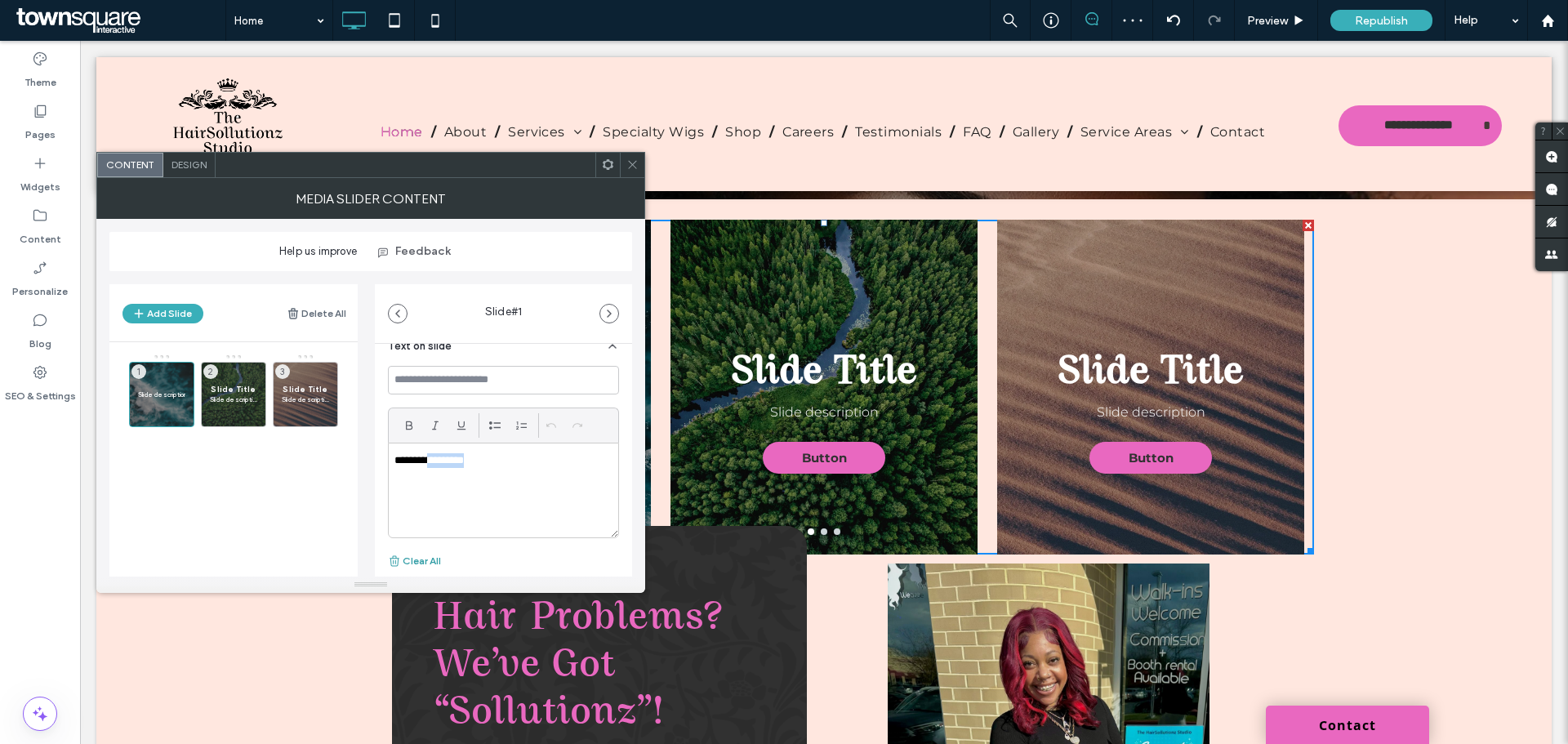 click on "Clear All" at bounding box center (414, 561) 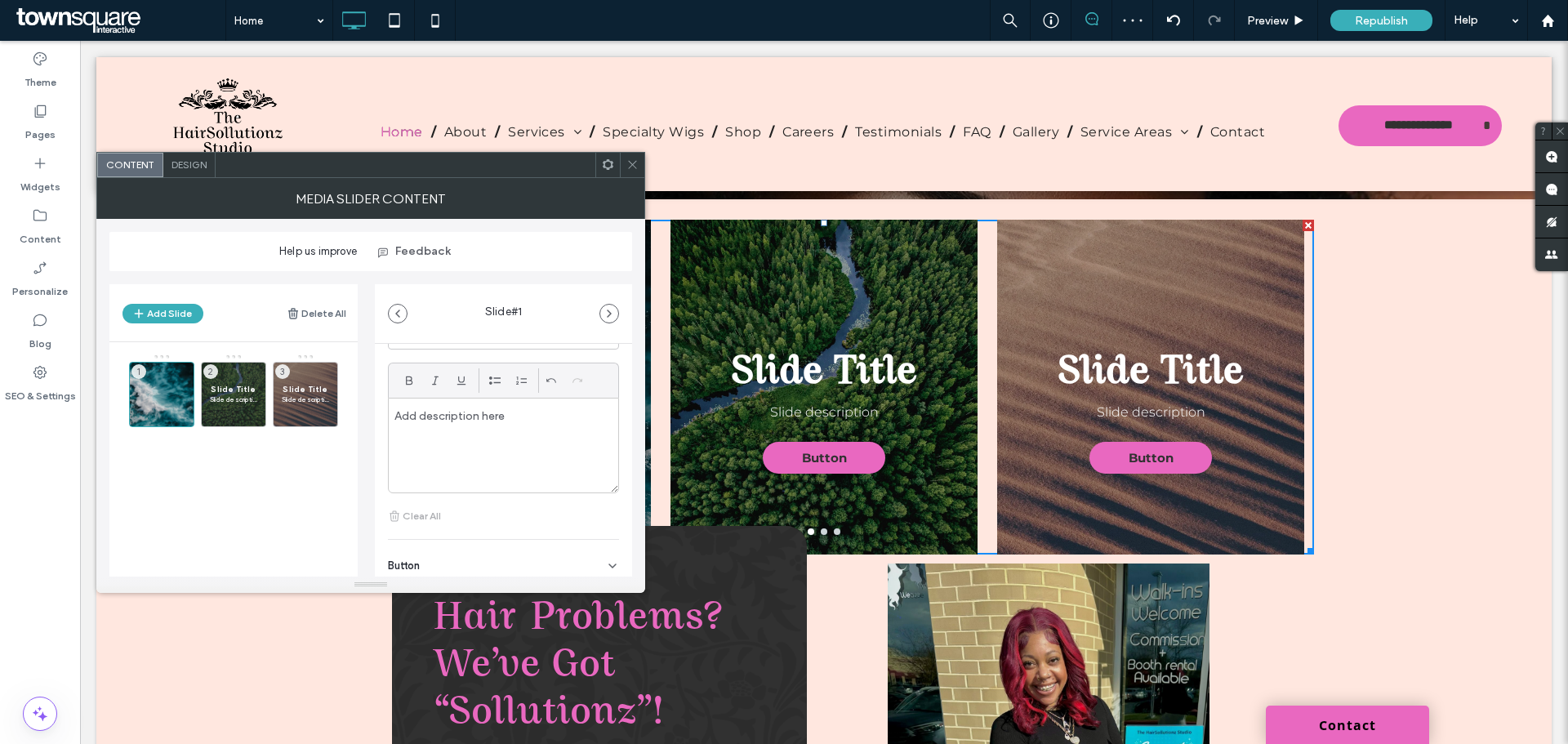 scroll, scrollTop: 501, scrollLeft: 0, axis: vertical 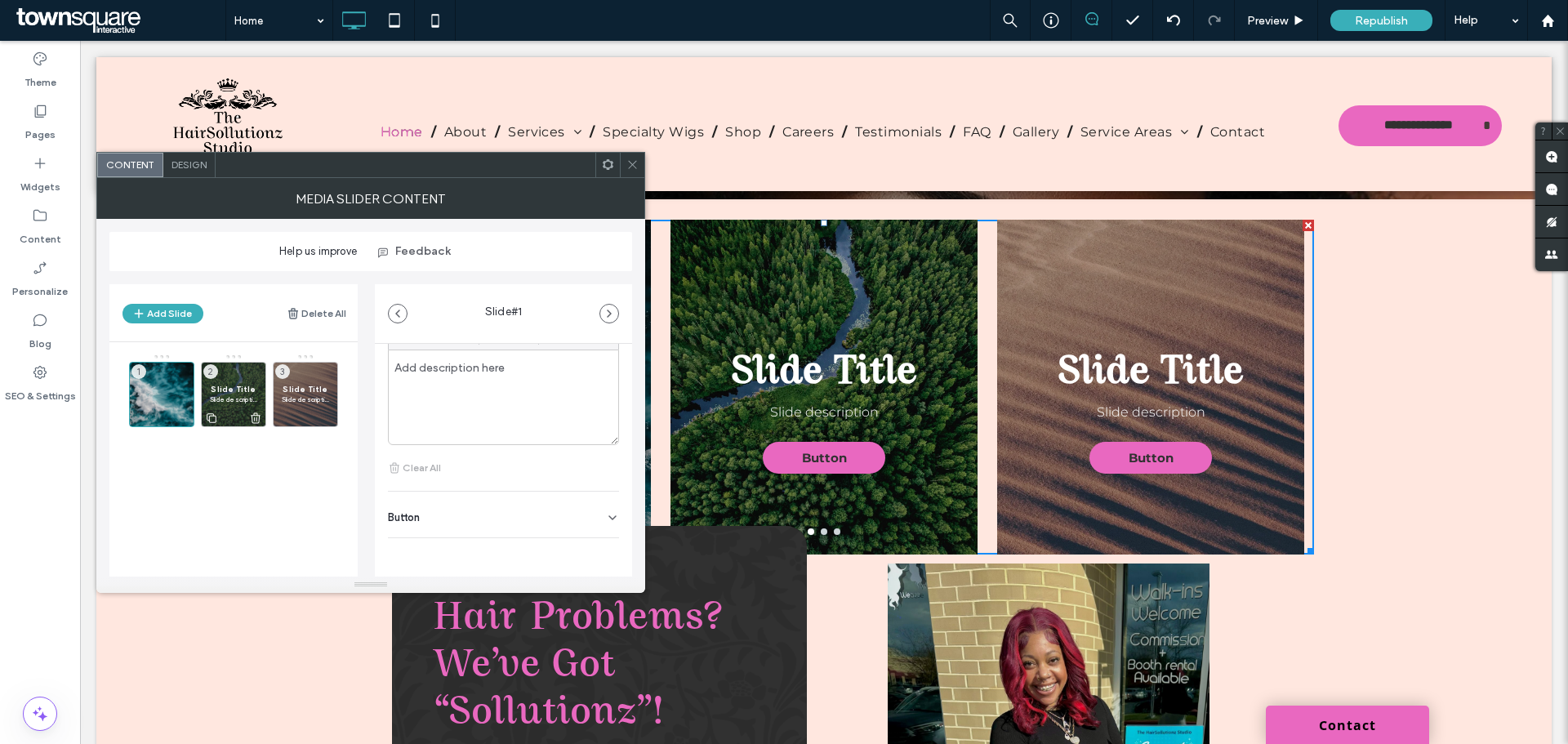 click on "Slide Title" at bounding box center (234, 389) 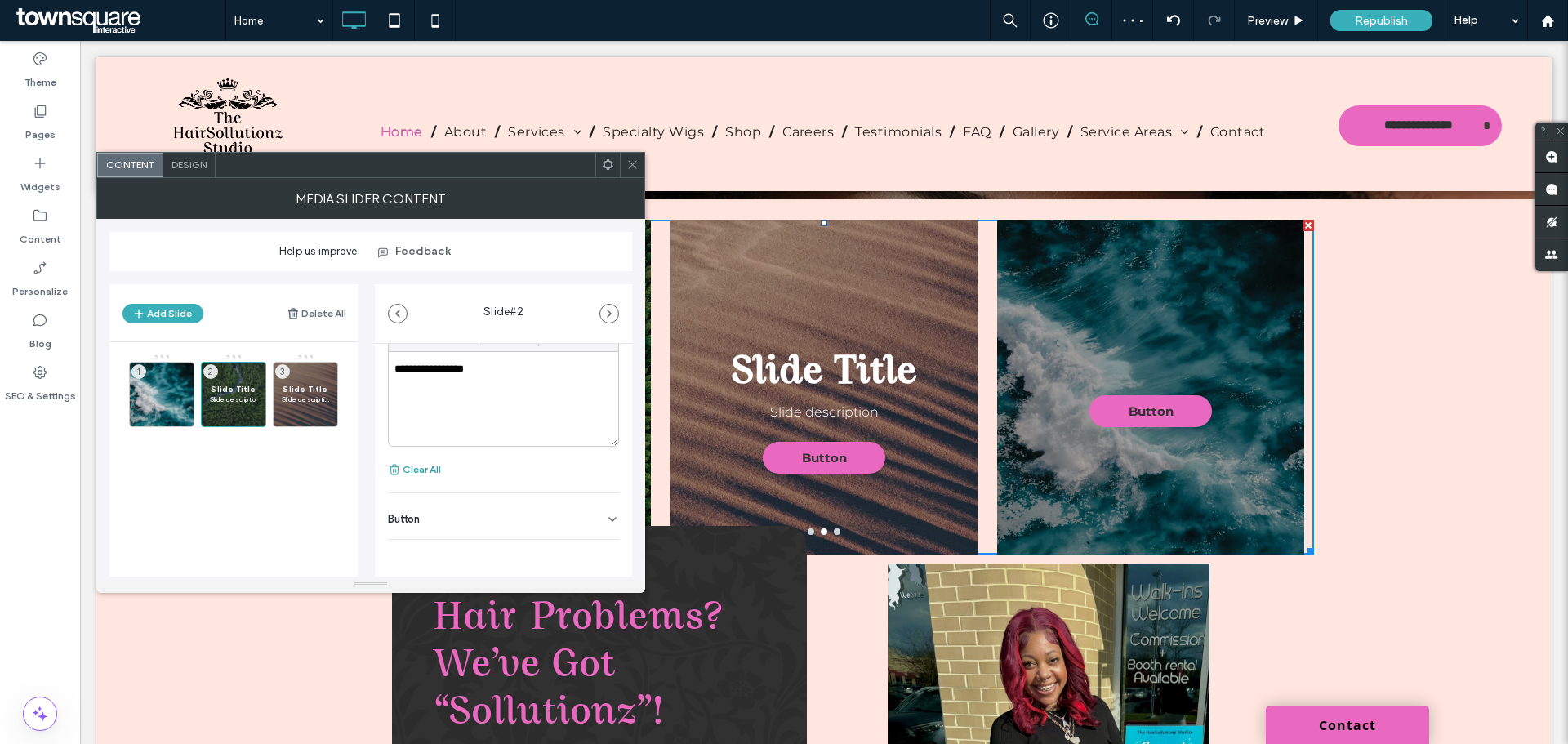 scroll, scrollTop: 501, scrollLeft: 0, axis: vertical 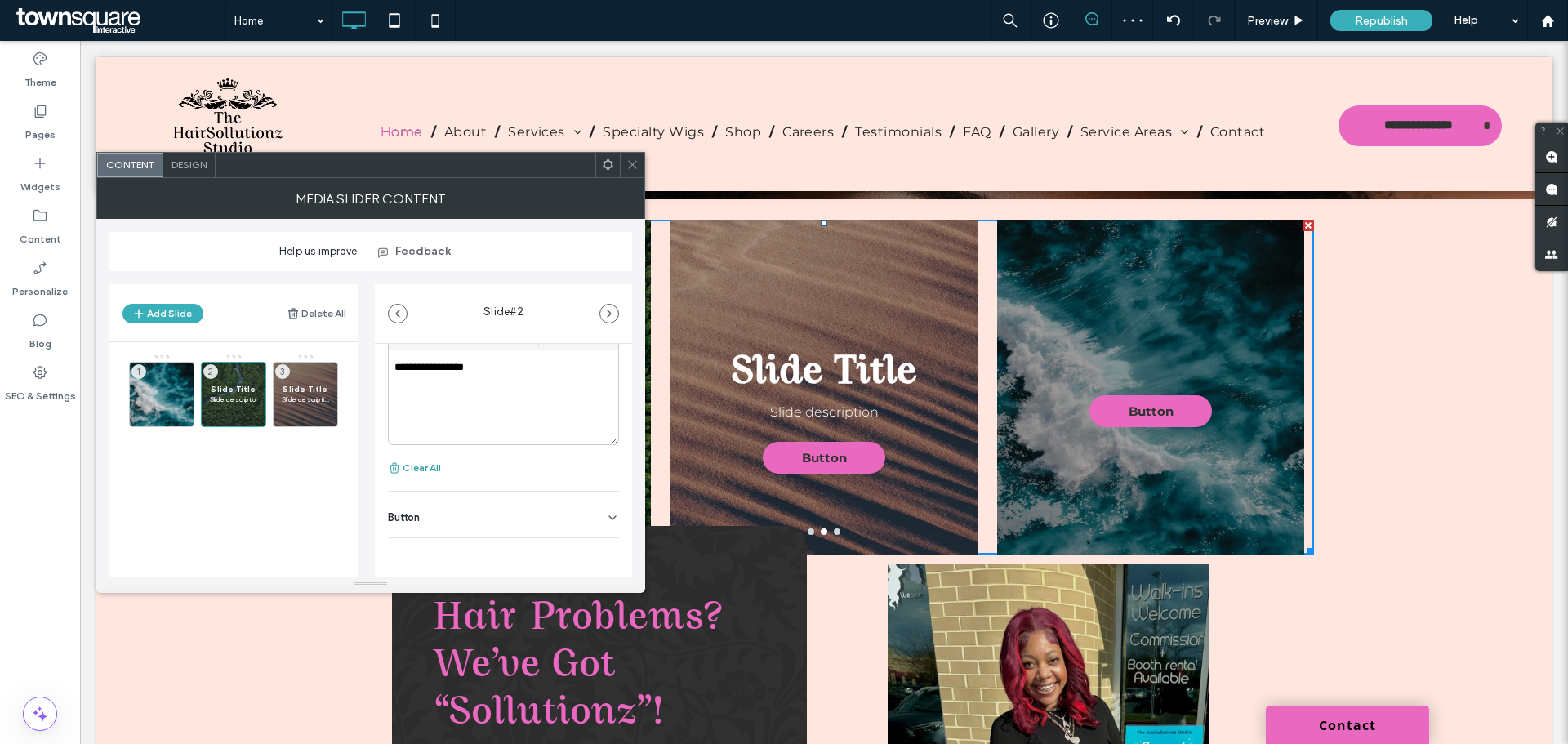 click on "Clear All" at bounding box center [414, 468] 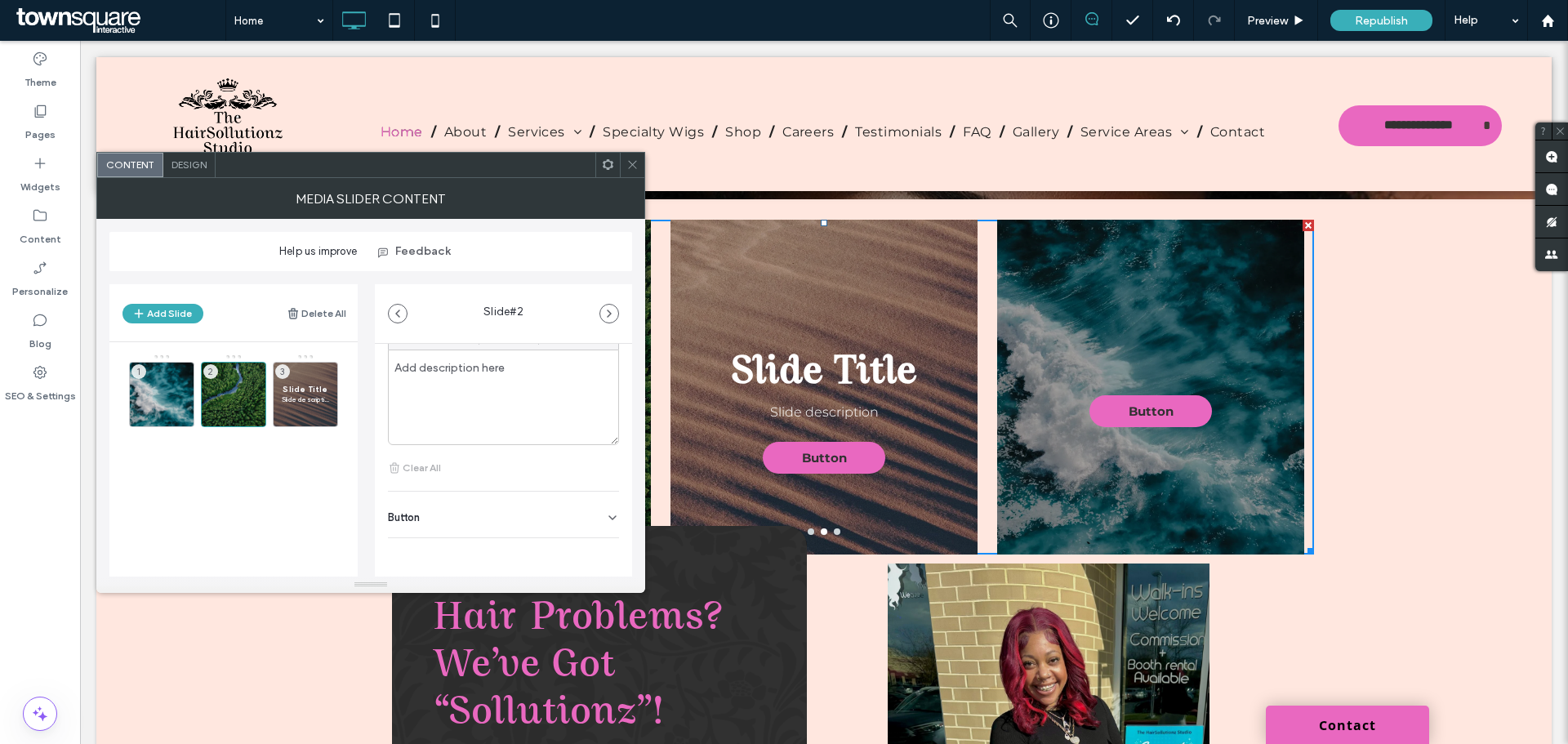click on "Button" at bounding box center [503, 515] 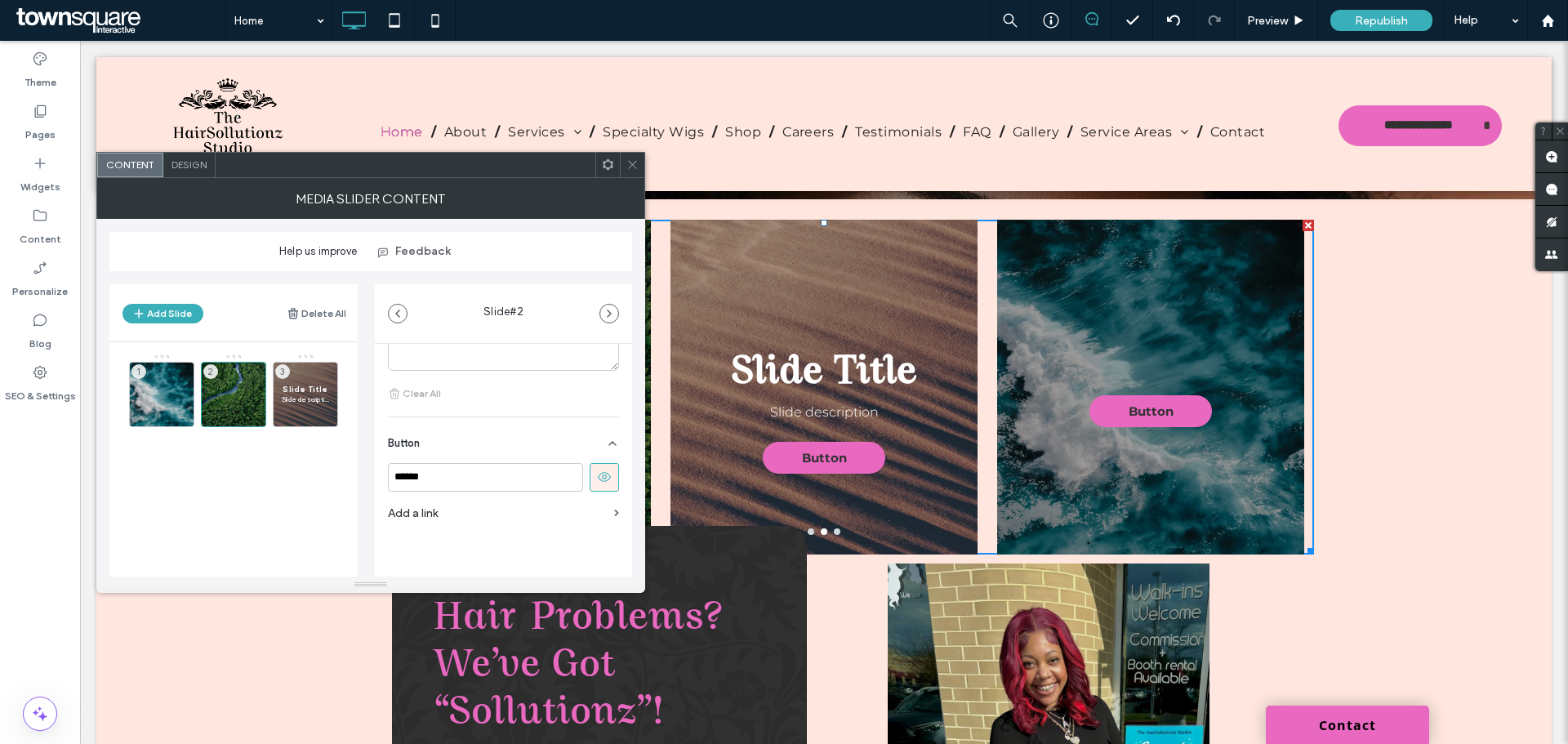 scroll, scrollTop: 579, scrollLeft: 0, axis: vertical 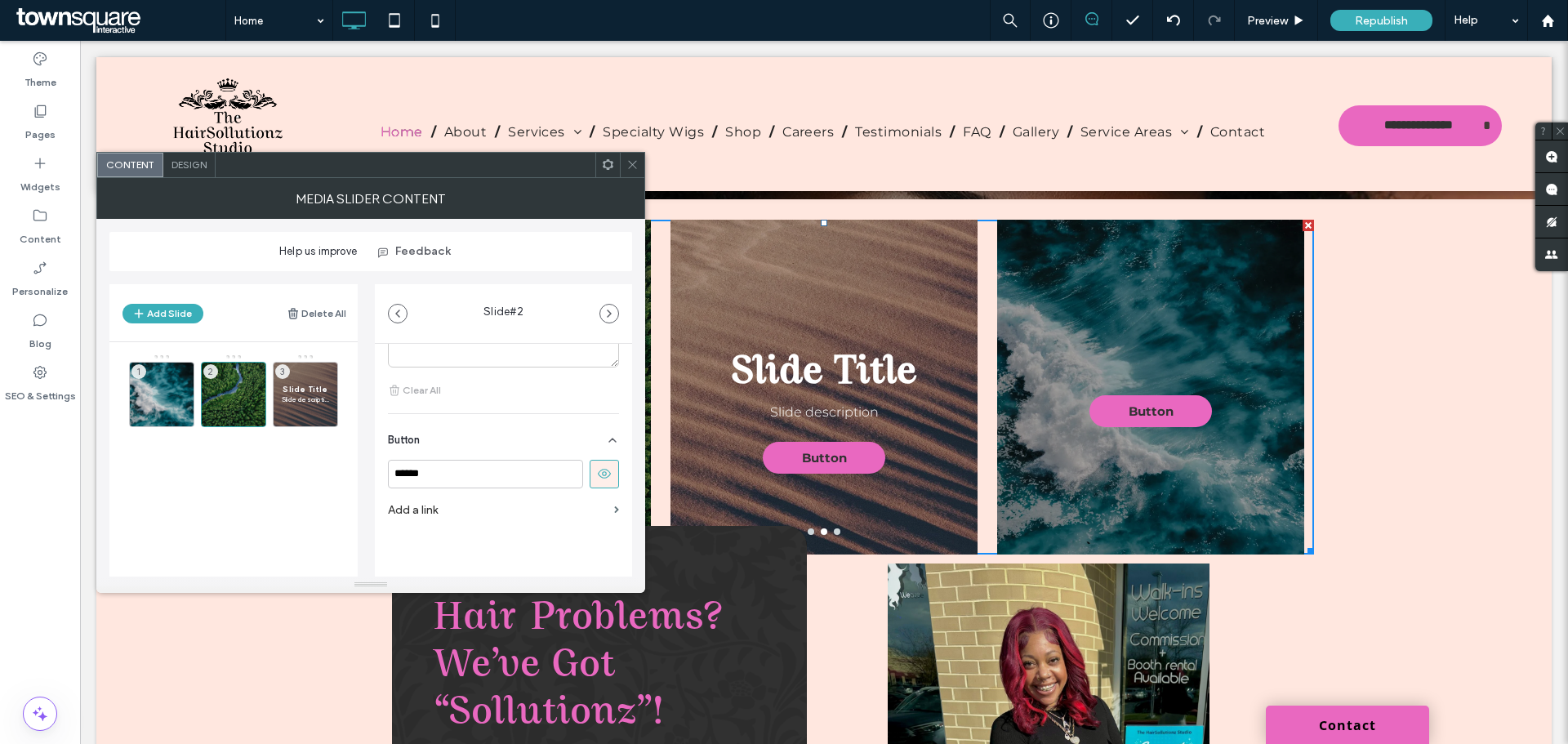 click at bounding box center (604, 474) 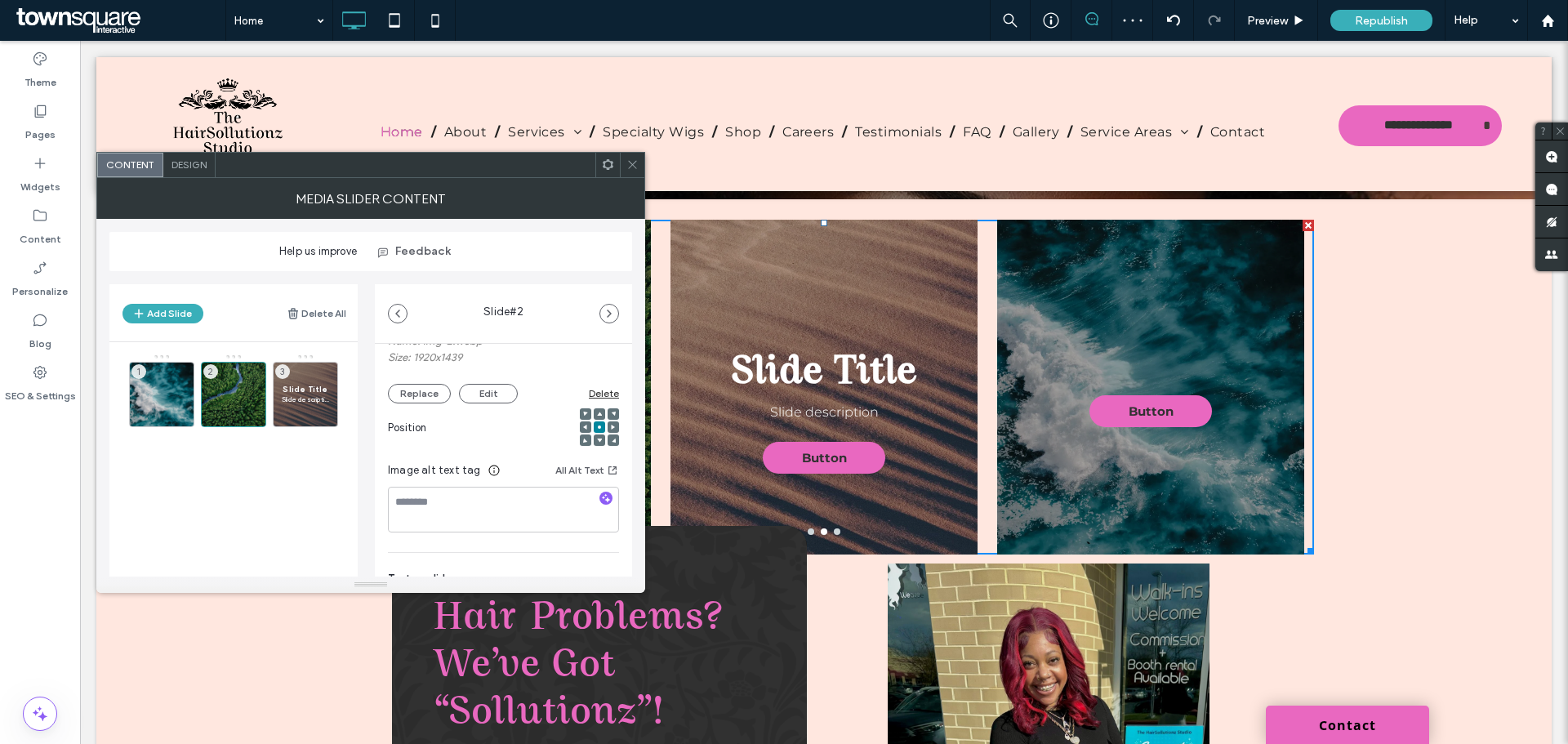 scroll, scrollTop: 0, scrollLeft: 0, axis: both 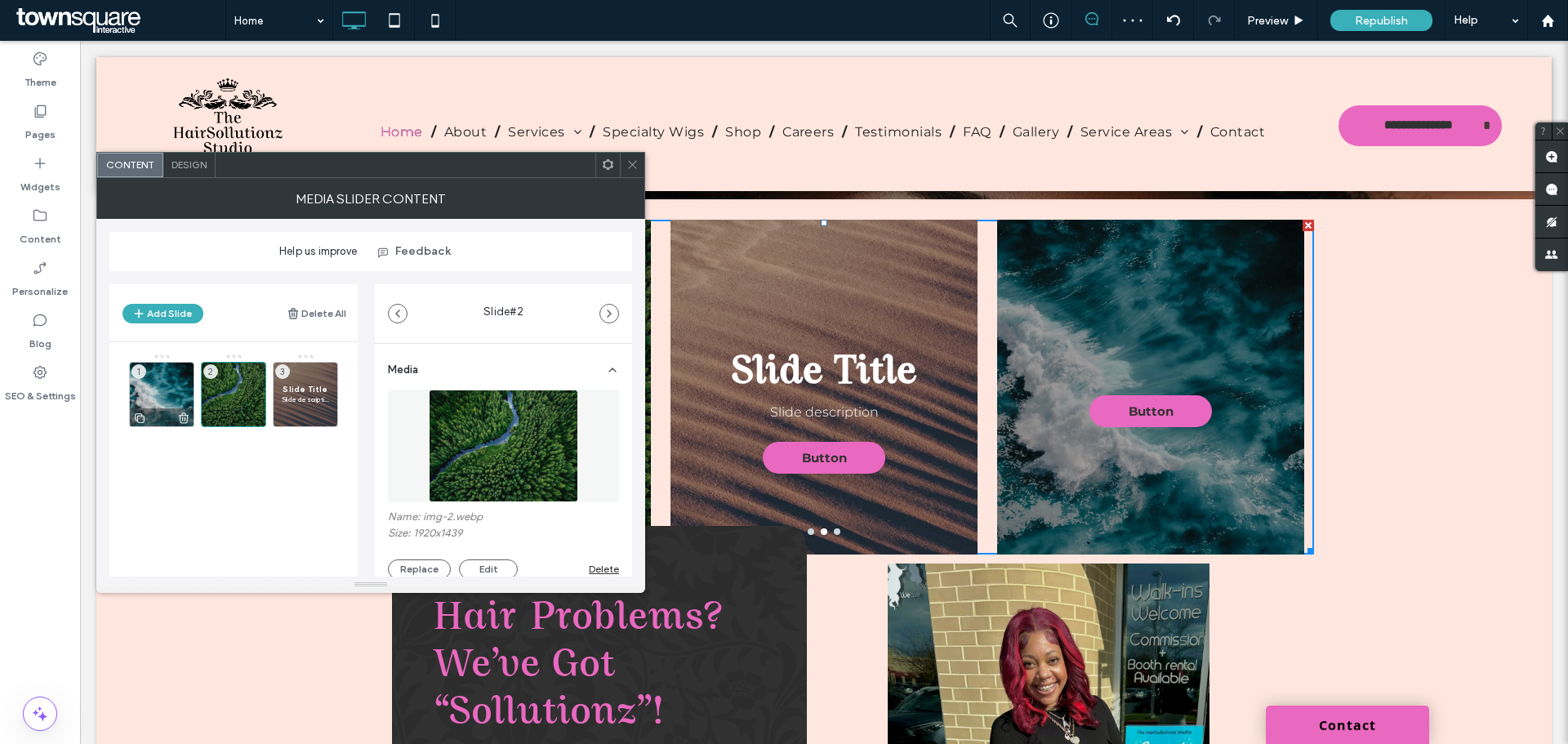 click on "1" at bounding box center (162, 394) 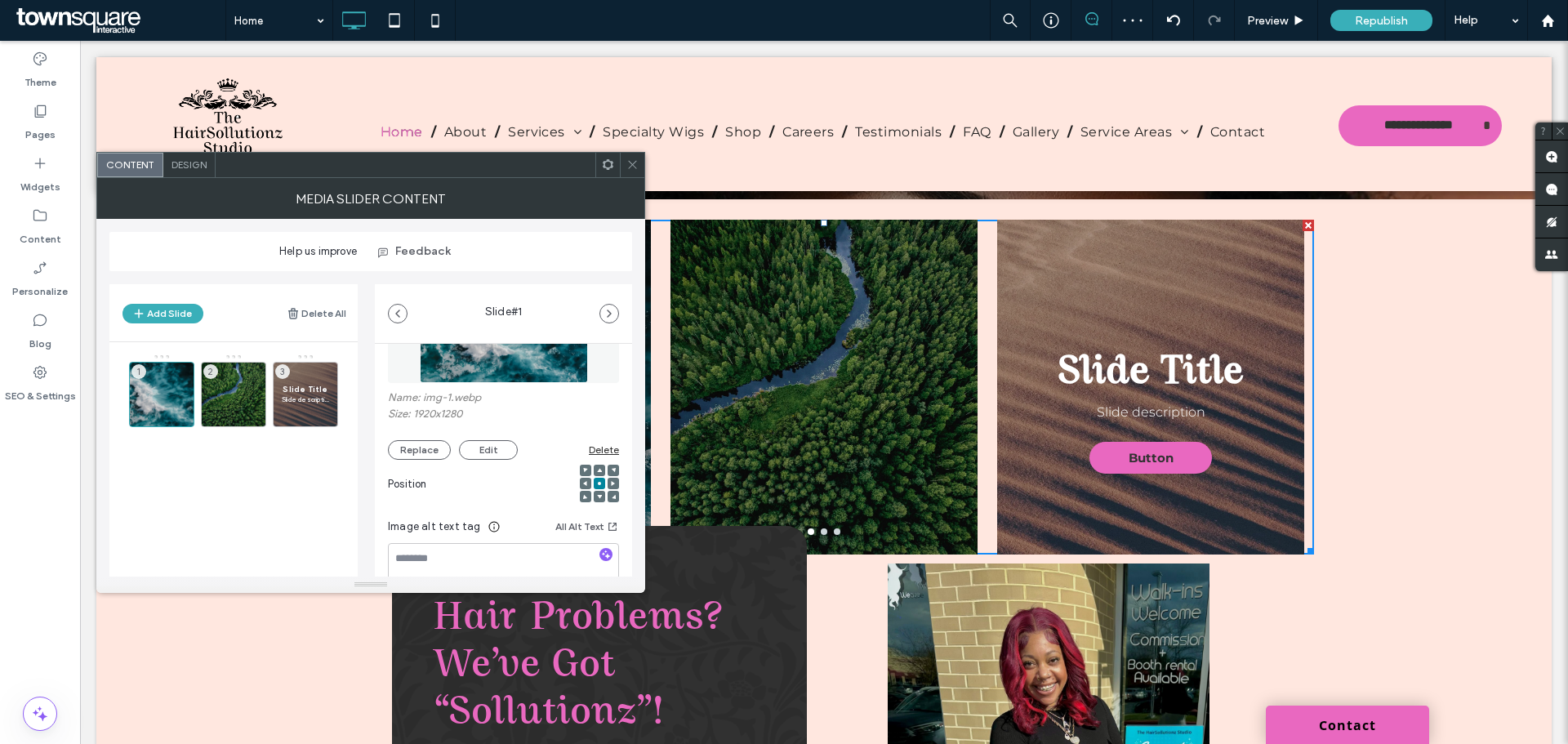 scroll, scrollTop: 283, scrollLeft: 0, axis: vertical 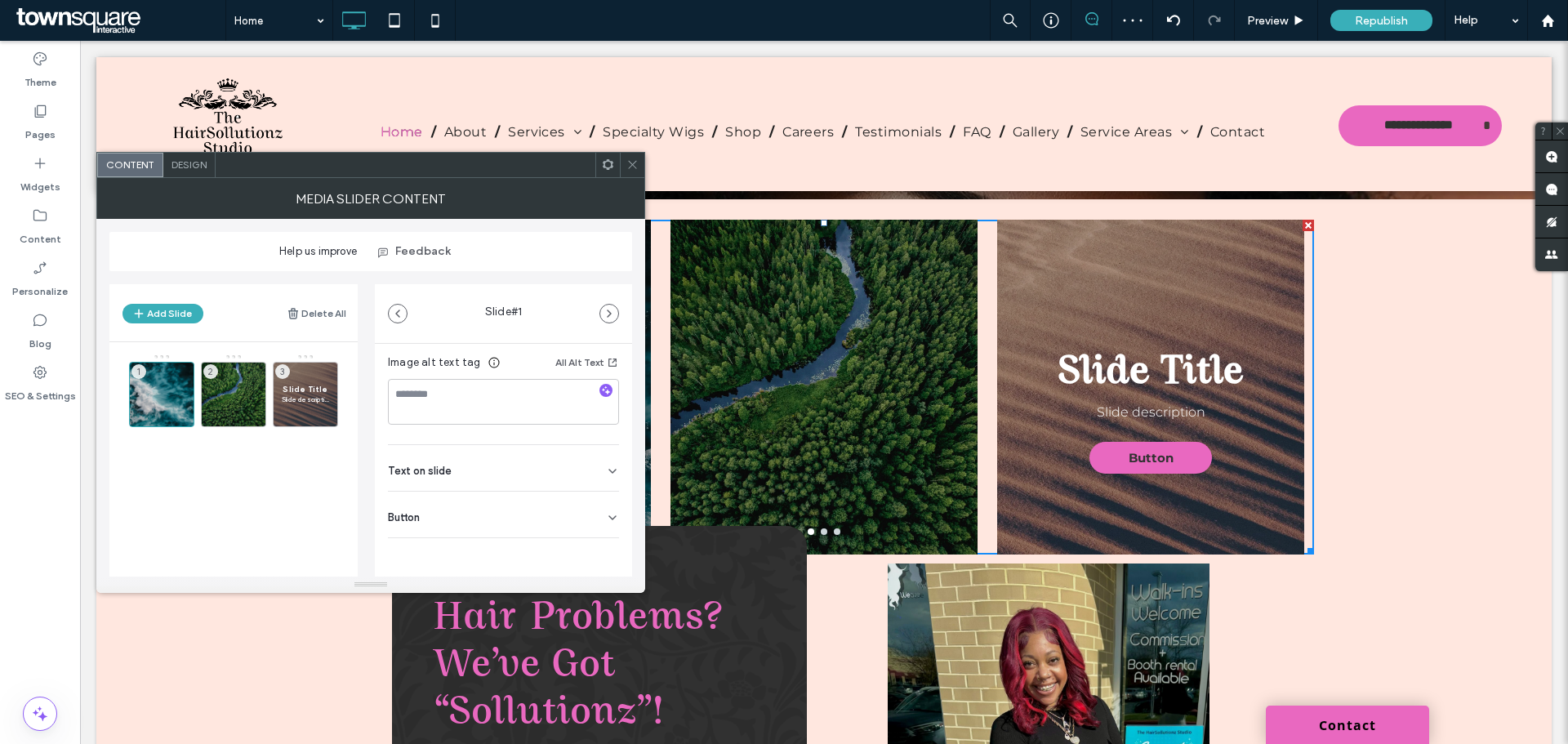 click on "Button" at bounding box center (503, 515) 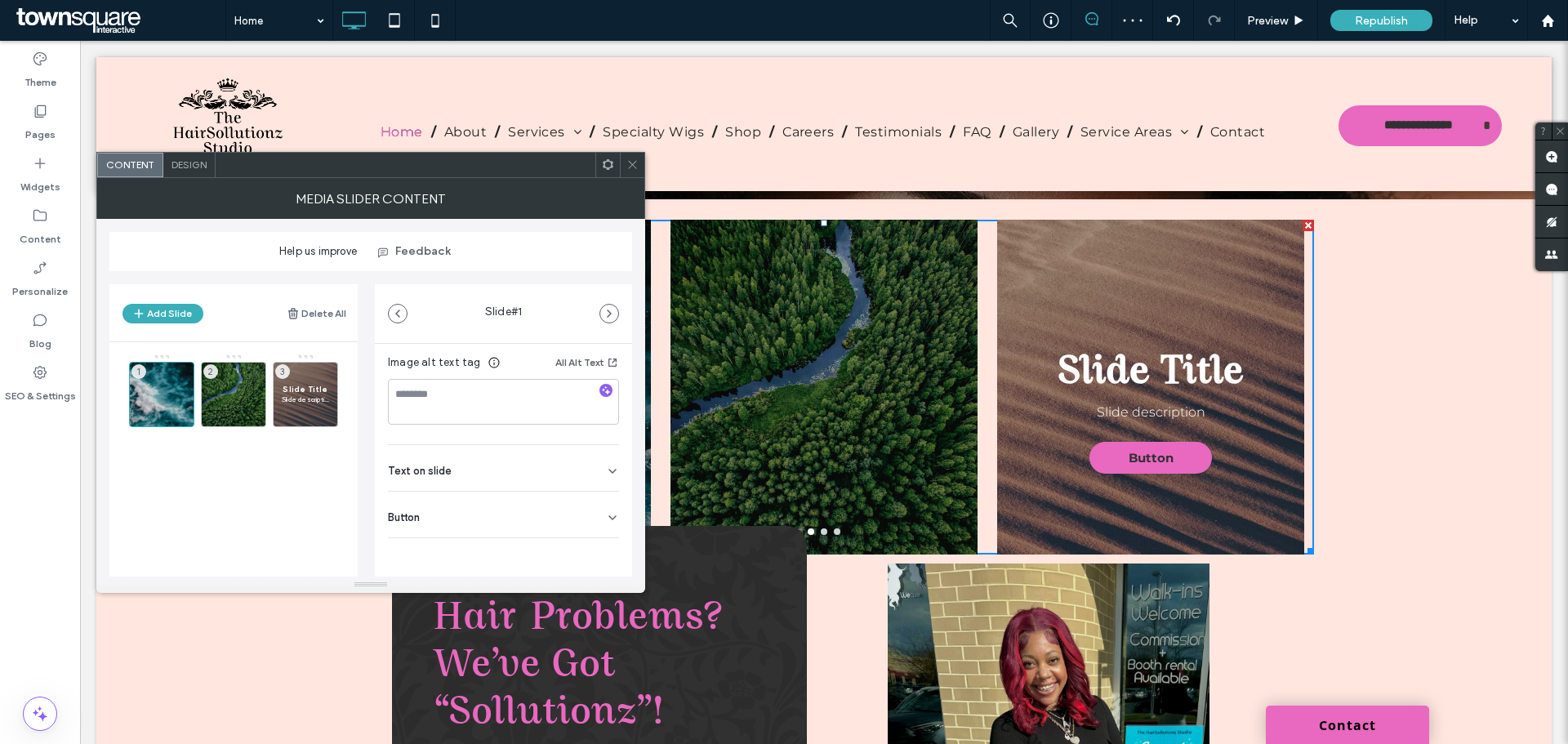 scroll, scrollTop: 283, scrollLeft: 0, axis: vertical 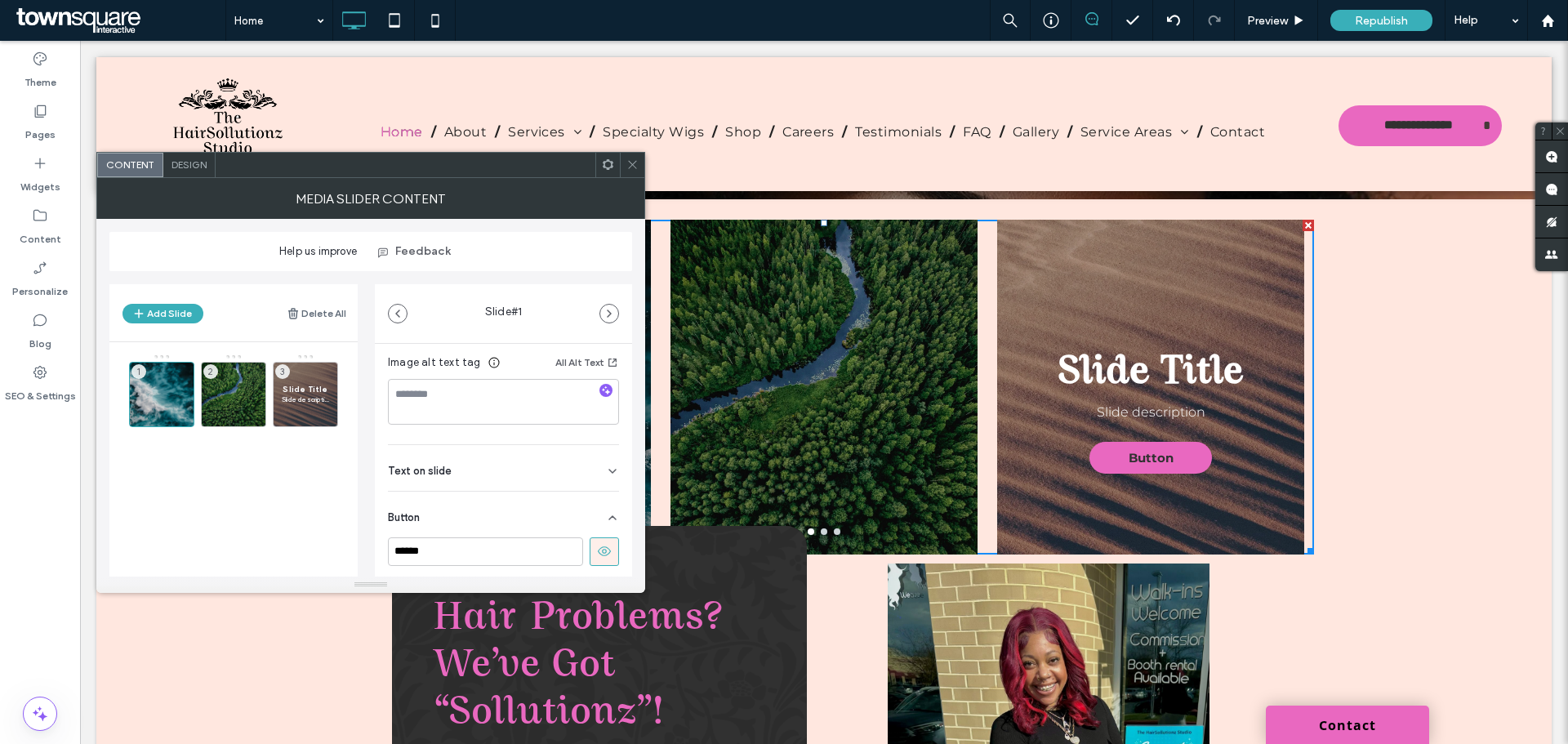 click 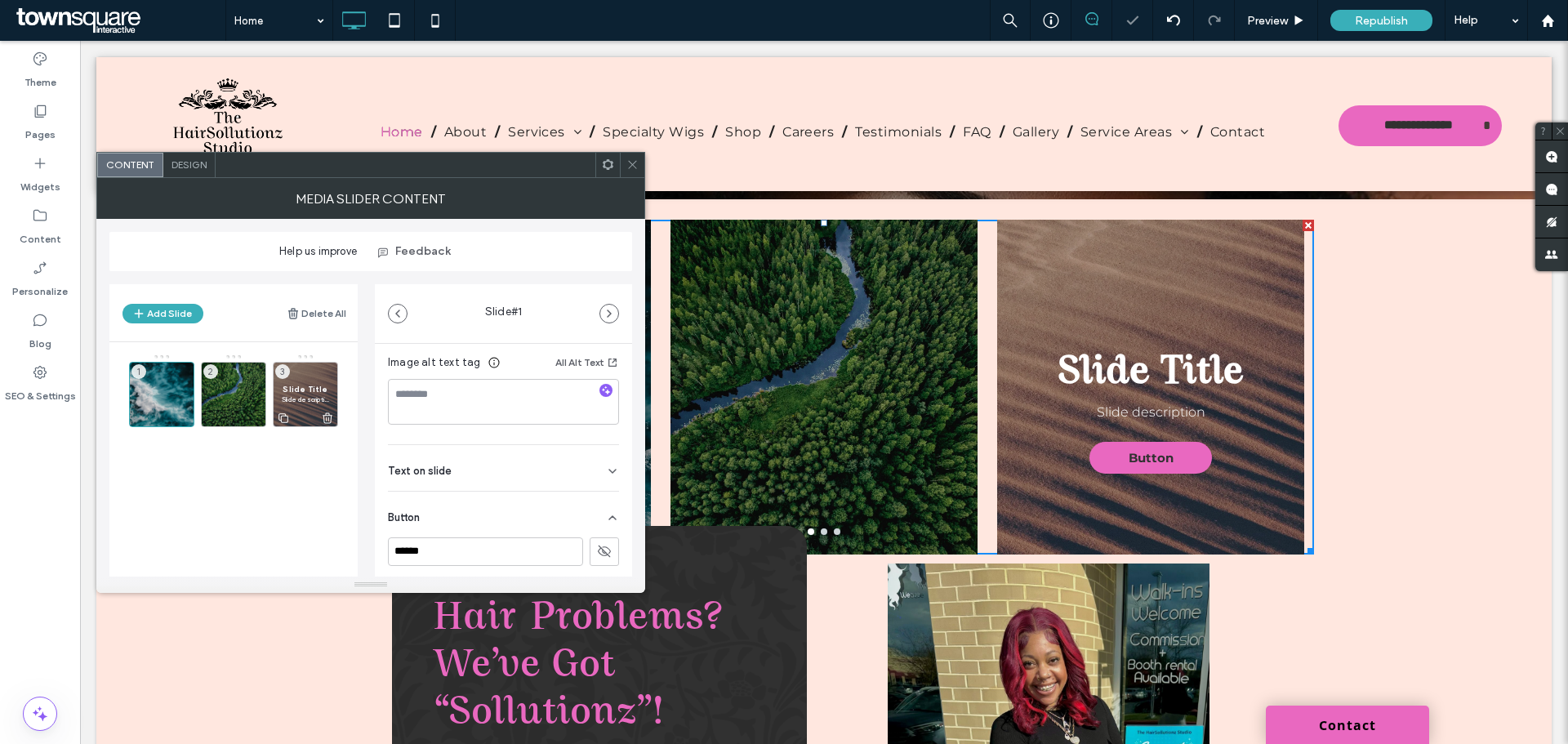 click on "Slide description" at bounding box center [305, 399] 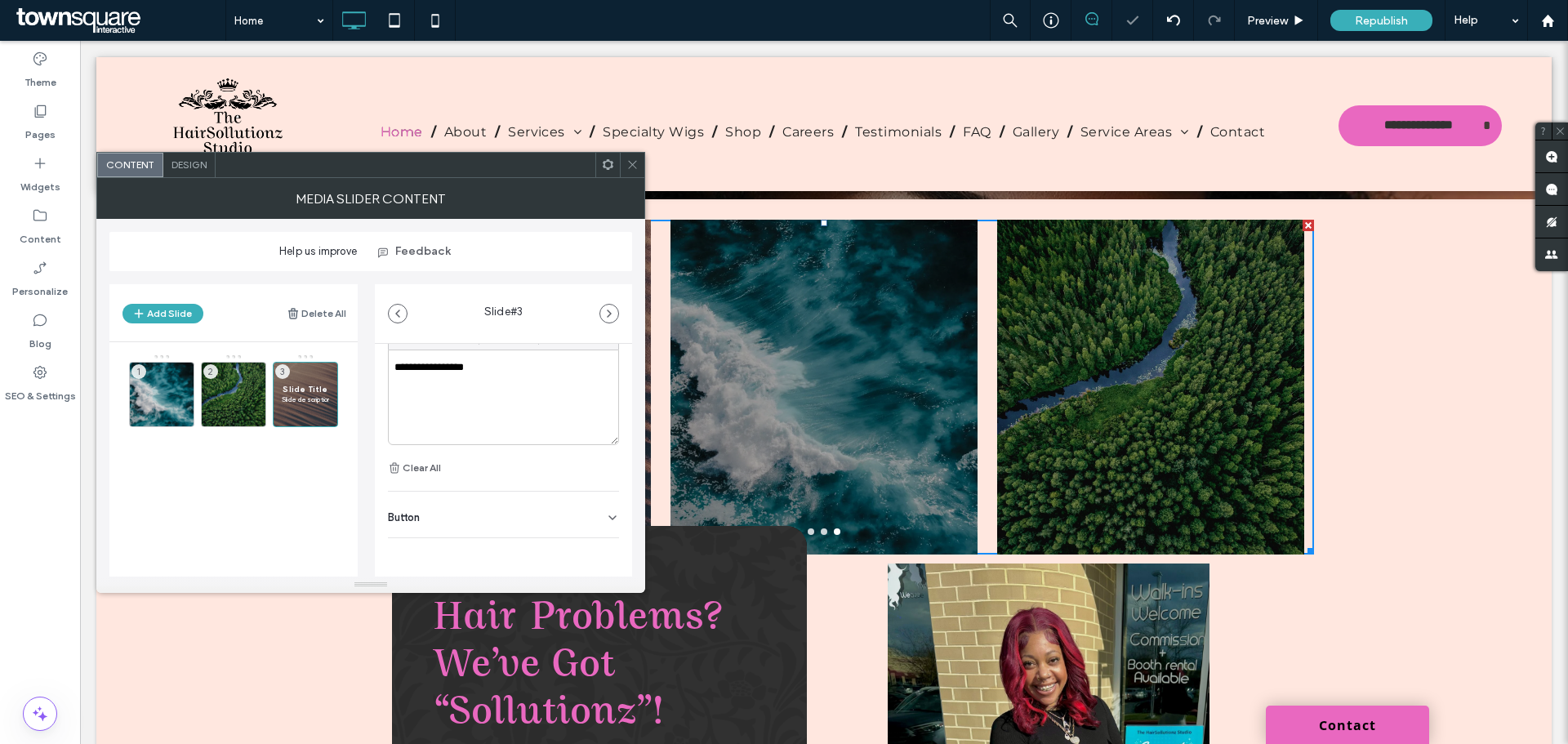 click on "Button" at bounding box center [503, 515] 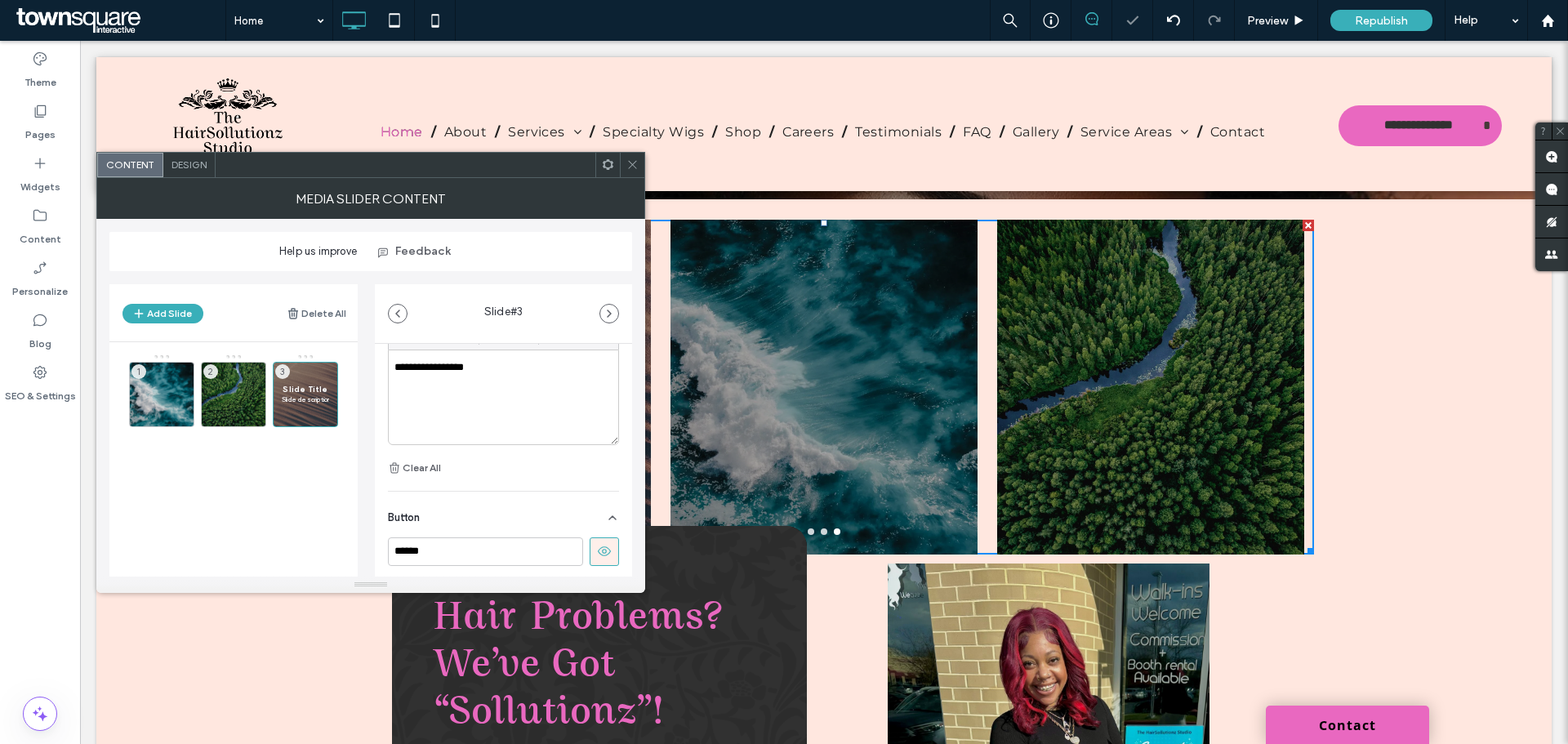 click at bounding box center [604, 551] 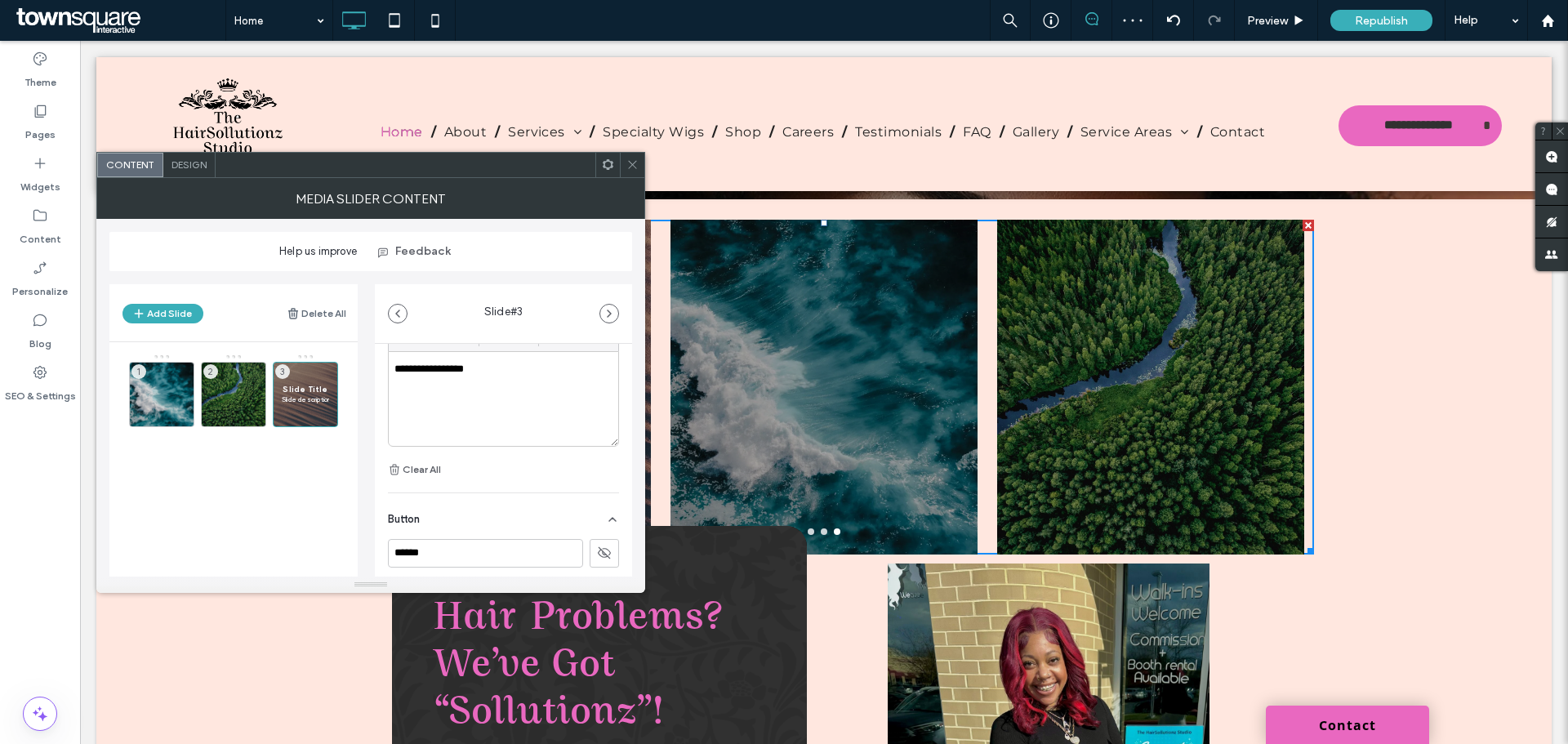 scroll, scrollTop: 501, scrollLeft: 0, axis: vertical 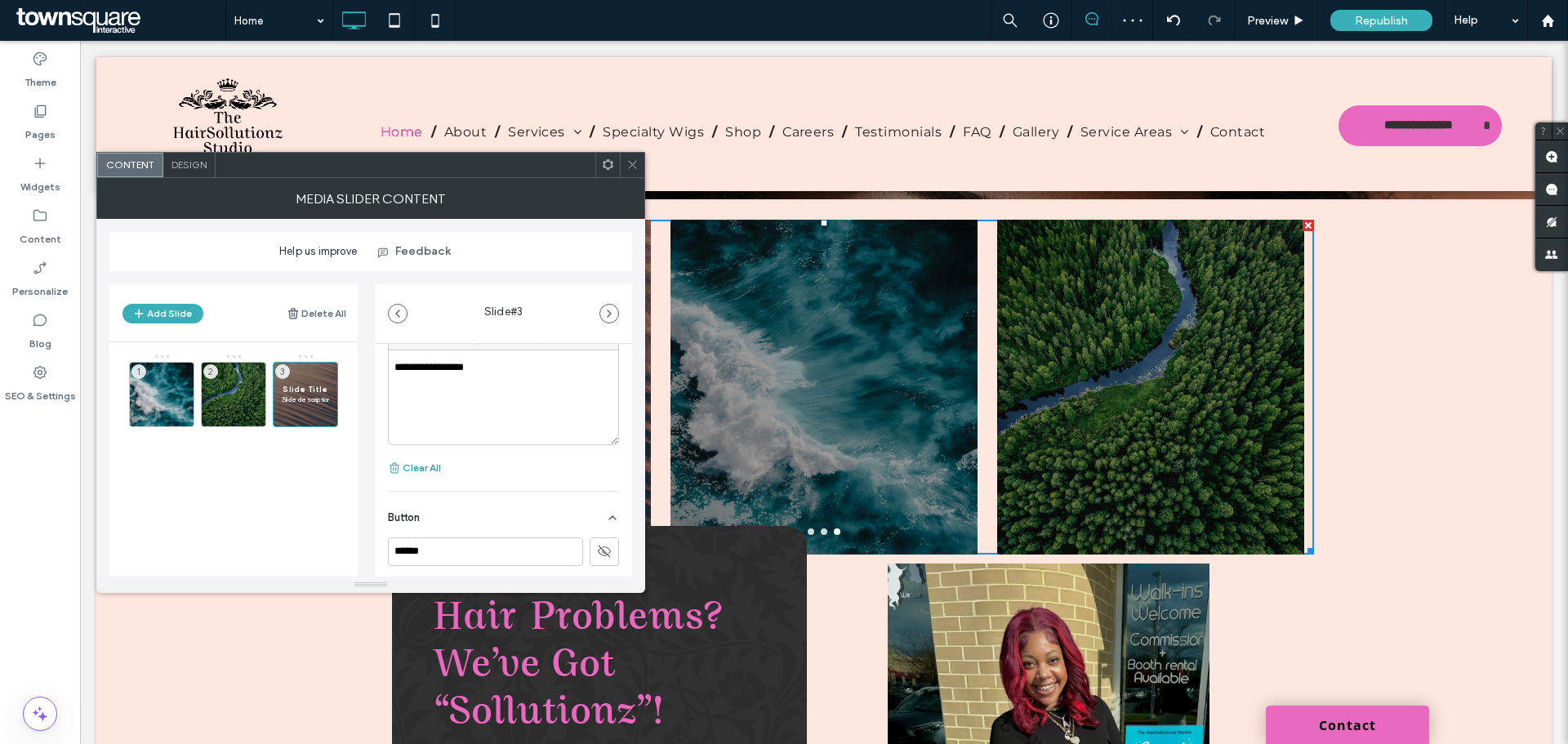 click on "Clear All" at bounding box center [414, 468] 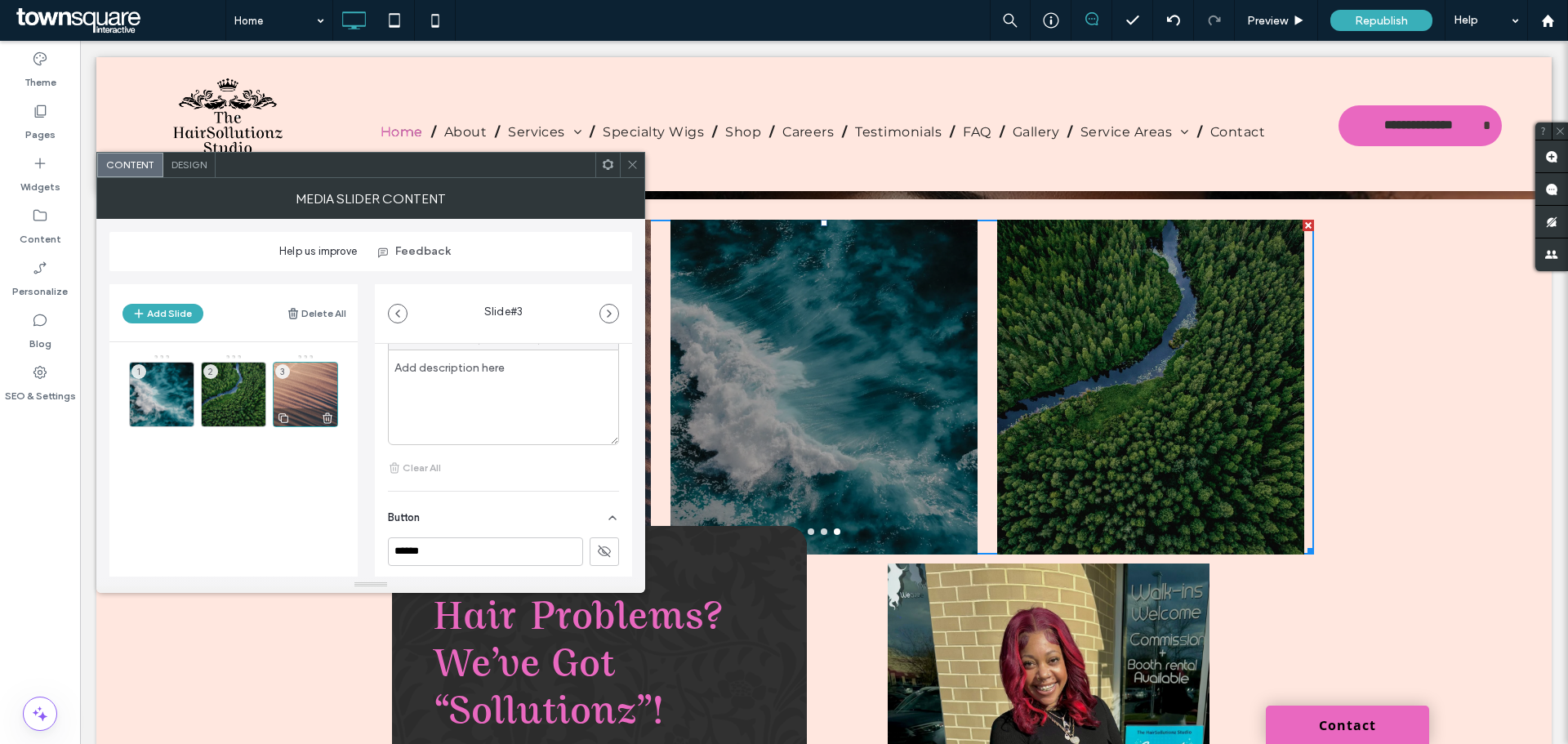 click 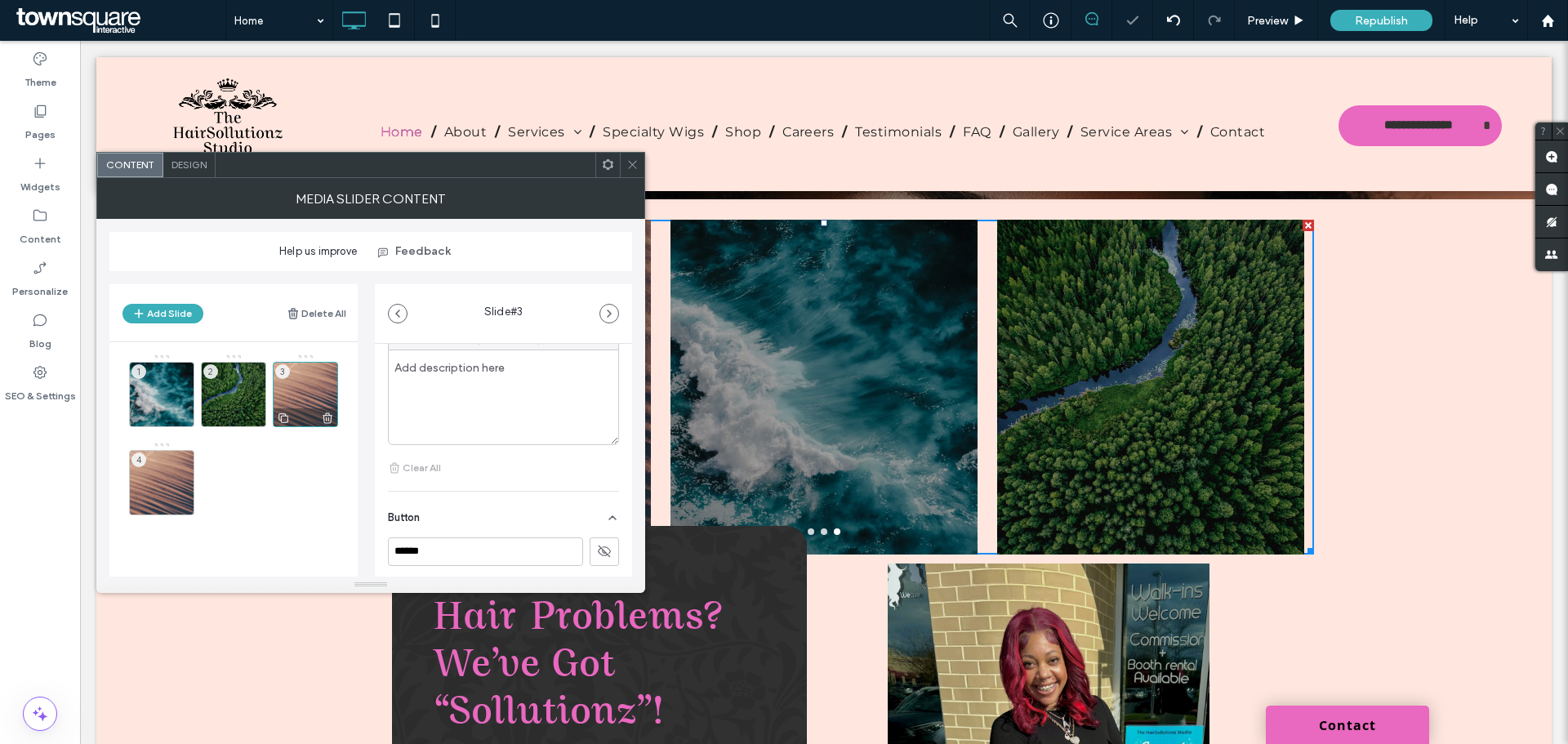 click 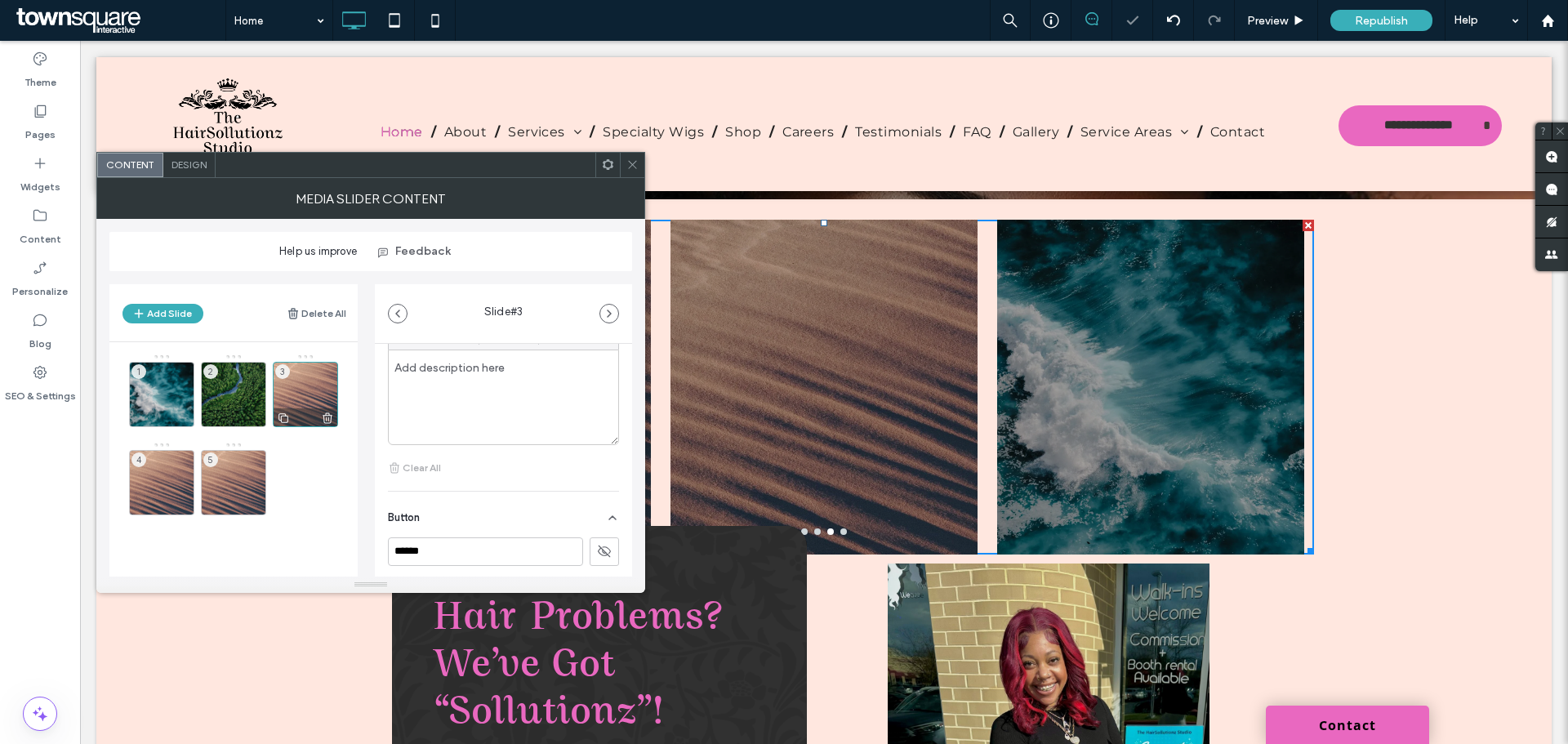 click 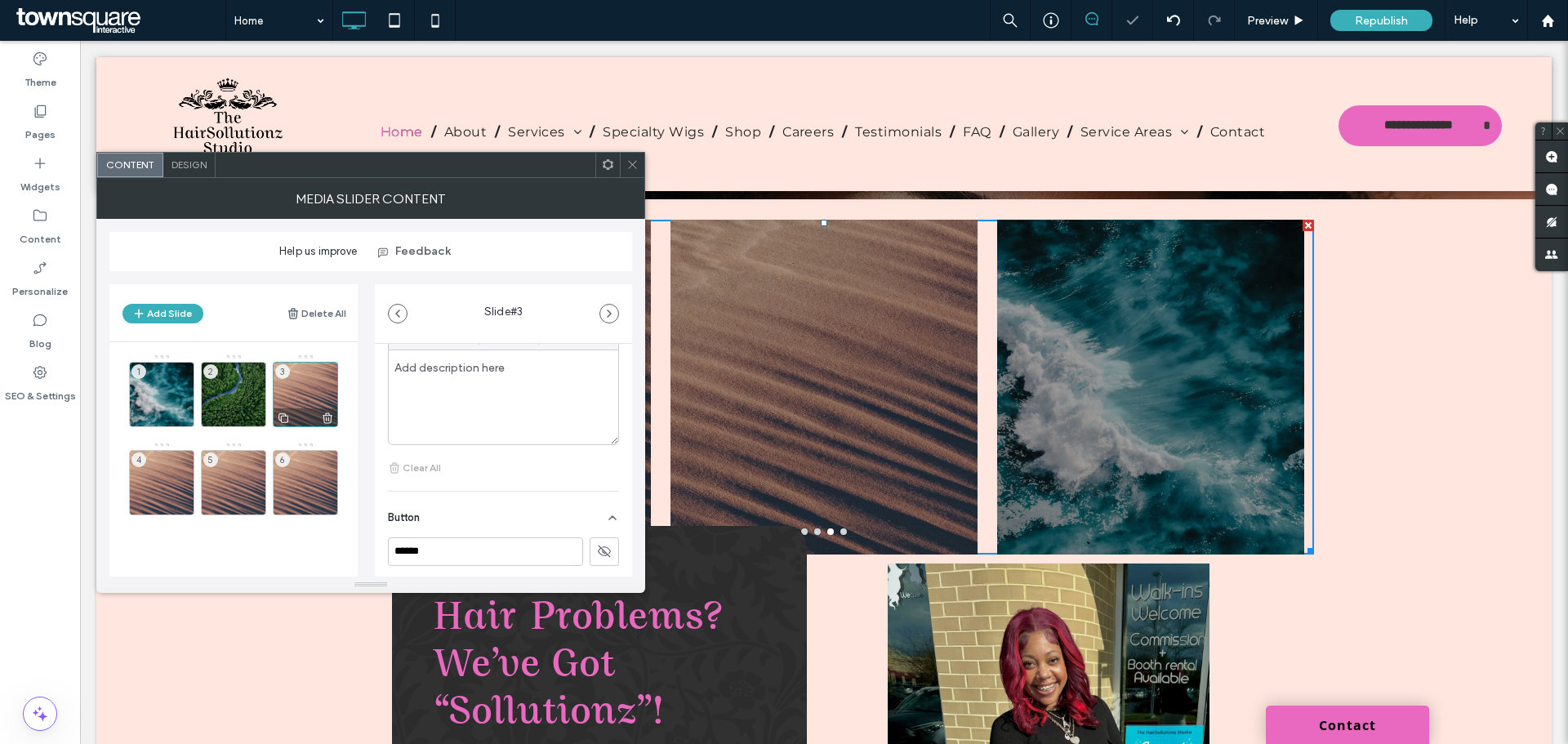click 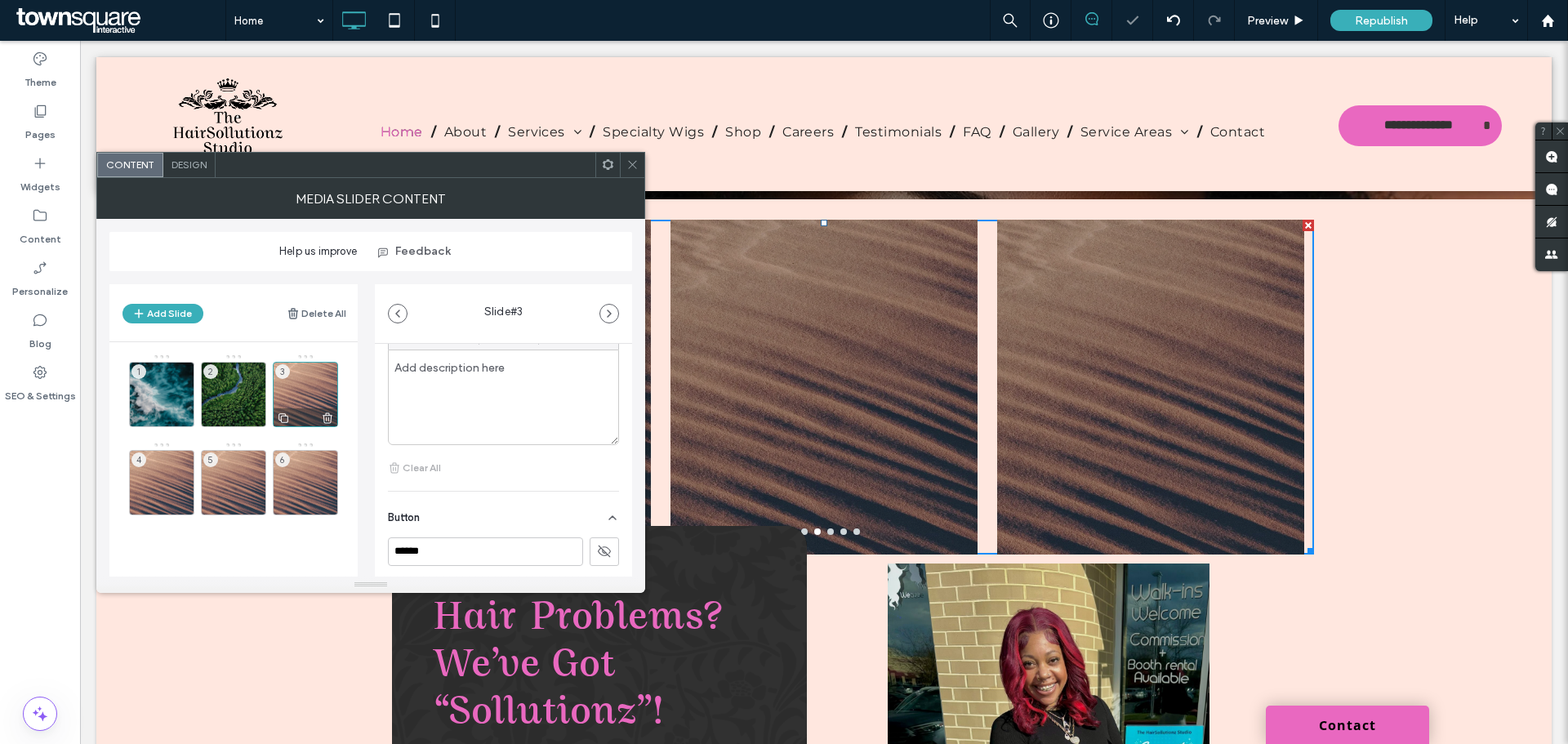 click 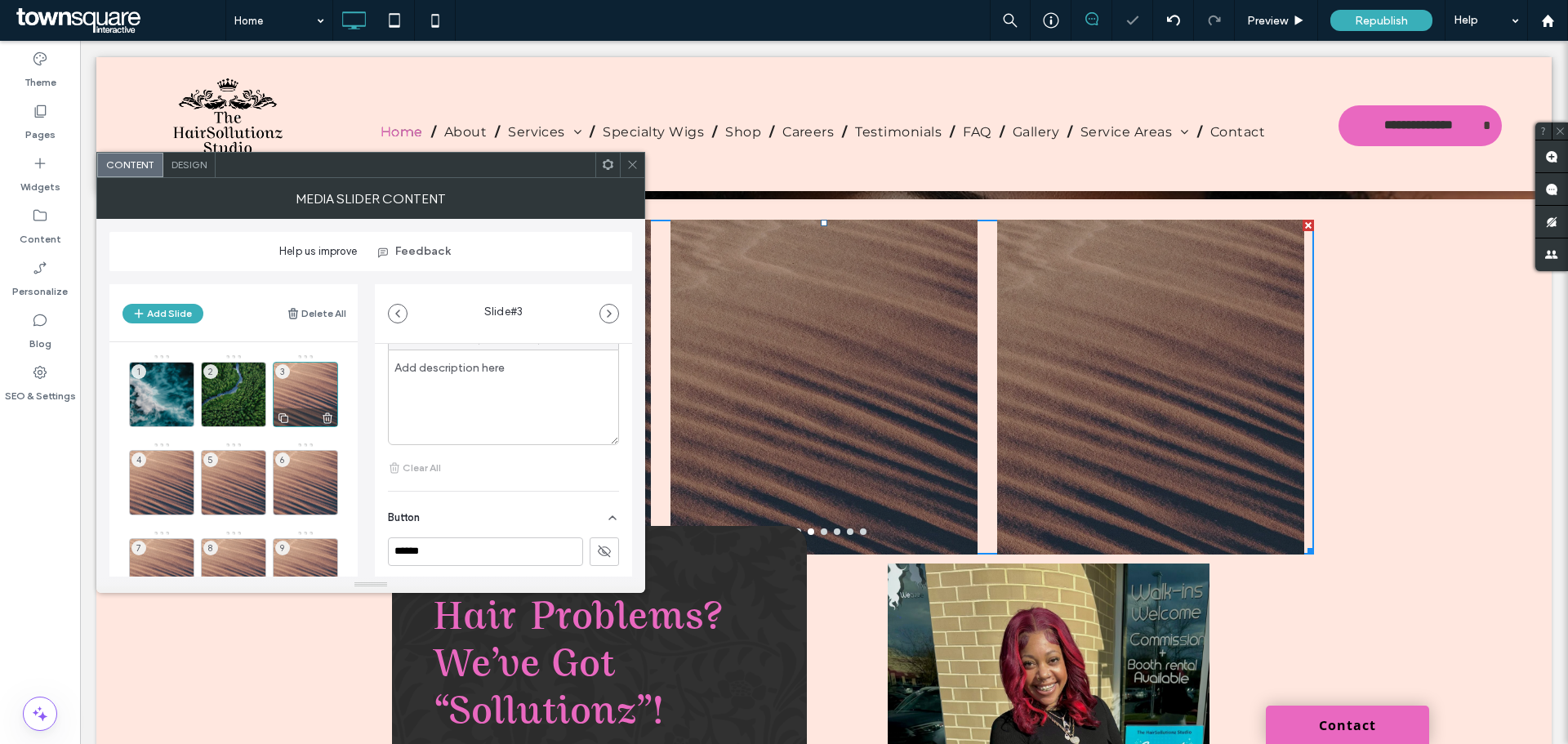 click 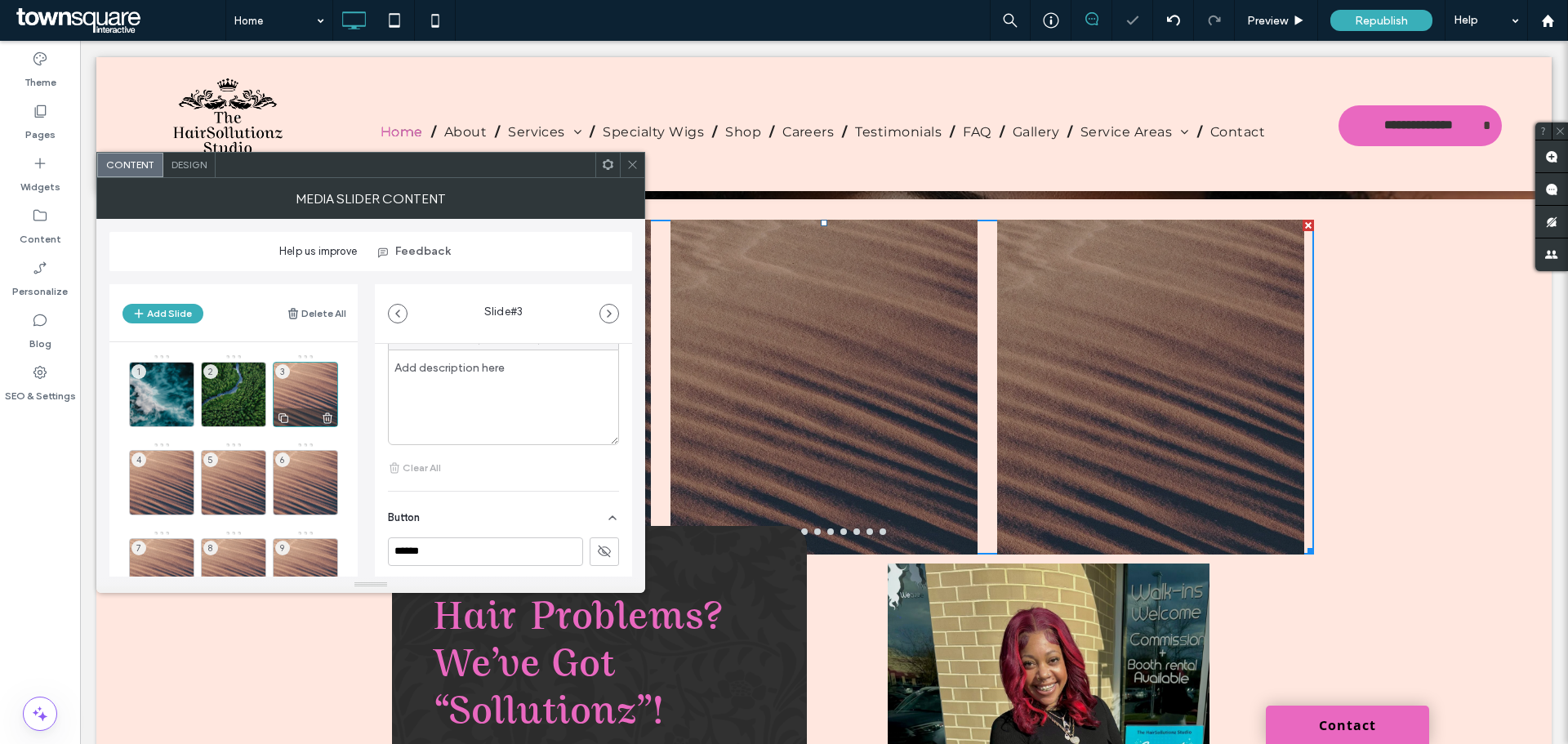 click 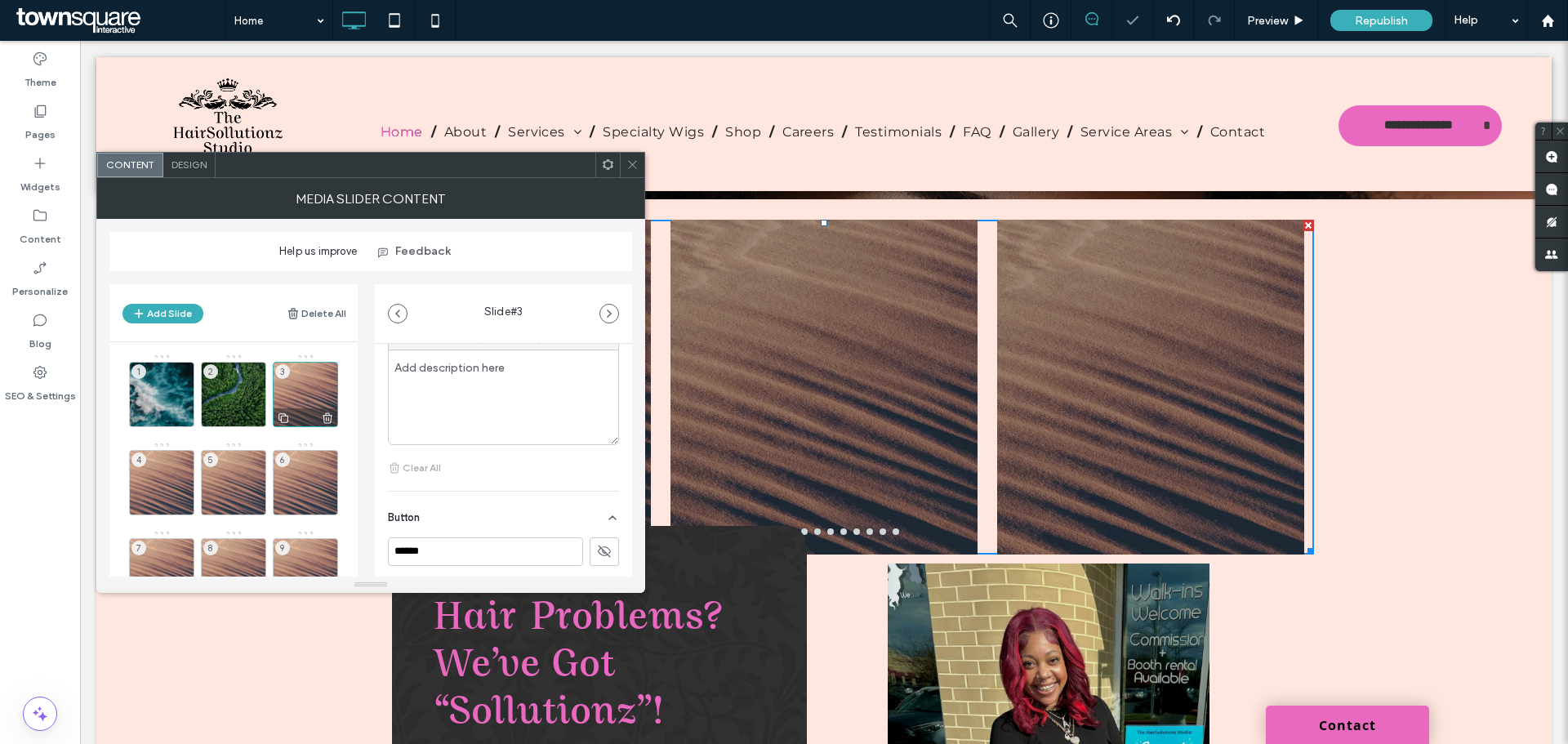click 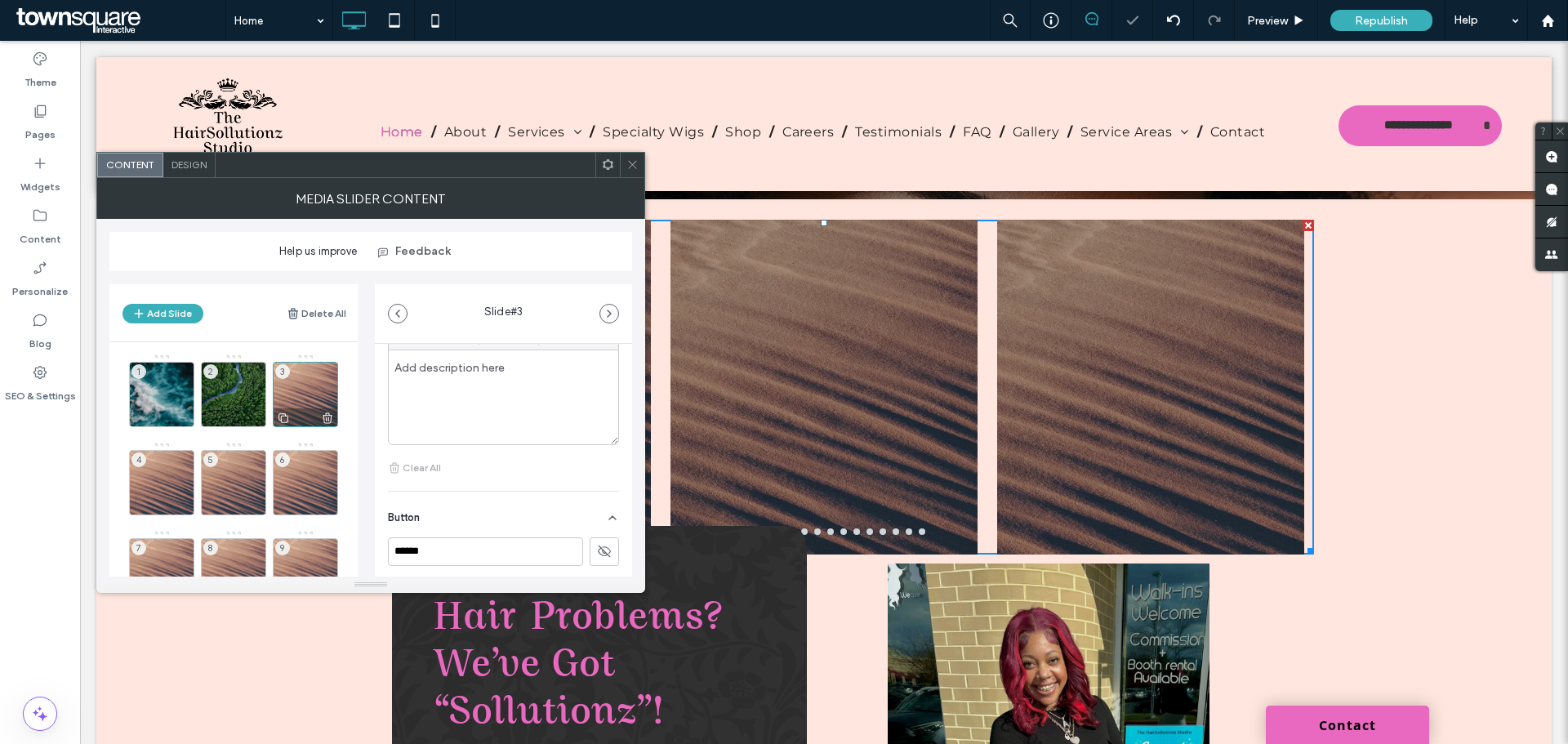 click 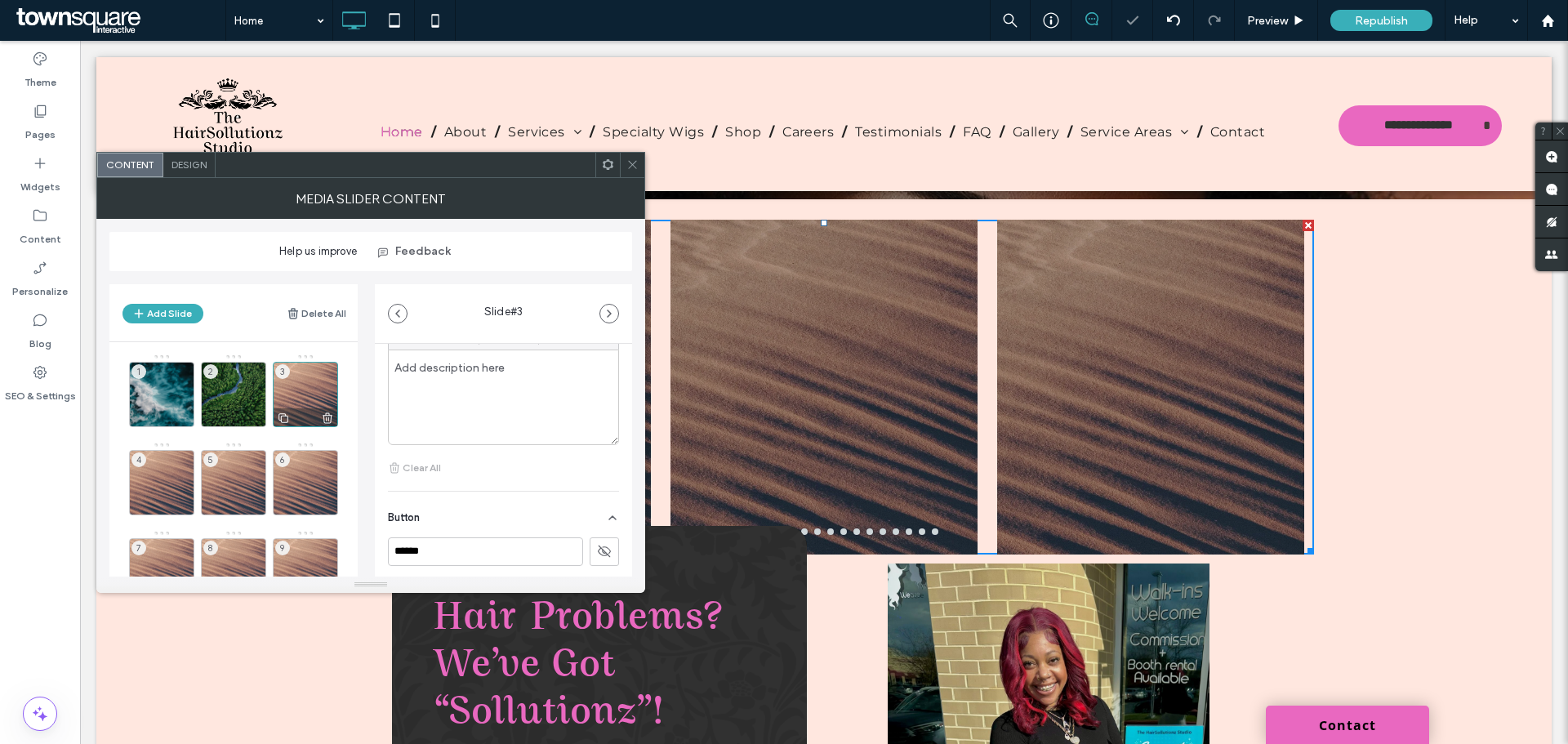 click 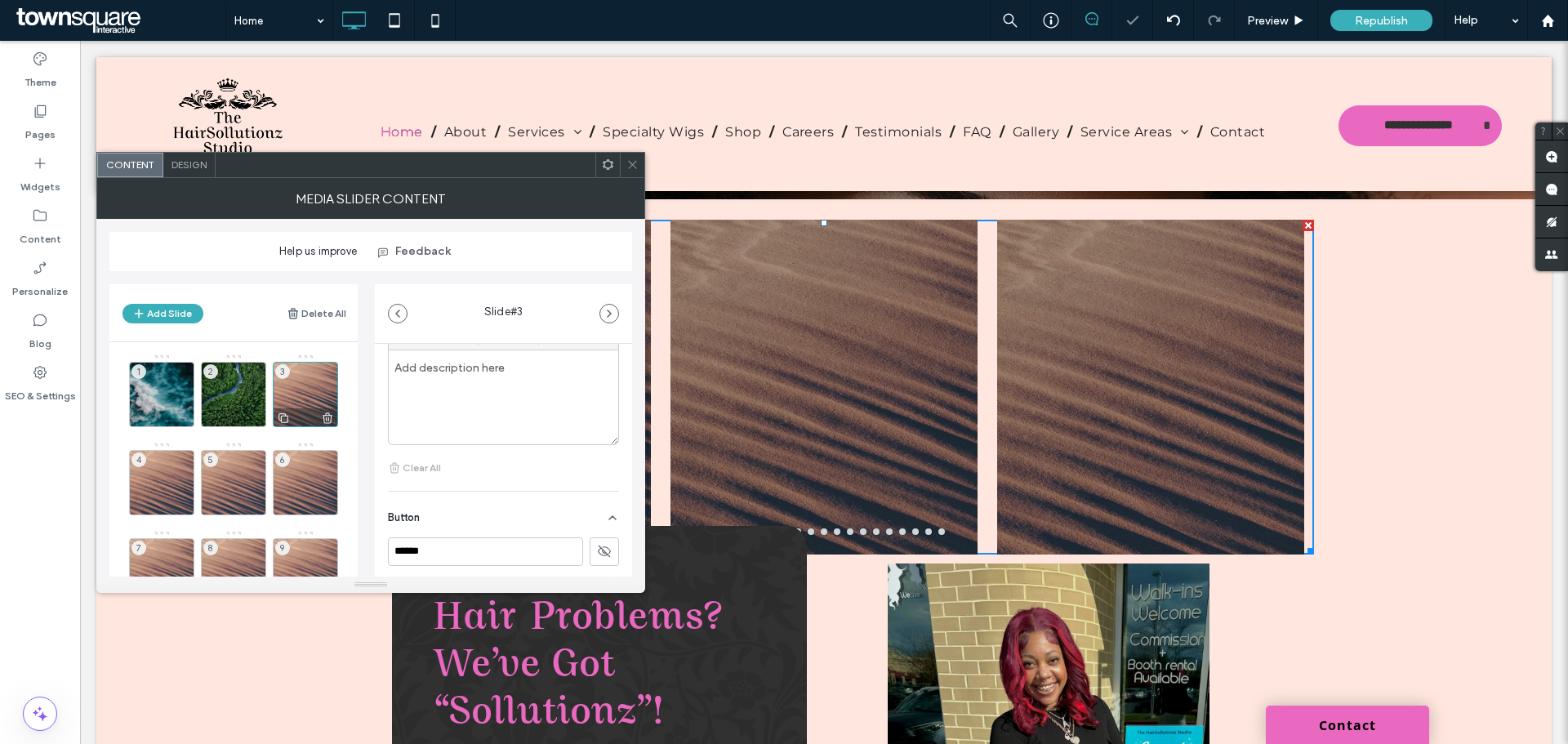 click 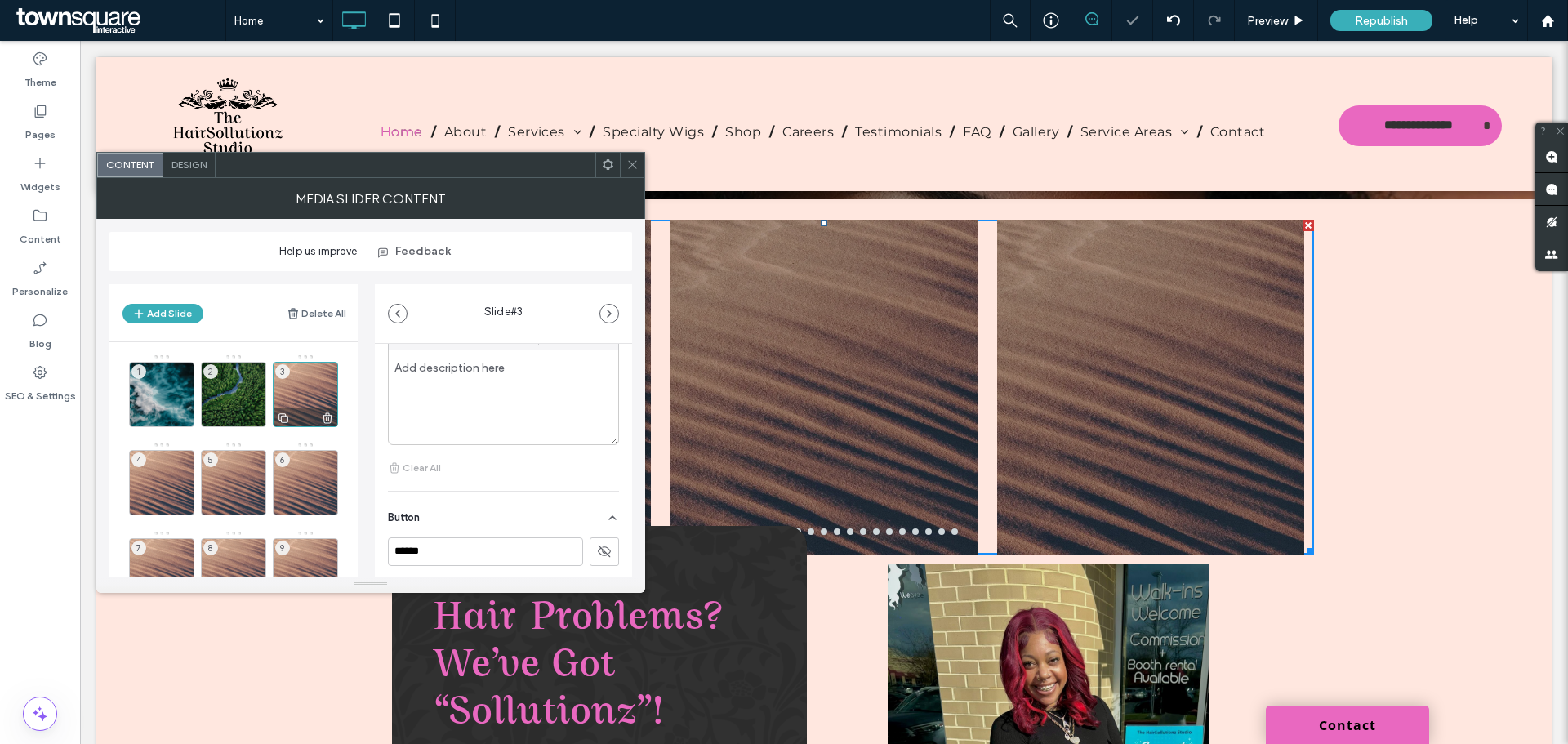 click 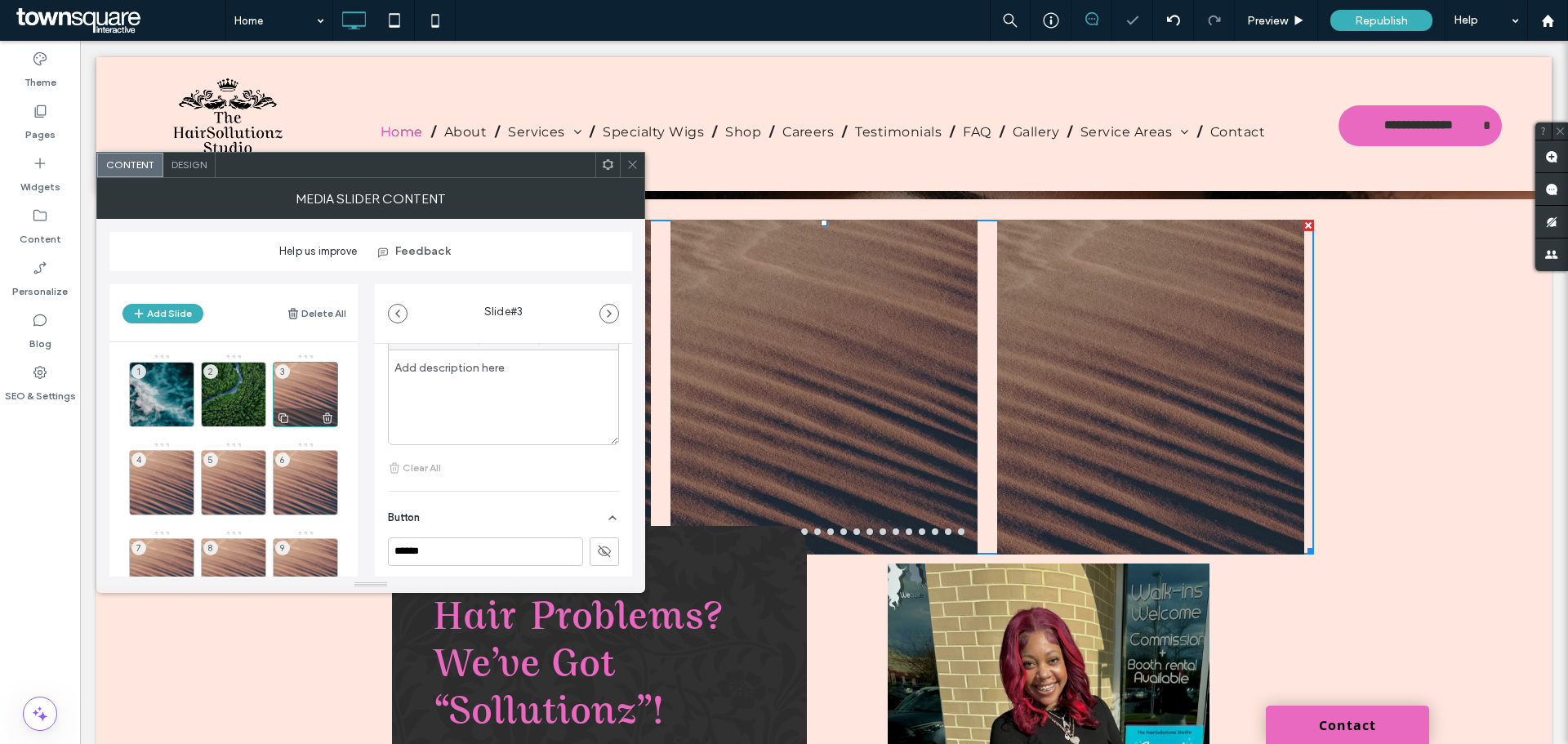 click 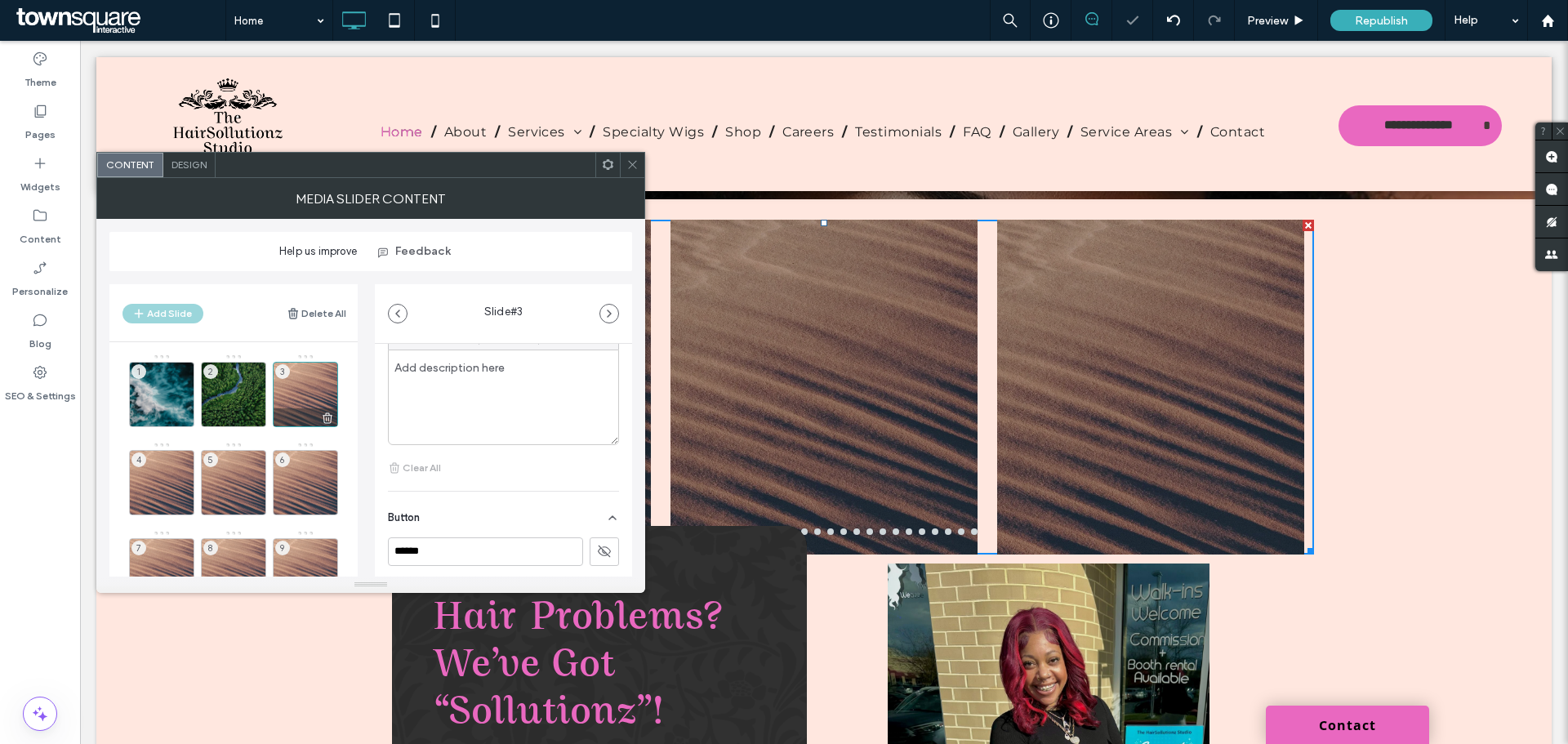 click at bounding box center [305, 417] 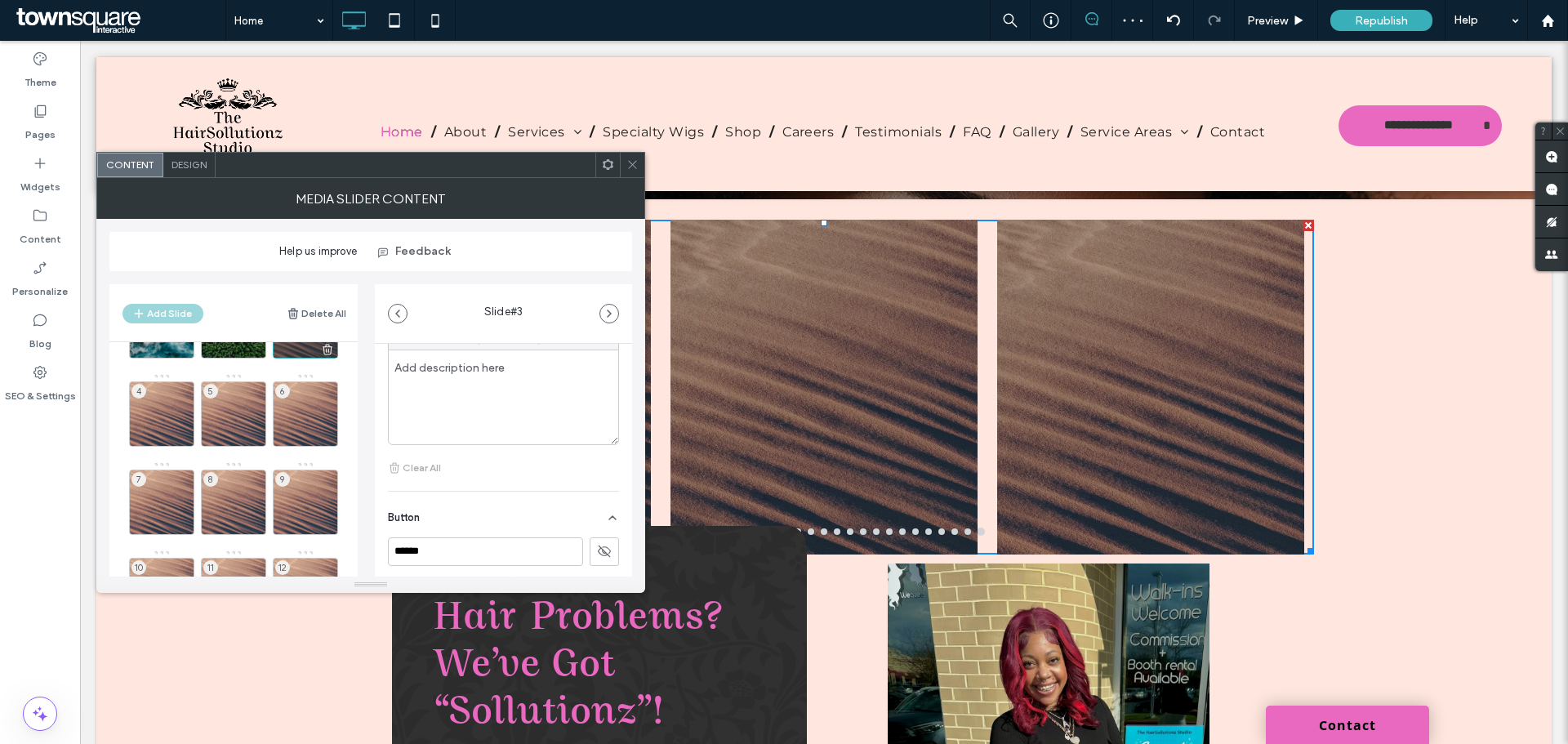 scroll, scrollTop: 0, scrollLeft: 0, axis: both 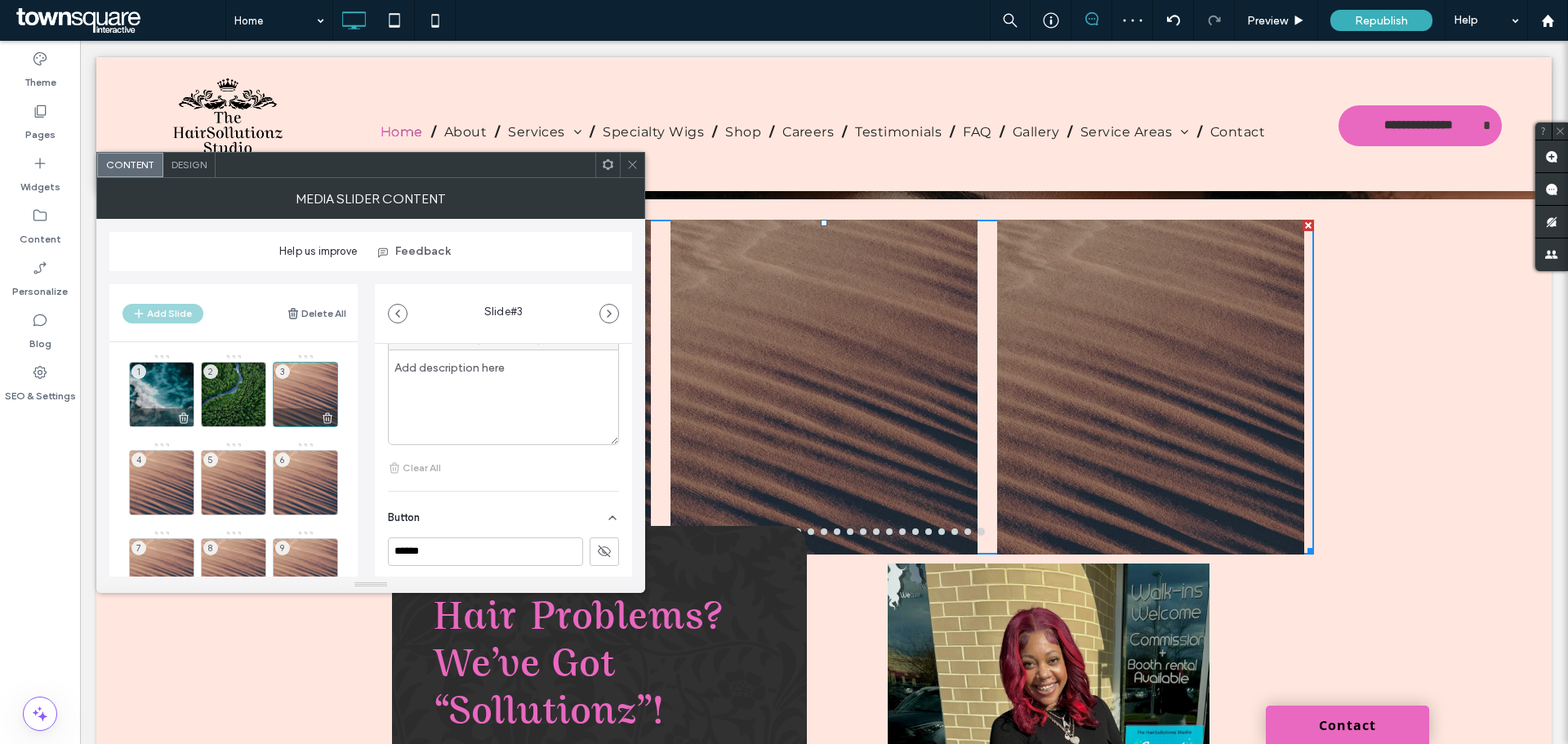 click on "1" at bounding box center [139, 372] 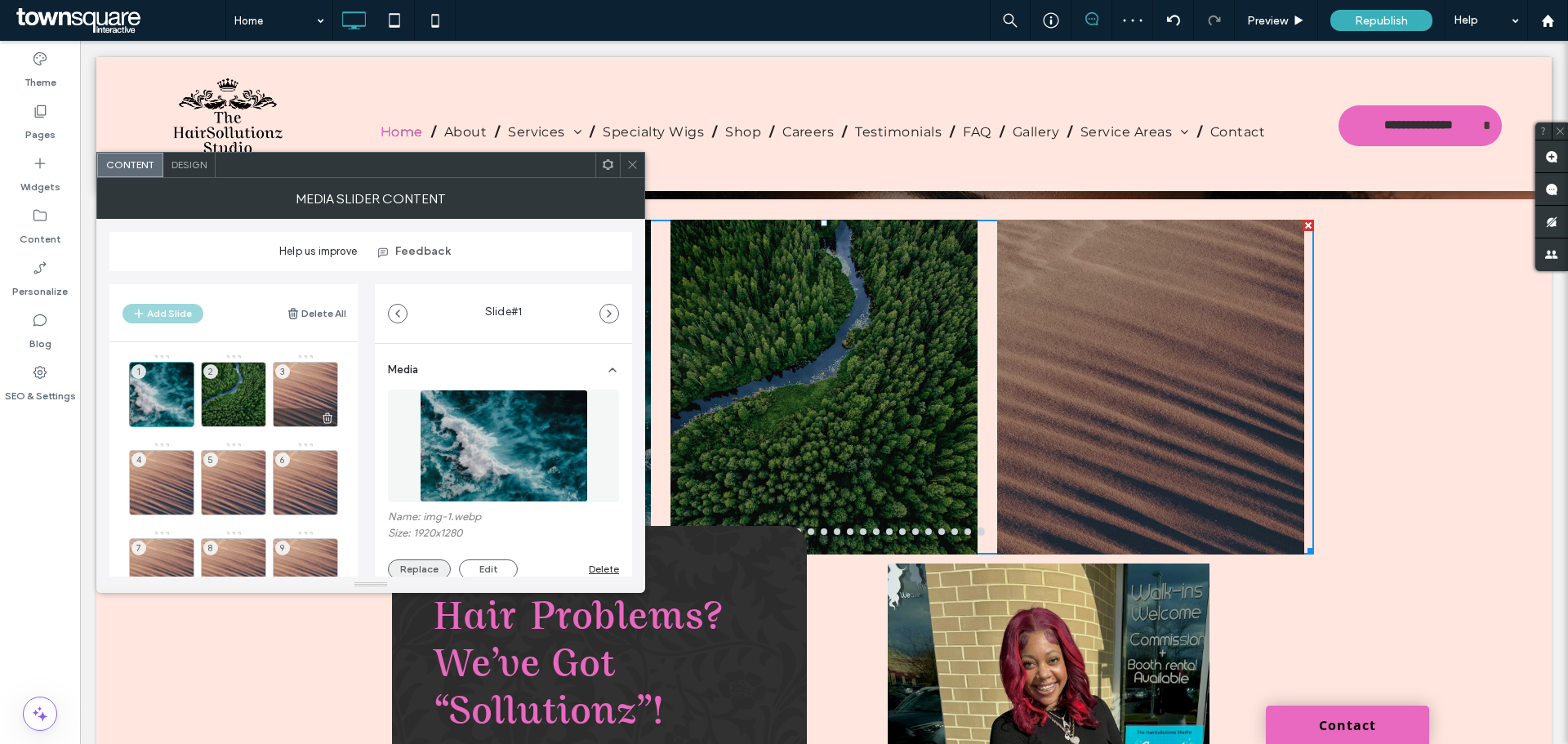 click on "Replace" at bounding box center [419, 569] 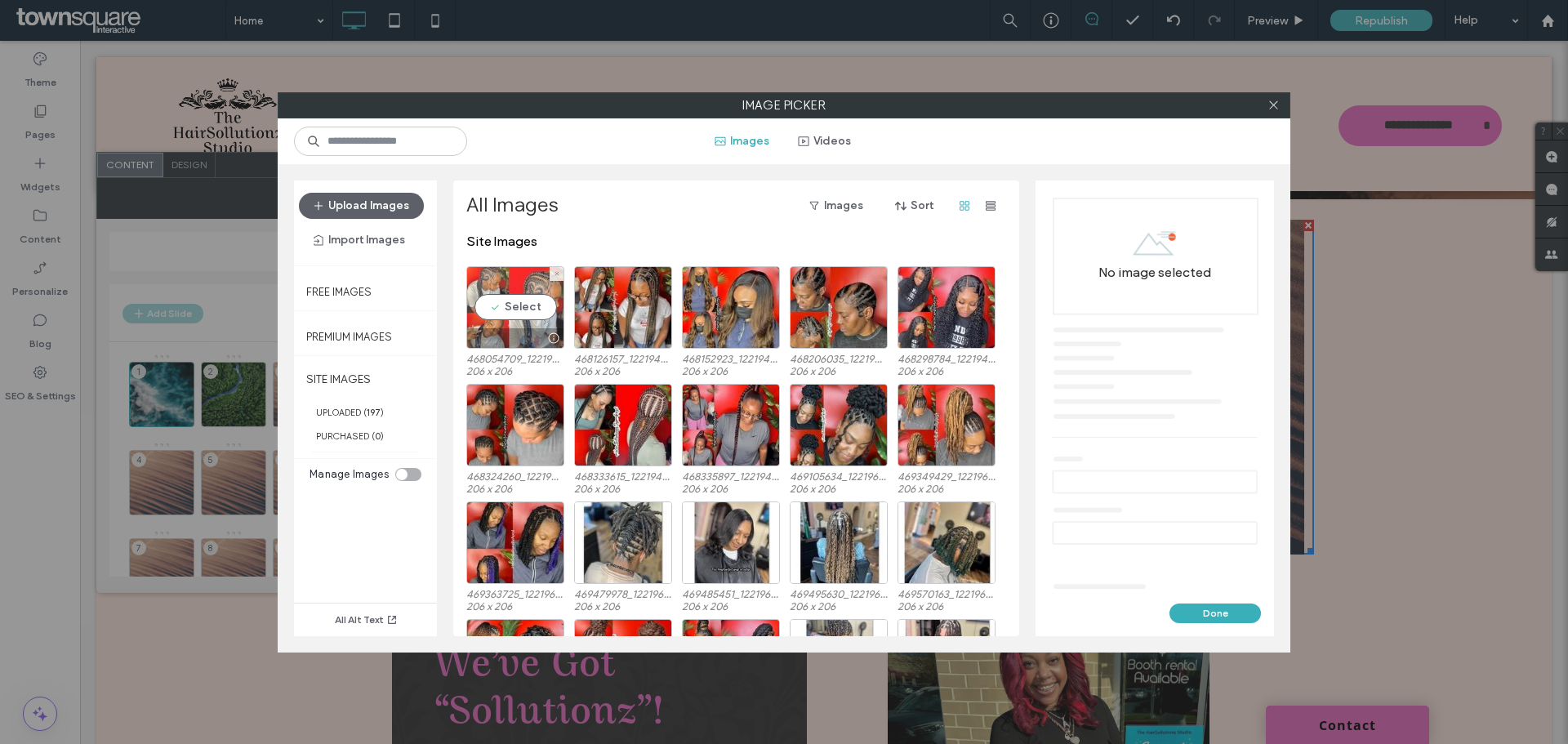 click on "Select" at bounding box center [515, 307] 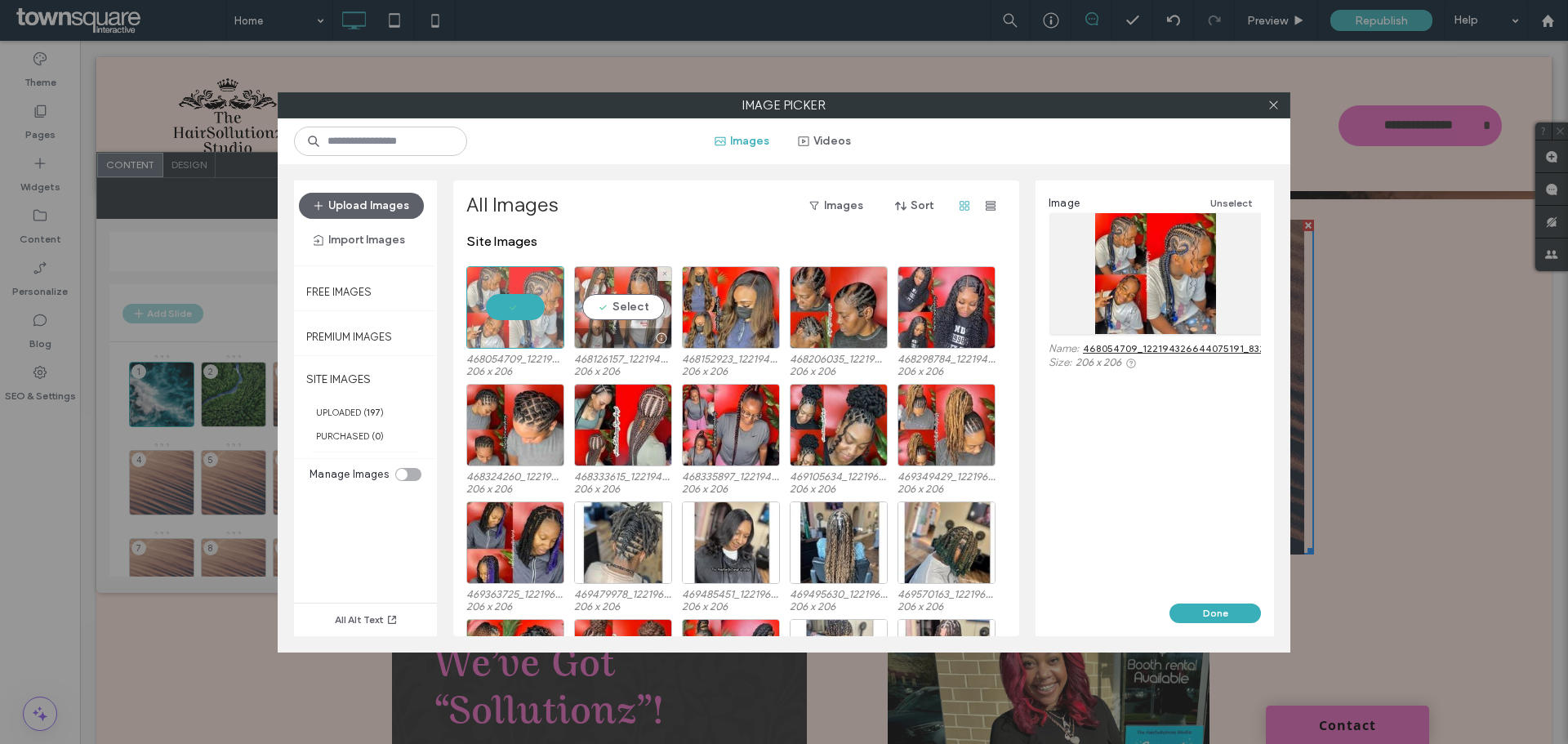 click on "Select" at bounding box center (623, 307) 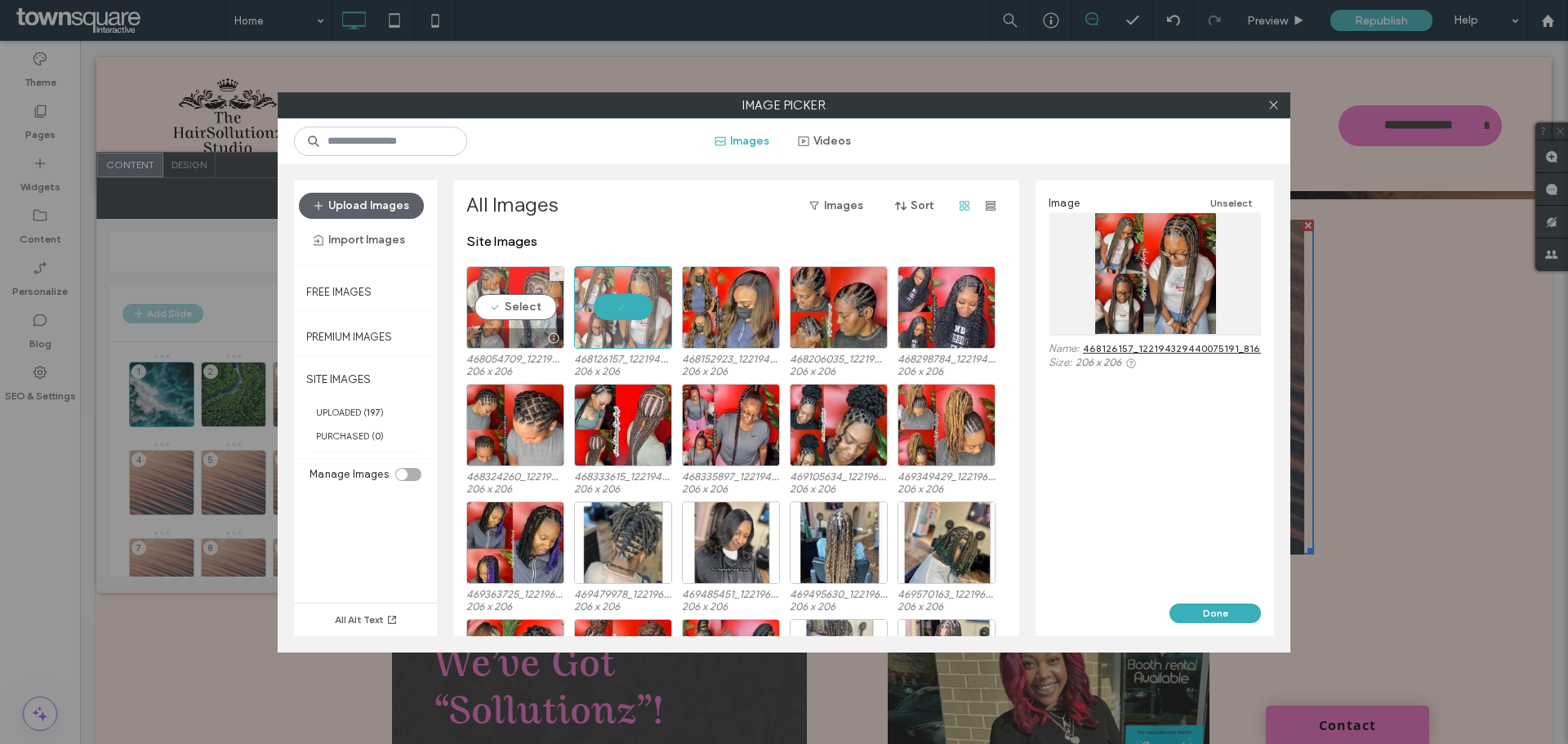click on "Select" at bounding box center [515, 307] 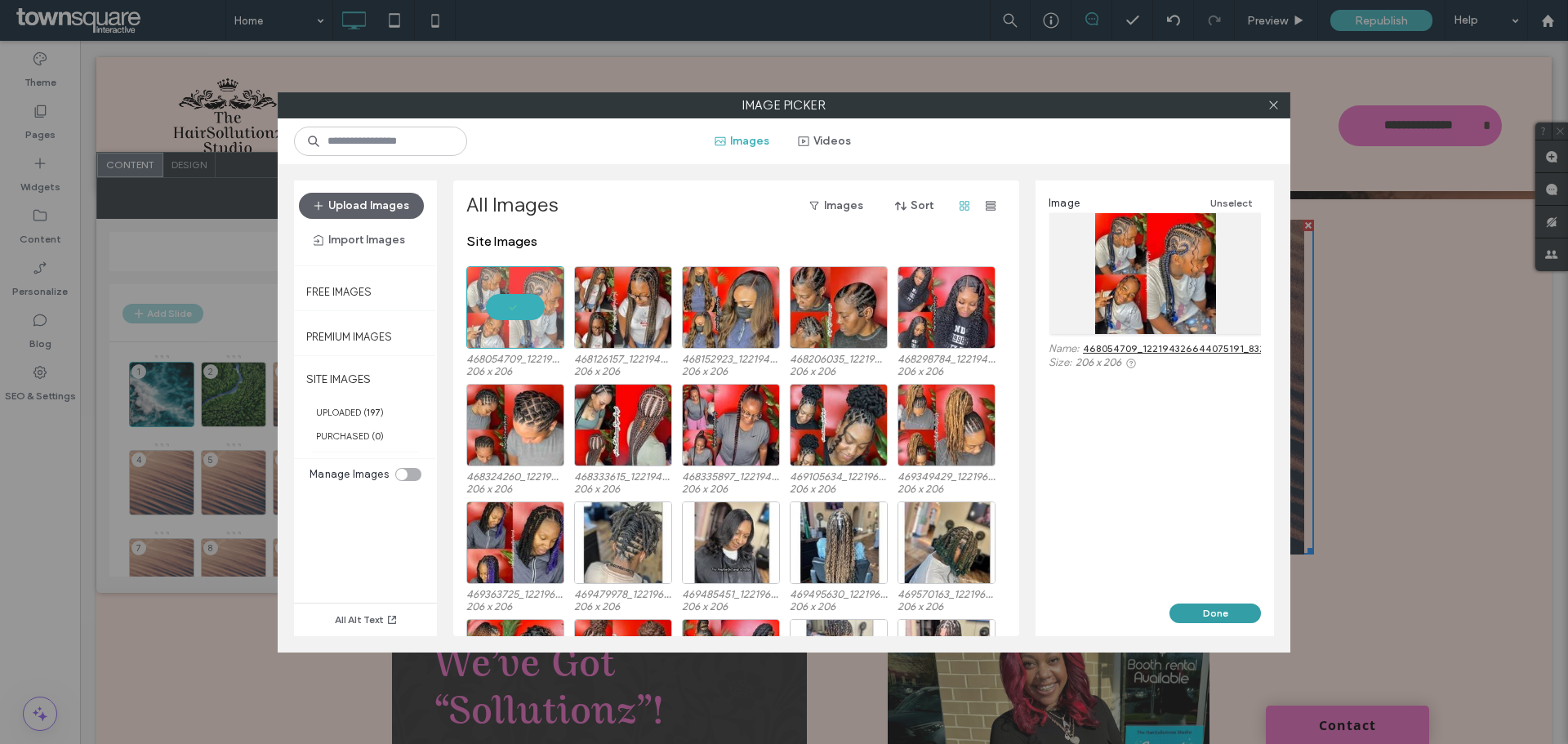 click on "Done" at bounding box center [1215, 613] 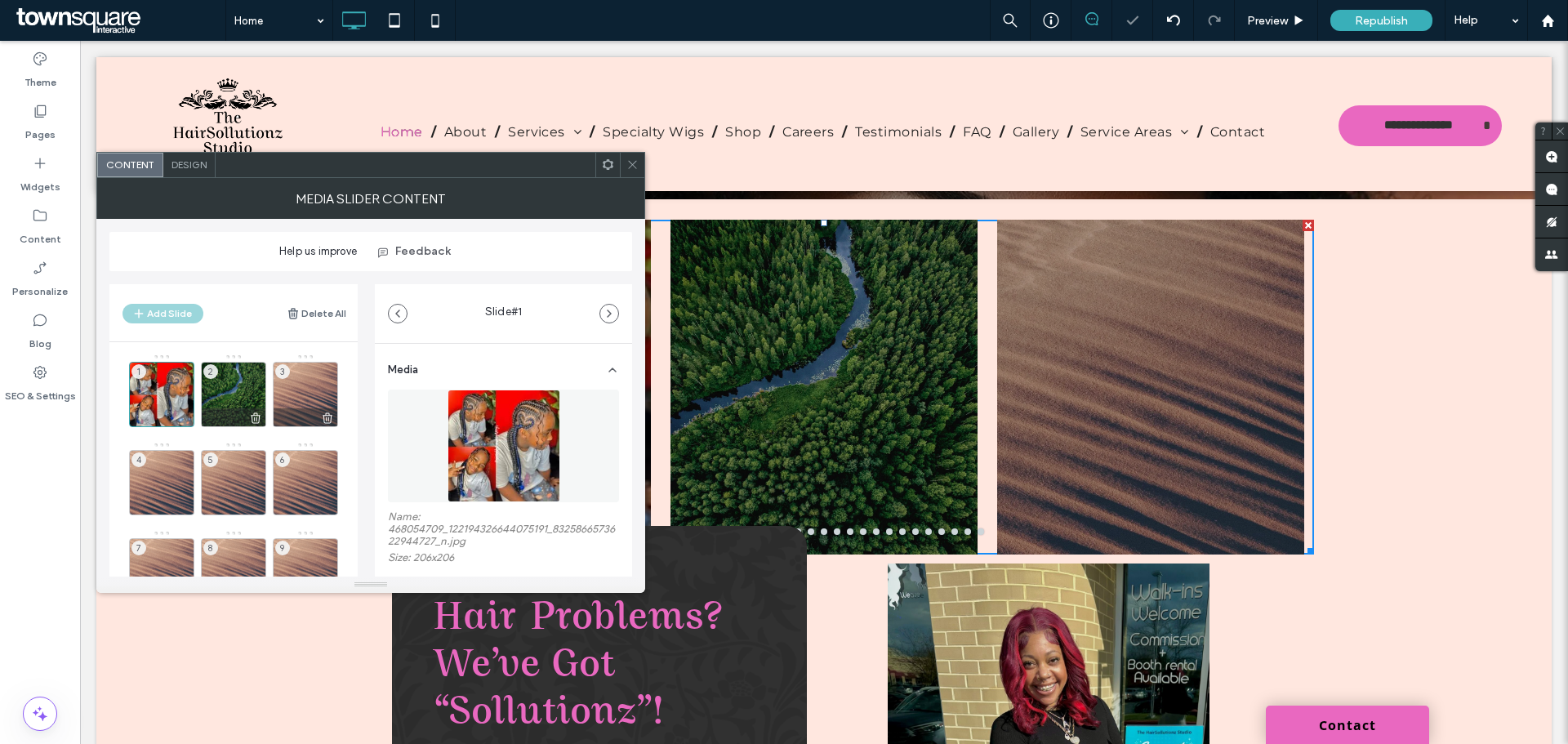 click on "2" at bounding box center (234, 394) 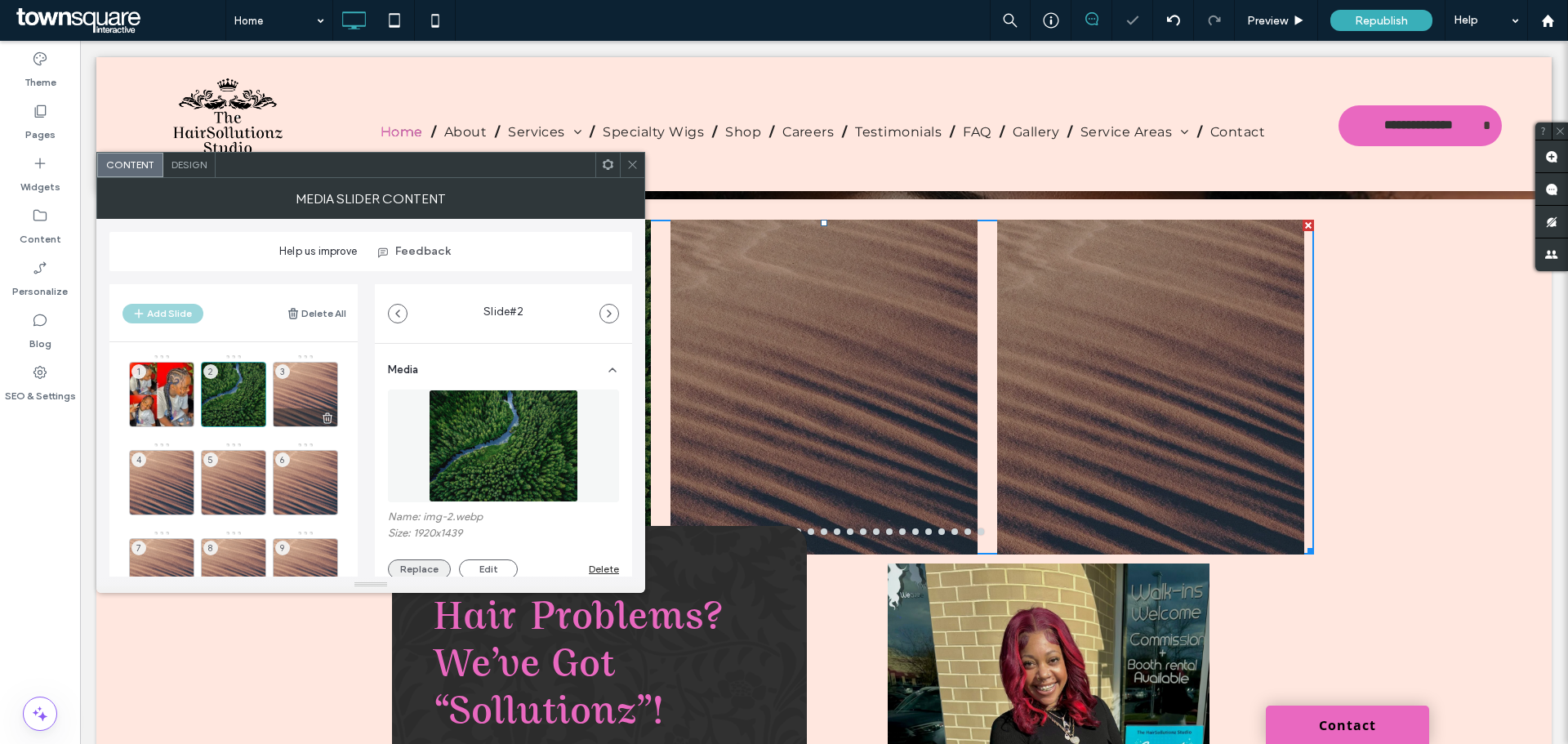 click on "Replace" at bounding box center [419, 569] 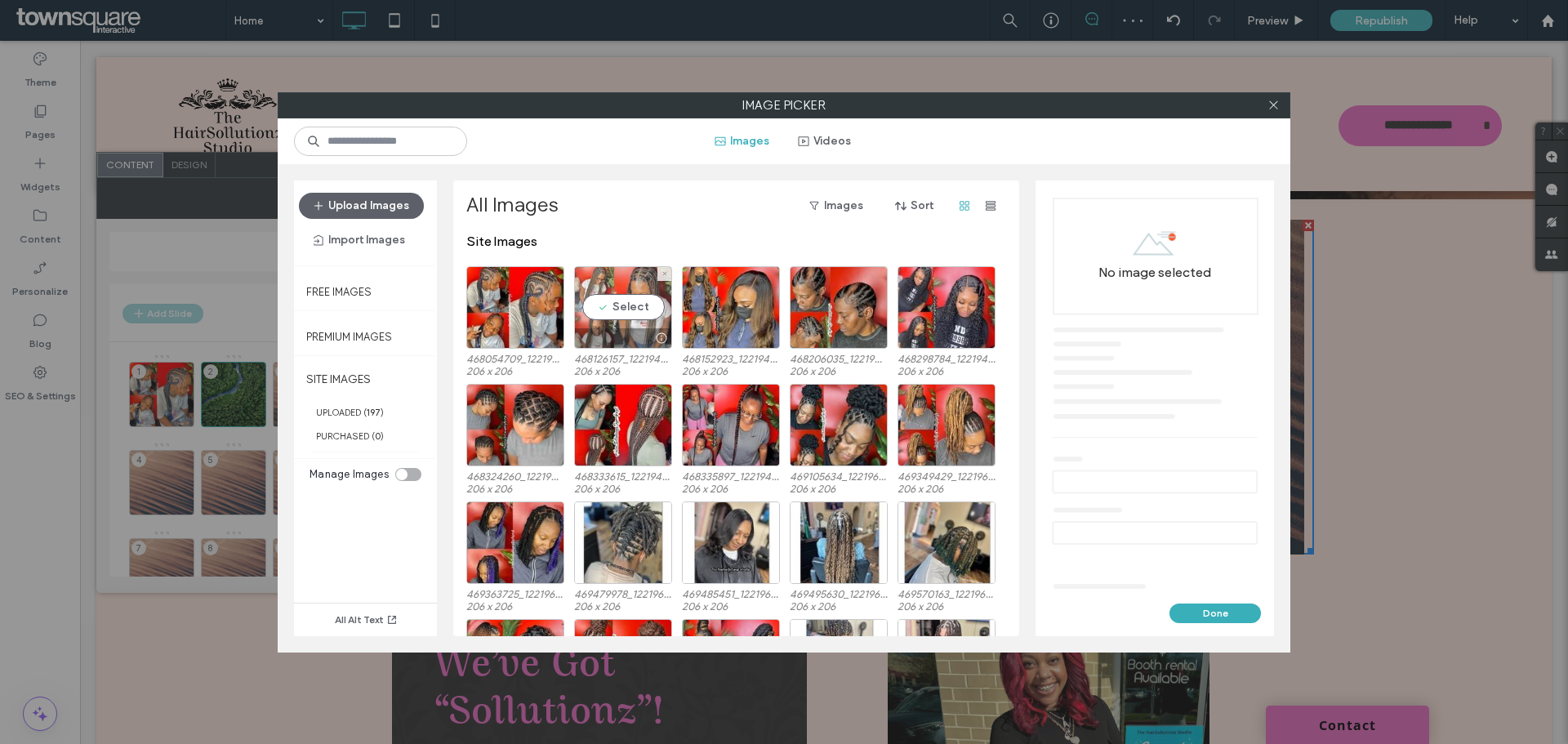 click on "Select" at bounding box center (623, 307) 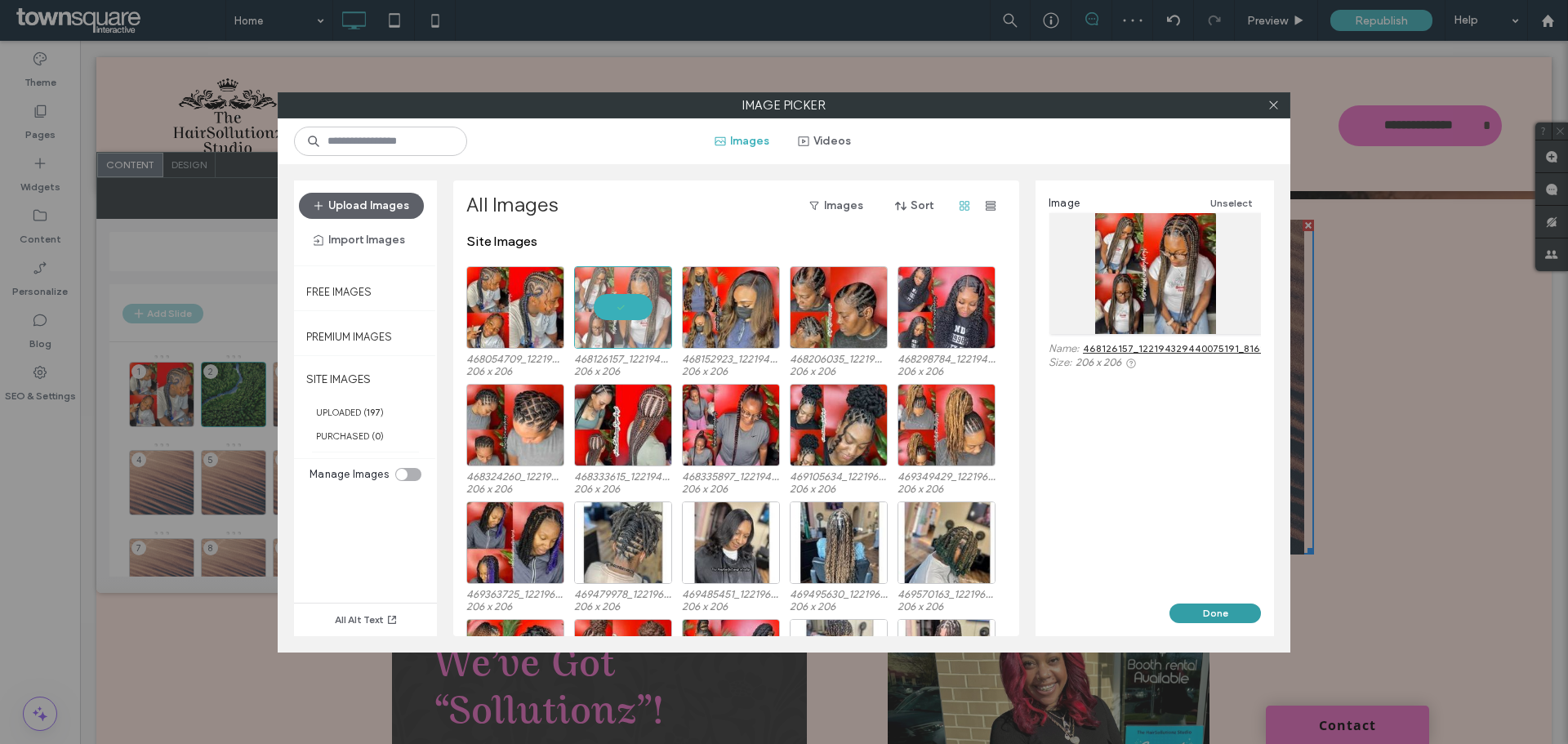 drag, startPoint x: 1187, startPoint y: 621, endPoint x: 1098, endPoint y: 572, distance: 101.597244 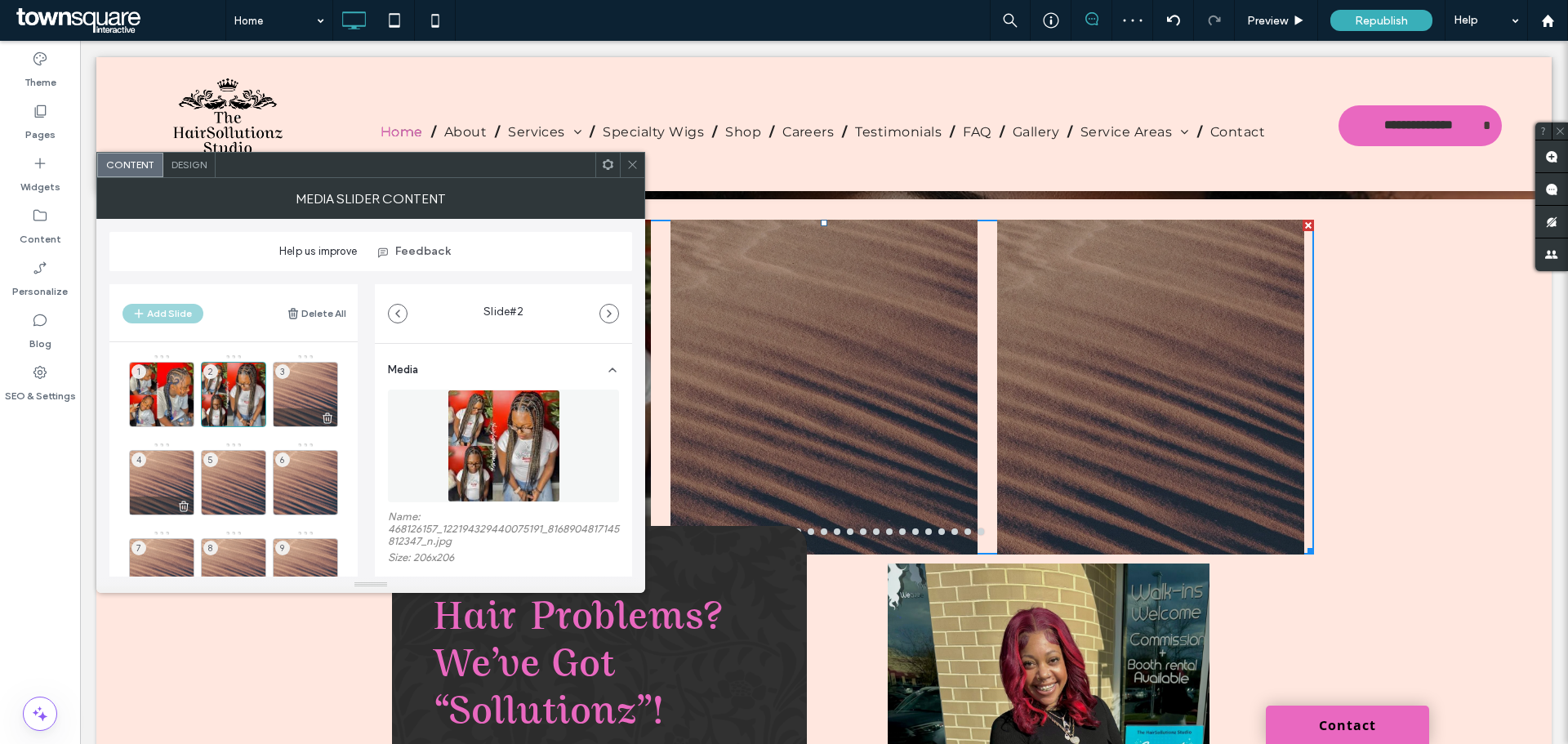 click on "3" at bounding box center [305, 394] 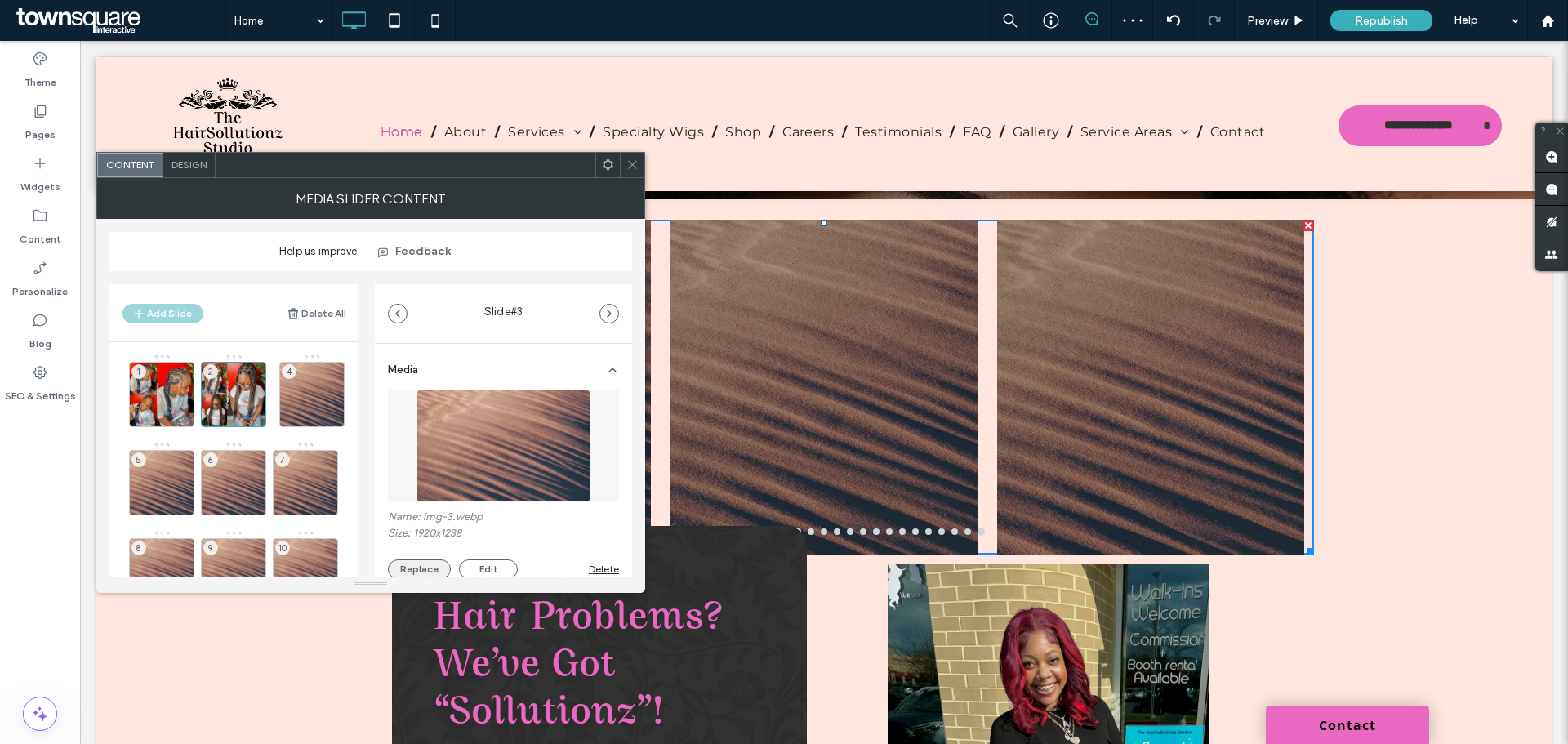 click on "Replace" at bounding box center [419, 569] 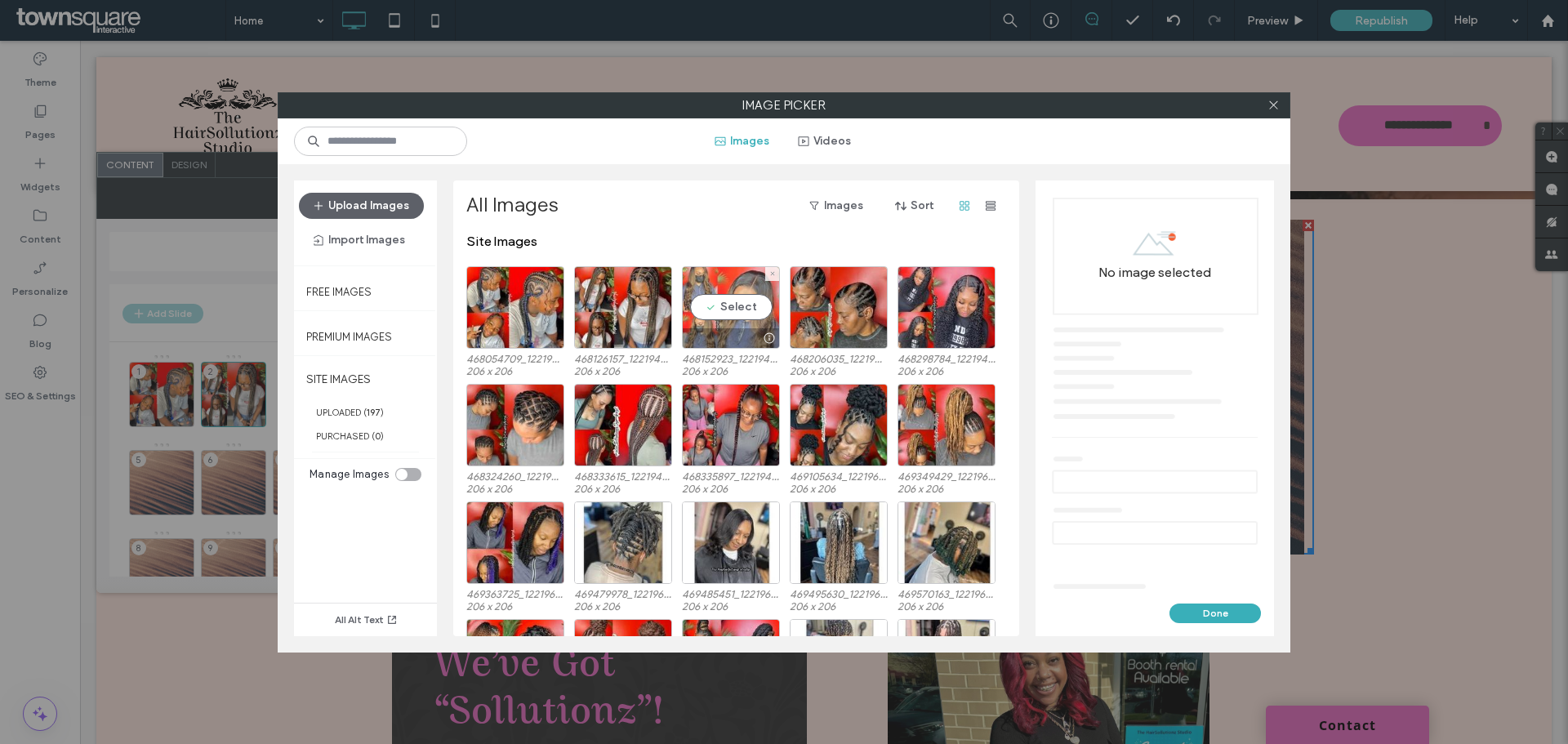 click on "Select" at bounding box center (731, 307) 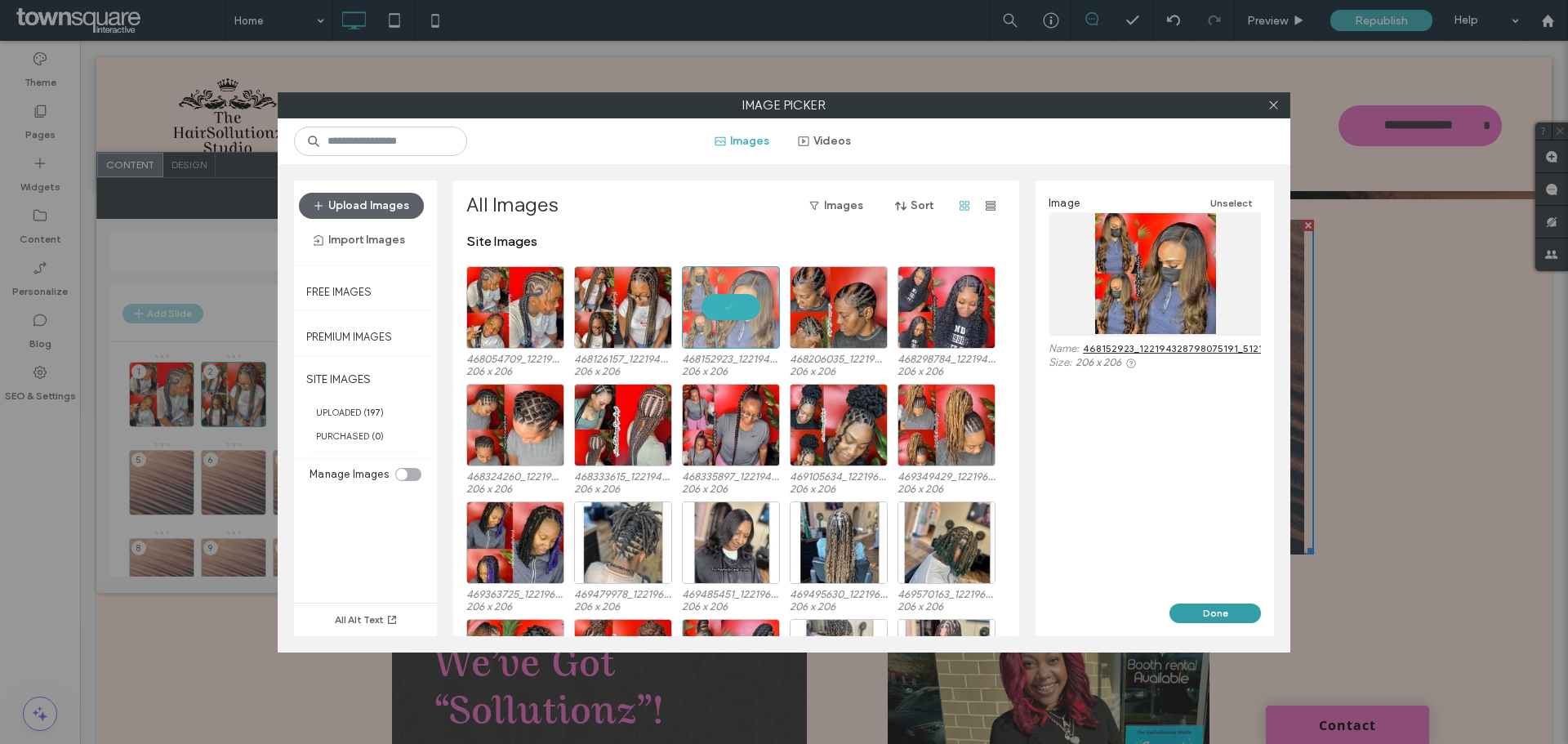click on "Done" at bounding box center [1215, 613] 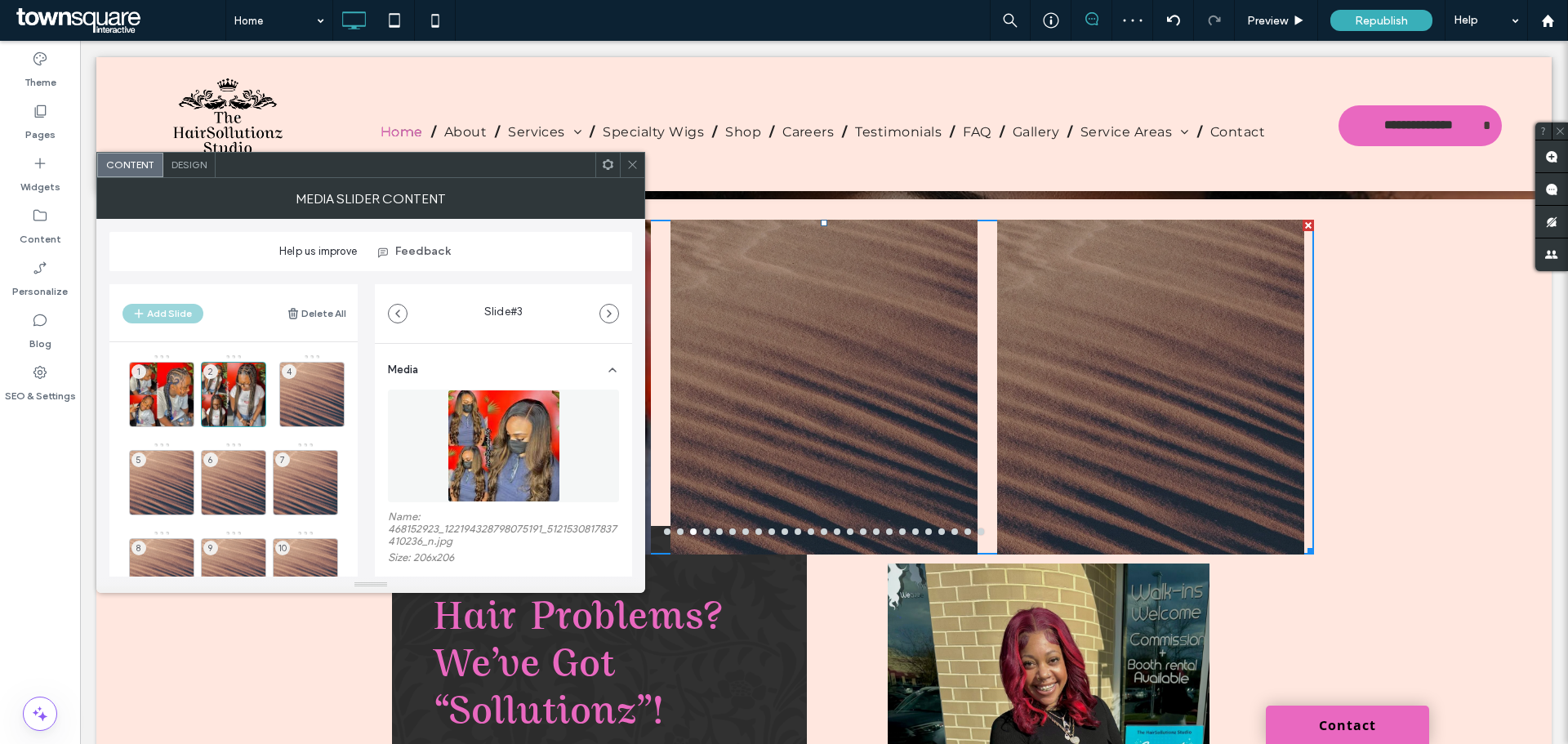 click at bounding box center [667, 532] 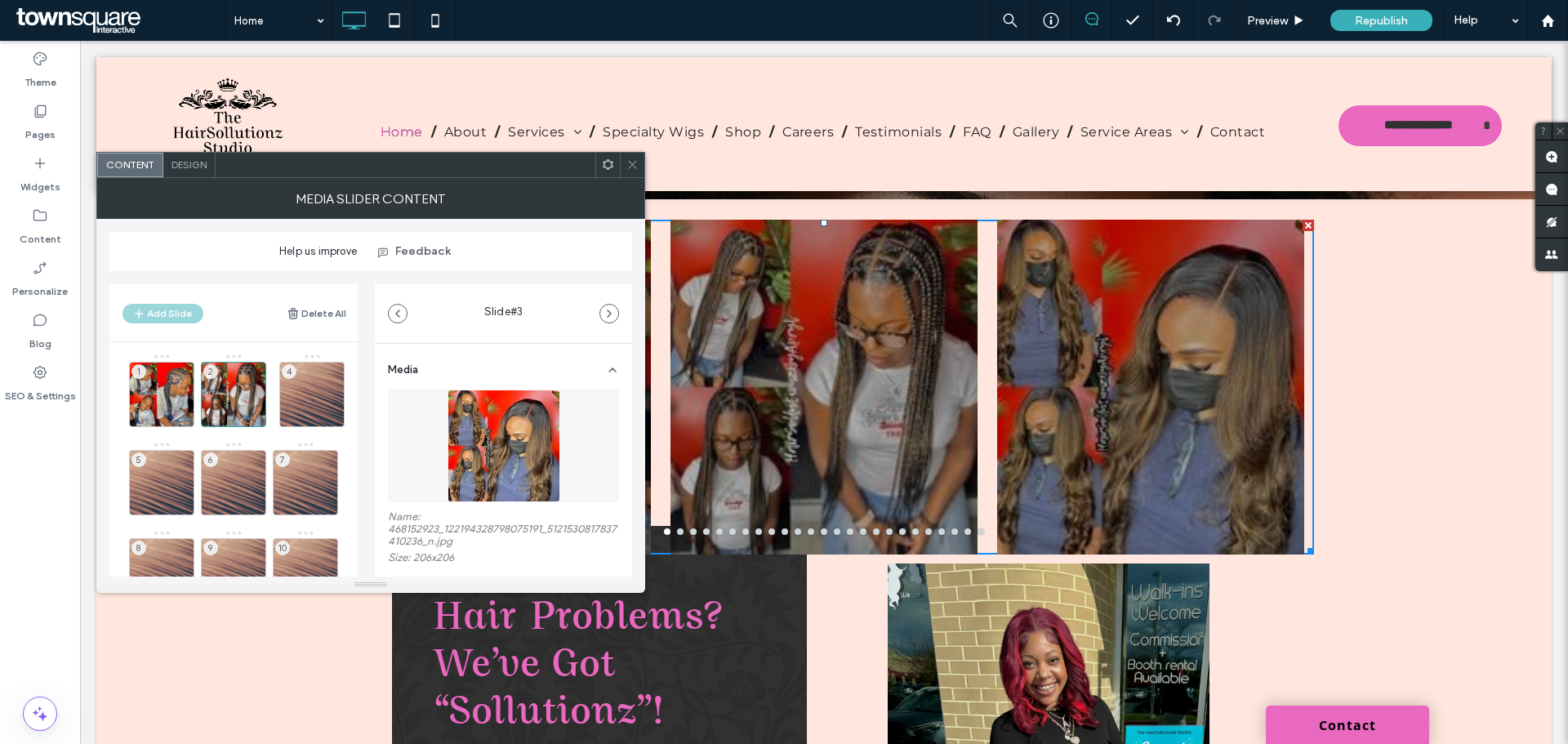 click on "Click To Paste     Click To Paste     a a a a
Row + Add Section" at bounding box center [824, 383] 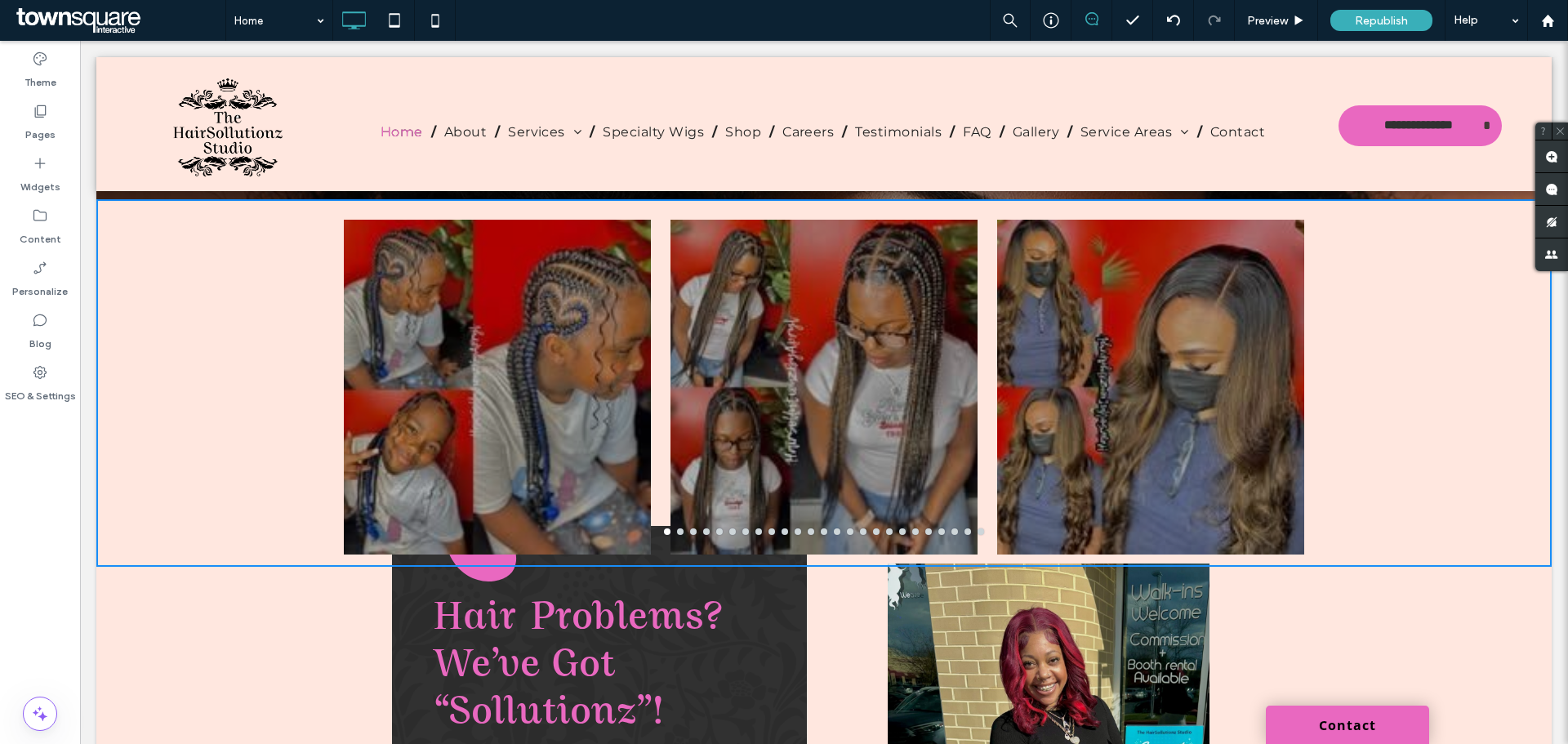 click at bounding box center [824, 397] 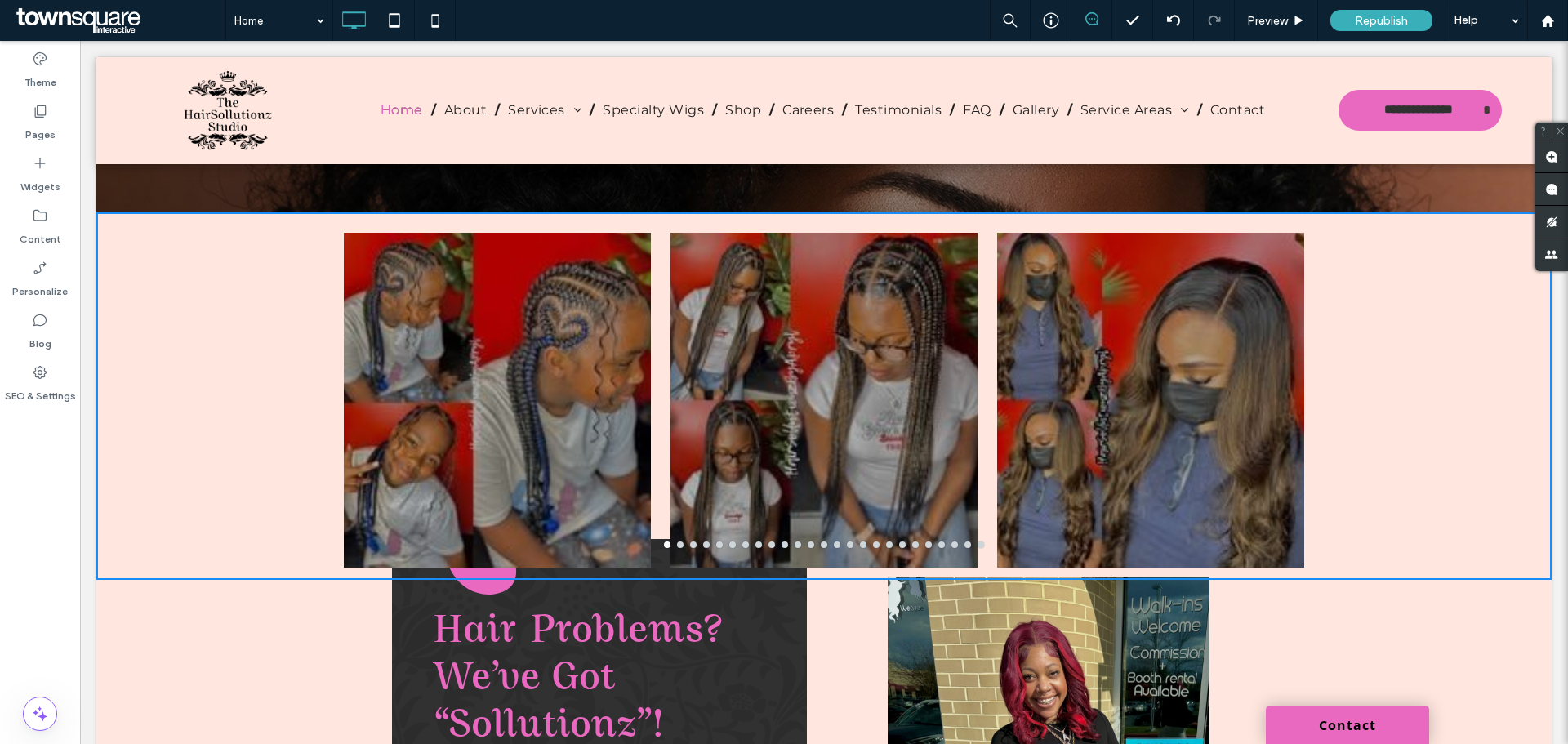 scroll, scrollTop: 408, scrollLeft: 0, axis: vertical 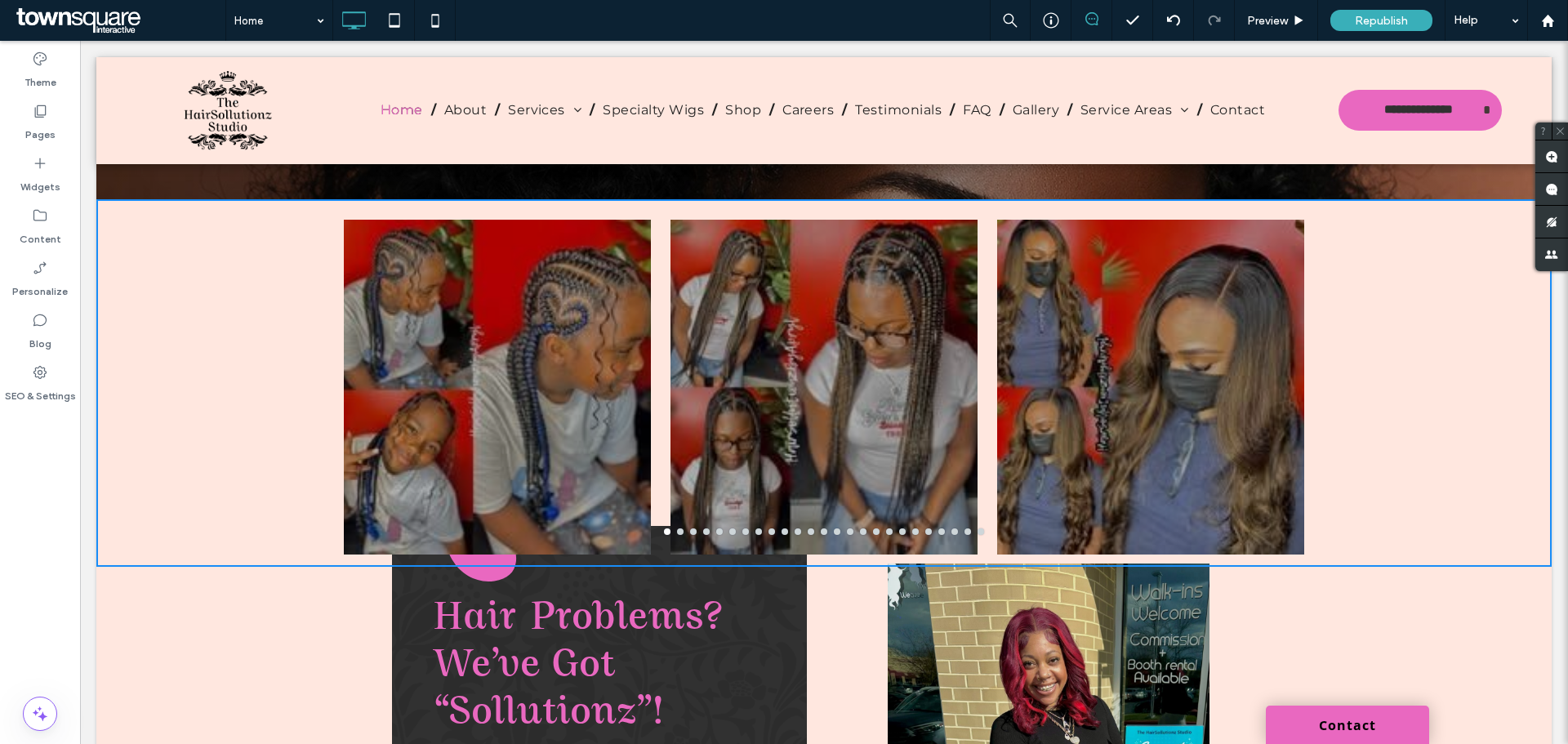 click at bounding box center (824, 397) 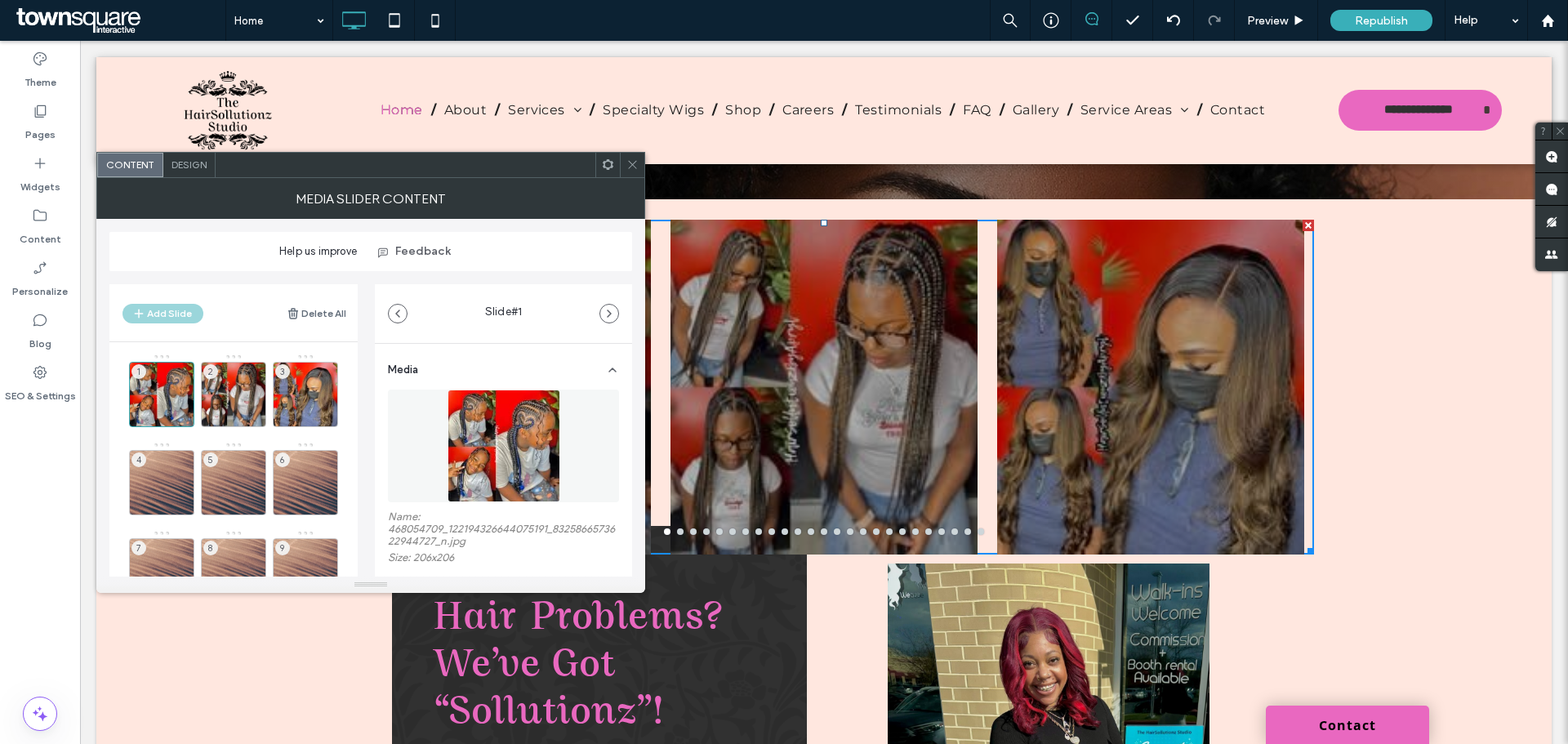 click at bounding box center [824, 397] 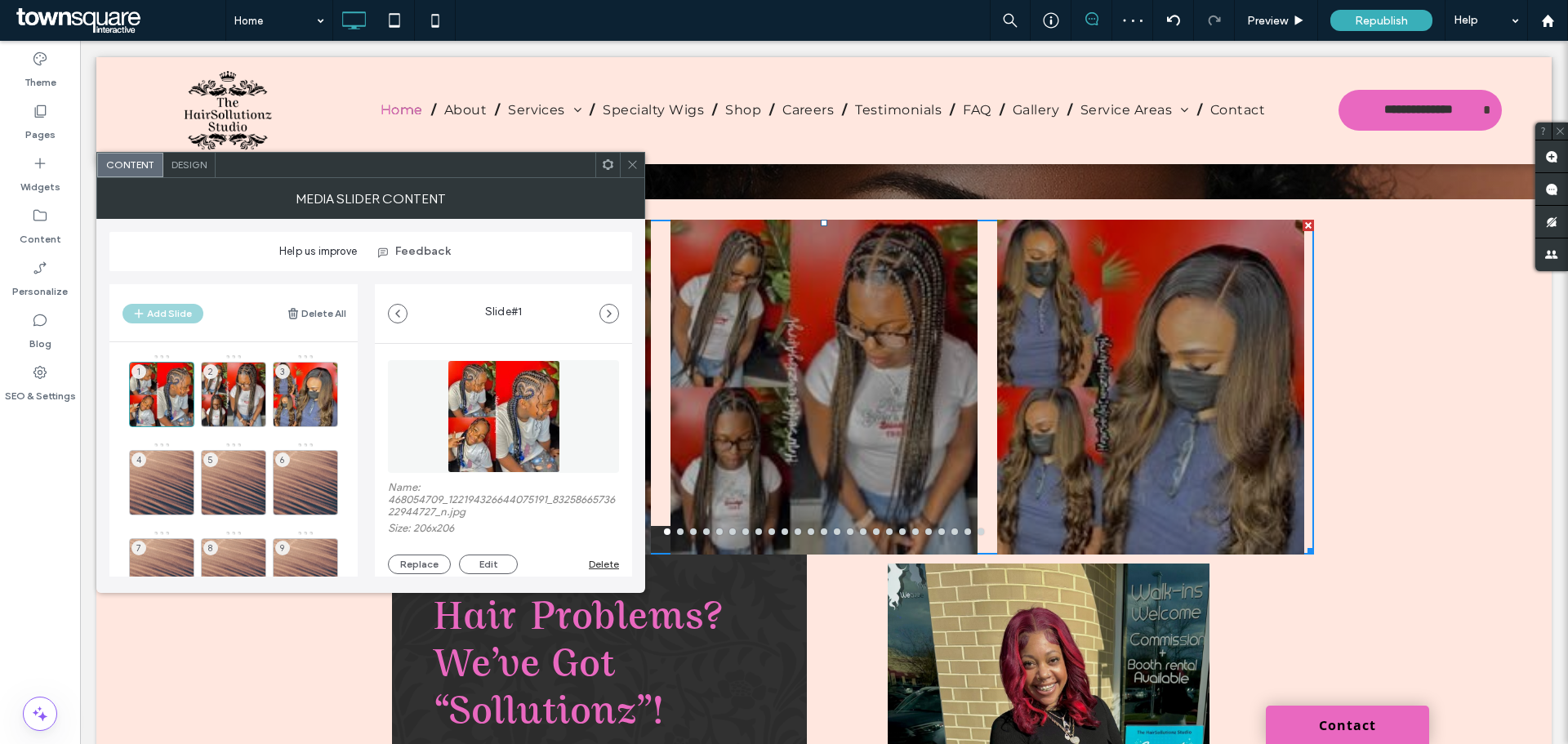 scroll, scrollTop: 0, scrollLeft: 0, axis: both 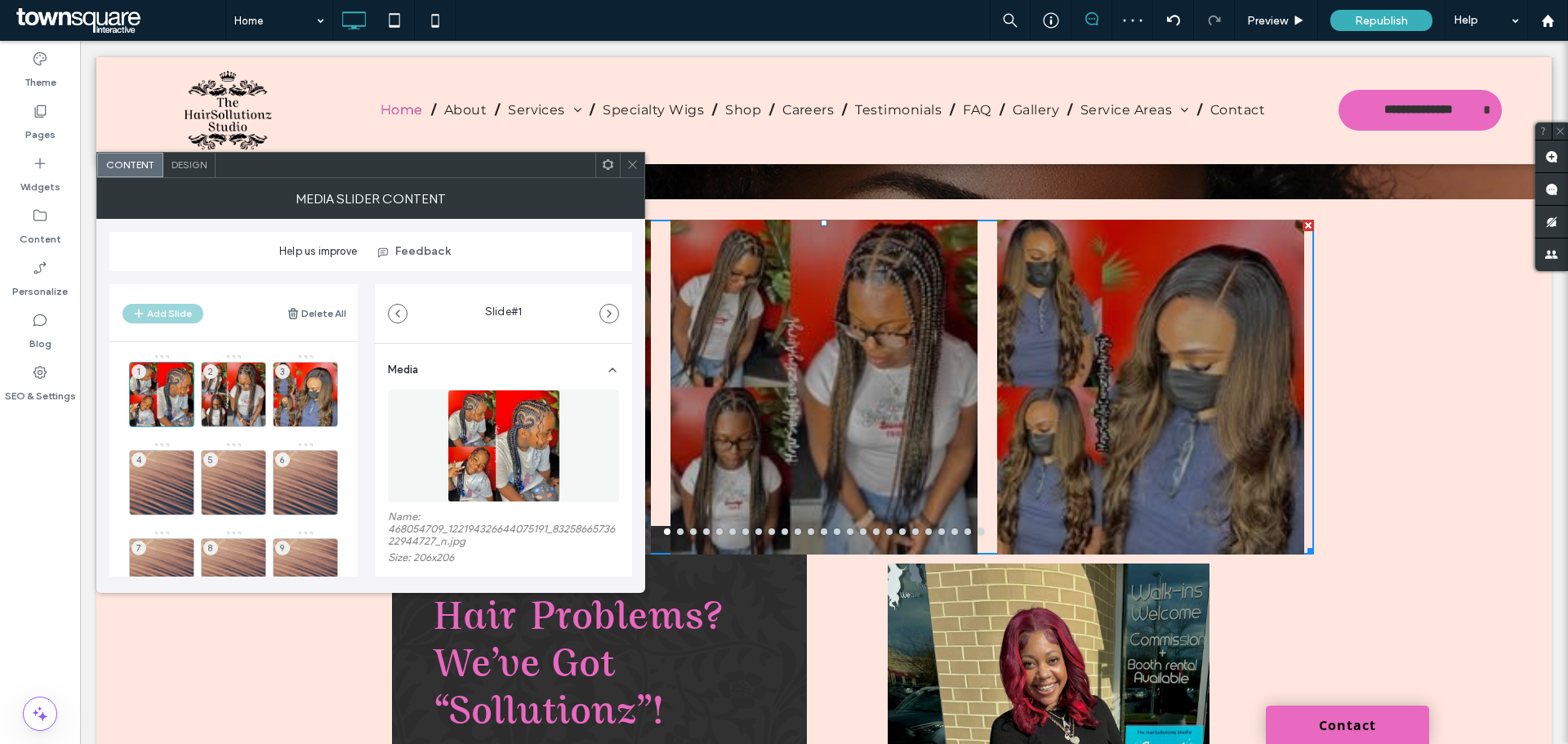 click on "MEDIA SLIDER CONTENT" at bounding box center [371, 198] 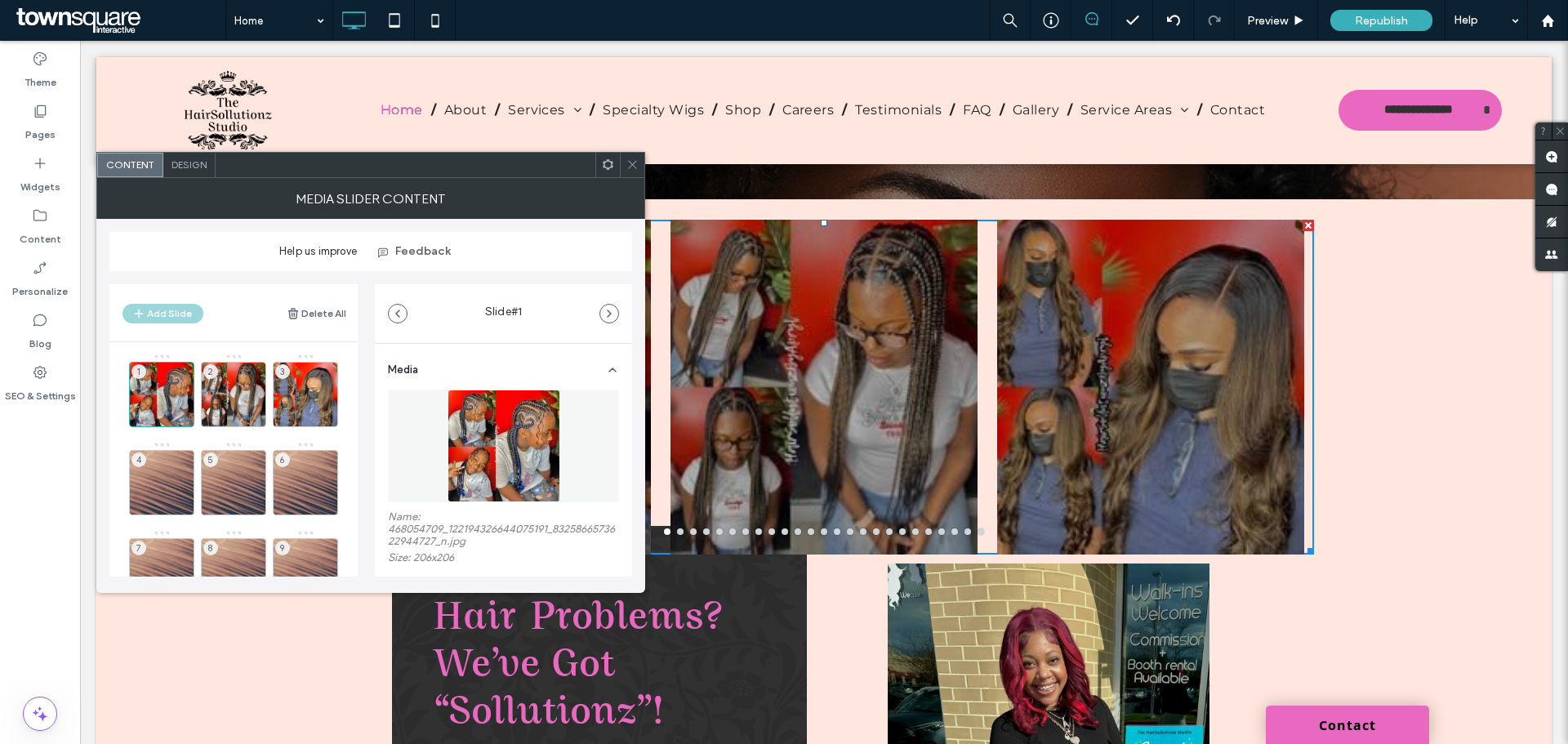 click on "Design" at bounding box center (189, 165) 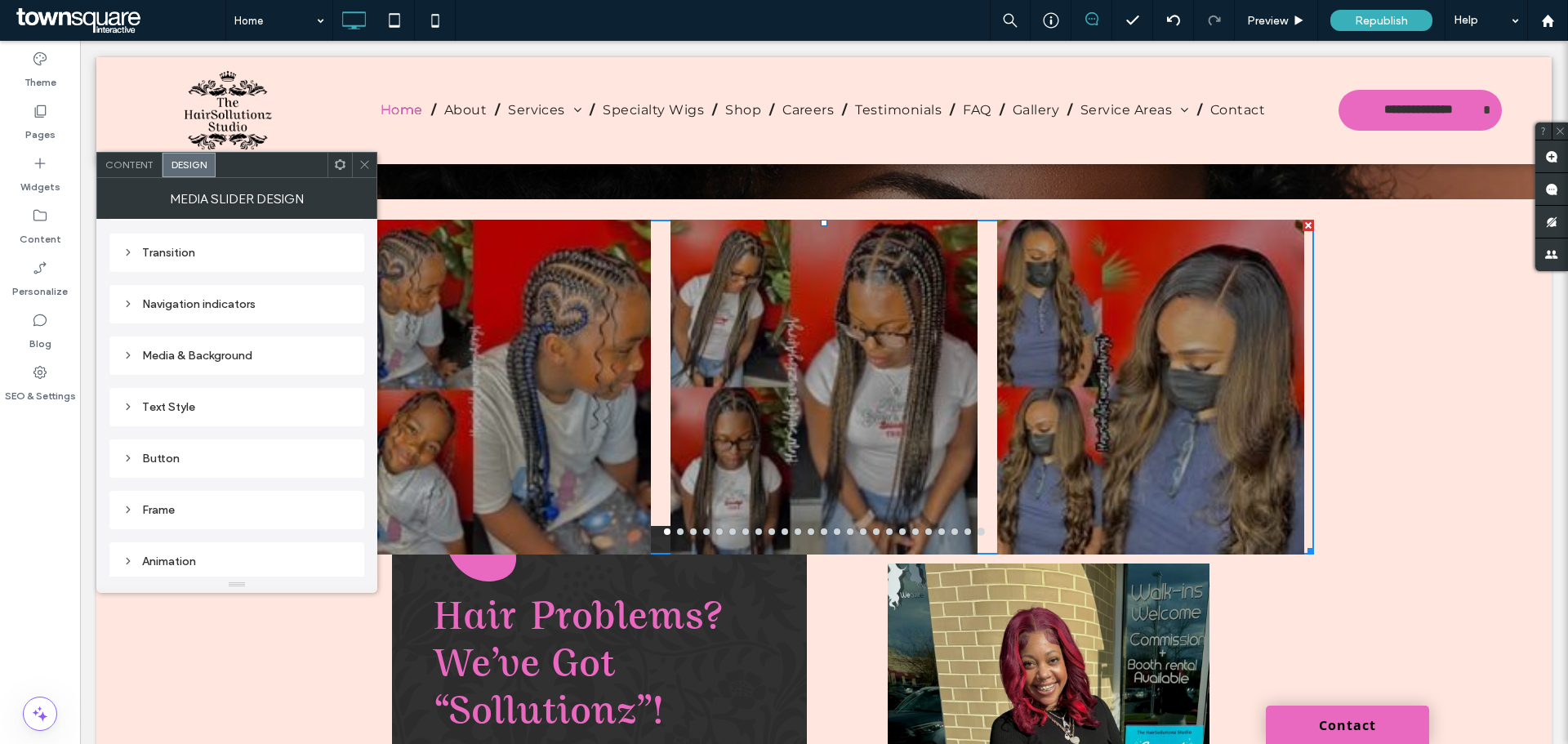 scroll, scrollTop: 194, scrollLeft: 0, axis: vertical 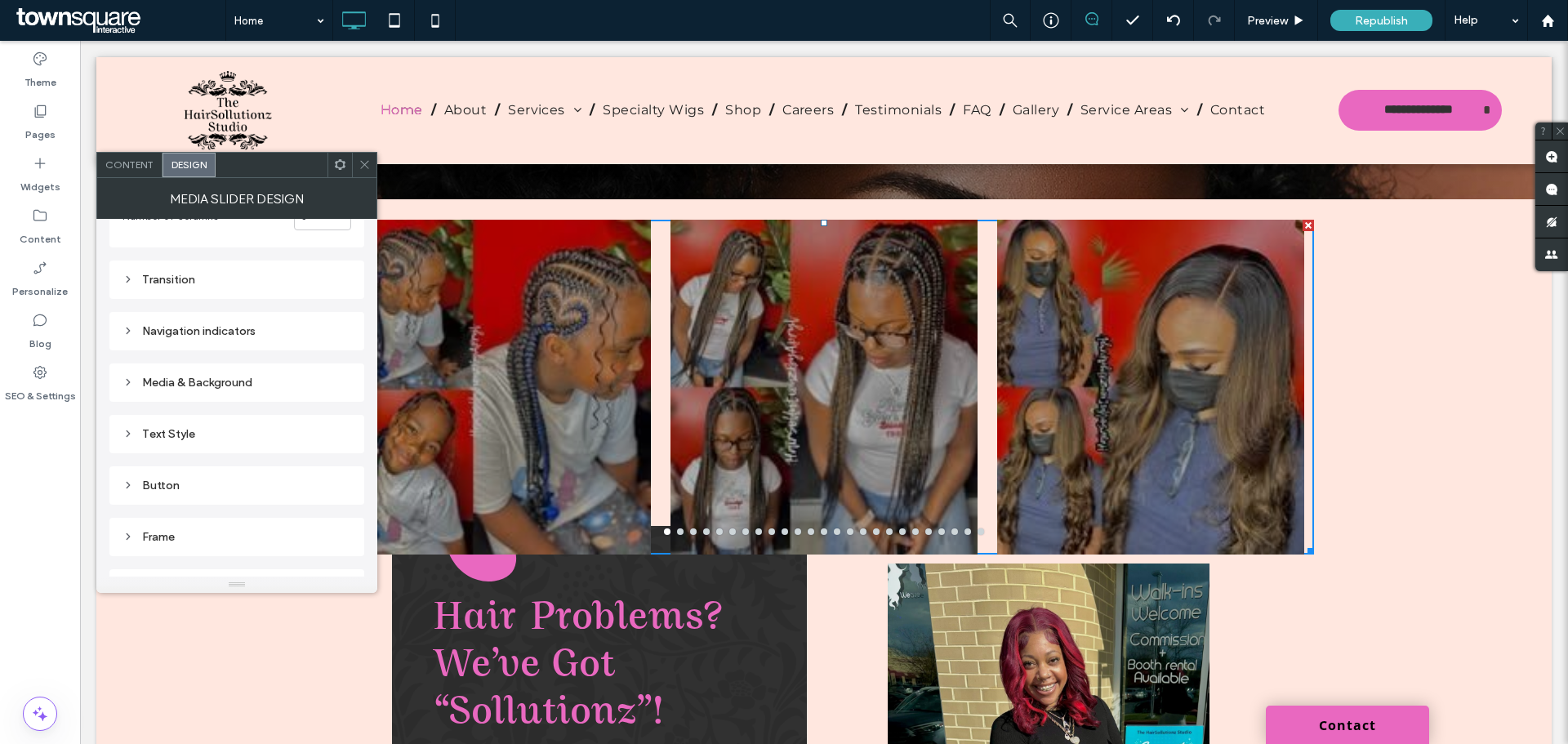 click on "Media & Background" at bounding box center (237, 382) 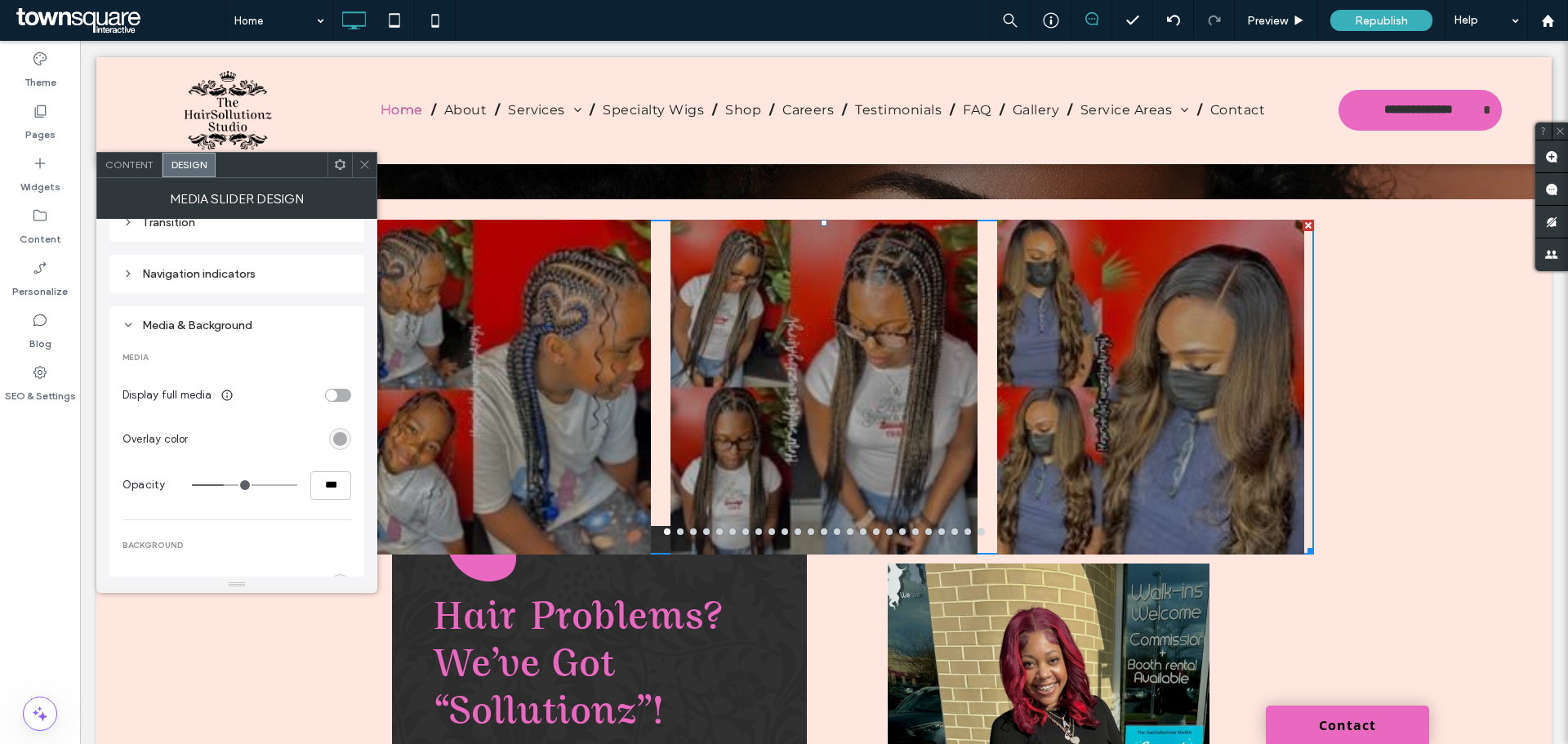 scroll, scrollTop: 276, scrollLeft: 0, axis: vertical 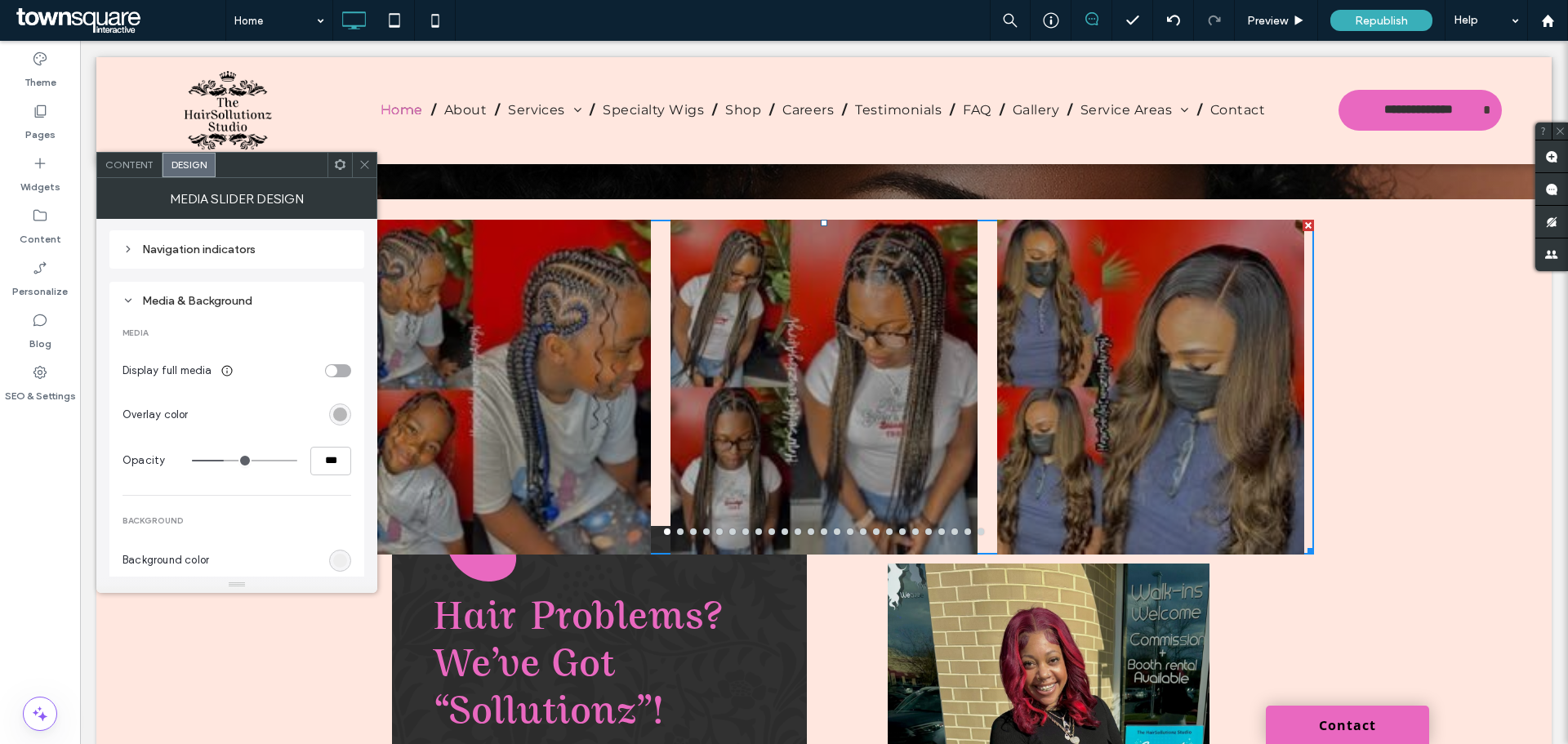 click at bounding box center (340, 414) 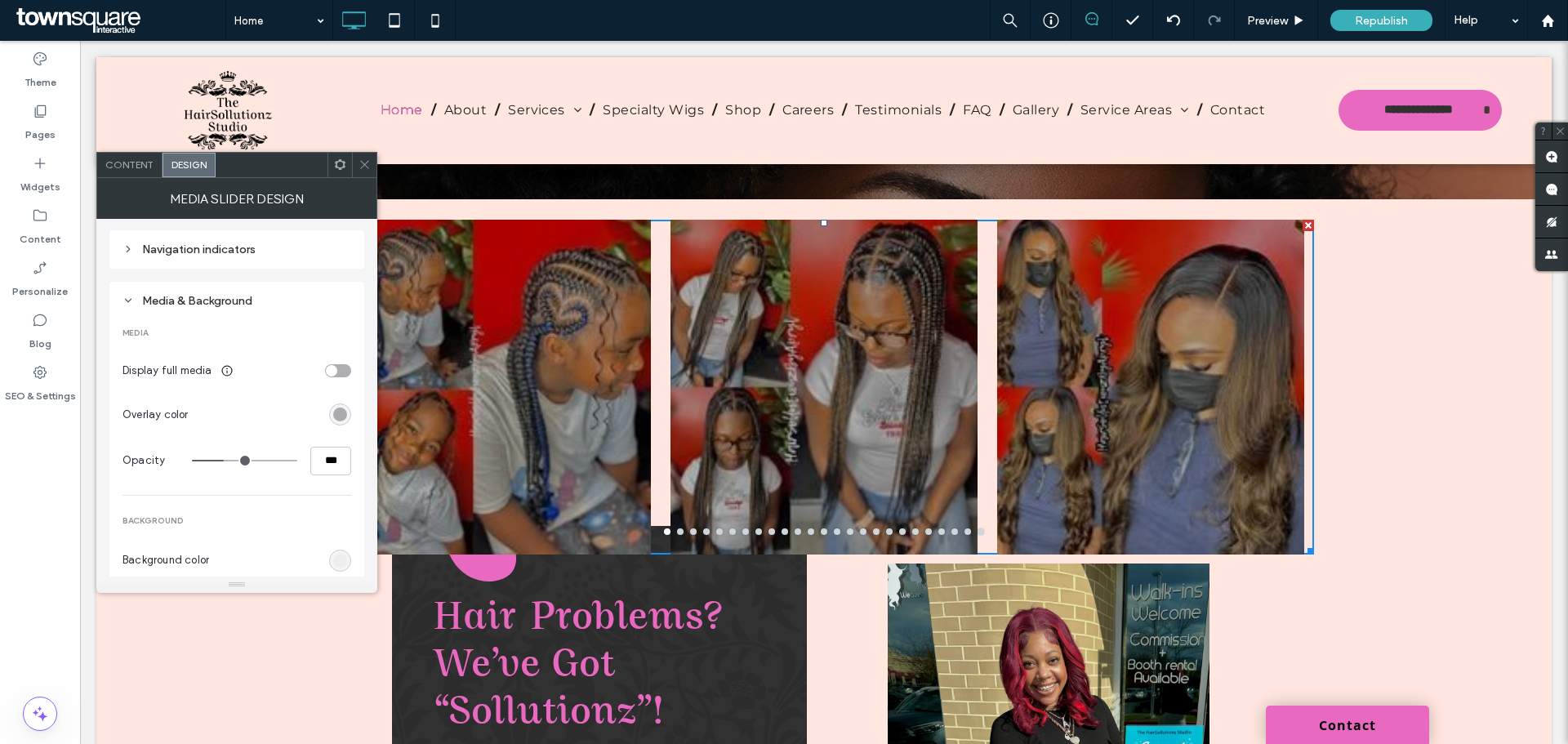 click at bounding box center [340, 414] 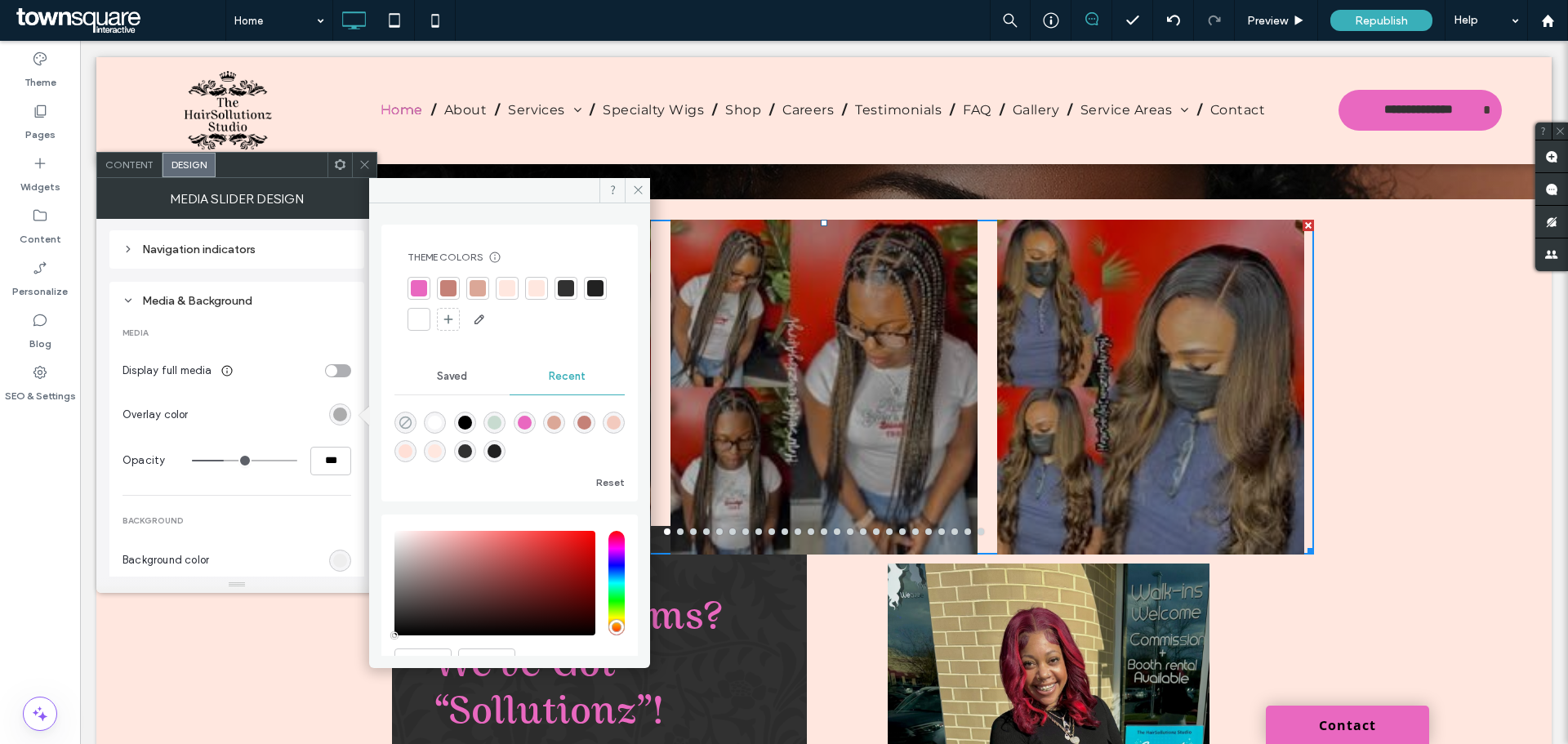click 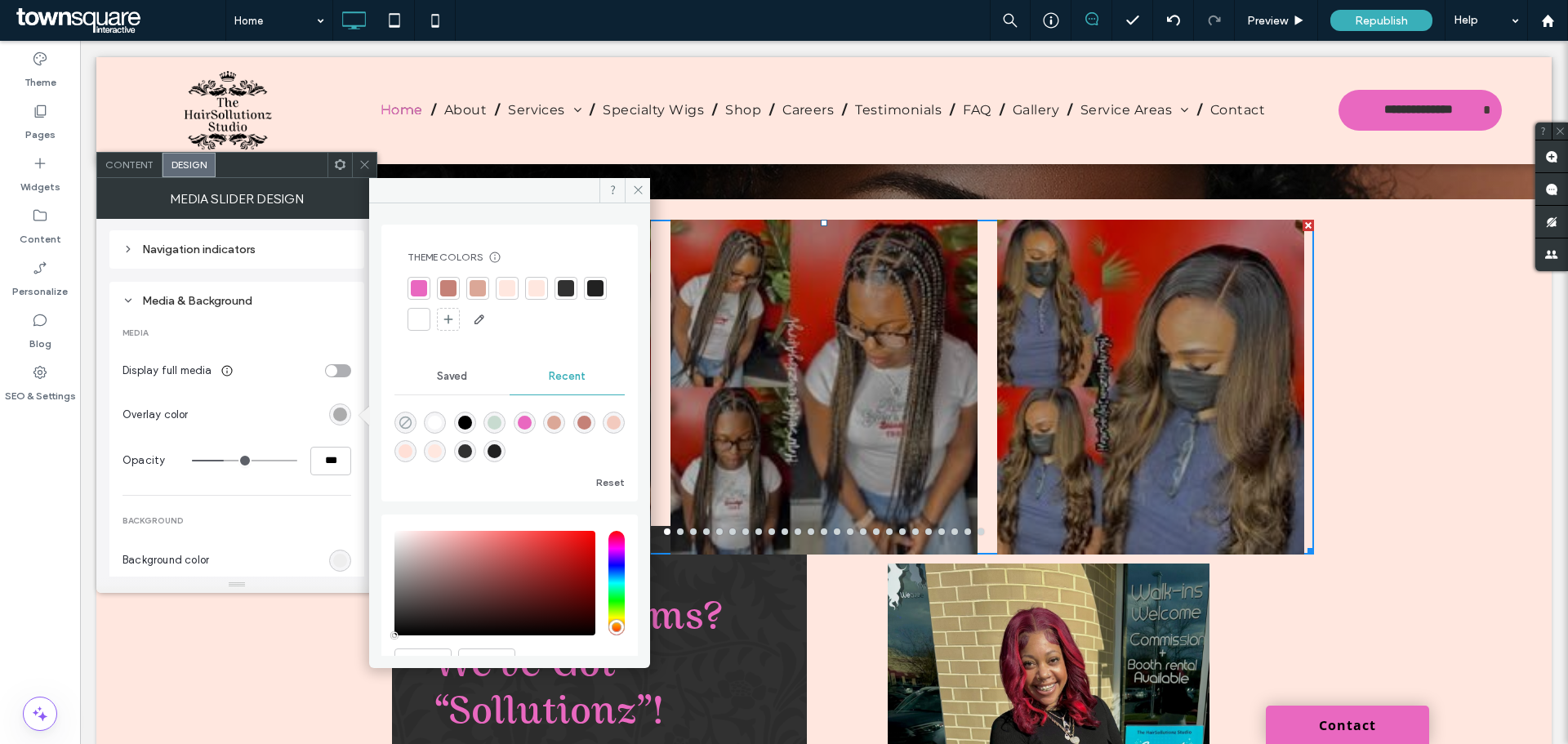 type on "*" 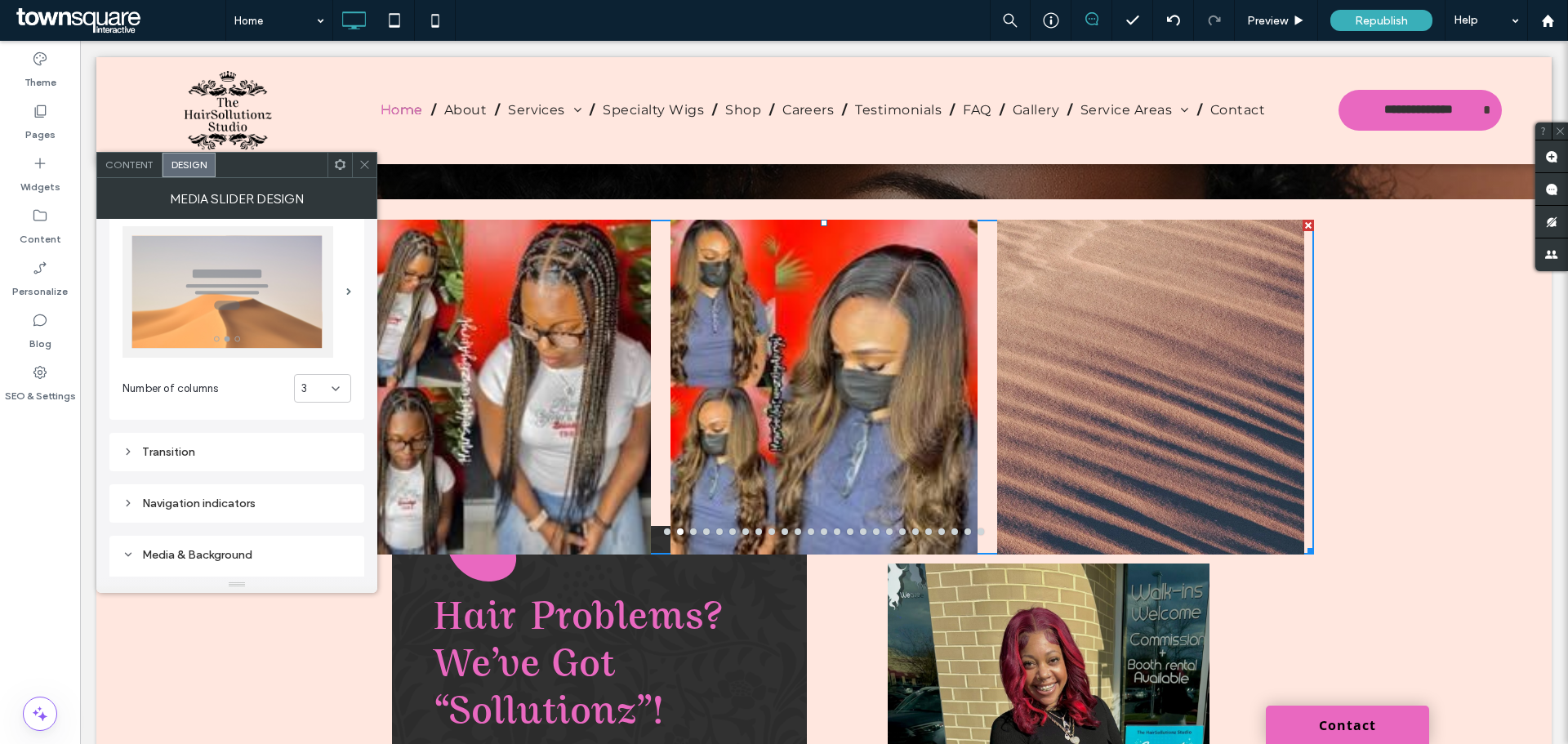 scroll, scrollTop: 82, scrollLeft: 0, axis: vertical 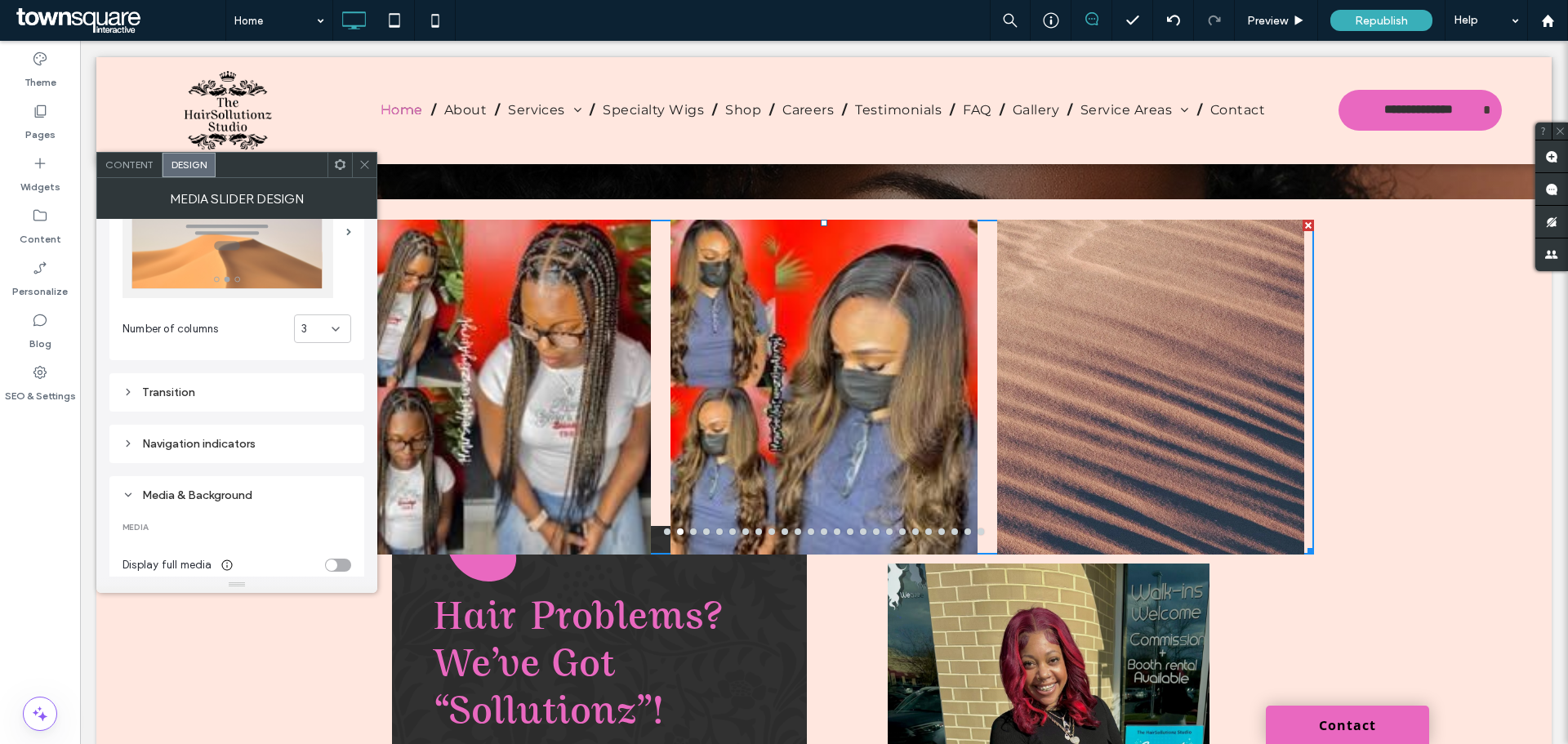 click on "3" at bounding box center (316, 329) 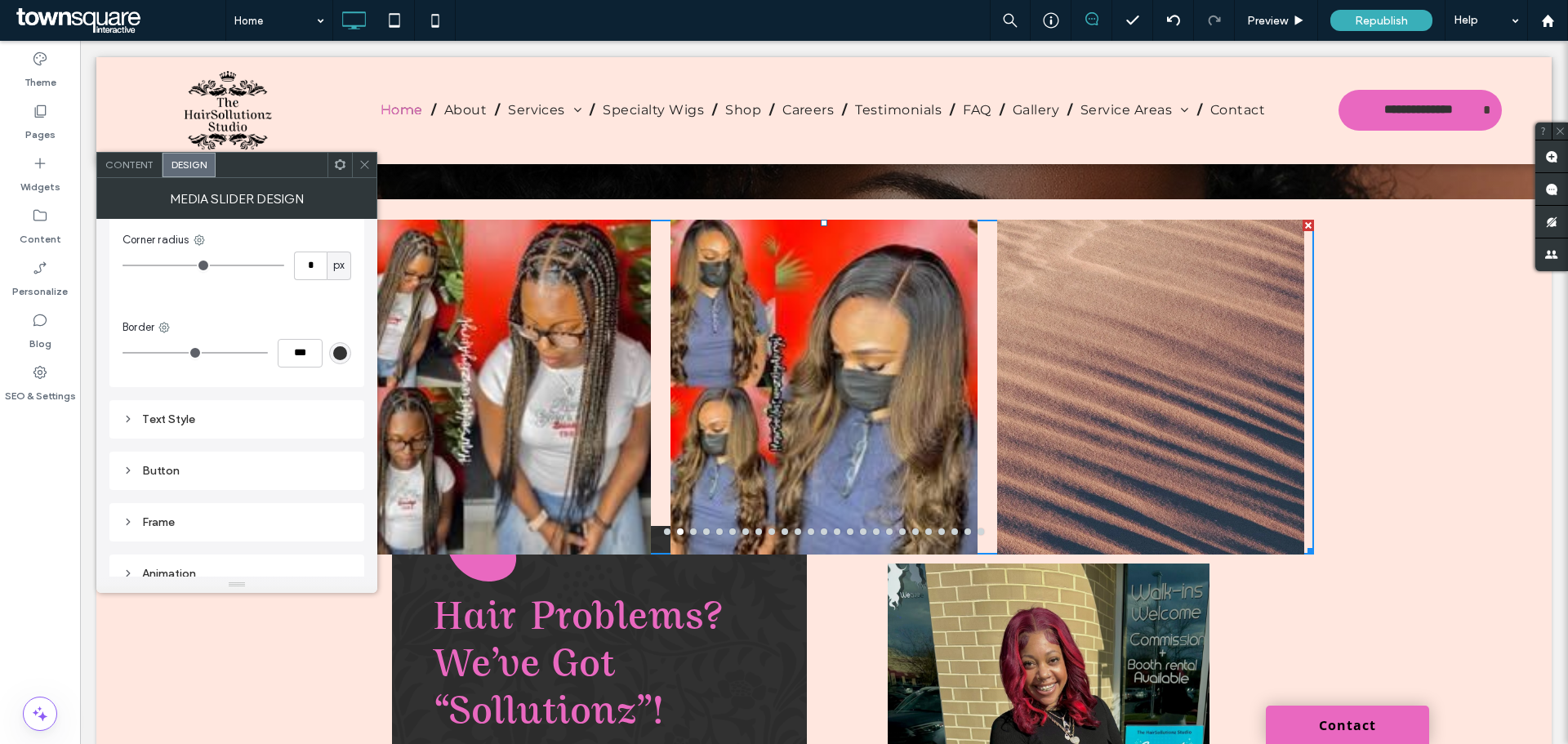scroll, scrollTop: 777, scrollLeft: 0, axis: vertical 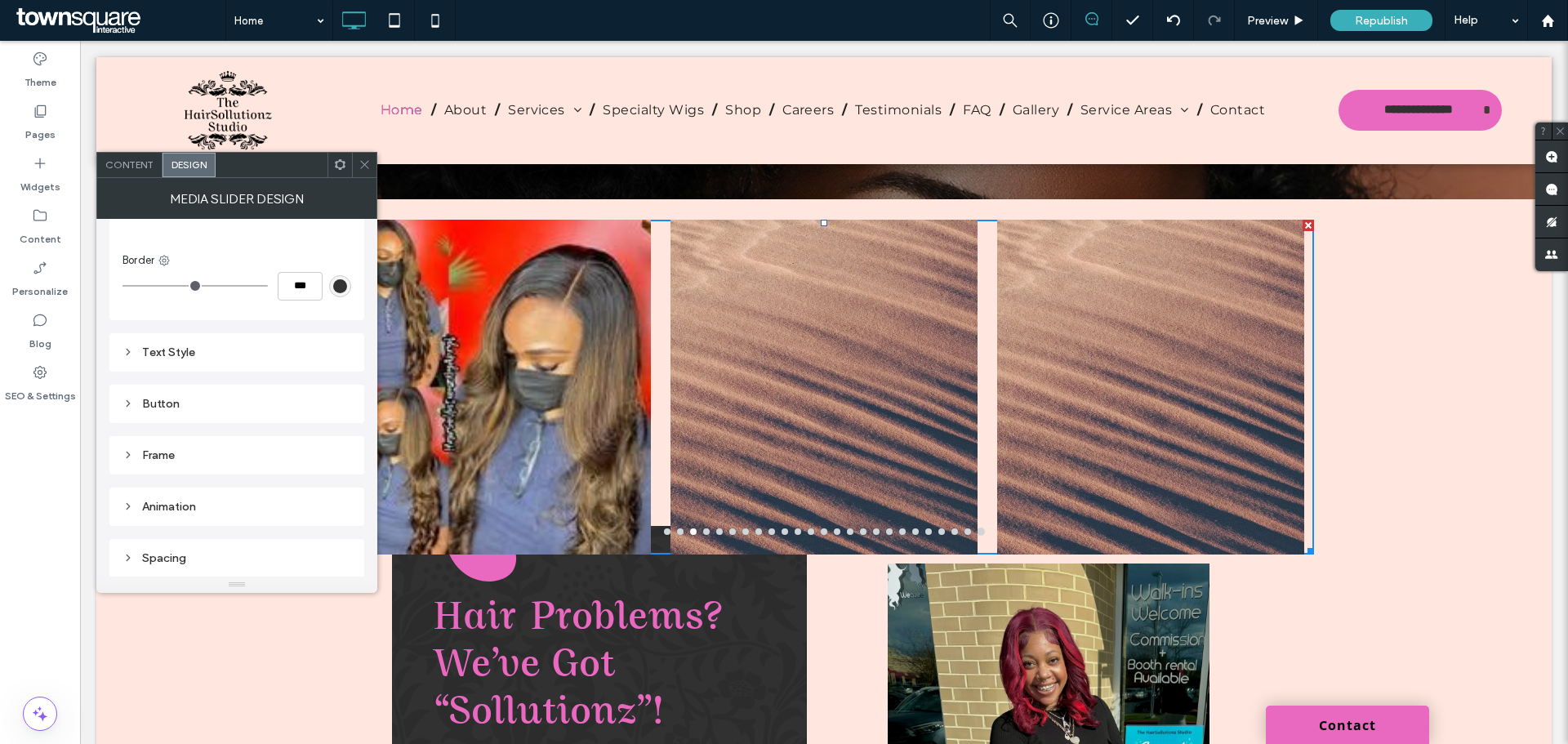 click on "Spacing" at bounding box center (237, 558) 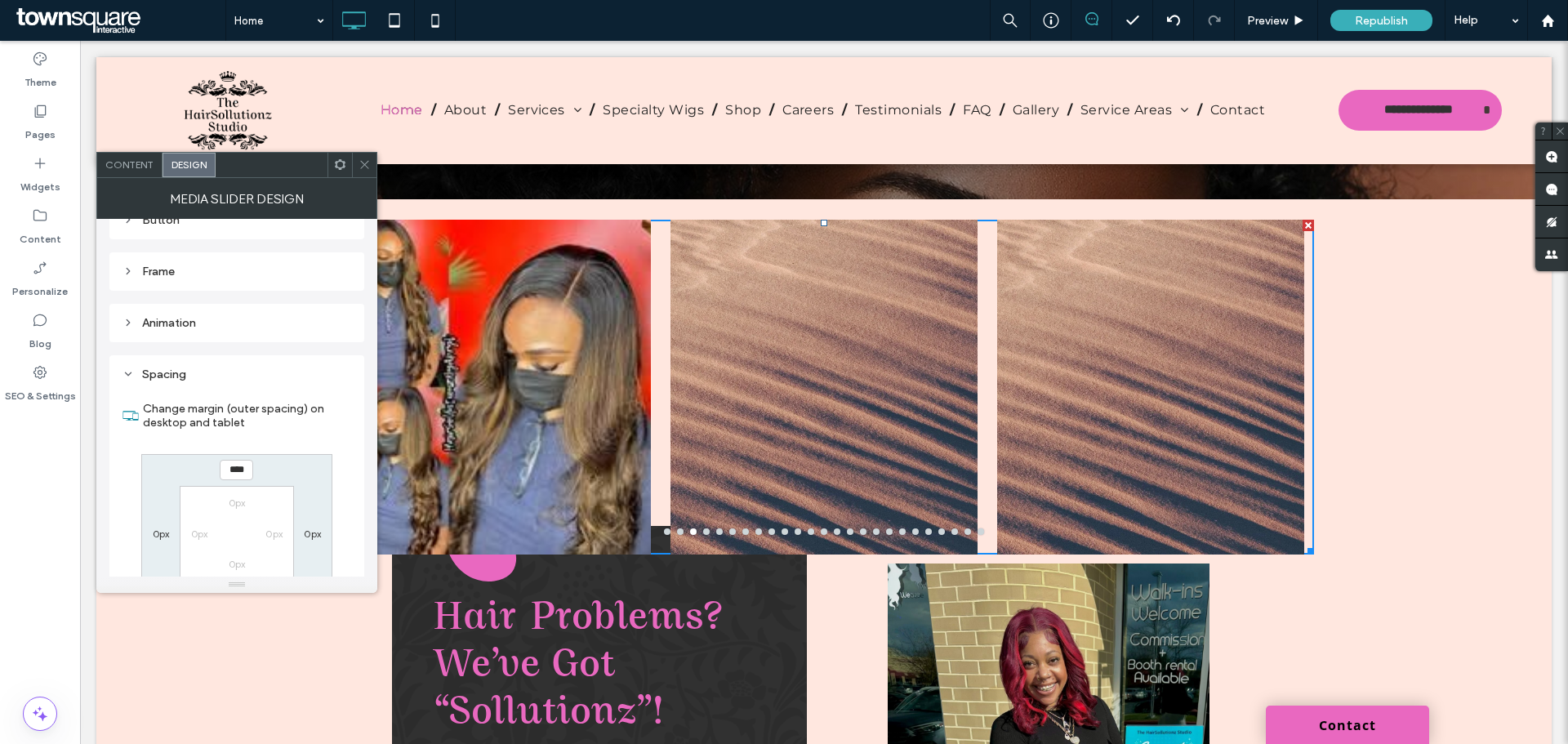scroll, scrollTop: 858, scrollLeft: 0, axis: vertical 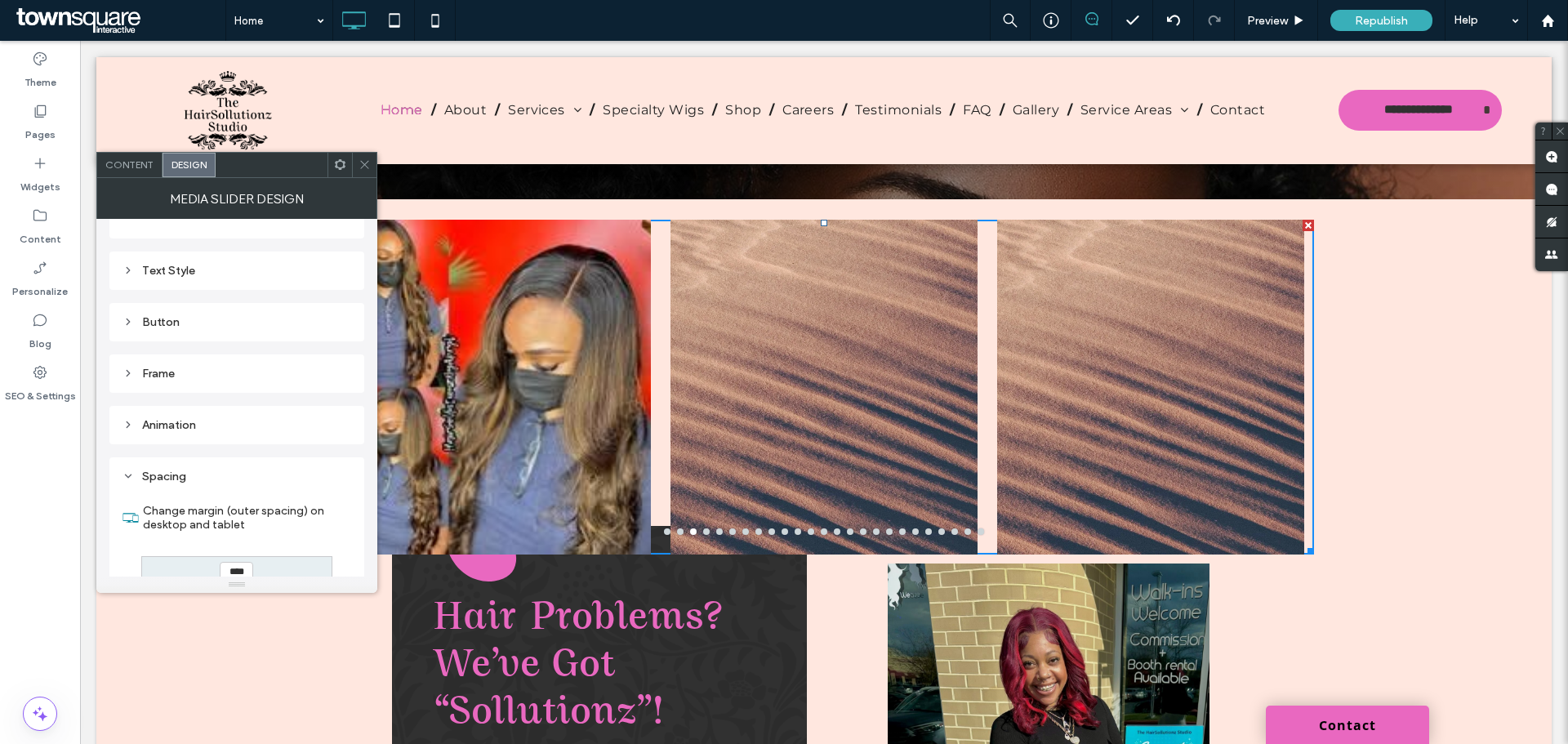 click on "Animation" at bounding box center (237, 425) 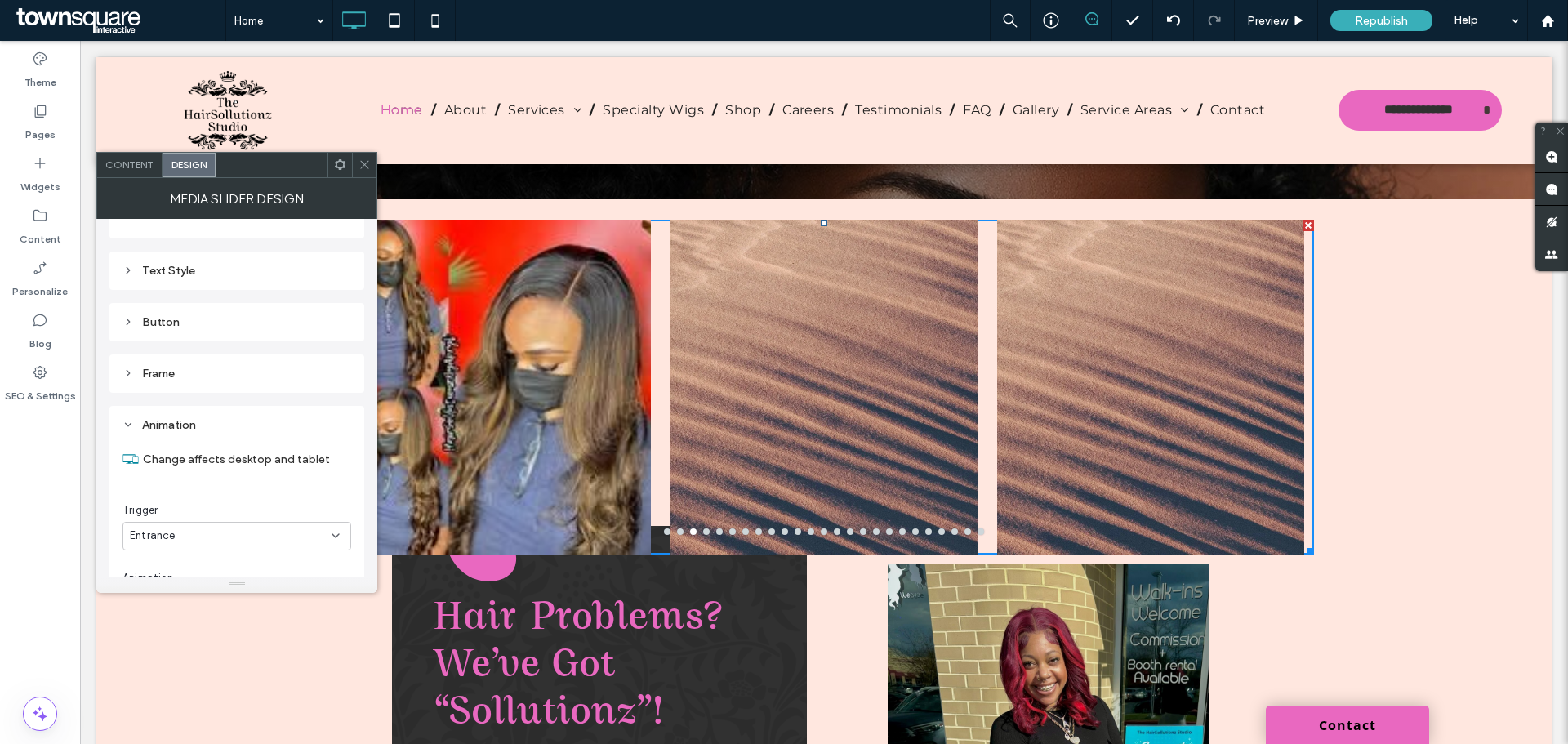 click on "Frame" at bounding box center [237, 373] 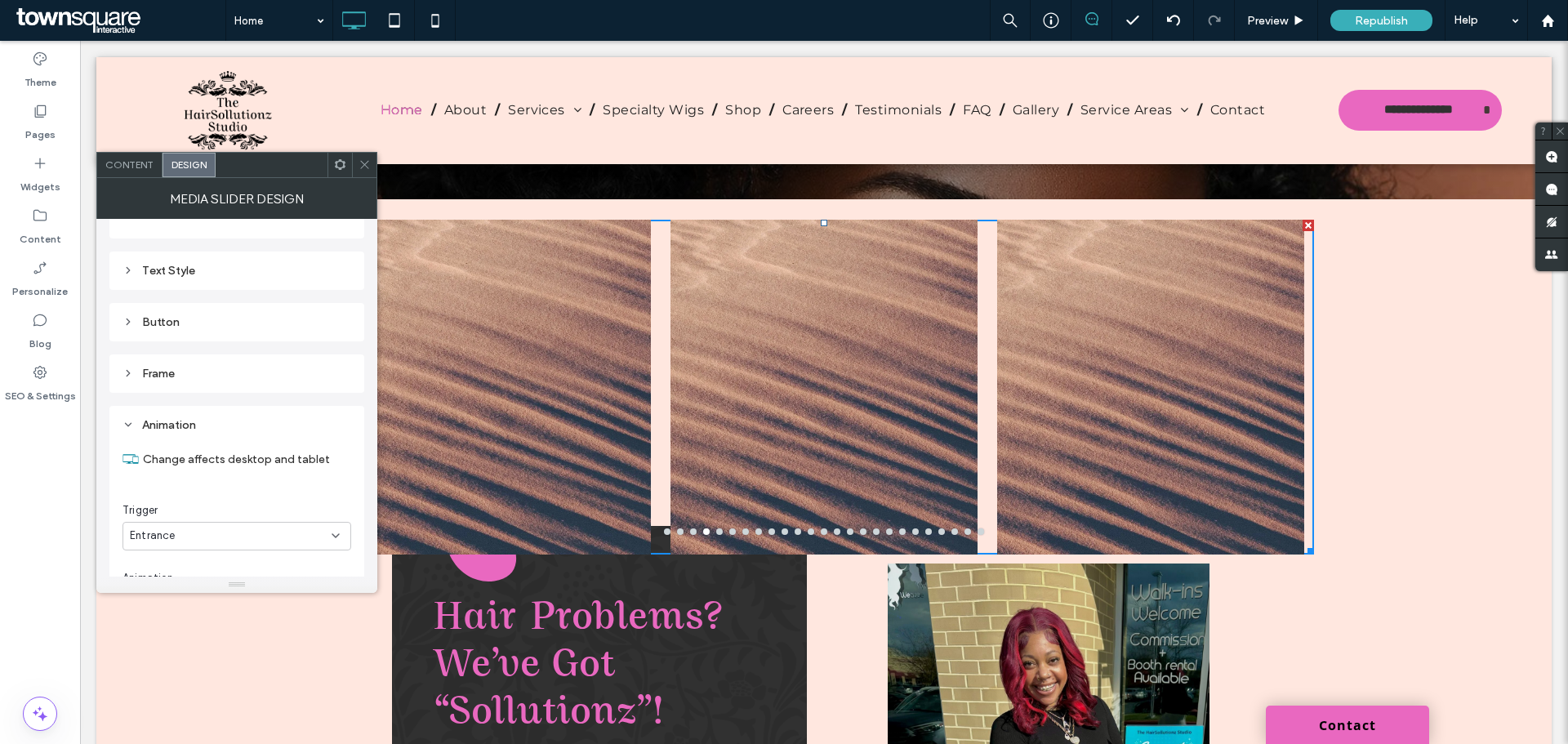 click on "Frame" at bounding box center [237, 373] 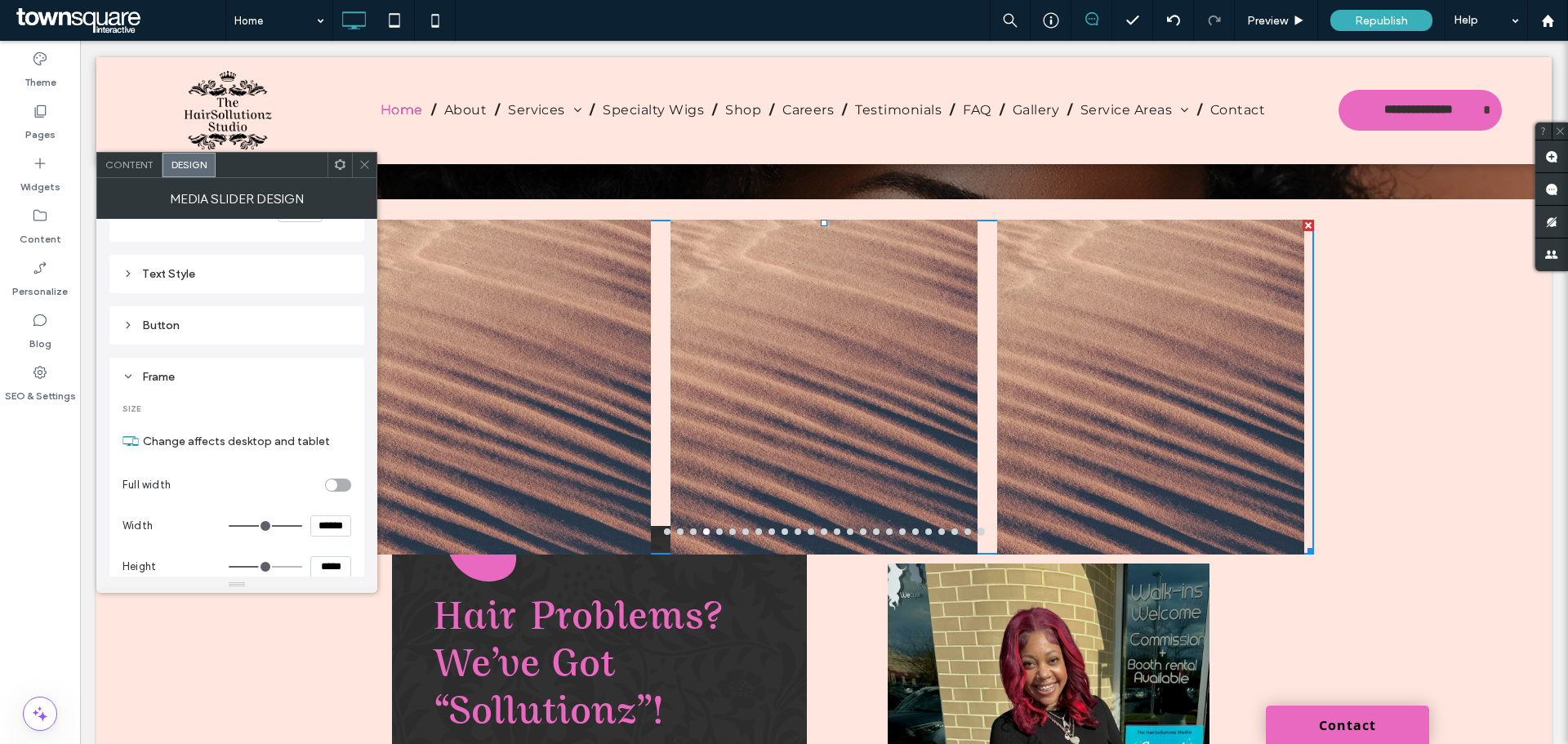 scroll, scrollTop: 777, scrollLeft: 0, axis: vertical 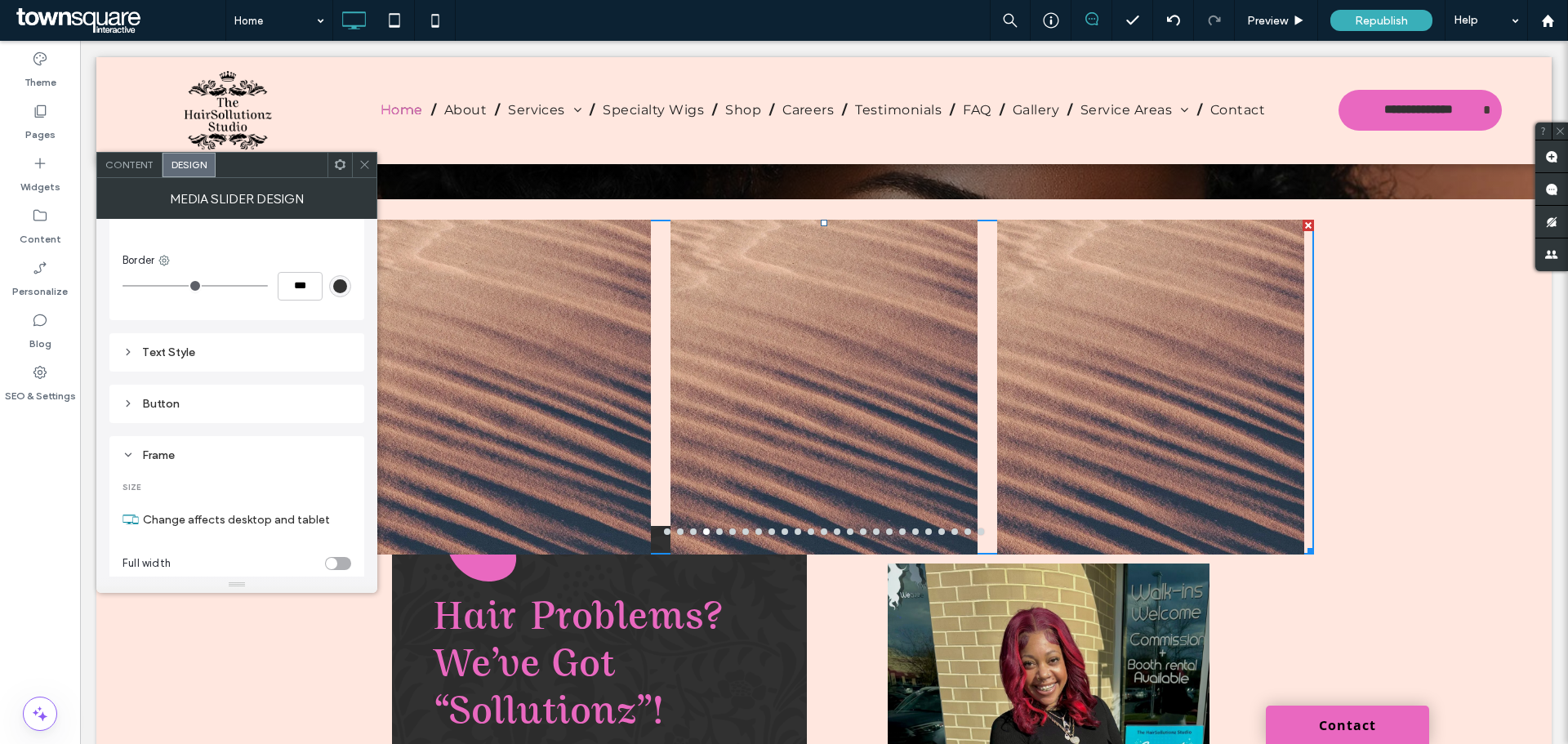 click on "Button" at bounding box center [237, 403] 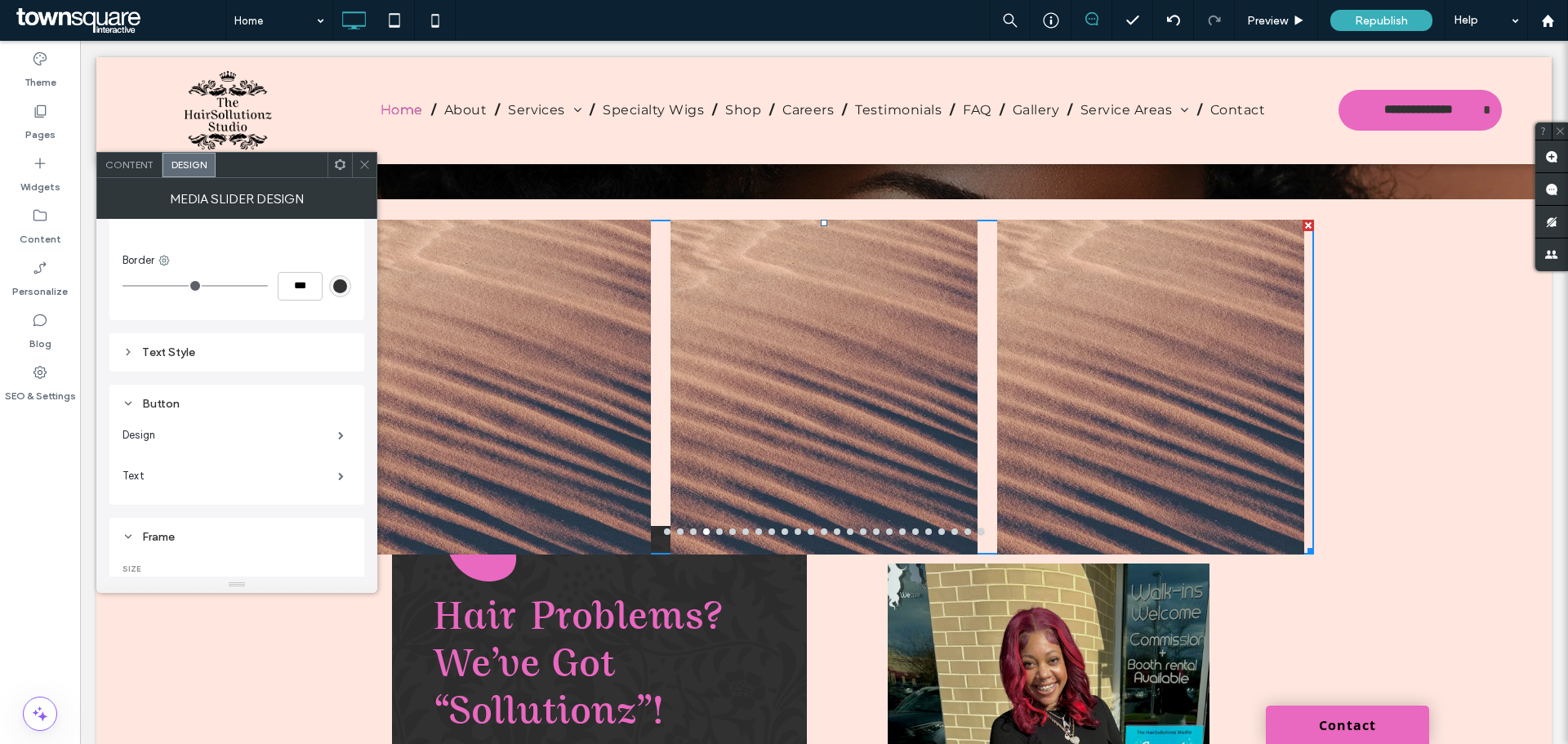 click on "Text Style" at bounding box center (237, 352) 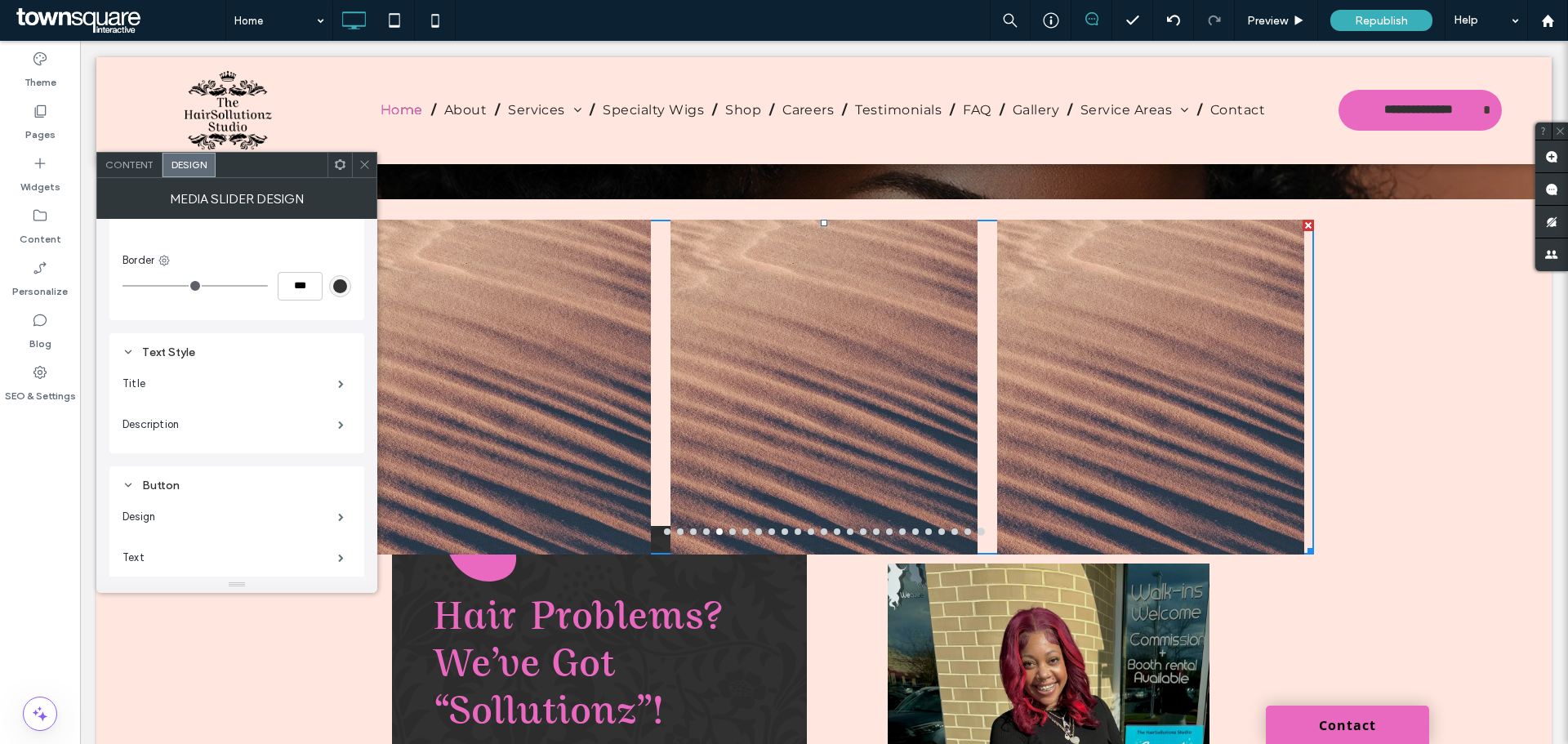 click 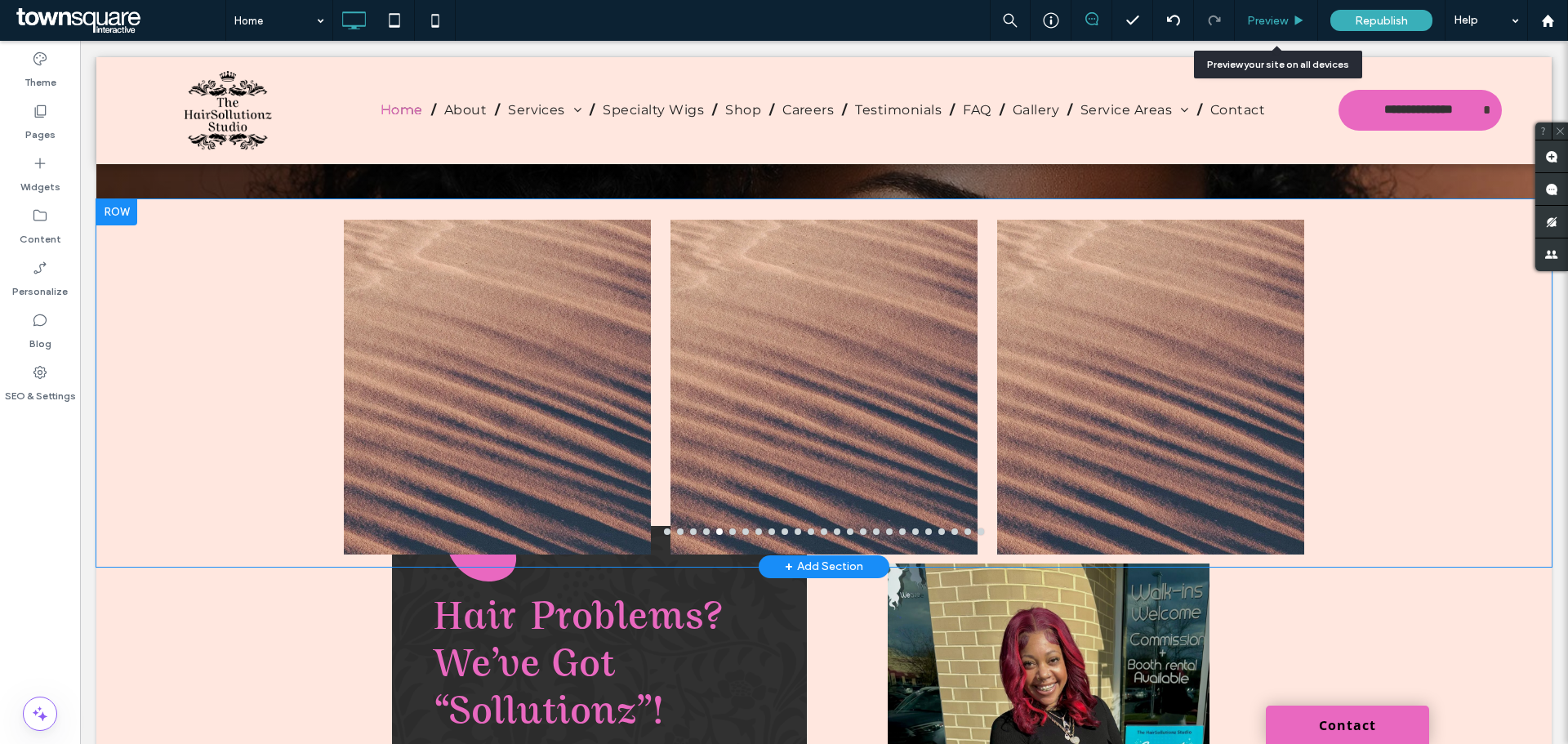 click on "Preview" at bounding box center (1267, 20) 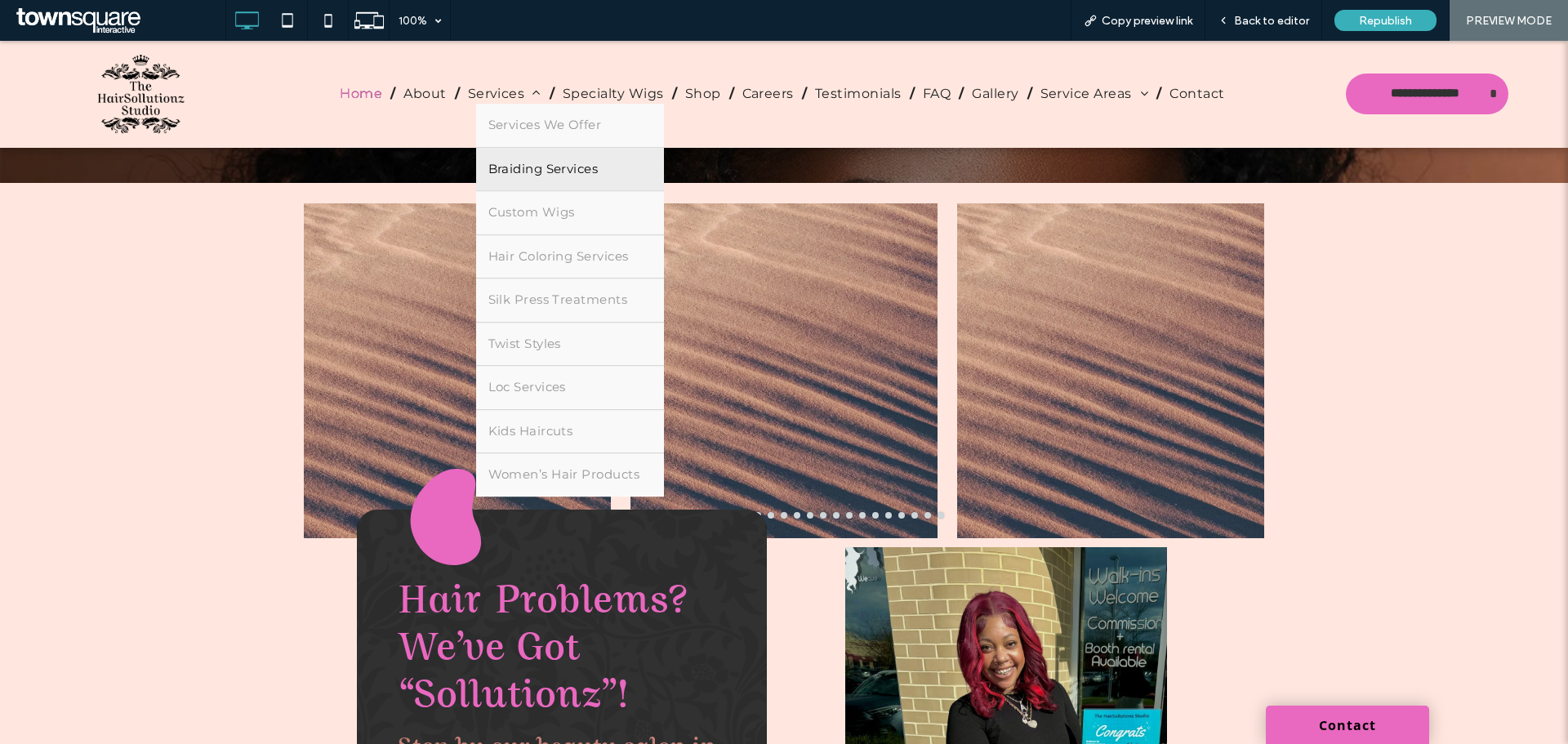 click on "Braiding Services" at bounding box center [570, 169] 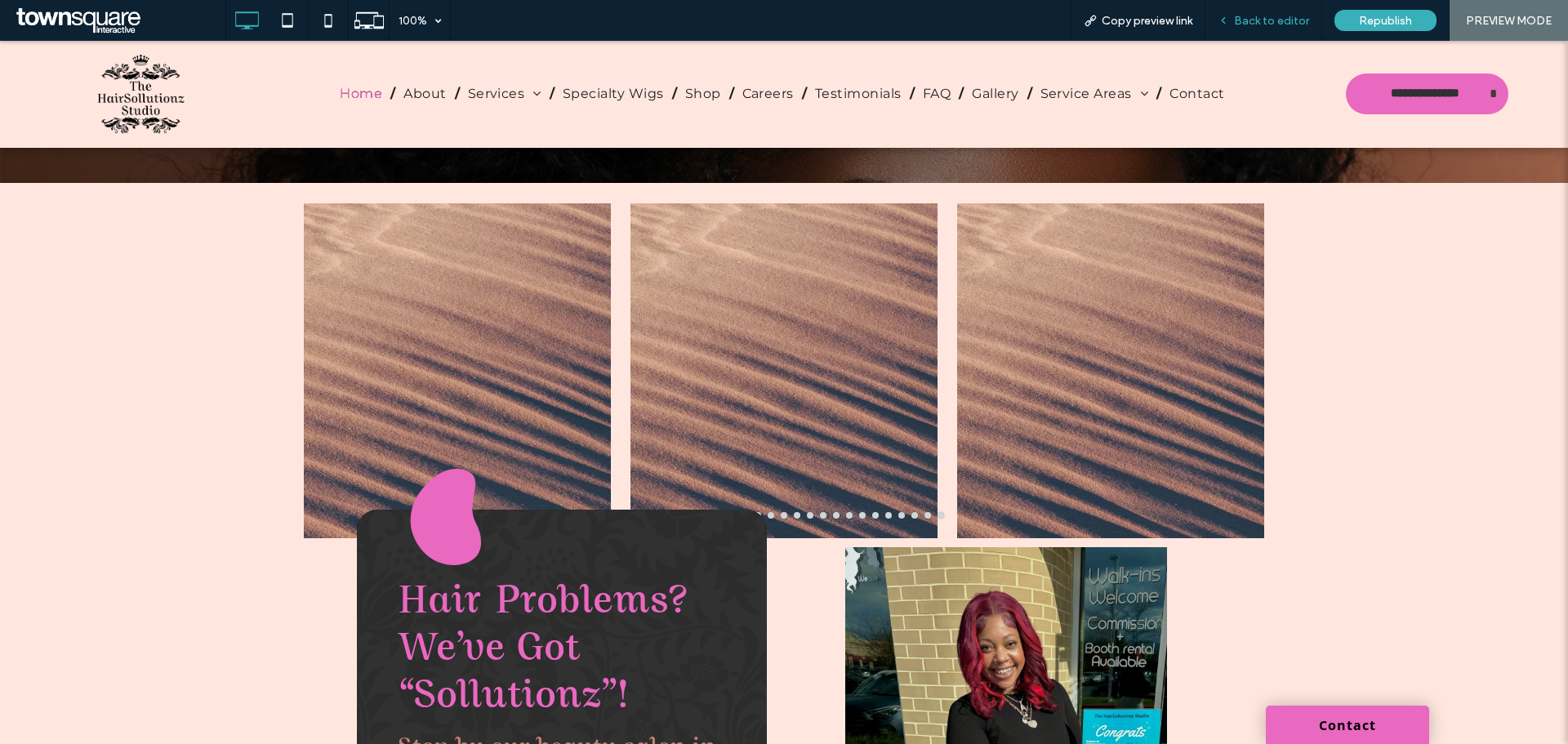 click on "Back to editor" at bounding box center [1272, 20] 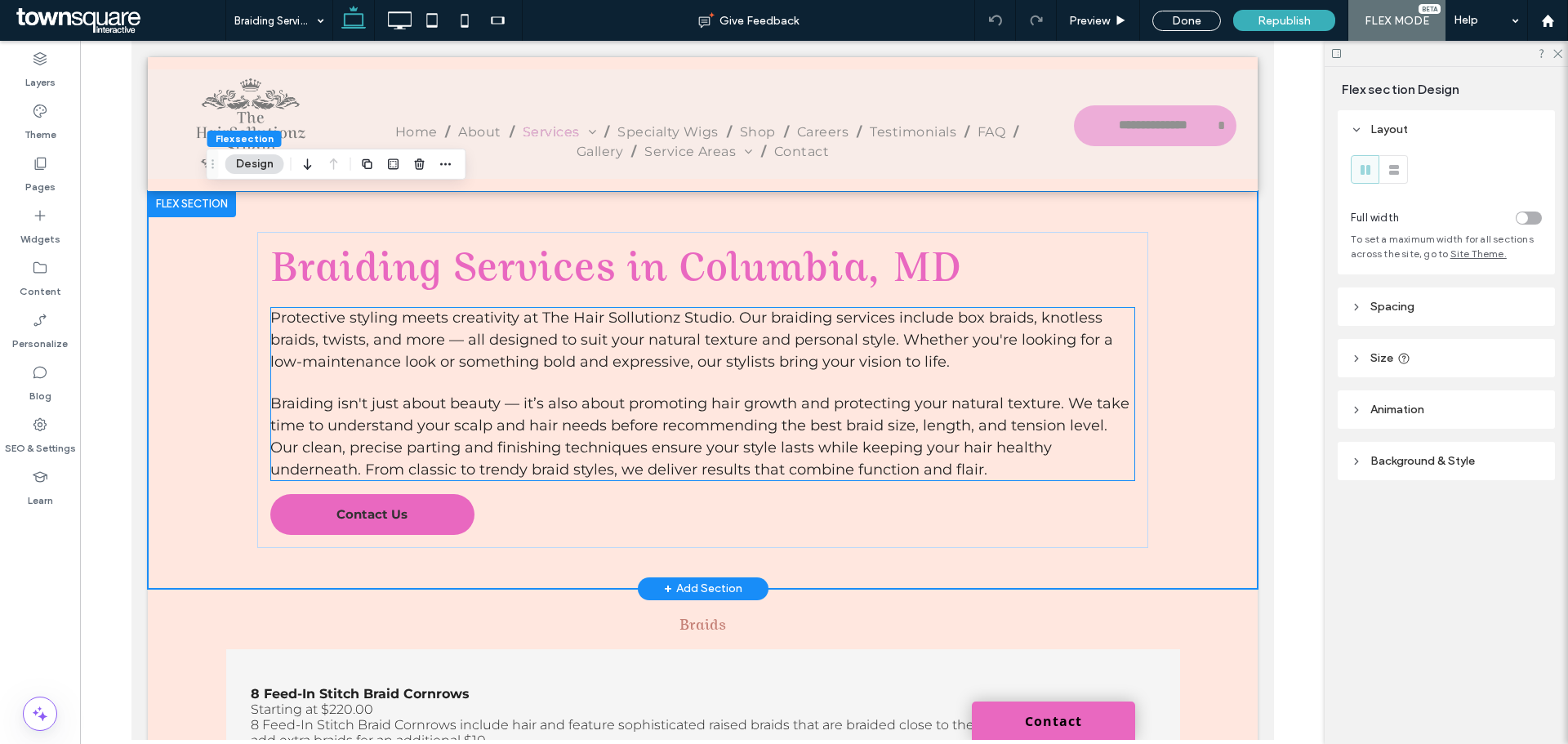 scroll, scrollTop: 0, scrollLeft: 0, axis: both 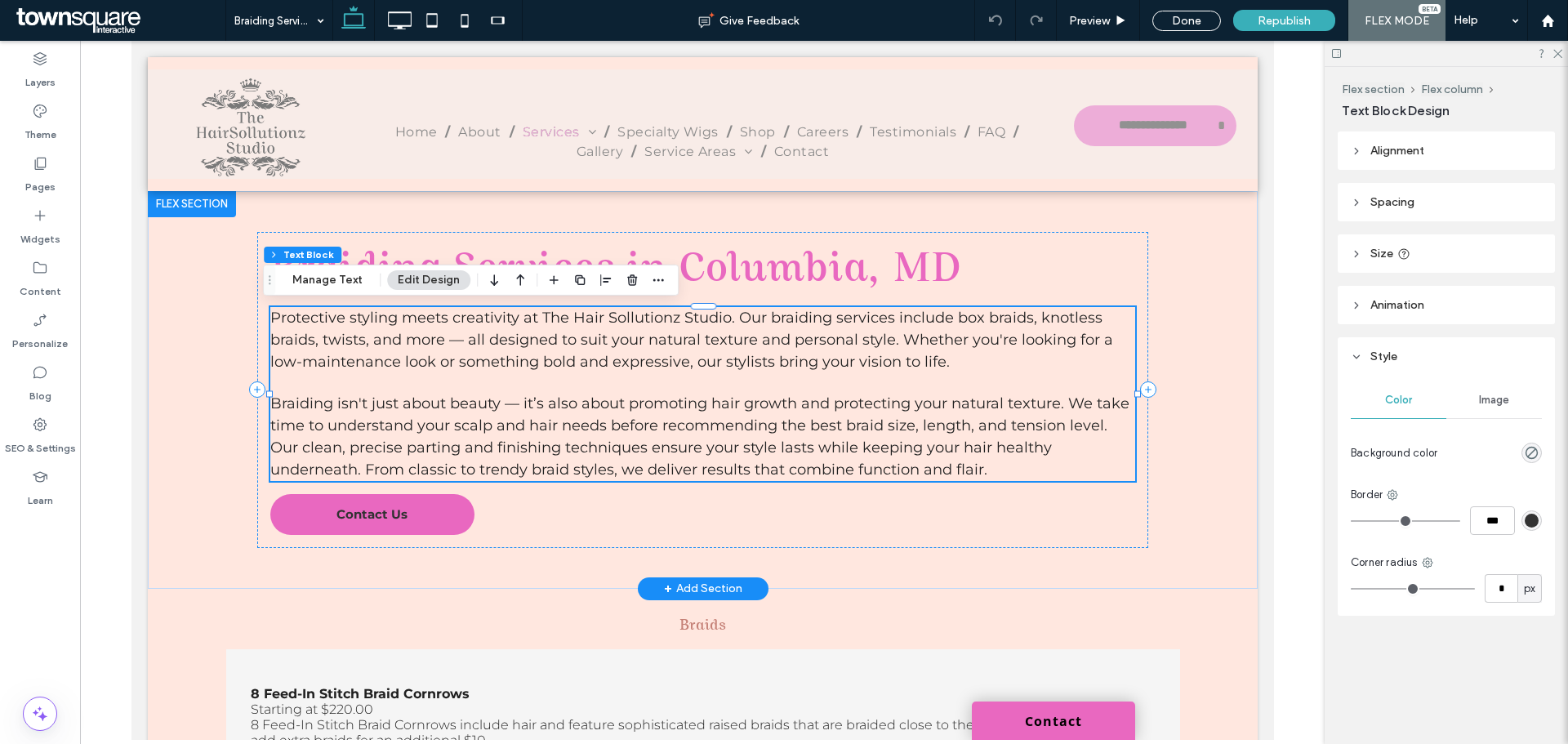 click on "Protective styling meets creativity at The Hair Sollutionz Studio. Our braiding services include box braids, knotless braids, twists, and more — all designed to suit your natural texture and personal style. Whether you're looking for a low-maintenance look or something bold and expressive, our stylists bring your vision to life." at bounding box center [691, 340] 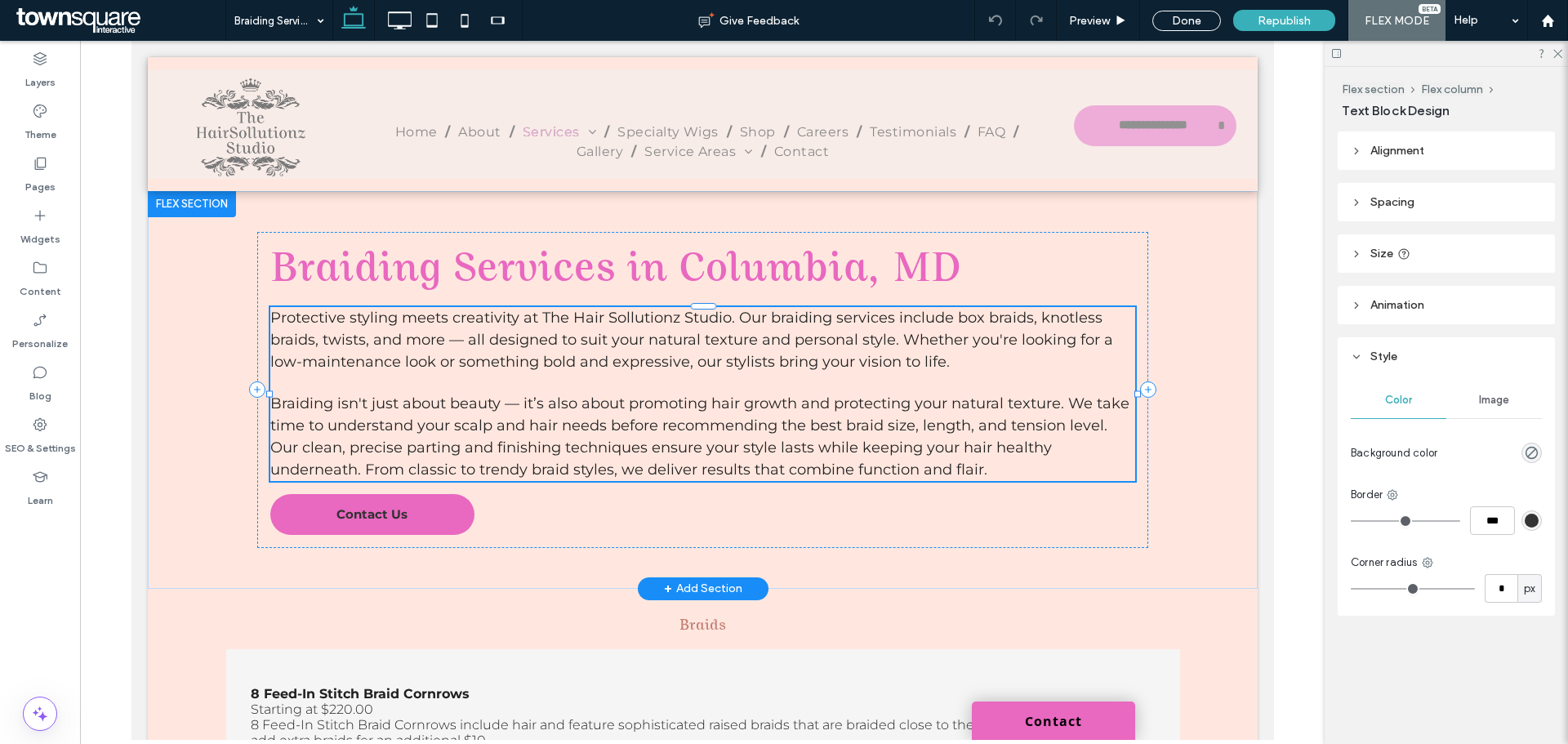 click on "Protective styling meets creativity at The Hair Sollutionz Studio. Our braiding services include box braids, knotless braids, twists, and more — all designed to suit your natural texture and personal style. Whether you're looking for a low-maintenance look or something bold and expressive, our stylists bring your vision to life." at bounding box center [702, 340] 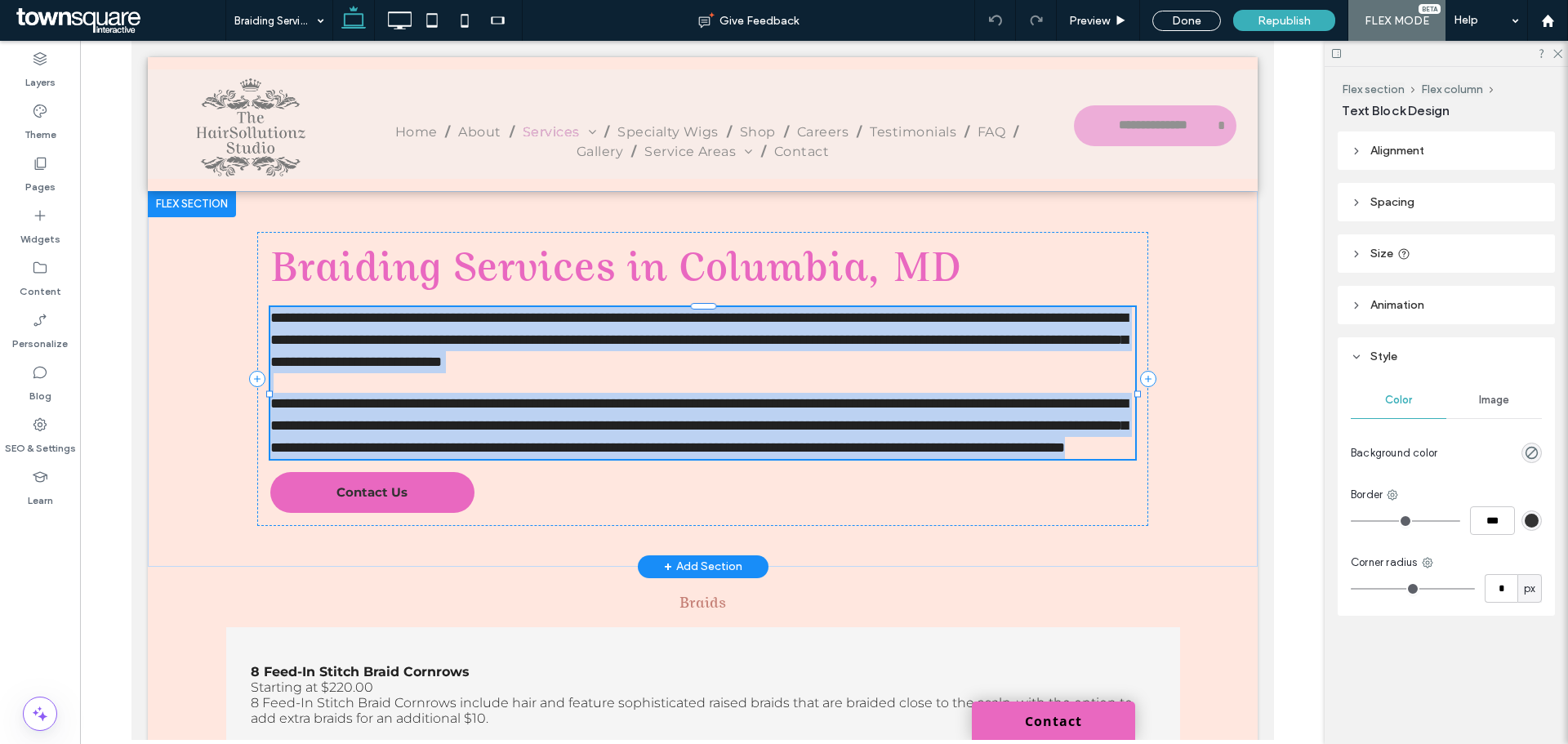 click on "**********" at bounding box center (702, 340) 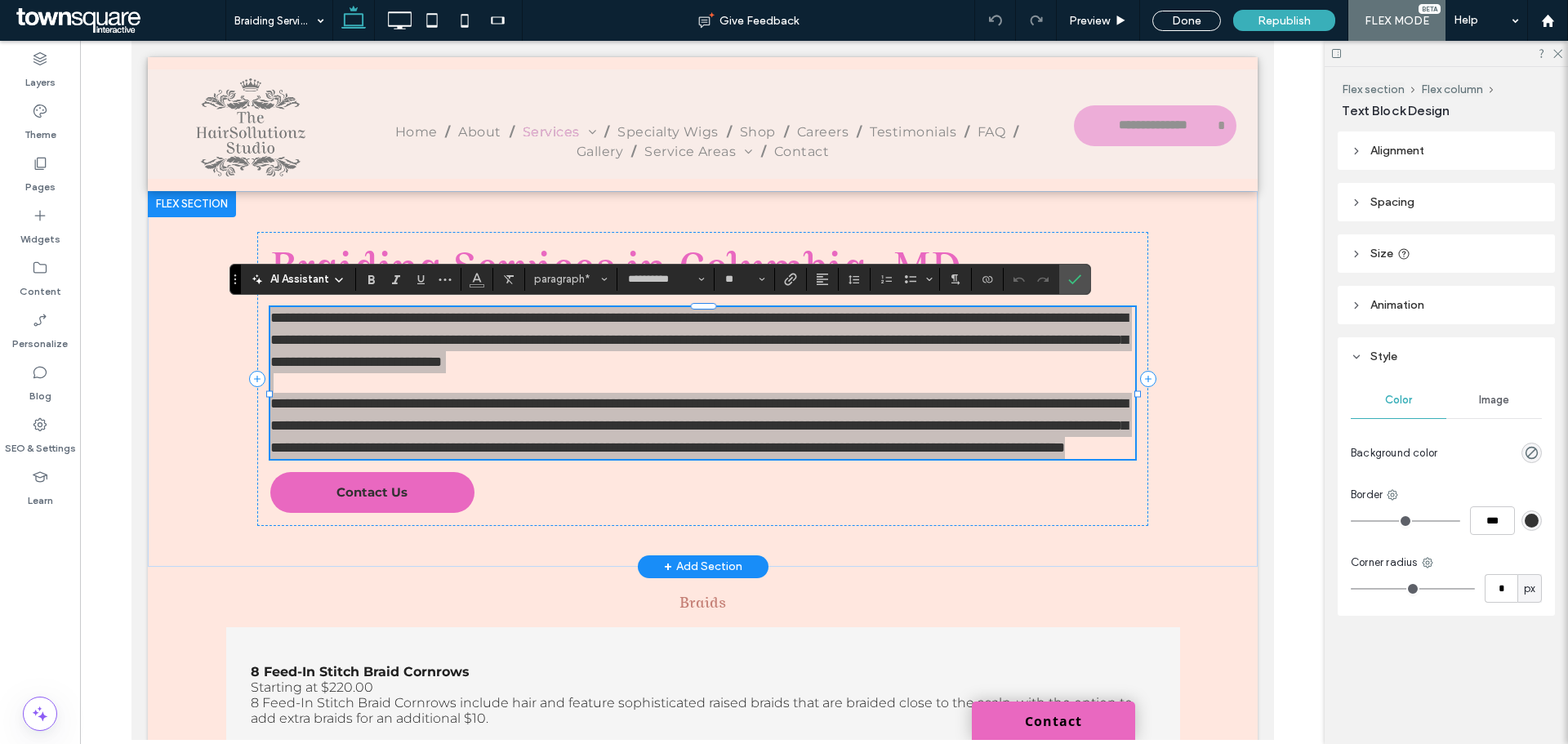 click on "AI Assistant" at bounding box center [300, 279] 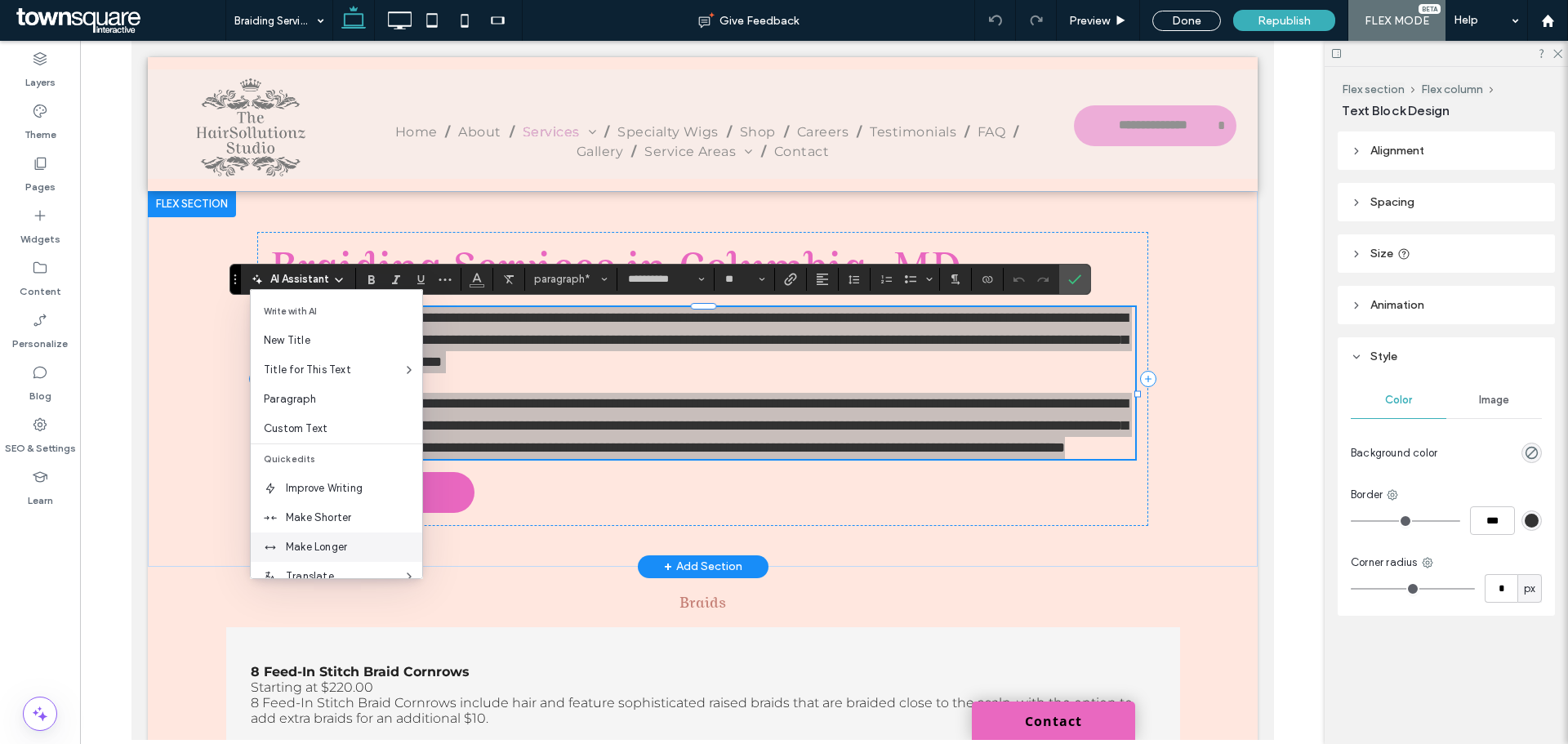 click on "Make Longer" at bounding box center [336, 547] 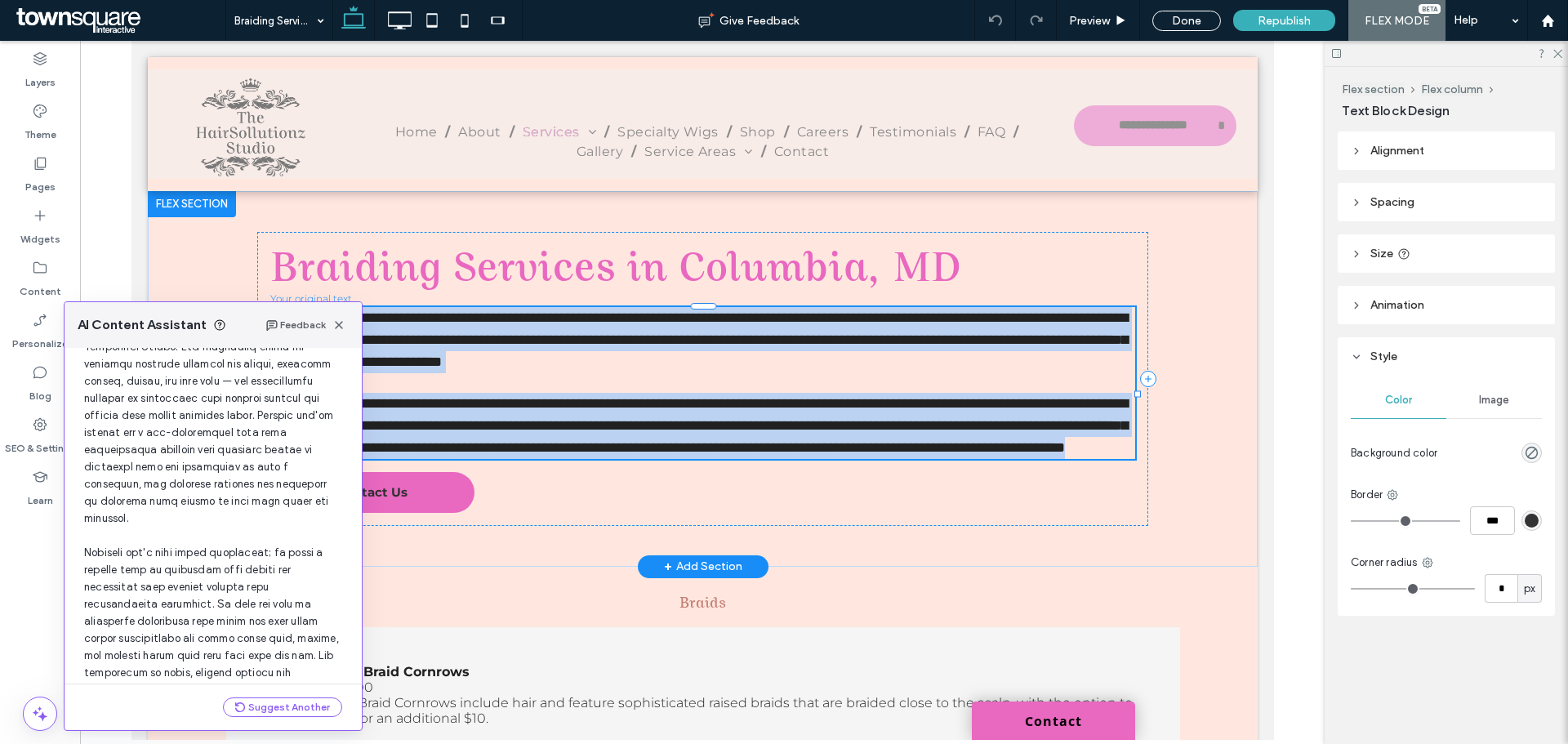 scroll, scrollTop: 125, scrollLeft: 0, axis: vertical 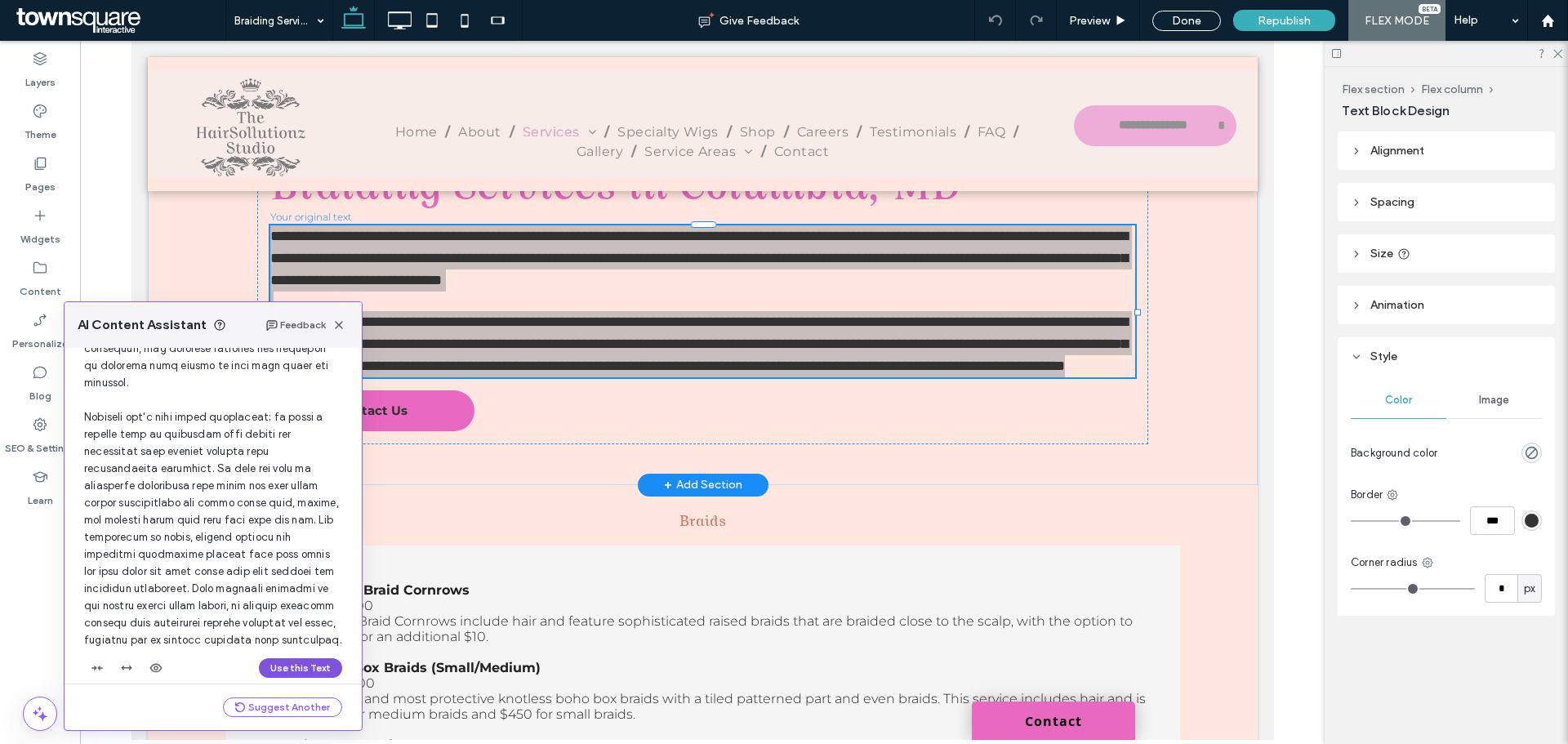 click on "Use this Text" at bounding box center (301, 668) 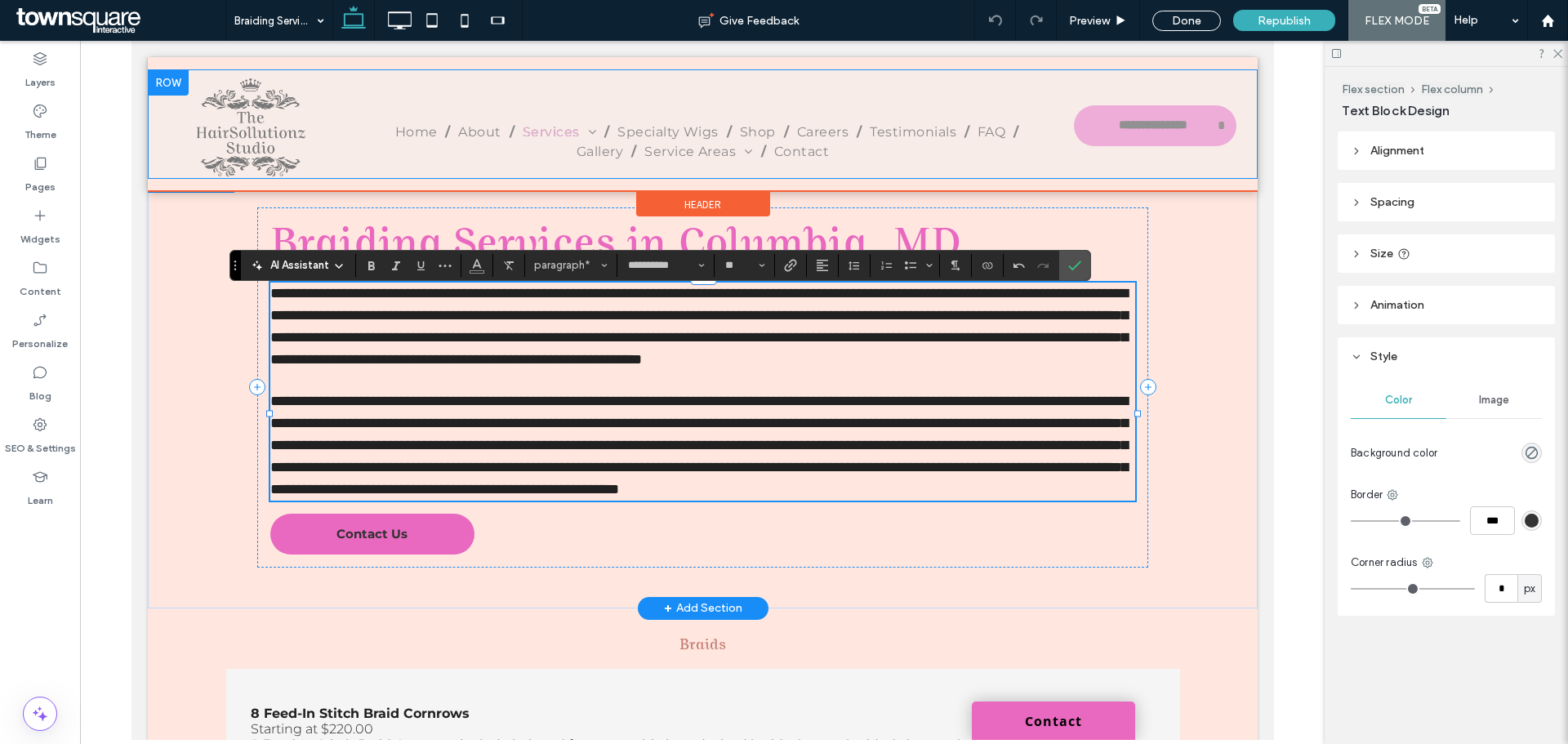 scroll, scrollTop: 0, scrollLeft: 0, axis: both 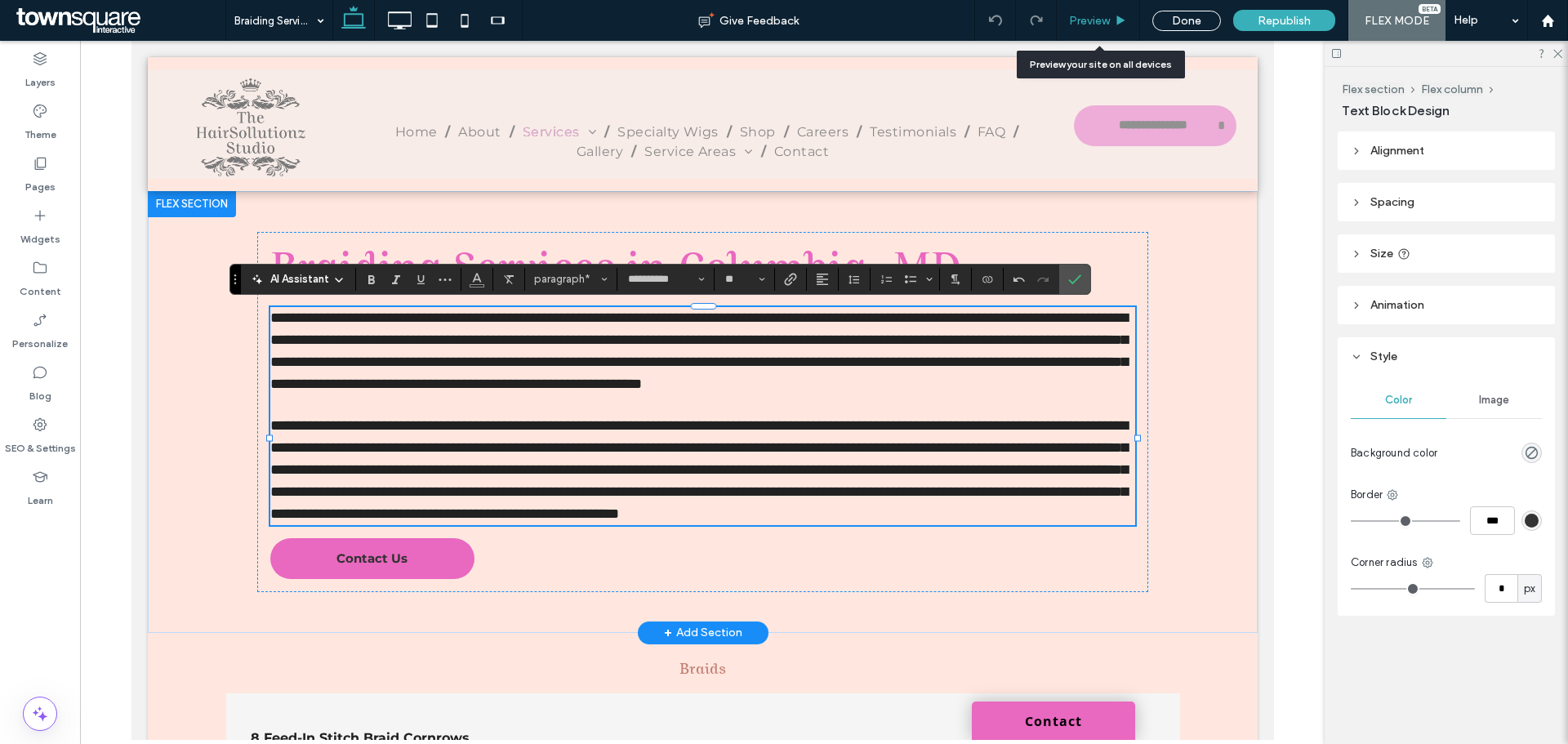 click 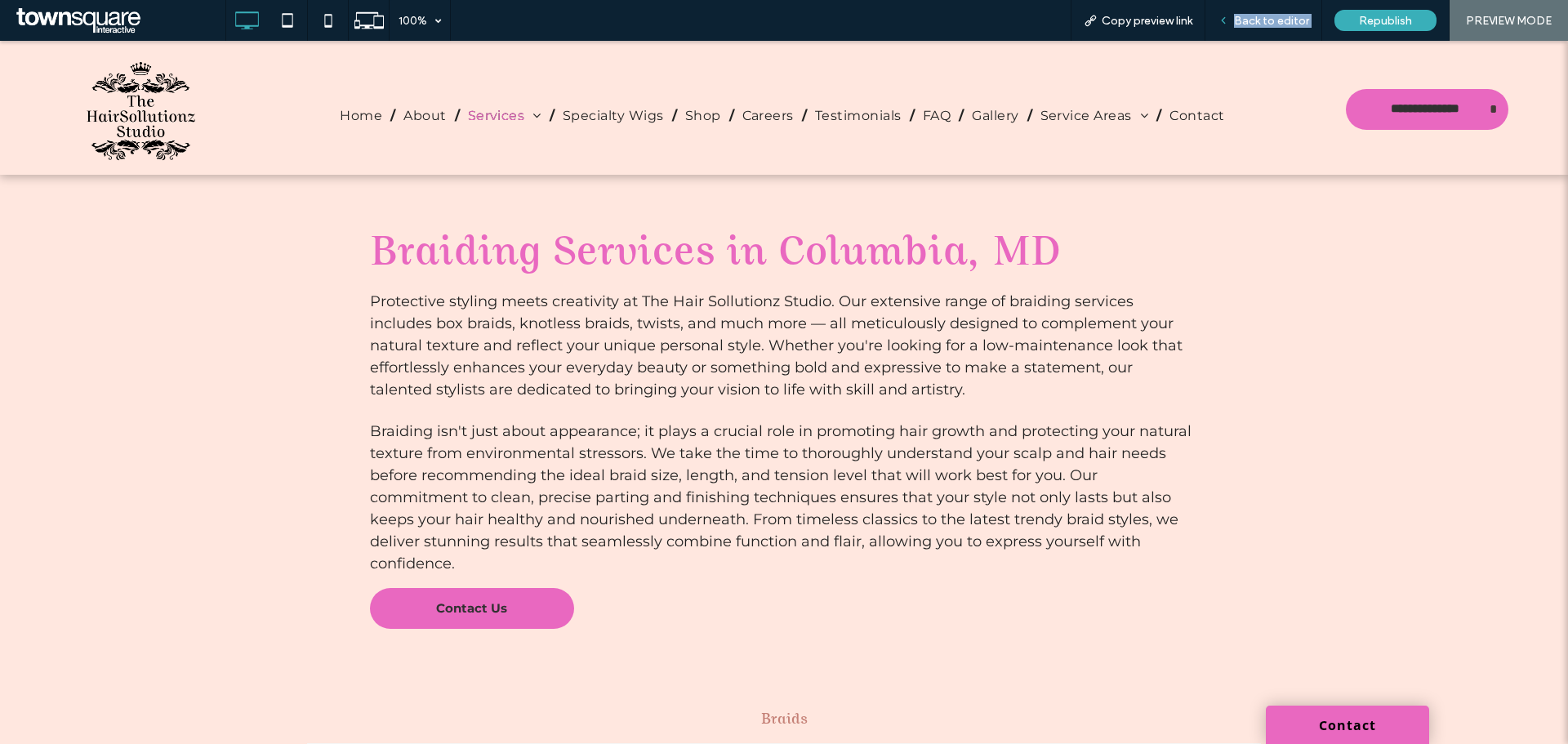click on "Back to editor" at bounding box center (1263, 20) 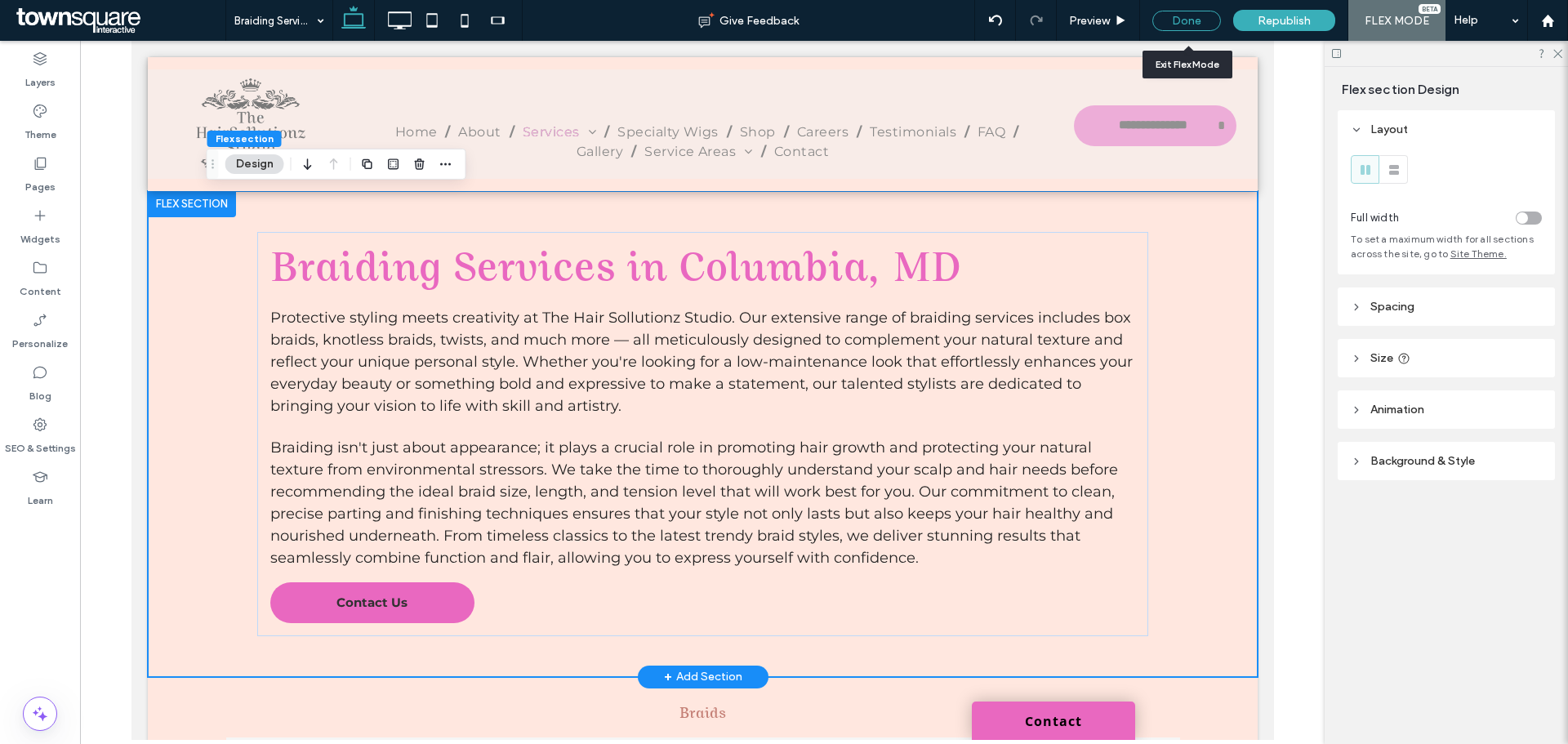 click on "Done" at bounding box center (1187, 20) 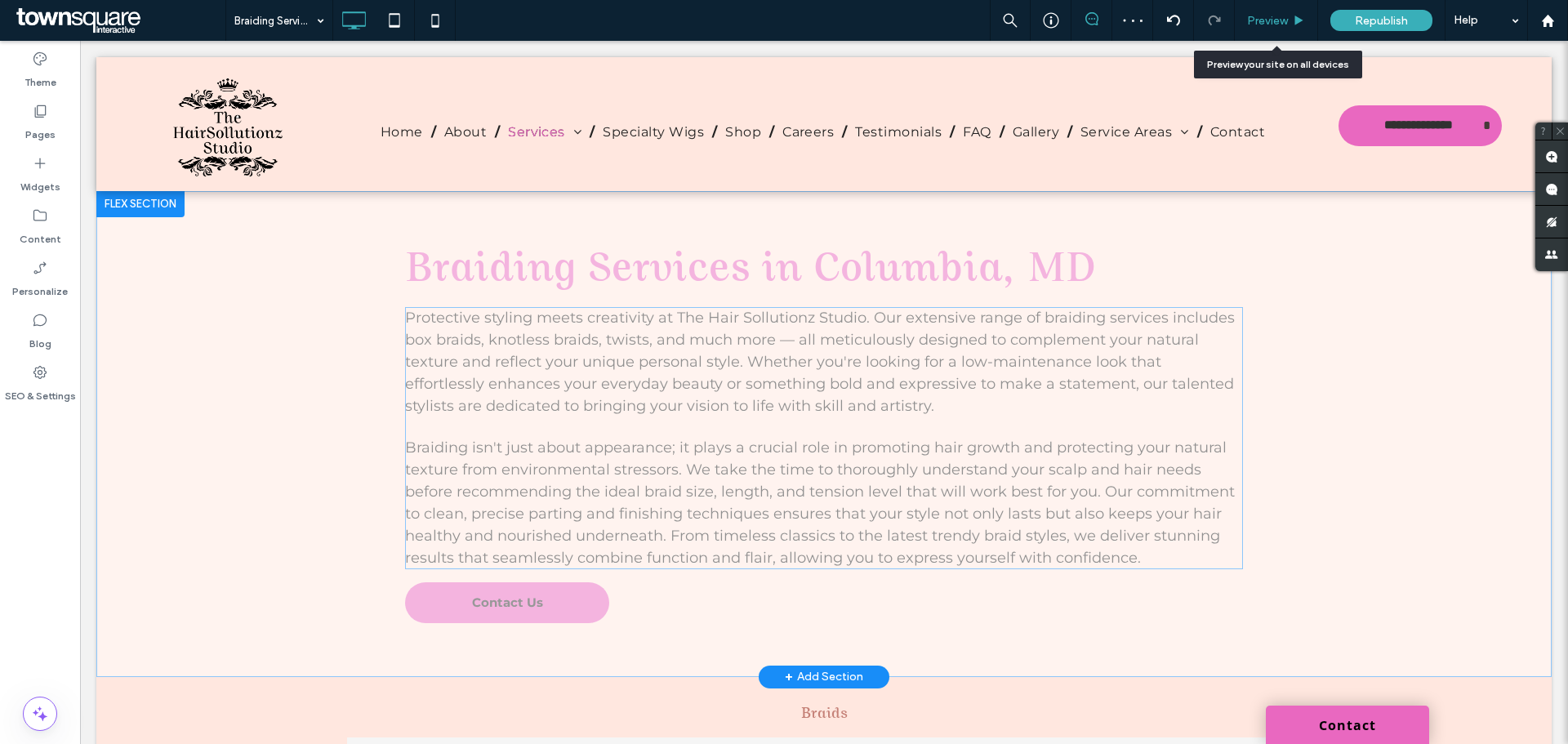 click on "Preview" at bounding box center [1267, 20] 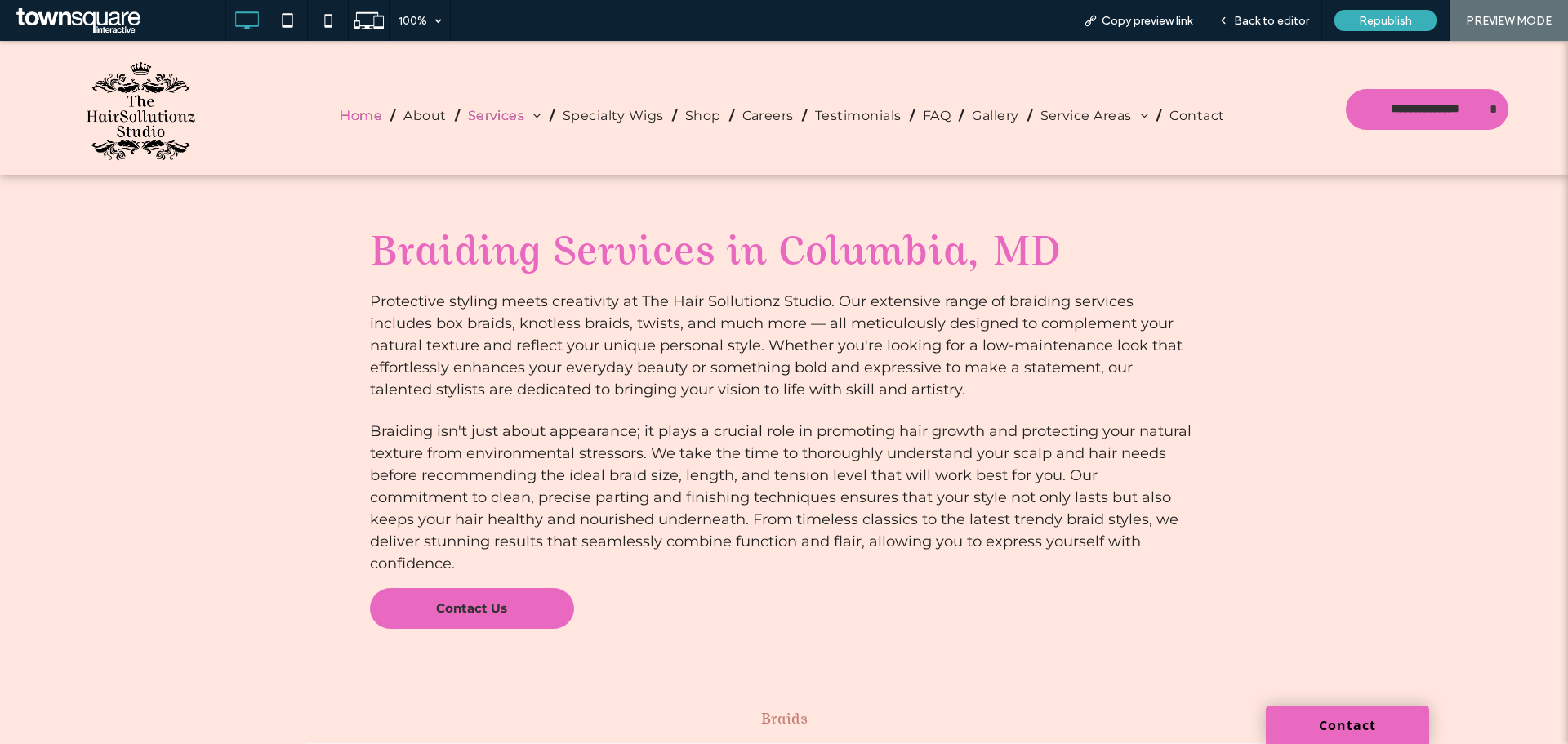 click on "Home" at bounding box center [361, 116] 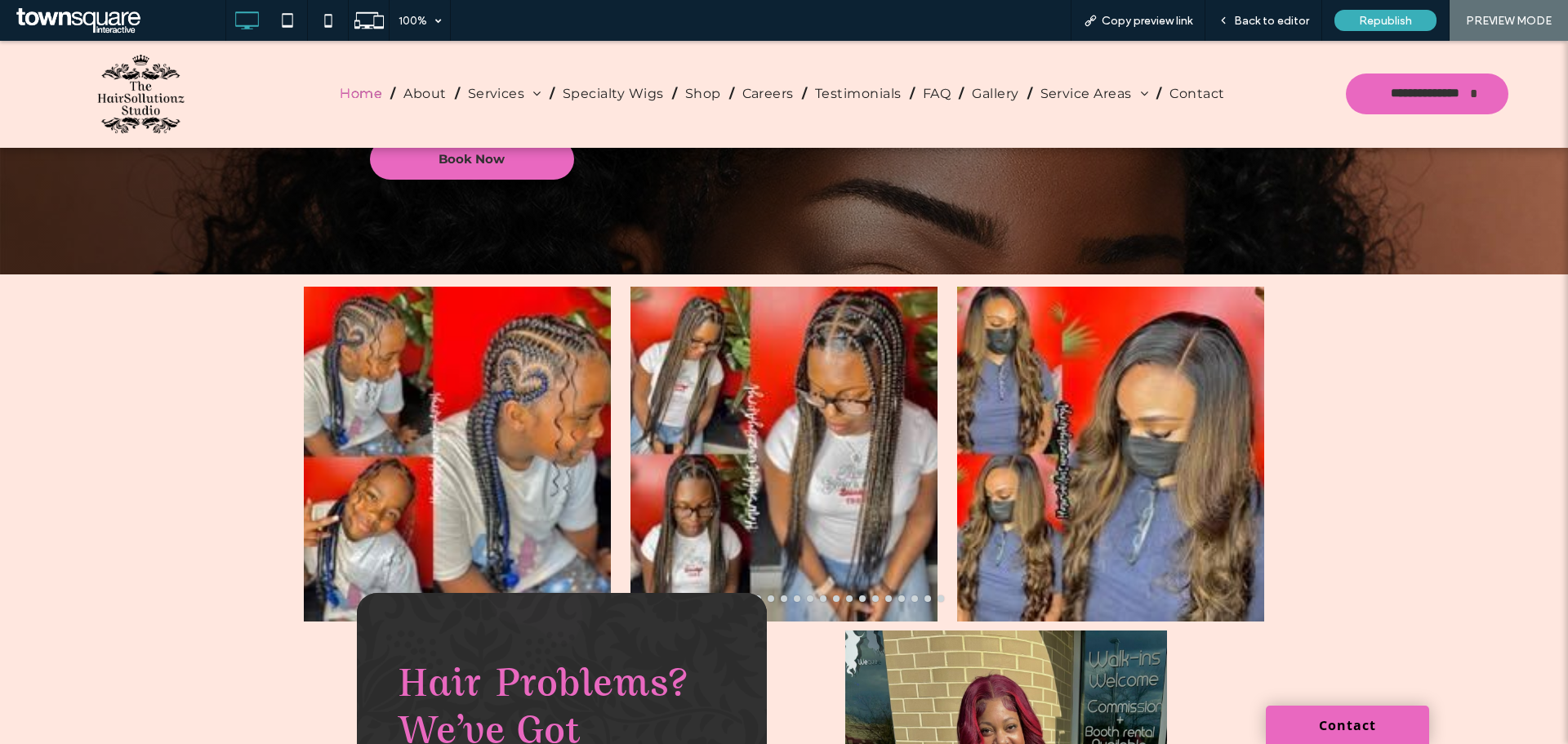 scroll, scrollTop: 327, scrollLeft: 0, axis: vertical 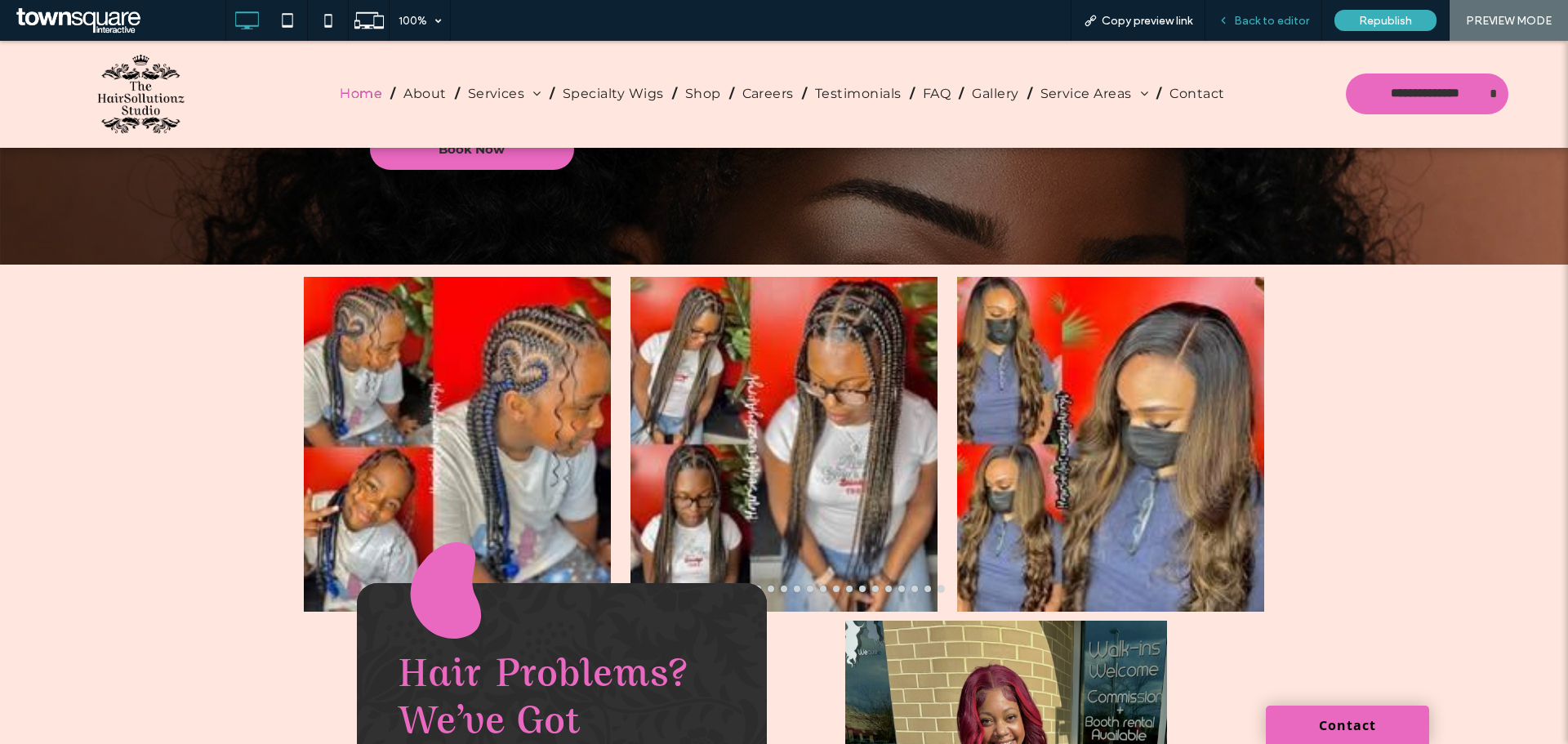 click on "Back to editor" at bounding box center [1272, 20] 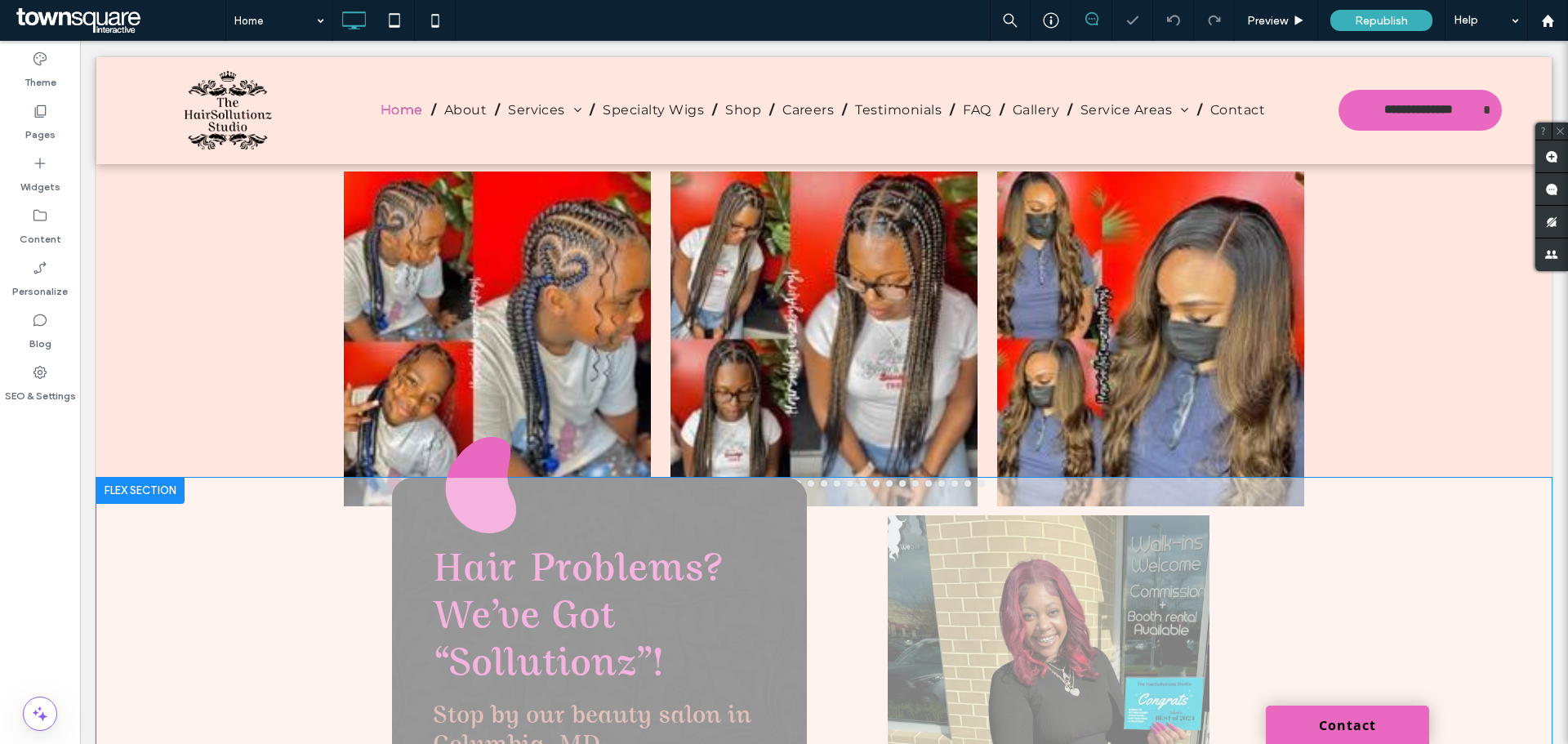 scroll, scrollTop: 463, scrollLeft: 0, axis: vertical 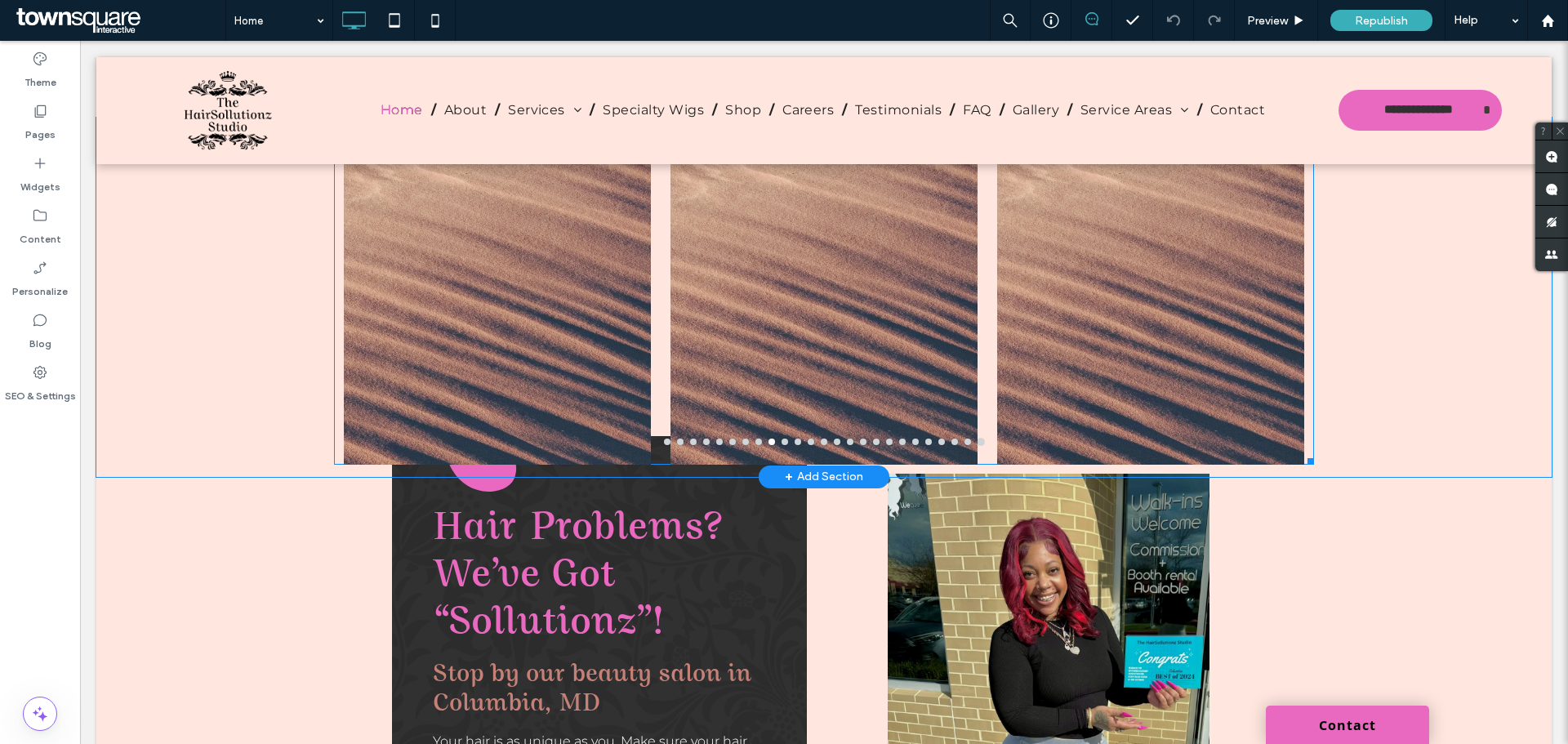 click at bounding box center (497, 307) 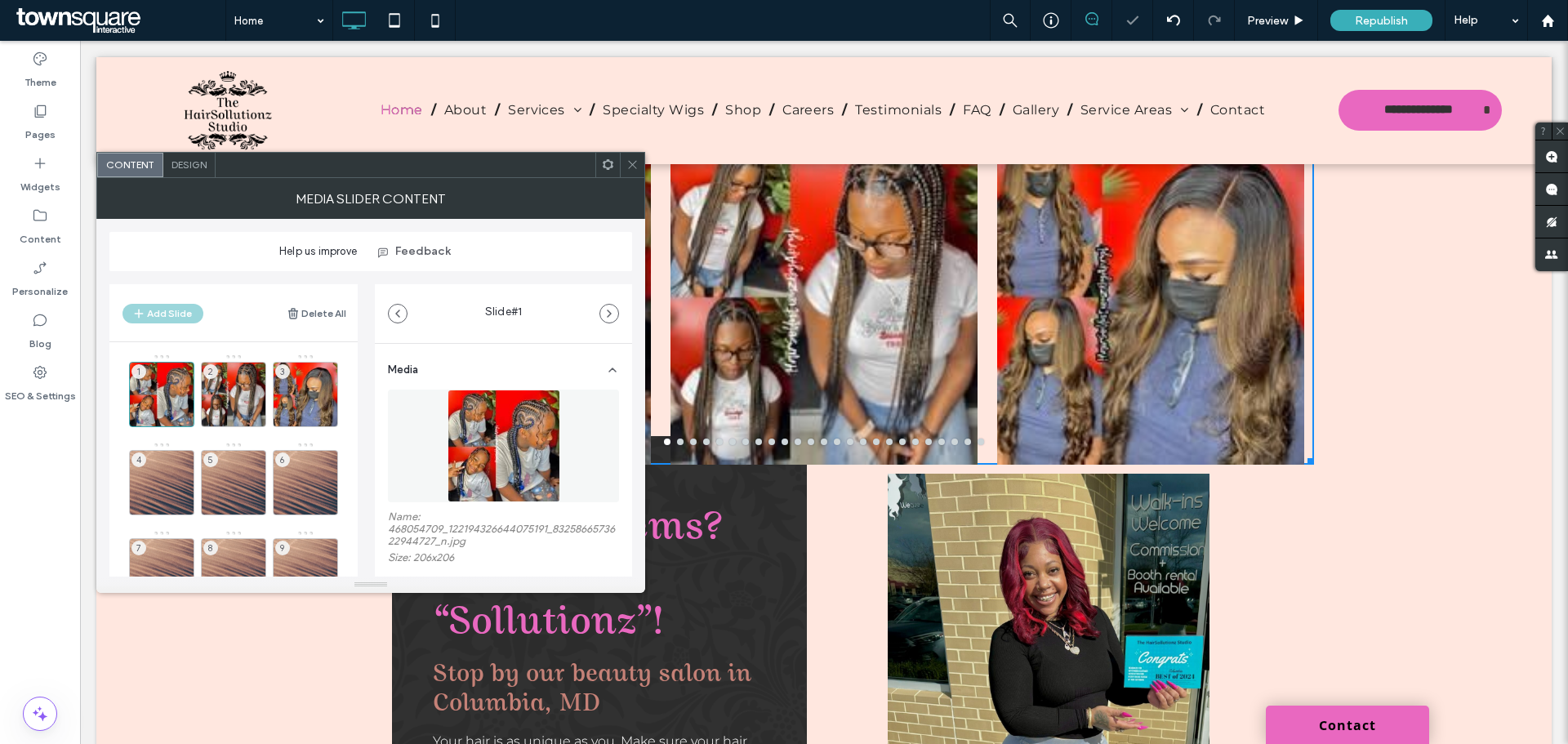 scroll, scrollTop: 300, scrollLeft: 0, axis: vertical 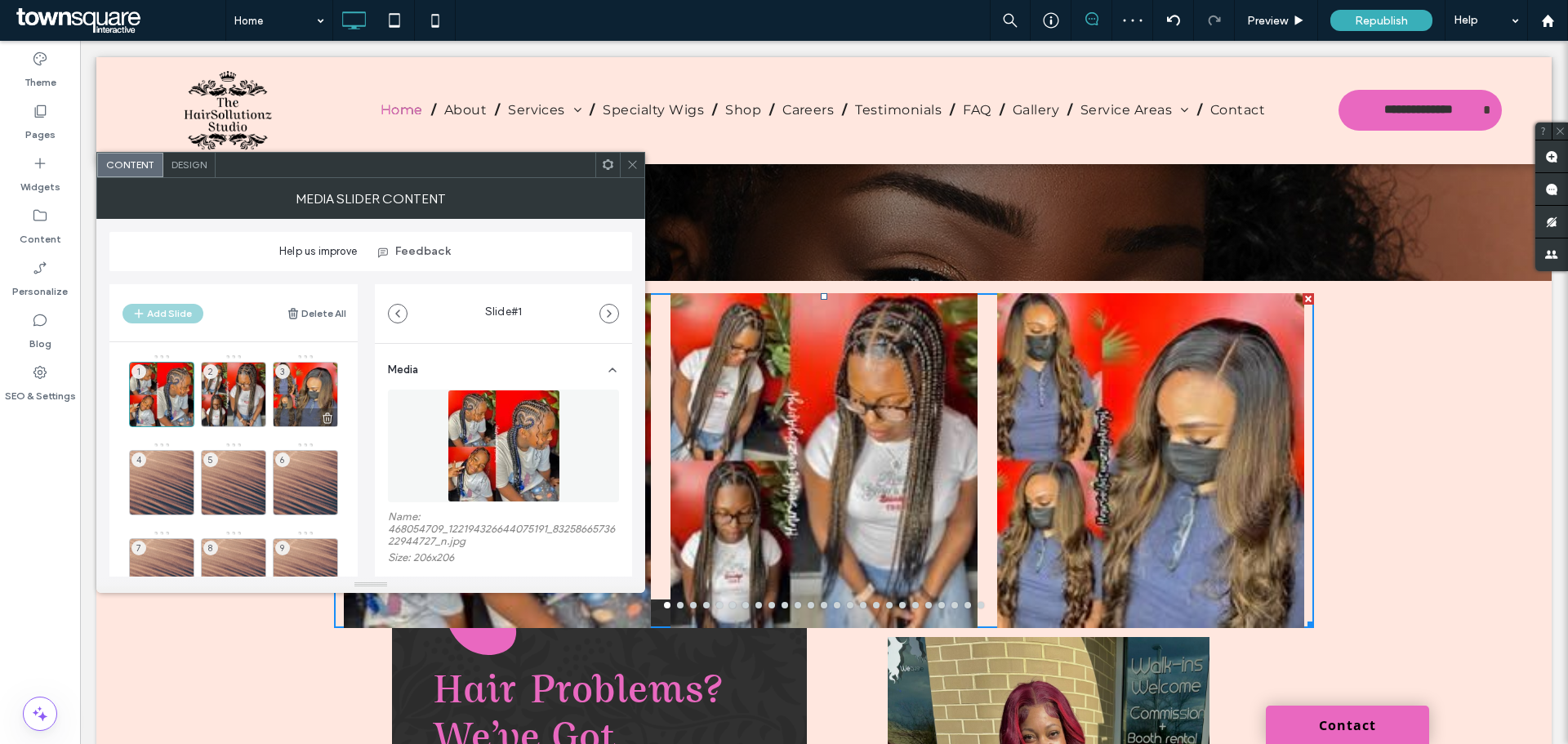 click 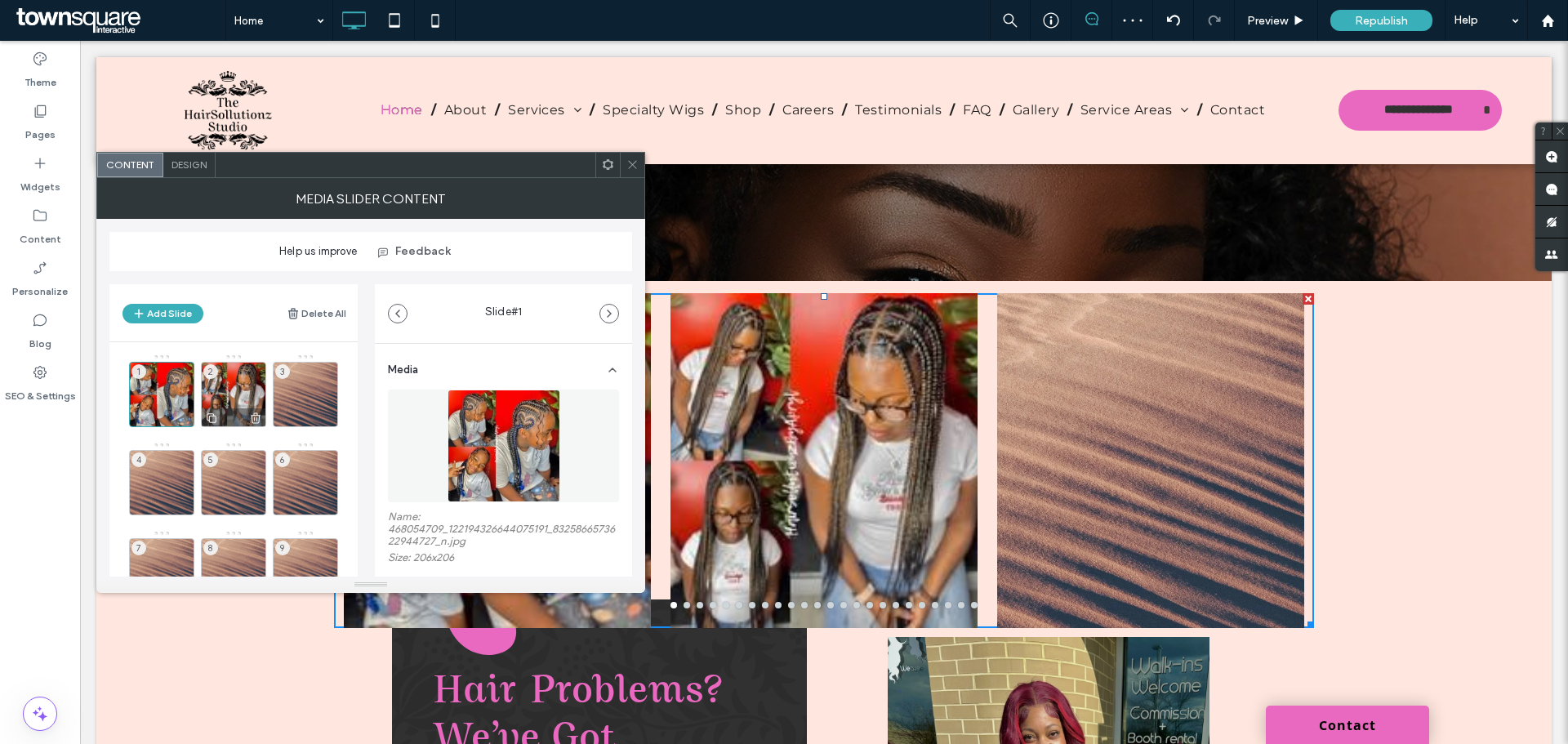 click 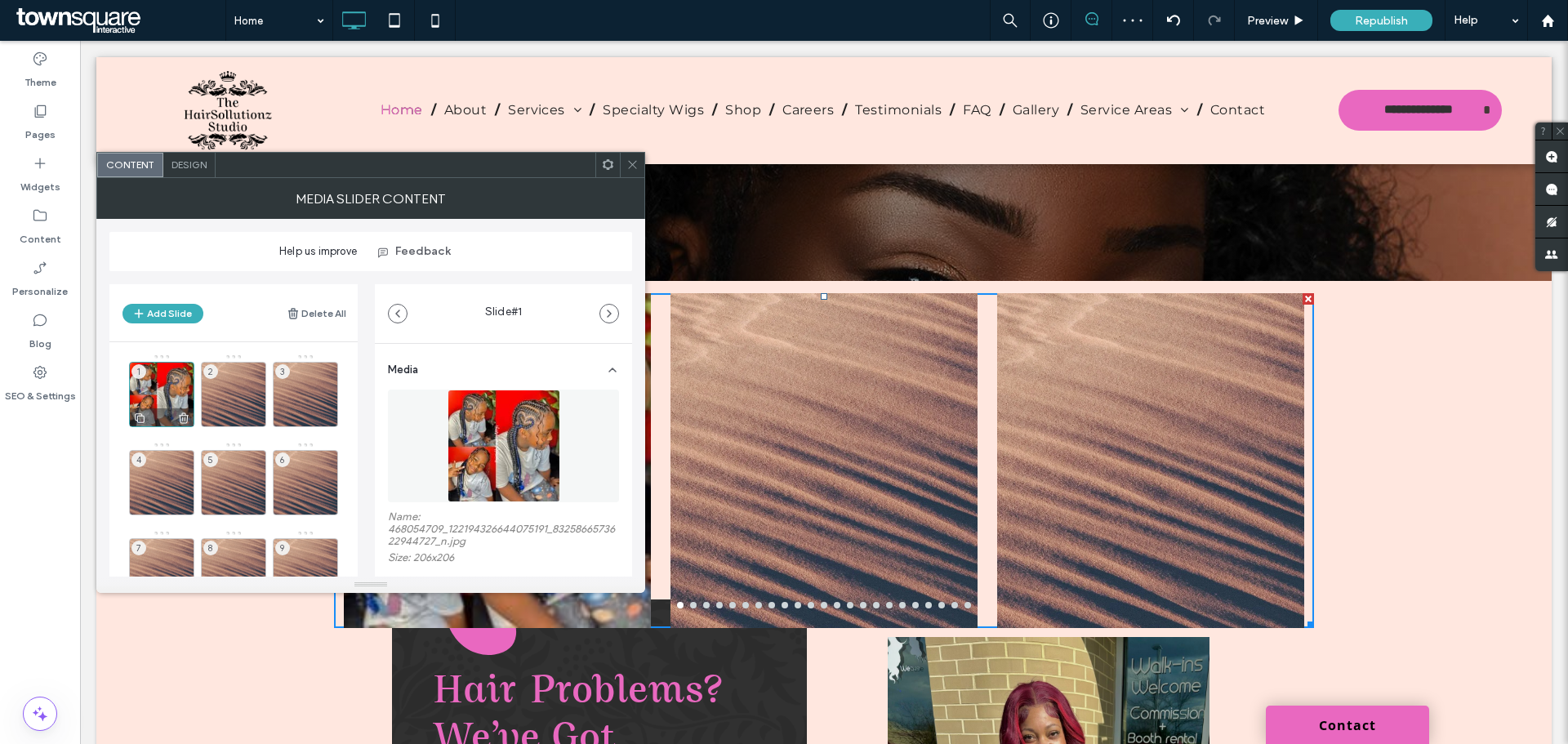 click 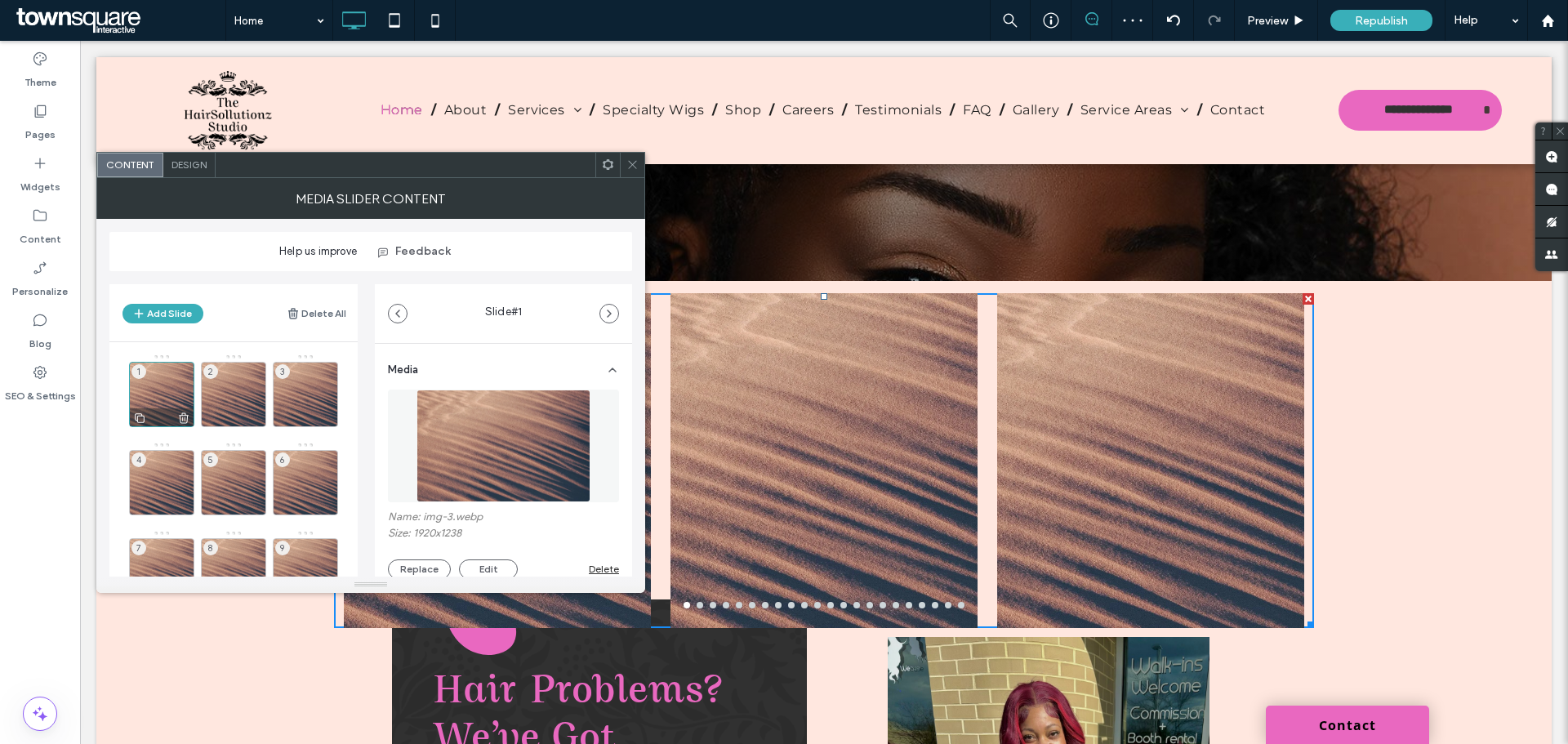 click on "1" at bounding box center [162, 394] 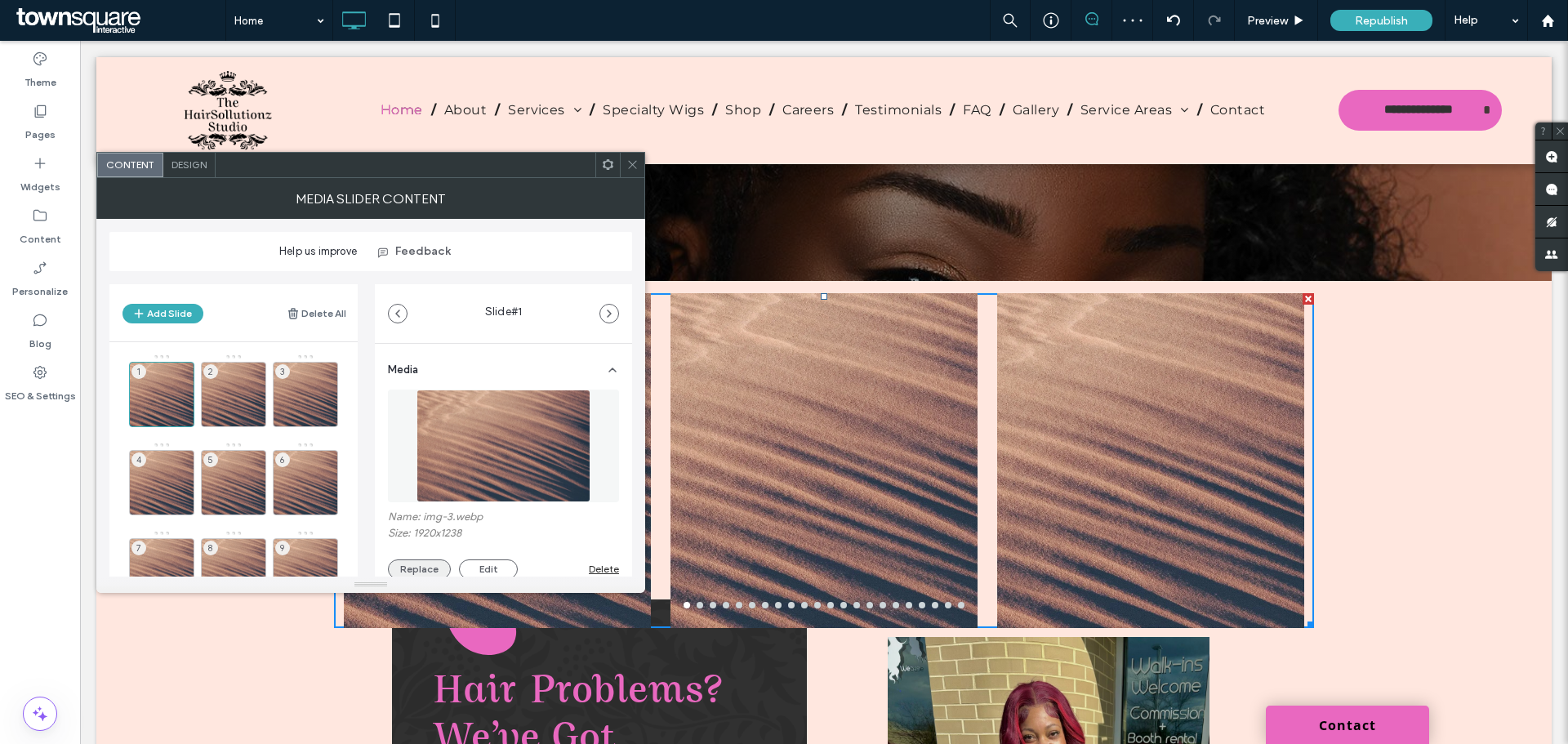 click on "Replace" at bounding box center (419, 569) 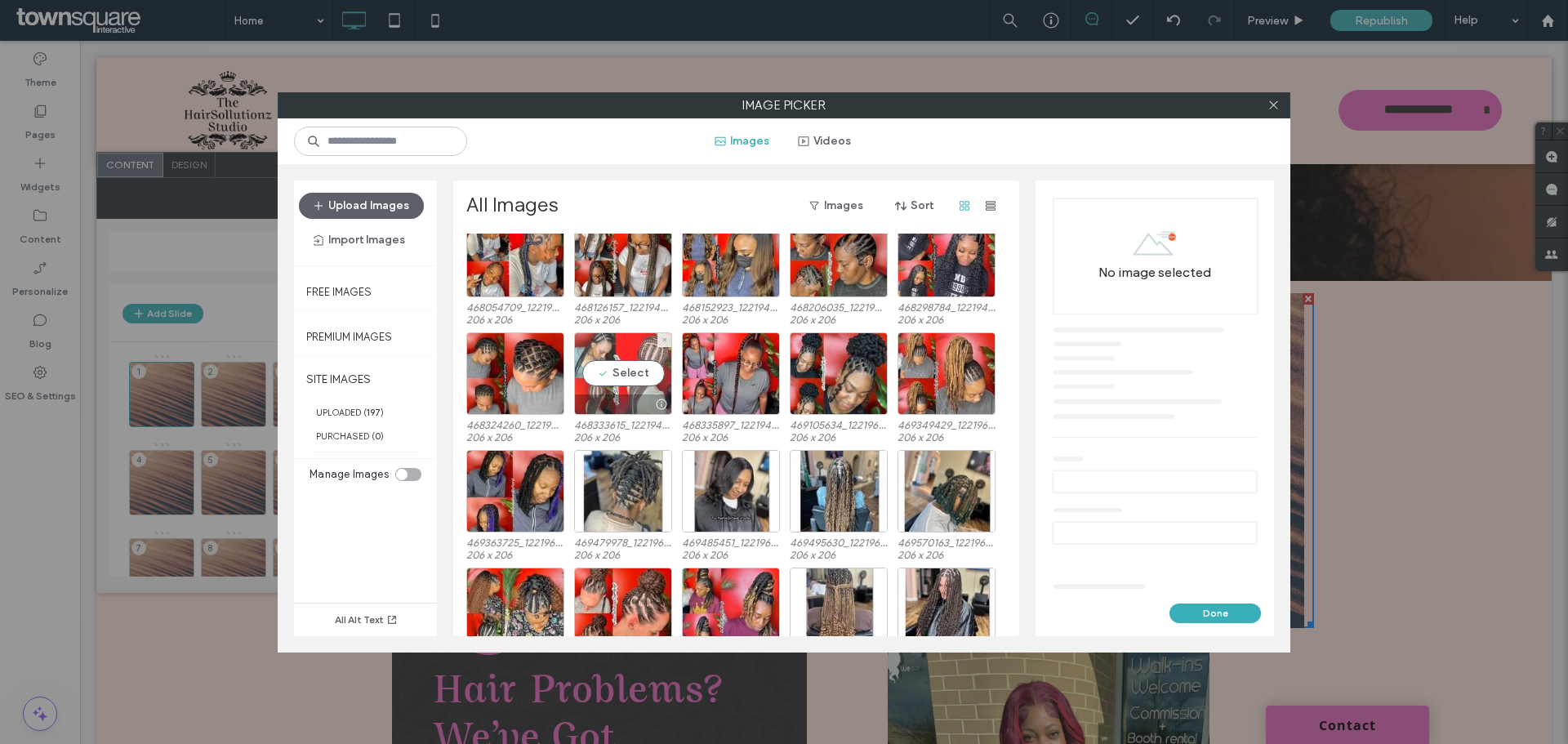 scroll, scrollTop: 100, scrollLeft: 0, axis: vertical 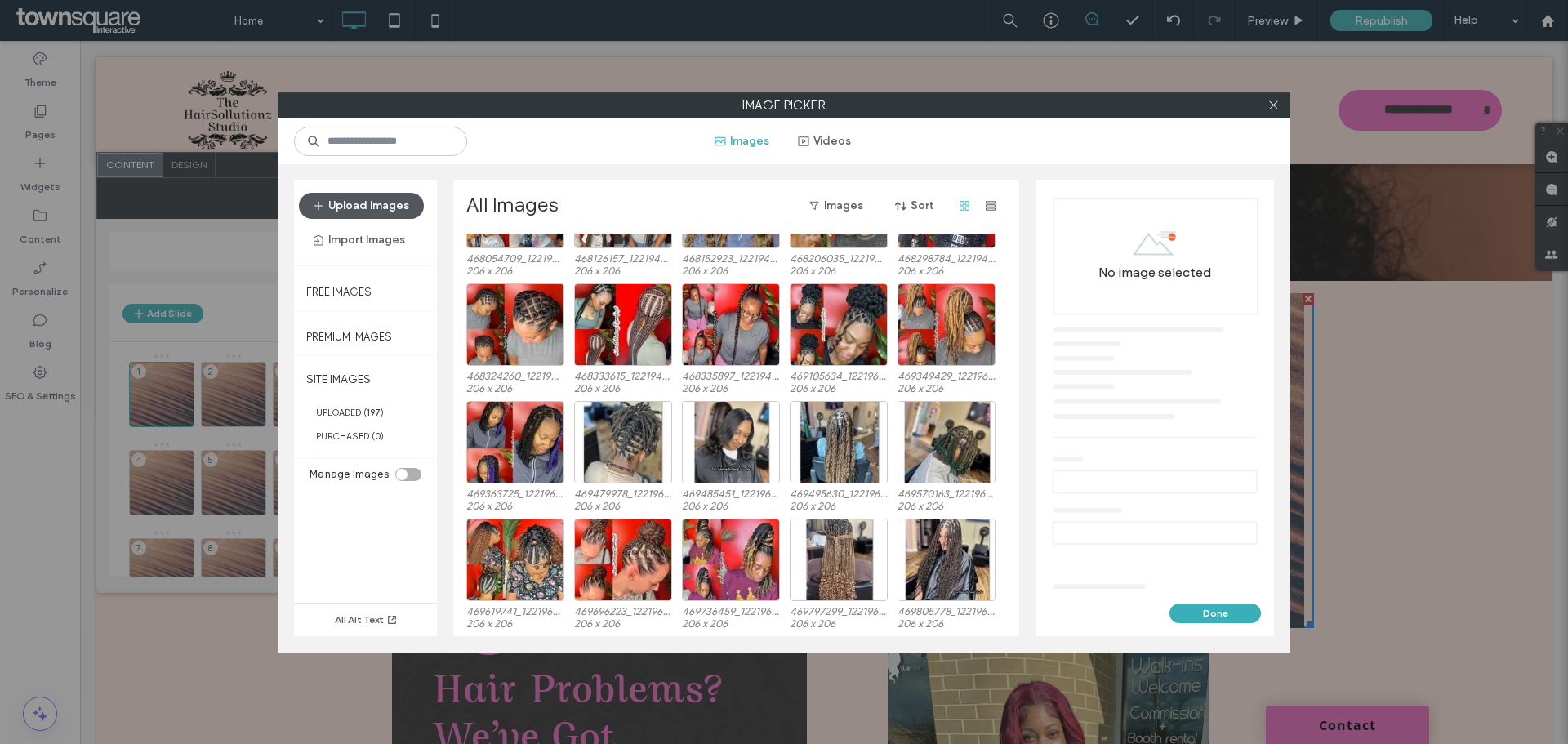 click on "Upload Images" at bounding box center [361, 206] 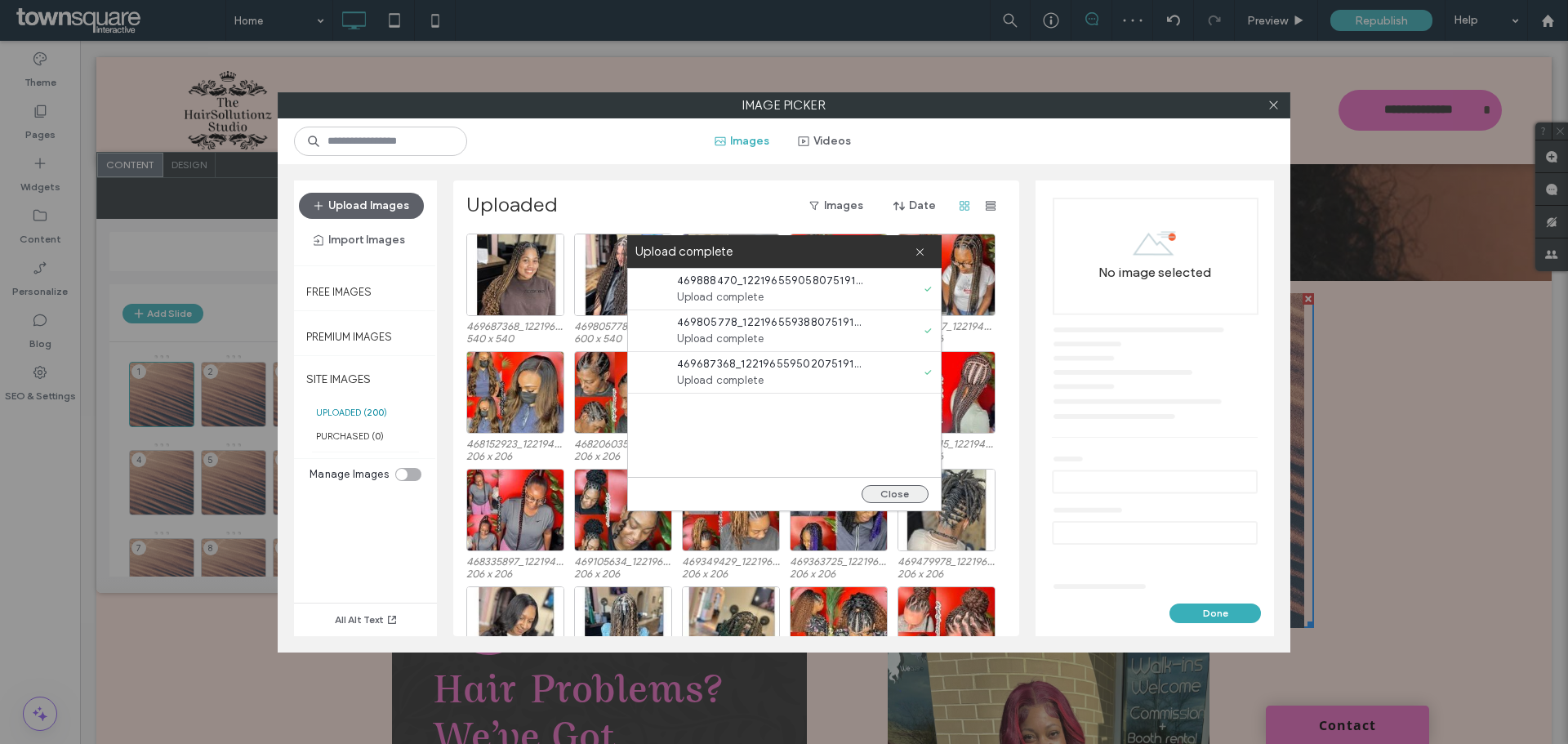 click on "Close" at bounding box center [895, 494] 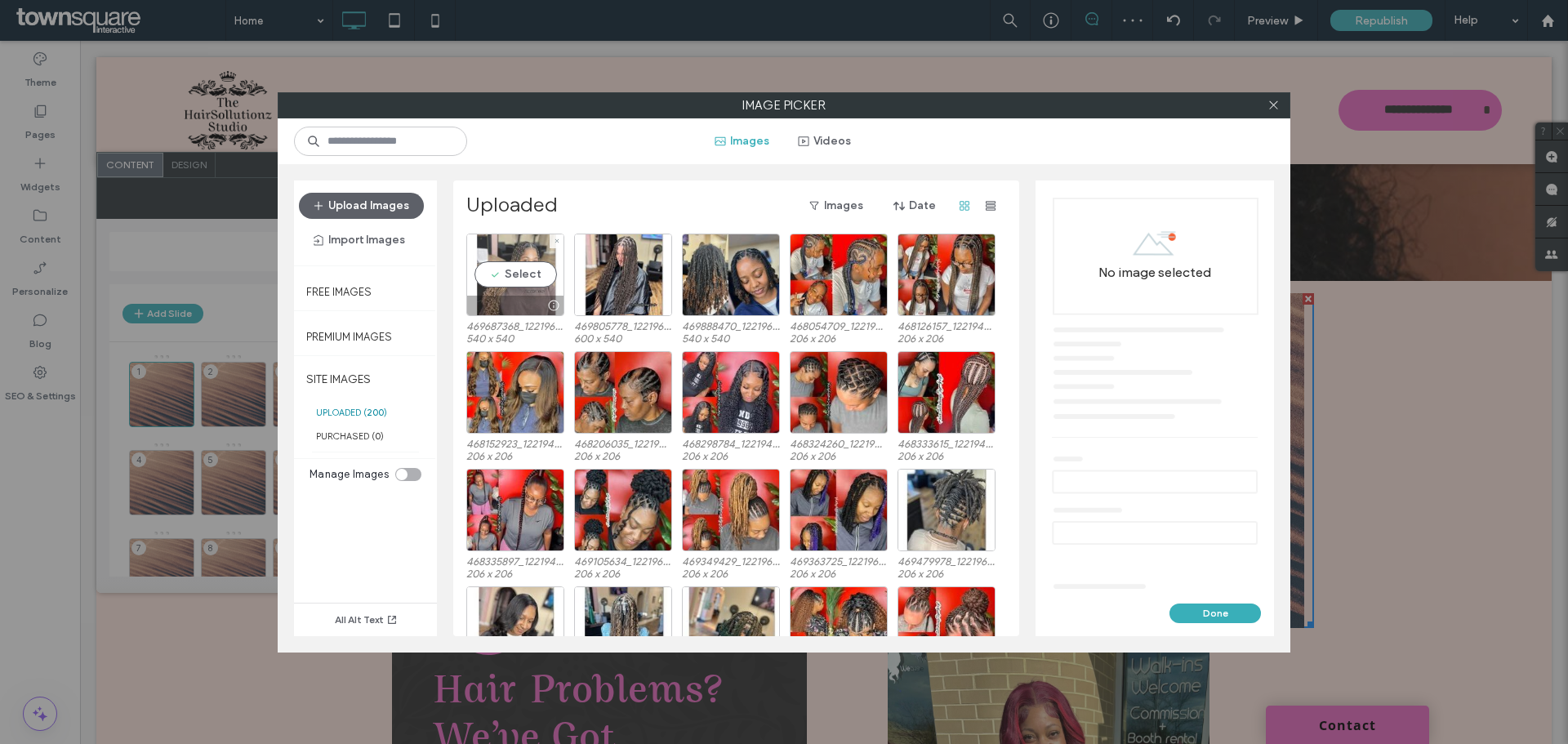click on "Select" at bounding box center [515, 274] 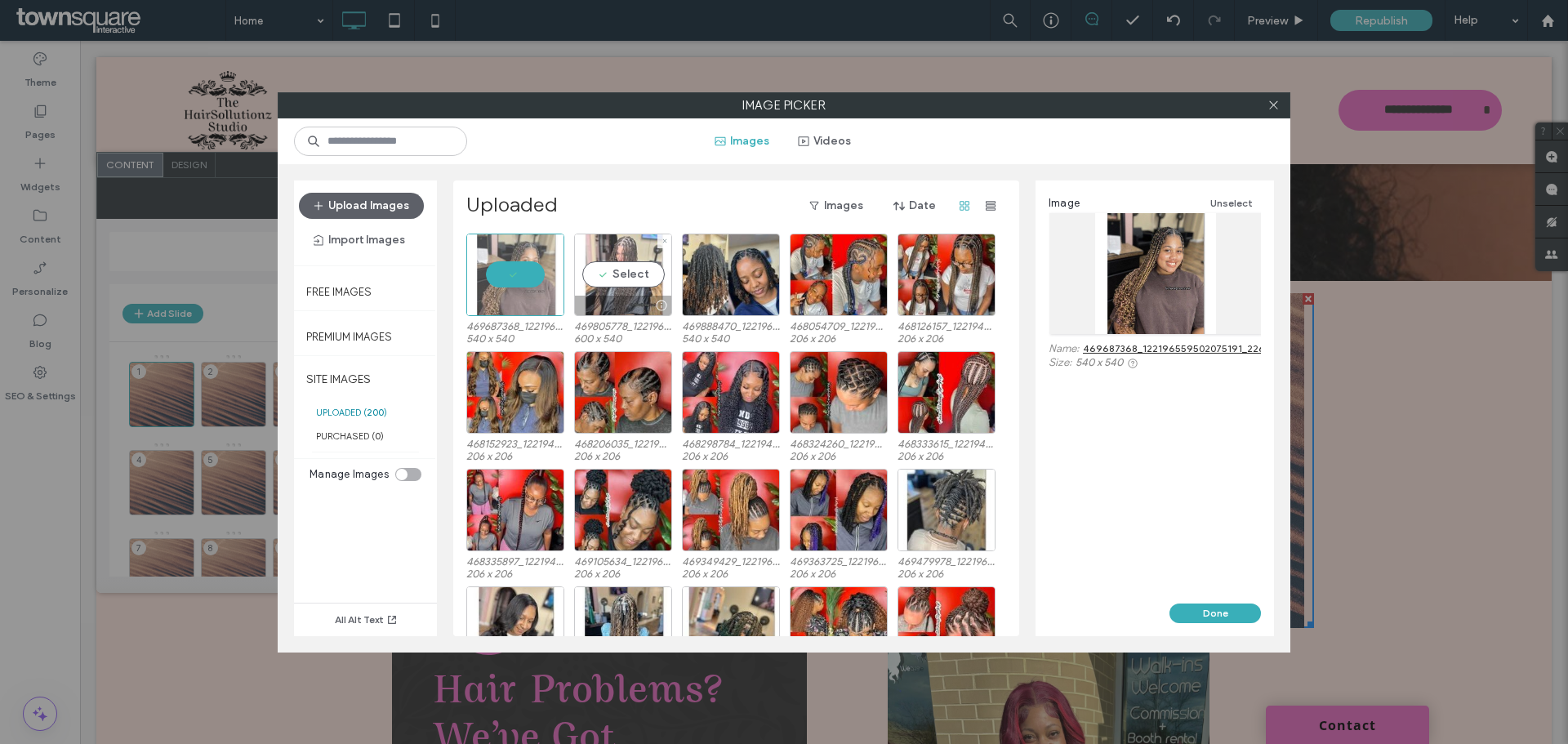 click on "Select" at bounding box center (623, 274) 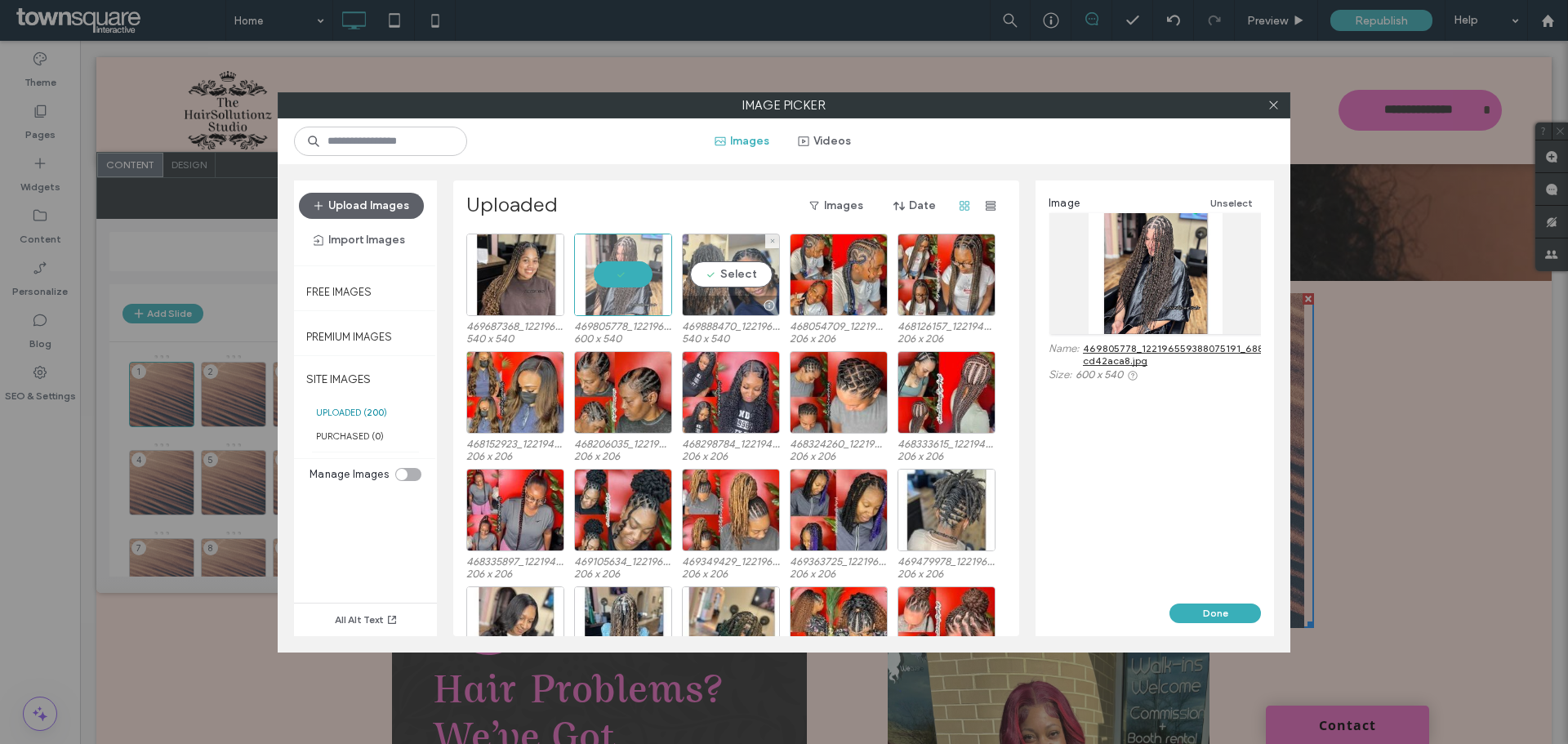 click on "Select" at bounding box center [731, 274] 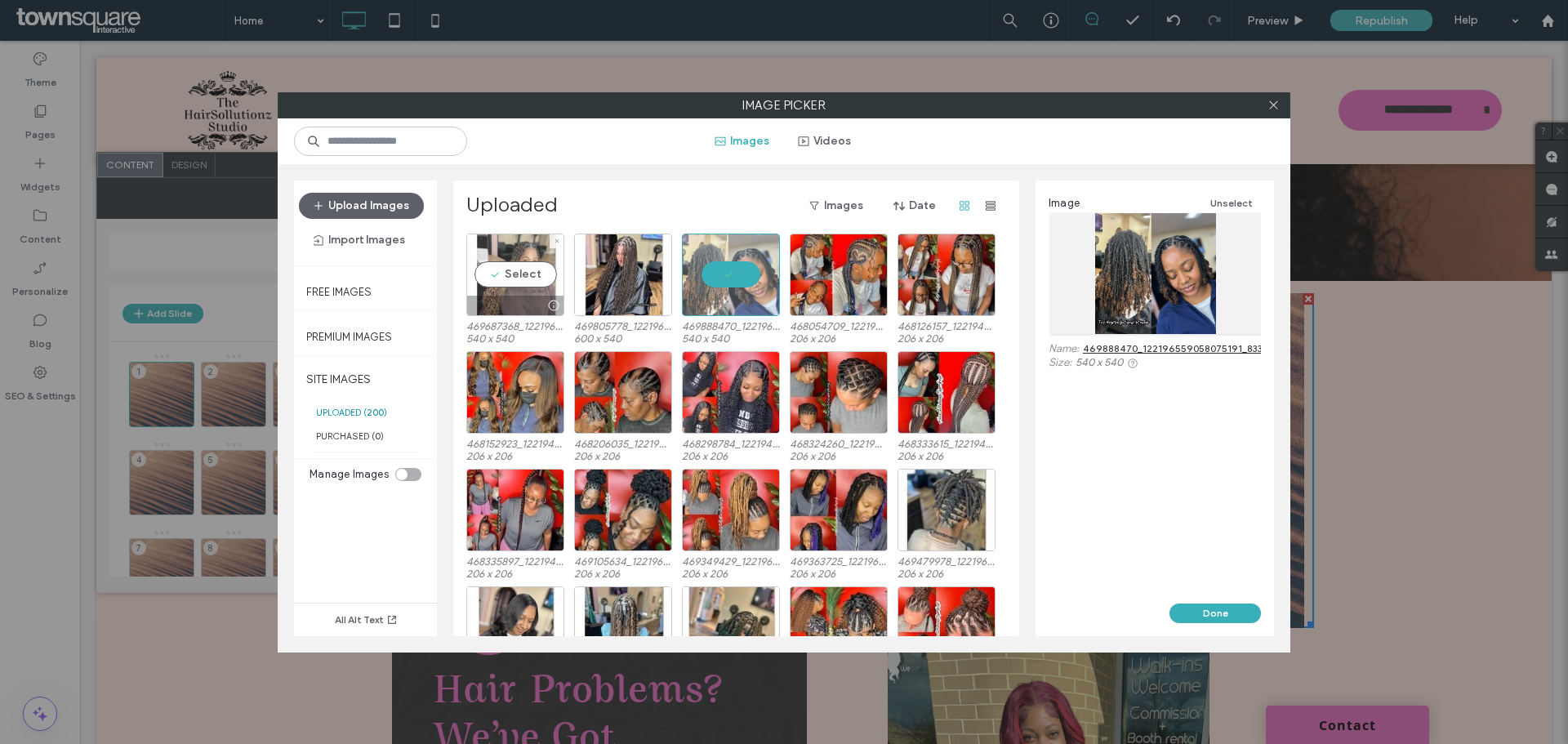 click on "Select" at bounding box center [515, 274] 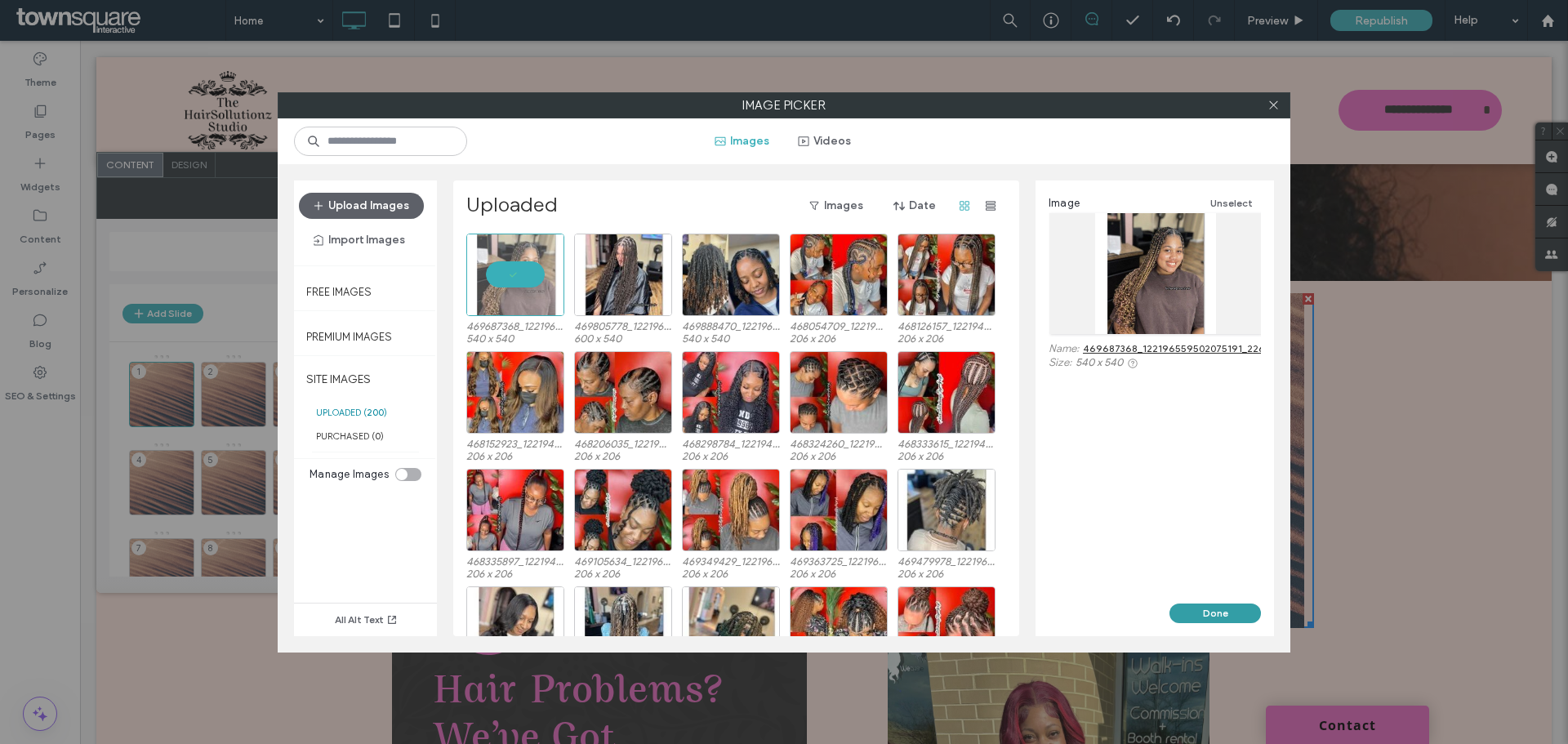 click on "Done" at bounding box center (1215, 613) 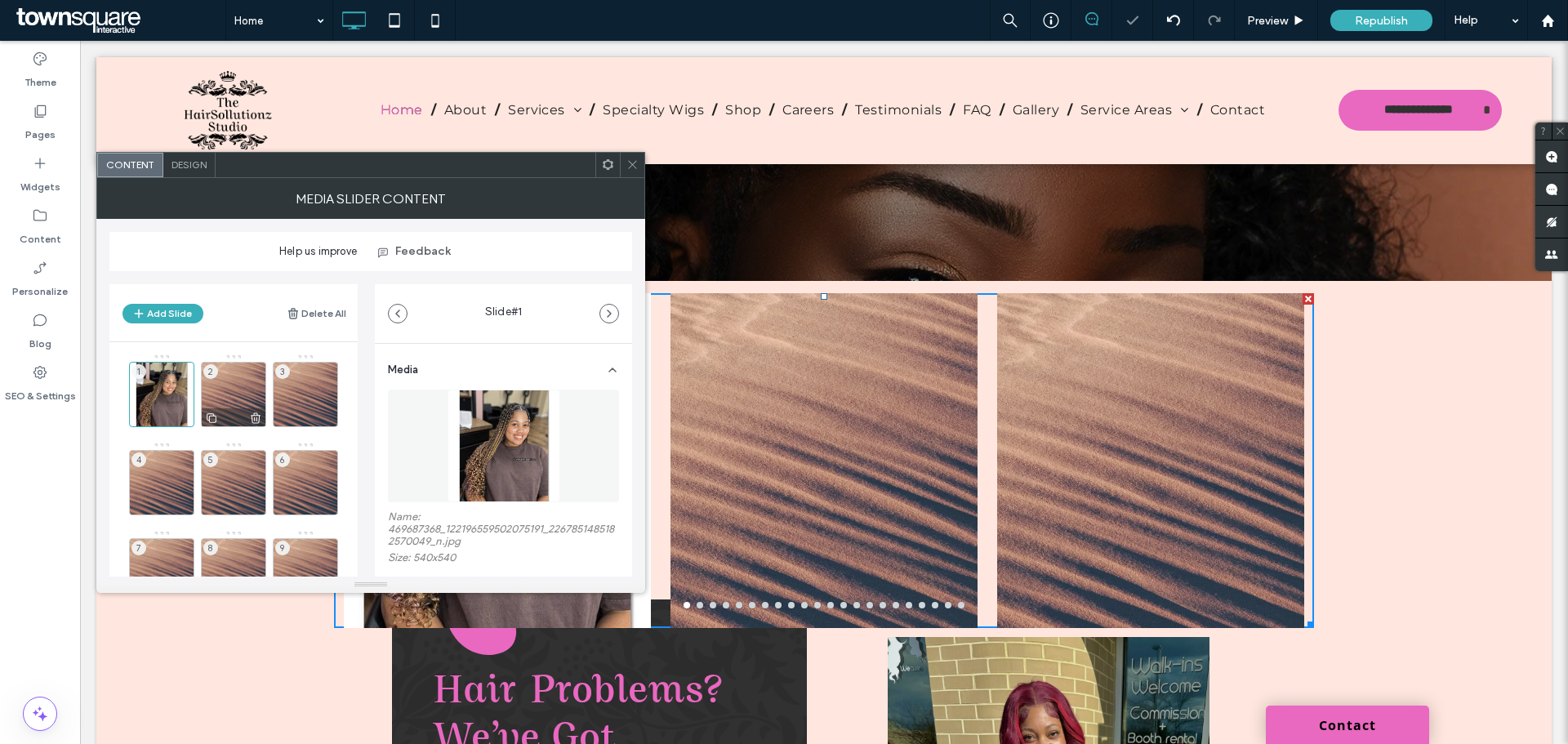 click on "2" at bounding box center (234, 394) 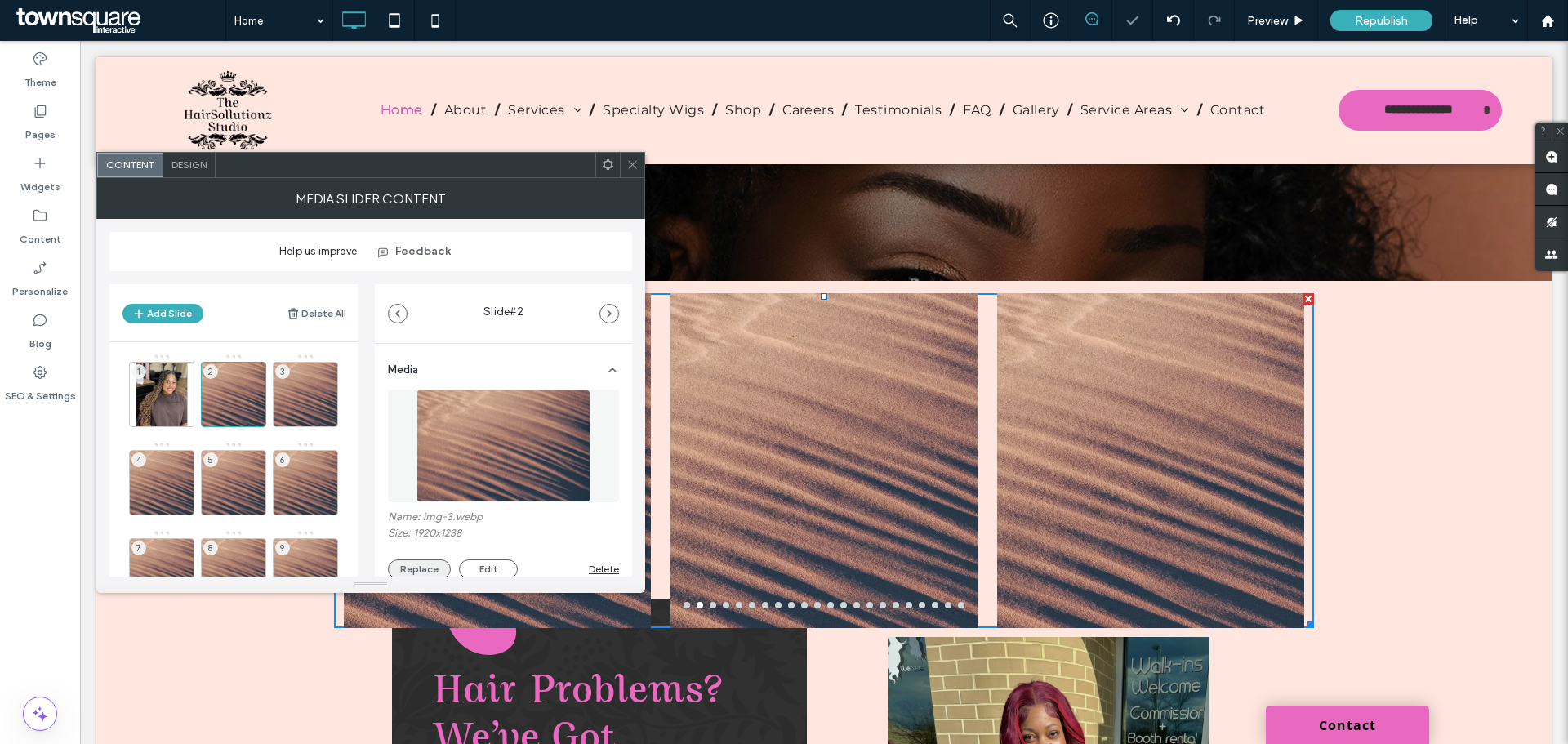 click on "Replace" at bounding box center [419, 569] 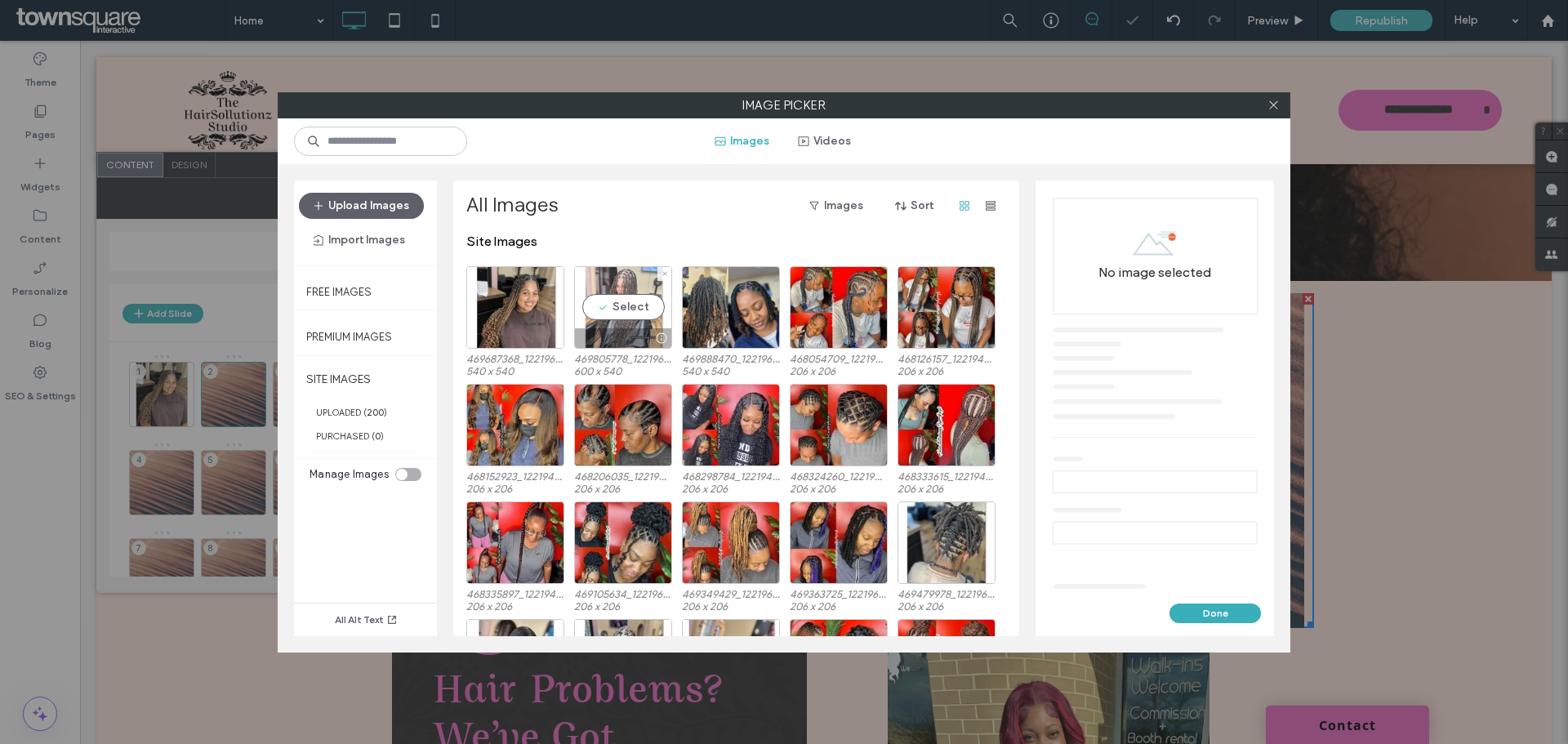 click on "Select" at bounding box center [623, 307] 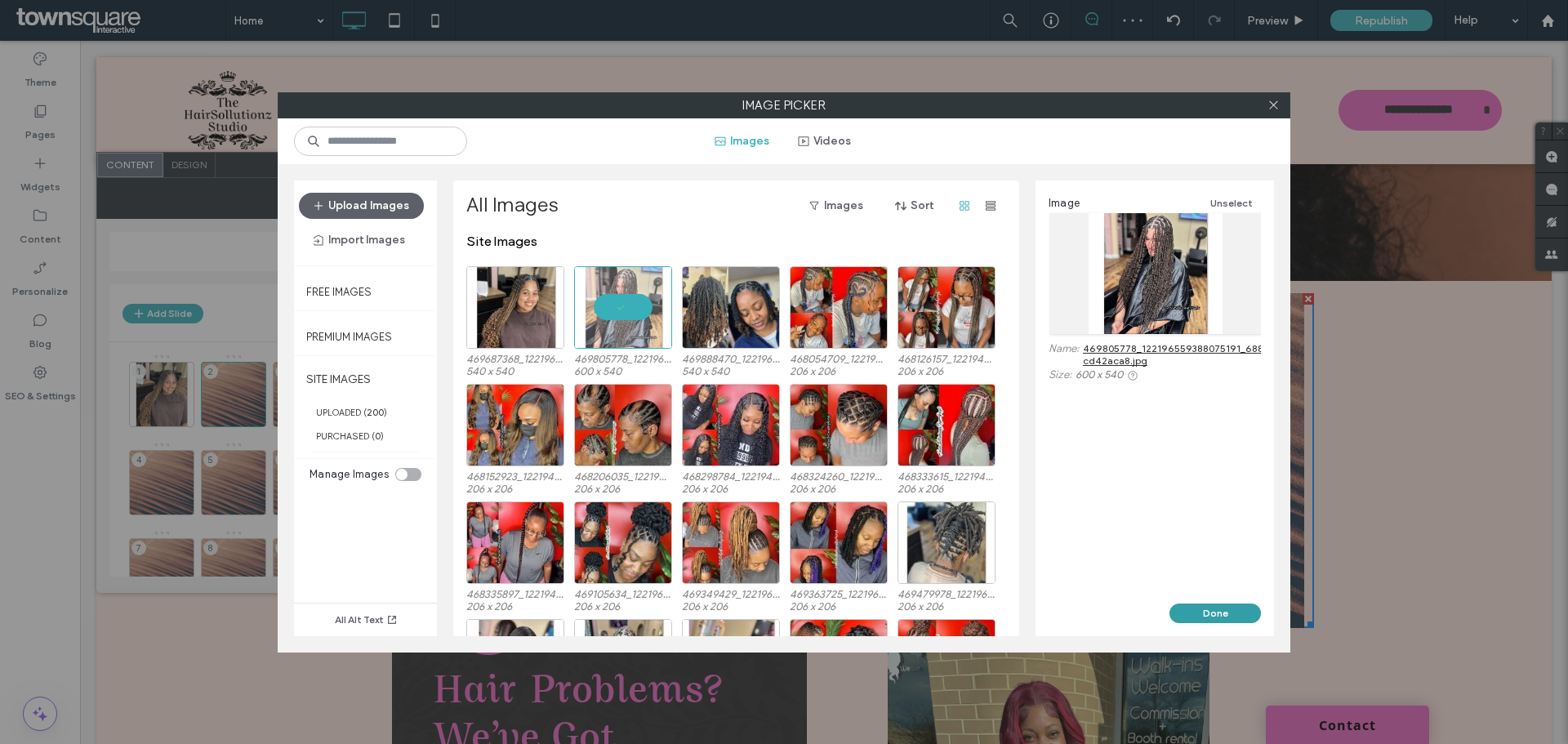 click on "Done" at bounding box center [1215, 613] 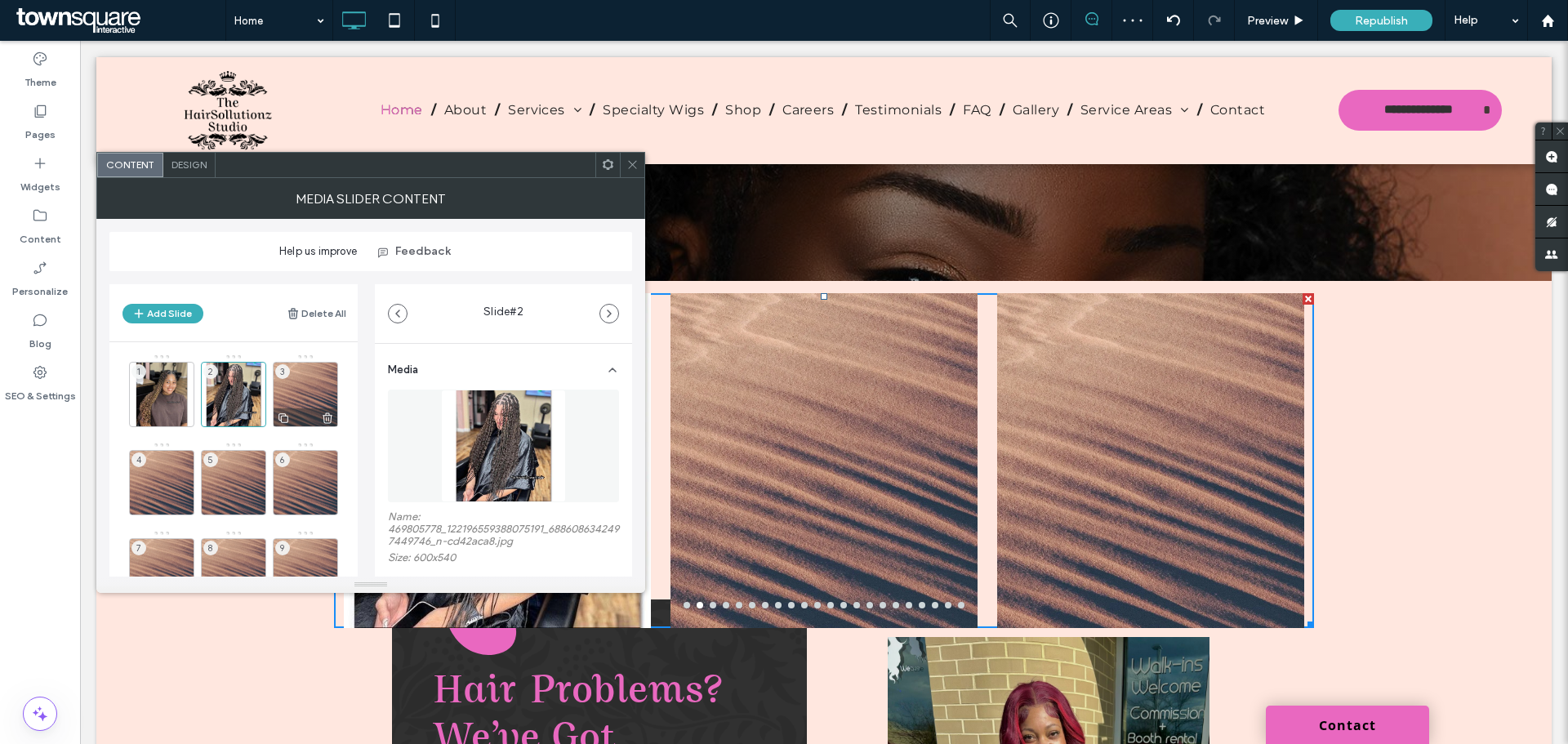 click on "3" at bounding box center [305, 394] 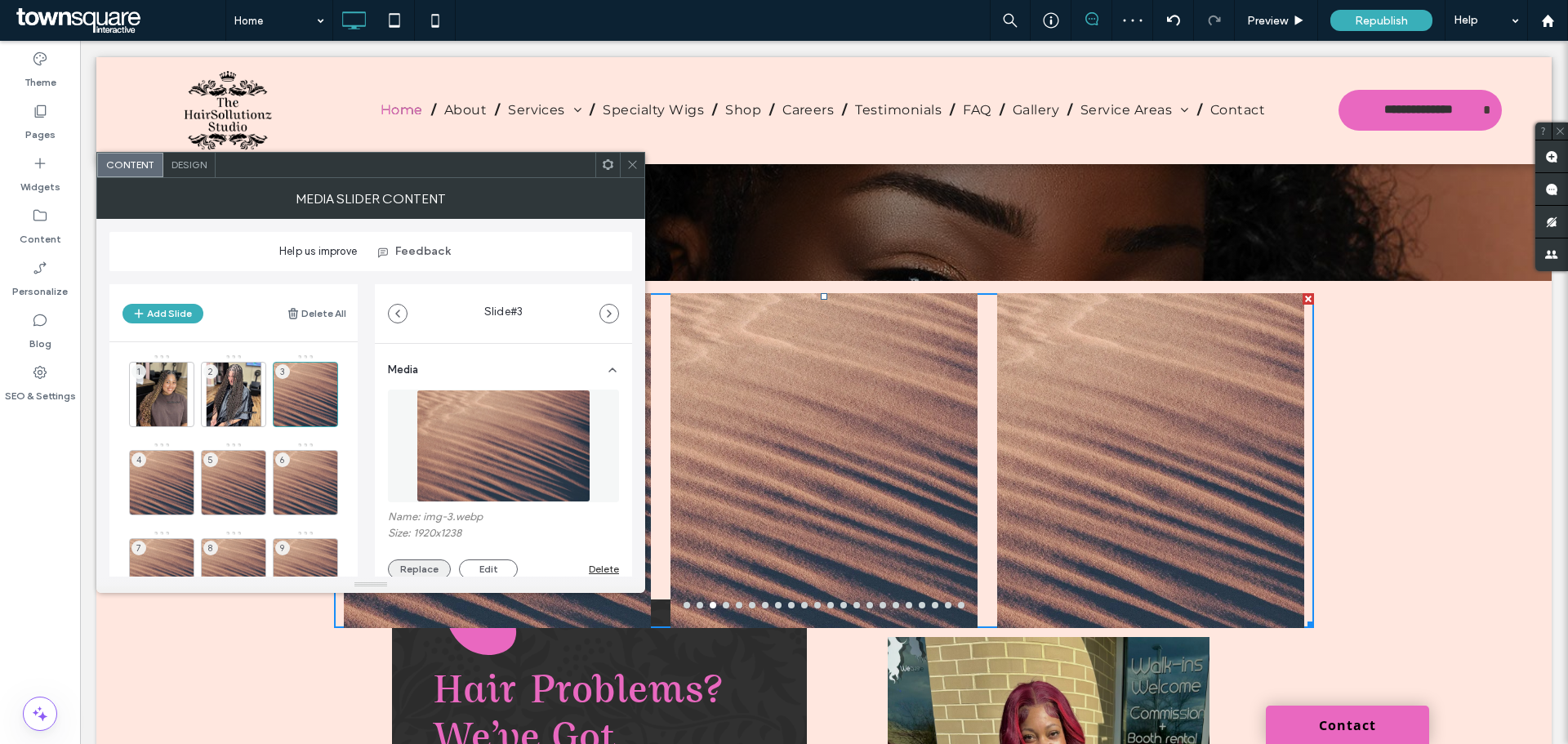 click on "Replace" at bounding box center [419, 569] 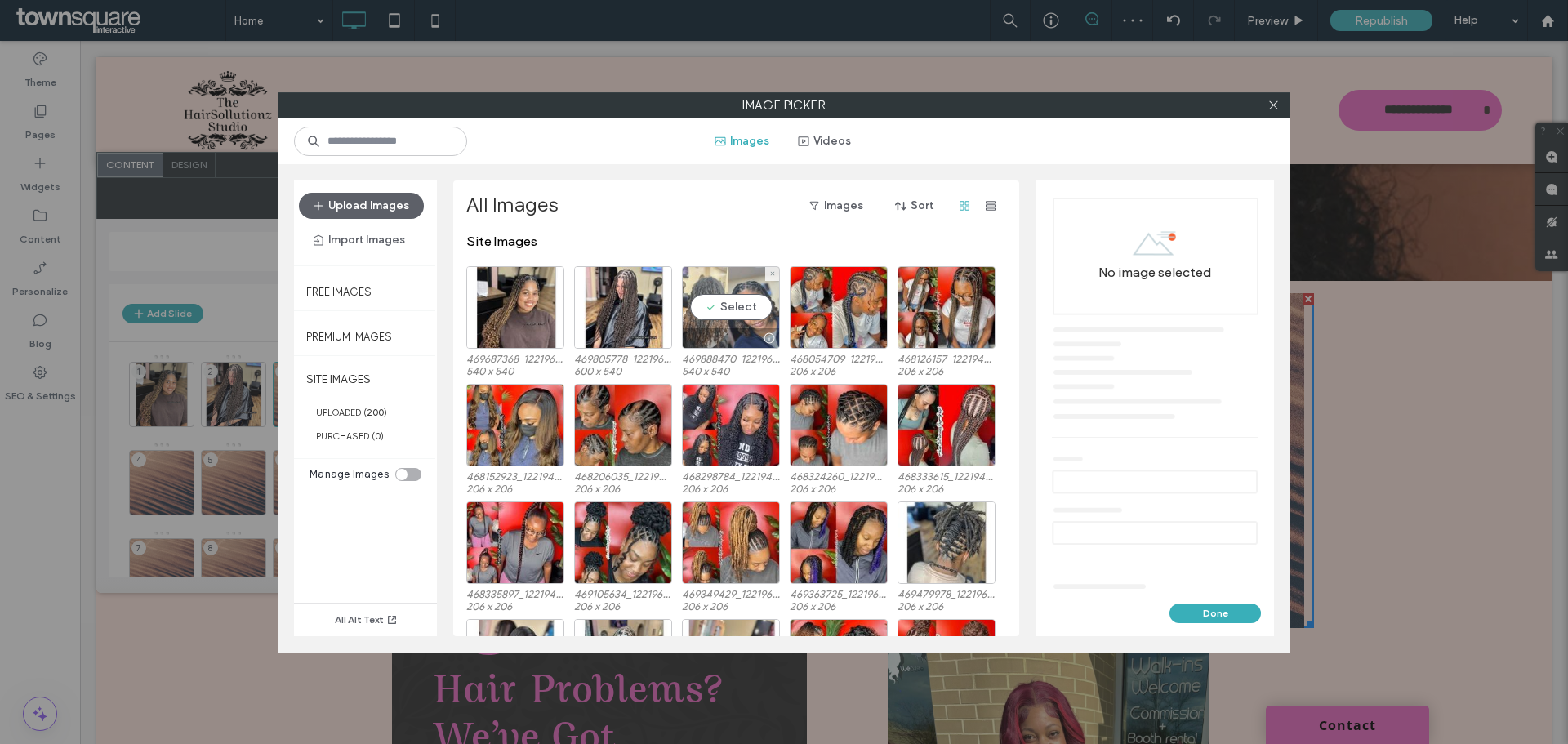 click on "Select" at bounding box center (731, 307) 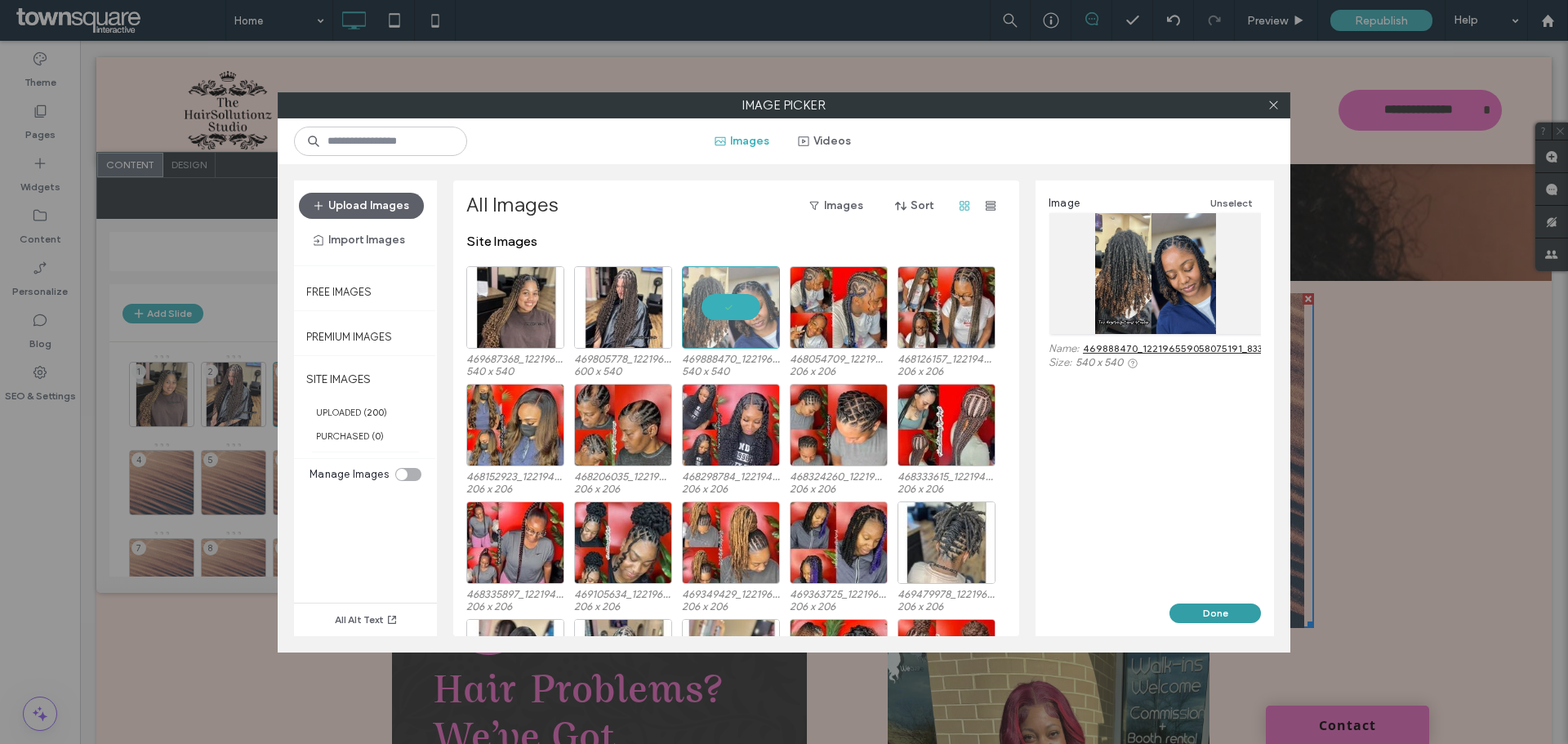drag, startPoint x: 1220, startPoint y: 619, endPoint x: 1116, endPoint y: 580, distance: 111.07205 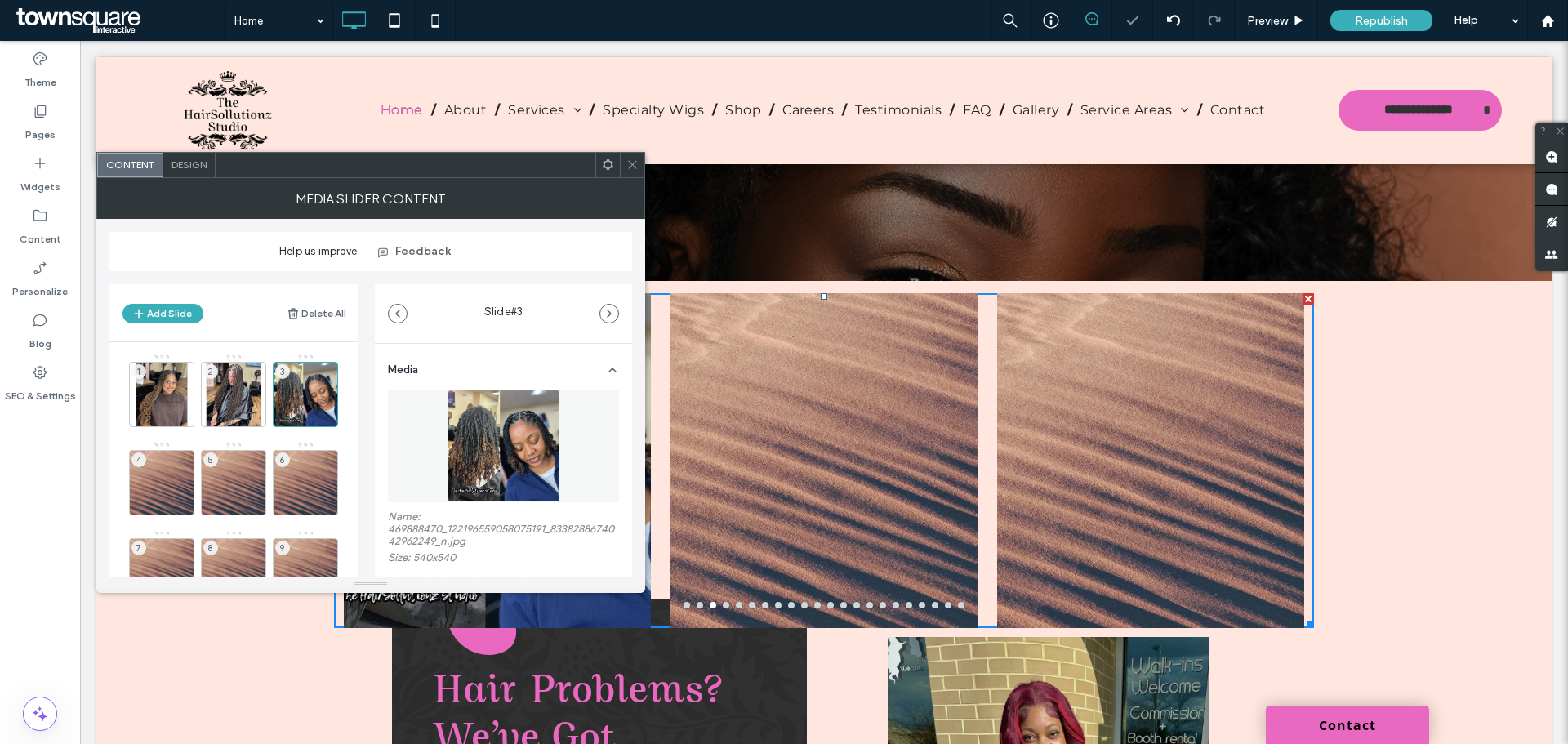 click at bounding box center (687, 605) 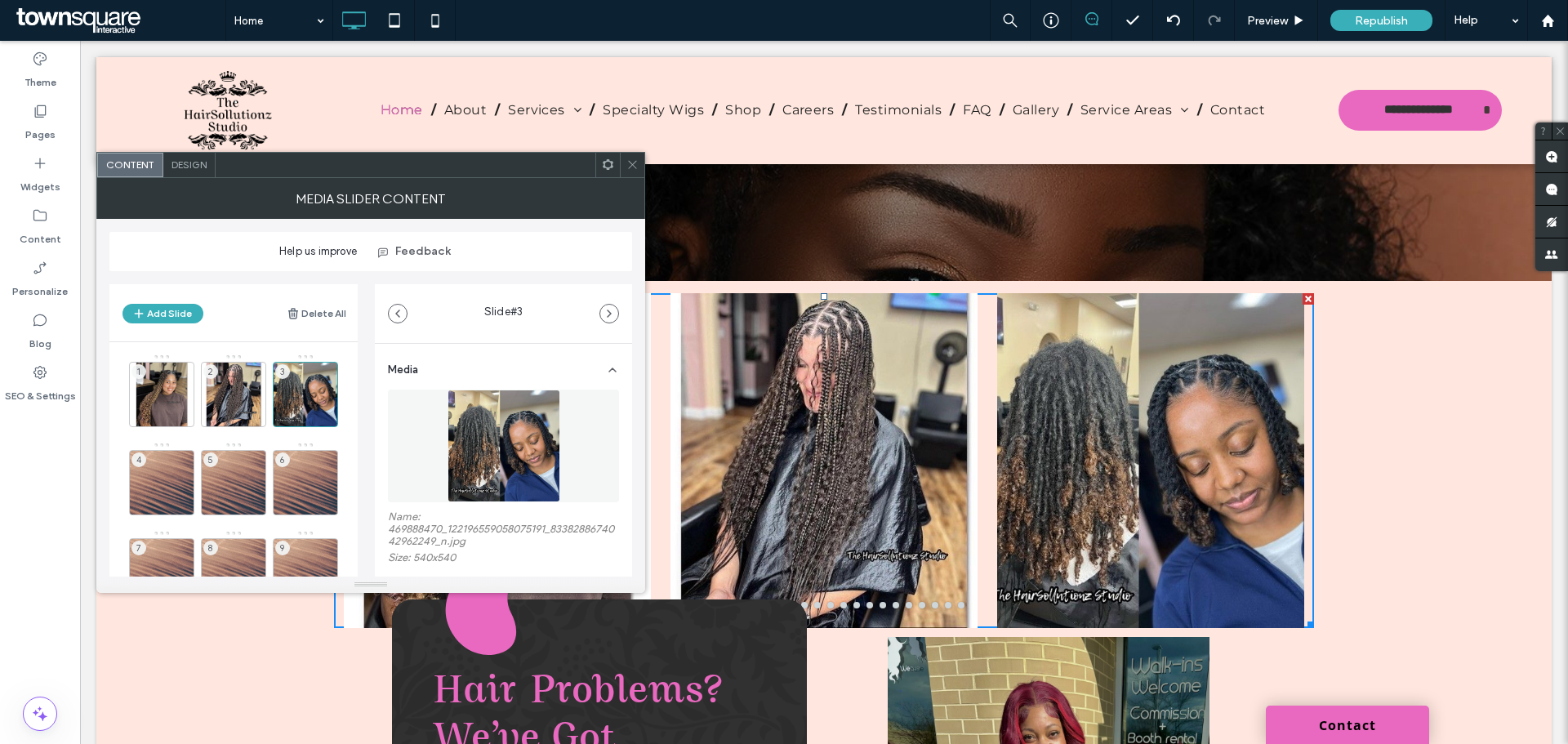 click at bounding box center [632, 165] 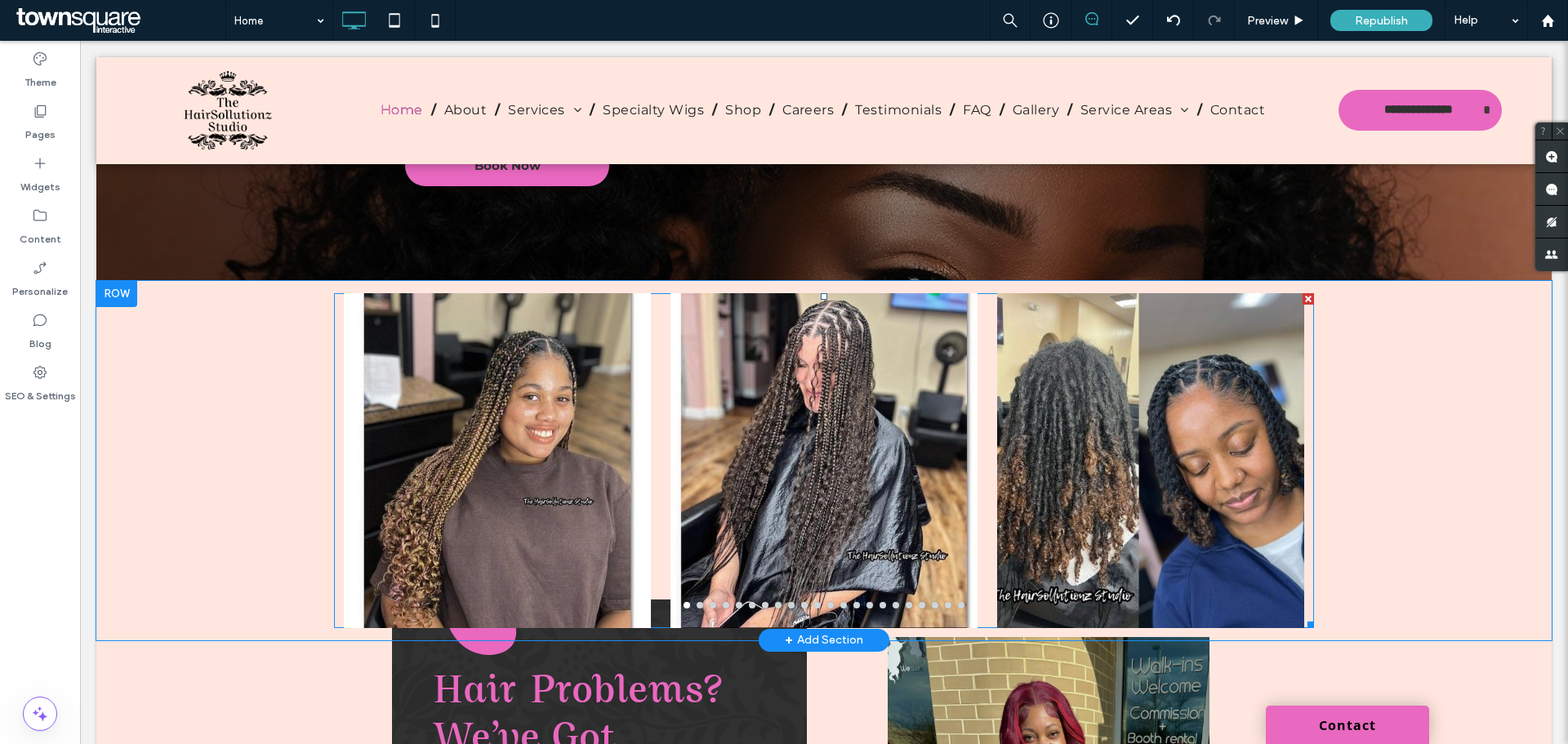 scroll, scrollTop: 218, scrollLeft: 0, axis: vertical 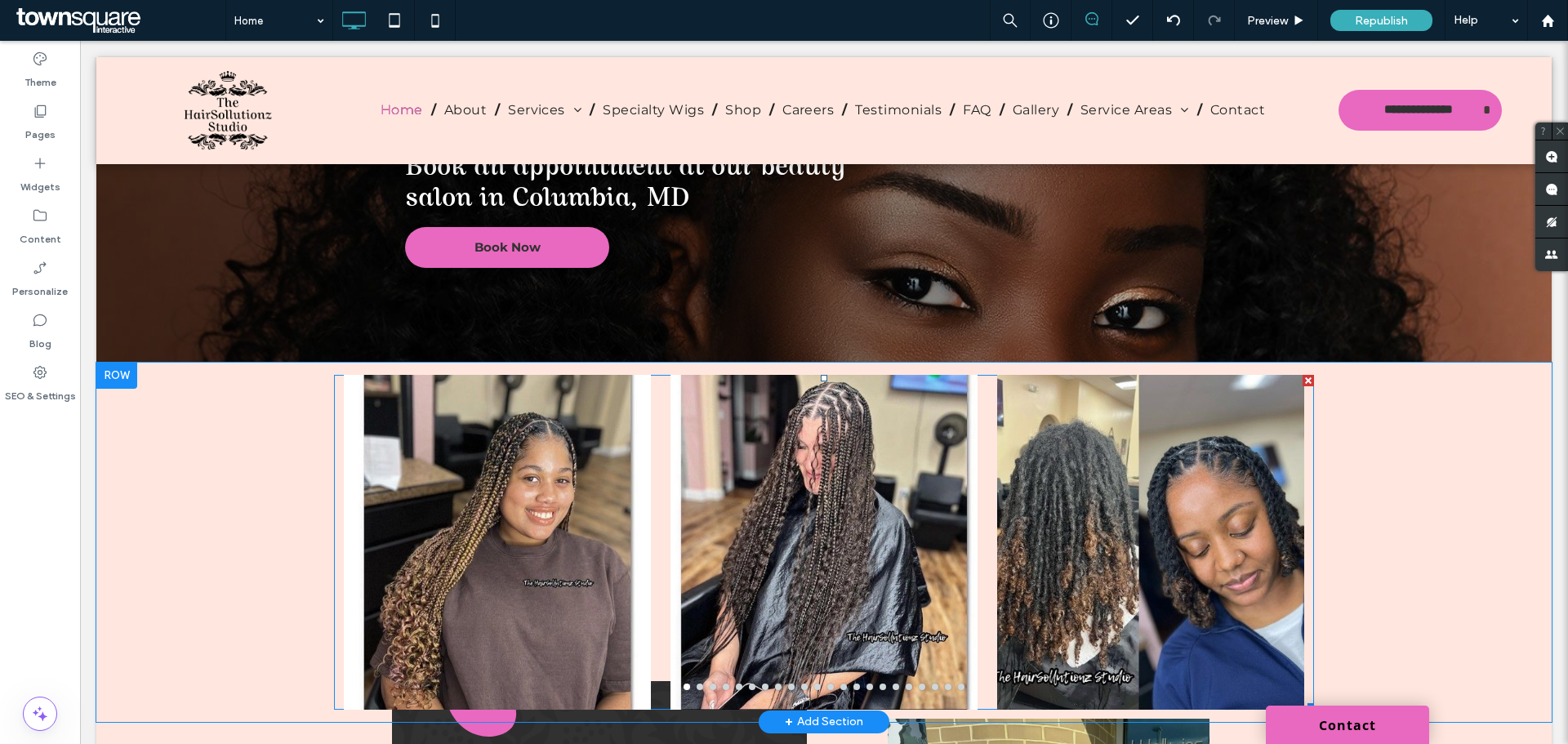 click at bounding box center (824, 552) 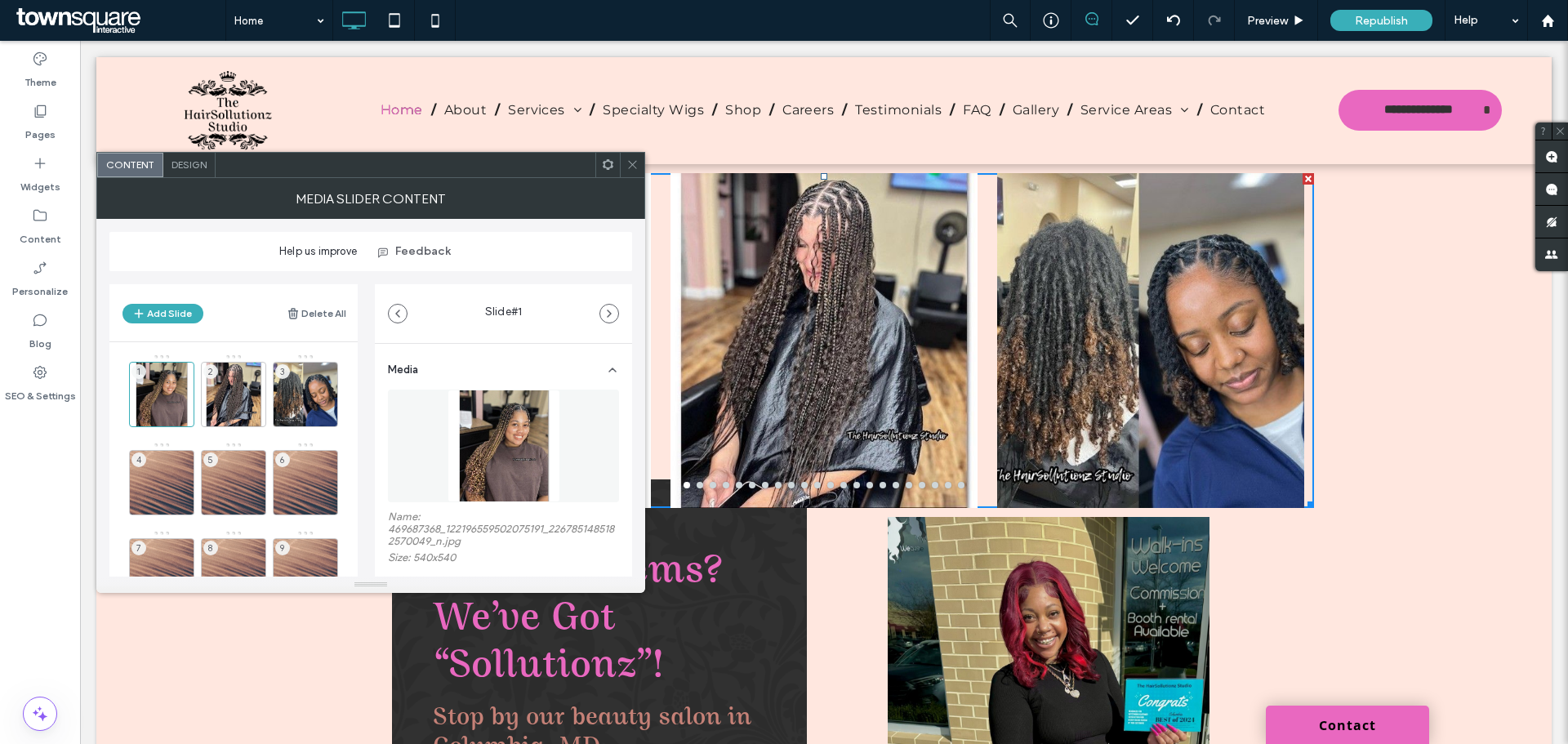 scroll, scrollTop: 327, scrollLeft: 0, axis: vertical 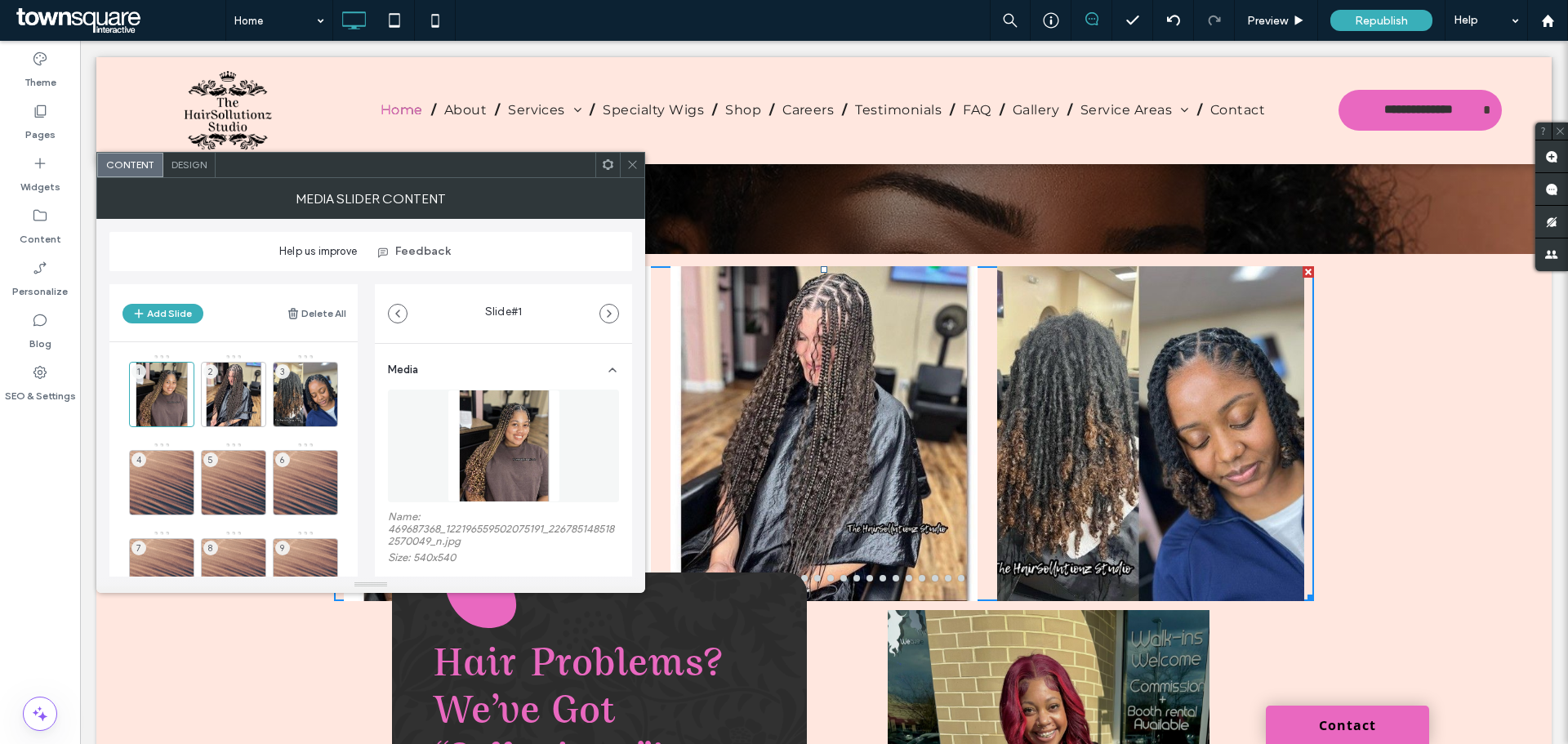 click 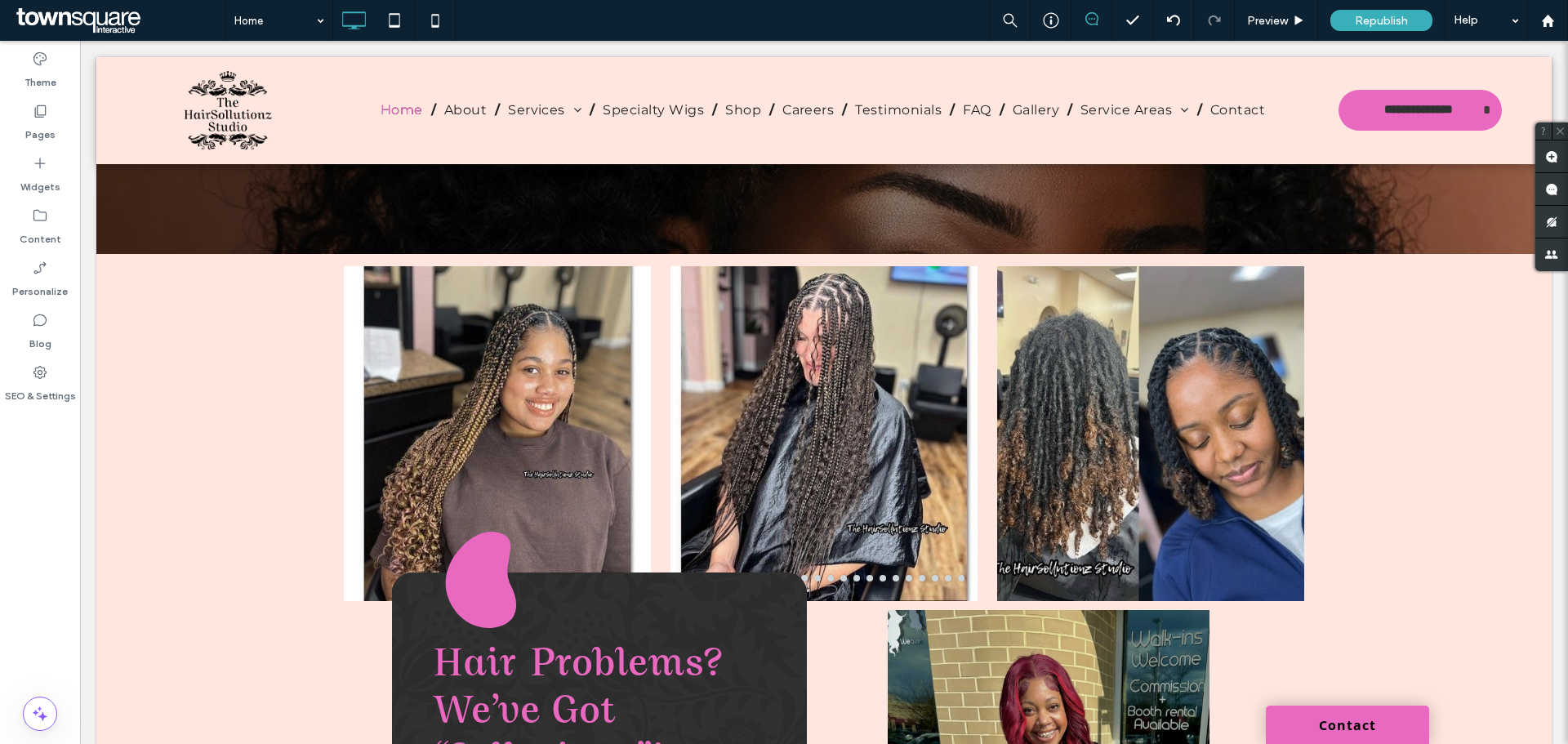 click on "**********" at bounding box center (824, 1561) 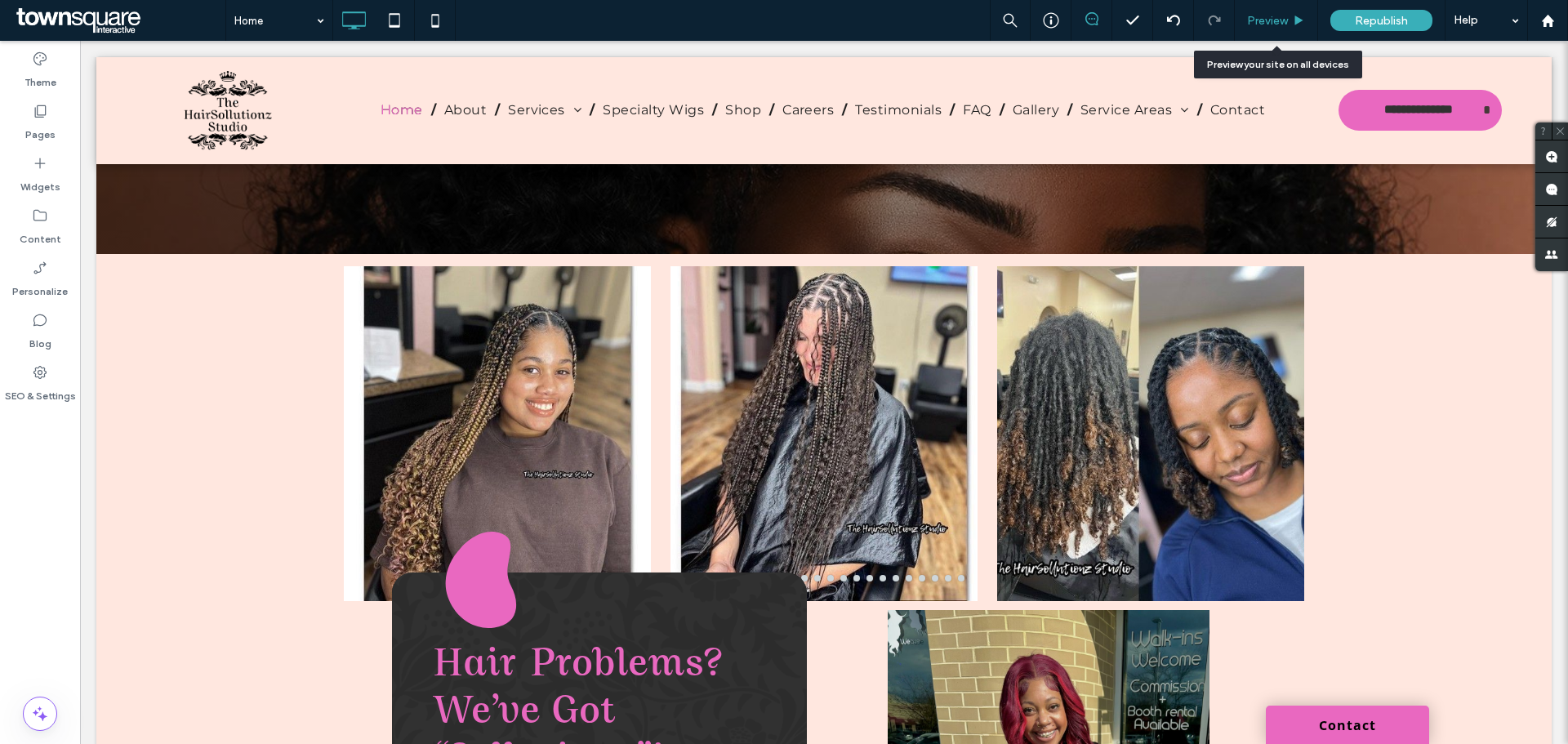 click on "Preview" at bounding box center [1276, 20] 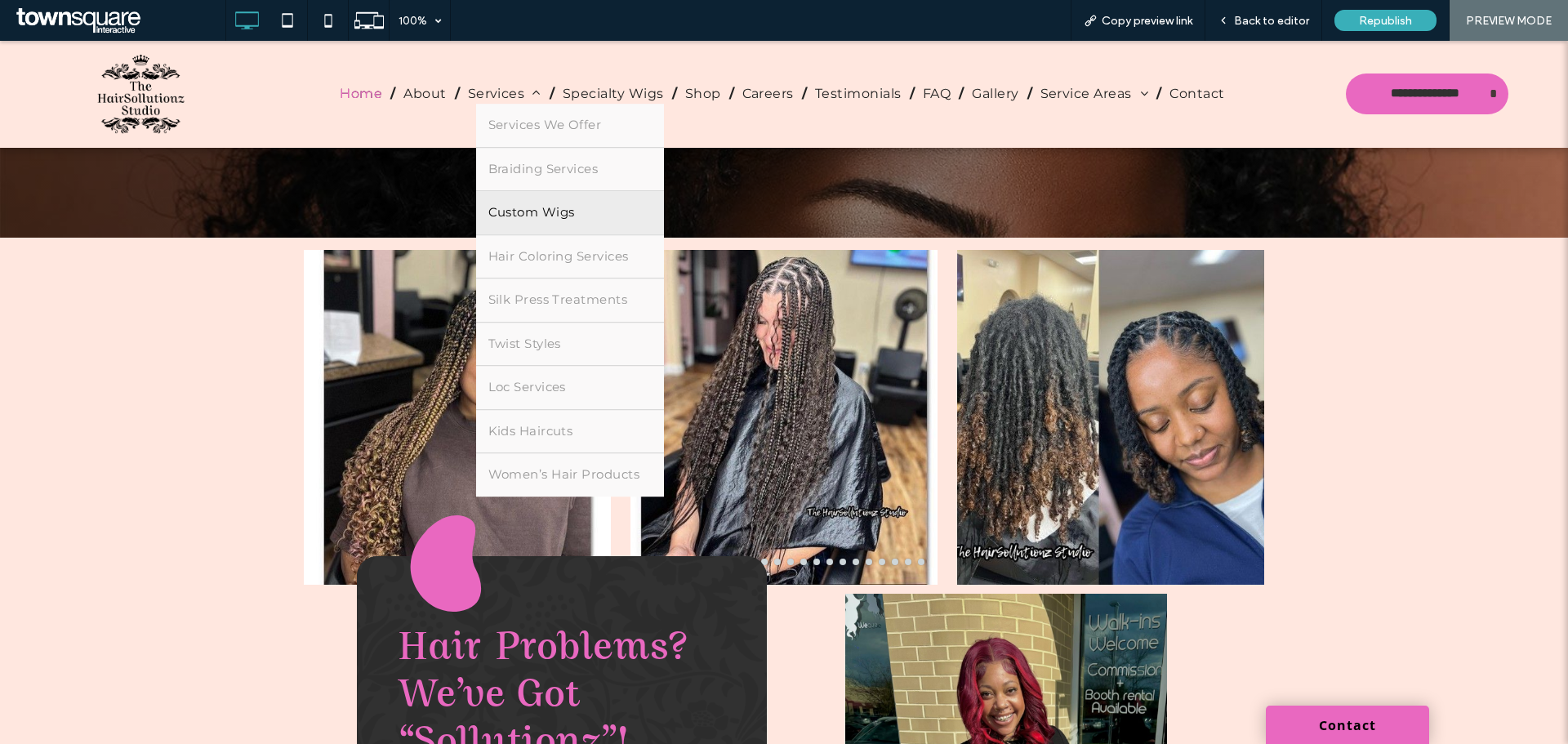 click on "Custom Wigs" at bounding box center [532, 212] 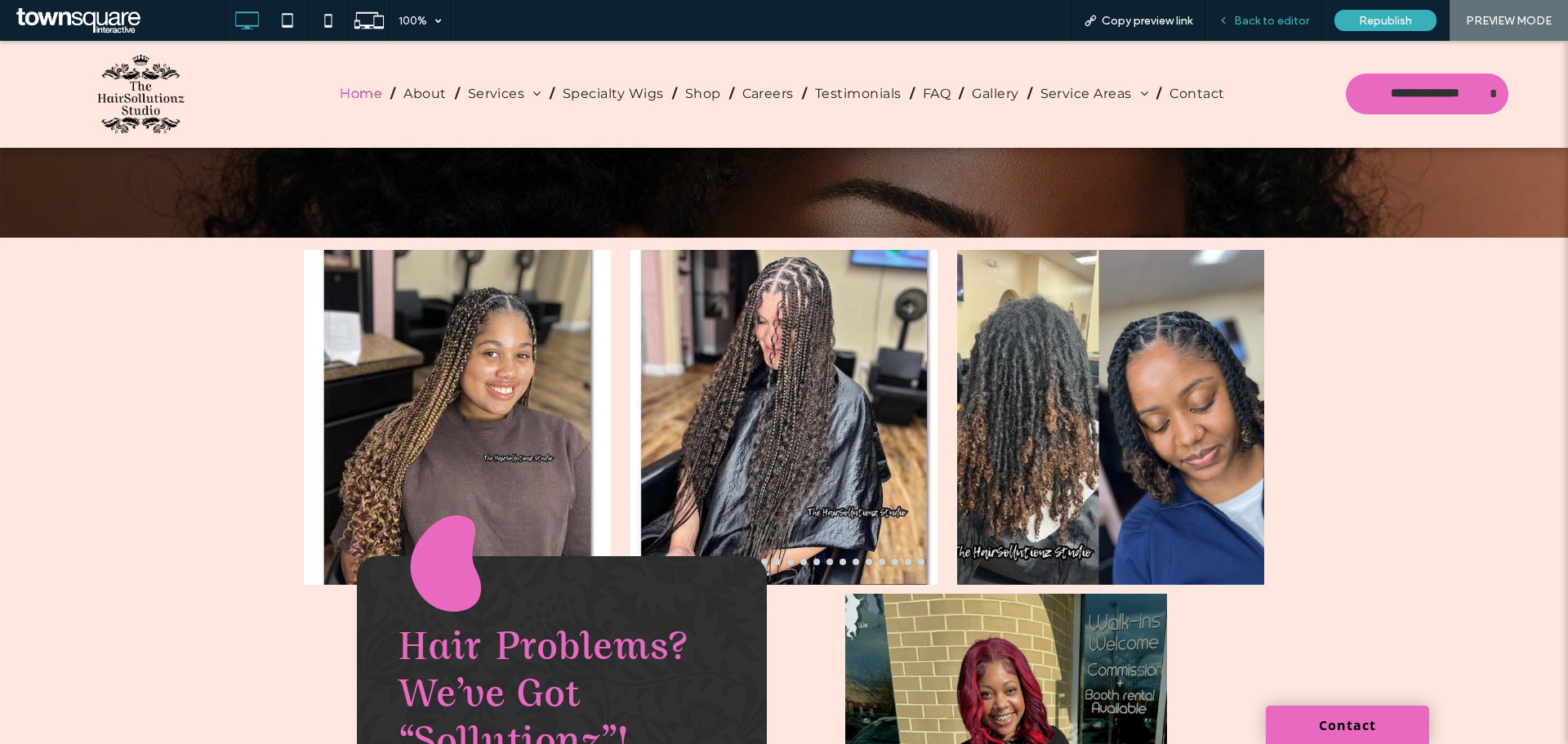 click on "Back to editor" at bounding box center (1263, 20) 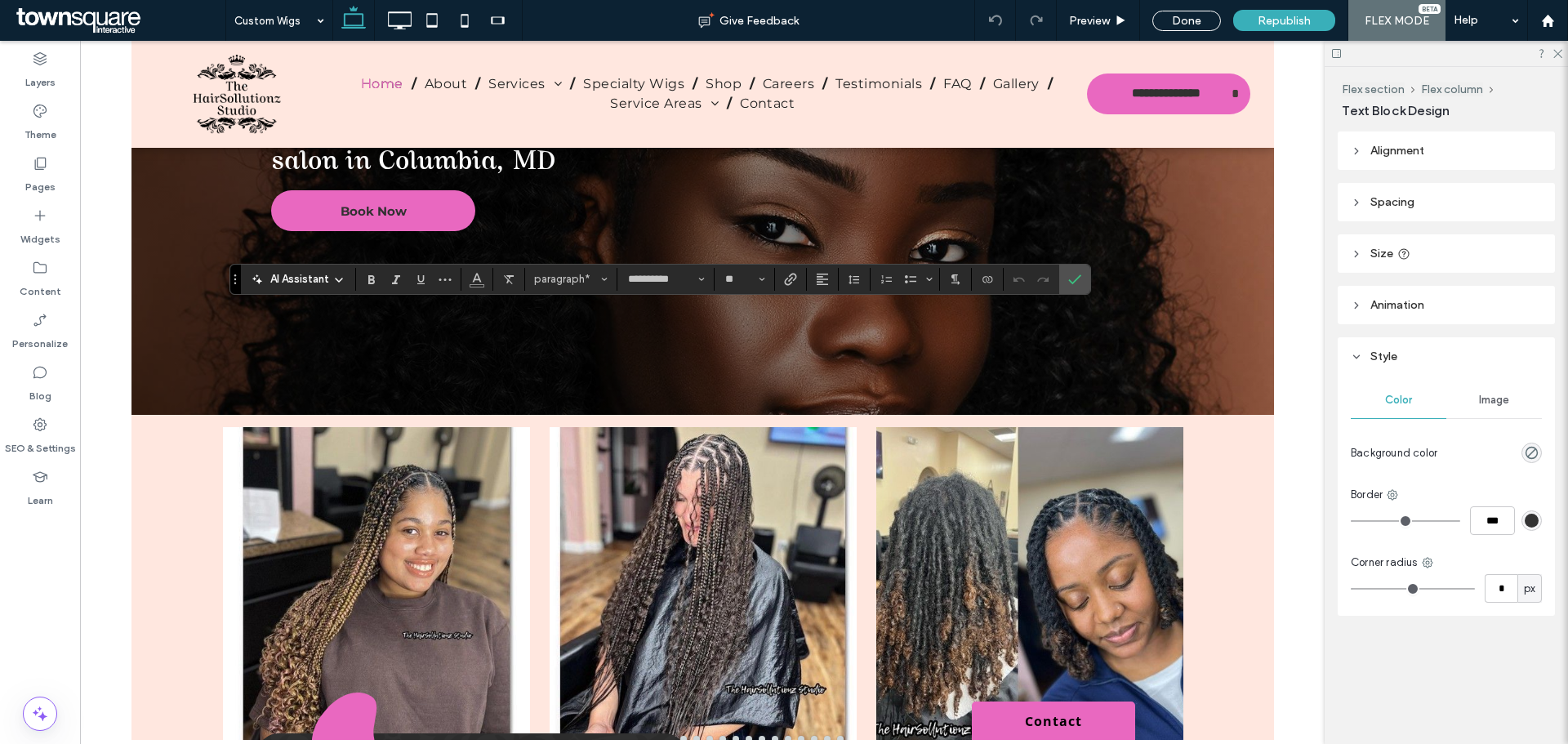 click on "AI Assistant" at bounding box center (300, 279) 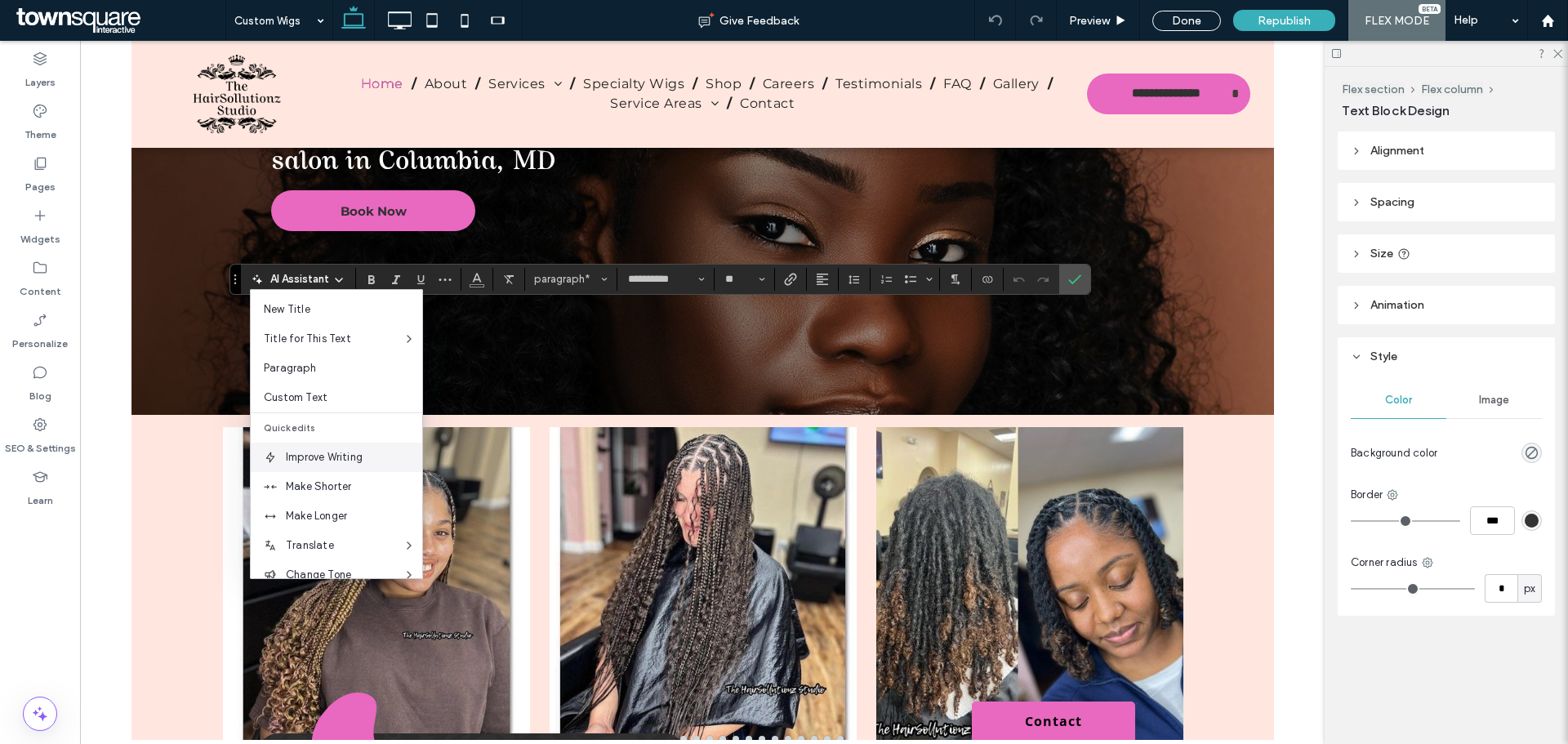 scroll, scrollTop: 82, scrollLeft: 0, axis: vertical 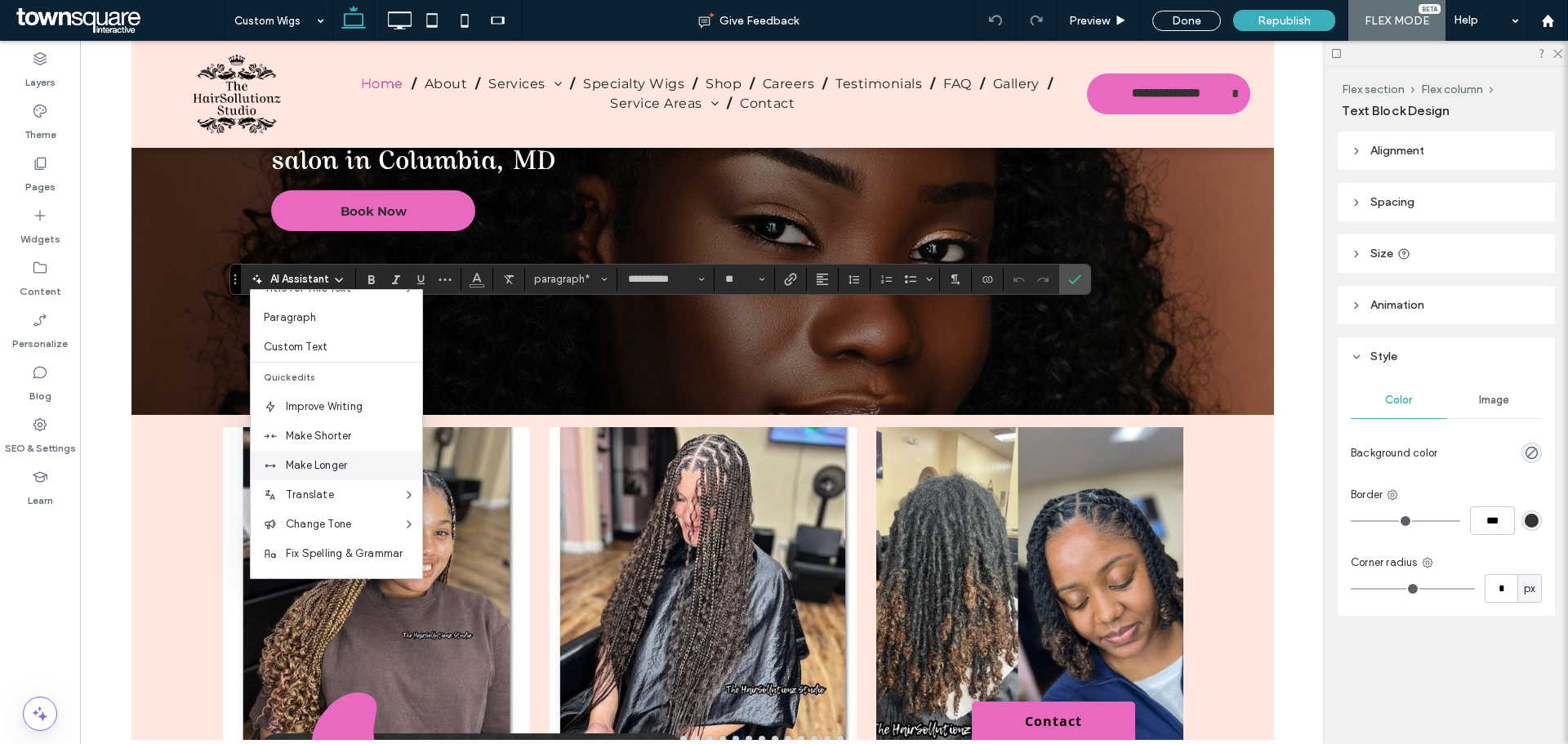 click on "Make Longer" at bounding box center [354, 466] 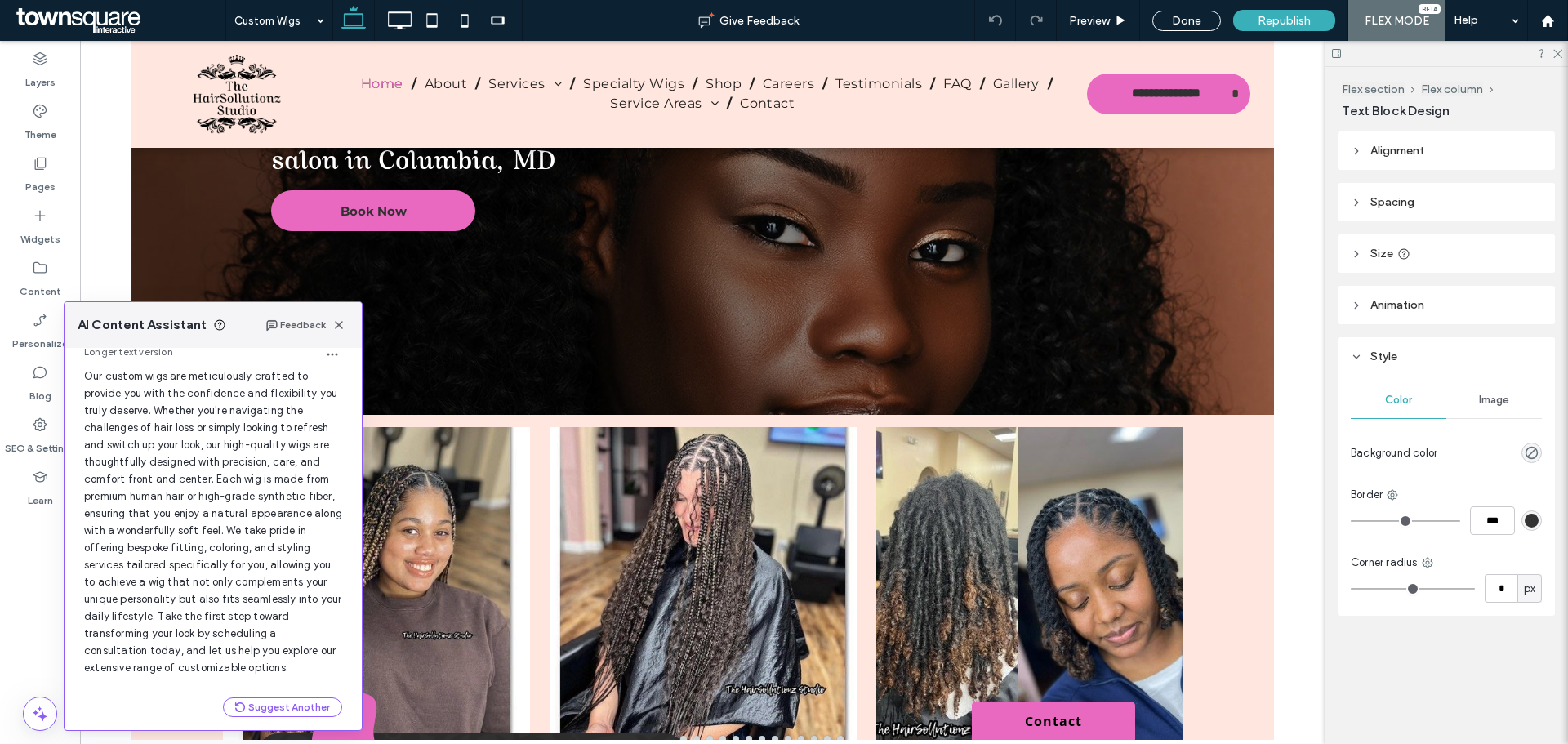 scroll, scrollTop: 105, scrollLeft: 0, axis: vertical 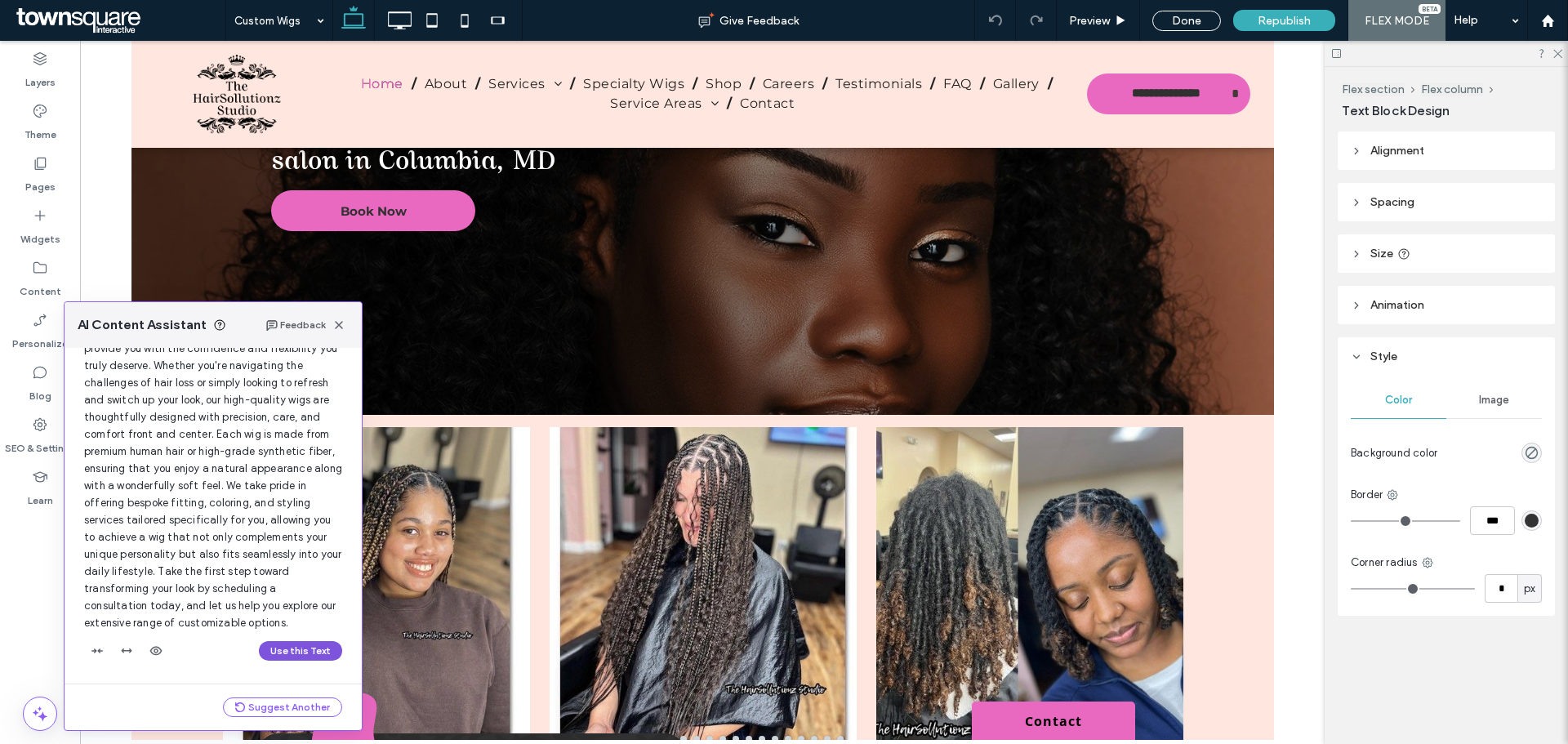 click on "Use this Text" at bounding box center [301, 651] 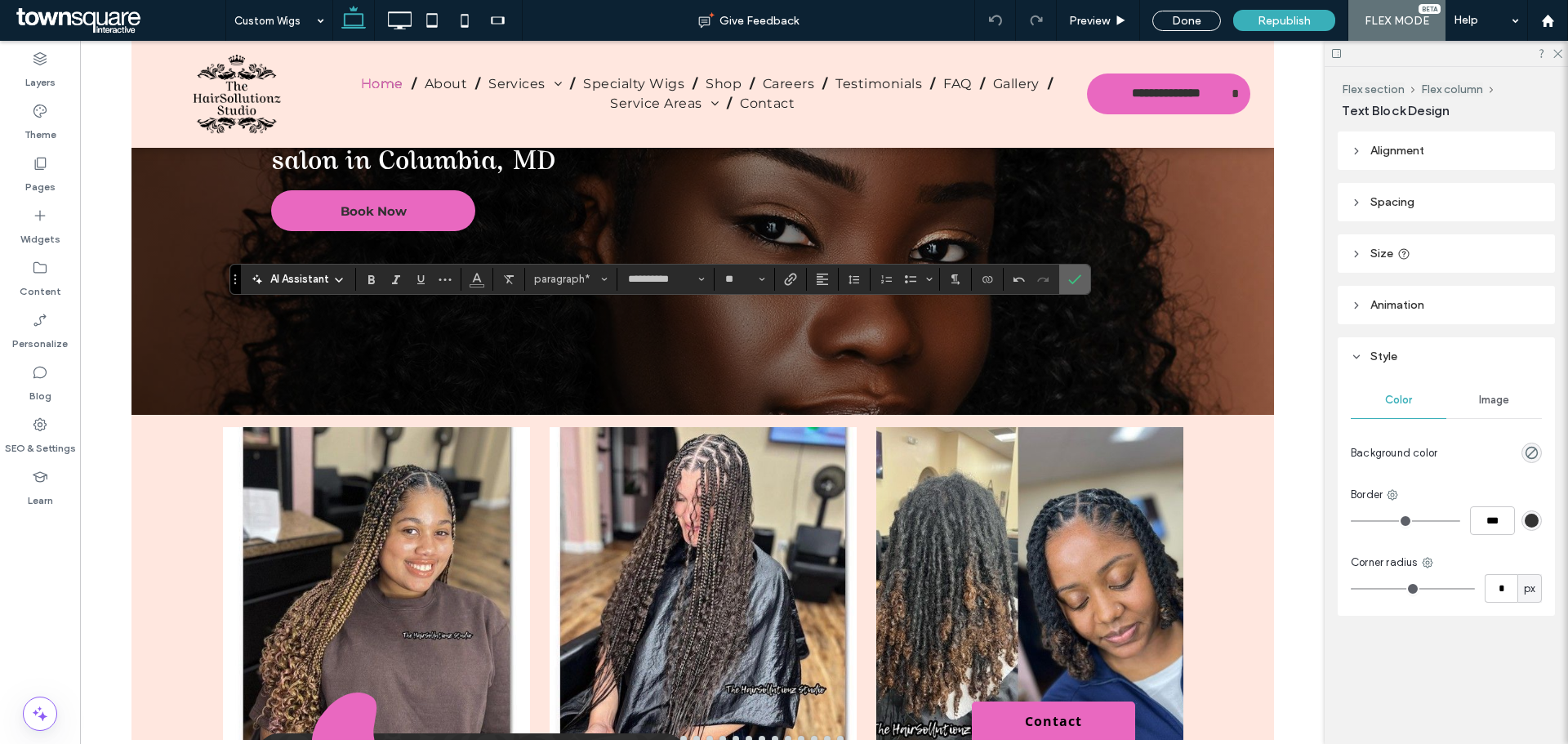 click 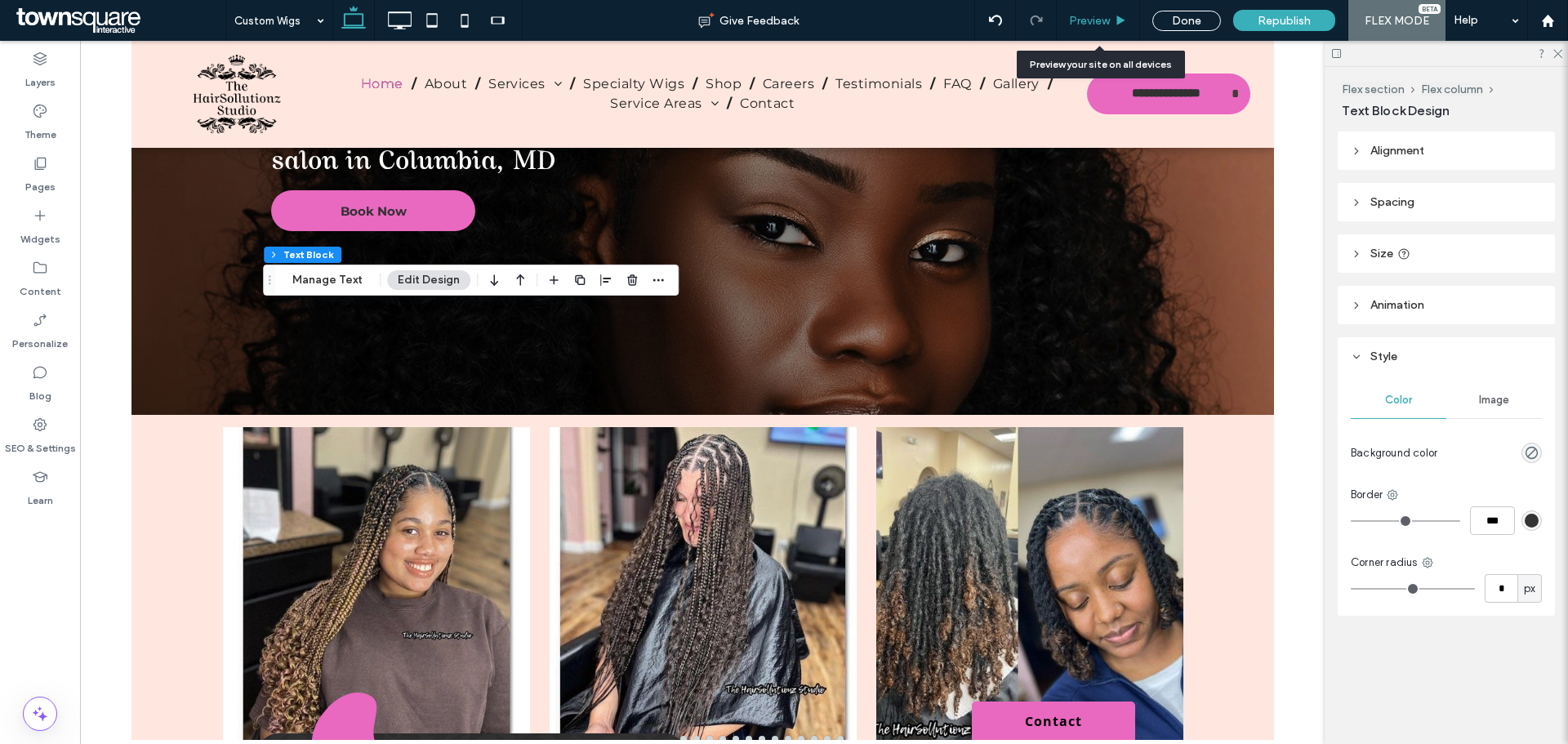 click on "Preview" at bounding box center (1098, 20) 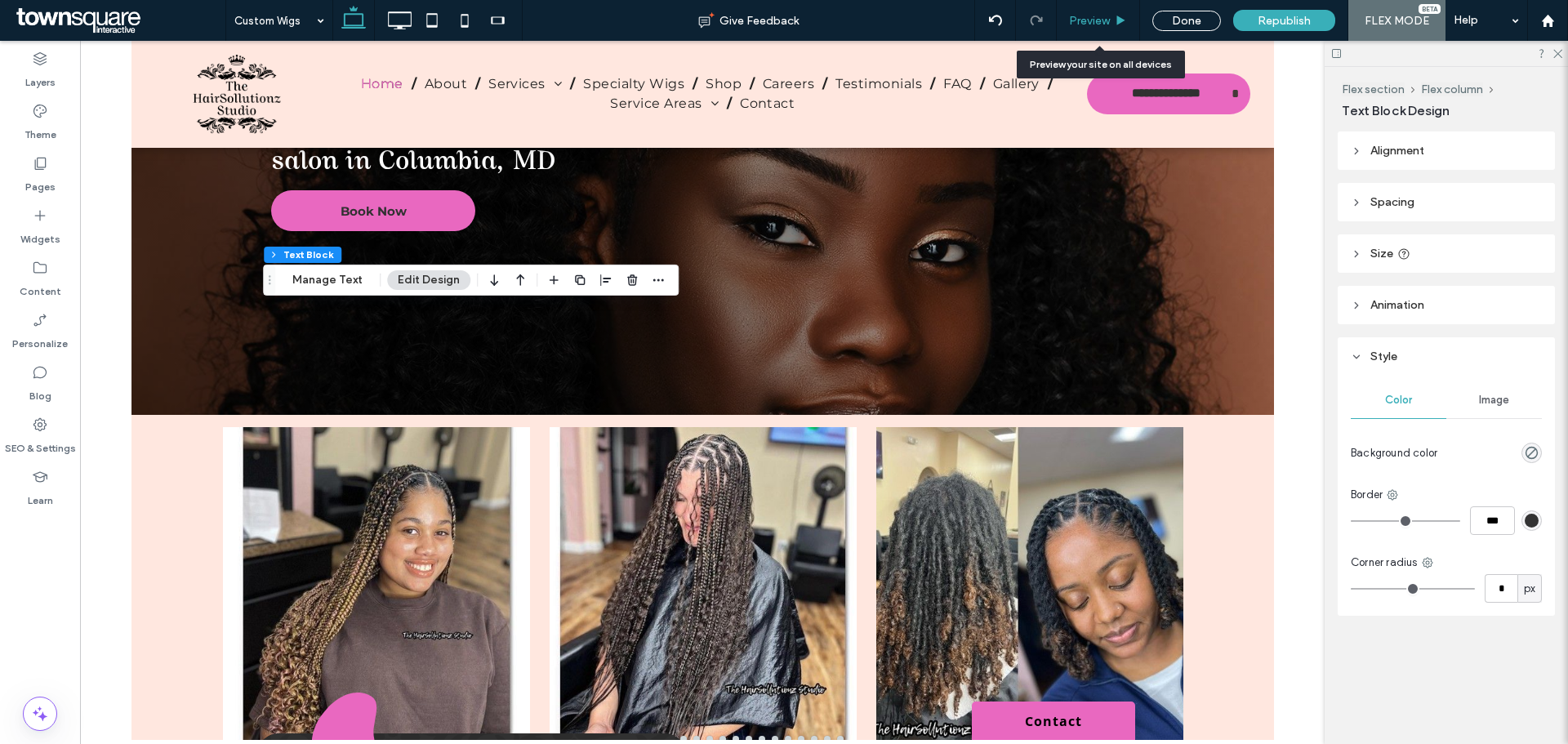 click on "Preview" at bounding box center (1089, 20) 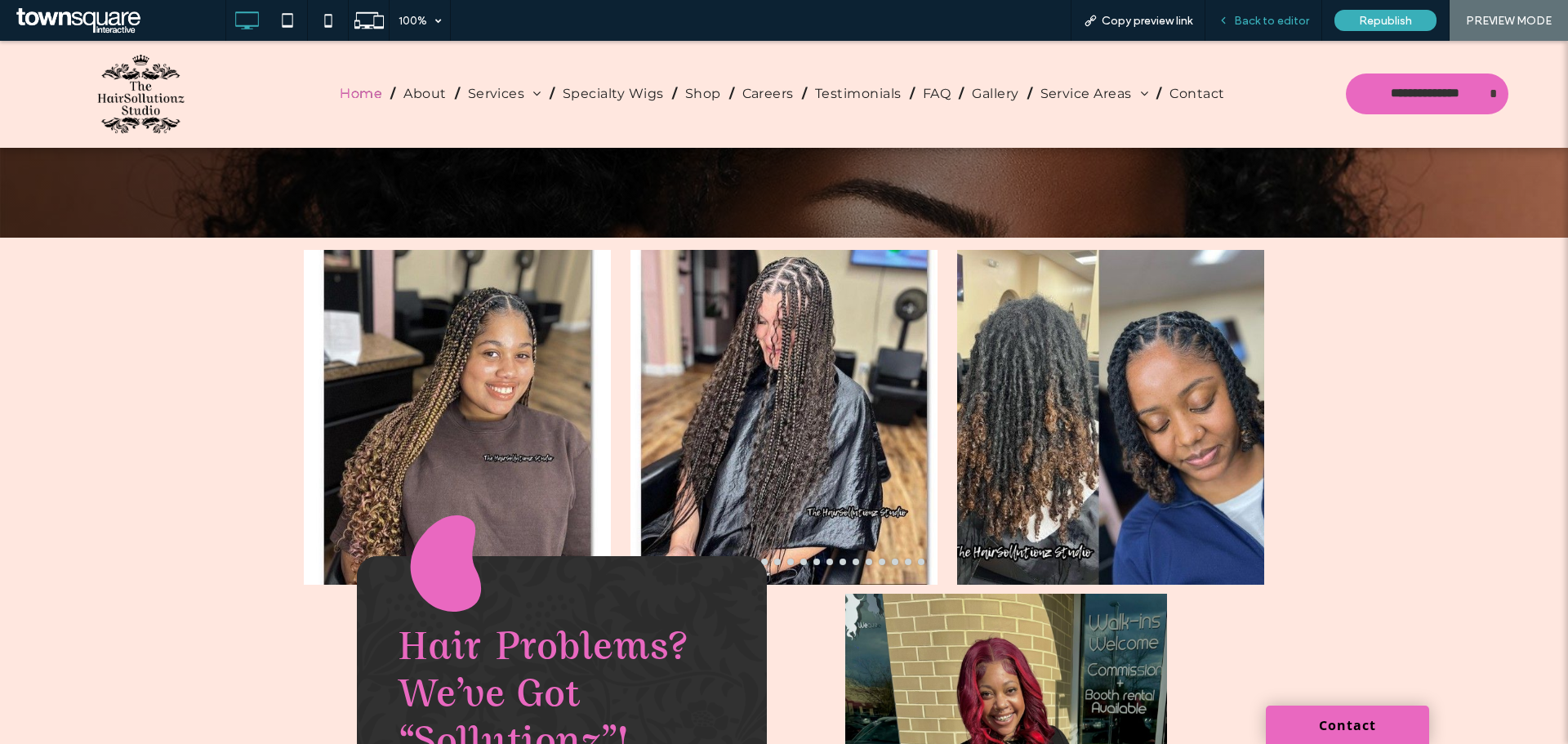 click on "Back to editor" at bounding box center [1272, 20] 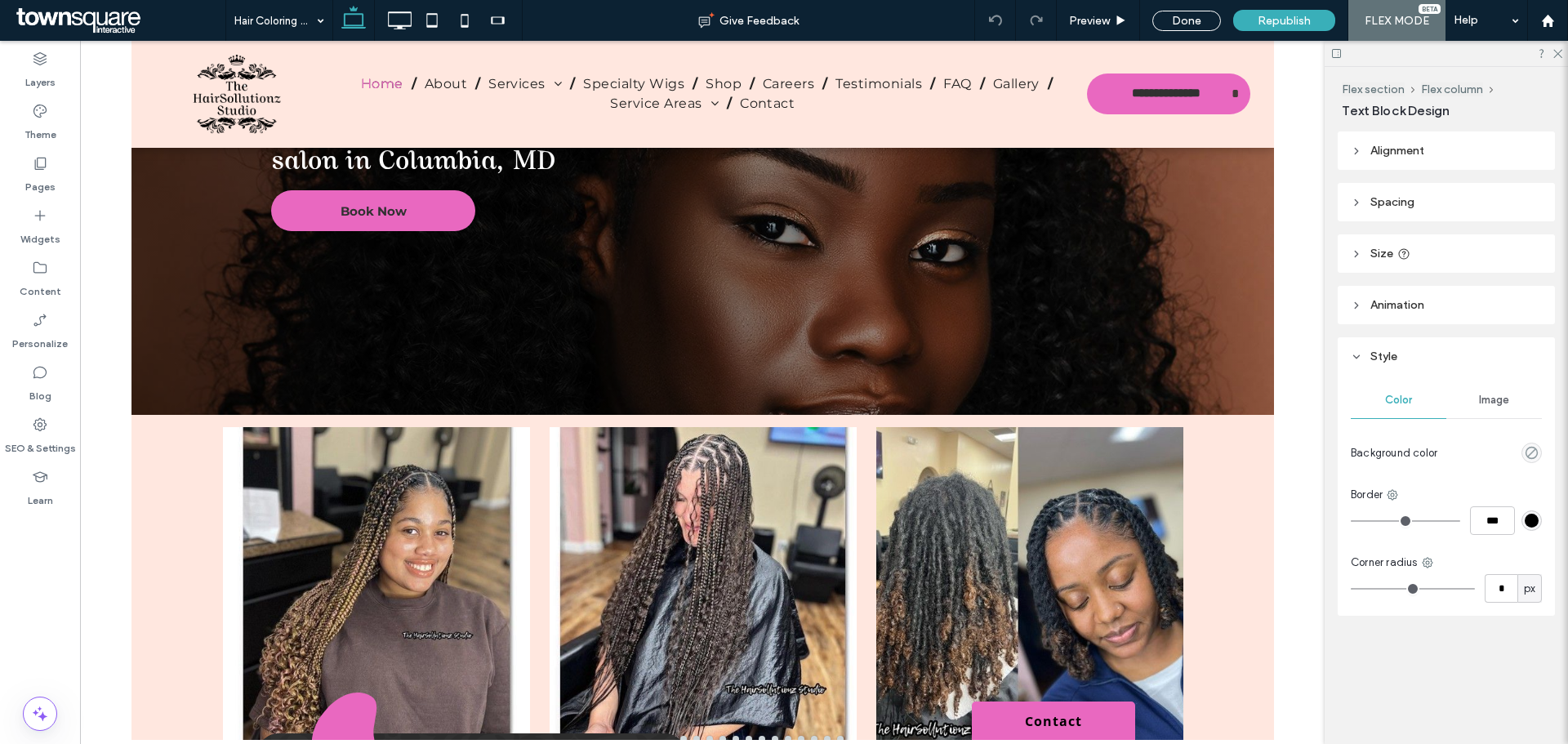 type on "**********" 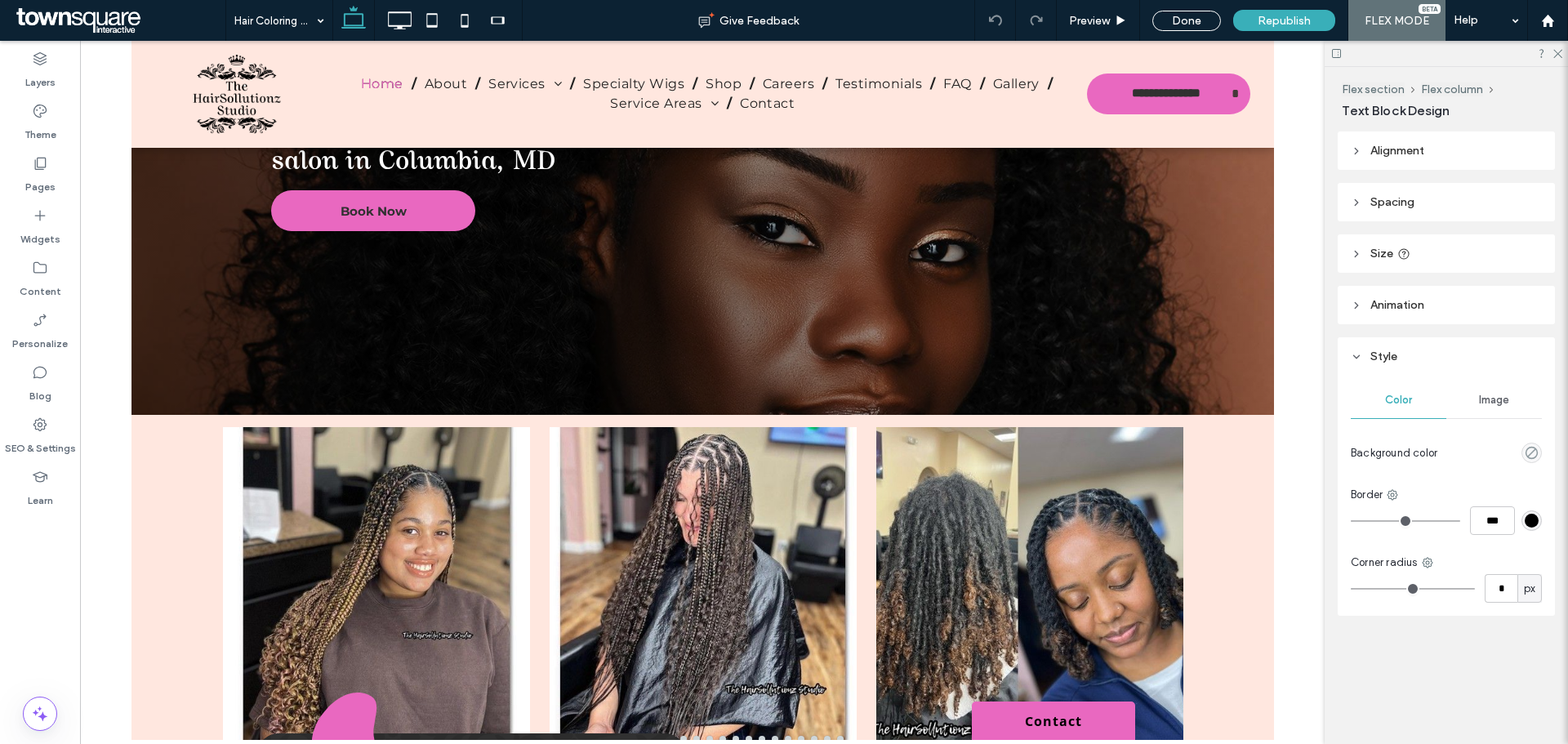 type on "**" 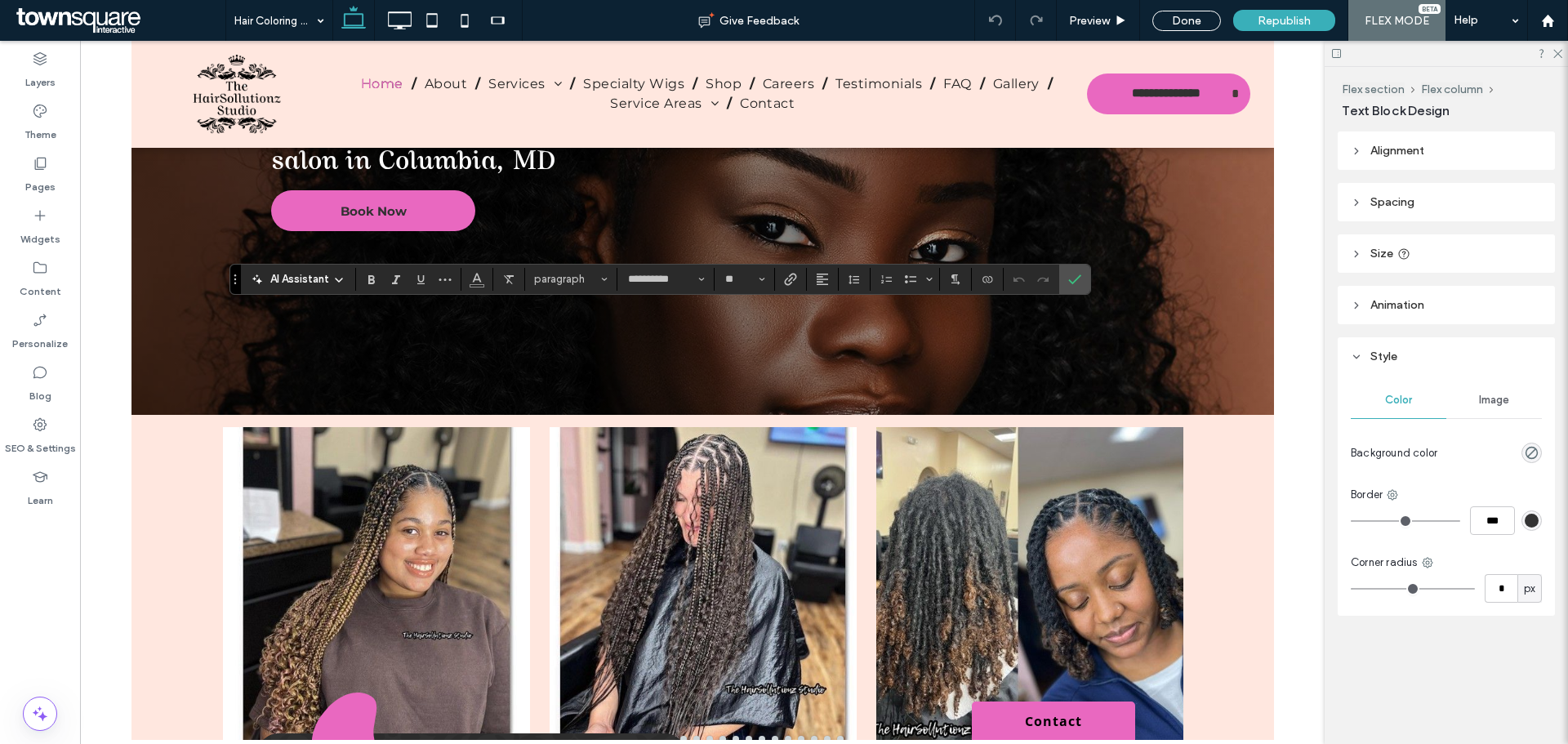 click on "AI Assistant" at bounding box center (300, 279) 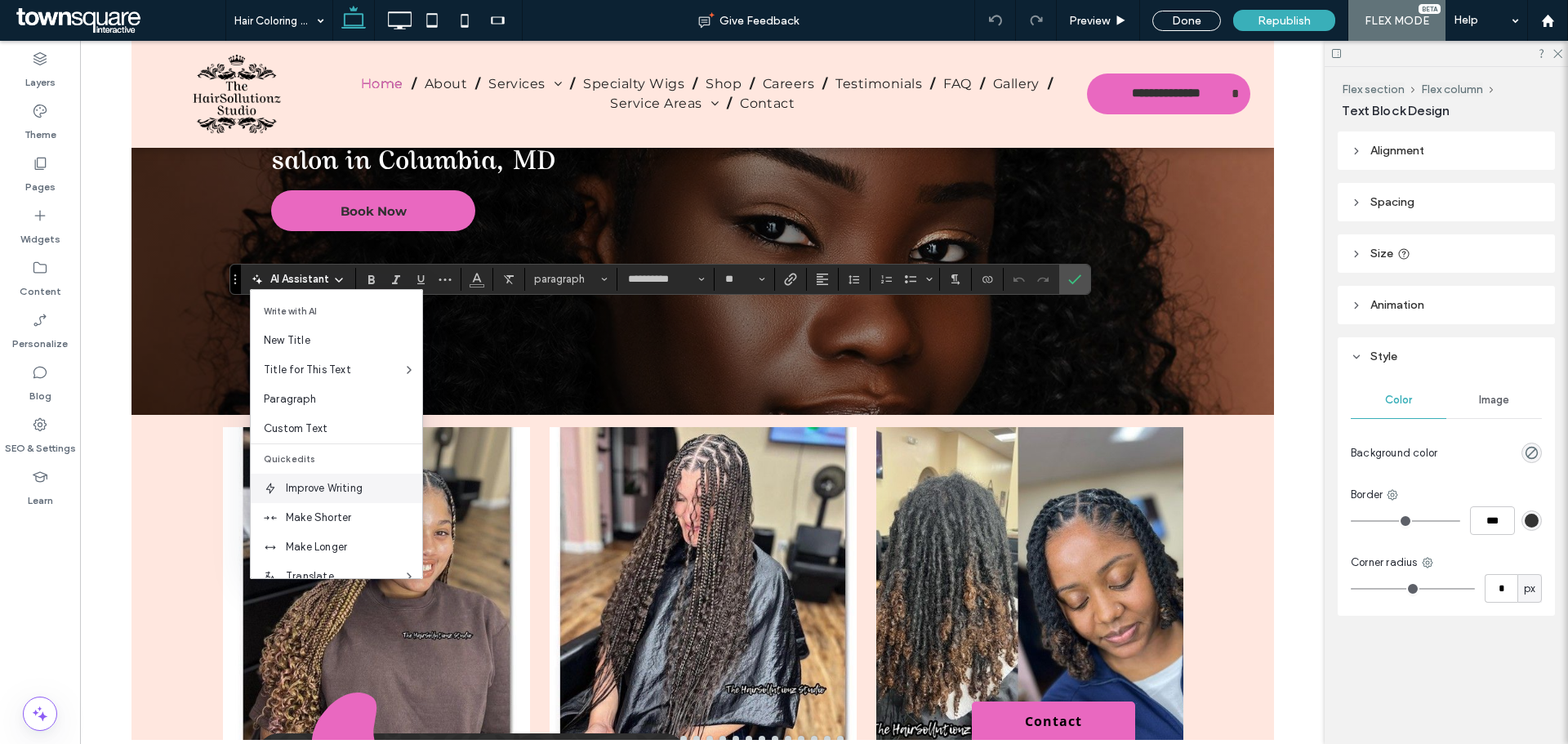 click on "Improve Writing" at bounding box center [354, 488] 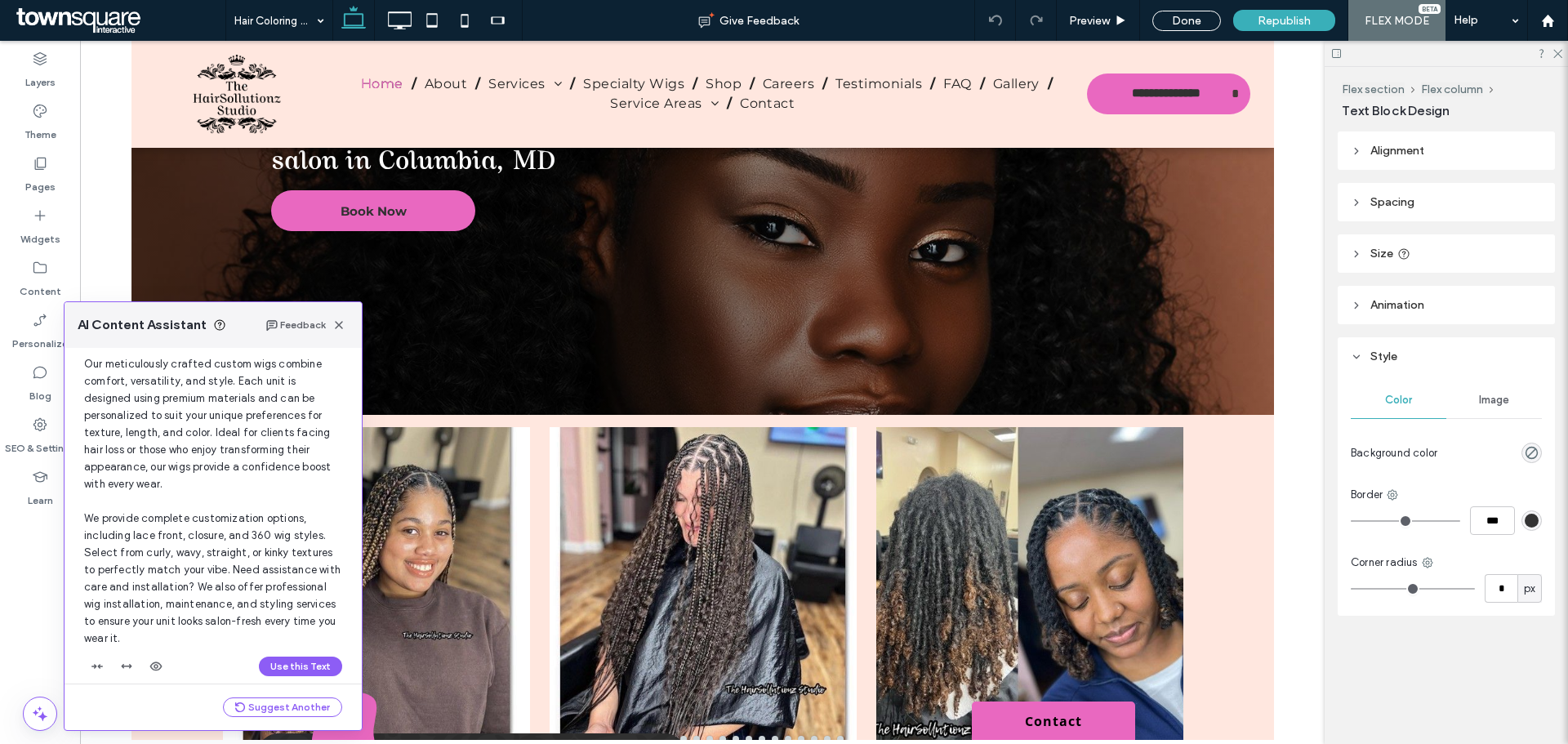 scroll, scrollTop: 87, scrollLeft: 0, axis: vertical 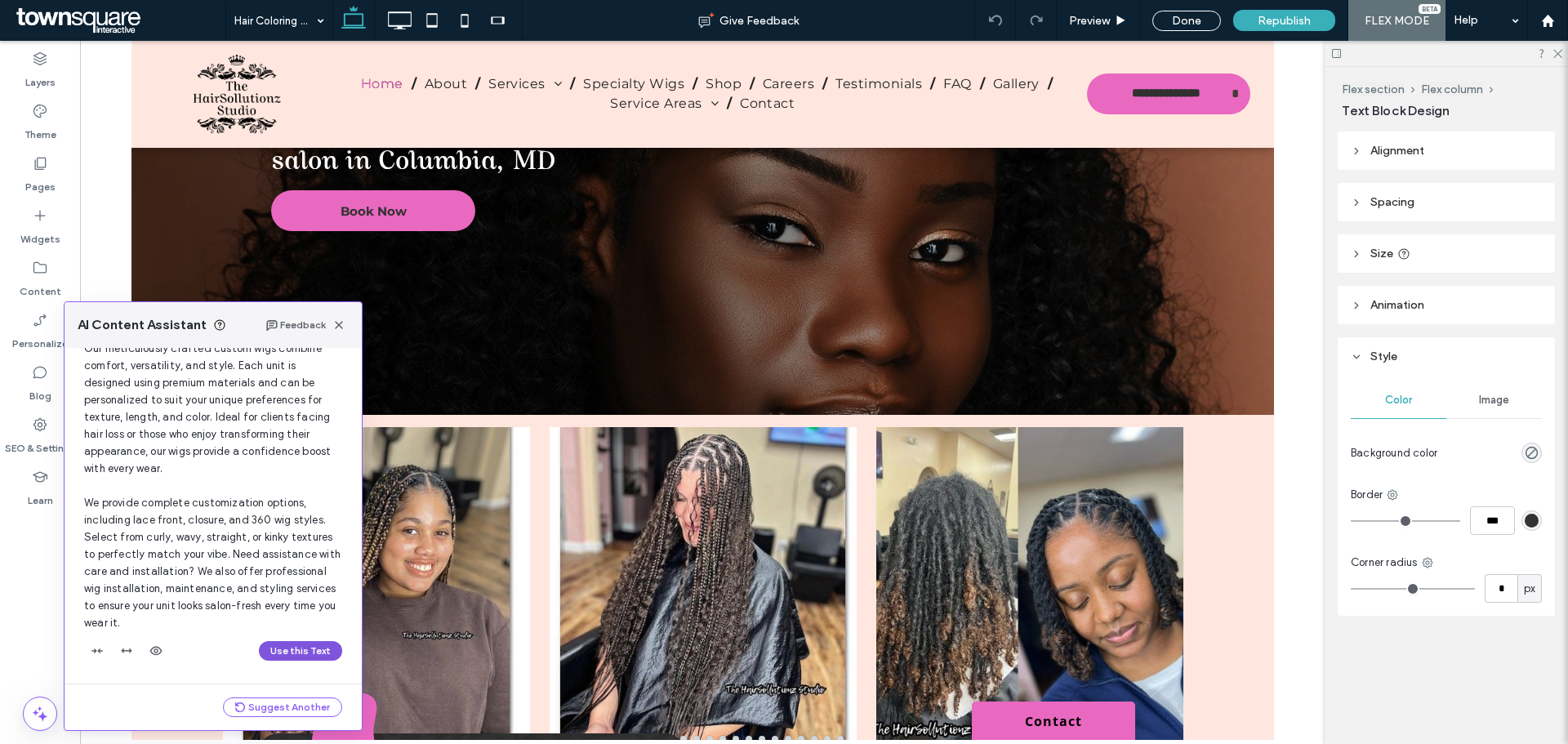 click on "Use this Text" at bounding box center (301, 651) 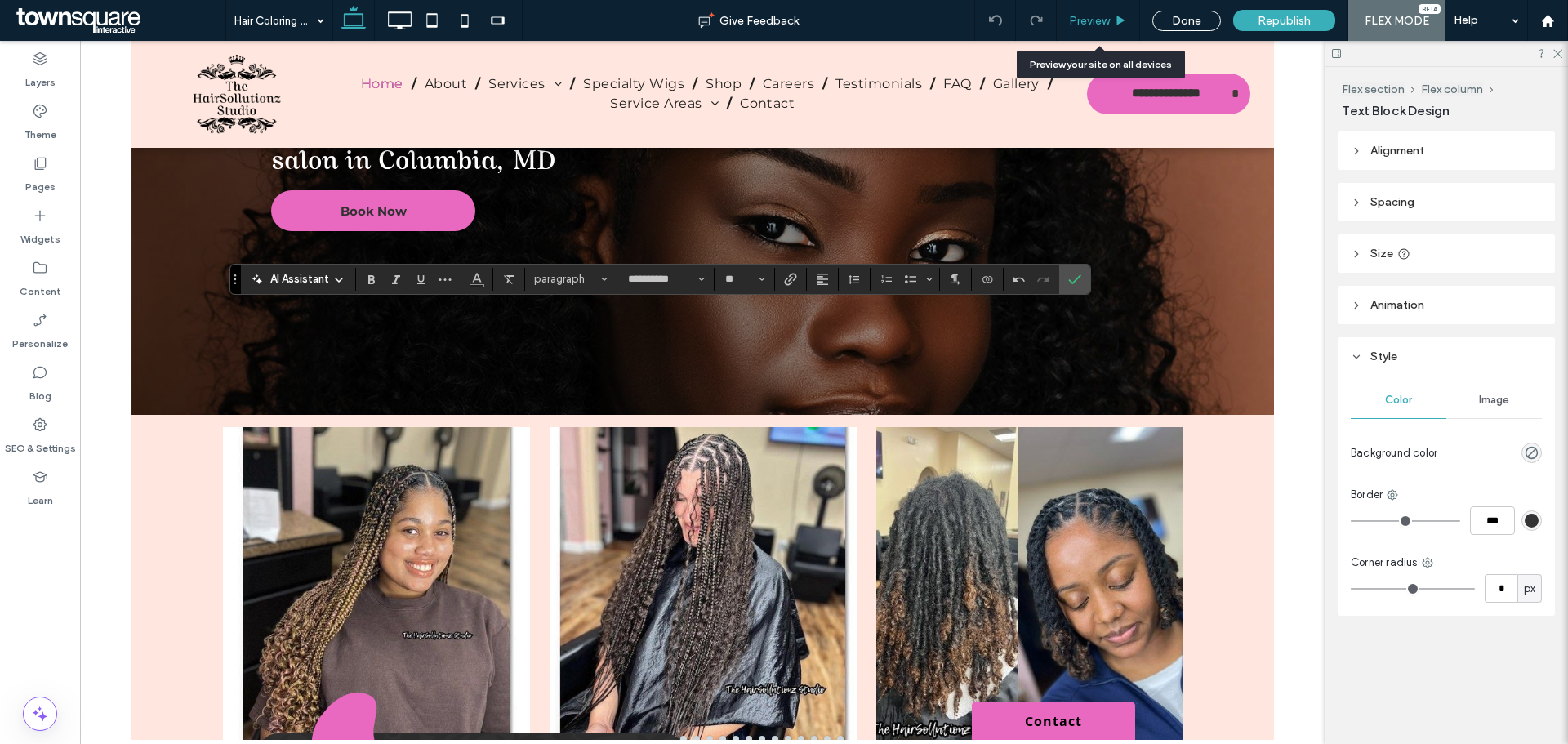 click 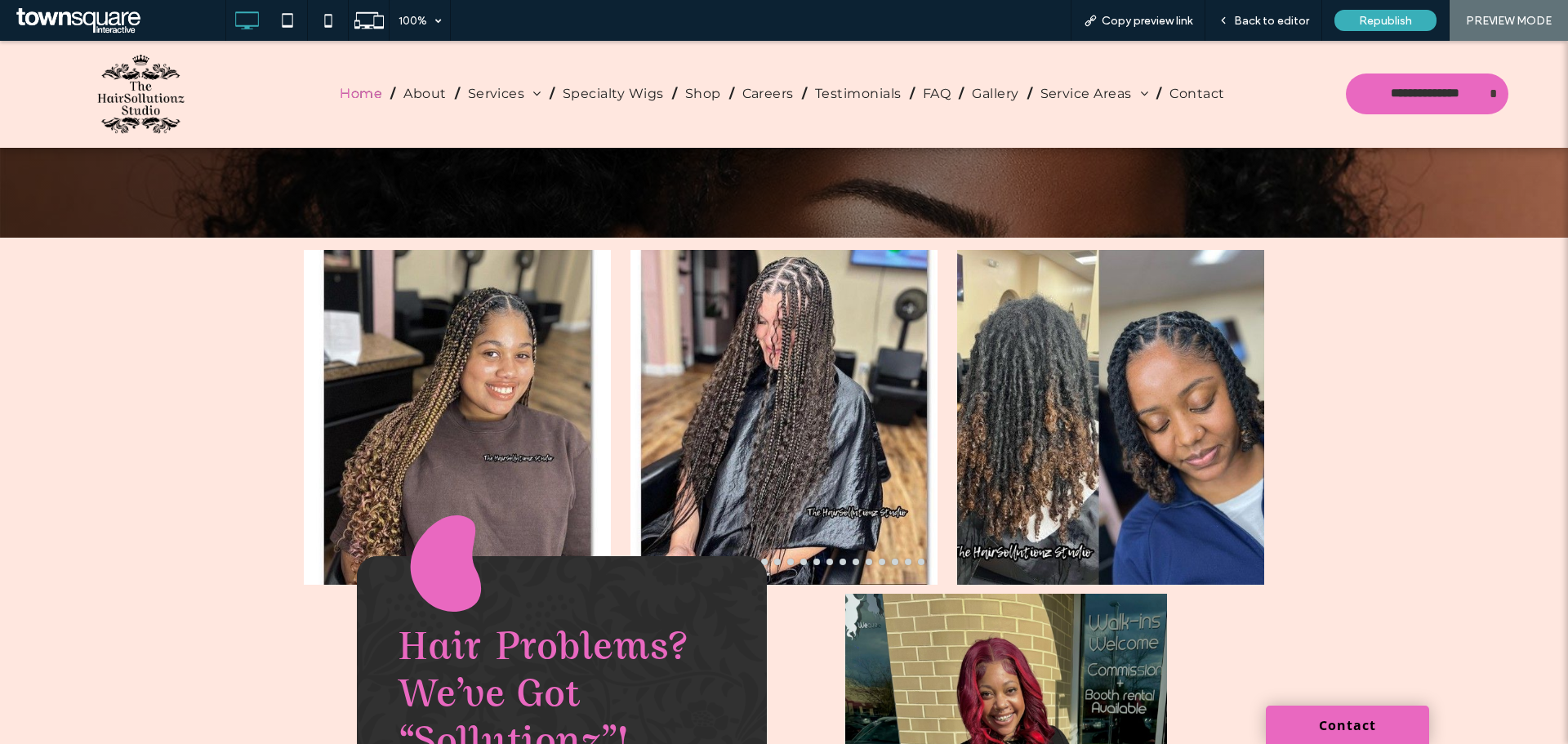 click on "Back to editor" at bounding box center (1263, 20) 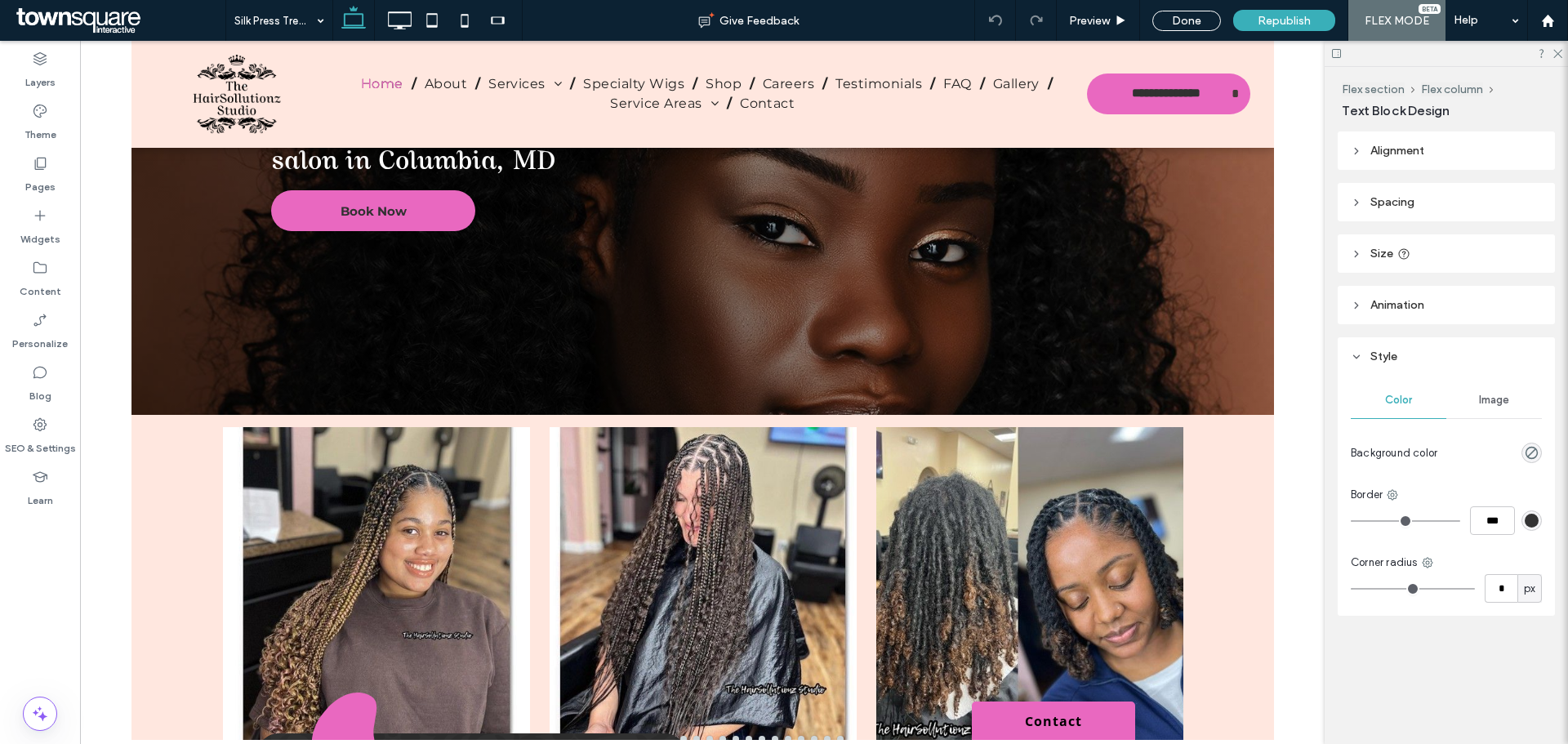 type on "**********" 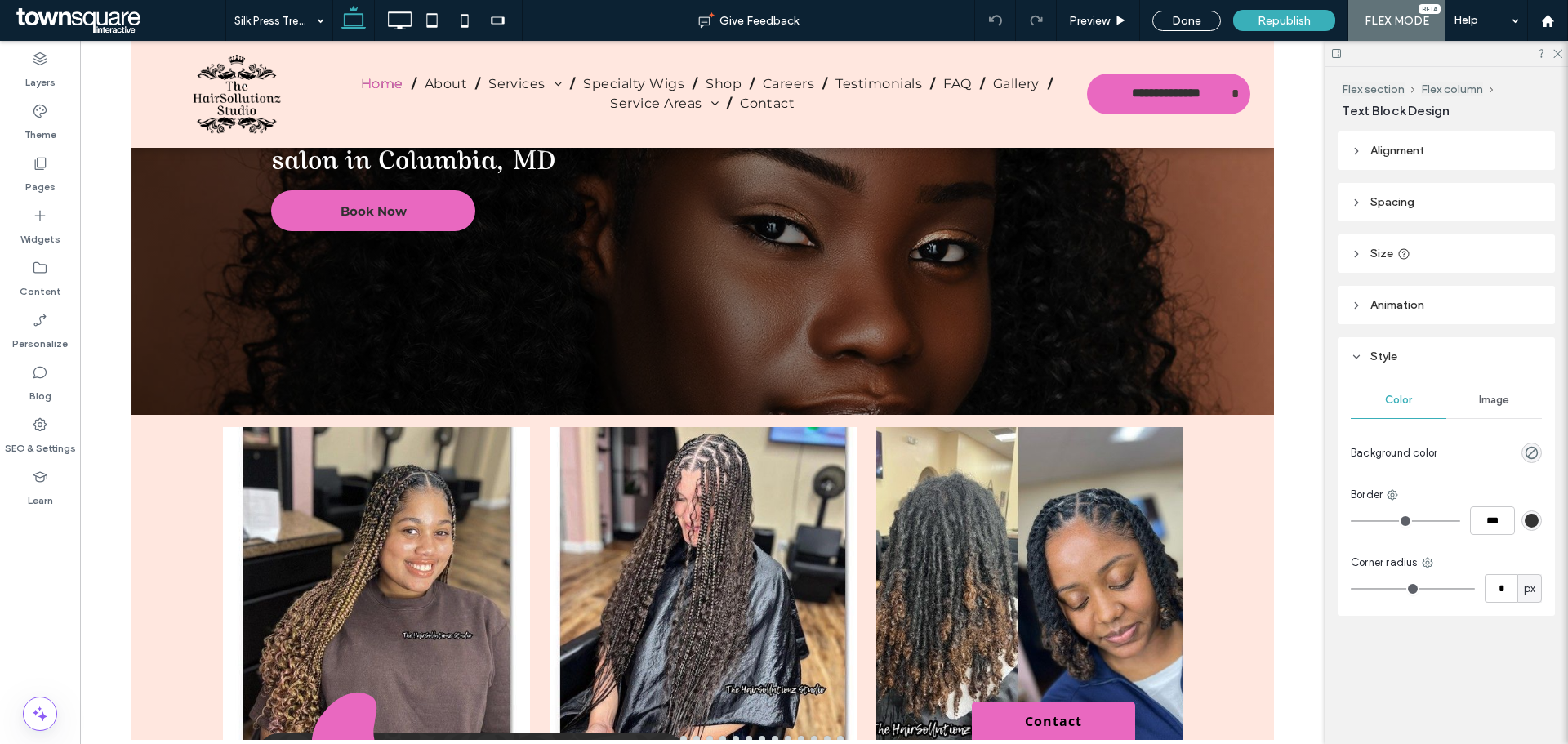 type on "**" 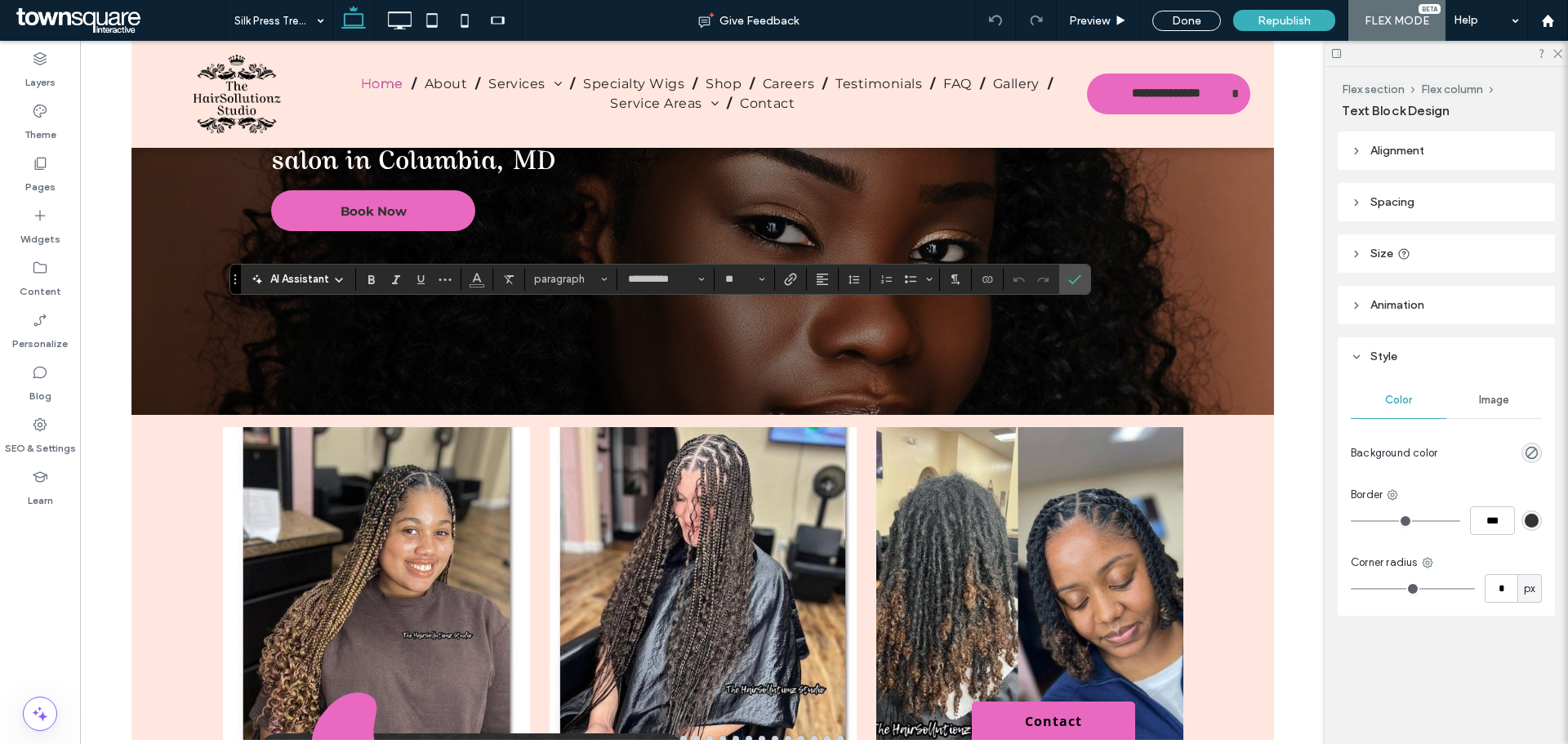 click on "AI Assistant" at bounding box center [300, 279] 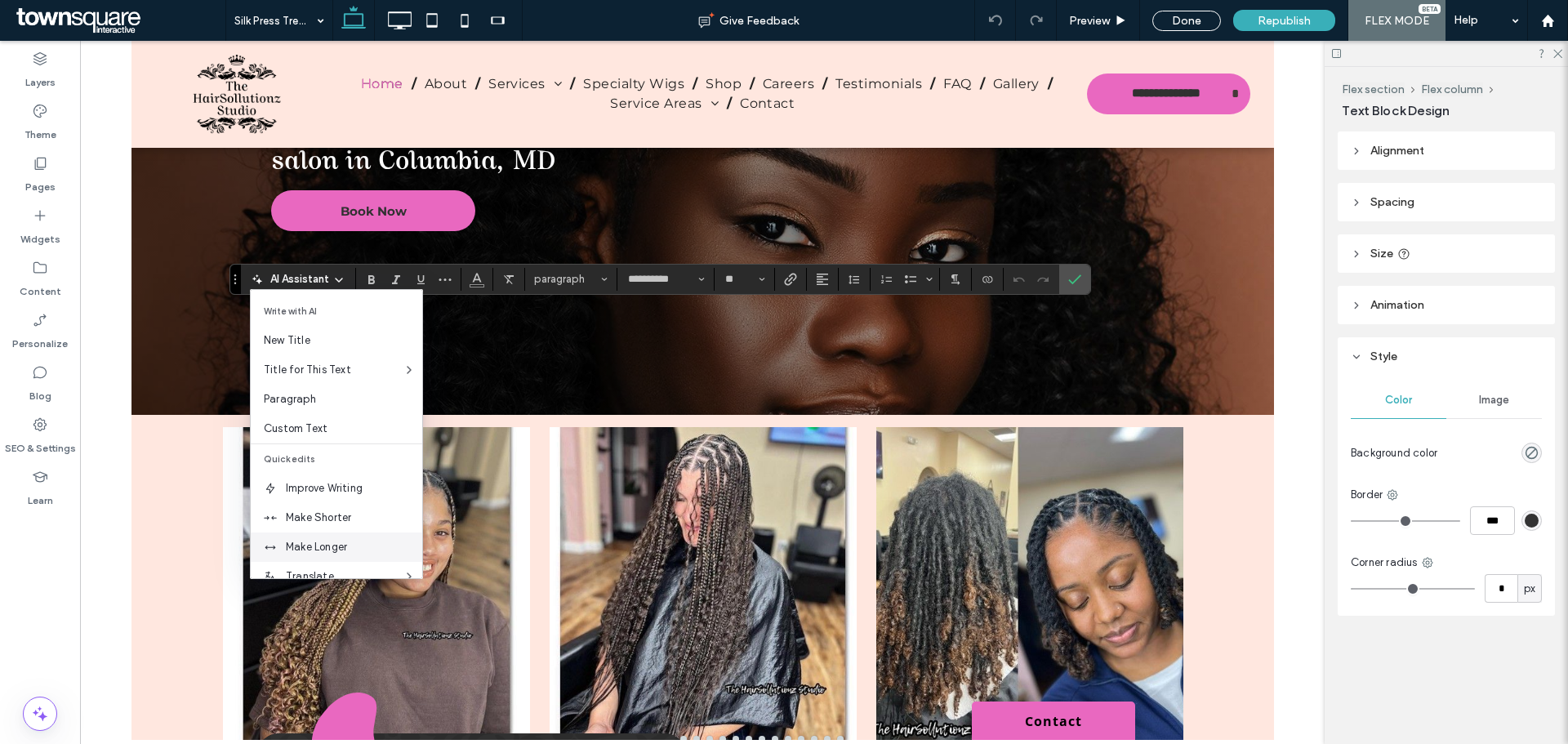 click on "Make Longer" at bounding box center [336, 547] 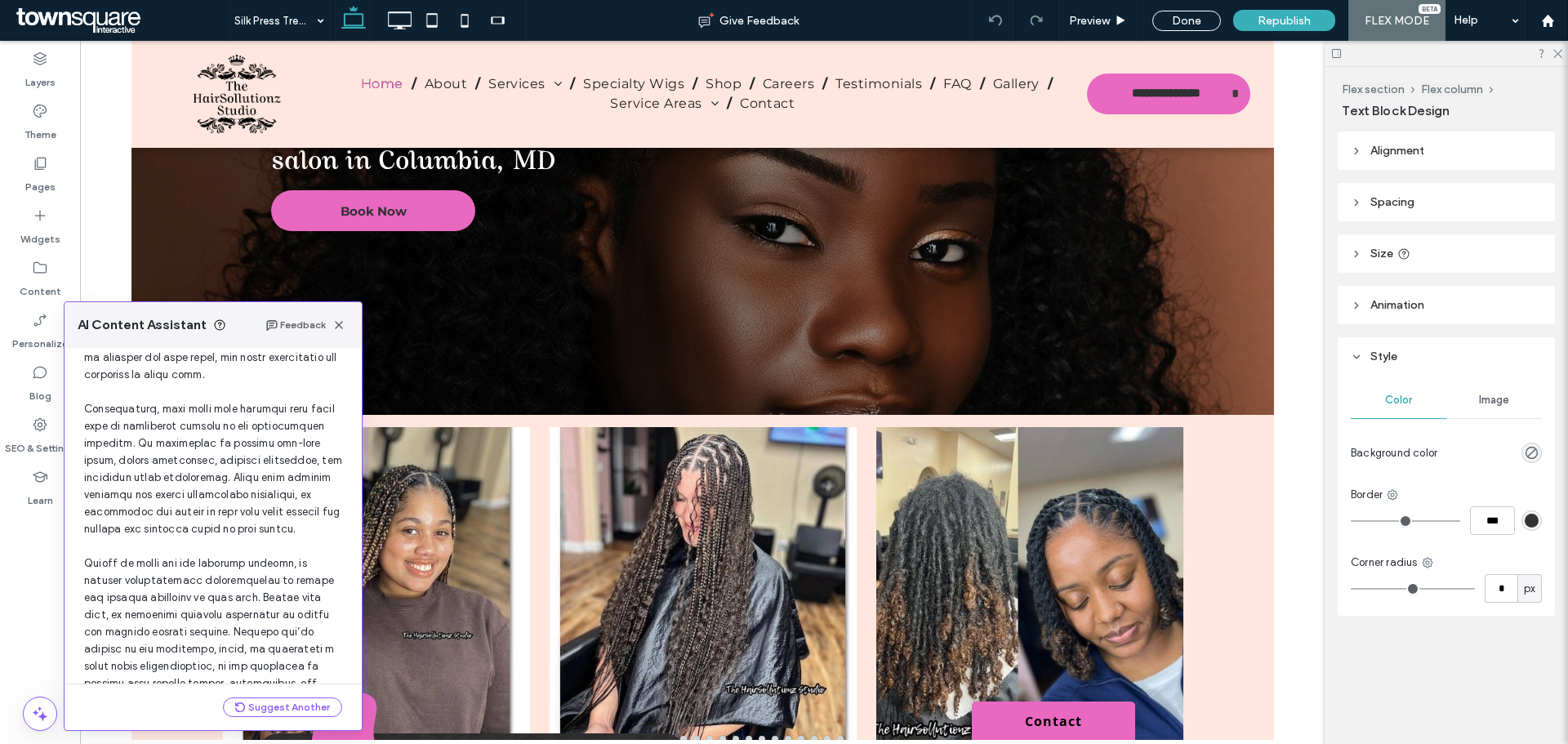 scroll, scrollTop: 482, scrollLeft: 0, axis: vertical 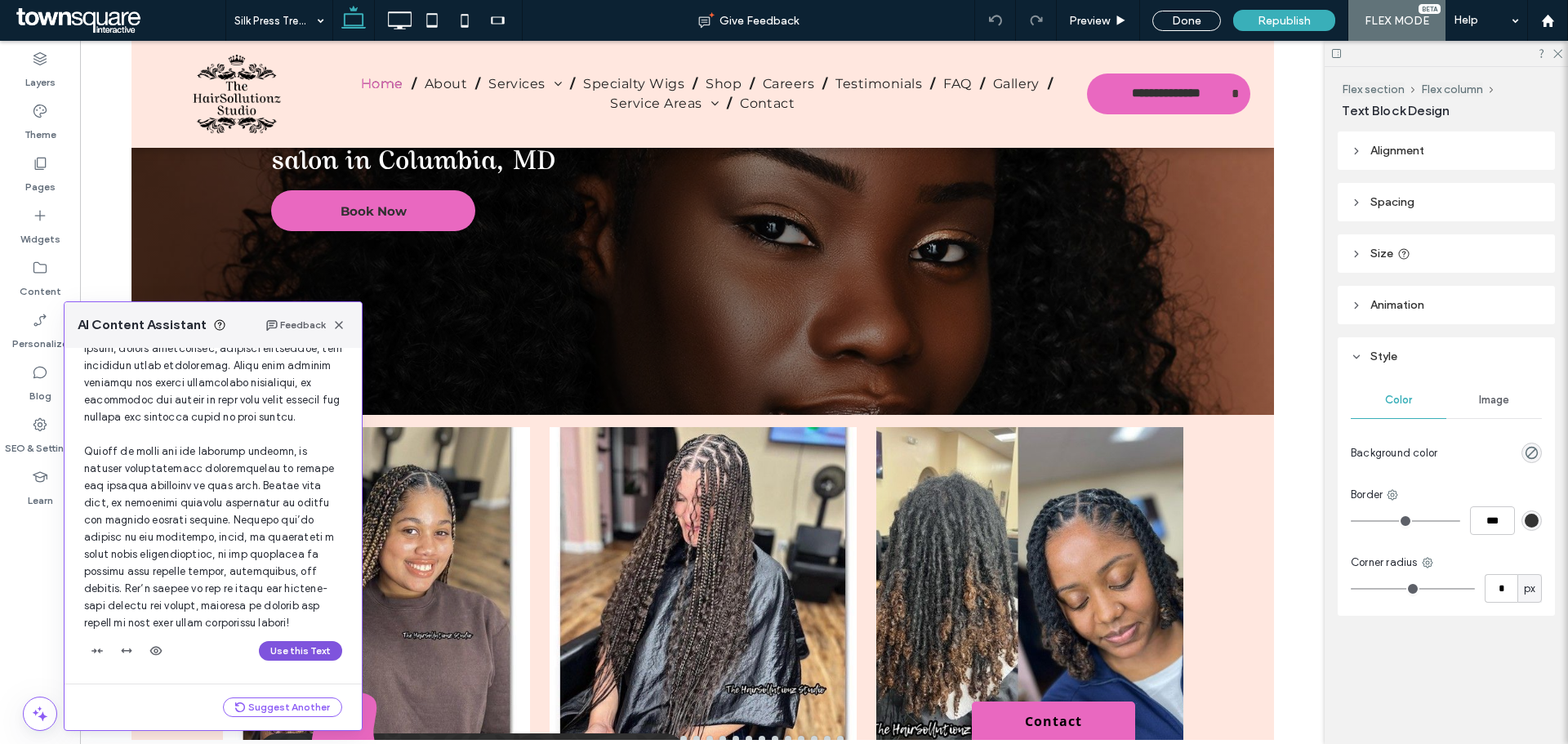 click on "Use this Text" at bounding box center (301, 651) 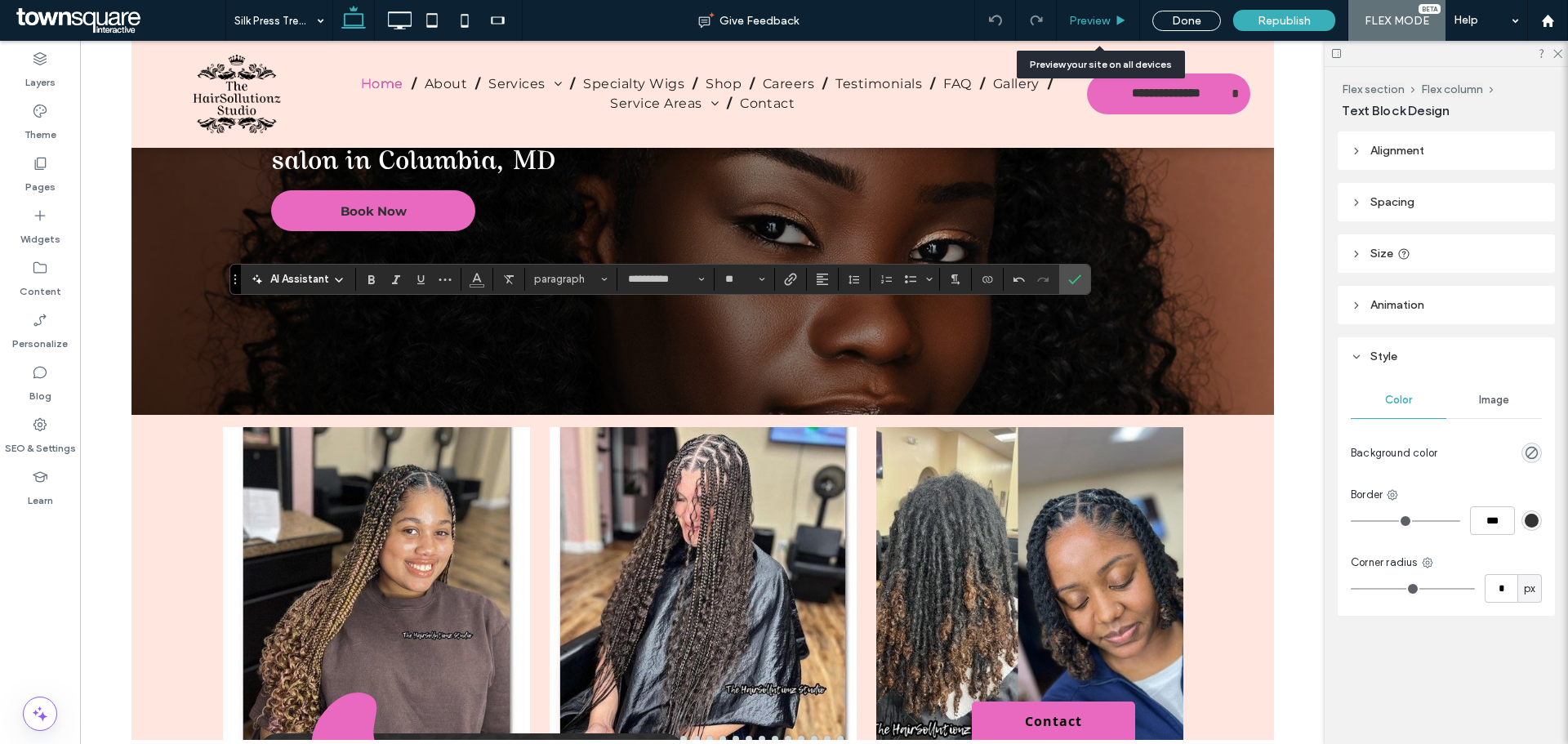 click on "Preview" at bounding box center (1089, 20) 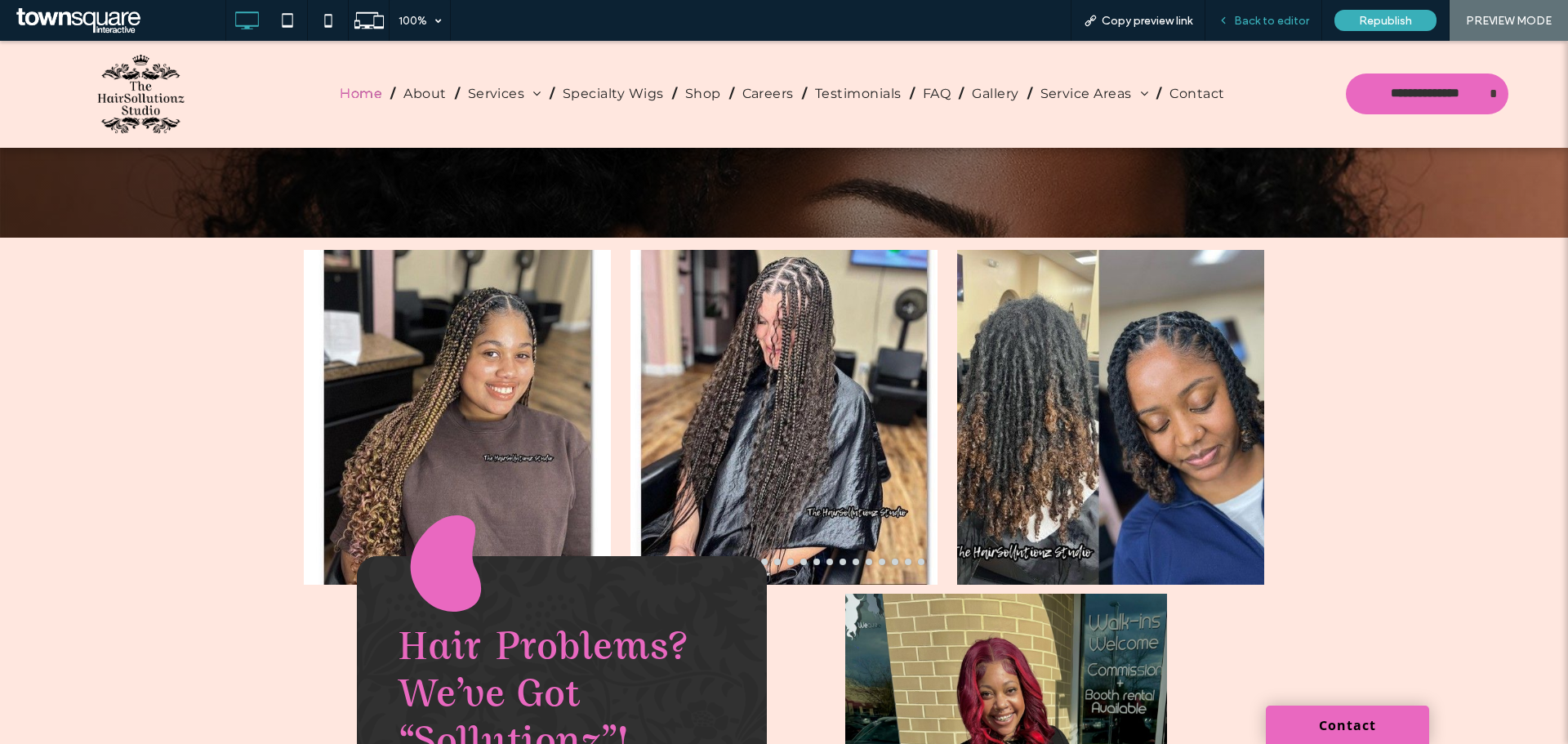 click on "Back to editor" at bounding box center (1272, 20) 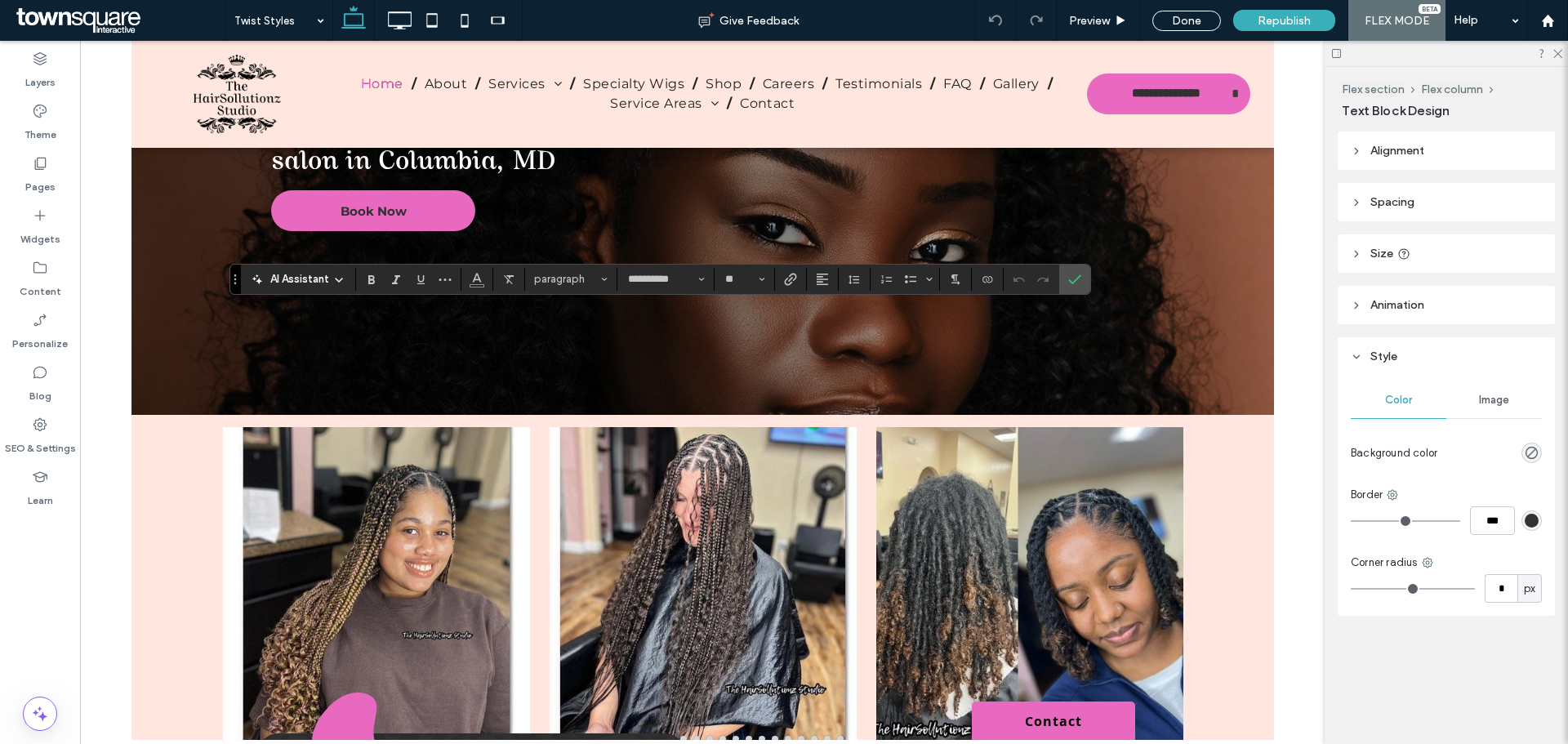 click on "AI Assistant" at bounding box center (300, 279) 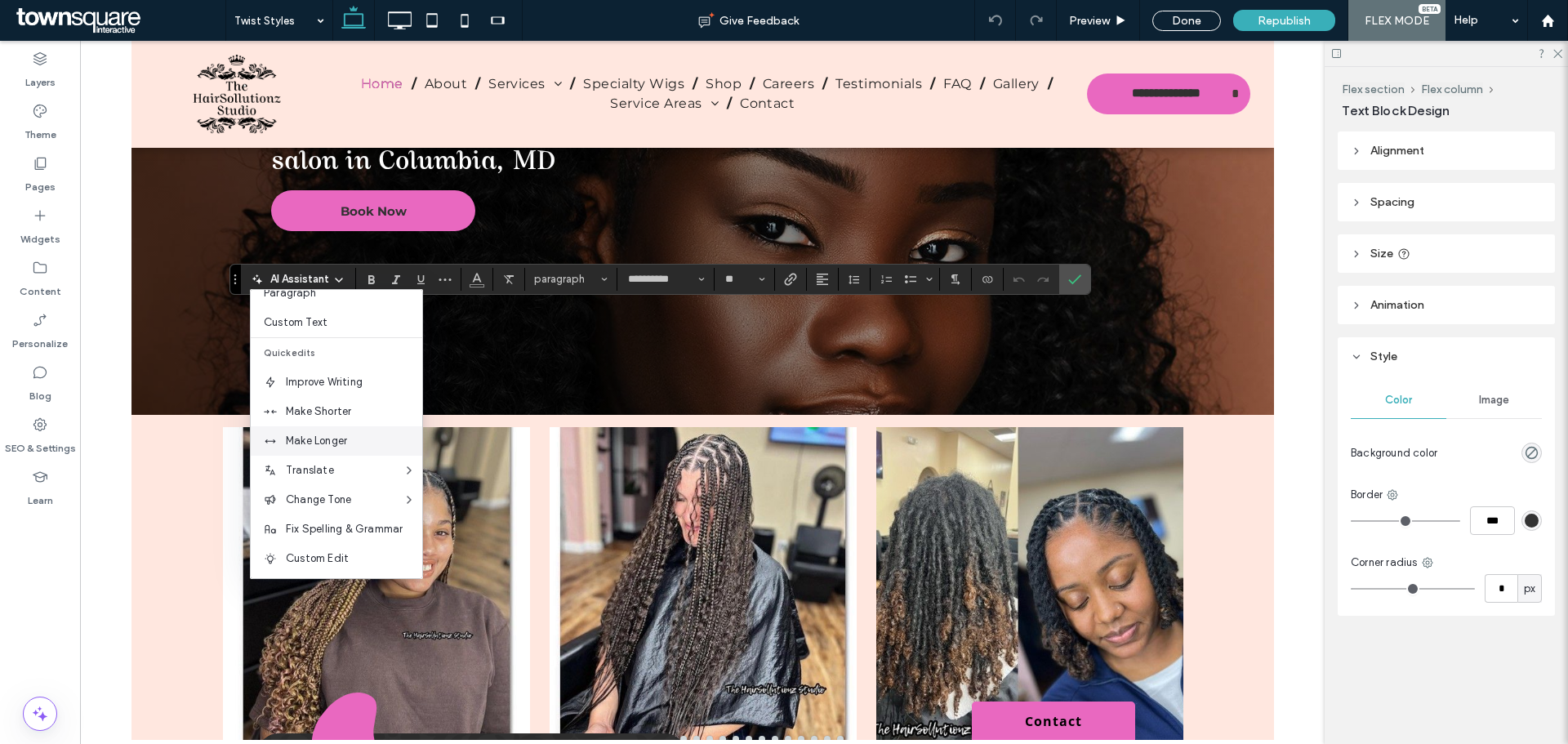 scroll, scrollTop: 108, scrollLeft: 0, axis: vertical 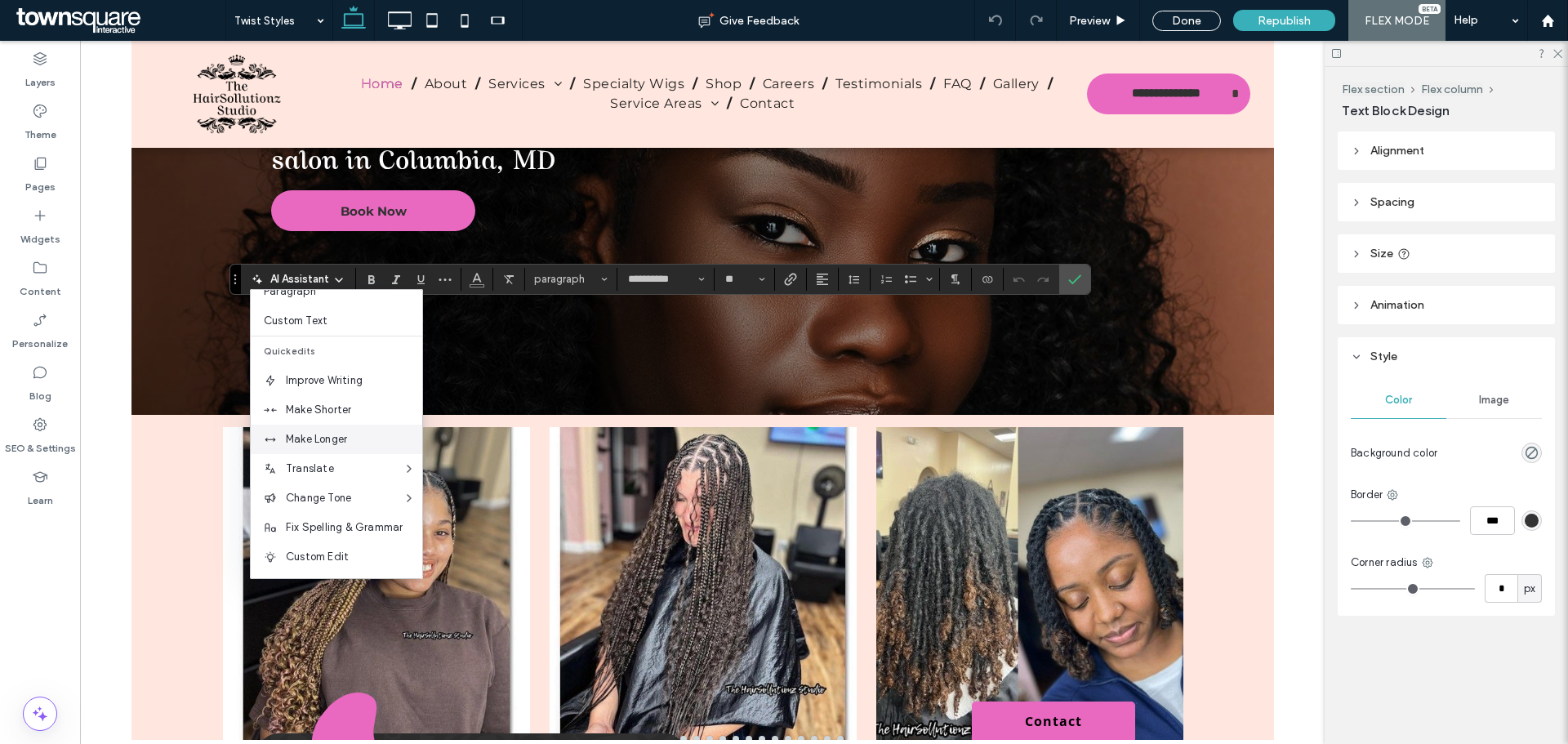 click on "Make Longer" at bounding box center [336, 439] 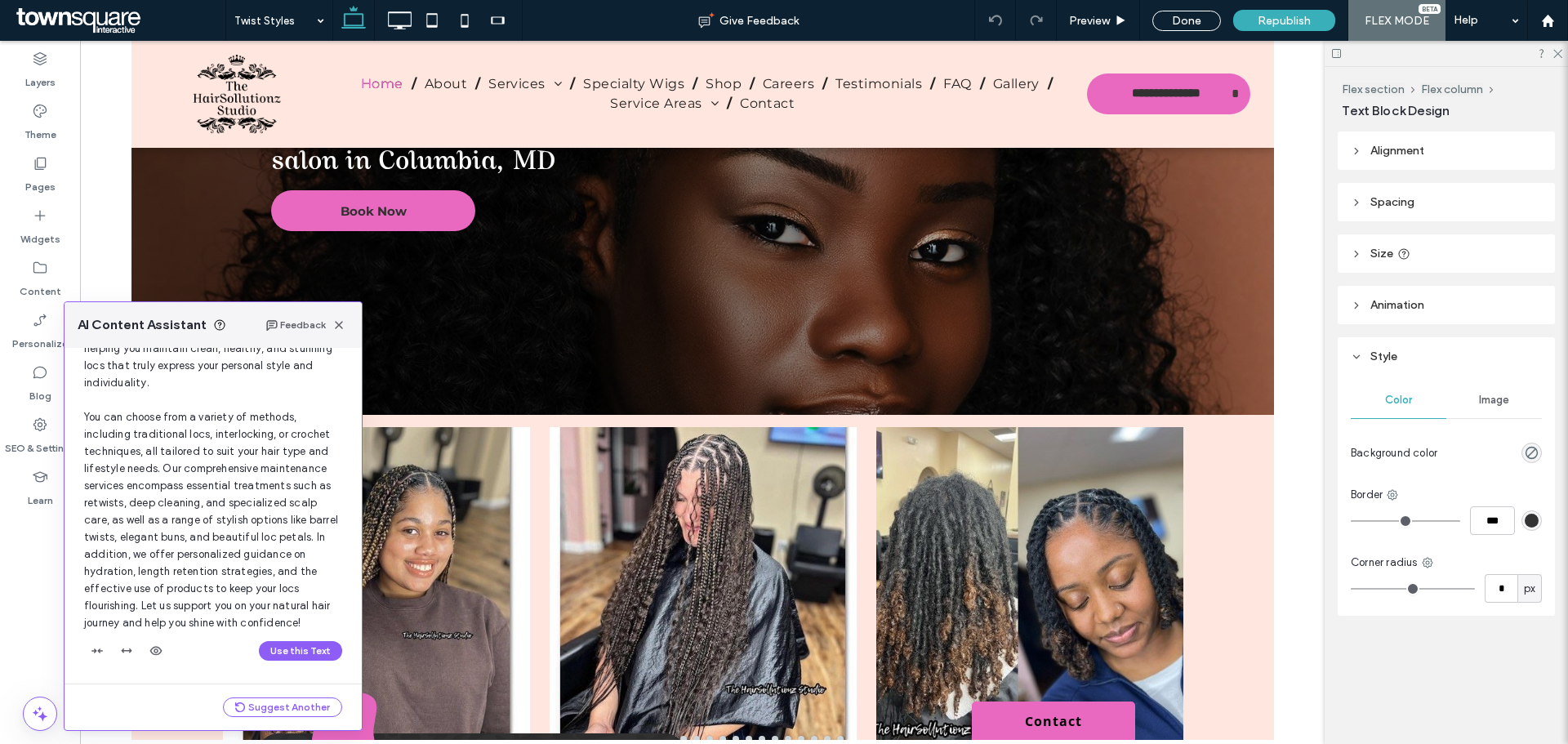 scroll, scrollTop: 190, scrollLeft: 0, axis: vertical 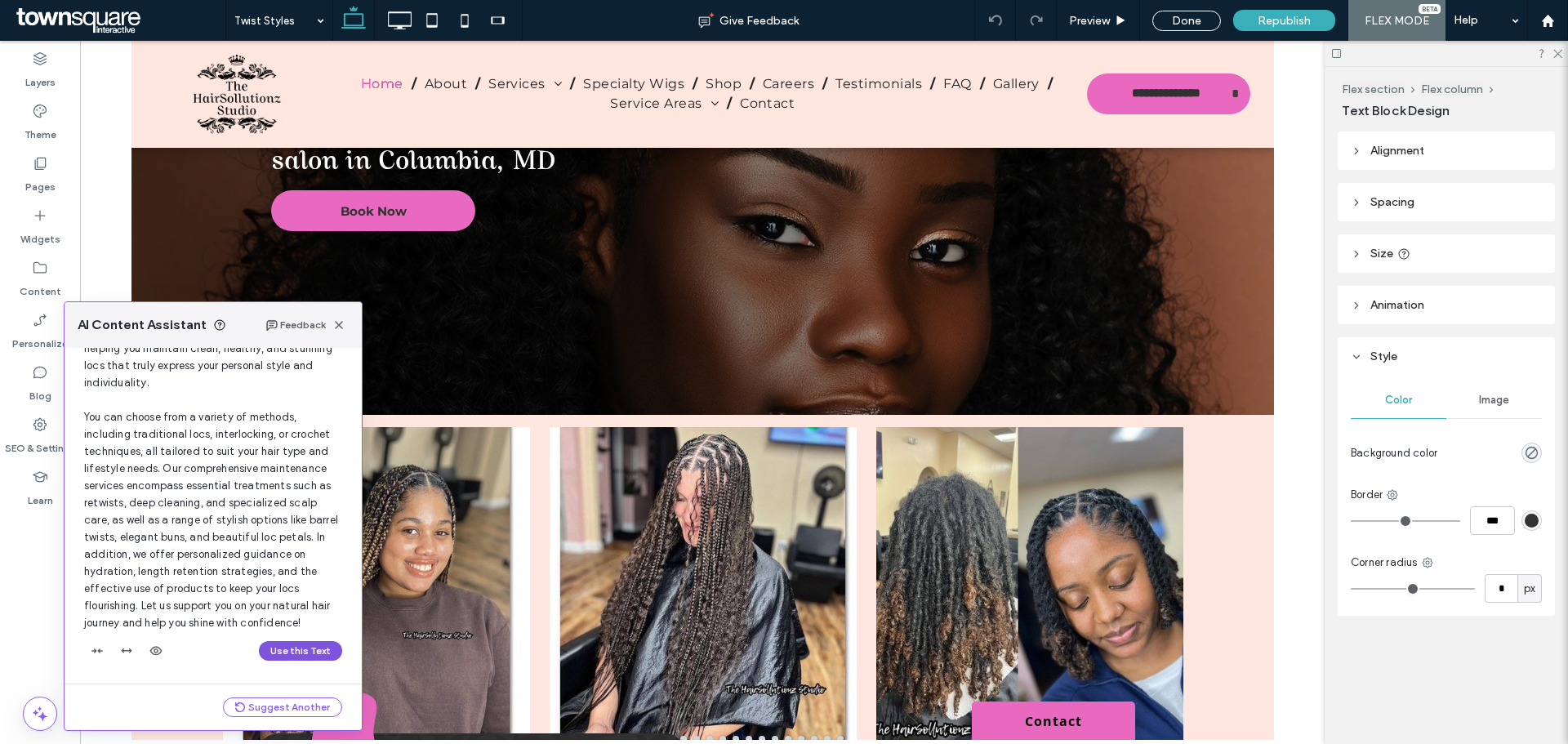 click on "Use this Text" at bounding box center [301, 651] 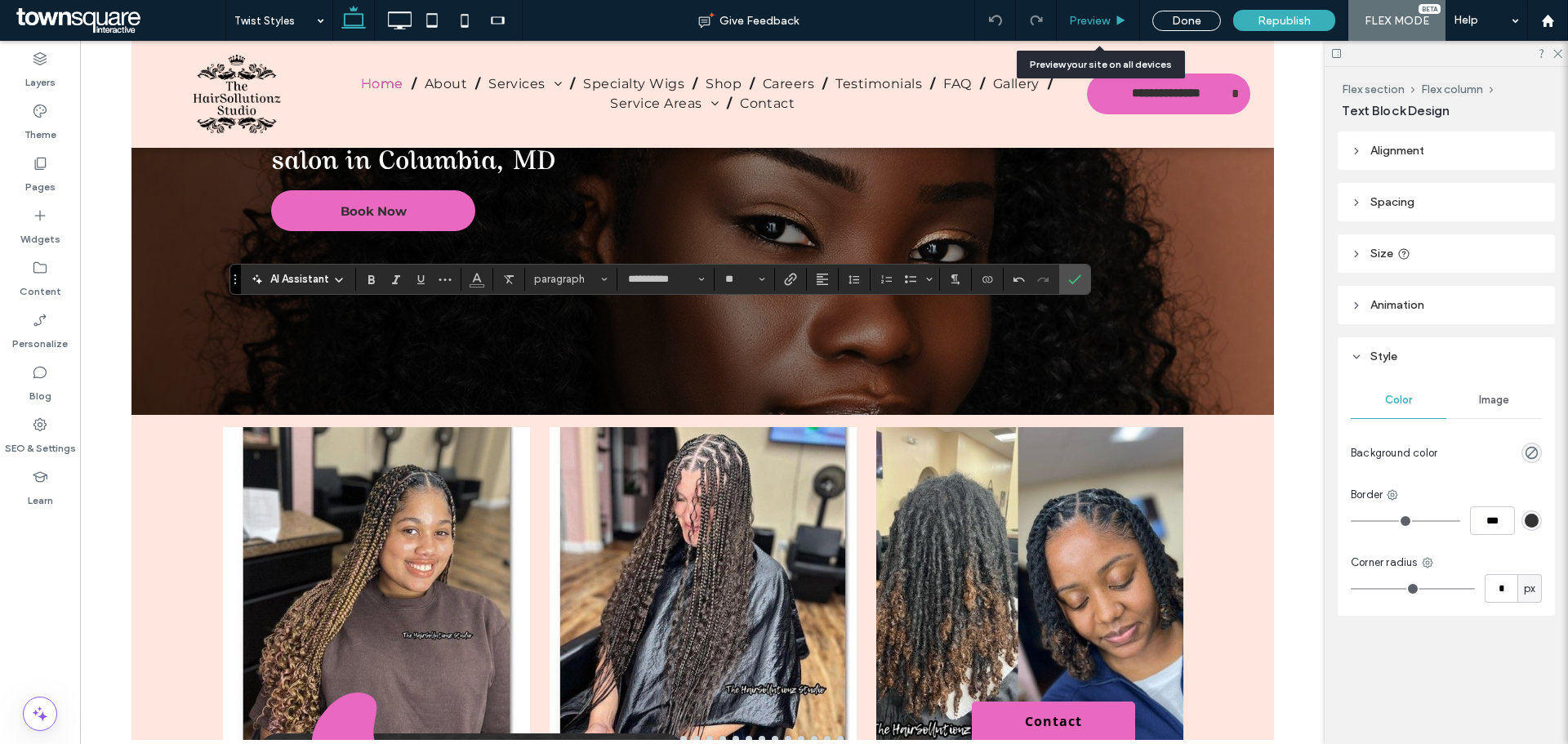 click on "Preview" at bounding box center (1089, 20) 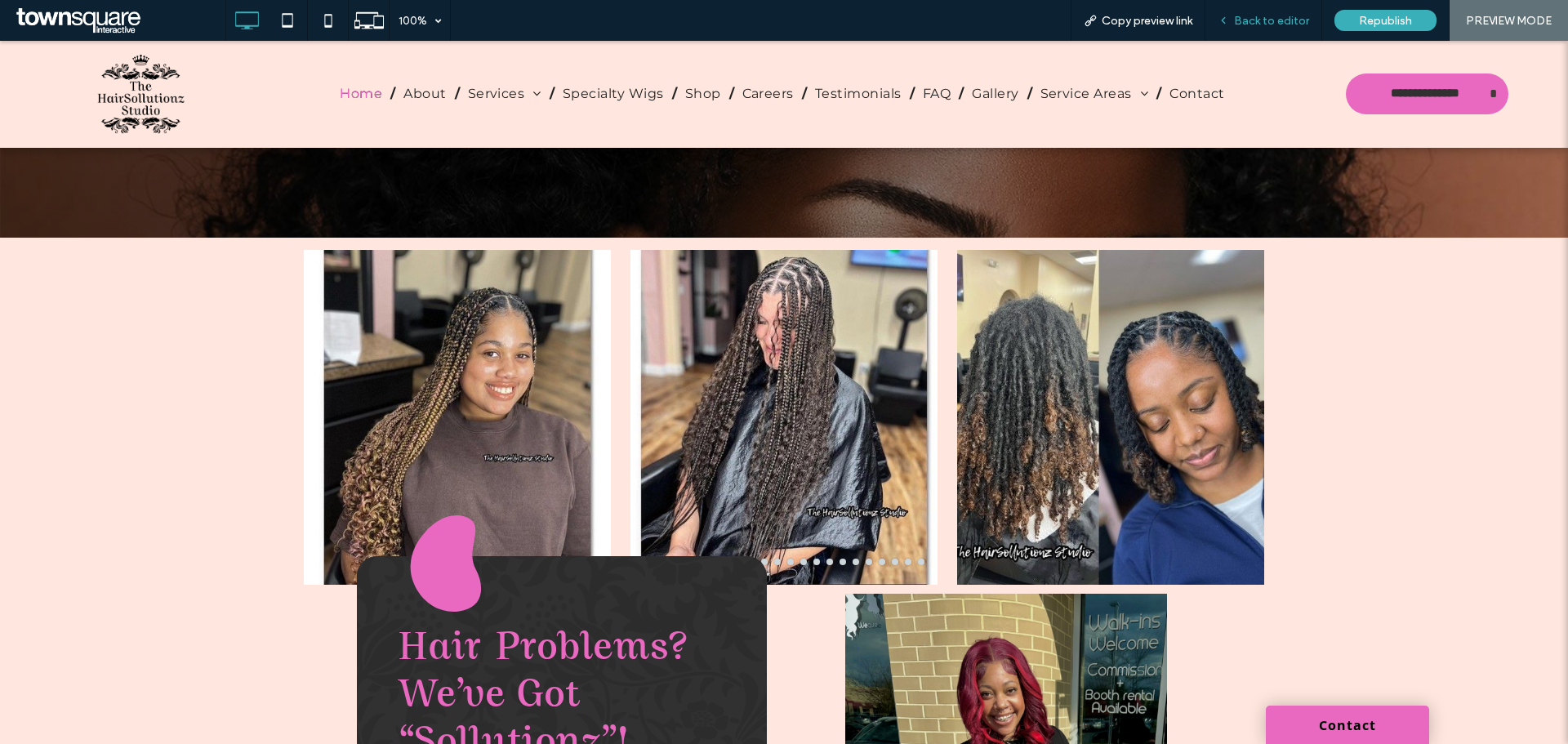 click on "Back to editor" at bounding box center (1272, 20) 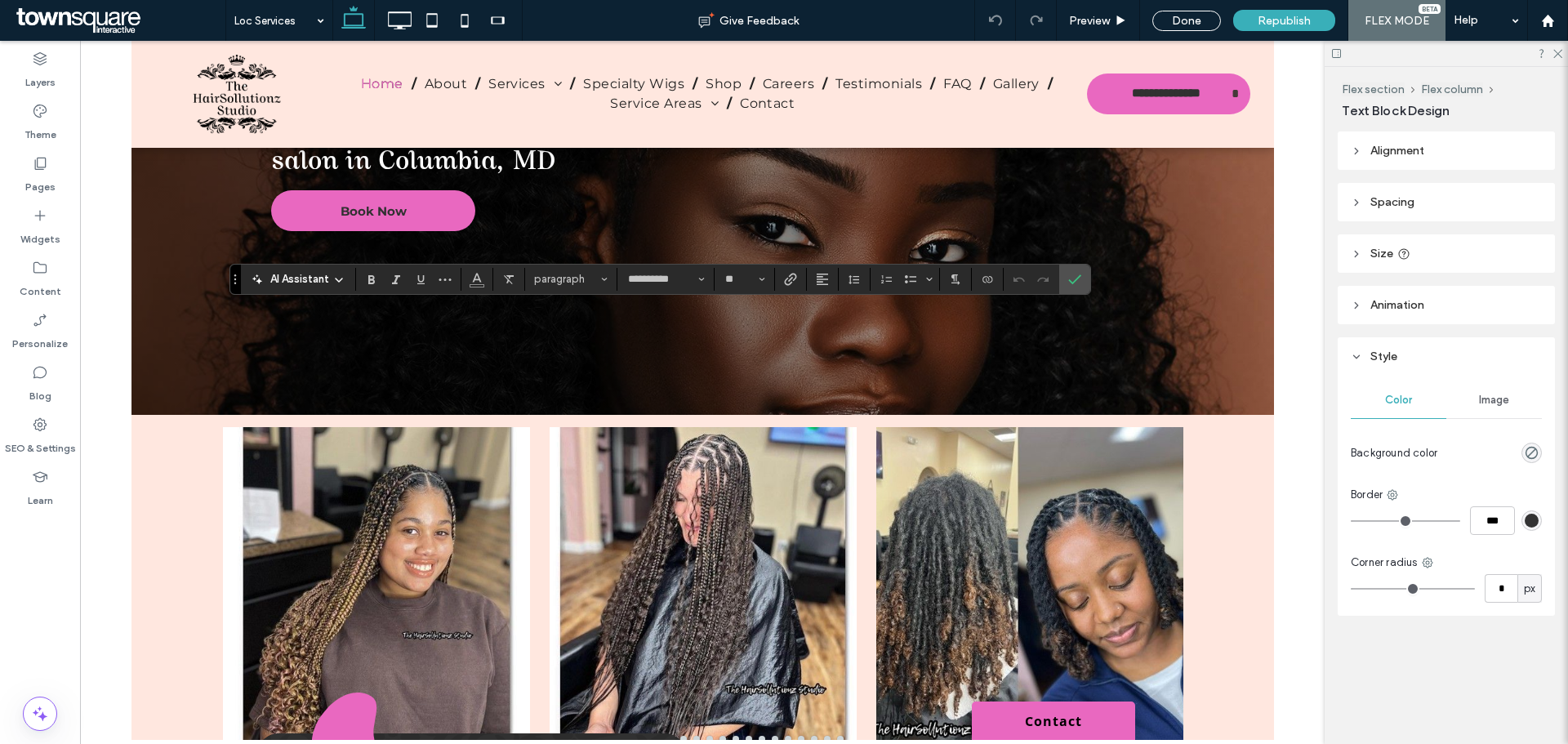 click on "AI Assistant" at bounding box center [300, 279] 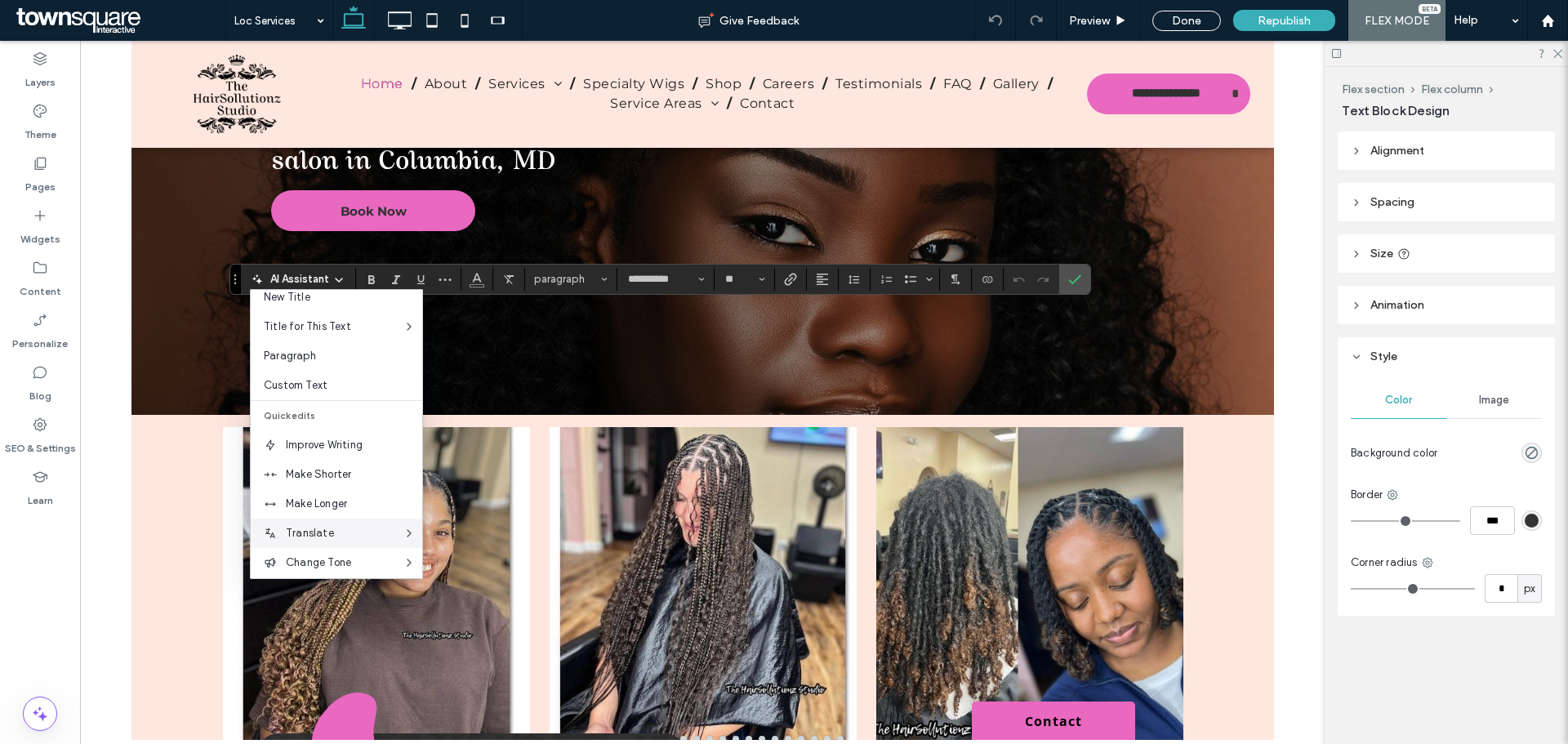 scroll, scrollTop: 82, scrollLeft: 0, axis: vertical 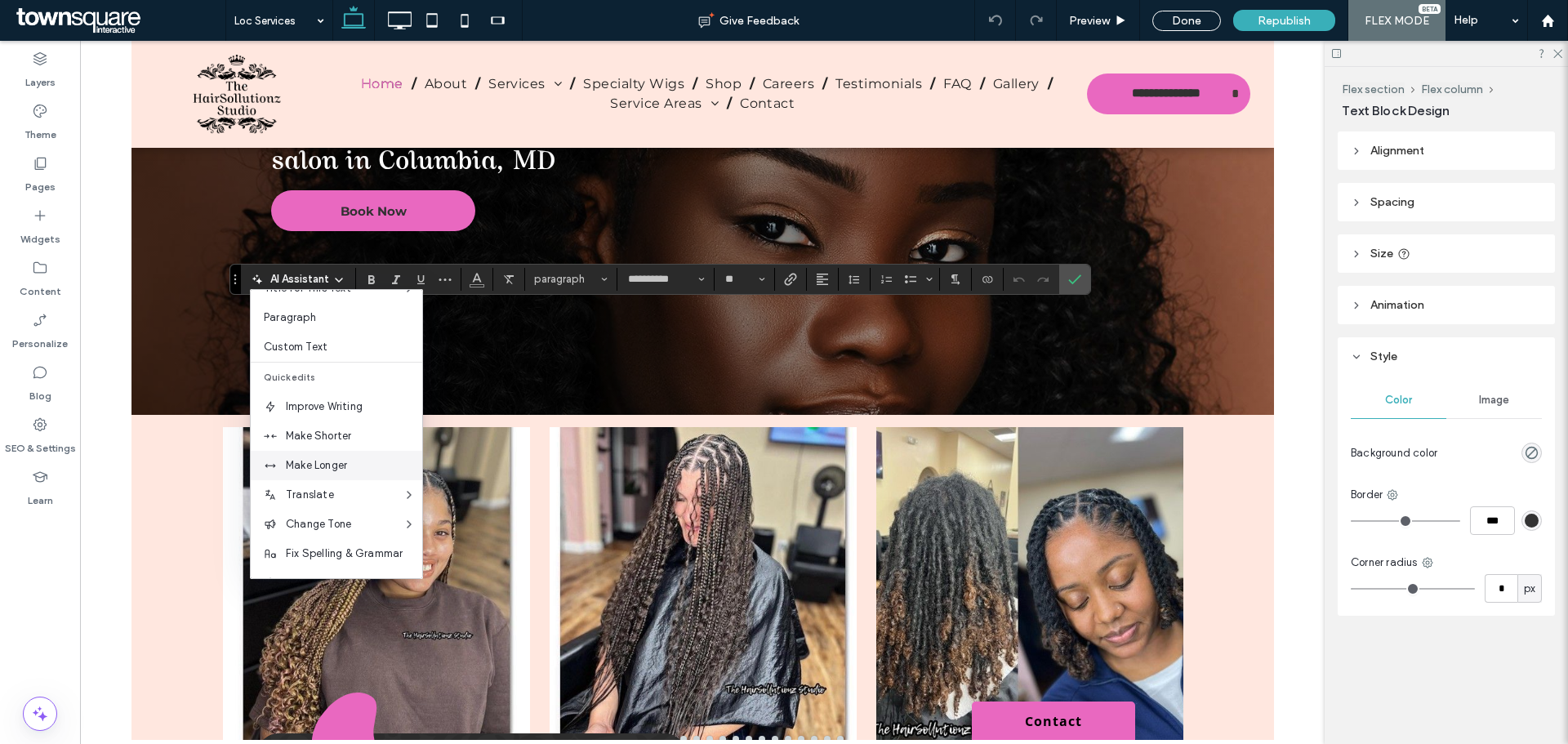 click on "Make Longer" at bounding box center (354, 466) 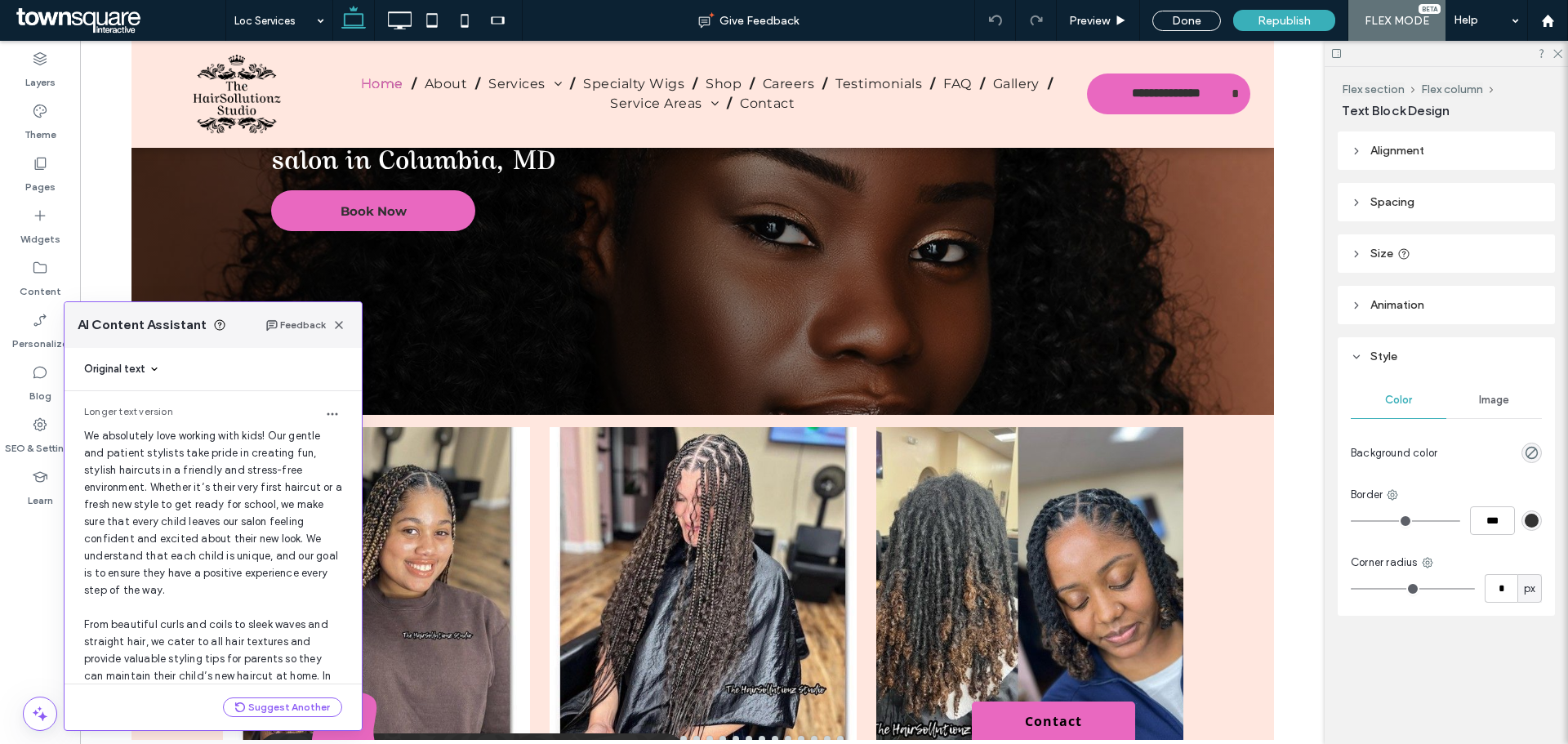 scroll, scrollTop: 156, scrollLeft: 0, axis: vertical 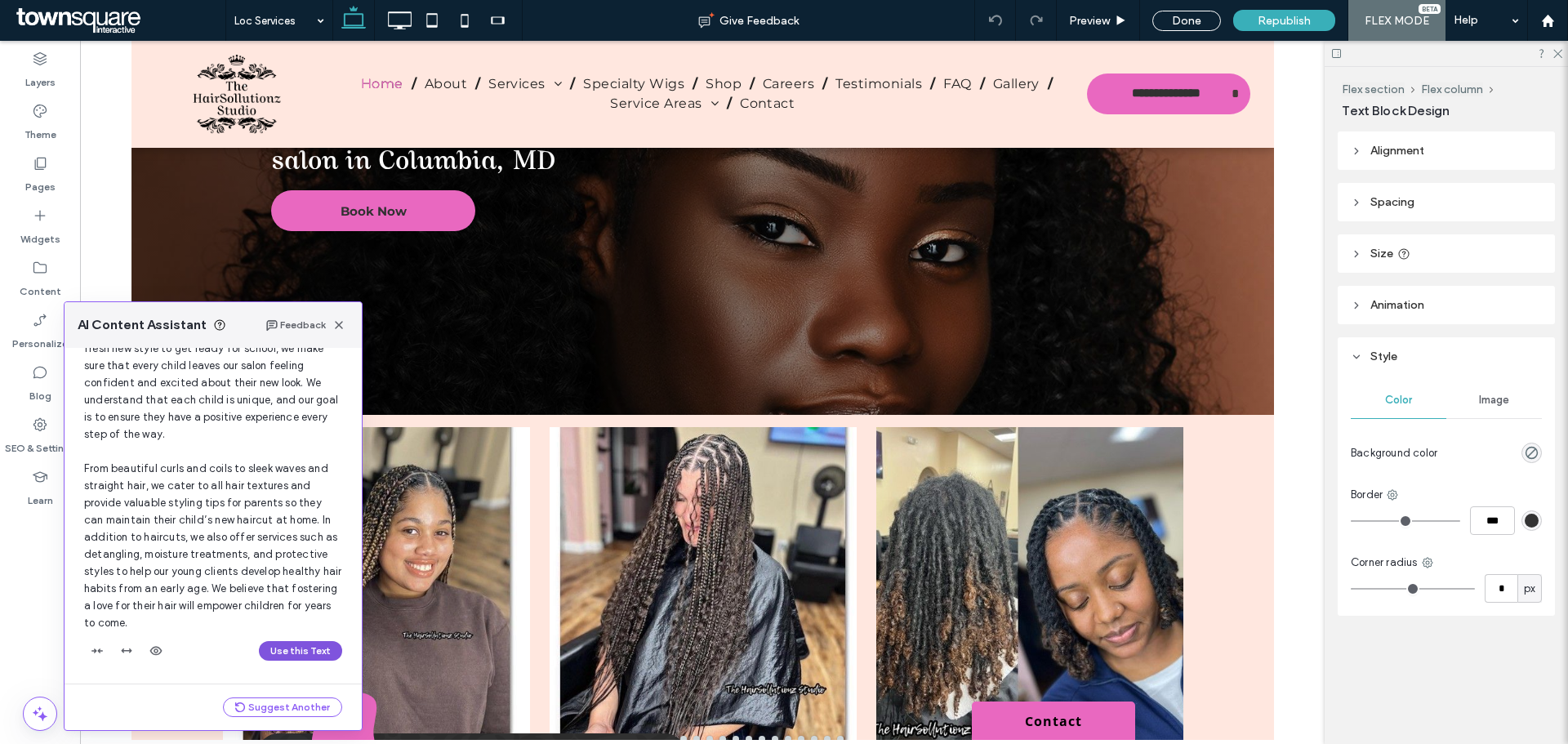 click on "Use this Text" at bounding box center (301, 651) 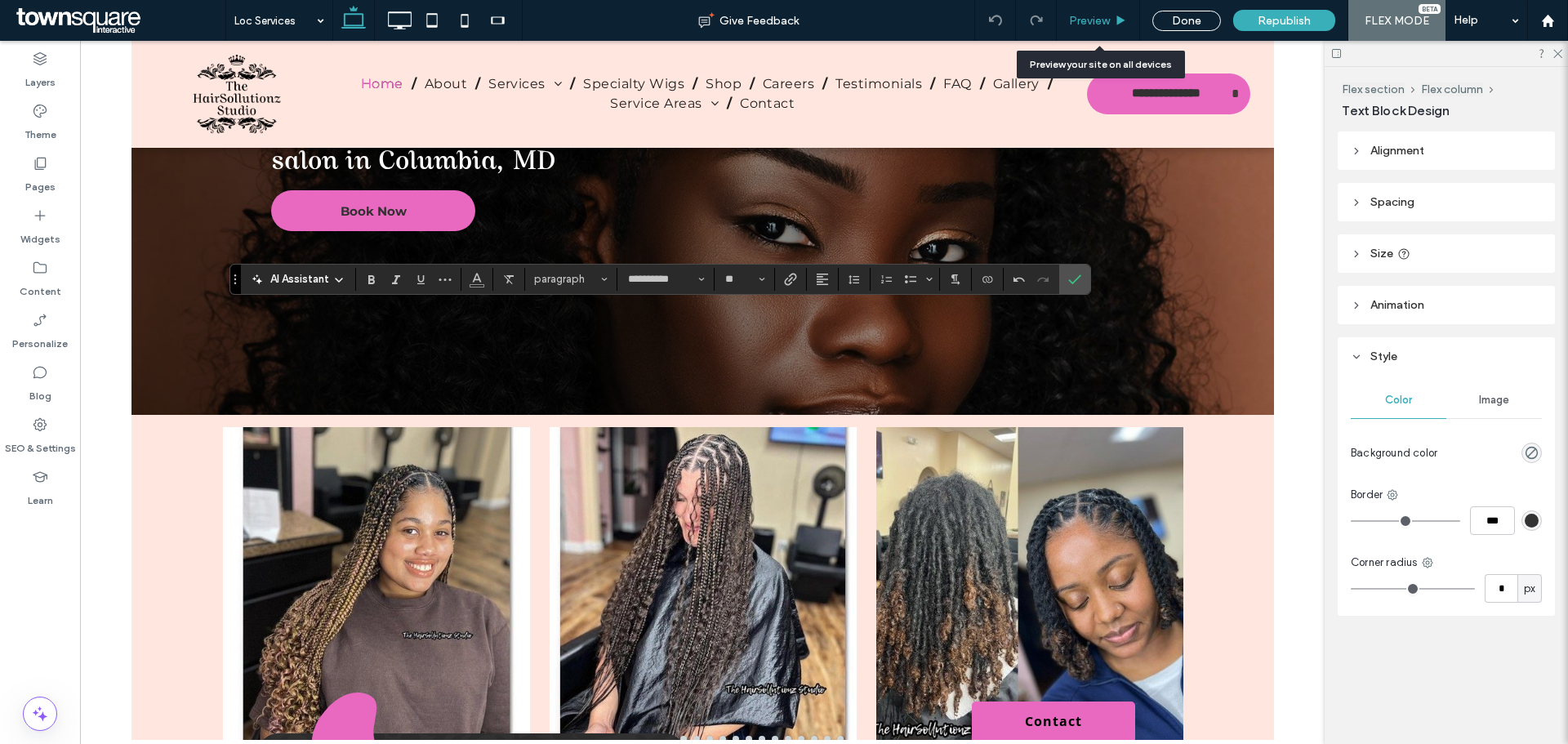 click 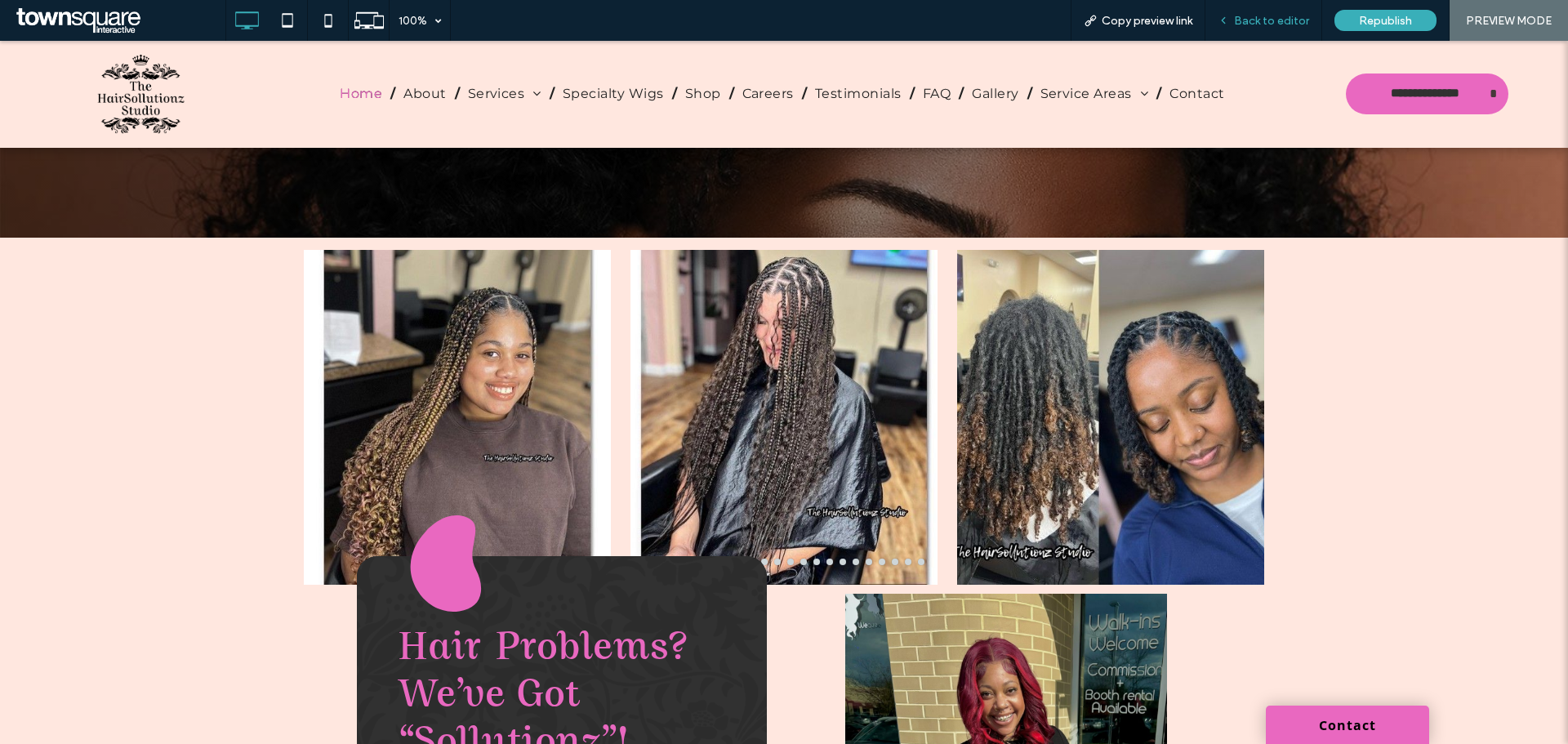 click on "Back to editor" at bounding box center [1263, 20] 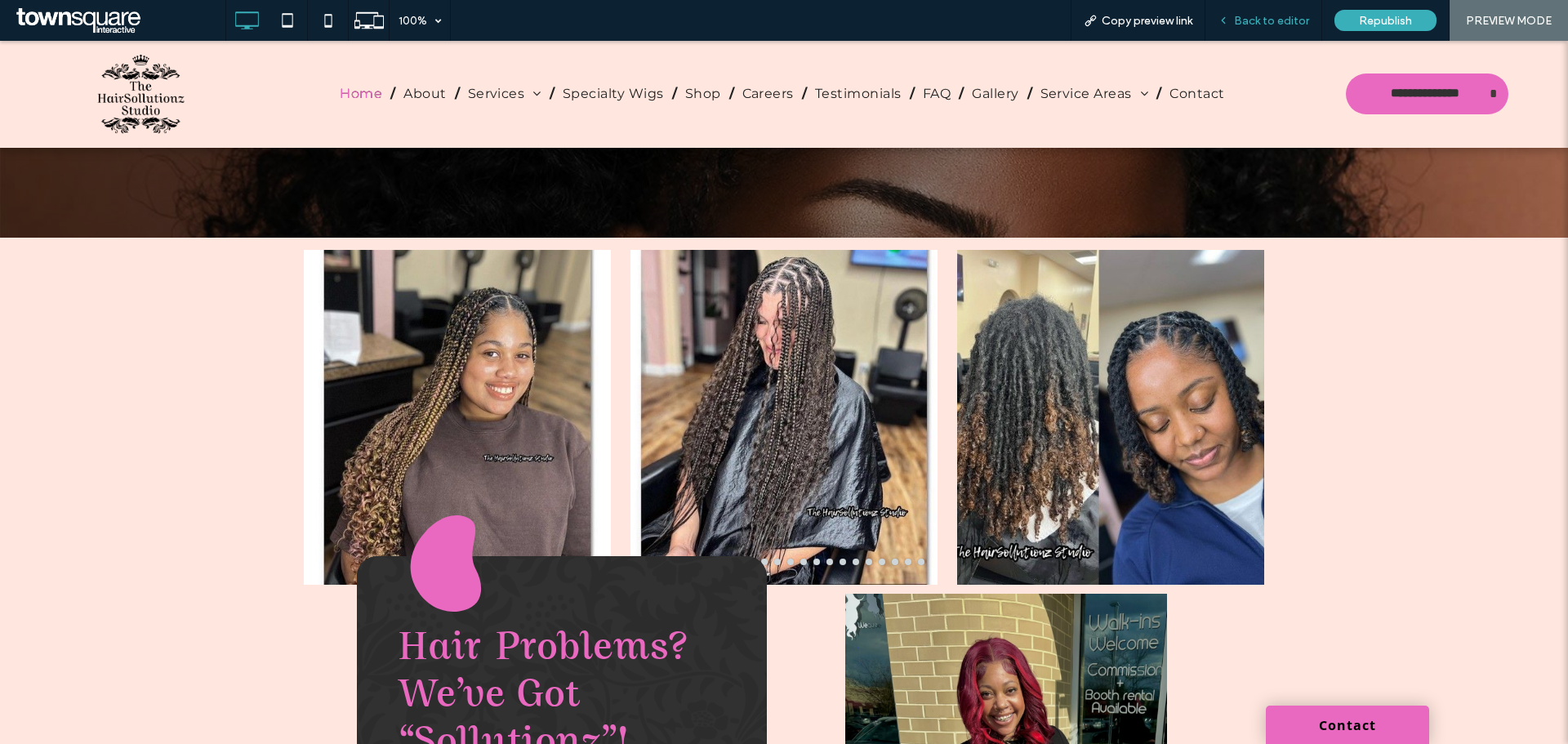click on "Back to editor" at bounding box center (1272, 20) 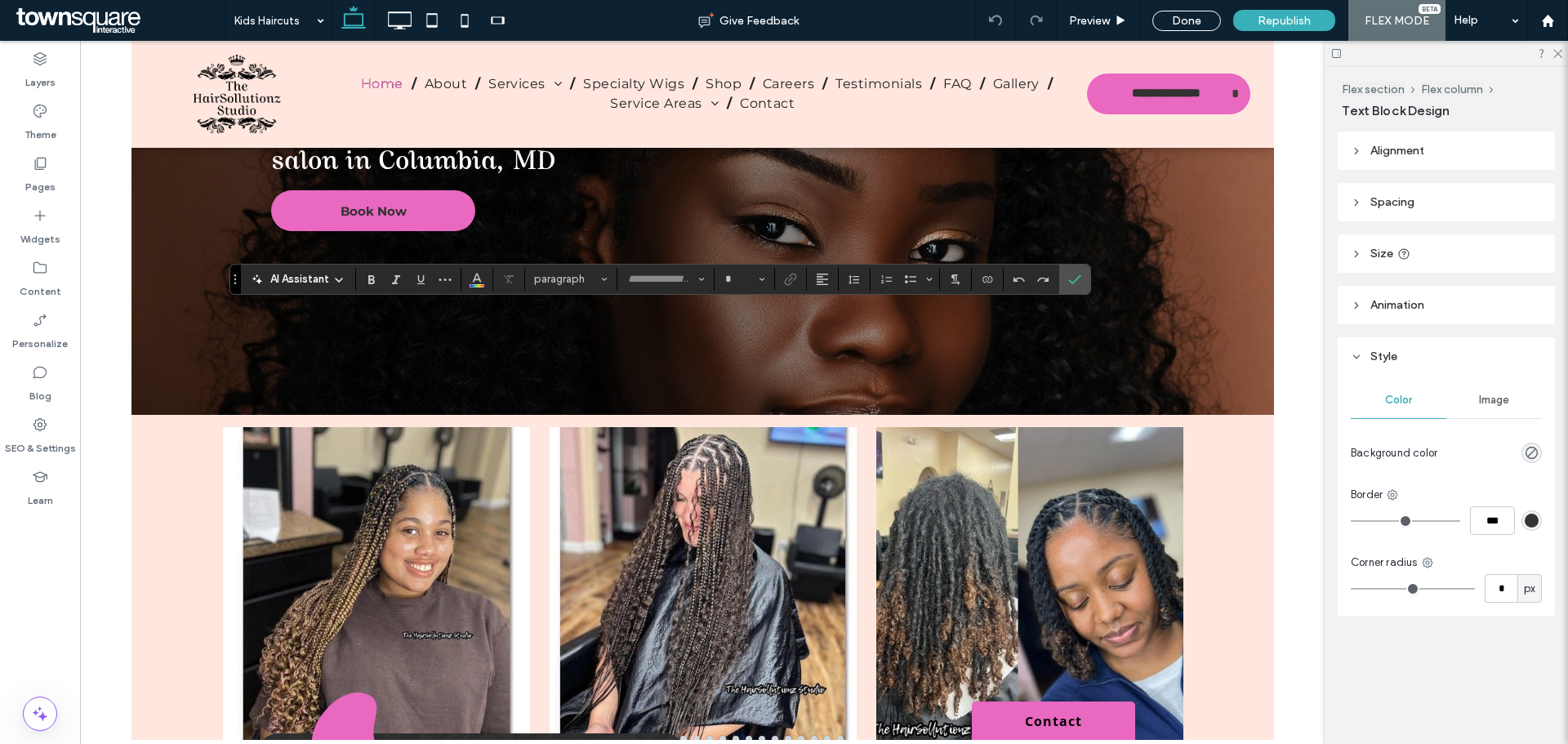 type on "**********" 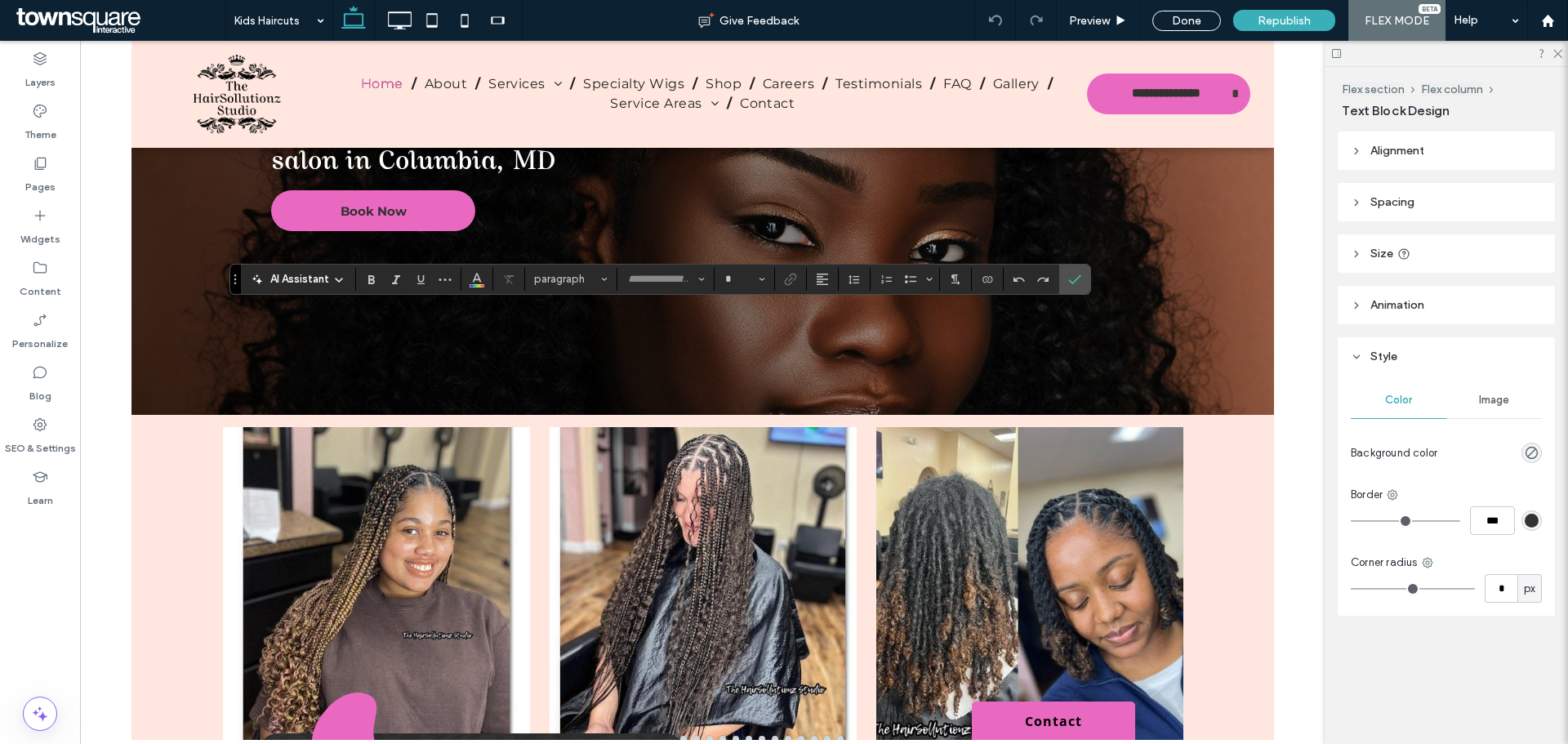 type on "**" 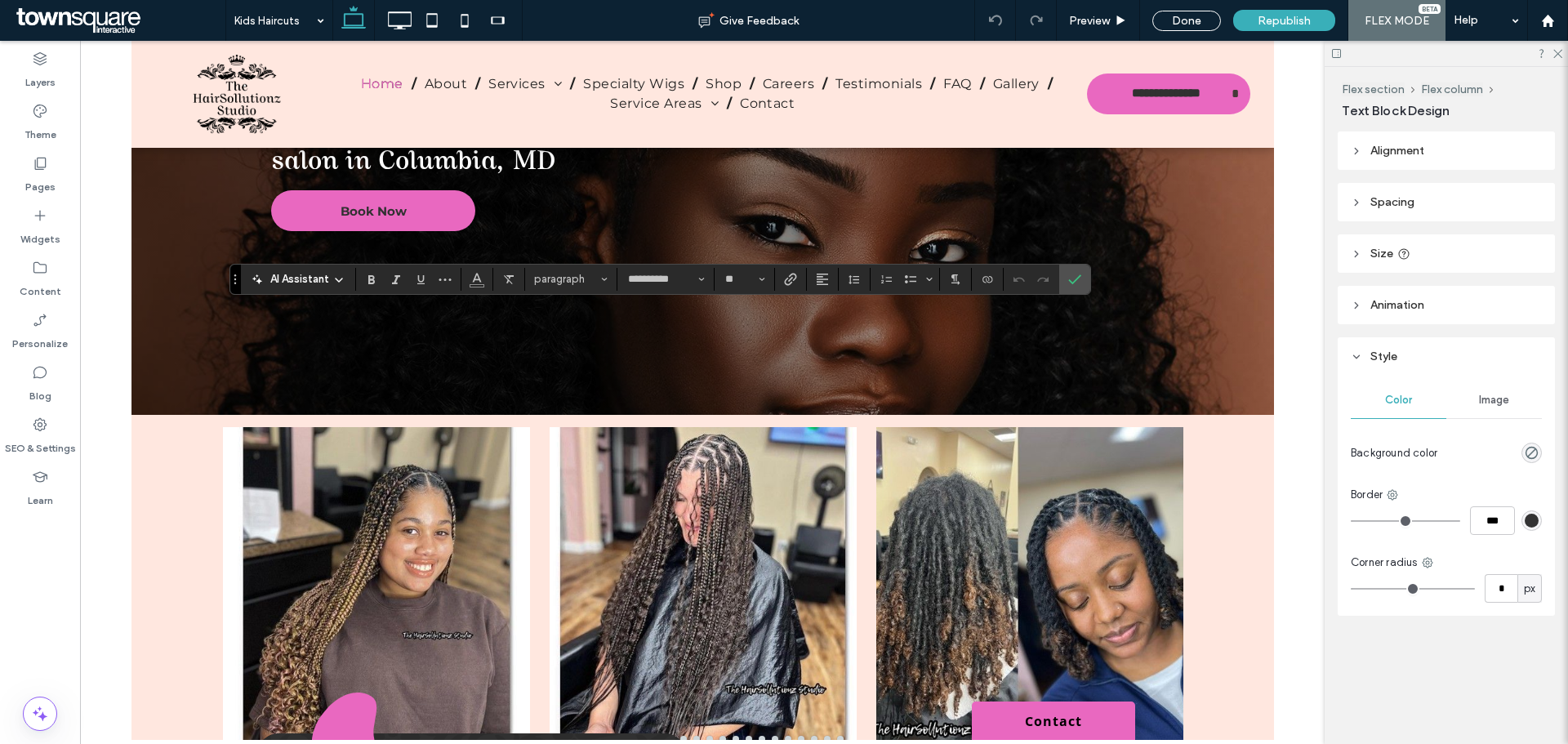 click on "AI Assistant" at bounding box center (300, 279) 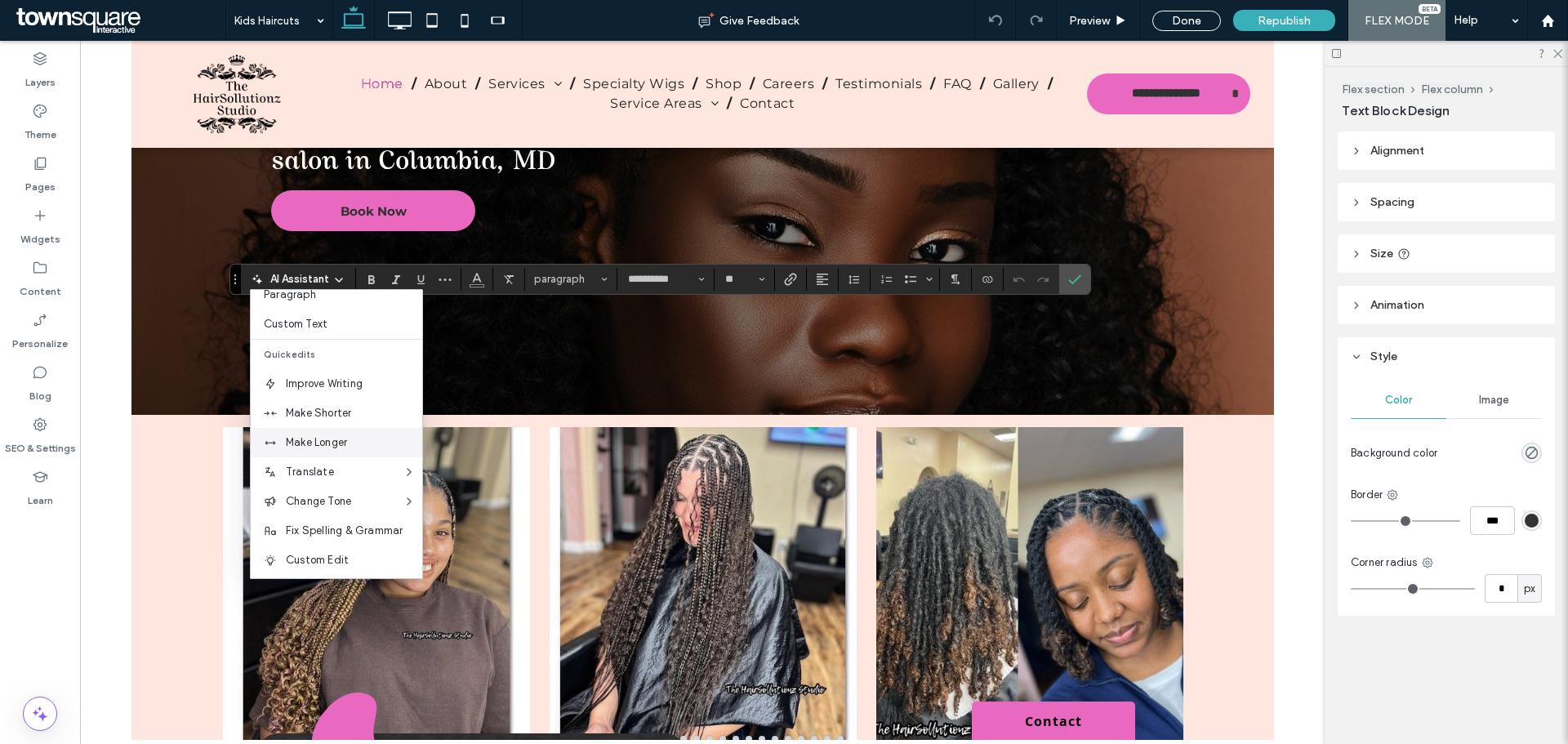 scroll, scrollTop: 108, scrollLeft: 0, axis: vertical 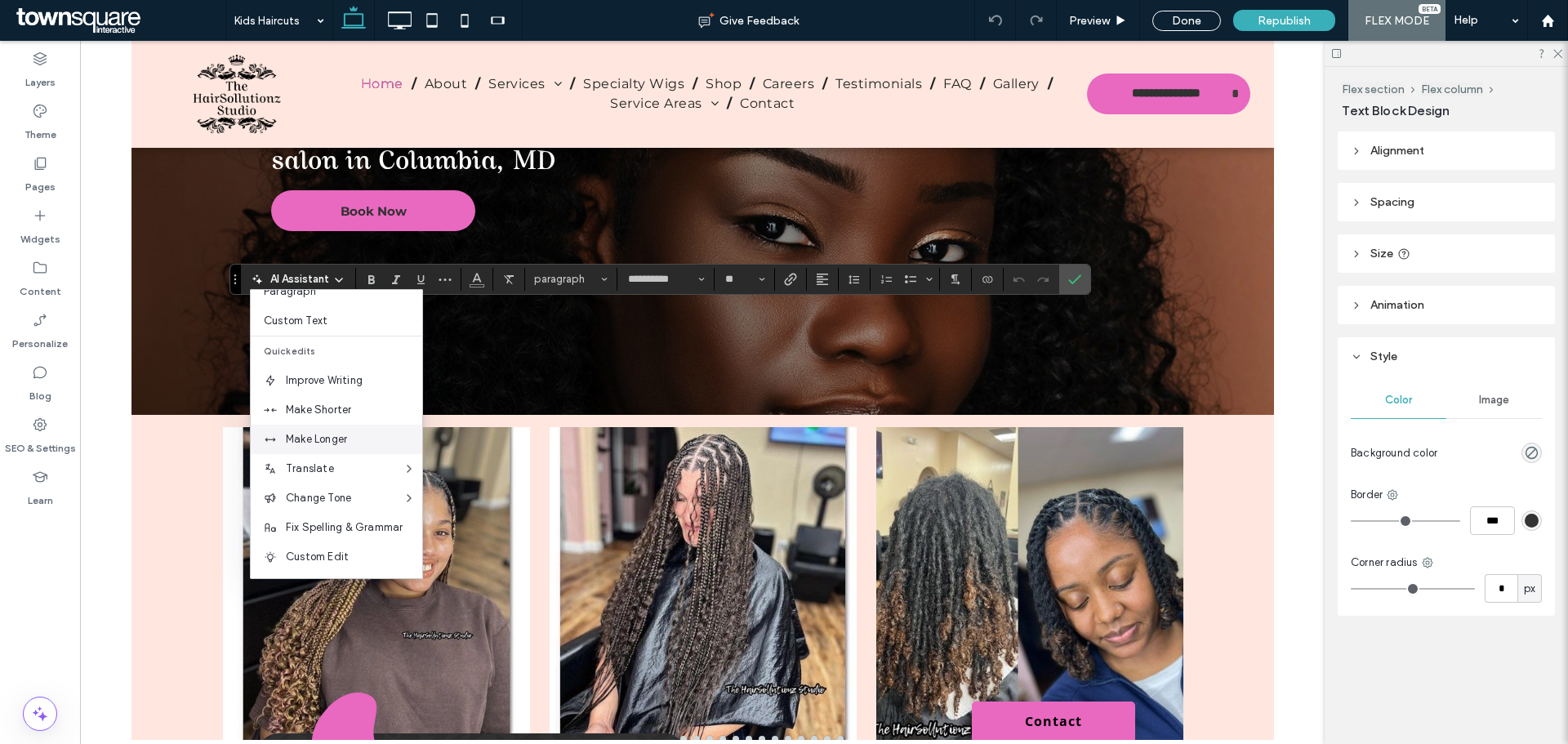 click on "Make Longer" at bounding box center (354, 439) 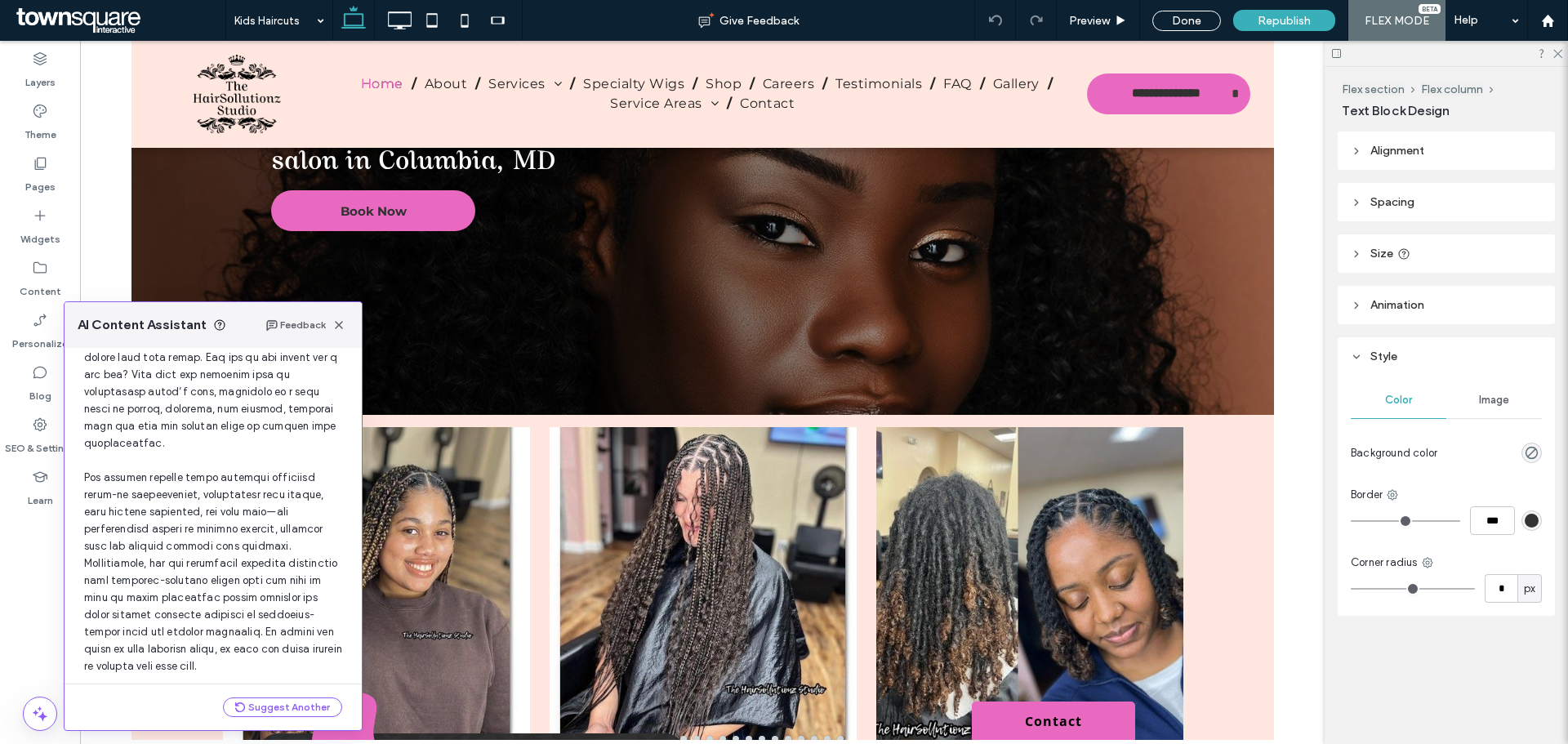 scroll, scrollTop: 225, scrollLeft: 0, axis: vertical 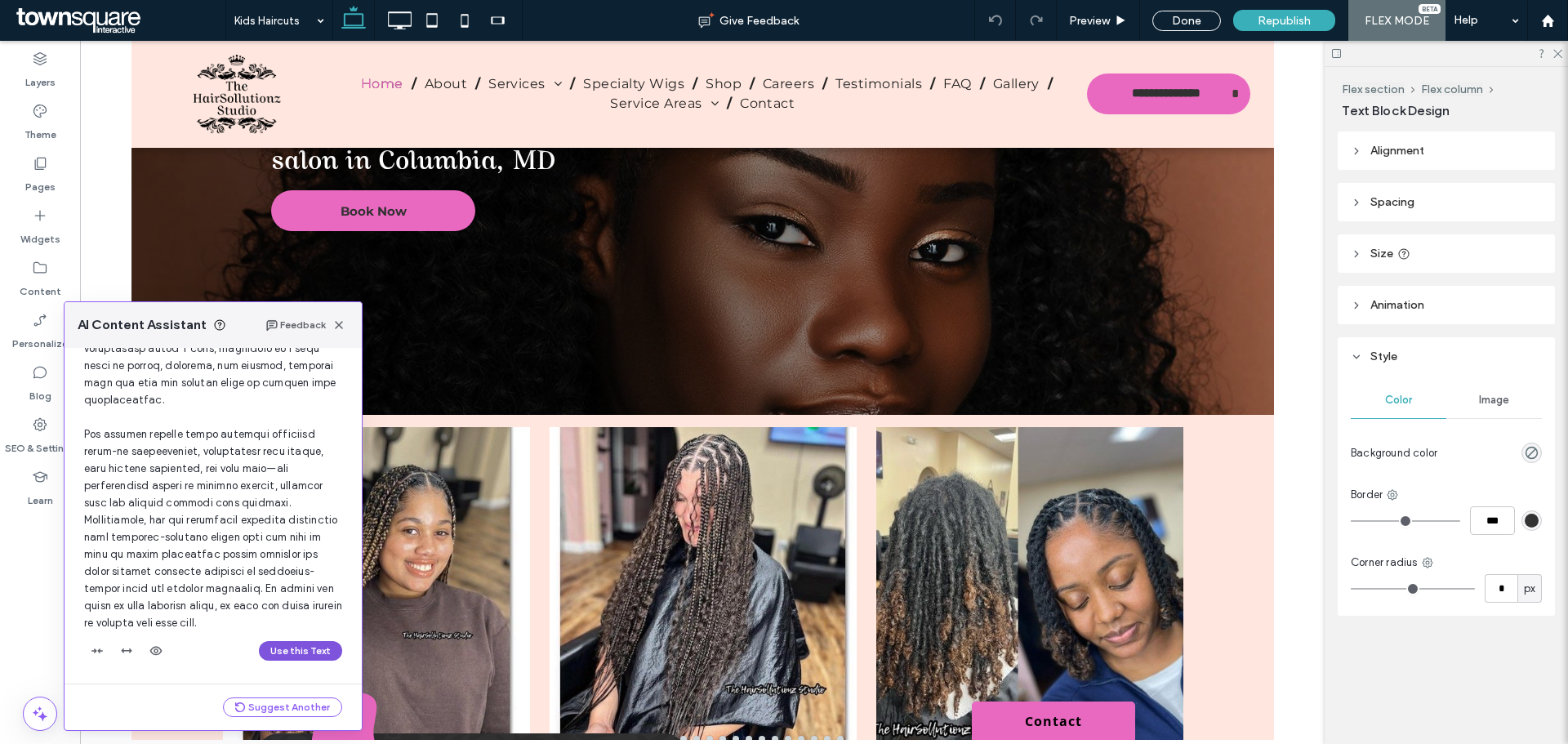 click on "Use this Text" at bounding box center [301, 651] 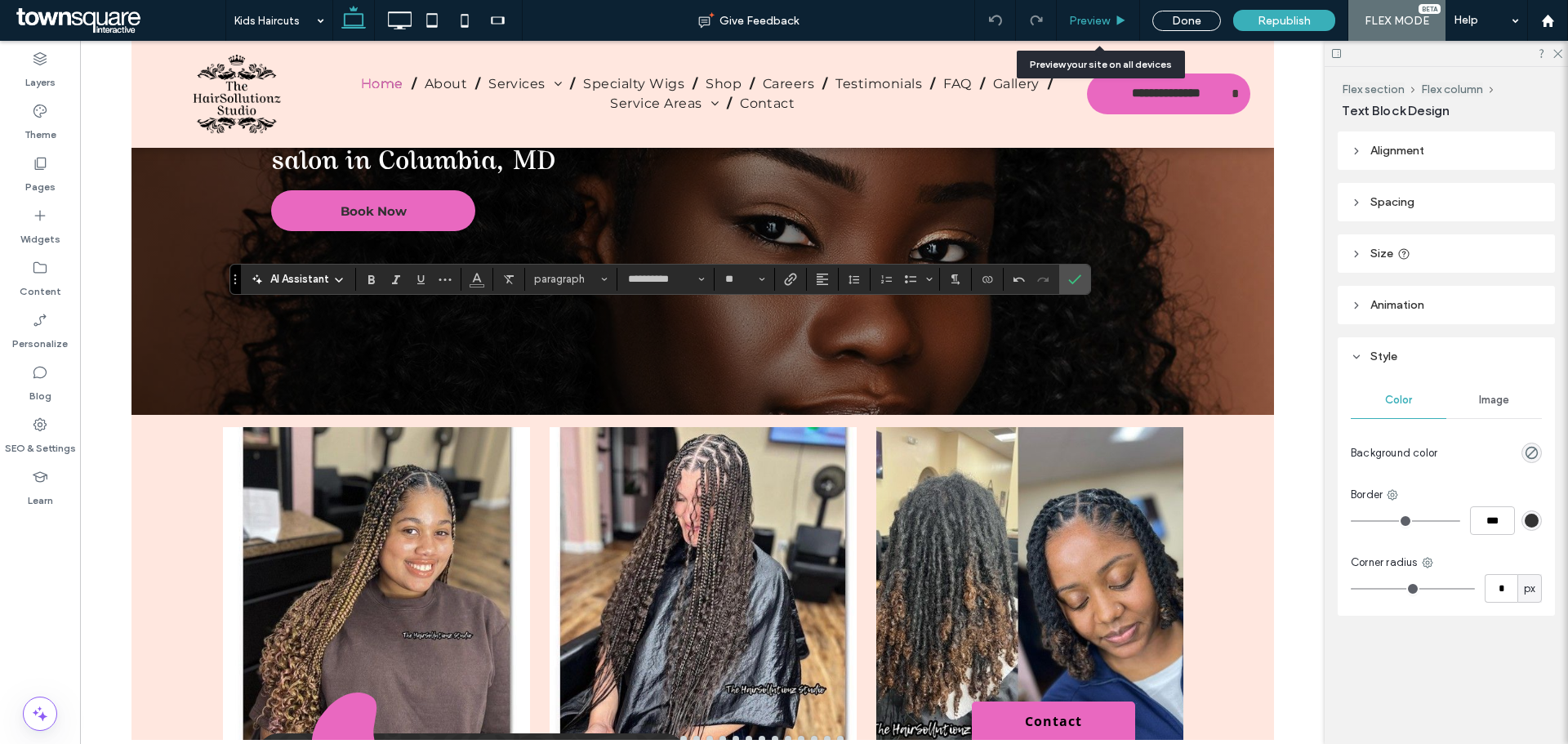 click on "Preview" at bounding box center (1098, 20) 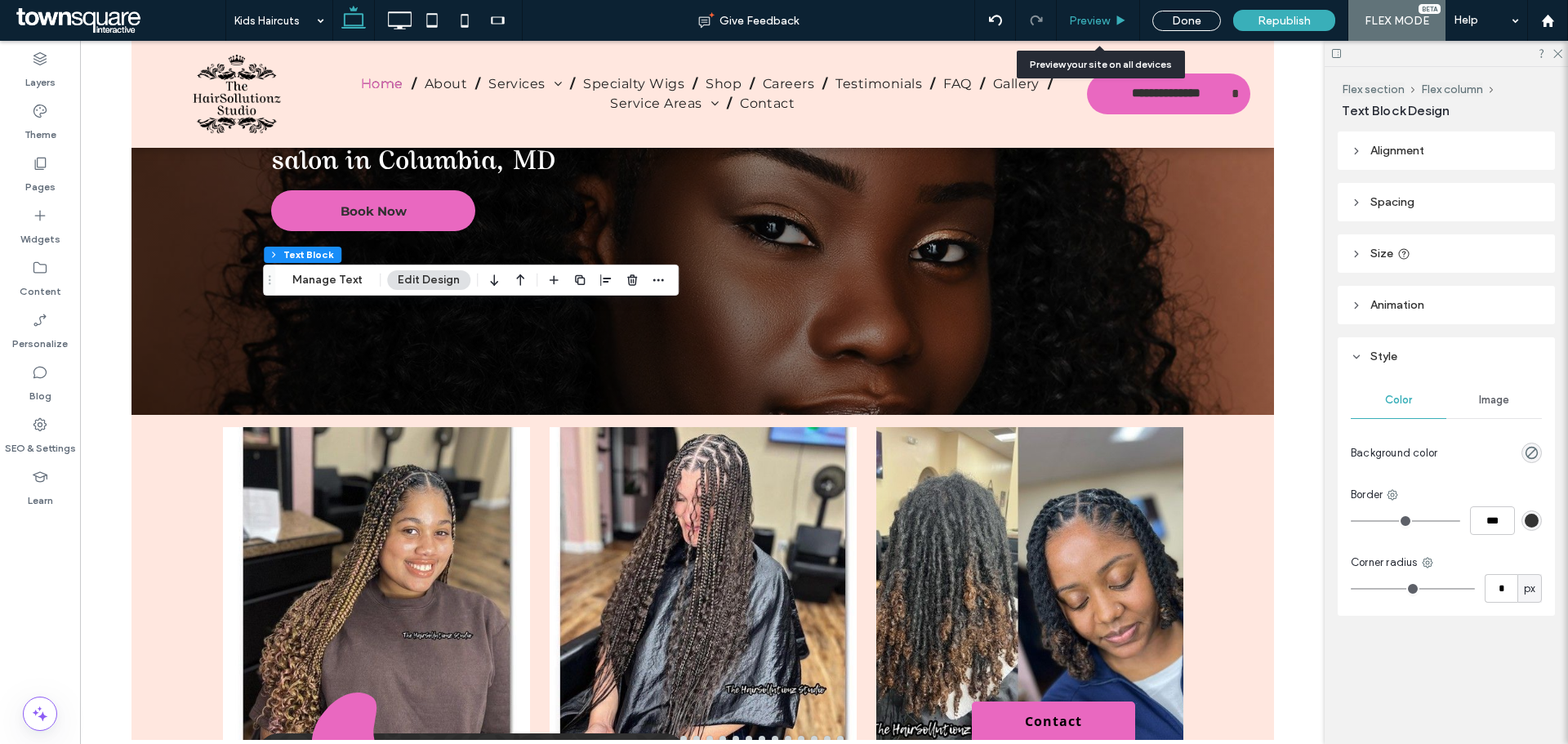 click on "Preview" at bounding box center (1089, 20) 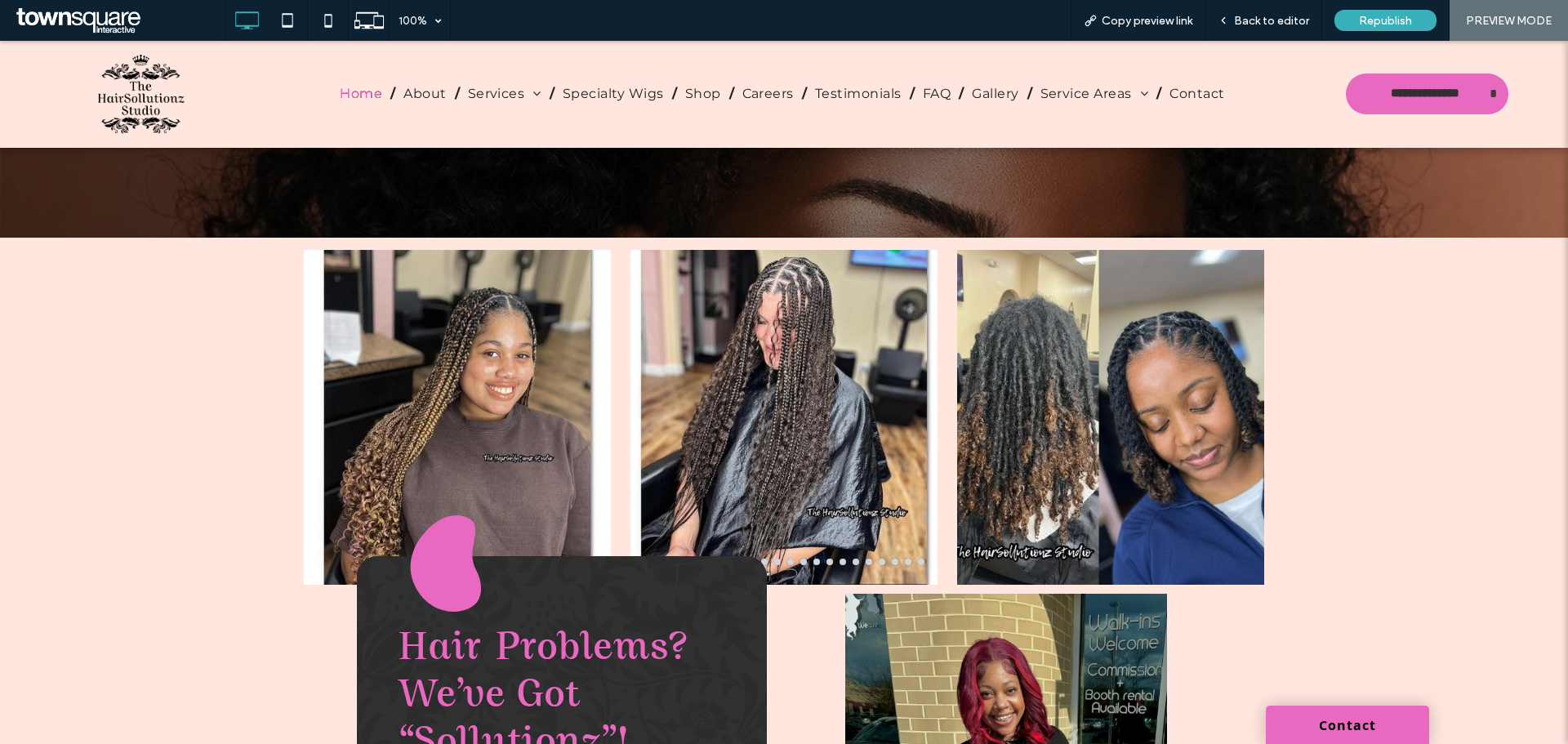 click on "Back to editor" at bounding box center (1272, 20) 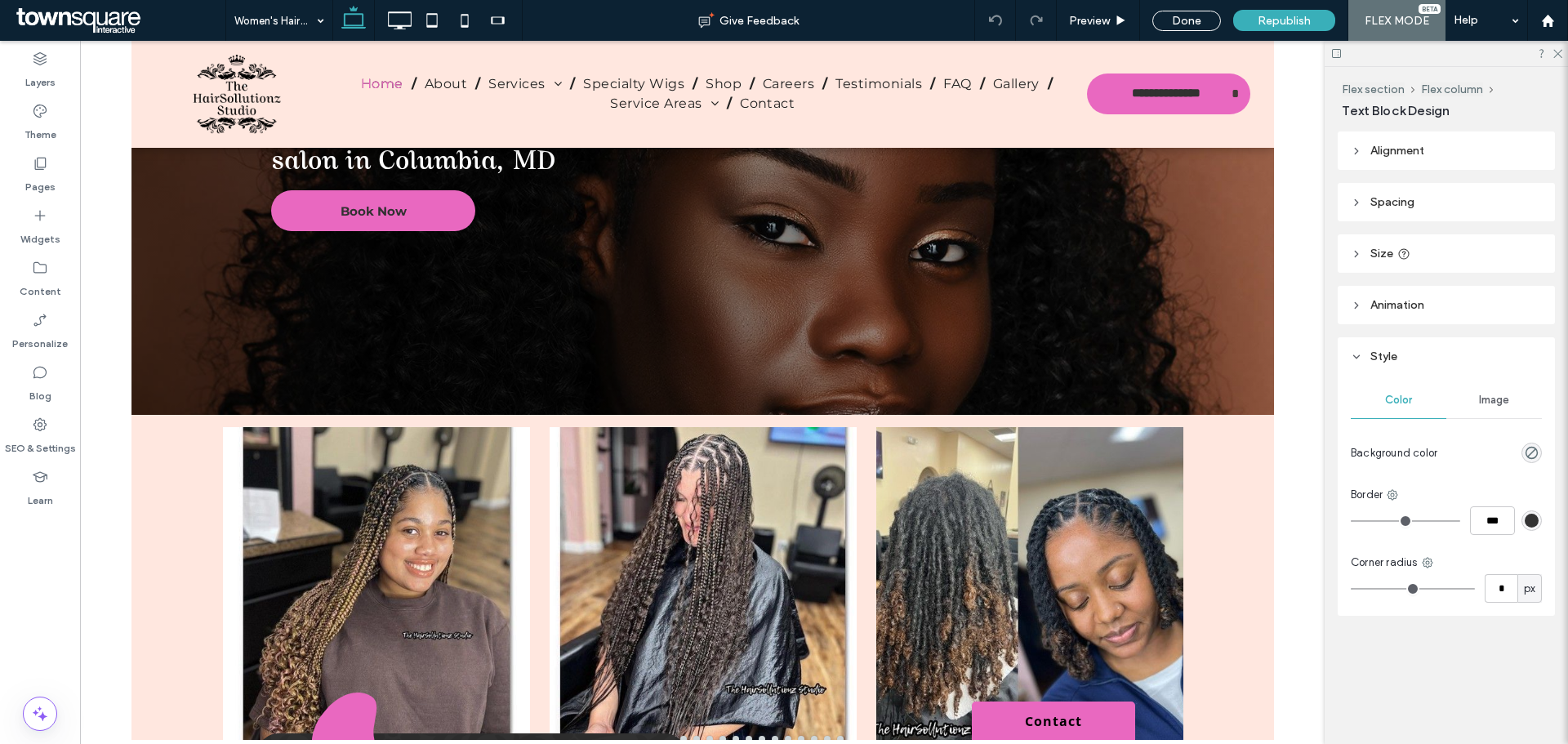 type on "**********" 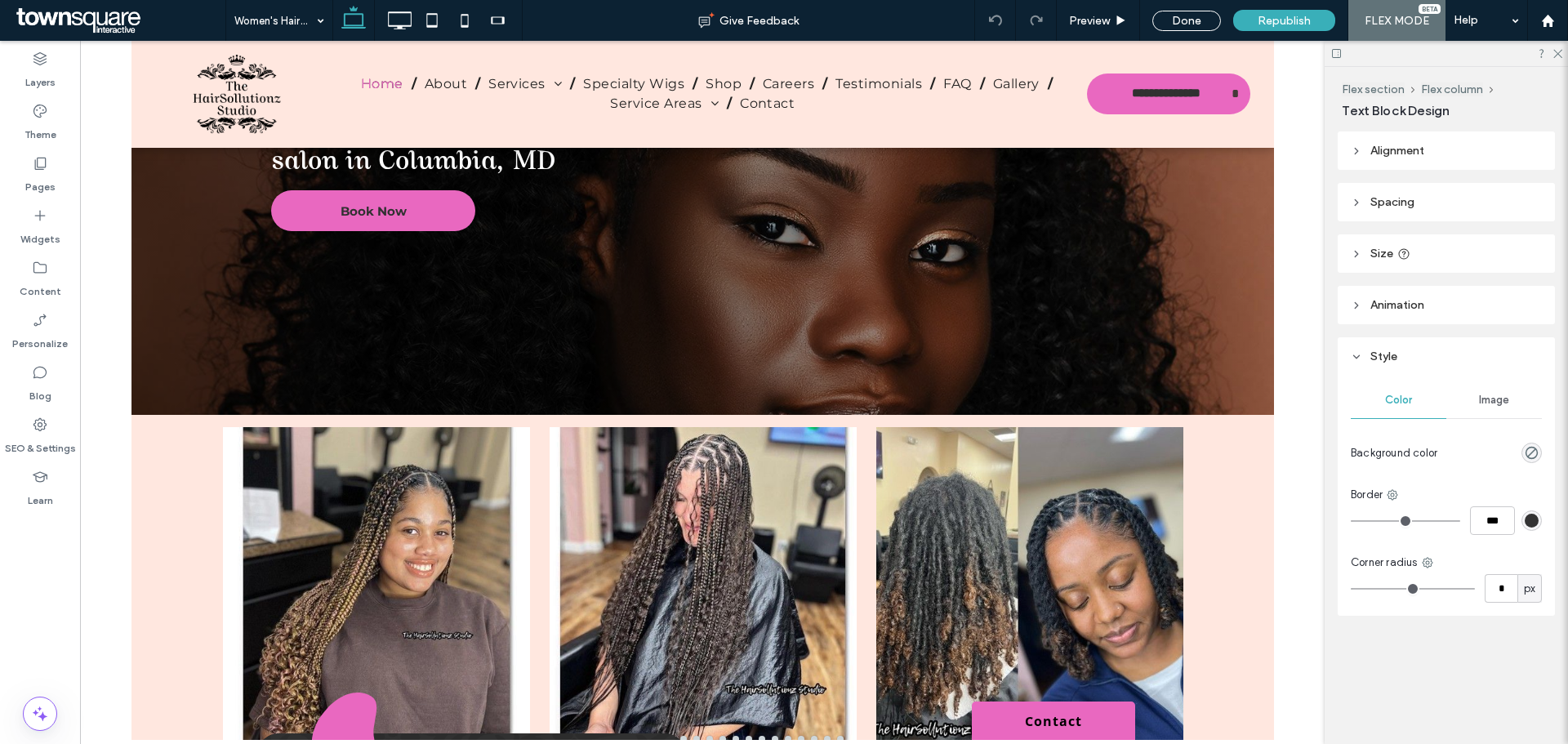 type on "**" 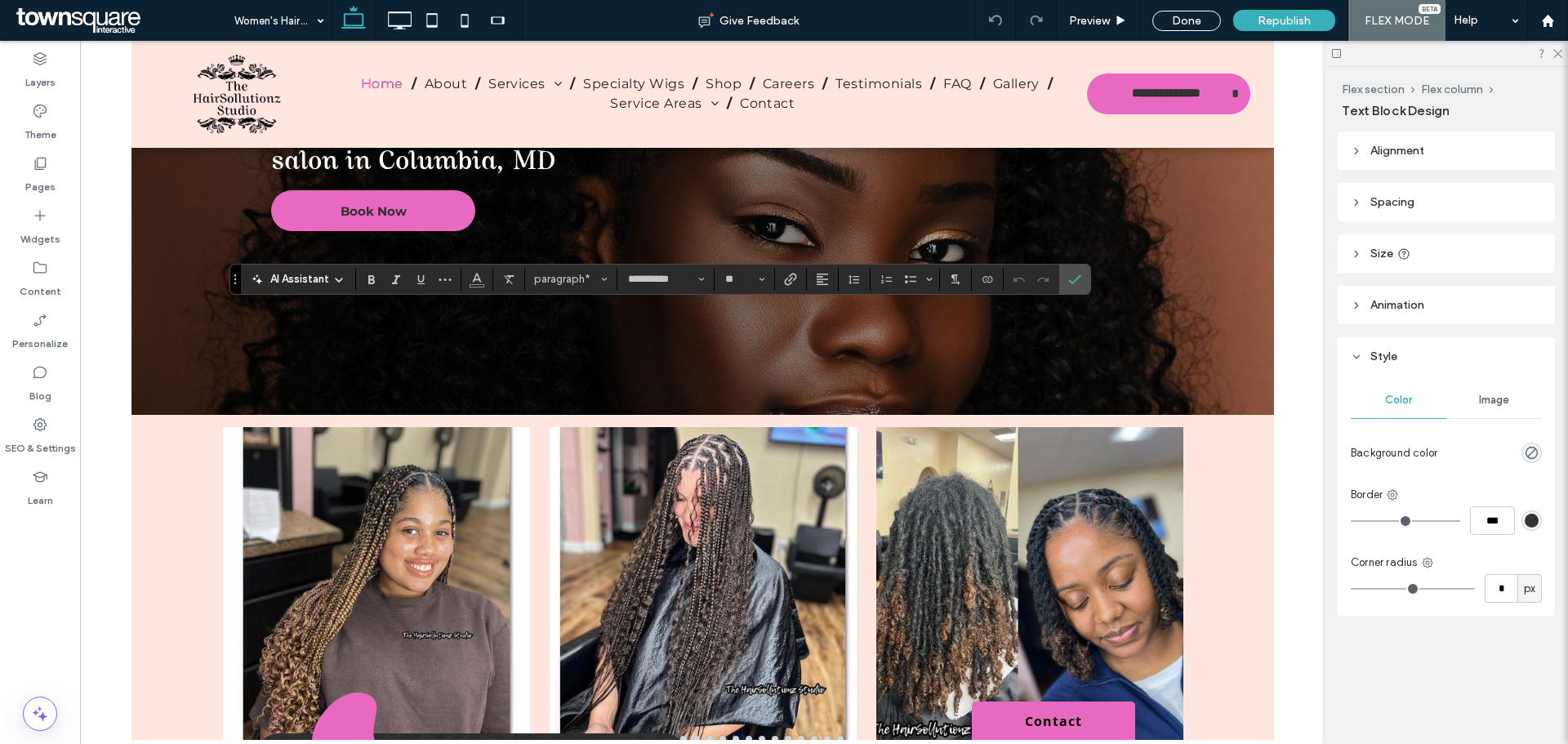 click on "AI Assistant" at bounding box center (300, 279) 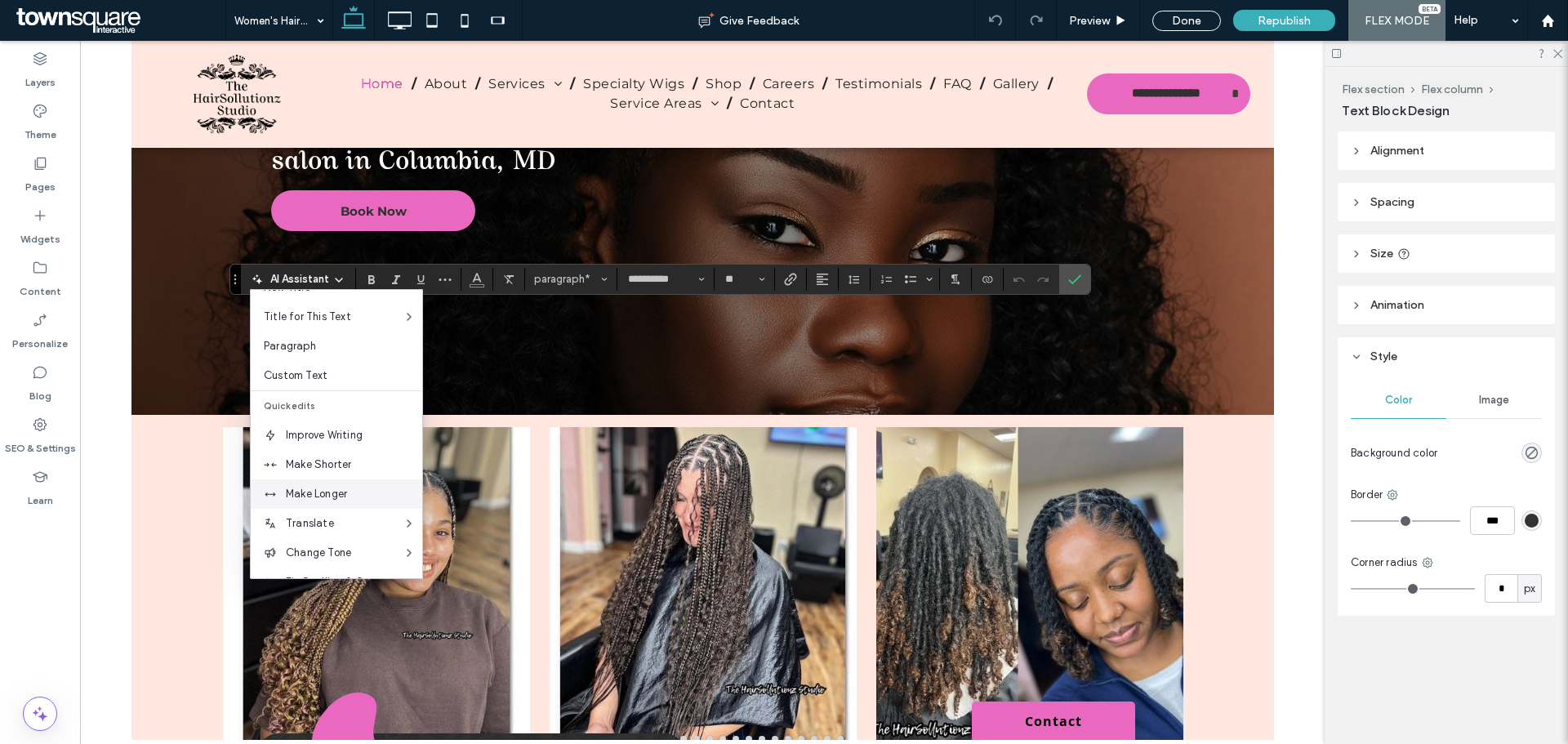 scroll, scrollTop: 82, scrollLeft: 0, axis: vertical 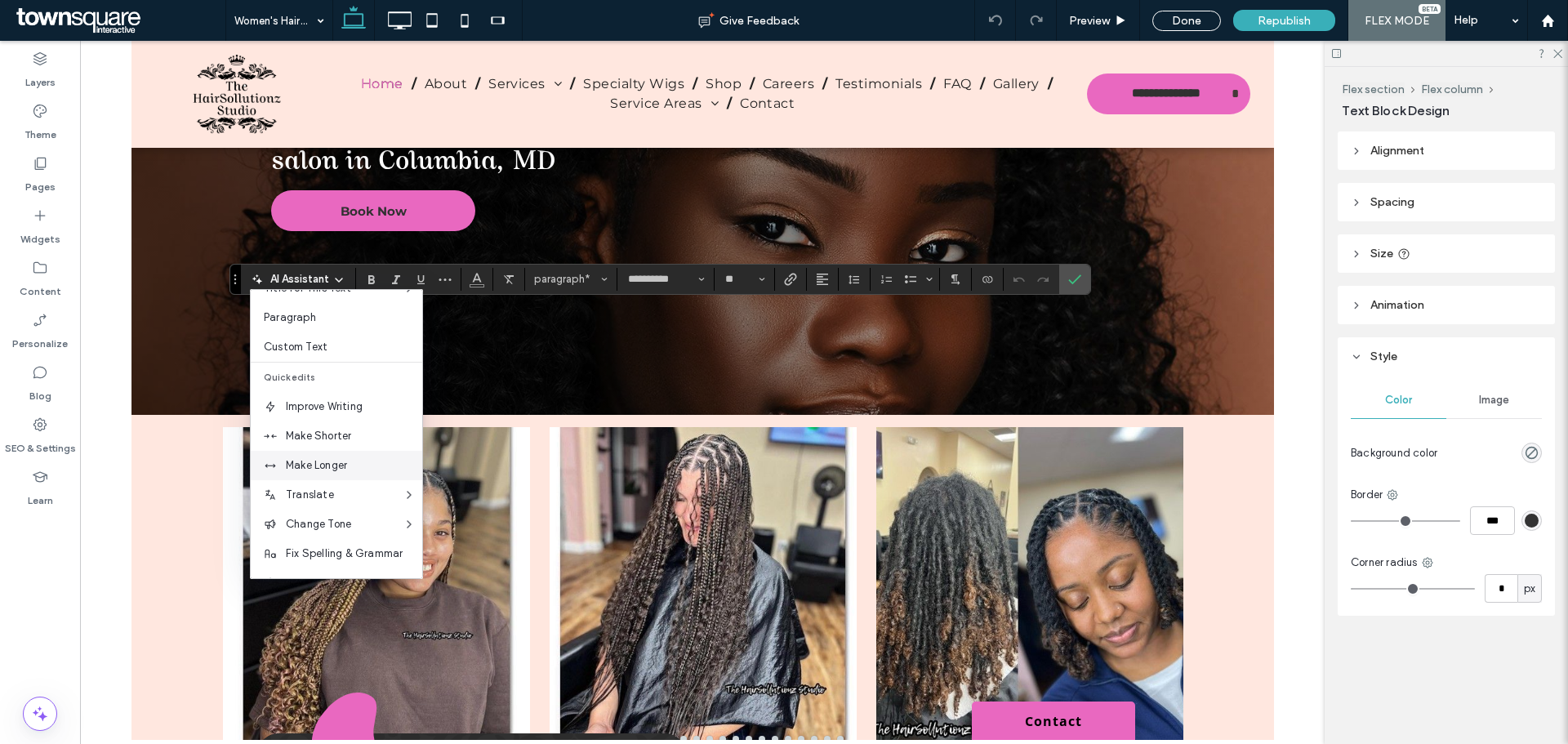 click on "Make Longer" at bounding box center (336, 466) 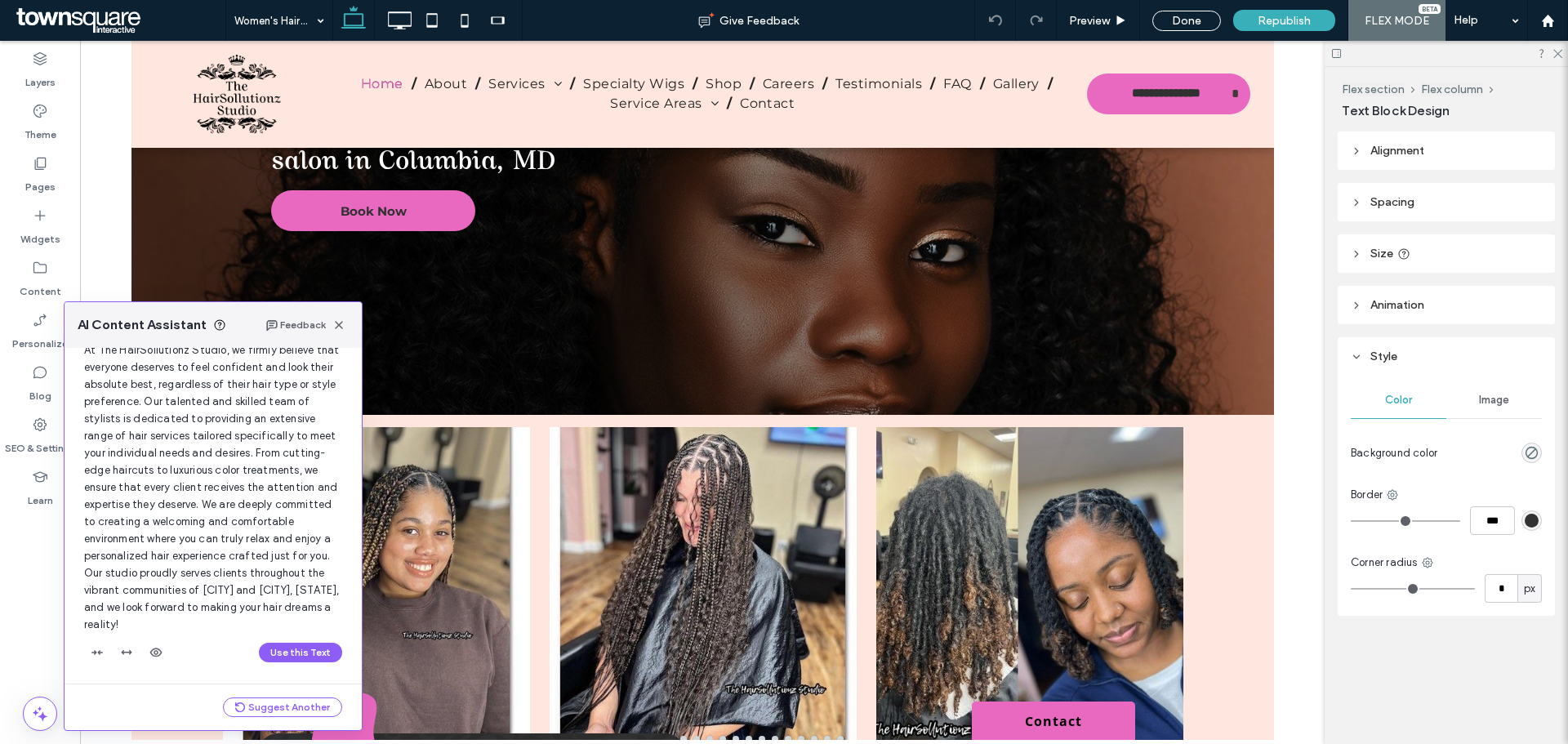 scroll, scrollTop: 87, scrollLeft: 0, axis: vertical 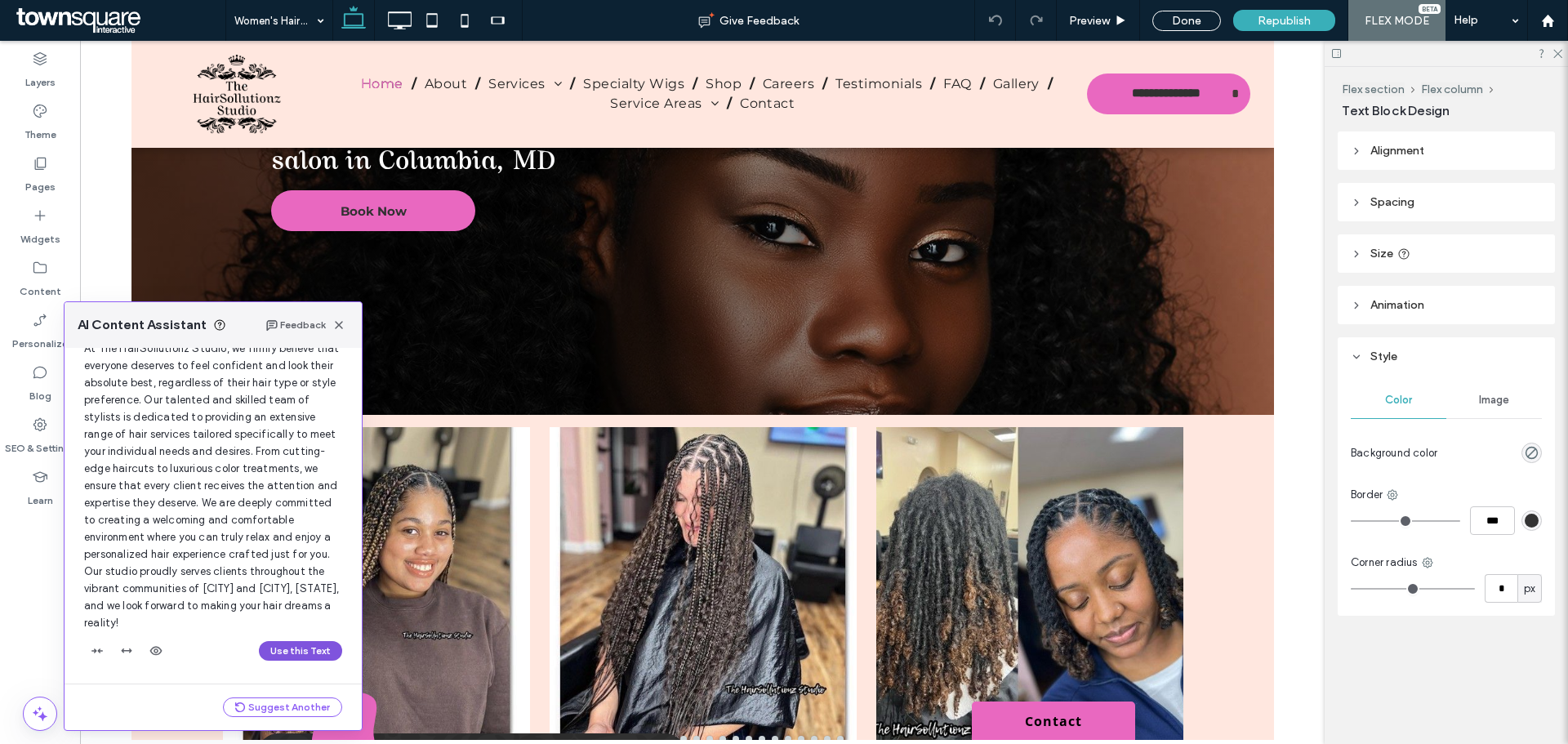 click on "Use this Text" at bounding box center [301, 651] 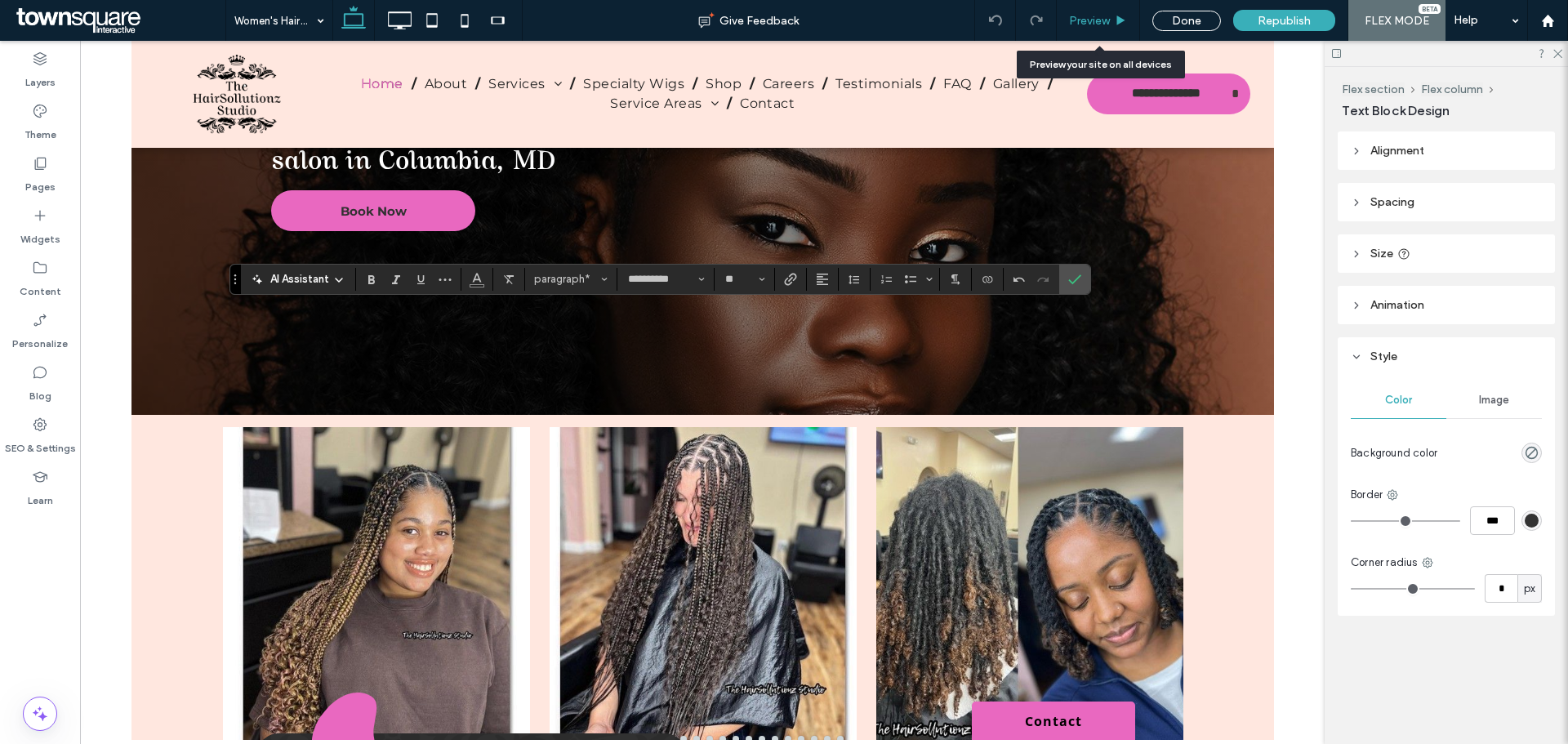 click on "Preview" at bounding box center (1098, 20) 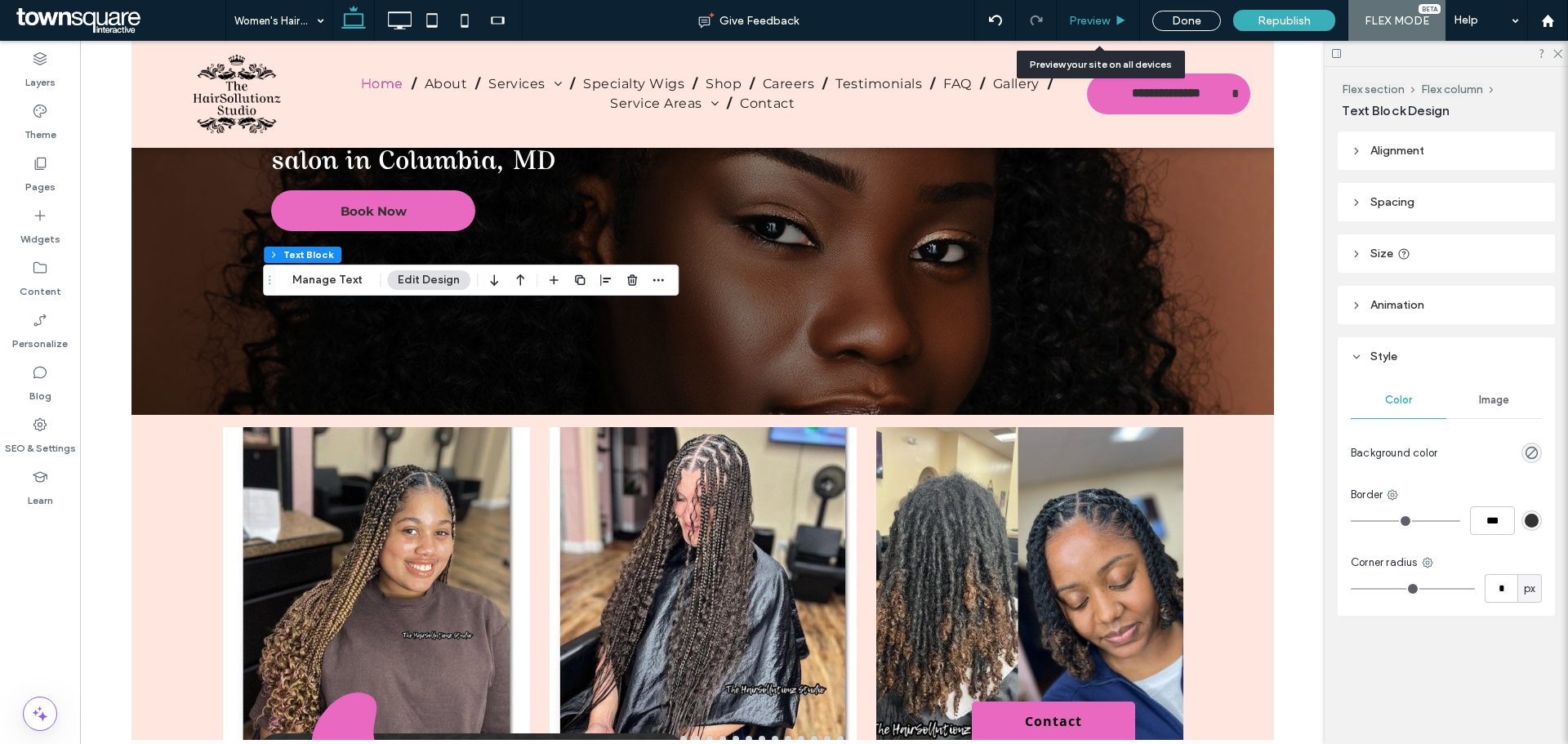 click on "Preview" at bounding box center (1098, 20) 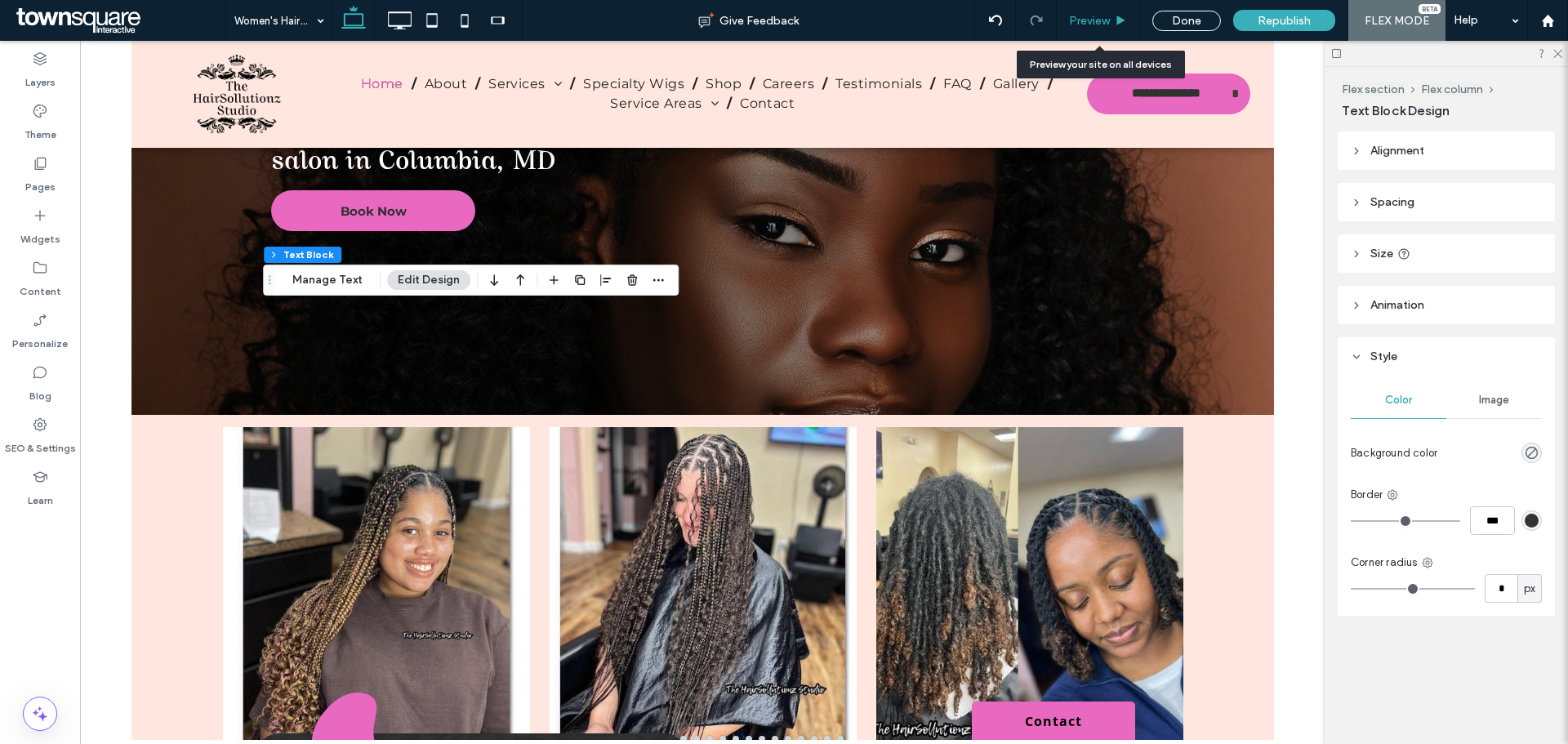 click on "Preview" at bounding box center (1089, 20) 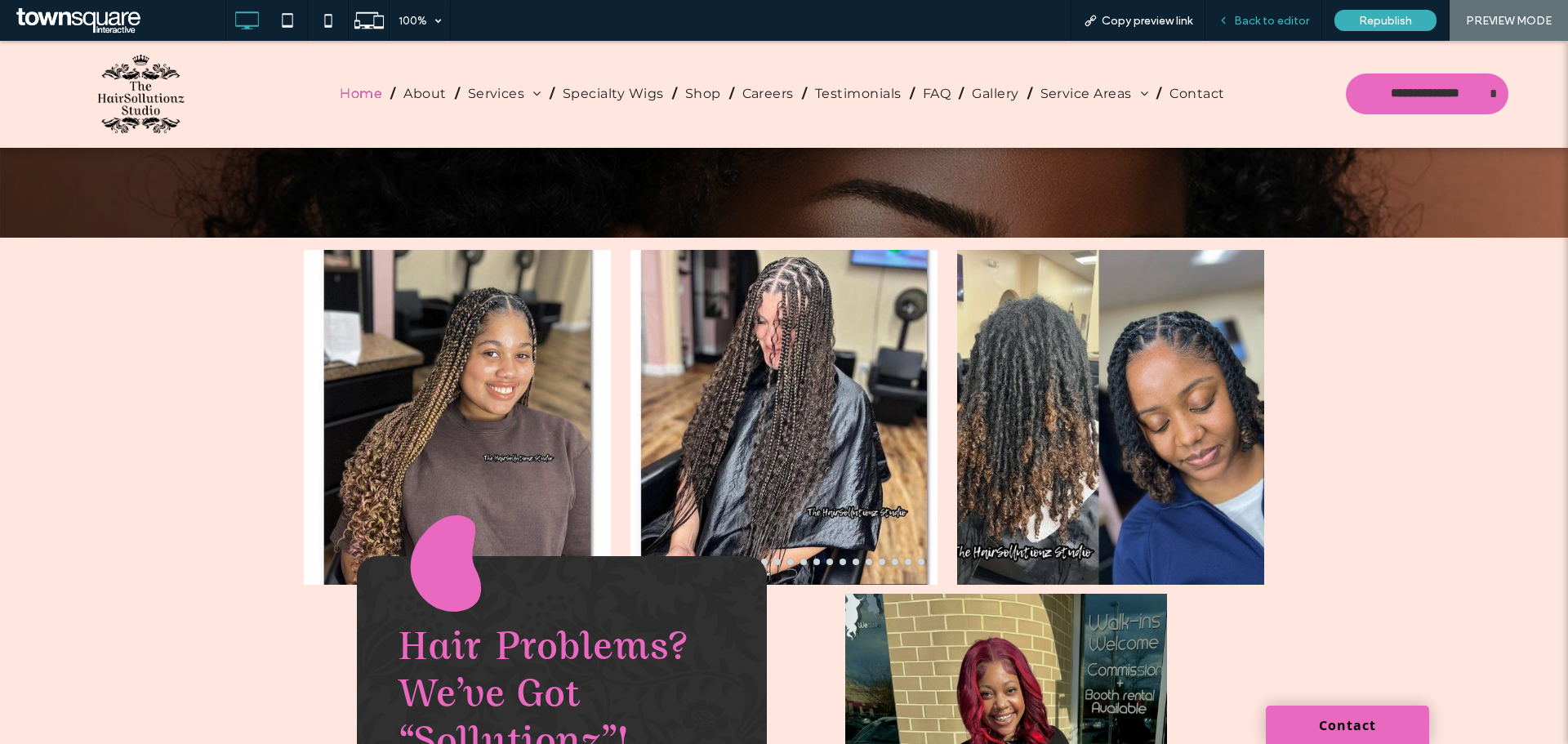 click on "Back to editor" at bounding box center [1272, 20] 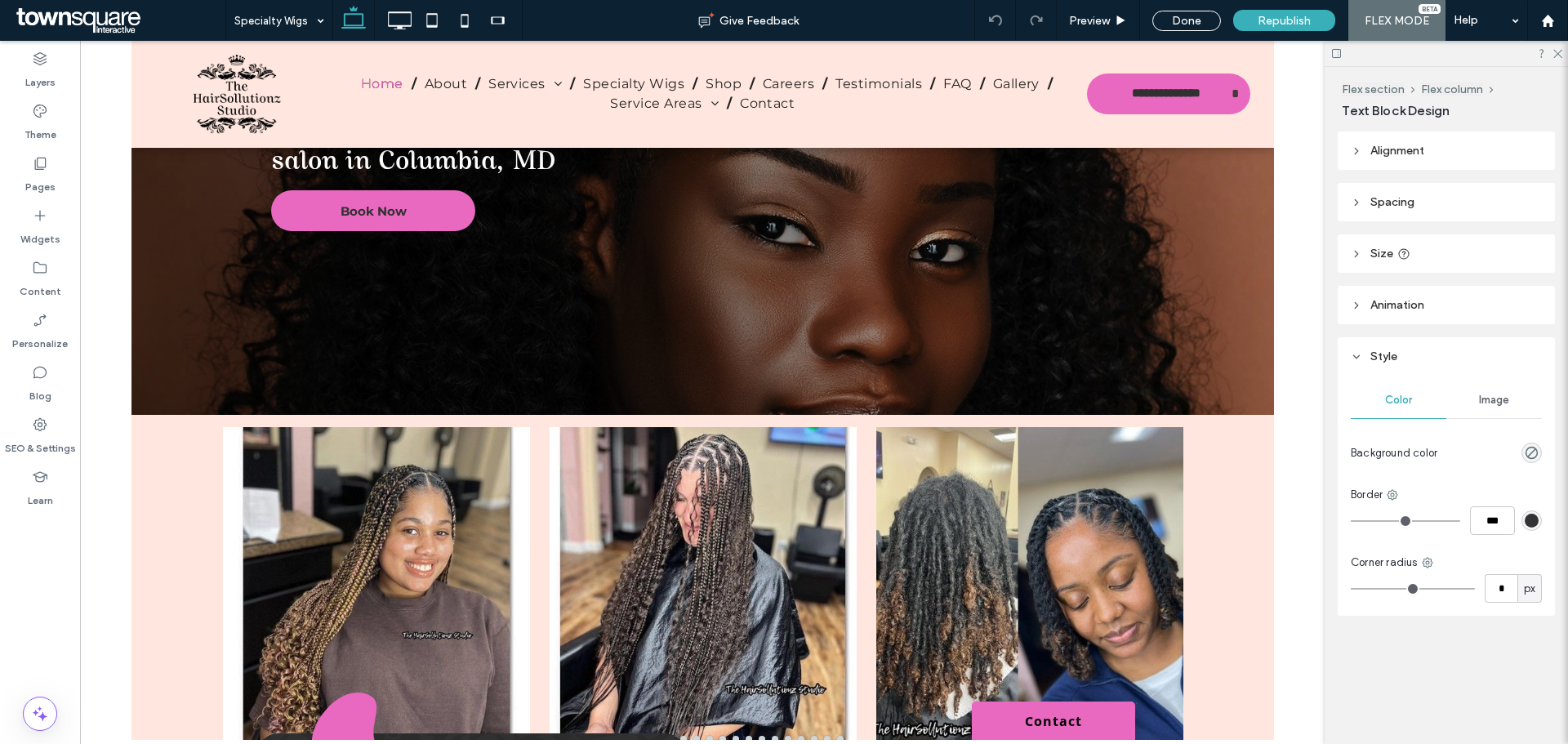 type on "**********" 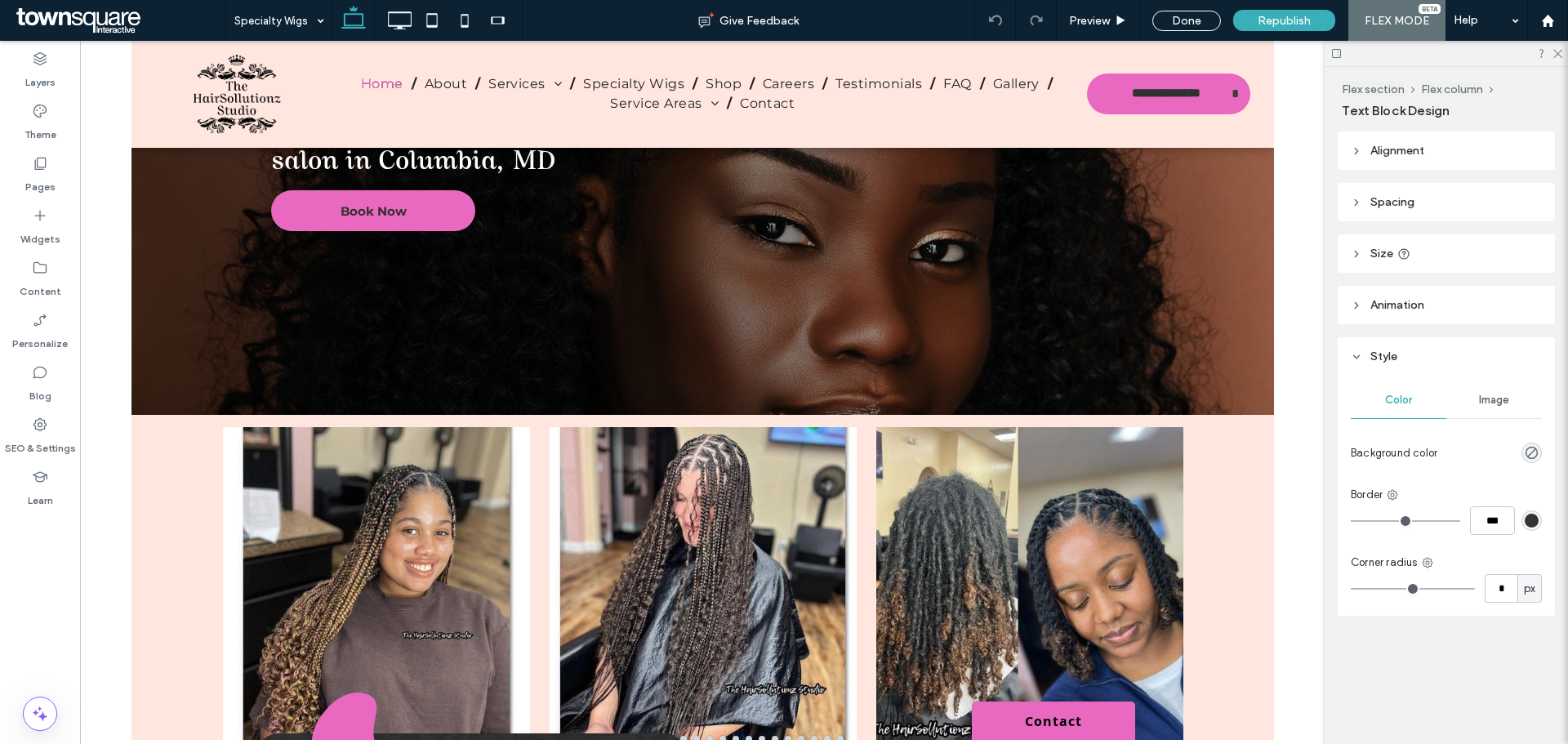 type on "**" 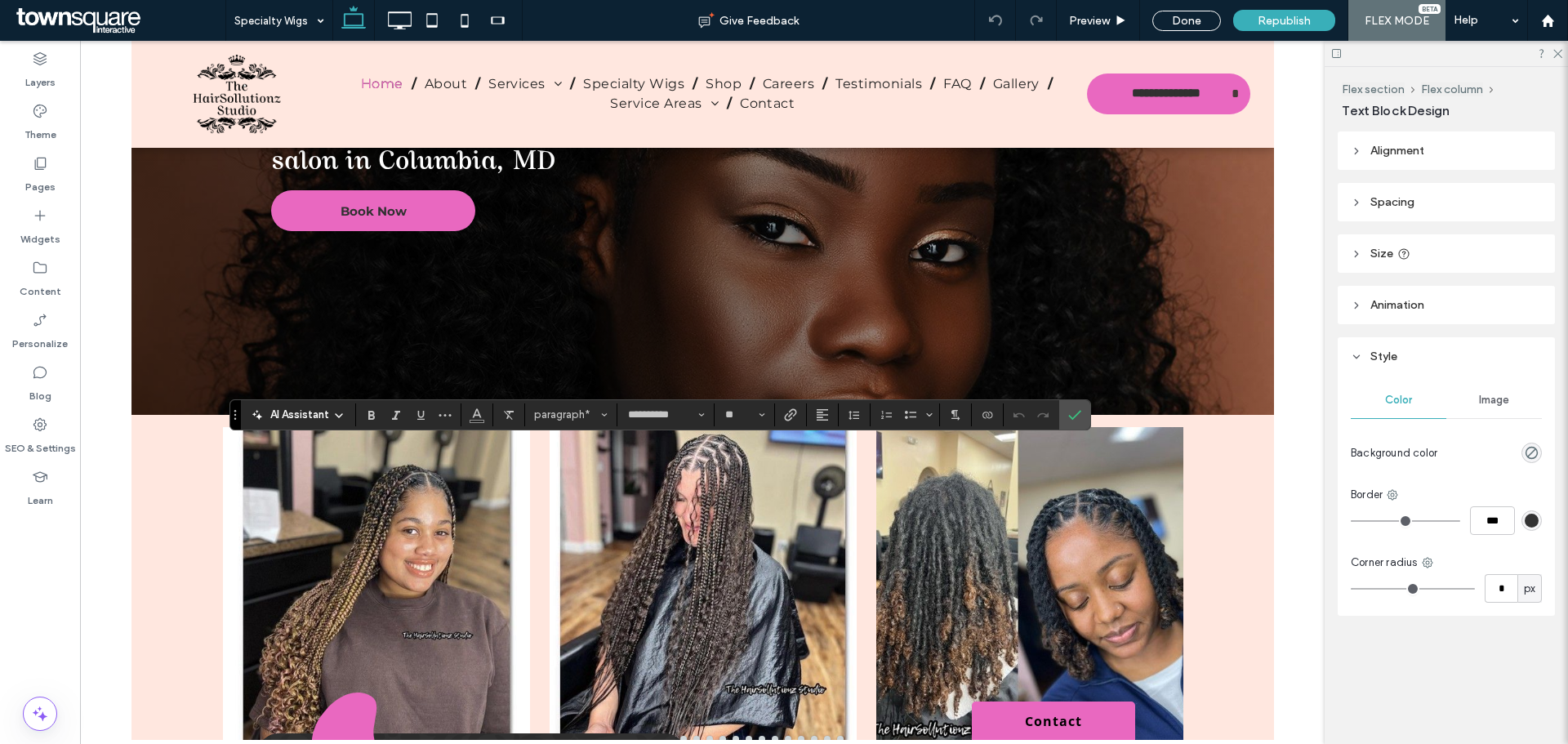 click on "AI Assistant" at bounding box center (300, 415) 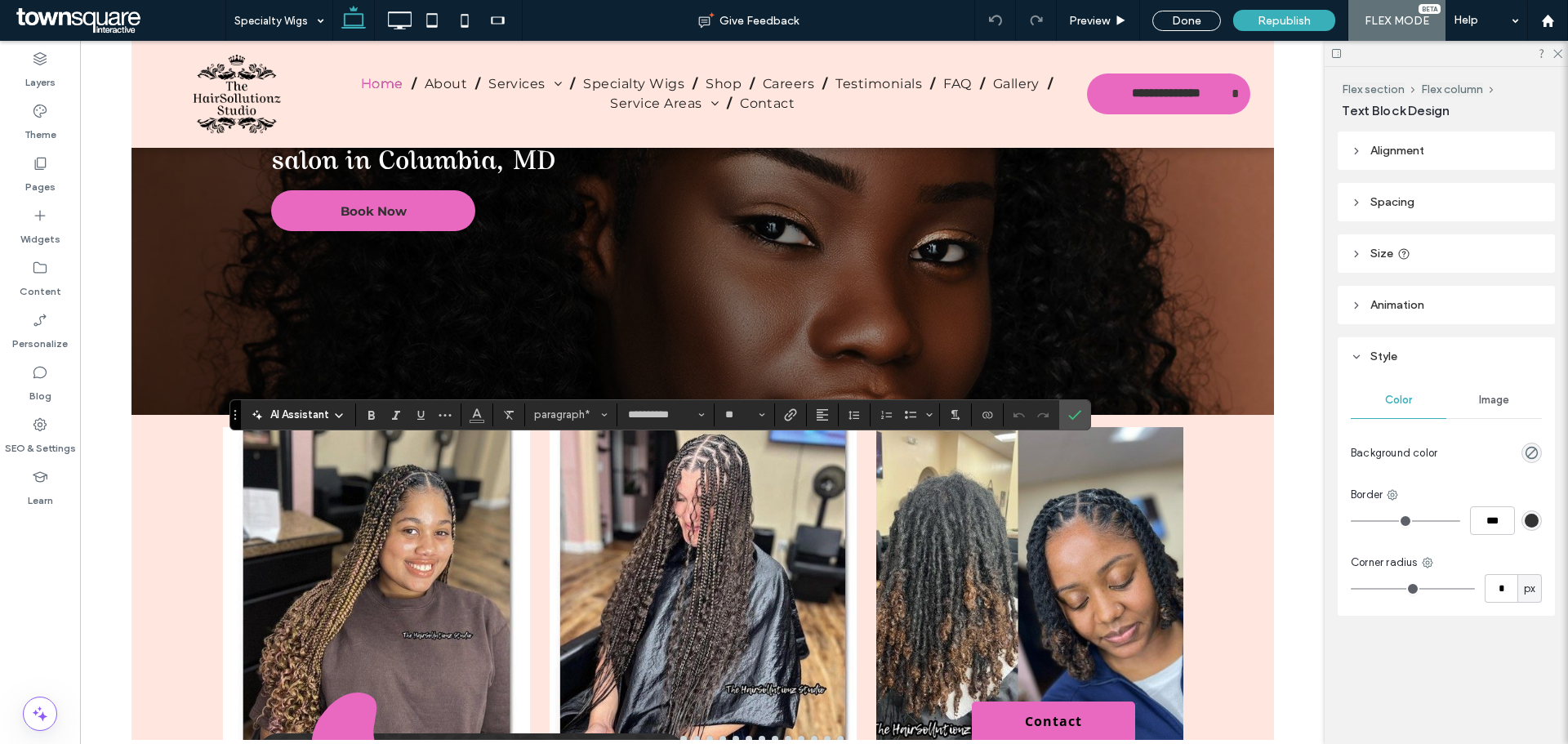 click on "AI Assistant" at bounding box center [300, 415] 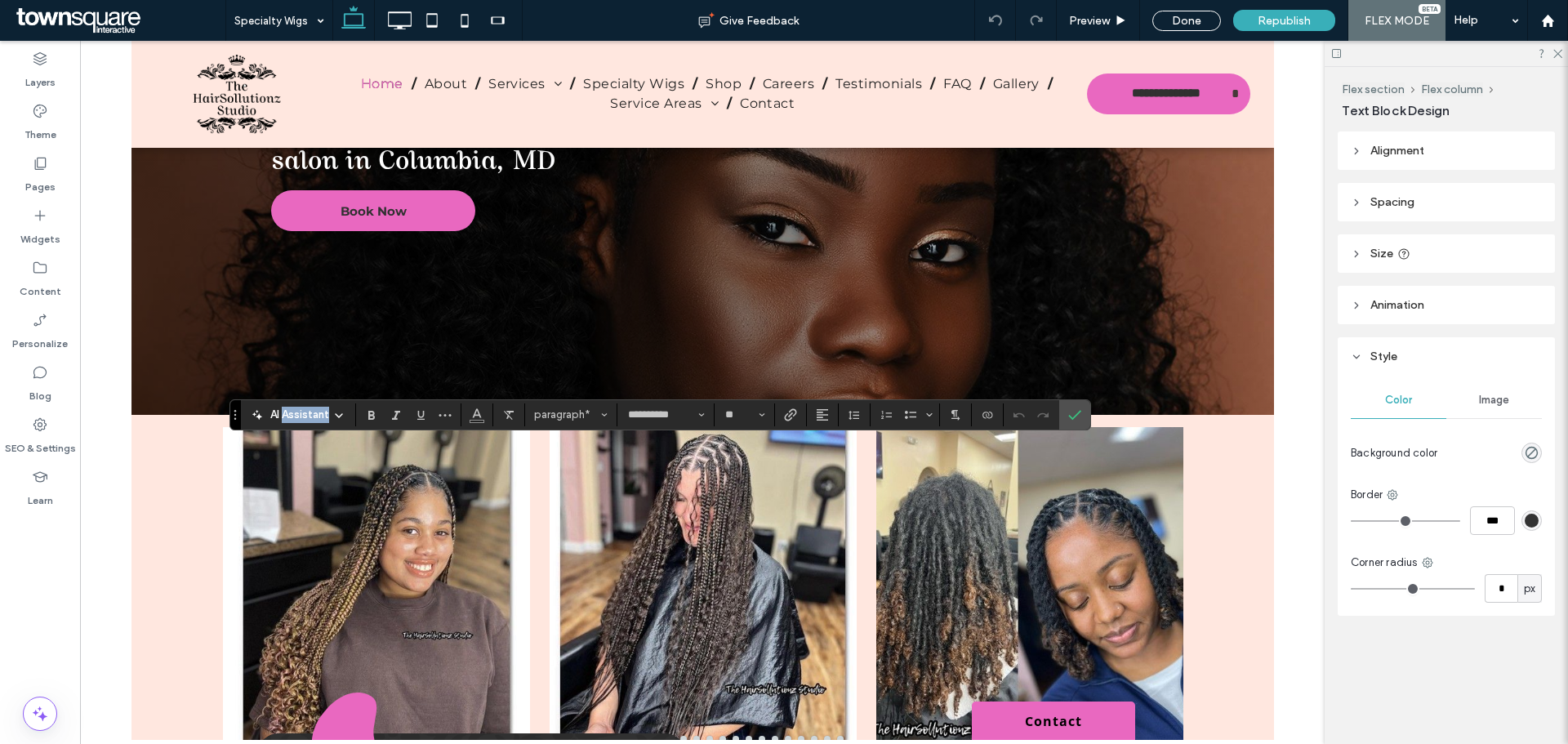 click on "AI Assistant" at bounding box center (300, 415) 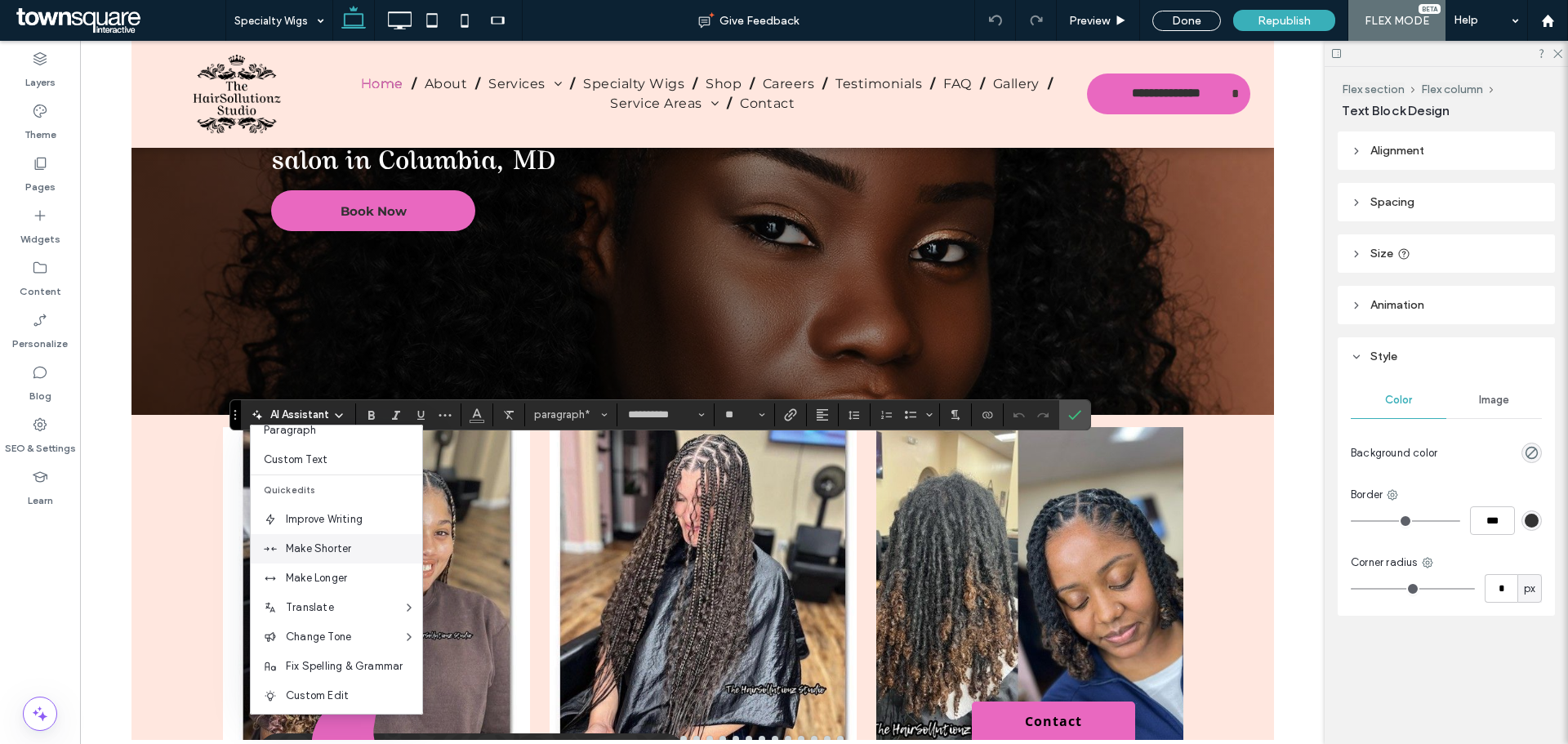scroll, scrollTop: 108, scrollLeft: 0, axis: vertical 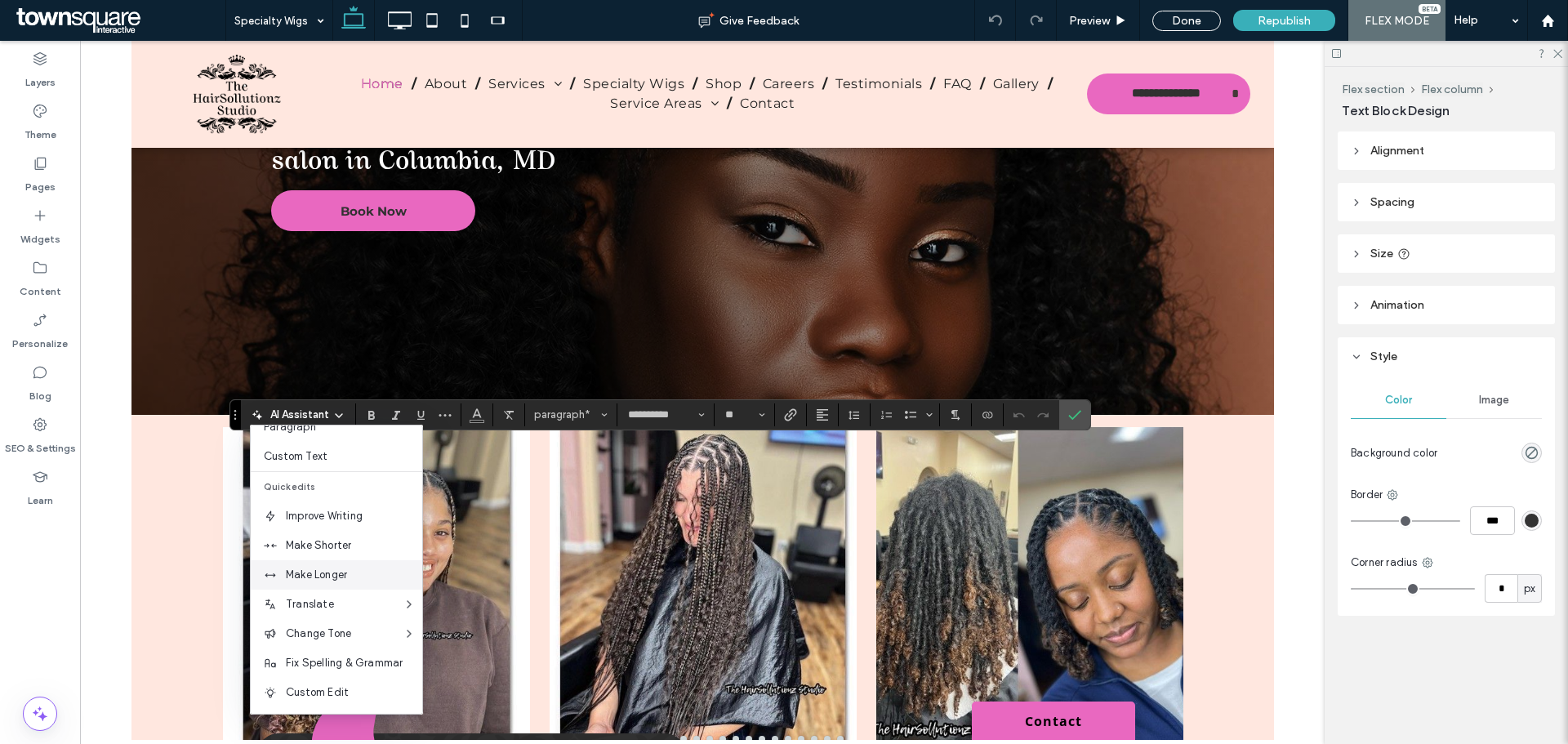 click on "Make Longer" at bounding box center [354, 575] 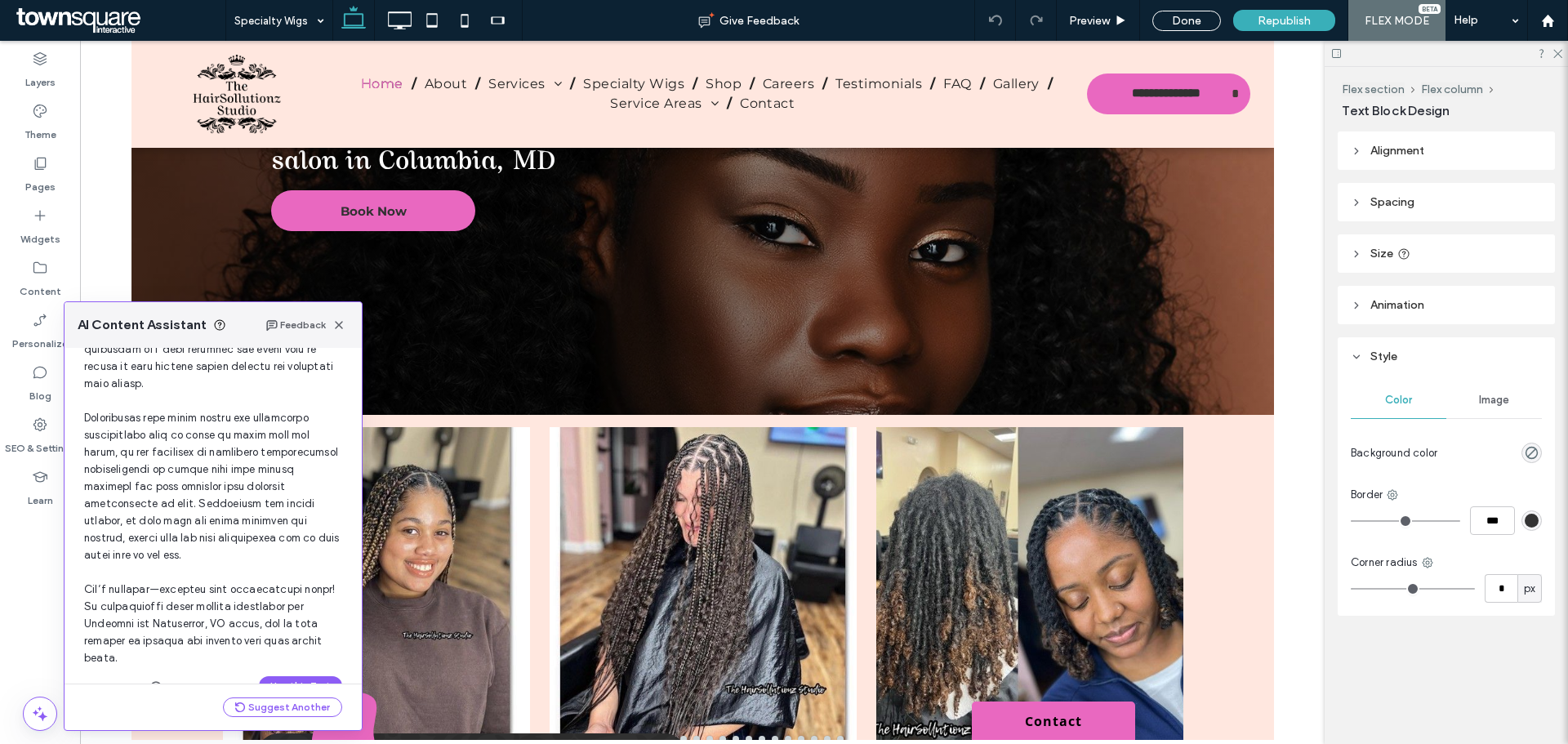 scroll, scrollTop: 327, scrollLeft: 0, axis: vertical 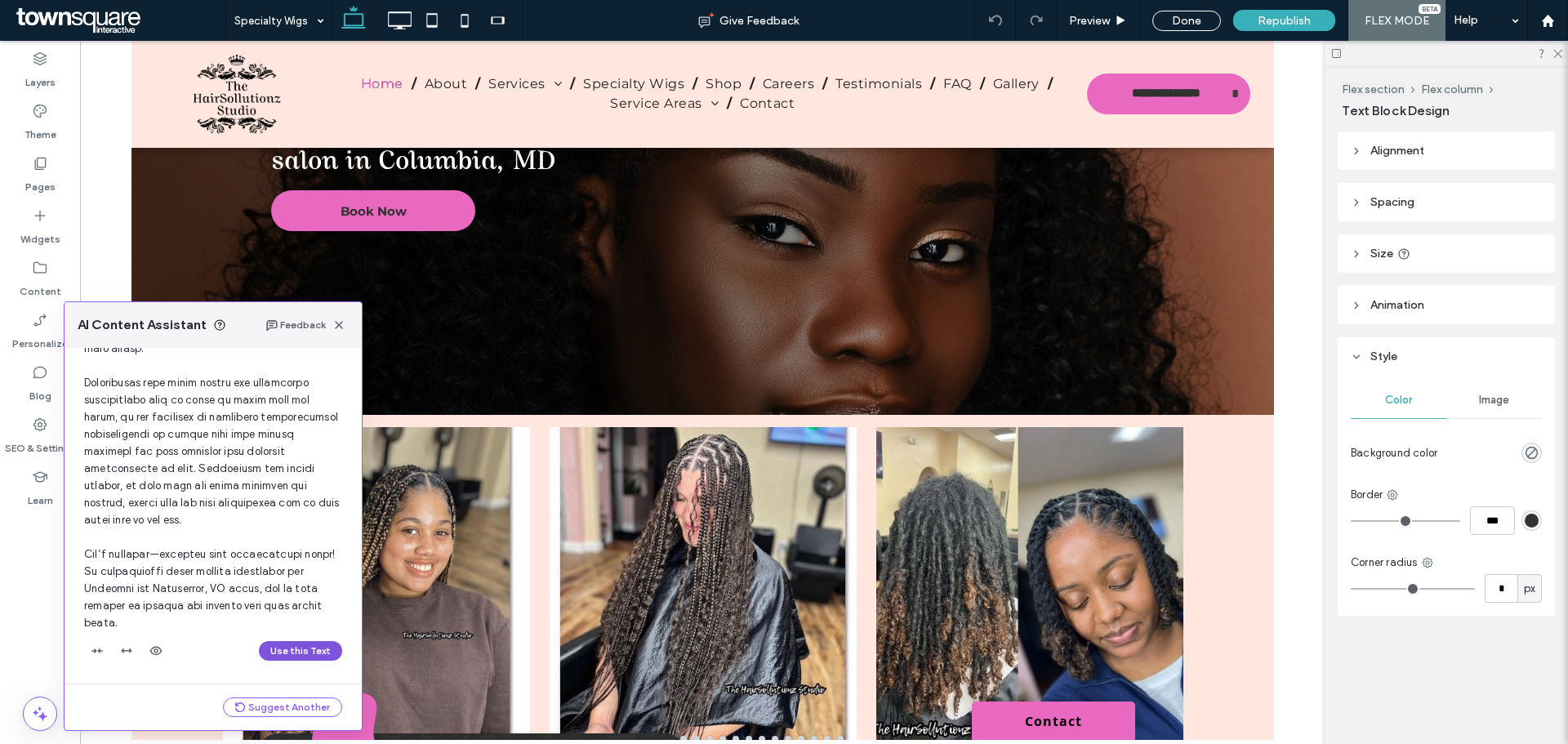 click on "Use this Text" at bounding box center [301, 651] 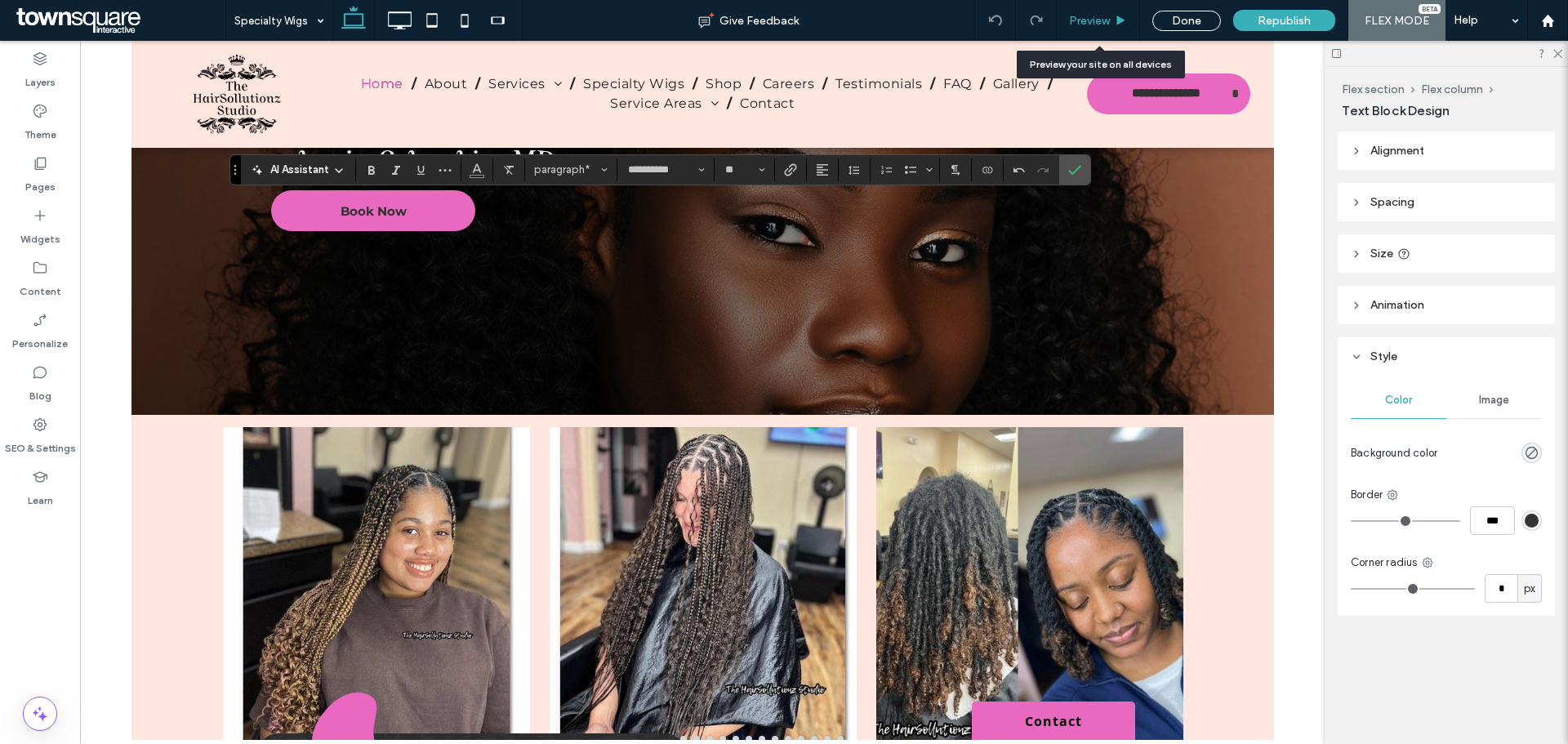 click on "Preview" at bounding box center [1089, 20] 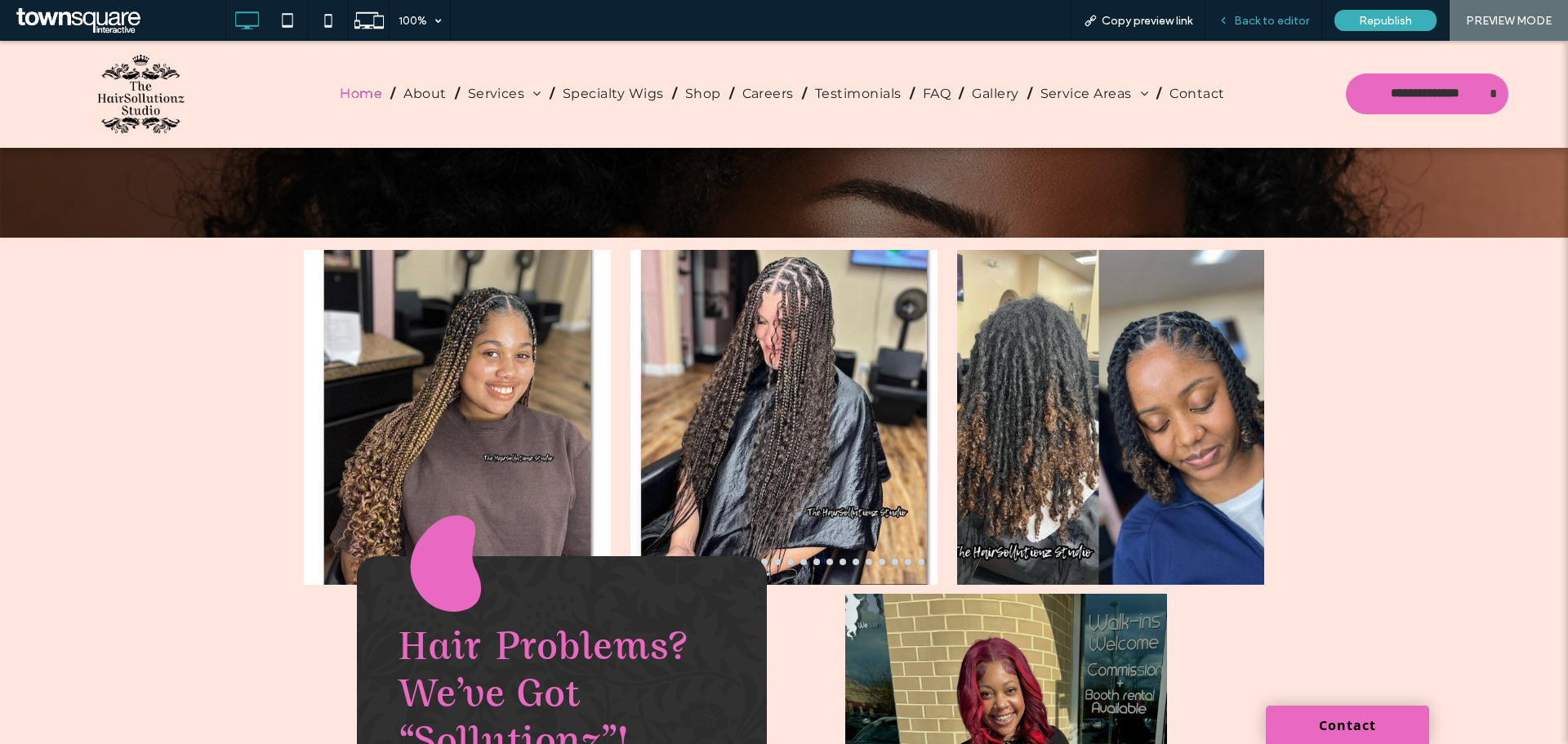 click on "Back to editor" at bounding box center (1272, 20) 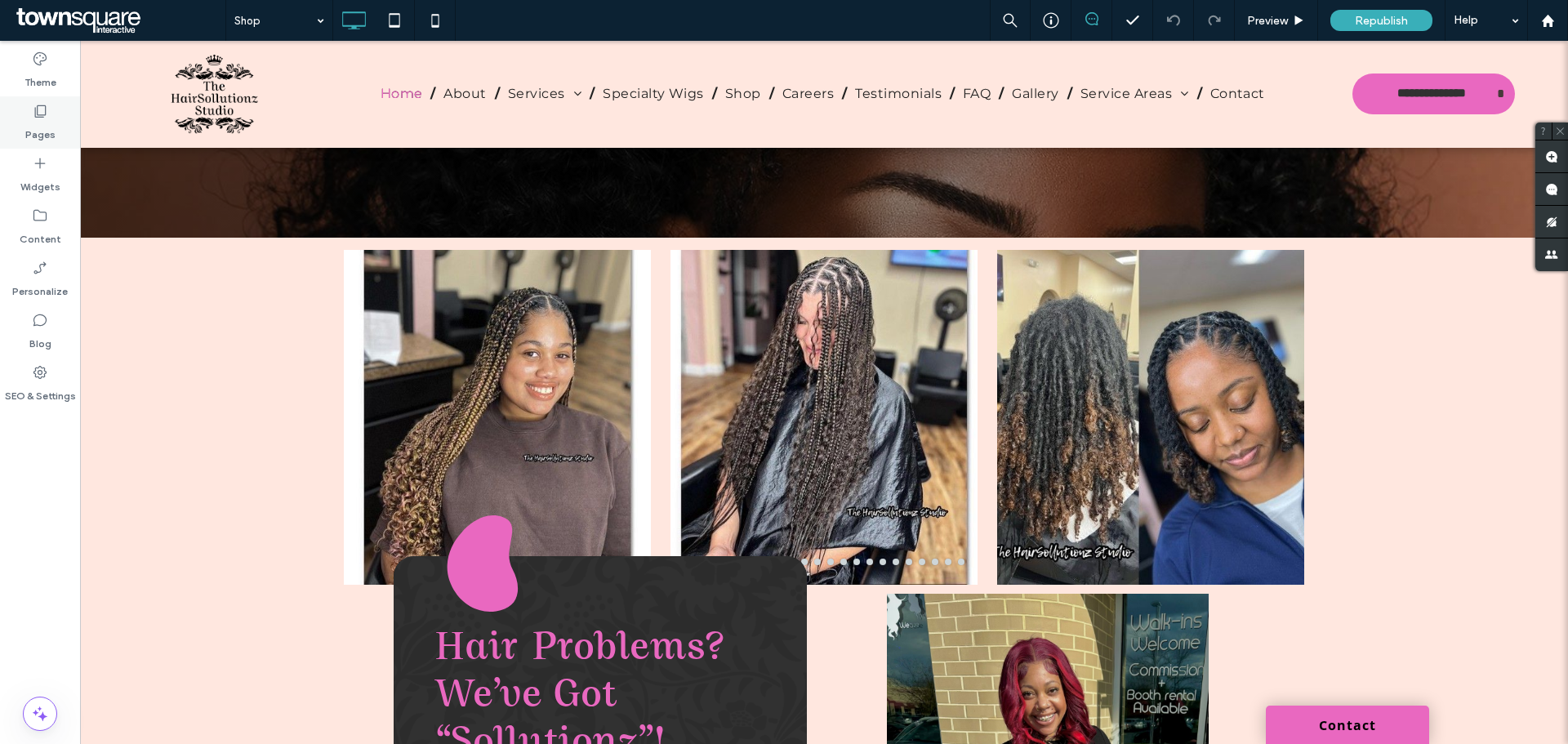 click on "Pages" at bounding box center [40, 123] 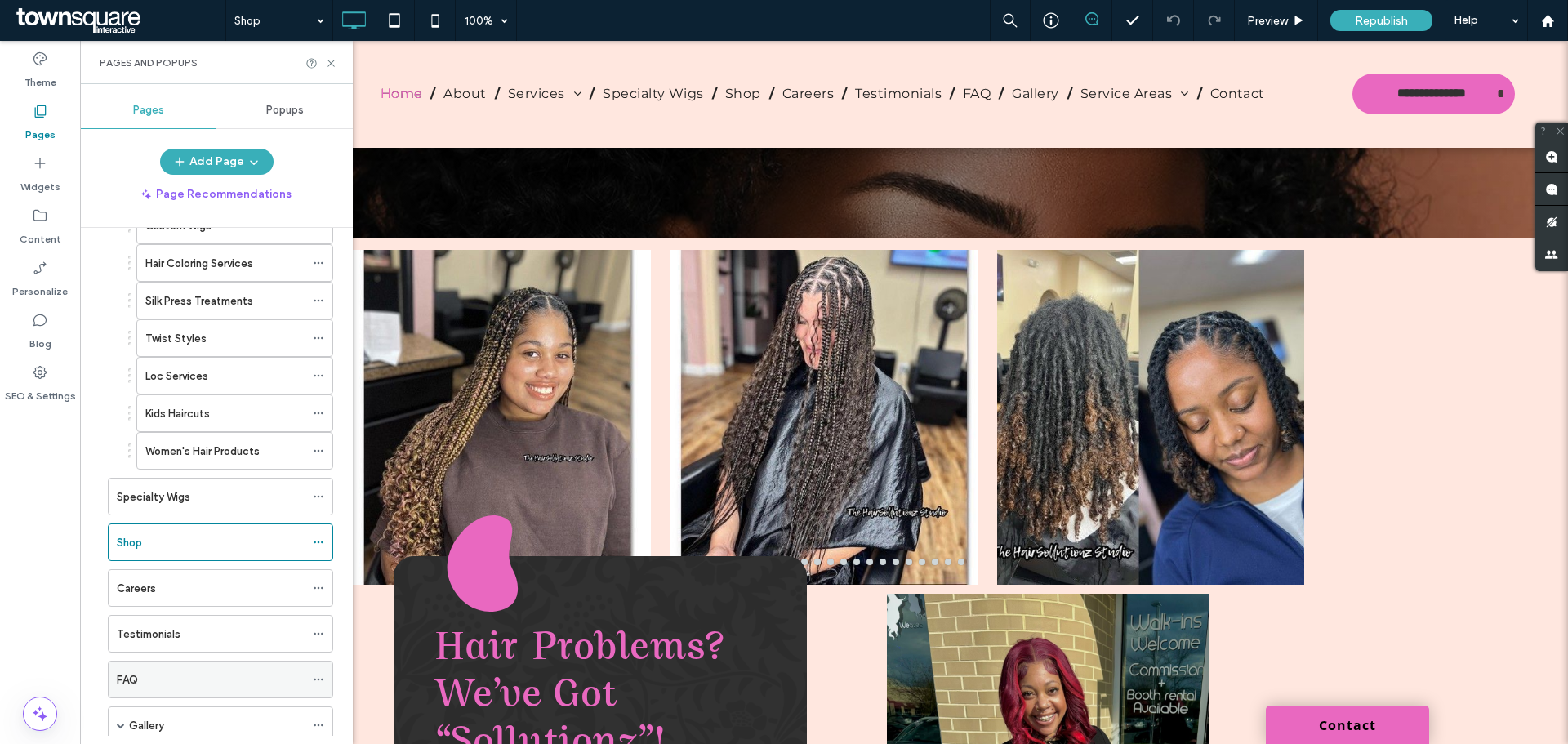 scroll, scrollTop: 394, scrollLeft: 0, axis: vertical 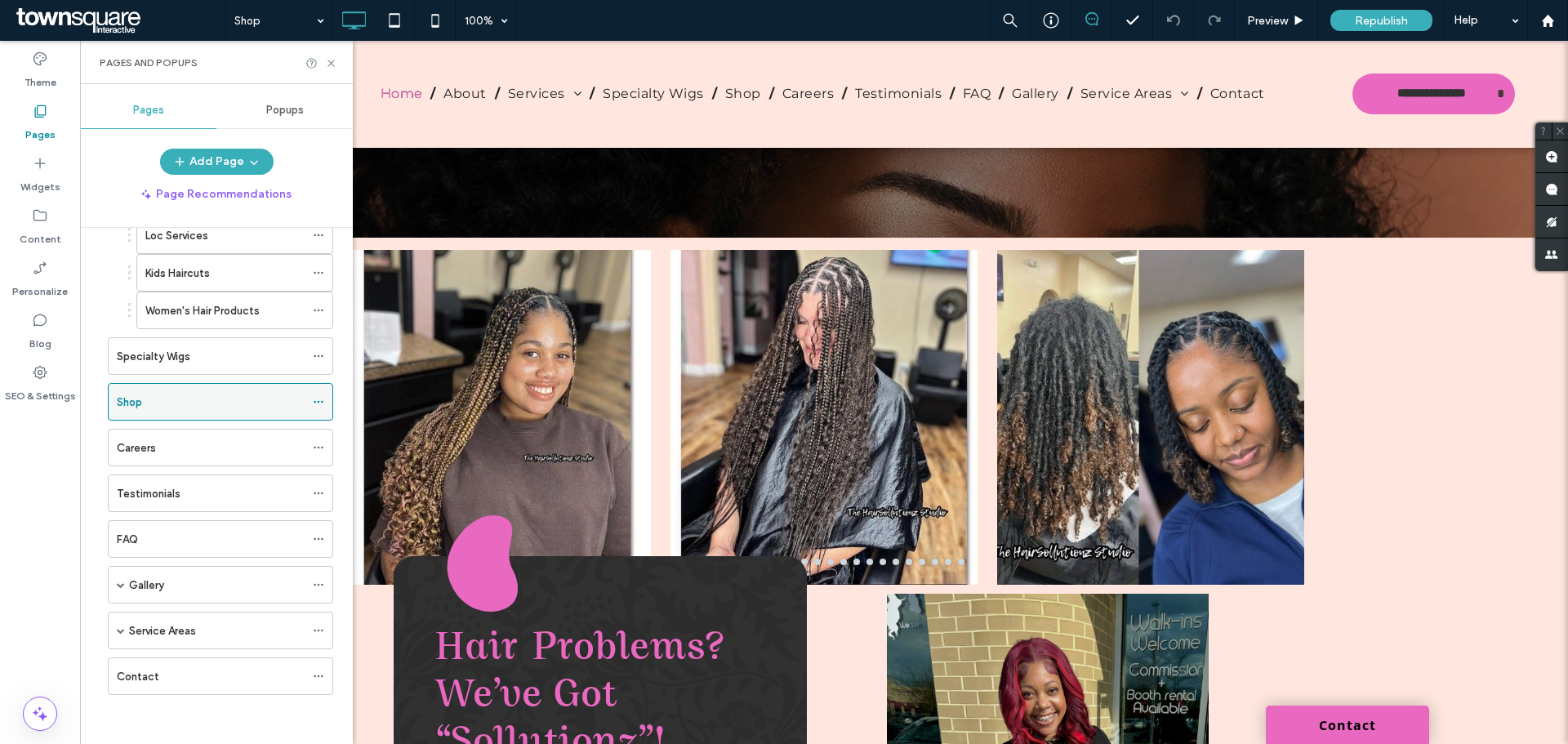 click 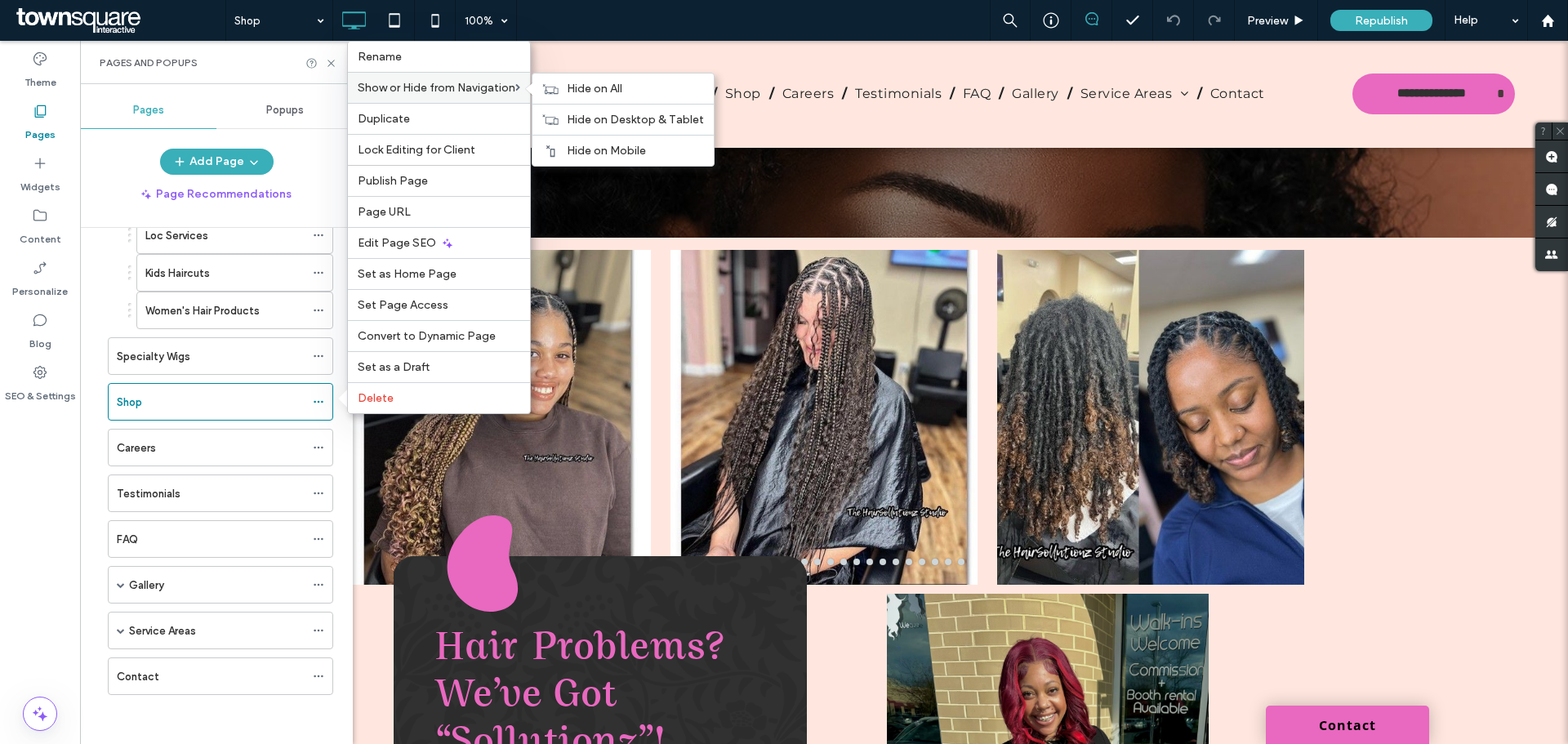 click on "Show or Hide from Navigation" at bounding box center (436, 87) 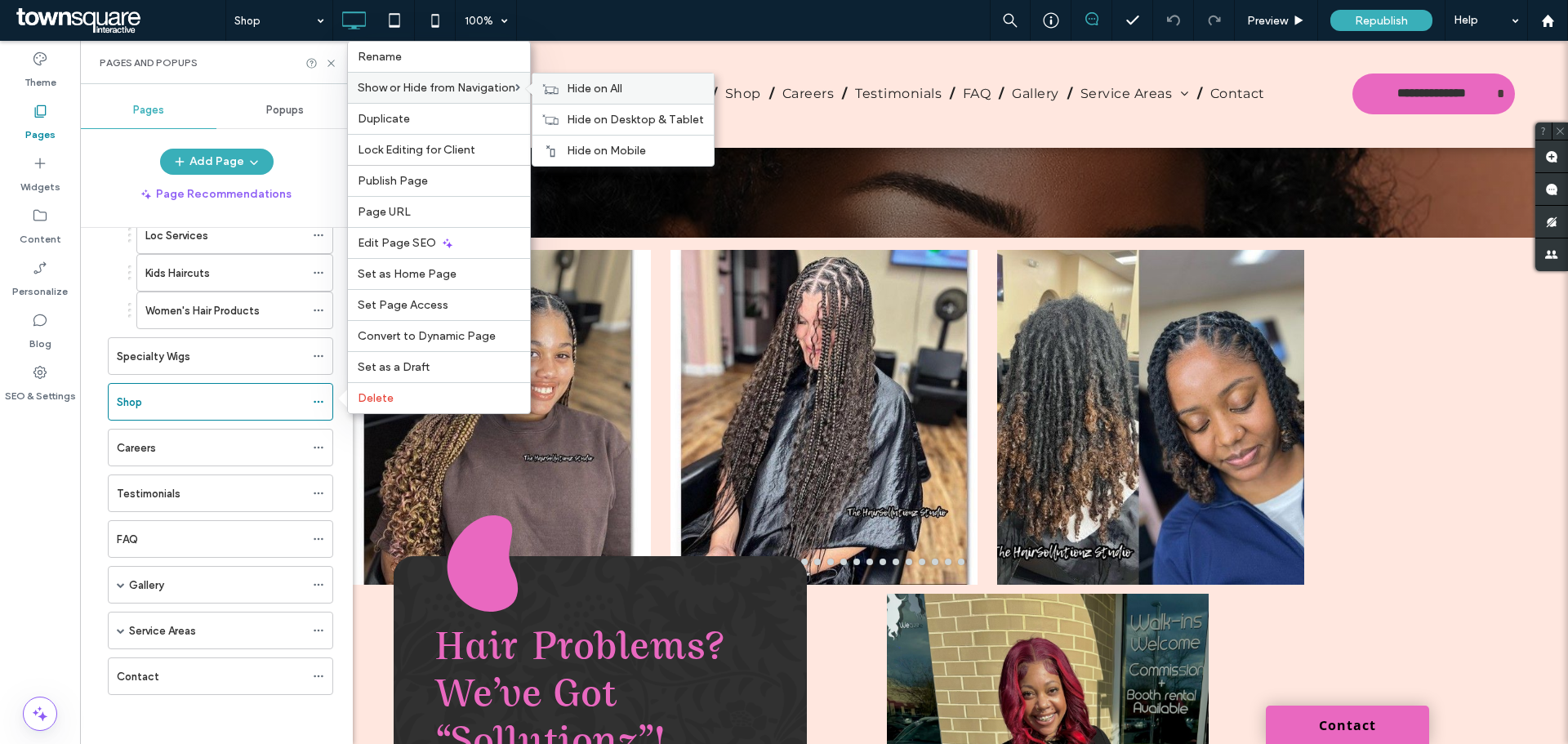 click 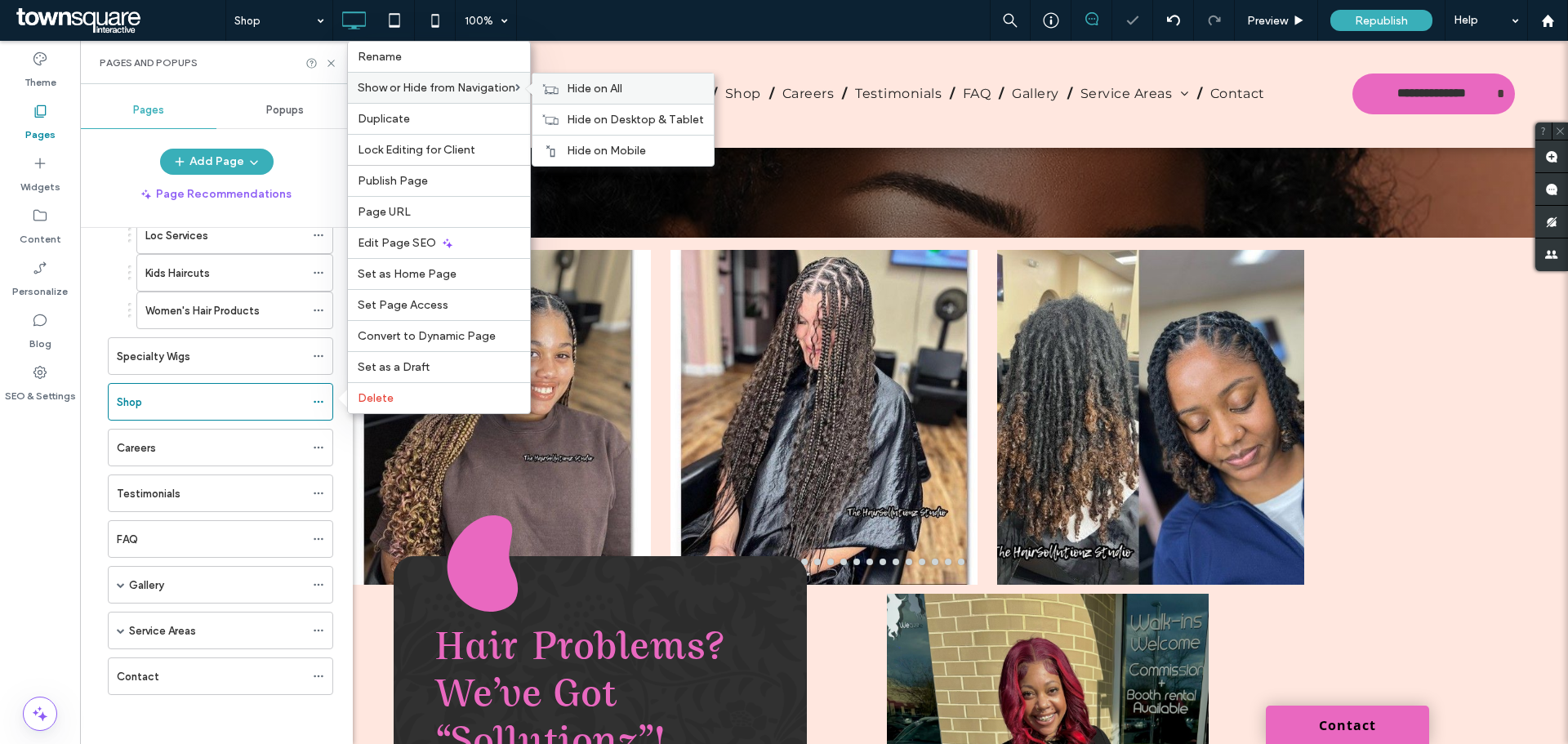 click on "Hide on All" at bounding box center [595, 88] 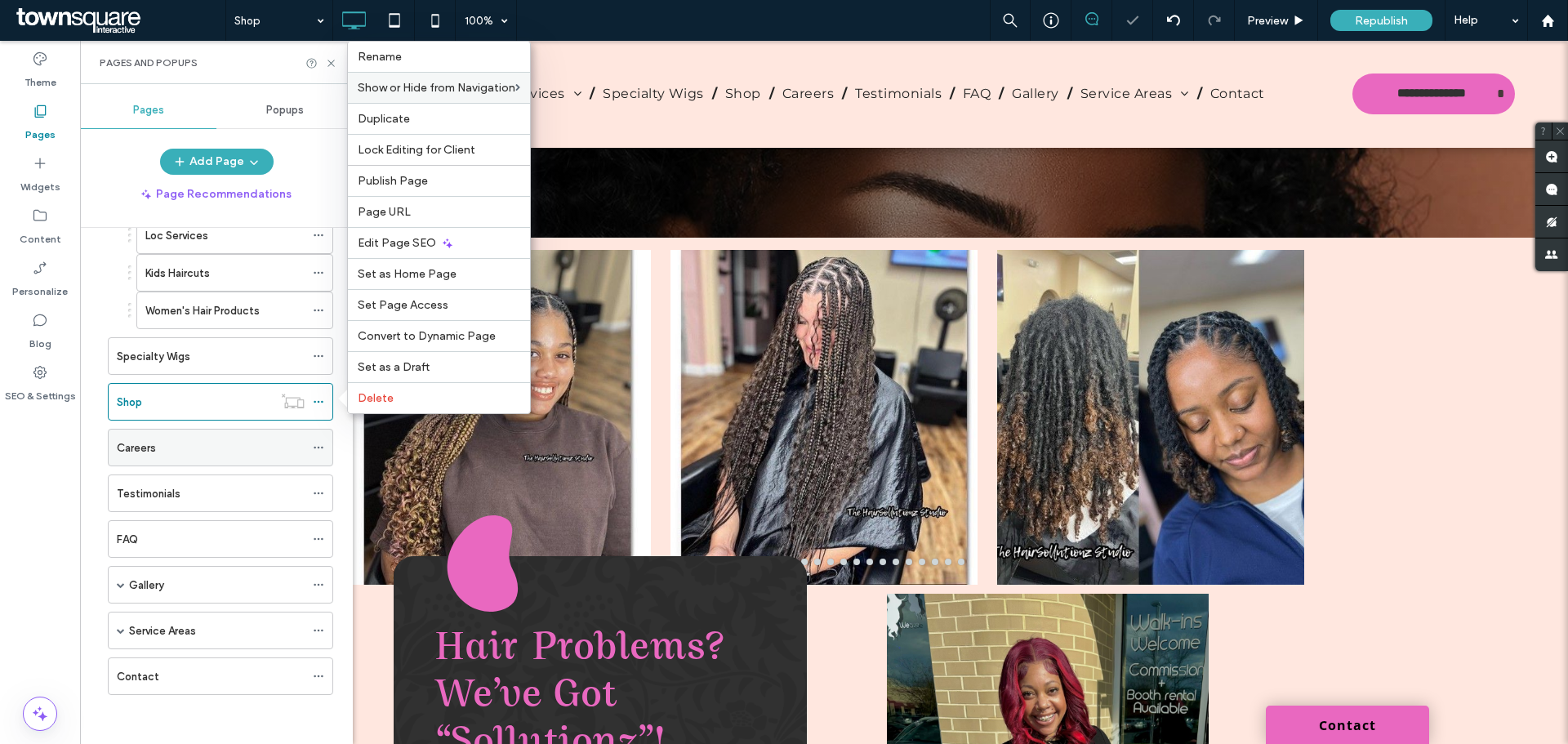 click on "Careers" at bounding box center [211, 448] 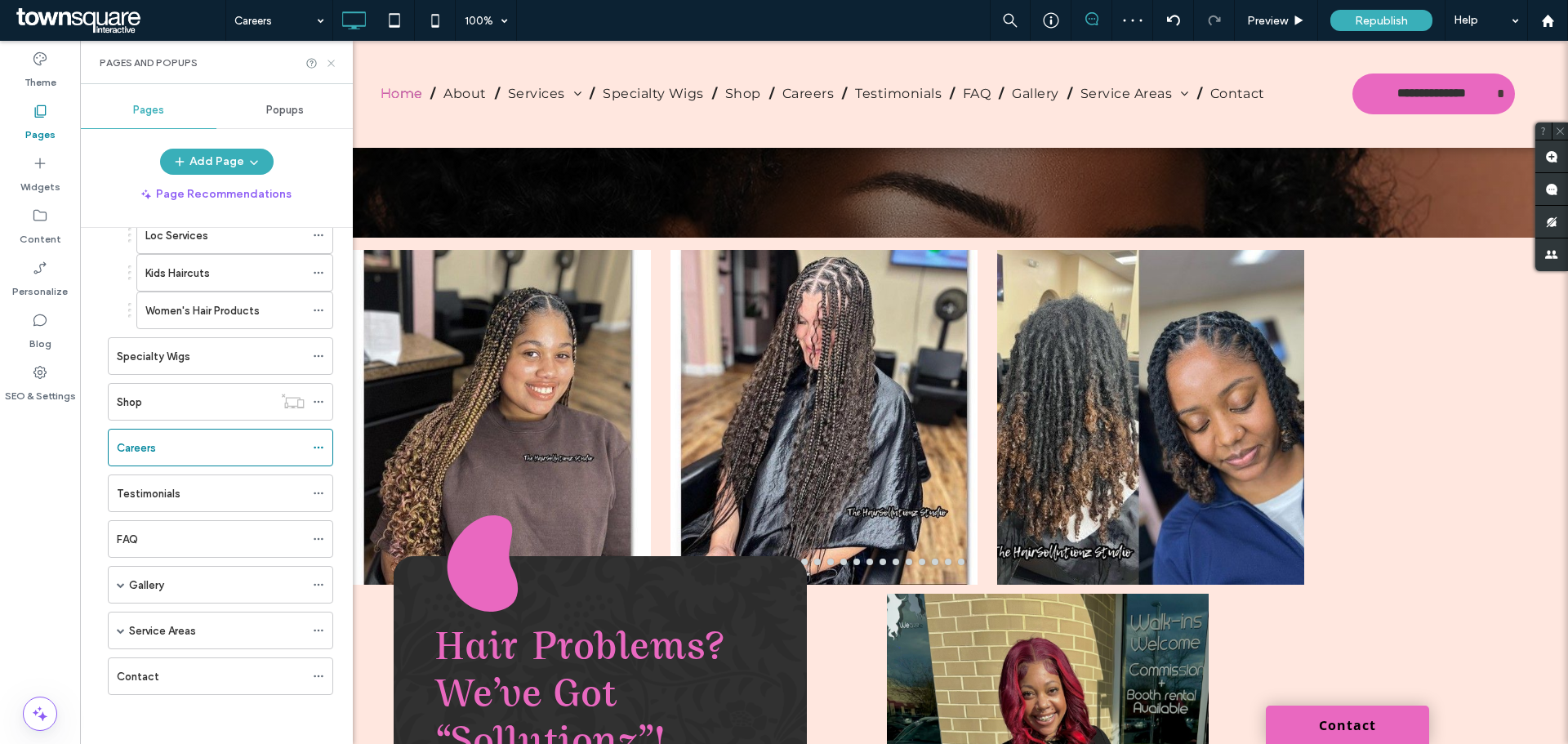 click 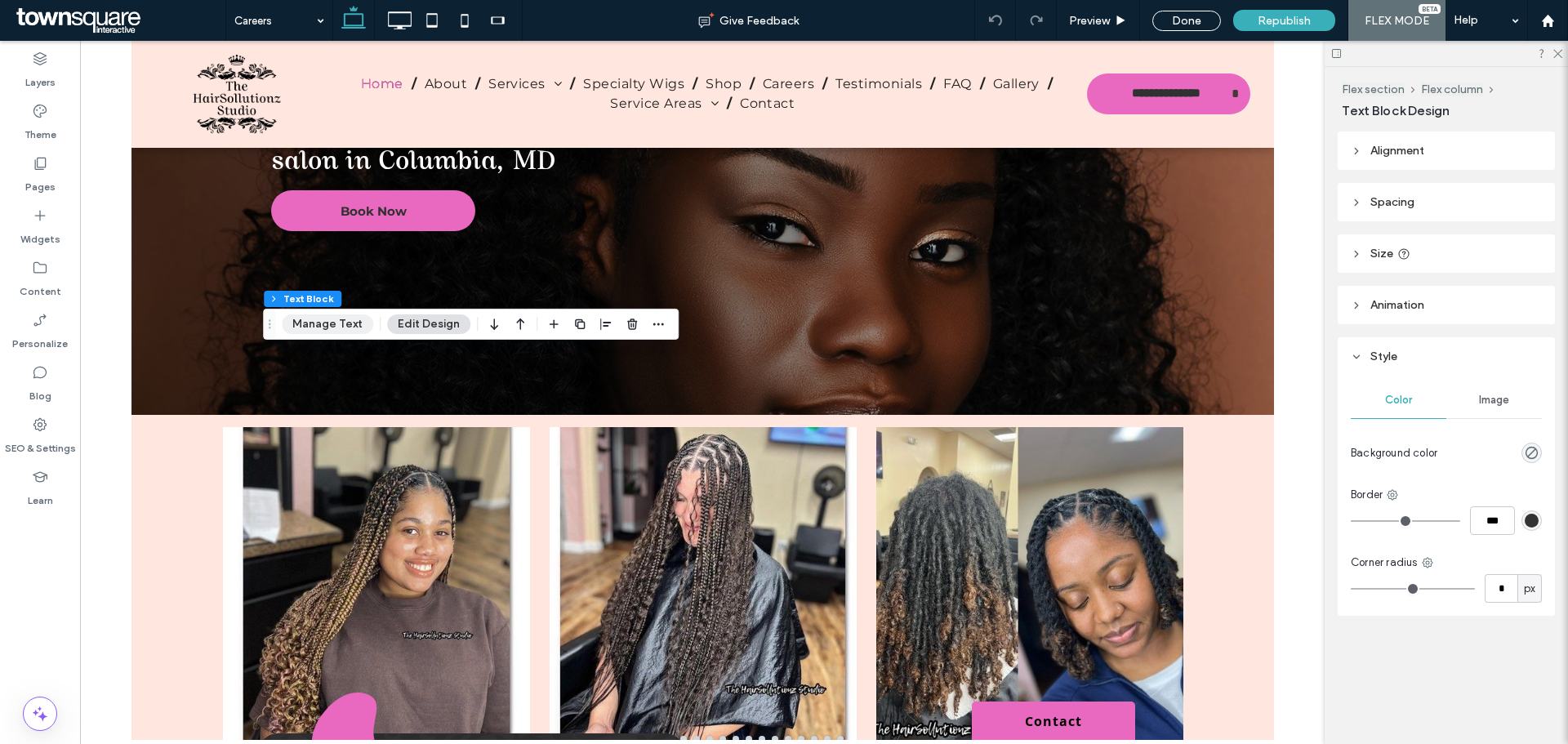 click on "Manage Text" at bounding box center (327, 324) 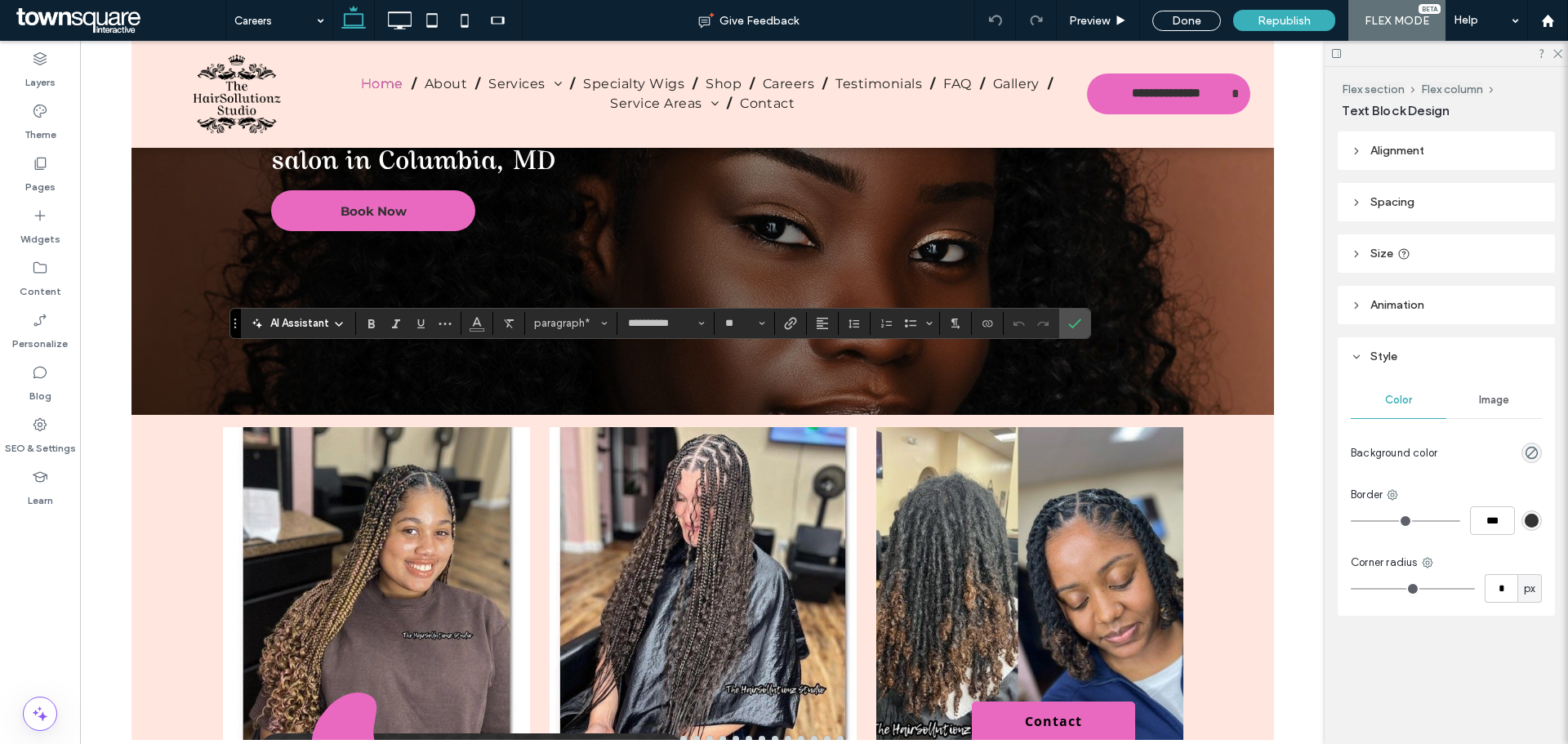 click on "AI Assistant" at bounding box center [298, 323] 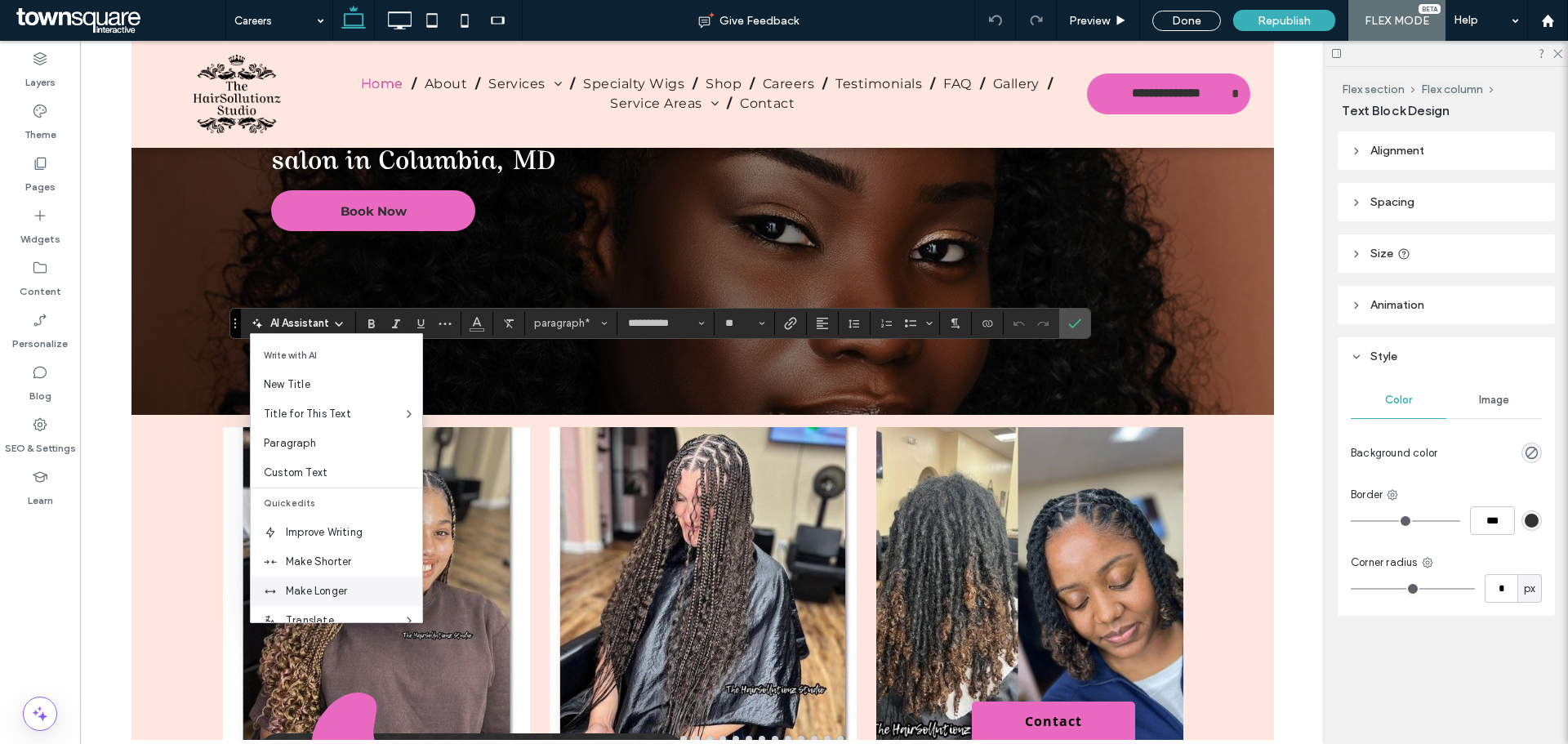 click on "Make Longer" at bounding box center (354, 591) 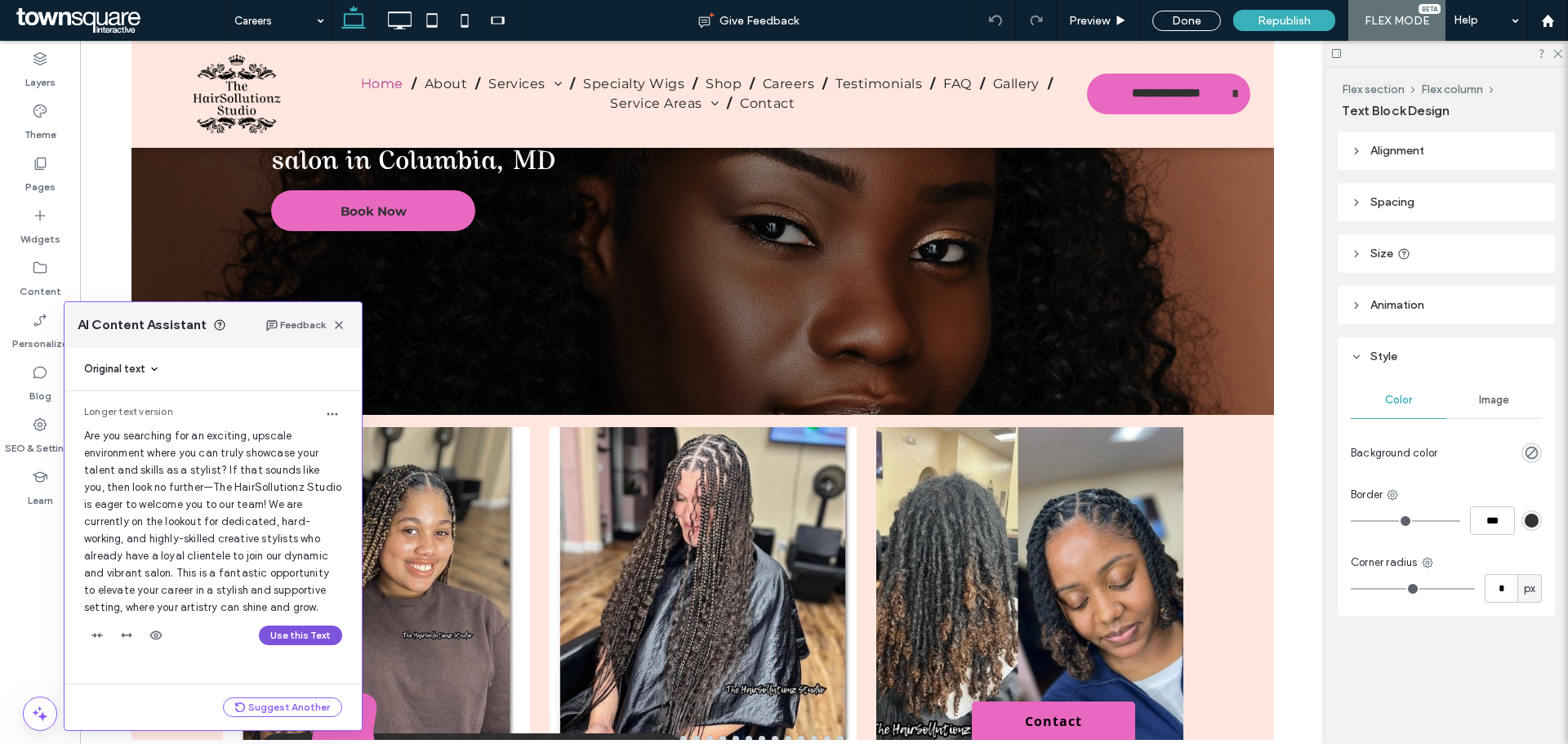 click on "Use this Text" at bounding box center [301, 635] 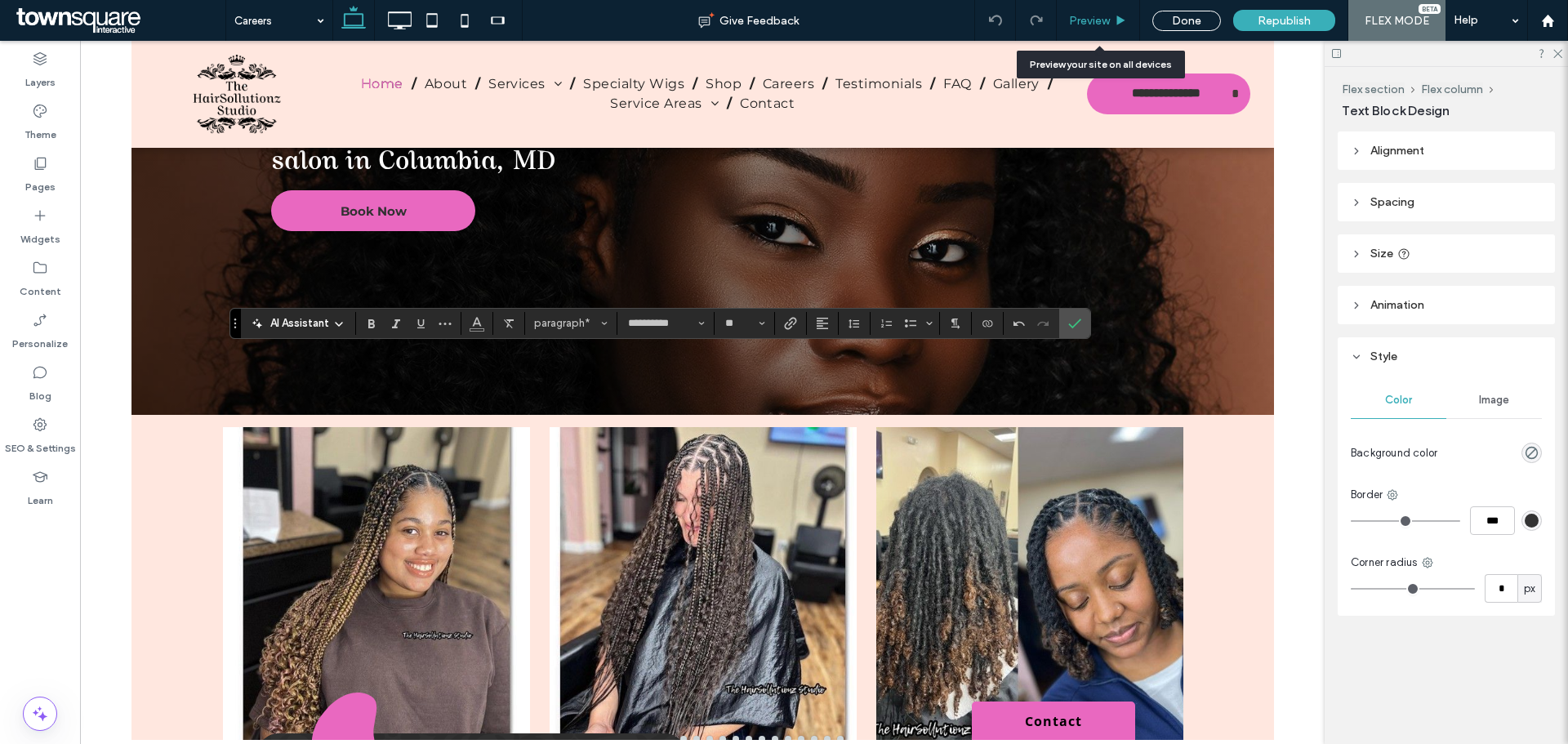 click 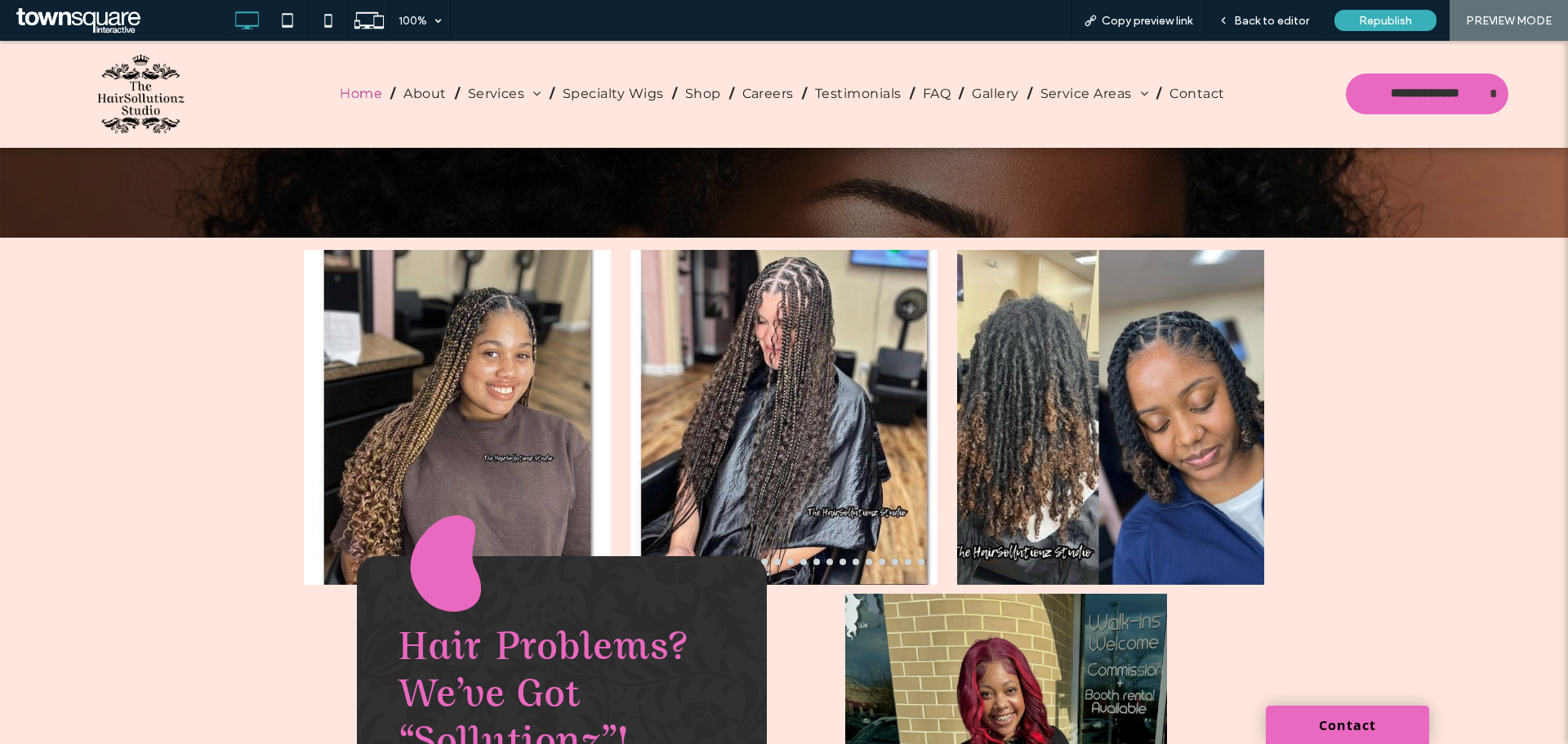 drag, startPoint x: 1055, startPoint y: 37, endPoint x: 380, endPoint y: 122, distance: 680.3308 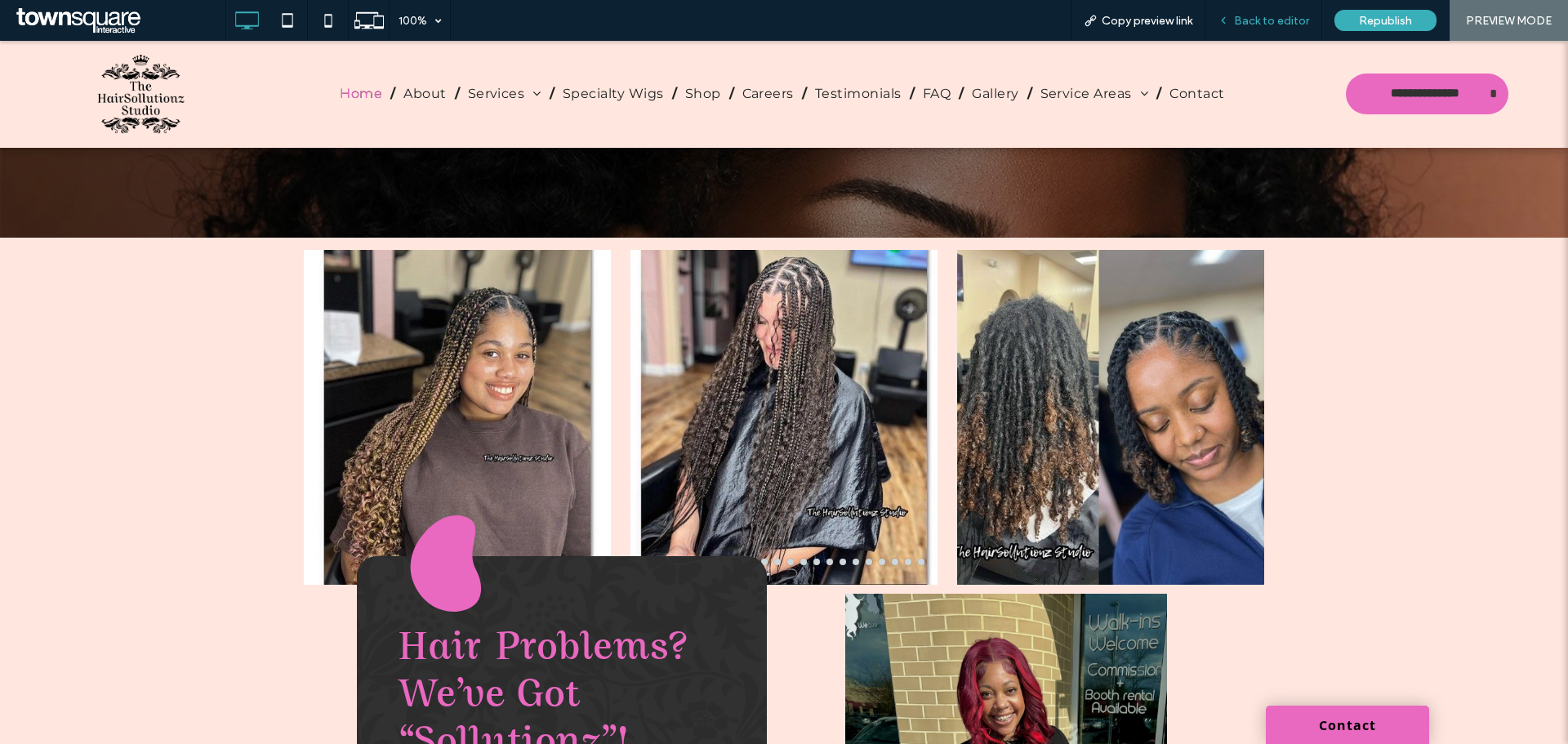 click on "Back to editor" at bounding box center [1272, 20] 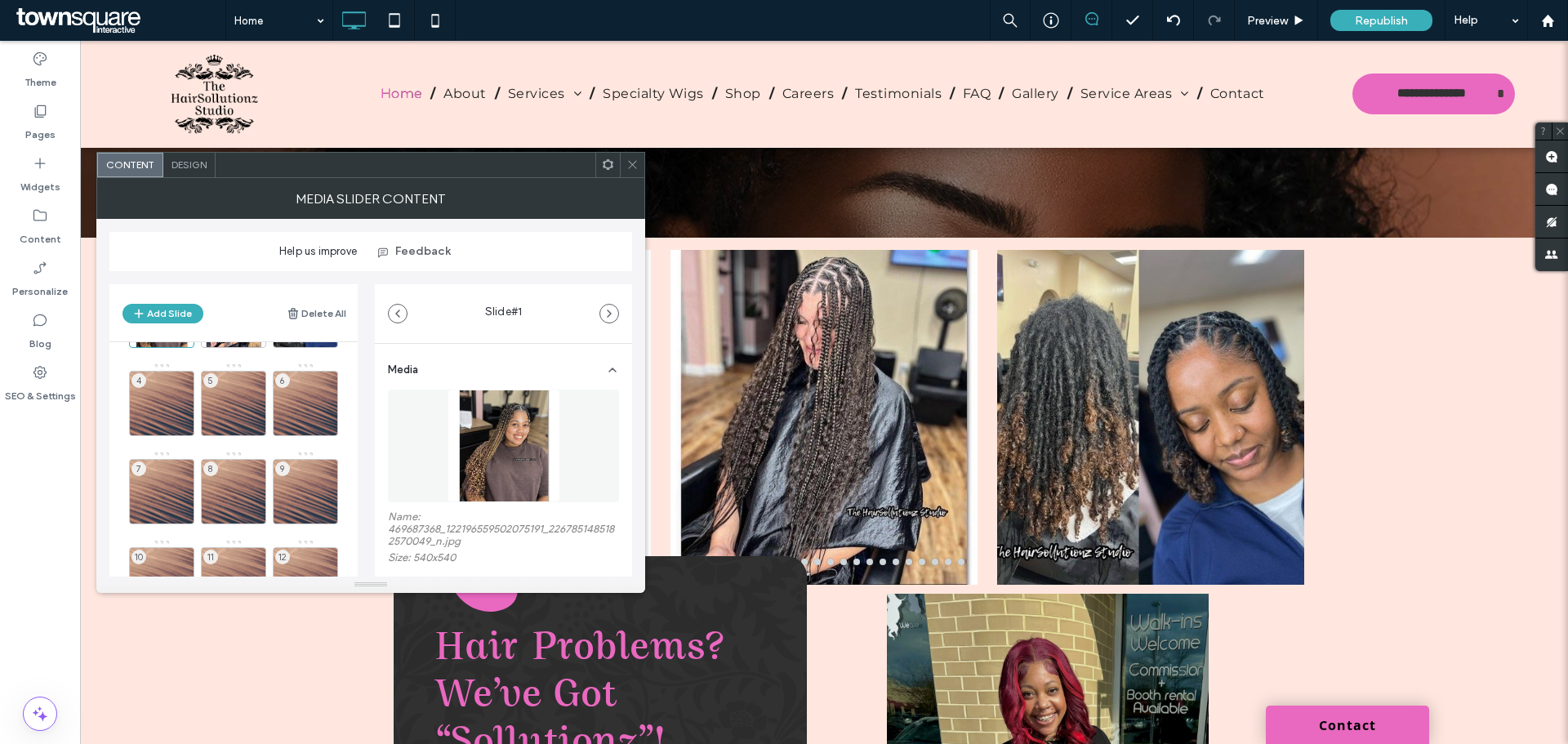 scroll, scrollTop: 82, scrollLeft: 0, axis: vertical 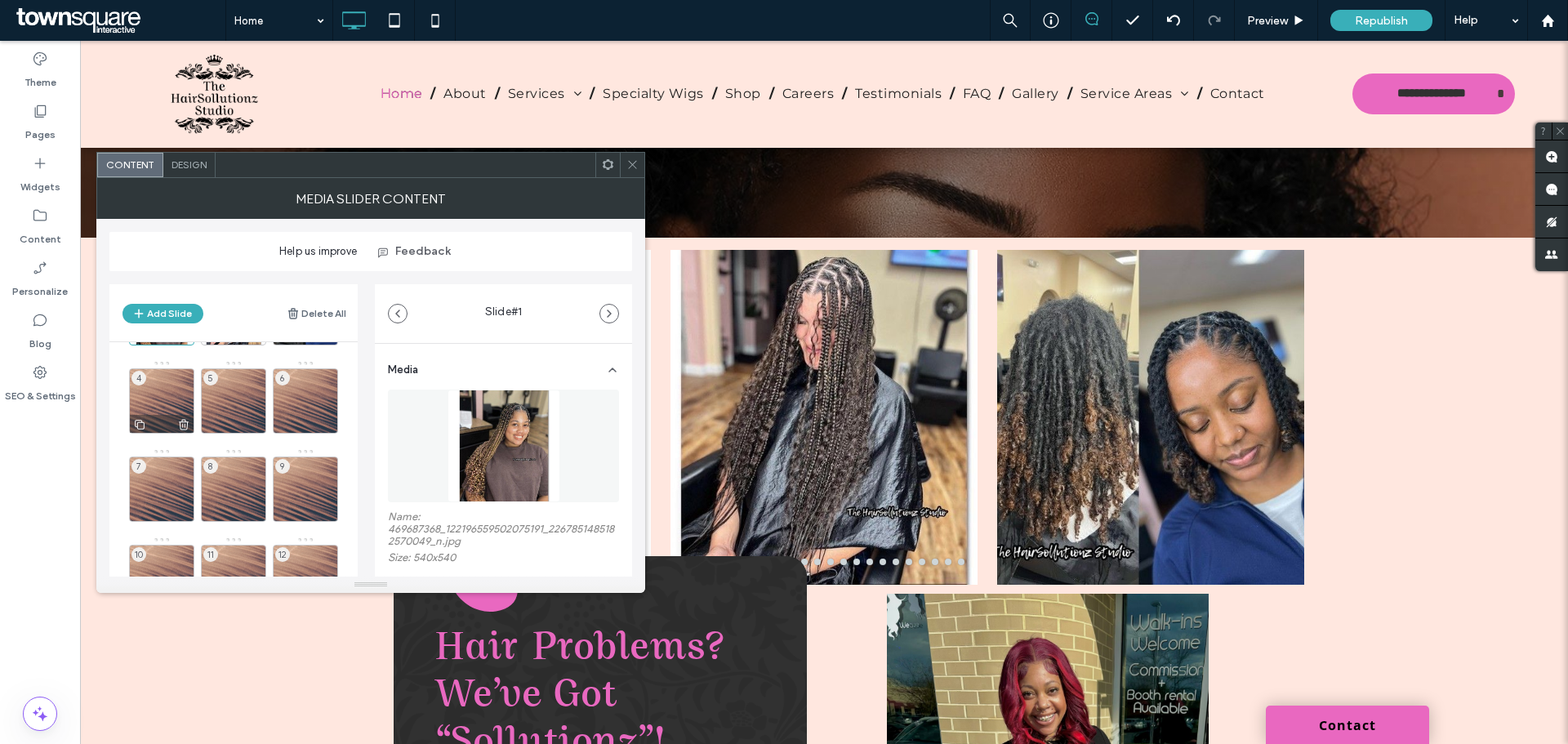 click on "4" at bounding box center (162, 401) 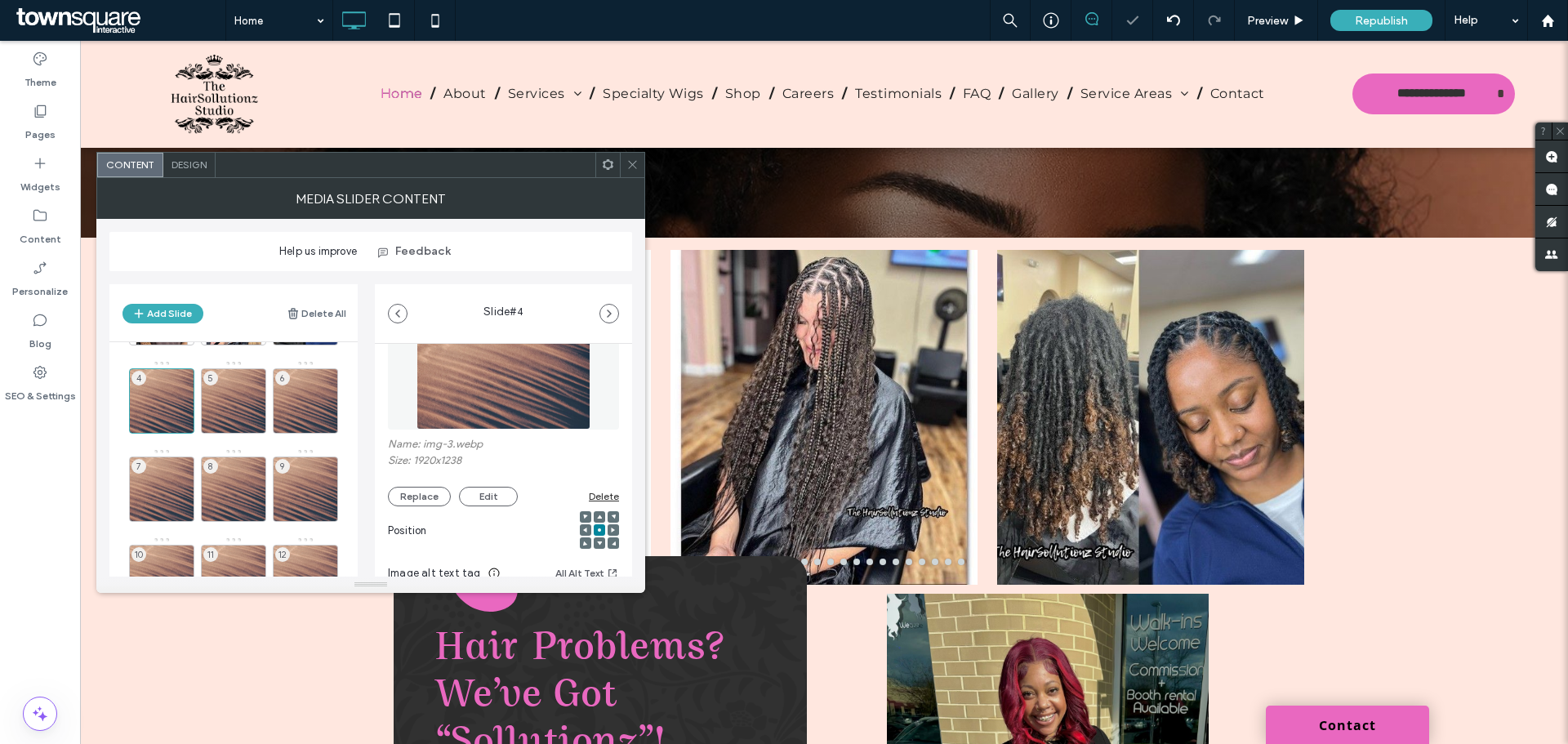 scroll, scrollTop: 82, scrollLeft: 0, axis: vertical 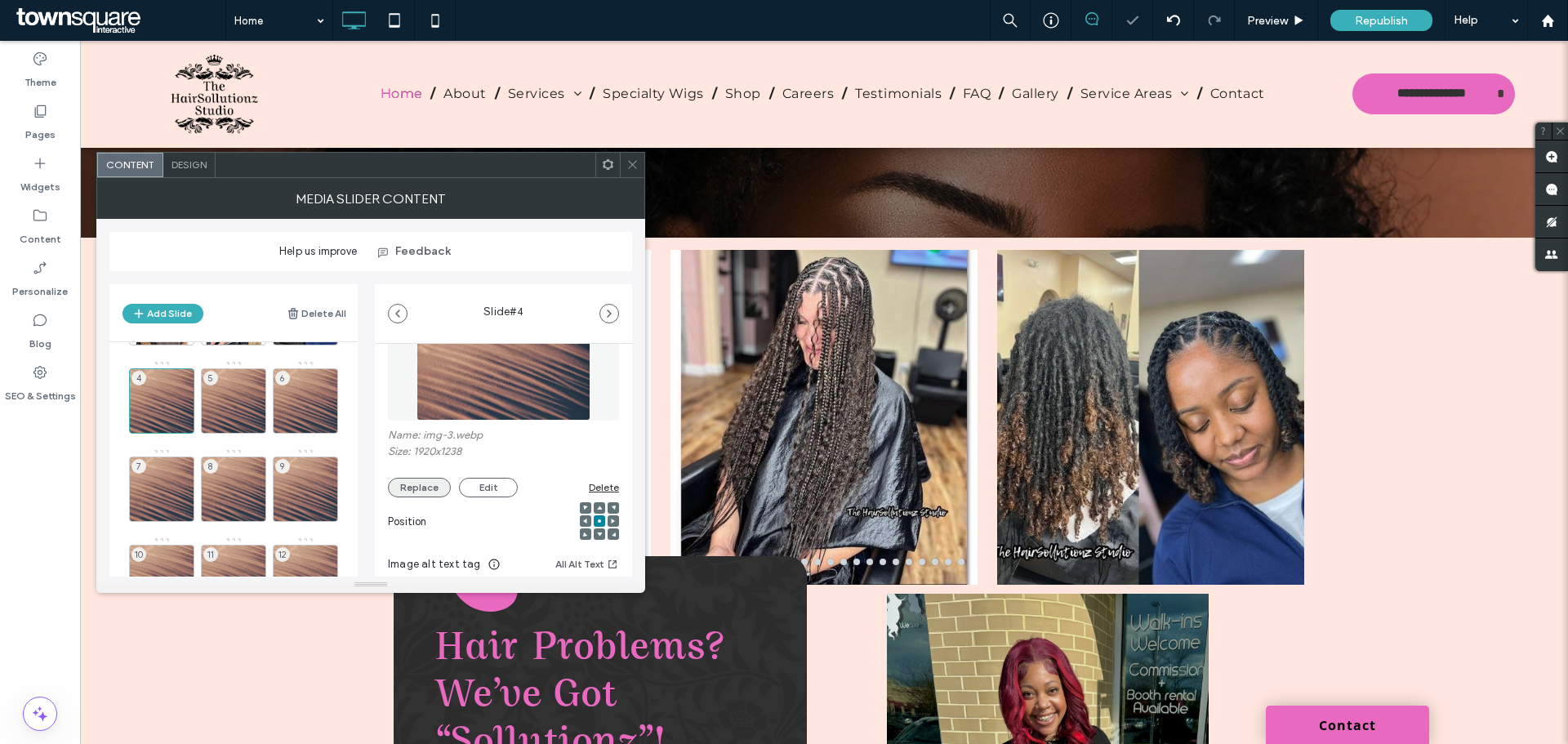 click on "Replace" at bounding box center (419, 488) 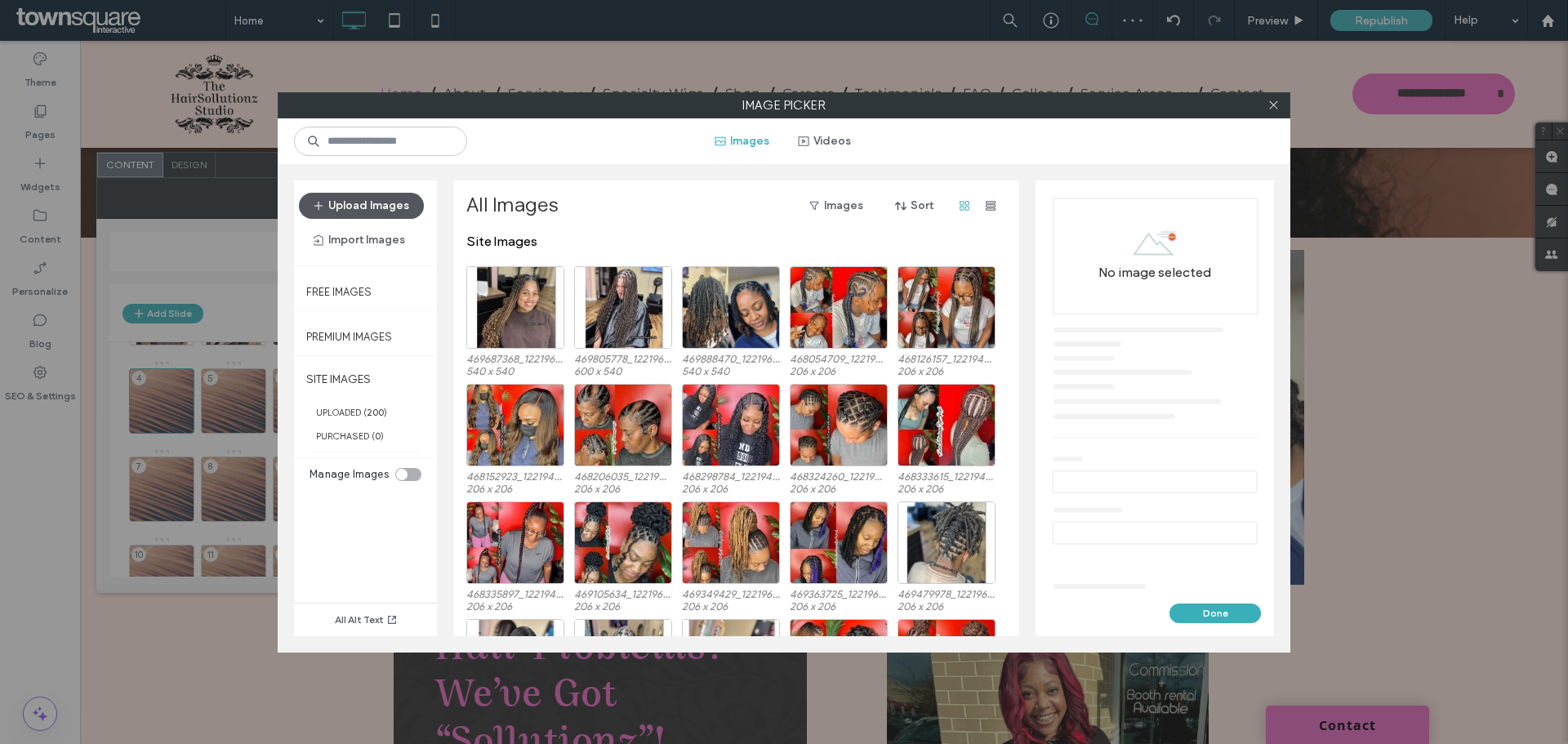click on "Upload Images" at bounding box center [361, 206] 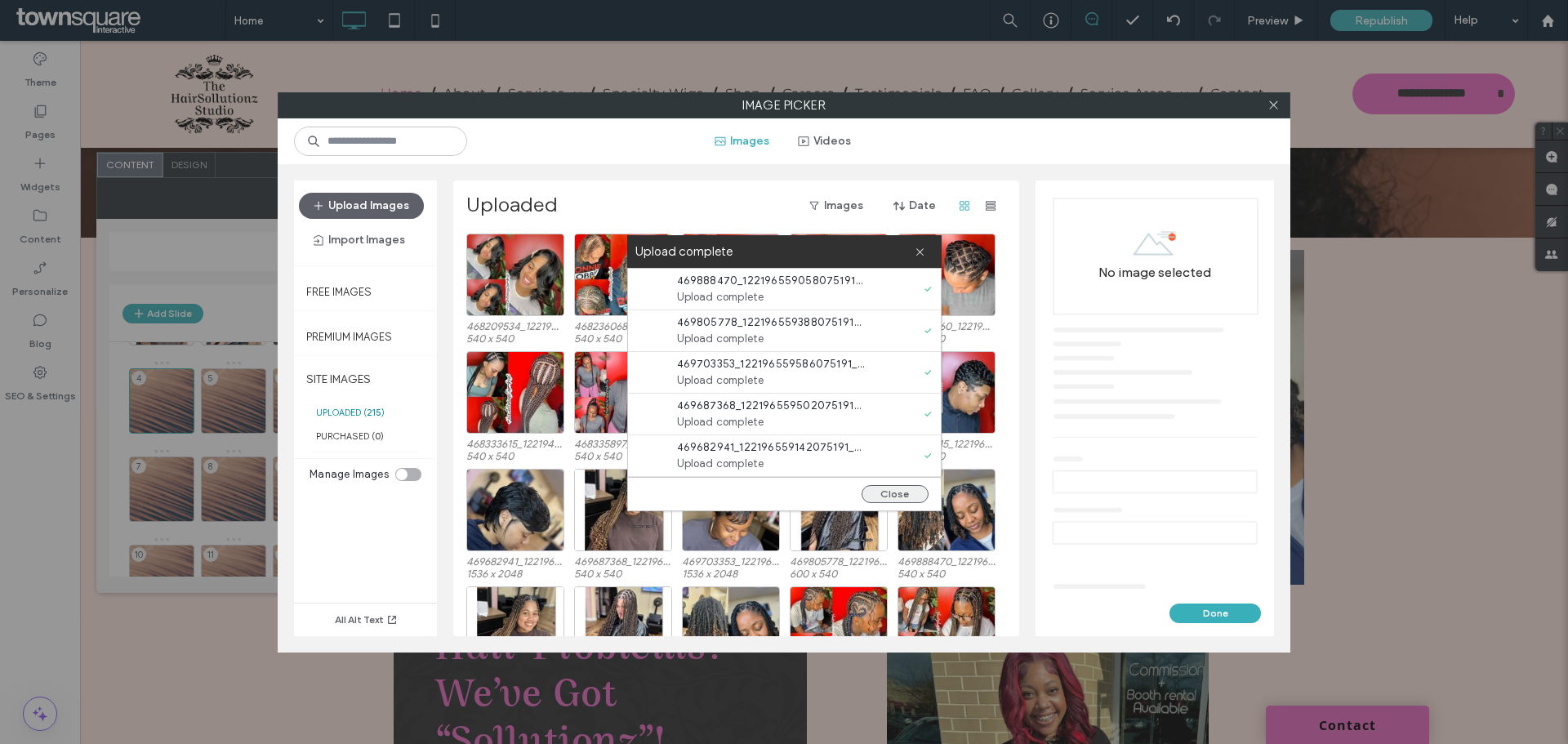 click on "Close" at bounding box center (895, 494) 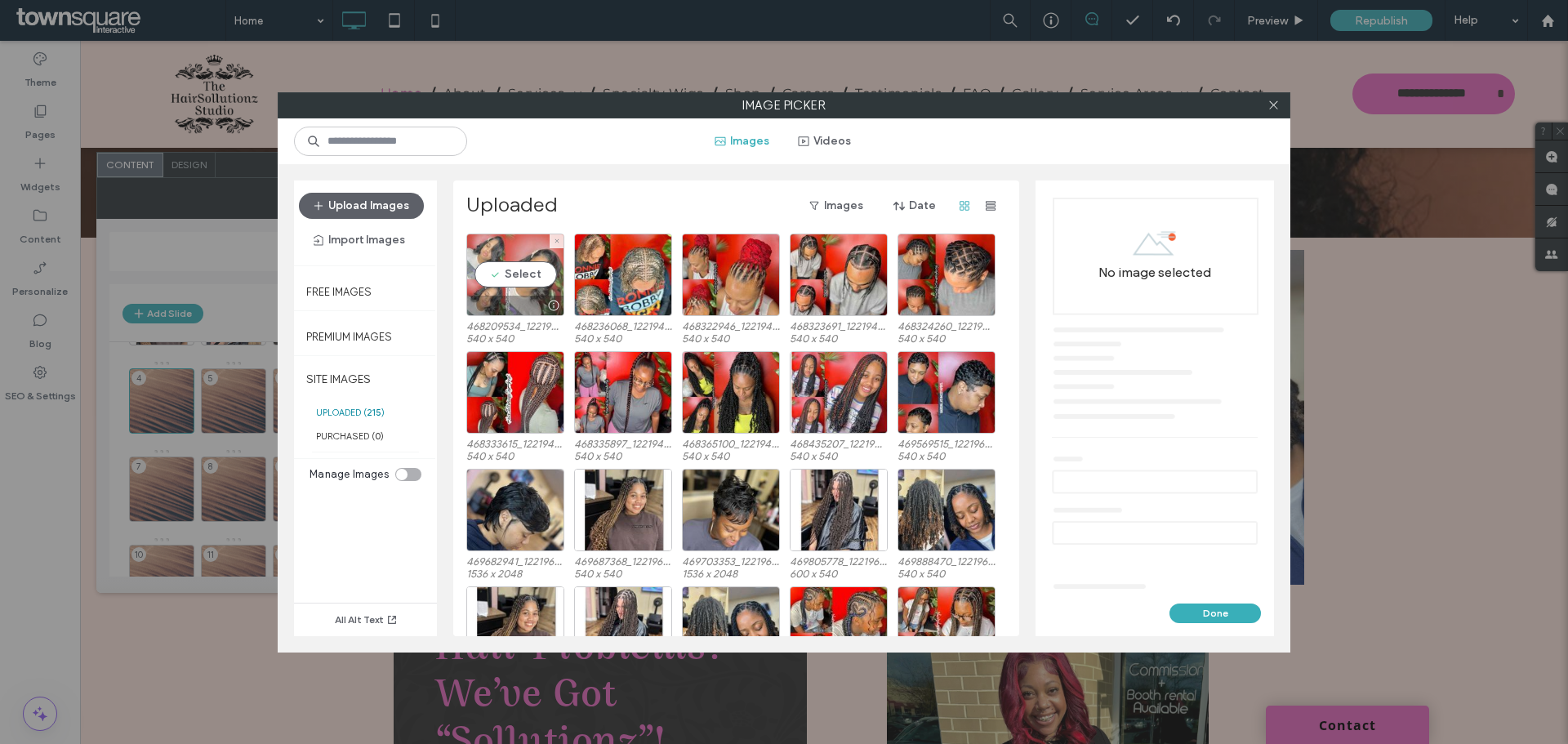 click on "Select" at bounding box center [515, 274] 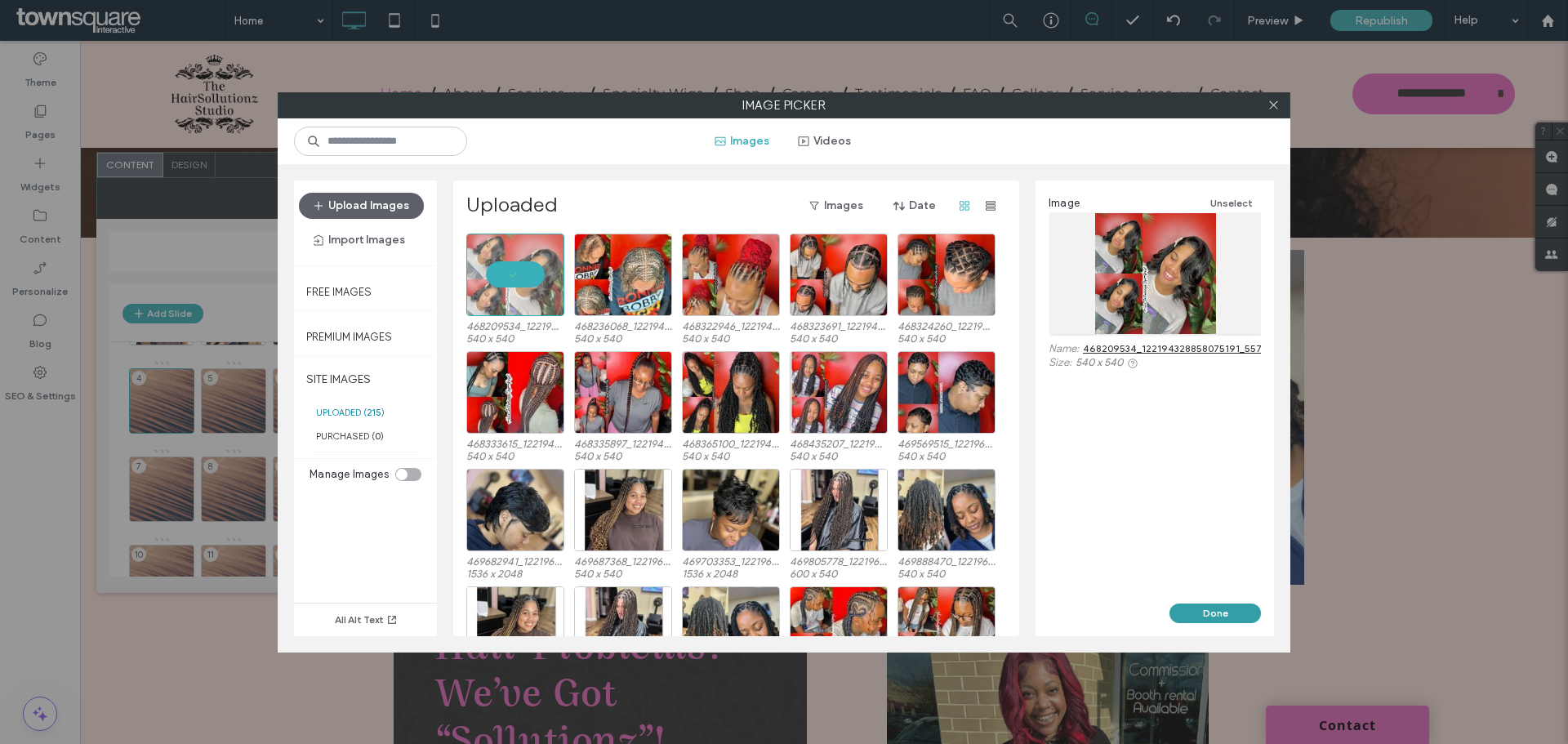 click on "Done" at bounding box center [1215, 613] 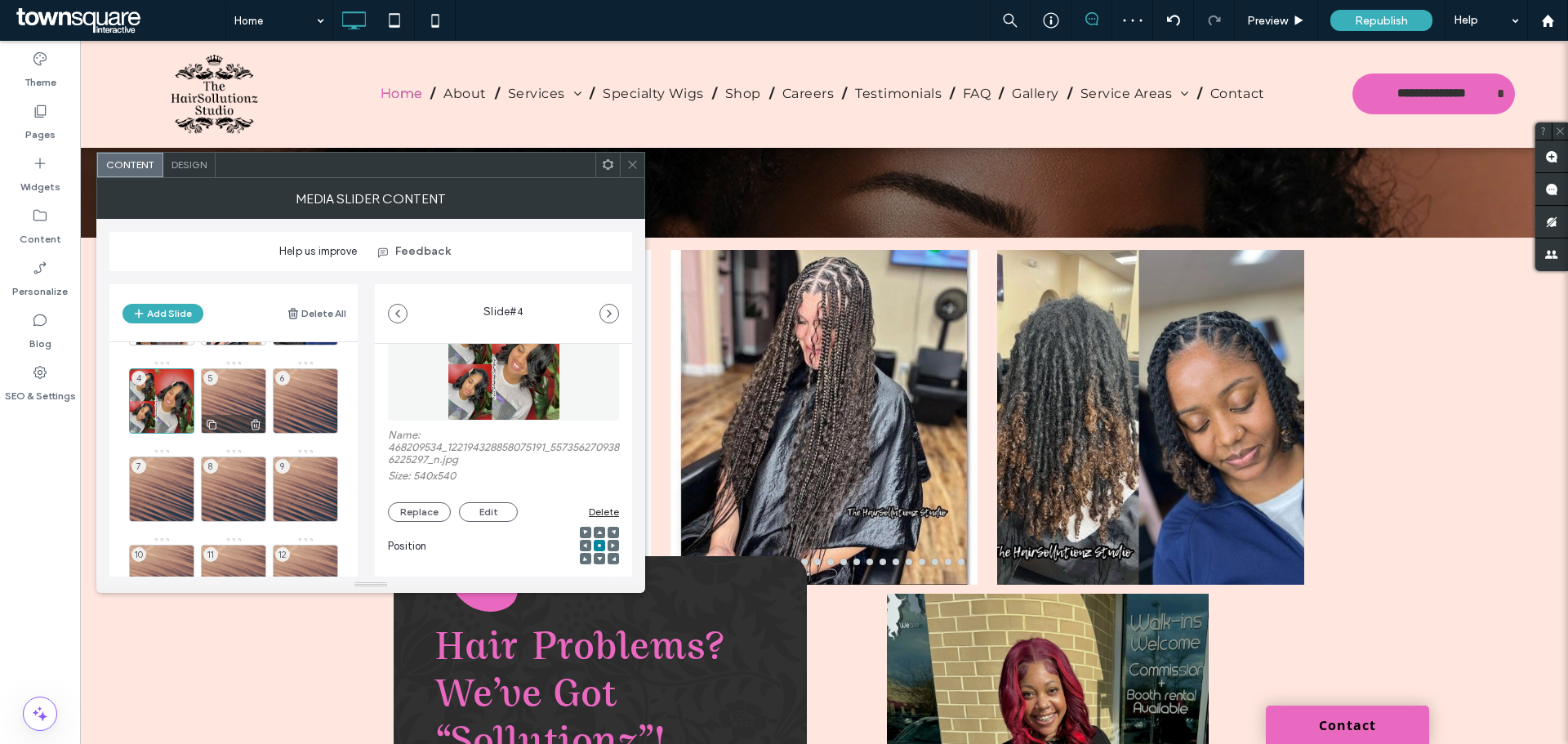 click on "5" at bounding box center [234, 401] 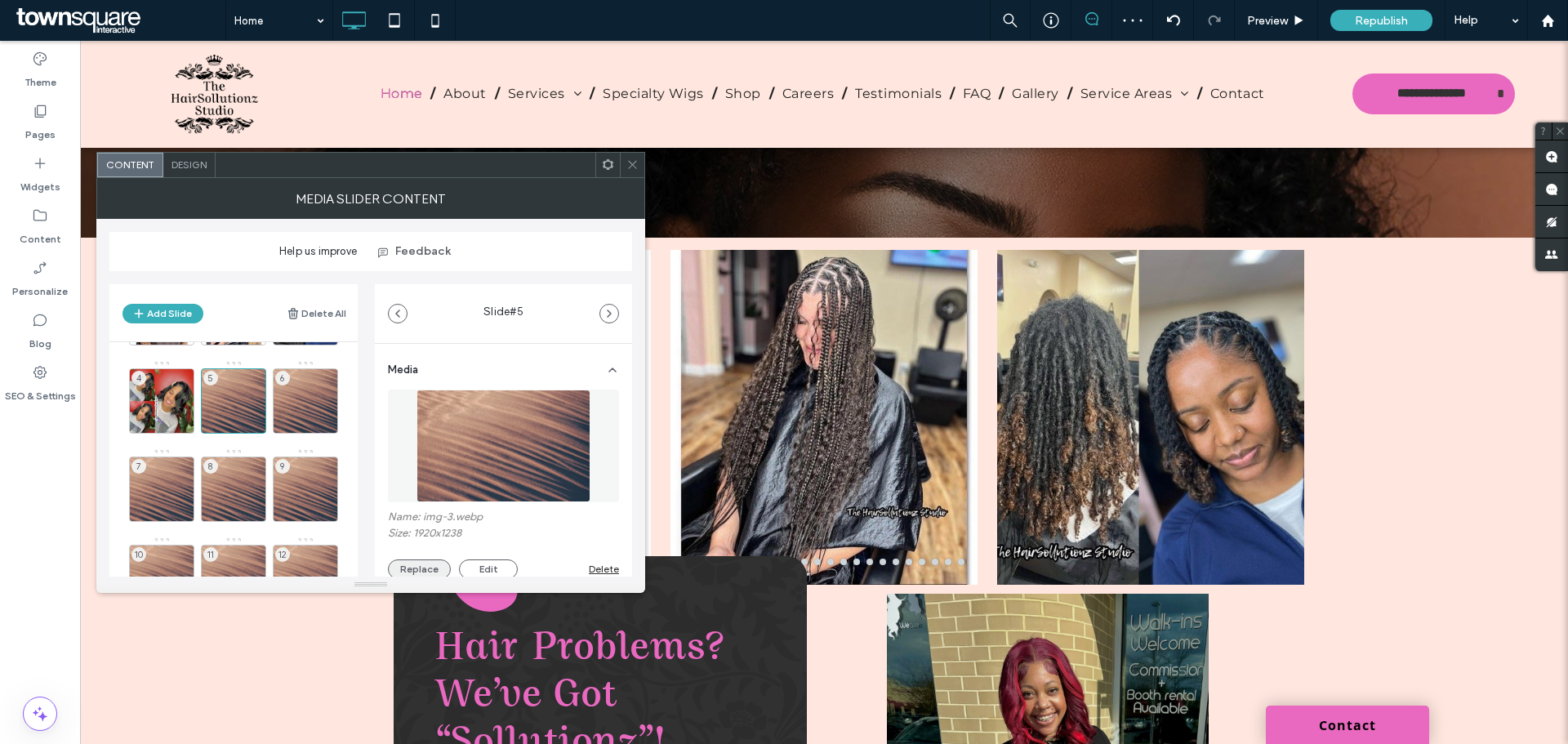 click on "Replace" at bounding box center [419, 569] 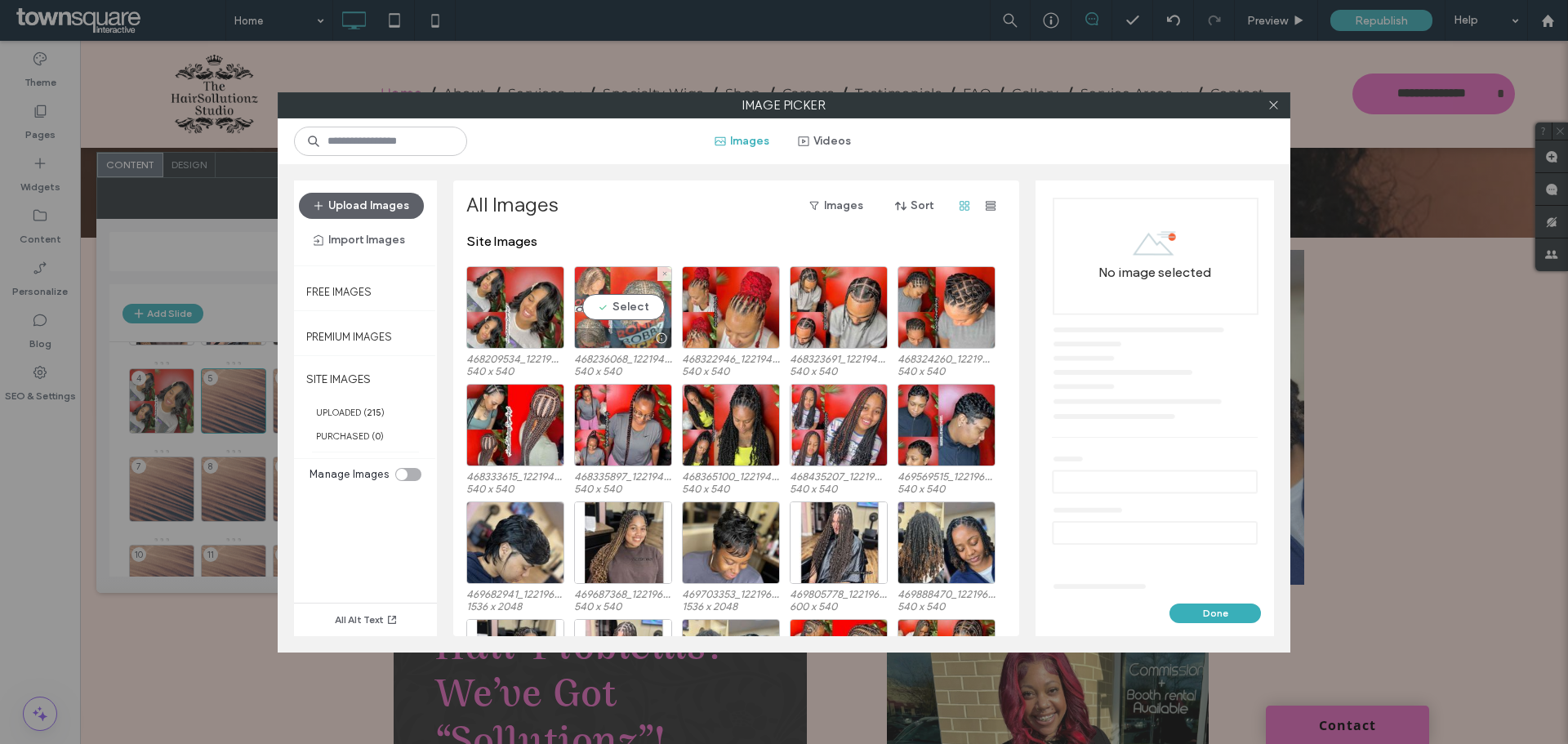 click on "Select" at bounding box center (623, 307) 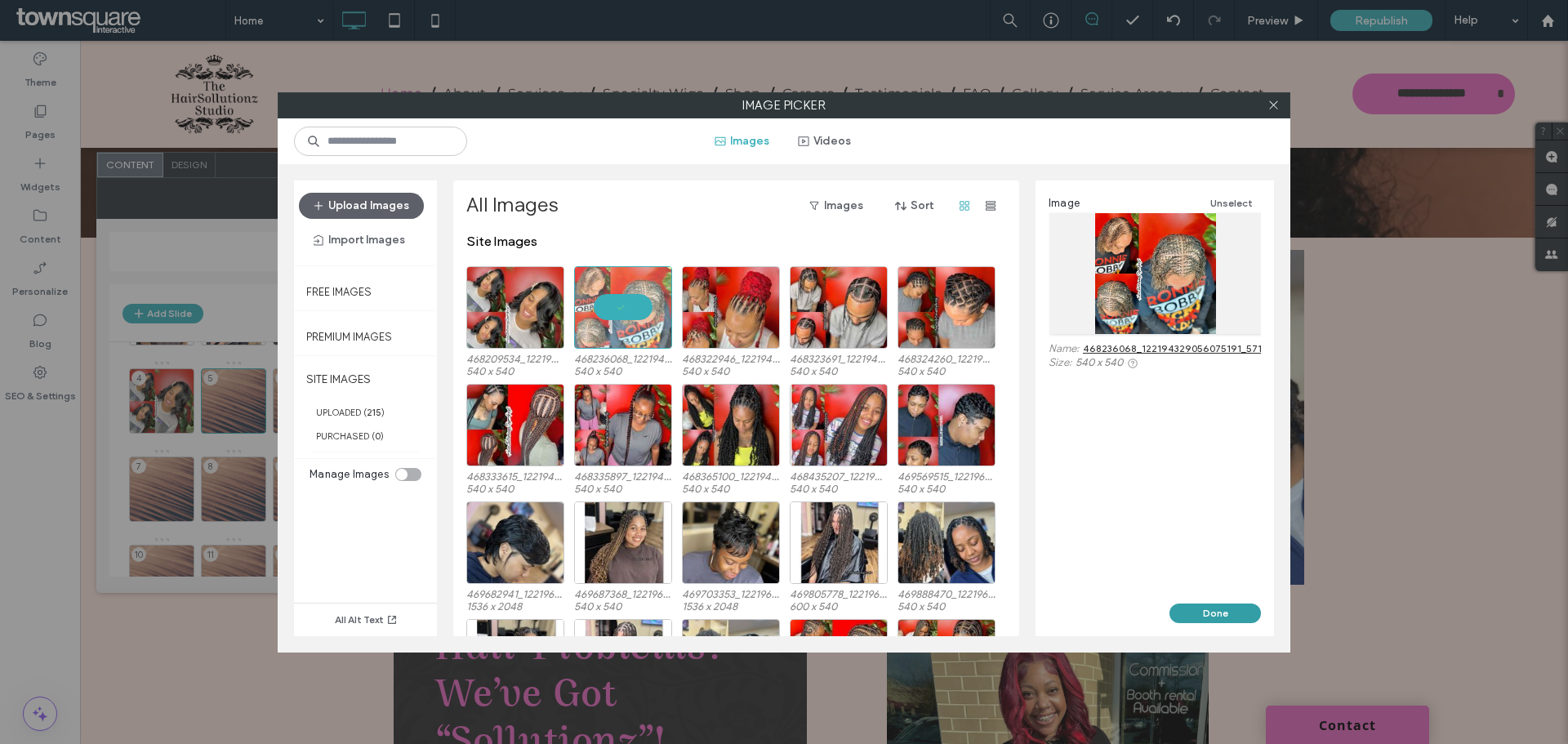 click on "Done" at bounding box center [1215, 613] 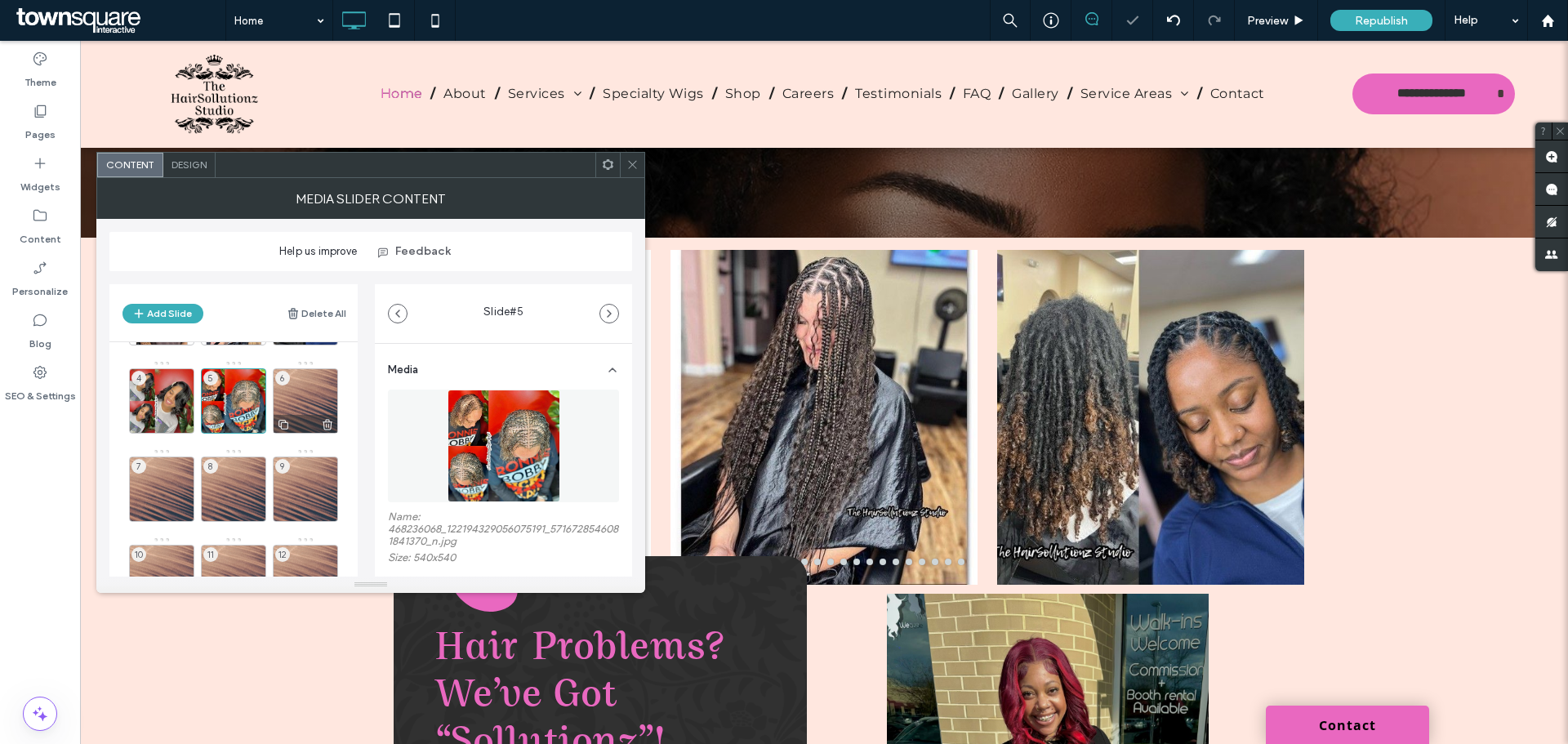 click on "6" at bounding box center (305, 401) 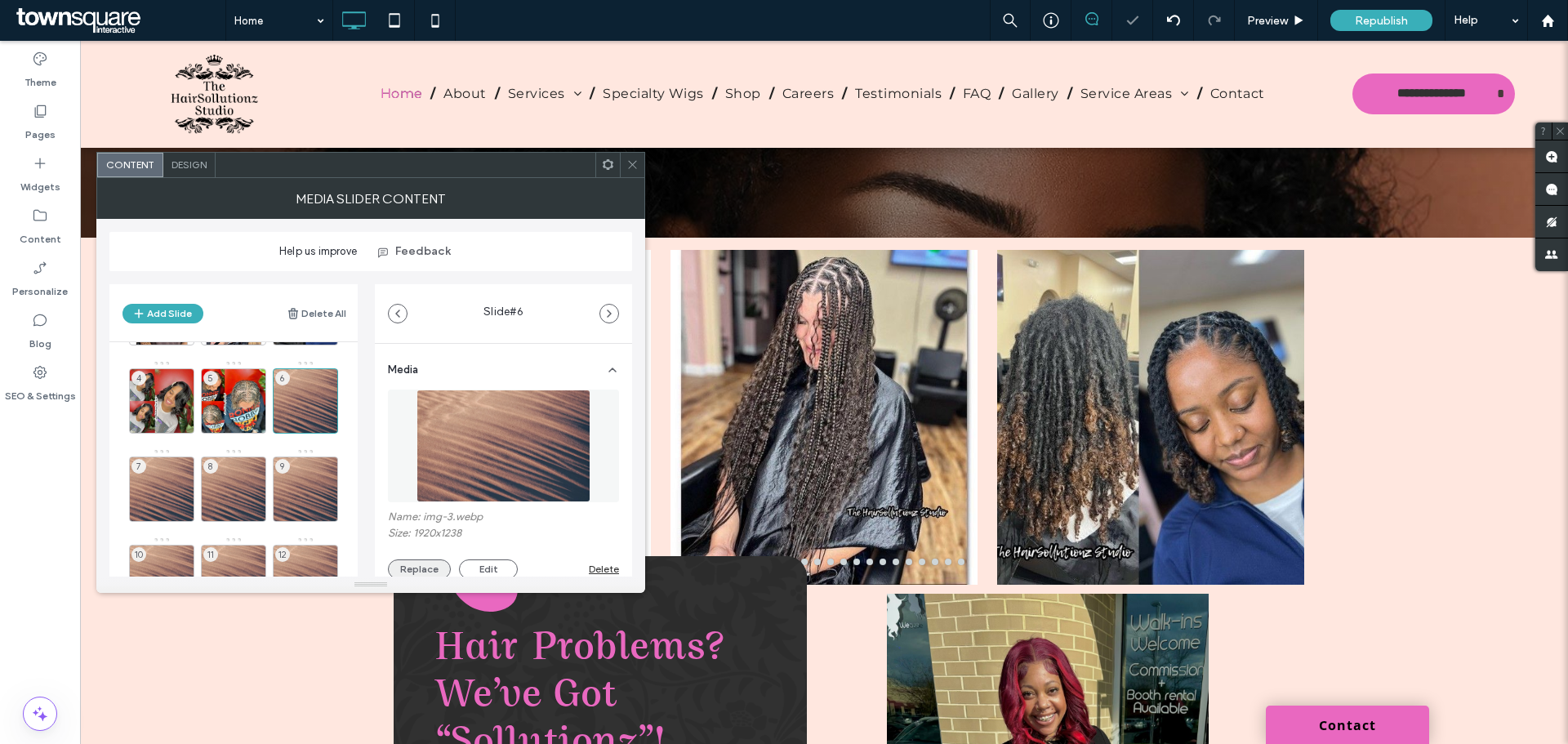 click on "Replace" at bounding box center [419, 569] 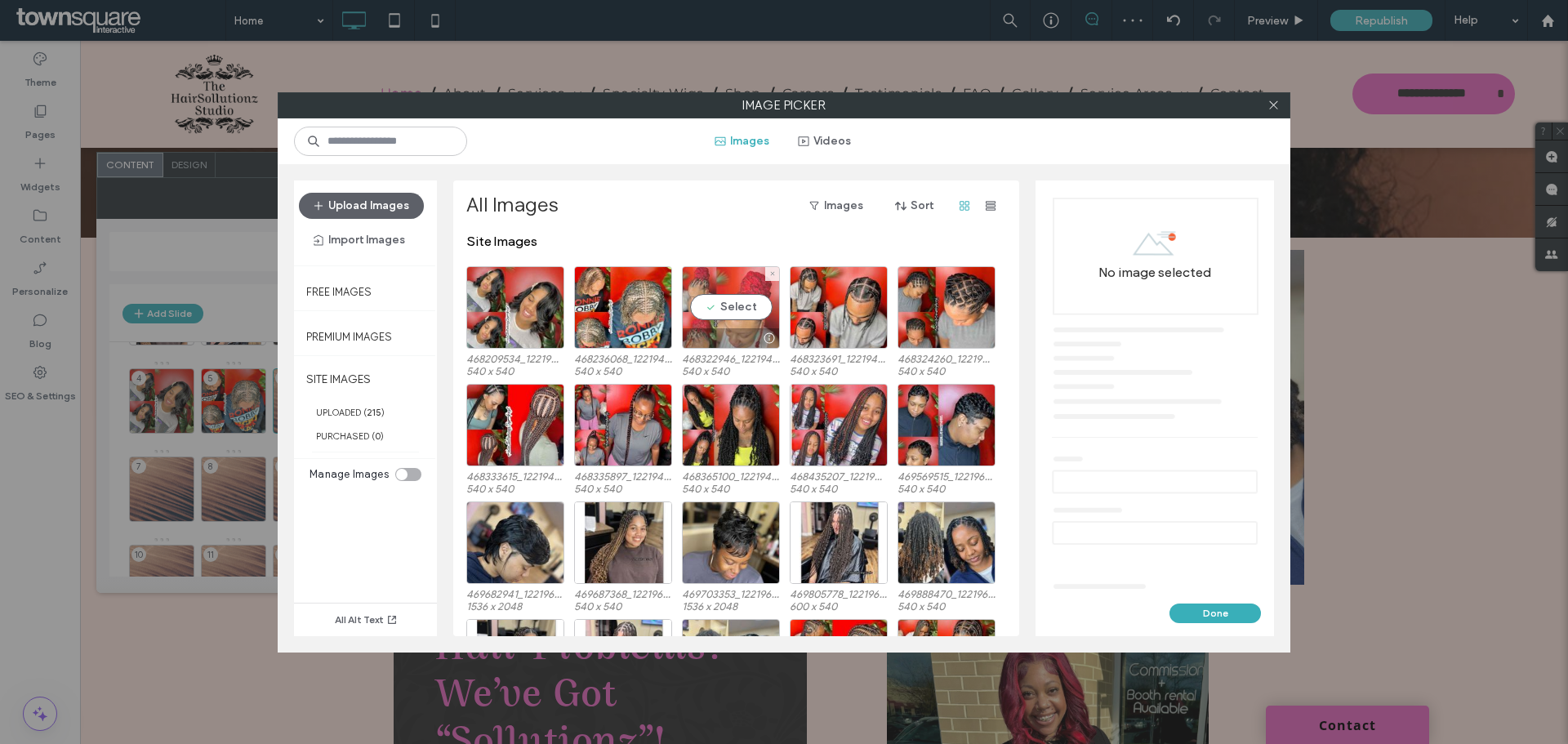 click on "Select" at bounding box center [731, 307] 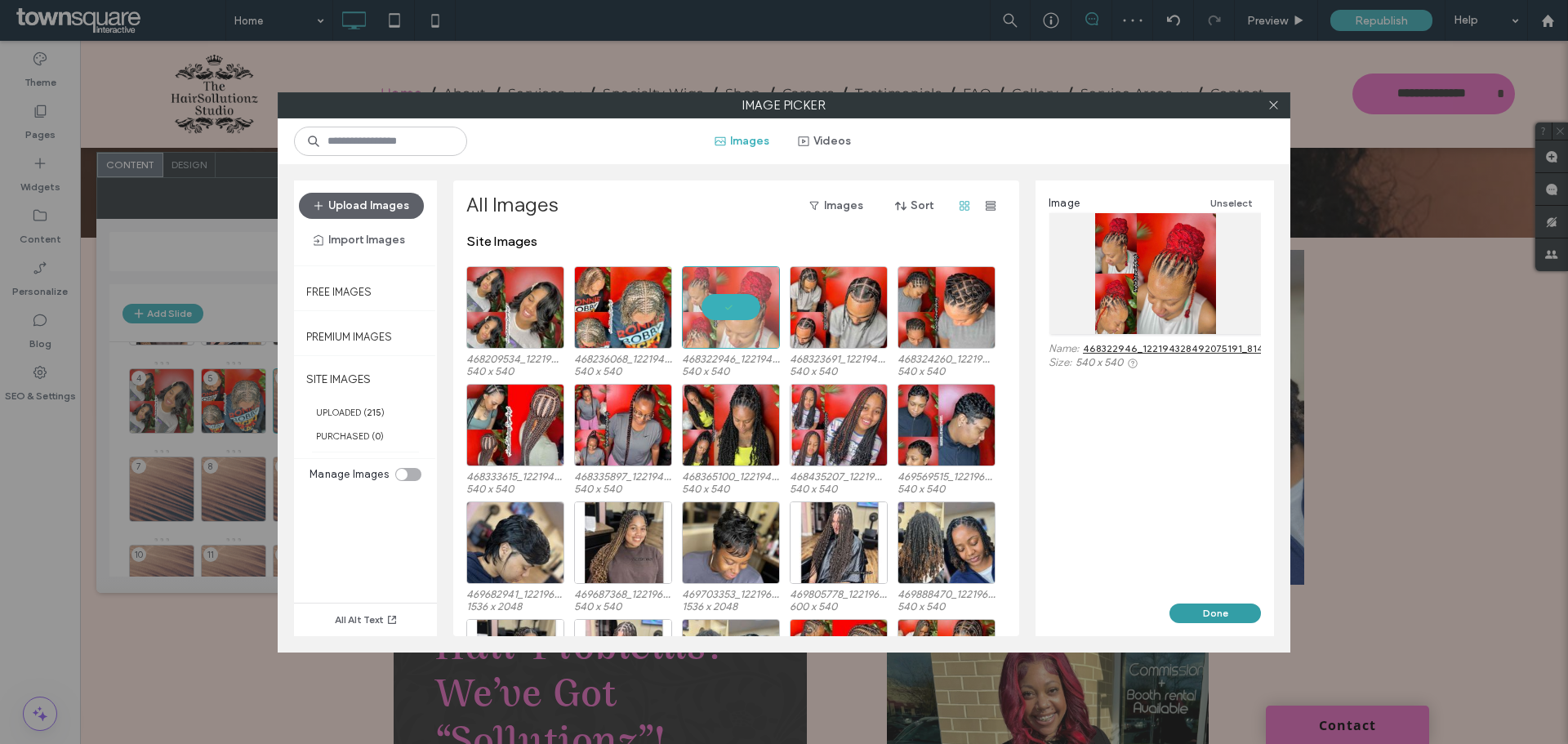 click on "Done" at bounding box center [1215, 613] 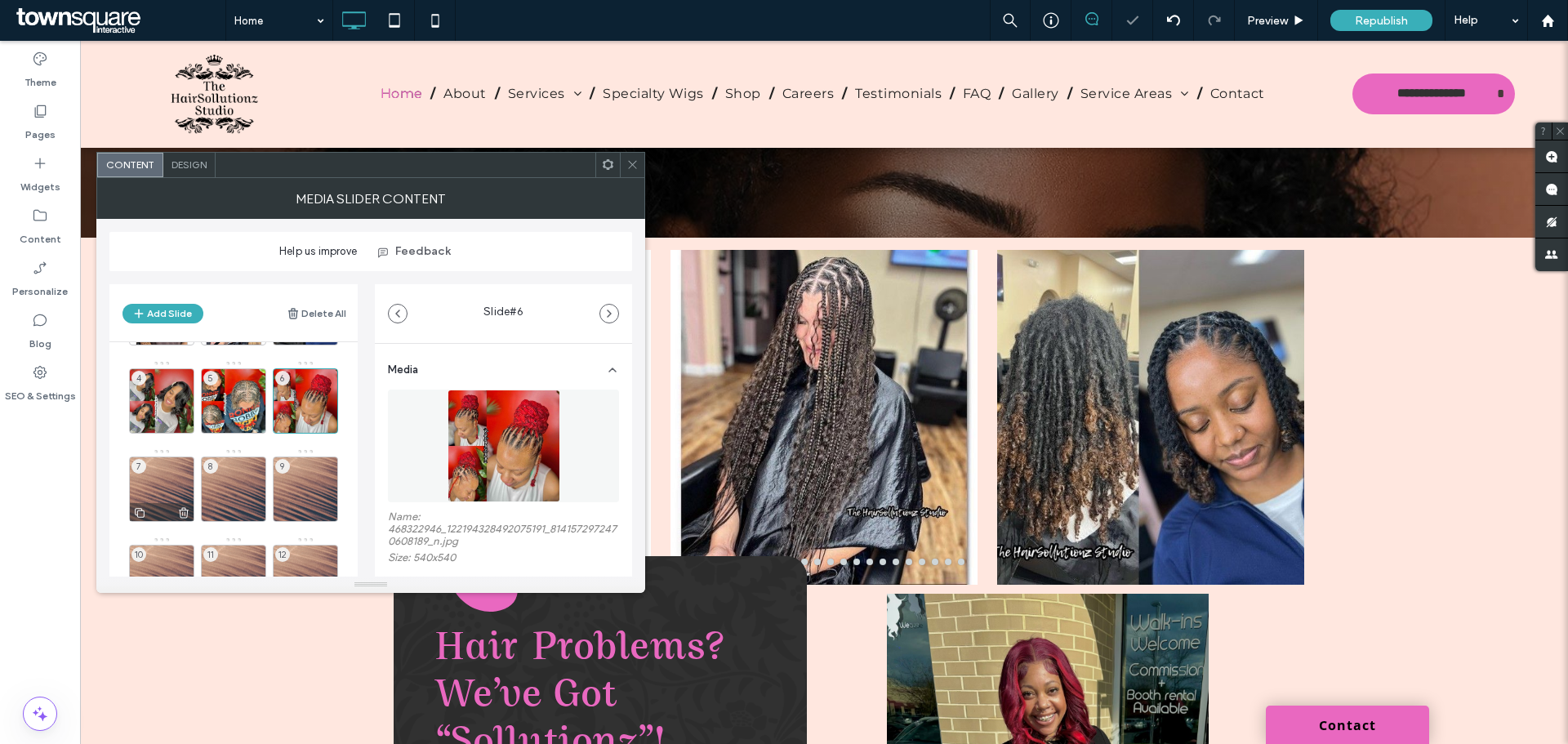 click on "7" at bounding box center (162, 489) 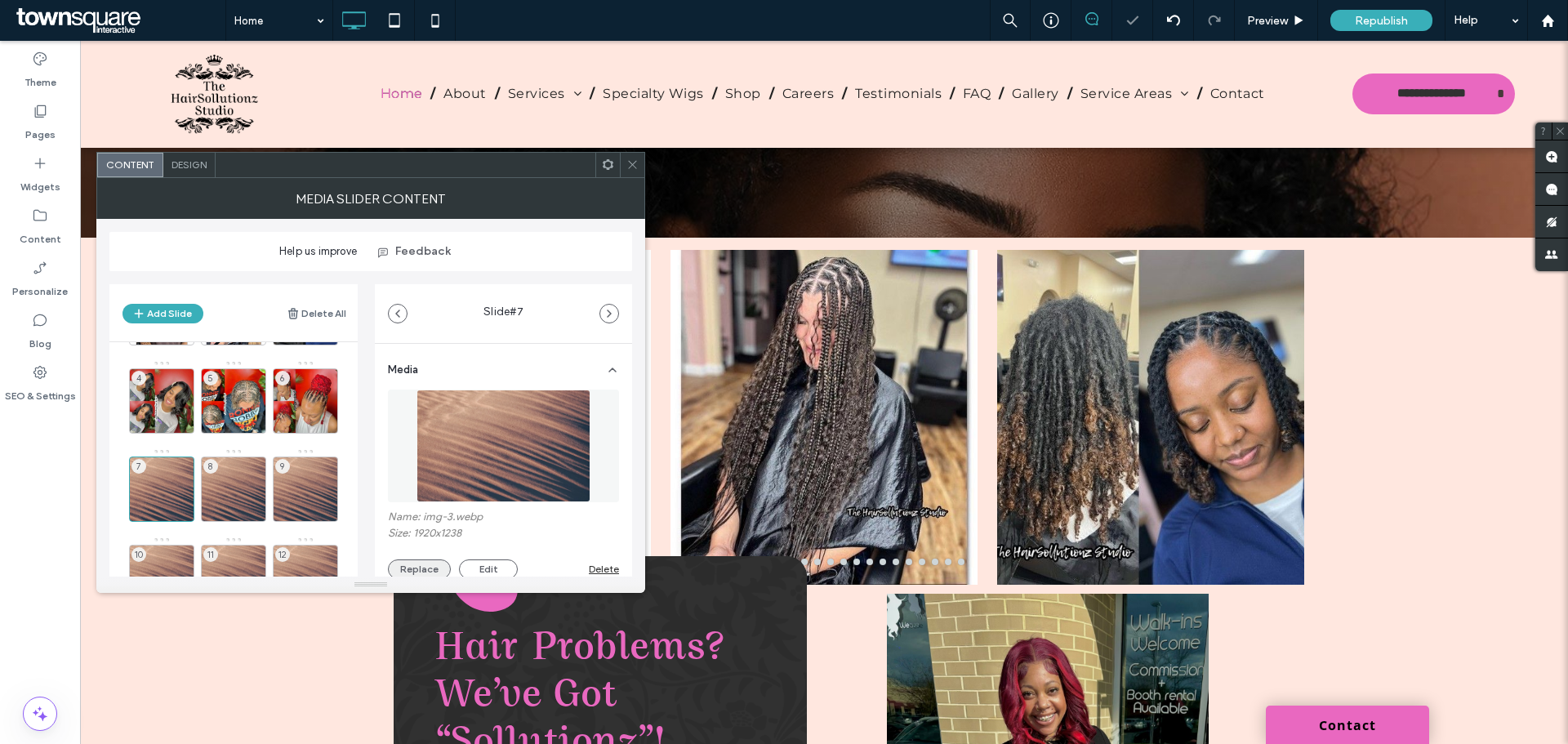 click on "Replace" at bounding box center [419, 569] 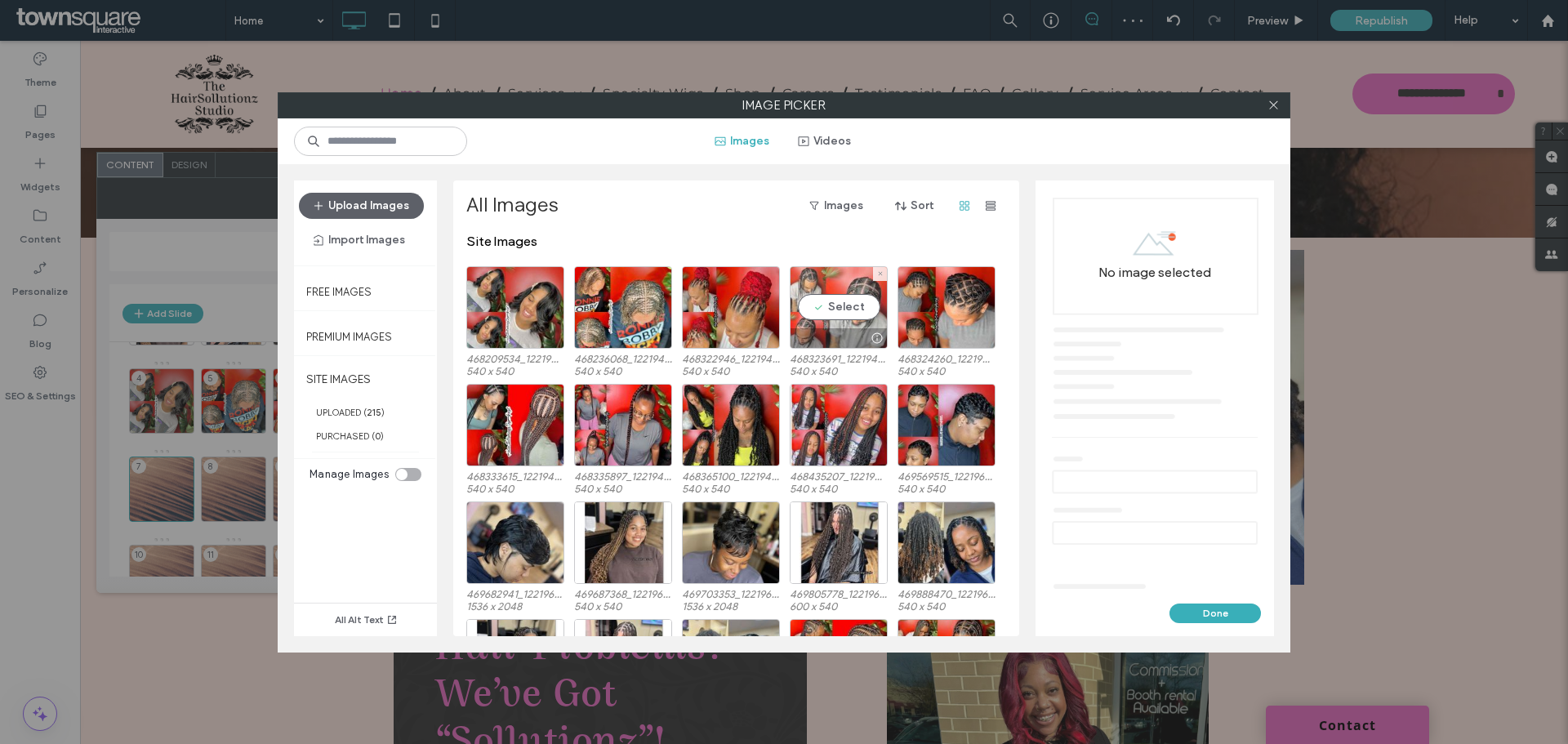 click on "Select" at bounding box center [839, 307] 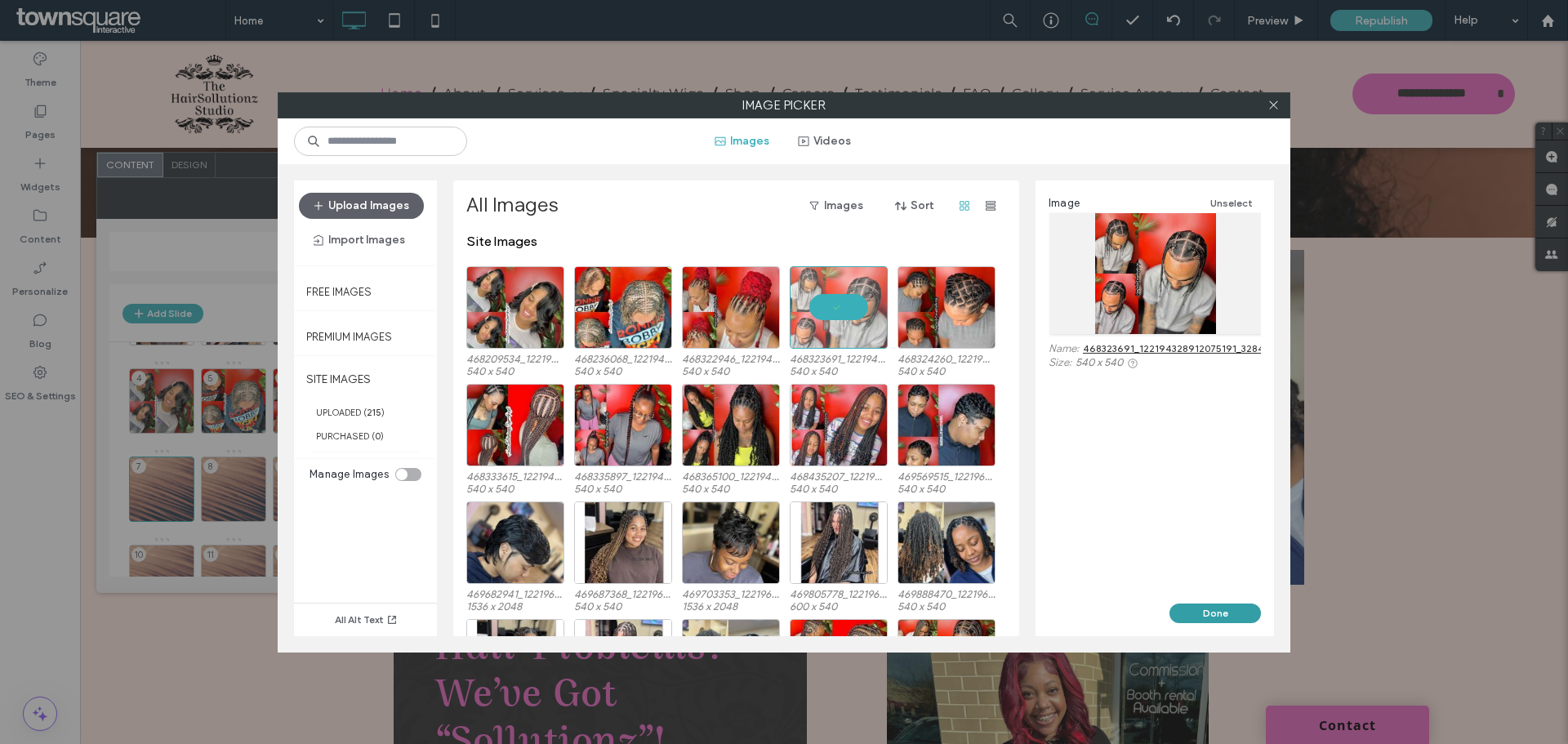 click on "Done" at bounding box center (1215, 613) 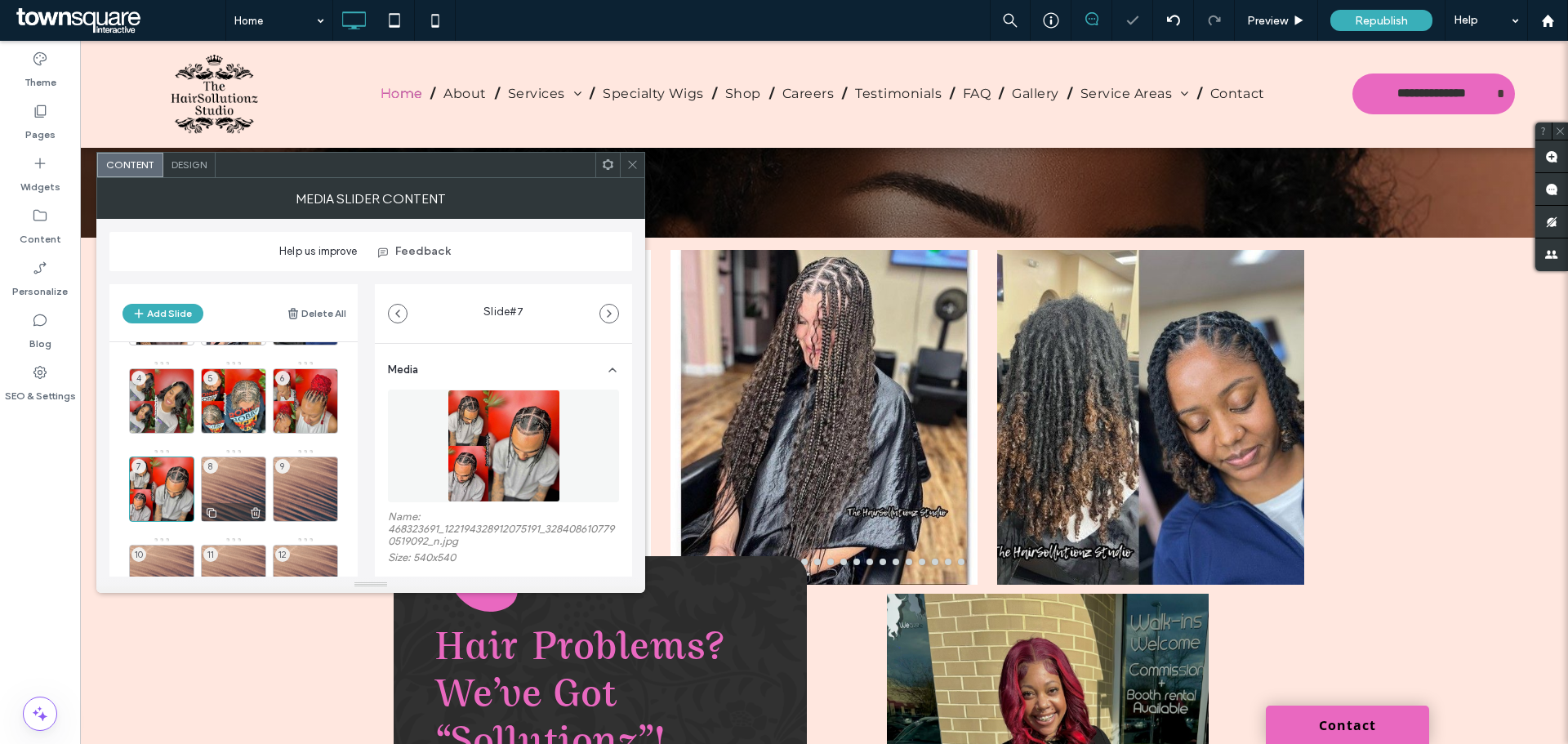 click on "8" at bounding box center (234, 489) 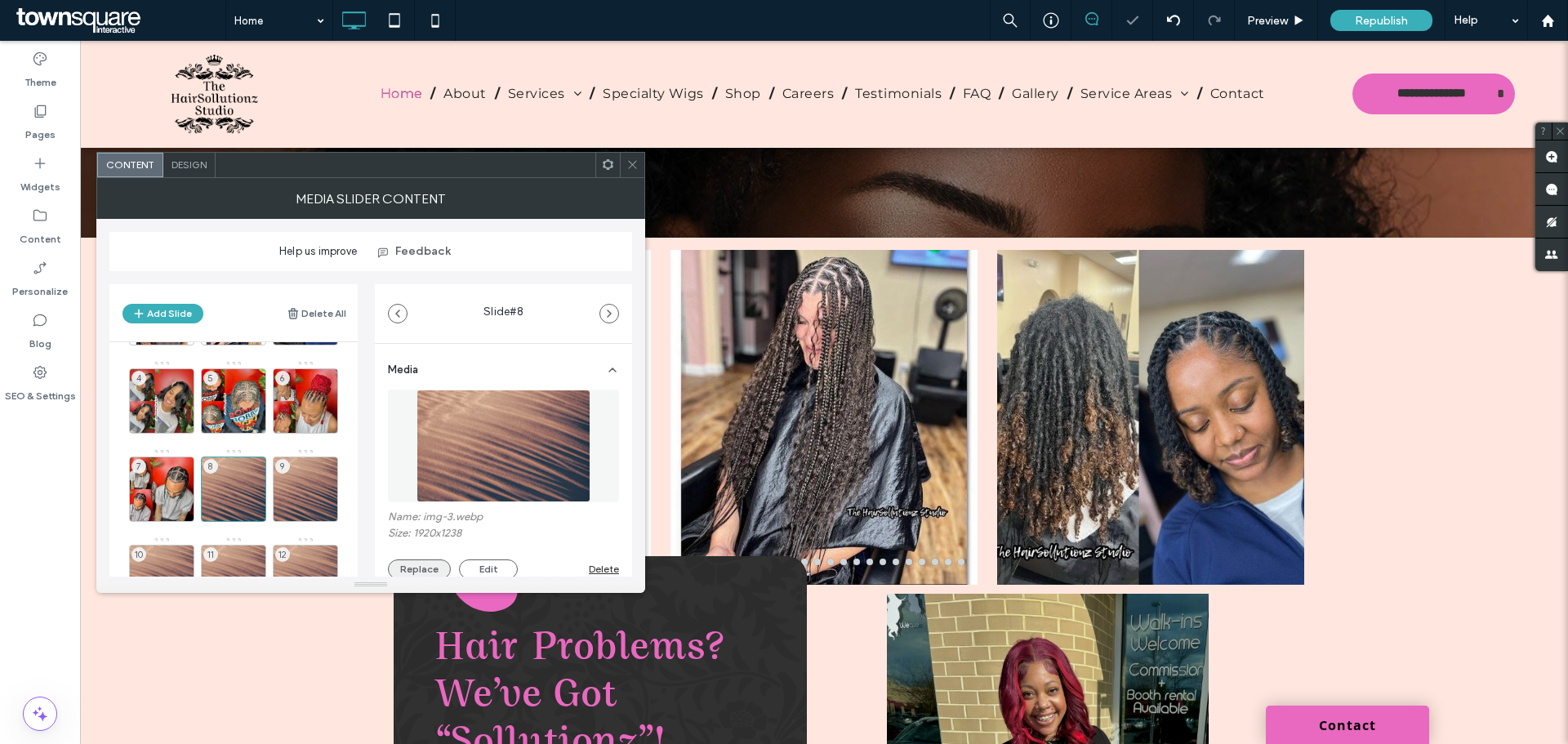 click on "Replace" at bounding box center [419, 569] 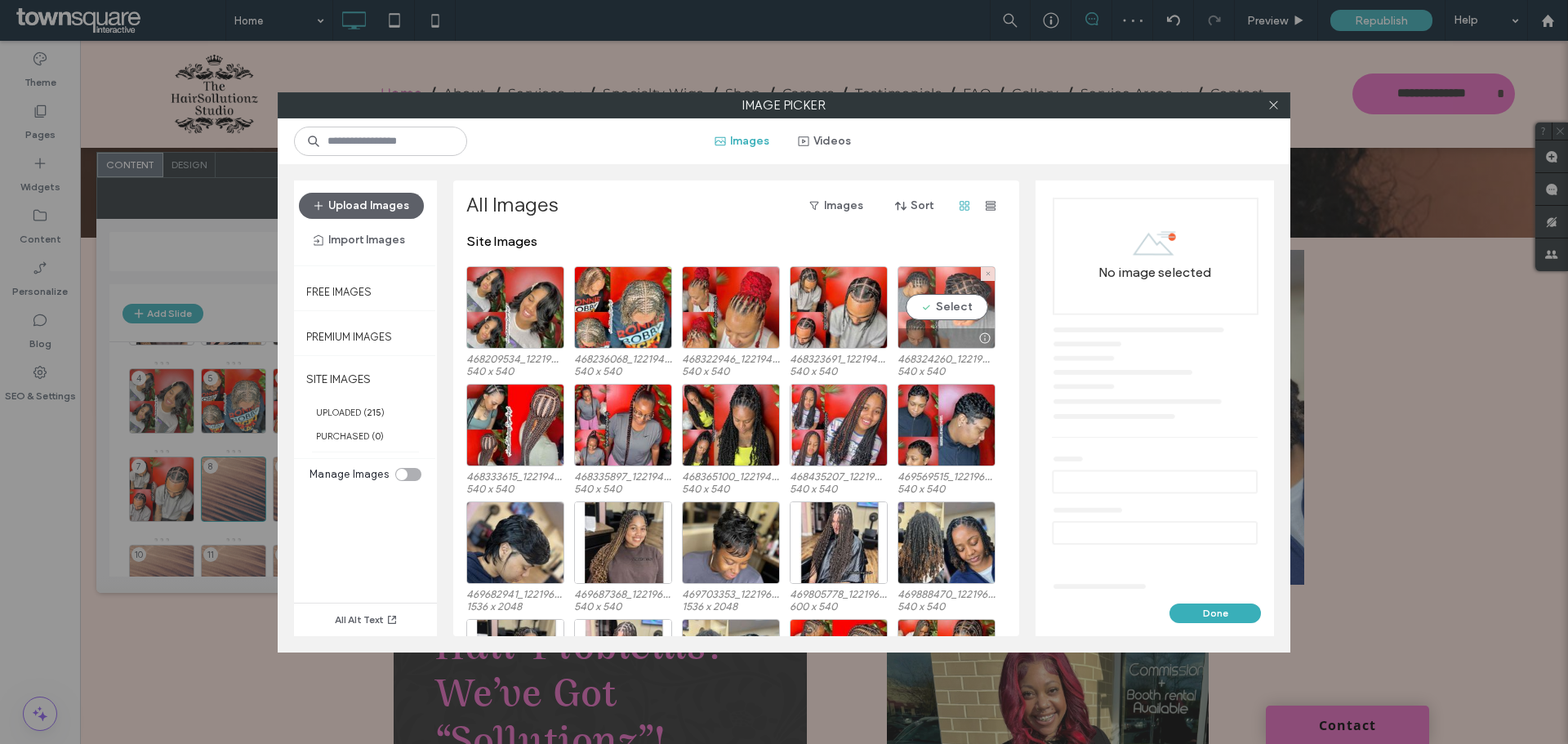 click on "Select" at bounding box center (947, 307) 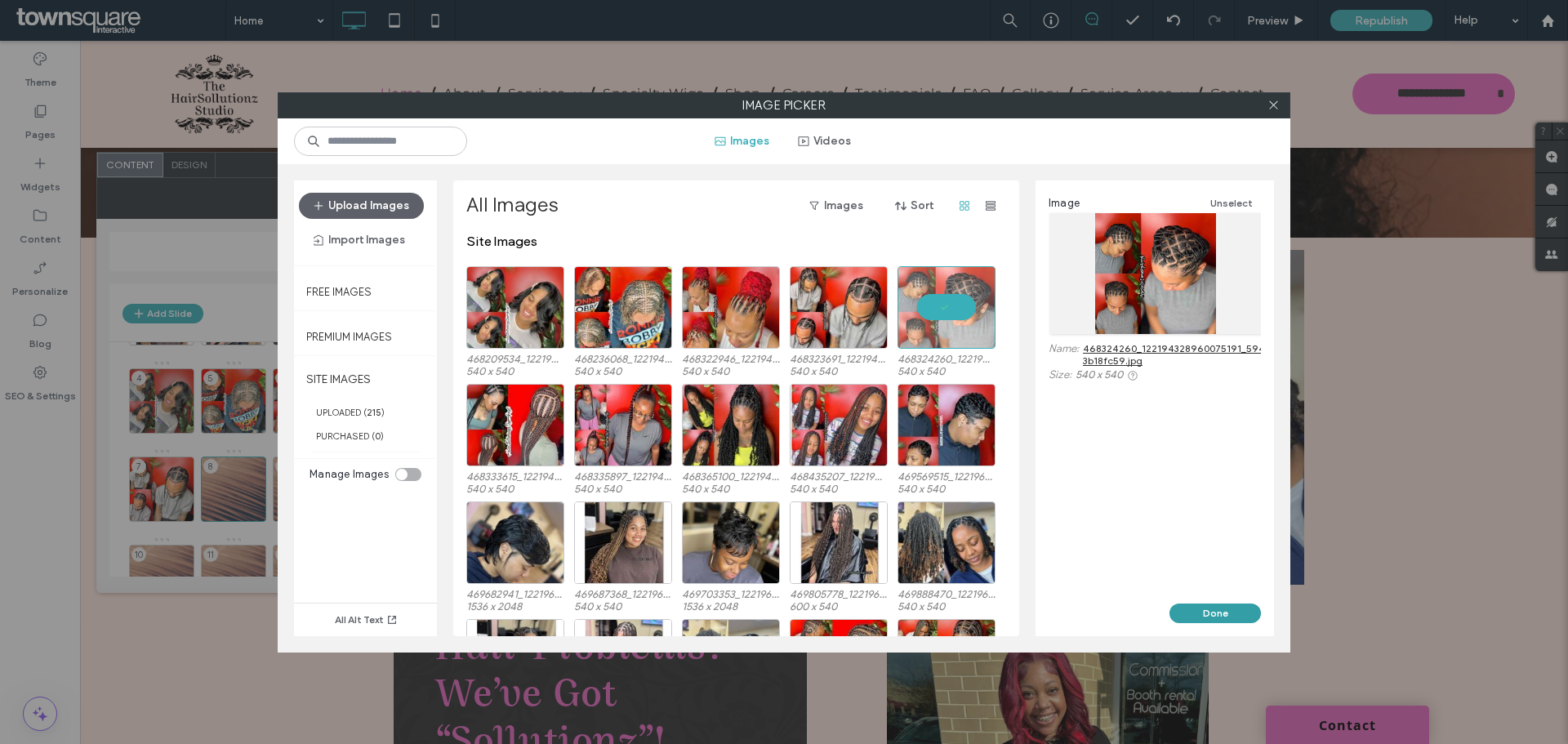 click on "Done" at bounding box center [1215, 613] 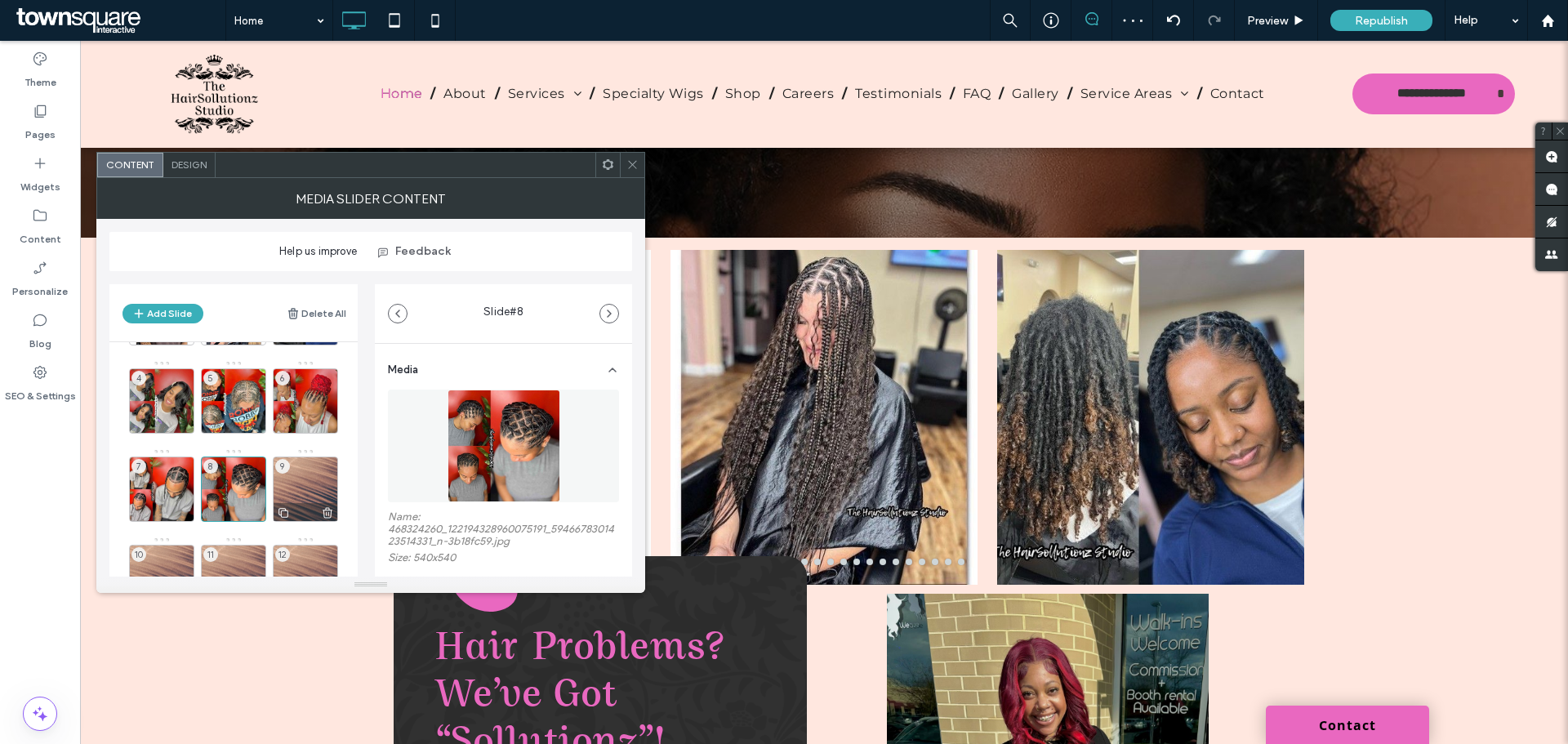 click on "9" at bounding box center [305, 489] 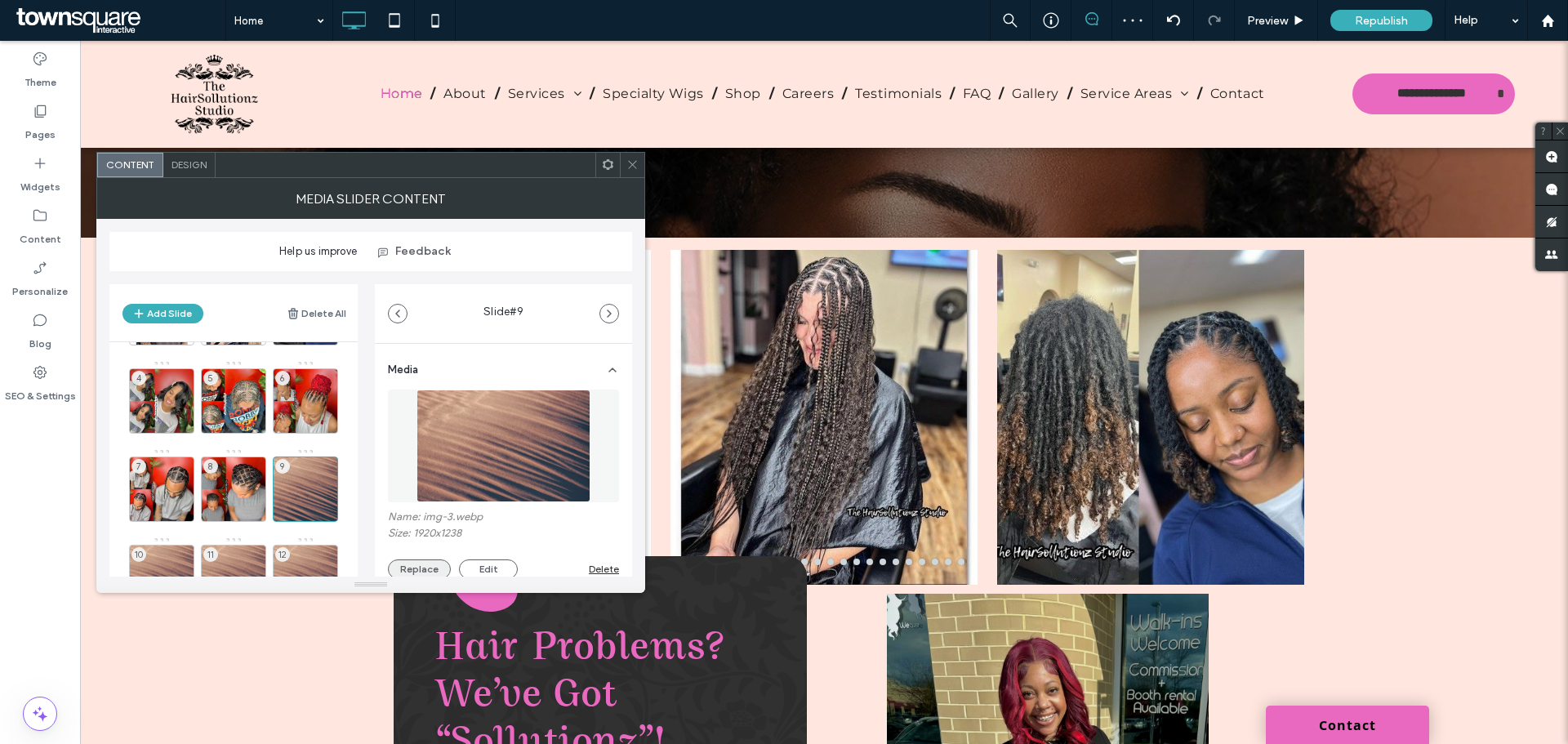 click on "Replace" at bounding box center (419, 569) 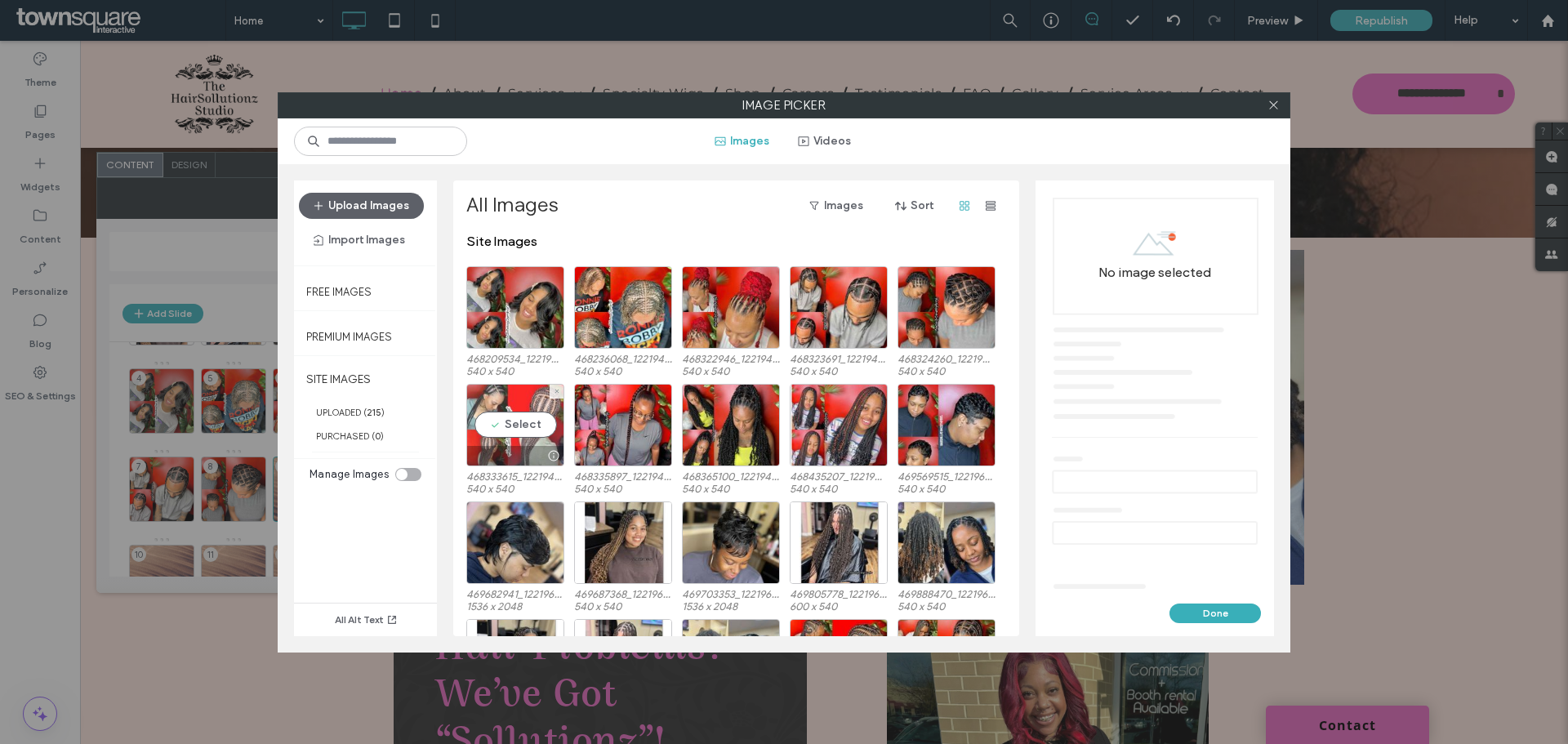 click on "Select" at bounding box center (515, 425) 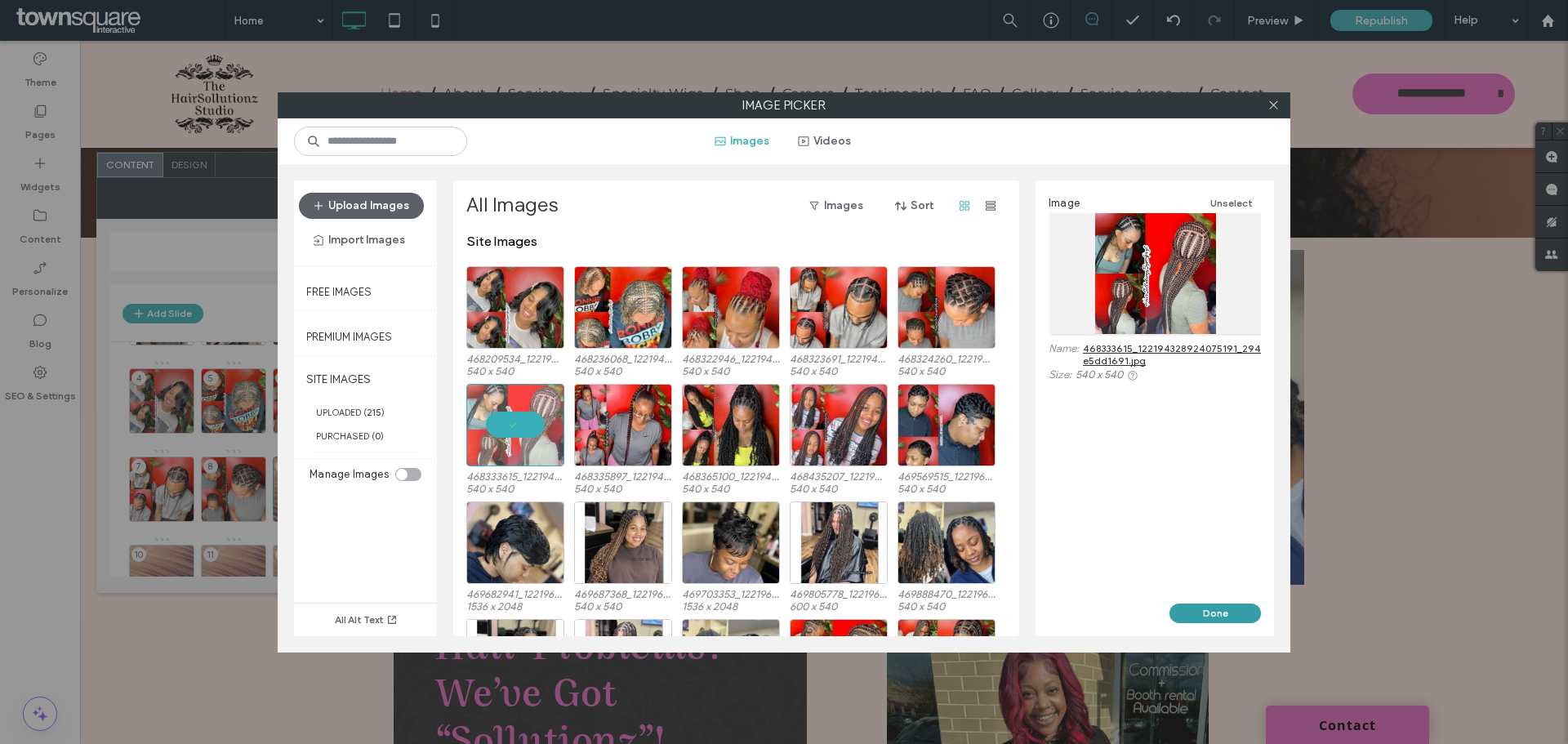 click on "Done" at bounding box center [1215, 613] 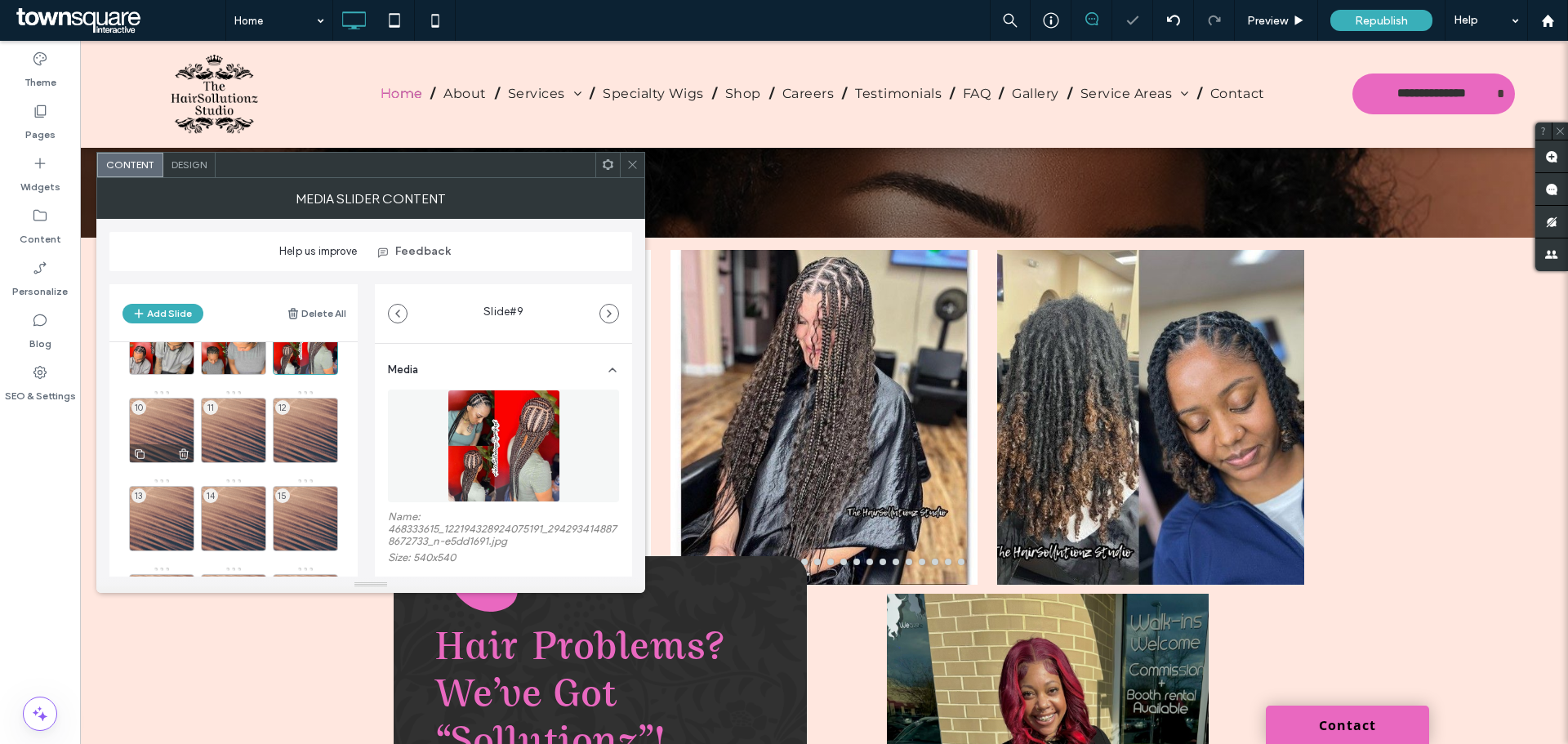 scroll, scrollTop: 245, scrollLeft: 0, axis: vertical 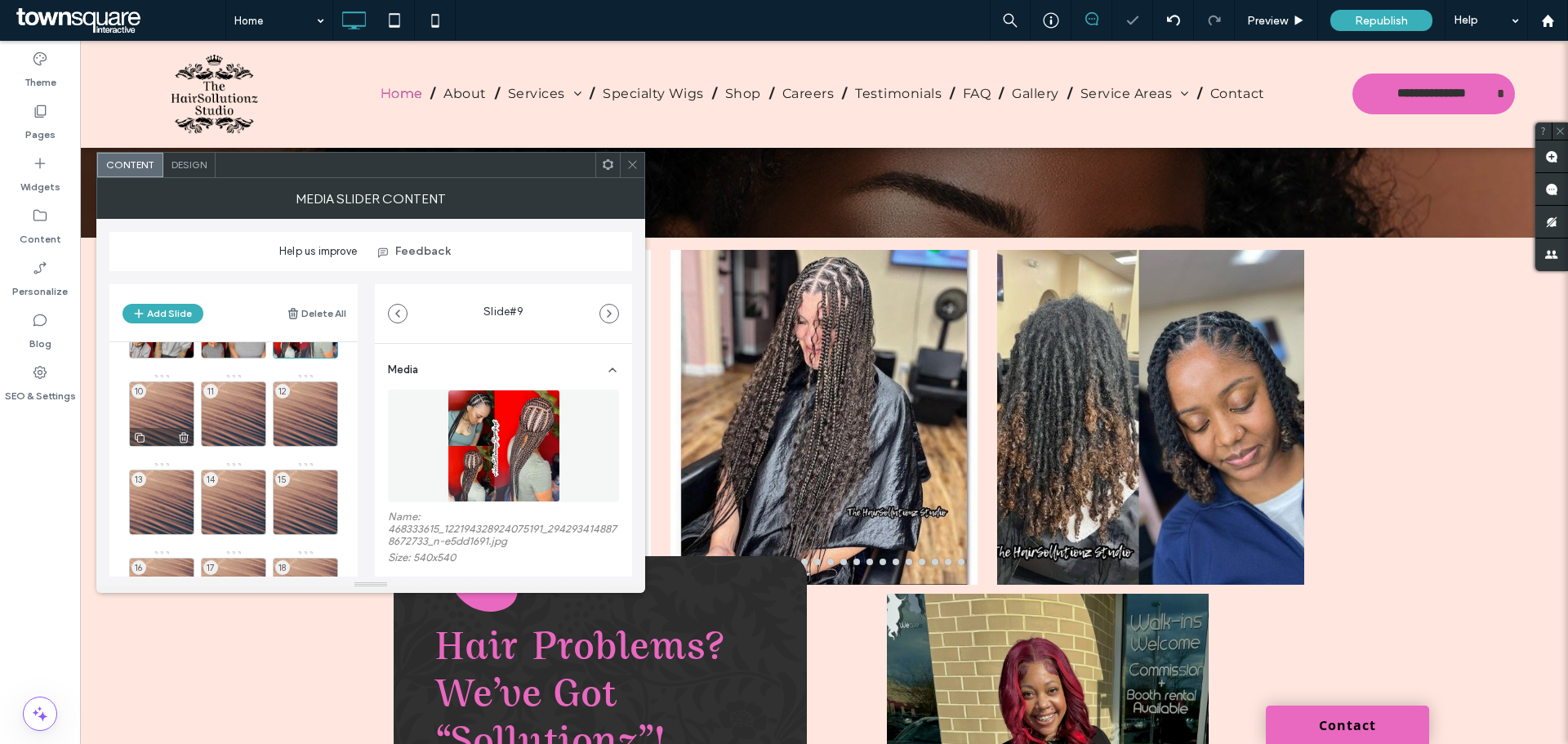 click on "10" at bounding box center [162, 414] 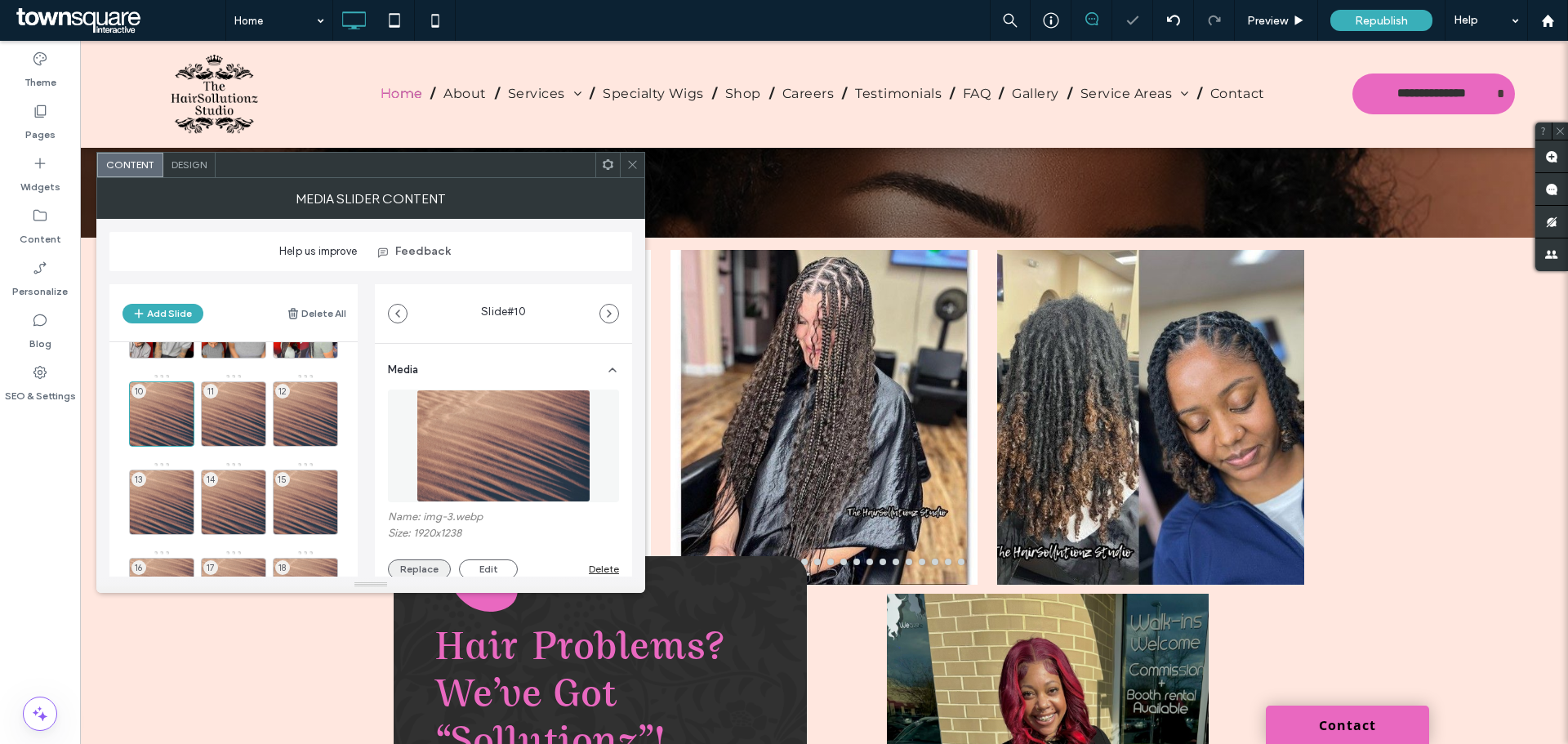 click on "Name: img-3.webp Size: 1920x1238 Replace Edit Delete" at bounding box center [503, 545] 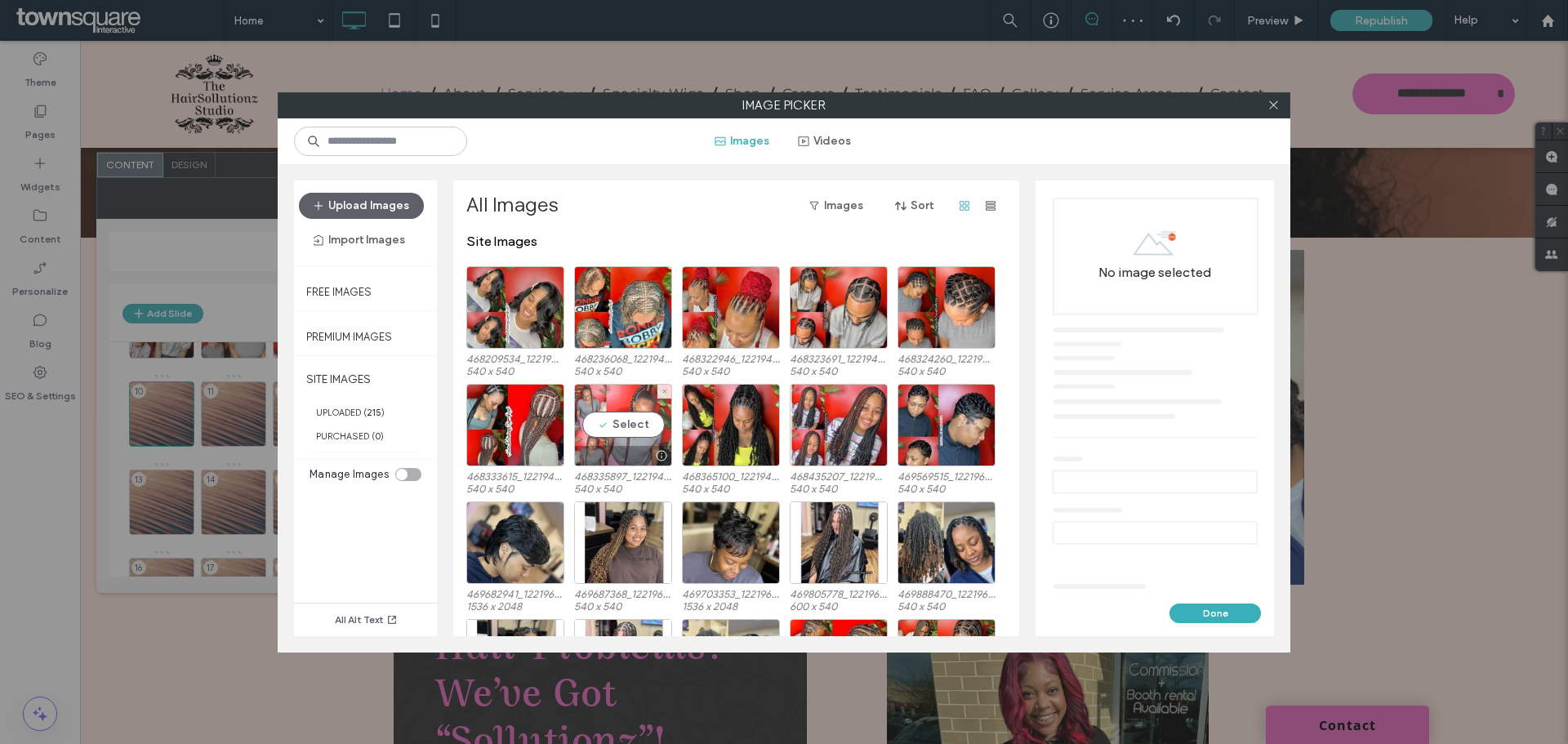 click on "Select" at bounding box center [623, 425] 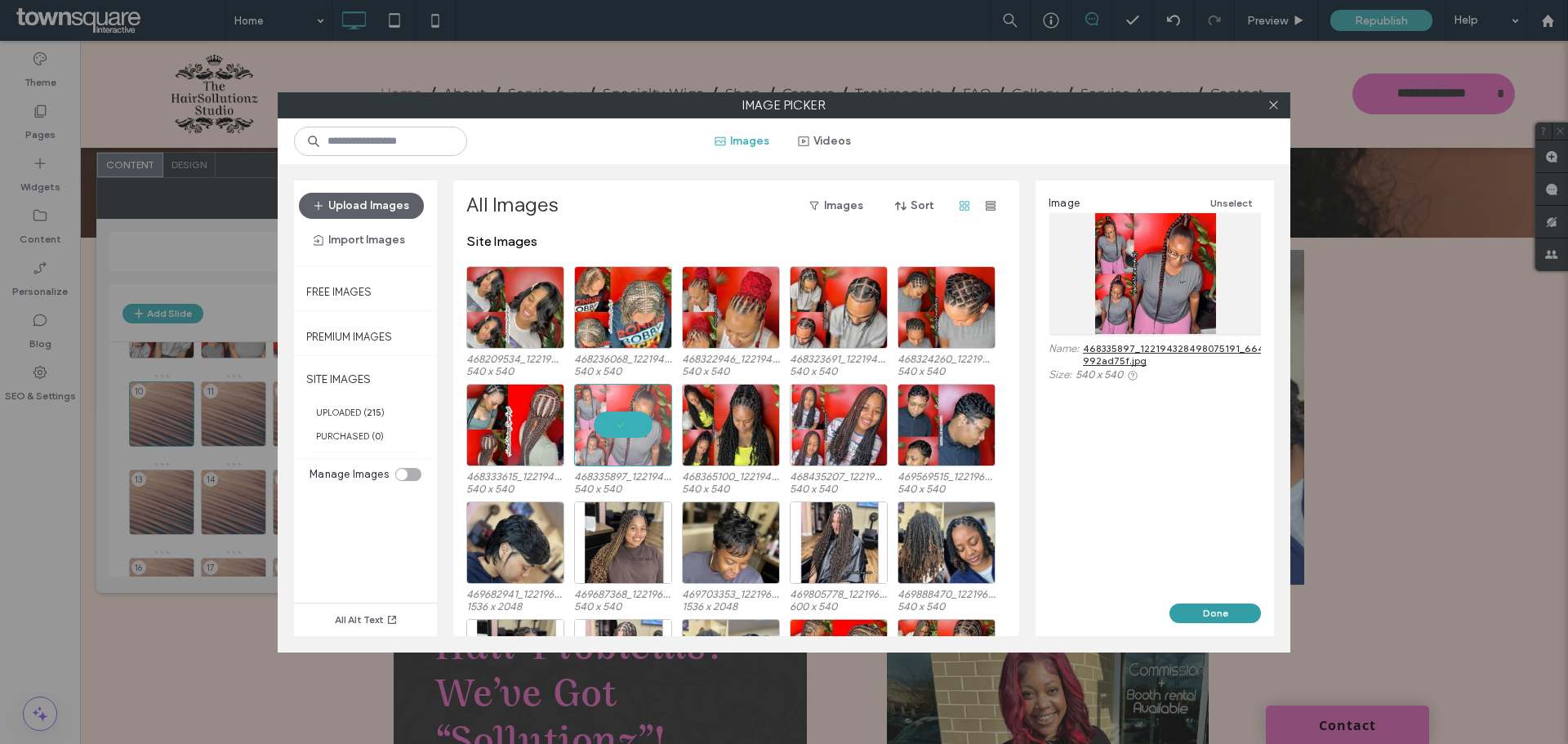 click on "Done" at bounding box center [1215, 613] 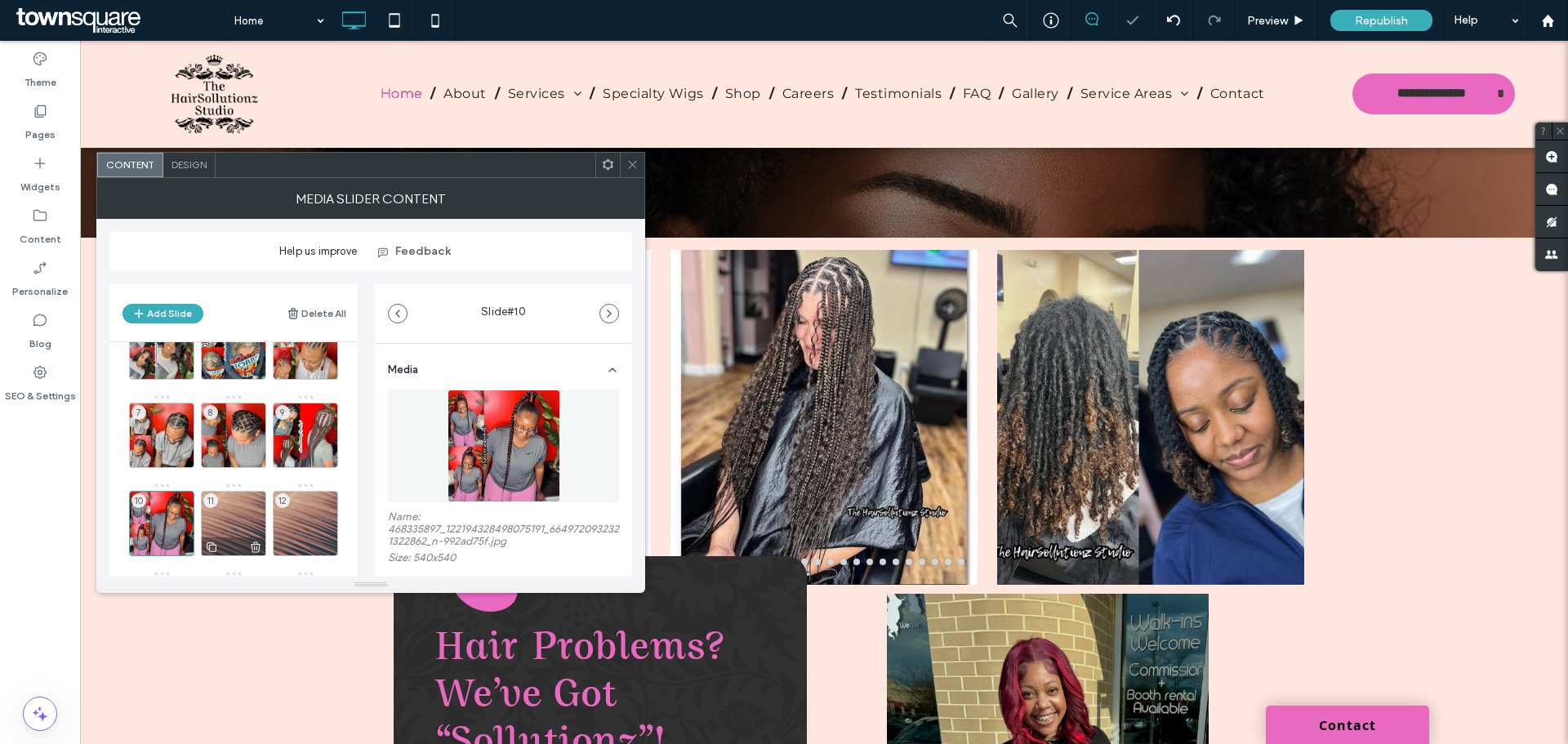 scroll, scrollTop: 163, scrollLeft: 0, axis: vertical 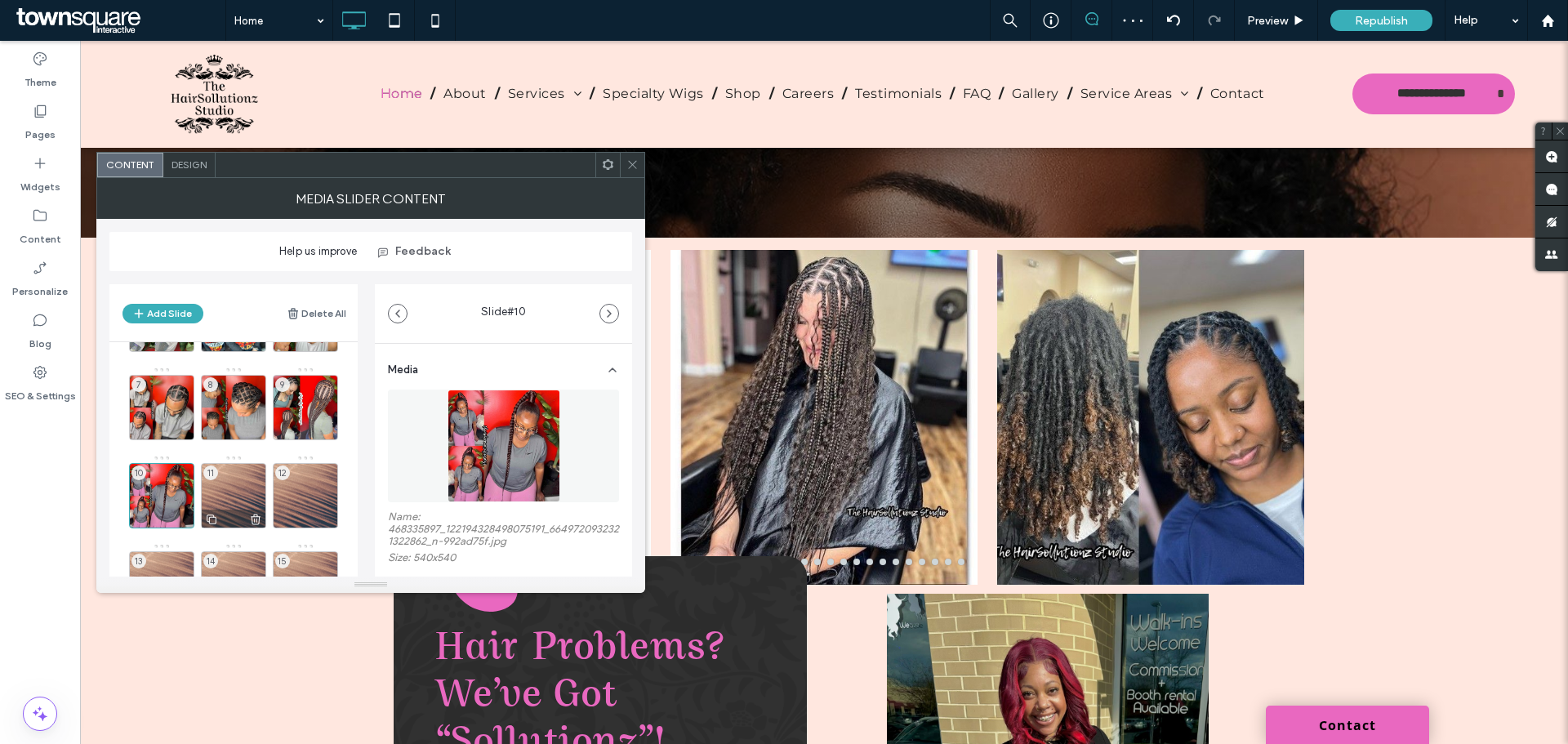 click on "11" at bounding box center (234, 496) 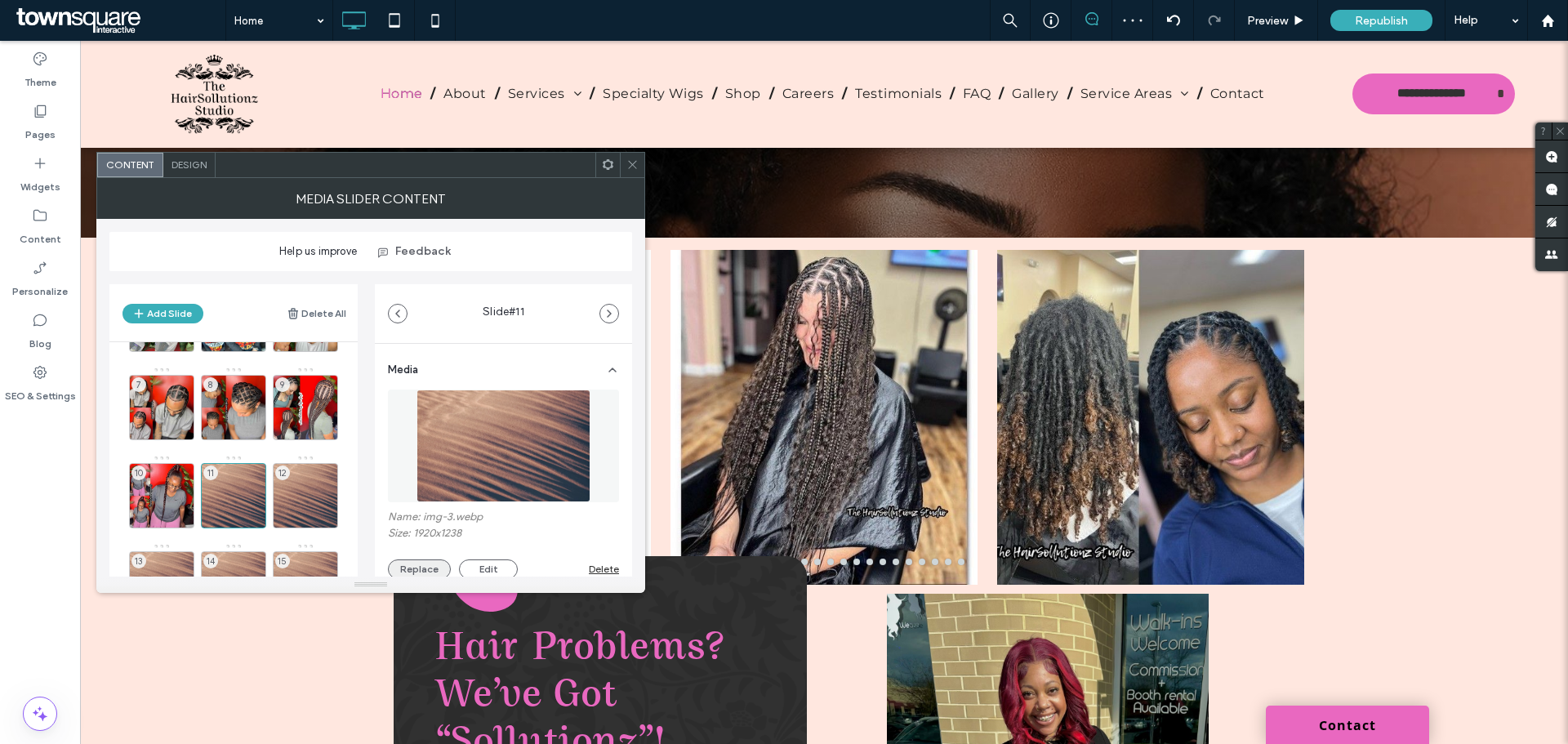click on "Replace" at bounding box center [419, 569] 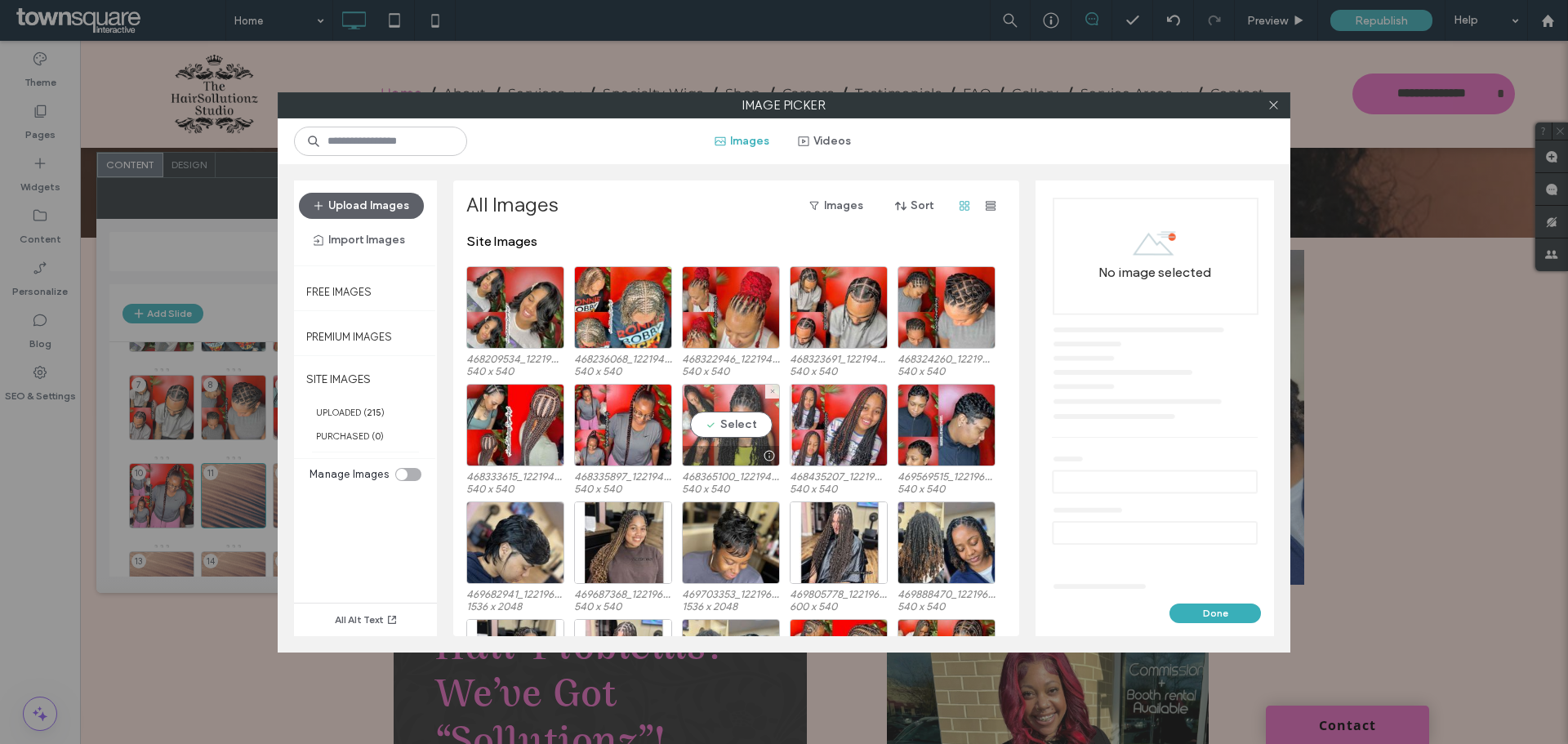 click on "Select" at bounding box center [731, 425] 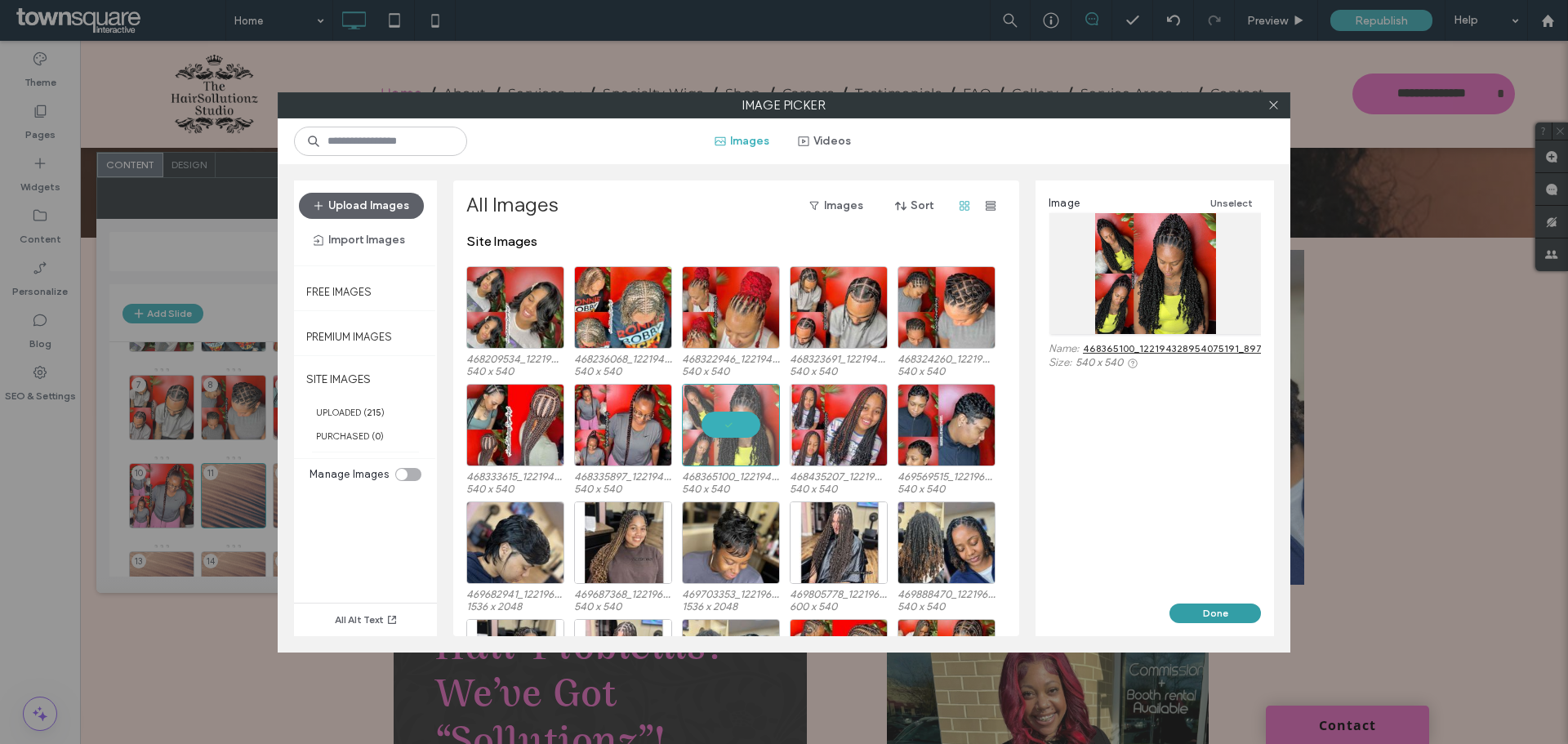 click on "Done" at bounding box center [1215, 613] 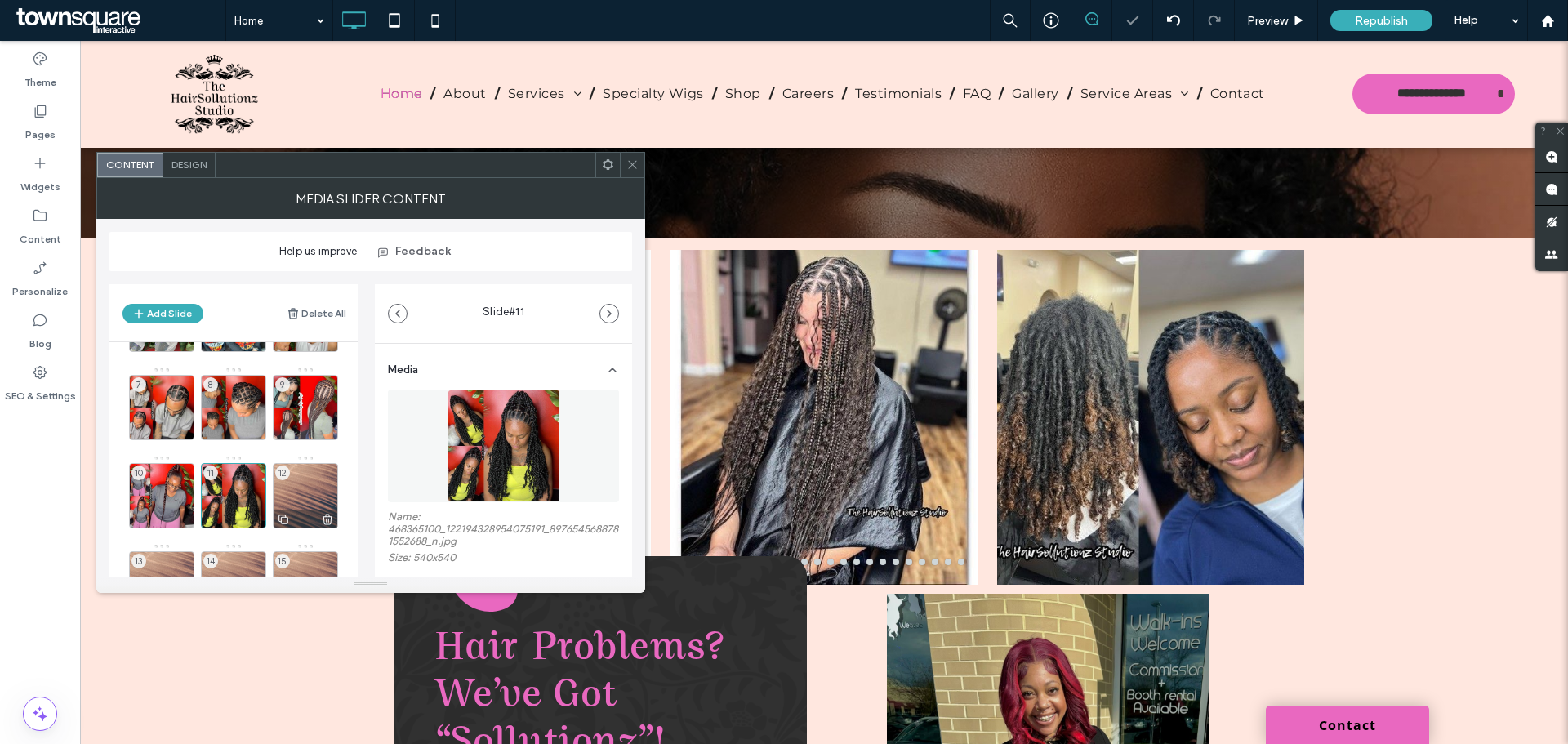 click on "12" at bounding box center (305, 496) 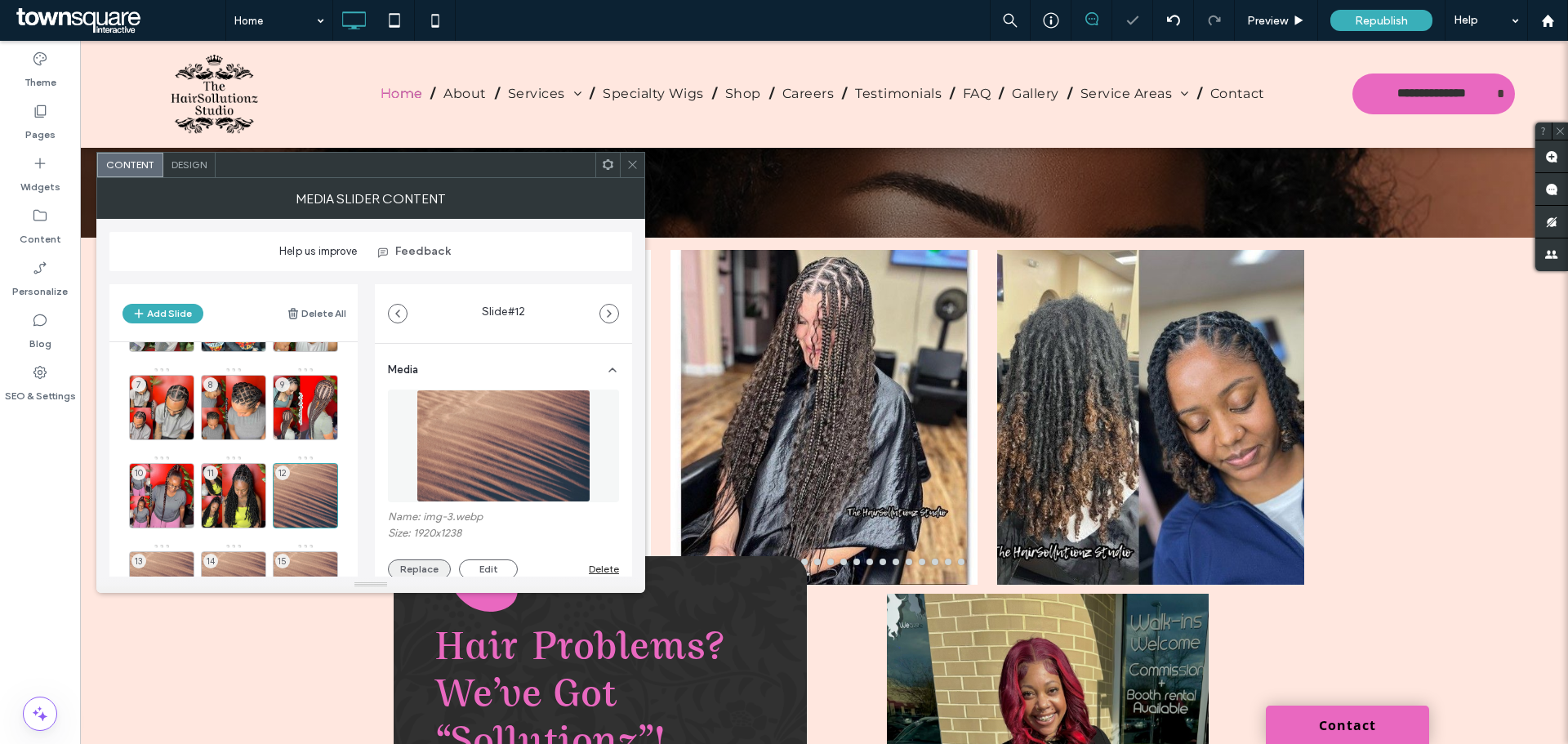 click on "Replace" at bounding box center (419, 569) 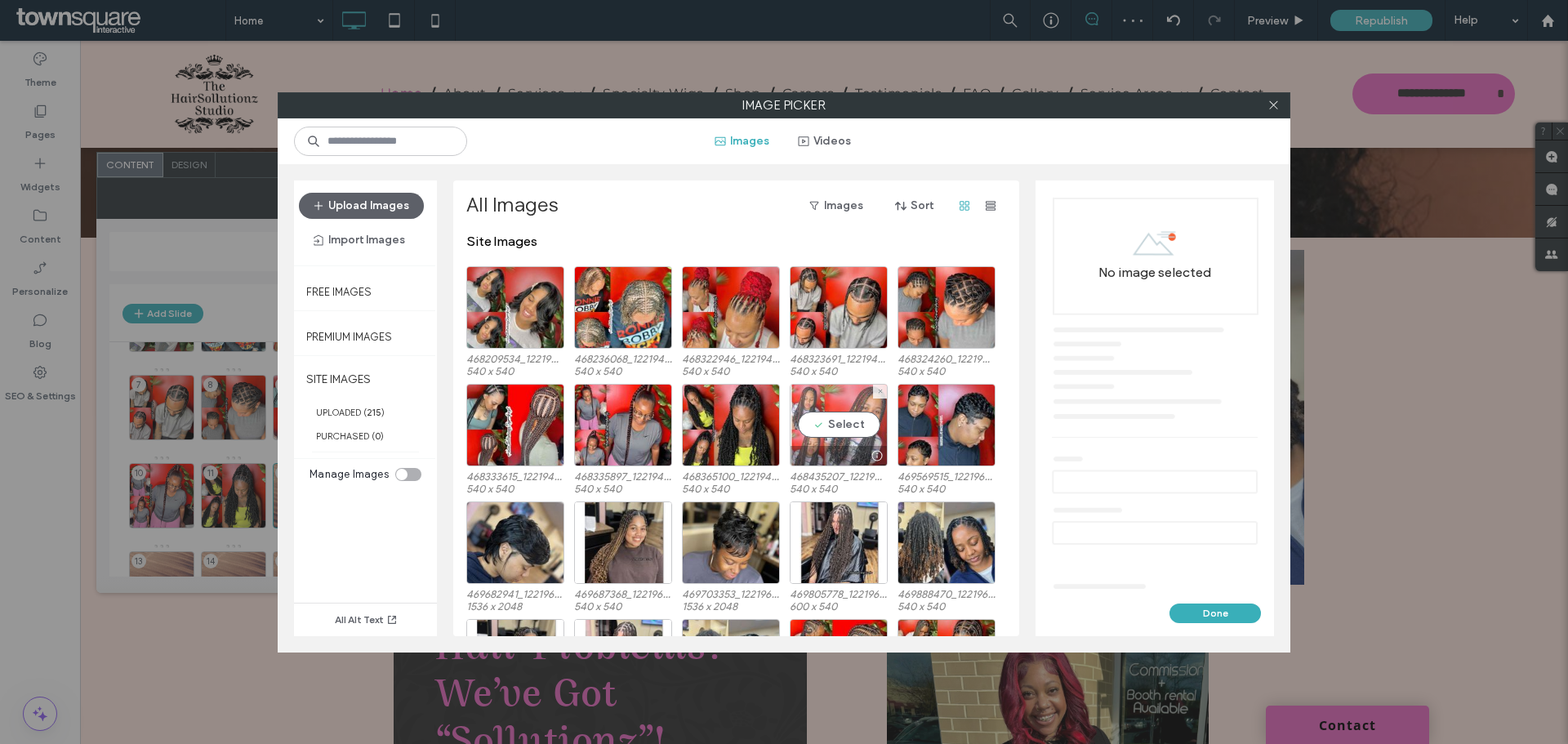 click on "Select" at bounding box center (839, 425) 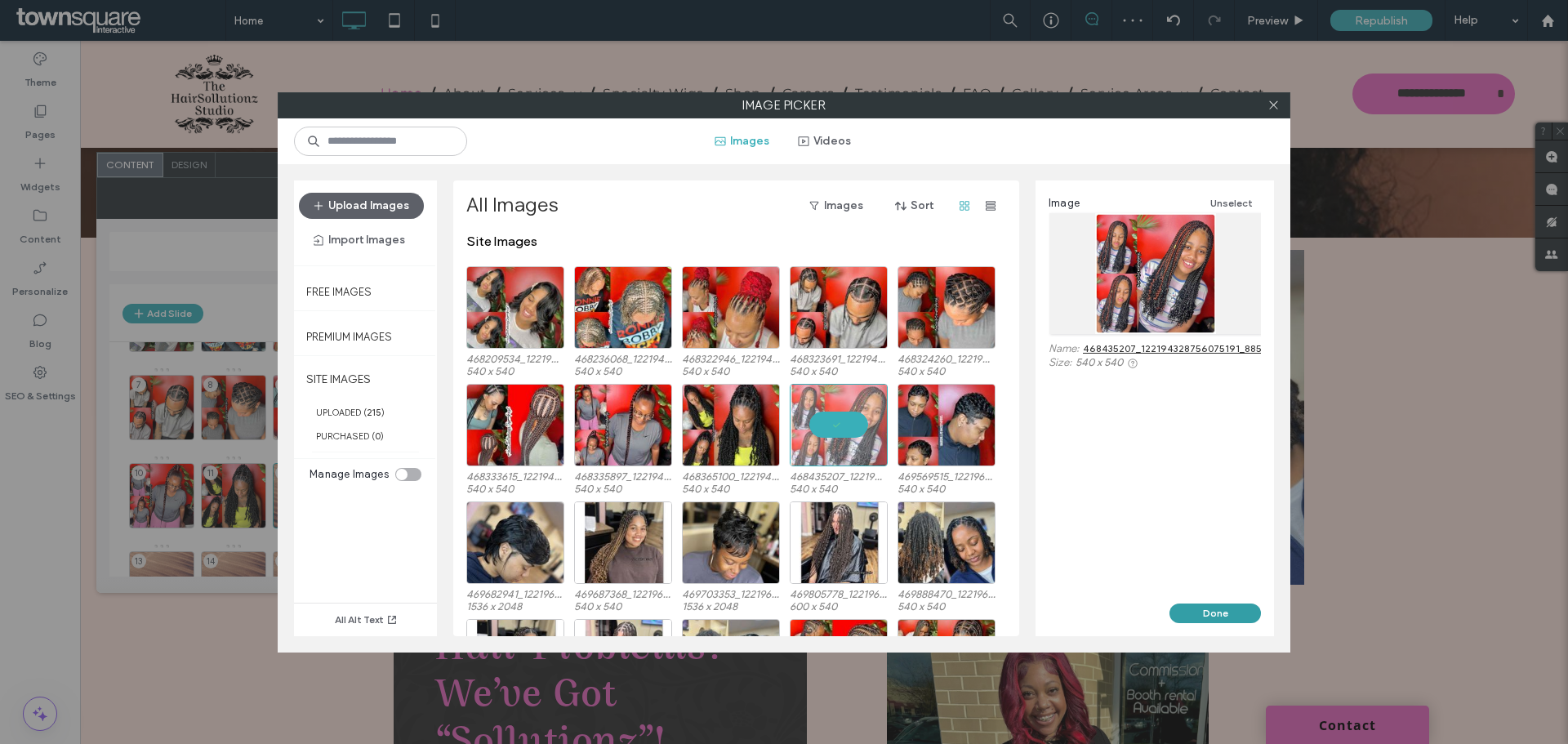 click on "Done" at bounding box center (1215, 613) 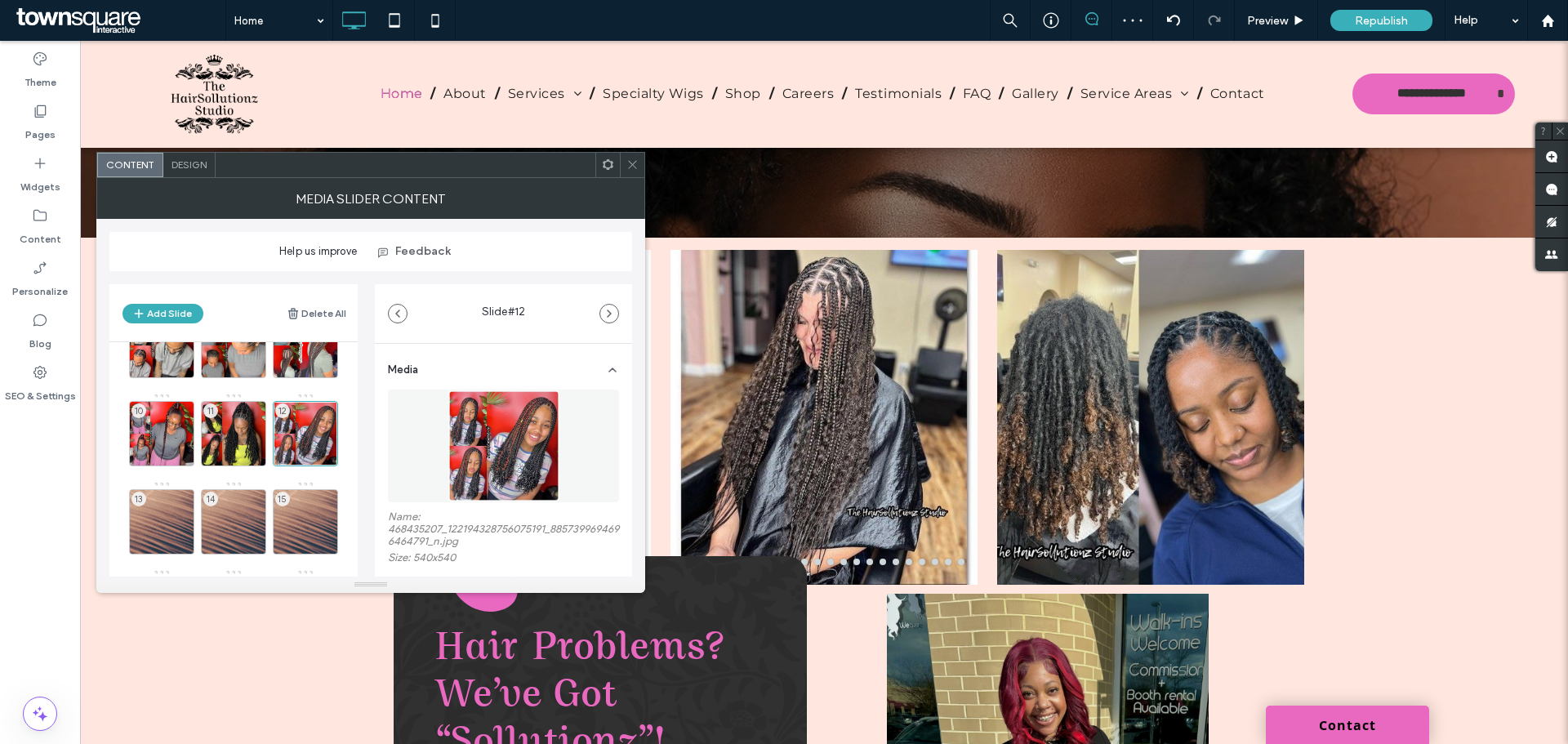 scroll, scrollTop: 327, scrollLeft: 0, axis: vertical 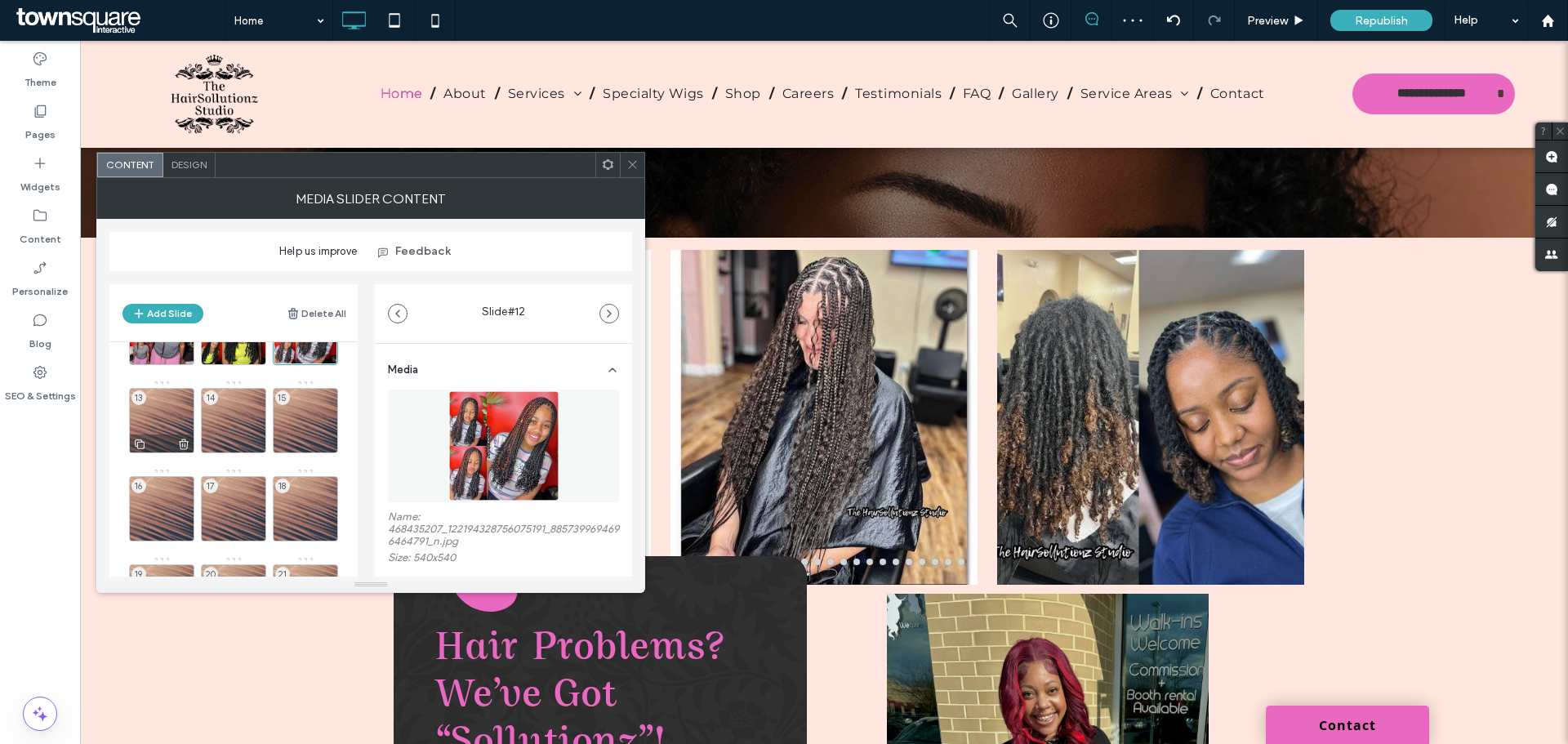 click on "13" at bounding box center [162, 421] 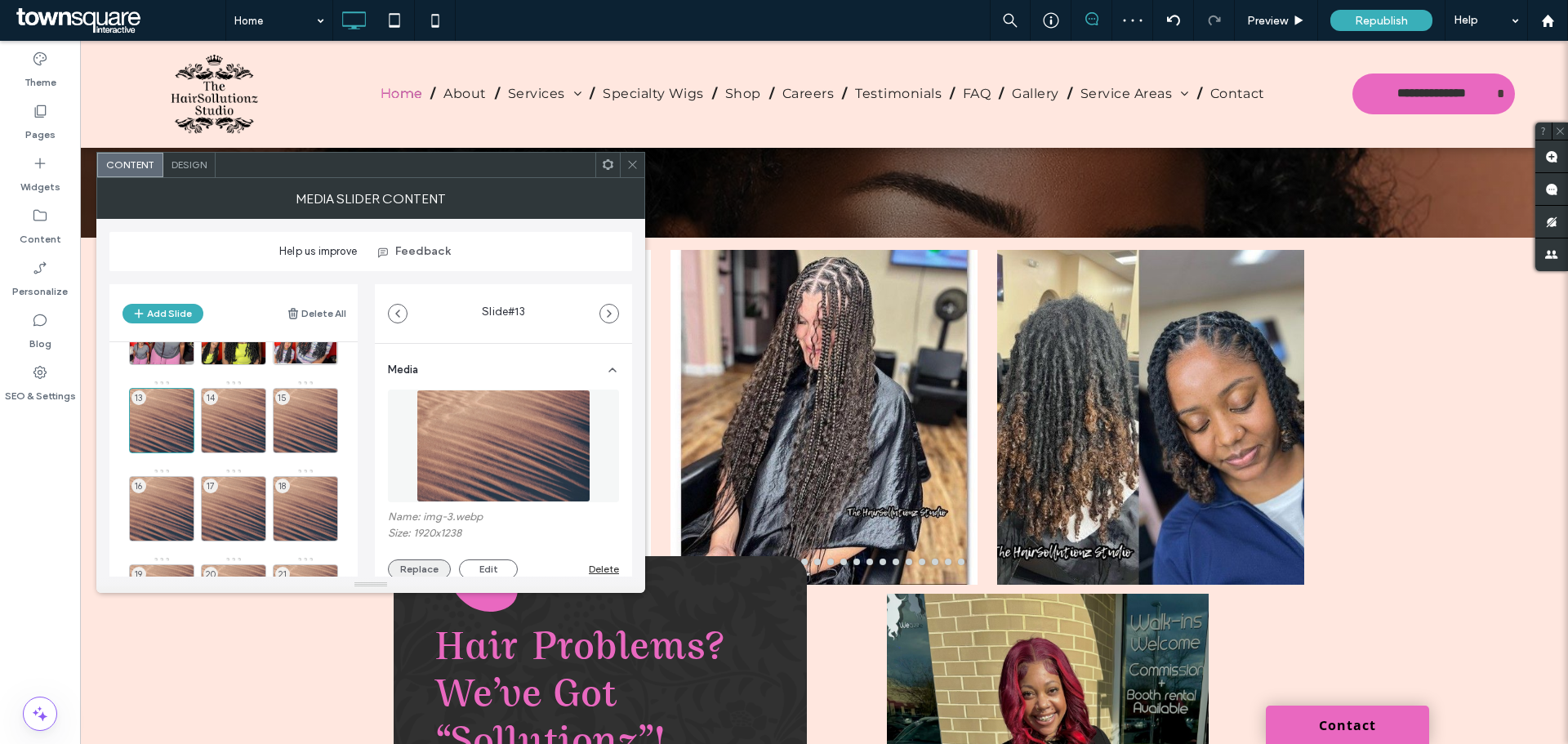 click on "Replace" at bounding box center (419, 569) 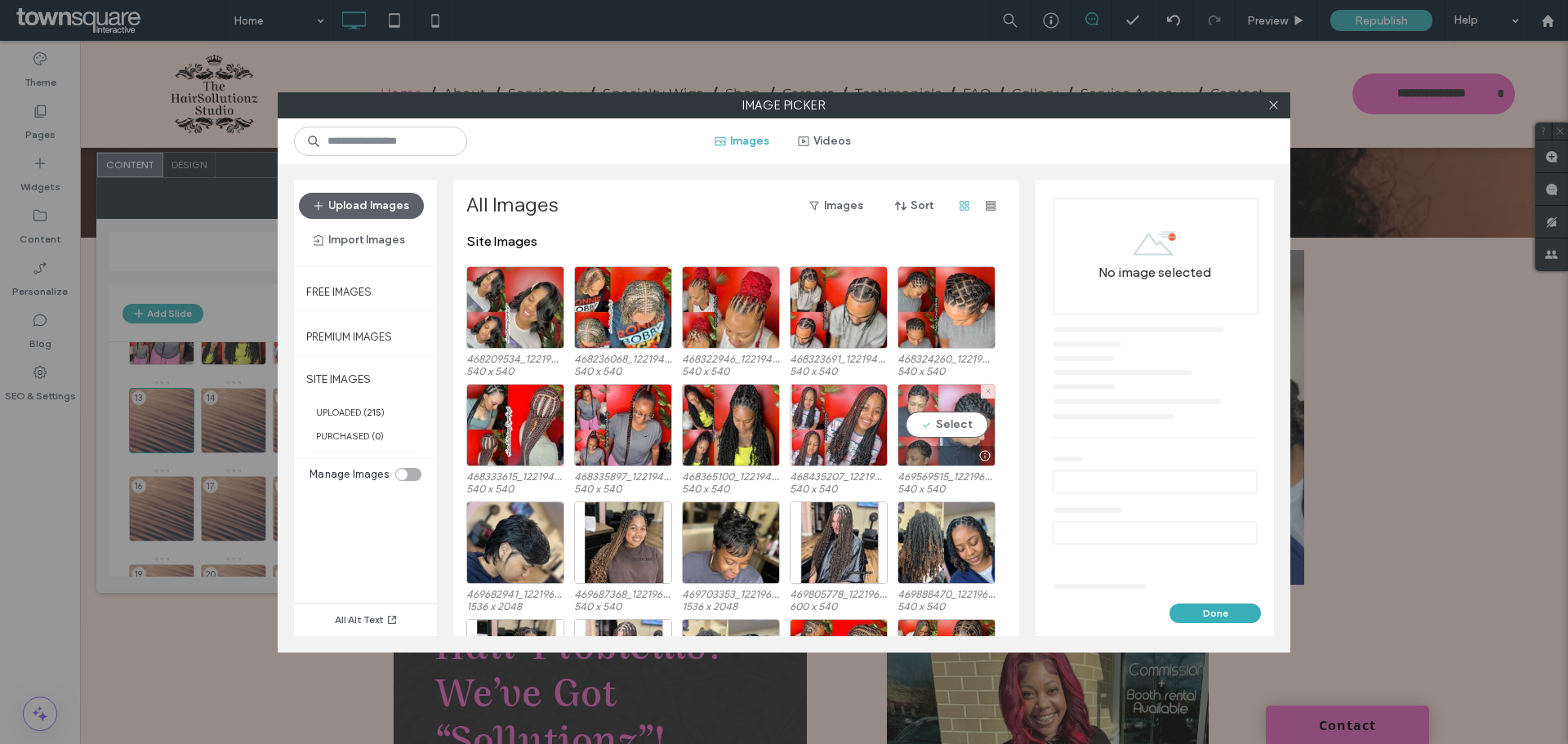 click on "Select" at bounding box center [947, 425] 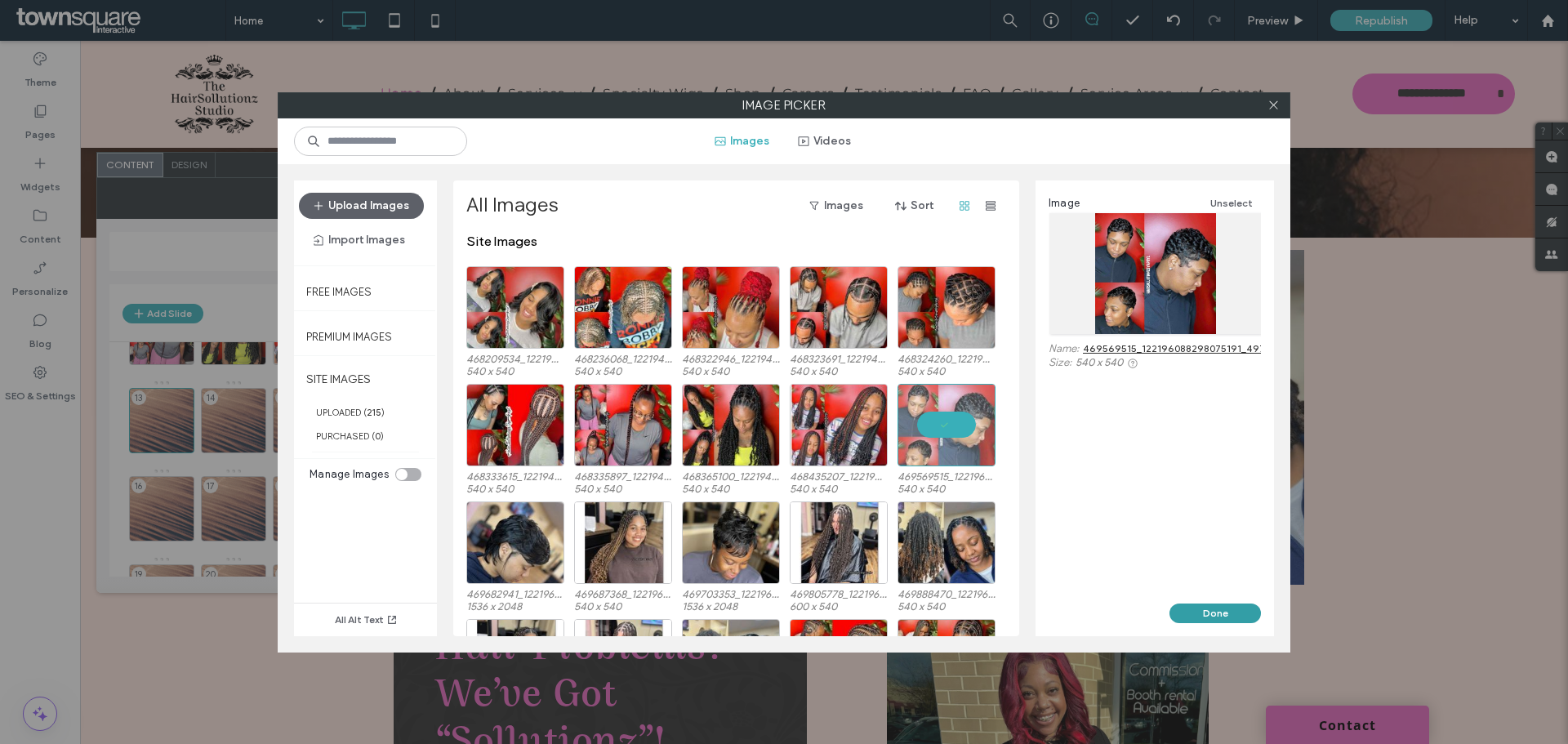 click on "Done" at bounding box center (1215, 613) 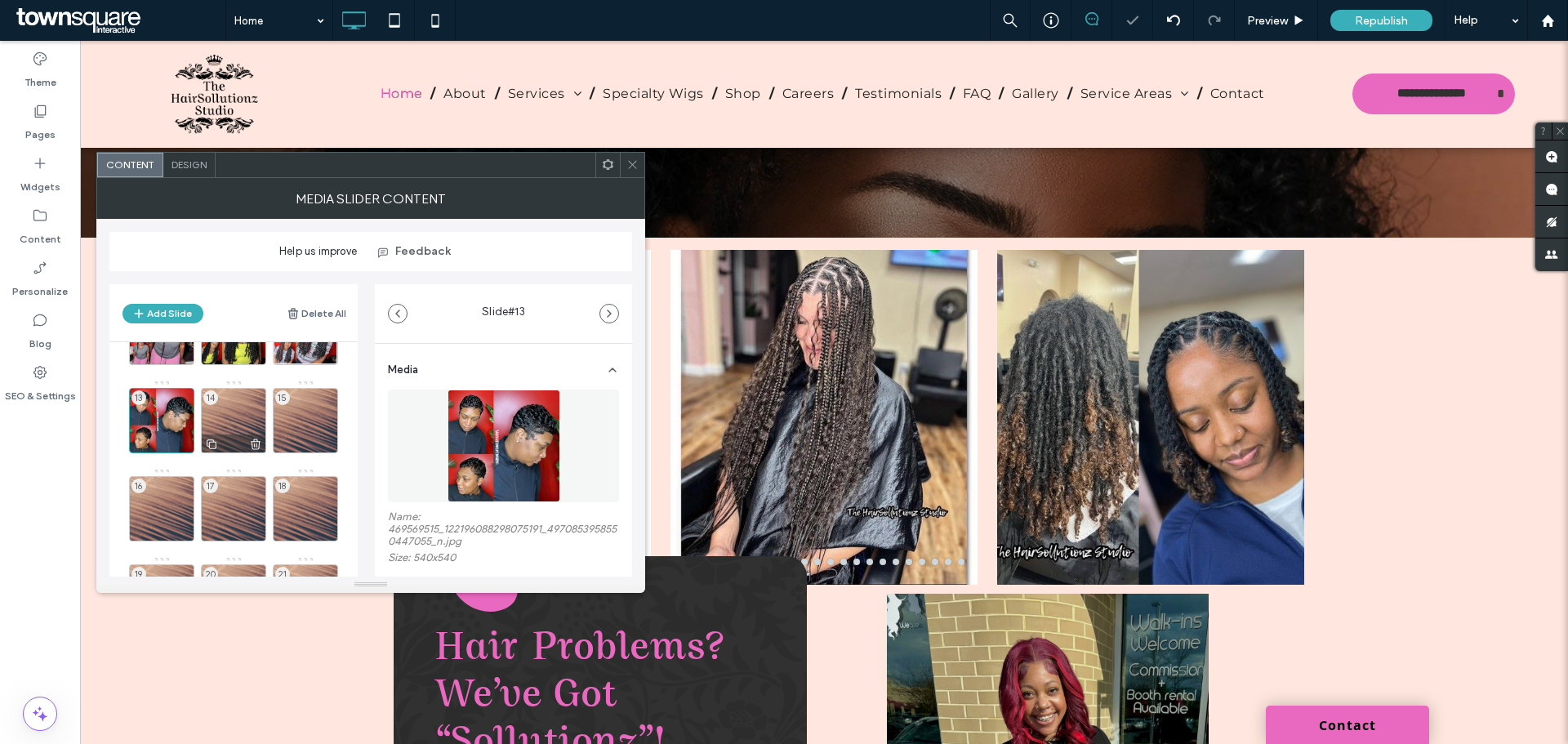 drag, startPoint x: 220, startPoint y: 408, endPoint x: 238, endPoint y: 407, distance: 18.027756 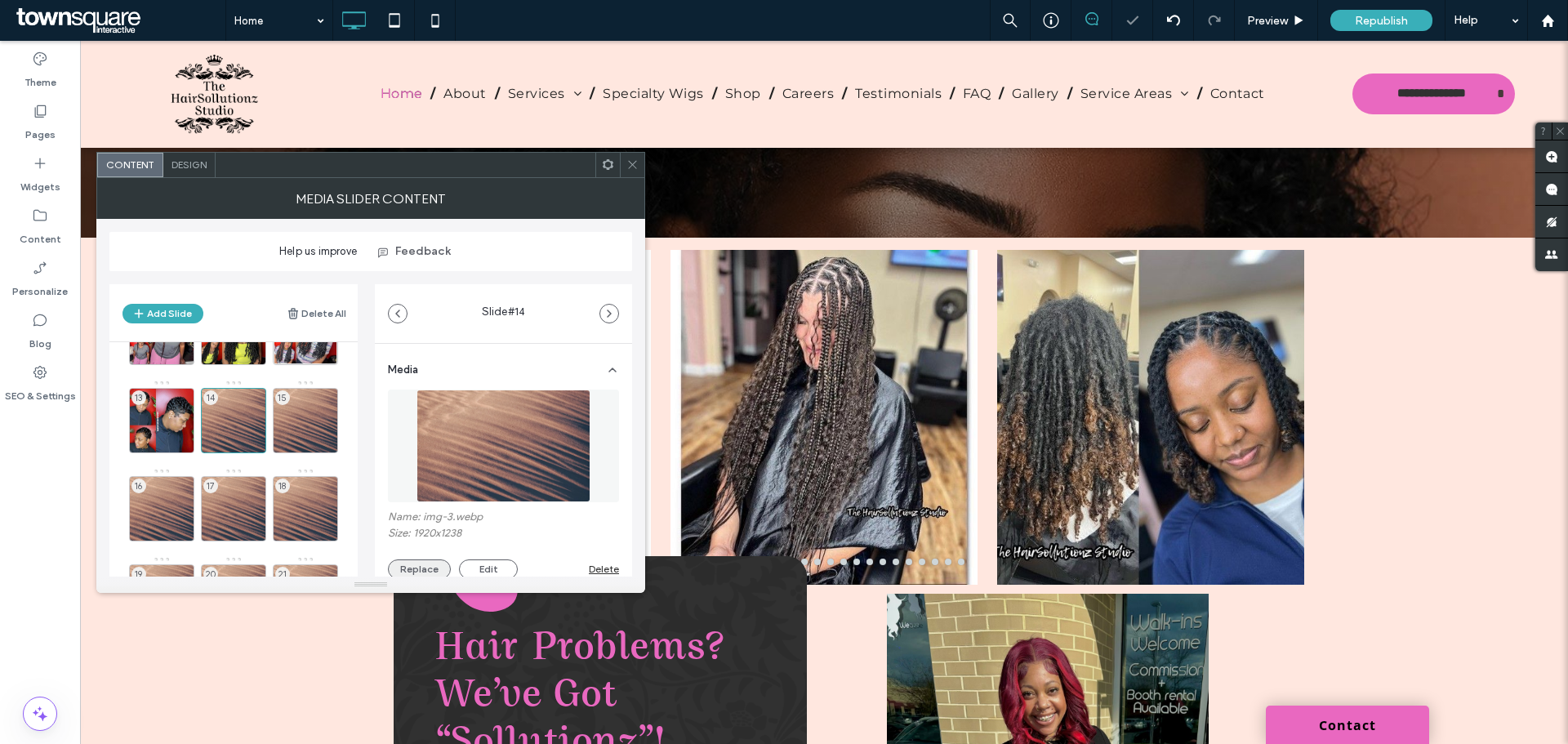 click on "Replace" at bounding box center (419, 569) 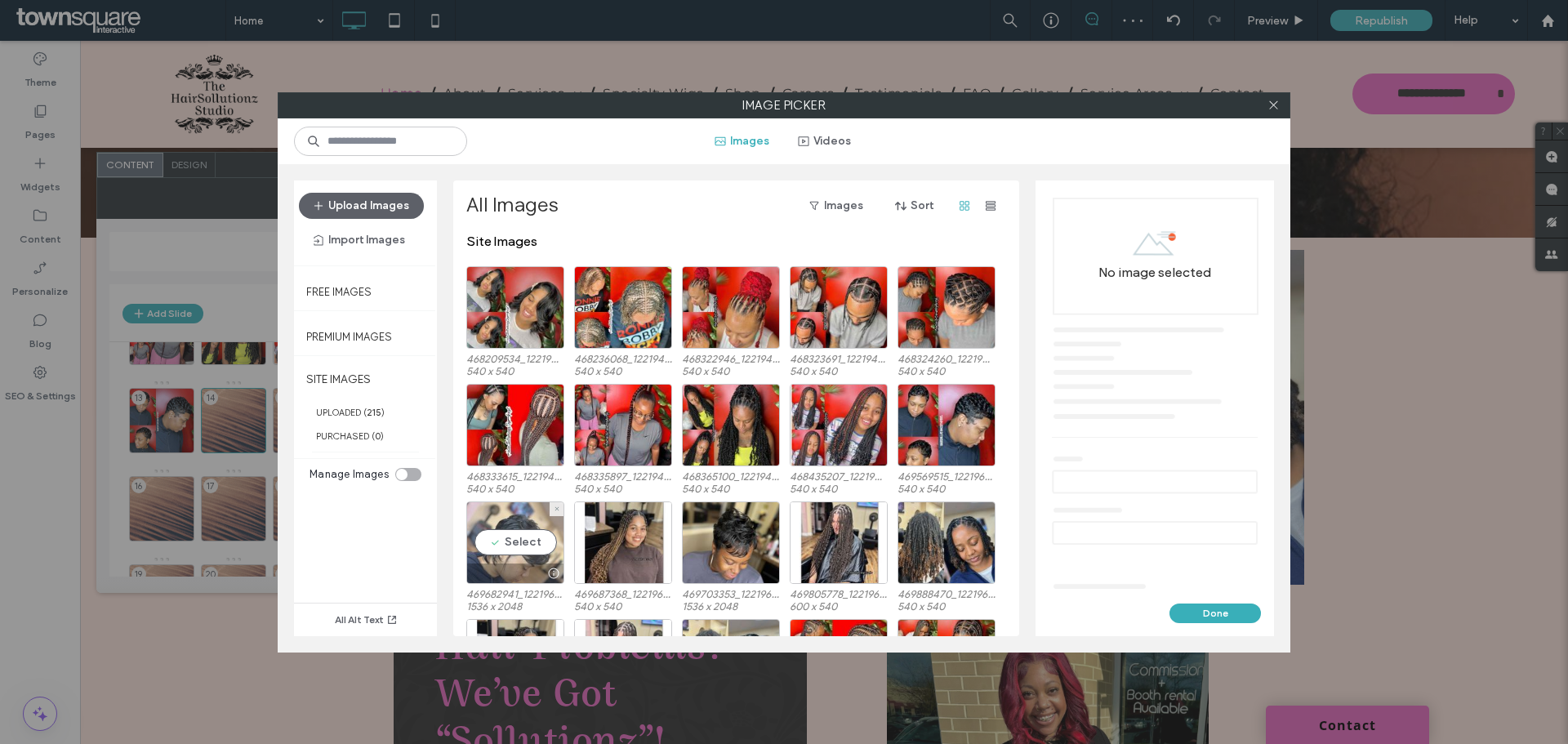 click on "Select" at bounding box center (515, 542) 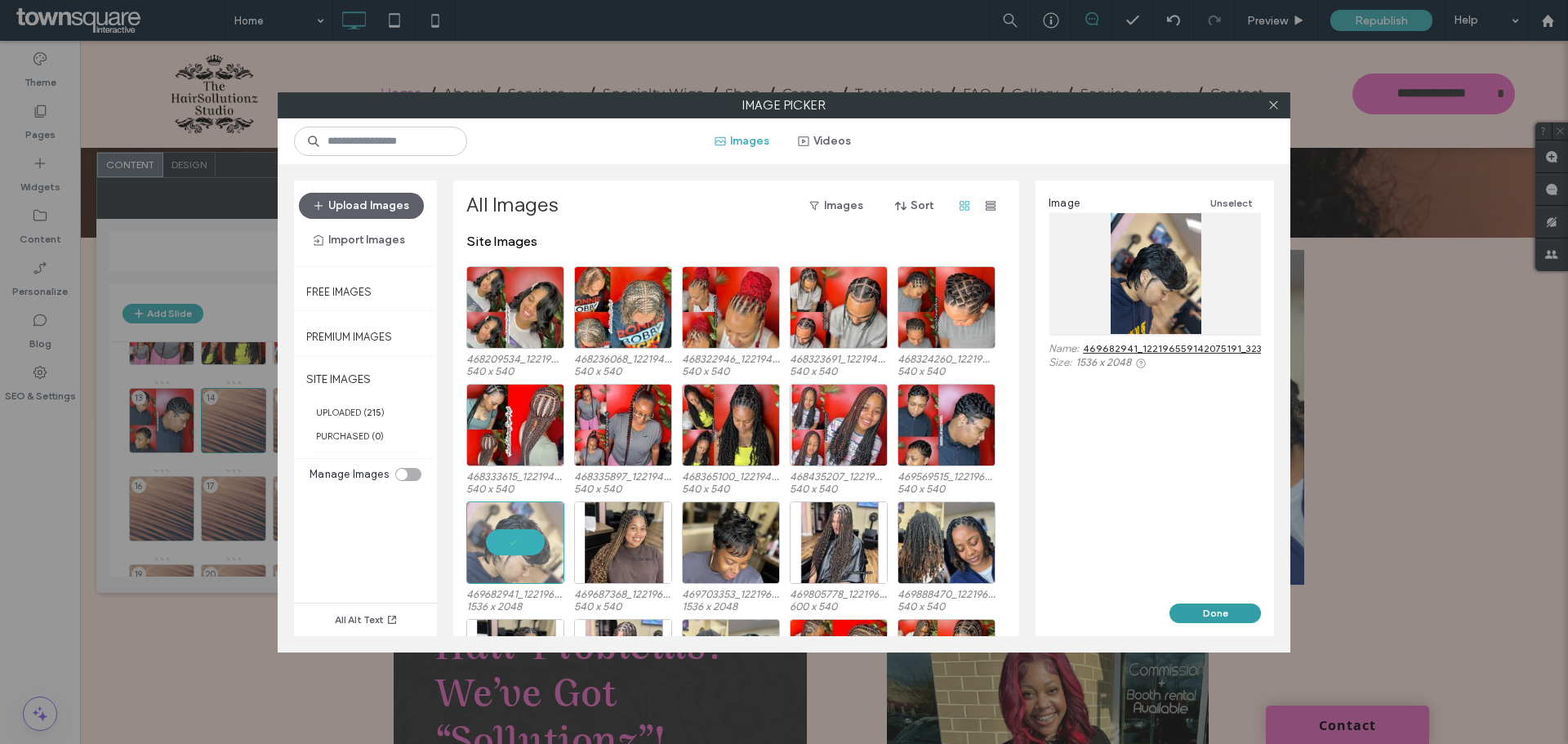 click on "Done" at bounding box center [1215, 613] 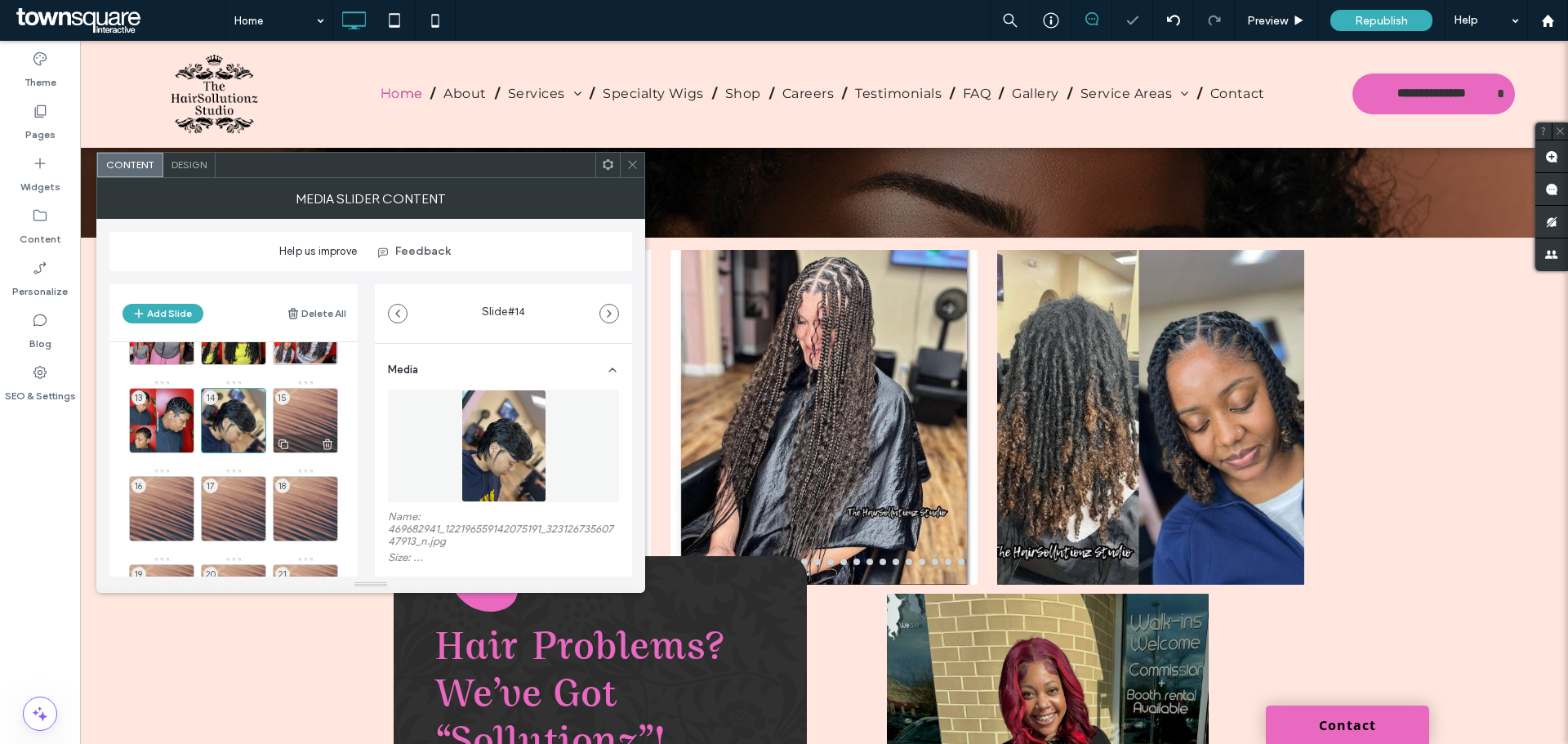 click on "15" at bounding box center [305, 421] 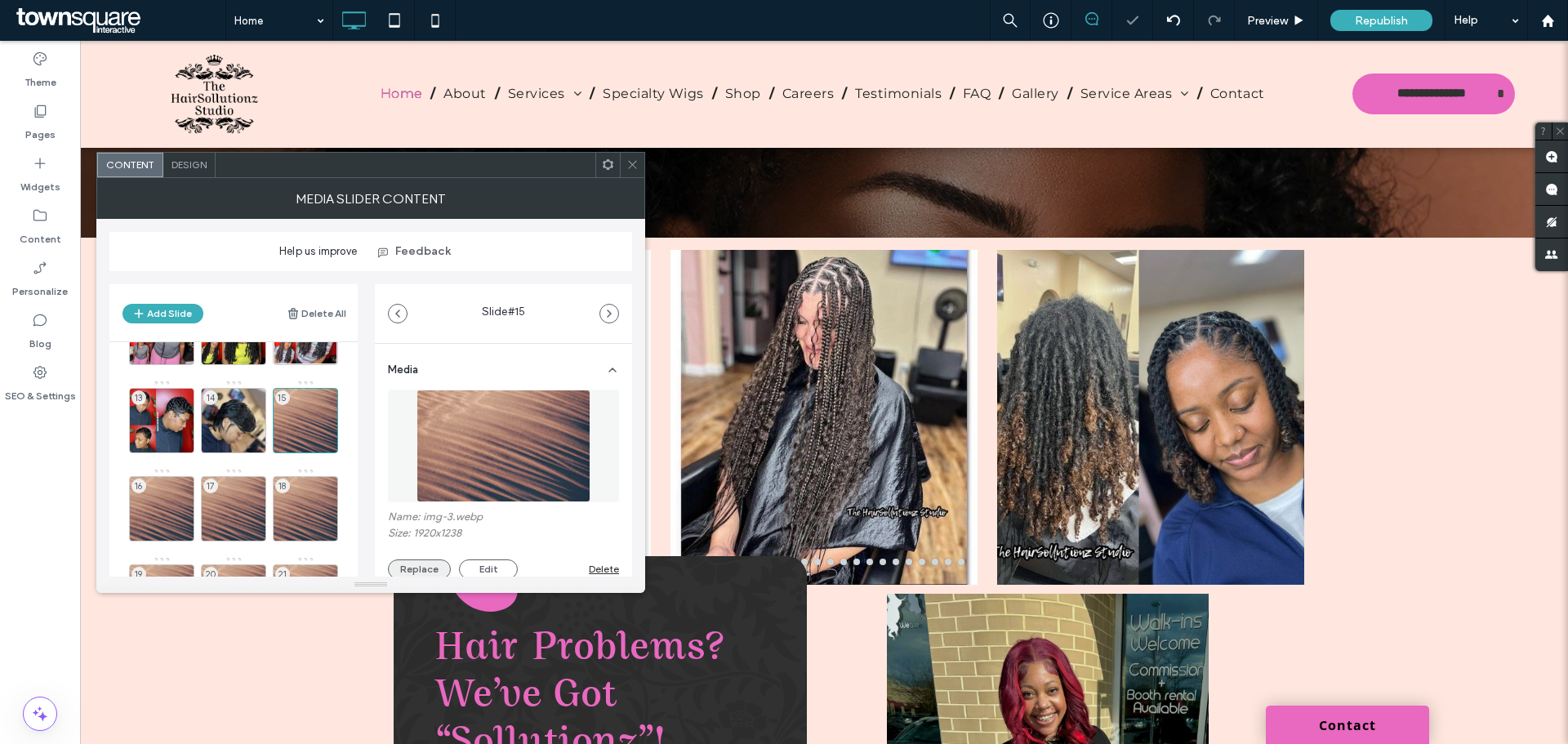 click on "Replace" at bounding box center [419, 569] 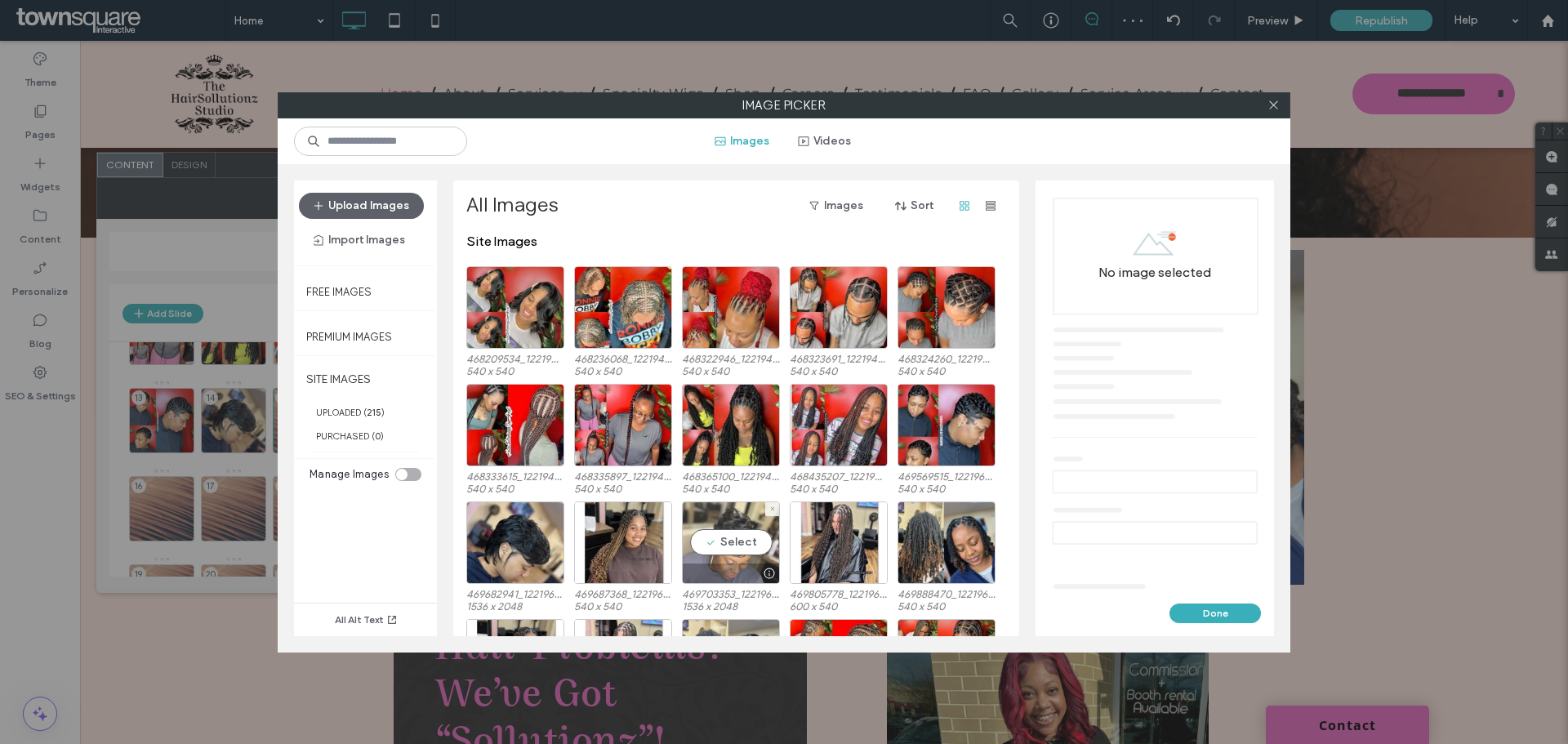 click on "Select" at bounding box center (731, 542) 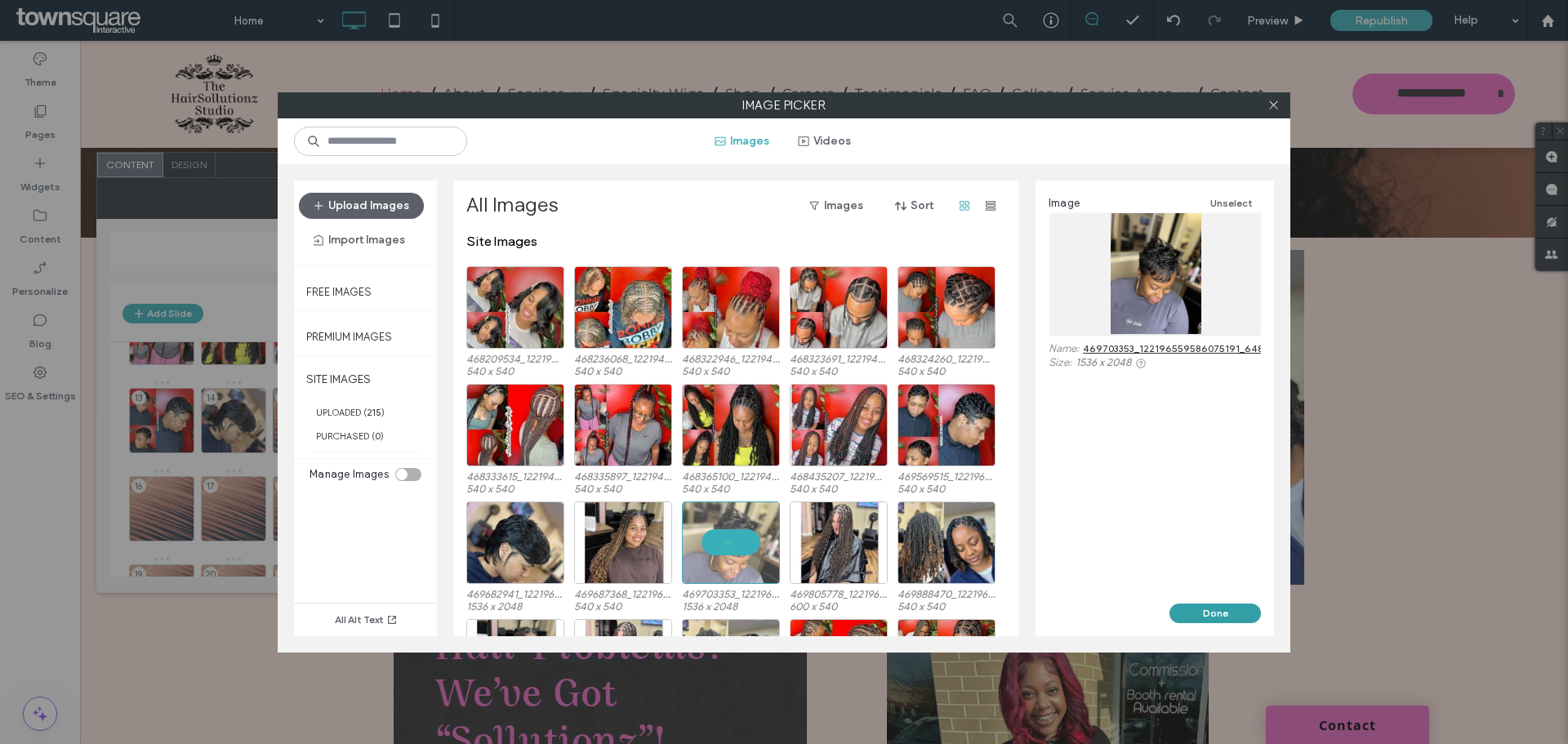click on "Done" at bounding box center [1215, 613] 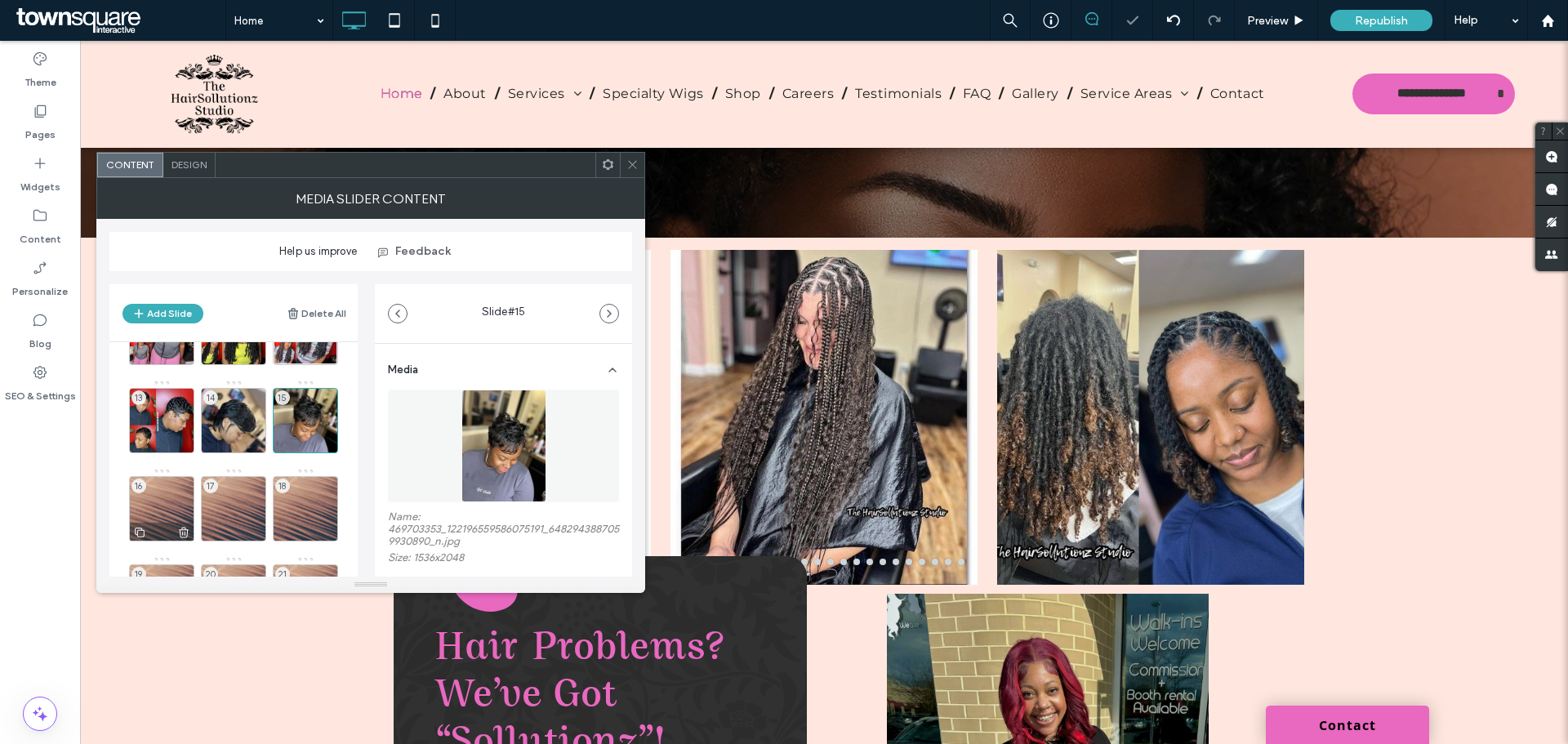 click on "16" at bounding box center [162, 509] 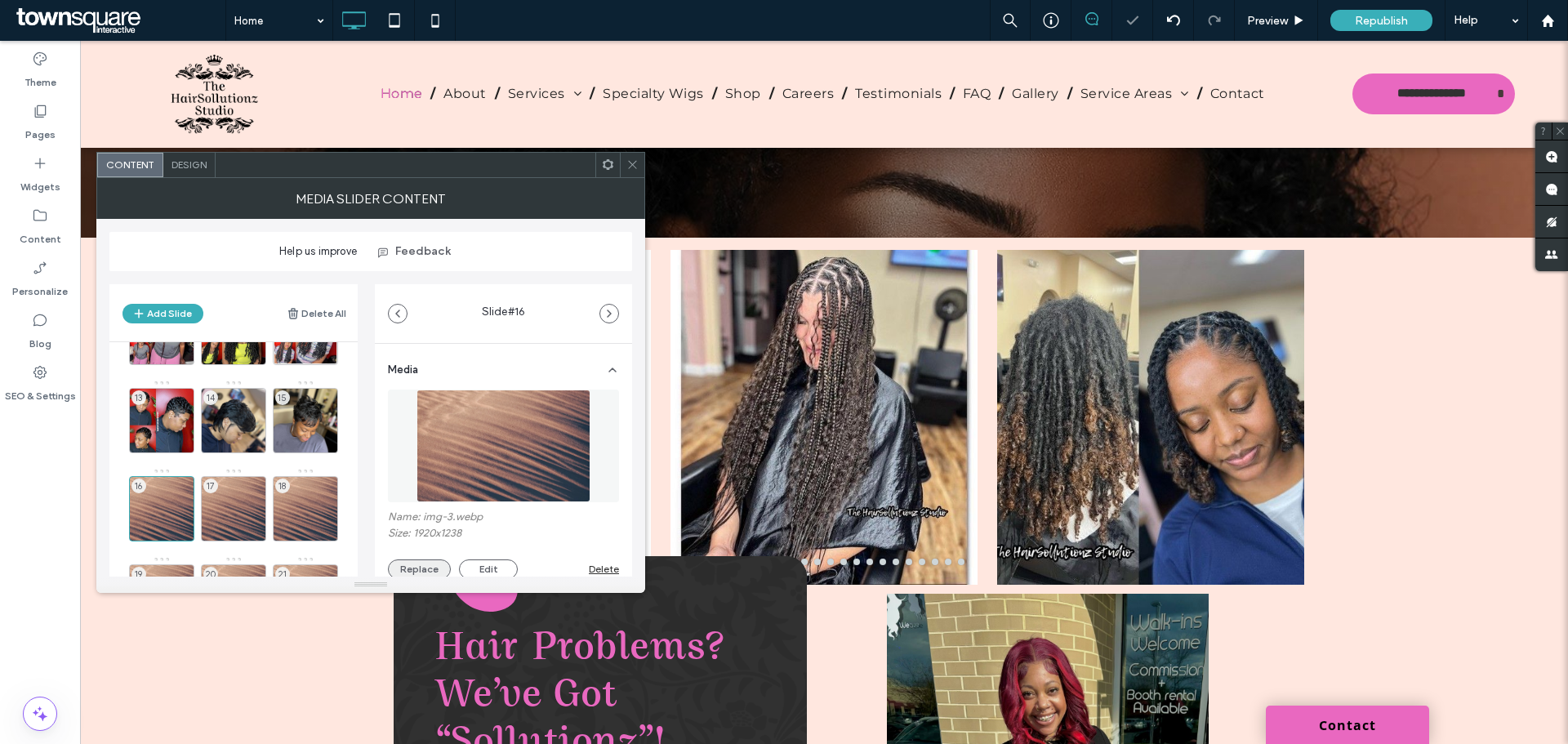 click on "Replace" at bounding box center (419, 569) 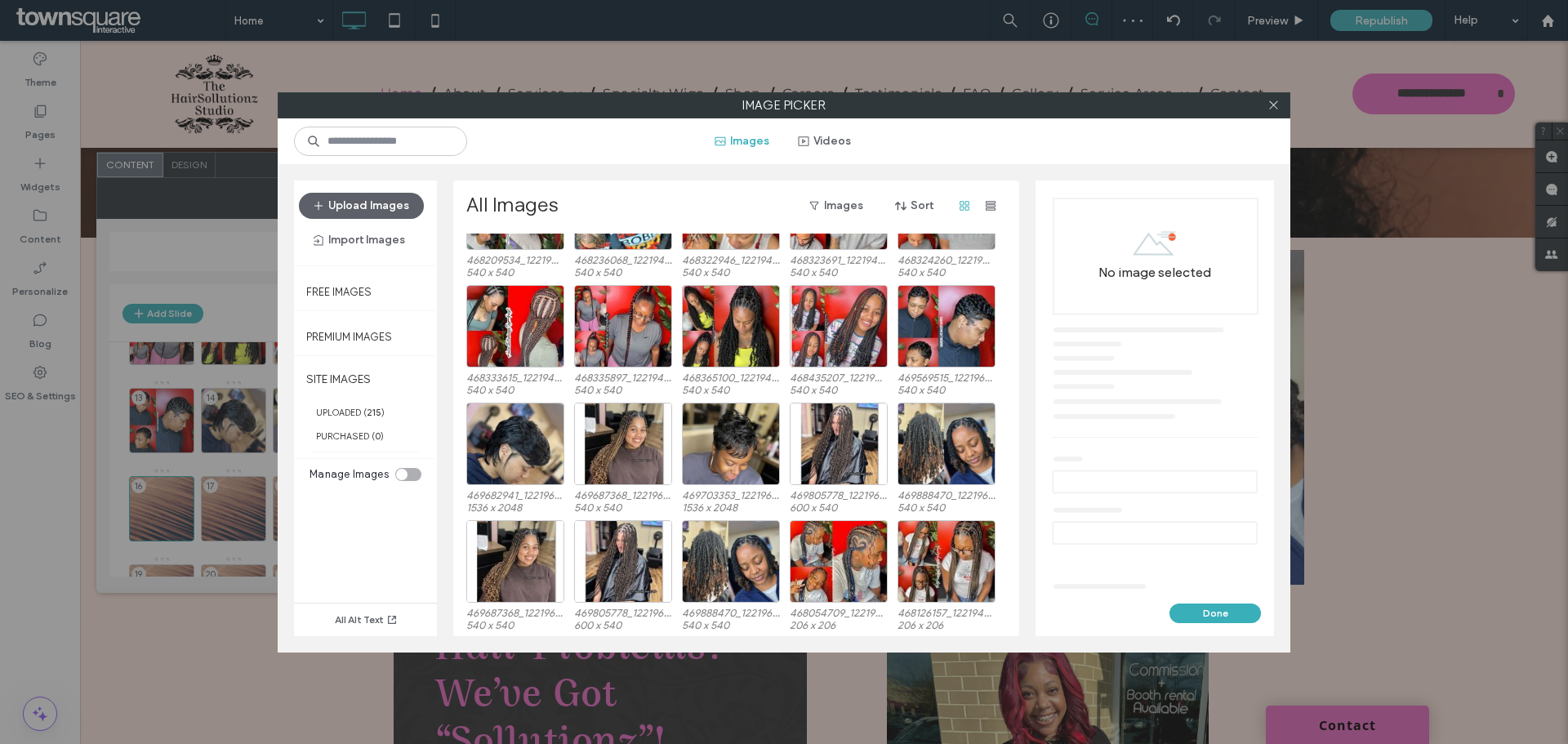 scroll, scrollTop: 100, scrollLeft: 0, axis: vertical 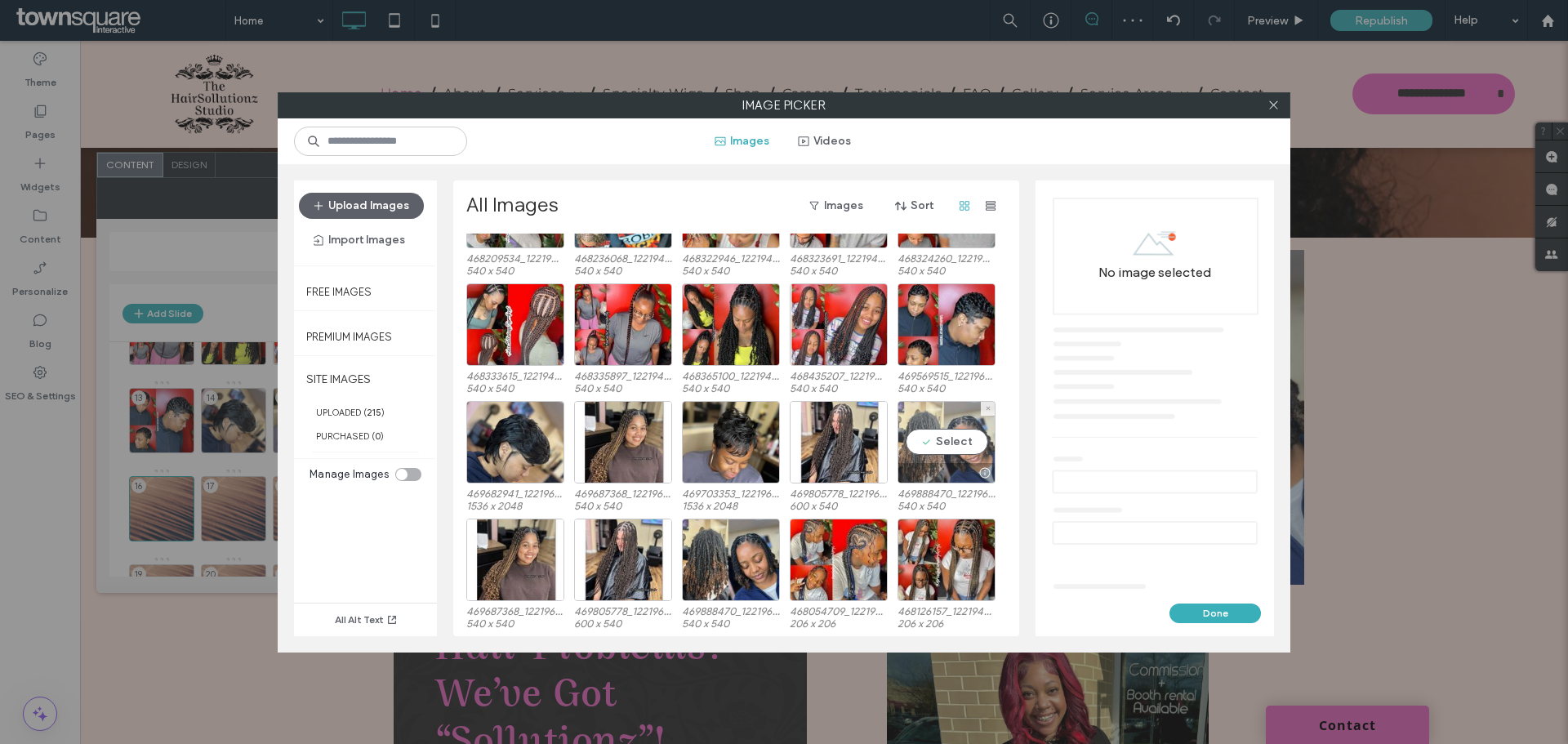 click on "Select" at bounding box center [947, 442] 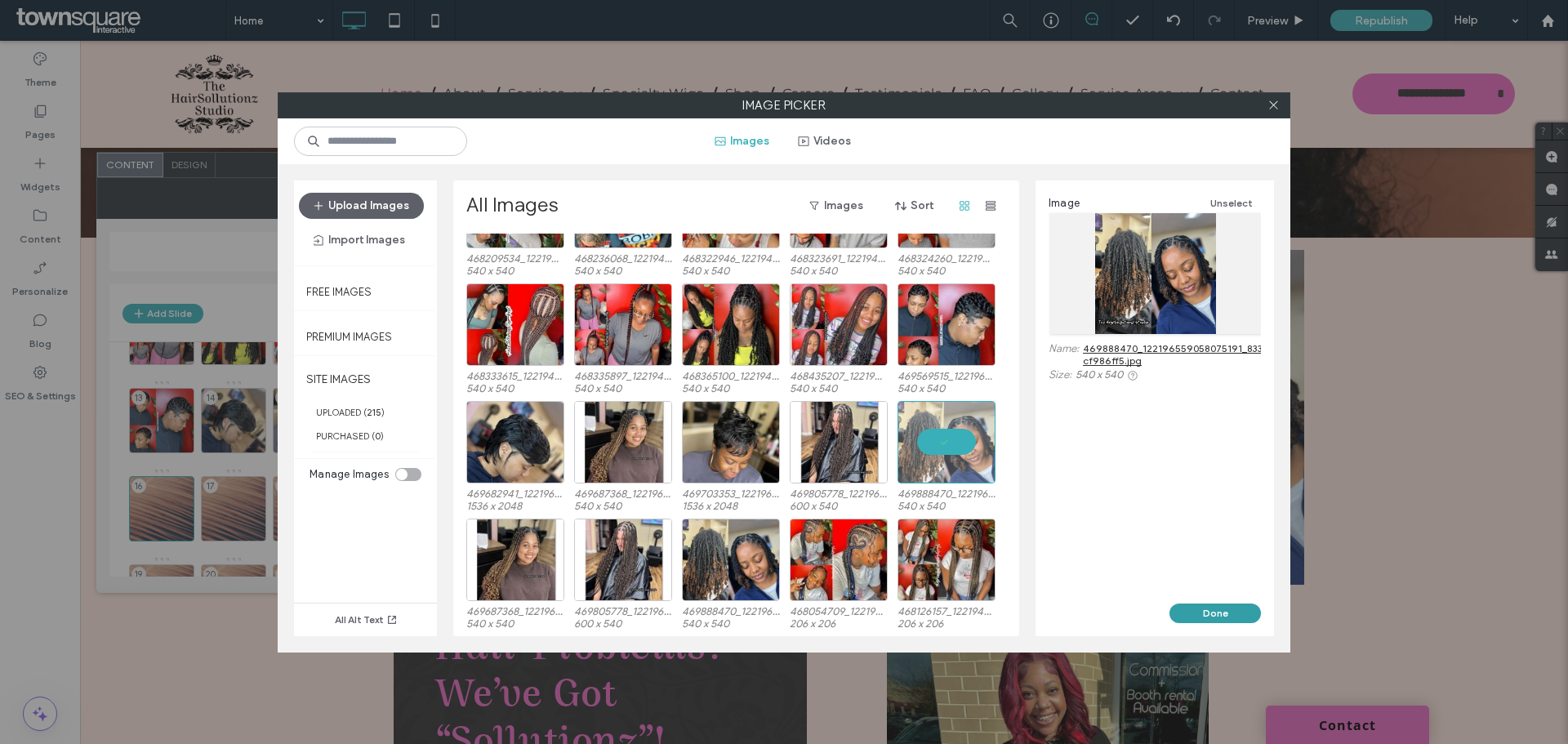 click on "Done" at bounding box center [1215, 613] 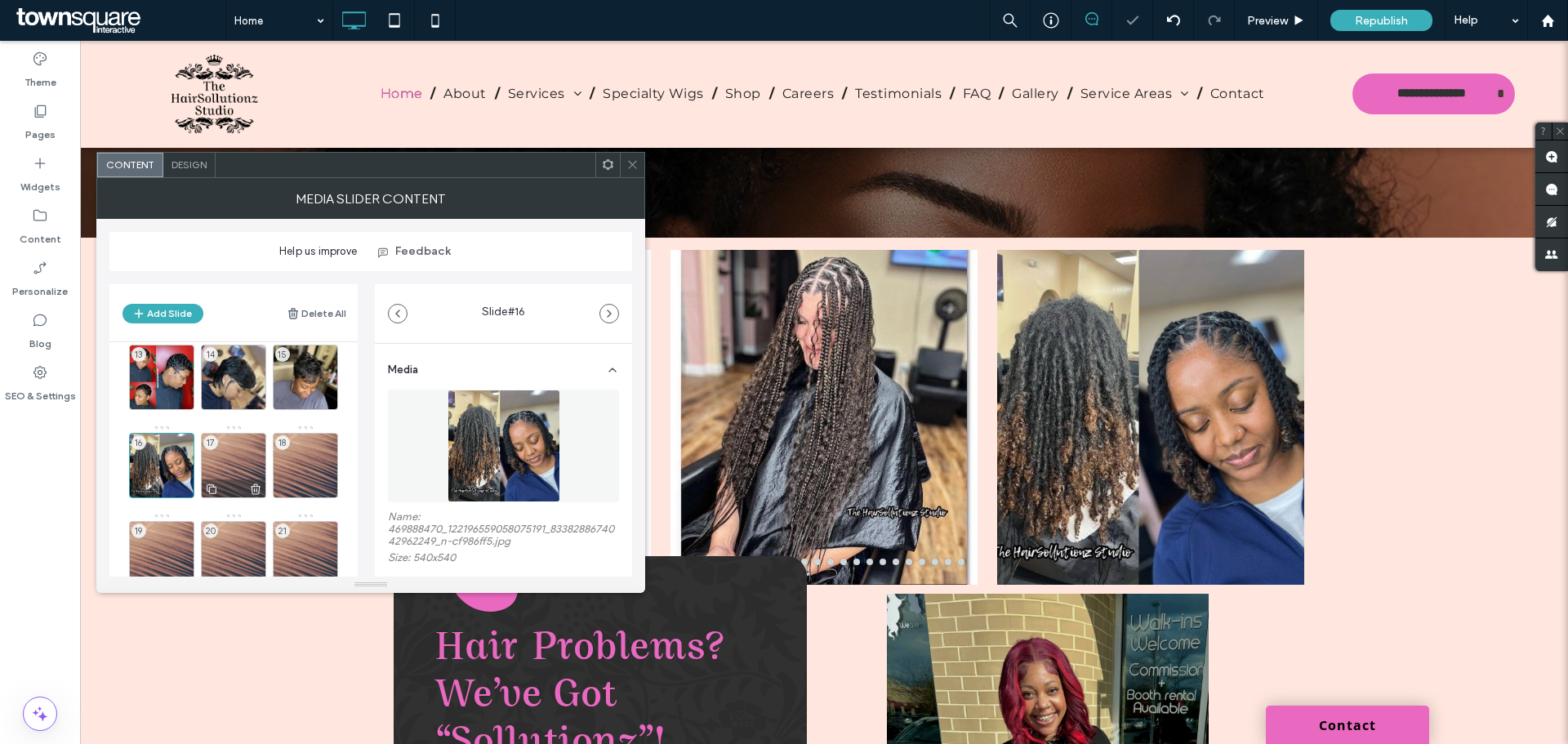 scroll, scrollTop: 408, scrollLeft: 0, axis: vertical 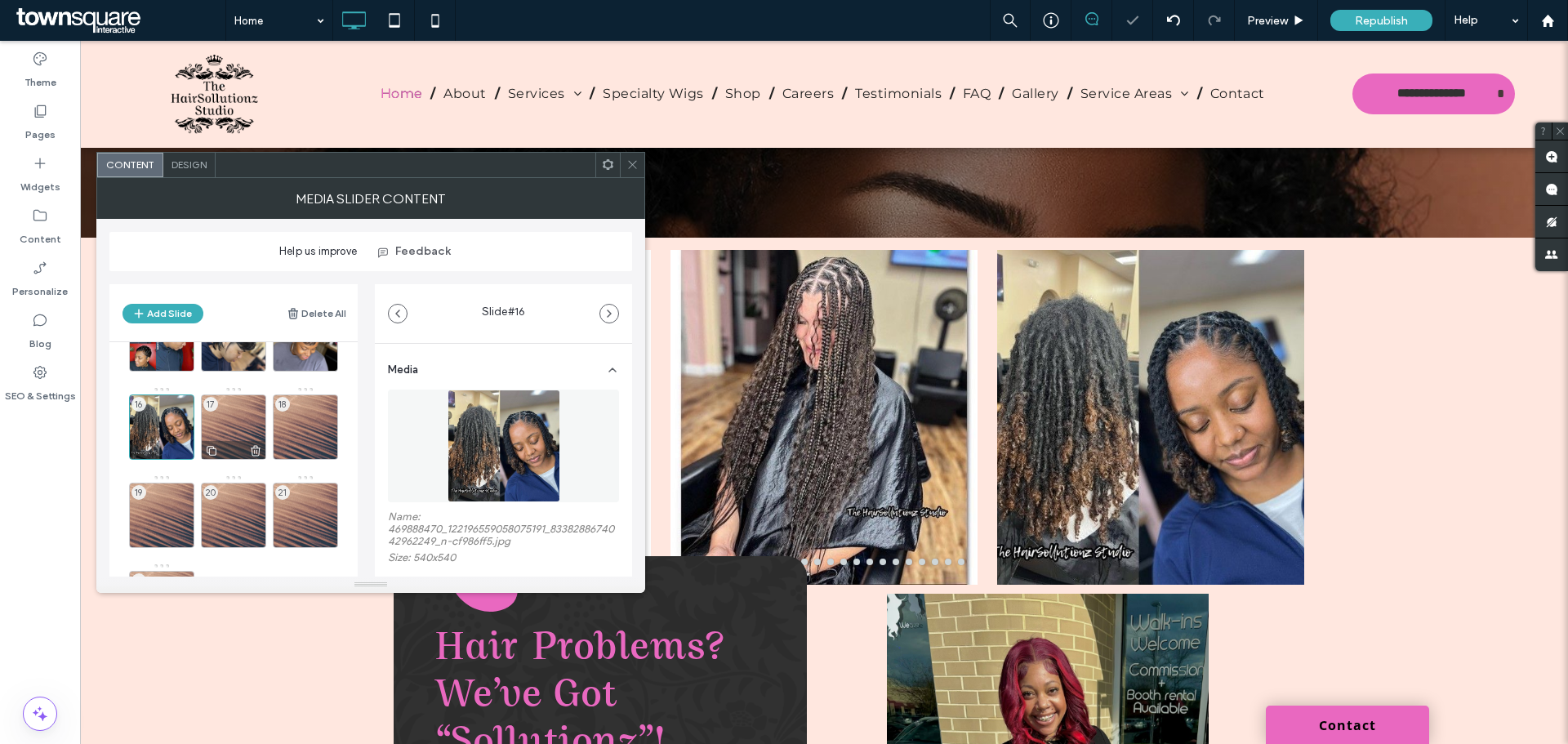 click on "17" at bounding box center [234, 427] 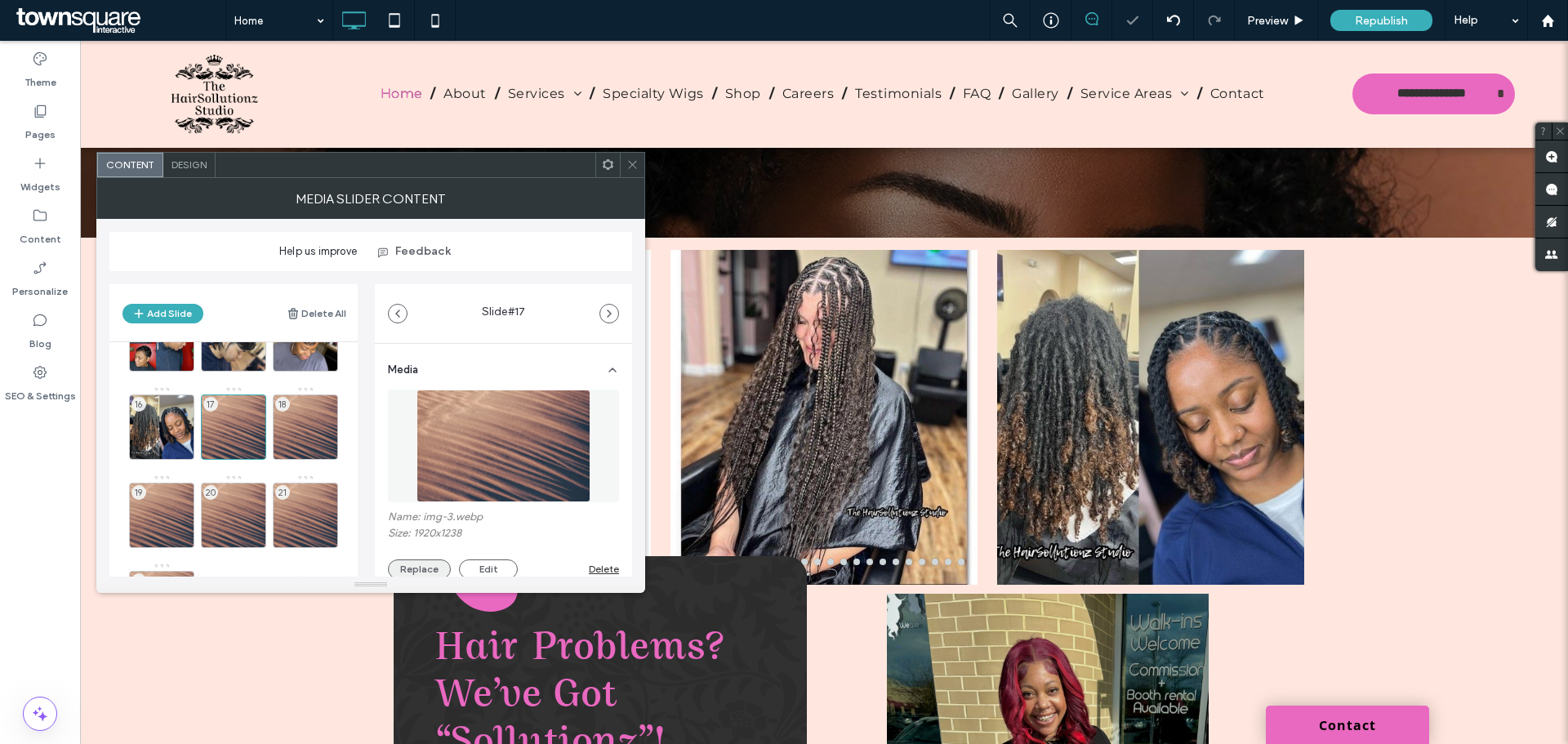 click on "Replace" at bounding box center [419, 569] 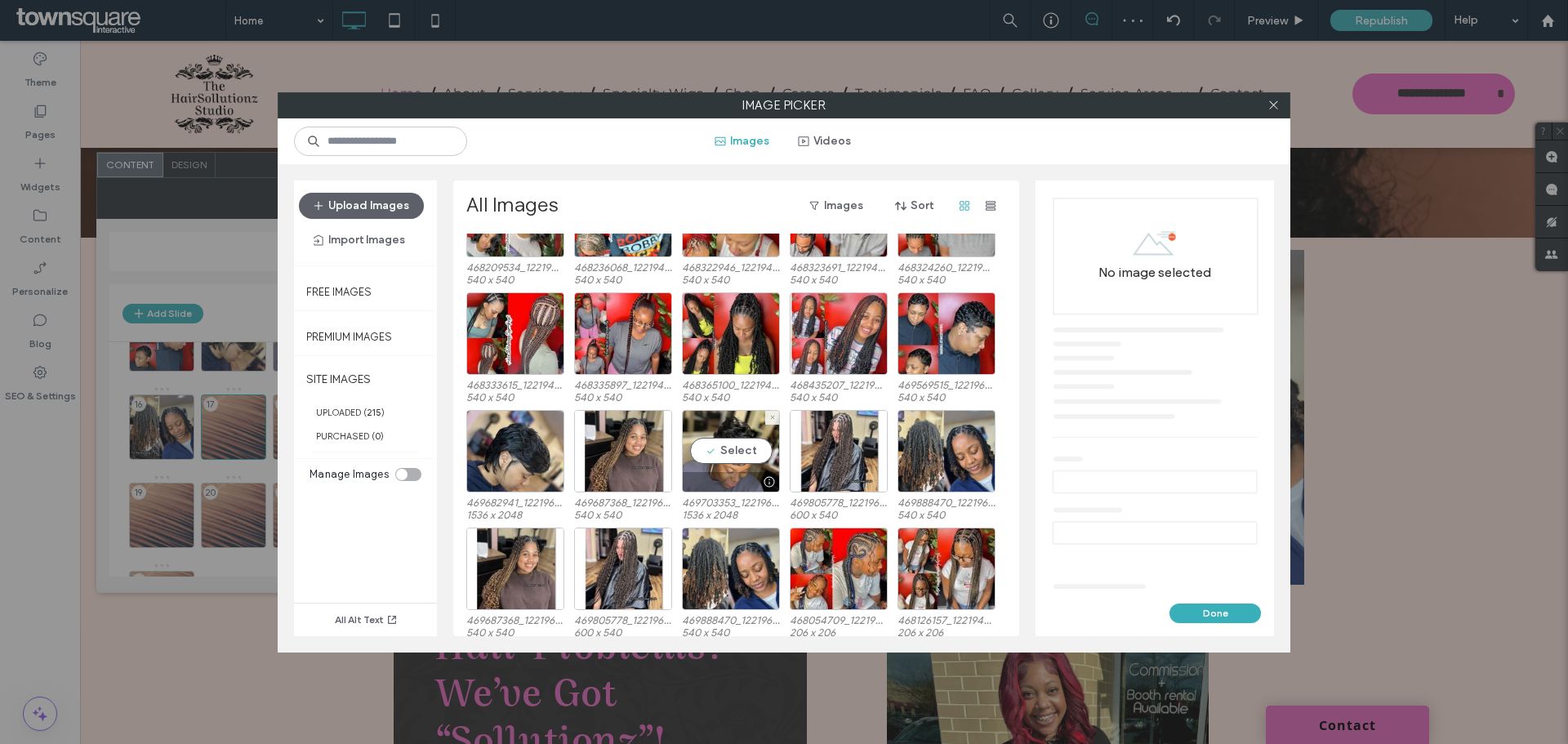 scroll, scrollTop: 100, scrollLeft: 0, axis: vertical 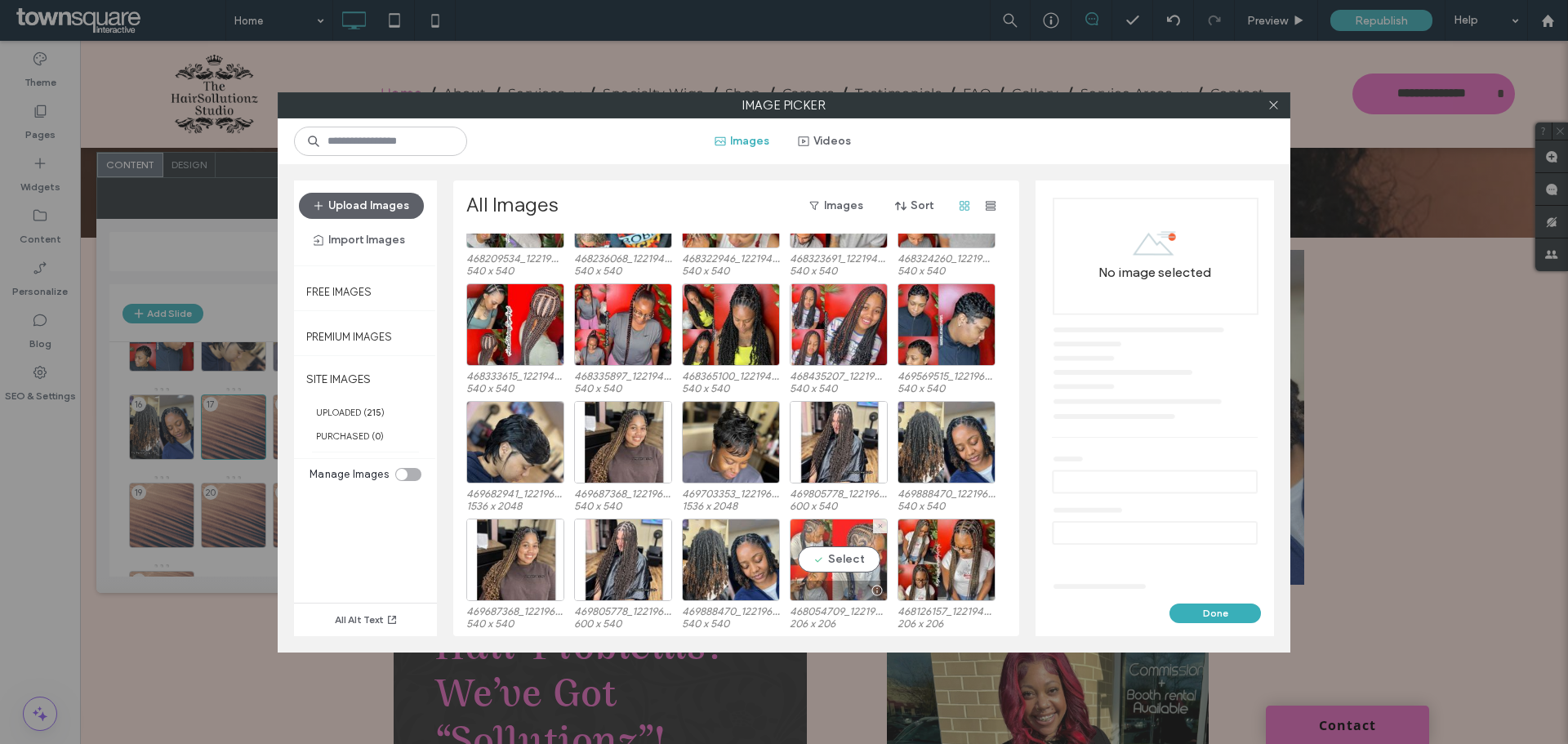 click on "Select" at bounding box center (839, 559) 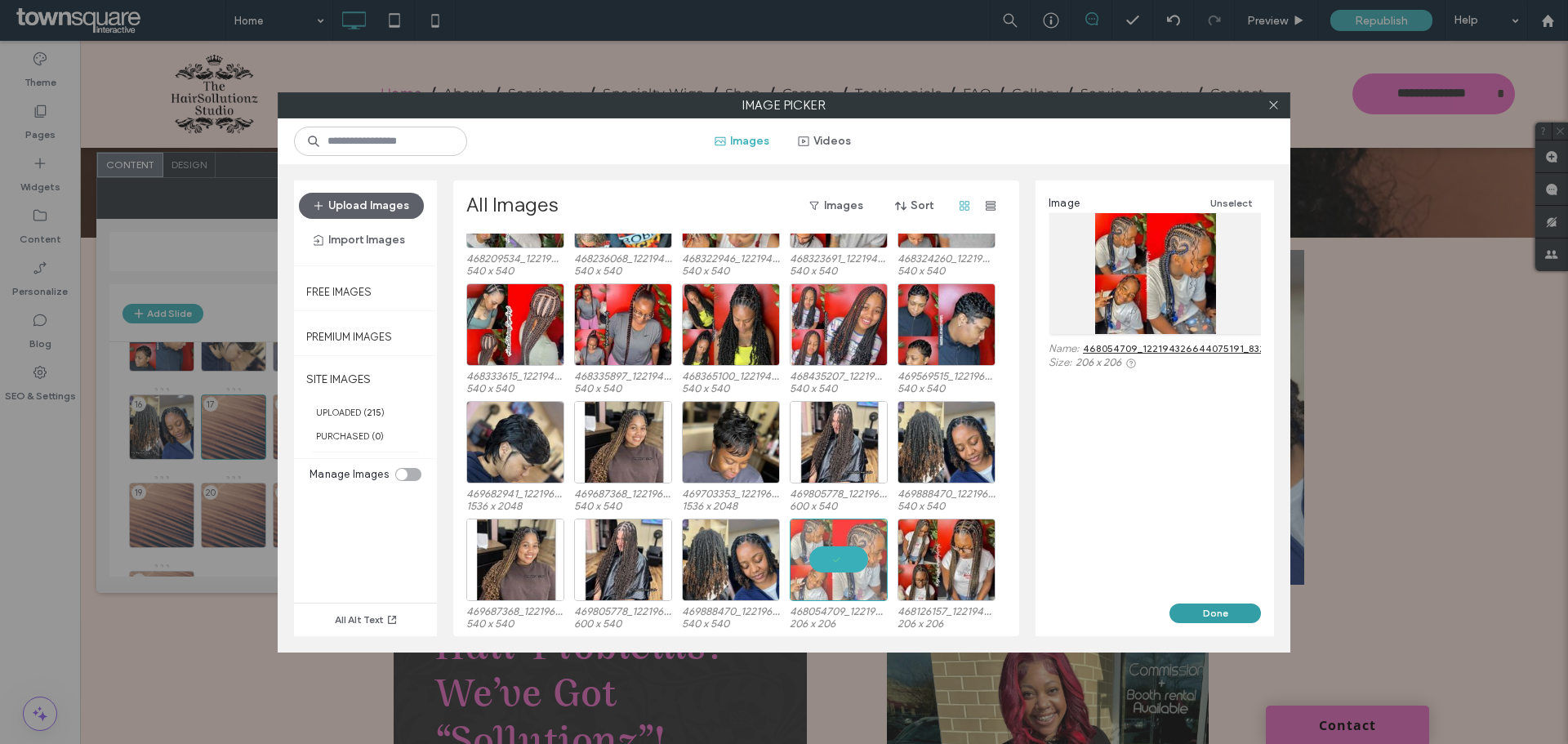 click on "Done" at bounding box center (1215, 613) 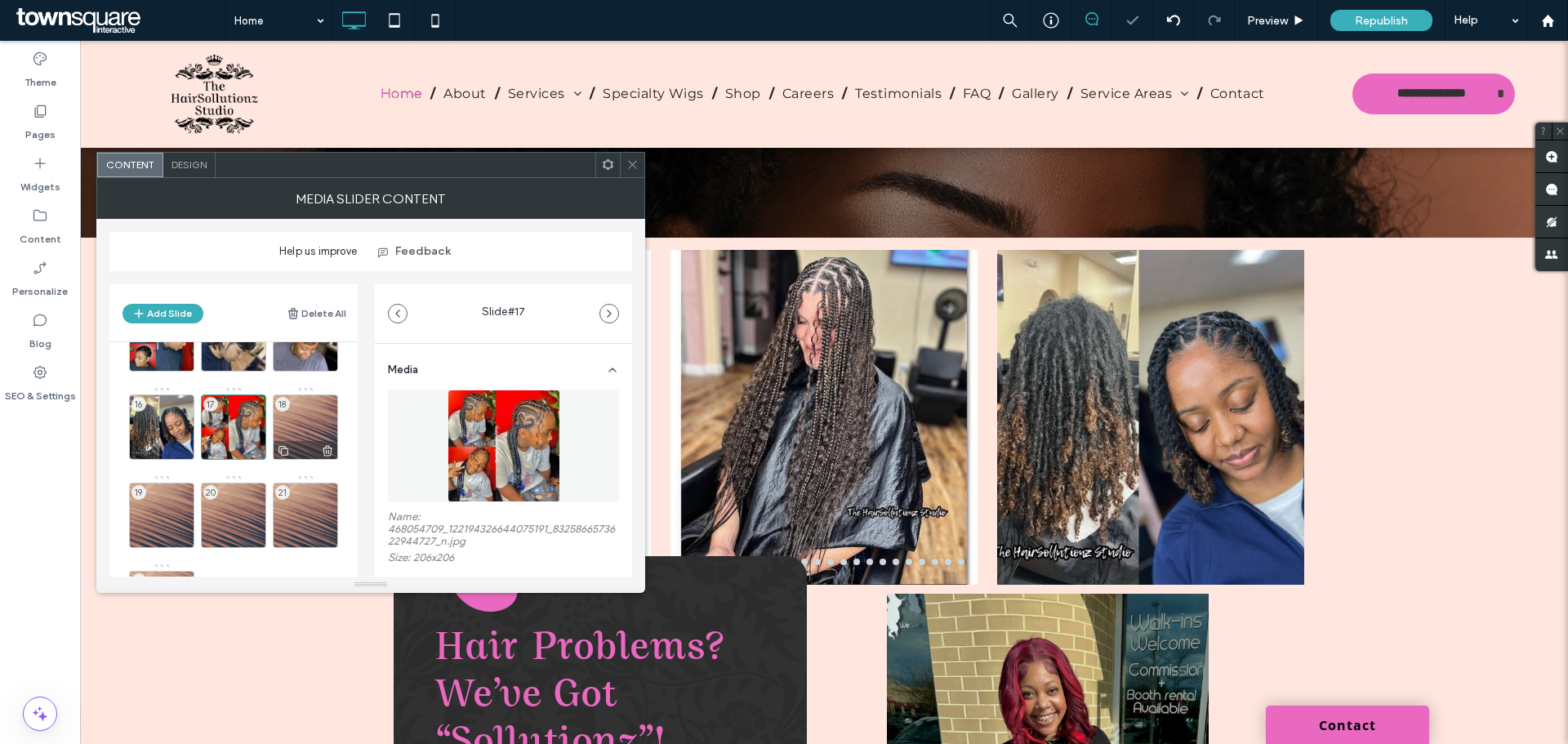 click on "18" at bounding box center (305, 427) 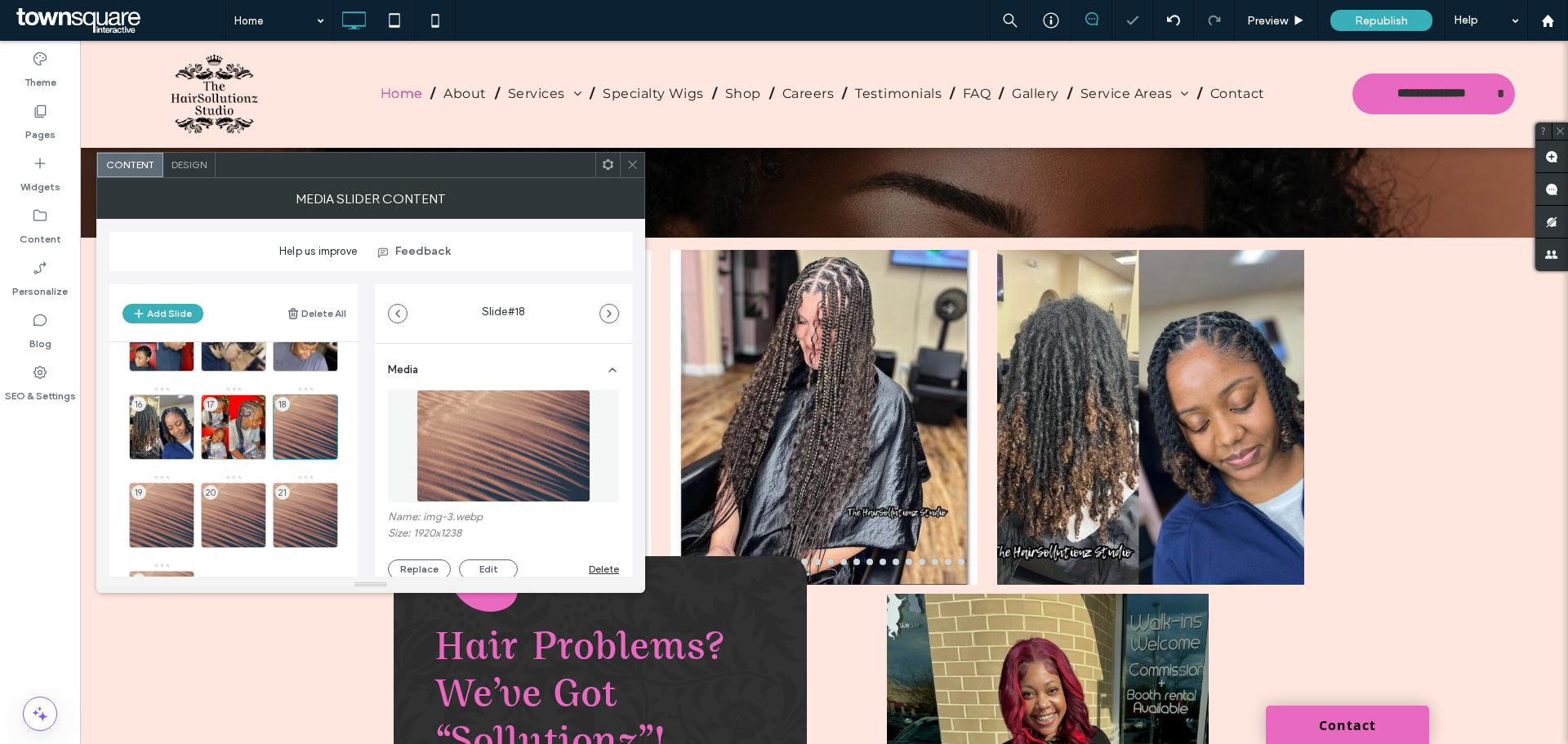 click on "Name: img-3.webp Size: 1920x1238 Replace Edit Delete" at bounding box center (503, 545) 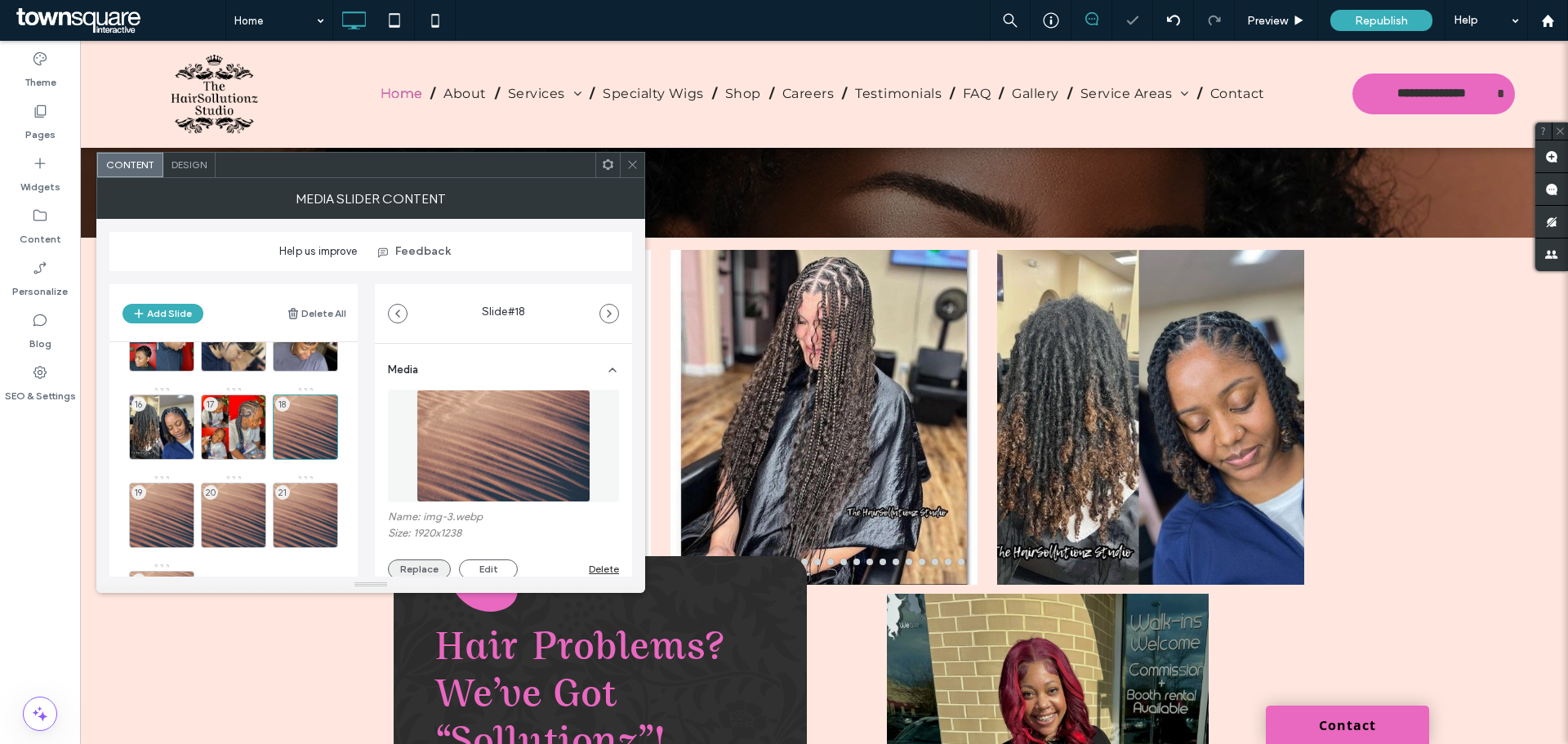 click on "Replace" at bounding box center (419, 569) 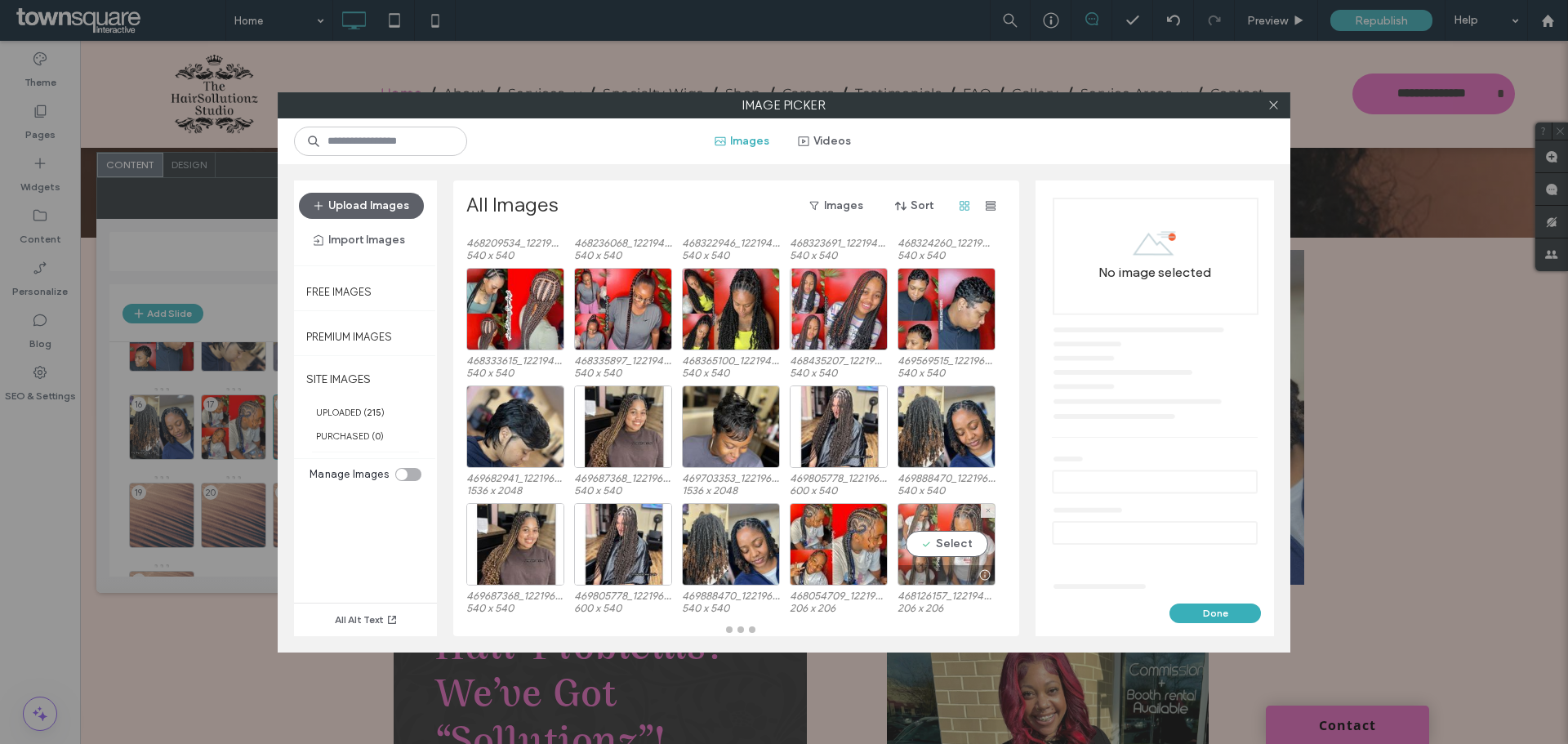 click on "Select" at bounding box center (947, 544) 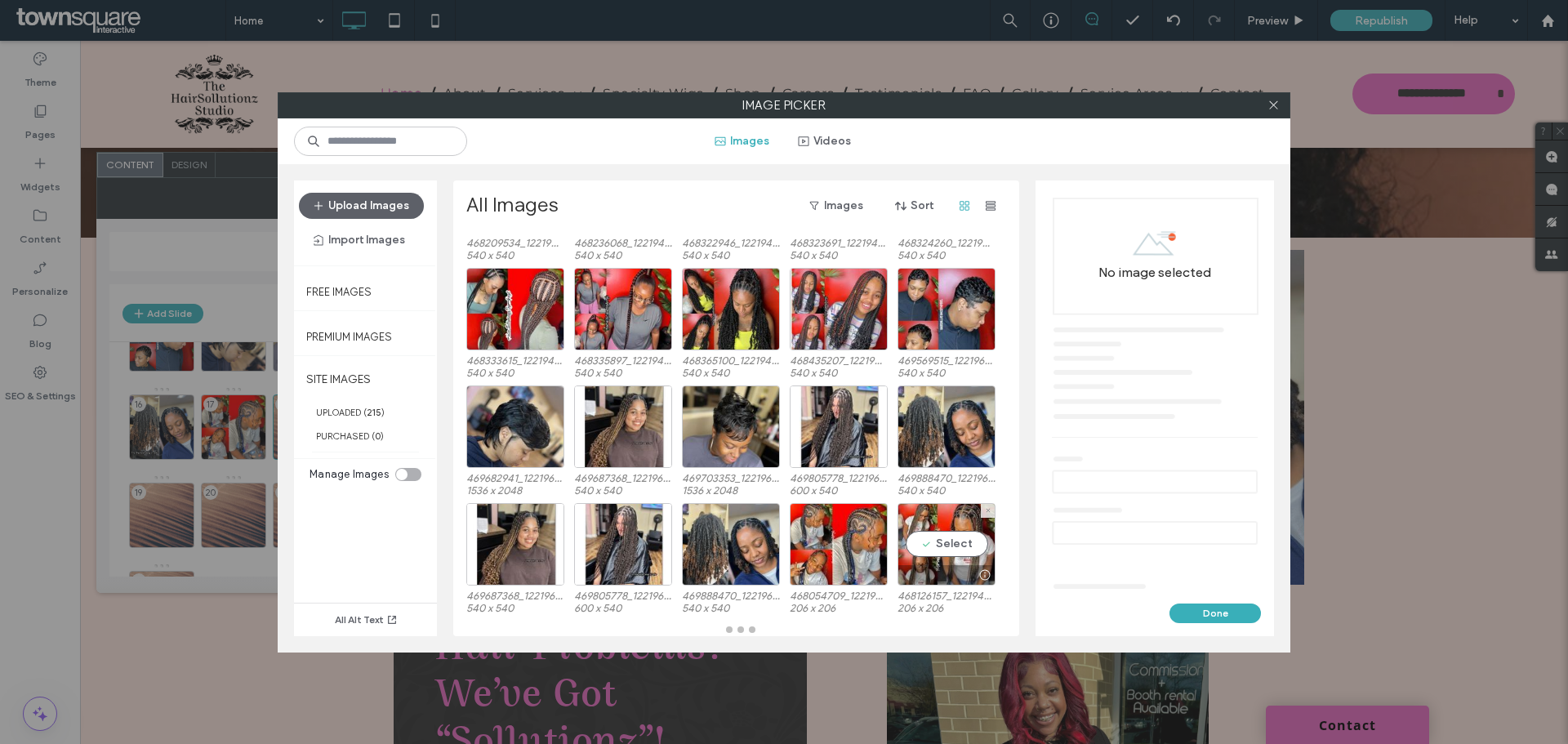 scroll, scrollTop: 116, scrollLeft: 0, axis: vertical 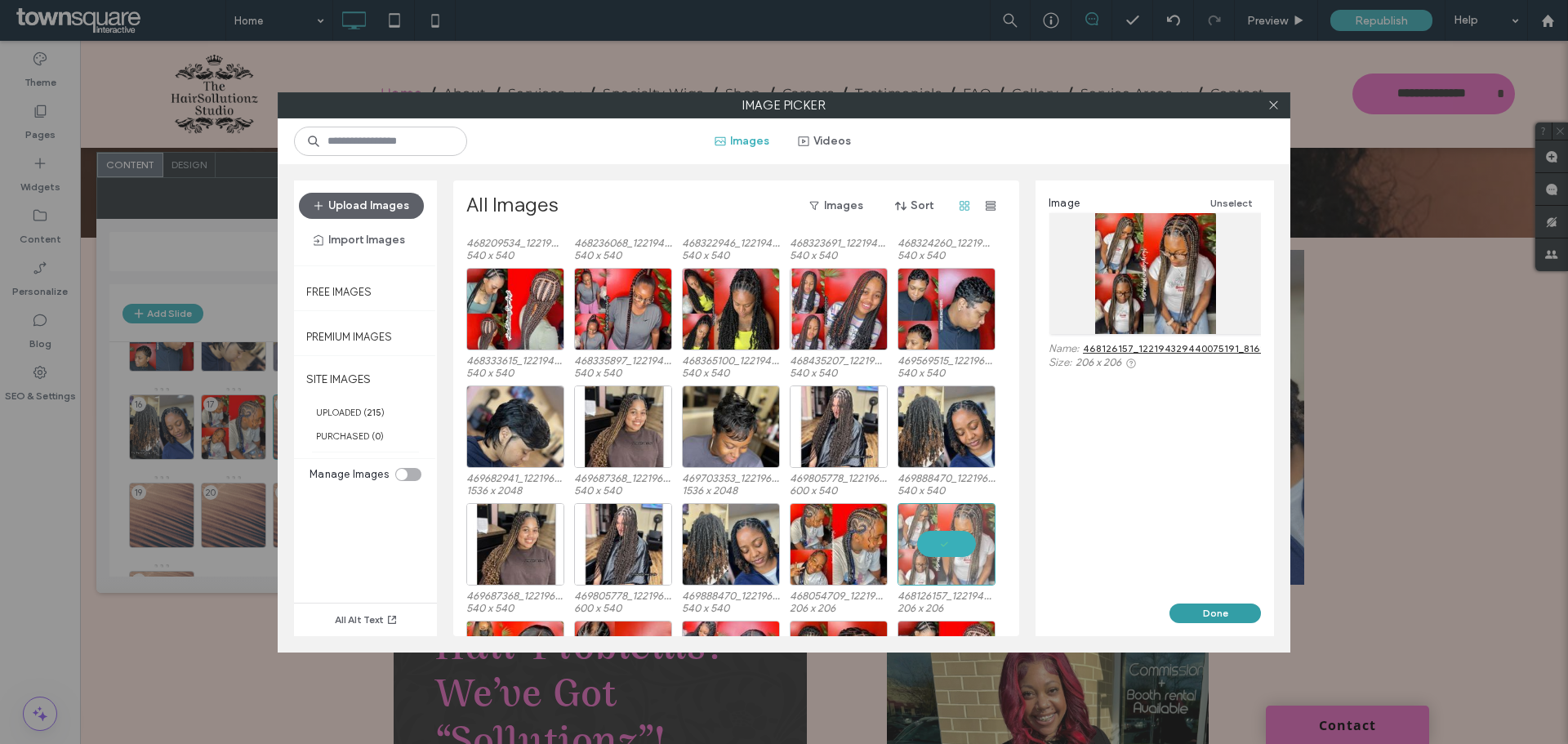 click on "Done" at bounding box center [1215, 613] 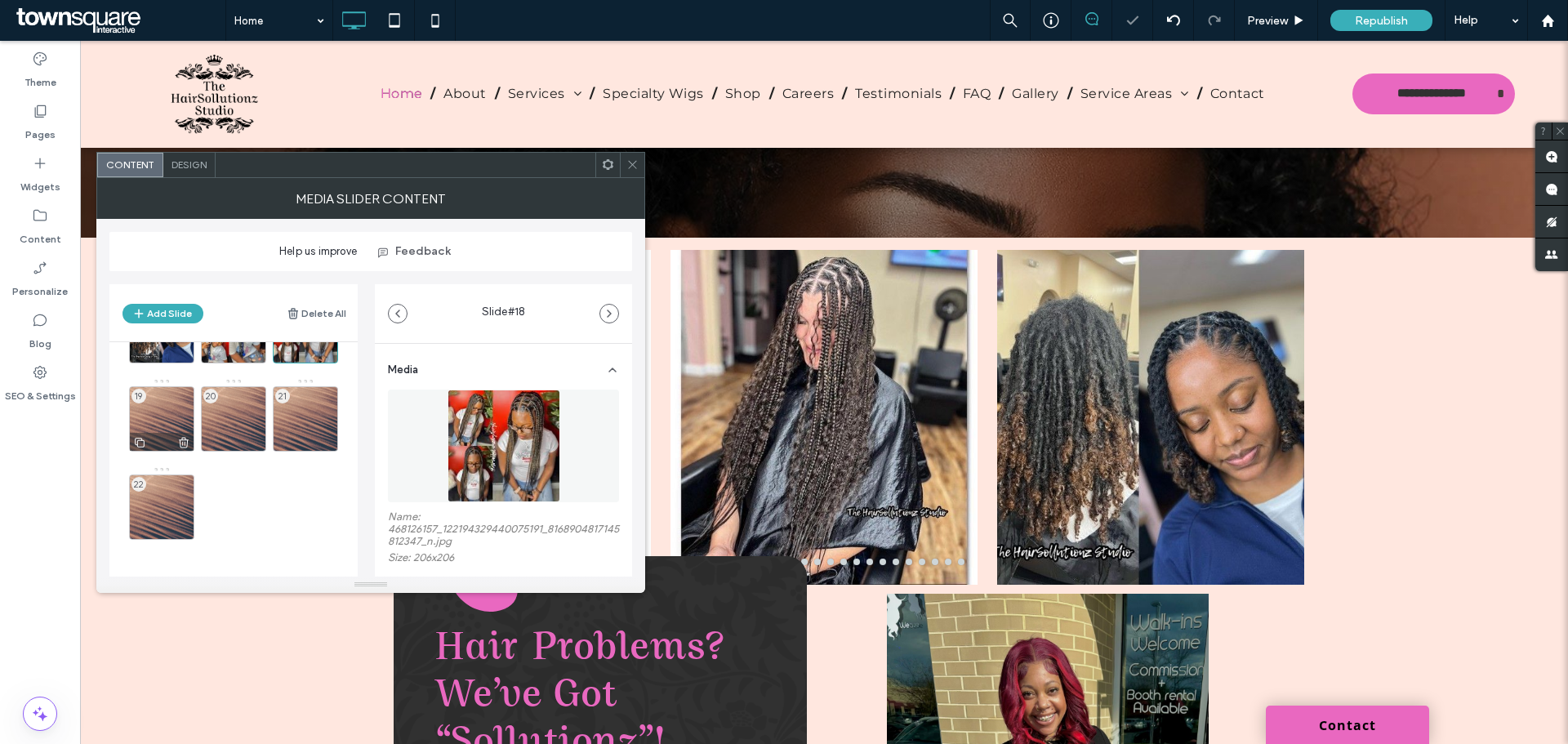 click 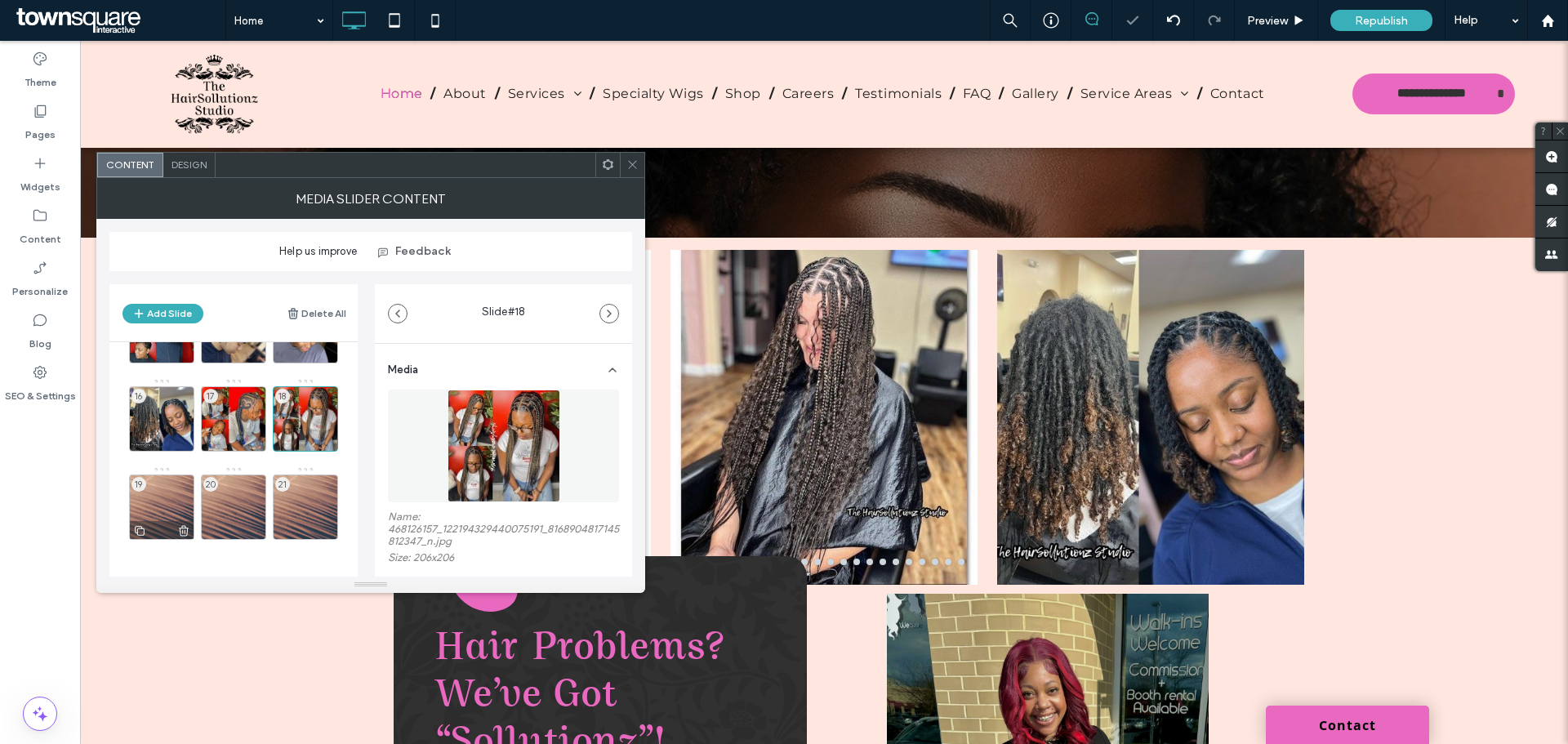 click 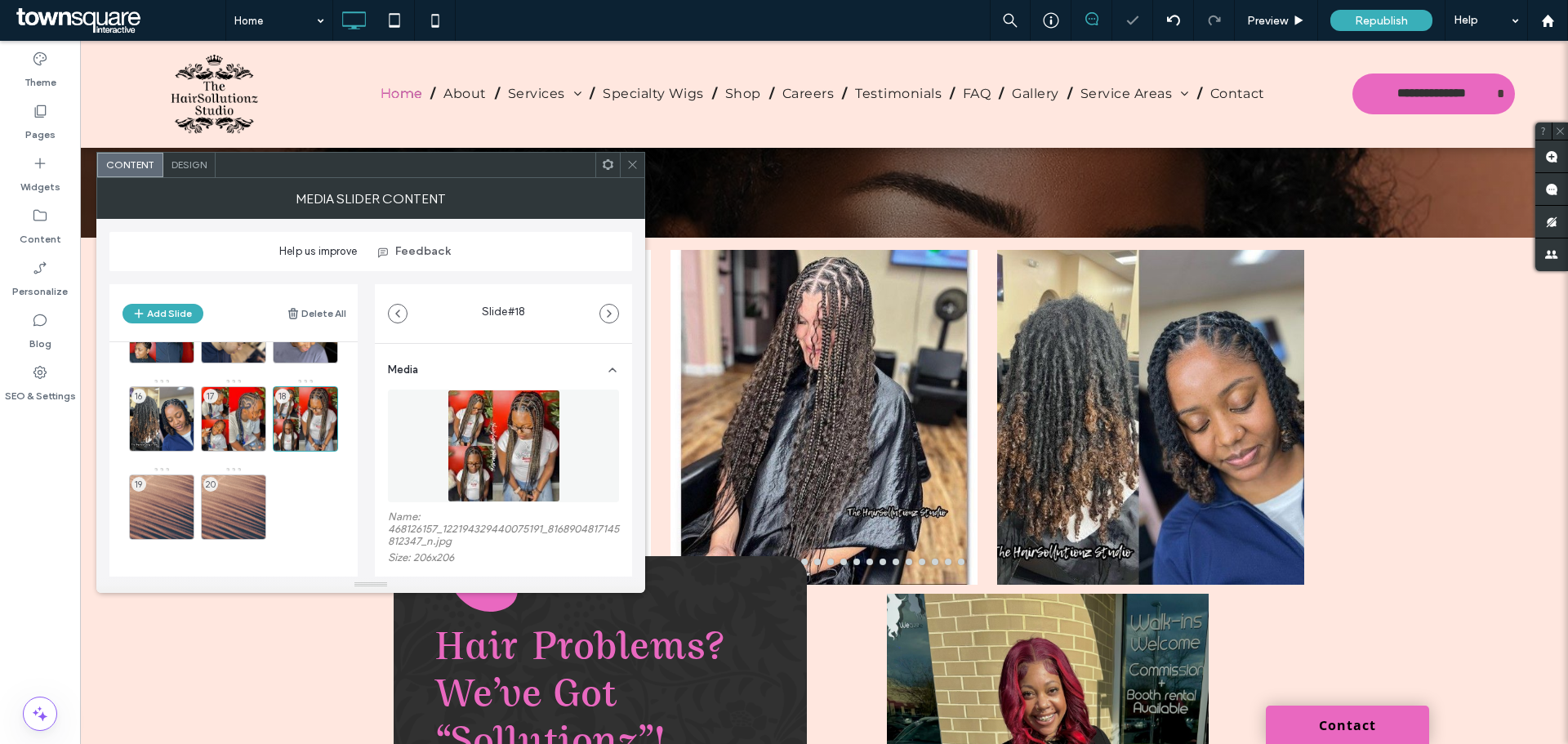 click 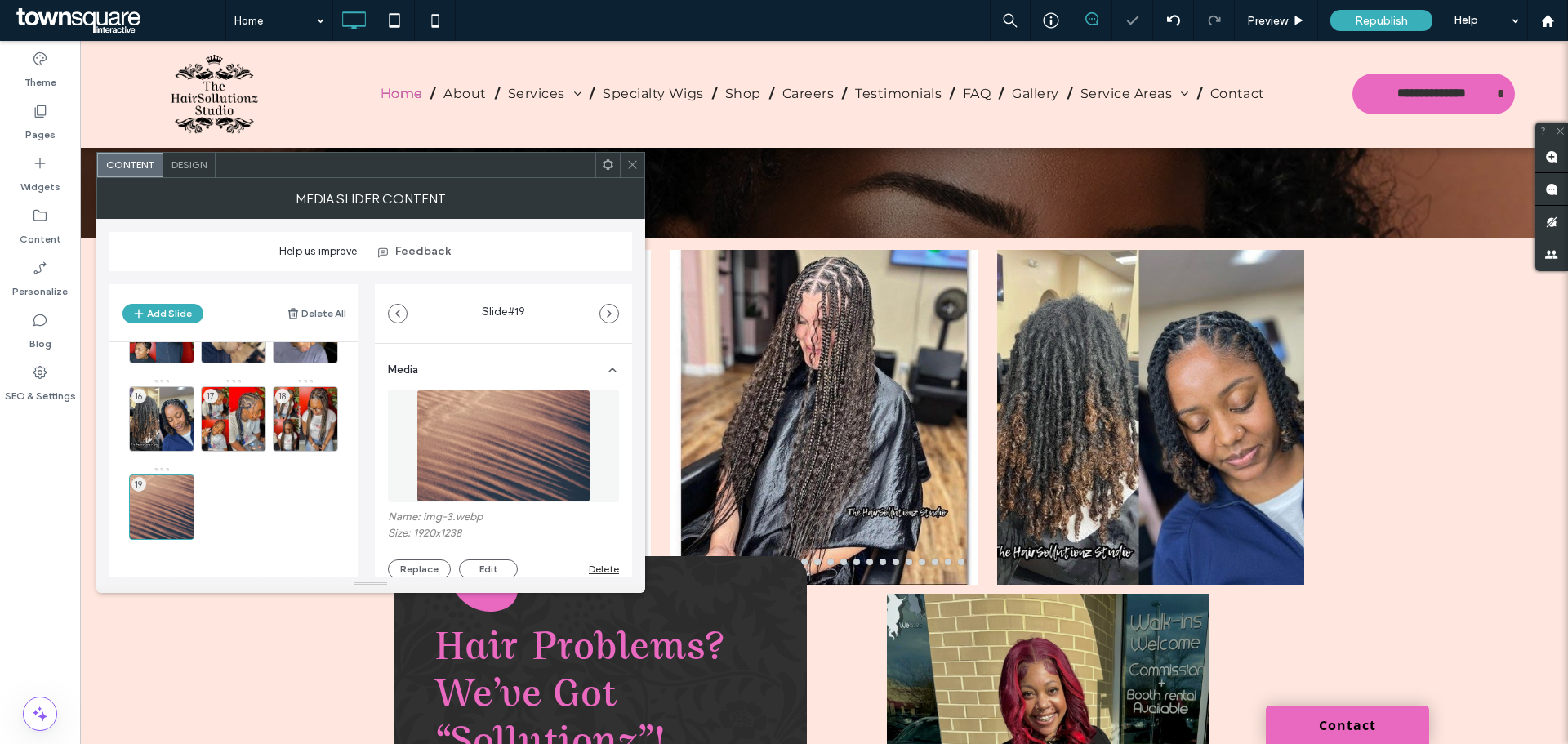 click 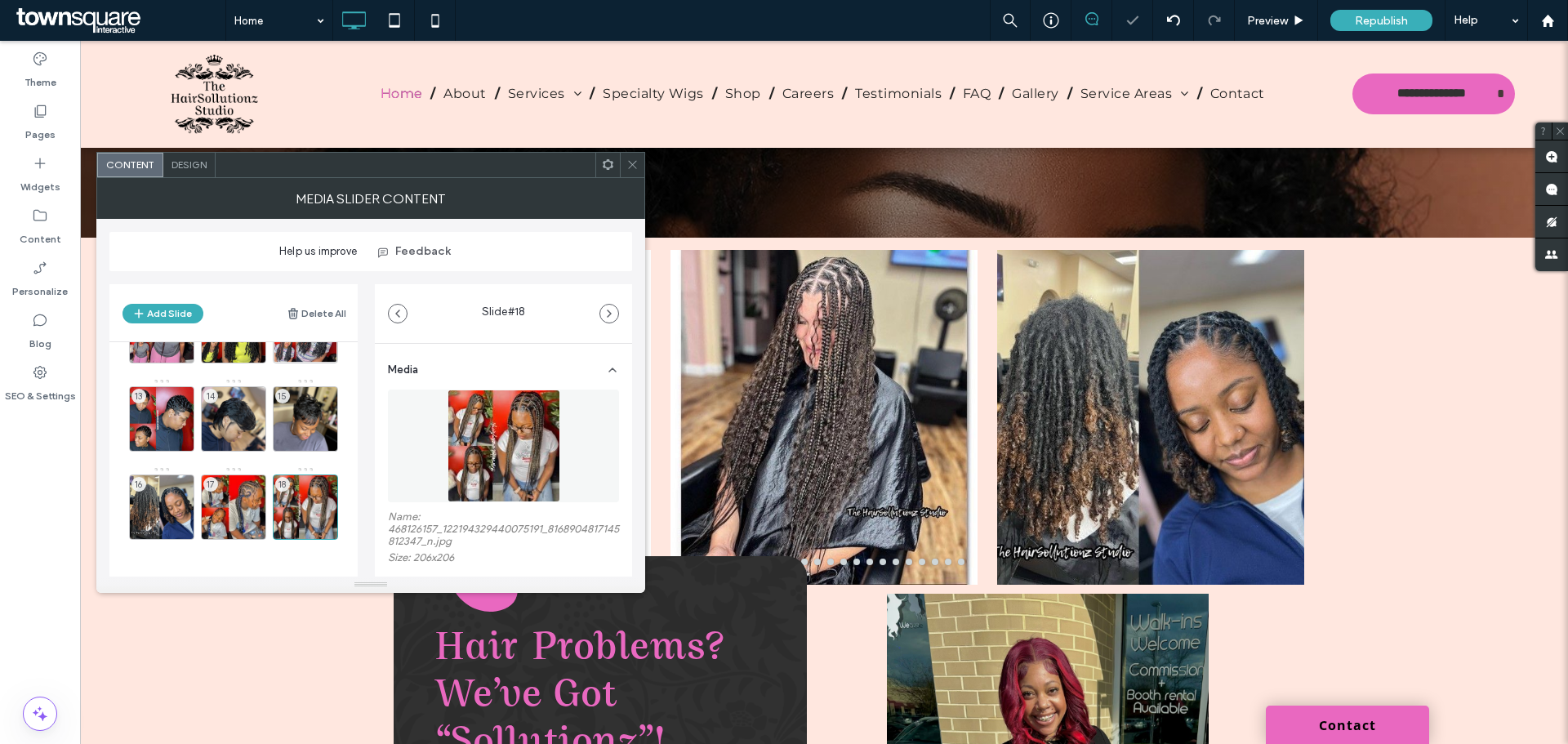 scroll, scrollTop: 328, scrollLeft: 0, axis: vertical 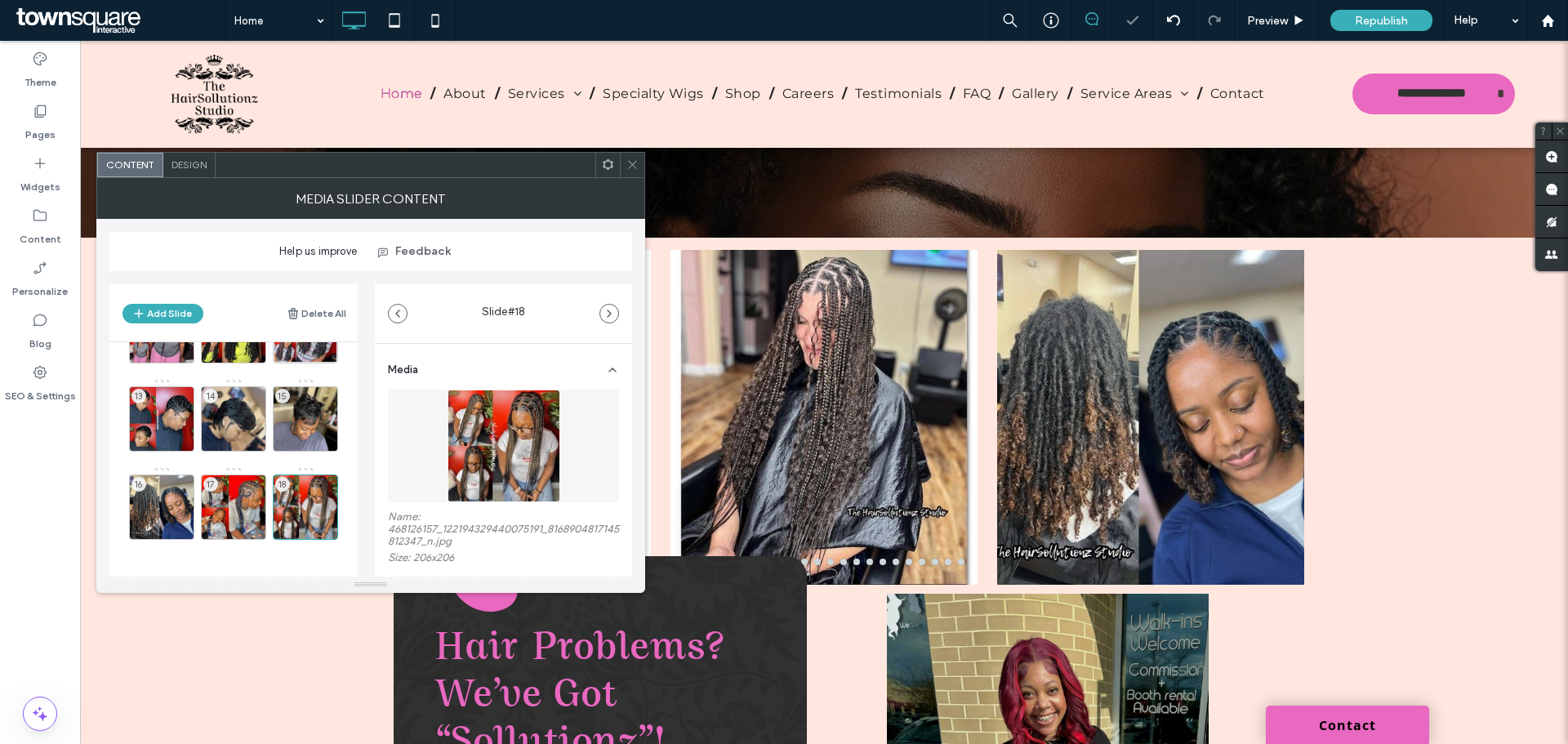 click on "MEDIA SLIDER CONTENT" at bounding box center [371, 198] 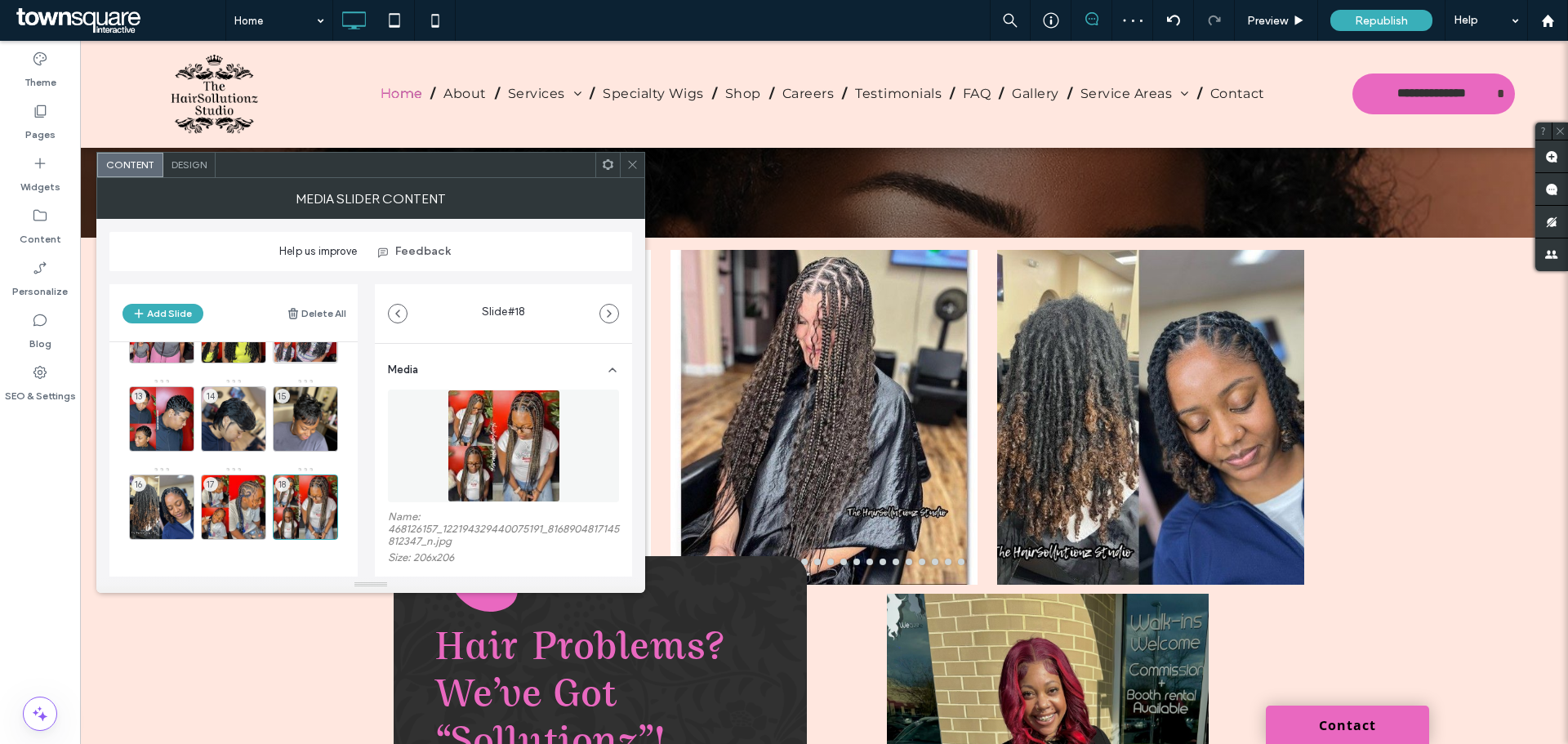 click 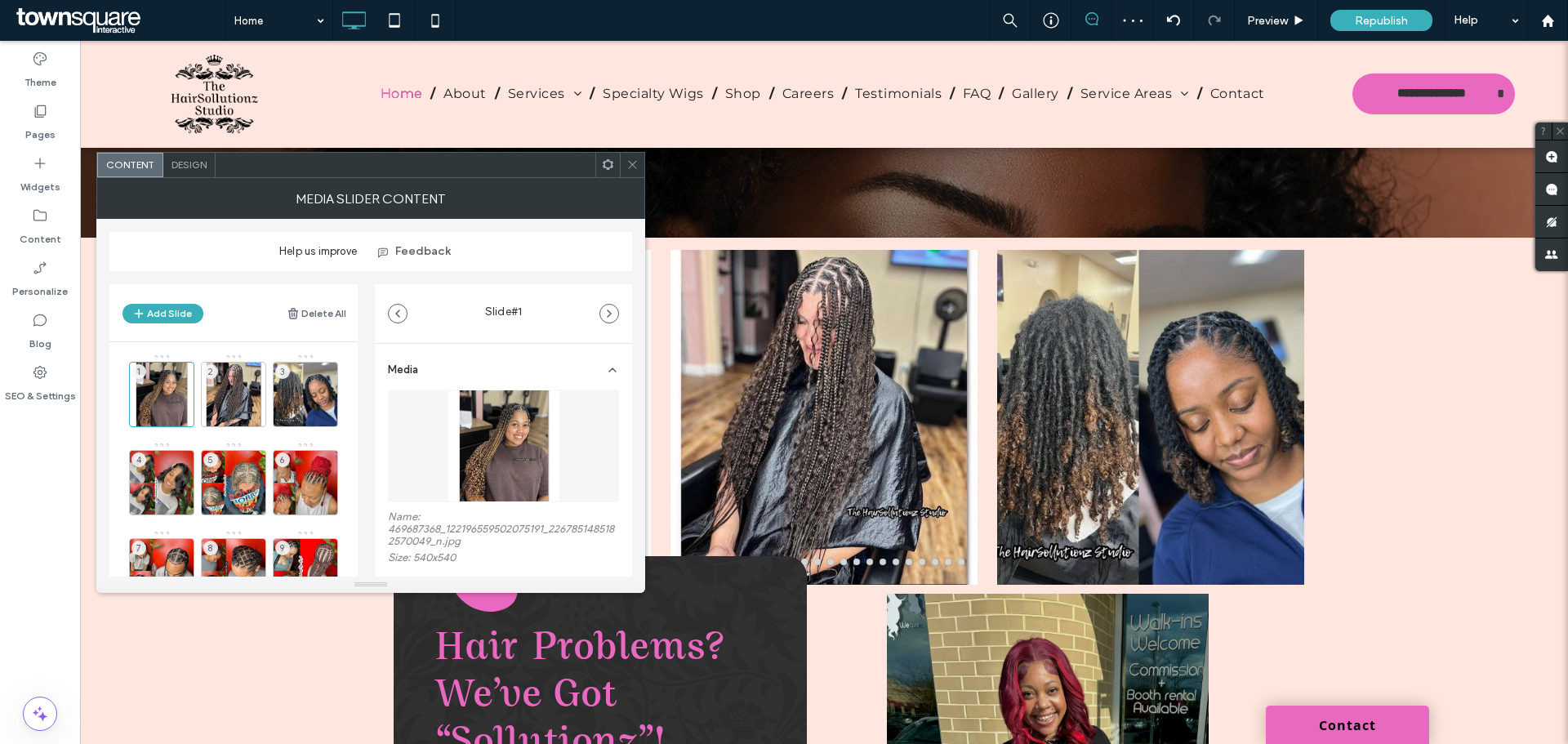click at bounding box center (632, 165) 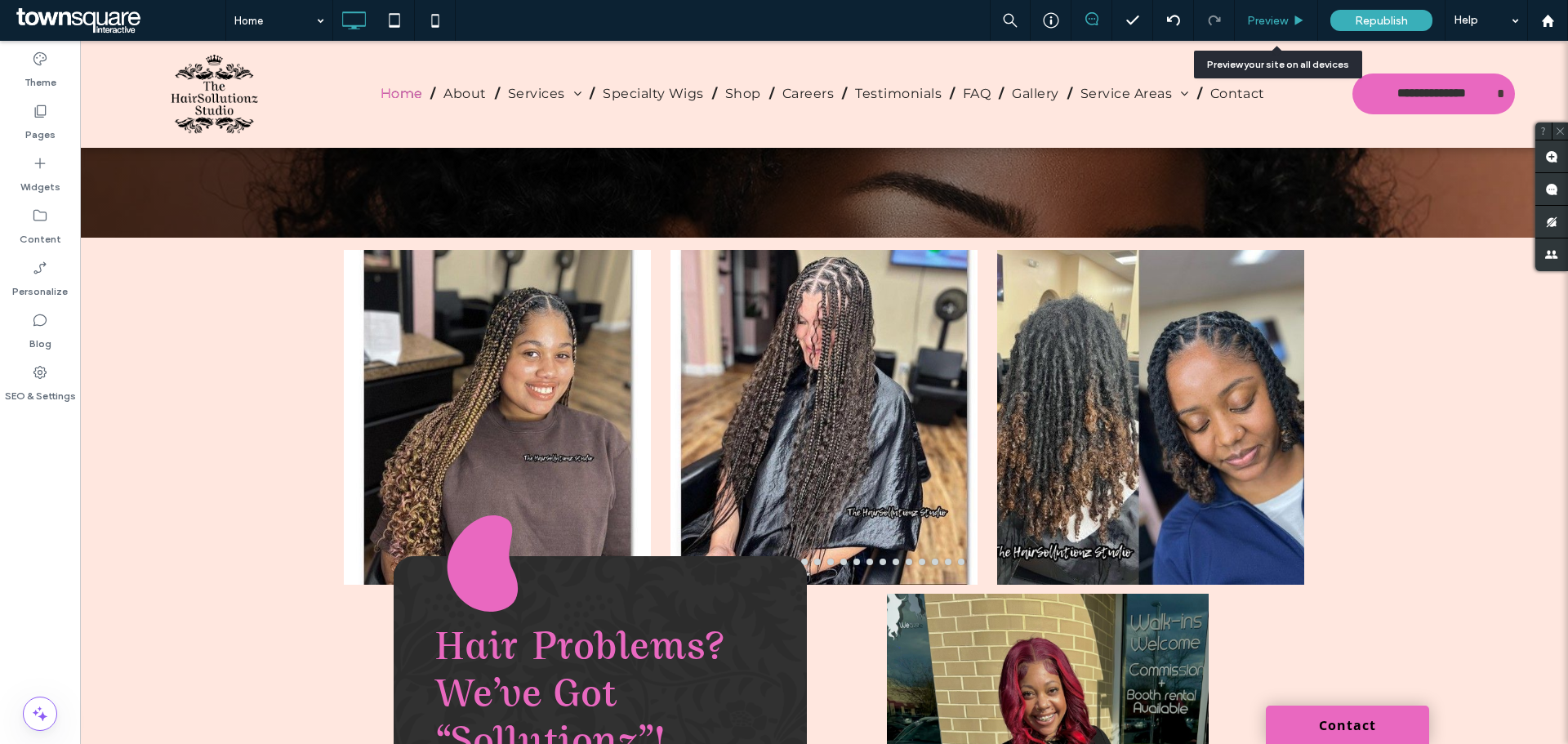 click on "Preview" at bounding box center (1267, 20) 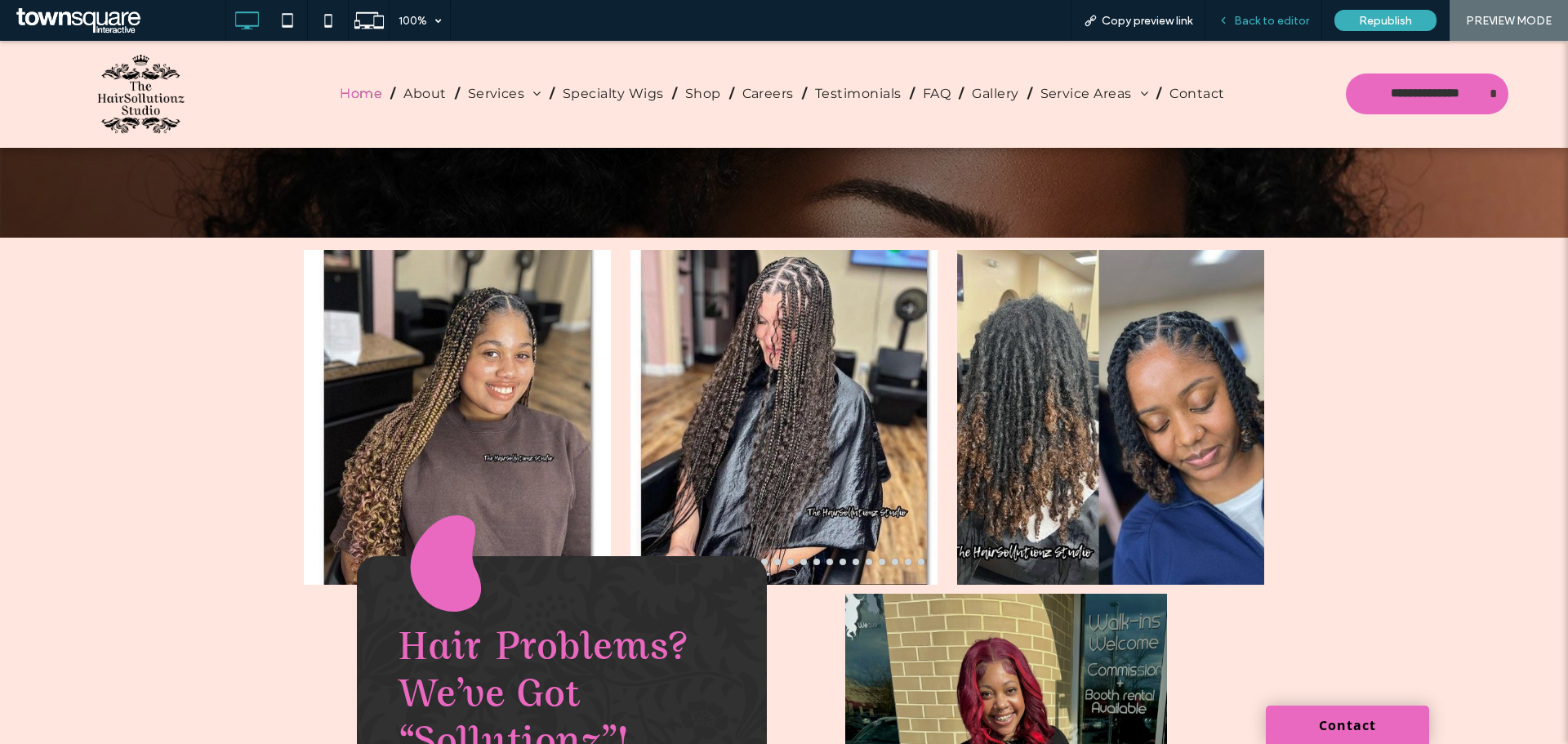 click on "Back to editor" at bounding box center (1263, 20) 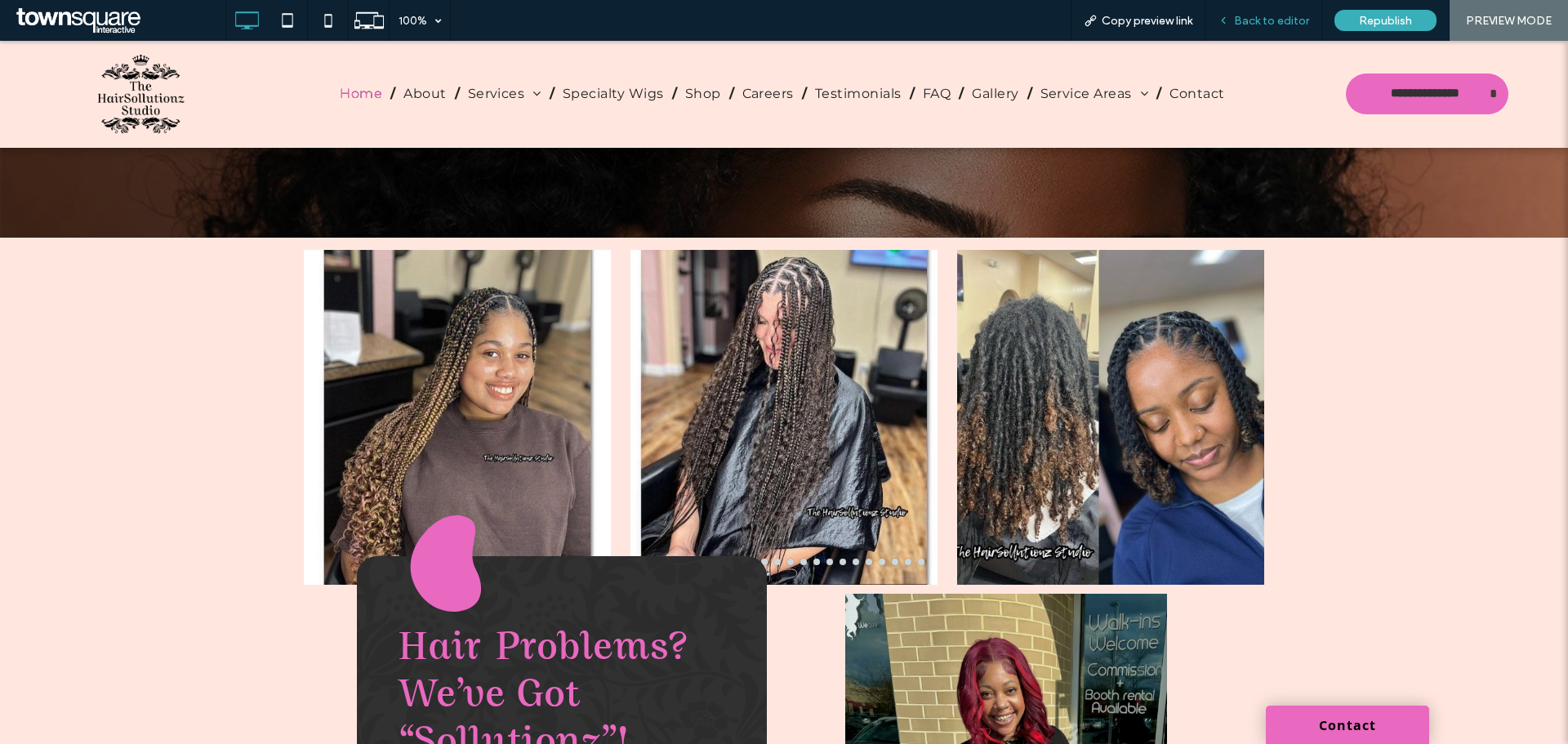 click on "Back to editor" at bounding box center (1272, 20) 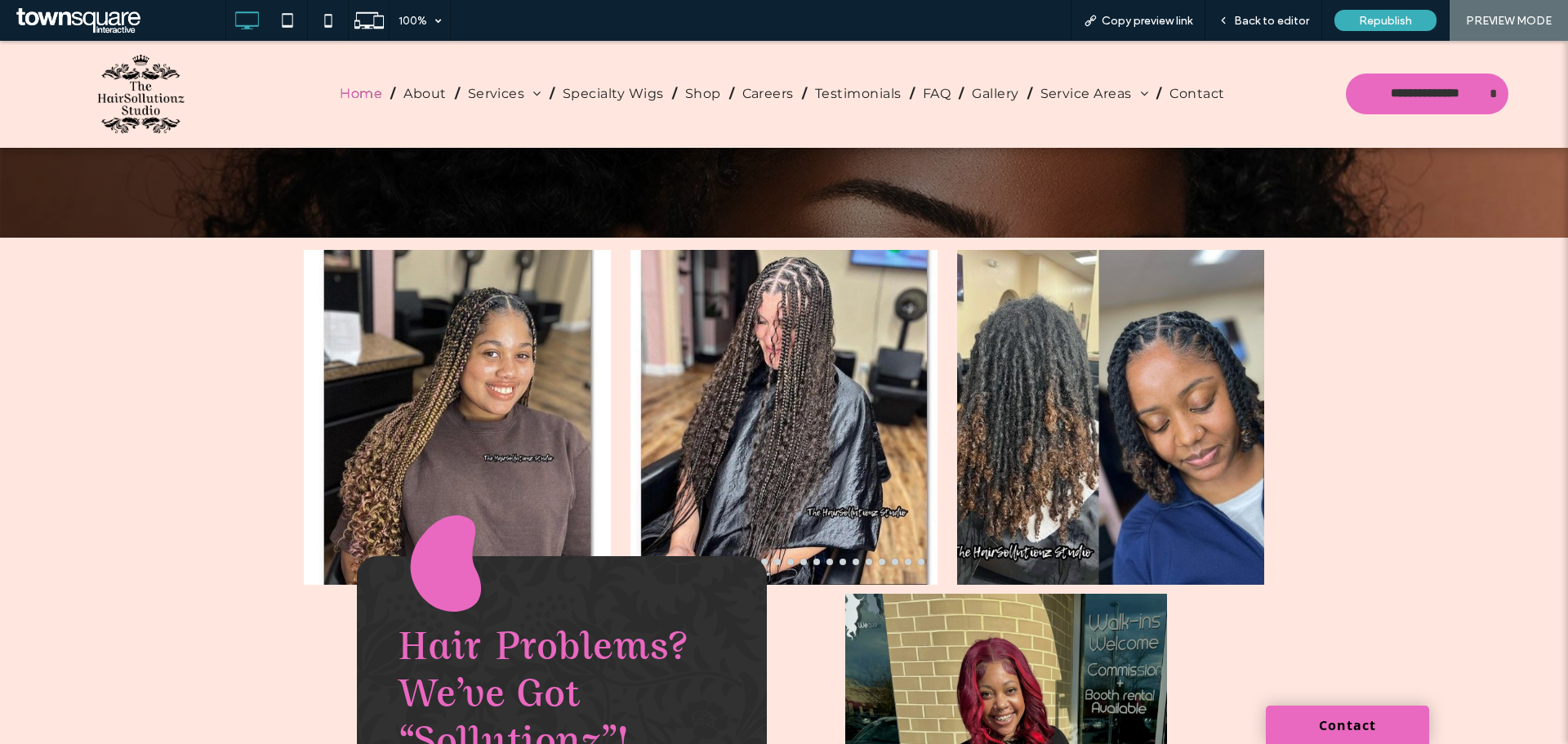 click on "Back to editor" at bounding box center [1272, 20] 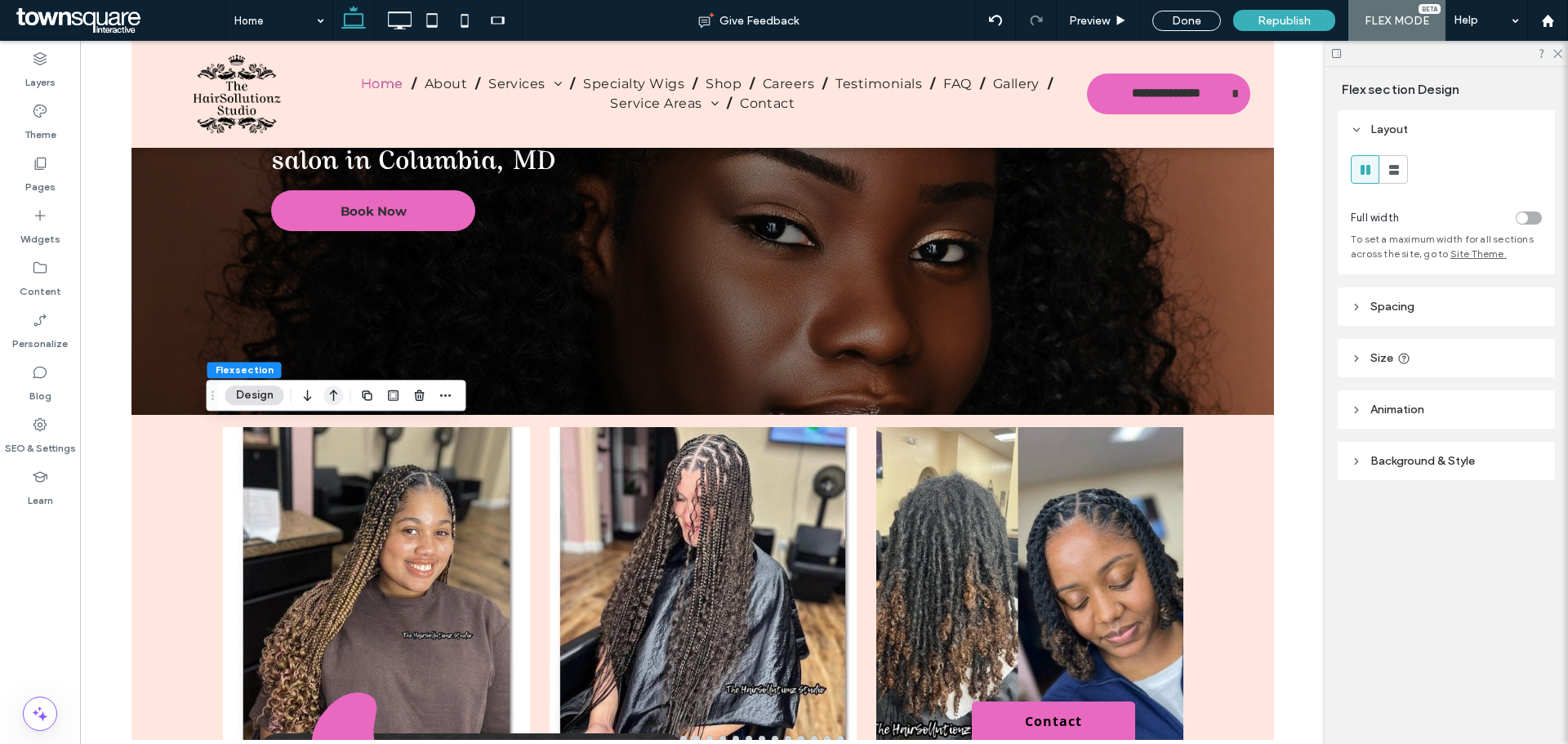 click 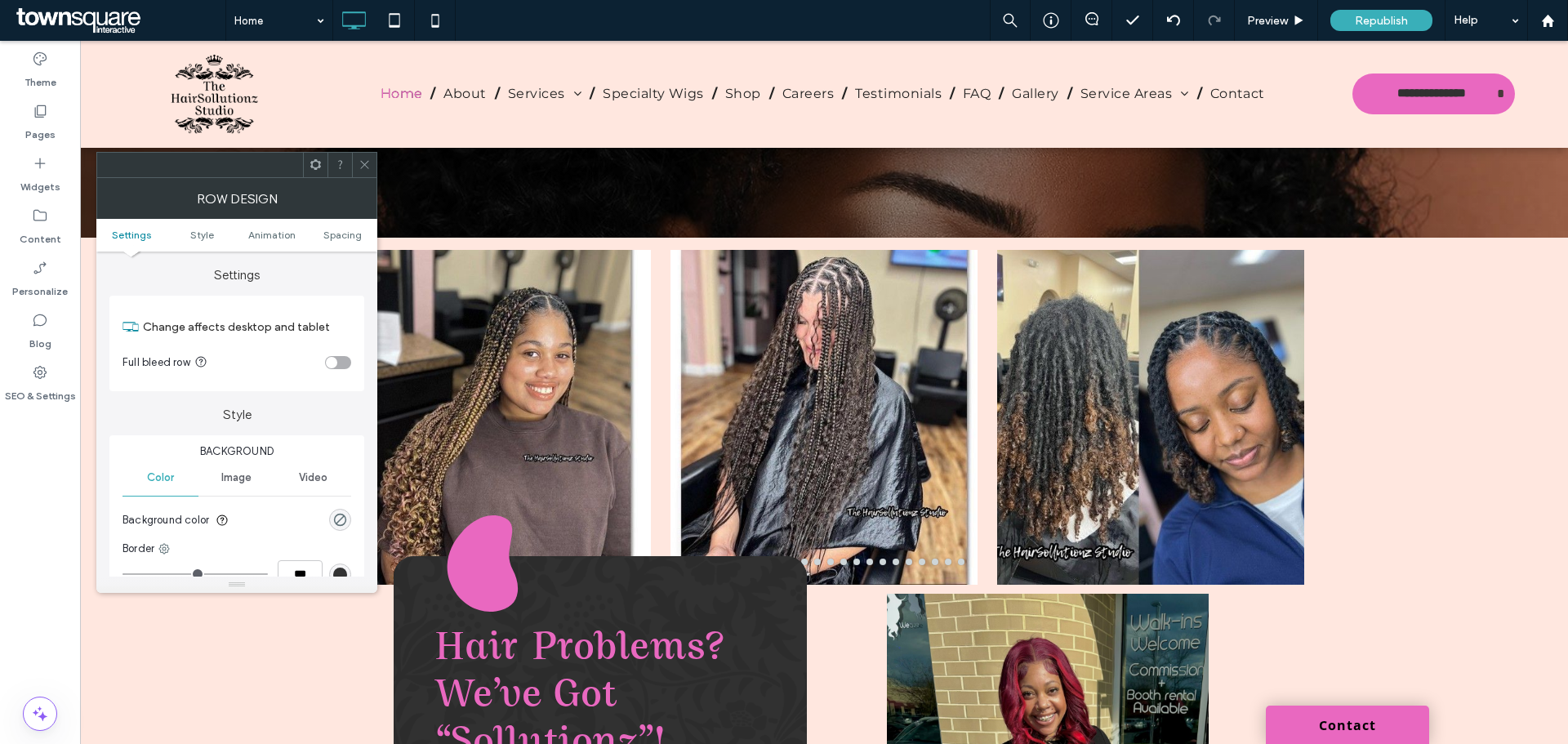 click 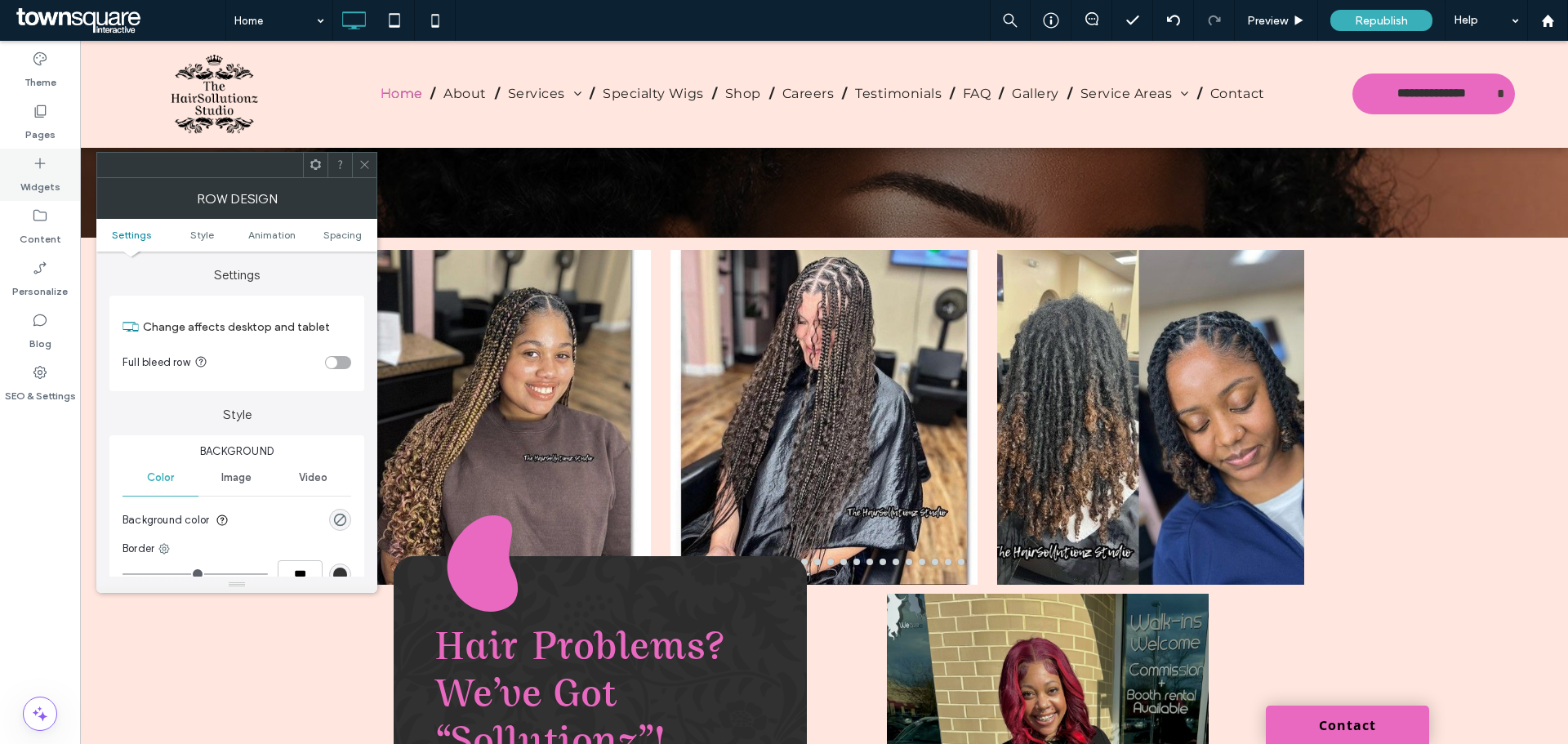 click on "Widgets" at bounding box center [40, 183] 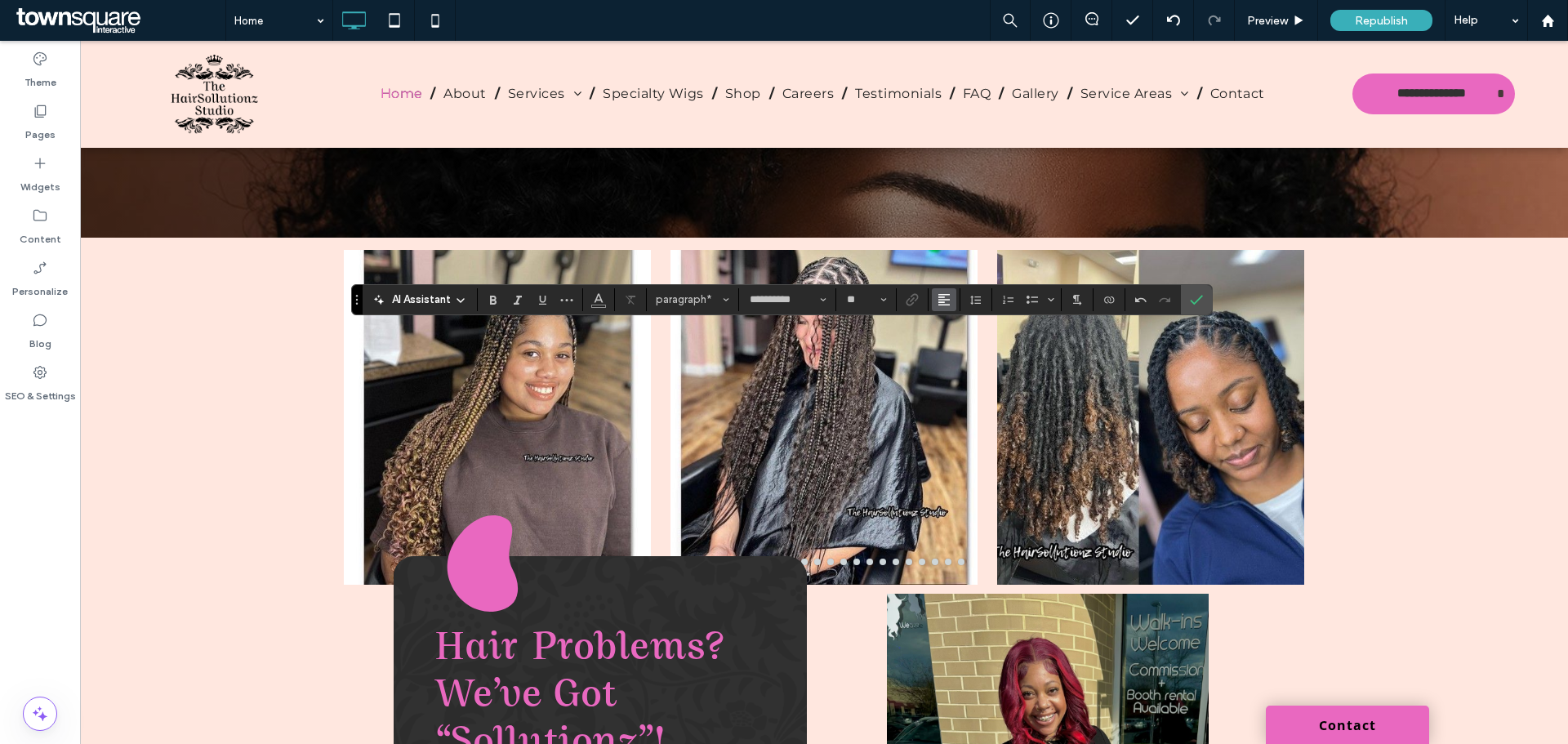 click at bounding box center [944, 300] 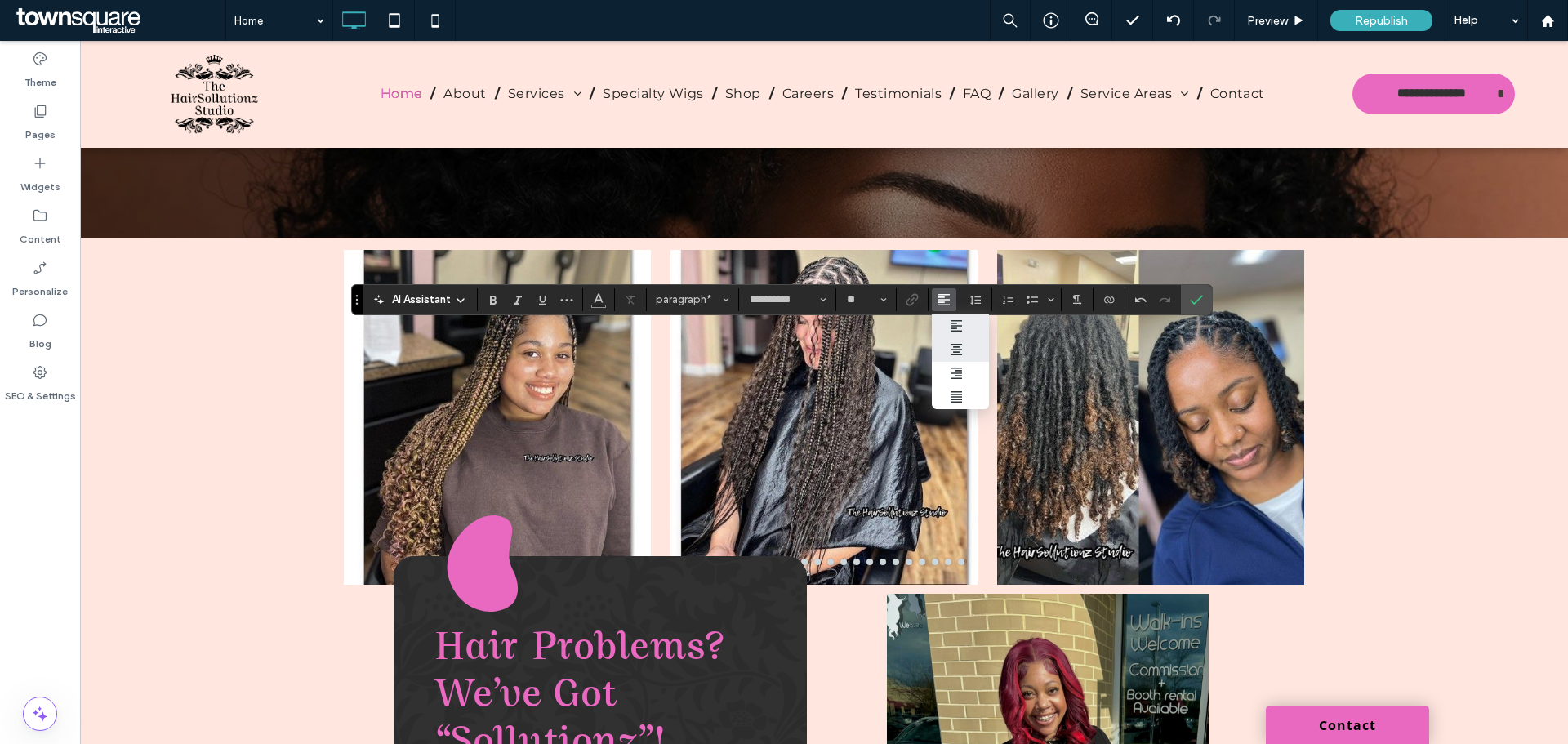 click 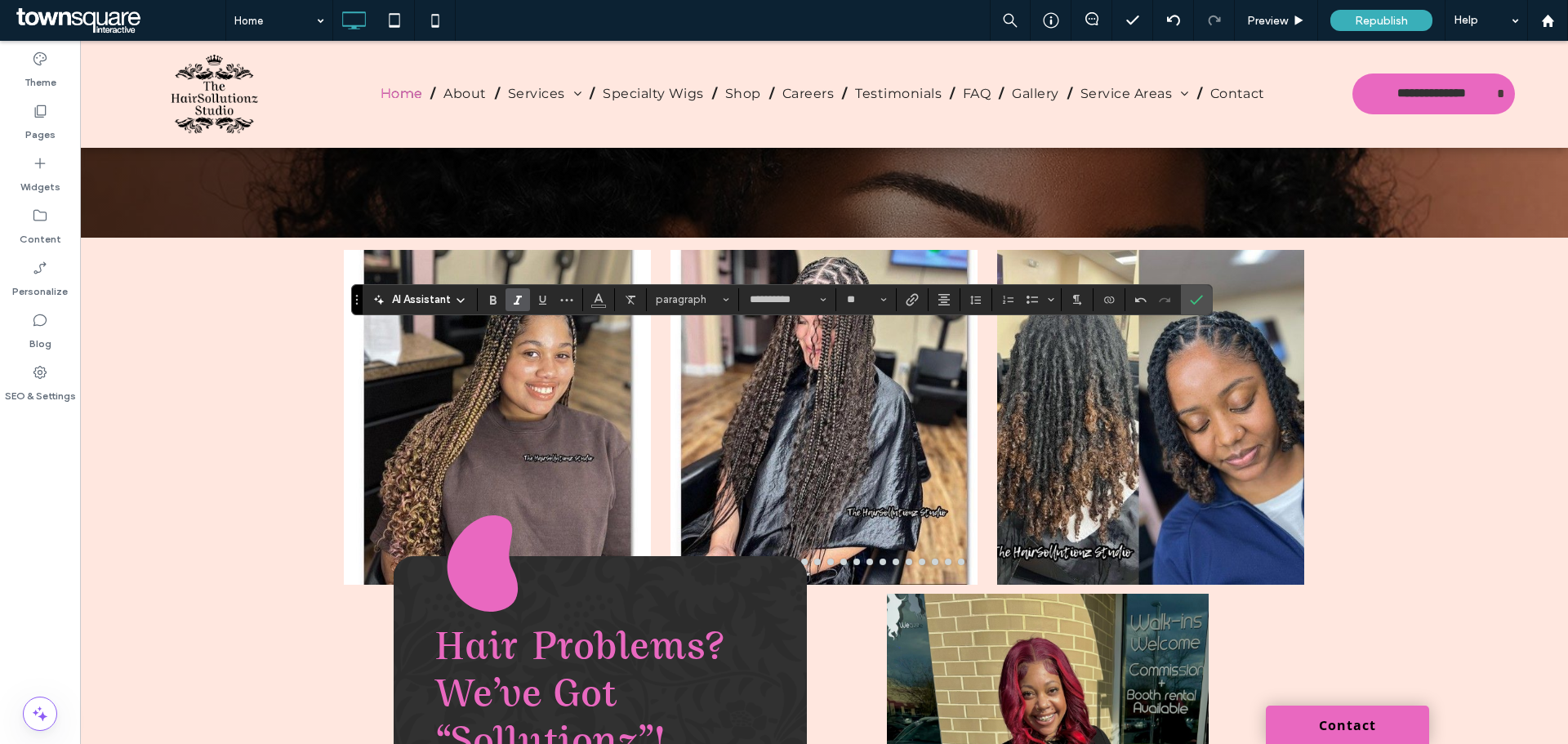 click 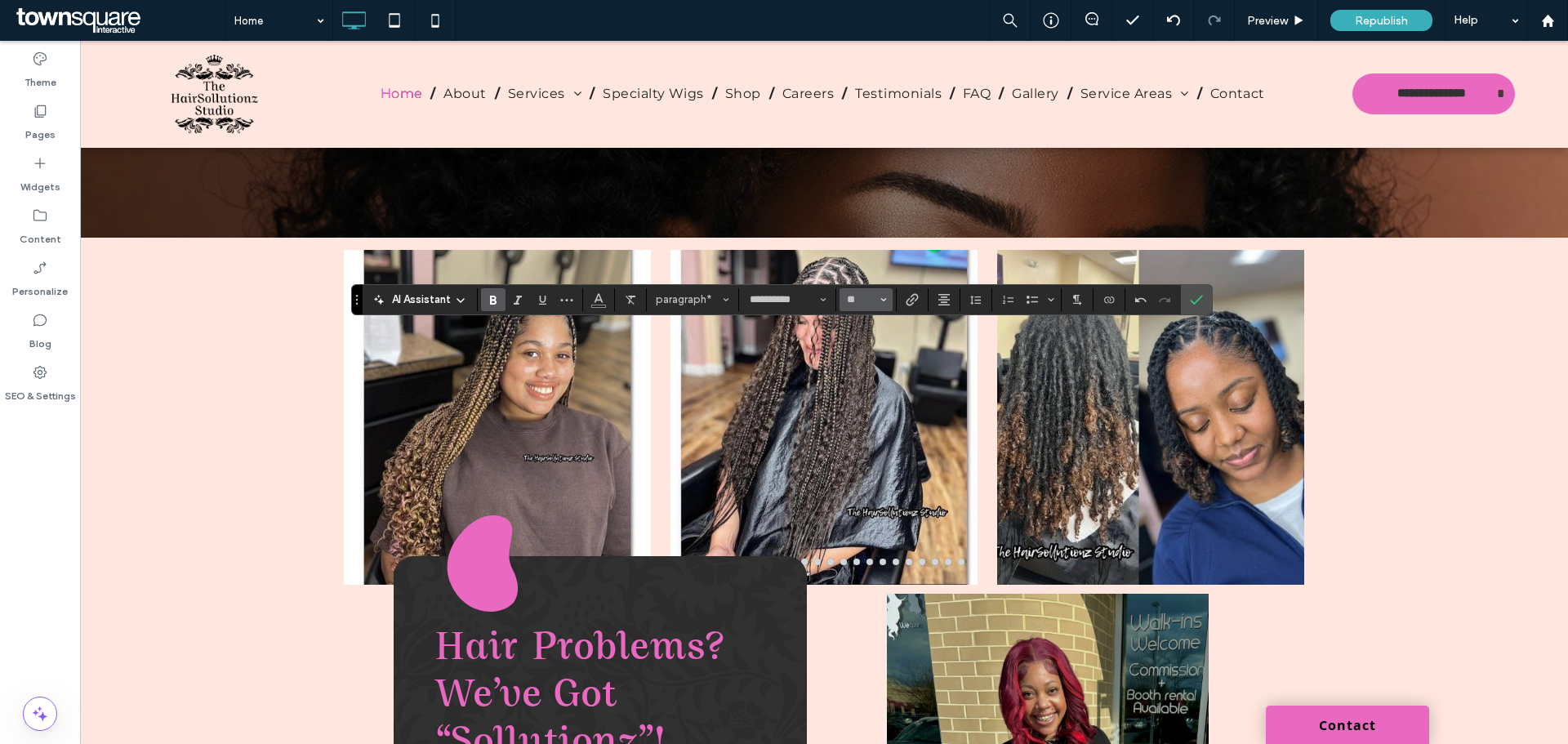 click on "**" at bounding box center (866, 300) 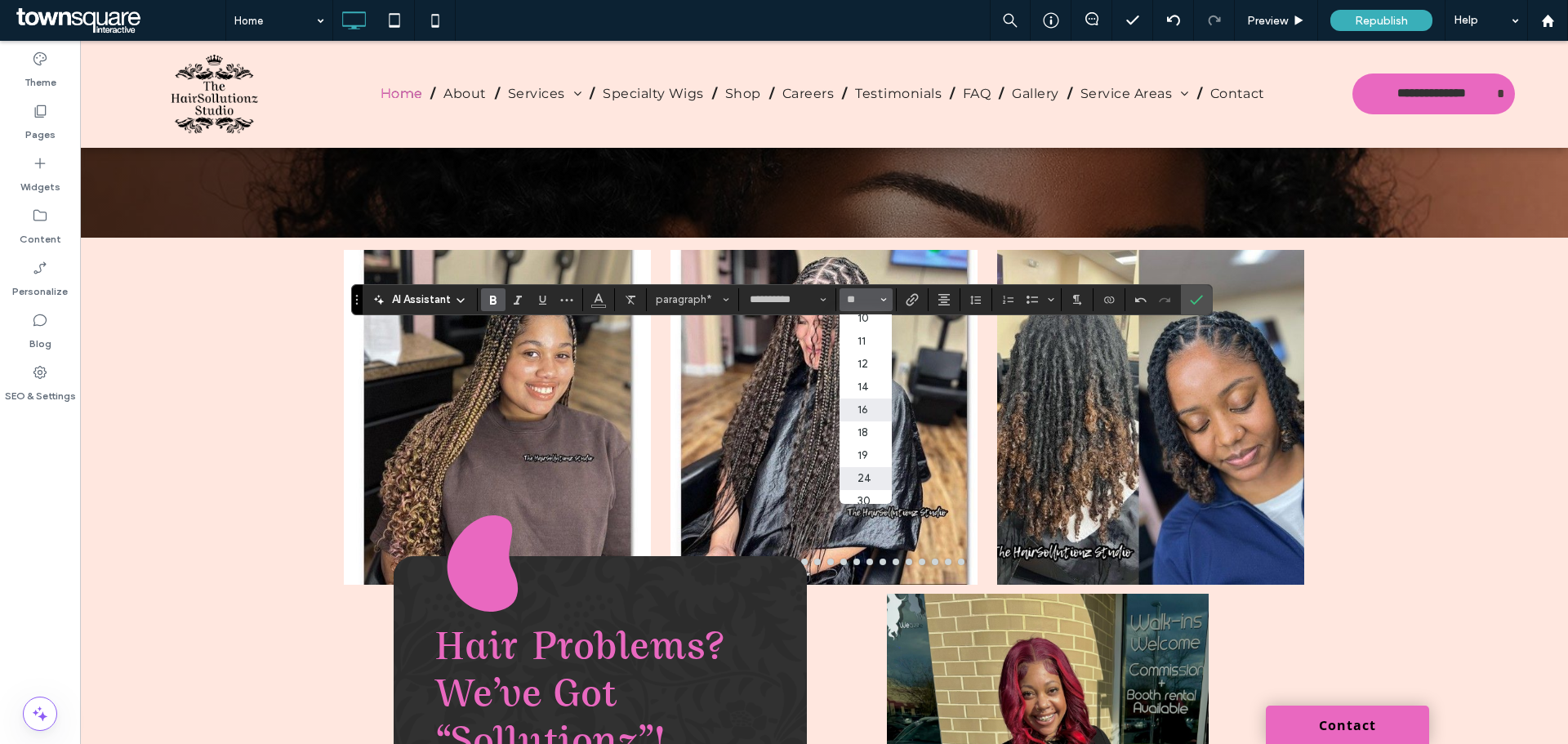scroll, scrollTop: 82, scrollLeft: 0, axis: vertical 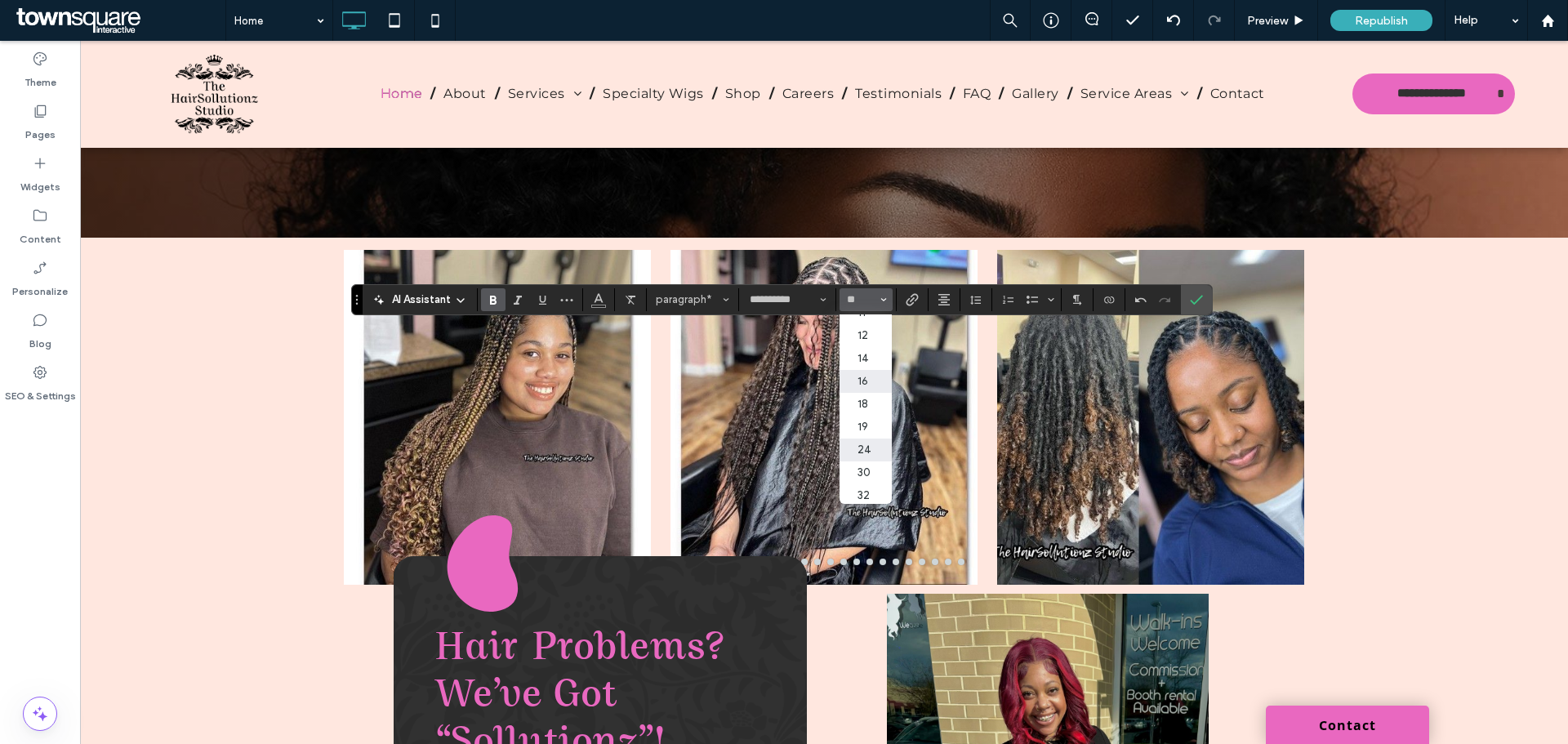 click on "24" at bounding box center (866, 450) 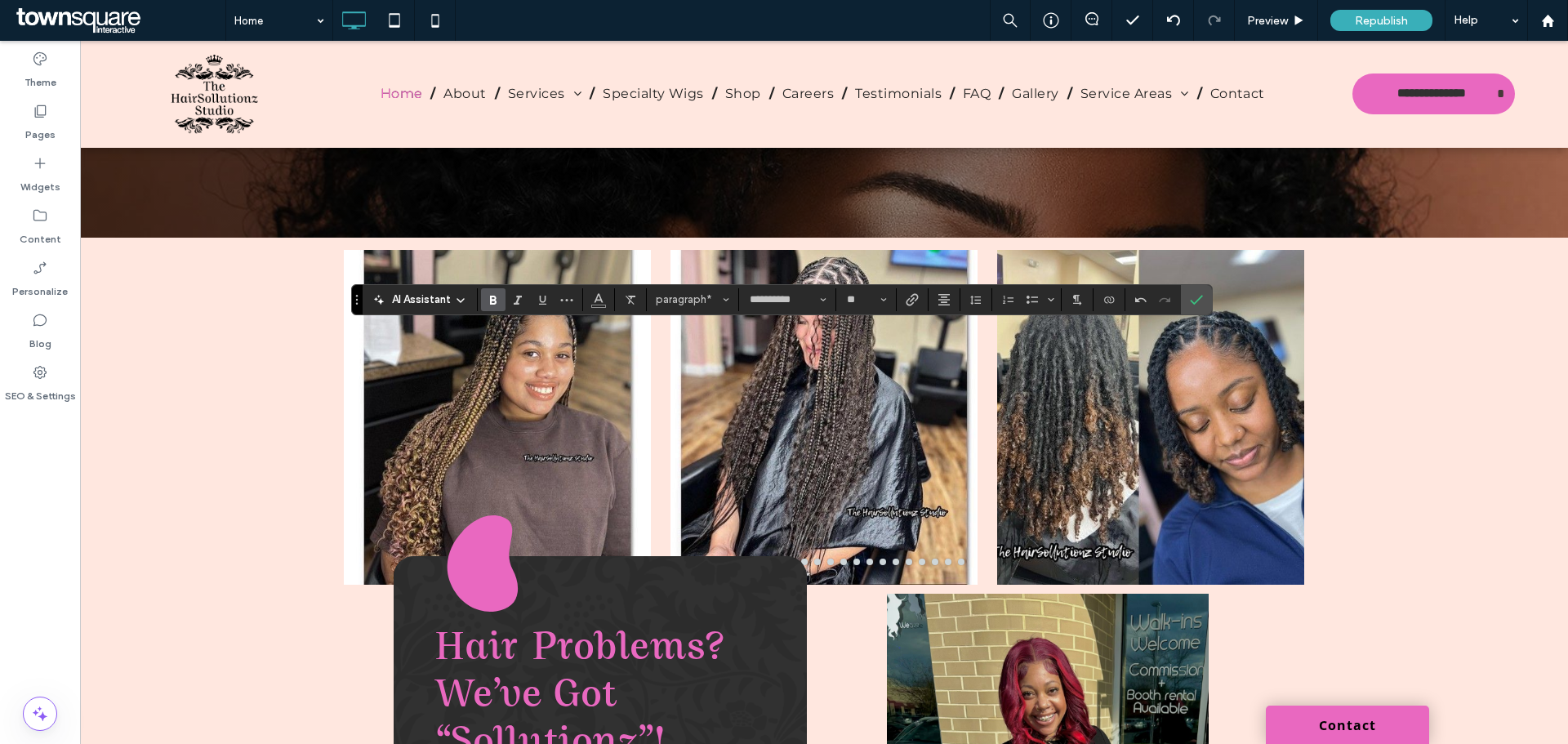 type on "**" 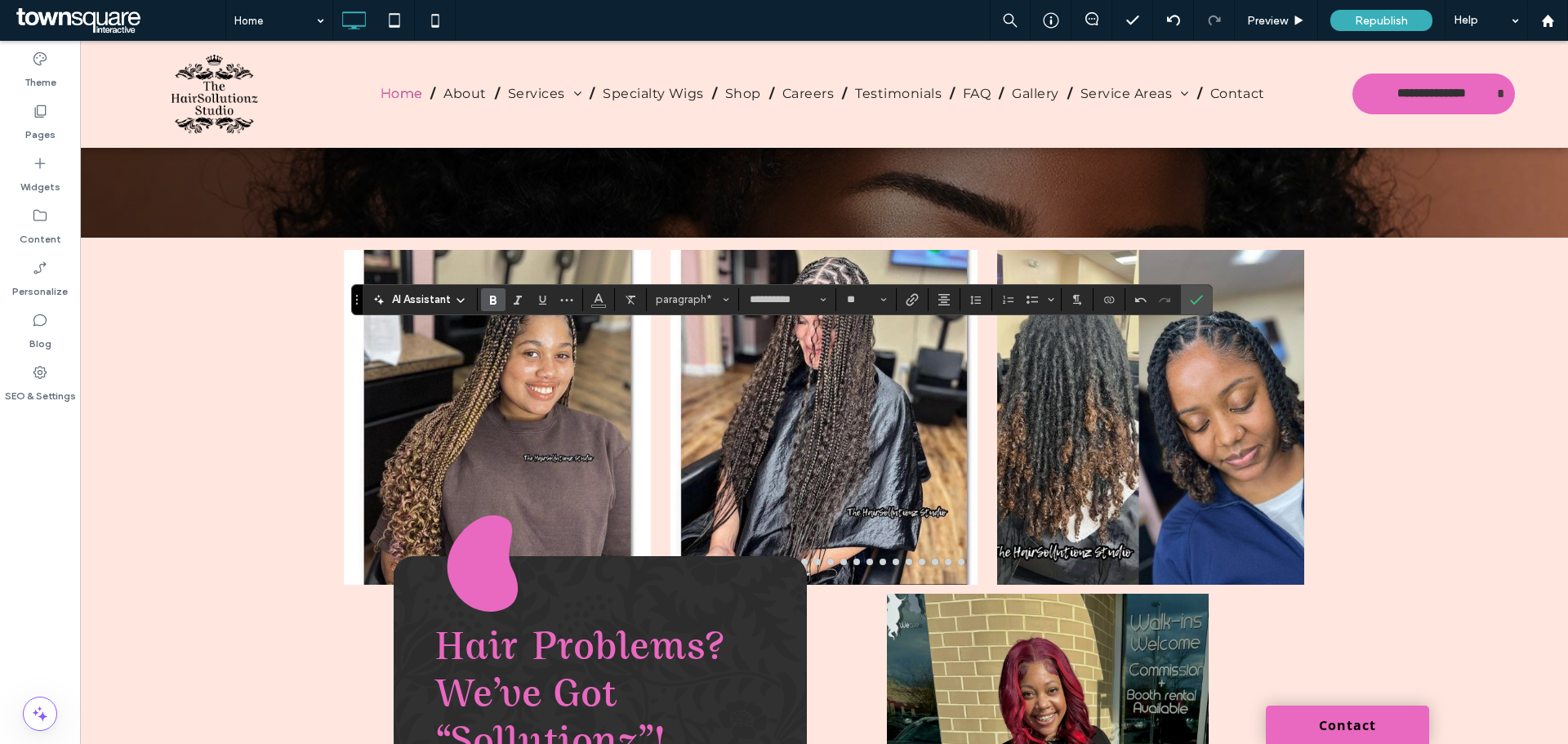 click on "AI Assistant" at bounding box center [421, 300] 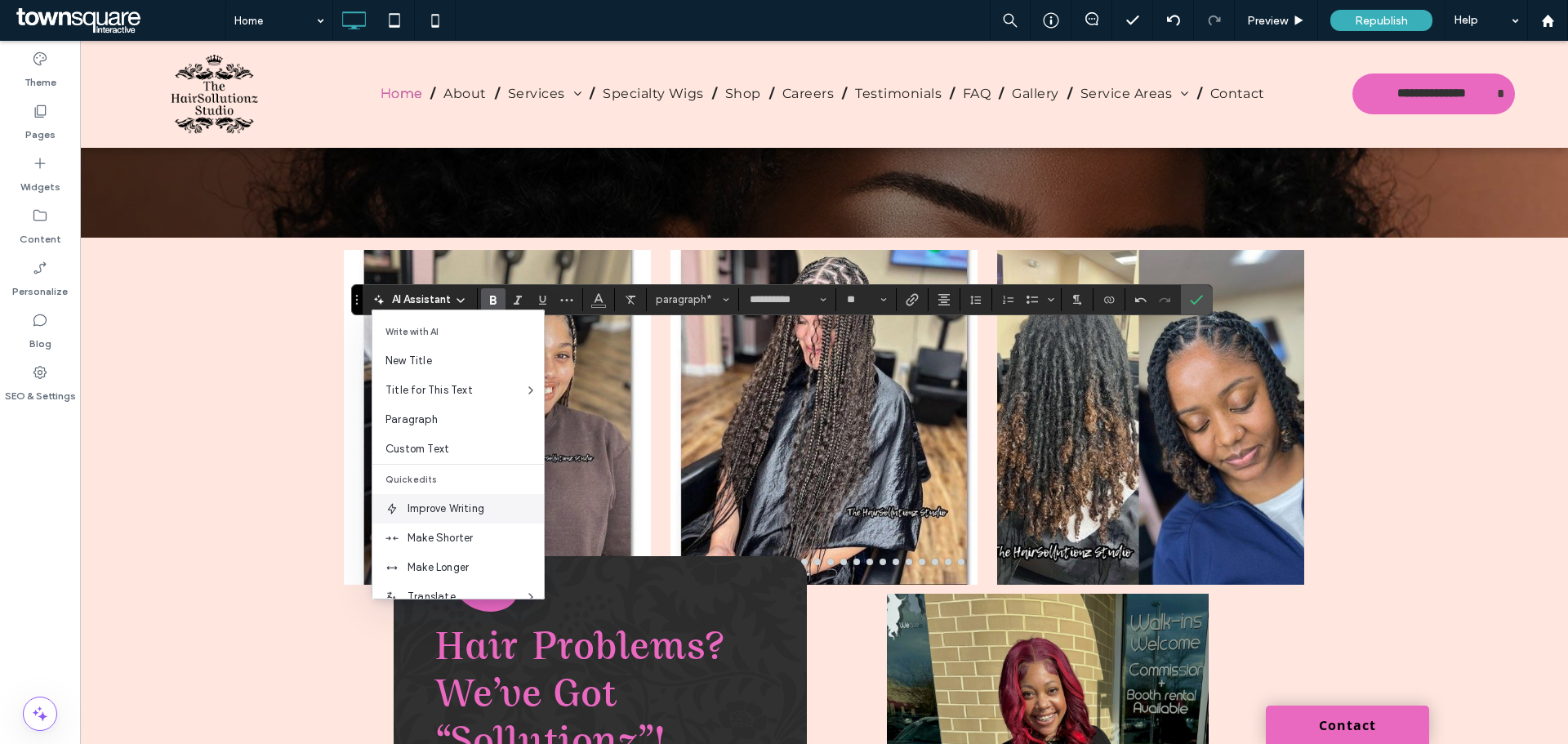 click on "Improve Writing" at bounding box center [458, 509] 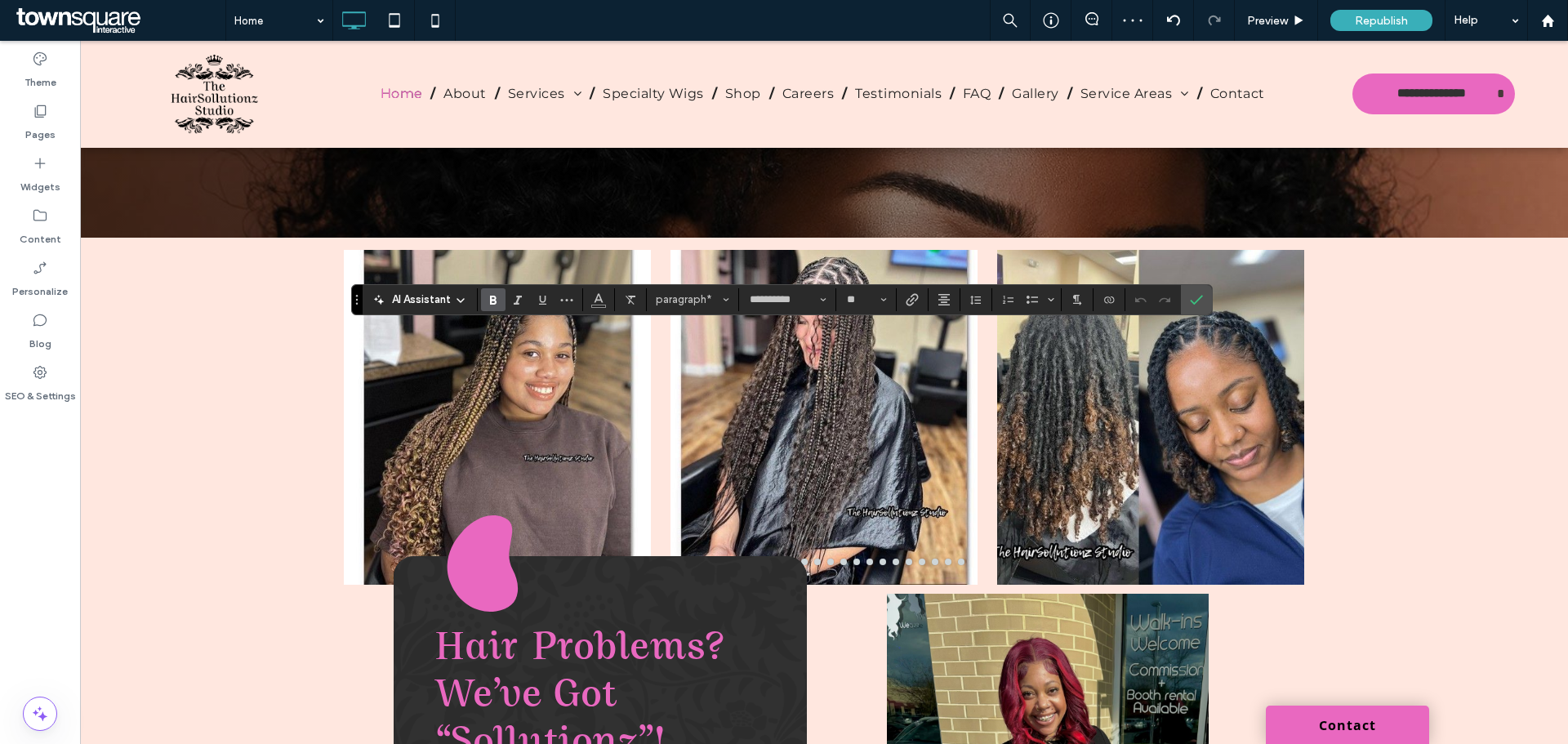 click on "AI Assistant" at bounding box center [421, 300] 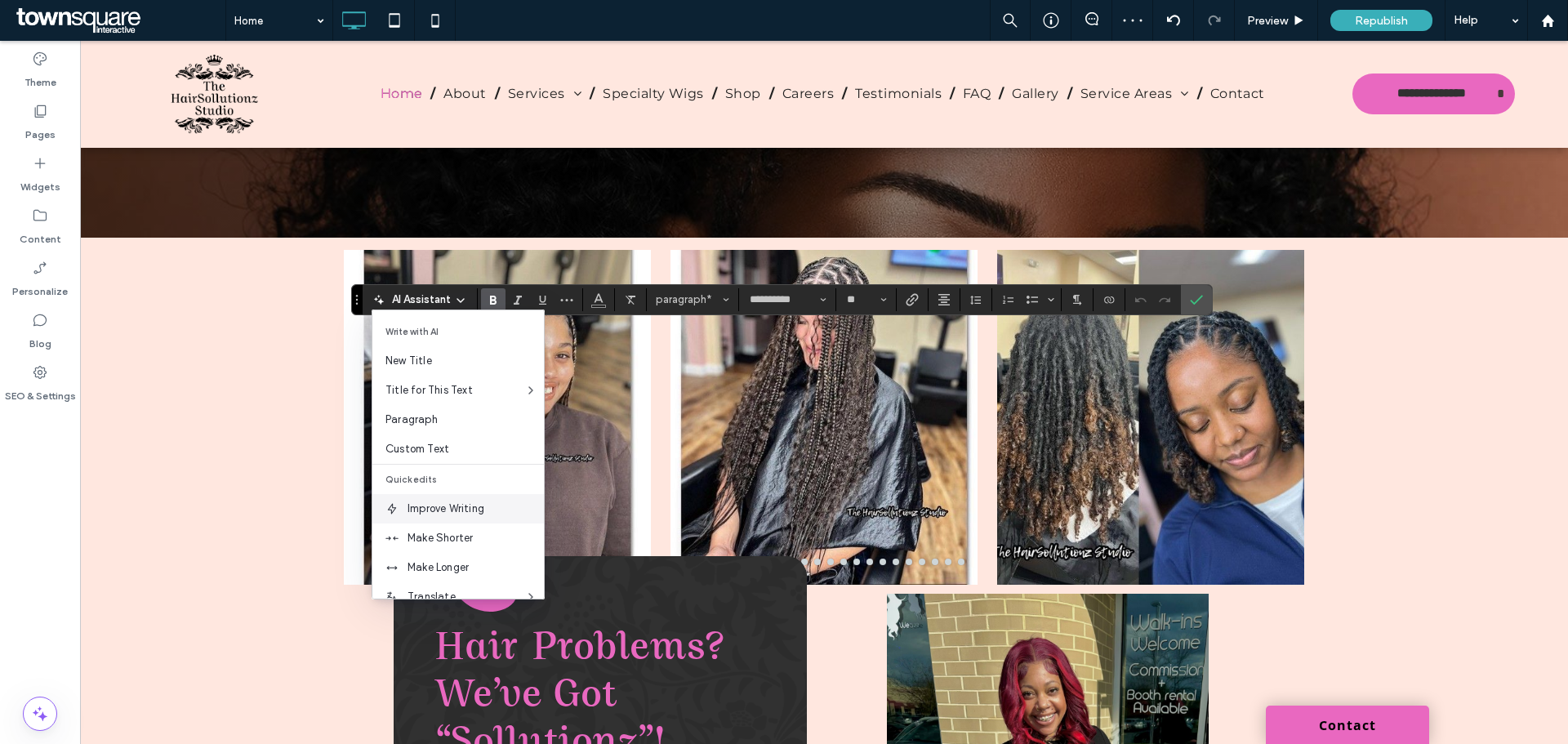 click on "Improve Writing" at bounding box center (475, 509) 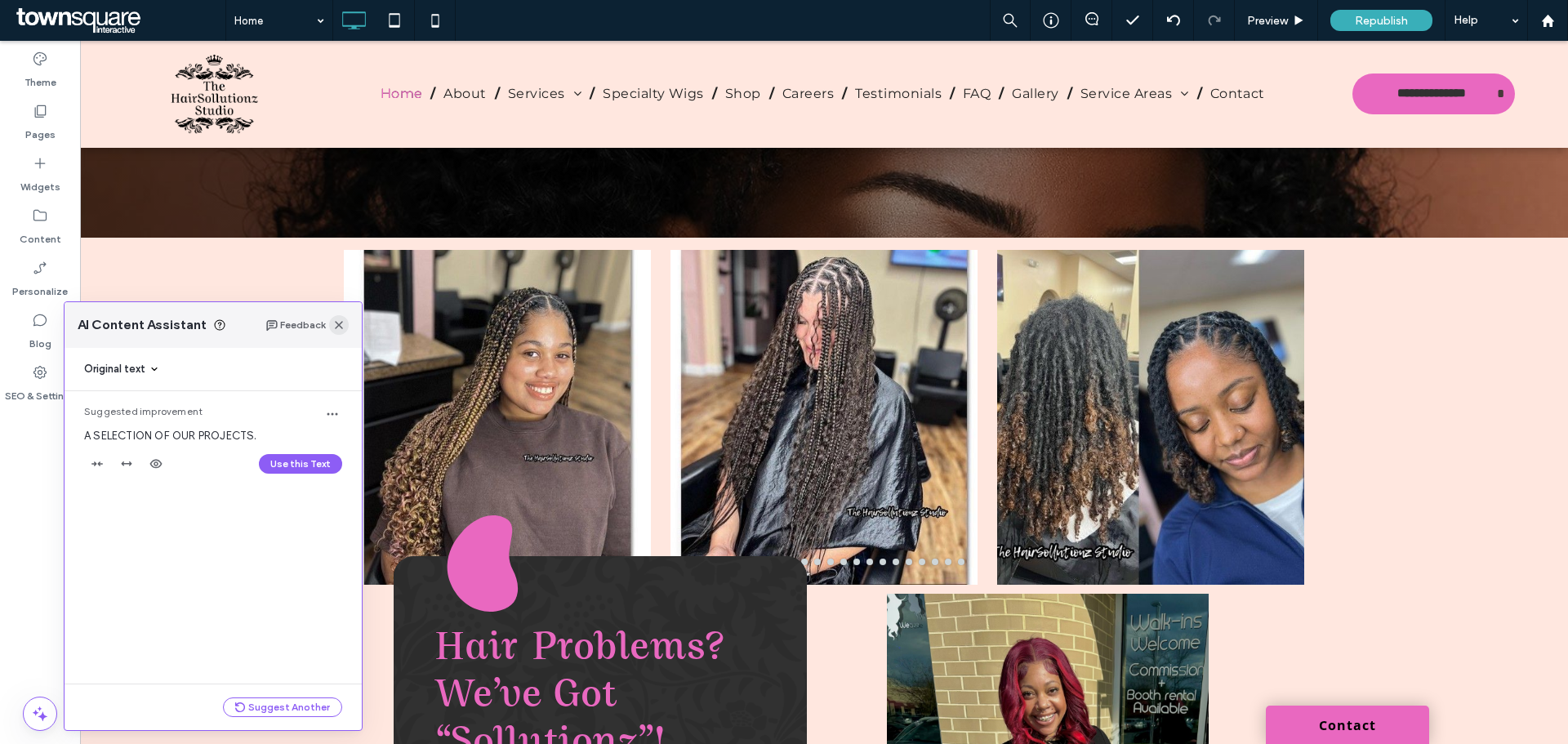 click at bounding box center [339, 325] 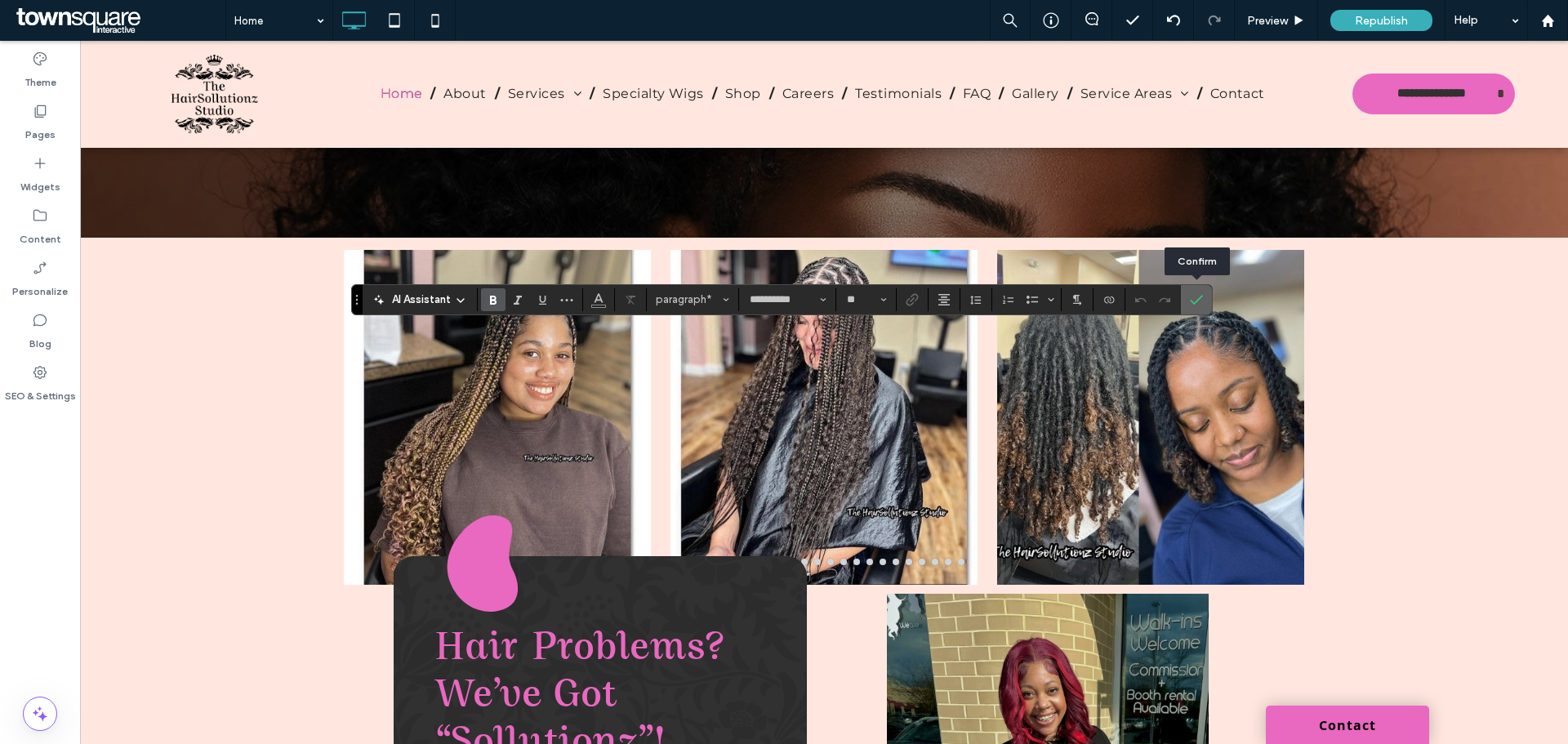 click 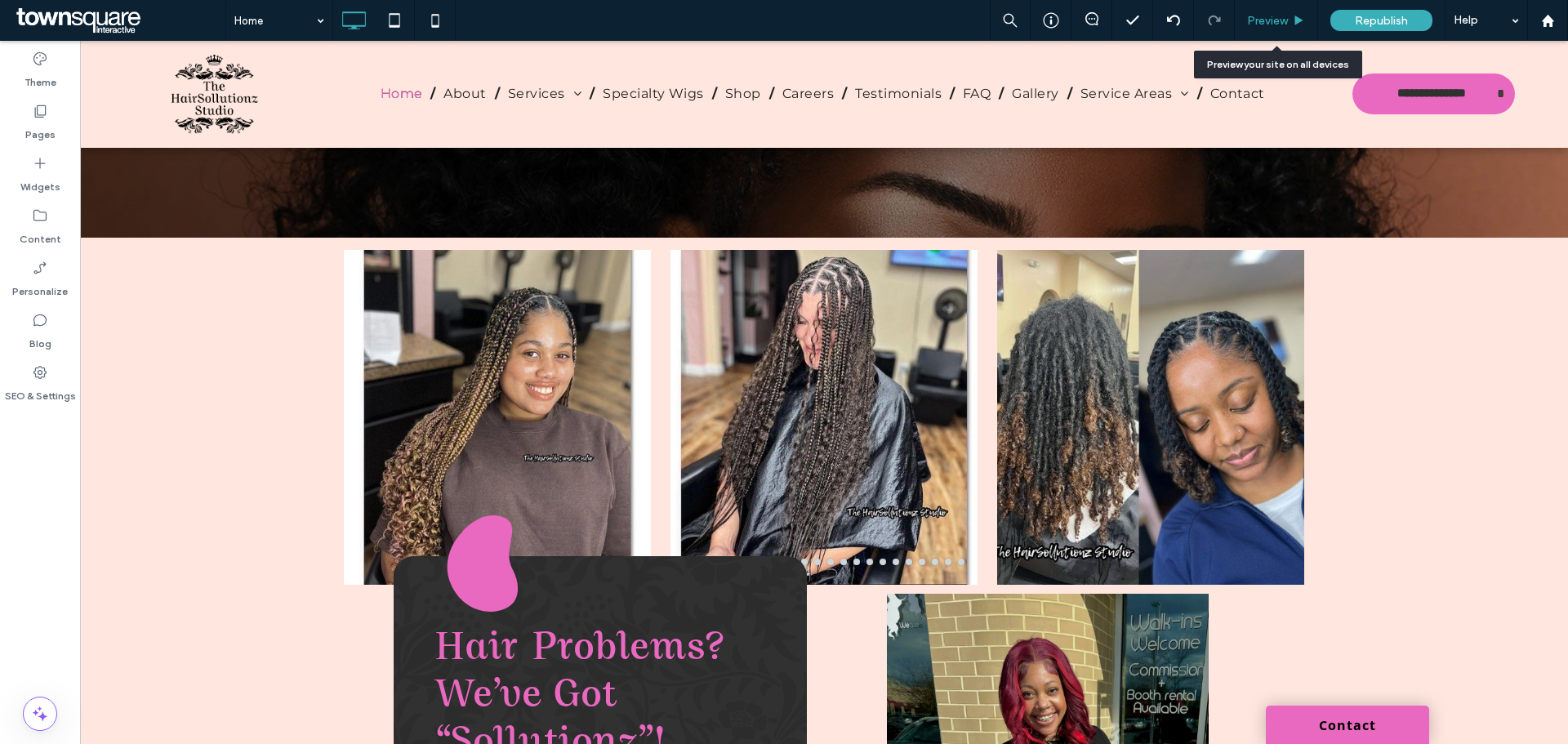 click 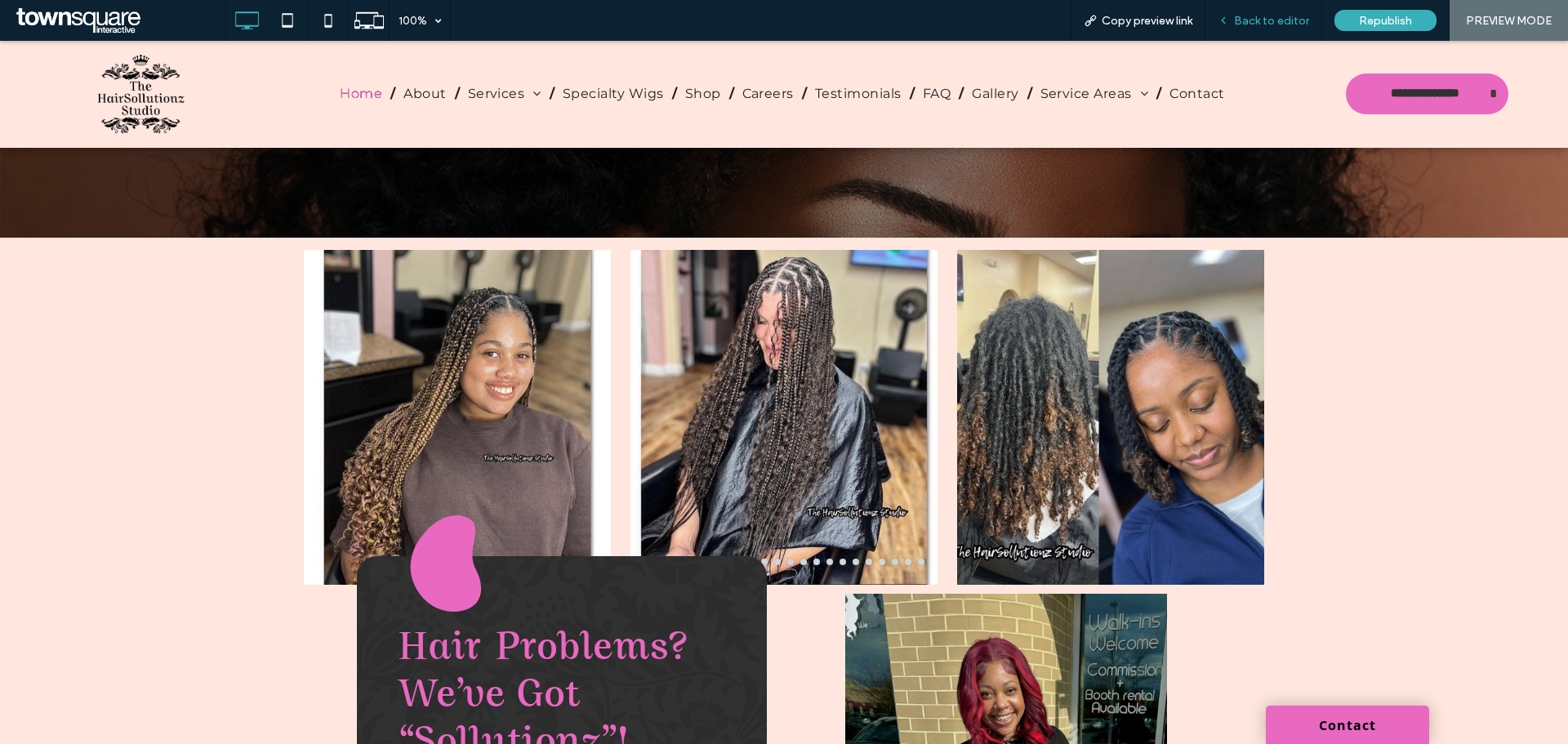 click on "Back to editor" at bounding box center (1272, 20) 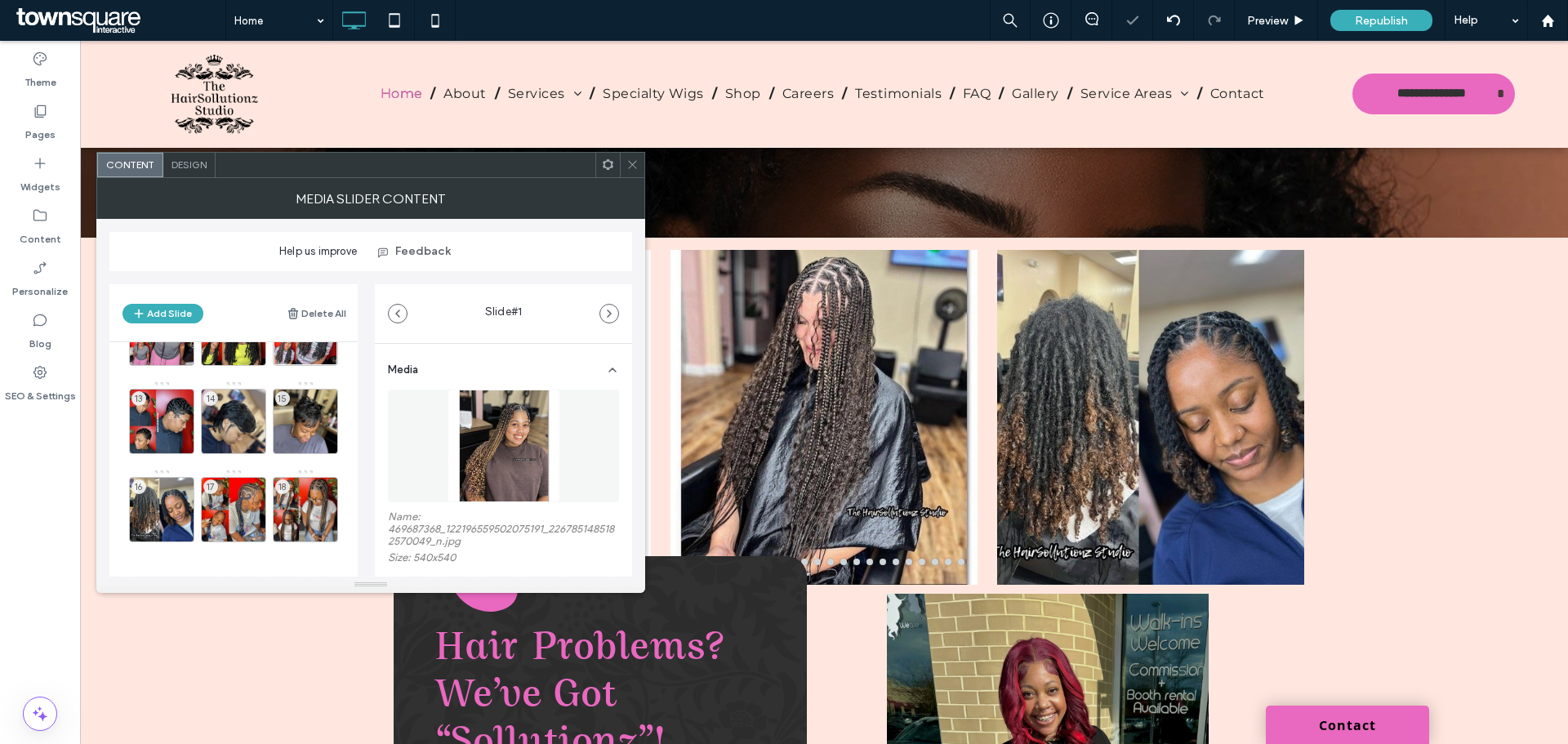 scroll, scrollTop: 328, scrollLeft: 0, axis: vertical 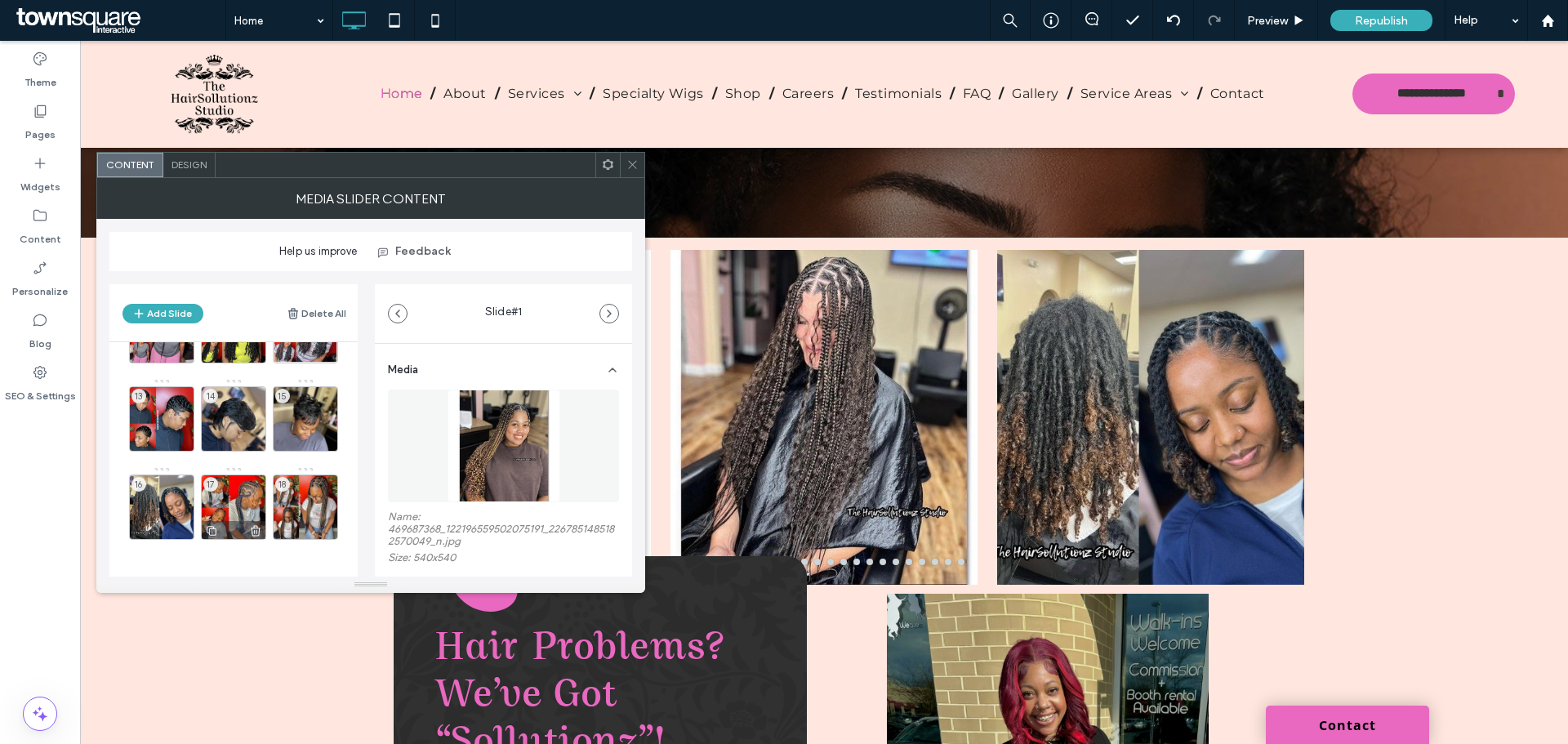 click on "17" at bounding box center [234, 507] 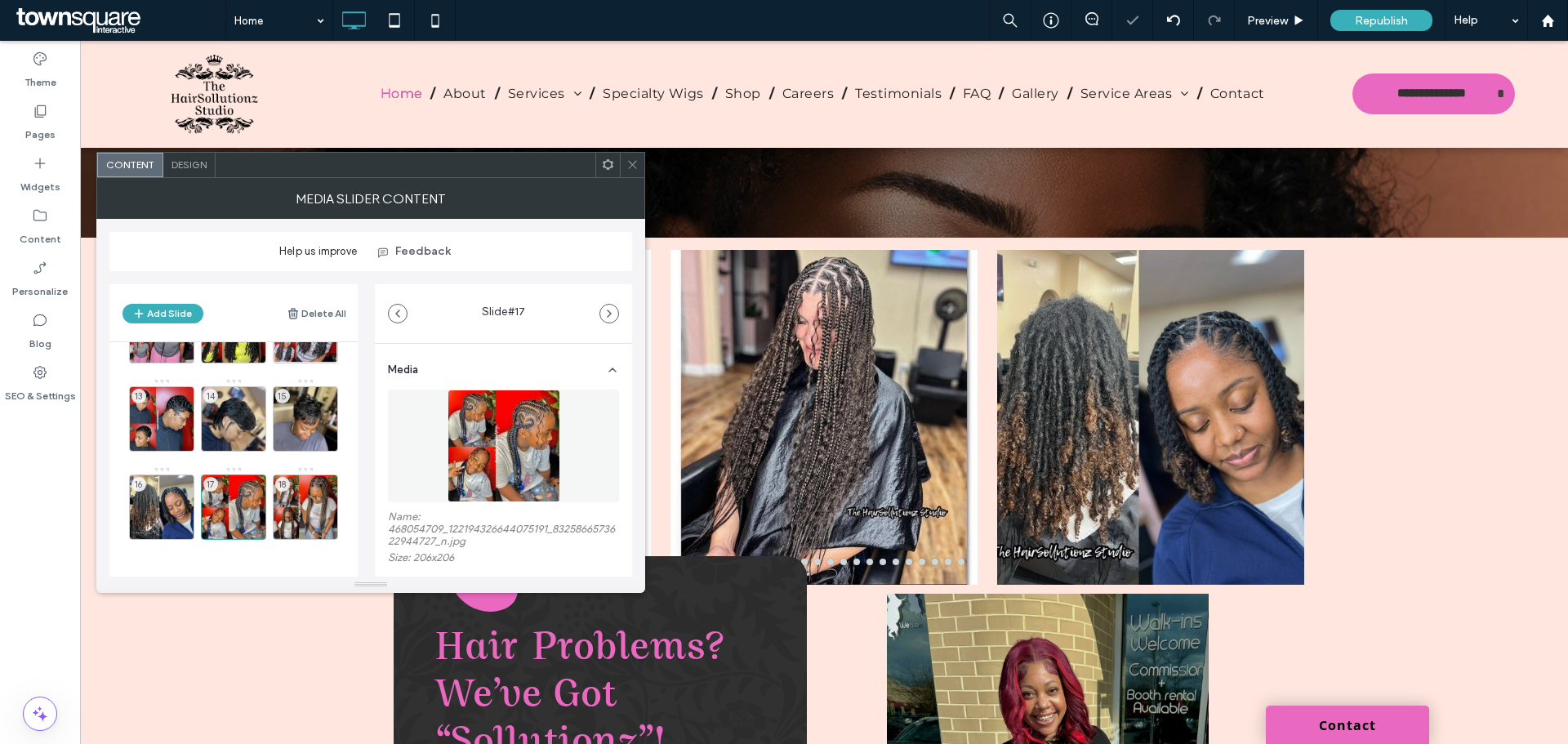 scroll, scrollTop: 245, scrollLeft: 0, axis: vertical 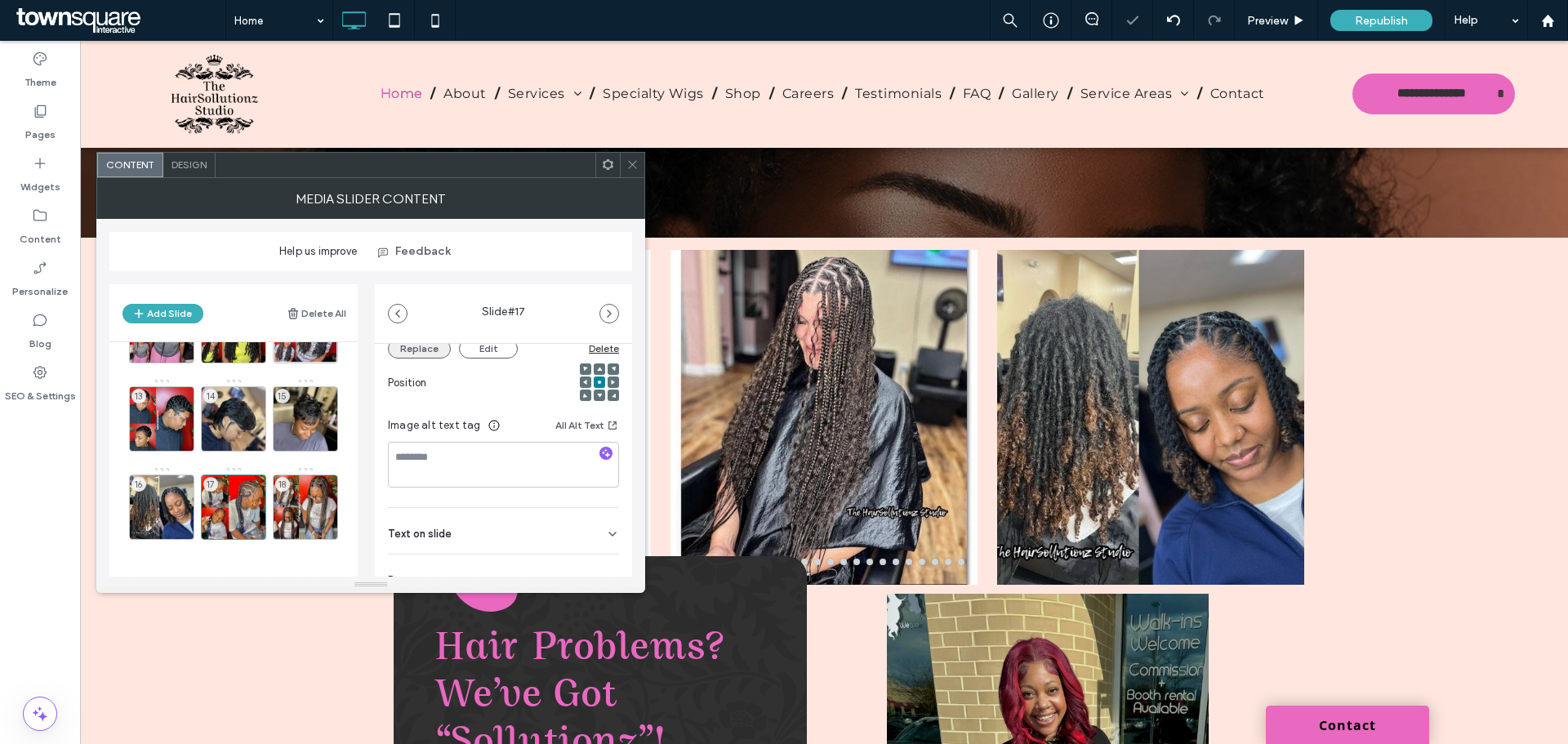 click on "Replace" at bounding box center [419, 349] 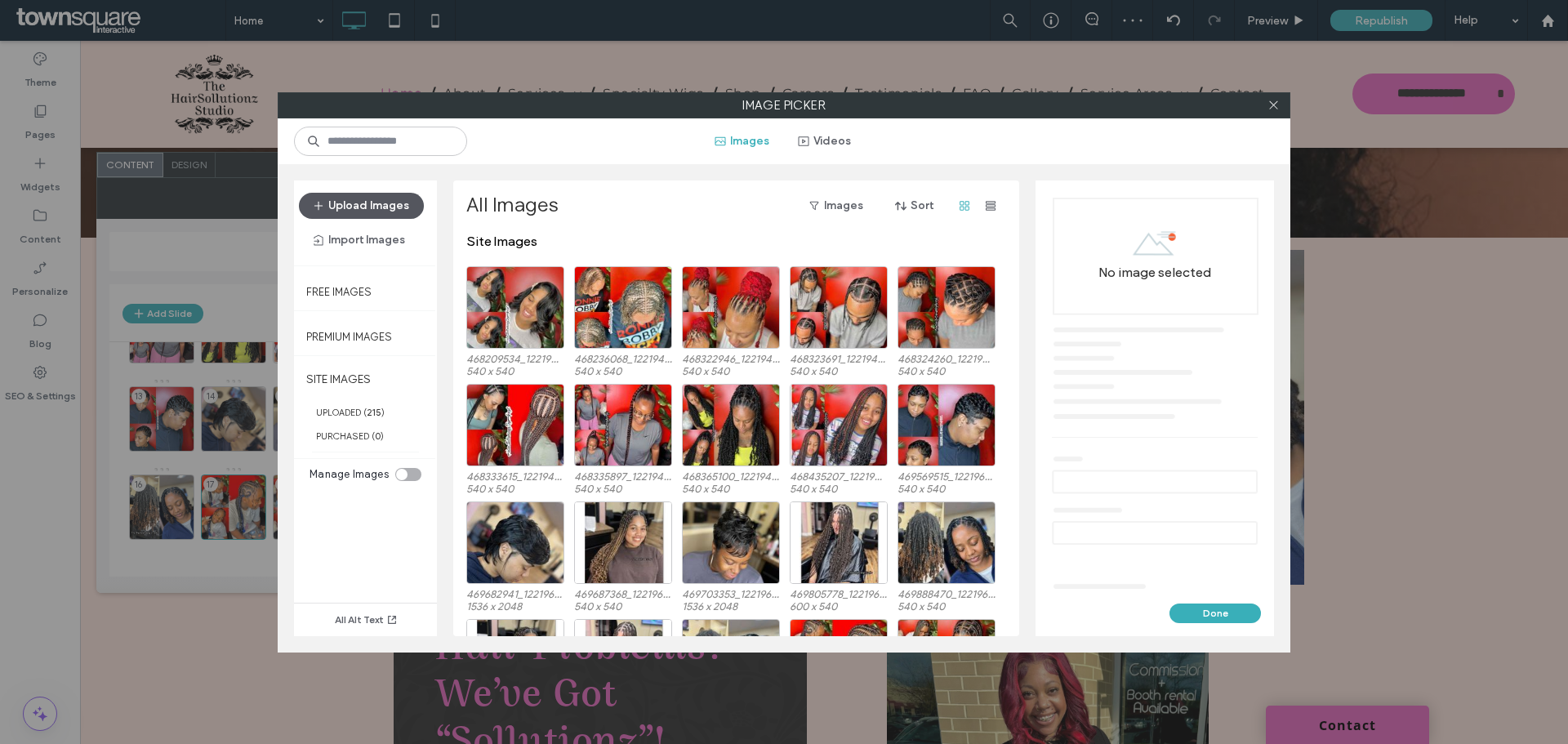 click 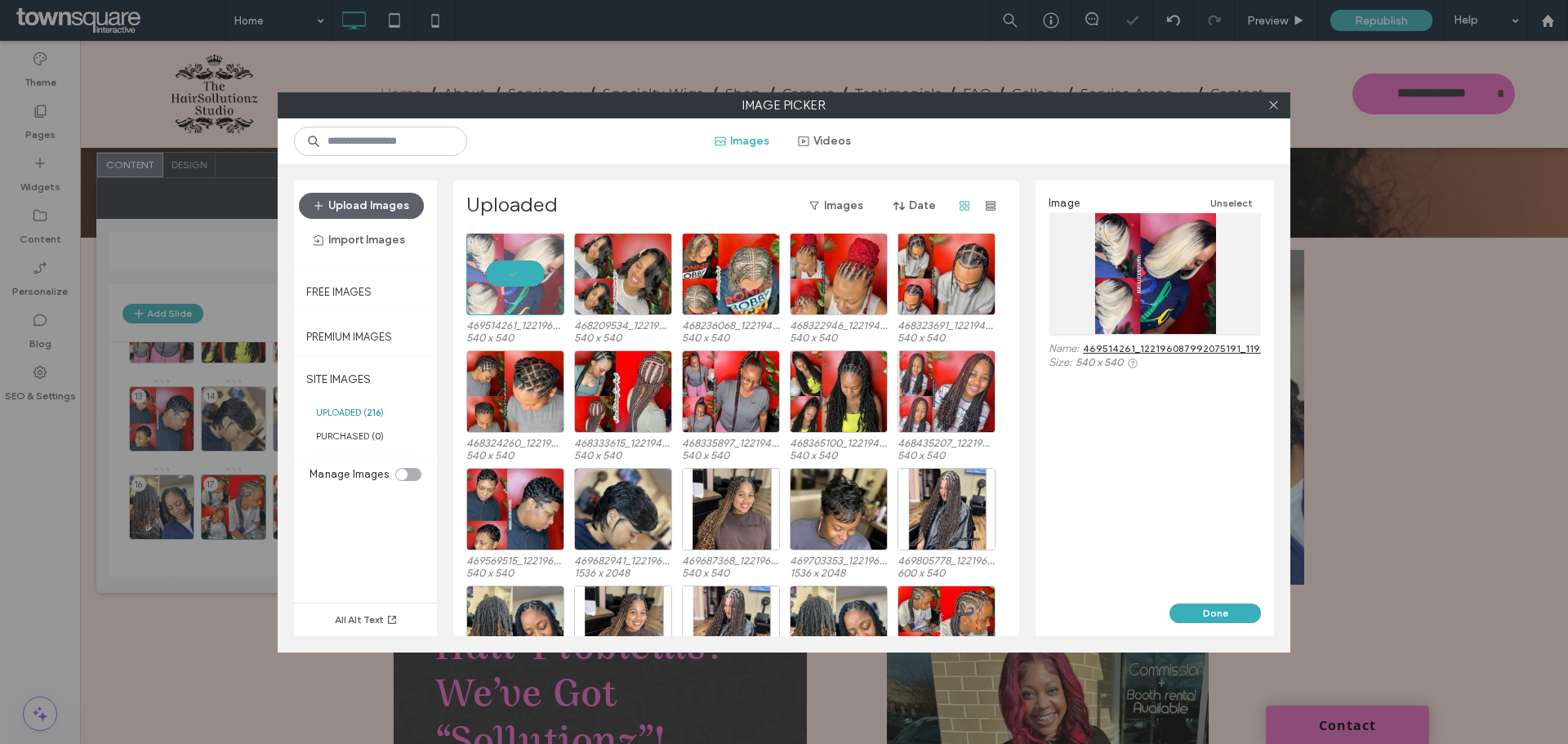 scroll, scrollTop: 0, scrollLeft: 0, axis: both 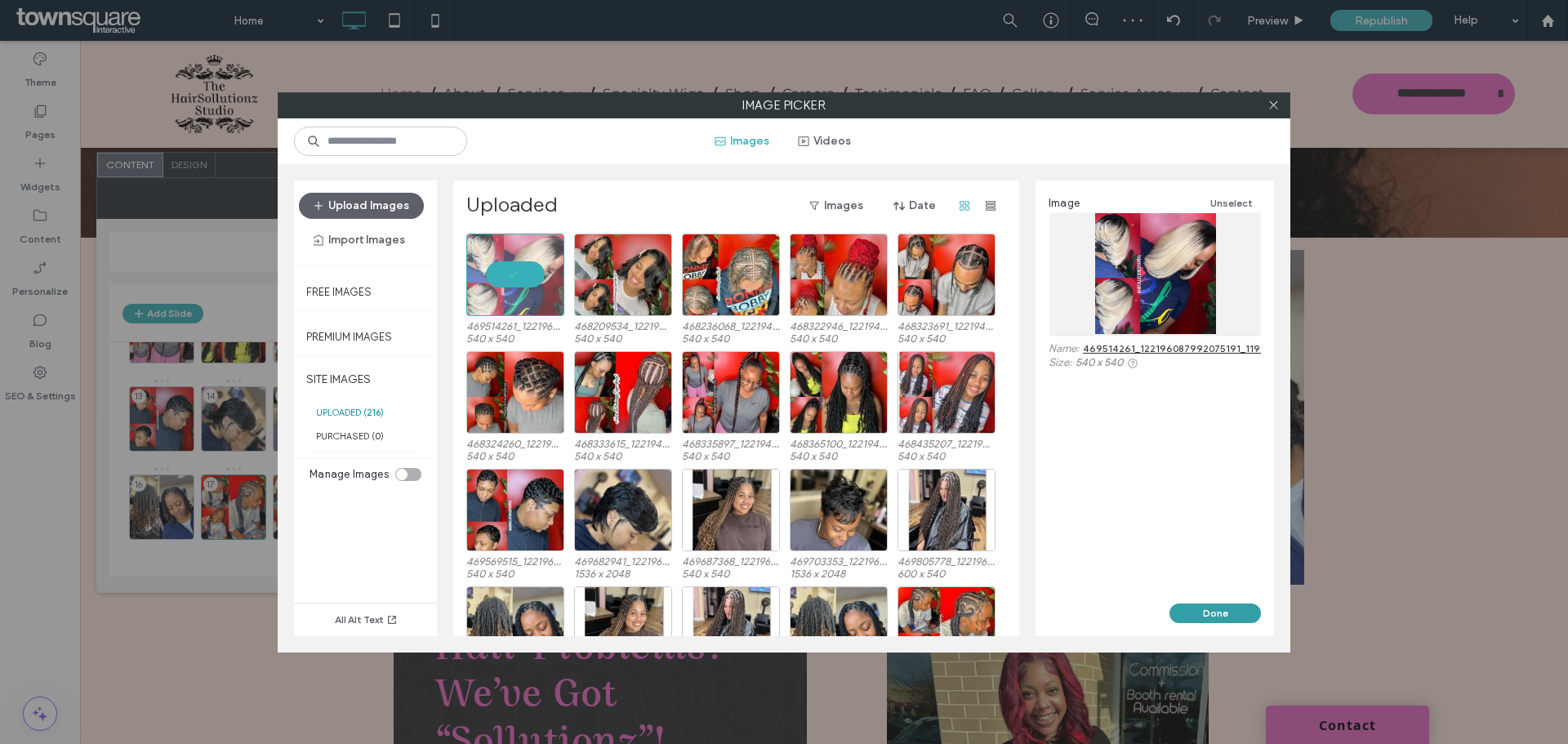 click on "Done" at bounding box center (1215, 613) 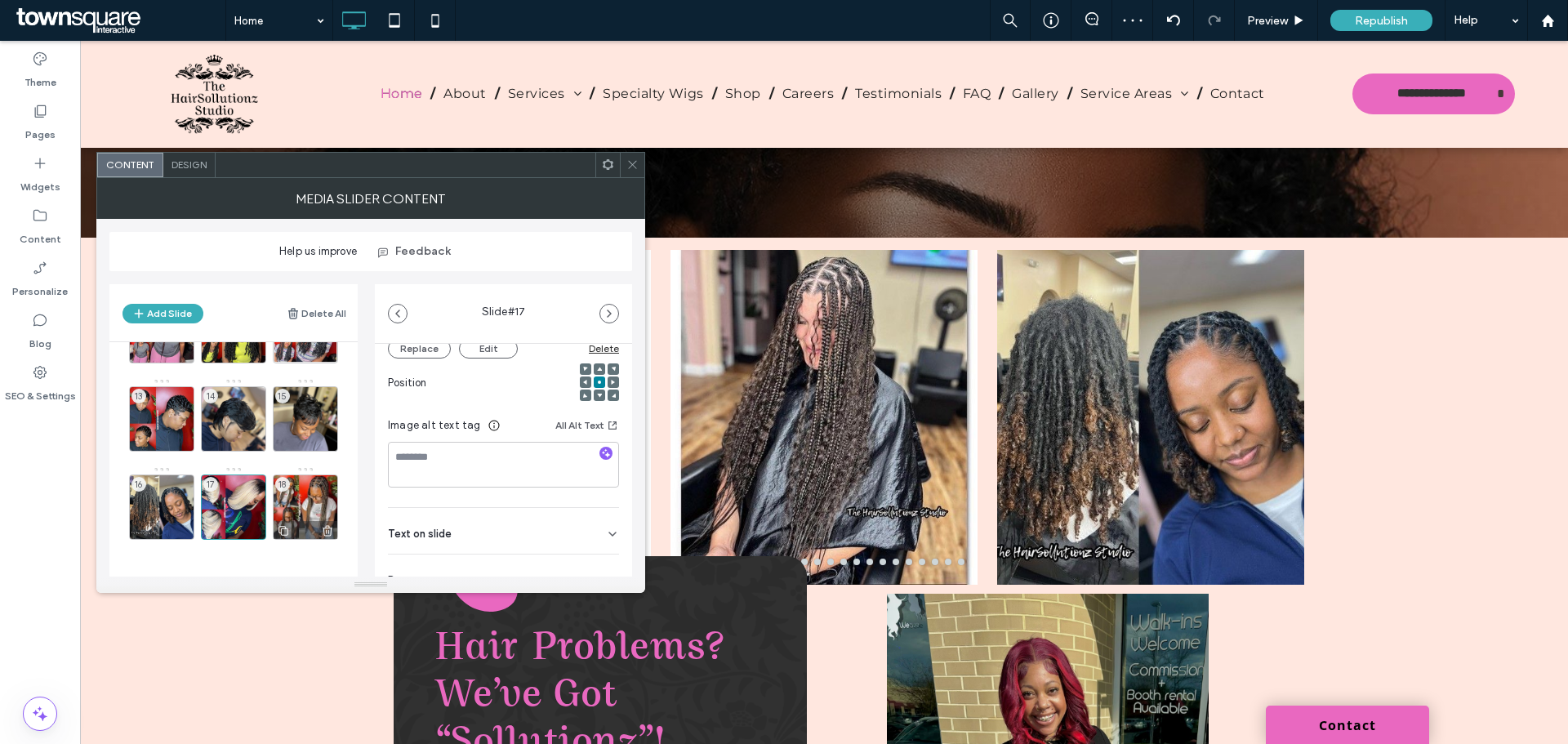 click on "18" at bounding box center [305, 507] 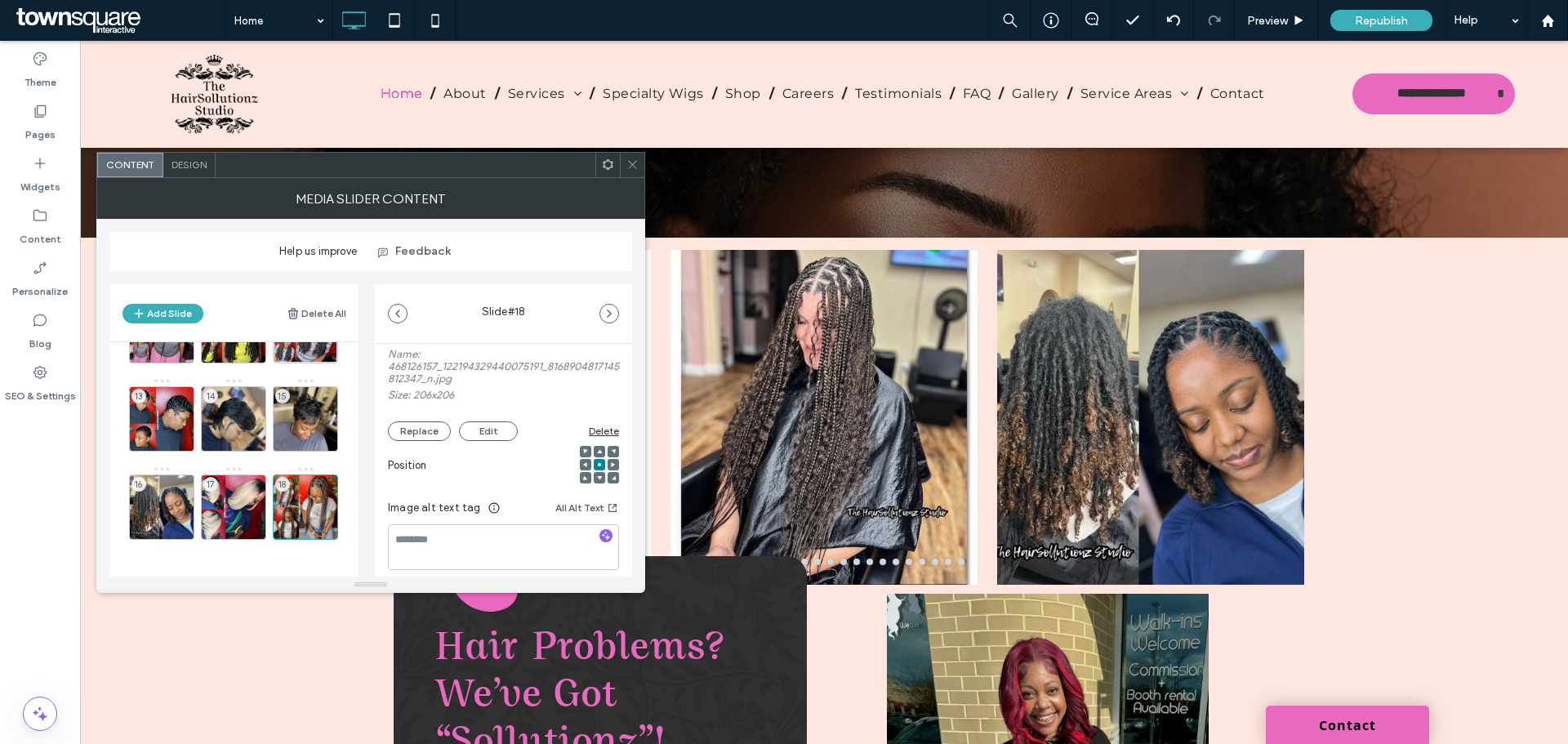 scroll, scrollTop: 163, scrollLeft: 0, axis: vertical 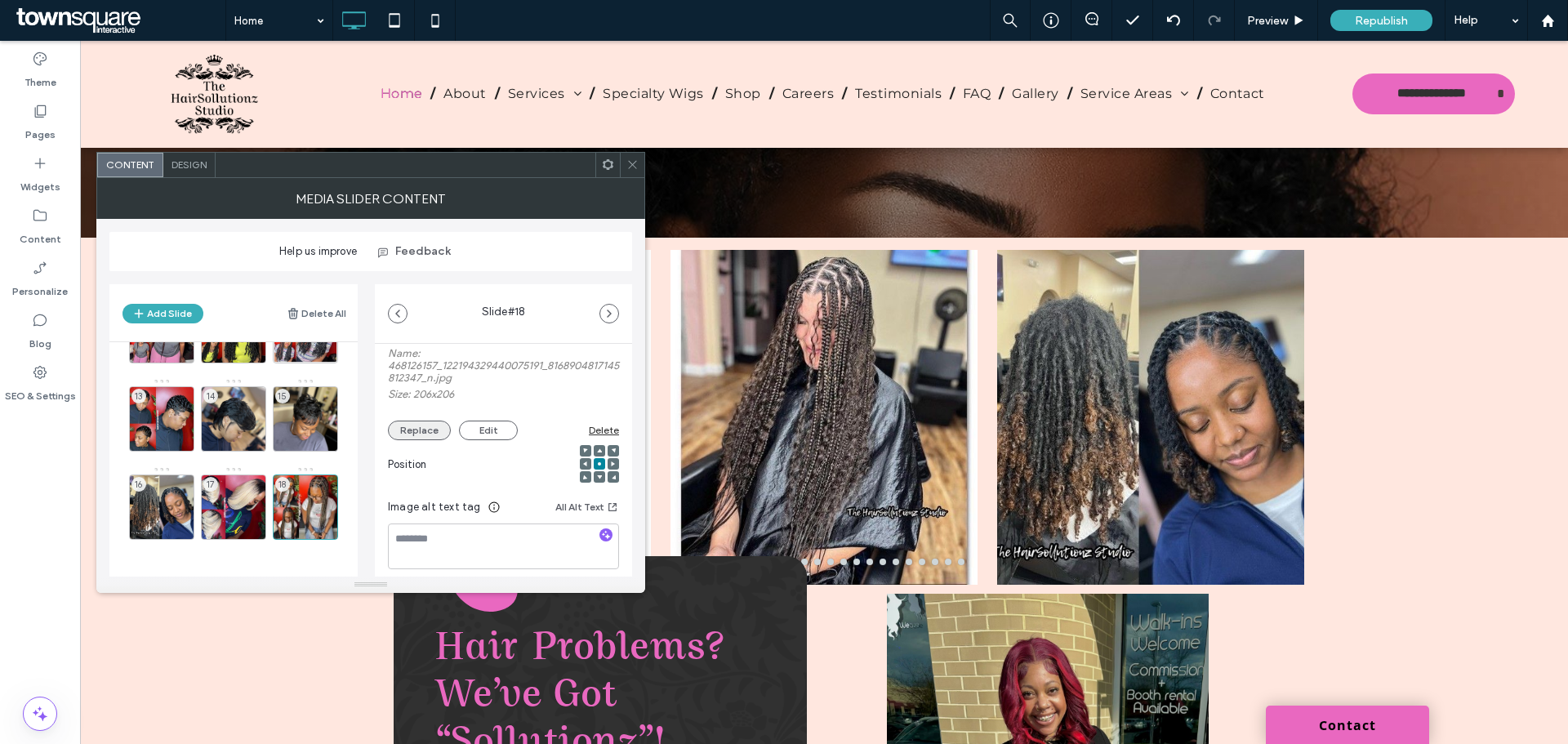 click on "Replace" at bounding box center (419, 430) 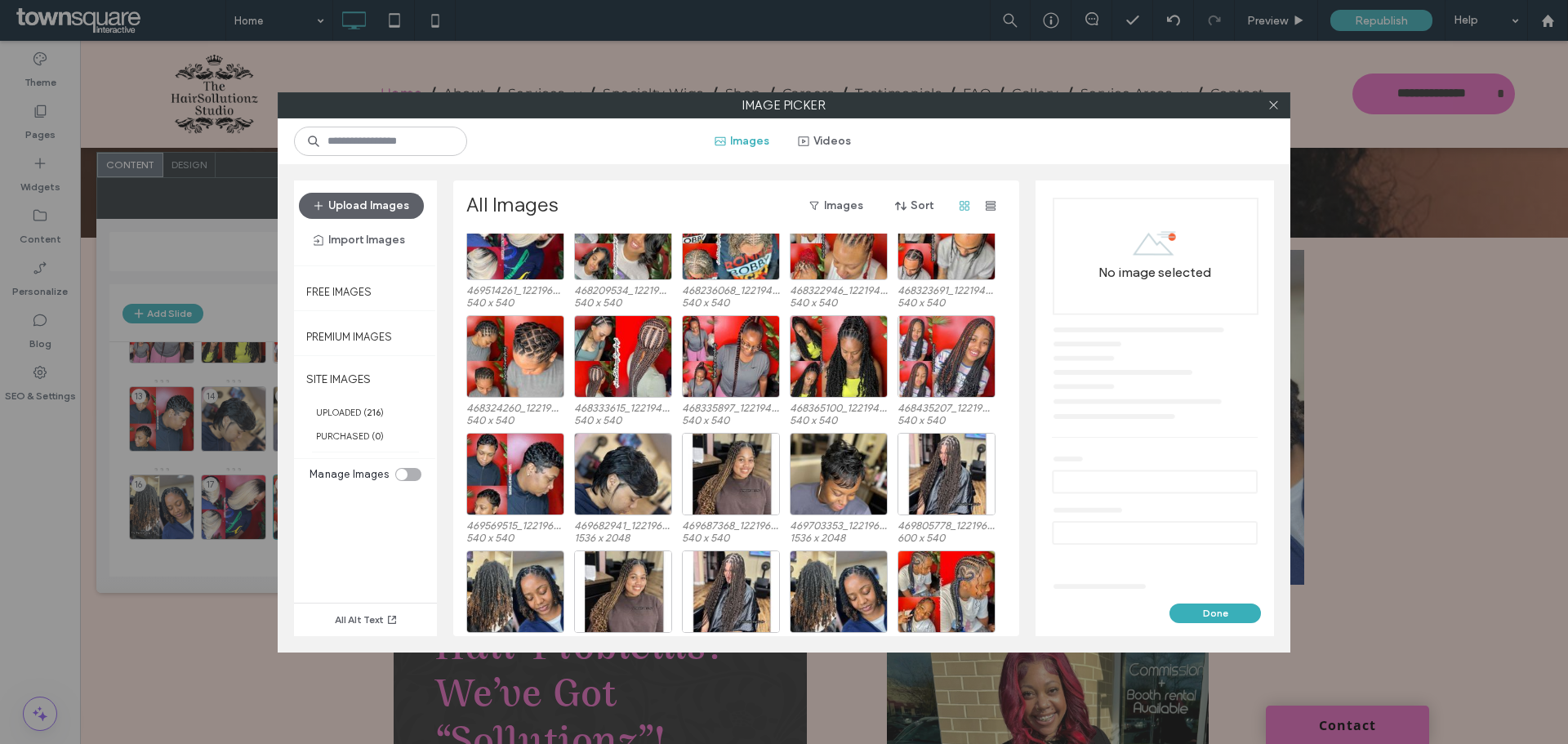 scroll, scrollTop: 0, scrollLeft: 0, axis: both 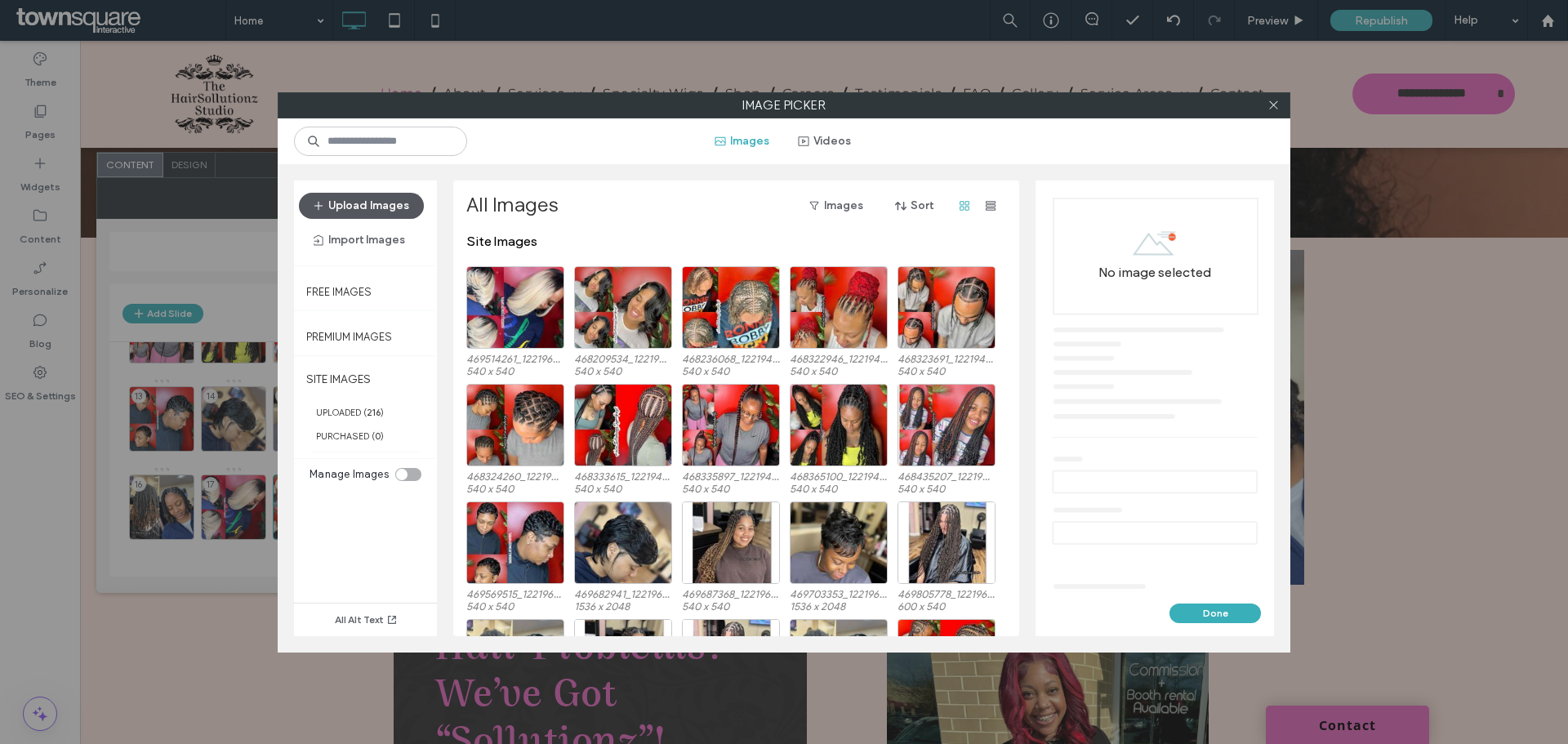 click on "Upload Images" at bounding box center [361, 206] 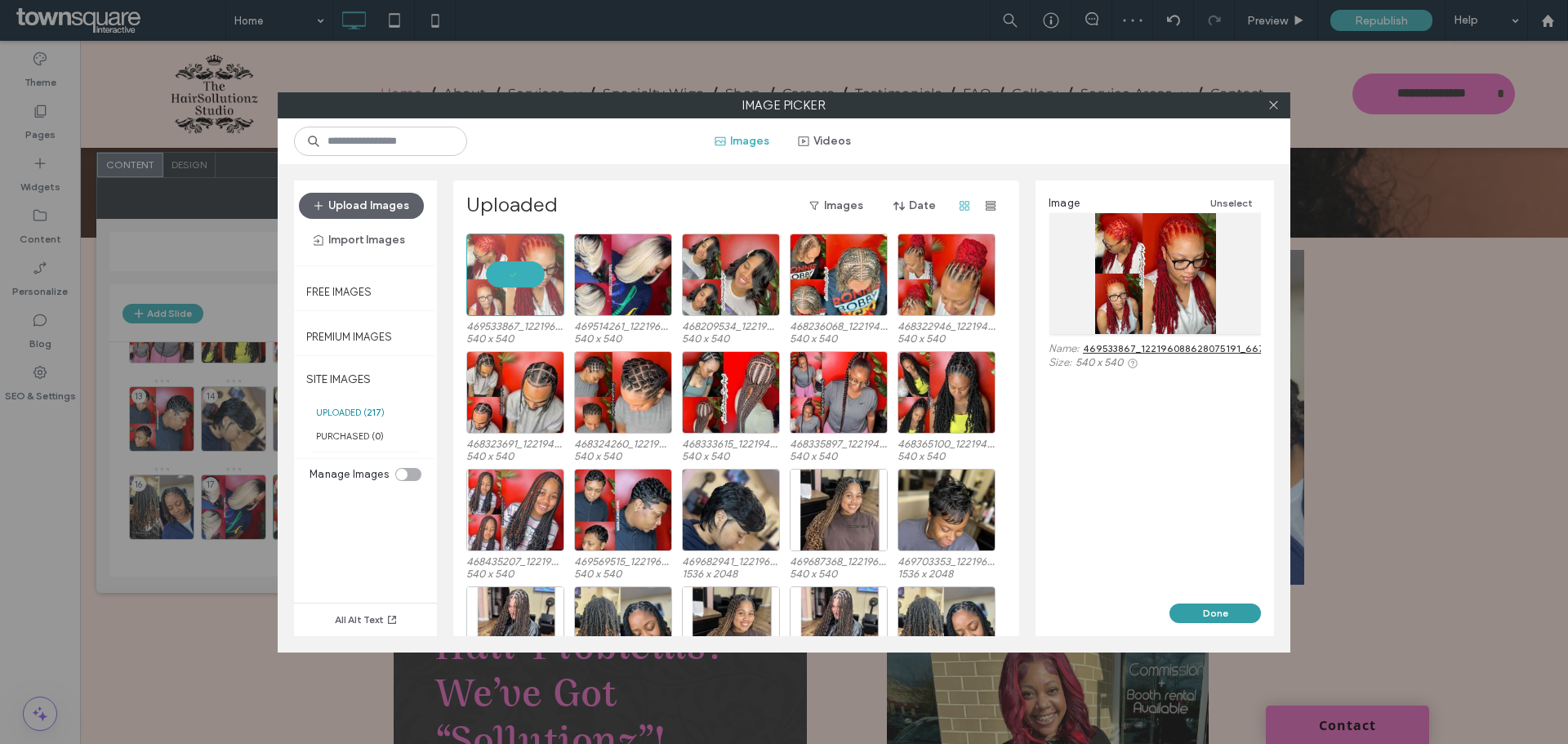 click on "Done" at bounding box center [1215, 613] 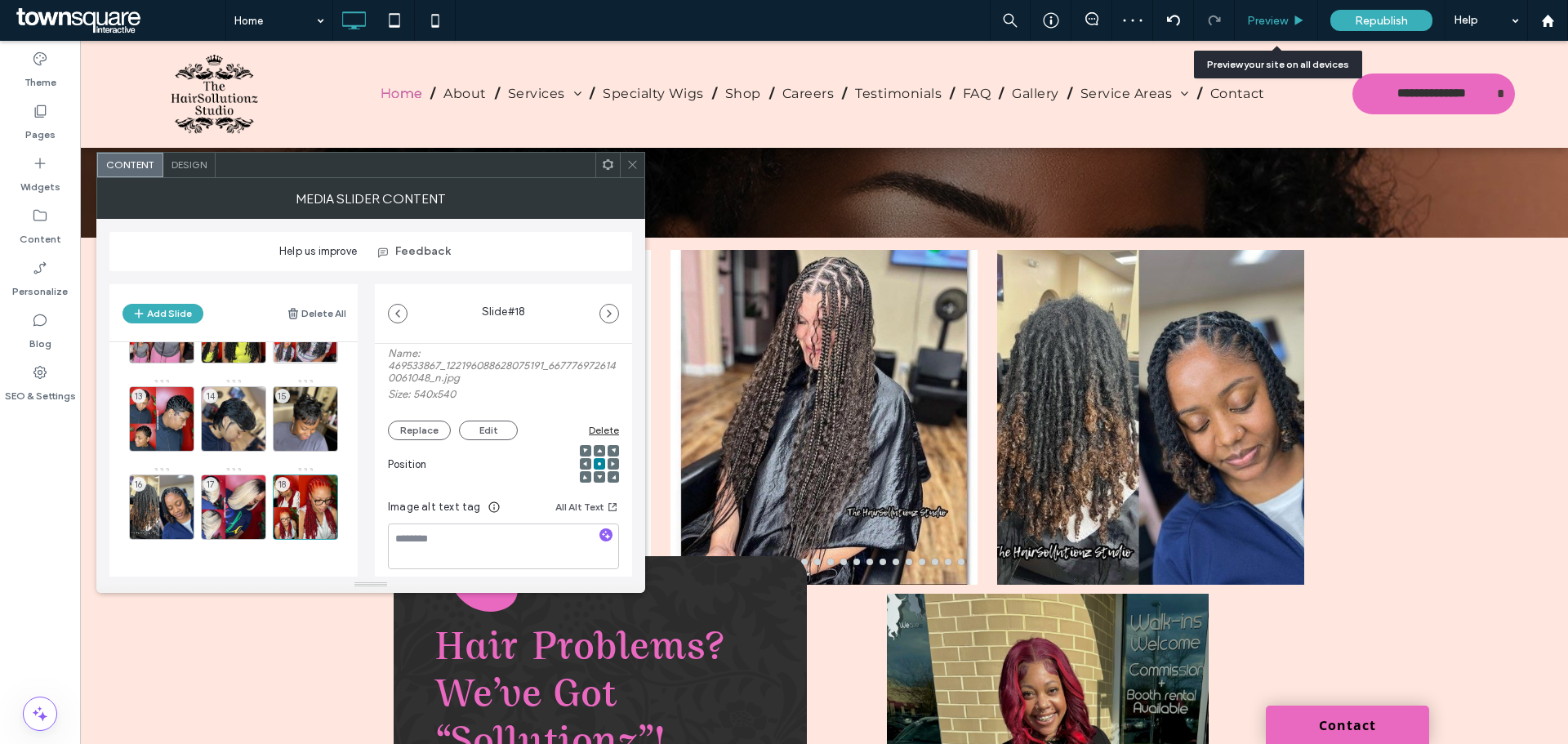 click on "Preview" at bounding box center (1267, 20) 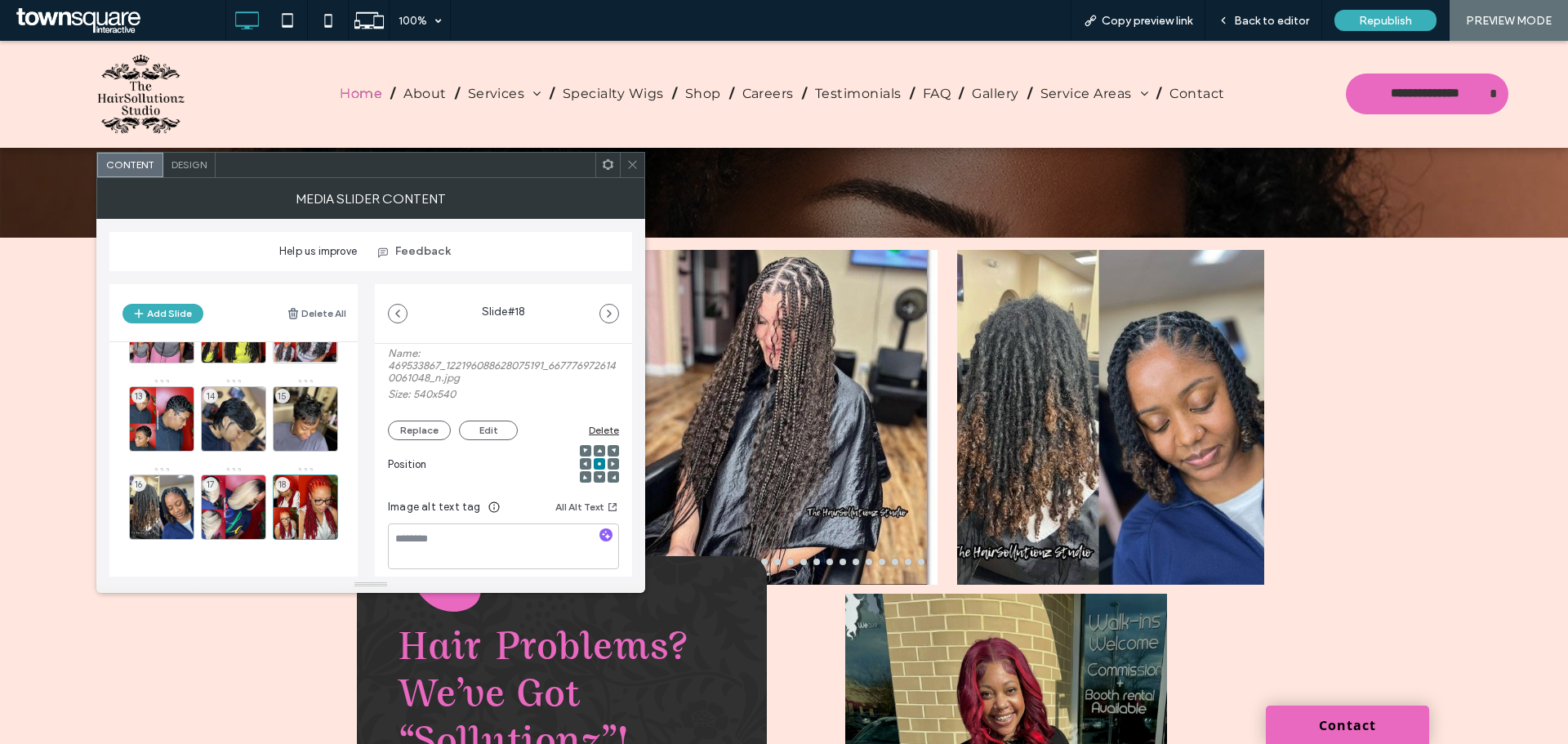 click at bounding box center (632, 165) 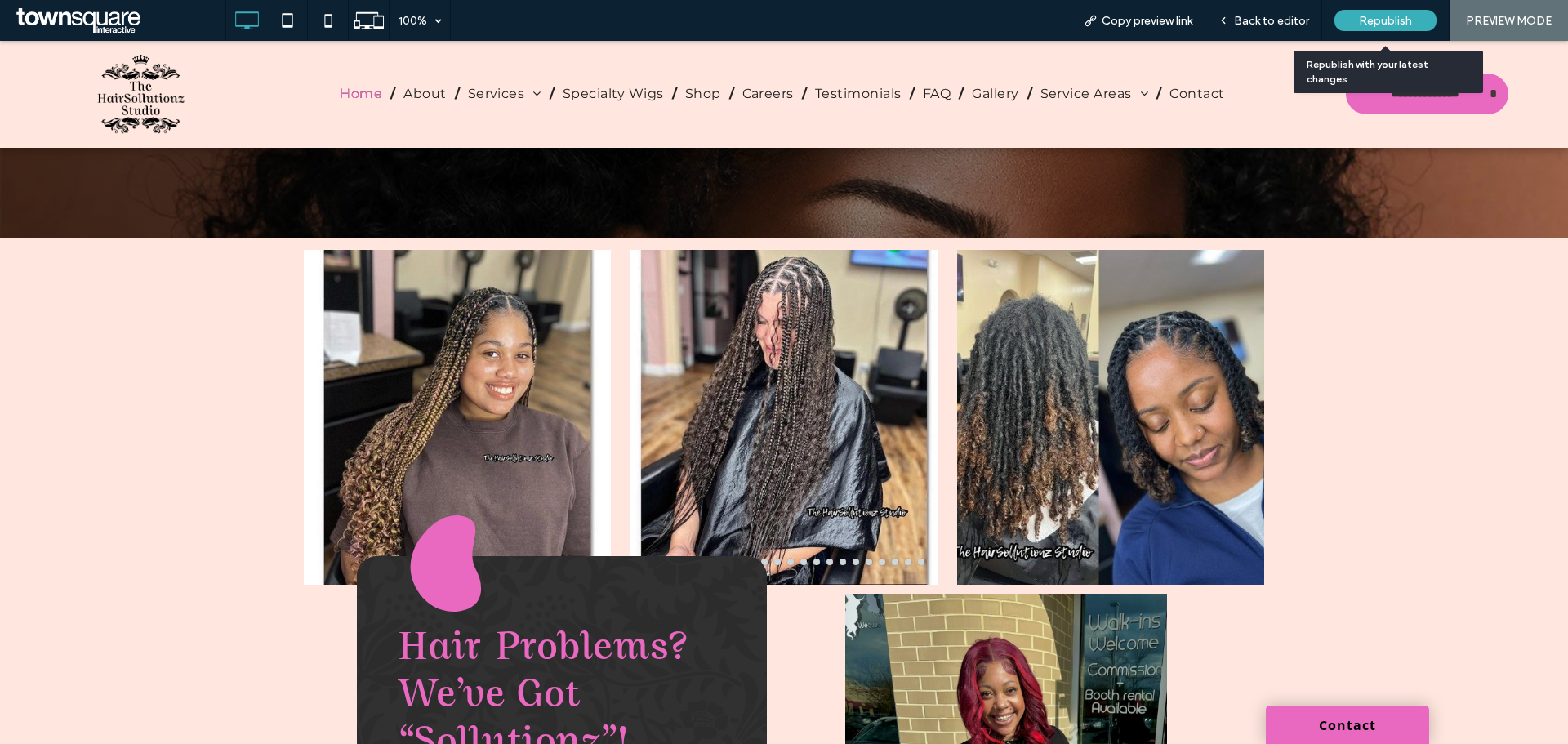 click on "Republish" at bounding box center (1385, 20) 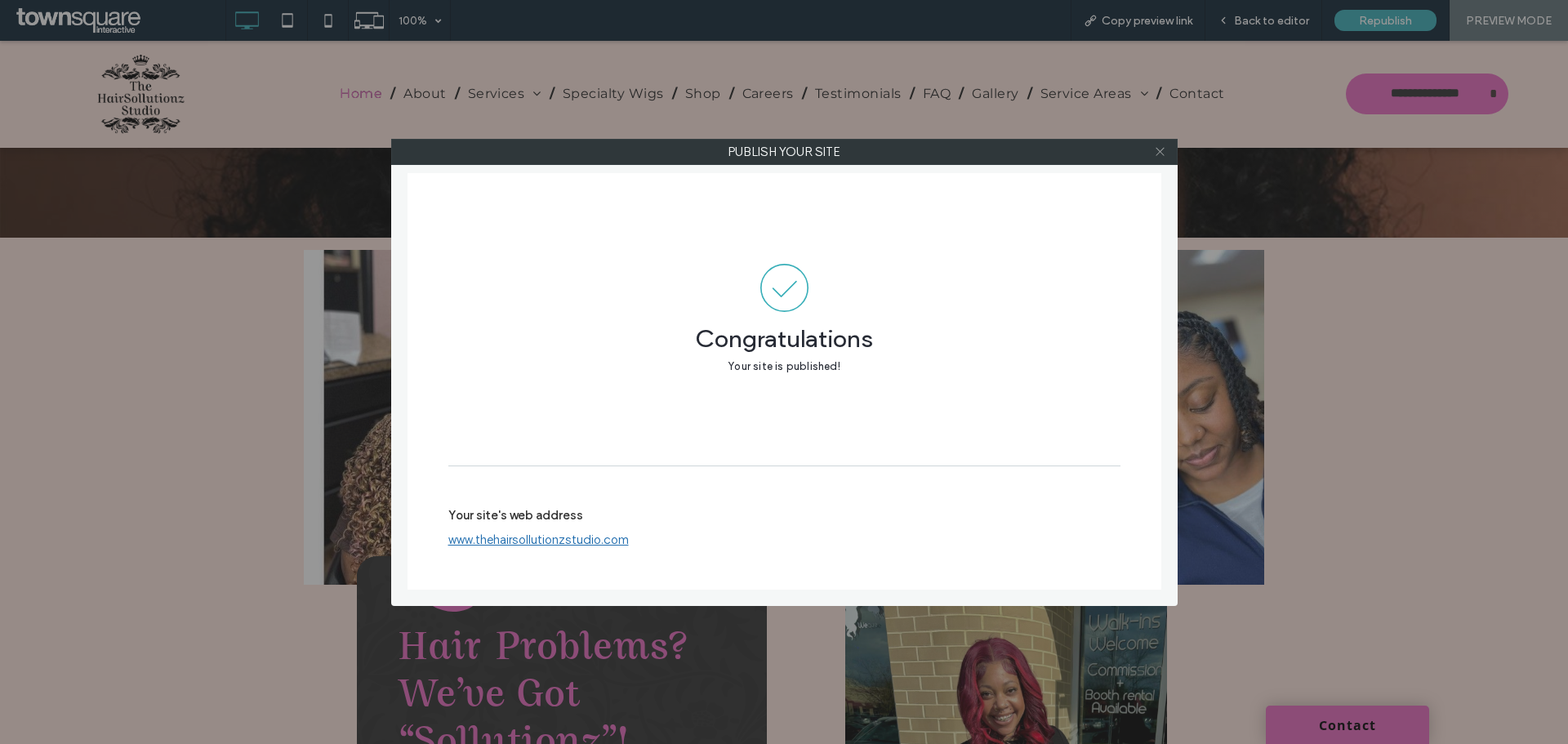 click 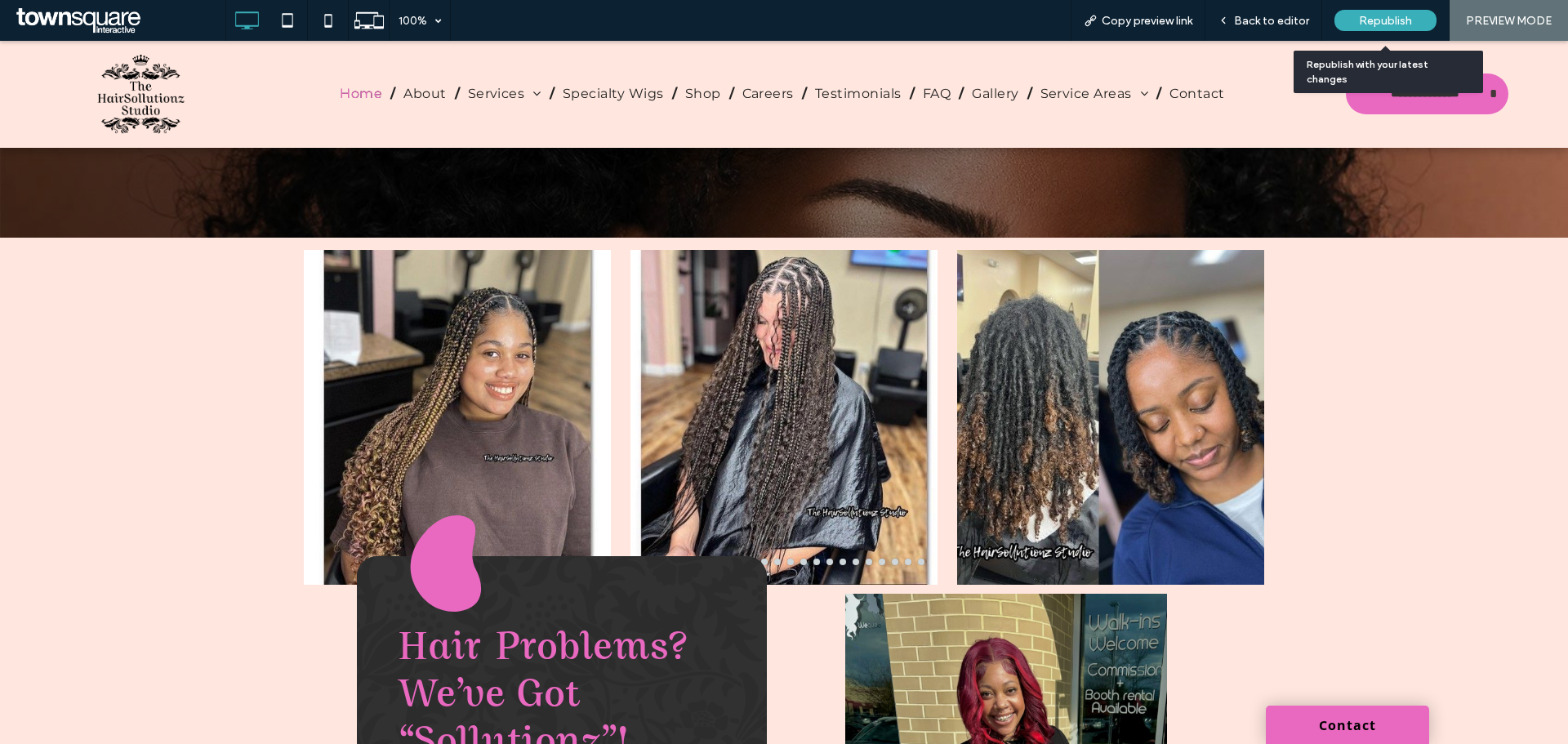 click on "Republish" at bounding box center [1385, 20] 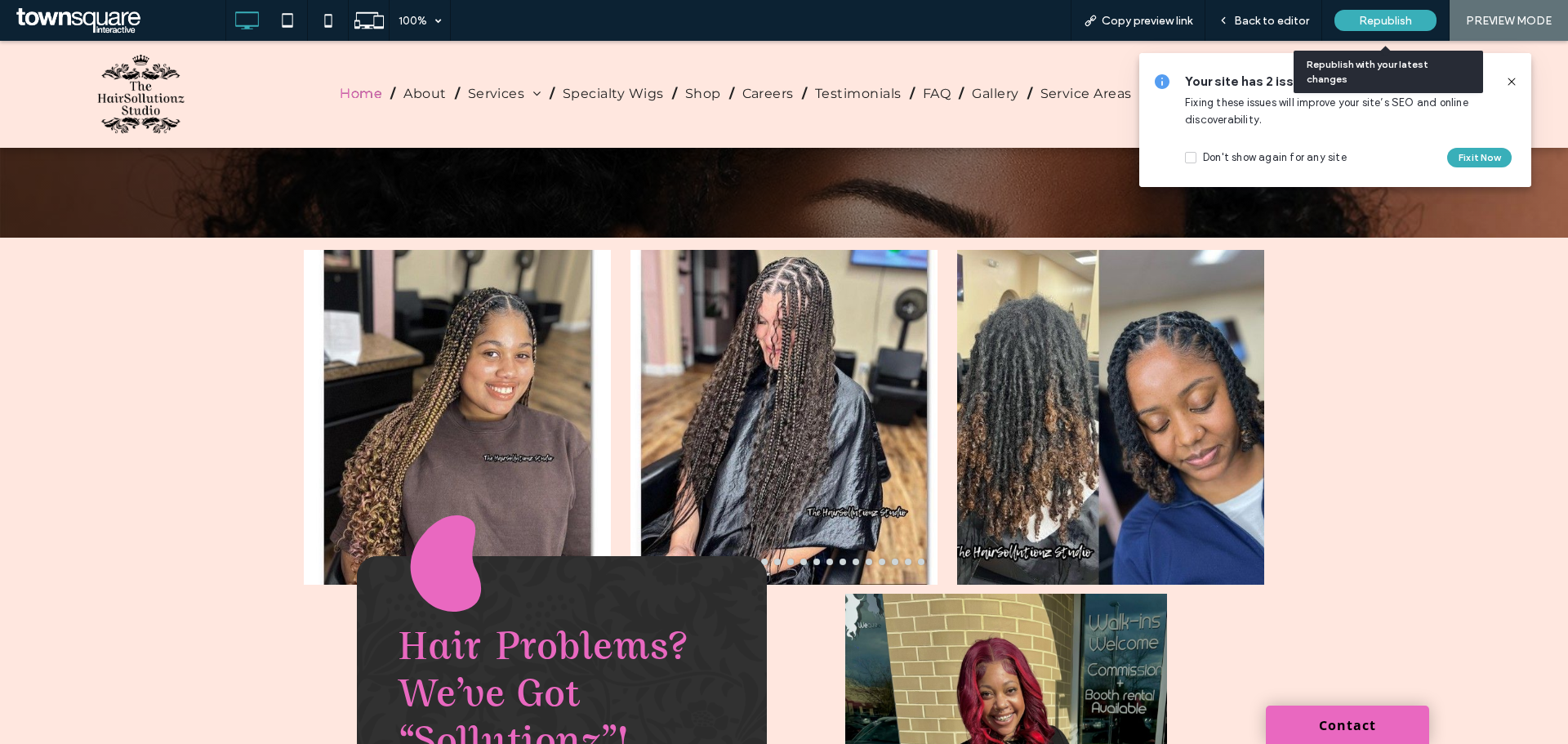 click on "Republish" at bounding box center [1385, 20] 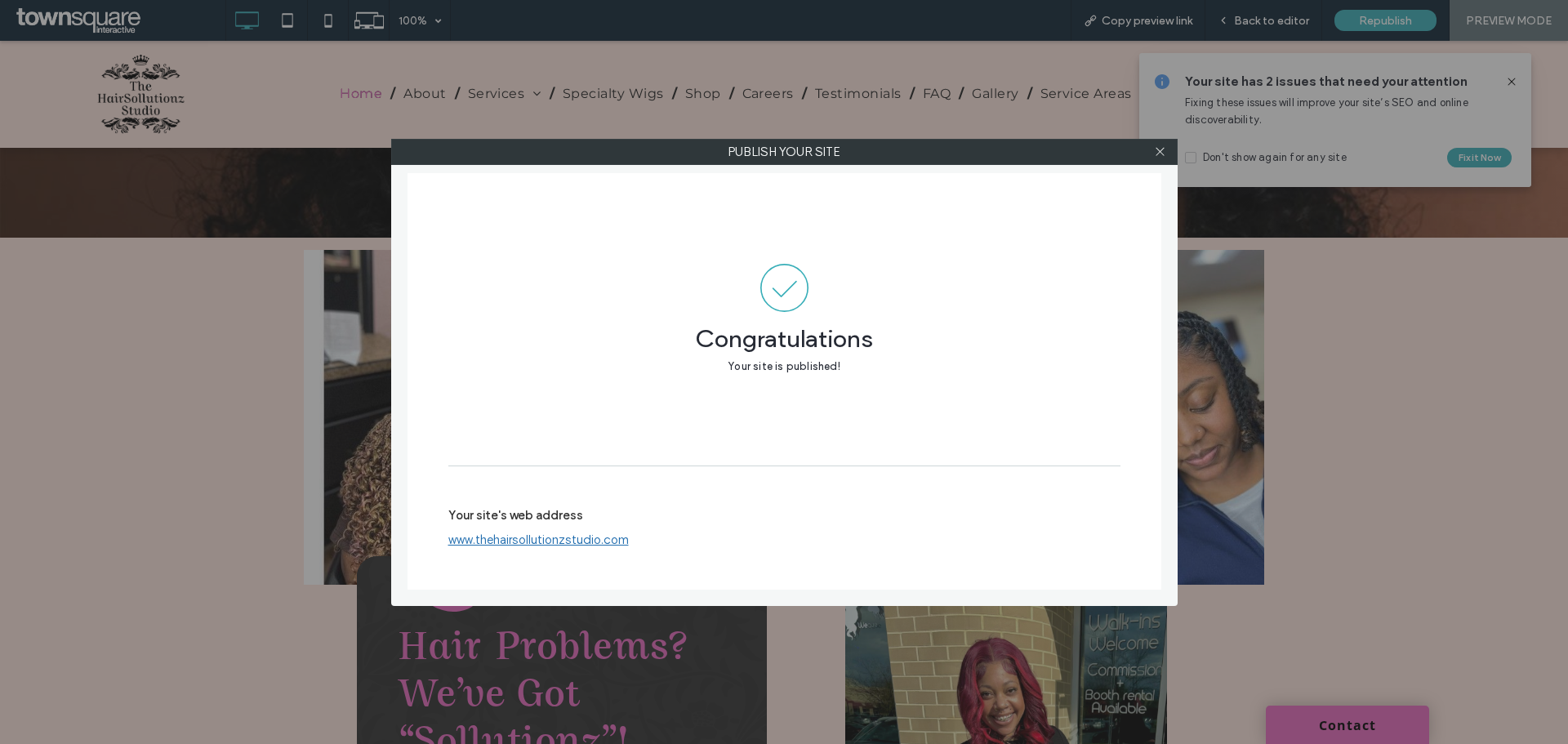 click on "www.thehairsollutionzstudio.com" at bounding box center [538, 540] 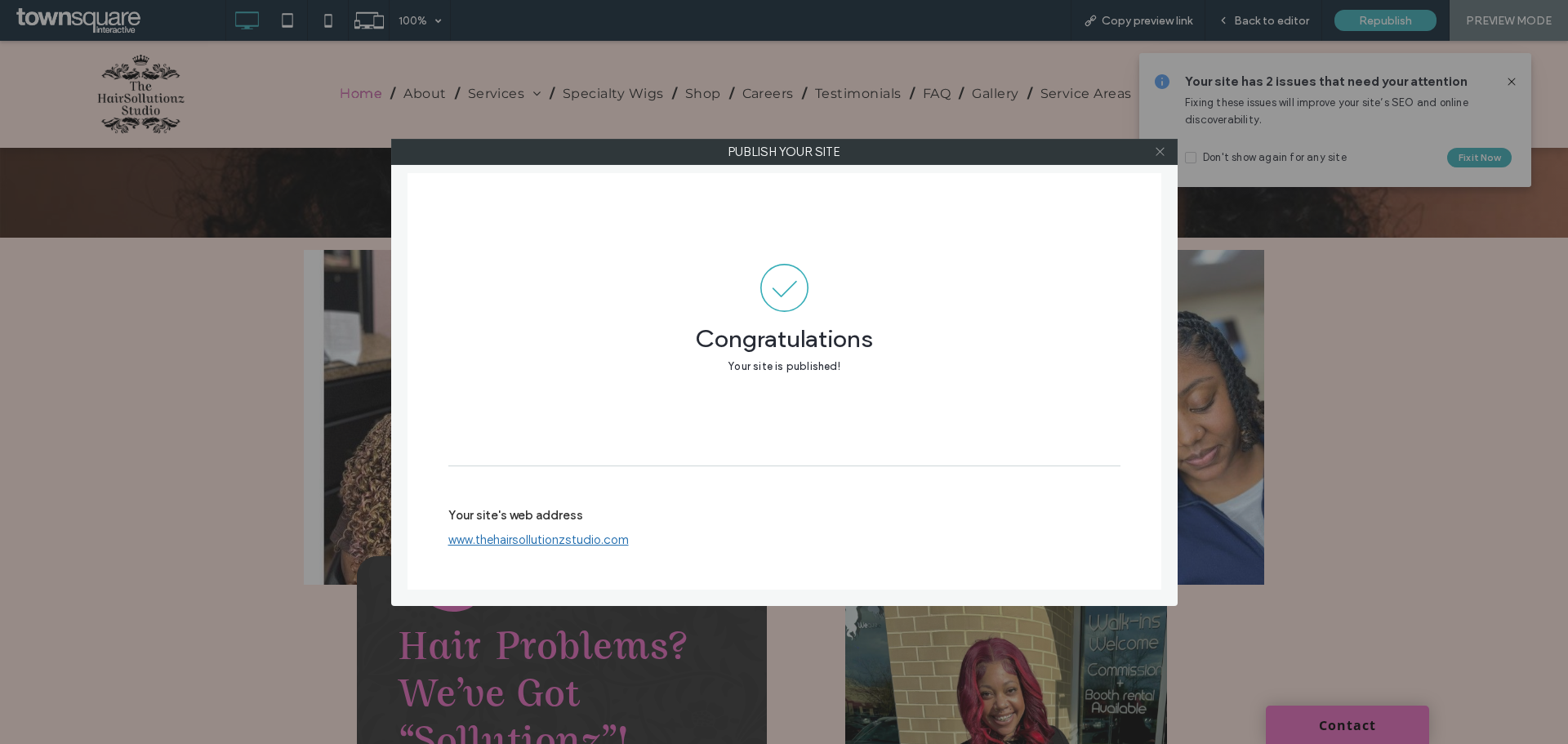 click 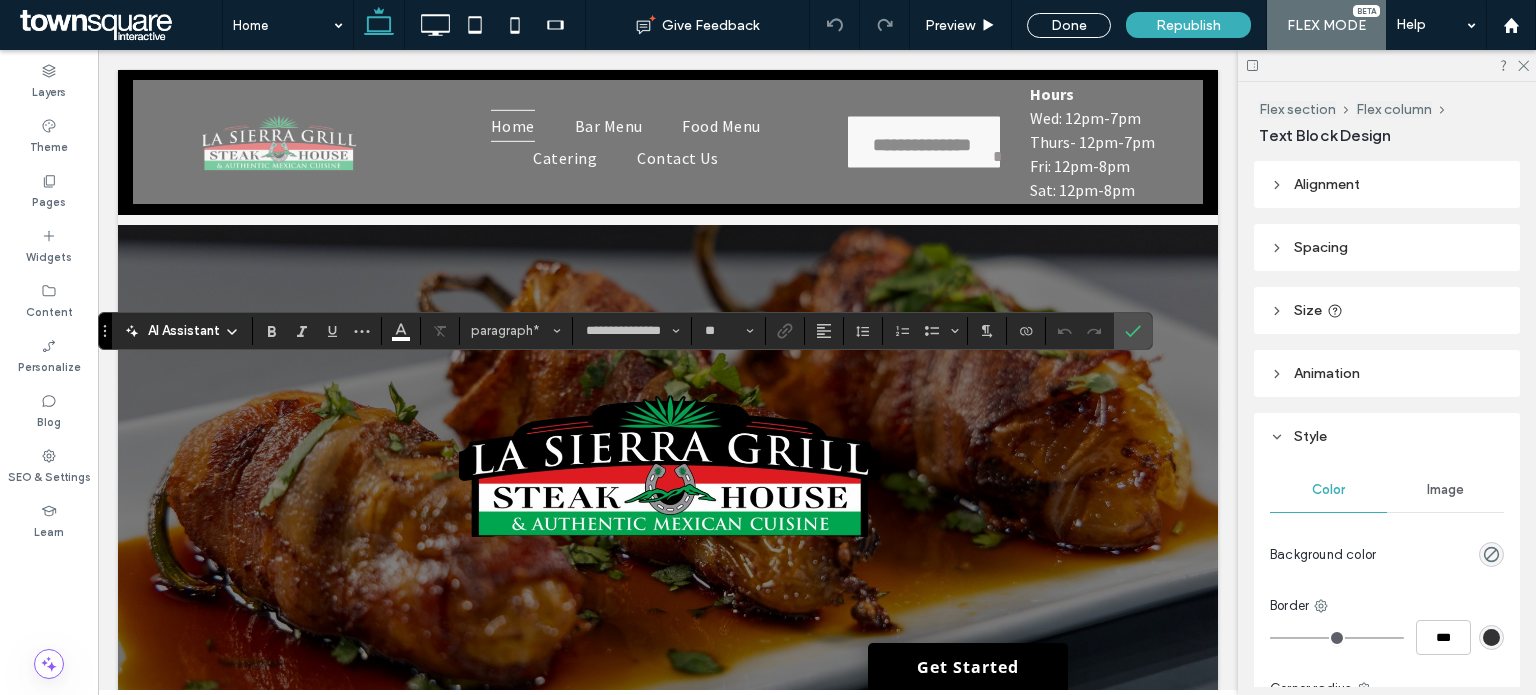 scroll, scrollTop: 1400, scrollLeft: 0, axis: vertical 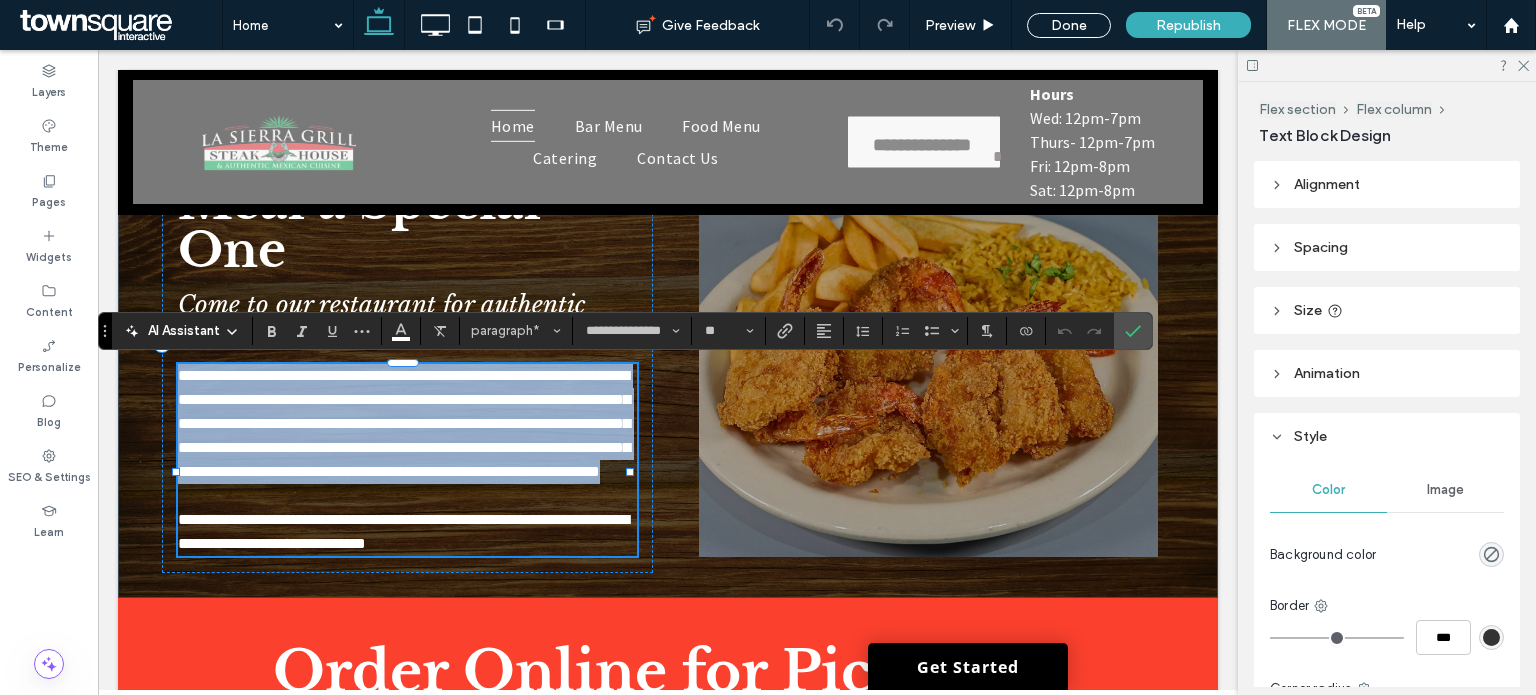 click on "**********" at bounding box center (404, 423) 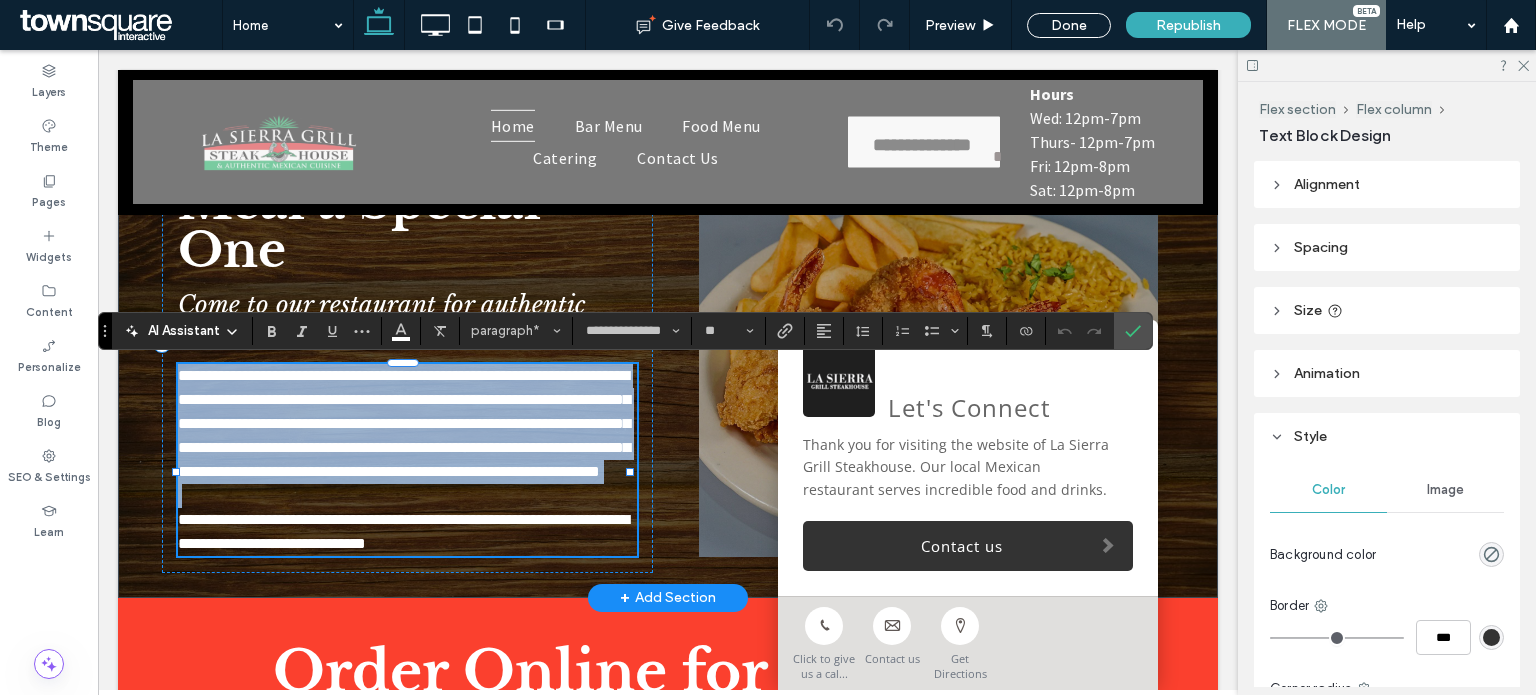 click on "**********" at bounding box center [404, 423] 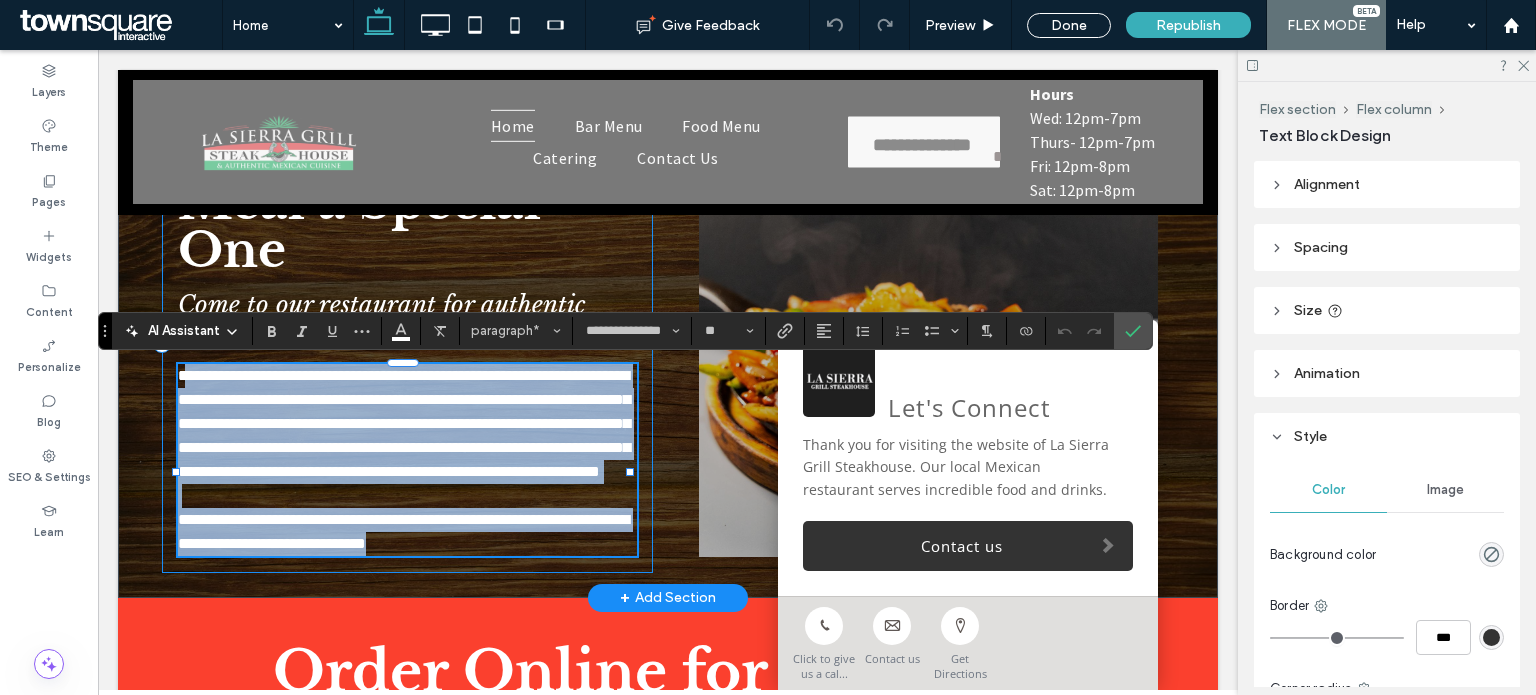 drag, startPoint x: 187, startPoint y: 371, endPoint x: 459, endPoint y: 582, distance: 344.24554 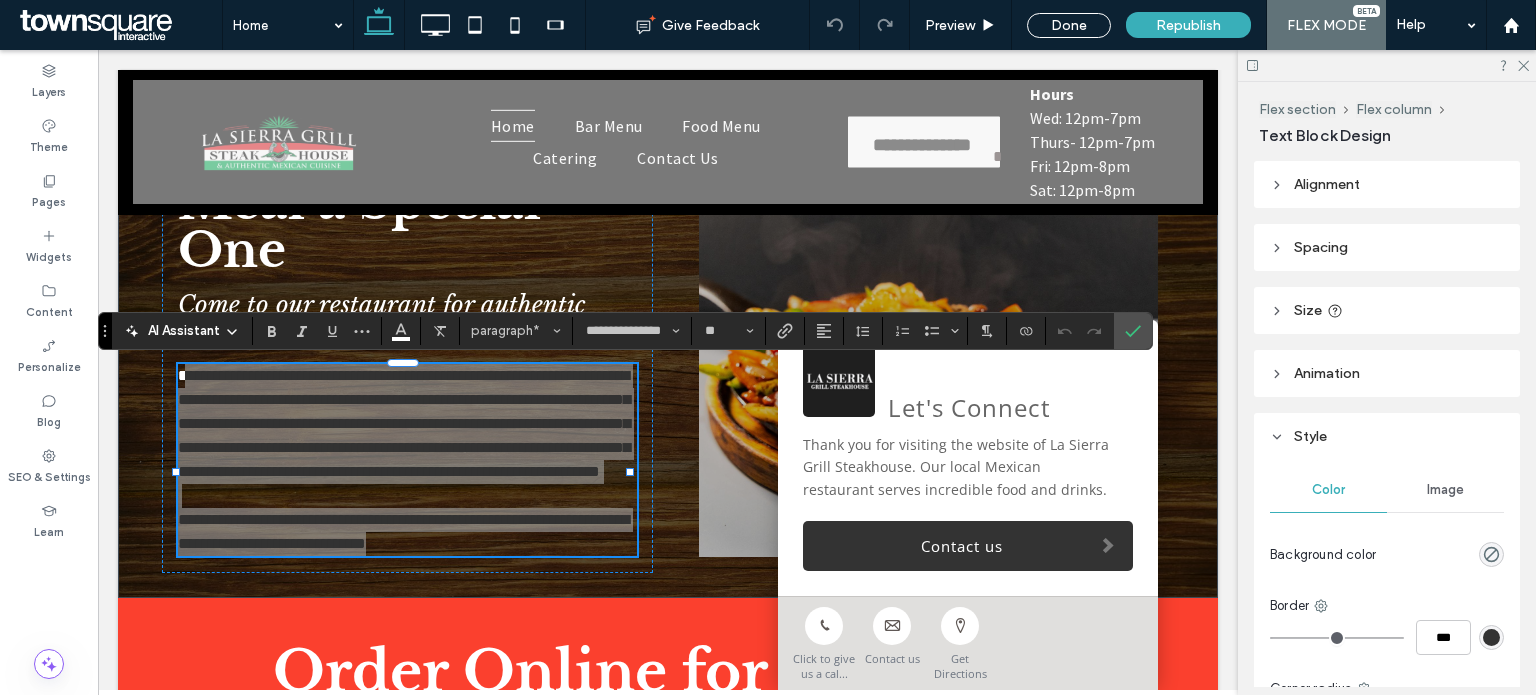 click on "AI Assistant" at bounding box center [182, 331] 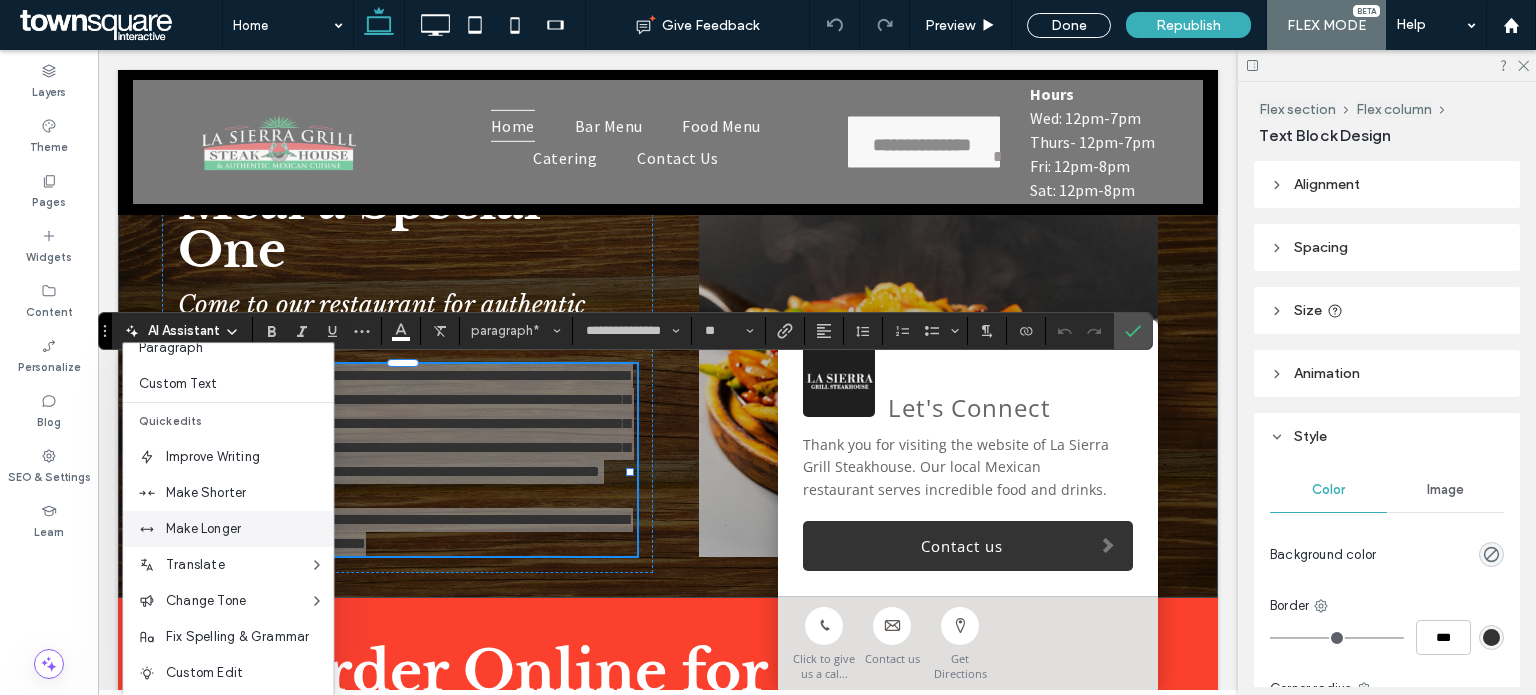 scroll, scrollTop: 132, scrollLeft: 0, axis: vertical 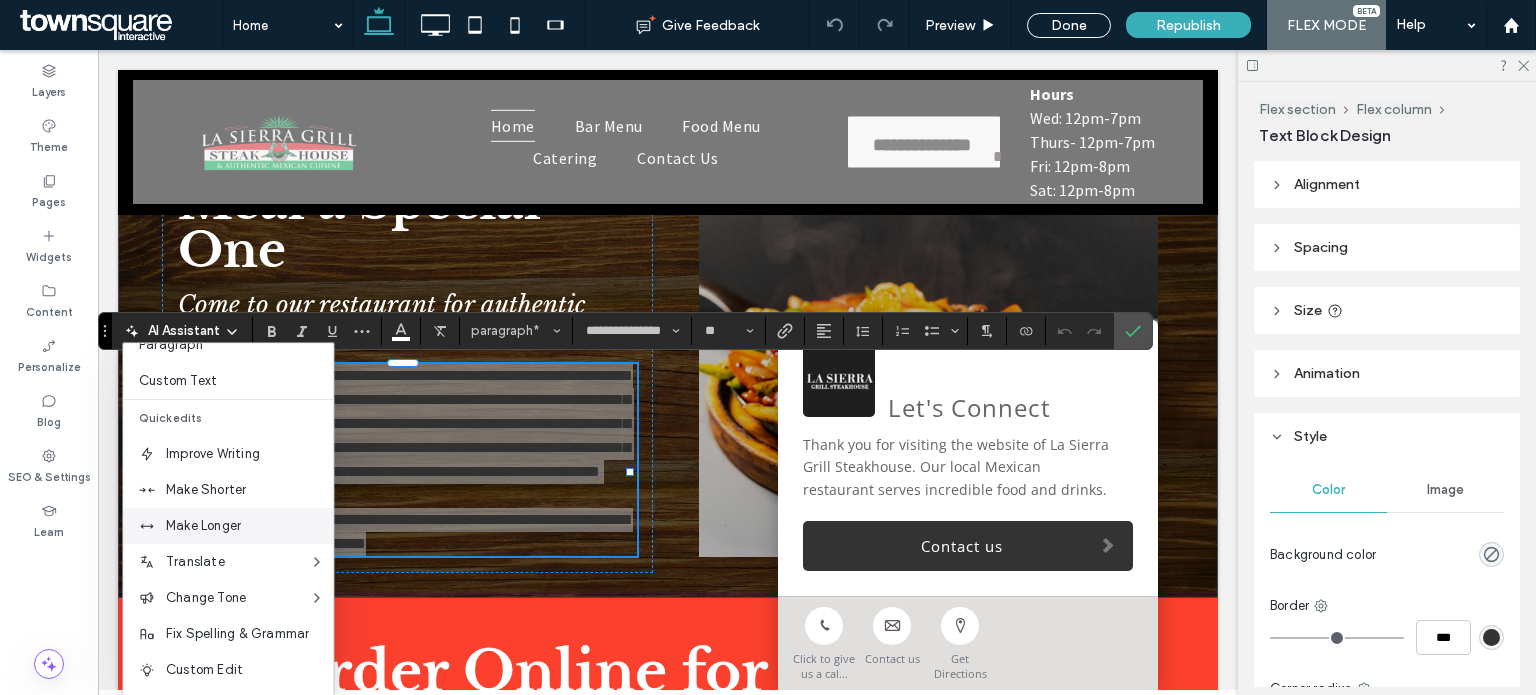 click on "Make Longer" at bounding box center (228, 526) 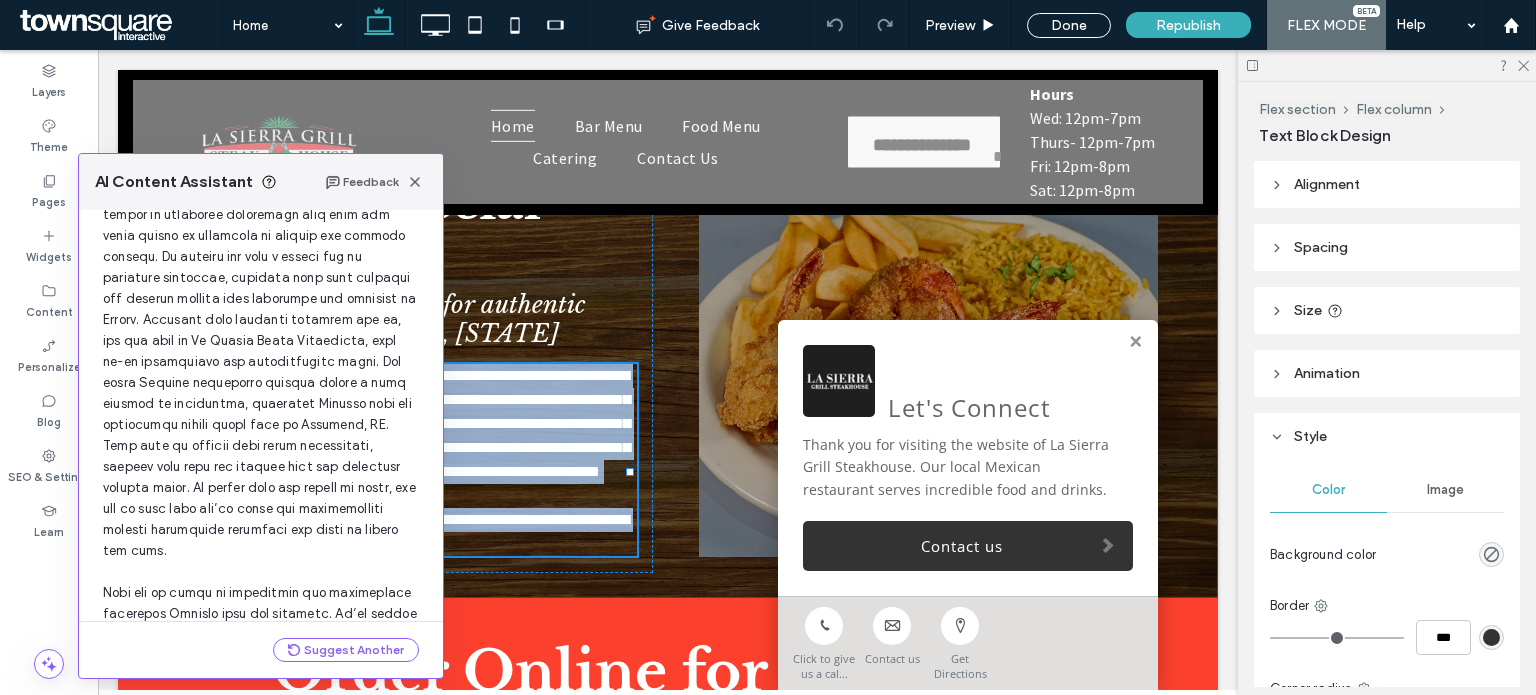 scroll, scrollTop: 228, scrollLeft: 0, axis: vertical 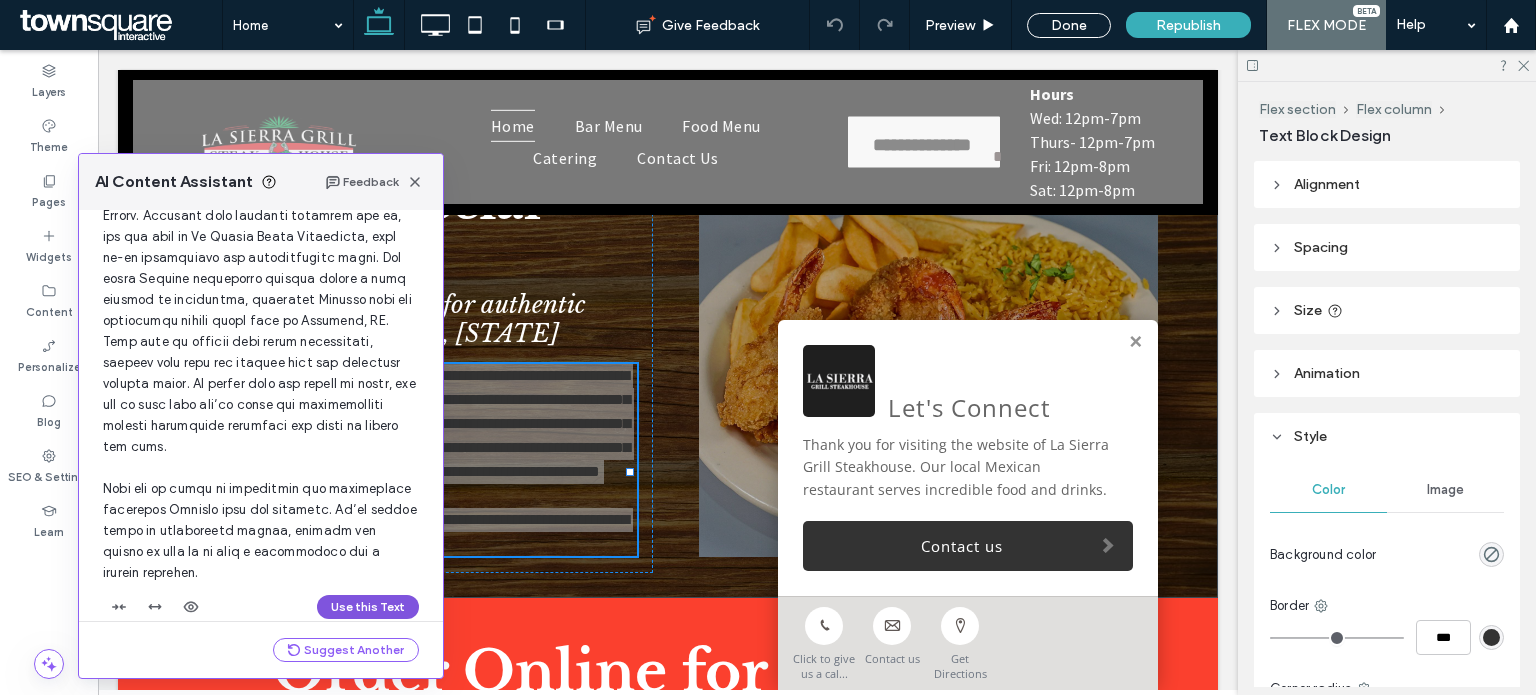click on "Use this Text" at bounding box center (368, 607) 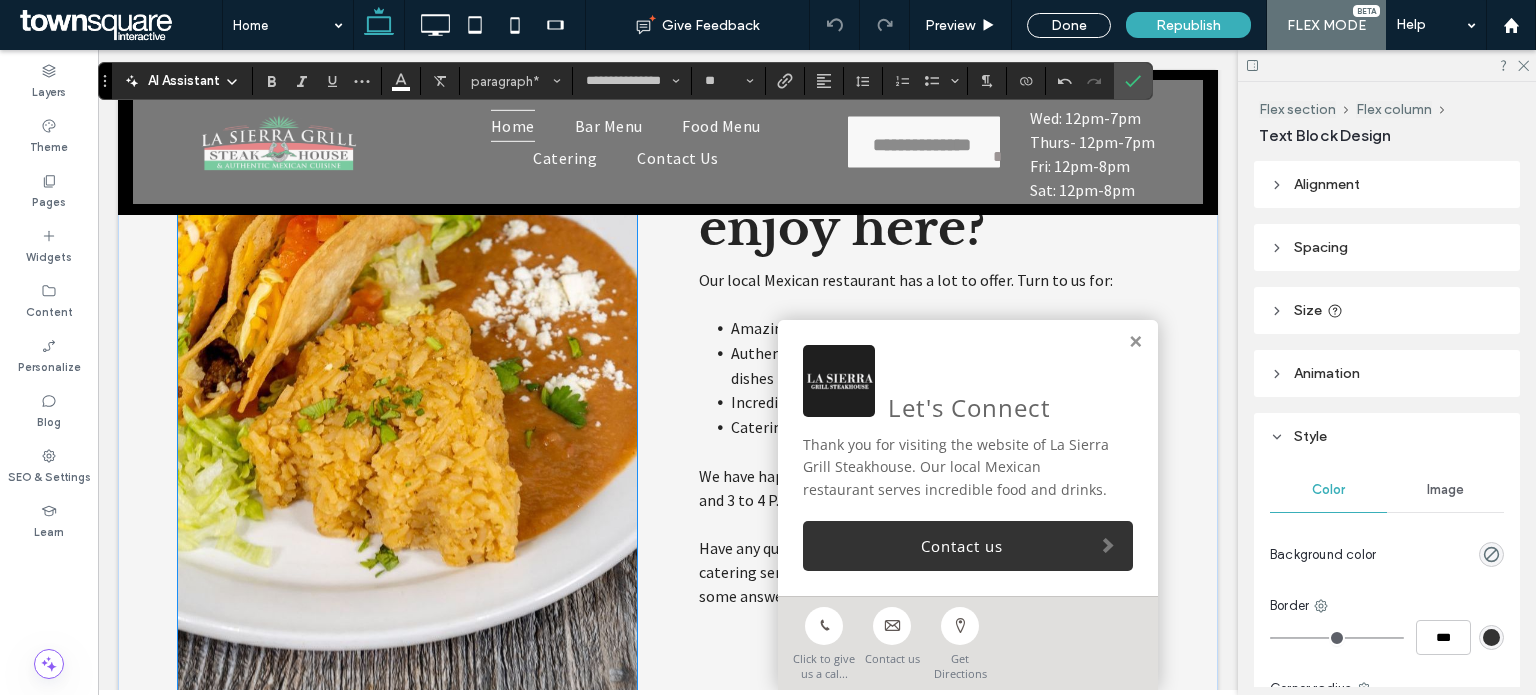 scroll, scrollTop: 2615, scrollLeft: 0, axis: vertical 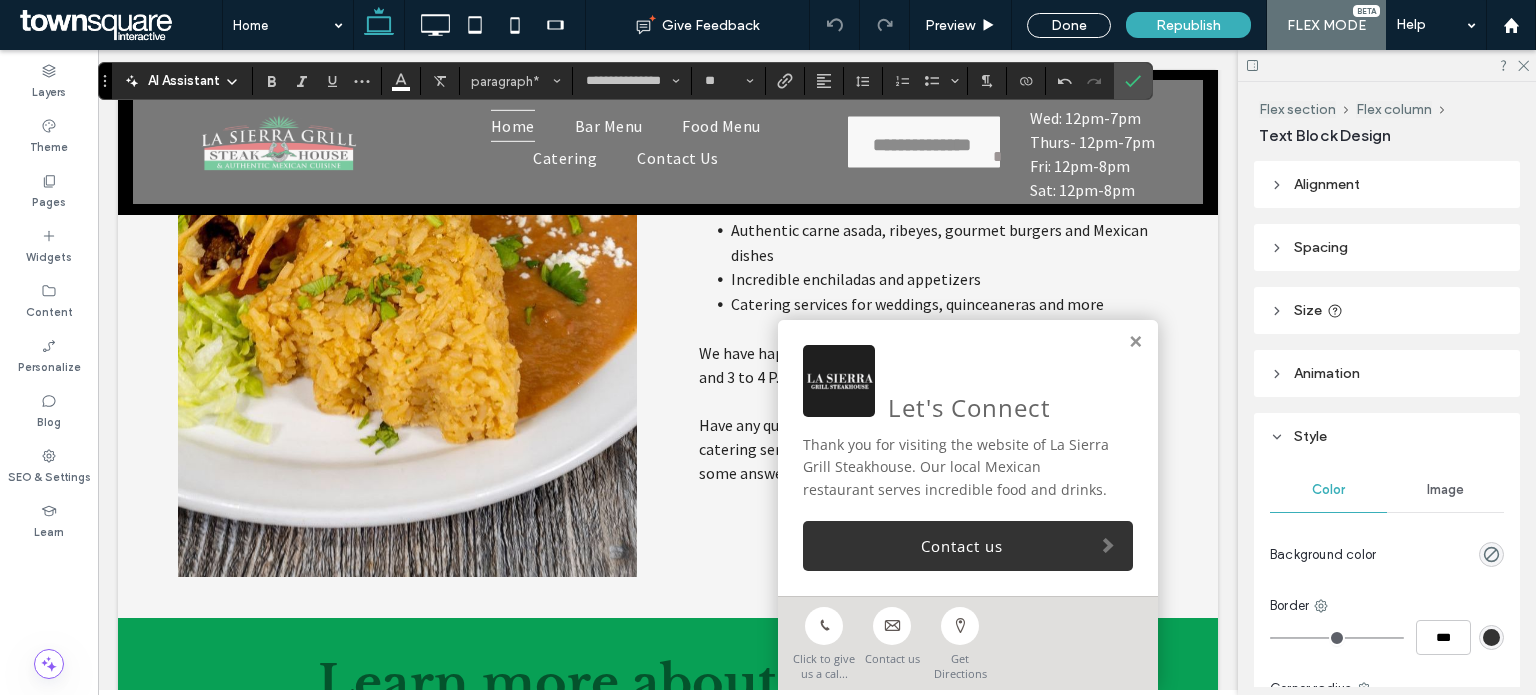 click at bounding box center [1135, 342] 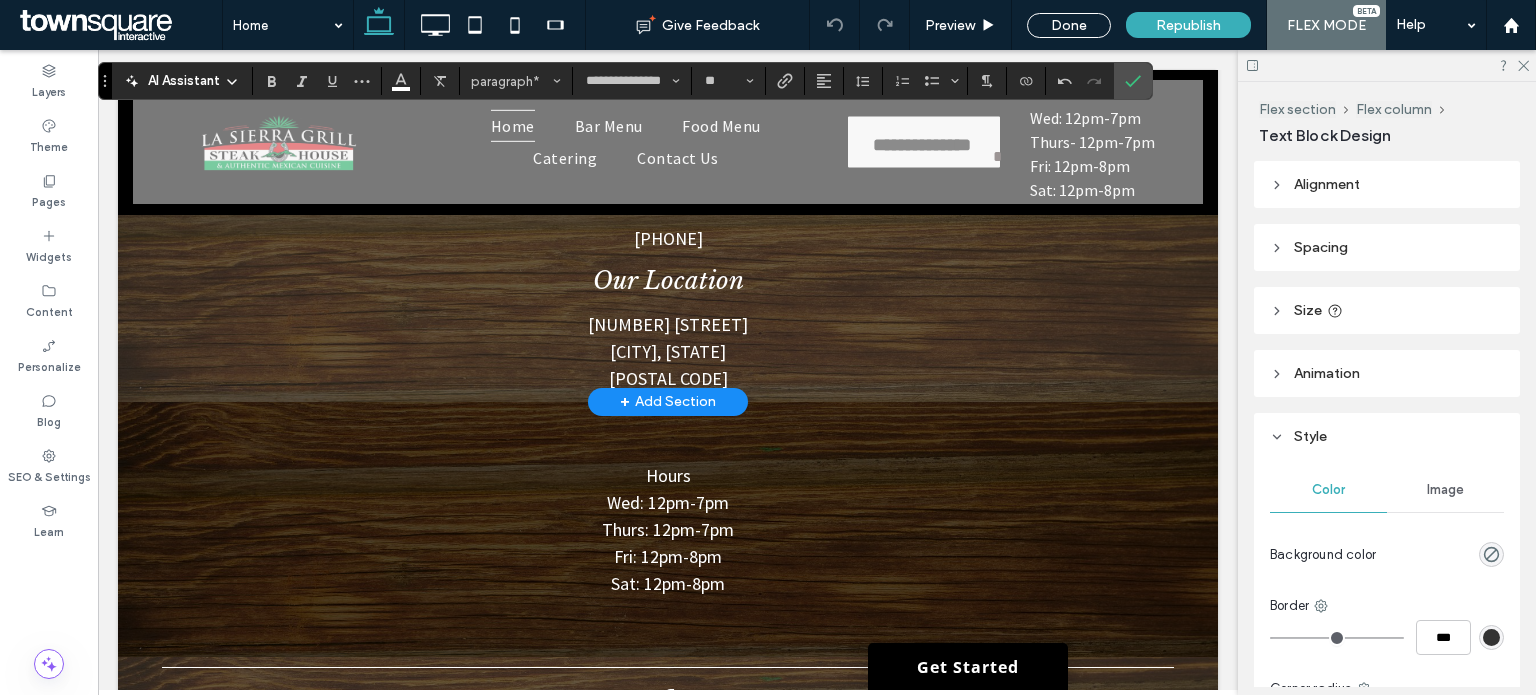 scroll, scrollTop: 3015, scrollLeft: 0, axis: vertical 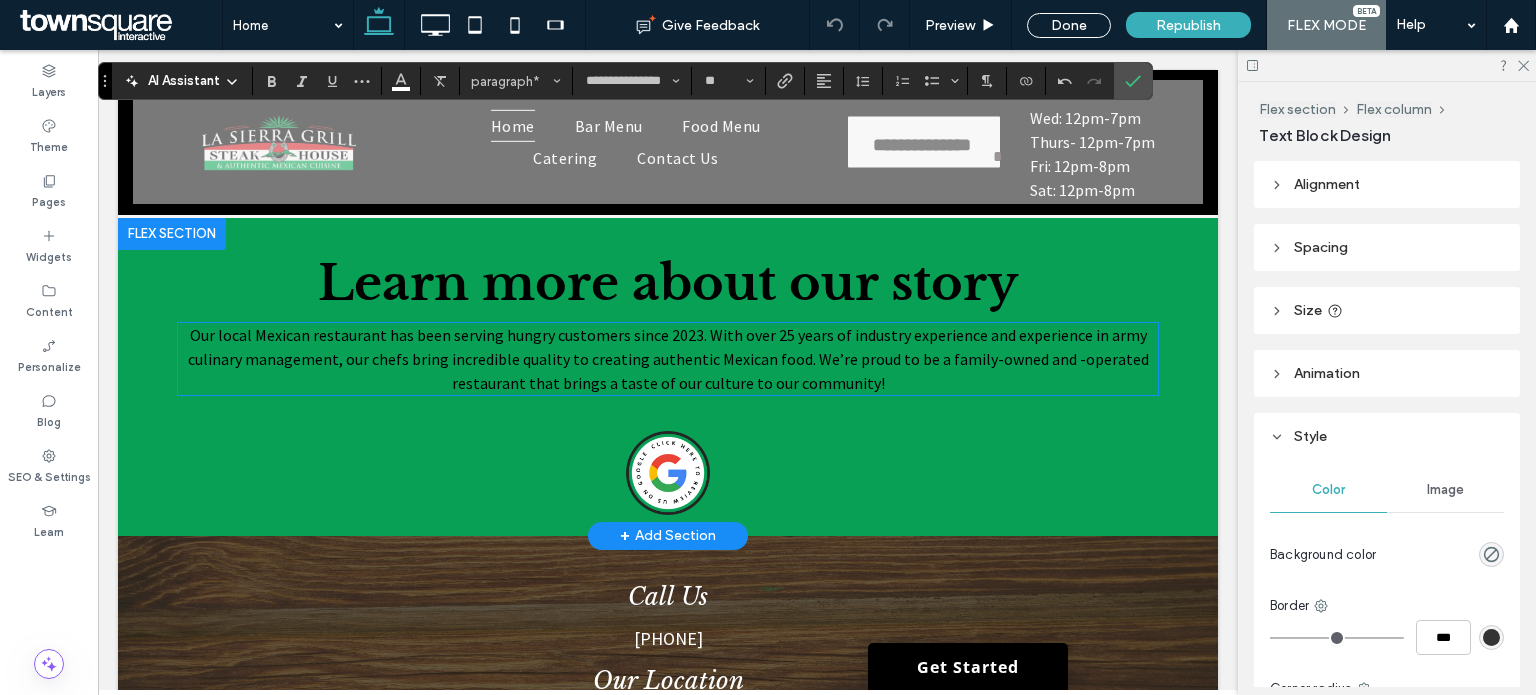 click on "Our local Mexican restaurant has been serving hungry customers since 2023. With over 25 years of industry experience and experience in army culinary management, our chefs bring incredible quality to creating authentic Mexican food. We’re proud to be a family-owned and -operated restaurant that brings a taste of our culture to our community!" at bounding box center (668, 359) 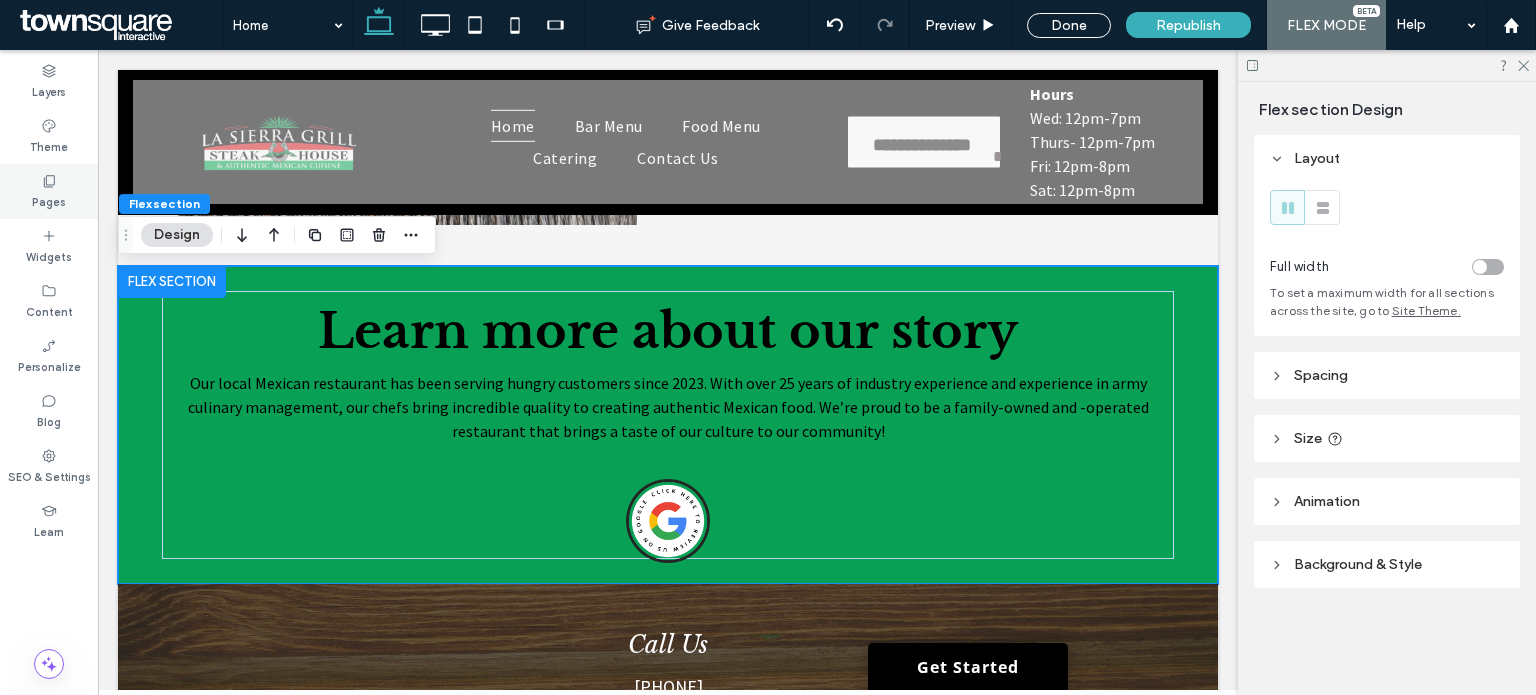 click on "Pages" at bounding box center [49, 191] 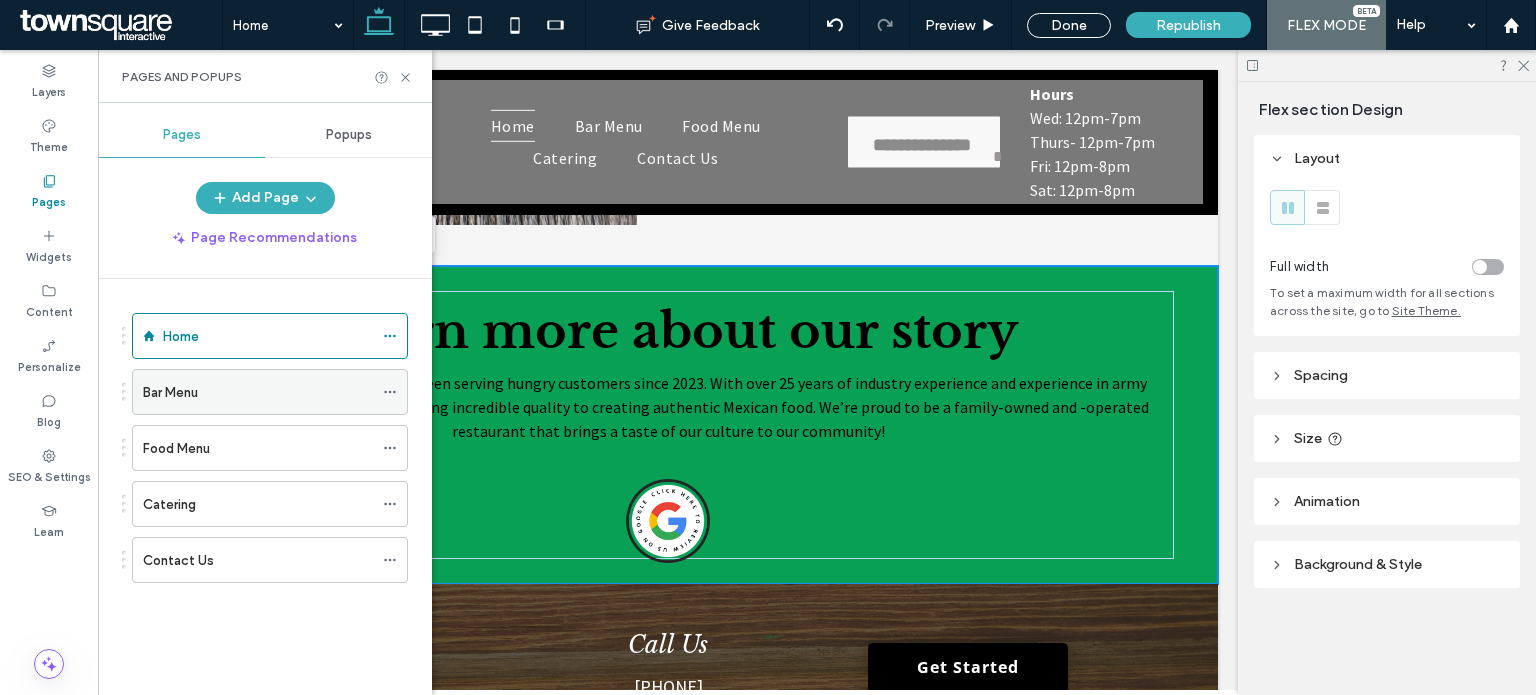 click on "Bar Menu" at bounding box center (170, 392) 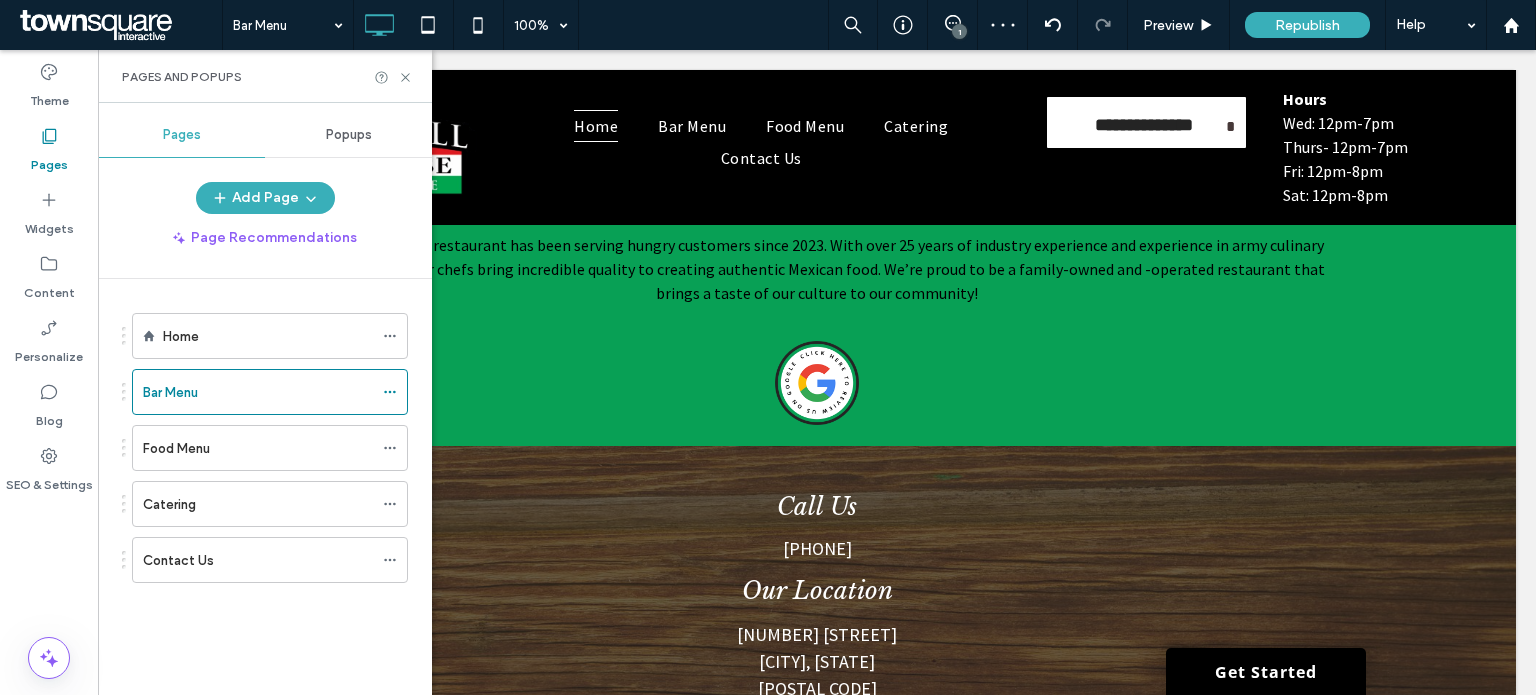 click at bounding box center (768, 347) 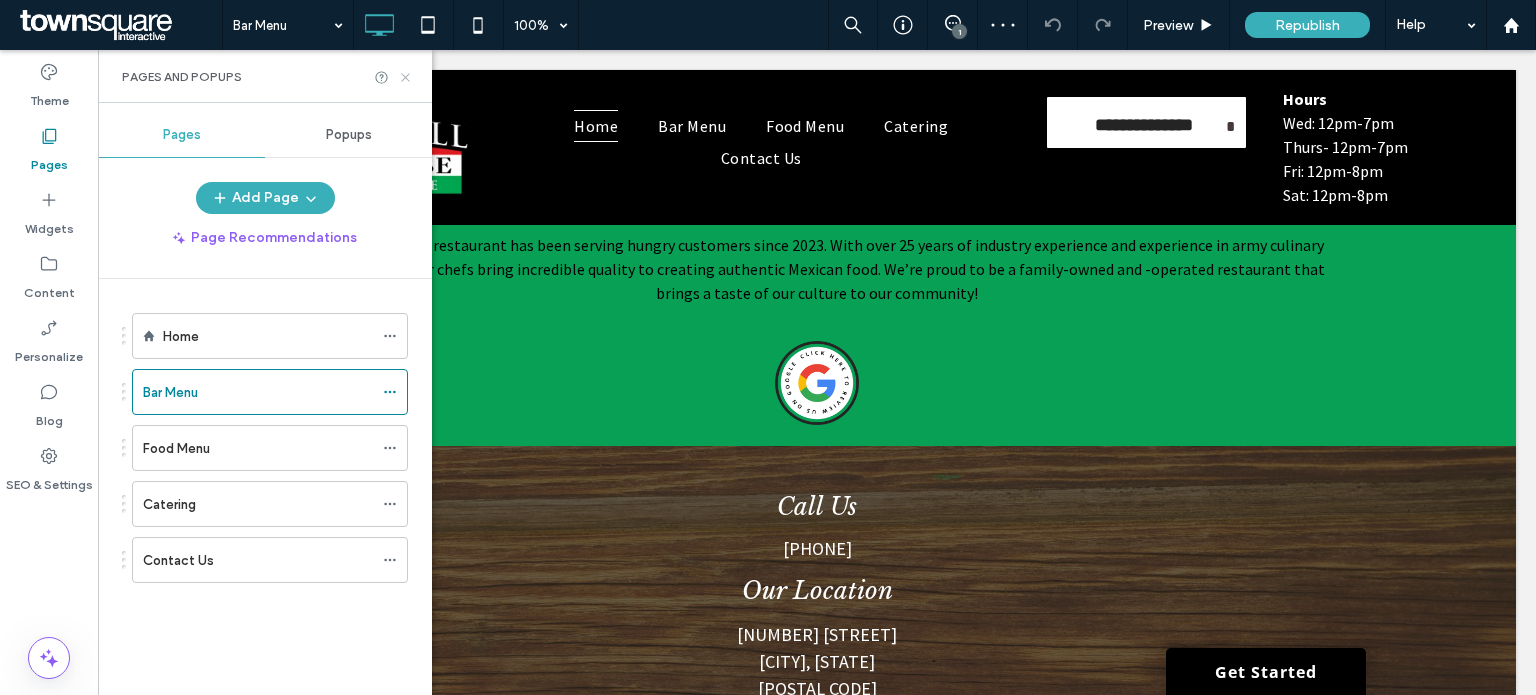 click 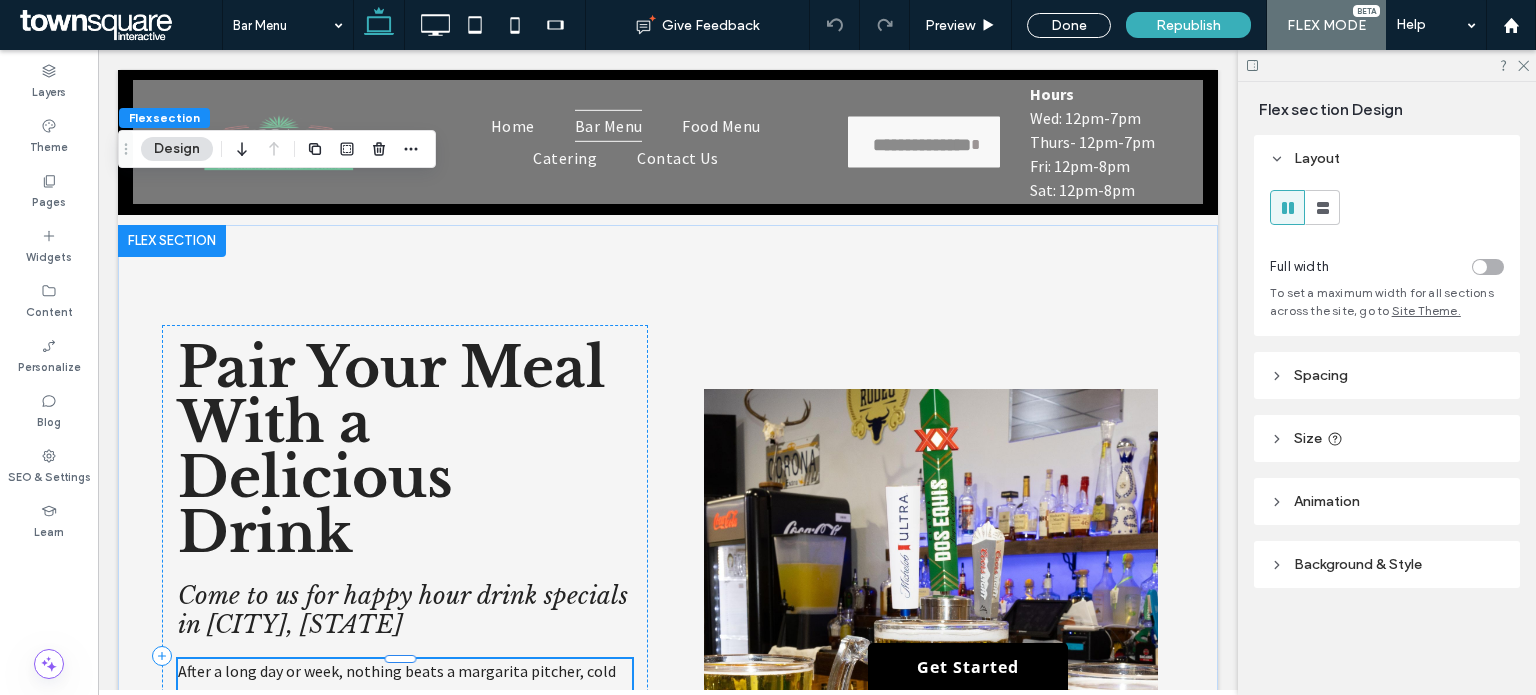 click on "After a long day or week, nothing beats a margarita pitcher, cold beer or cocktail. Just make sure to visit La Sierra Grill Steakhouse when you need to quench your thirst. We’re your source for incredible drinks and more in Hereford, AZ. Whether you’re pairing it with a meal or getting a drink on its own, you’re sure to love what we serve you! Come visit us today for a drink. We have happy hour drink specials on Wednesday and Thursday from 4 to 5 P.M. and Saturday from 3 to 4 P.M." at bounding box center [405, 779] 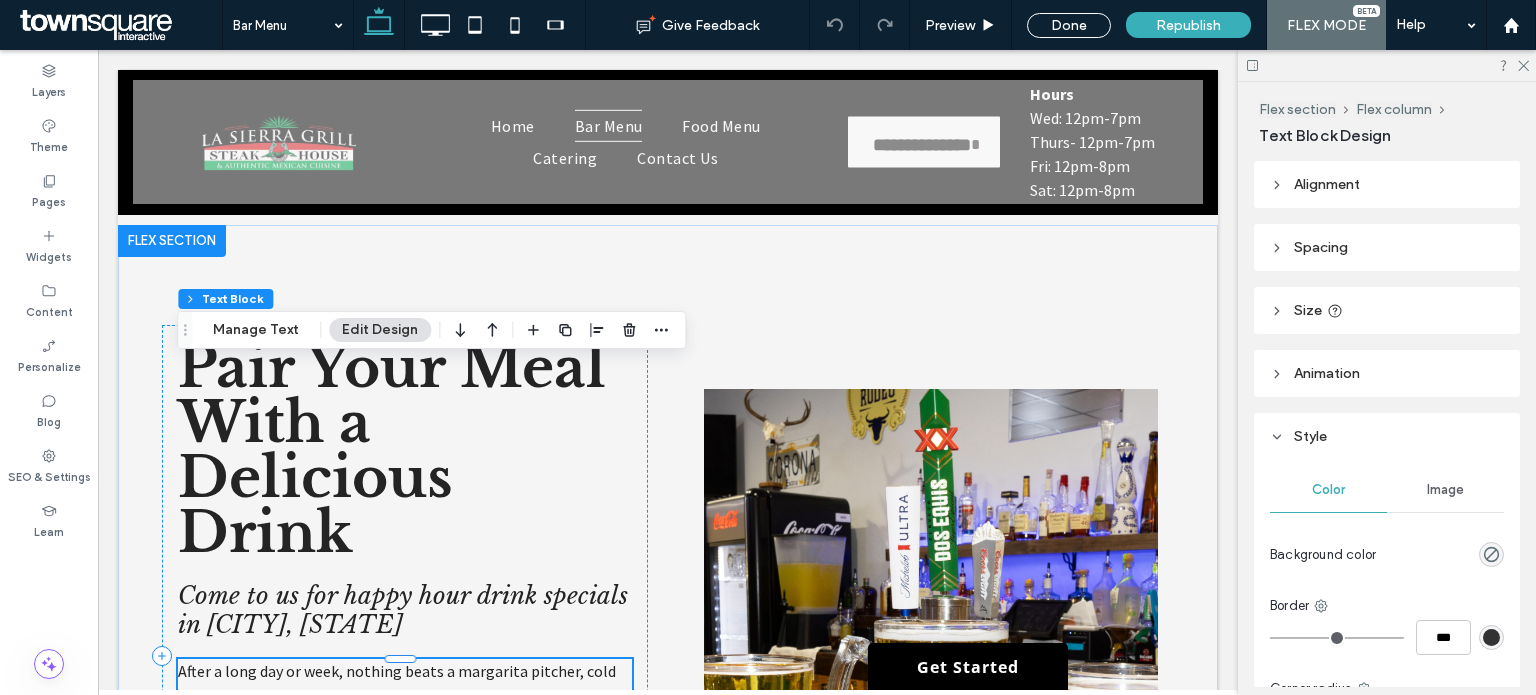 scroll, scrollTop: 296, scrollLeft: 0, axis: vertical 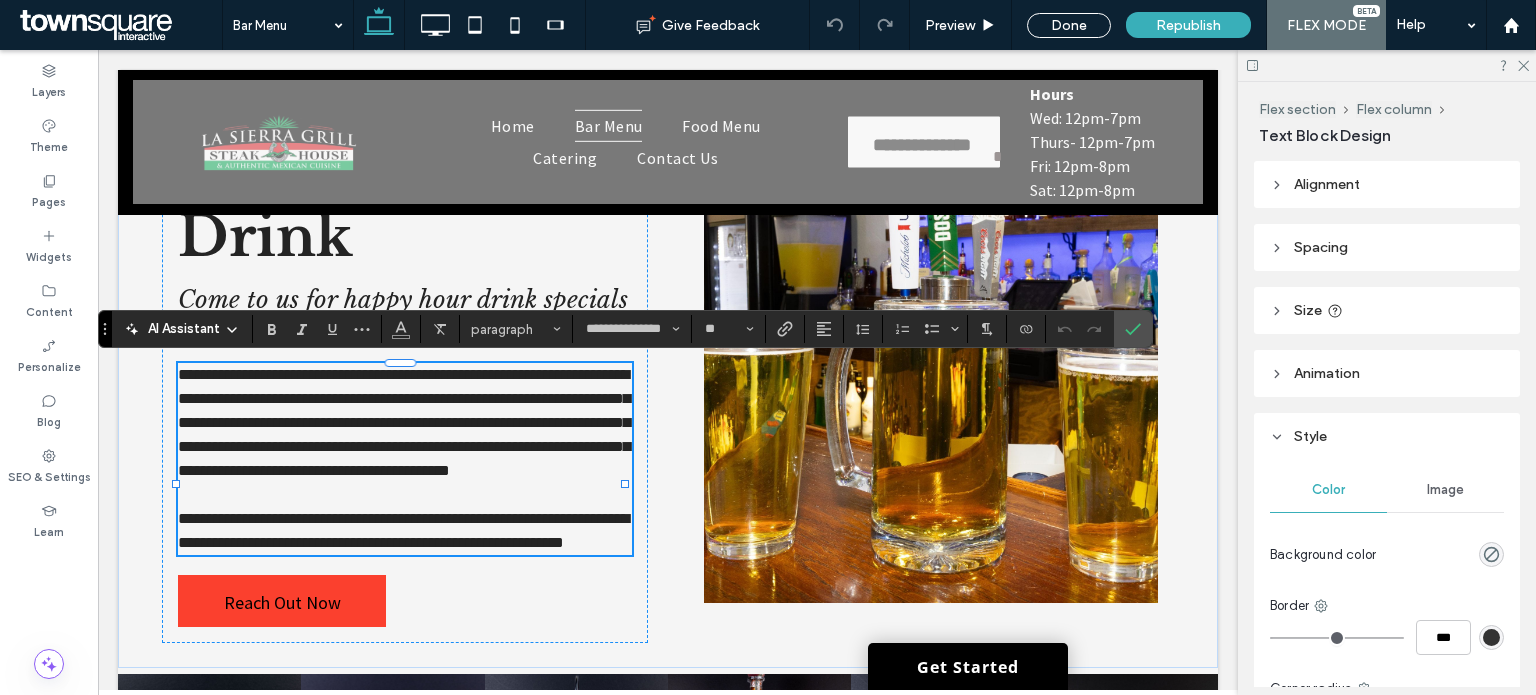 click on "AI Assistant" at bounding box center (184, 329) 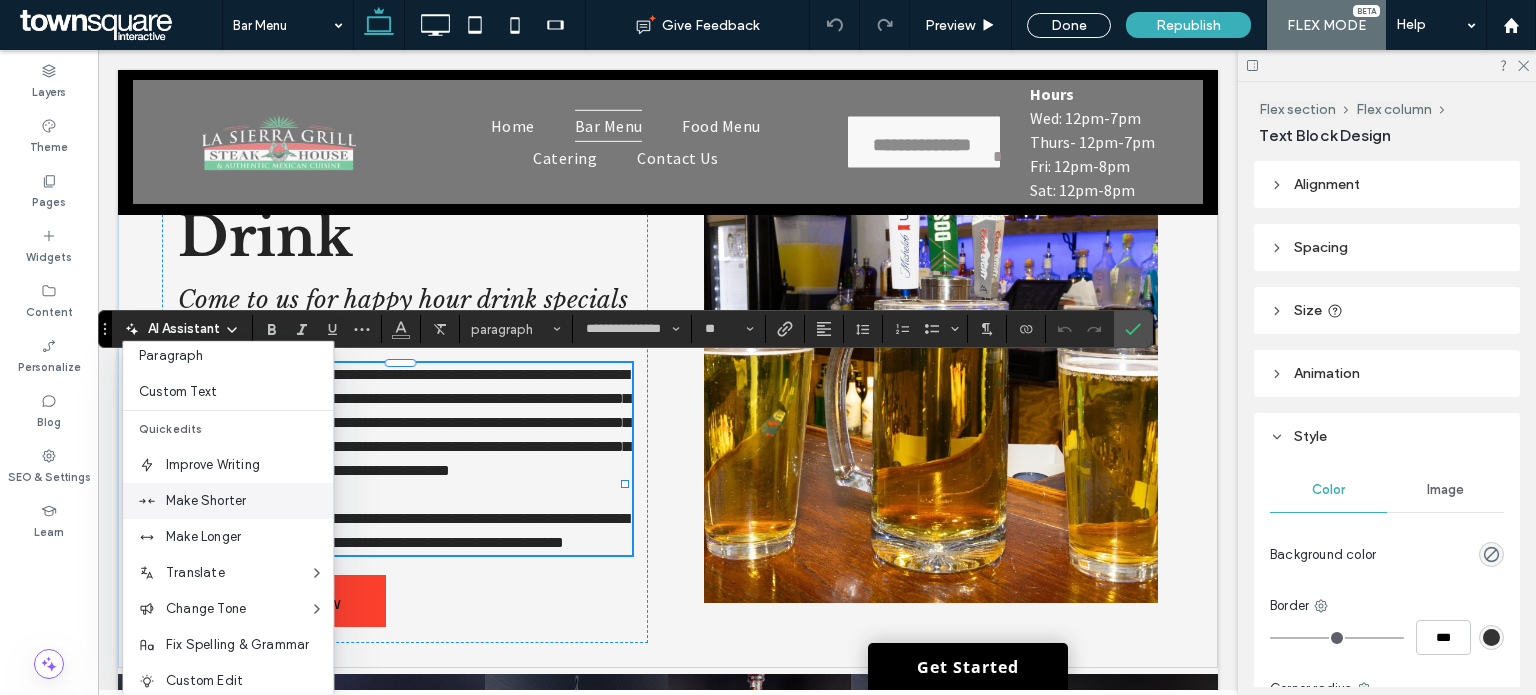 scroll, scrollTop: 132, scrollLeft: 0, axis: vertical 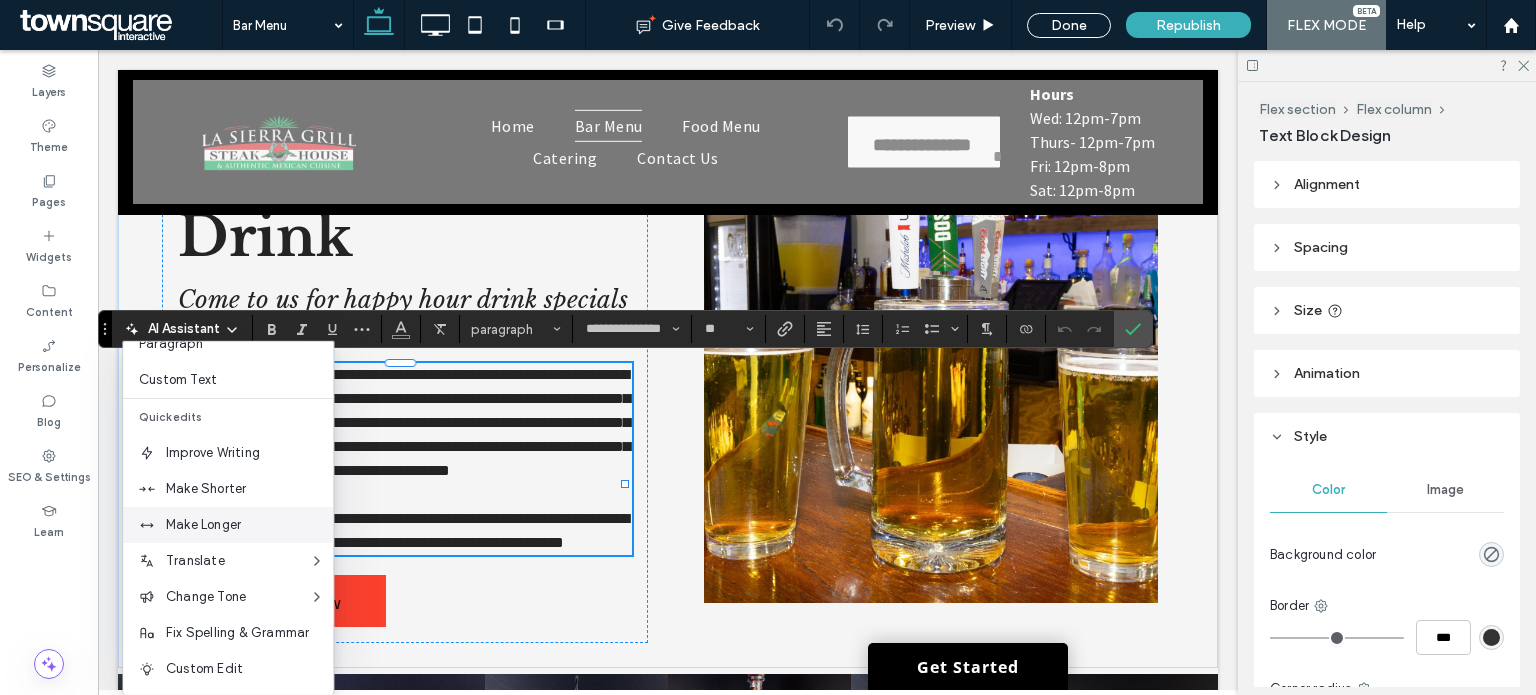 click on "Make Longer" at bounding box center [249, 525] 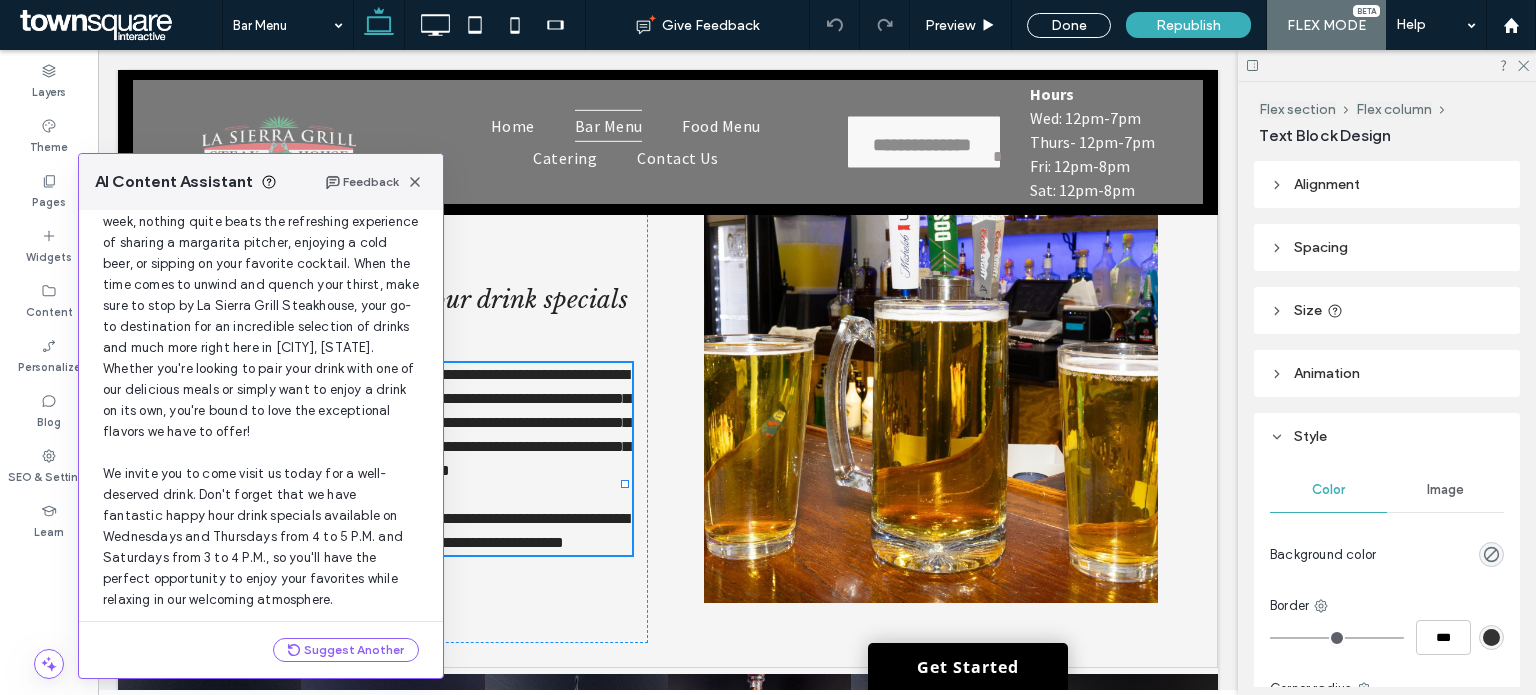 scroll, scrollTop: 165, scrollLeft: 0, axis: vertical 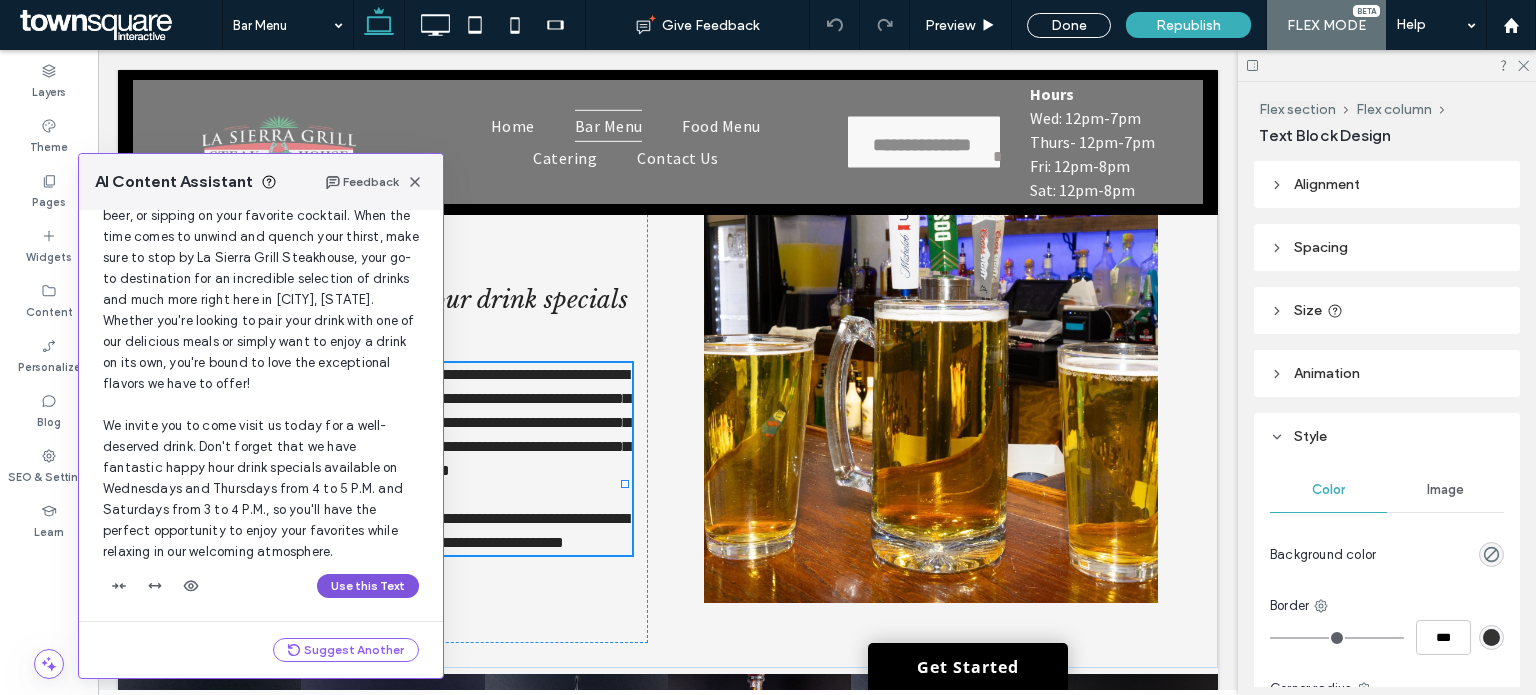 click on "Use this Text" at bounding box center (368, 586) 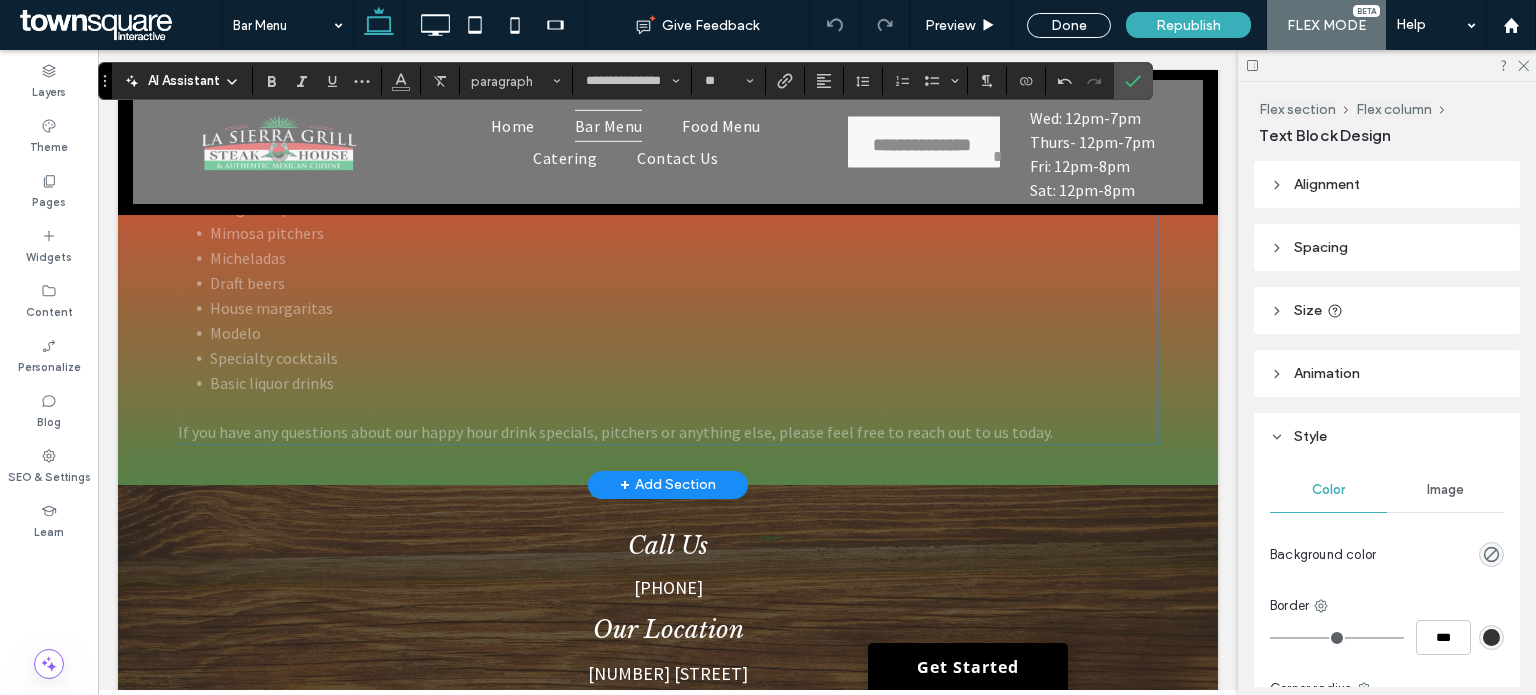 scroll, scrollTop: 1296, scrollLeft: 0, axis: vertical 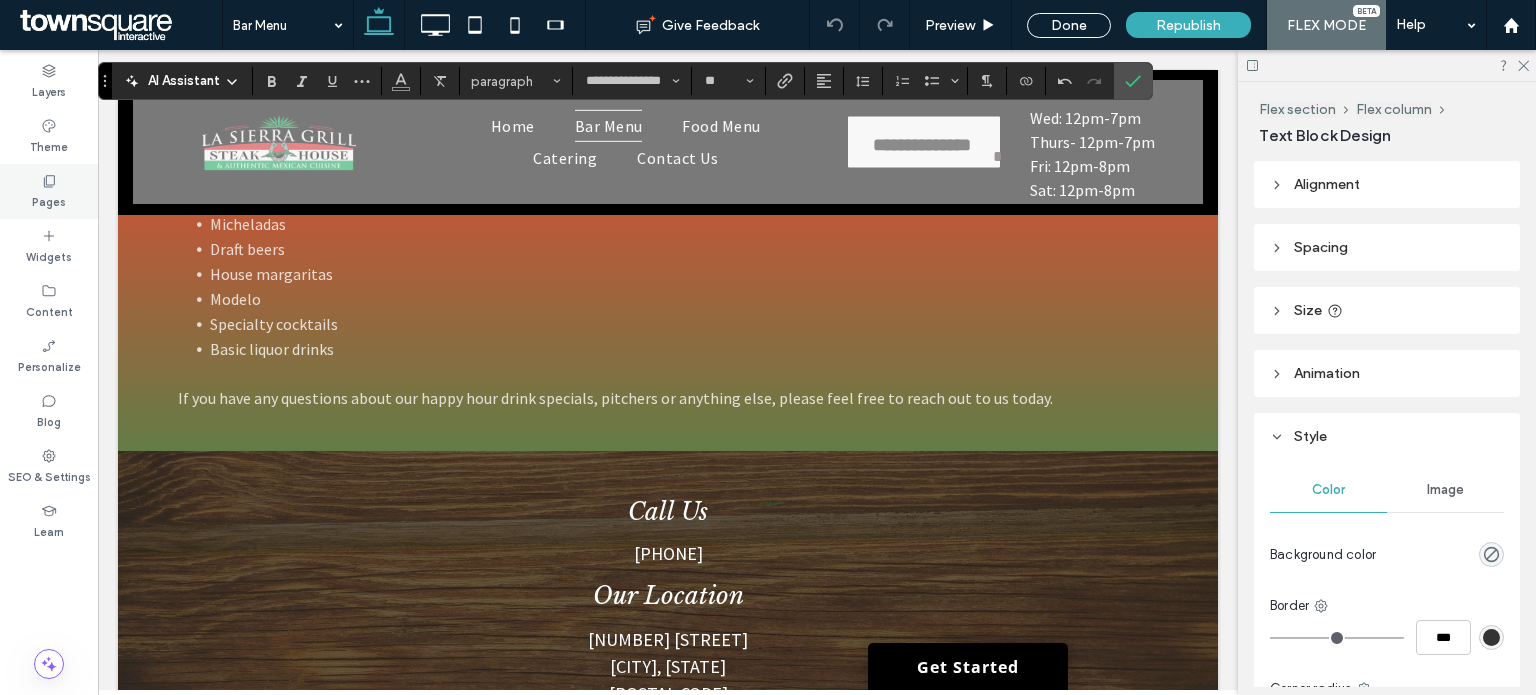 click on "Pages" at bounding box center [49, 191] 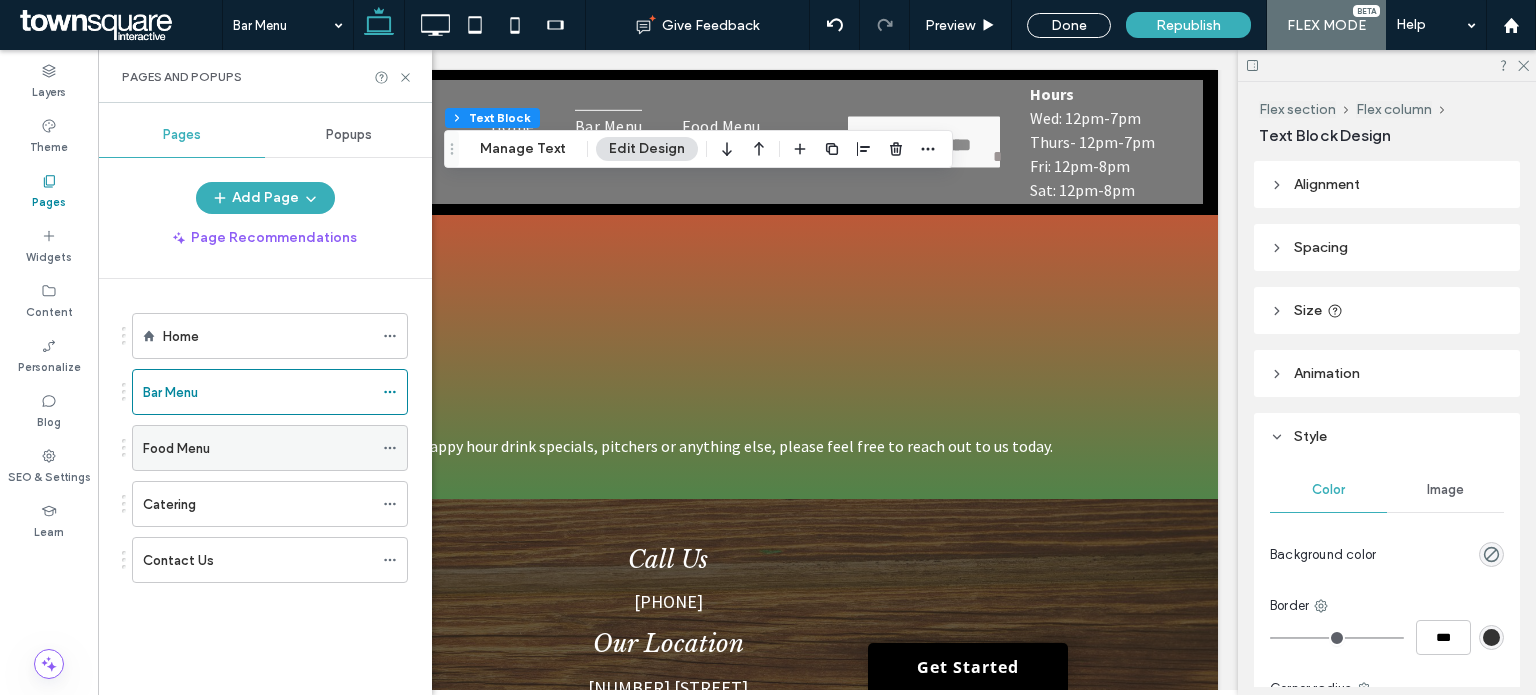 click on "Food Menu" at bounding box center [176, 448] 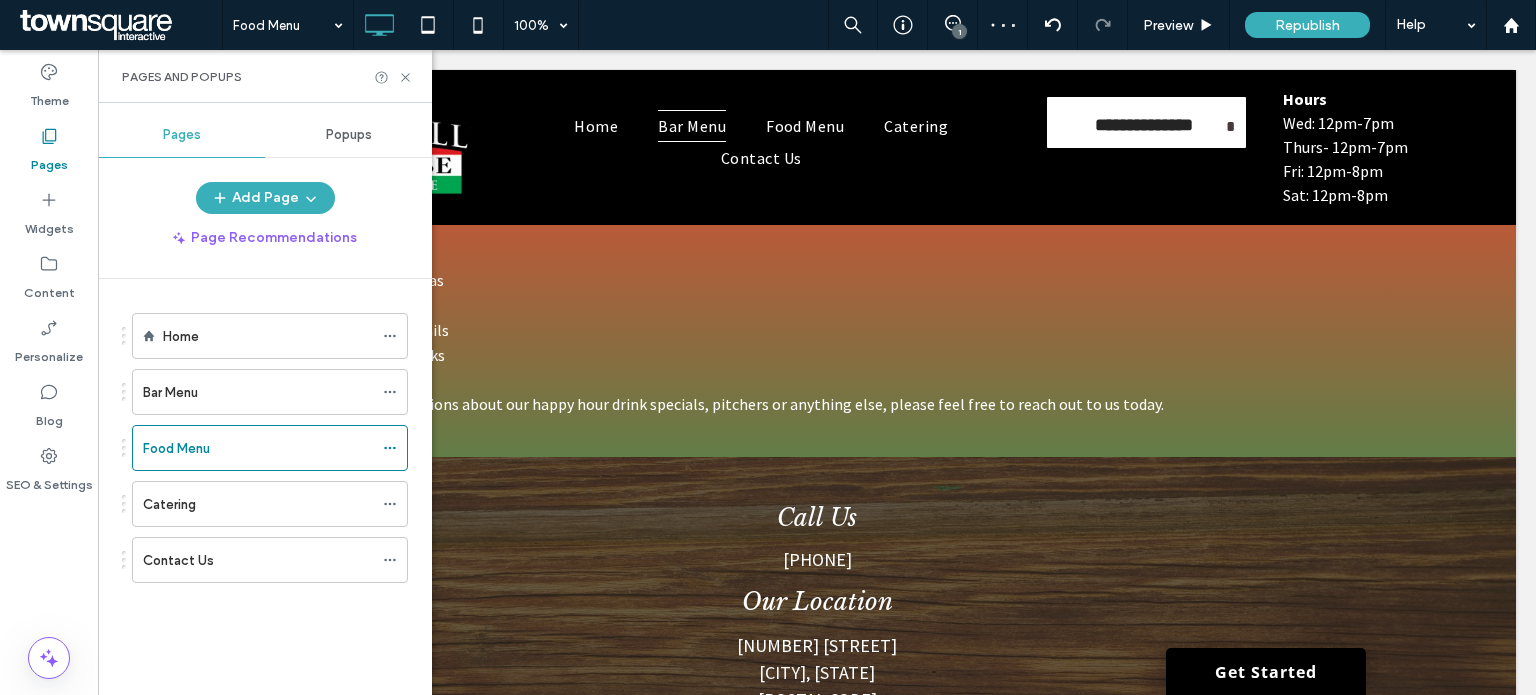 click at bounding box center [768, 347] 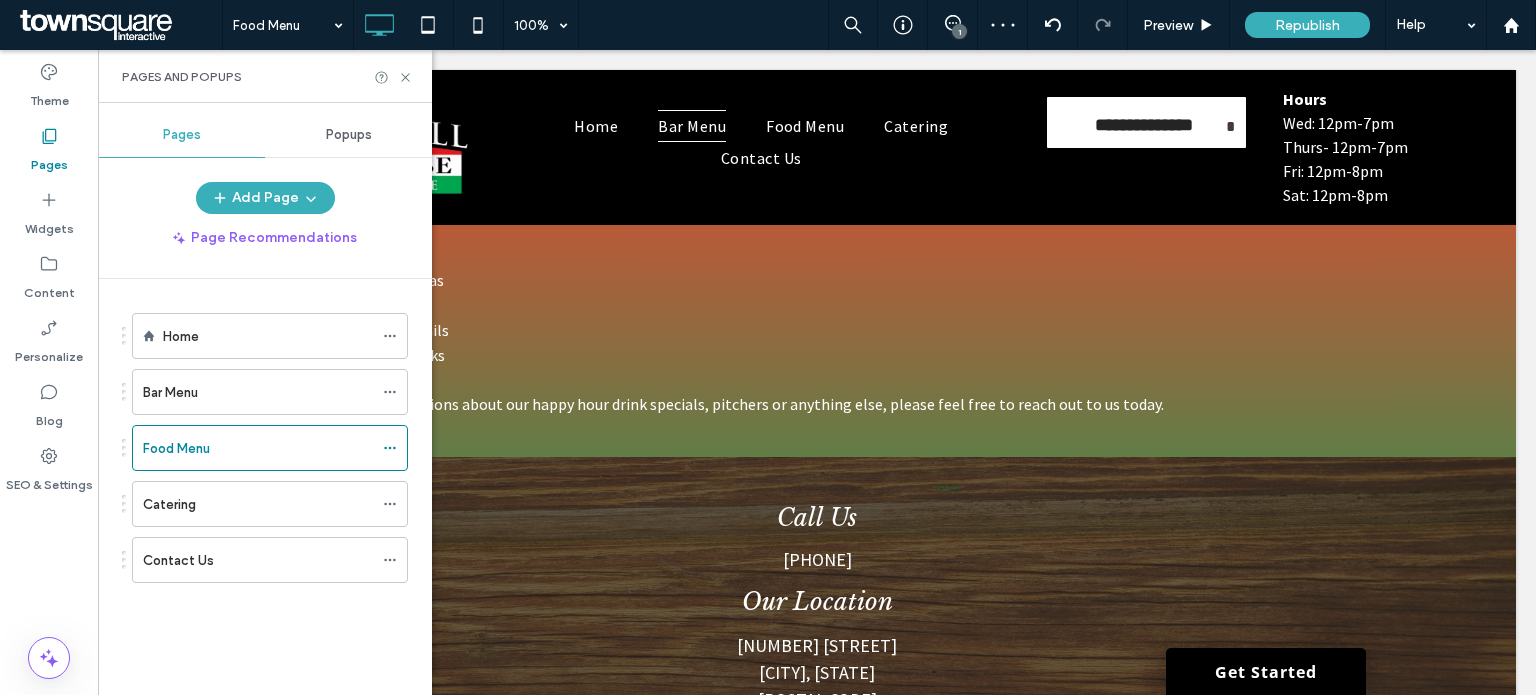 click at bounding box center [768, 347] 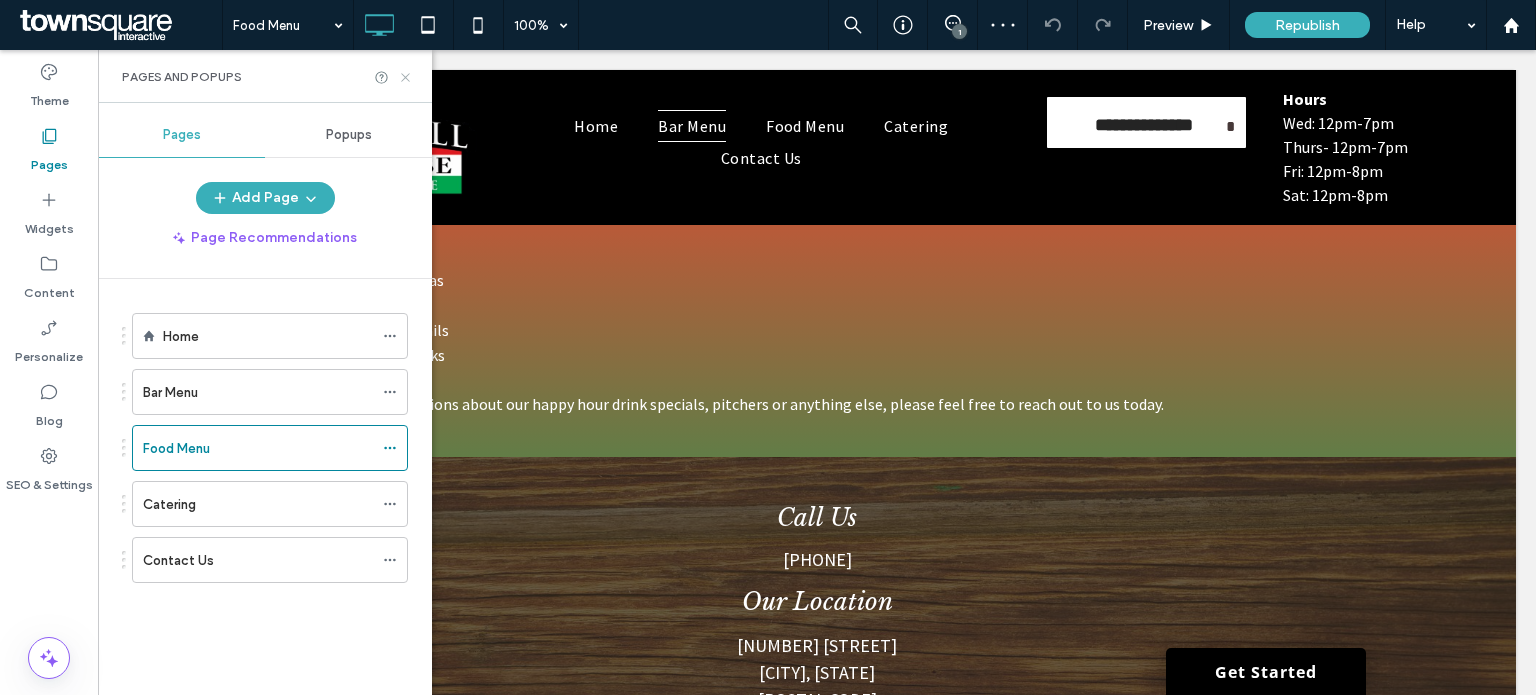 click 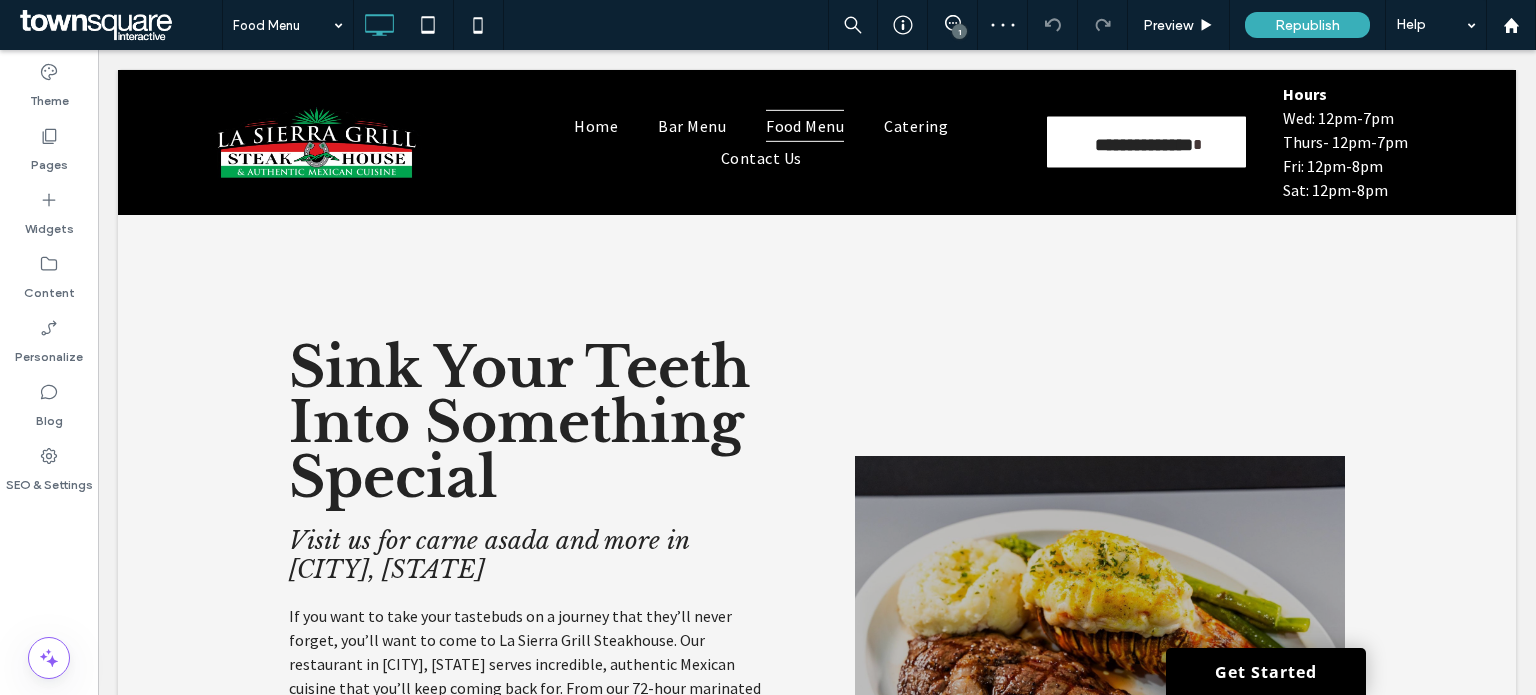 scroll, scrollTop: 300, scrollLeft: 0, axis: vertical 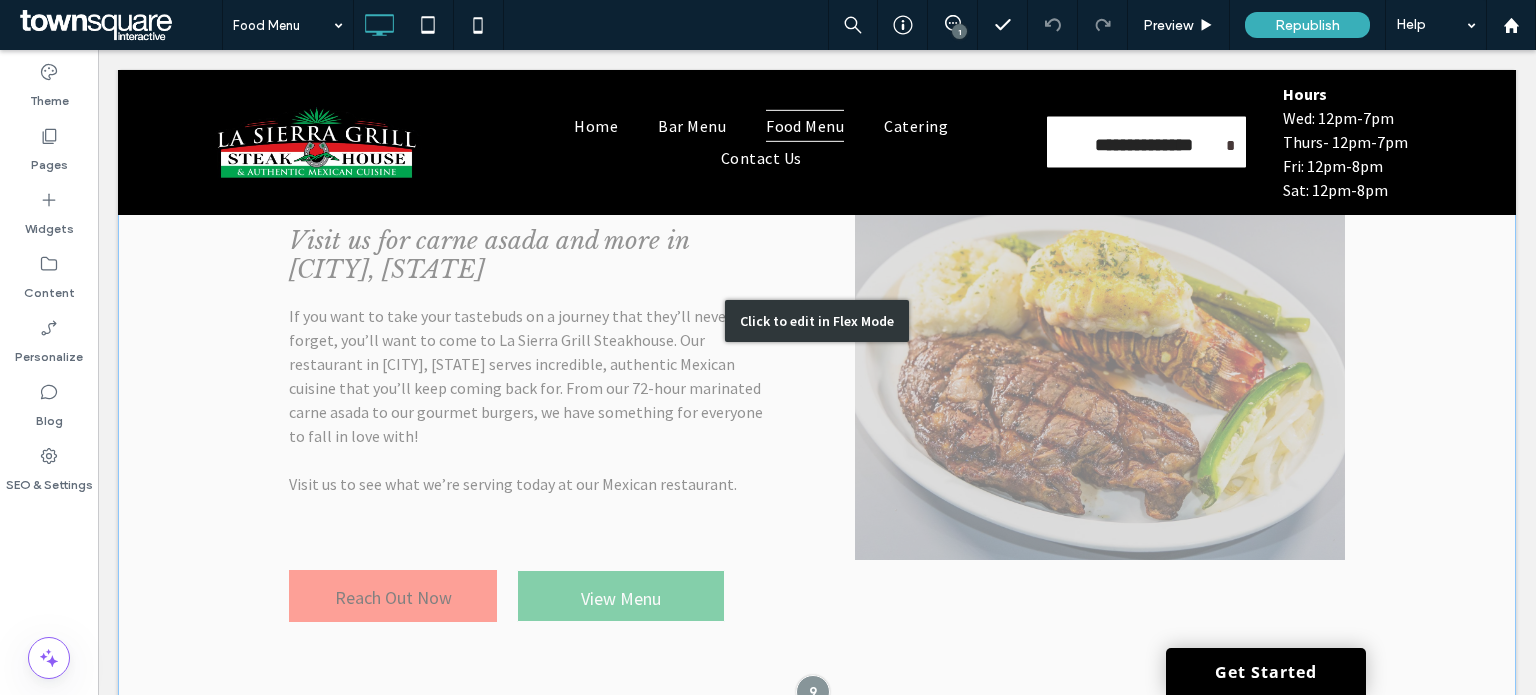 click on "Click to edit in Flex Mode" at bounding box center (817, 321) 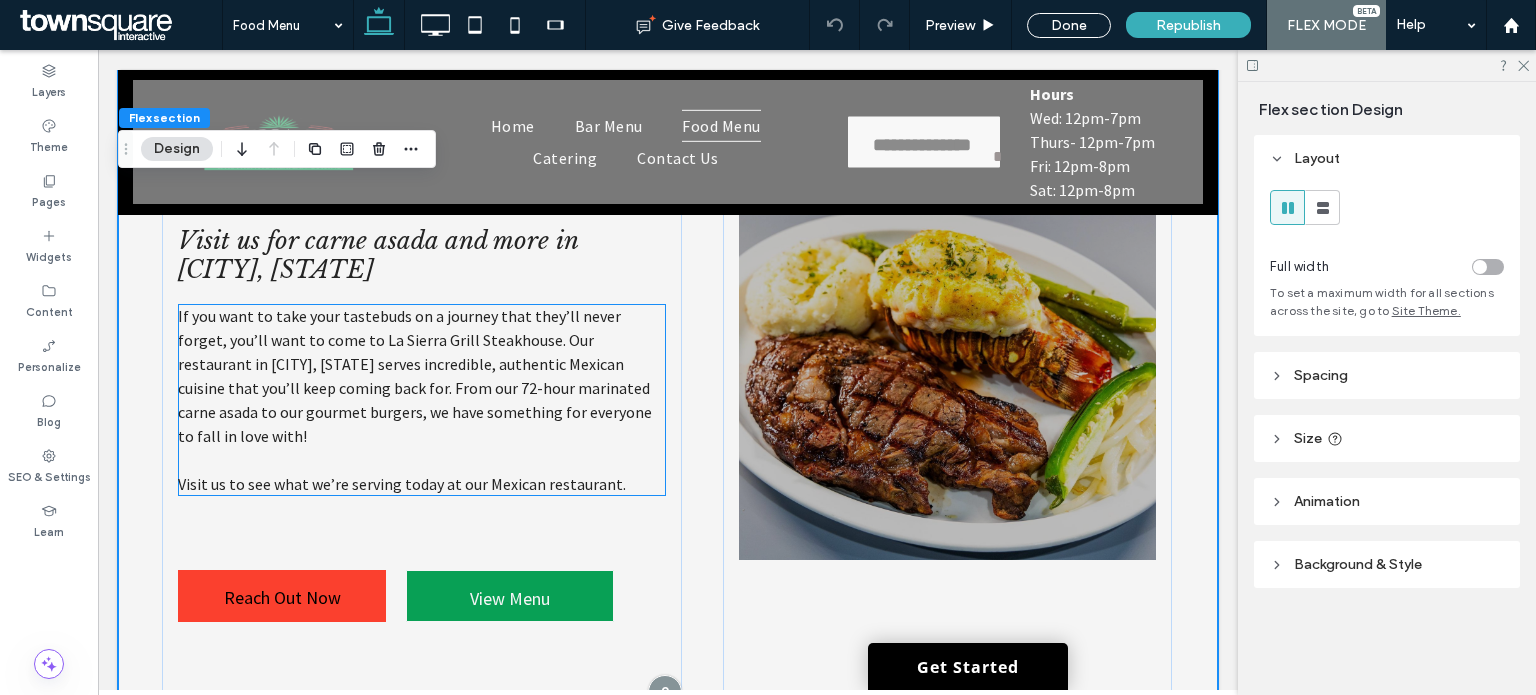 click on "If you want to take your tastebuds on a journey that they’ll never forget, you’ll want to come to La Sierra Grill Steakhouse. Our restaurant in Hereford, AZ serves incredible, authentic Mexican cuisine that you’ll keep coming back for. From our 72-hour marinated carne asada to our gourmet burgers, we have something for everyone to fall in love with!" at bounding box center [415, 376] 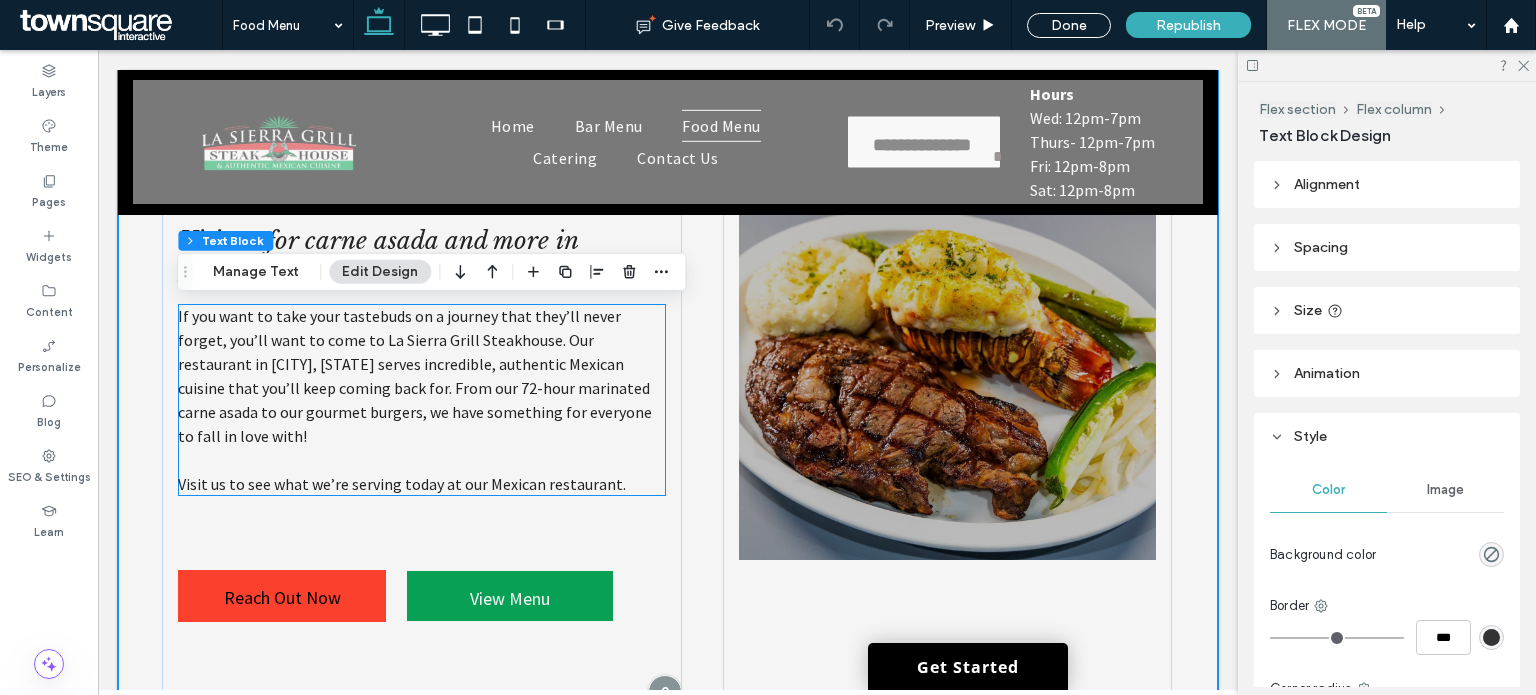click on "If you want to take your tastebuds on a journey that they’ll never forget, you’ll want to come to La Sierra Grill Steakhouse. Our restaurant in Hereford, AZ serves incredible, authentic Mexican cuisine that you’ll keep coming back for. From our 72-hour marinated carne asada to our gourmet burgers, we have something for everyone to fall in love with! Visit us to see what we’re serving today at our Mexican restaurant." at bounding box center [422, 400] 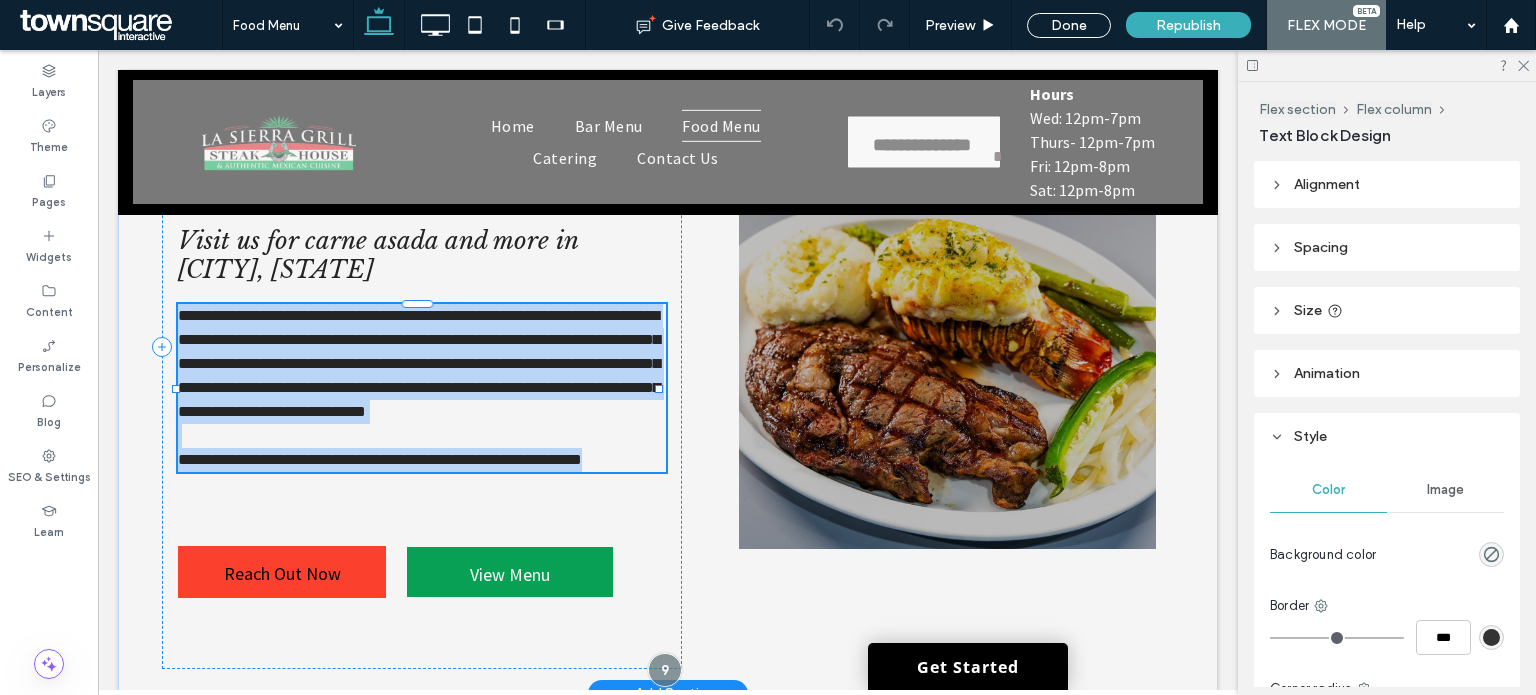 type on "**********" 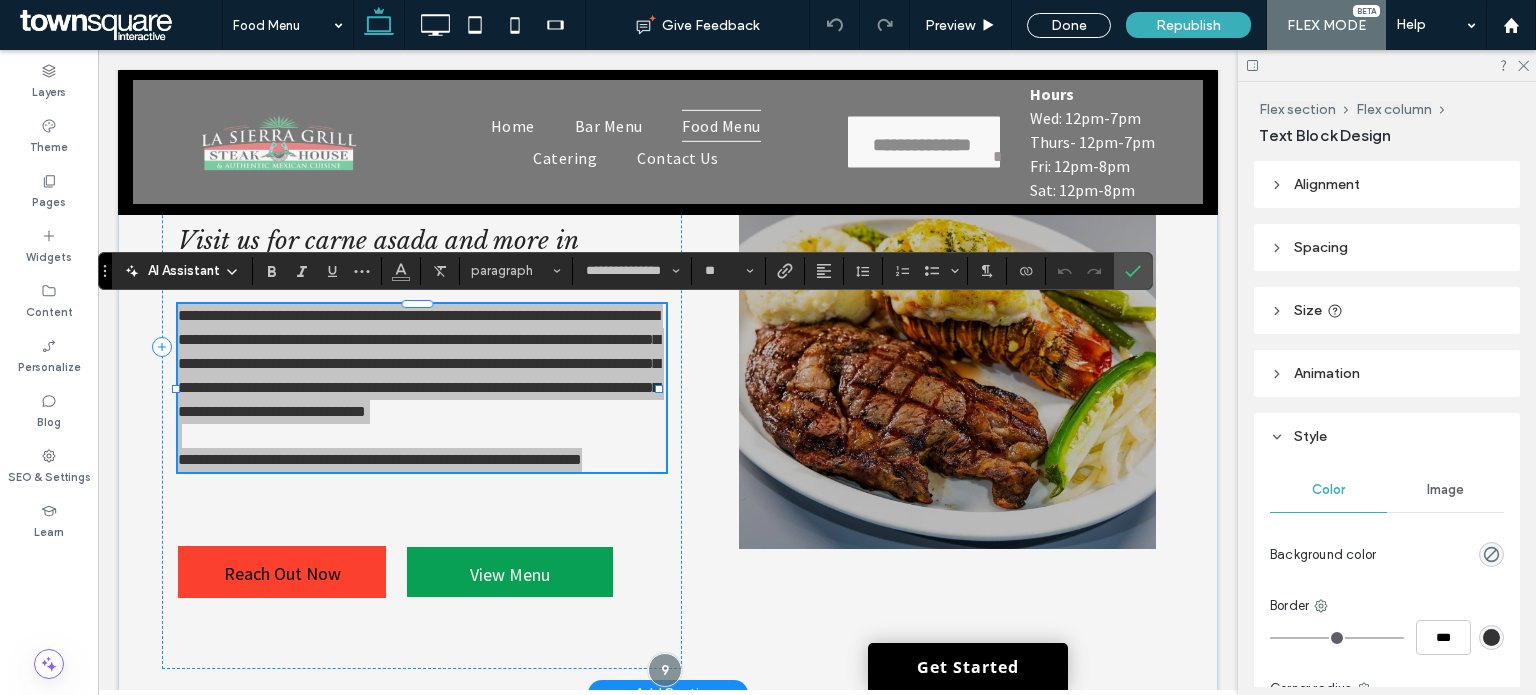 click on "AI Assistant" at bounding box center (184, 271) 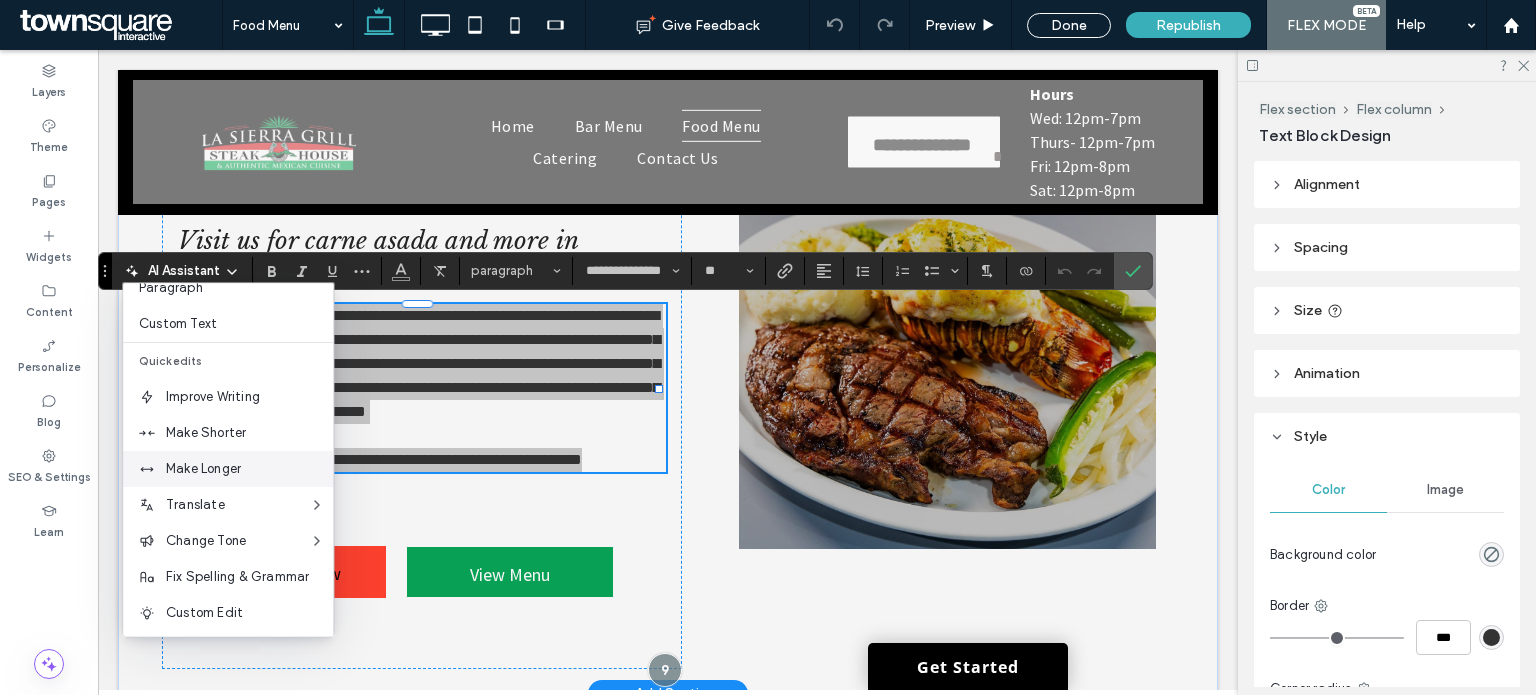 scroll, scrollTop: 132, scrollLeft: 0, axis: vertical 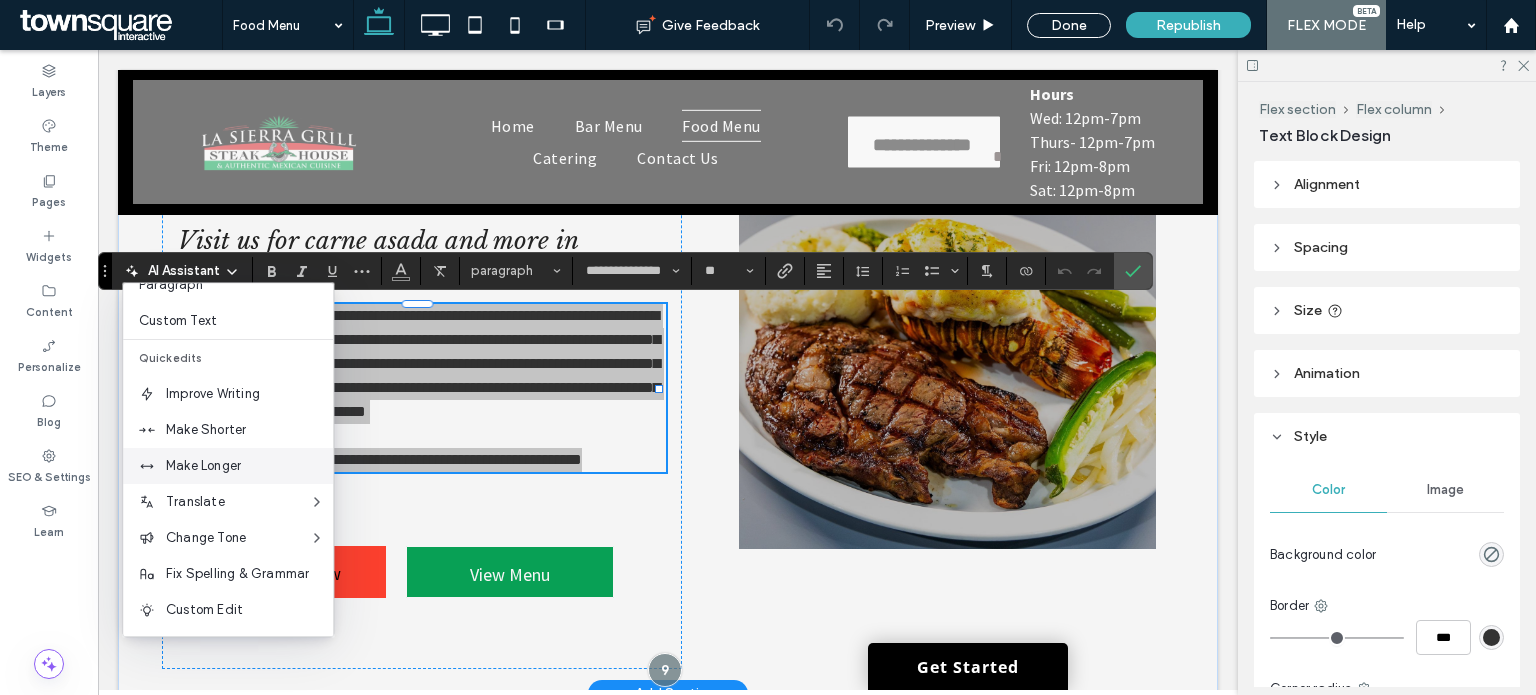 click on "Make Longer" at bounding box center (249, 466) 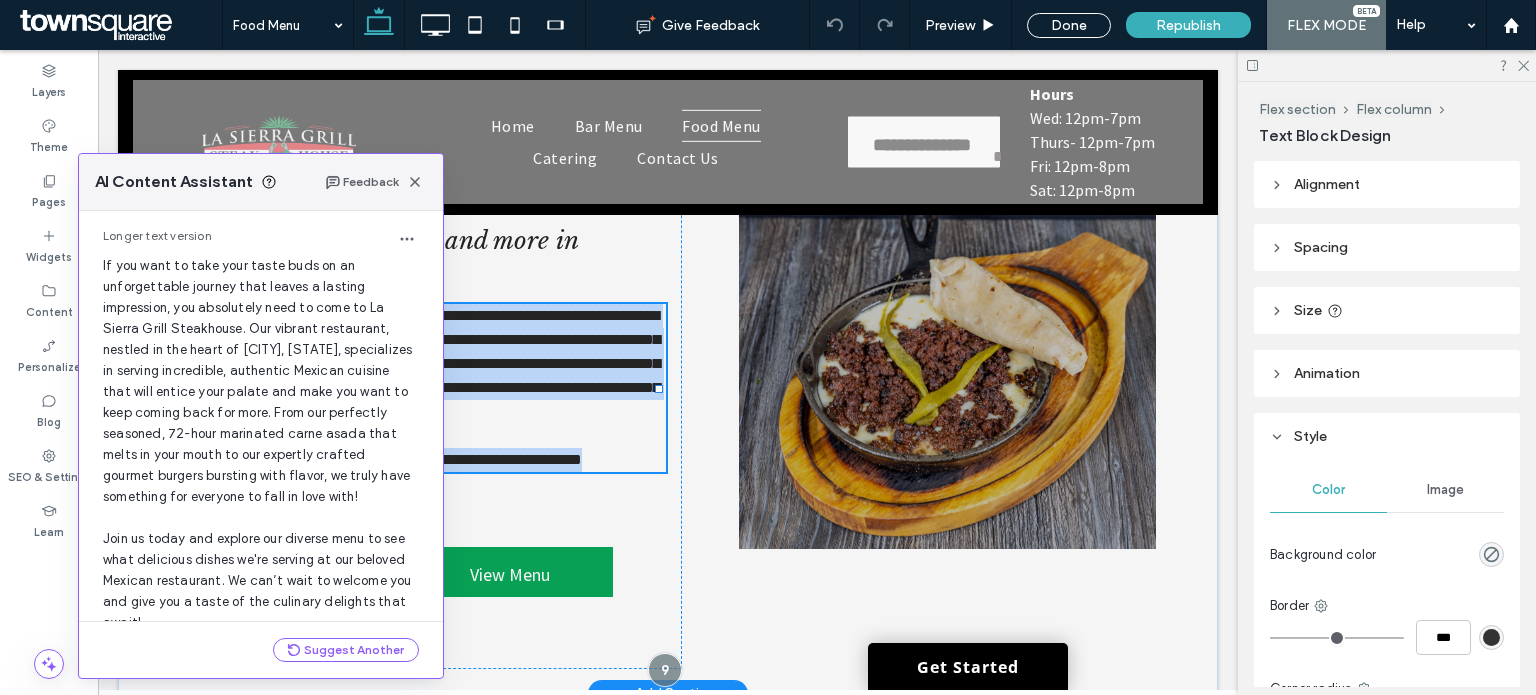 scroll, scrollTop: 124, scrollLeft: 0, axis: vertical 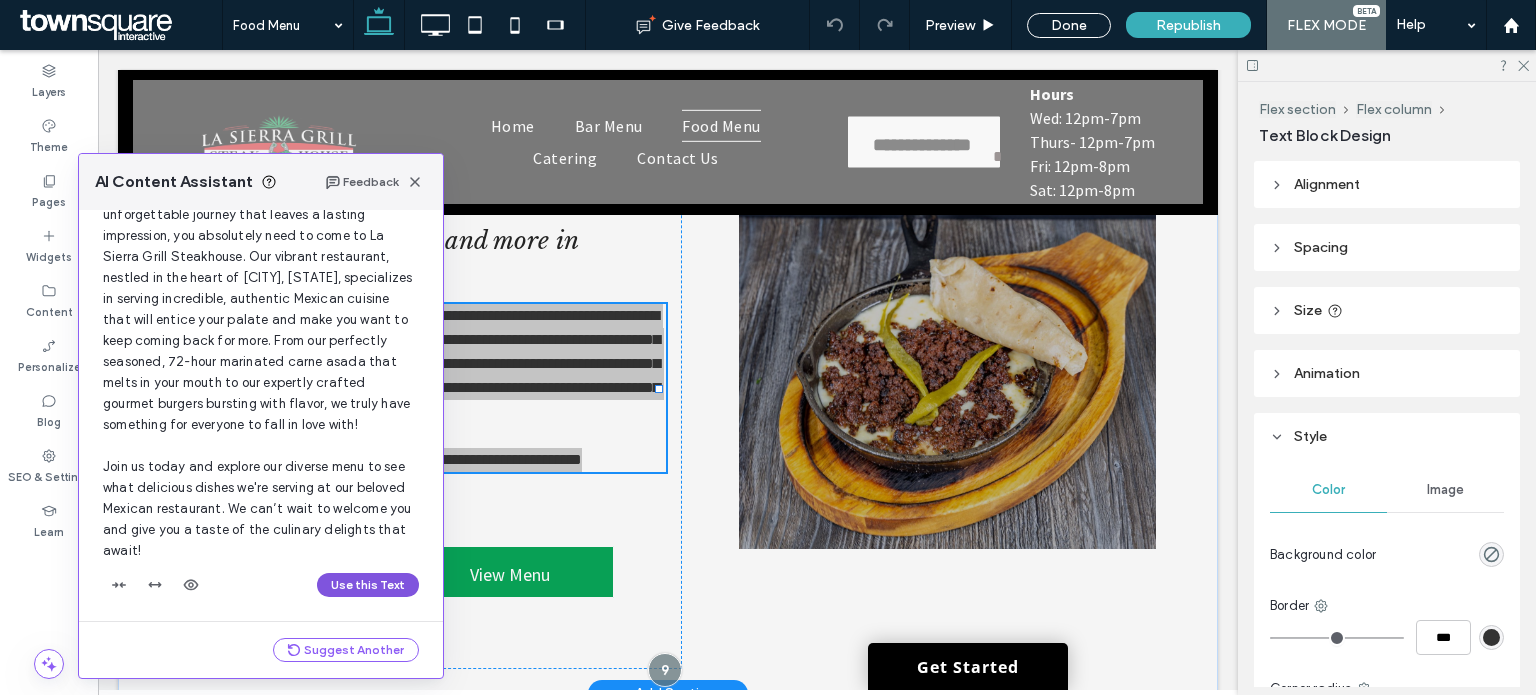 click on "Use this Text" at bounding box center [368, 585] 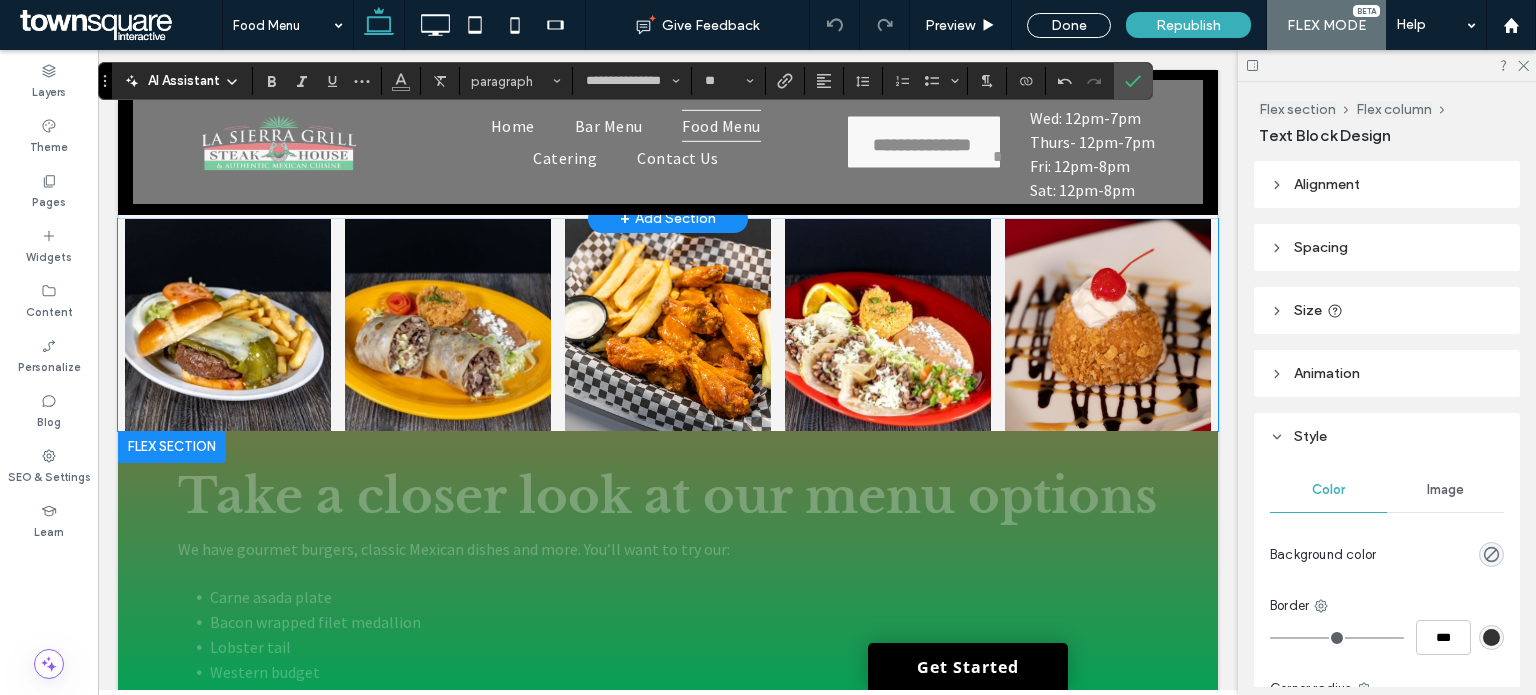 scroll, scrollTop: 1100, scrollLeft: 0, axis: vertical 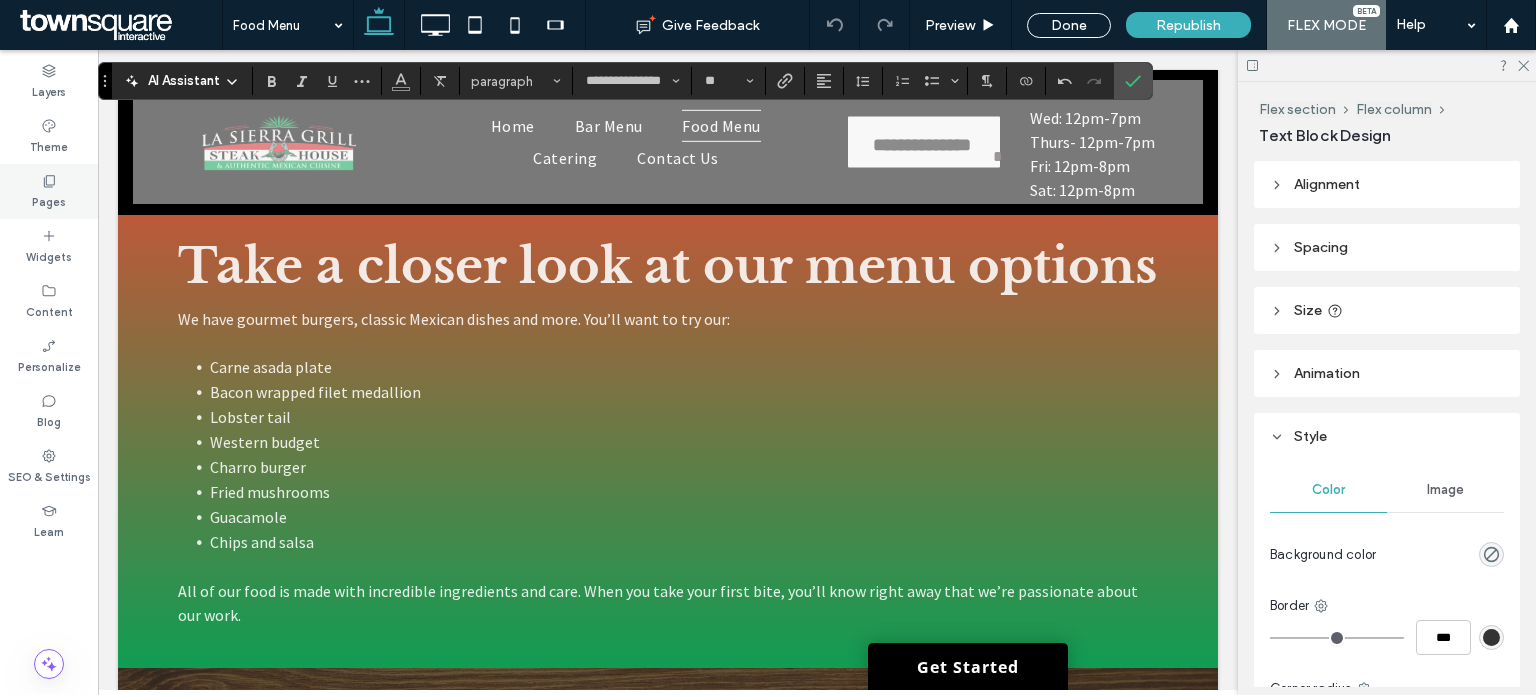 click on "Pages" at bounding box center (49, 191) 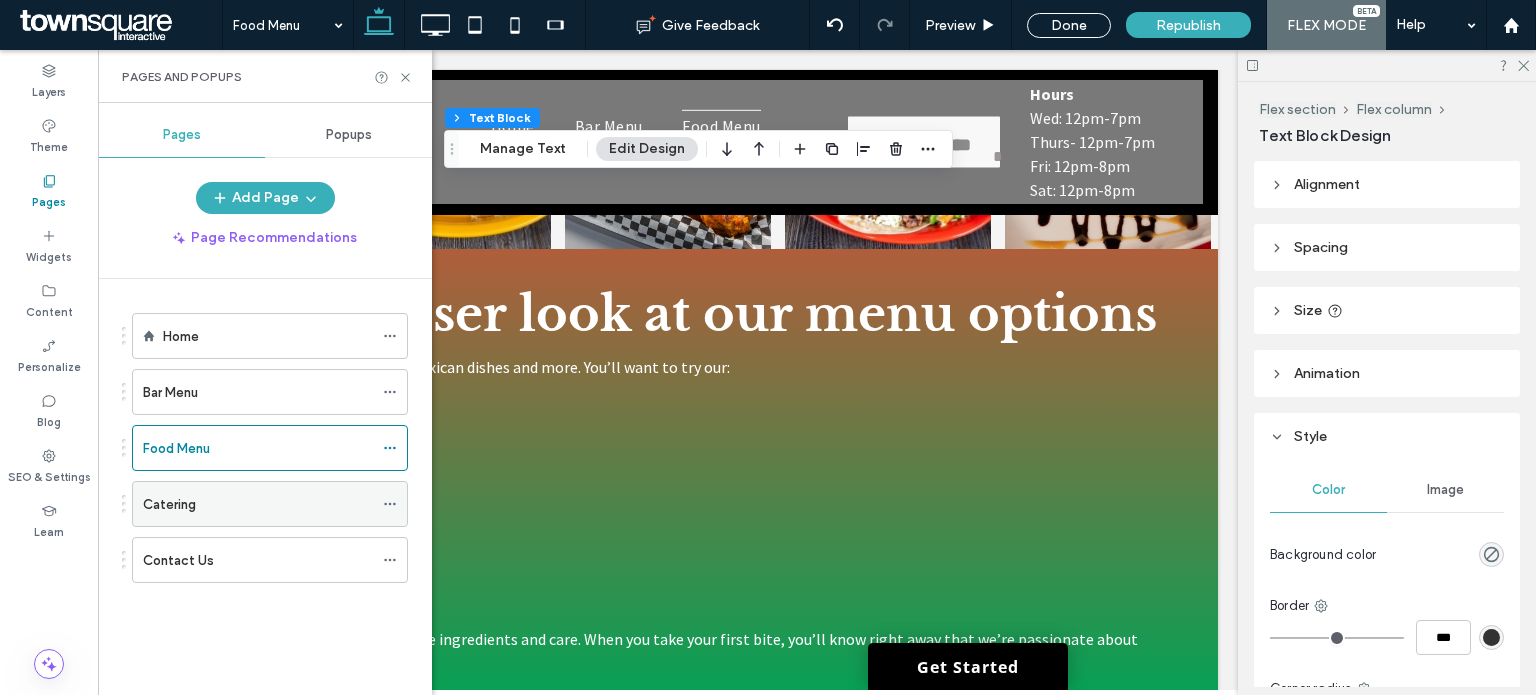 click on "Catering" at bounding box center (258, 504) 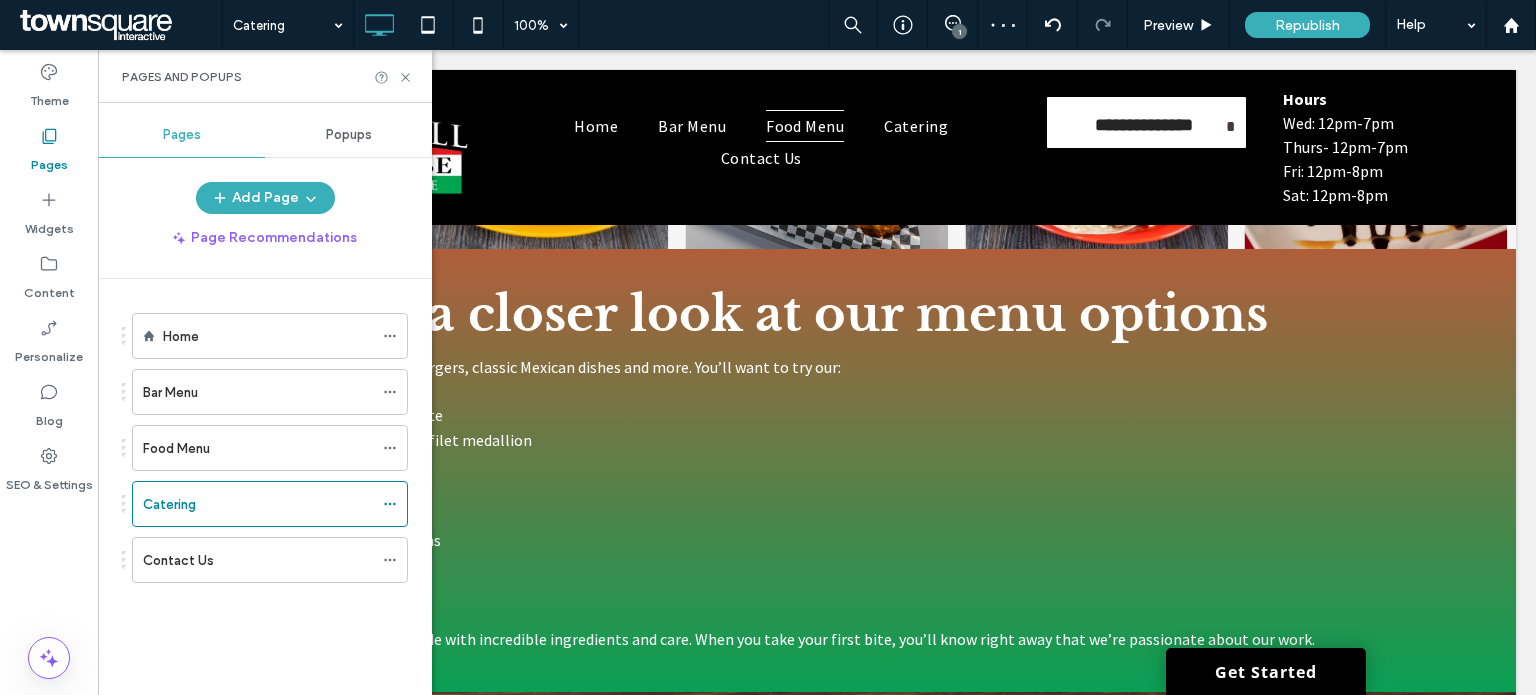 click at bounding box center (768, 347) 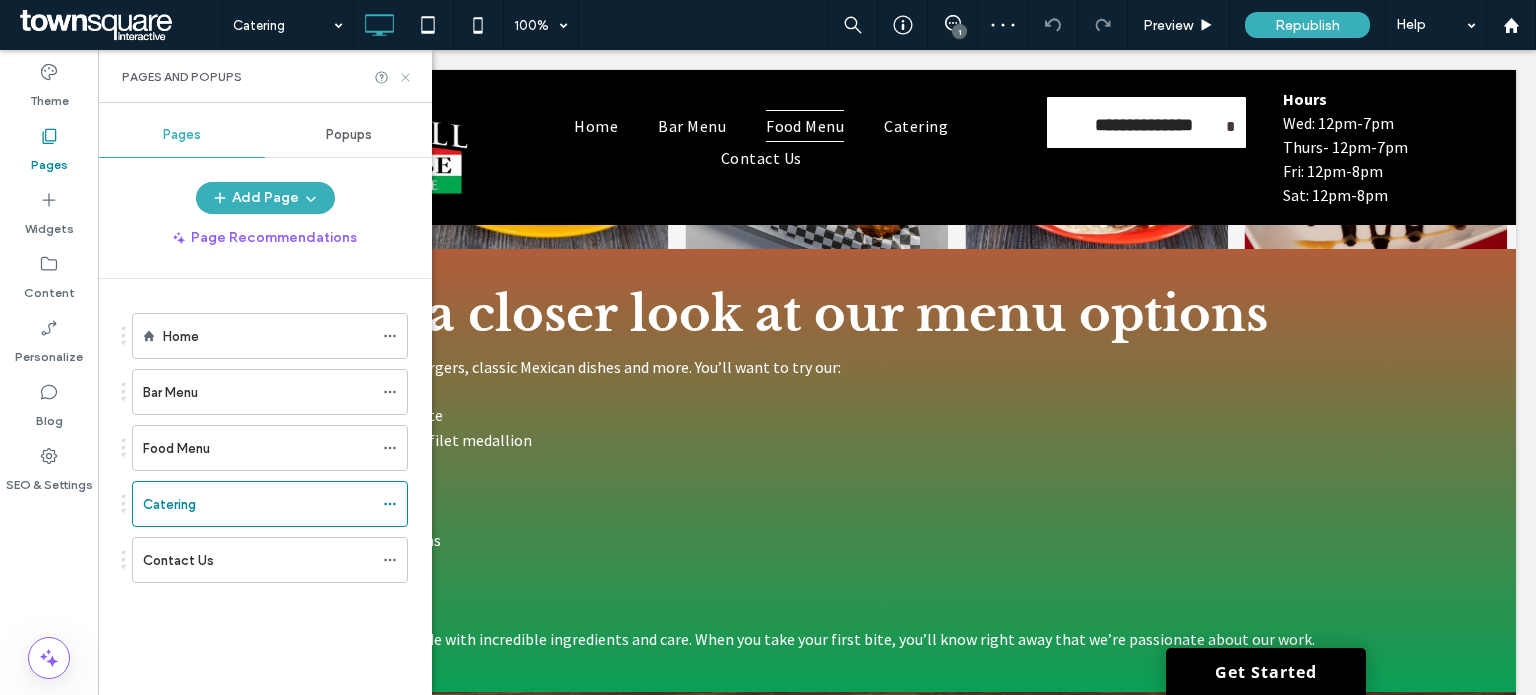drag, startPoint x: 410, startPoint y: 69, endPoint x: 408, endPoint y: 82, distance: 13.152946 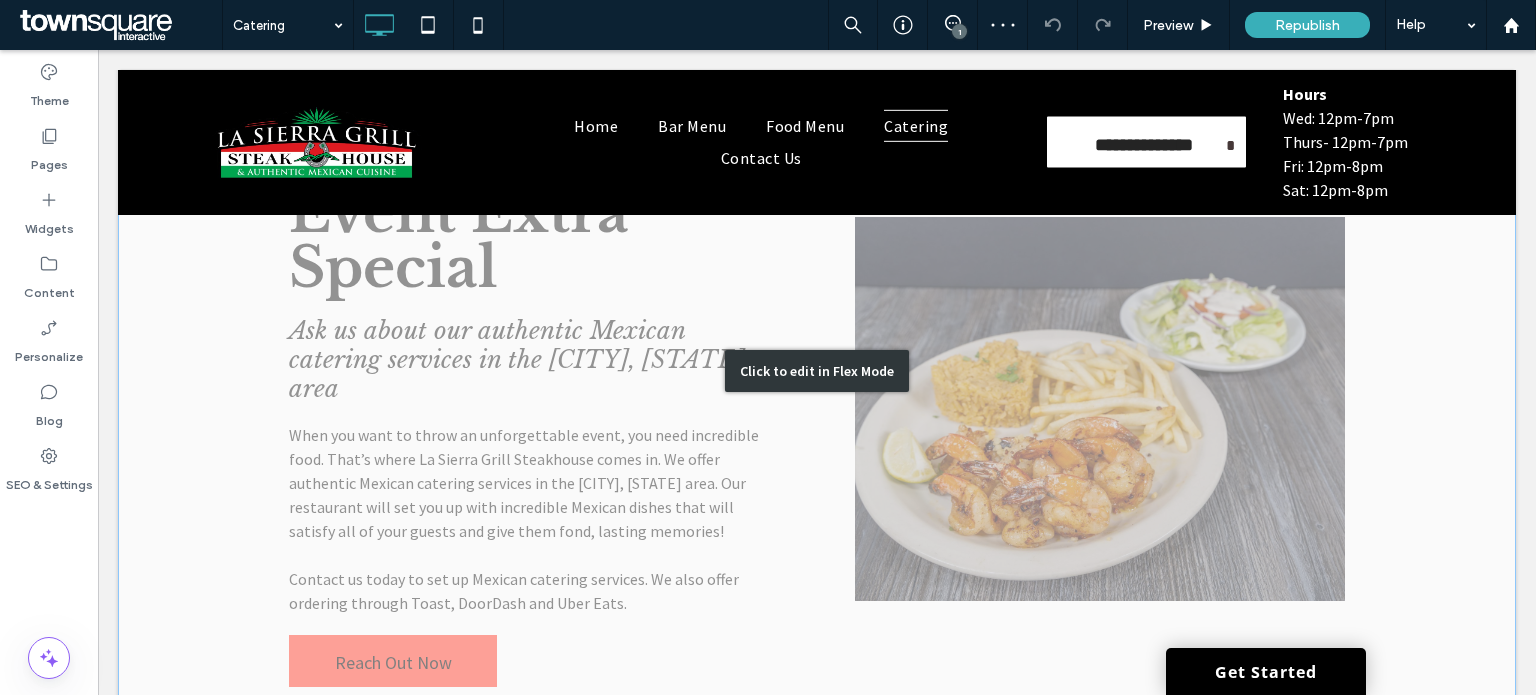 scroll, scrollTop: 190, scrollLeft: 0, axis: vertical 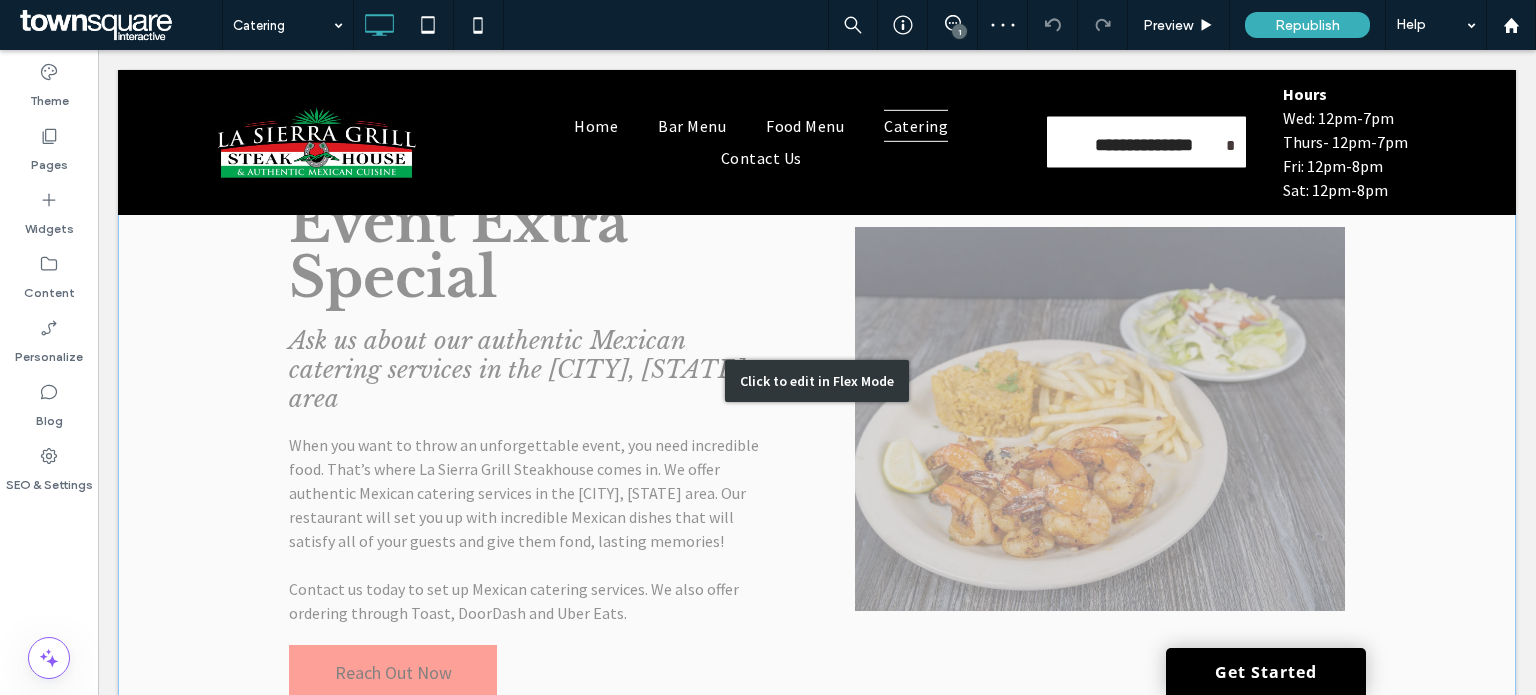 click on "Click to edit in Flex Mode" at bounding box center (817, 381) 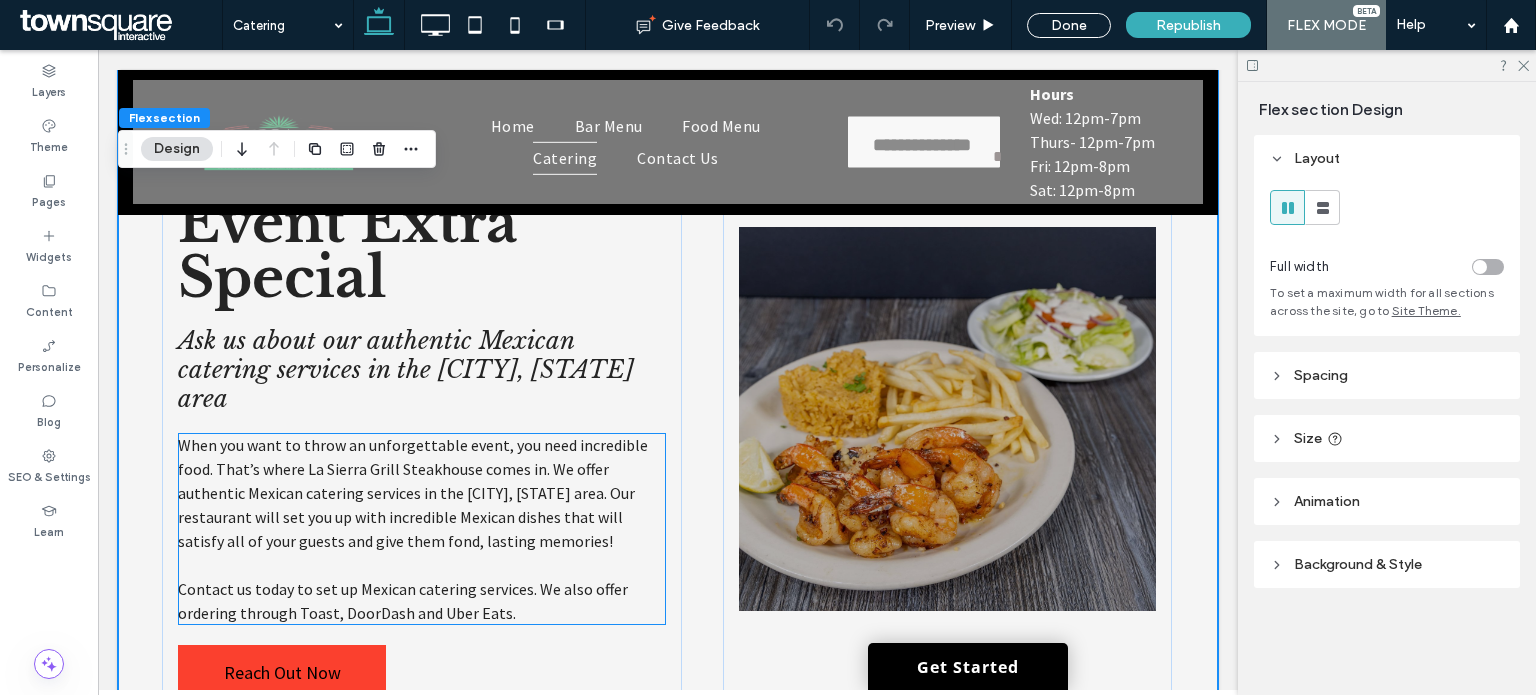 click on "When you want to throw an unforgettable event, you need incredible food. That’s where La Sierra Grill Steakhouse comes in. We offer authentic Mexican catering services in the Hereford, AZ area. Our restaurant will set you up with incredible Mexican dishes that will satisfy all of your guests and give them fond, lasting memories!" at bounding box center (413, 493) 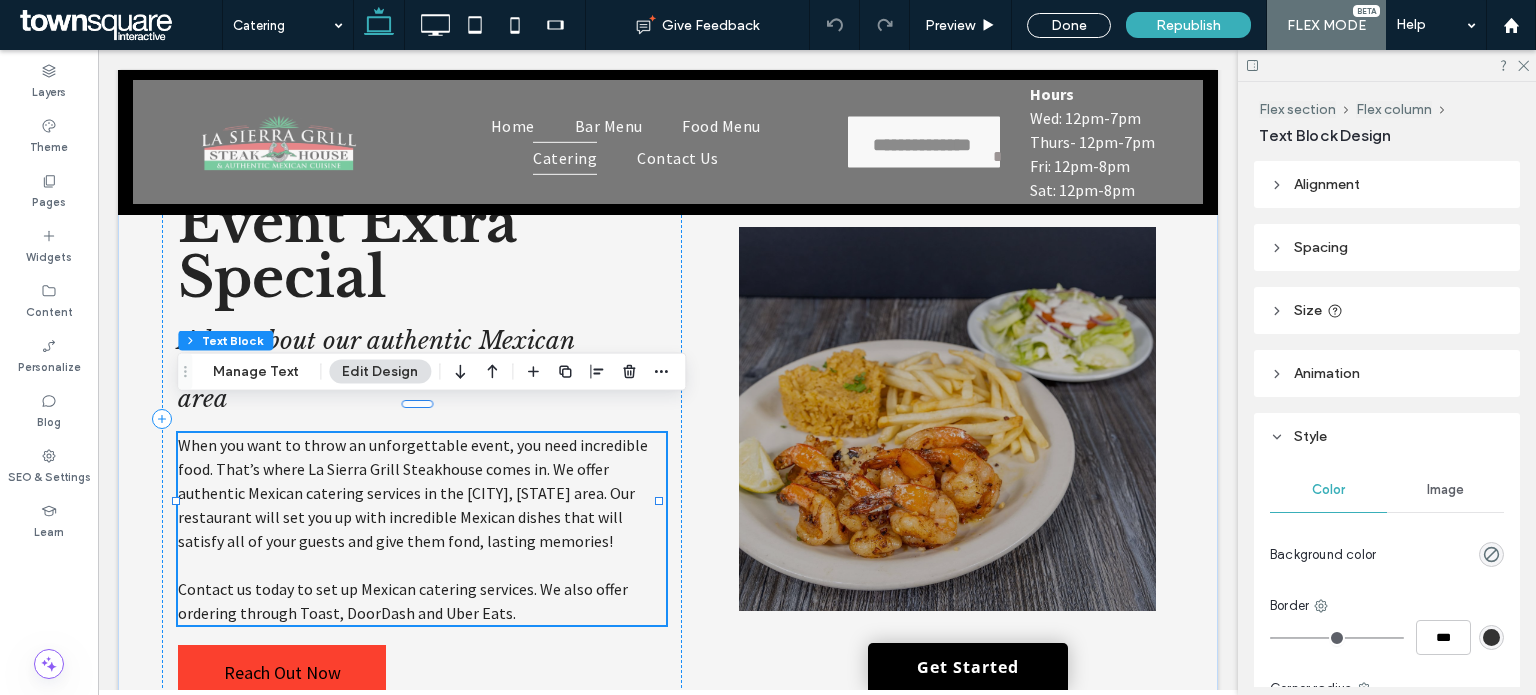 click on "When you want to throw an unforgettable event, you need incredible food. That’s where La Sierra Grill Steakhouse comes in. We offer authentic Mexican catering services in the Hereford, AZ area. Our restaurant will set you up with incredible Mexican dishes that will satisfy all of your guests and give them fond, lasting memories!" at bounding box center [413, 493] 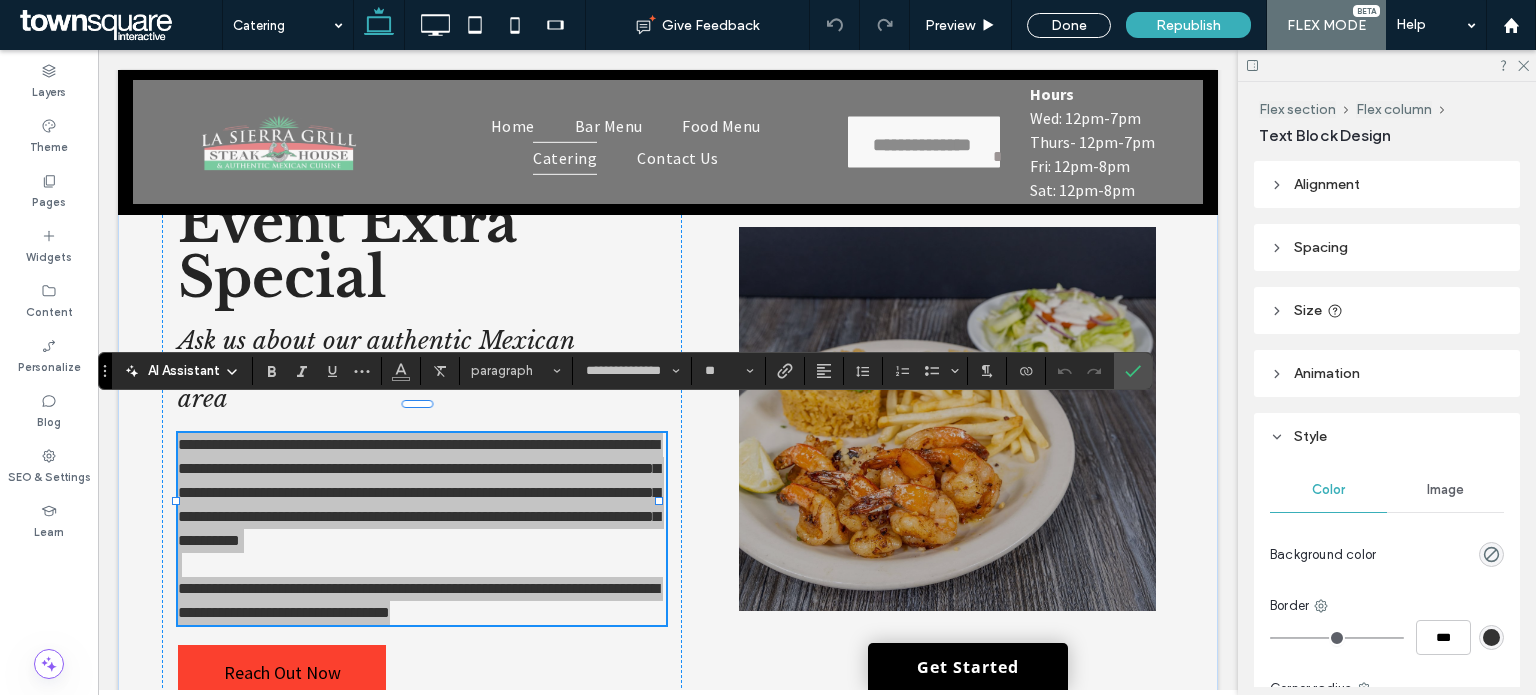 click on "AI Assistant" at bounding box center [182, 371] 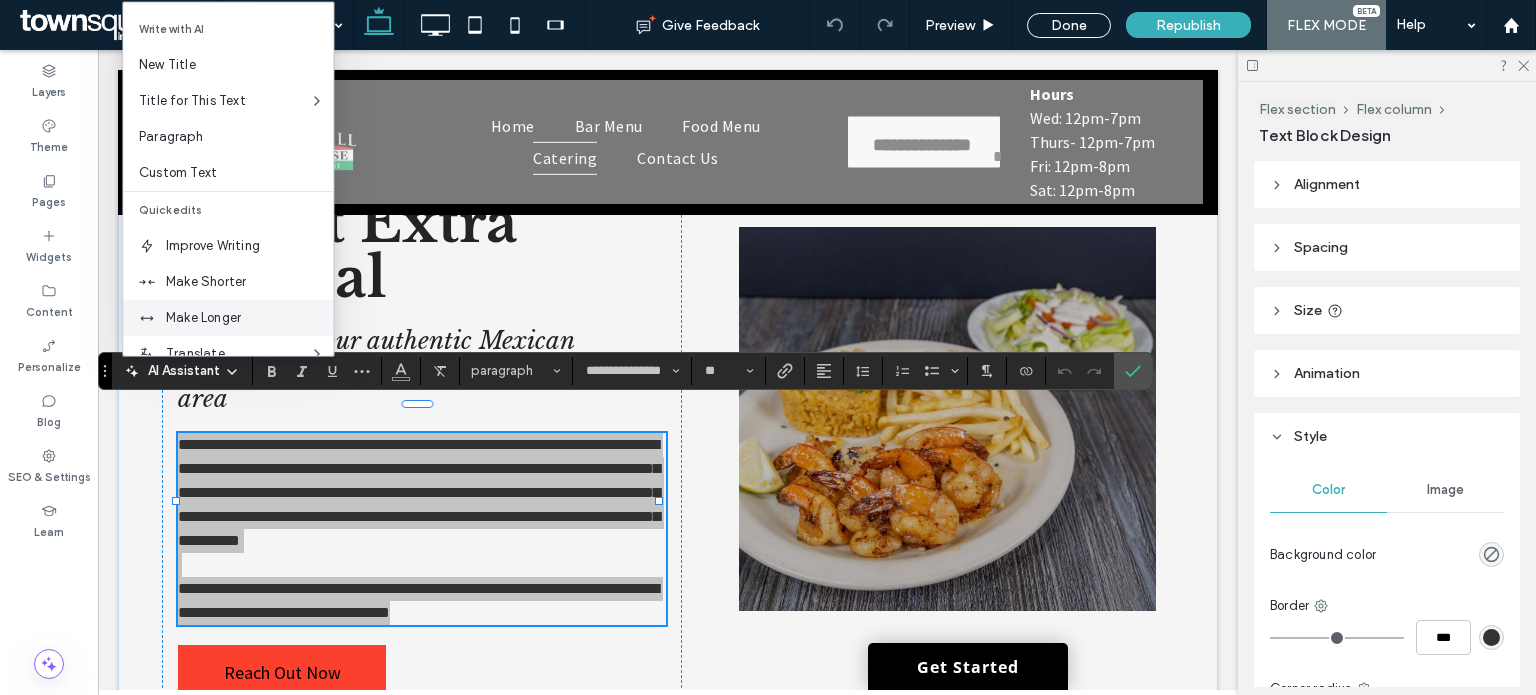 click on "Make Longer" at bounding box center (228, 318) 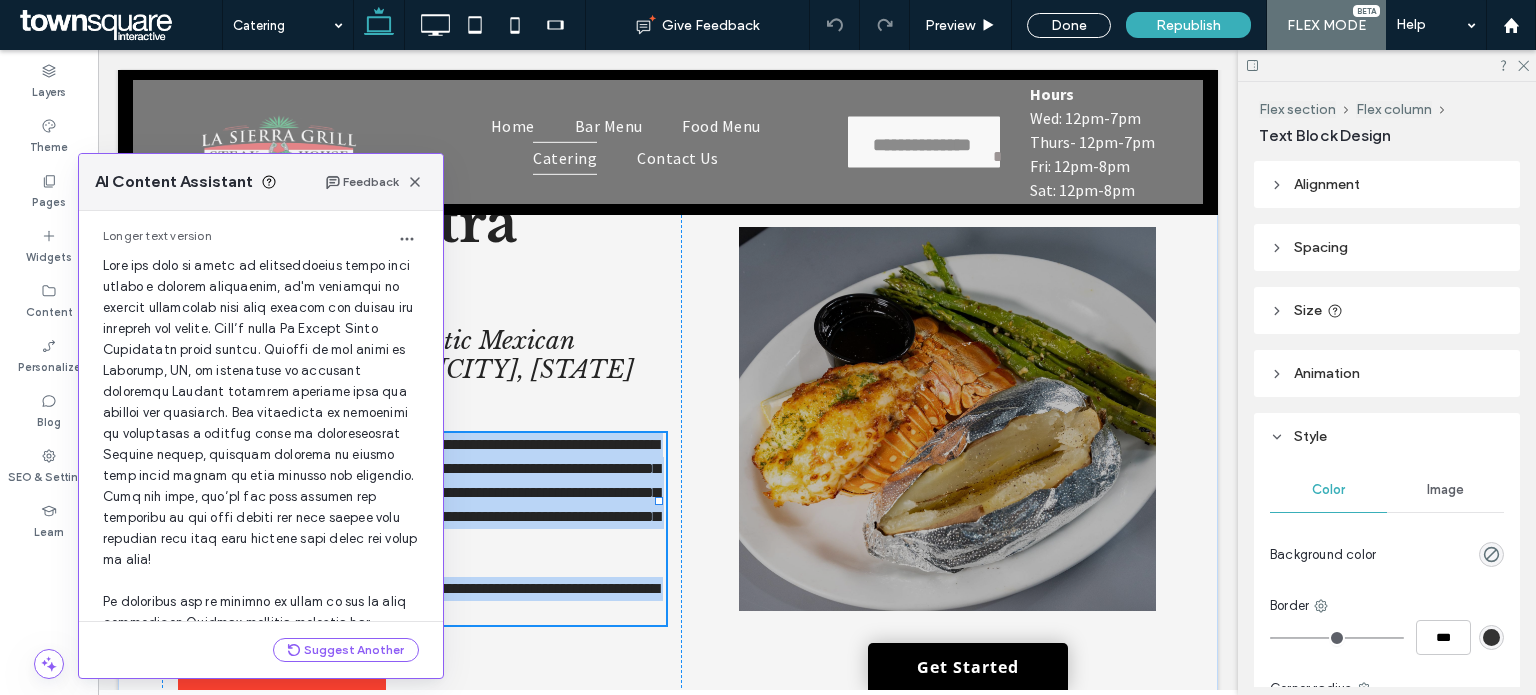 scroll, scrollTop: 248, scrollLeft: 0, axis: vertical 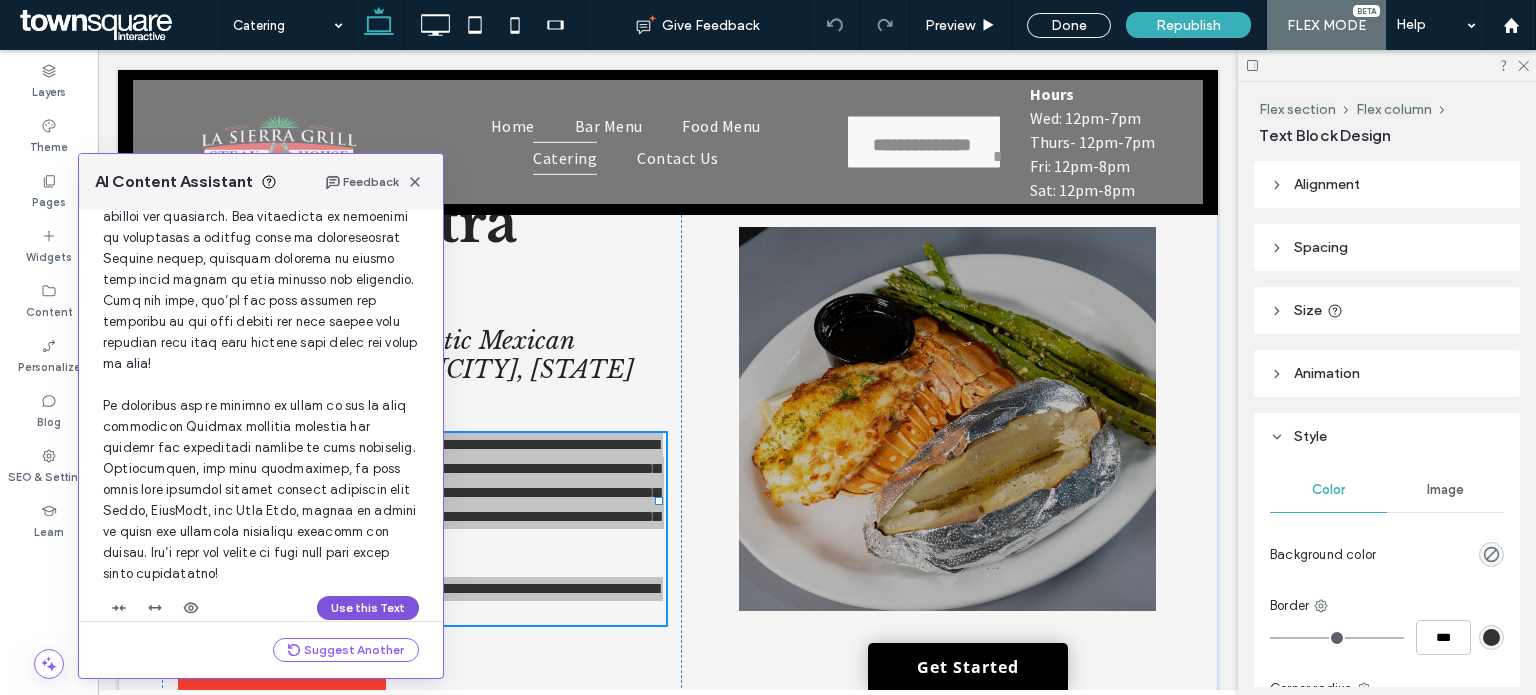click on "Use this Text" at bounding box center (368, 608) 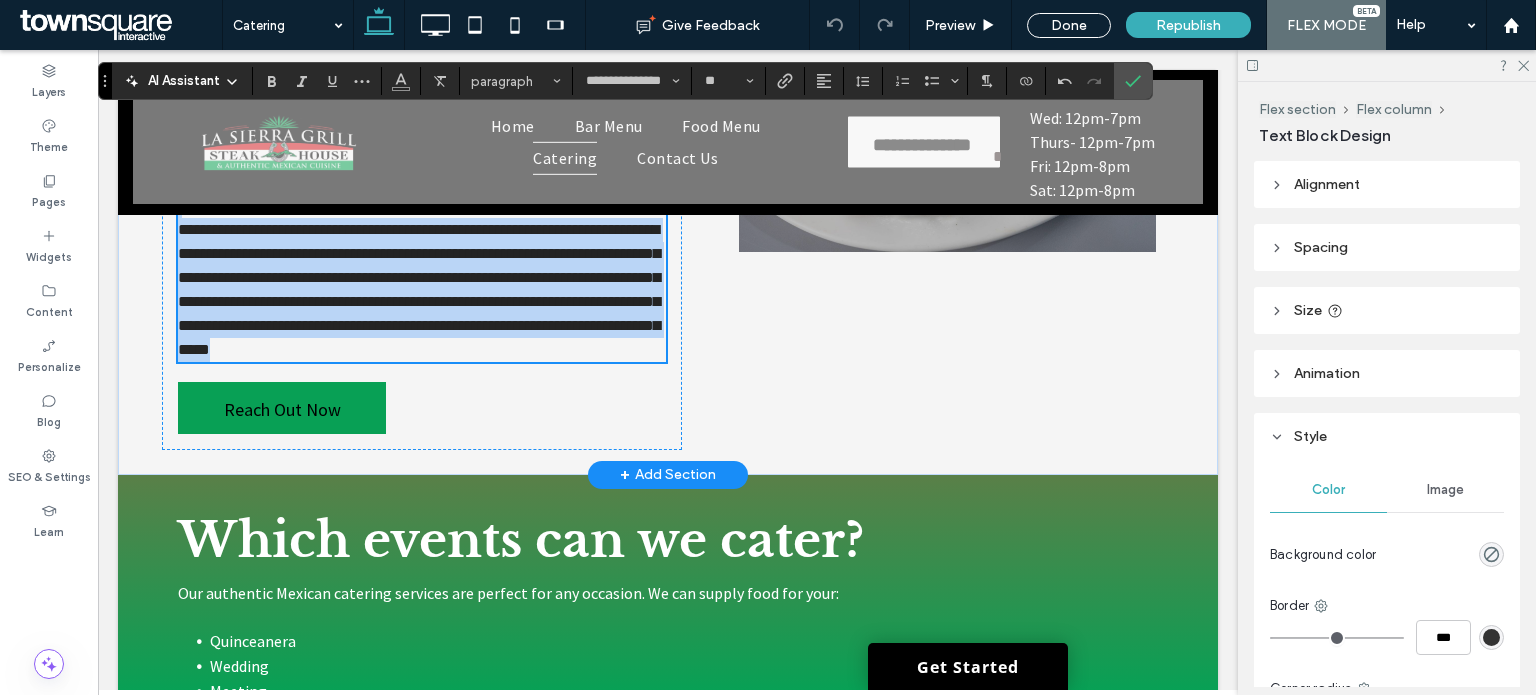 scroll, scrollTop: 678, scrollLeft: 0, axis: vertical 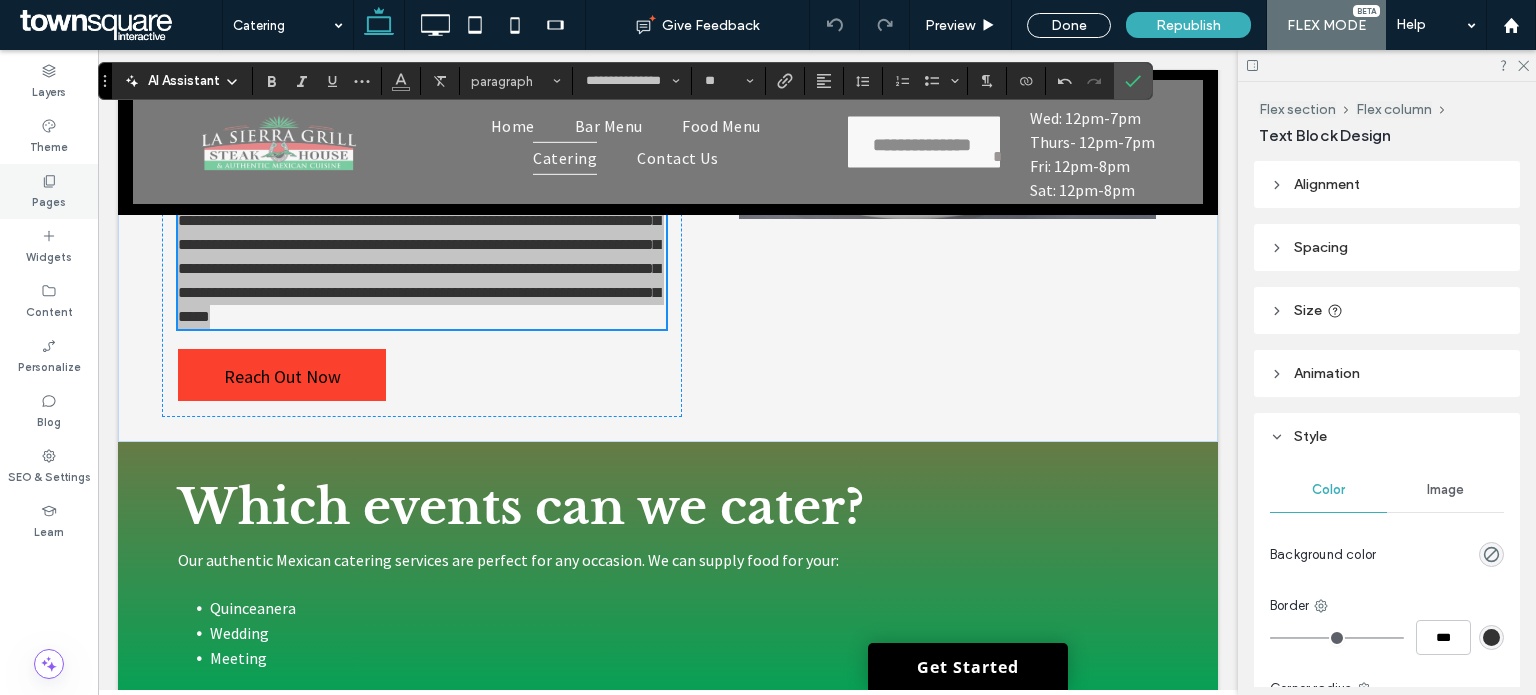 click on "Pages" at bounding box center [49, 200] 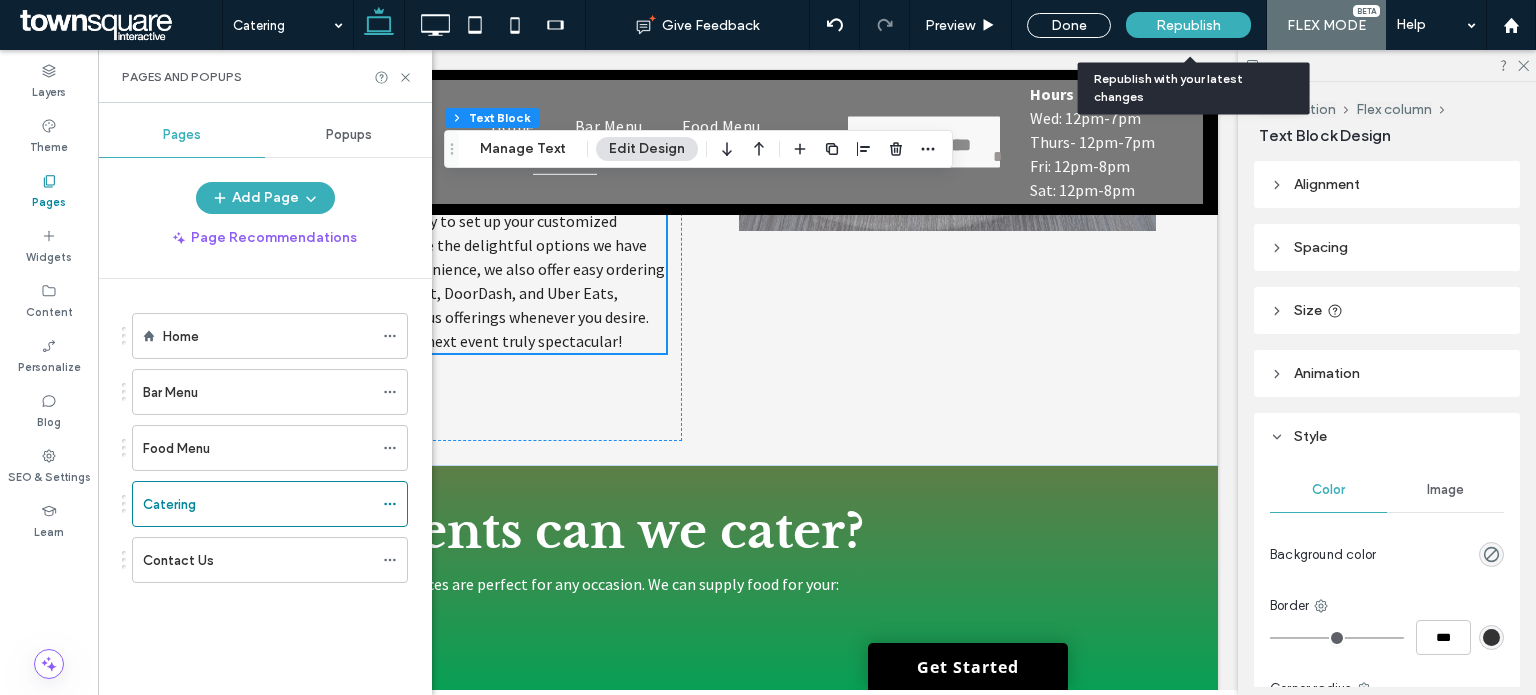click on "Republish" at bounding box center (1188, 25) 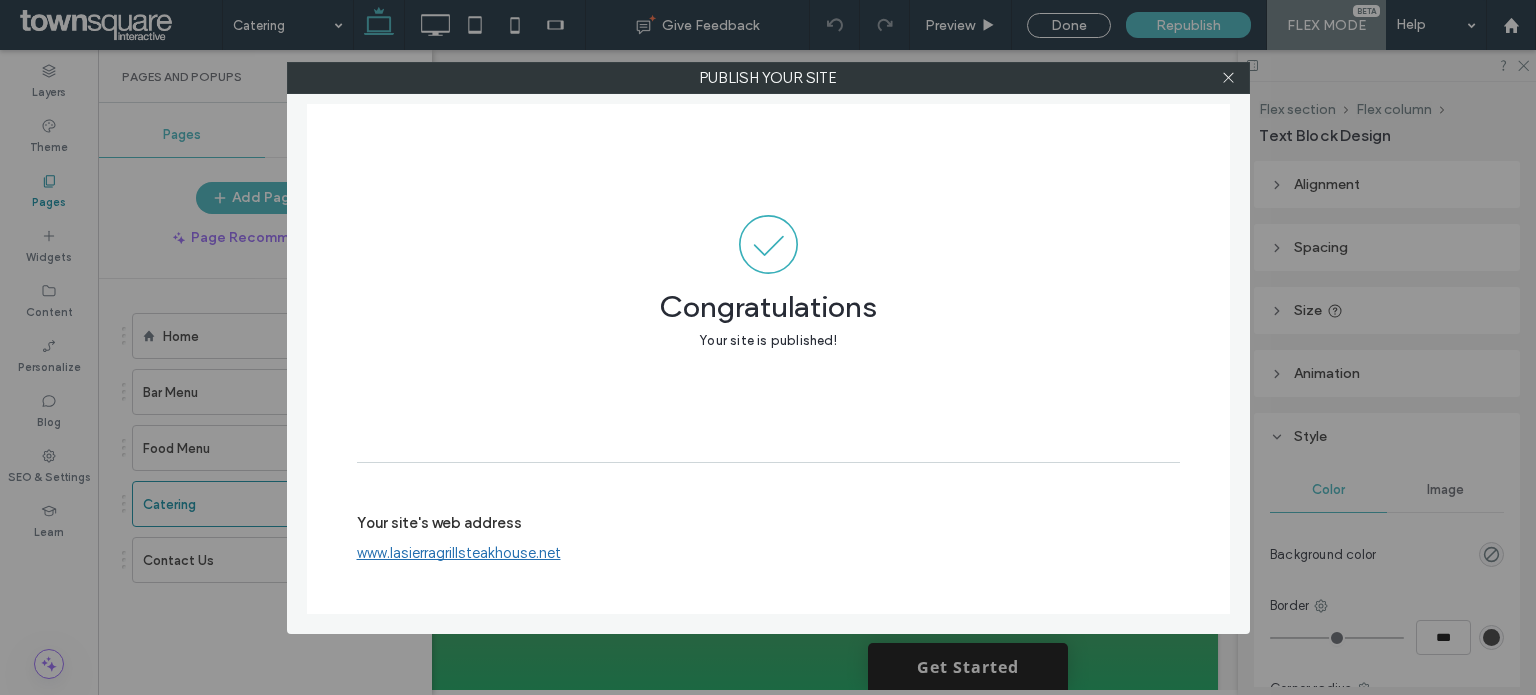click at bounding box center (1229, 78) 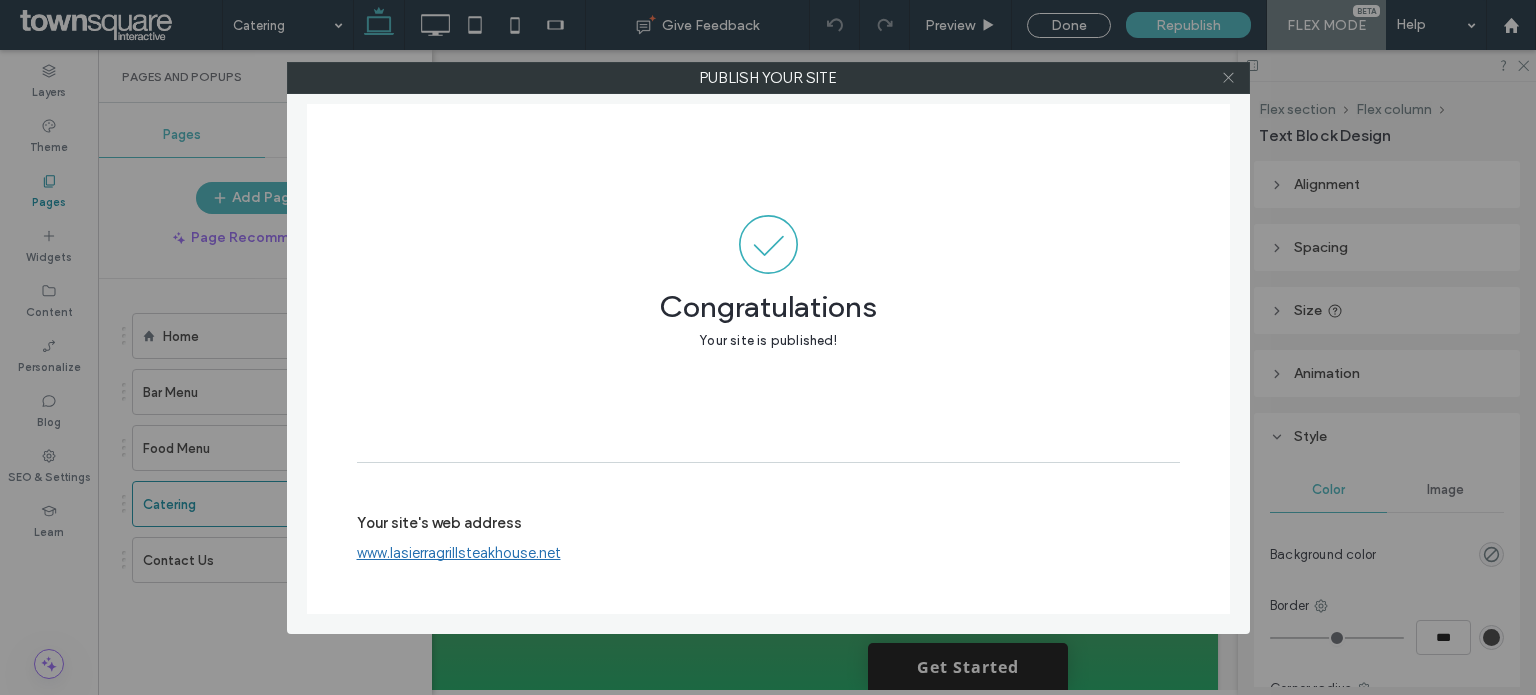 click 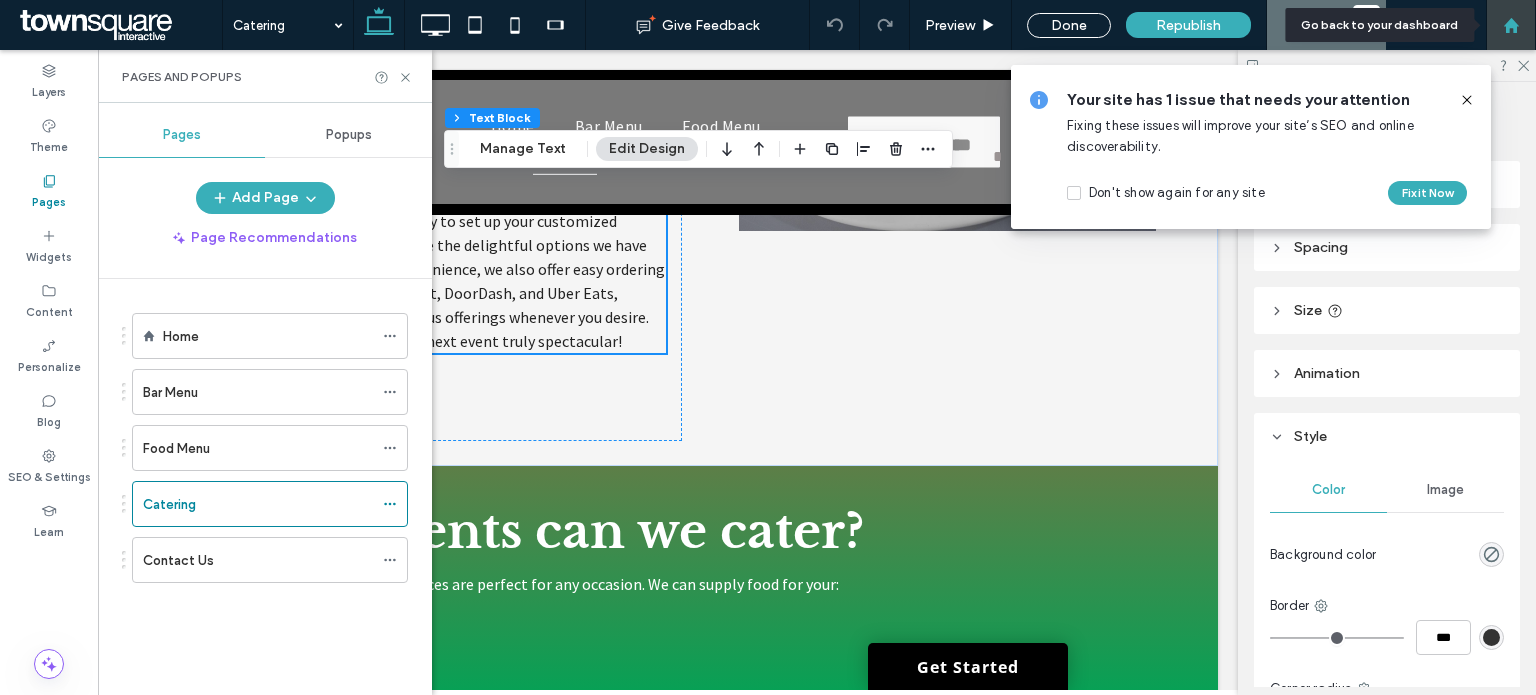 click 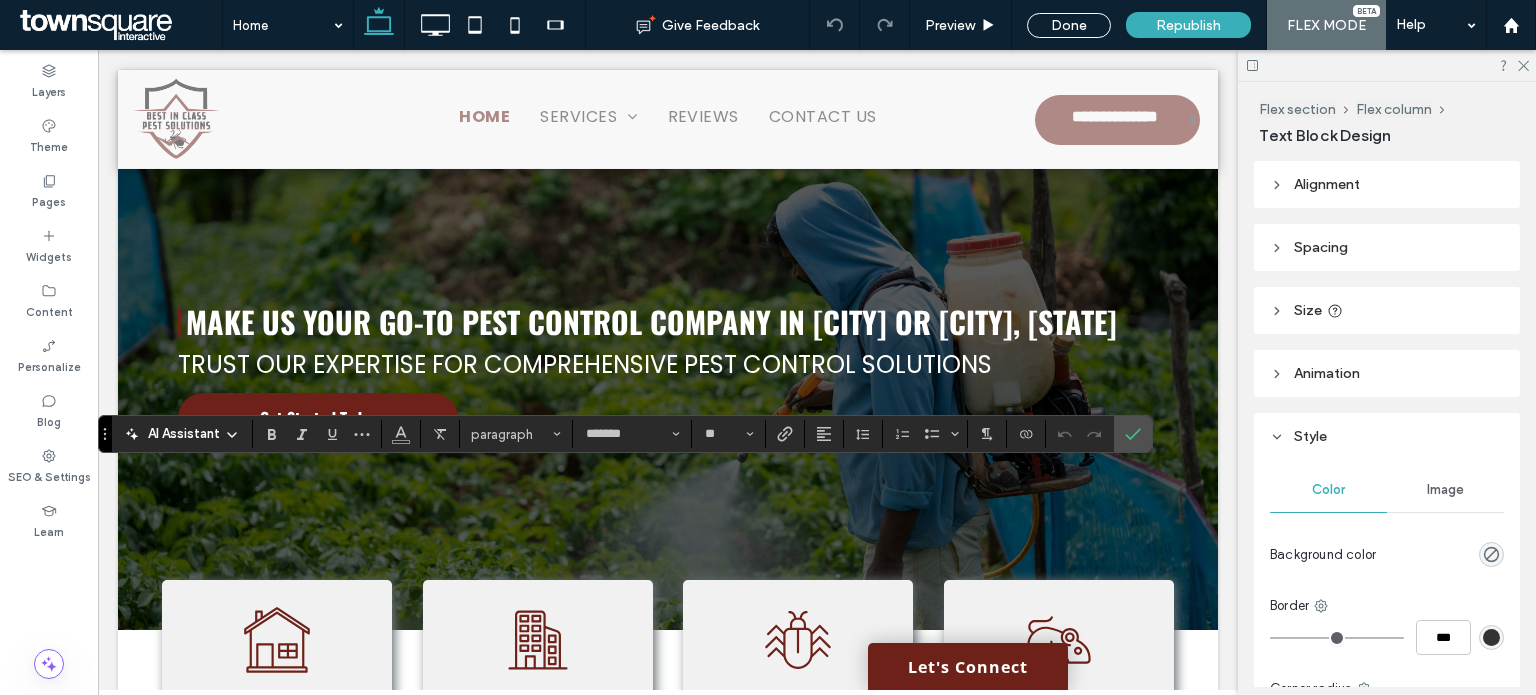 scroll, scrollTop: 600, scrollLeft: 0, axis: vertical 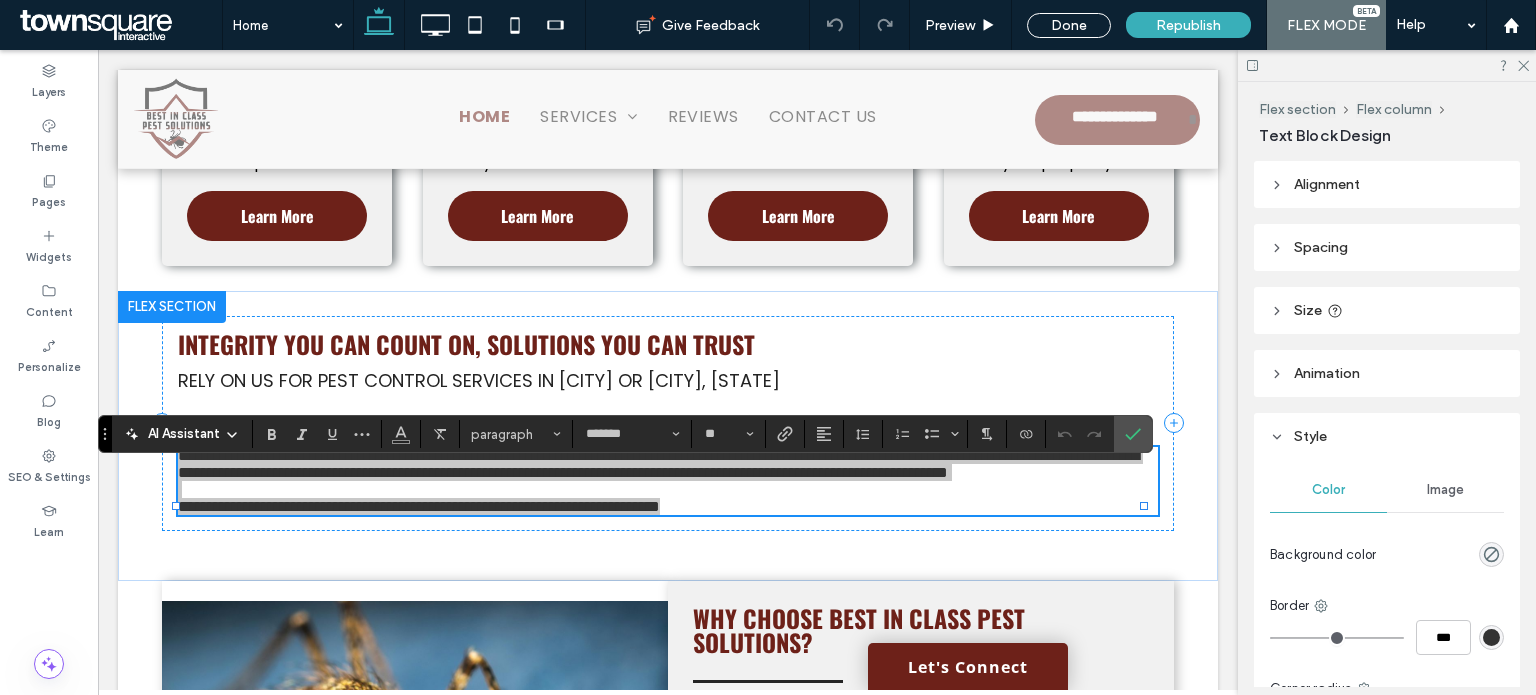 click on "AI Assistant" at bounding box center (184, 434) 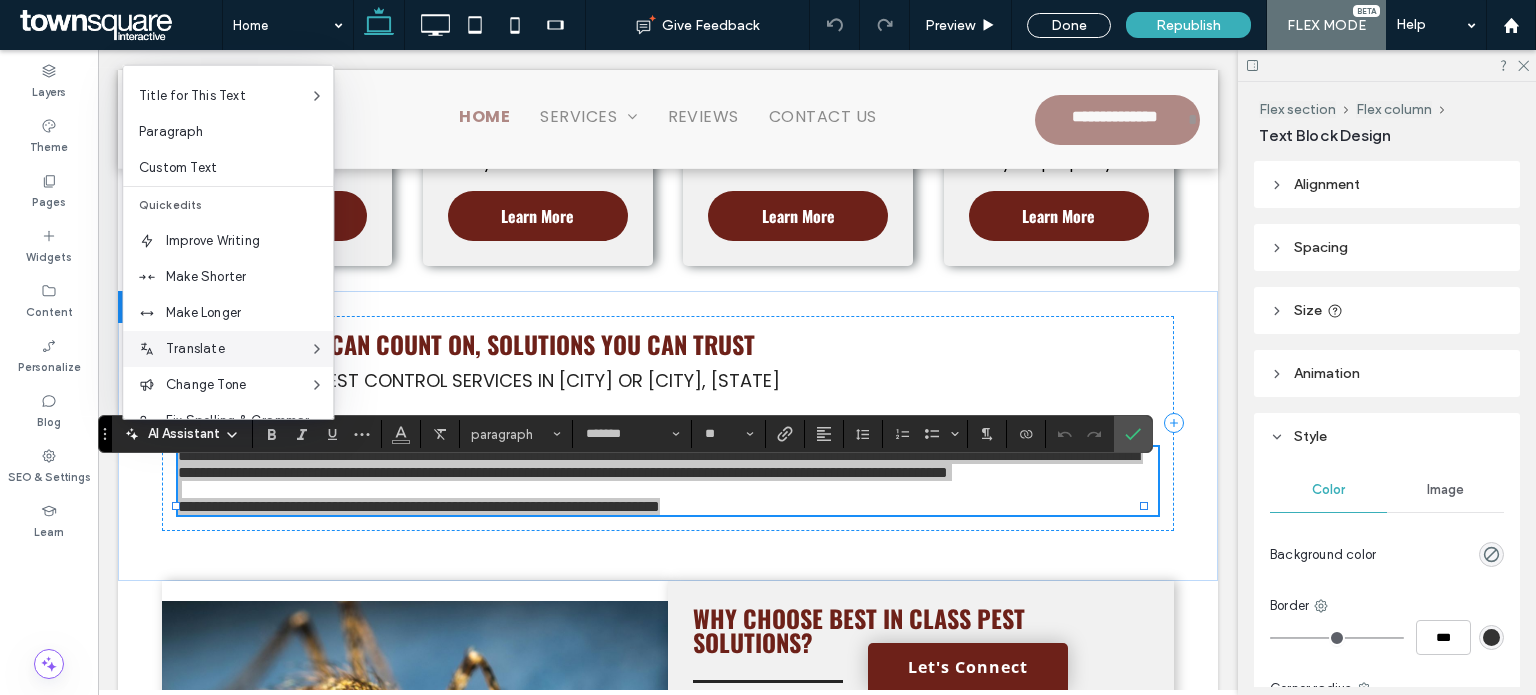 scroll, scrollTop: 132, scrollLeft: 0, axis: vertical 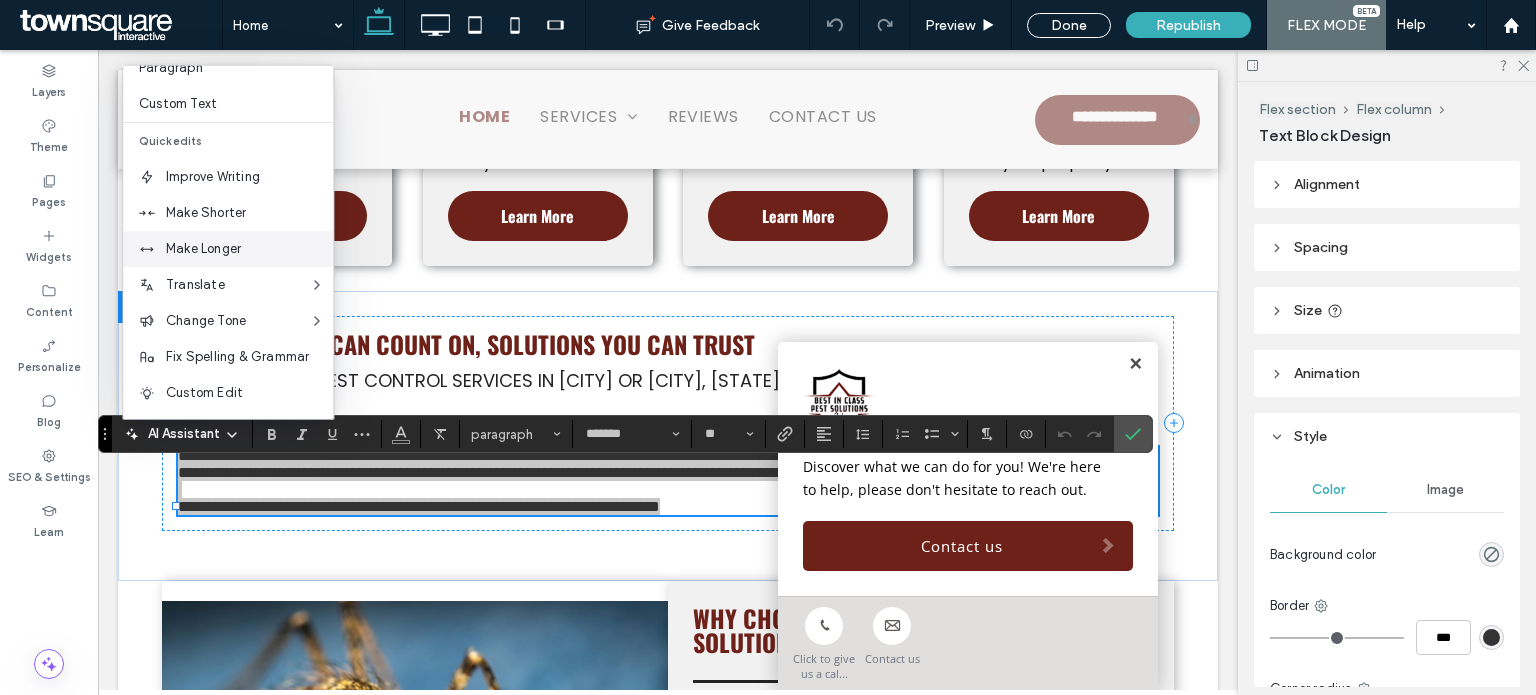 click on "Make Longer" at bounding box center [249, 249] 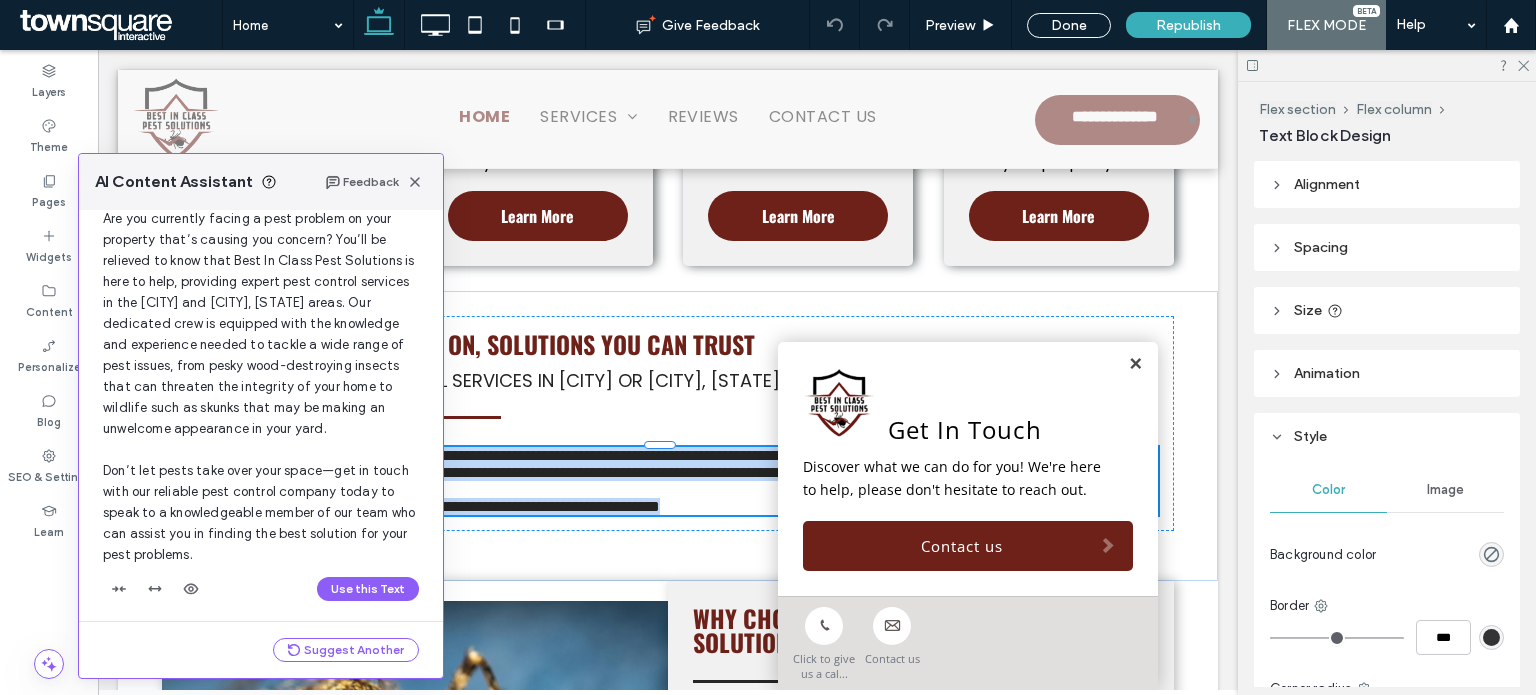 scroll, scrollTop: 124, scrollLeft: 0, axis: vertical 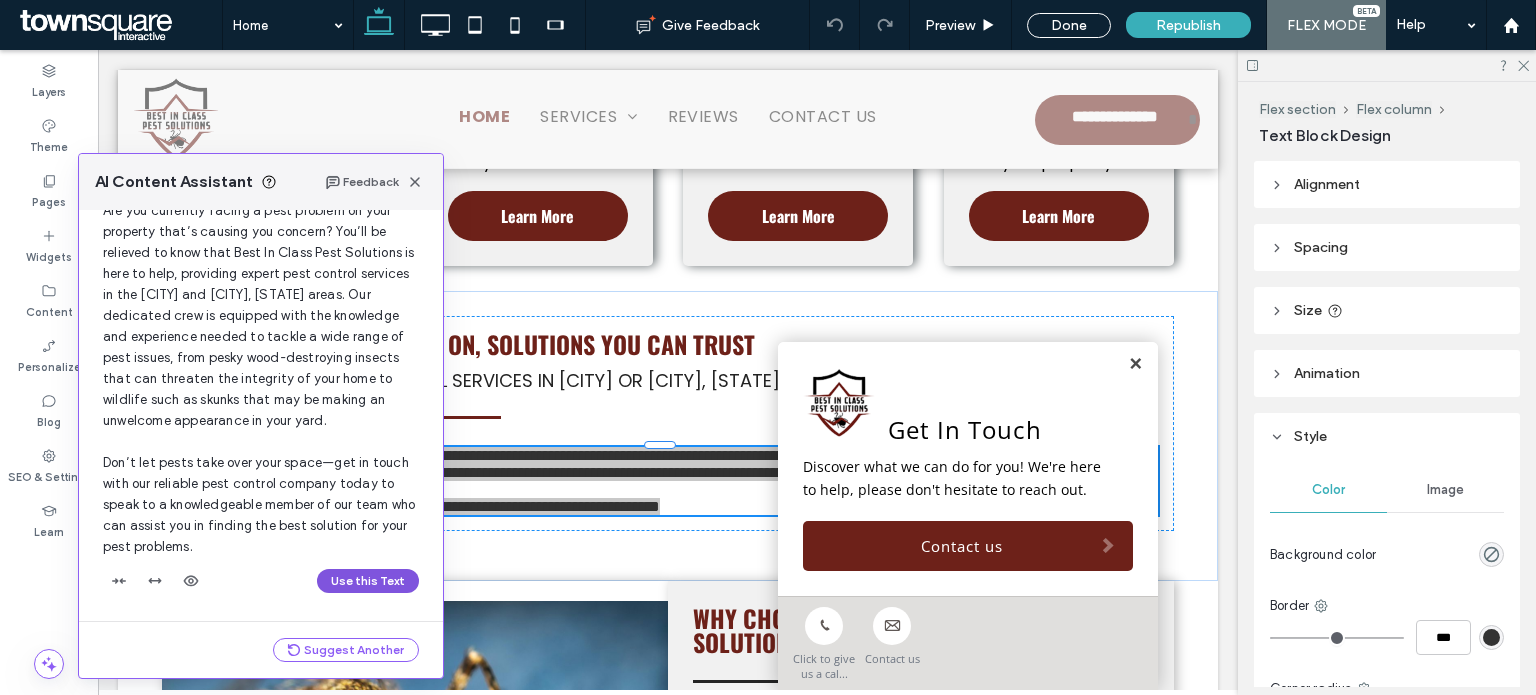click on "Use this Text" at bounding box center [368, 581] 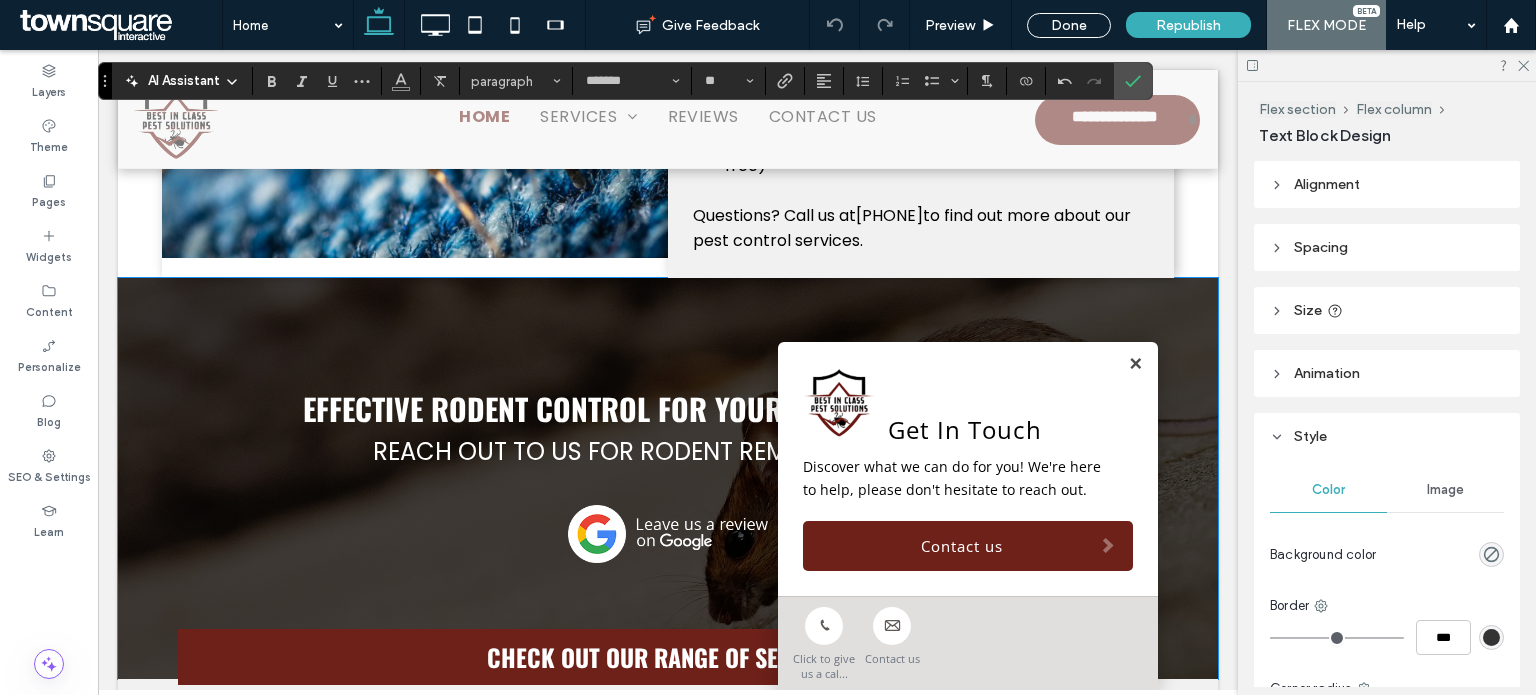 scroll, scrollTop: 1400, scrollLeft: 0, axis: vertical 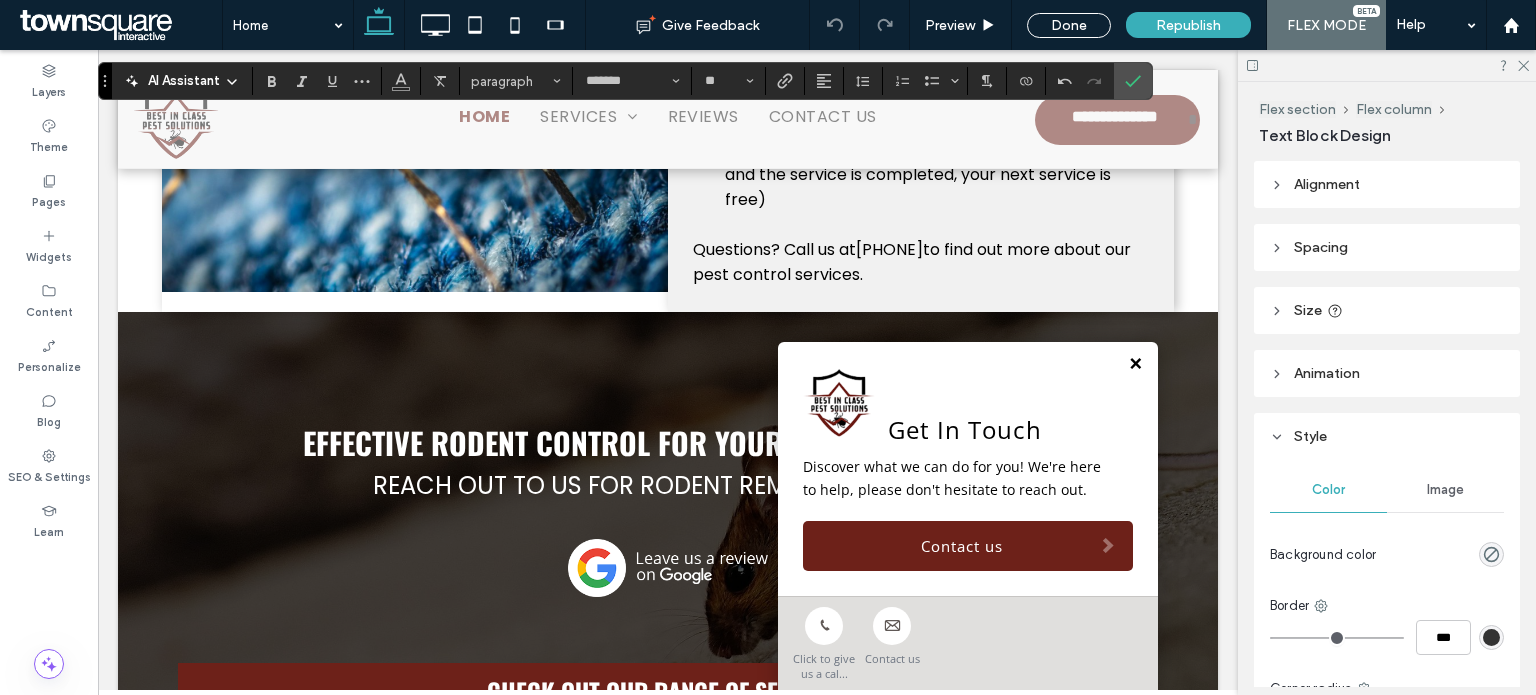 click at bounding box center (1135, 364) 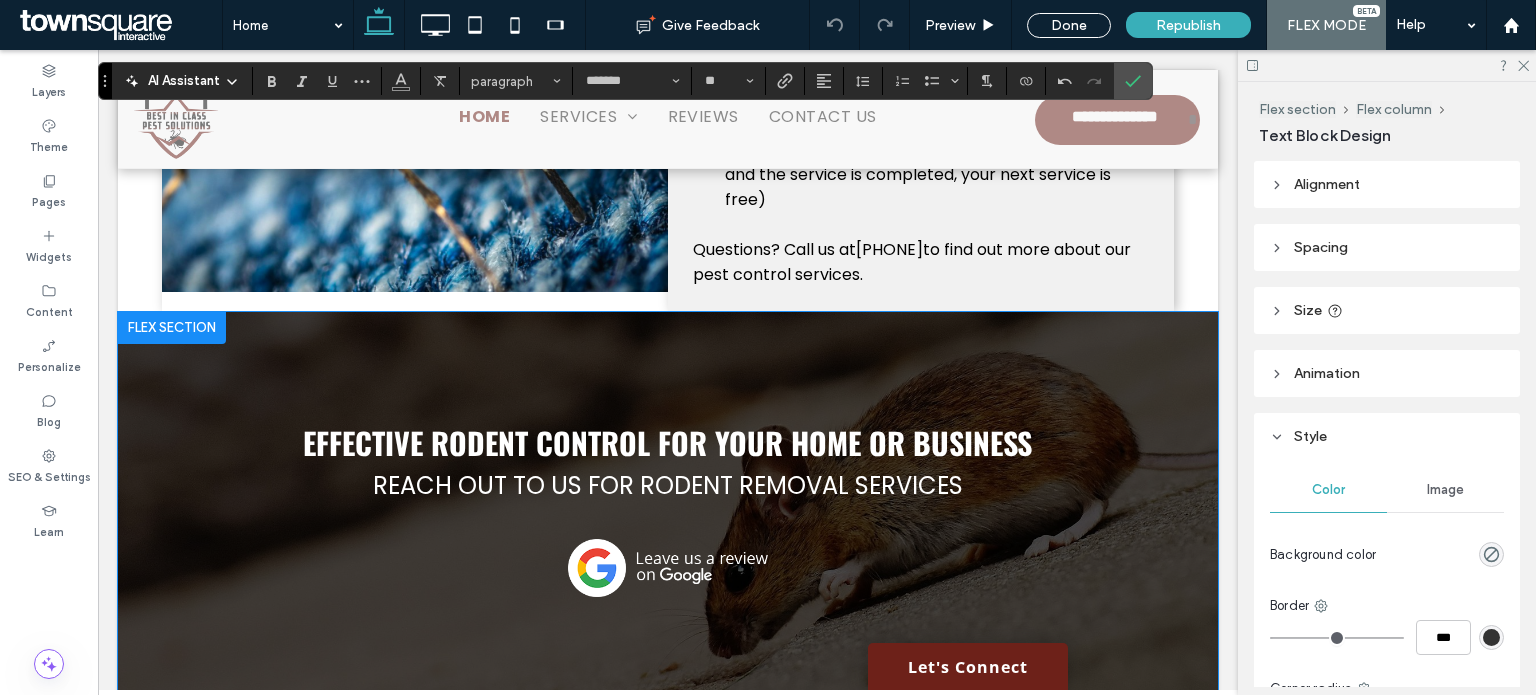 scroll, scrollTop: 1200, scrollLeft: 0, axis: vertical 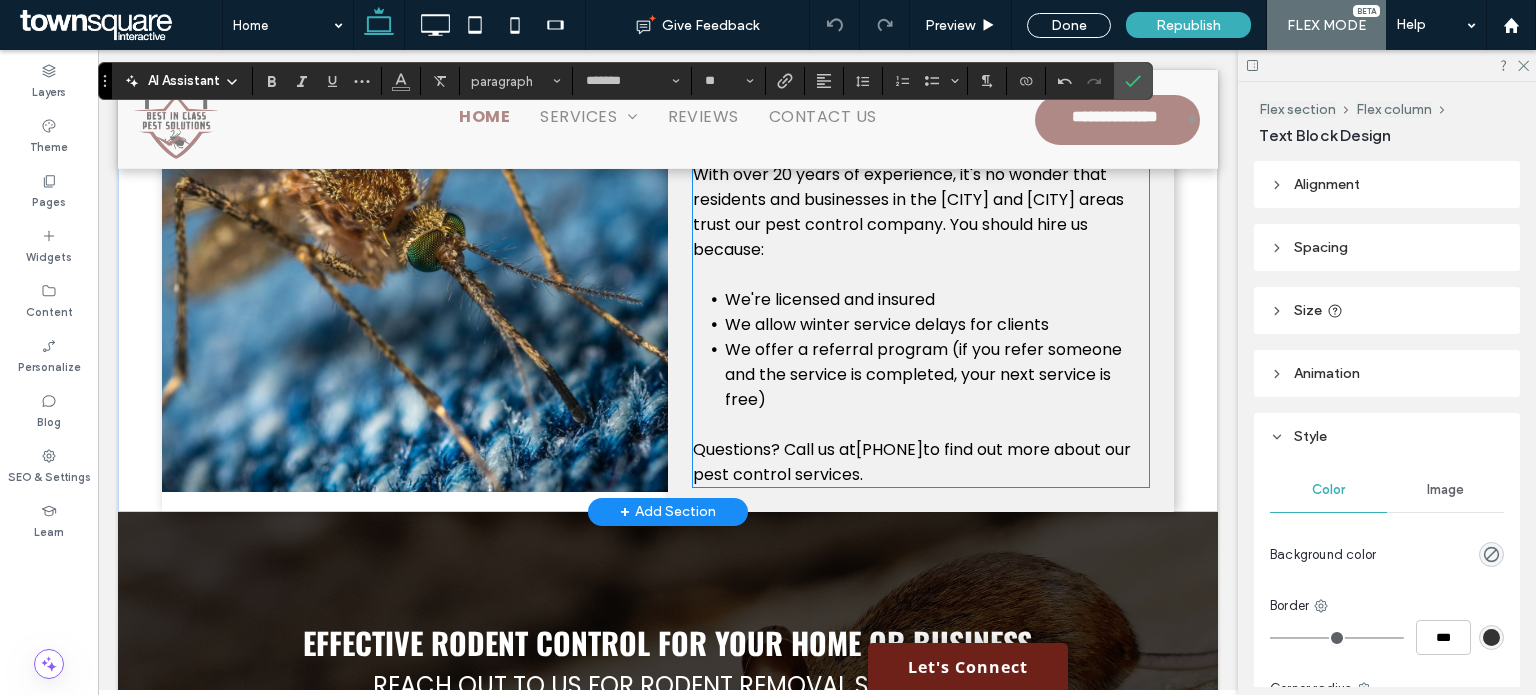 click on "With over 20 years of experience, it's no wonder that residents and businesses in the [CITY] and [CITY] areas trust our pest control company. You should hire us because:" at bounding box center (908, 212) 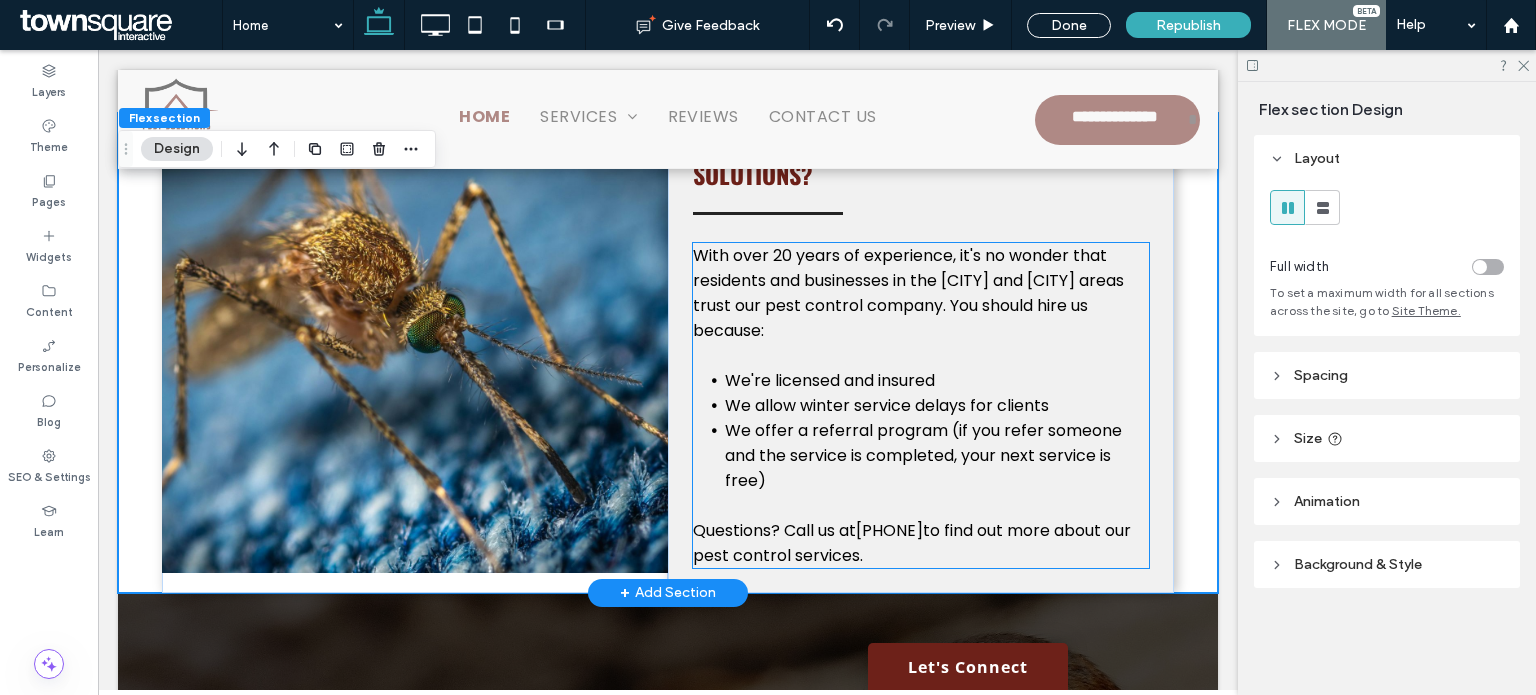 click on "With over 20 years of experience, it's no wonder that residents and businesses in the [CITY] and [CITY] areas trust our pest control company. You should hire us because:" at bounding box center (908, 293) 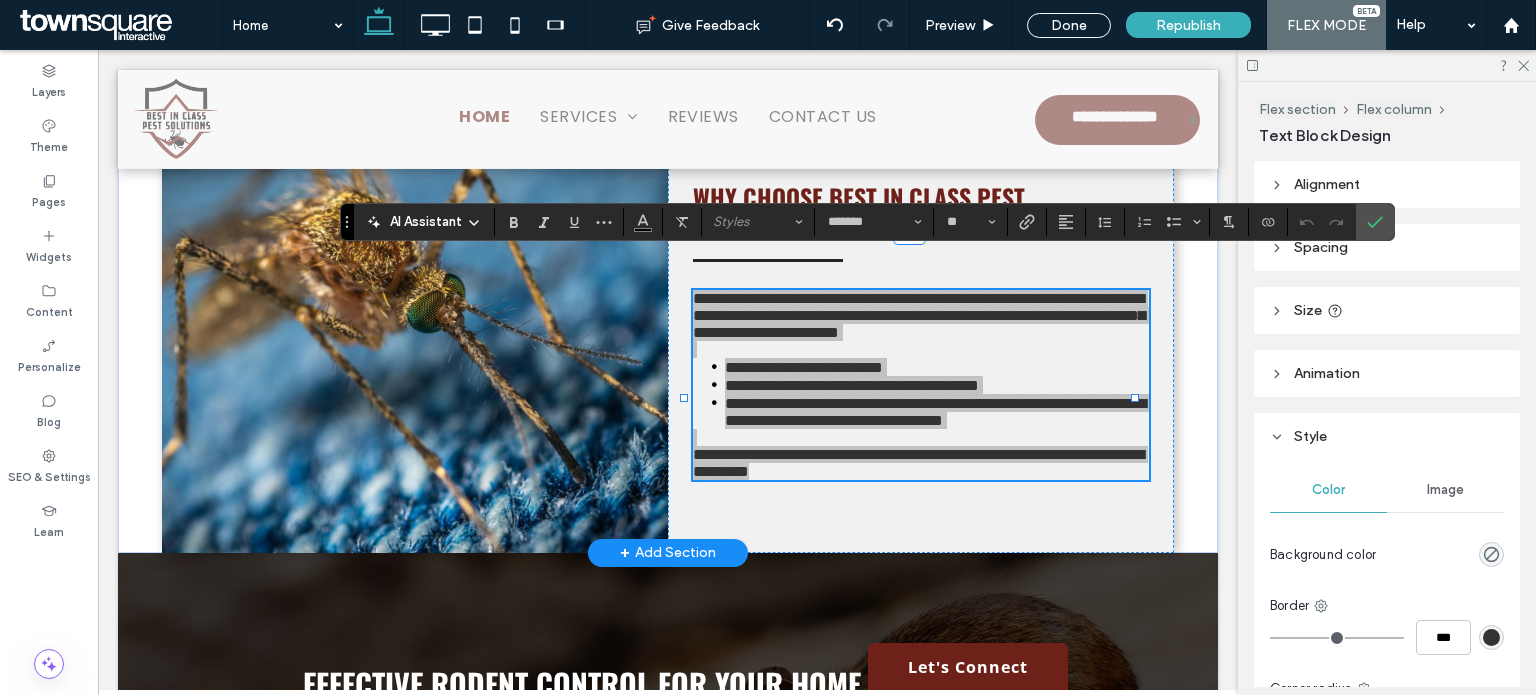click 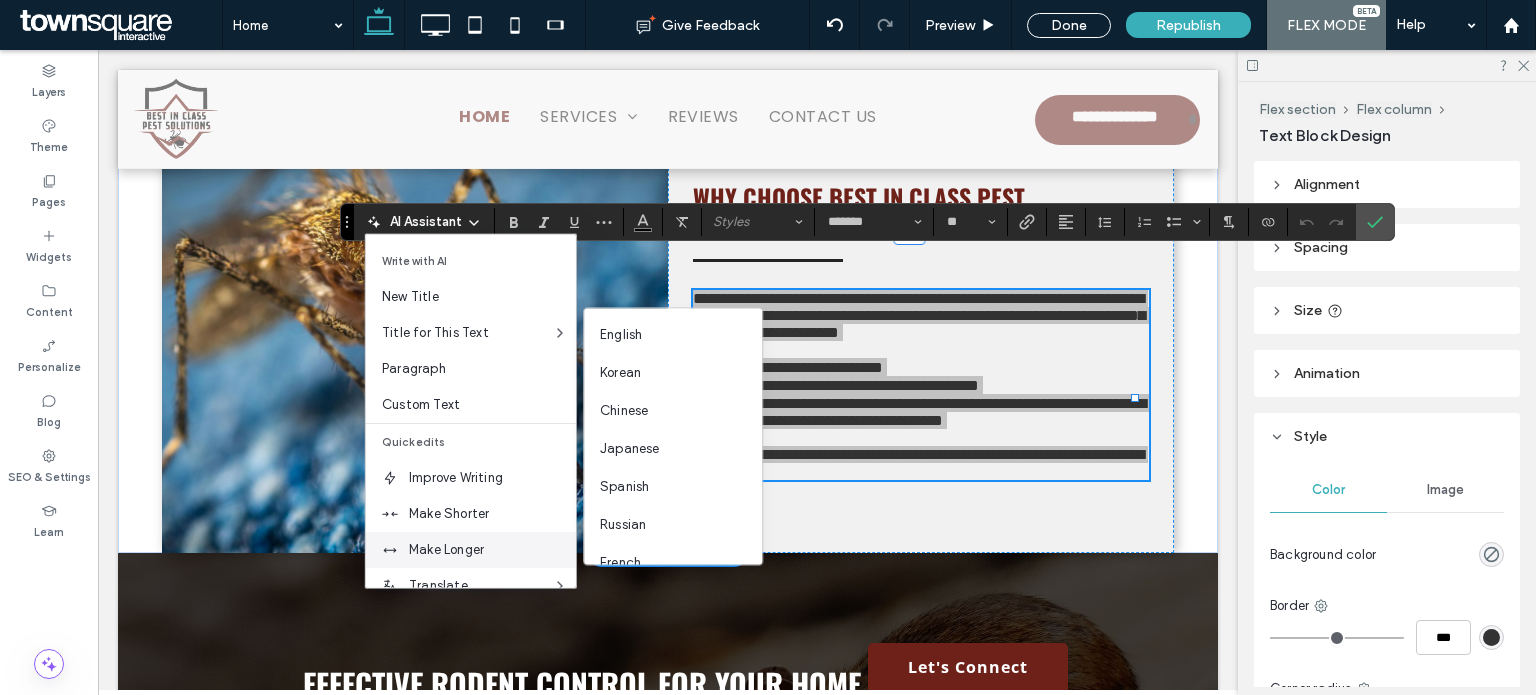 click on "Make Longer" at bounding box center [492, 550] 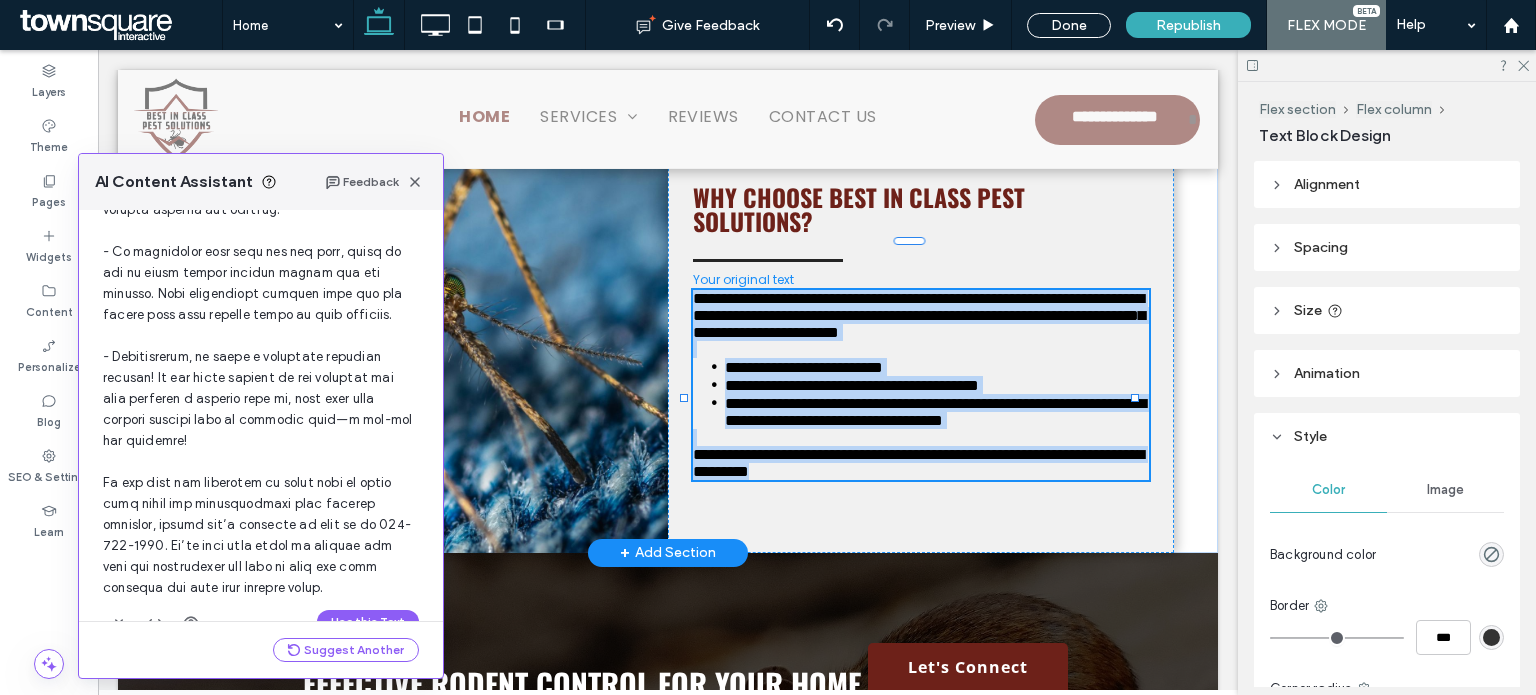 scroll, scrollTop: 352, scrollLeft: 0, axis: vertical 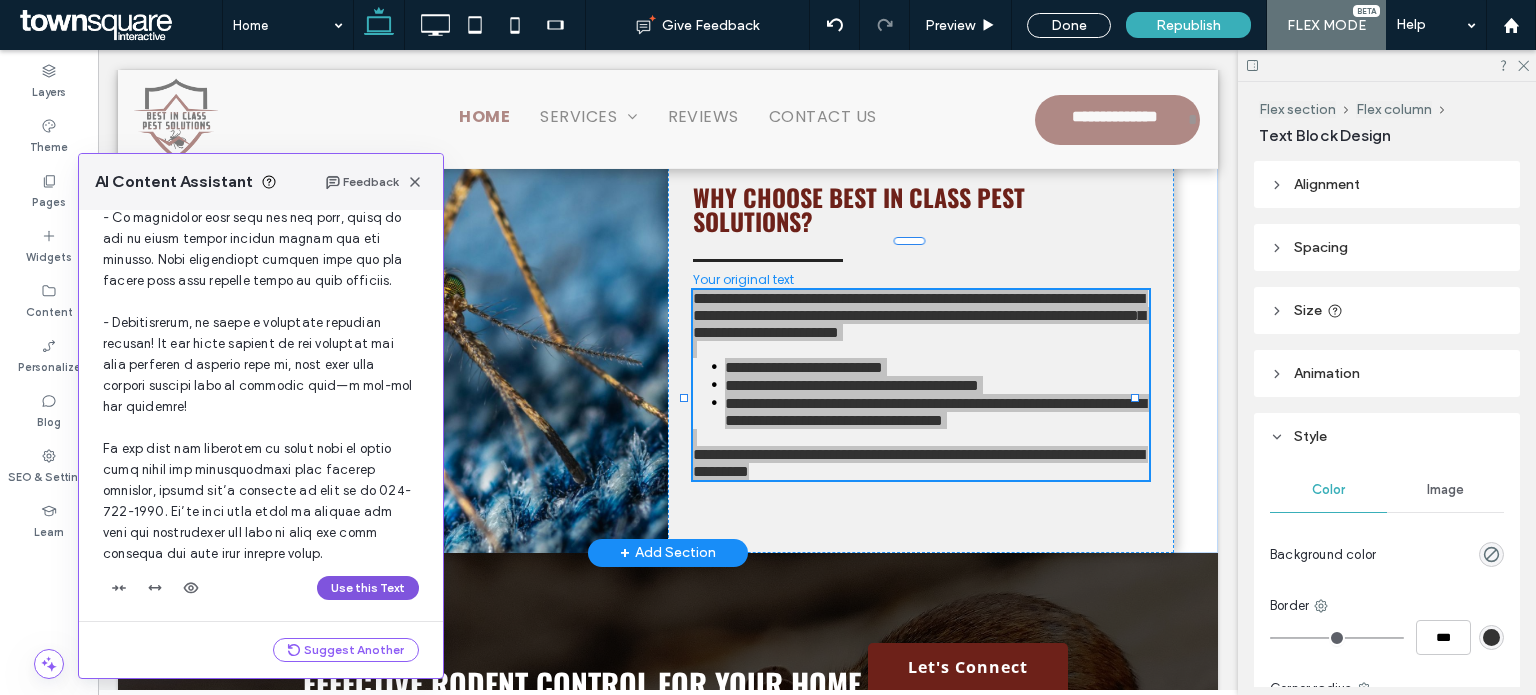 click on "Use this Text" at bounding box center (368, 588) 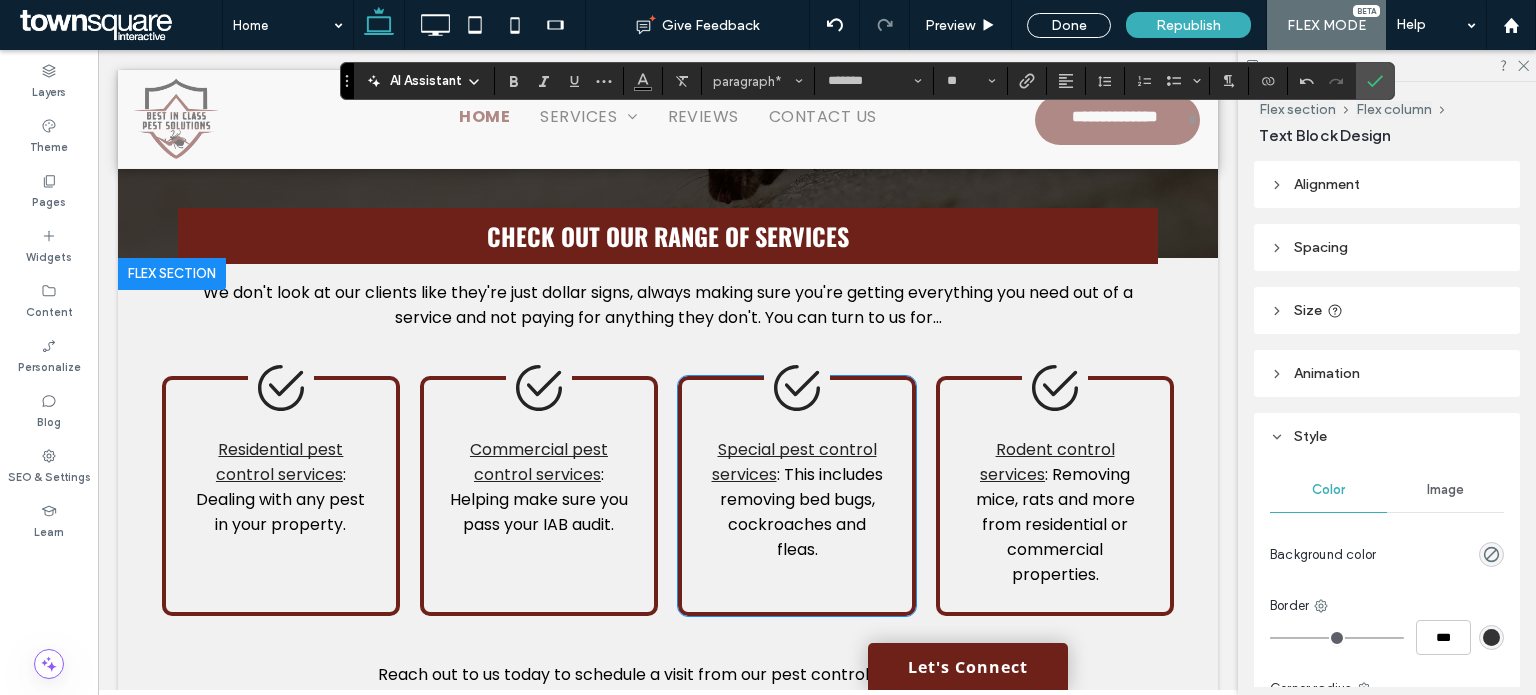 scroll, scrollTop: 2368, scrollLeft: 0, axis: vertical 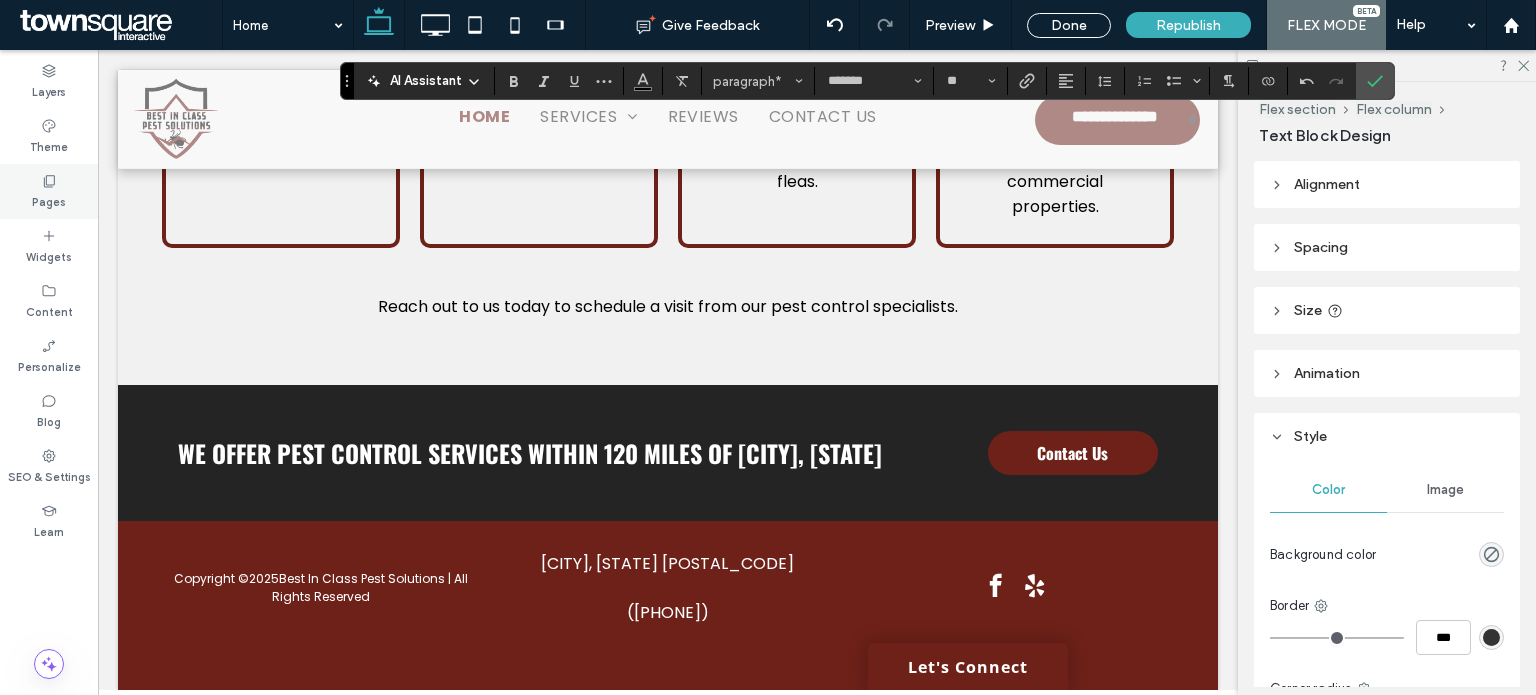 click on "Pages" at bounding box center (49, 191) 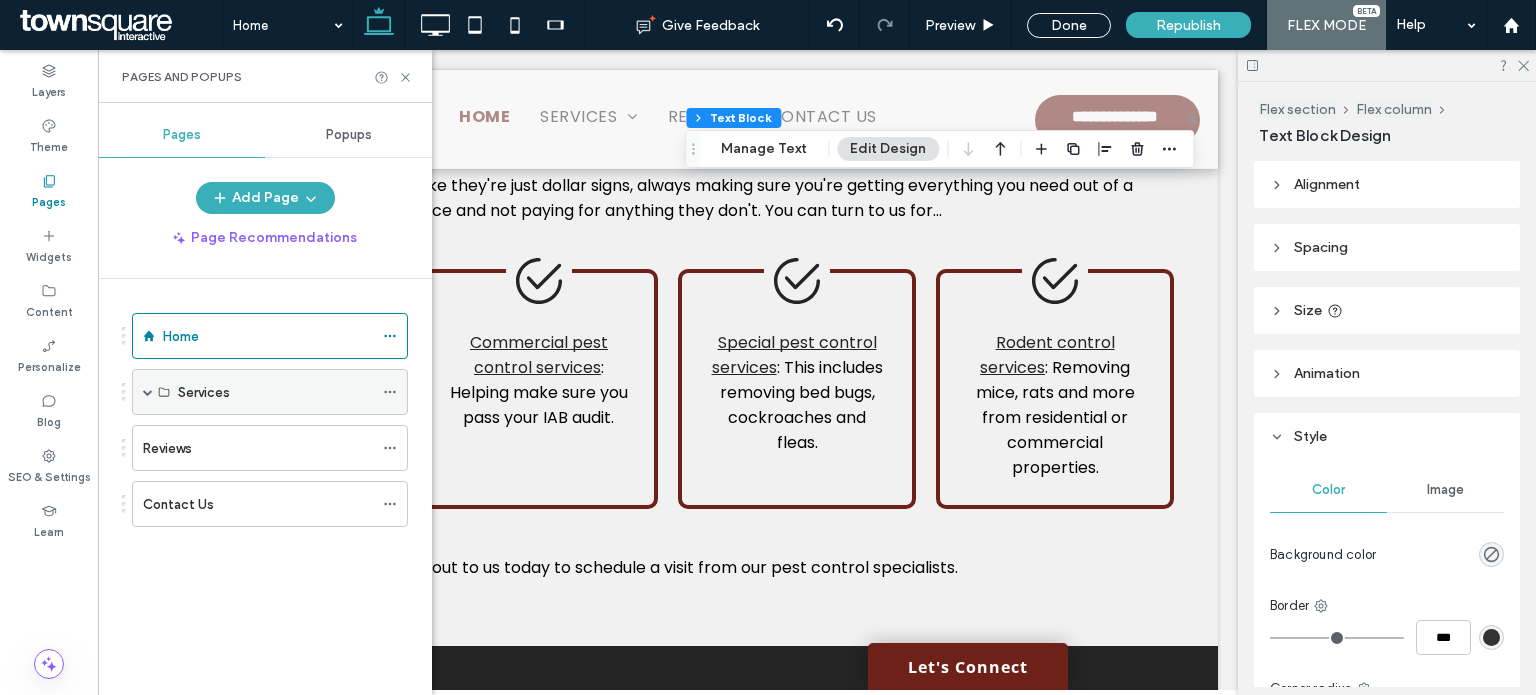 click 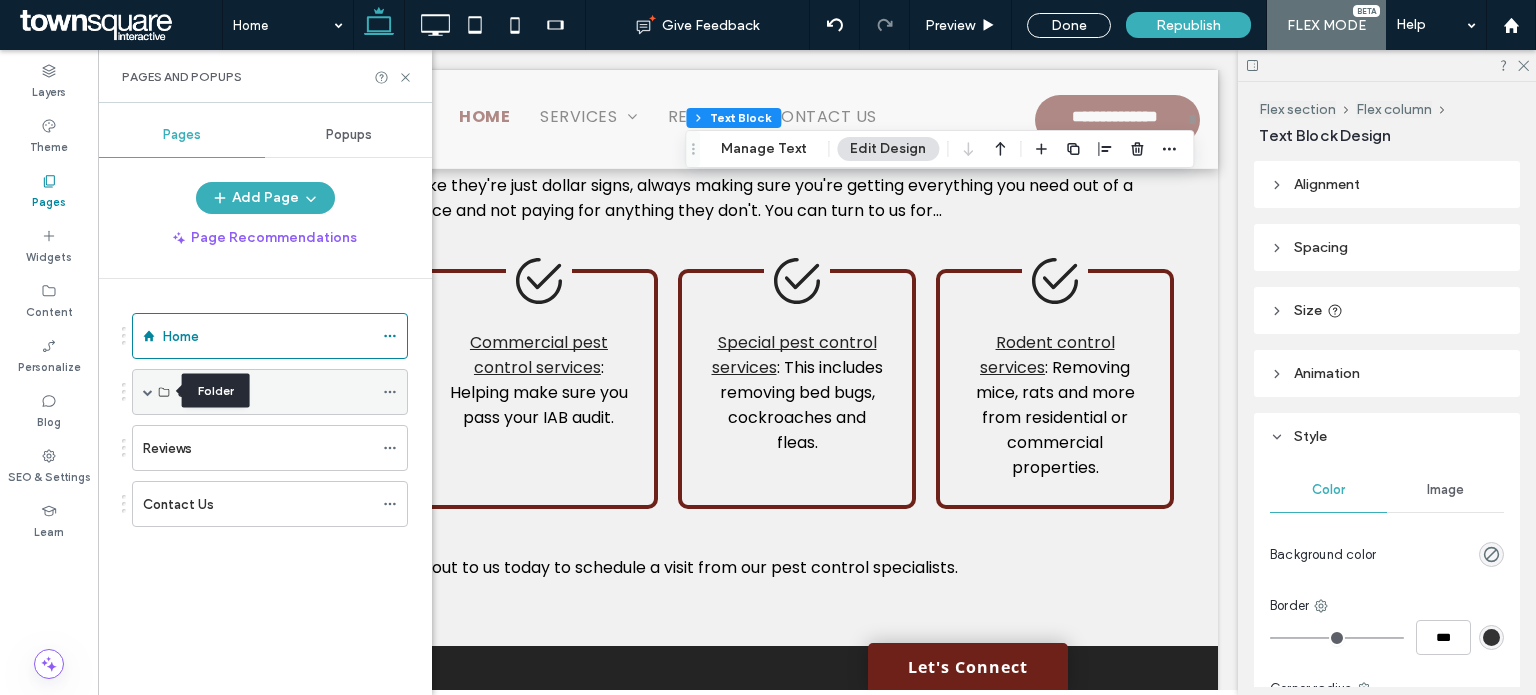 click at bounding box center [148, 392] 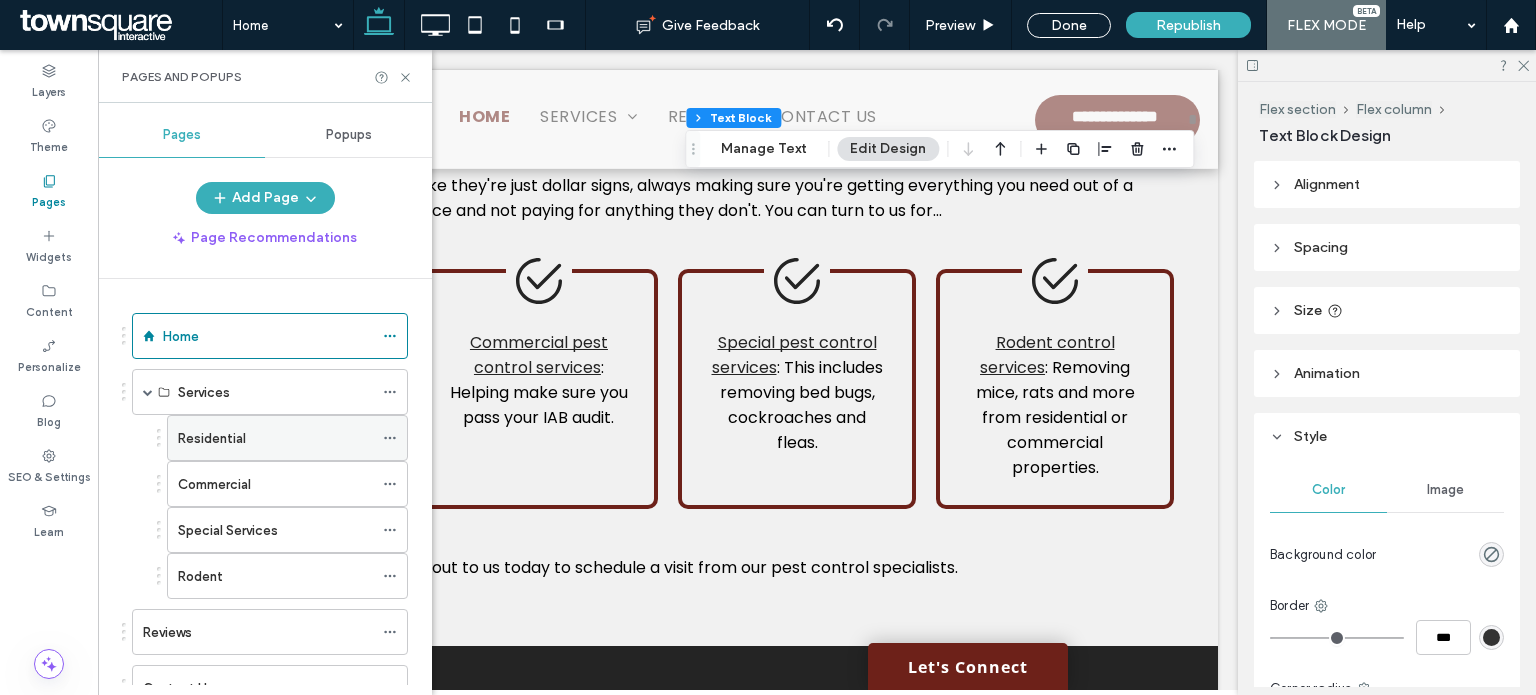 click on "Residential" at bounding box center [212, 438] 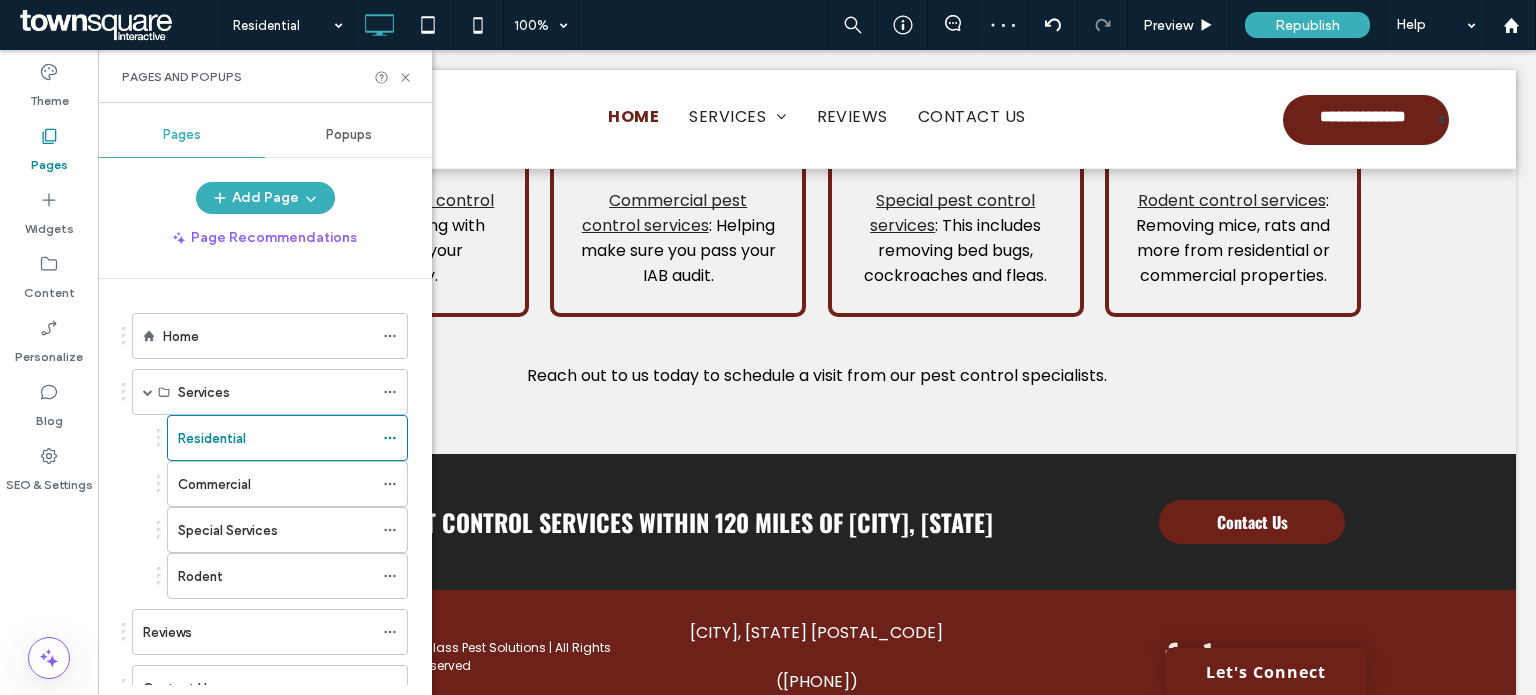 scroll, scrollTop: 2202, scrollLeft: 0, axis: vertical 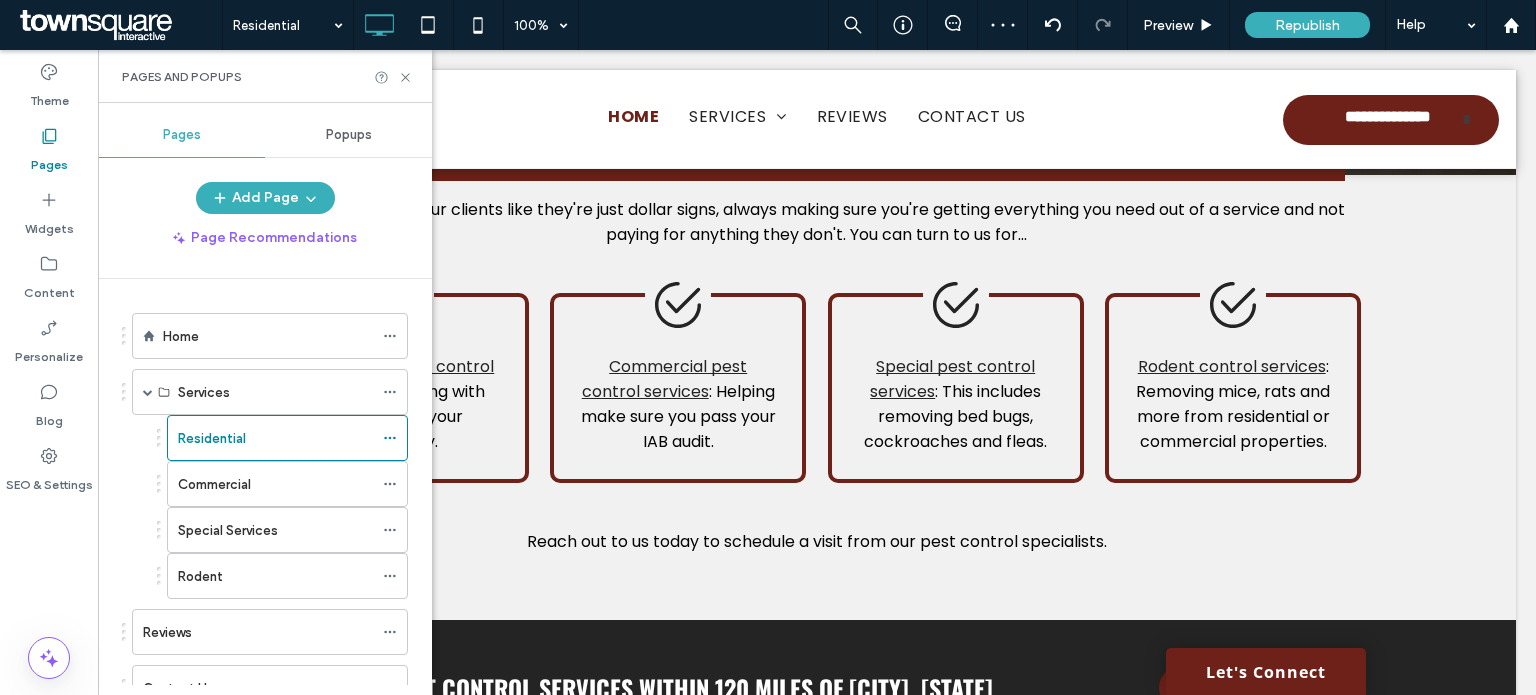 click at bounding box center [768, 347] 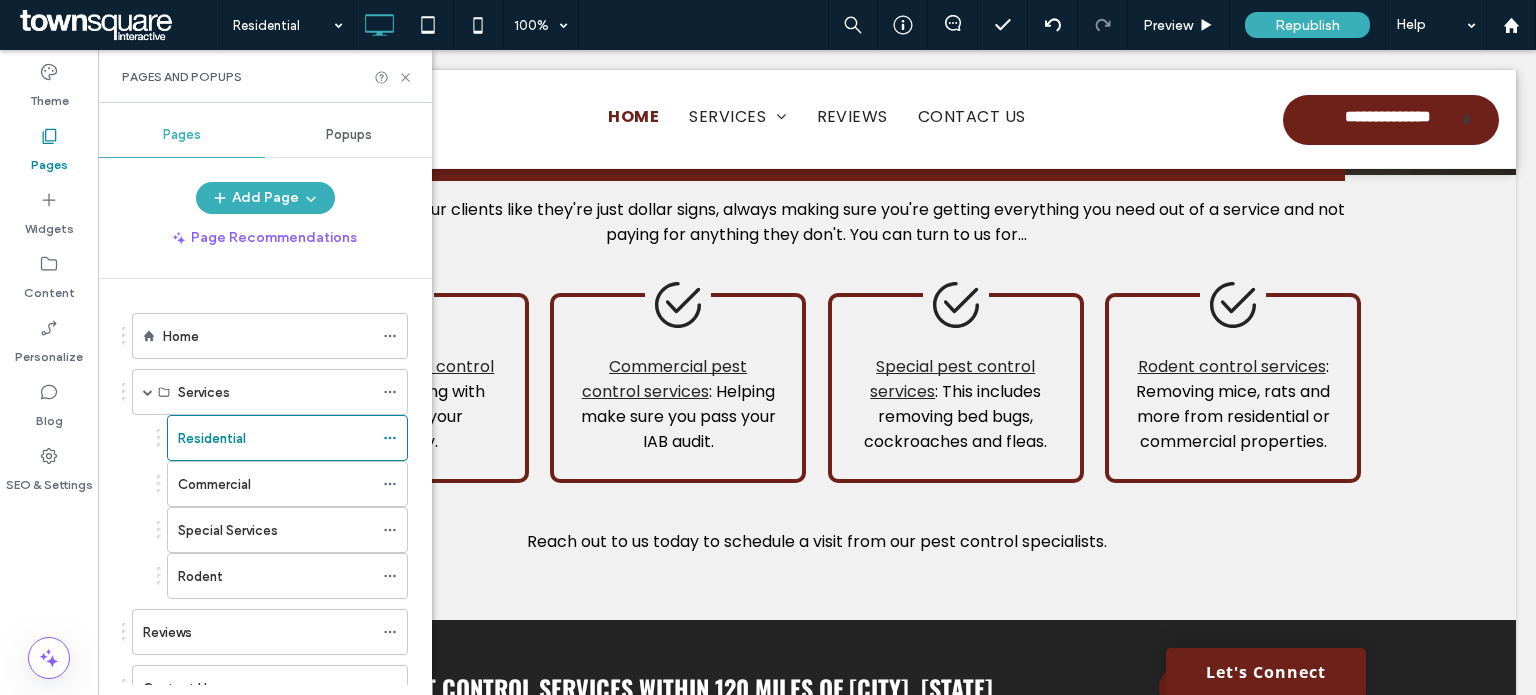 click at bounding box center (768, 347) 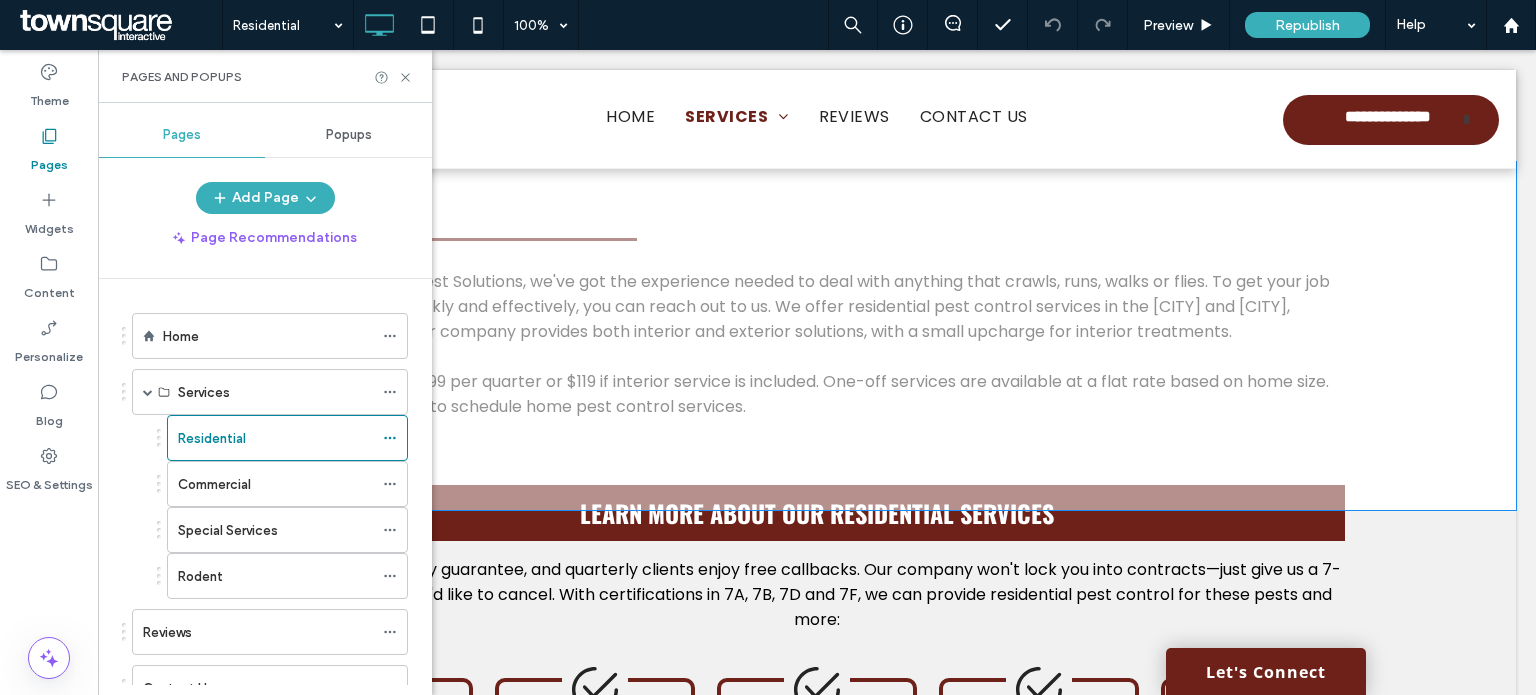 scroll, scrollTop: 500, scrollLeft: 0, axis: vertical 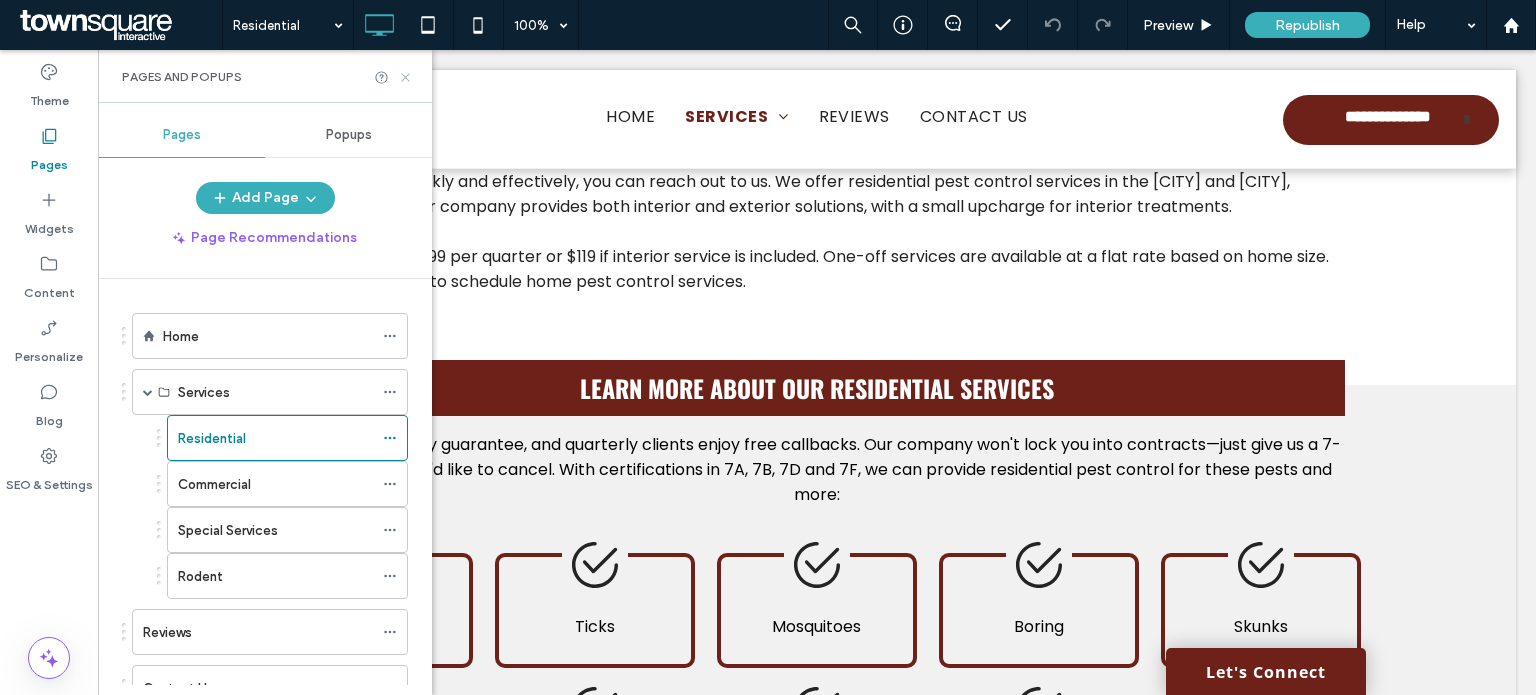click on "Pages and Popups" at bounding box center (265, 76) 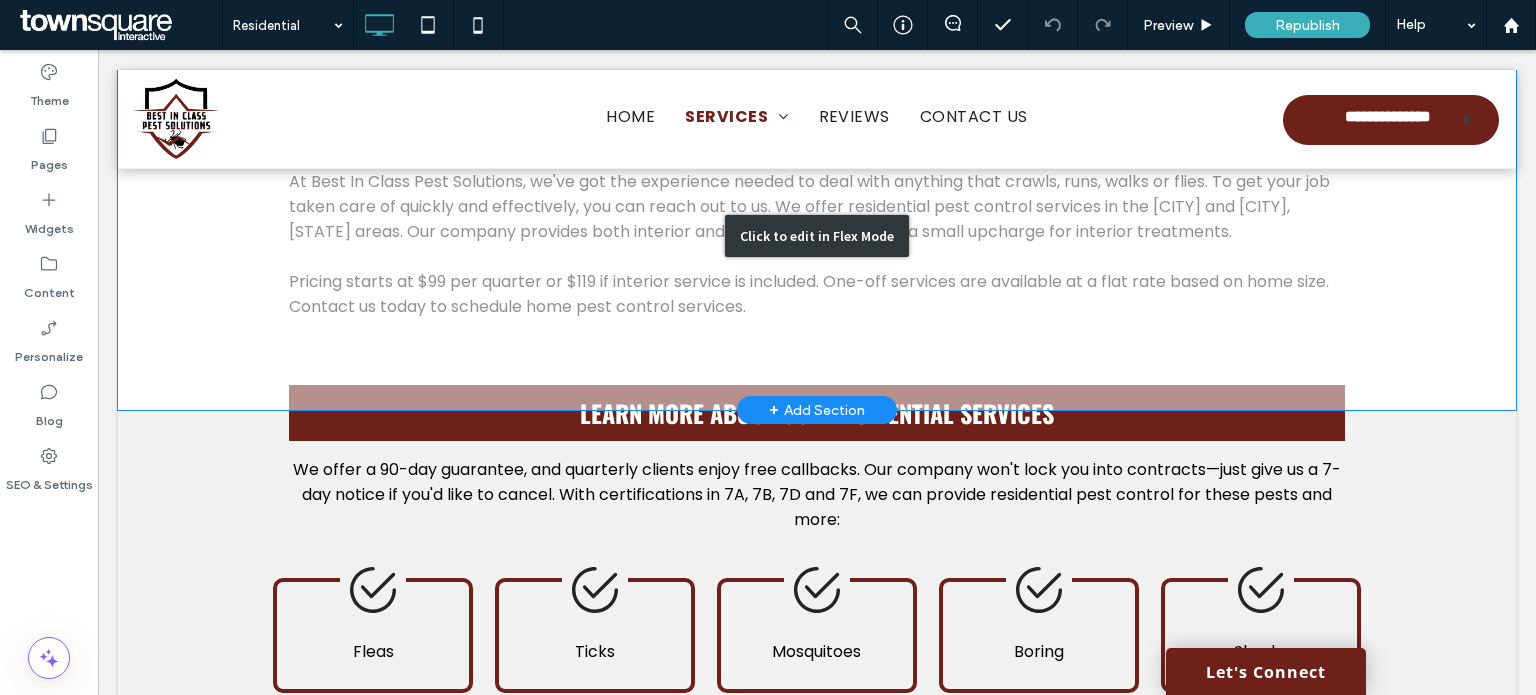 scroll, scrollTop: 300, scrollLeft: 0, axis: vertical 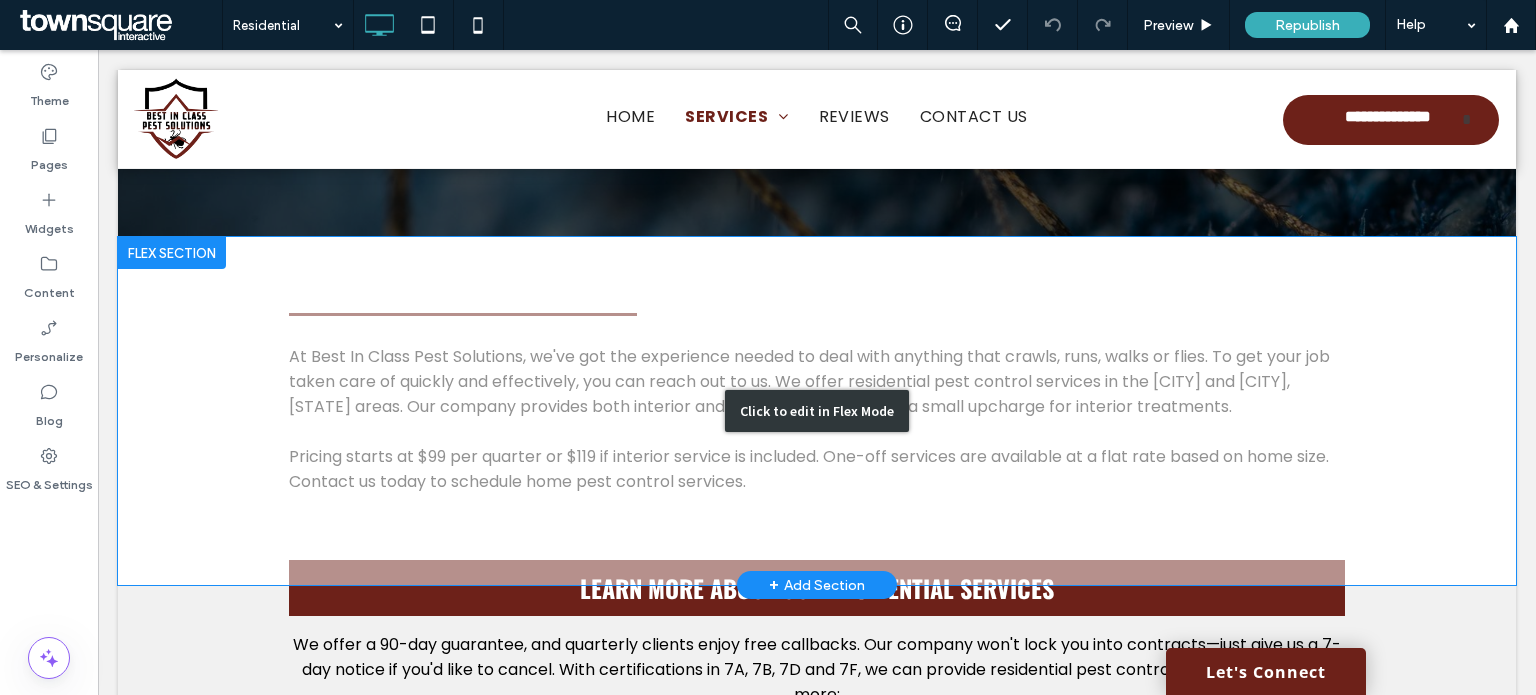 click on "Click to edit in Flex Mode" at bounding box center [817, 411] 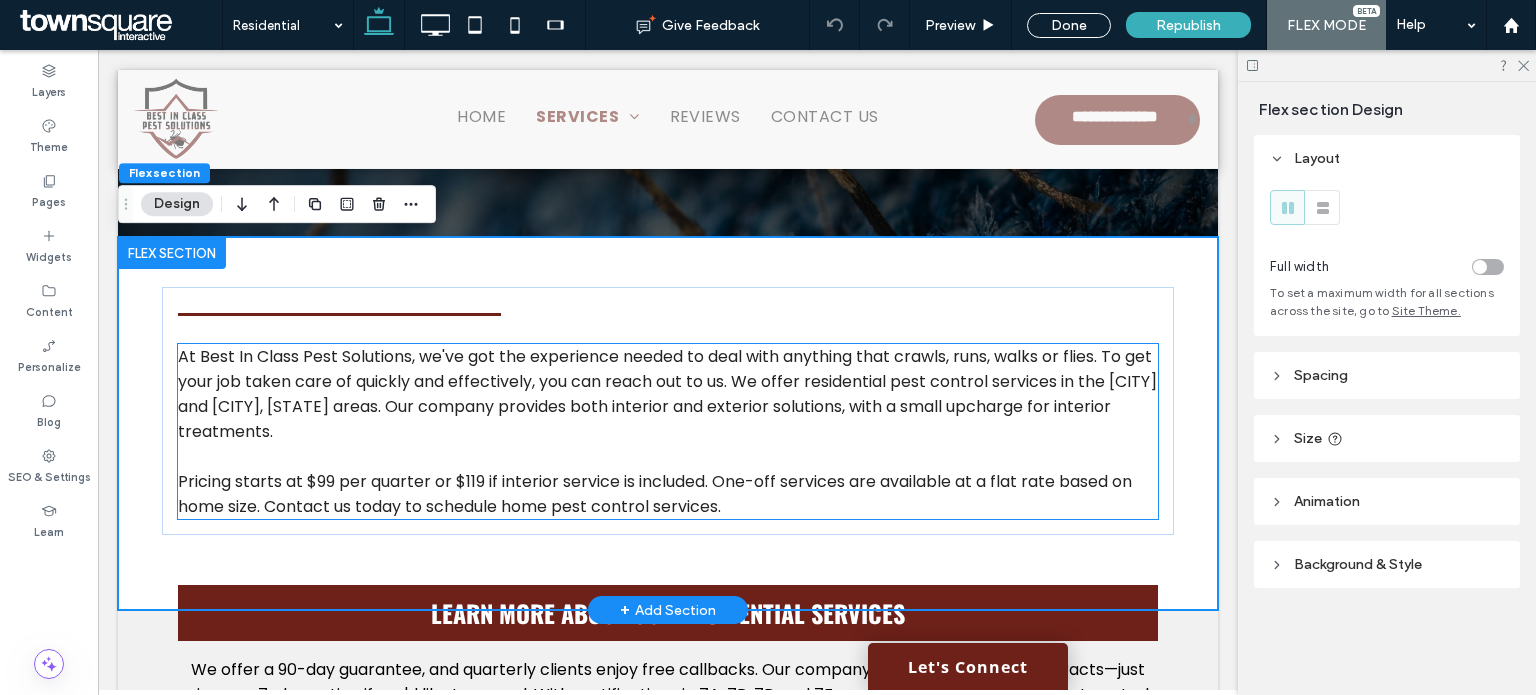 click on "At Best In Class Pest Solutions, we've got the experience needed to deal with anything that crawls, runs, walks or flies. To get your job taken care of quickly and effectively, you can reach out to us. We offer residential pest control services in the Grandville and Wyoming, MI areas. Our company provides both interior and exterior solutions, with a small upcharge for interior treatments." at bounding box center [667, 394] 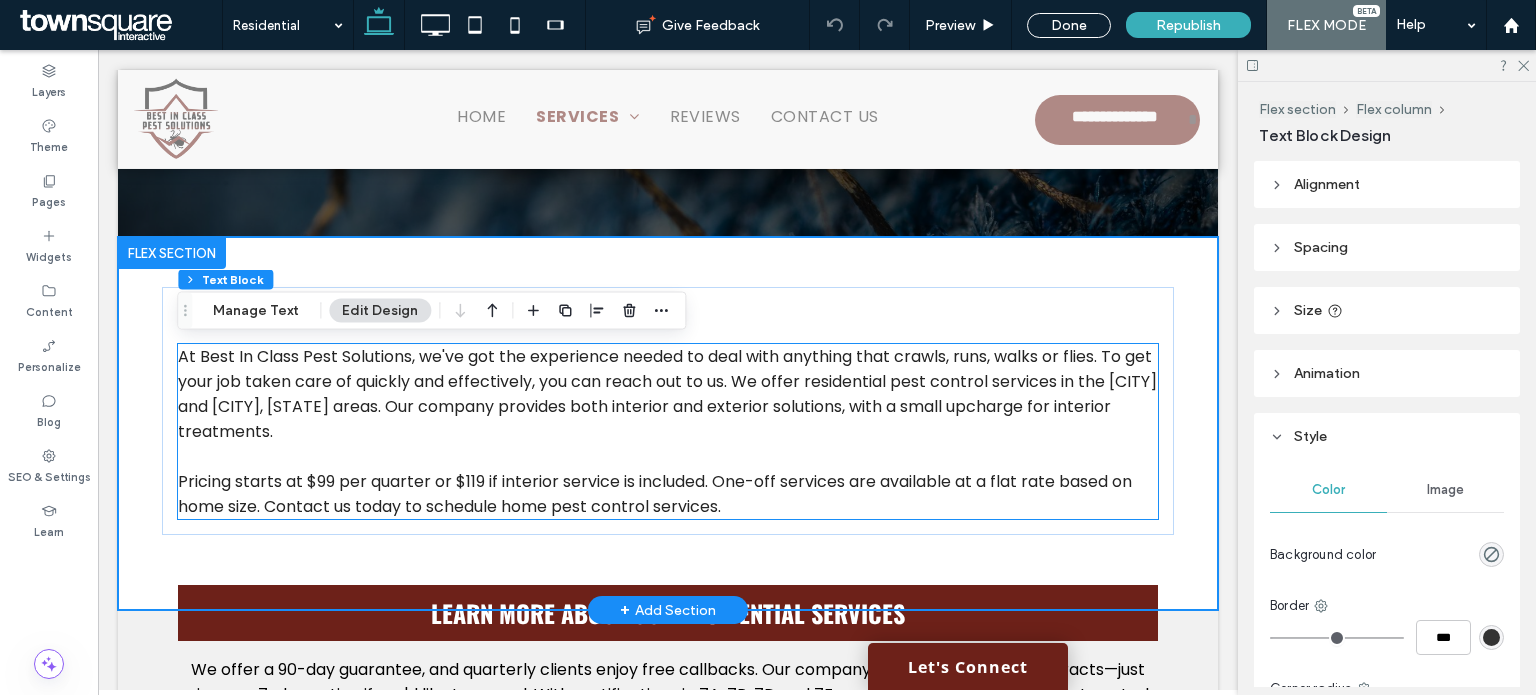 click on "At Best In Class Pest Solutions, we've got the experience needed to deal with anything that crawls, runs, walks or flies. To get your job taken care of quickly and effectively, you can reach out to us. We offer residential pest control services in the Grandville and Wyoming, MI areas. Our company provides both interior and exterior solutions, with a small upcharge for interior treatments. Pricing starts at $99 per quarter or $119 if interior service is included. One-off services are available at a flat rate based on home size. Contact us today to schedule home pest control services." at bounding box center [668, 431] 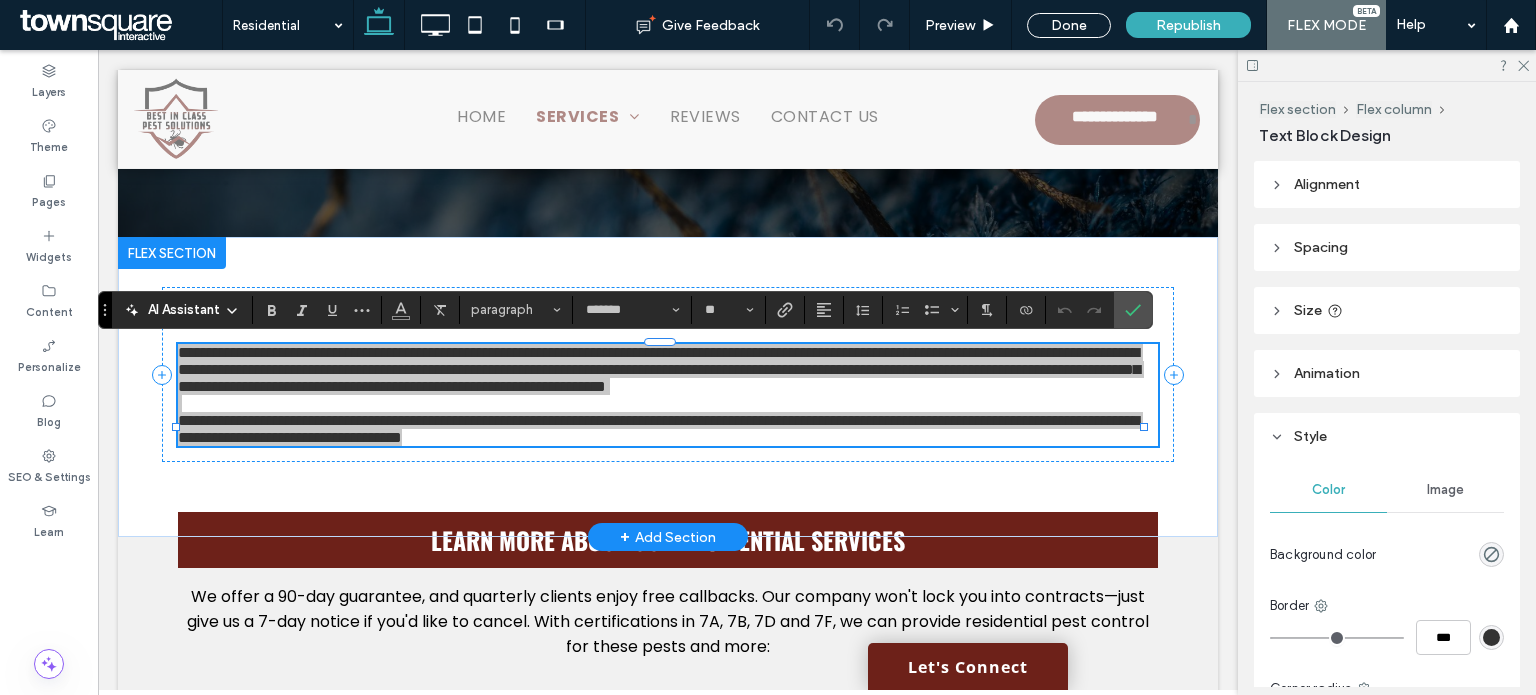 click on "AI Assistant" at bounding box center [184, 310] 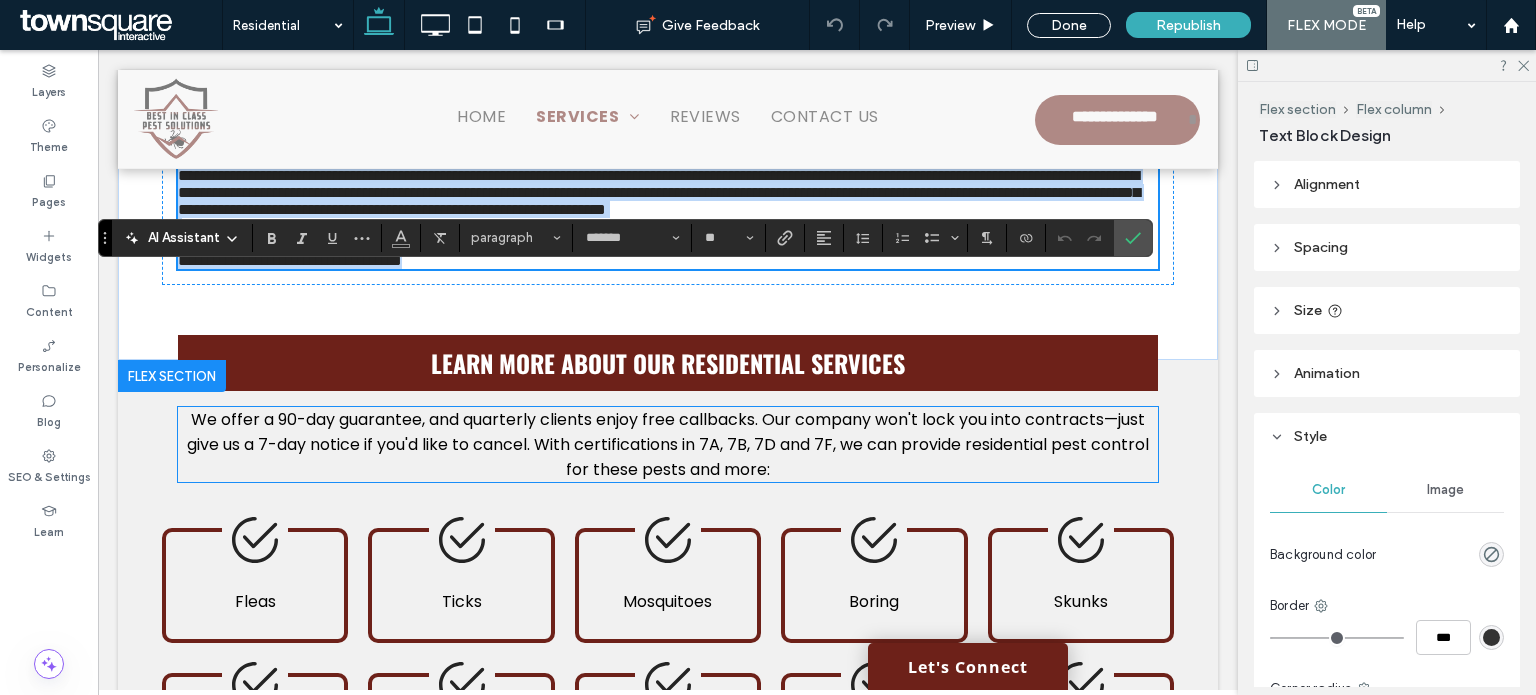 scroll, scrollTop: 500, scrollLeft: 0, axis: vertical 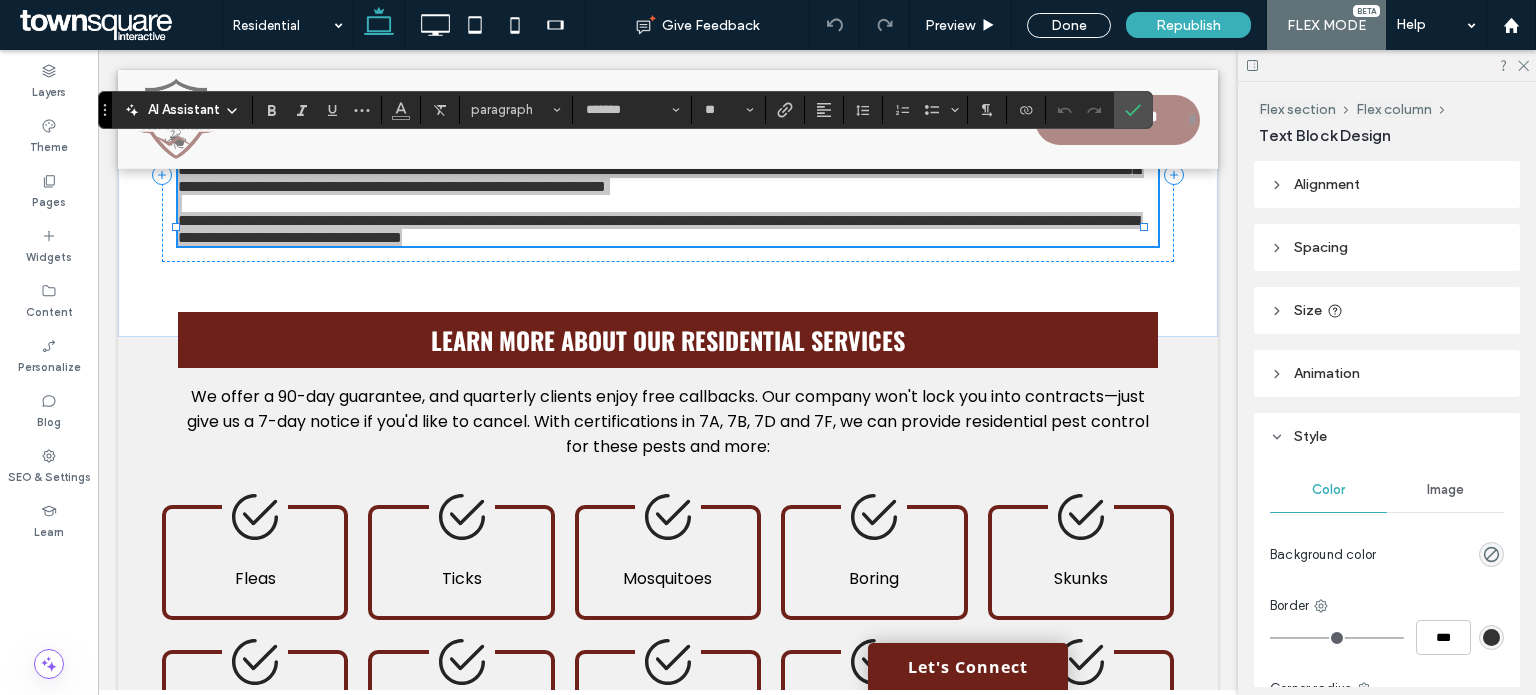 click on "AI Assistant" at bounding box center [184, 110] 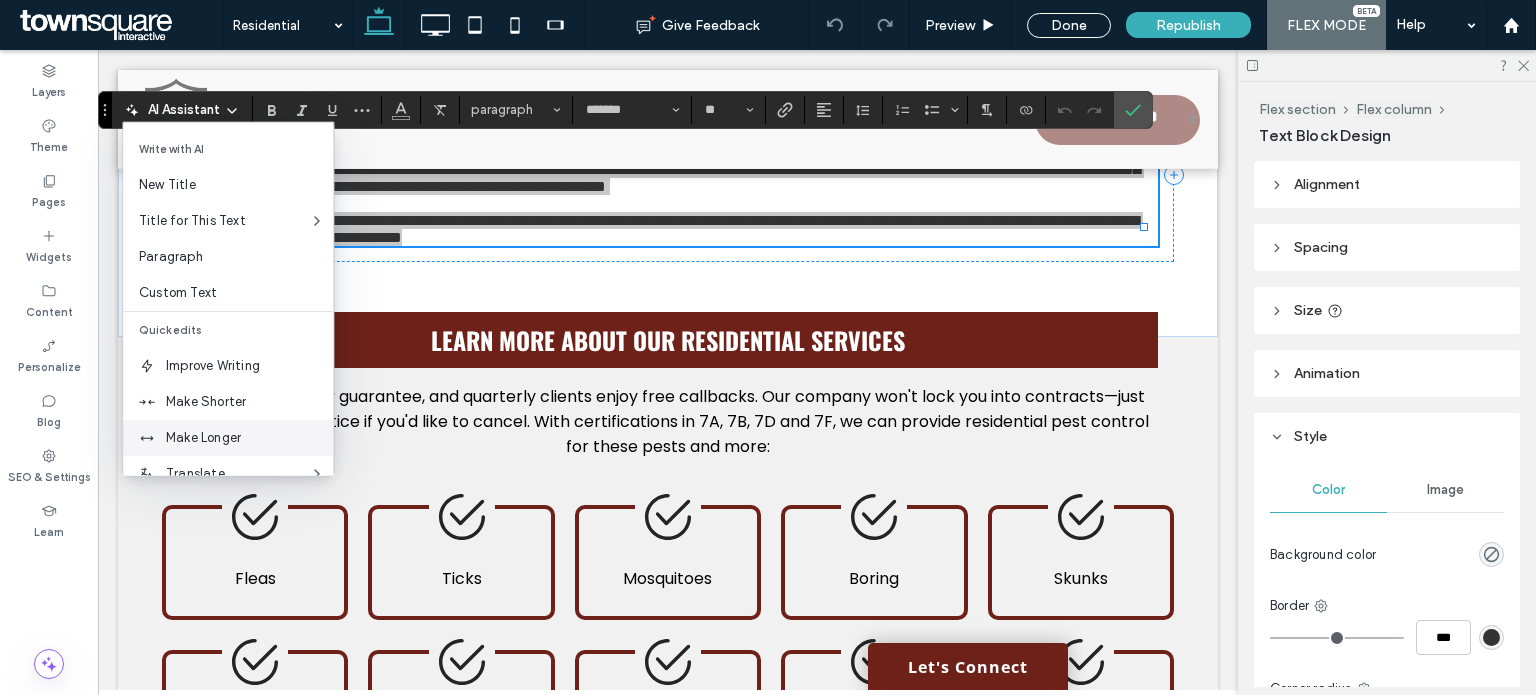 click on "Make Longer" at bounding box center [228, 438] 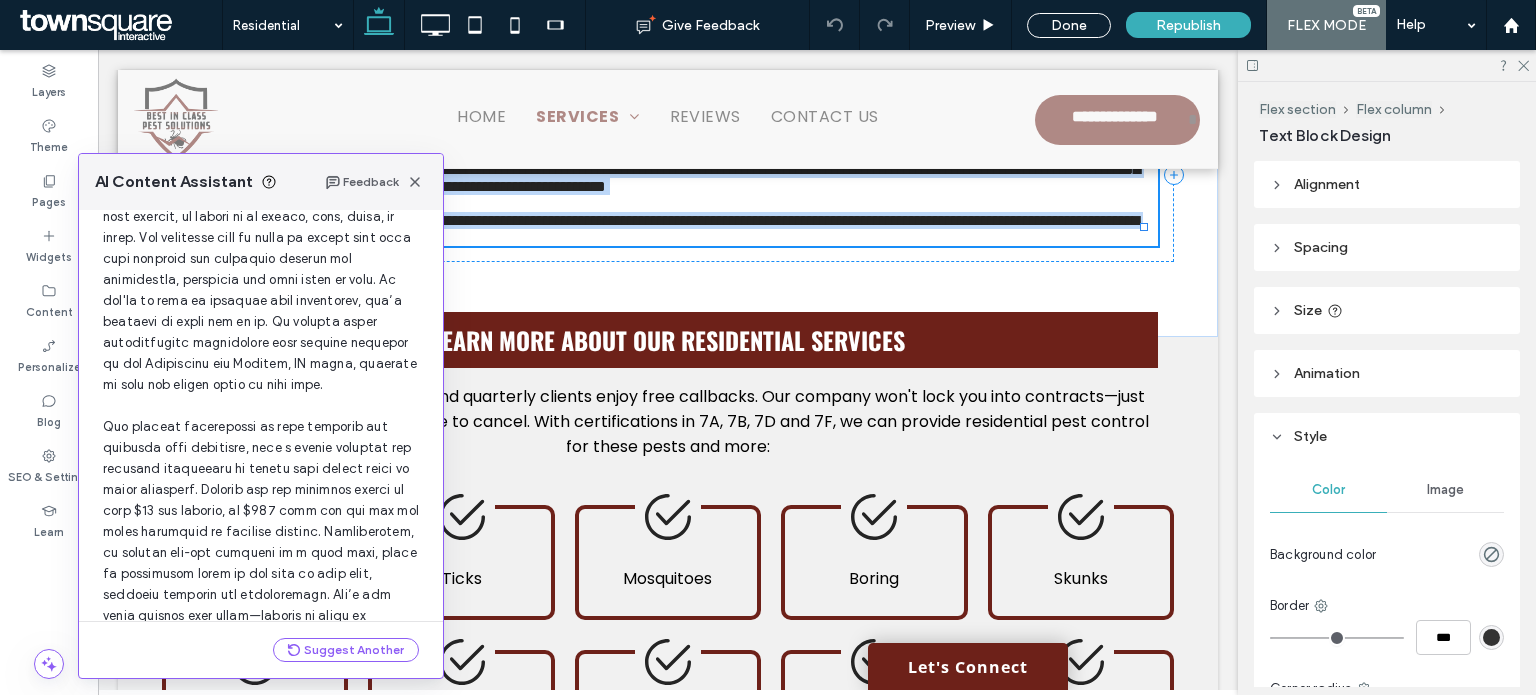 scroll, scrollTop: 248, scrollLeft: 0, axis: vertical 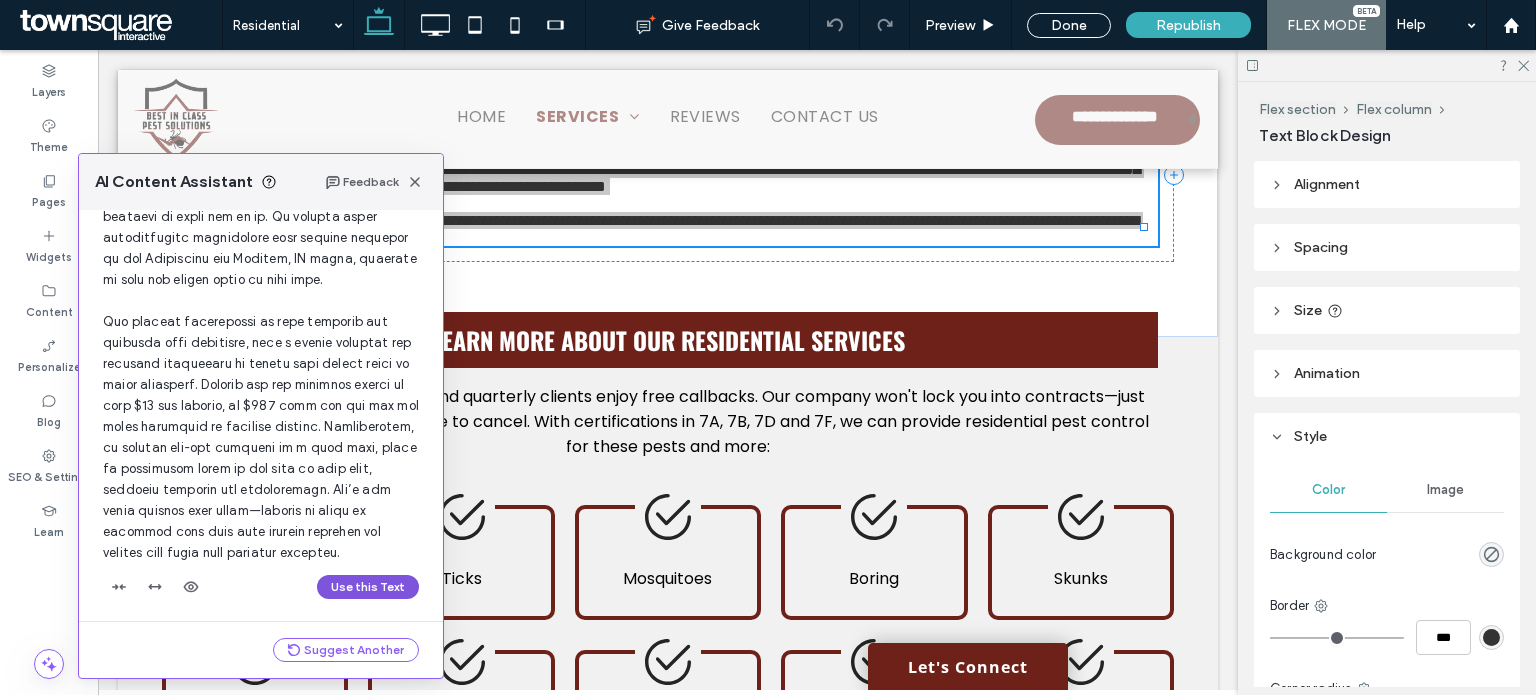 drag, startPoint x: 370, startPoint y: 577, endPoint x: 350, endPoint y: 472, distance: 106.887794 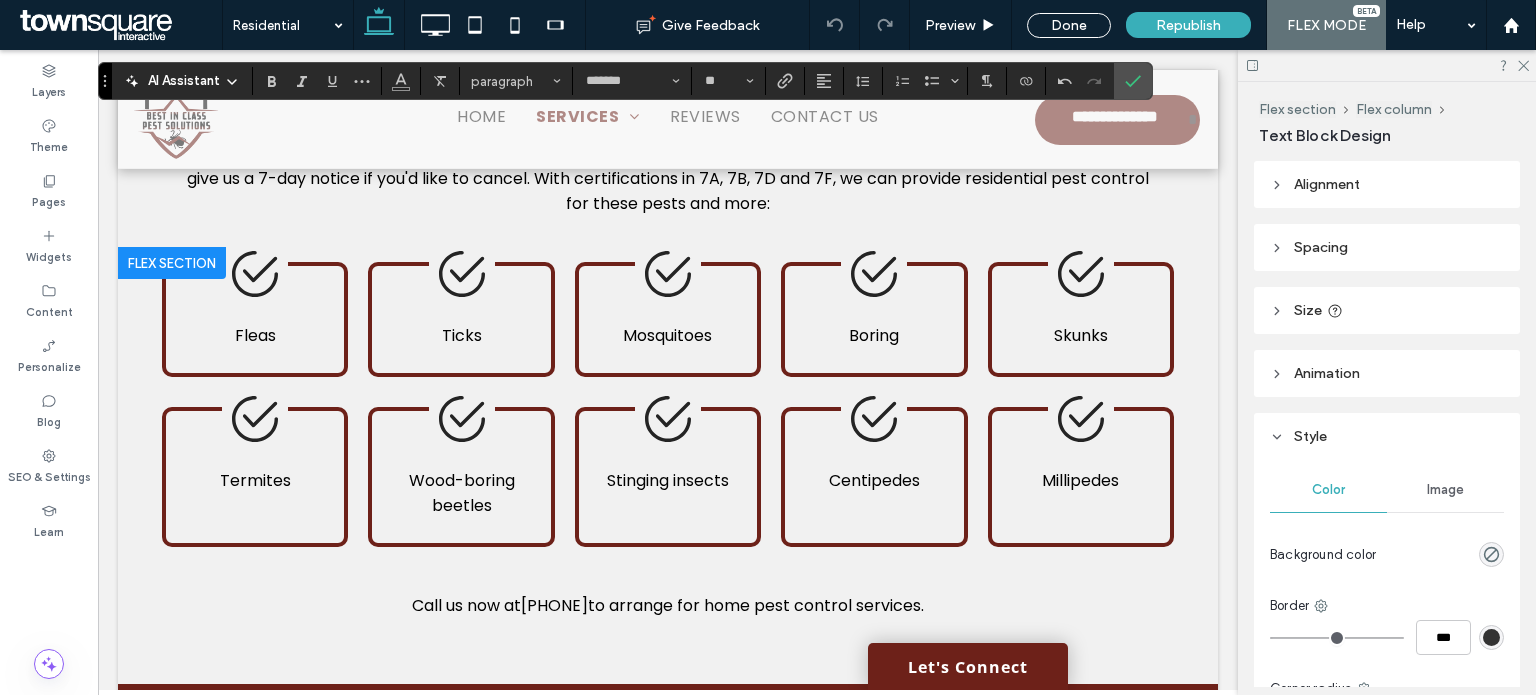 scroll, scrollTop: 800, scrollLeft: 0, axis: vertical 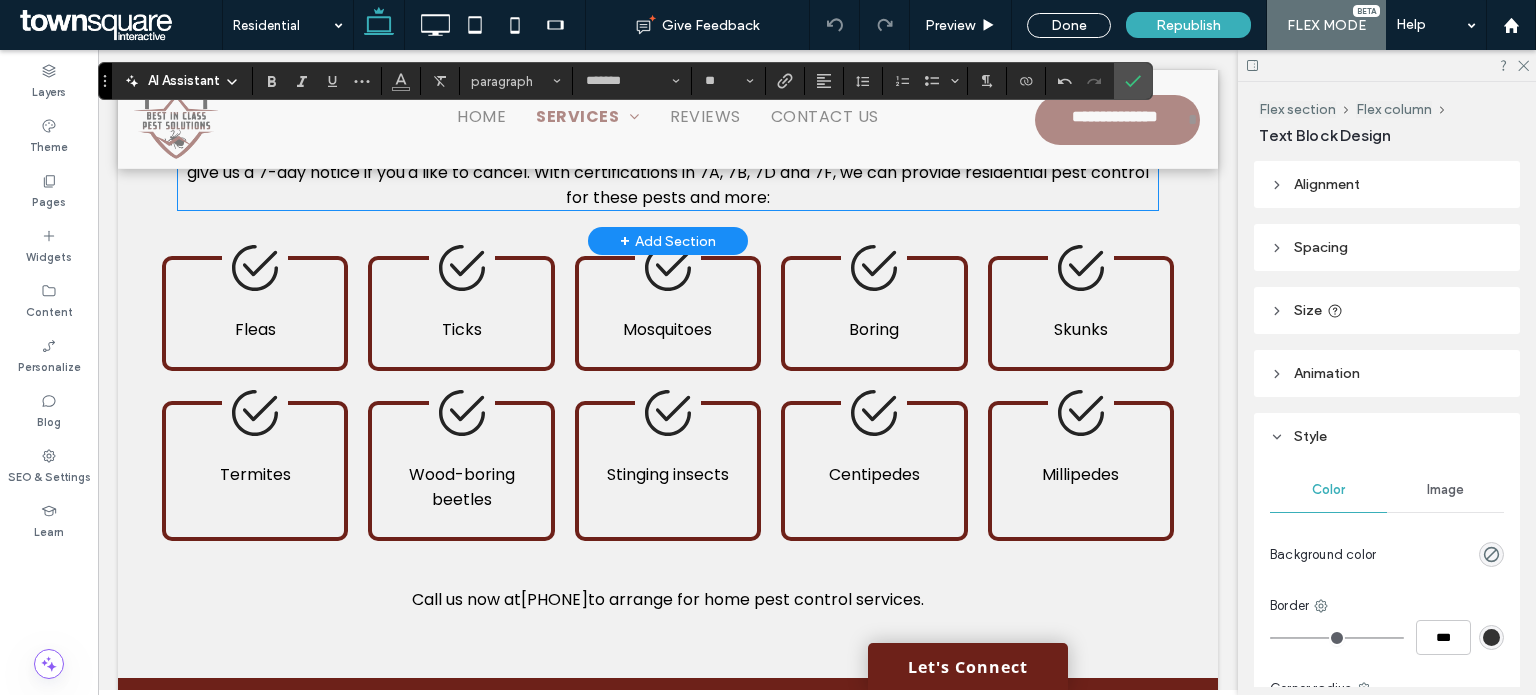 click on "We offer a 90-day guarantee, and quarterly clients enjoy free callbacks. Our company won't lock you into contracts—just give us a 7-day notice if you'd like to cancel. With certifications in 7A, 7B, 7D and 7F, we can provide residential pest control for these pests and more:" at bounding box center [668, 172] 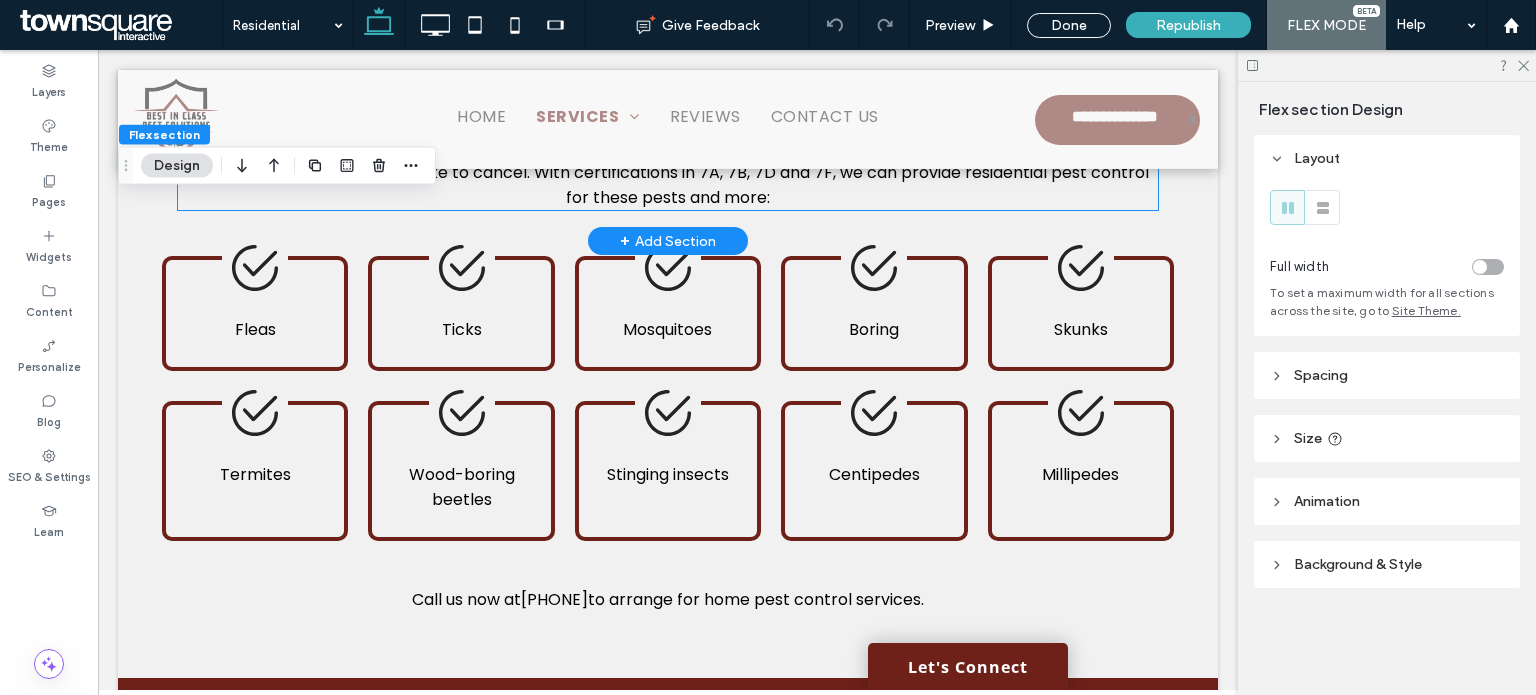click on "We offer a 90-day guarantee, and quarterly clients enjoy free callbacks. Our company won't lock you into contracts—just give us a 7-day notice if you'd like to cancel. With certifications in 7A, 7B, 7D and 7F, we can provide residential pest control for these pests and more:" at bounding box center [668, 172] 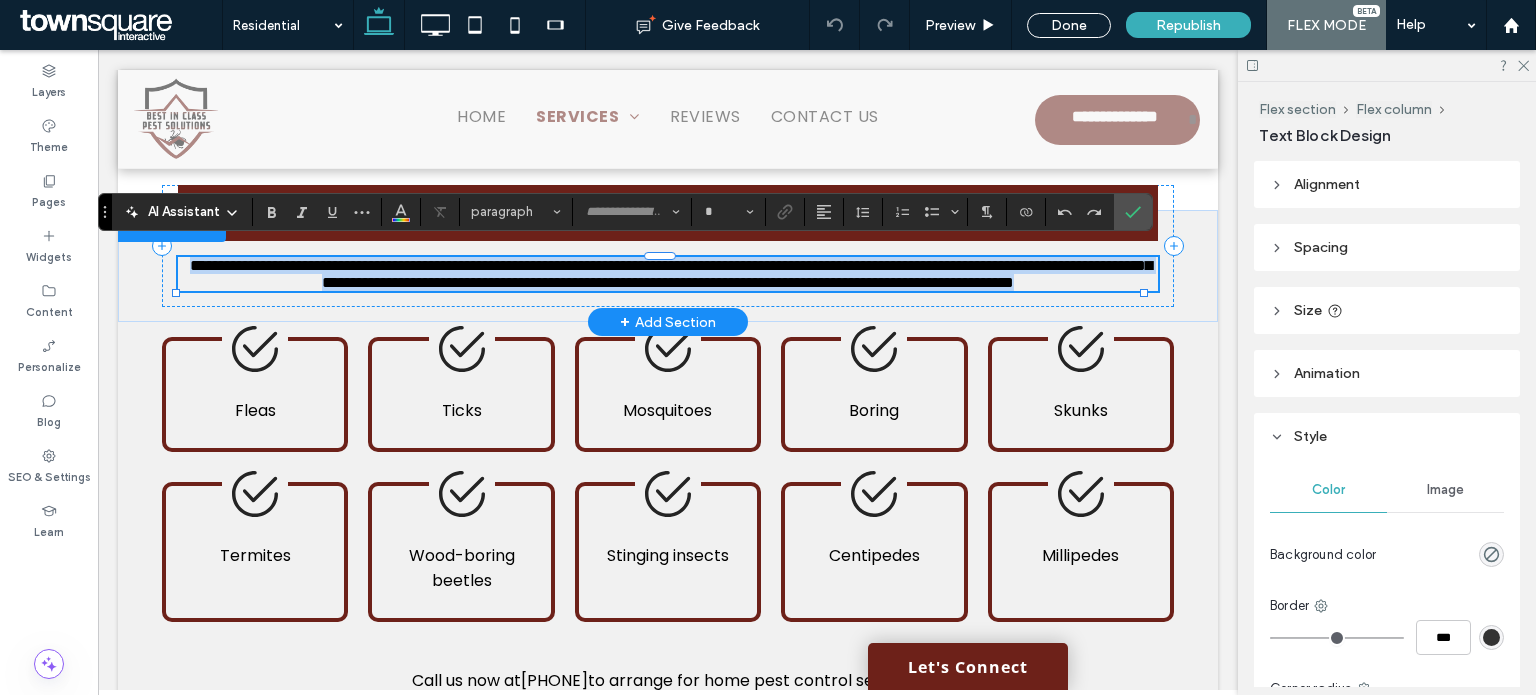 type on "*******" 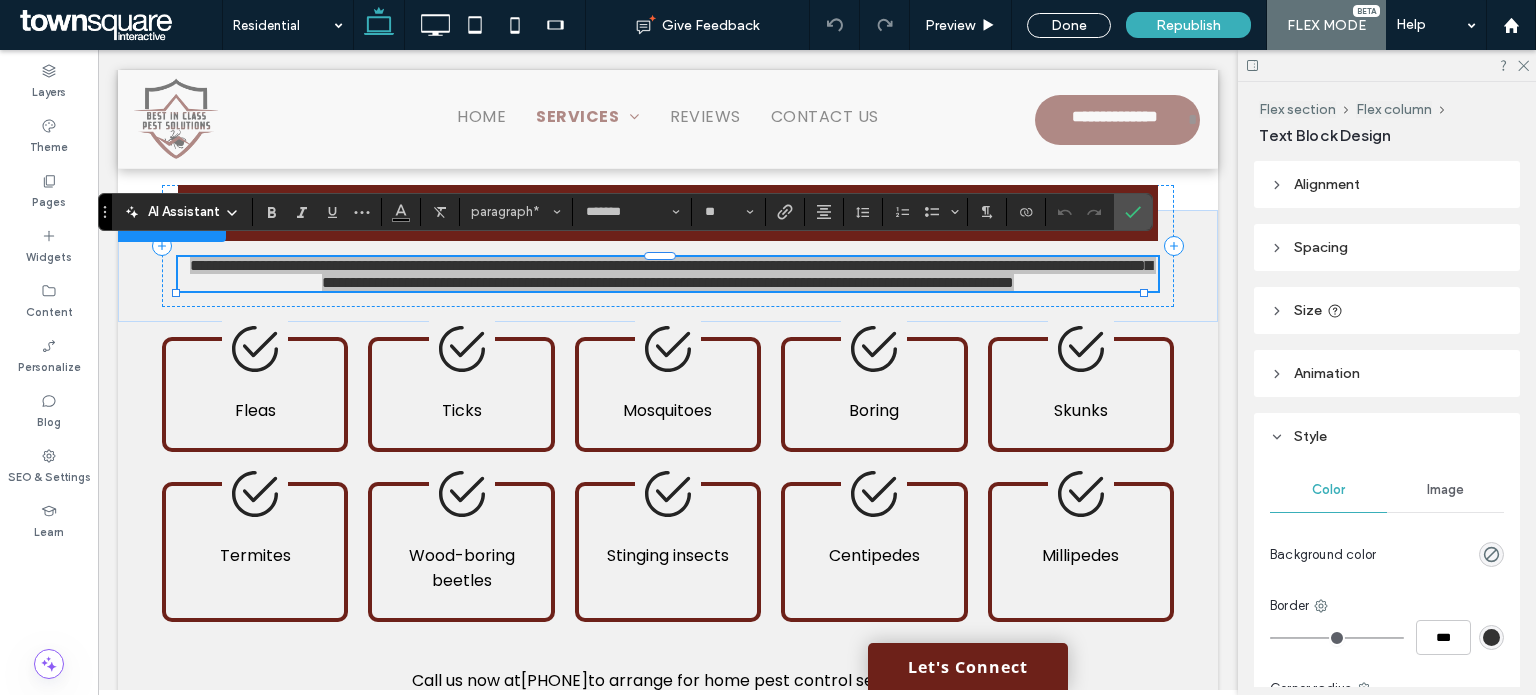 click on "AI Assistant" at bounding box center (184, 212) 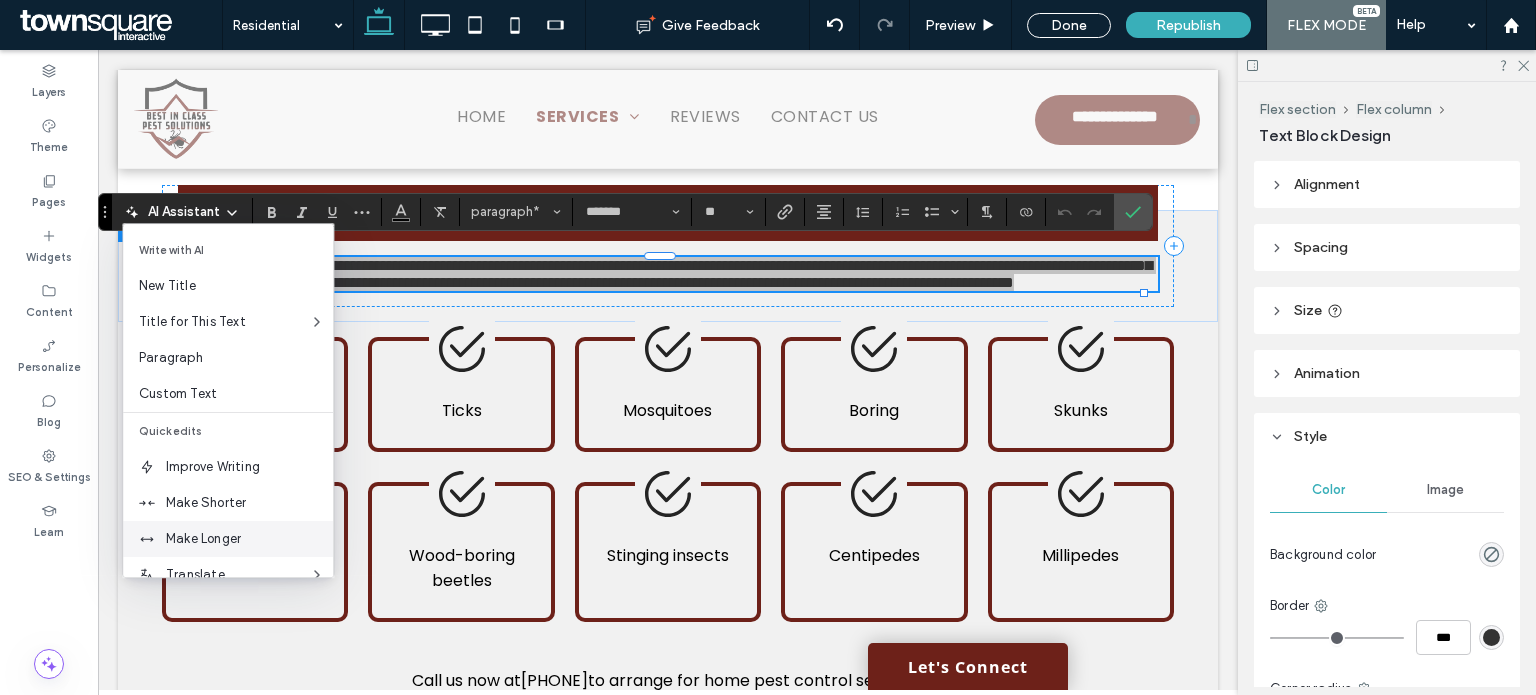 click on "Make Longer" at bounding box center [249, 539] 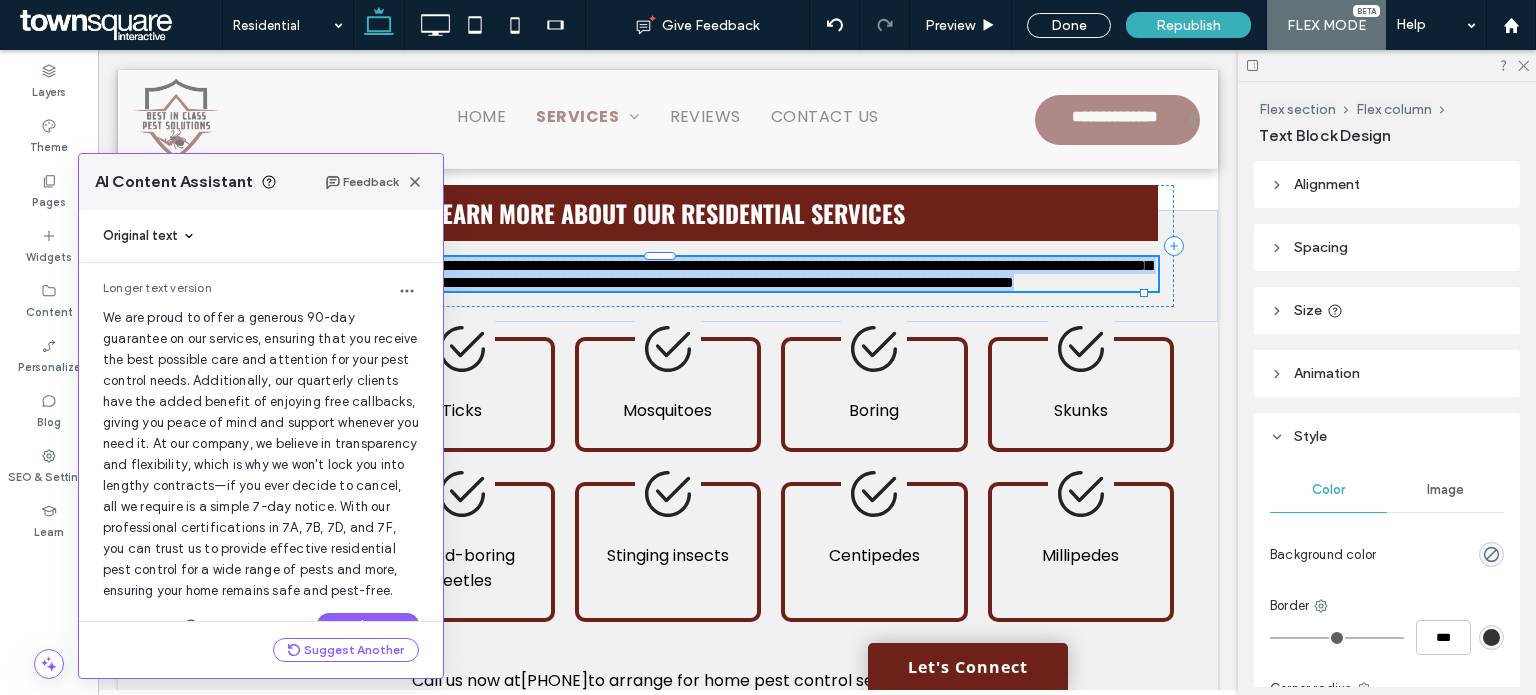 scroll, scrollTop: 61, scrollLeft: 0, axis: vertical 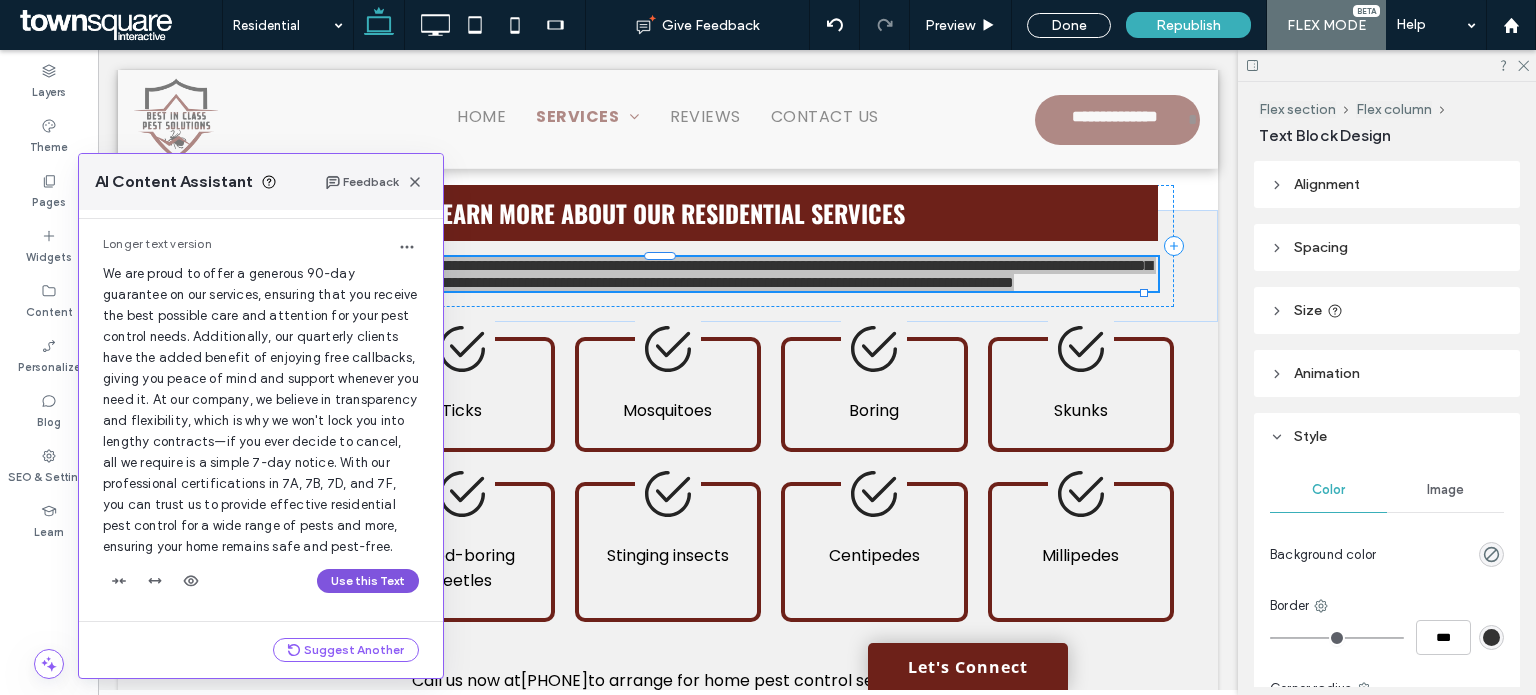 drag, startPoint x: 328, startPoint y: 573, endPoint x: 242, endPoint y: 515, distance: 103.73042 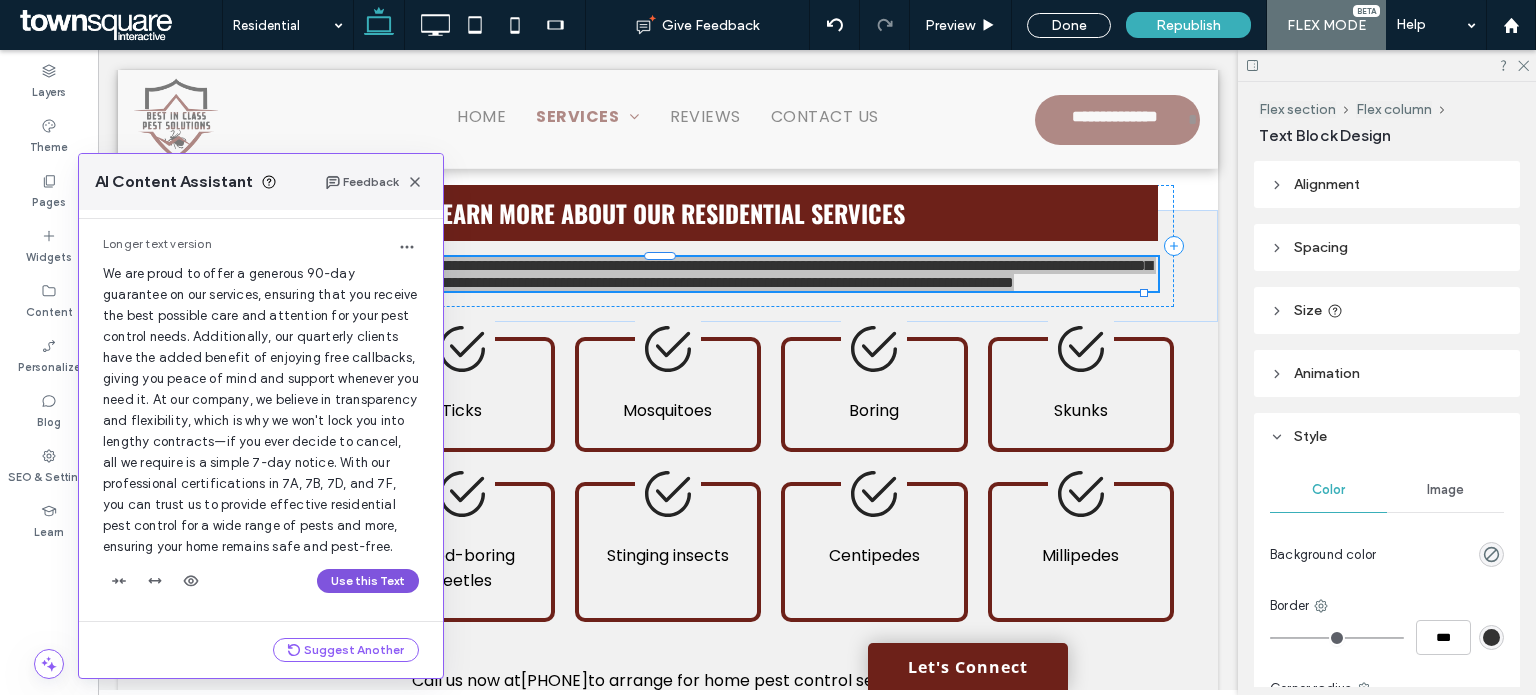 click on "Use this Text" at bounding box center (368, 581) 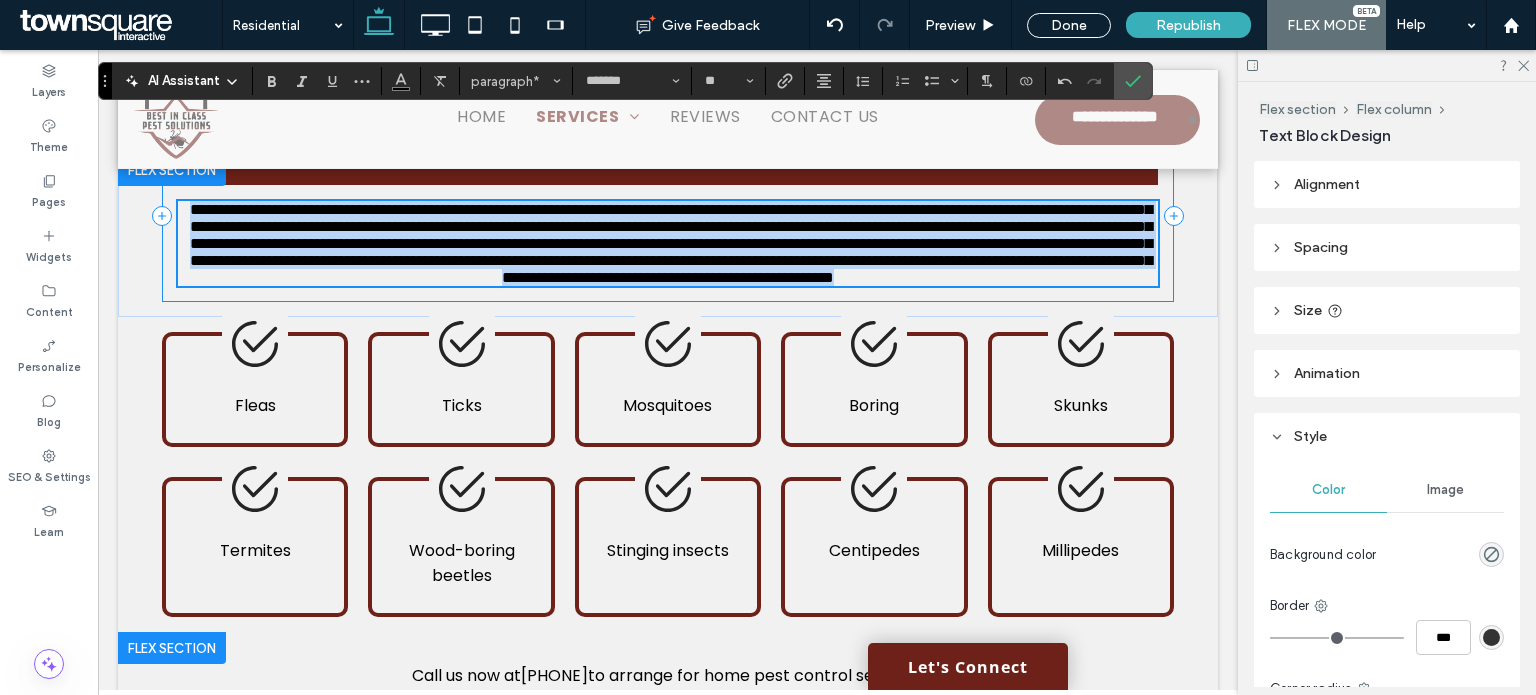 scroll, scrollTop: 1130, scrollLeft: 0, axis: vertical 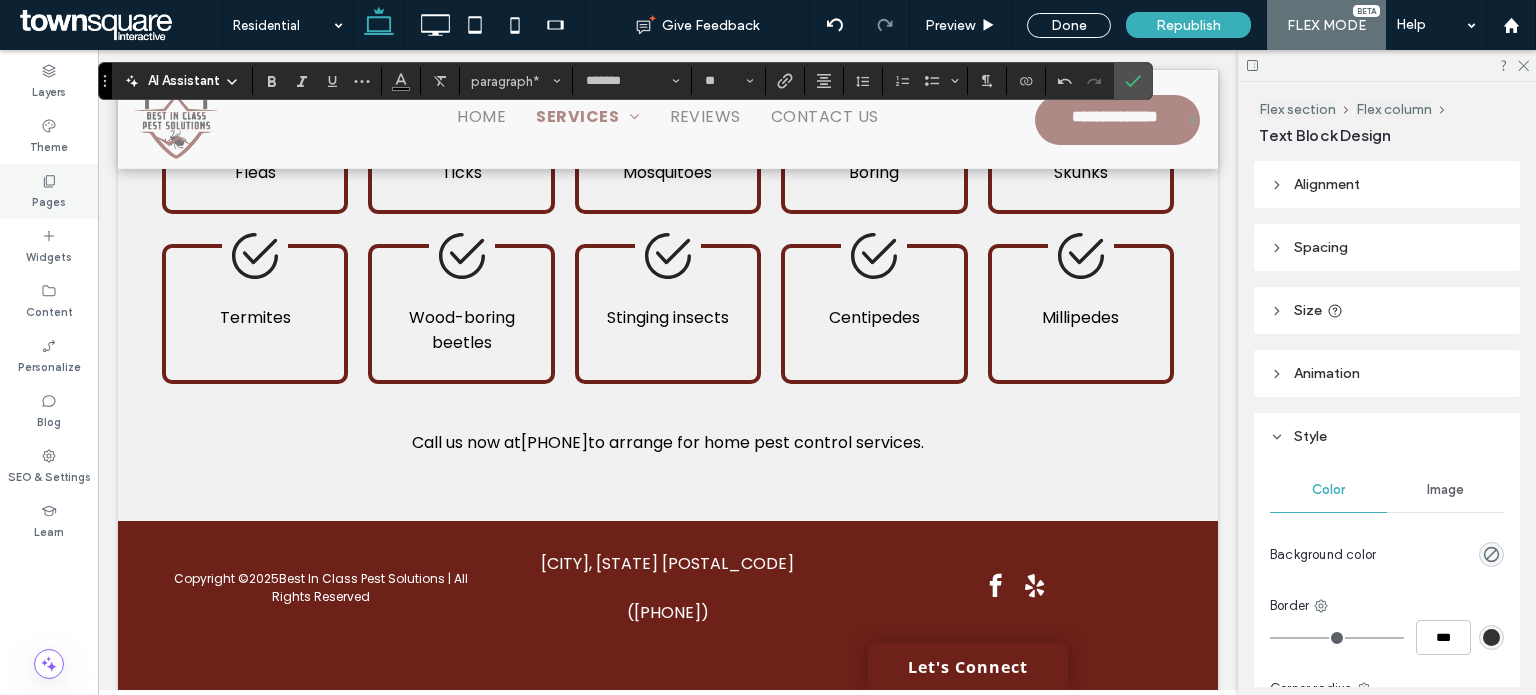 click on "Pages" at bounding box center [49, 191] 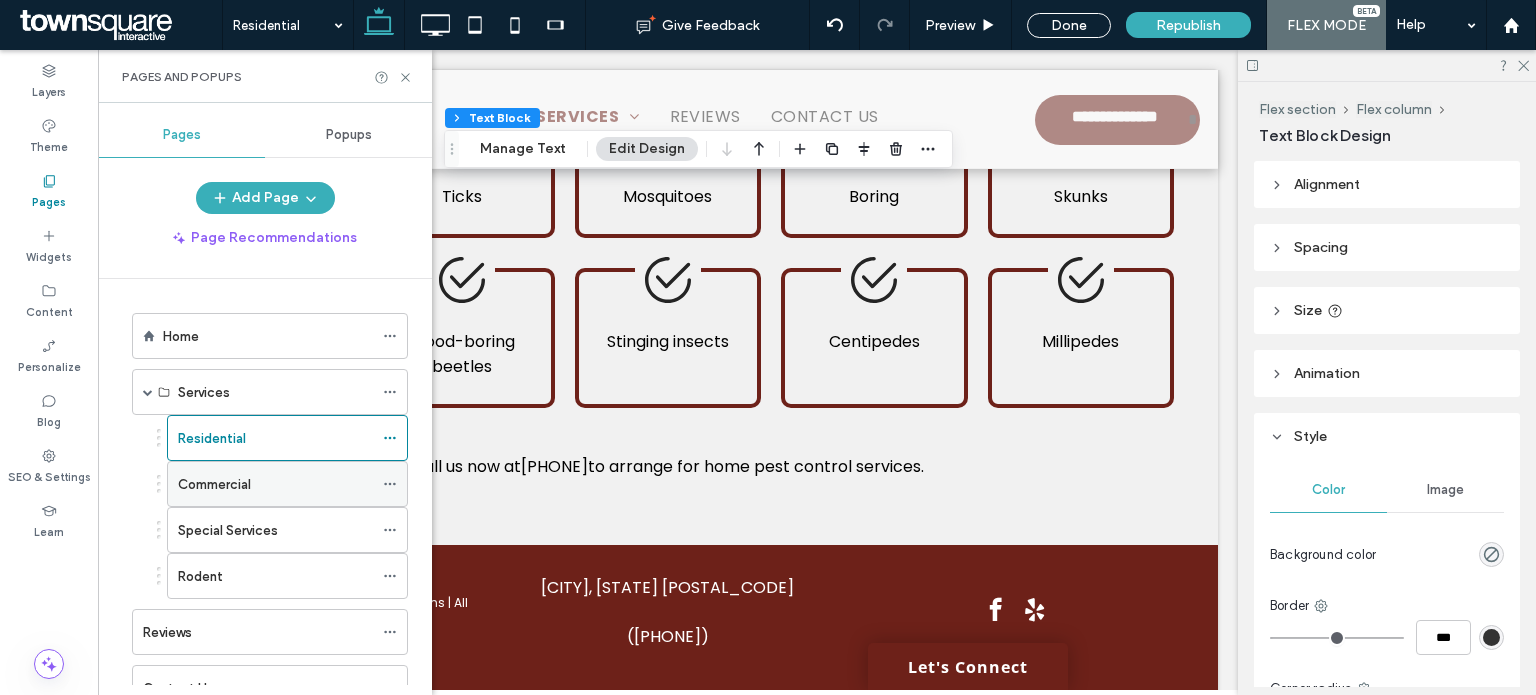 click on "Commercial" at bounding box center (214, 484) 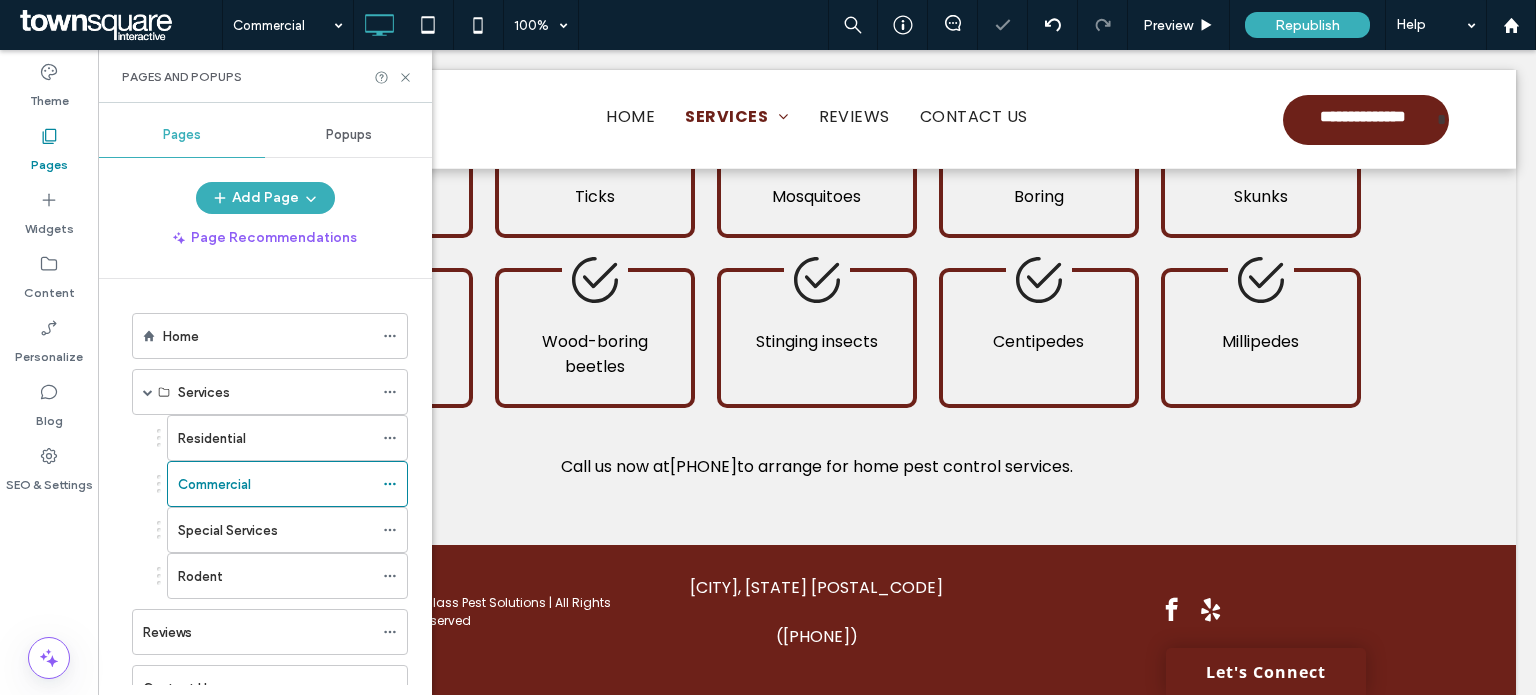 scroll, scrollTop: 1124, scrollLeft: 0, axis: vertical 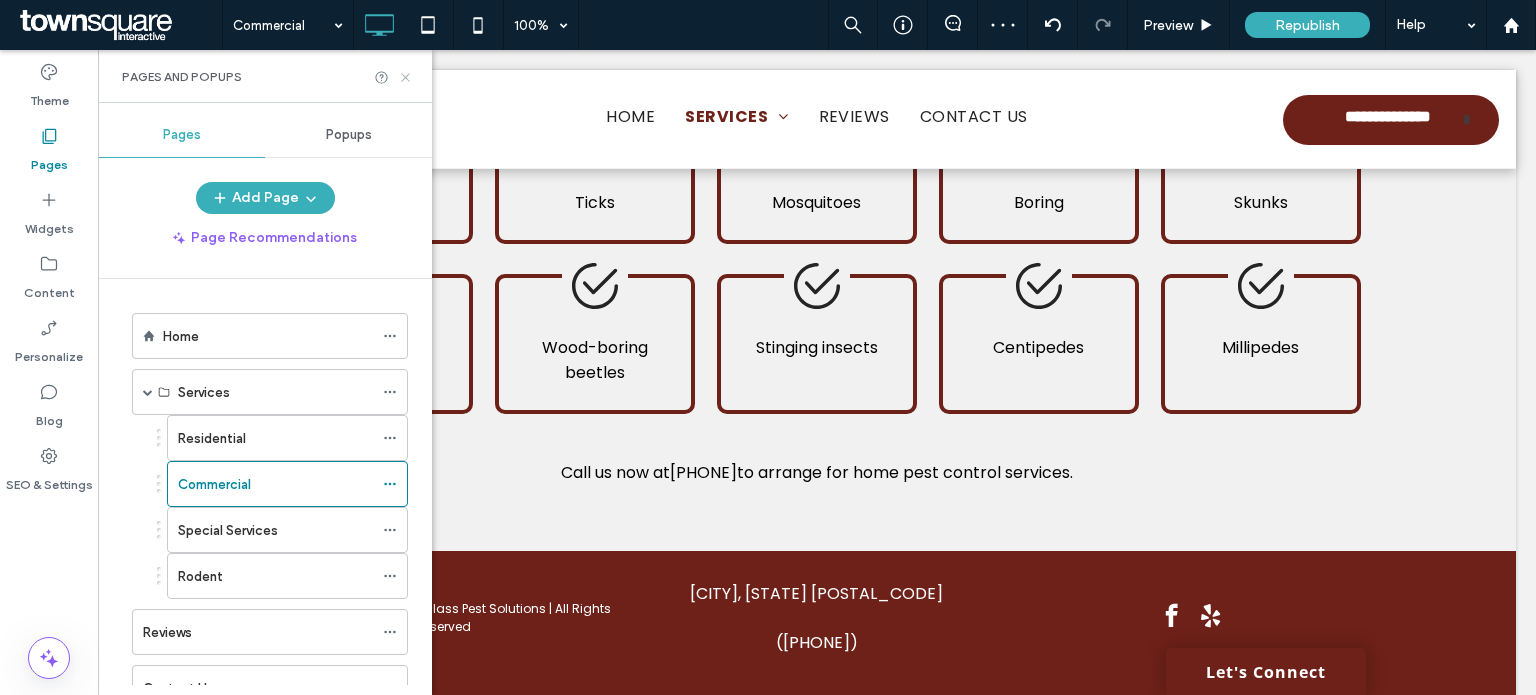 click 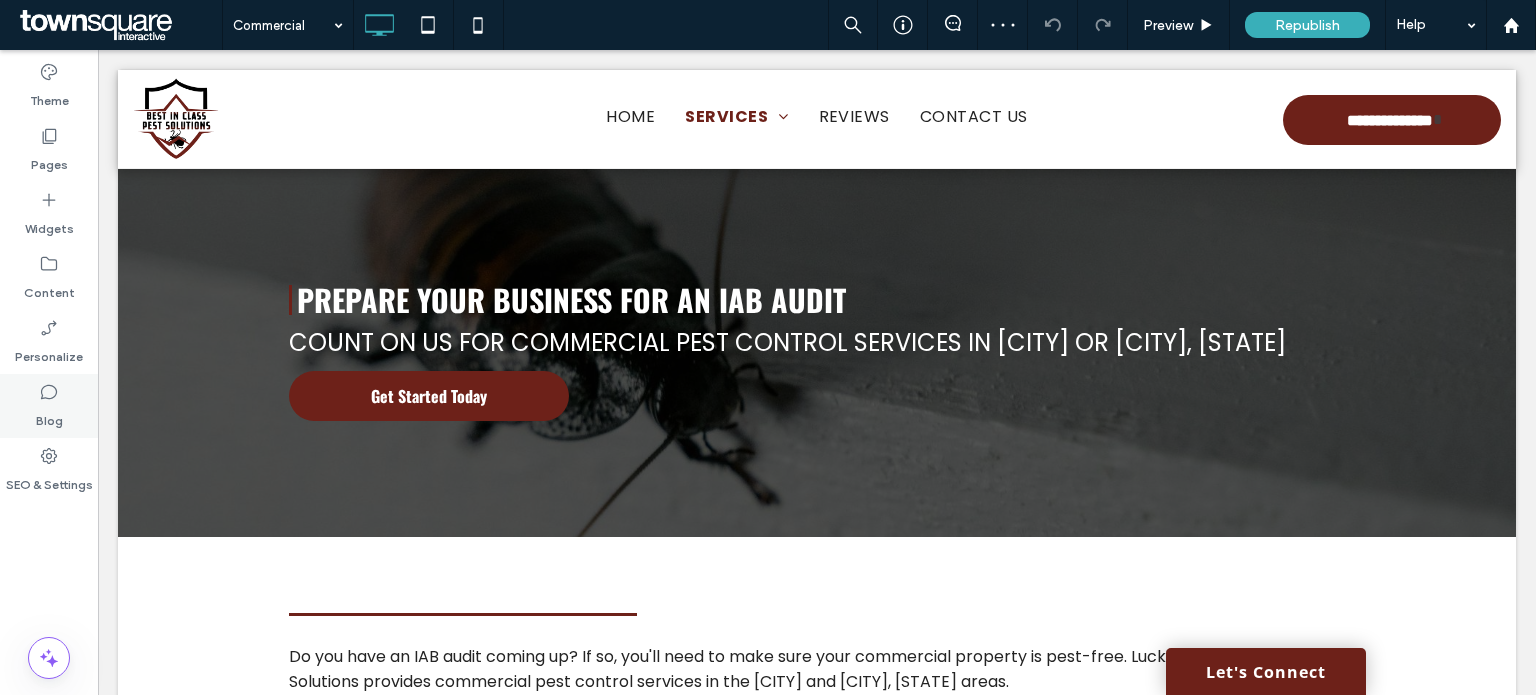 scroll, scrollTop: 300, scrollLeft: 0, axis: vertical 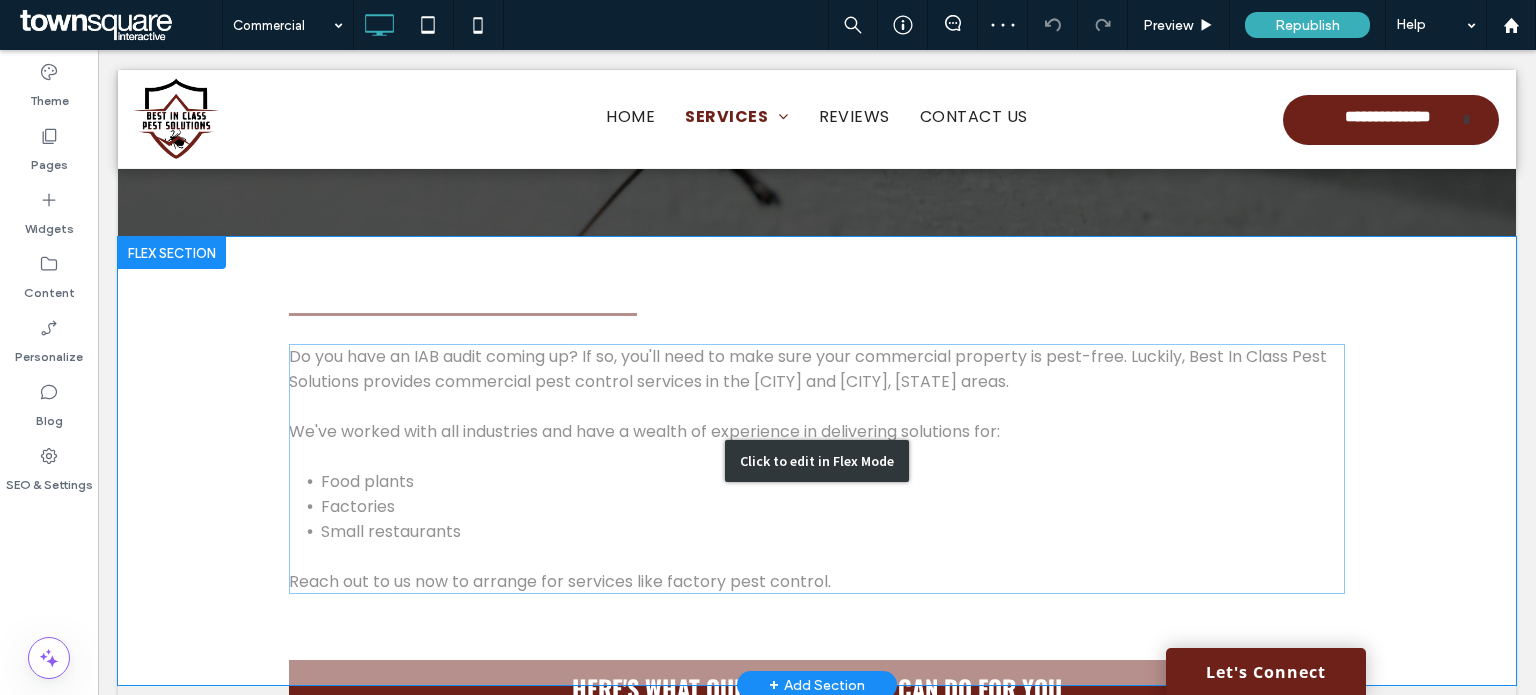 click on "Click to edit in Flex Mode" at bounding box center (817, 461) 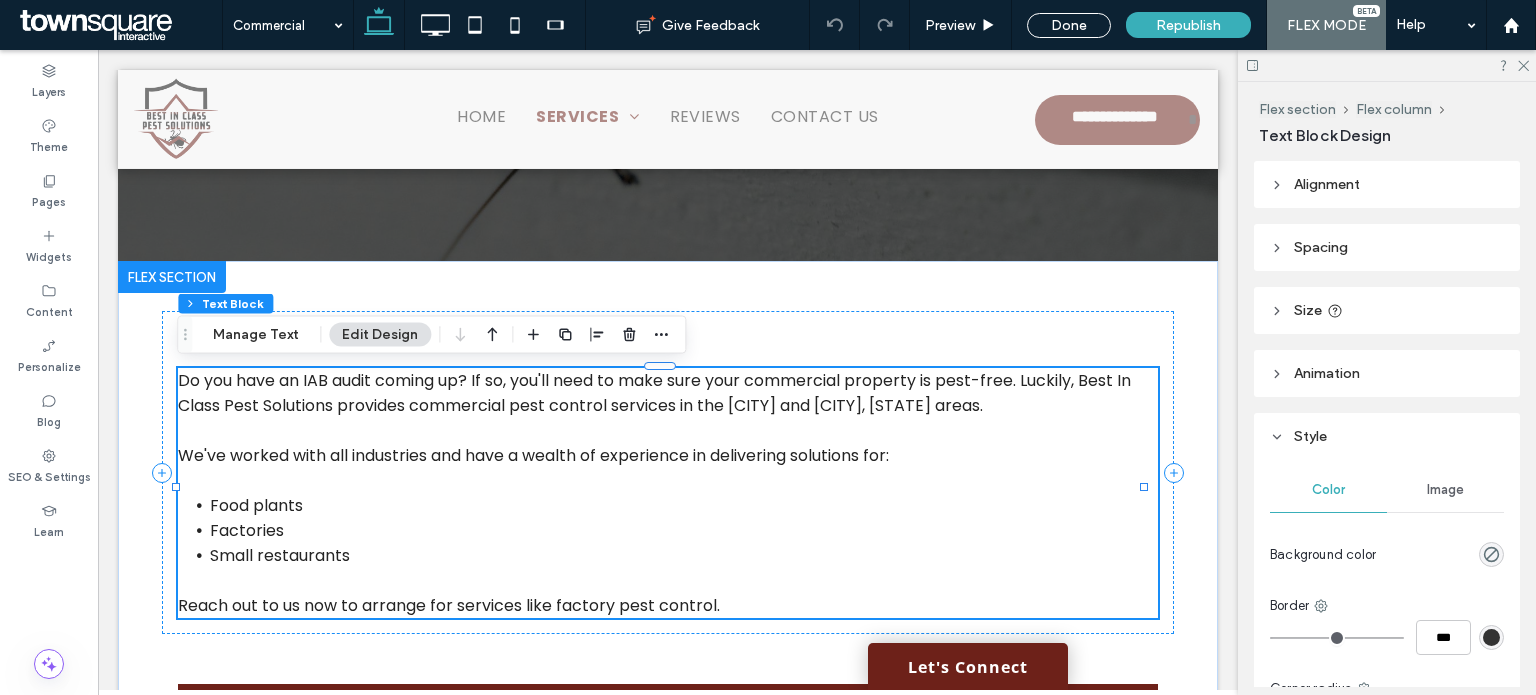 click on "Do you have an IAB audit coming up? If so, you'll need to make sure your commercial property is pest-free. Luckily, Best In Class Pest Solutions provides commercial pest control services in the Wyoming and Grandville, MI areas." at bounding box center (654, 393) 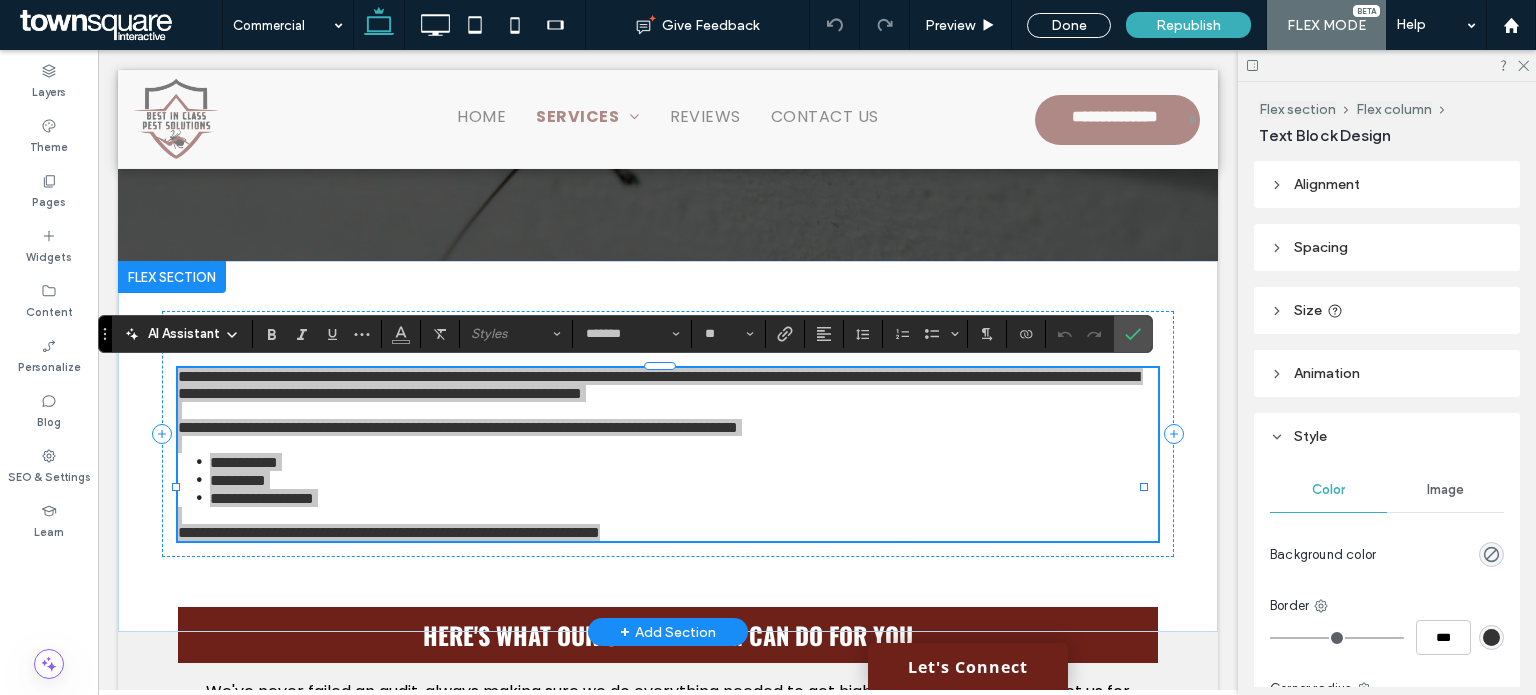 click on "AI Assistant" at bounding box center [184, 334] 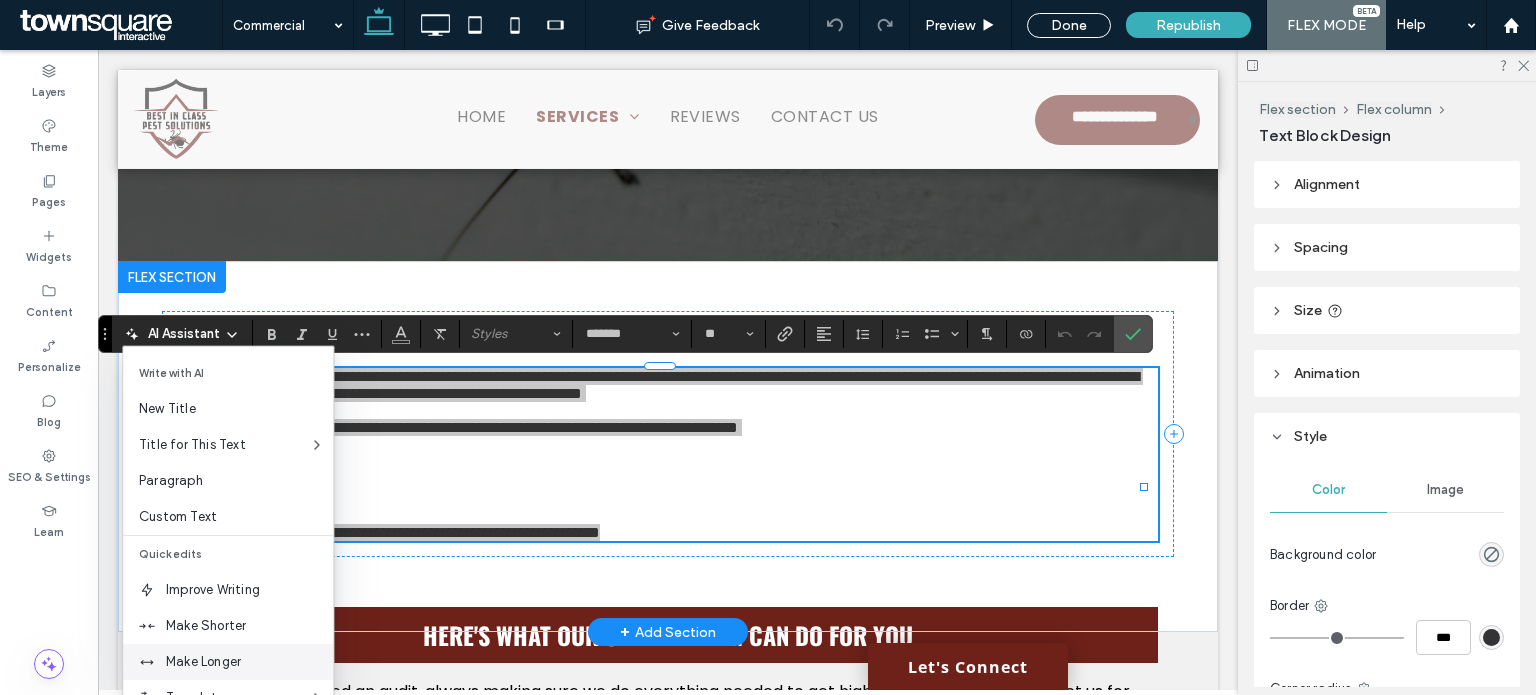 click on "Make Longer" at bounding box center [228, 662] 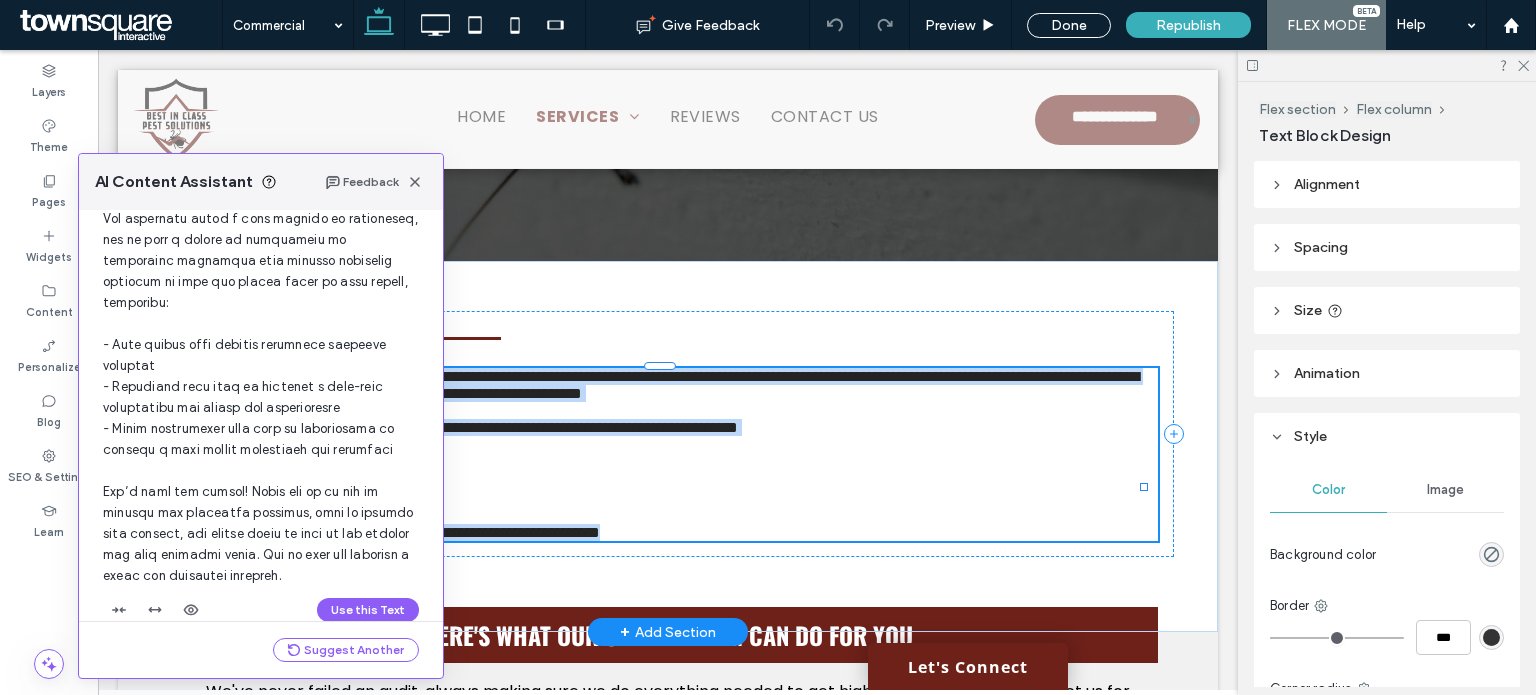 scroll, scrollTop: 311, scrollLeft: 0, axis: vertical 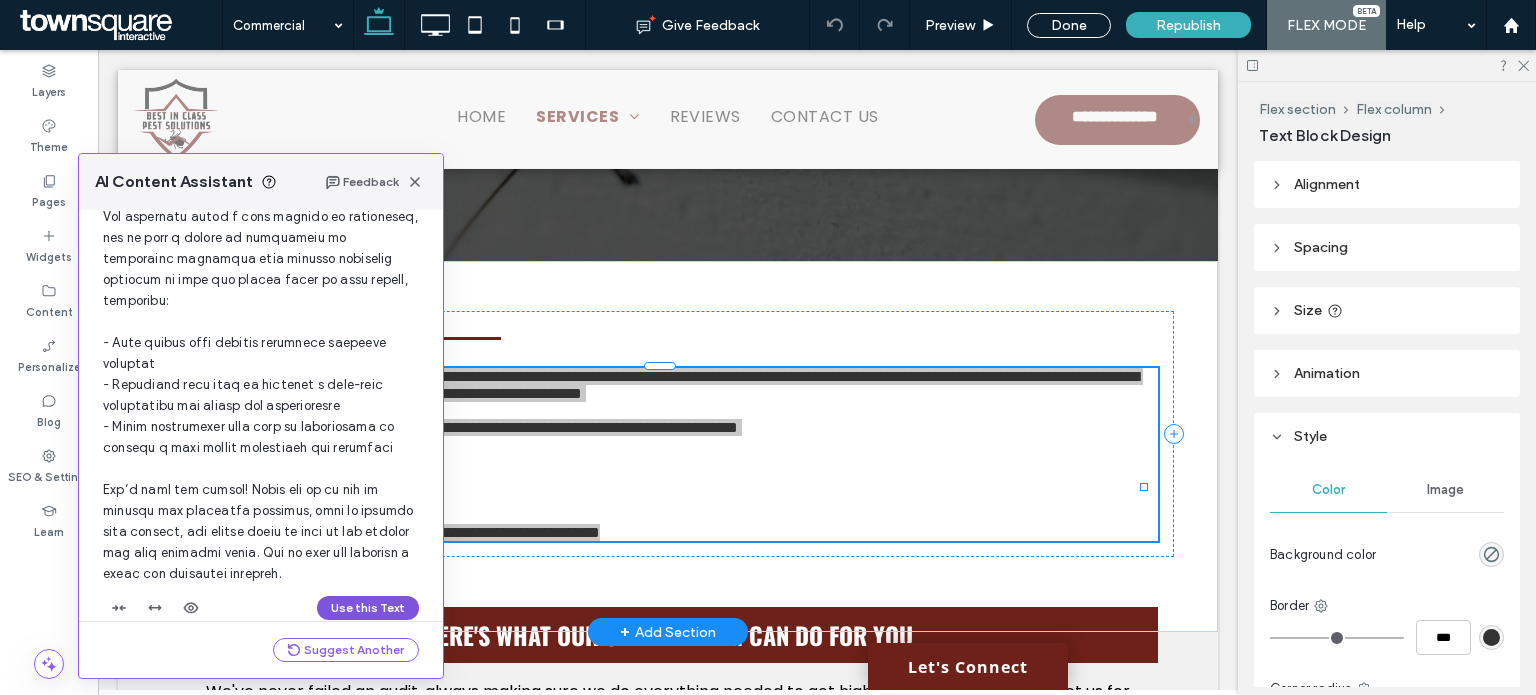 click on "Use this Text" at bounding box center [368, 608] 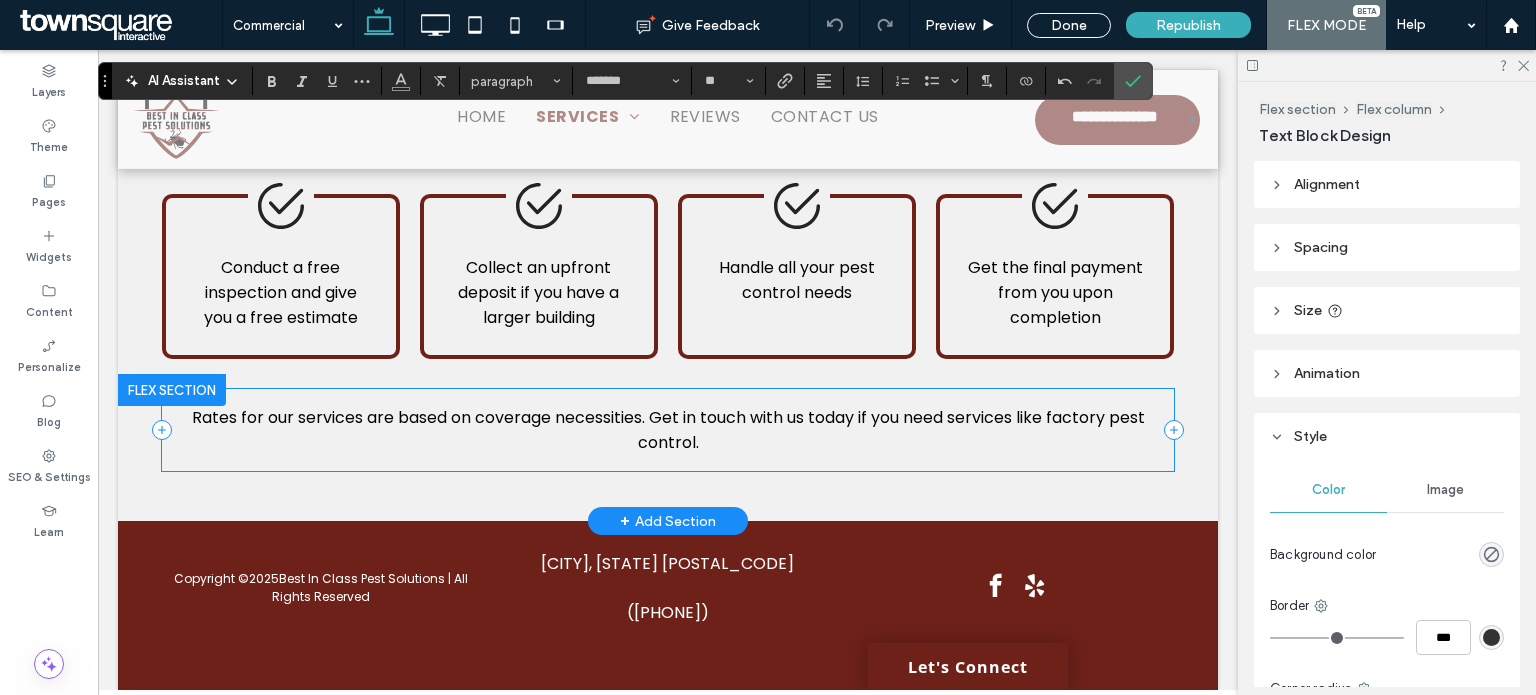 scroll, scrollTop: 1034, scrollLeft: 0, axis: vertical 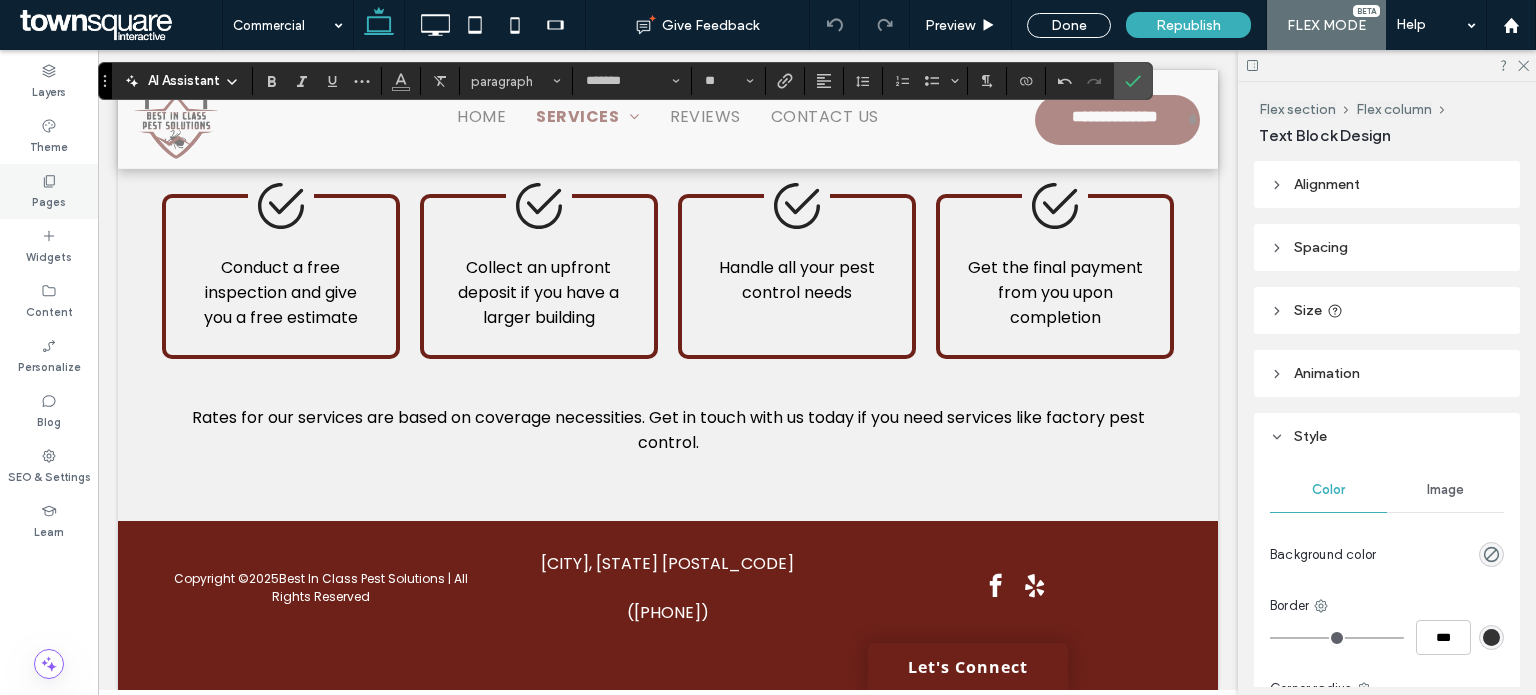 click on "Pages" at bounding box center [49, 191] 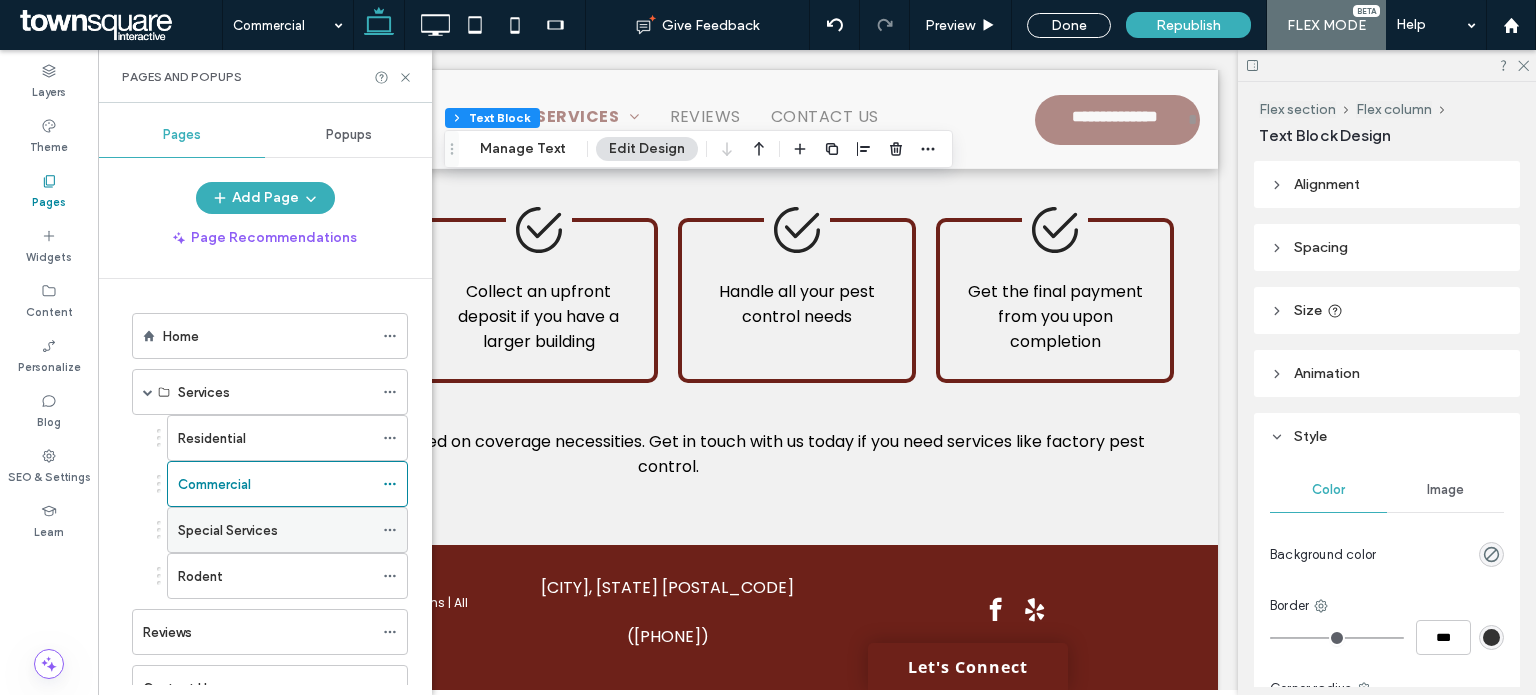 click on "Special Services" at bounding box center (228, 530) 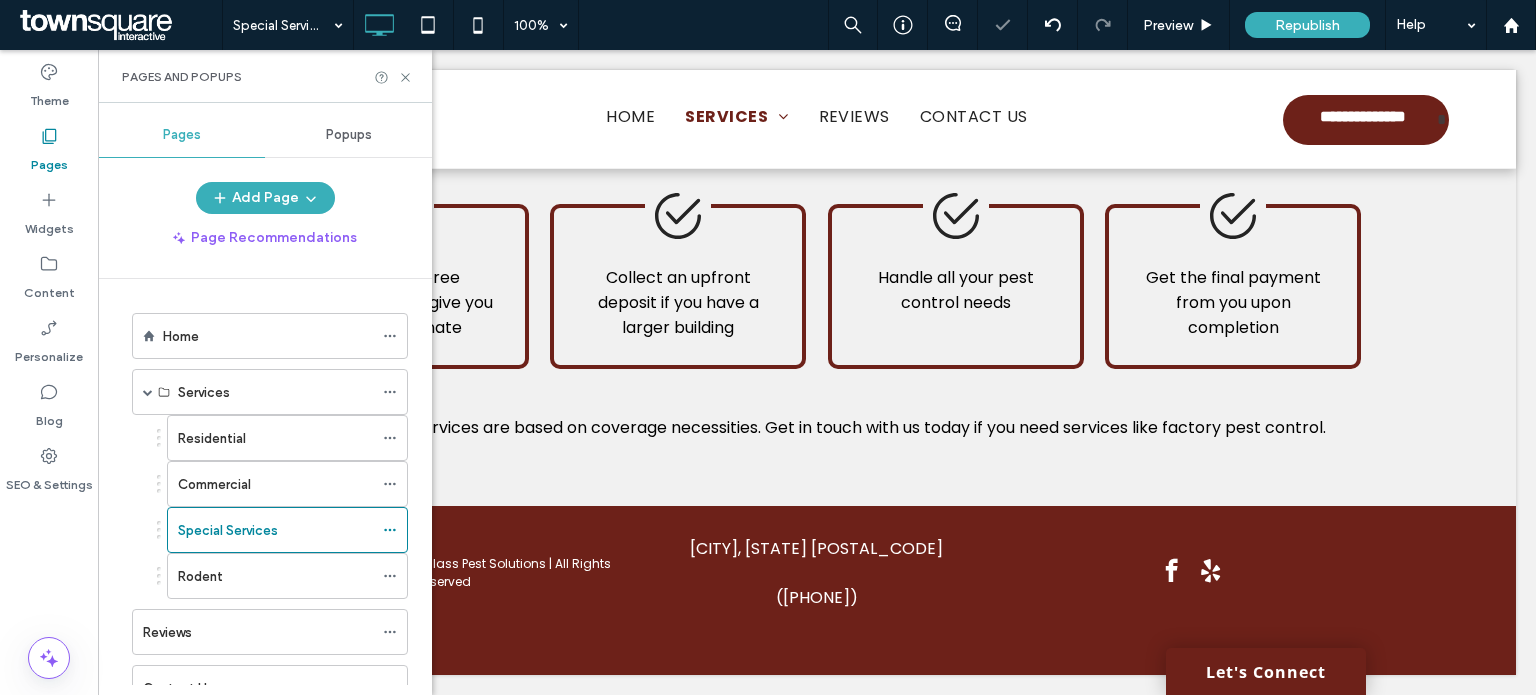scroll, scrollTop: 1000, scrollLeft: 0, axis: vertical 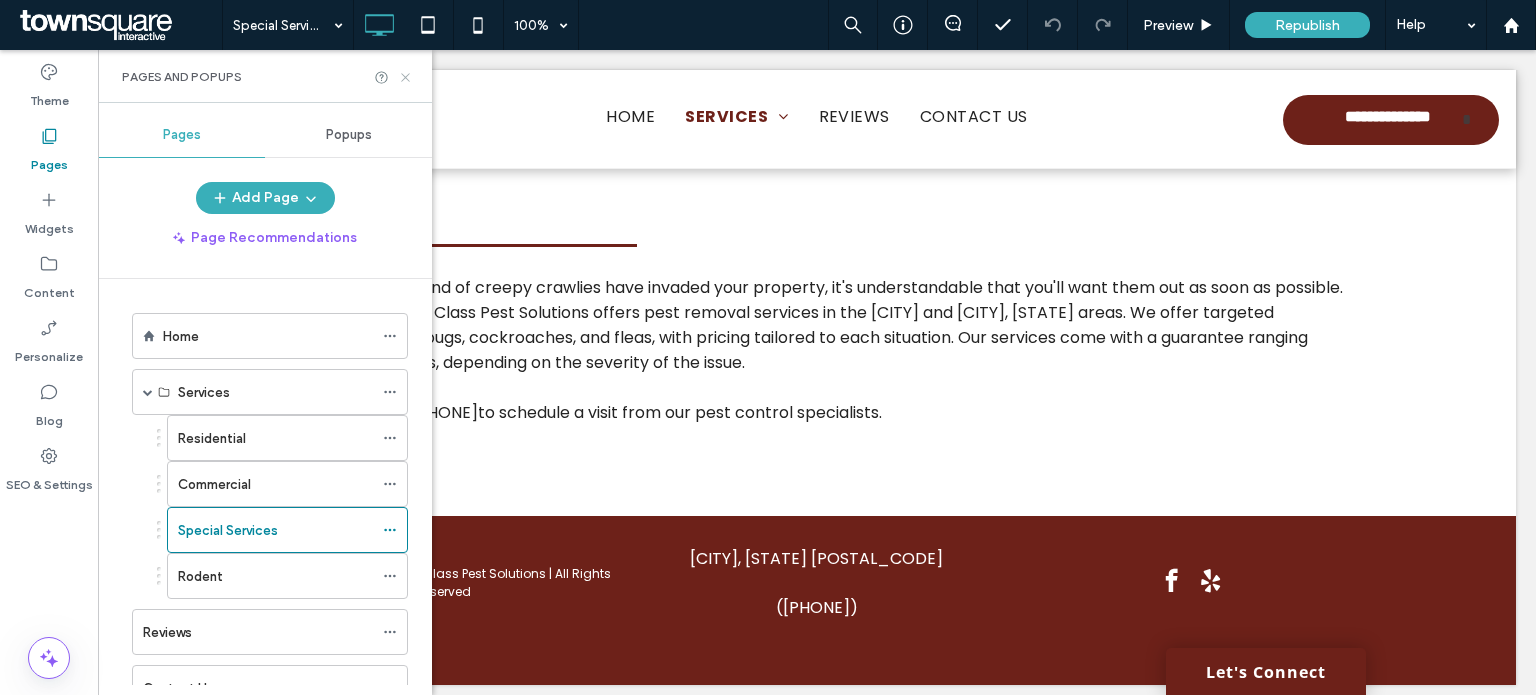 click 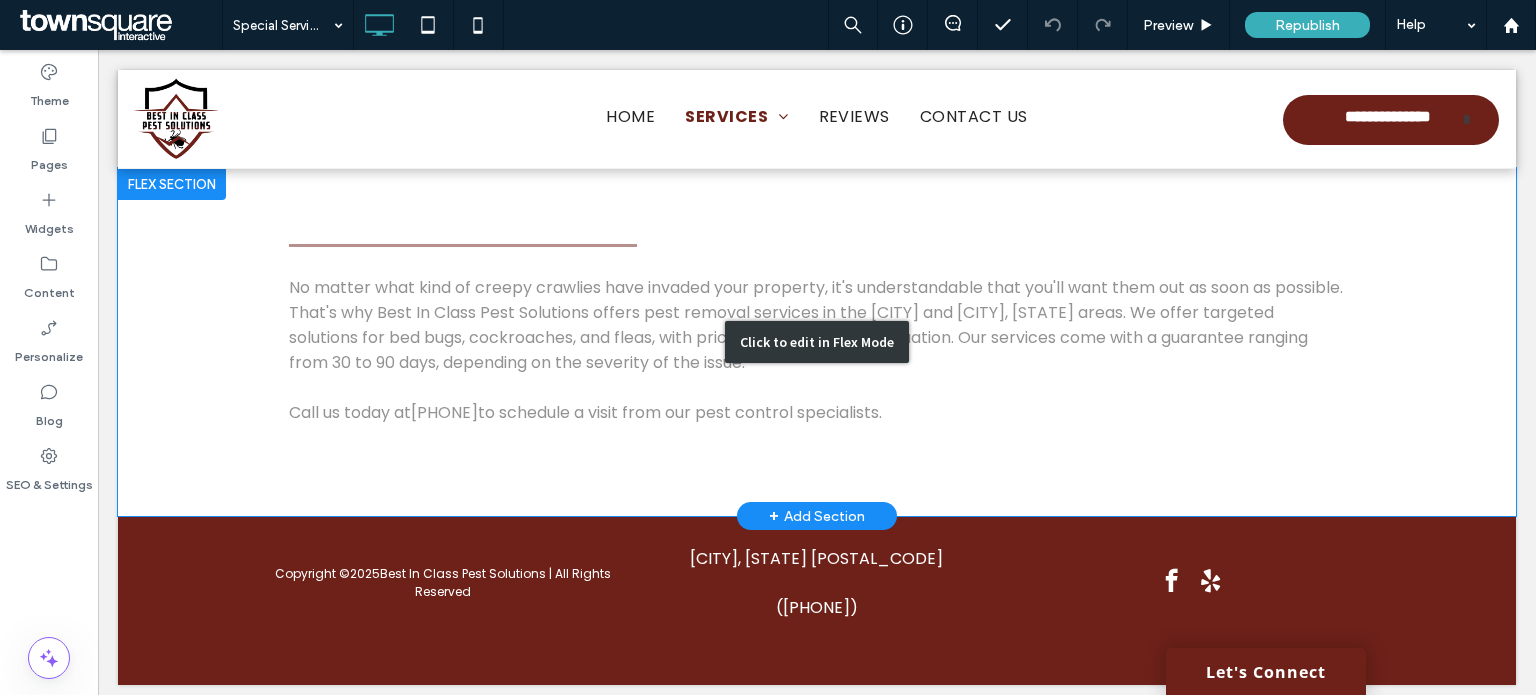 click on "Click to edit in Flex Mode" at bounding box center (817, 342) 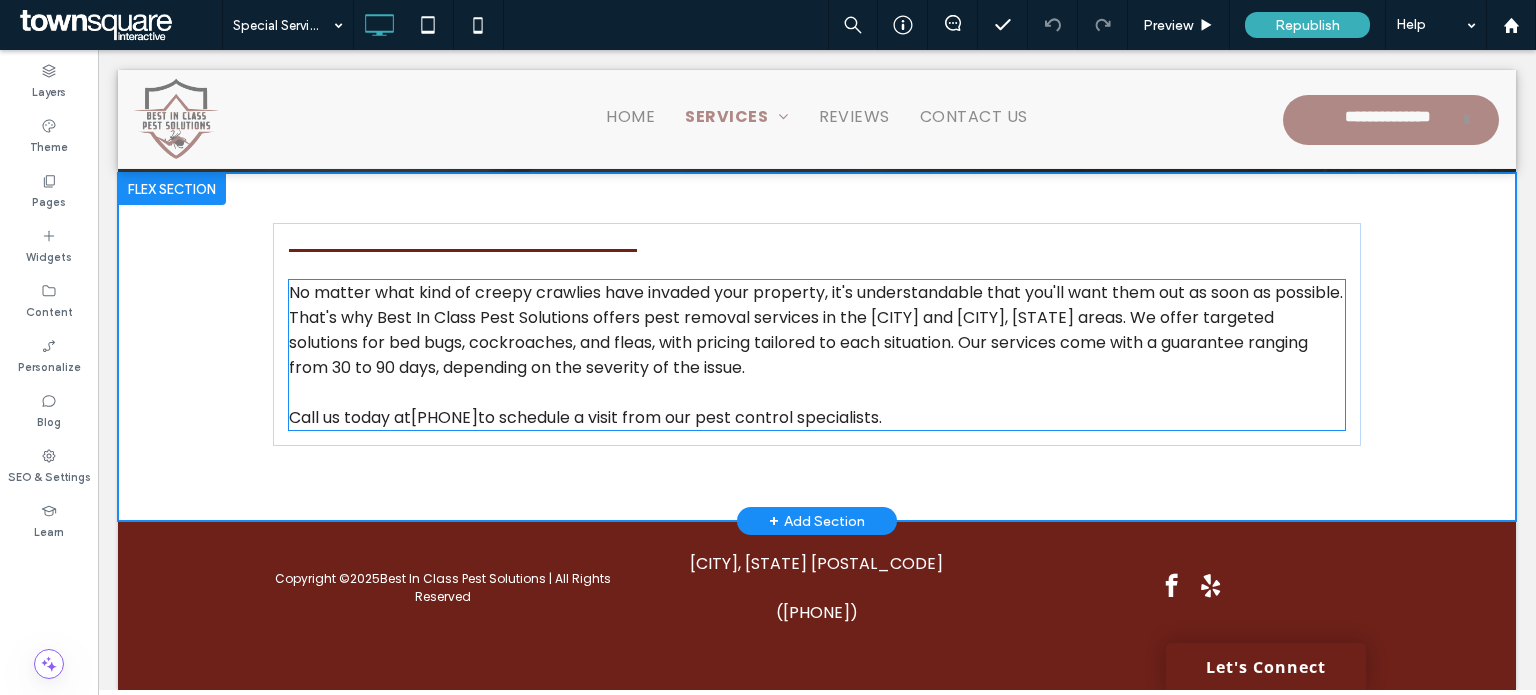 scroll, scrollTop: 355, scrollLeft: 0, axis: vertical 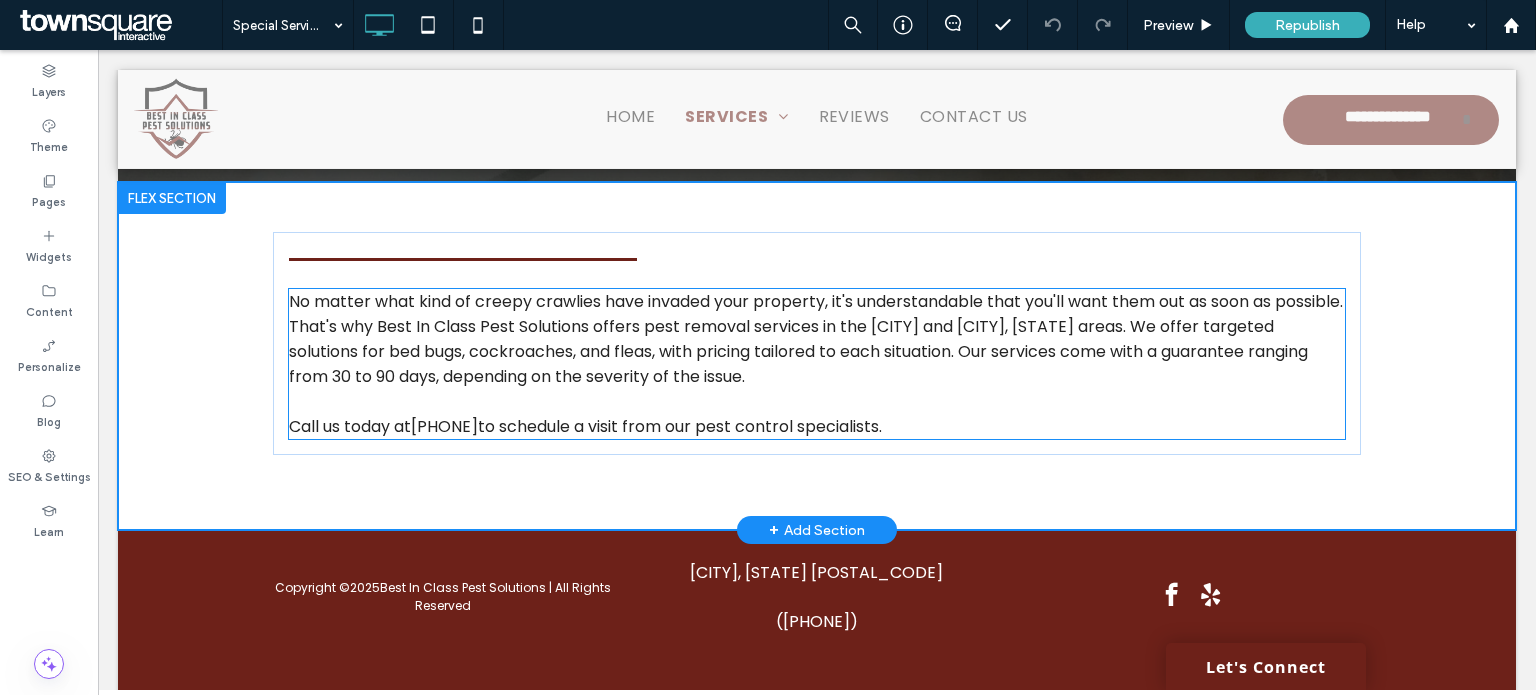click on "No matter what kind of creepy crawlies have invaded your property, it's understandable that you'll want them out as soon as possible. That's why Best In Class Pest Solutions offers pest removal services in the Grandville and Wyoming, MI areas. We offer targeted solutions for bed bugs, cockroaches, and fleas, with pricing tailored to each situation. Our services come with a guarantee ranging from 30 to 90 days, depending on the severity of the issue." at bounding box center (816, 339) 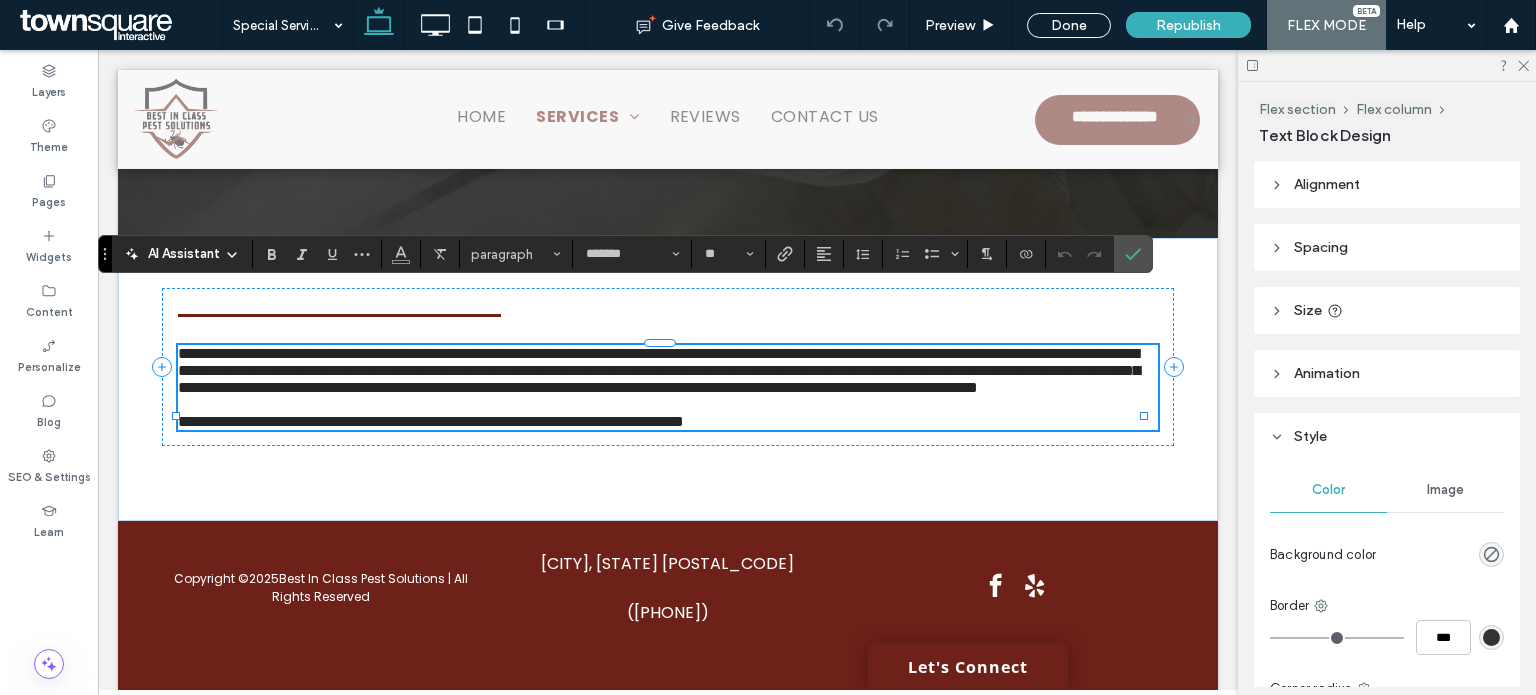 click on "AI Assistant" at bounding box center (184, 254) 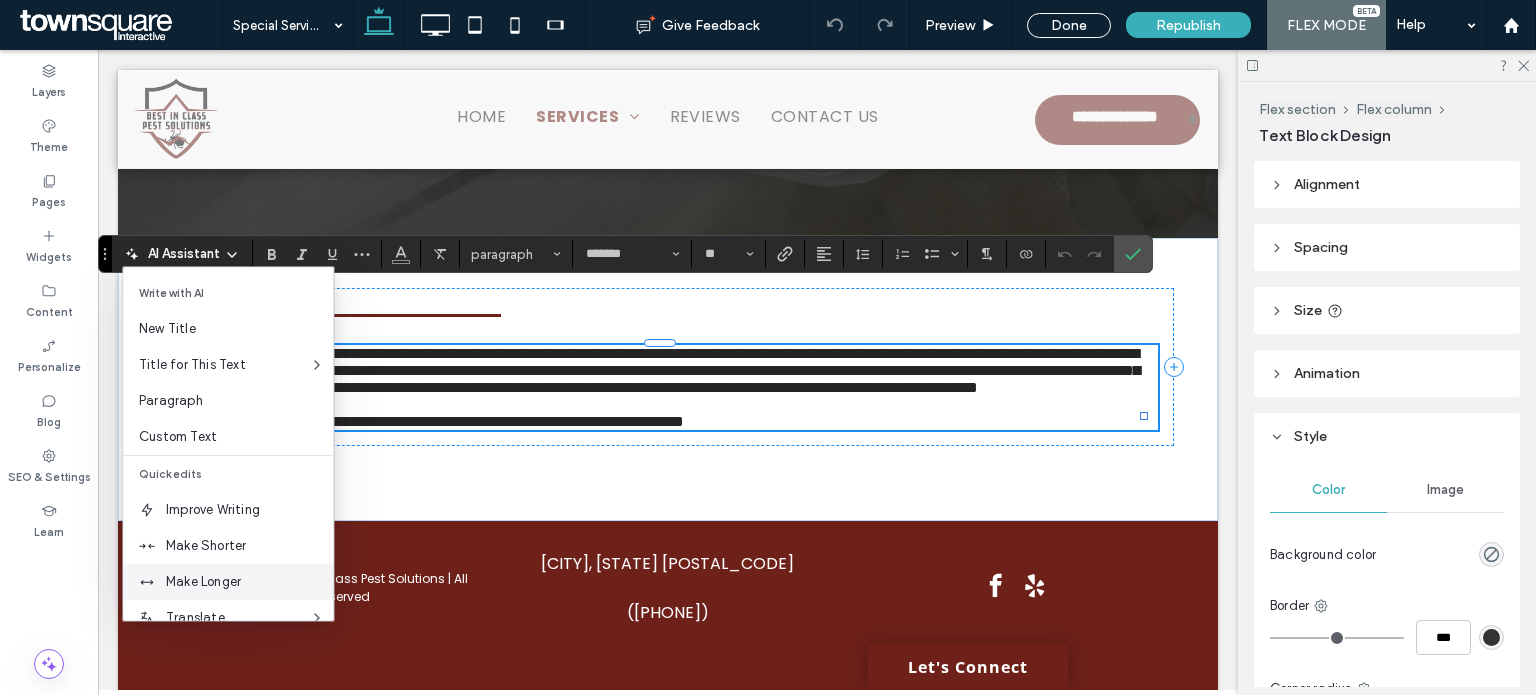 click on "Make Longer" at bounding box center [249, 582] 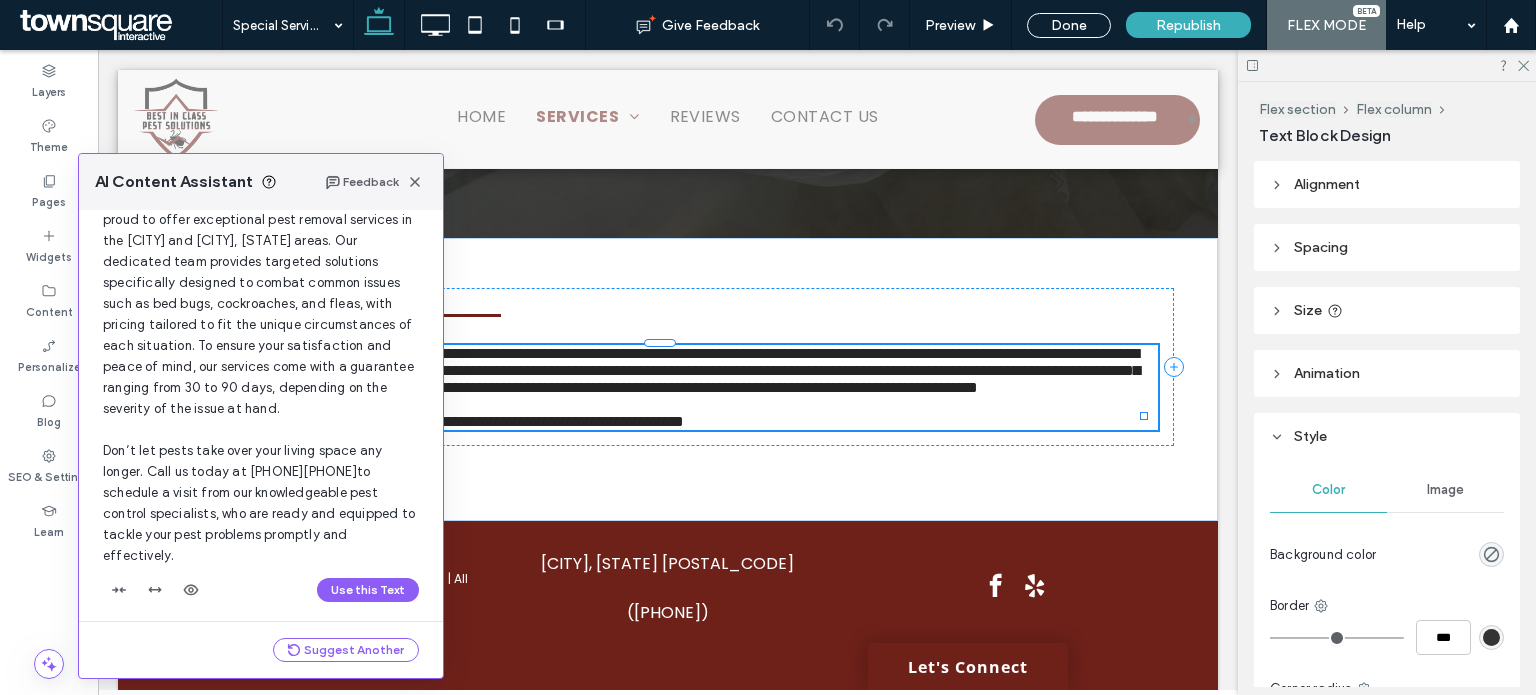 scroll, scrollTop: 228, scrollLeft: 0, axis: vertical 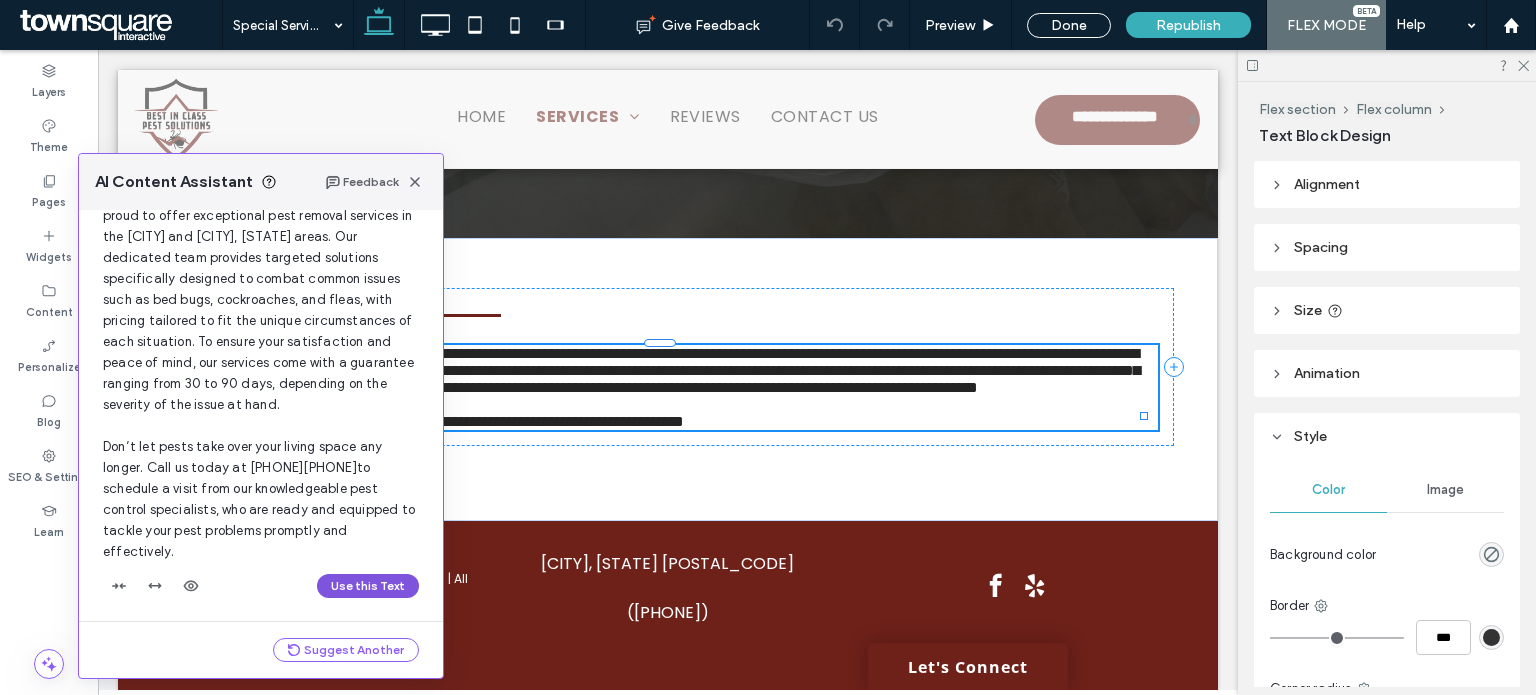 click on "Use this Text" at bounding box center (368, 586) 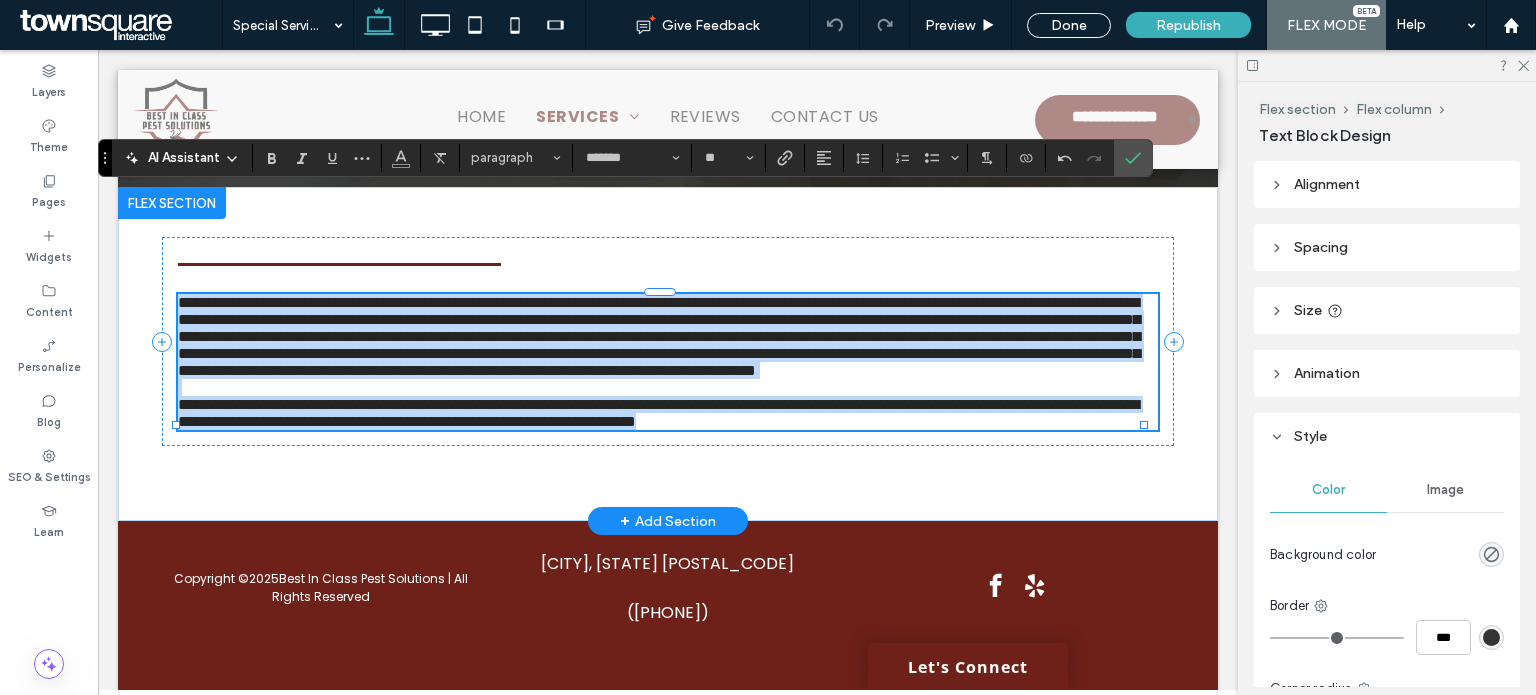scroll, scrollTop: 475, scrollLeft: 0, axis: vertical 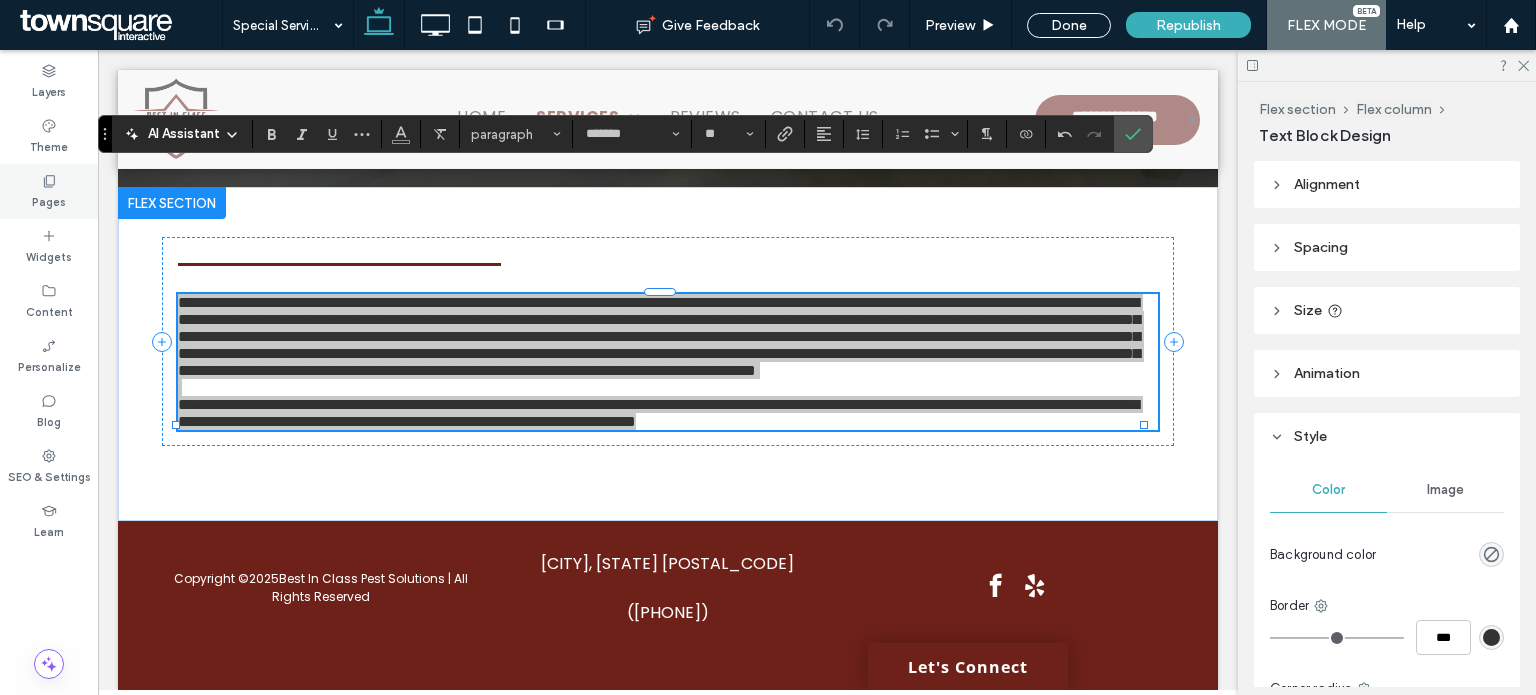 click on "Pages" at bounding box center (49, 200) 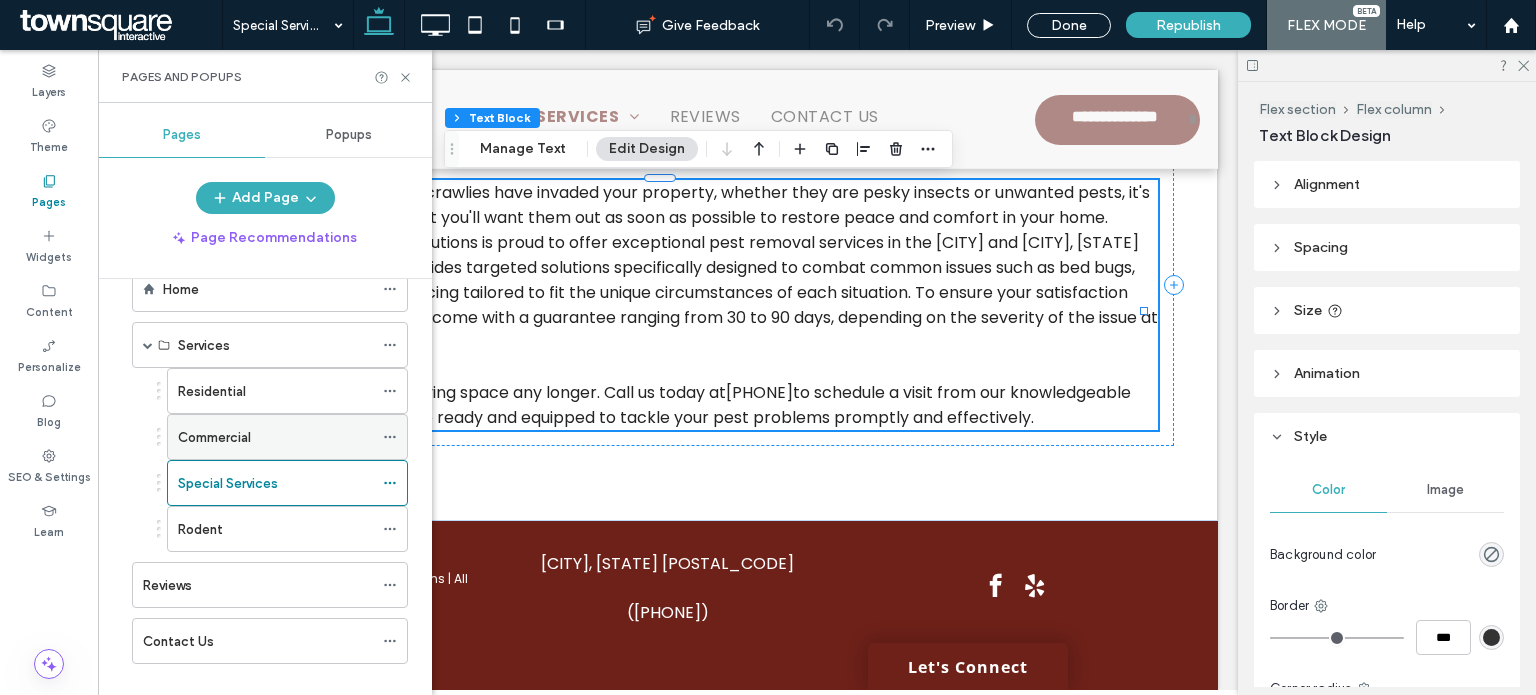 scroll, scrollTop: 72, scrollLeft: 0, axis: vertical 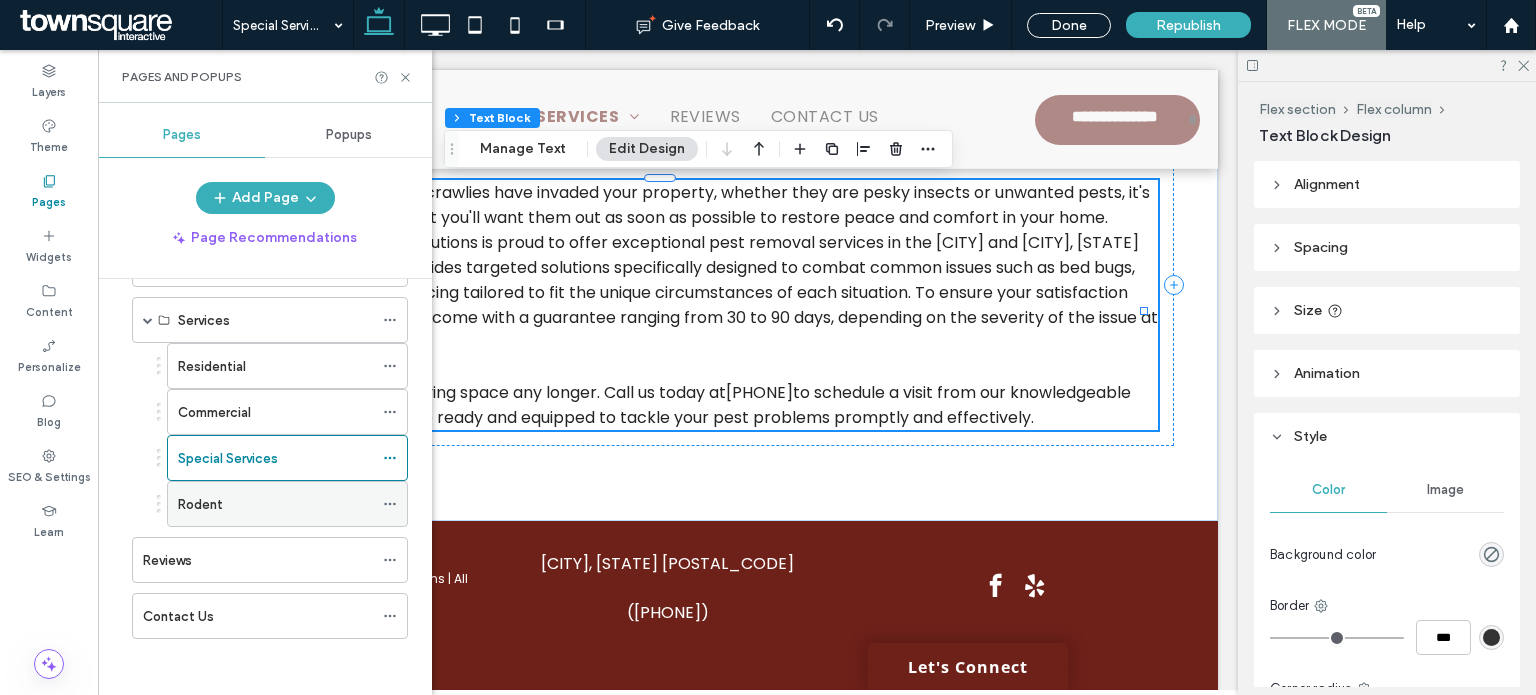 click on "Rodent" at bounding box center (200, 504) 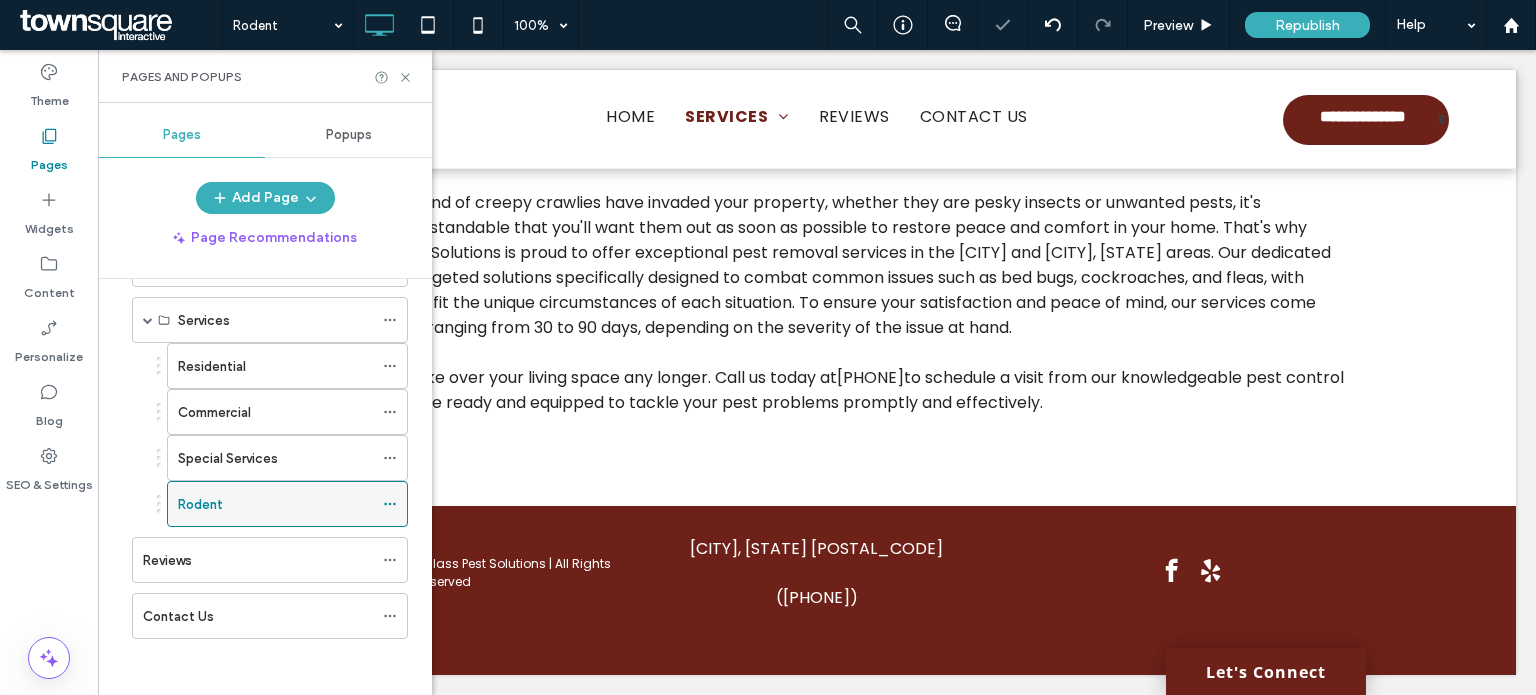 scroll, scrollTop: 441, scrollLeft: 0, axis: vertical 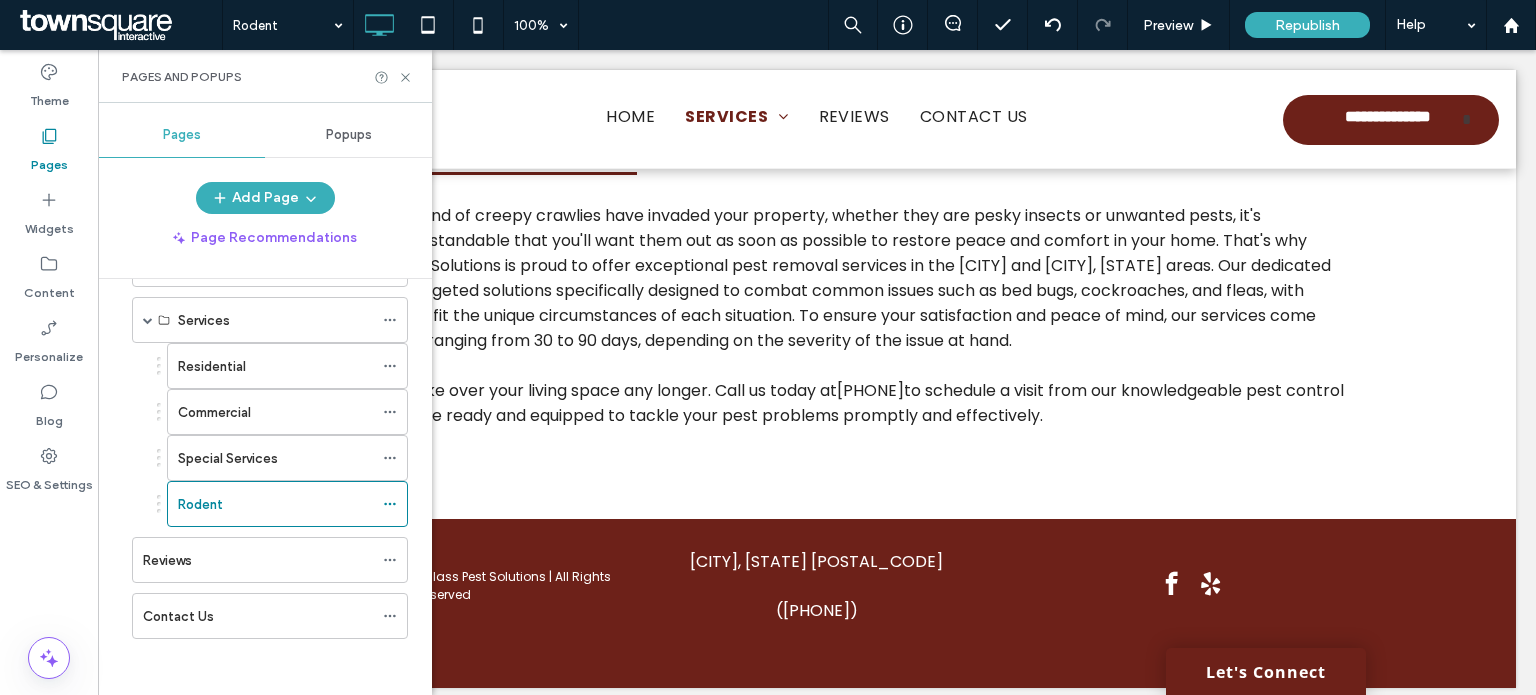 click at bounding box center [768, 347] 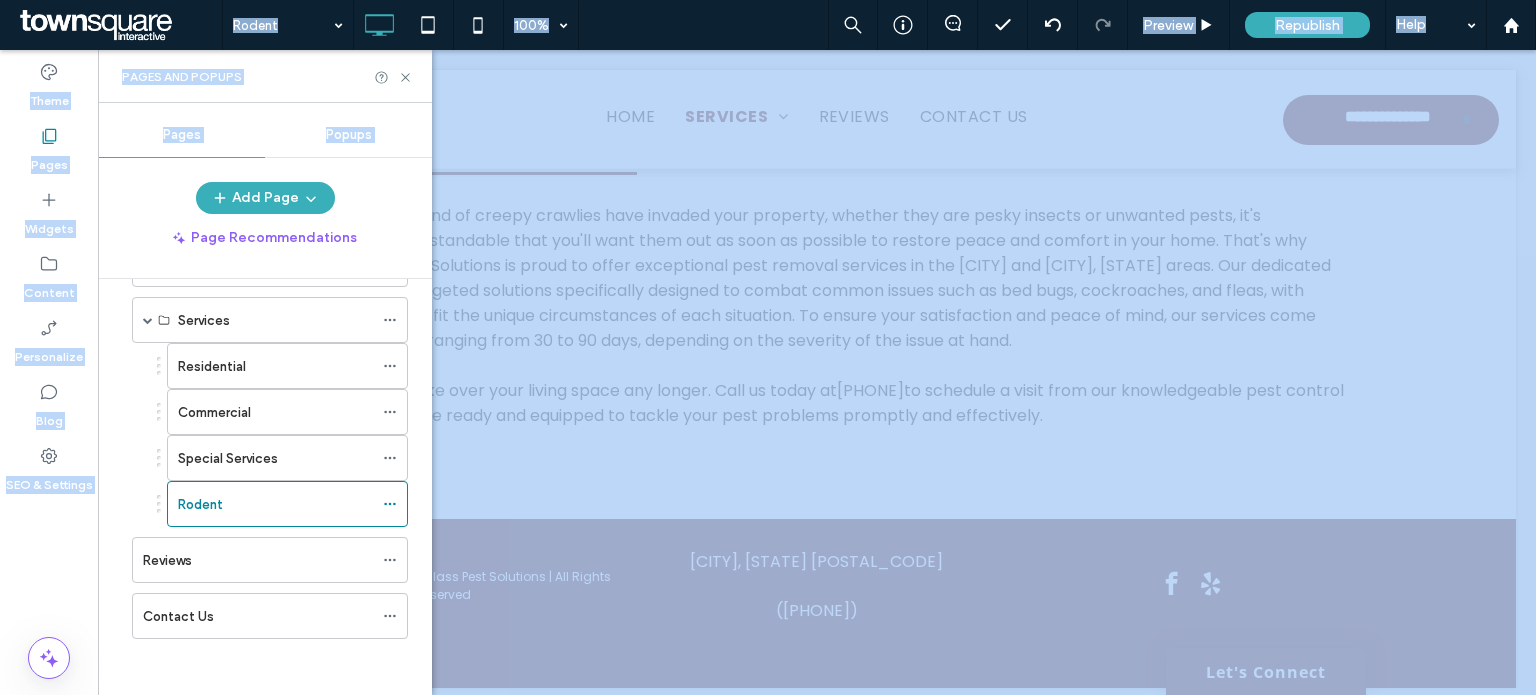 click at bounding box center (768, 347) 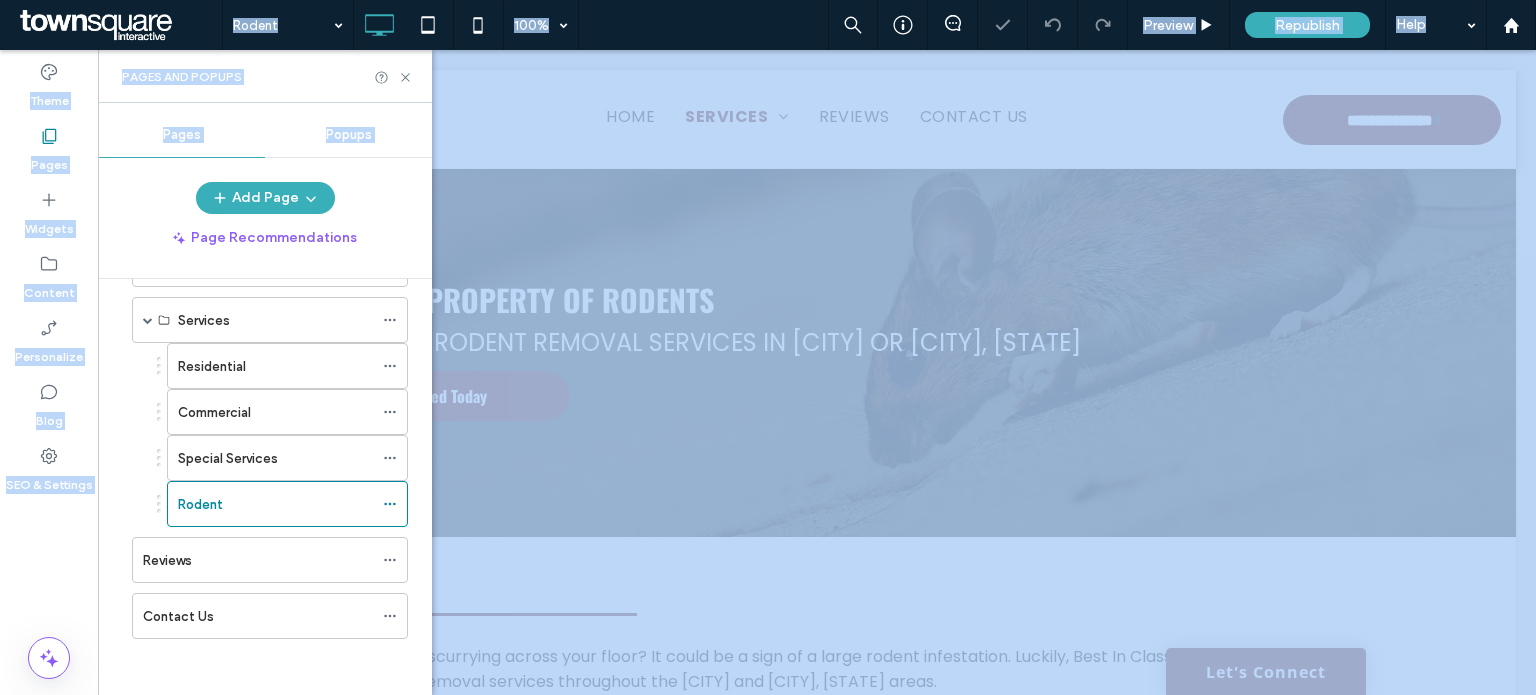scroll, scrollTop: 0, scrollLeft: 0, axis: both 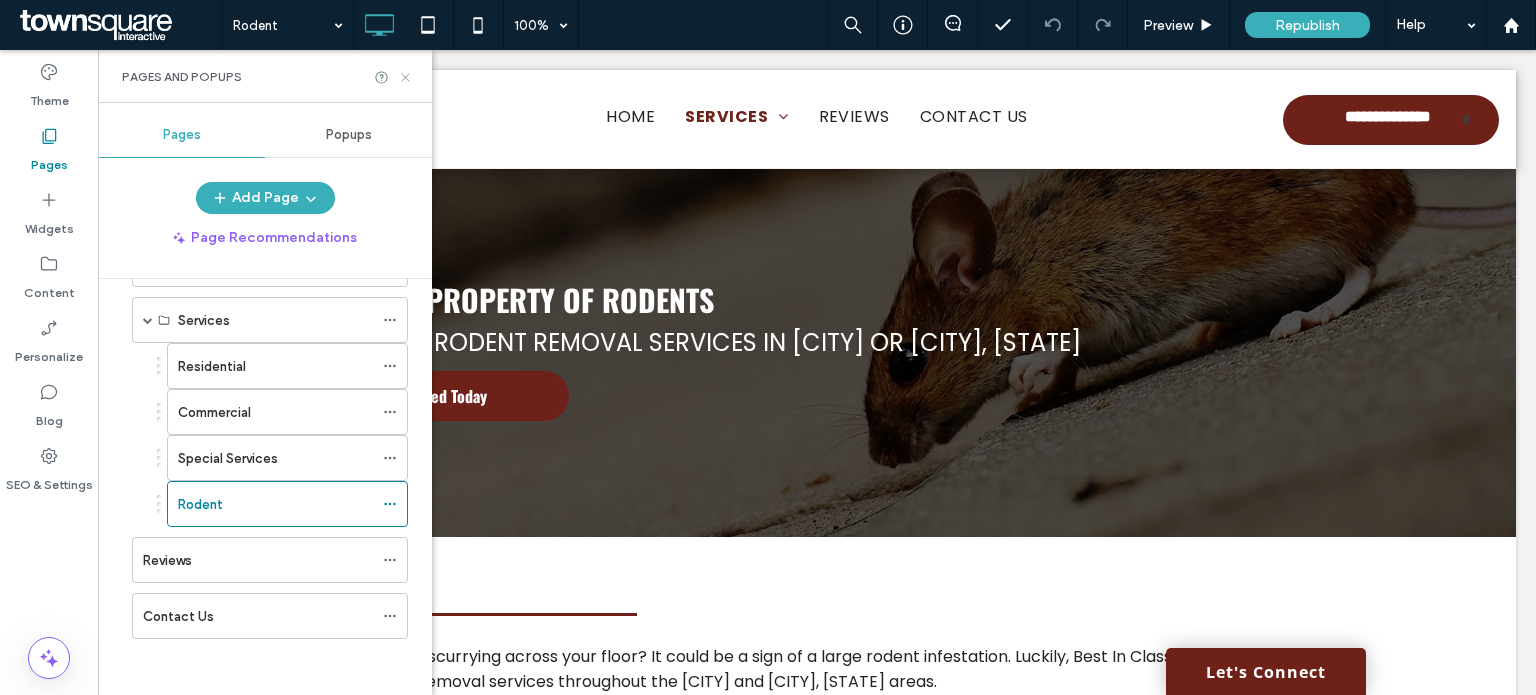 click 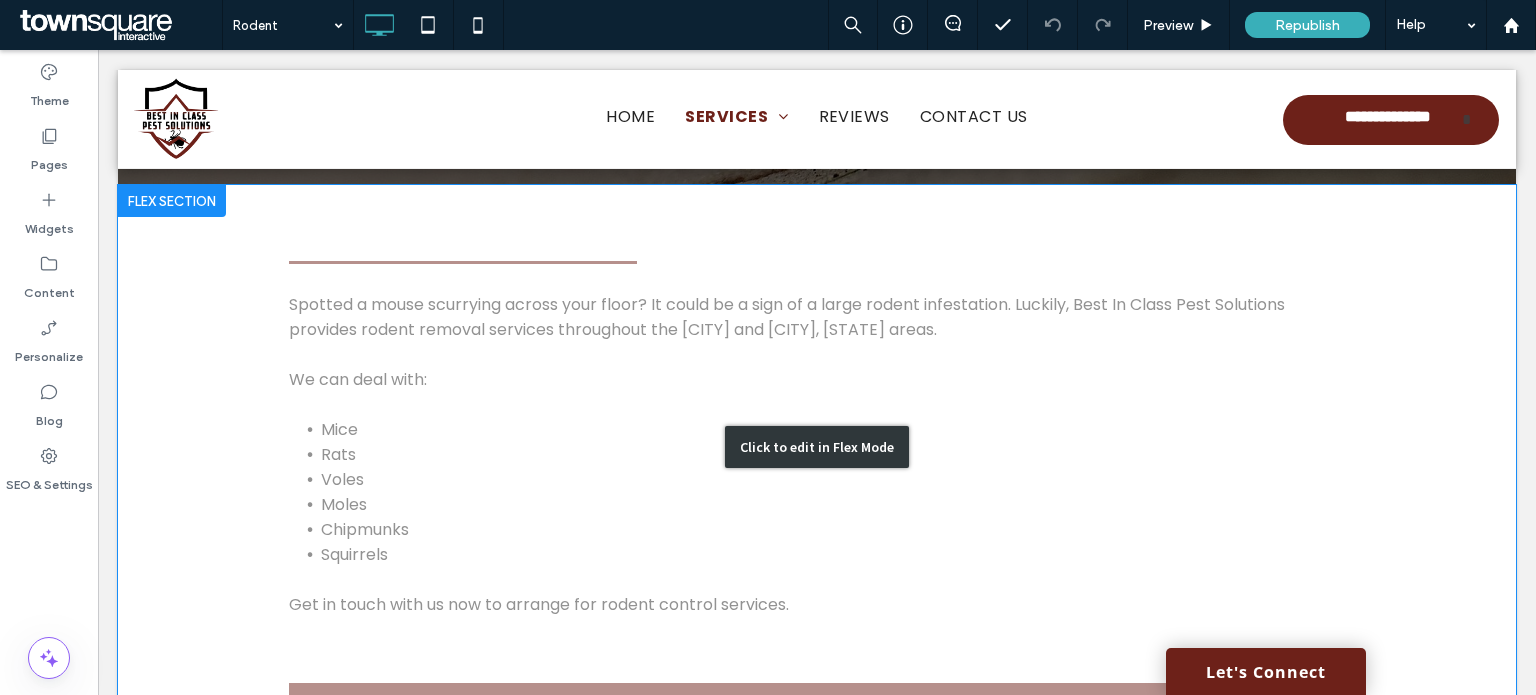 scroll, scrollTop: 500, scrollLeft: 0, axis: vertical 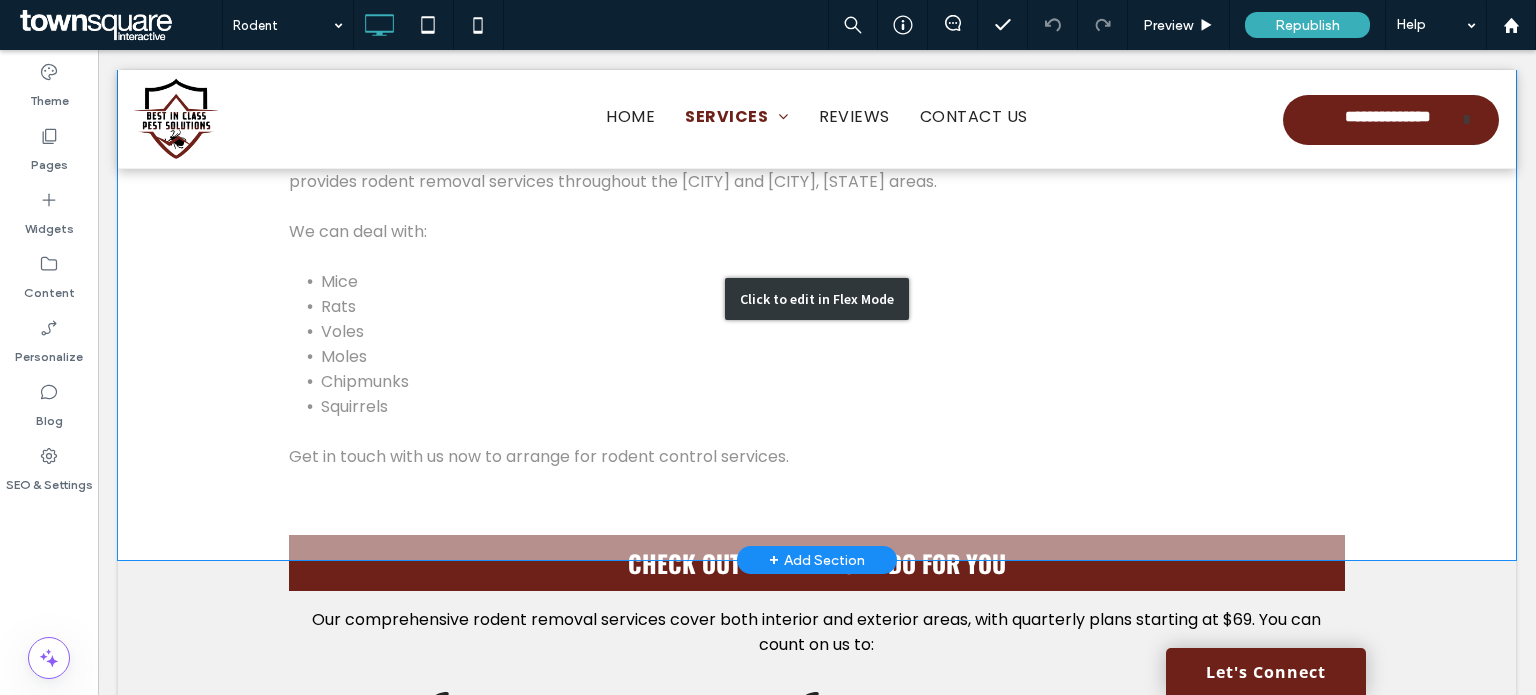 click on "Click to edit in Flex Mode" at bounding box center (817, 299) 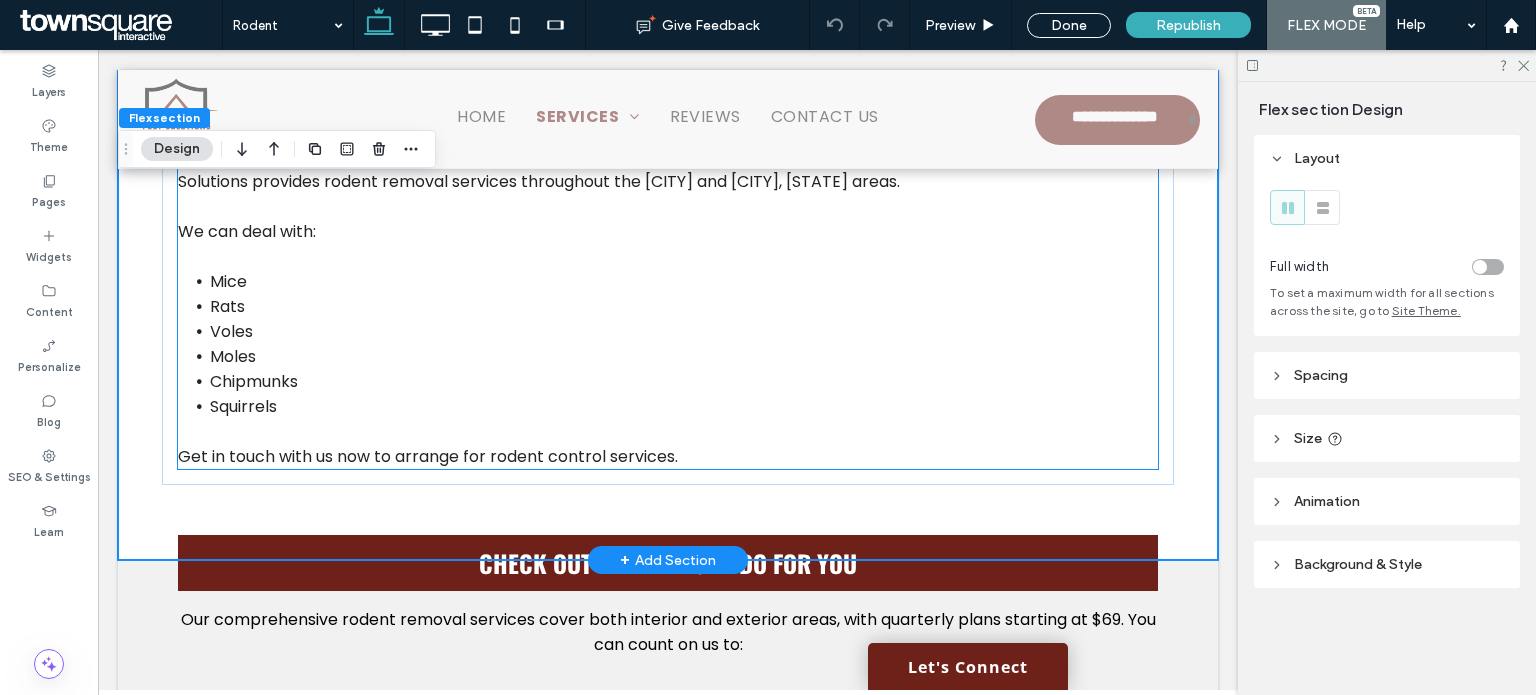 click on "Mice" at bounding box center [684, 281] 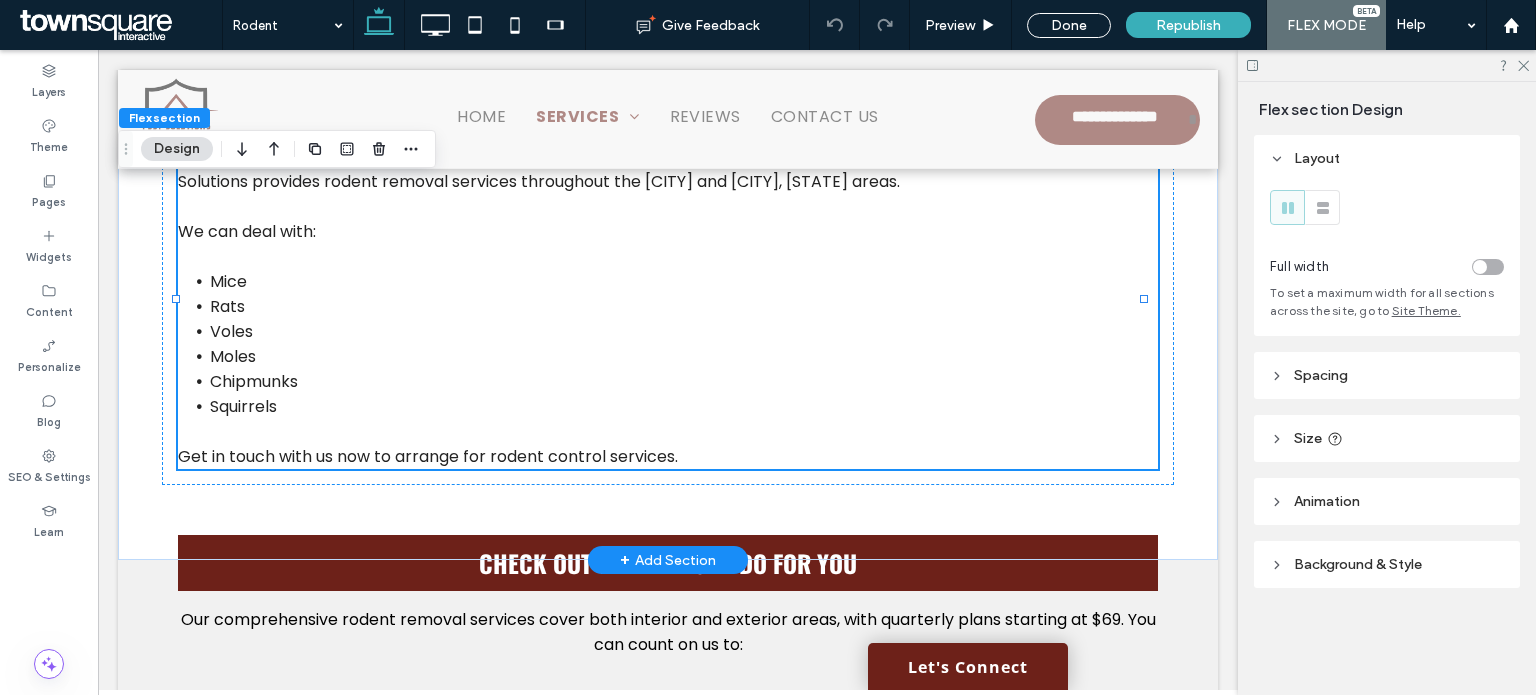 click on "Spotted a mouse scurrying across your floor? It could be a sign of a large rodent infestation. Luckily, Best In Class Pest Solutions provides rodent removal services throughout the Wyoming and Grandville, MI areas. We can deal with:   Mice Rats Voles Moles Chipmunks Squirrels
Get in touch with us now to arrange for rodent control services." at bounding box center [668, 306] 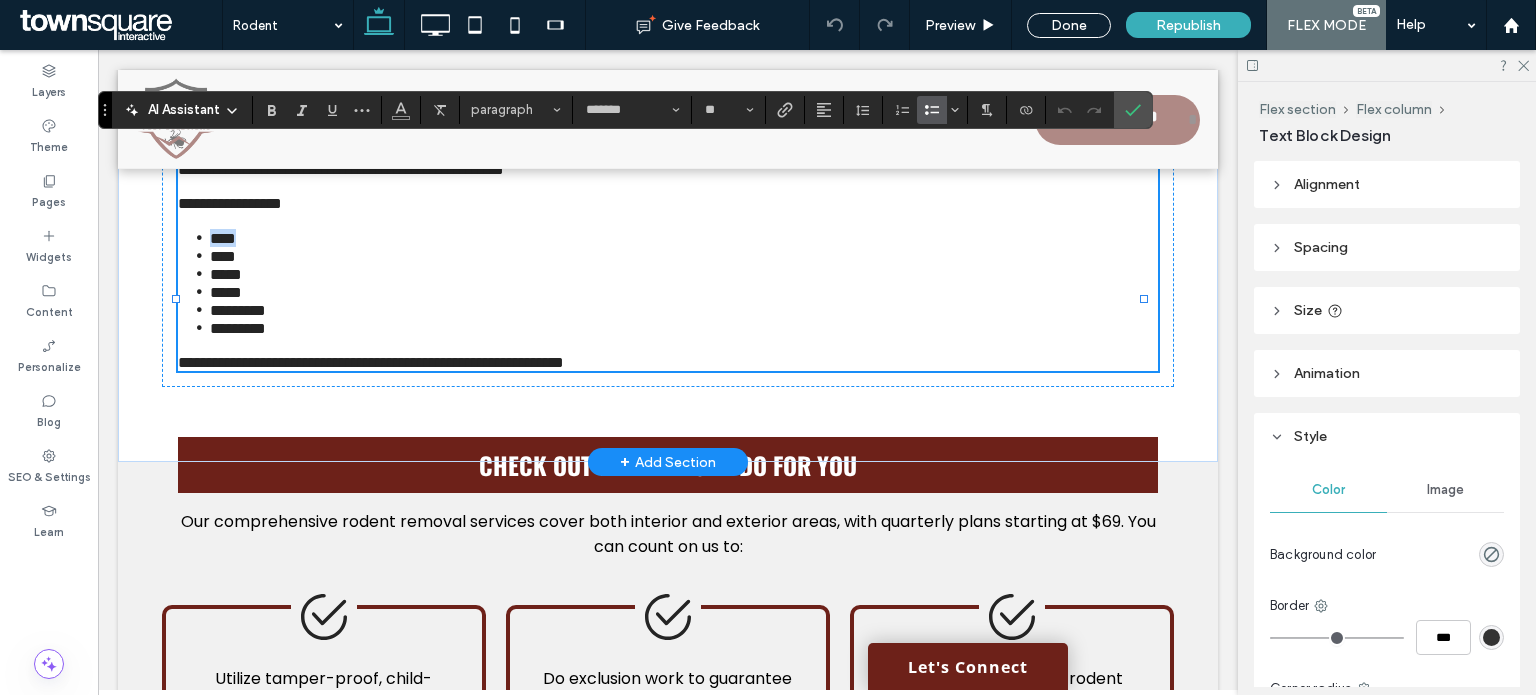 click on "****" at bounding box center [684, 238] 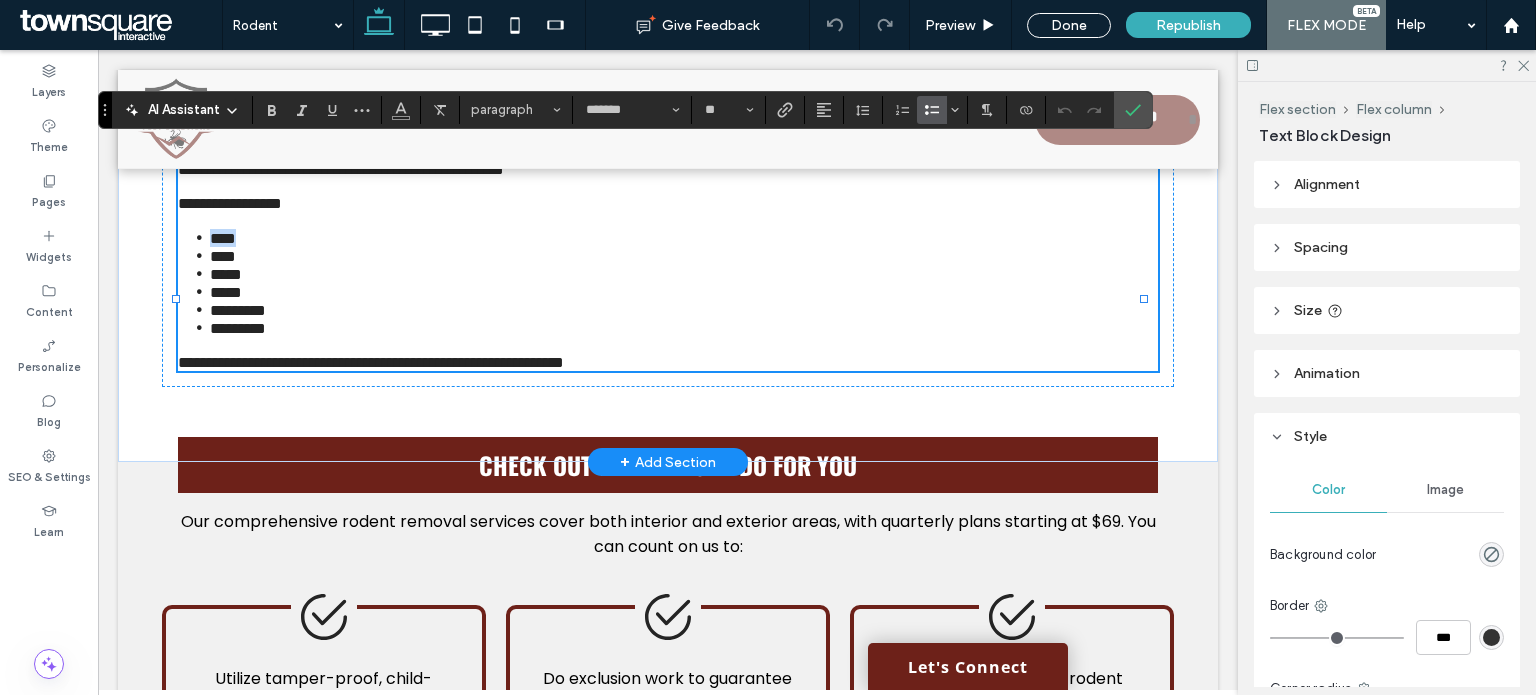 click on "****" at bounding box center [684, 238] 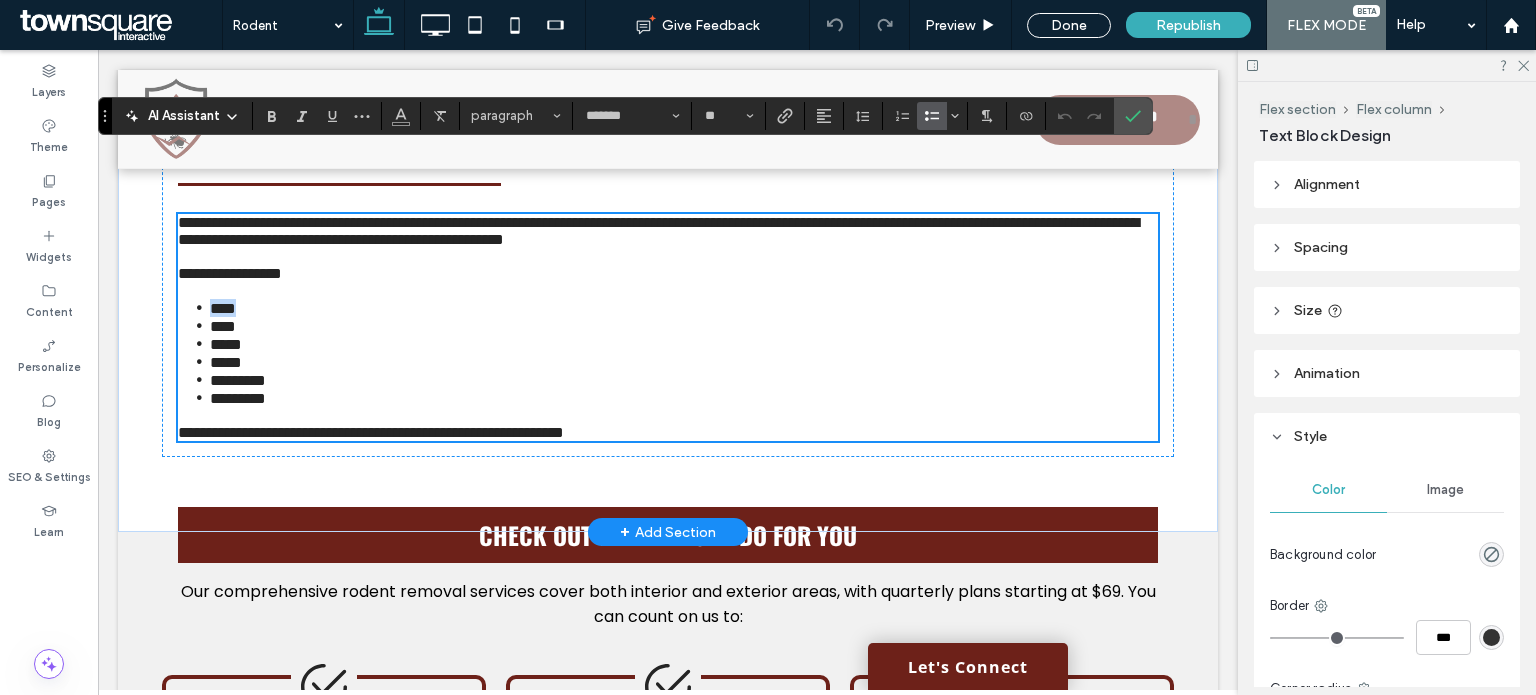 scroll, scrollTop: 400, scrollLeft: 0, axis: vertical 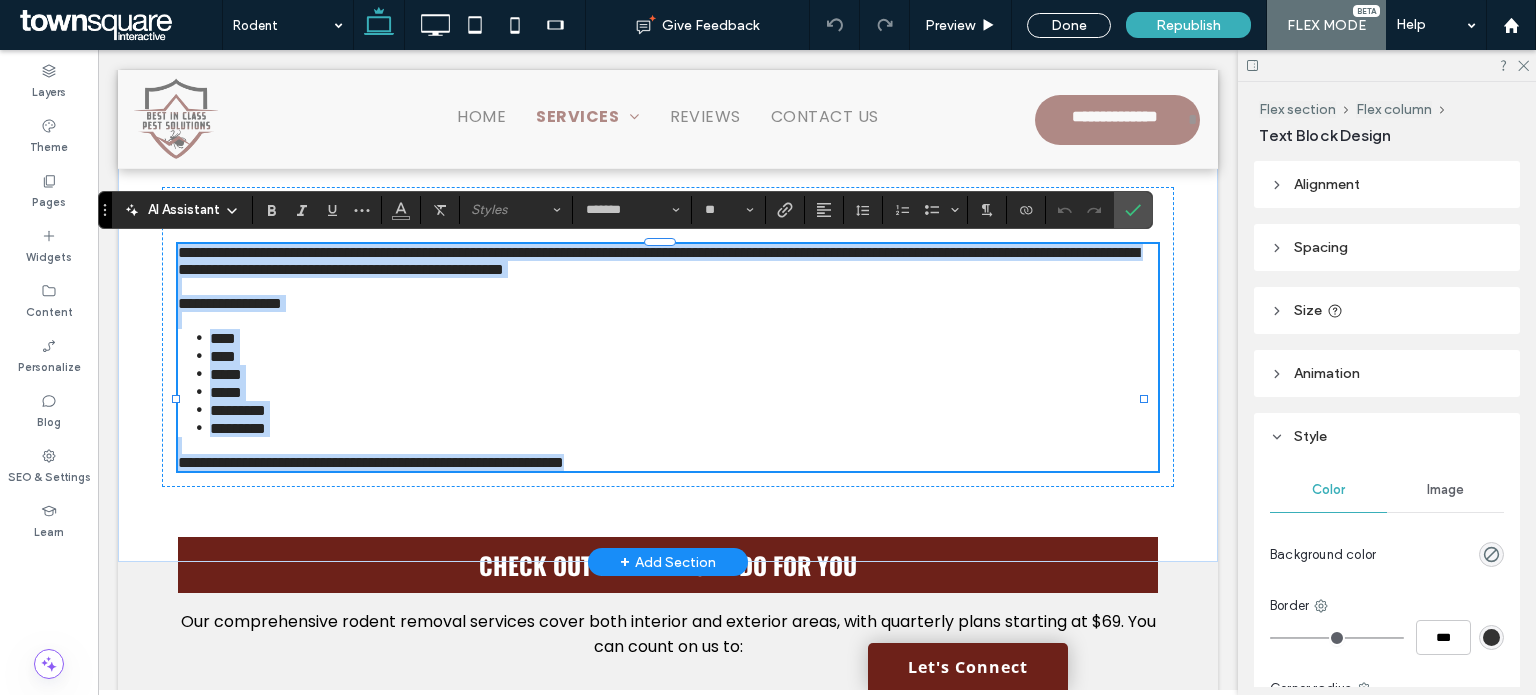 drag, startPoint x: 179, startPoint y: 260, endPoint x: 676, endPoint y: 536, distance: 568.49365 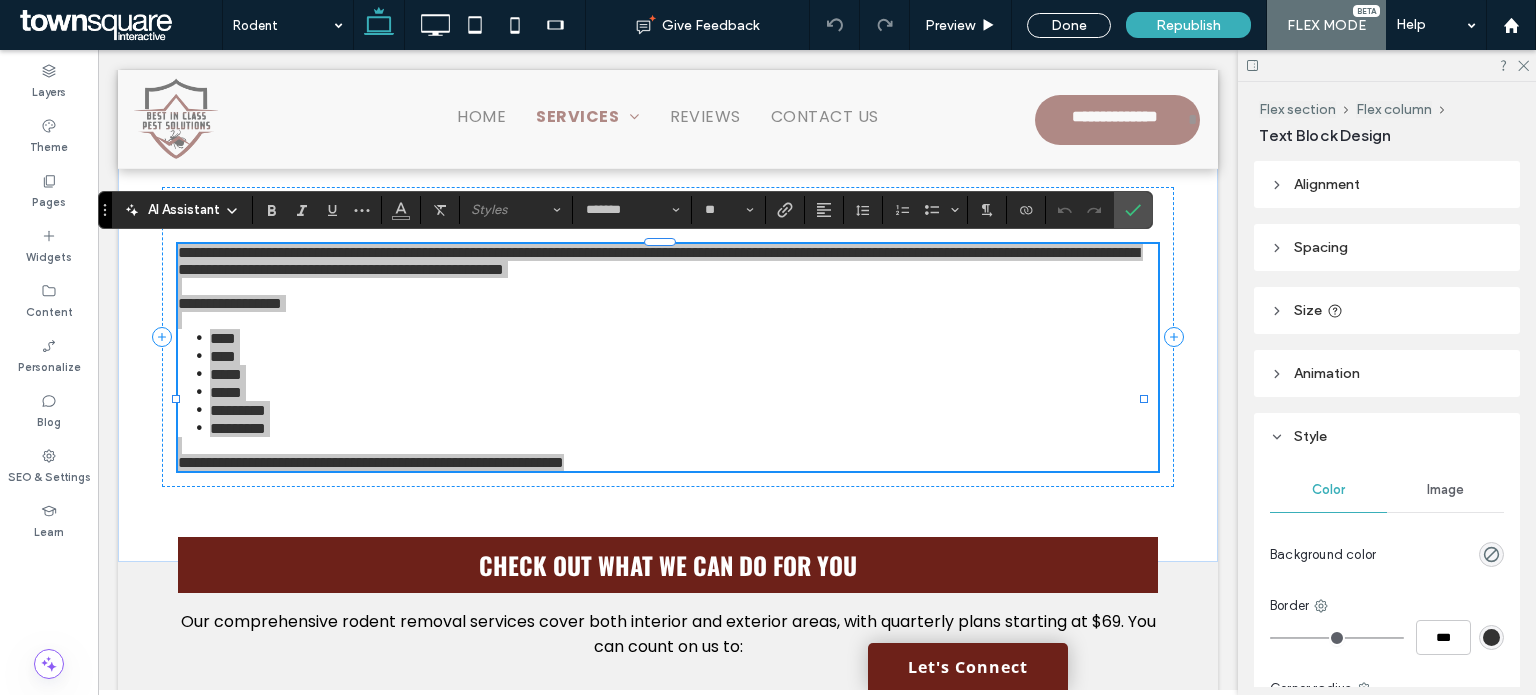 click on "AI Assistant" at bounding box center [184, 210] 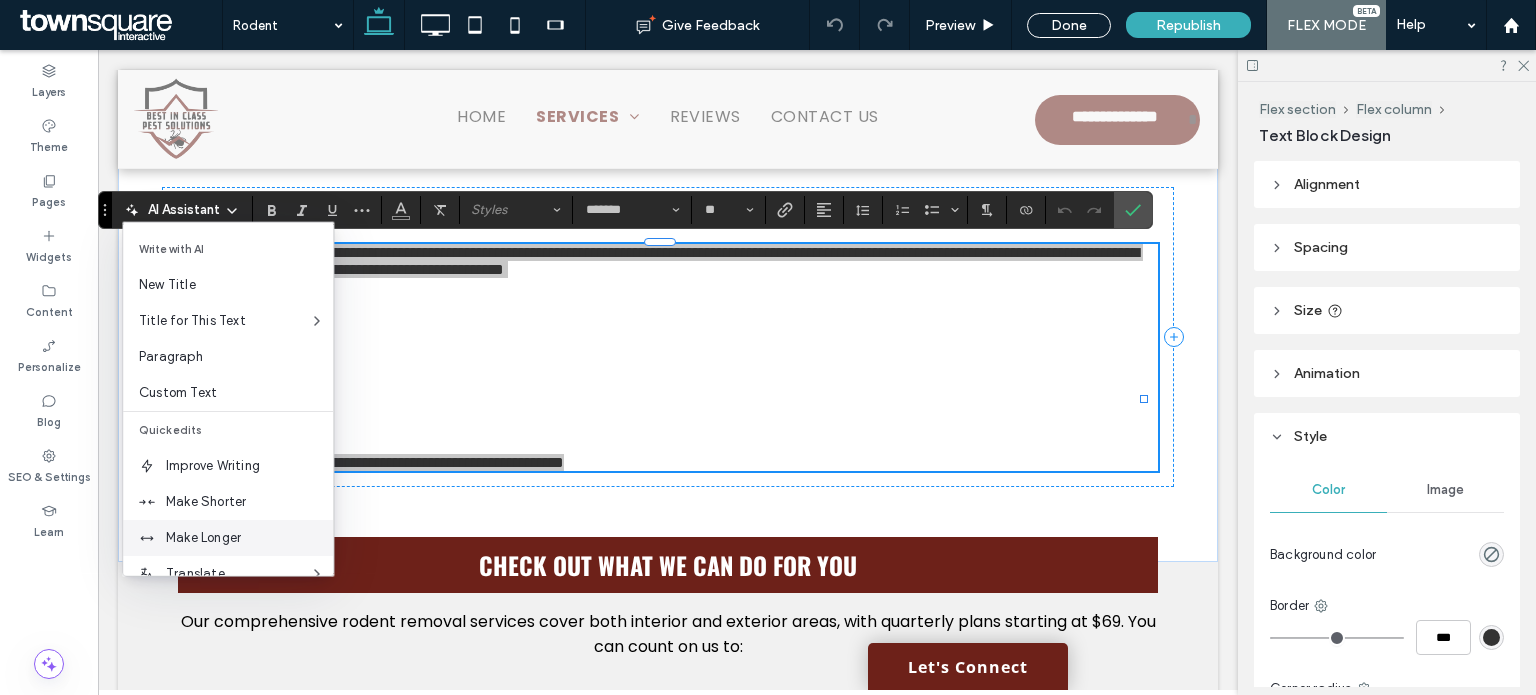 click on "Make Longer" at bounding box center (228, 538) 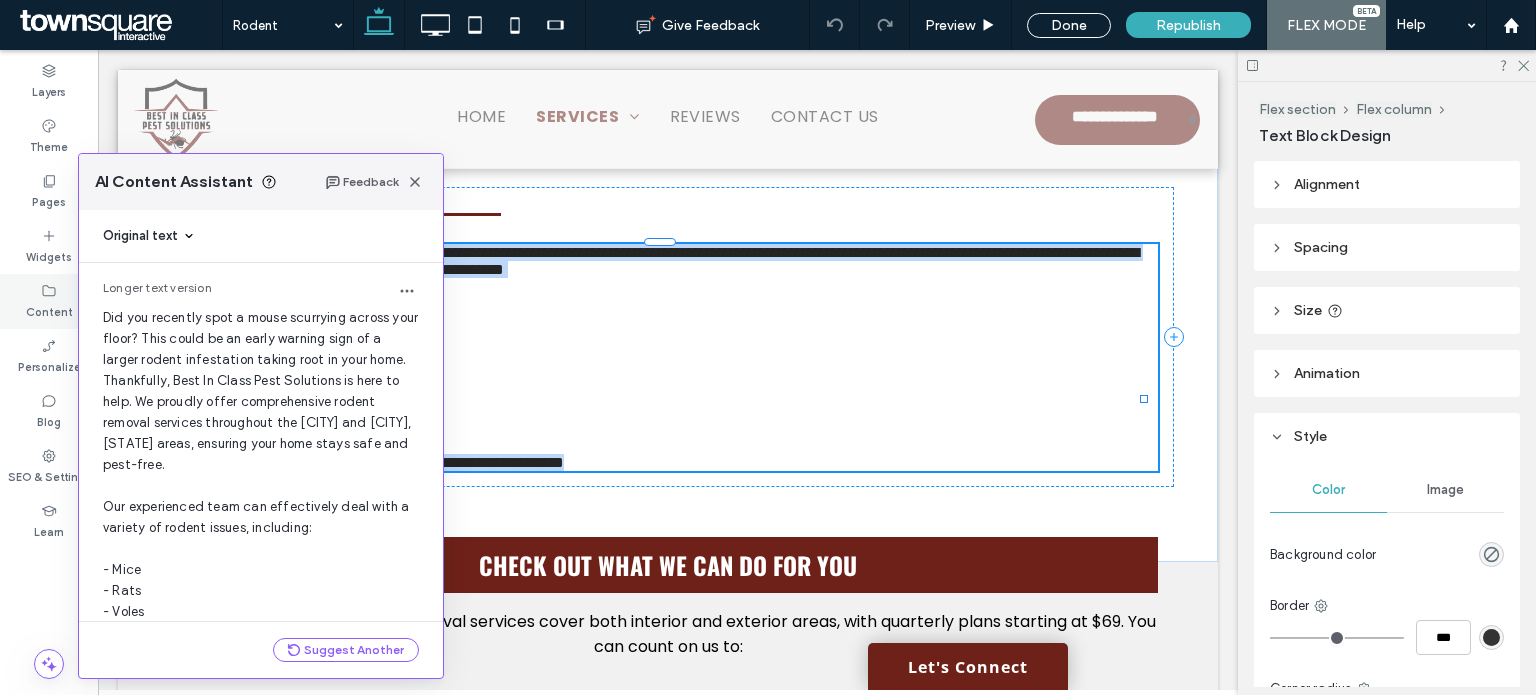 scroll, scrollTop: 52, scrollLeft: 0, axis: vertical 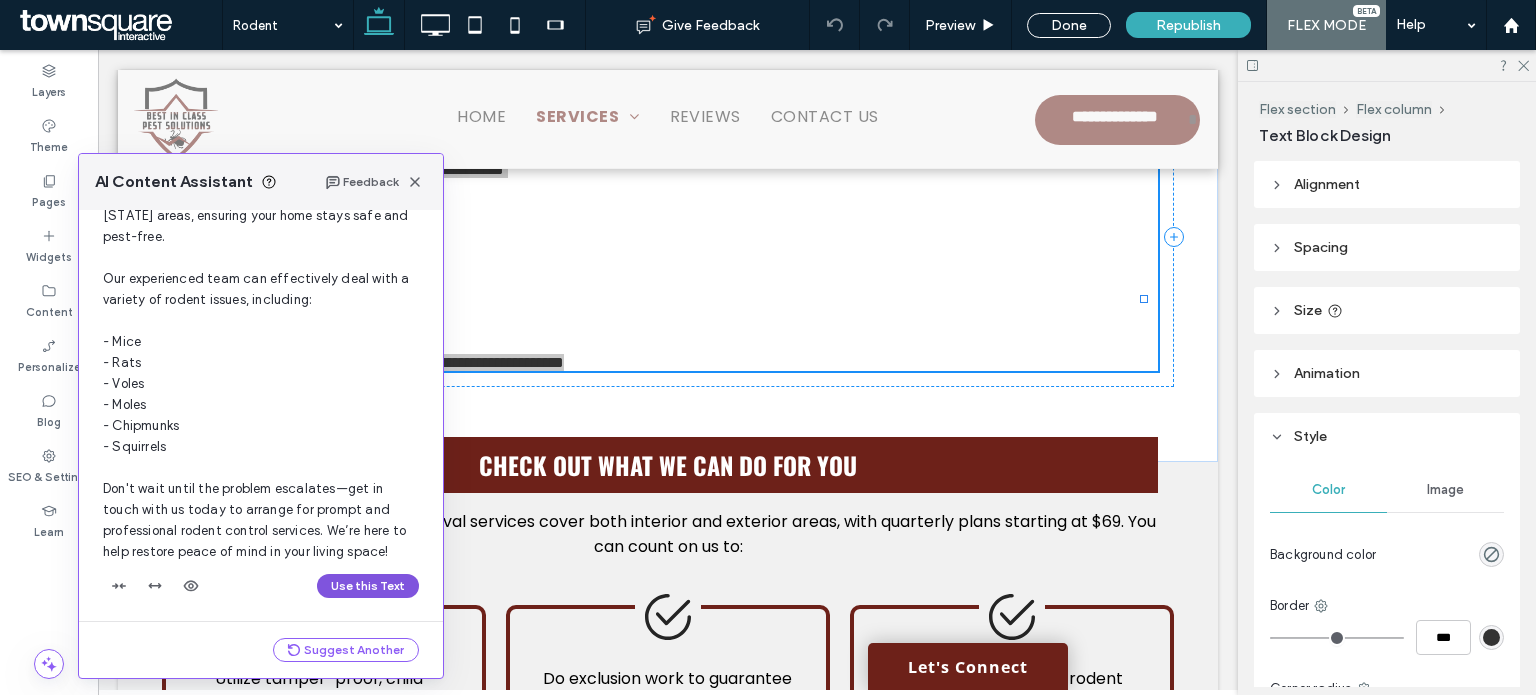 click on "Use this Text" at bounding box center (368, 586) 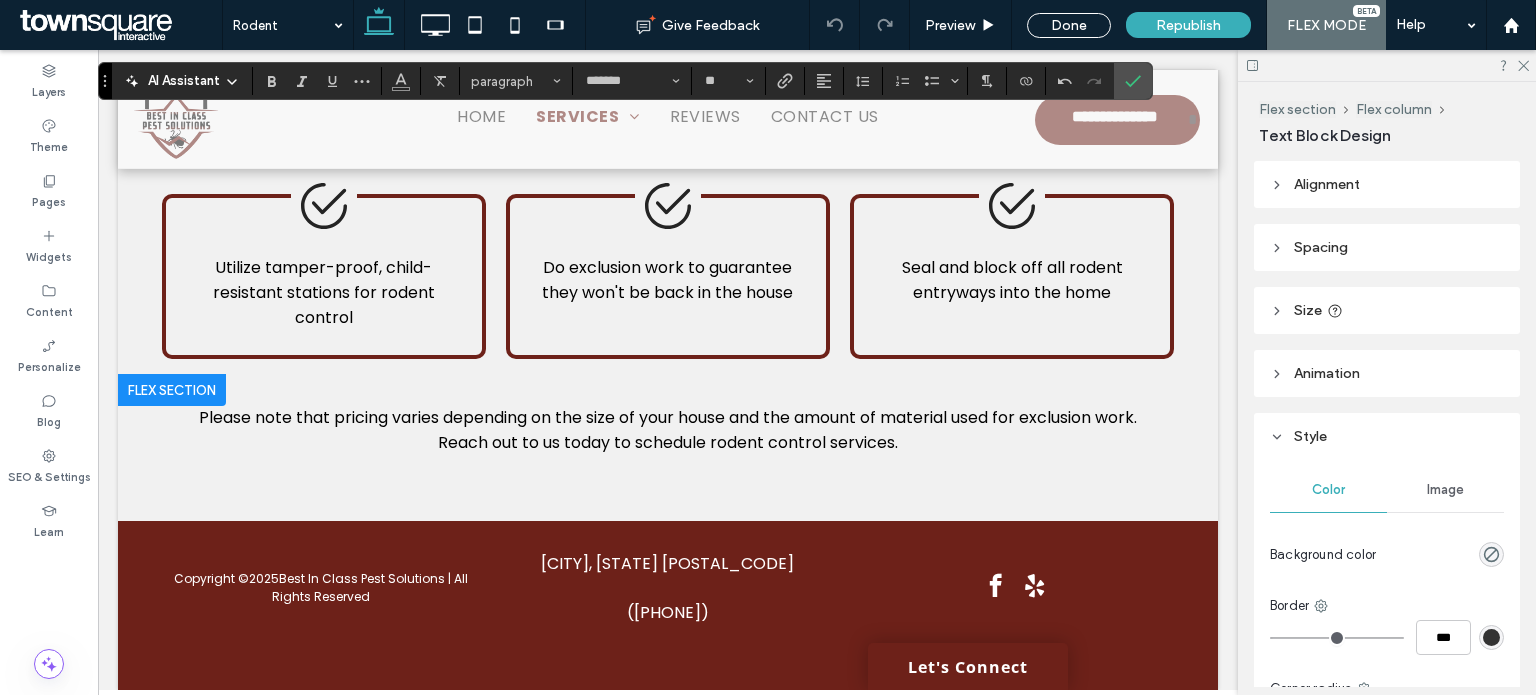 scroll, scrollTop: 1000, scrollLeft: 0, axis: vertical 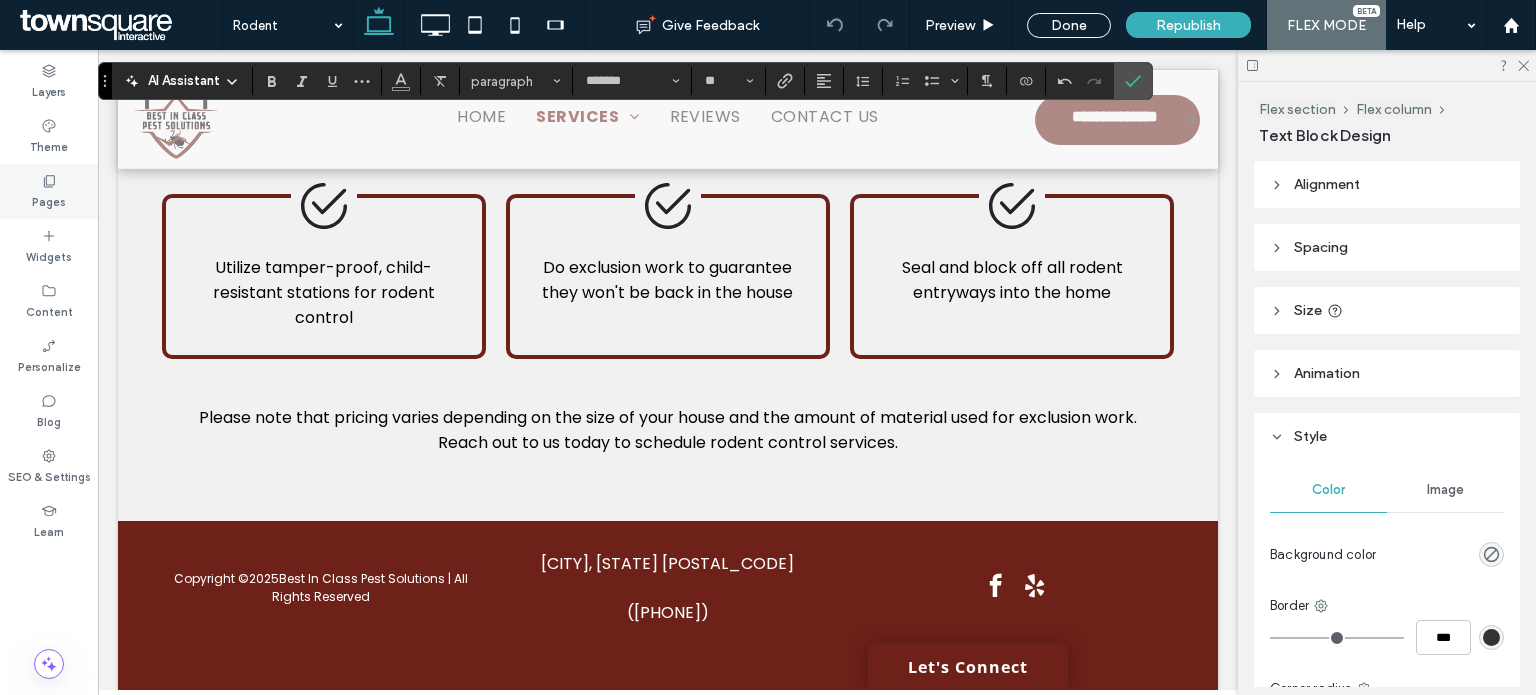 click 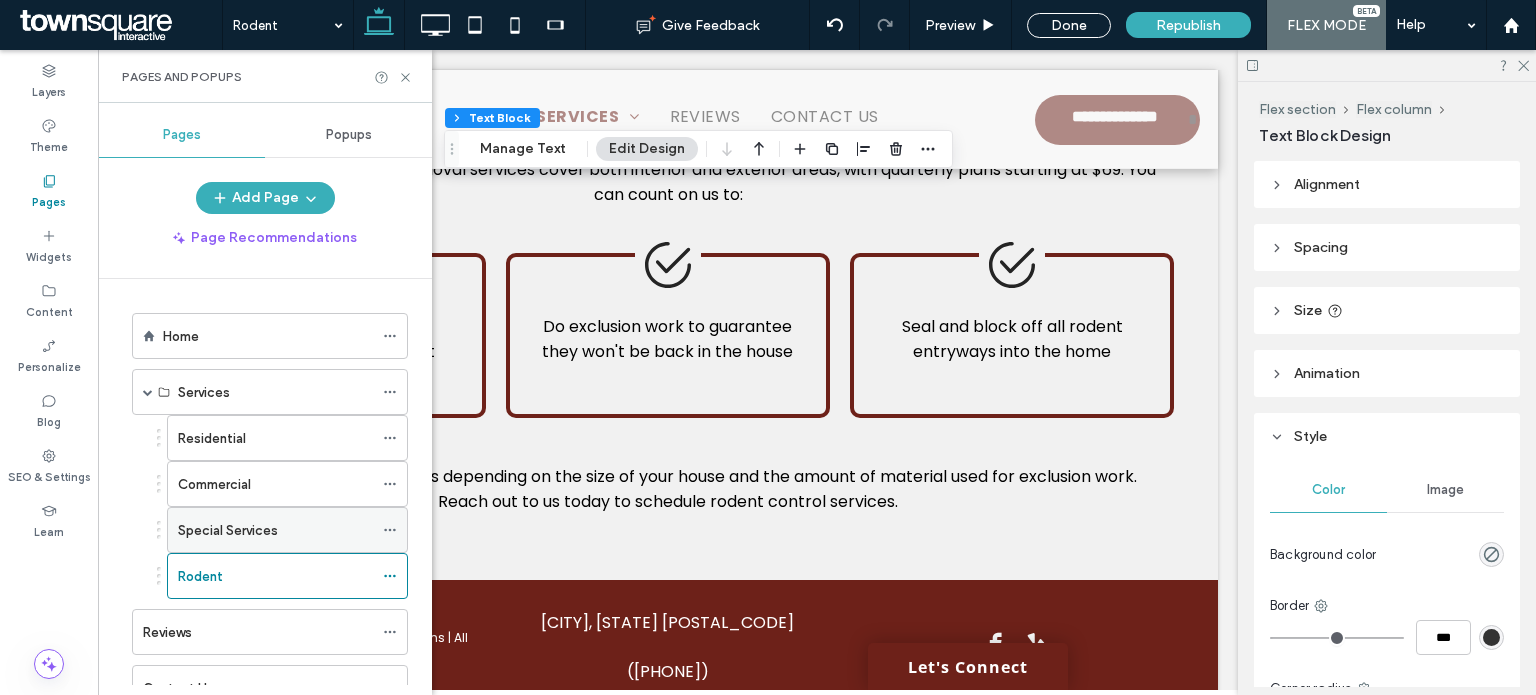 scroll, scrollTop: 72, scrollLeft: 0, axis: vertical 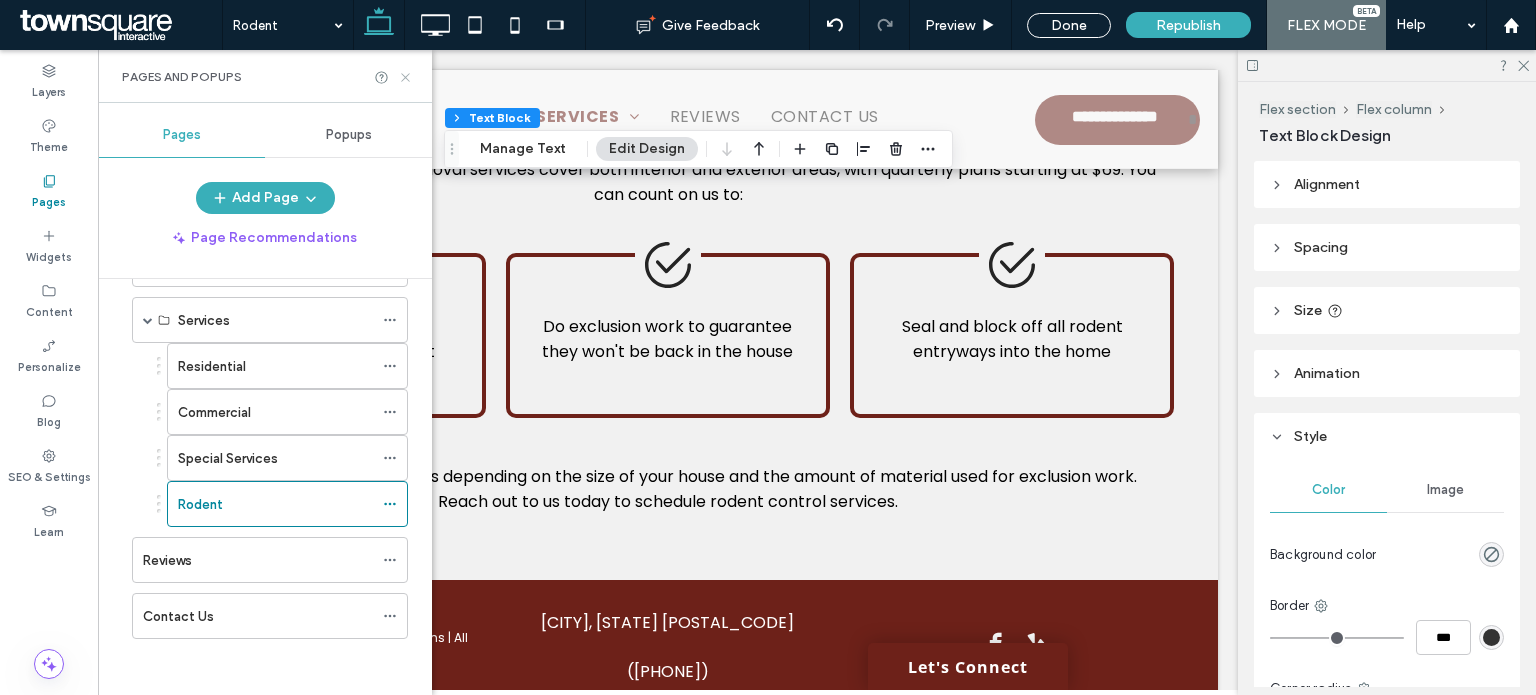click 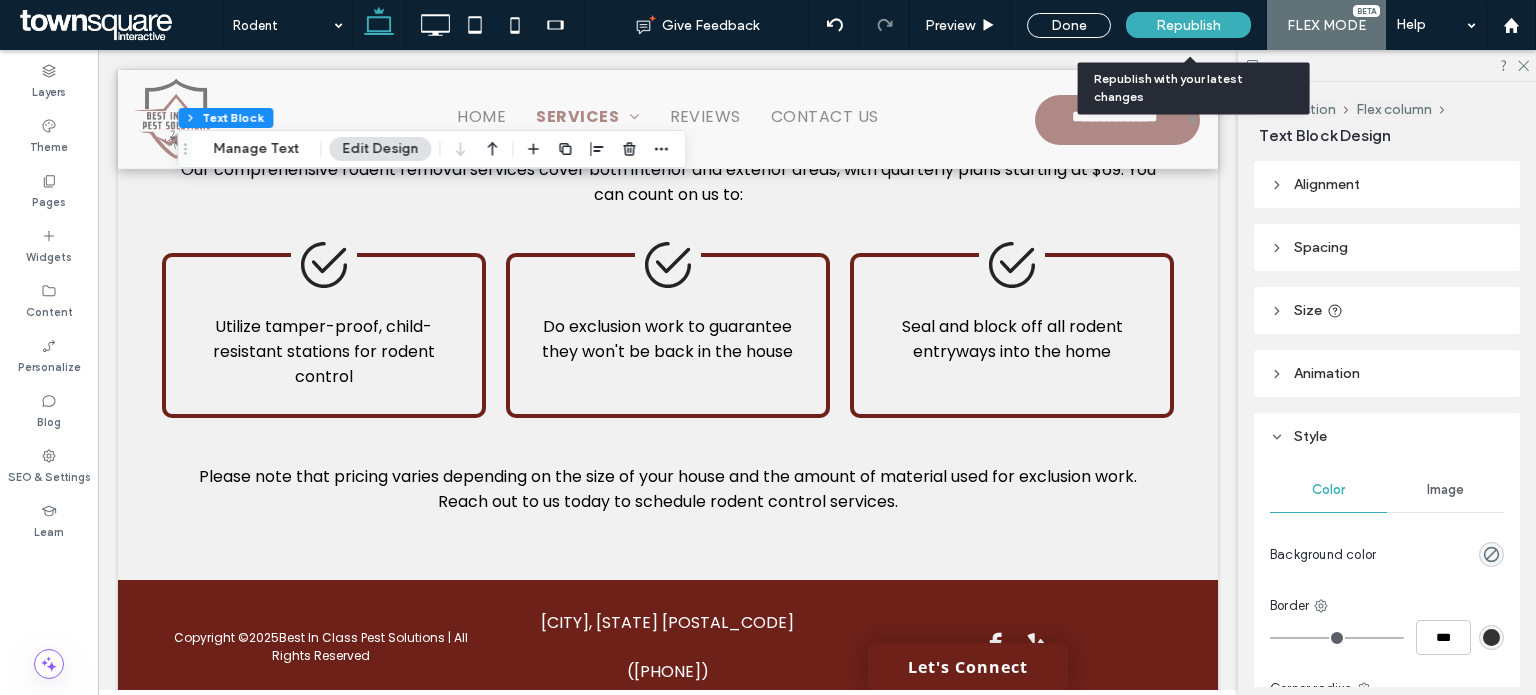 click on "Republish" at bounding box center (1188, 25) 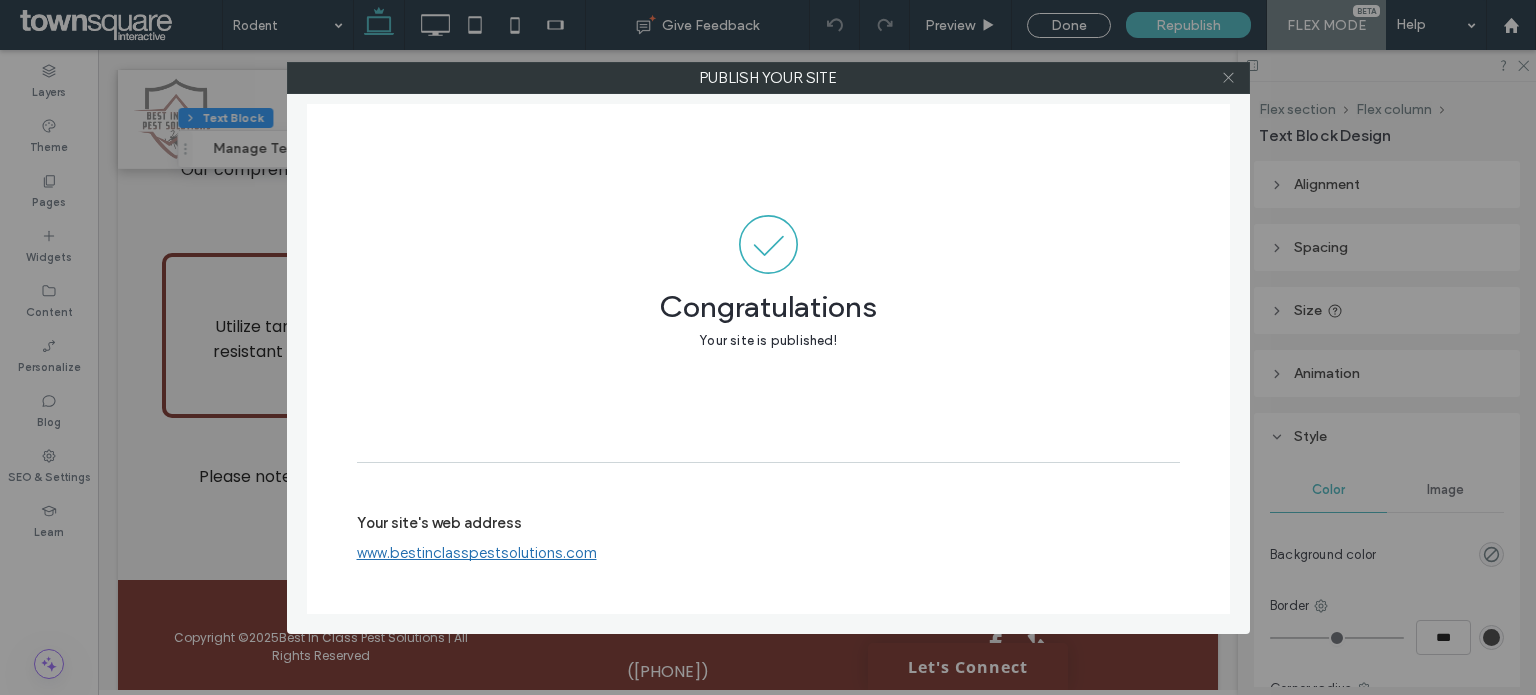 click 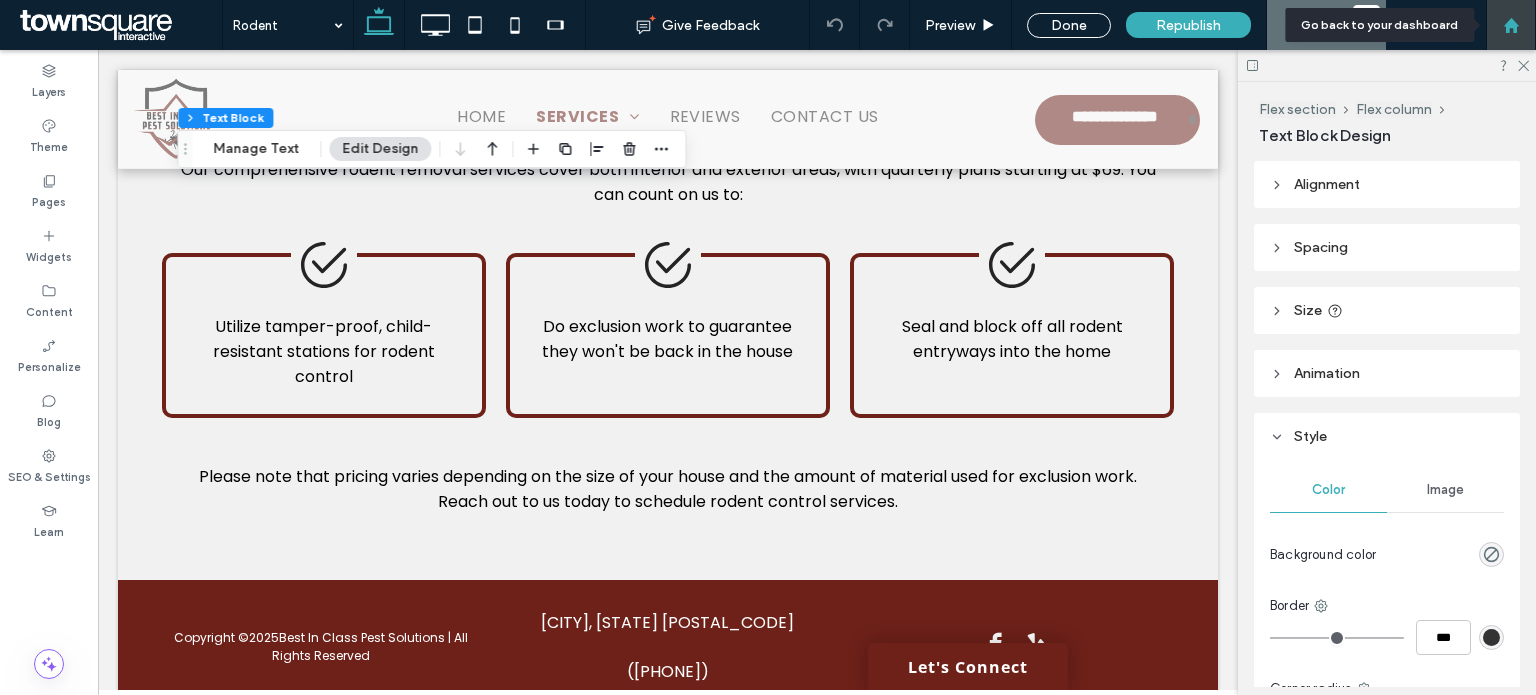 click at bounding box center [1511, 25] 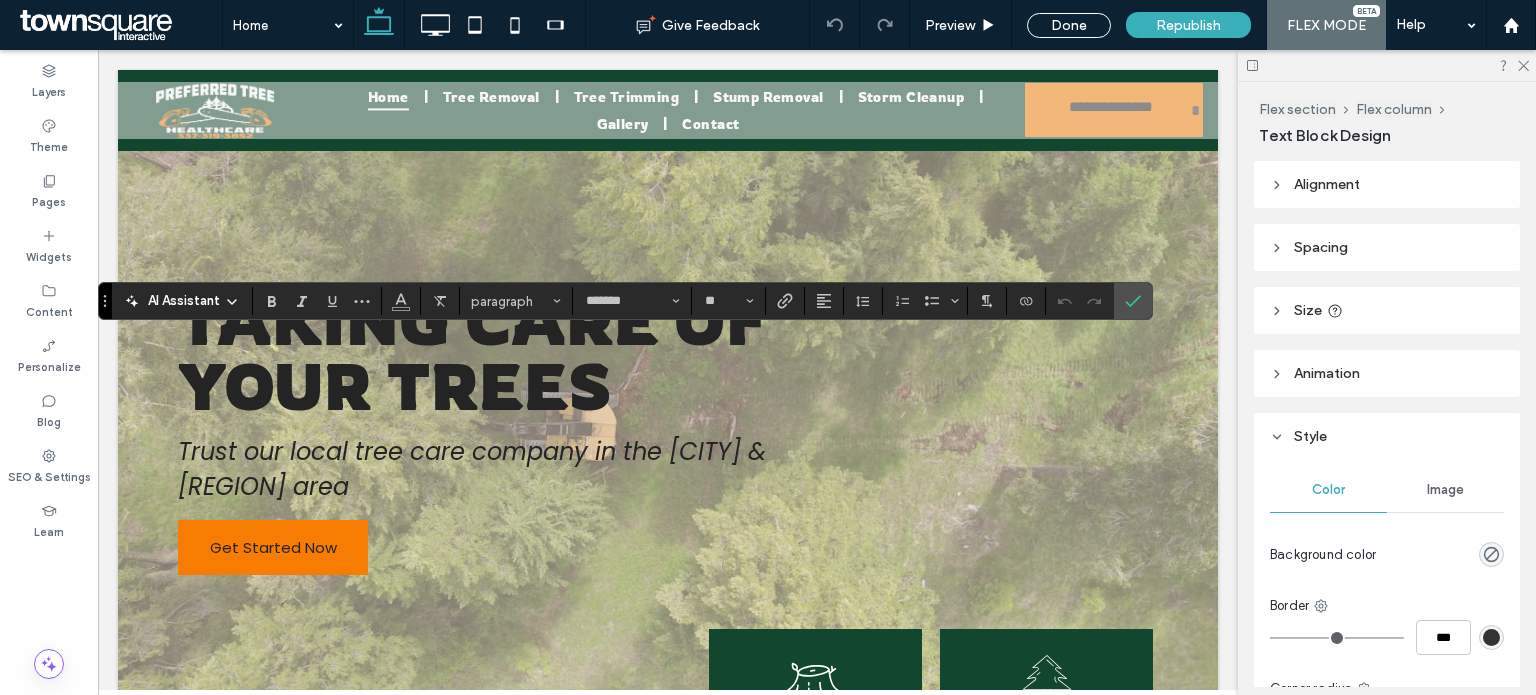 scroll, scrollTop: 600, scrollLeft: 0, axis: vertical 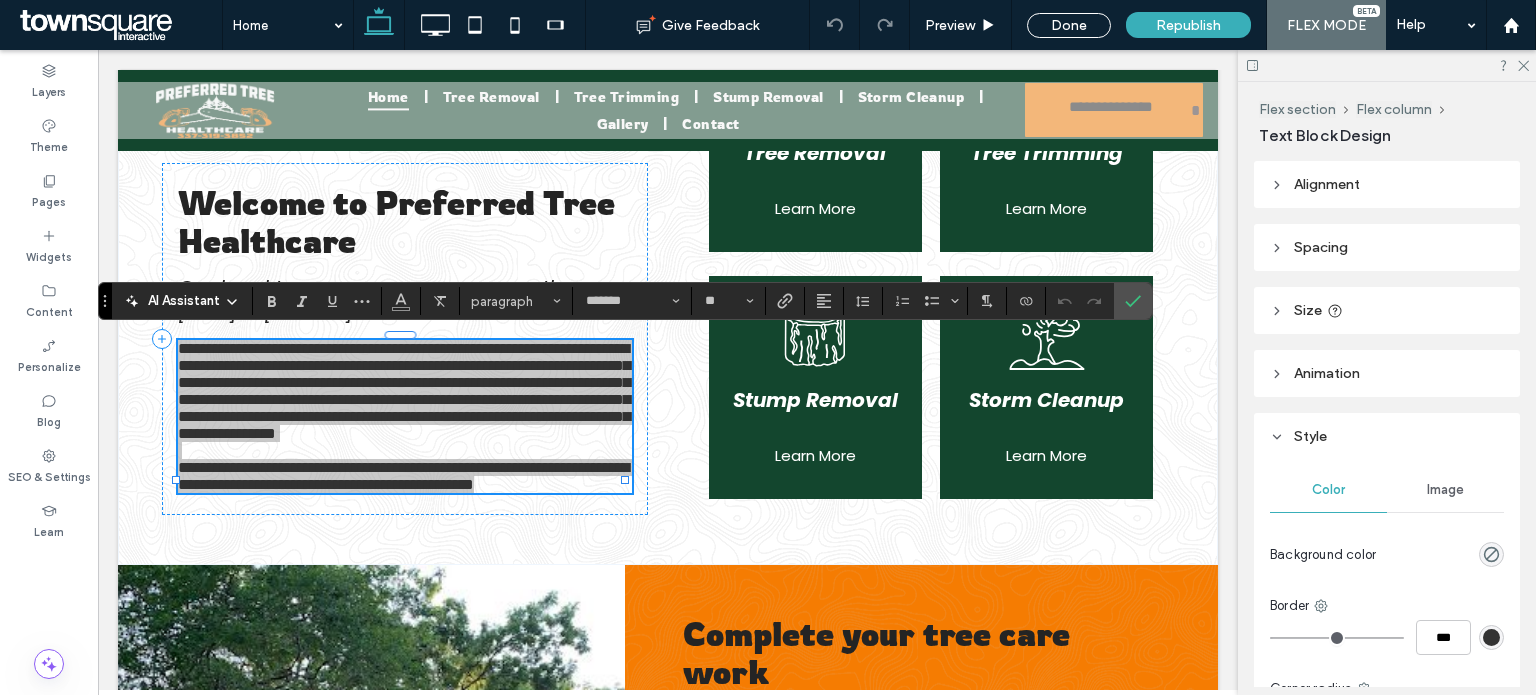 click on "AI Assistant" at bounding box center [184, 301] 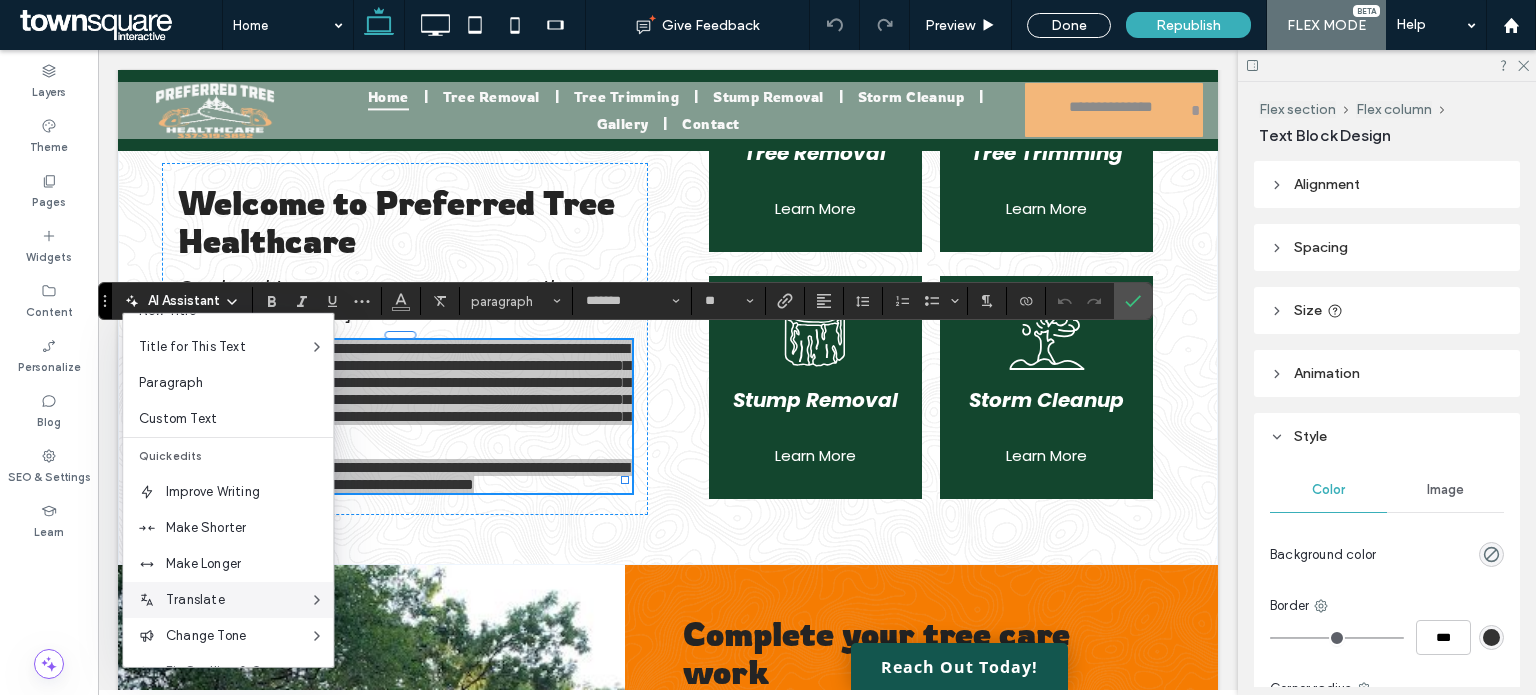 scroll, scrollTop: 100, scrollLeft: 0, axis: vertical 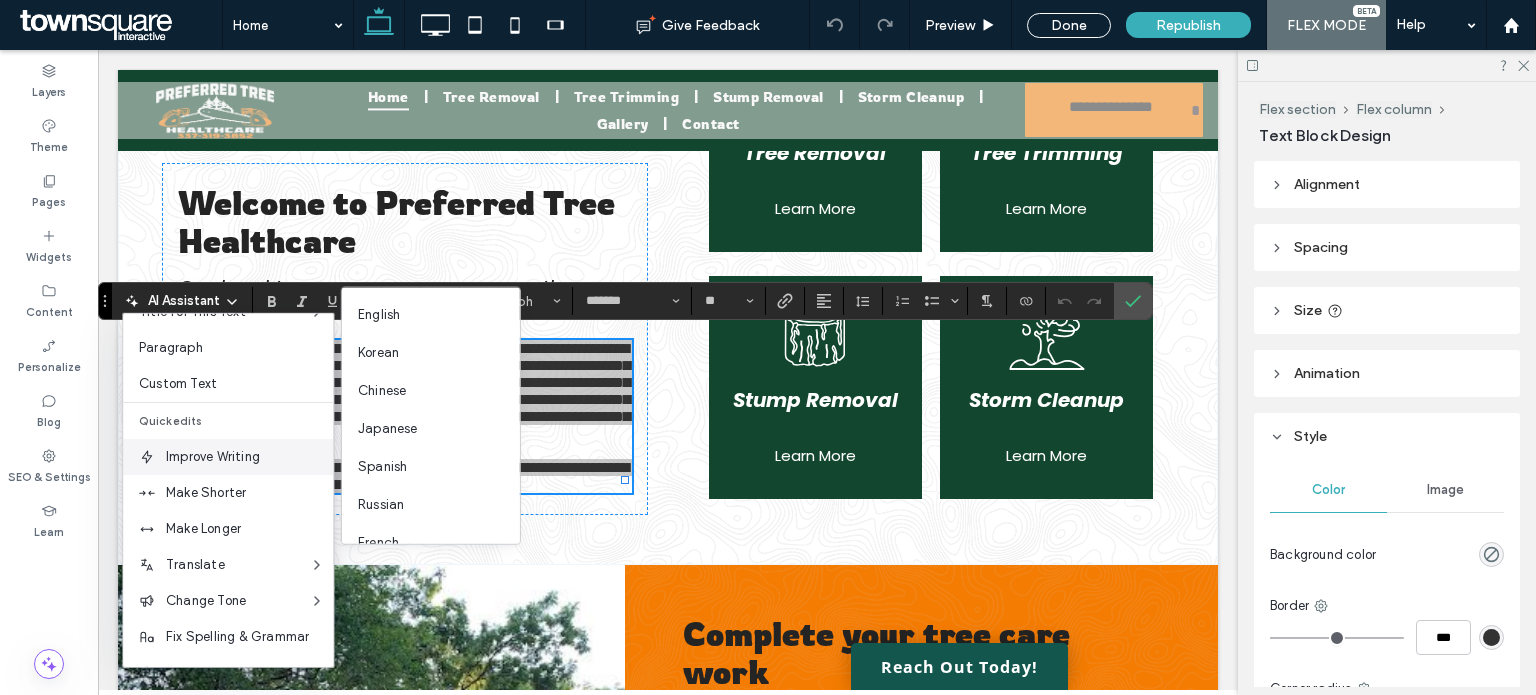 click on "Improve Writing" at bounding box center [228, 457] 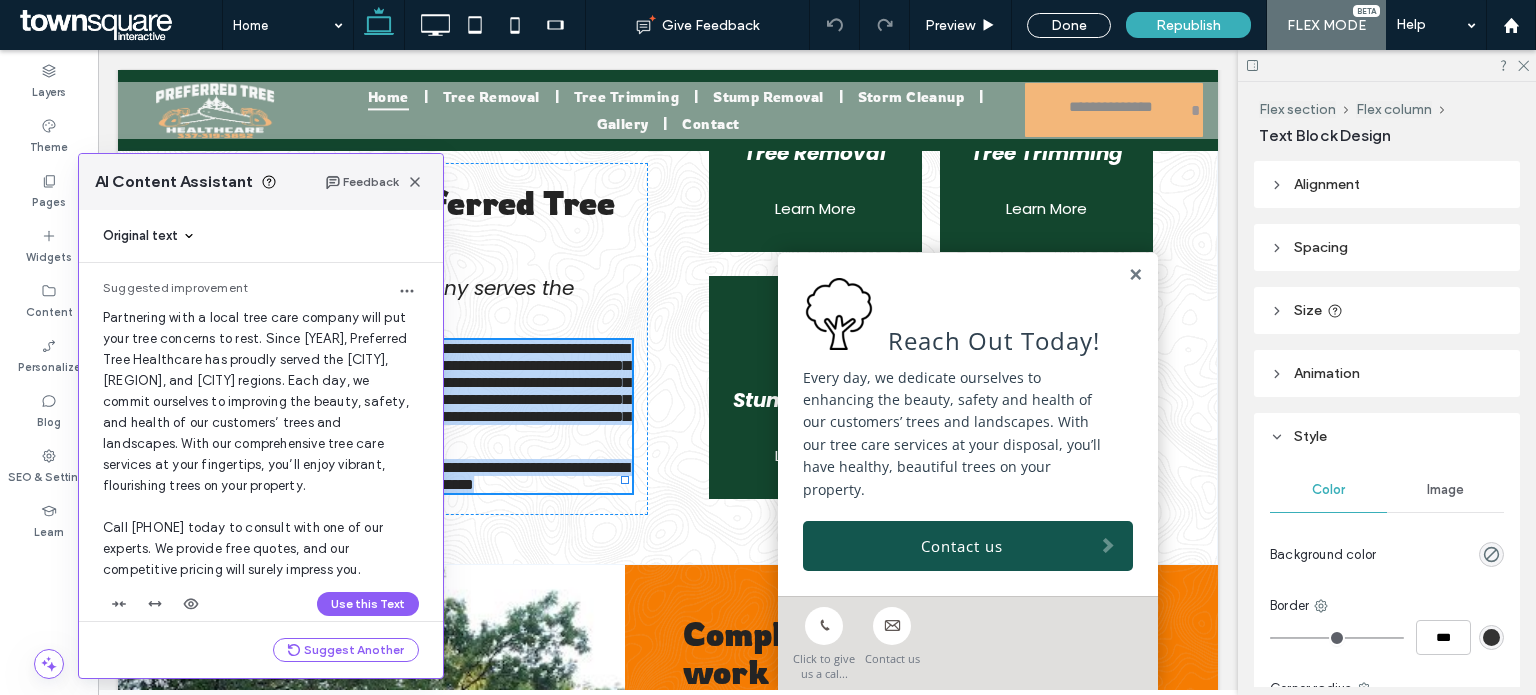 scroll, scrollTop: 20, scrollLeft: 0, axis: vertical 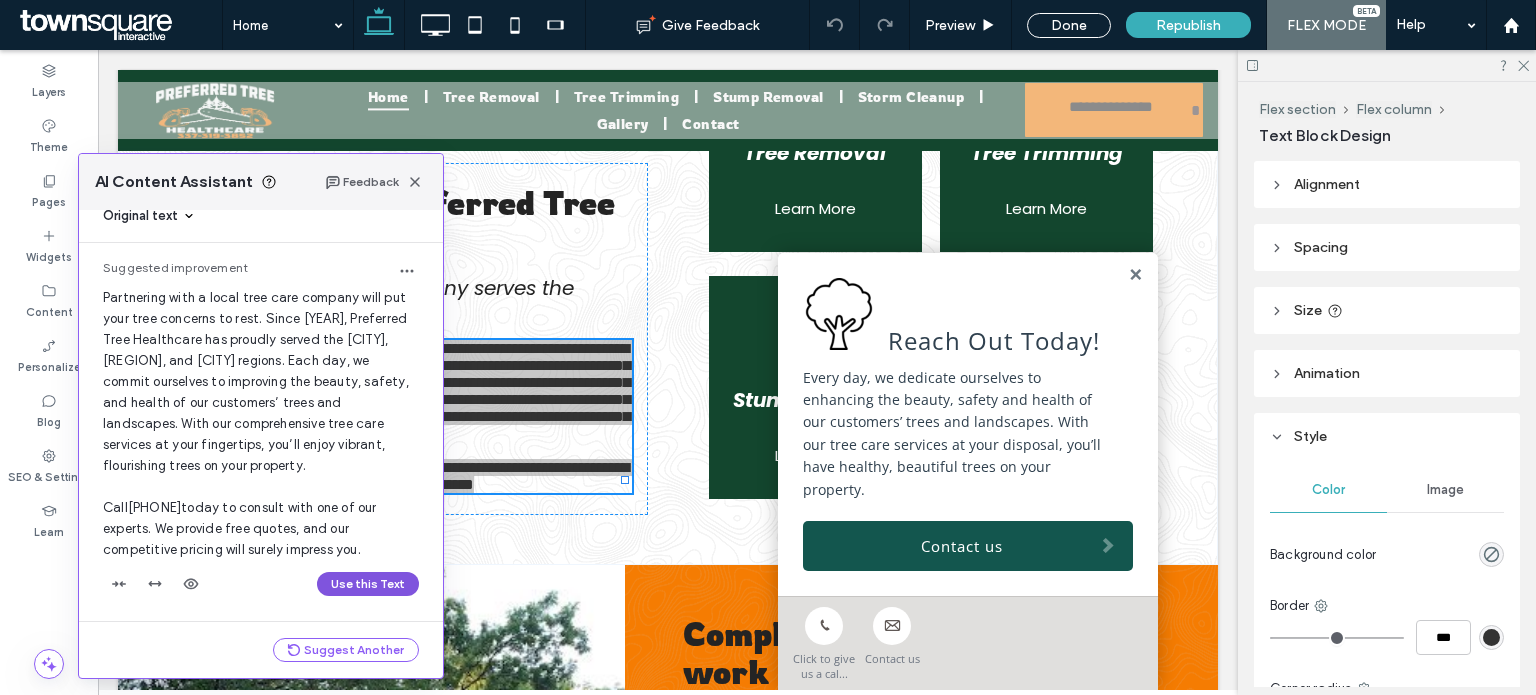 click on "Use this Text" at bounding box center [368, 584] 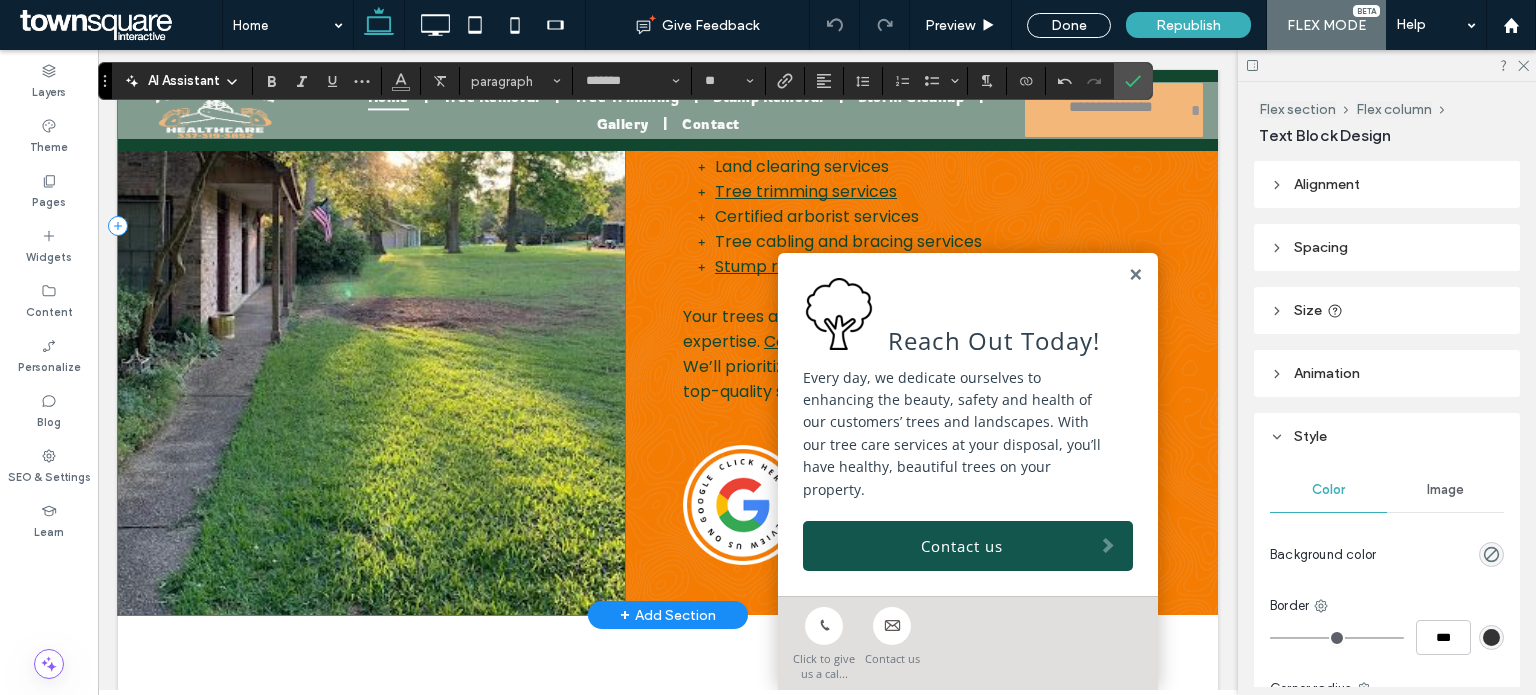 scroll, scrollTop: 1330, scrollLeft: 0, axis: vertical 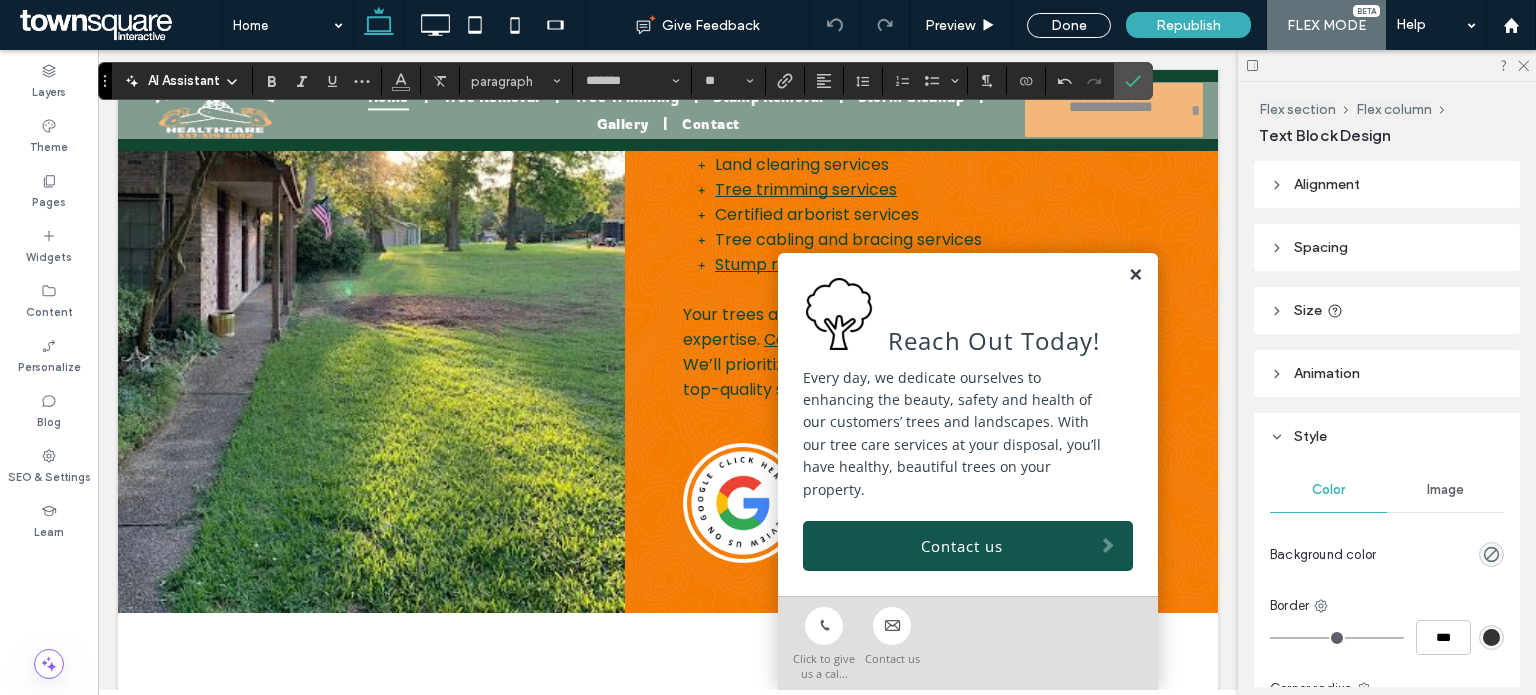 click on "Reach Out Today! Every day, we dedicate ourselves to enhancing the beauty, safety and health of our customers’ trees and landscapes. With our tree care services at your disposal, you’ll have healthy, beautiful trees on your property. Contact us" at bounding box center [968, 424] 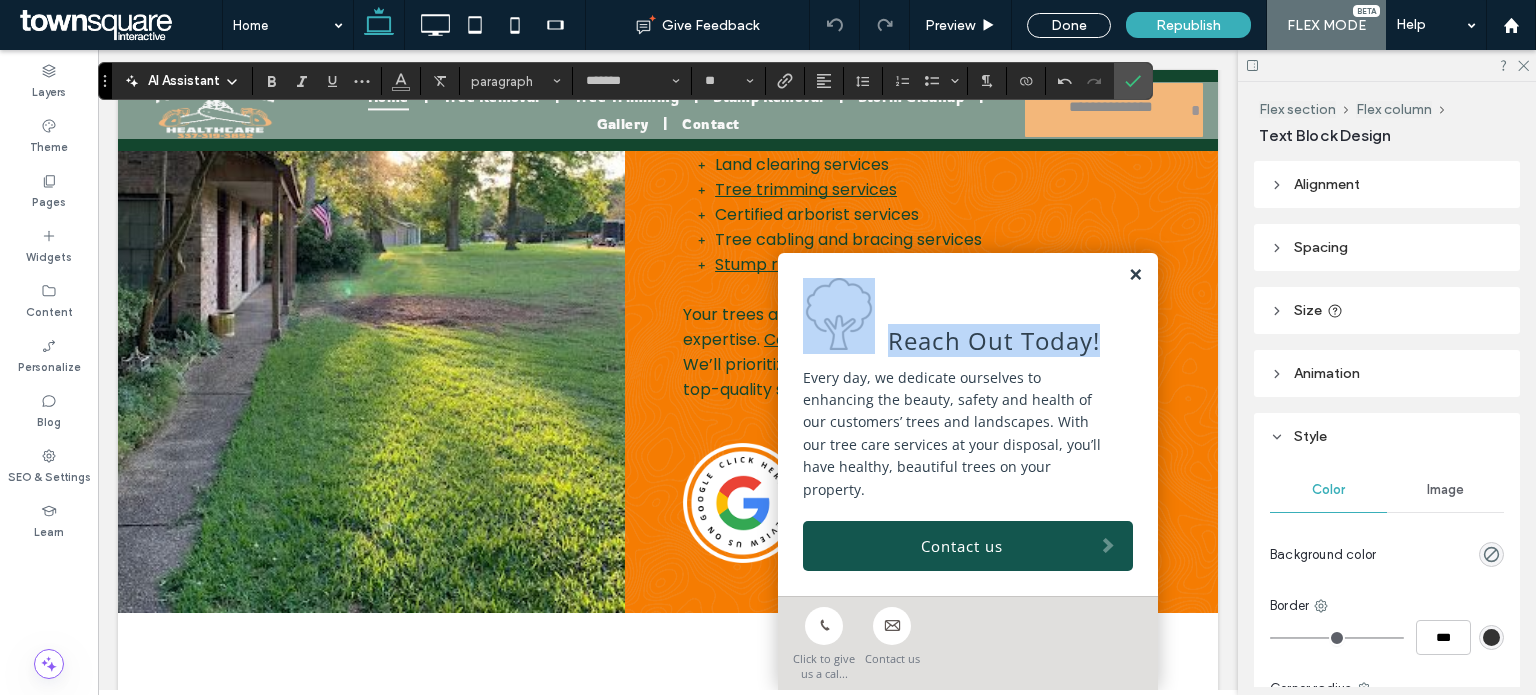 click at bounding box center (1135, 275) 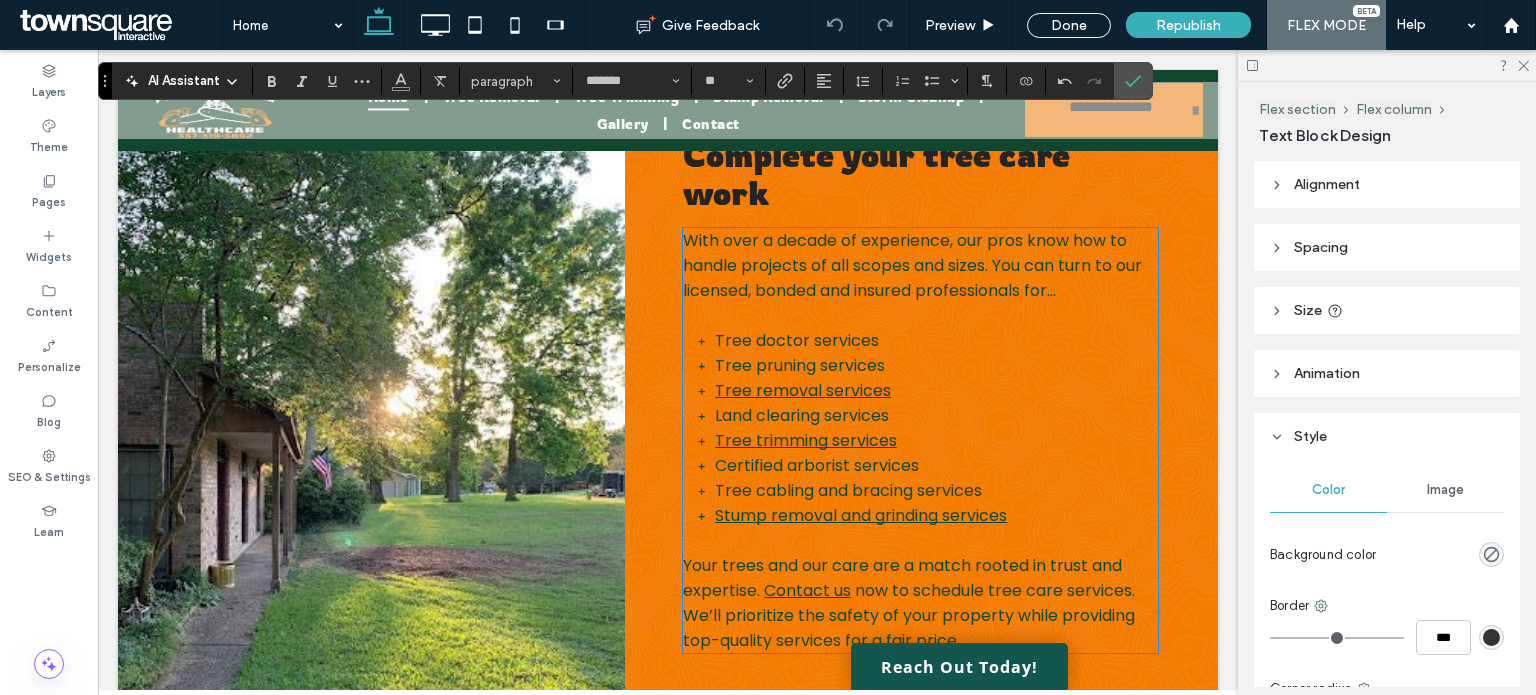 click at bounding box center [920, 315] 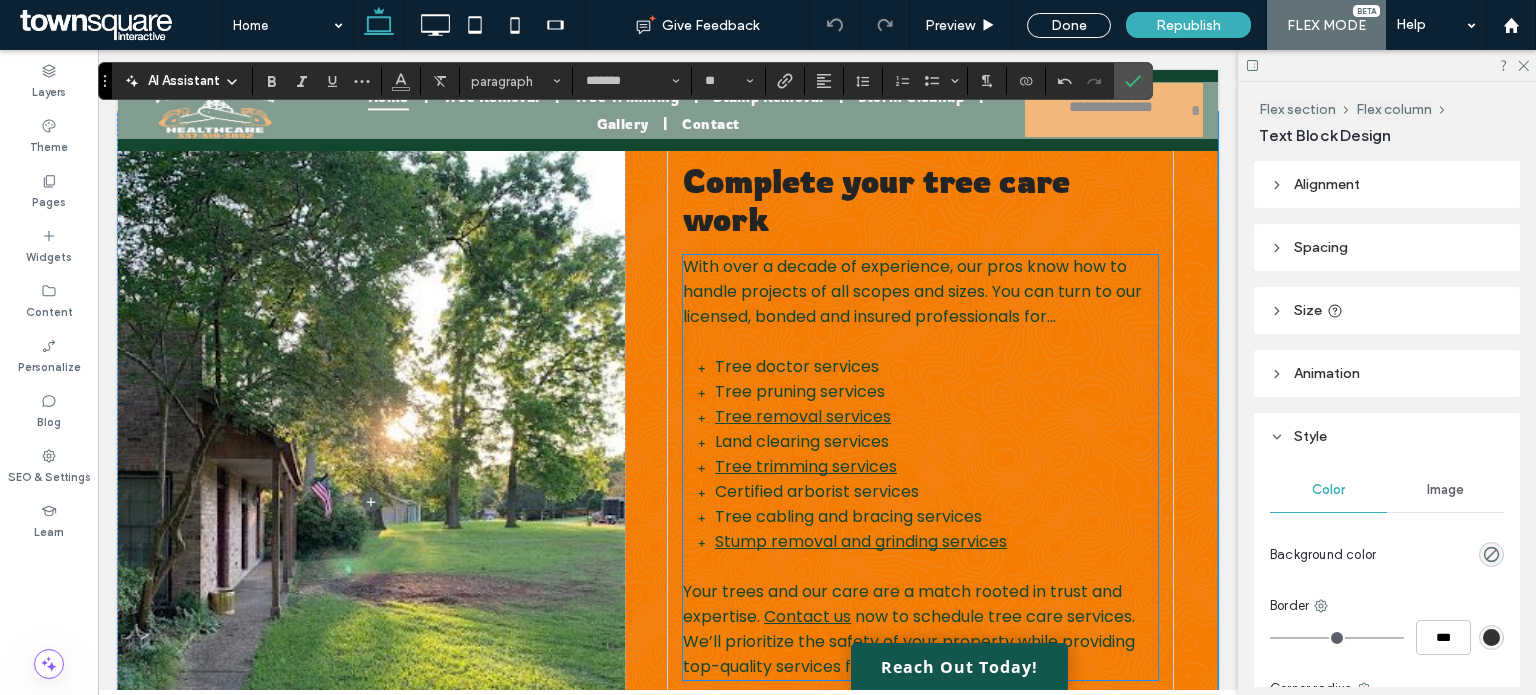 click on "With over a decade of experience, our pros know how to handle projects of all scopes and sizes. You can turn to our licensed, bonded and insured professionals for...   Tree doctor services Tree pruning services
Tree removal services Land clearing services Tree trimming services Certified arborist services Tree cabling and bracing services Stump removal and grinding services
Your trees and our care are a match rooted in trust and expertise.
Contact us   now to schedule tree care services. We’ll prioritize the safety of your property while providing top-quality services for a fair price." at bounding box center [920, 467] 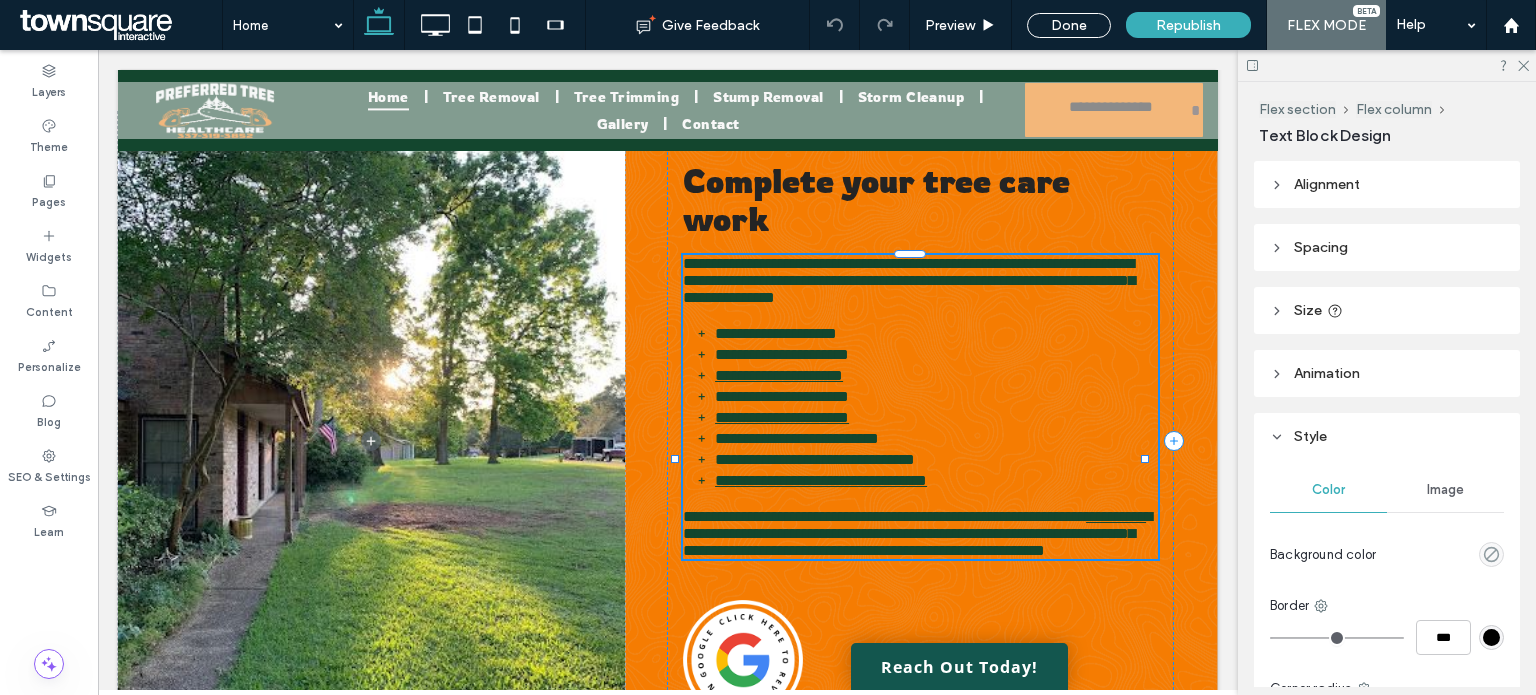 scroll, scrollTop: 1205, scrollLeft: 0, axis: vertical 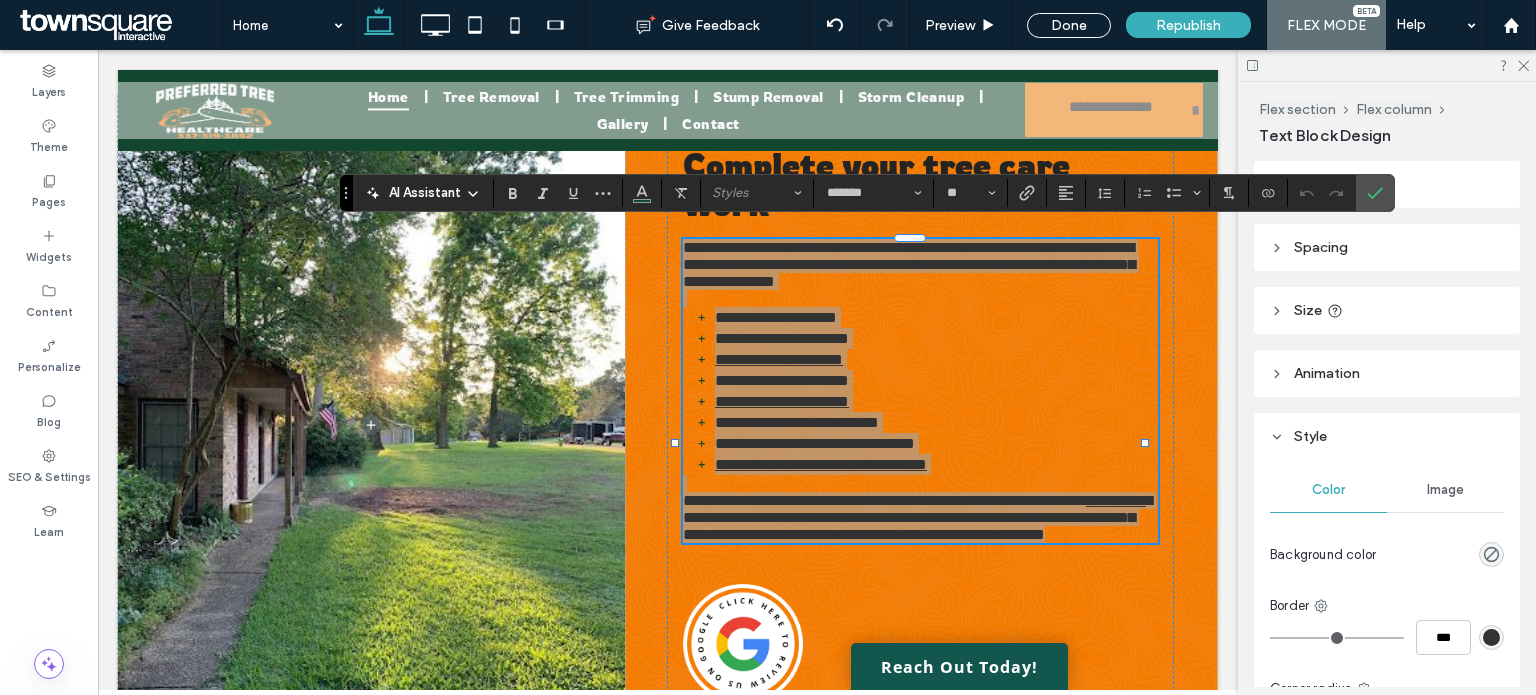click on "AI Assistant" at bounding box center [423, 192] 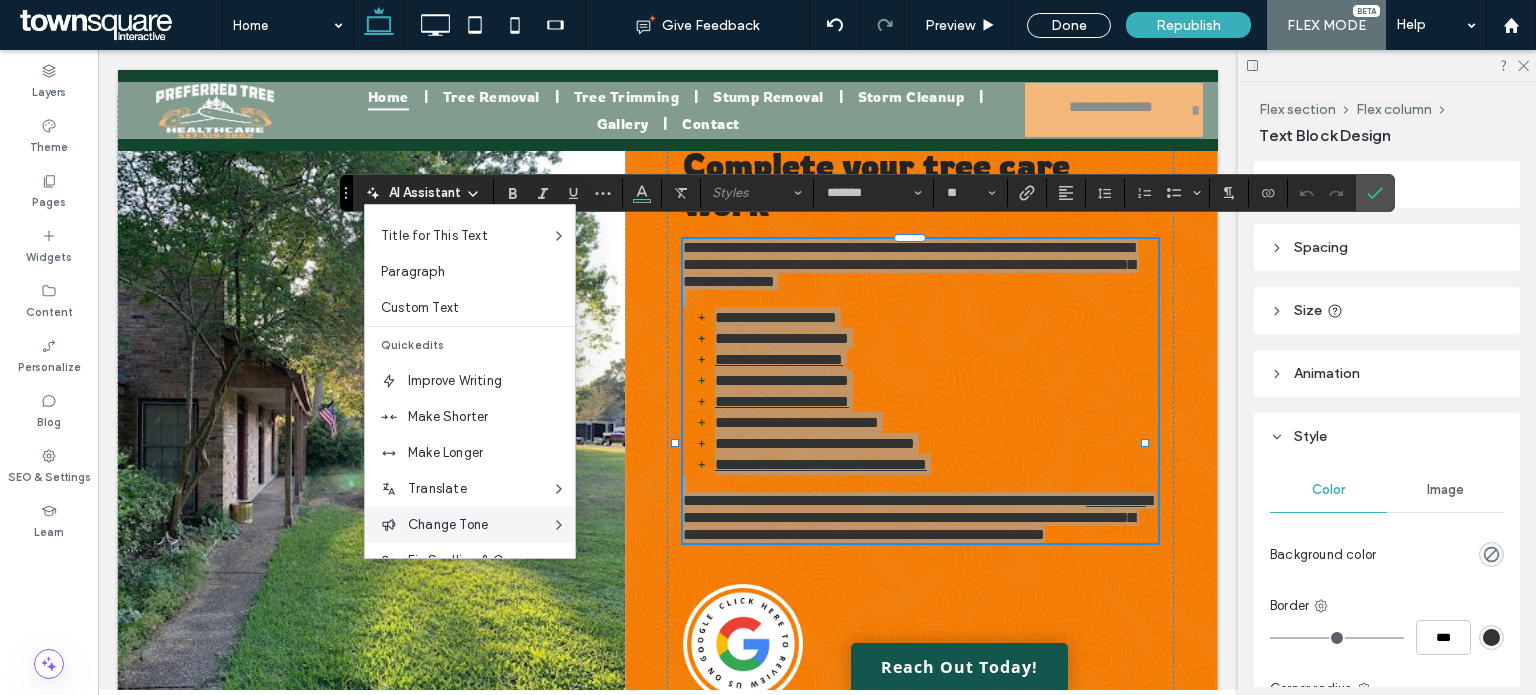 scroll, scrollTop: 100, scrollLeft: 0, axis: vertical 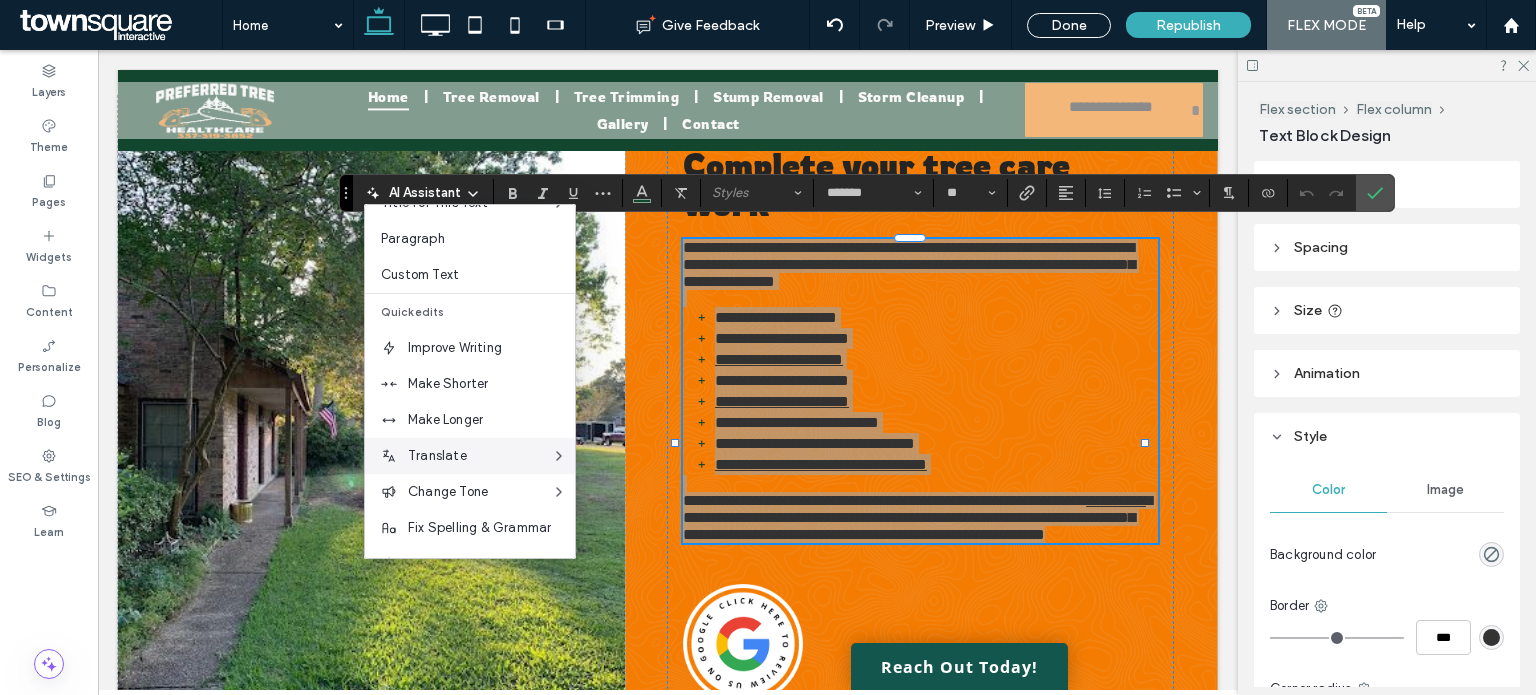 click on "Translate" at bounding box center (470, 456) 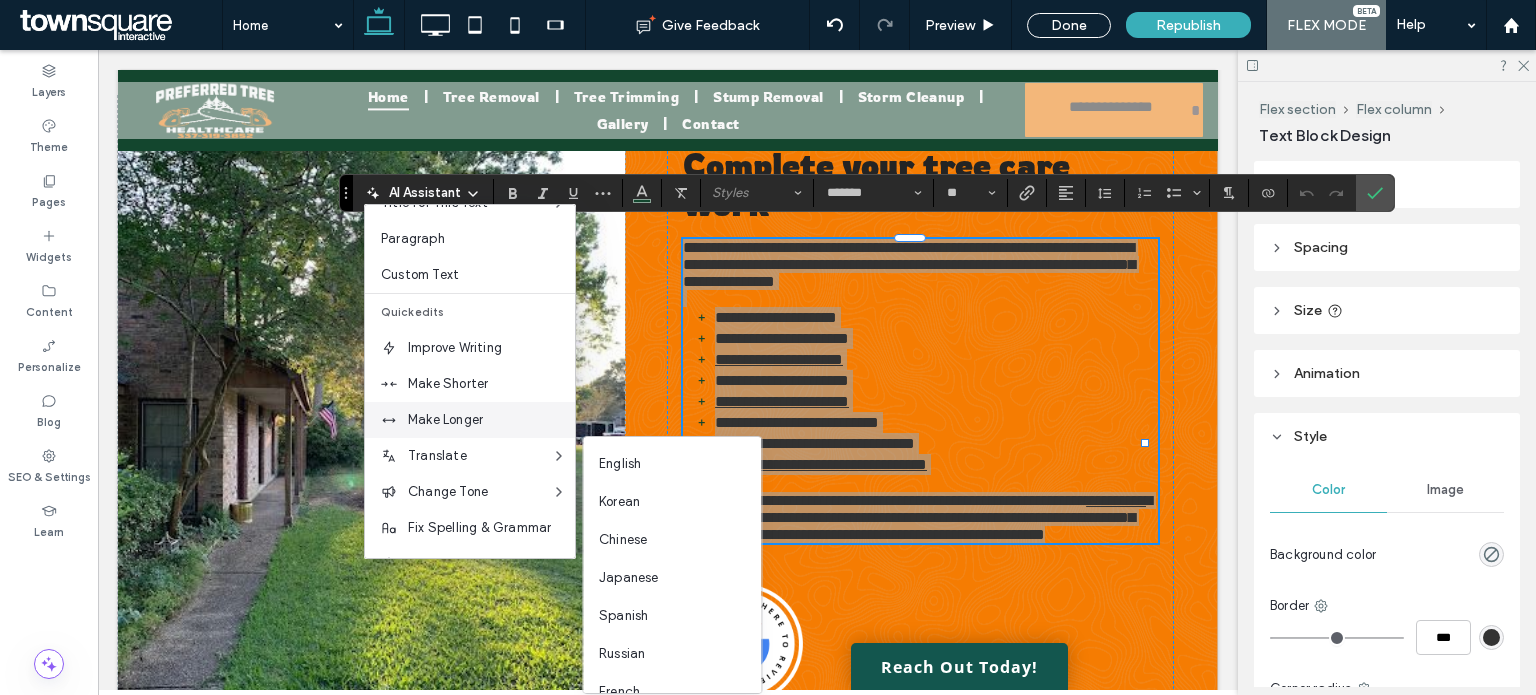 click on "Make Longer" at bounding box center (491, 420) 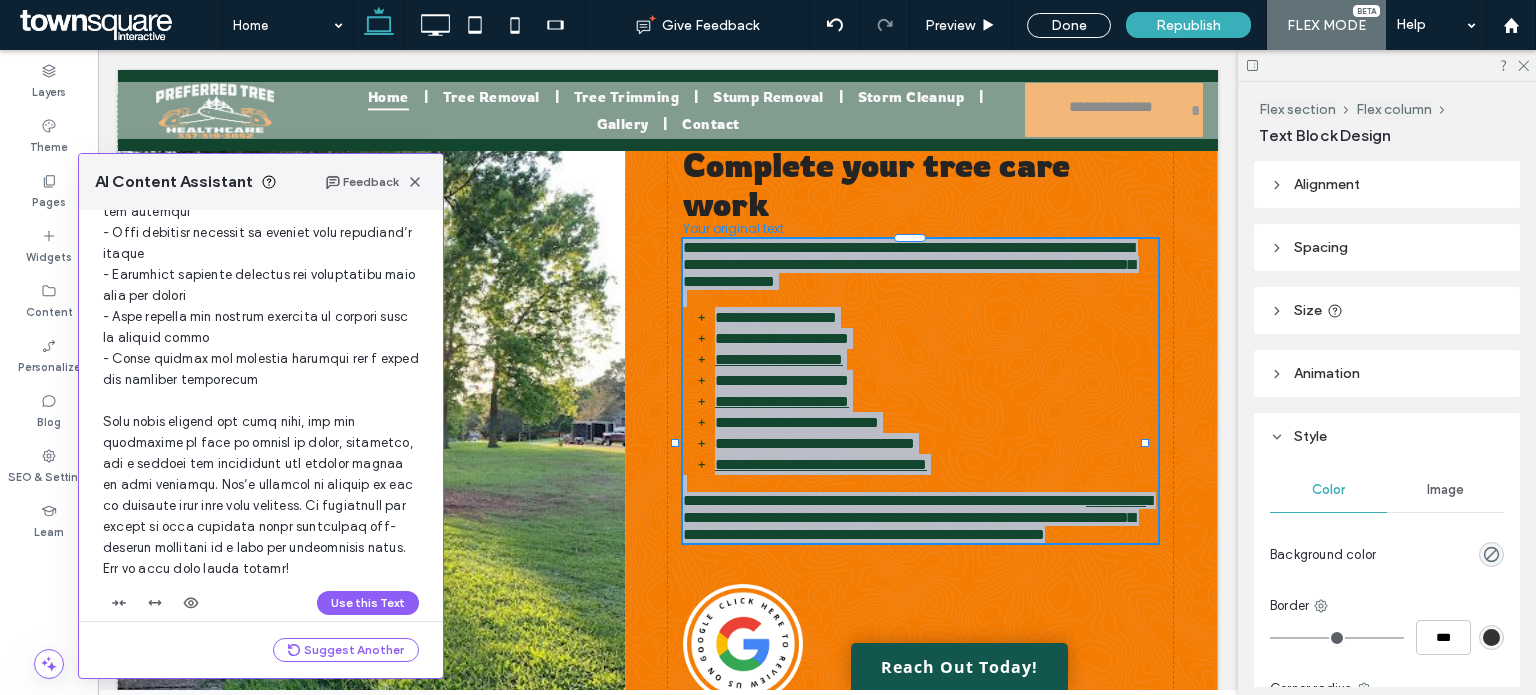 scroll, scrollTop: 456, scrollLeft: 0, axis: vertical 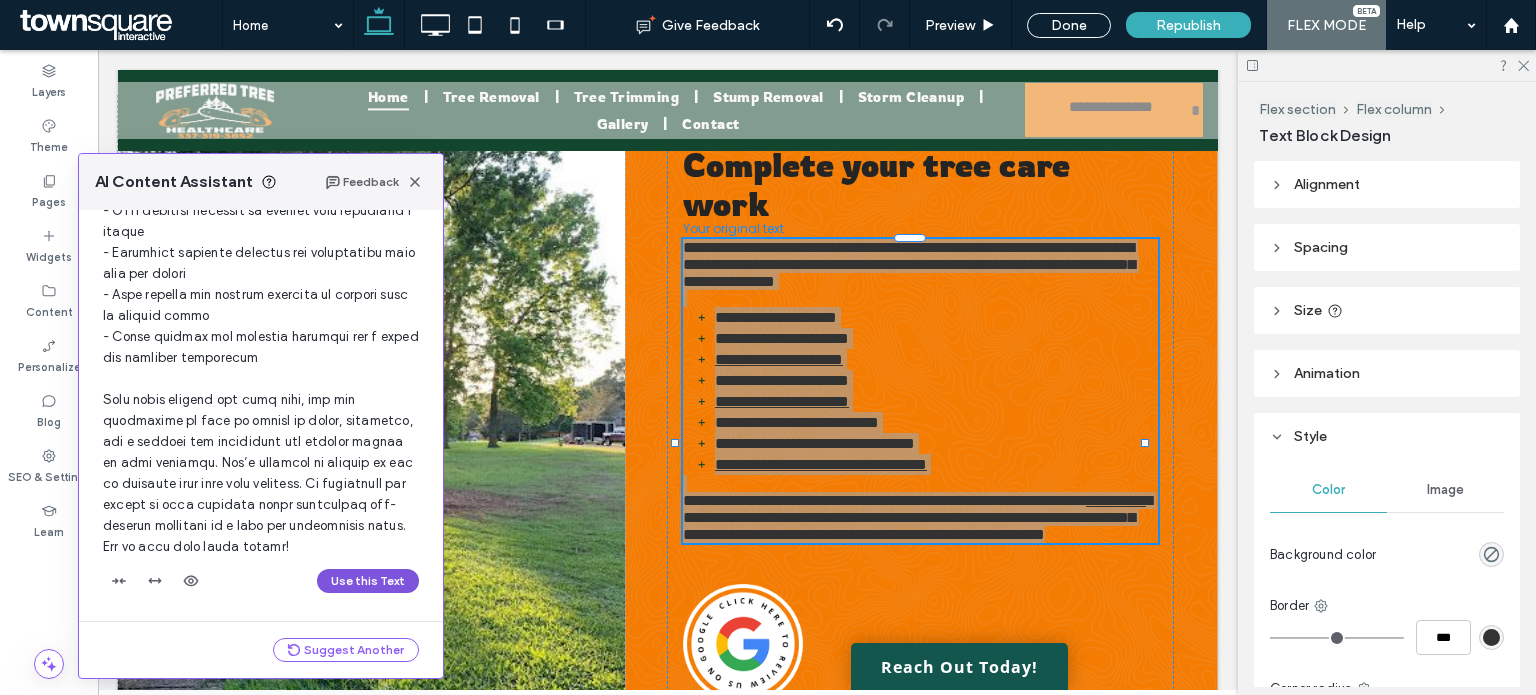 drag, startPoint x: 346, startPoint y: 585, endPoint x: 602, endPoint y: 441, distance: 293.72095 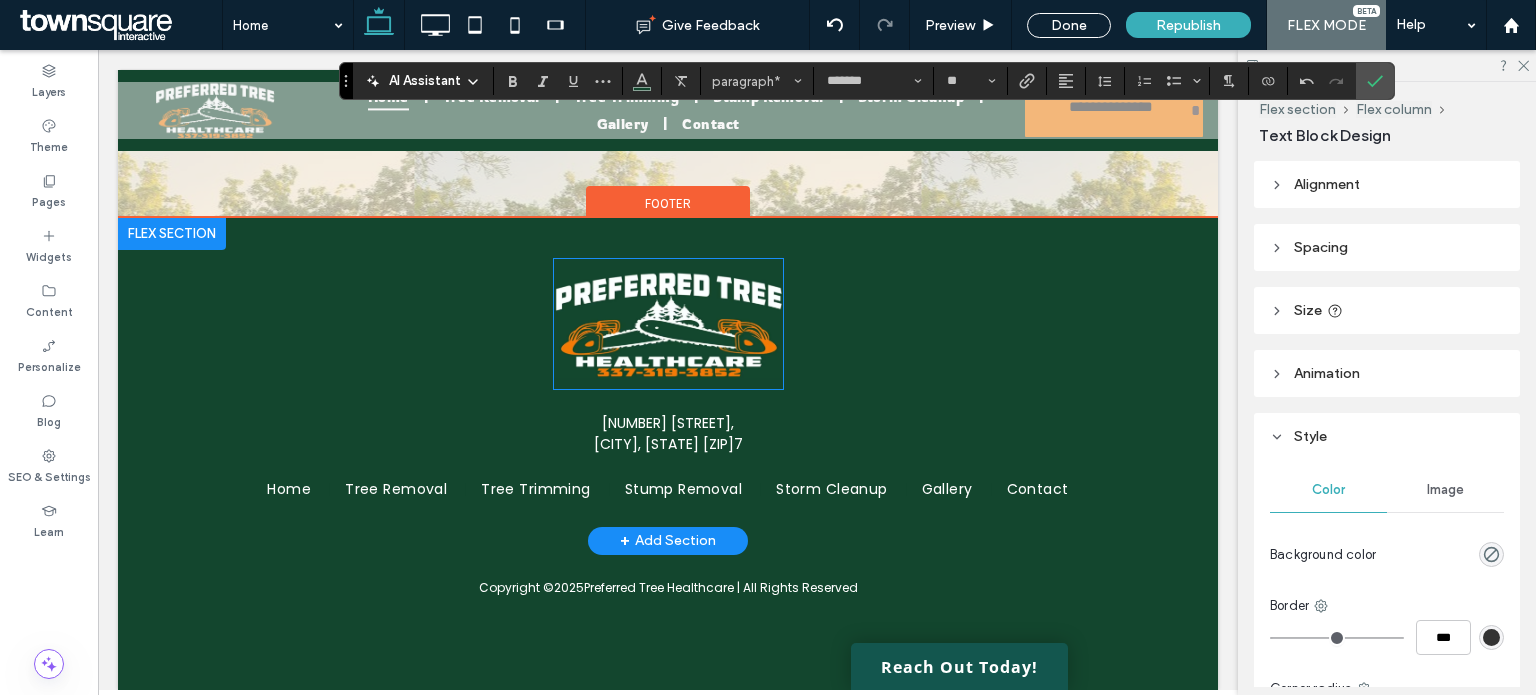 scroll, scrollTop: 2955, scrollLeft: 0, axis: vertical 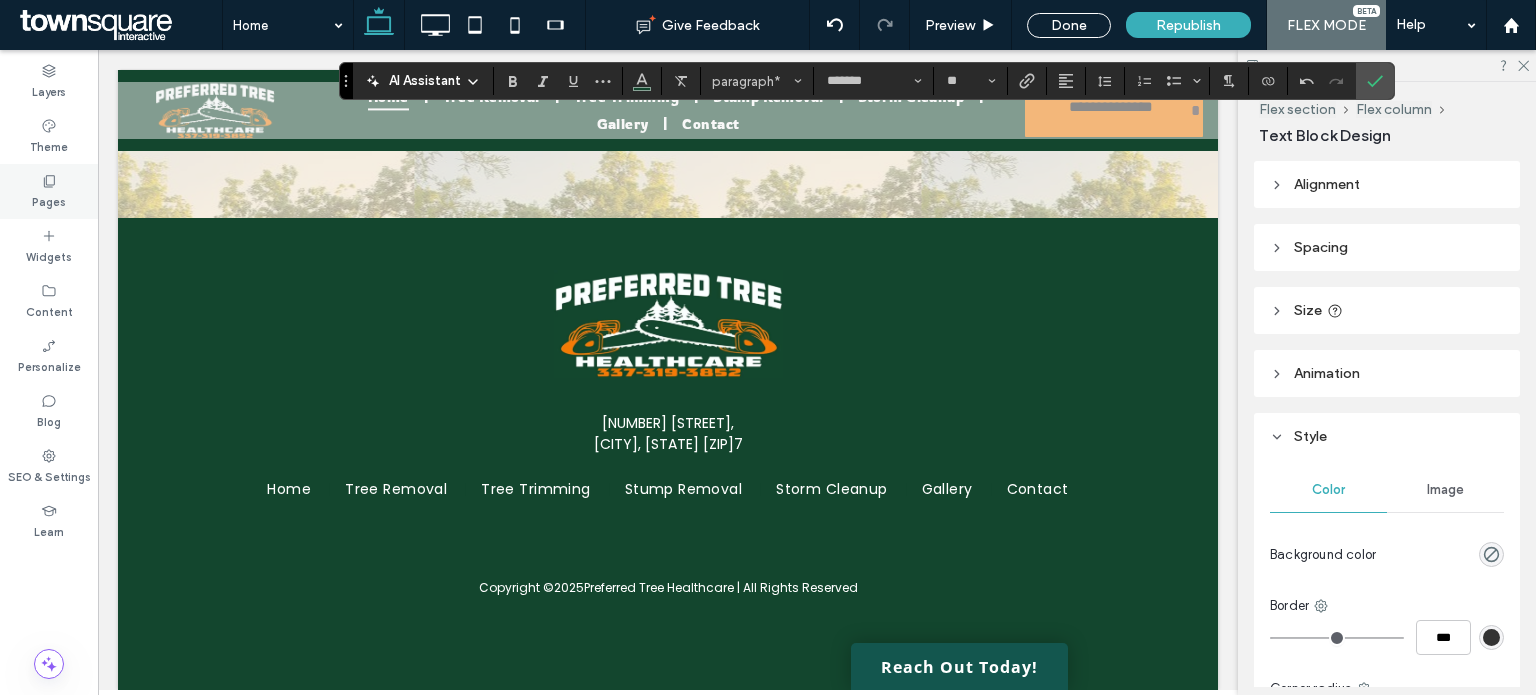 click on "Pages" at bounding box center (49, 191) 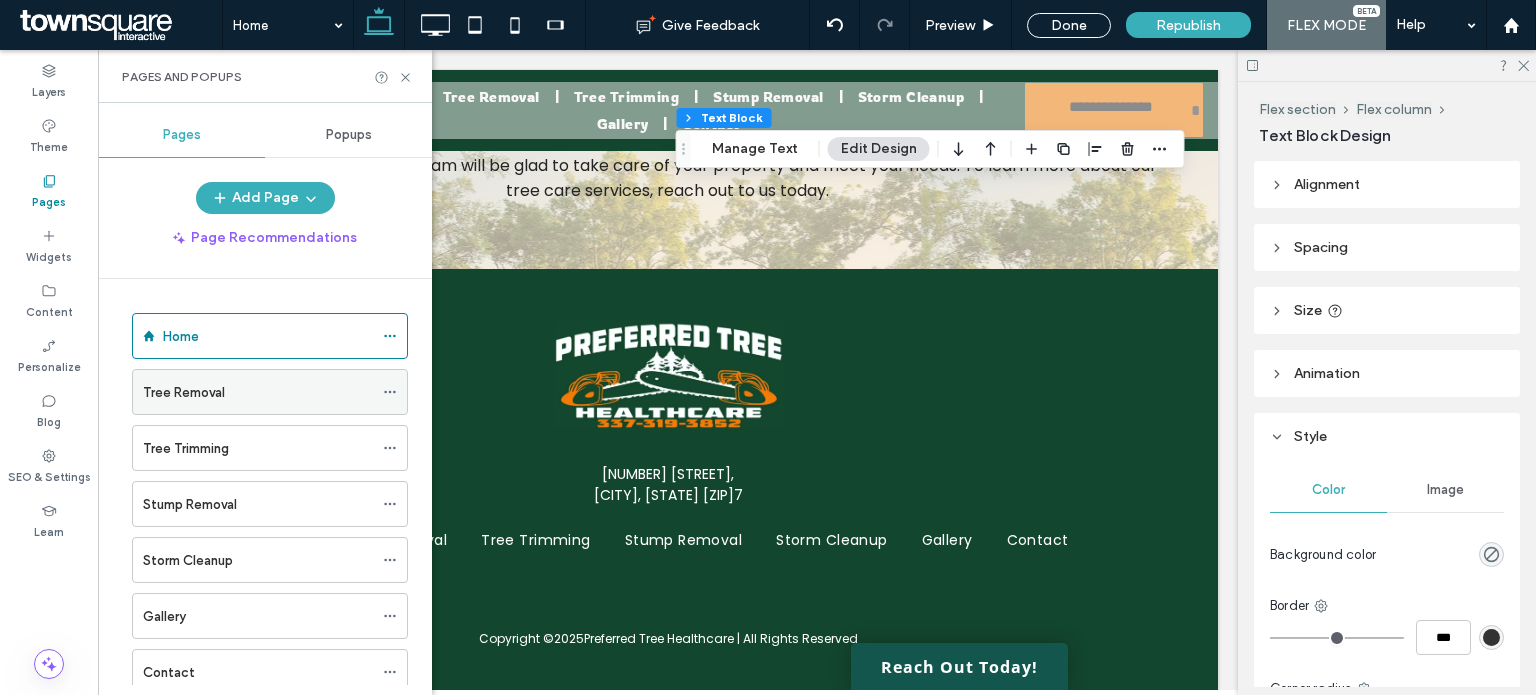 click on "Tree Removal" at bounding box center (258, 392) 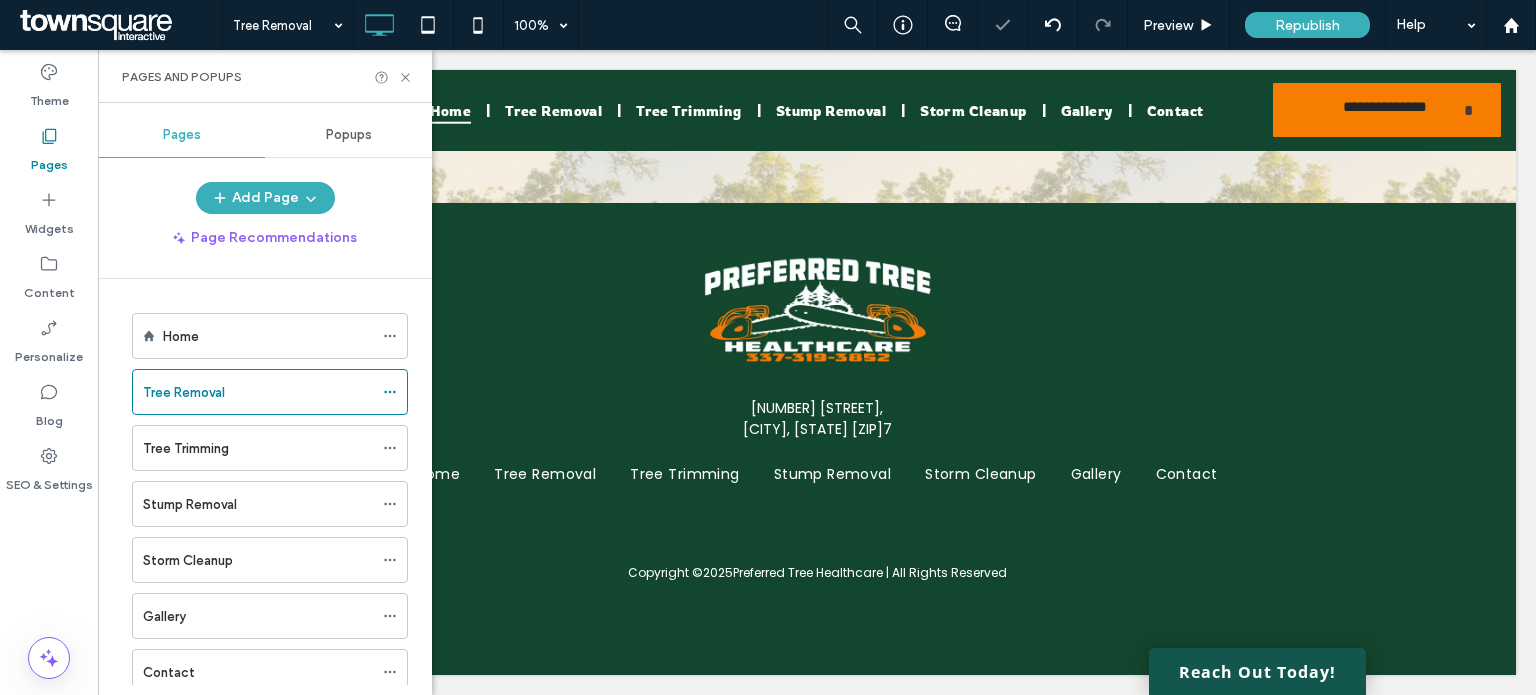 scroll, scrollTop: 2719, scrollLeft: 0, axis: vertical 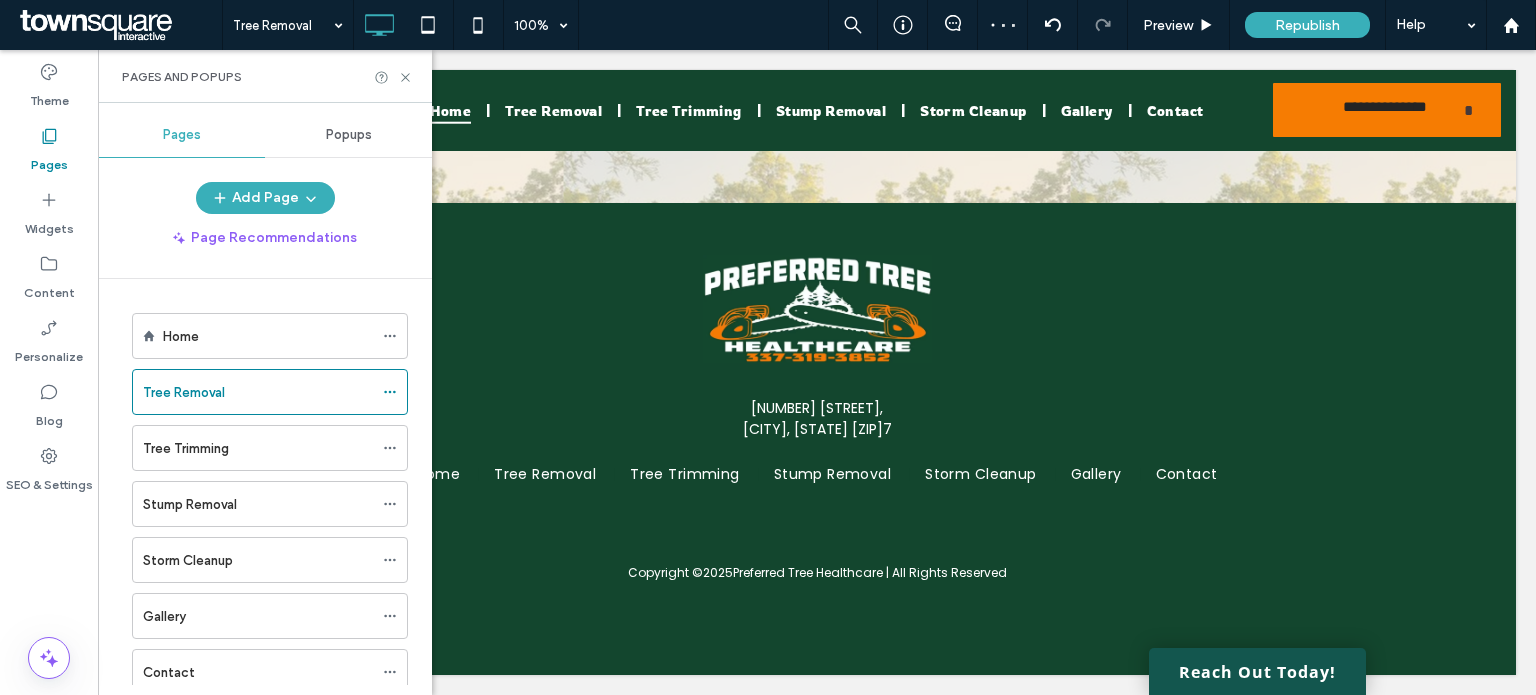 click at bounding box center [768, 347] 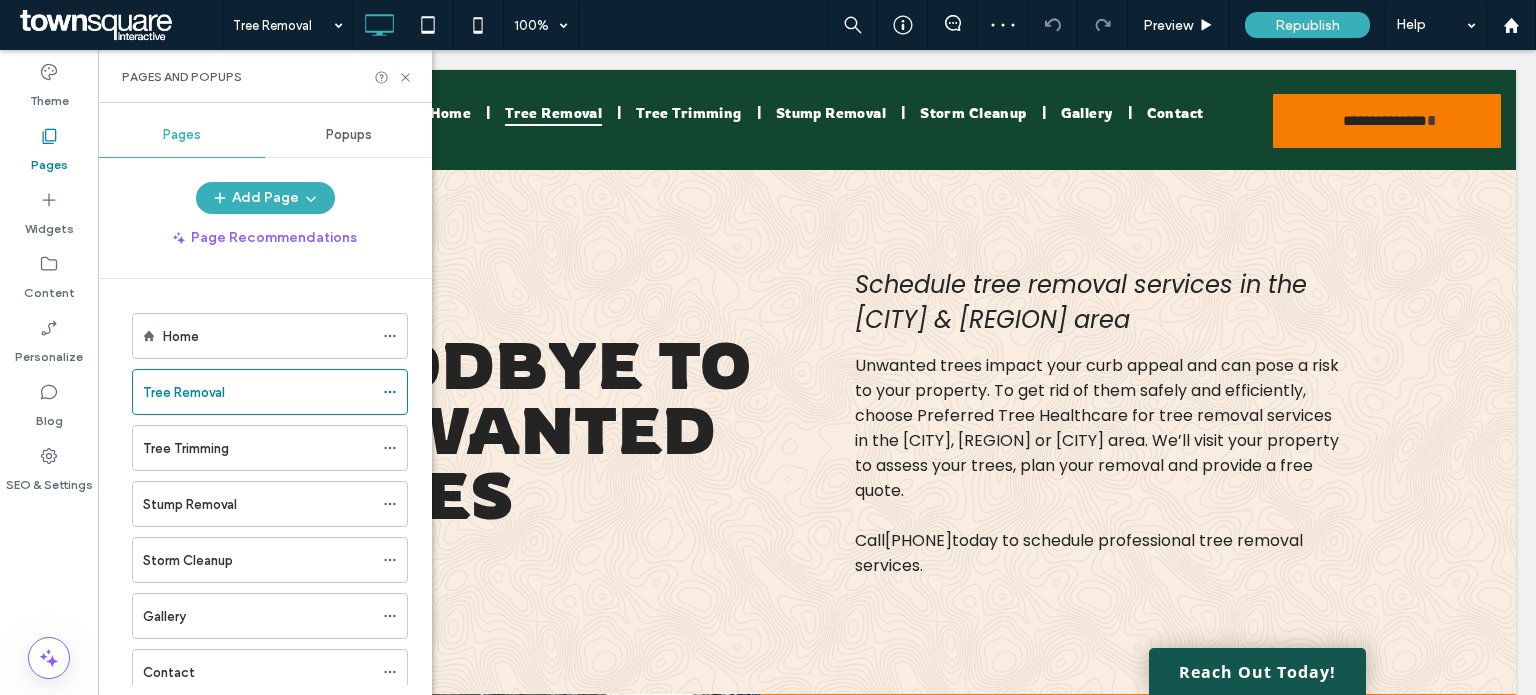 scroll, scrollTop: 0, scrollLeft: 0, axis: both 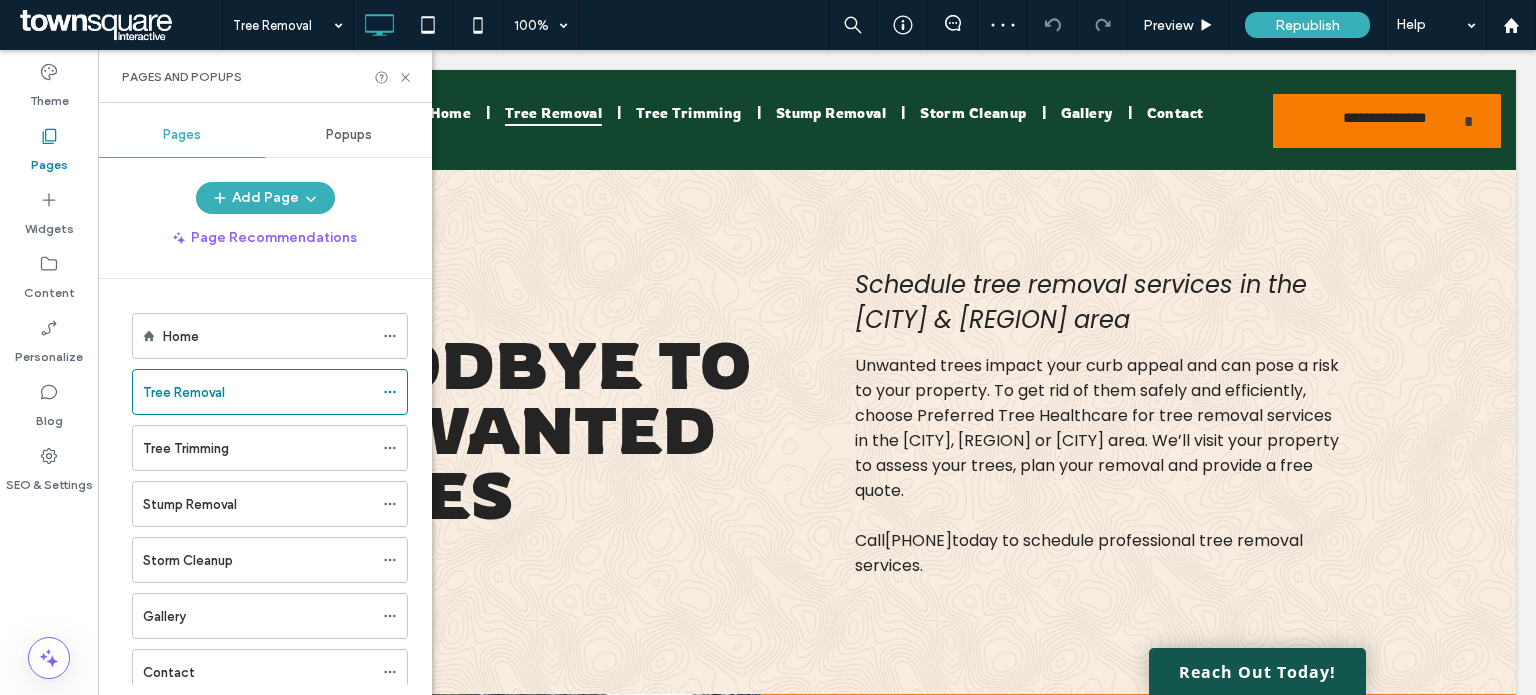 click 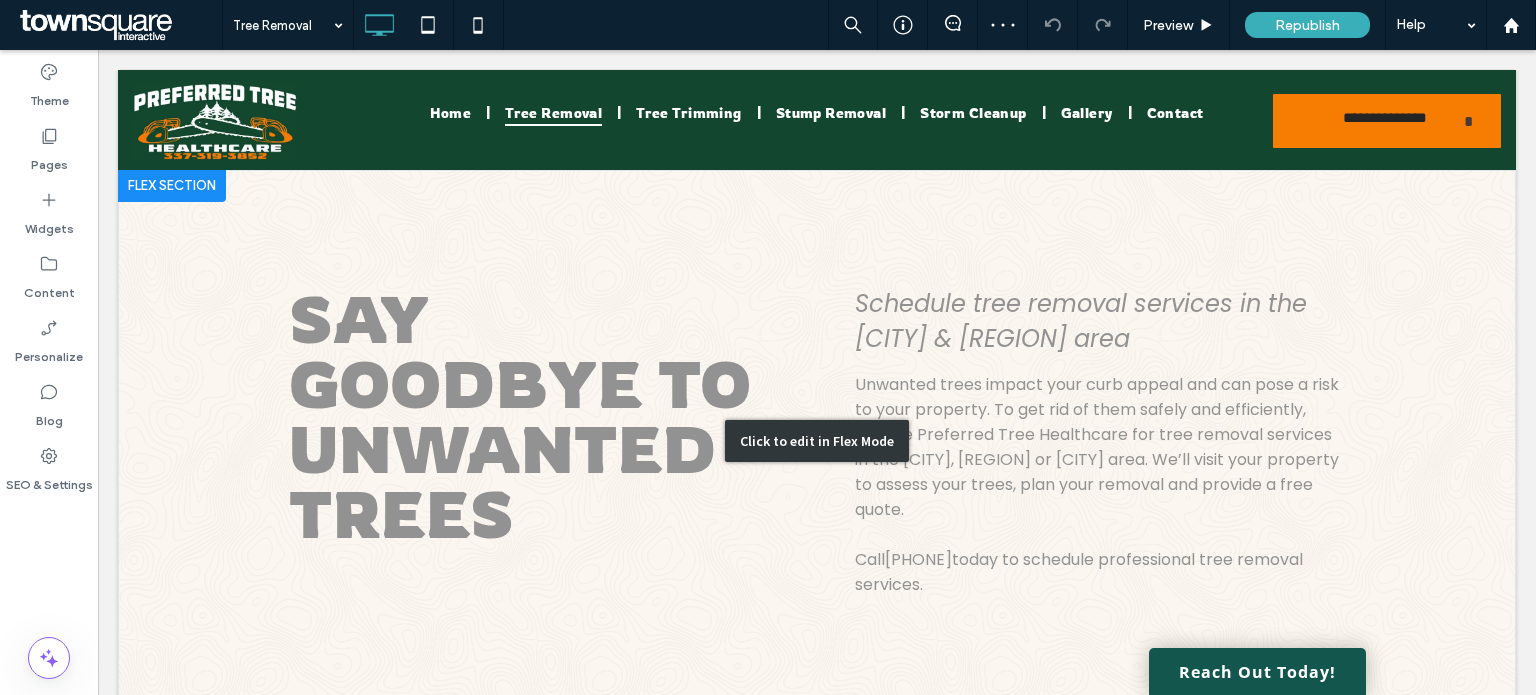 click on "Click to edit in Flex Mode" at bounding box center (817, 441) 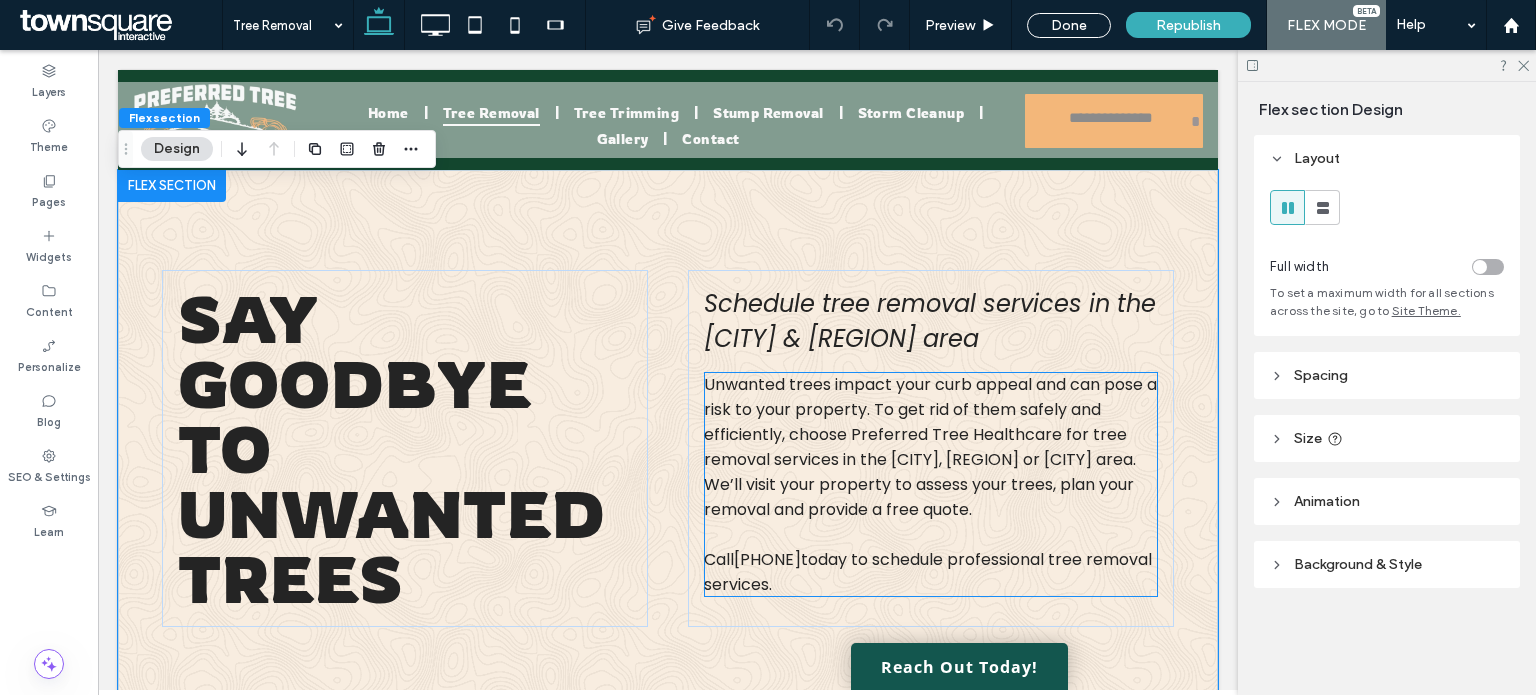 click on "Unwanted trees impact your curb appeal and can pose a risk to your property. To get rid of them safely and efficiently, choose Preferred Tree Healthcare for tree removal services in the [CITY], [REGION] or [CITY] area. We’ll visit your property to assess your trees, plan your removal and provide a free quote." at bounding box center (930, 447) 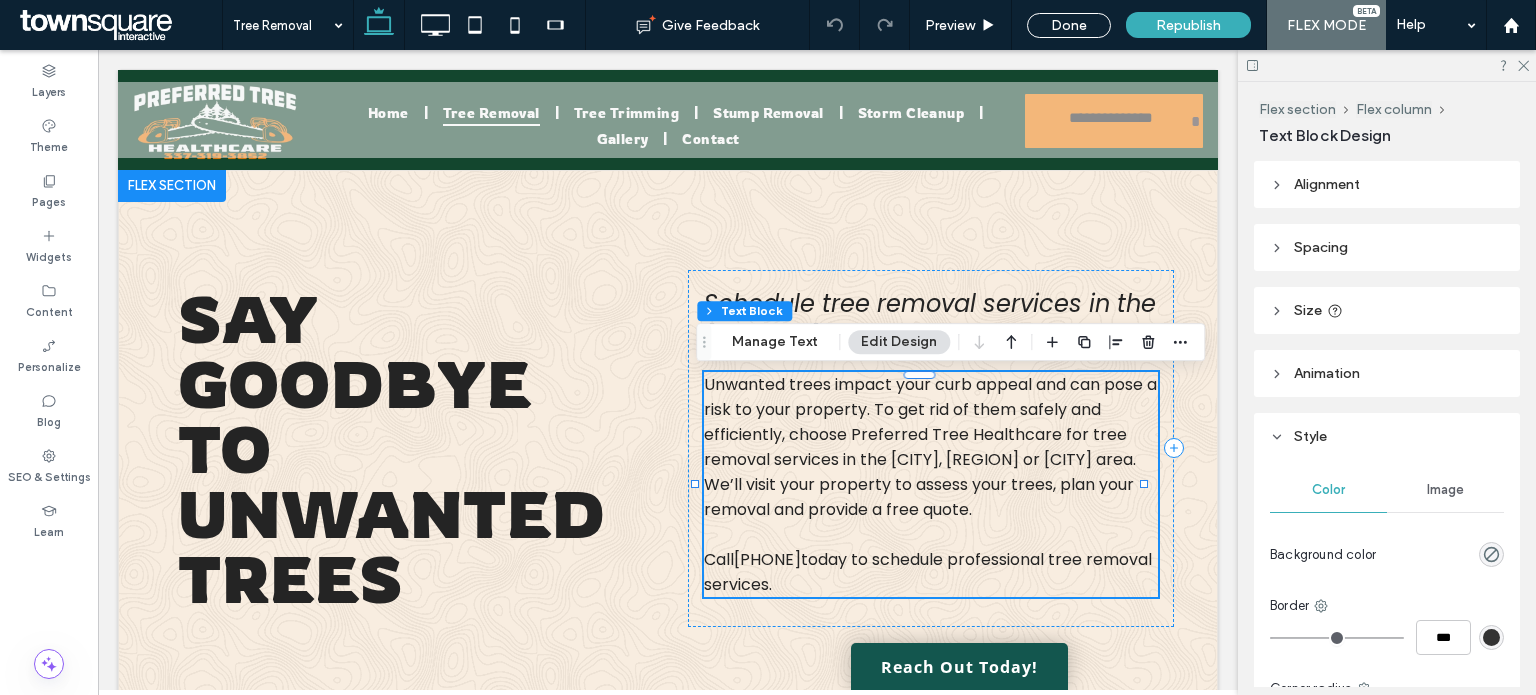 click on "Unwanted trees impact your curb appeal and can pose a risk to your property. To get rid of them safely and efficiently, choose Preferred Tree Healthcare for tree removal services in the [CITY], [REGION] or [CITY] area. We’ll visit your property to assess your trees, plan your removal and provide a free quote." at bounding box center (930, 447) 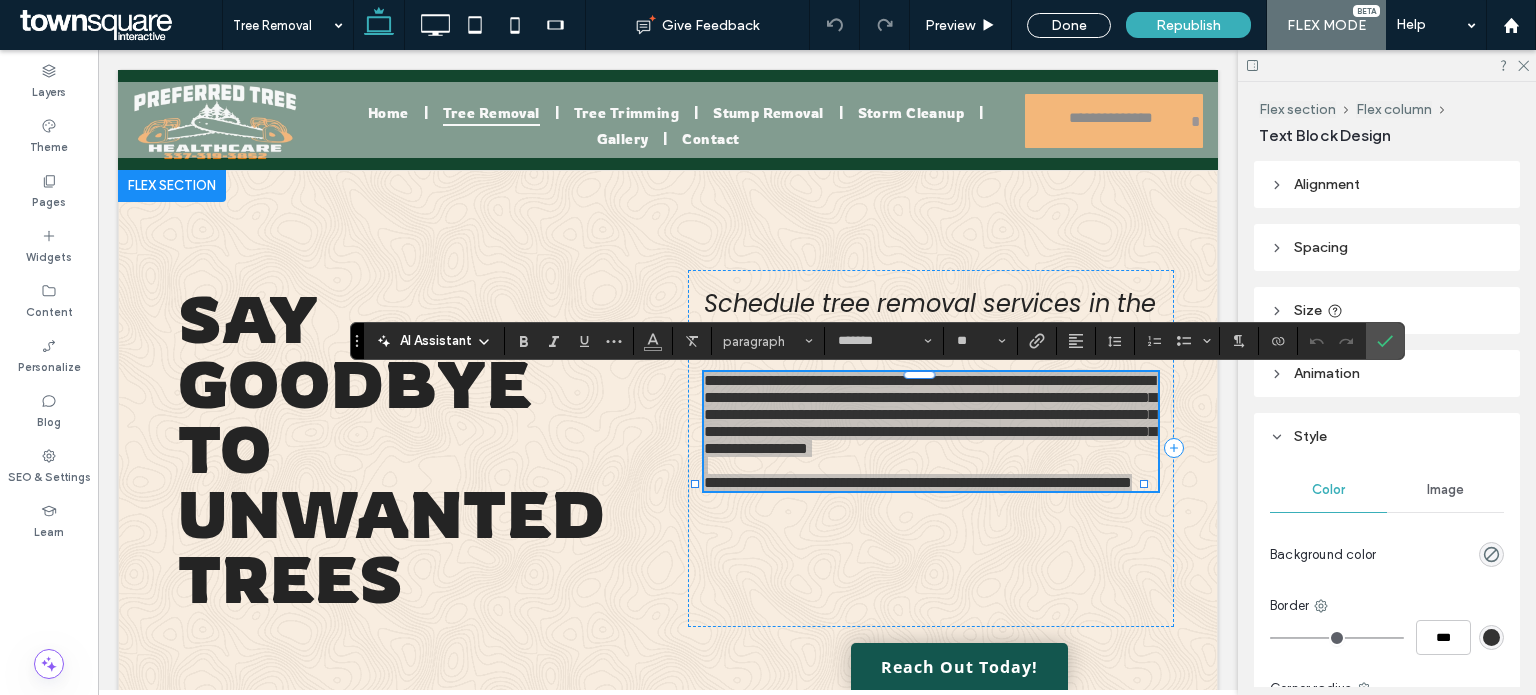 click on "AI Assistant" at bounding box center [436, 341] 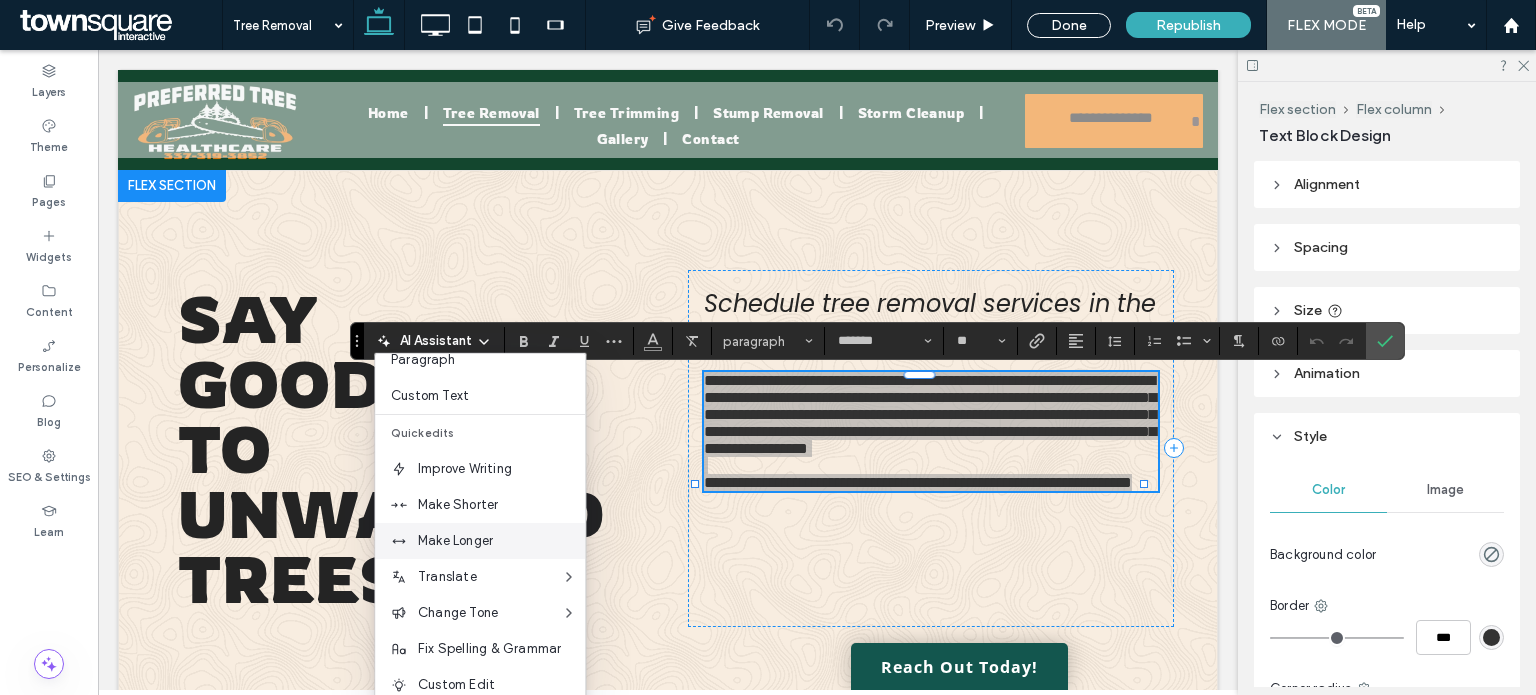 scroll, scrollTop: 132, scrollLeft: 0, axis: vertical 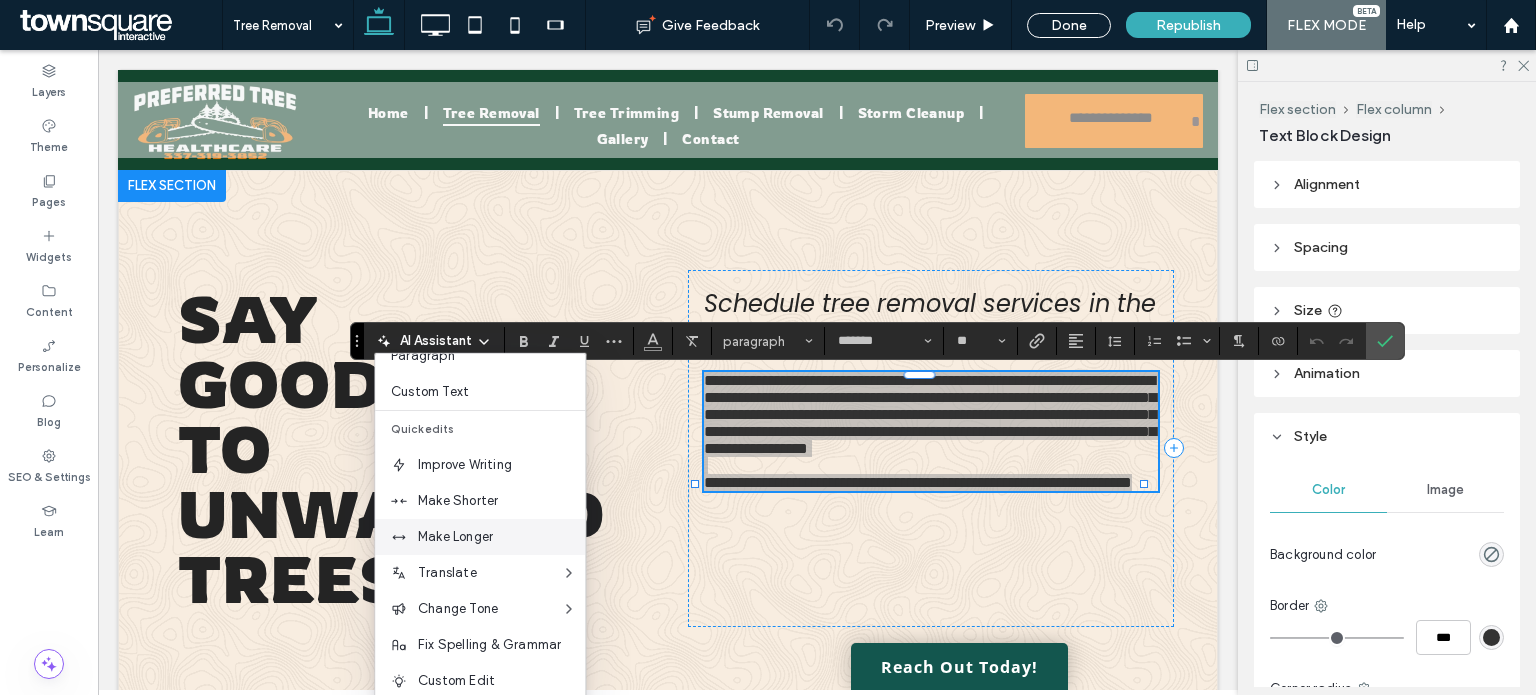 click on "Make Longer" at bounding box center (501, 537) 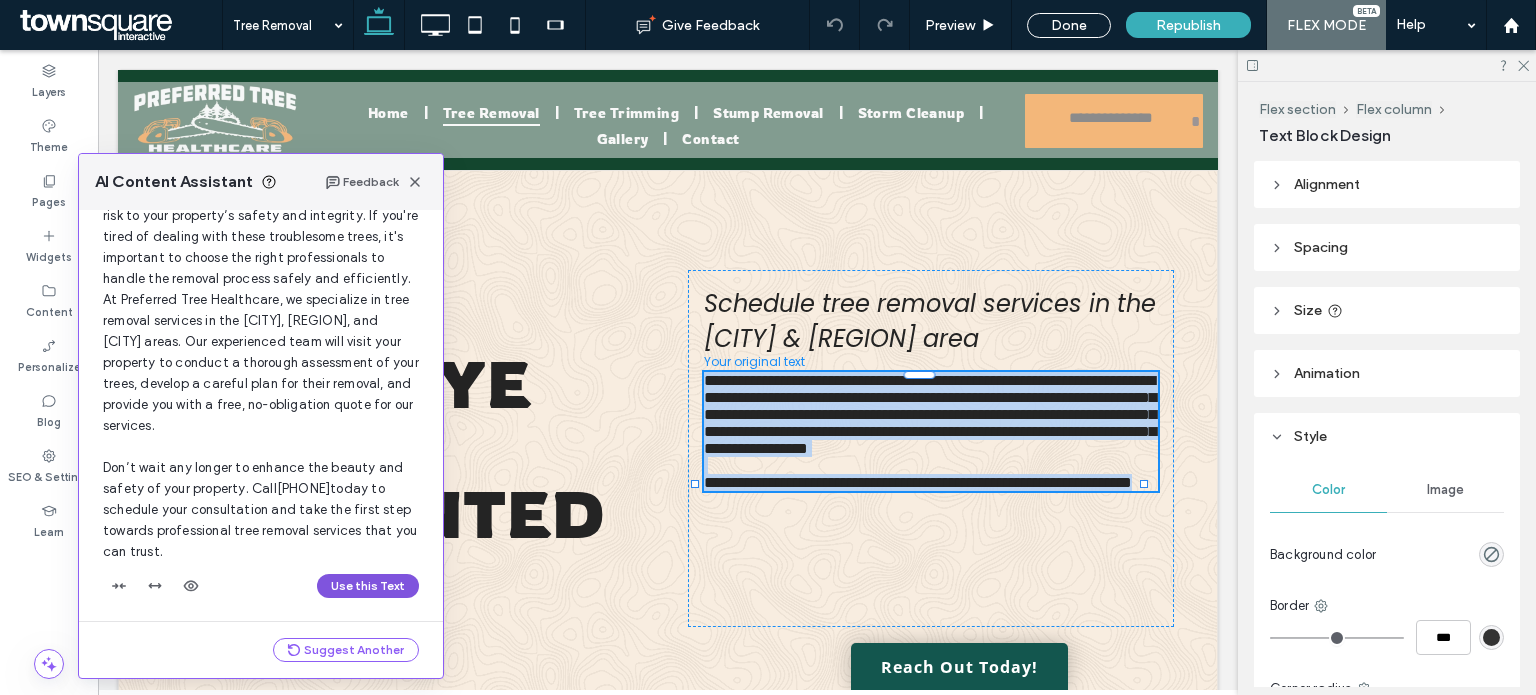 scroll, scrollTop: 144, scrollLeft: 0, axis: vertical 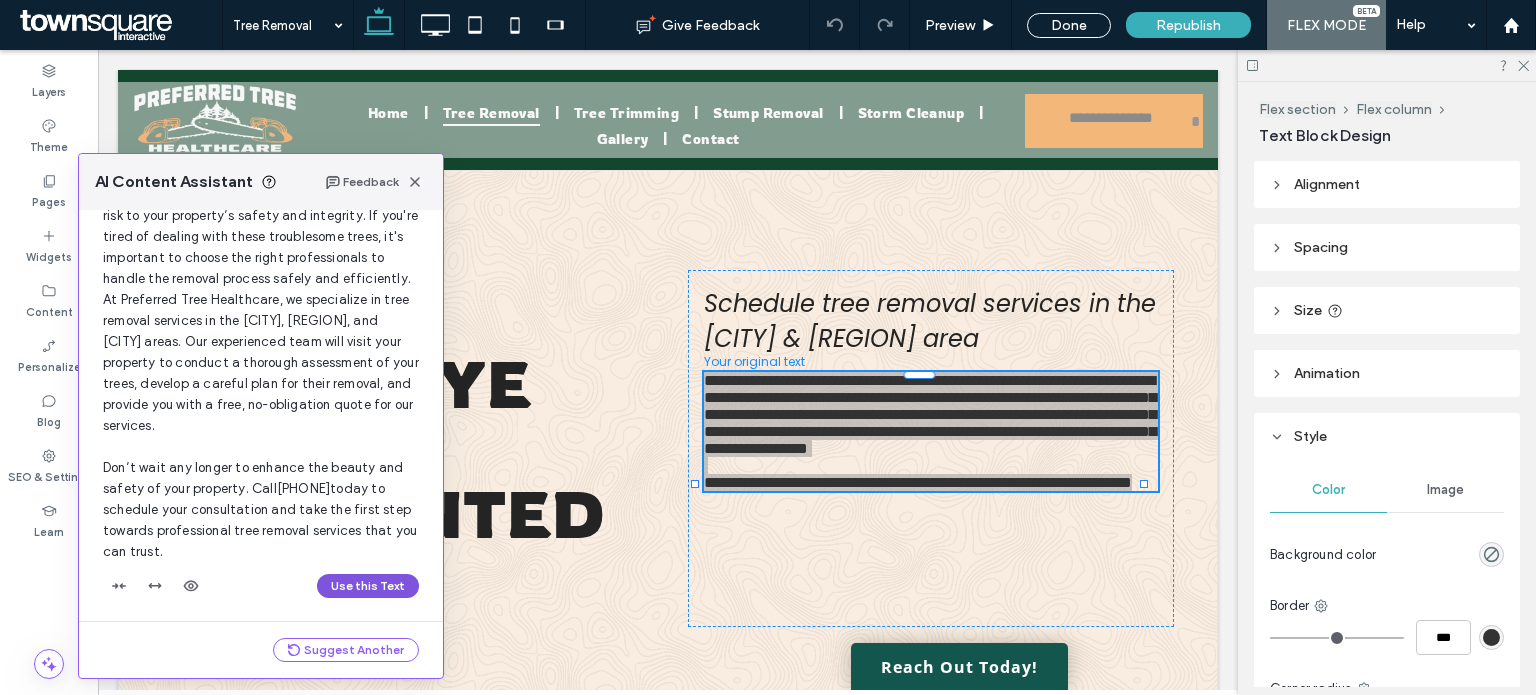 click on "Use this Text" at bounding box center [368, 586] 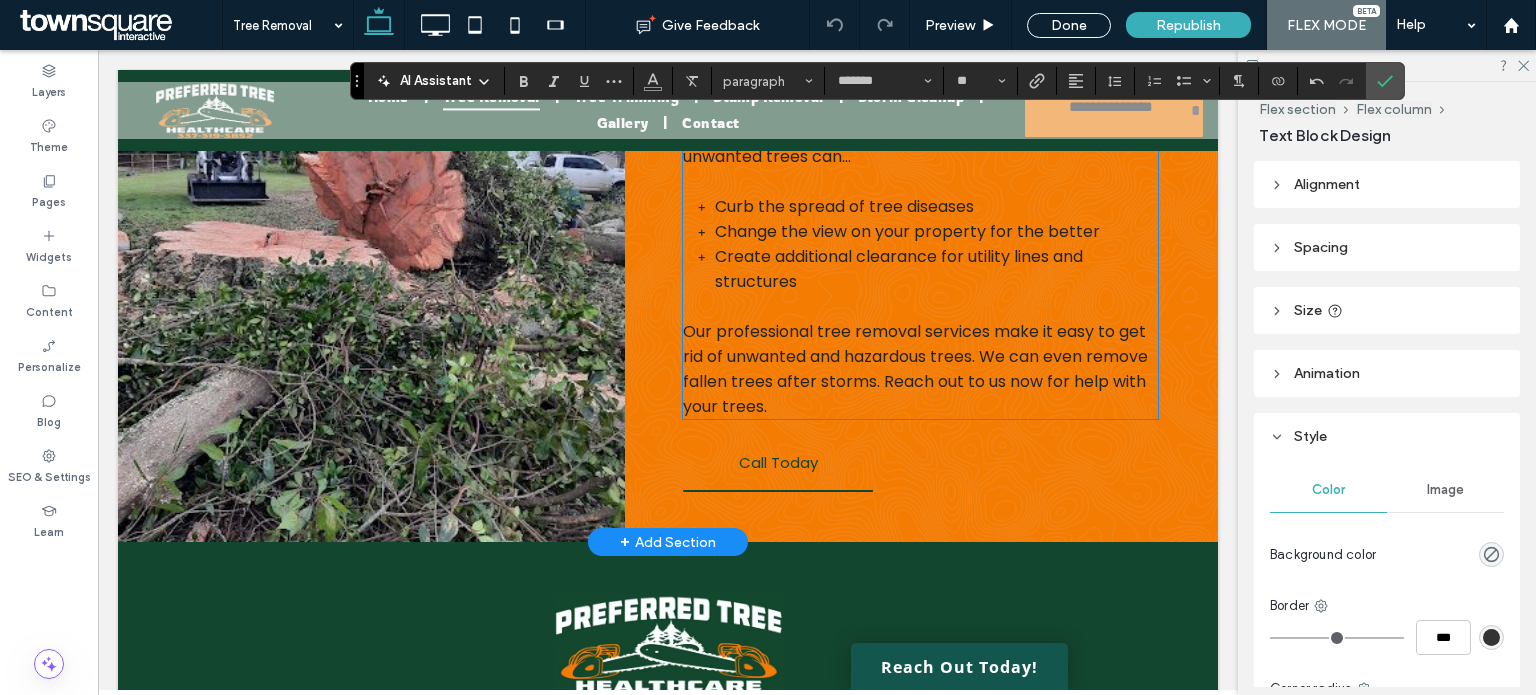 click at bounding box center [920, 181] 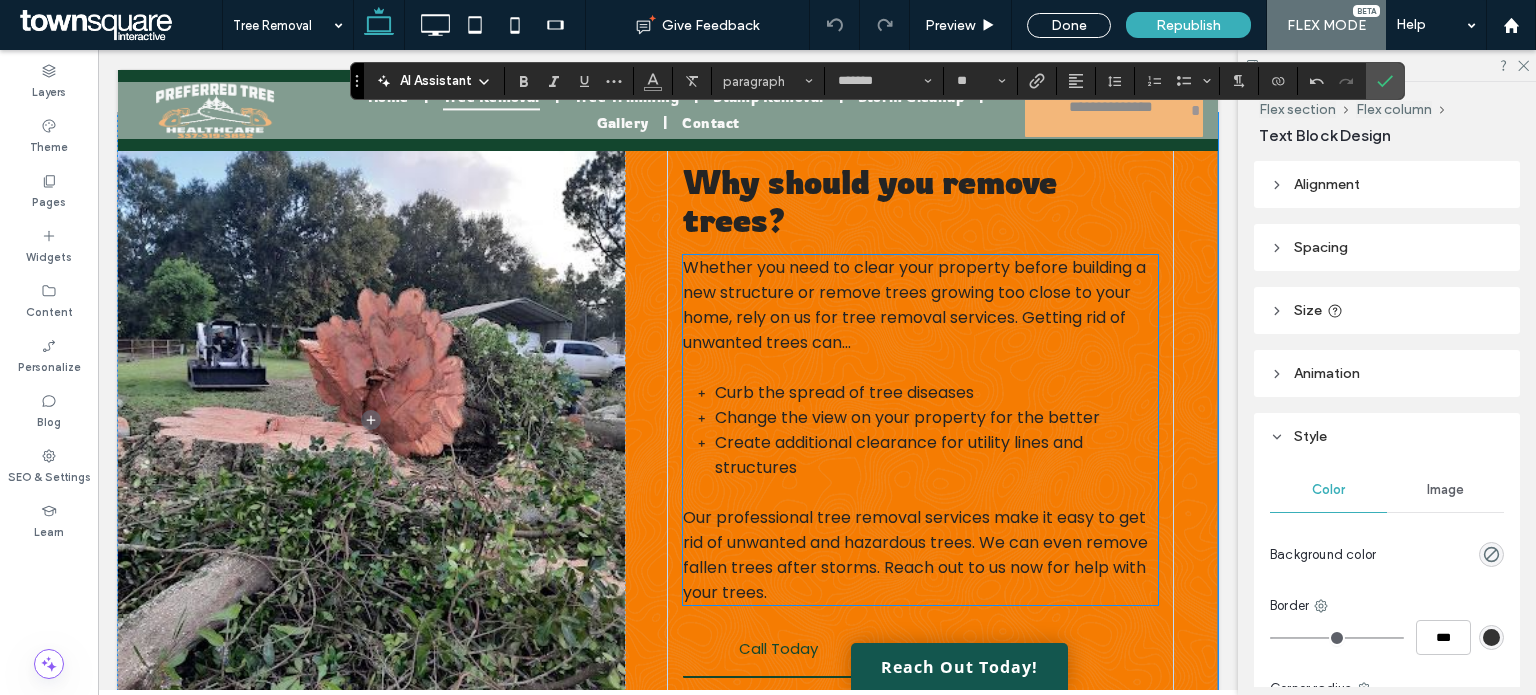 scroll, scrollTop: 810, scrollLeft: 0, axis: vertical 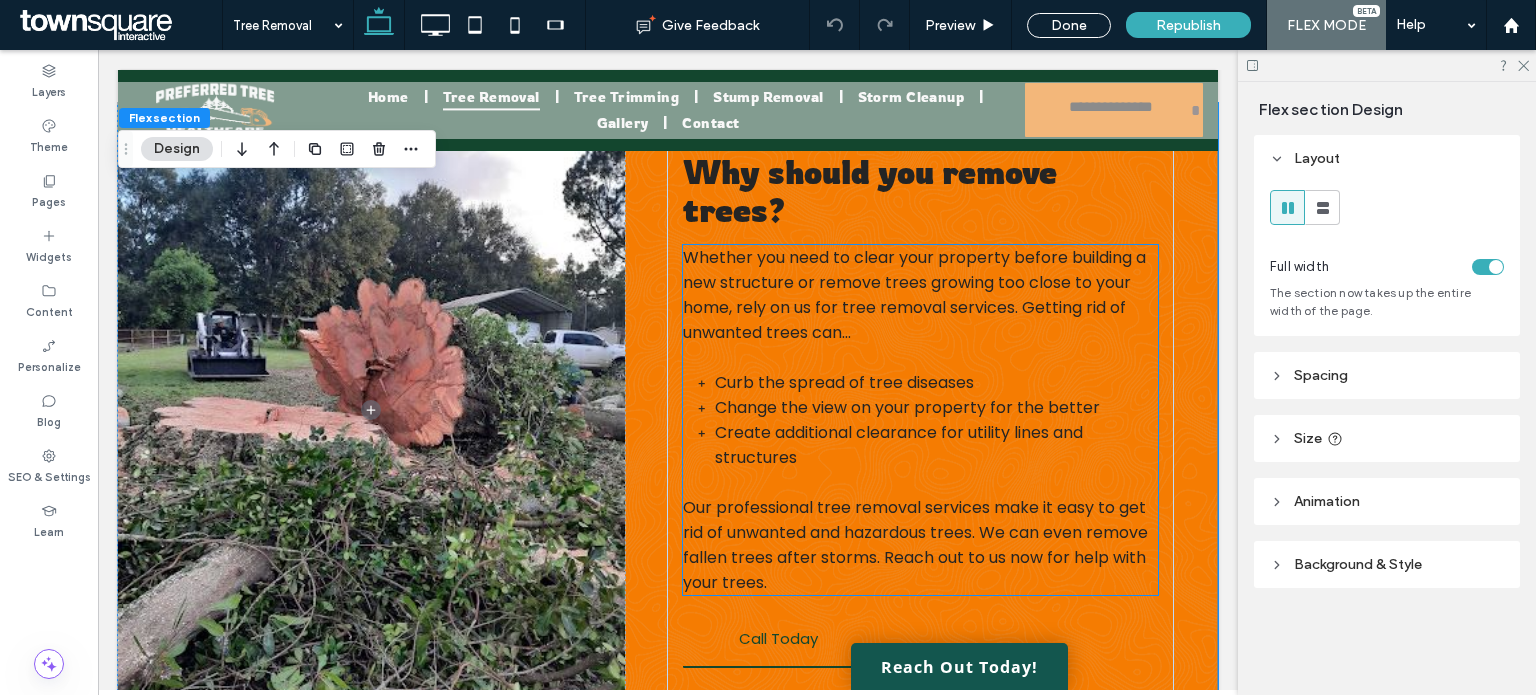 click on "Whether you need to clear your property before building a new structure or remove trees growing too close to your home, rely on us for tree removal services. Getting rid of unwanted trees can...   Curb the spread of tree diseases Change the view on your property for the better Create additional clearance for utility lines and structures
Our professional tree removal services make it easy to get rid of unwanted and hazardous trees. We can even remove fallen trees after storms. Reach out to us now for help with your trees." at bounding box center [920, 420] 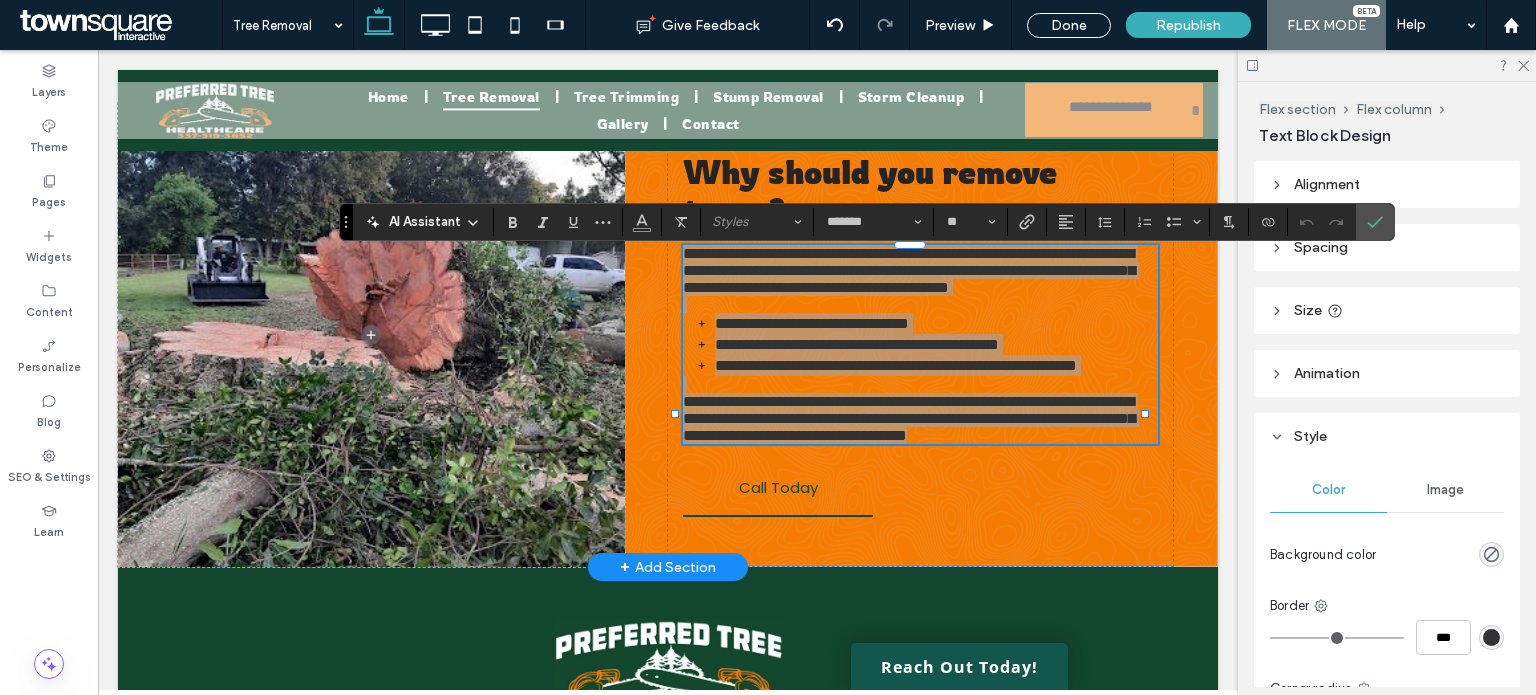click on "AI Assistant" at bounding box center [425, 222] 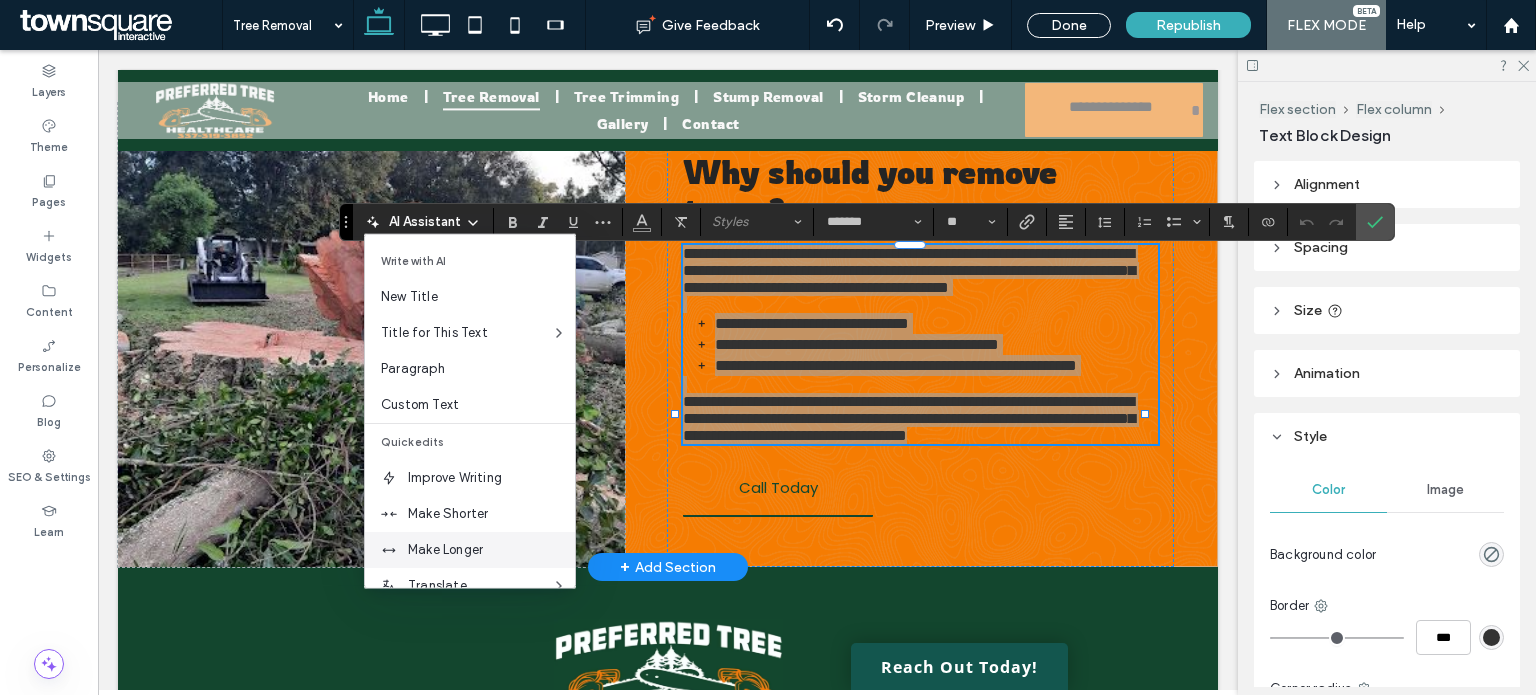 click on "Make Longer" at bounding box center [491, 550] 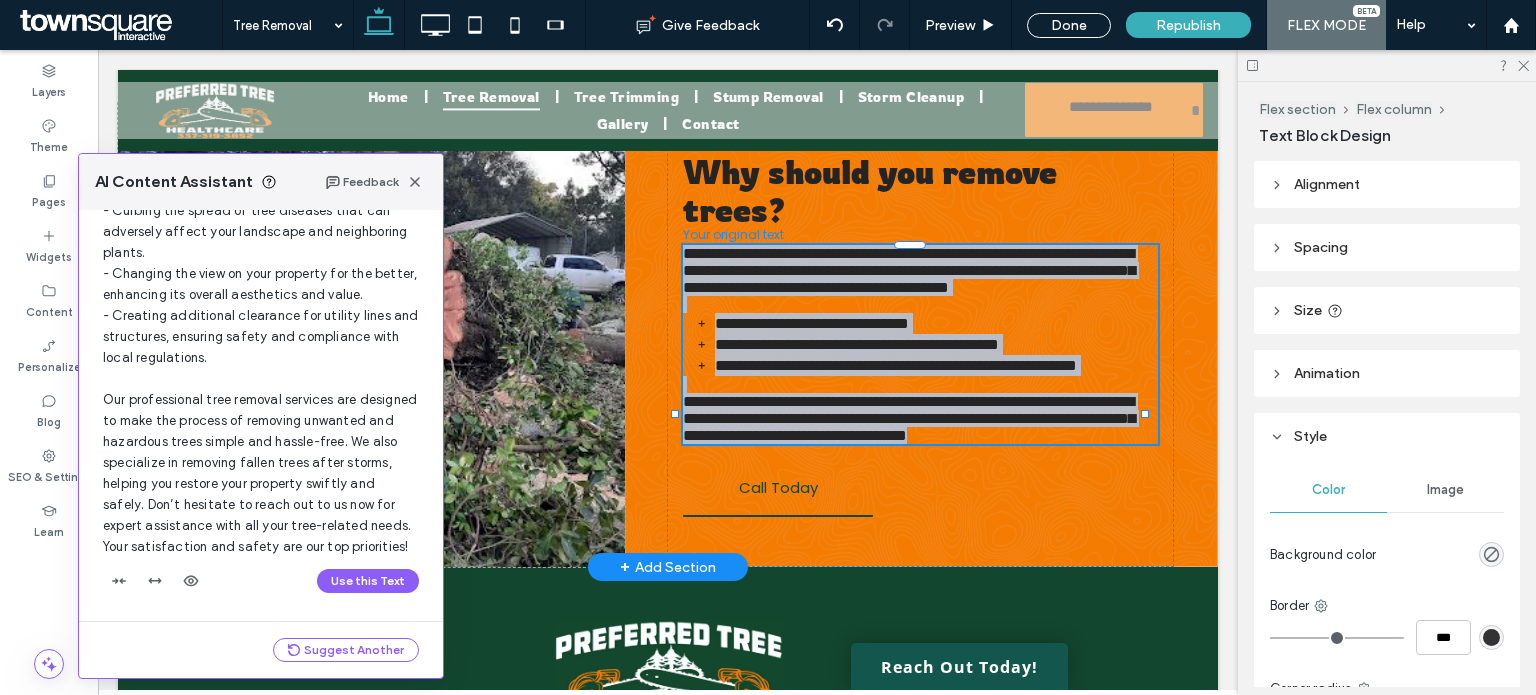scroll, scrollTop: 269, scrollLeft: 0, axis: vertical 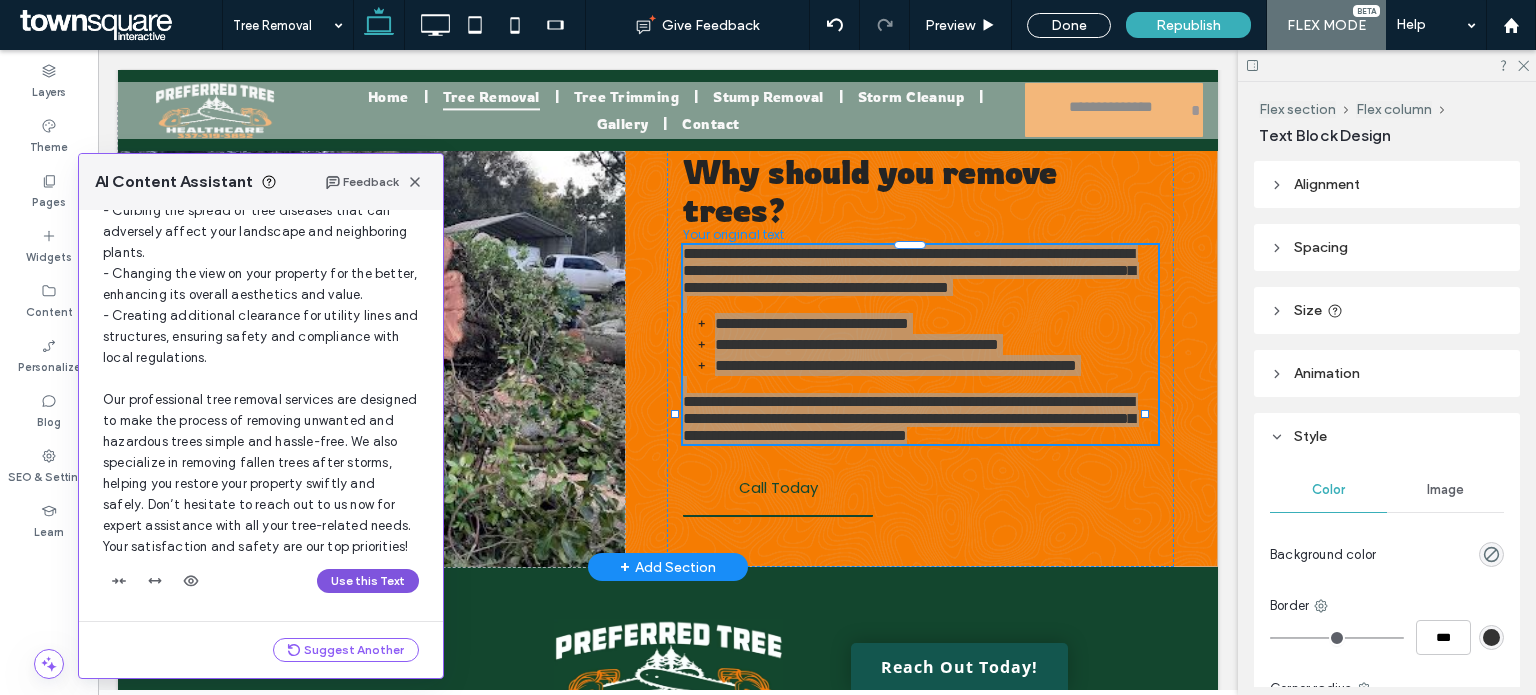 click on "Use this Text" at bounding box center (368, 581) 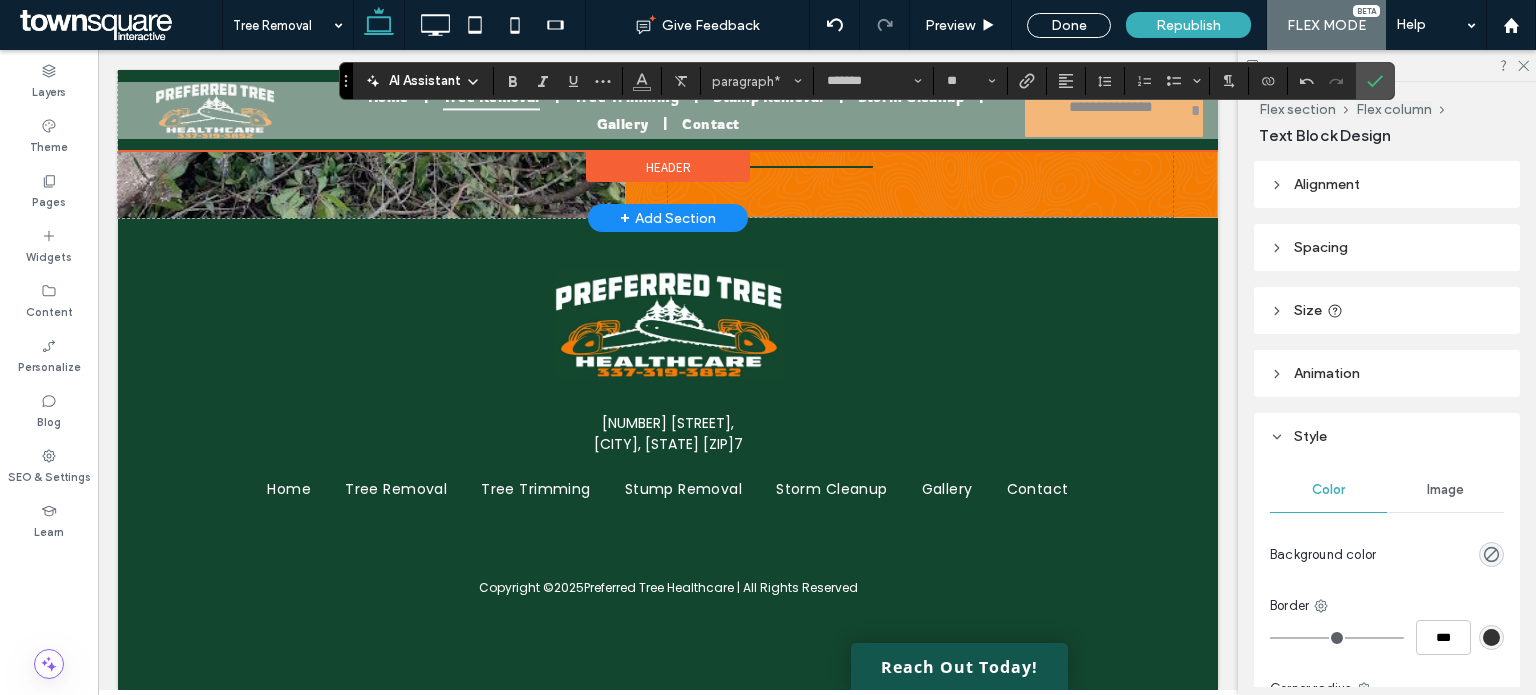 scroll, scrollTop: 1298, scrollLeft: 0, axis: vertical 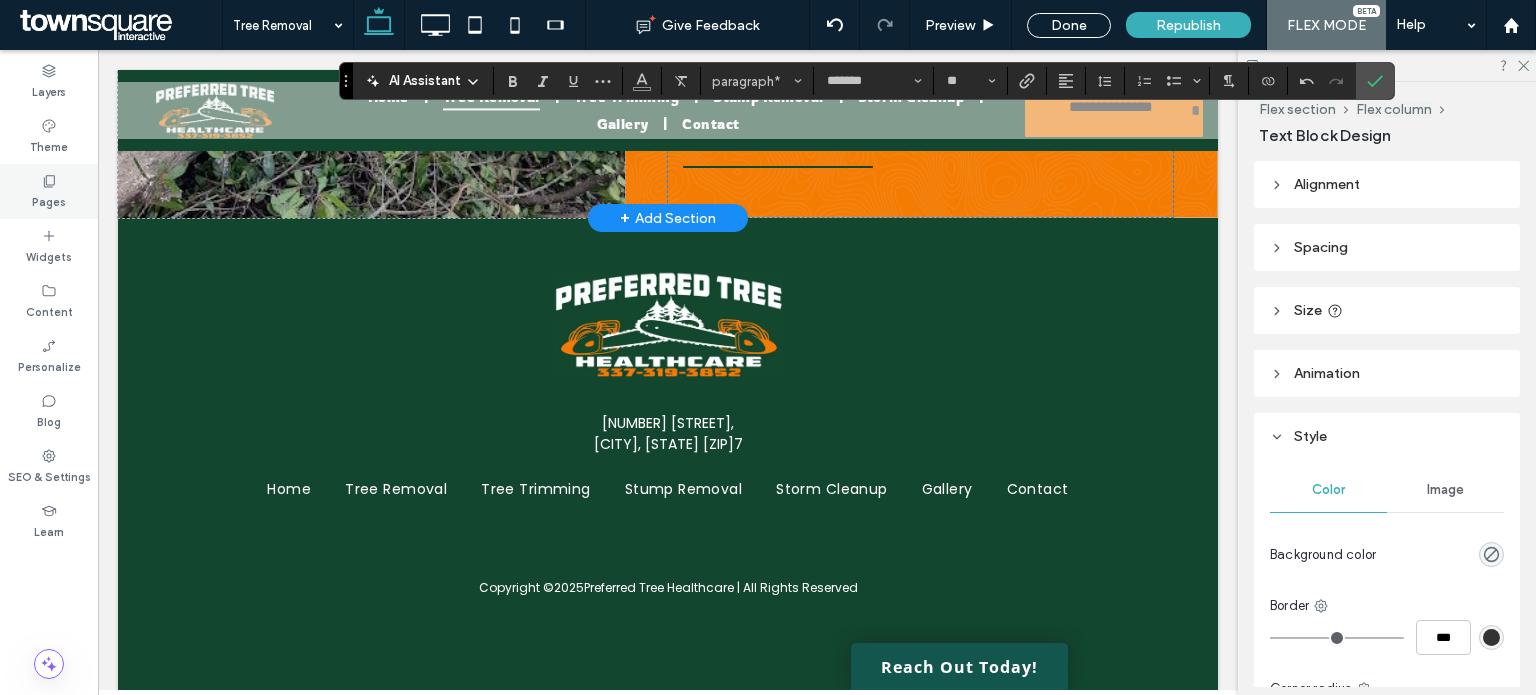 click on "Pages" at bounding box center (49, 191) 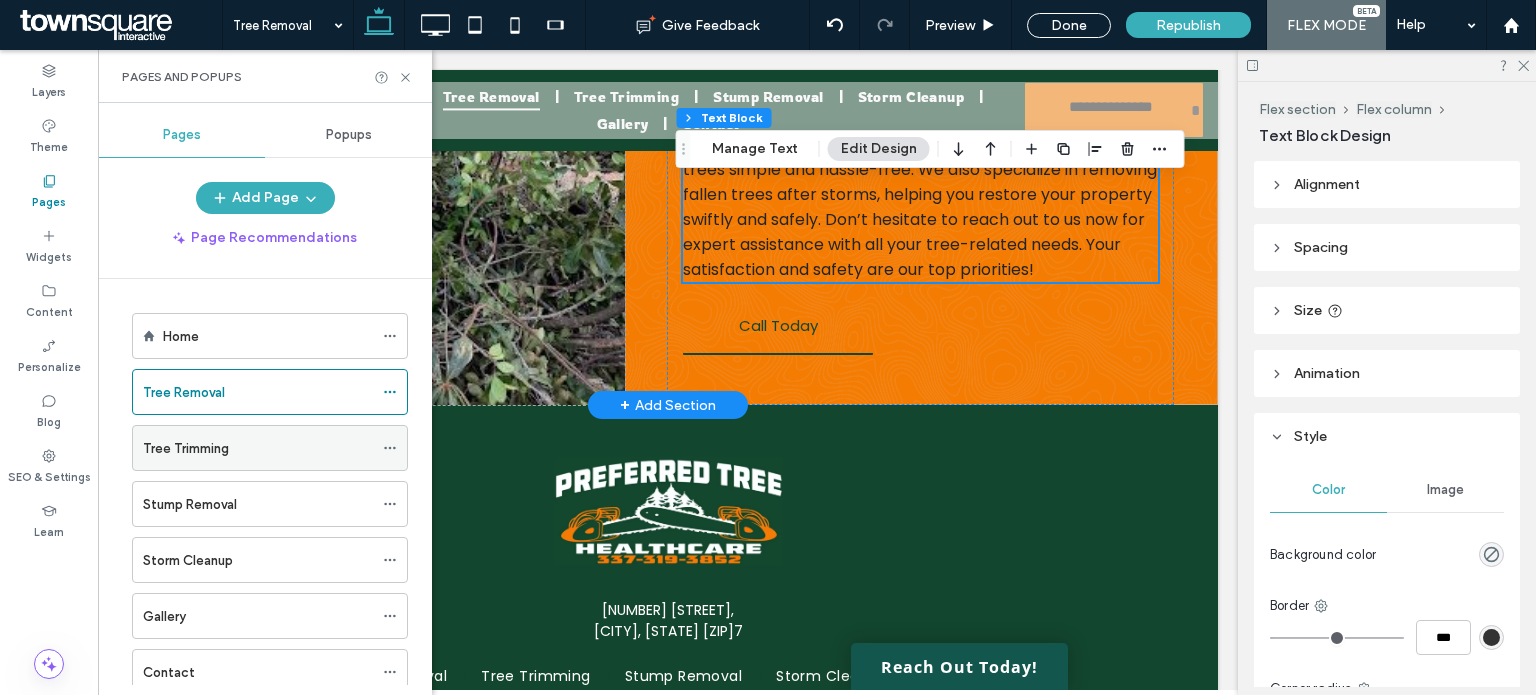 click on "Tree Trimming" at bounding box center (186, 448) 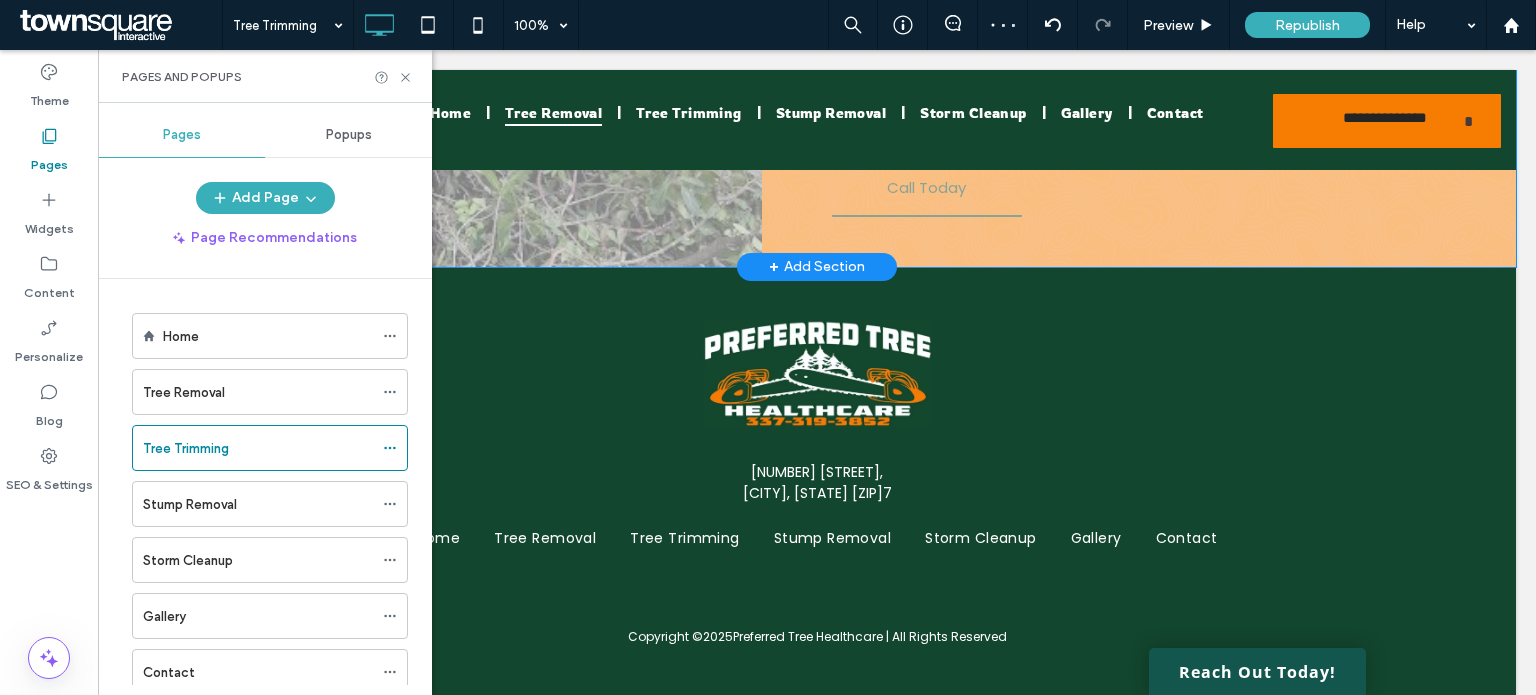 click at bounding box center (768, 347) 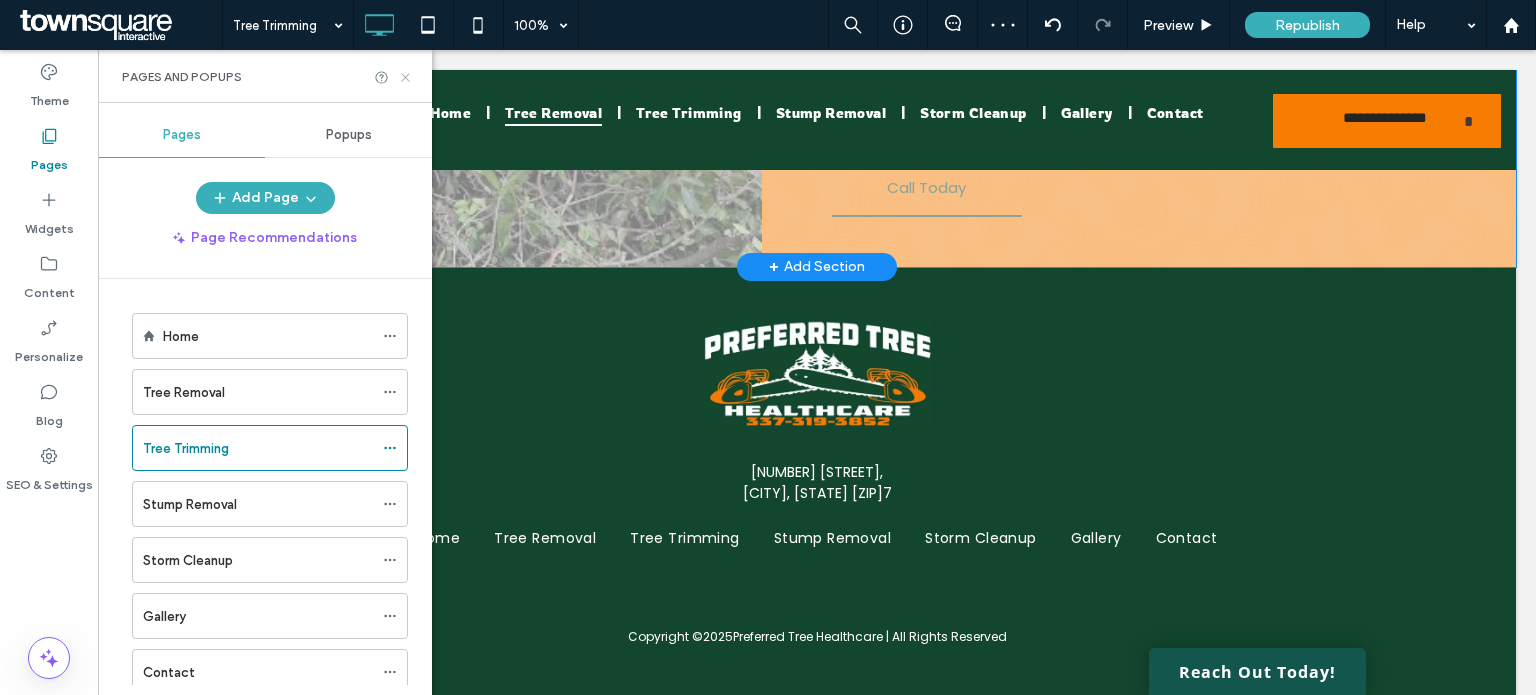 click 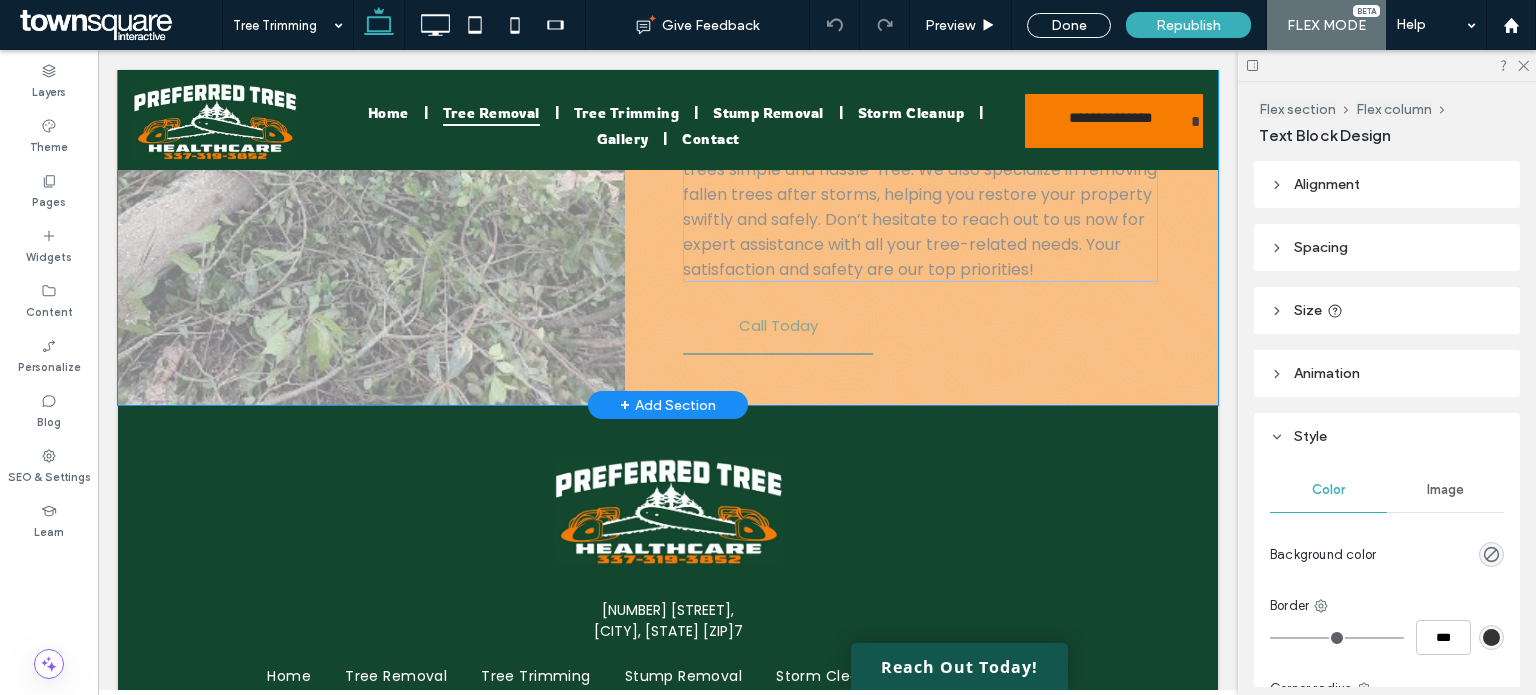 type on "*******" 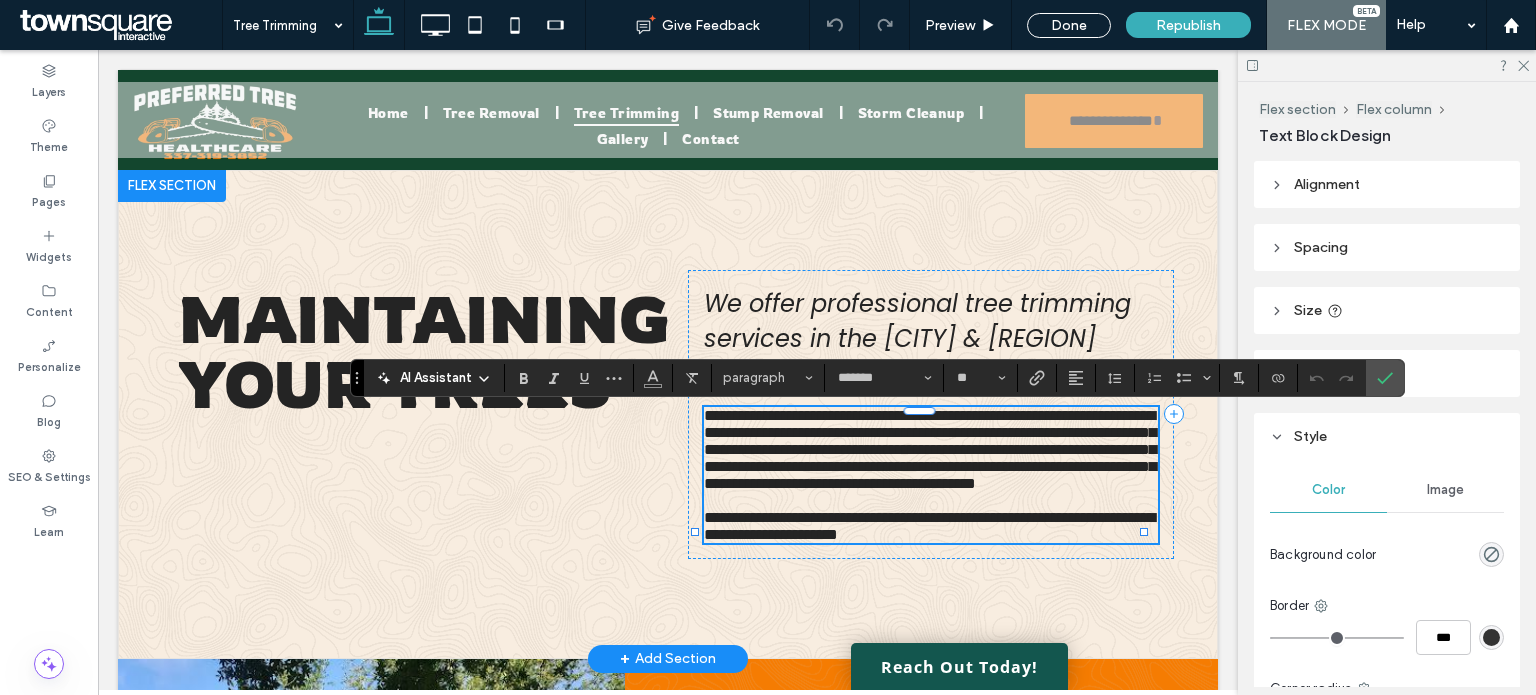 scroll, scrollTop: 0, scrollLeft: 0, axis: both 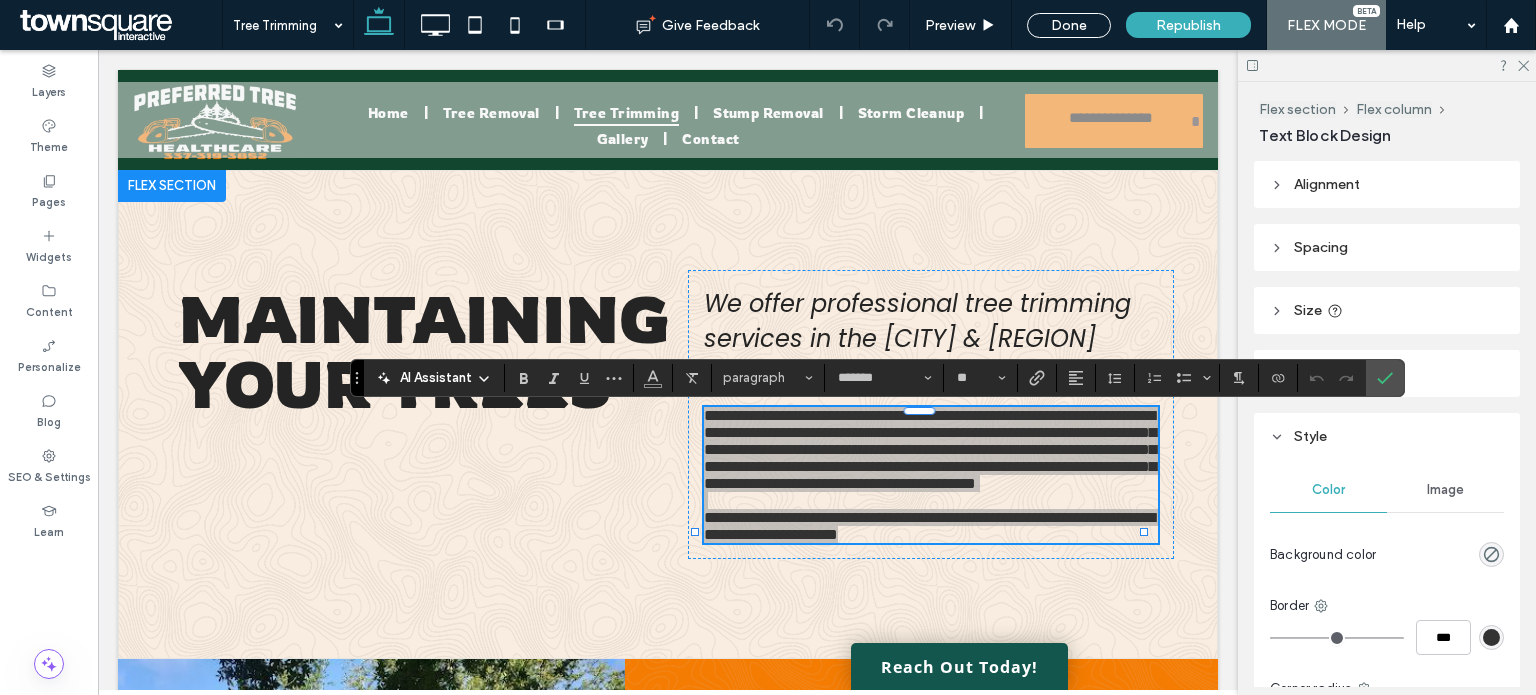 click on "AI Assistant" at bounding box center (436, 378) 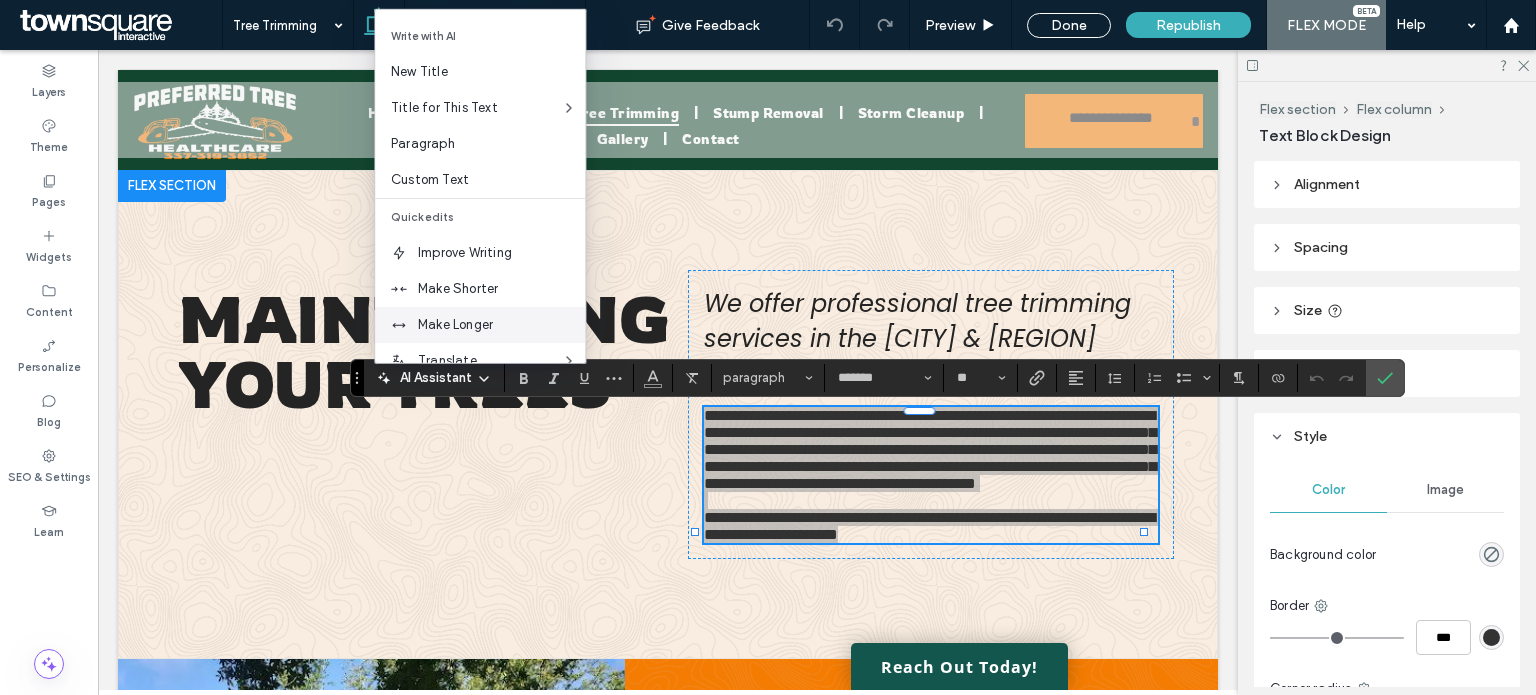 click on "Make Longer" at bounding box center (501, 325) 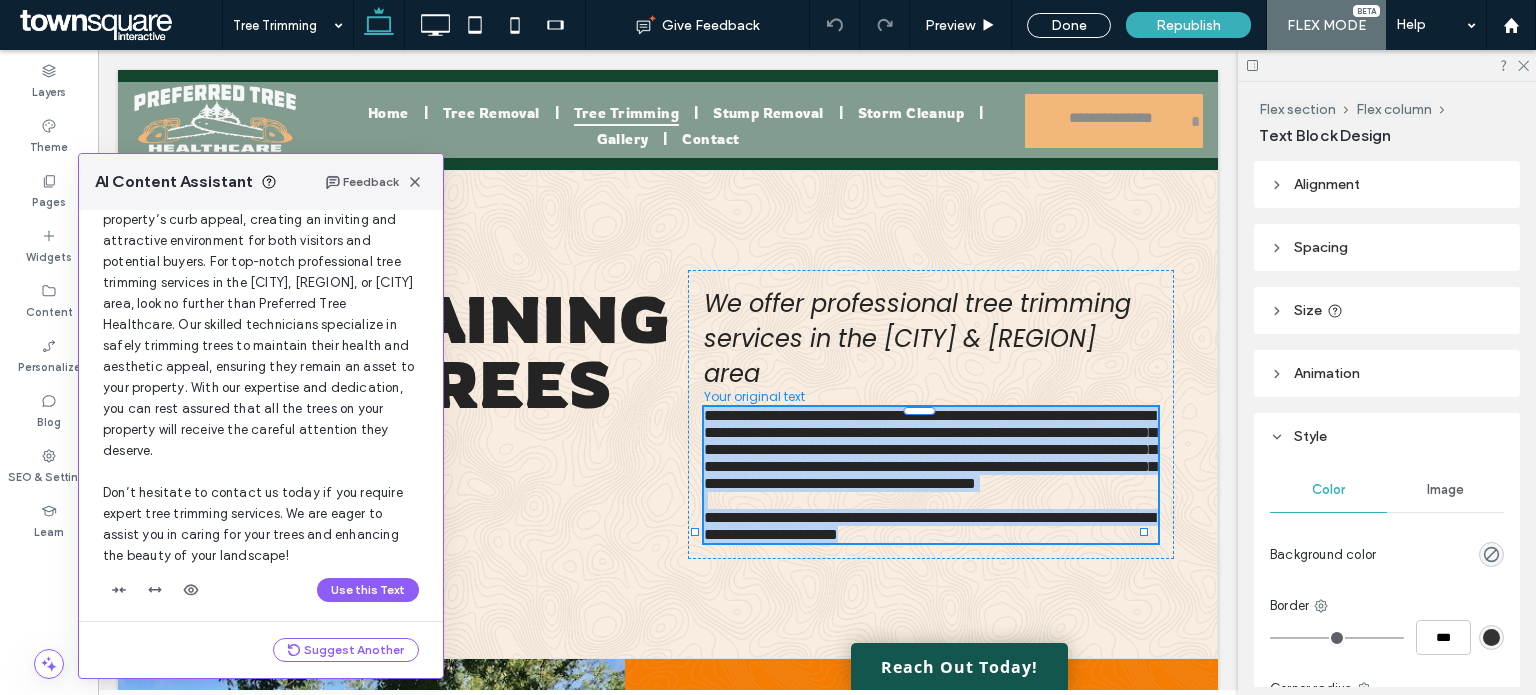 scroll, scrollTop: 144, scrollLeft: 0, axis: vertical 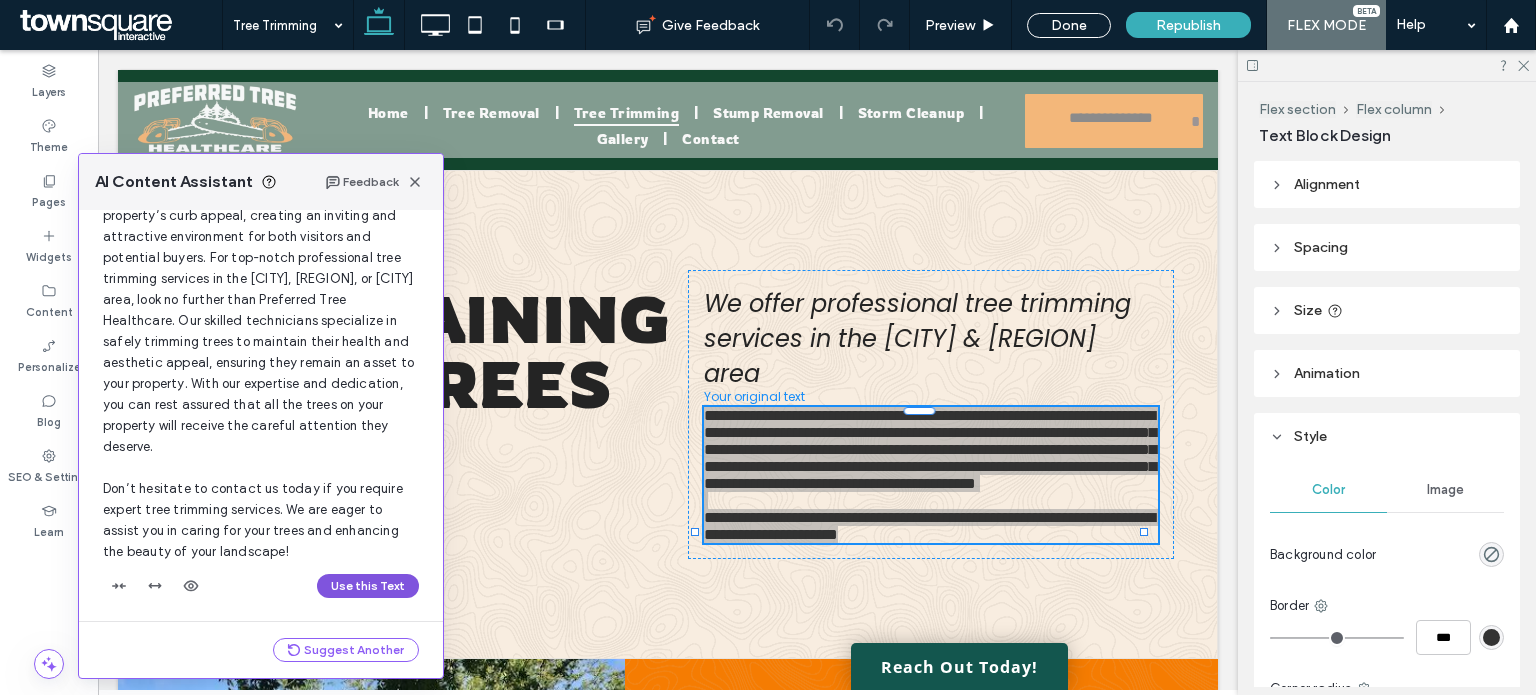 drag, startPoint x: 344, startPoint y: 587, endPoint x: 243, endPoint y: 536, distance: 113.14592 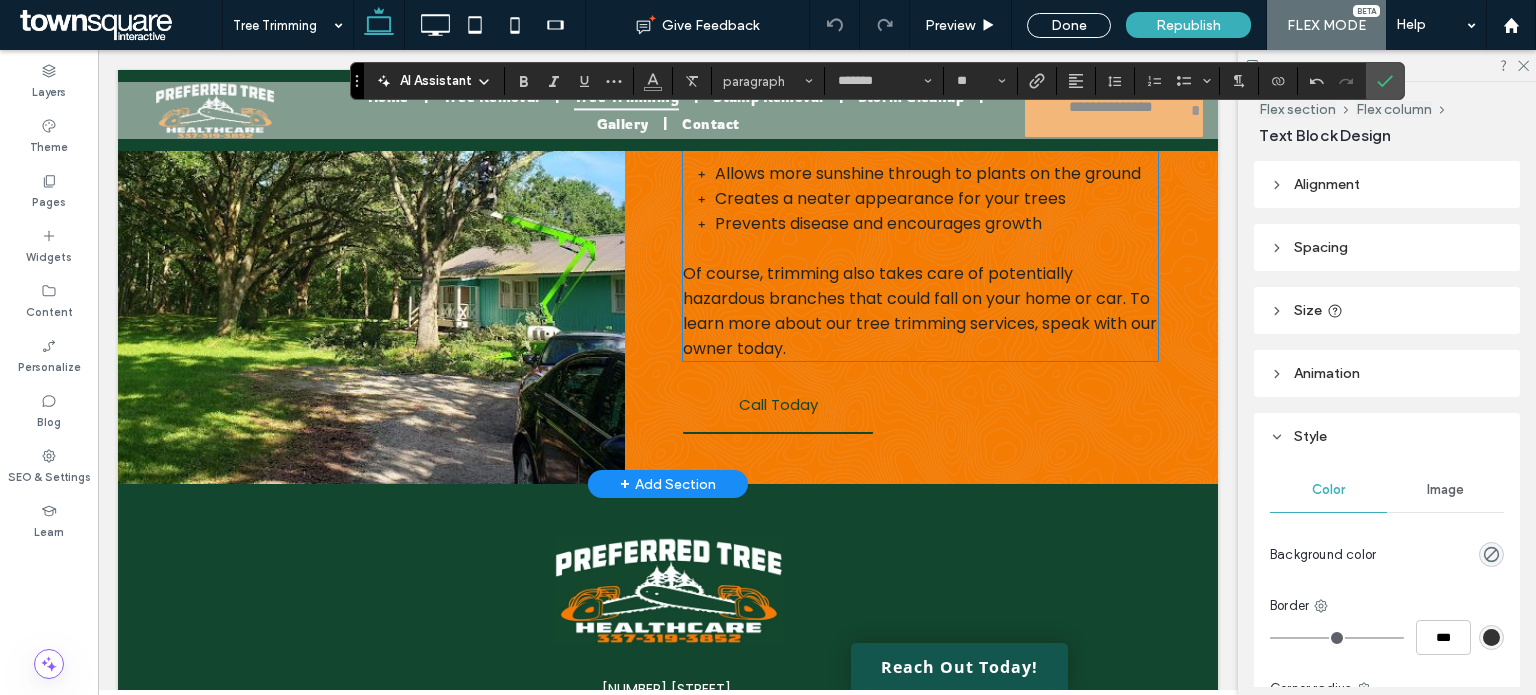 scroll, scrollTop: 800, scrollLeft: 0, axis: vertical 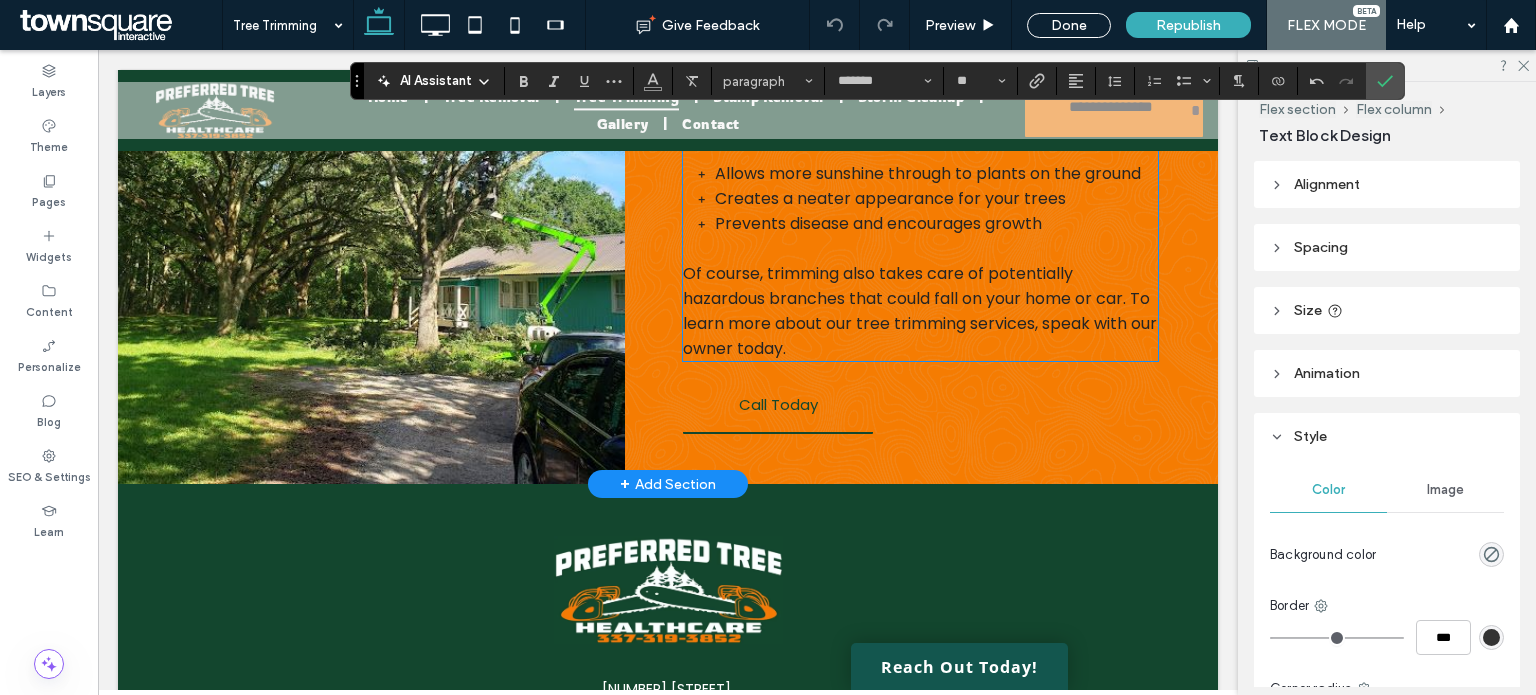 click on "When it’s time to clean your trees, rely on our team for assistance. Professional tree trimming..." at bounding box center (898, 111) 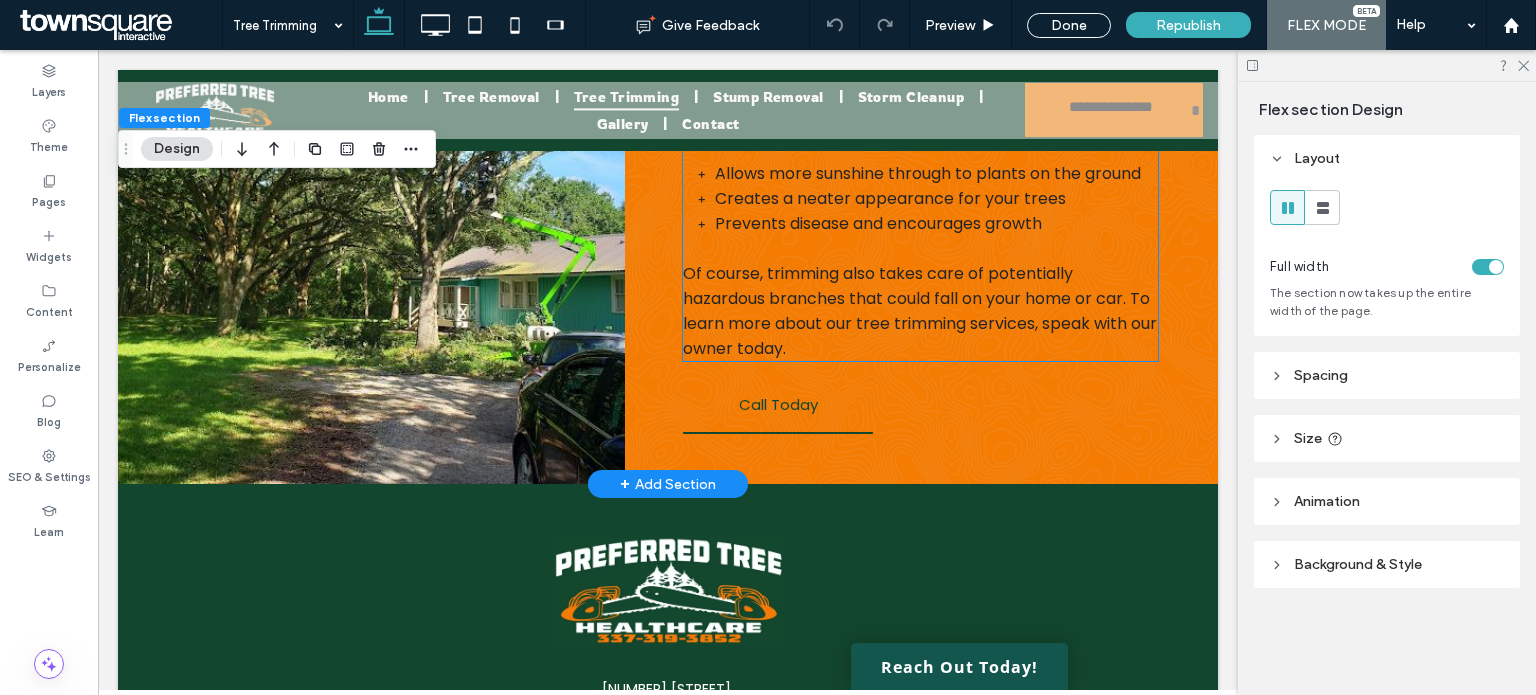click on "When it’s time to clean your trees, rely on our team for assistance. Professional tree trimming..." at bounding box center [898, 111] 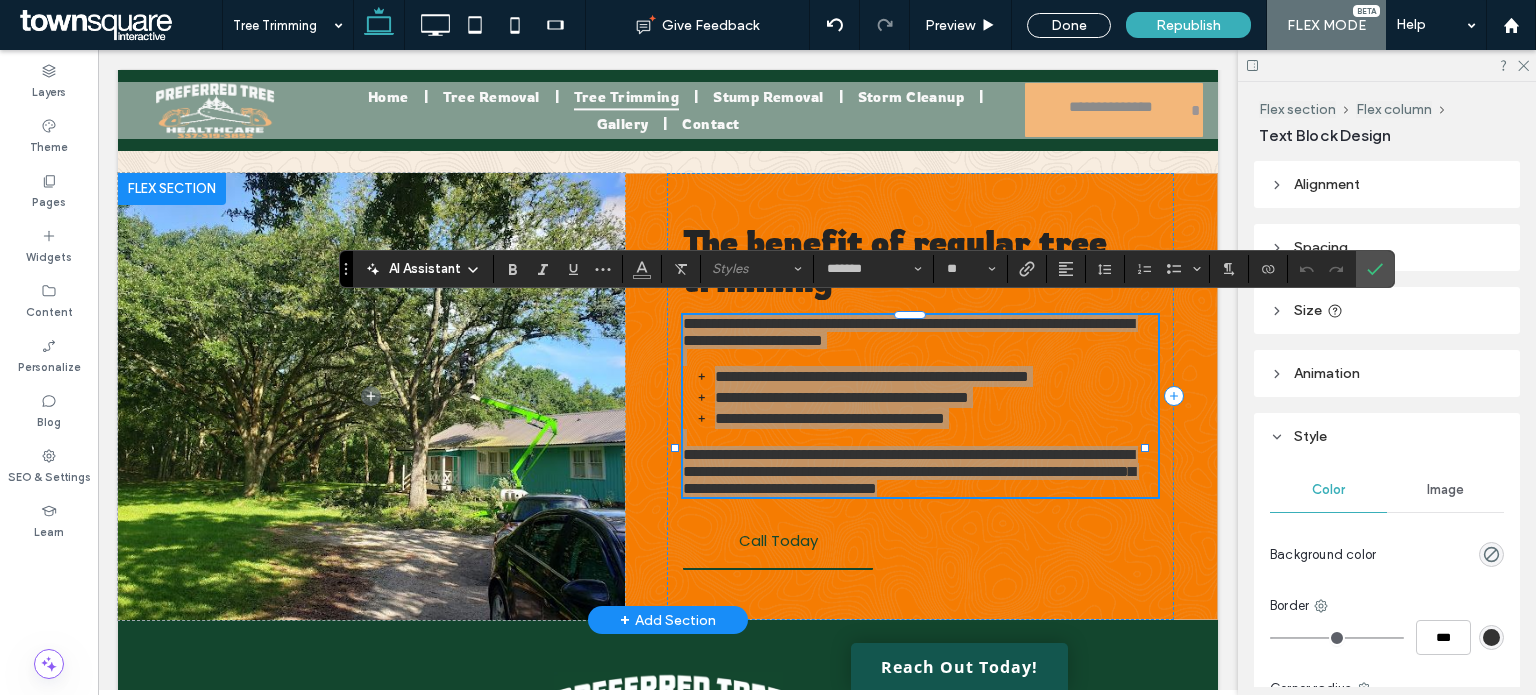 click on "AI Assistant" at bounding box center [425, 269] 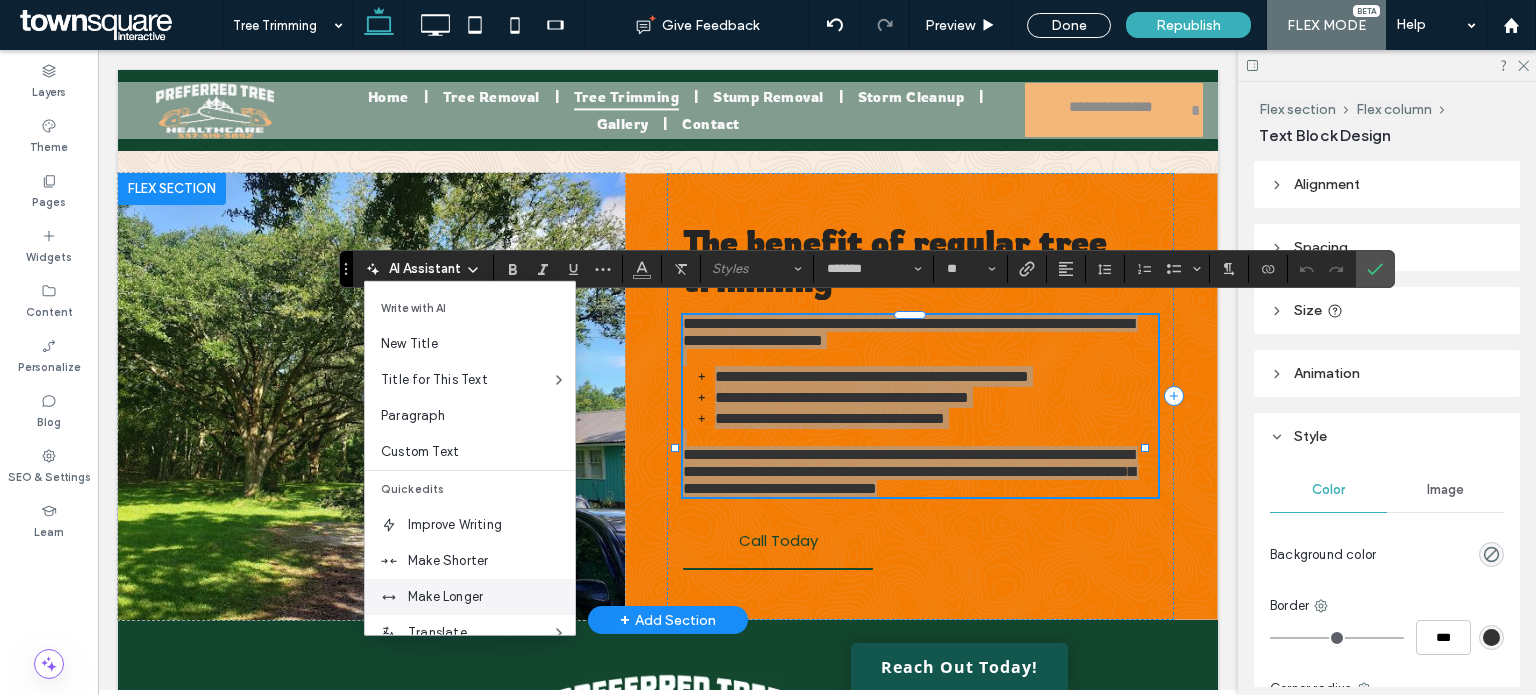 click on "Make Longer" at bounding box center [491, 597] 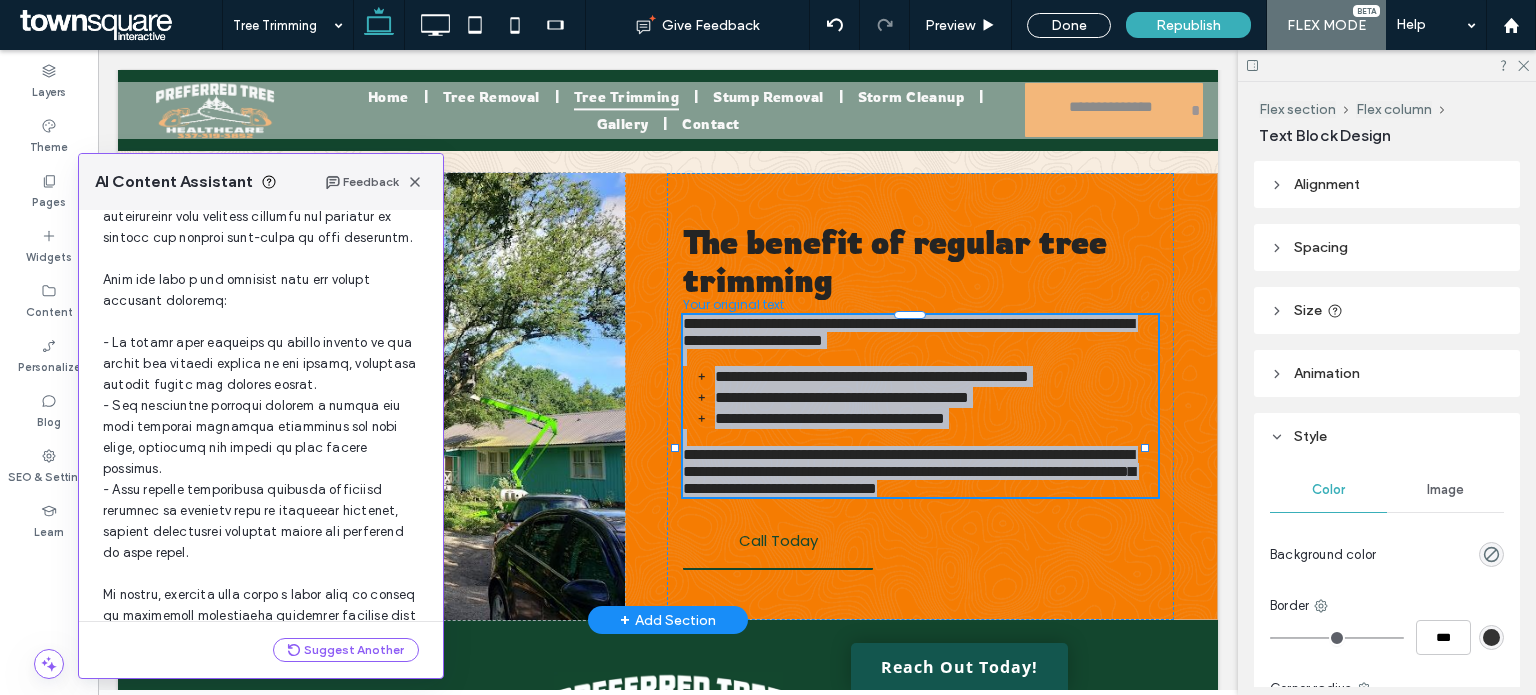 scroll, scrollTop: 394, scrollLeft: 0, axis: vertical 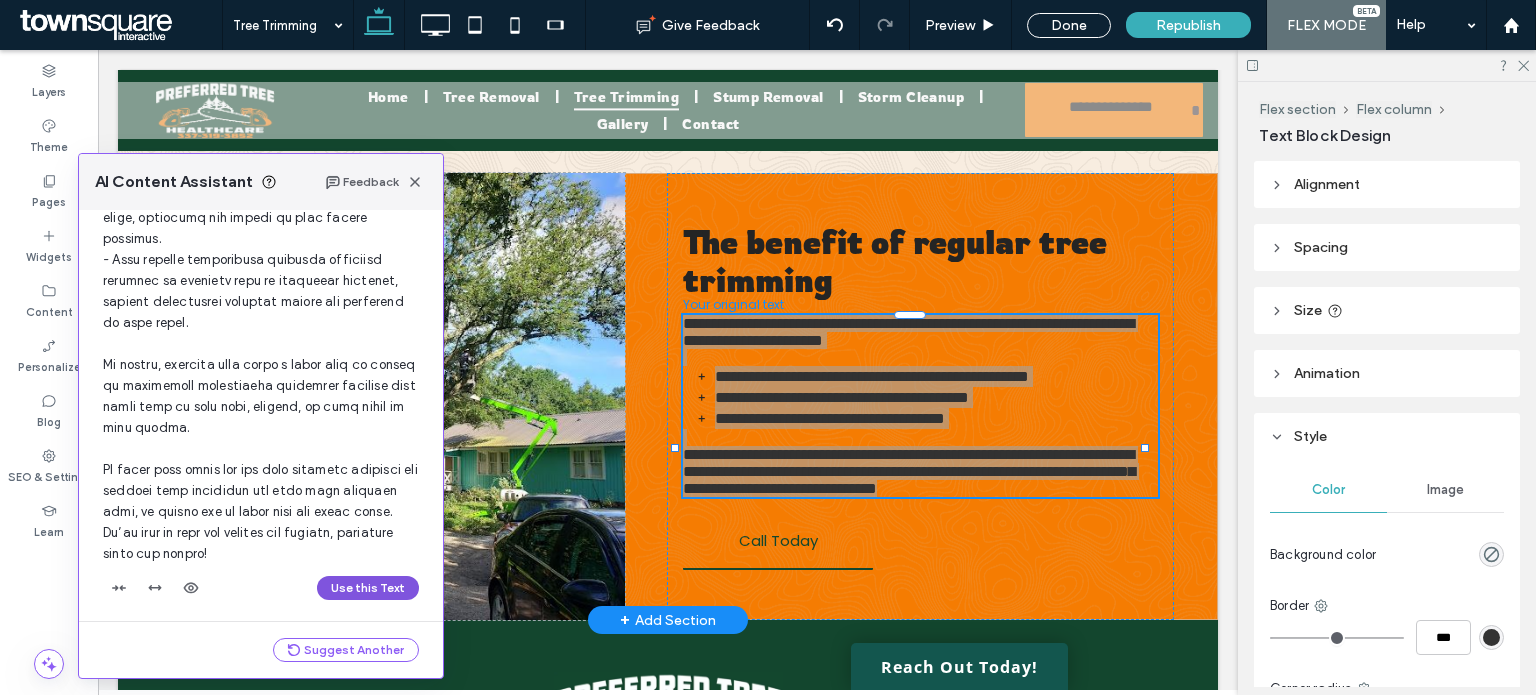 click on "Use this Text" at bounding box center [368, 588] 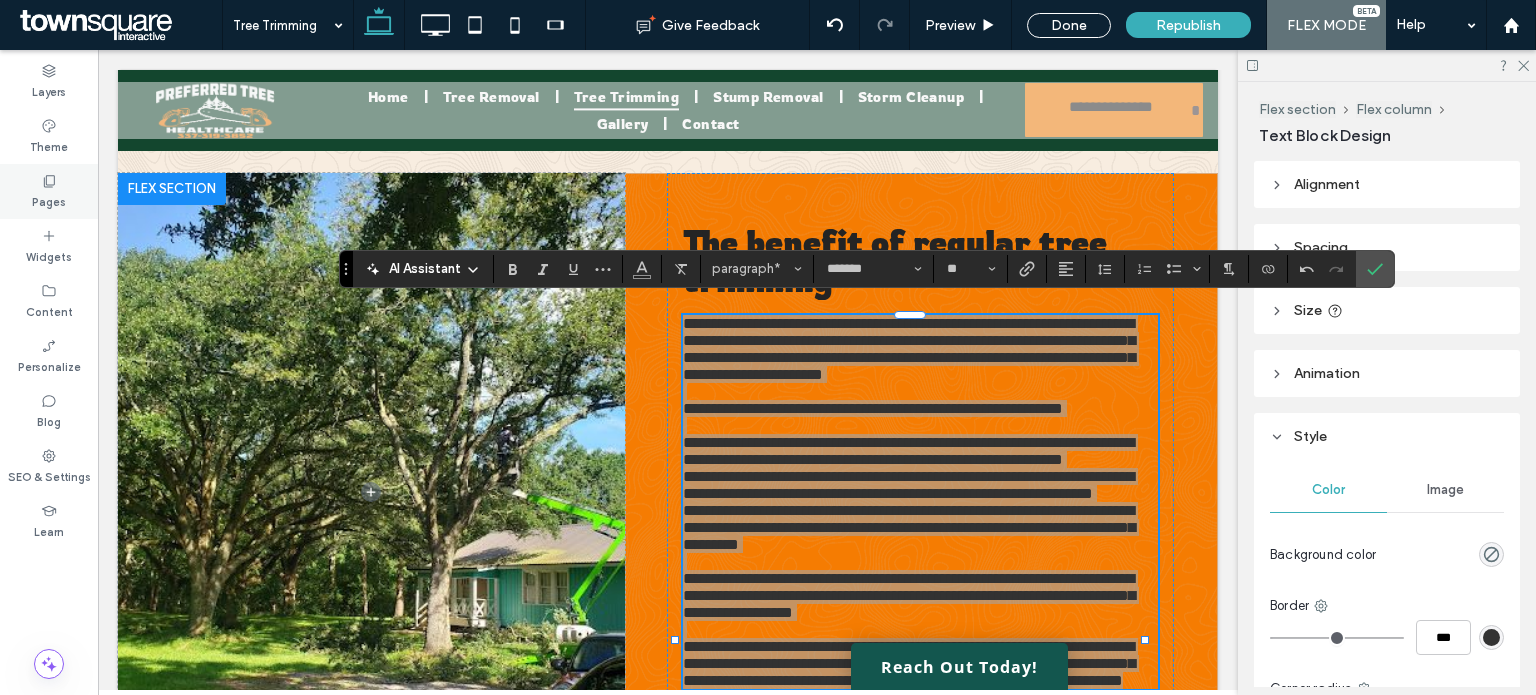 click on "Pages" at bounding box center (49, 200) 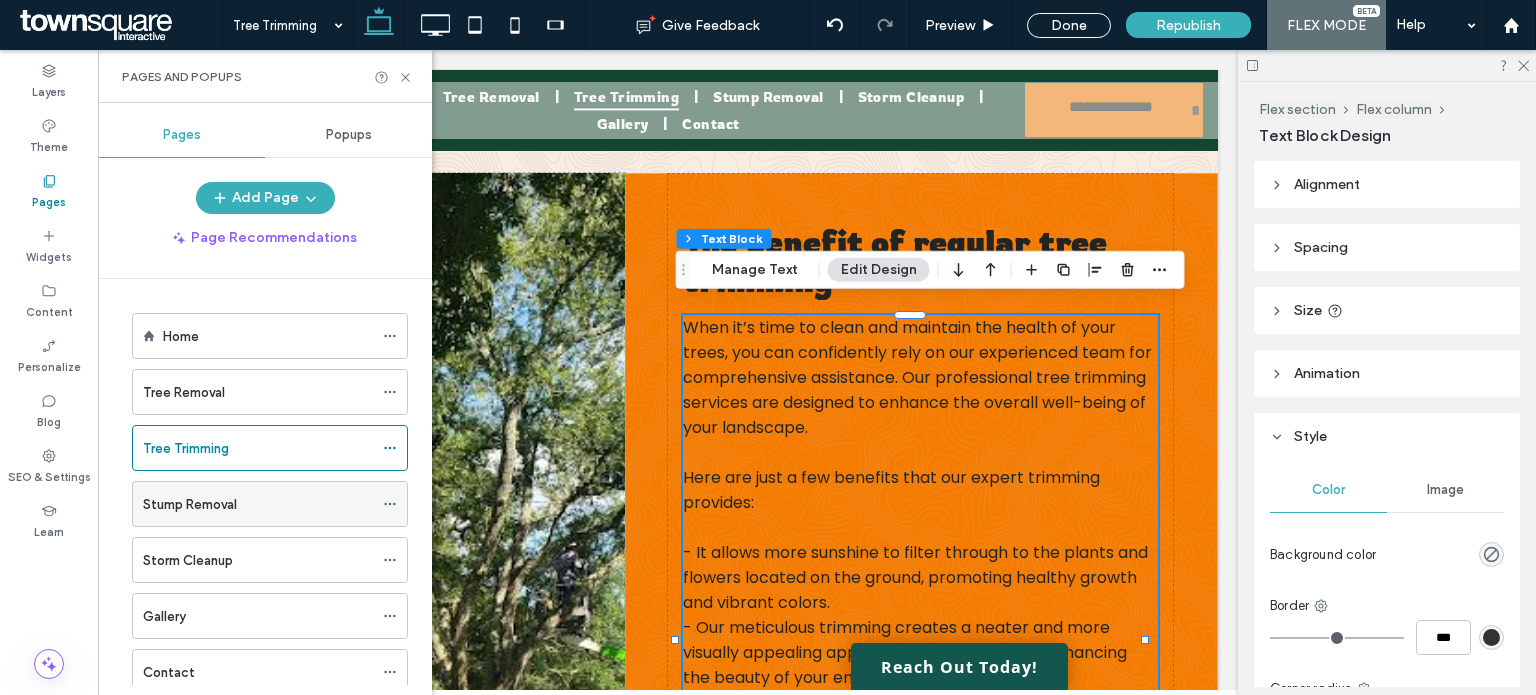 click on "Stump Removal" at bounding box center (258, 504) 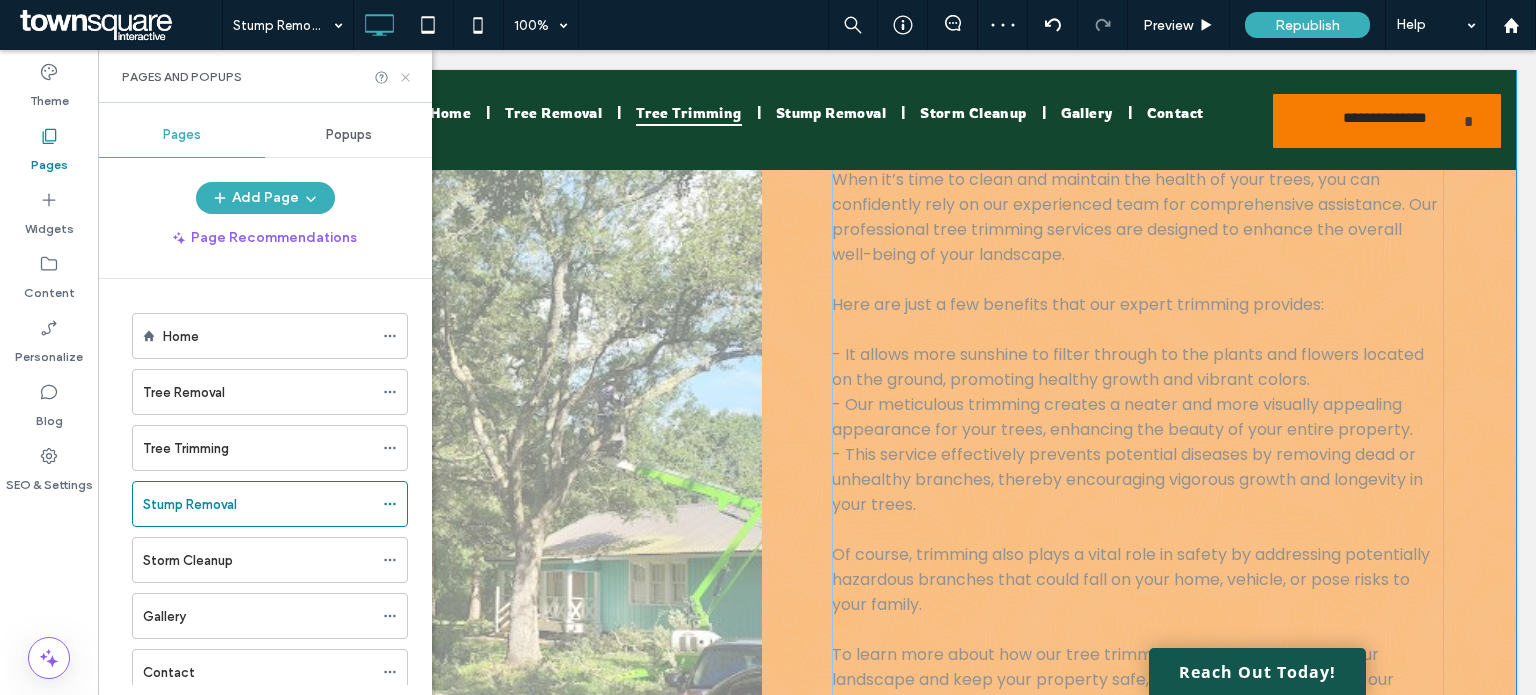 click 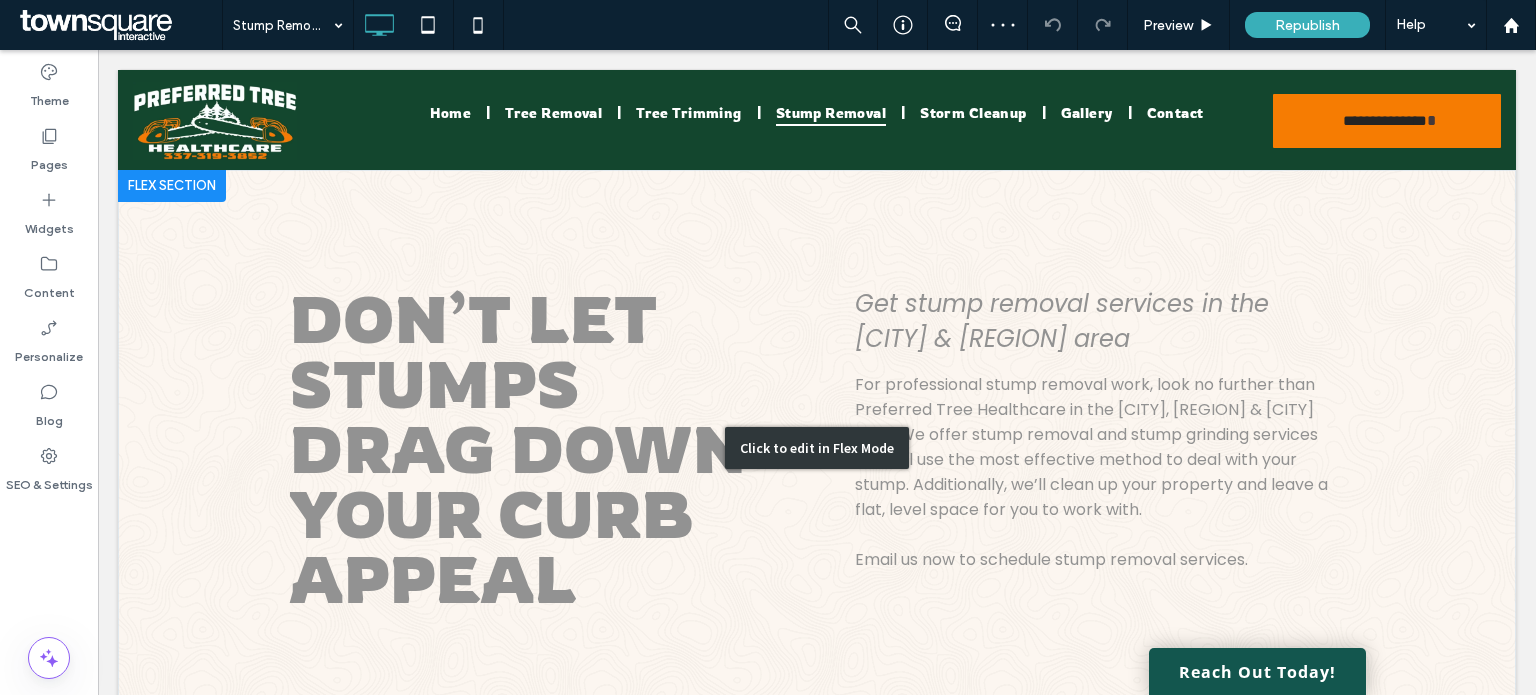 scroll, scrollTop: 0, scrollLeft: 0, axis: both 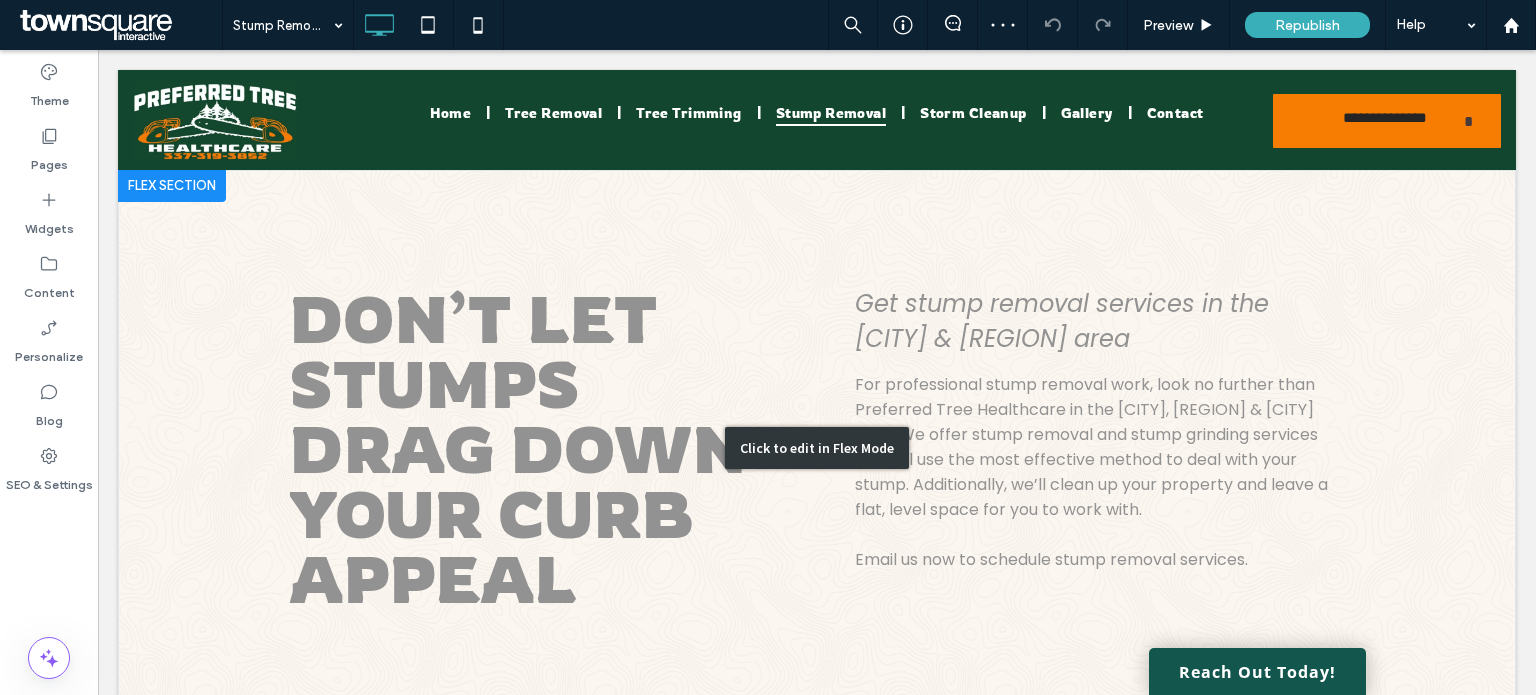 click on "Click to edit in Flex Mode" at bounding box center [817, 448] 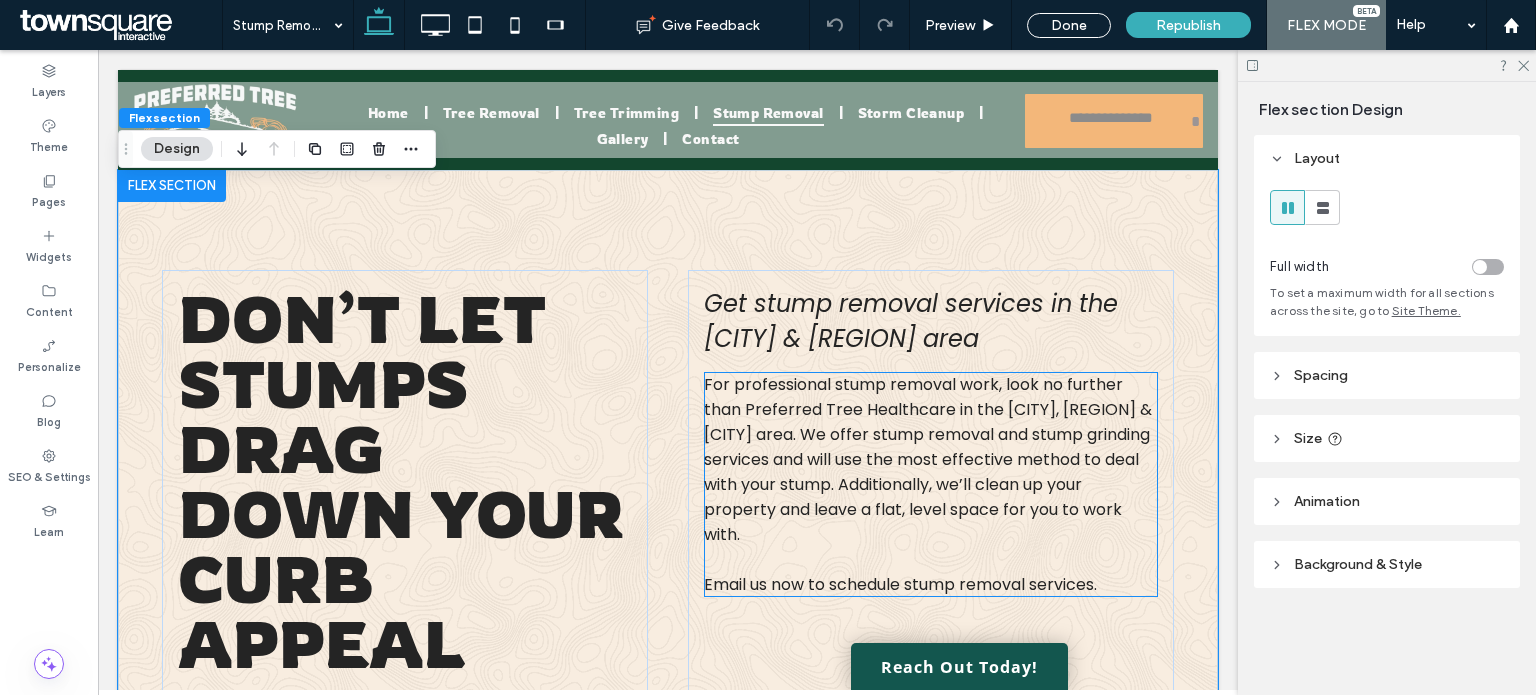 click on "For professional stump removal work, look no further than Preferred Tree Healthcare in the [CITY], [REGION] & [CITY] area. We offer stump removal and stump grinding services and will use the most effective method to deal with your stump. Additionally, we’ll clean up your property and leave a flat, level space for you to work with." at bounding box center (928, 459) 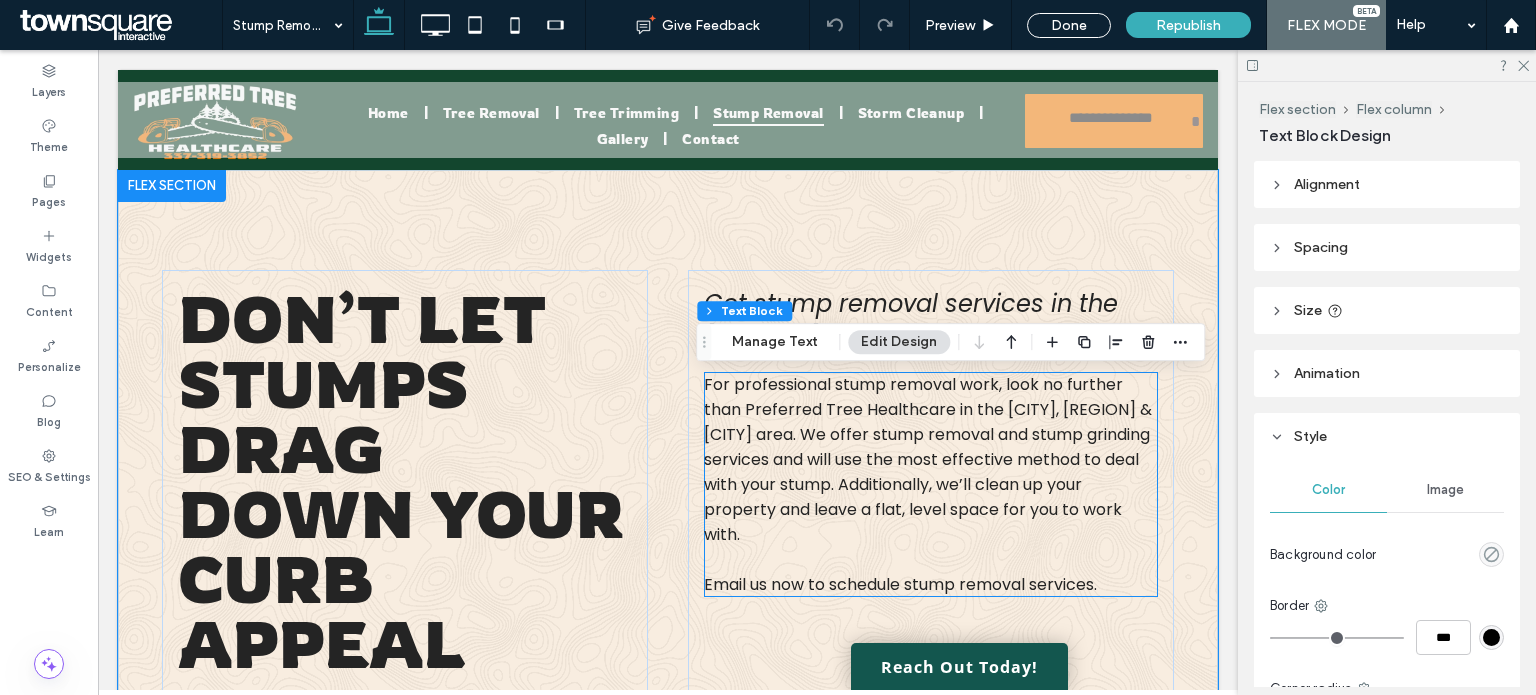 click on "For professional stump removal work, look no further than Preferred Tree Healthcare in the [CITY], [REGION] & [CITY] area. We offer stump removal and stump grinding services and will use the most effective method to deal with your stump. Additionally, we’ll clean up your property and leave a flat, level space for you to work with." at bounding box center (928, 459) 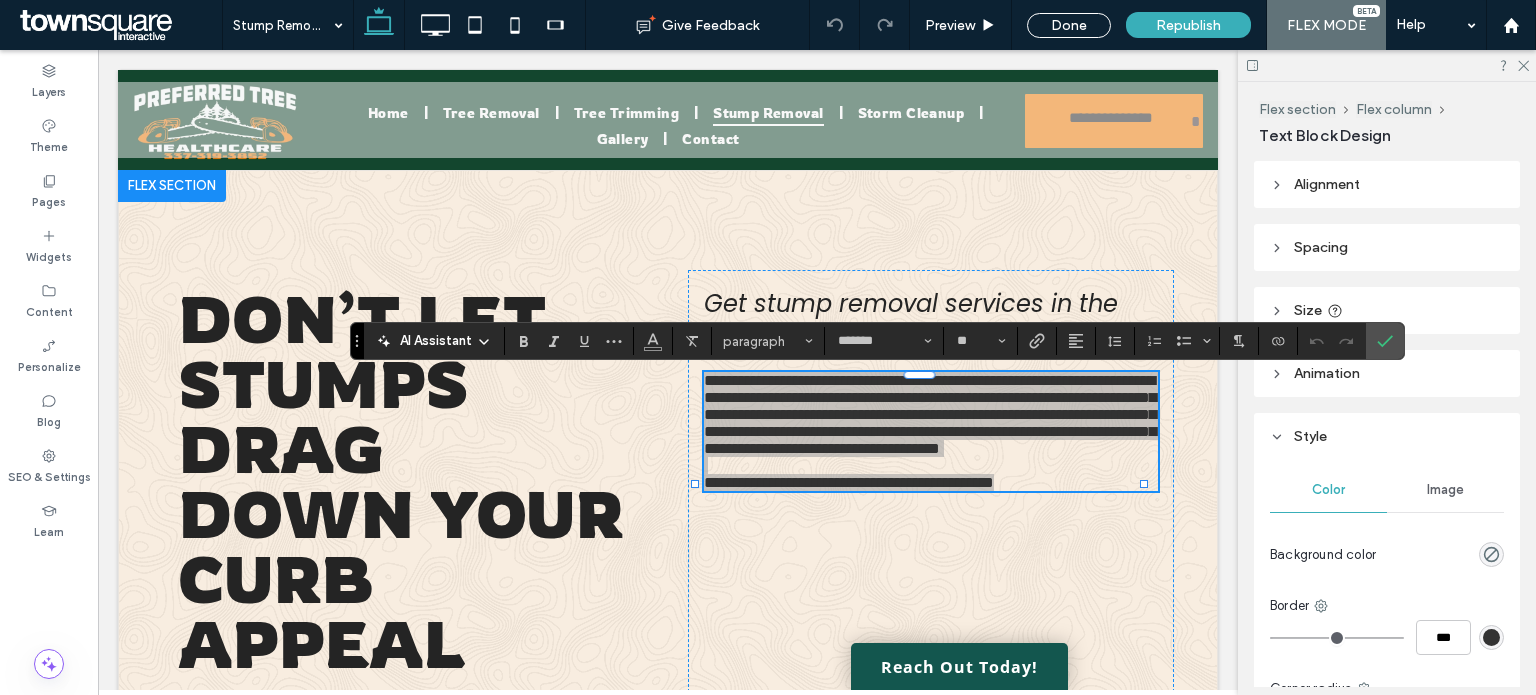 click on "AI Assistant" at bounding box center (436, 341) 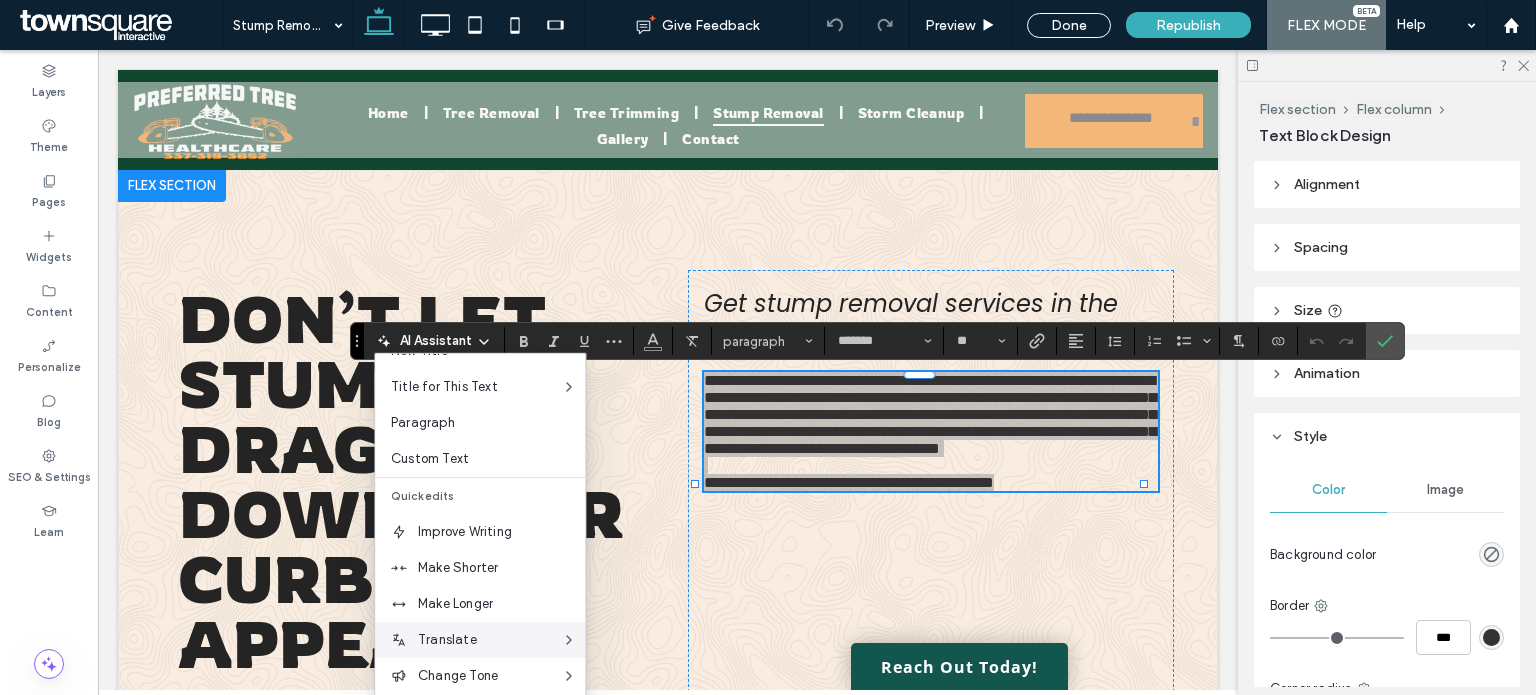scroll, scrollTop: 100, scrollLeft: 0, axis: vertical 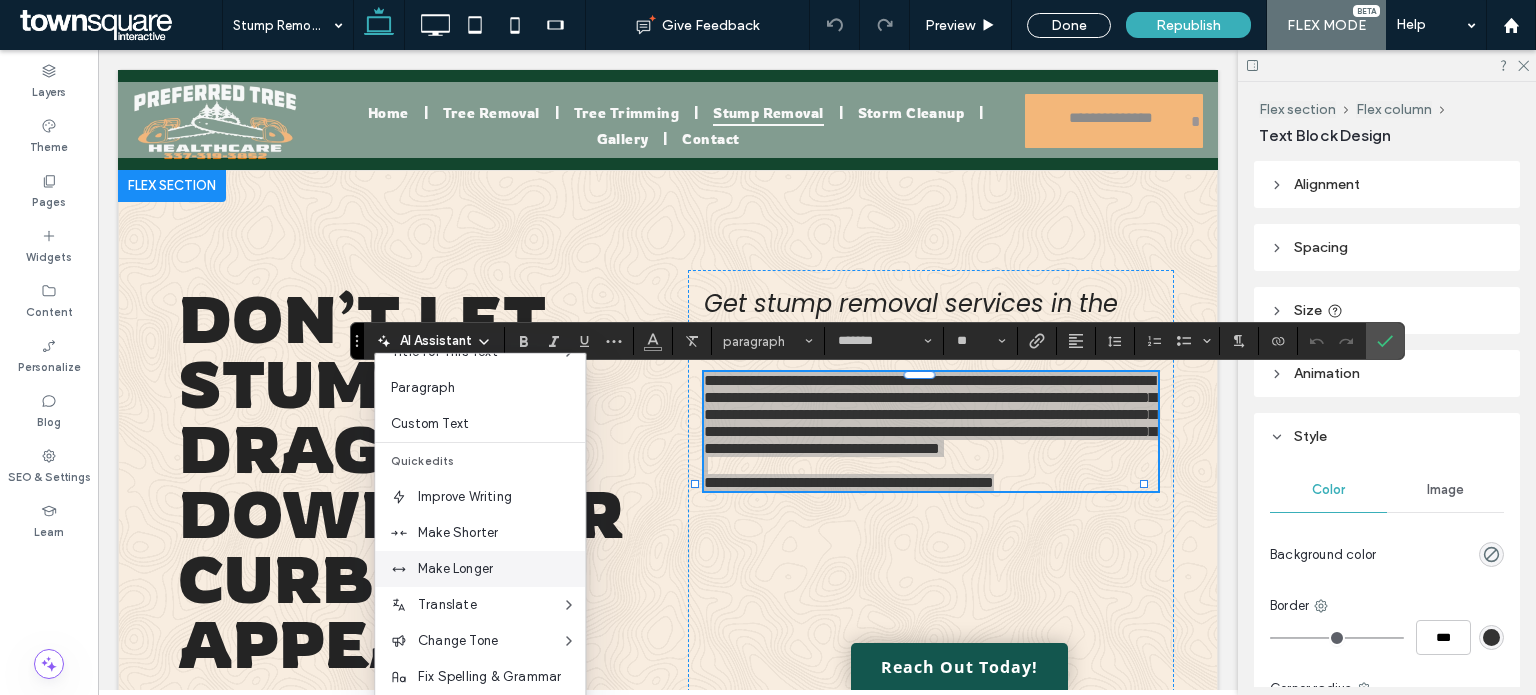 drag, startPoint x: 482, startPoint y: 576, endPoint x: 390, endPoint y: 517, distance: 109.29318 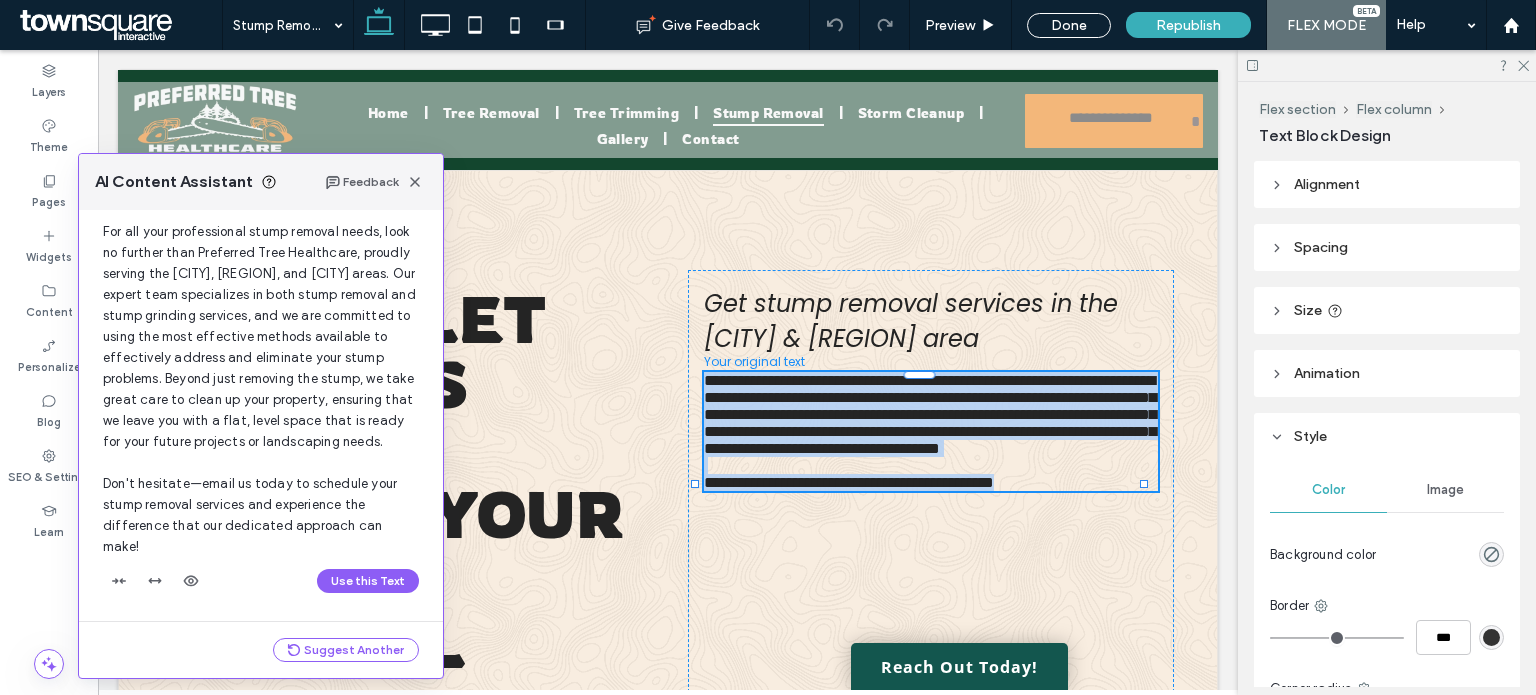 scroll, scrollTop: 103, scrollLeft: 0, axis: vertical 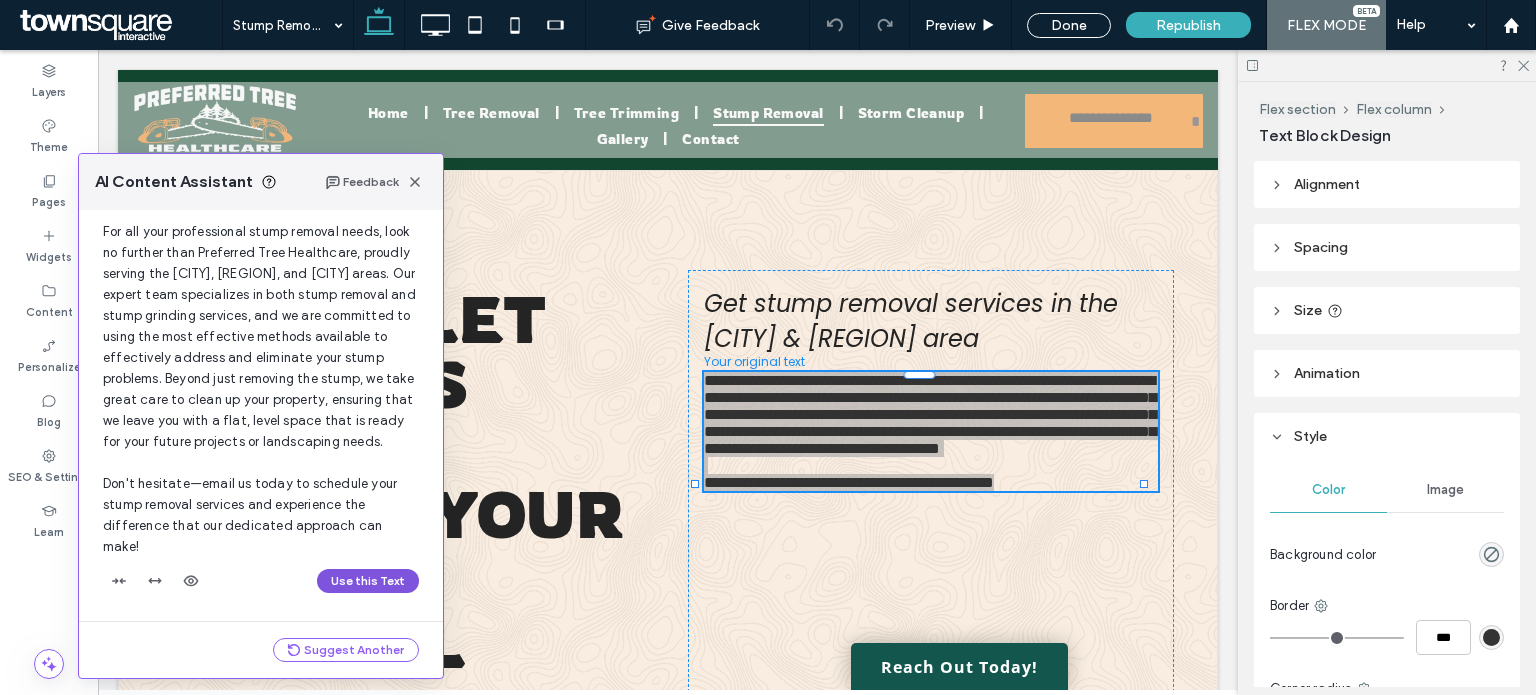 drag, startPoint x: 364, startPoint y: 585, endPoint x: 410, endPoint y: 498, distance: 98.4124 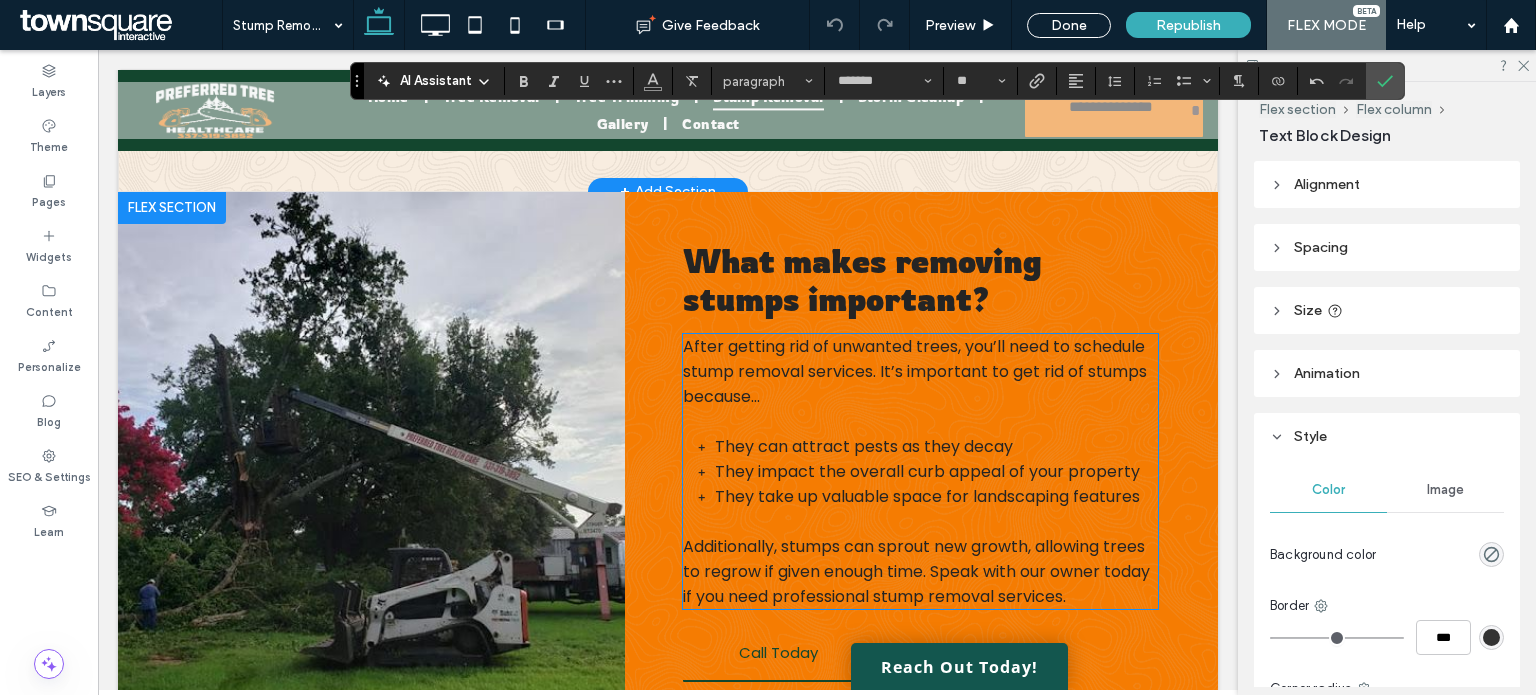 scroll, scrollTop: 800, scrollLeft: 0, axis: vertical 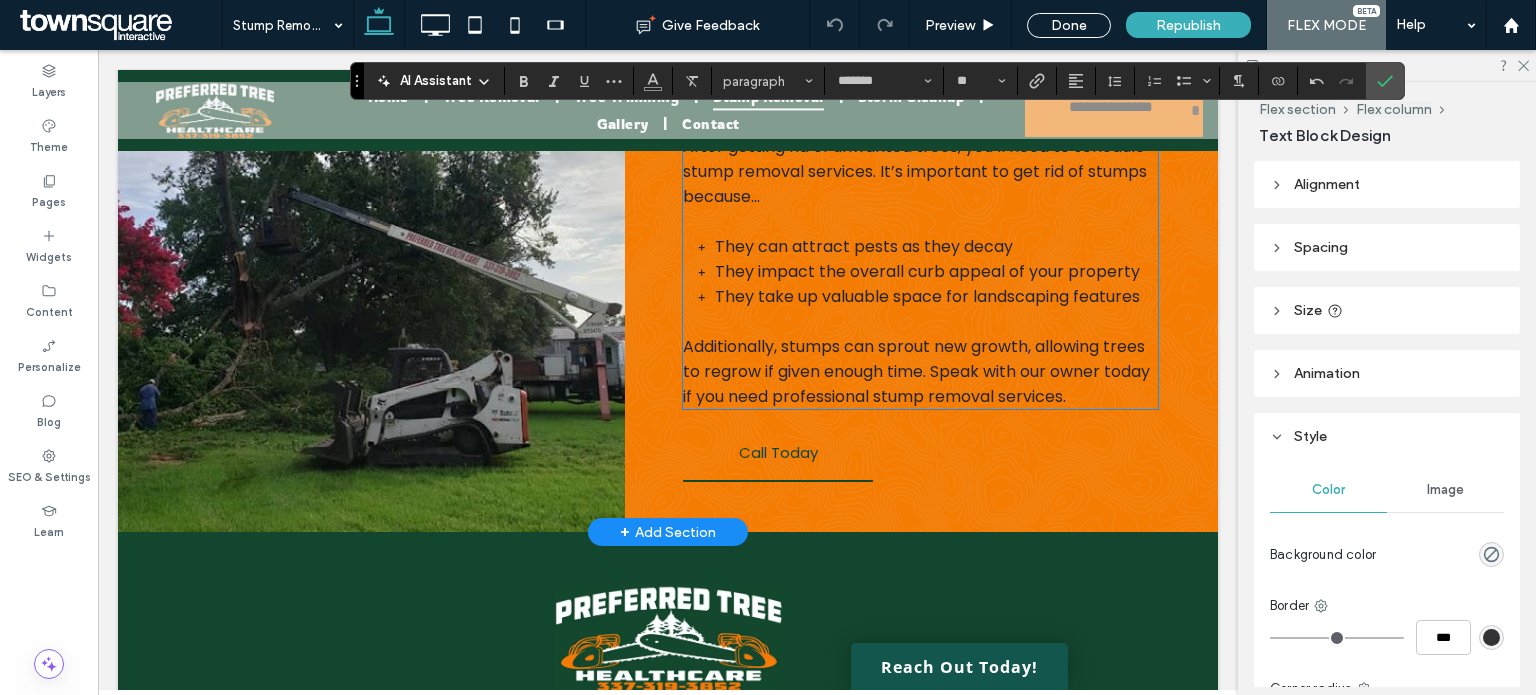 click at bounding box center (920, 221) 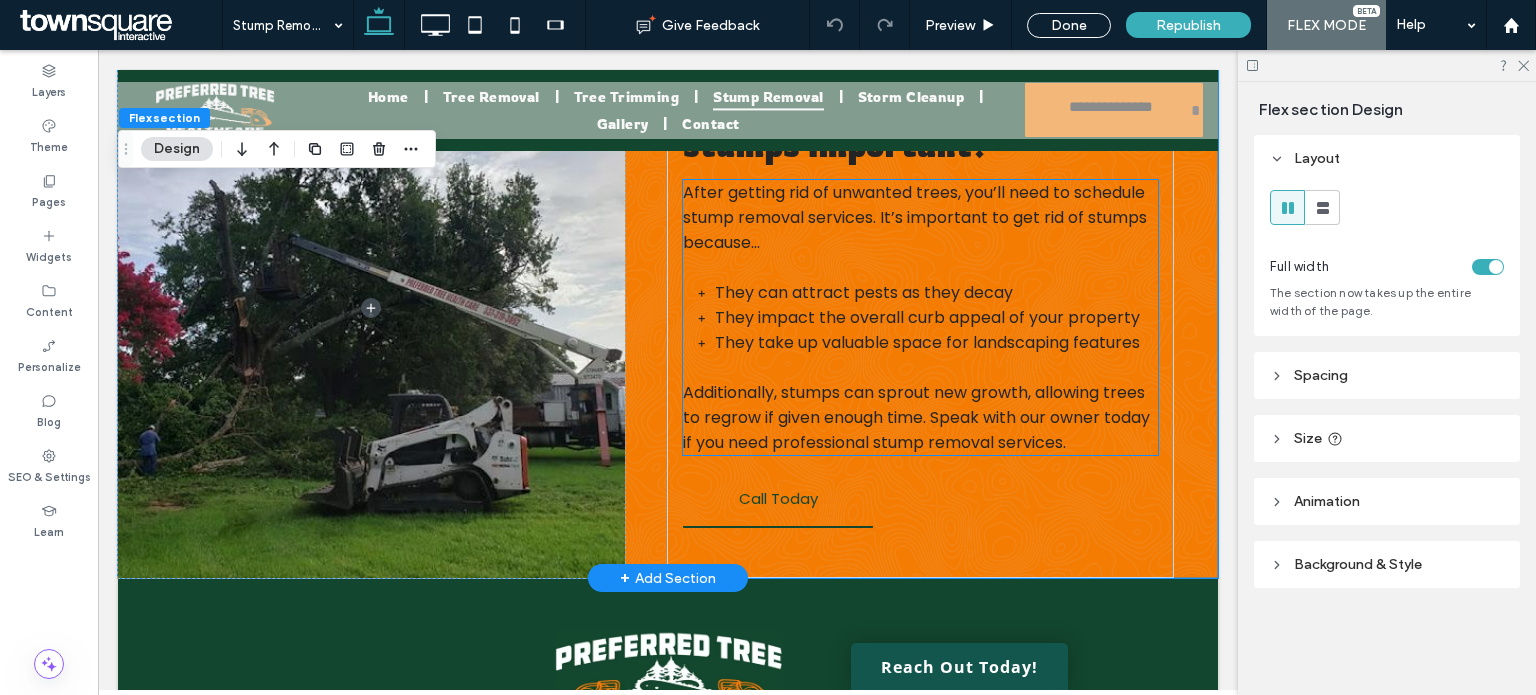 click at bounding box center [920, 267] 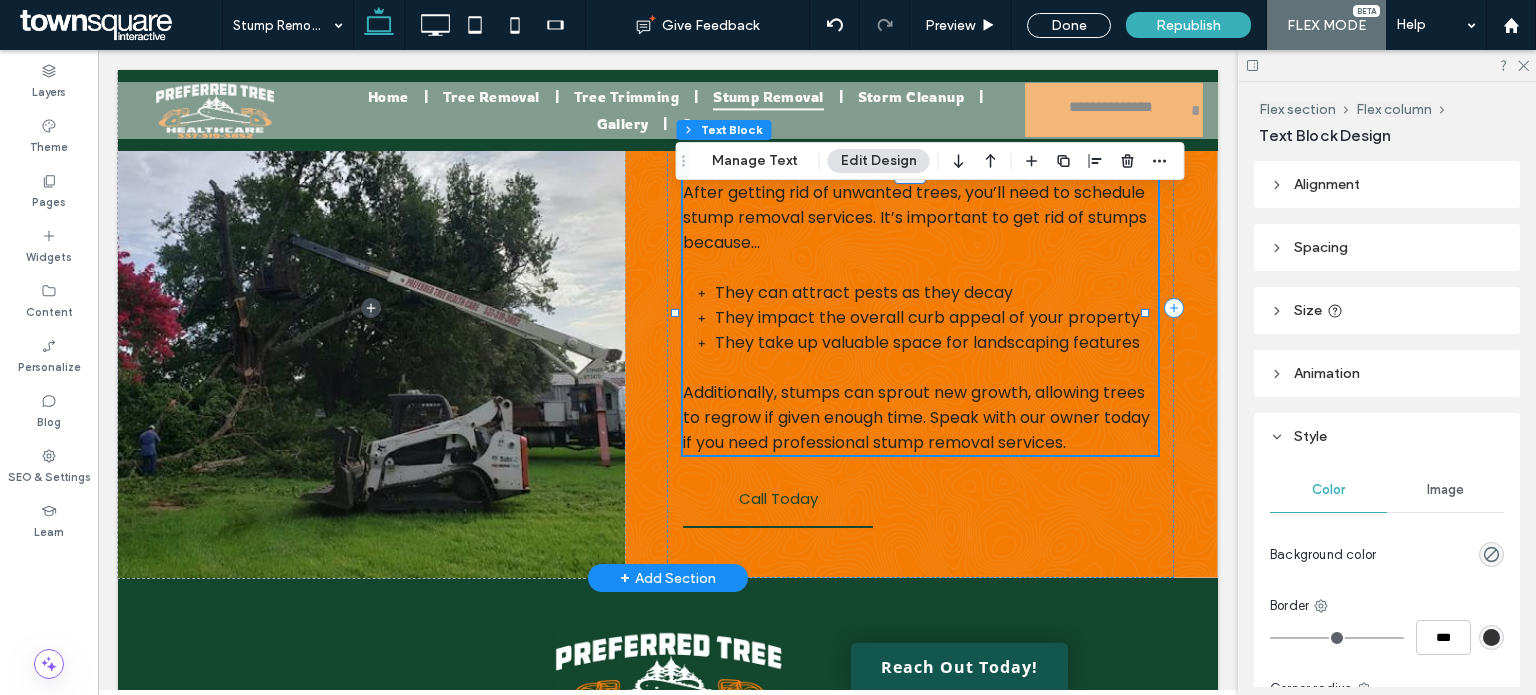 click at bounding box center (920, 267) 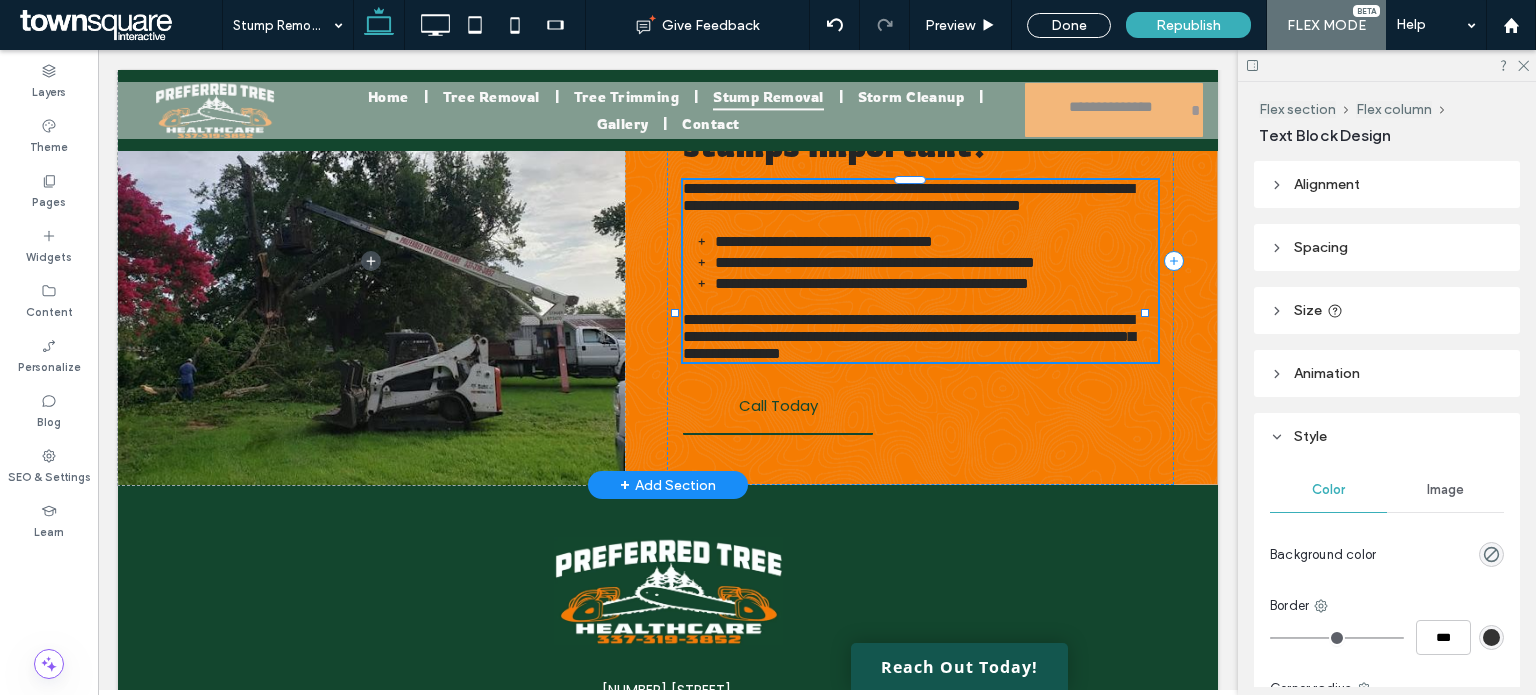 type on "*******" 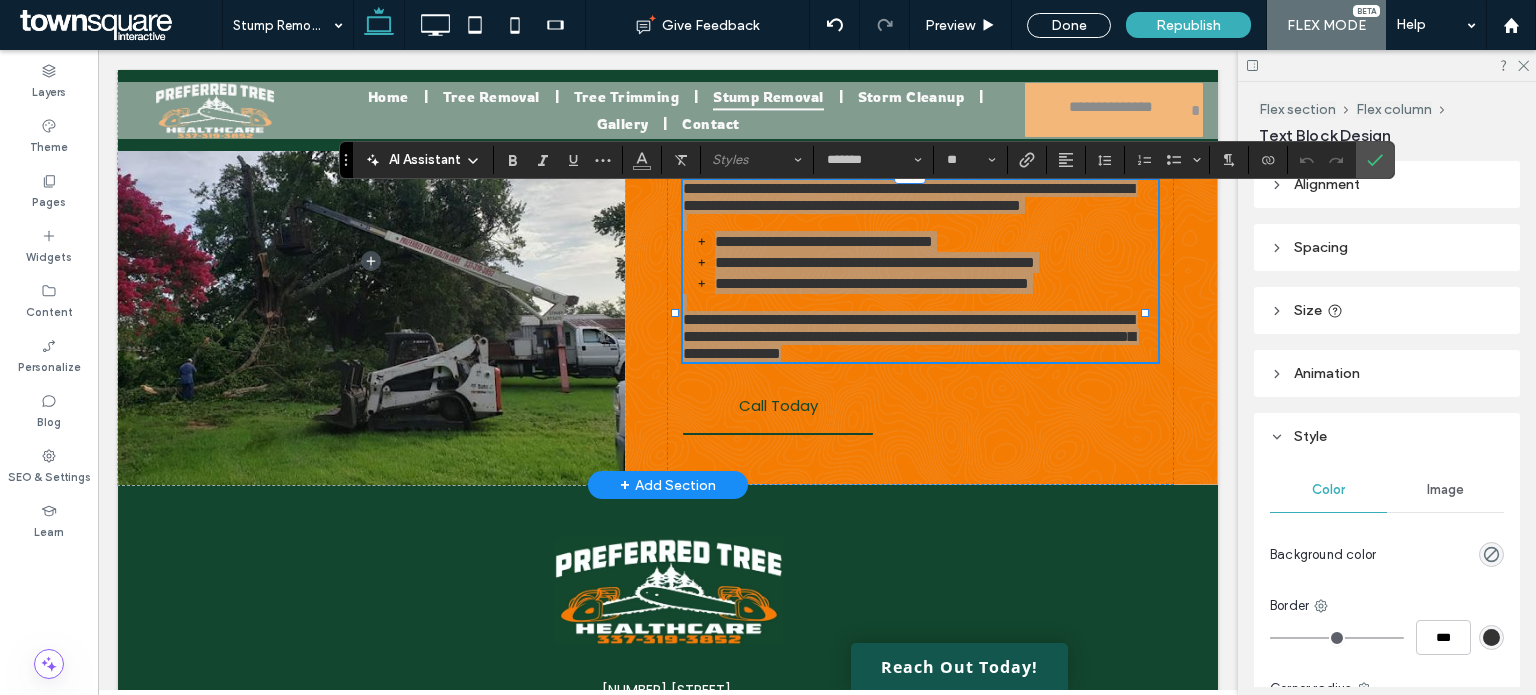 click on "AI Assistant" at bounding box center [425, 160] 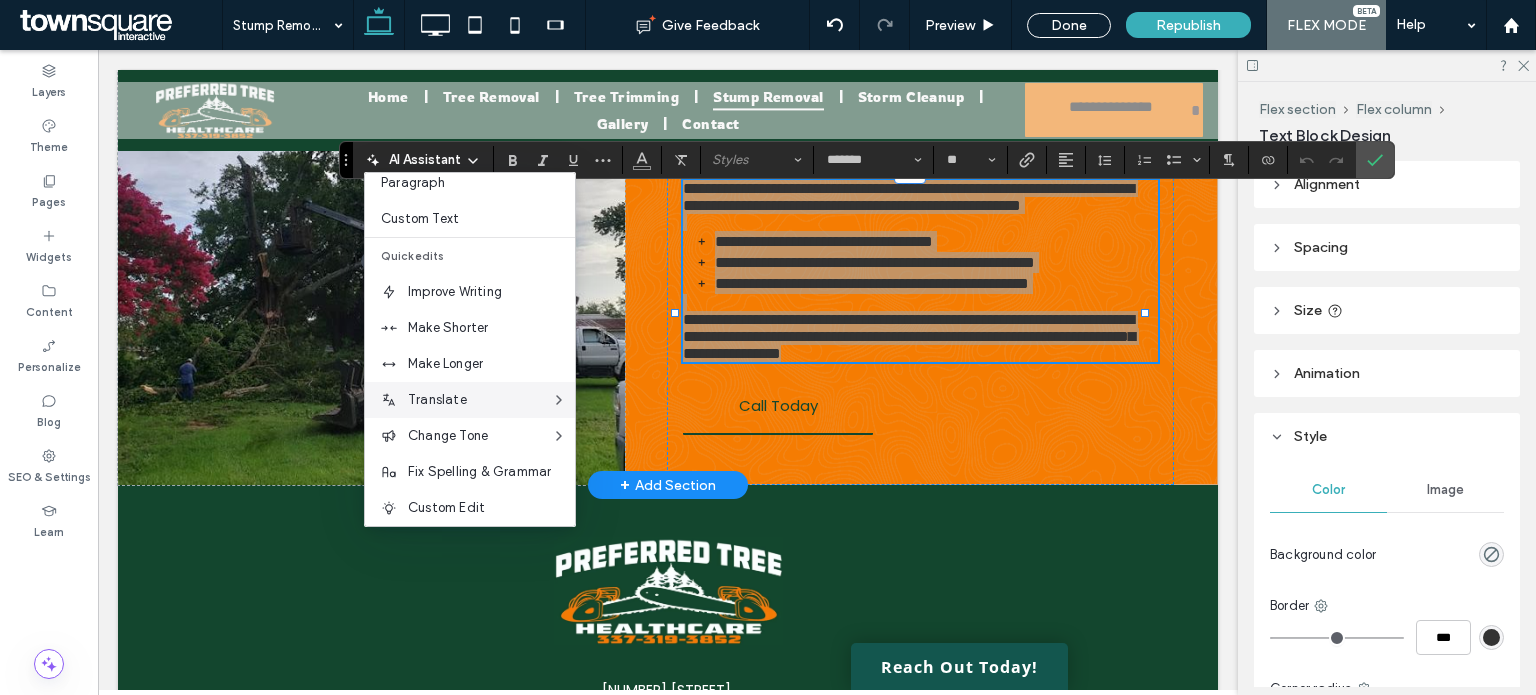 scroll, scrollTop: 132, scrollLeft: 0, axis: vertical 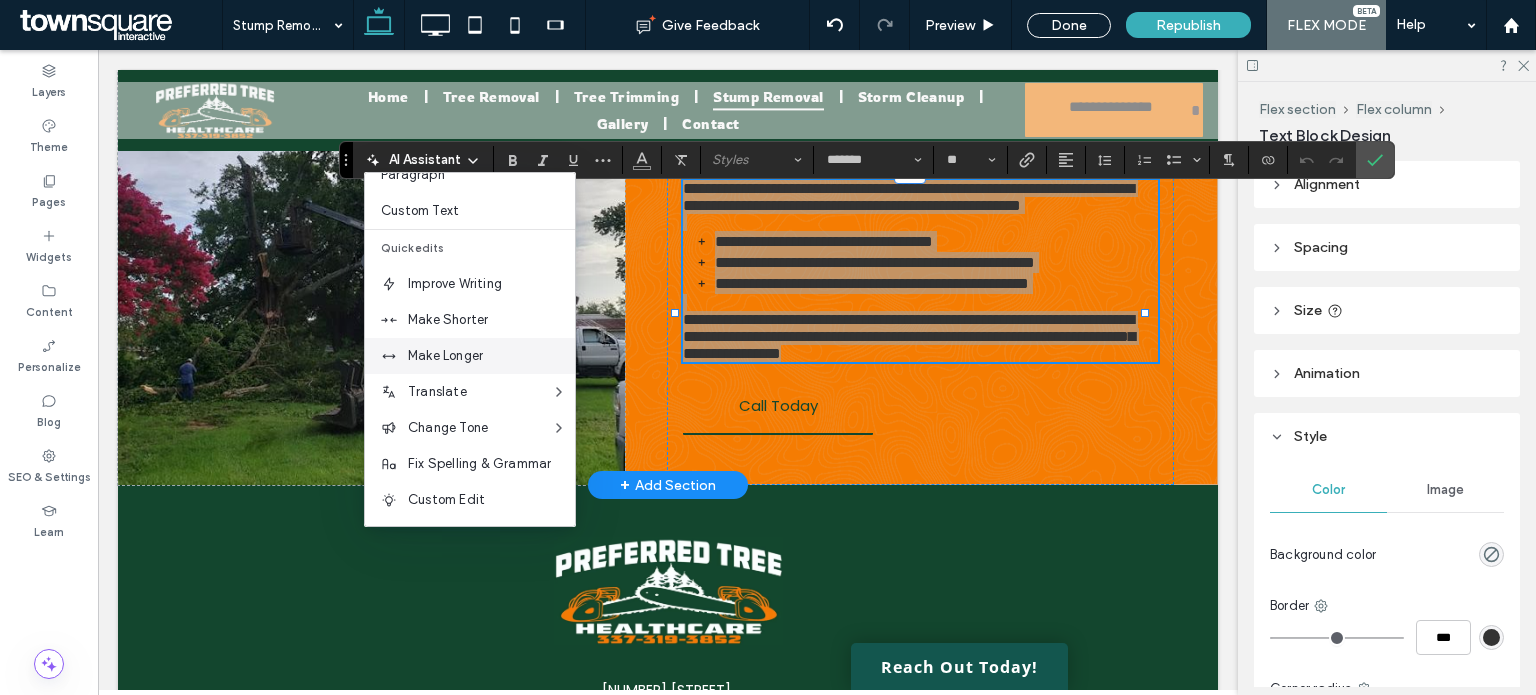 click on "Make Longer" at bounding box center (491, 356) 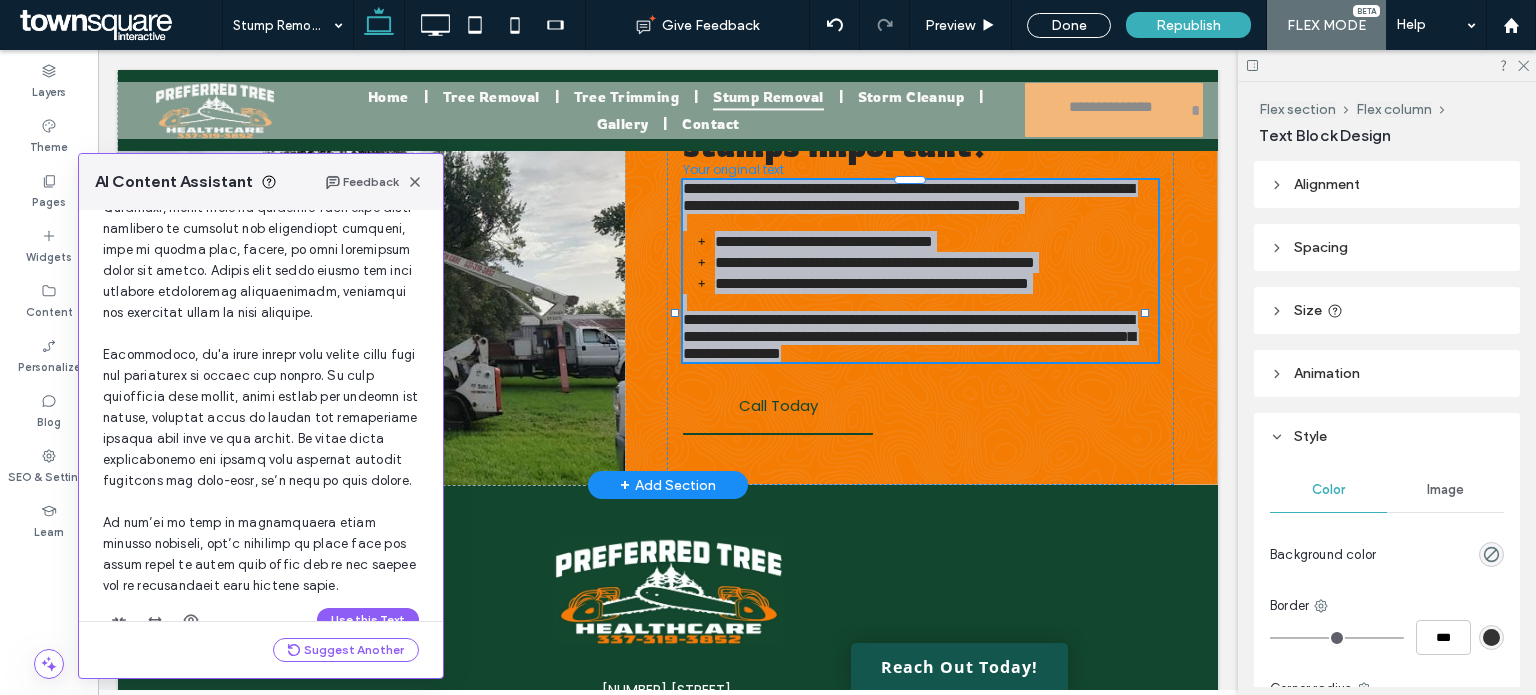 scroll, scrollTop: 560, scrollLeft: 0, axis: vertical 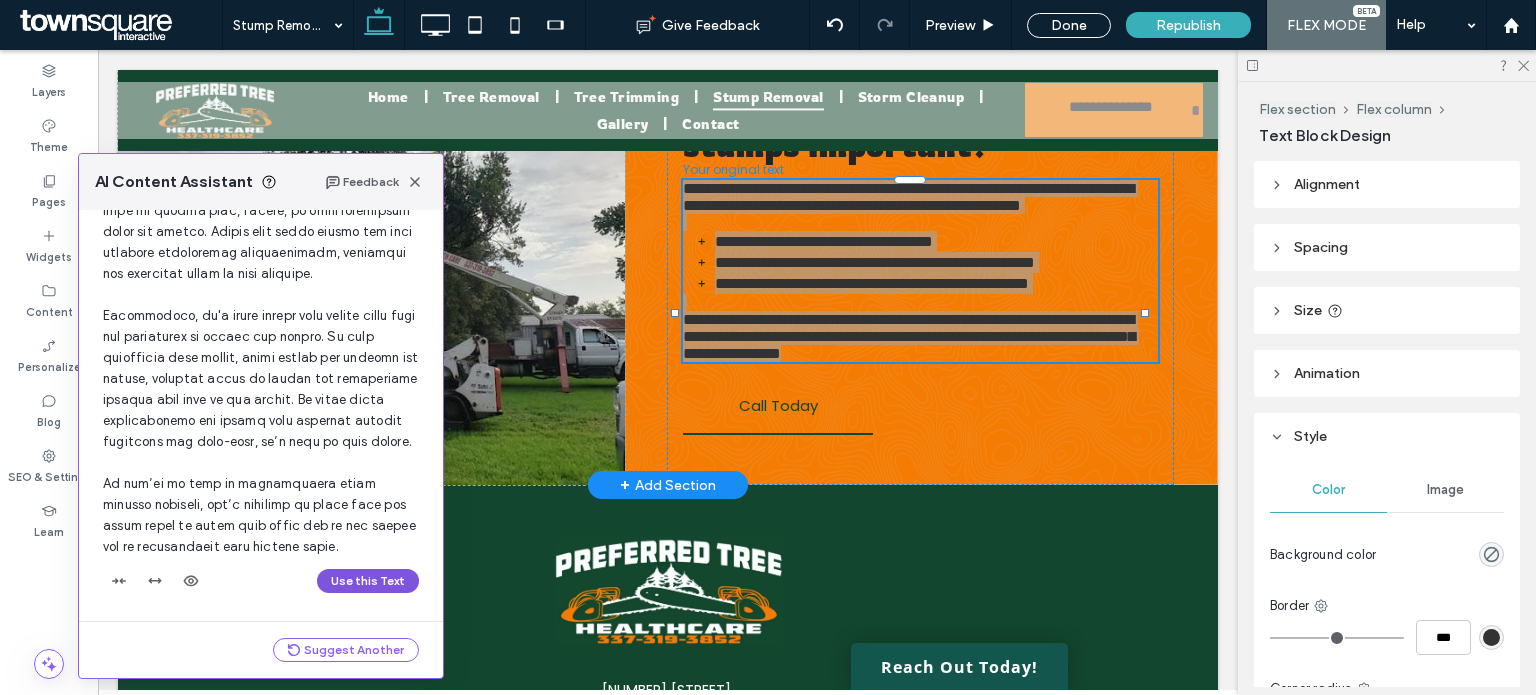 drag, startPoint x: 344, startPoint y: 570, endPoint x: 252, endPoint y: 517, distance: 106.174385 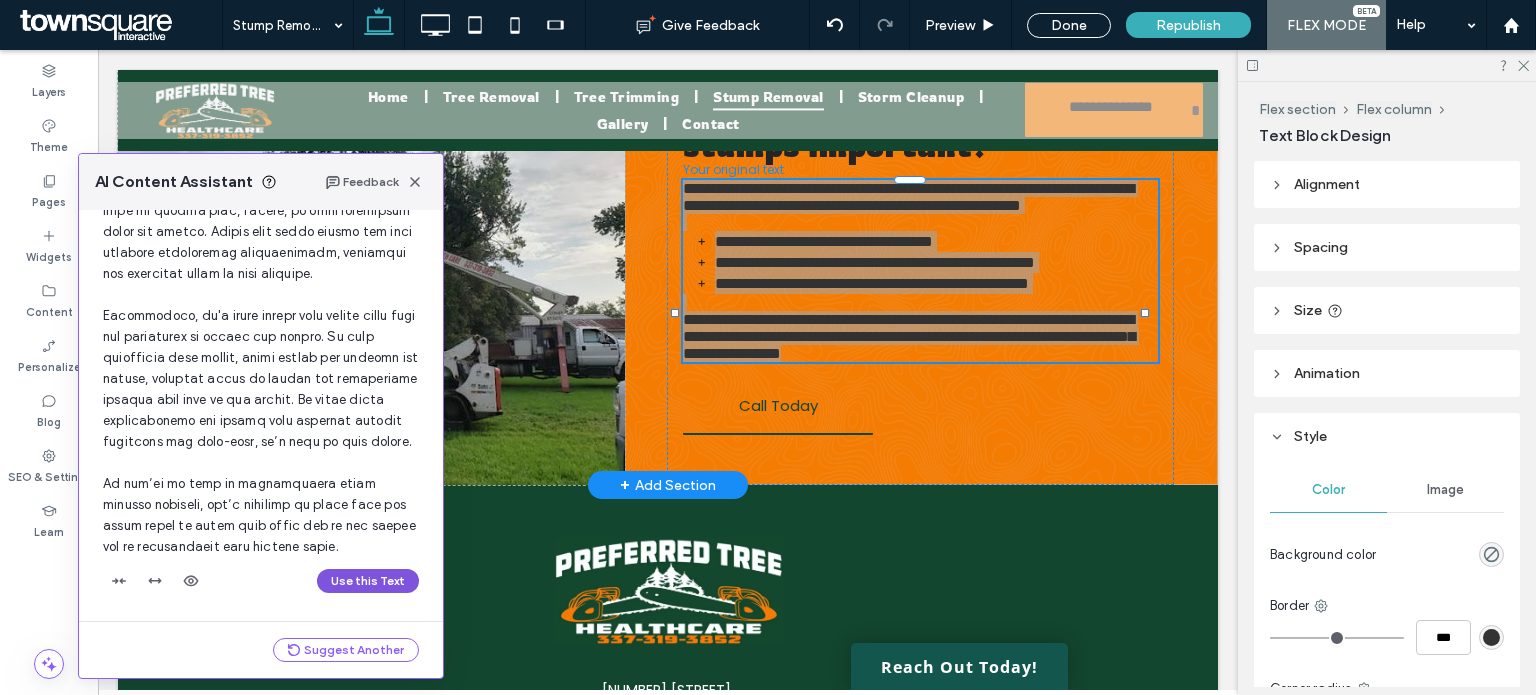 click on "Use this Text" at bounding box center (368, 581) 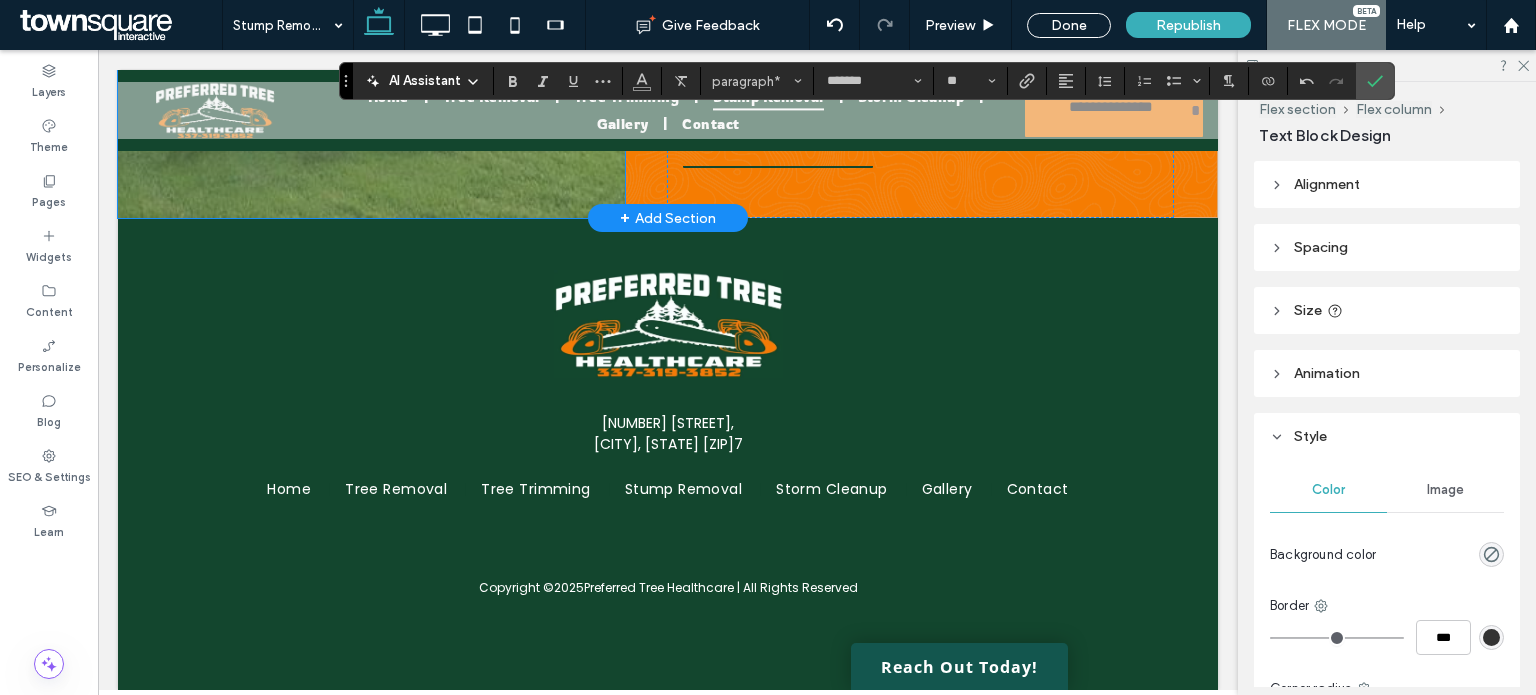 scroll, scrollTop: 1738, scrollLeft: 0, axis: vertical 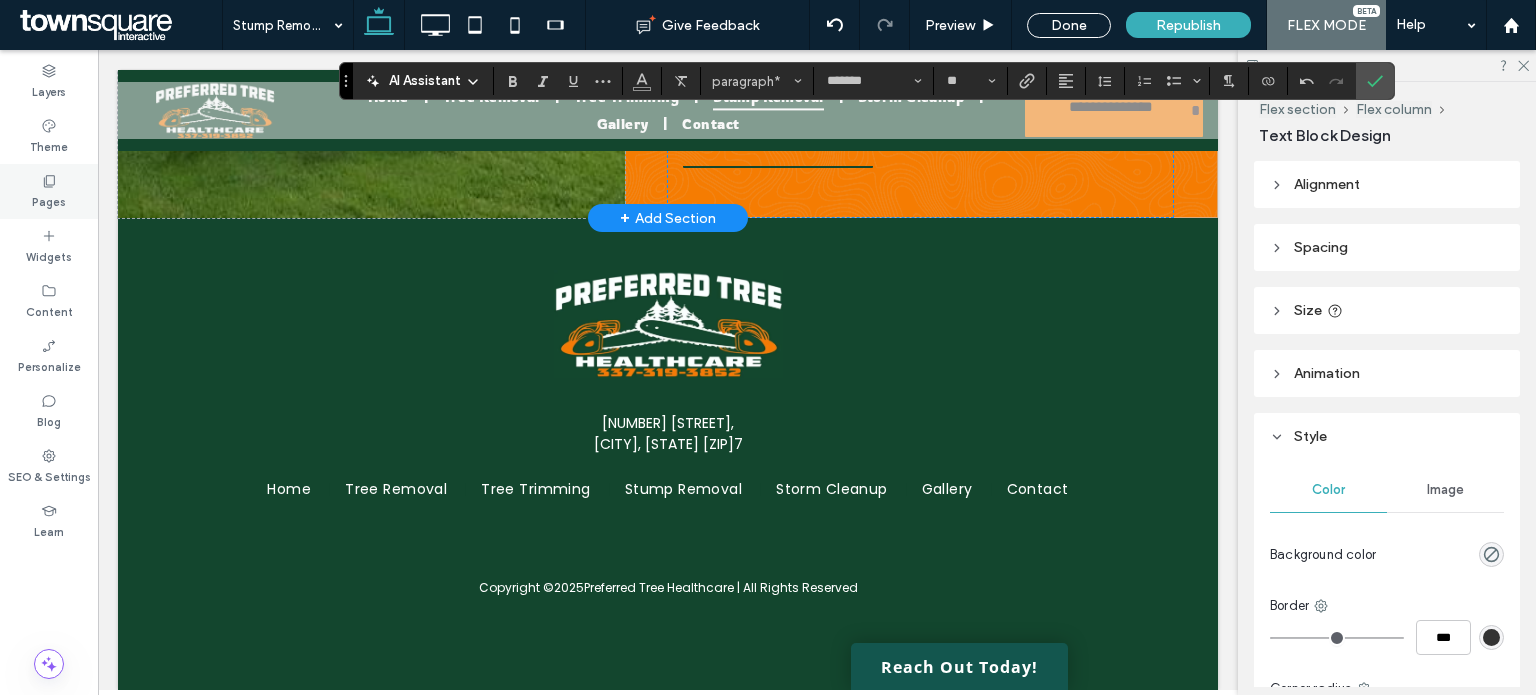 click on "Pages" at bounding box center [49, 191] 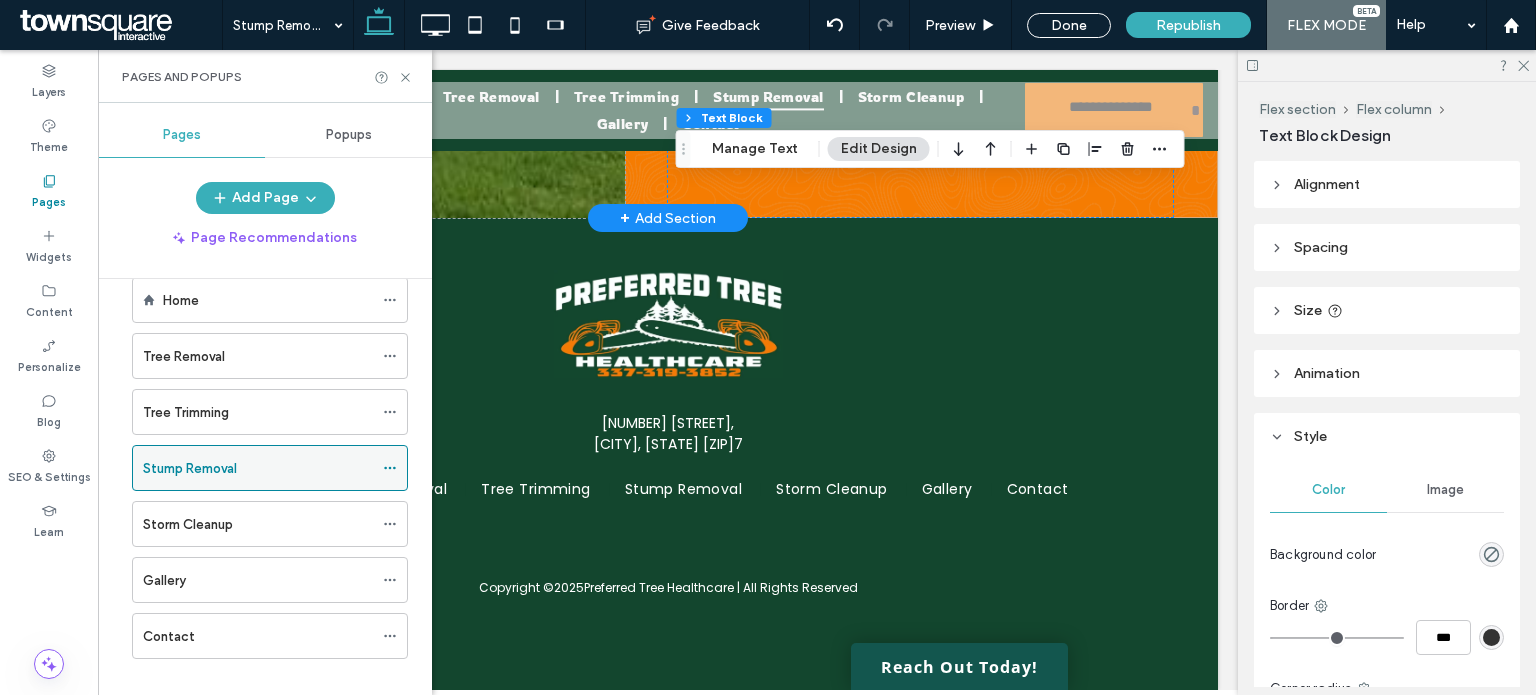 scroll, scrollTop: 56, scrollLeft: 0, axis: vertical 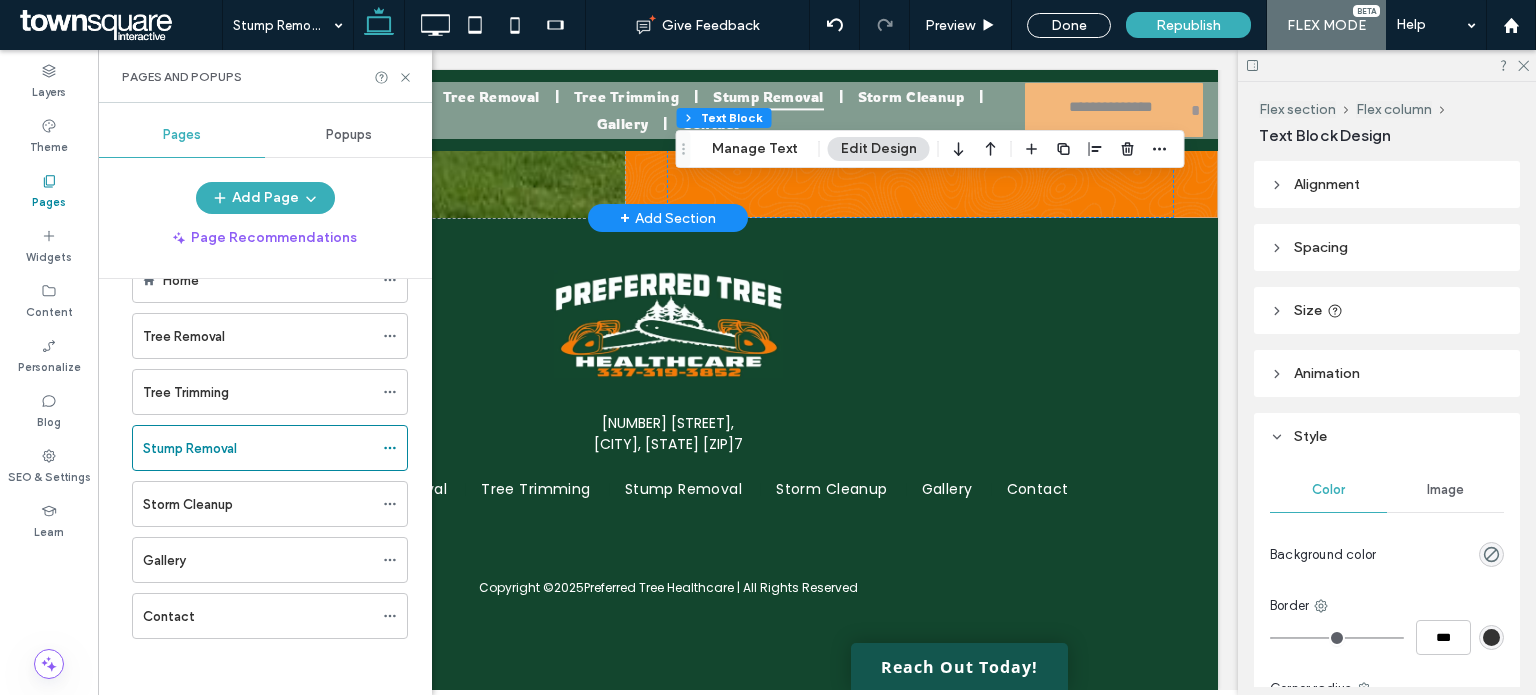 drag, startPoint x: 246, startPoint y: 483, endPoint x: 250, endPoint y: 502, distance: 19.416489 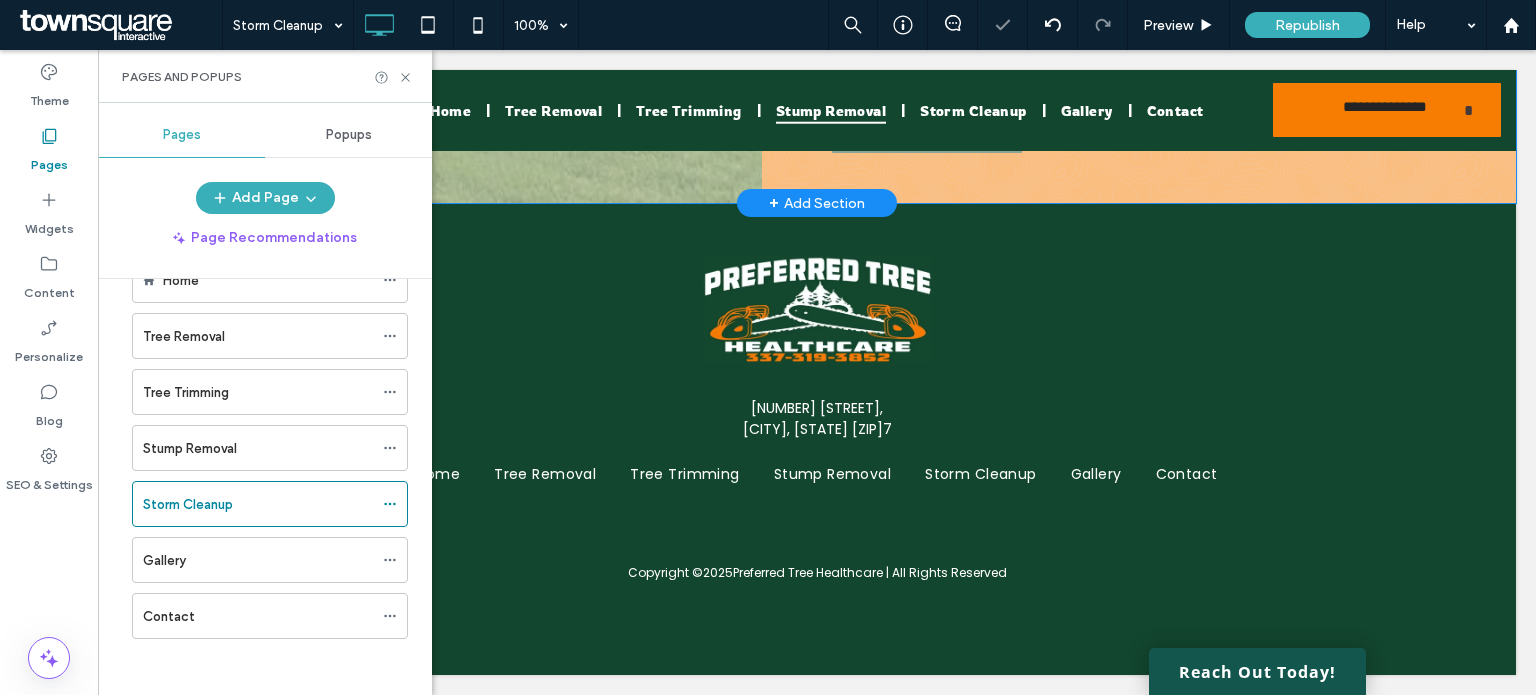 scroll, scrollTop: 1516, scrollLeft: 0, axis: vertical 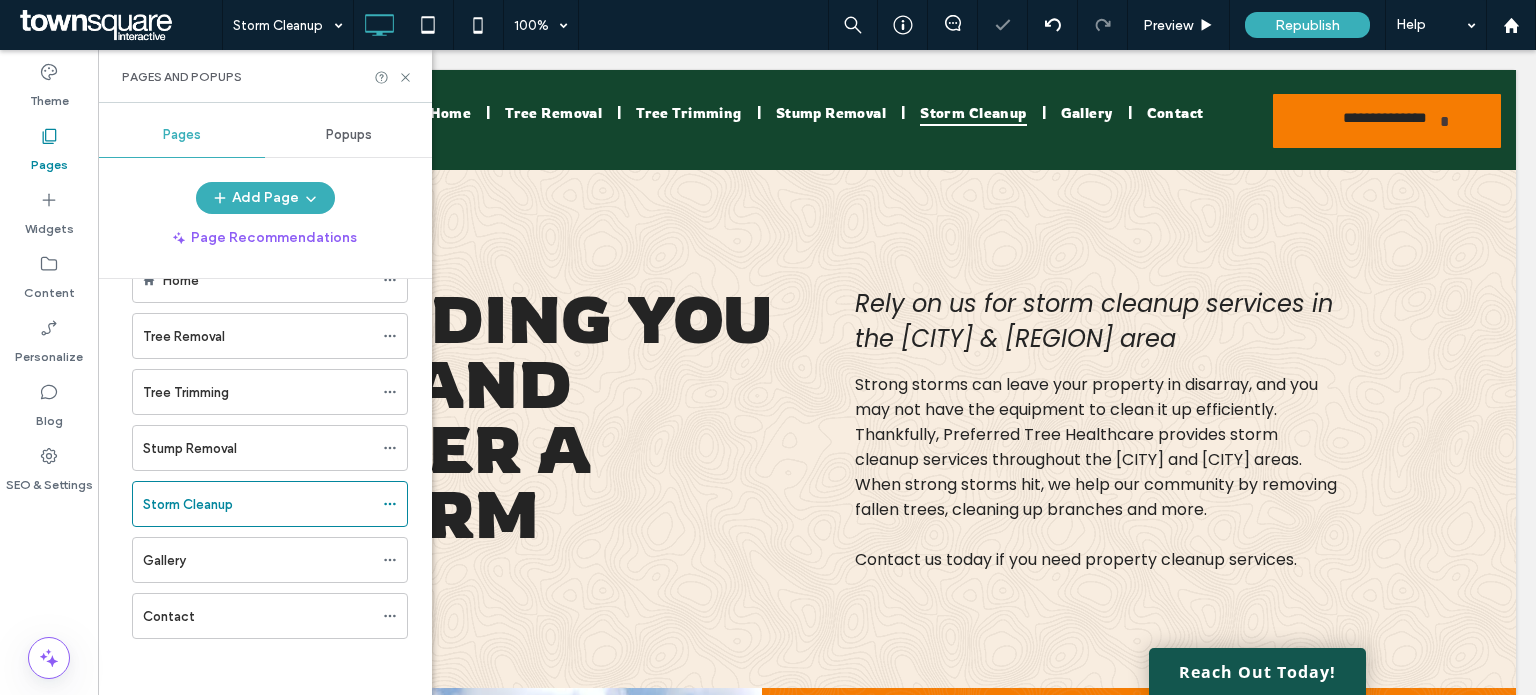 click 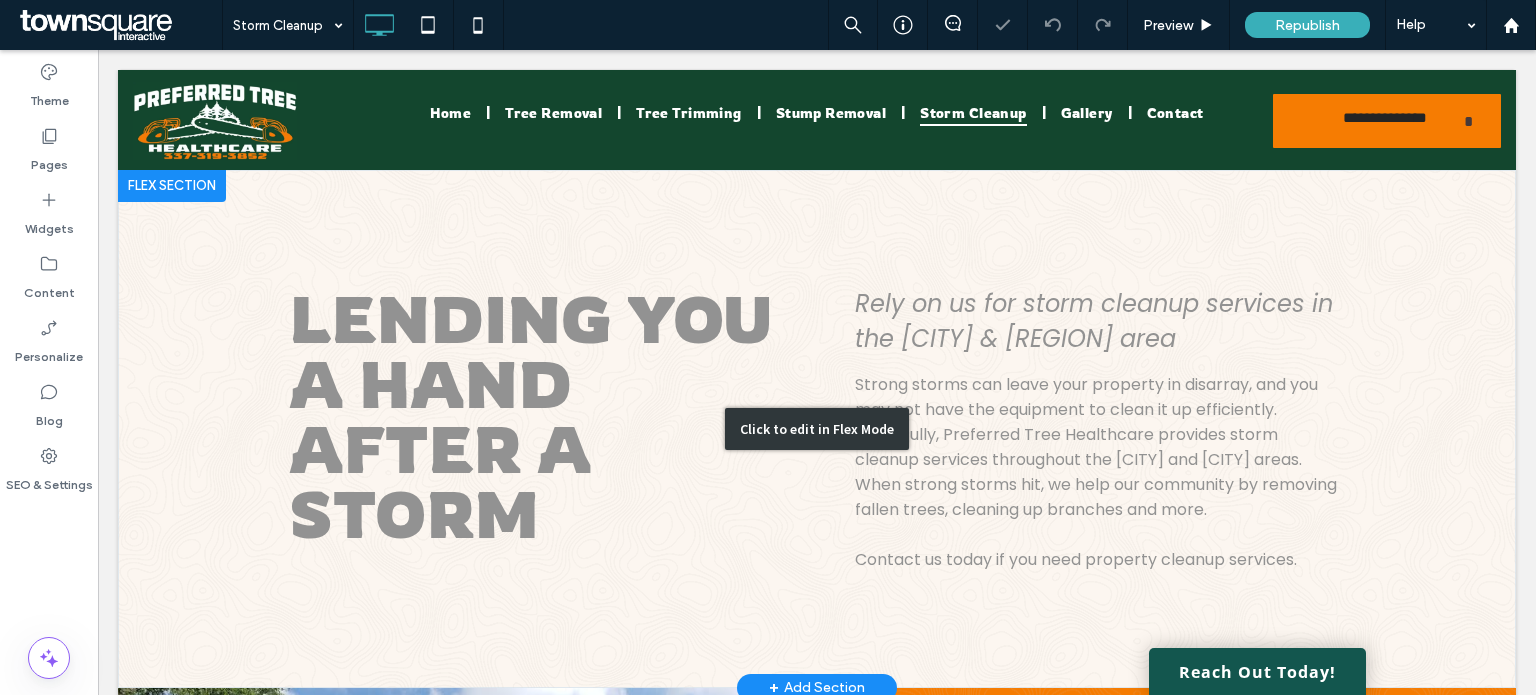 click on "Click to edit in Flex Mode" at bounding box center (817, 429) 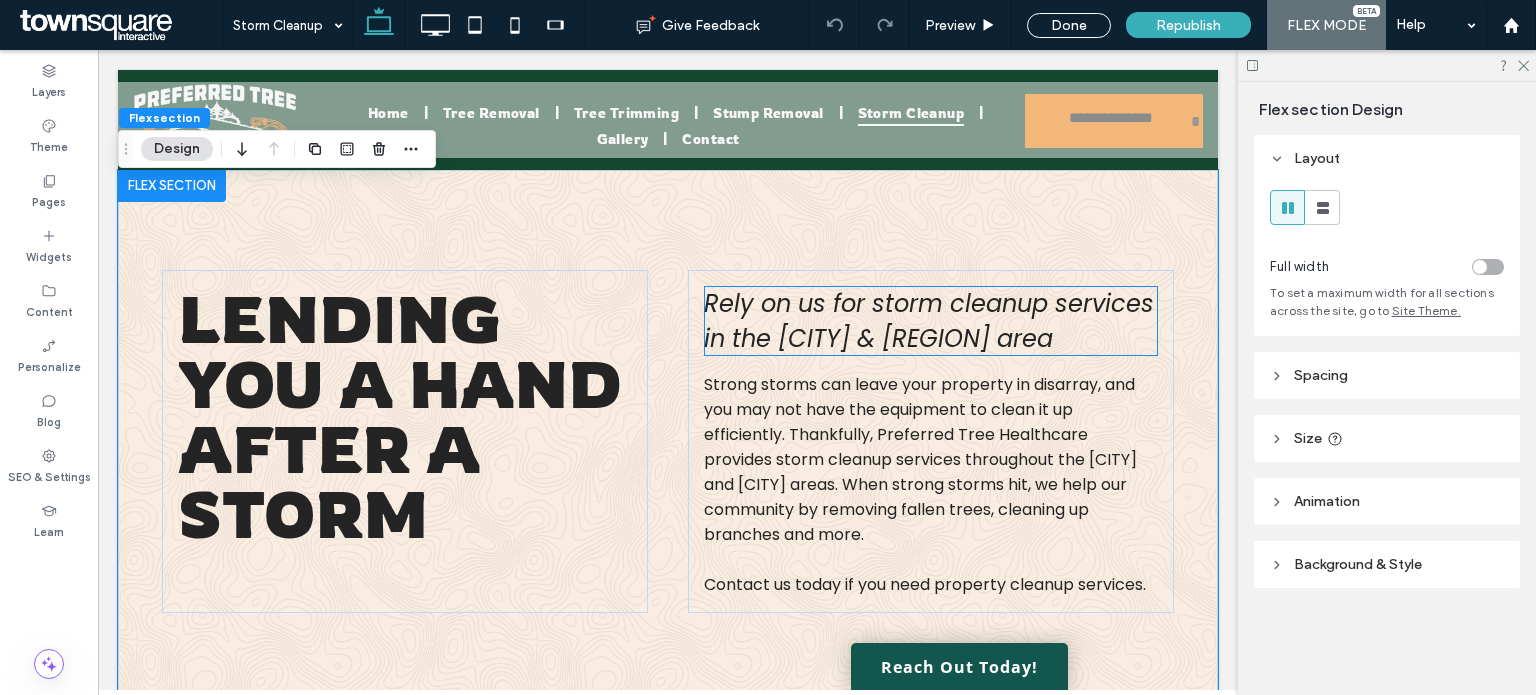 click on "Rely on us for storm cleanup services in the Opelousas & Acadiana area" at bounding box center [931, 321] 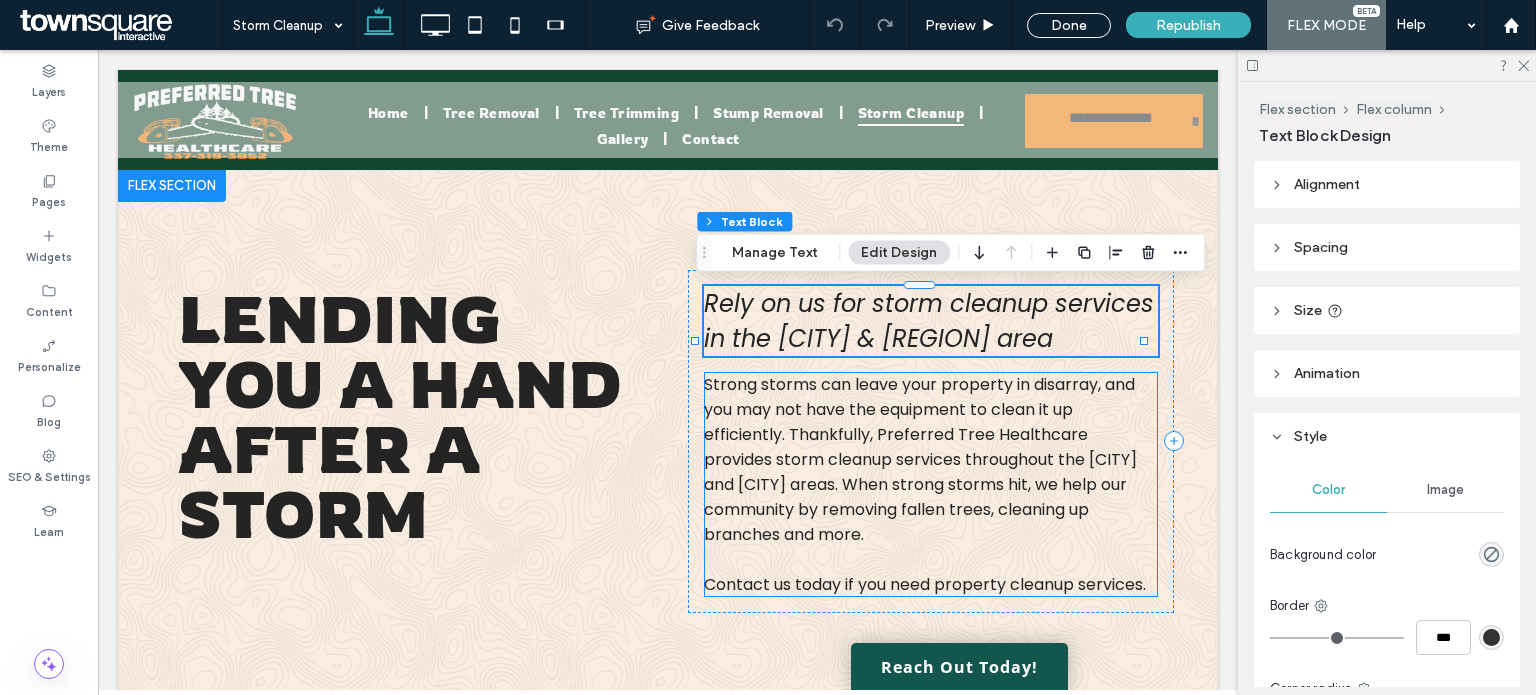 click on "Strong storms can leave your property in disarray, and you may not have the equipment to clean it up efficiently. Thankfully, Preferred Tree Healthcare provides storm cleanup services throughout the Opelousas and Port Barre areas. When strong storms hit, we help our community by removing fallen trees, cleaning up branches and more." at bounding box center [920, 459] 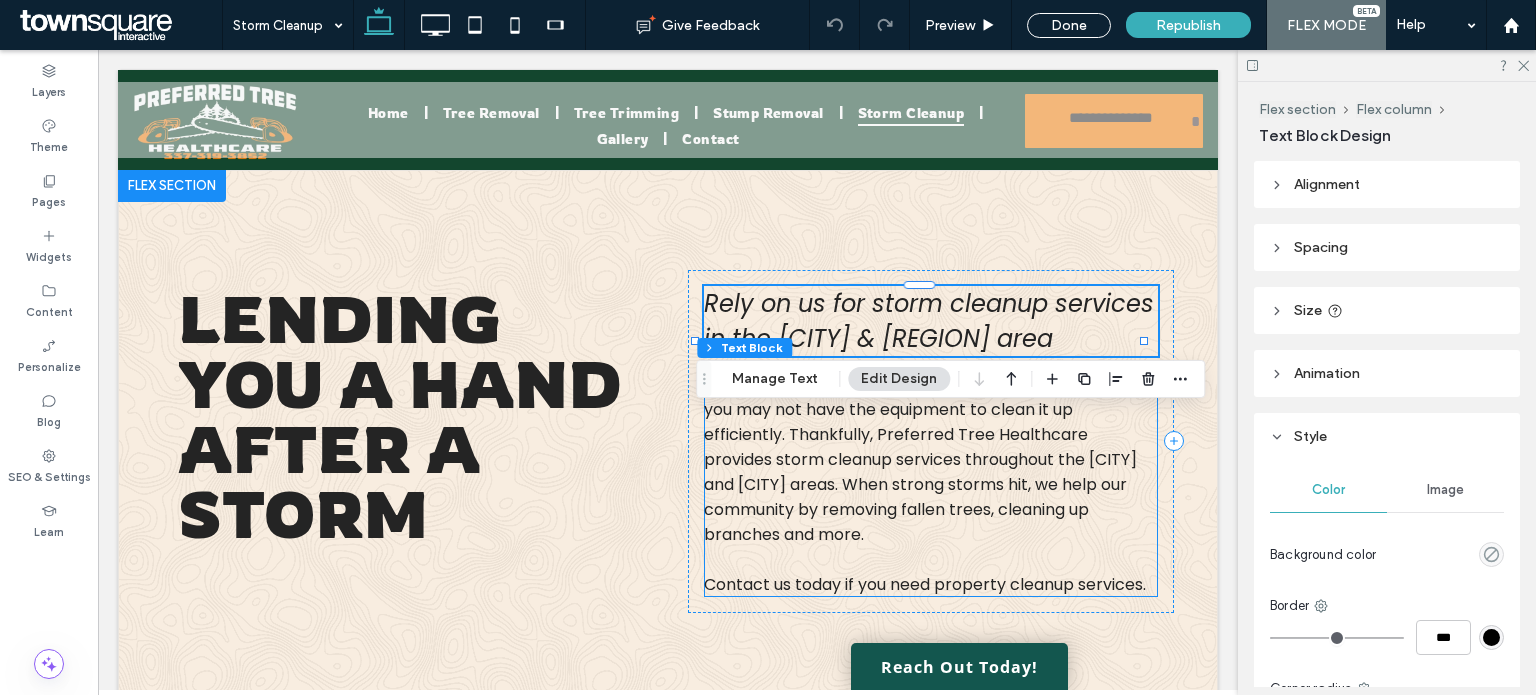 click on "Strong storms can leave your property in disarray, and you may not have the equipment to clean it up efficiently. Thankfully, Preferred Tree Healthcare provides storm cleanup services throughout the Opelousas and Port Barre areas. When strong storms hit, we help our community by removing fallen trees, cleaning up branches and more." at bounding box center (920, 459) 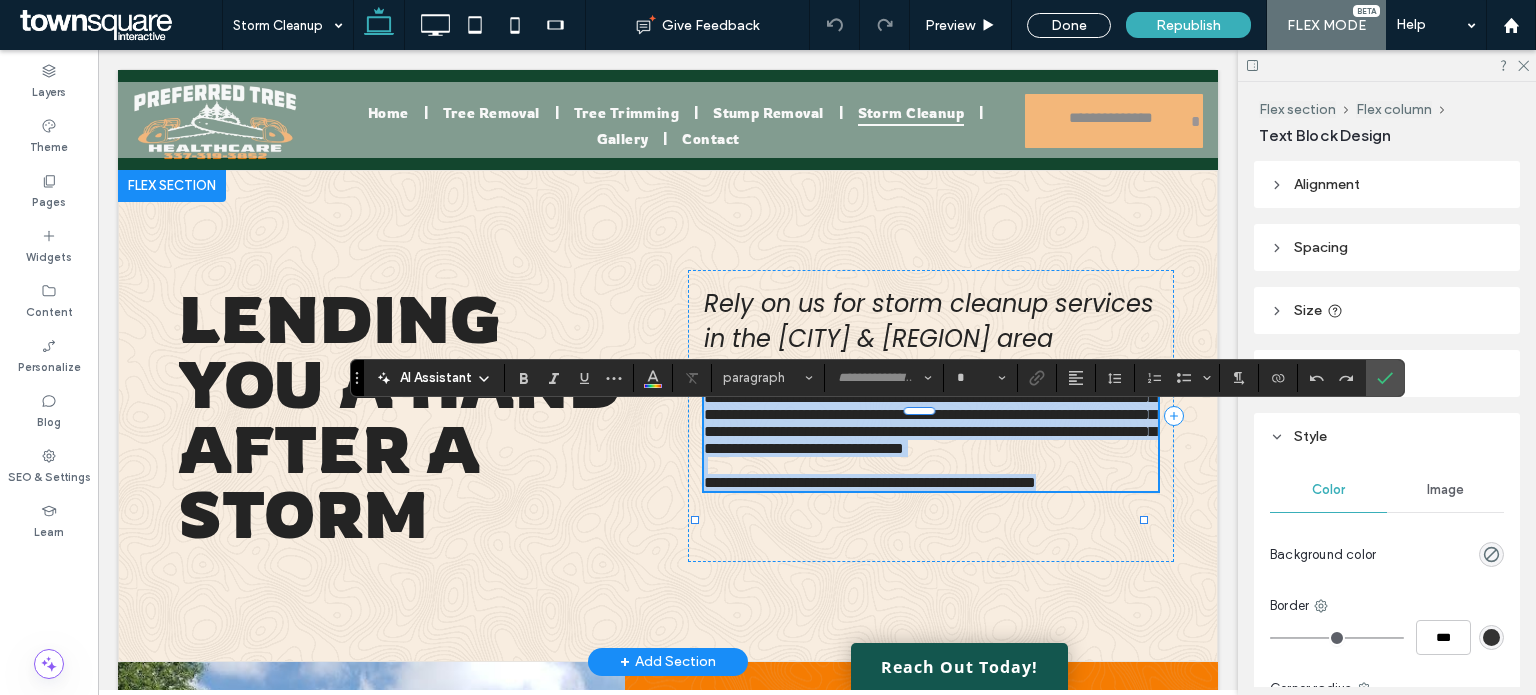 type on "*******" 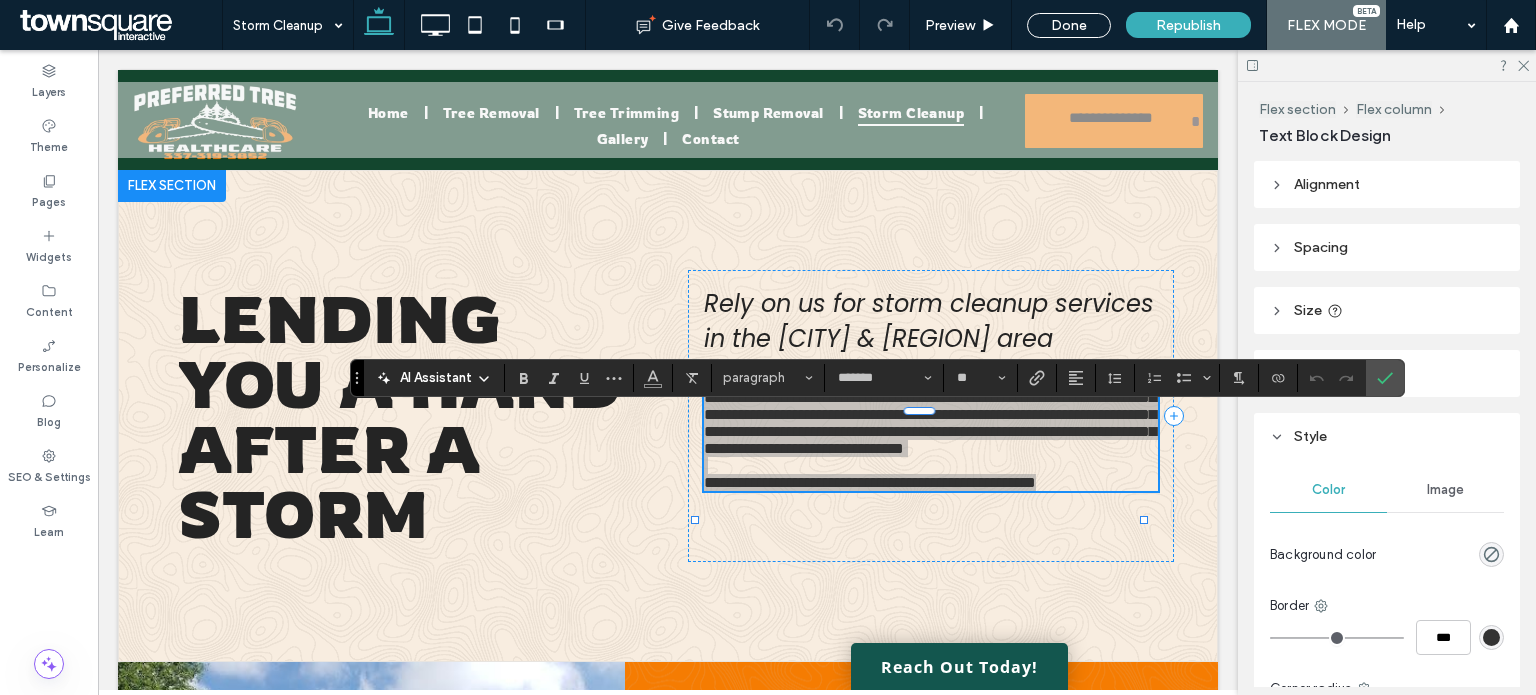 click on "AI Assistant" at bounding box center [436, 378] 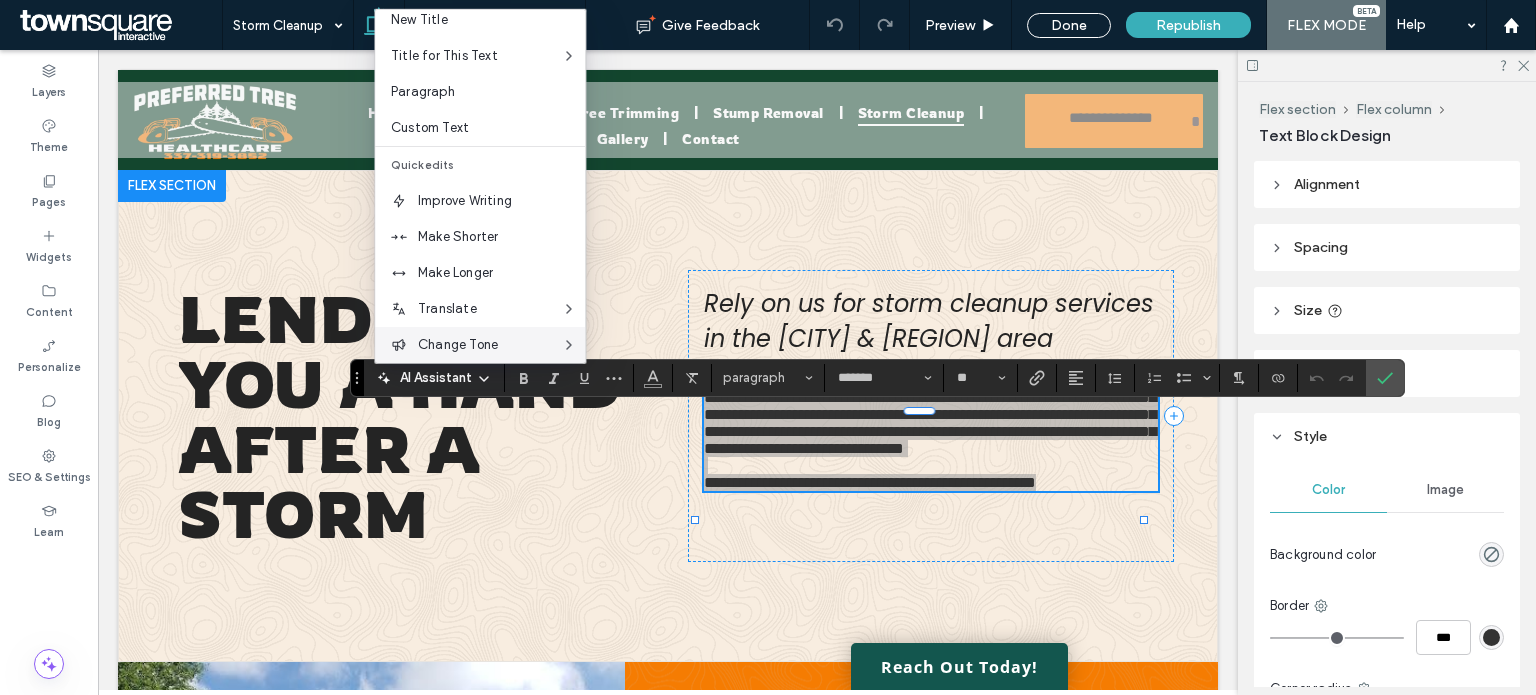 scroll, scrollTop: 100, scrollLeft: 0, axis: vertical 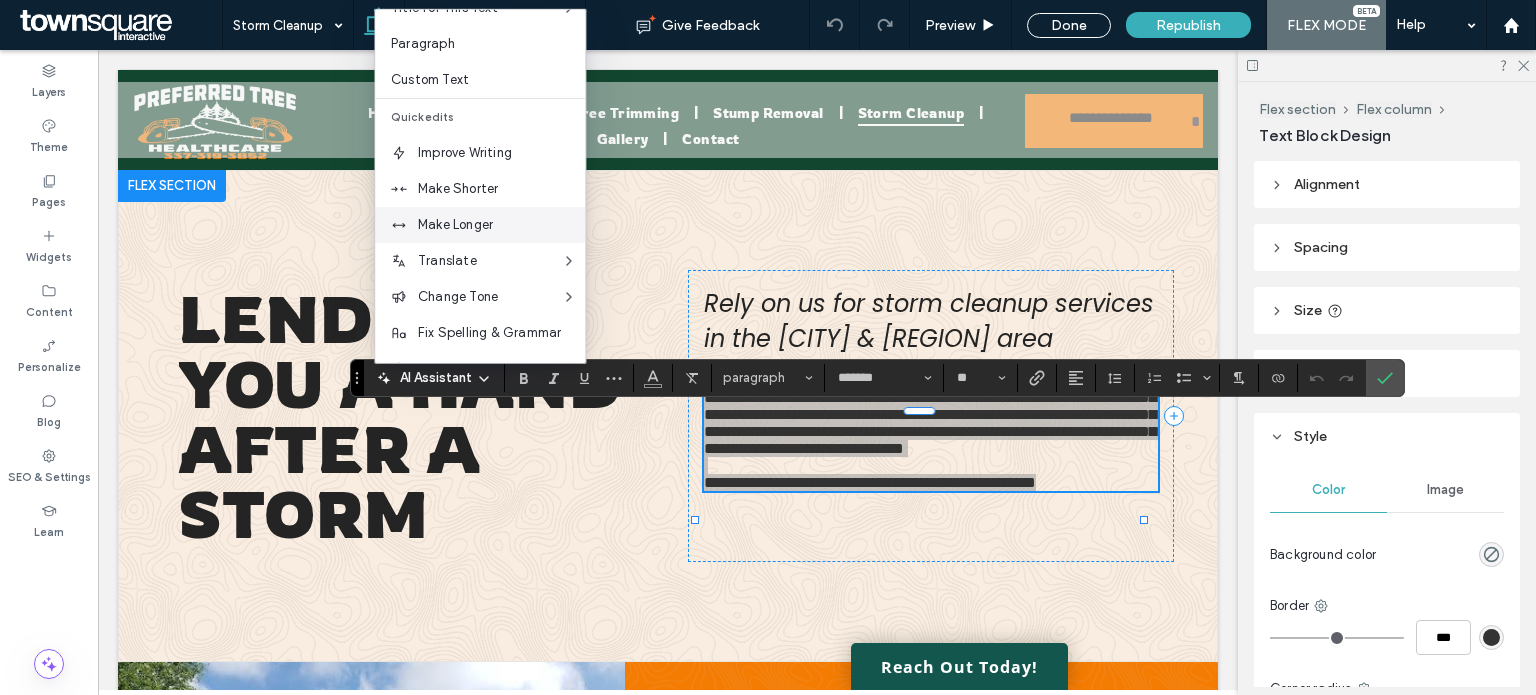 click on "Make Longer" at bounding box center (501, 225) 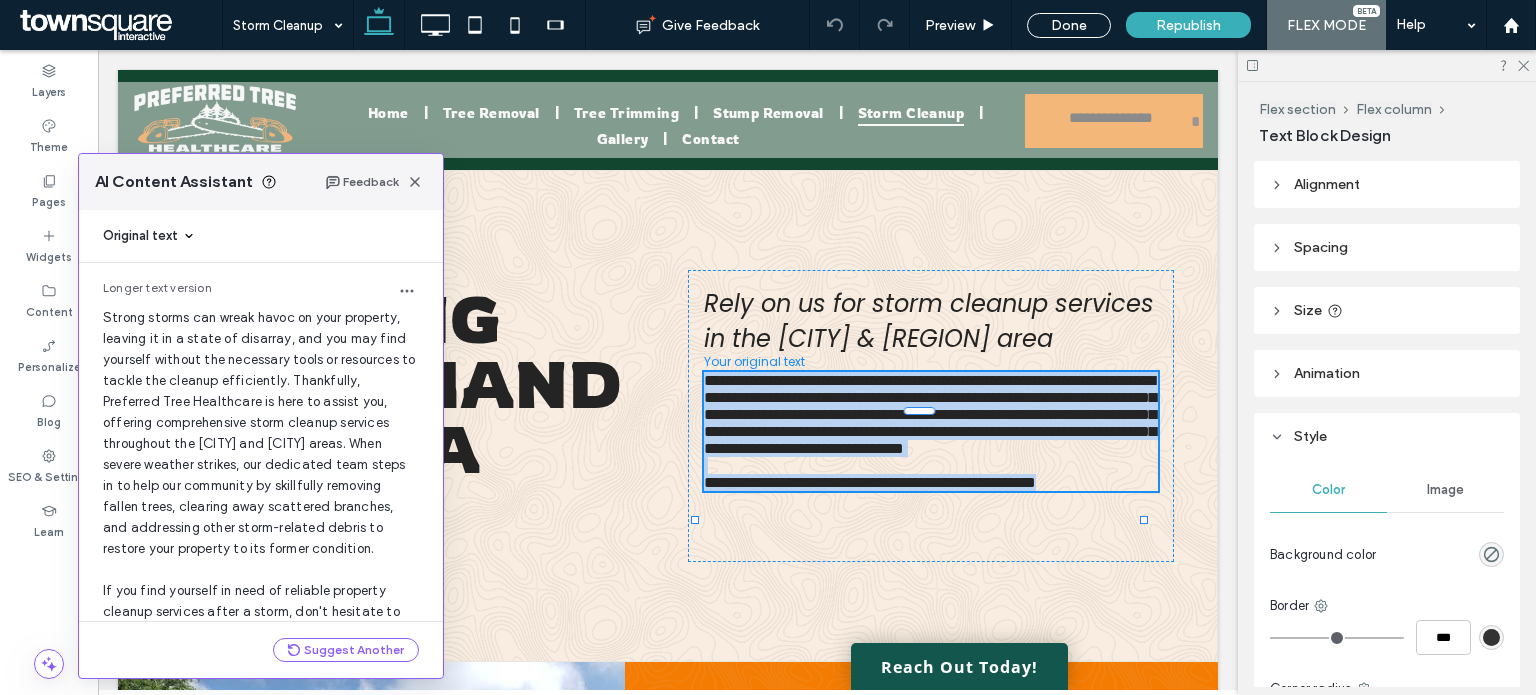 scroll, scrollTop: 124, scrollLeft: 0, axis: vertical 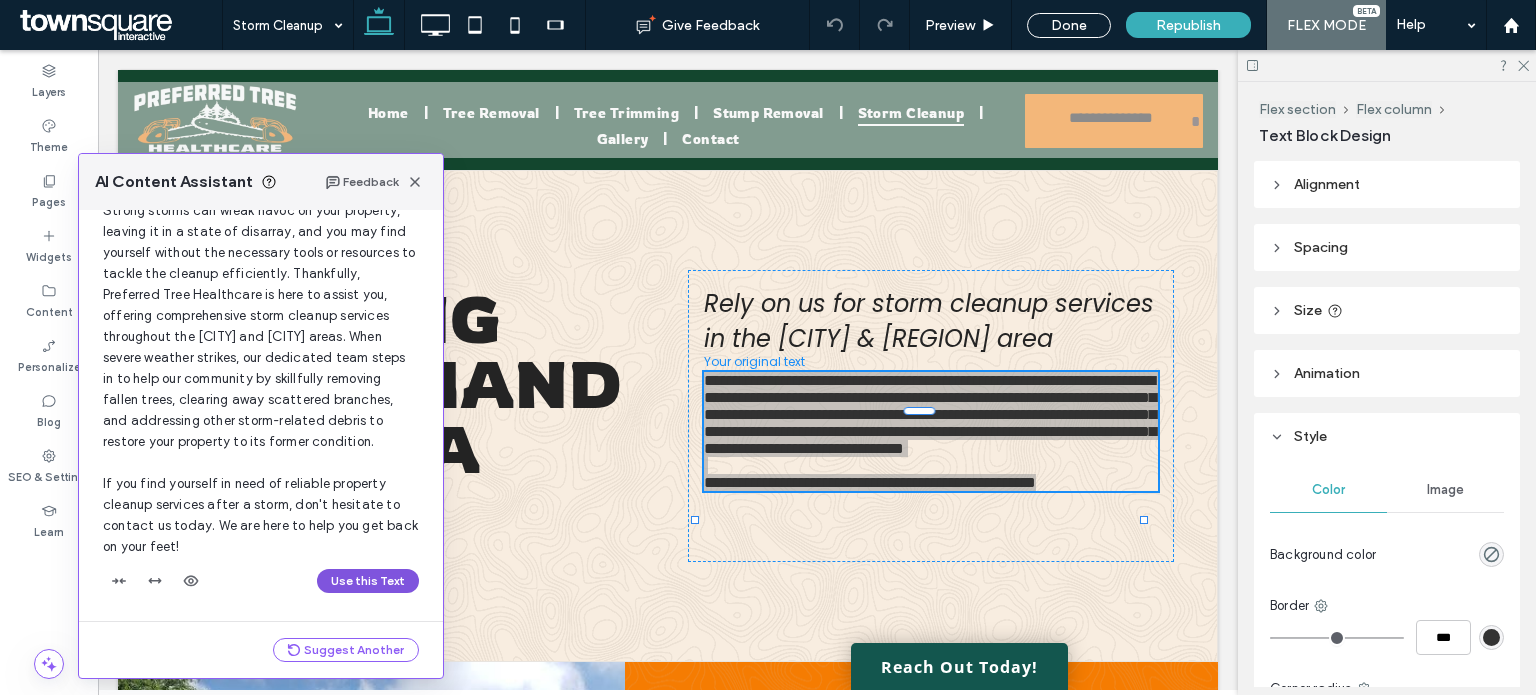 click on "Use this Text" at bounding box center [261, 581] 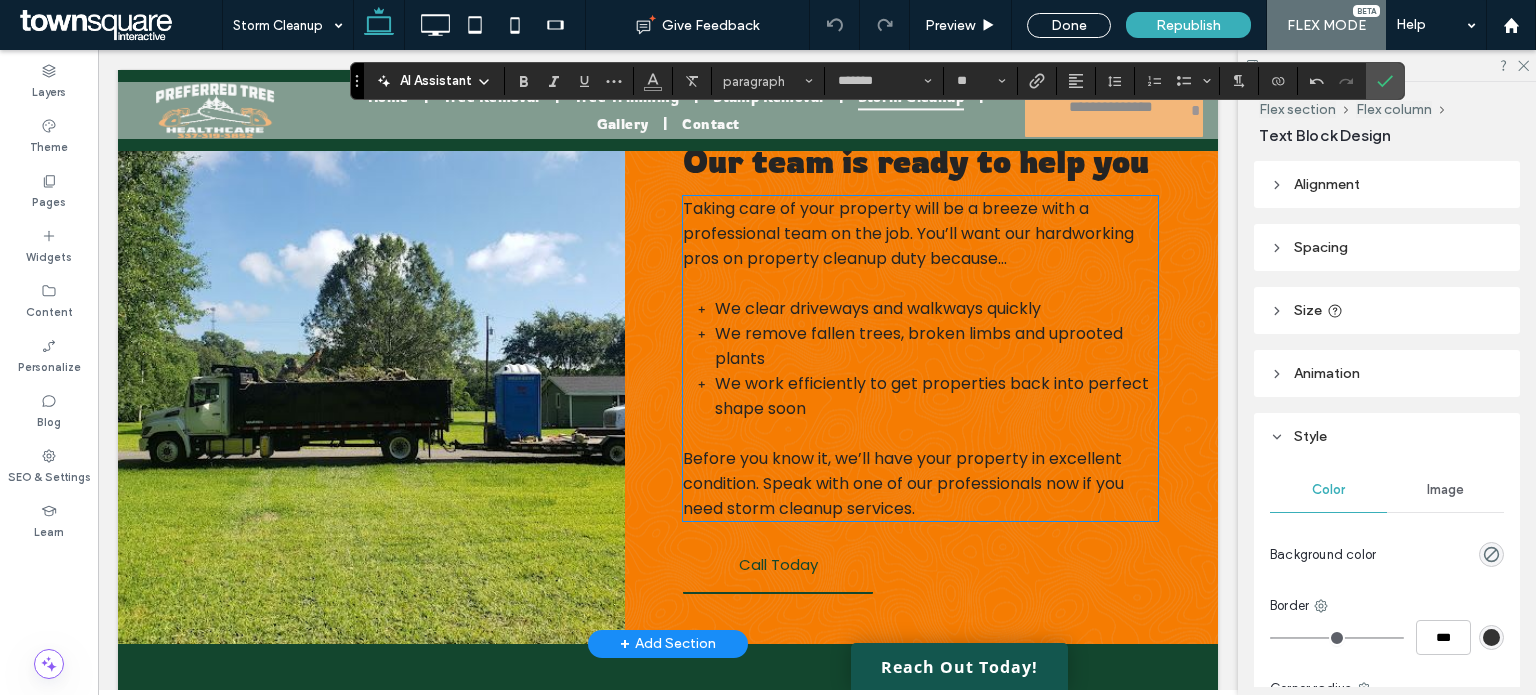 click on "Taking care of your property will be a breeze with a professional team on the job. You’ll want our hardworking pros on property cleanup duty because..." at bounding box center (908, 233) 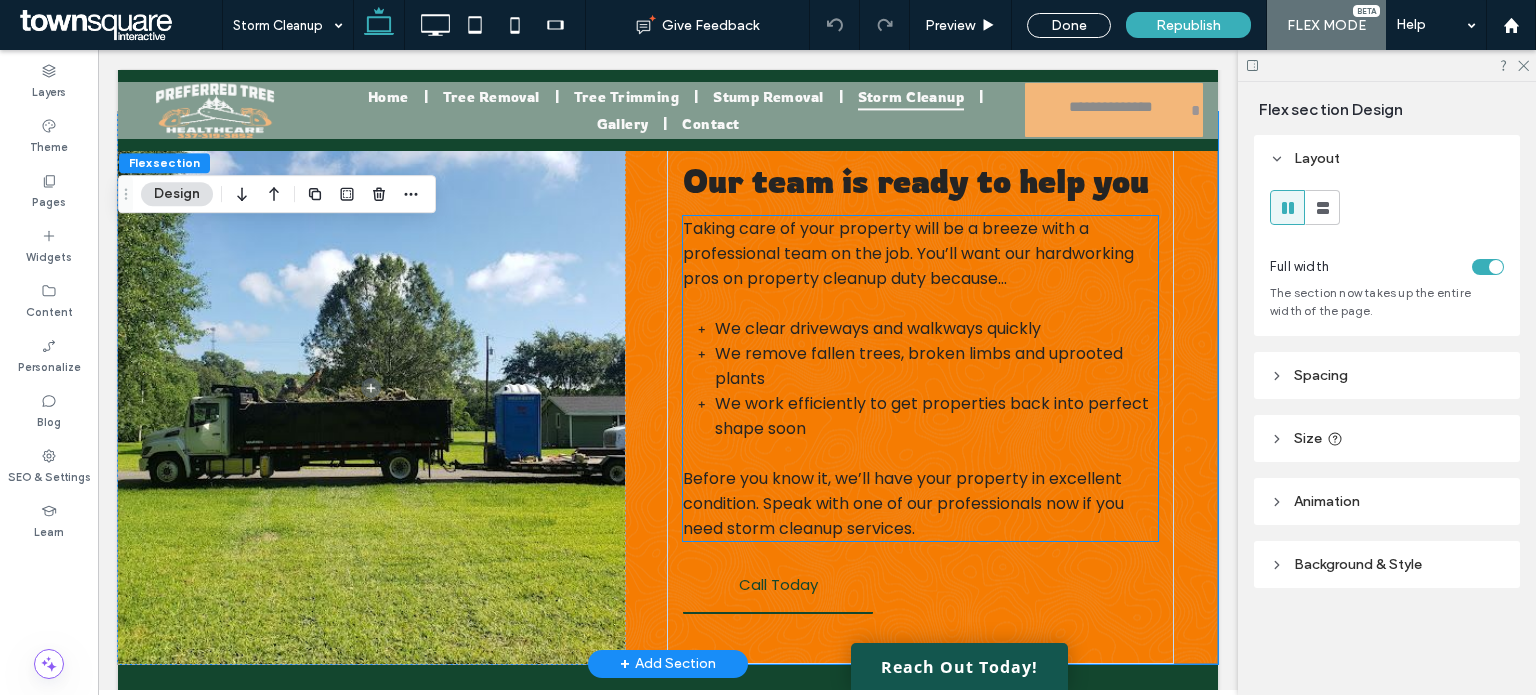 scroll, scrollTop: 760, scrollLeft: 0, axis: vertical 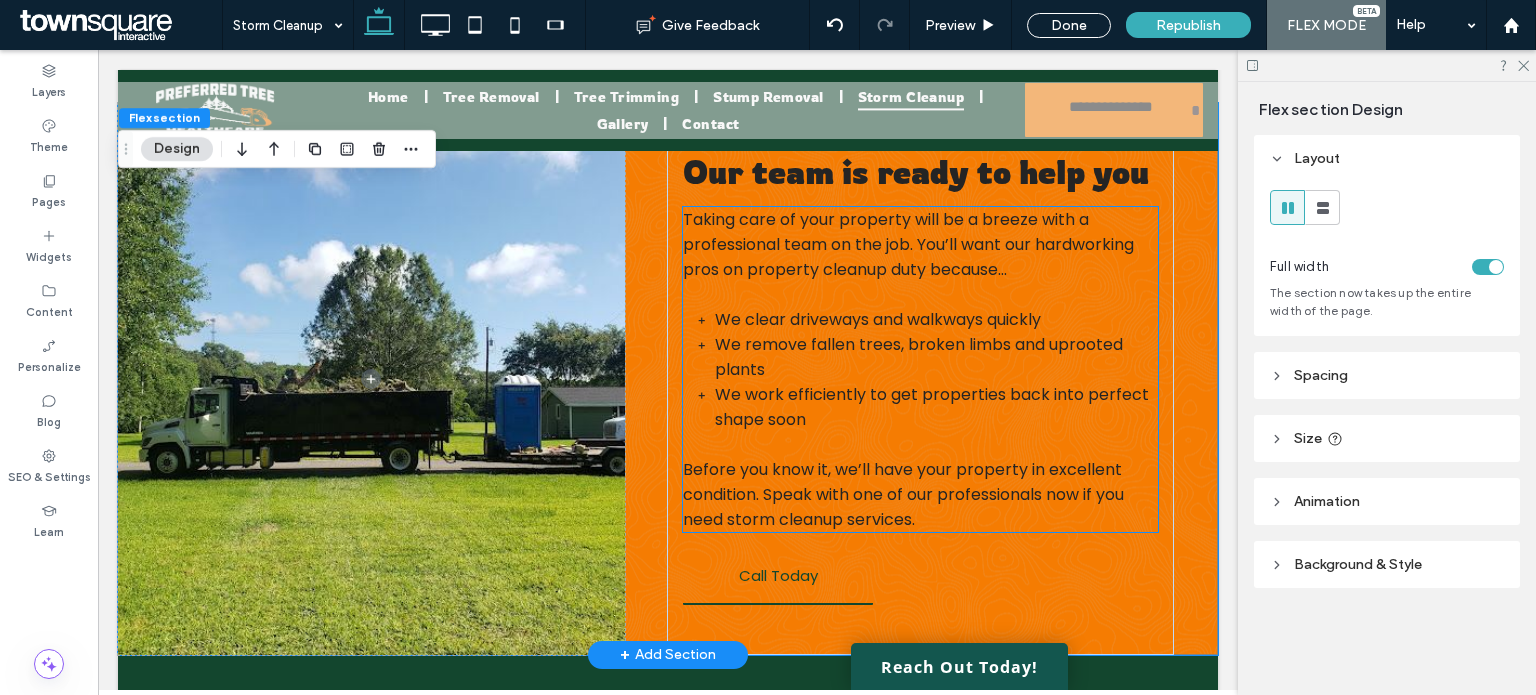 click at bounding box center [920, 294] 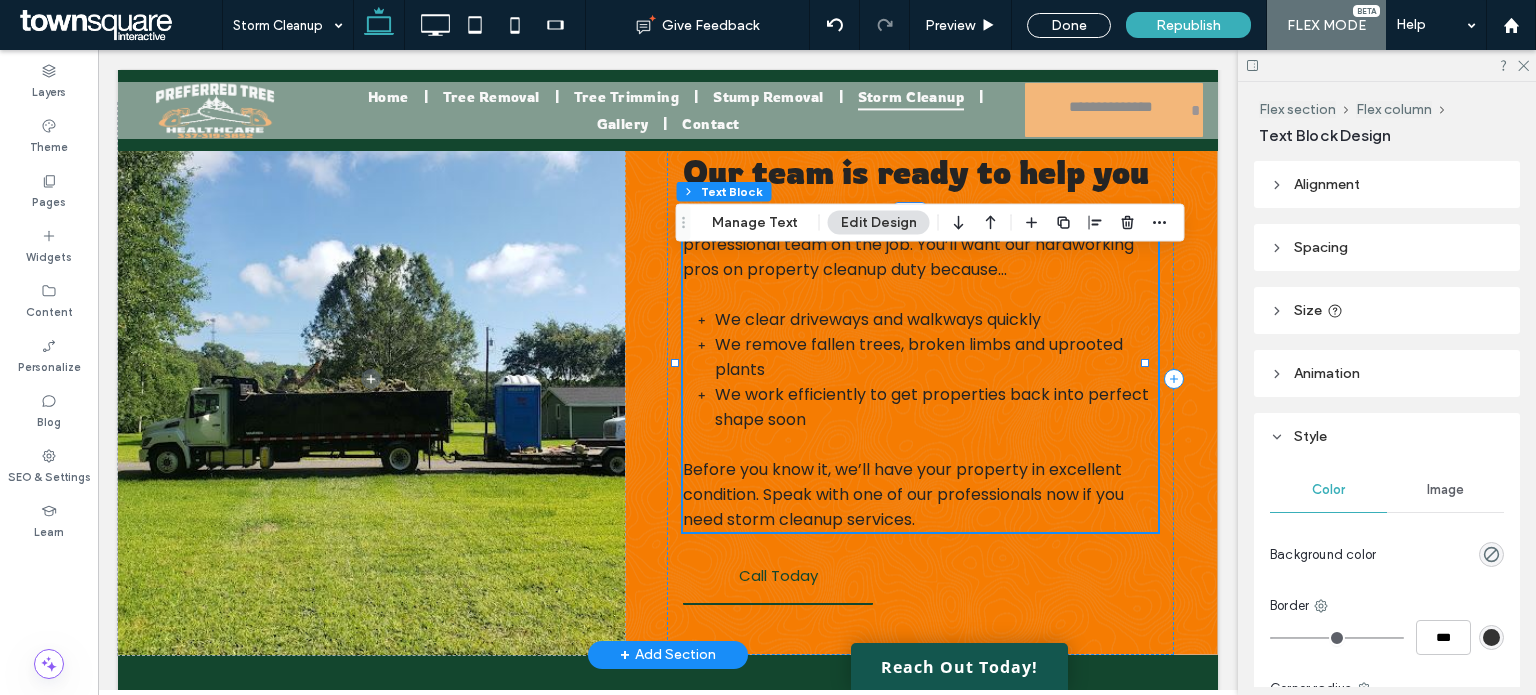 click at bounding box center [920, 294] 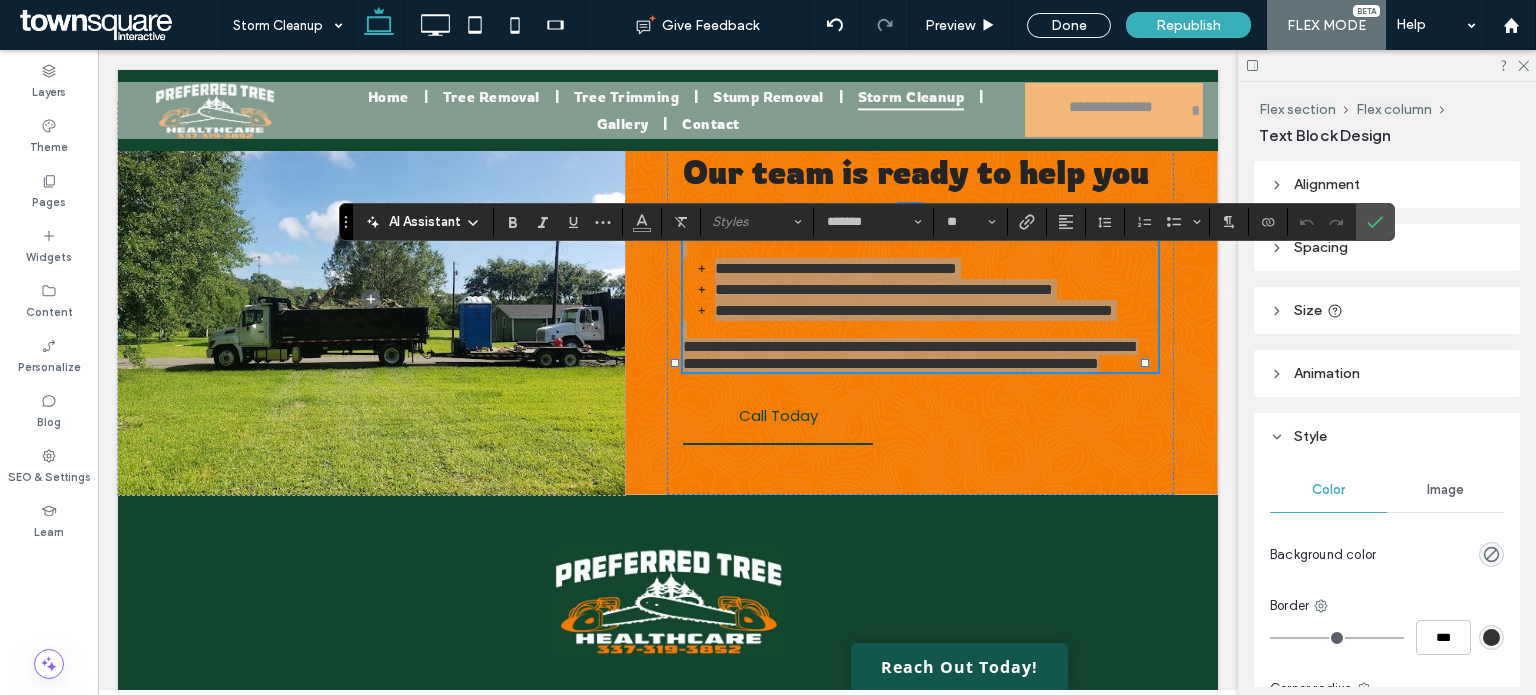 click on "AI Assistant" at bounding box center (425, 222) 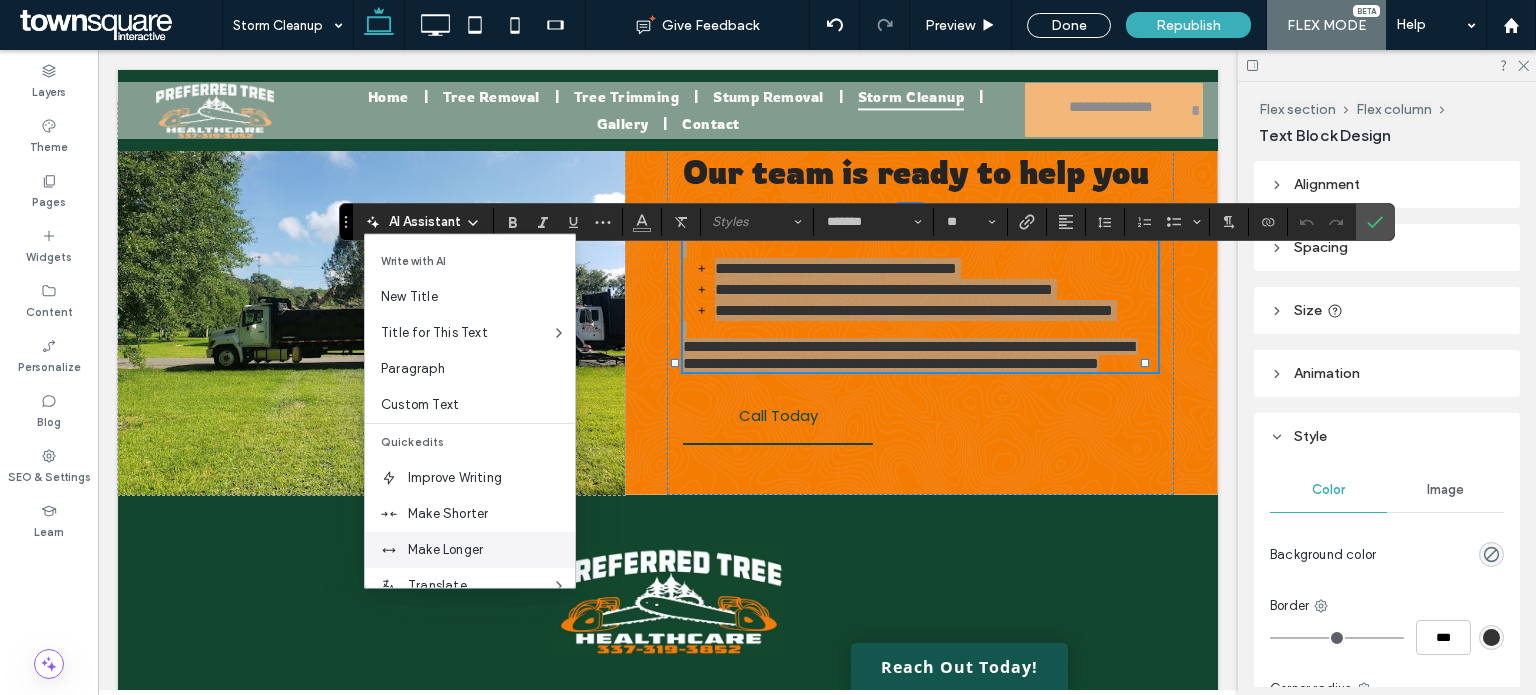click on "Make Longer" at bounding box center (491, 550) 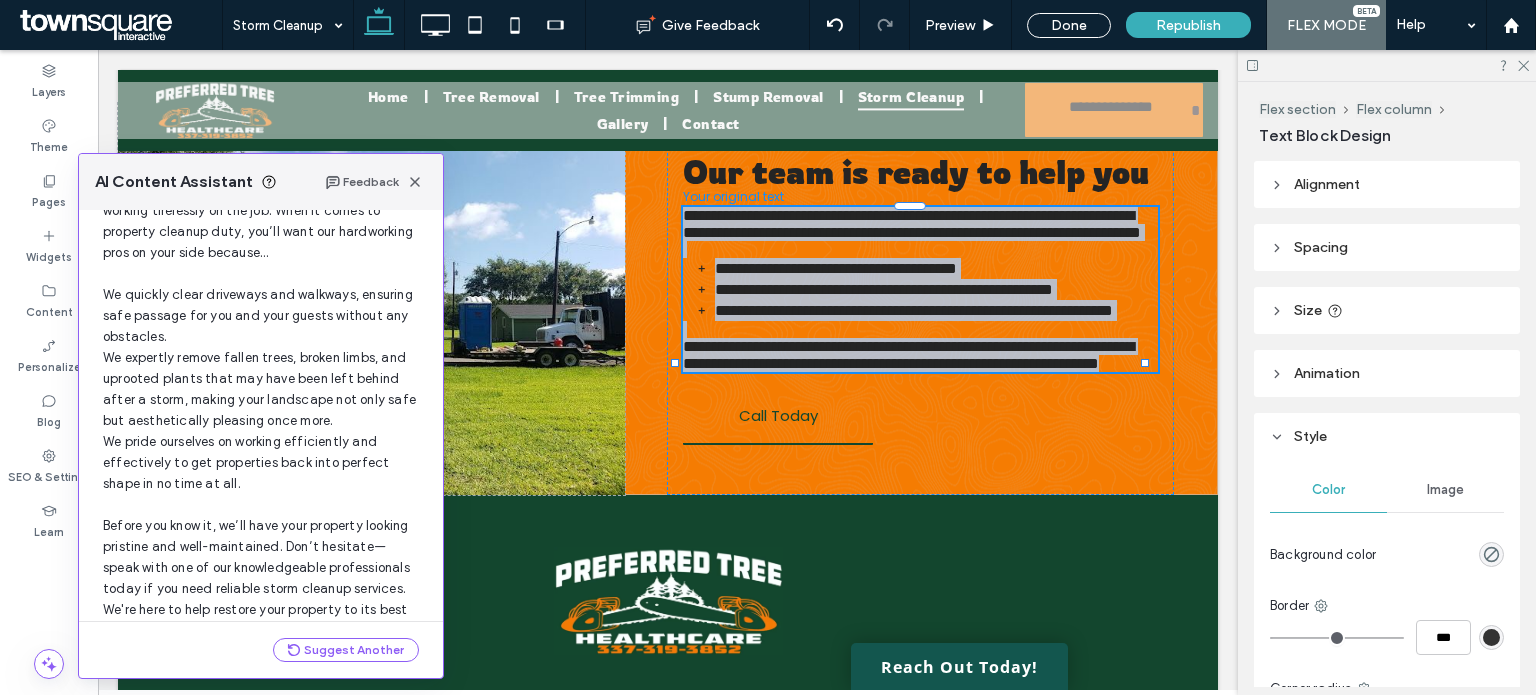 scroll, scrollTop: 228, scrollLeft: 0, axis: vertical 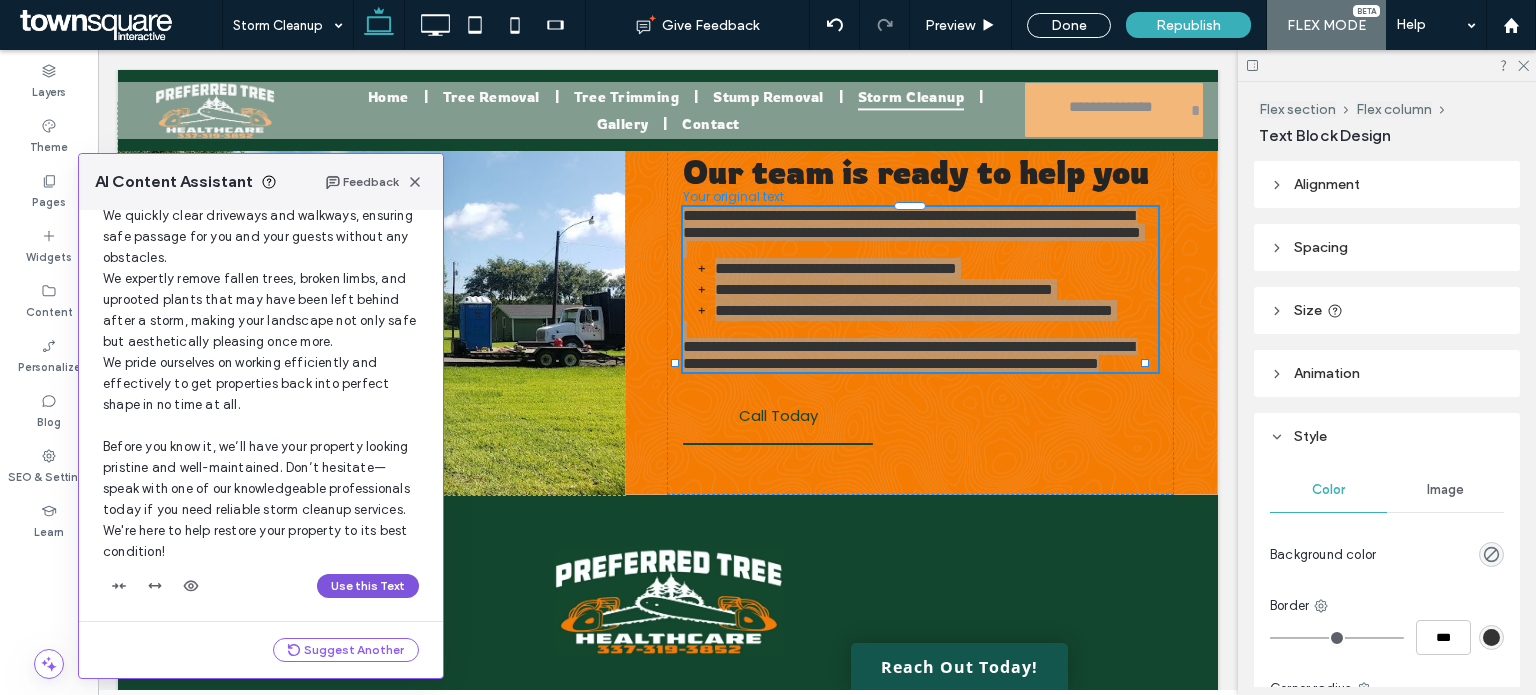 click on "Use this Text" at bounding box center (368, 586) 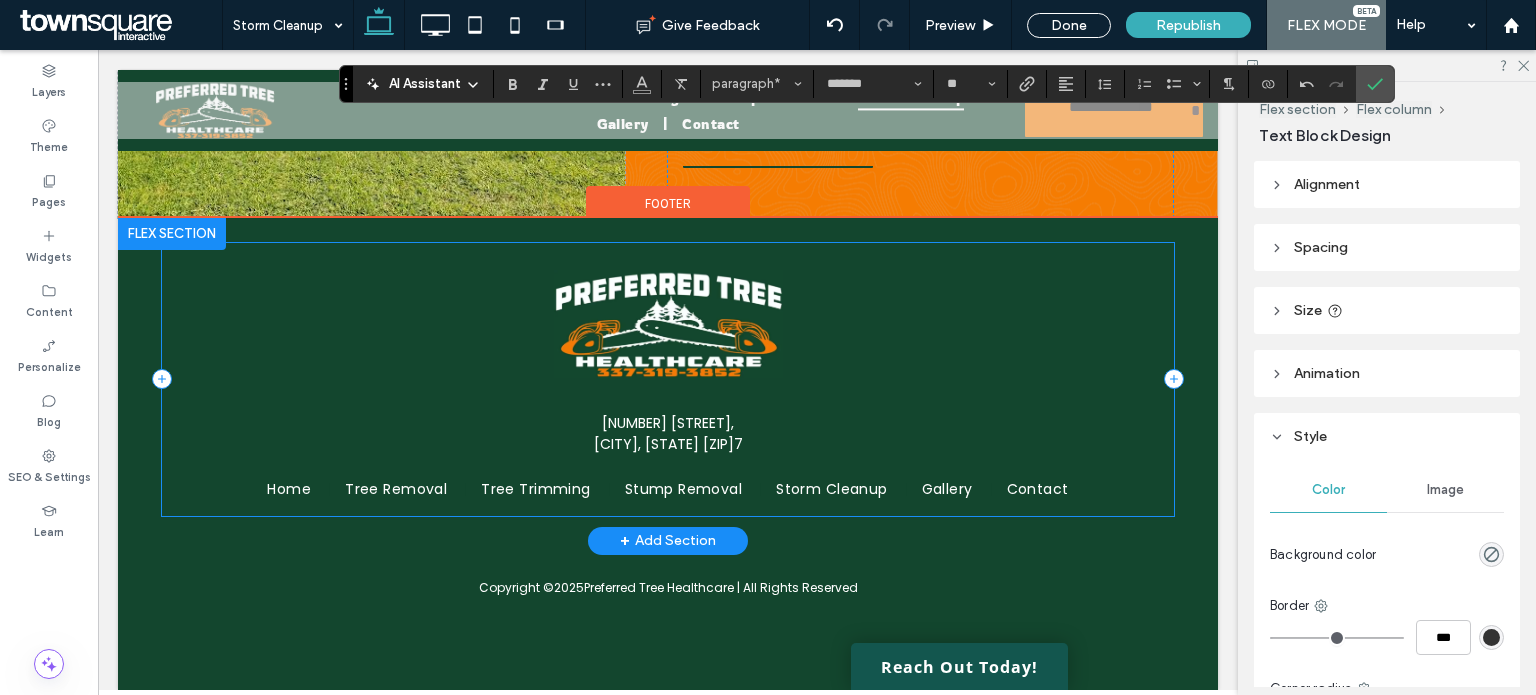 scroll, scrollTop: 1376, scrollLeft: 0, axis: vertical 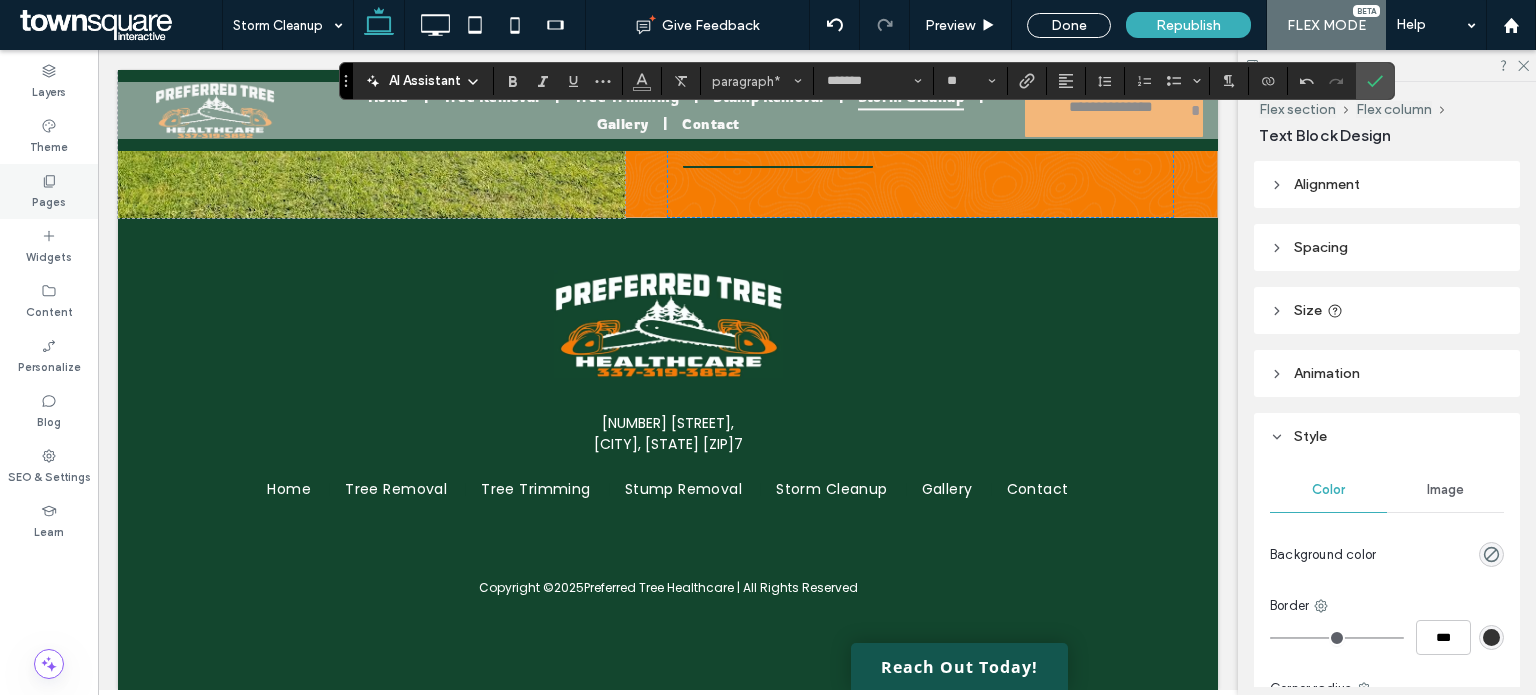 click on "Pages" at bounding box center (49, 191) 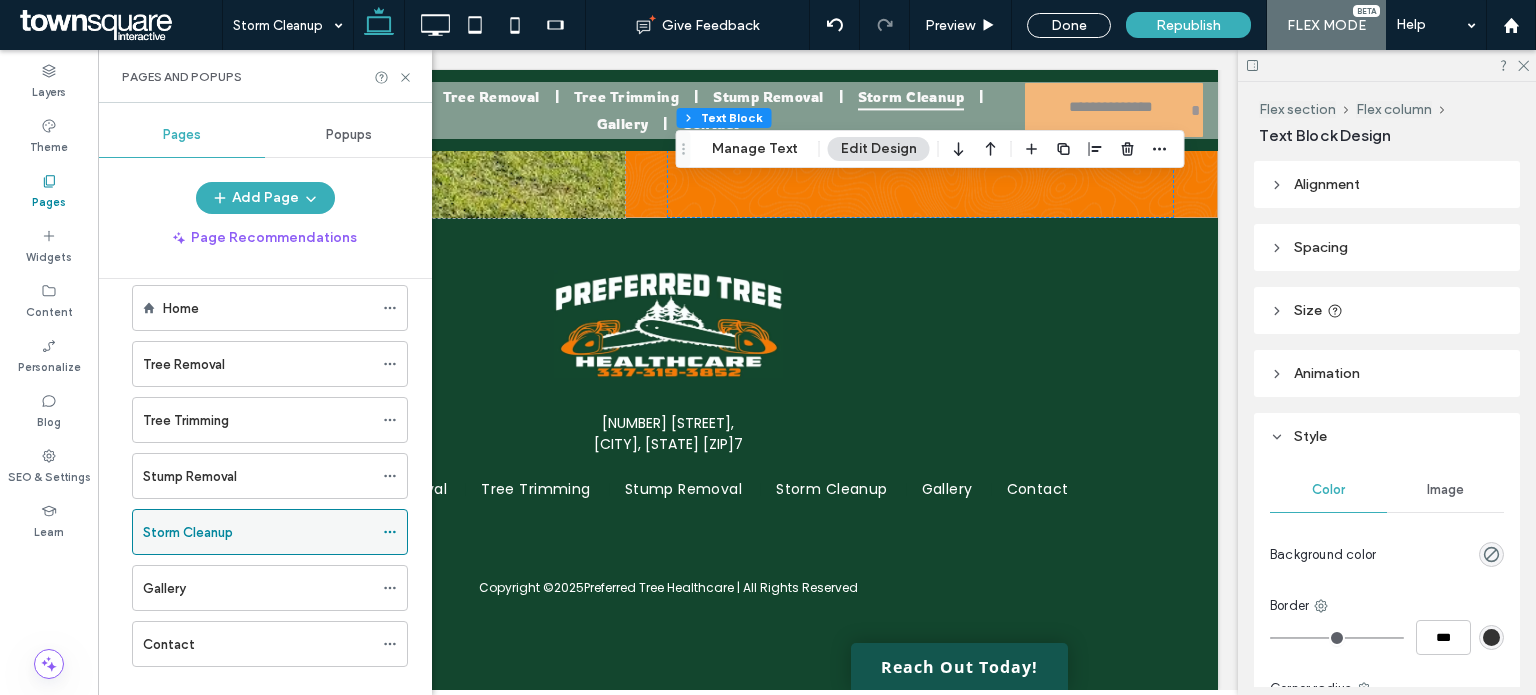 scroll, scrollTop: 56, scrollLeft: 0, axis: vertical 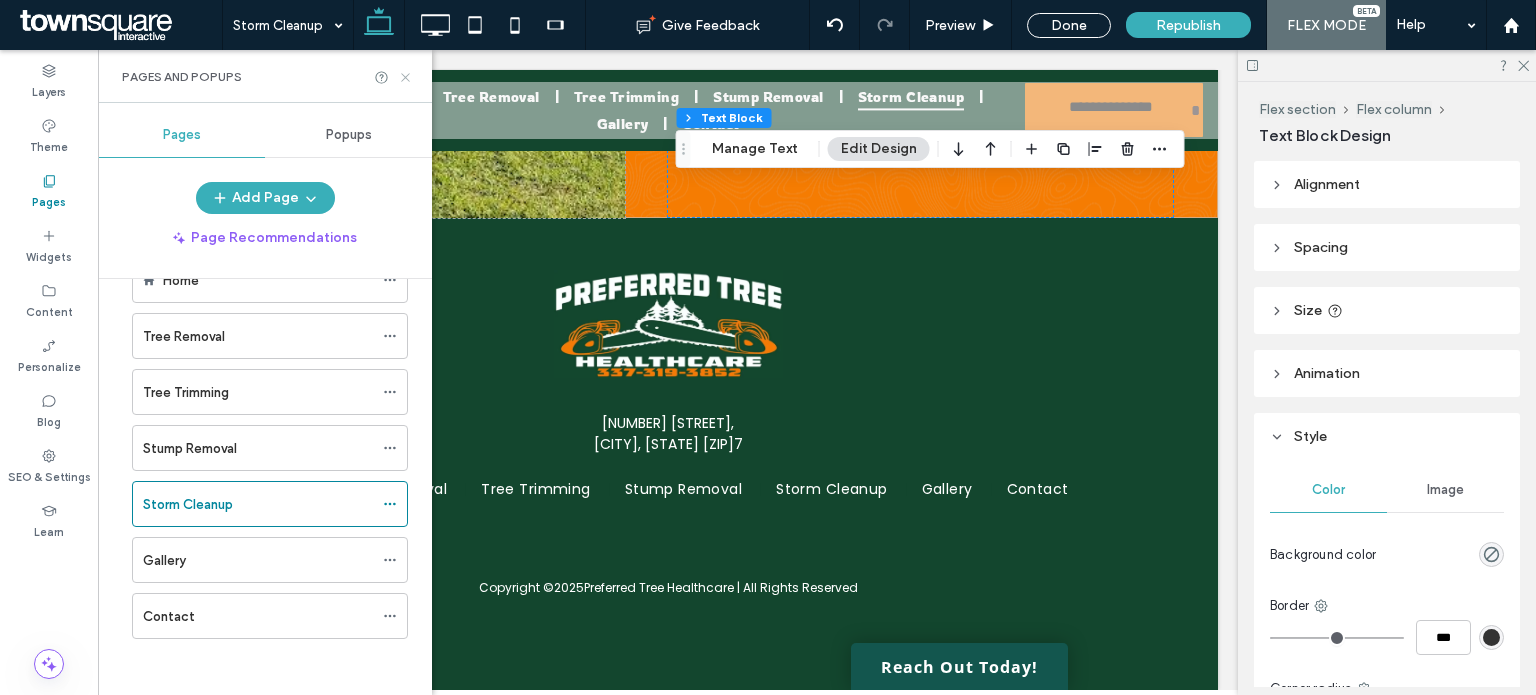 drag, startPoint x: 408, startPoint y: 81, endPoint x: 305, endPoint y: 31, distance: 114.494545 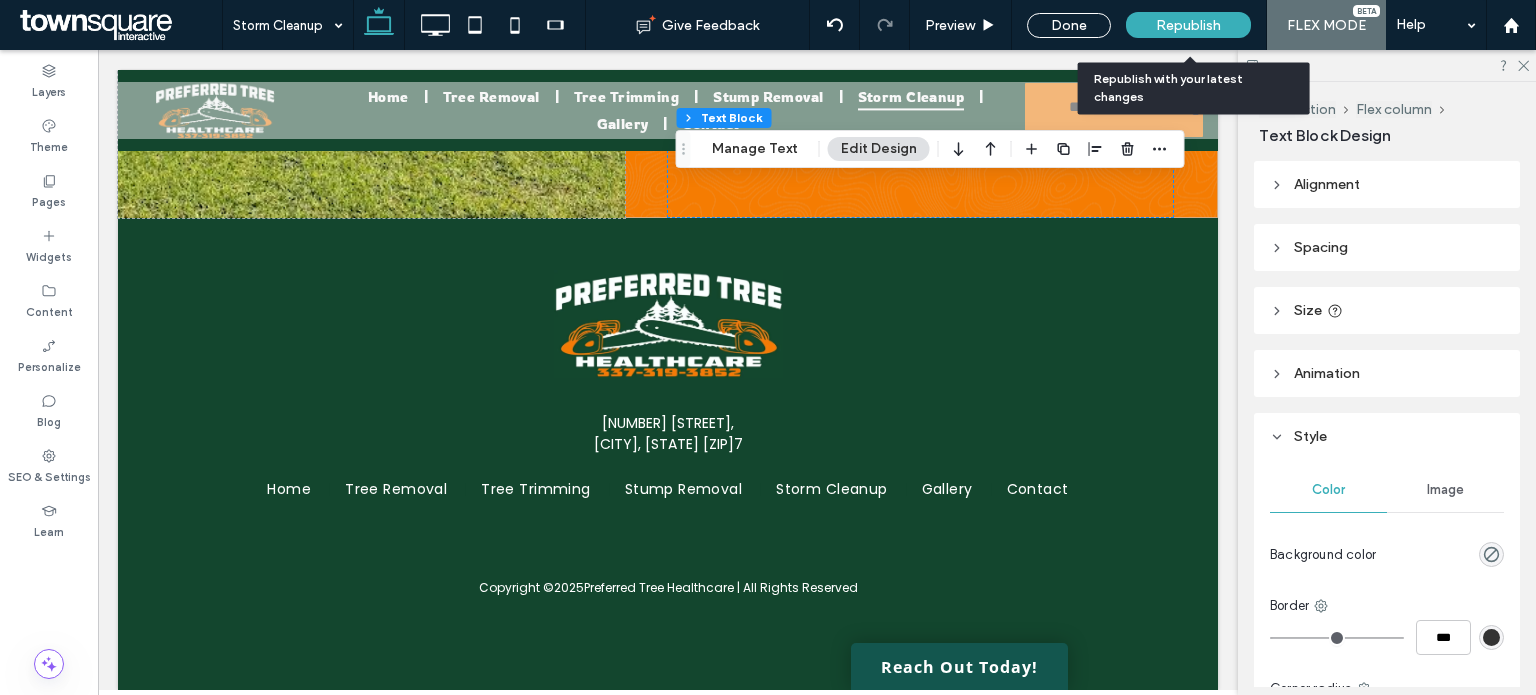 click on "Republish" at bounding box center [1188, 25] 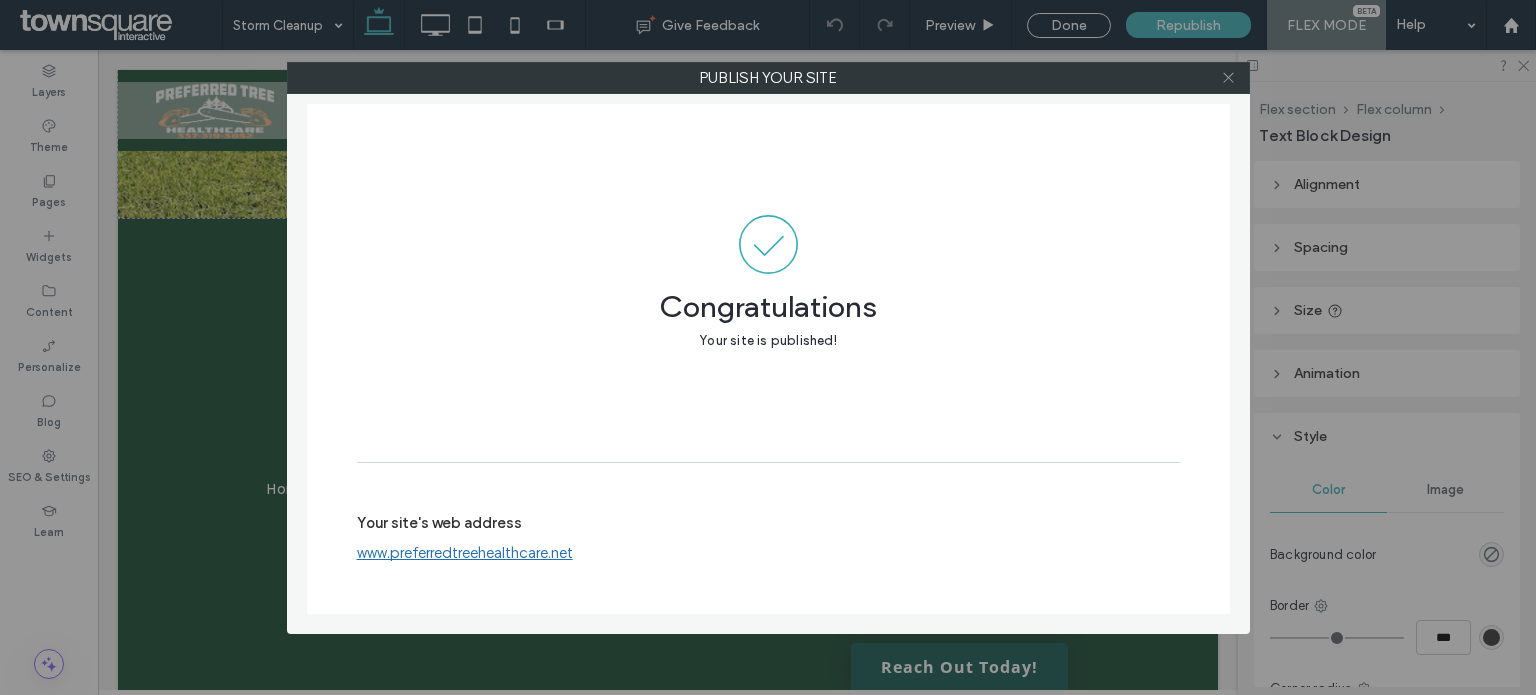 drag, startPoint x: 1223, startPoint y: 73, endPoint x: 1422, endPoint y: 67, distance: 199.09044 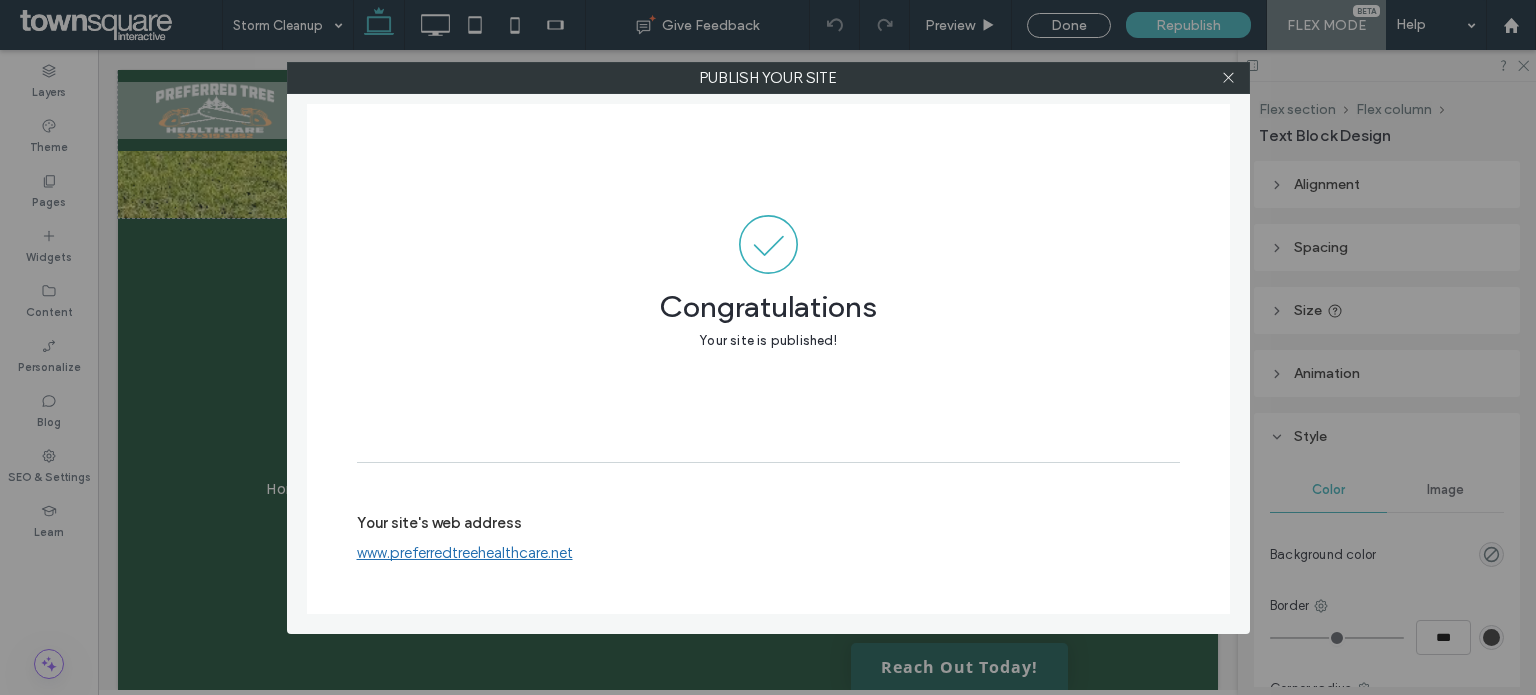 click 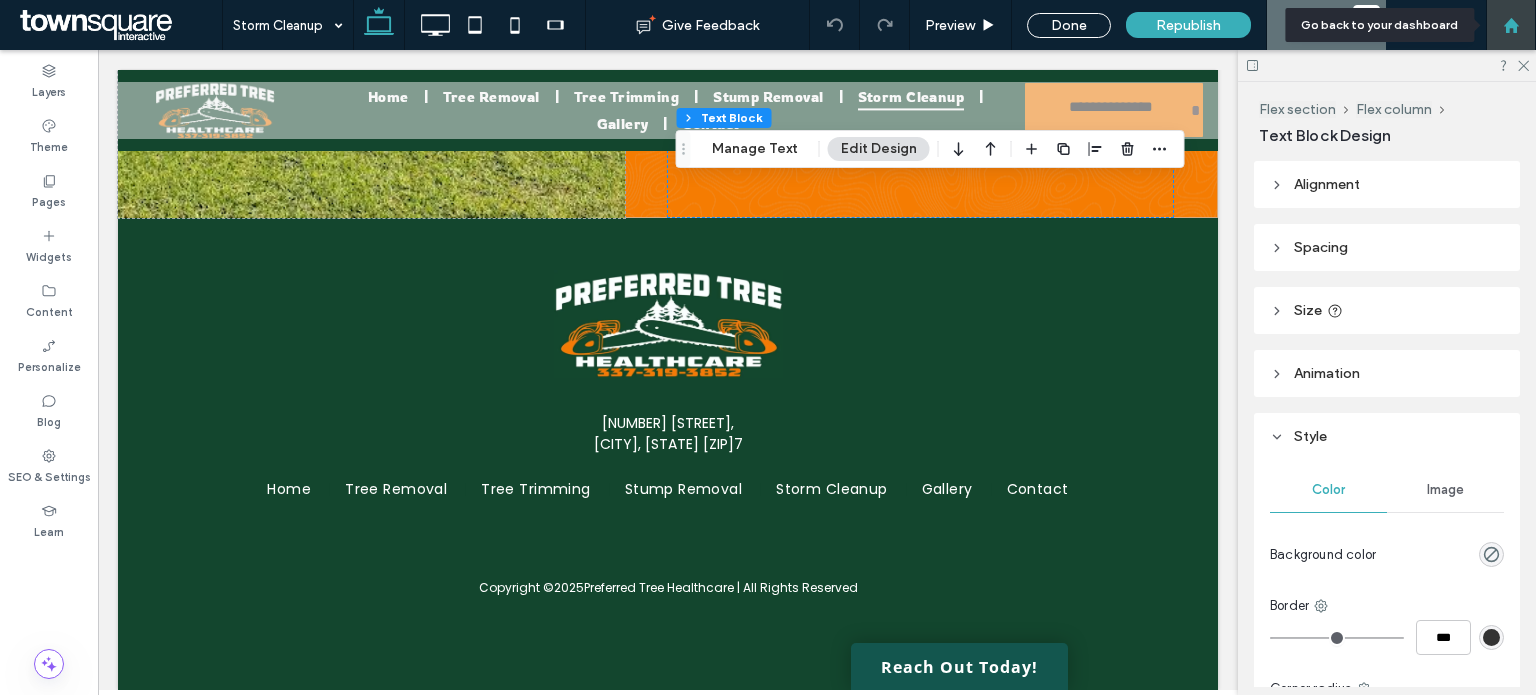 click at bounding box center (1511, 25) 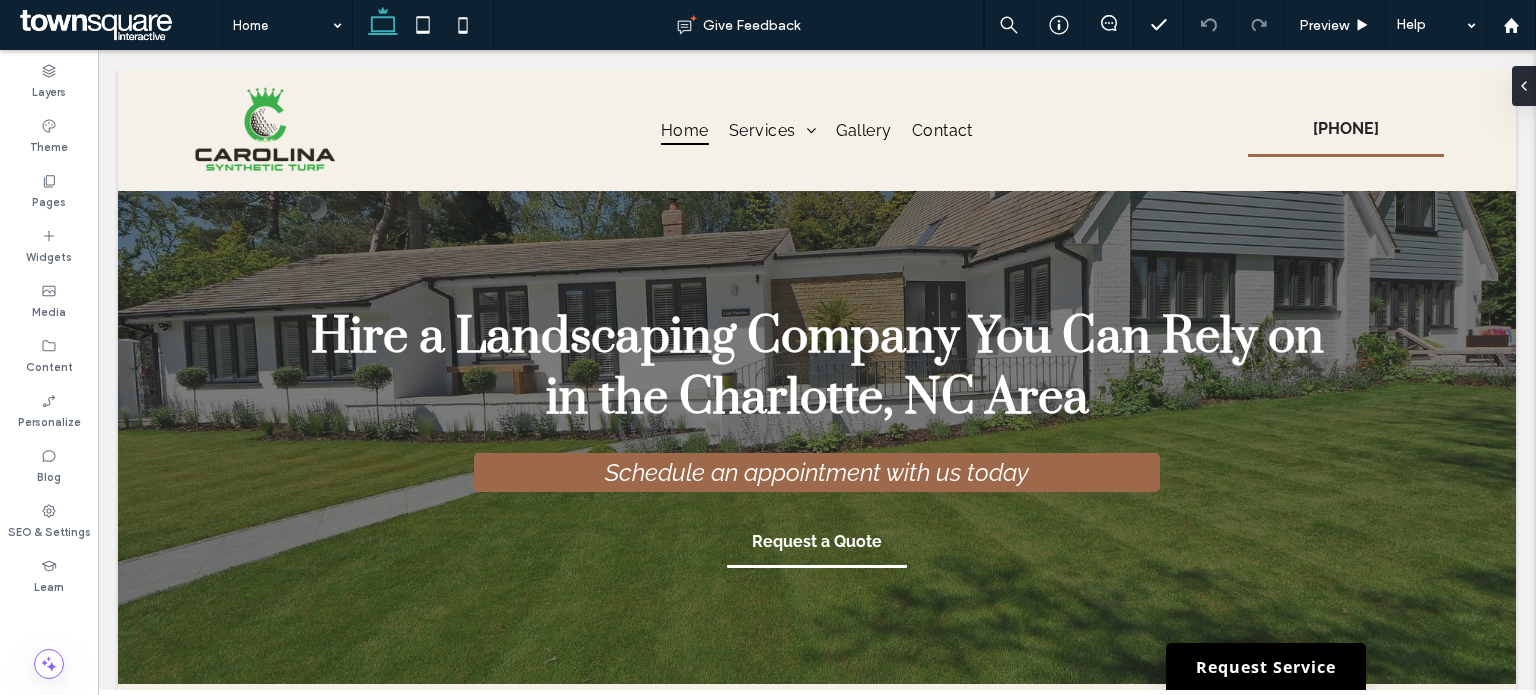 scroll, scrollTop: 0, scrollLeft: 0, axis: both 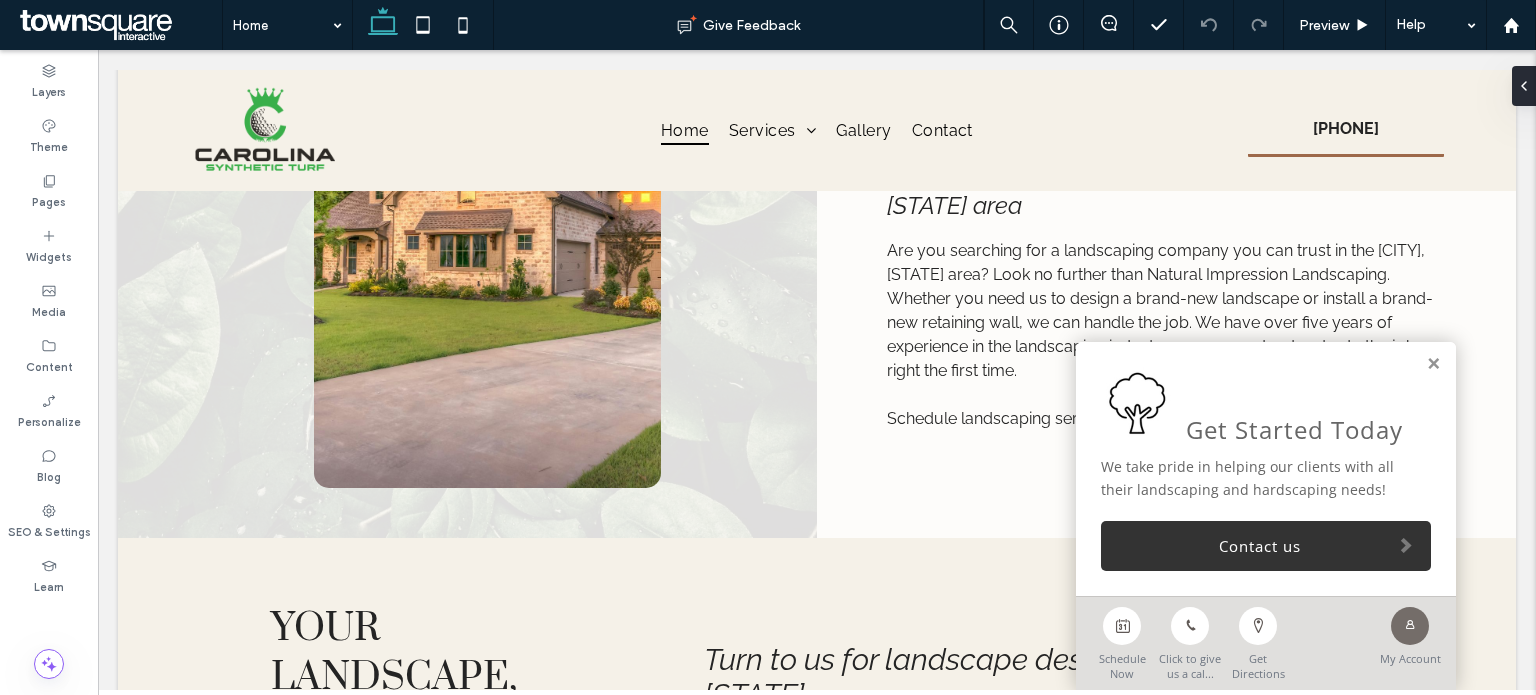 click on "Get Started Today We take pride in helping our clients with all their landscaping and hardscaping needs! Contact us" at bounding box center (1266, 469) 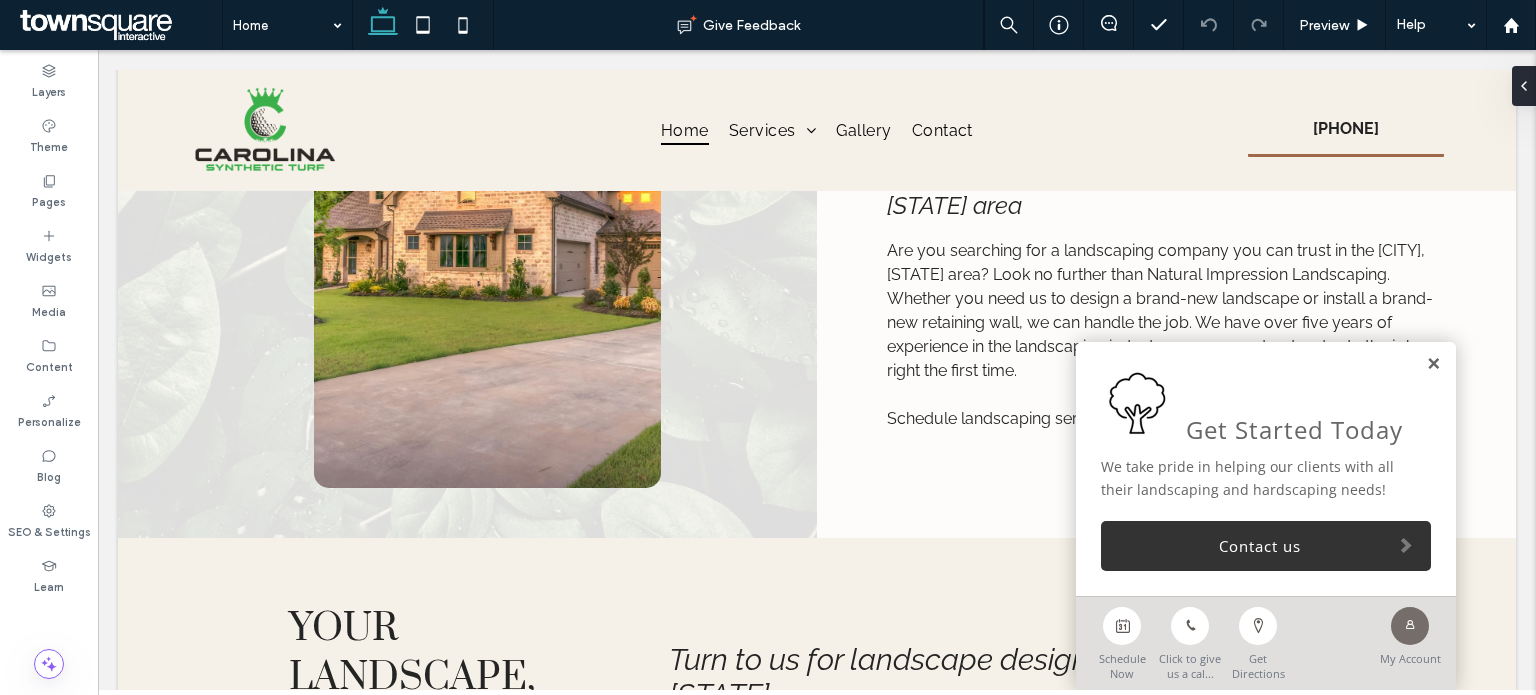 click at bounding box center (1433, 364) 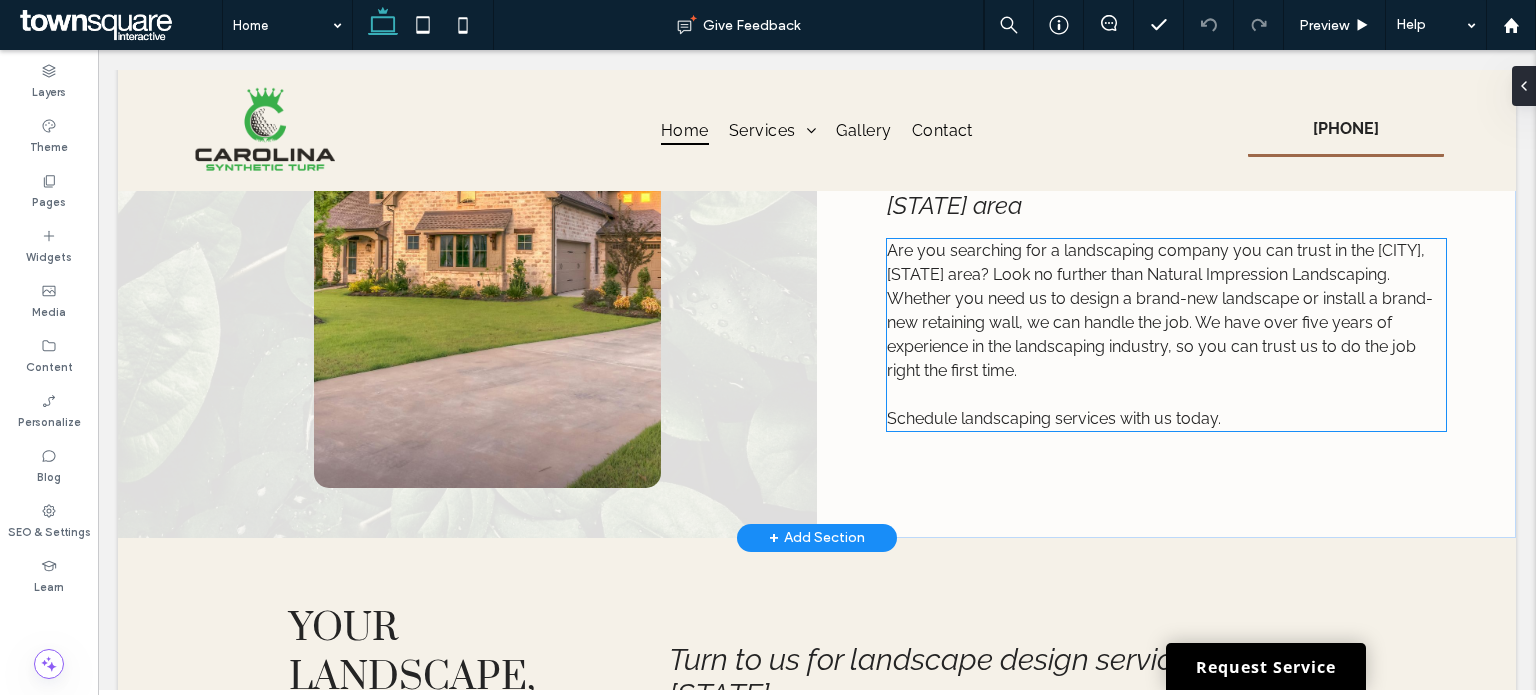 scroll, scrollTop: 700, scrollLeft: 0, axis: vertical 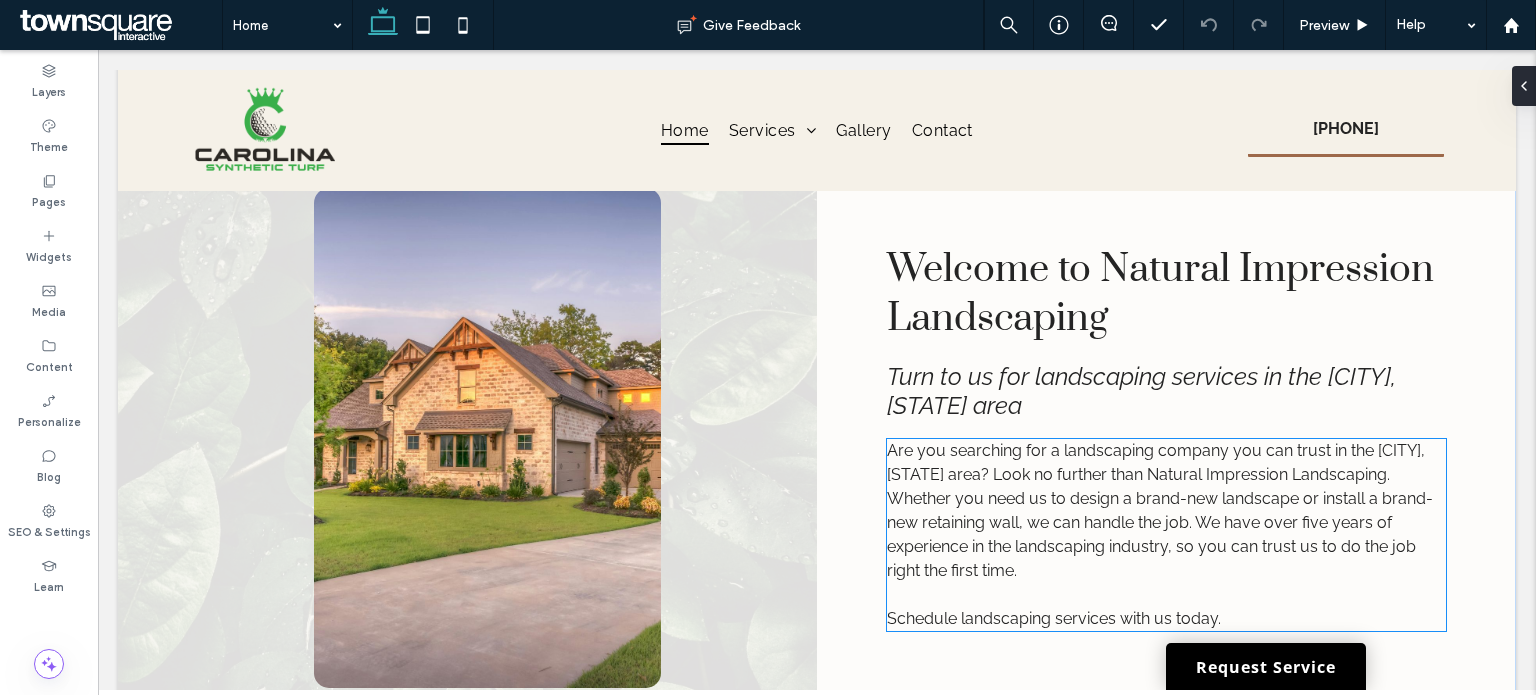 click on "Are you searching for a landscaping company you can trust in the [CITY], [STATE] area? Look no further than Natural Impression Landscaping. Whether you need us to design a brand-new landscape or install a brand-new retaining wall, we can handle the job. We have over five years of experience in the landscaping industry, so you can trust us to do the job right the first time." at bounding box center (1160, 510) 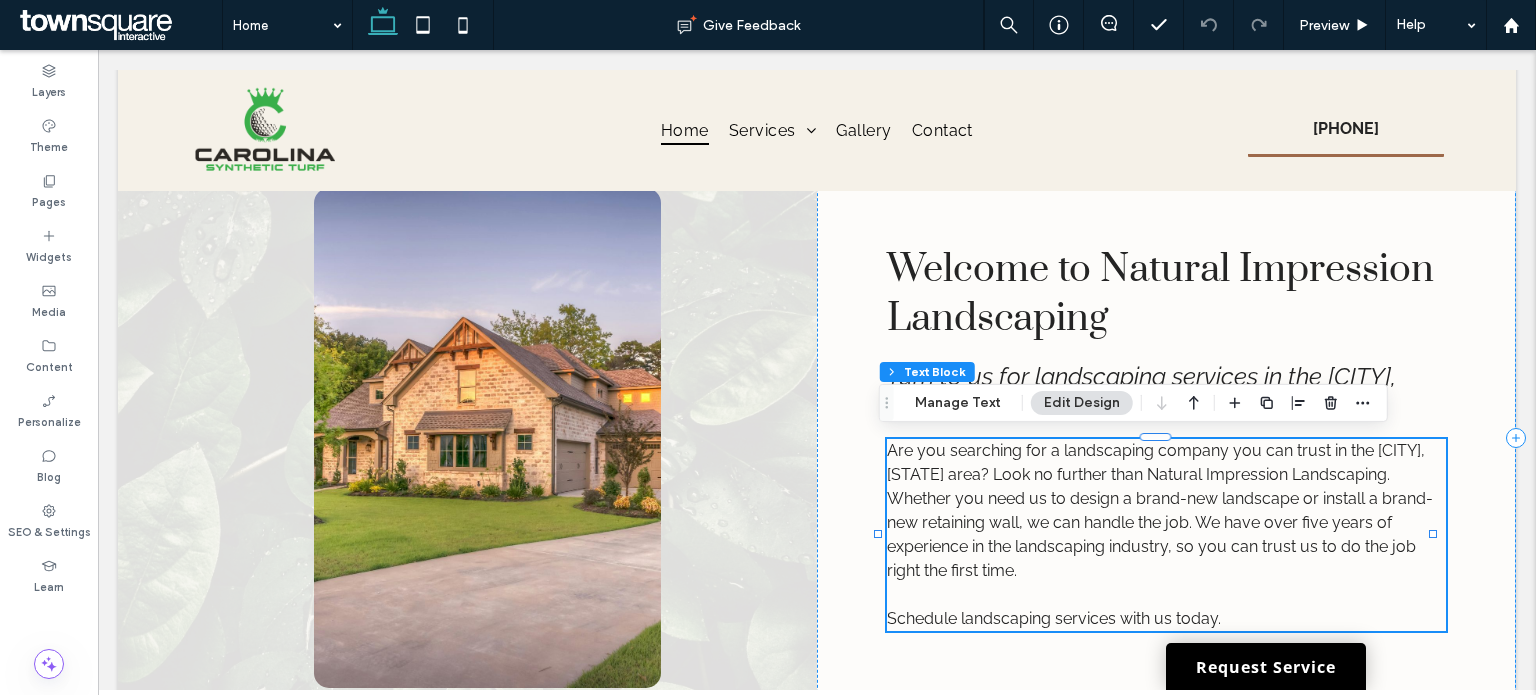 click on "Are you searching for a landscaping company you can trust in the [CITY], [STATE] area? Look no further than Natural Impression Landscaping. Whether you need us to design a brand-new landscape or install a brand-new retaining wall, we can handle the job. We have over five years of experience in the landscaping industry, so you can trust us to do the job right the first time.
Schedule landscaping services with us today." at bounding box center (1166, 535) 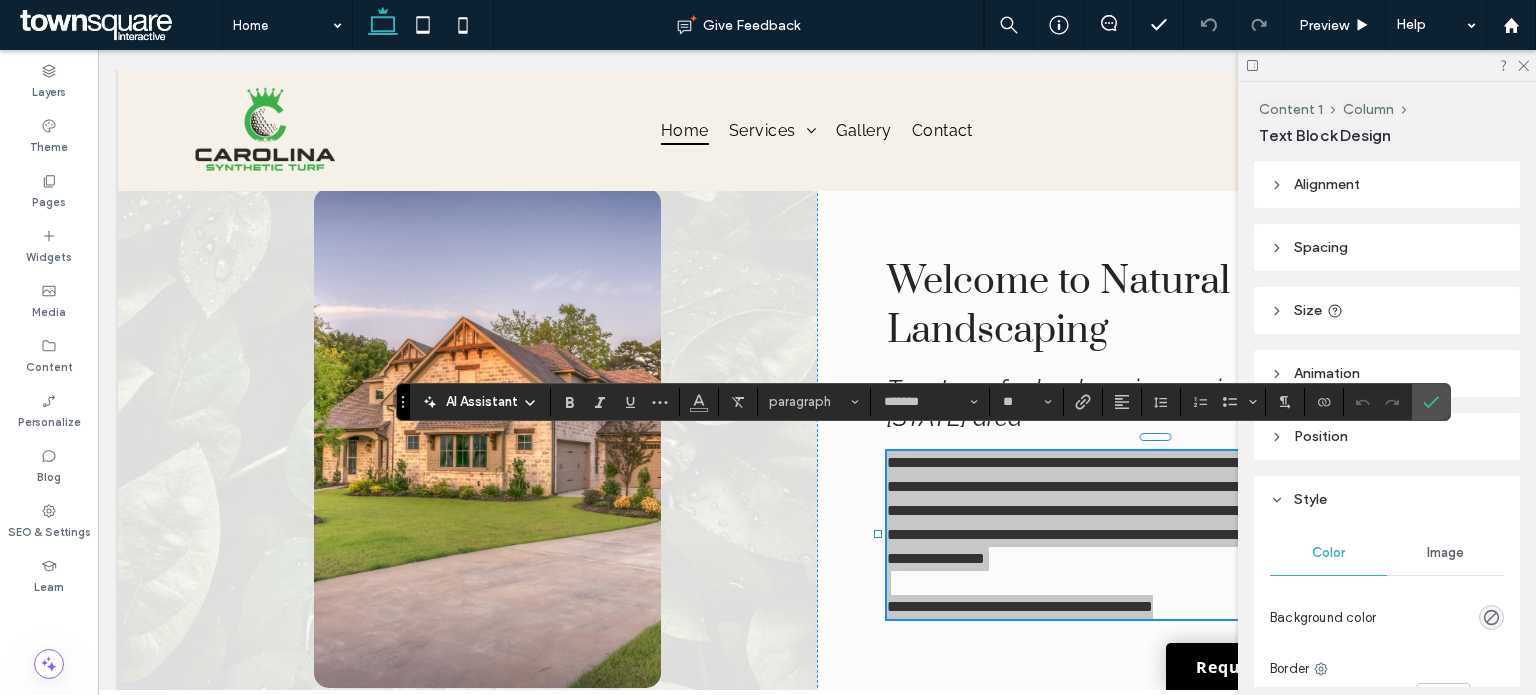 click on "AI Assistant" at bounding box center [482, 402] 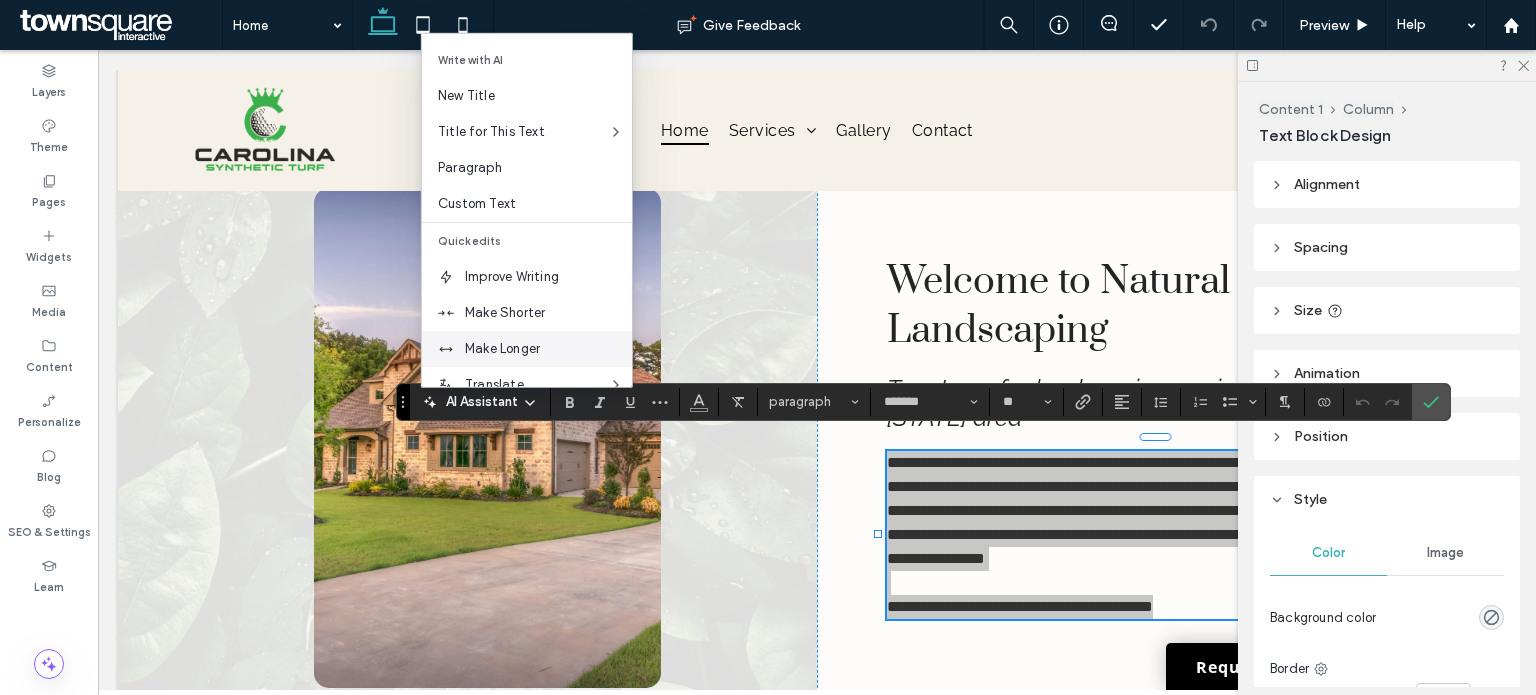click on "Make Longer" at bounding box center [527, 349] 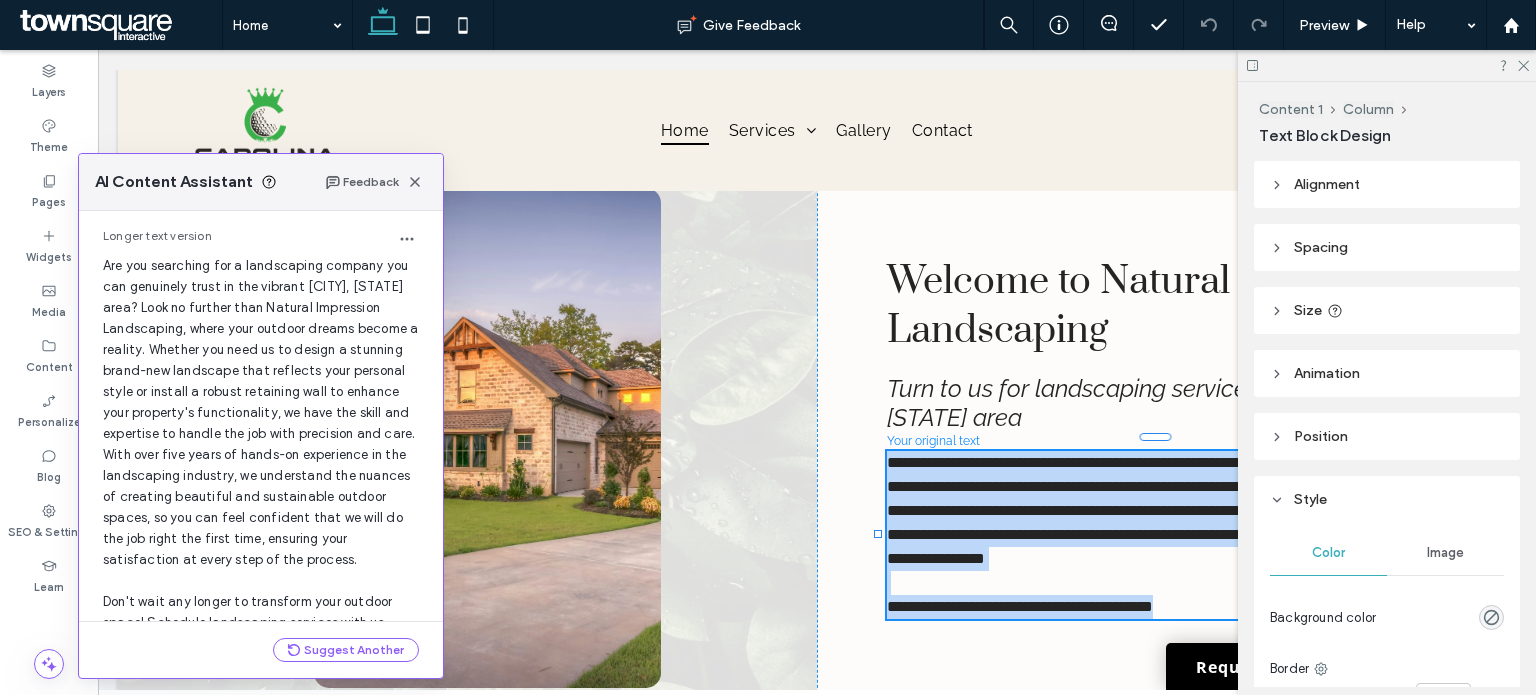 scroll, scrollTop: 207, scrollLeft: 0, axis: vertical 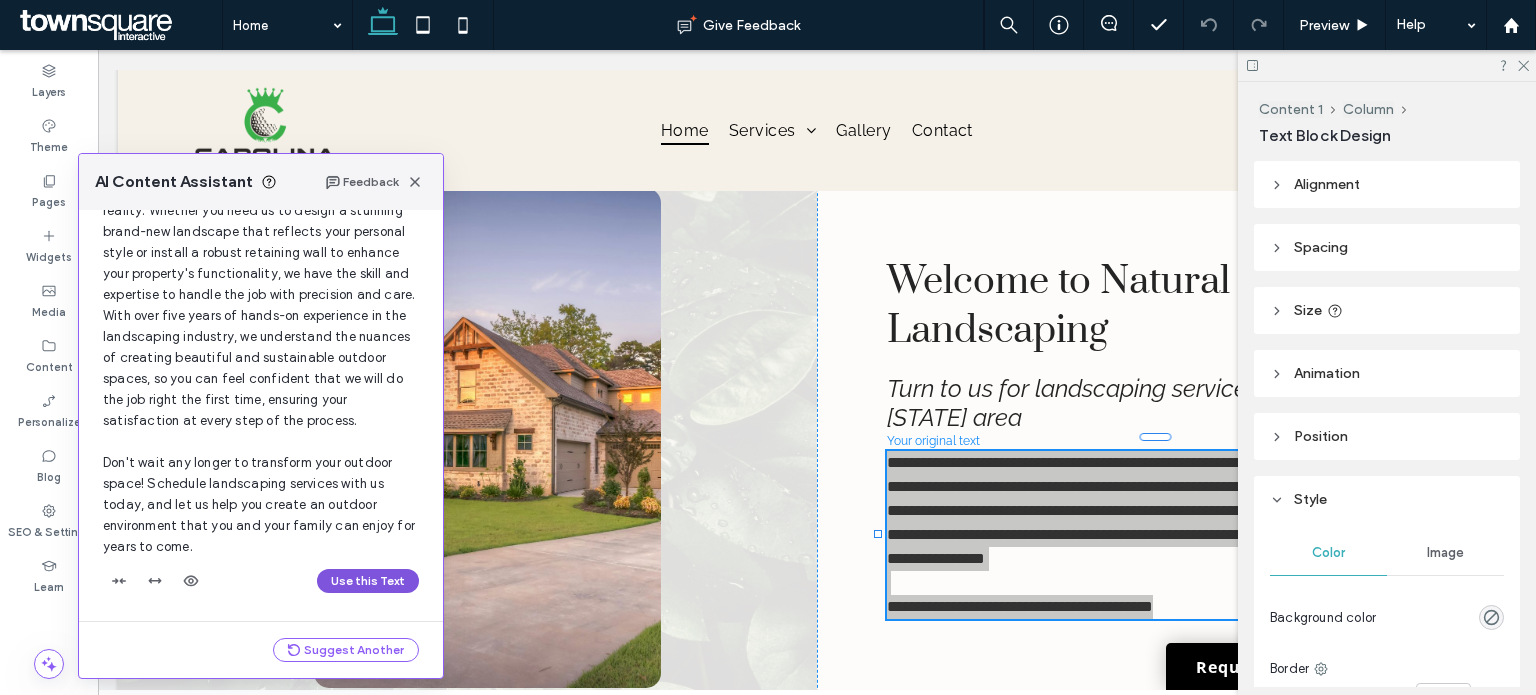 click on "Use this Text" at bounding box center [368, 581] 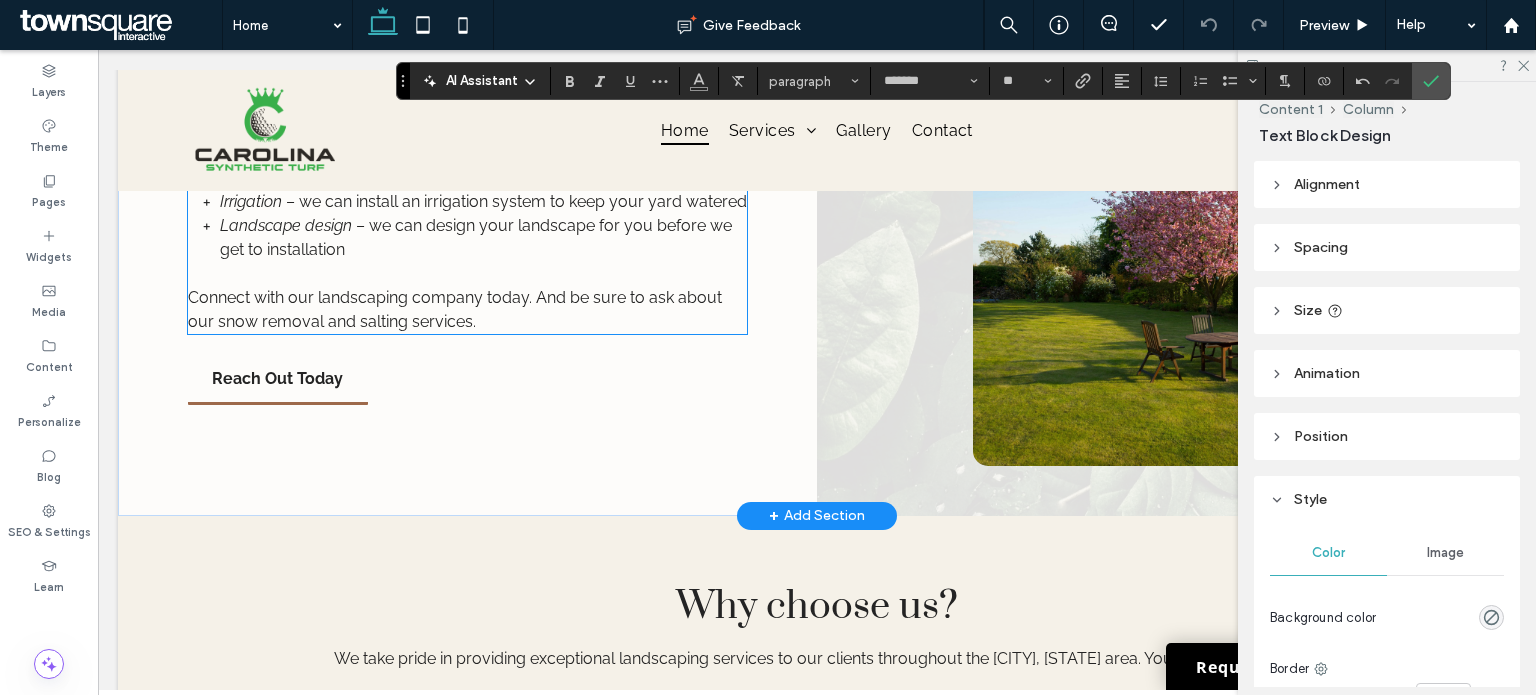 scroll, scrollTop: 2058, scrollLeft: 0, axis: vertical 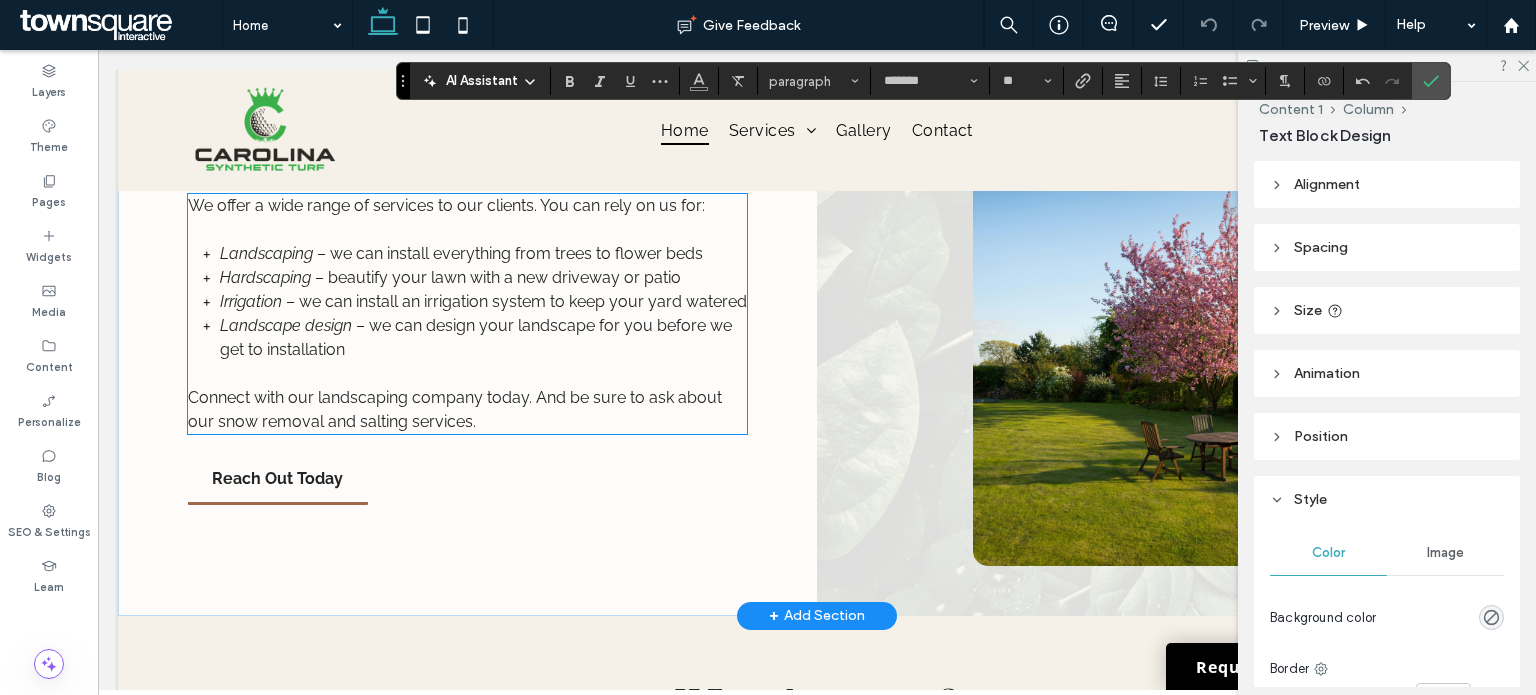 click on "Landscaping   – we can install everything from trees to flower beds" at bounding box center (483, 254) 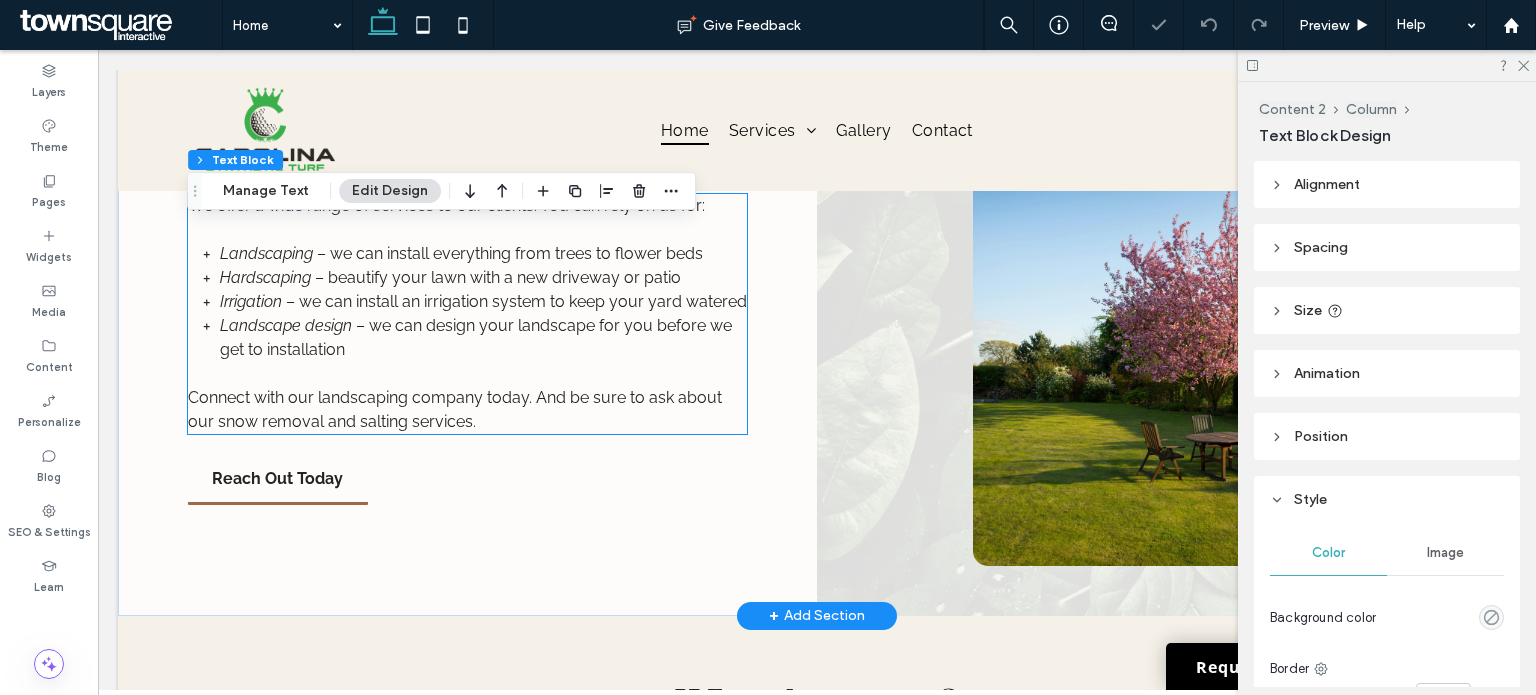 click on "Landscaping   – we can install everything from trees to flower beds" at bounding box center [483, 254] 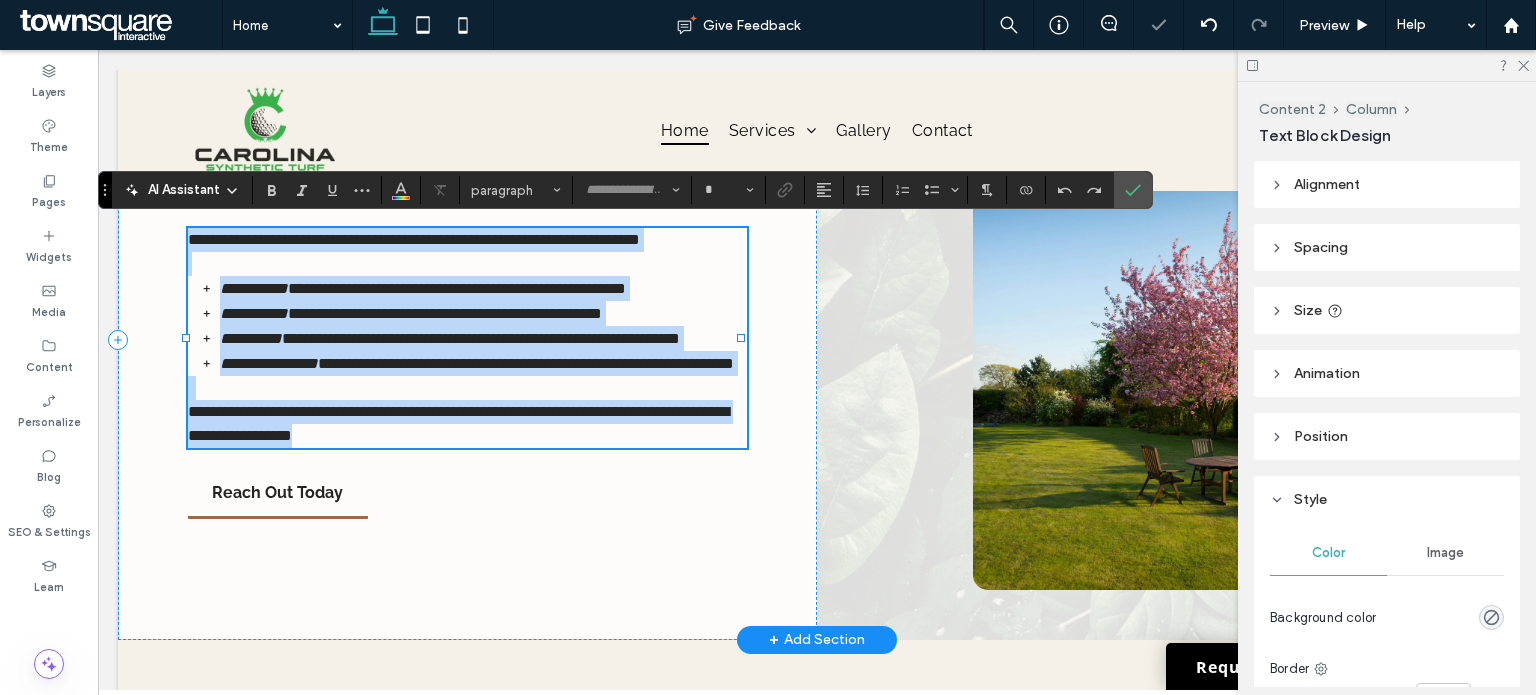 type on "*******" 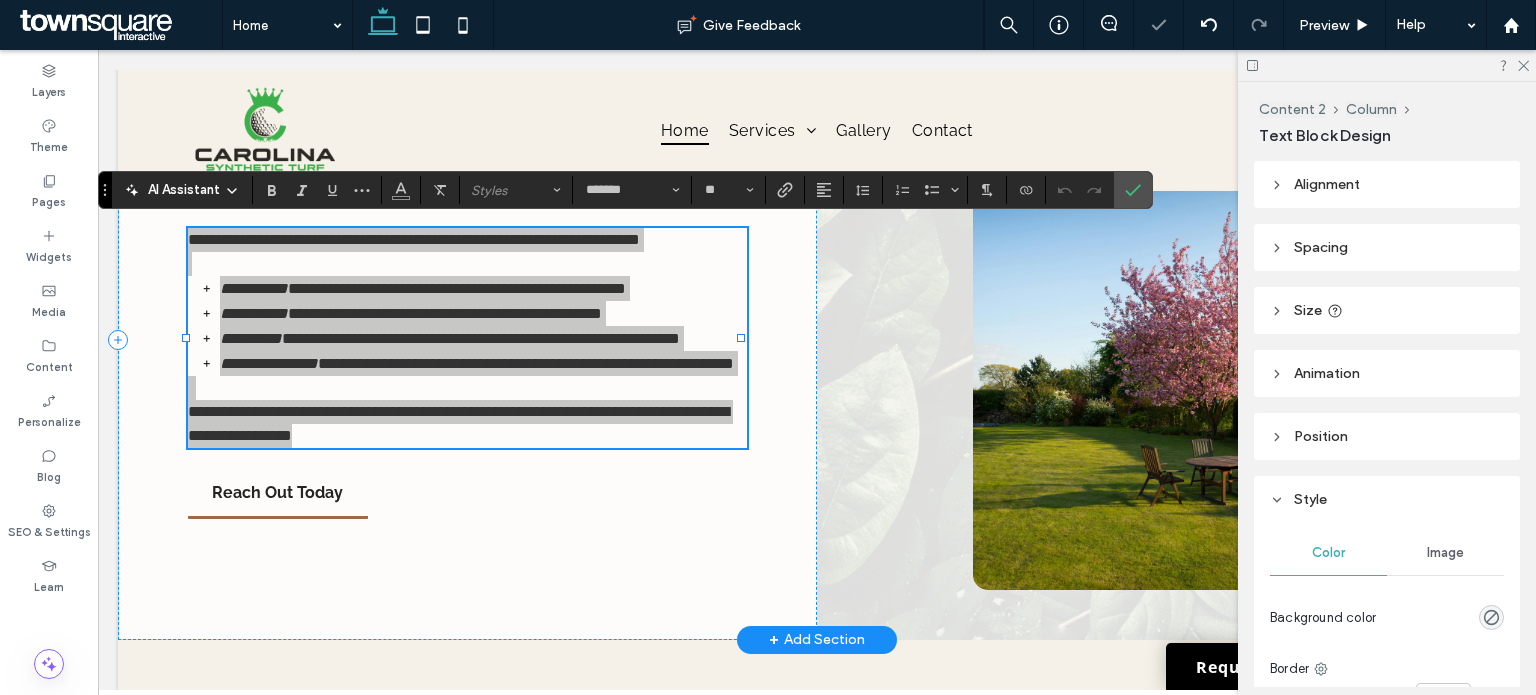 click on "AI Assistant" at bounding box center (184, 190) 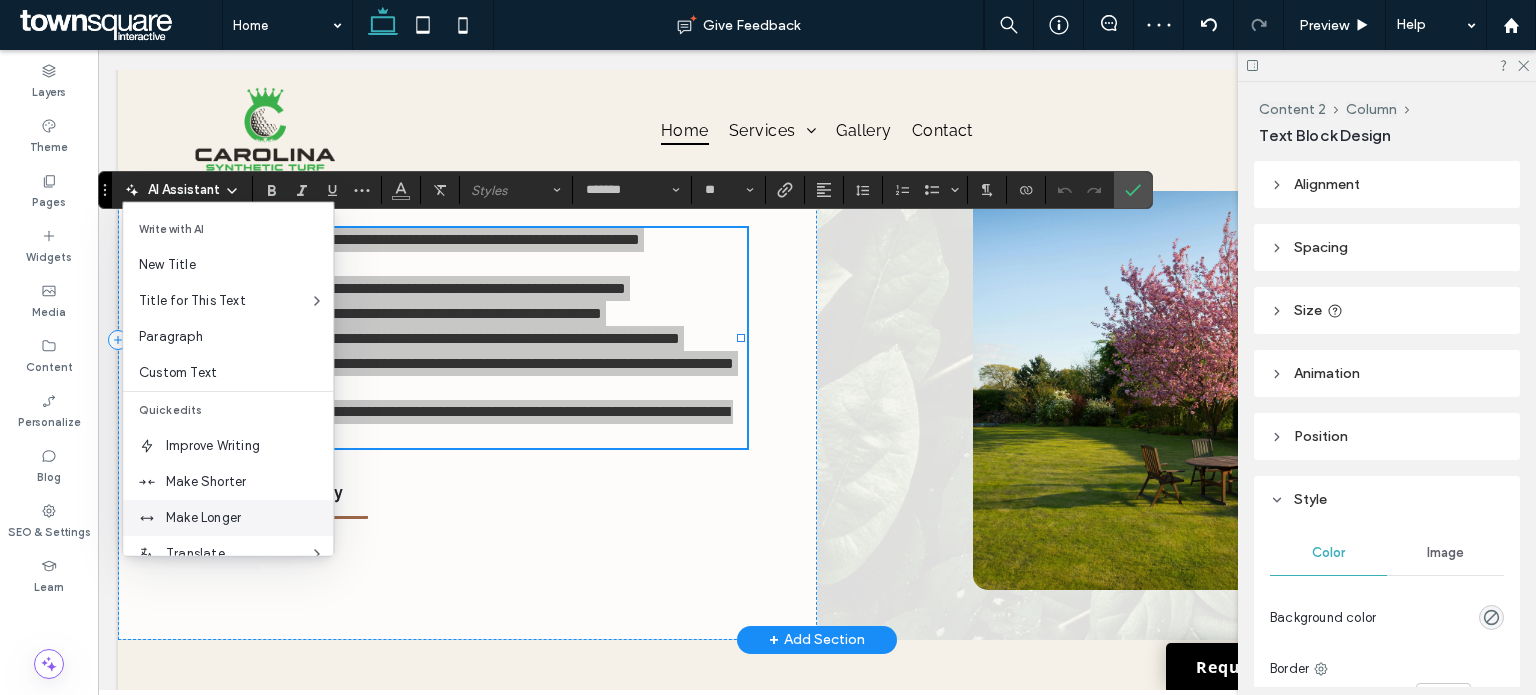 click on "Make Longer" at bounding box center (228, 518) 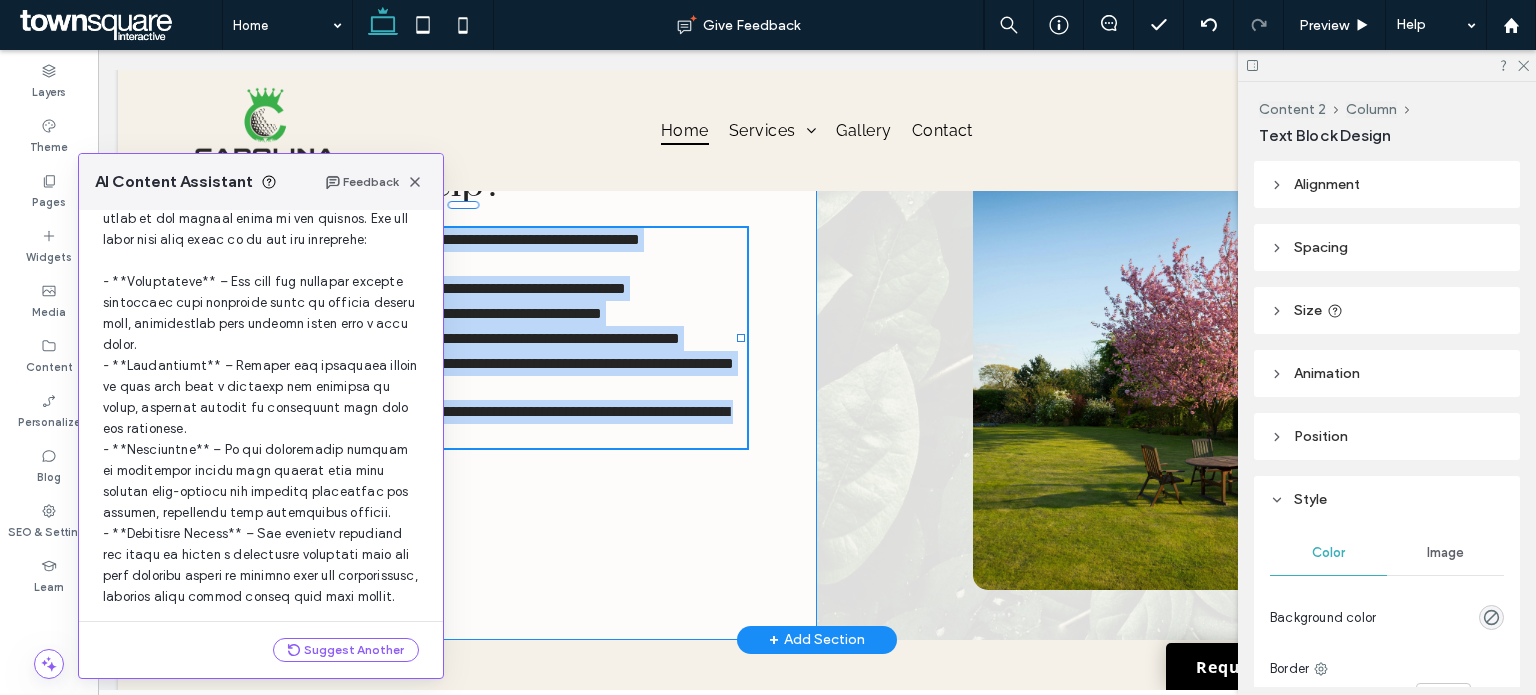 scroll, scrollTop: 352, scrollLeft: 0, axis: vertical 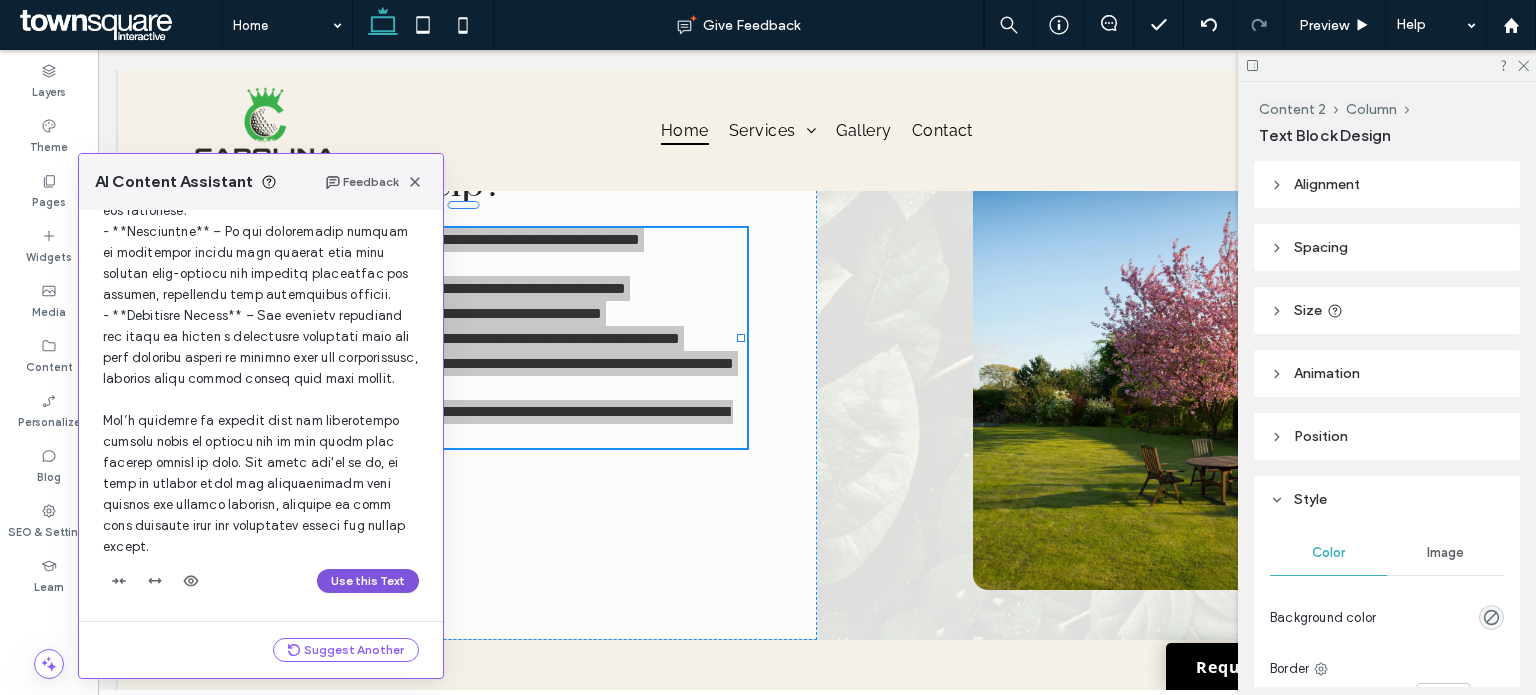 click on "Use this Text" at bounding box center (368, 581) 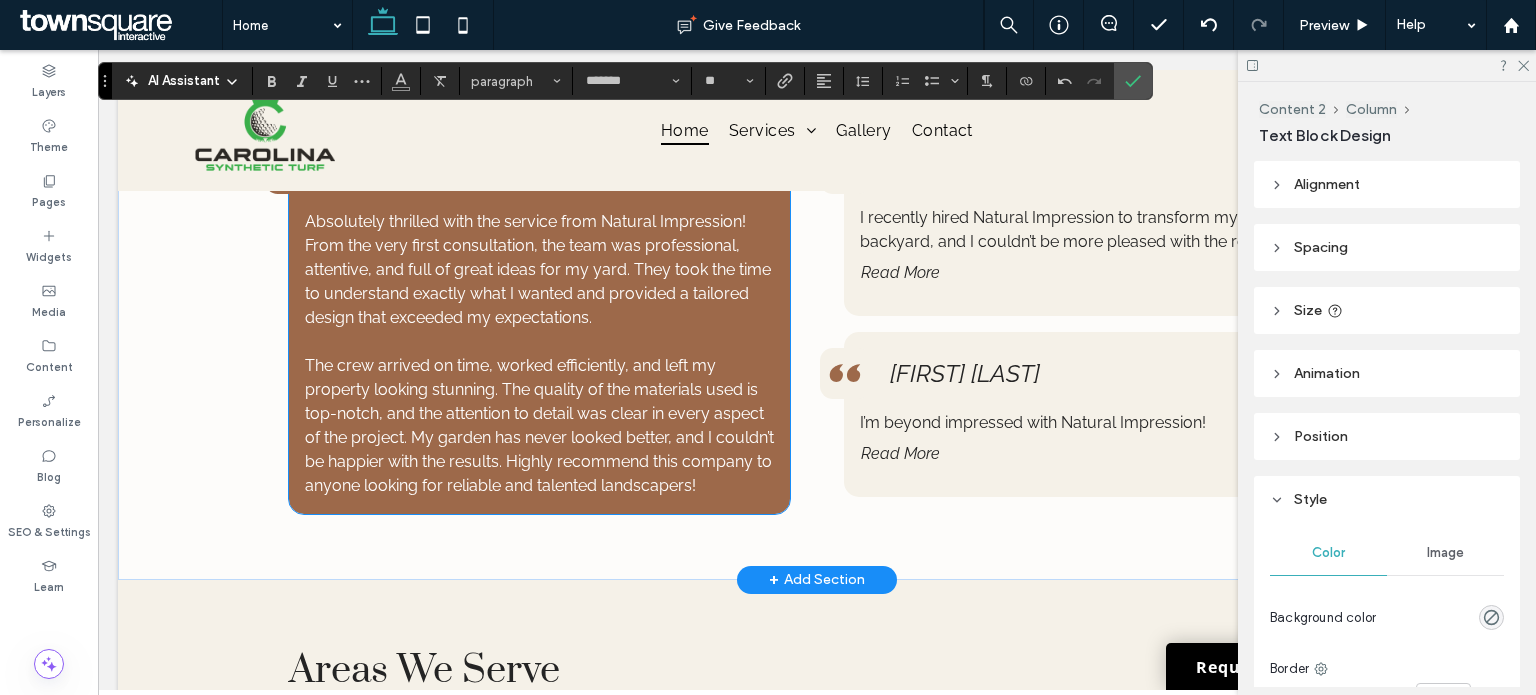 scroll, scrollTop: 3289, scrollLeft: 0, axis: vertical 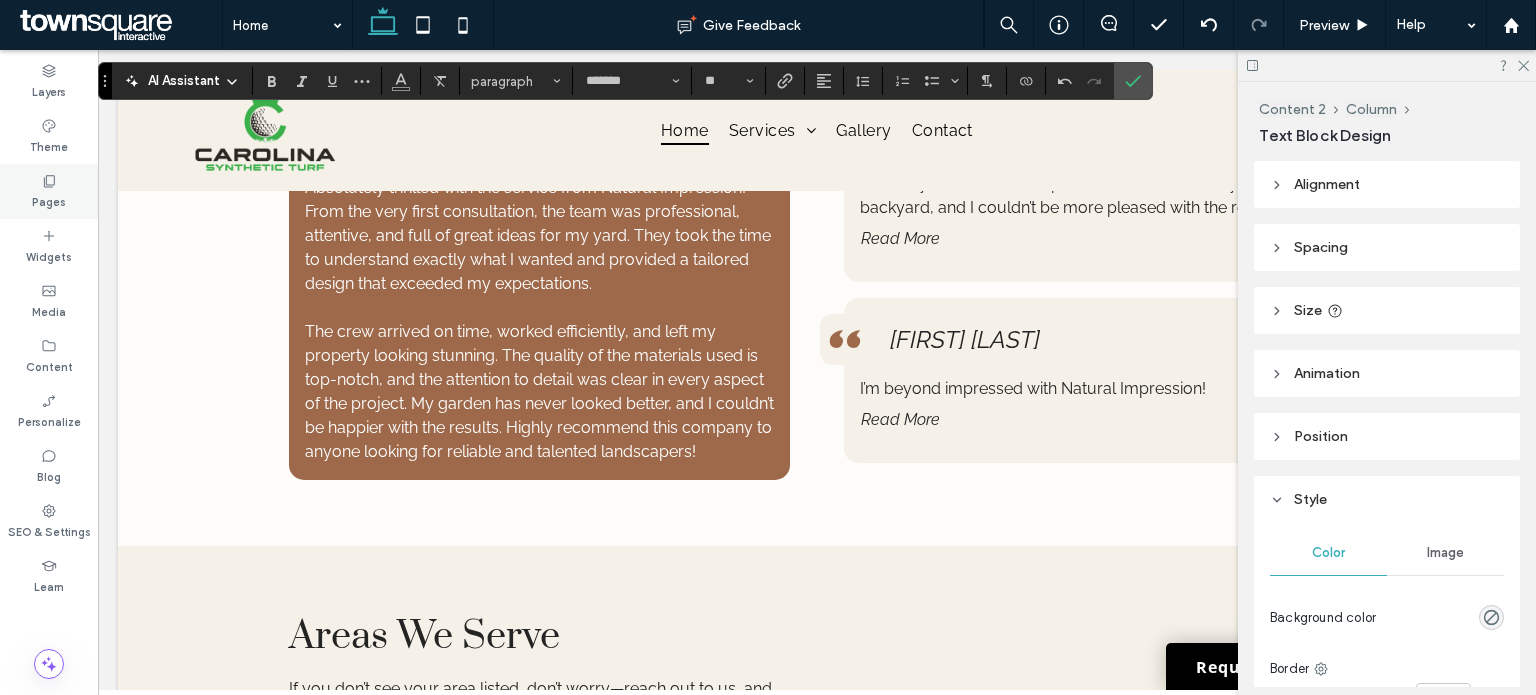 click on "Pages" at bounding box center [49, 191] 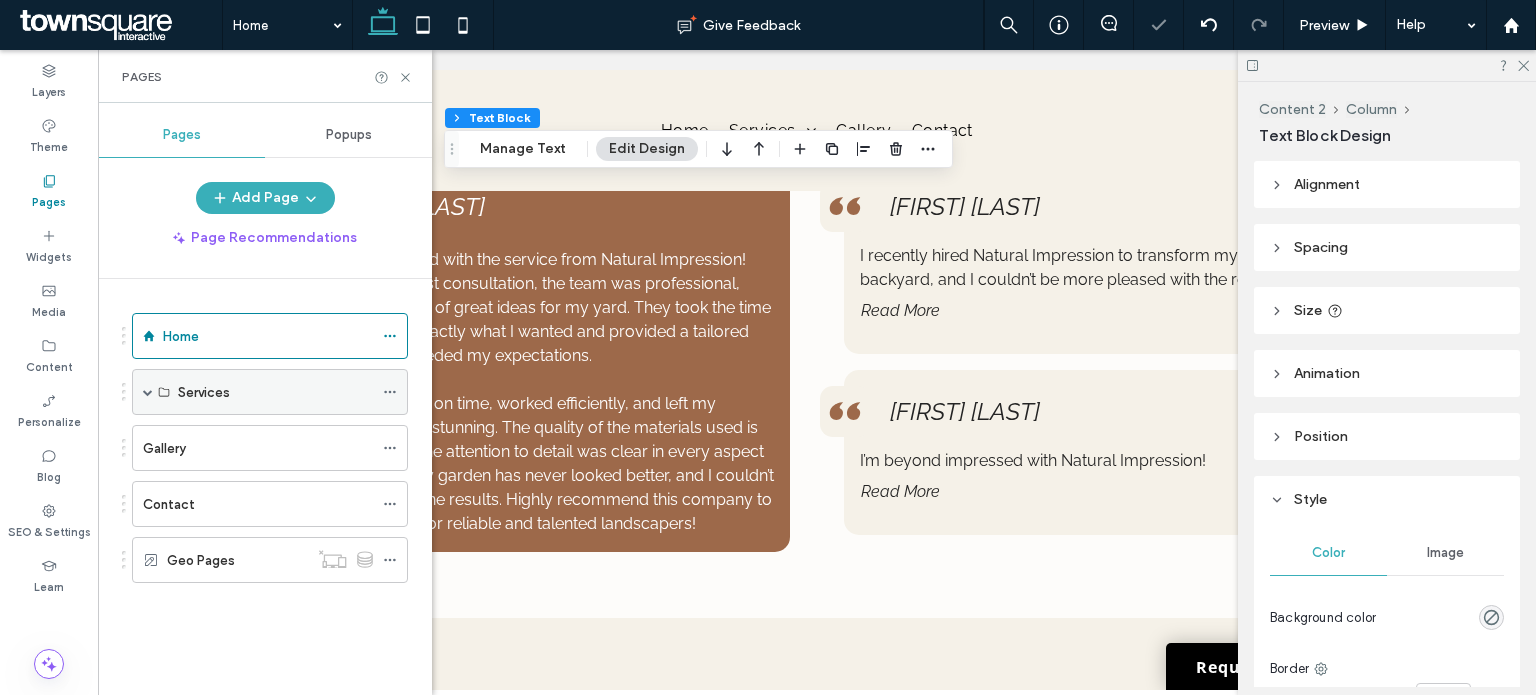 click on "Services" at bounding box center [270, 392] 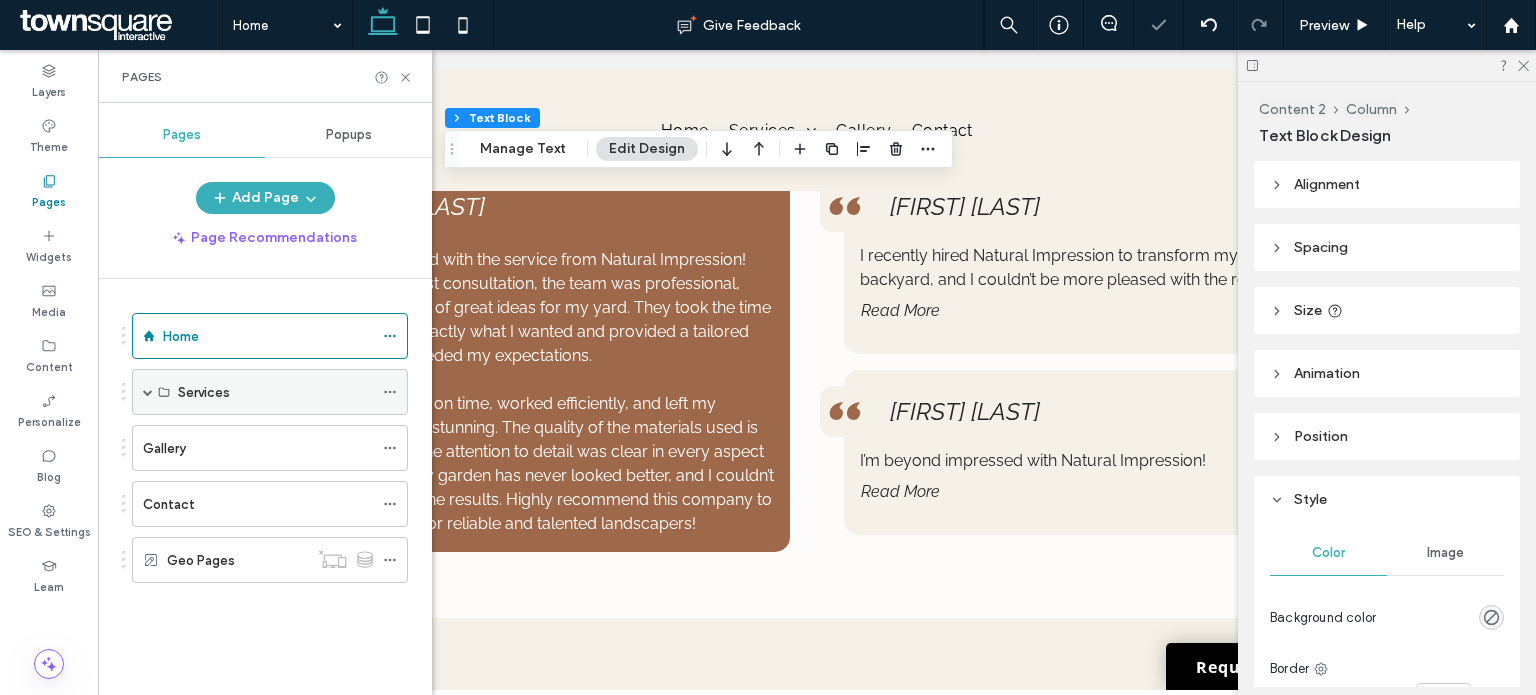 click at bounding box center (148, 392) 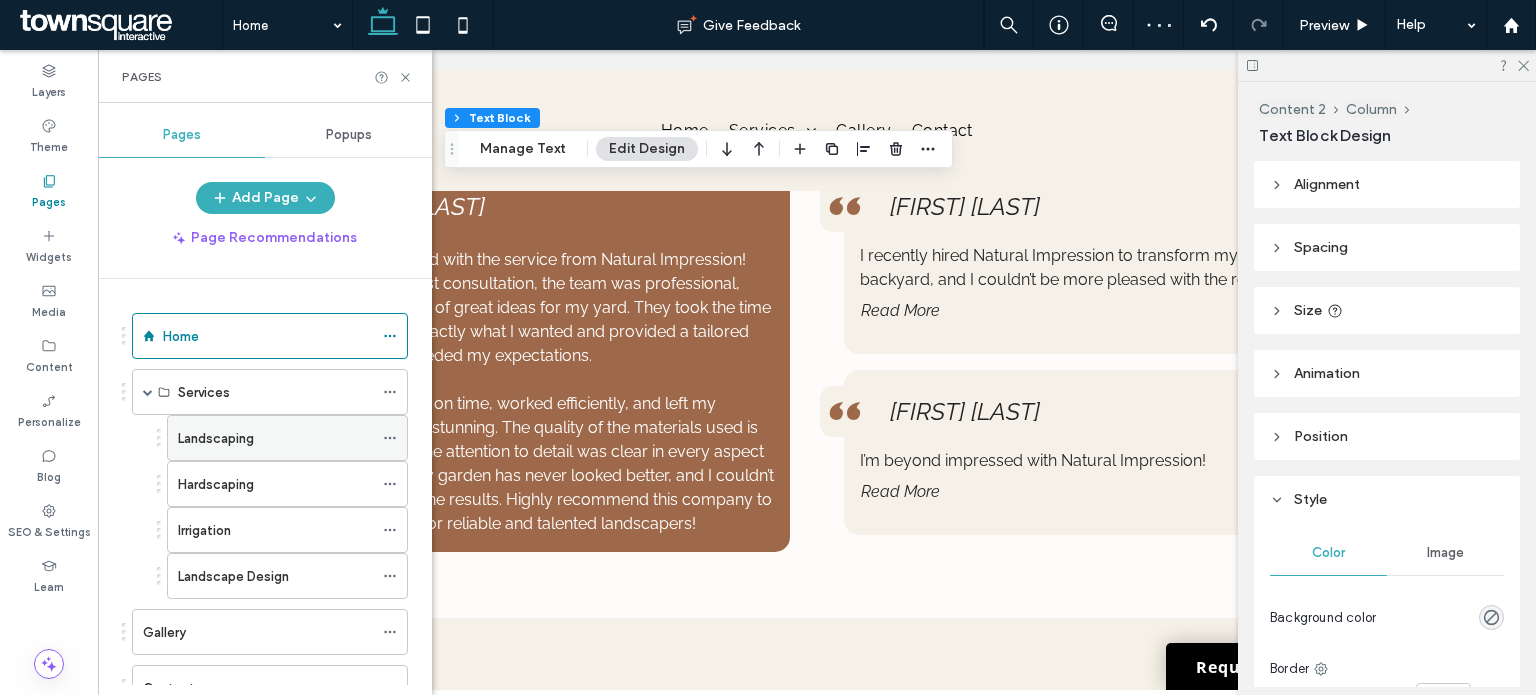 click on "Landscaping" at bounding box center (275, 438) 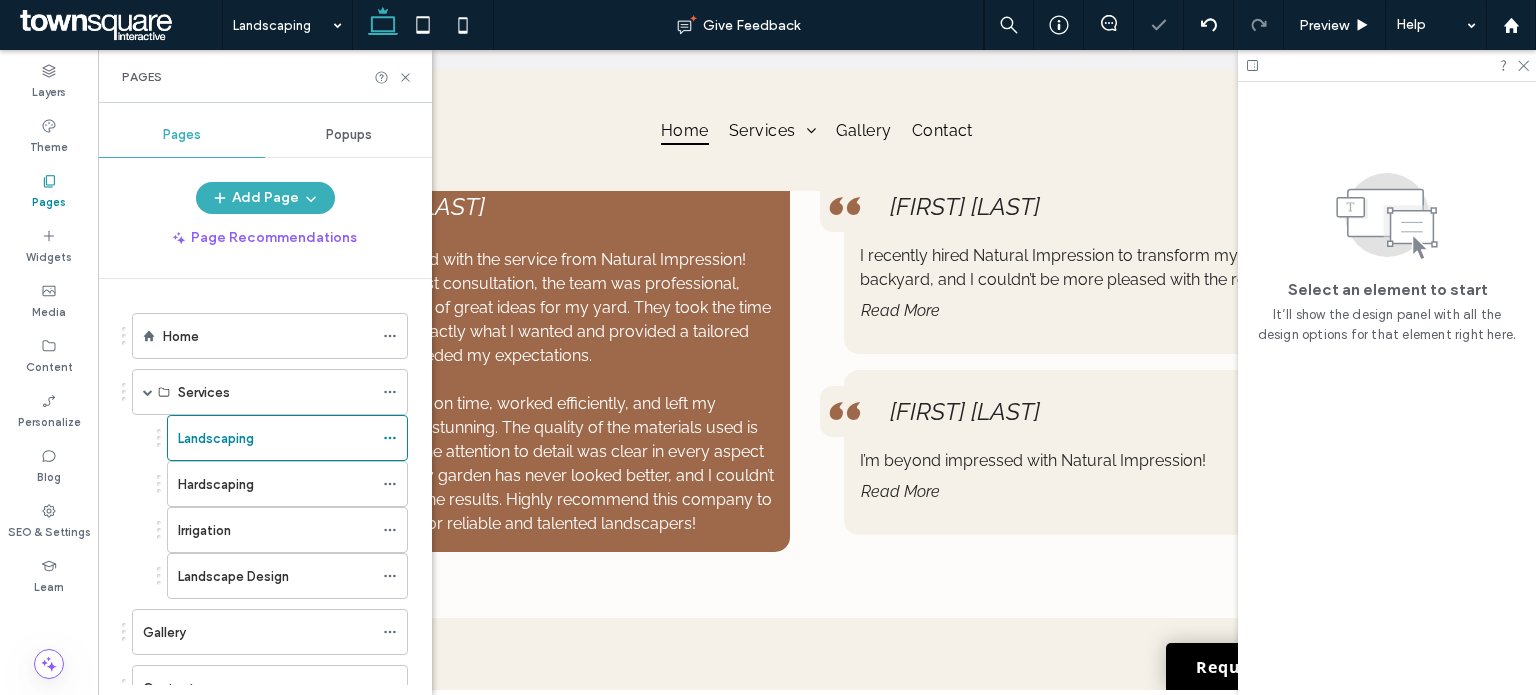 click 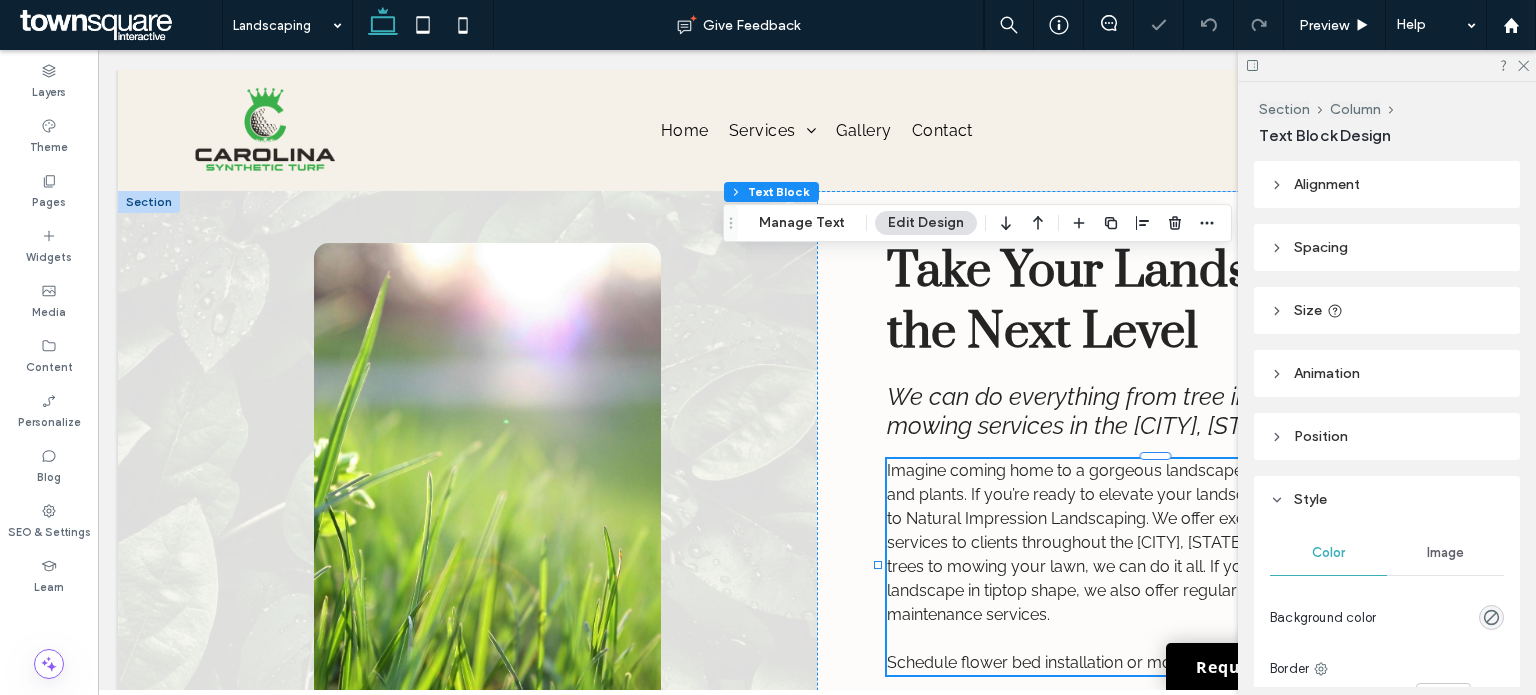 scroll, scrollTop: 200, scrollLeft: 0, axis: vertical 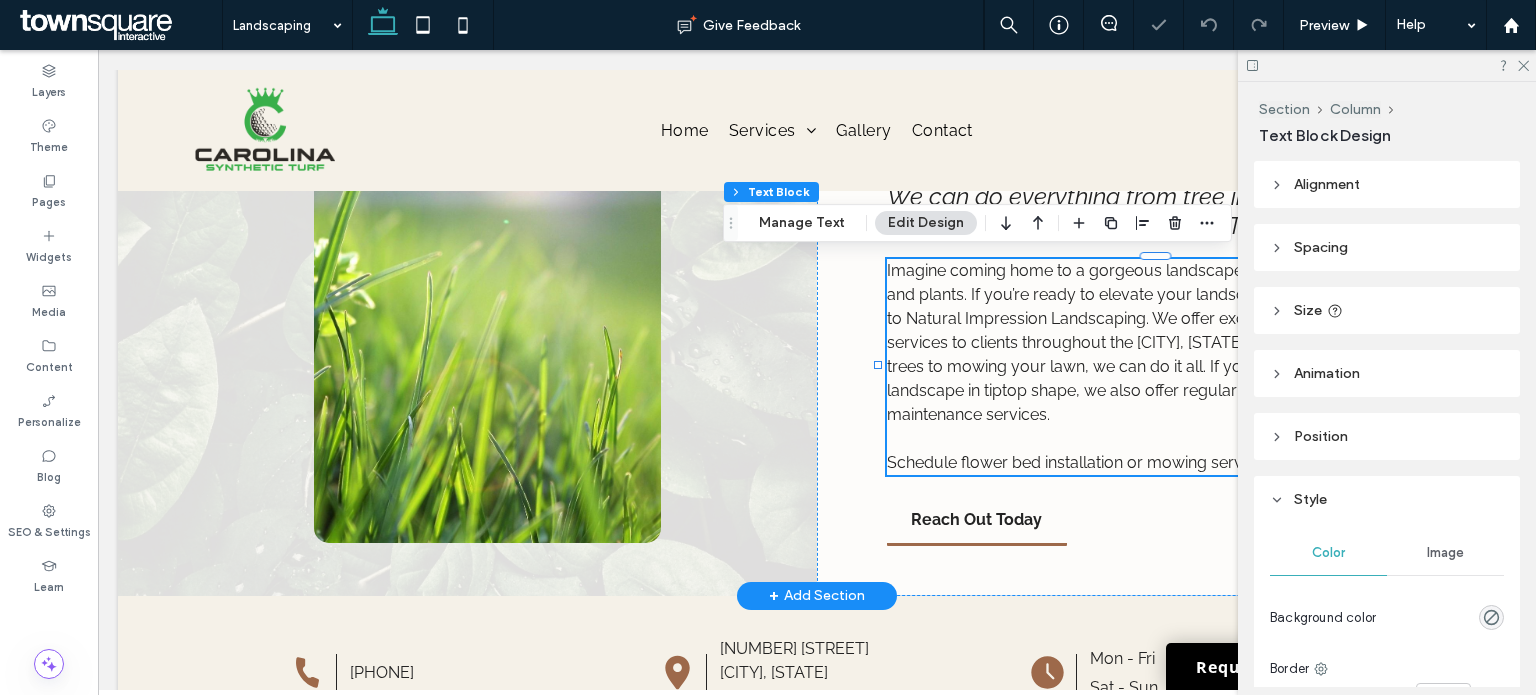 click on "Imagine coming home to a gorgeous landscape full of flower beds, trees and plants. If you’re ready to elevate your landscape to its full potential, turn to Natural Impression Landscaping. We offer exceptional landscaping services to clients throughout the Charlotte, NC area. From pruning your trees to mowing your lawn, we can do it all. If you need help keeping your landscape in tiptop shape, we also offer regular or biweekly landscape maintenance services." at bounding box center [1166, 343] 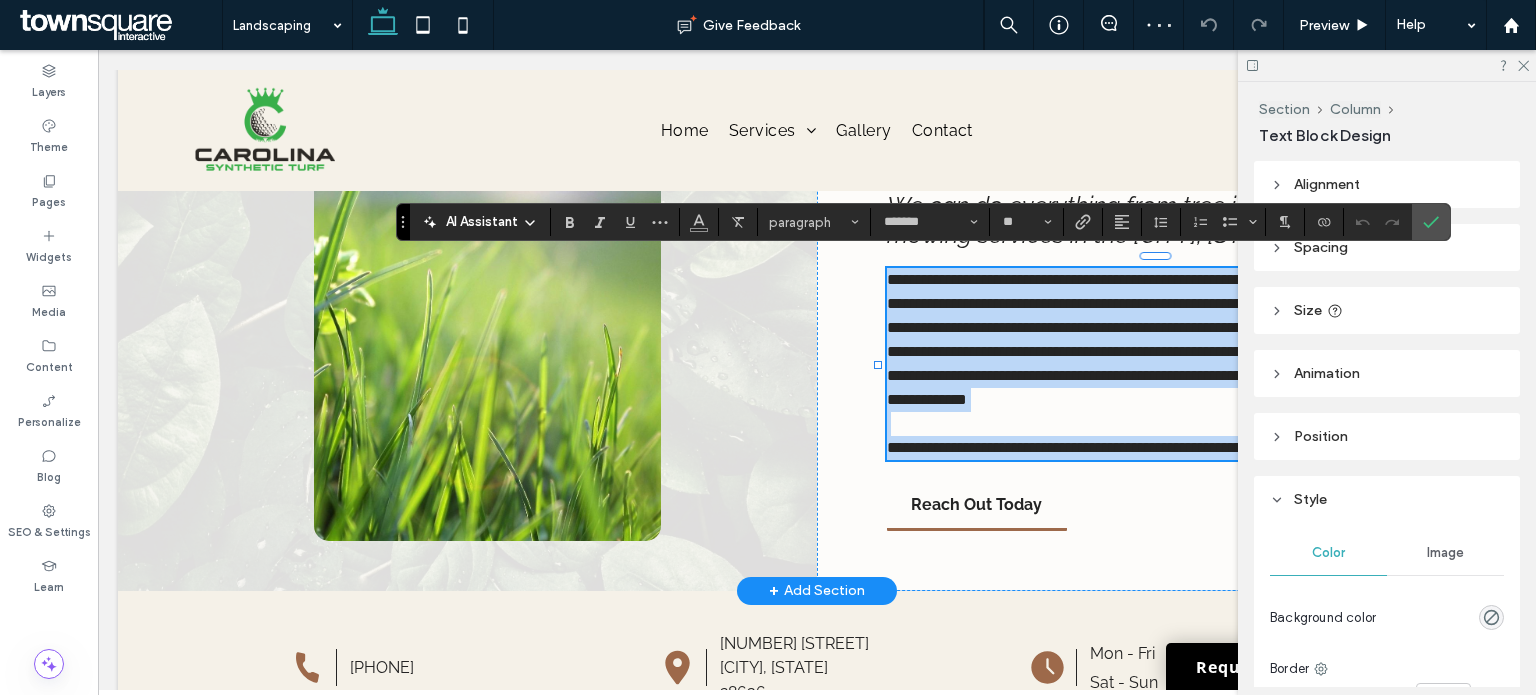click on "**********" at bounding box center (1166, 340) 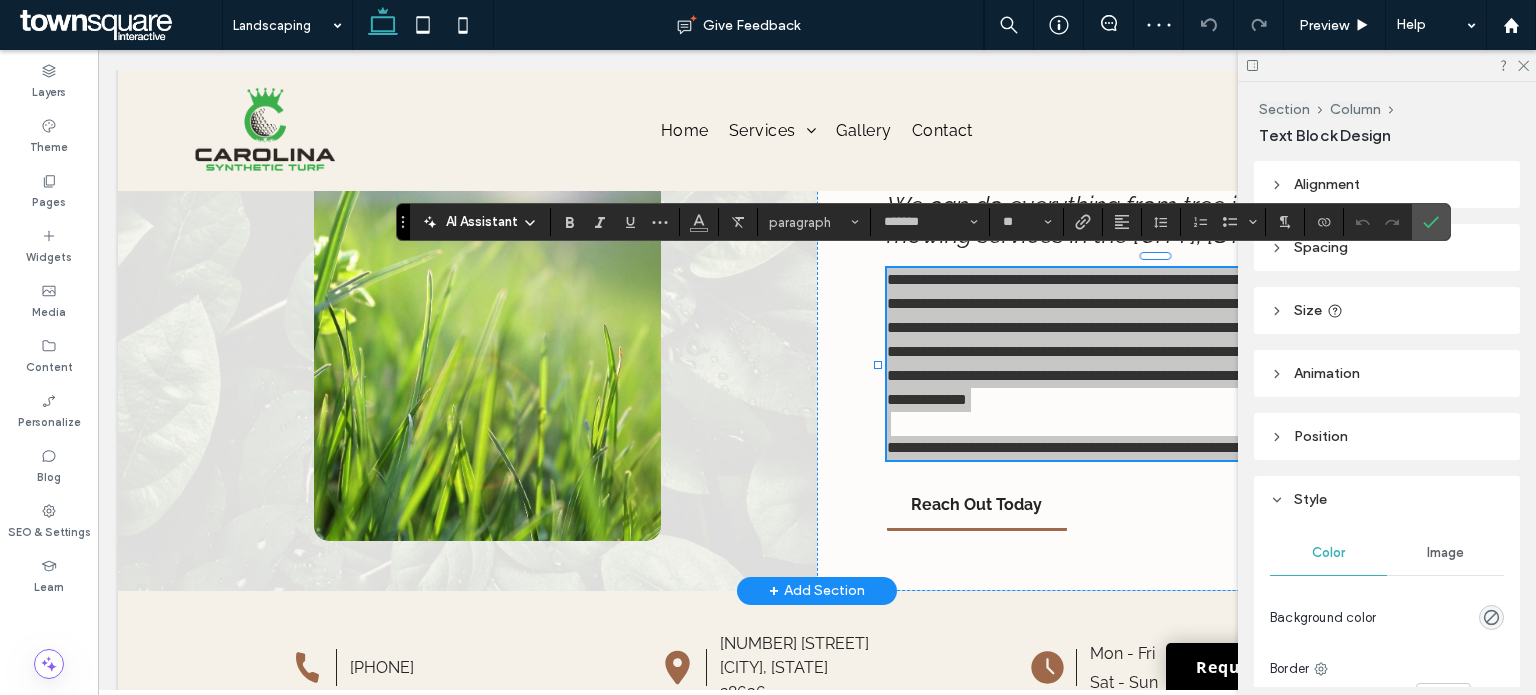 click on "AI Assistant" at bounding box center (482, 222) 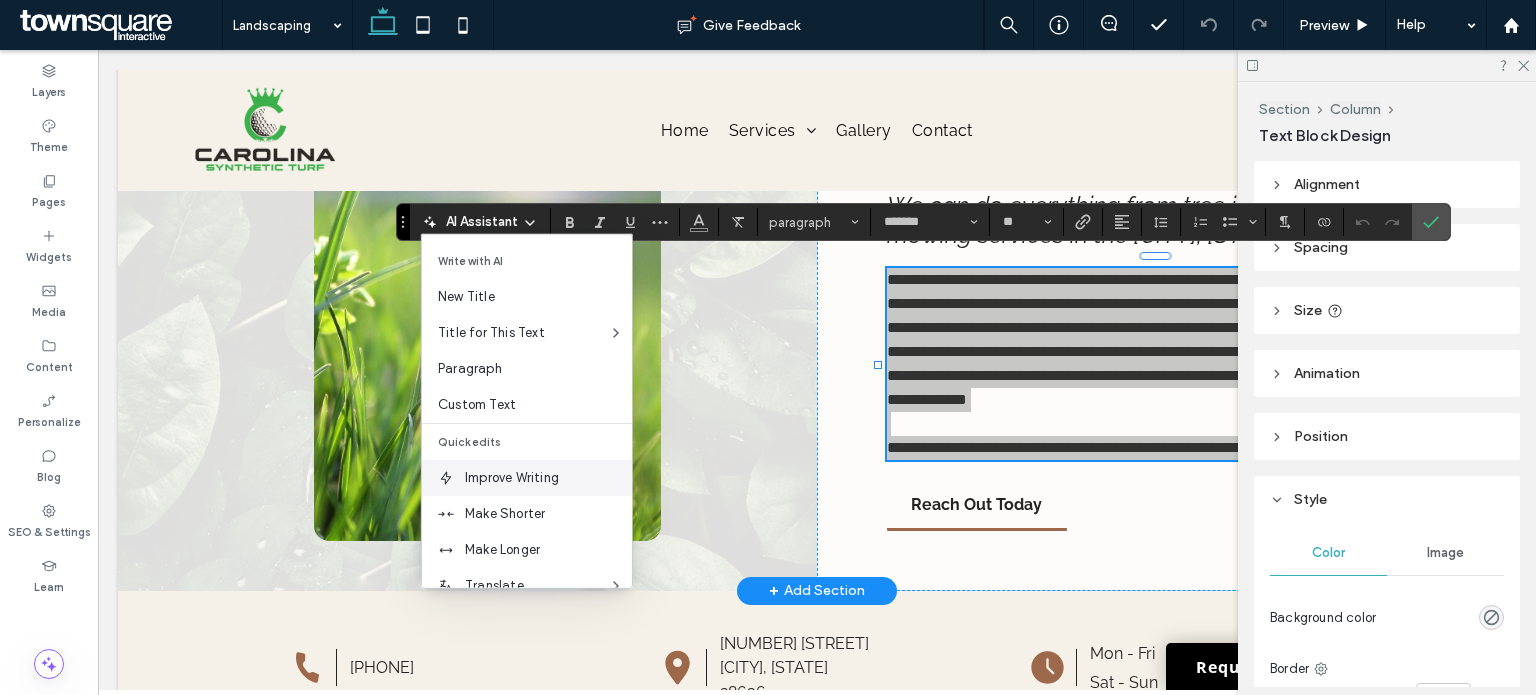 click on "Improve Writing" at bounding box center (548, 478) 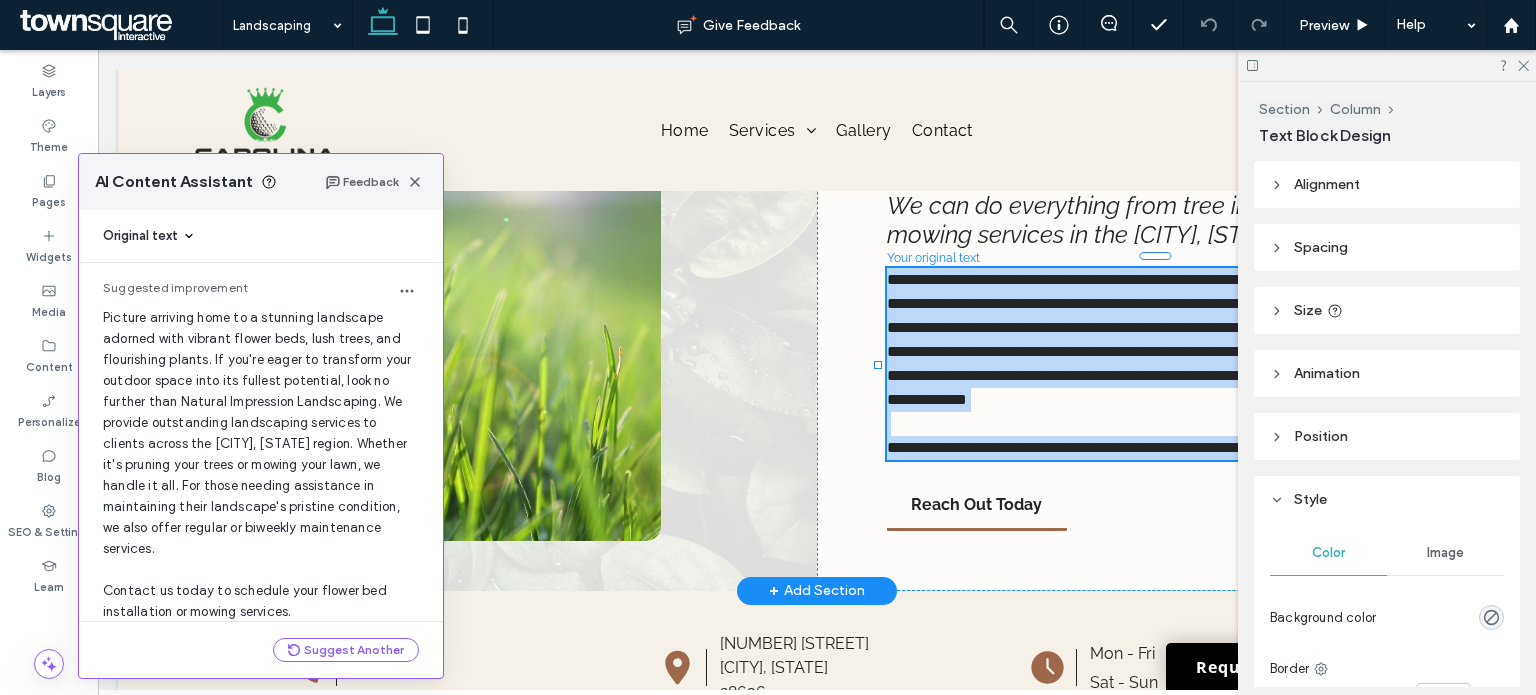 scroll, scrollTop: 52, scrollLeft: 0, axis: vertical 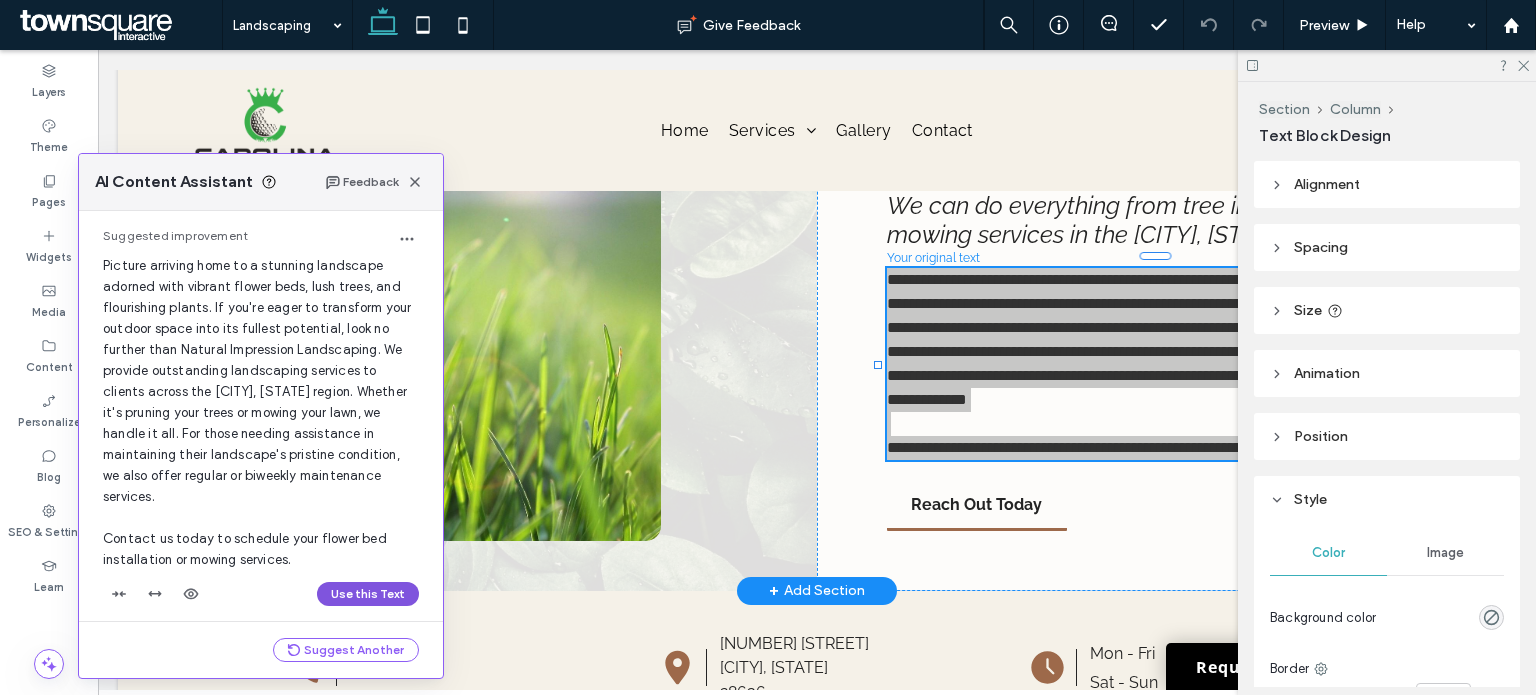 click on "Use this Text" at bounding box center (368, 594) 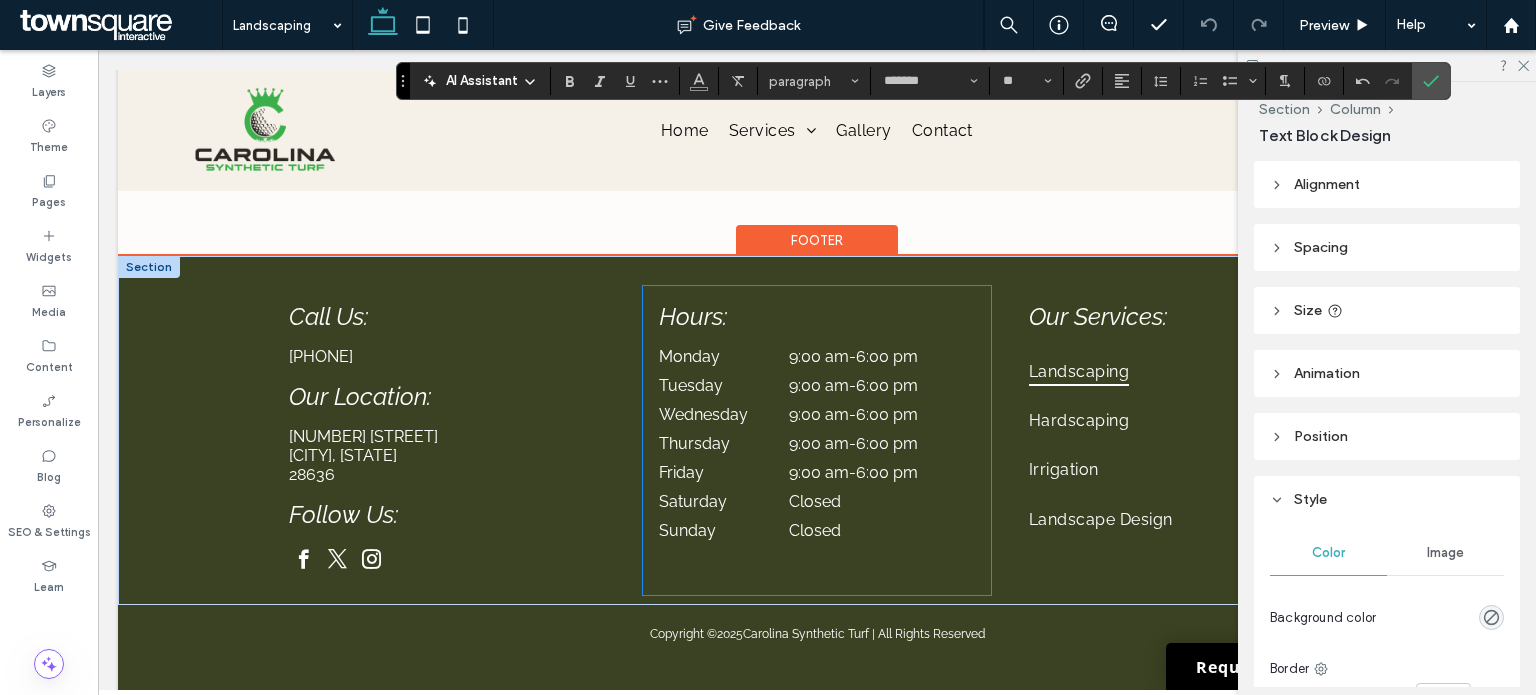 scroll, scrollTop: 1274, scrollLeft: 0, axis: vertical 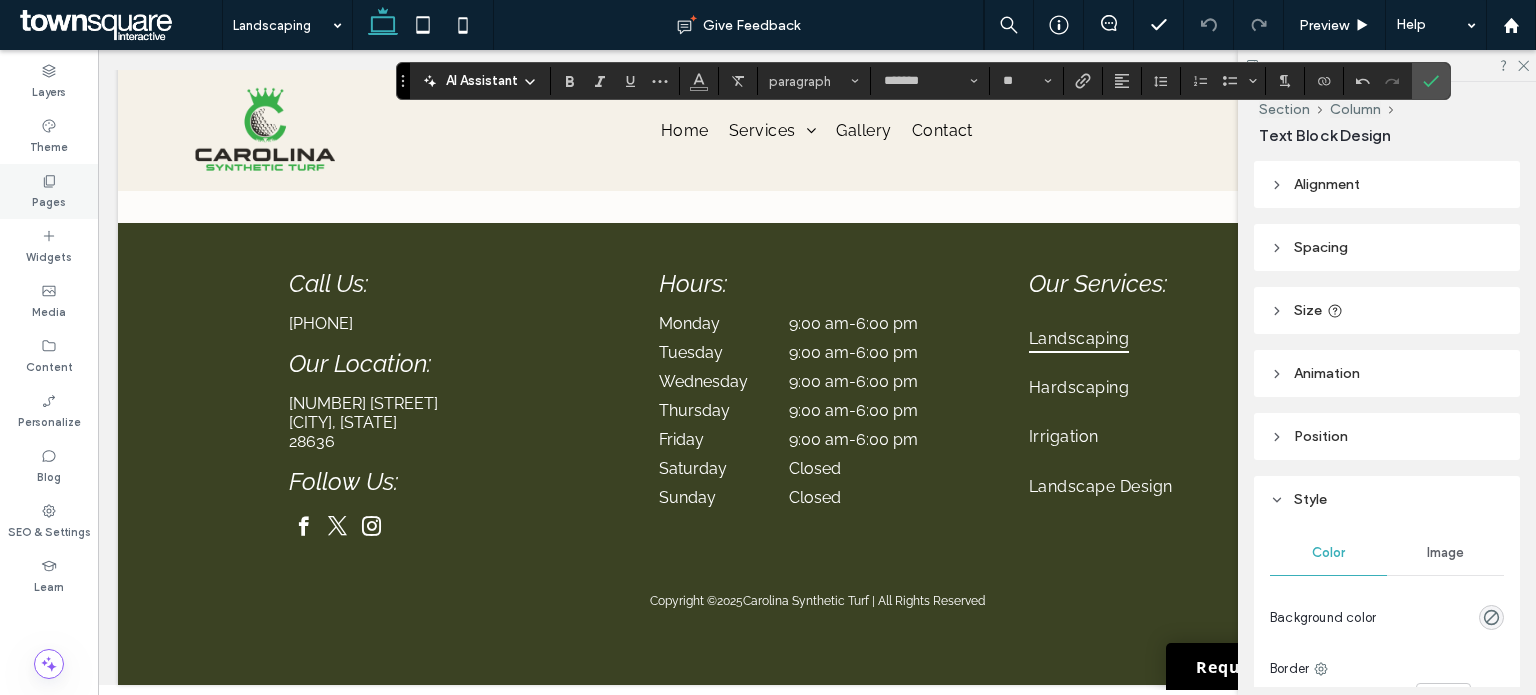 click on "Pages" at bounding box center (49, 191) 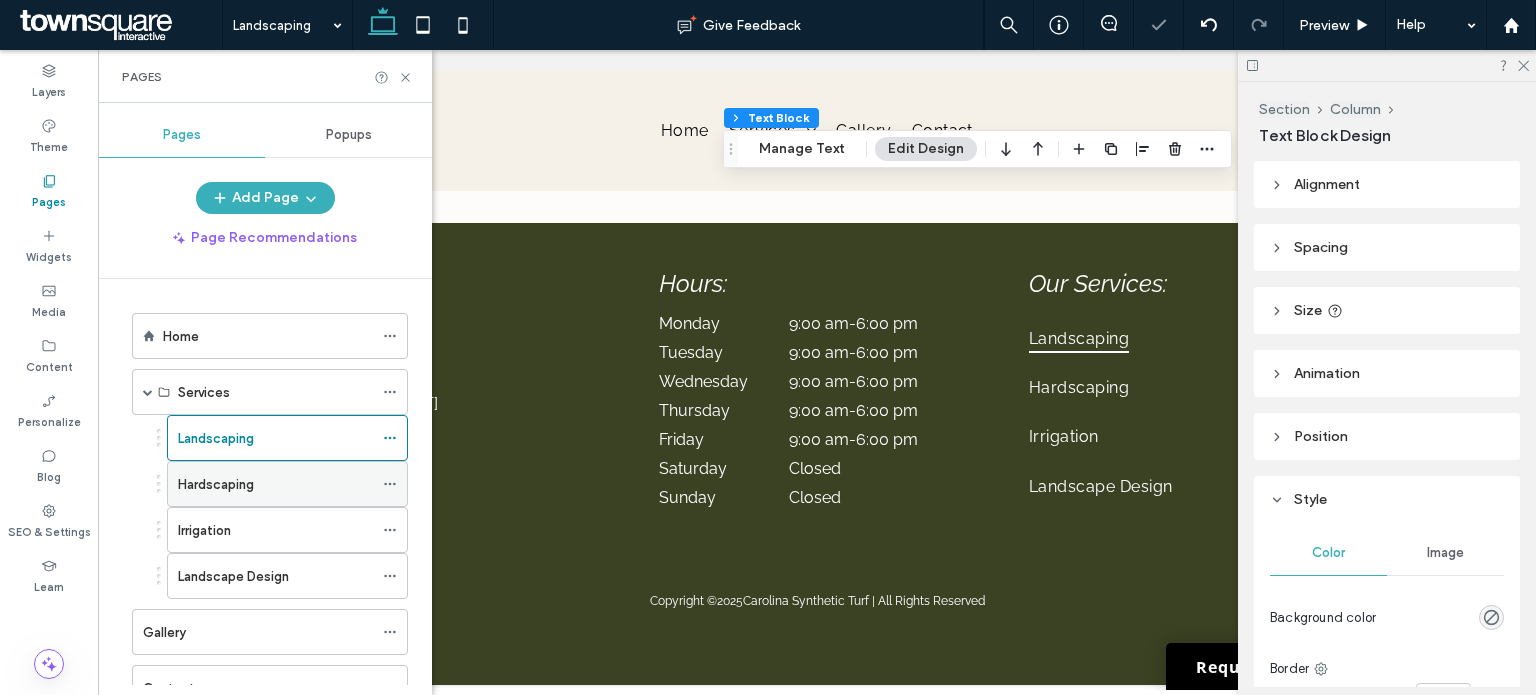 click on "Hardscaping" at bounding box center (275, 484) 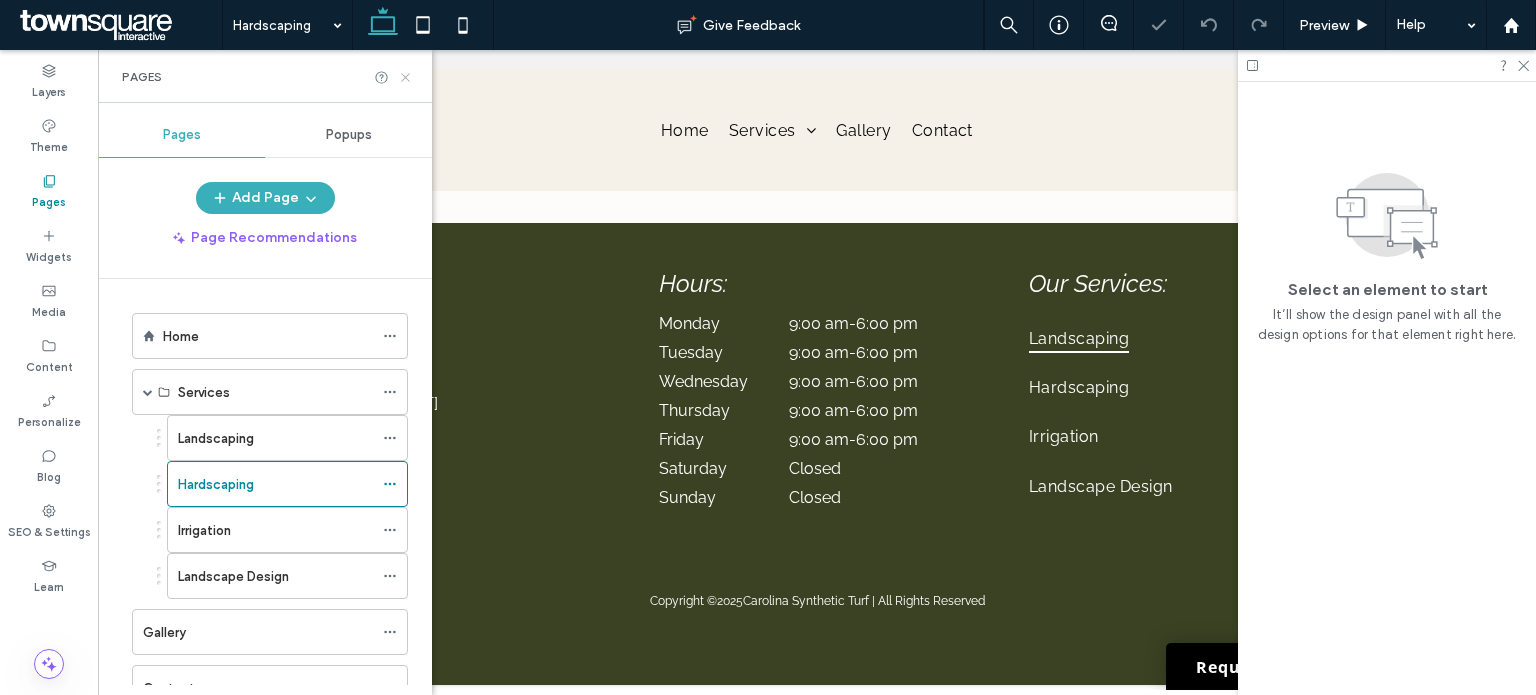 click 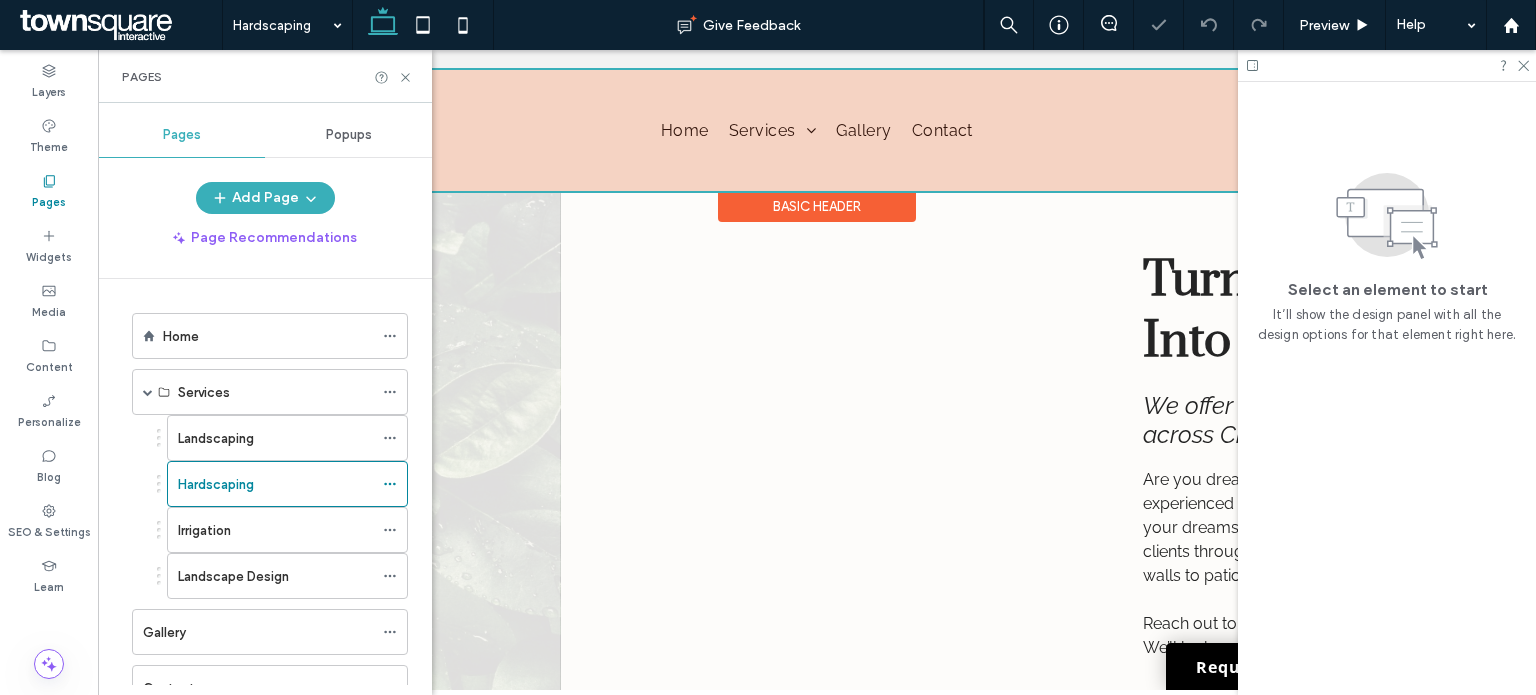 scroll, scrollTop: 0, scrollLeft: 0, axis: both 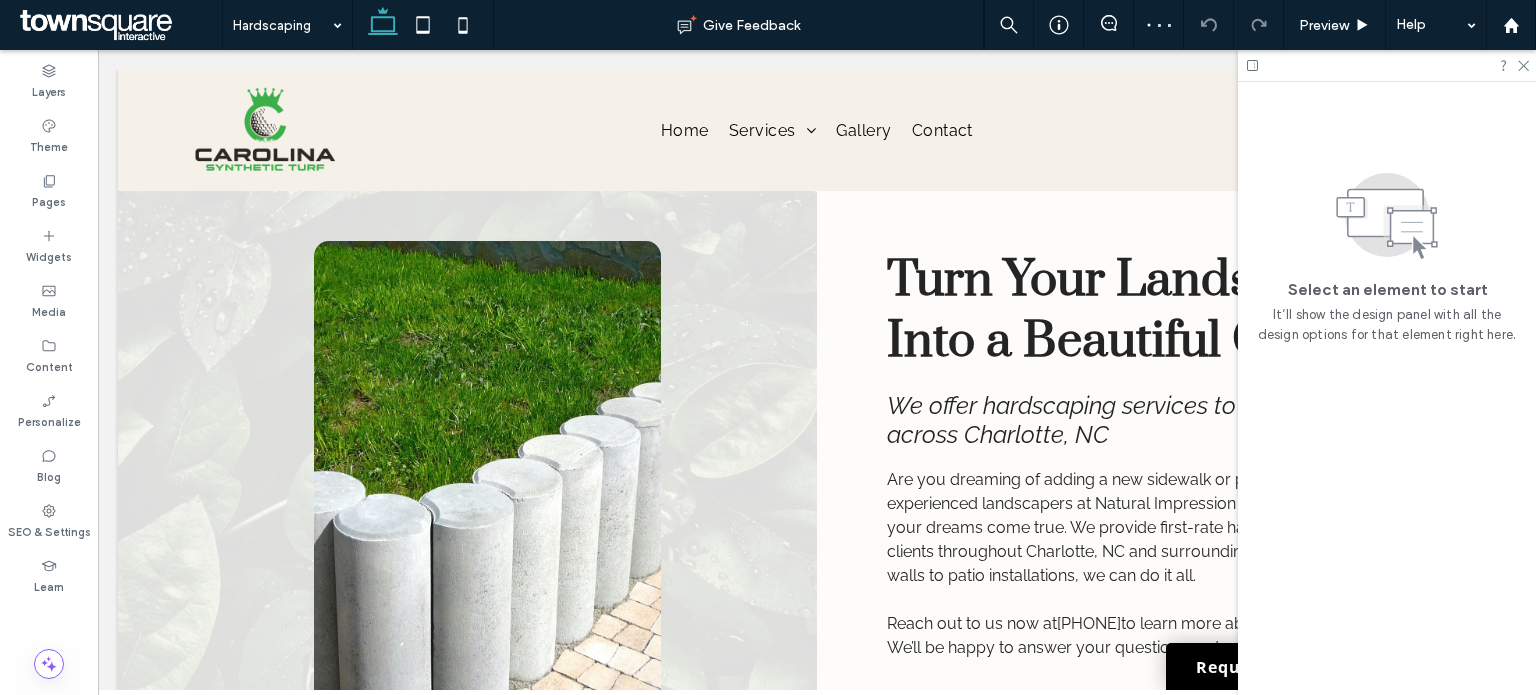 click at bounding box center [1387, 65] 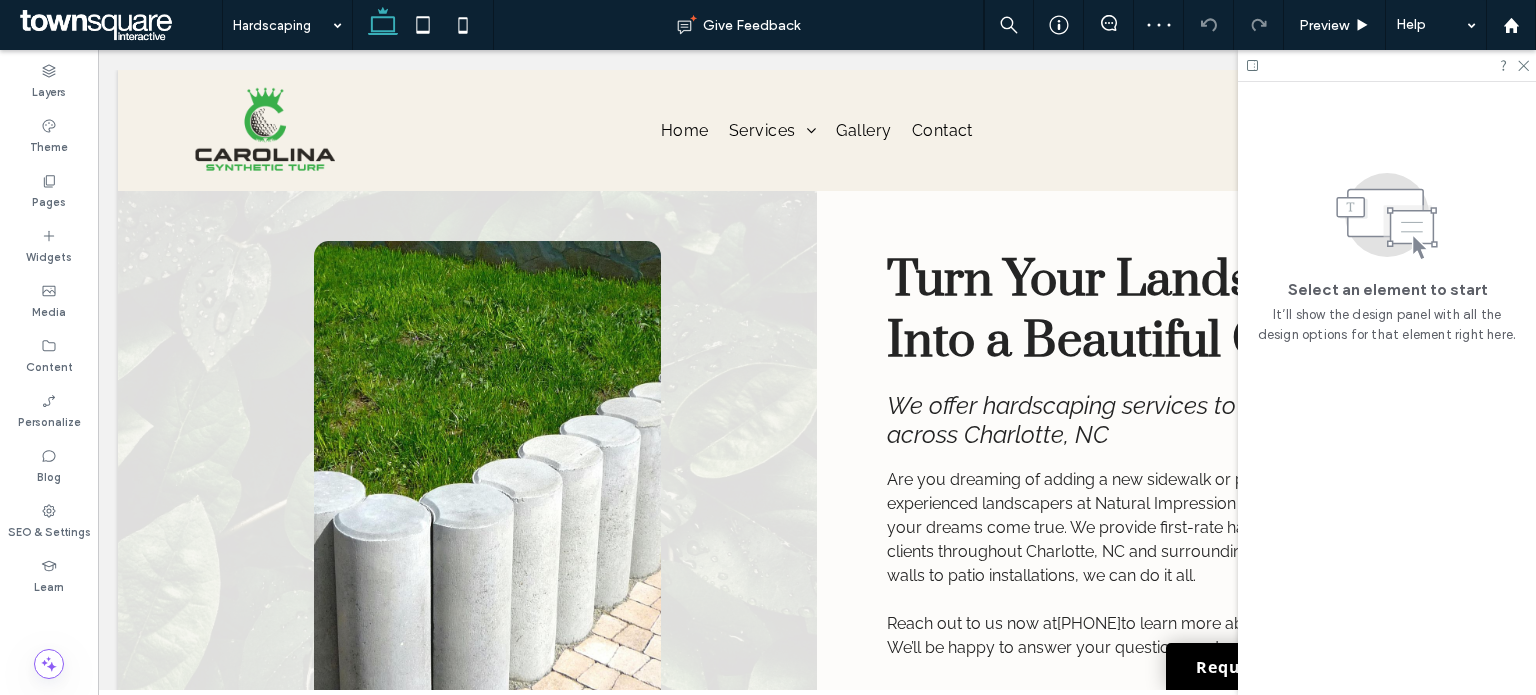 click at bounding box center [1387, 65] 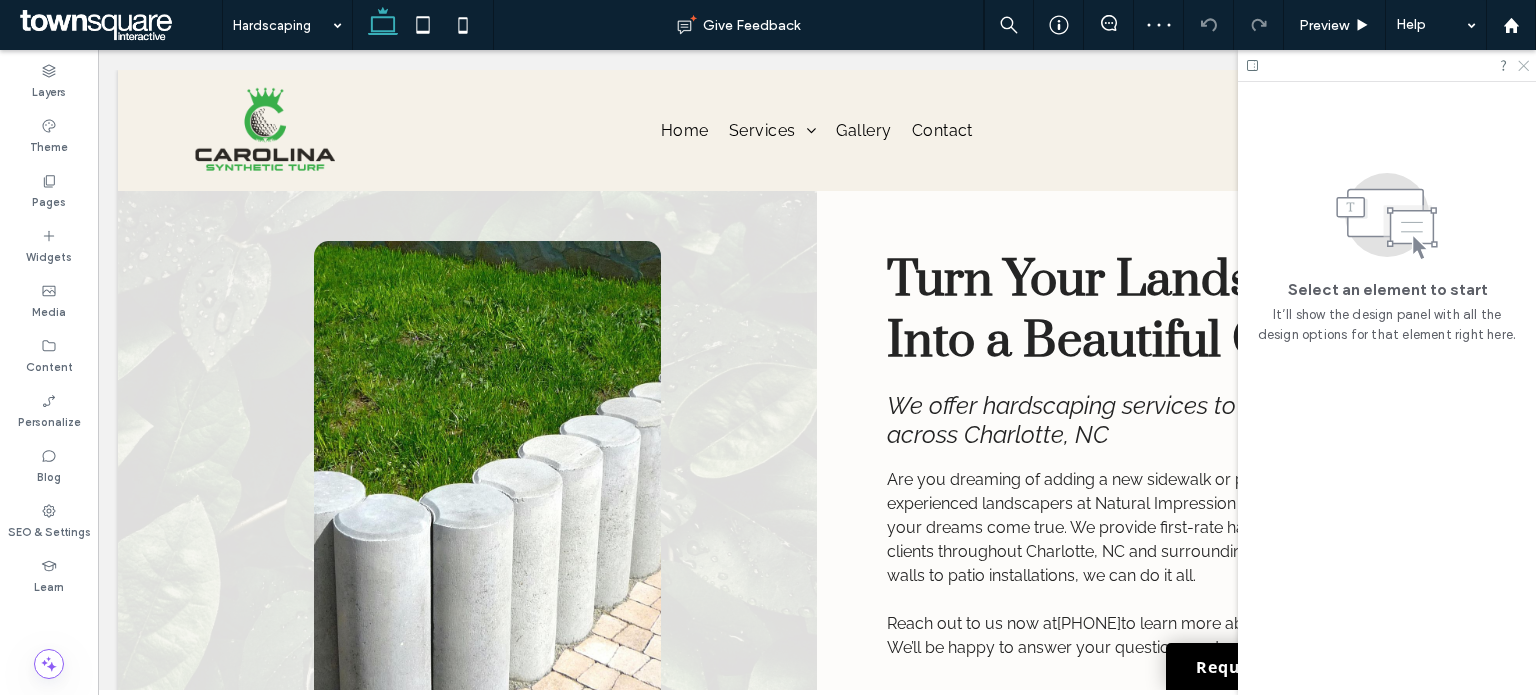 click at bounding box center (1387, 65) 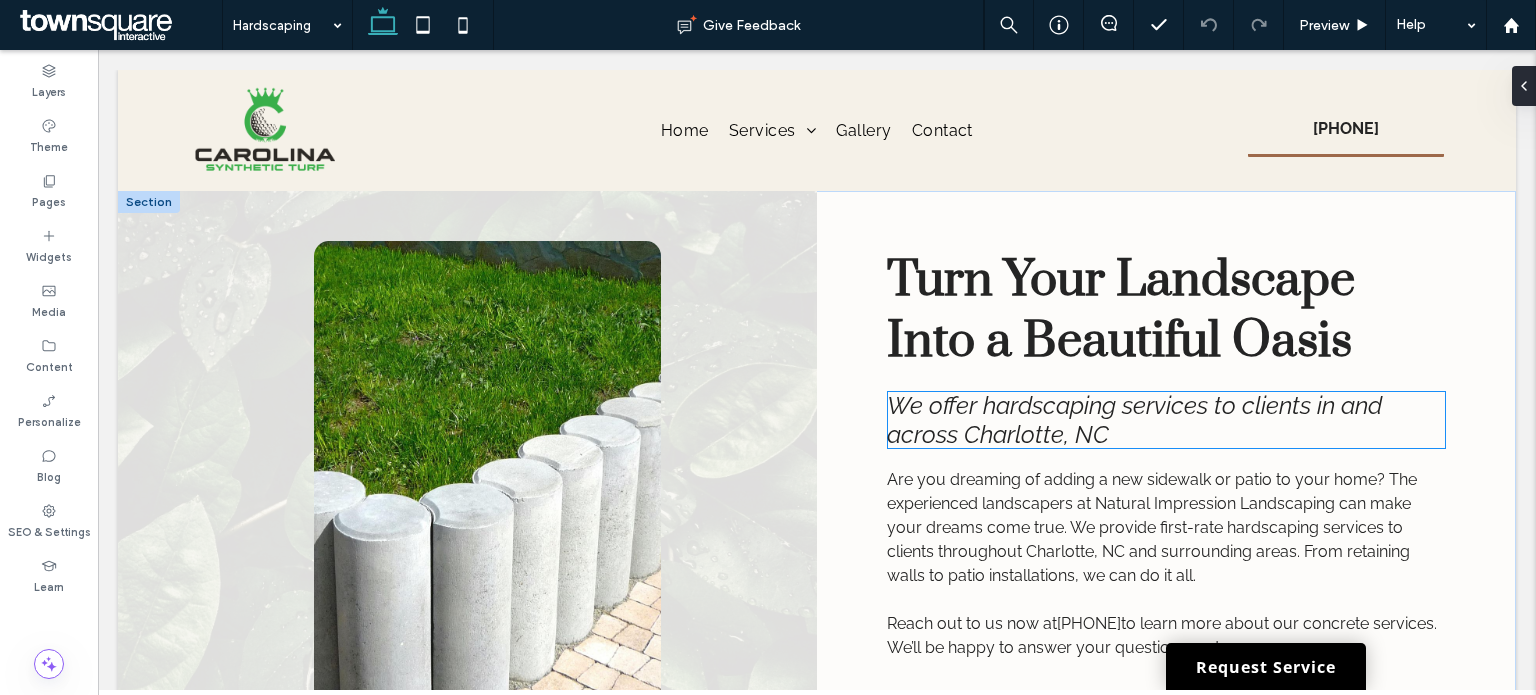 click on "We offer hardscaping services to clients in and across Charlotte, NC" at bounding box center [1134, 420] 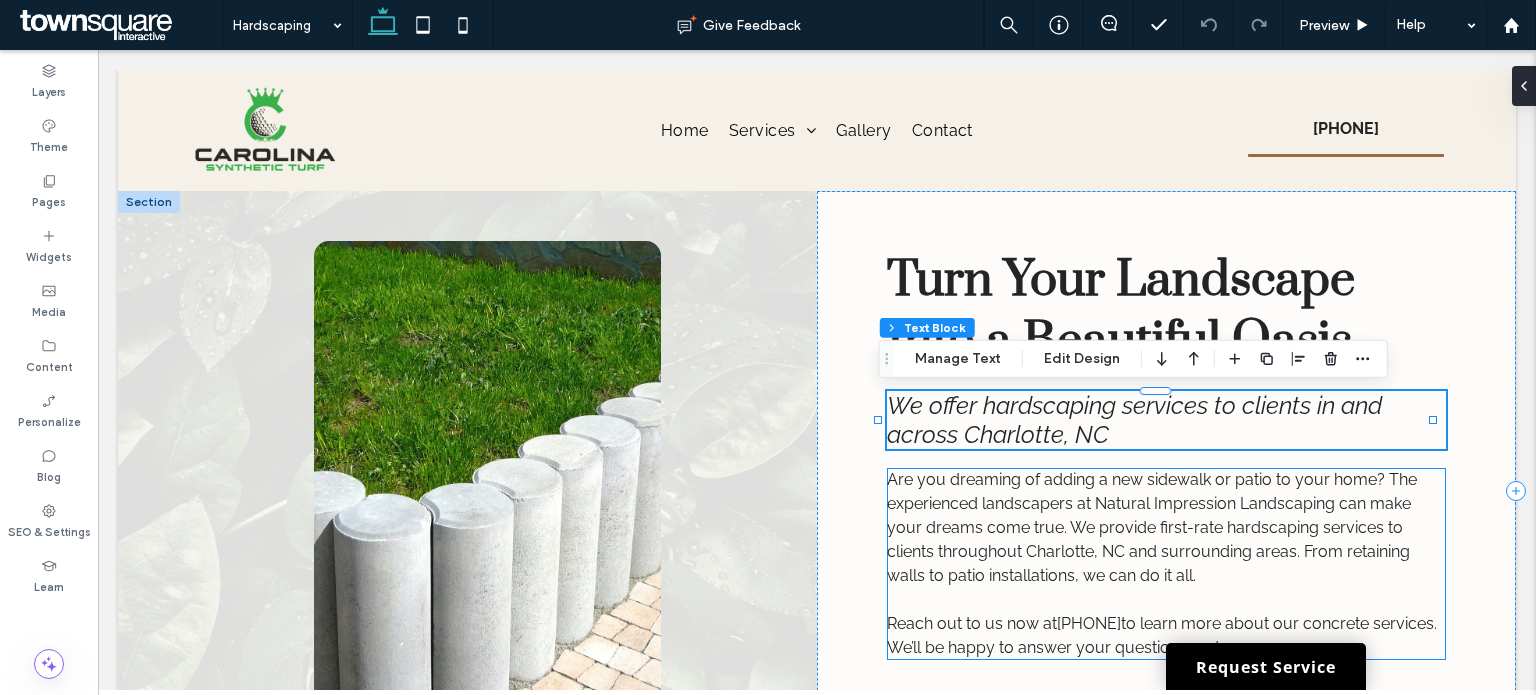 click on "Are you dreaming of adding a new sidewalk or patio to your home? The experienced landscapers at Natural Impression Landscaping can make your dreams come true. We provide first-rate hardscaping services to clients throughout Charlotte, NC and surrounding areas. From retaining walls to patio installations, we can do it all." at bounding box center (1152, 527) 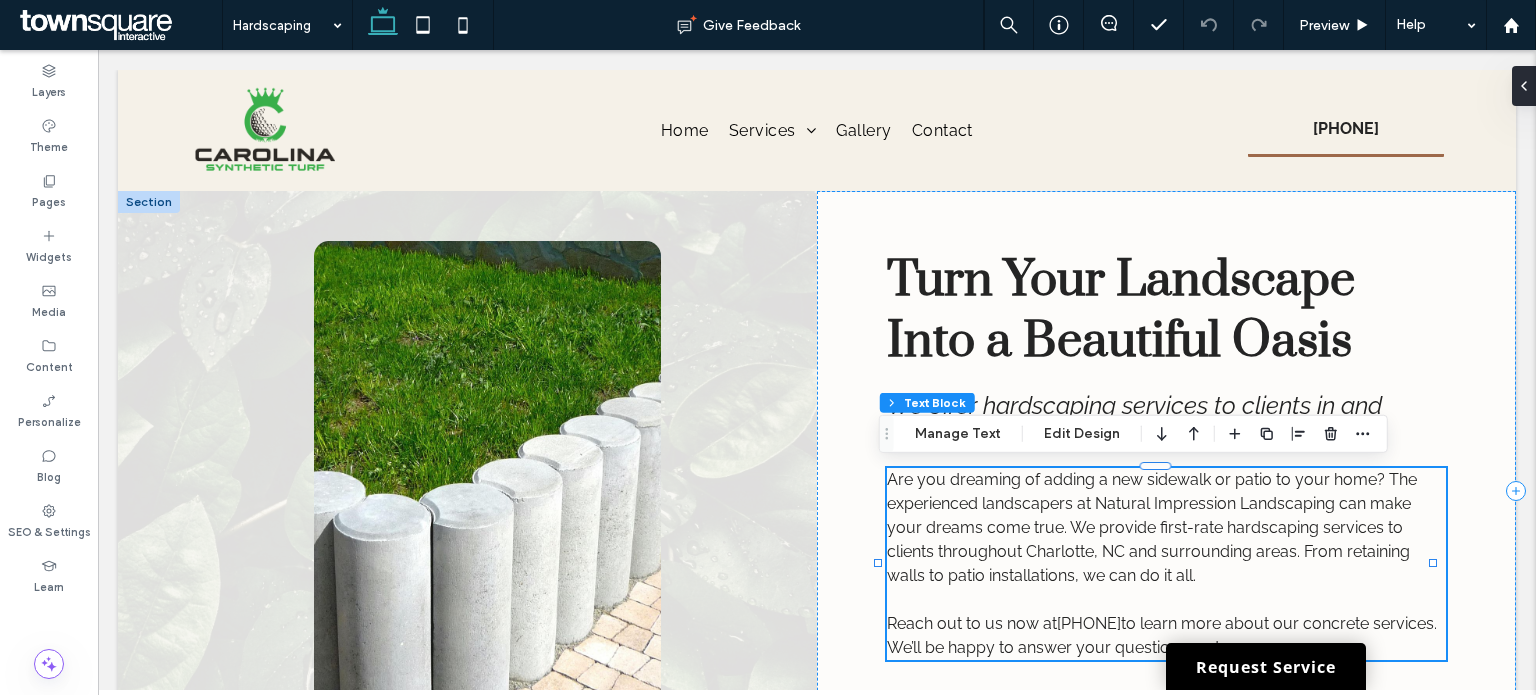 click on "Are you dreaming of adding a new sidewalk or patio to your home? The experienced landscapers at Natural Impression Landscaping can make your dreams come true. We provide first-rate hardscaping services to clients throughout Charlotte, NC and surrounding areas. From retaining walls to patio installations, we can do it all." at bounding box center (1152, 527) 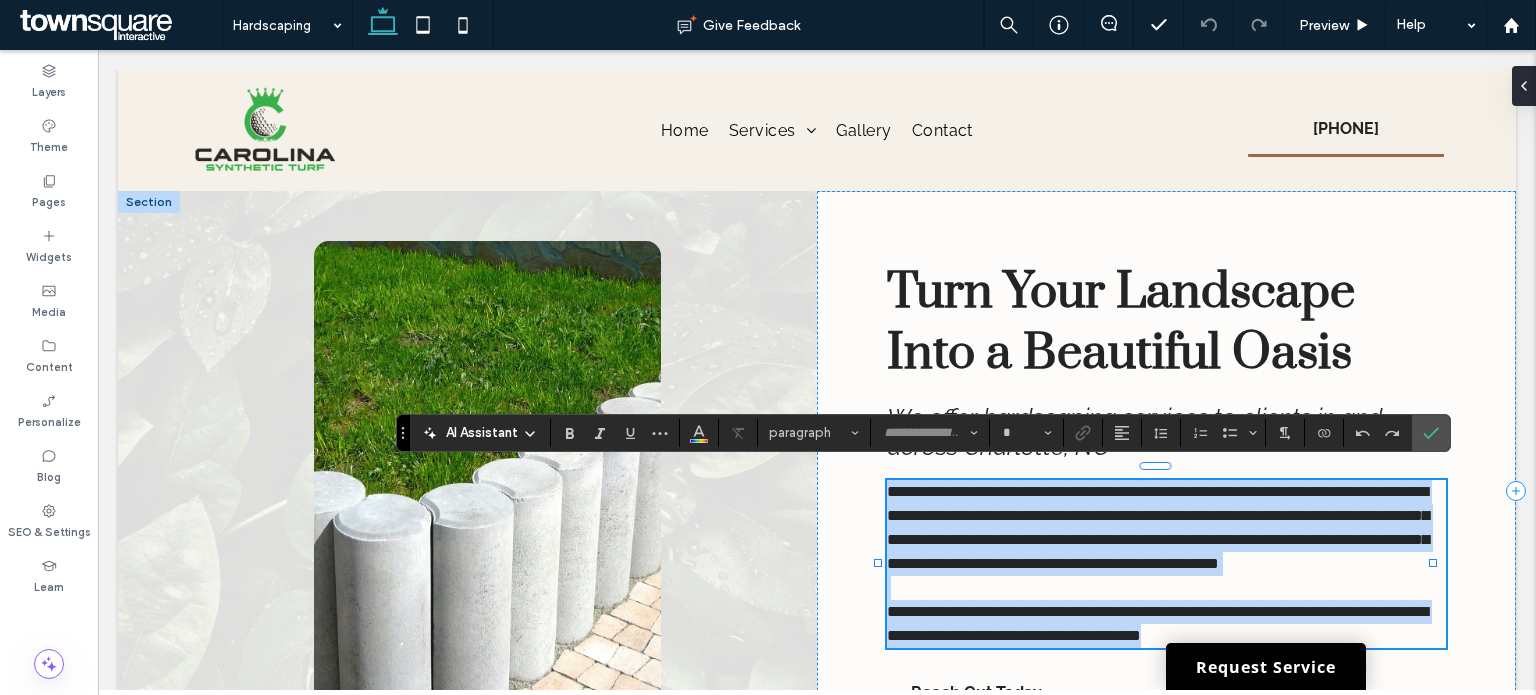 type on "*******" 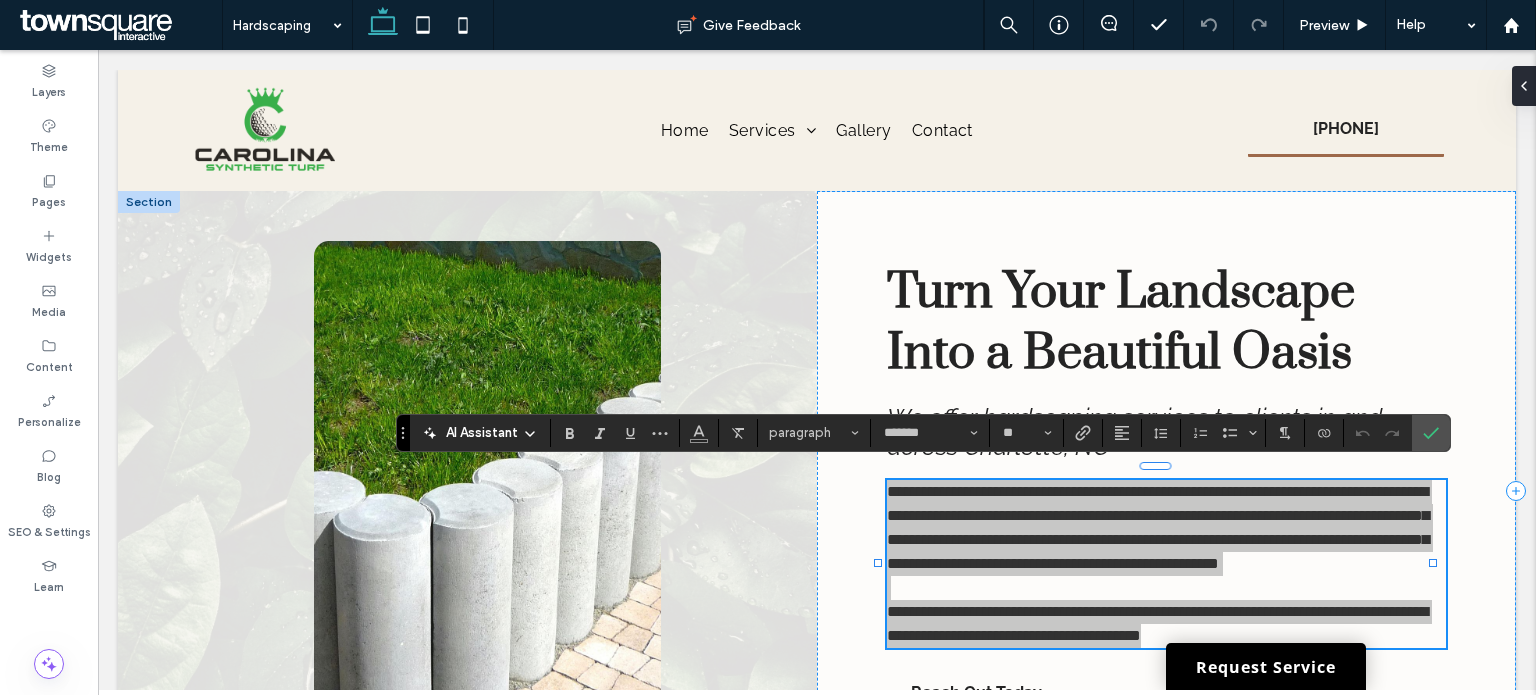 click on "AI Assistant" at bounding box center (482, 433) 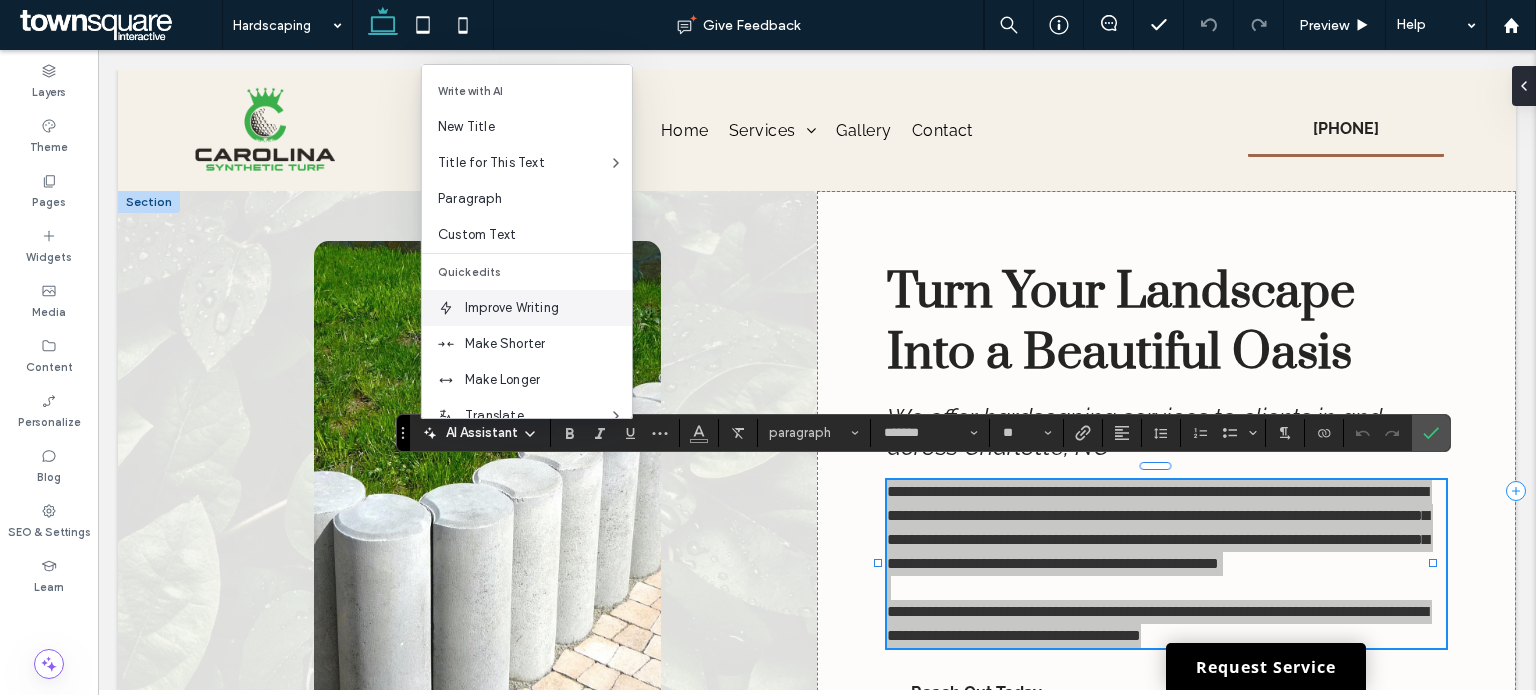 scroll, scrollTop: 100, scrollLeft: 0, axis: vertical 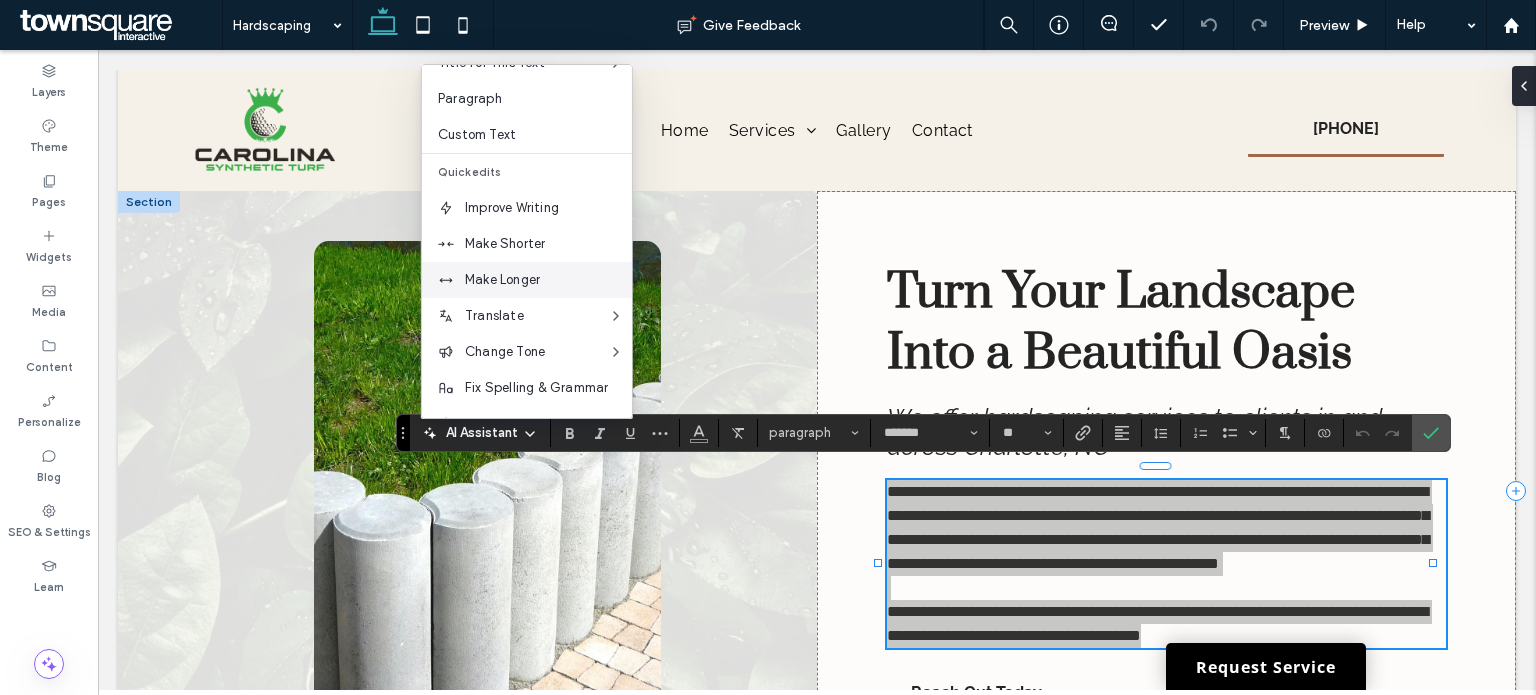 click on "Make Longer" at bounding box center [527, 280] 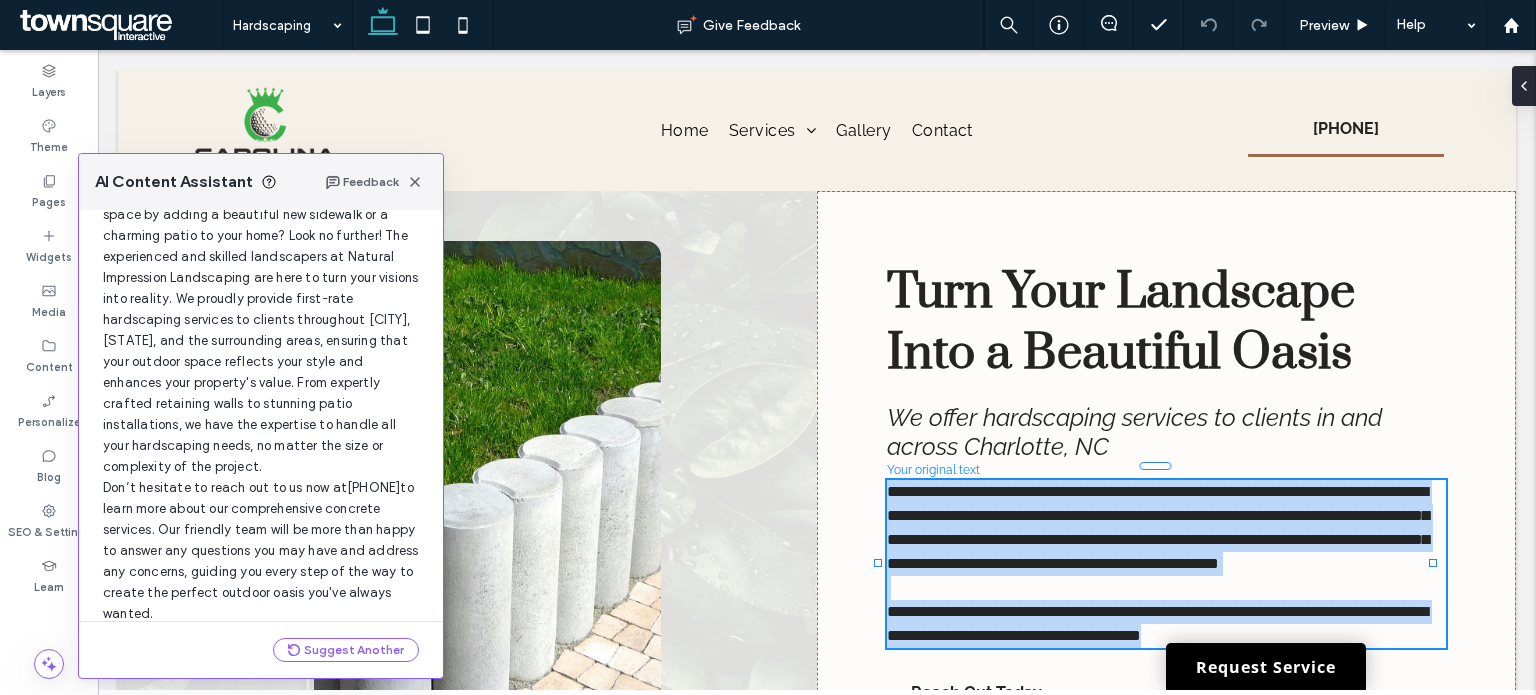 scroll, scrollTop: 207, scrollLeft: 0, axis: vertical 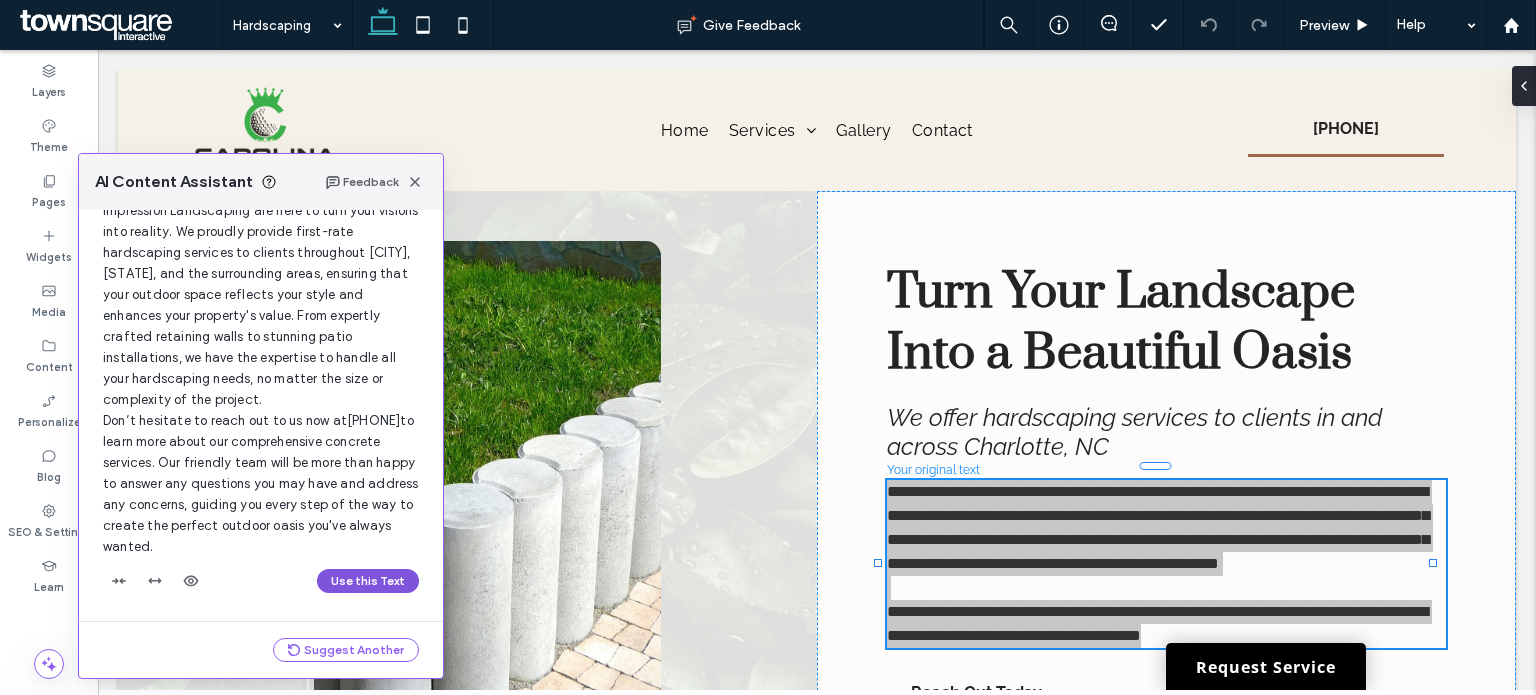 drag, startPoint x: 237, startPoint y: 526, endPoint x: 329, endPoint y: 582, distance: 107.70329 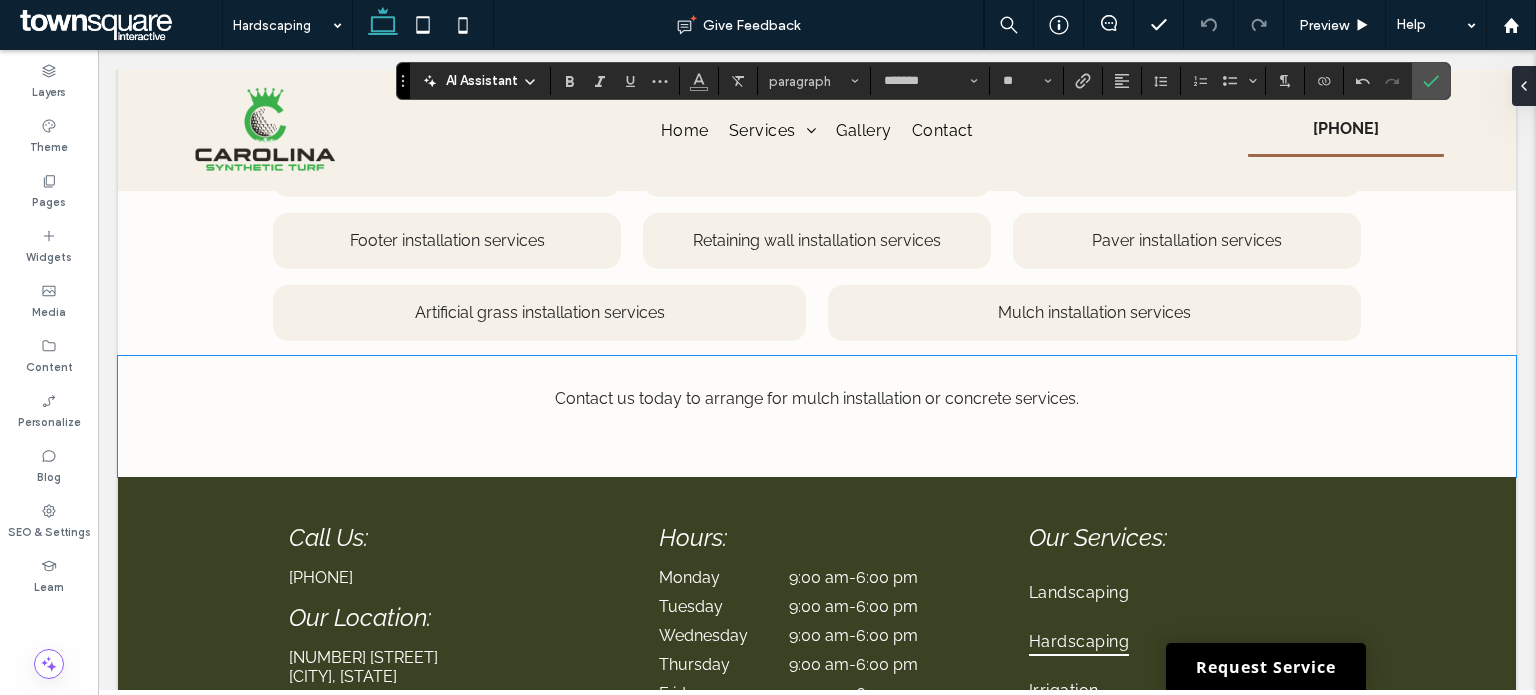 scroll, scrollTop: 1300, scrollLeft: 0, axis: vertical 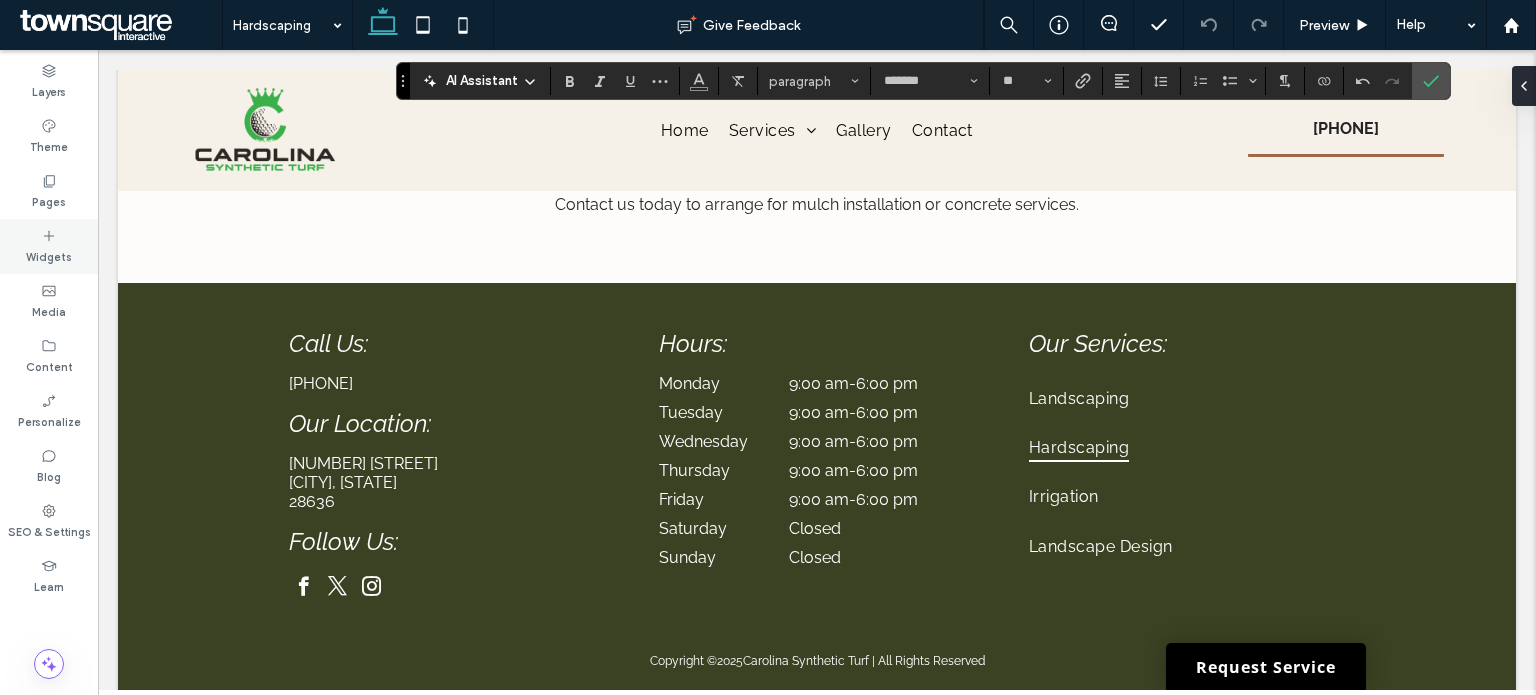 click on "Widgets" at bounding box center (49, 246) 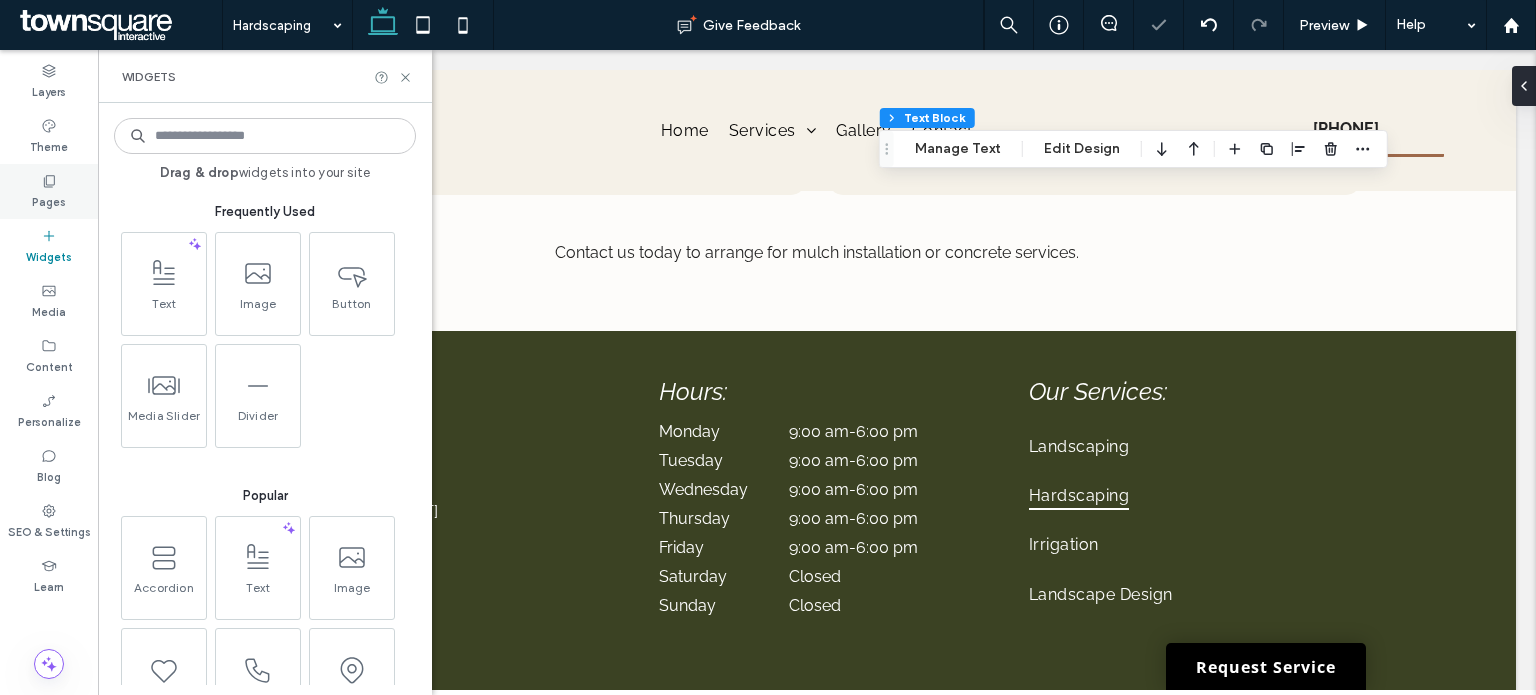 click on "Pages" at bounding box center [49, 200] 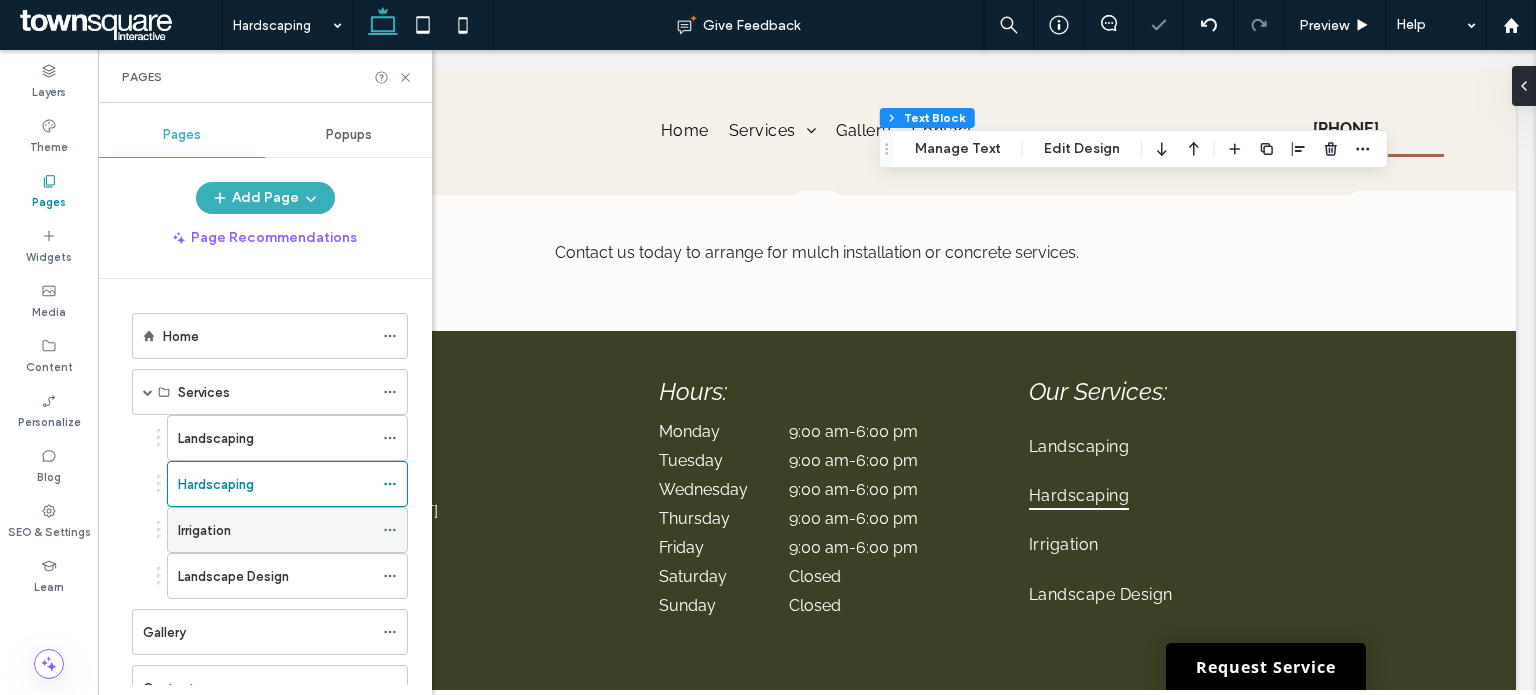 click on "Irrigation" at bounding box center [275, 530] 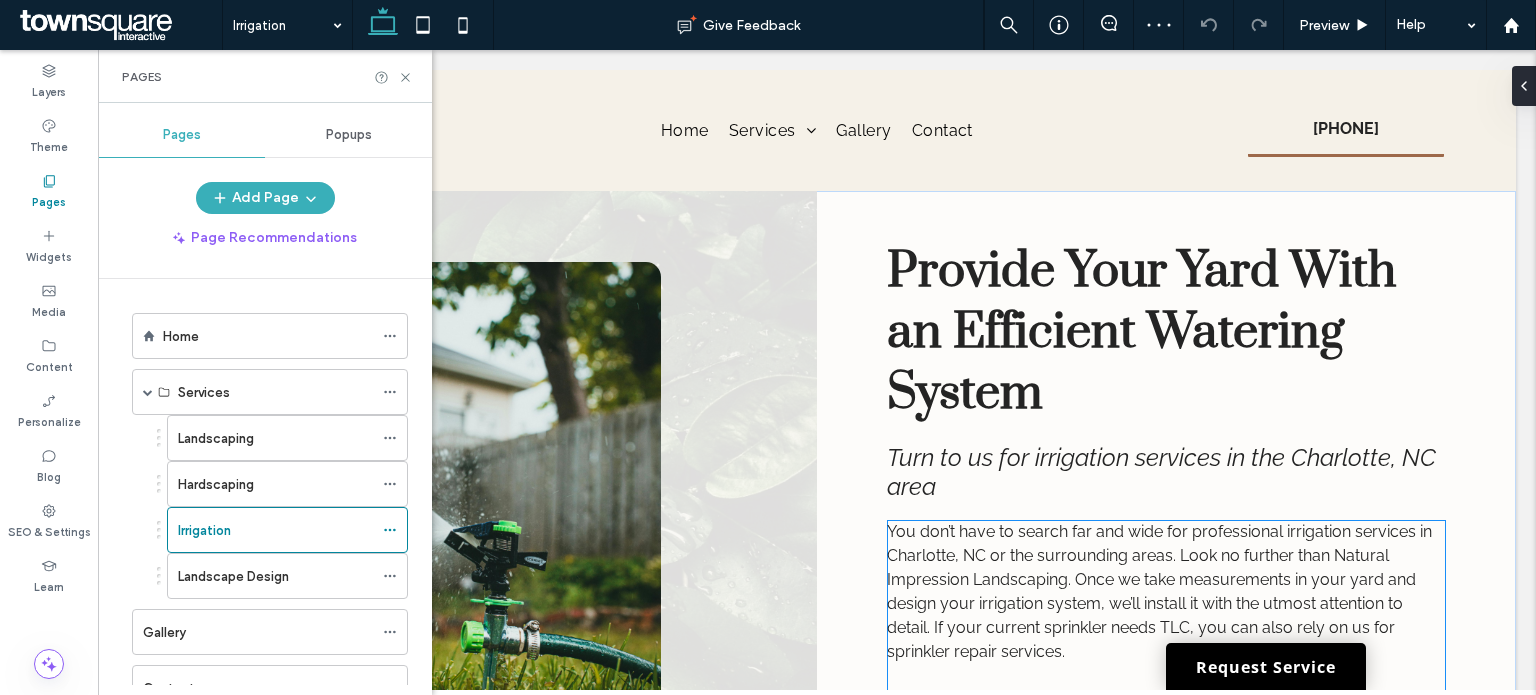 scroll, scrollTop: 200, scrollLeft: 0, axis: vertical 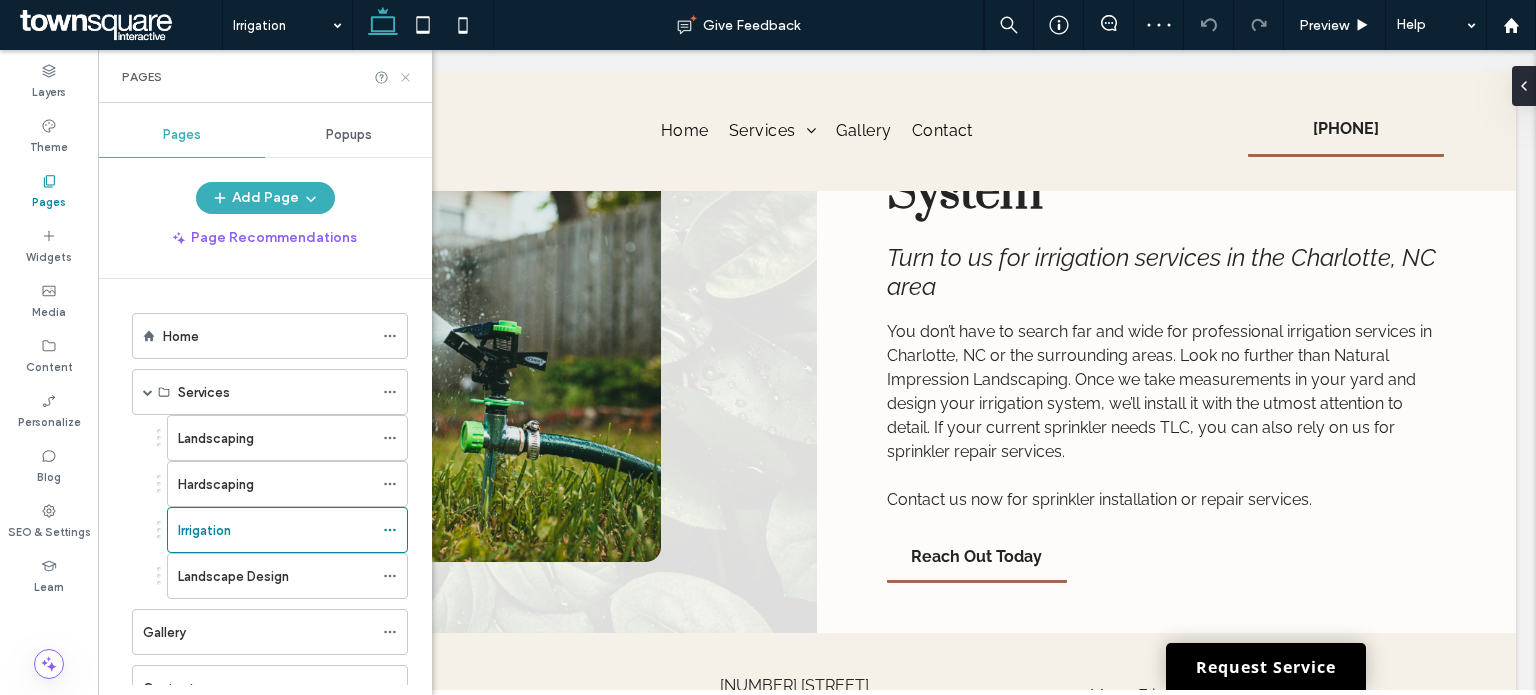 click 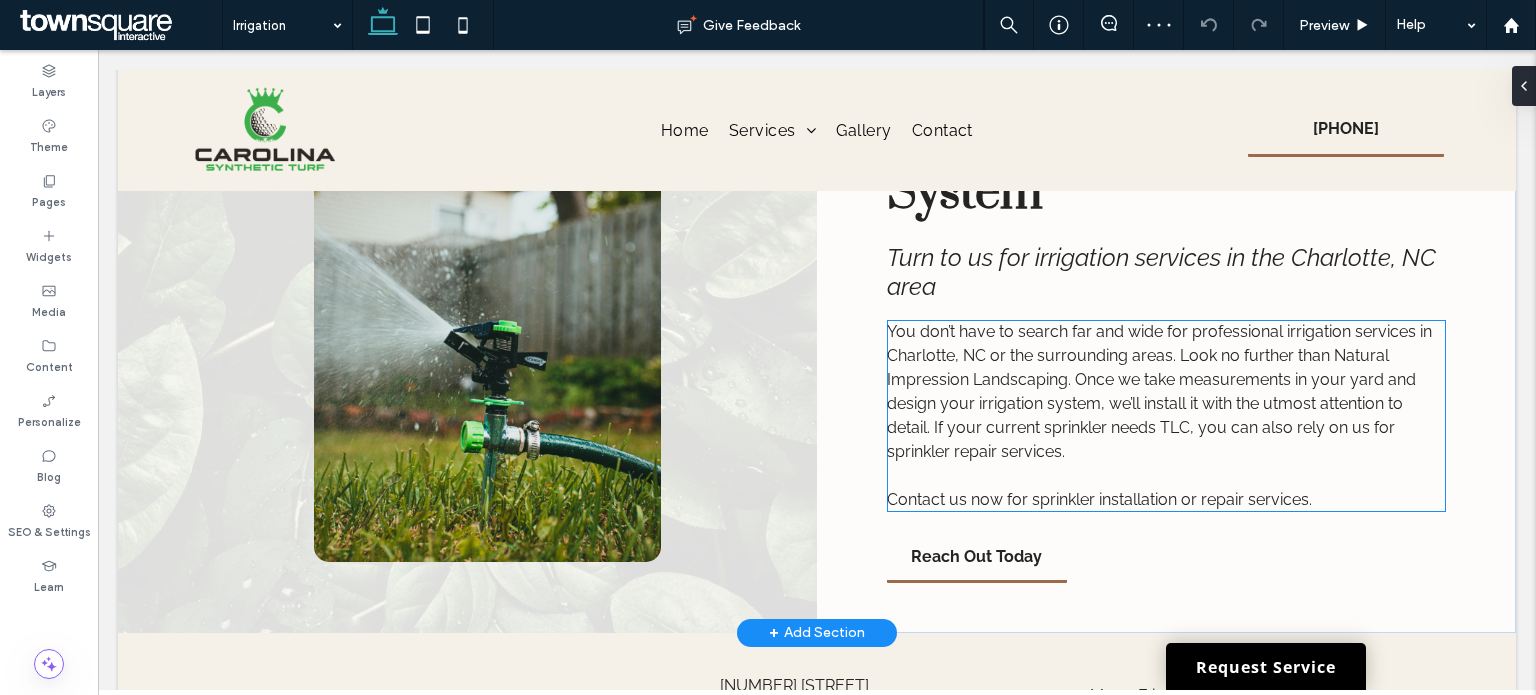 click on "You don’t have to search far and wide for professional irrigation services in Charlotte, NC or the surrounding areas. Look no further than Natural Impression Landscaping. Once we take measurements in your yard and design your irrigation system, we’ll install it with the utmost attention to detail. If your current sprinkler needs TLC, you can also rely on us for sprinkler repair services." at bounding box center [1166, 392] 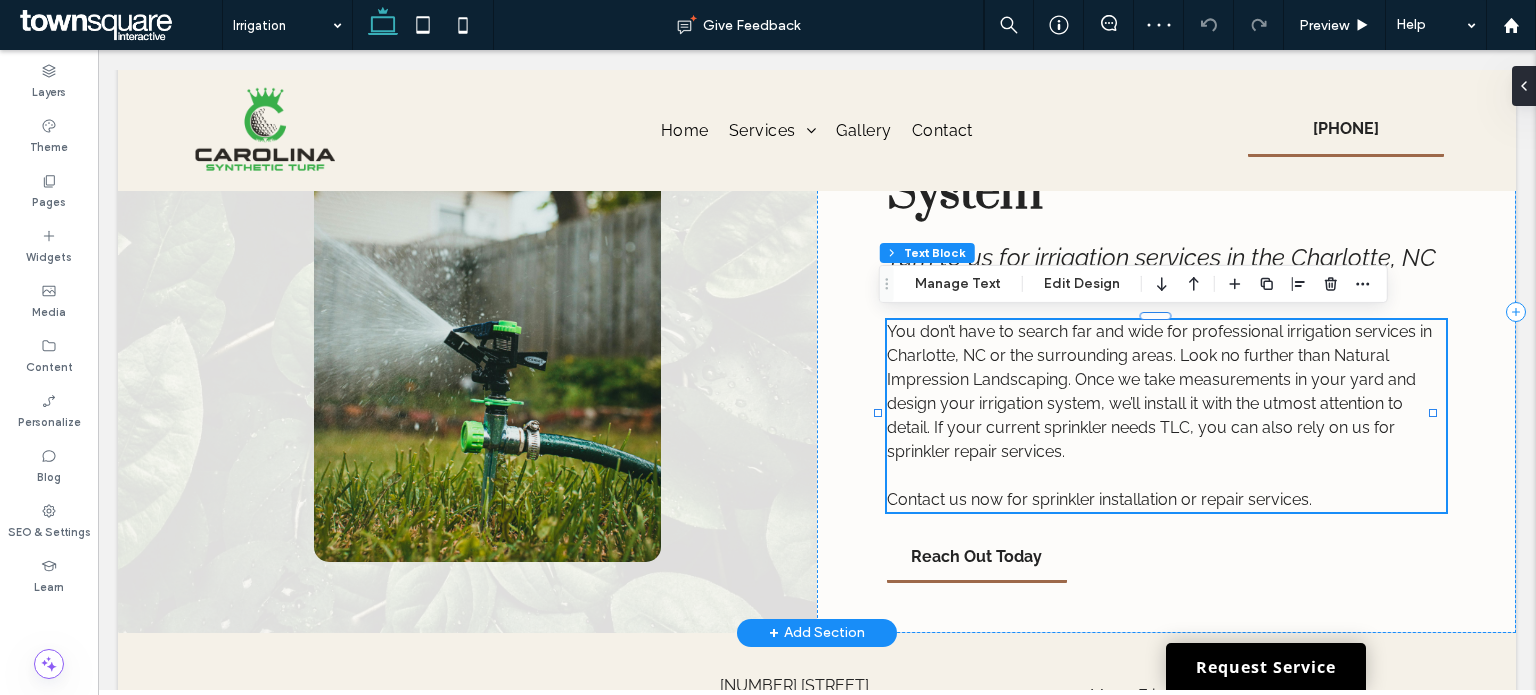 click on "You don’t have to search far and wide for professional irrigation services in Charlotte, NC or the surrounding areas. Look no further than Natural Impression Landscaping. Once we take measurements in your yard and design your irrigation system, we’ll install it with the utmost attention to detail. If your current sprinkler needs TLC, you can also rely on us for sprinkler repair services." at bounding box center [1166, 392] 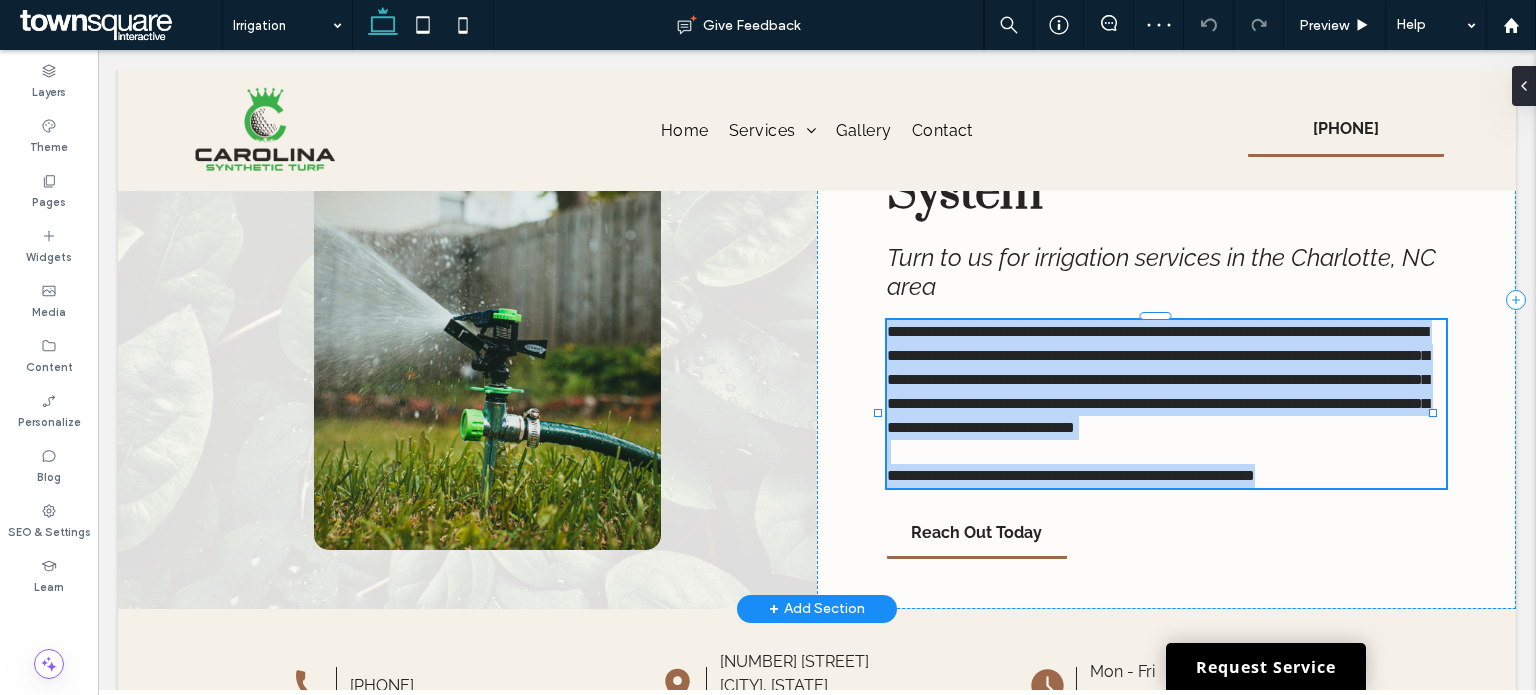 type on "*******" 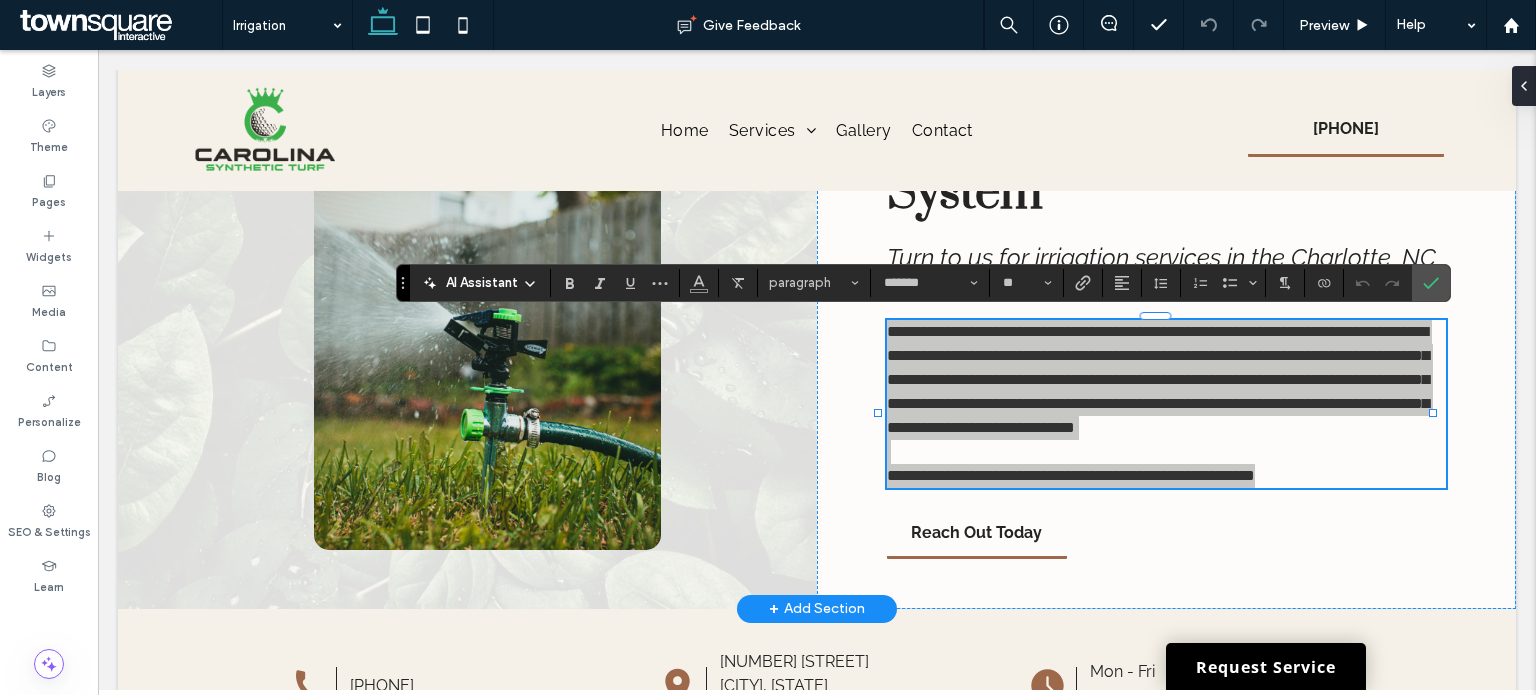 click on "AI Assistant" at bounding box center [482, 283] 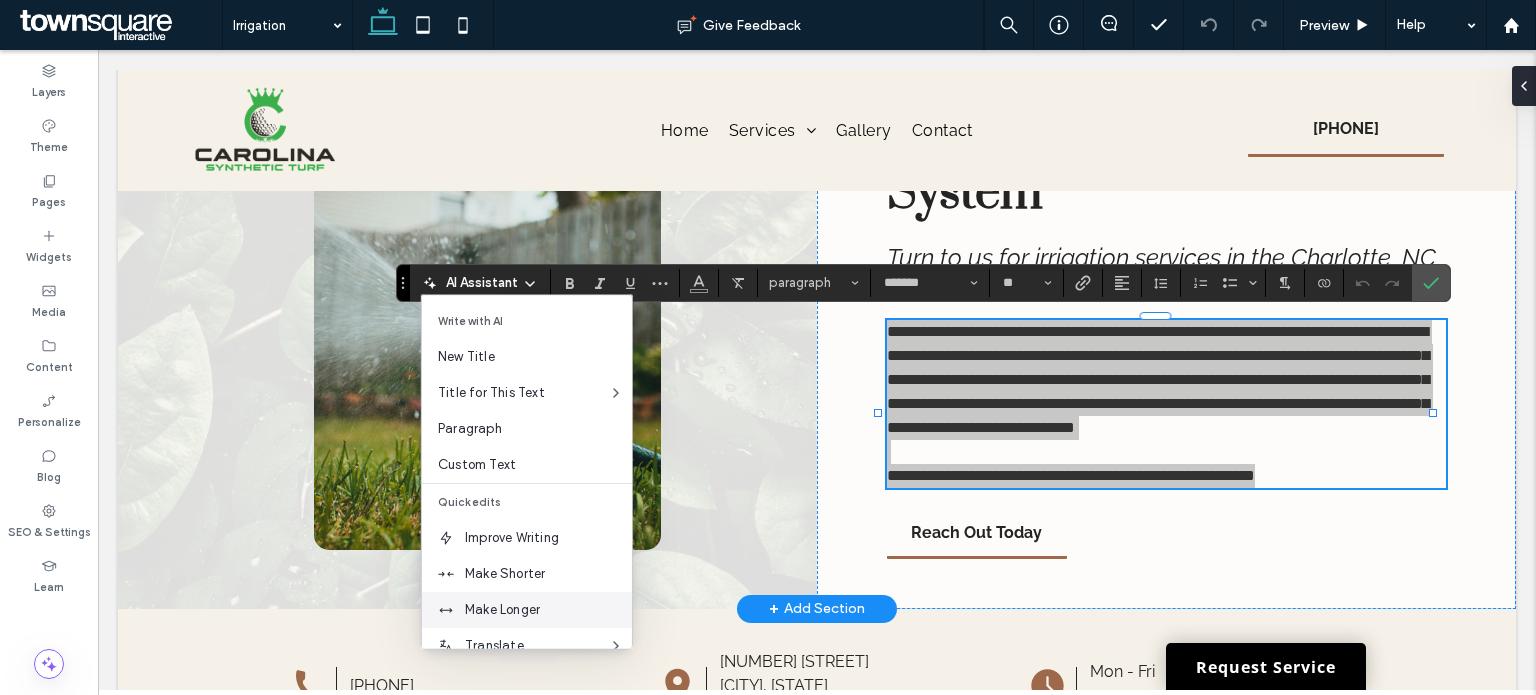 click on "Make Longer" at bounding box center [548, 610] 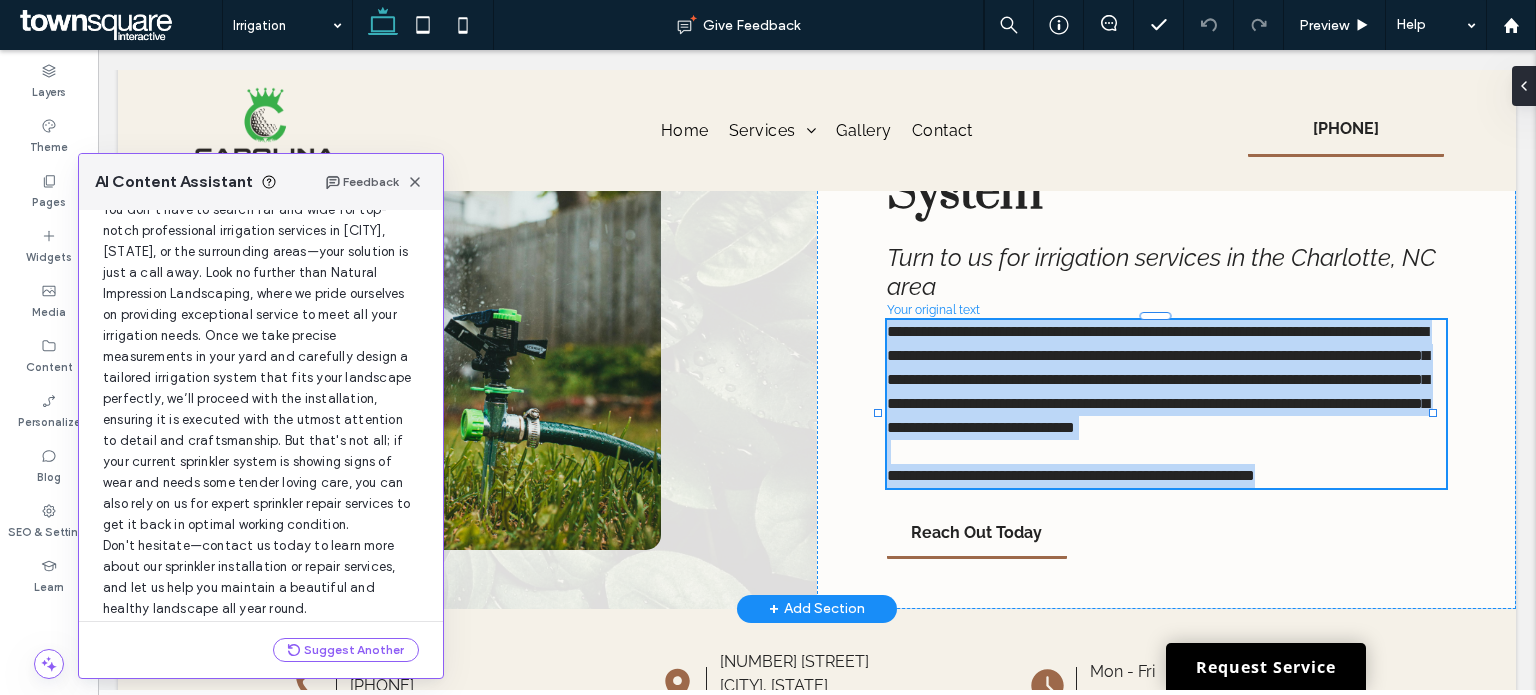 scroll, scrollTop: 207, scrollLeft: 0, axis: vertical 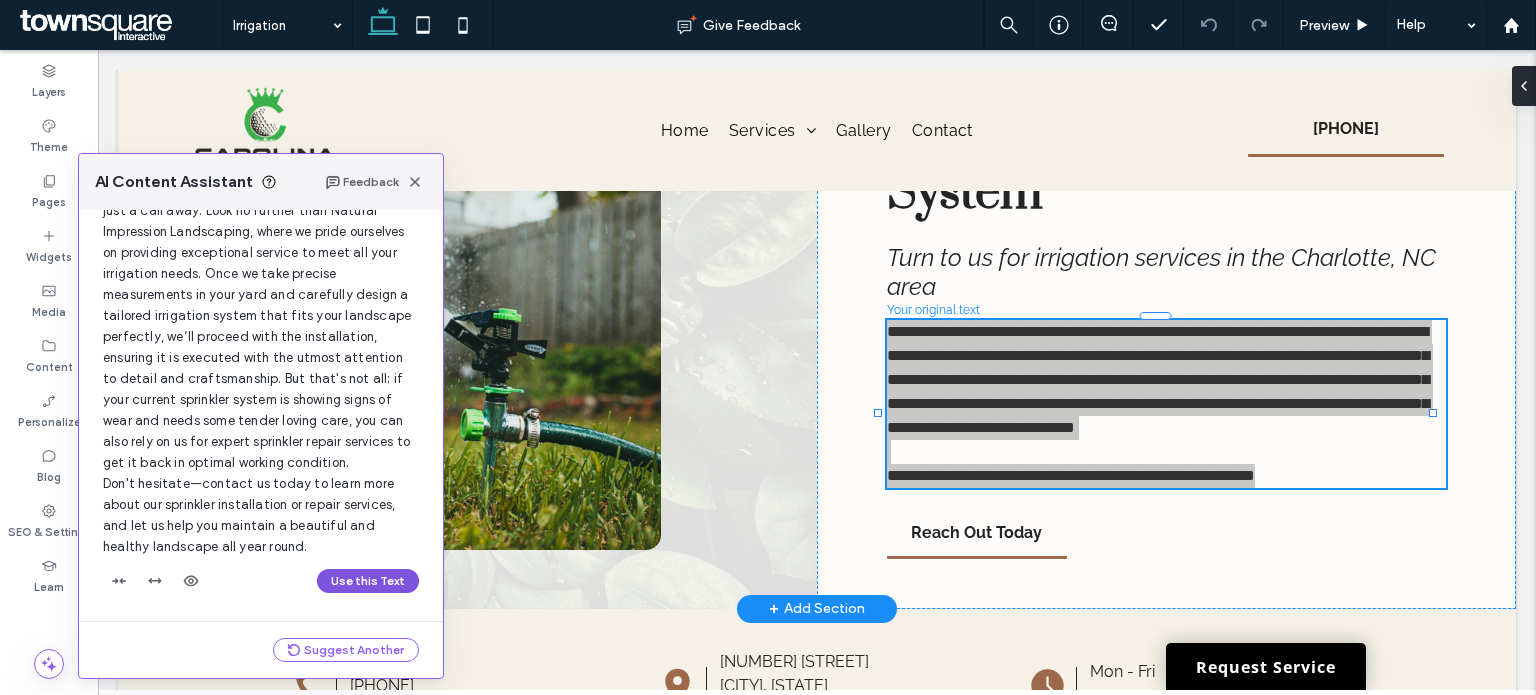 click on "Use this Text" at bounding box center [368, 581] 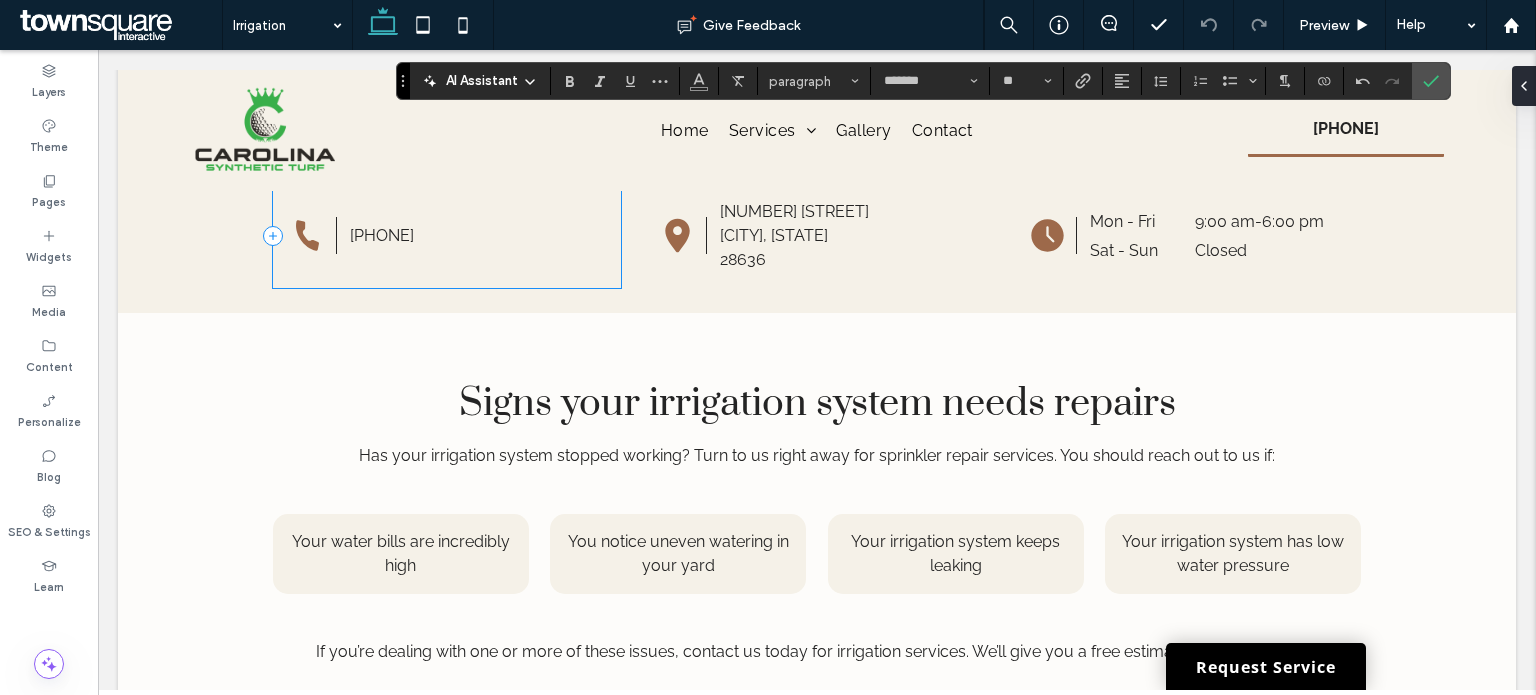 scroll, scrollTop: 736, scrollLeft: 0, axis: vertical 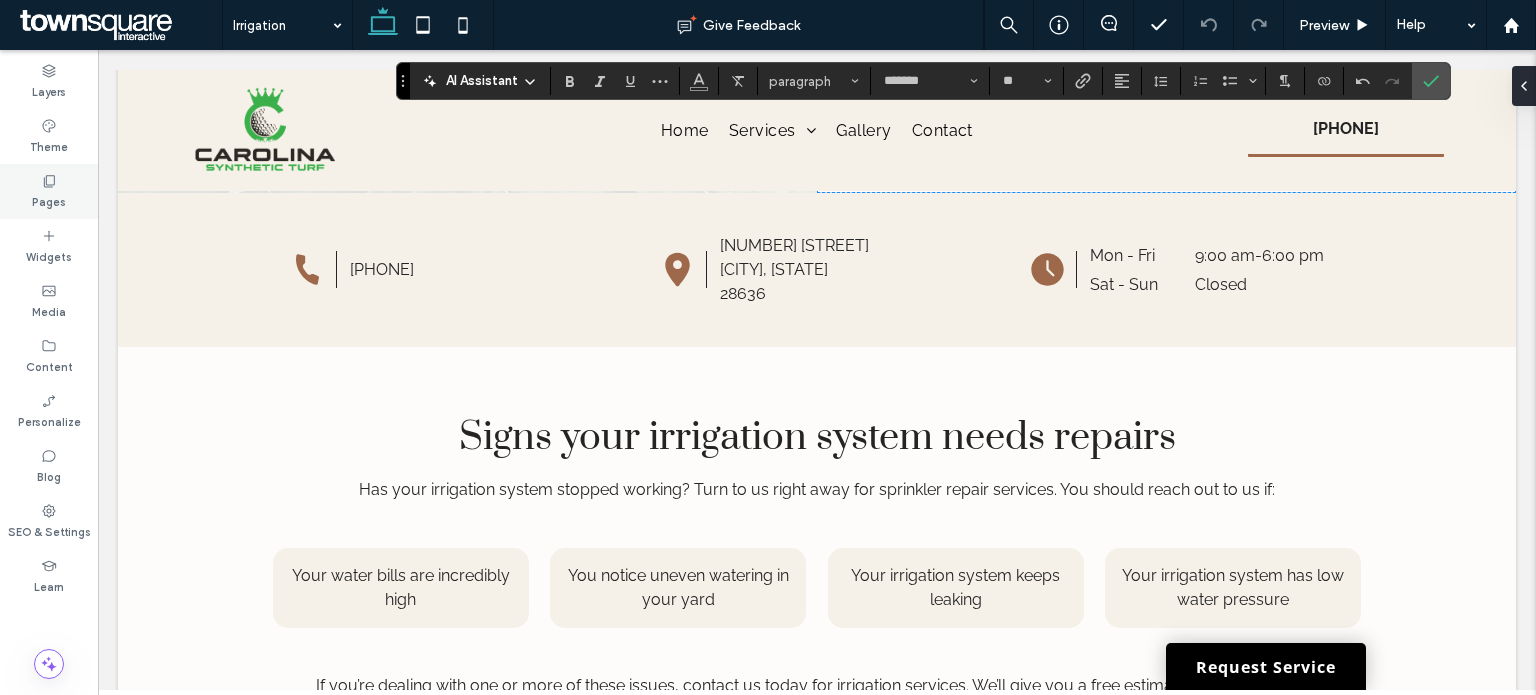click on "Pages" at bounding box center (49, 200) 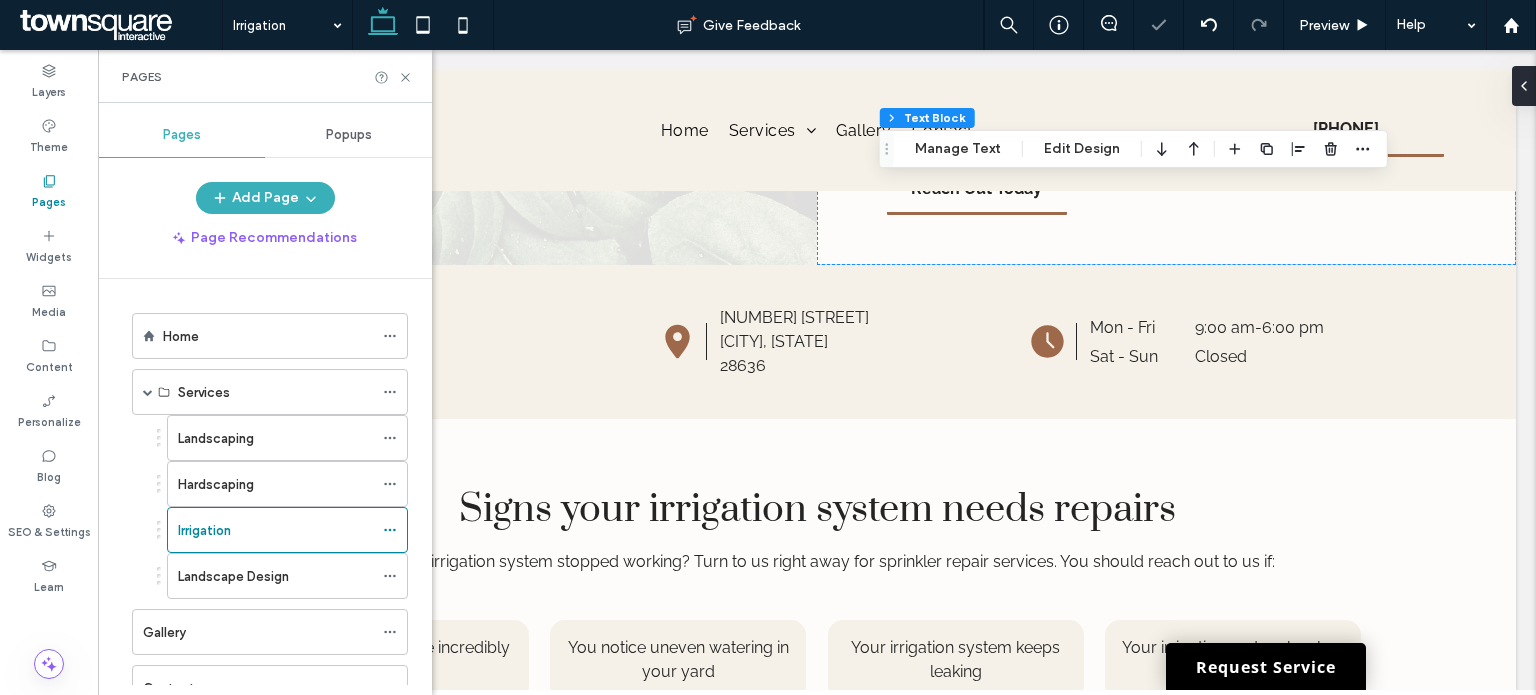 click on "Landscape Design" at bounding box center (233, 576) 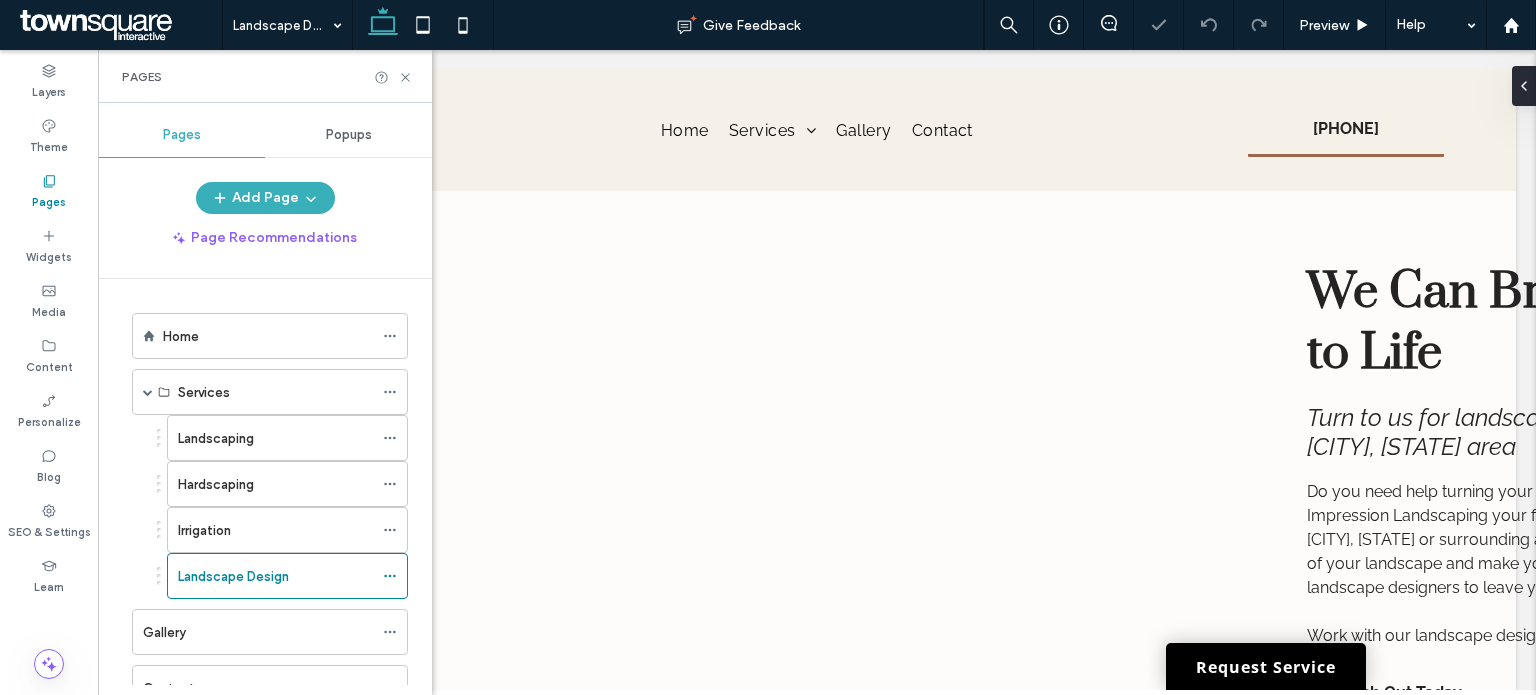 scroll, scrollTop: 0, scrollLeft: 0, axis: both 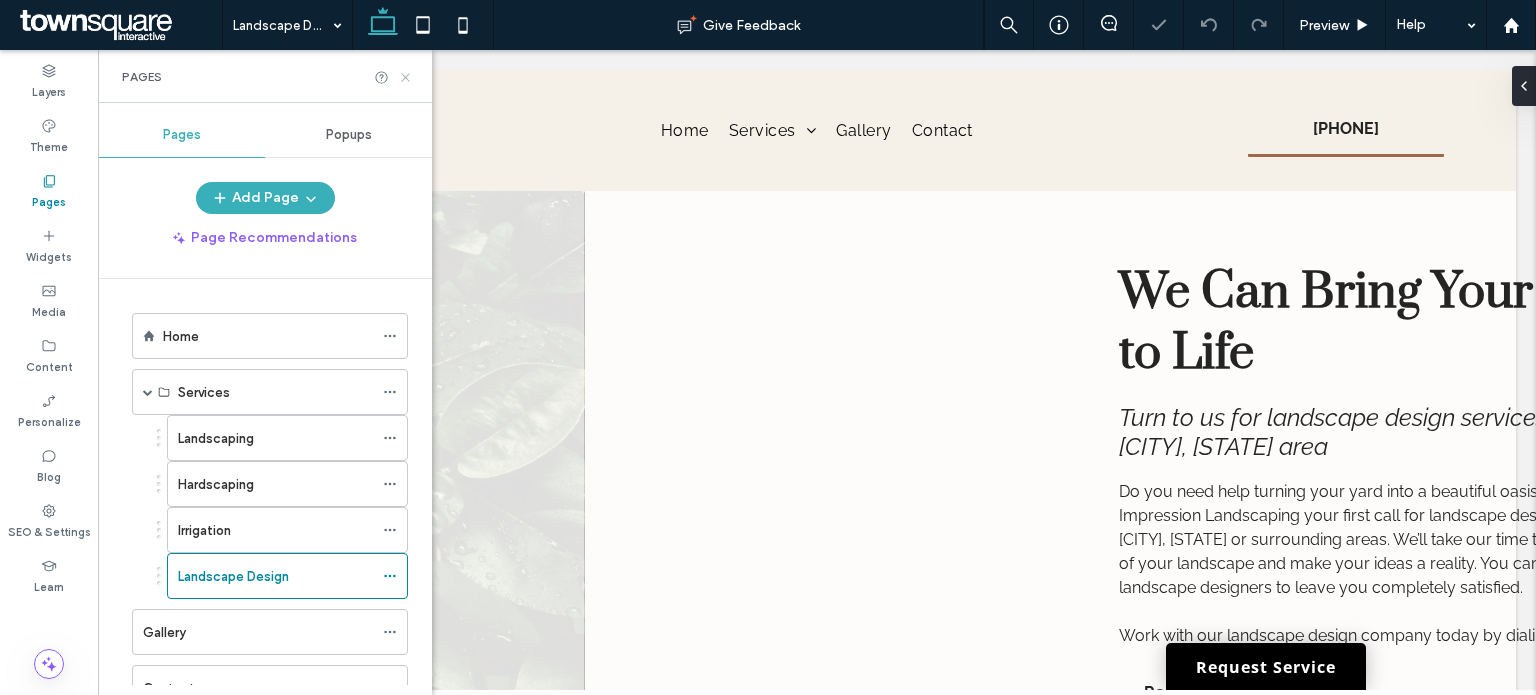 click 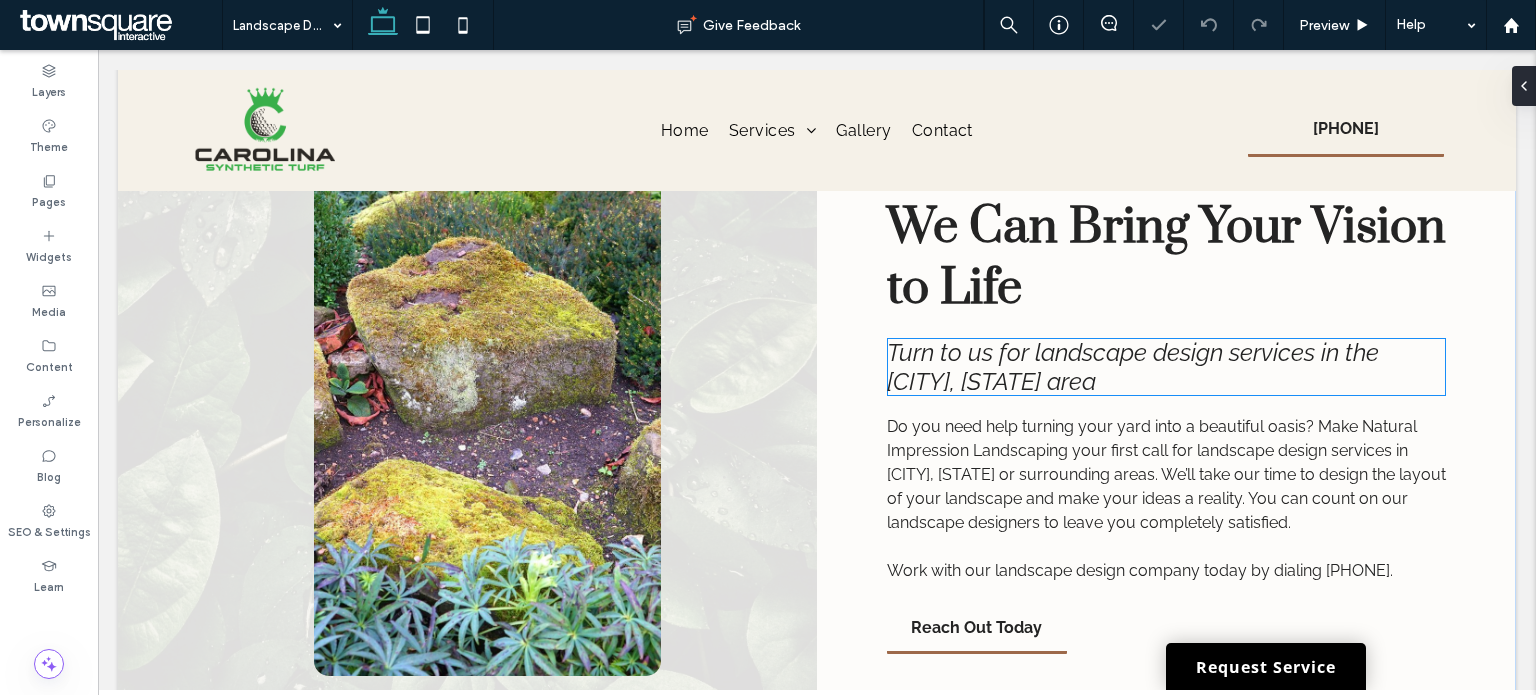 scroll, scrollTop: 100, scrollLeft: 0, axis: vertical 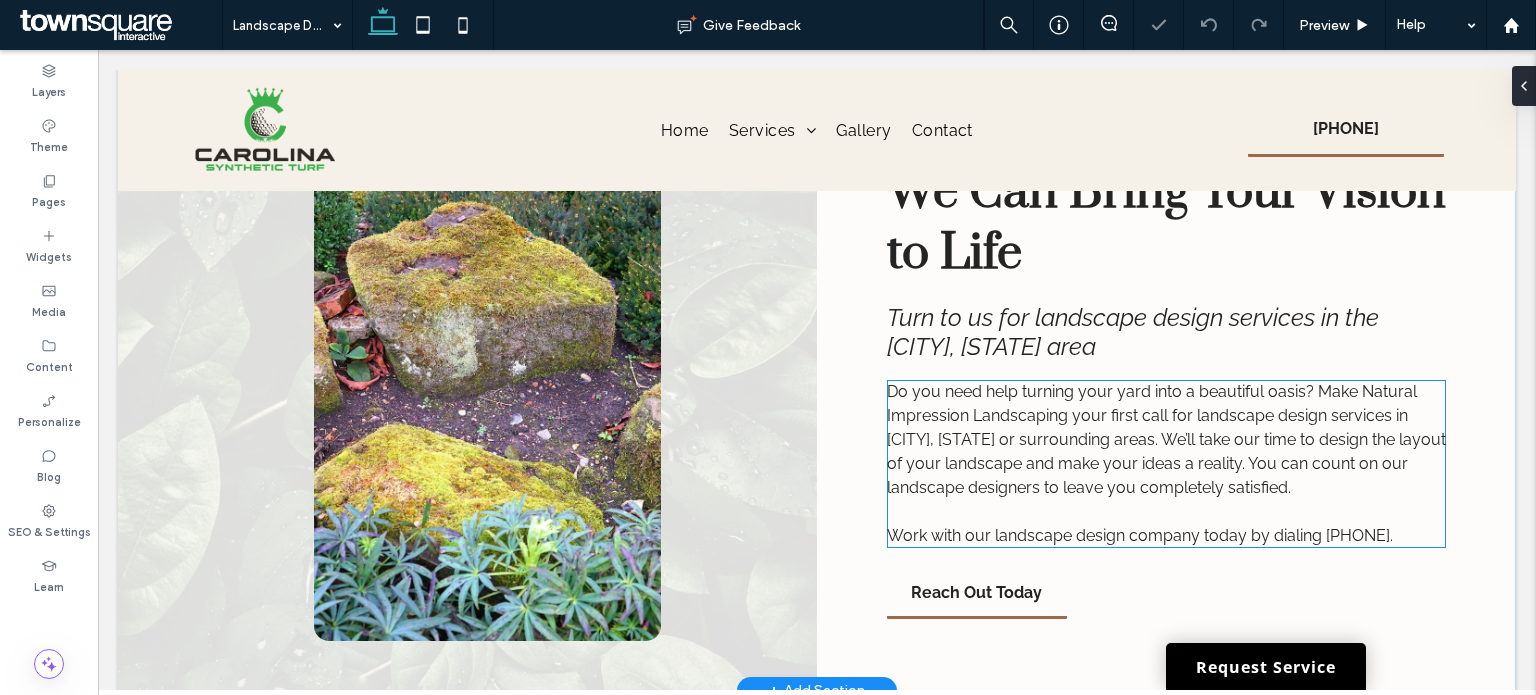 click on "Do you need help turning your yard into a beautiful oasis? Make Natural Impression Landscaping your first call for landscape design services in Charlotte, NC or surrounding areas. We’ll take our time to design the layout of your landscape and make your ideas a reality. You can count on our landscape designers to leave you completely satisfied." at bounding box center [1166, 439] 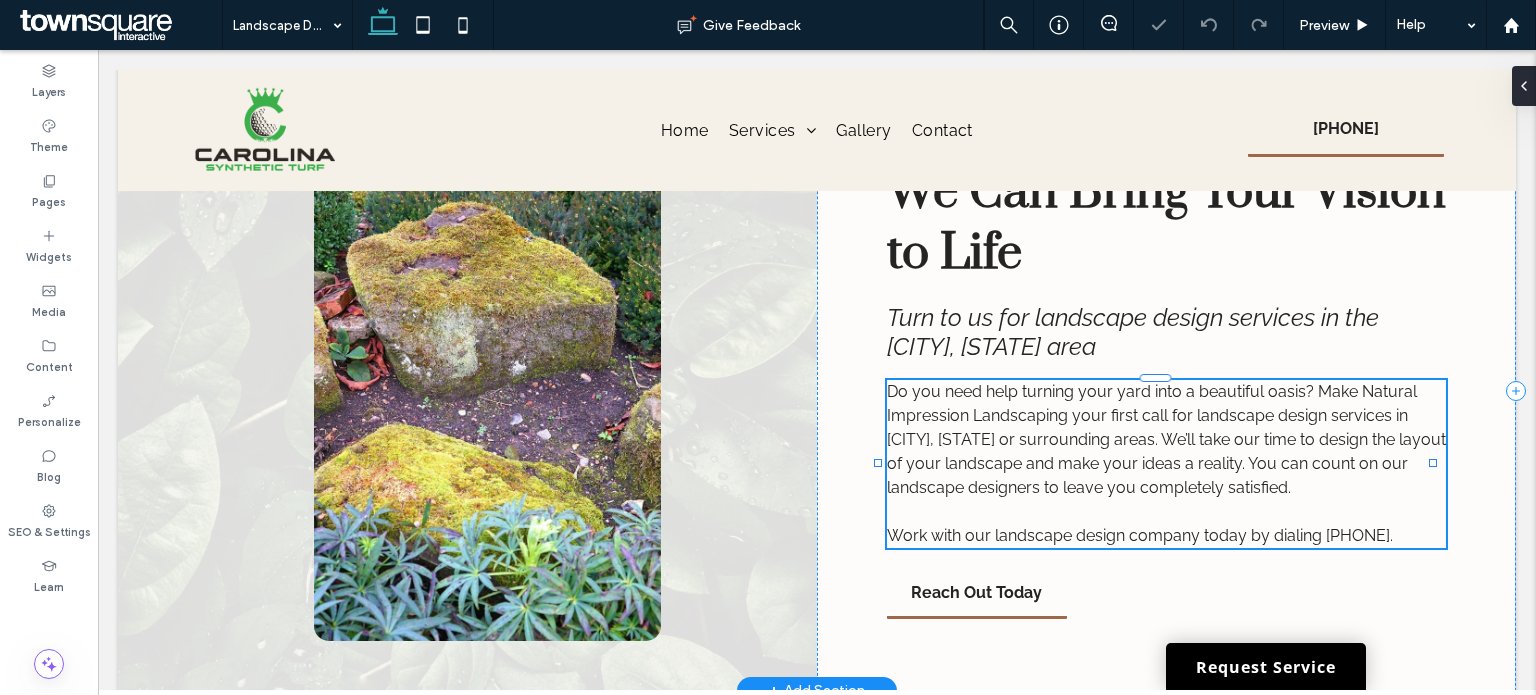 click on "Do you need help turning your yard into a beautiful oasis? Make Natural Impression Landscaping your first call for landscape design services in Charlotte, NC or surrounding areas. We’ll take our time to design the layout of your landscape and make your ideas a reality. You can count on our landscape designers to leave you completely satisfied." at bounding box center [1166, 439] 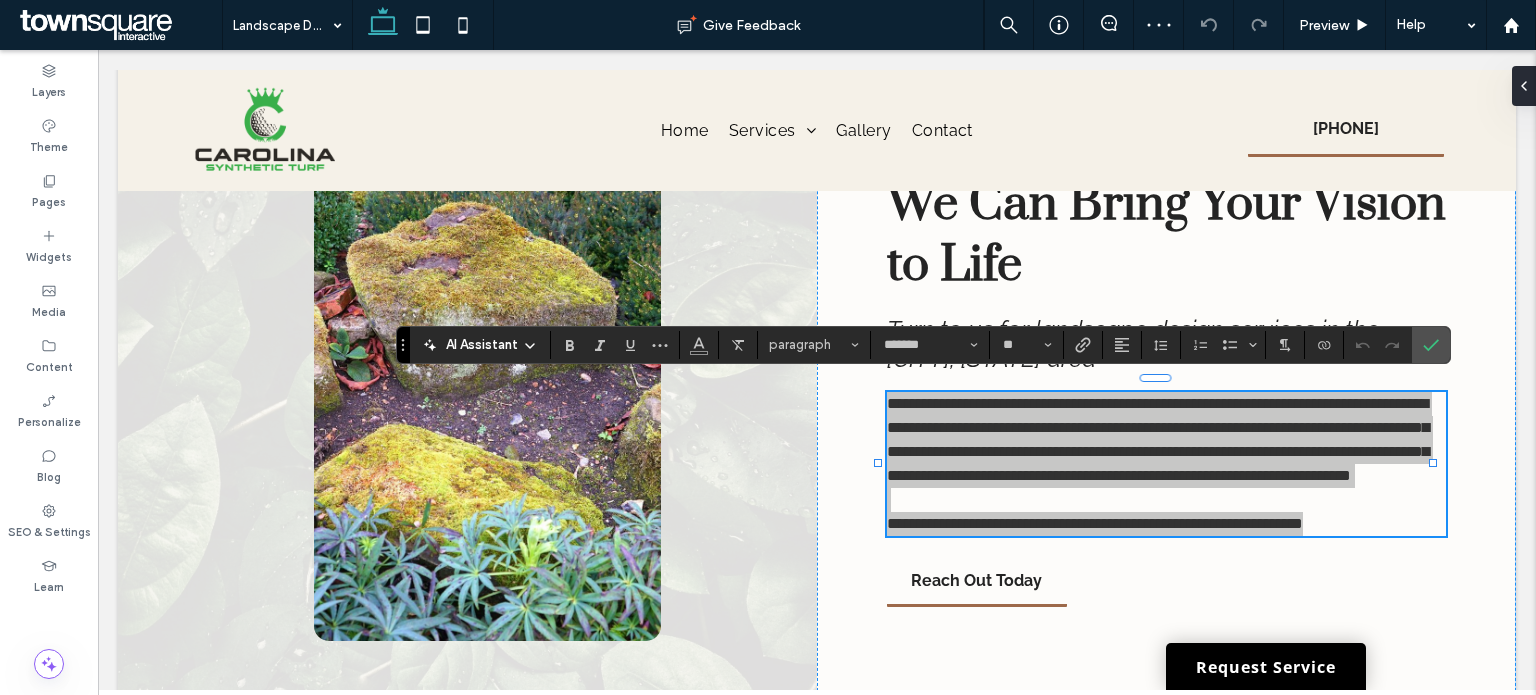 click on "AI Assistant paragraph ******* **" at bounding box center [923, 345] 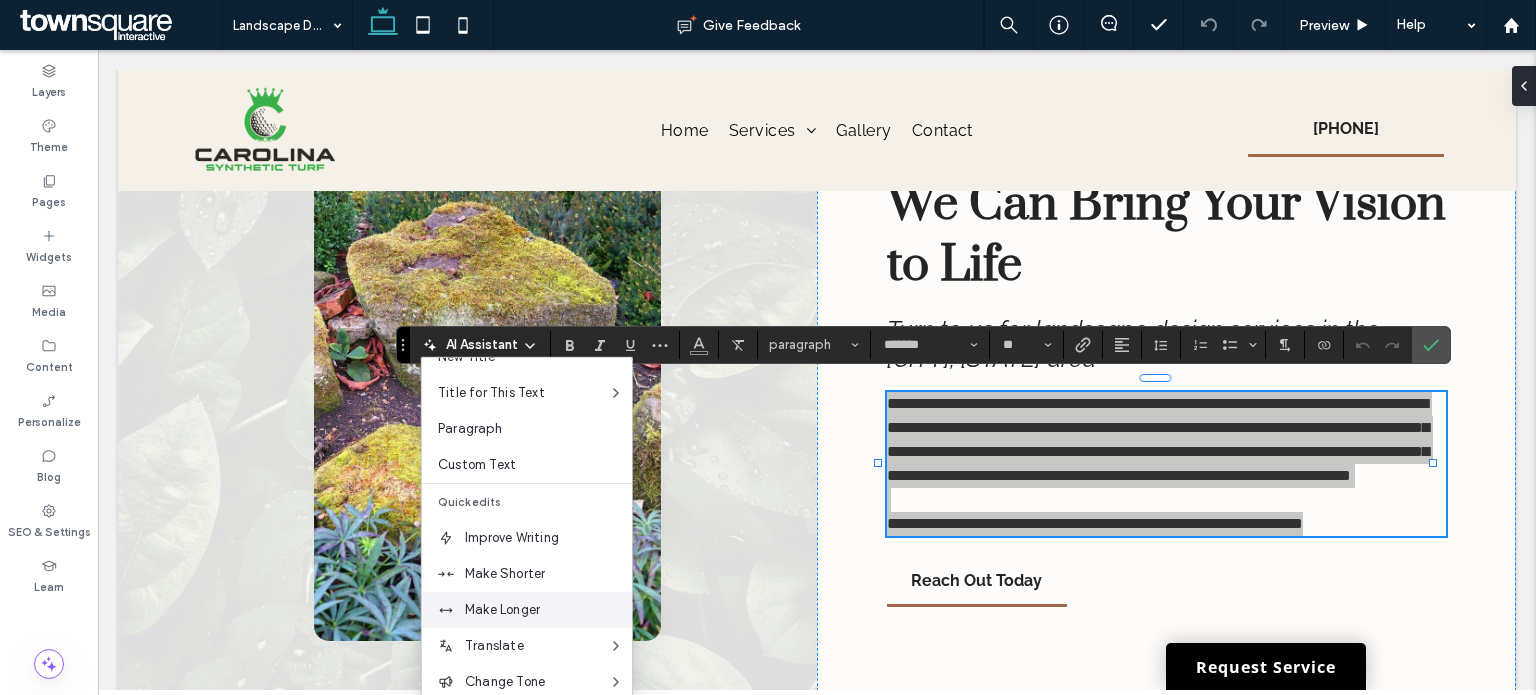 scroll, scrollTop: 132, scrollLeft: 0, axis: vertical 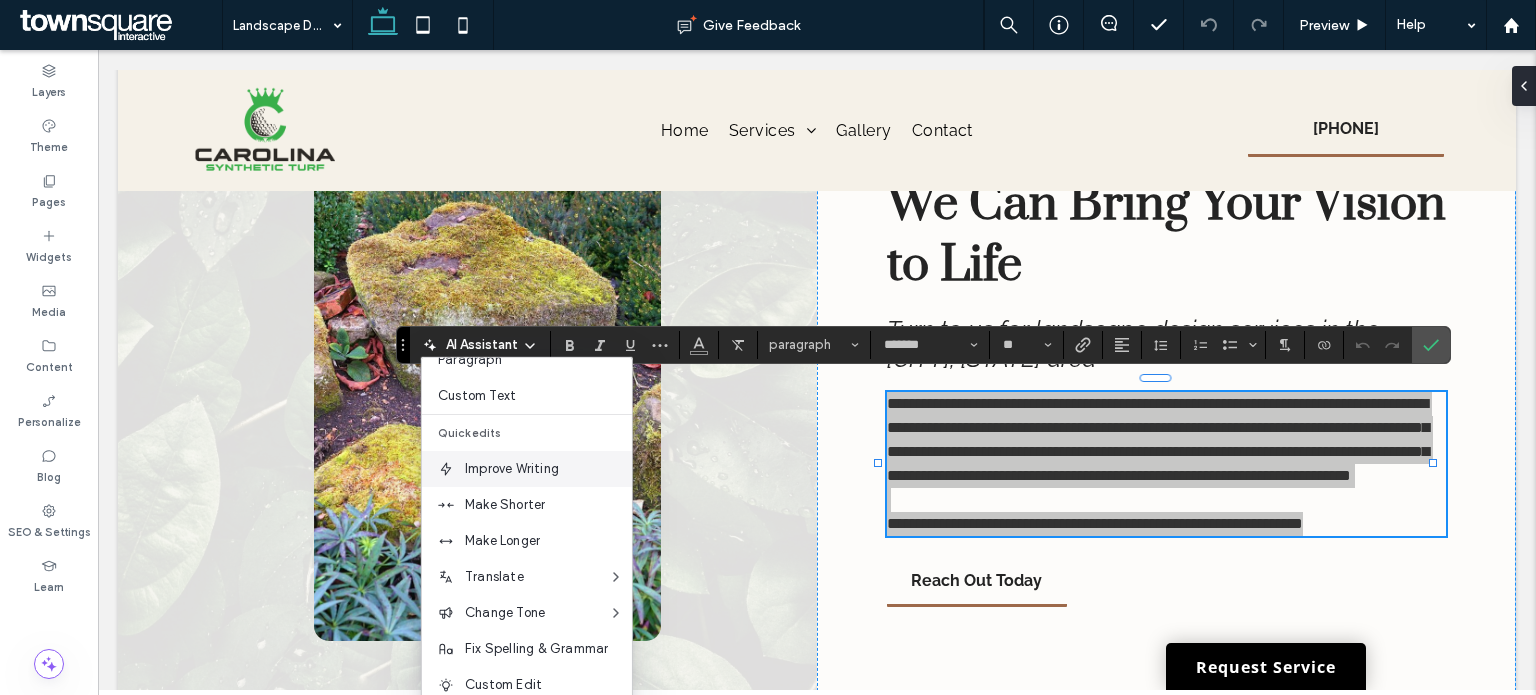 click on "Improve Writing" at bounding box center [548, 469] 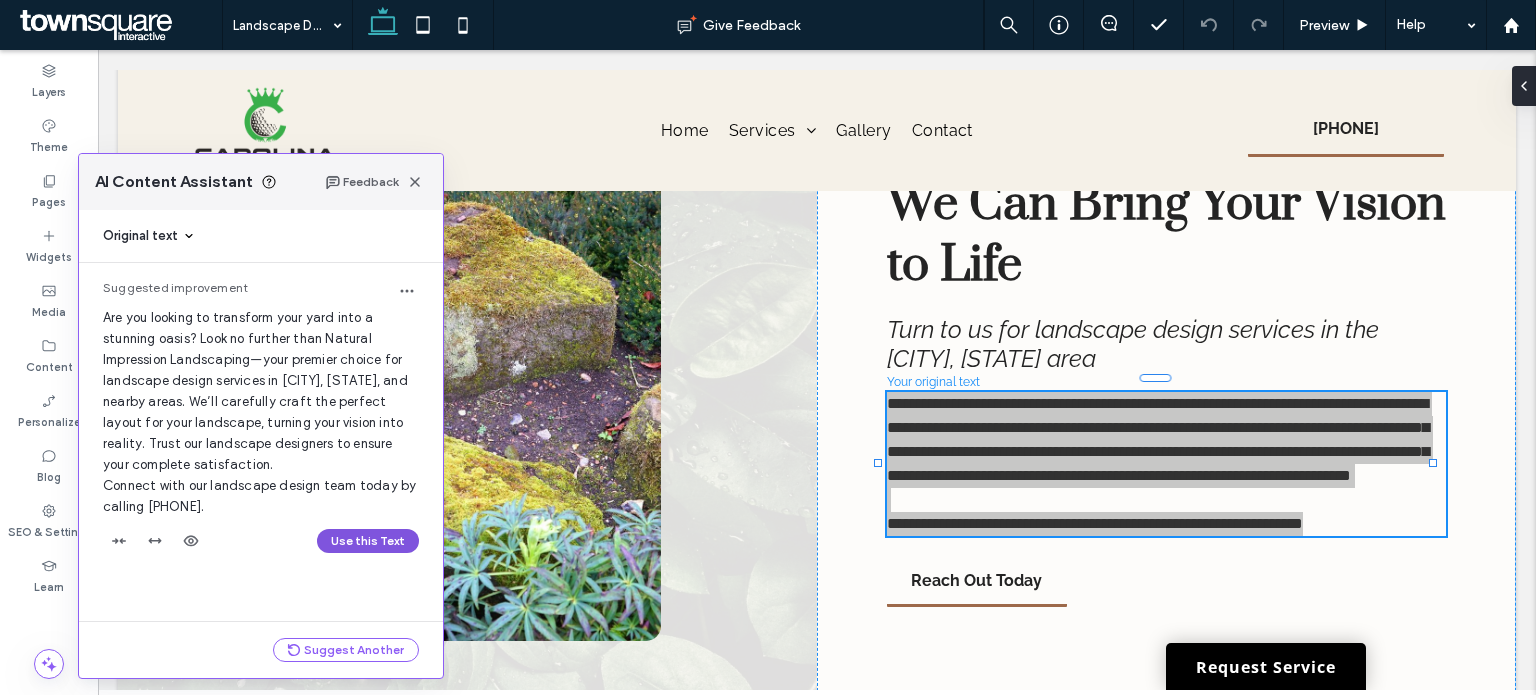 click on "Use this Text" at bounding box center (368, 541) 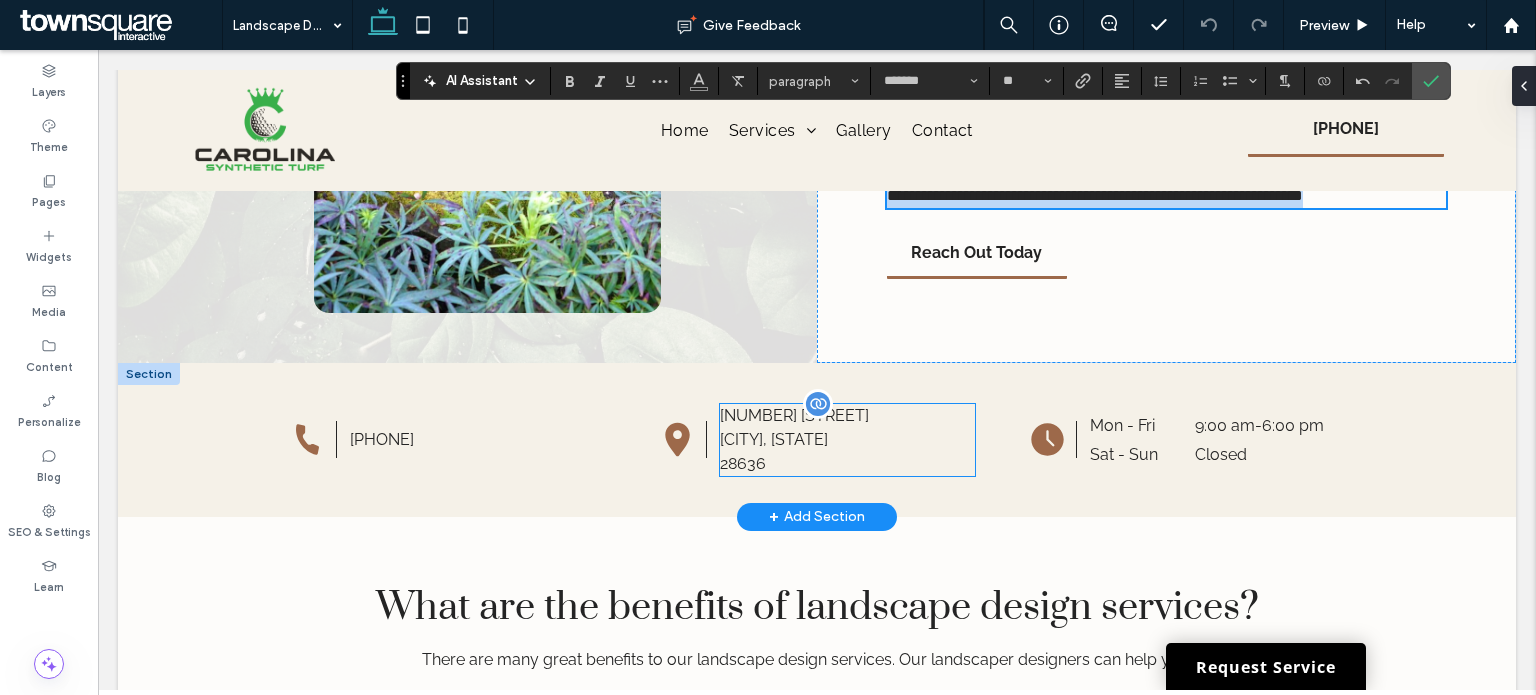 scroll, scrollTop: 1028, scrollLeft: 0, axis: vertical 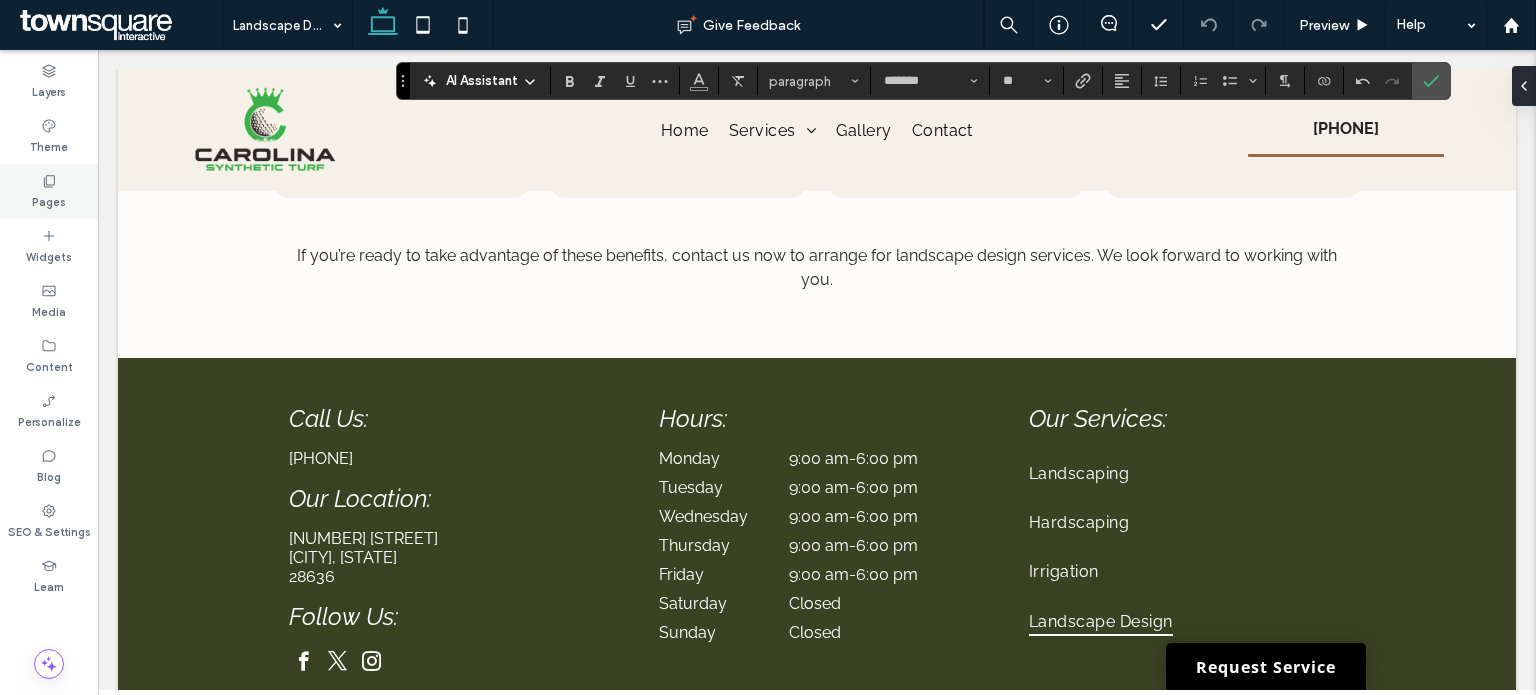 click 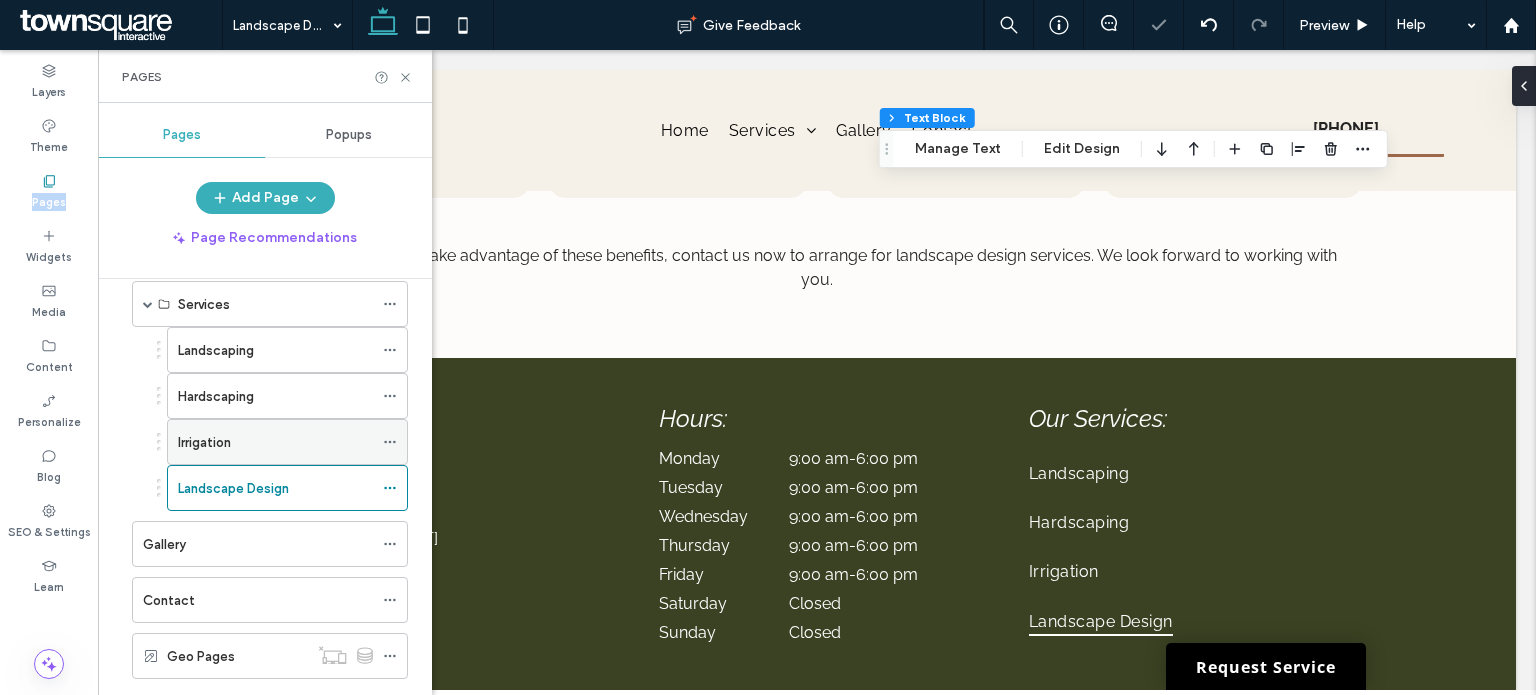 scroll, scrollTop: 127, scrollLeft: 0, axis: vertical 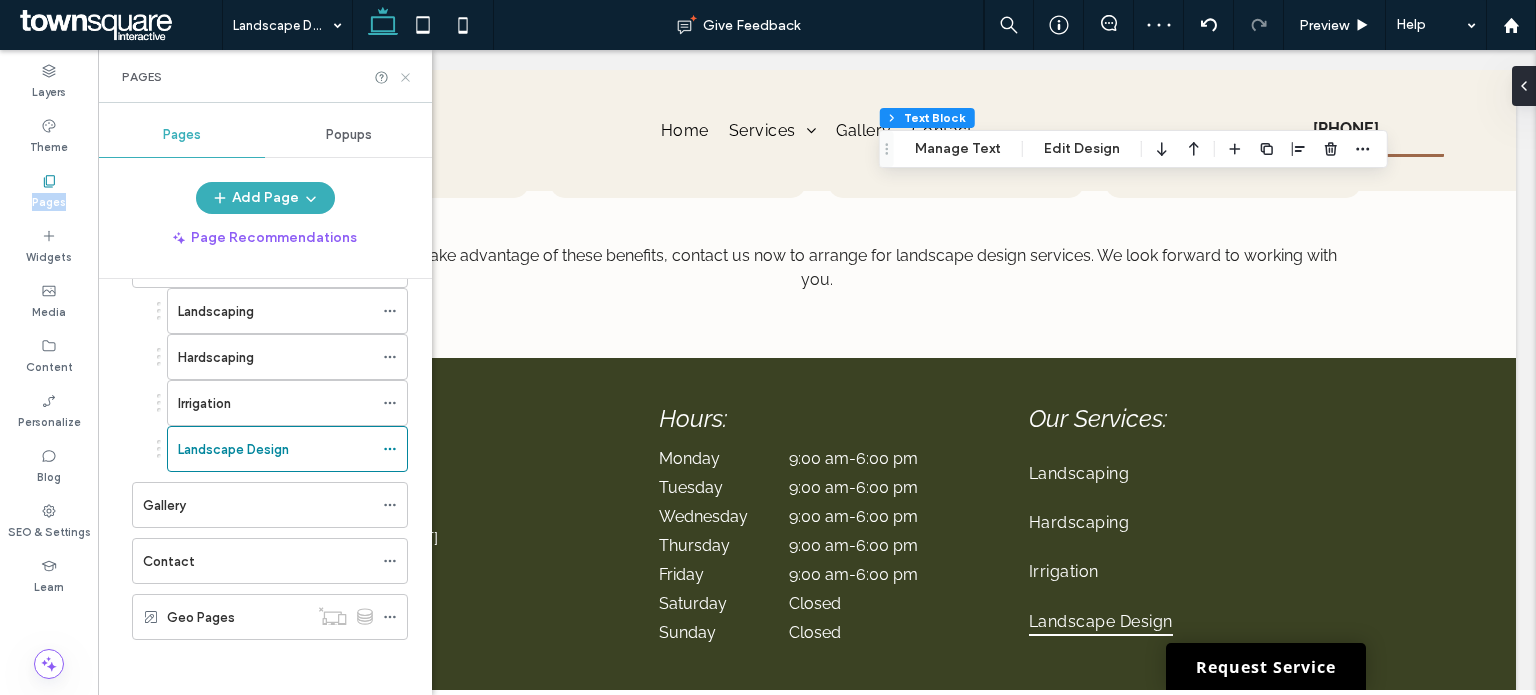 click 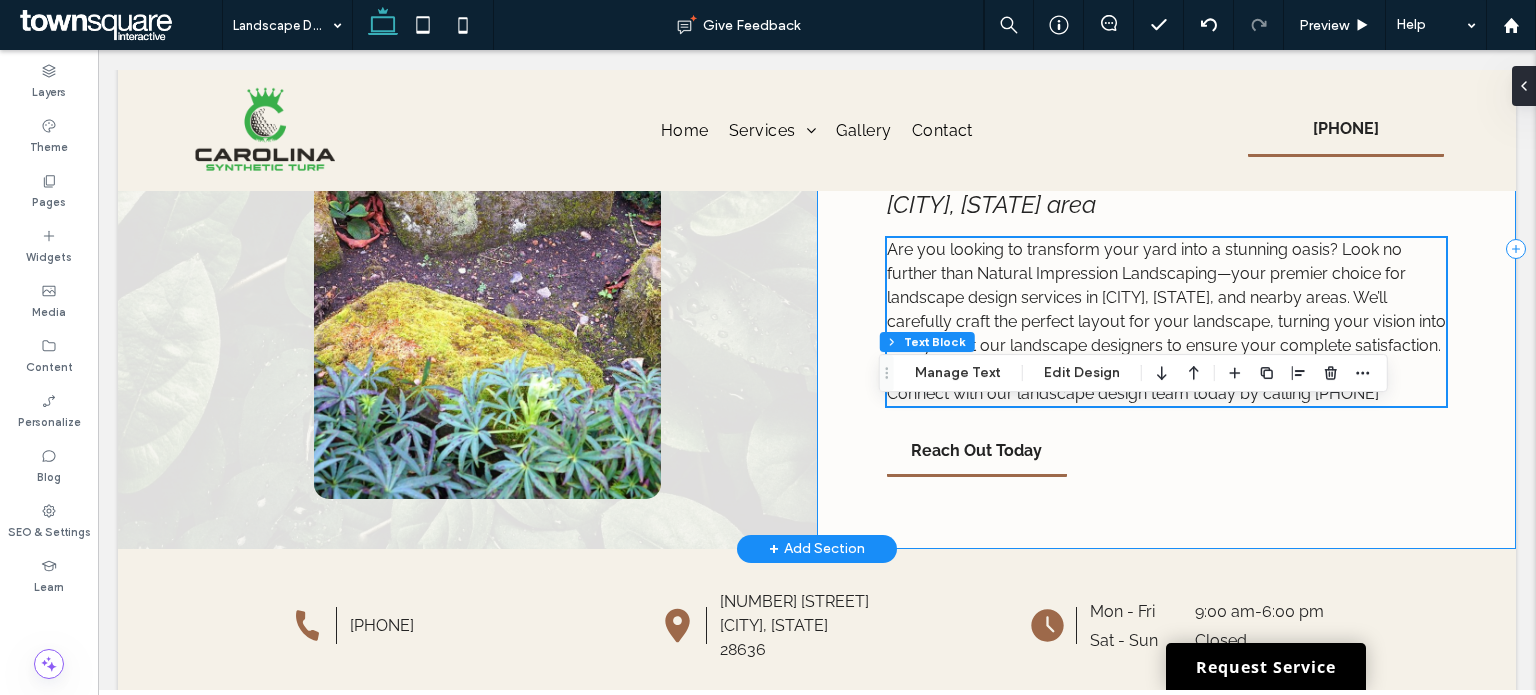 scroll, scrollTop: 0, scrollLeft: 0, axis: both 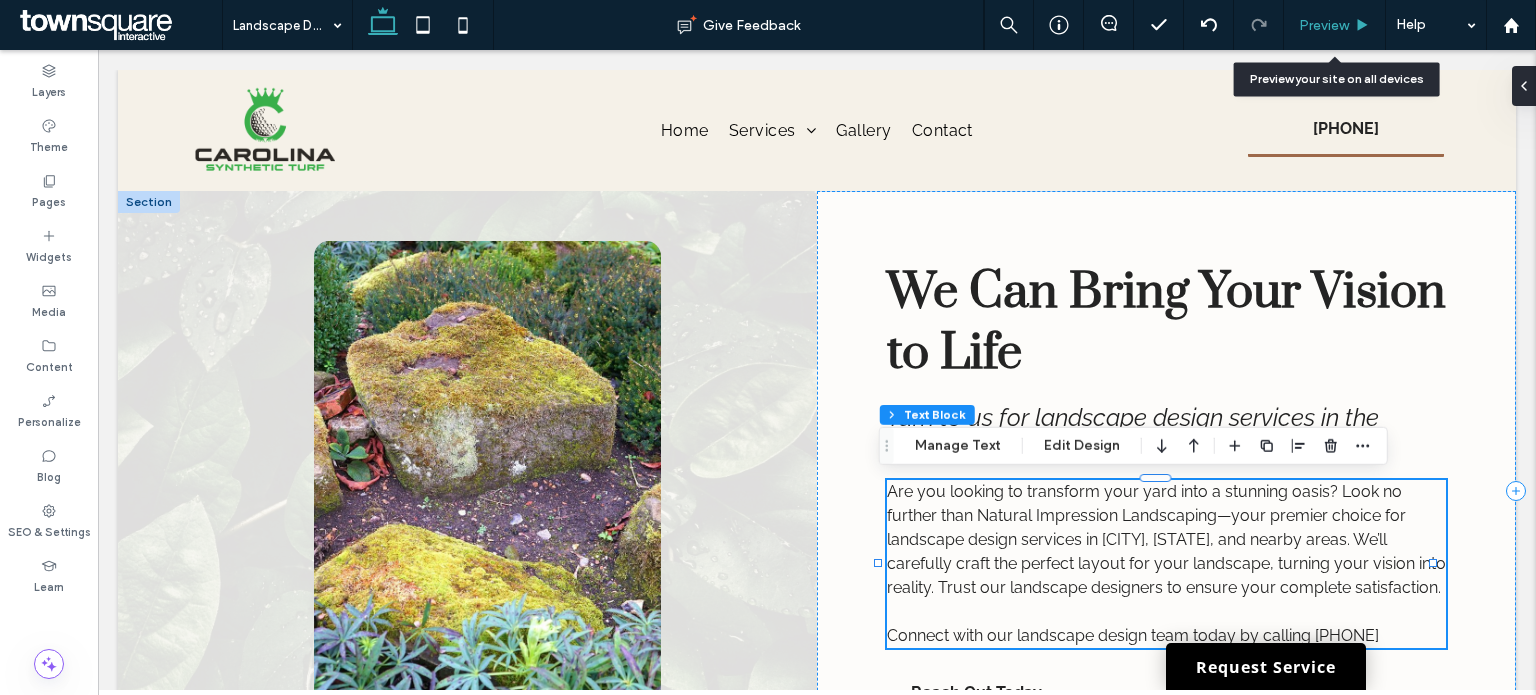 click on "Preview" at bounding box center [1335, 25] 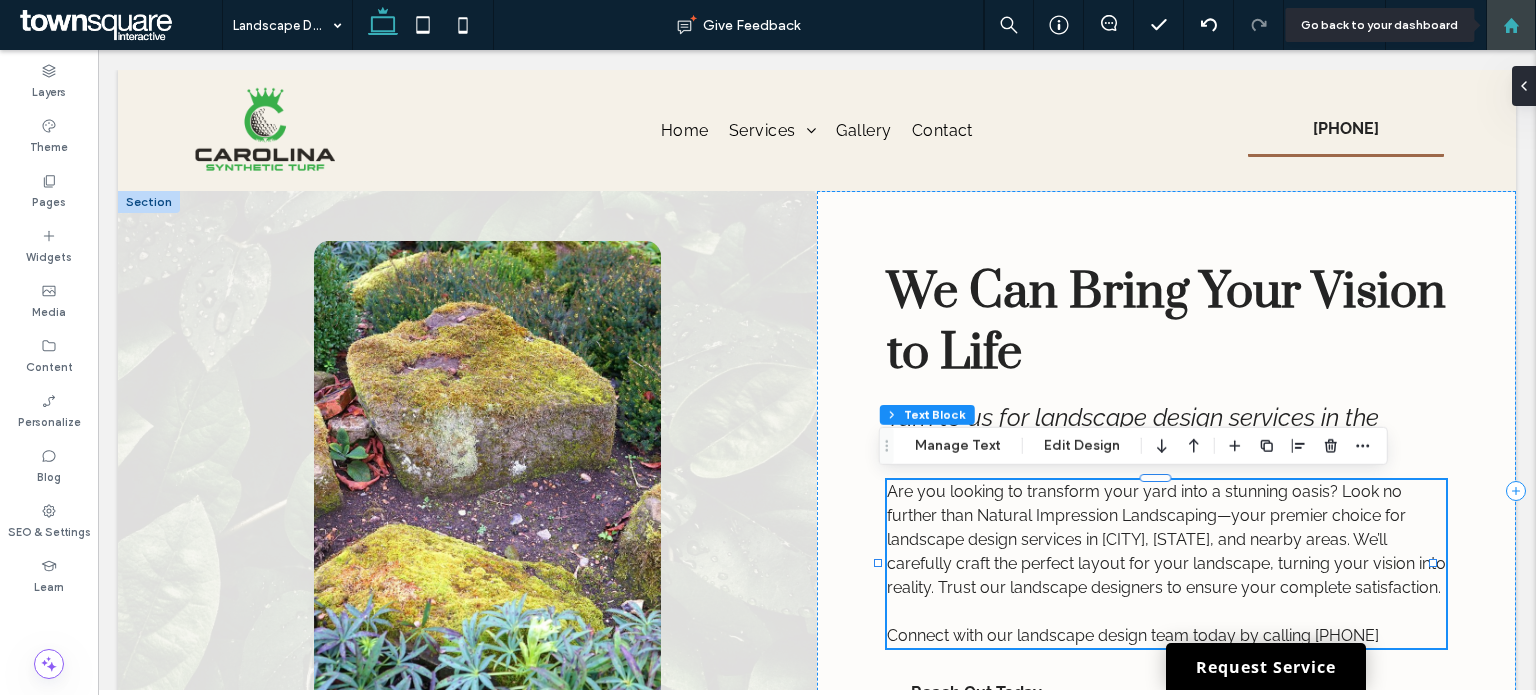 click at bounding box center (1511, 25) 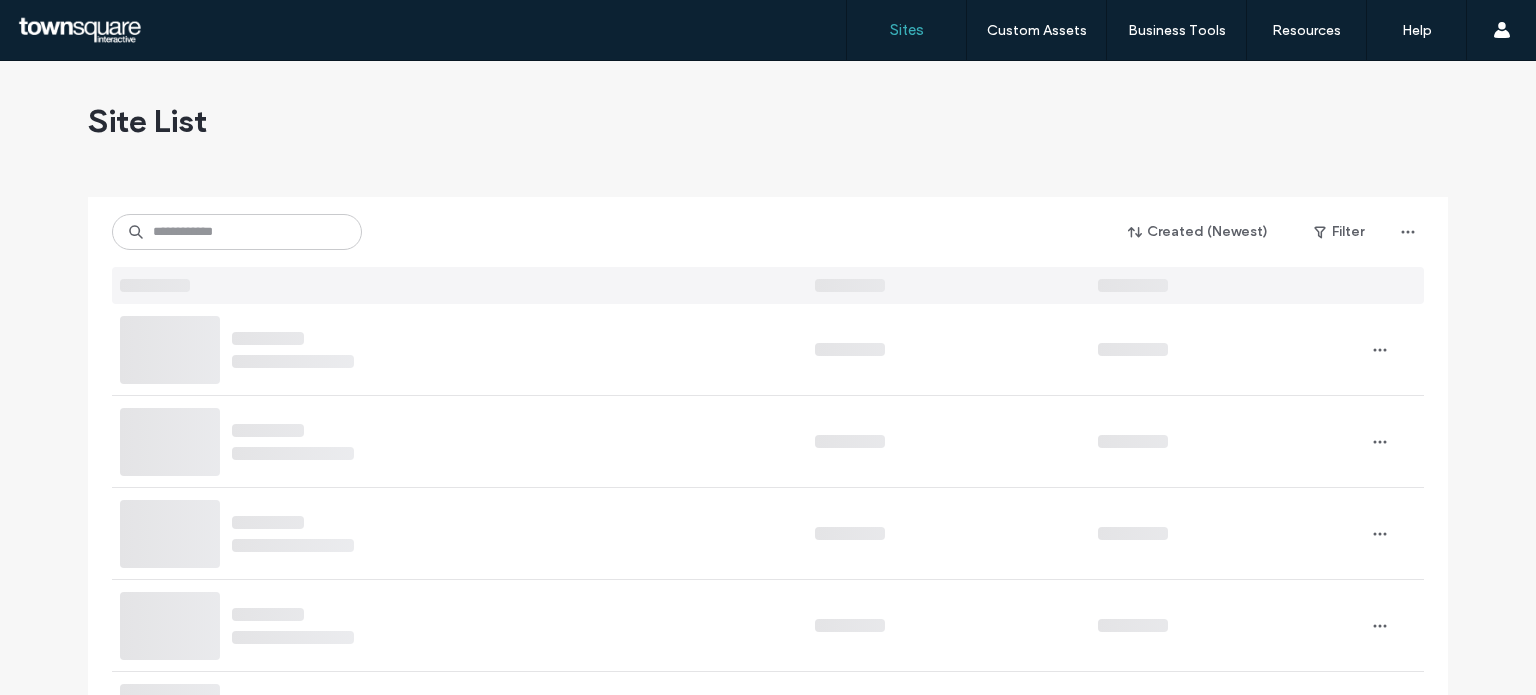 scroll, scrollTop: 0, scrollLeft: 0, axis: both 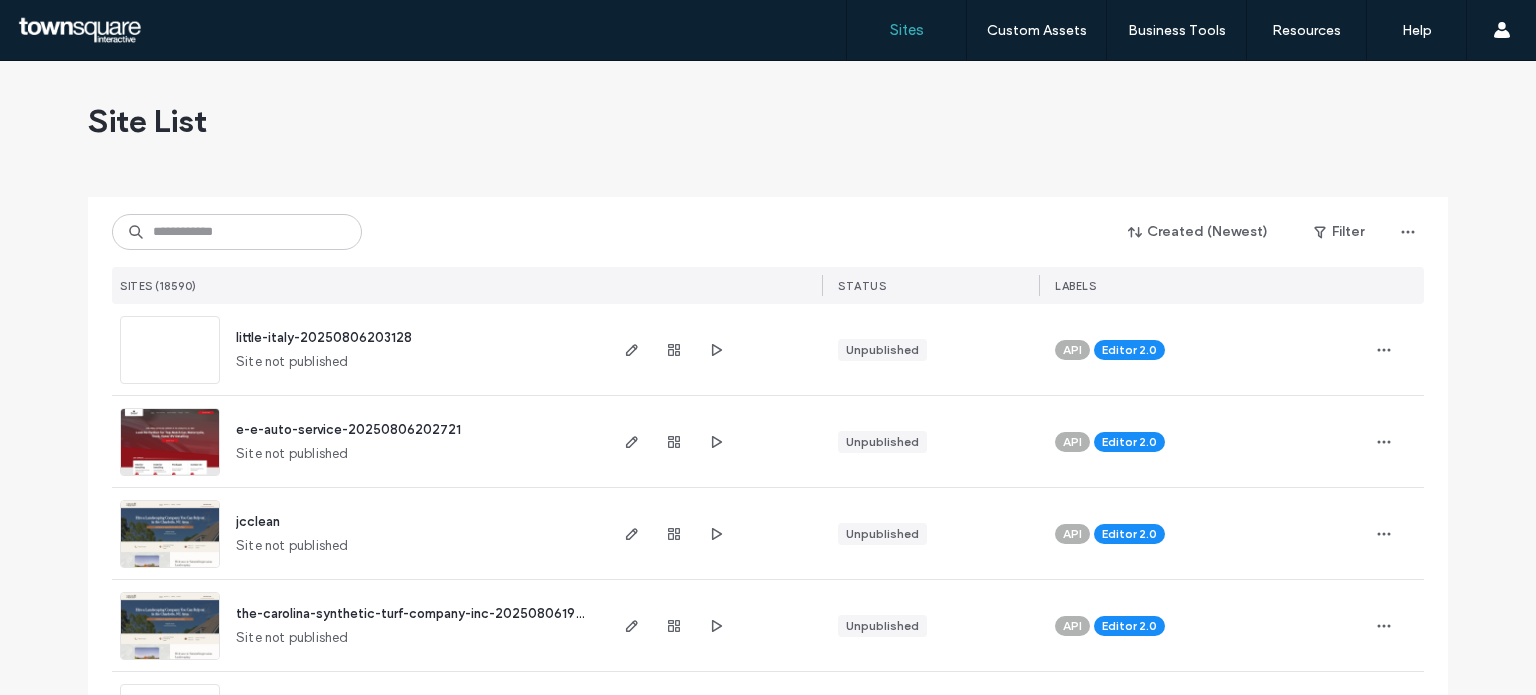 drag, startPoint x: 168, startPoint y: 250, endPoint x: 158, endPoint y: 235, distance: 18.027756 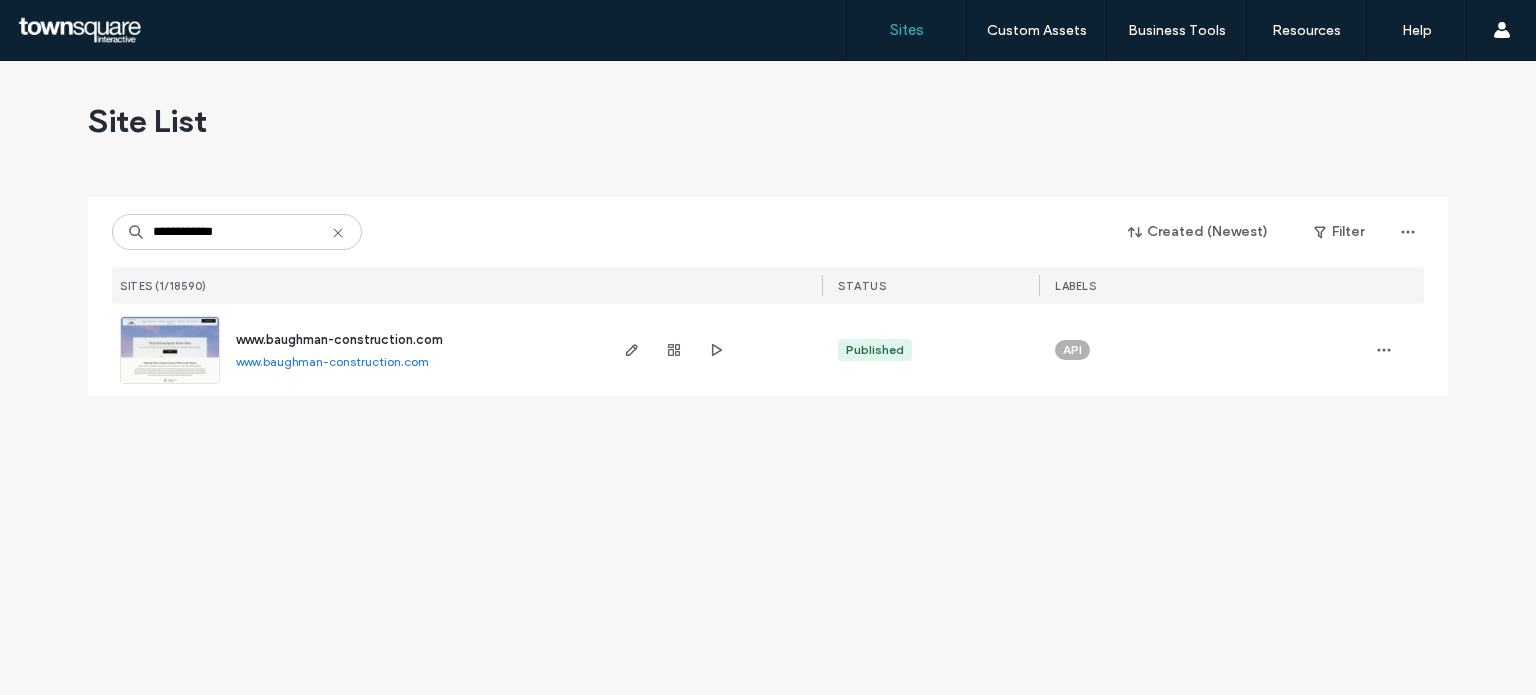 type on "**********" 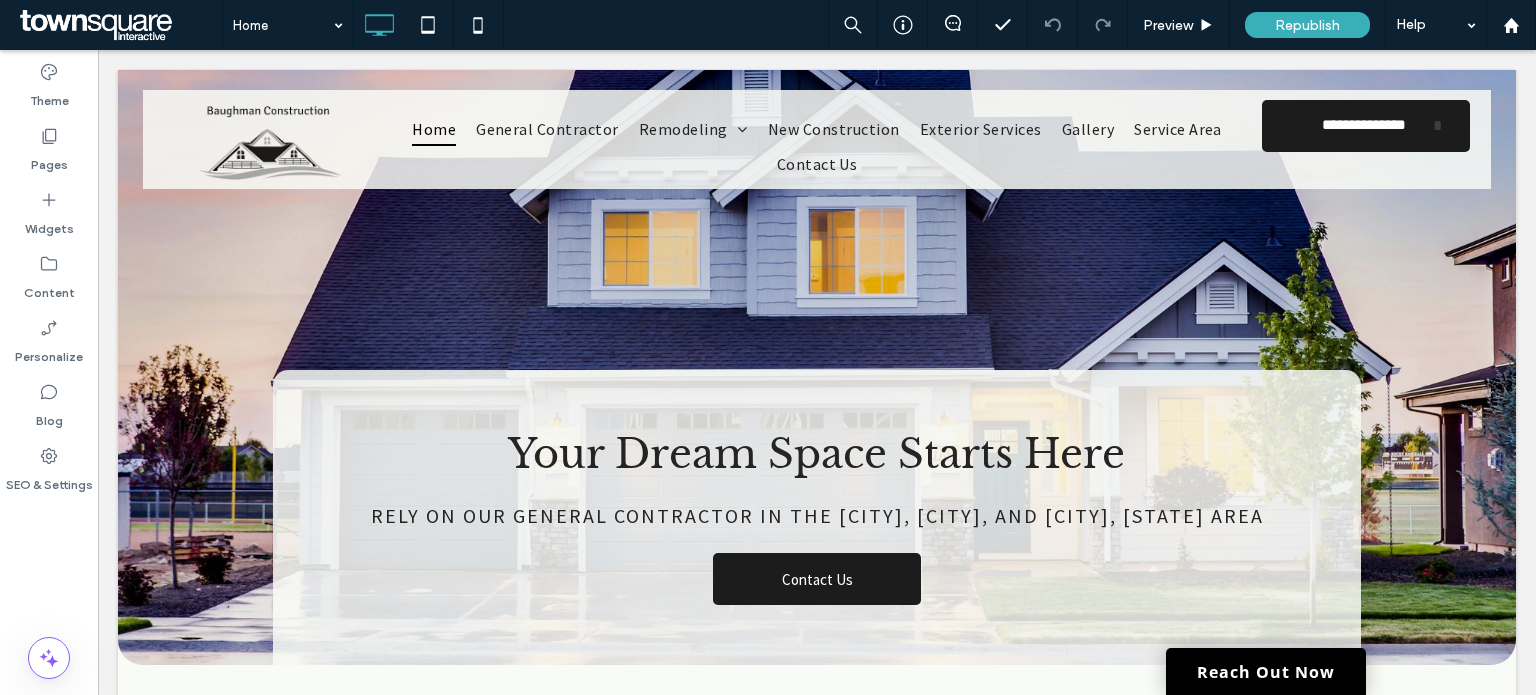 scroll, scrollTop: 0, scrollLeft: 0, axis: both 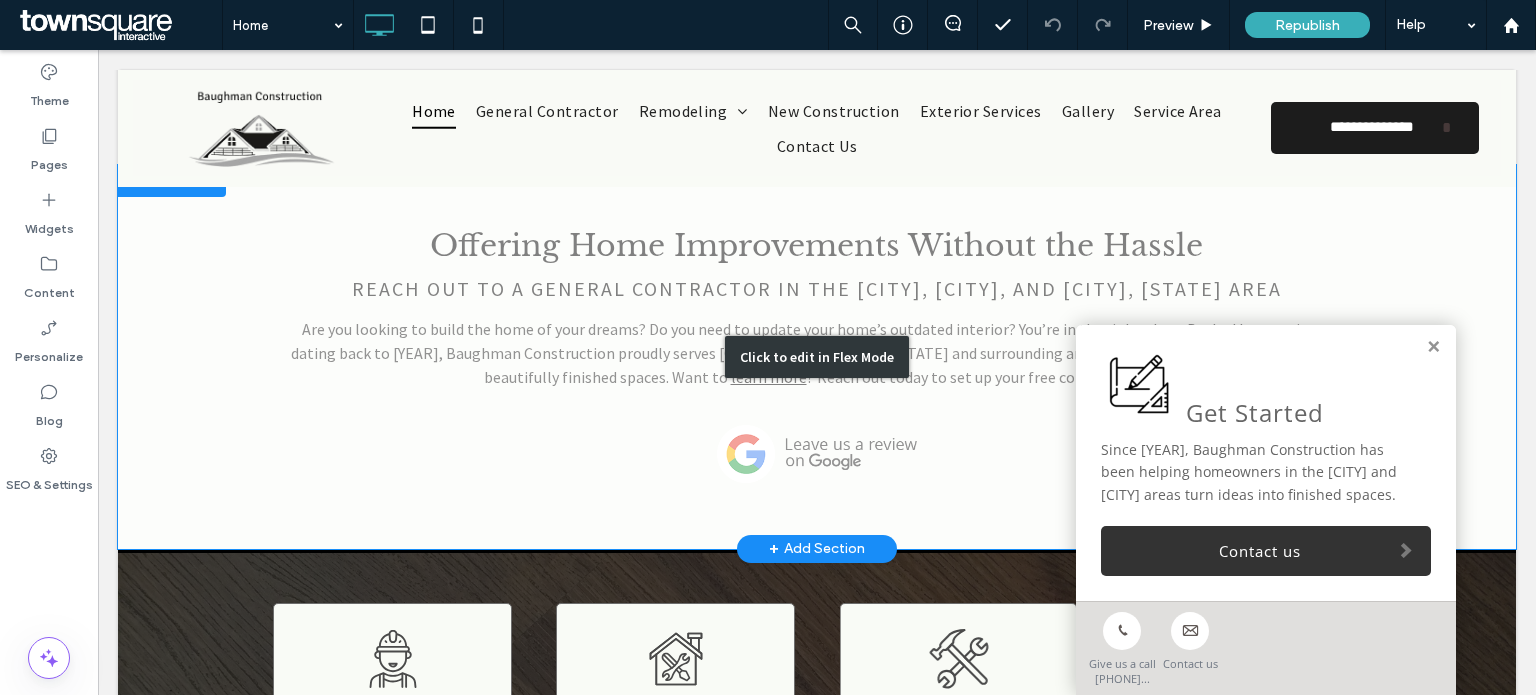 click on "Click to edit in Flex Mode" at bounding box center [817, 357] 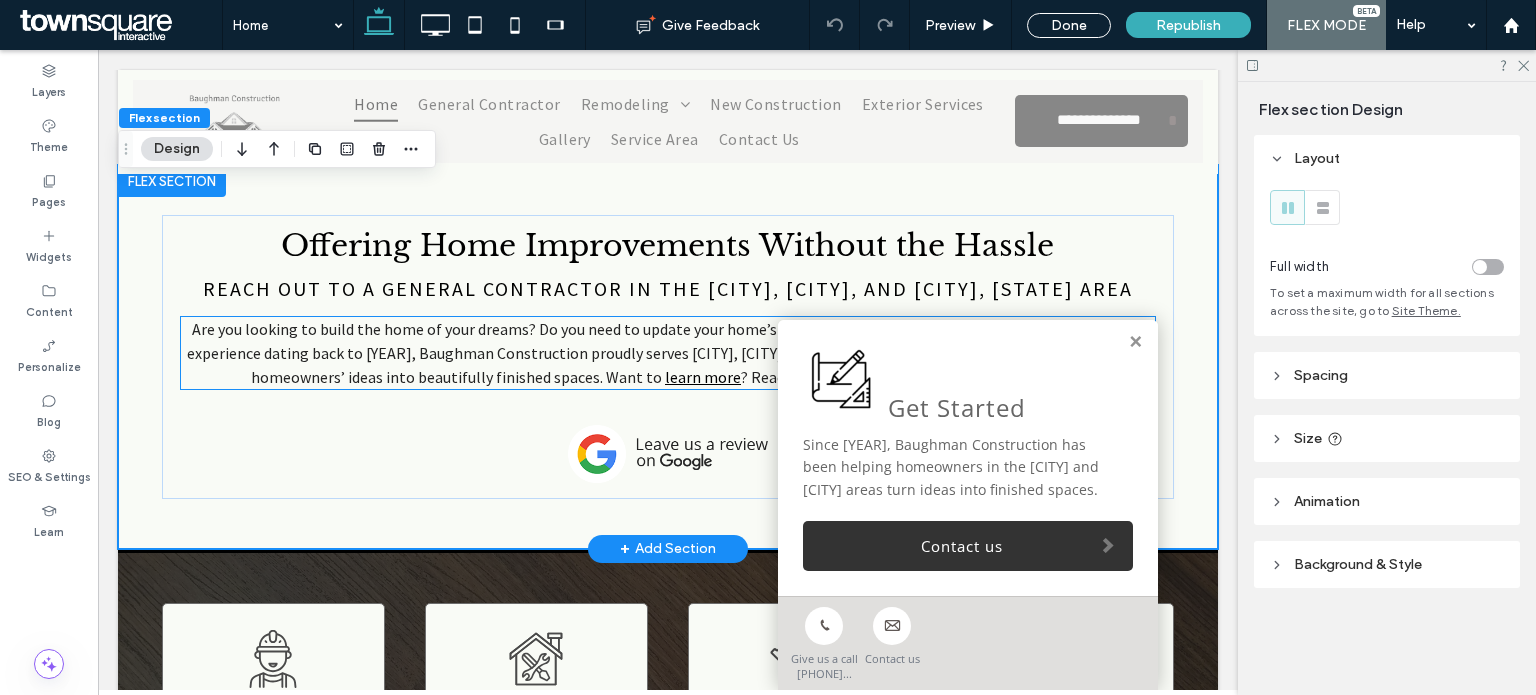 click on "Are you looking to build the home of your dreams? Do you need to update your home’s outdated interior? You’re in the right place. Backed by experience dating back to [YEAR], Baughman Construction proudly serves [CITY], [CITY], and [CITY], [STATE] and surrounding areas by turning homeowners’ ideas into beautifully finished spaces. Want to" at bounding box center [668, 353] 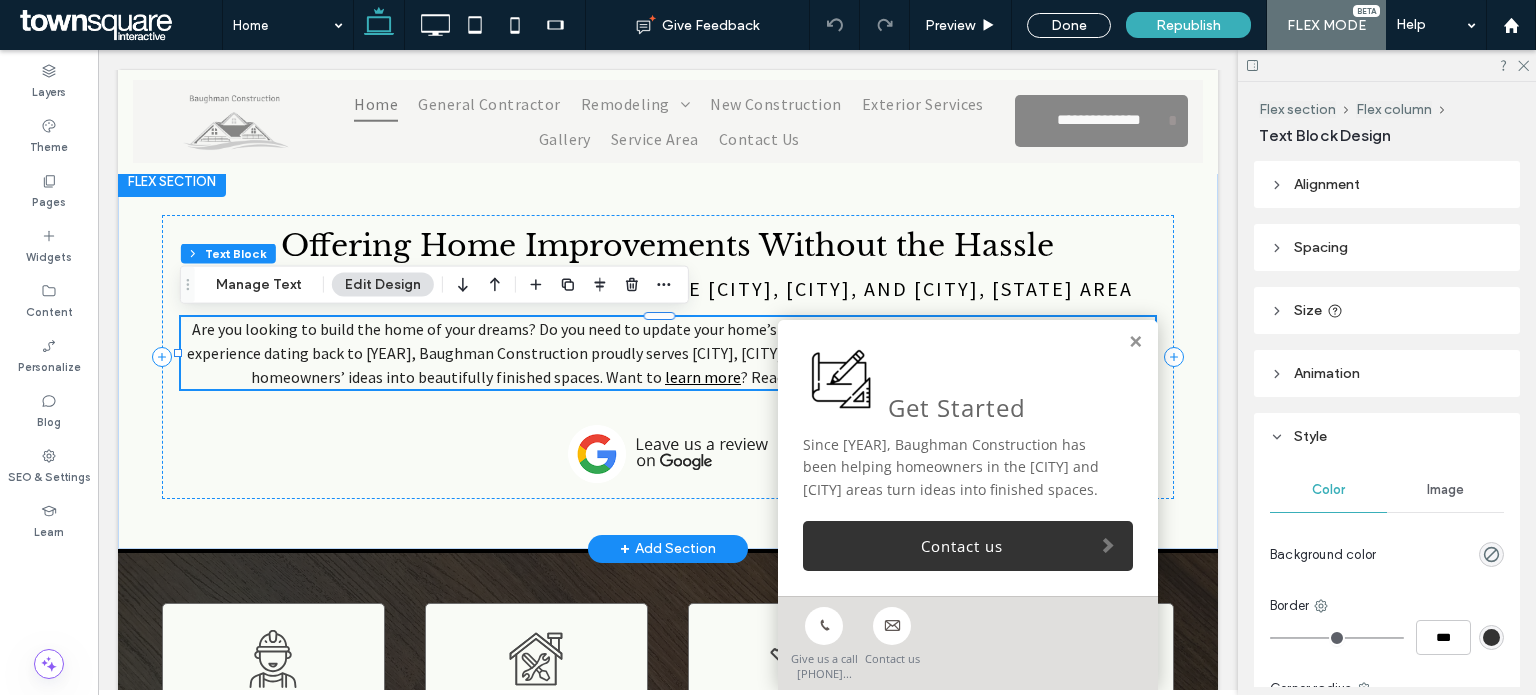 click on "Are you looking to build the home of your dreams? Do you need to update your home’s outdated interior? You’re in the right place. Backed by experience dating back to [YEAR], Baughman Construction proudly serves [CITY], [CITY], and [CITY], [STATE] and surrounding areas by turning homeowners’ ideas into beautifully finished spaces. Want to" at bounding box center [668, 353] 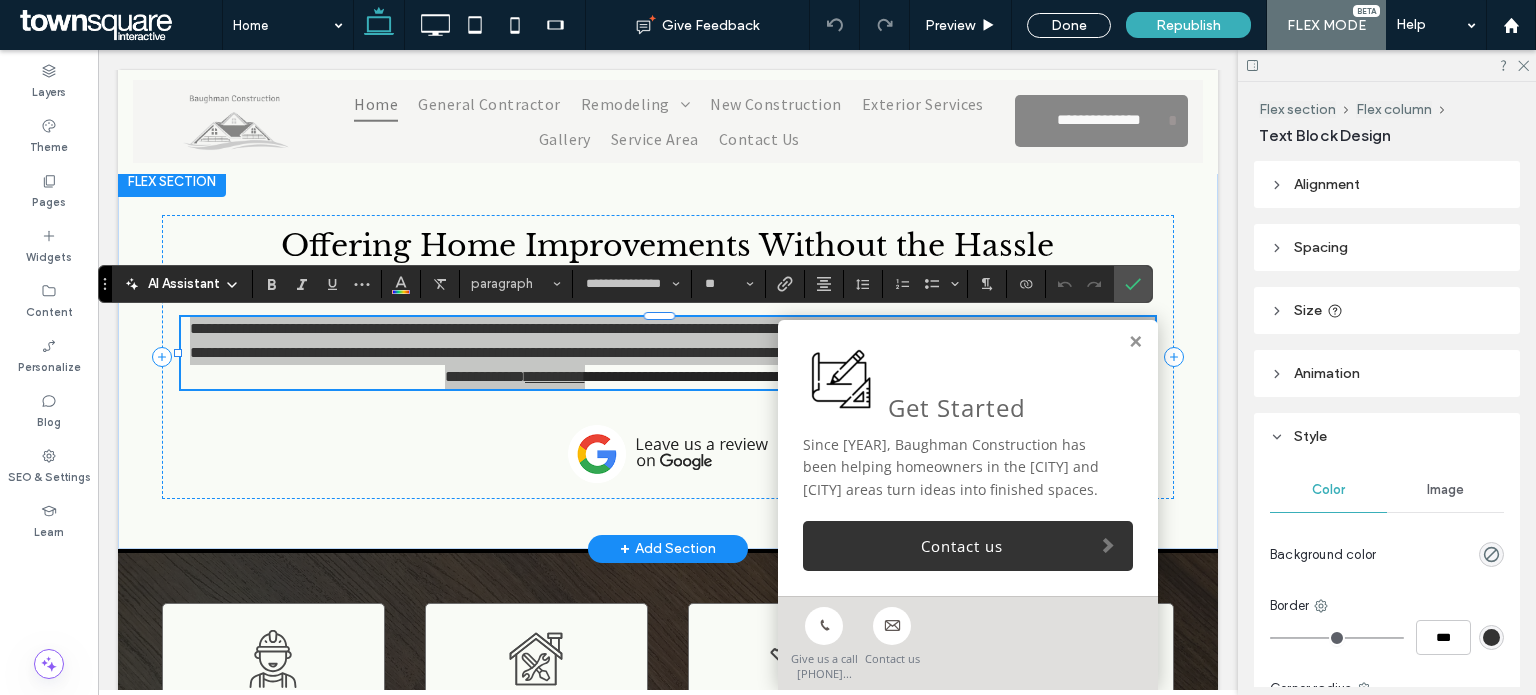 click on "AI Assistant" at bounding box center [184, 284] 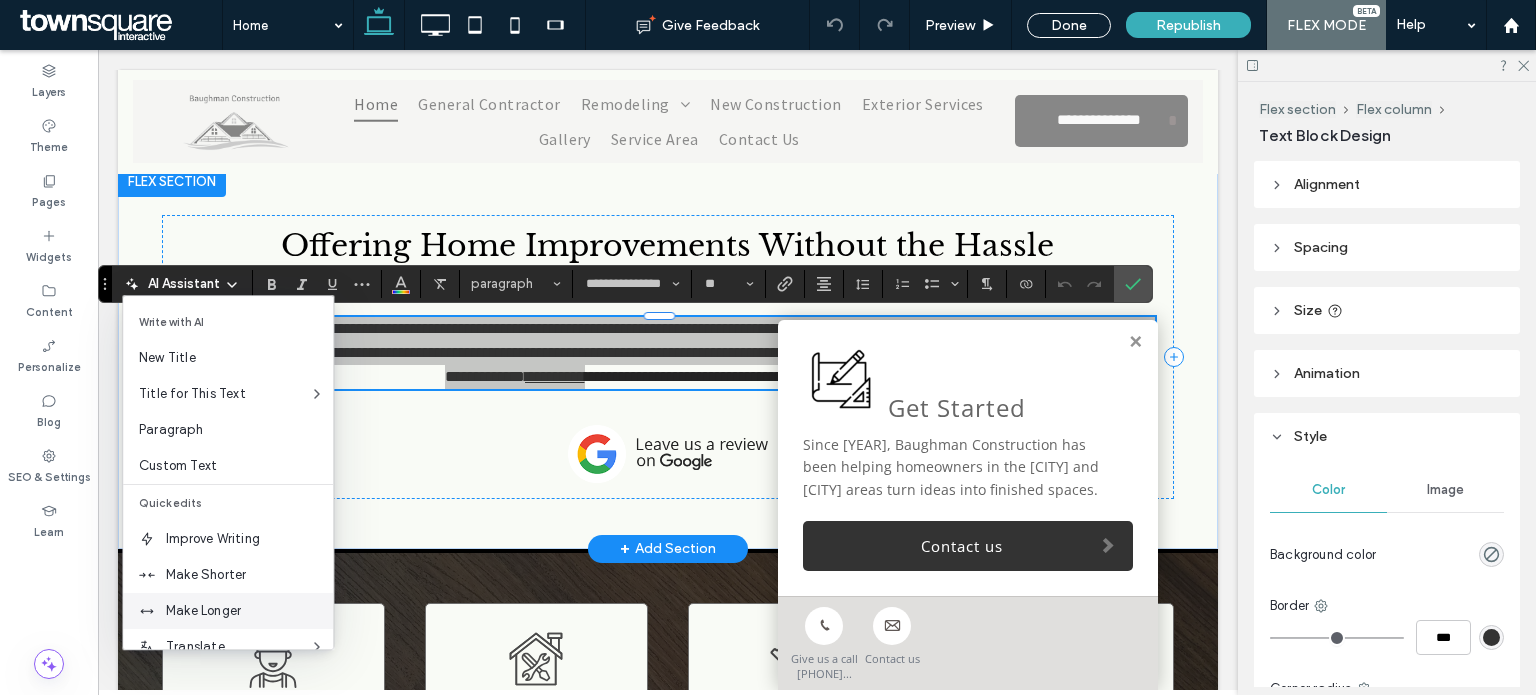 click on "Make Longer" at bounding box center (249, 611) 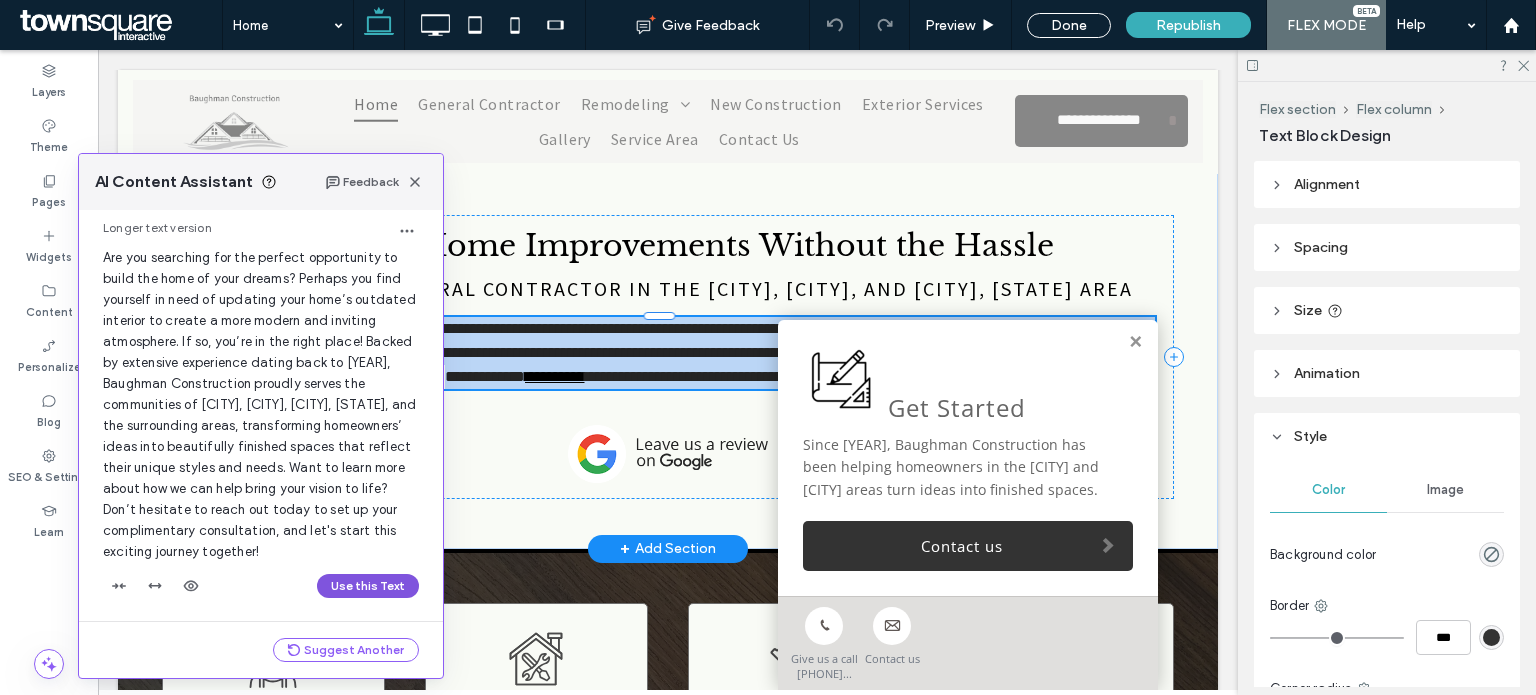 scroll, scrollTop: 61, scrollLeft: 0, axis: vertical 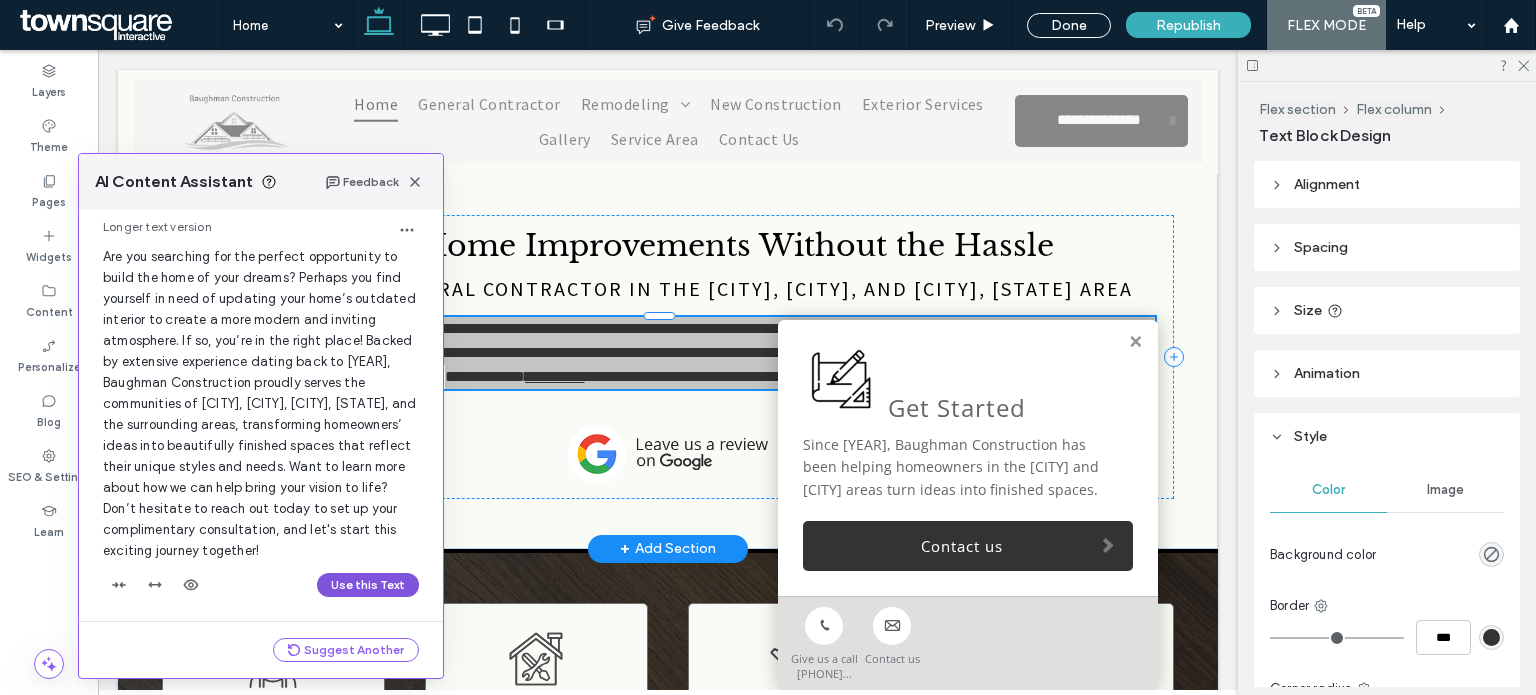 click on "Use this Text" at bounding box center (368, 585) 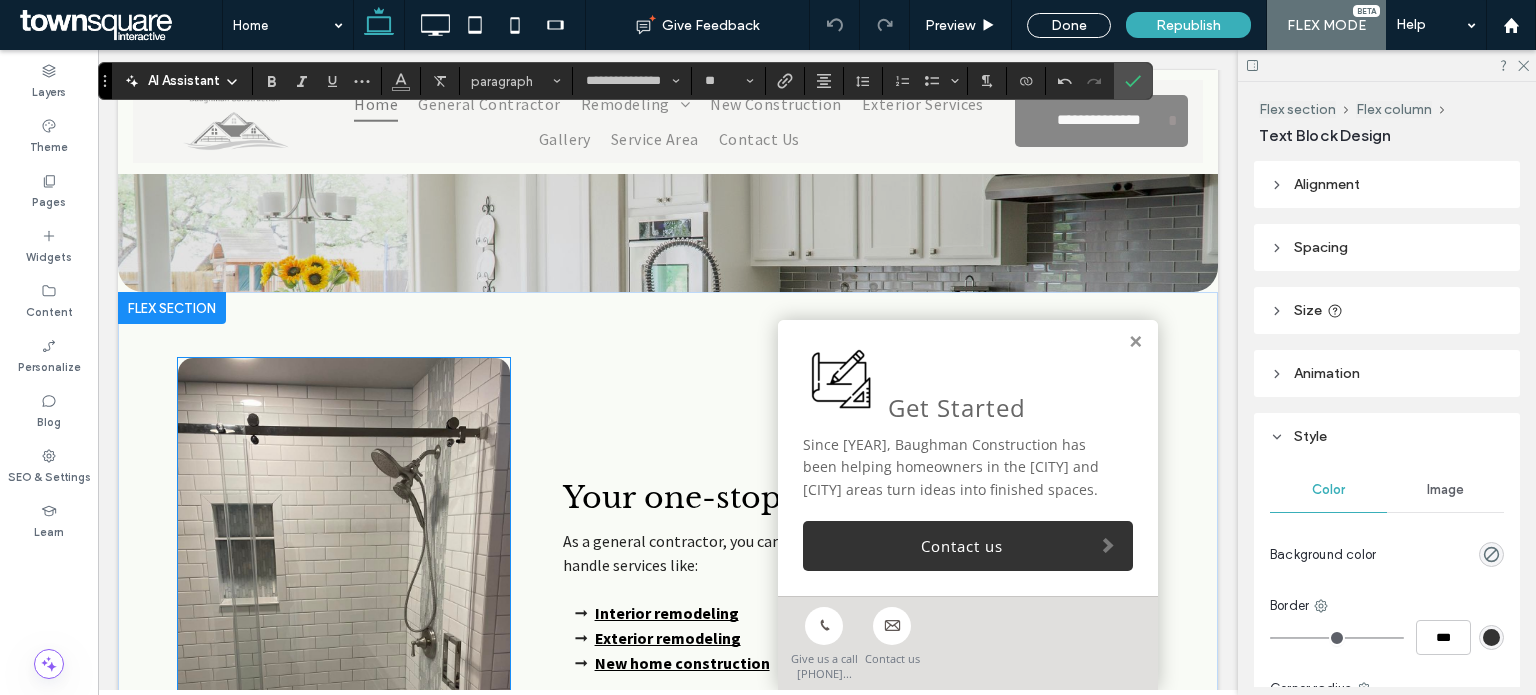 scroll, scrollTop: 2100, scrollLeft: 0, axis: vertical 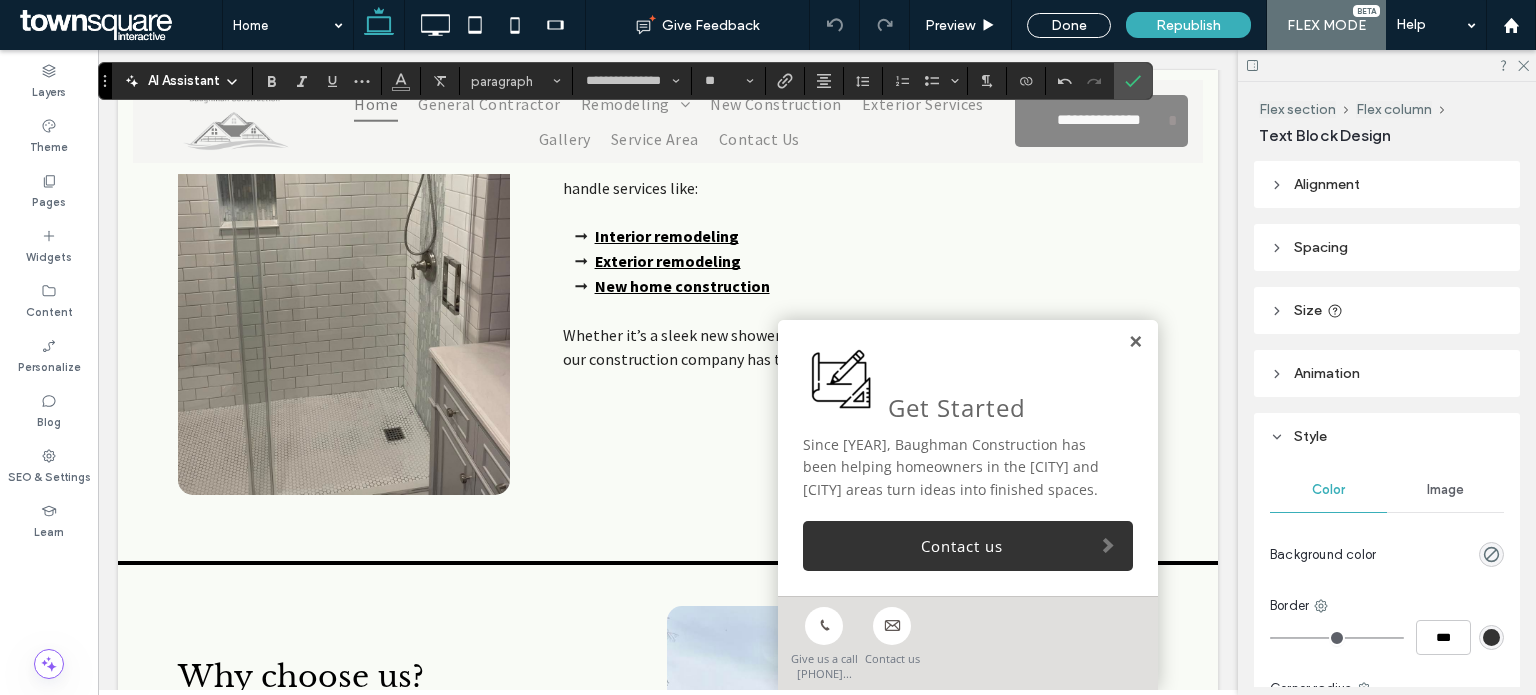 click at bounding box center [1135, 342] 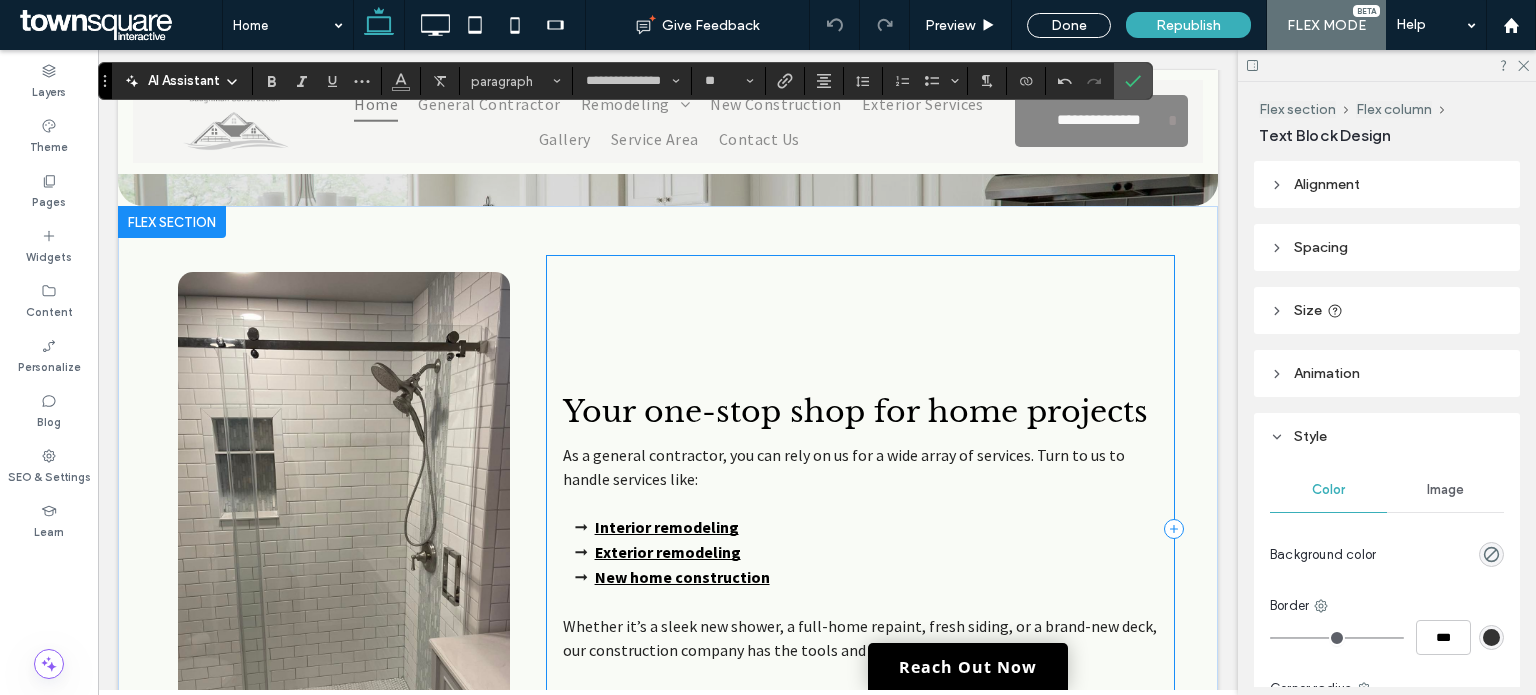 scroll, scrollTop: 1800, scrollLeft: 0, axis: vertical 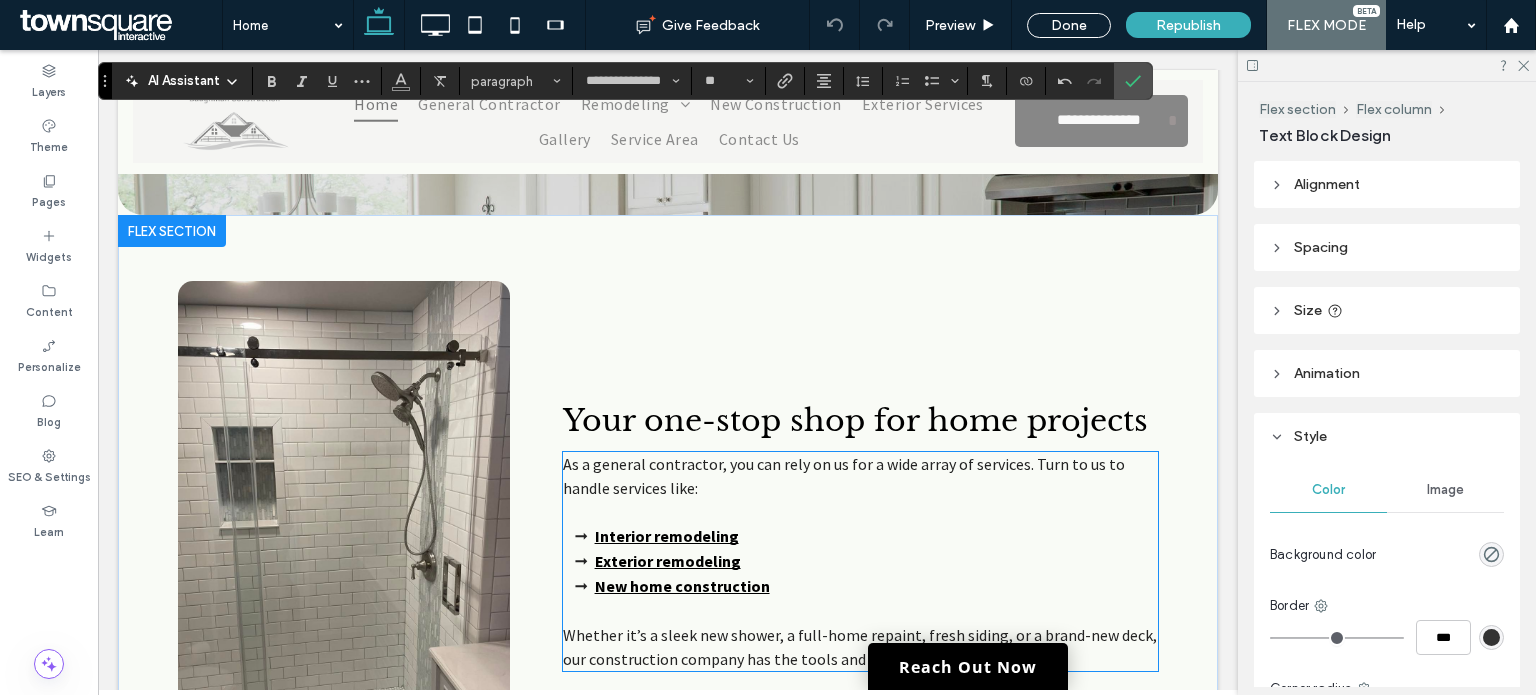 click on "As a general contractor, you can rely on us for a wide array of services. Turn to us to handle services like:" at bounding box center (860, 476) 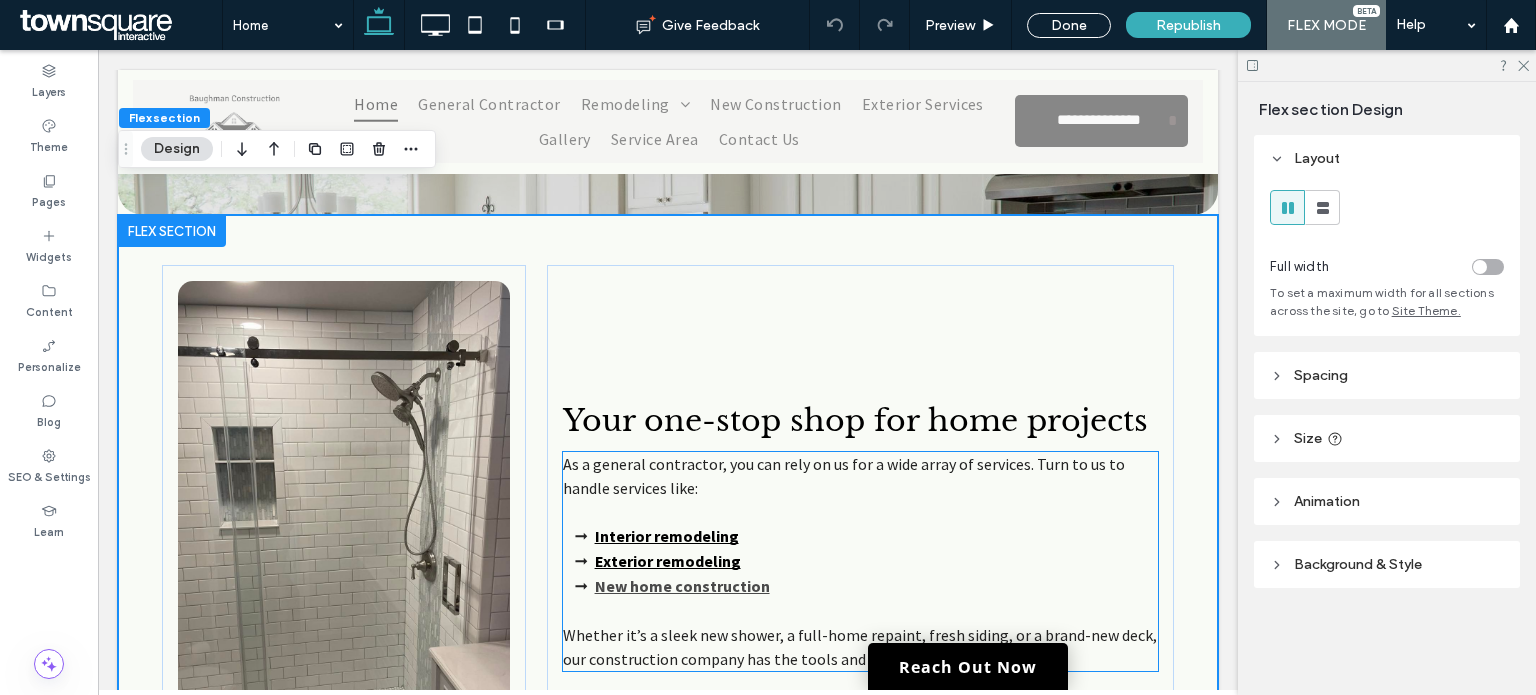 click on "As a general contractor, you can rely on us for a wide array of services. Turn to us to handle services like:   Interior remodeling Exterior remodeling New home construction
Whether it’s a sleek new shower, a full-home repaint, fresh siding, or a brand-new deck, our construction company has the tools and know-how to get it done." at bounding box center [860, 561] 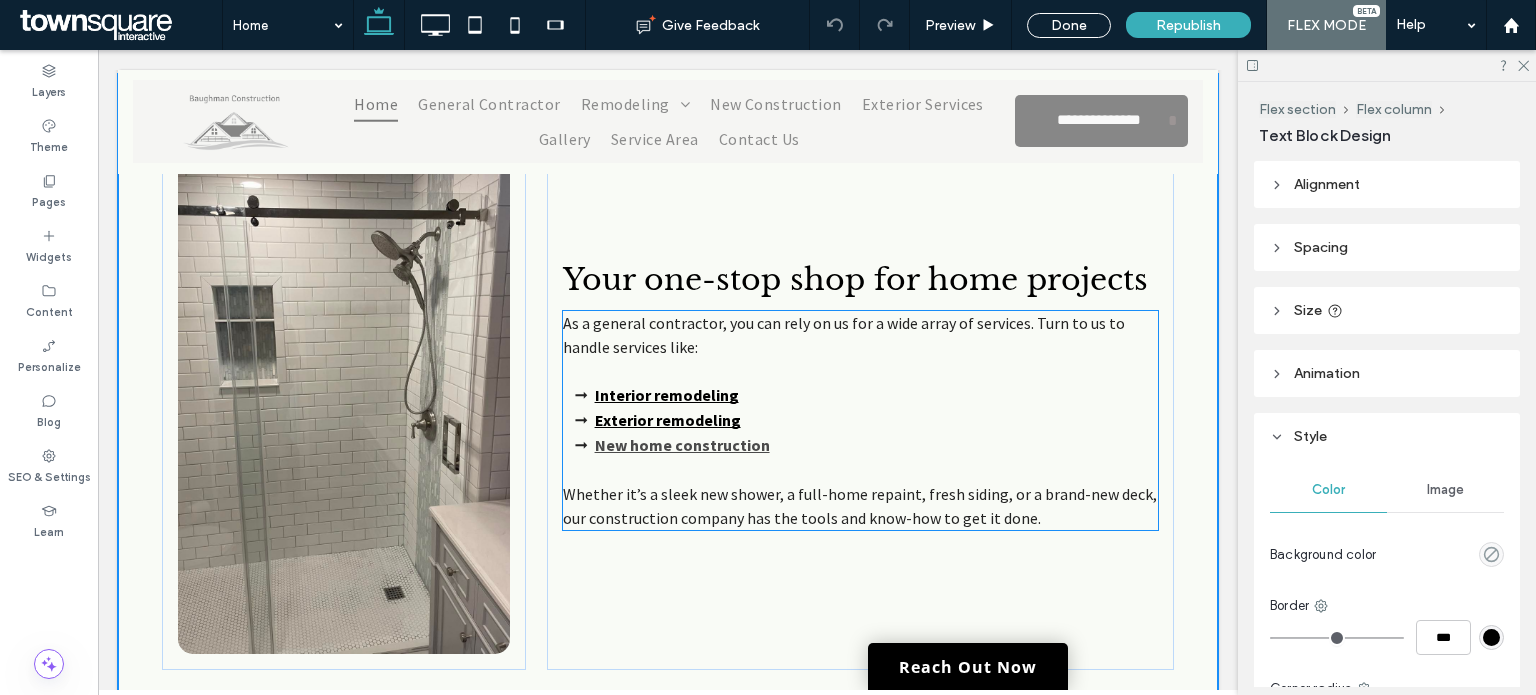 type on "**********" 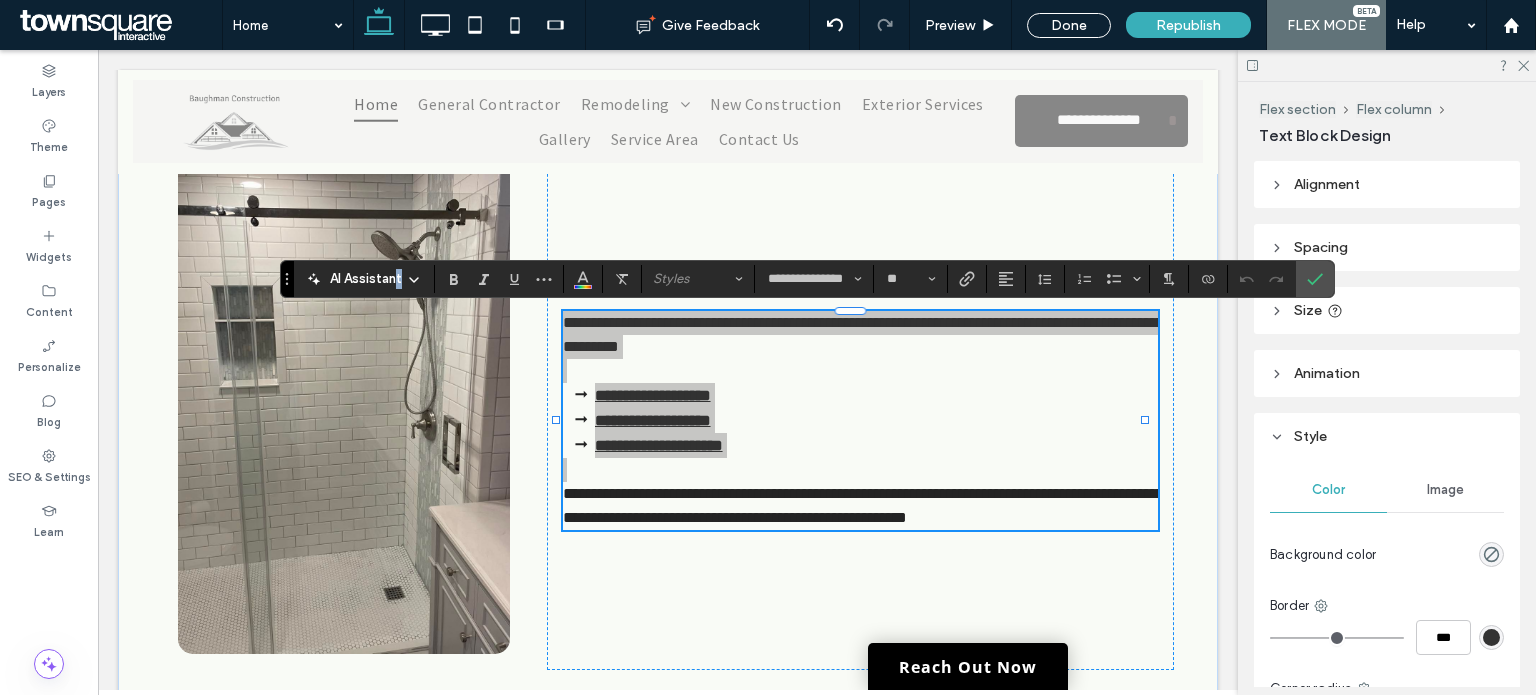 click on "AI Assistant" at bounding box center (366, 279) 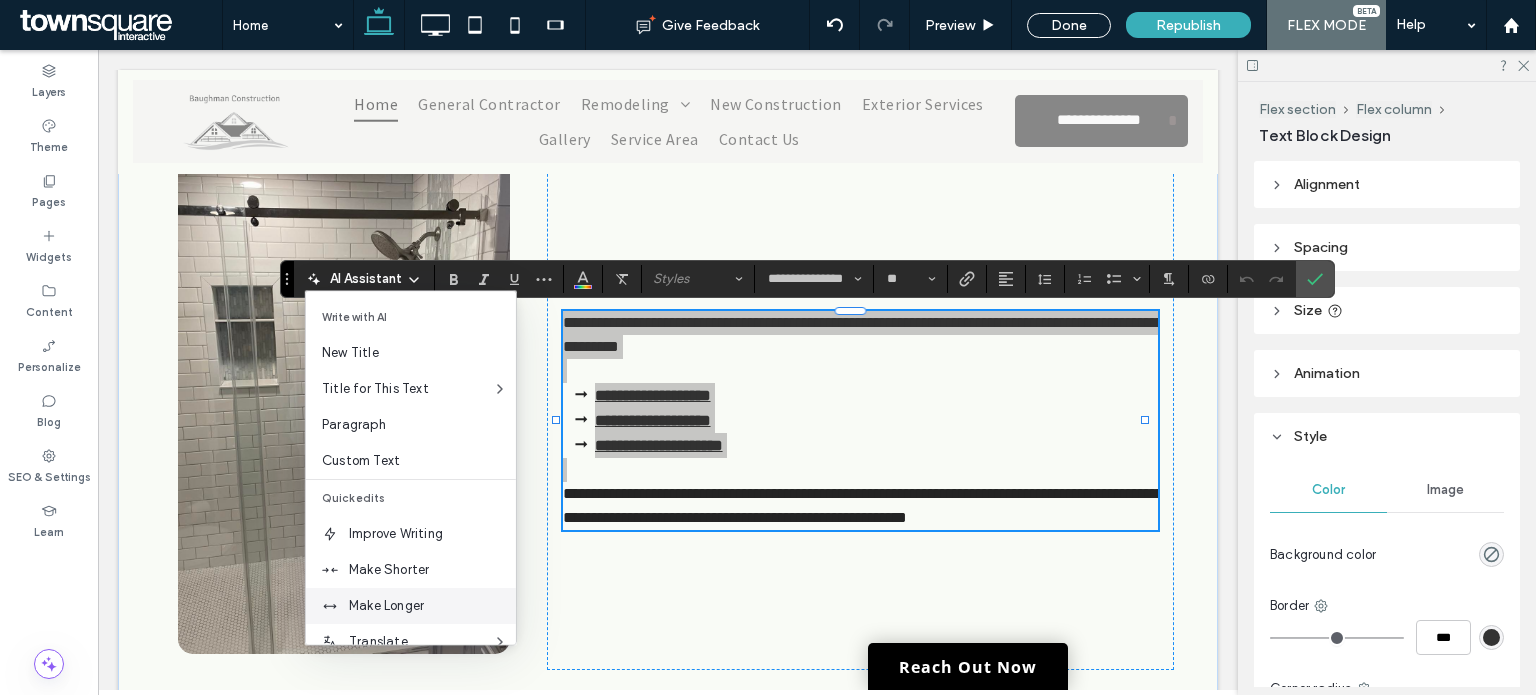 click on "Make Longer" at bounding box center (432, 606) 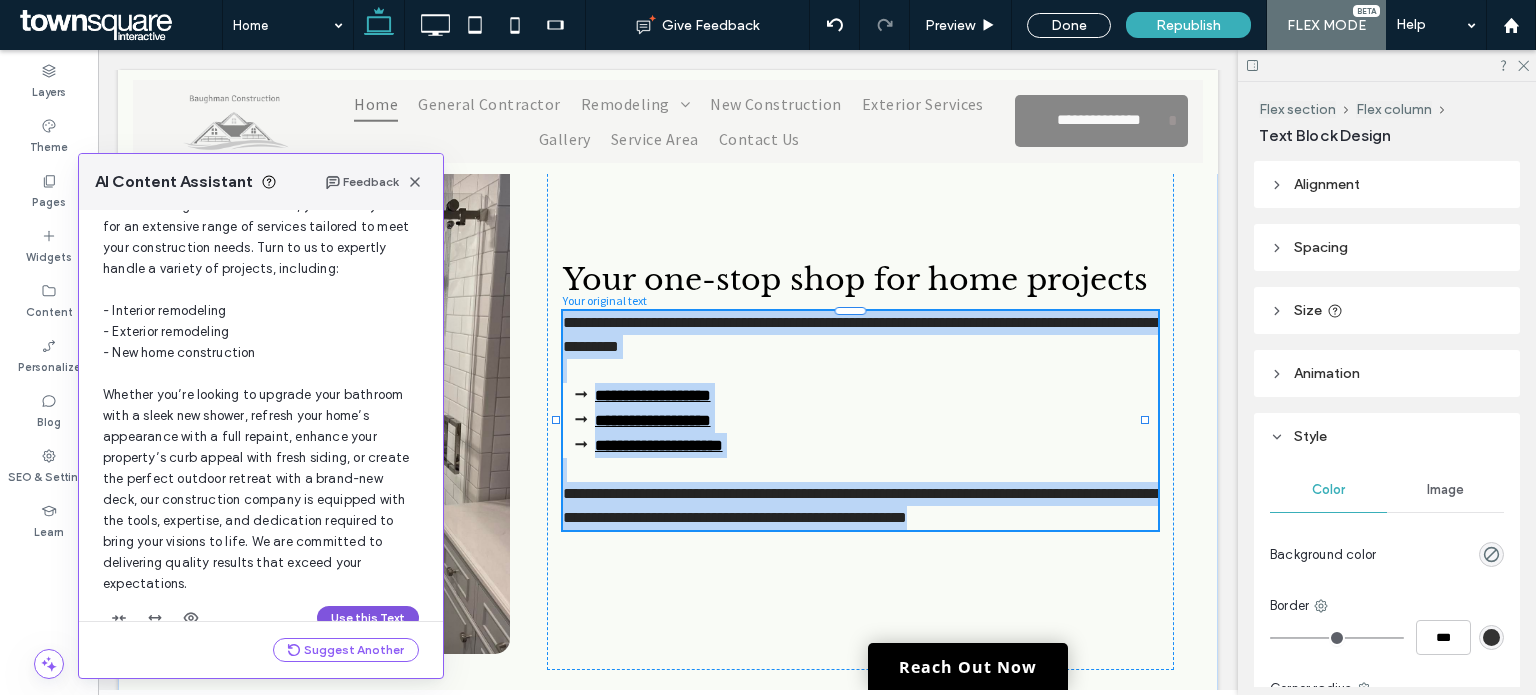 scroll, scrollTop: 144, scrollLeft: 0, axis: vertical 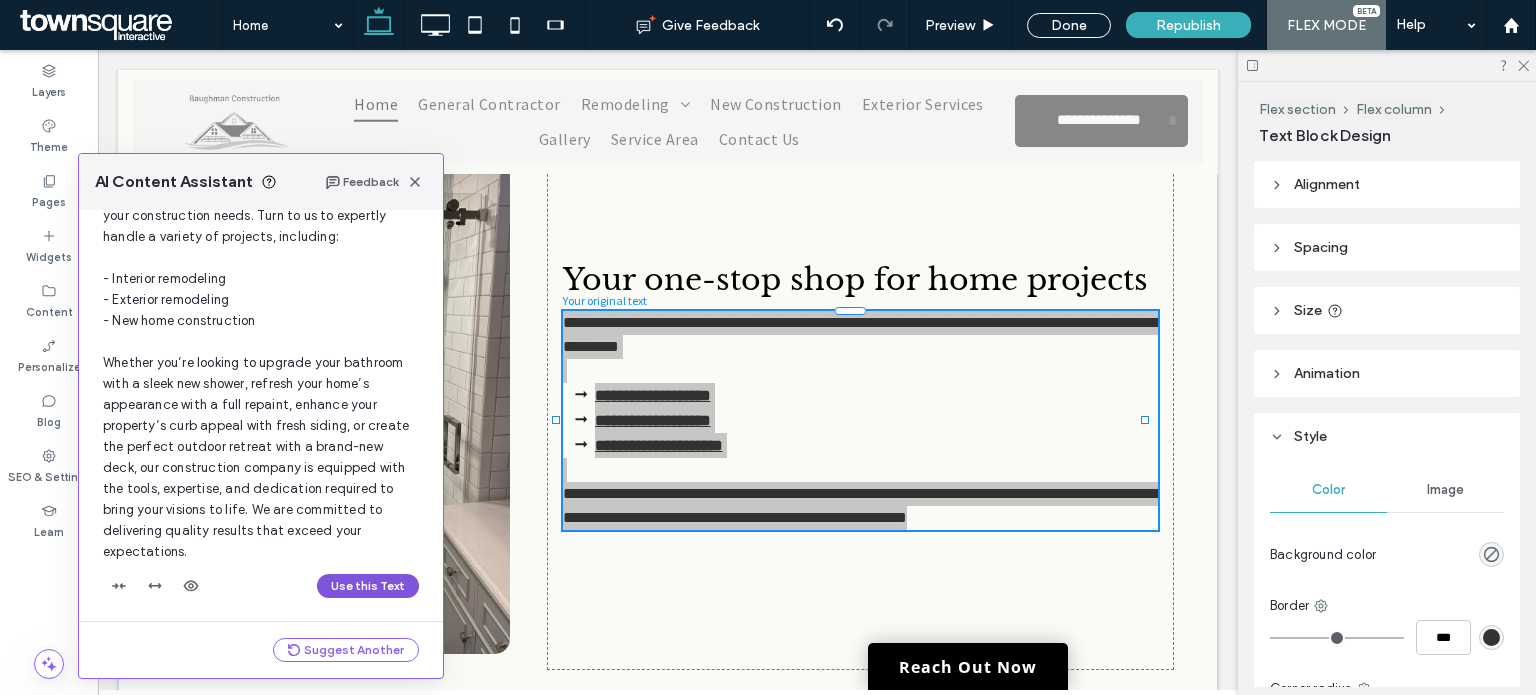 click on "Use this Text" at bounding box center (368, 586) 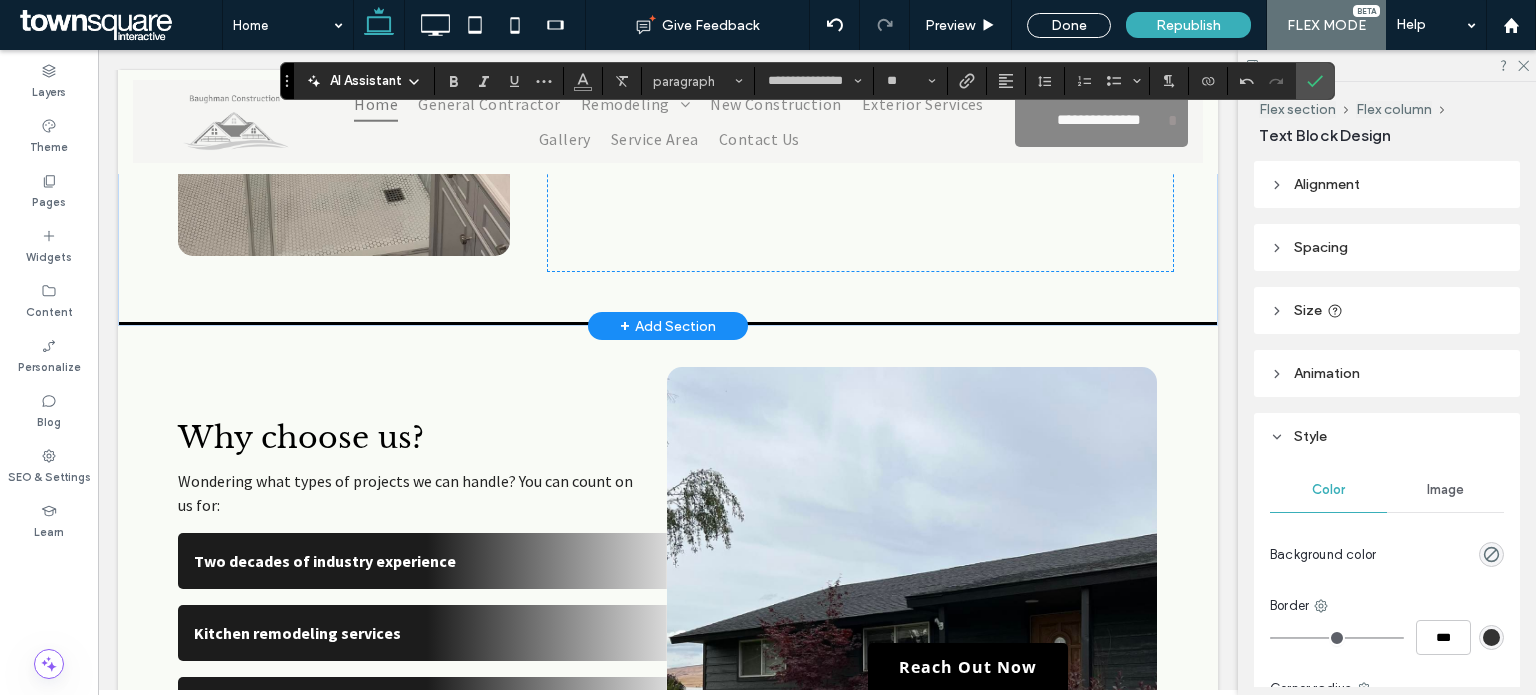 scroll, scrollTop: 2298, scrollLeft: 0, axis: vertical 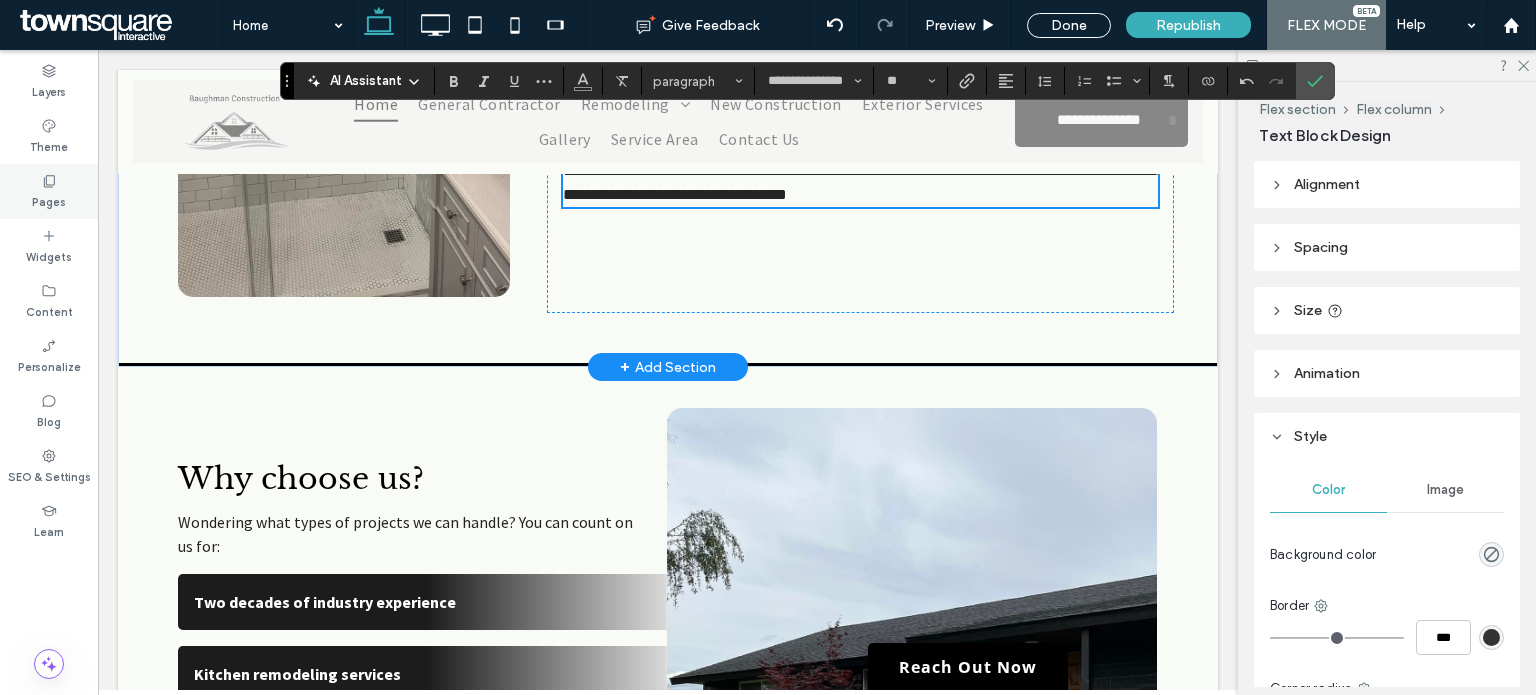 click on "Pages" at bounding box center [49, 191] 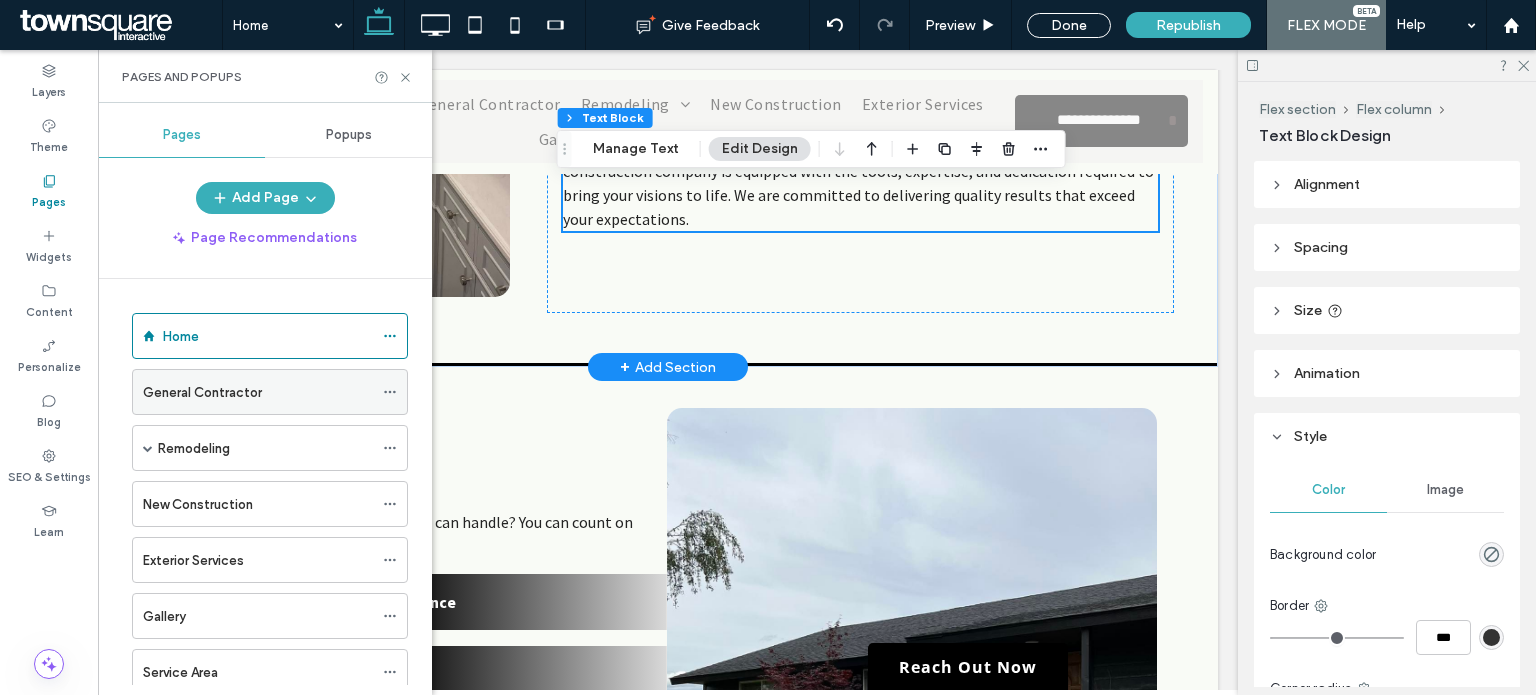 click on "General Contractor" at bounding box center [202, 392] 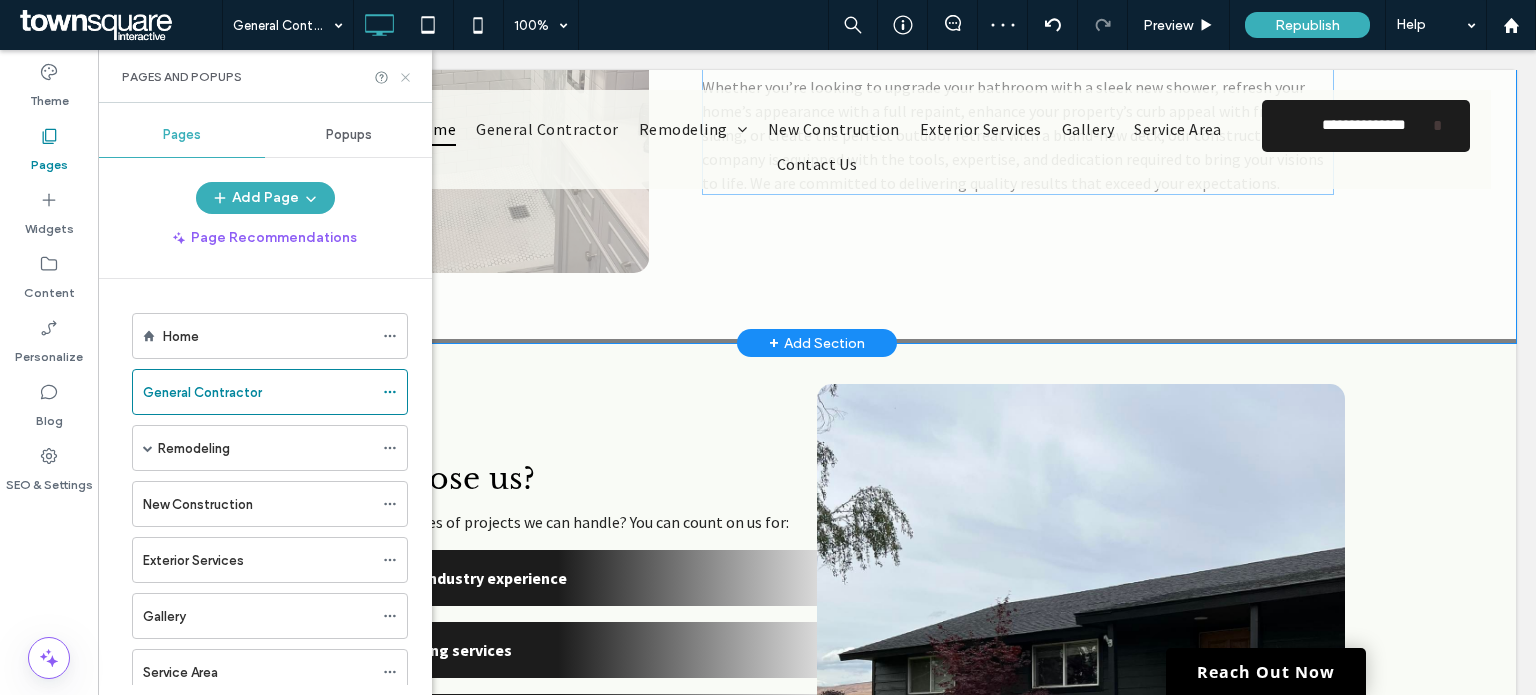 click 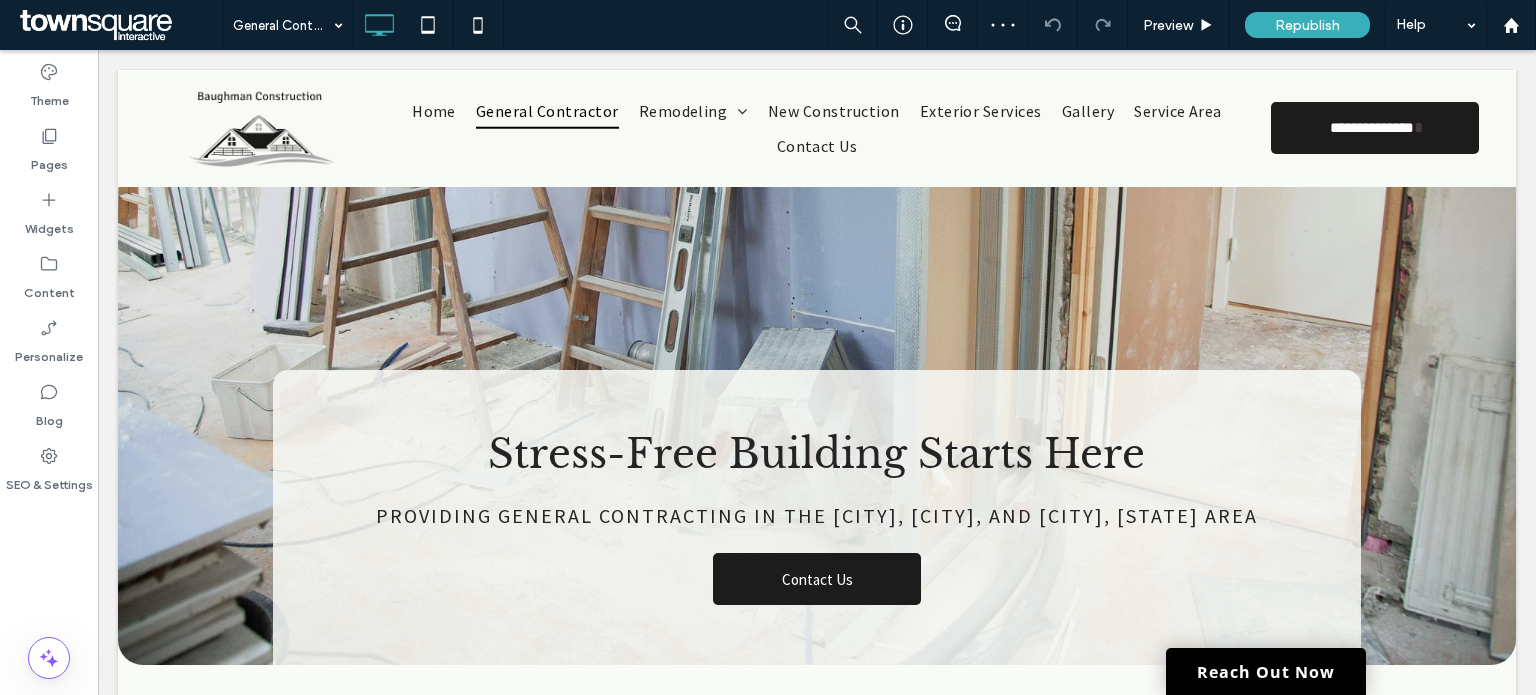 scroll, scrollTop: 400, scrollLeft: 0, axis: vertical 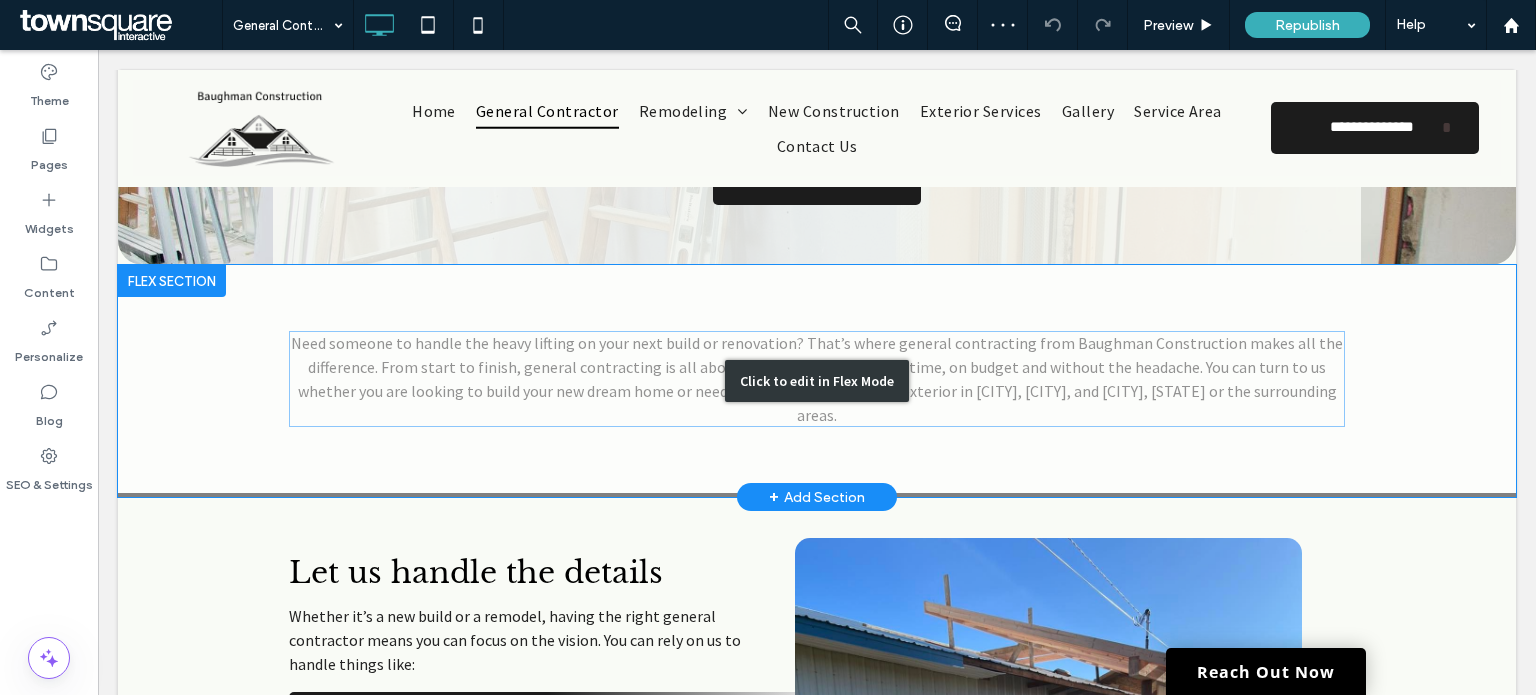 drag, startPoint x: 498, startPoint y: 126, endPoint x: 796, endPoint y: 357, distance: 377.04773 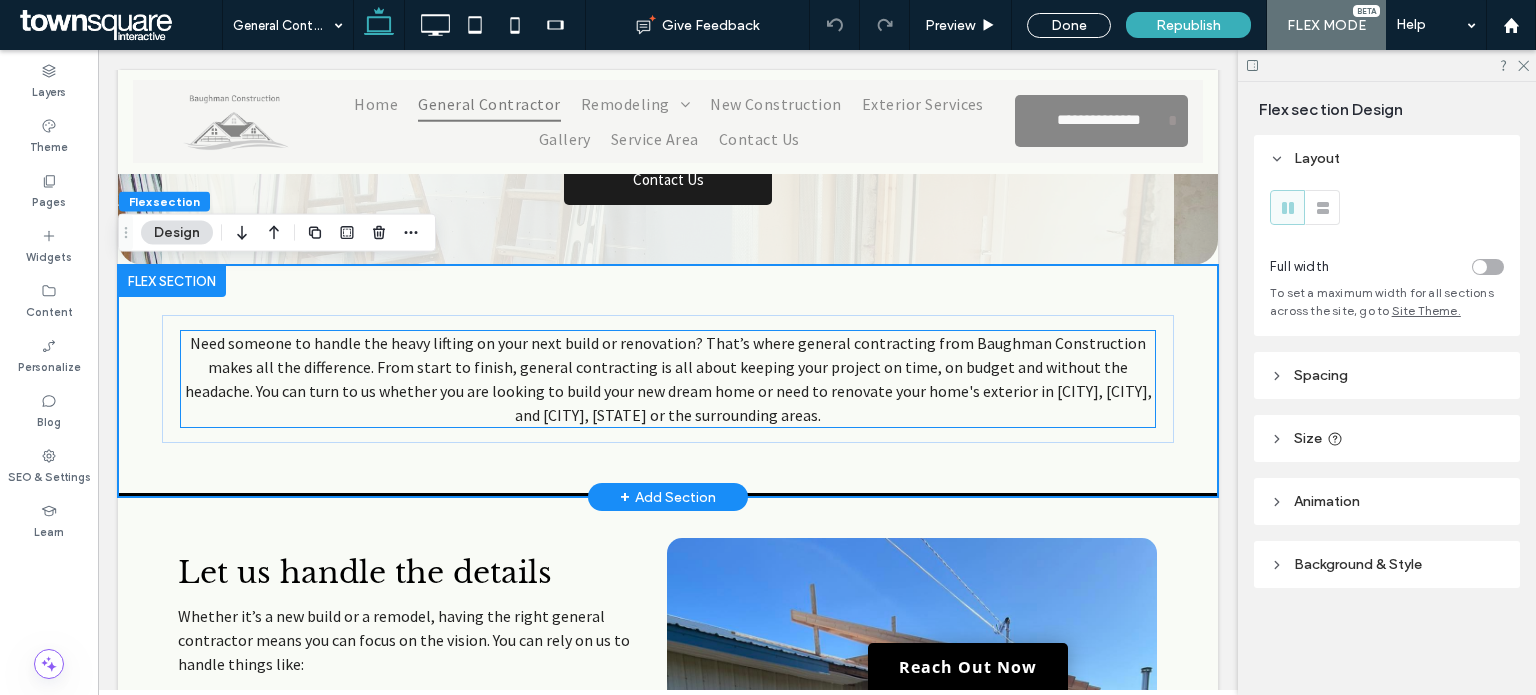 click on "Need someone to handle the heavy lifting on your next build or renovation? That’s where general contracting from Baughman Construction makes all the difference. From start to finish, general contracting is all about keeping your project on time, on budget and without the headache. You can turn to us whether you are looking to build your new dream home or need to renovate your home's exterior in Cowiche, Gleed, and Yakima, WA or the surrounding areas." at bounding box center (668, 379) 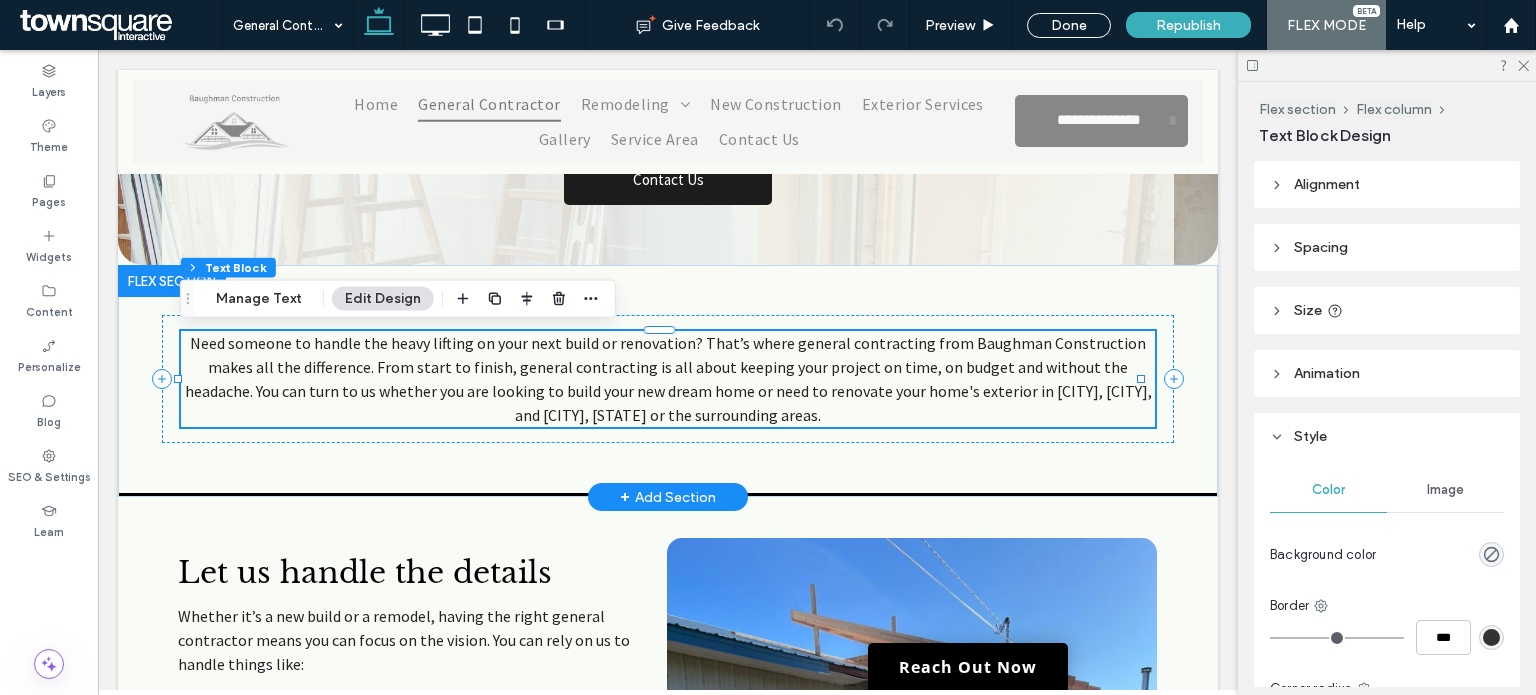 click on "Need someone to handle the heavy lifting on your next build or renovation? That’s where general contracting from Baughman Construction makes all the difference. From start to finish, general contracting is all about keeping your project on time, on budget and without the headache. You can turn to us whether you are looking to build your new dream home or need to renovate your home's exterior in Cowiche, Gleed, and Yakima, WA or the surrounding areas." at bounding box center [668, 379] 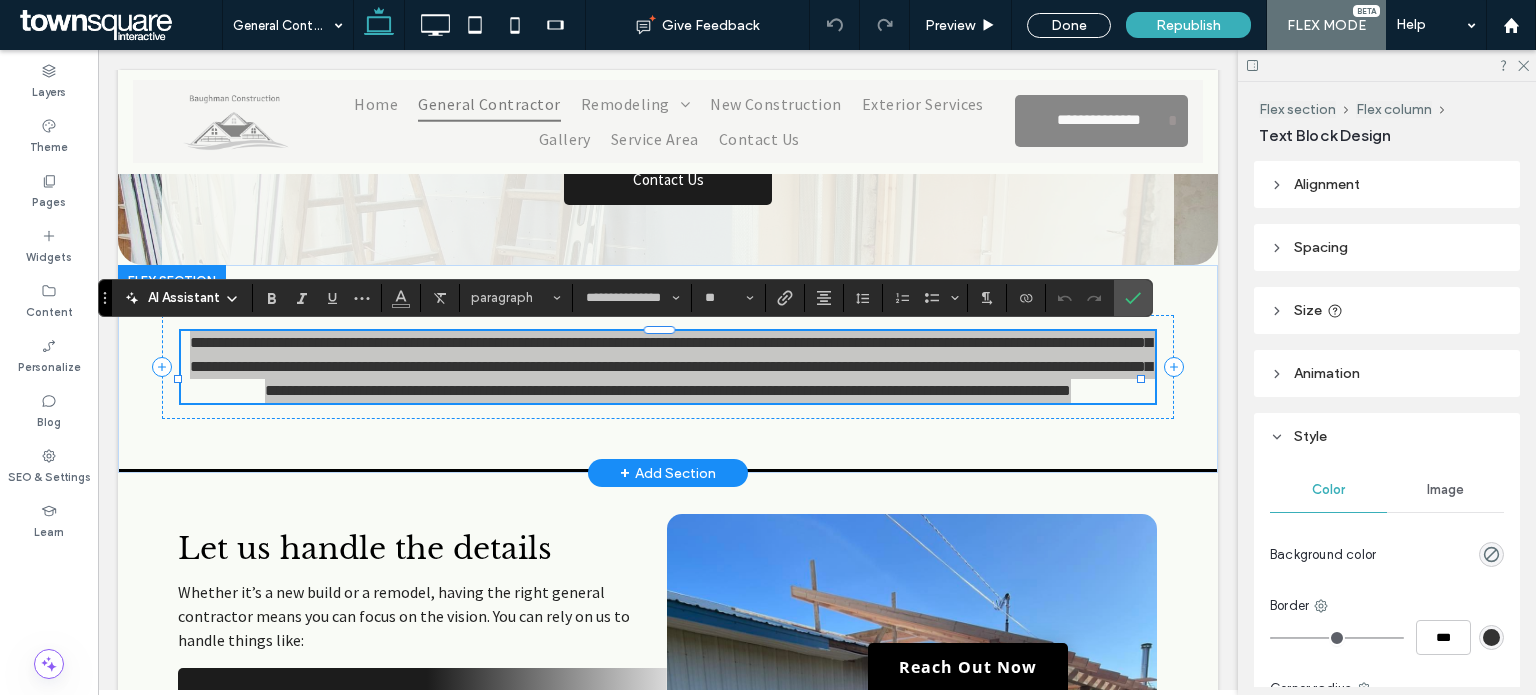 click on "AI Assistant" at bounding box center (184, 298) 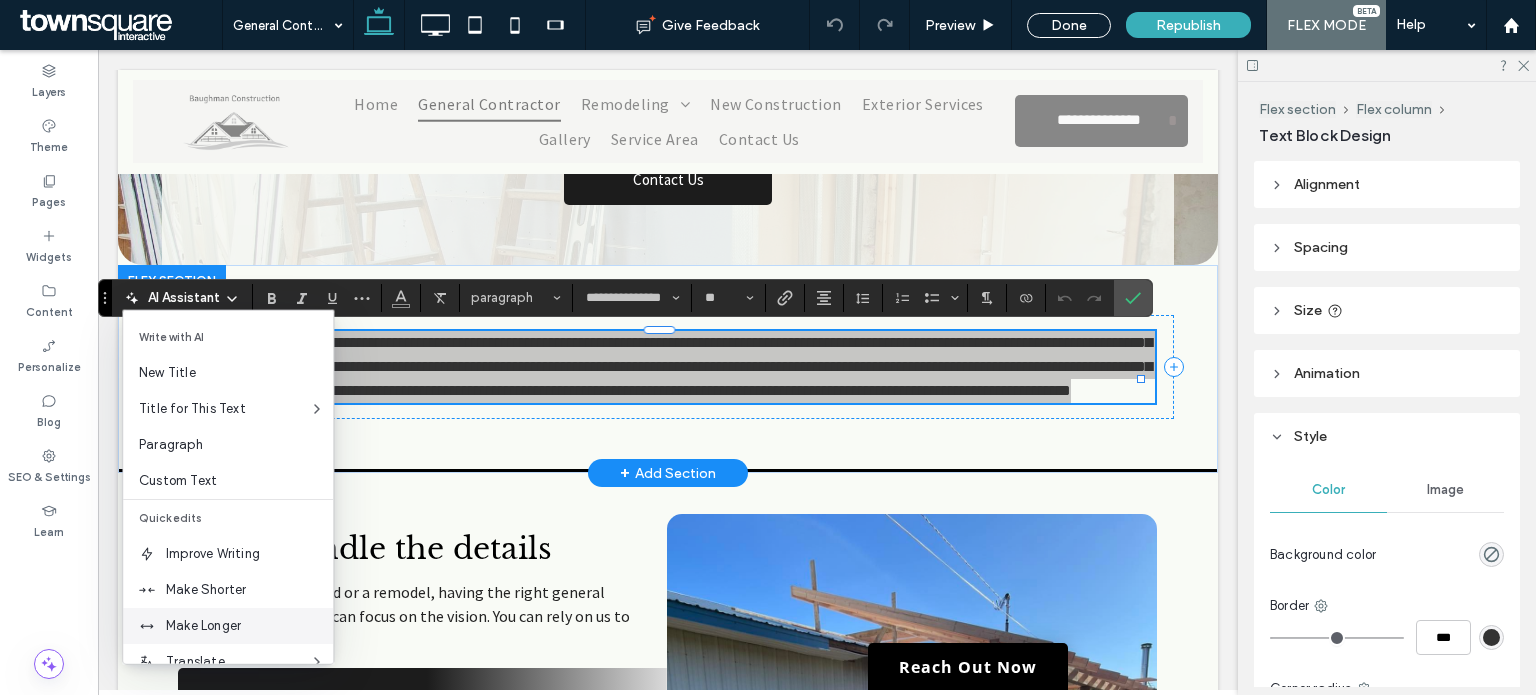 click on "Make Longer" at bounding box center [228, 626] 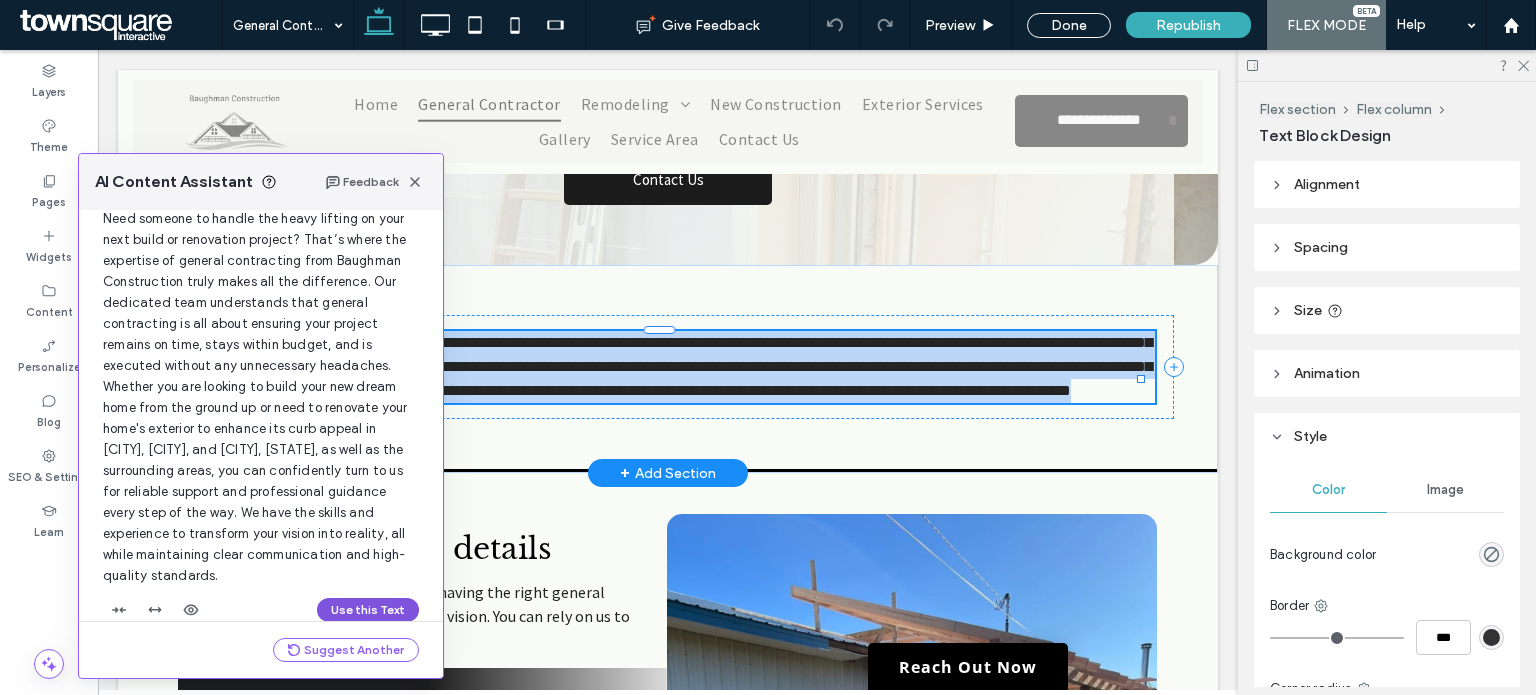 scroll, scrollTop: 124, scrollLeft: 0, axis: vertical 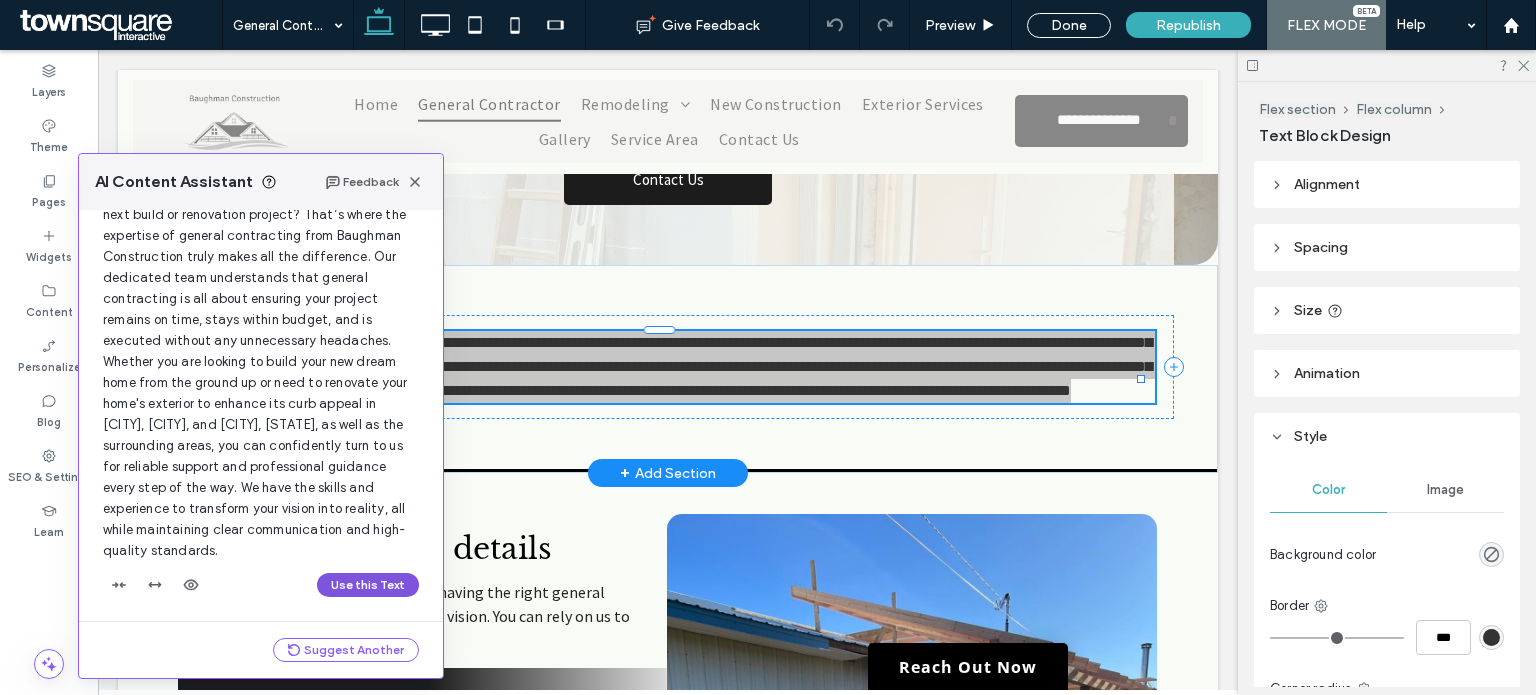 click on "Use this Text" at bounding box center [368, 585] 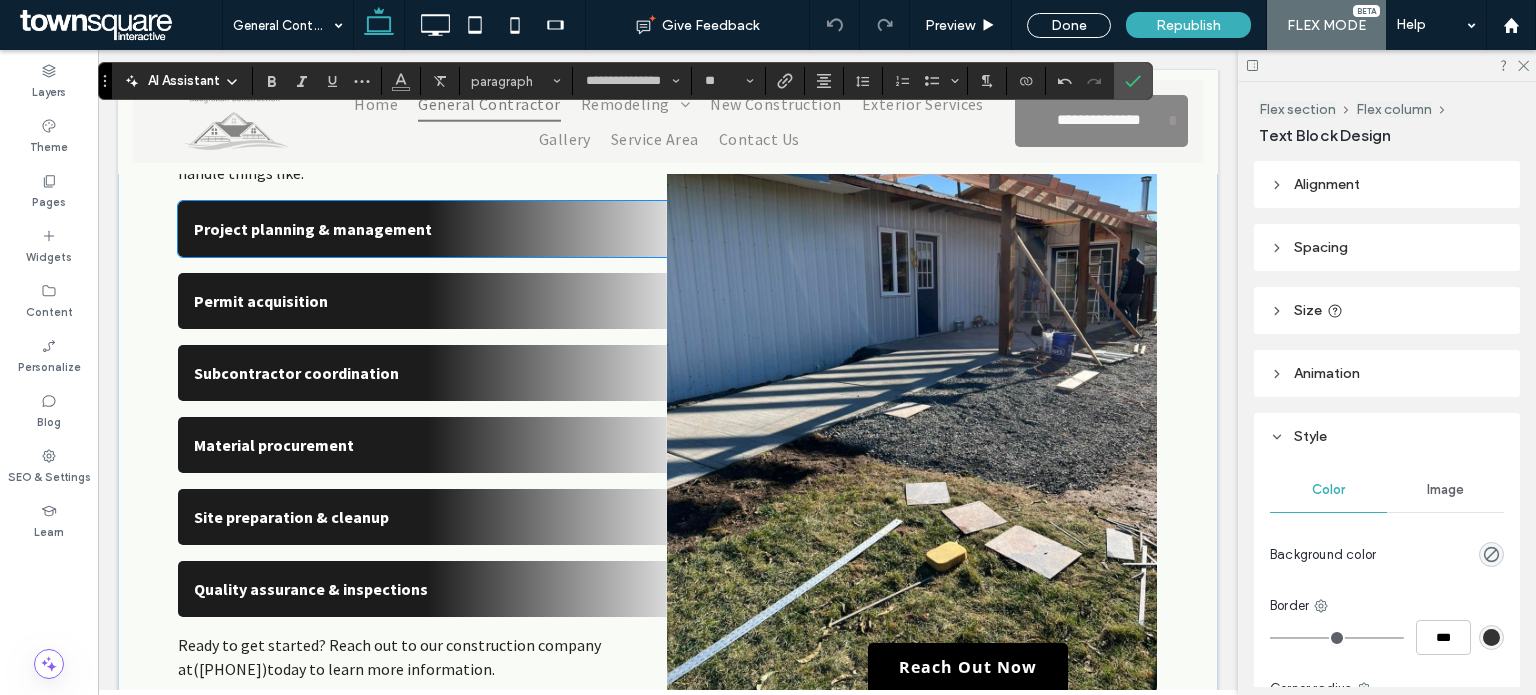 scroll, scrollTop: 777, scrollLeft: 0, axis: vertical 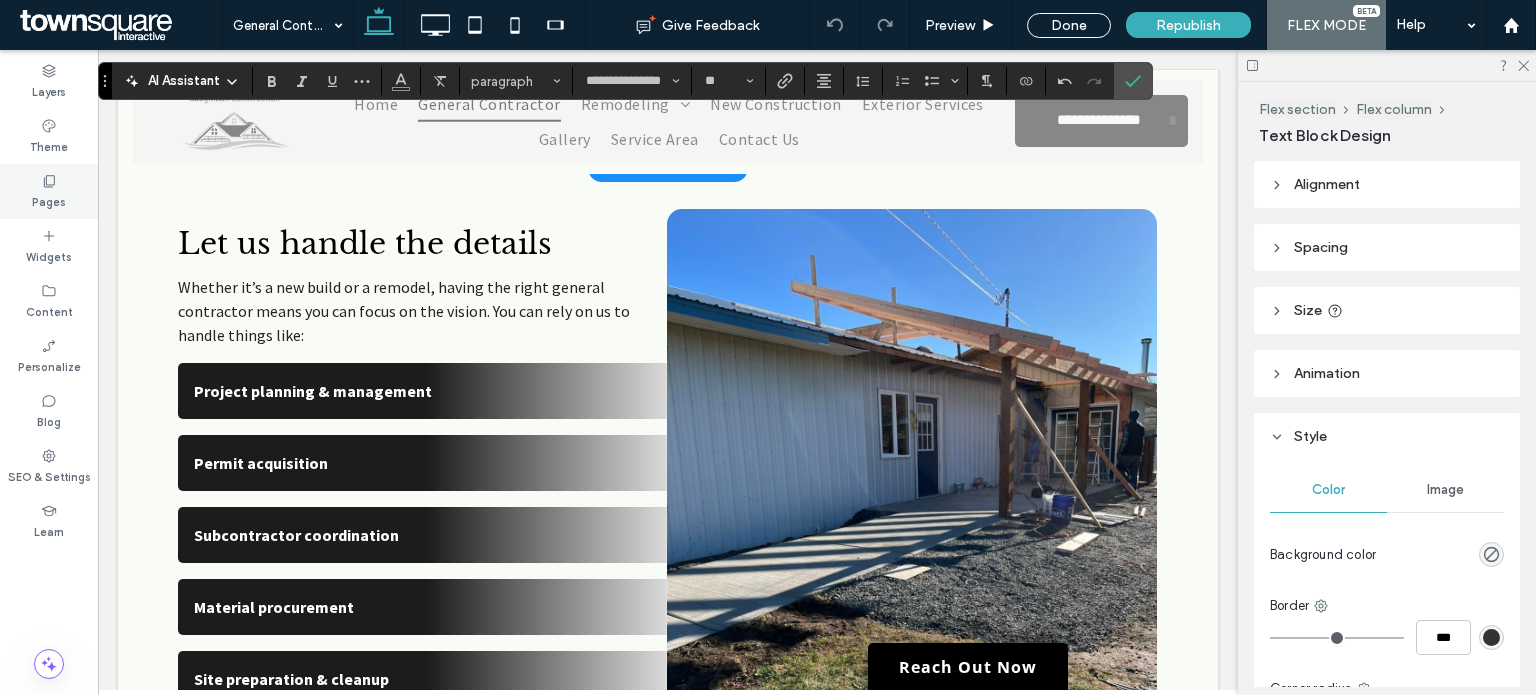 click on "Pages" at bounding box center [49, 200] 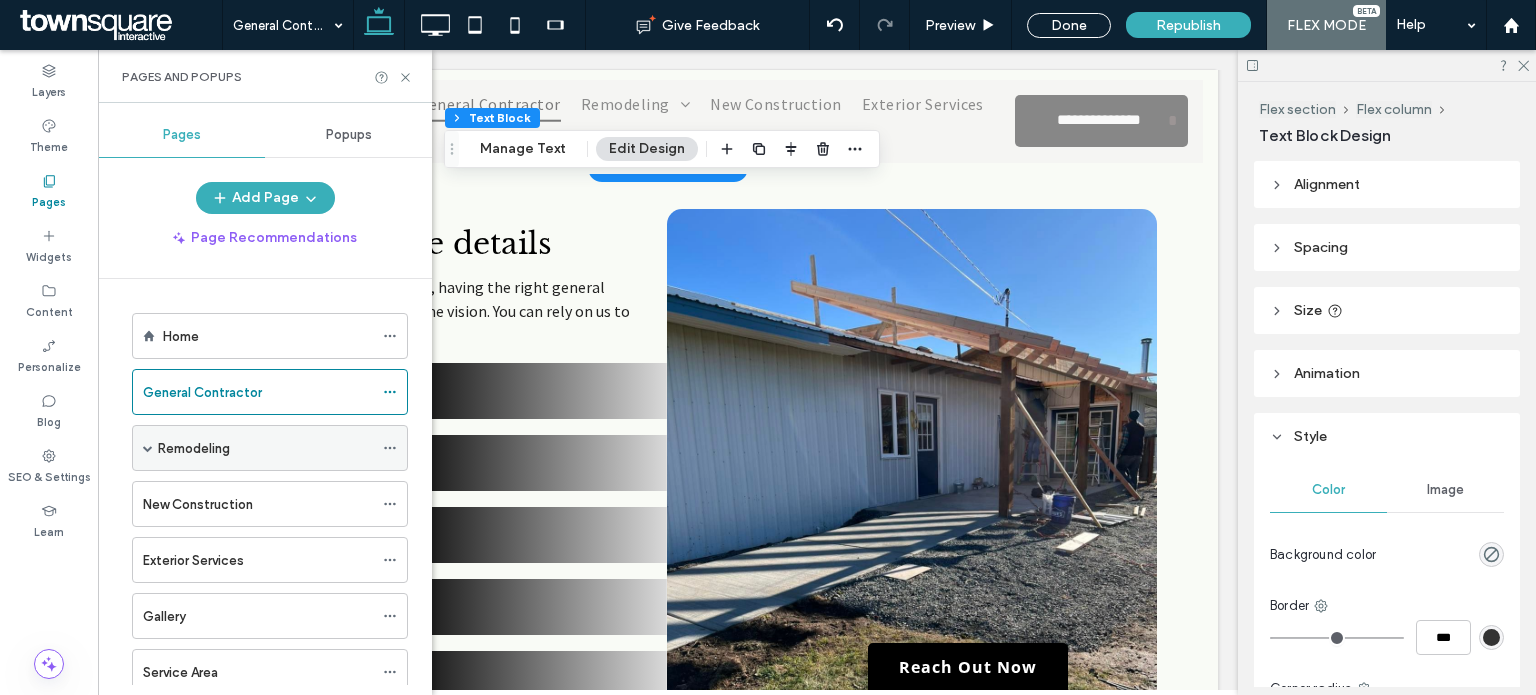 click on "Remodeling" at bounding box center [194, 448] 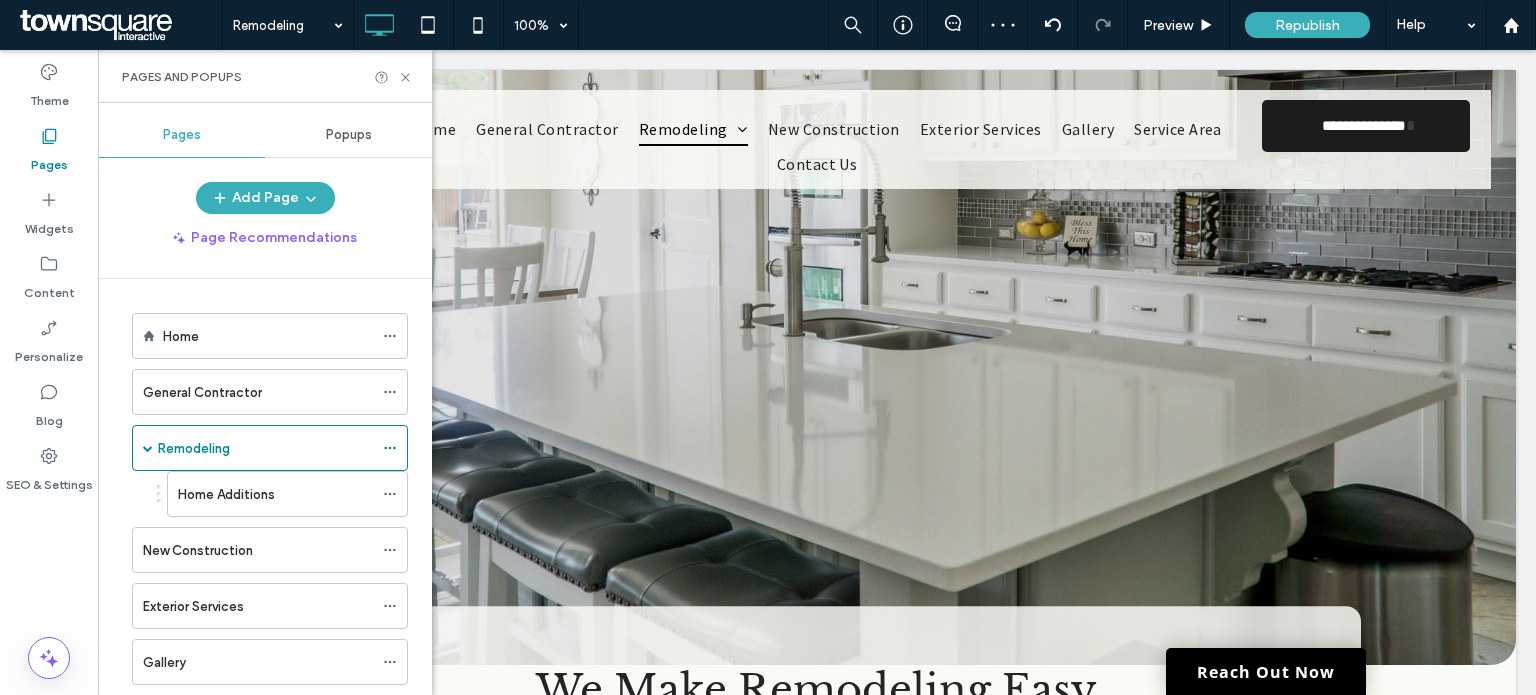 scroll, scrollTop: 0, scrollLeft: 0, axis: both 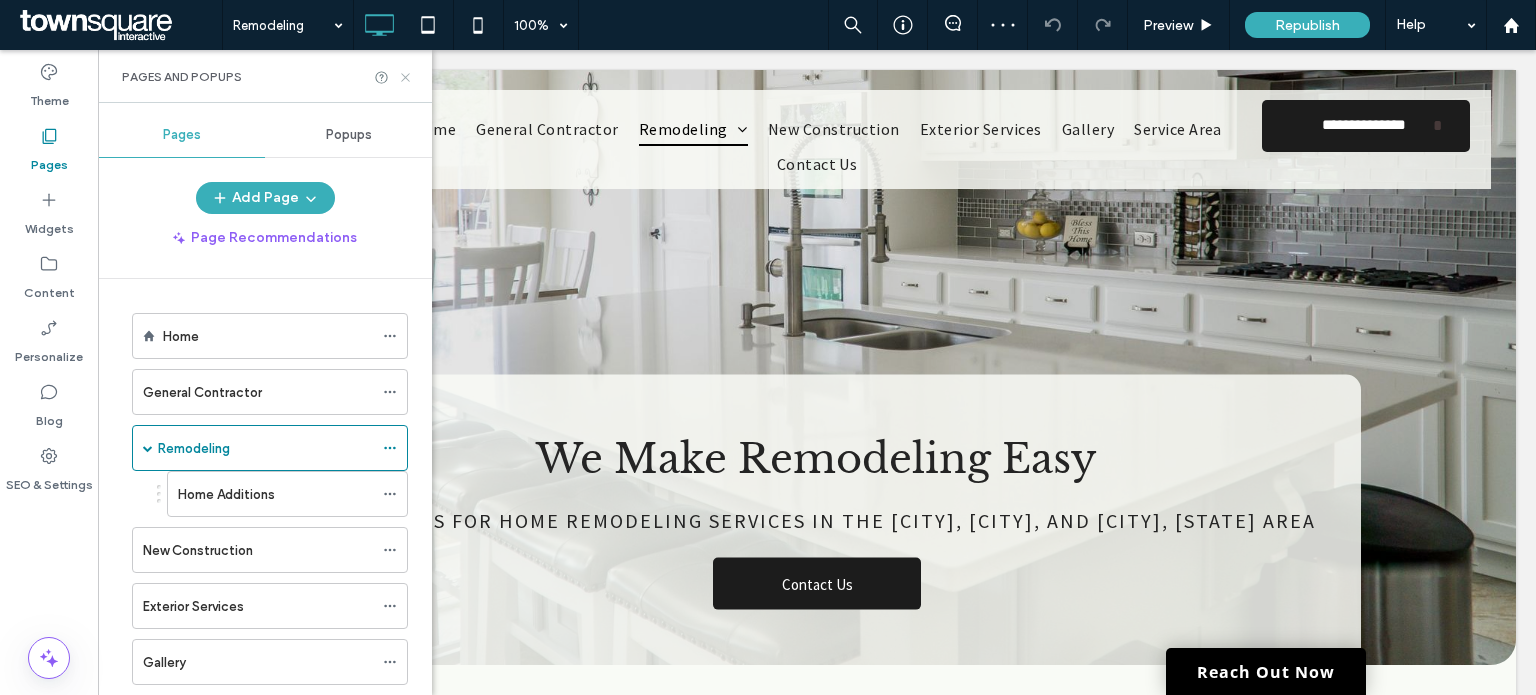 click 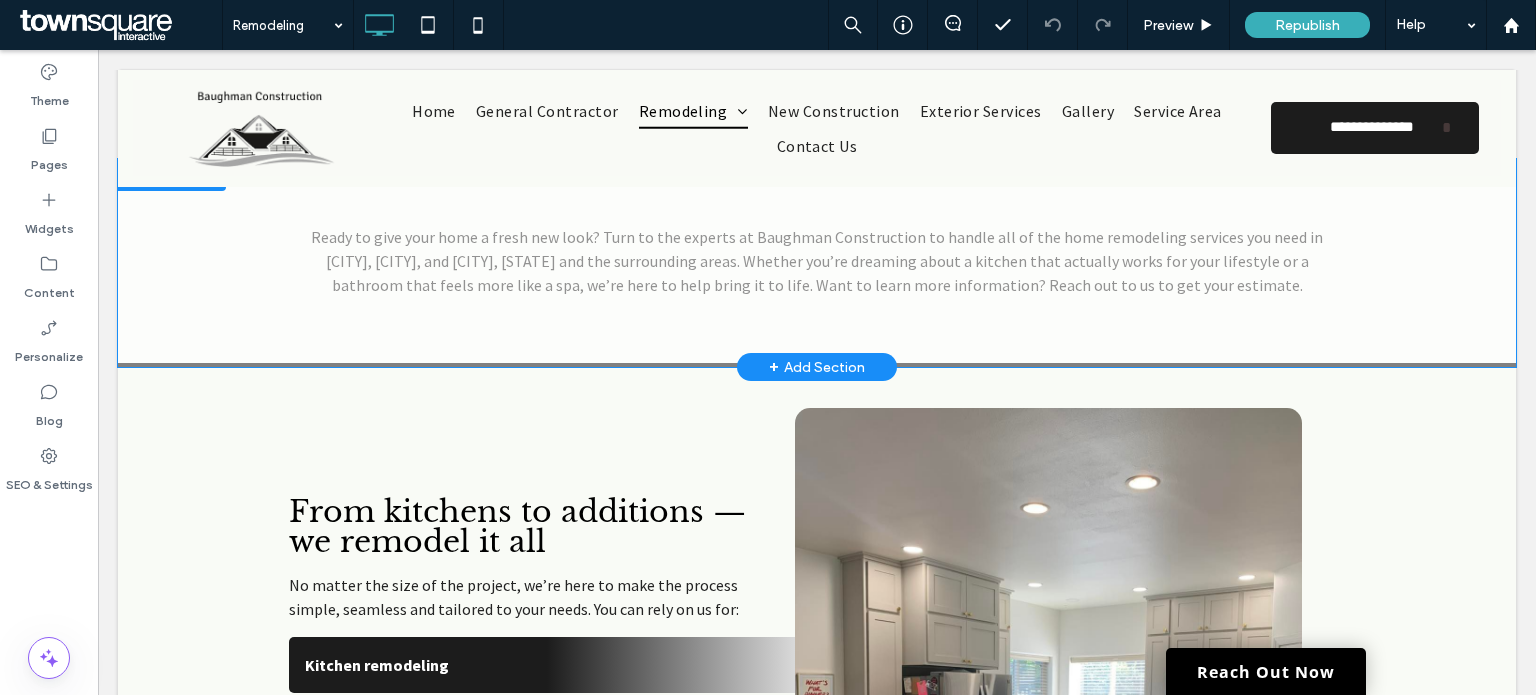 scroll, scrollTop: 400, scrollLeft: 0, axis: vertical 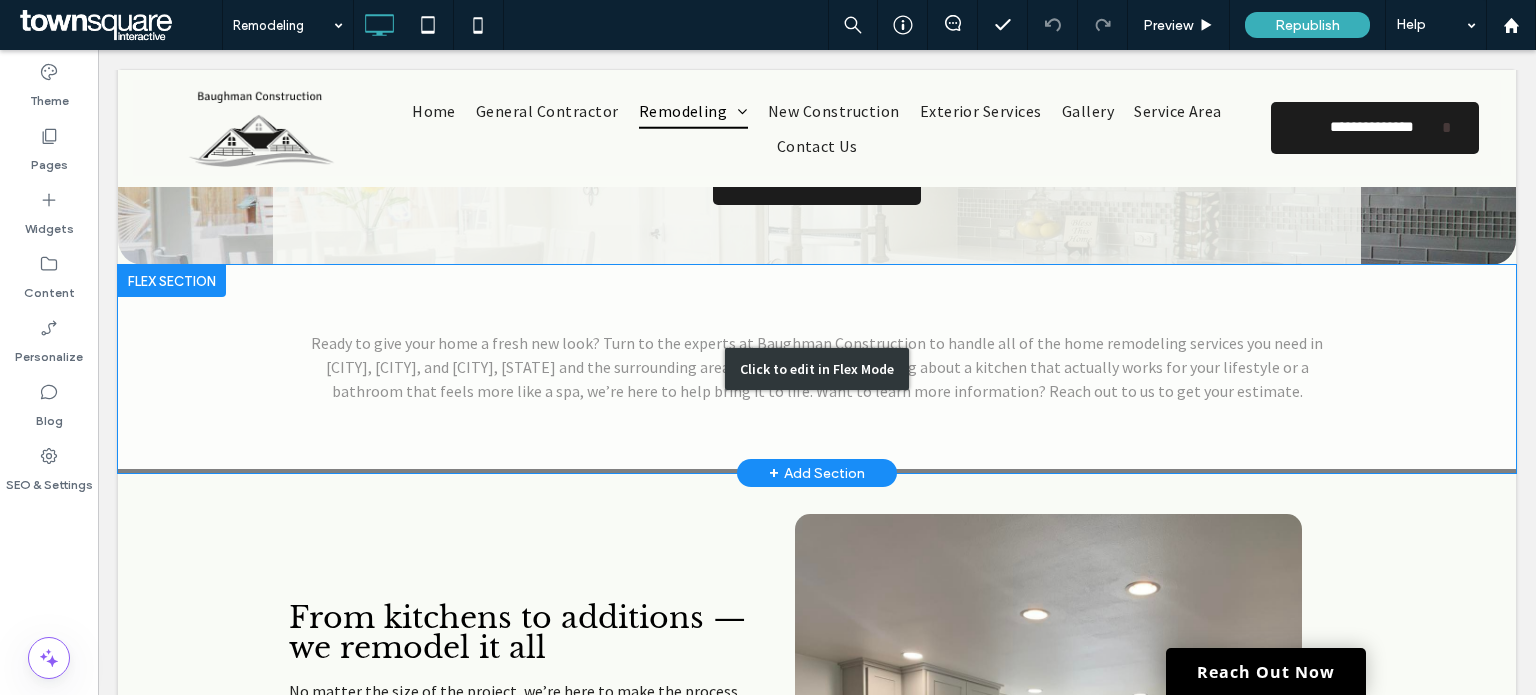 click on "Click to edit in Flex Mode" at bounding box center (817, 369) 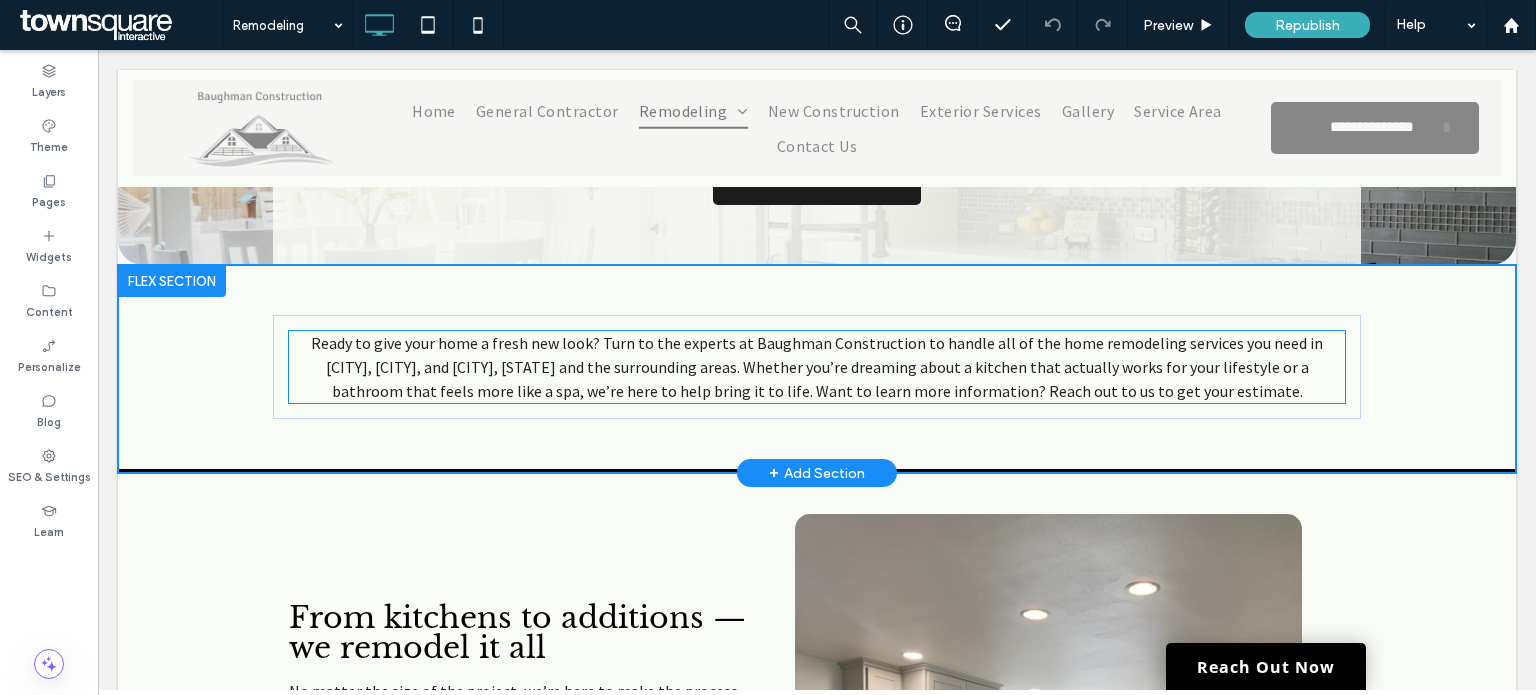 click on "Ready to give your home a fresh new look? Turn to the experts at Baughman Construction to handle all of the home remodeling services you need in Cowiche, Gleed, and Yakima, WA and the surrounding areas. Whether you’re dreaming about a kitchen that actually works for your lifestyle or a bathroom that feels more like a spa, we’re here to help bring it to life. Want to learn more information? Reach out to us to get your estimate." at bounding box center [817, 367] 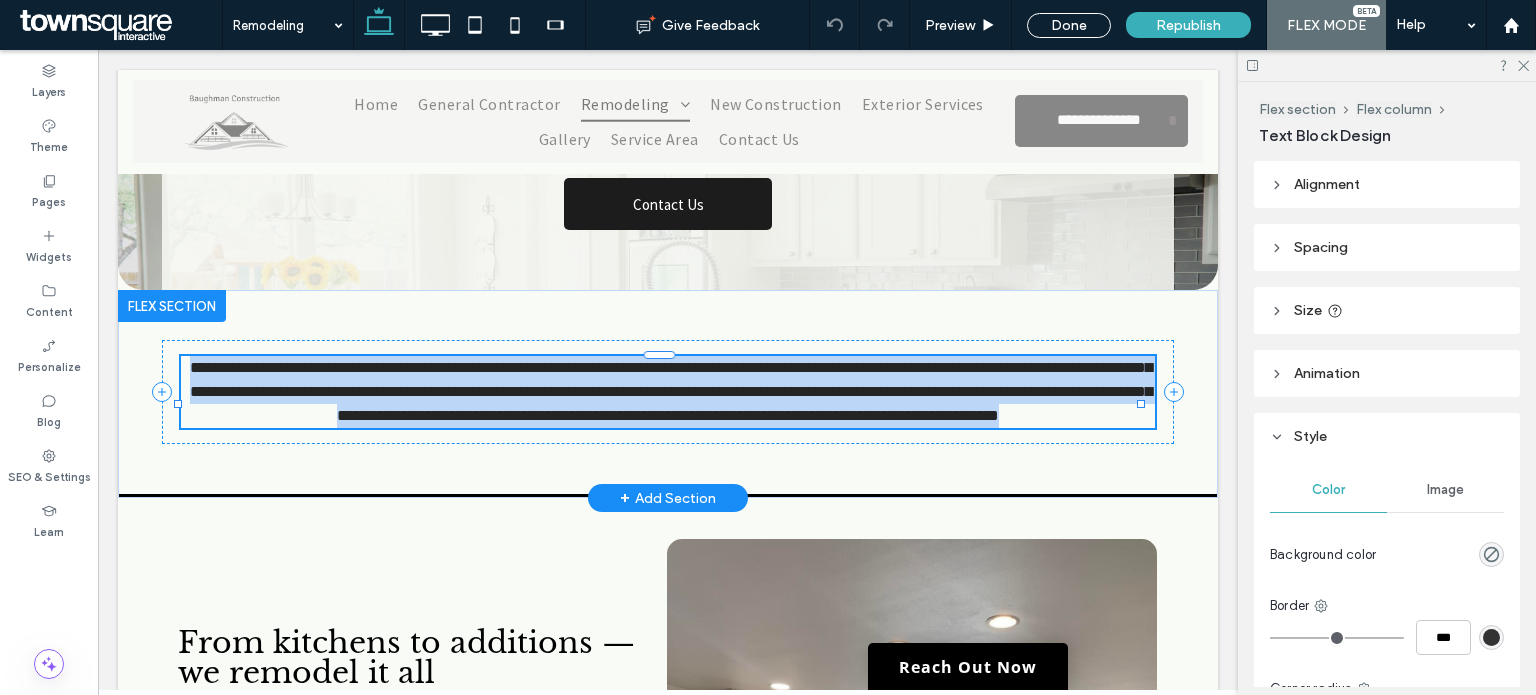 type on "**********" 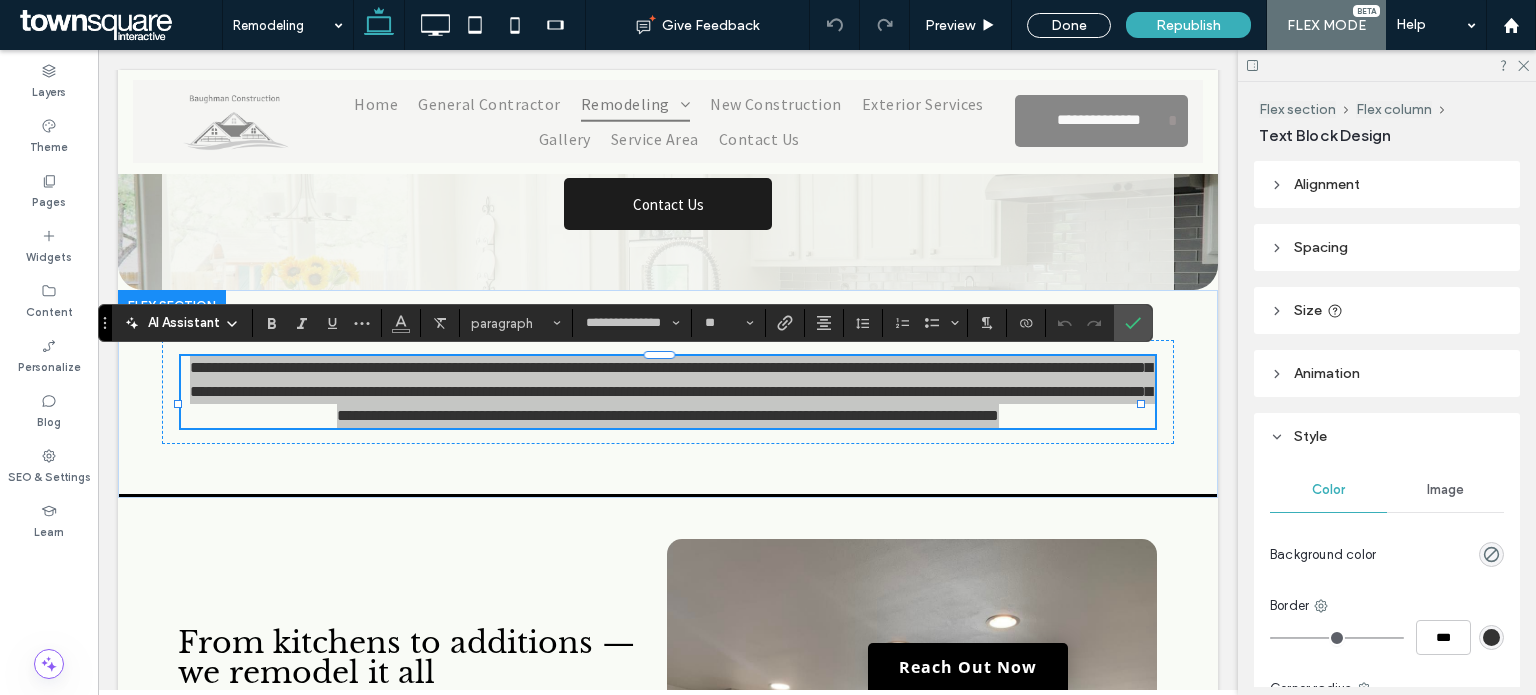 click on "AI Assistant" at bounding box center (184, 323) 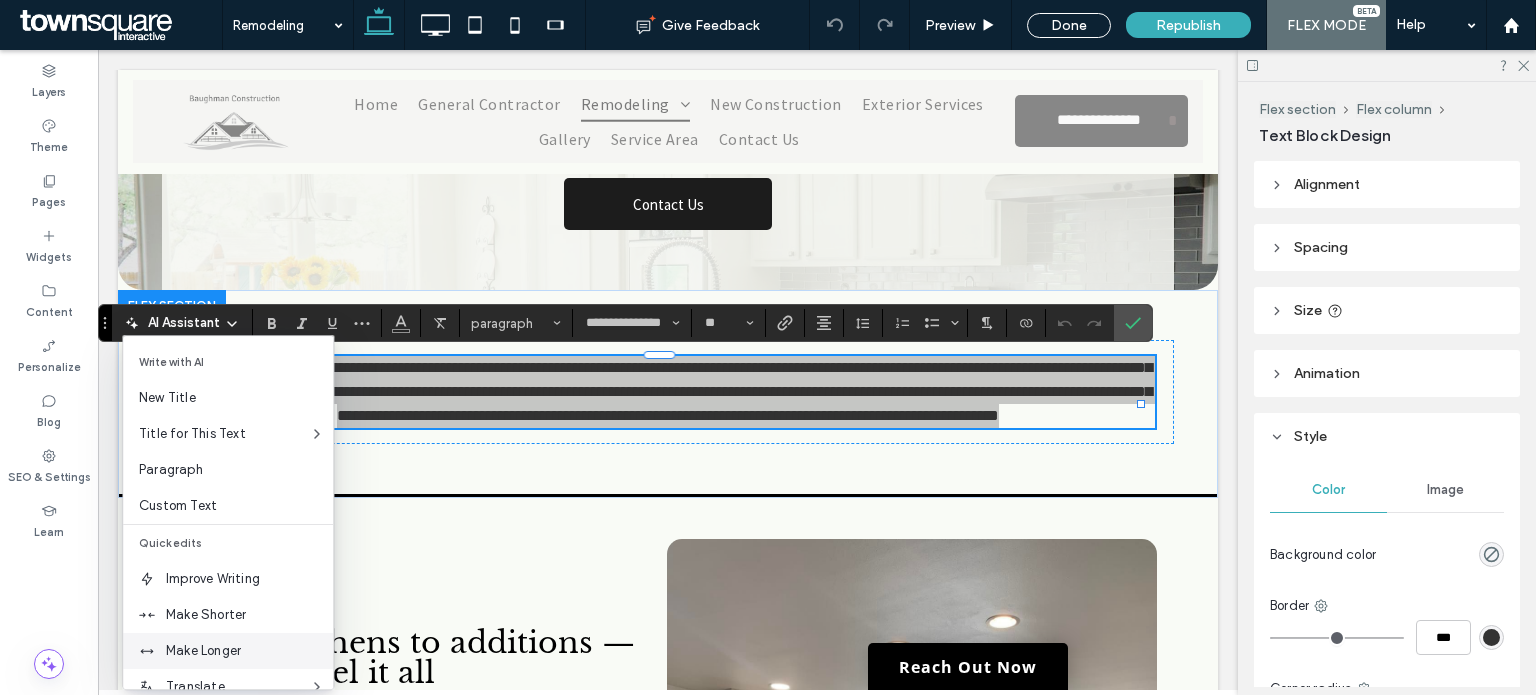 click on "Make Longer" at bounding box center [249, 651] 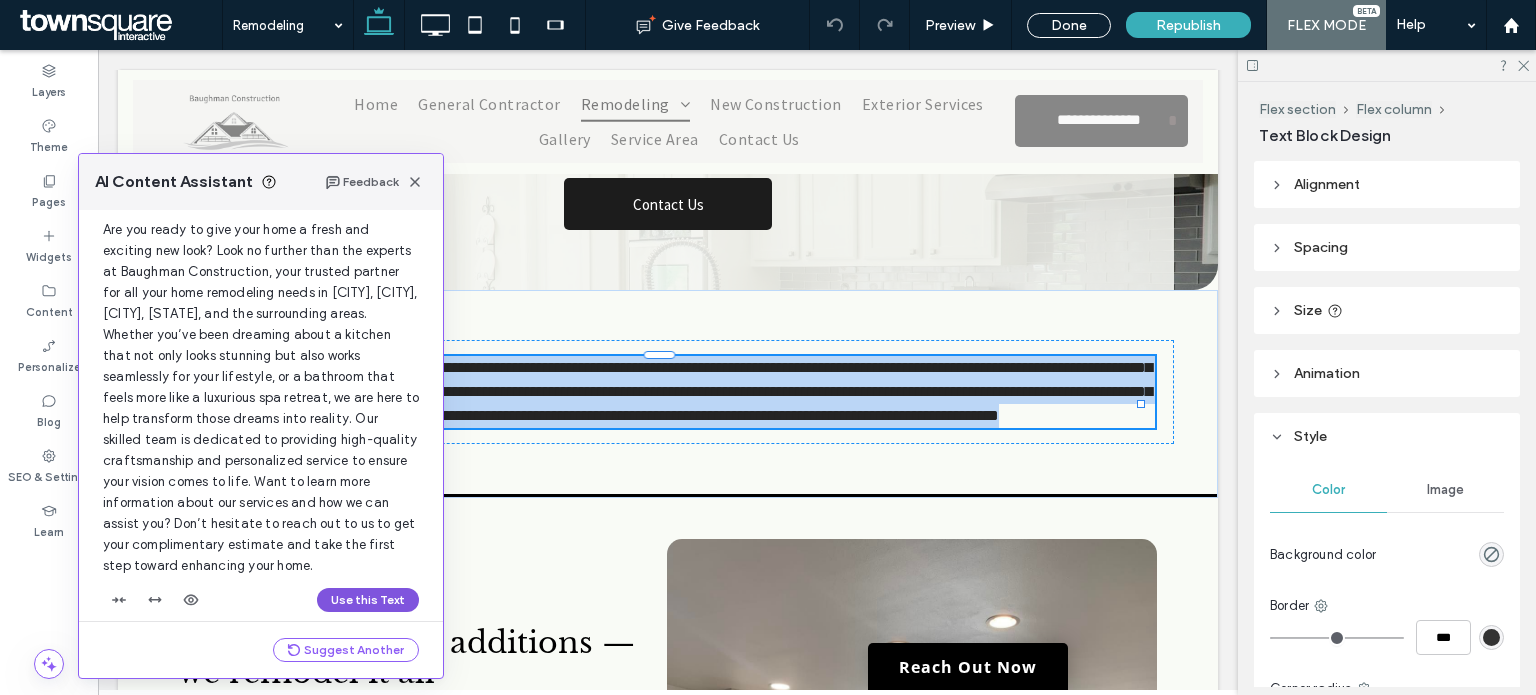 scroll, scrollTop: 103, scrollLeft: 0, axis: vertical 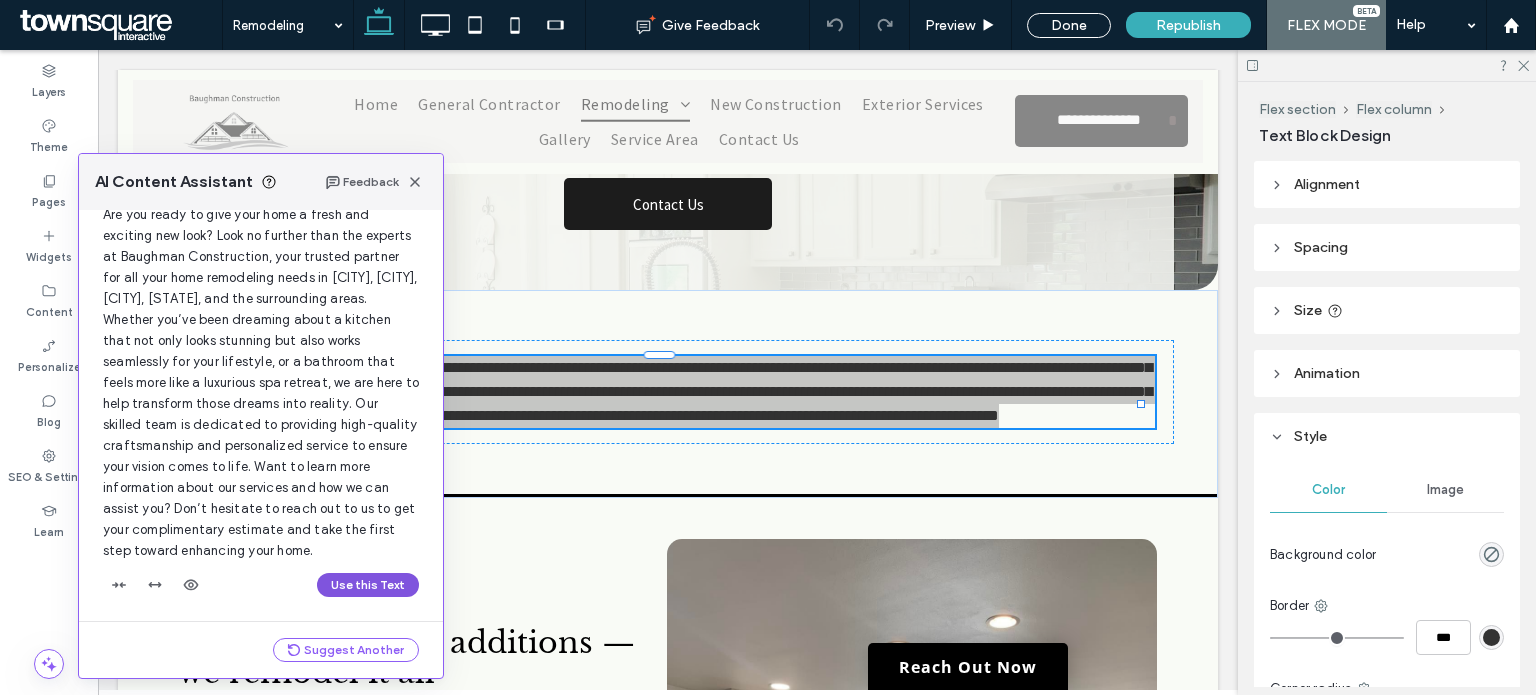 drag, startPoint x: 340, startPoint y: 582, endPoint x: 257, endPoint y: 512, distance: 108.57716 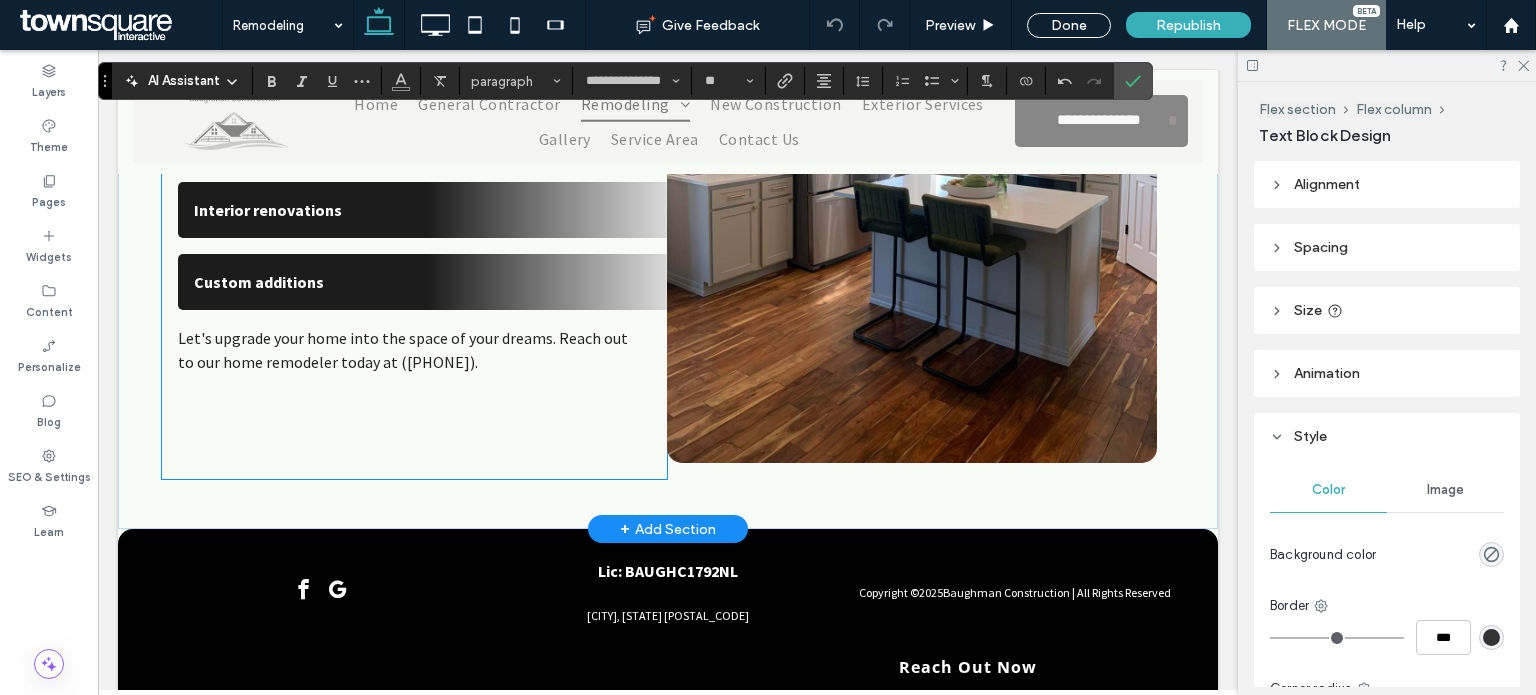 scroll, scrollTop: 1203, scrollLeft: 0, axis: vertical 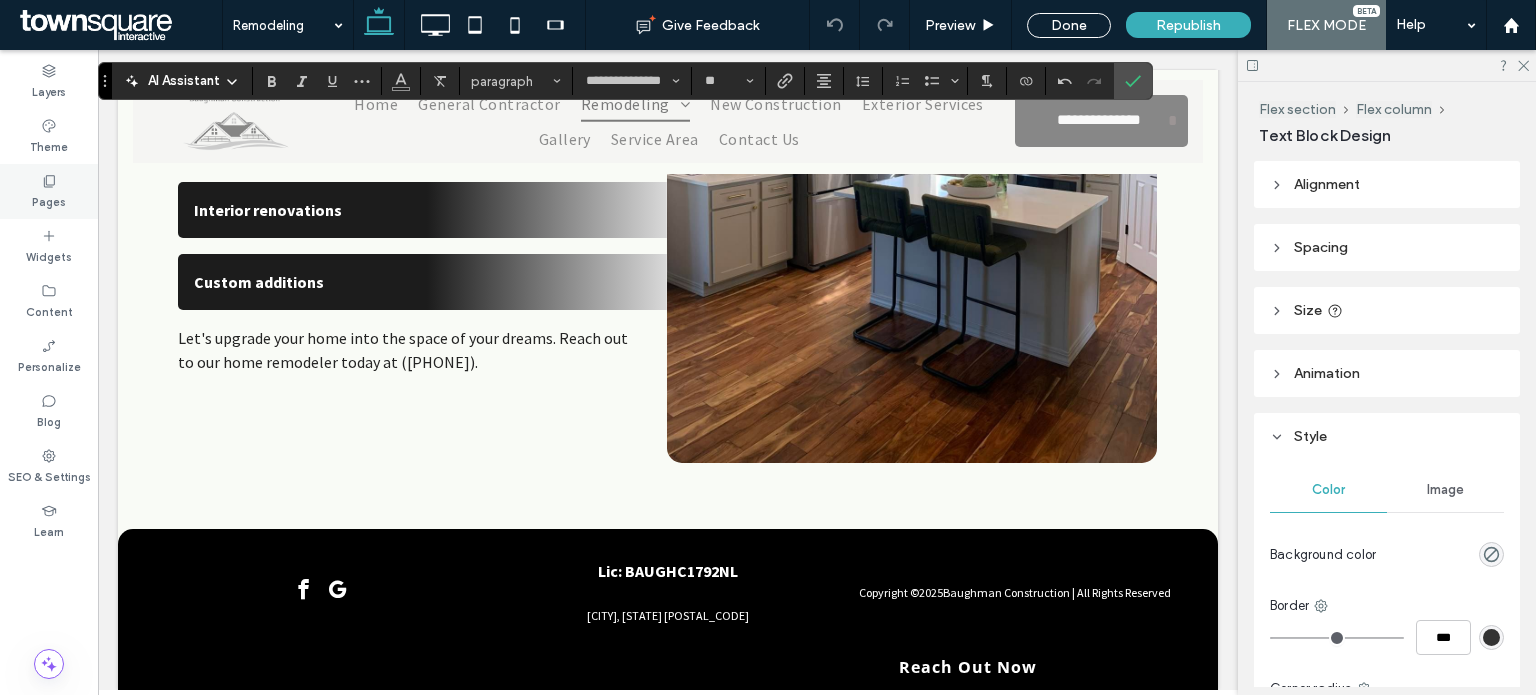 click on "Pages" at bounding box center (49, 200) 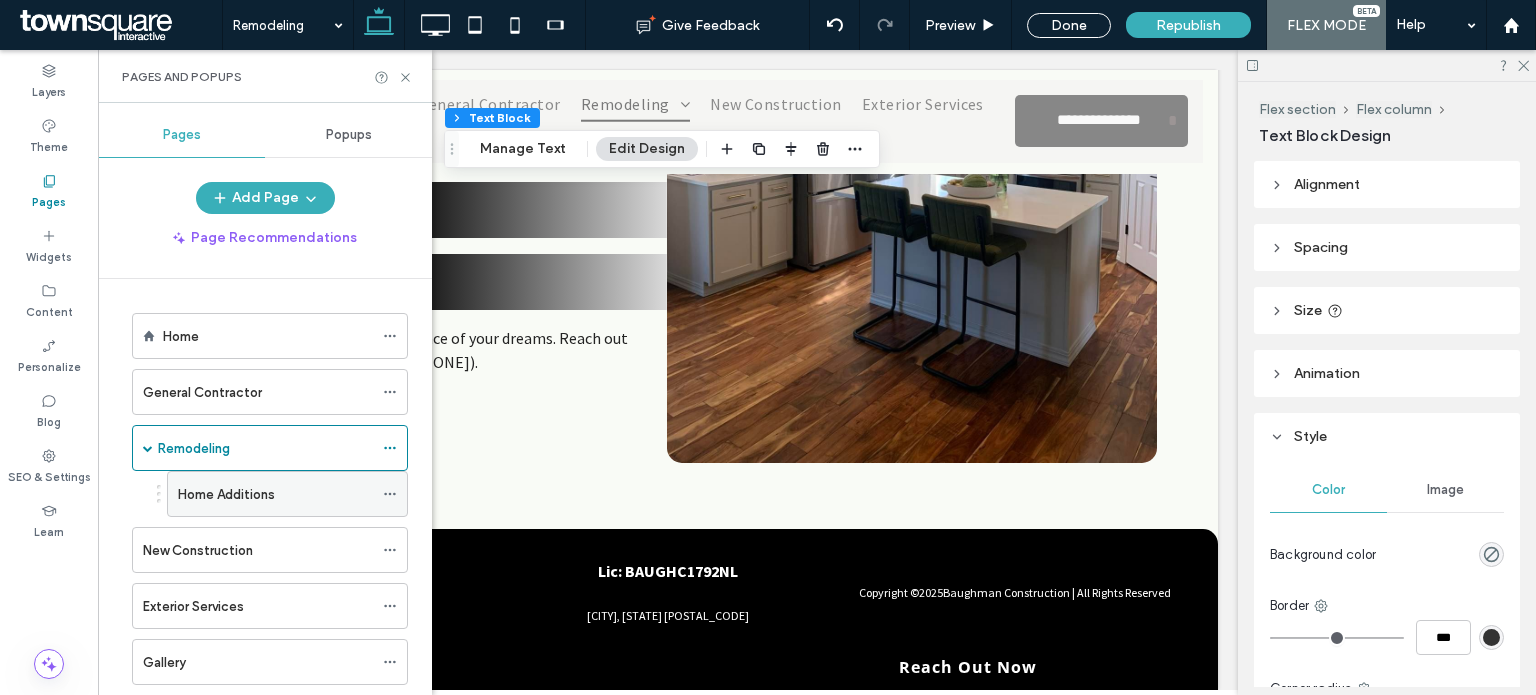 click on "Home Additions" at bounding box center [275, 494] 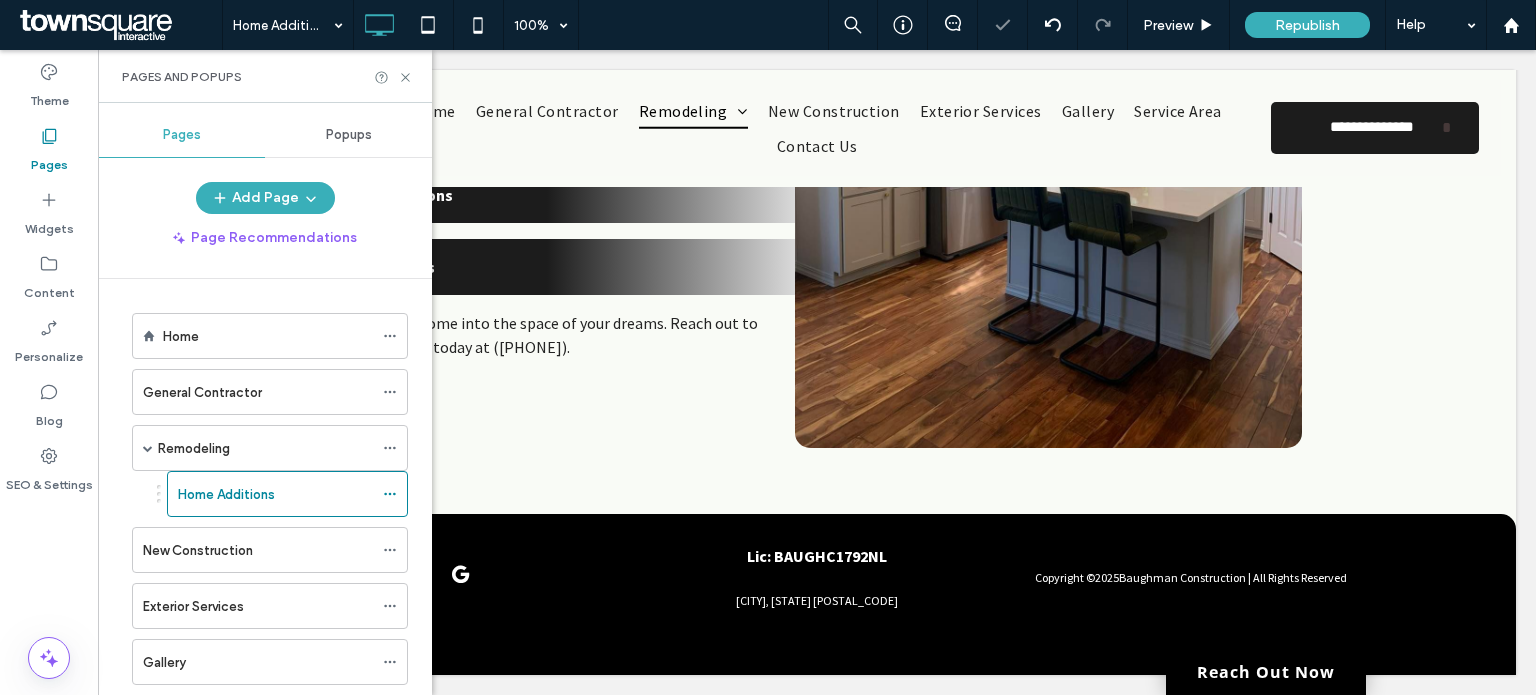 scroll, scrollTop: 1172, scrollLeft: 0, axis: vertical 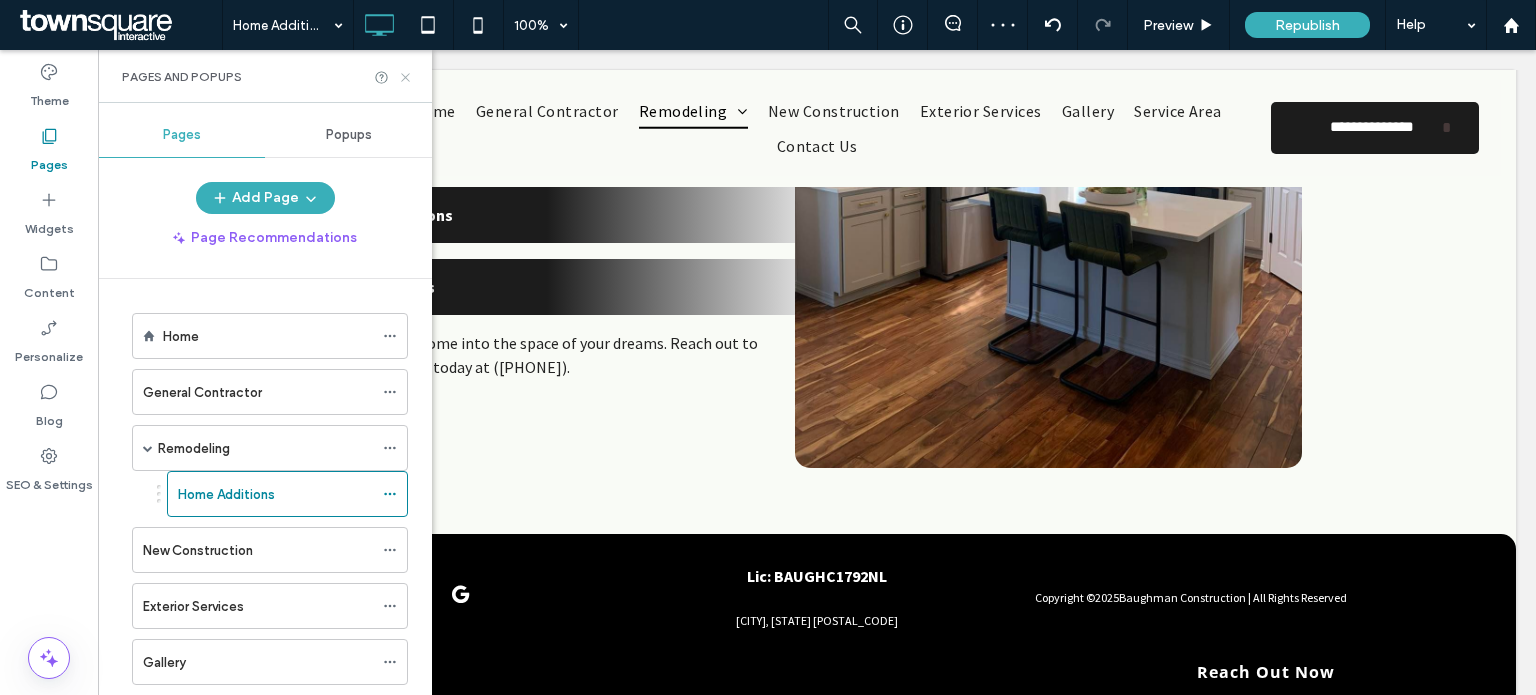 click 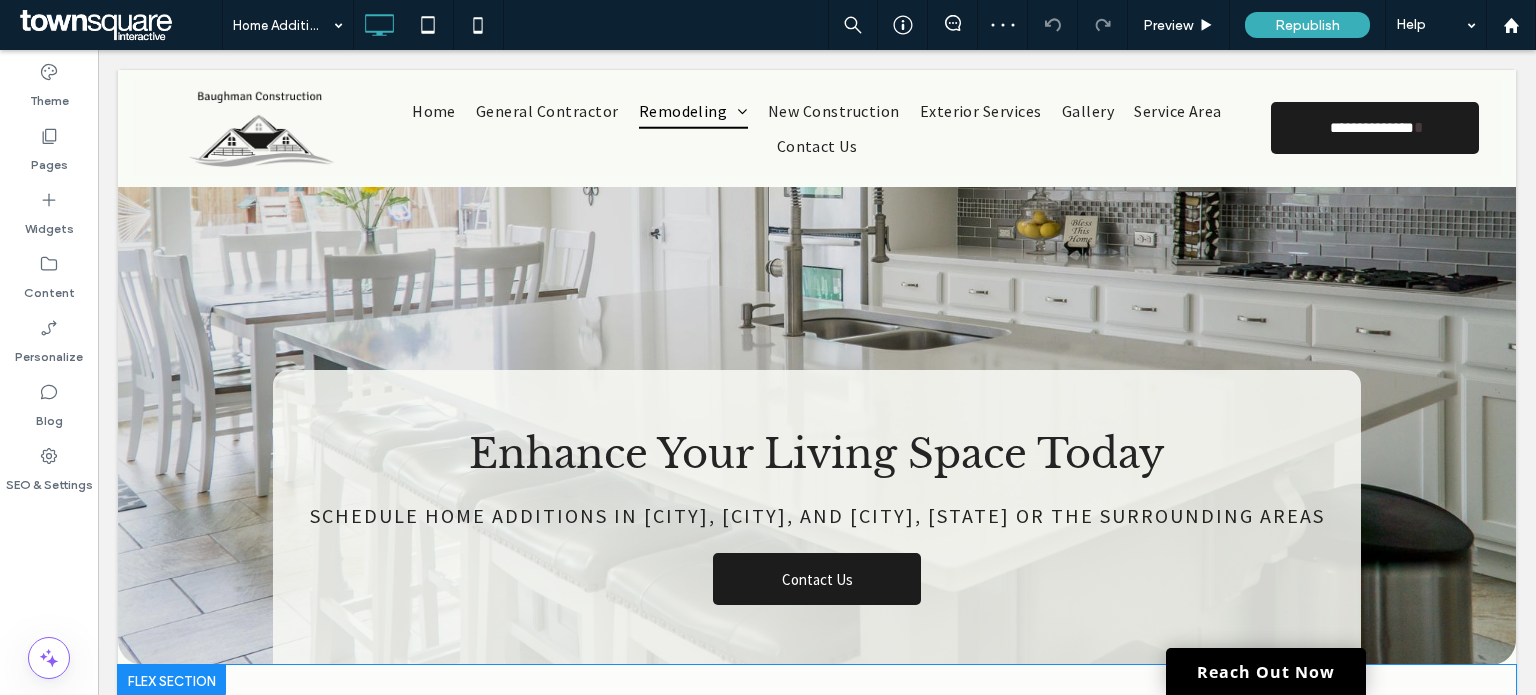 scroll, scrollTop: 500, scrollLeft: 0, axis: vertical 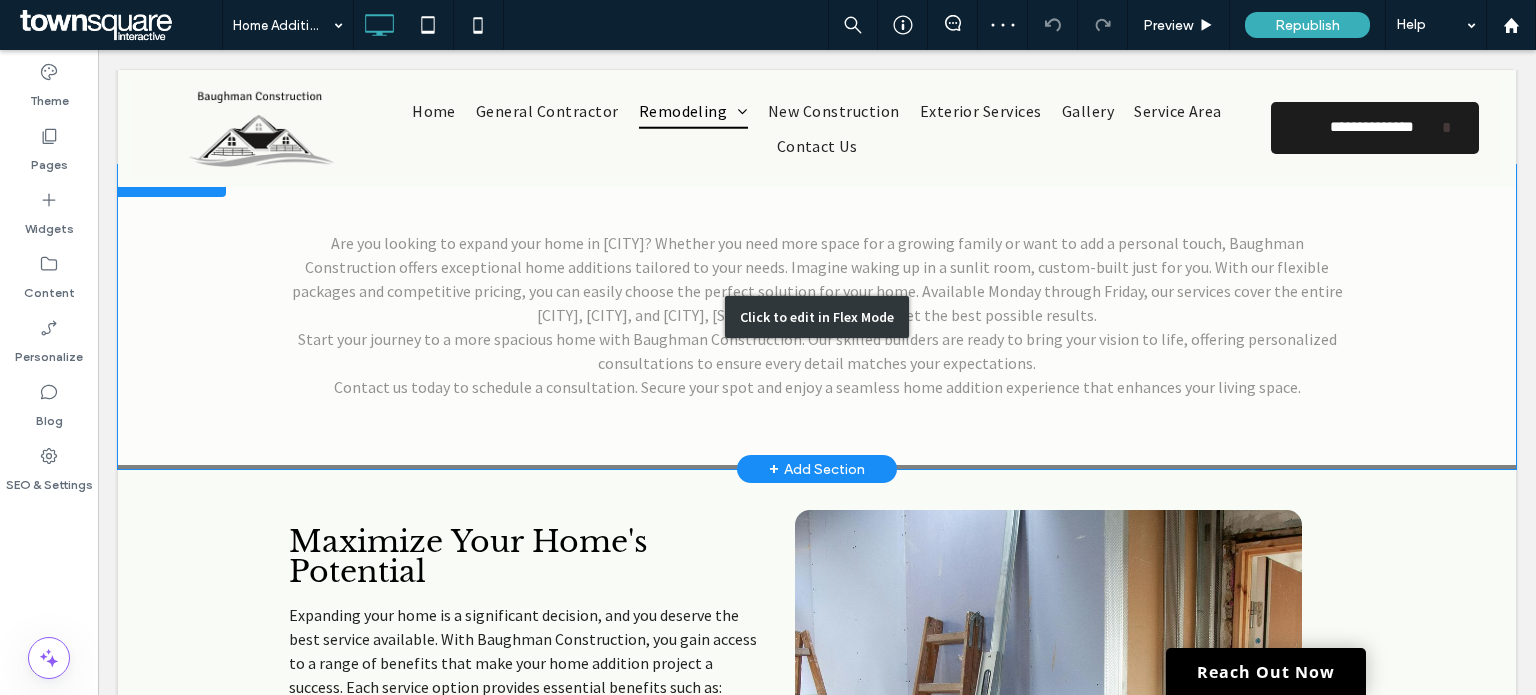 click on "Click to edit in Flex Mode" at bounding box center (817, 317) 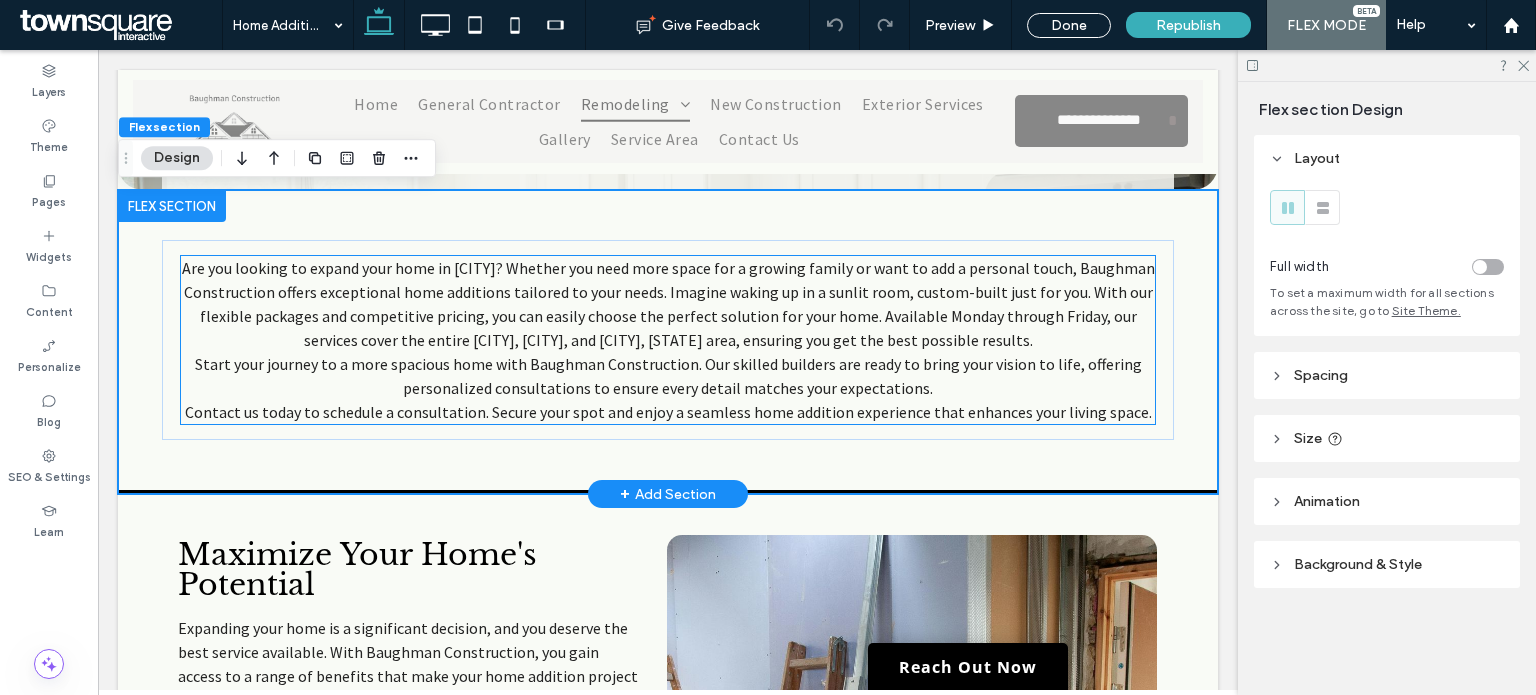 click on "Are you looking to expand your home in Yakima? Whether you need more space for a growing family or want to add a personal touch, Baughman Construction offers exceptional home additions tailored to your needs. Imagine waking up in a sunlit room, custom-built just for you. With our flexible packages and competitive pricing, you can easily choose the perfect solution for your home. Available Monday through Friday, our services cover the entire Cowiche, Gleed, and Yakima, WA area, ensuring you get the best possible results." at bounding box center (668, 304) 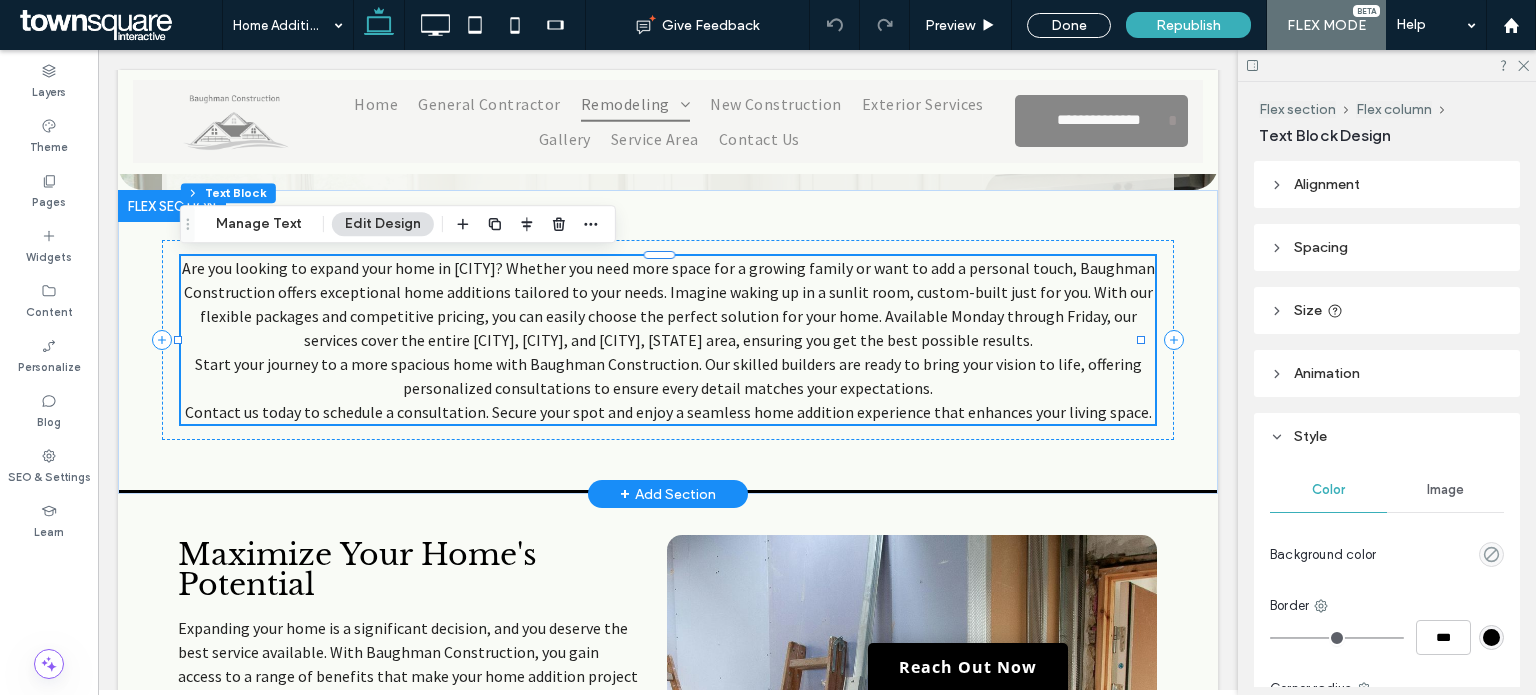 click on "Are you looking to expand your home in Yakima? Whether you need more space for a growing family or want to add a personal touch, Baughman Construction offers exceptional home additions tailored to your needs. Imagine waking up in a sunlit room, custom-built just for you. With our flexible packages and competitive pricing, you can easily choose the perfect solution for your home. Available Monday through Friday, our services cover the entire Cowiche, Gleed, and Yakima, WA area, ensuring you get the best possible results." at bounding box center (668, 304) 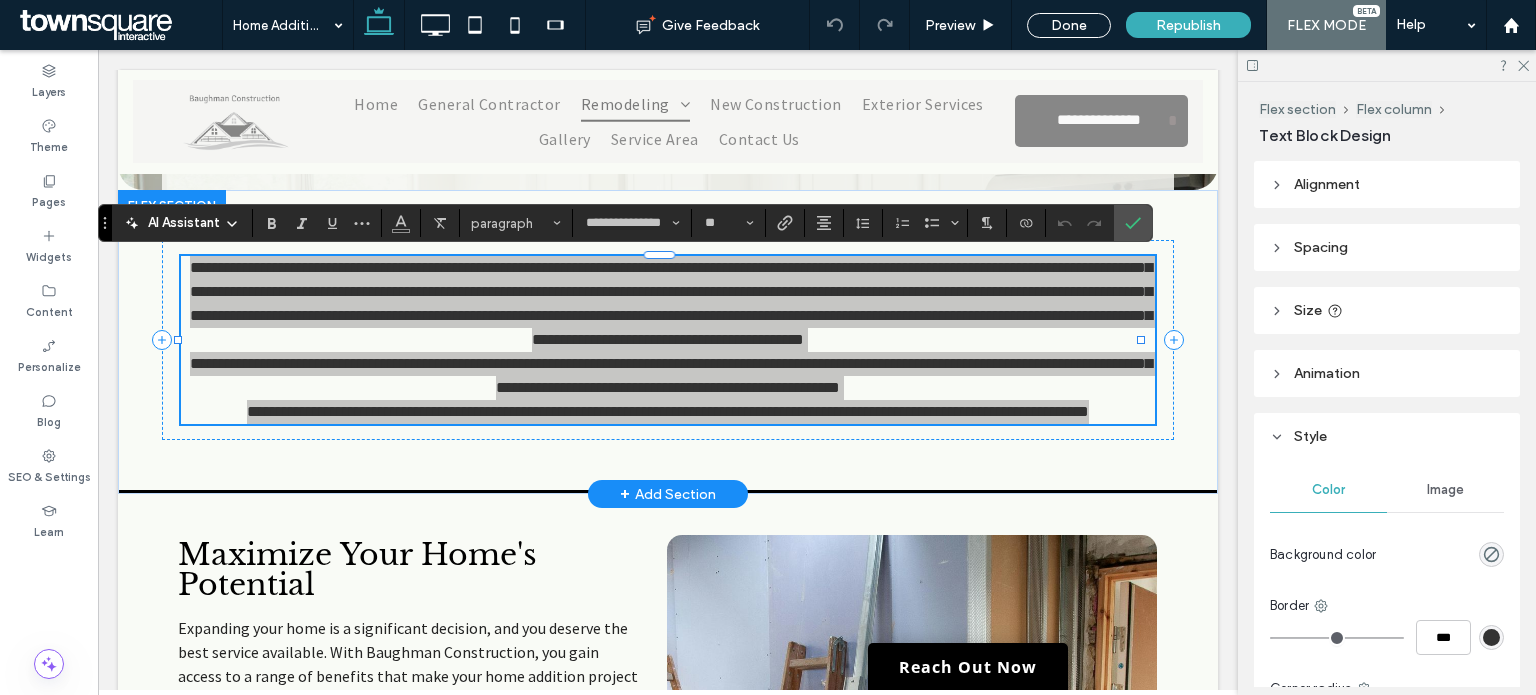 click on "AI Assistant" at bounding box center [184, 223] 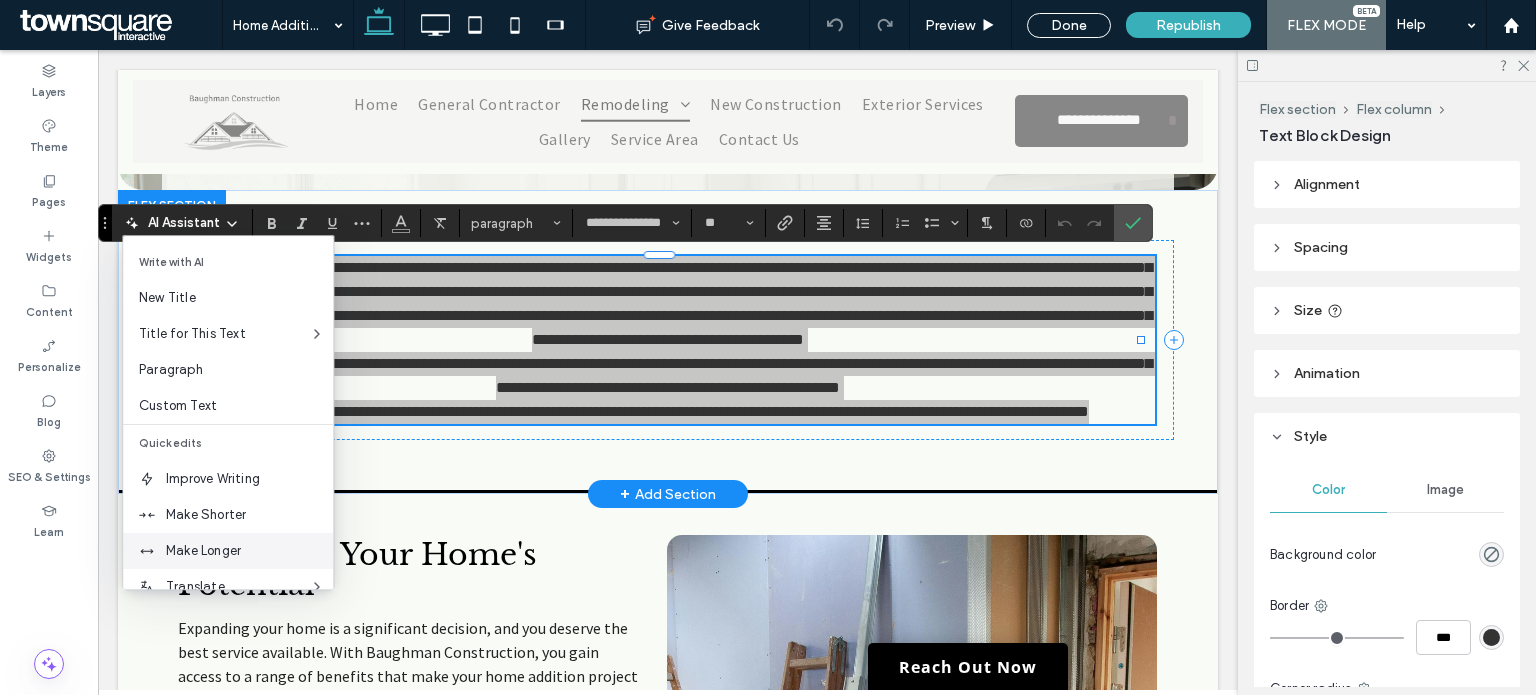 click on "Make Longer" at bounding box center (228, 551) 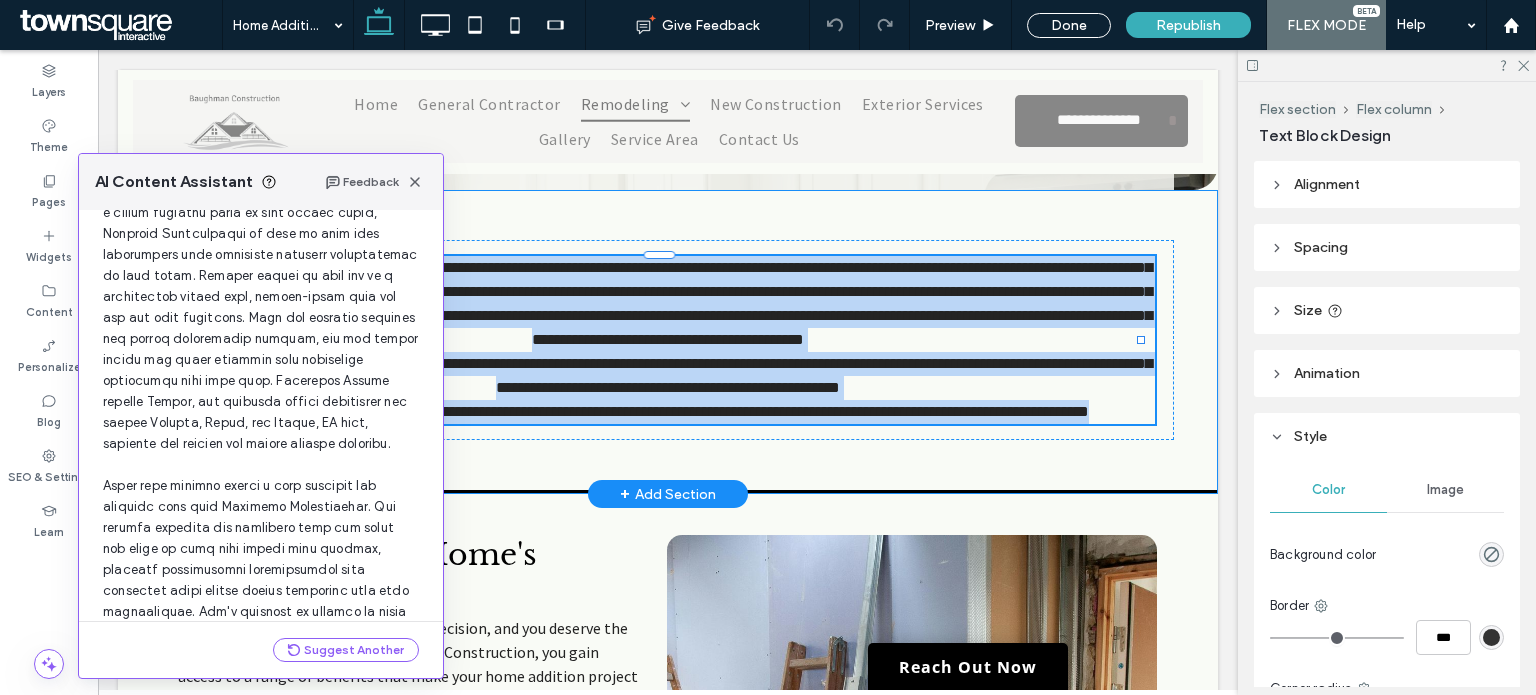 scroll, scrollTop: 332, scrollLeft: 0, axis: vertical 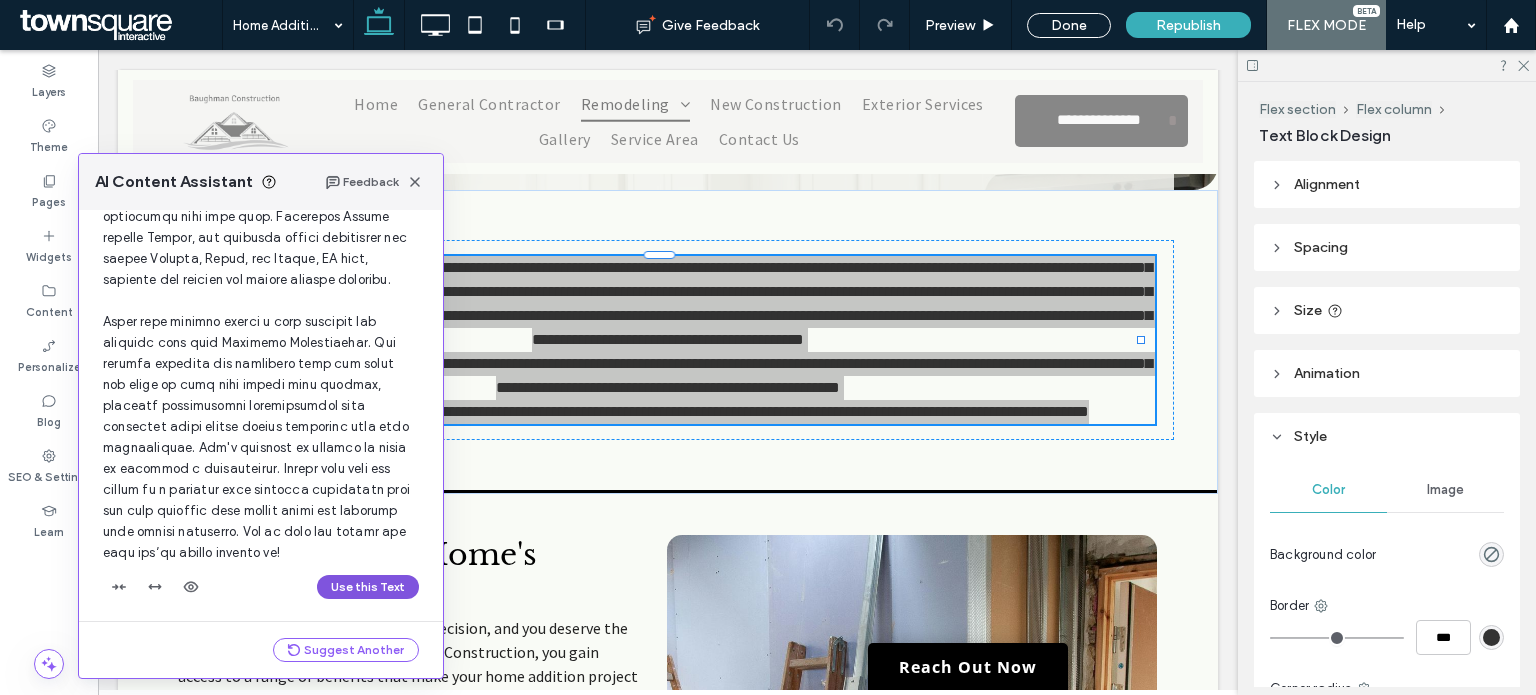 drag, startPoint x: 353, startPoint y: 581, endPoint x: 266, endPoint y: 522, distance: 105.11898 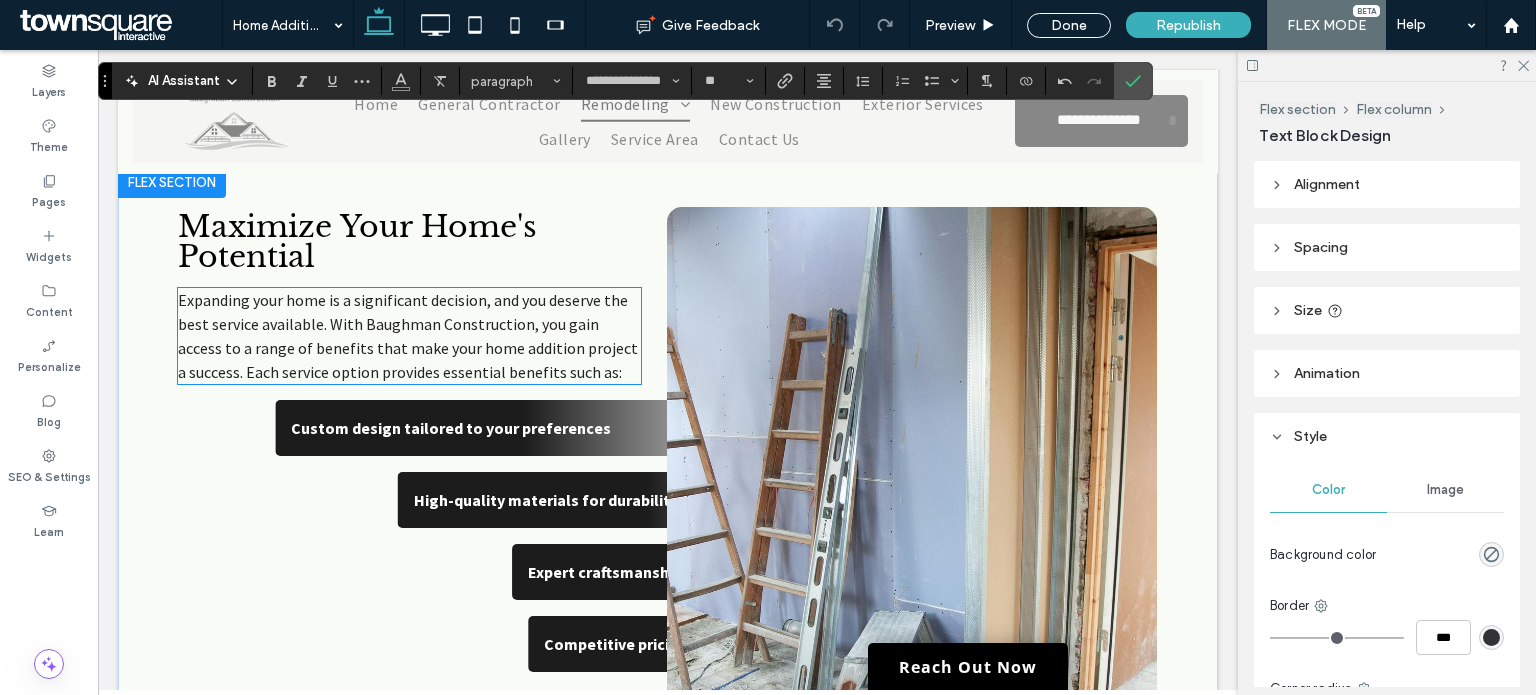 click on "Expanding your home is a significant decision, and you deserve the best service available. With Baughman Construction, you gain access to a range of benefits that make your home addition project a success. Each service option provides essential benefits such as:" at bounding box center (408, 336) 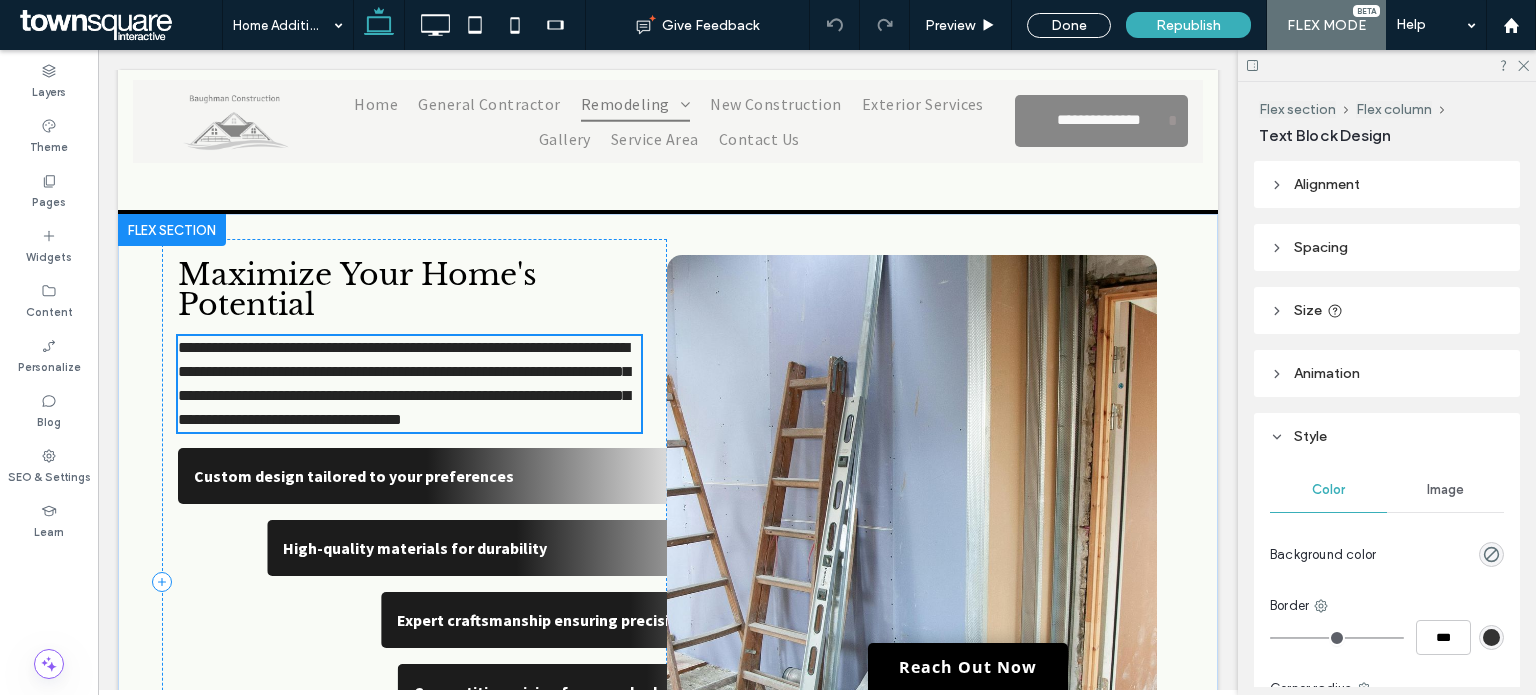 scroll, scrollTop: 912, scrollLeft: 0, axis: vertical 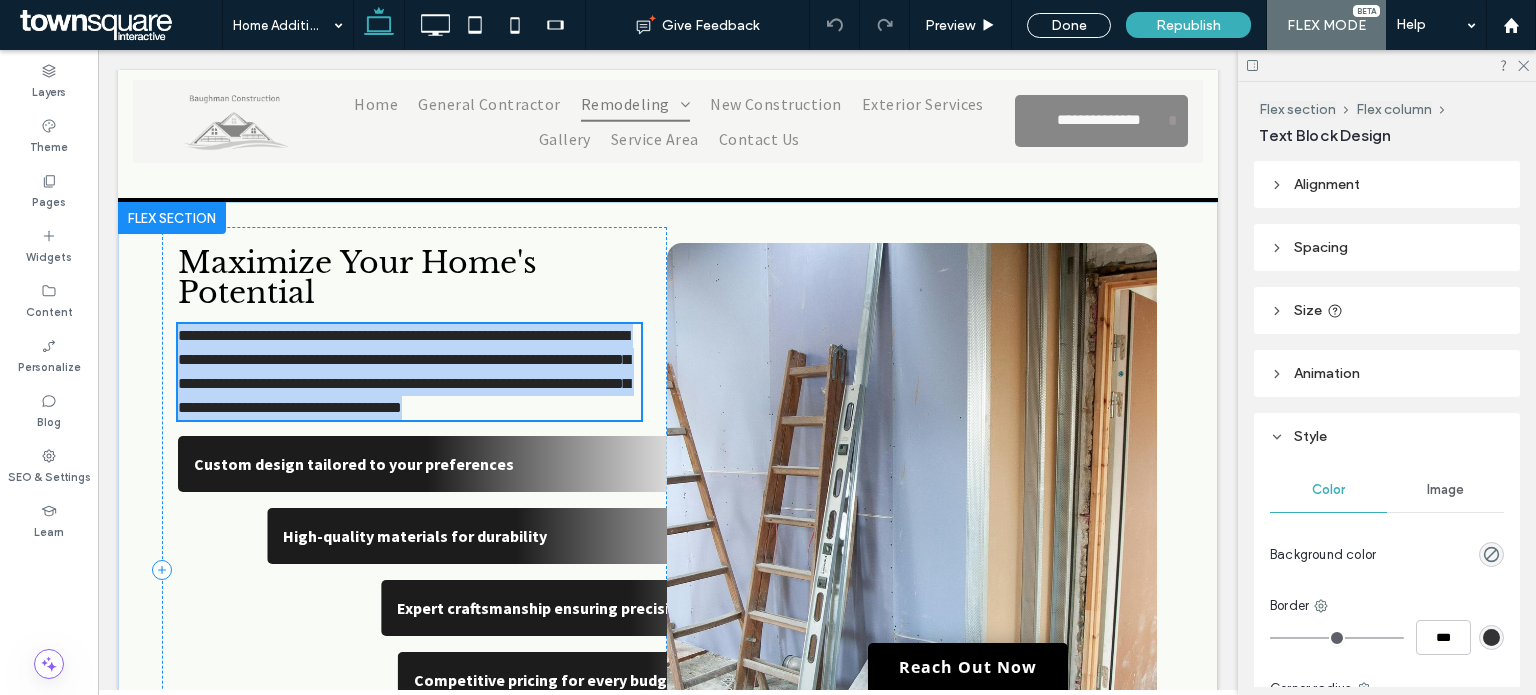 type on "**********" 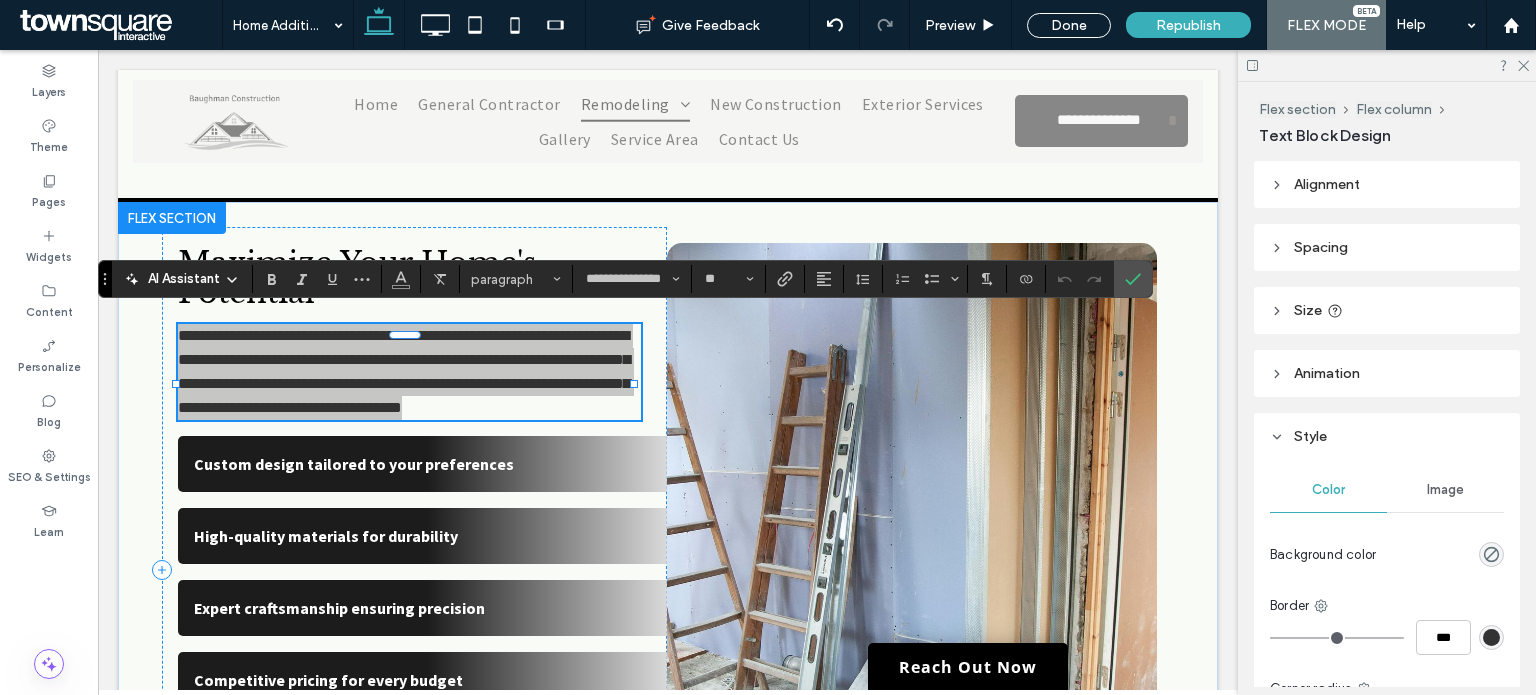 click on "AI Assistant" at bounding box center (184, 279) 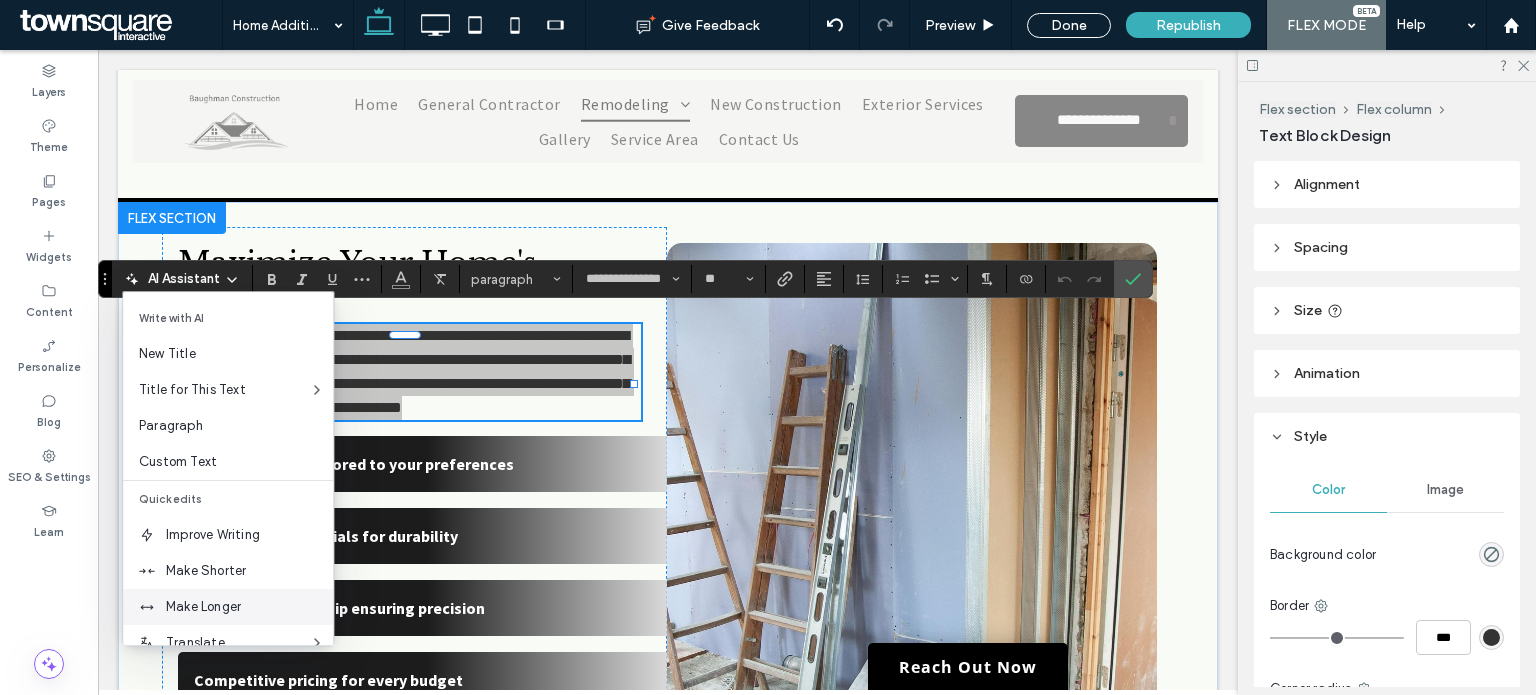 click on "Make Longer" at bounding box center (228, 607) 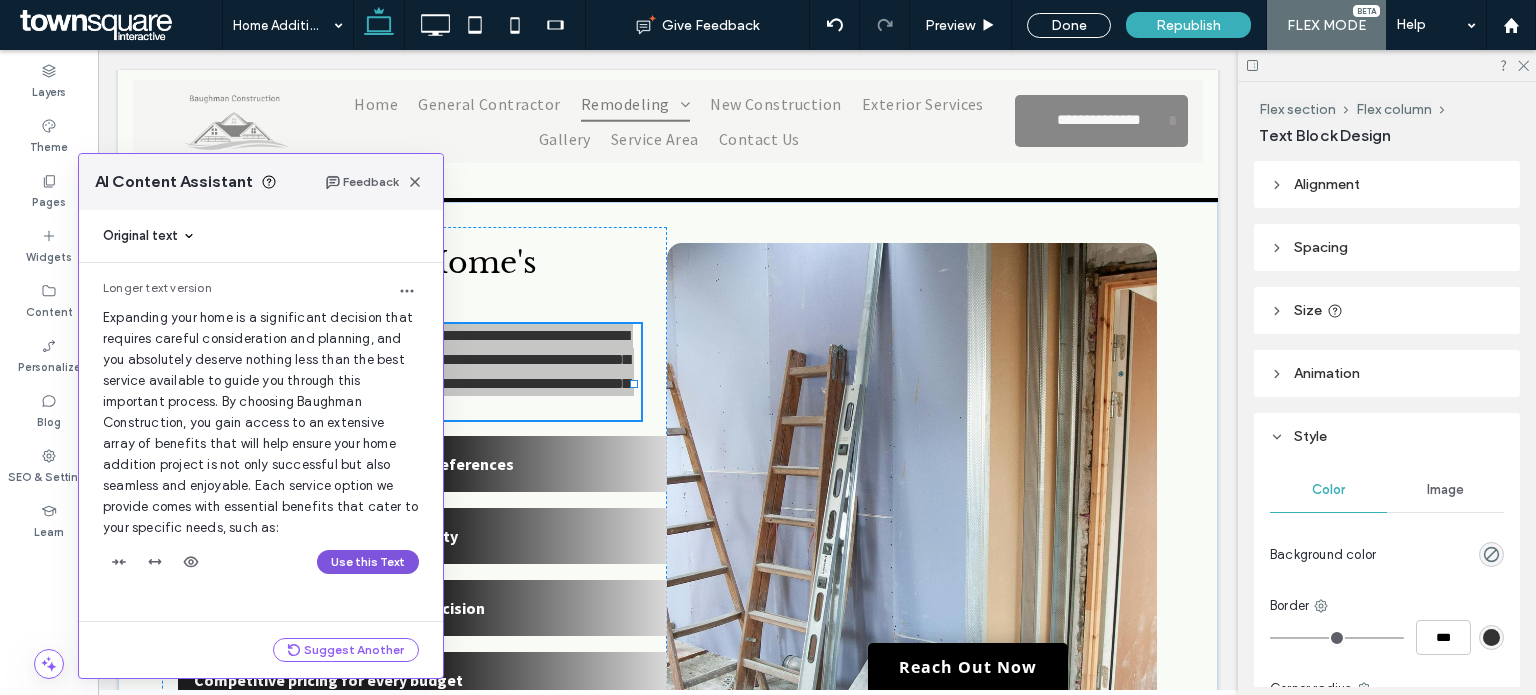 click on "Use this Text" at bounding box center [368, 562] 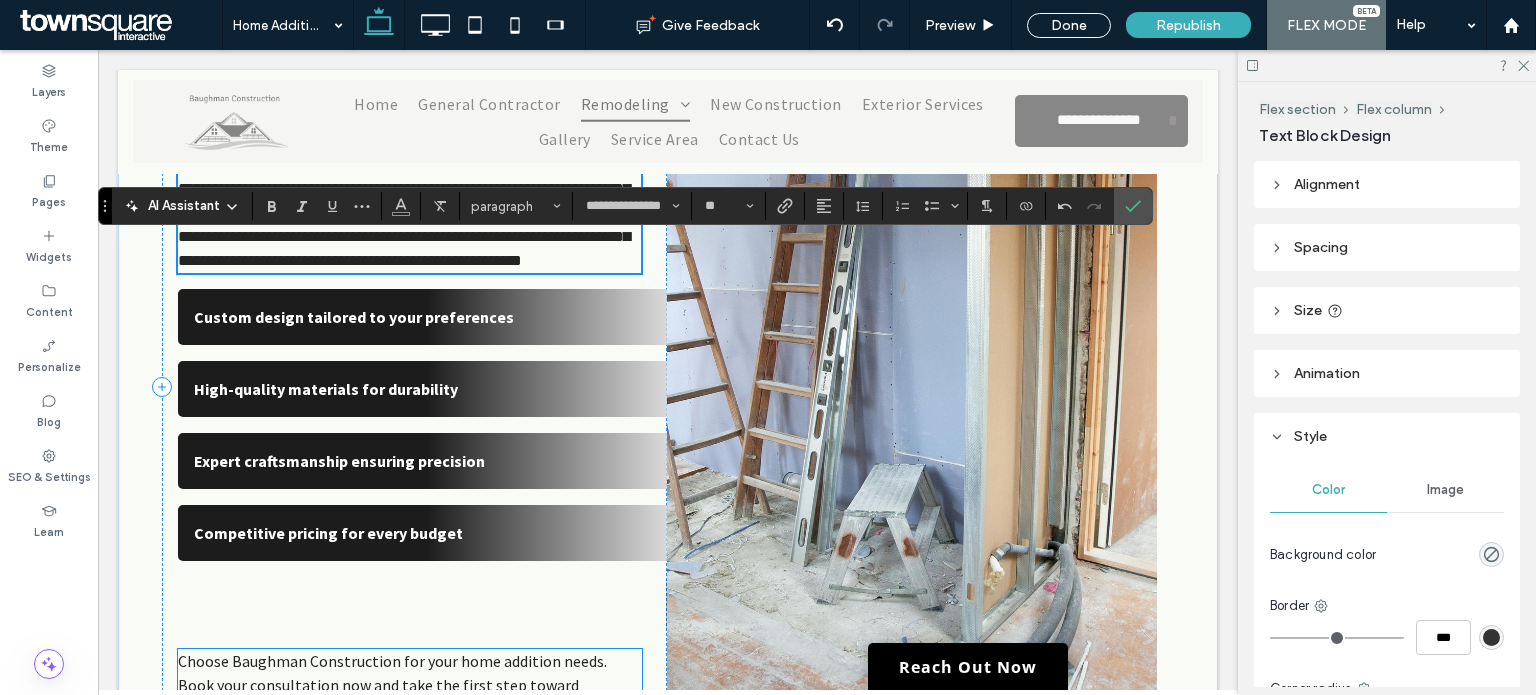 scroll, scrollTop: 1385, scrollLeft: 0, axis: vertical 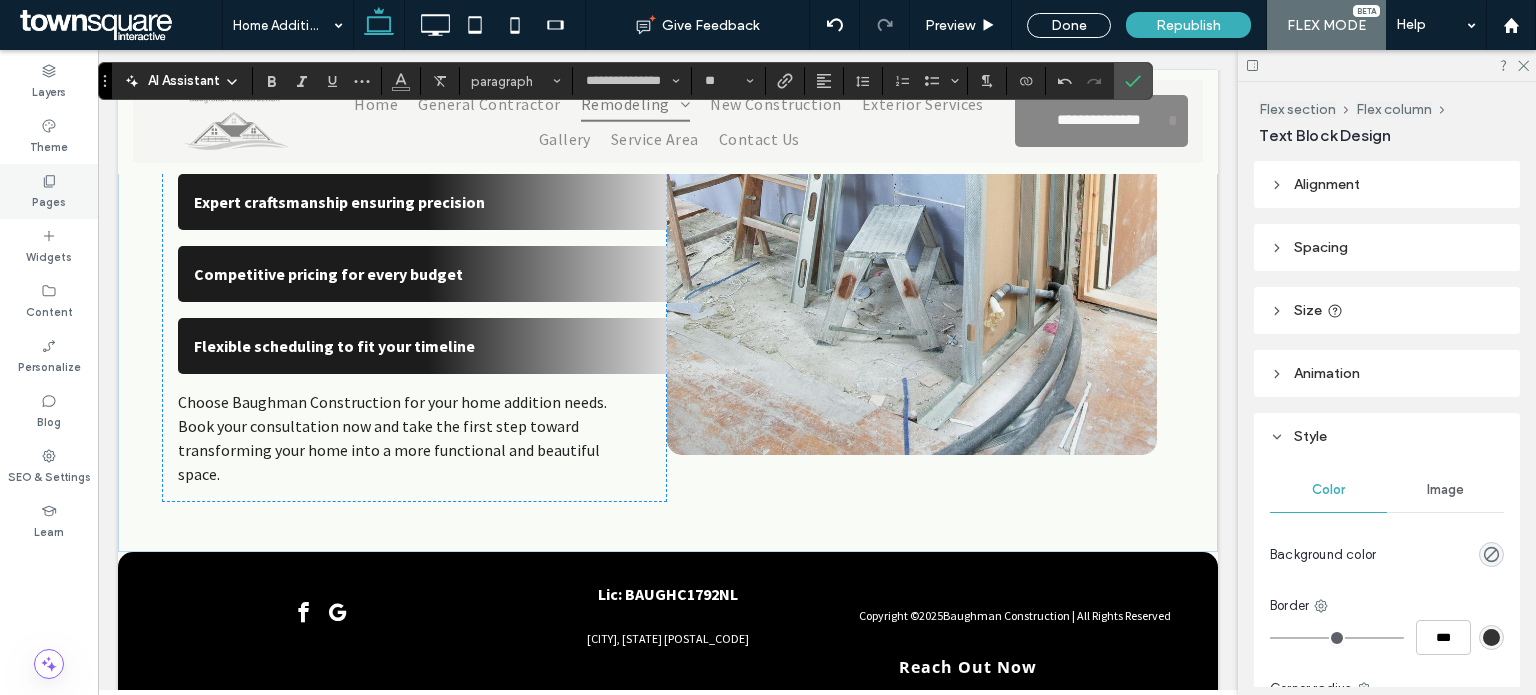 click on "Pages" at bounding box center (49, 191) 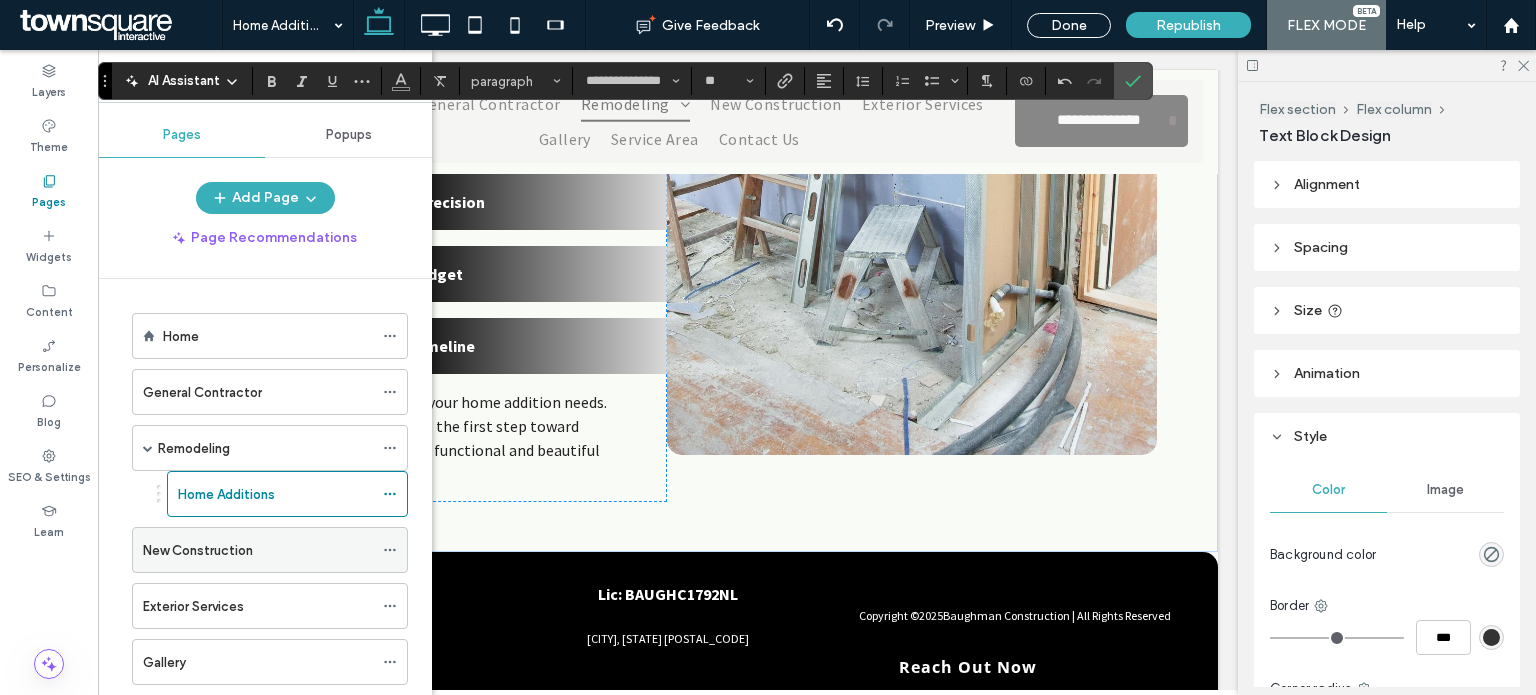 click on "New Construction" at bounding box center [258, 550] 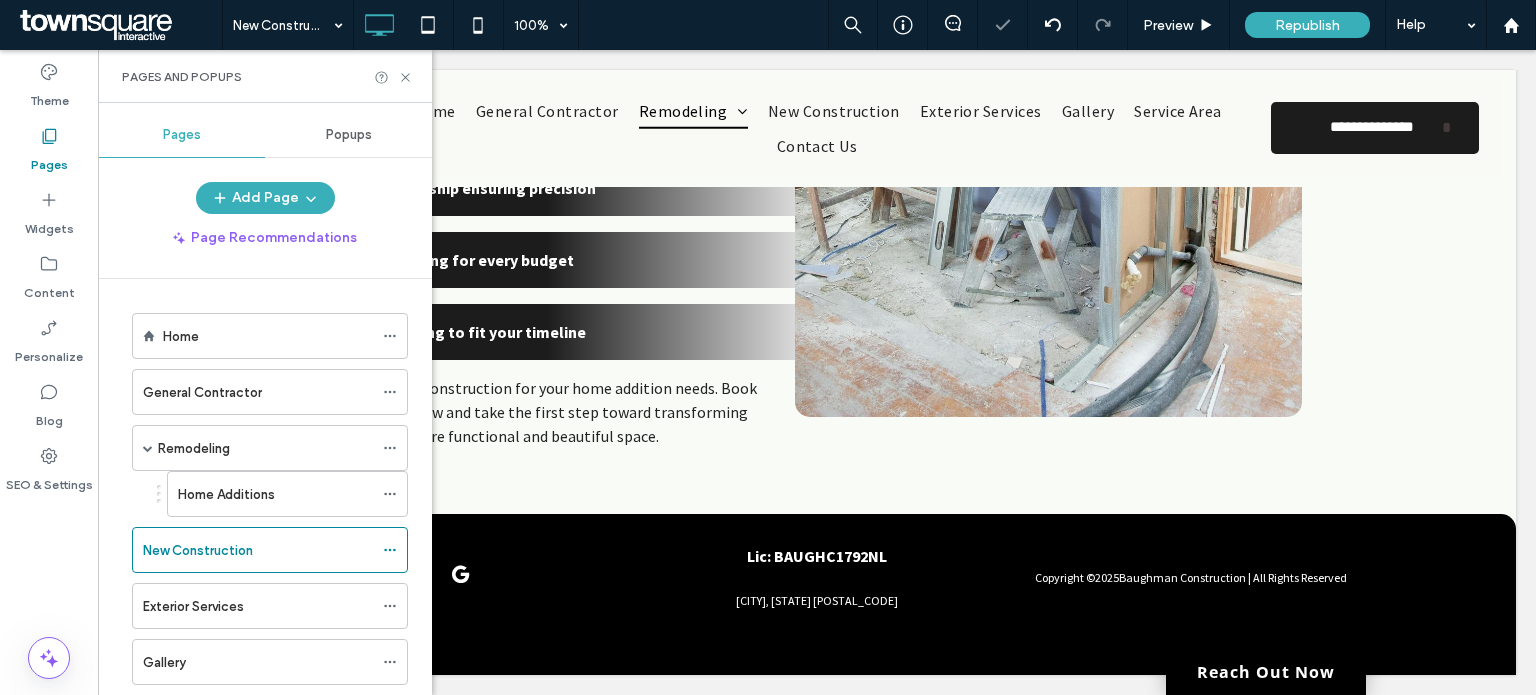 scroll, scrollTop: 1330, scrollLeft: 0, axis: vertical 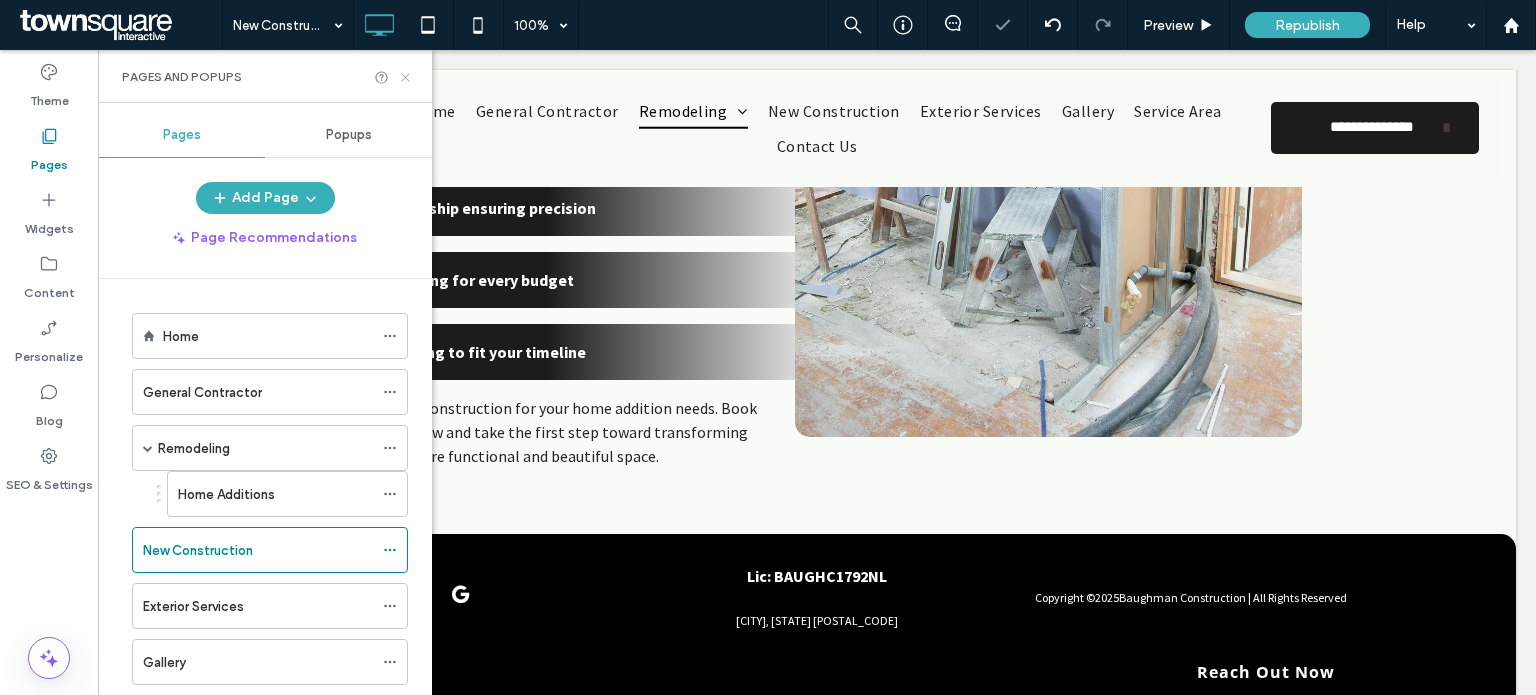 click 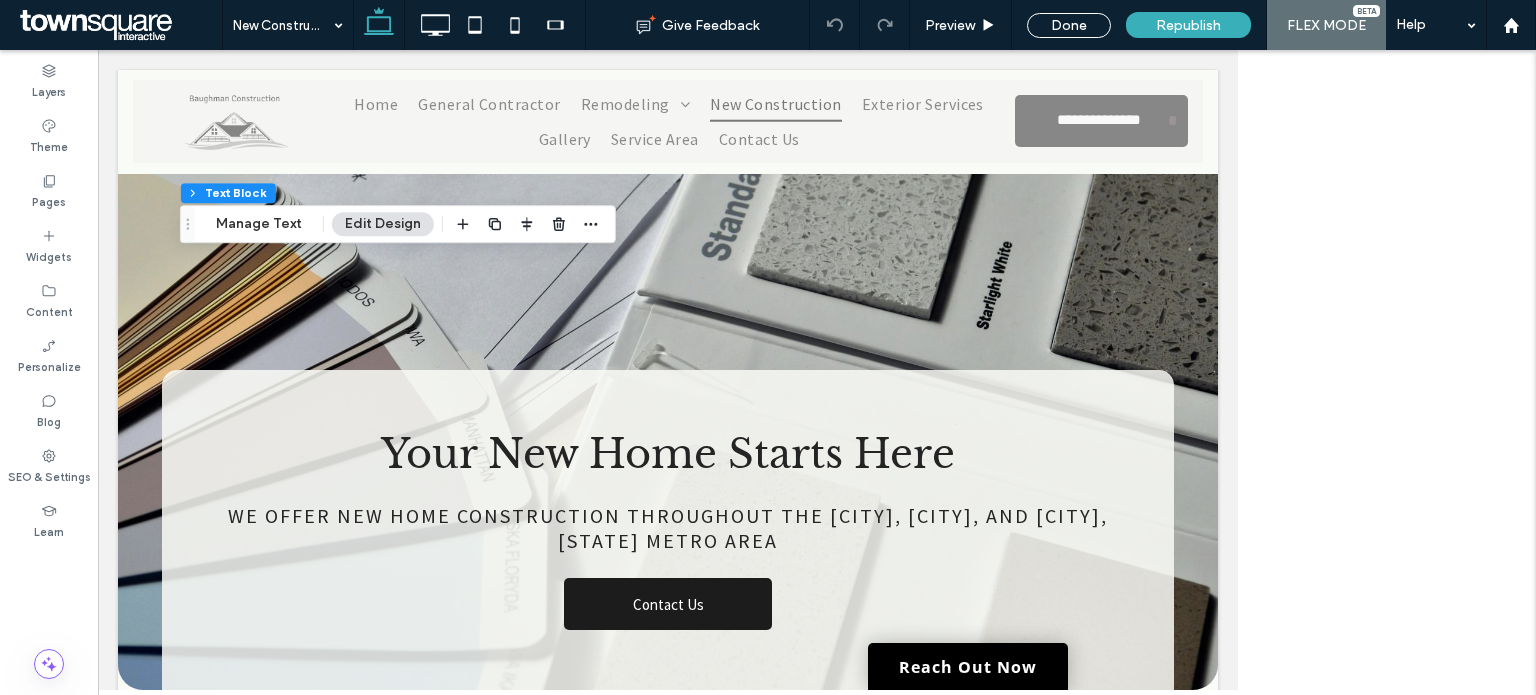 scroll, scrollTop: 500, scrollLeft: 0, axis: vertical 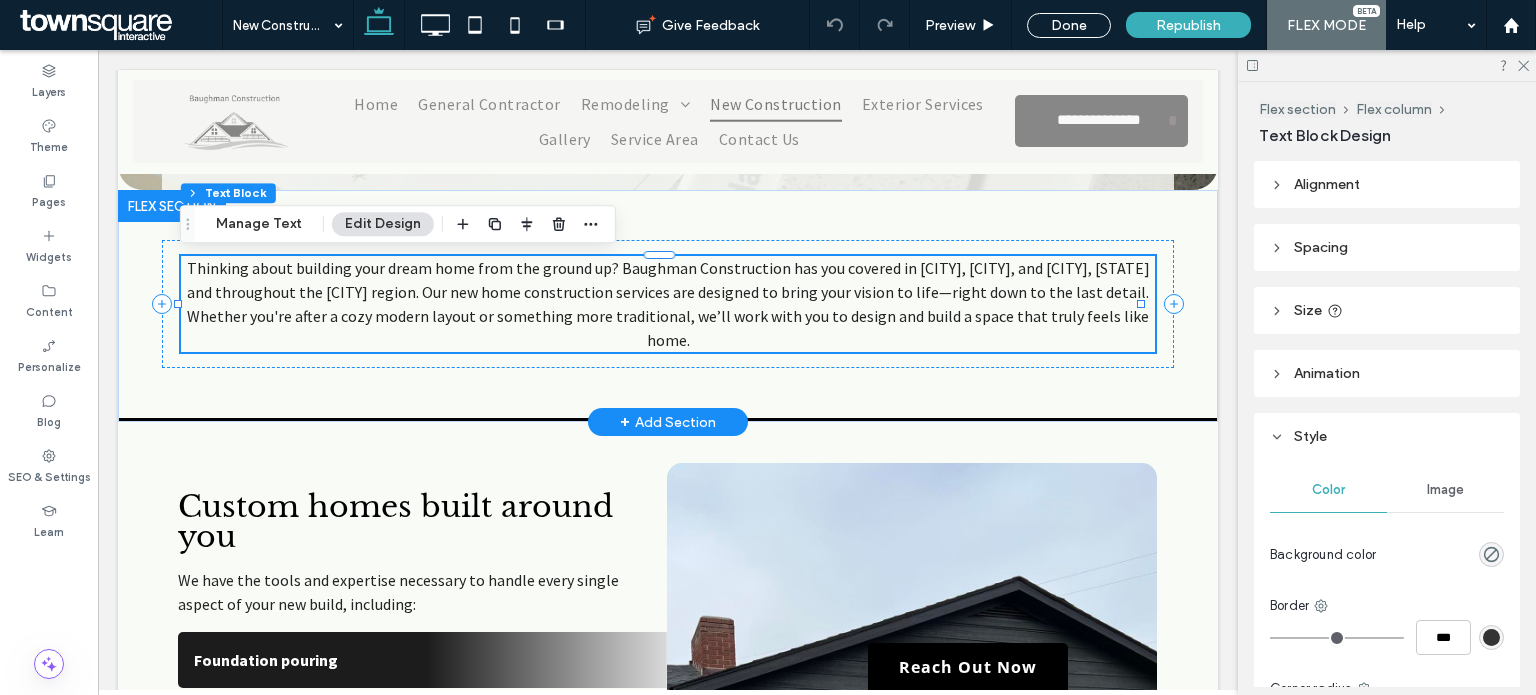 click on "Thinking about building your dream home from the ground up? Baughman Construction has you covered in Cowiche, Gleed, and Yakima, WA and throughout the Yakima region. Our new home construction services are designed to bring your vision to life—right down to the last detail. Whether you're after a cozy modern layout or something more traditional, we’ll work with you to design and build a space that truly feels like home." at bounding box center (668, 304) 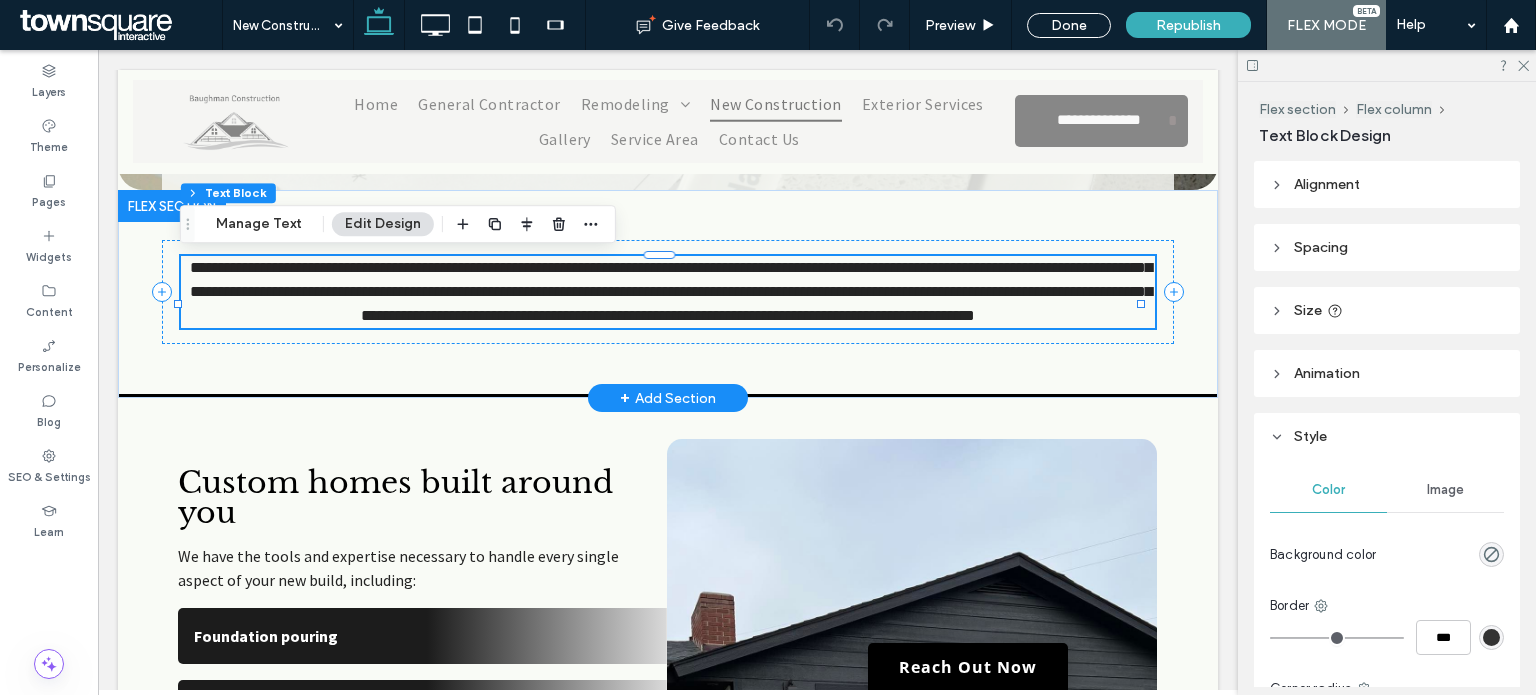 click on "**********" at bounding box center (671, 291) 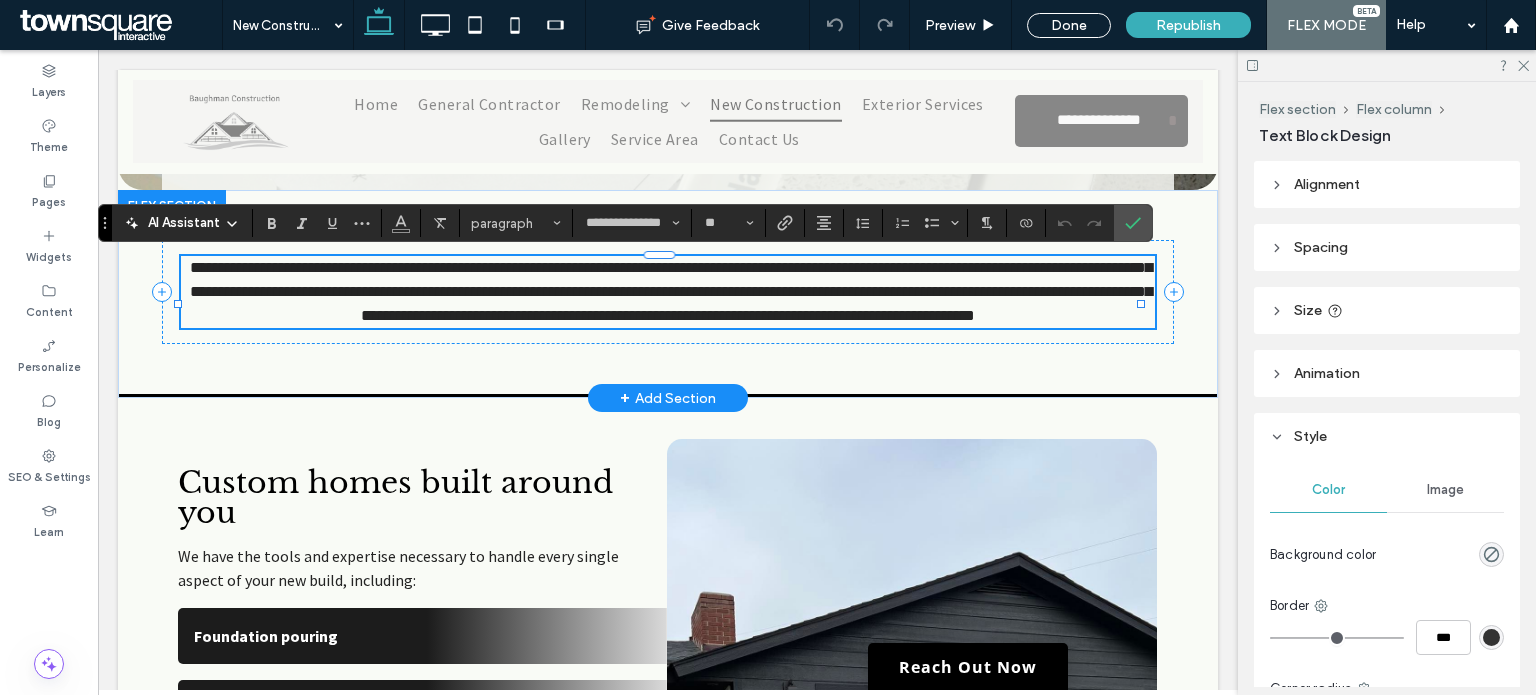 click on "AI Assistant" at bounding box center (184, 223) 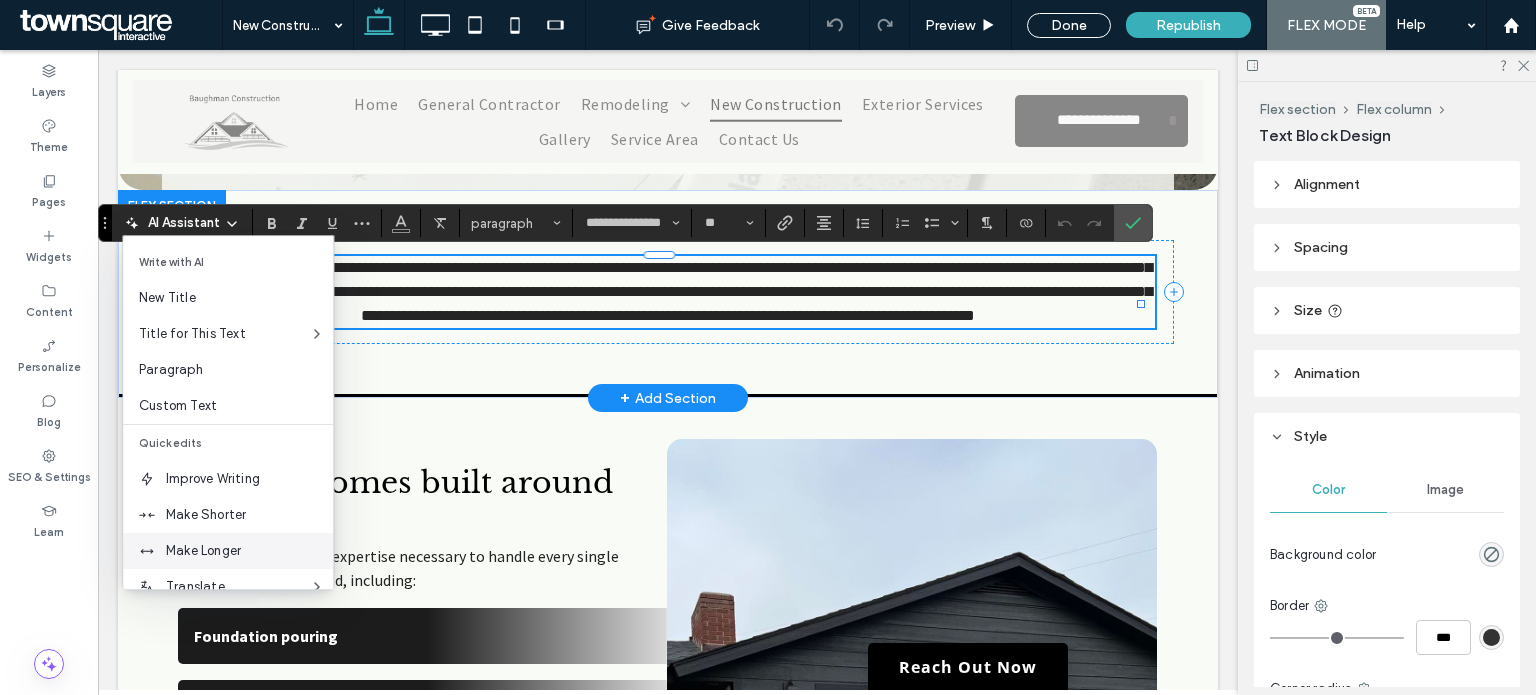 click on "Make Longer" at bounding box center (249, 551) 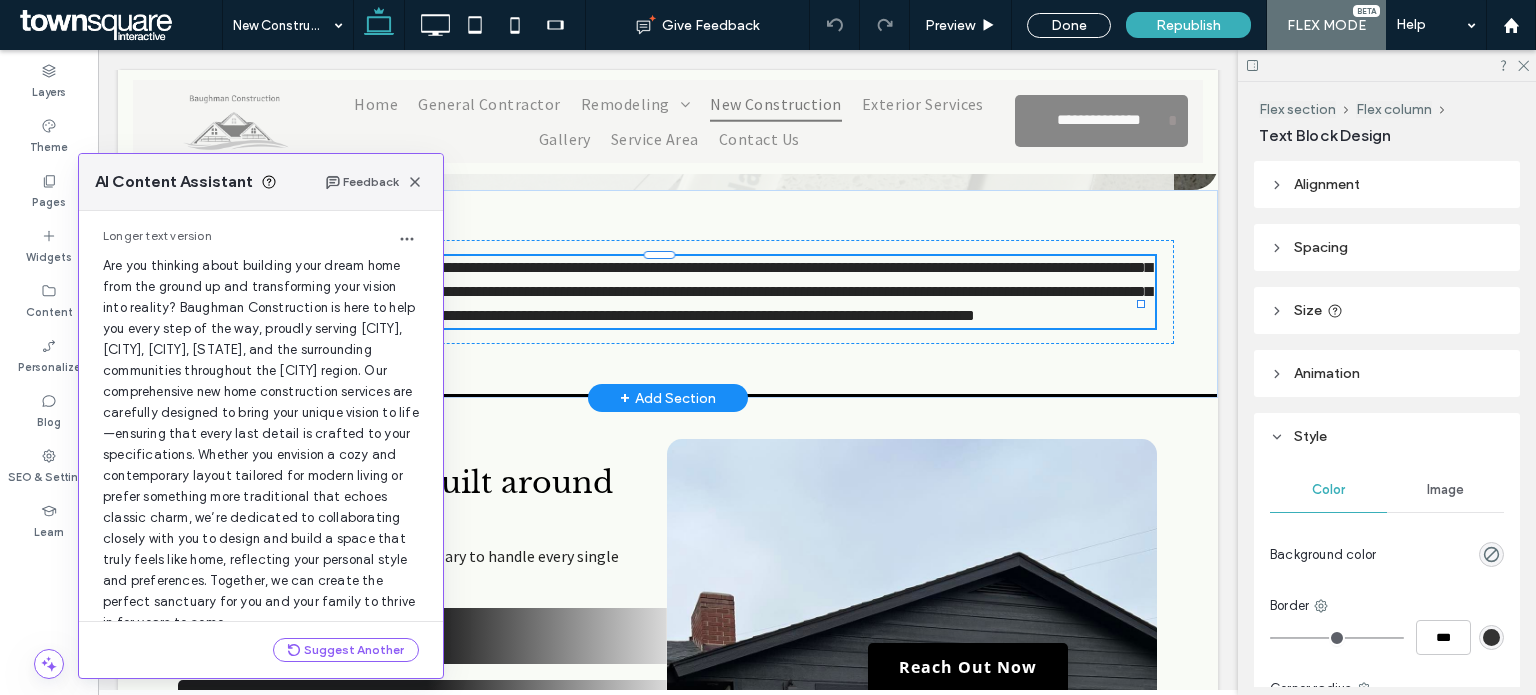 scroll, scrollTop: 124, scrollLeft: 0, axis: vertical 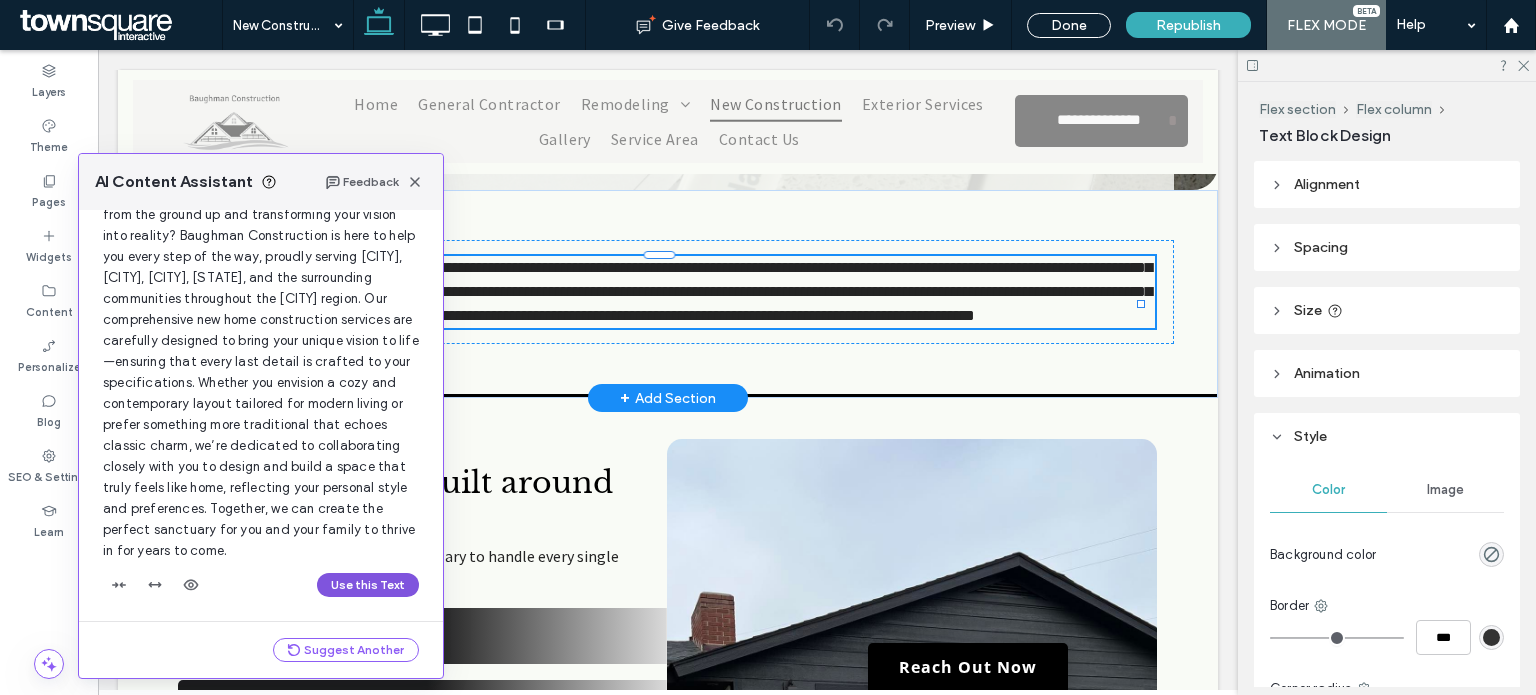 click on "Use this Text" at bounding box center (368, 585) 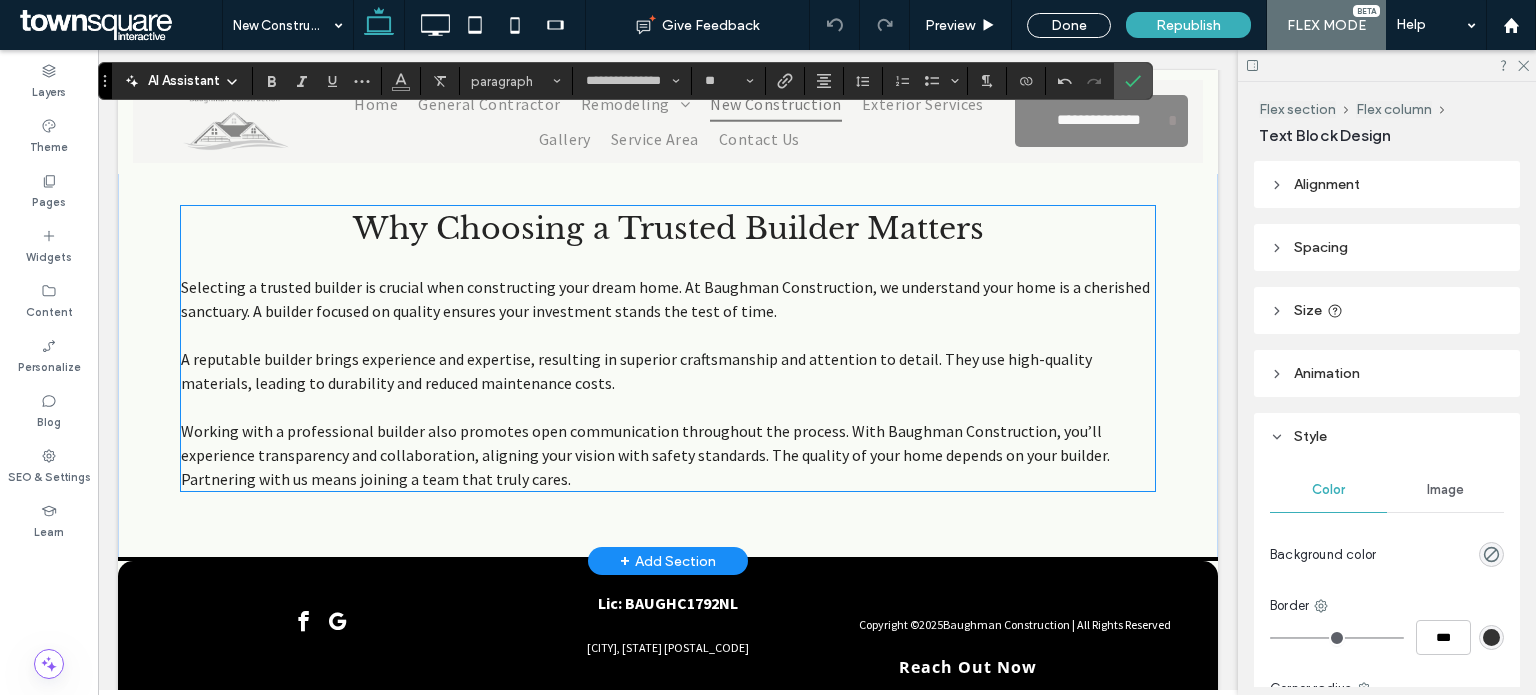 scroll, scrollTop: 1648, scrollLeft: 0, axis: vertical 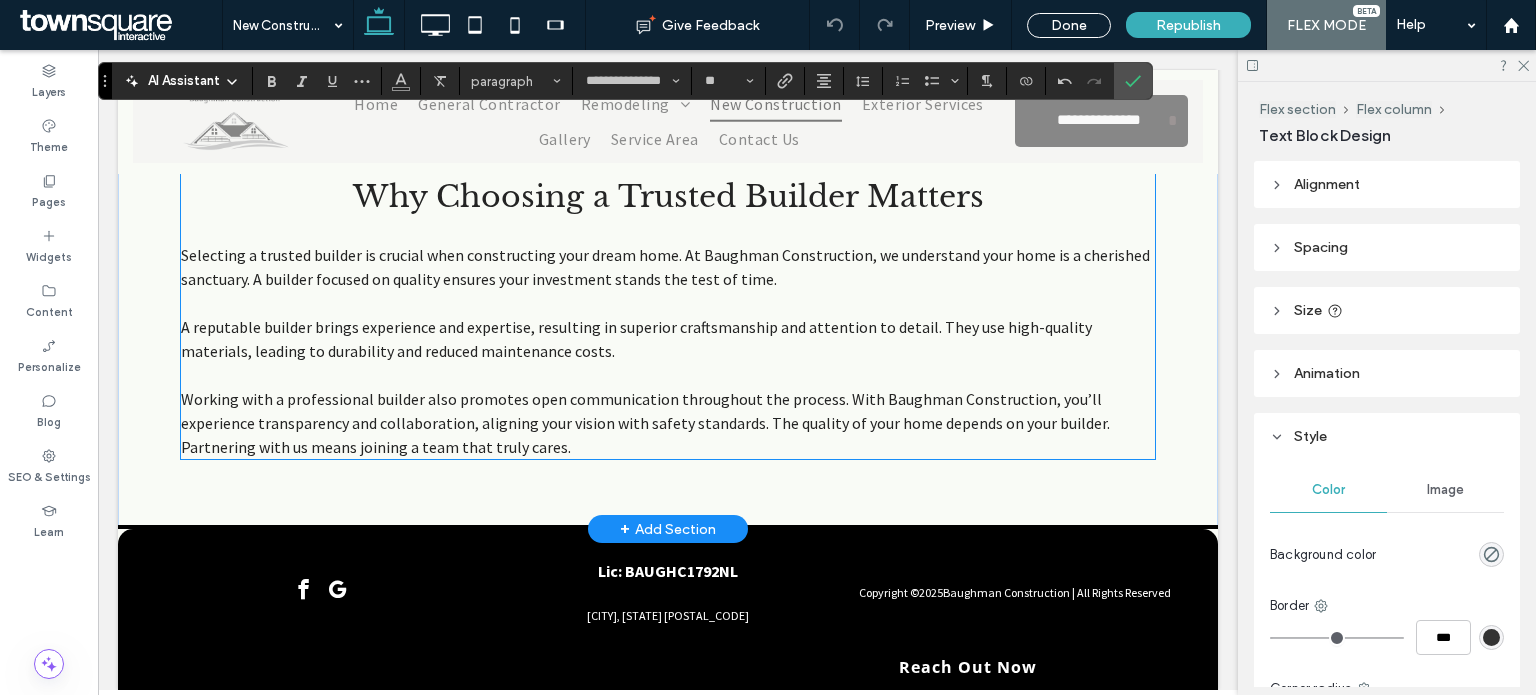 click on "A reputable builder brings experience and expertise, resulting in superior craftsmanship and attention to detail. They use high-quality materials, leading to durability and reduced maintenance costs." at bounding box center (636, 339) 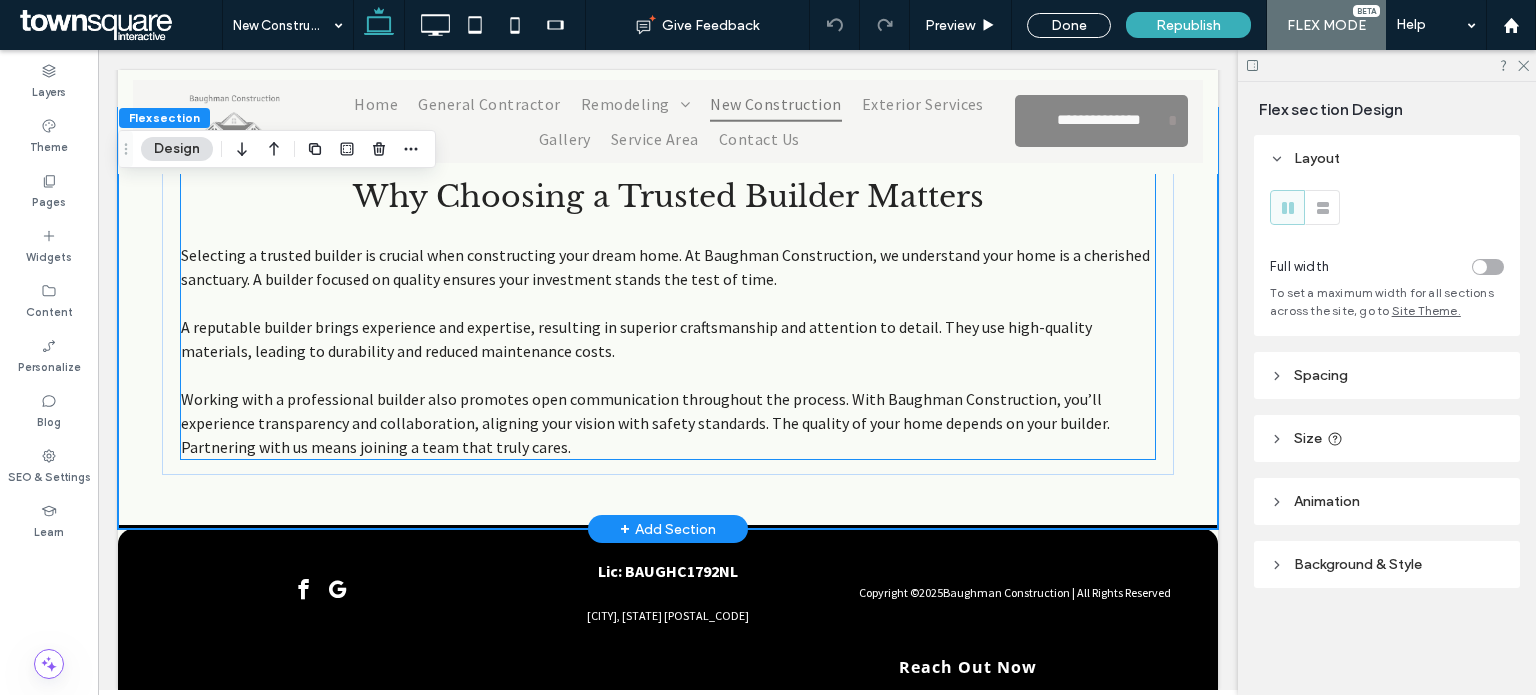 click on "A reputable builder brings experience and expertise, resulting in superior craftsmanship and attention to detail. They use high-quality materials, leading to durability and reduced maintenance costs." at bounding box center [636, 339] 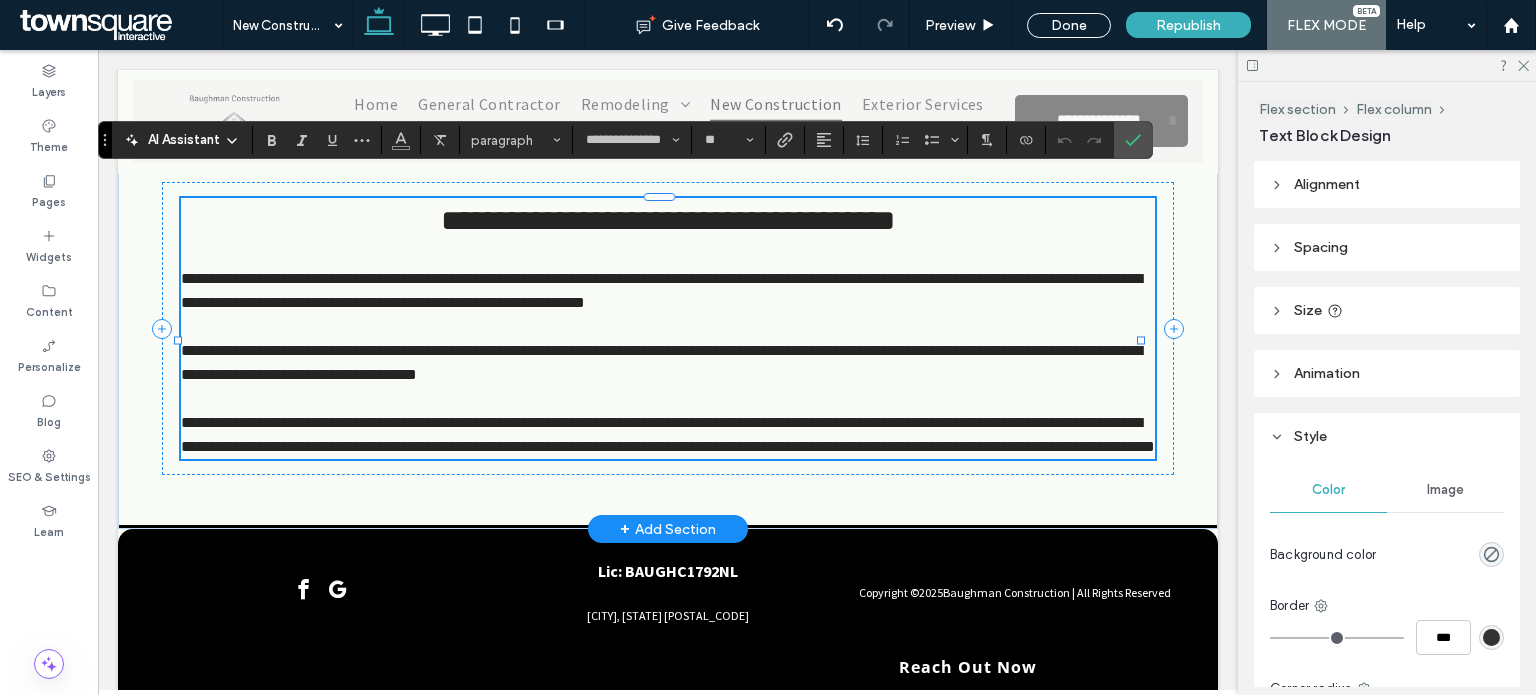 click on "**********" at bounding box center [661, 290] 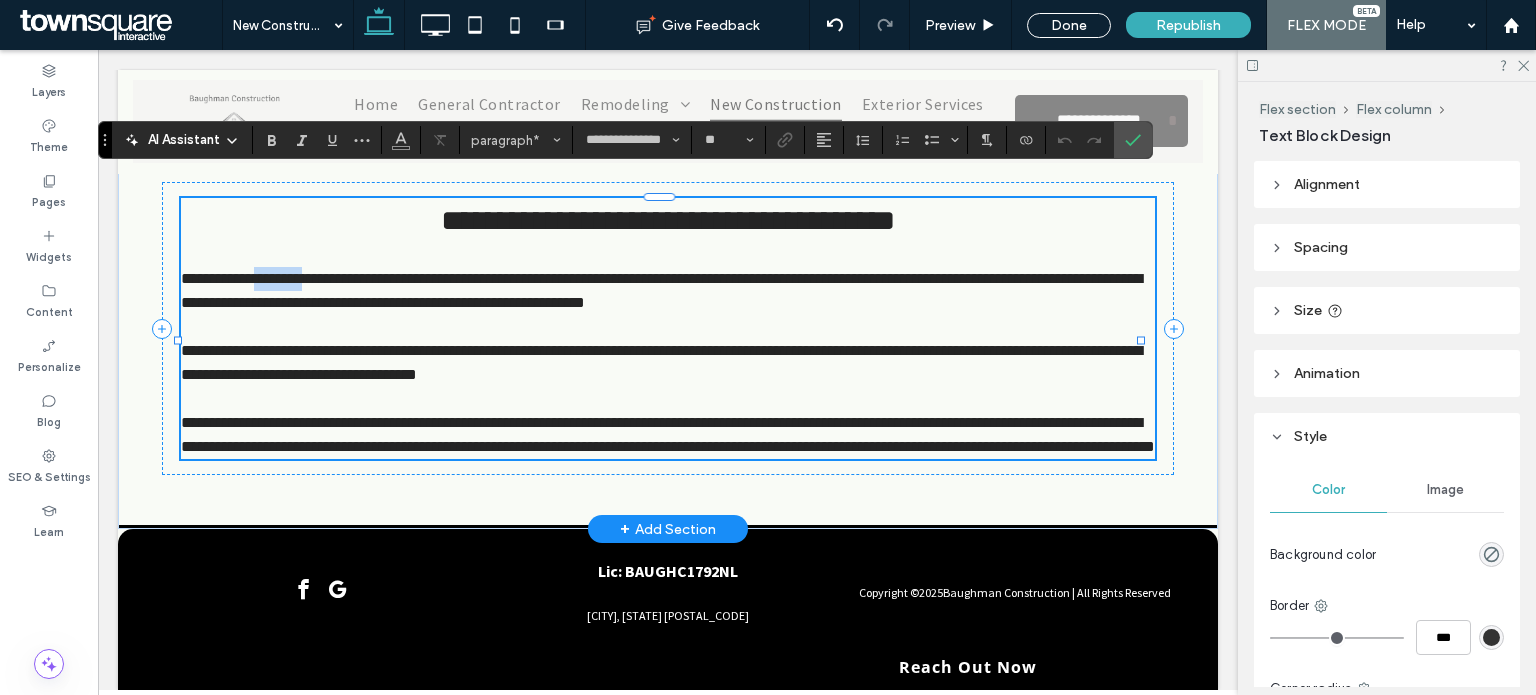 click on "**********" at bounding box center [661, 290] 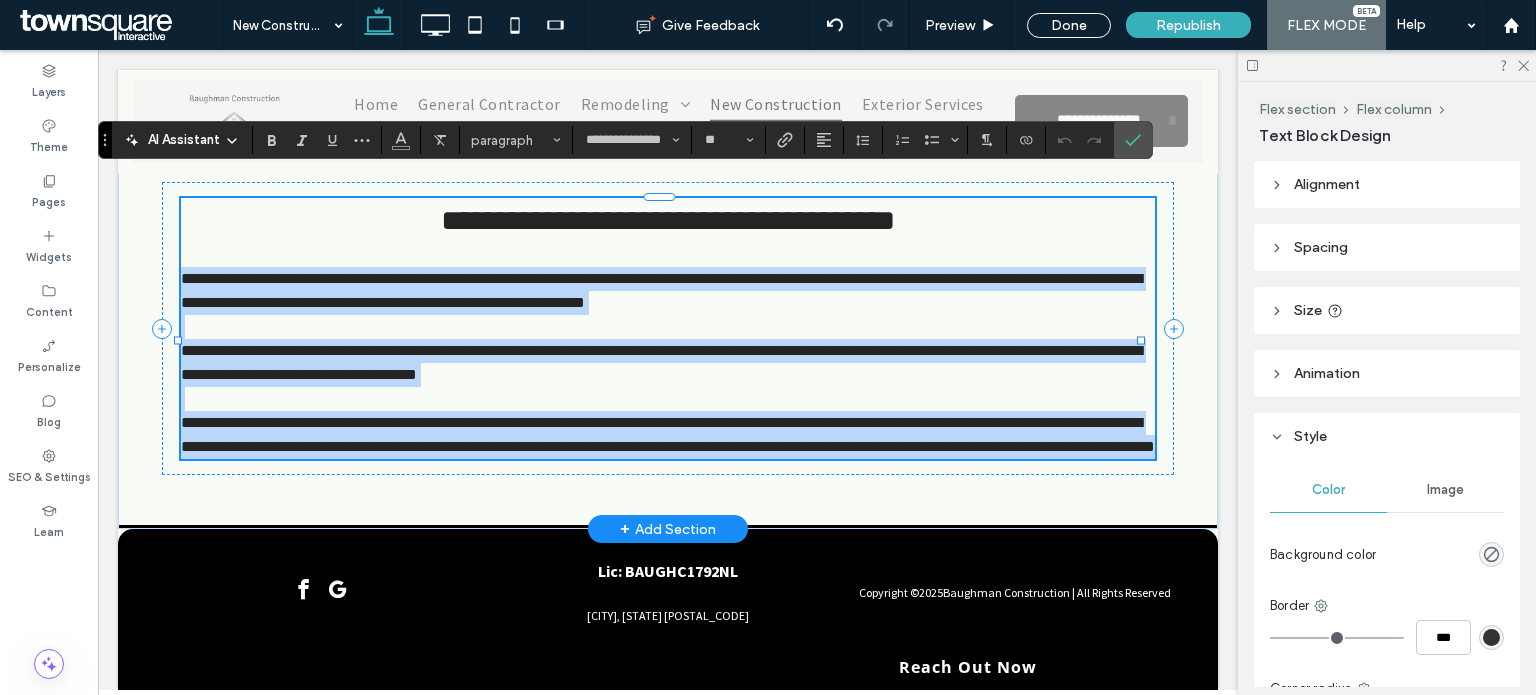 type on "**********" 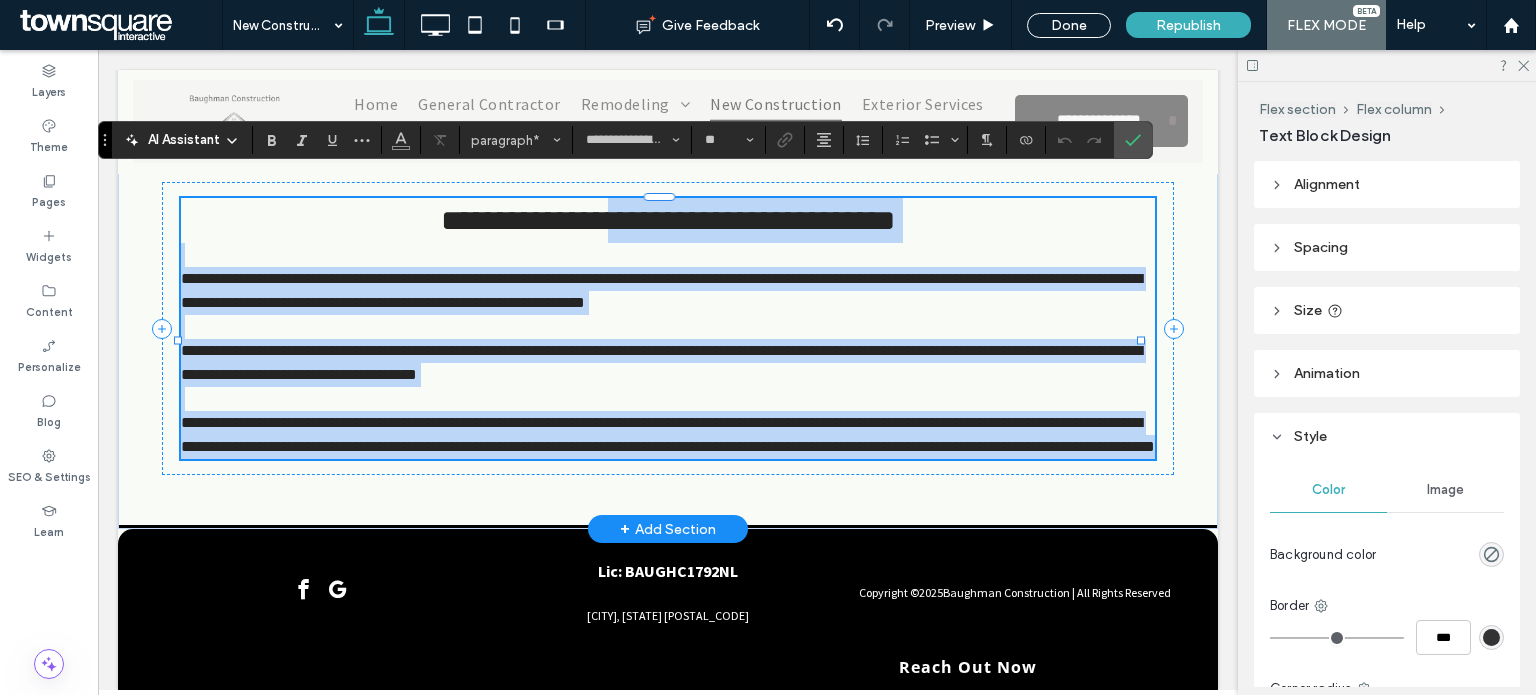 type 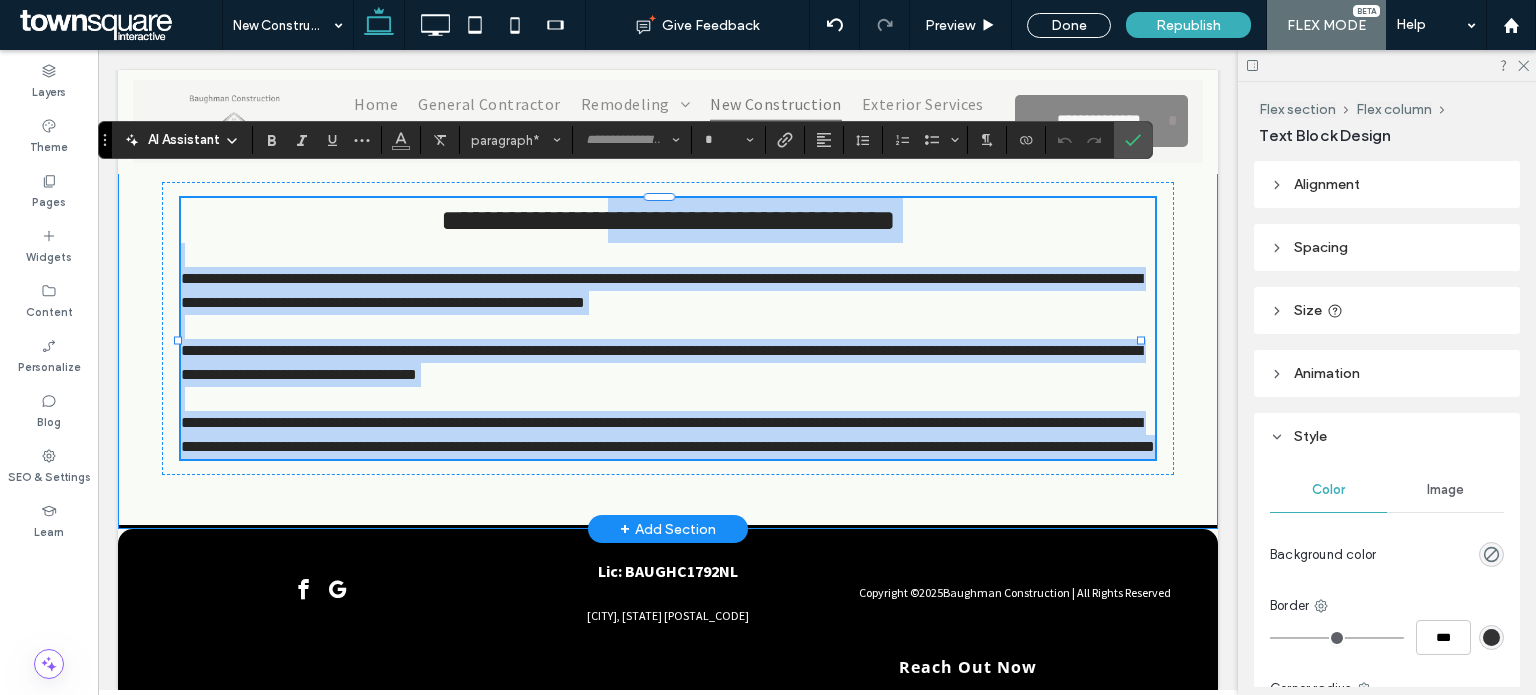 drag, startPoint x: 181, startPoint y: 248, endPoint x: 828, endPoint y: 500, distance: 694.34357 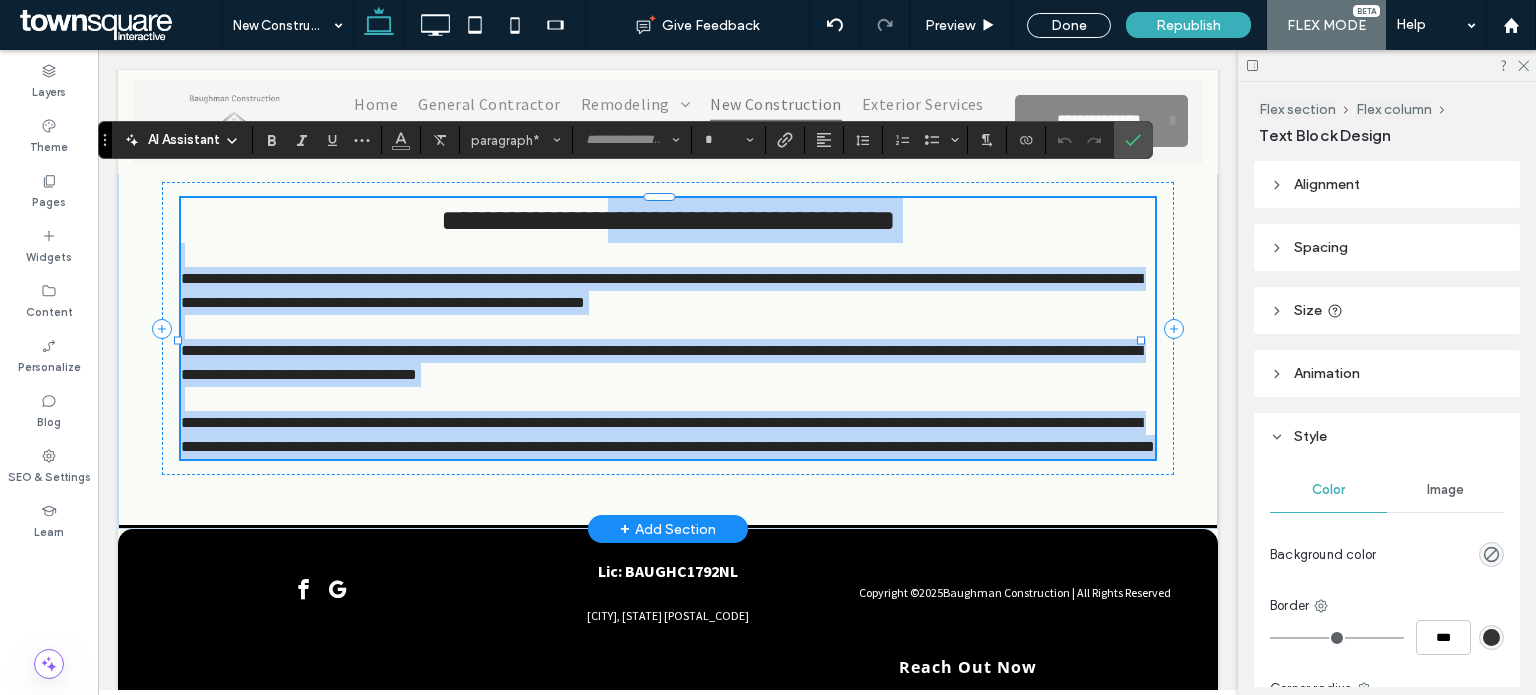 click on "**********" at bounding box center [661, 362] 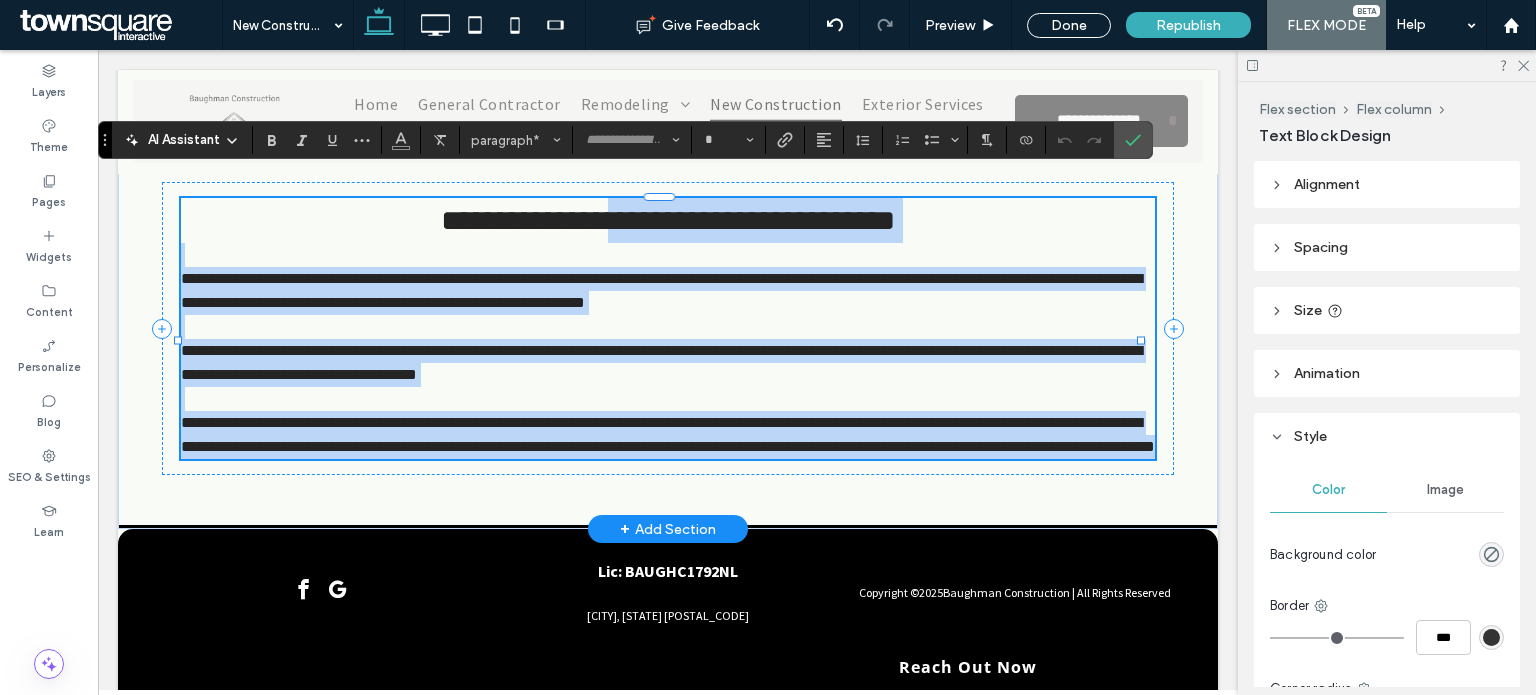 click on "**********" at bounding box center [668, 435] 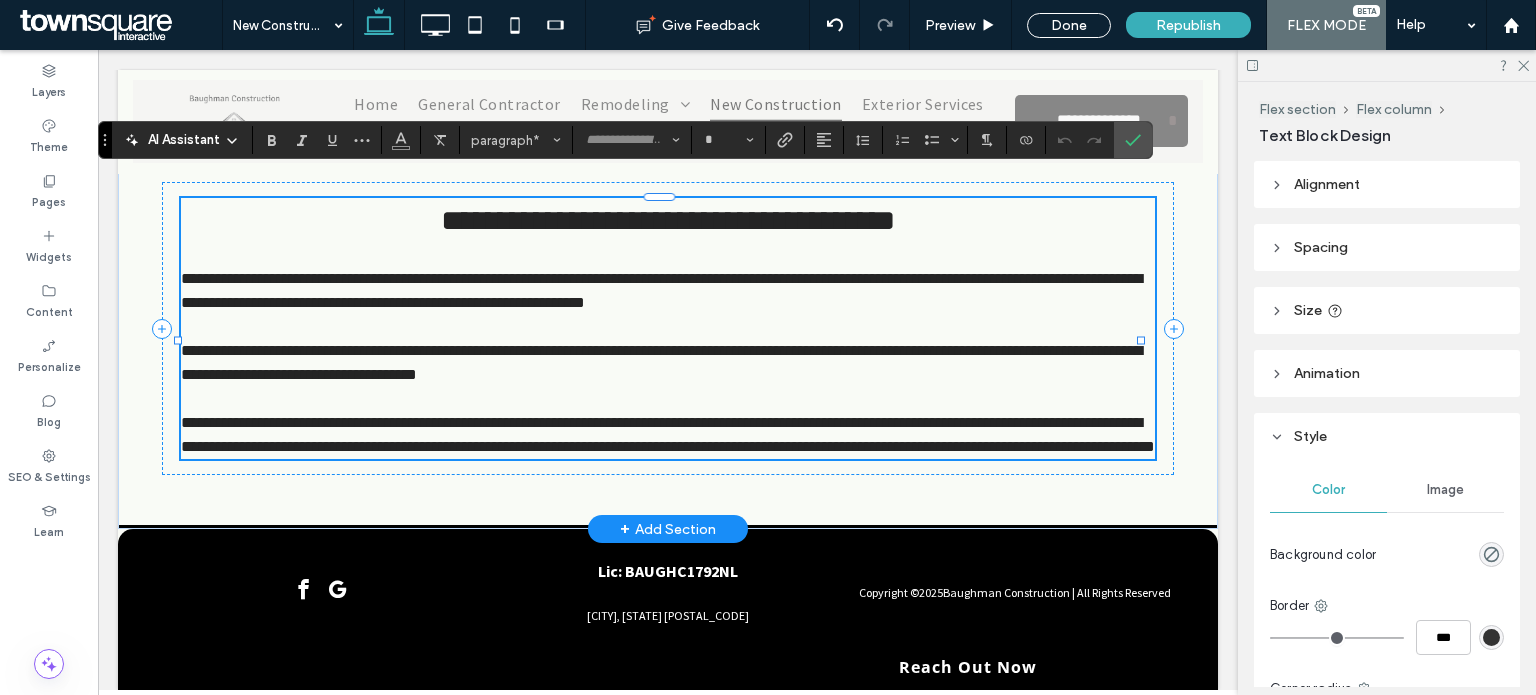 type on "**********" 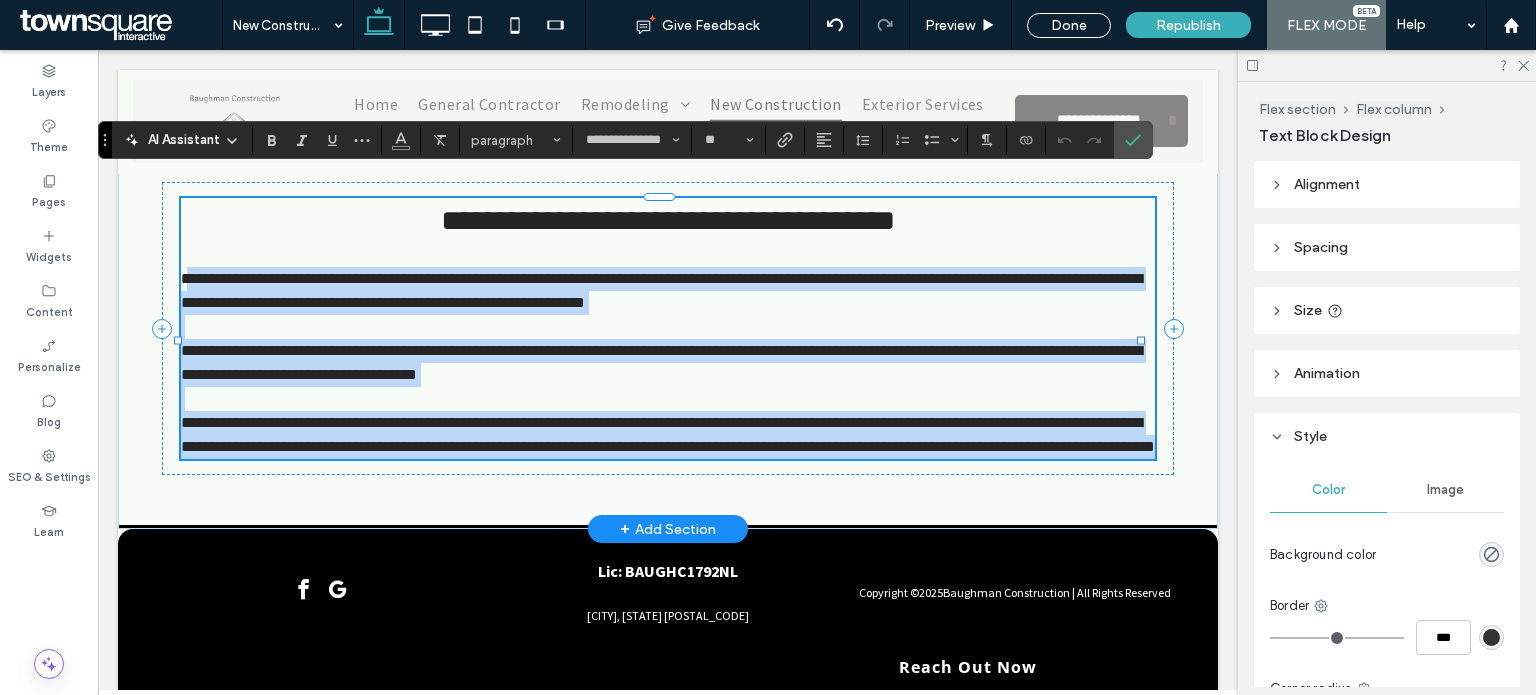 type 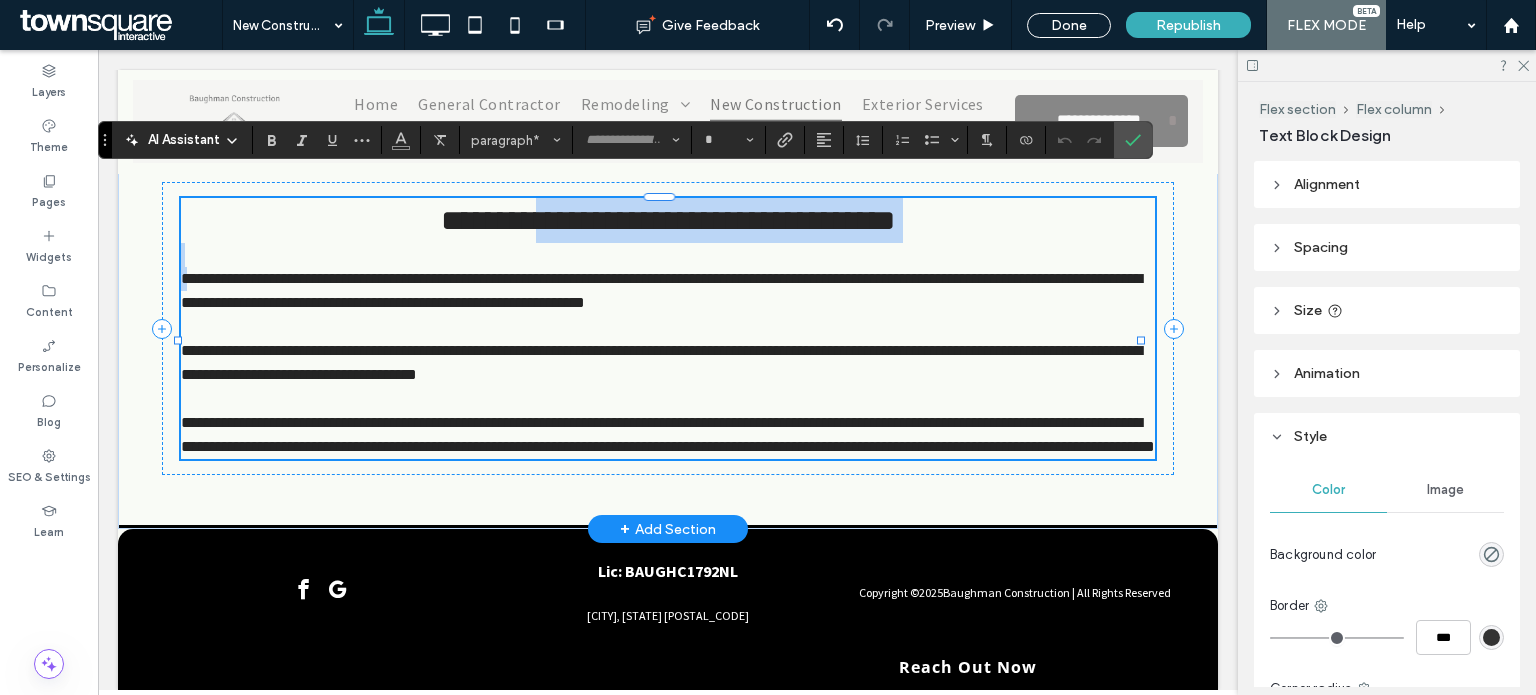 drag, startPoint x: 184, startPoint y: 255, endPoint x: 572, endPoint y: 452, distance: 435.1471 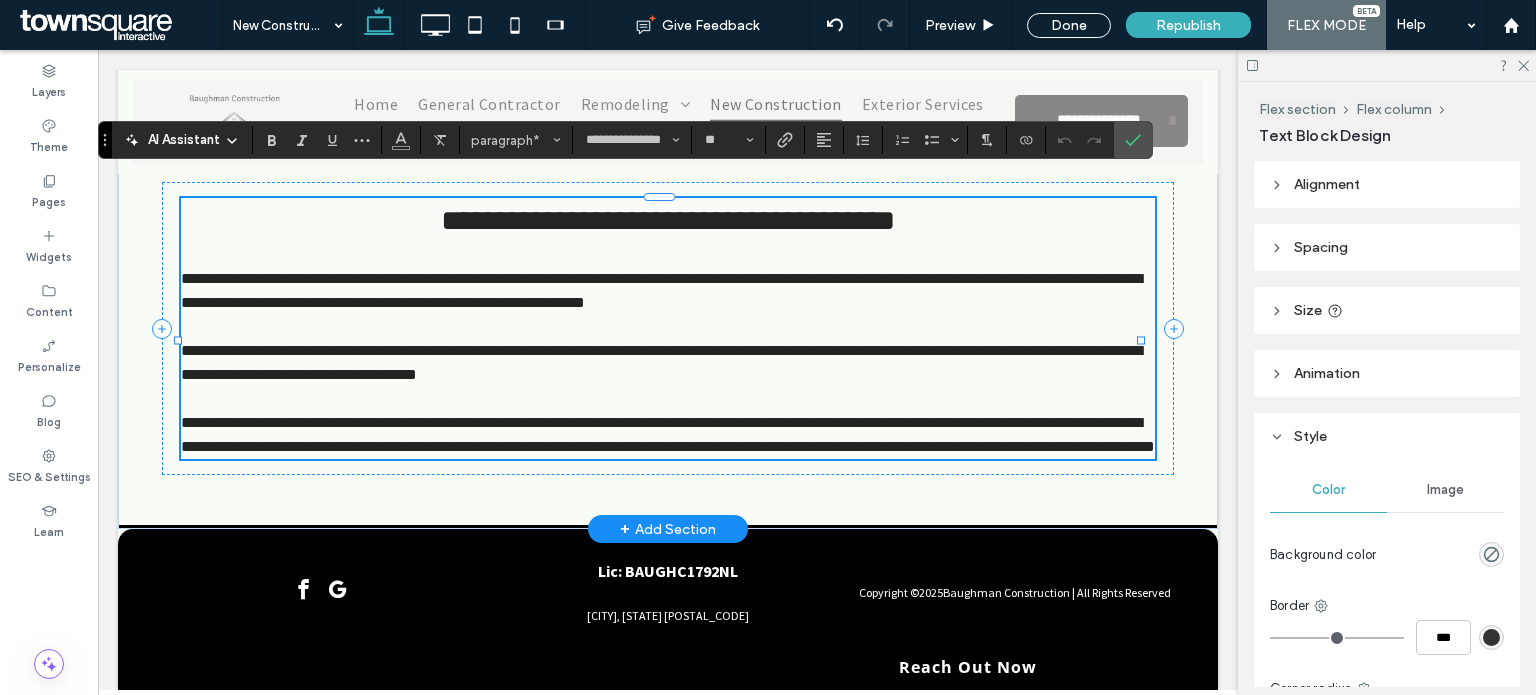 click on "**********" at bounding box center (661, 362) 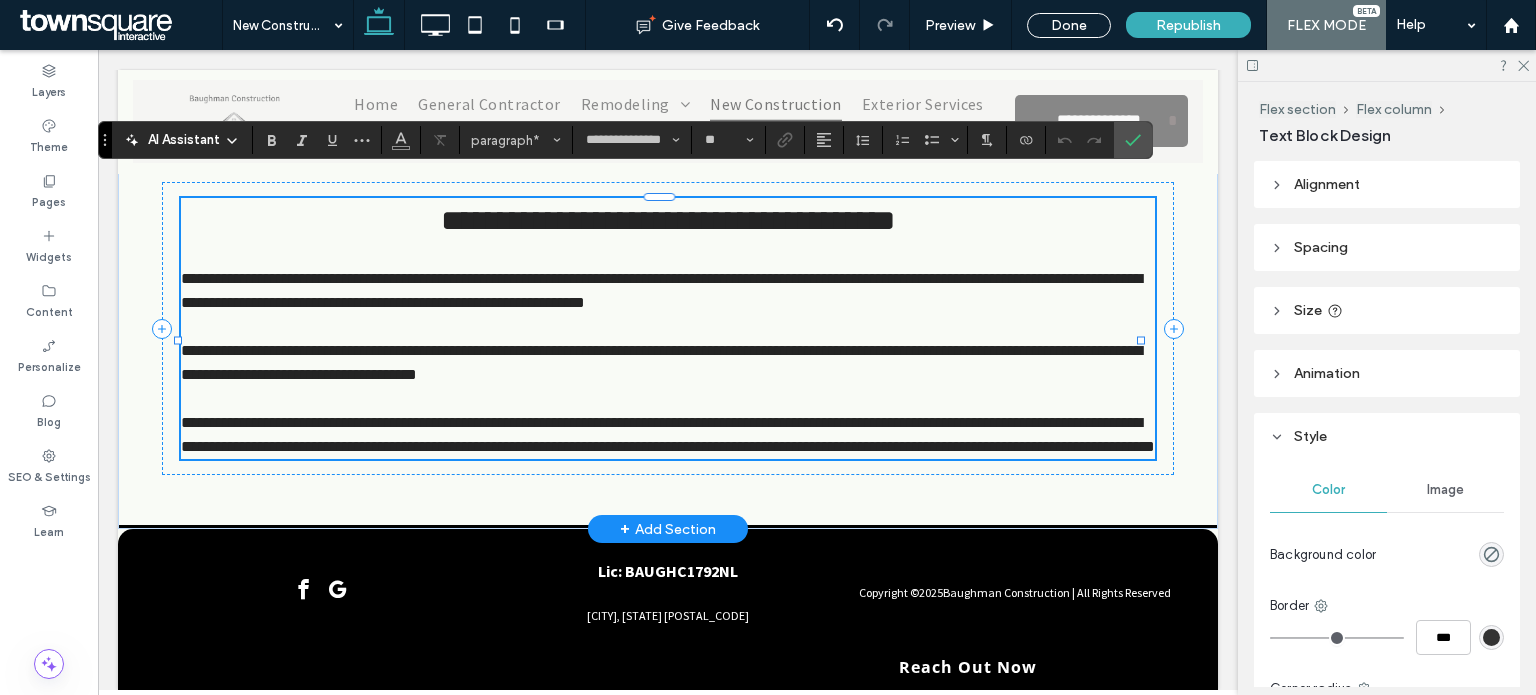 click on "**********" at bounding box center (661, 362) 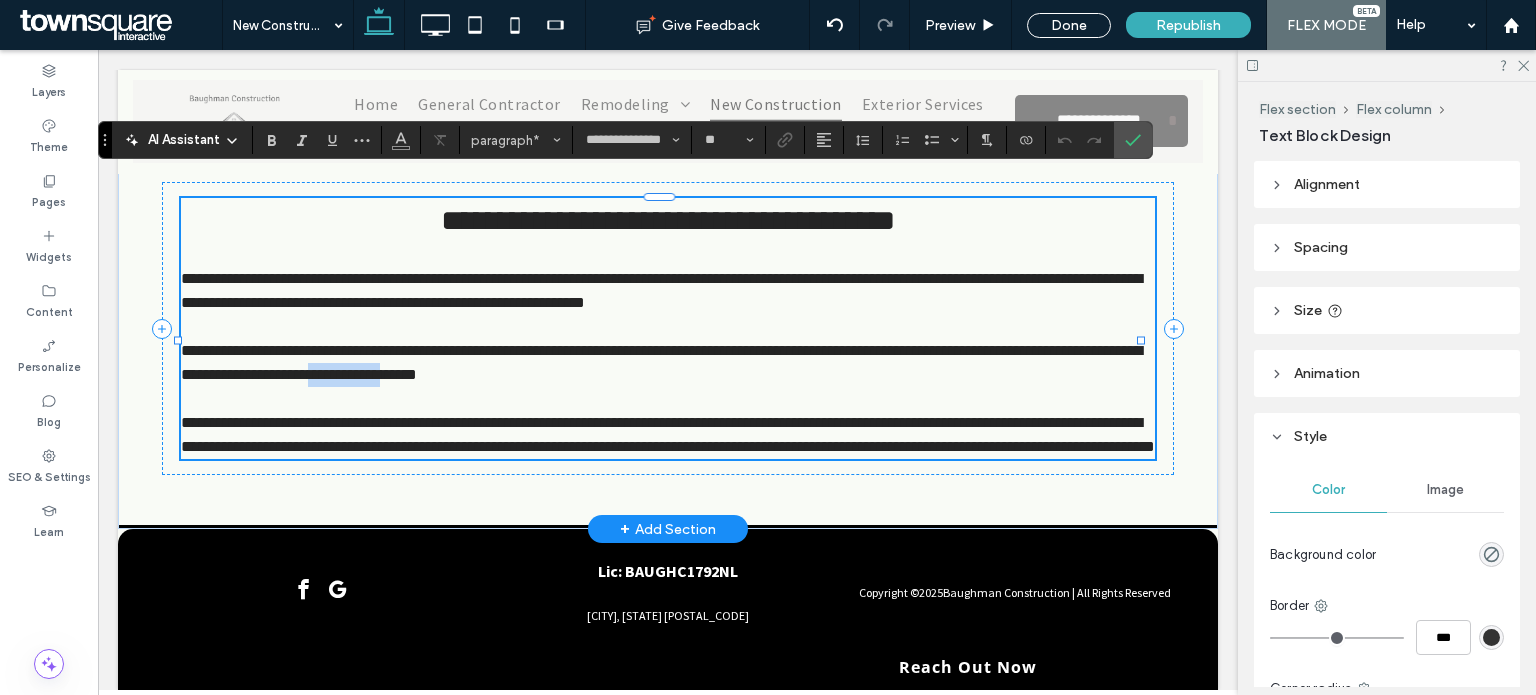 click on "**********" at bounding box center (661, 362) 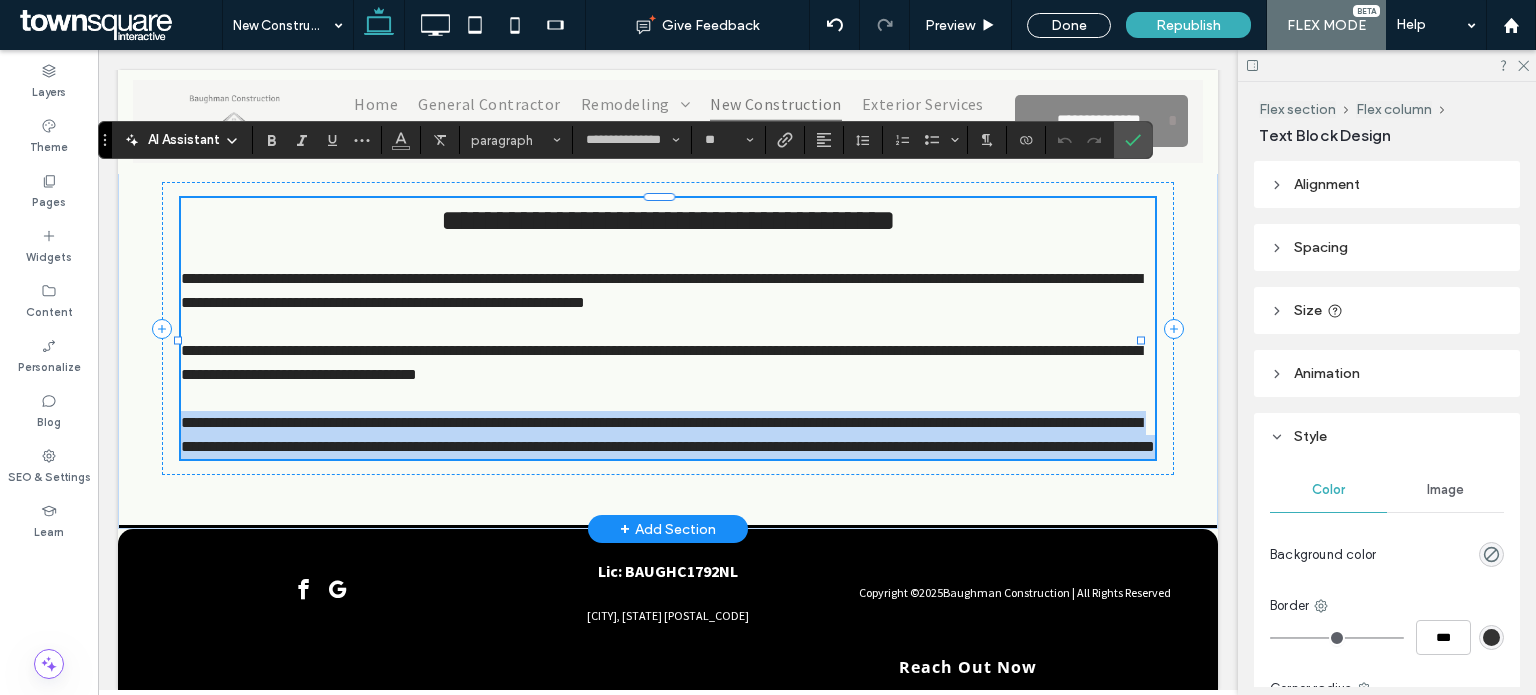 drag, startPoint x: 178, startPoint y: 252, endPoint x: 268, endPoint y: 311, distance: 107.61505 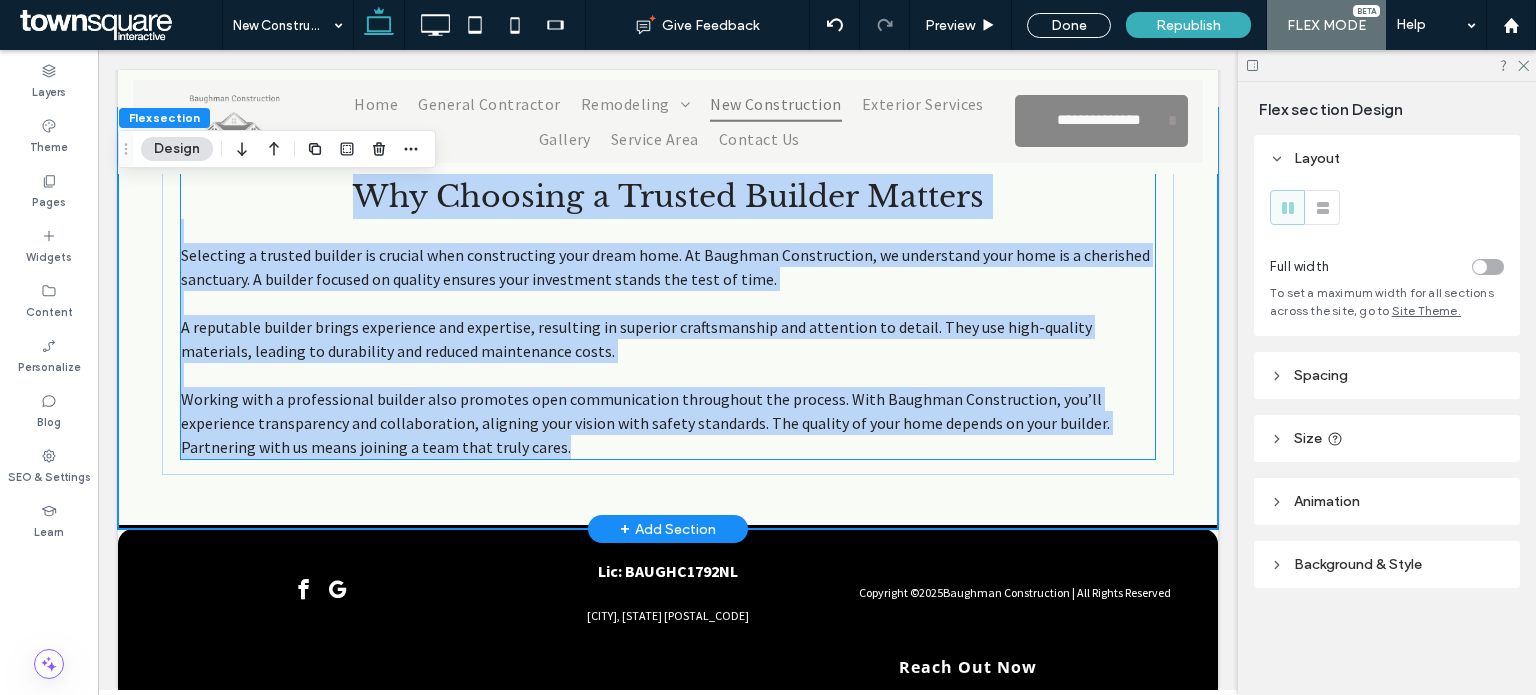click on "Selecting a trusted builder is crucial when constructing your dream home. At Baughman Construction, we understand your home is a cherished sanctuary. A builder focused on quality ensures your investment stands the test of time." at bounding box center [668, 267] 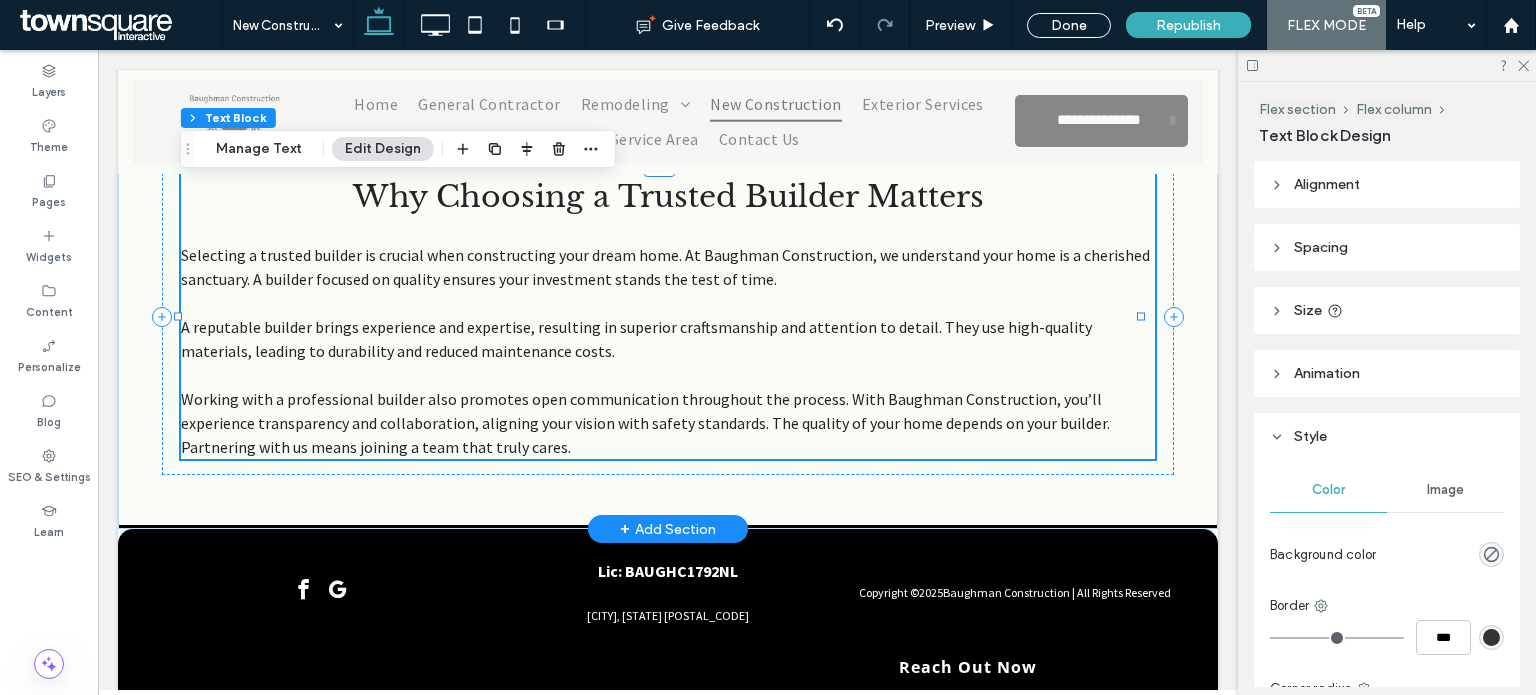 click on "Selecting a trusted builder is crucial when constructing your dream home. At Baughman Construction, we understand your home is a cherished sanctuary. A builder focused on quality ensures your investment stands the test of time." at bounding box center (665, 267) 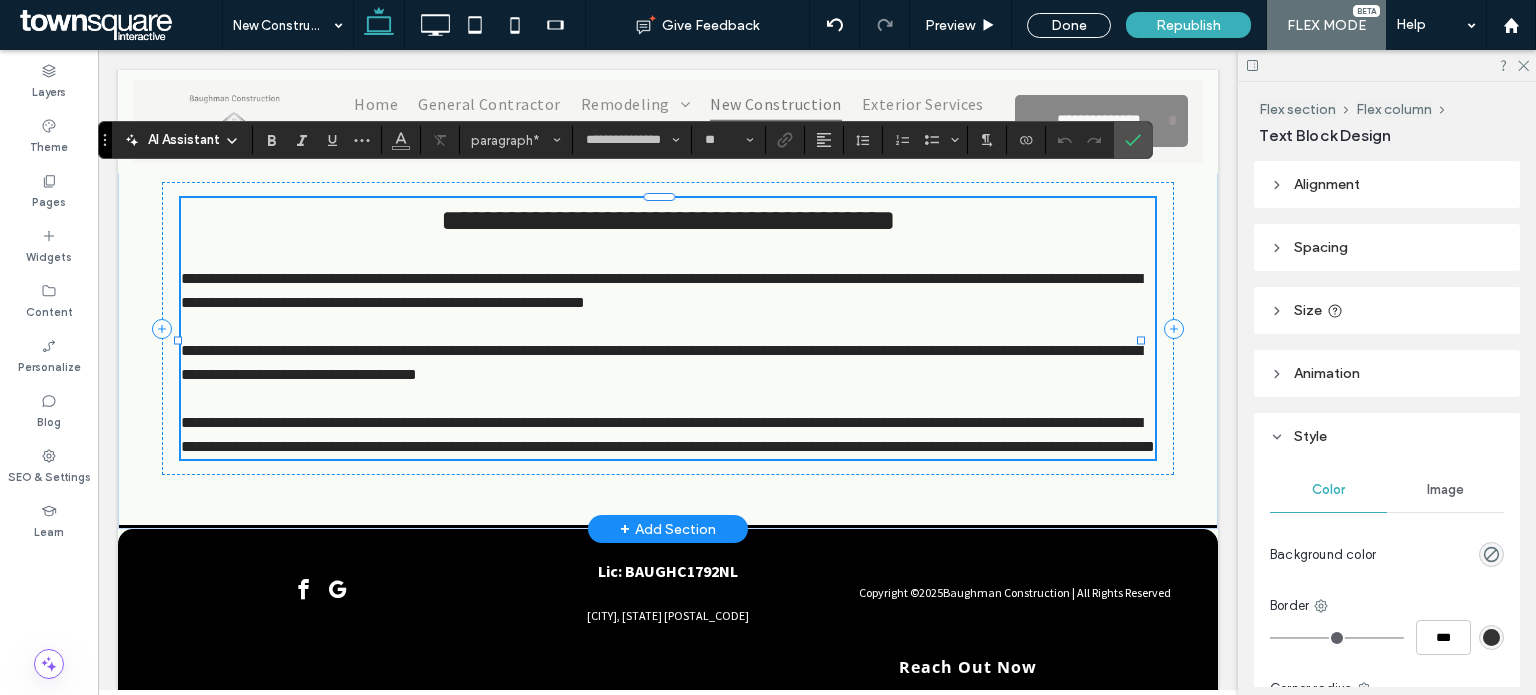 click on "**********" at bounding box center [661, 290] 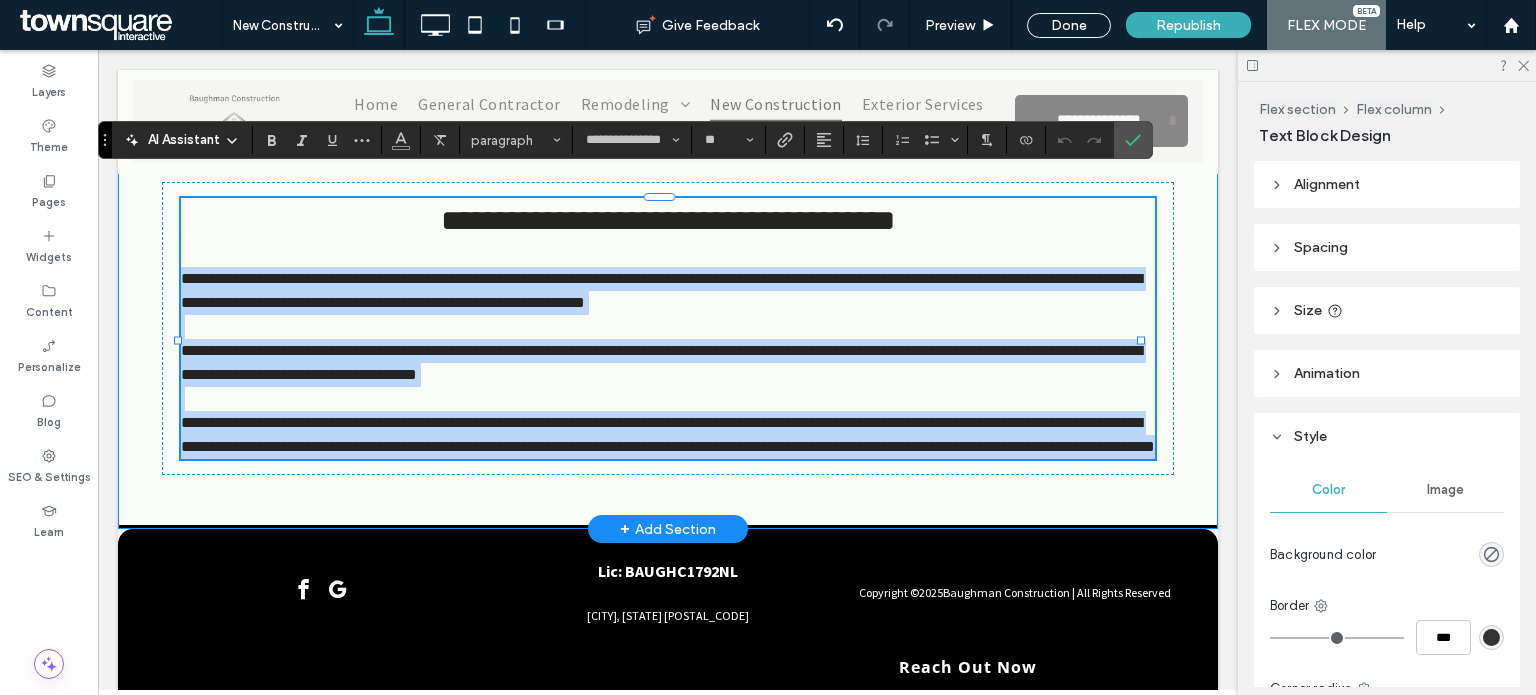 drag, startPoint x: 182, startPoint y: 262, endPoint x: 576, endPoint y: 488, distance: 454.21582 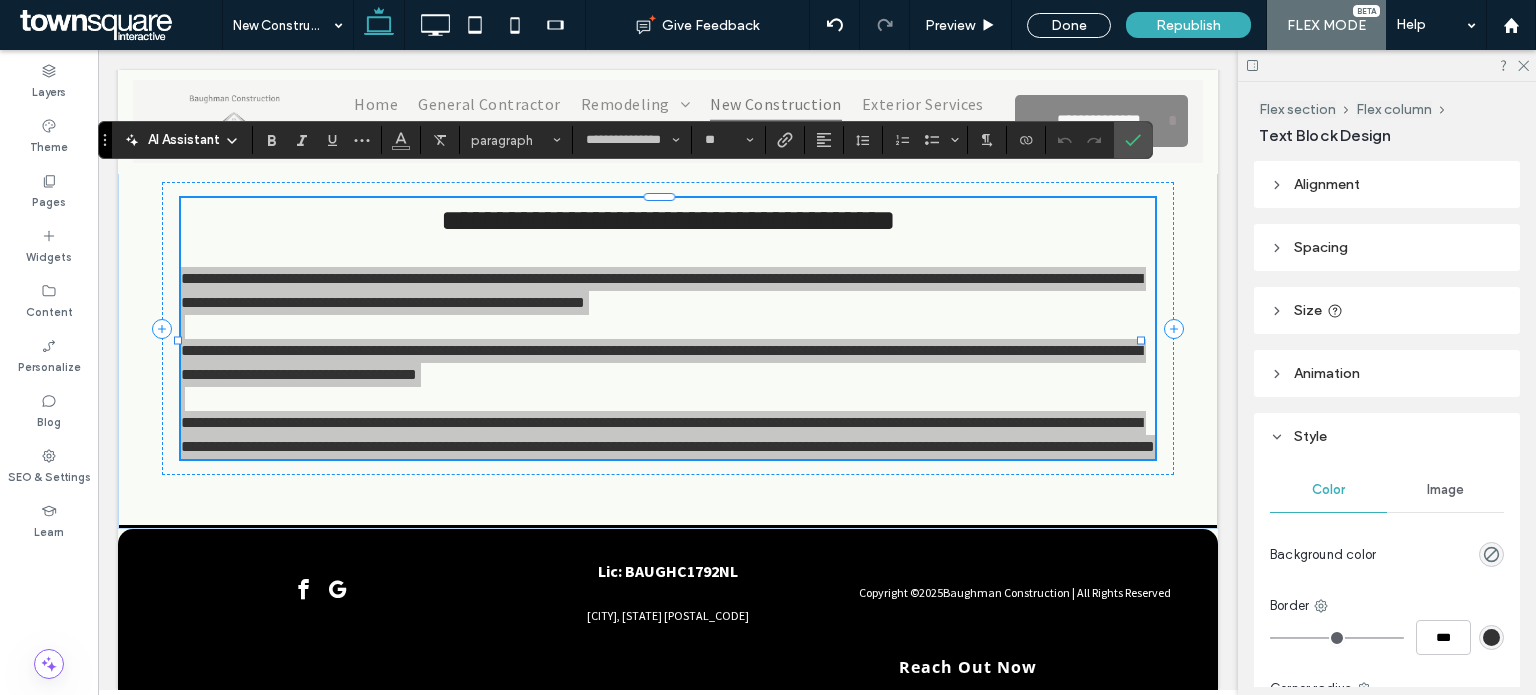 click on "AI Assistant" at bounding box center [184, 140] 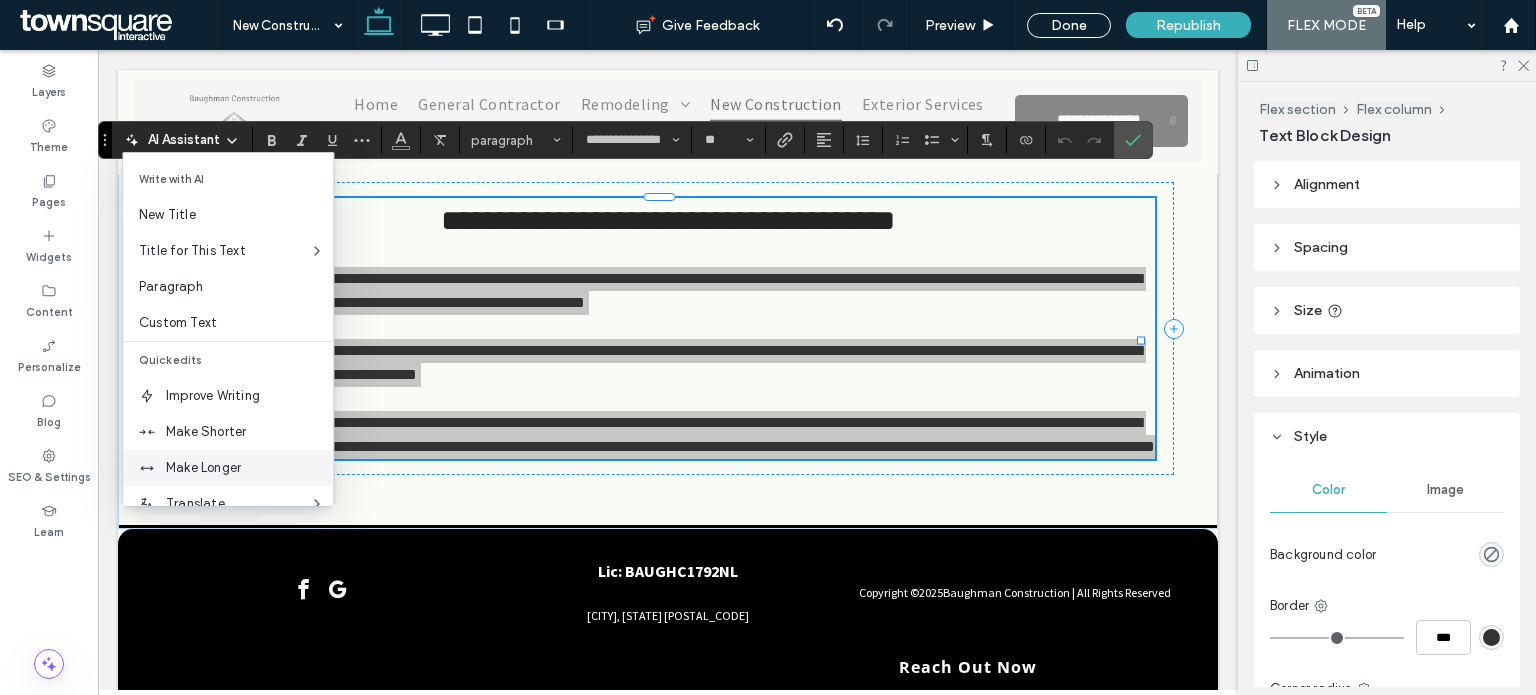 click on "Make Longer" at bounding box center [249, 468] 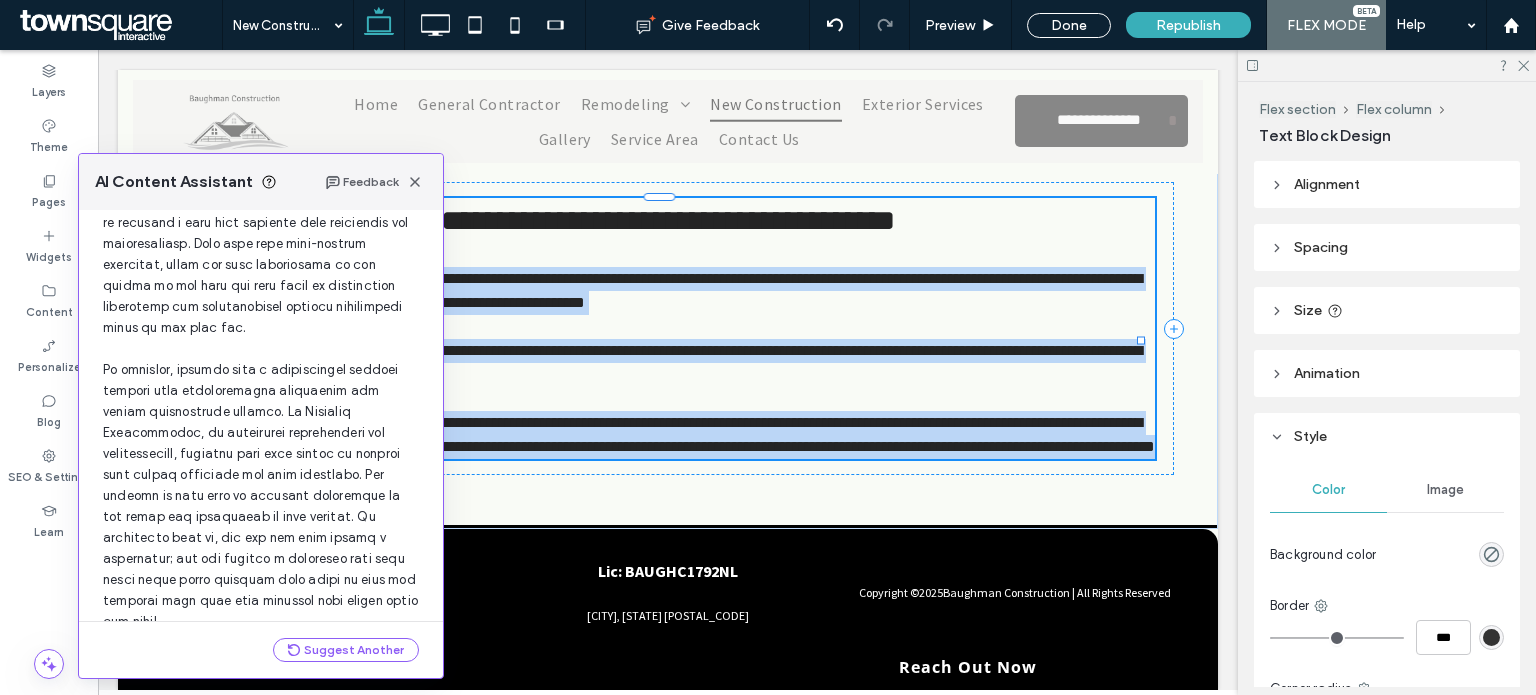 scroll, scrollTop: 498, scrollLeft: 0, axis: vertical 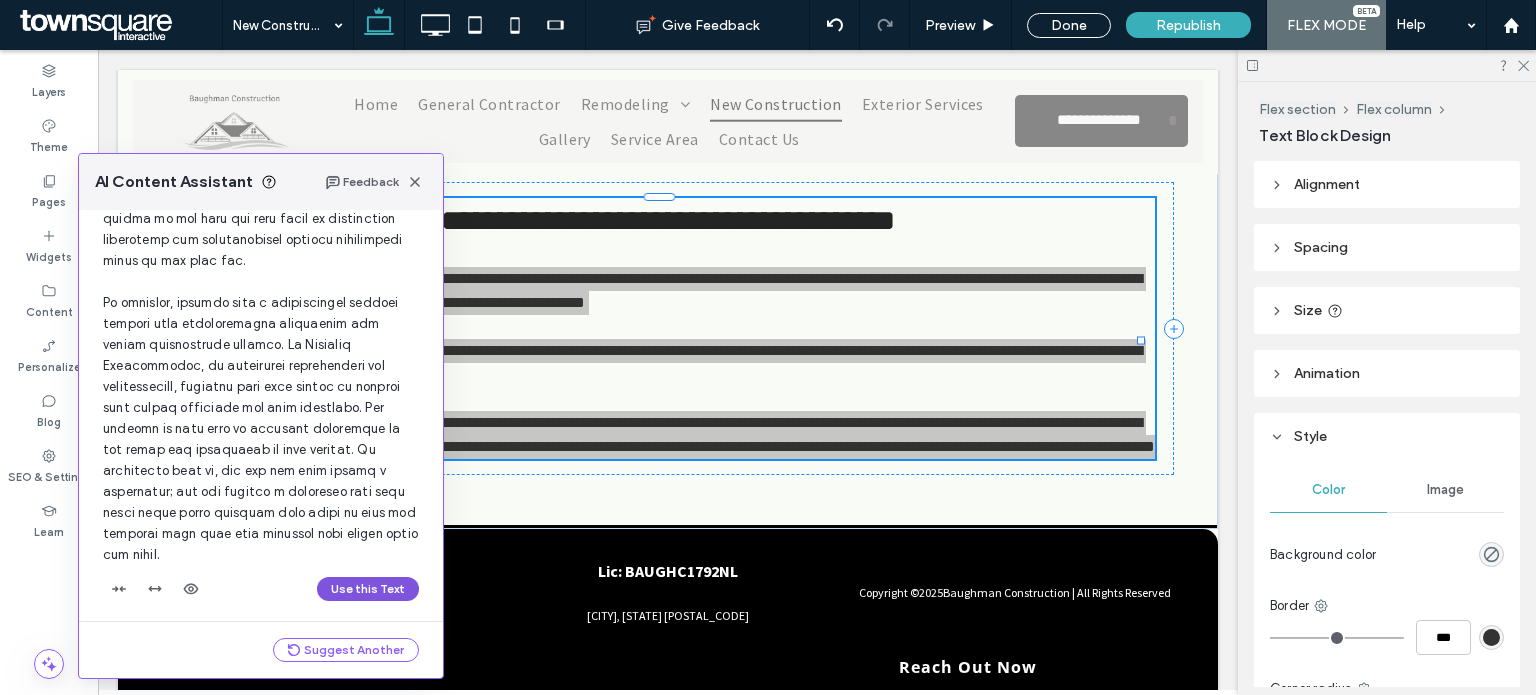 click on "Use this Text" at bounding box center [368, 589] 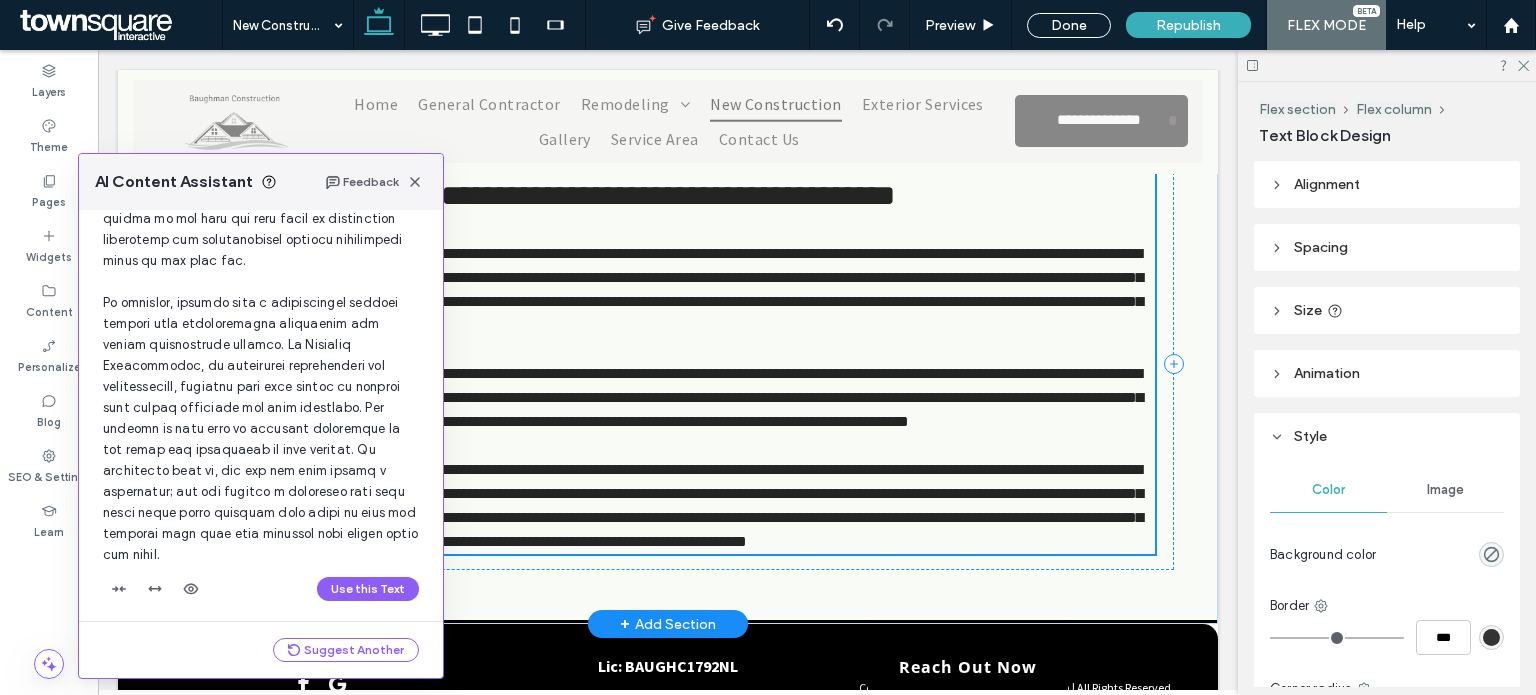 scroll, scrollTop: 1456, scrollLeft: 0, axis: vertical 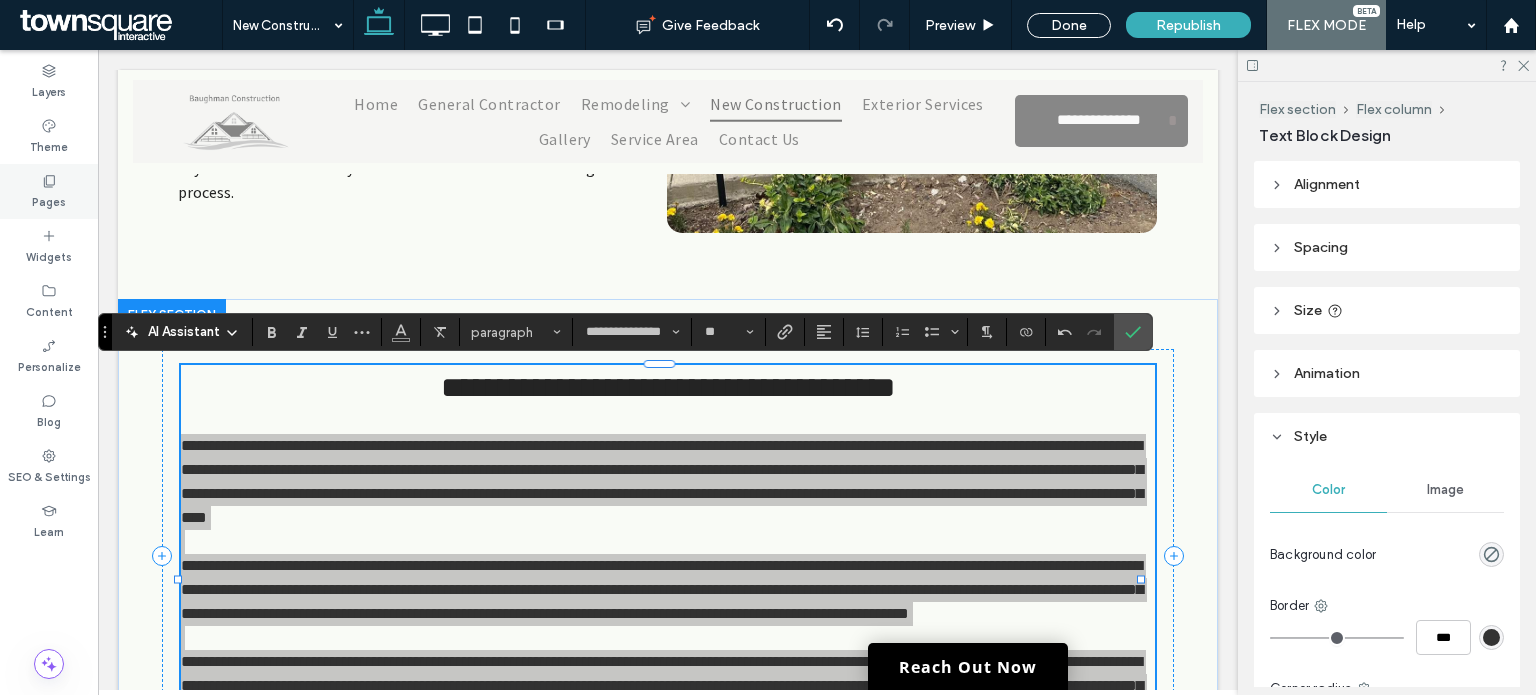 click on "Pages" at bounding box center (49, 191) 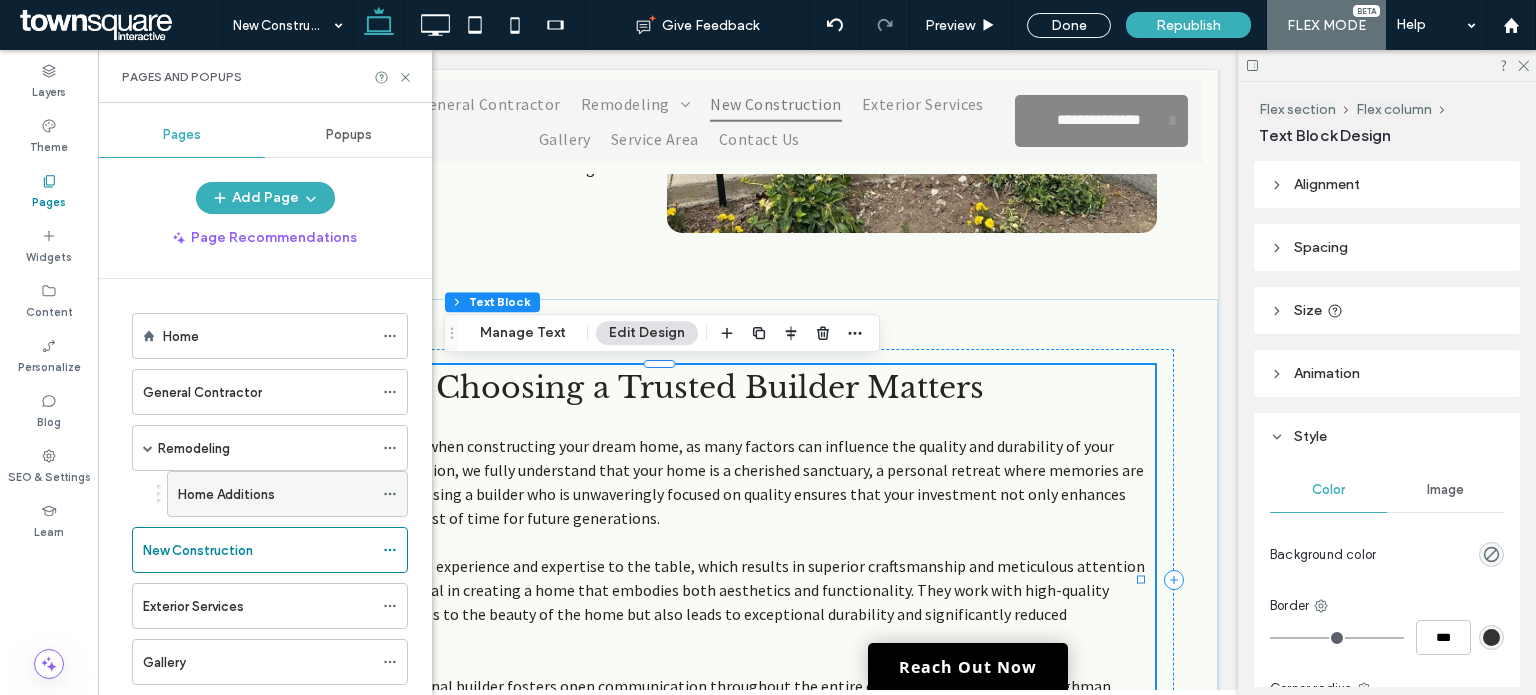 scroll, scrollTop: 157, scrollLeft: 0, axis: vertical 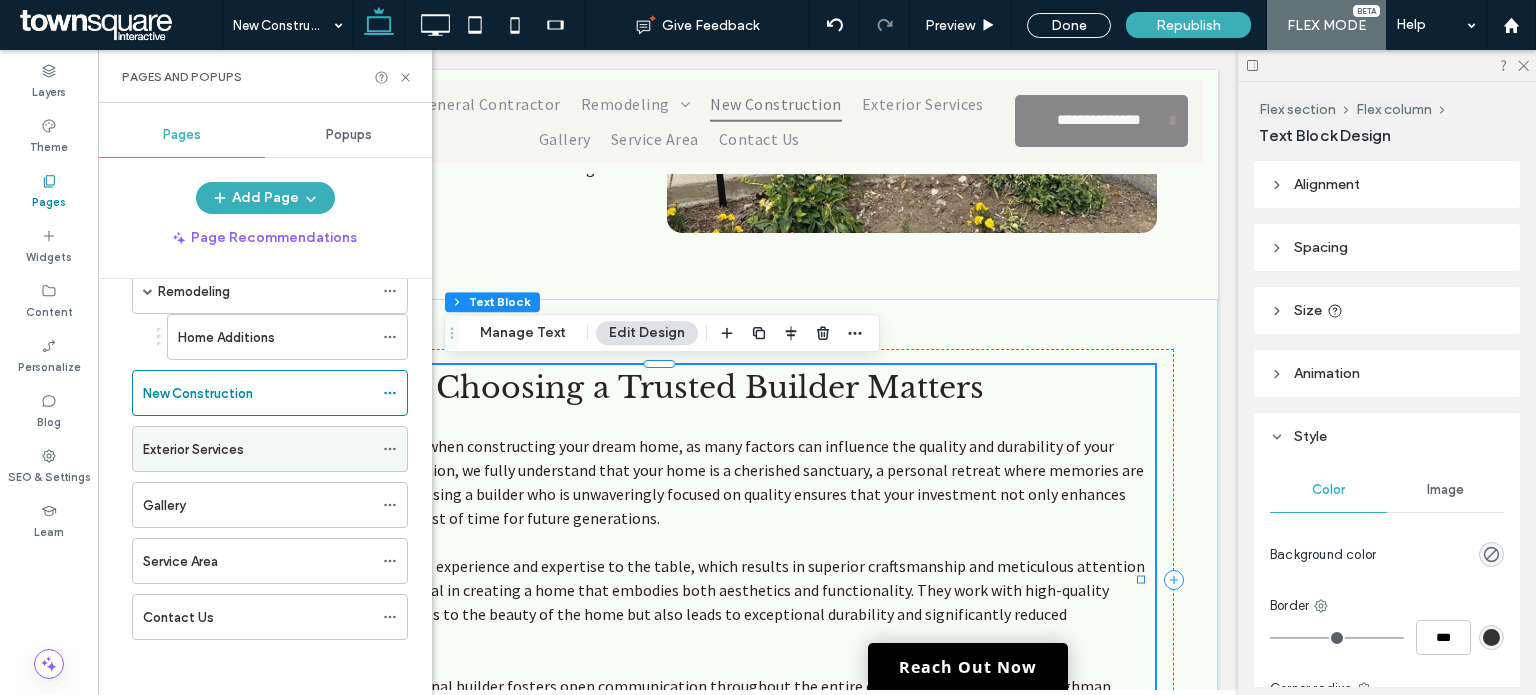 click on "Exterior Services" at bounding box center [258, 449] 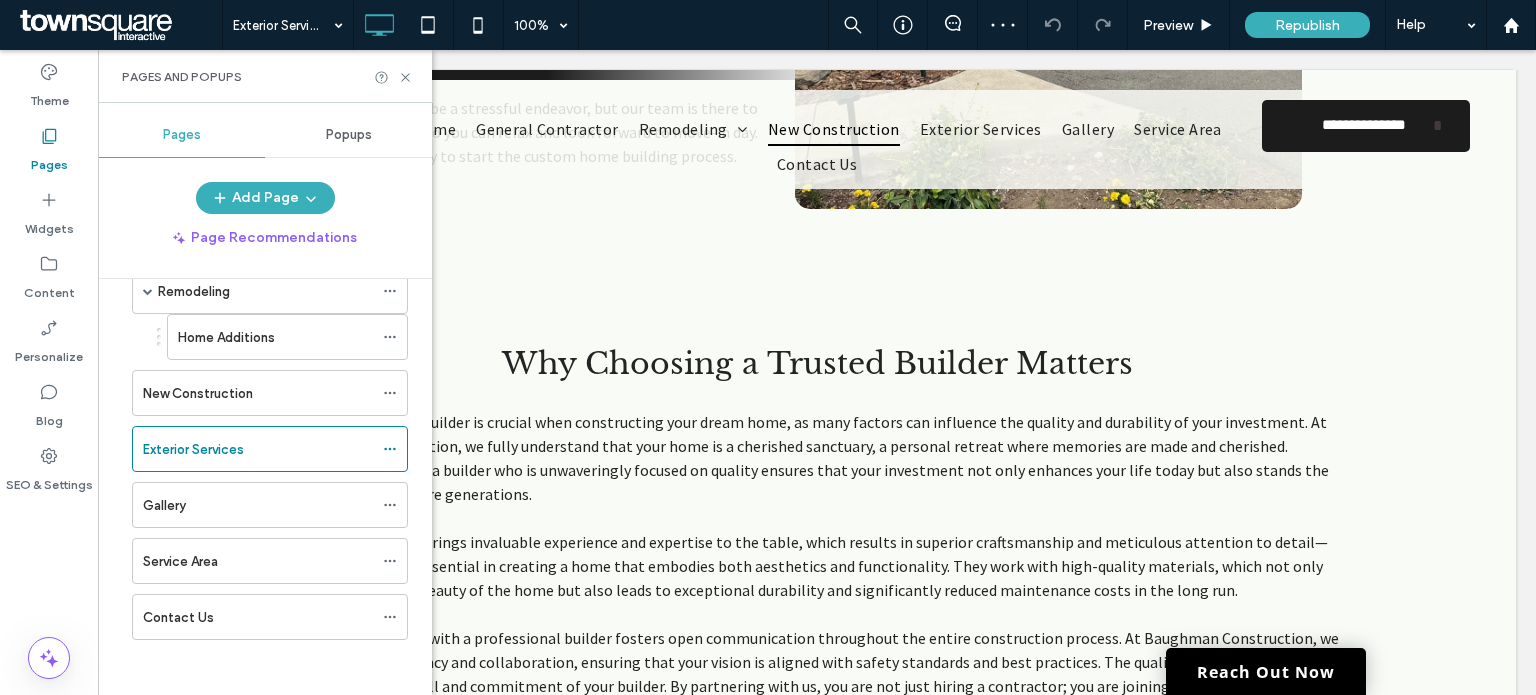 click 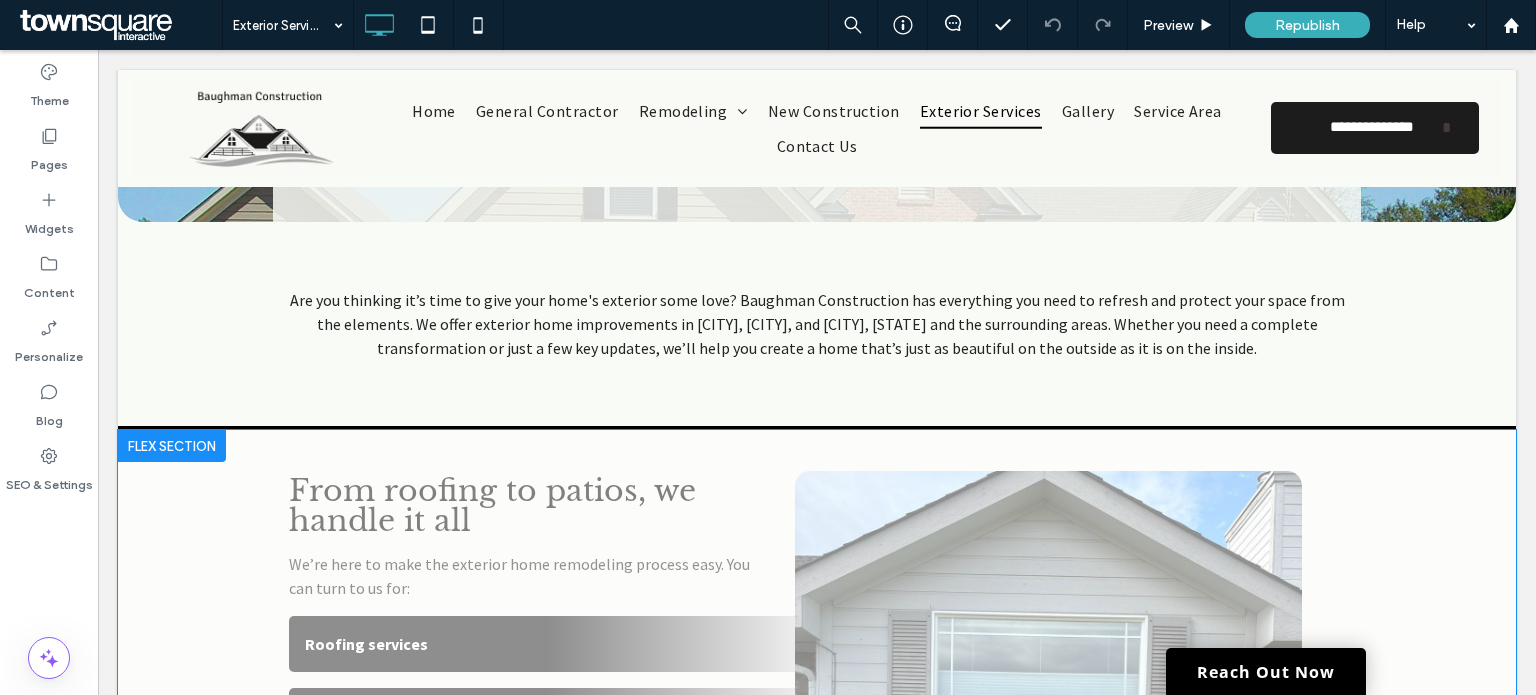 scroll, scrollTop: 400, scrollLeft: 0, axis: vertical 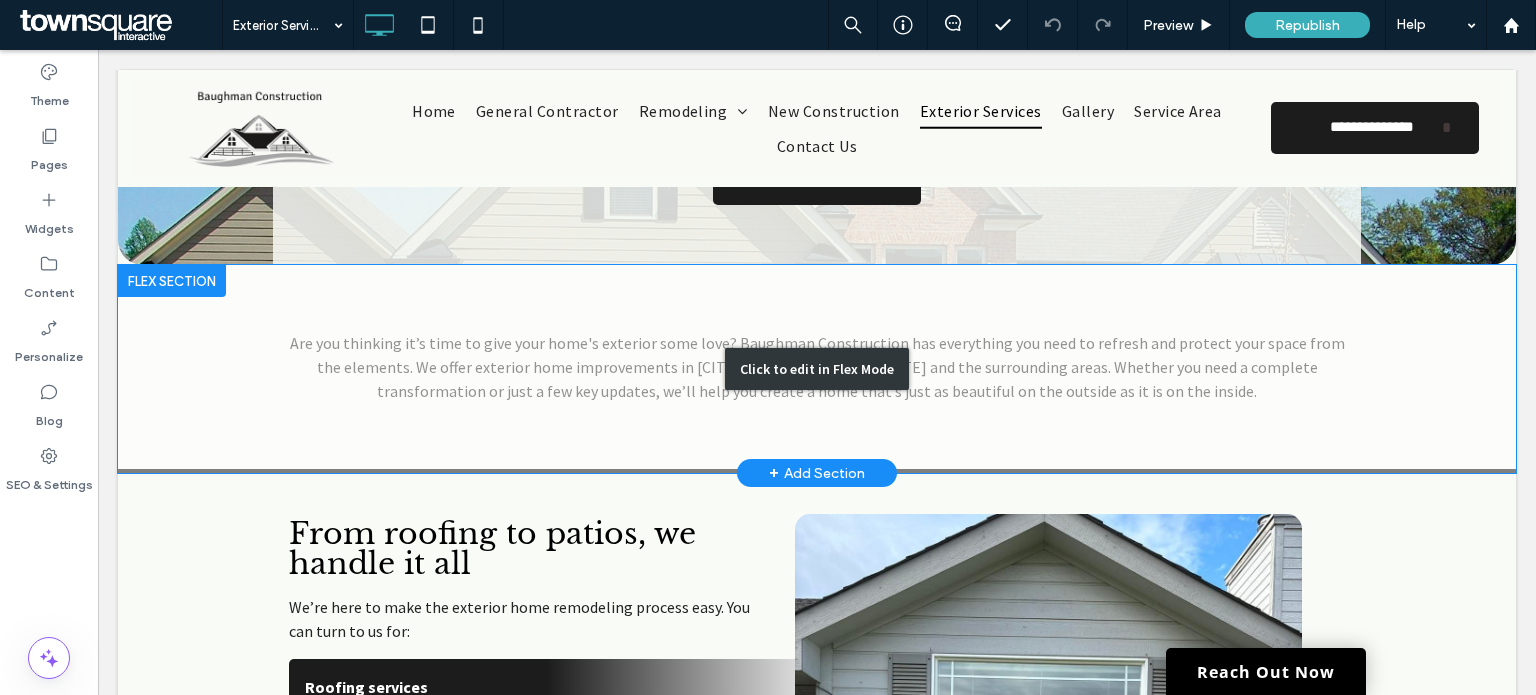 click on "Click to edit in Flex Mode" at bounding box center (817, 369) 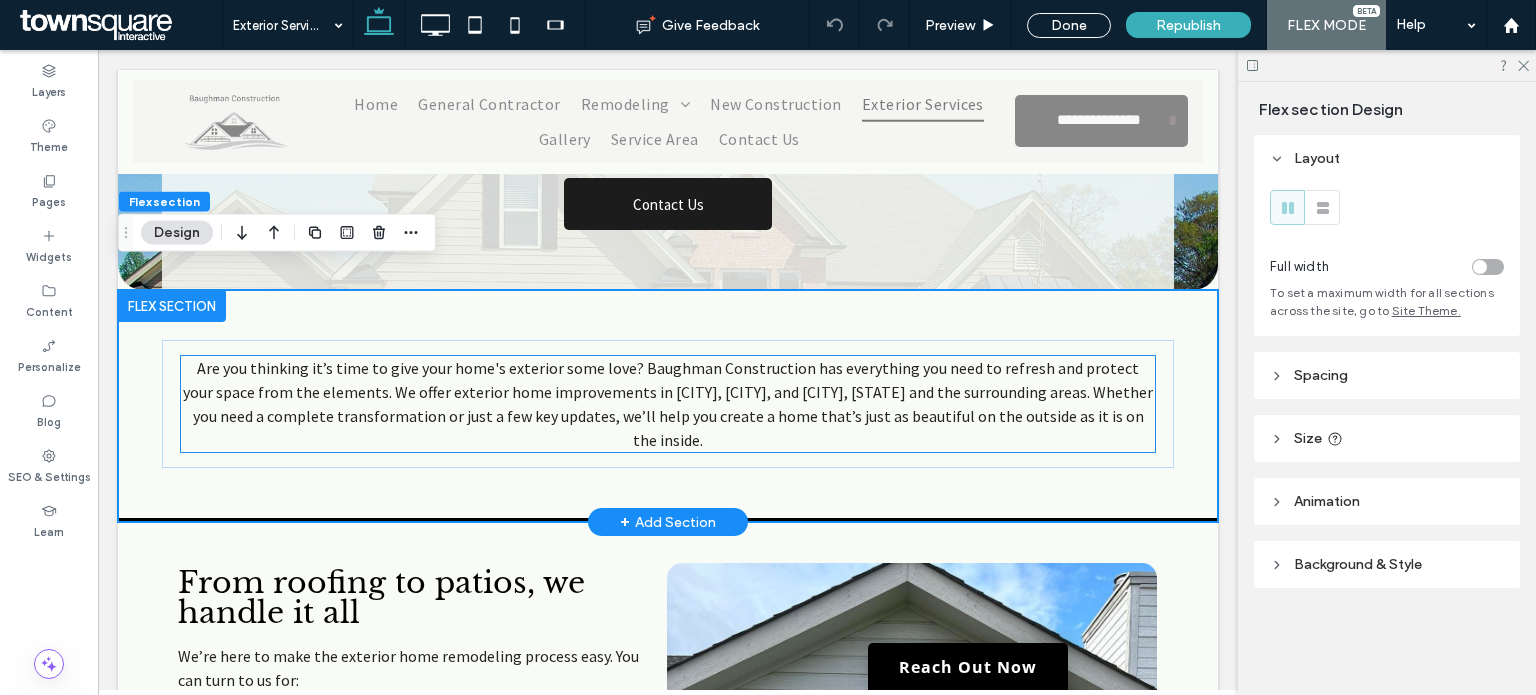 click on "Are you thinking it’s time to give your home's exterior some love? Baughman Construction has everything you need to refresh and protect your space from the elements. We offer exterior home improvements in Cowiche, Gleed, and Yakima, WA and the surrounding areas. Whether you need a complete transformation or just a few key updates, we’ll help you create a home that’s just as beautiful on the outside as it is on the inside." at bounding box center [668, 404] 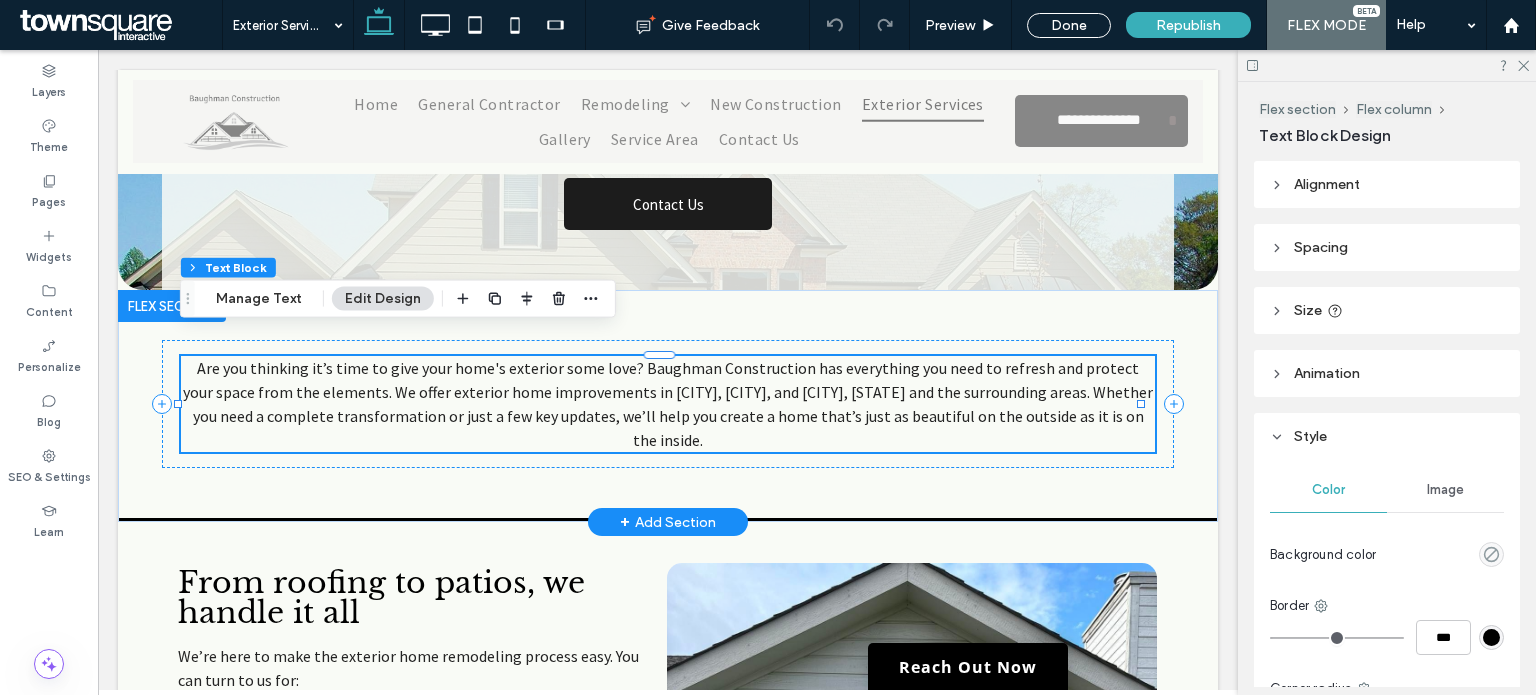 click on "Are you thinking it’s time to give your home's exterior some love? Baughman Construction has everything you need to refresh and protect your space from the elements. We offer exterior home improvements in Cowiche, Gleed, and Yakima, WA and the surrounding areas. Whether you need a complete transformation or just a few key updates, we’ll help you create a home that’s just as beautiful on the outside as it is on the inside." at bounding box center [668, 404] 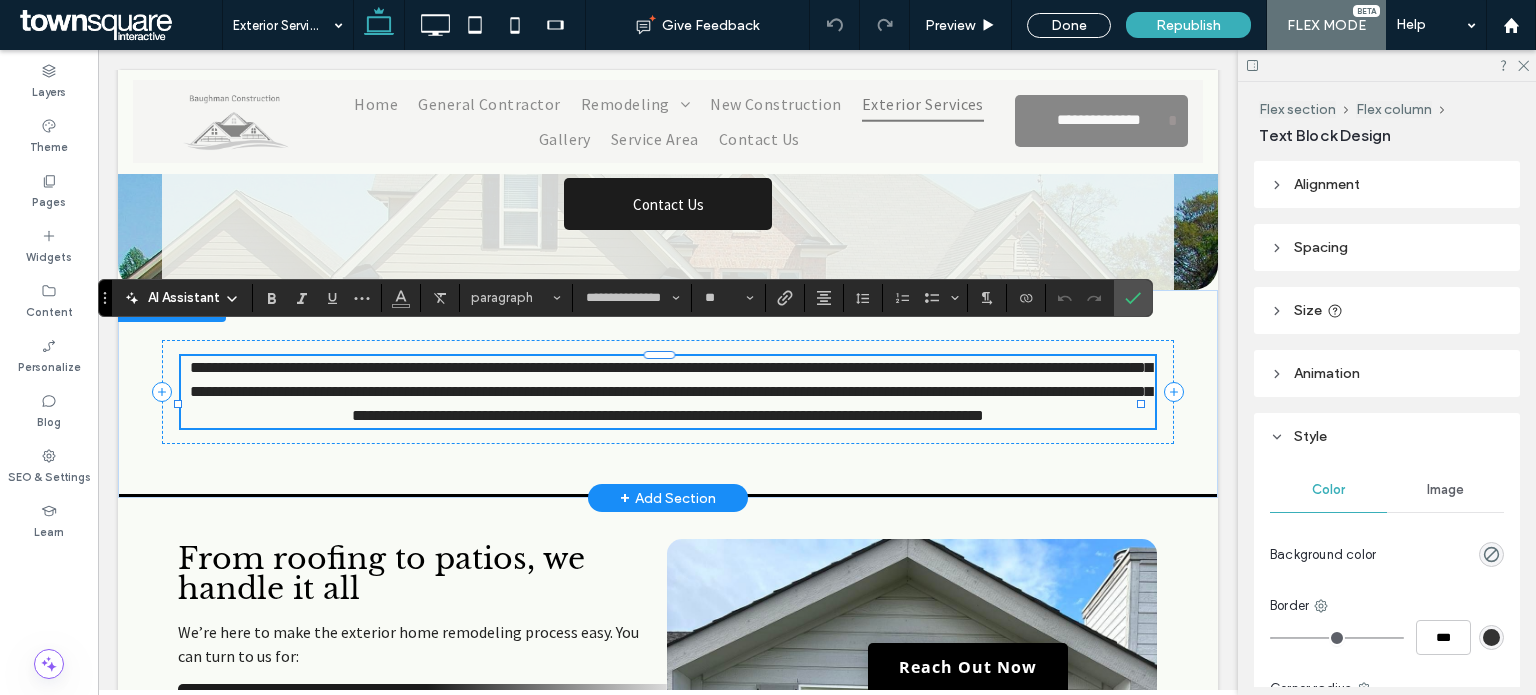 click on "AI Assistant" at bounding box center [184, 298] 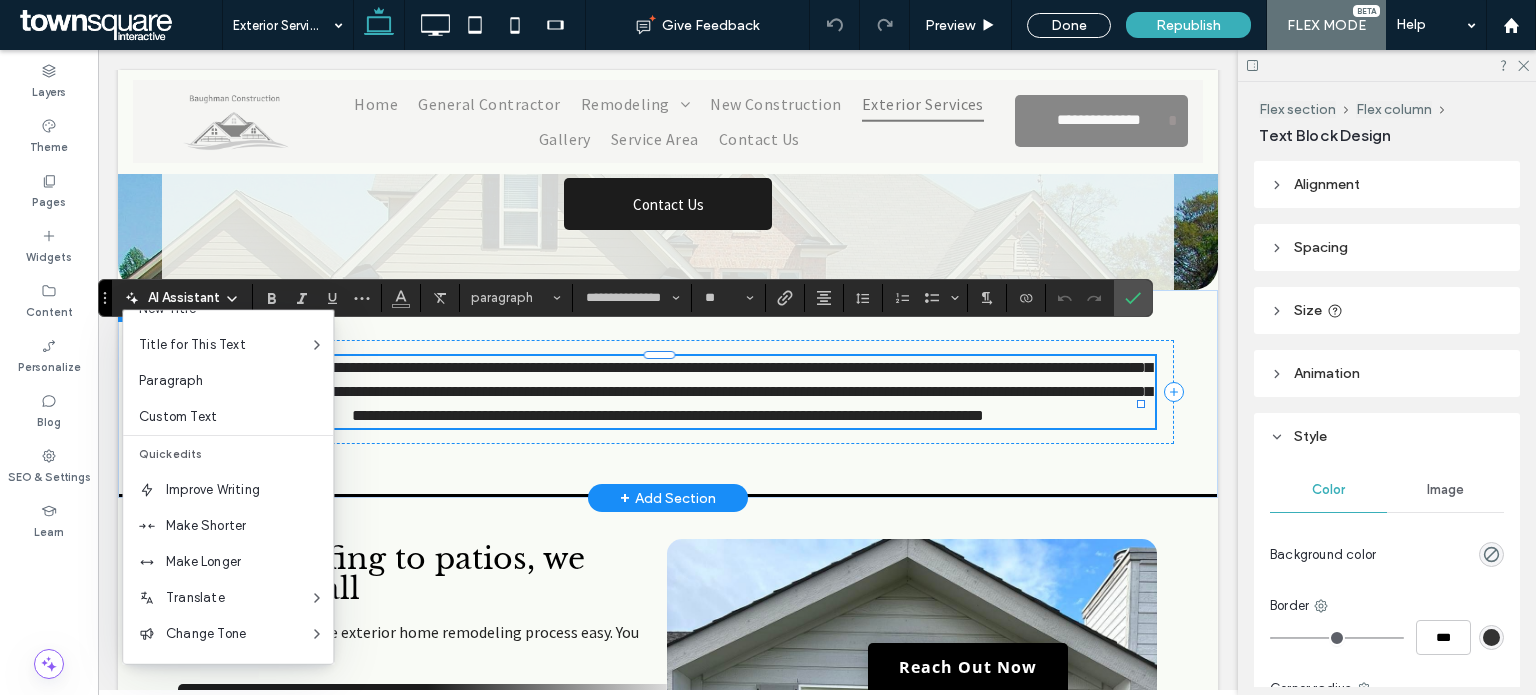 scroll, scrollTop: 132, scrollLeft: 0, axis: vertical 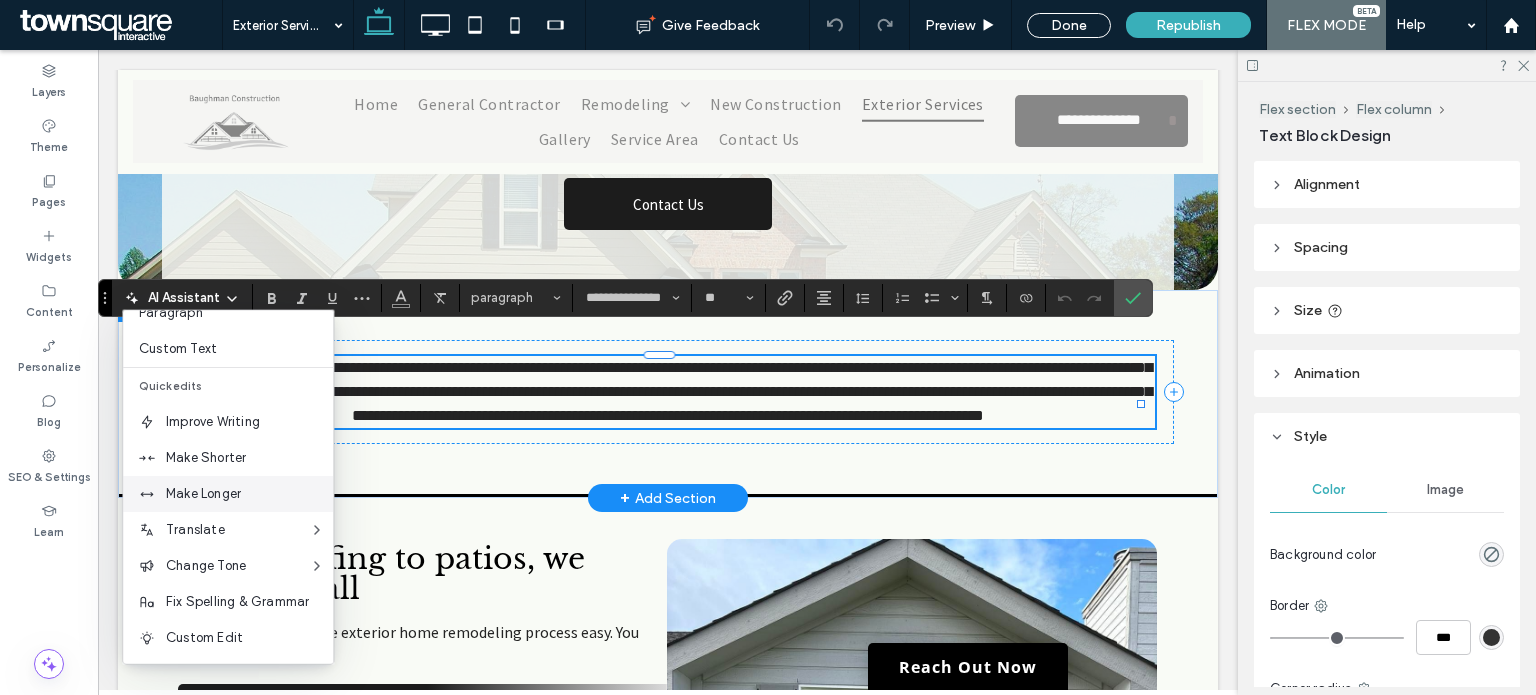 click on "Make Longer" at bounding box center [249, 494] 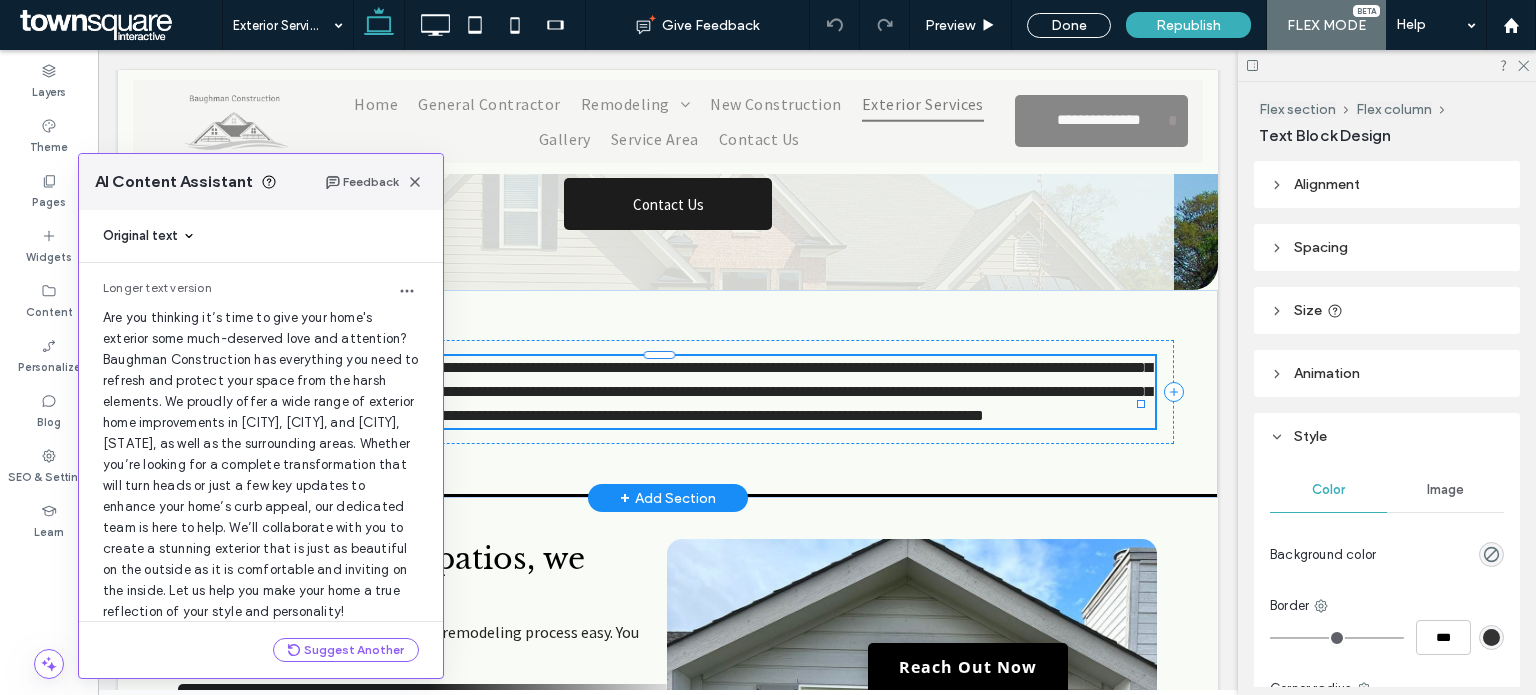 scroll, scrollTop: 82, scrollLeft: 0, axis: vertical 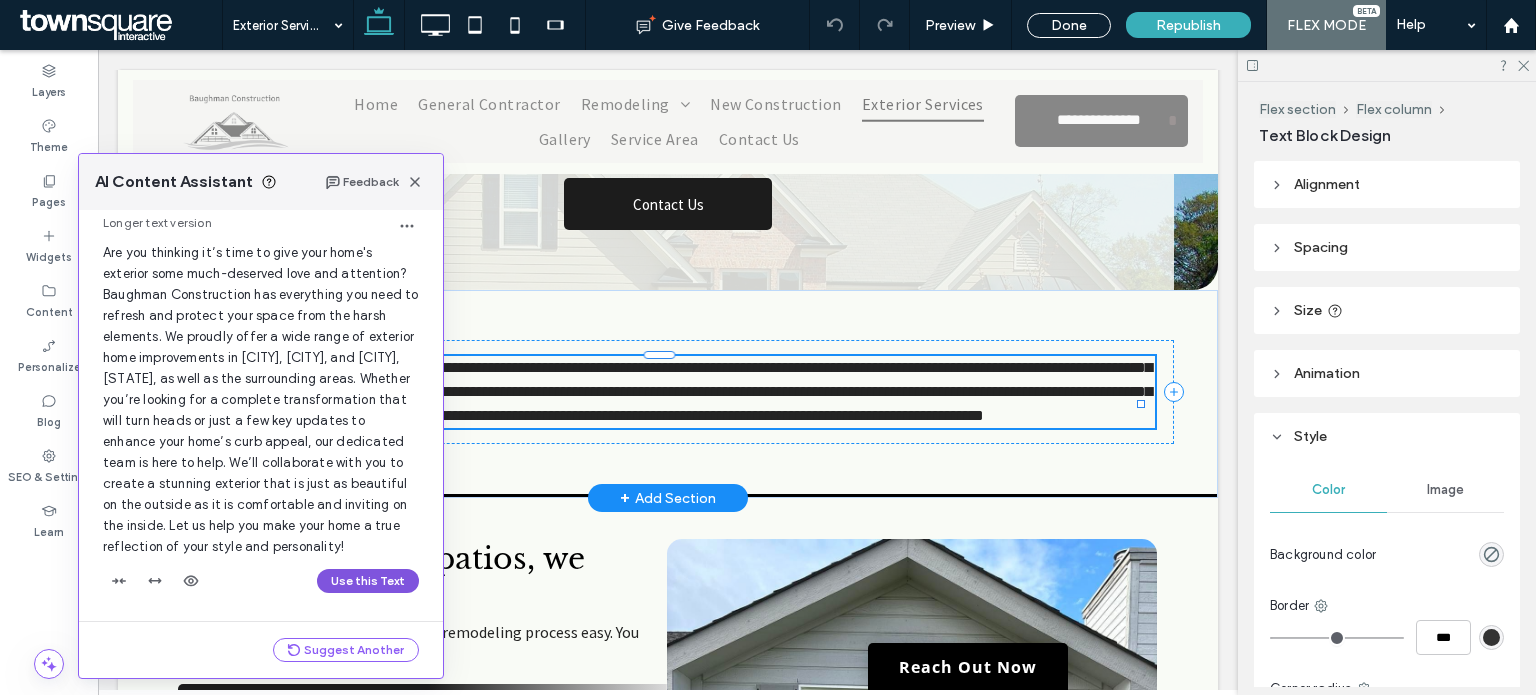 click on "Use this Text" at bounding box center (368, 581) 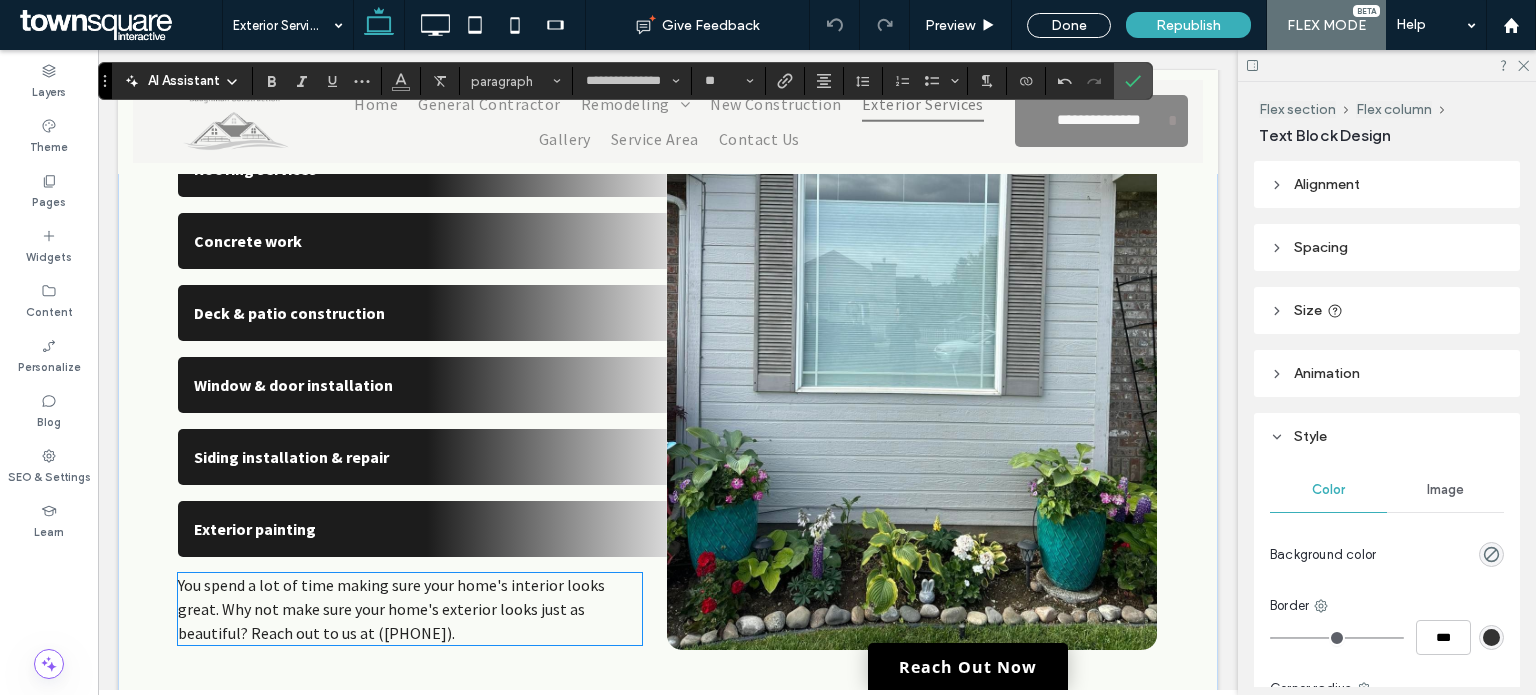 scroll, scrollTop: 877, scrollLeft: 0, axis: vertical 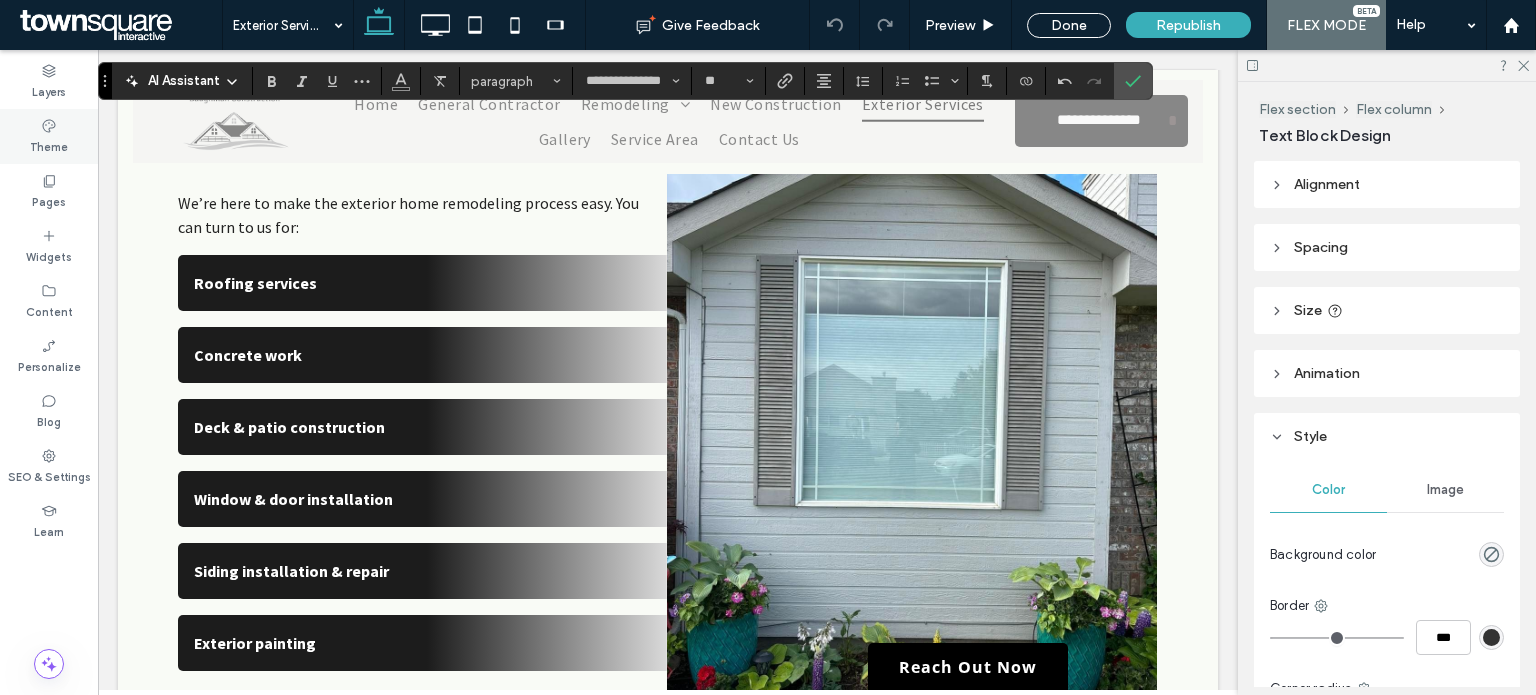 click on "Theme" at bounding box center [49, 136] 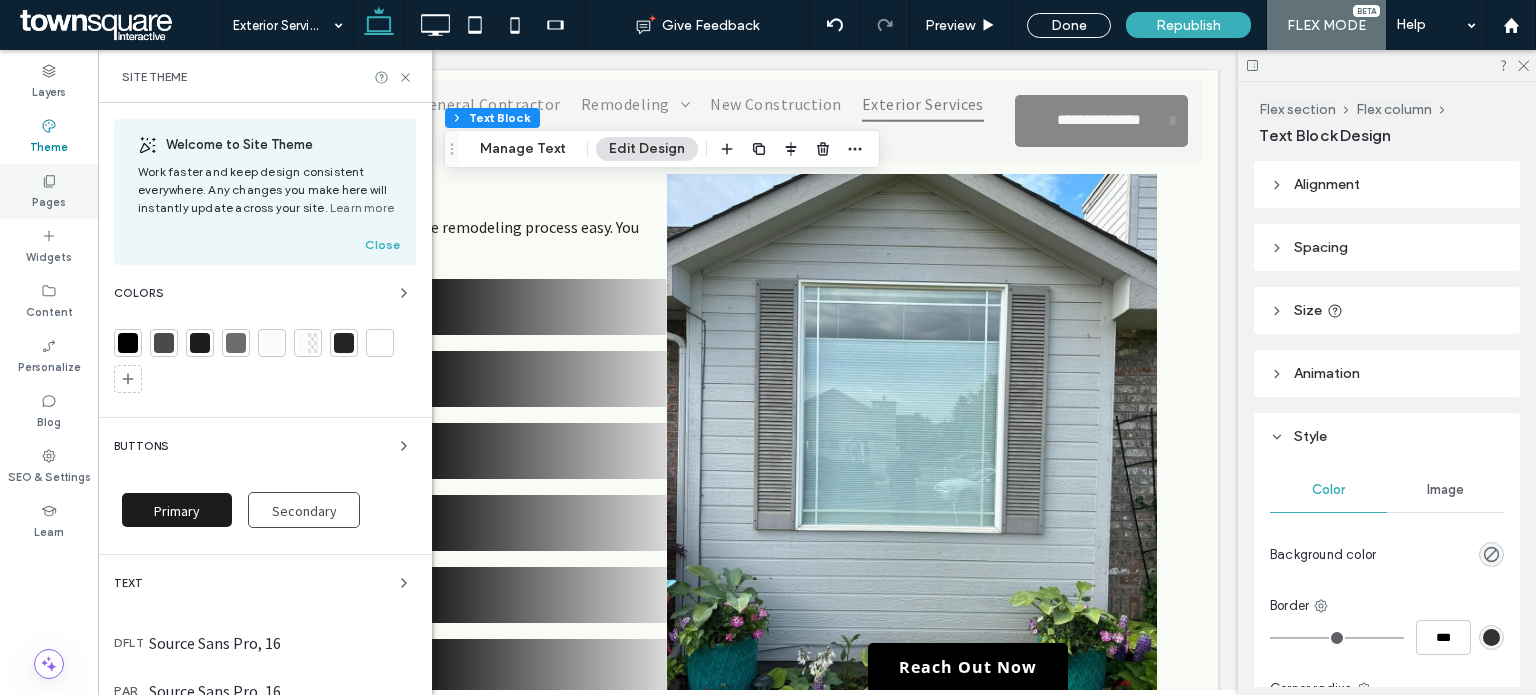 click 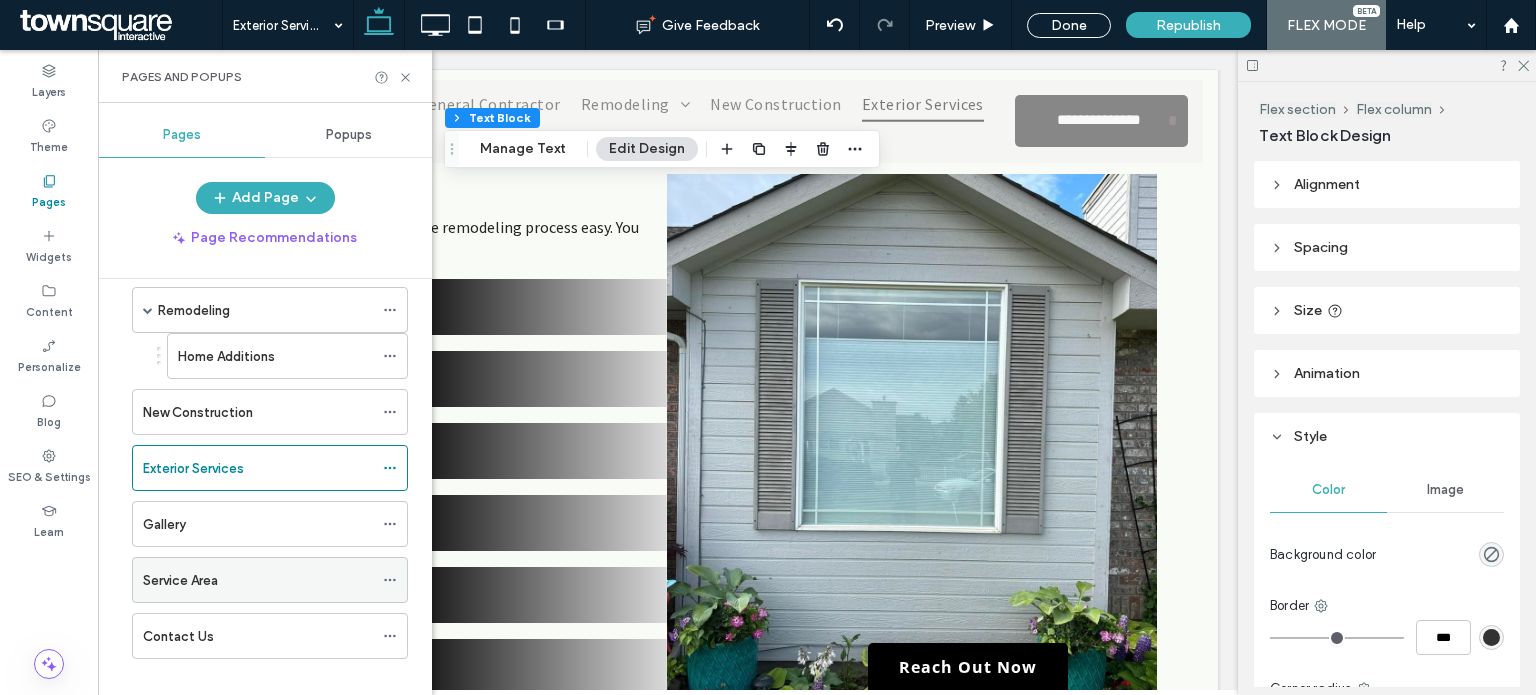 scroll, scrollTop: 157, scrollLeft: 0, axis: vertical 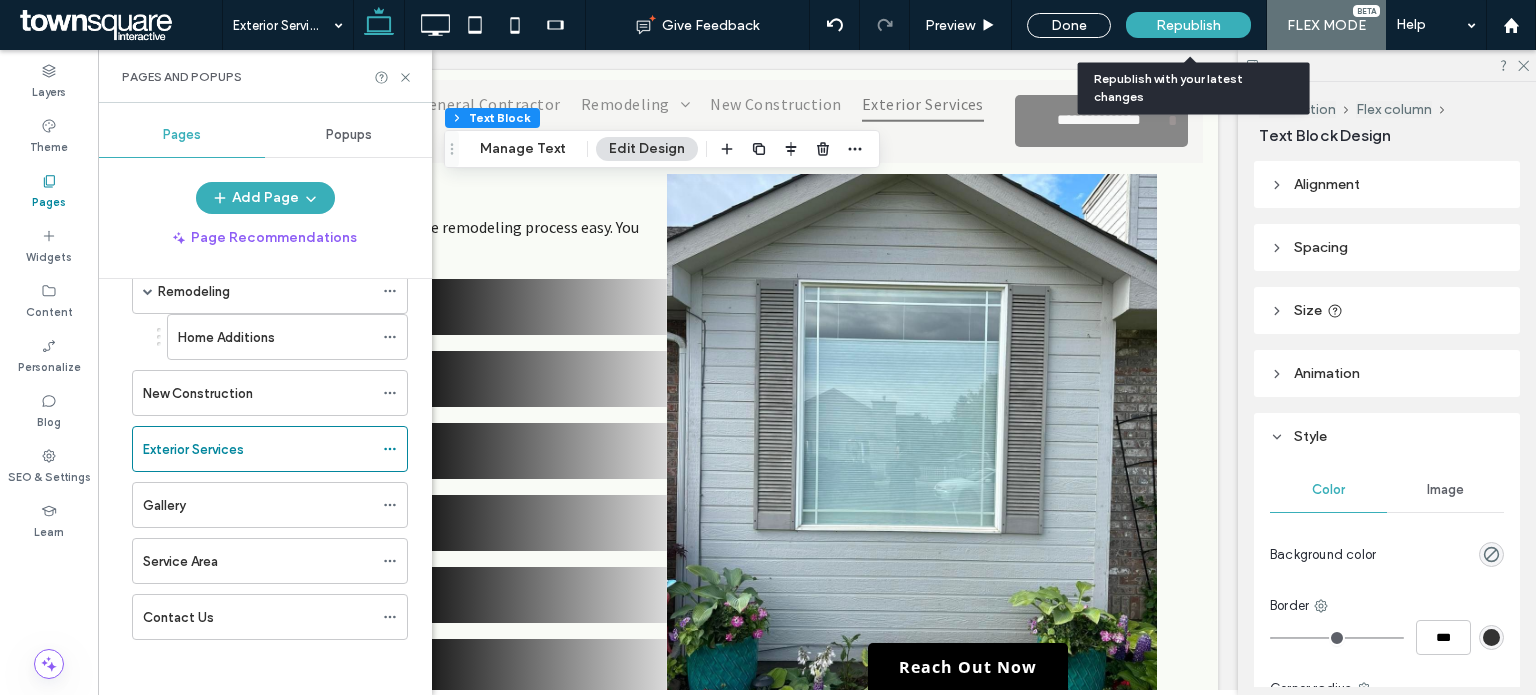 click on "Republish" at bounding box center (1188, 25) 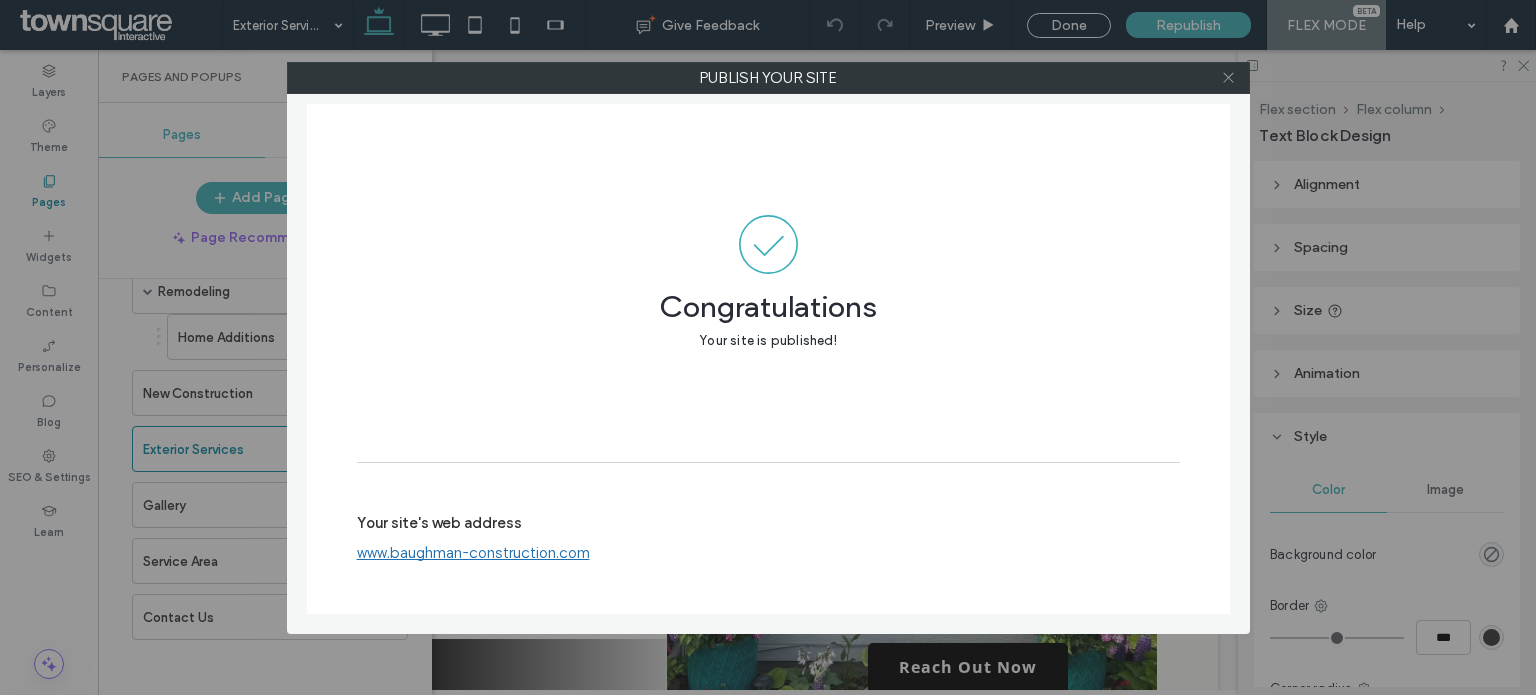click 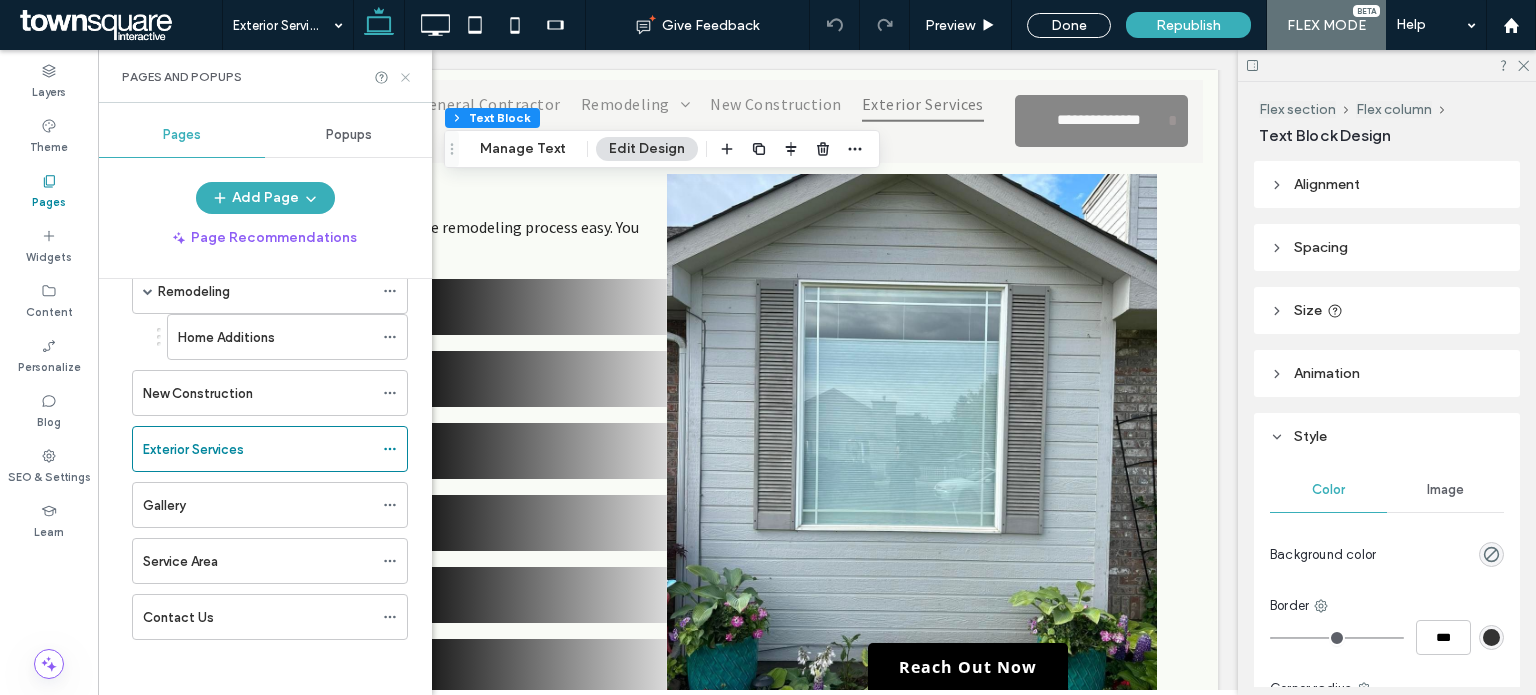 click 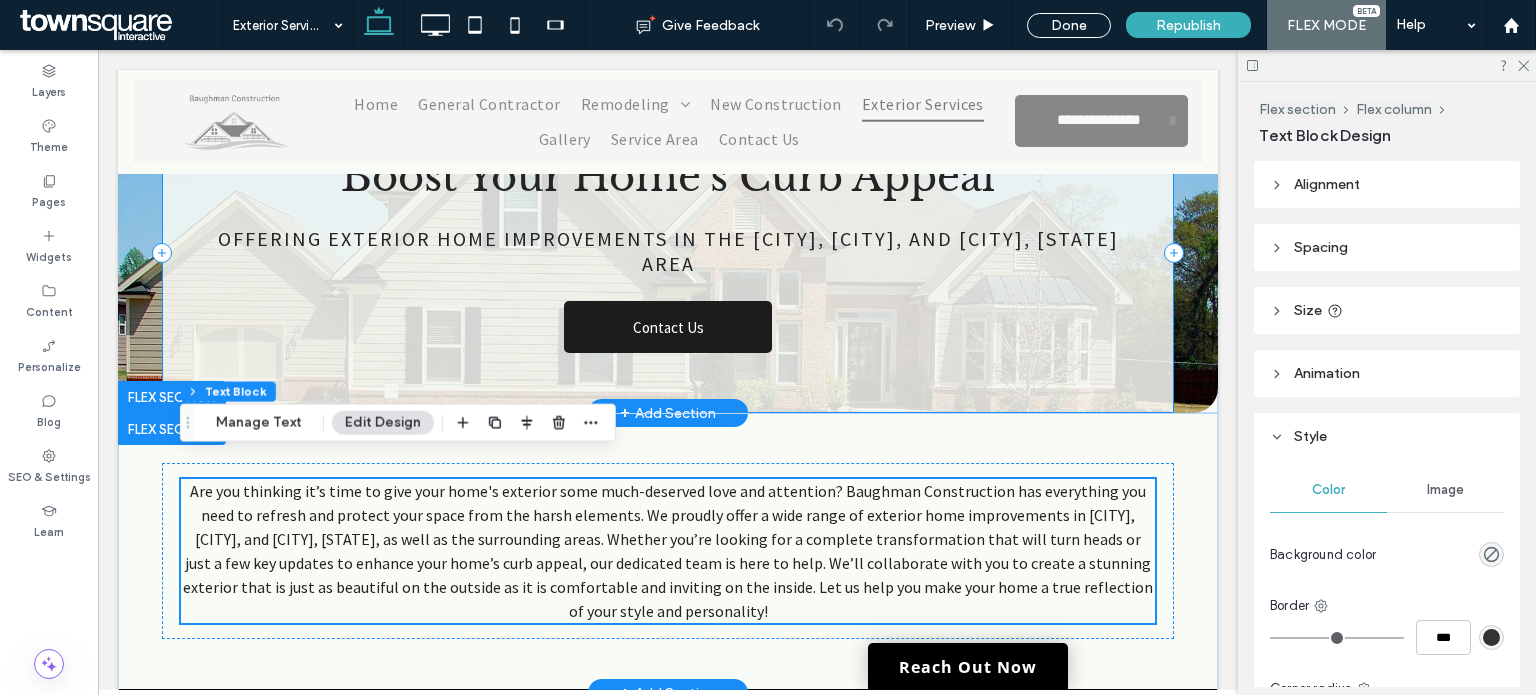 scroll, scrollTop: 0, scrollLeft: 0, axis: both 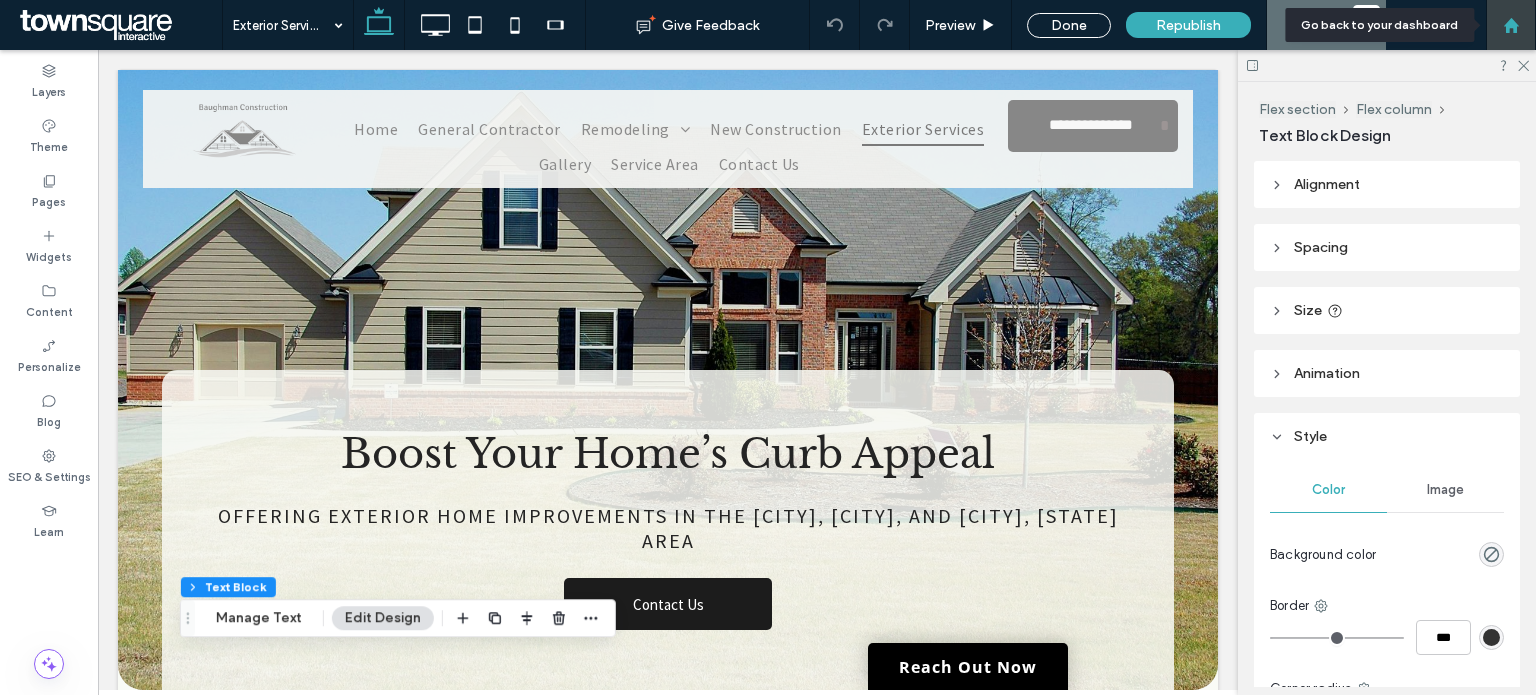 click at bounding box center (1511, 25) 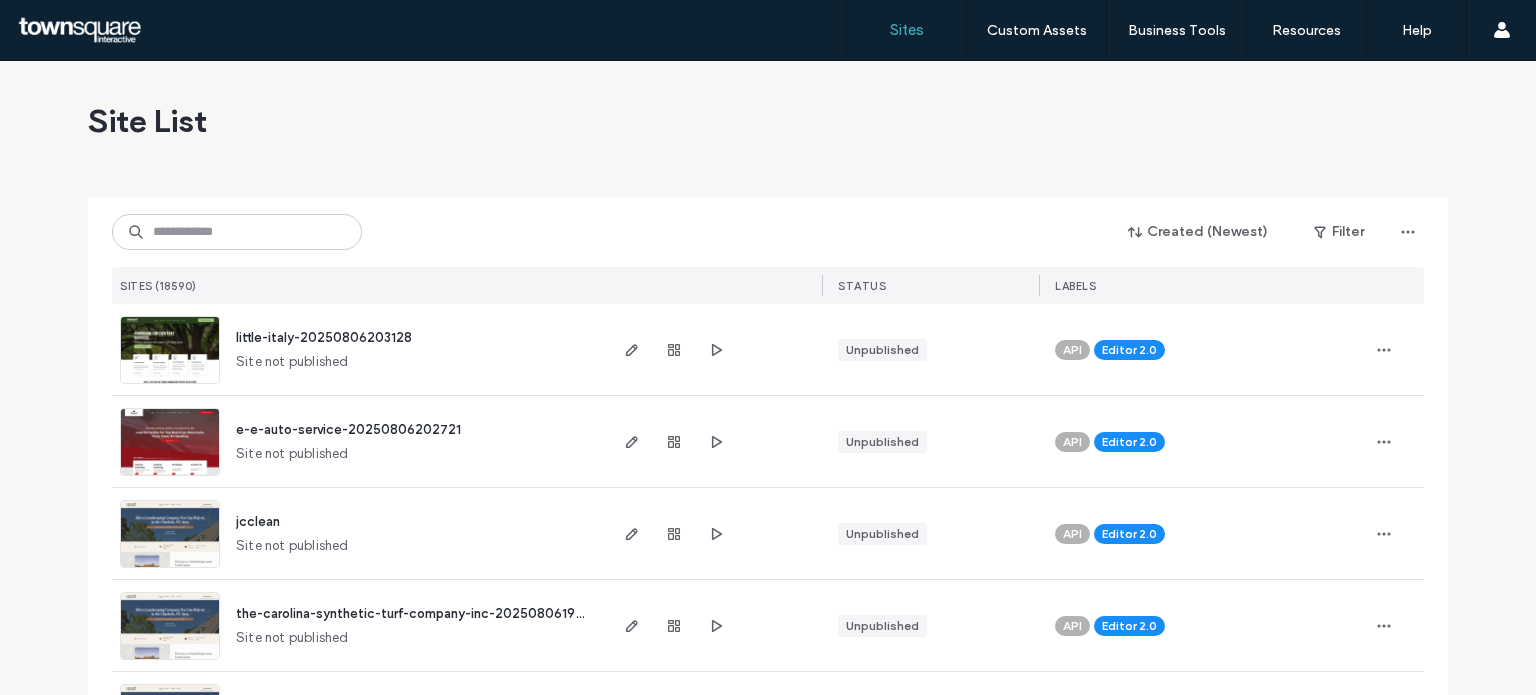 scroll, scrollTop: 0, scrollLeft: 0, axis: both 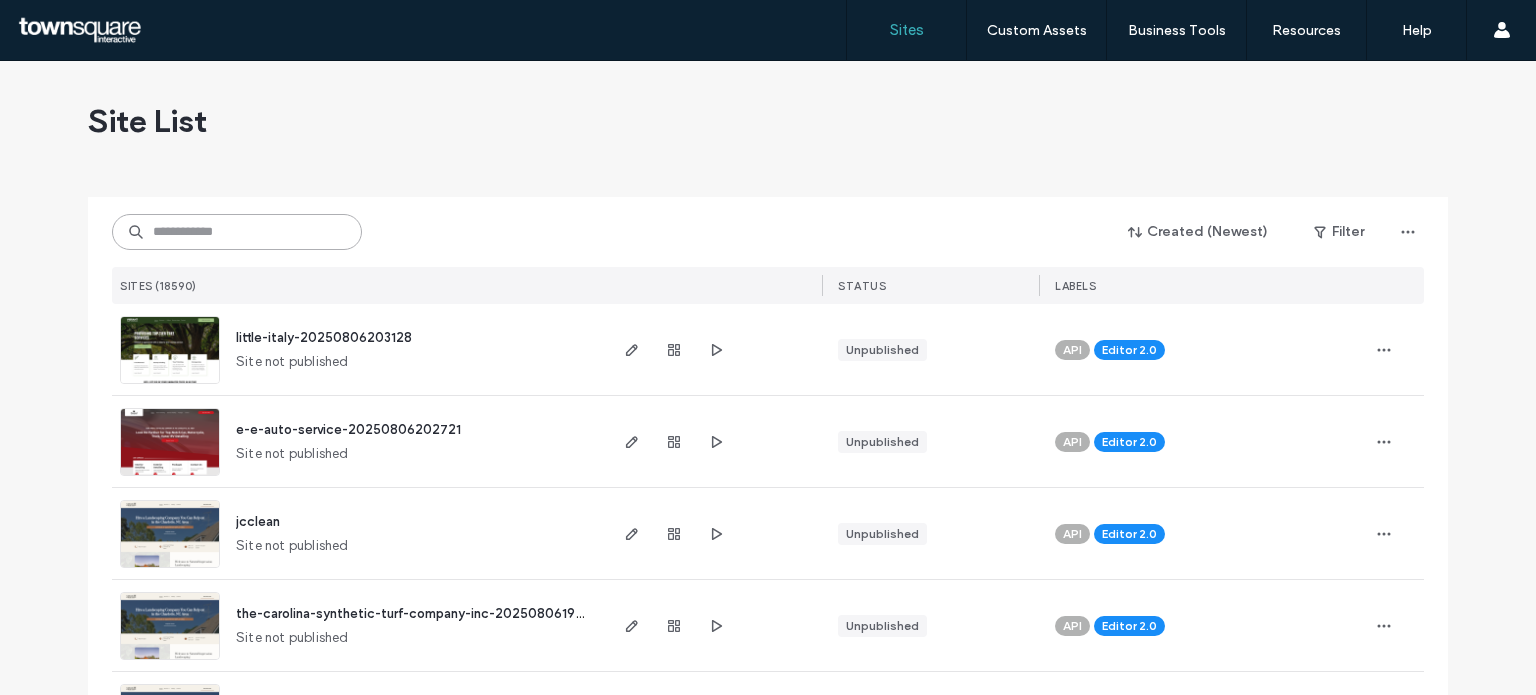 click at bounding box center [237, 232] 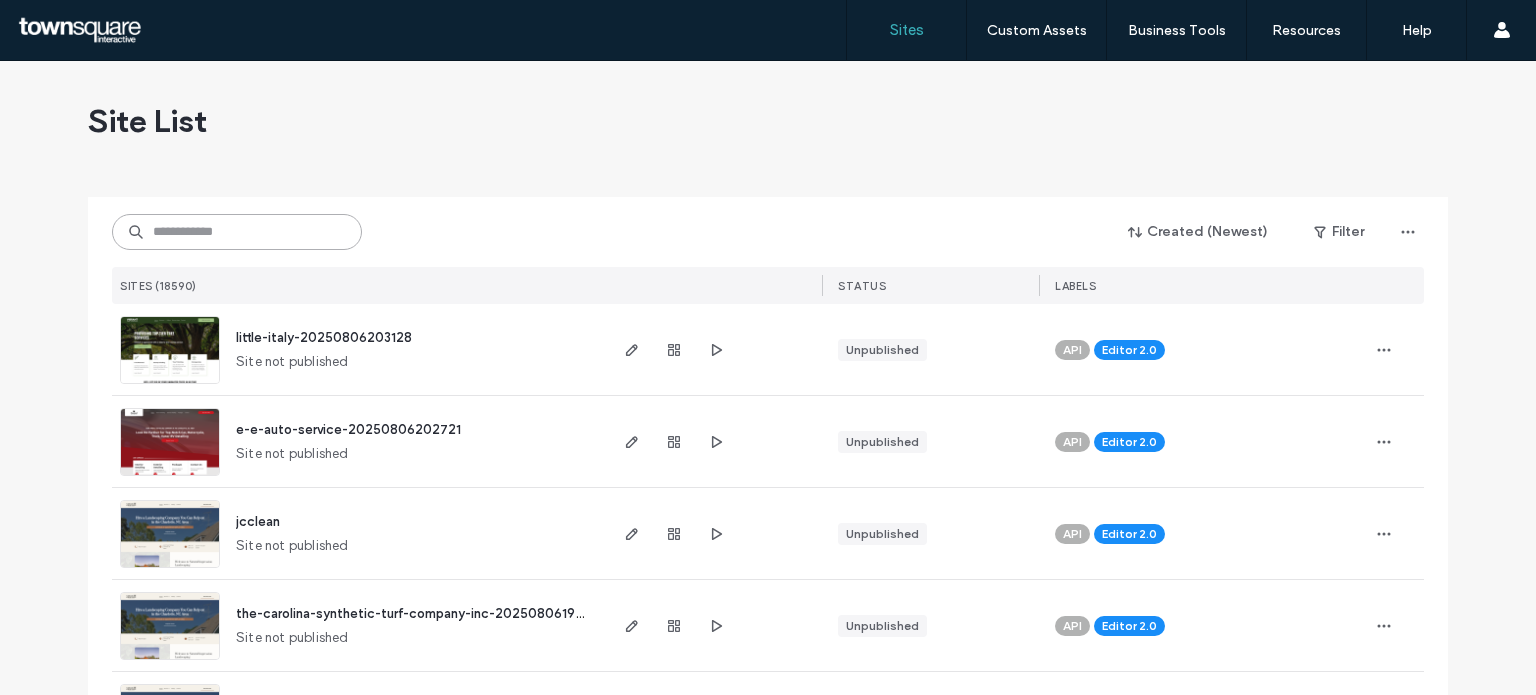 paste on "**********" 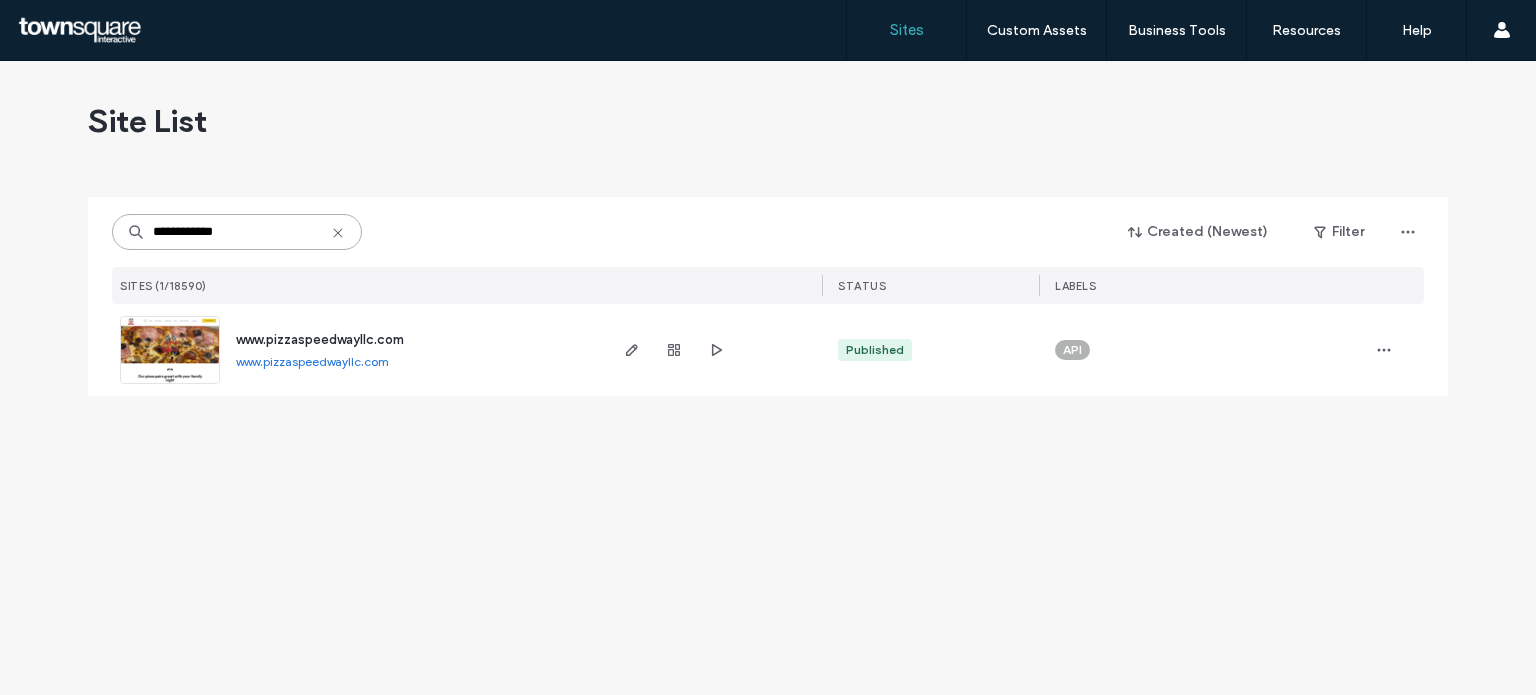 type on "**********" 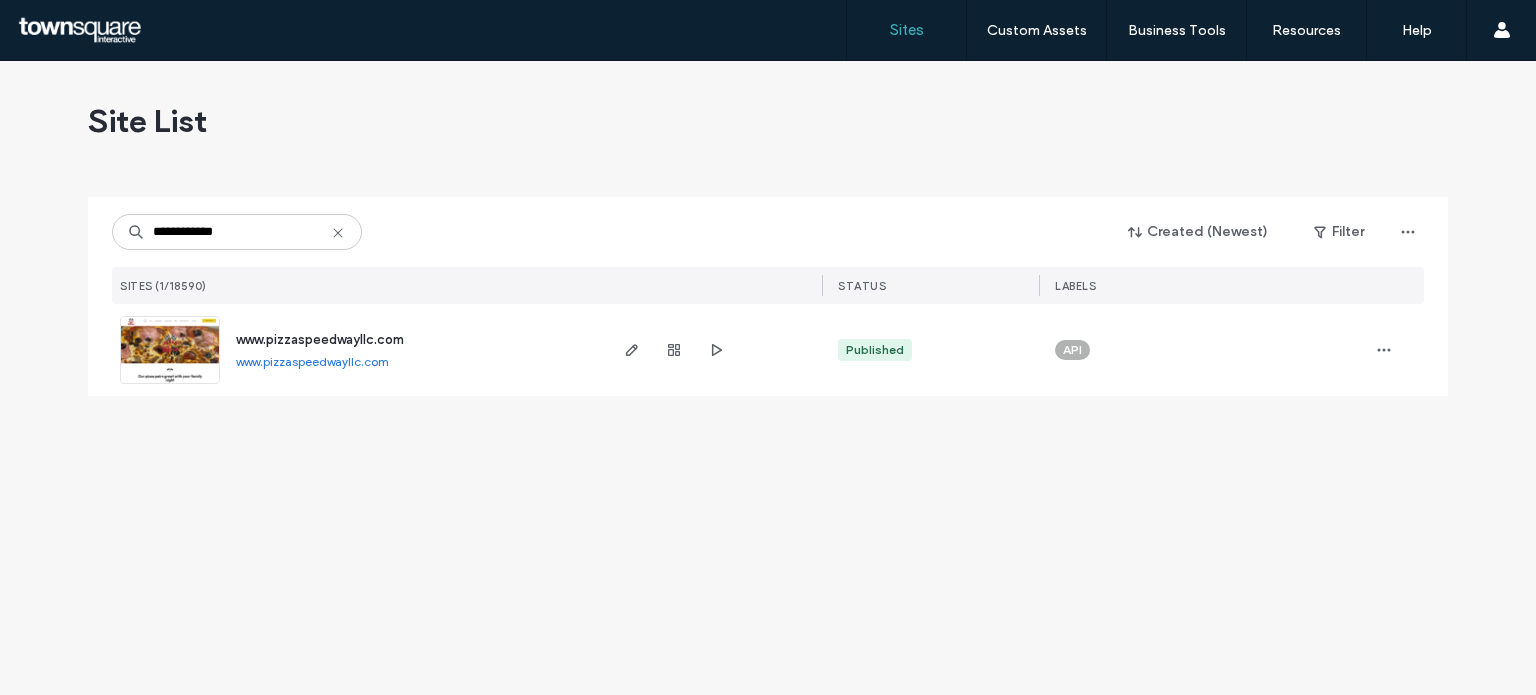 click on "www.pizzaspeedwayllc.com" at bounding box center [320, 339] 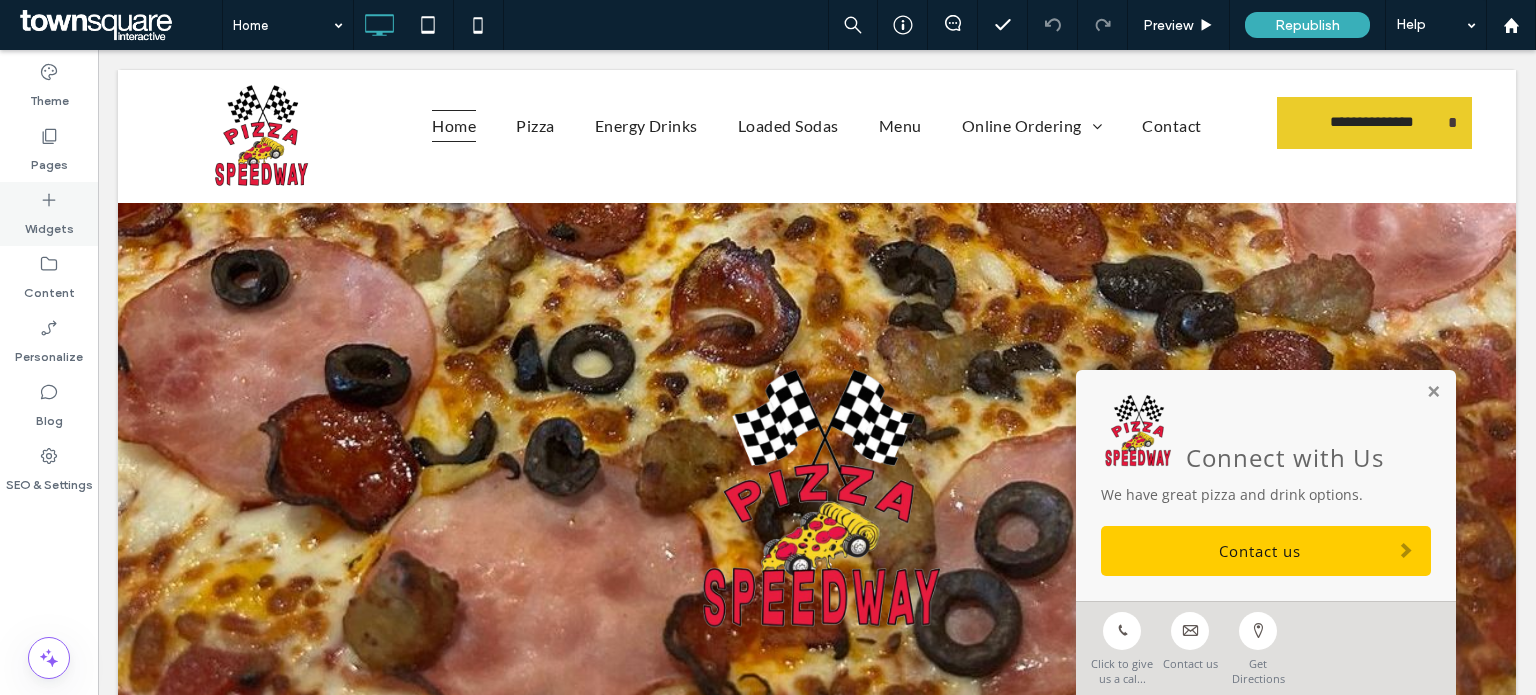 scroll, scrollTop: 0, scrollLeft: 0, axis: both 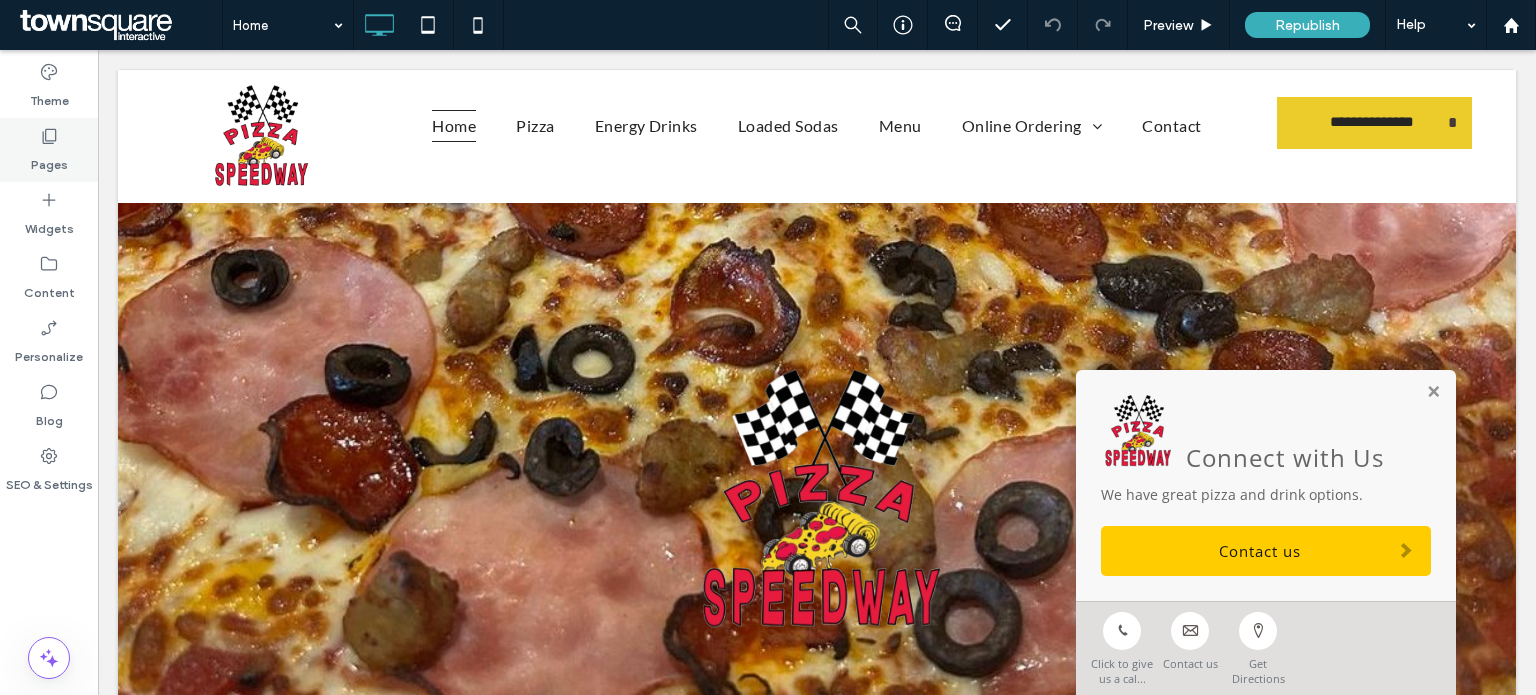 click on "Pages" at bounding box center [49, 150] 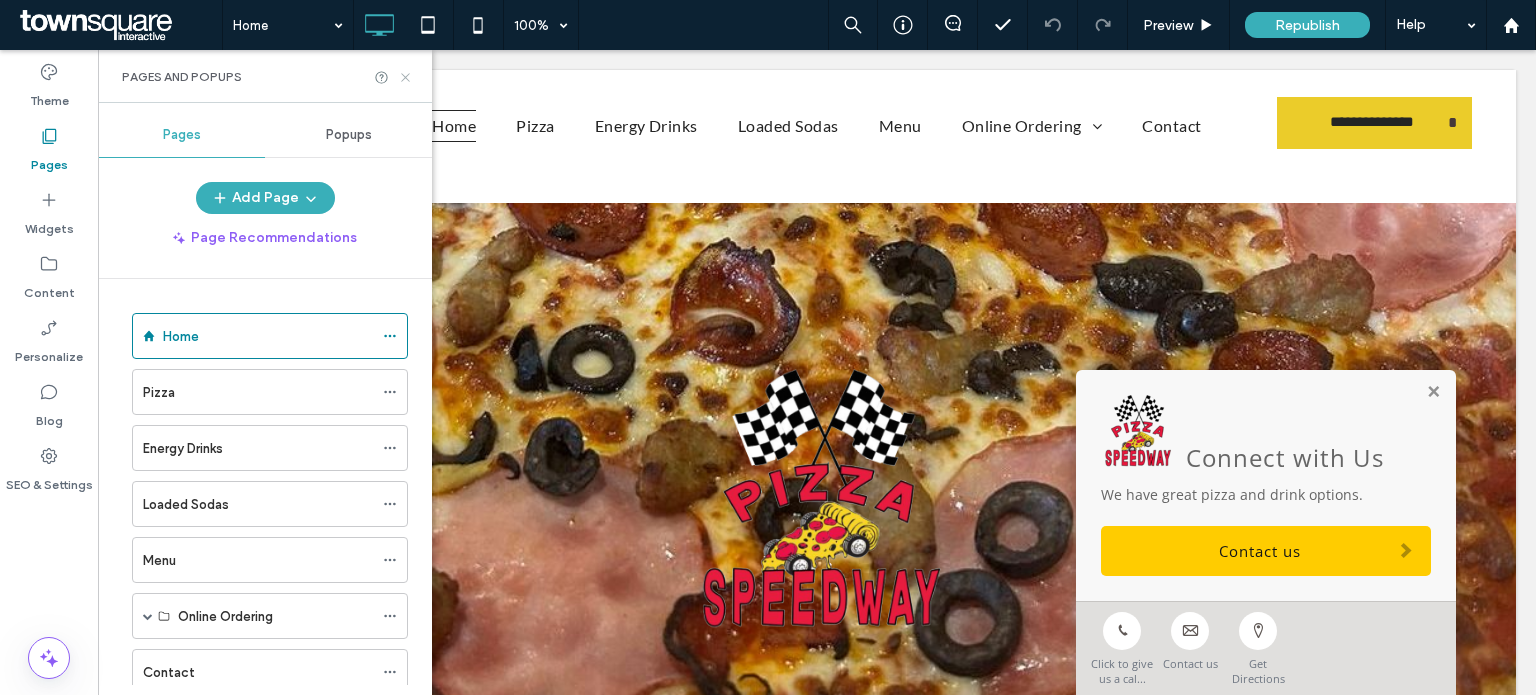 click 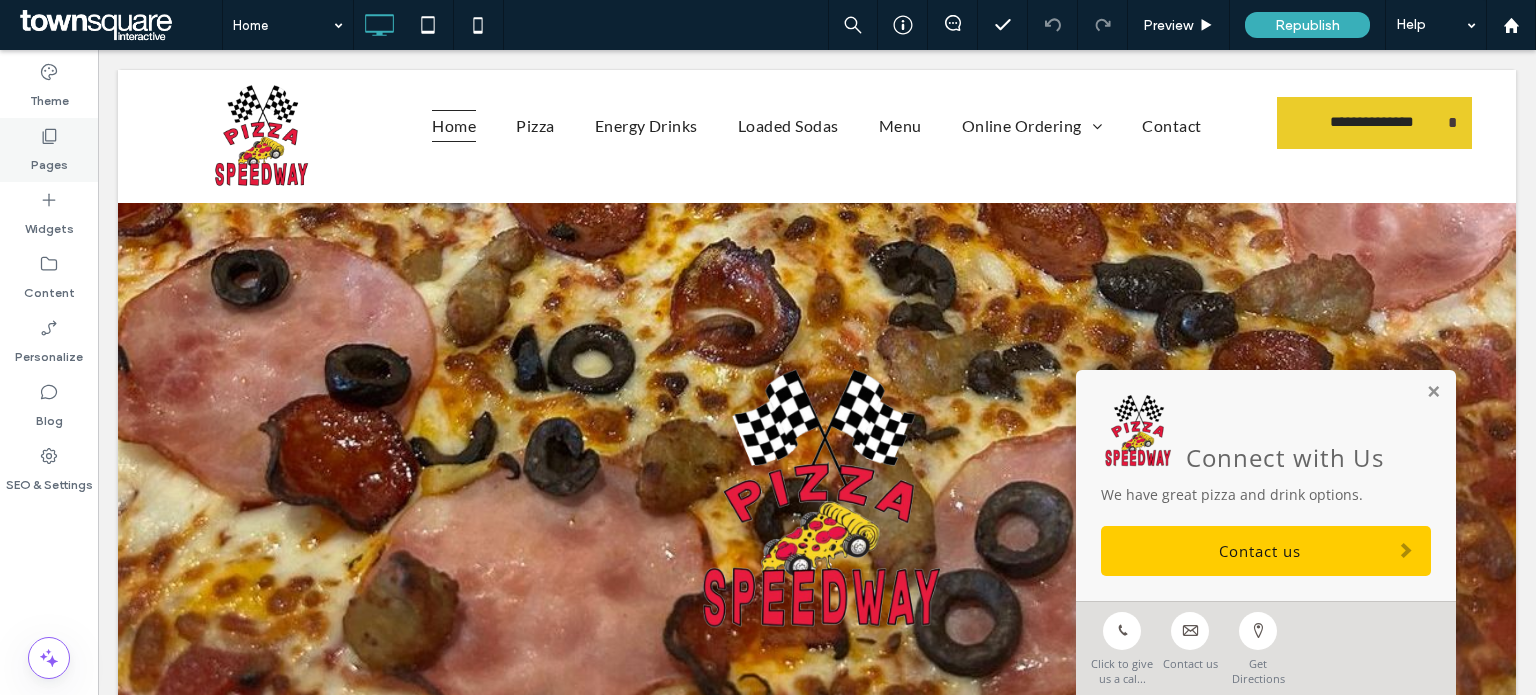 click on "Pages" at bounding box center (49, 150) 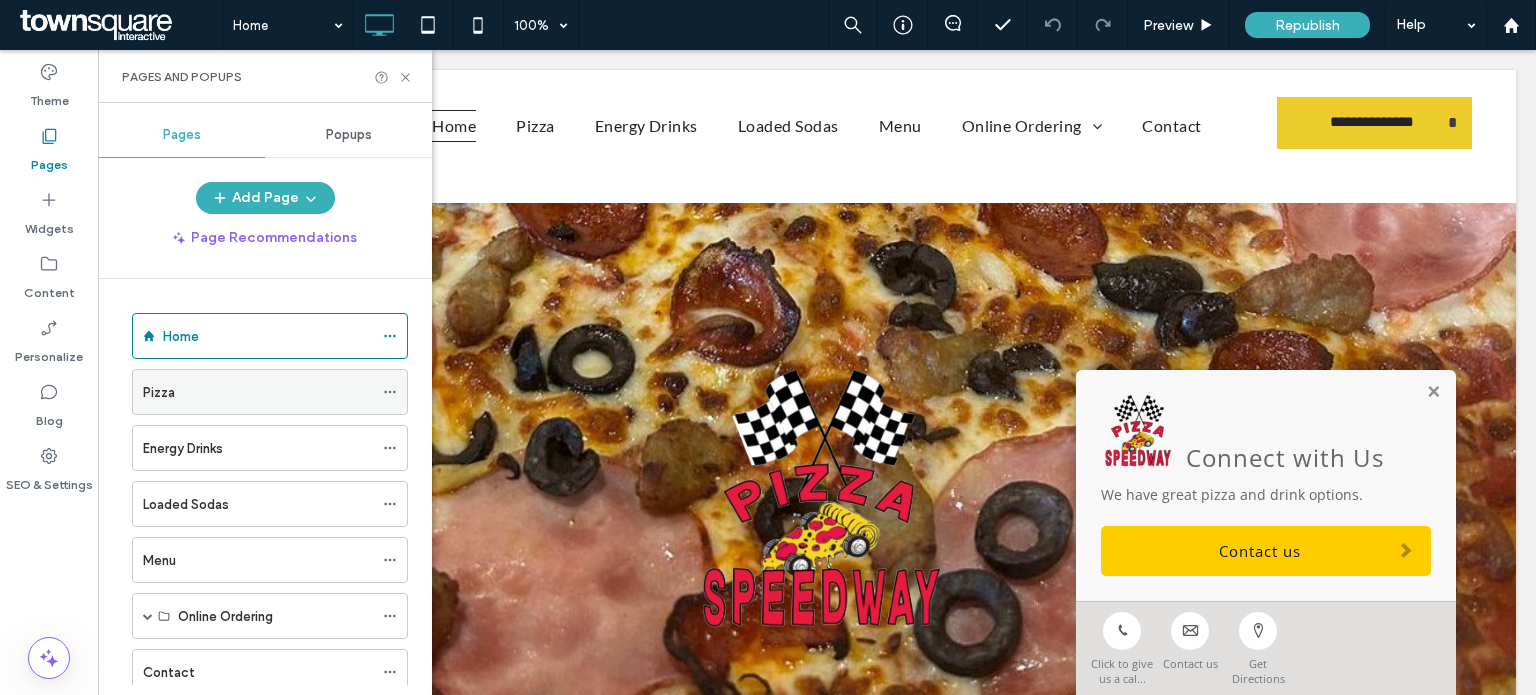 click on "Pizza" at bounding box center [258, 392] 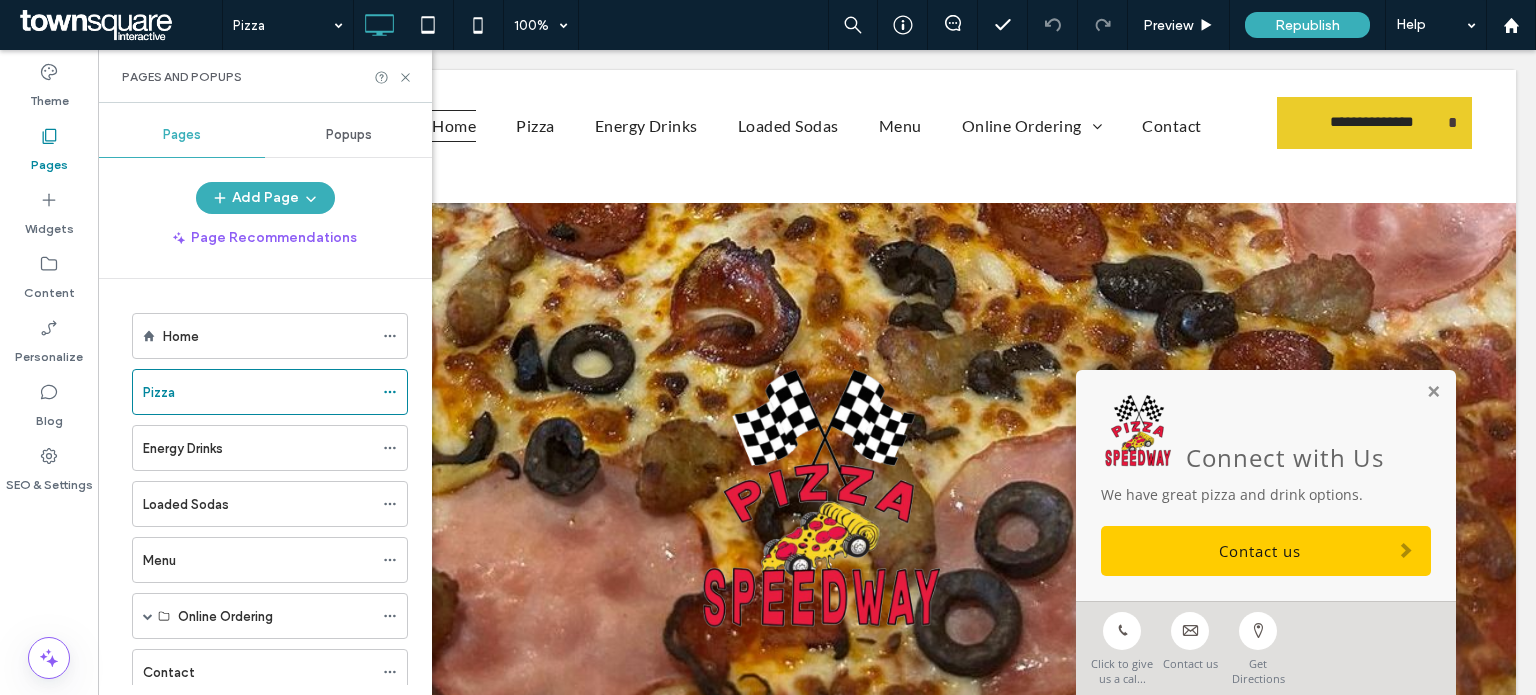 click on "Pizza 100% Preview Republish Help
Site Comments Team & Clients Automate new comments Instantly notify your team when someone adds or updates a comment on a site. See Zap Examples
Theme Pages Widgets Content Personalize Blog SEO & Settings Pages and Popups Pages Popups Add Page Page Recommendations Home Pizza Energy Drinks Loaded Sodas Menu Online Ordering Pizza Speedway DoorDash Contact
HTML CSS
GENERAL CSS FOR ALL DEVICES
DEVICE SPECIFIC CSS" at bounding box center (768, 347) 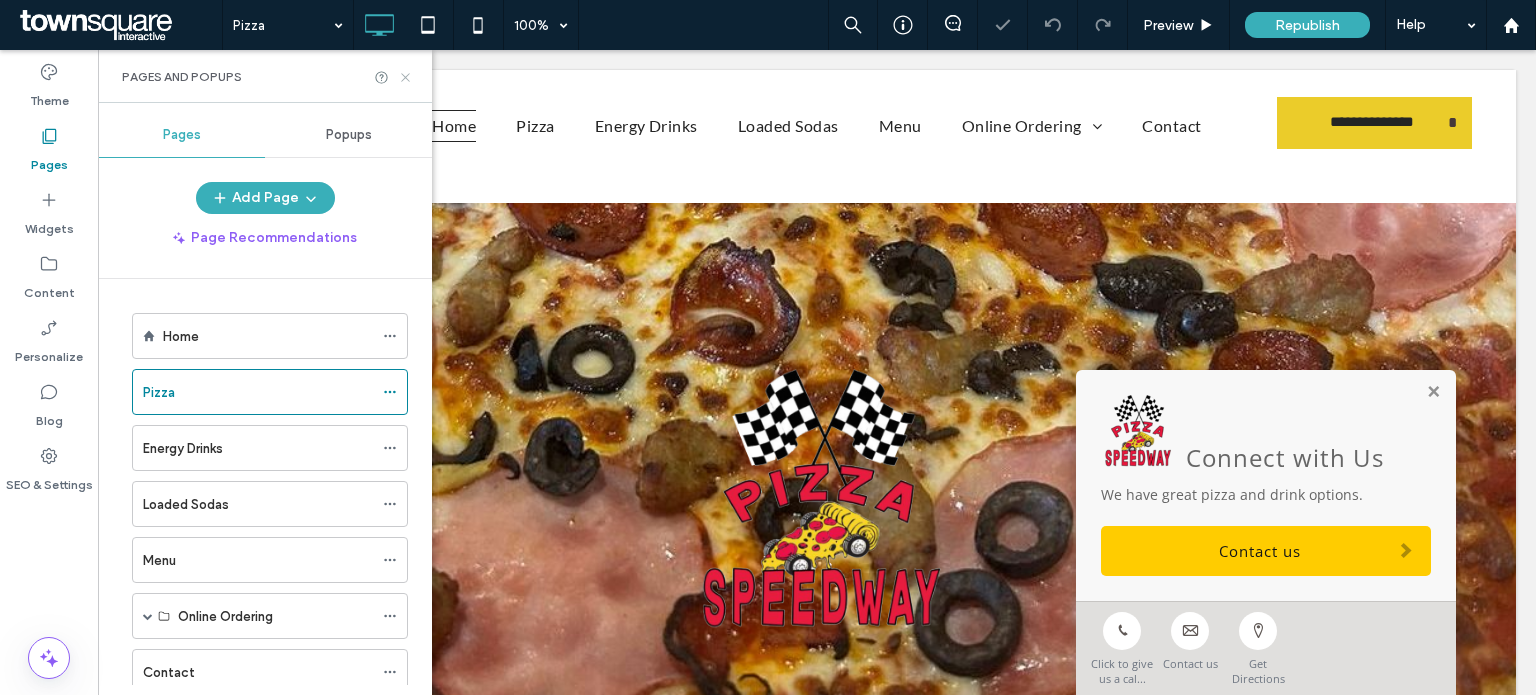 click 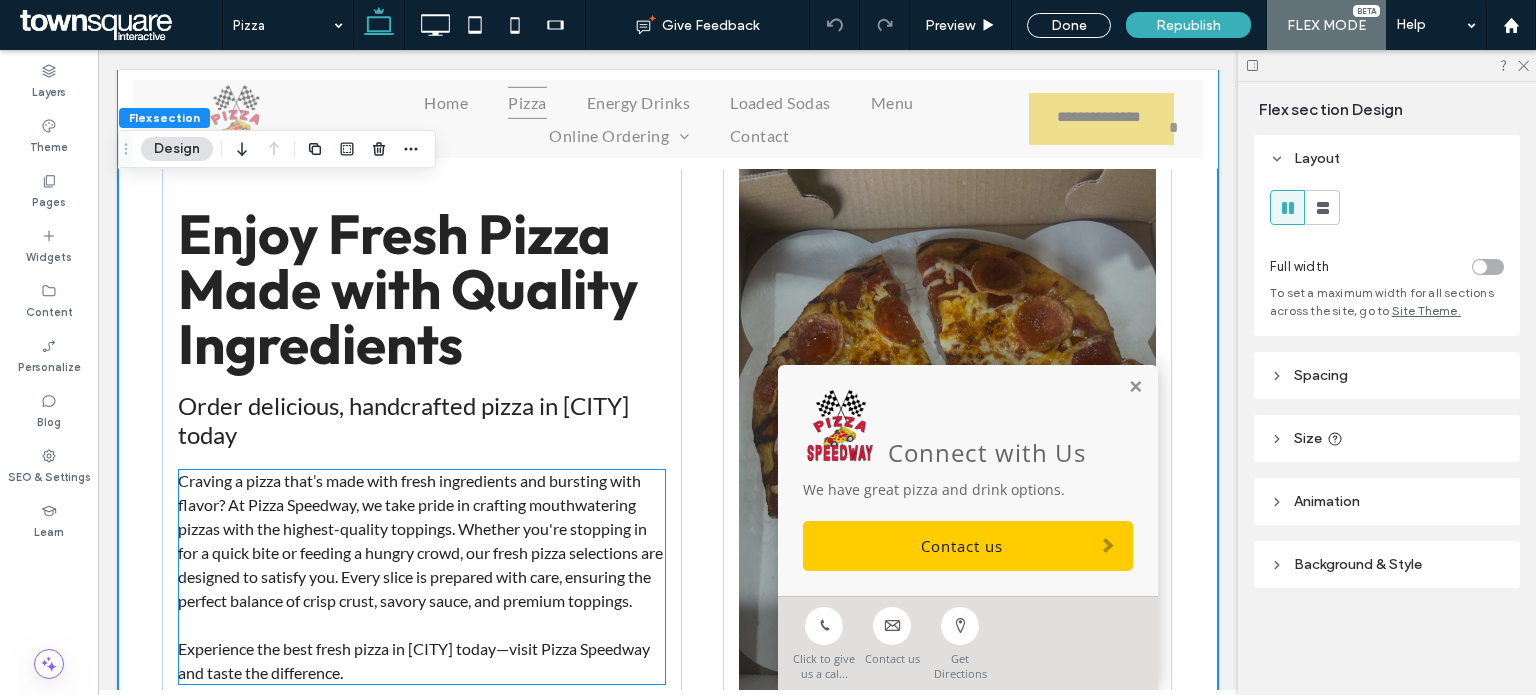 click on "Craving a pizza that’s made with fresh ingredients and bursting with flavor? At Pizza Speedway, we take pride in crafting mouthwatering pizzas with the highest-quality toppings. Whether you're stopping in for a quick bite or feeding a hungry crowd, our fresh pizza selections are designed to satisfy you. Every slice is prepared with care, ensuring the perfect balance of crisp crust, savory sauce, and premium toppings." at bounding box center (420, 540) 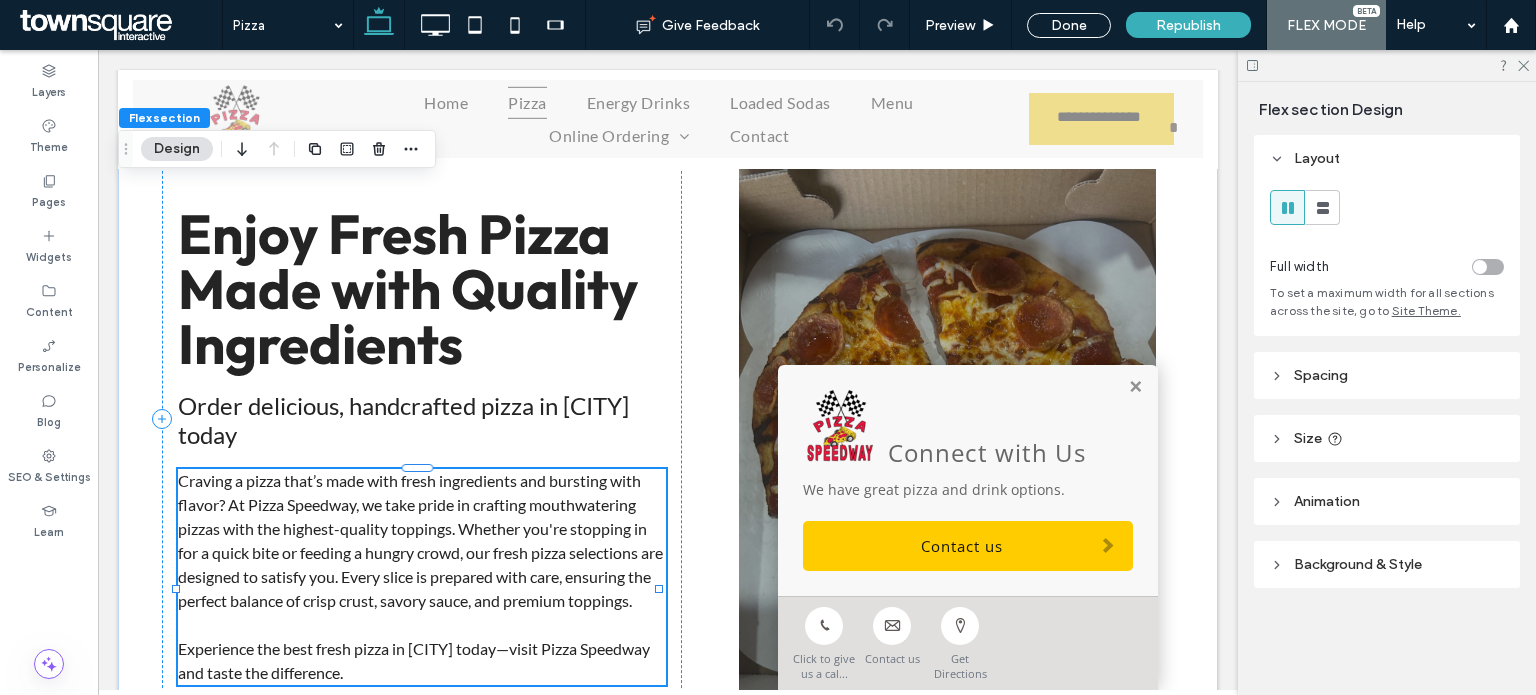 click on "Craving a pizza that’s made with fresh ingredients and bursting with flavor? At Pizza Speedway, we take pride in crafting mouthwatering pizzas with the highest-quality toppings. Whether you're stopping in for a quick bite or feeding a hungry crowd, our fresh pizza selections are designed to satisfy you. Every slice is prepared with care, ensuring the perfect balance of crisp crust, savory sauce, and premium toppings. ﻿ Experience the best fresh pizza in [CITY] today—visit Pizza Speedway and taste the difference." at bounding box center (422, 577) 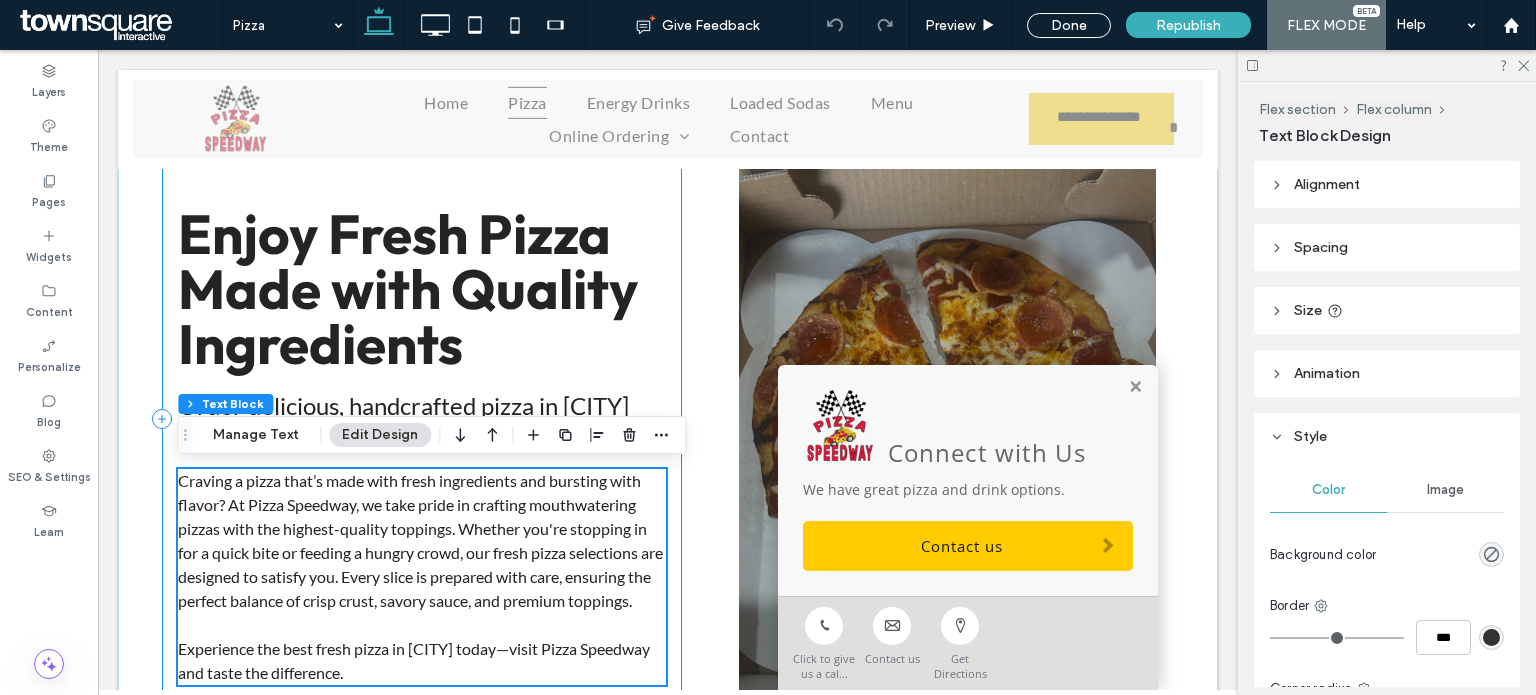 scroll, scrollTop: 380, scrollLeft: 0, axis: vertical 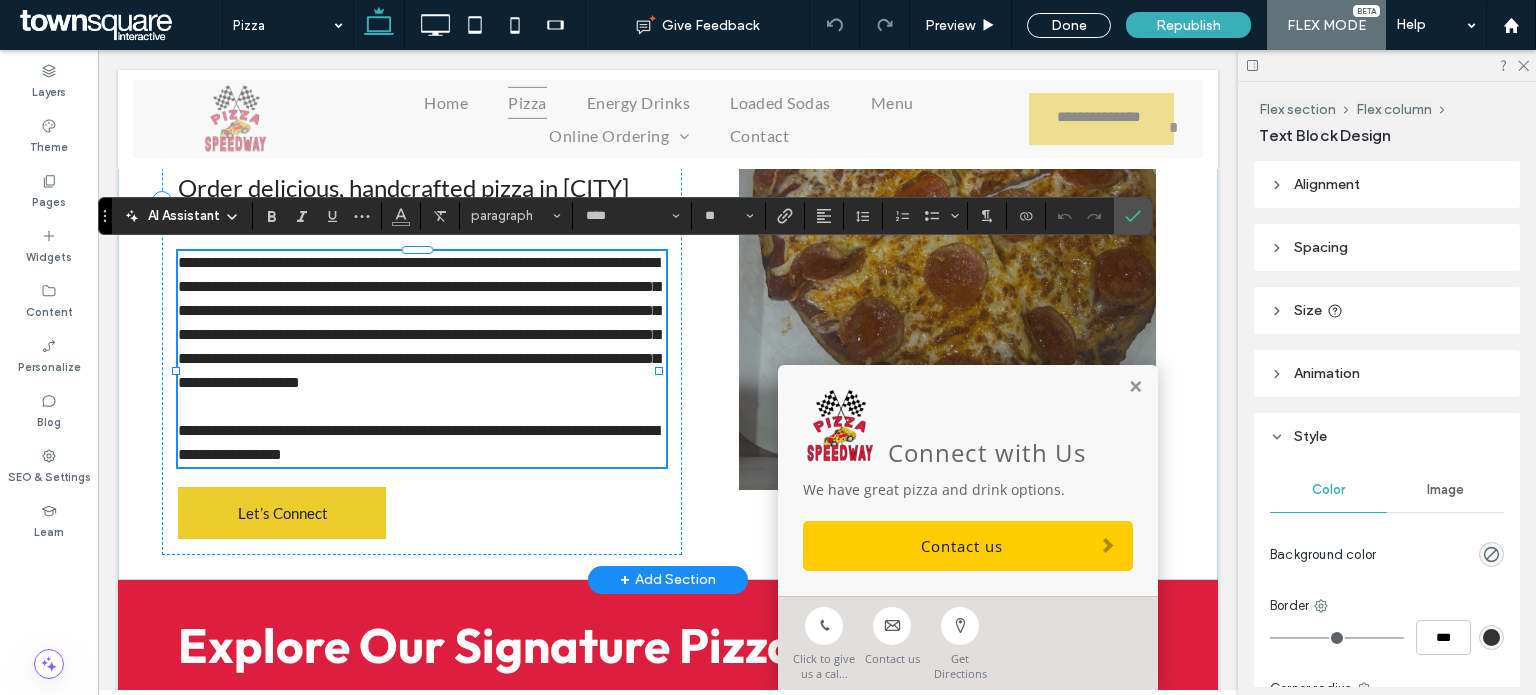 click on "AI Assistant" at bounding box center (184, 216) 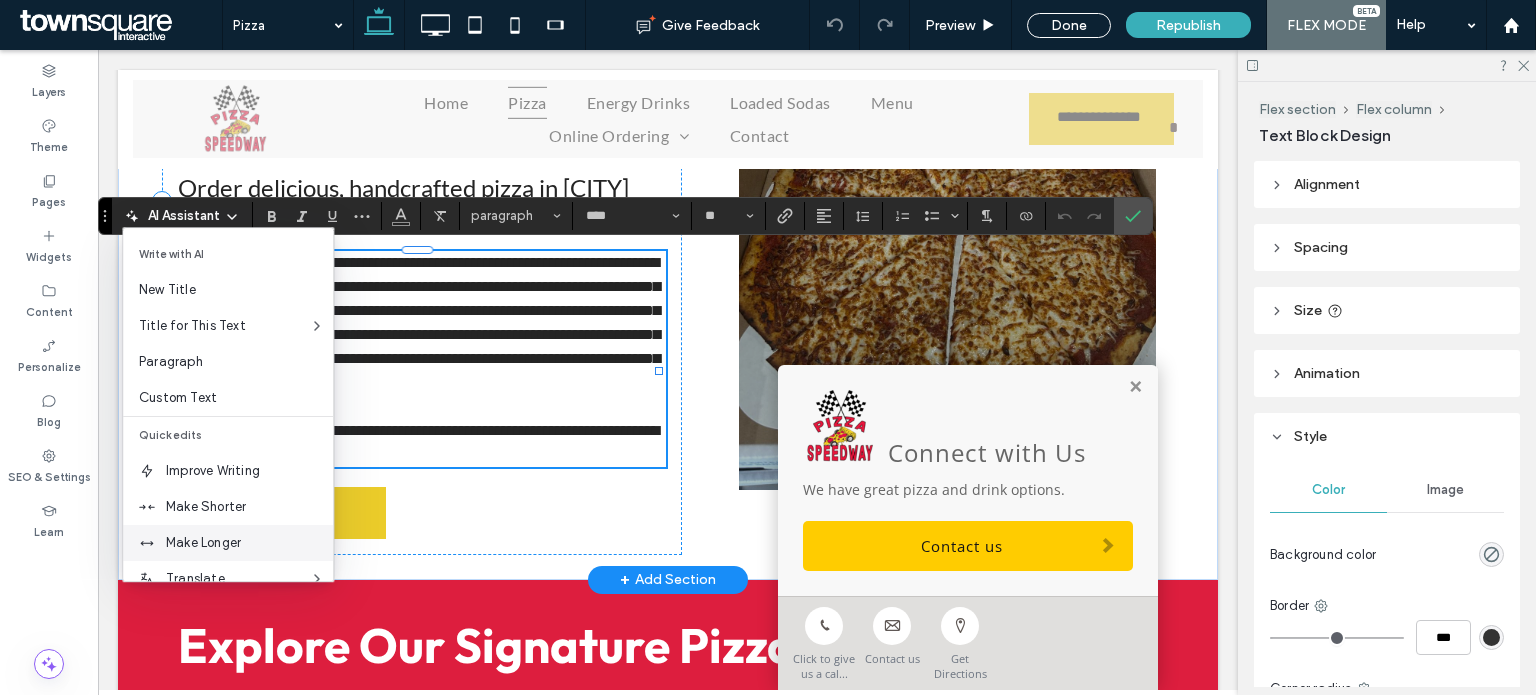 click on "Make Longer" at bounding box center (249, 543) 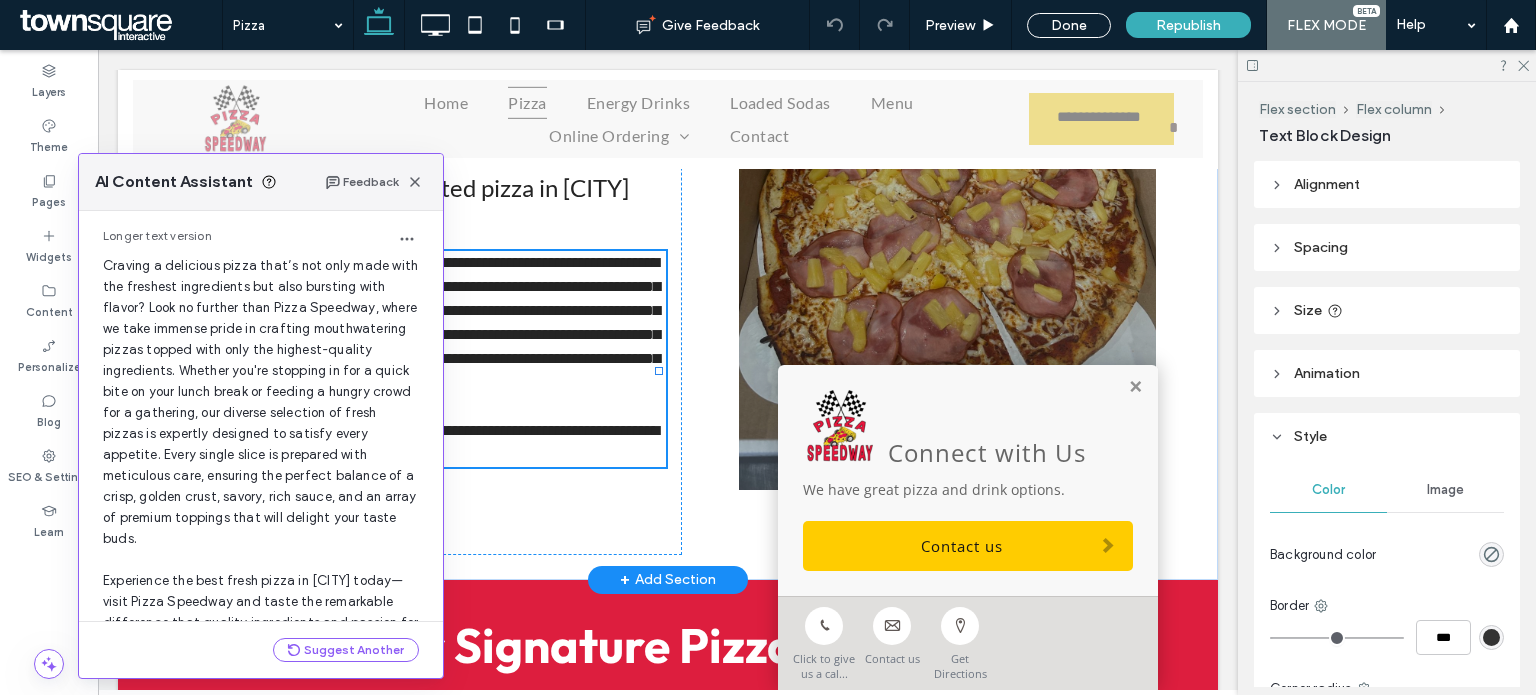 scroll, scrollTop: 165, scrollLeft: 0, axis: vertical 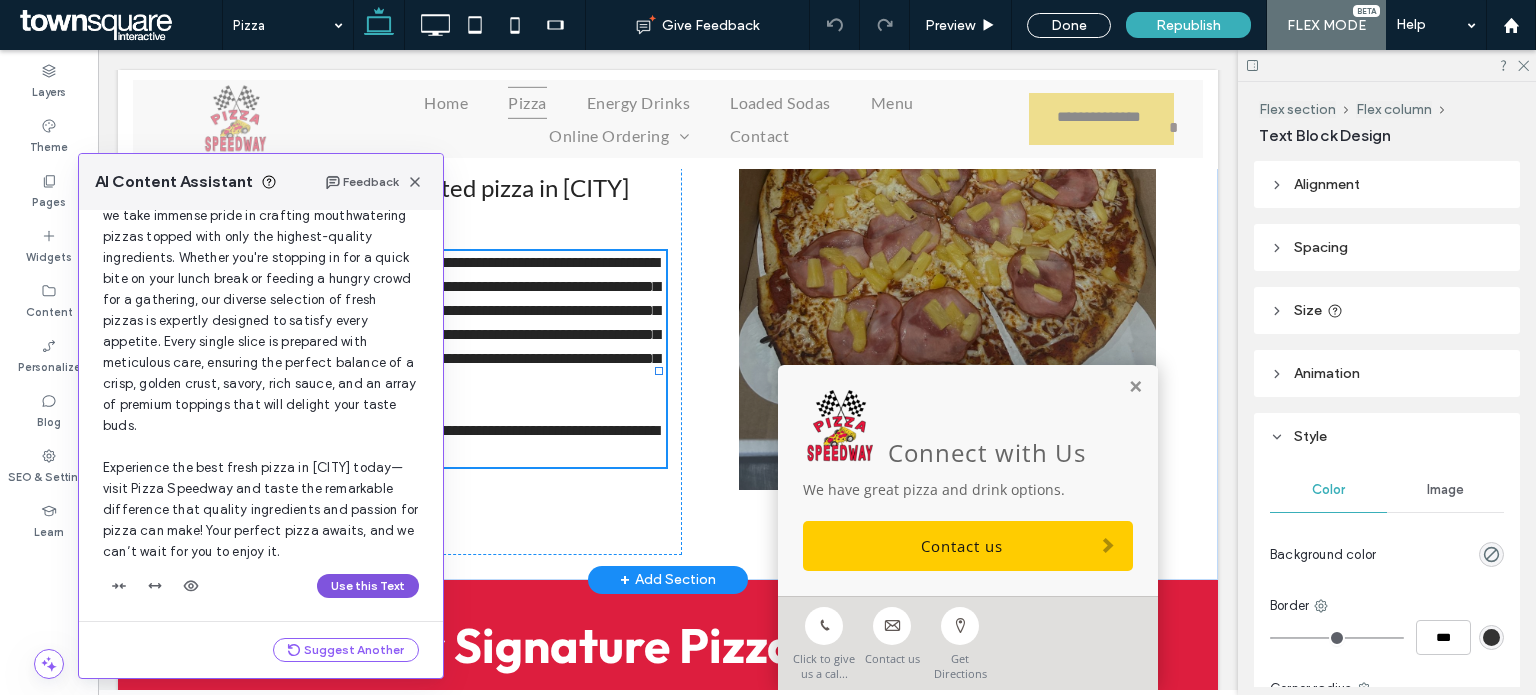 click on "Use this Text" at bounding box center (368, 586) 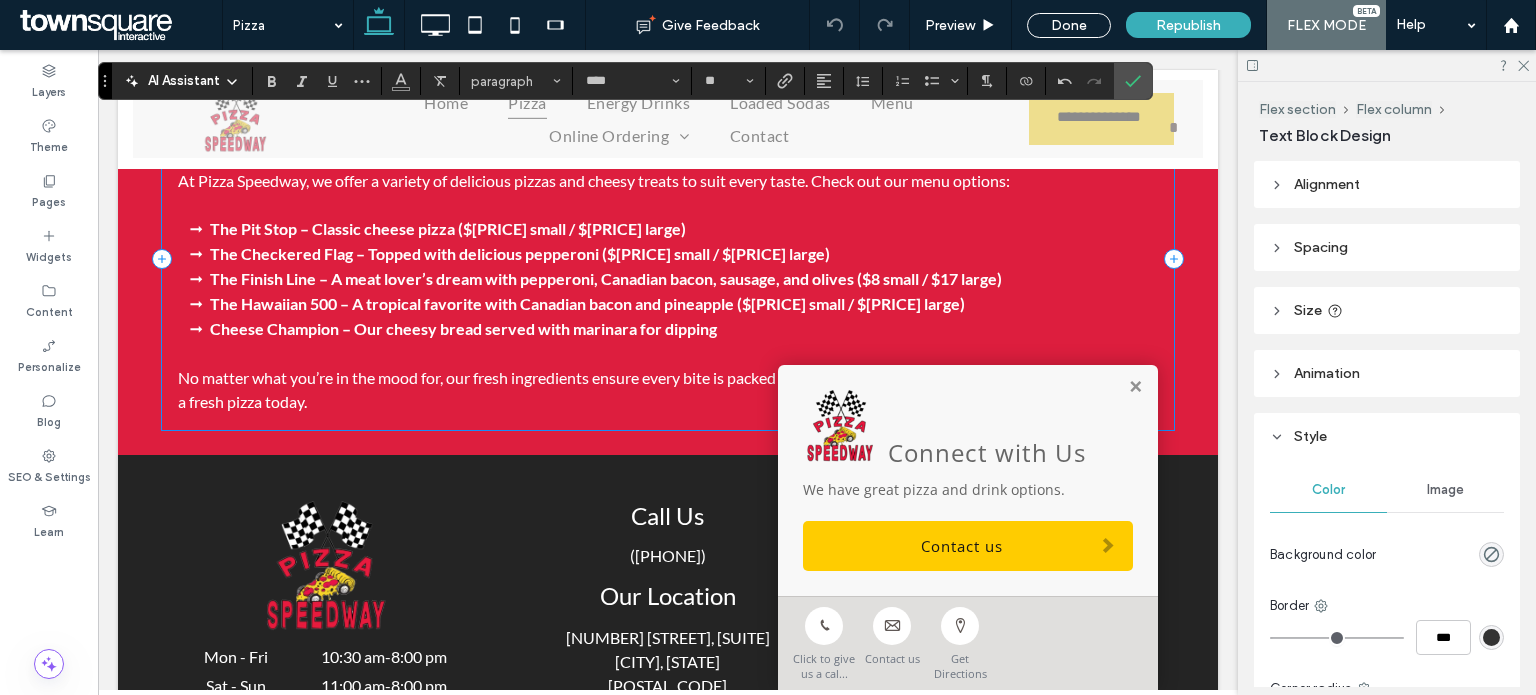 scroll, scrollTop: 990, scrollLeft: 0, axis: vertical 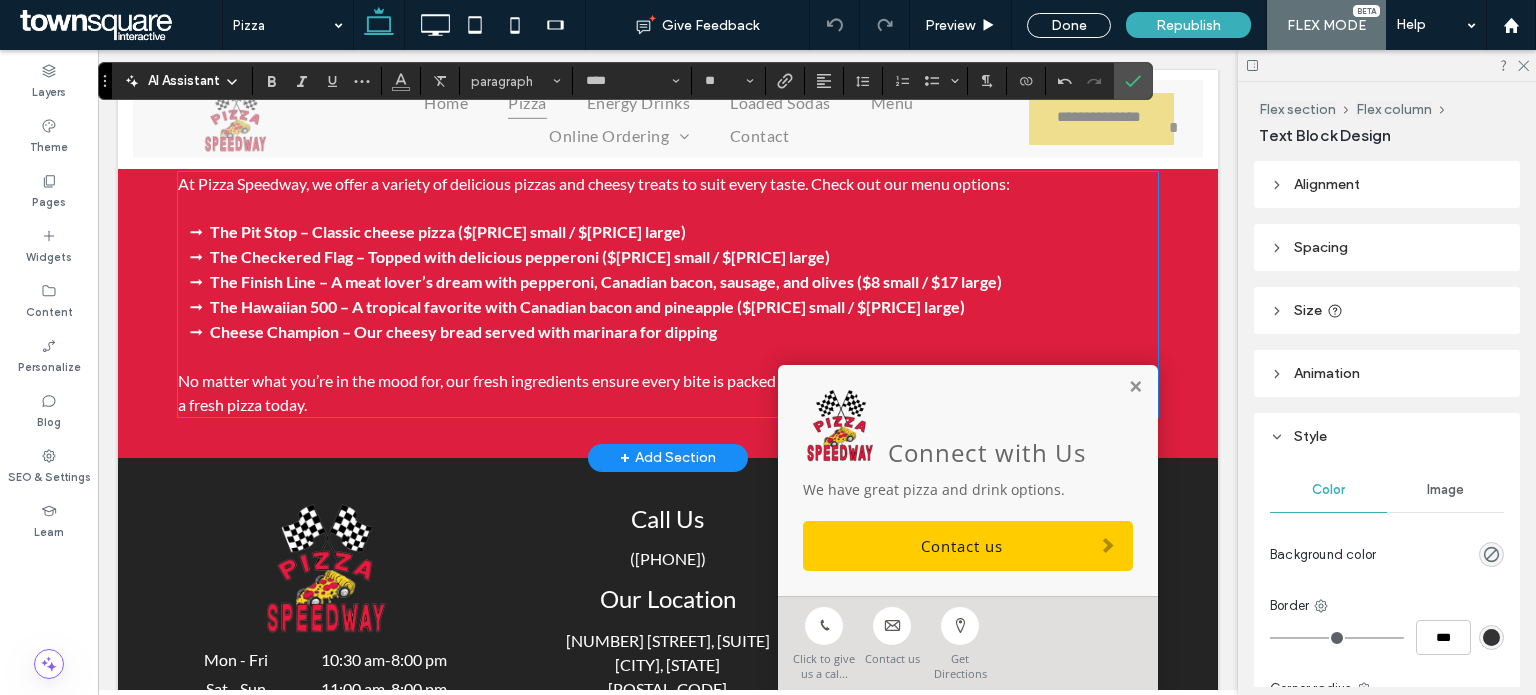 click at bounding box center [668, 208] 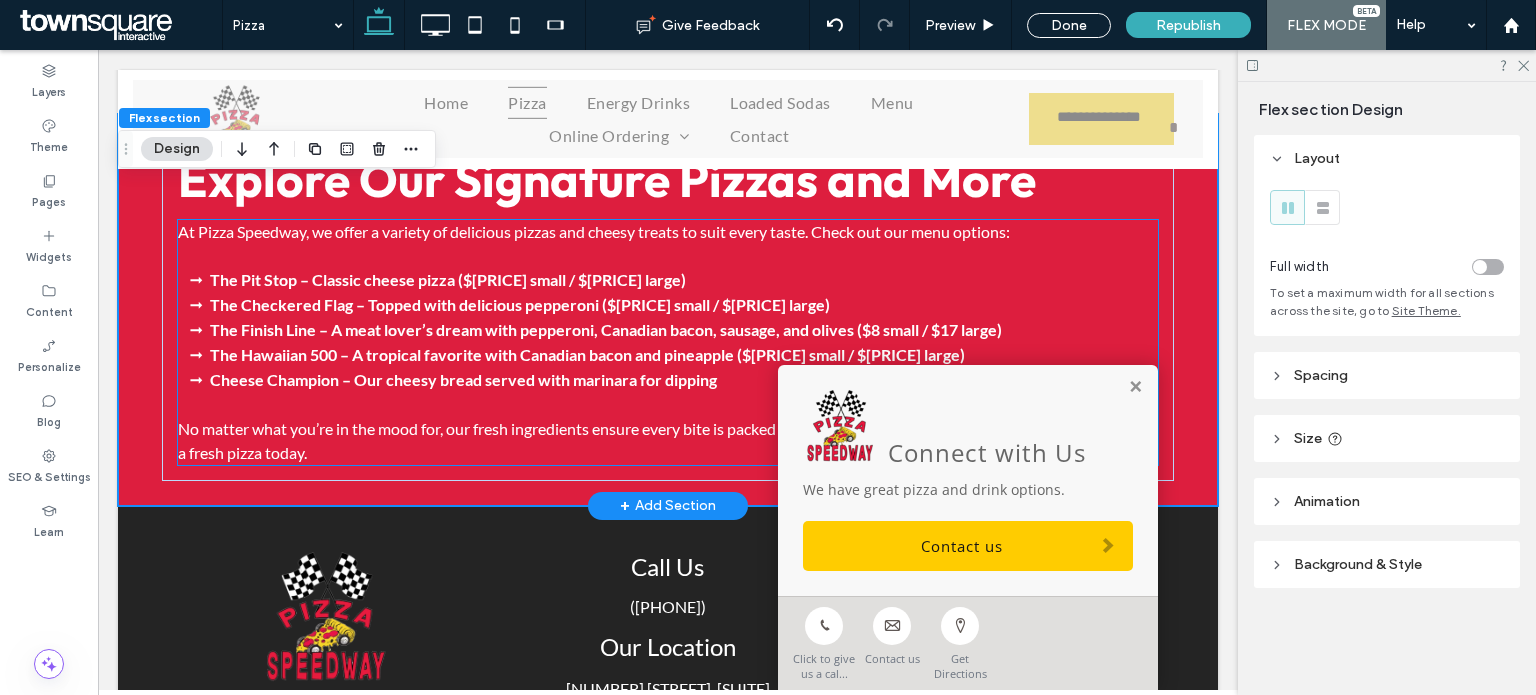 click at bounding box center (668, 256) 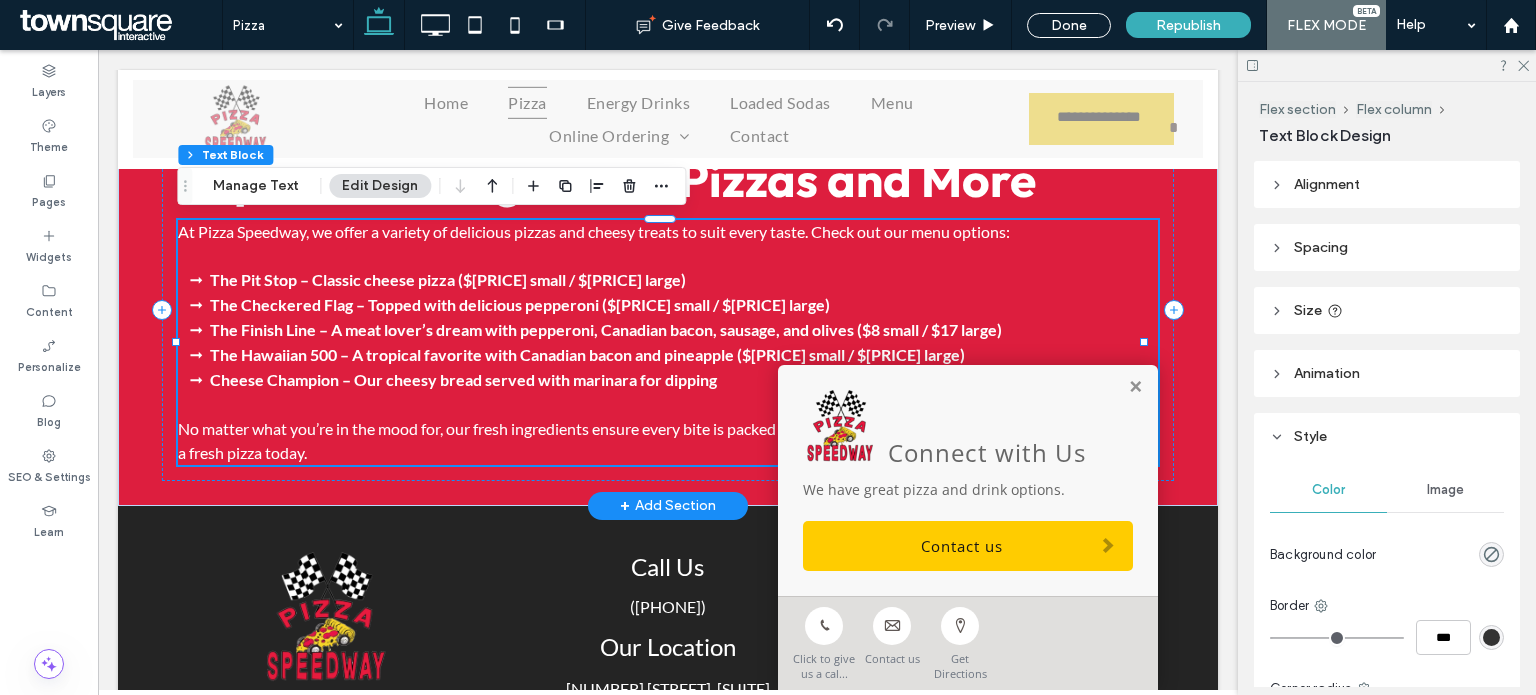 click at bounding box center [668, 256] 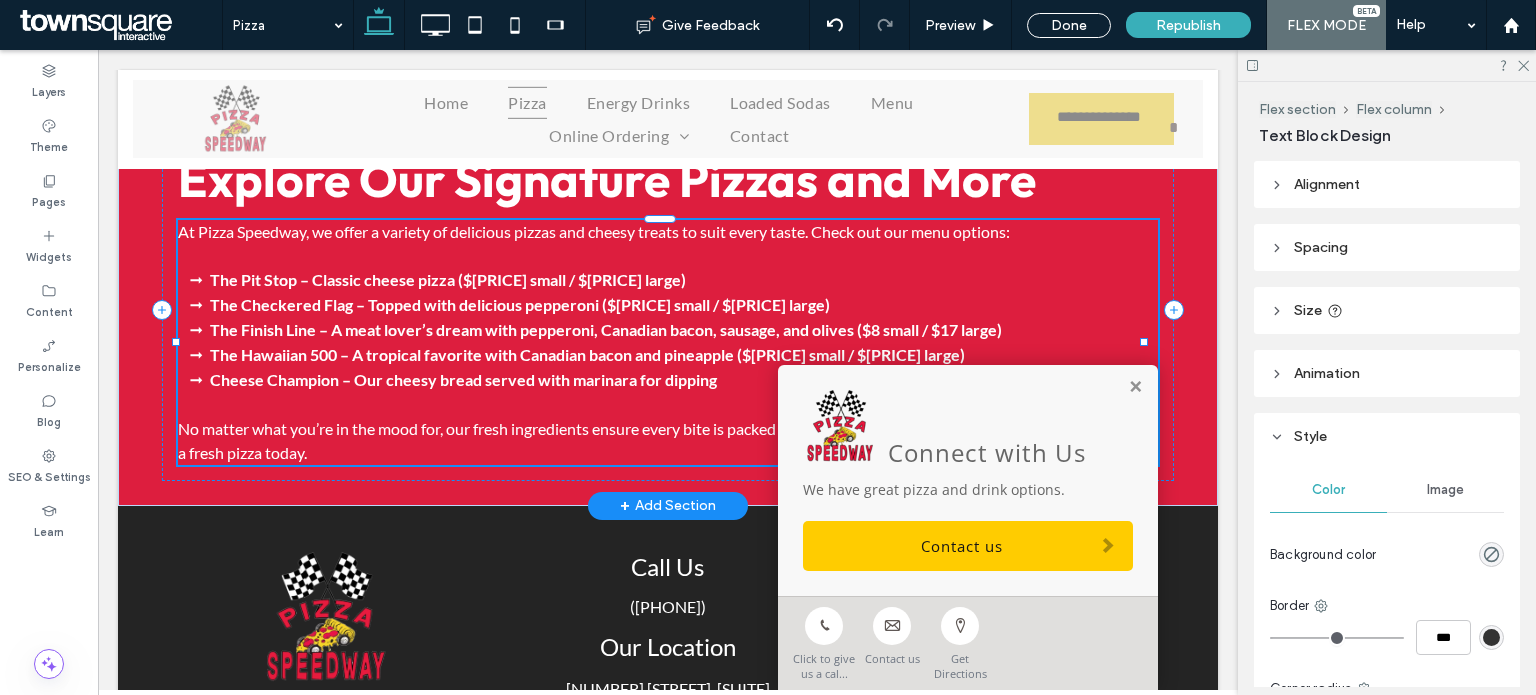 type on "****" 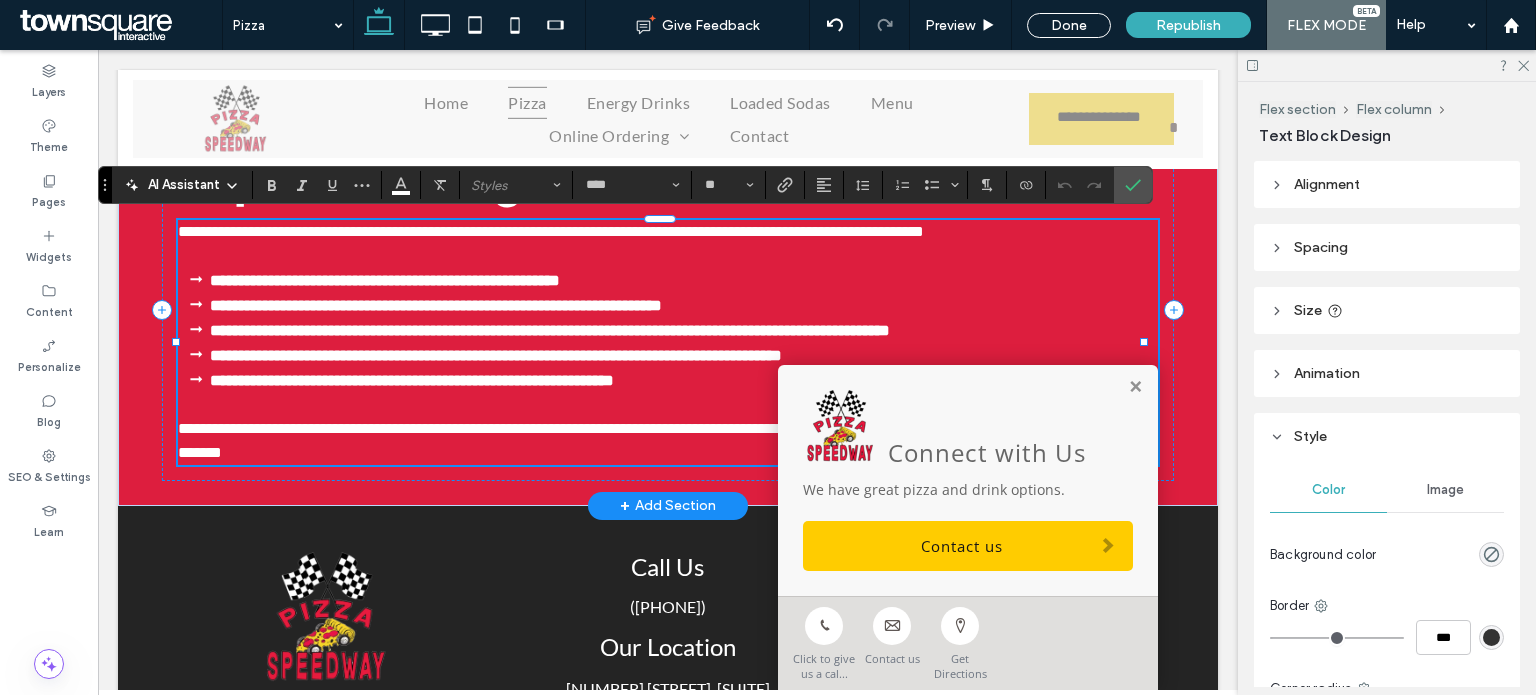 click on "AI Assistant" at bounding box center (184, 185) 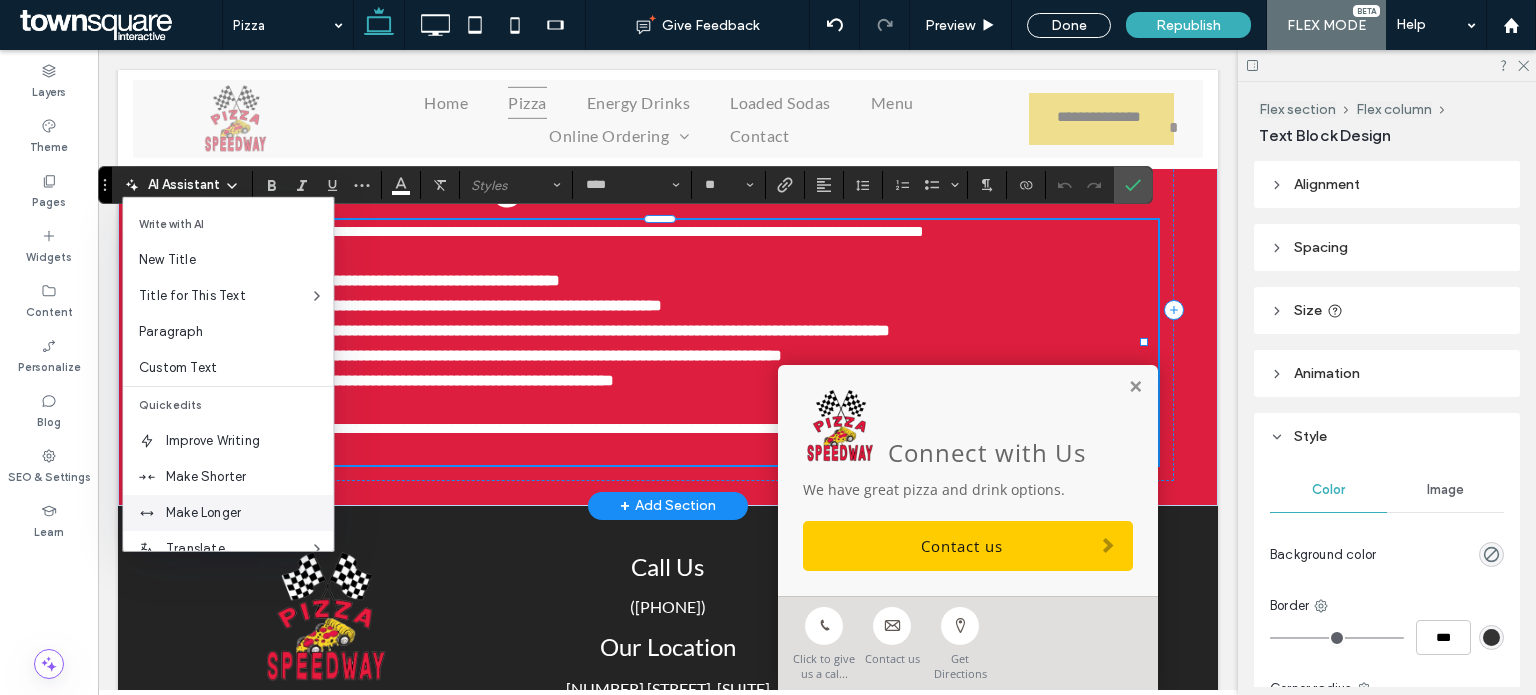 click on "Make Longer" at bounding box center (228, 513) 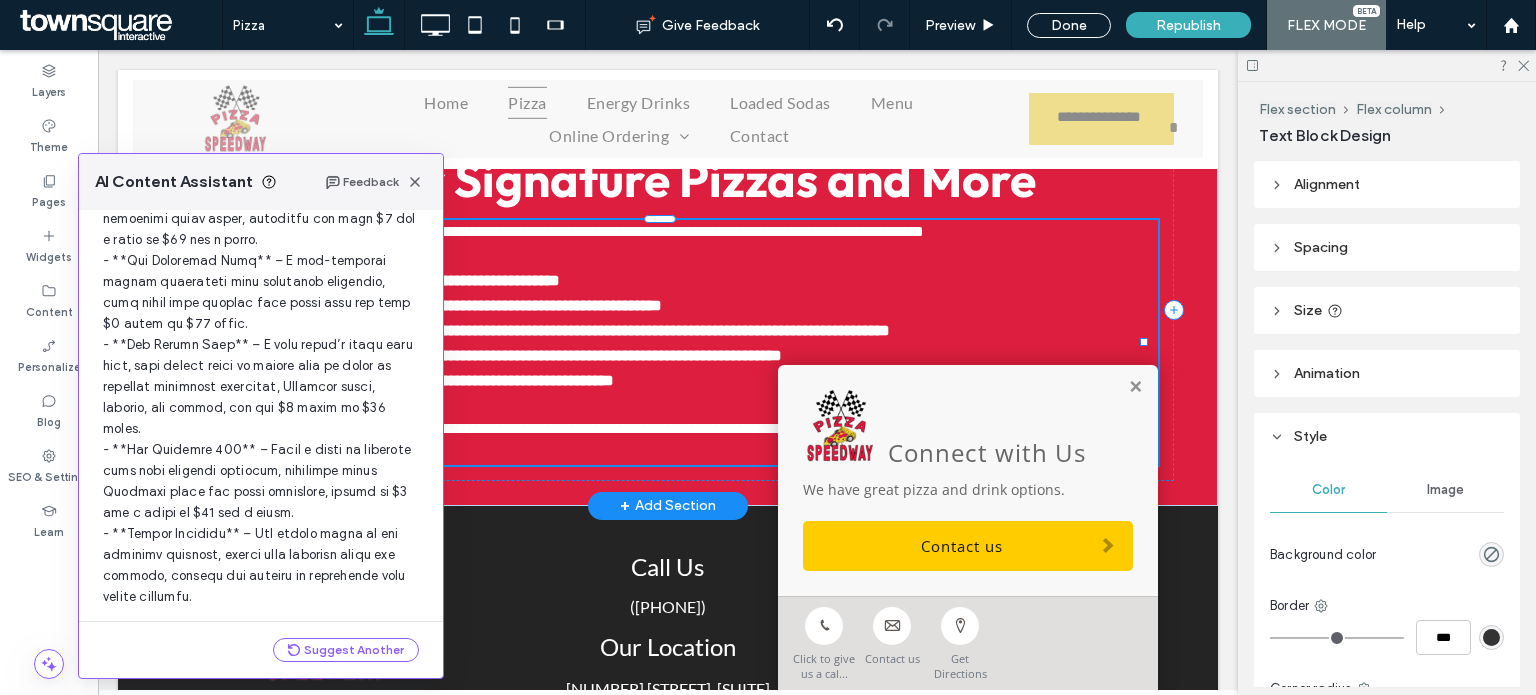 scroll, scrollTop: 477, scrollLeft: 0, axis: vertical 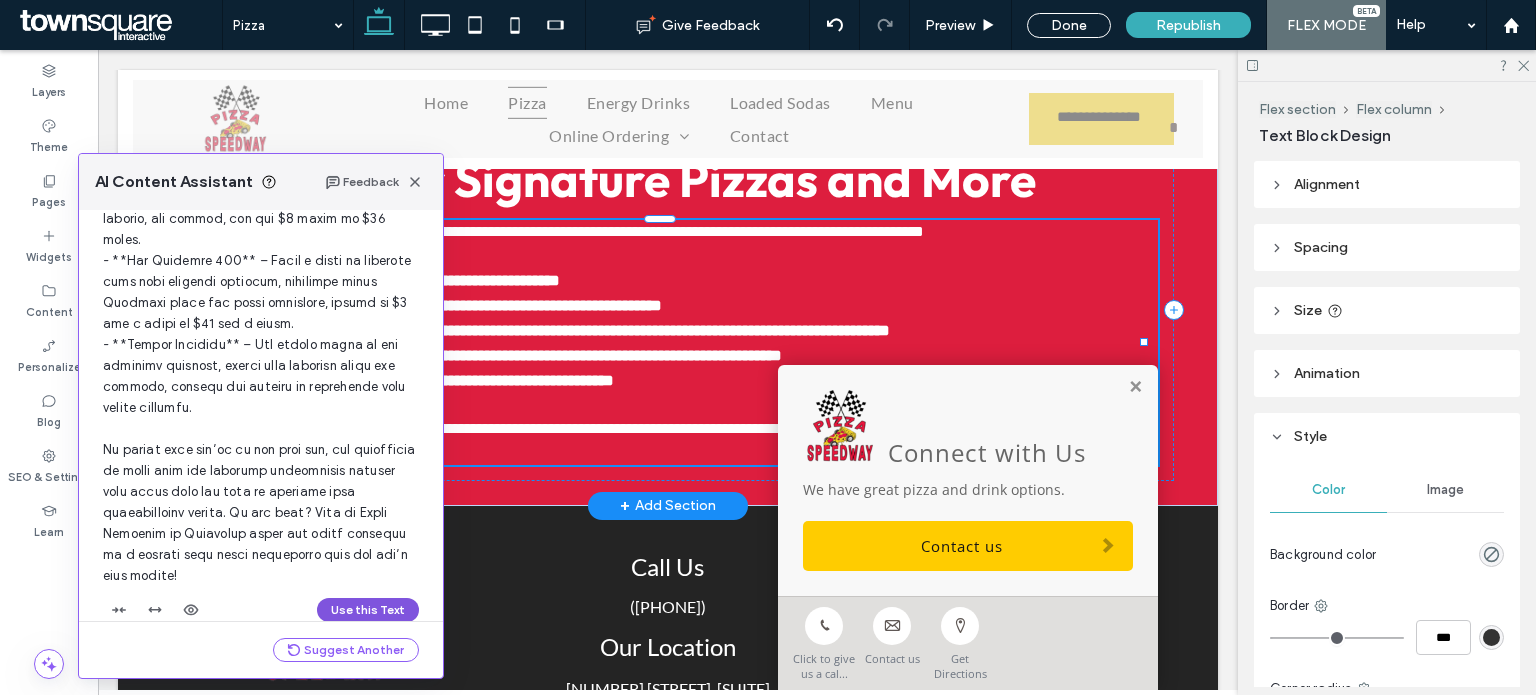 click on "Use this Text" at bounding box center (368, 610) 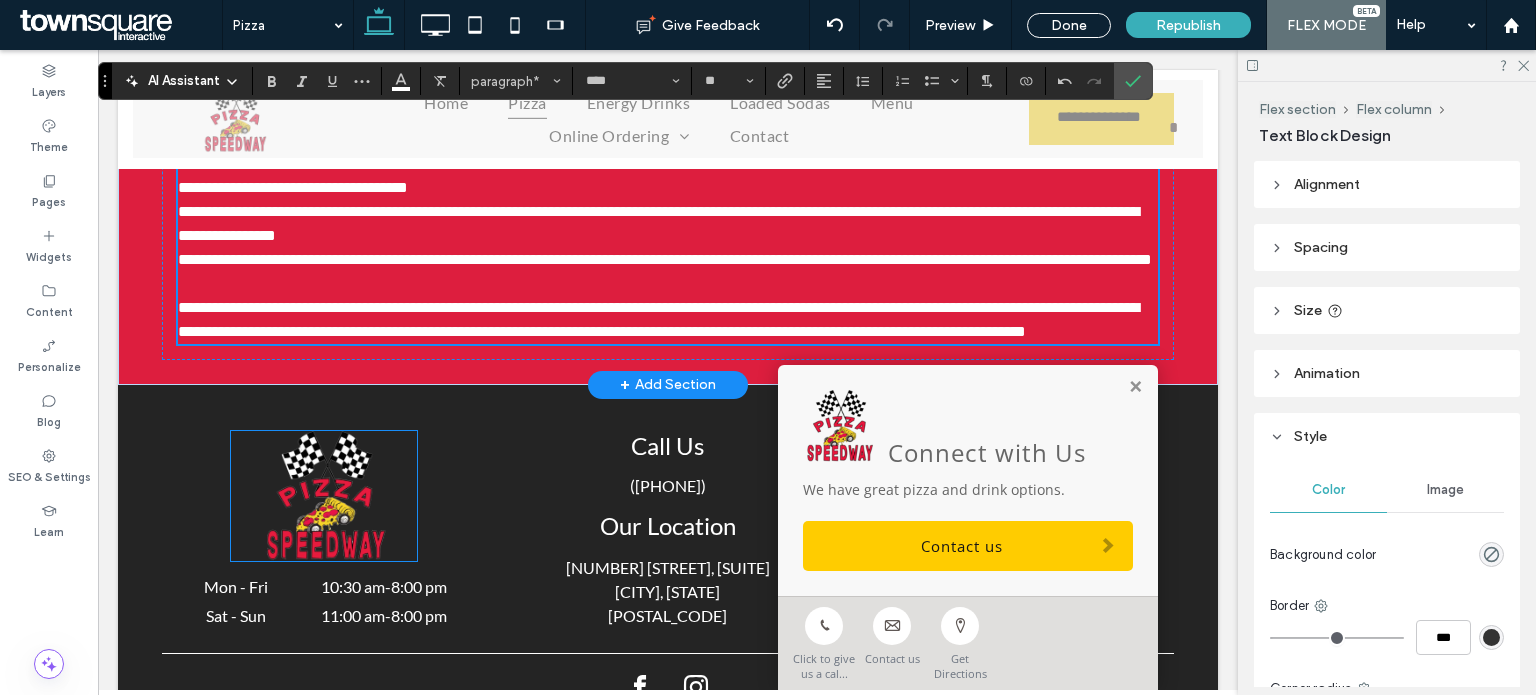 scroll, scrollTop: 1180, scrollLeft: 0, axis: vertical 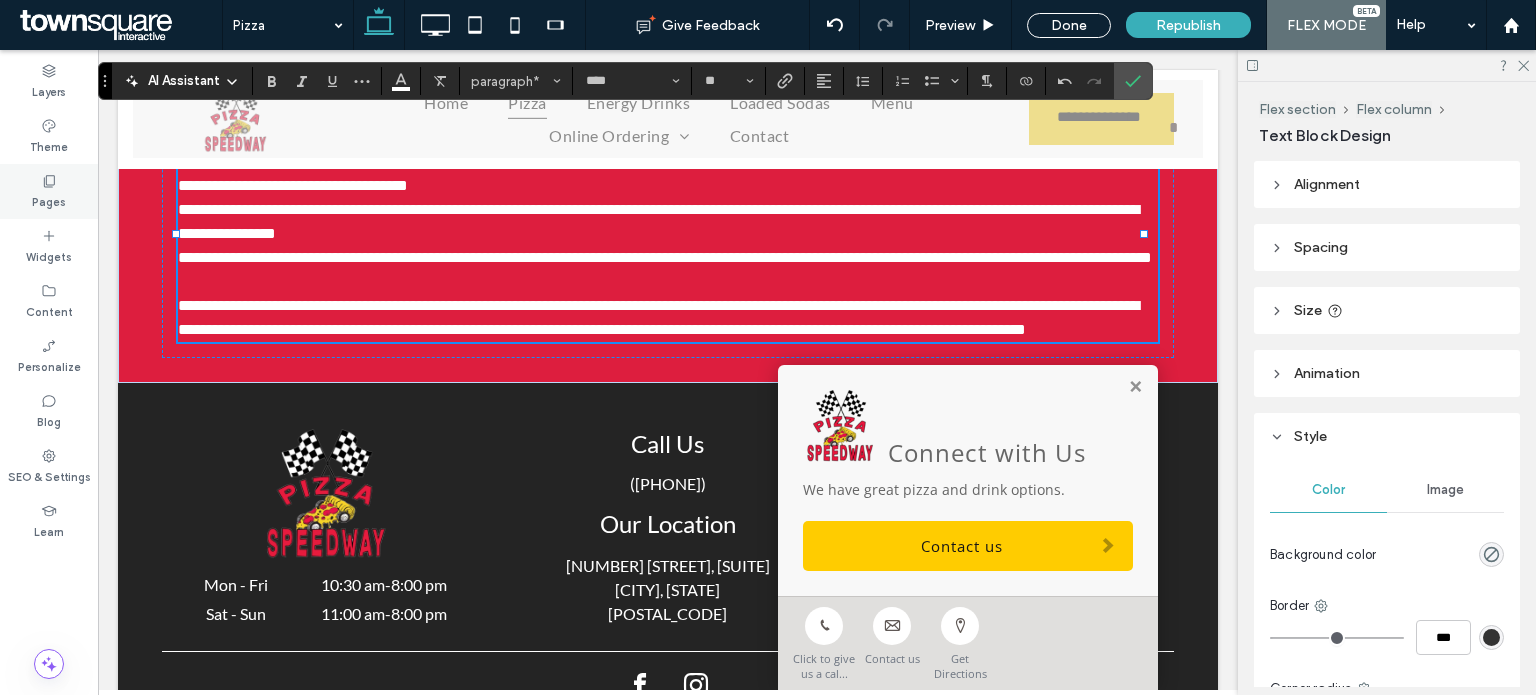 click on "Pages" at bounding box center (49, 200) 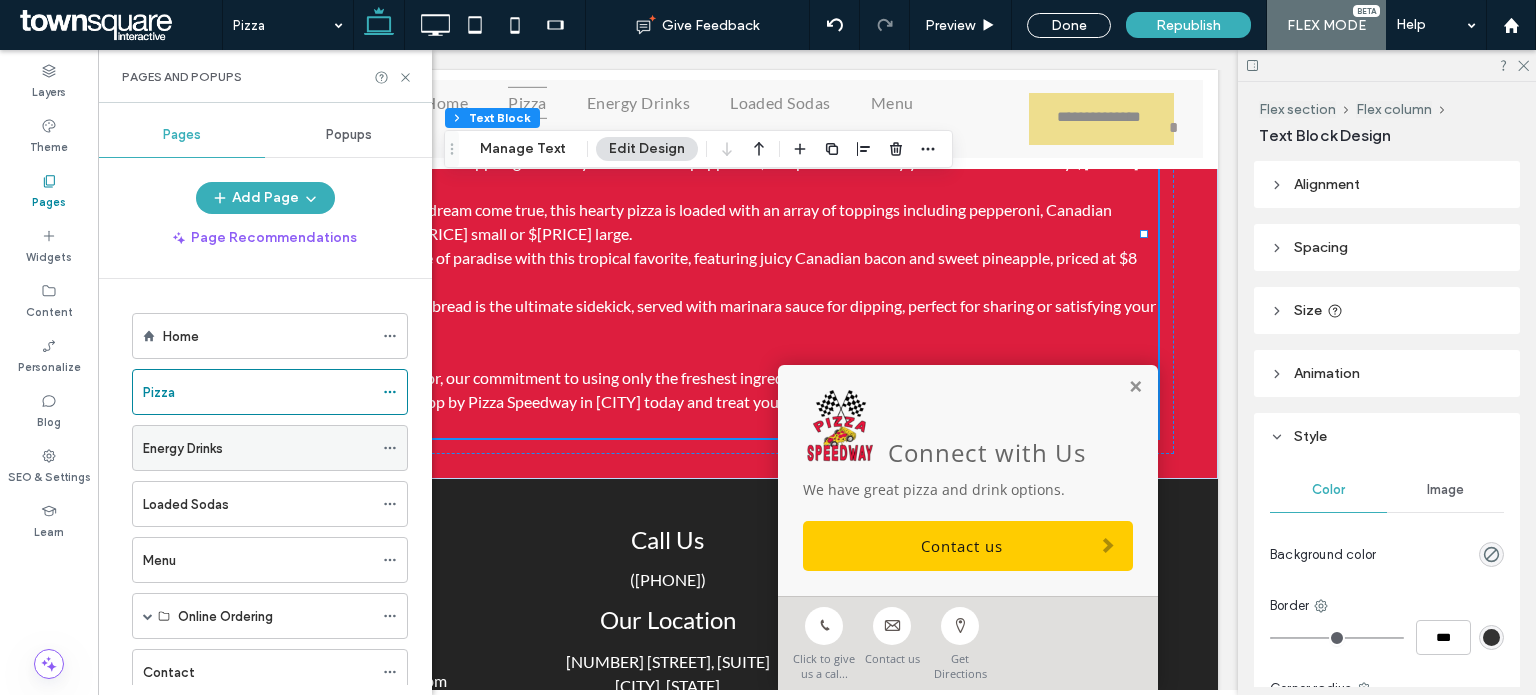 click on "Energy Drinks" at bounding box center [258, 448] 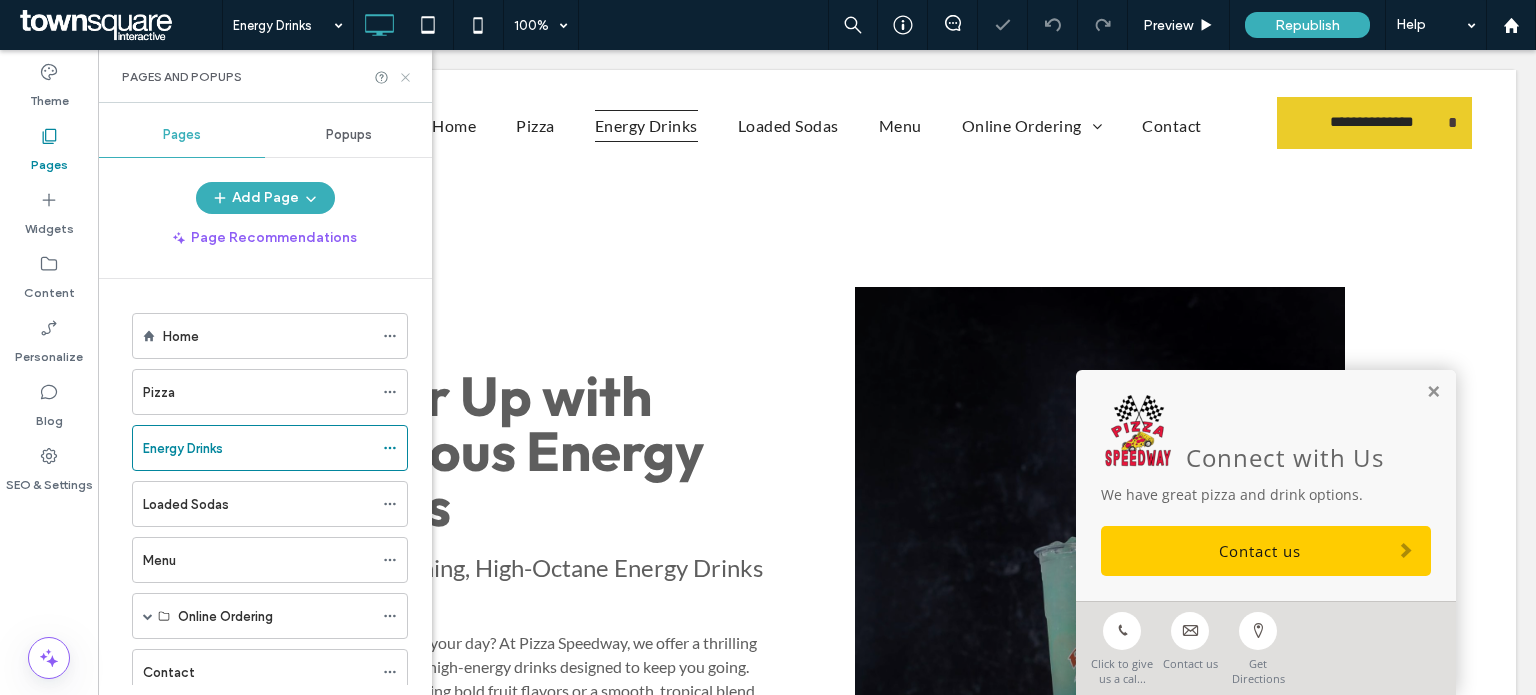scroll, scrollTop: 0, scrollLeft: 0, axis: both 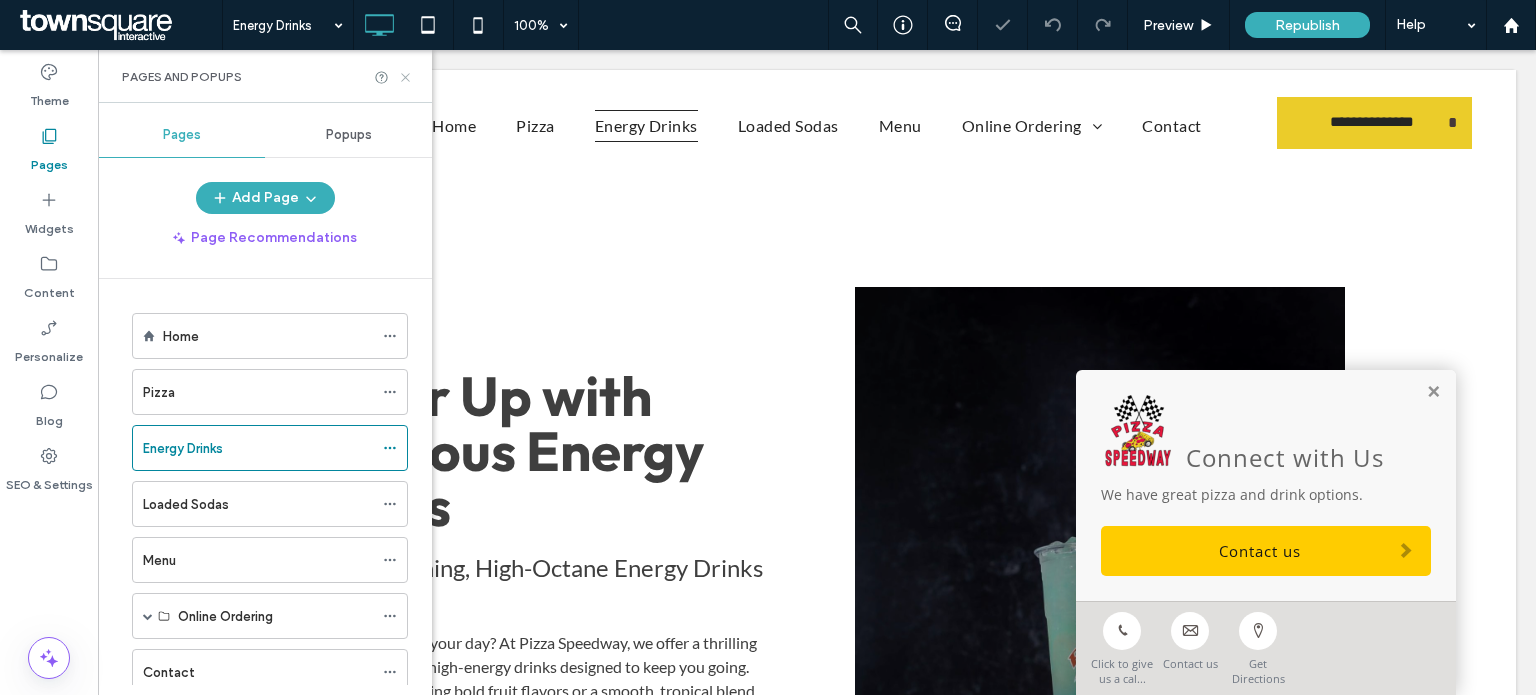 click 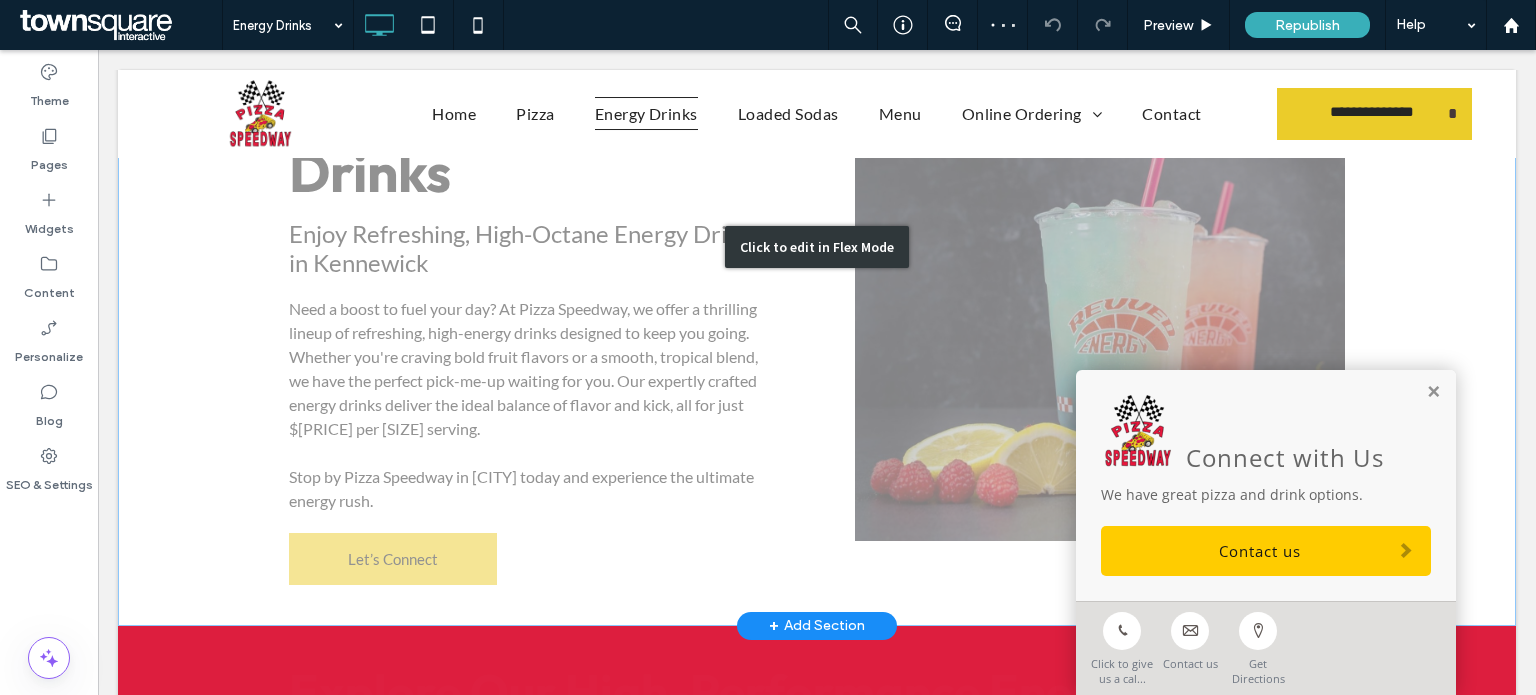 scroll, scrollTop: 340, scrollLeft: 0, axis: vertical 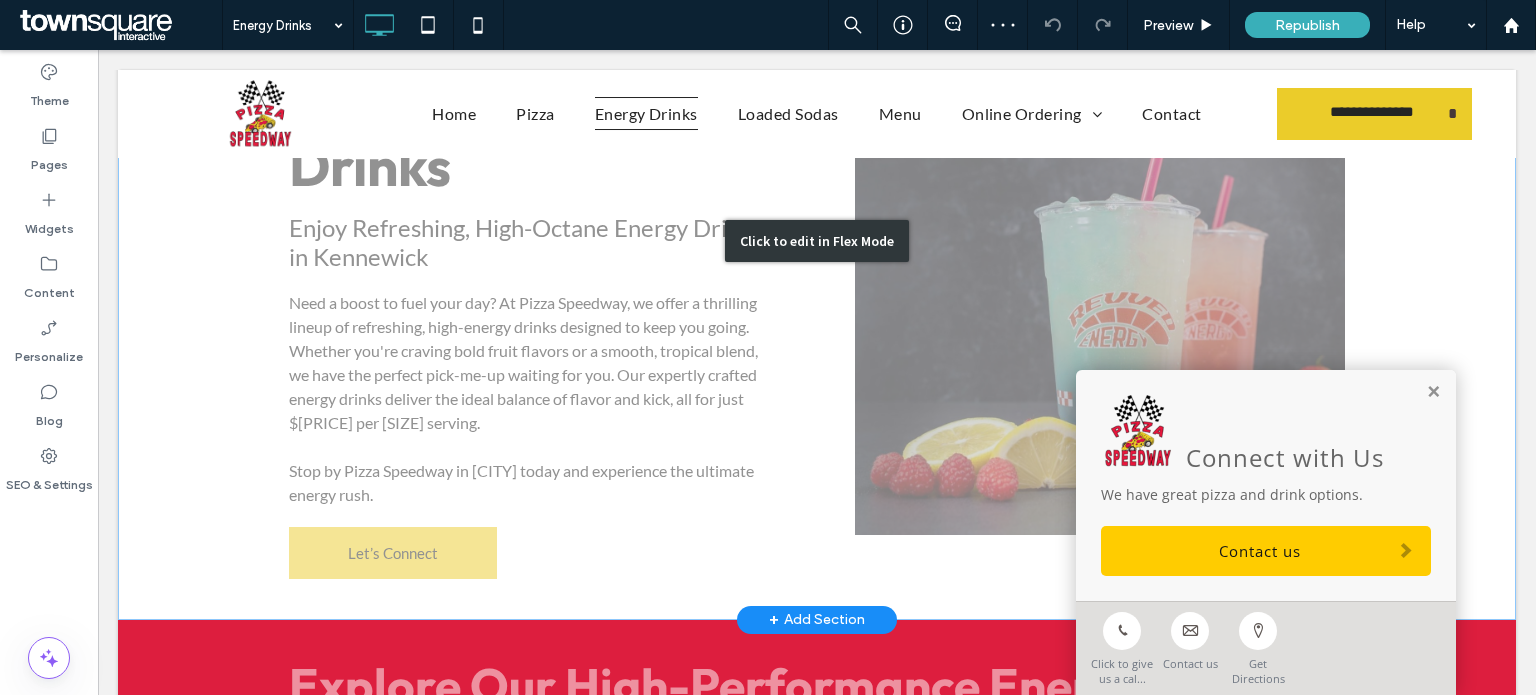 click on "Click to edit in Flex Mode" at bounding box center (817, 241) 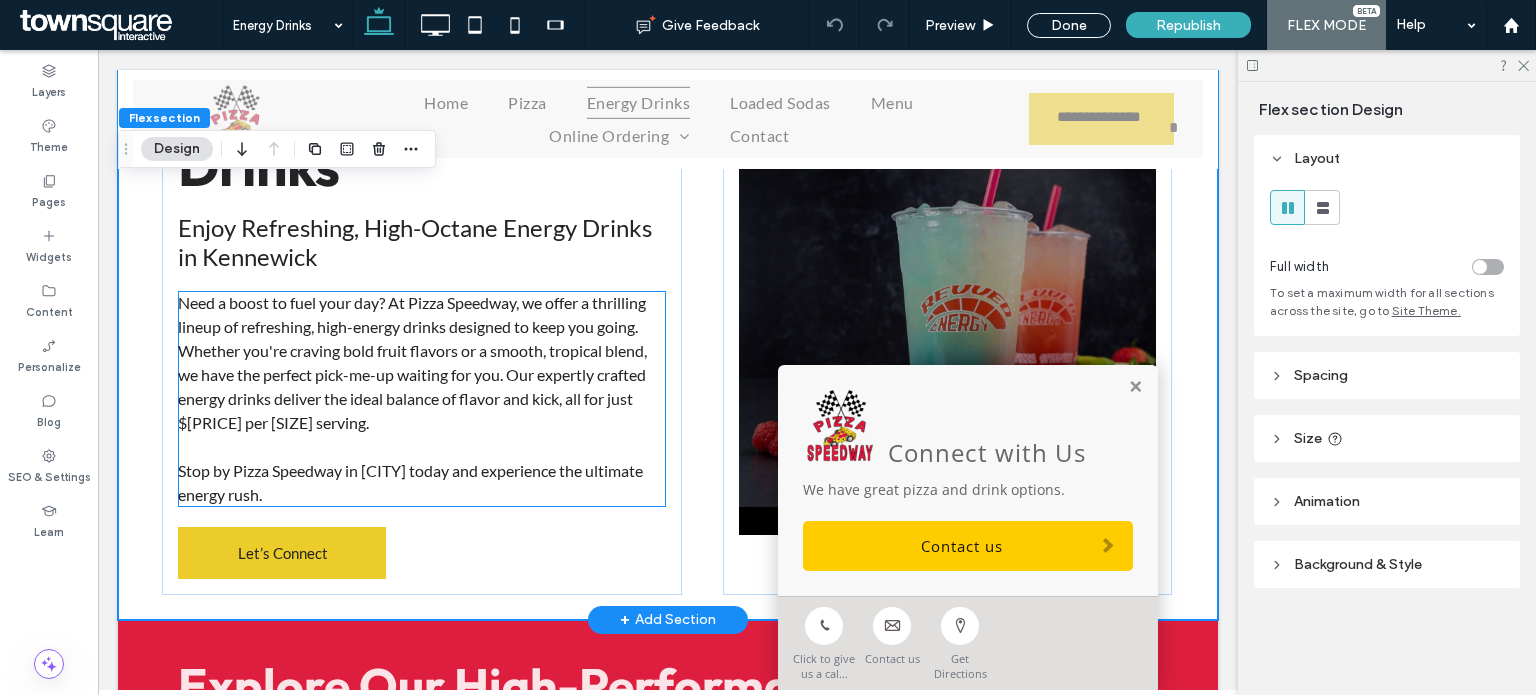 click on "Need a boost to fuel your day? At Pizza Speedway, we offer a thrilling lineup of refreshing, high-energy drinks designed to keep you going. Whether you're craving bold fruit flavors or a smooth, tropical blend, we have the perfect pick-me-up waiting for you. Our expertly crafted energy drinks deliver the ideal balance of flavor and kick, all for just $[PRICE] per [SIZE] serving." at bounding box center (412, 362) 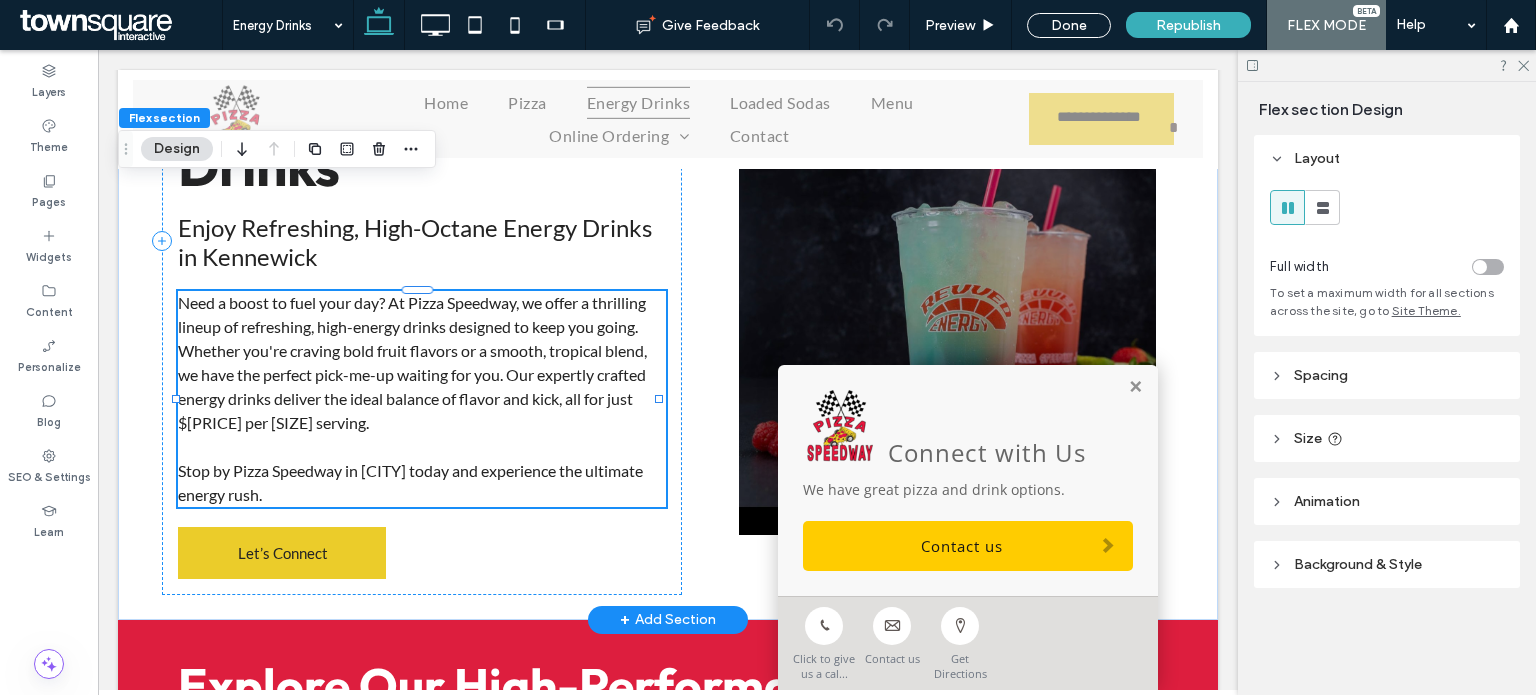click on "Need a boost to fuel your day? At Pizza Speedway, we offer a thrilling lineup of refreshing, high-energy drinks designed to keep you going. Whether you're craving bold fruit flavors or a smooth, tropical blend, we have the perfect pick-me-up waiting for you. Our expertly crafted energy drinks deliver the ideal balance of flavor and kick, all for just $[PRICE] per [SIZE] serving. Stop by Pizza Speedway in [CITY] today and experience the ultimate energy rush." at bounding box center [422, 399] 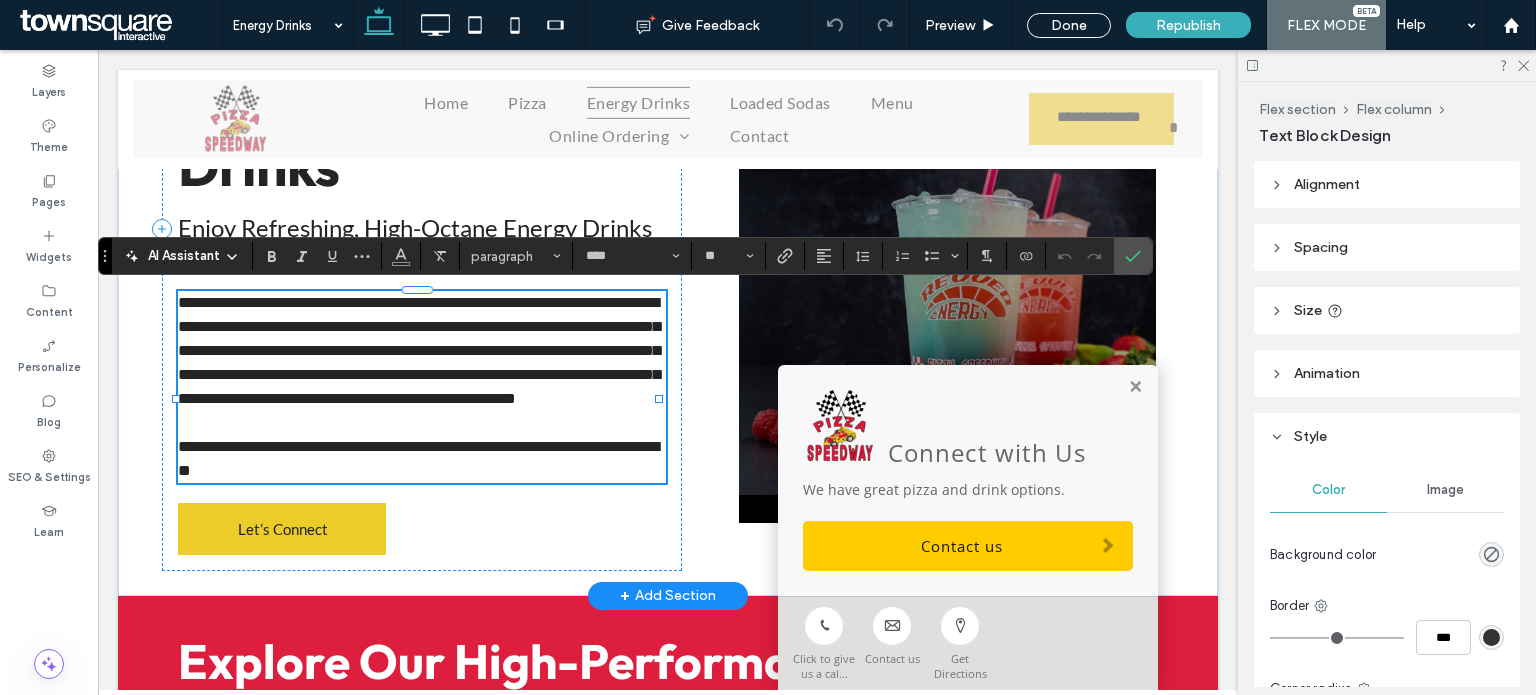 click on "AI Assistant" at bounding box center (184, 256) 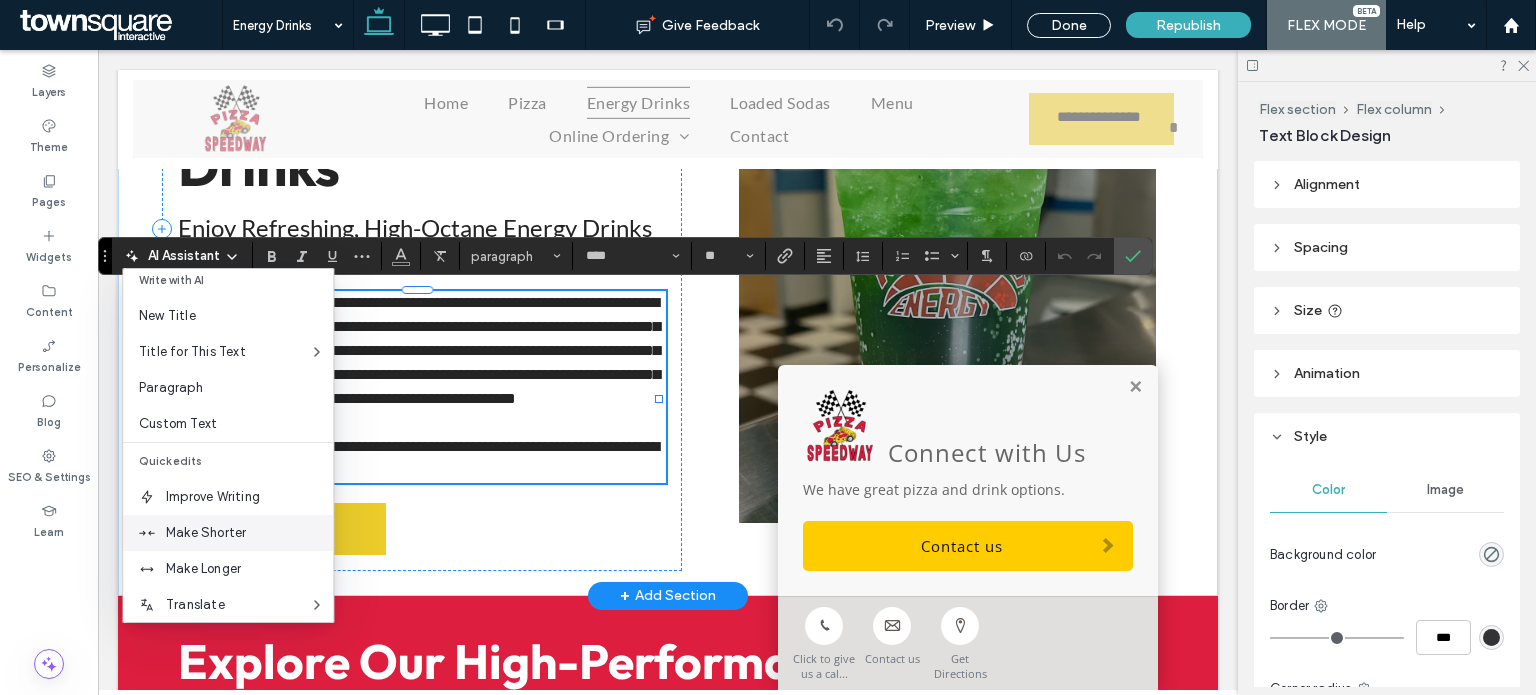 scroll, scrollTop: 16, scrollLeft: 0, axis: vertical 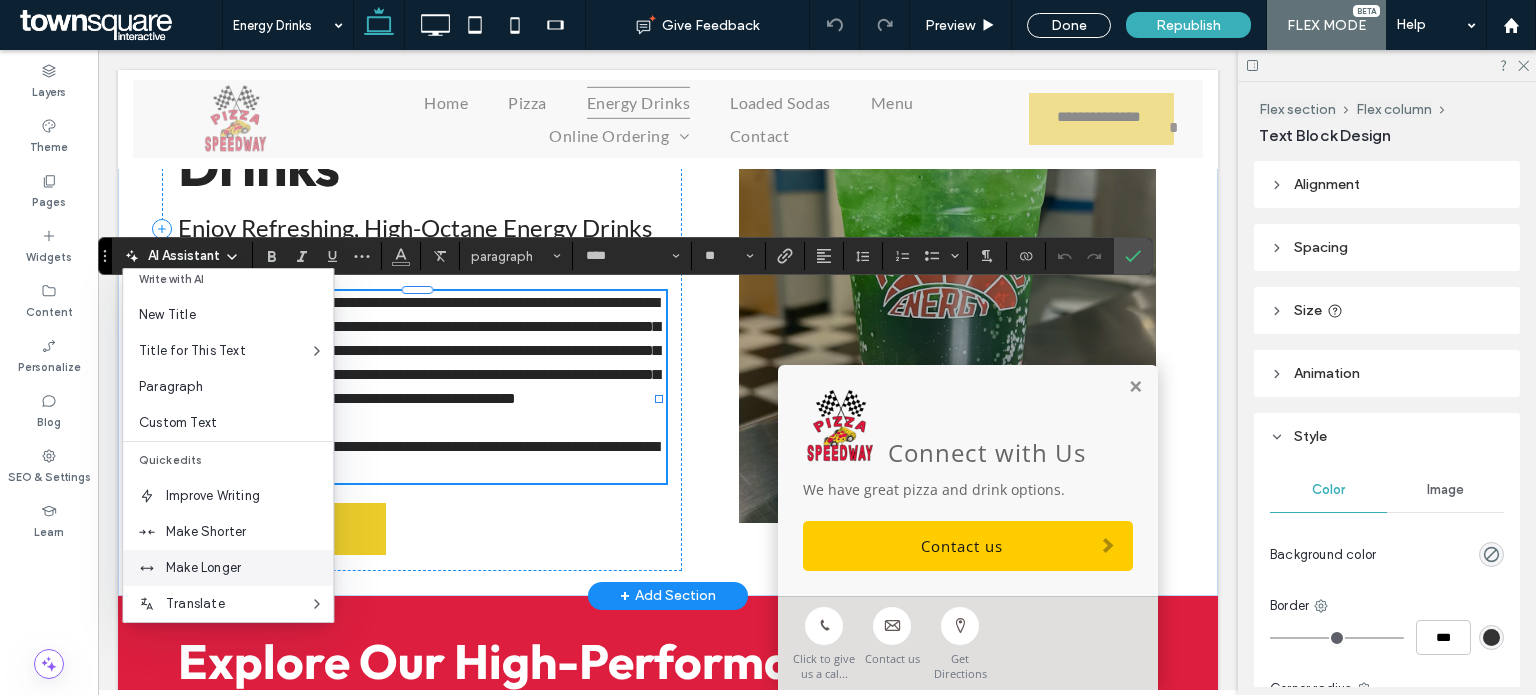 click on "Make Longer" at bounding box center [249, 568] 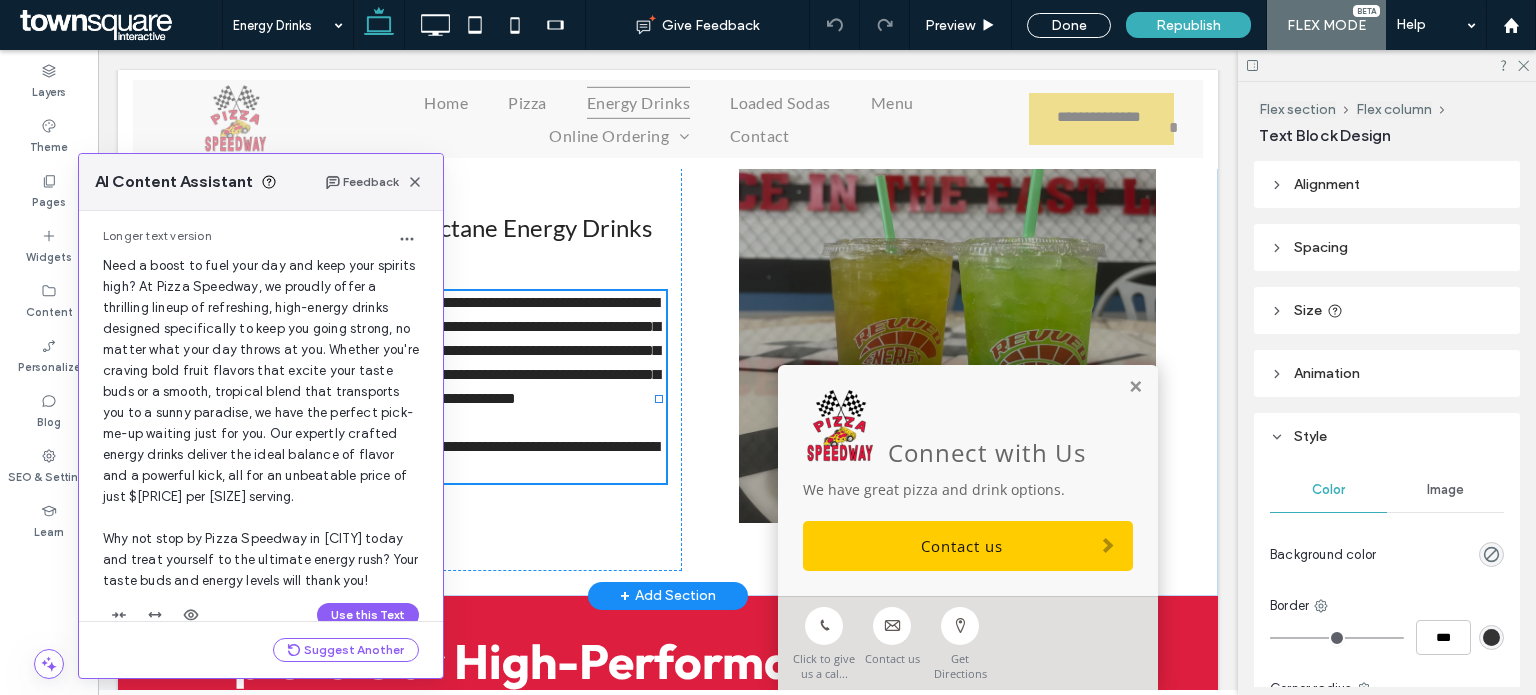 scroll, scrollTop: 103, scrollLeft: 0, axis: vertical 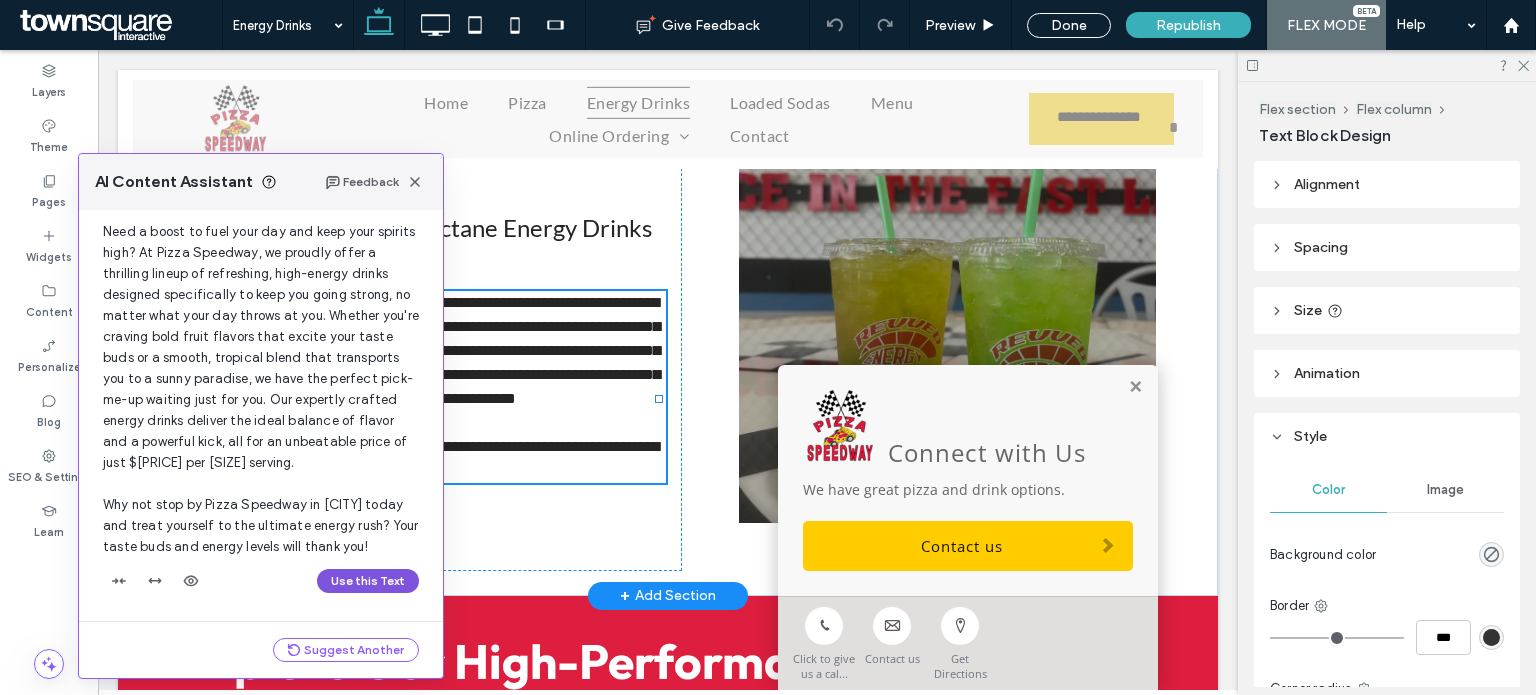 click on "Use this Text" at bounding box center [368, 581] 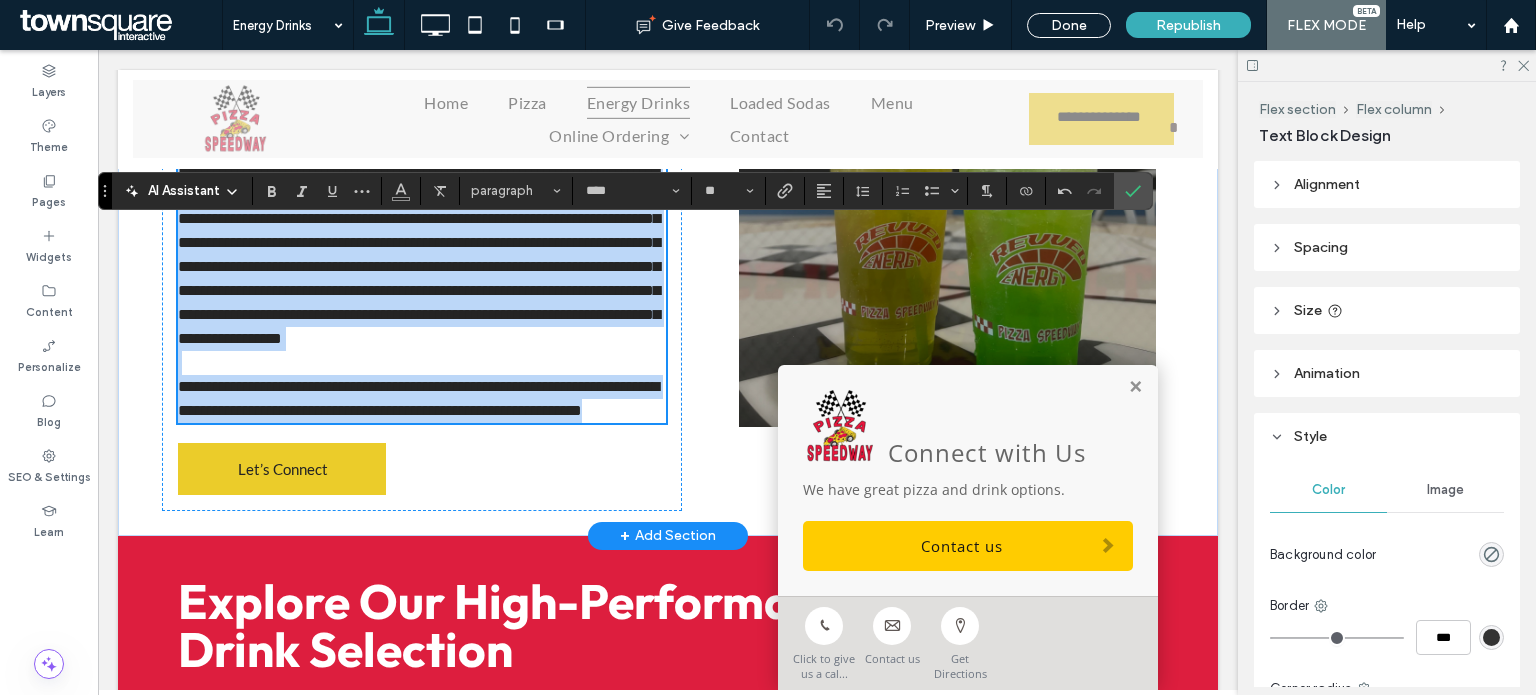 scroll, scrollTop: 485, scrollLeft: 0, axis: vertical 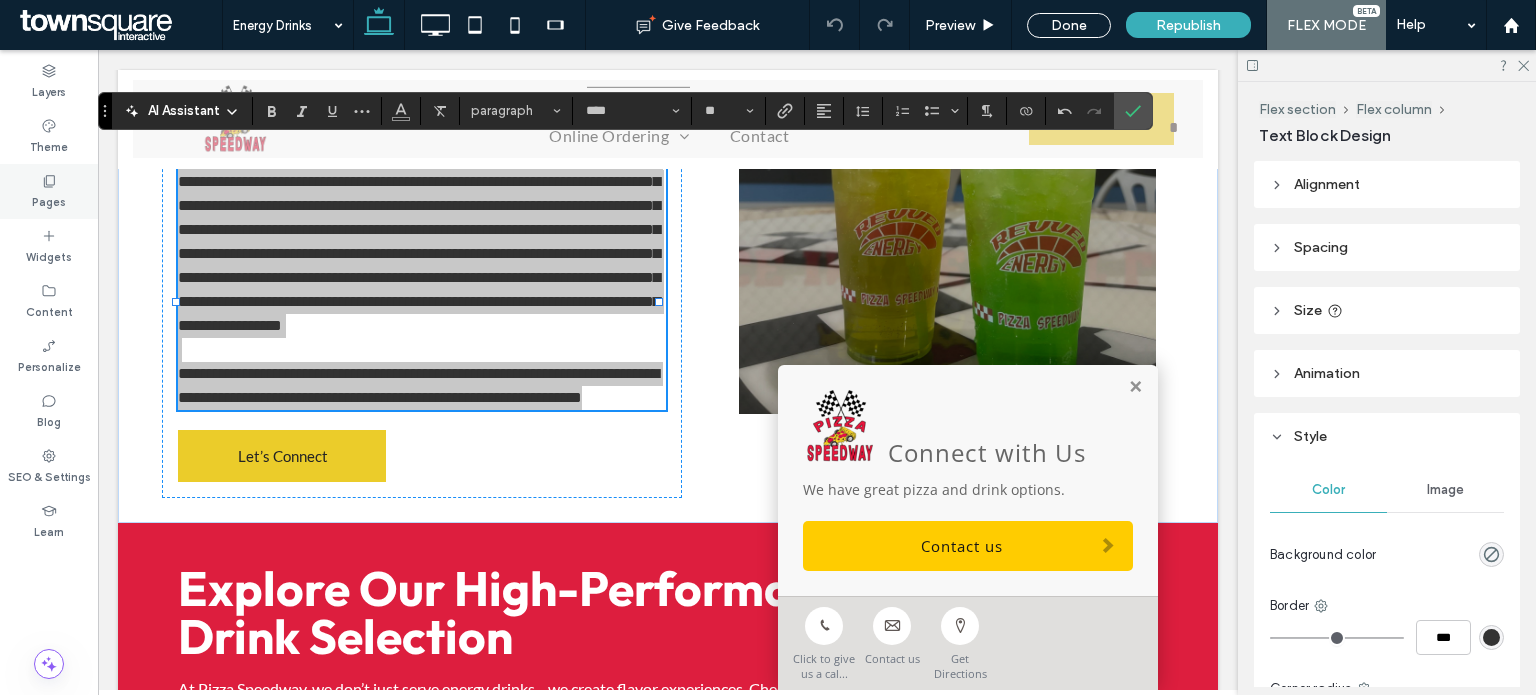 click on "Pages" at bounding box center (49, 200) 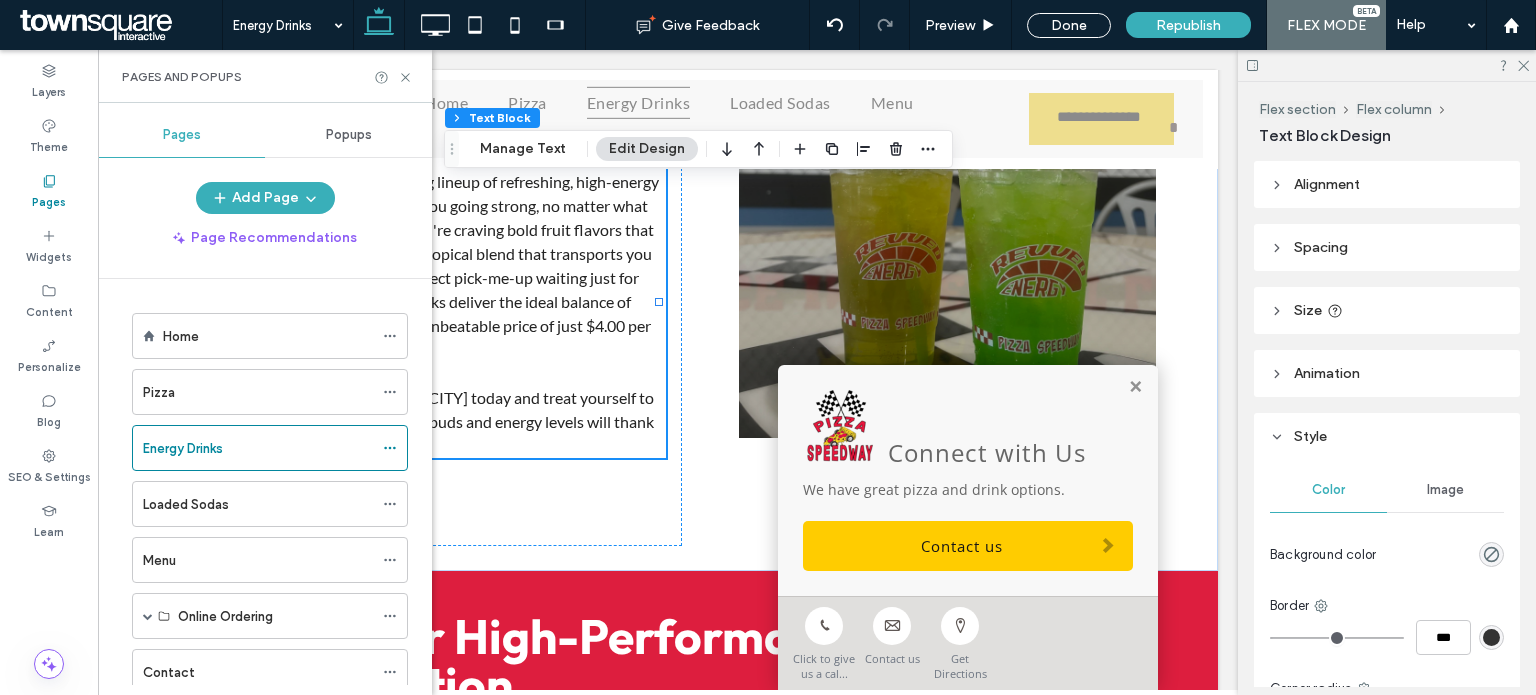 click on "Loaded Sodas" at bounding box center (258, 504) 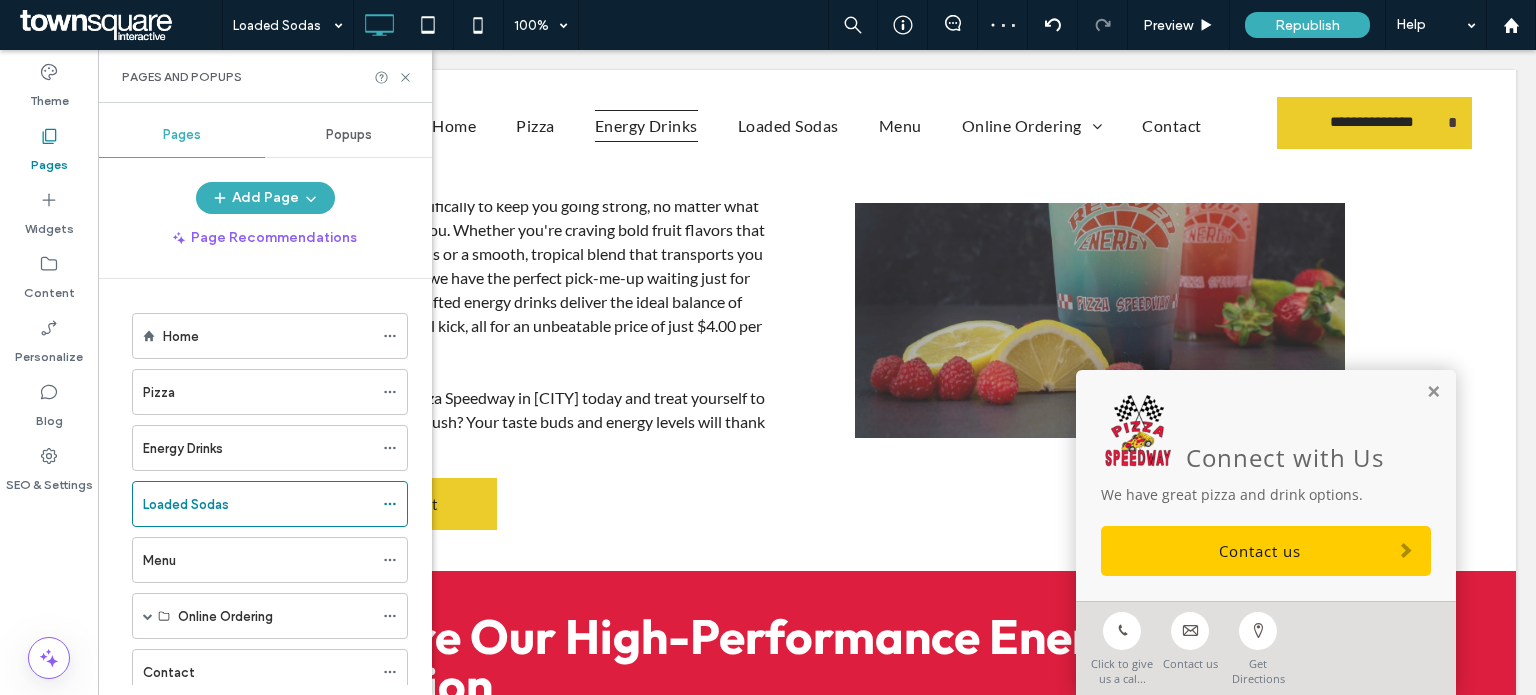 click at bounding box center [768, 347] 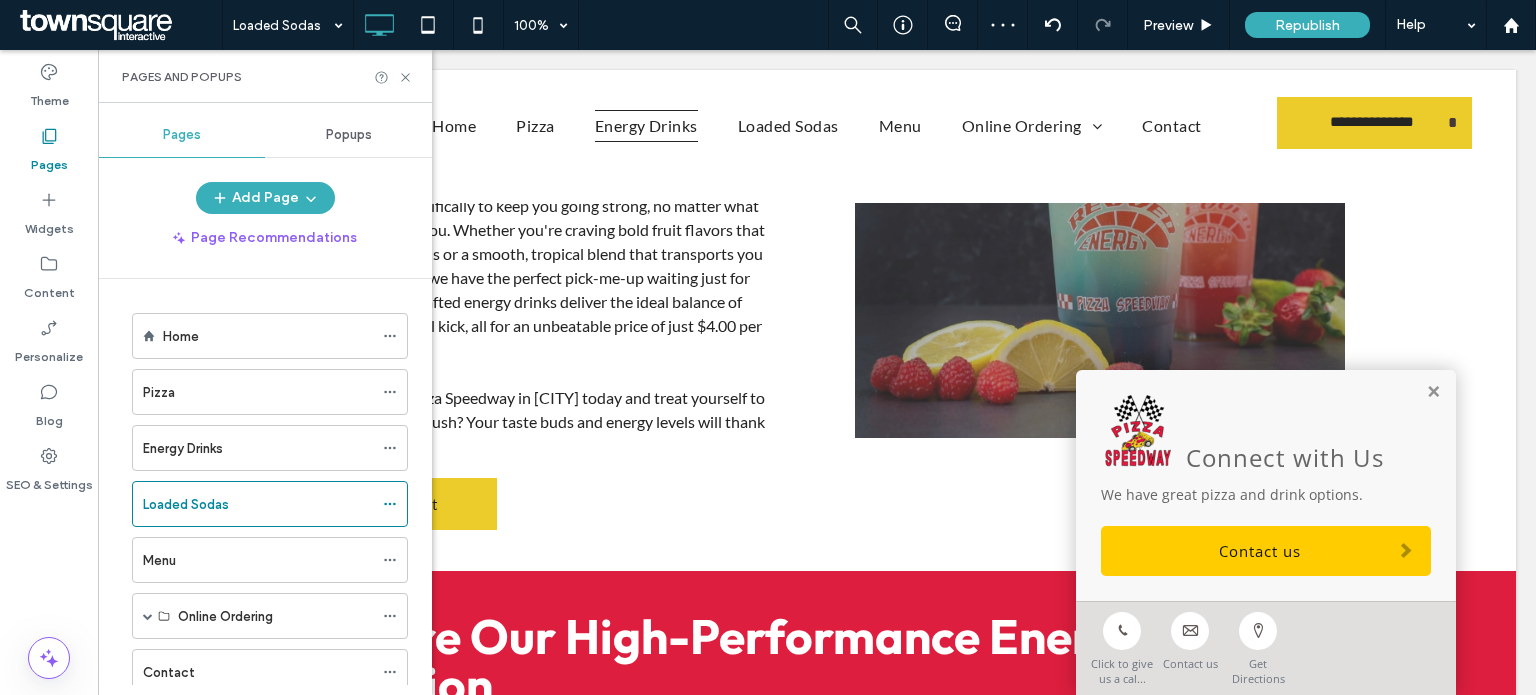 click at bounding box center [768, 347] 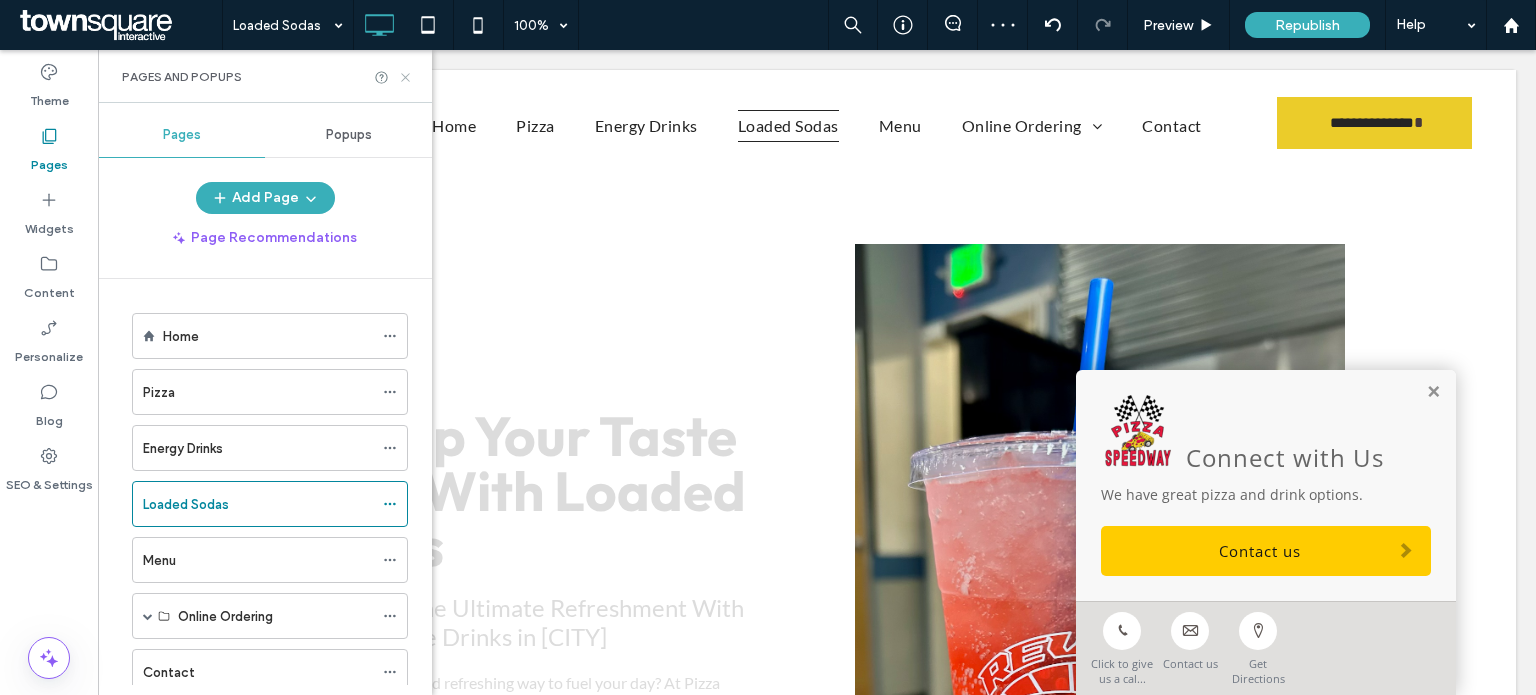 scroll, scrollTop: 0, scrollLeft: 0, axis: both 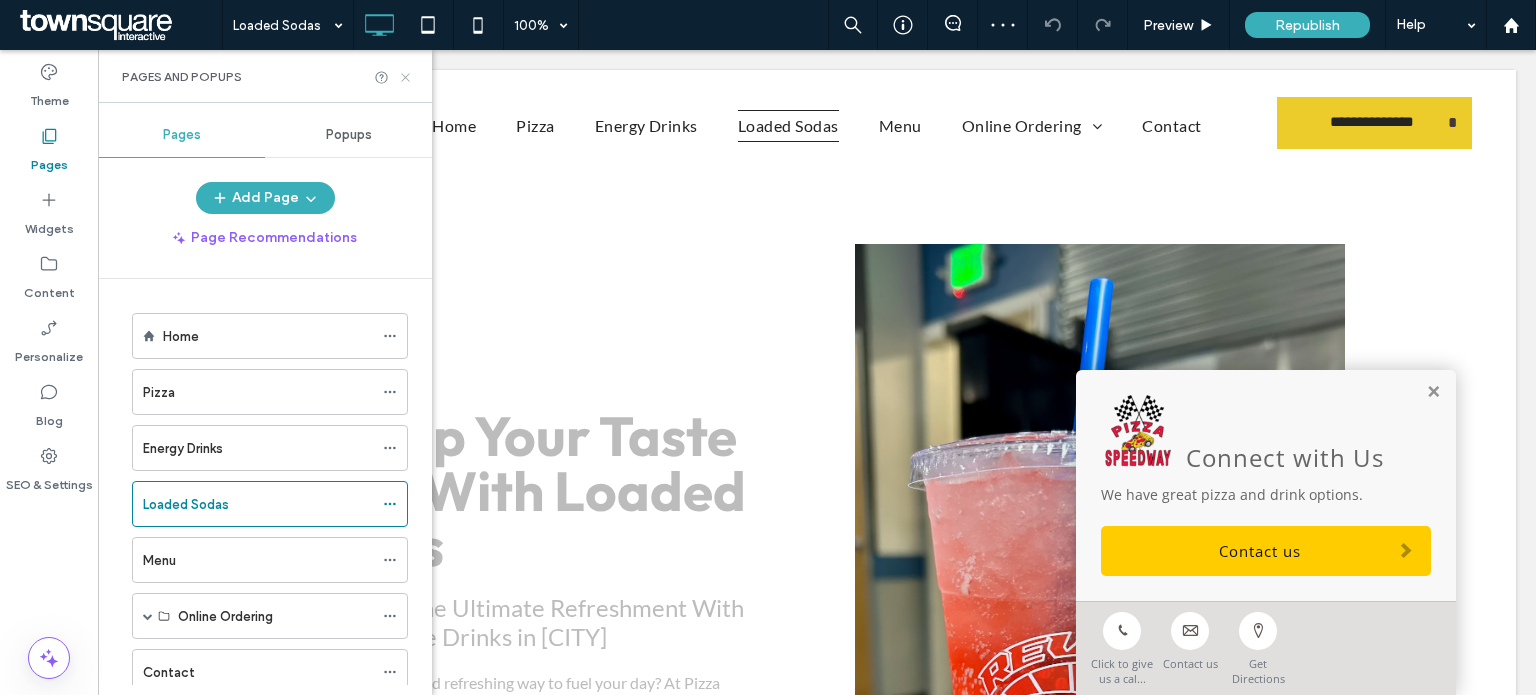 click 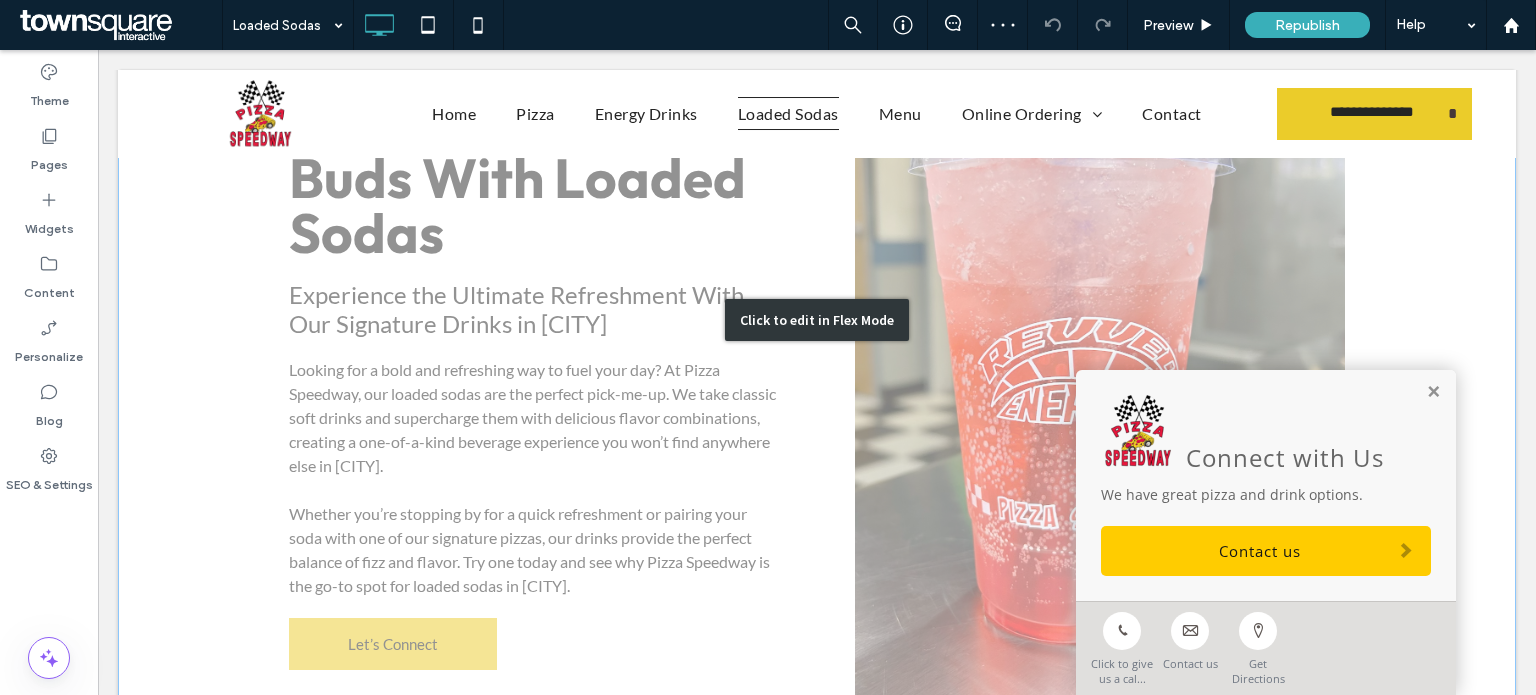 click on "Click to edit in Flex Mode" at bounding box center (817, 320) 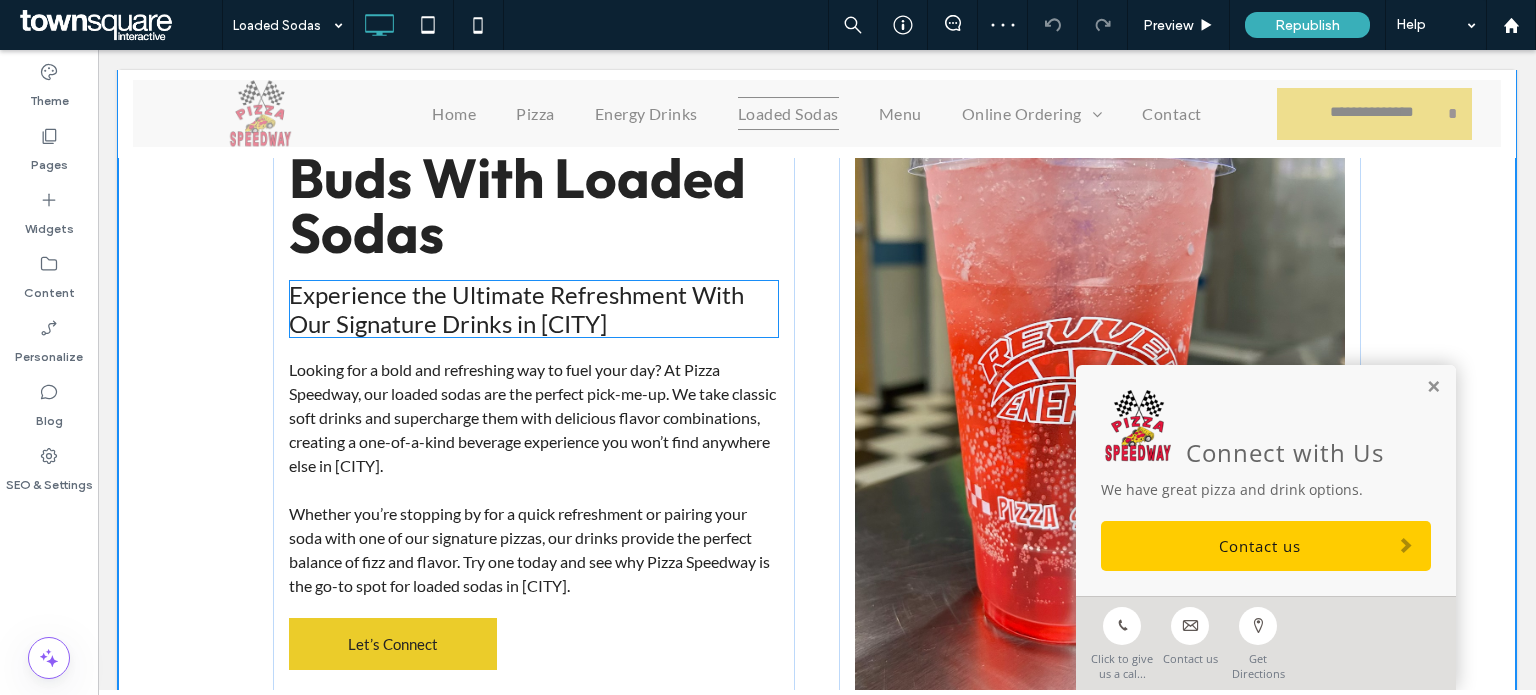 scroll, scrollTop: 257, scrollLeft: 0, axis: vertical 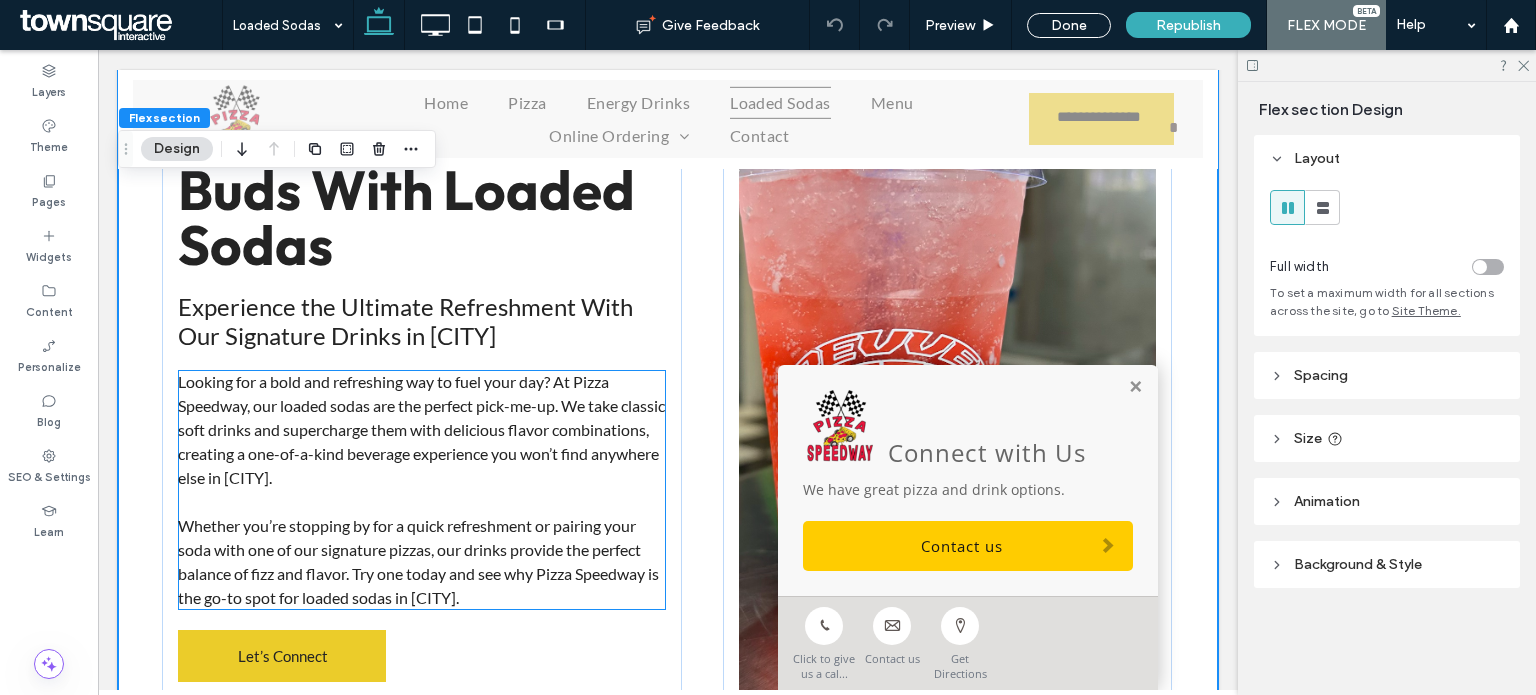 click on "Looking for a bold and refreshing way to fuel your day? At Pizza Speedway, our loaded sodas are the perfect pick-me-up. We take classic soft drinks and supercharge them with delicious flavor combinations, creating a one-of-a-kind beverage experience you won’t find anywhere else in [CITY]." at bounding box center (421, 429) 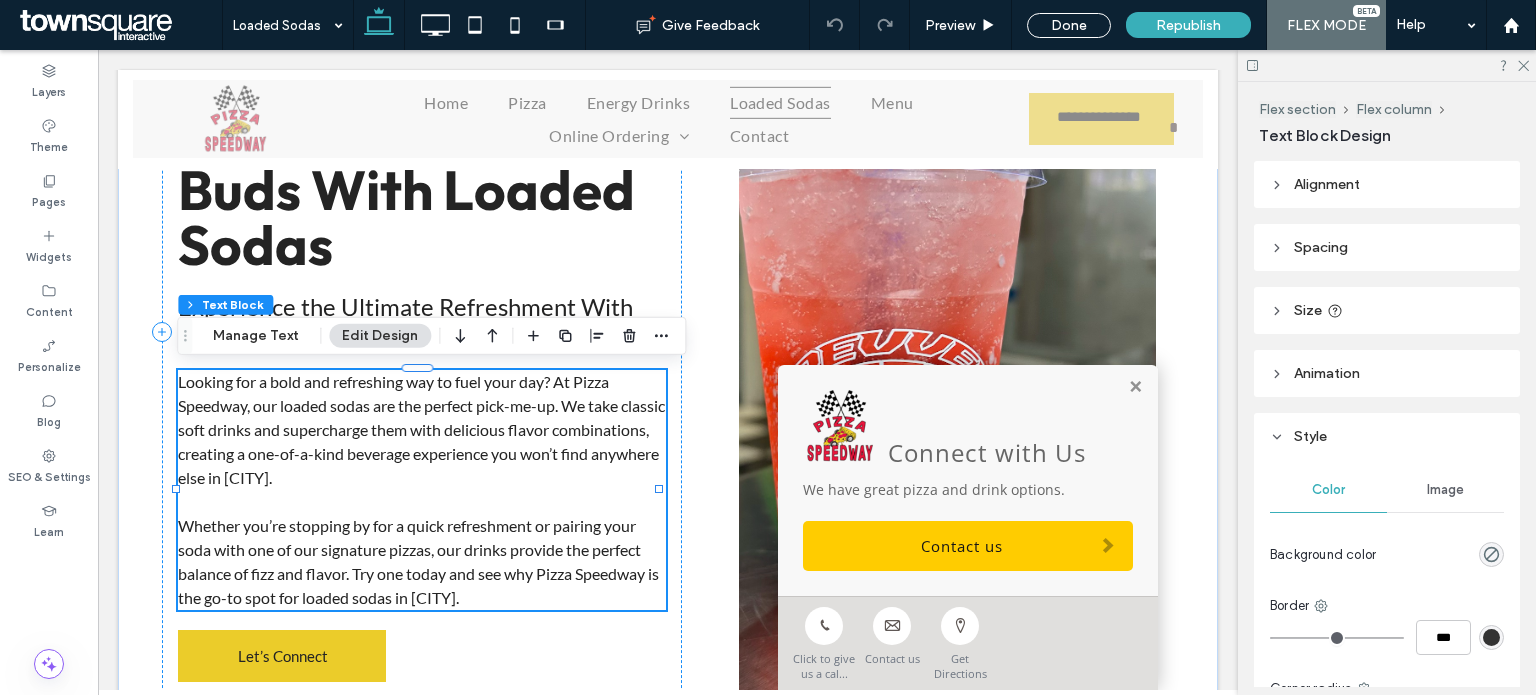 click on "Looking for a bold and refreshing way to fuel your day? At Pizza Speedway, our loaded sodas are the perfect pick-me-up. We take classic soft drinks and supercharge them with delicious flavor combinations, creating a one-of-a-kind beverage experience you won’t find anywhere else in [CITY]." at bounding box center [421, 429] 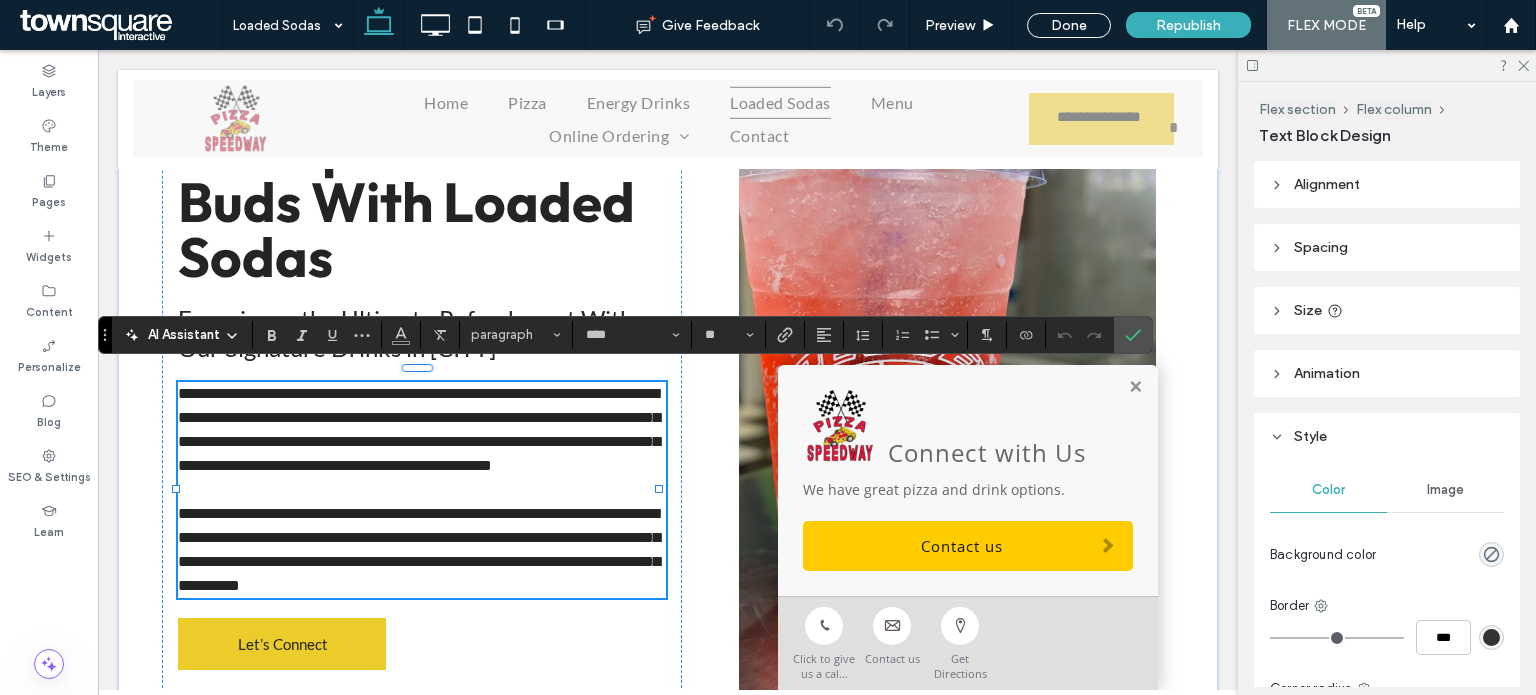 click on "AI Assistant" at bounding box center (184, 335) 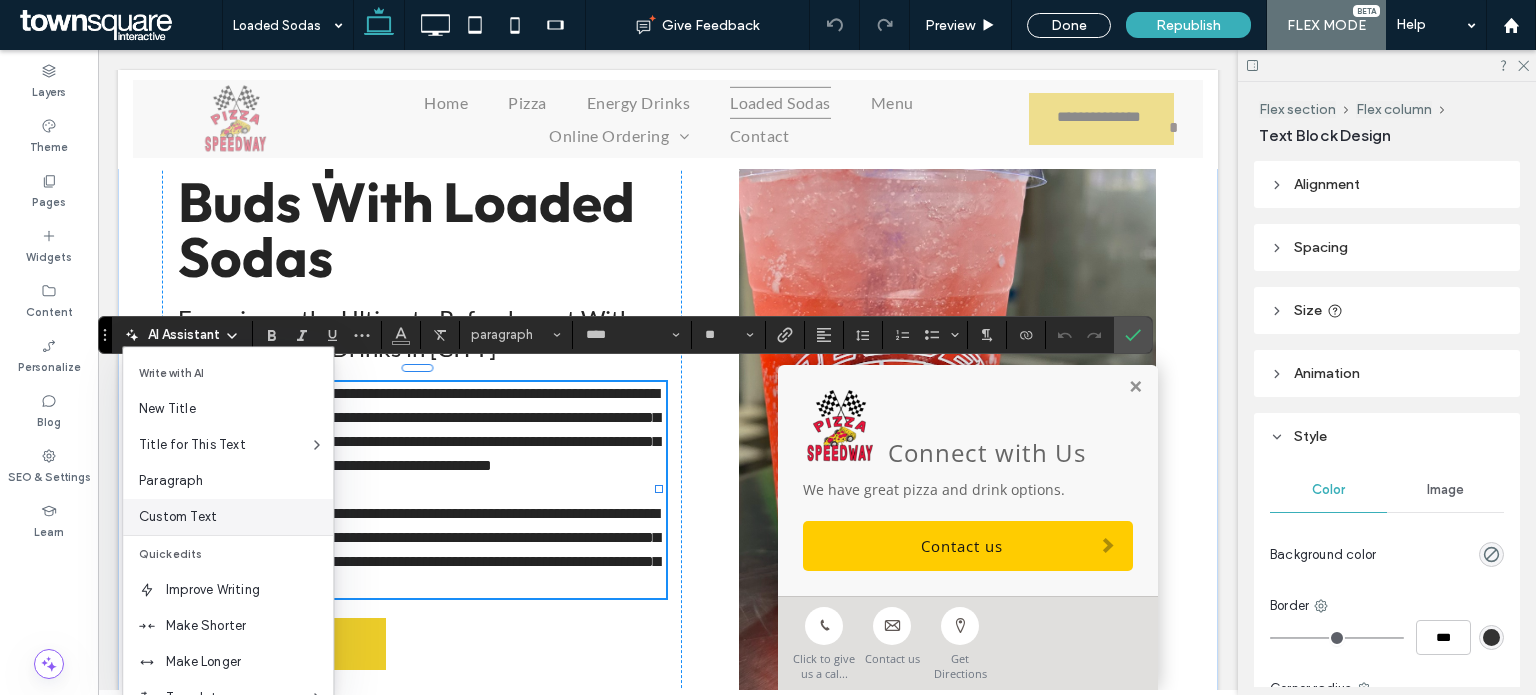 scroll, scrollTop: 132, scrollLeft: 0, axis: vertical 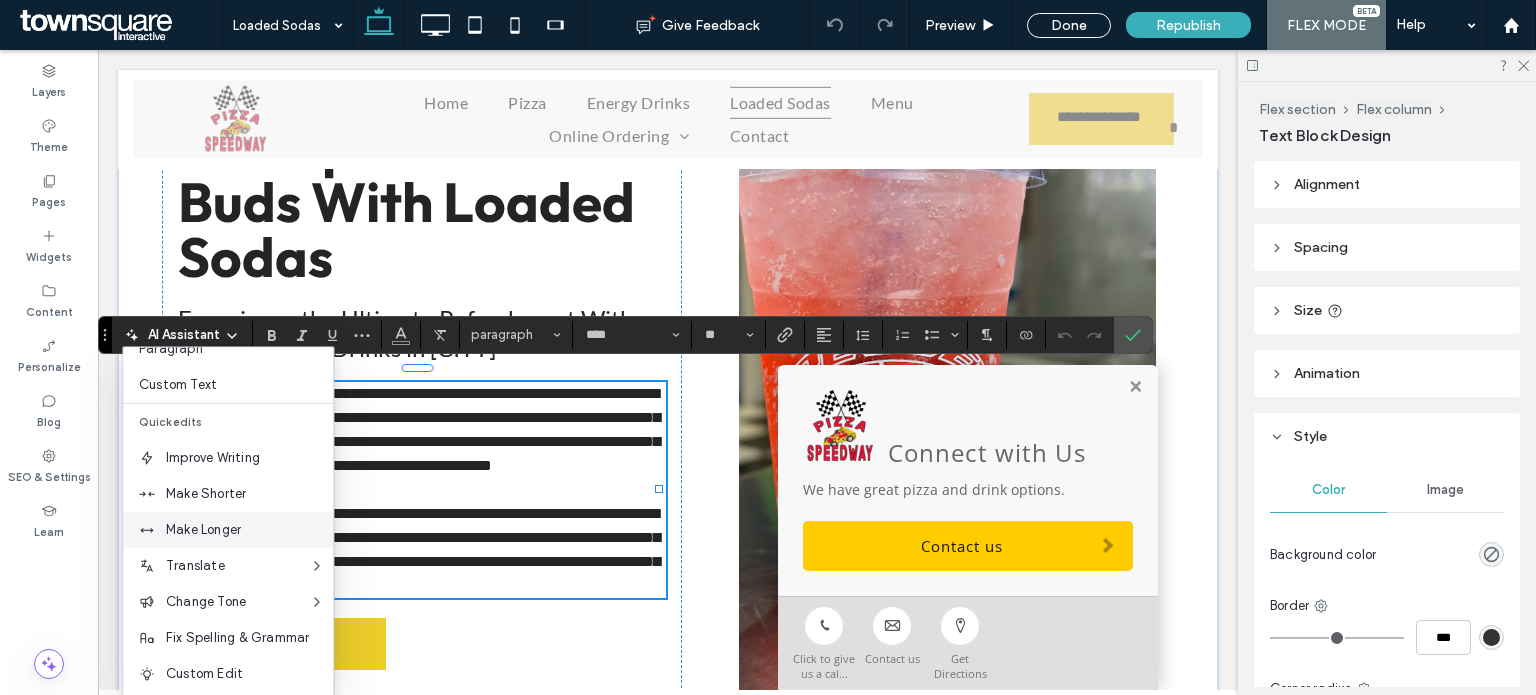 click on "Make Longer" at bounding box center [249, 530] 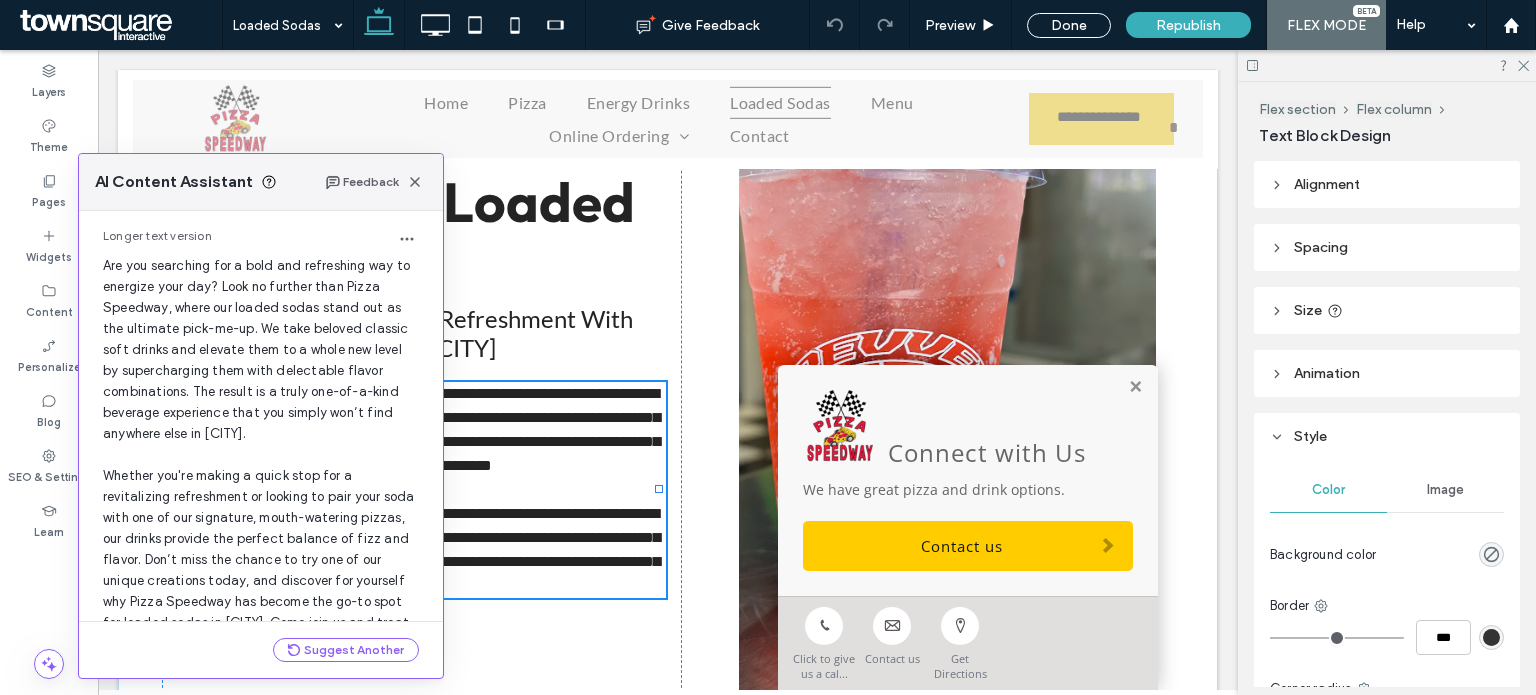 scroll, scrollTop: 165, scrollLeft: 0, axis: vertical 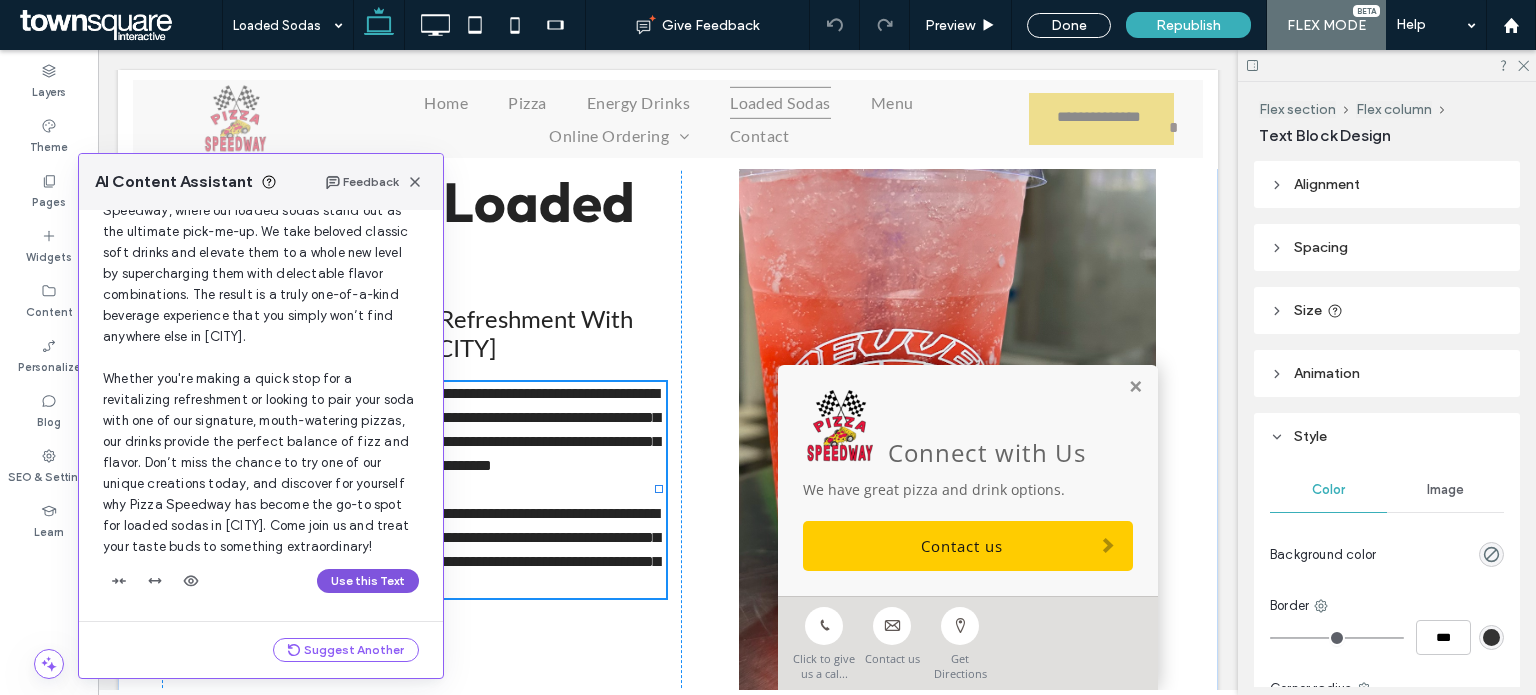 click on "Use this Text" at bounding box center (368, 581) 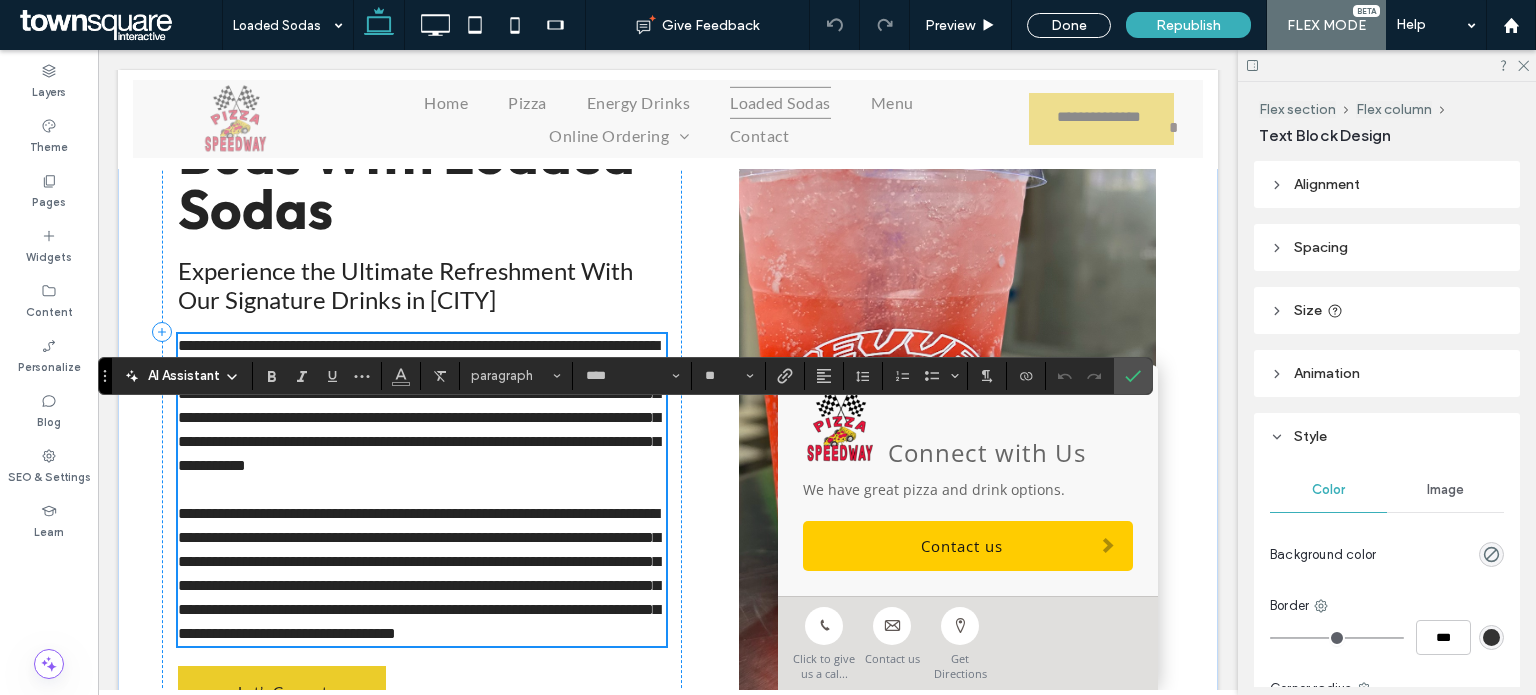 scroll, scrollTop: 216, scrollLeft: 0, axis: vertical 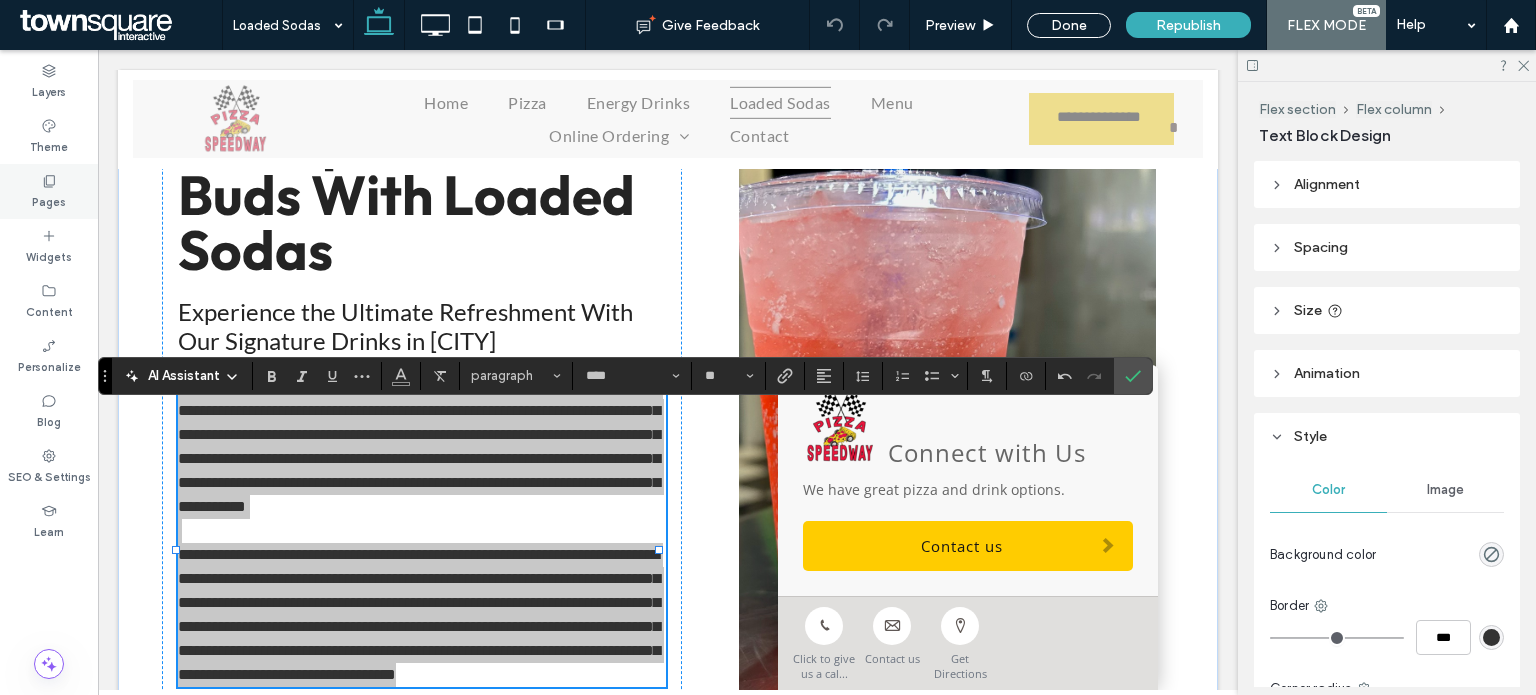 click on "Pages" at bounding box center [49, 200] 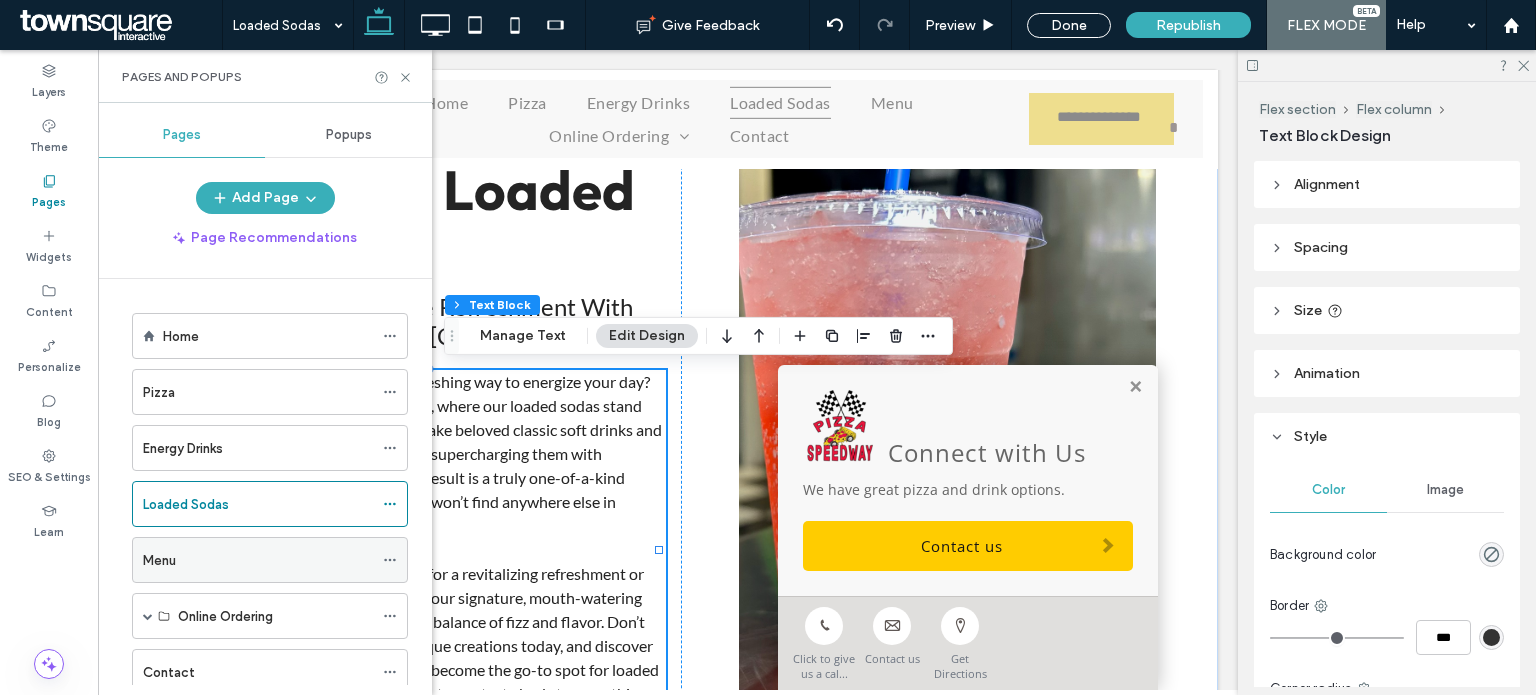 click on "Menu" at bounding box center (159, 560) 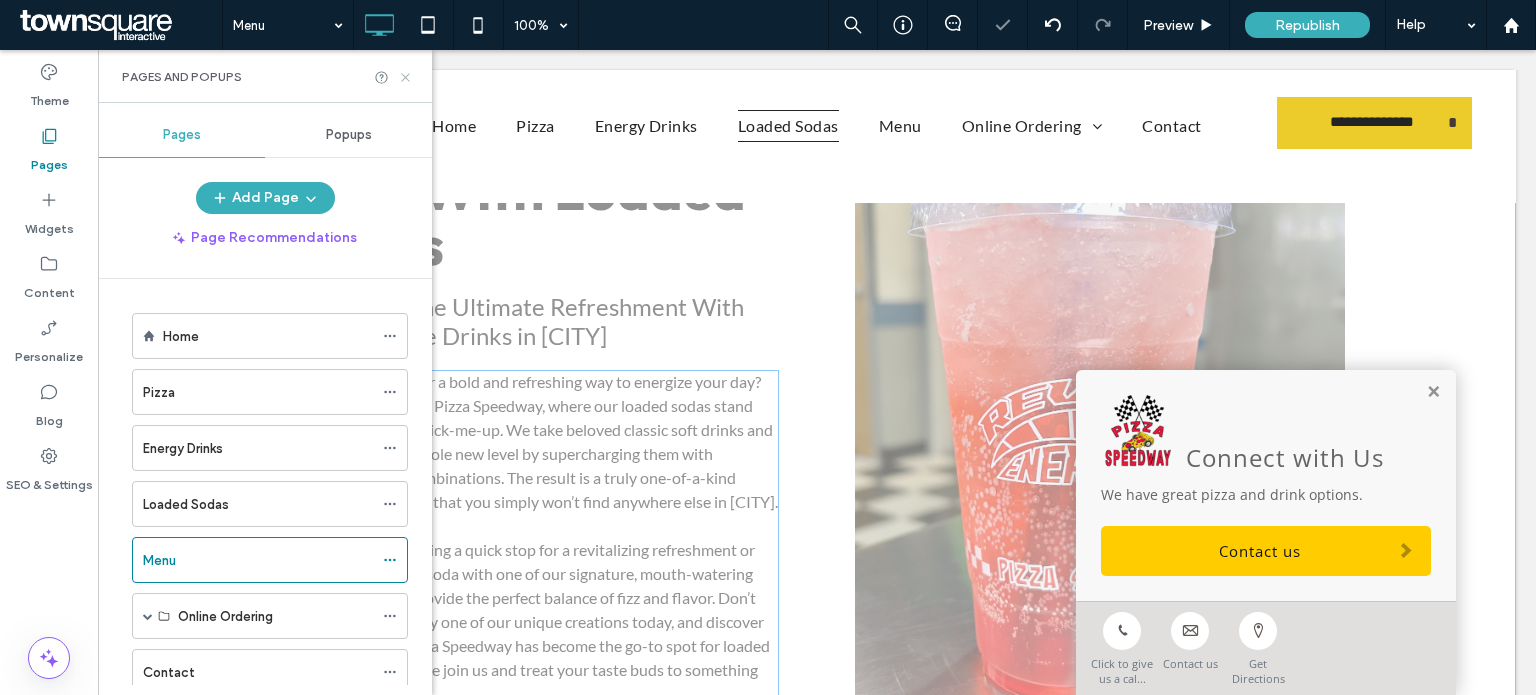 click 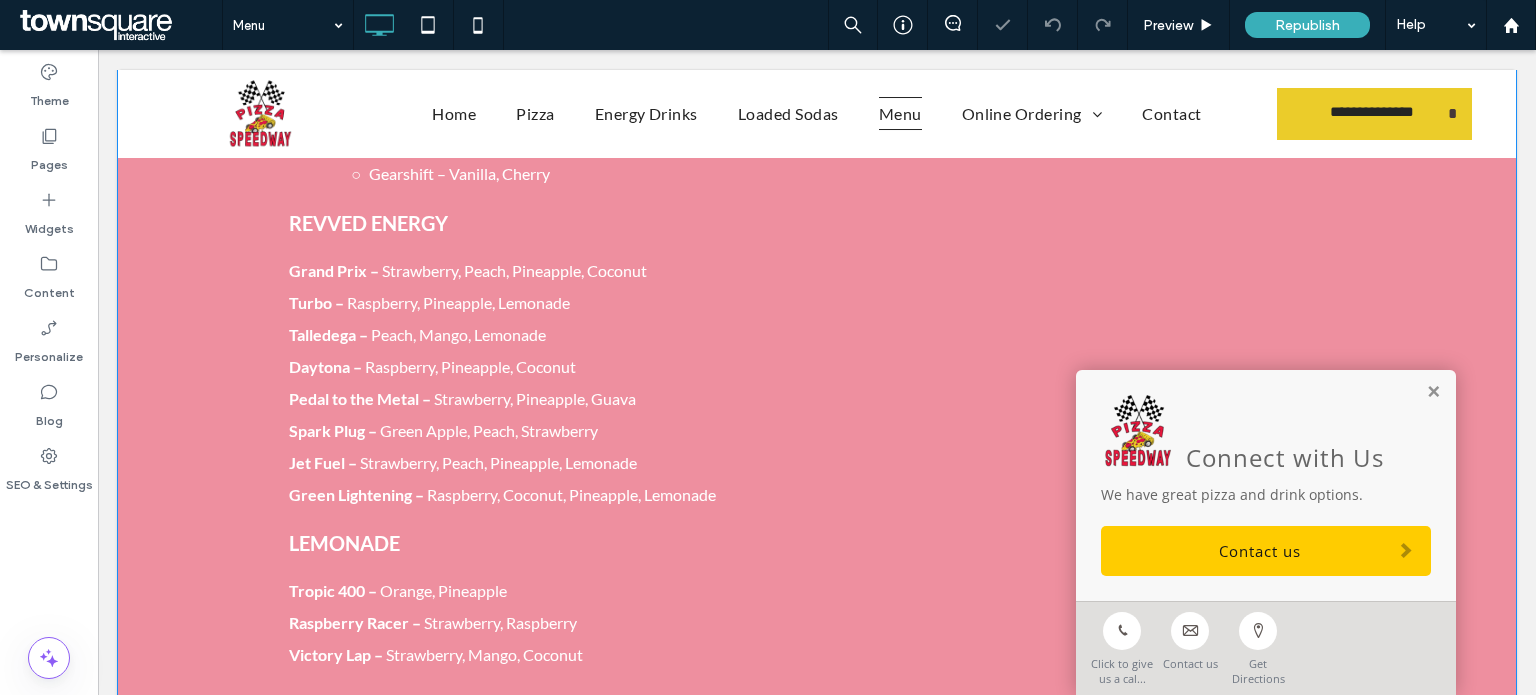 scroll, scrollTop: 1671, scrollLeft: 0, axis: vertical 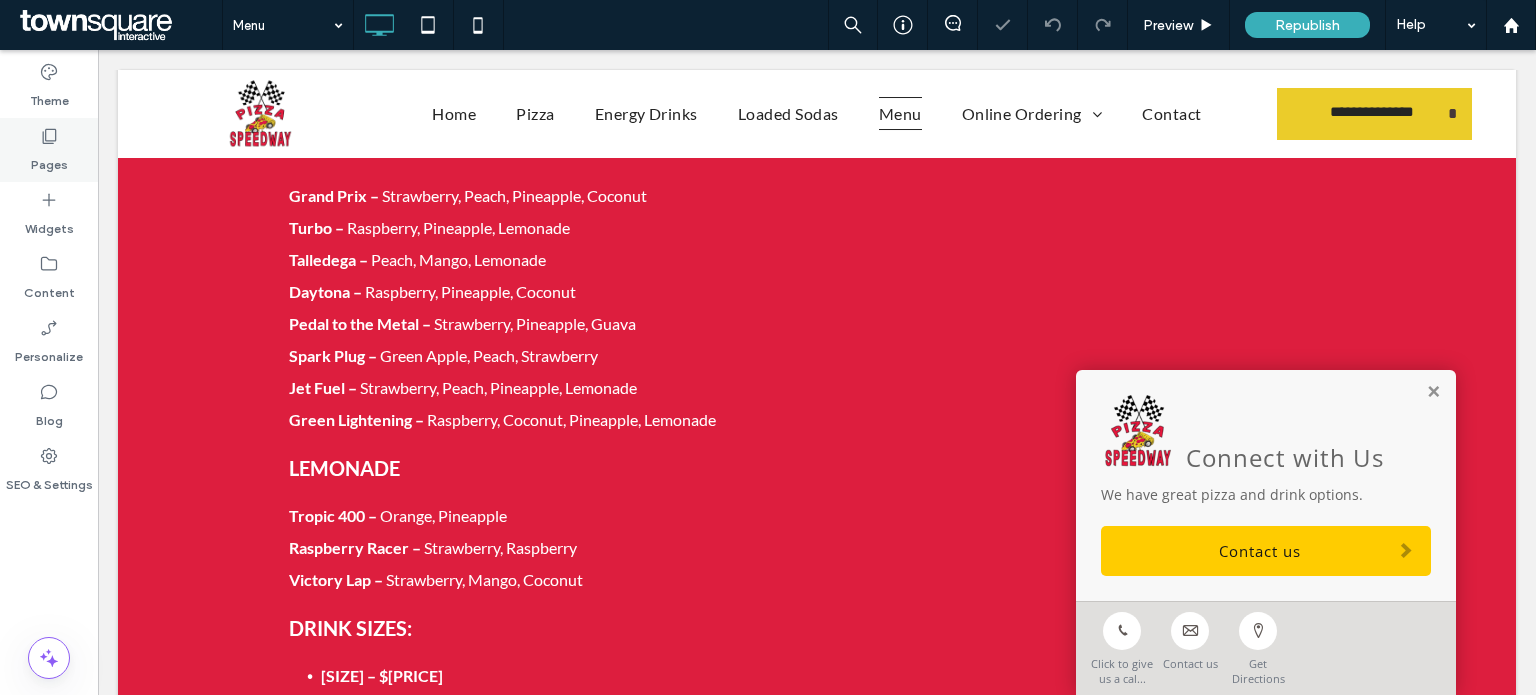 click on "Pages" at bounding box center (49, 160) 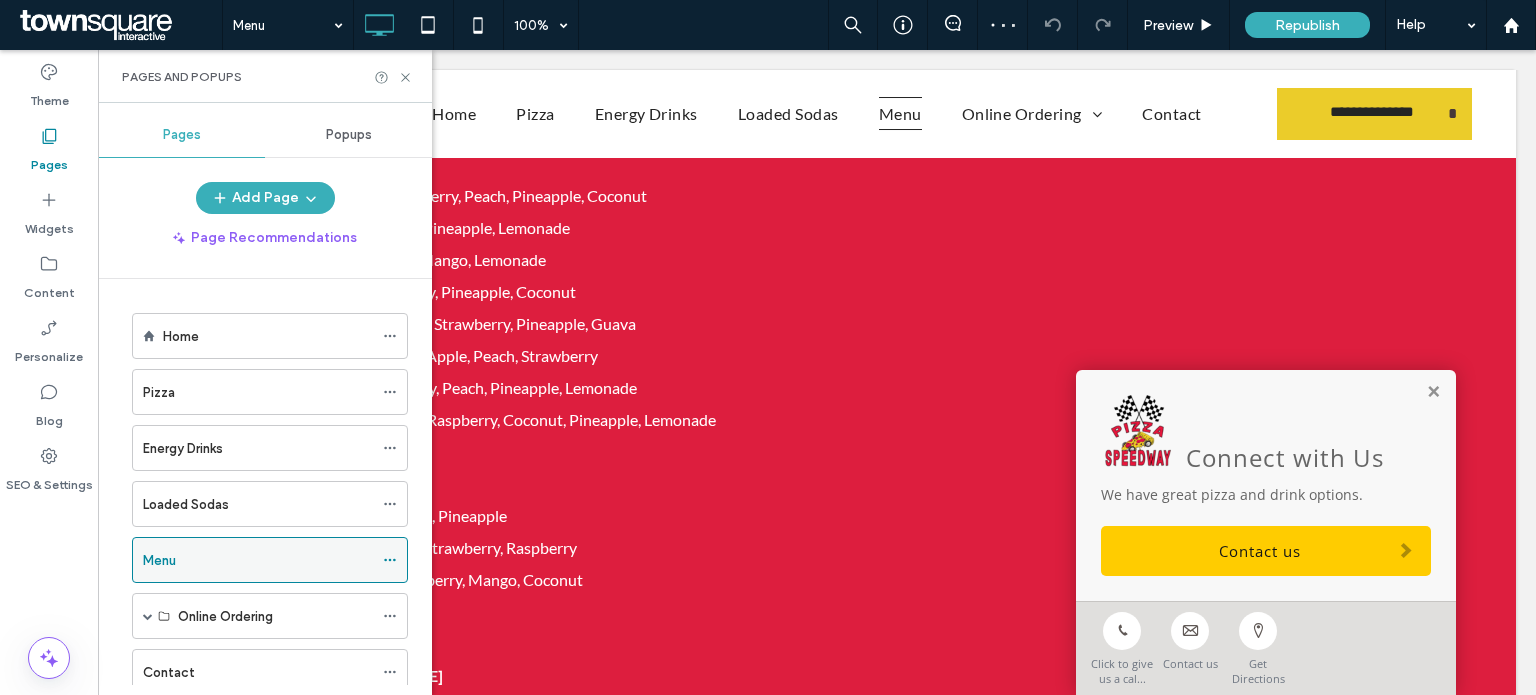 scroll, scrollTop: 56, scrollLeft: 0, axis: vertical 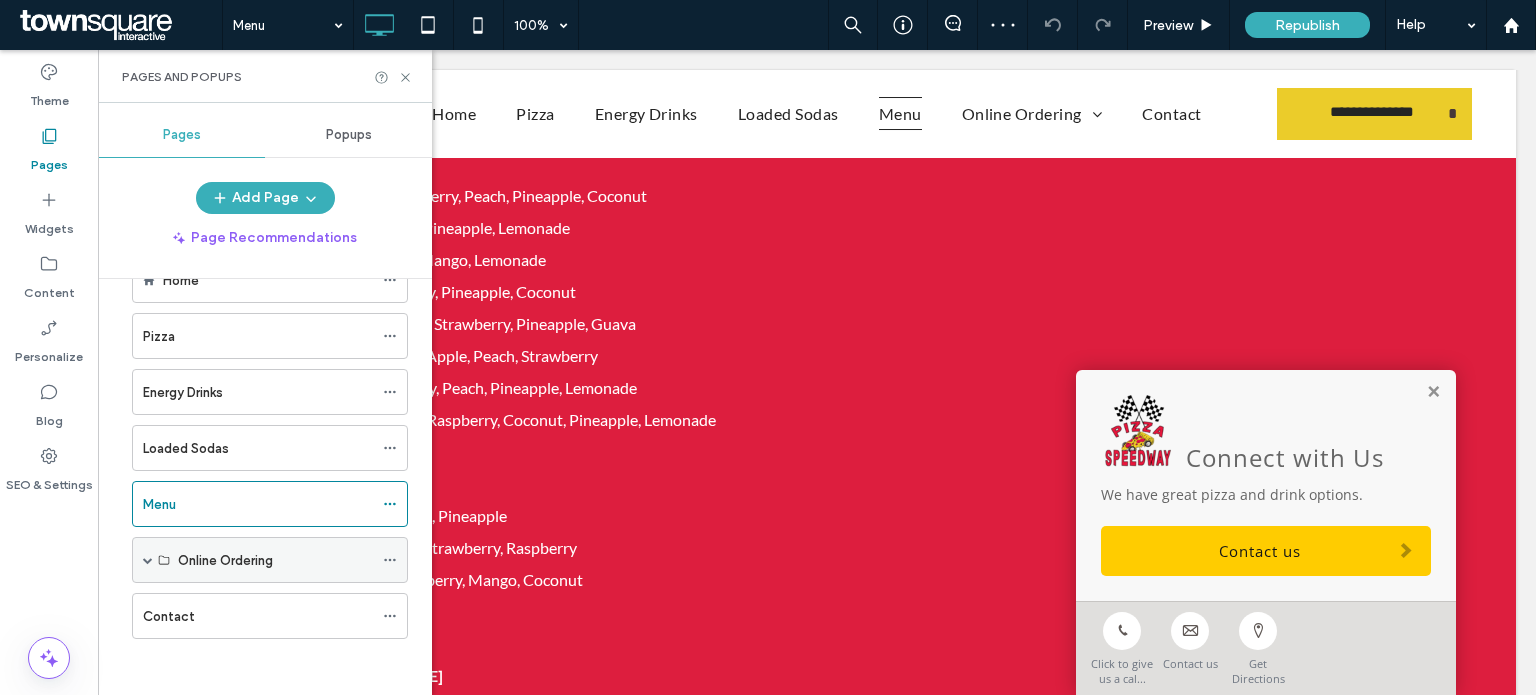 click on "Online Ordering" at bounding box center (275, 560) 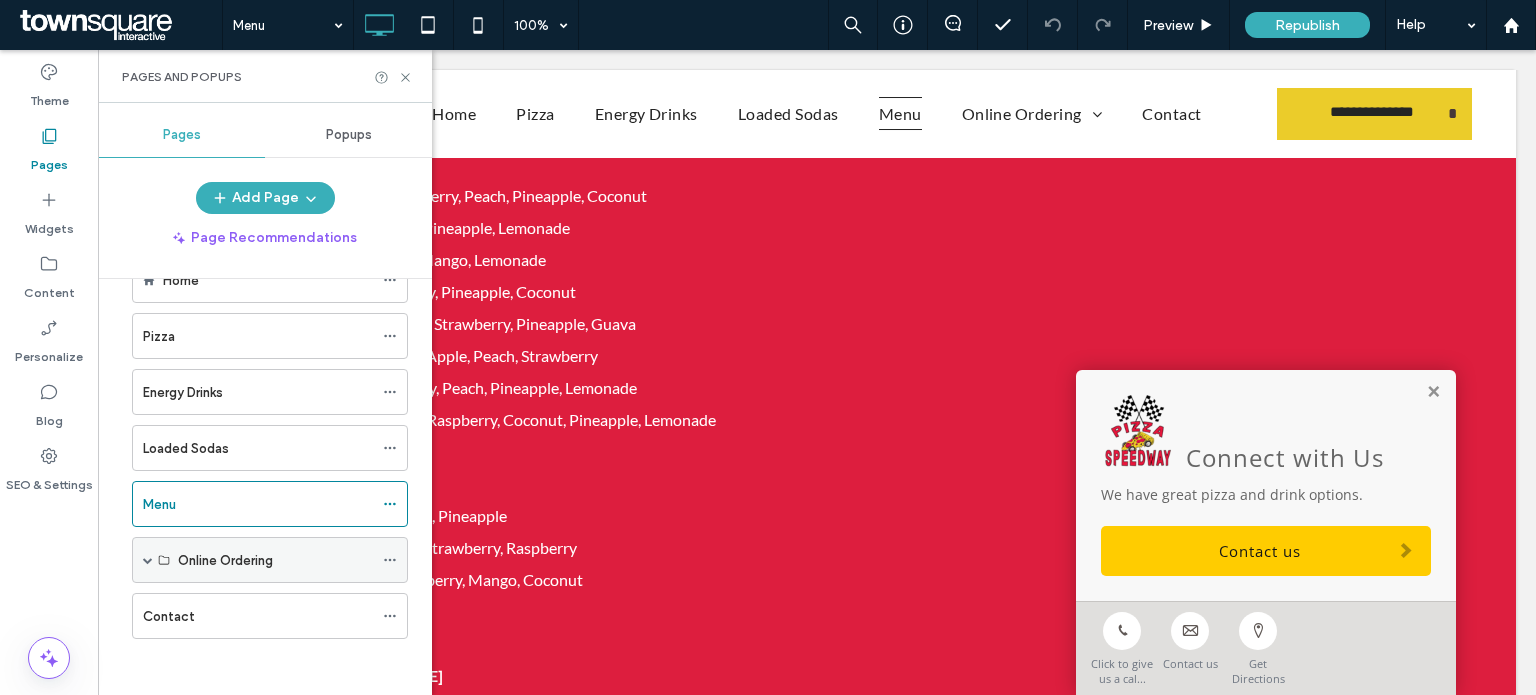 click on "Online Ordering" at bounding box center [270, 560] 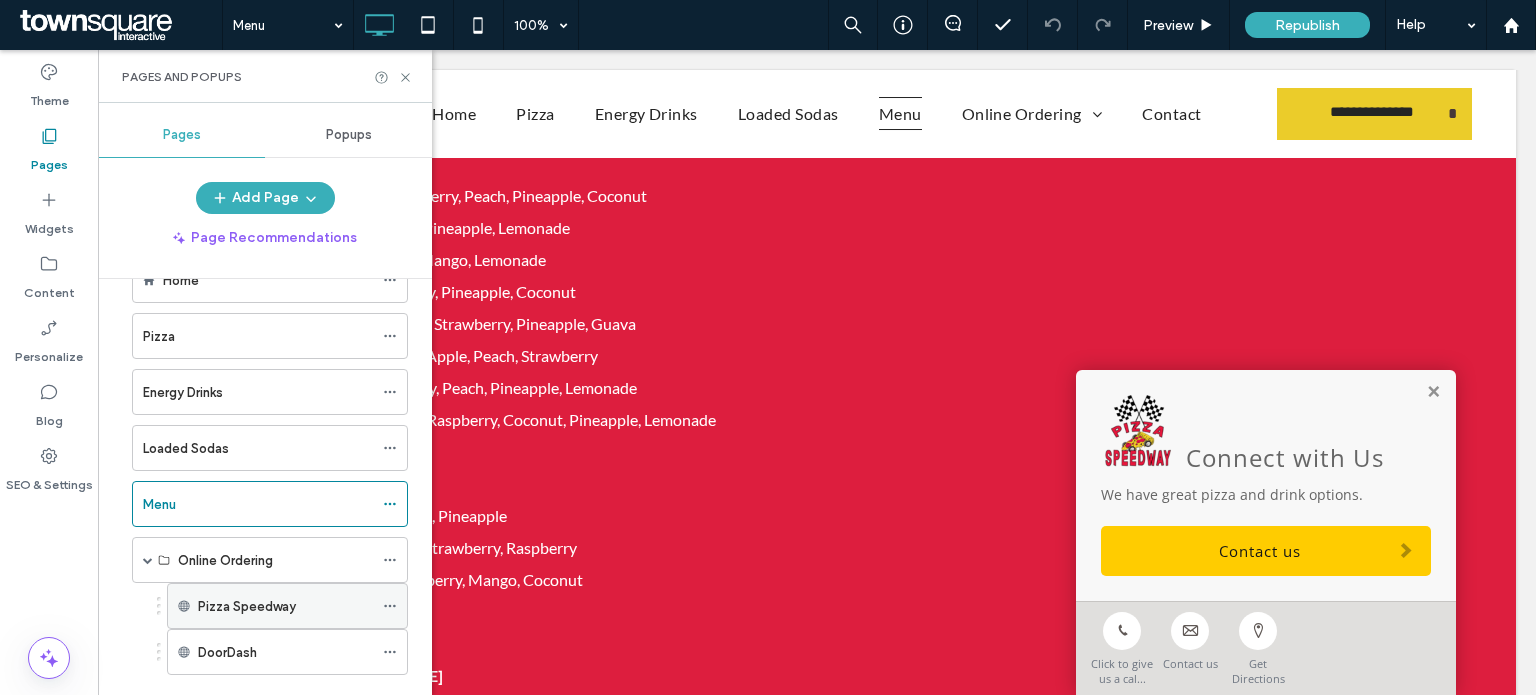 scroll, scrollTop: 147, scrollLeft: 0, axis: vertical 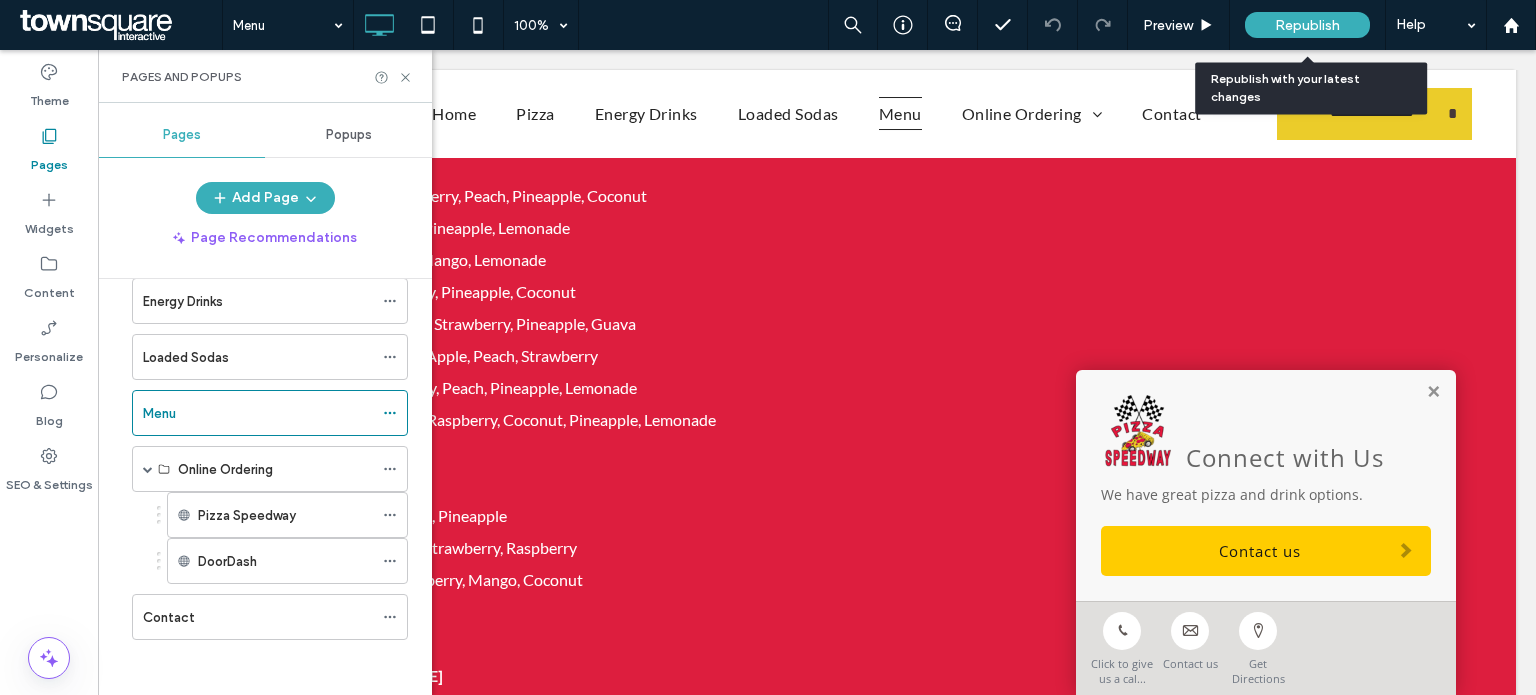 click on "Republish" at bounding box center [1307, 25] 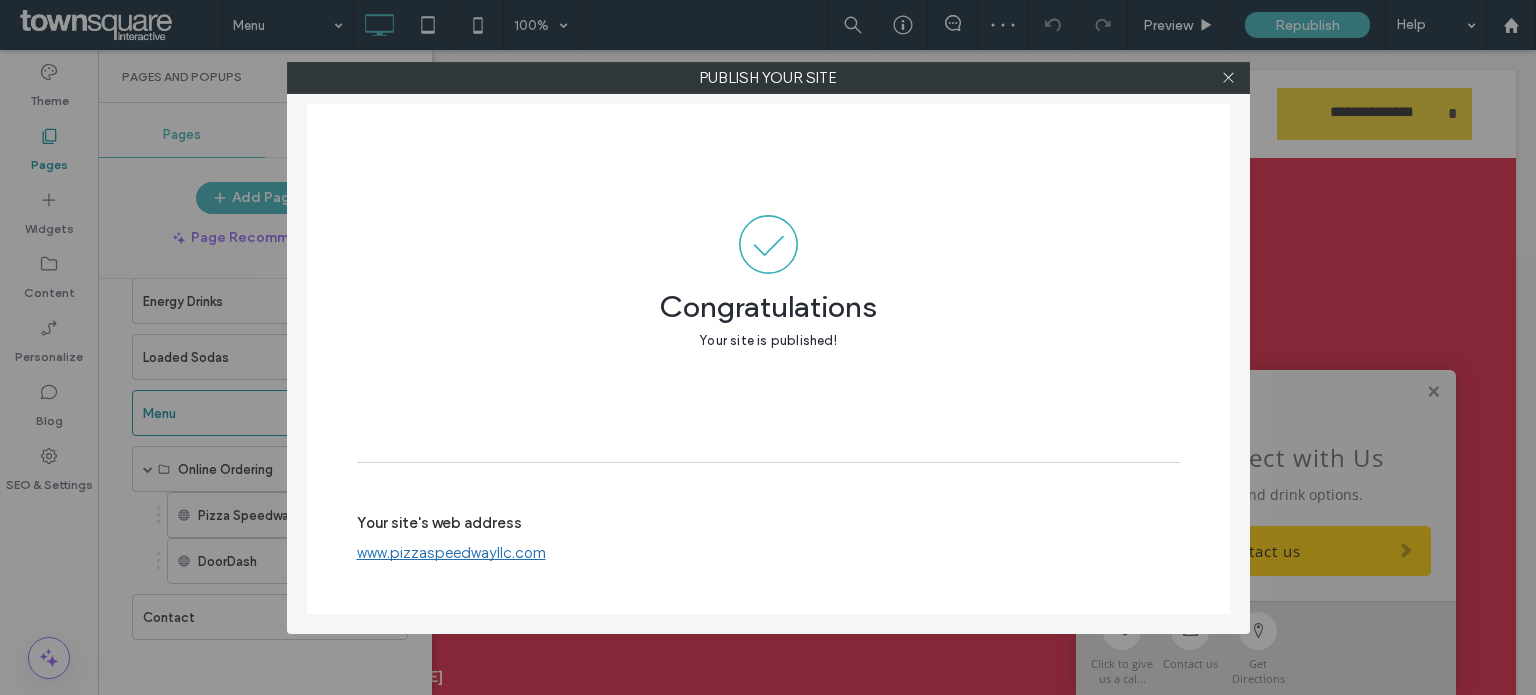 click on "www.pizzaspeedwayllc.com" at bounding box center (451, 553) 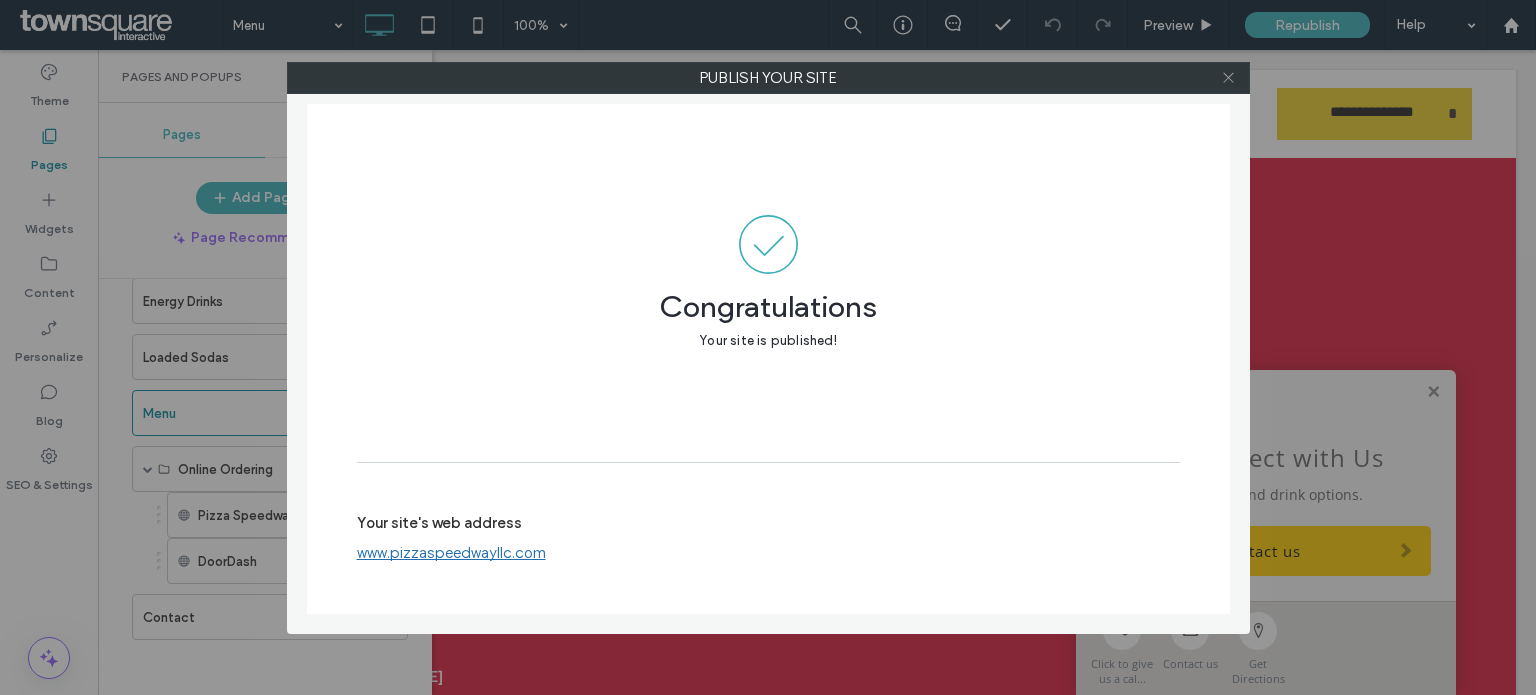 click 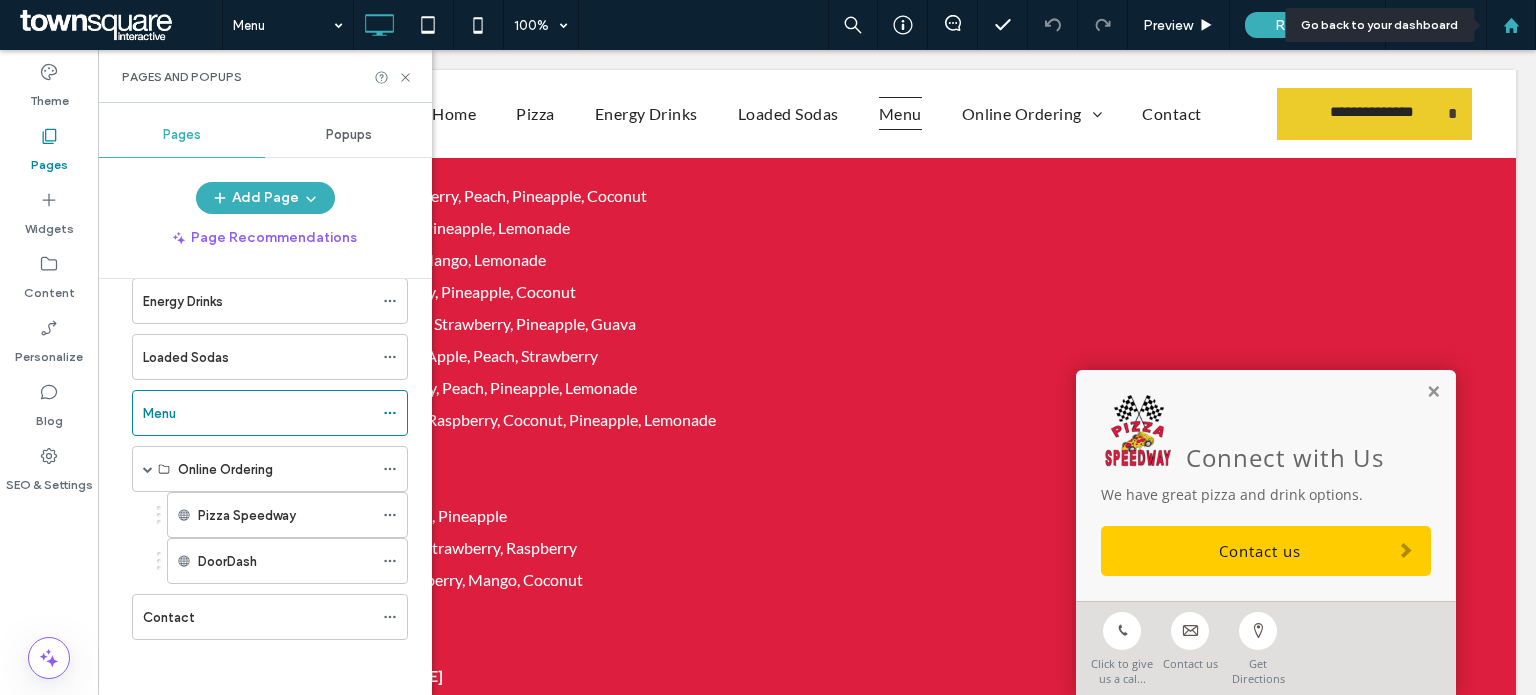 click at bounding box center [1511, 25] 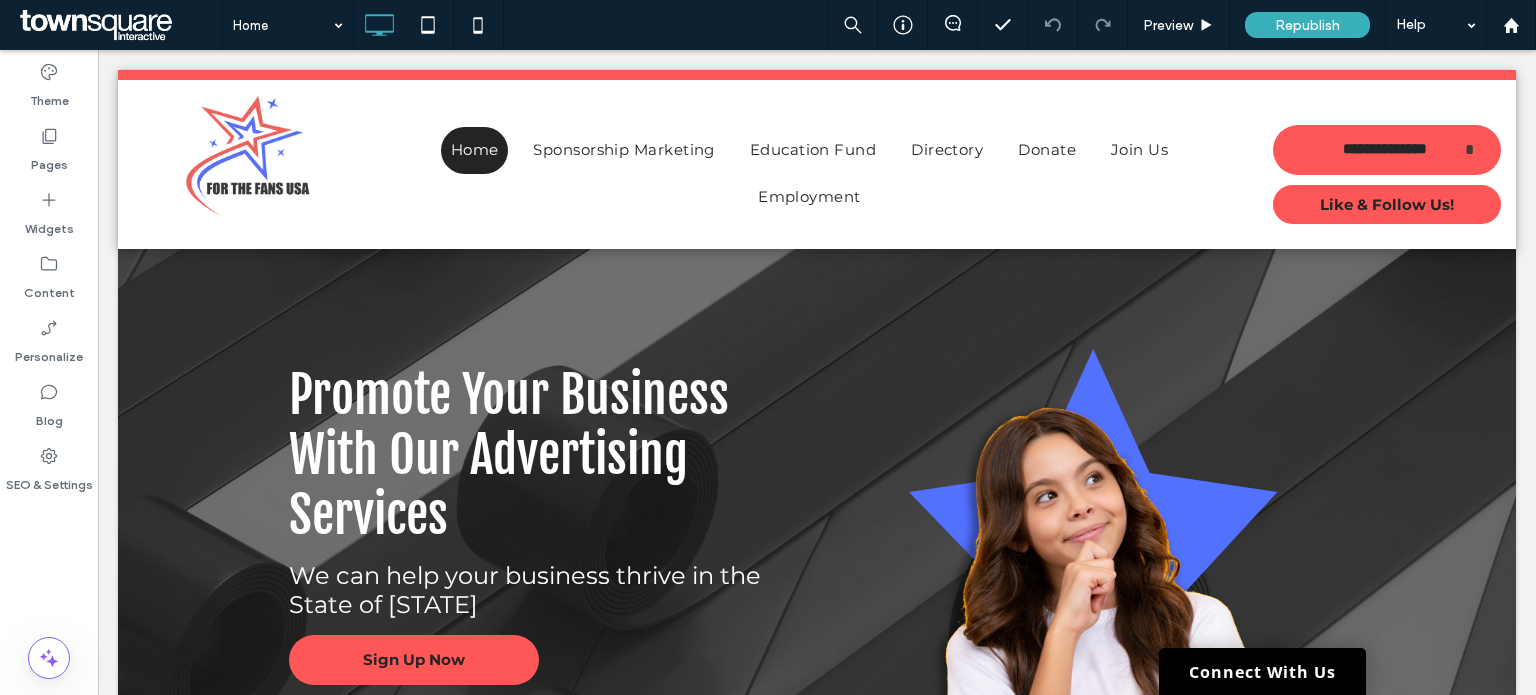 scroll, scrollTop: 0, scrollLeft: 0, axis: both 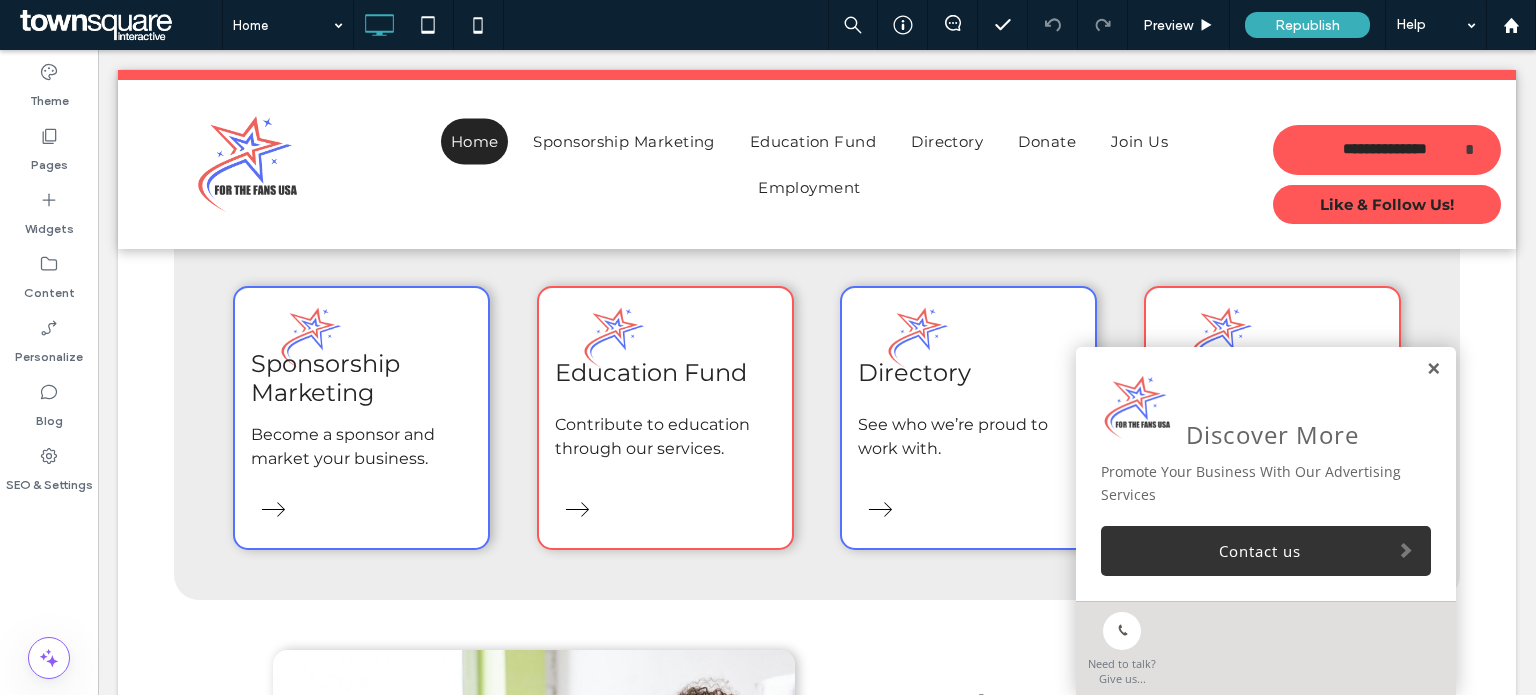 click at bounding box center [1433, 369] 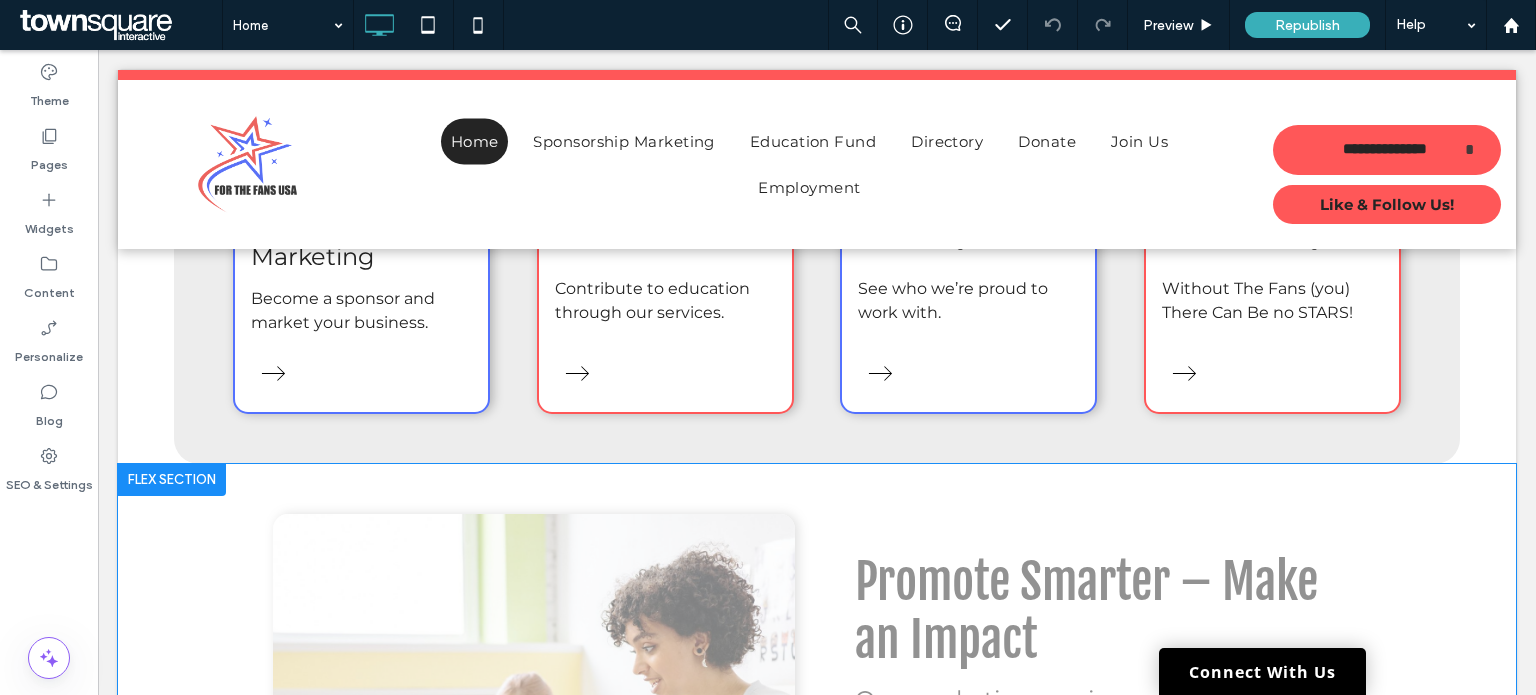 scroll, scrollTop: 1200, scrollLeft: 0, axis: vertical 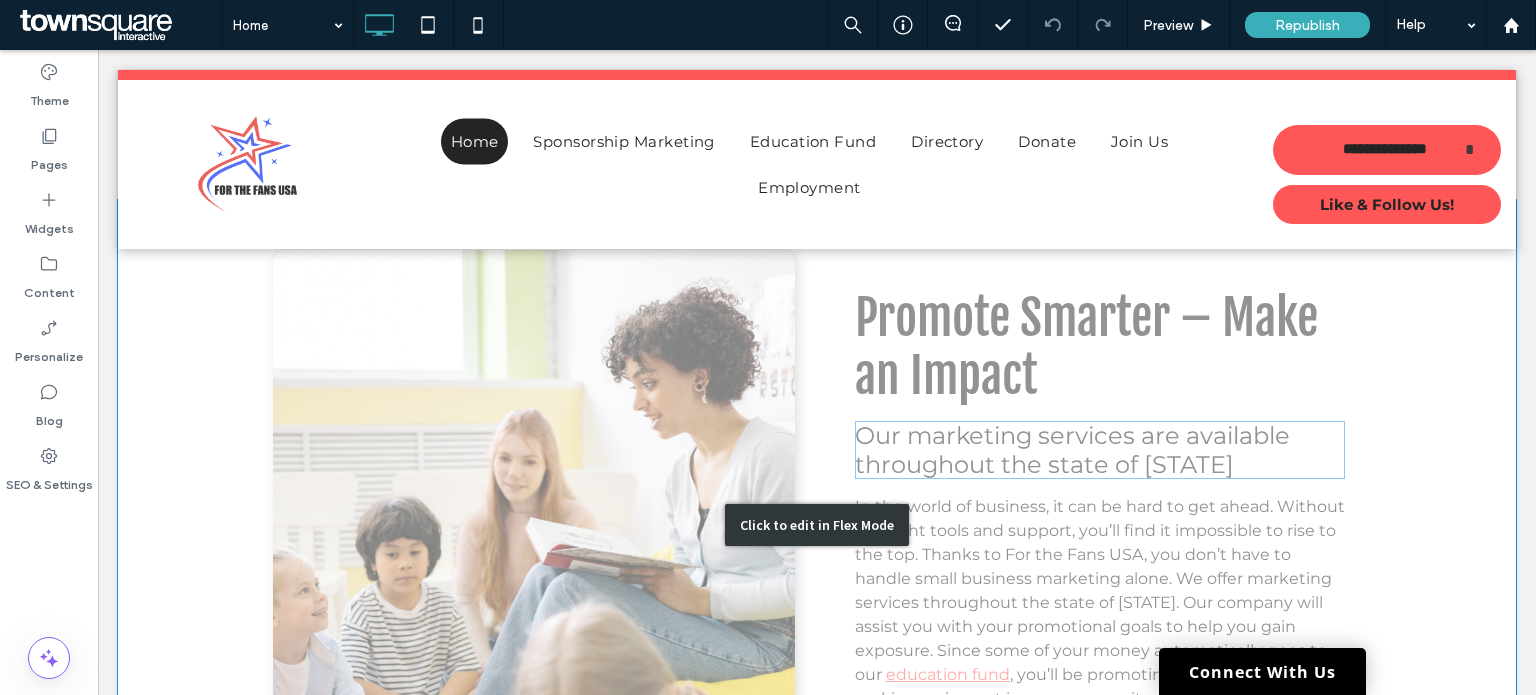 click on "Click to edit in Flex Mode" at bounding box center (817, 525) 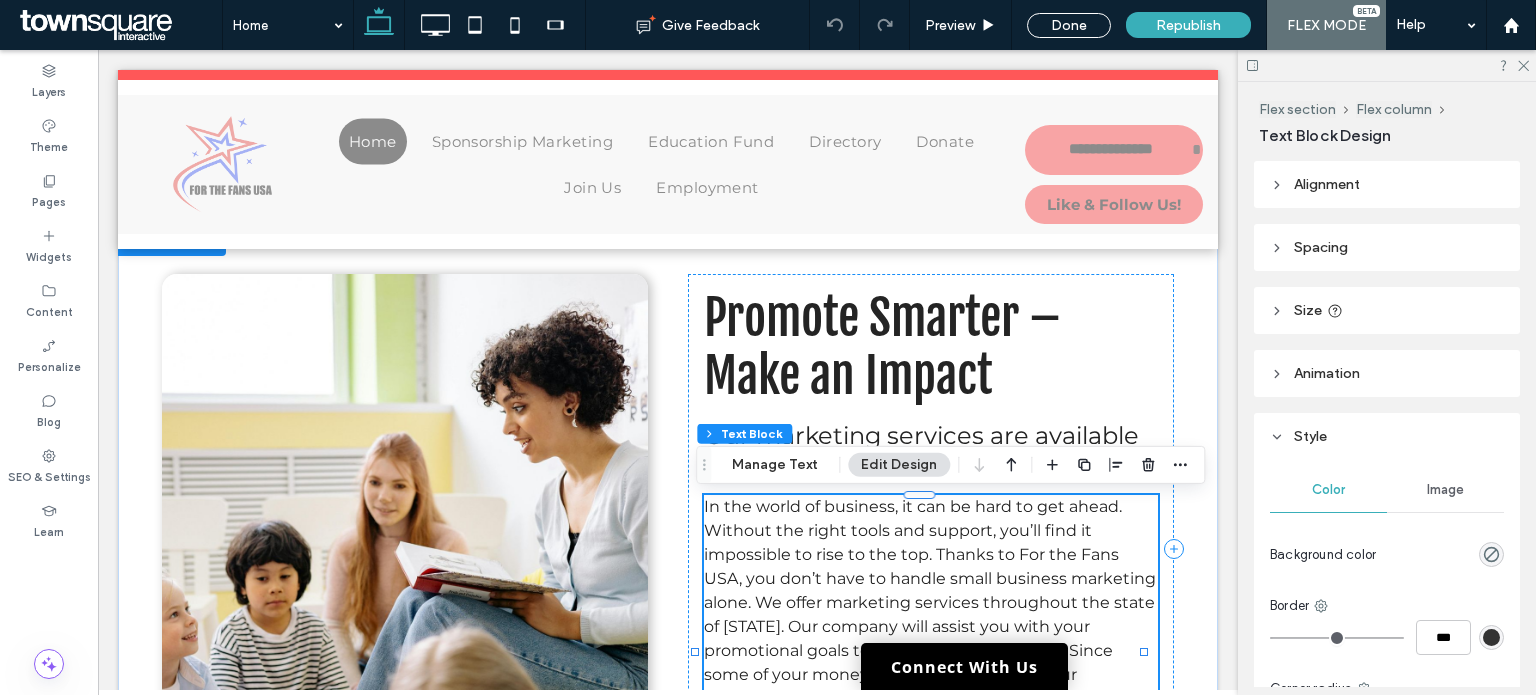 click on "In the world of business, it can be hard to get ahead. Without the right tools and support, you’ll find it impossible to rise to the top. Thanks to For the Fans USA, you don’t have to handle small business marketing alone. We offer marketing services throughout the state of [STATE]. Our company will assist you with your promotional goals to help you gain exposure. Since some of your money automatically goes to our" at bounding box center (930, 590) 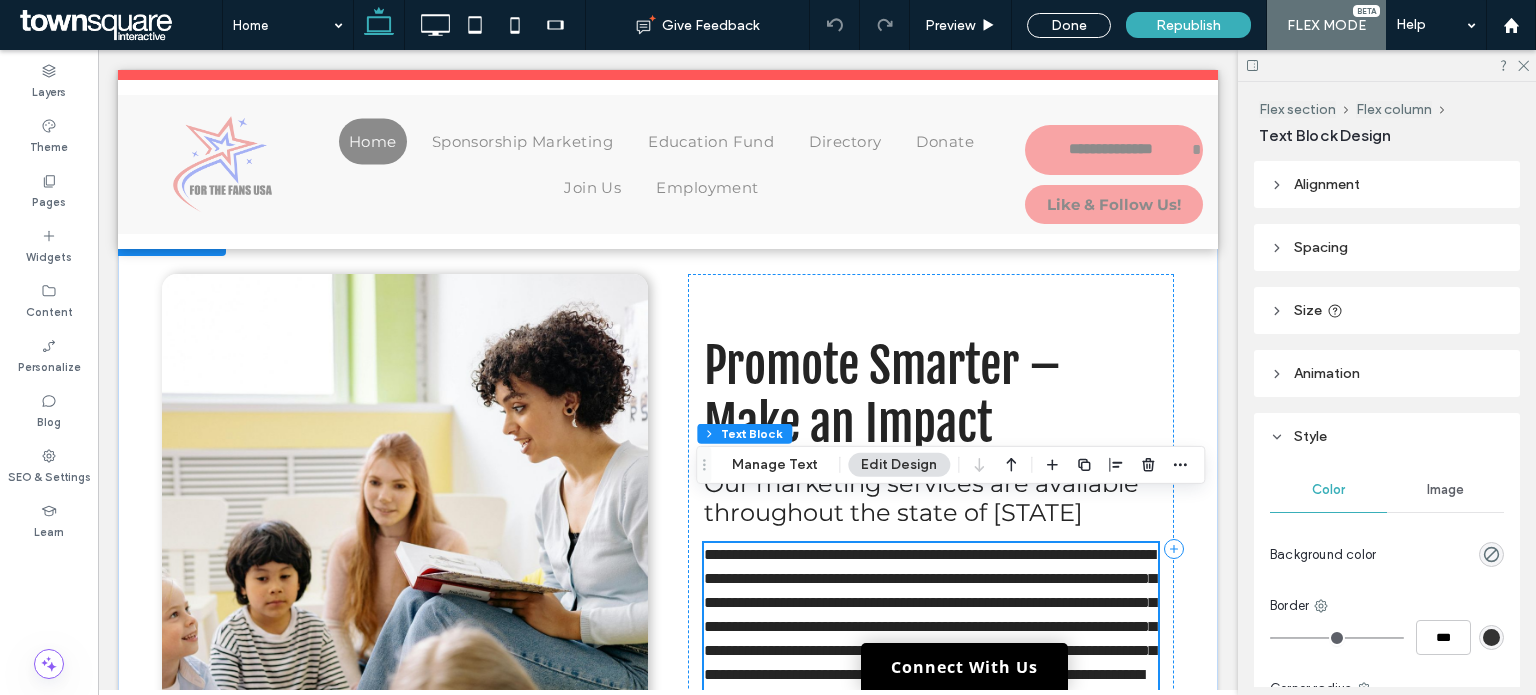scroll, scrollTop: 1484, scrollLeft: 0, axis: vertical 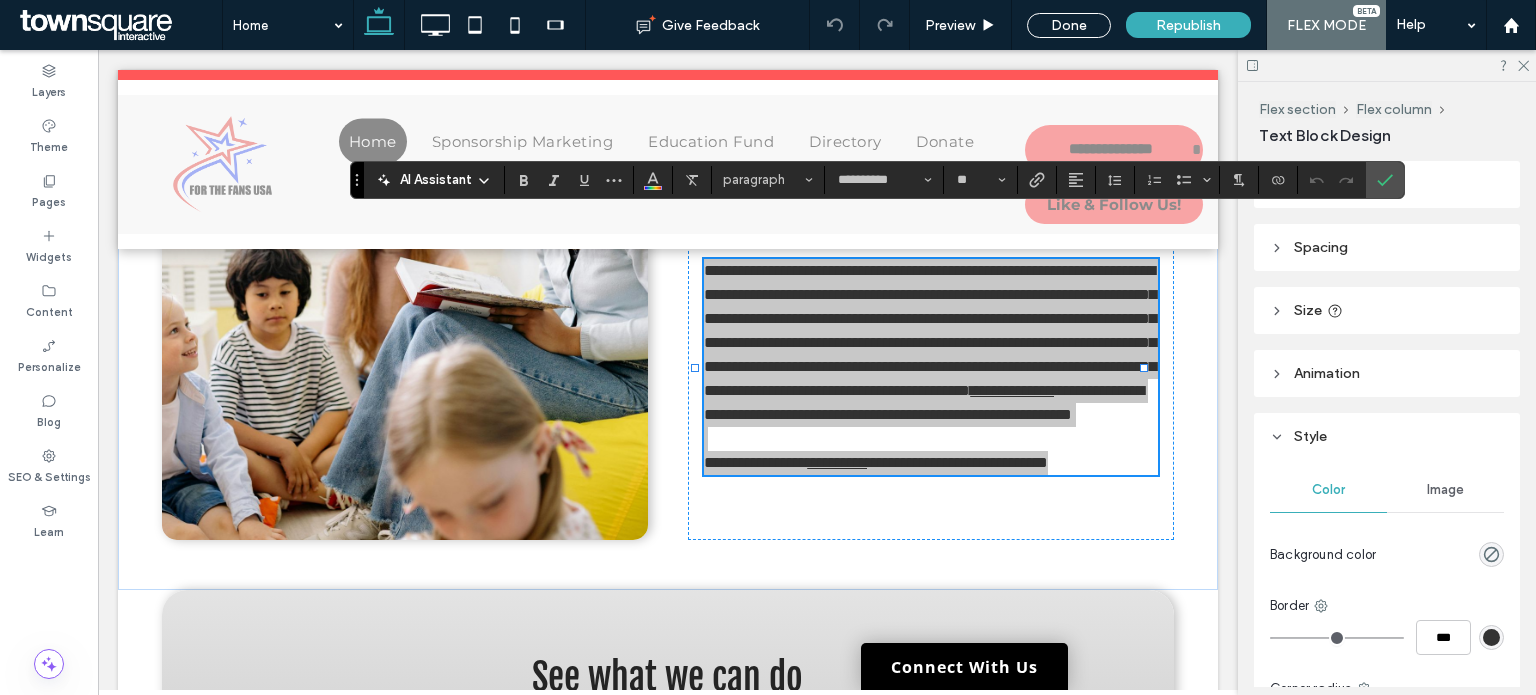 click on "AI Assistant" at bounding box center (436, 180) 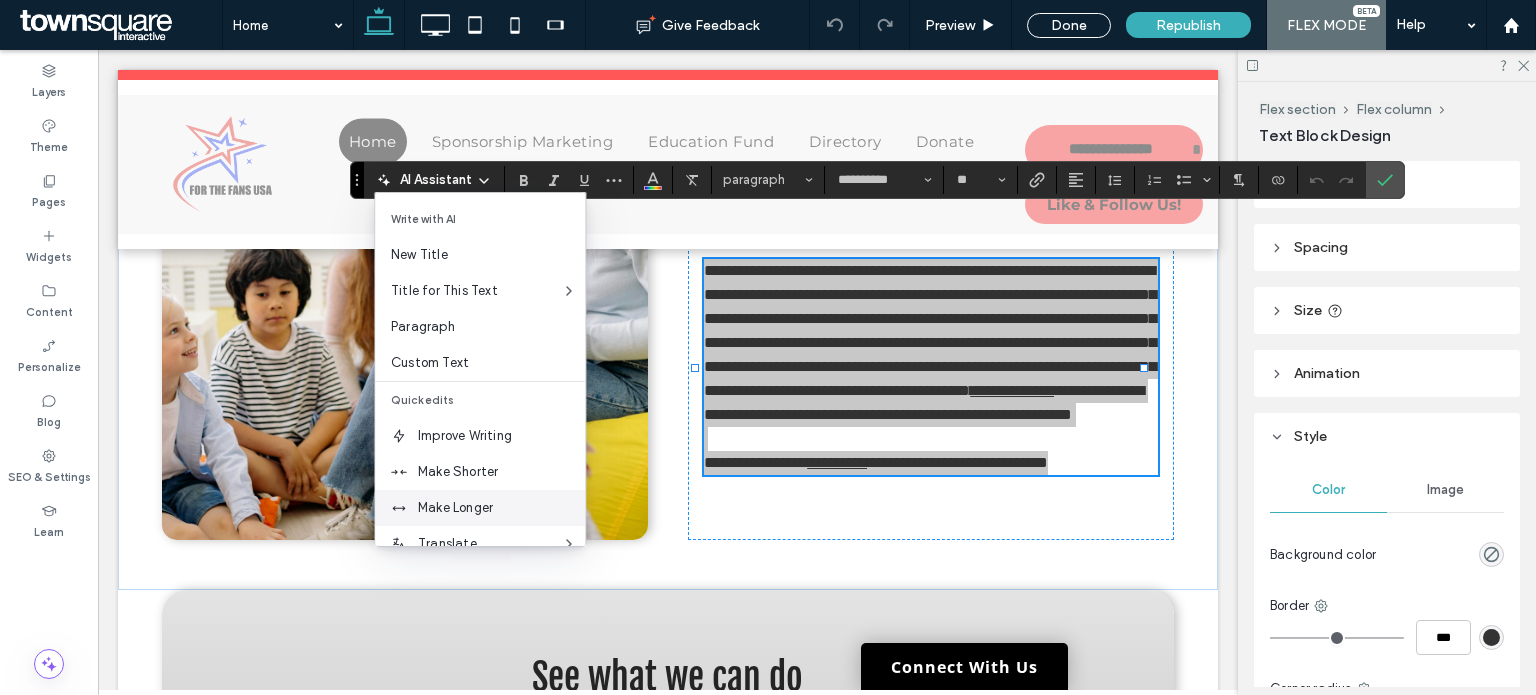 click on "Make Longer" at bounding box center (501, 508) 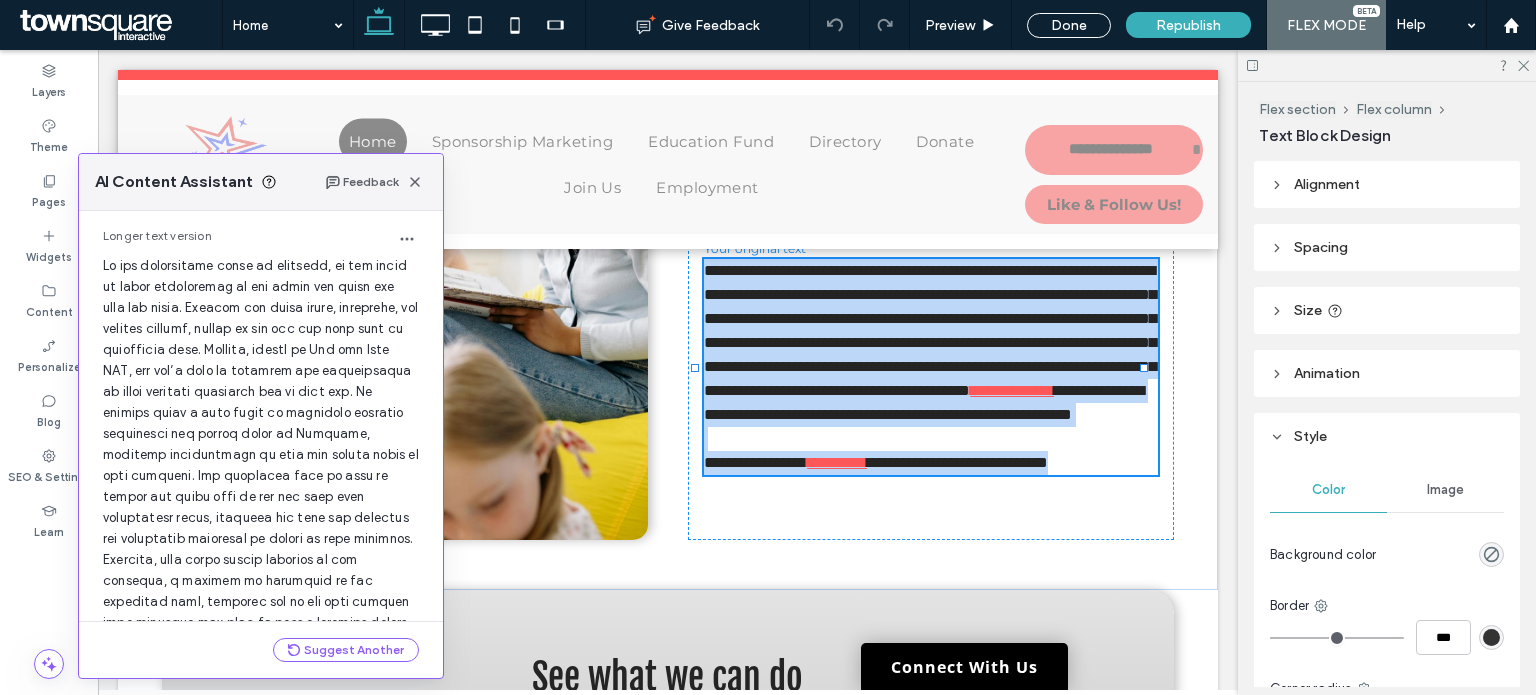scroll, scrollTop: 269, scrollLeft: 0, axis: vertical 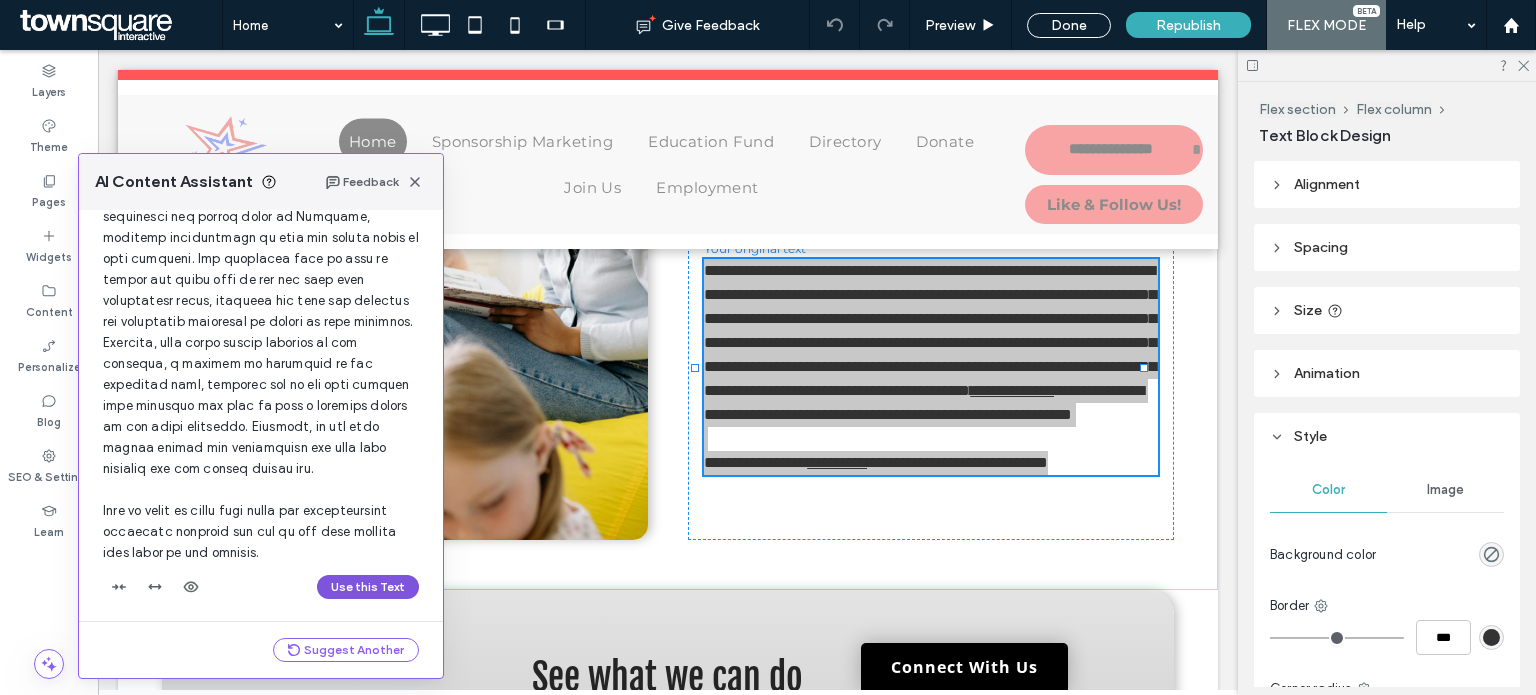 drag, startPoint x: 332, startPoint y: 583, endPoint x: 243, endPoint y: 525, distance: 106.23088 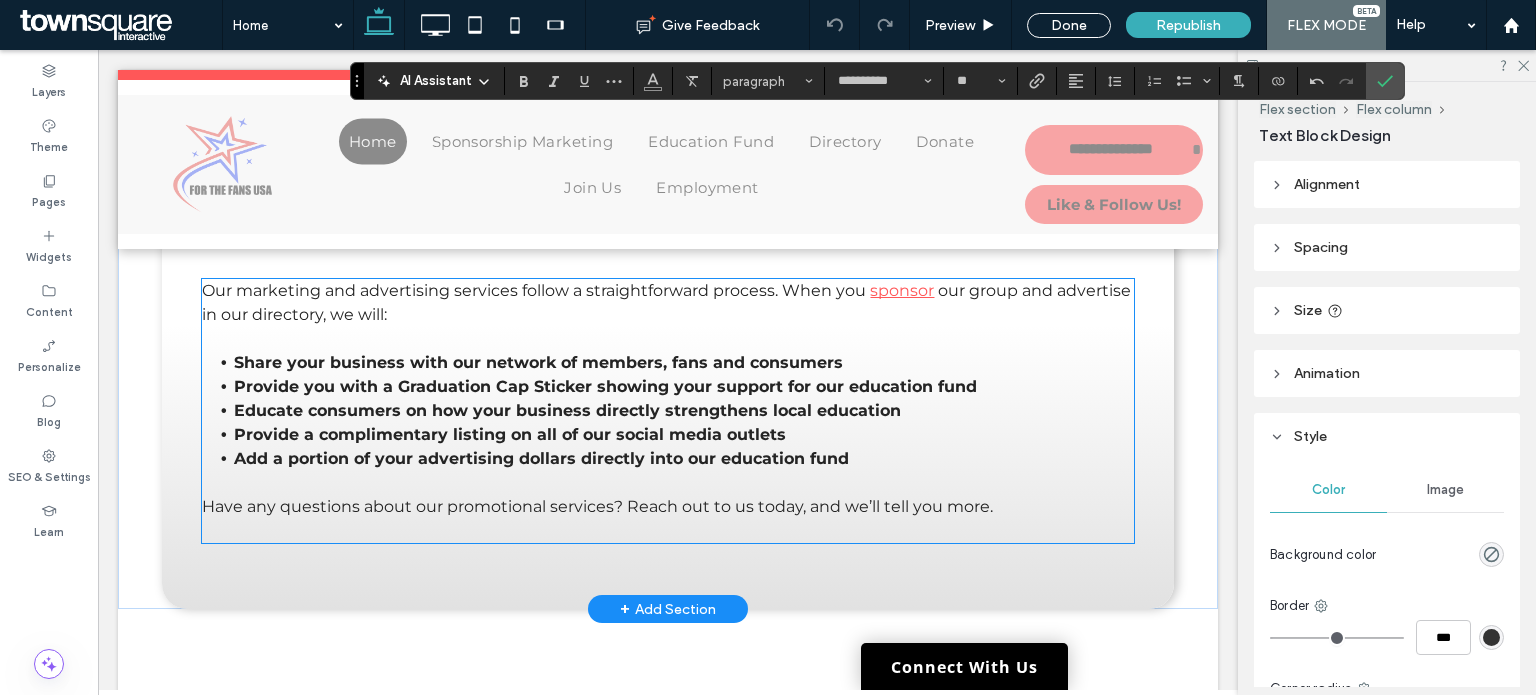 scroll, scrollTop: 2140, scrollLeft: 0, axis: vertical 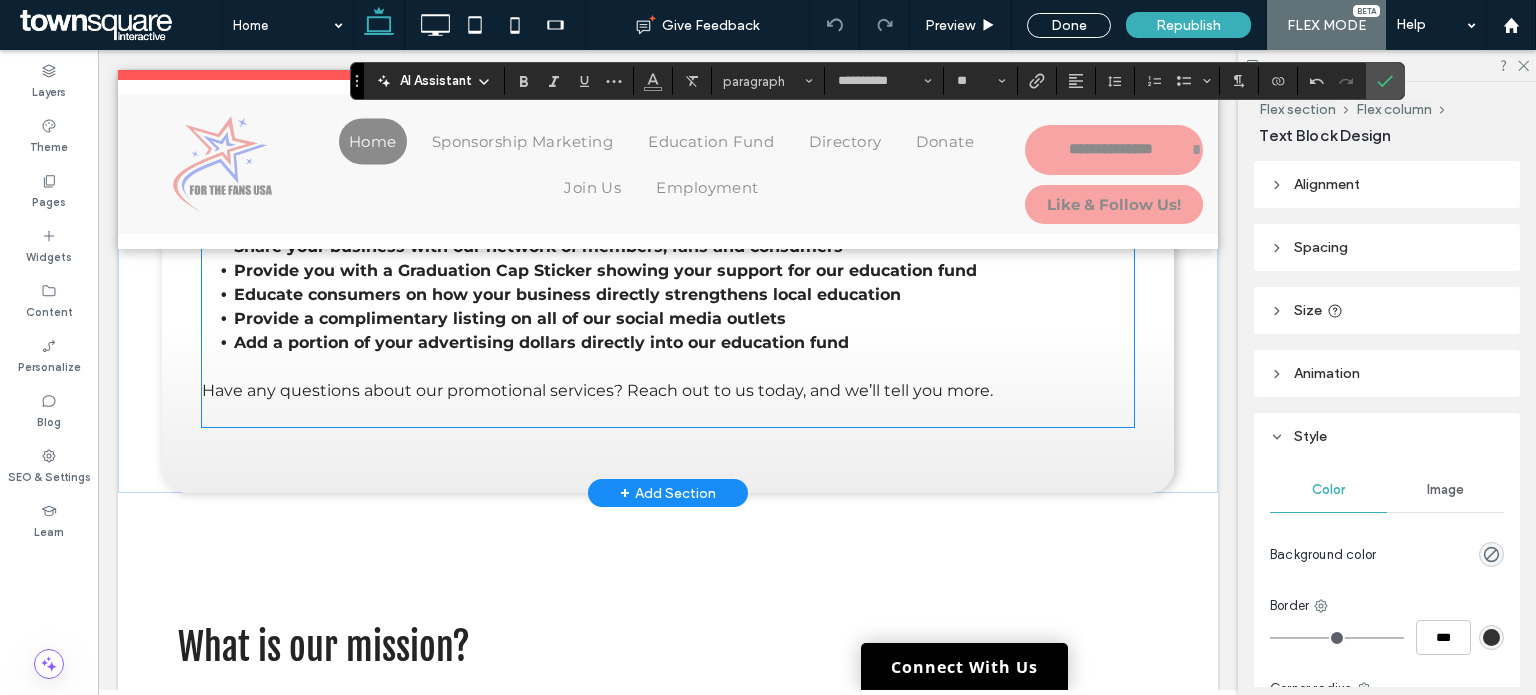 click on "Our marketing and advertising services follow a straightforward process. When you" at bounding box center (534, 174) 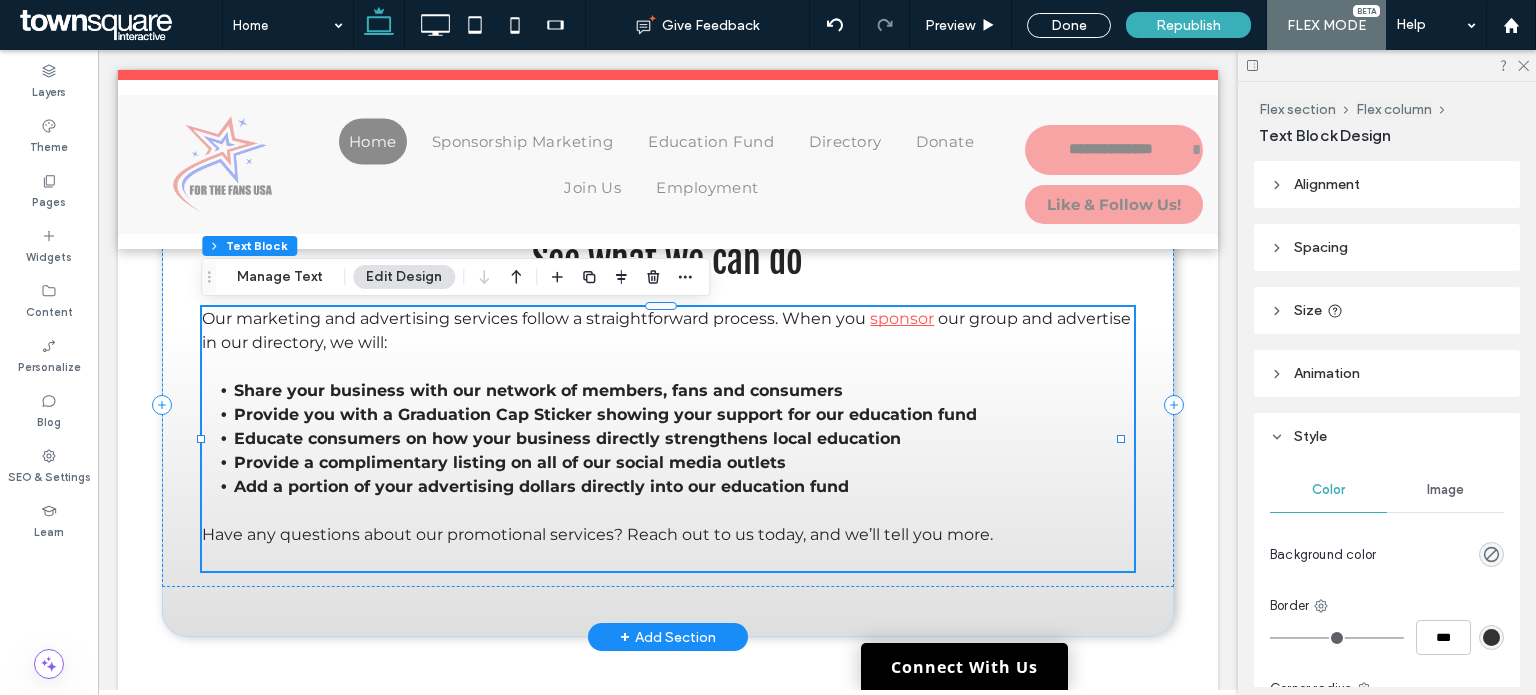 click on "Our marketing and advertising services follow a straightforward process. When you" at bounding box center [534, 318] 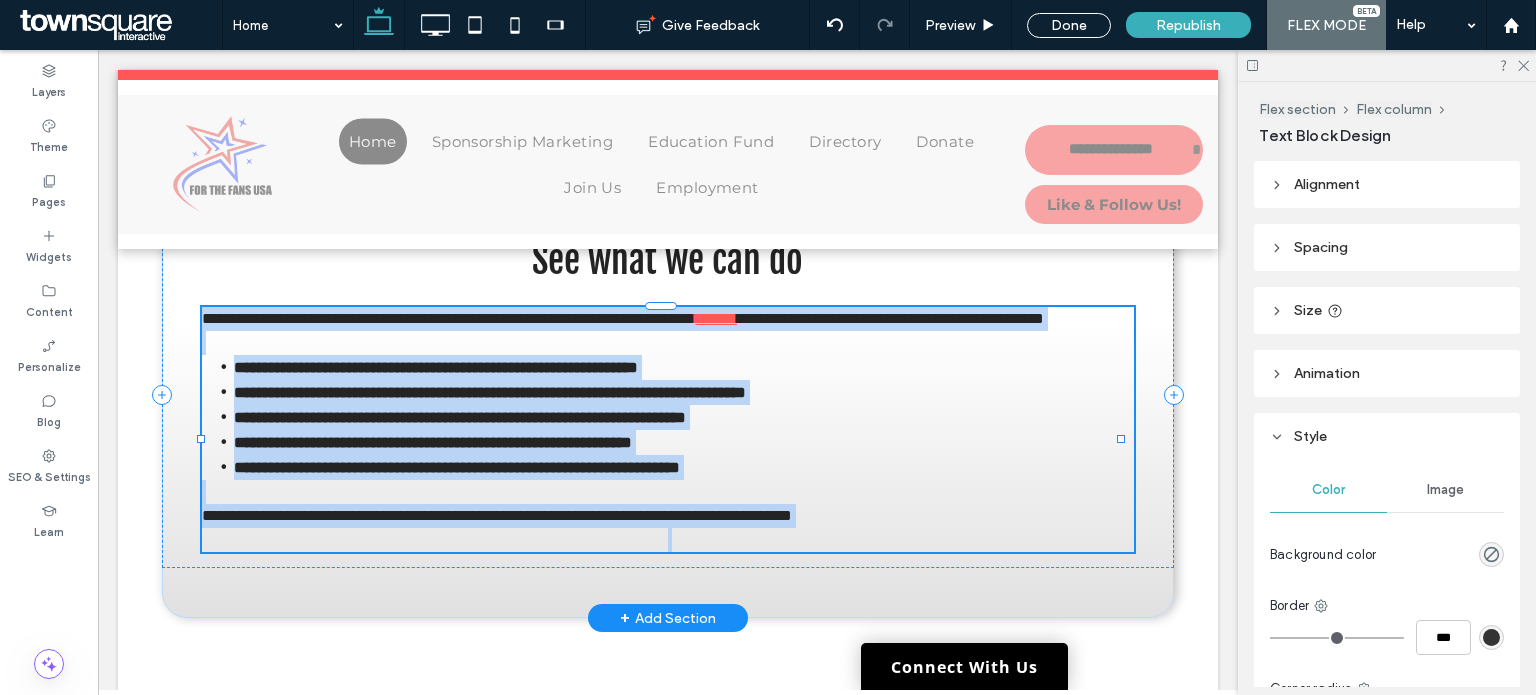 type on "**********" 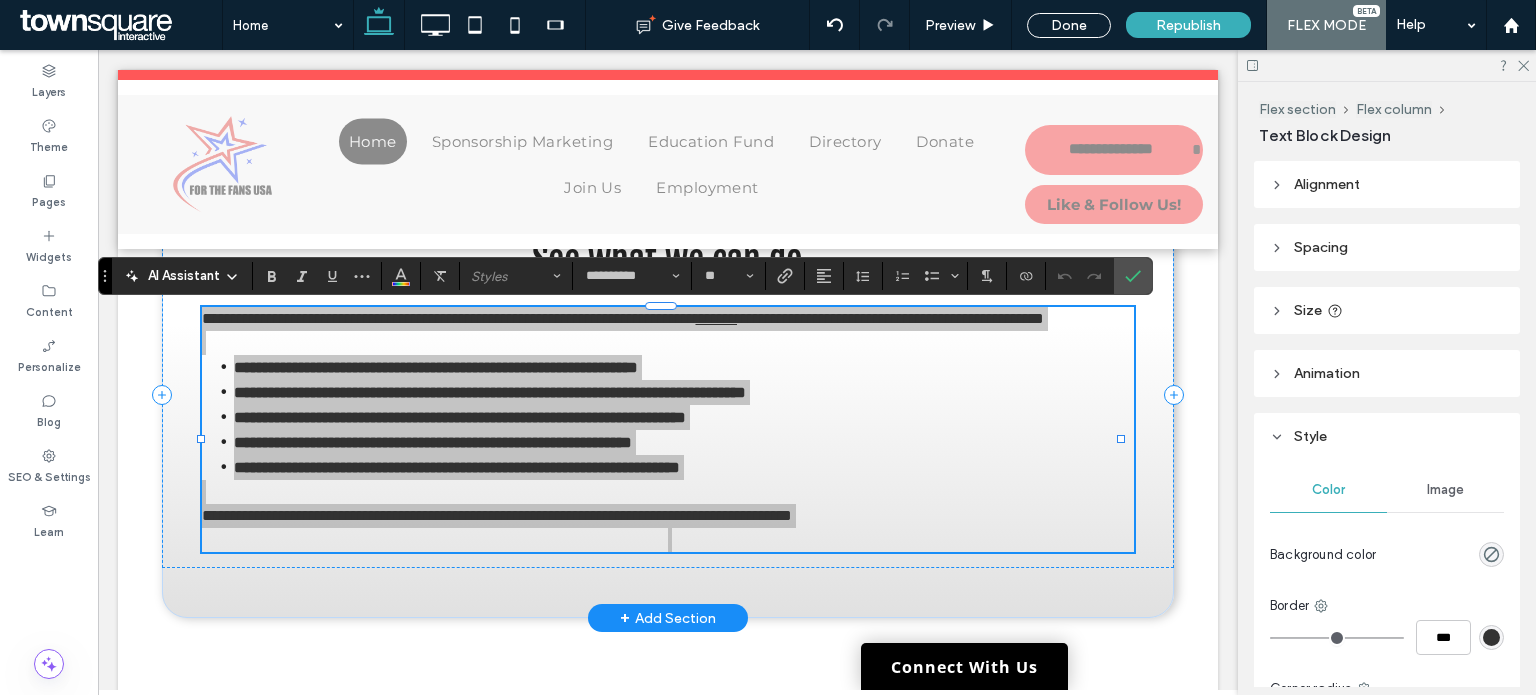 click on "AI Assistant" at bounding box center [184, 276] 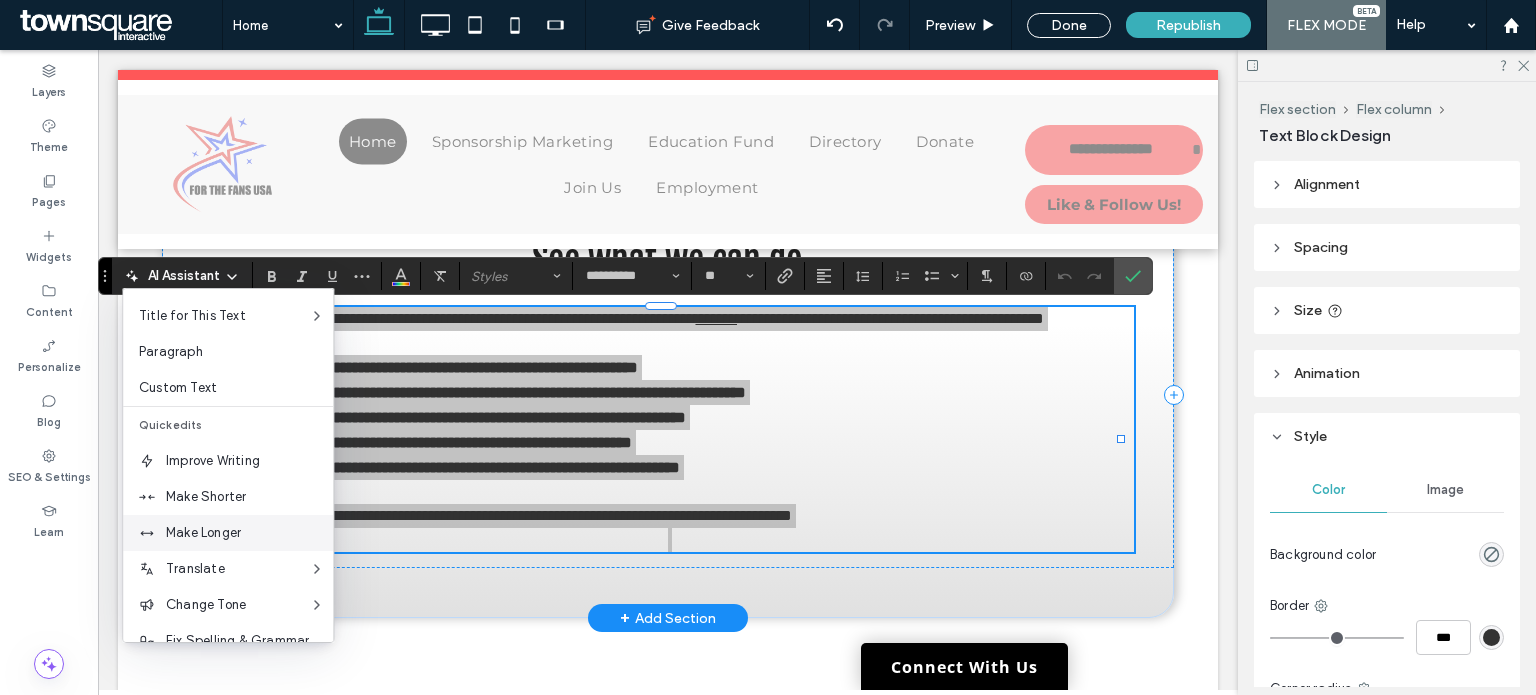 scroll, scrollTop: 100, scrollLeft: 0, axis: vertical 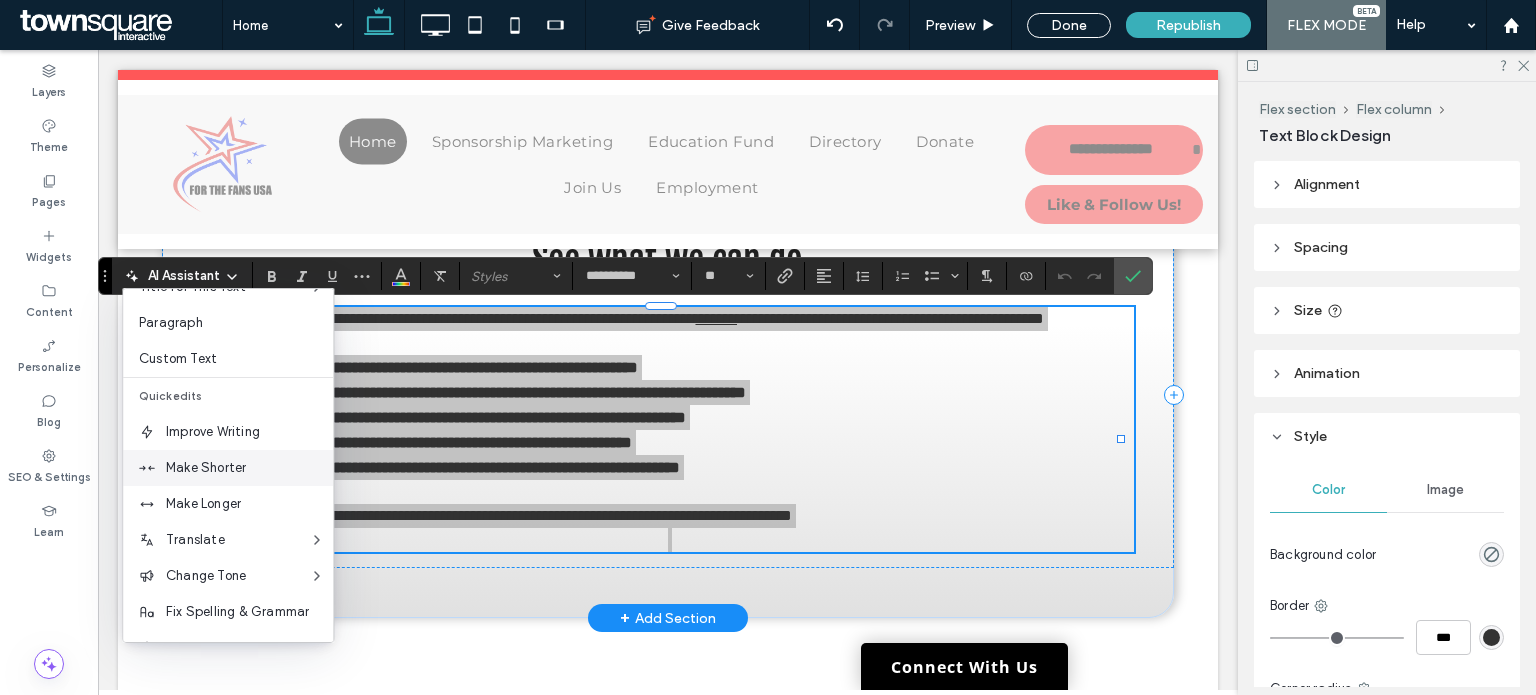 drag, startPoint x: 231, startPoint y: 496, endPoint x: 224, endPoint y: 483, distance: 14.764823 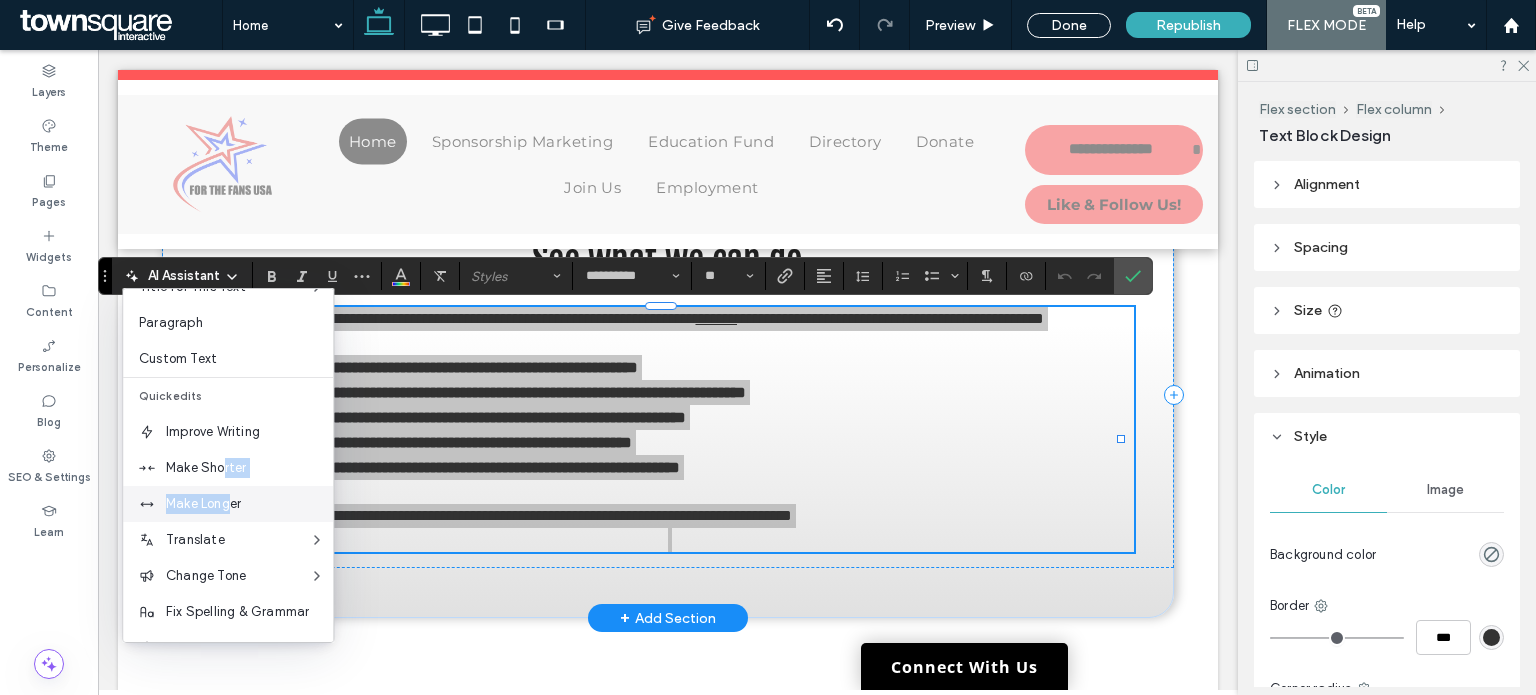 click on "Make Longer" at bounding box center (249, 504) 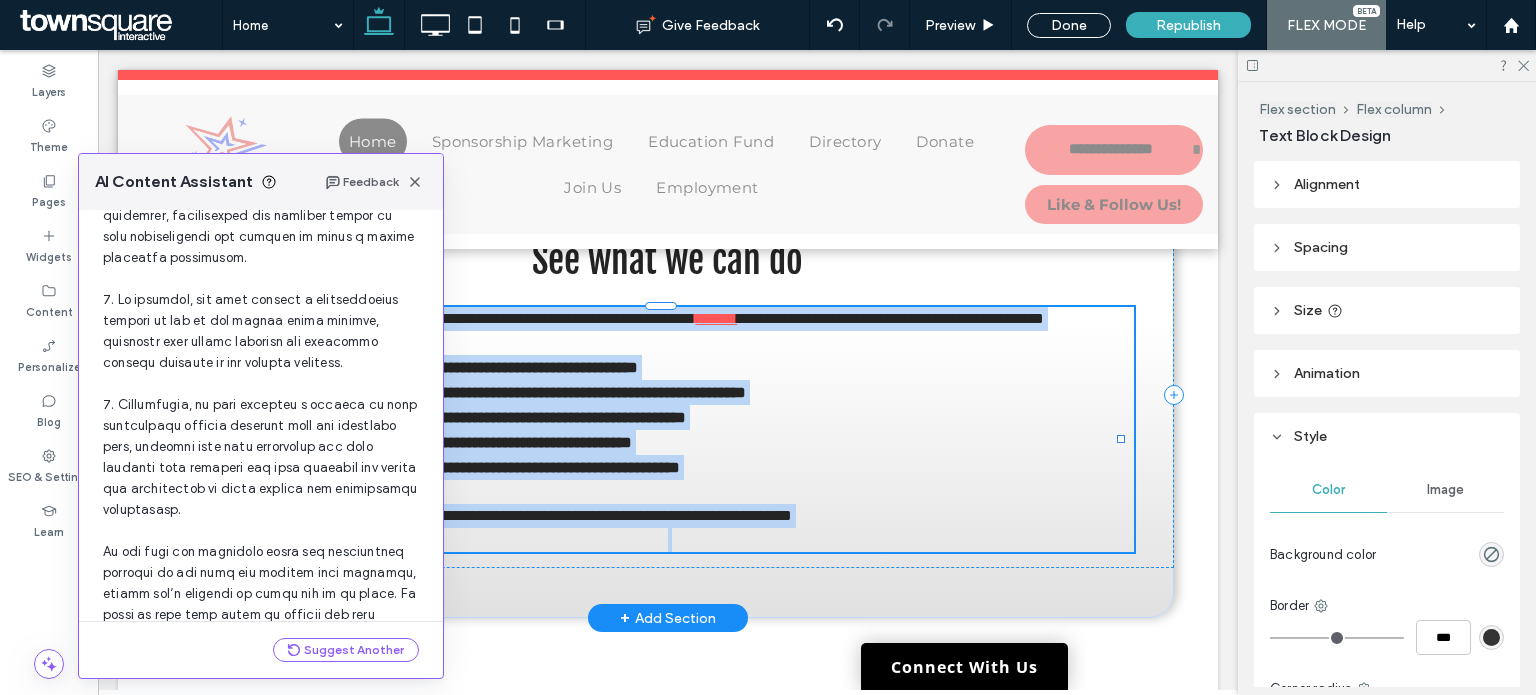scroll, scrollTop: 644, scrollLeft: 0, axis: vertical 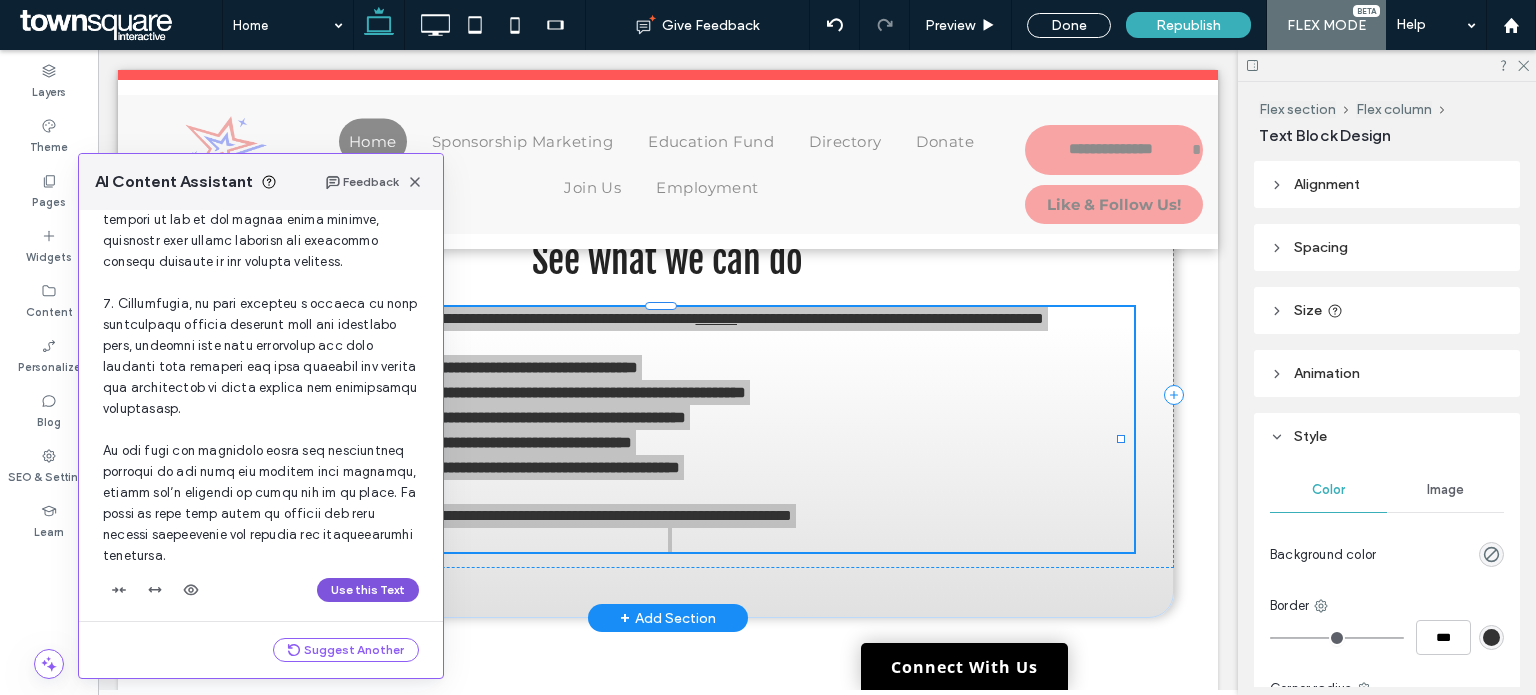 click on "Use this Text" at bounding box center [368, 590] 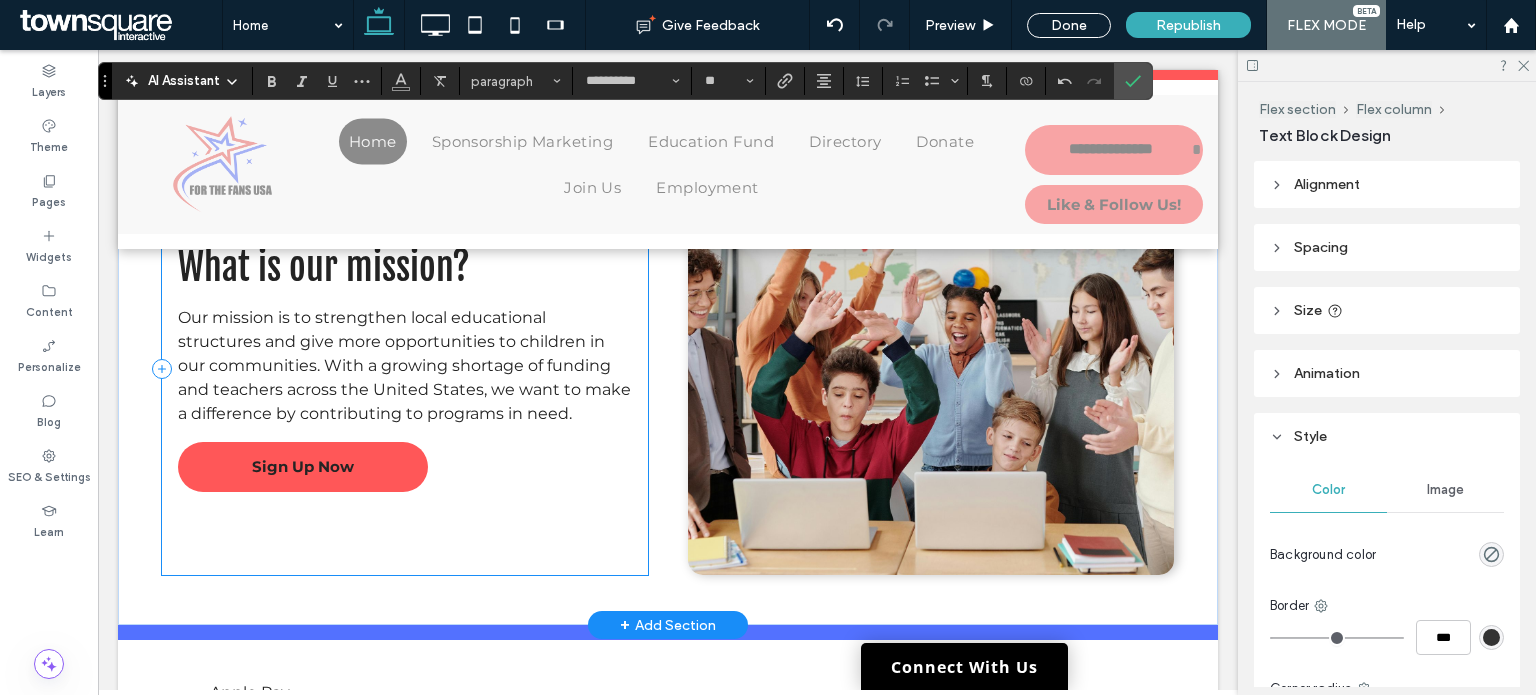 scroll, scrollTop: 2840, scrollLeft: 0, axis: vertical 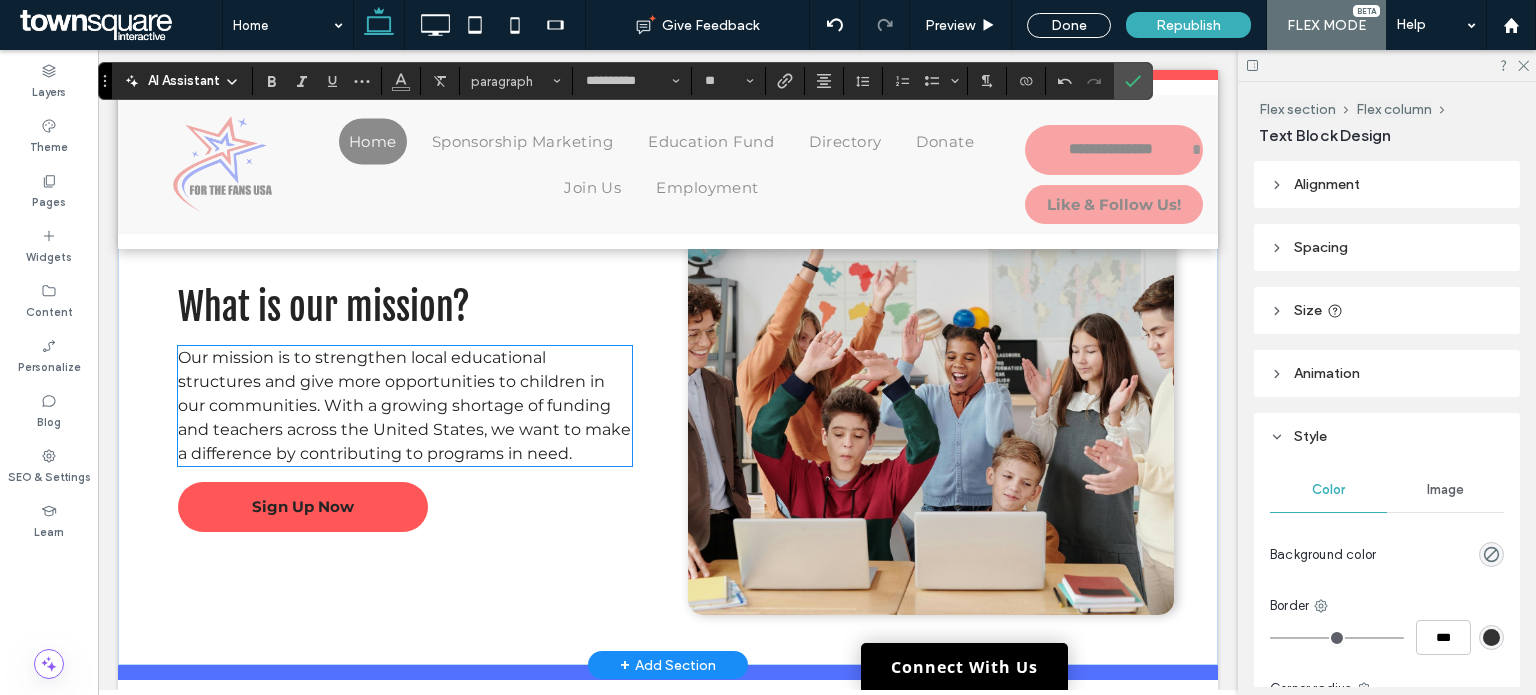 click on "Our mission is to strengthen local educational structures and give more opportunities to children in our communities. With a growing shortage of funding and teachers across the United States, we want to make a difference by contributing to programs in need." at bounding box center (404, 405) 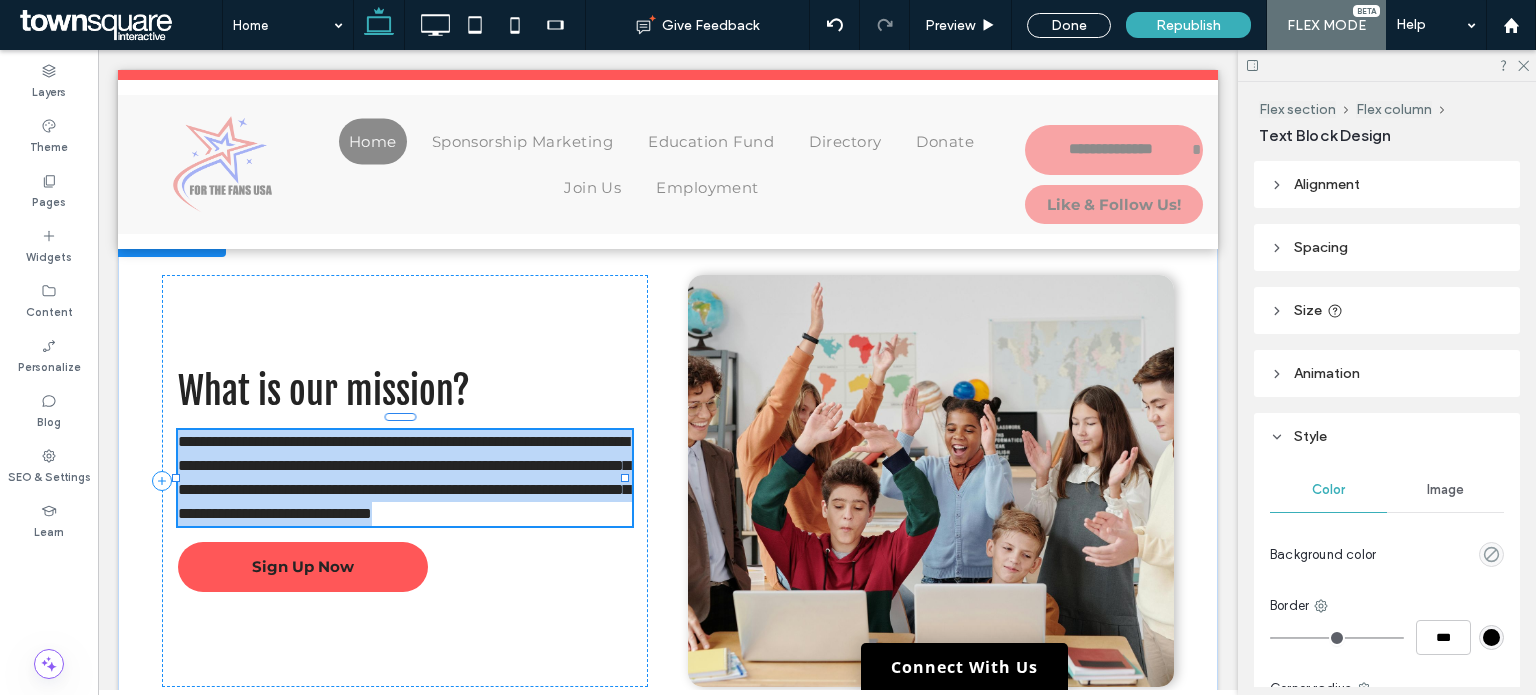type on "**********" 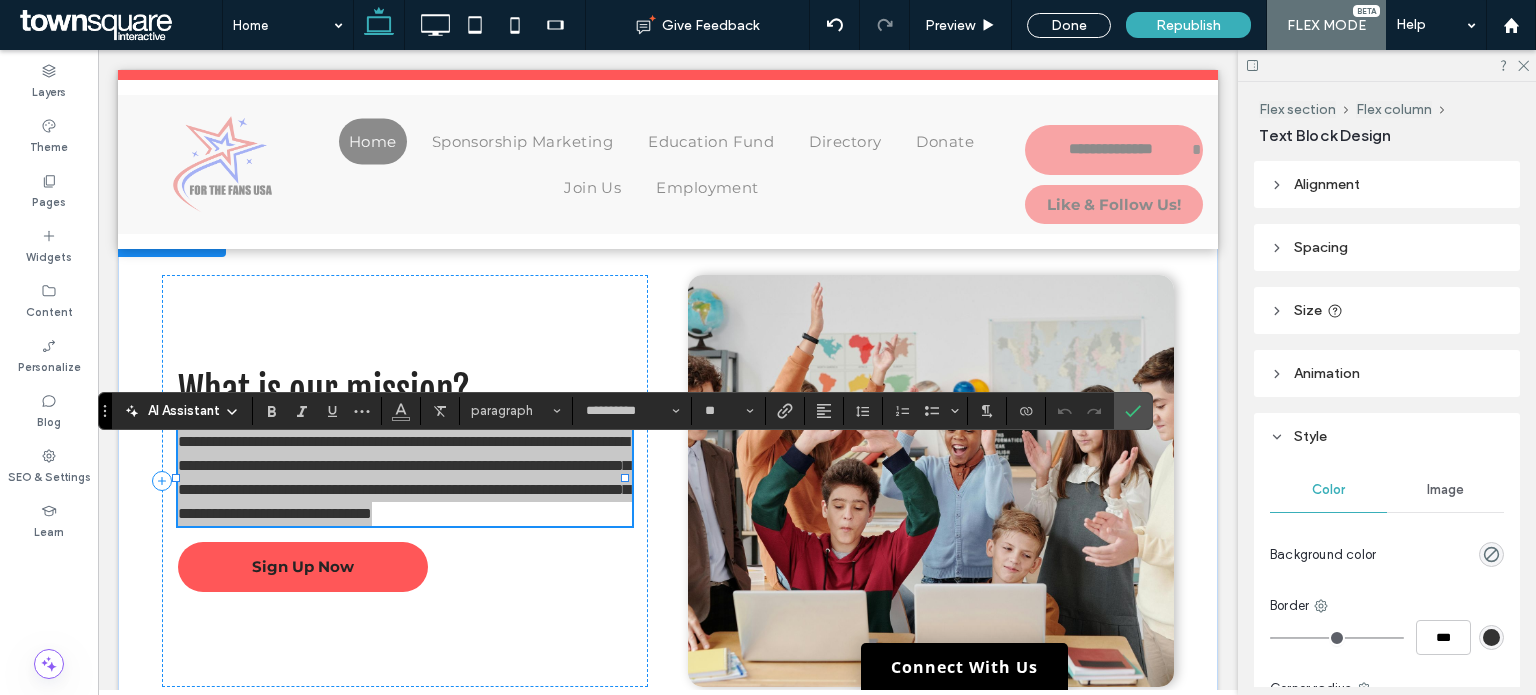 click on "AI Assistant" at bounding box center (184, 411) 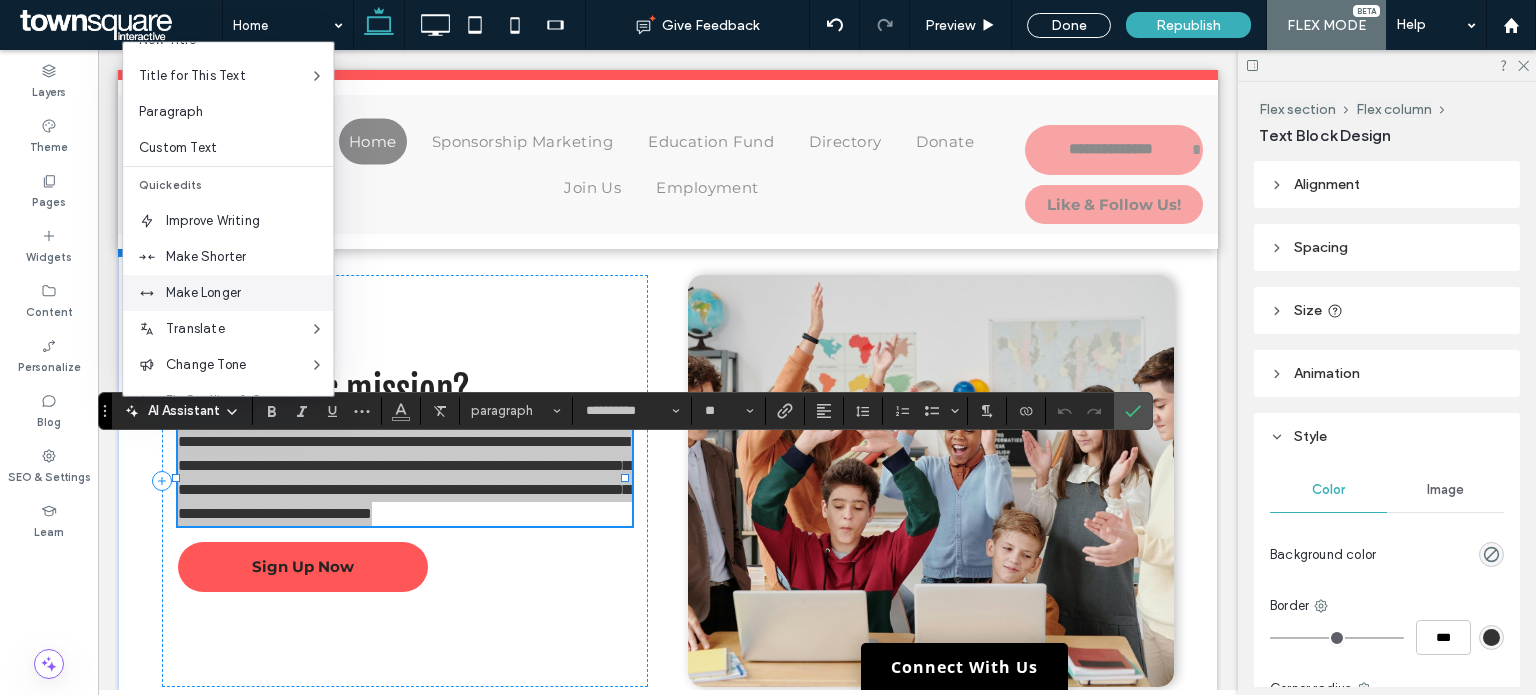 scroll, scrollTop: 132, scrollLeft: 0, axis: vertical 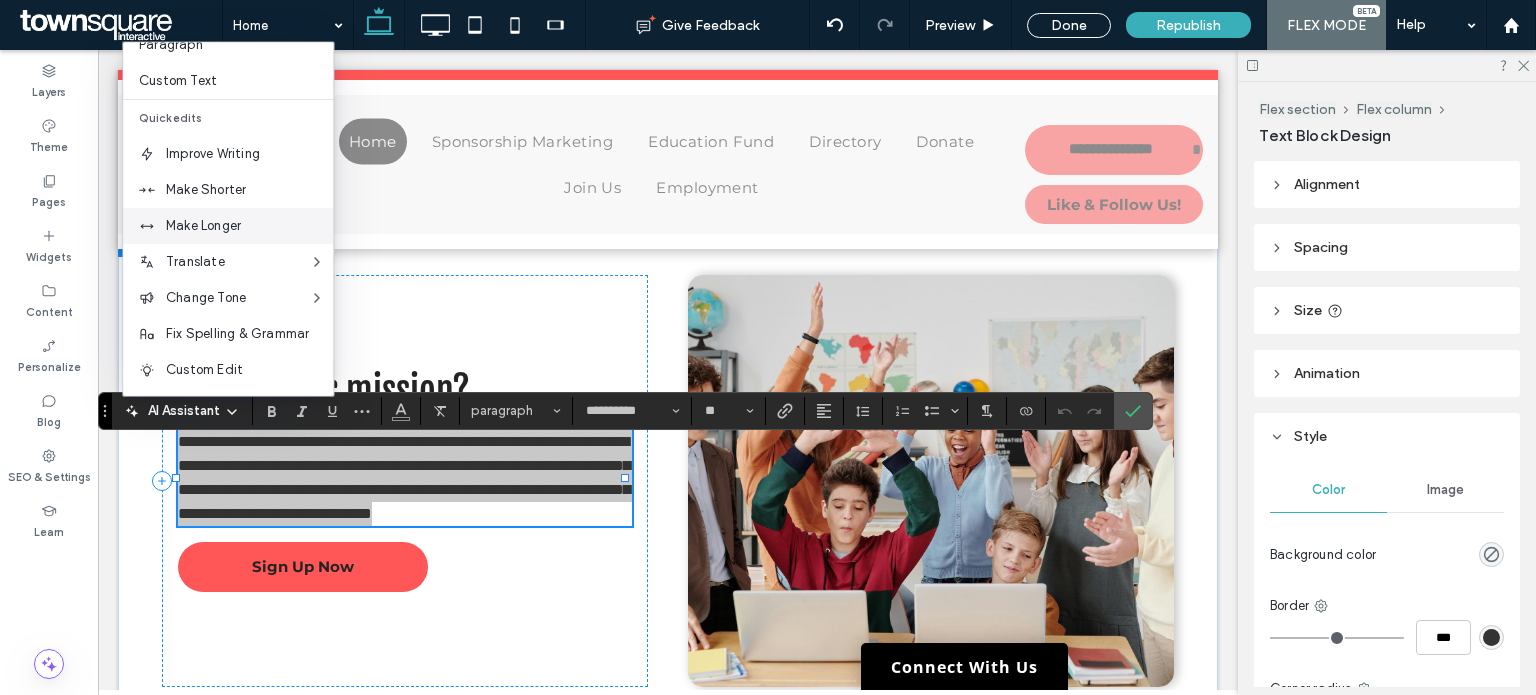click on "Make Longer" at bounding box center [249, 226] 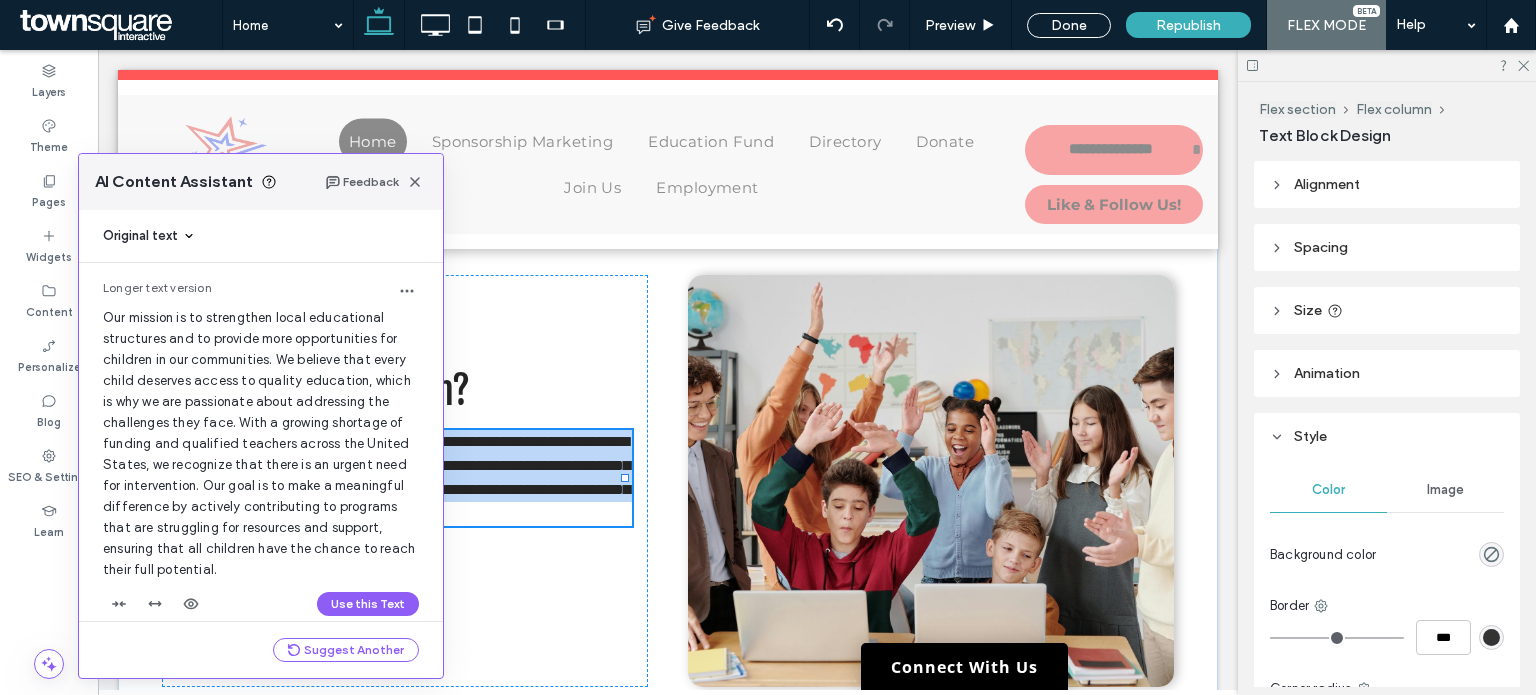 scroll, scrollTop: 20, scrollLeft: 0, axis: vertical 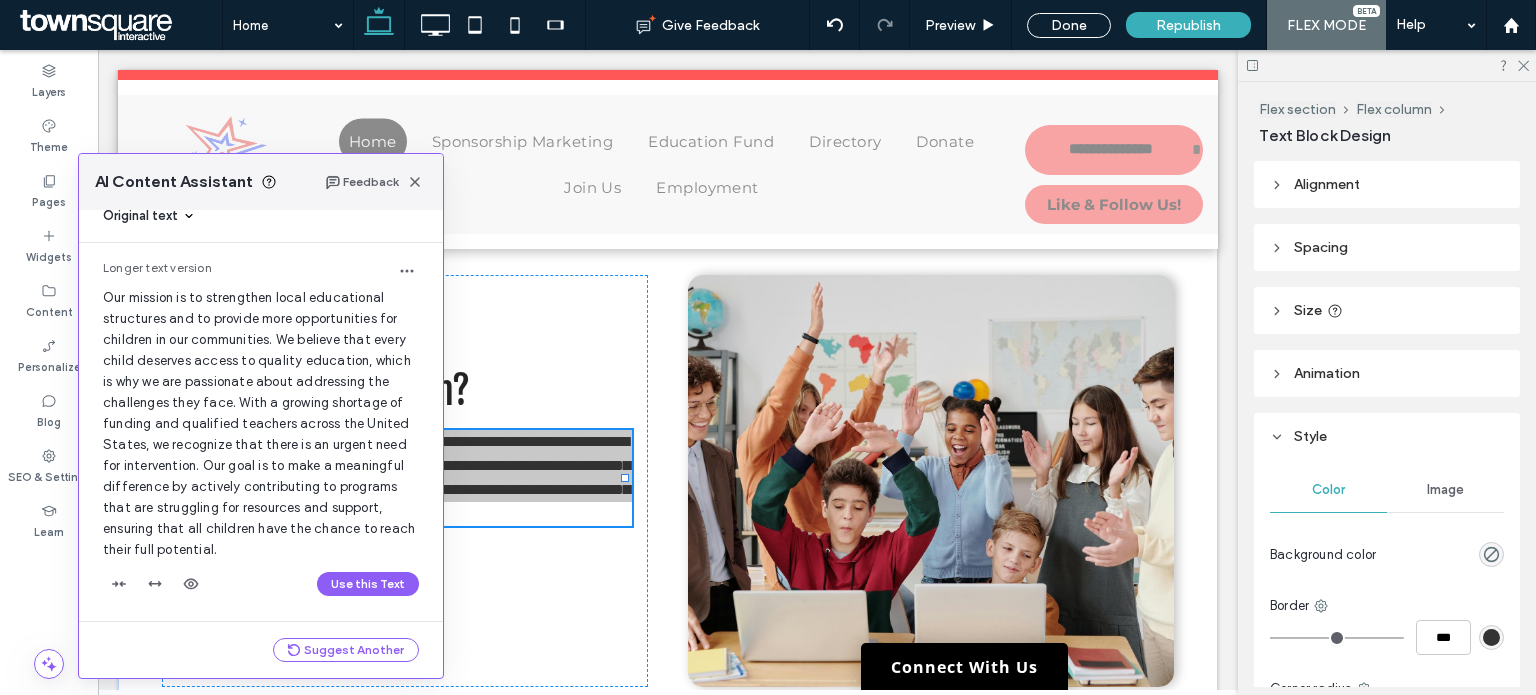 click on "Longer text version Our mission is to strengthen local educational structures and to provide more opportunities for children in our communities. We believe that every child deserves access to quality education, which is why we are passionate about addressing the challenges they face. With a growing shortage of funding and qualified teachers across the United States, we recognize that there is an urgent need for intervention. Our goal is to make a meaningful difference by actively contributing to programs that are struggling for resources and support, ensuring that all children have the chance to reach their full potential. Use this Text" at bounding box center (261, 433) 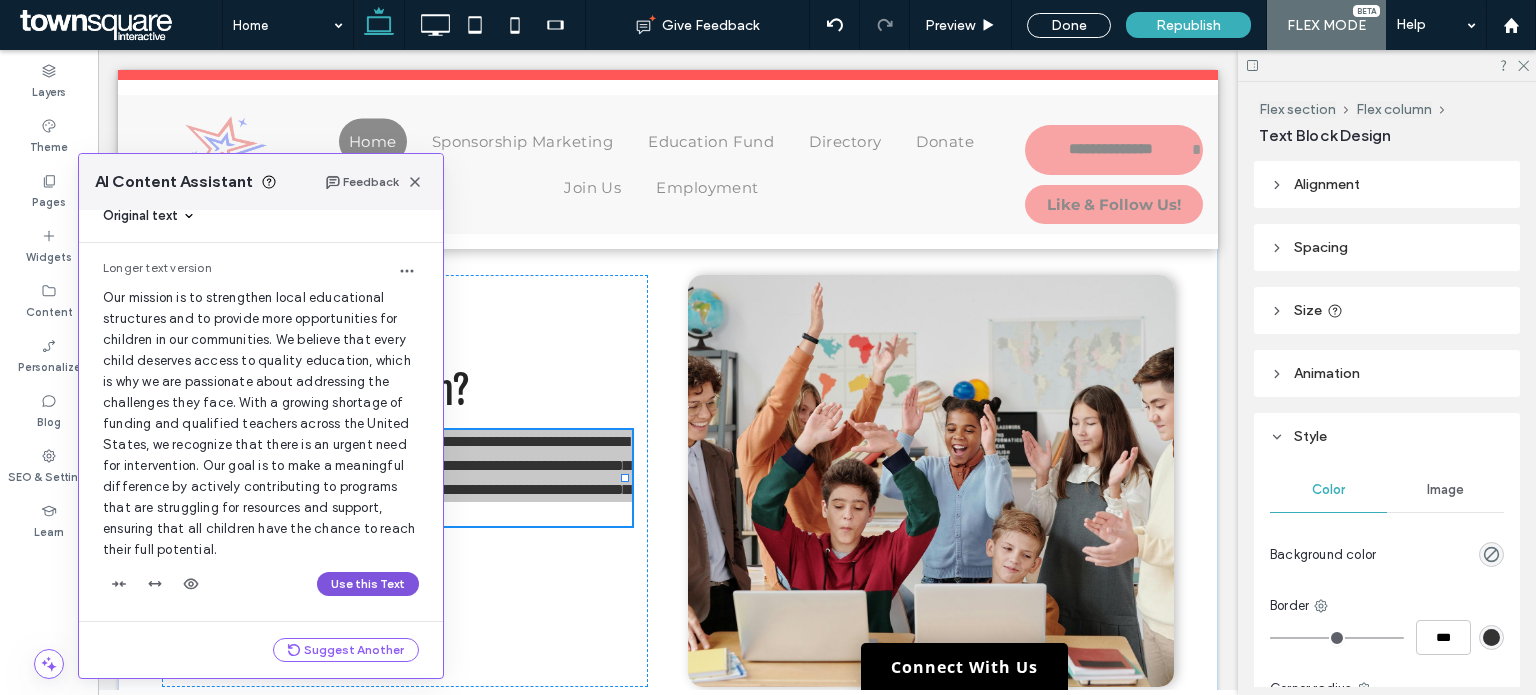 click on "Use this Text" at bounding box center [368, 584] 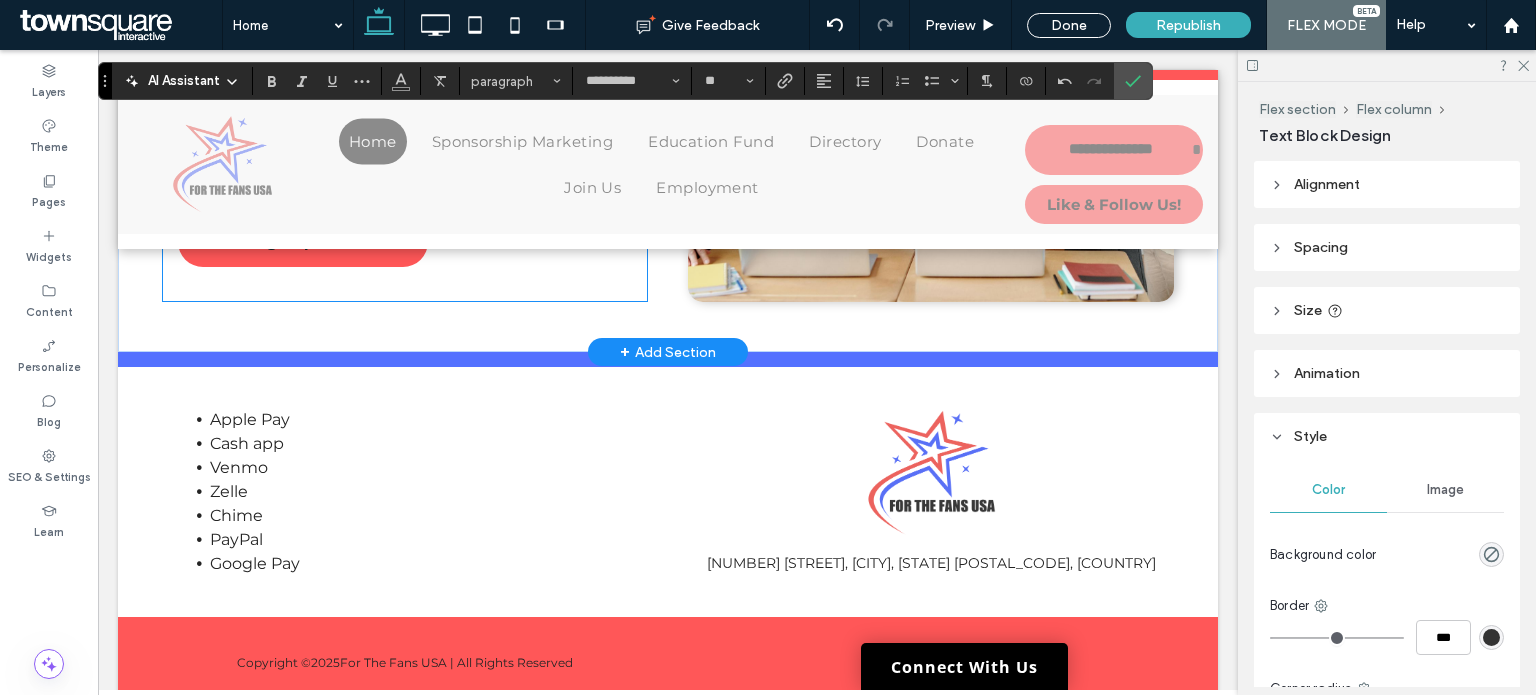 scroll, scrollTop: 2975, scrollLeft: 0, axis: vertical 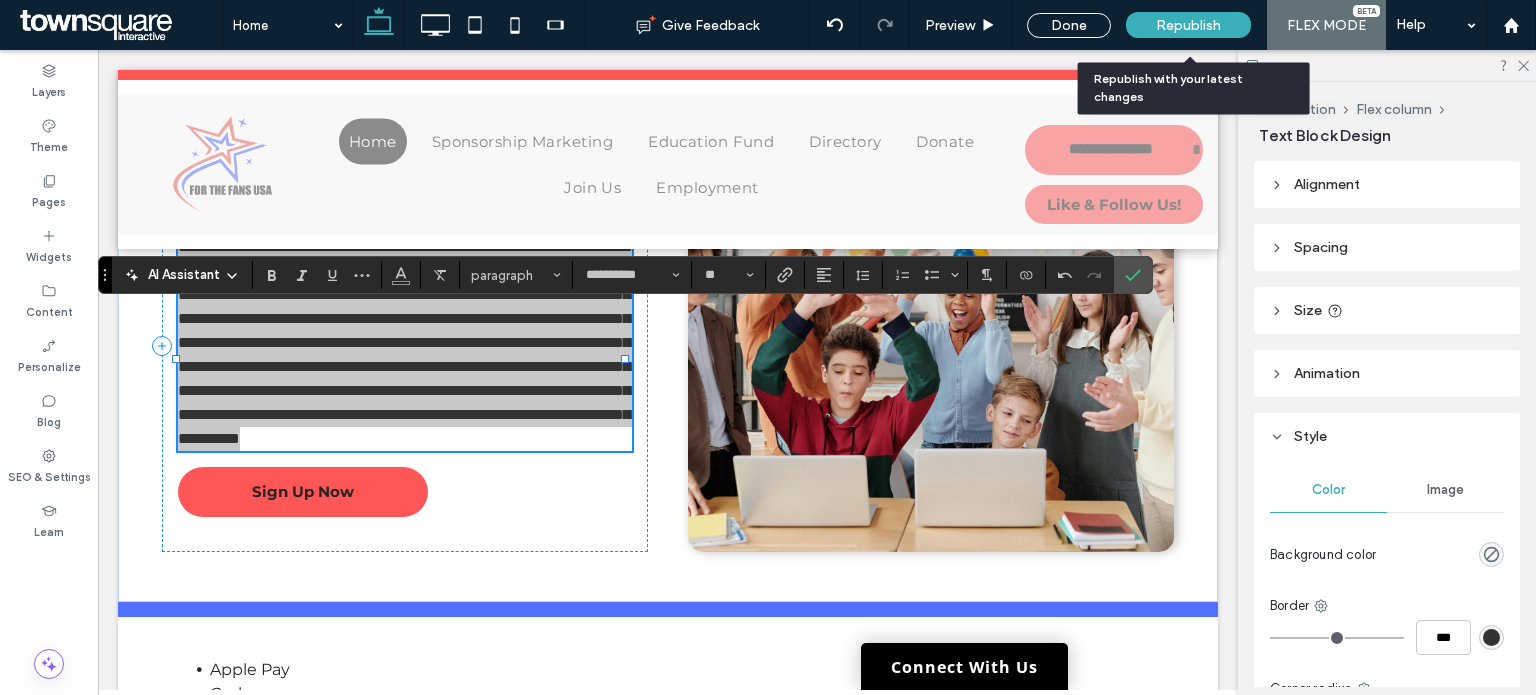 click on "Republish" at bounding box center [1188, 25] 